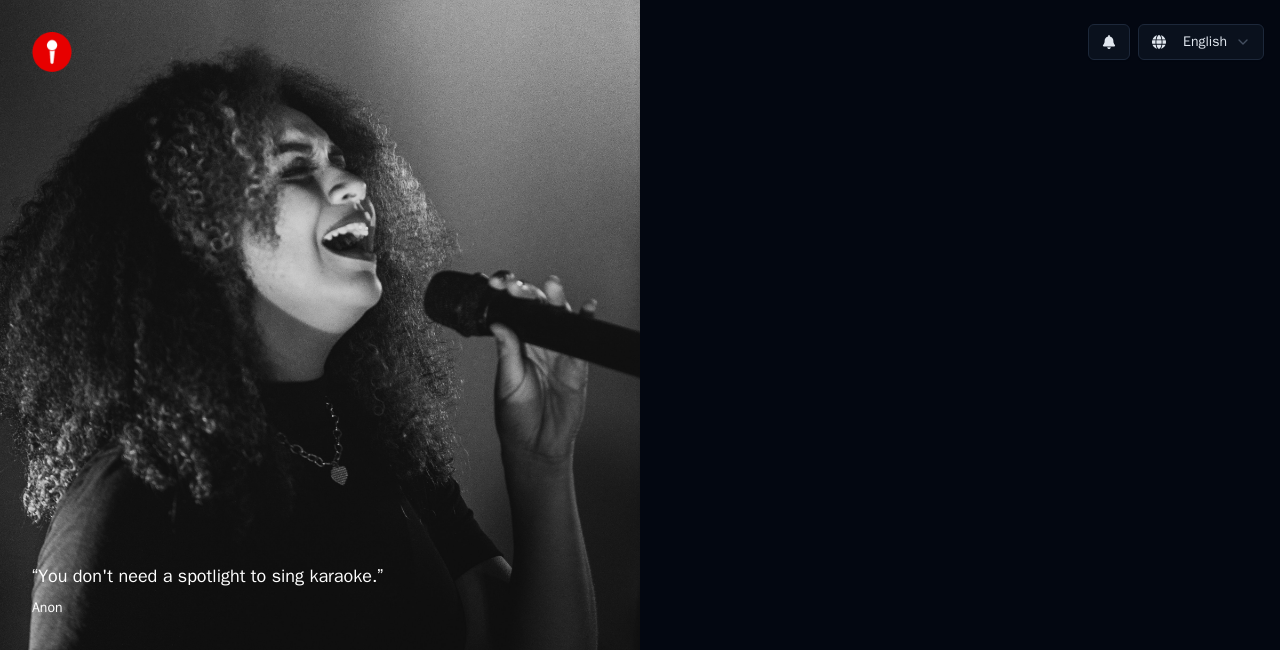 scroll, scrollTop: 0, scrollLeft: 0, axis: both 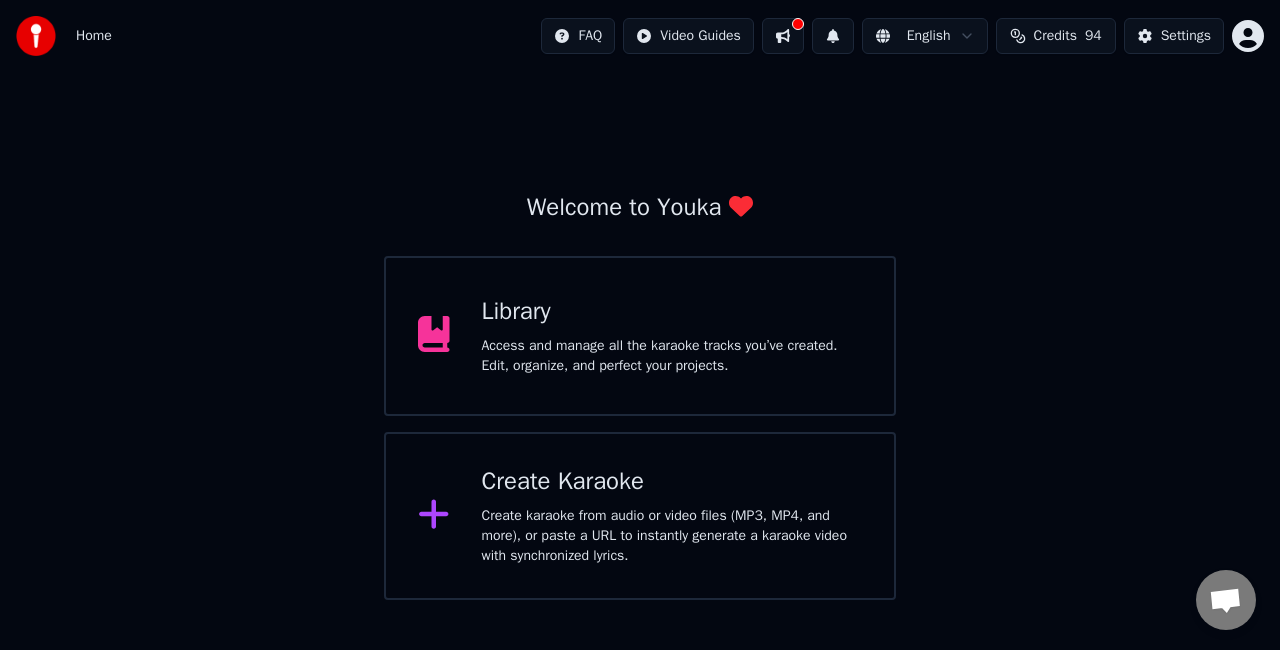 click on "Create Karaoke" at bounding box center (672, 482) 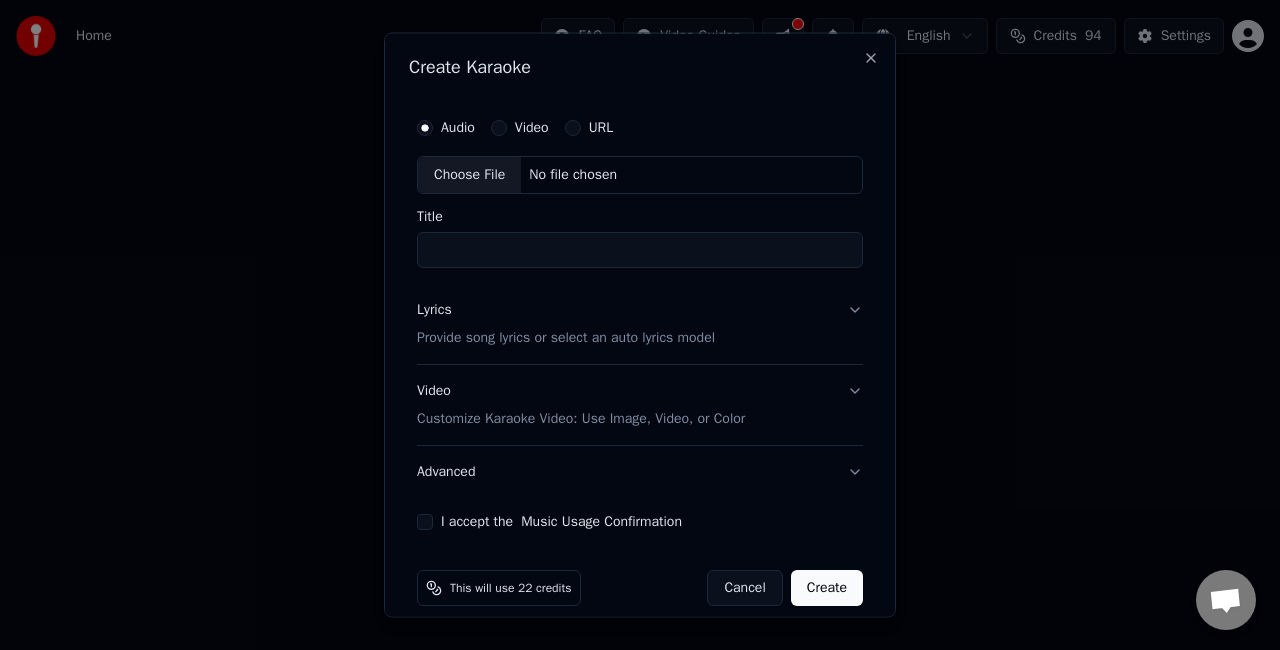 click on "Choose File" at bounding box center (469, 175) 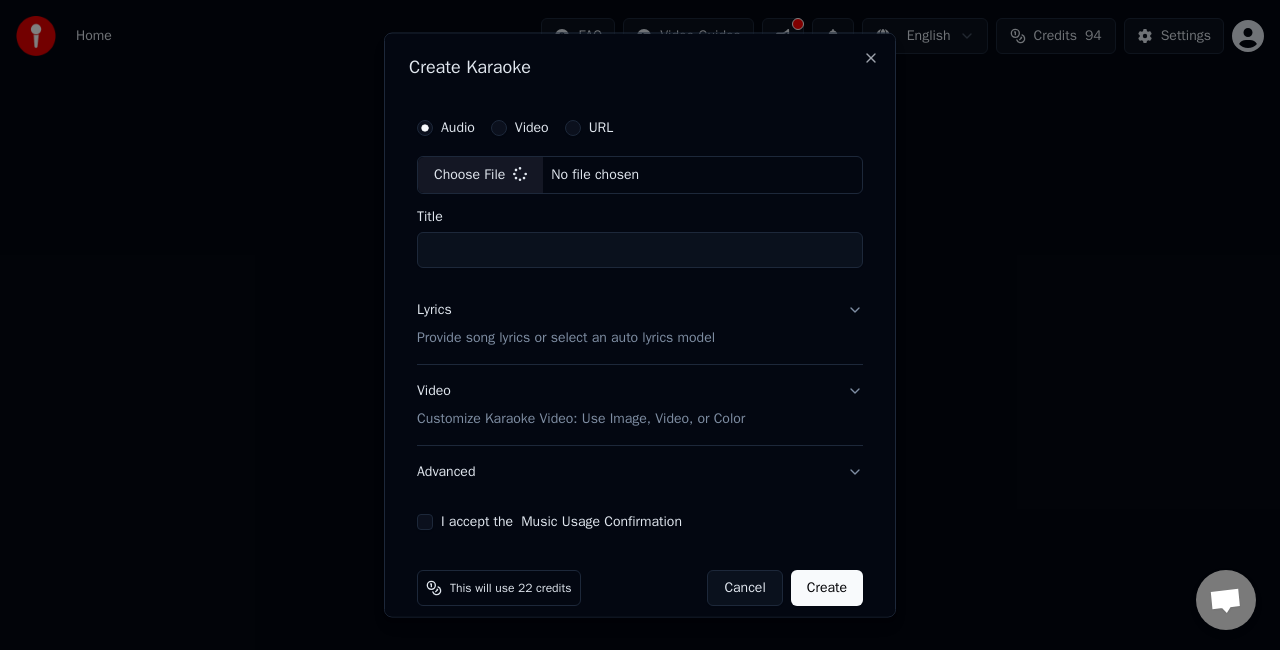 type on "**********" 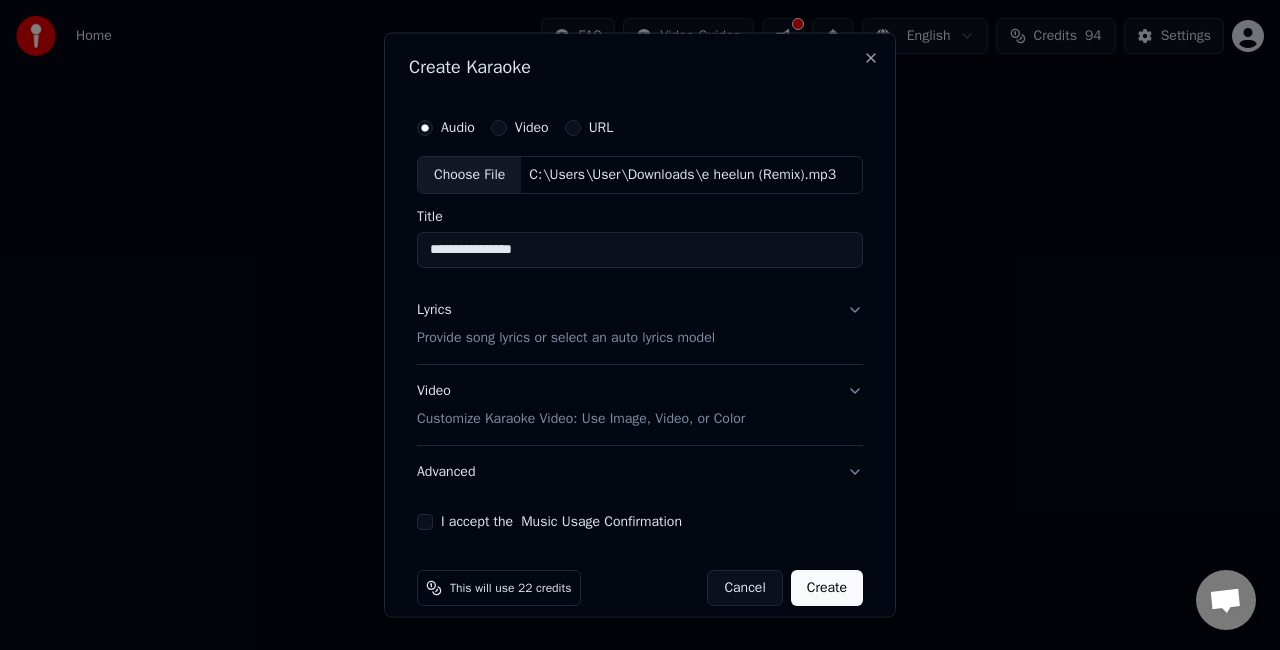 click on "Lyrics Provide song lyrics or select an auto lyrics model" at bounding box center (640, 323) 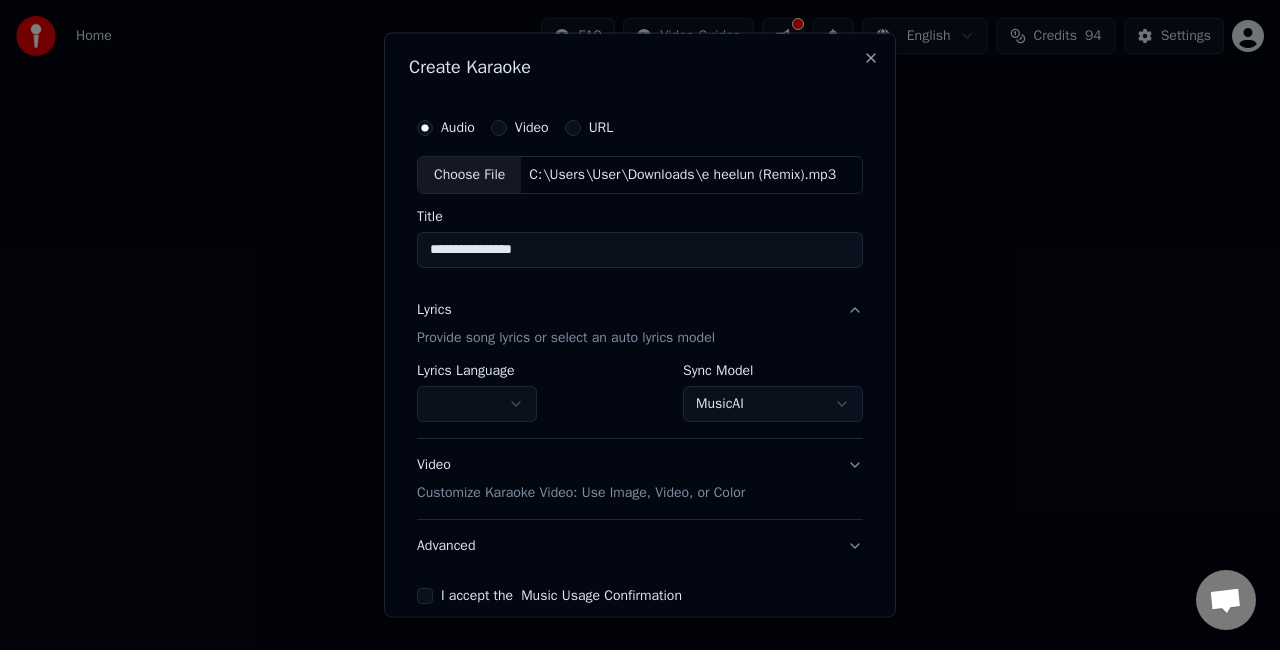 scroll, scrollTop: 92, scrollLeft: 0, axis: vertical 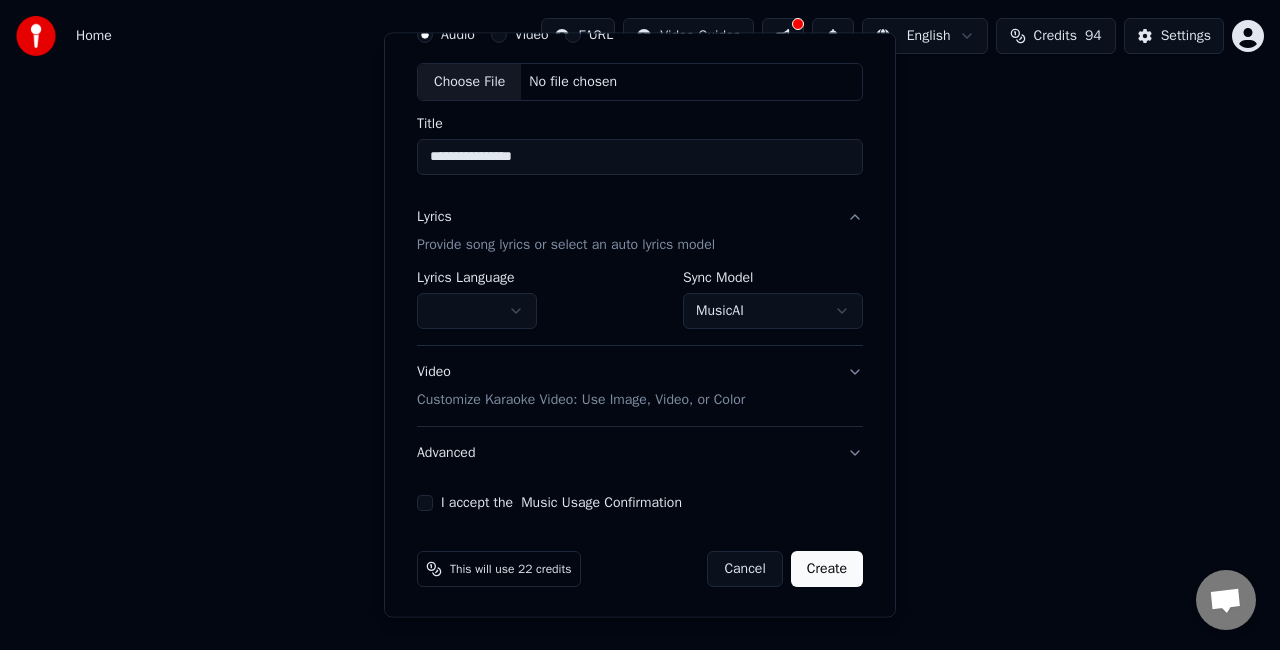 type 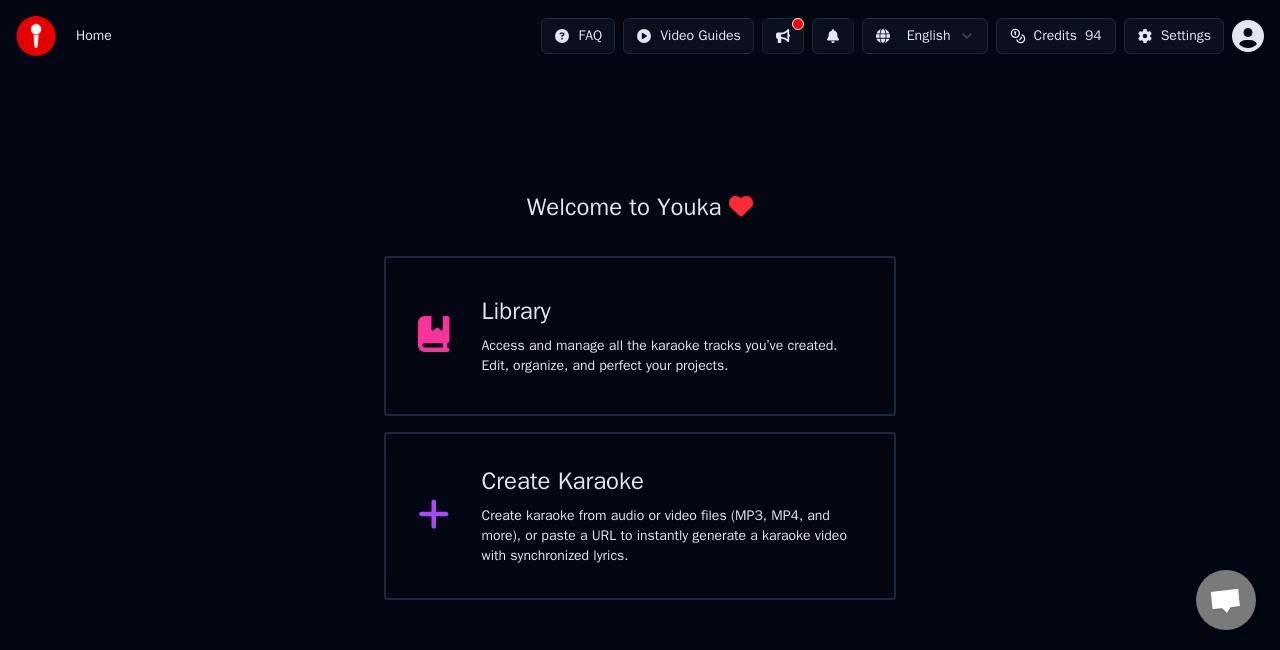 click on "Create Karaoke" at bounding box center (672, 482) 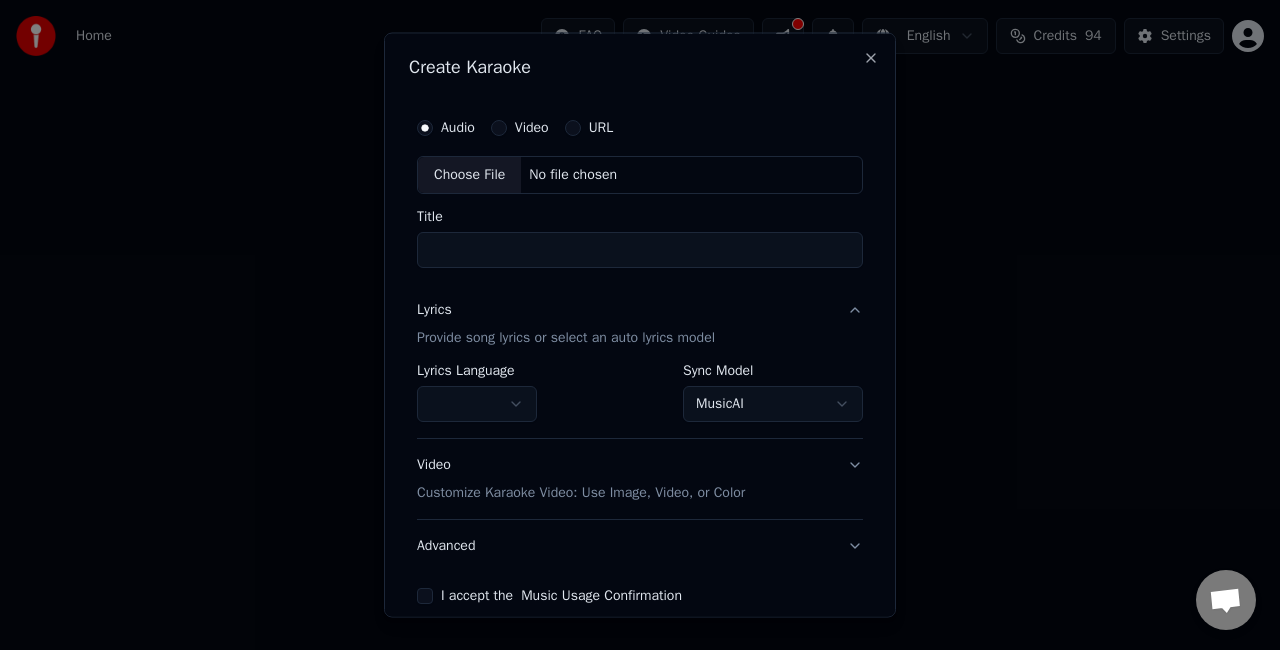 click on "Choose File" at bounding box center [469, 175] 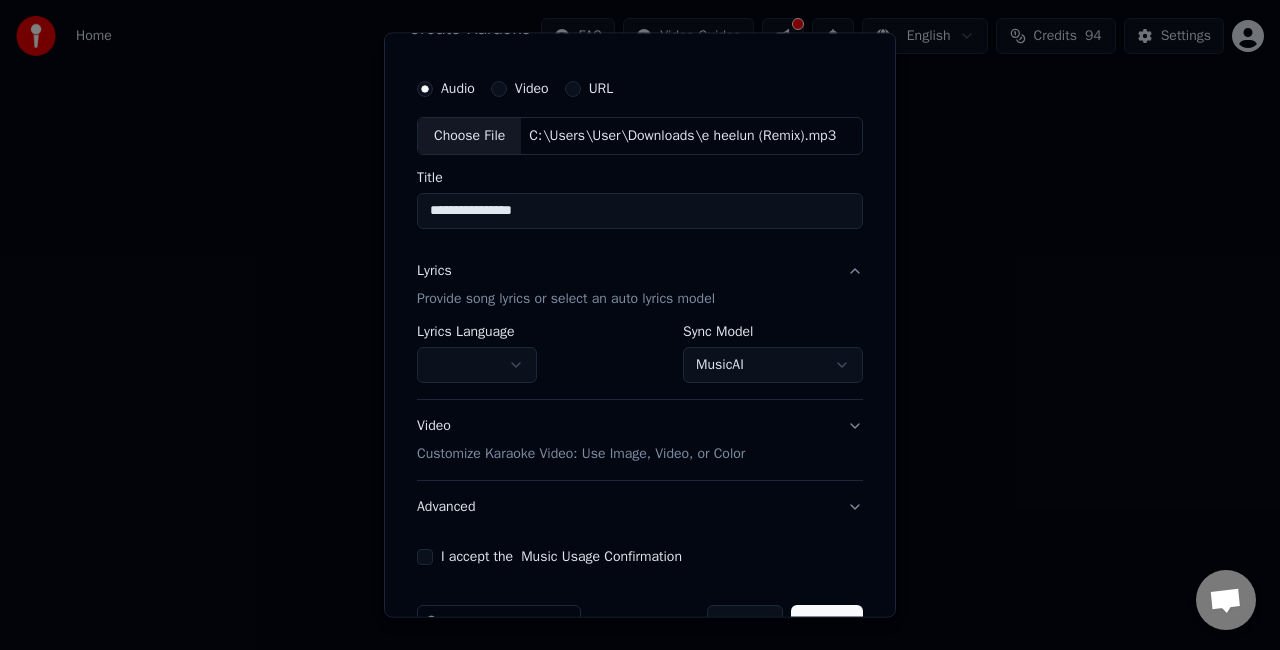 scroll, scrollTop: 92, scrollLeft: 0, axis: vertical 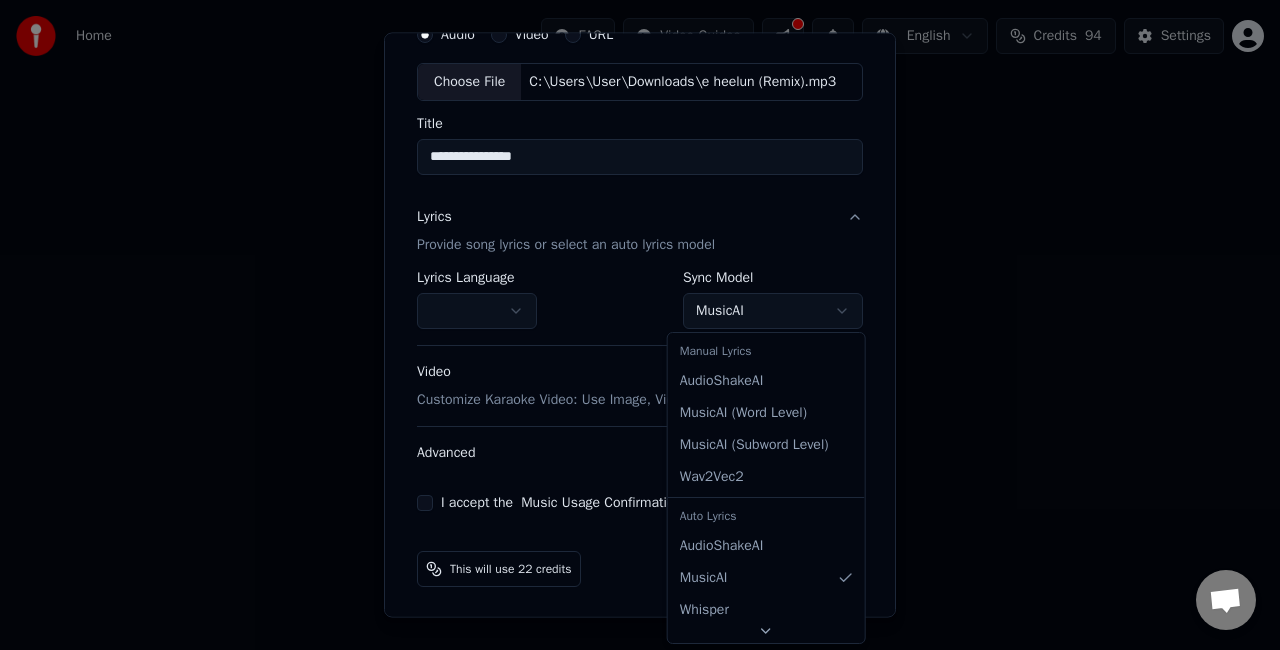 click on "**********" at bounding box center [640, 300] 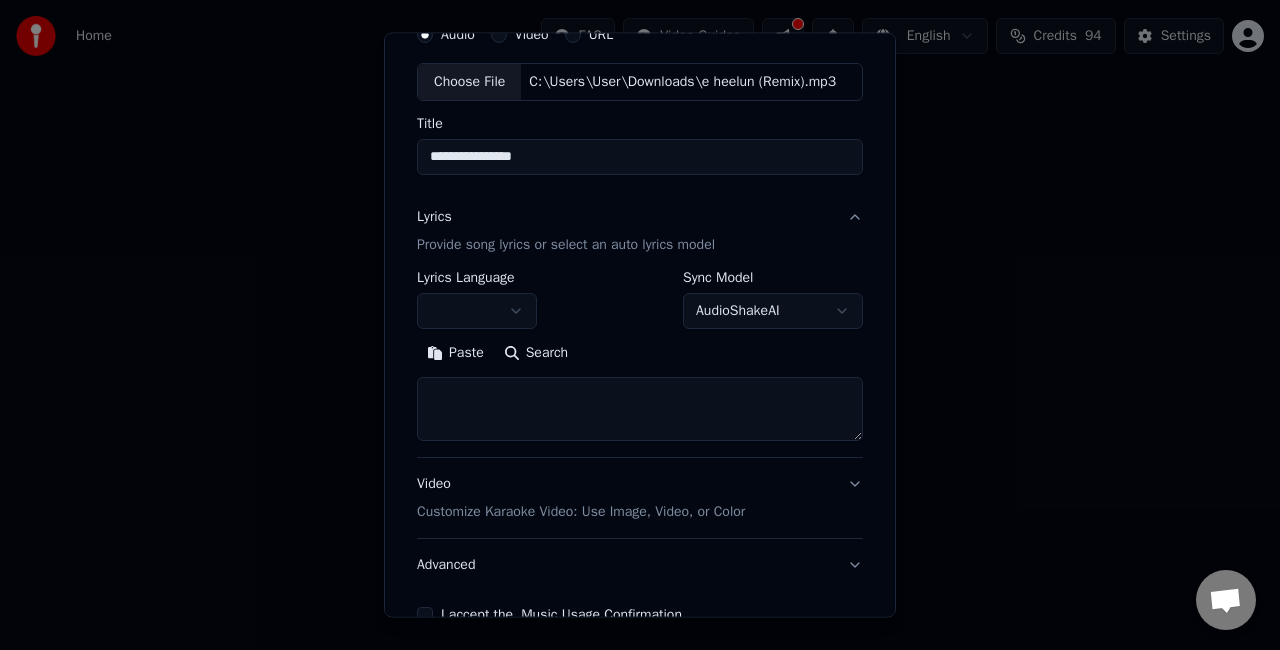 click at bounding box center (640, 409) 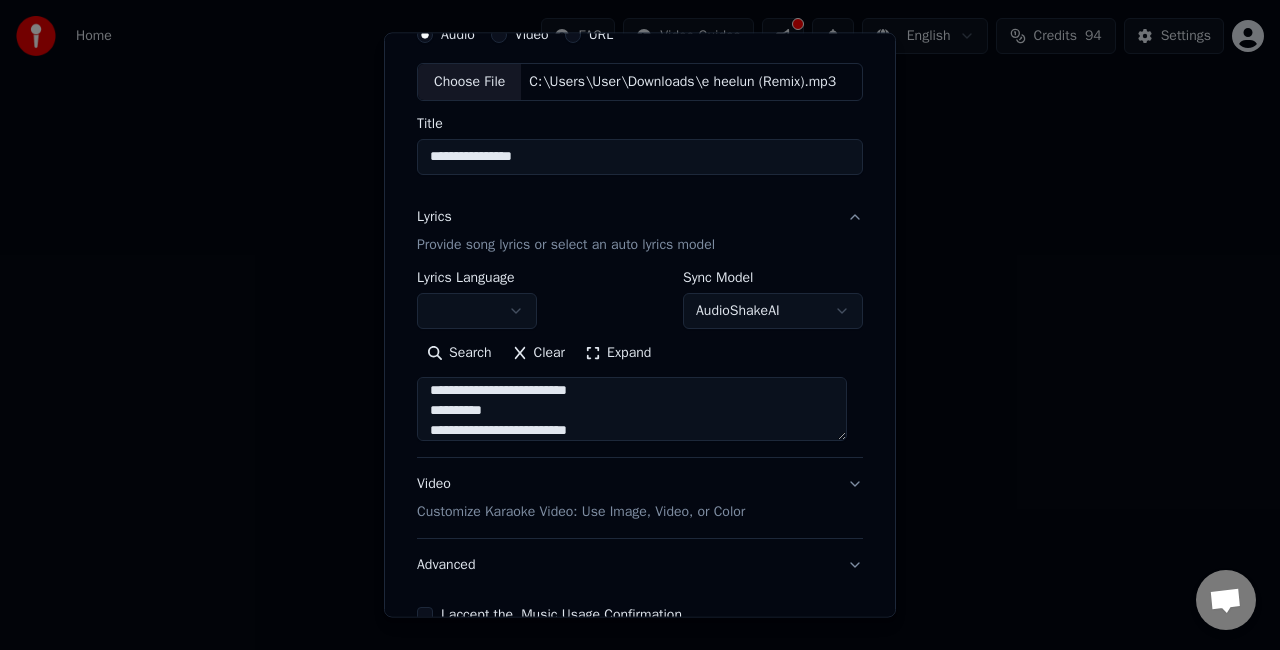 scroll, scrollTop: 752, scrollLeft: 0, axis: vertical 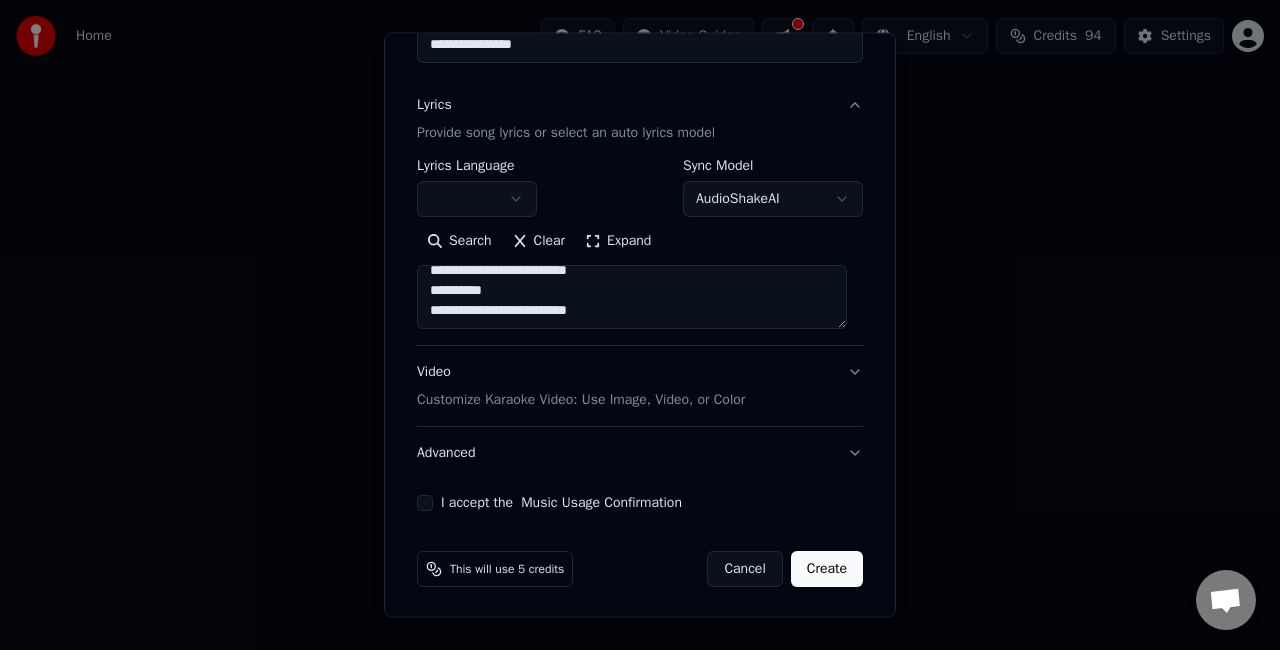 type on "**********" 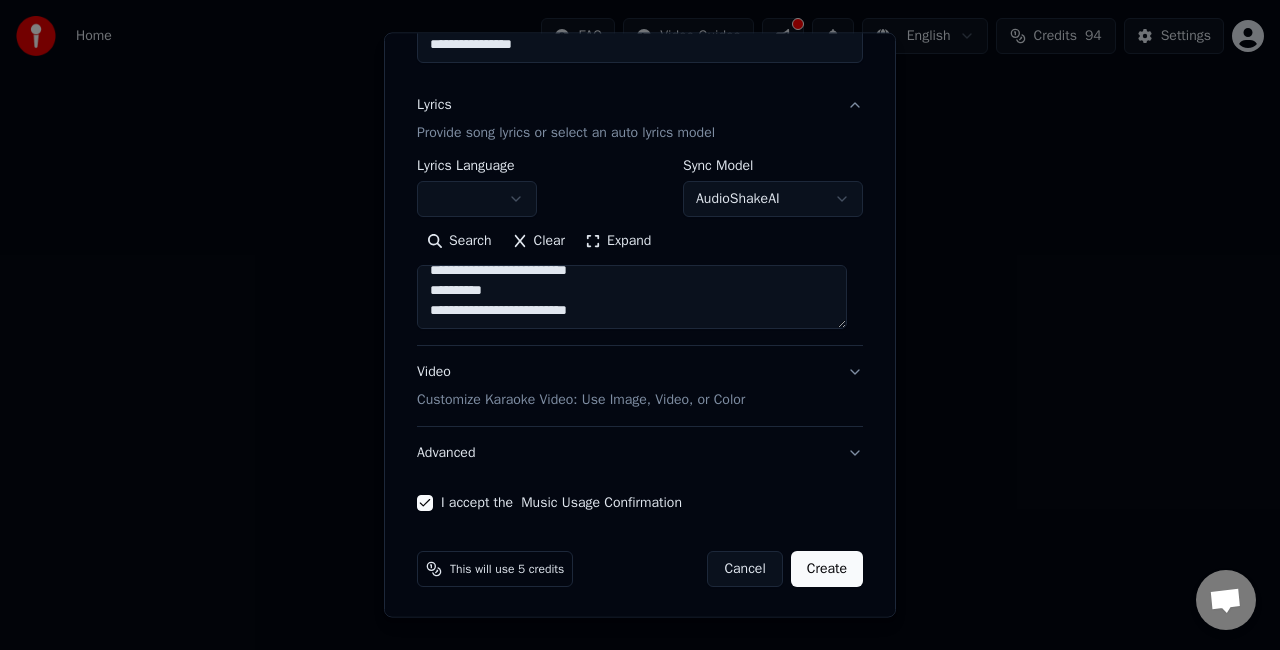 click on "Video Customize Karaoke Video: Use Image, Video, or Color" at bounding box center (640, 386) 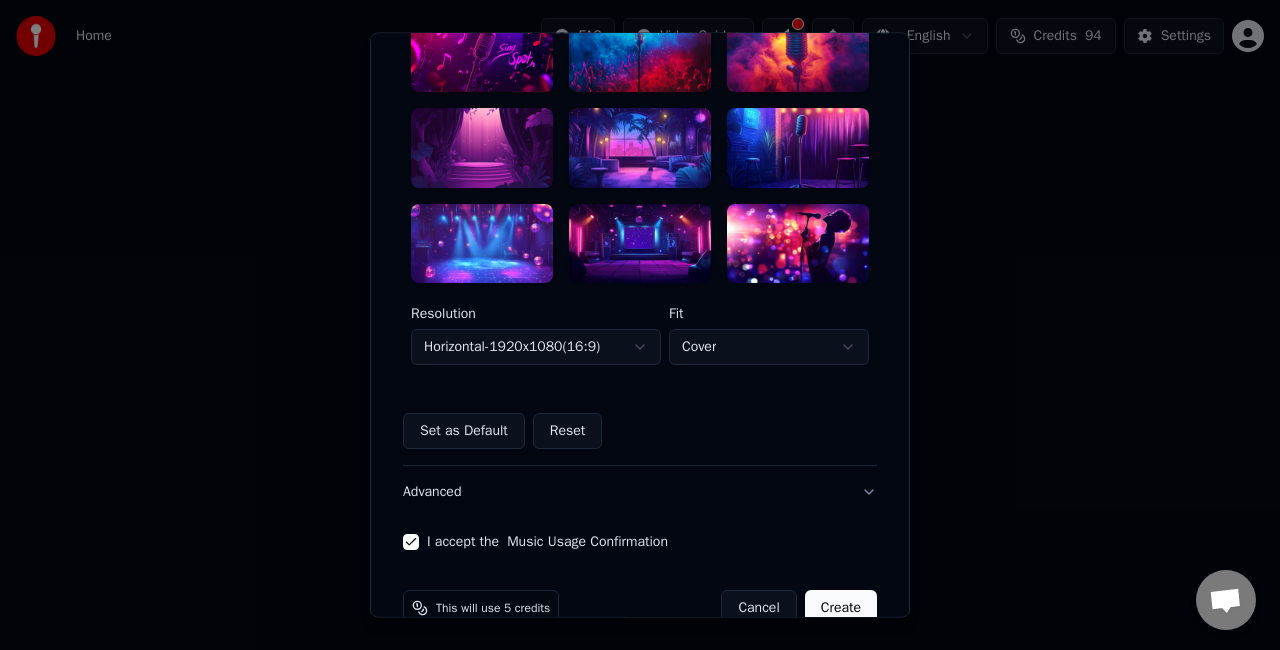 scroll, scrollTop: 616, scrollLeft: 0, axis: vertical 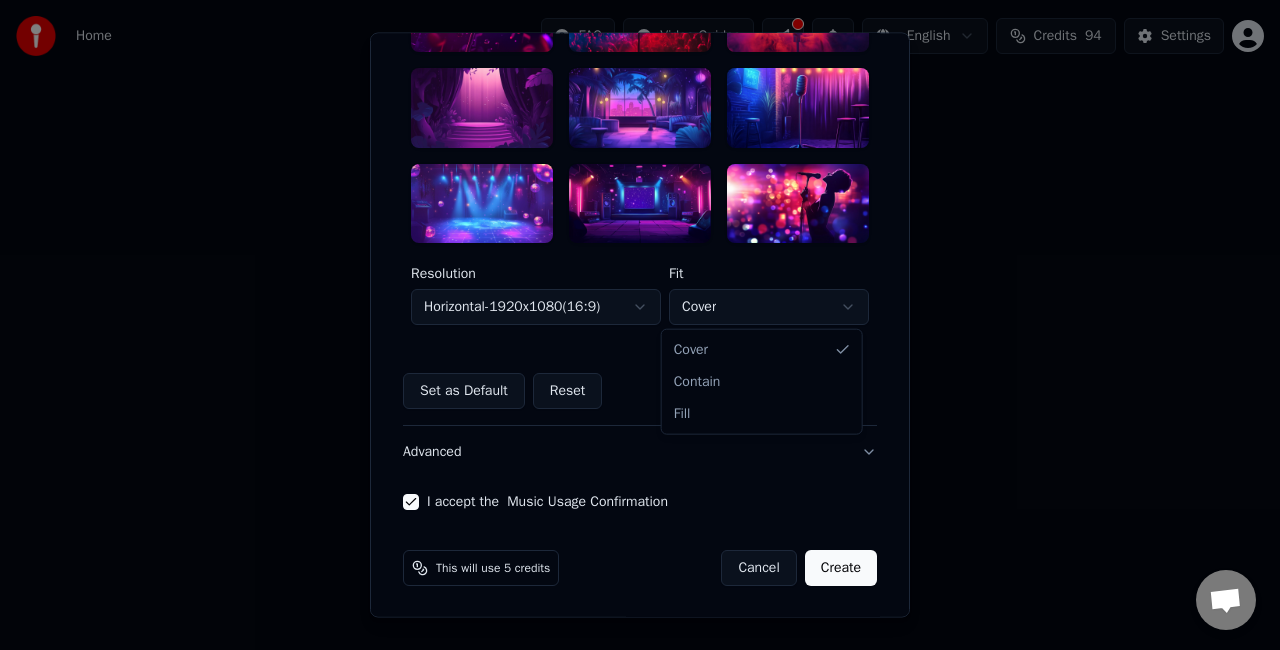 click on "**********" at bounding box center [640, 300] 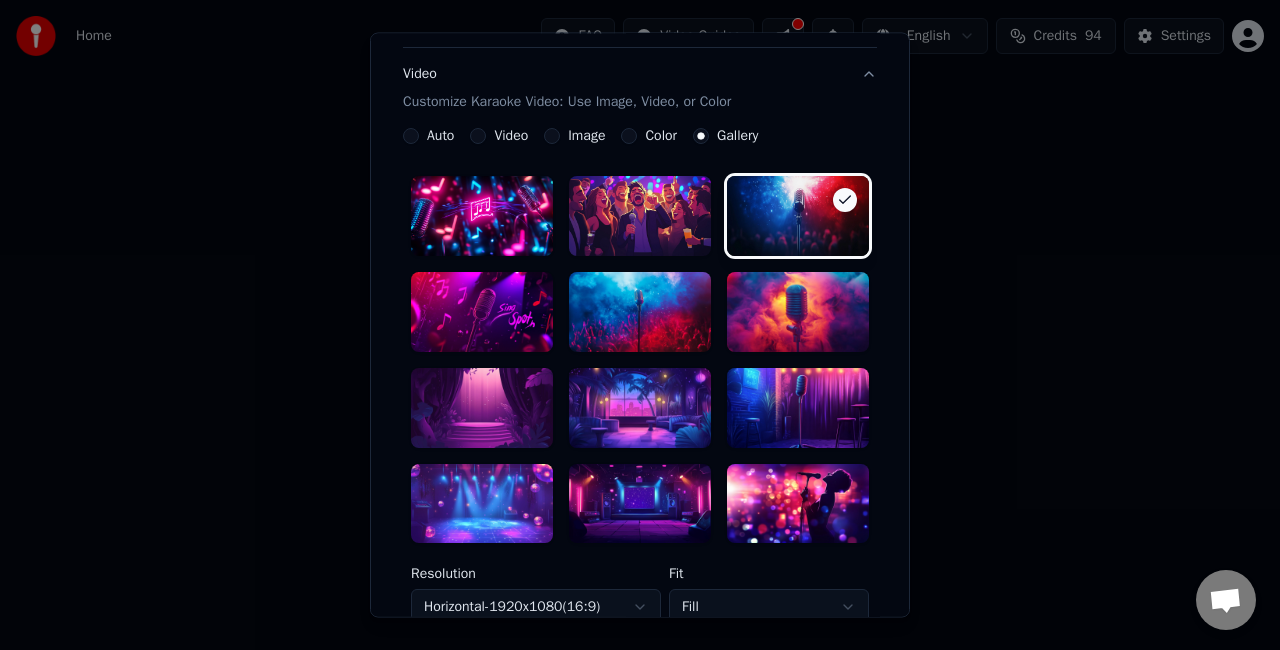 scroll, scrollTop: 216, scrollLeft: 0, axis: vertical 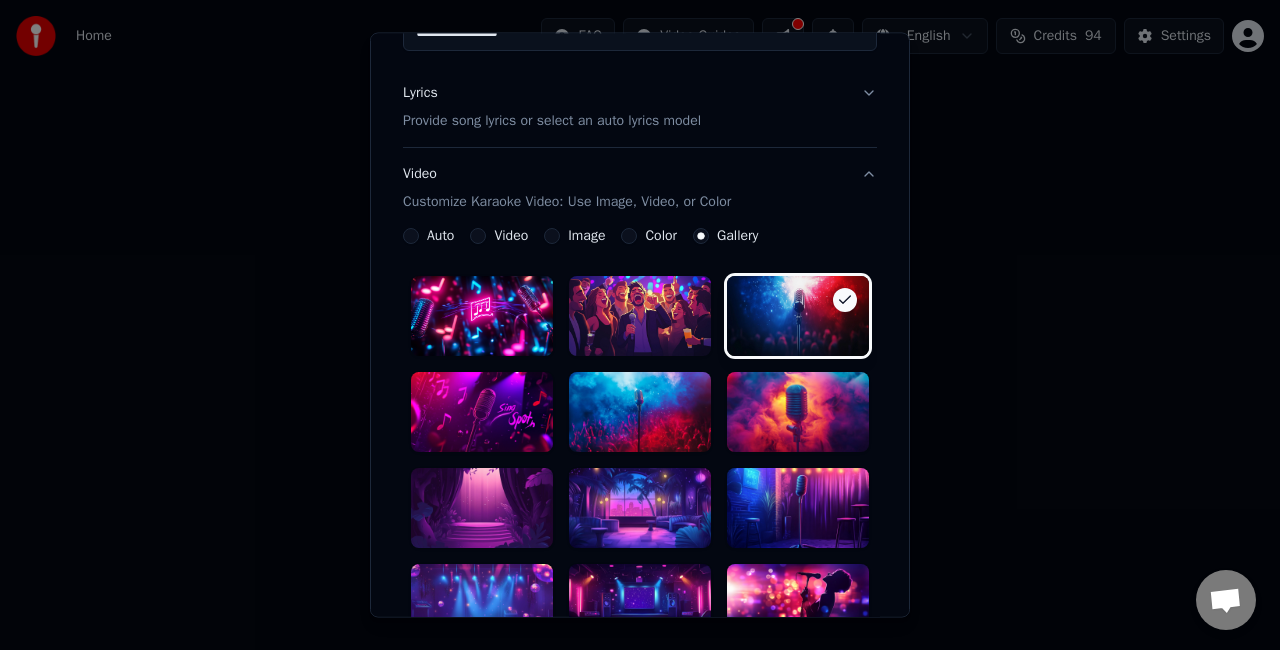 click on "Image" at bounding box center [586, 236] 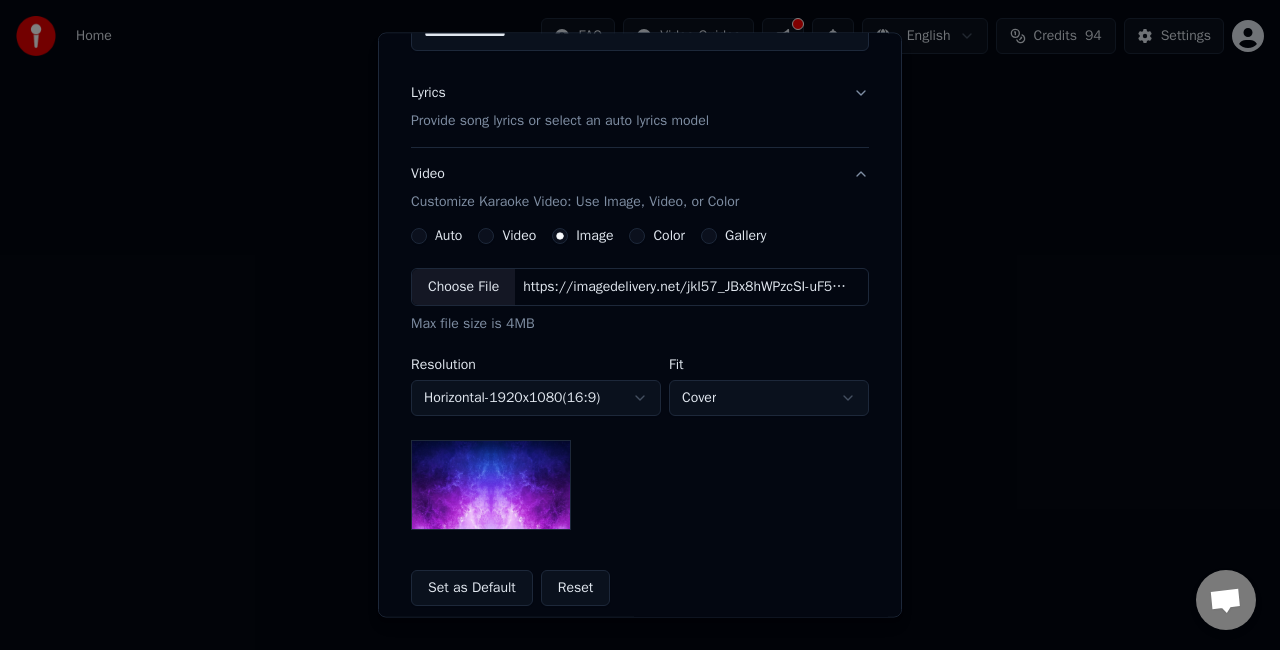 click on "Choose File" at bounding box center (463, 287) 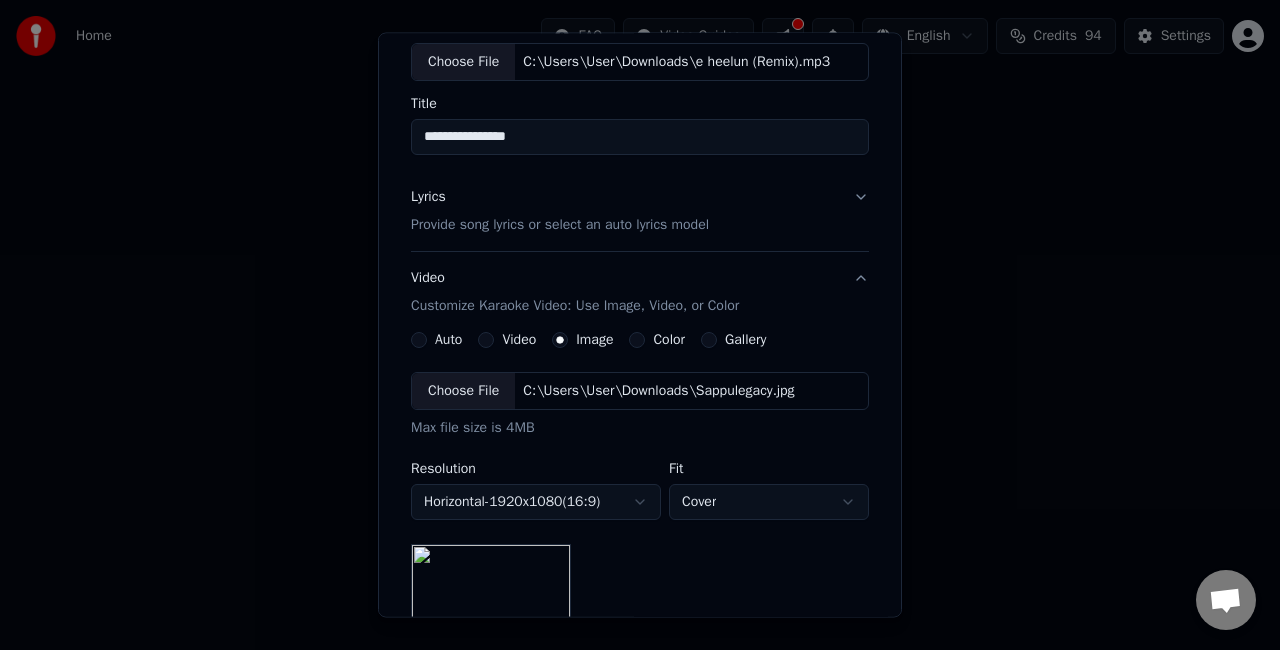 scroll, scrollTop: 0, scrollLeft: 0, axis: both 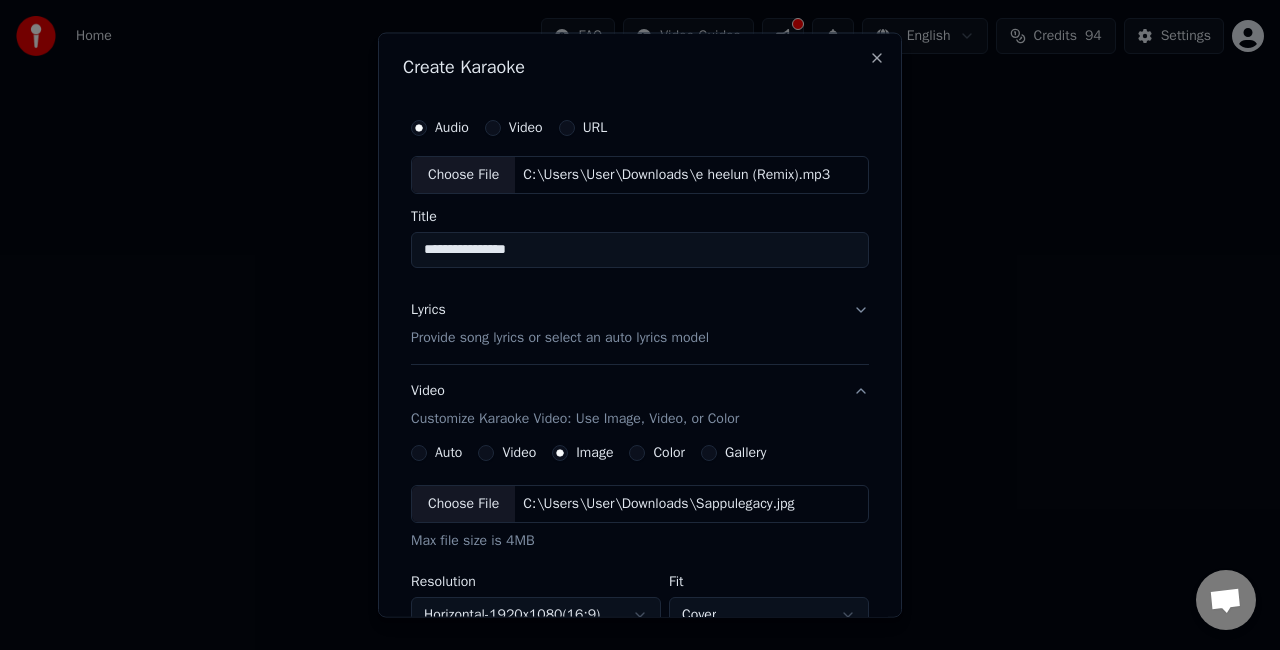 drag, startPoint x: 580, startPoint y: 254, endPoint x: 470, endPoint y: 258, distance: 110.0727 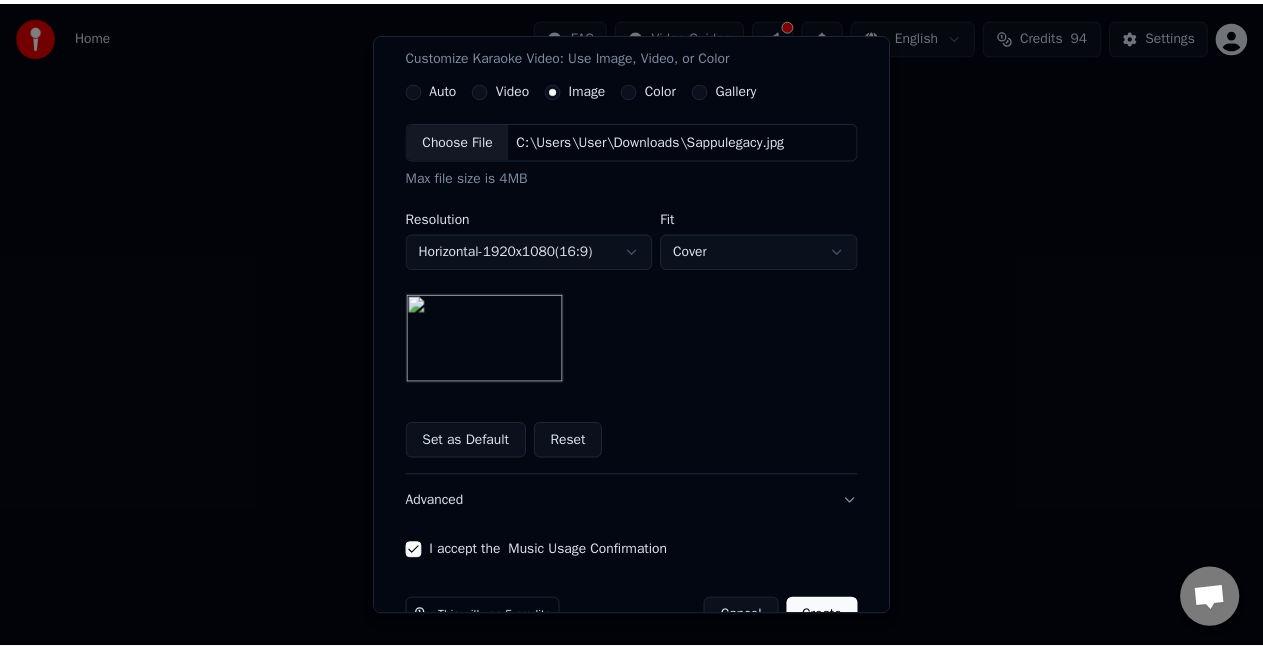 scroll, scrollTop: 412, scrollLeft: 0, axis: vertical 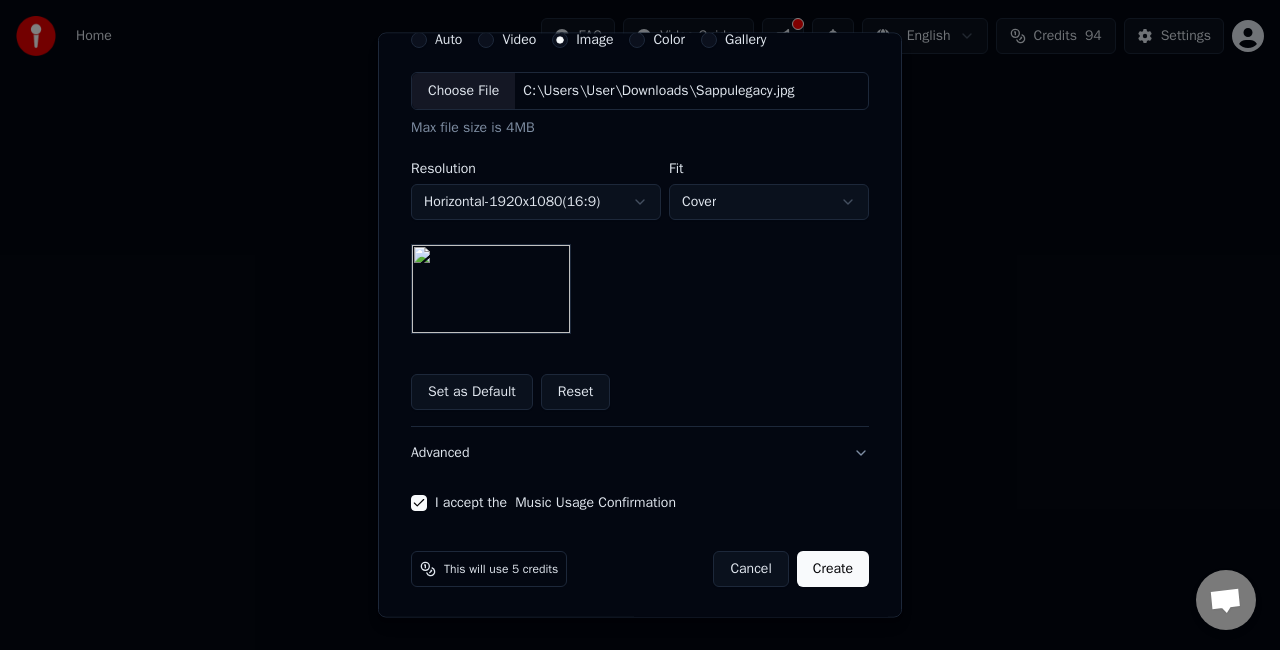 type on "********" 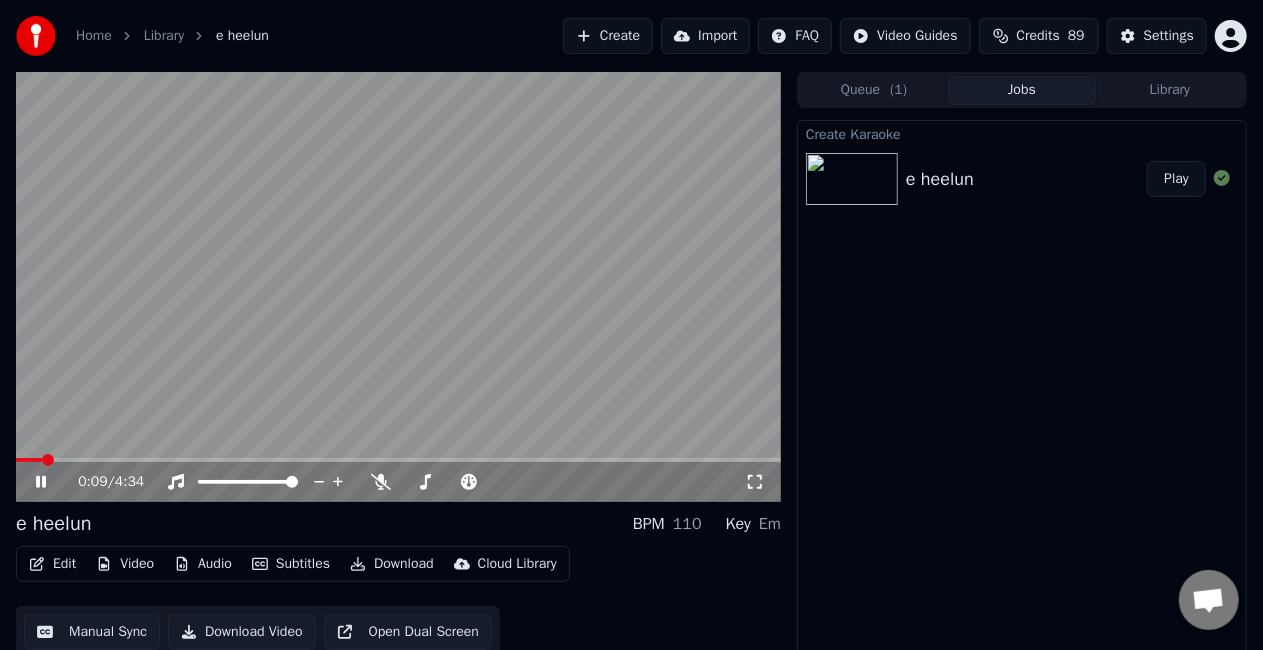 click at bounding box center (398, 460) 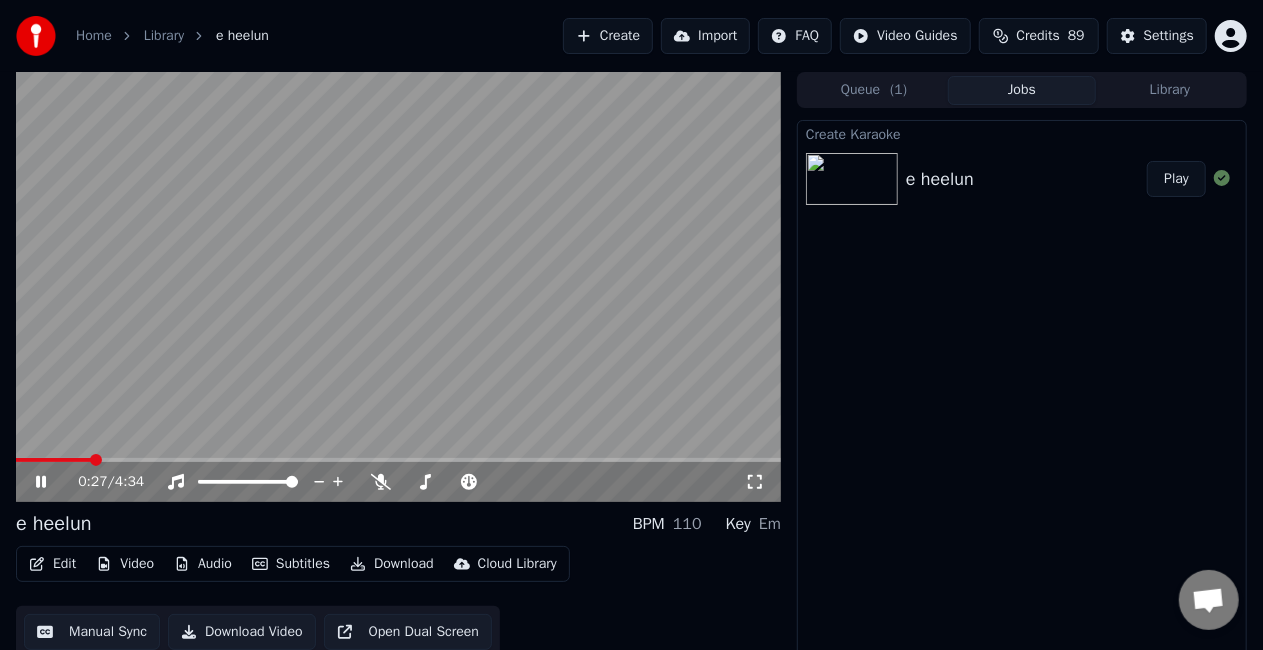click at bounding box center (398, 460) 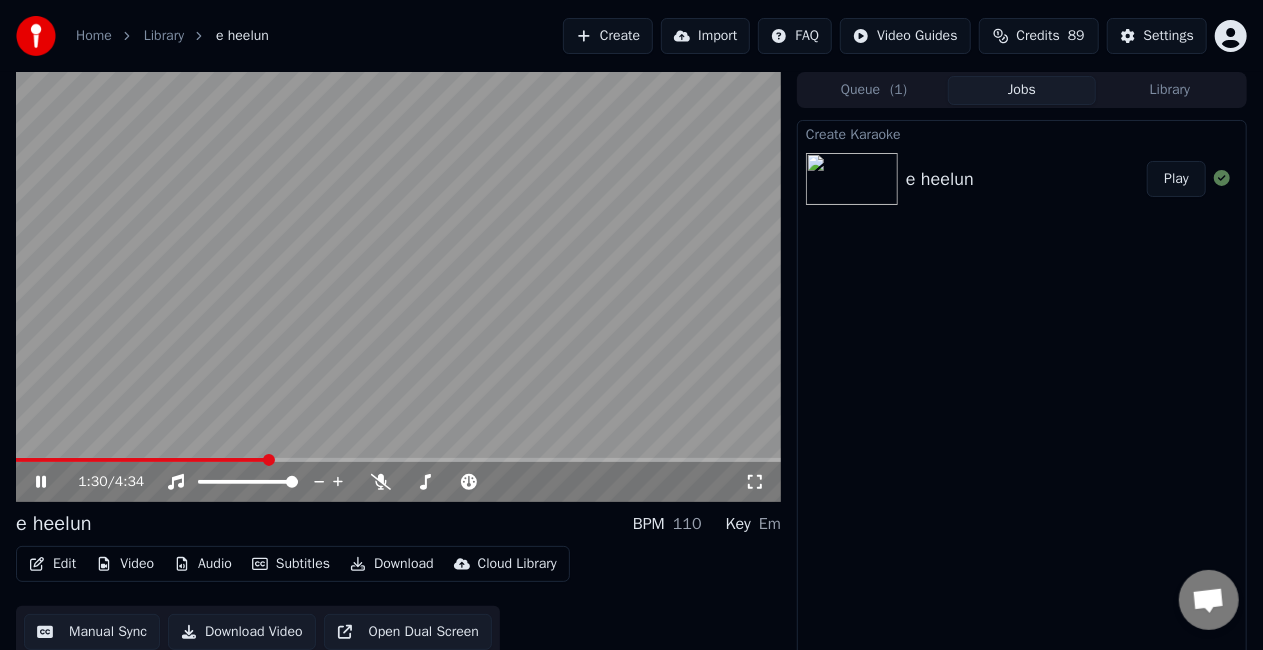 click at bounding box center (398, 460) 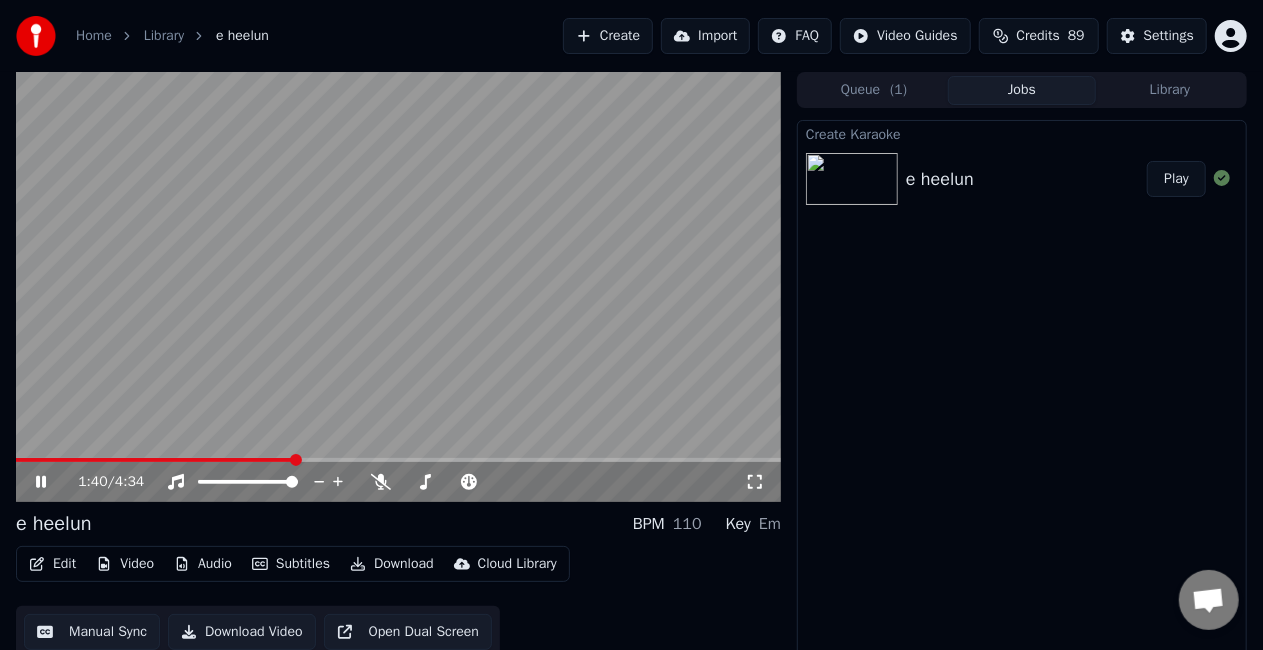 click at bounding box center (398, 460) 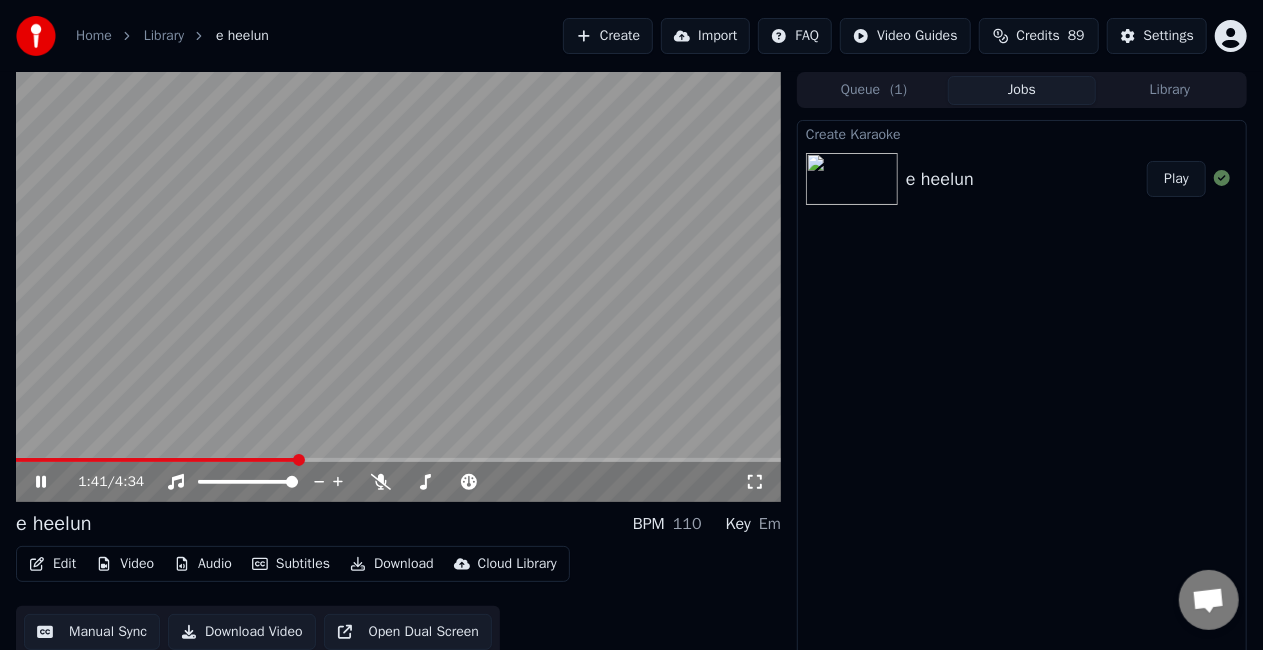 click at bounding box center (156, 460) 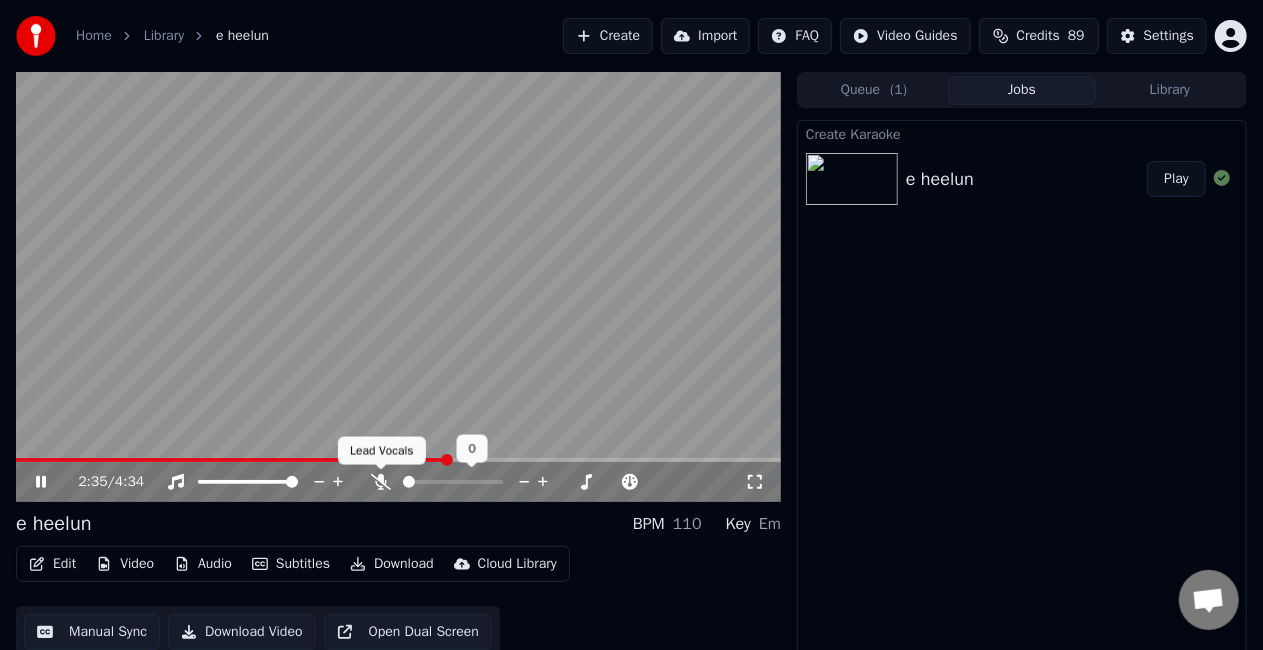 click 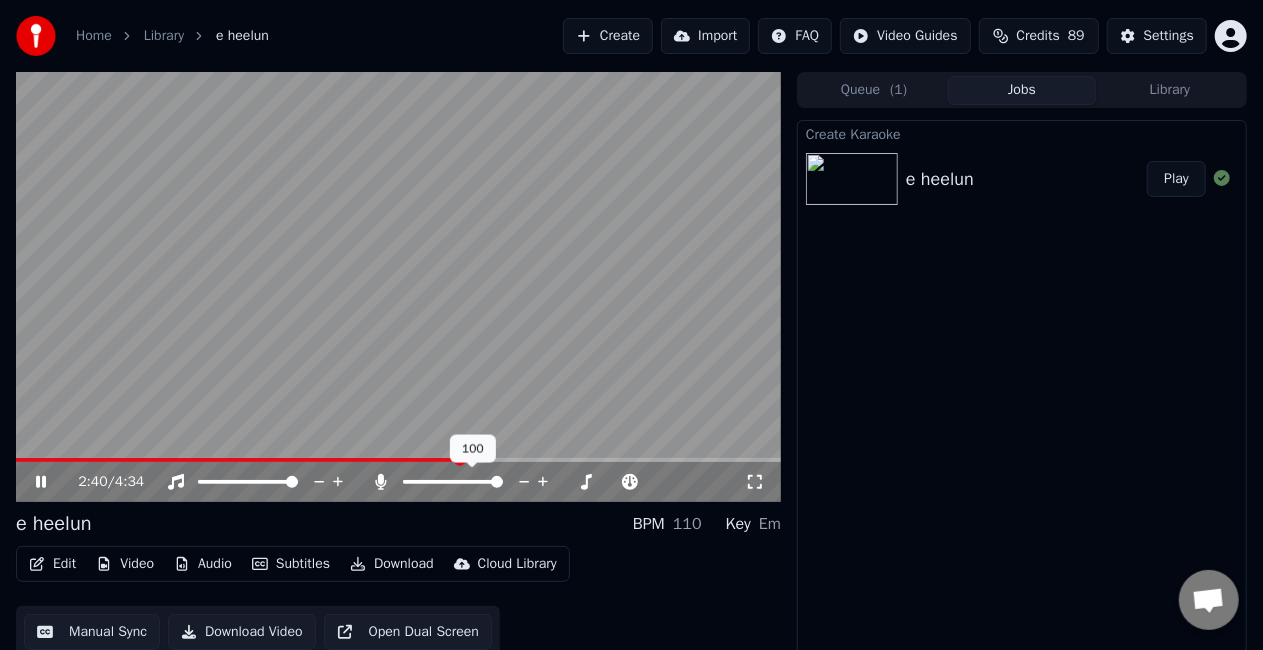 click at bounding box center [471, 482] 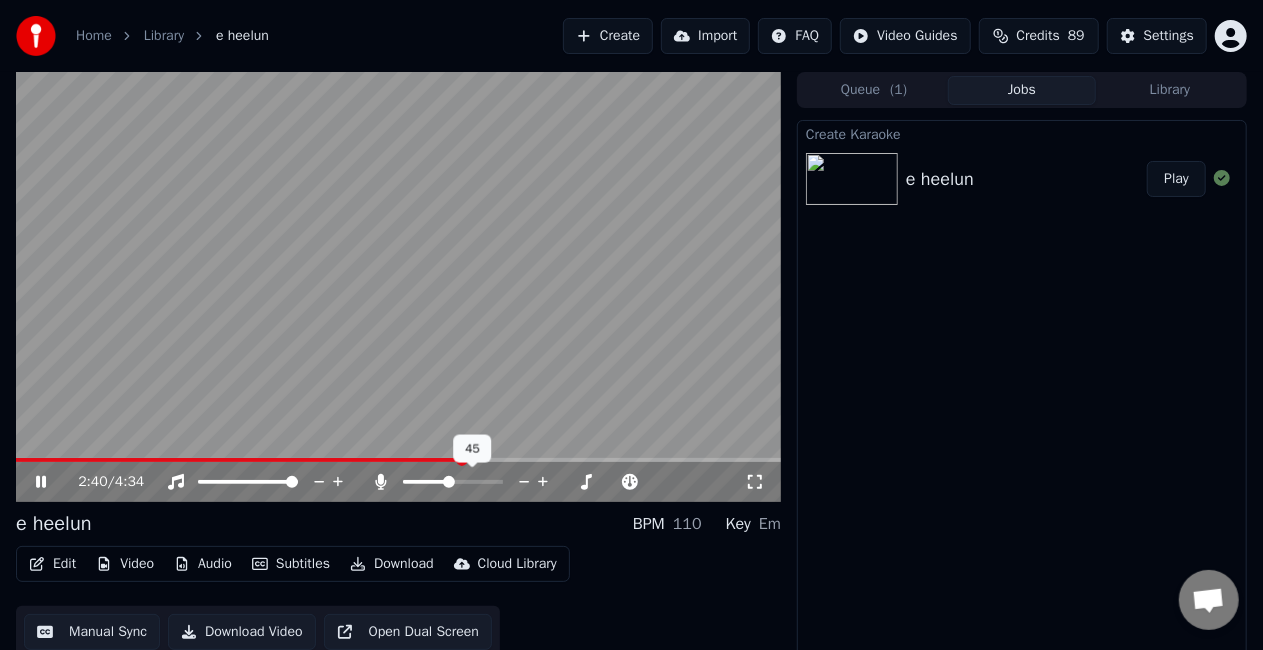 click at bounding box center [425, 482] 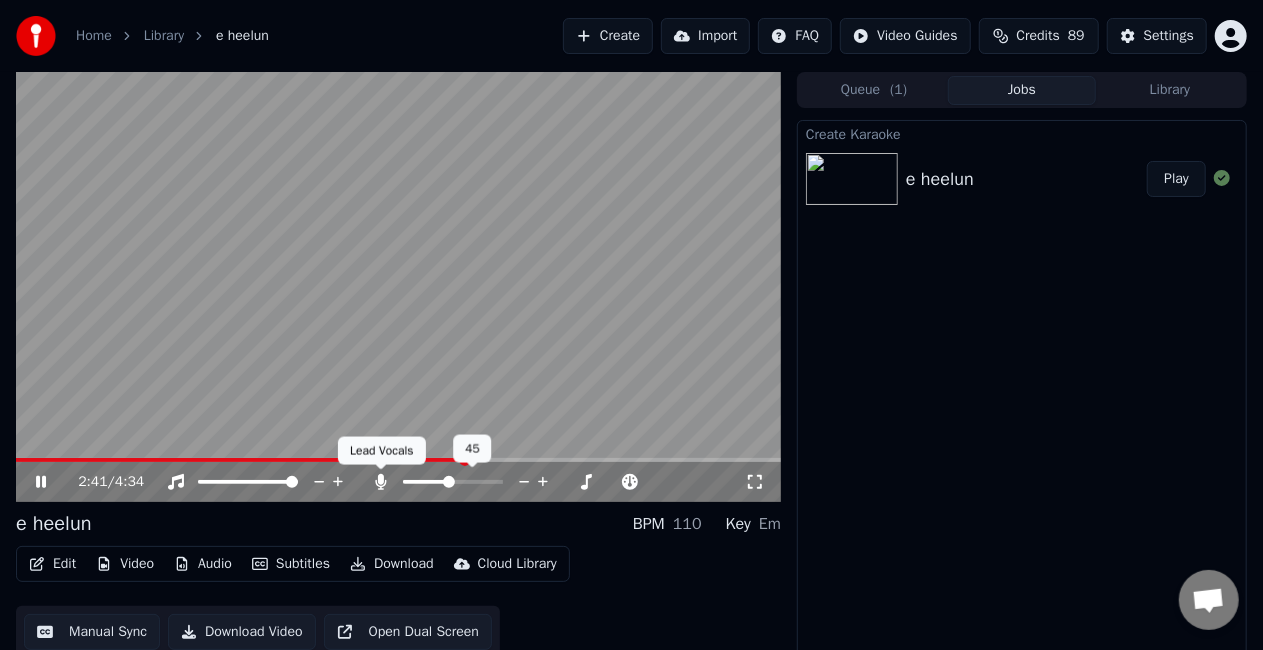 click 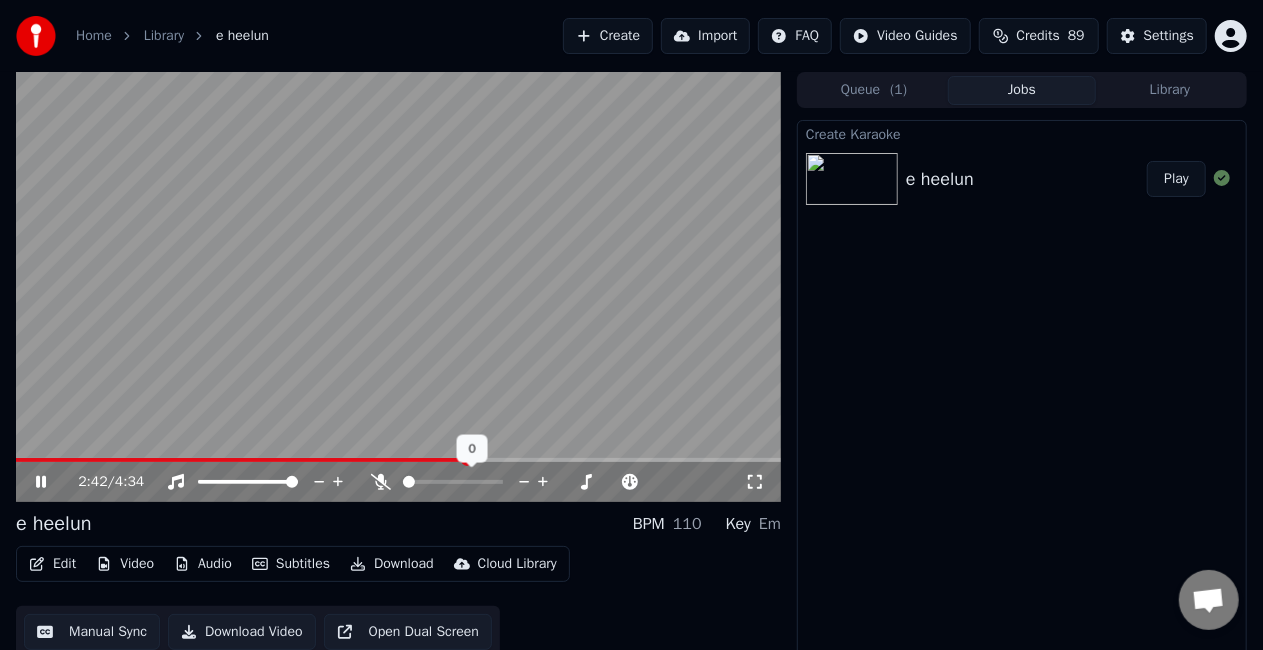 click 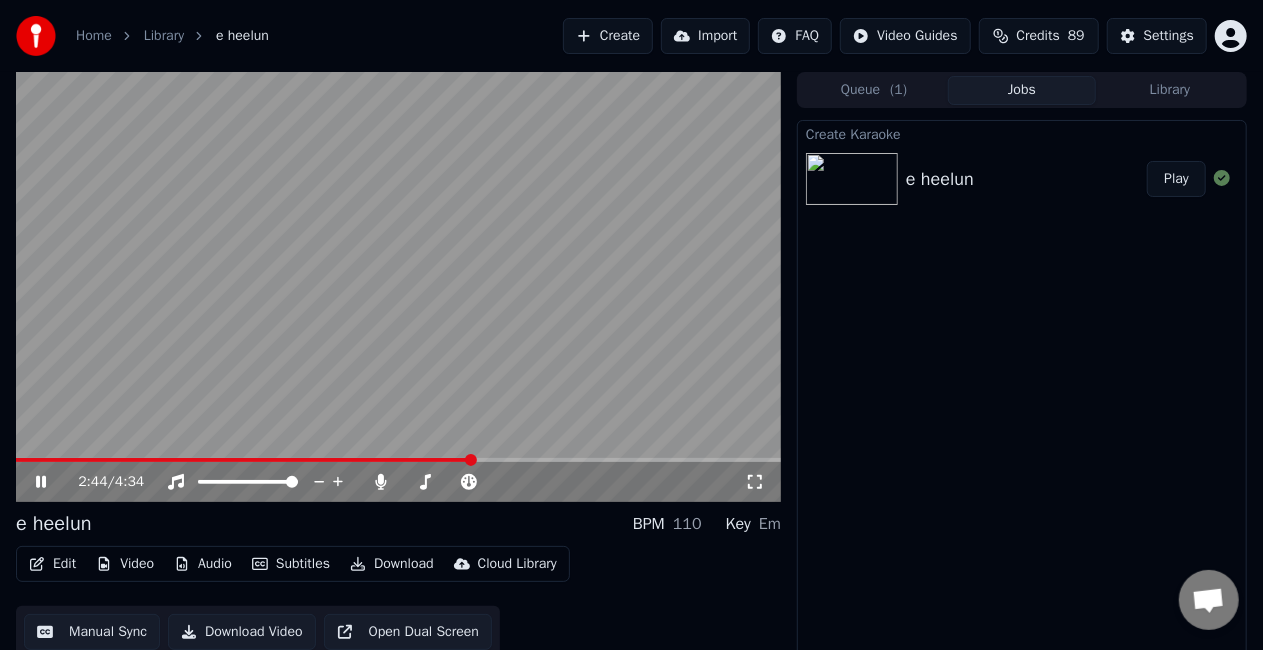 click at bounding box center (398, 287) 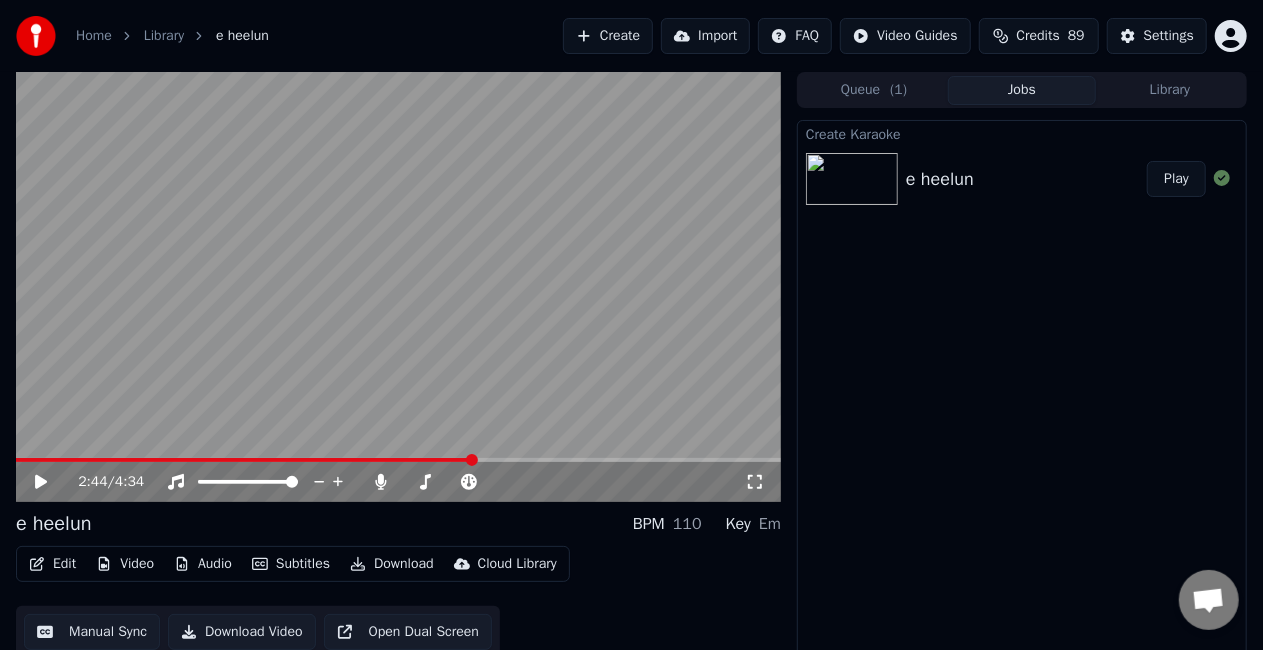 click 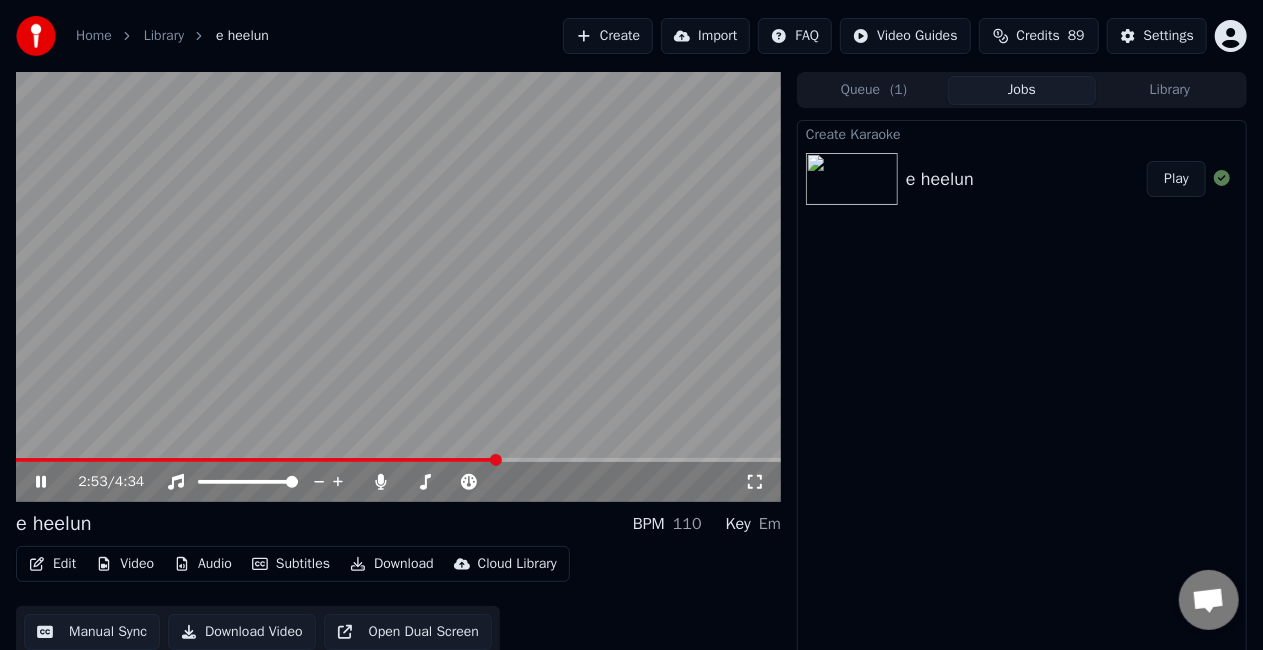 click 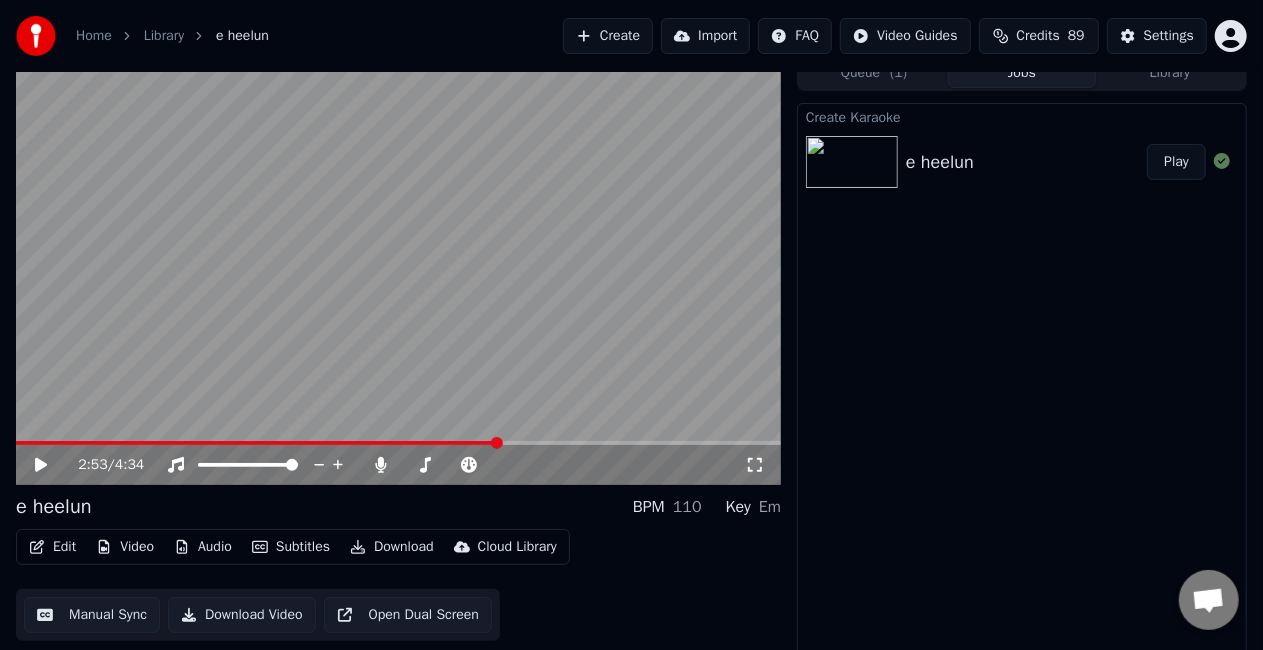 scroll, scrollTop: 22, scrollLeft: 0, axis: vertical 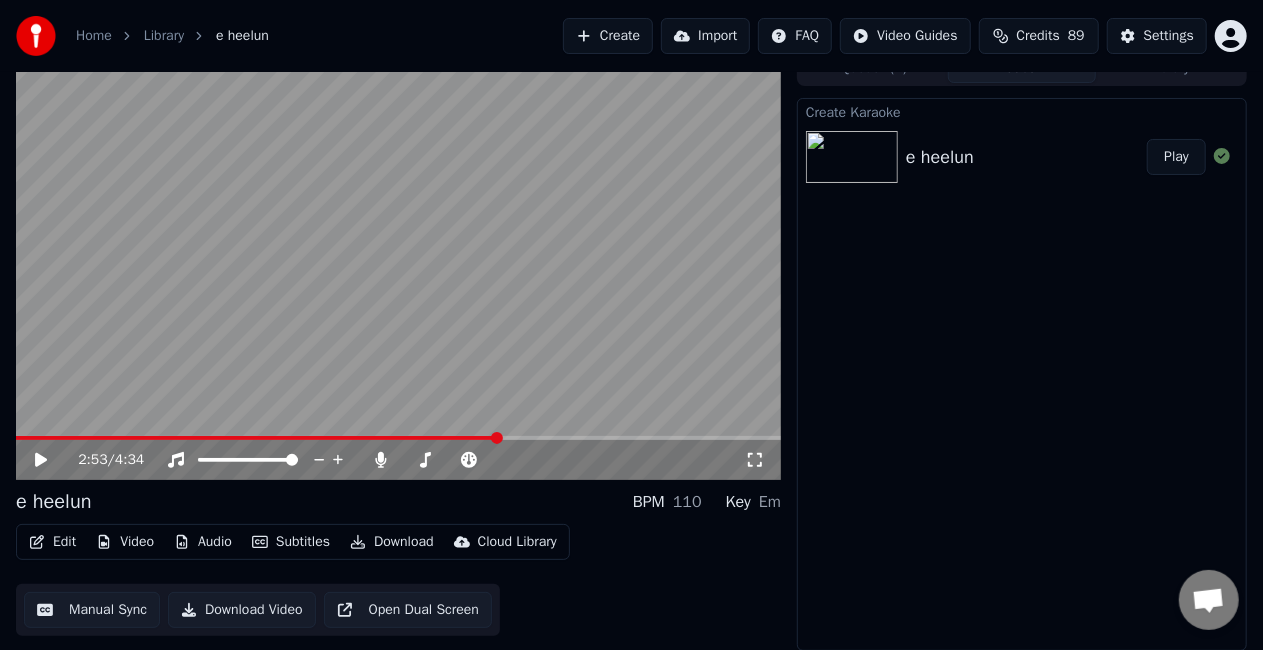 click on "Edit" at bounding box center (52, 542) 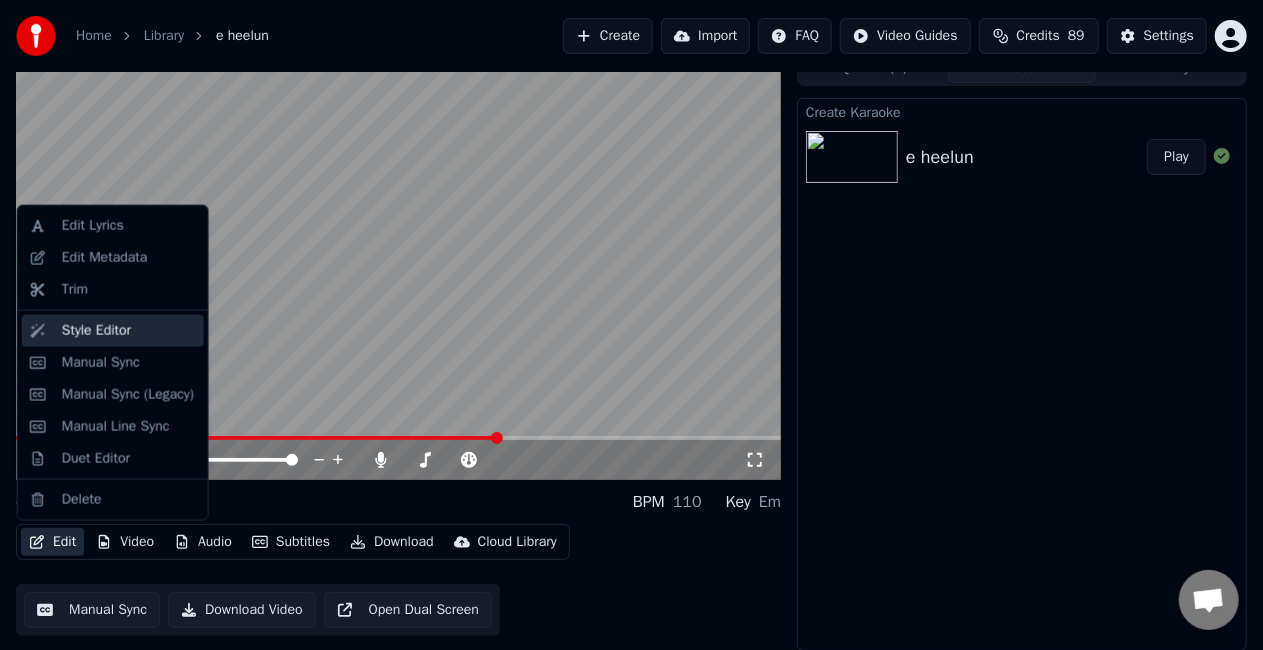 click on "Style Editor" at bounding box center (96, 331) 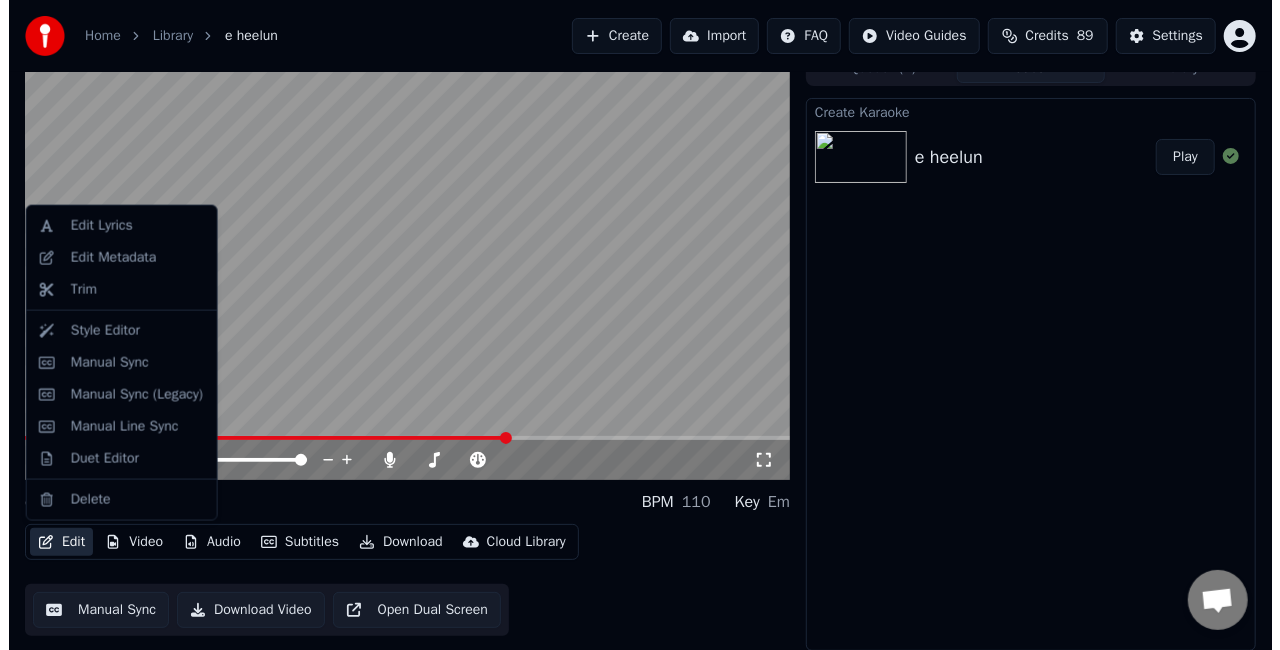 scroll, scrollTop: 0, scrollLeft: 0, axis: both 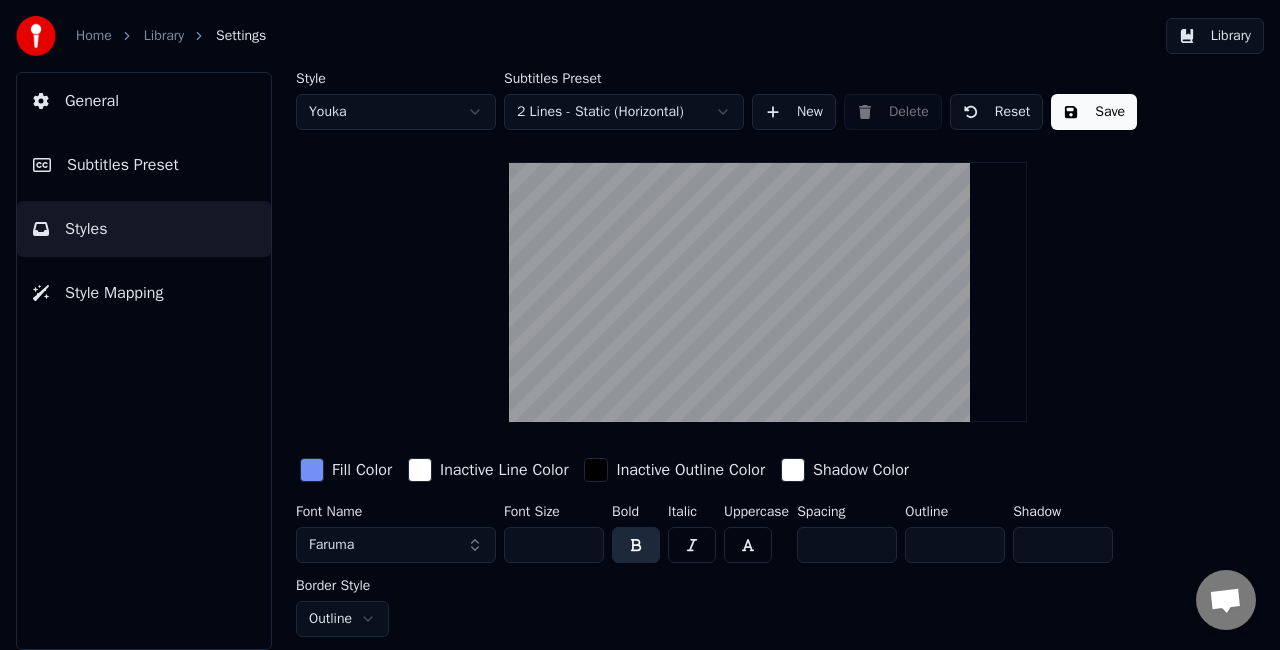 click at bounding box center [312, 470] 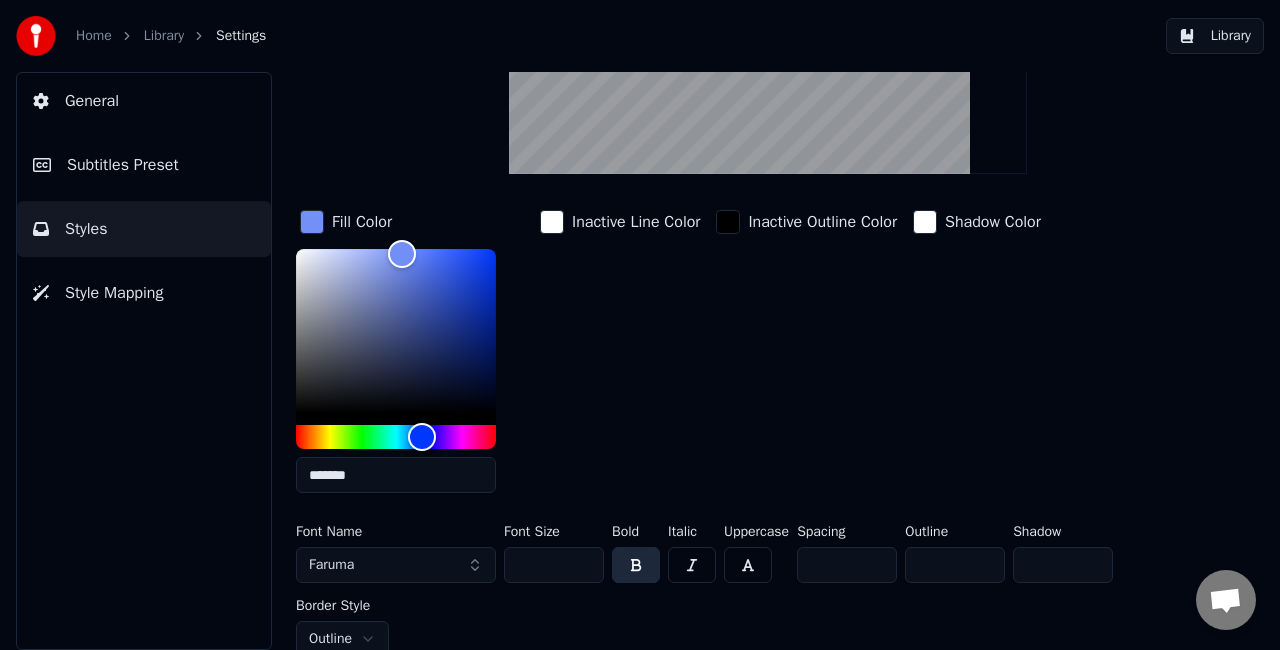 scroll, scrollTop: 253, scrollLeft: 0, axis: vertical 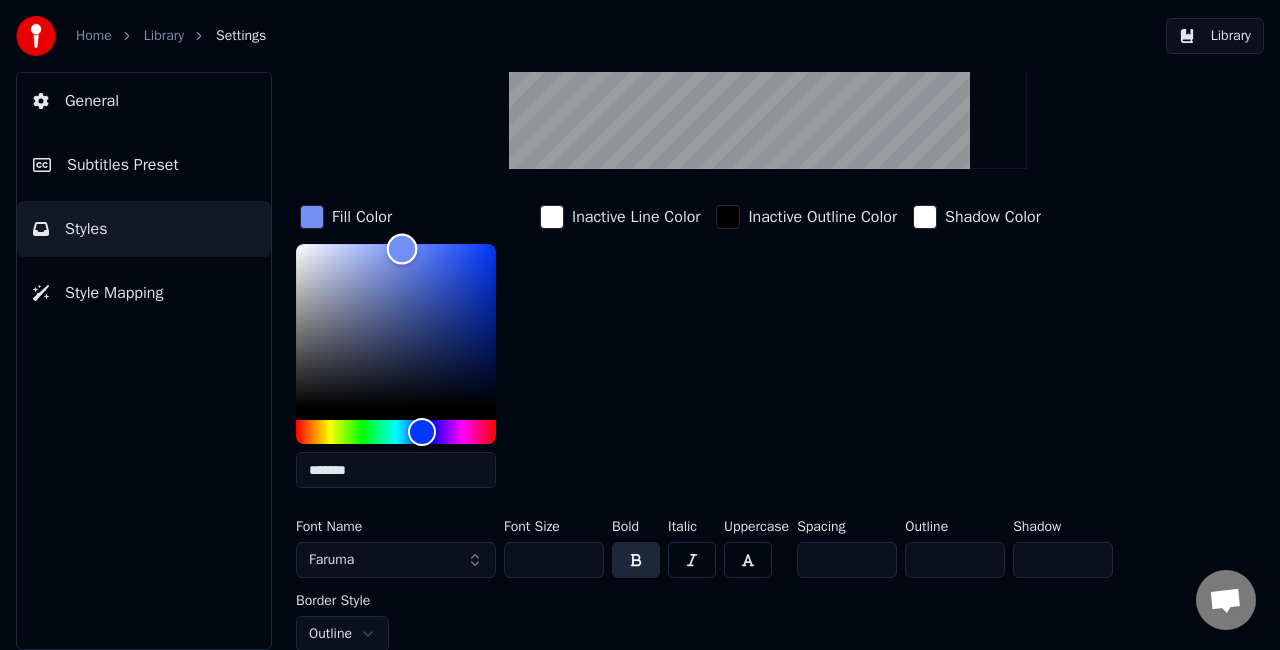 drag, startPoint x: 396, startPoint y: 330, endPoint x: 419, endPoint y: 326, distance: 23.345236 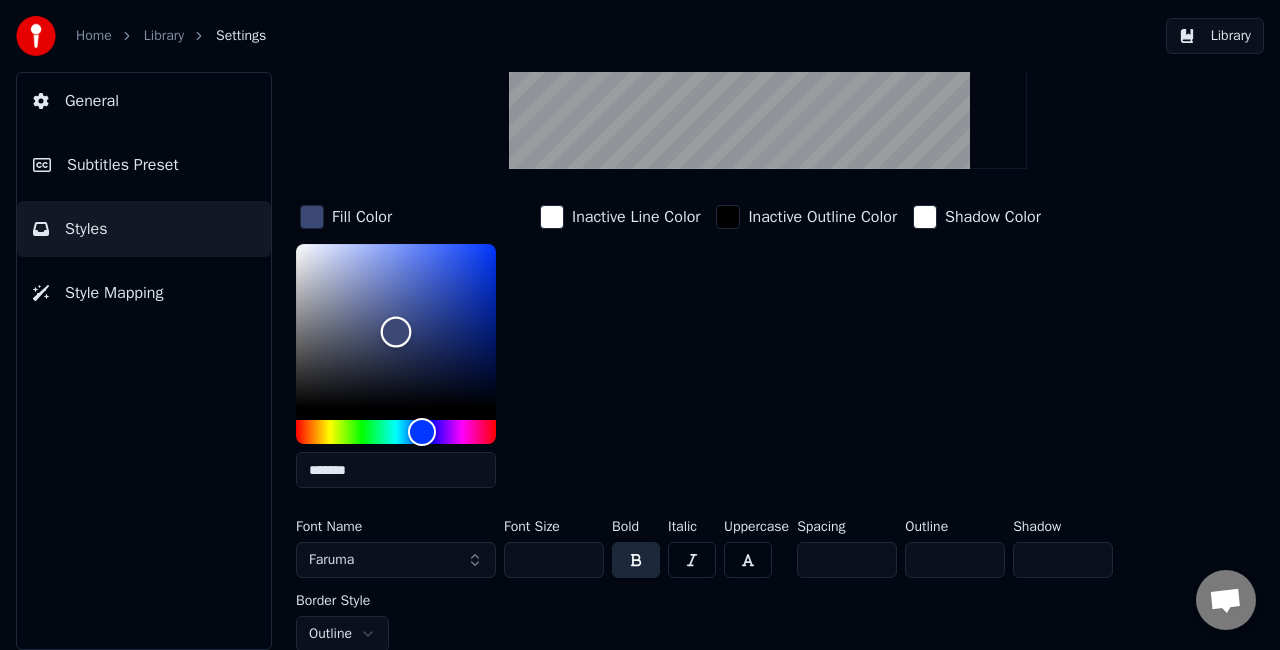 click at bounding box center [396, 326] 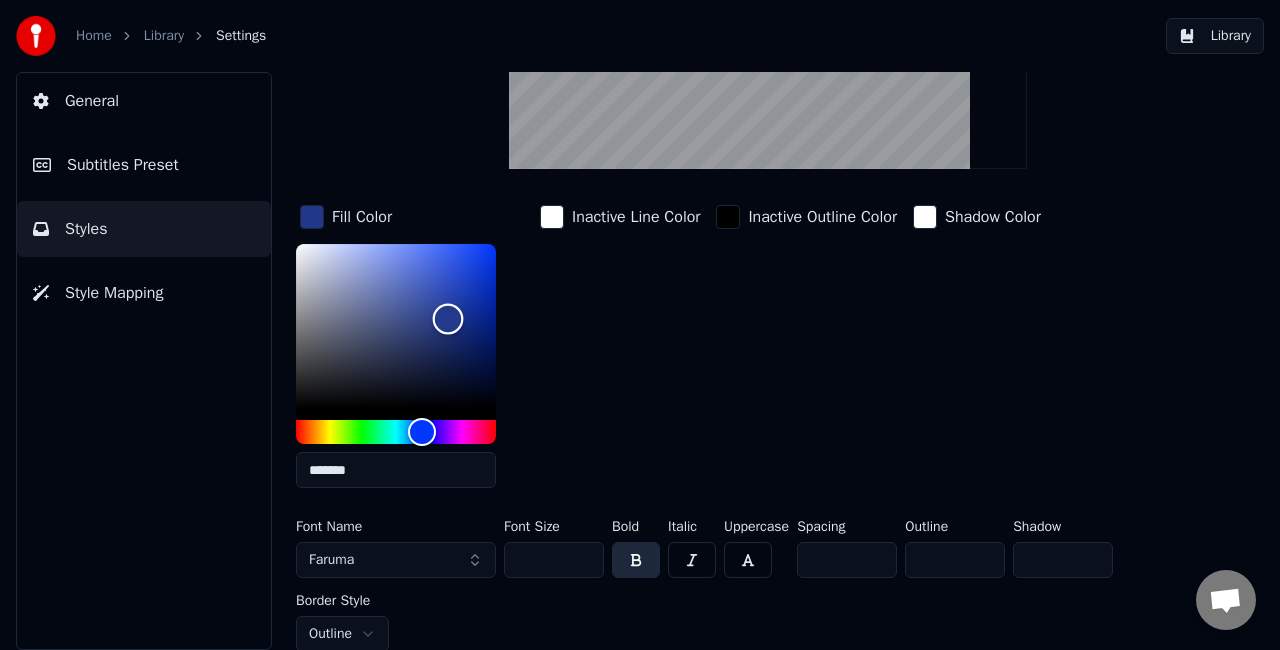 click at bounding box center (396, 326) 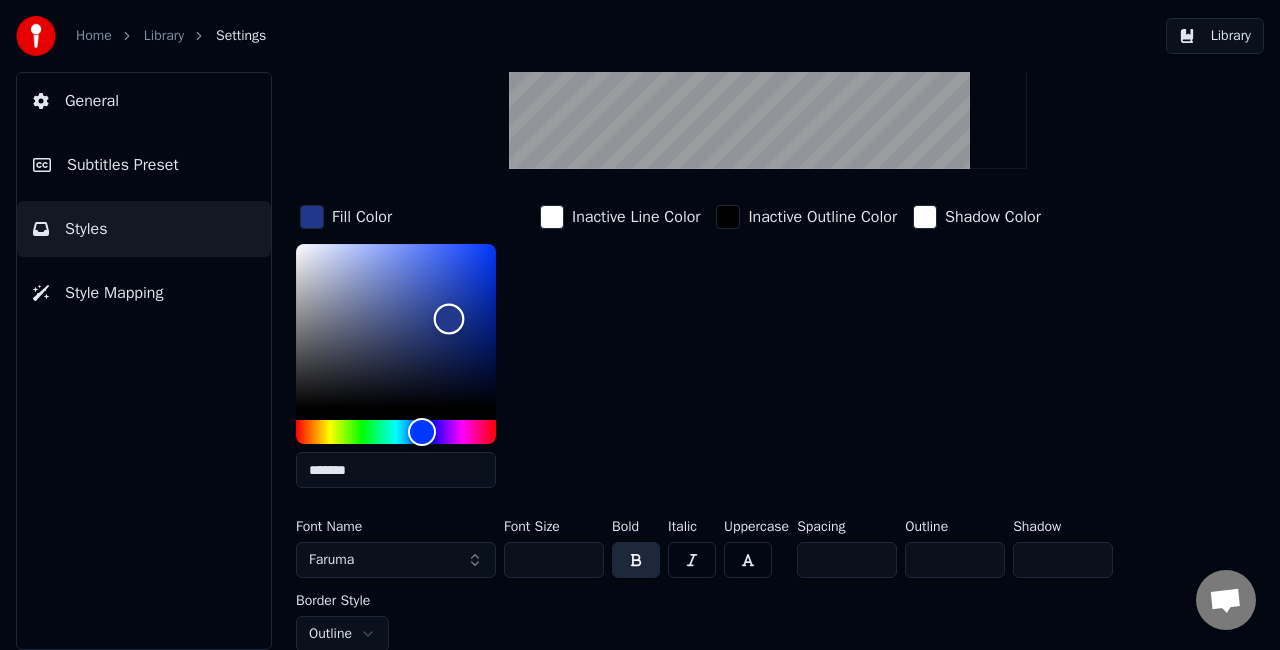 click at bounding box center (449, 319) 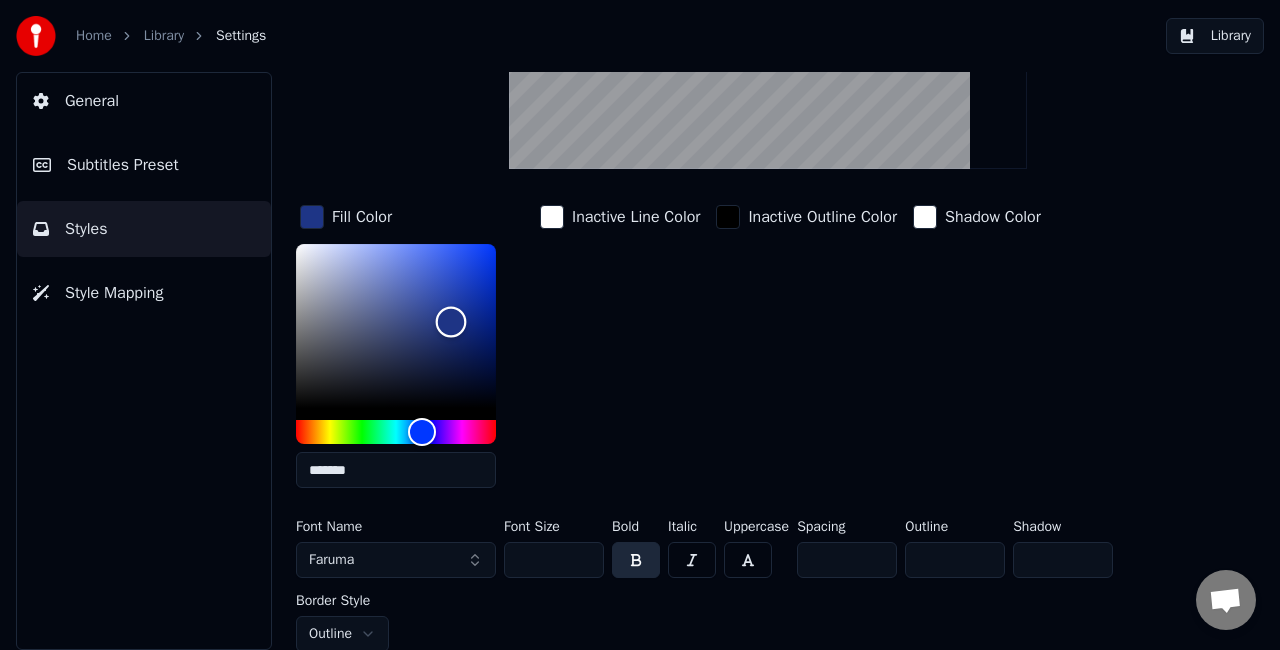 click at bounding box center [451, 322] 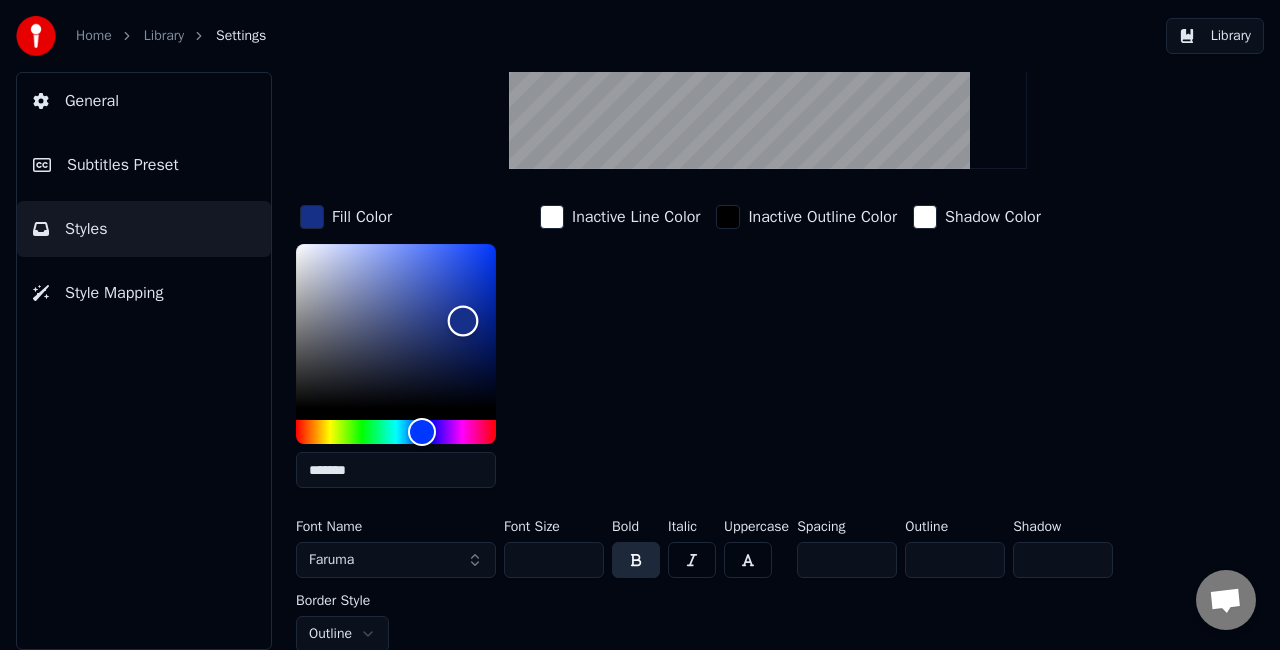 click at bounding box center (463, 321) 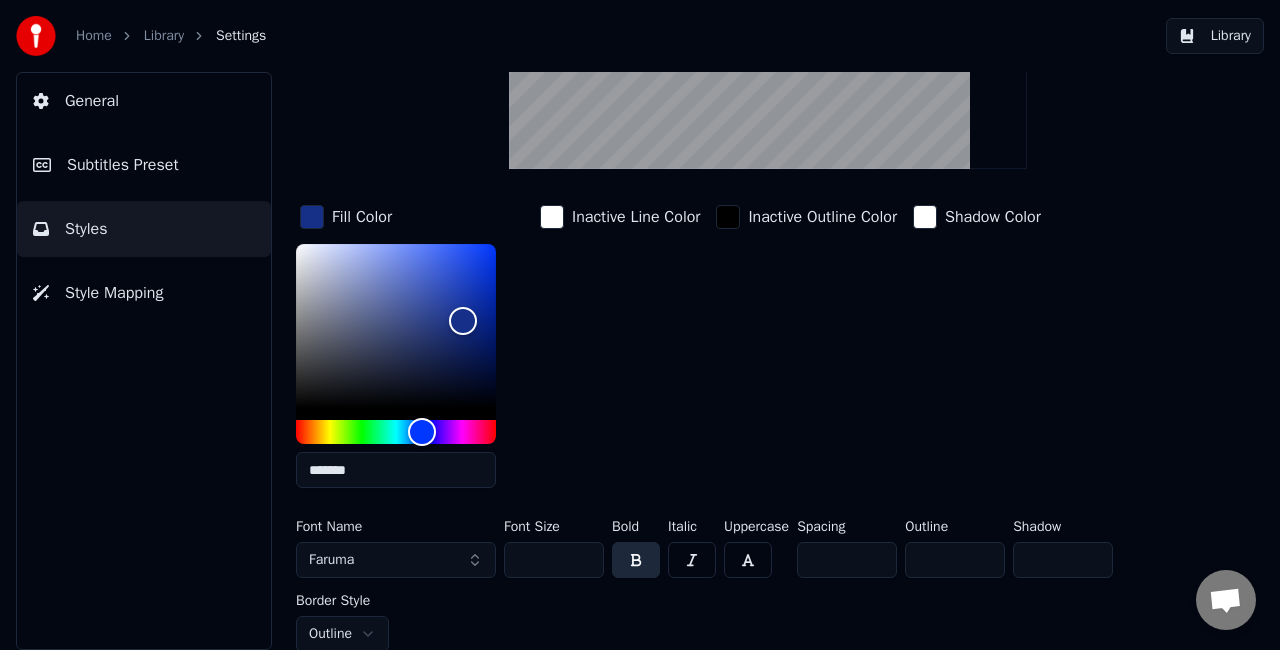 click on "Inactive Line Color" at bounding box center [620, 352] 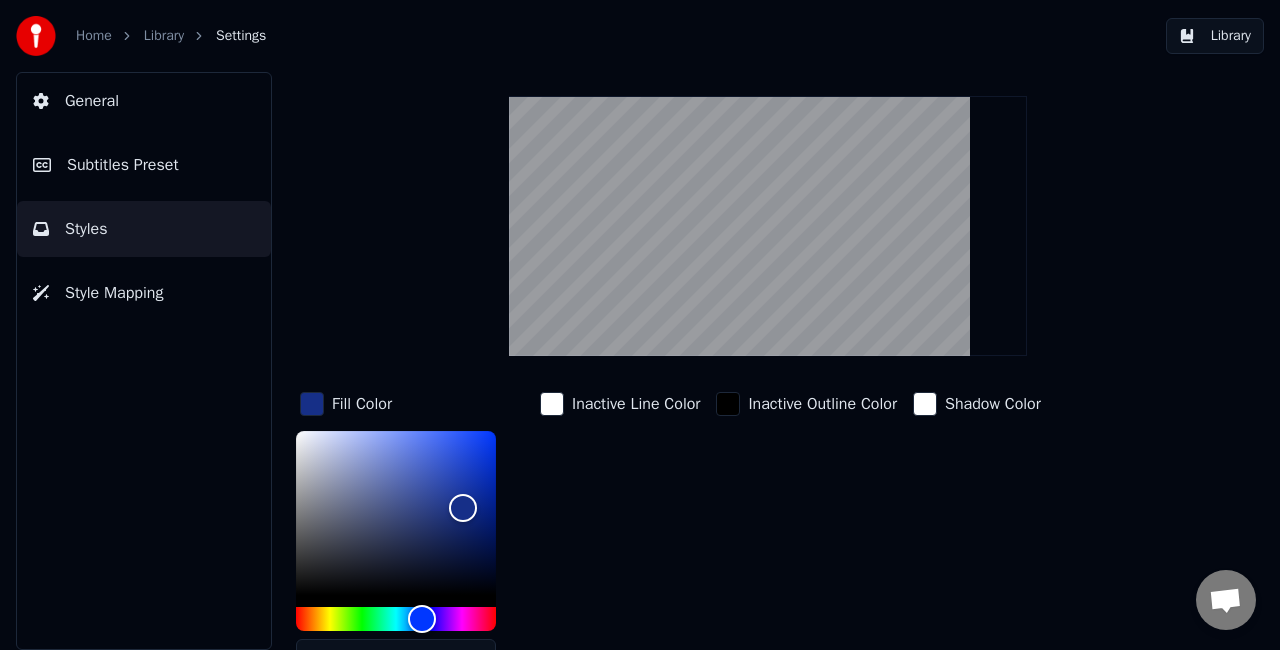 scroll, scrollTop: 53, scrollLeft: 0, axis: vertical 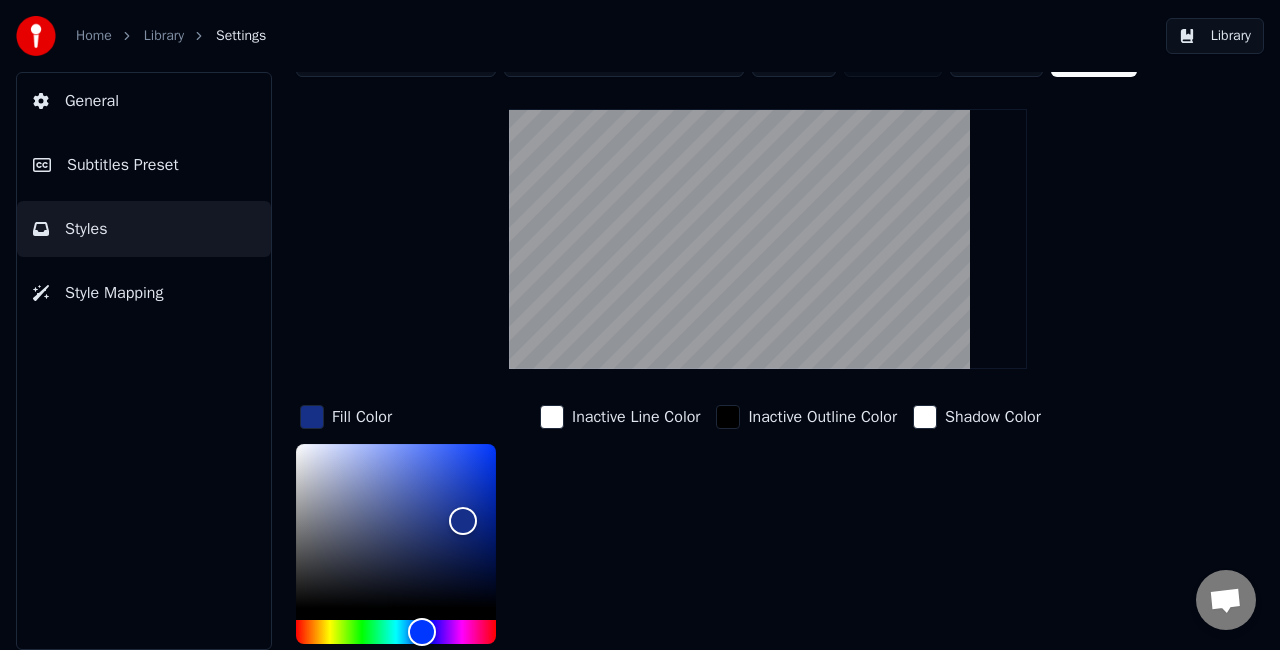 click on "Style Youka Subtitles Preset 2 Lines - Static (Horizontal) New Delete Reset Save Fill Color ******* Inactive Line Color Inactive Outline Color Shadow Color Font Name Faruma Font Size *** Bold Italic Uppercase Spacing ** Outline ** Shadow * Border Style Outline" at bounding box center (768, 435) 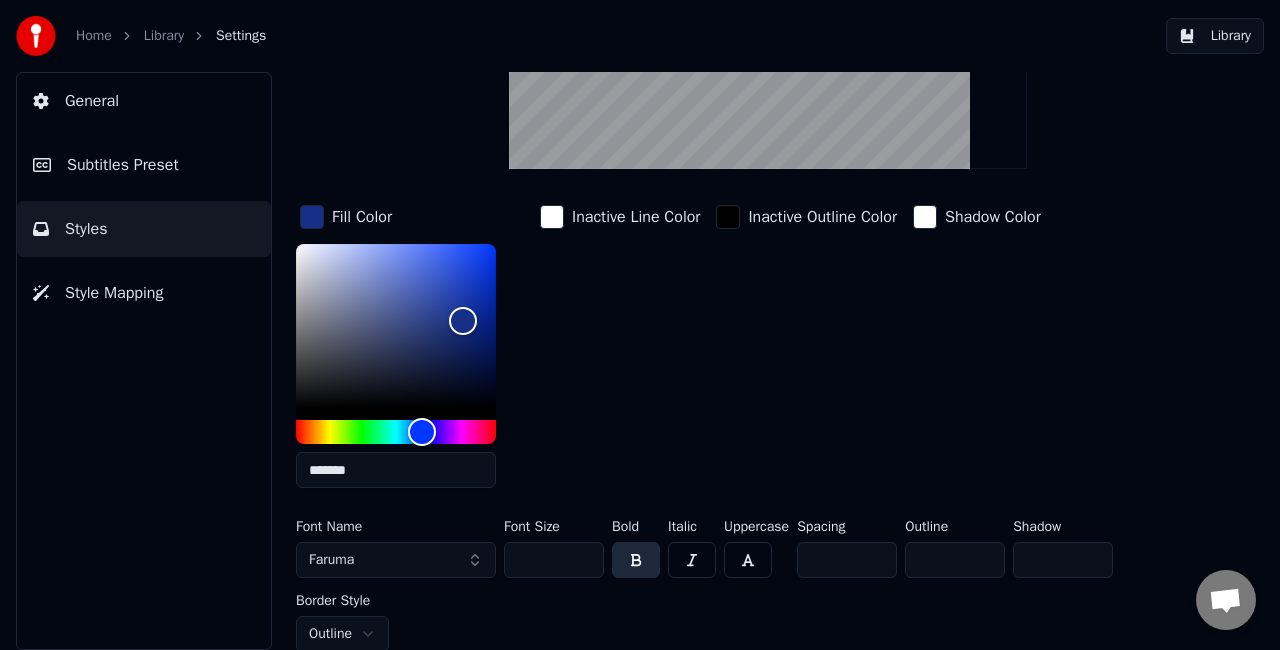 click at bounding box center [636, 560] 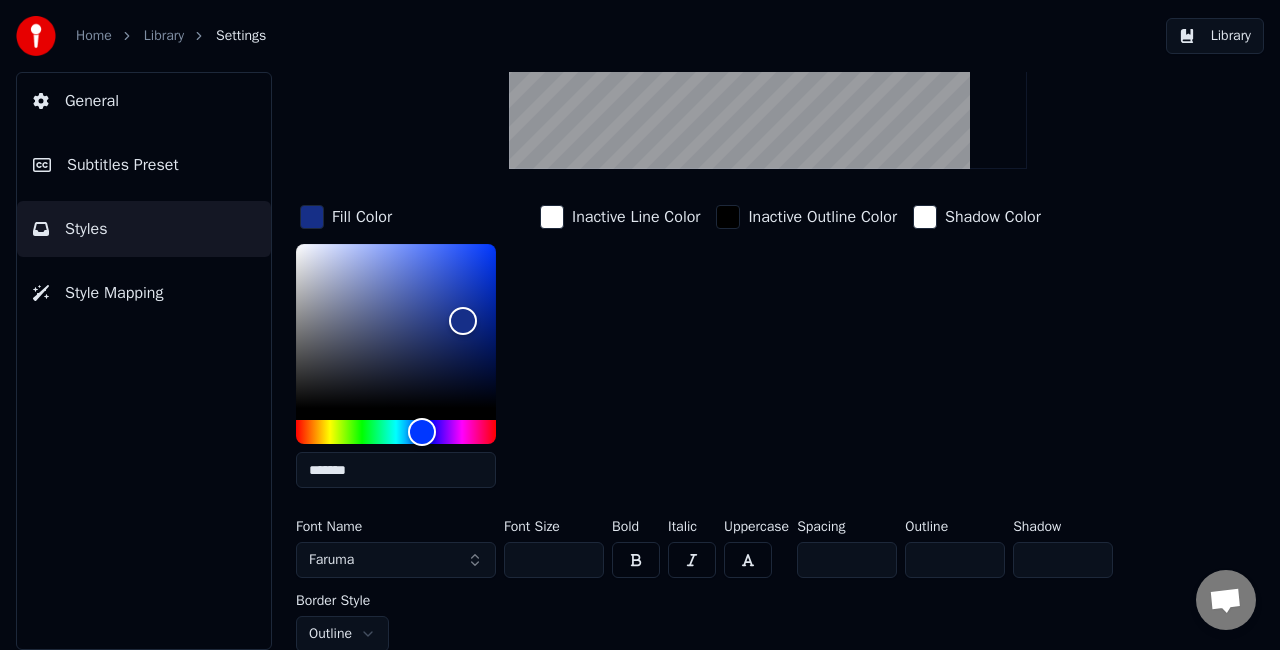 drag, startPoint x: 550, startPoint y: 555, endPoint x: 503, endPoint y: 560, distance: 47.26521 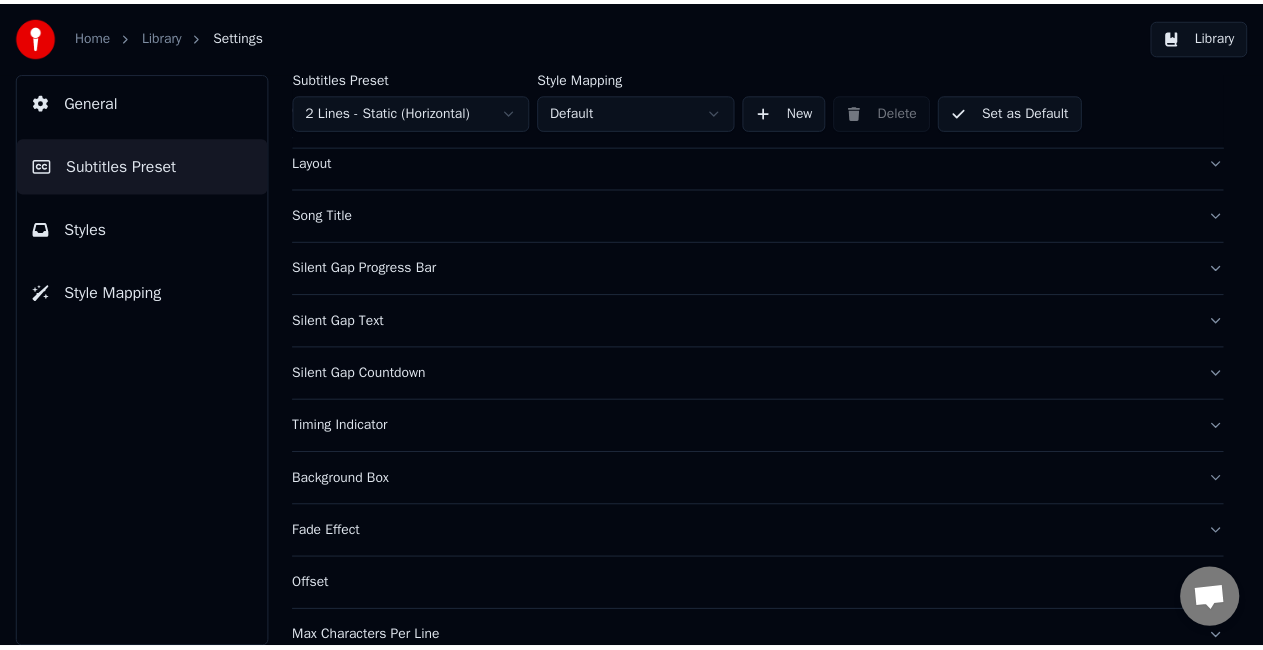 scroll, scrollTop: 0, scrollLeft: 0, axis: both 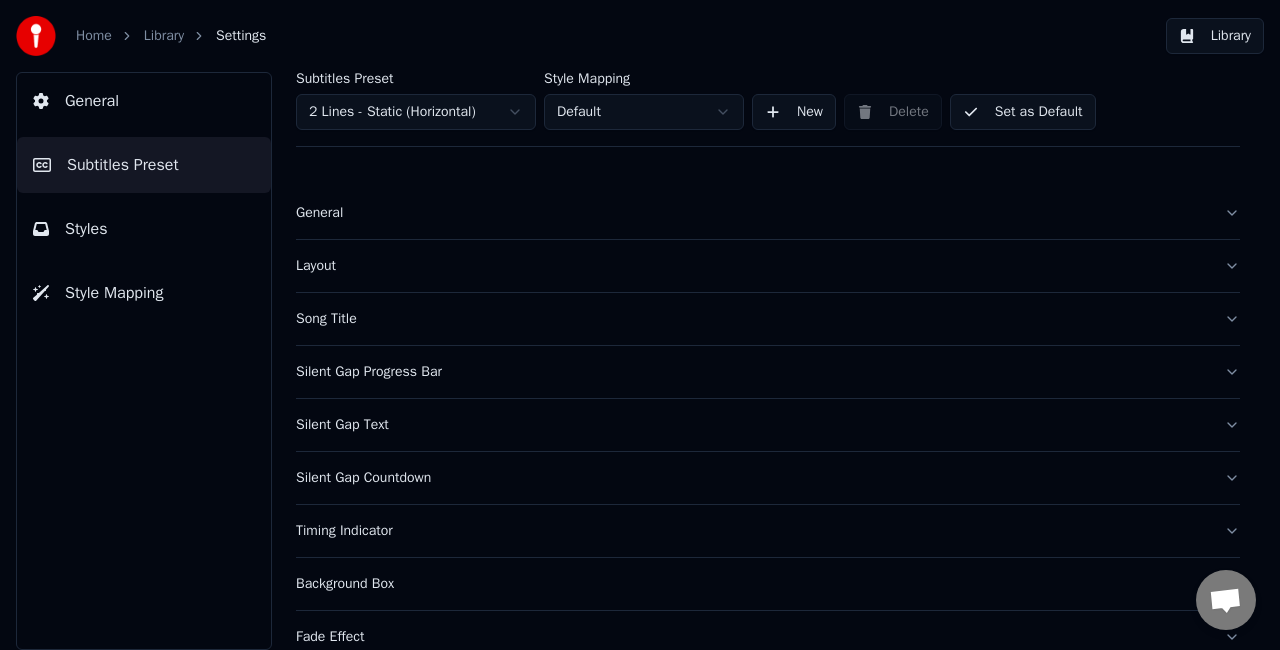 click on "General" at bounding box center [144, 101] 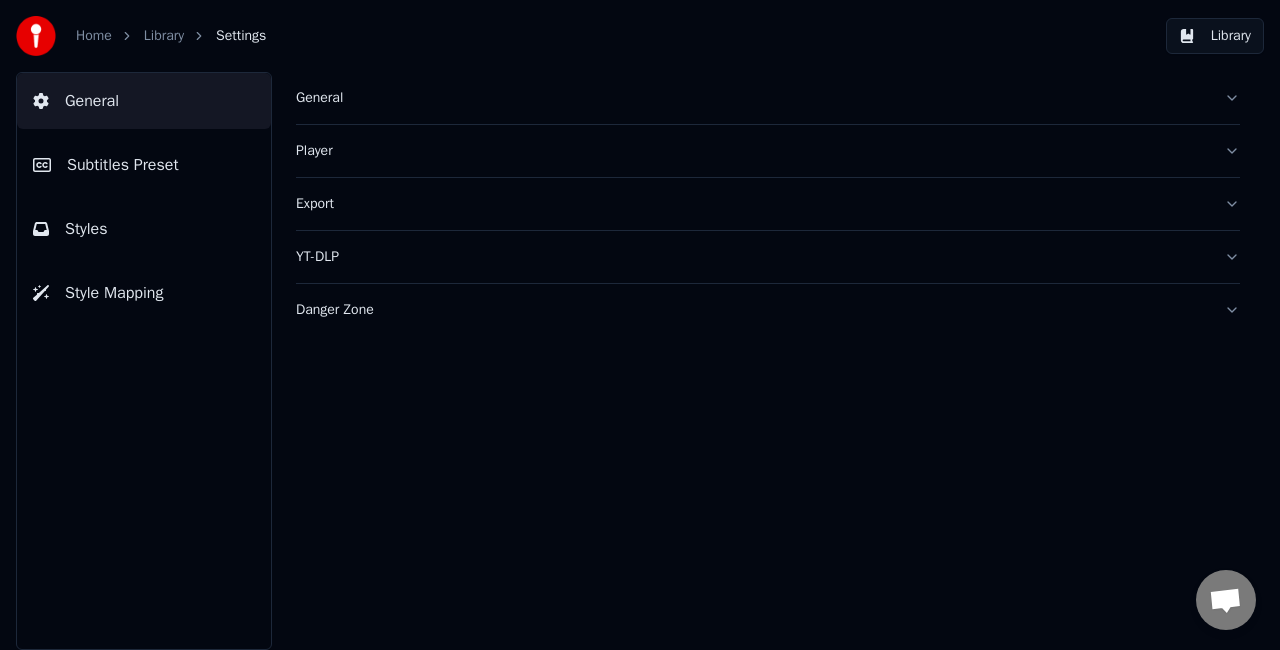 click on "Styles" at bounding box center [144, 229] 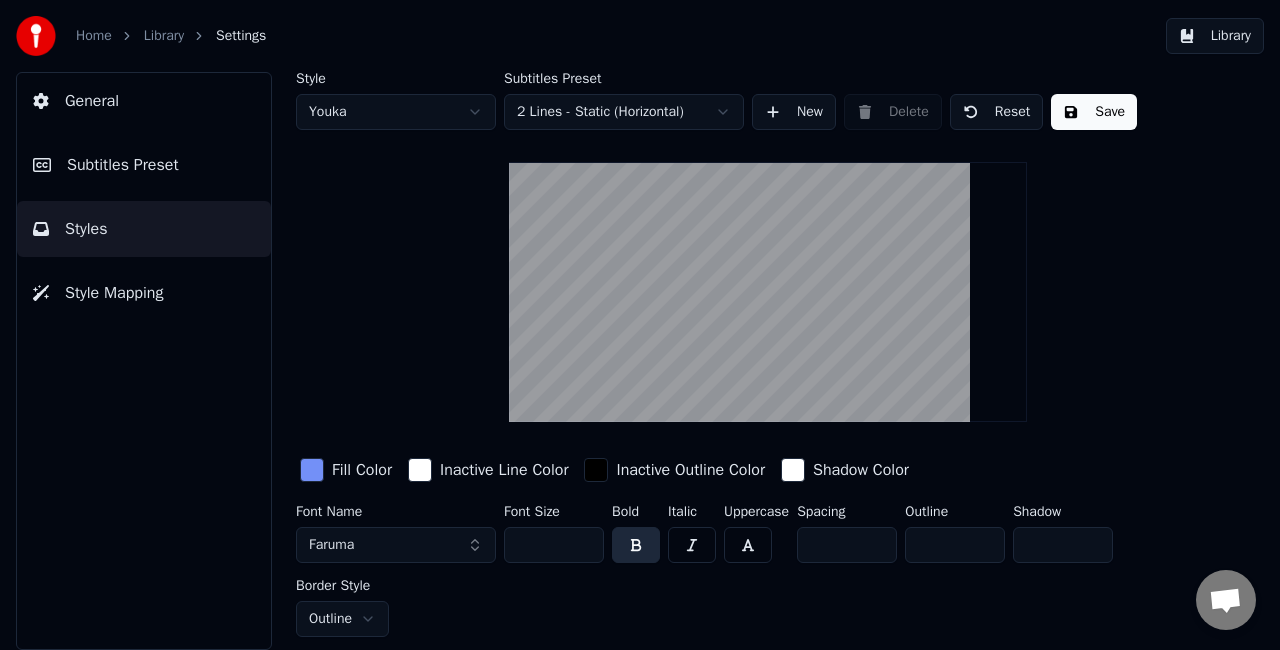 drag, startPoint x: 547, startPoint y: 552, endPoint x: 482, endPoint y: 552, distance: 65 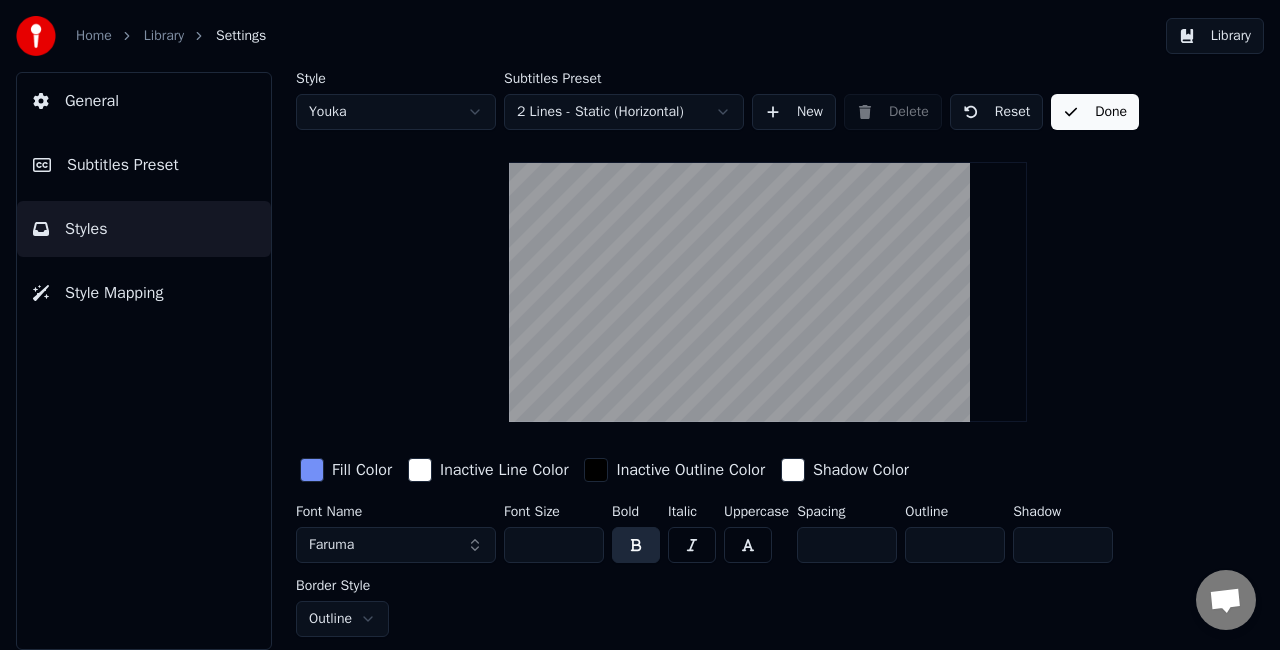 click on "Done" at bounding box center [1095, 112] 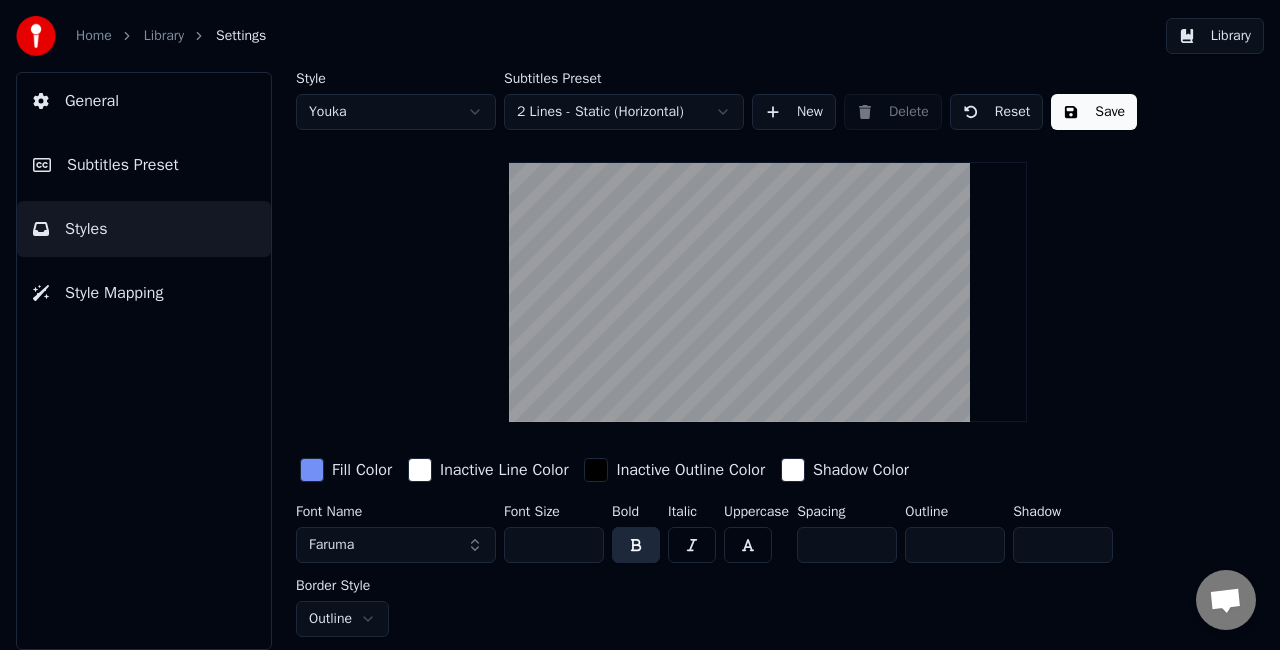 click on "Library" at bounding box center [1215, 36] 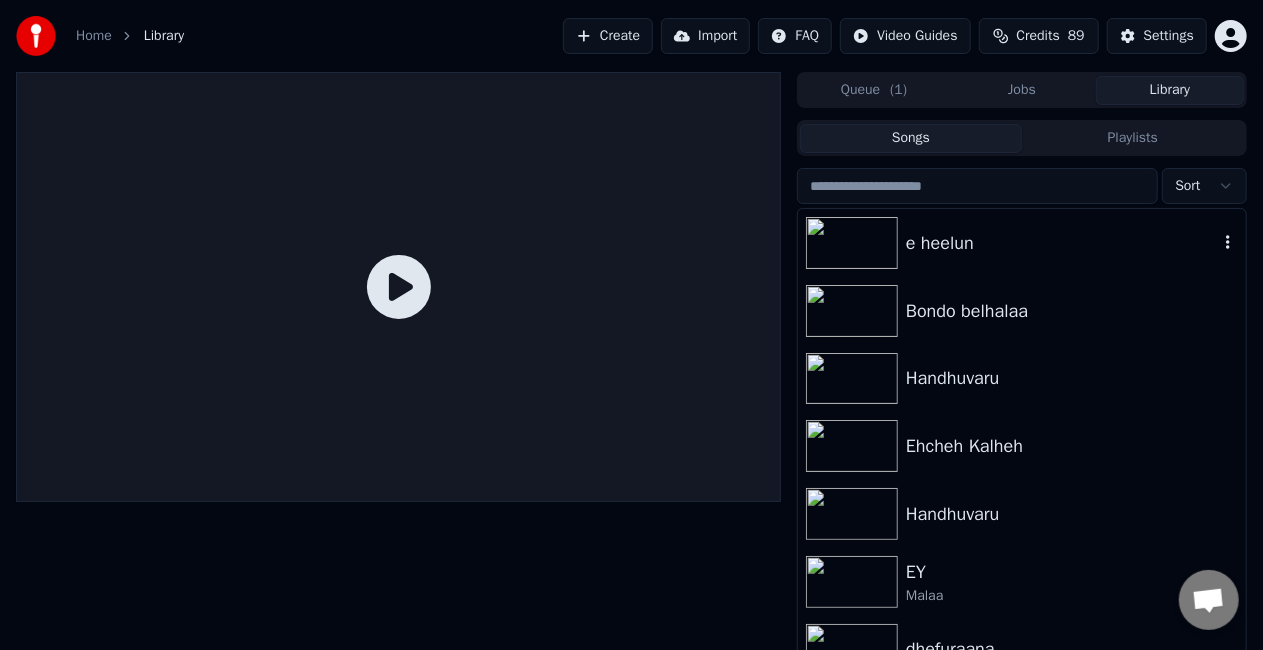 click on "e heelun" at bounding box center [1022, 243] 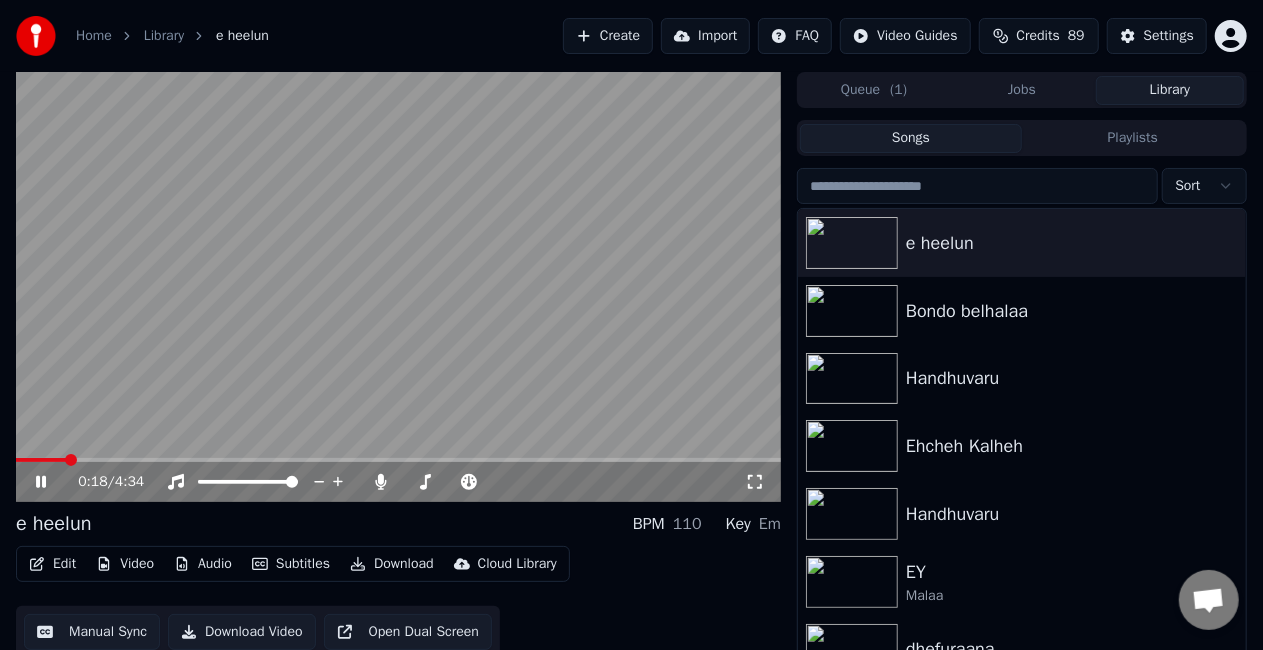 click at bounding box center [398, 460] 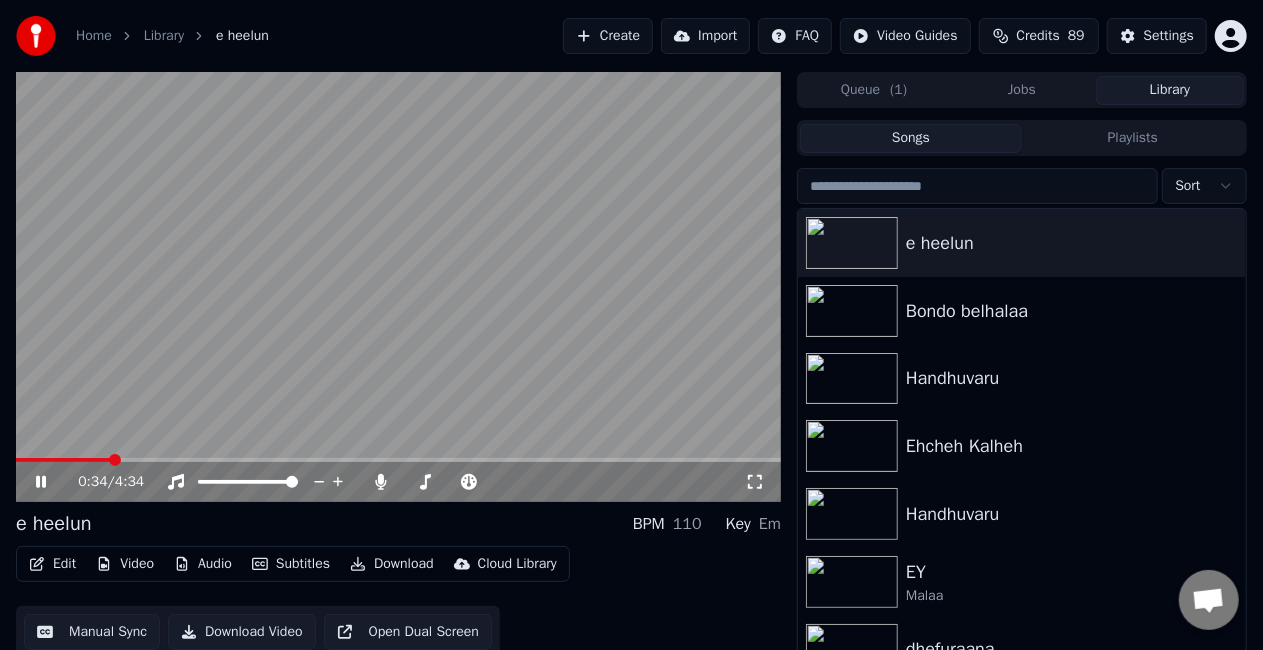 click at bounding box center (398, 460) 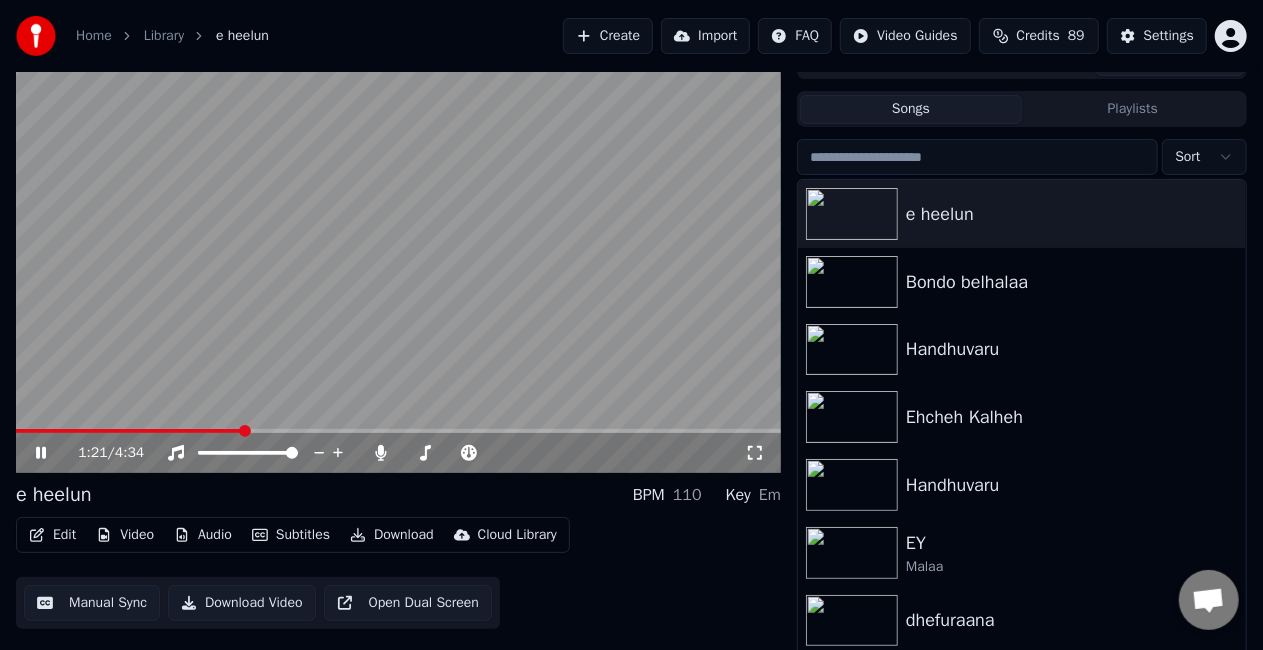 scroll, scrollTop: 45, scrollLeft: 0, axis: vertical 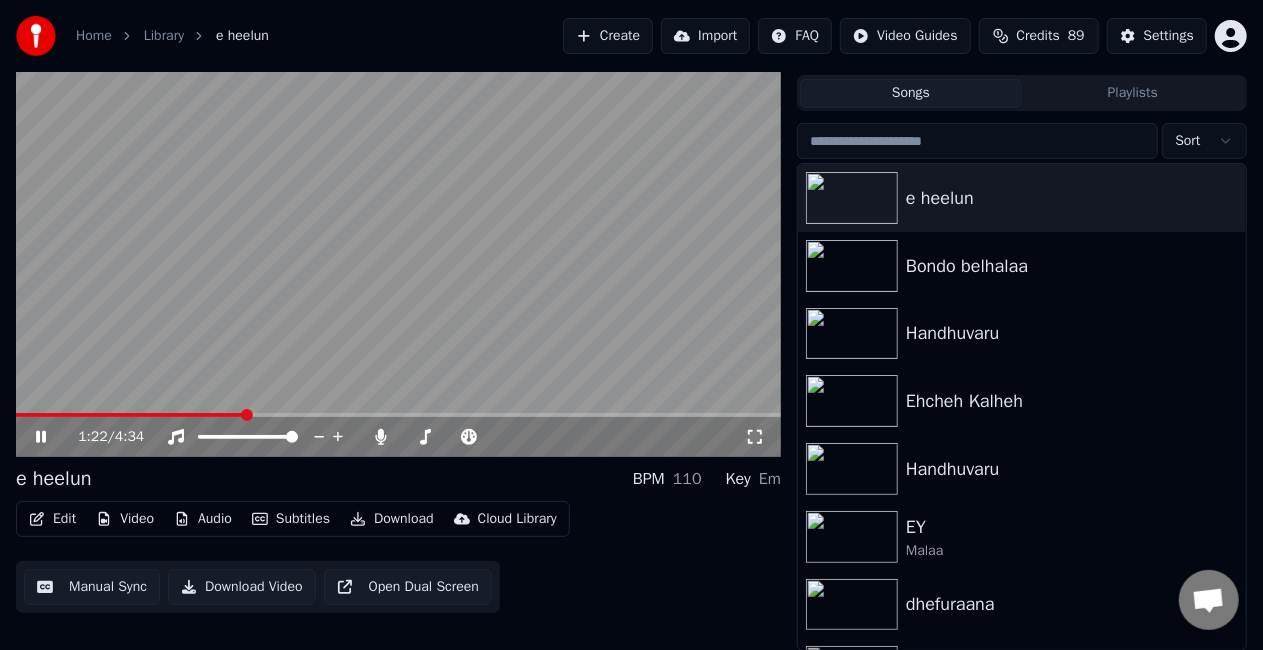 click on "Edit" at bounding box center [52, 519] 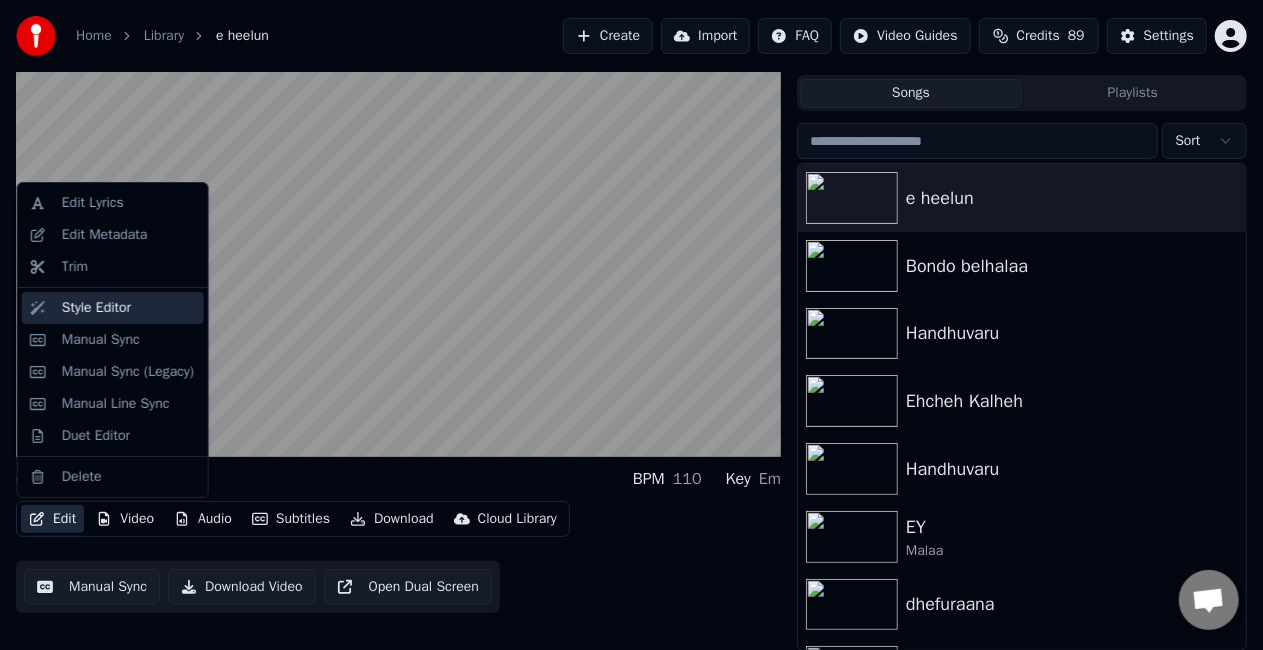 click on "Style Editor" at bounding box center [96, 308] 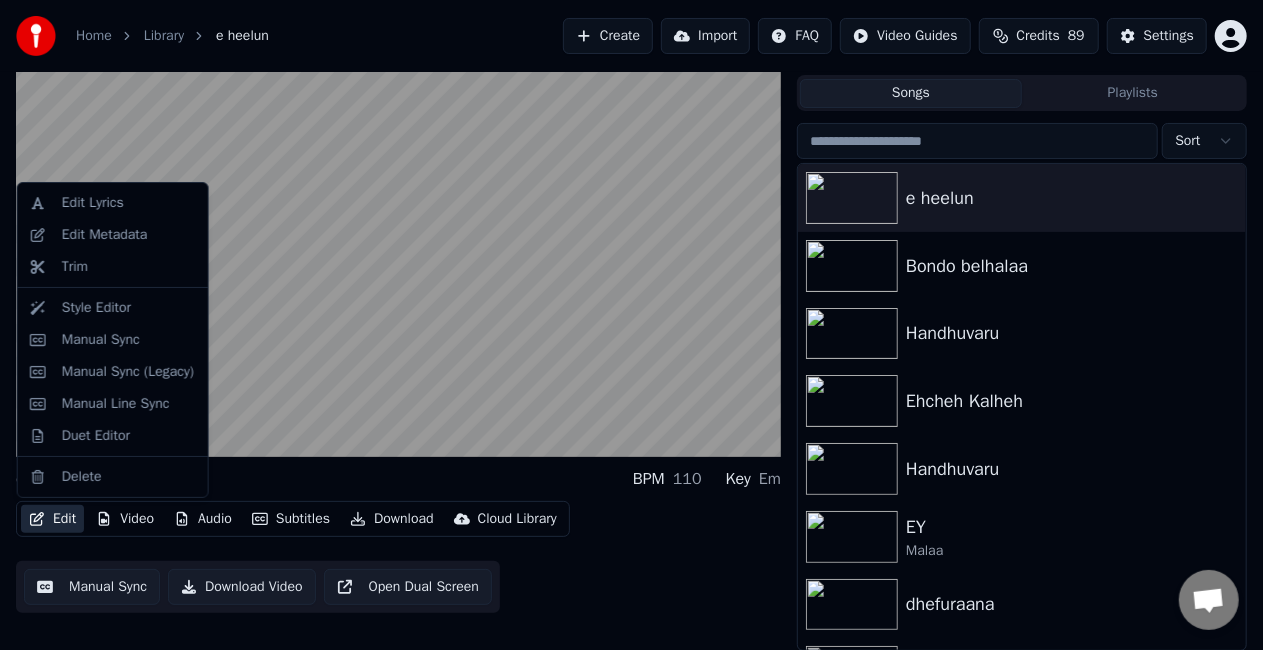 scroll, scrollTop: 0, scrollLeft: 0, axis: both 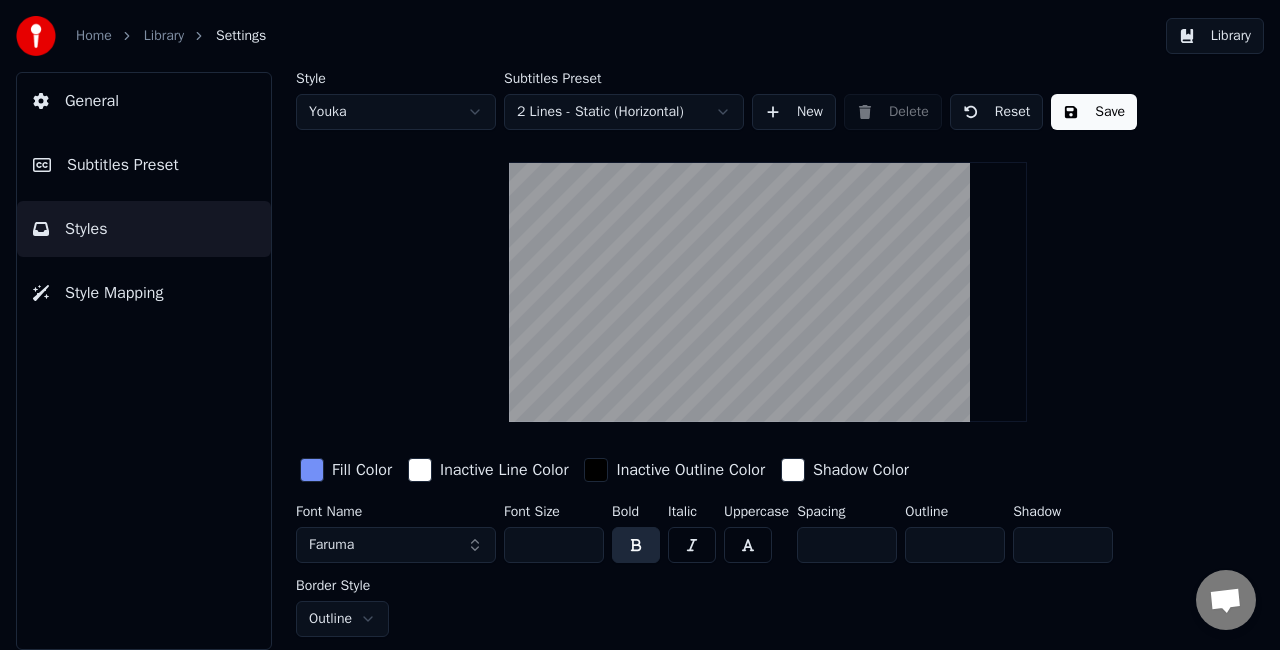drag, startPoint x: 543, startPoint y: 546, endPoint x: 526, endPoint y: 540, distance: 18.027756 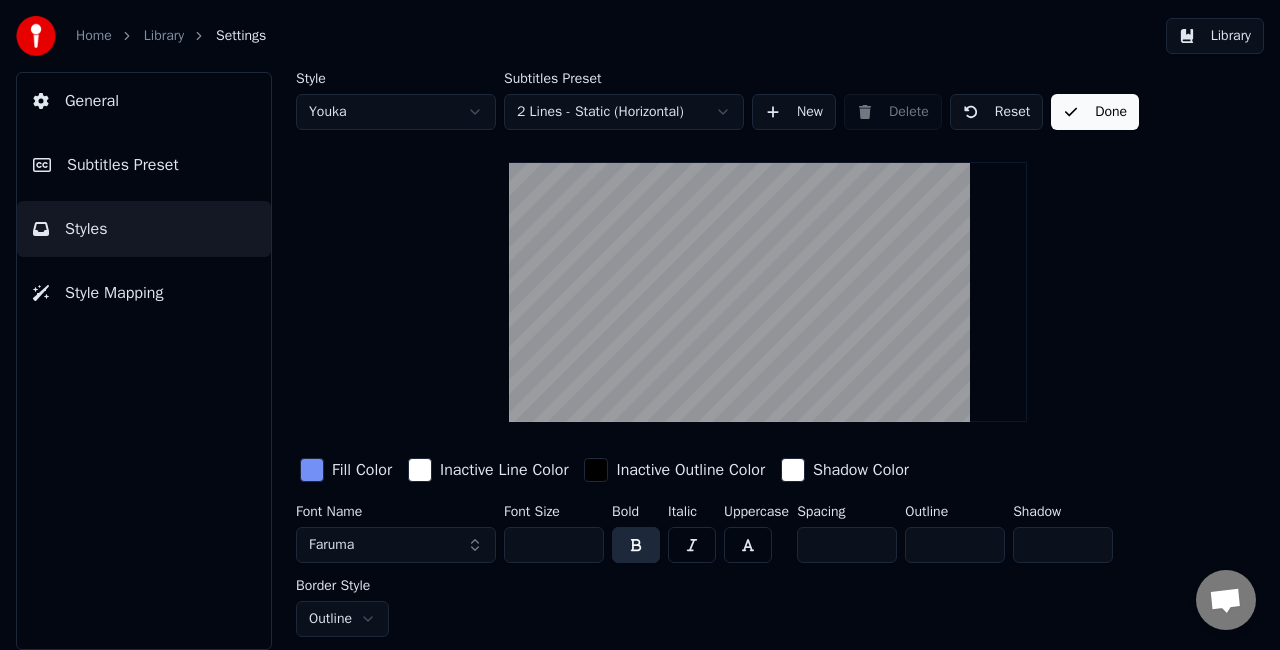 click on "Done" at bounding box center [1095, 112] 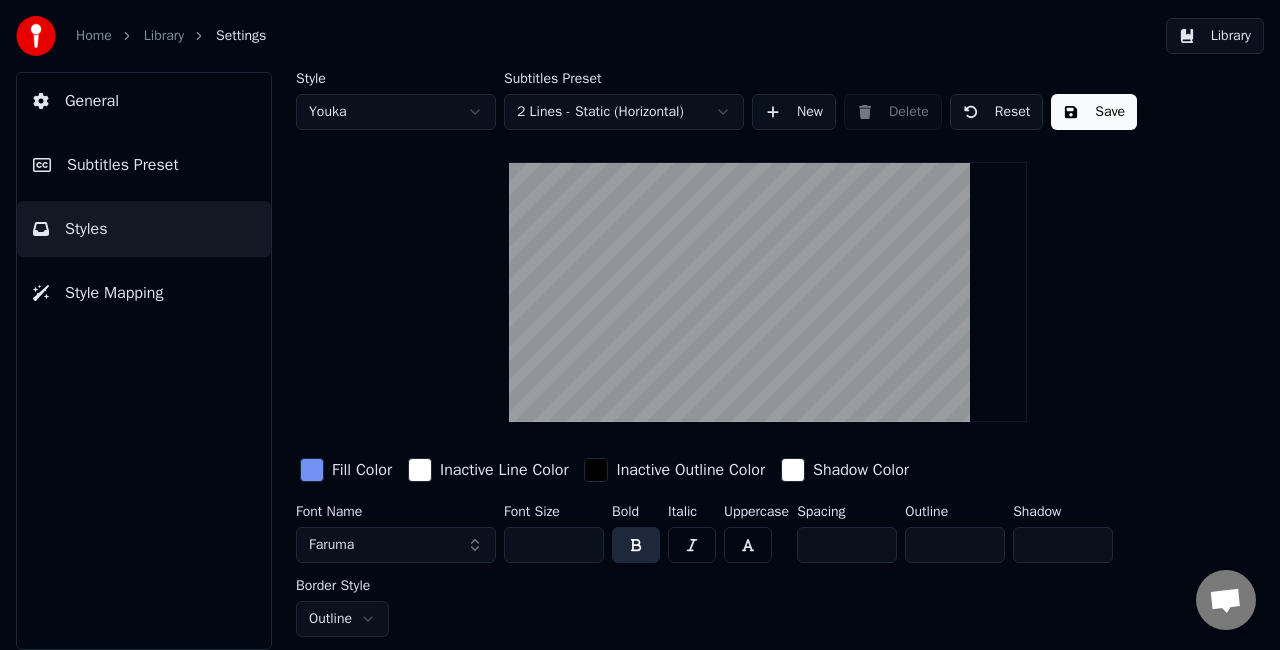 click on "Library" at bounding box center (1215, 36) 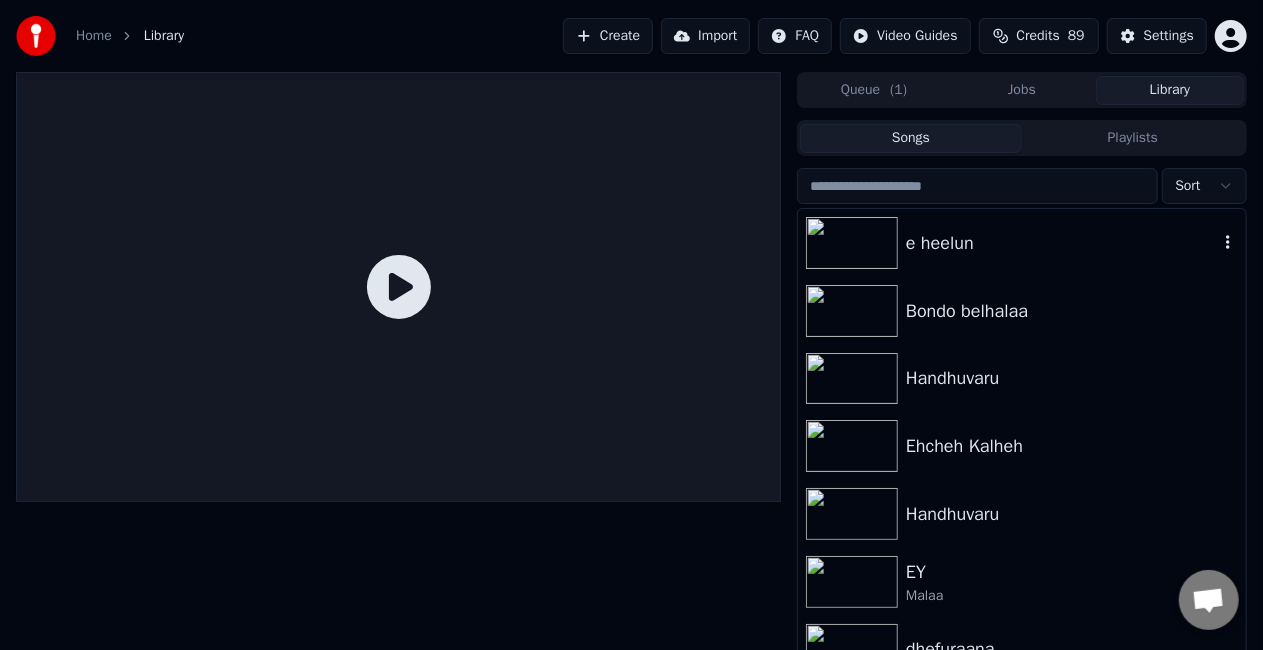 click on "e heelun" at bounding box center [1022, 243] 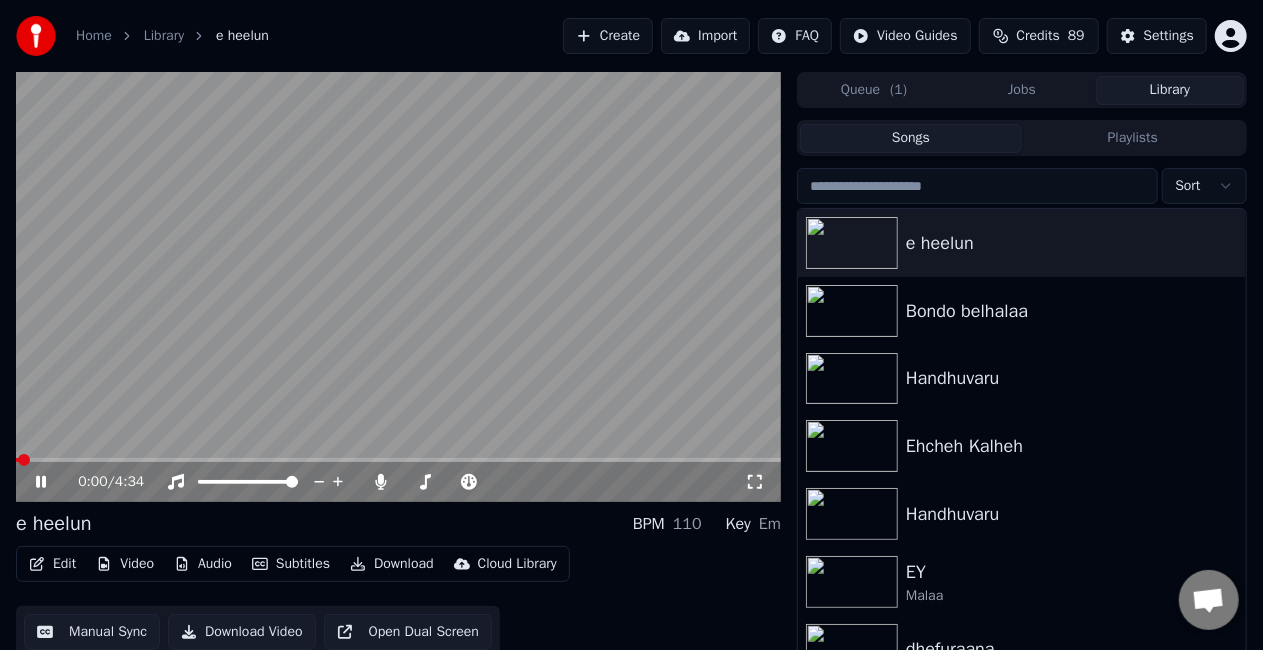 click at bounding box center [398, 287] 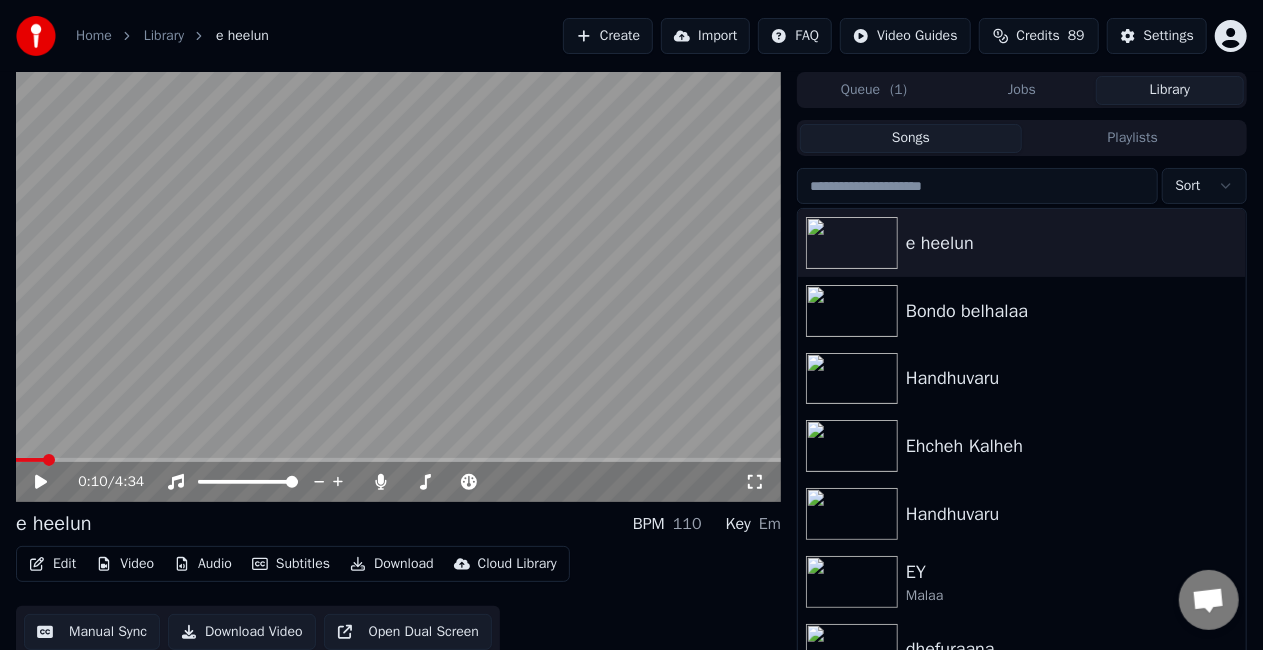 click at bounding box center (398, 460) 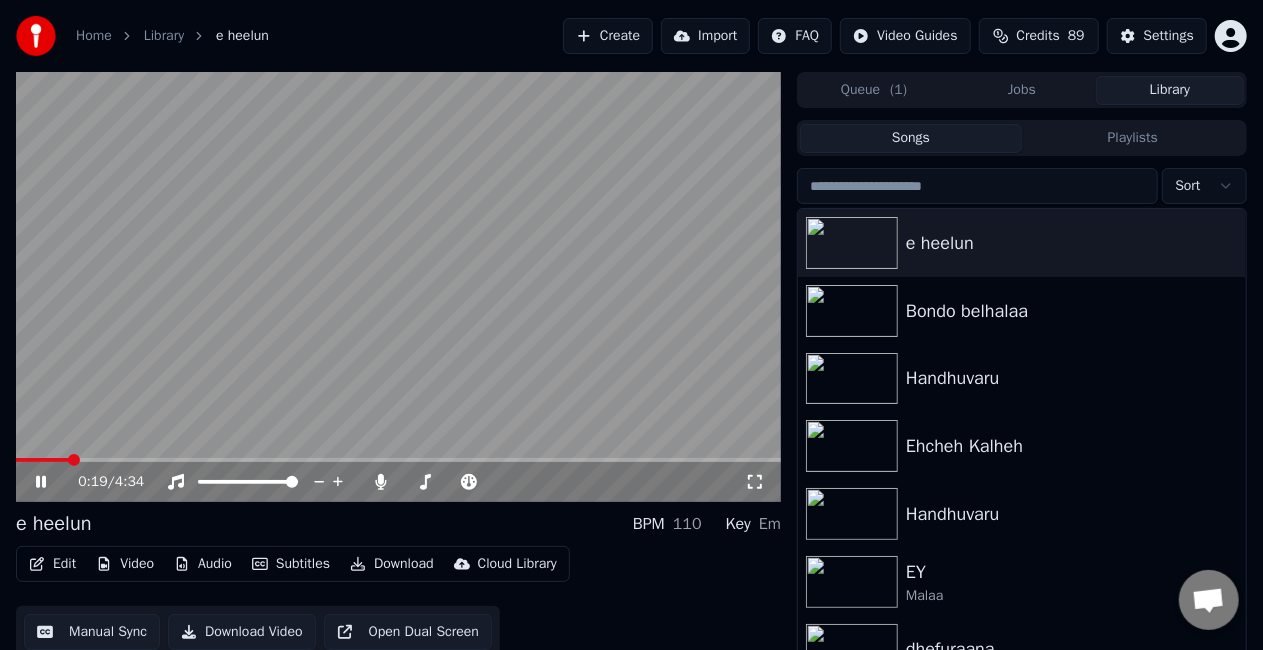 click at bounding box center (398, 460) 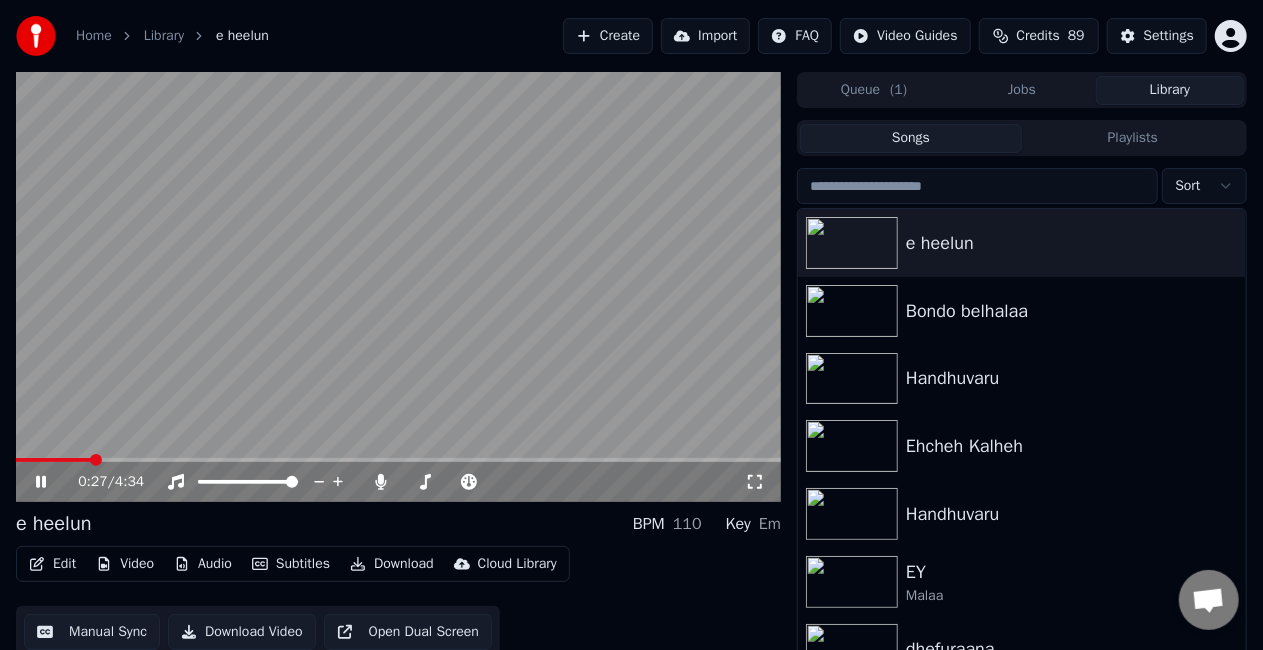 click at bounding box center [398, 460] 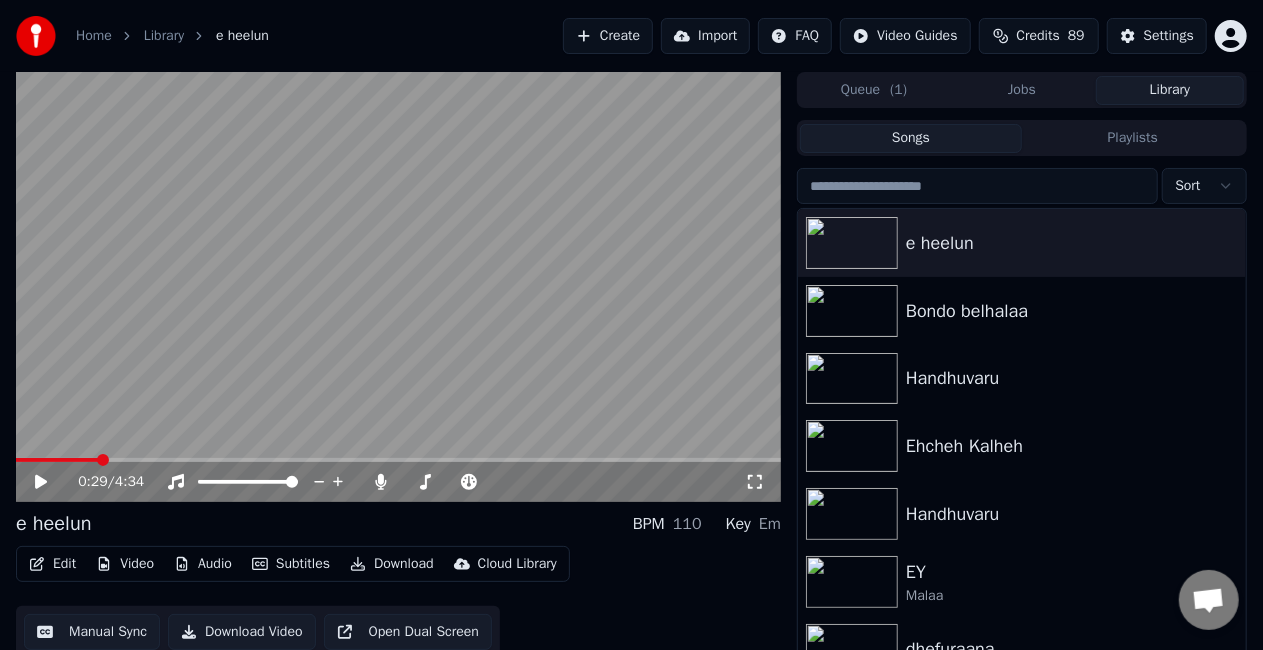 click 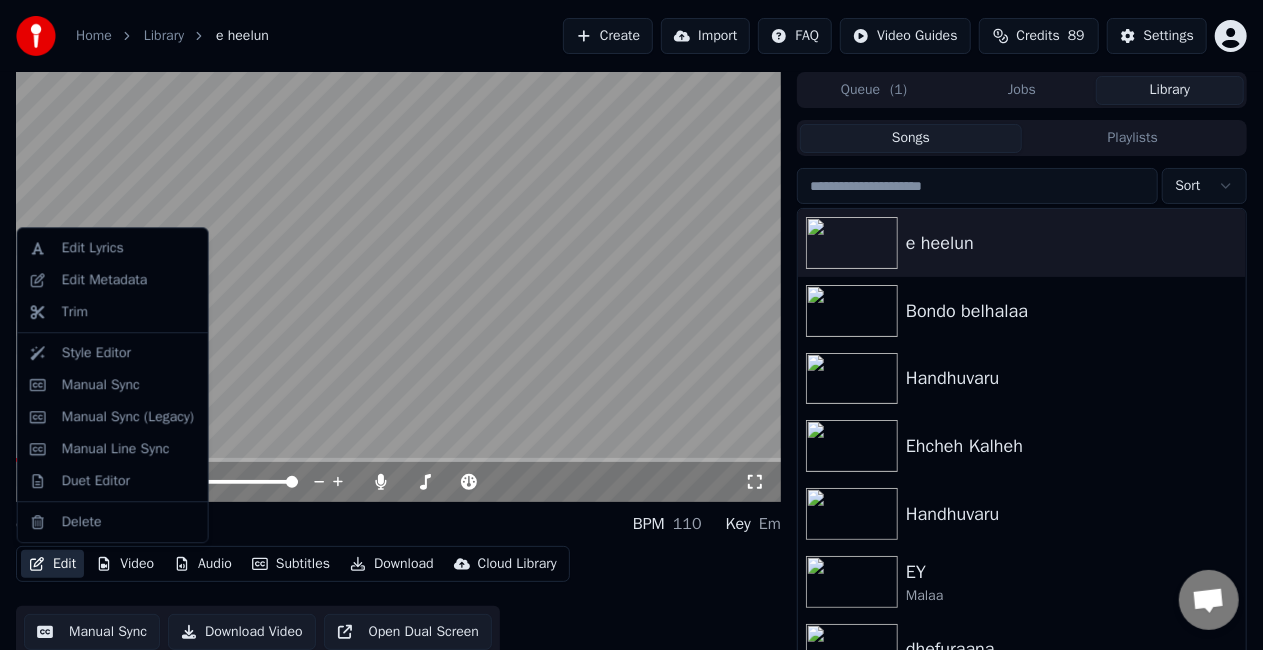click on "Edit" at bounding box center (52, 564) 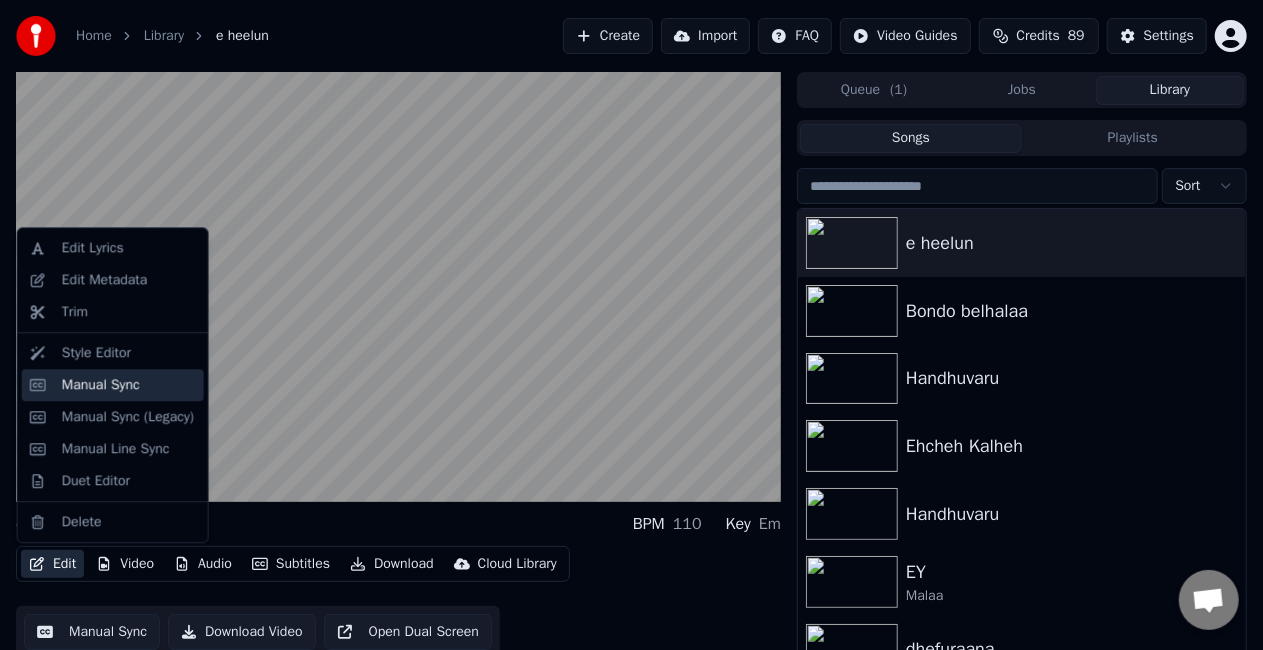 click on "Manual Sync" at bounding box center (101, 385) 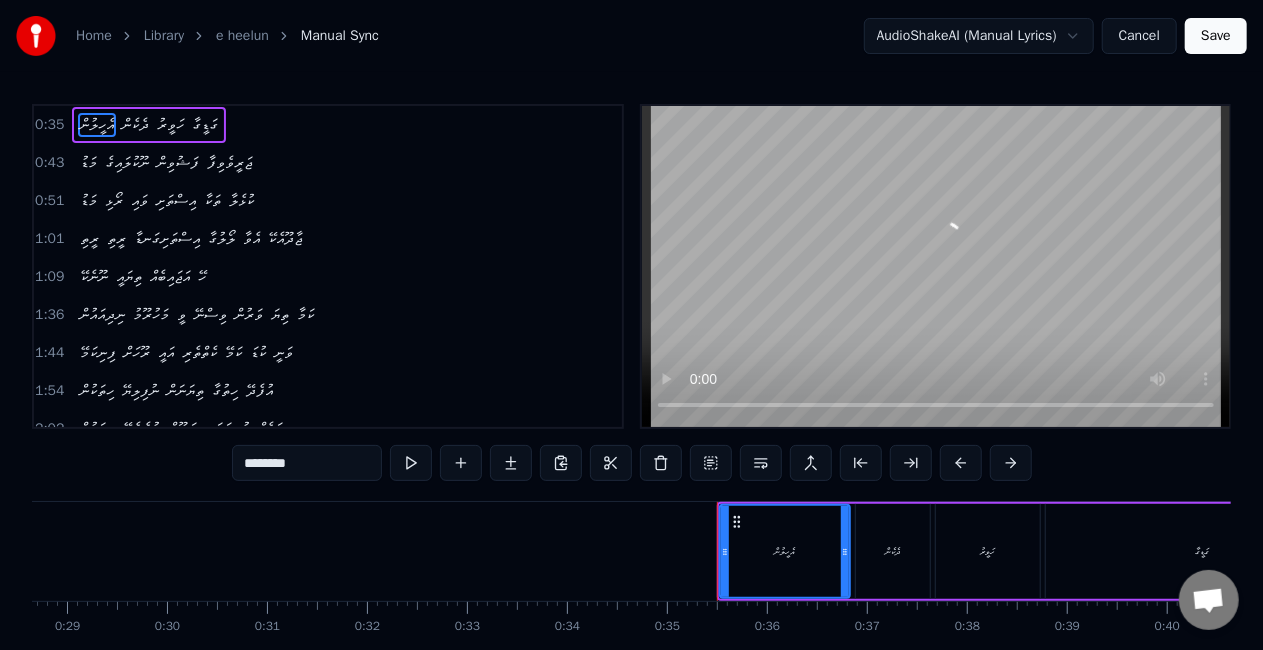 scroll, scrollTop: 0, scrollLeft: 3450, axis: horizontal 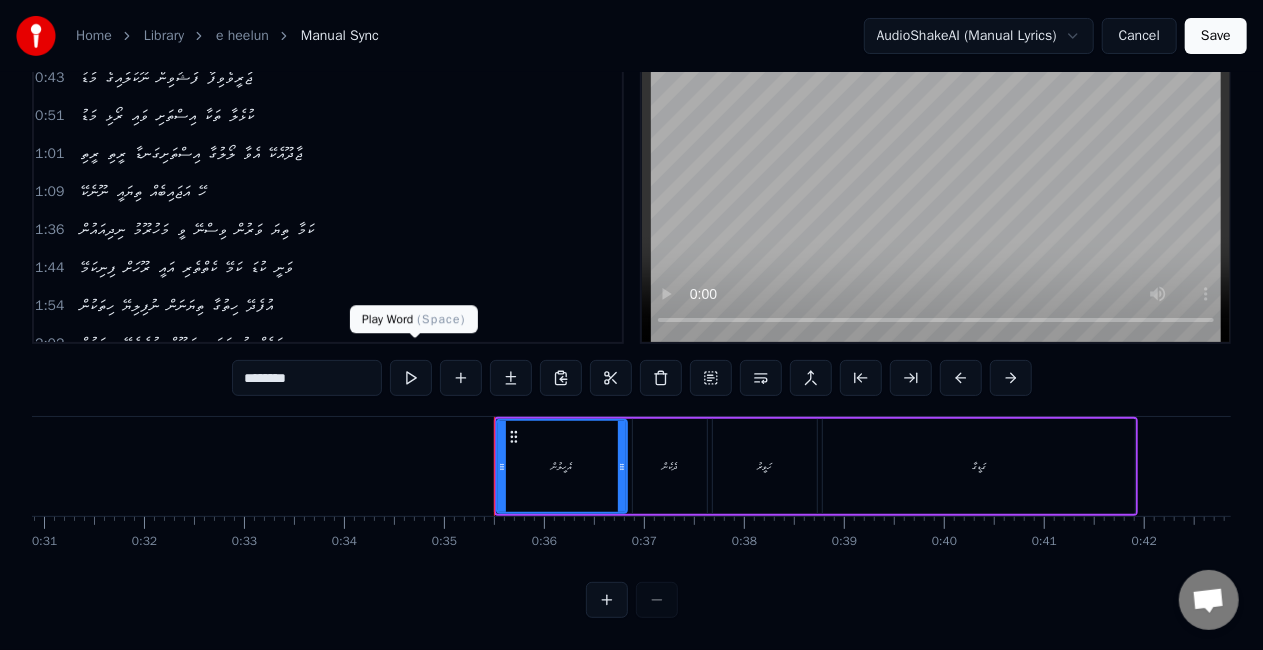 click at bounding box center [411, 378] 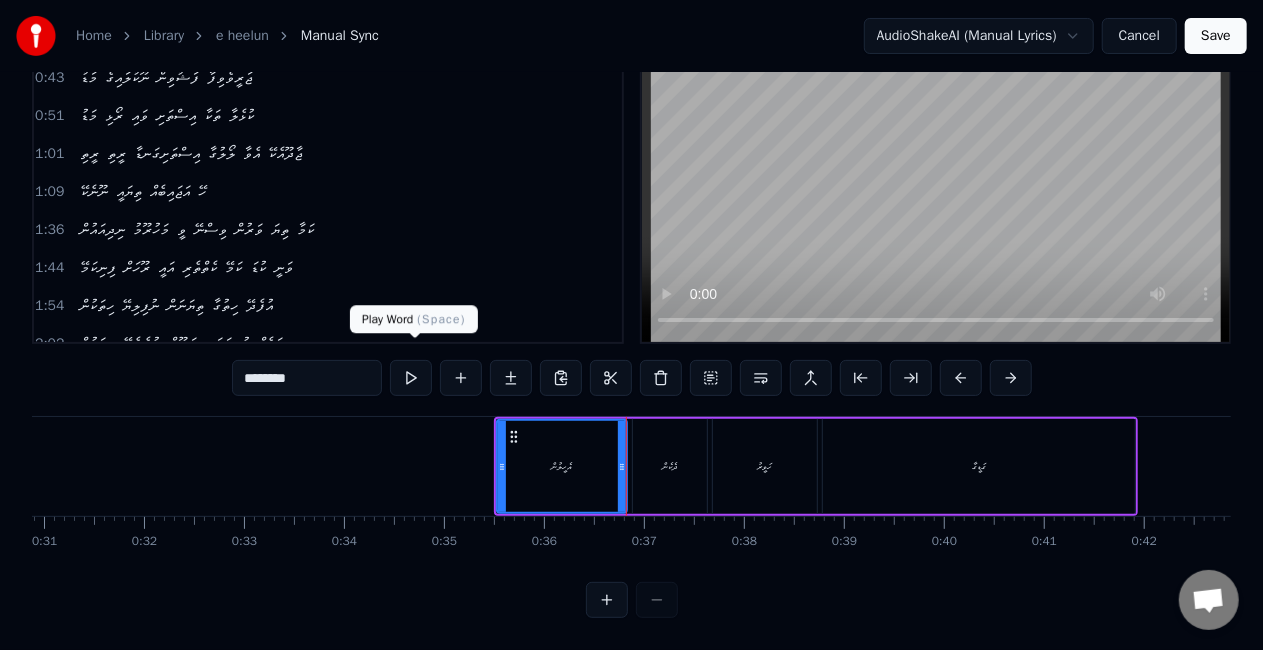 click at bounding box center (411, 378) 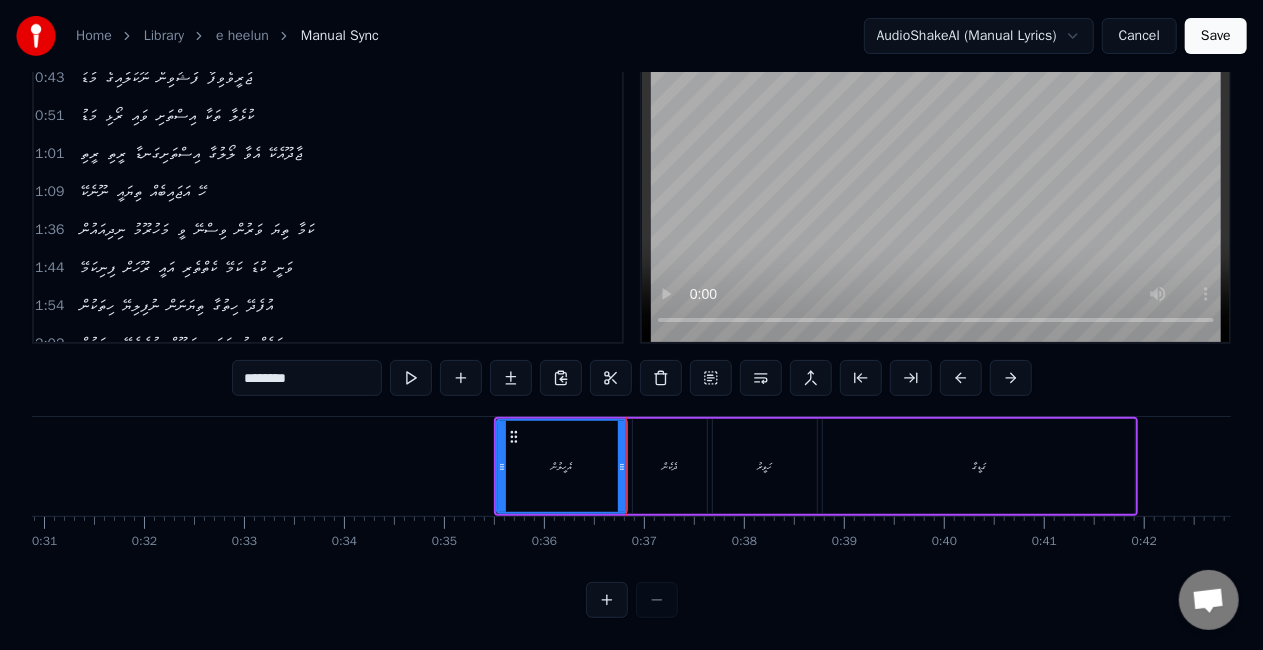 click on "ދެކެން" at bounding box center [670, 466] 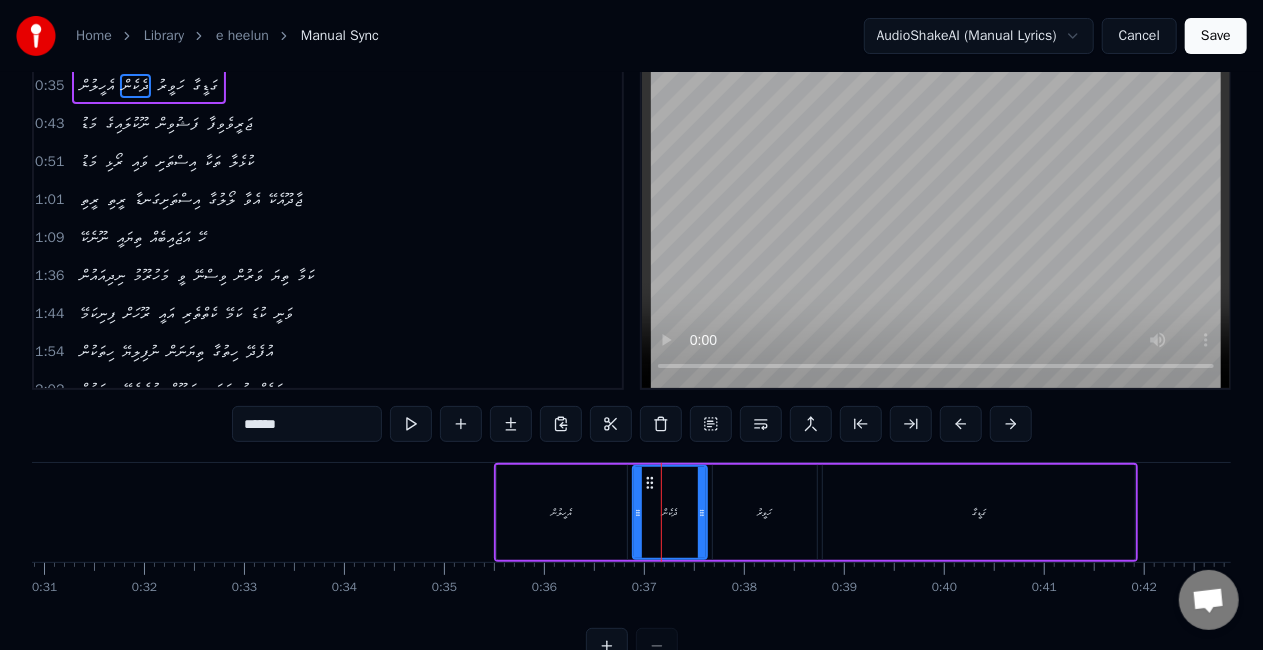 scroll, scrollTop: 0, scrollLeft: 0, axis: both 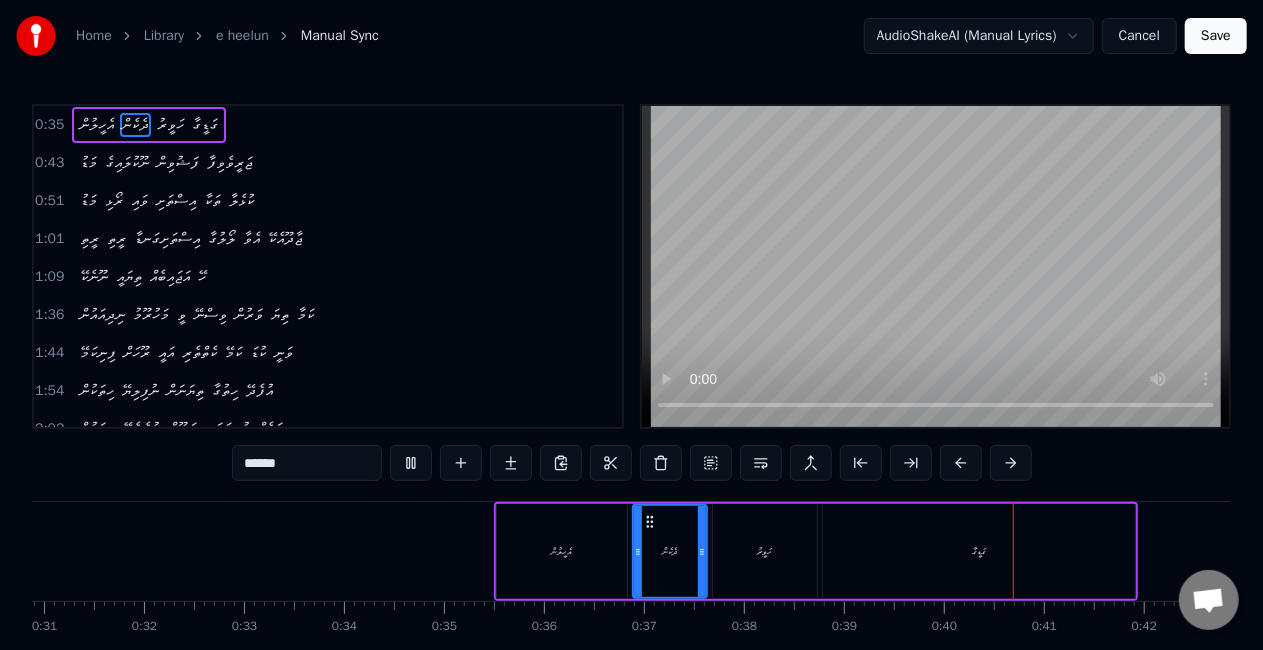 click on "ގަޑީގާ" at bounding box center [979, 551] 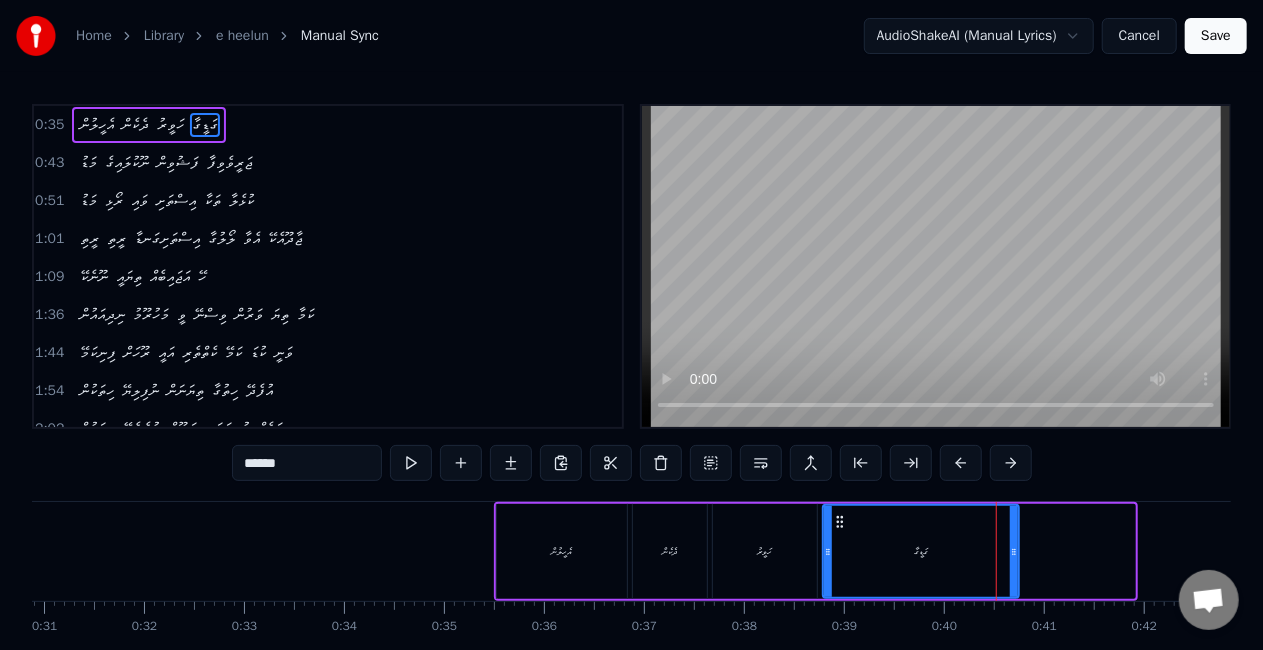 drag, startPoint x: 1128, startPoint y: 554, endPoint x: 1012, endPoint y: 559, distance: 116.10771 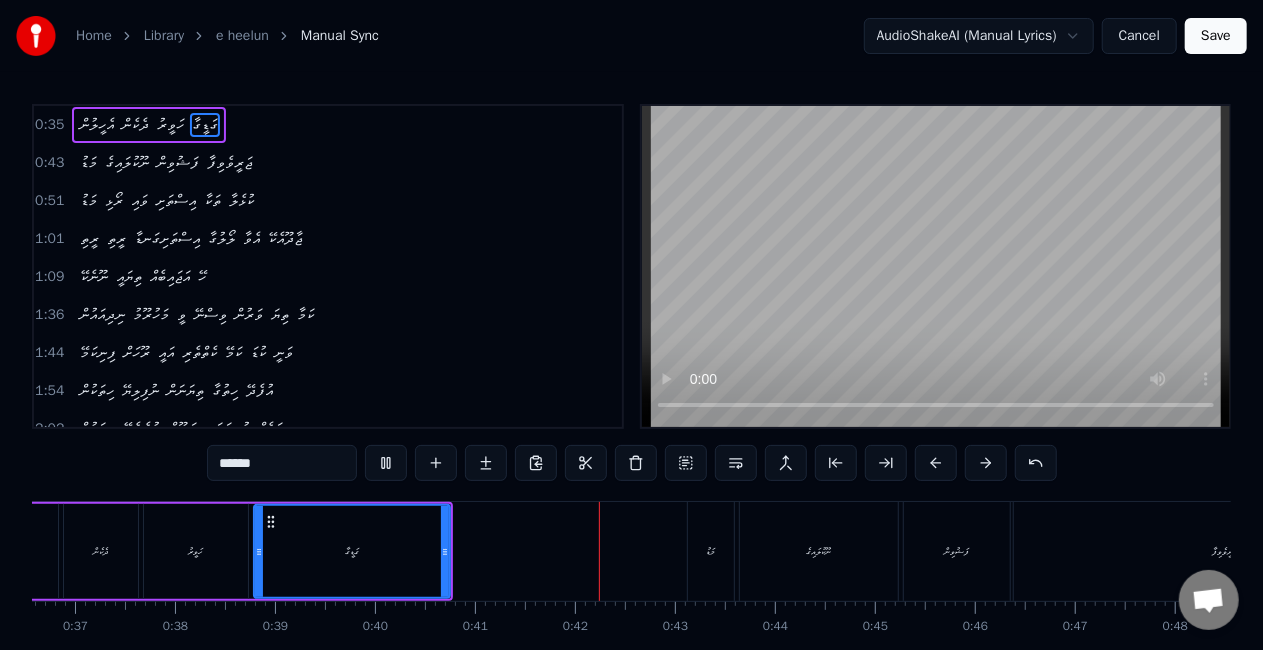 click on "އެހީލުން ދެކެން ހަވީރު ގަޑީގާ މަޑު ނޫކުލައިގެ ފަޝުވިން ޖަރީވެވިފާ މަޑު ރޯޅި ވައި އިސްތަށި ތަކާ ކުޅެލާ ރީތި ރީތި އިސްތަށިގަނޑާ ލޯލުގާ އެވާ ޖާދޫއެކޭ ނޫނެކޭ ތިޔައީ އަޖައިބެއް ހޭ ނިދިއައުން މަހުރޫމު ވީ ވިސްނޭ ވަރުން ތިޔަ ކަމާ ފިނިކަމޭ ރޫހަށް އައީ ކެތްތެރި ކަމޭ ކުޑަ ވަނީ ހިތަކުން ނުފިލިޔޭ ތިޔަނަން ހިތުގާ އުފެދޭ ބިމަކުން ނުފެނެޔޭ ތިޔަނޫން ފުރިހަމަ ކަމެއް ބަލާލީމާ.. ފުރިގެންދޭ.. ހިތާ ޖާނާ މަގޭ އުފަލުން ބަރާވެވިގެން އެހީލުންހީލުން ދެކެން ހަވީރު ގަޑީގާ މަޑު ނޫކުލައިގެ ފަޝުވިން ޖަރީވެވިފާ މަޑު ރޯޅި ވައި އިސްތަށި ތަކާ ކުޅެލާ ބީހިލަން ބޭނުންވަނީ ފެނުމުން" at bounding box center (10121, 551) 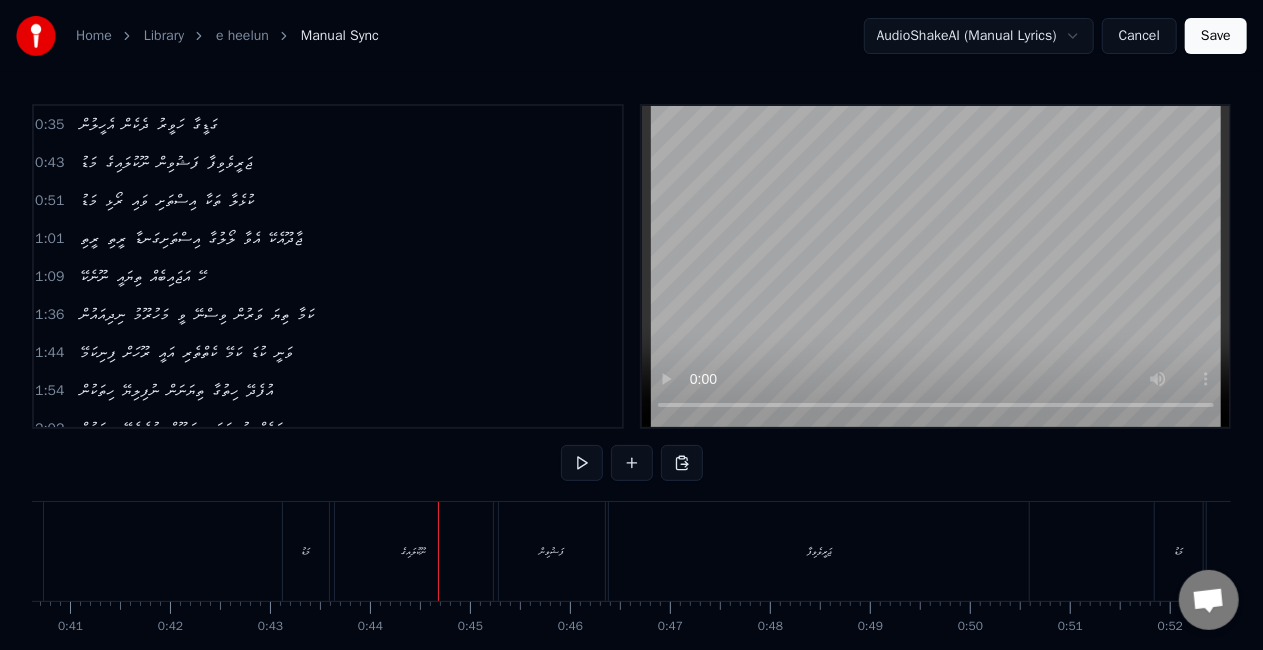 scroll, scrollTop: 0, scrollLeft: 4092, axis: horizontal 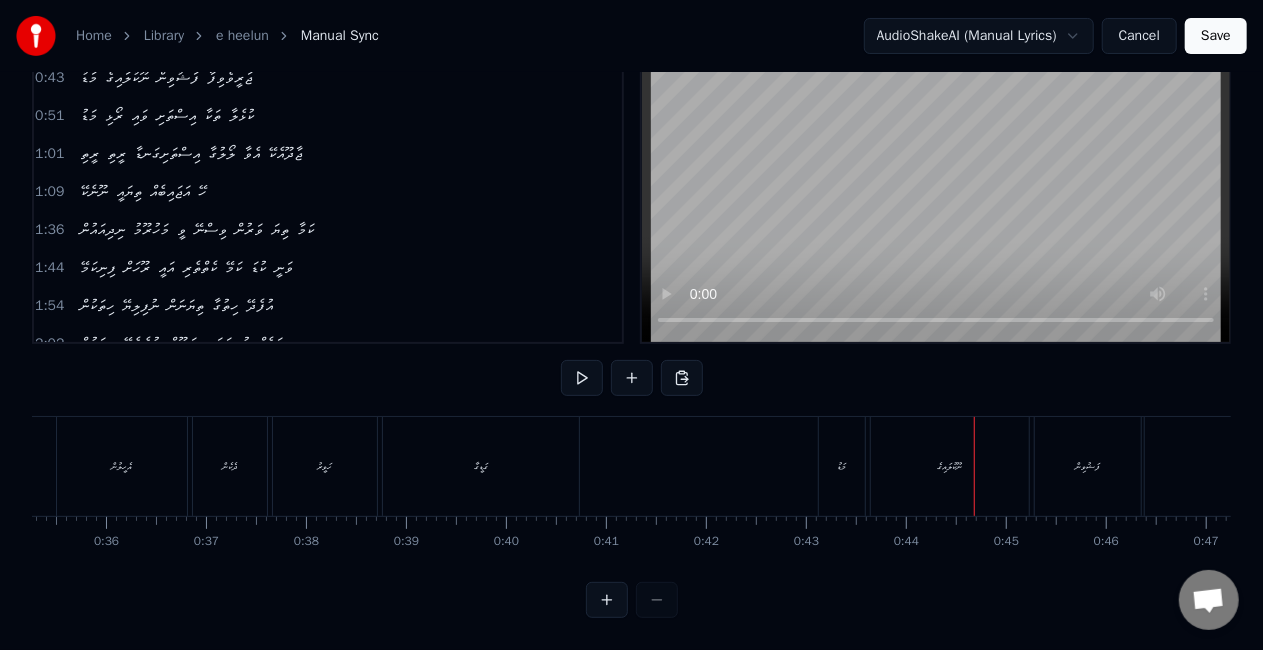 click on "ގަޑީގާ" at bounding box center [481, 466] 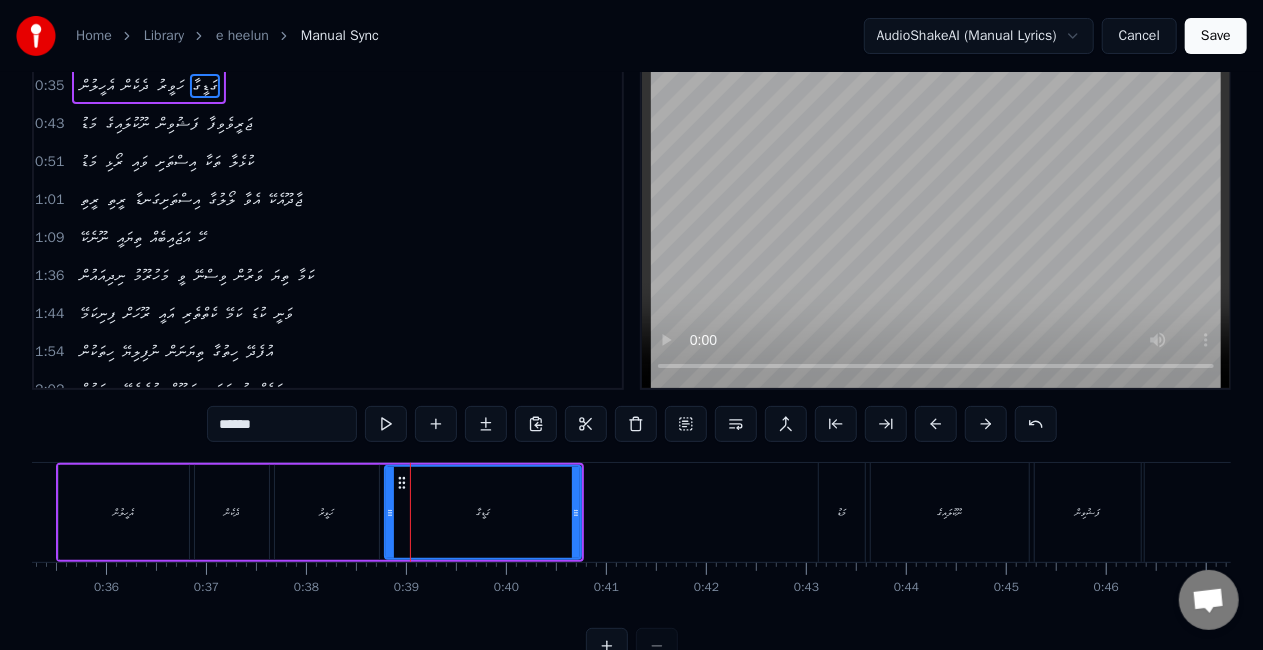 scroll, scrollTop: 0, scrollLeft: 0, axis: both 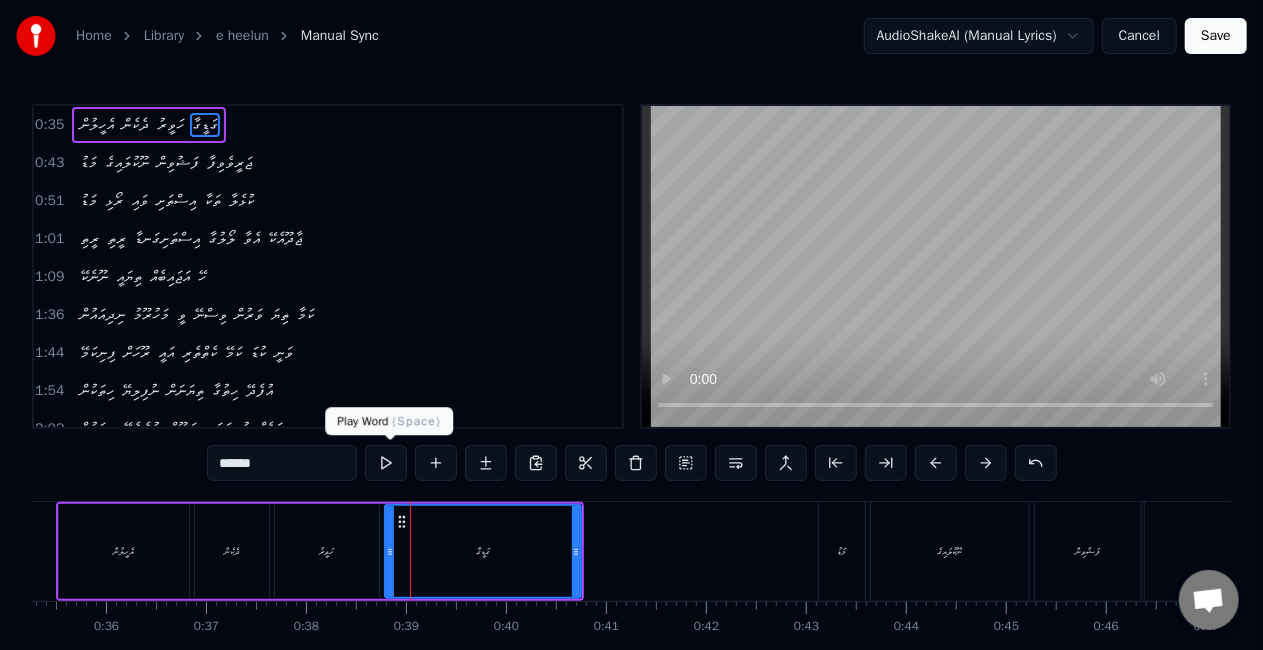 click at bounding box center (386, 463) 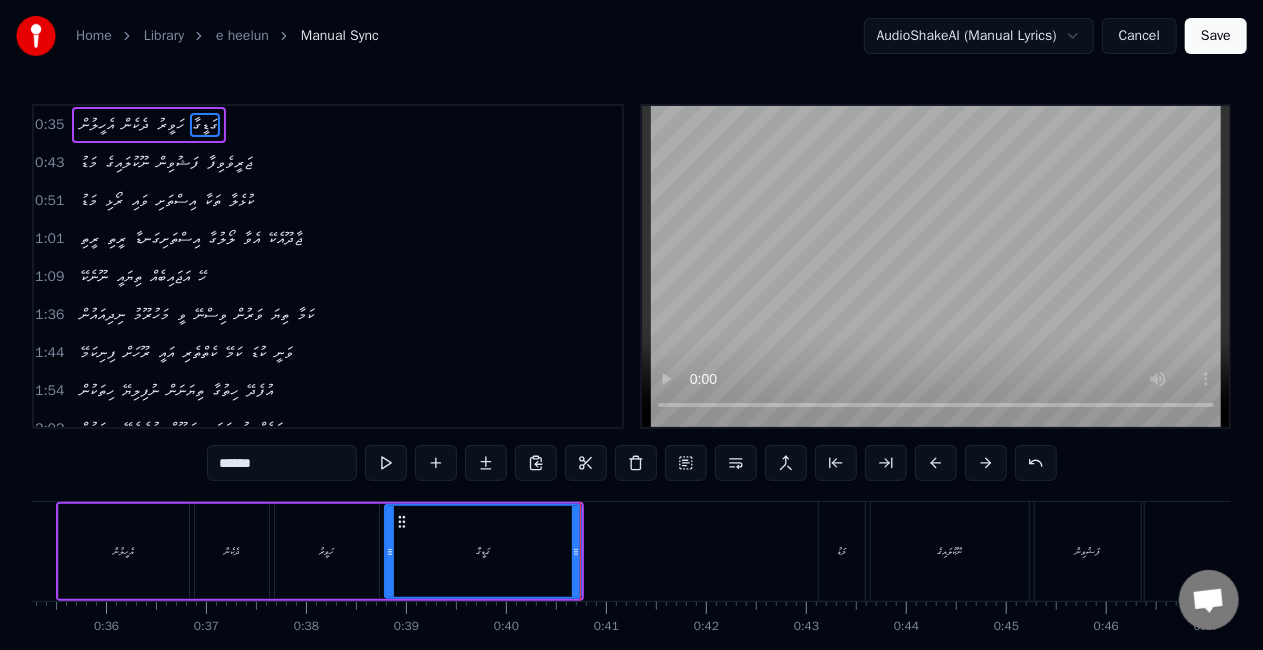 click at bounding box center (386, 463) 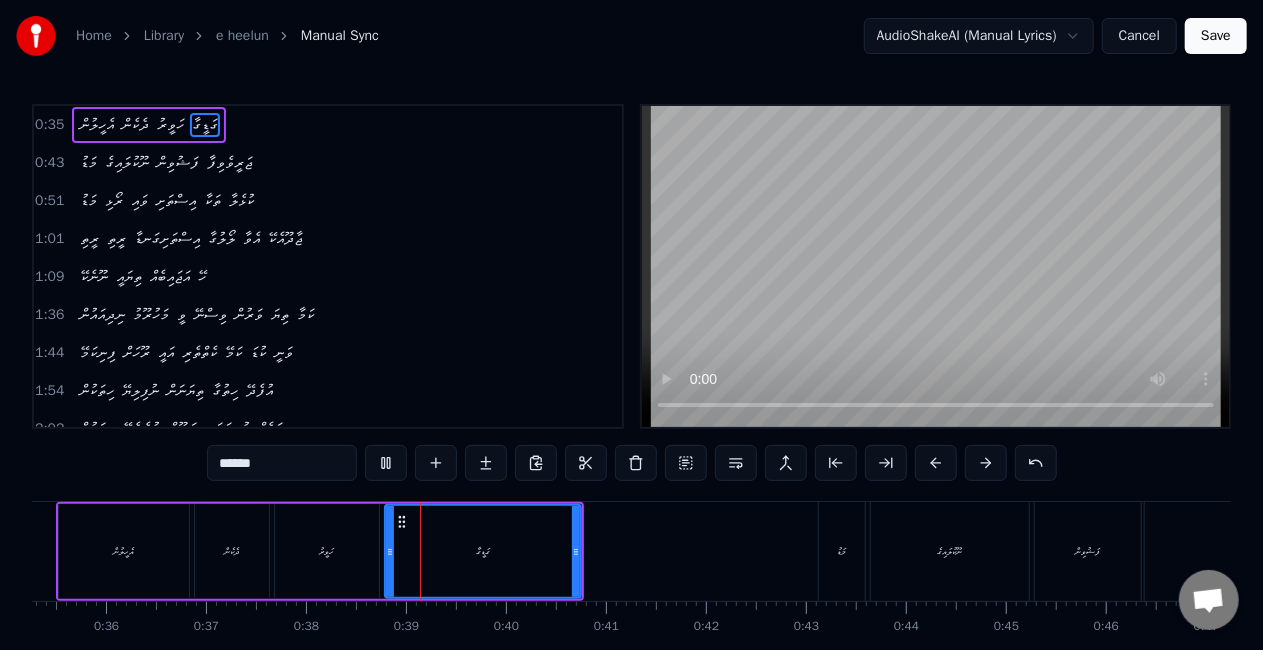 click on "ގަޑީގާ" at bounding box center (483, 551) 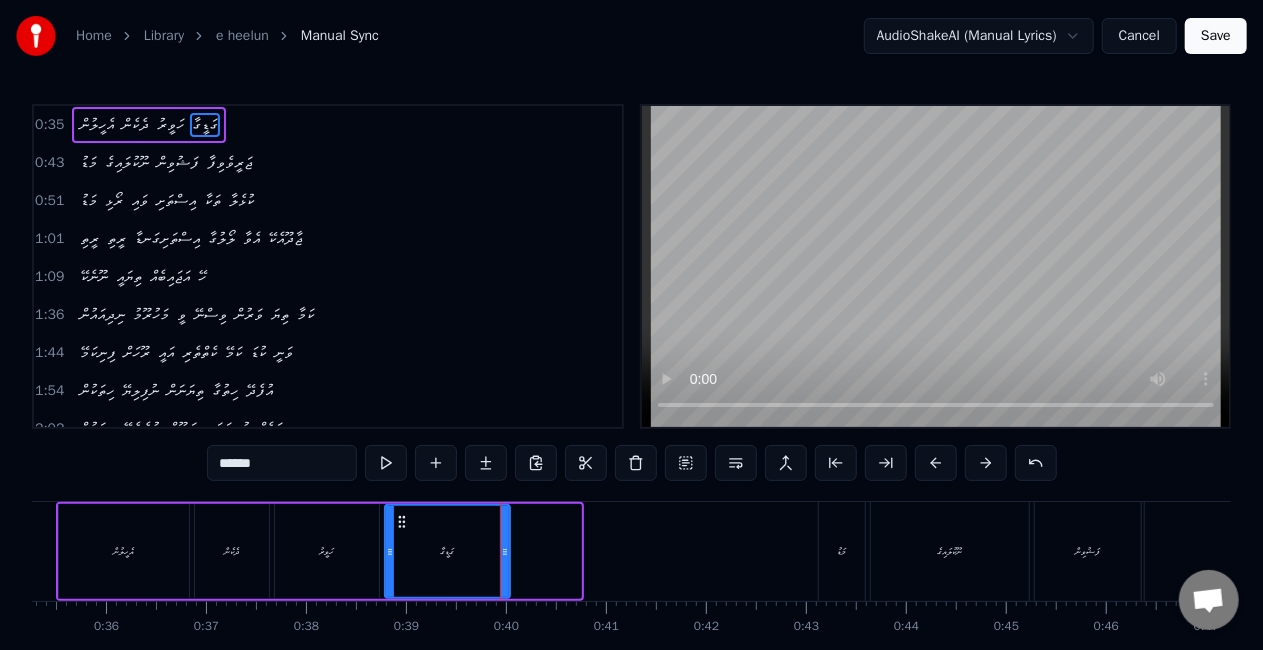 drag, startPoint x: 572, startPoint y: 556, endPoint x: 501, endPoint y: 554, distance: 71.02816 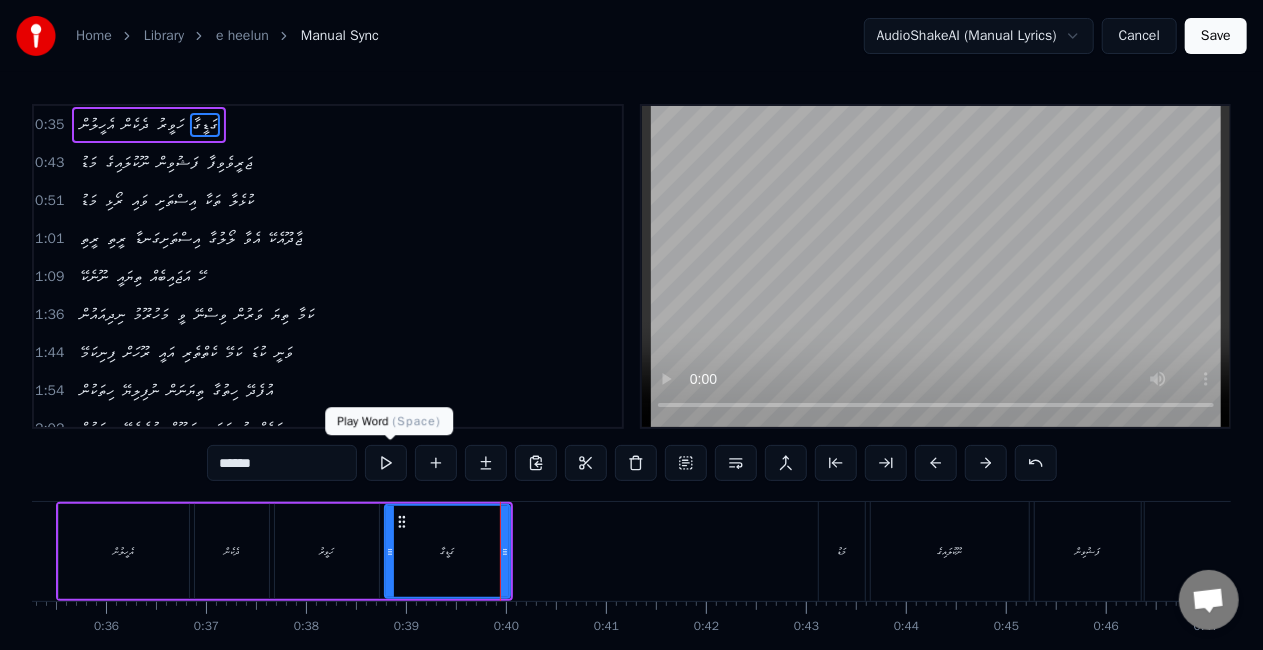 click at bounding box center [386, 463] 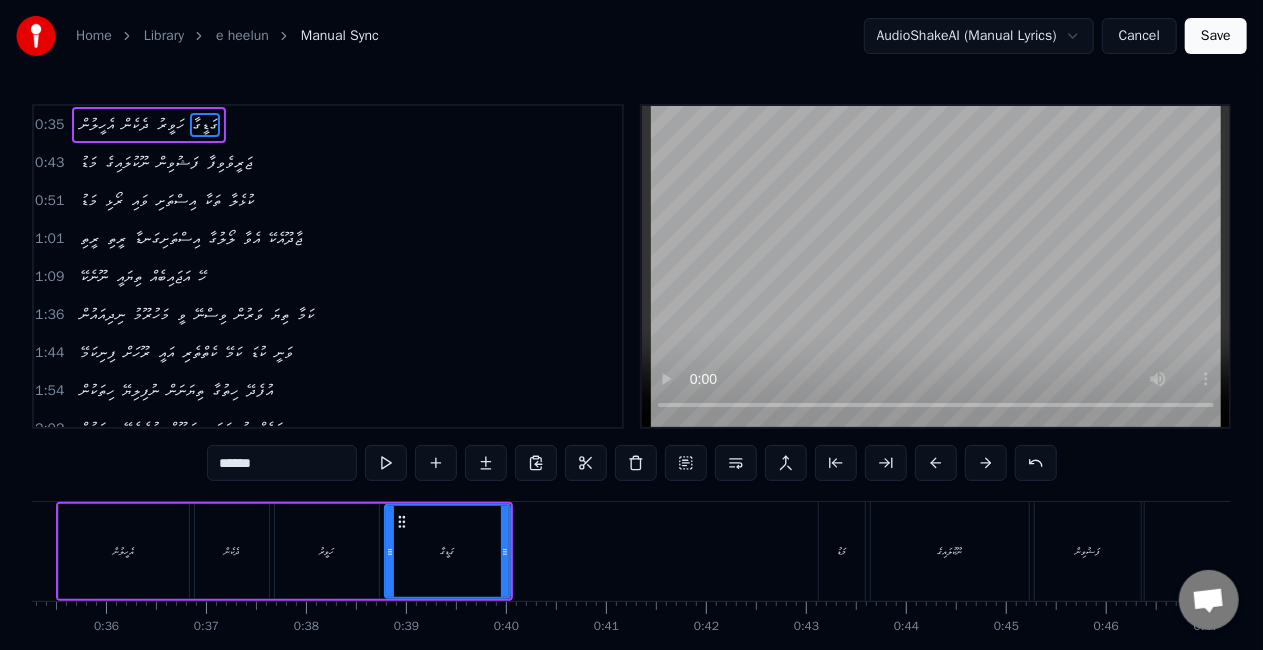 click at bounding box center [386, 463] 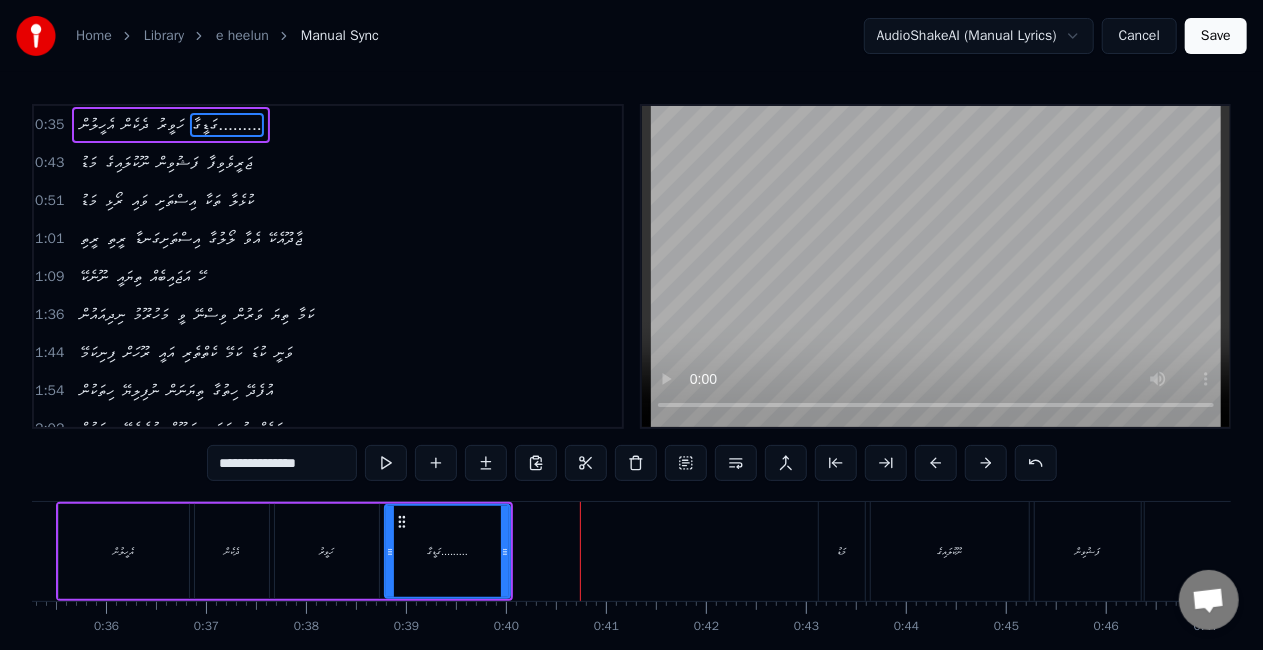 click on "ގަޑީގާ........." at bounding box center (447, 551) 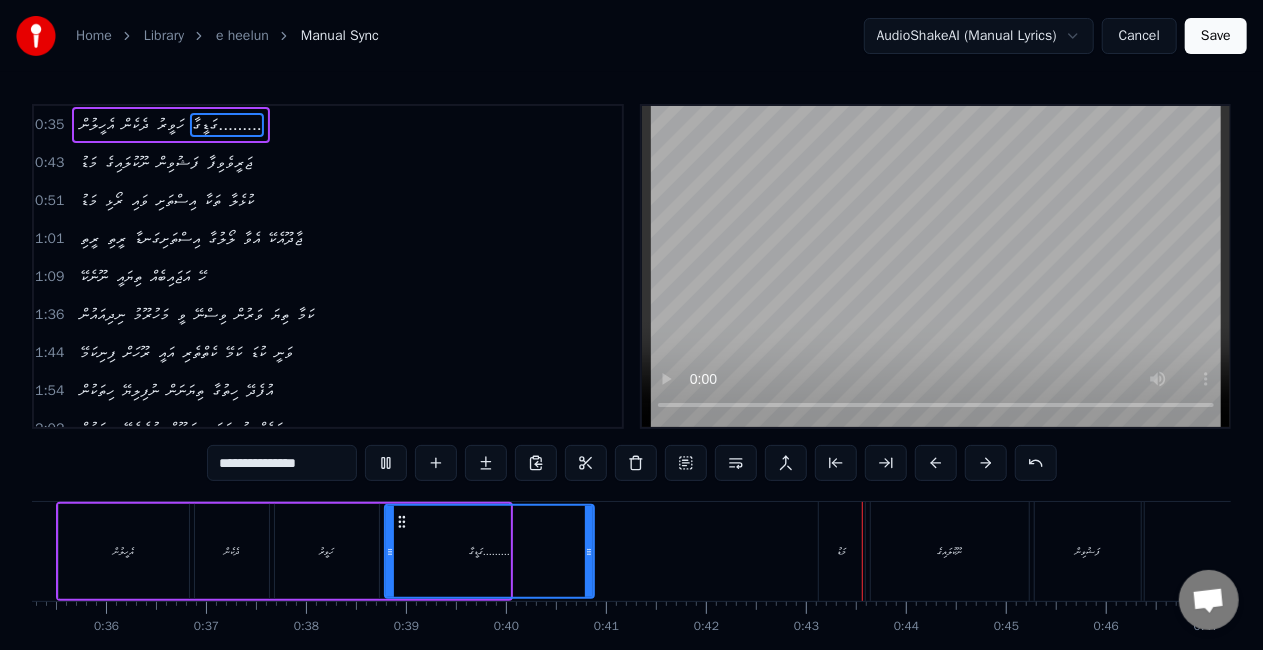 drag, startPoint x: 506, startPoint y: 554, endPoint x: 590, endPoint y: 548, distance: 84.21401 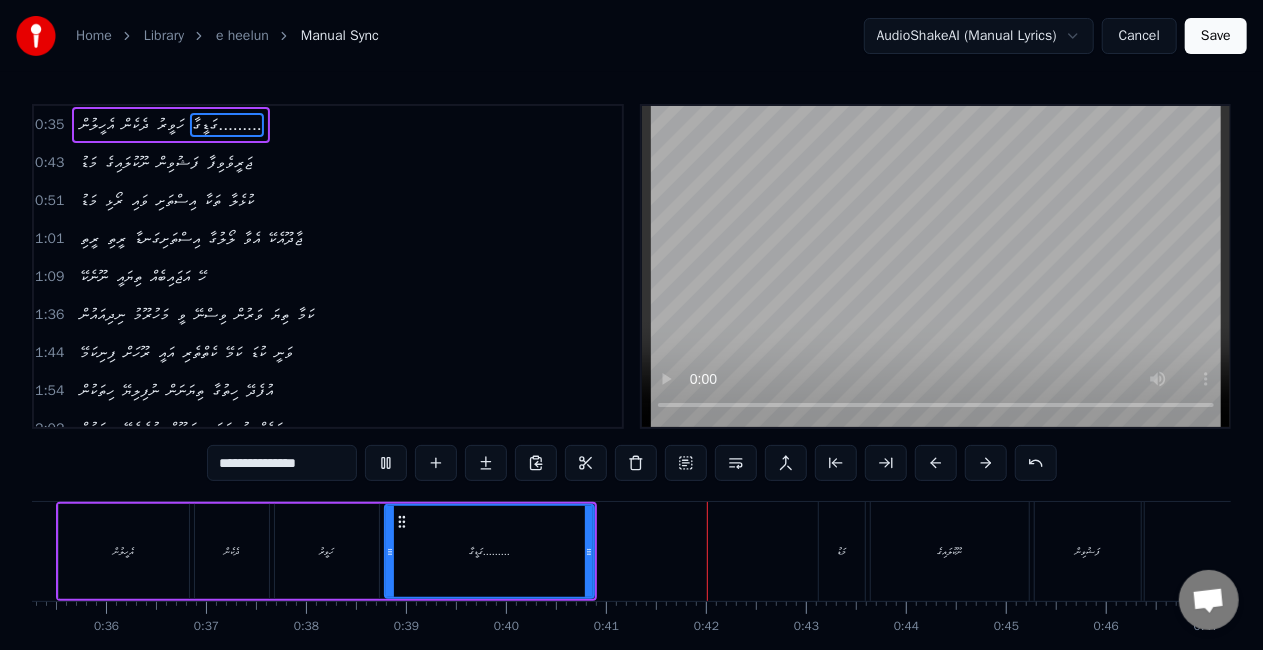 click on "ގަޑީގާ........." at bounding box center (489, 551) 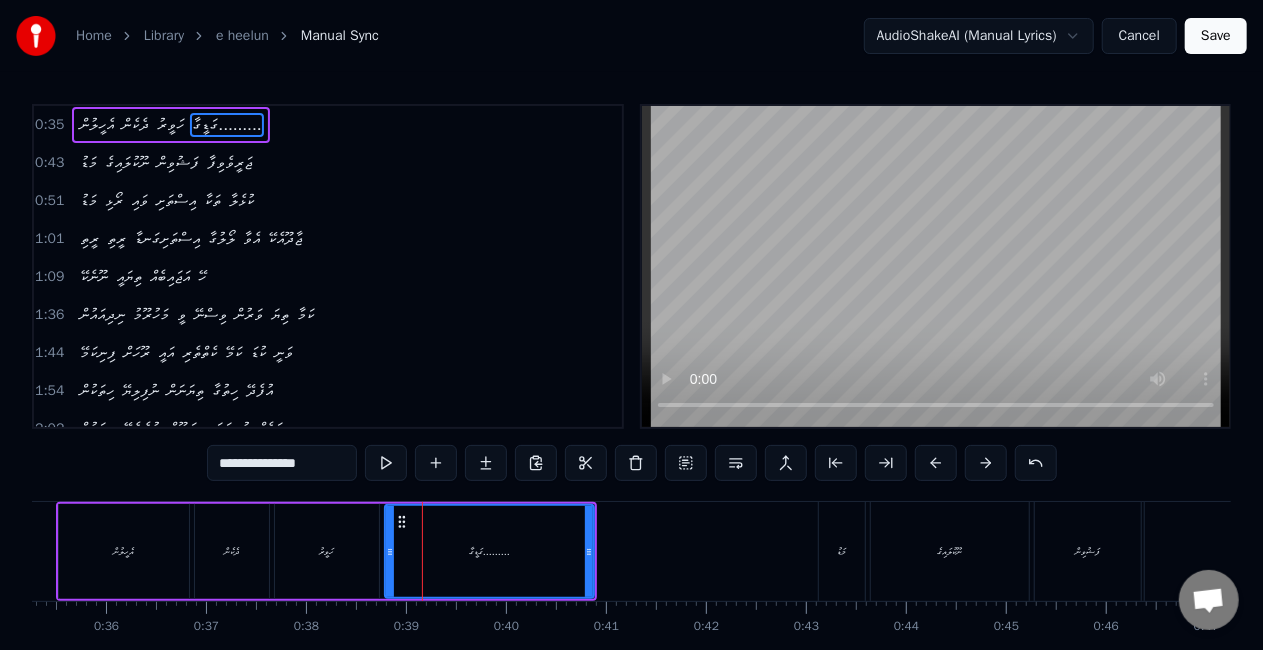 click on "ގަޑީގާ........." at bounding box center [489, 551] 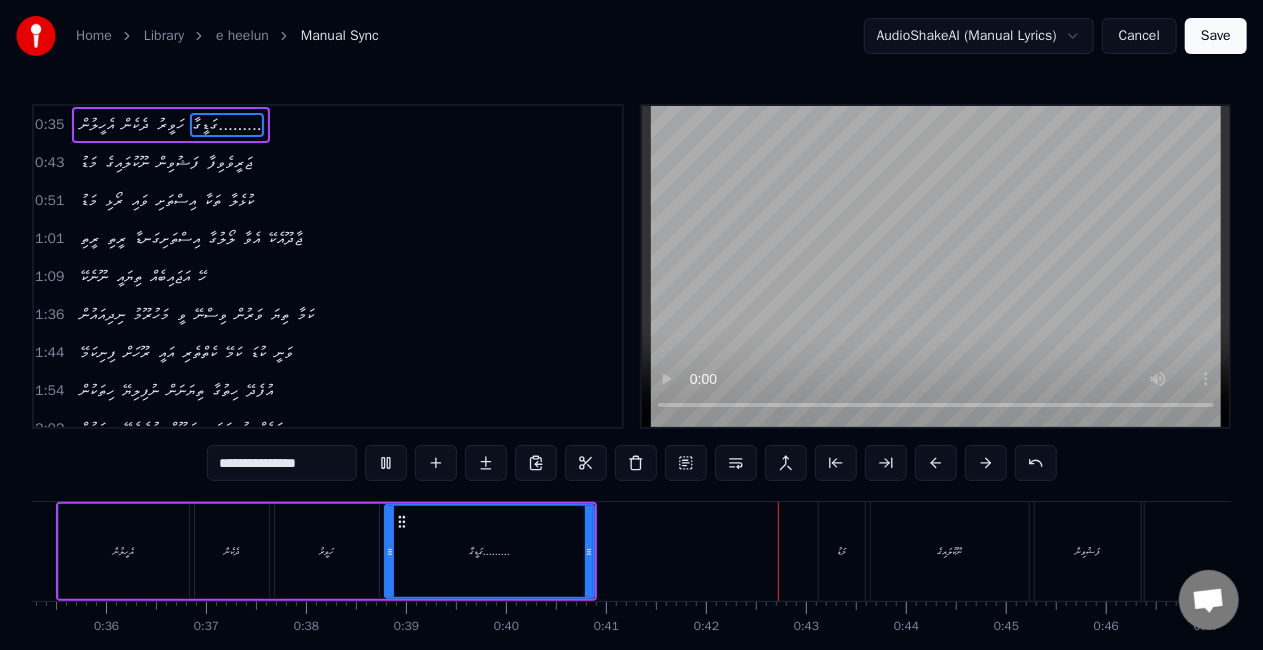 click on "**********" at bounding box center (282, 463) 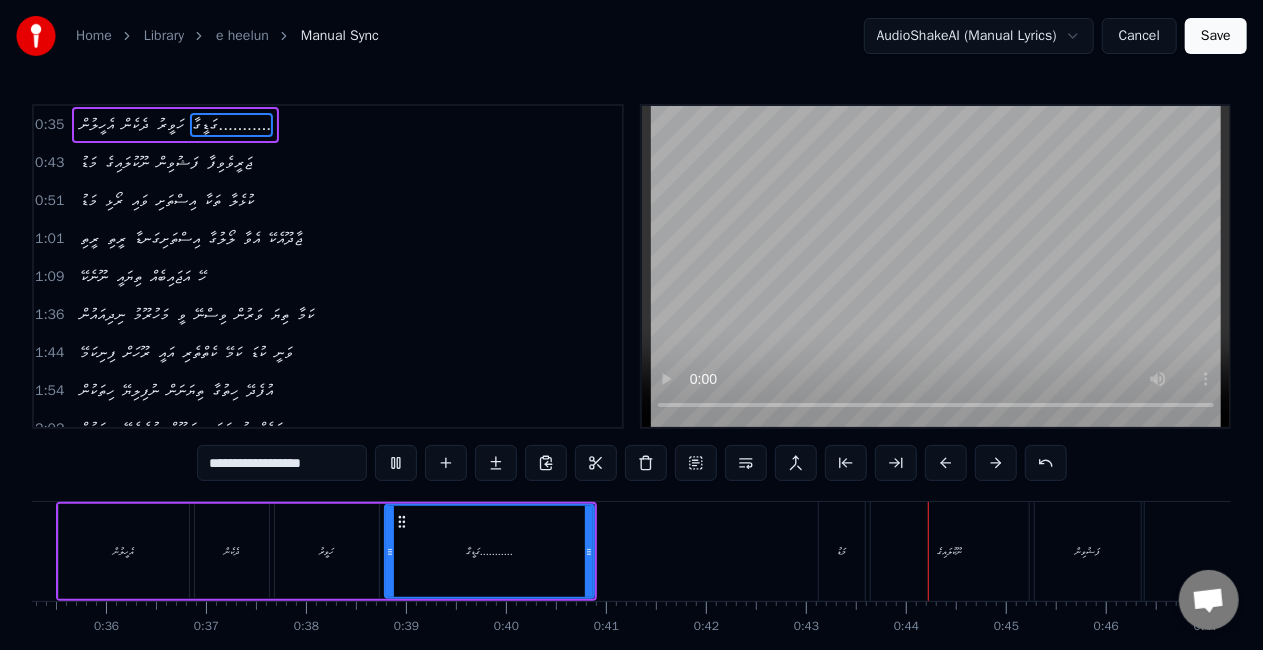 type on "**********" 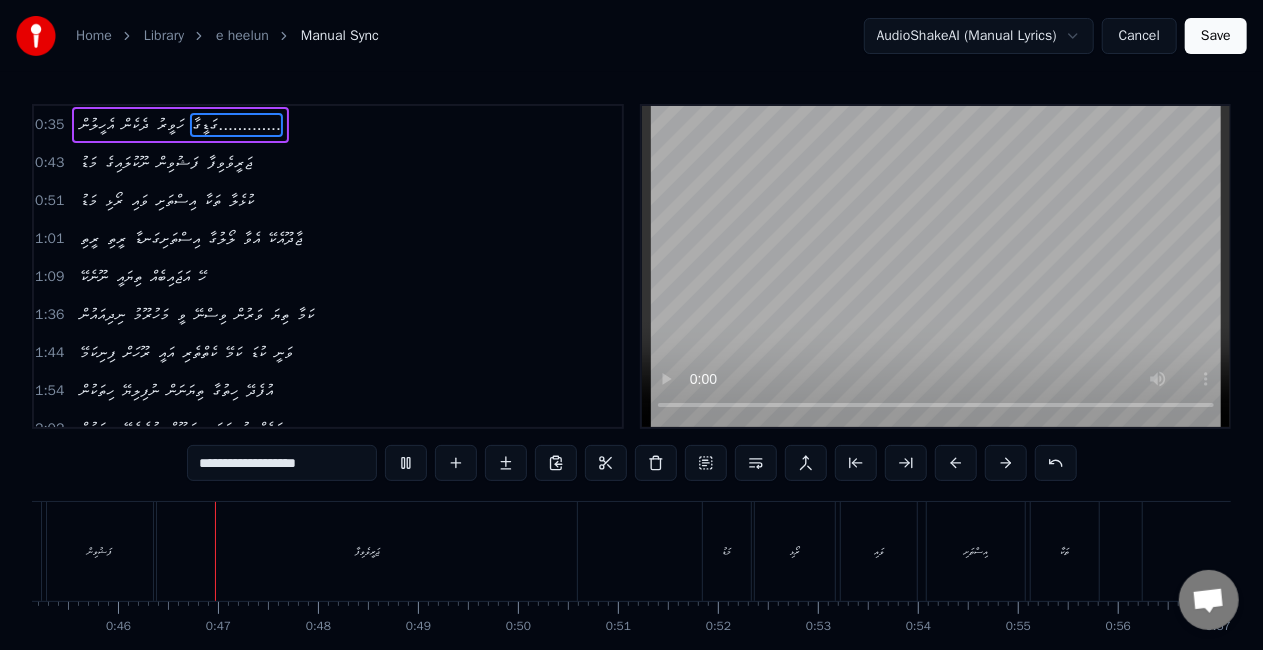 scroll, scrollTop: 0, scrollLeft: 4535, axis: horizontal 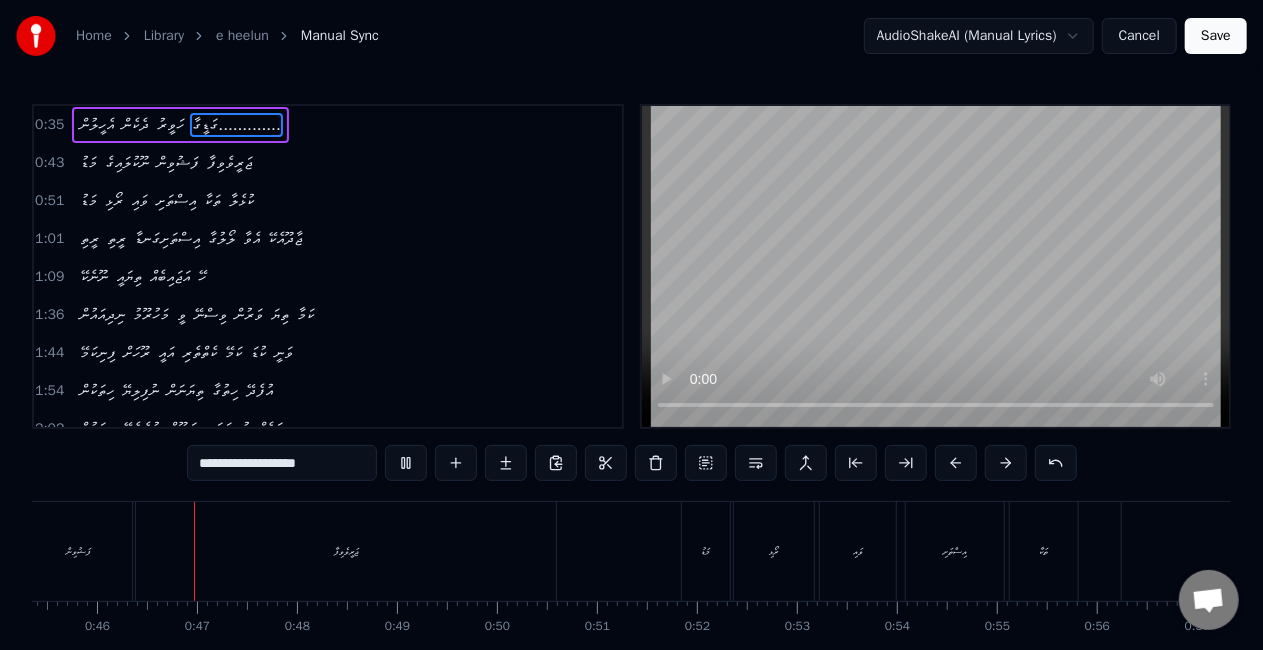 drag, startPoint x: 586, startPoint y: 554, endPoint x: 550, endPoint y: 552, distance: 36.05551 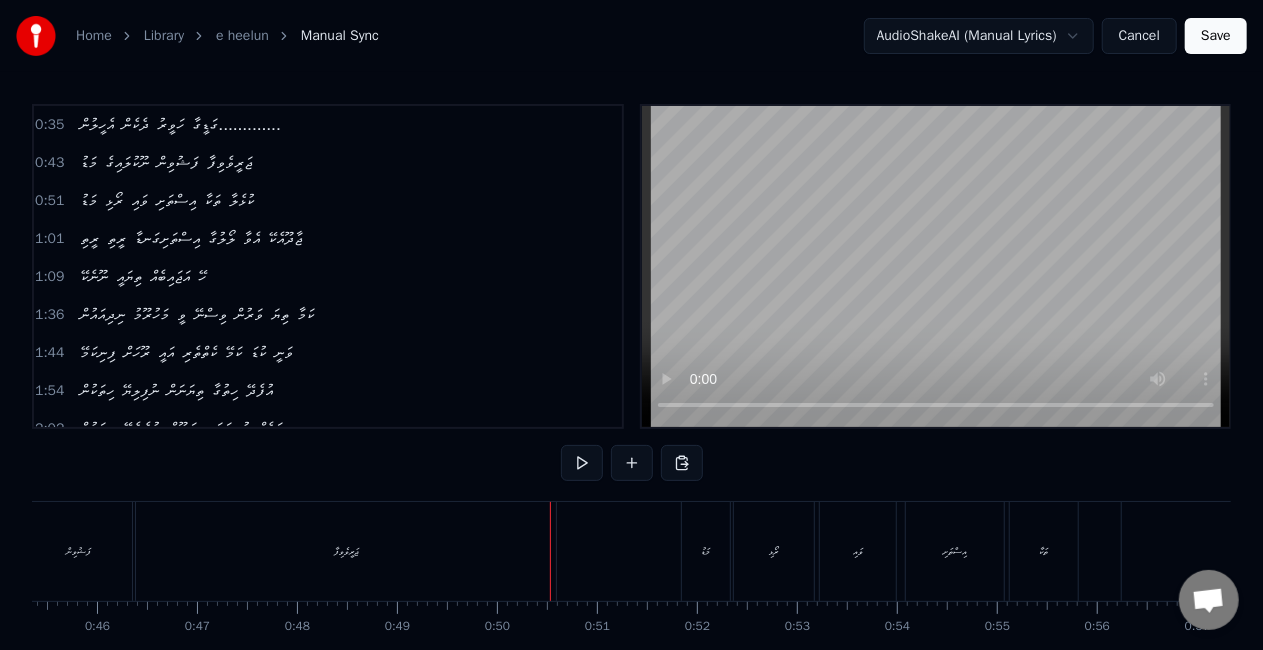 scroll, scrollTop: 102, scrollLeft: 0, axis: vertical 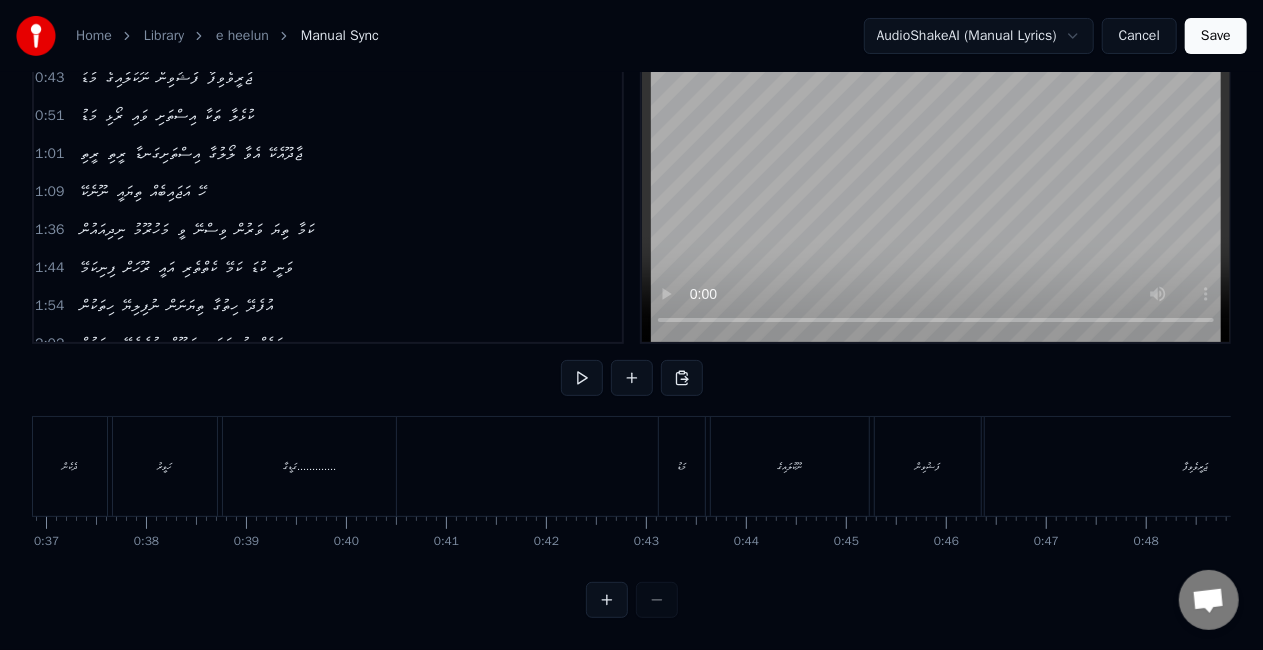 click on "ގަޑީގާ............." at bounding box center (309, 466) 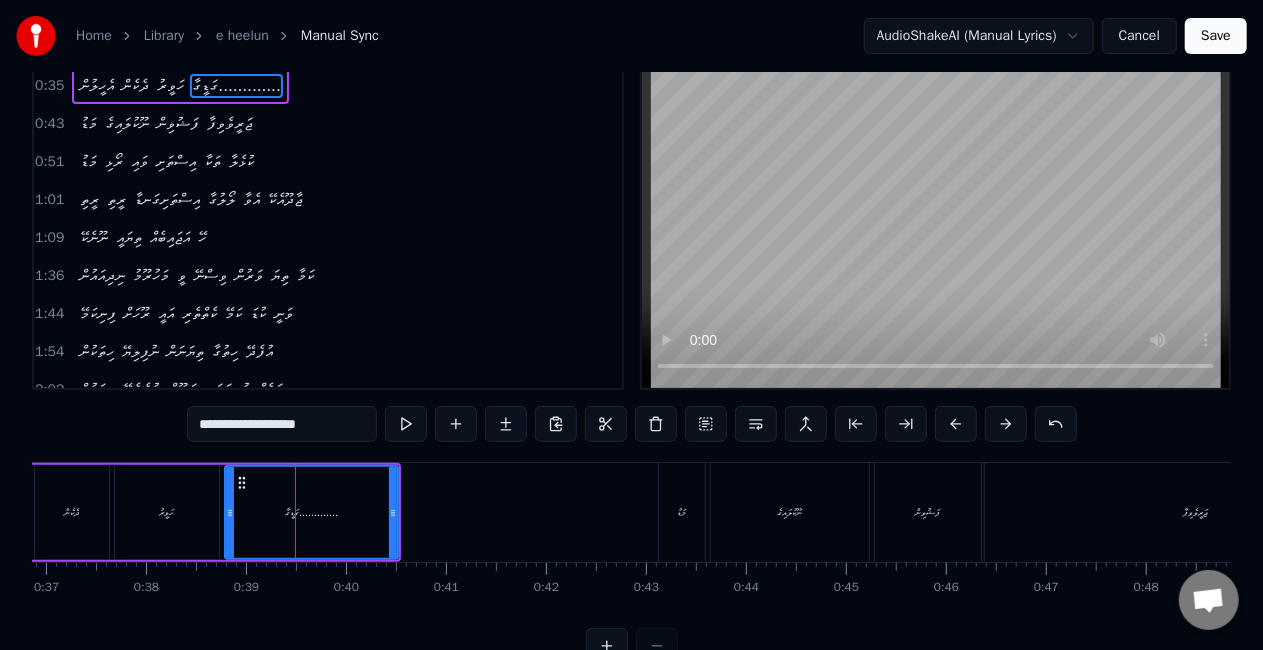 scroll, scrollTop: 0, scrollLeft: 0, axis: both 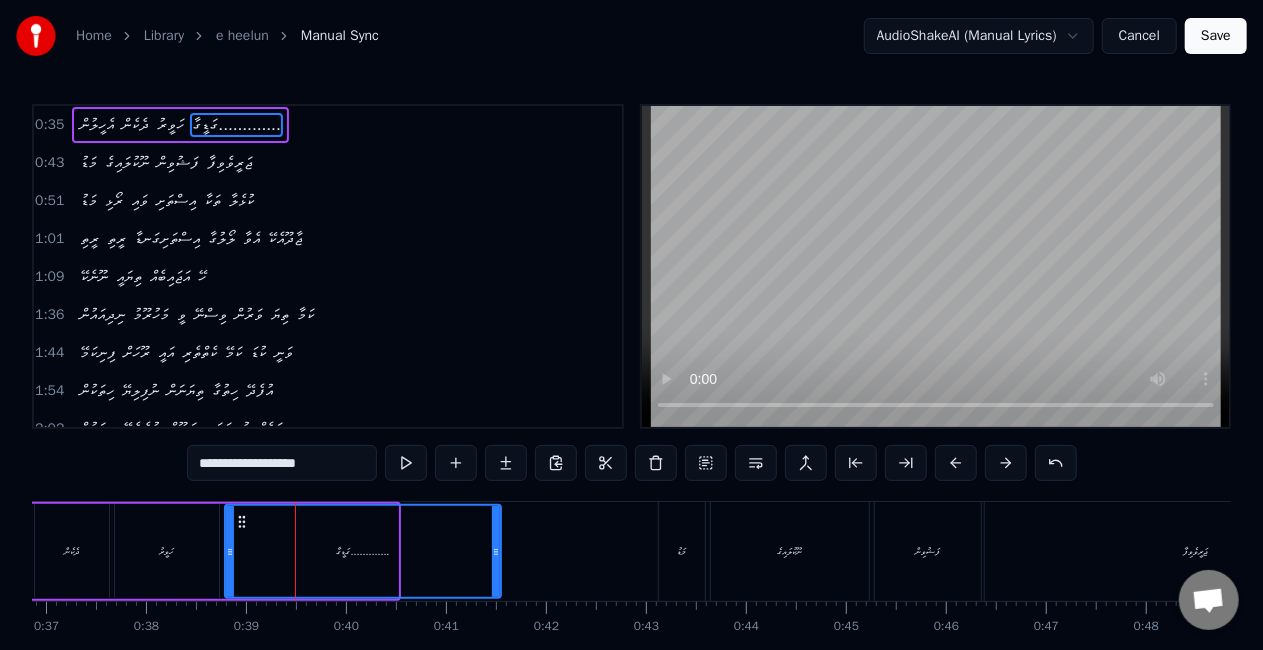 drag, startPoint x: 394, startPoint y: 560, endPoint x: 498, endPoint y: 556, distance: 104.0769 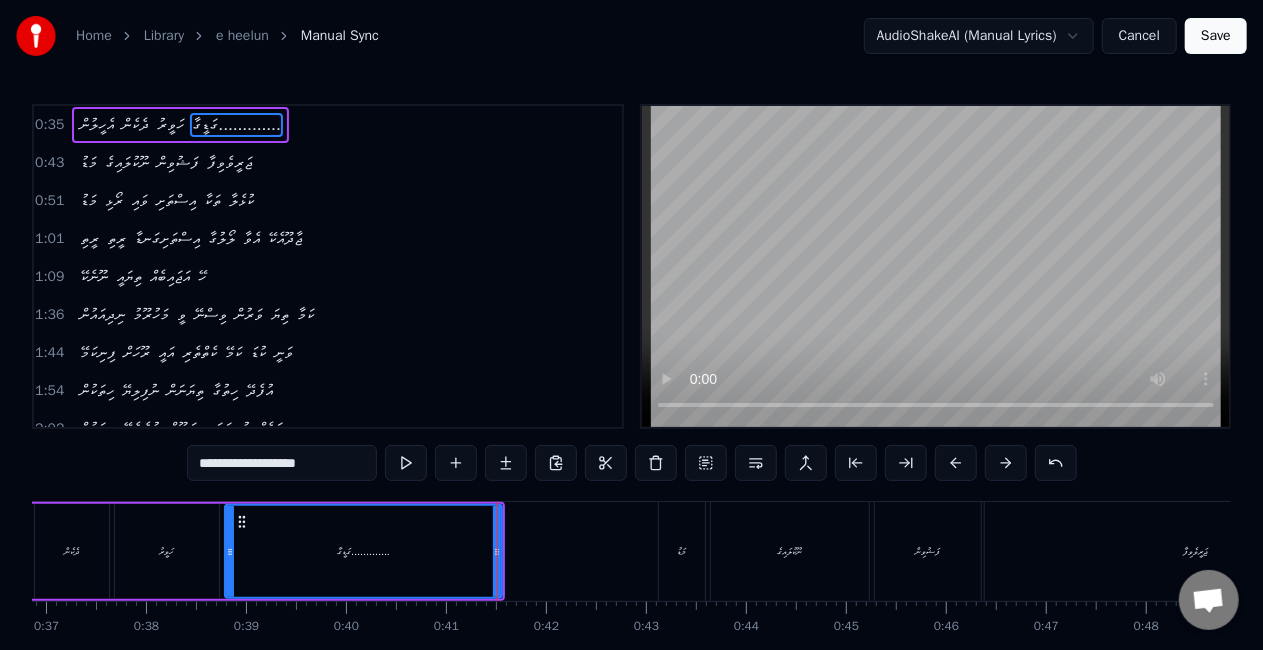 click on "ގަޑީގާ............." at bounding box center (363, 551) 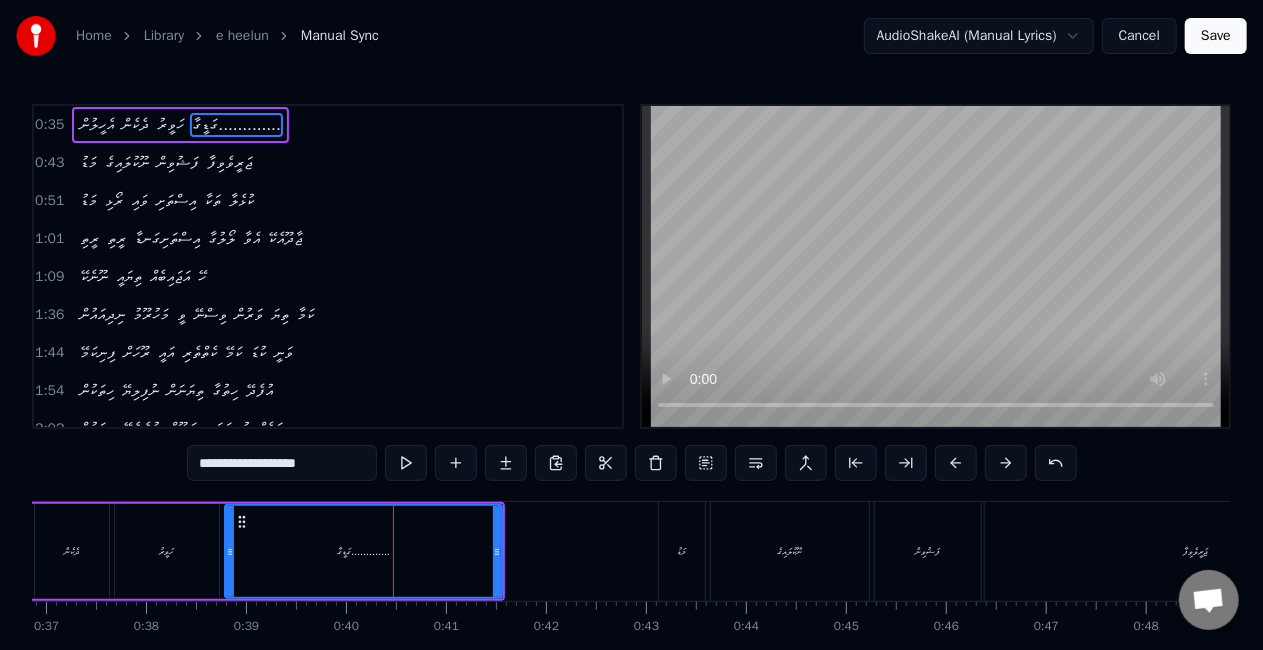click on "**********" at bounding box center (282, 463) 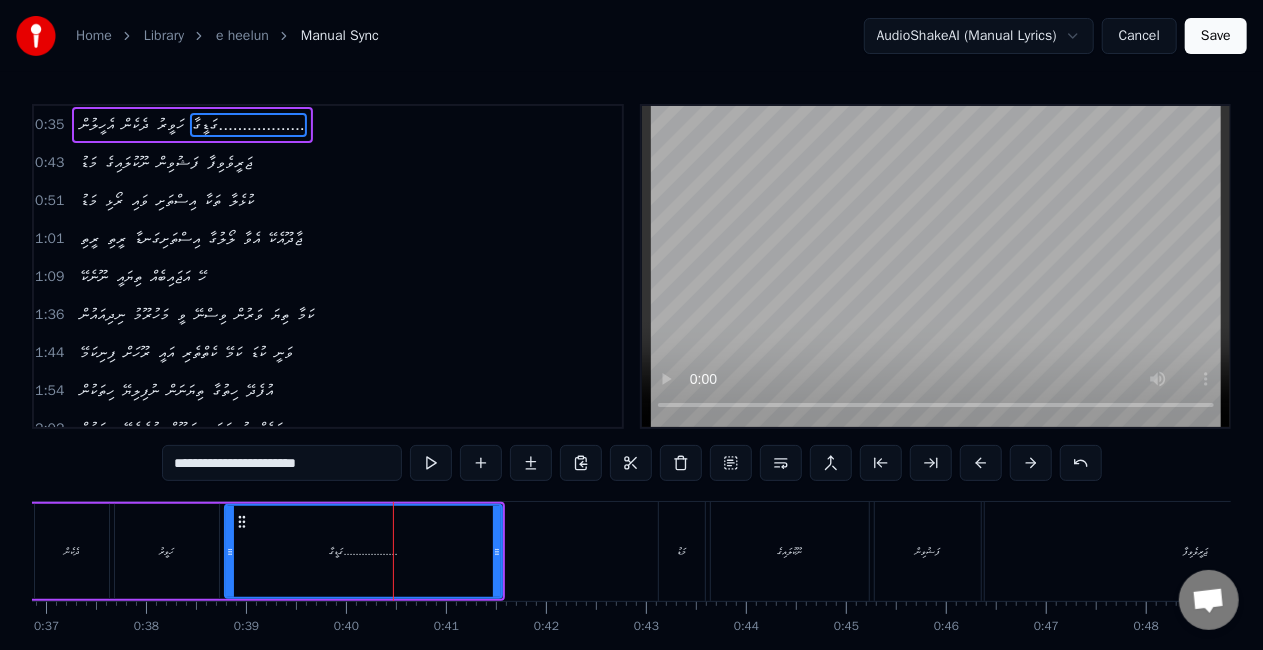click on "ހަވީރު" at bounding box center [167, 551] 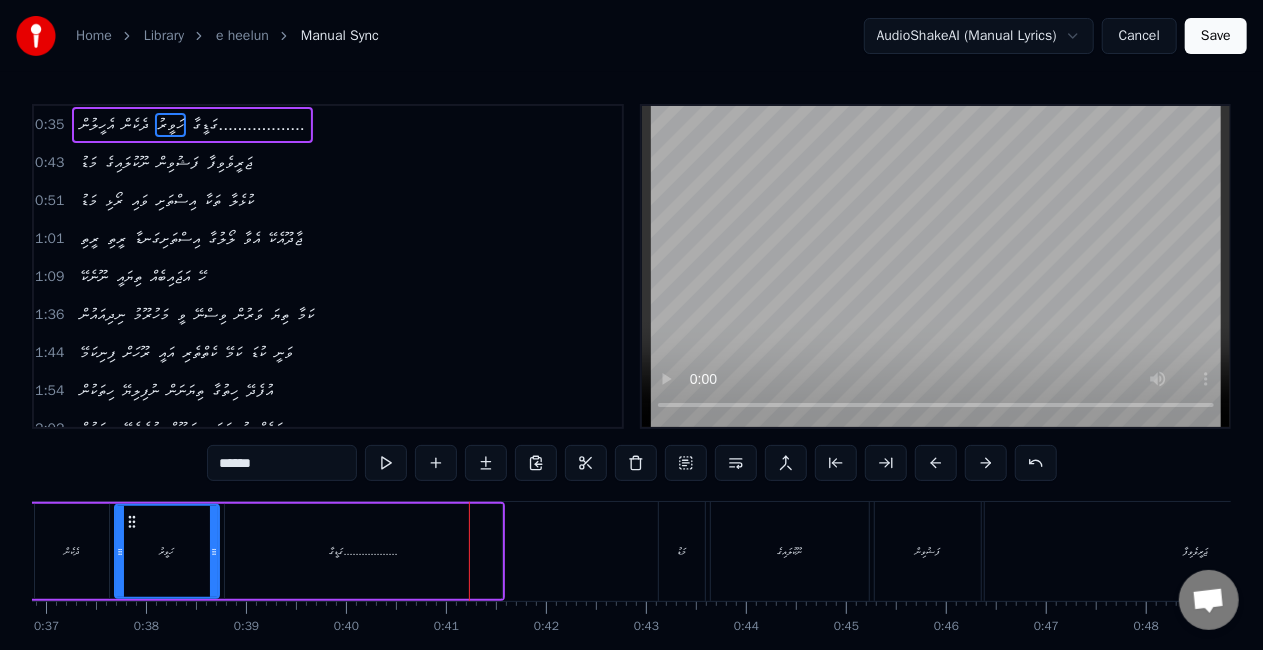 click on "ގަޑީގާ.................." at bounding box center (363, 551) 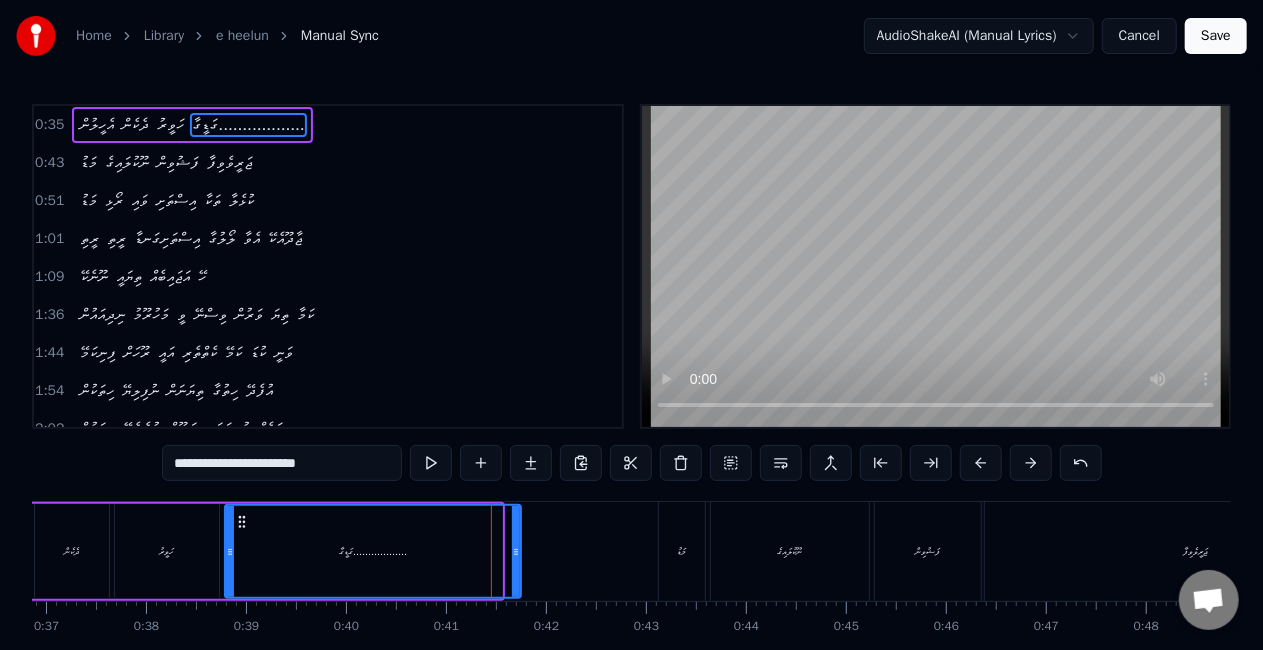 drag, startPoint x: 498, startPoint y: 554, endPoint x: 517, endPoint y: 554, distance: 19 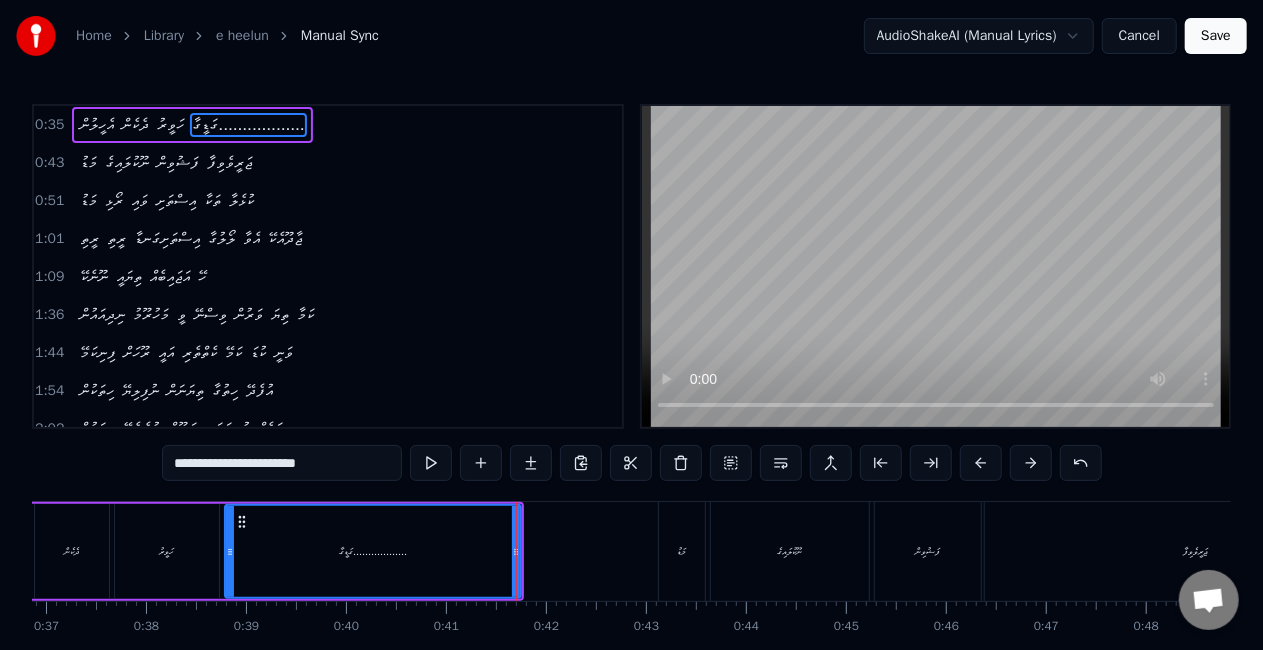 click on "ގަޑީގާ.................." at bounding box center [373, 551] 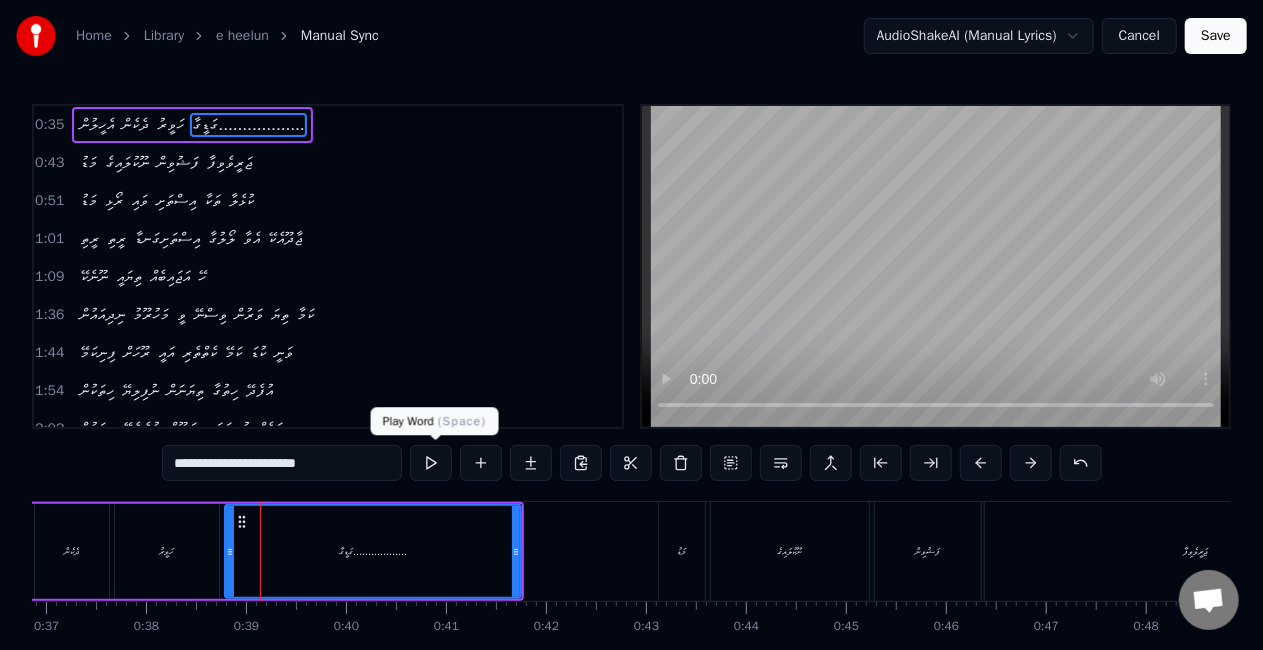 click at bounding box center (431, 463) 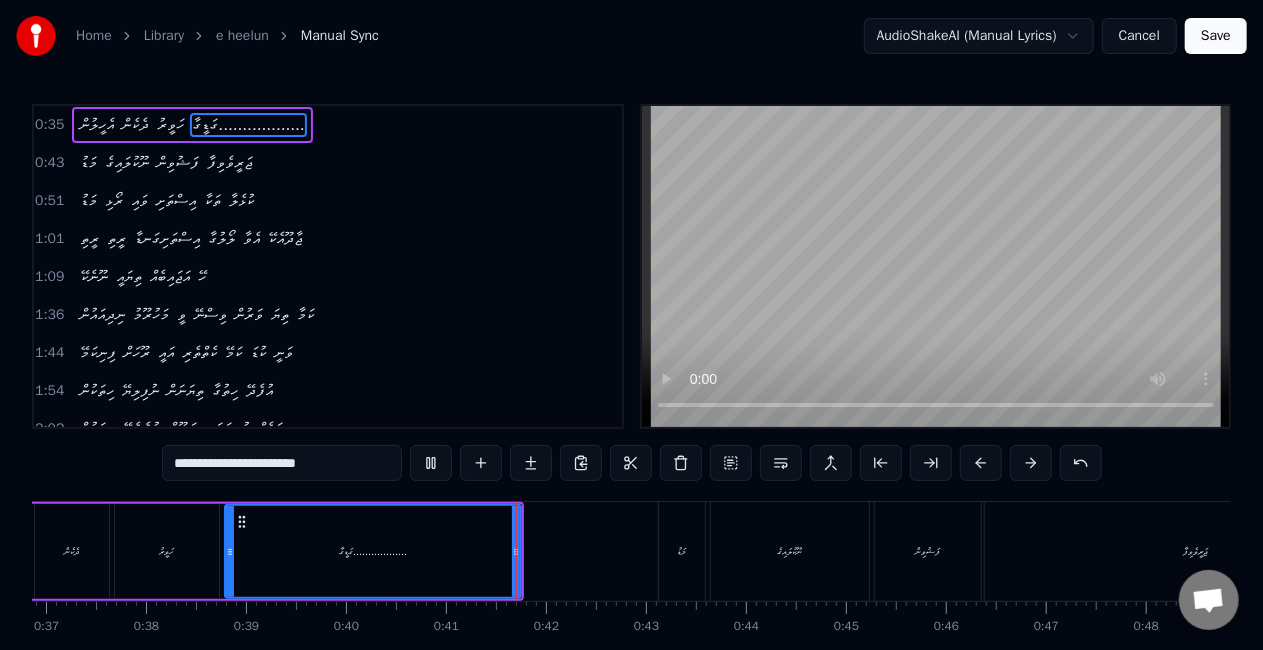 click at bounding box center [431, 463] 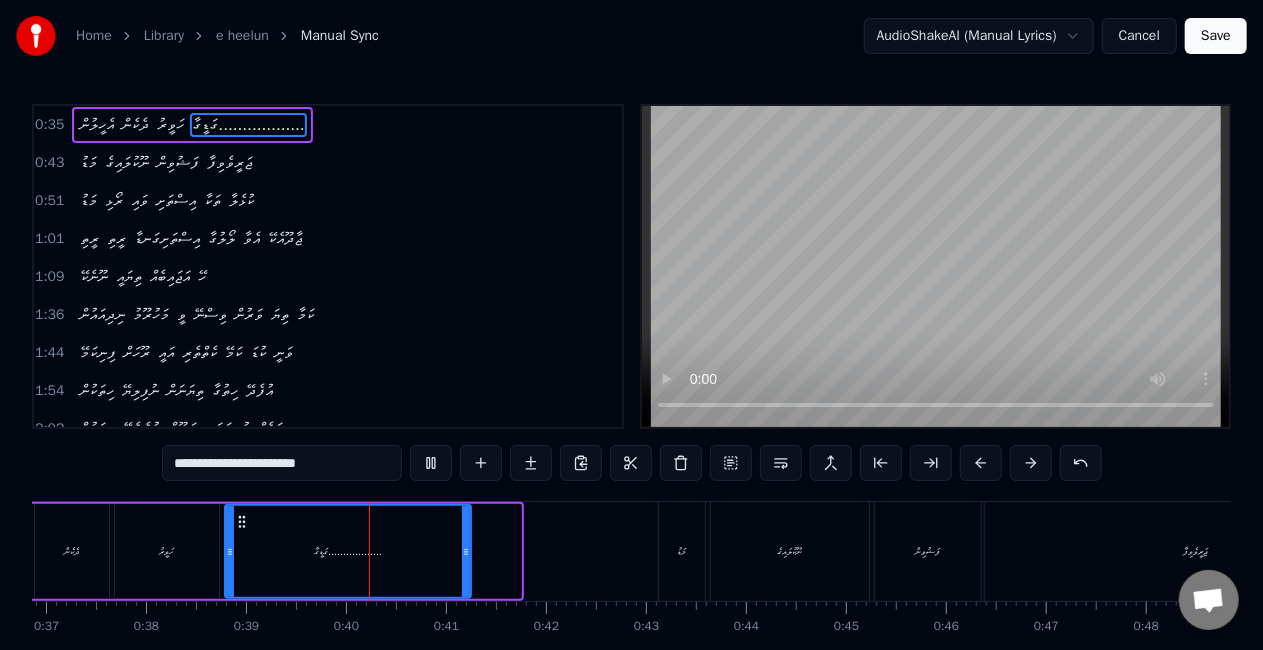 drag, startPoint x: 514, startPoint y: 560, endPoint x: 446, endPoint y: 557, distance: 68.06615 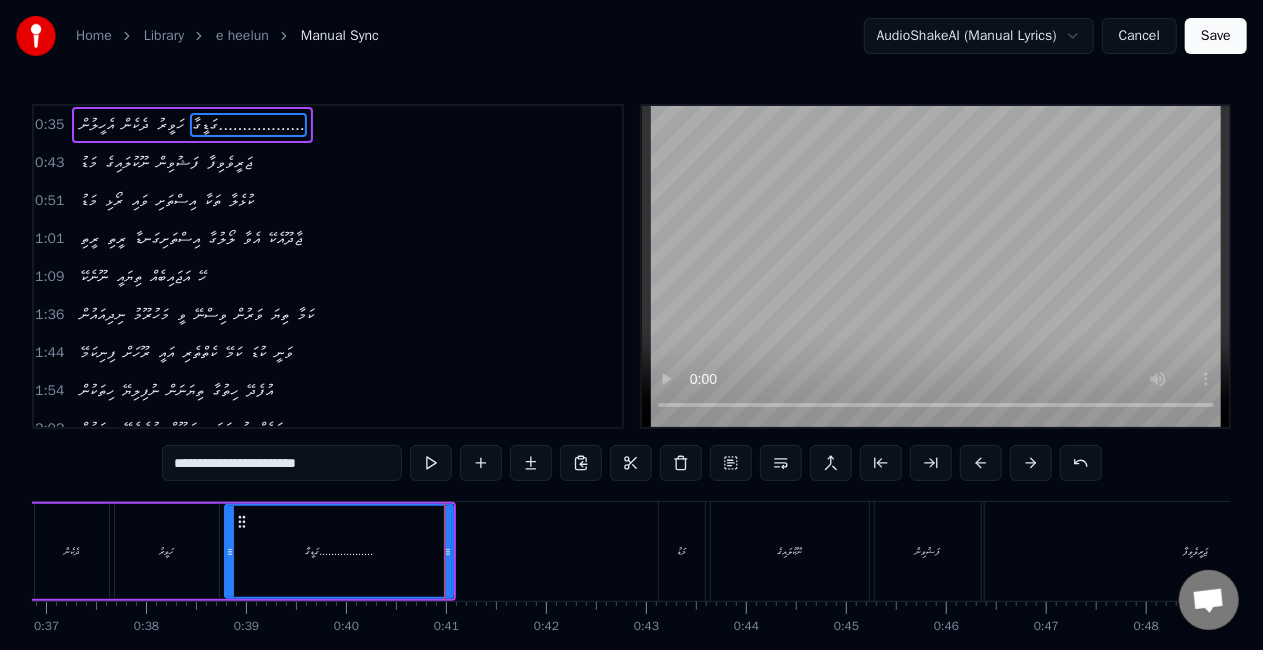click on "ގަޑީގާ.................." at bounding box center [339, 551] 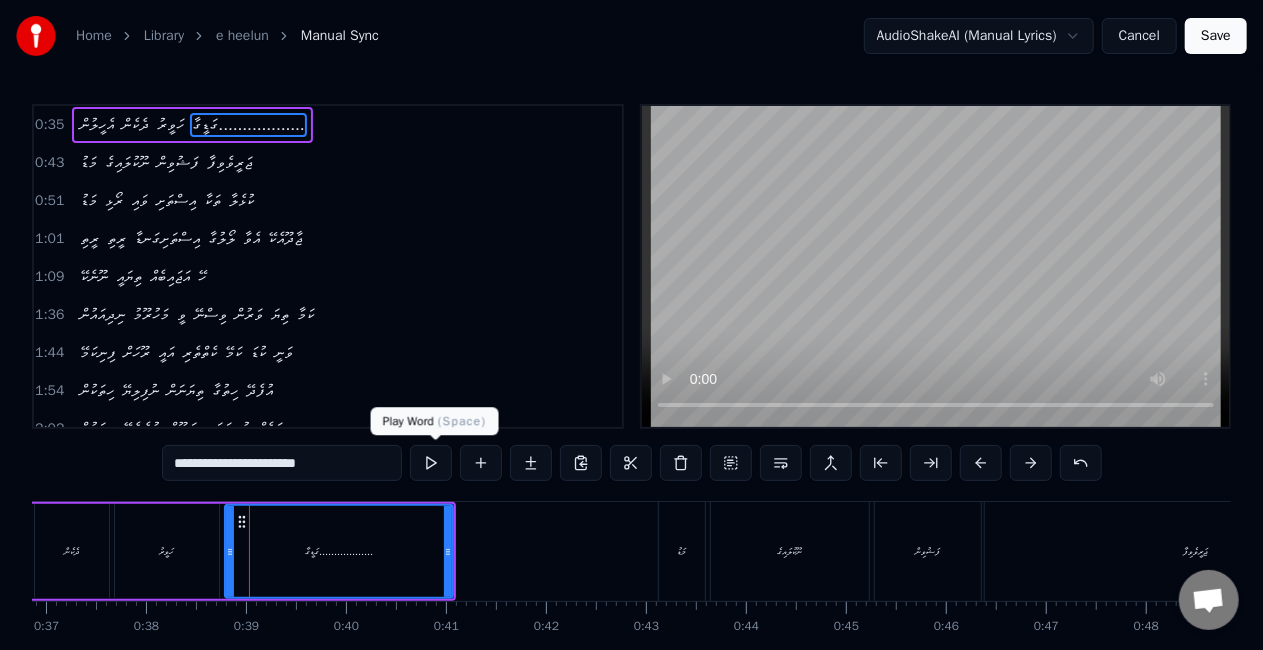 click at bounding box center [431, 463] 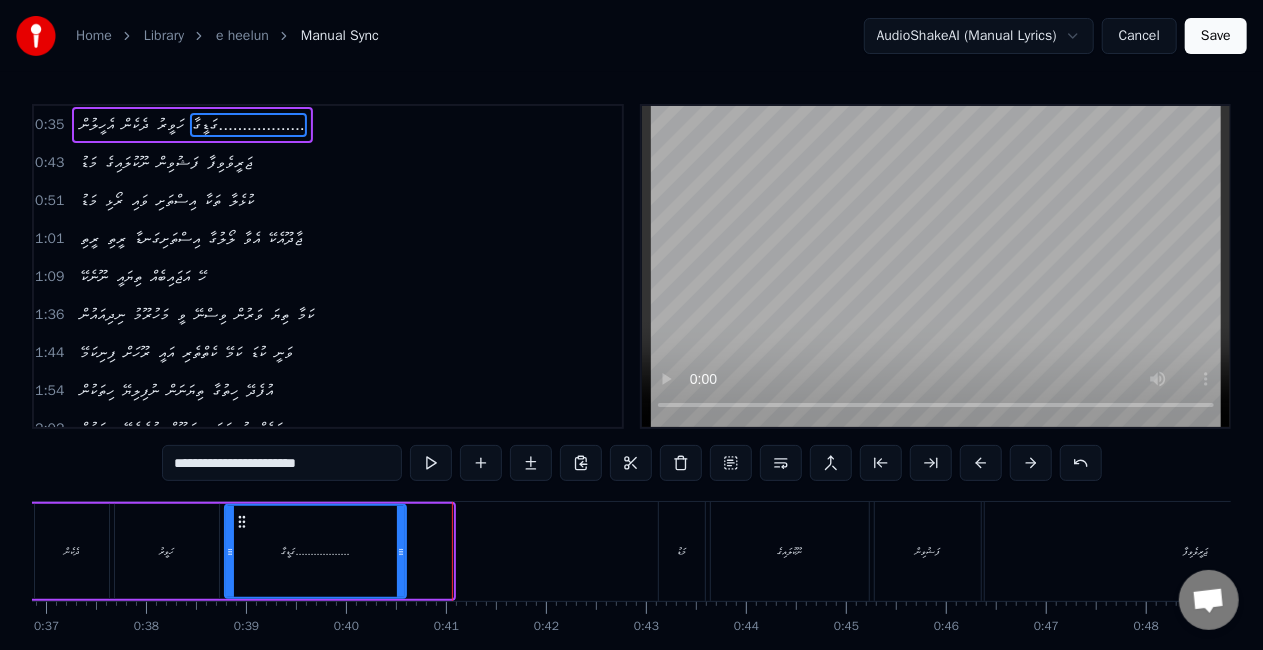 drag, startPoint x: 445, startPoint y: 550, endPoint x: 390, endPoint y: 544, distance: 55.326305 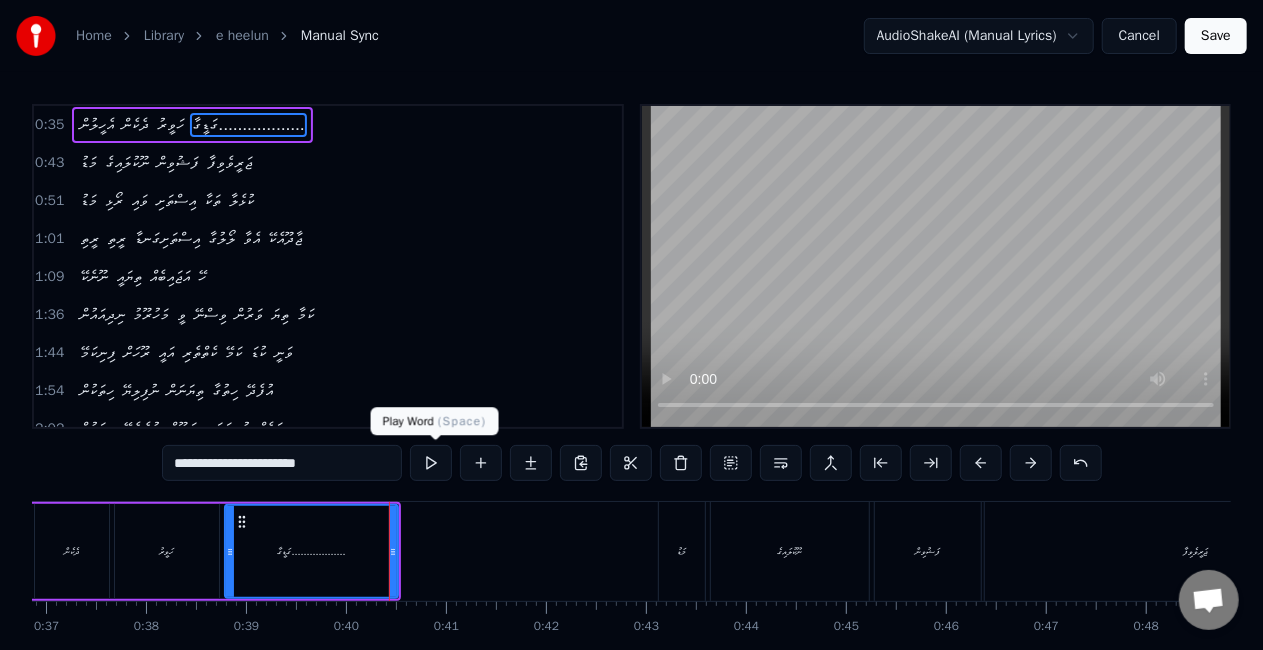 click at bounding box center (431, 463) 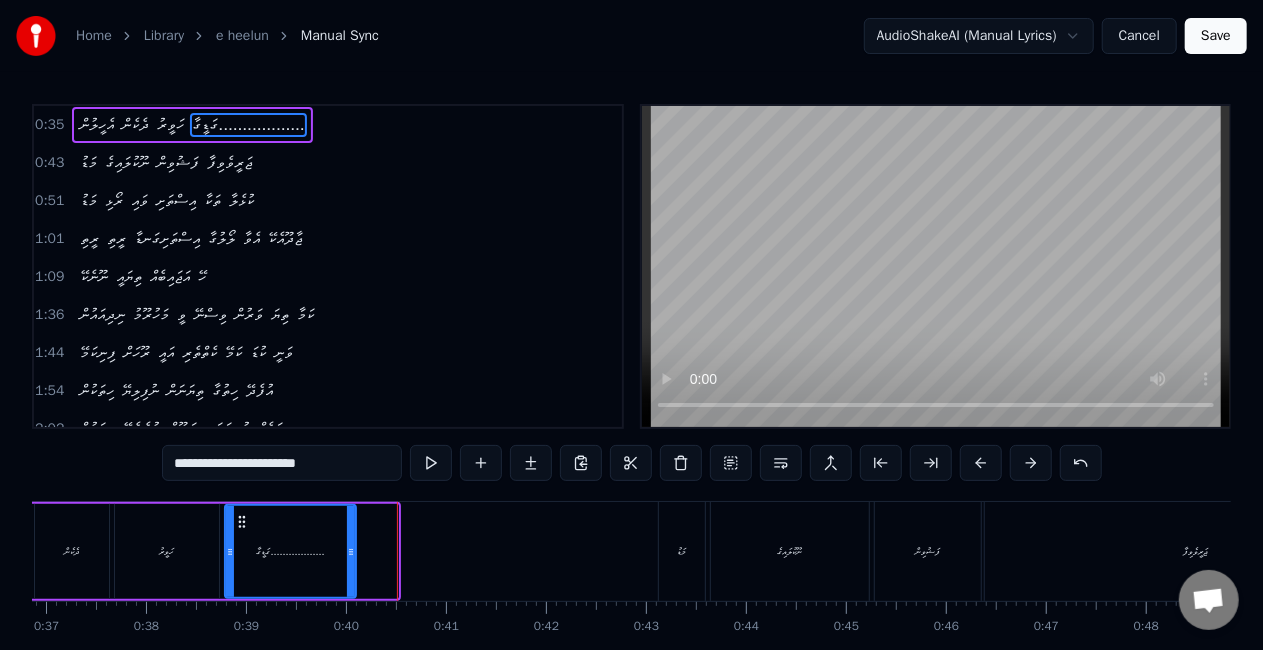 drag, startPoint x: 392, startPoint y: 550, endPoint x: 350, endPoint y: 550, distance: 42 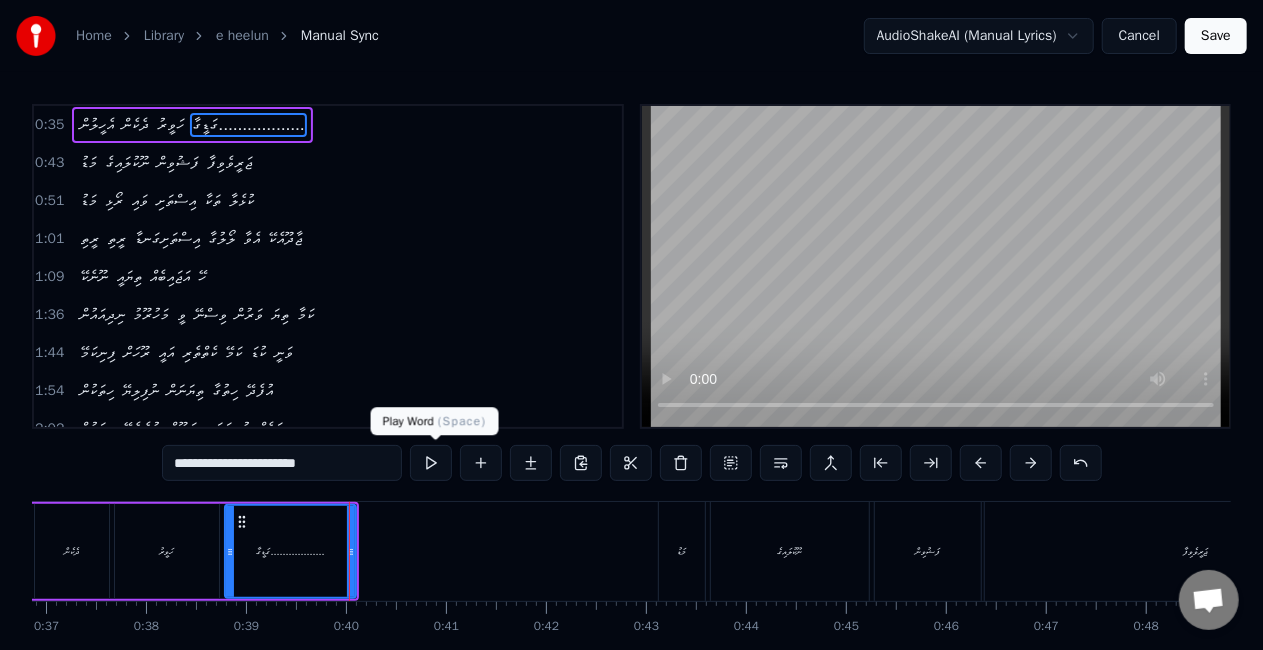 click at bounding box center (431, 463) 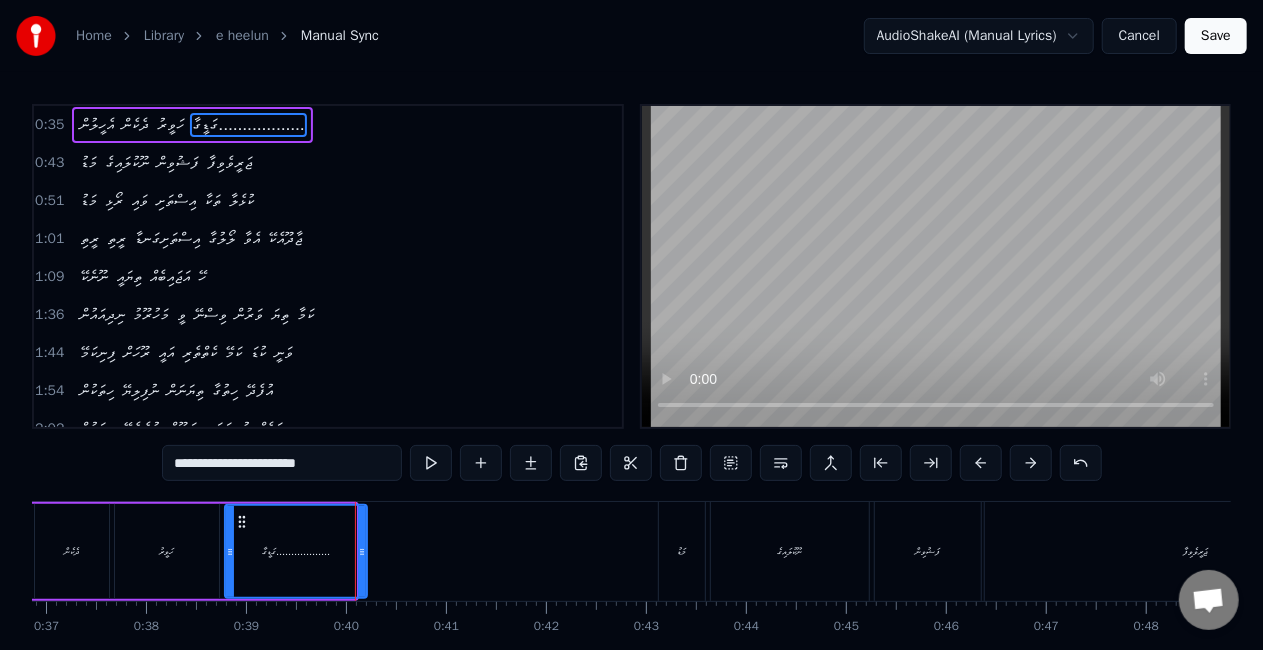 drag, startPoint x: 352, startPoint y: 556, endPoint x: 368, endPoint y: 556, distance: 16 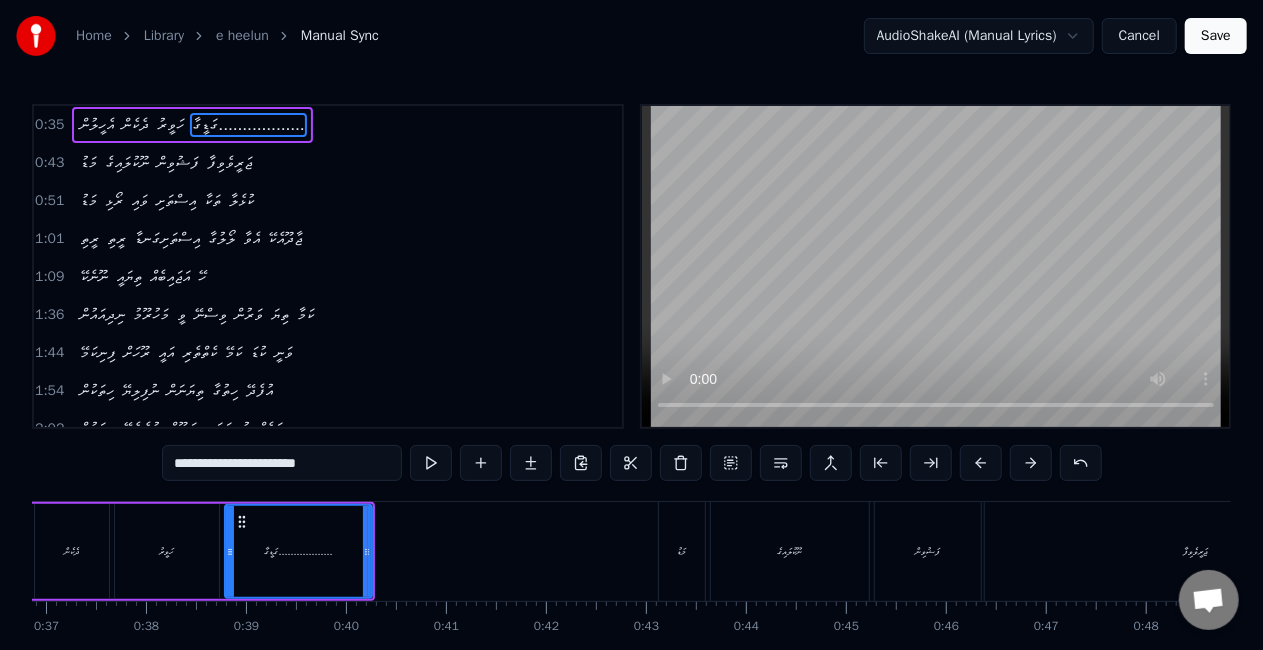 click on "ގަޑީގާ.................." at bounding box center [298, 551] 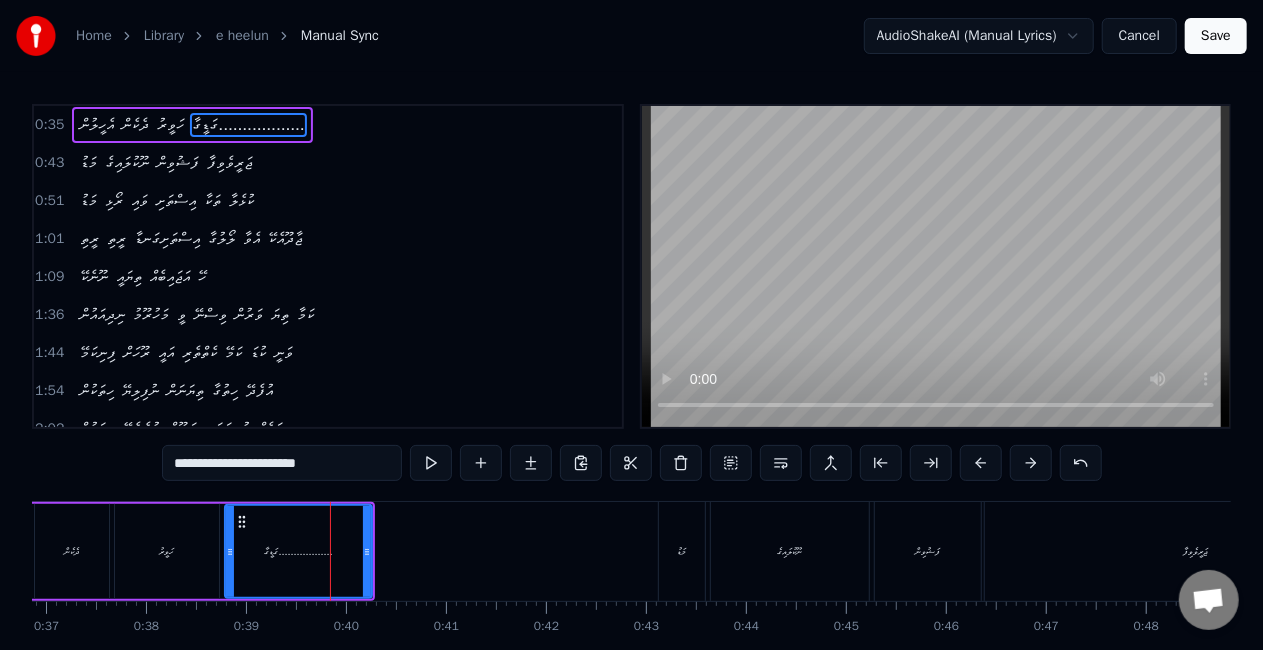 drag, startPoint x: 286, startPoint y: 465, endPoint x: 201, endPoint y: 465, distance: 85 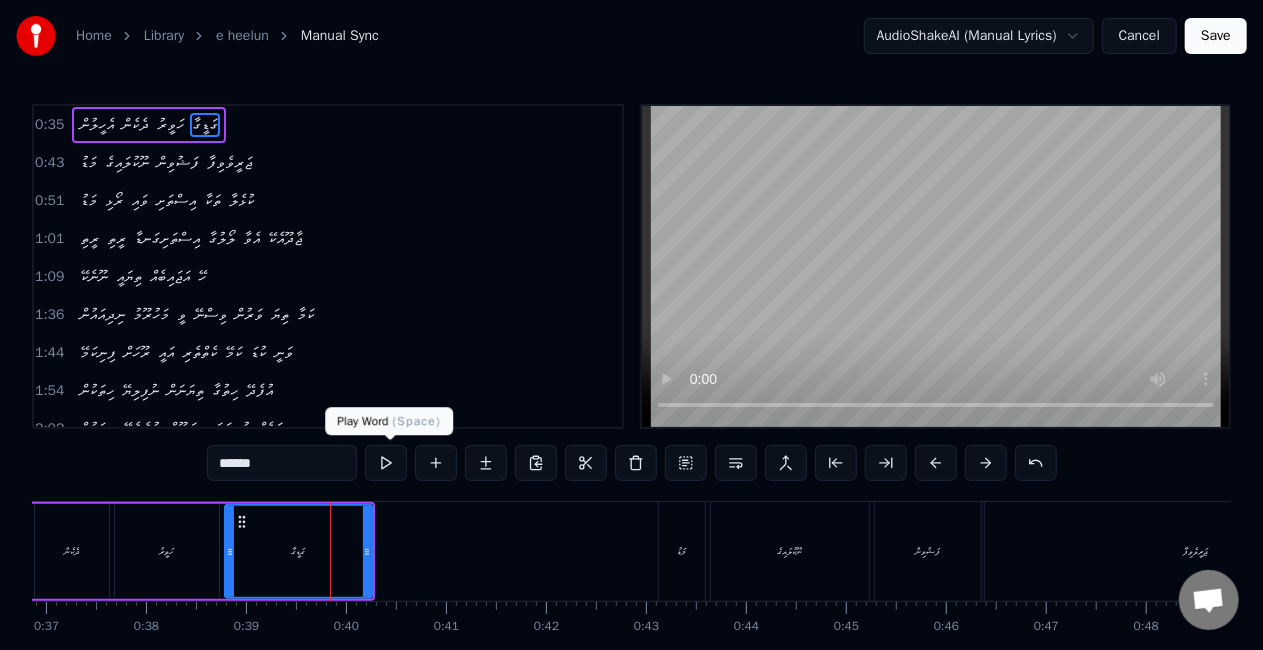 type on "******" 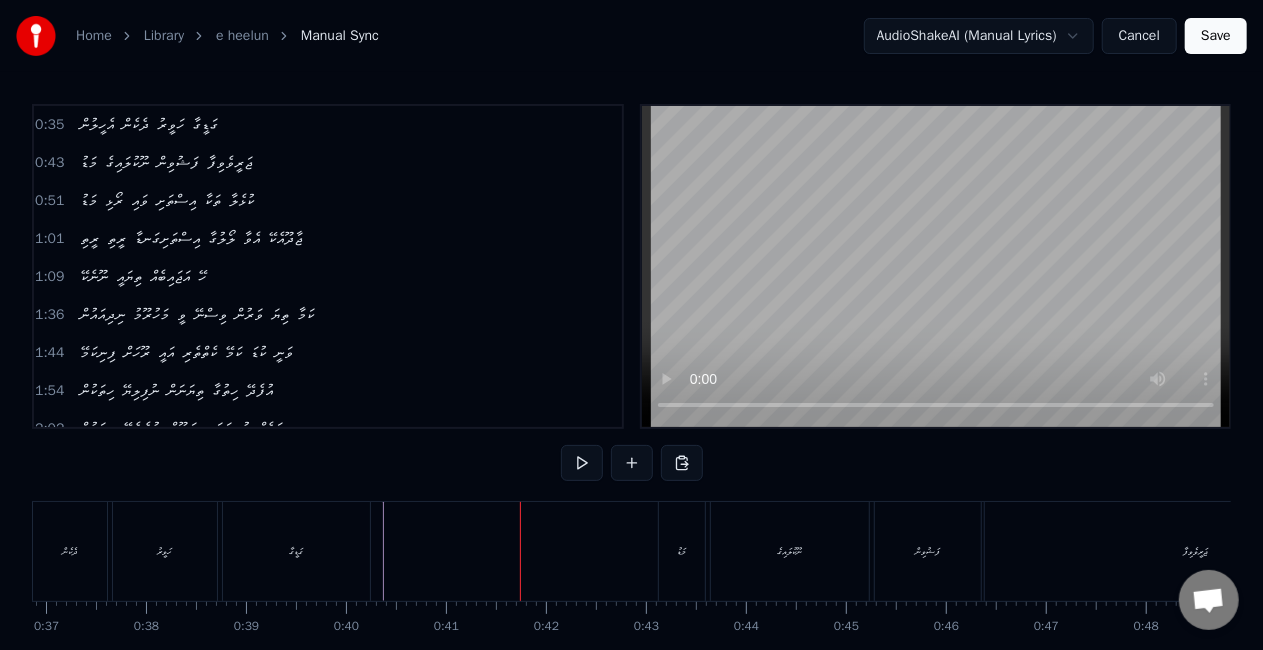 click on "ގަޑީގާ" at bounding box center (296, 551) 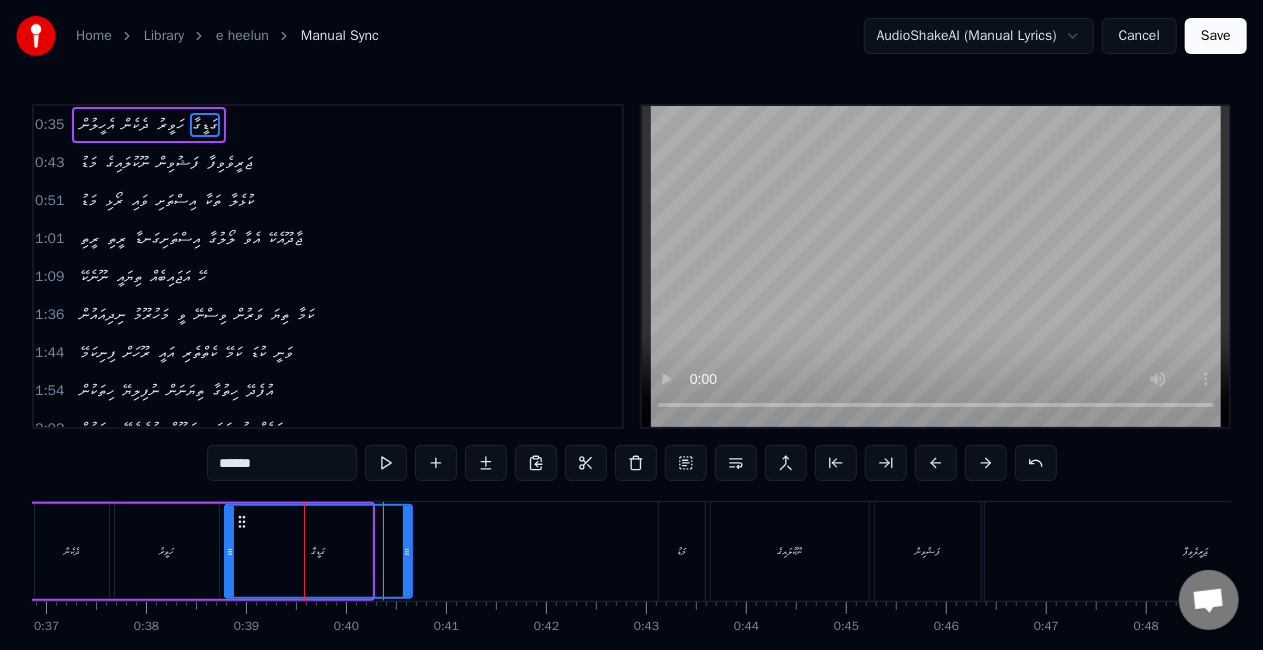 drag, startPoint x: 368, startPoint y: 561, endPoint x: 408, endPoint y: 561, distance: 40 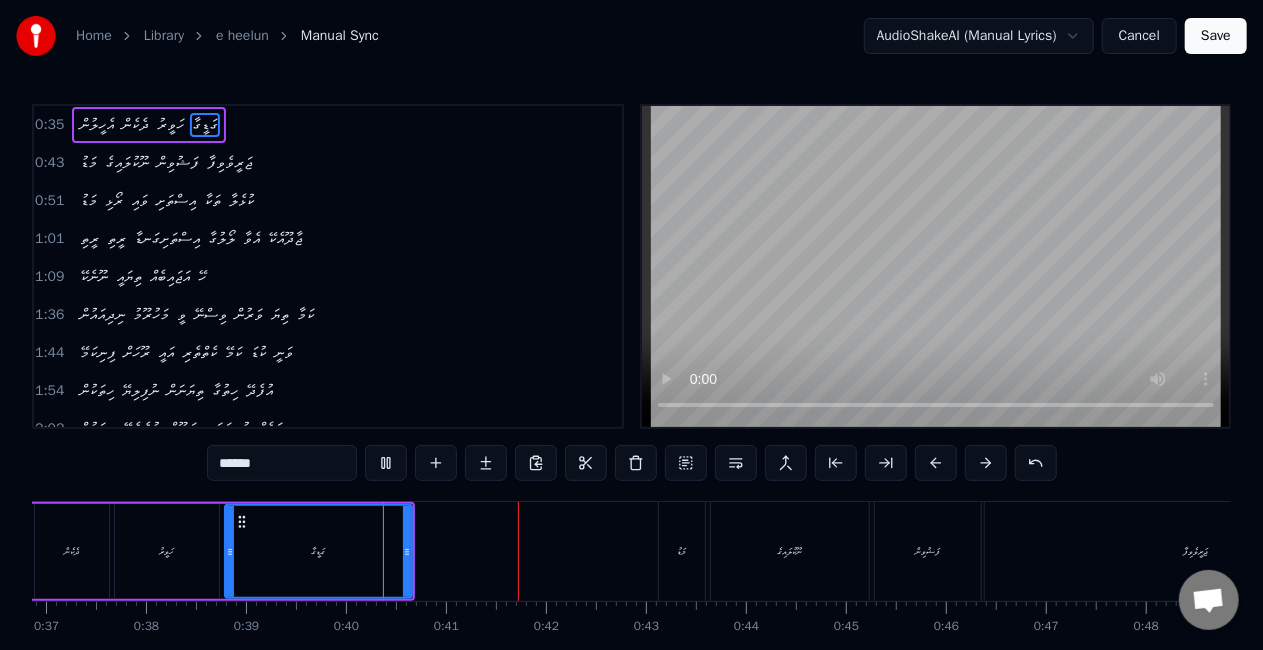 click on "ގަޑީގާ" at bounding box center [318, 551] 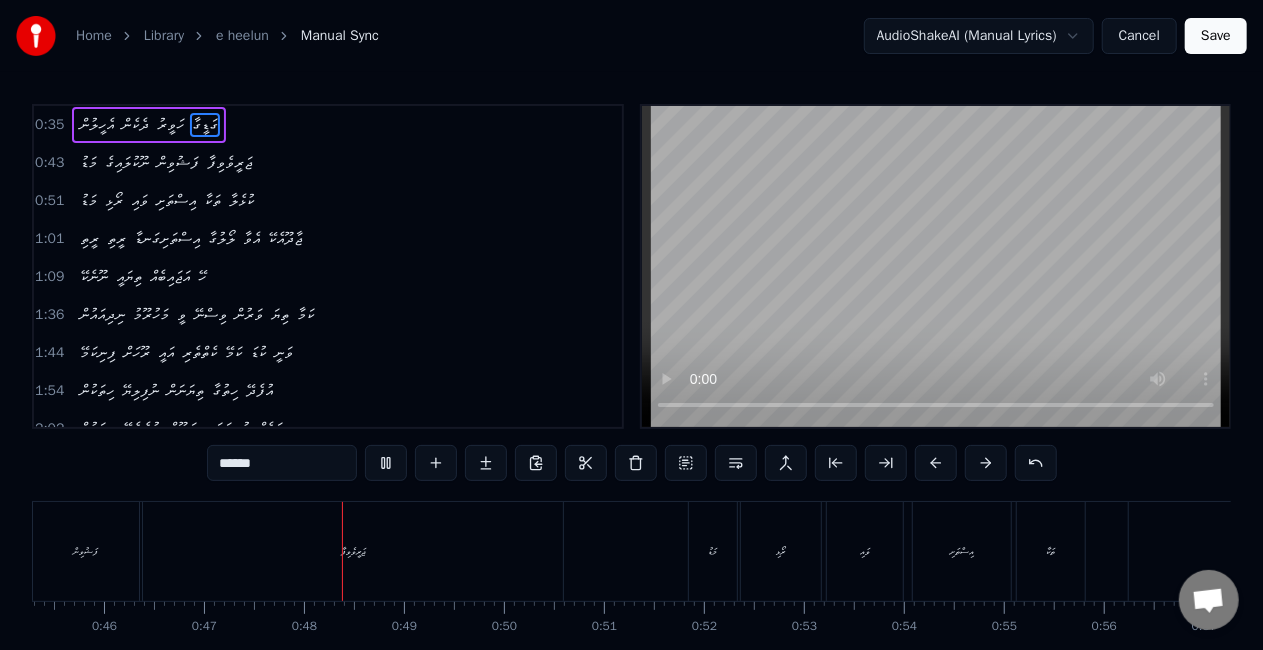 scroll, scrollTop: 0, scrollLeft: 4688, axis: horizontal 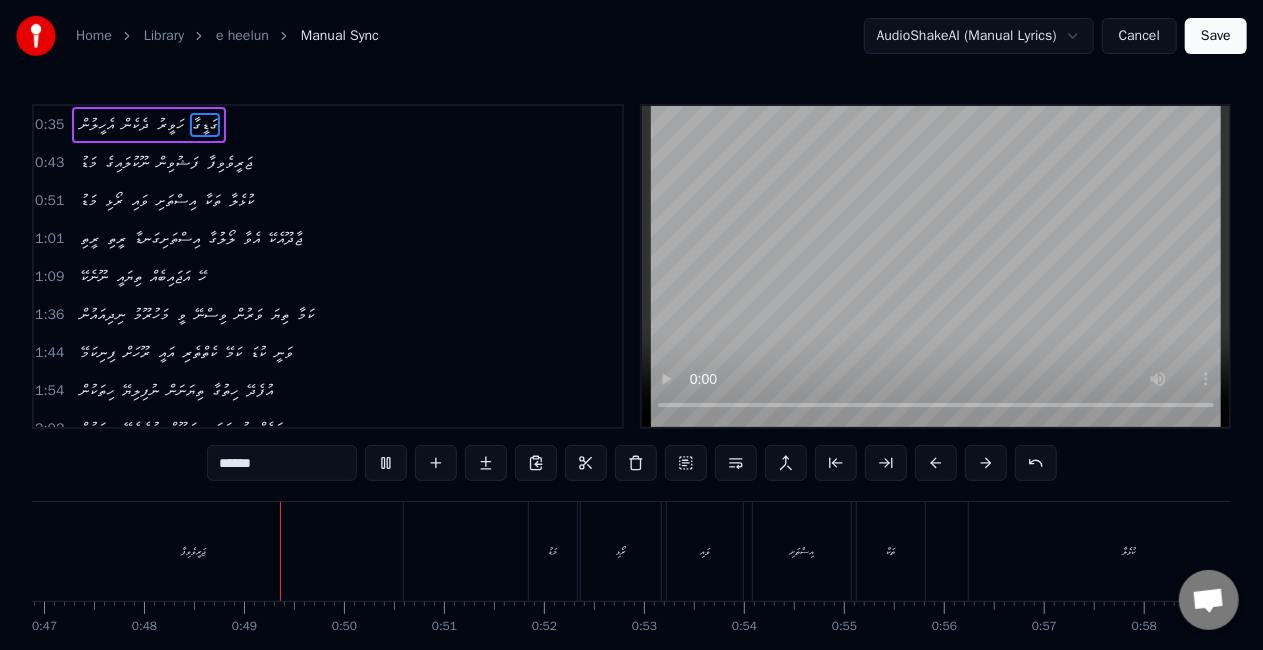click on "ޖަރީވެވިފާ" at bounding box center [193, 551] 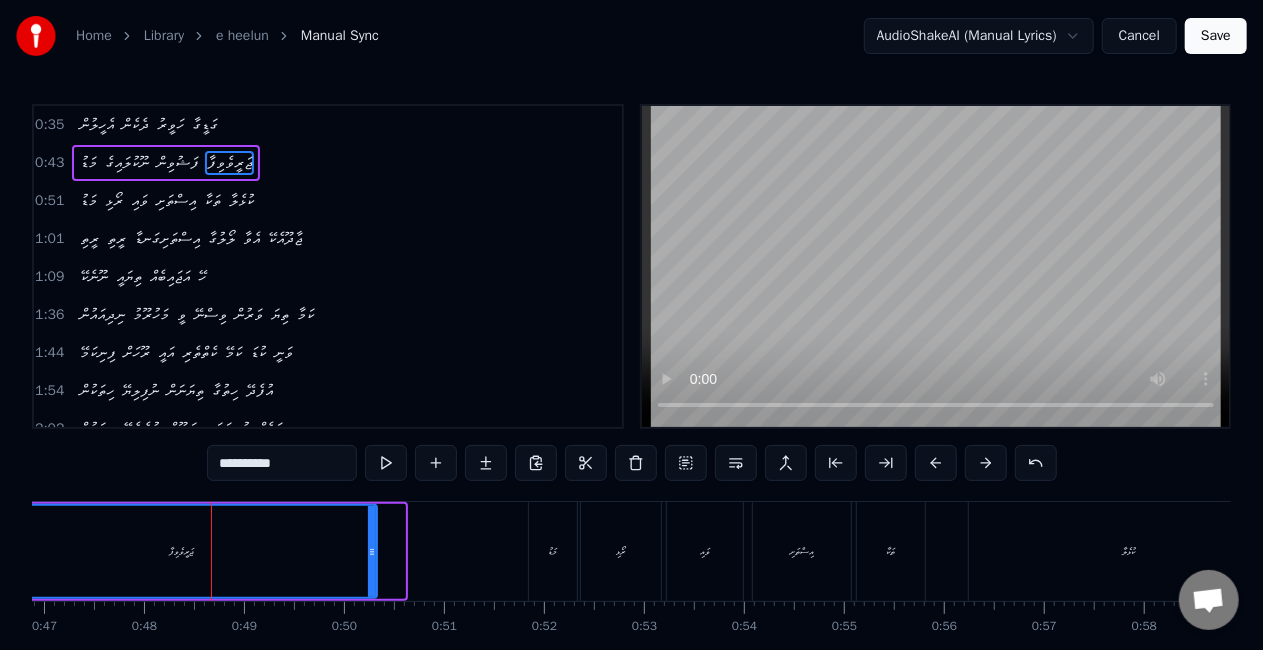 drag, startPoint x: 398, startPoint y: 559, endPoint x: 370, endPoint y: 556, distance: 28.160255 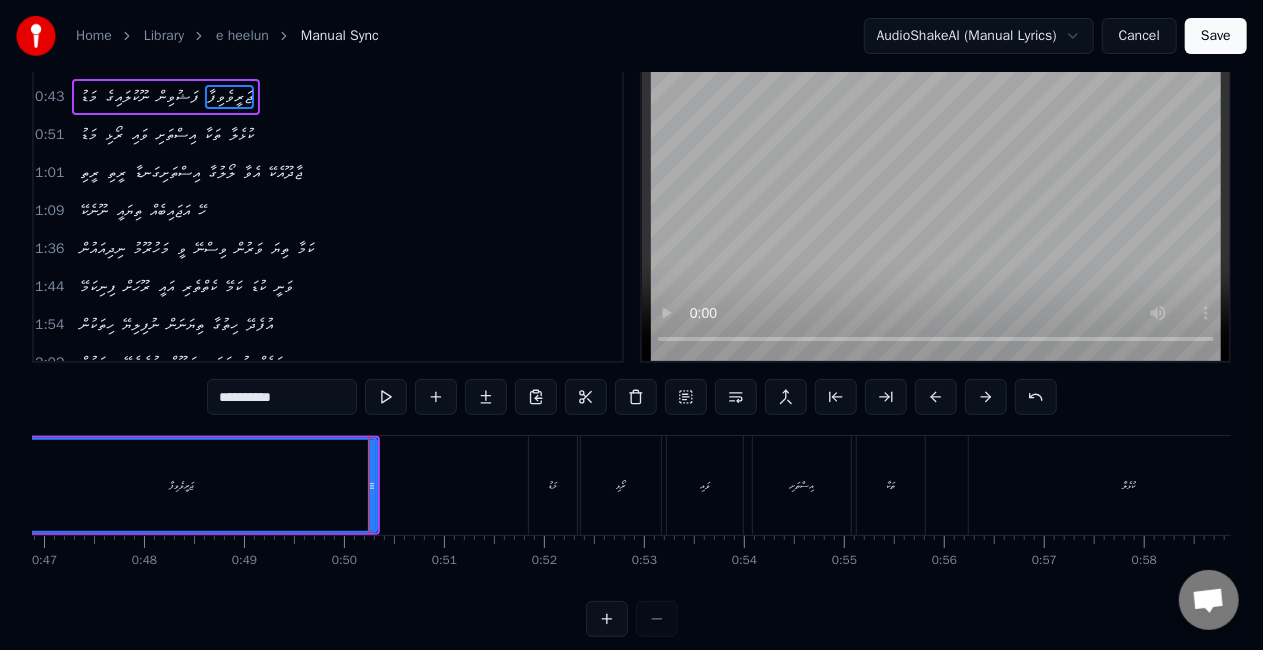 scroll, scrollTop: 102, scrollLeft: 0, axis: vertical 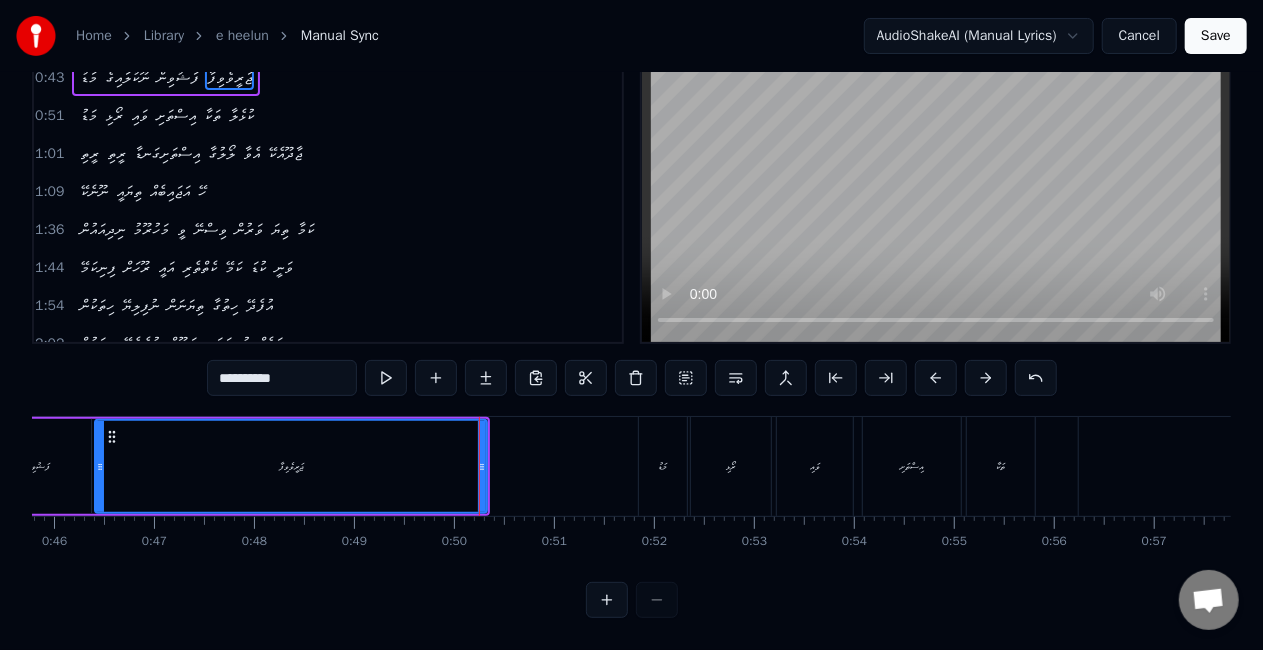 click on "ޖަރީވެވިފާ" at bounding box center [291, 466] 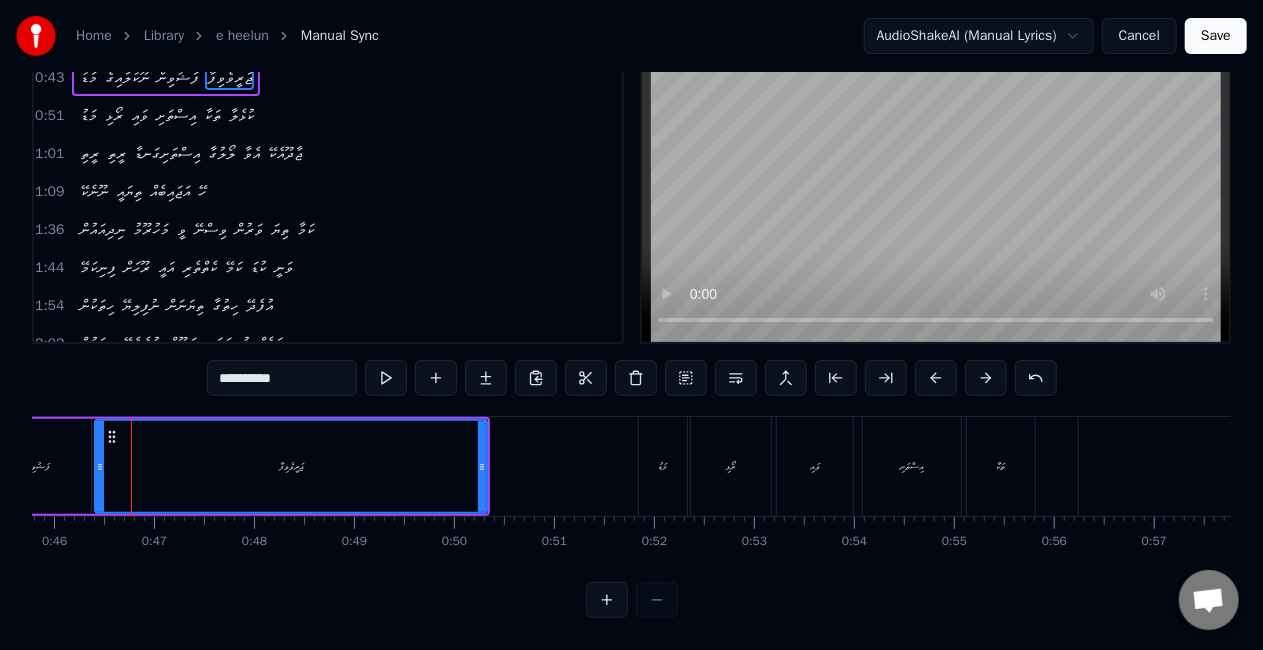 scroll, scrollTop: 67, scrollLeft: 0, axis: vertical 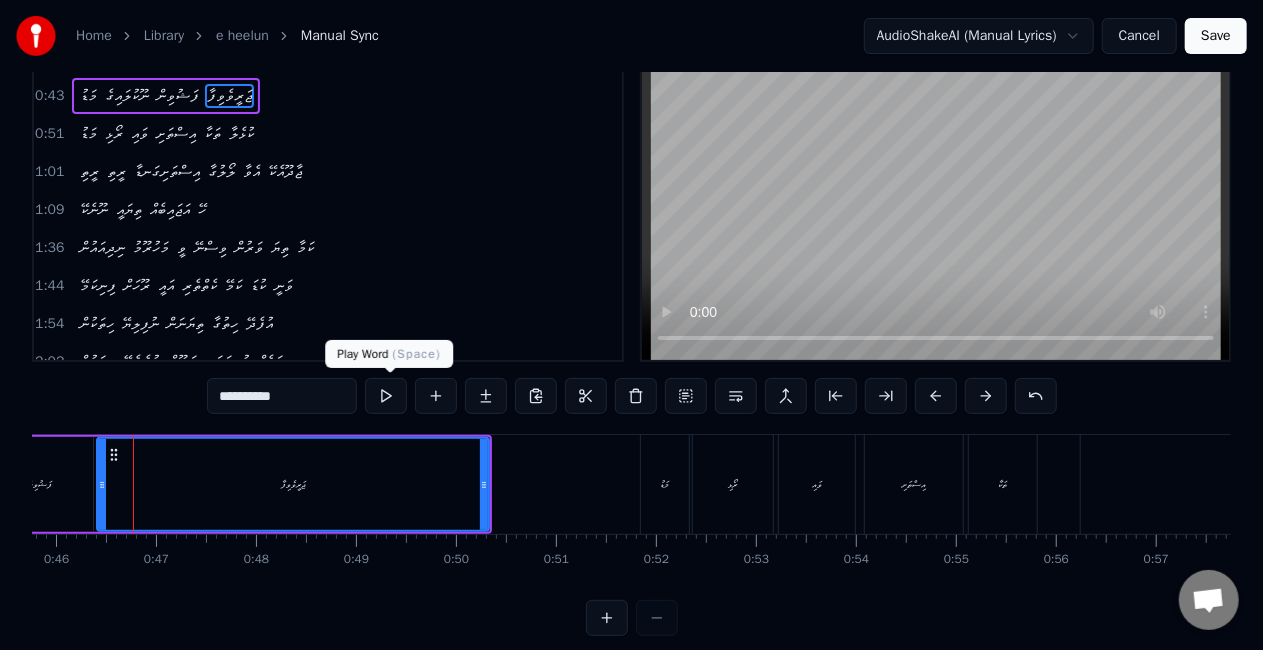 click at bounding box center [386, 396] 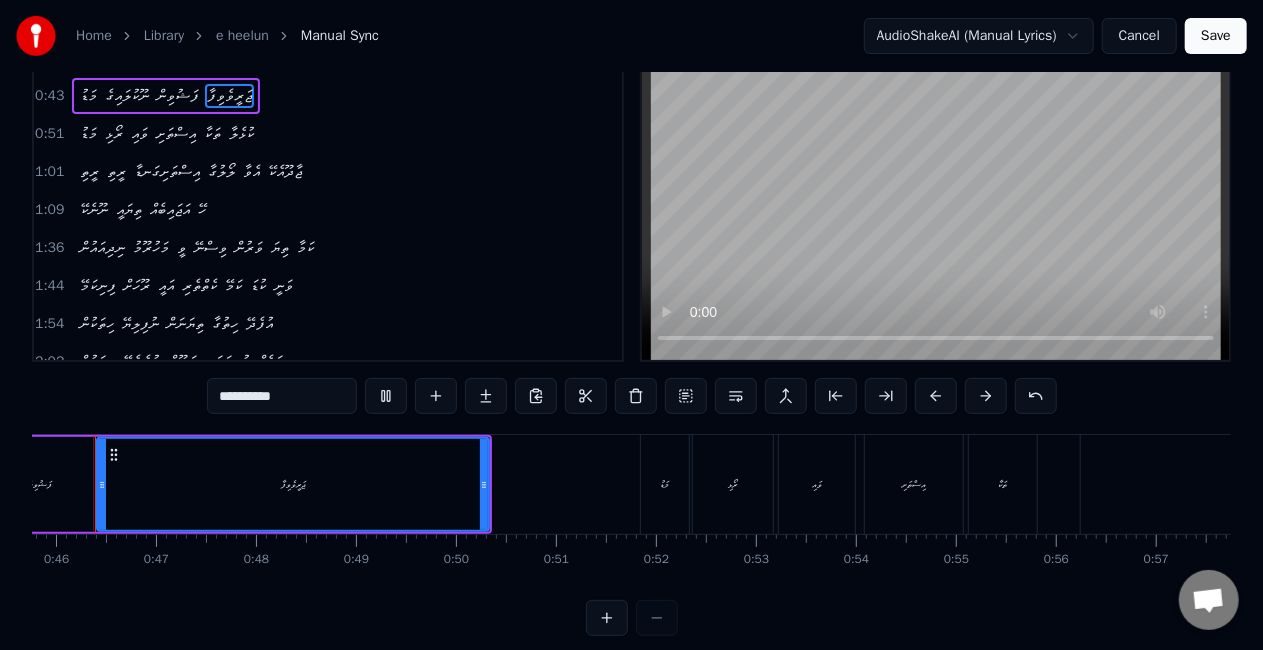 scroll, scrollTop: 0, scrollLeft: 4538, axis: horizontal 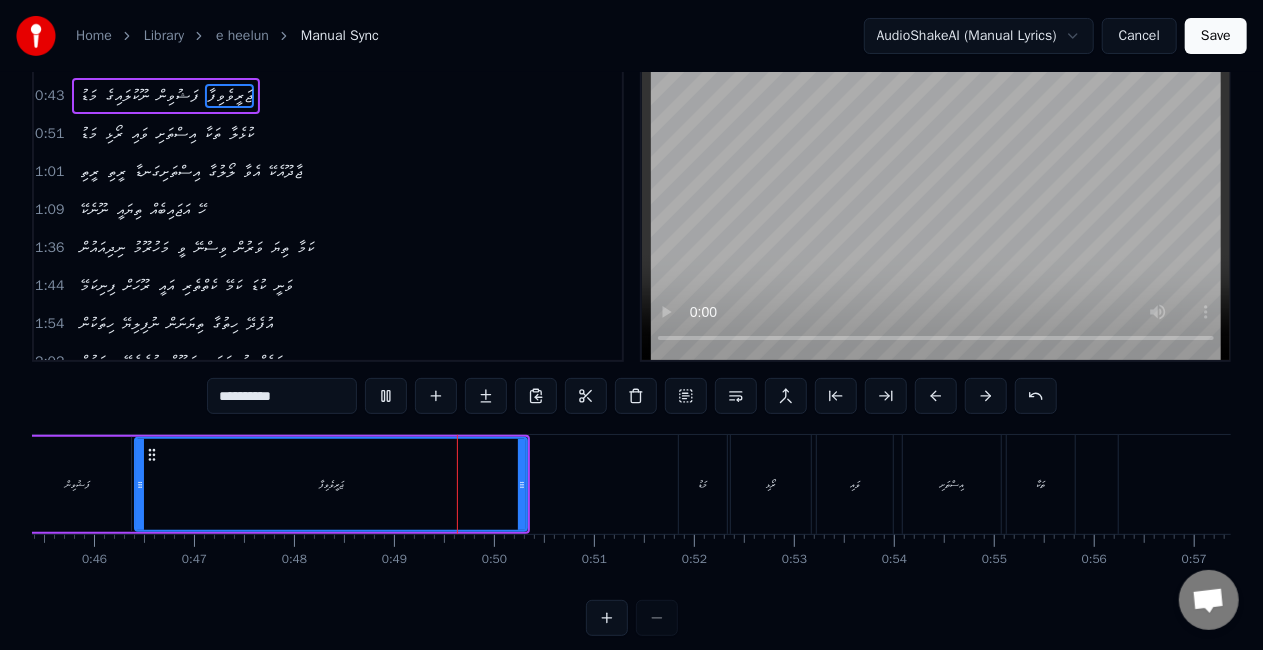 click at bounding box center [386, 396] 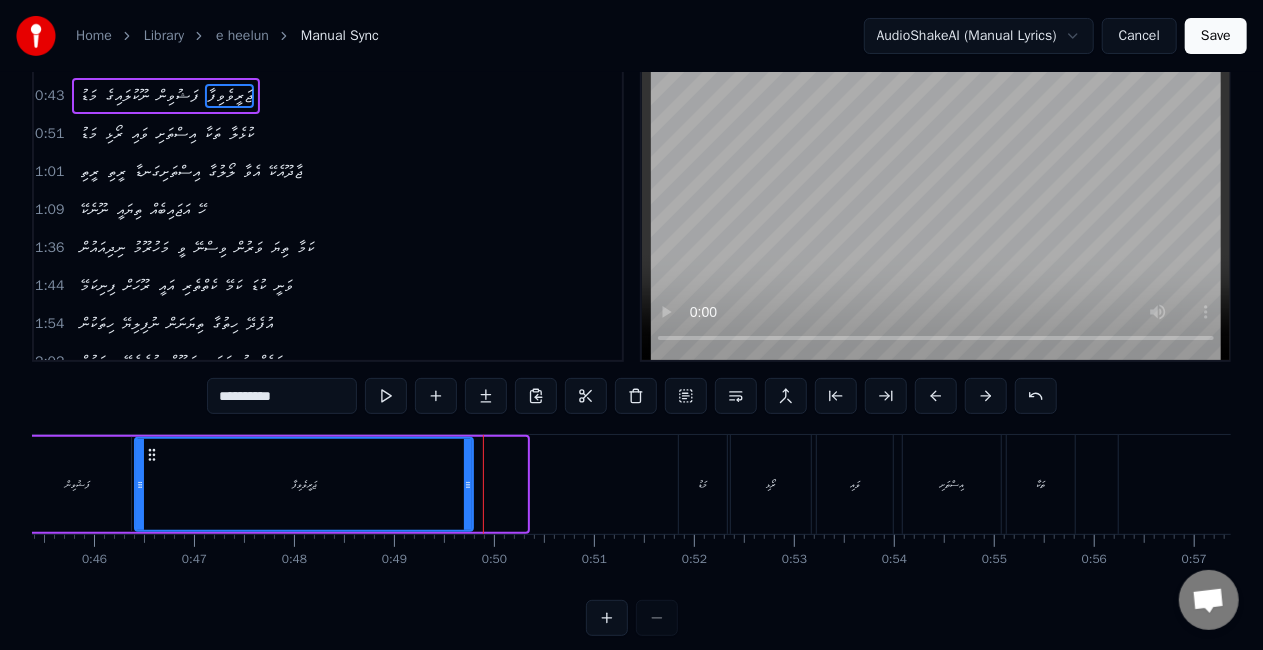 drag, startPoint x: 522, startPoint y: 493, endPoint x: 468, endPoint y: 480, distance: 55.542778 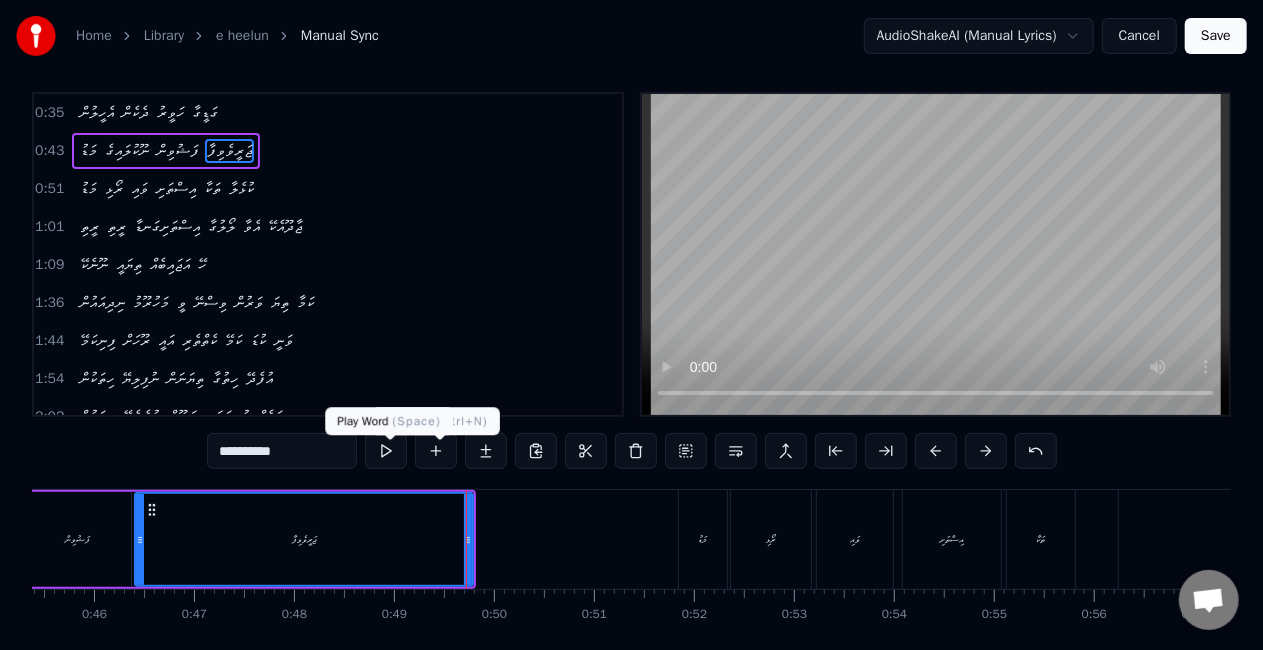 scroll, scrollTop: 0, scrollLeft: 0, axis: both 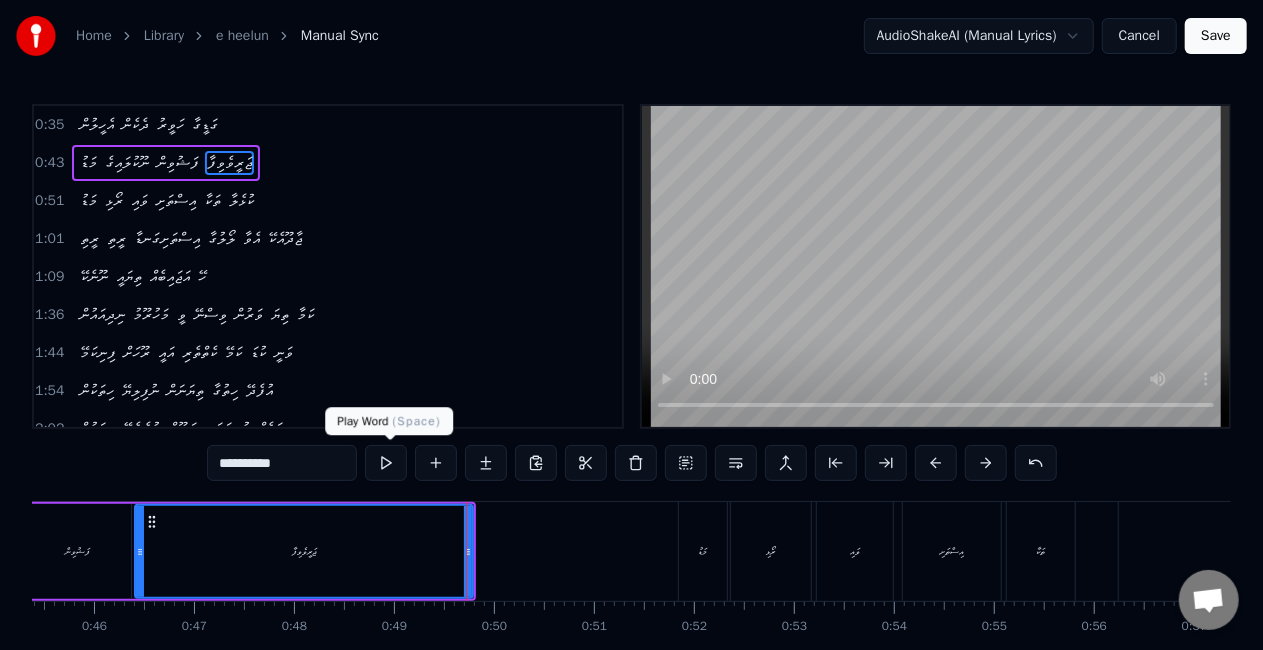 click at bounding box center [386, 463] 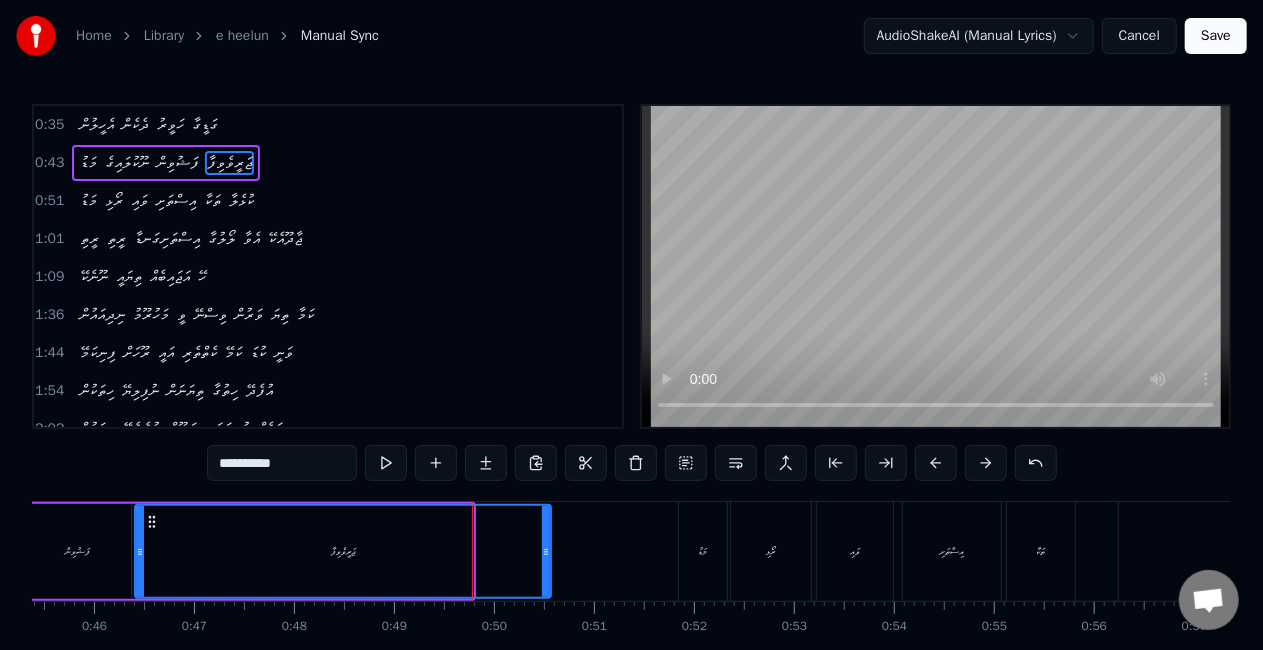 drag, startPoint x: 471, startPoint y: 552, endPoint x: 543, endPoint y: 561, distance: 72.56032 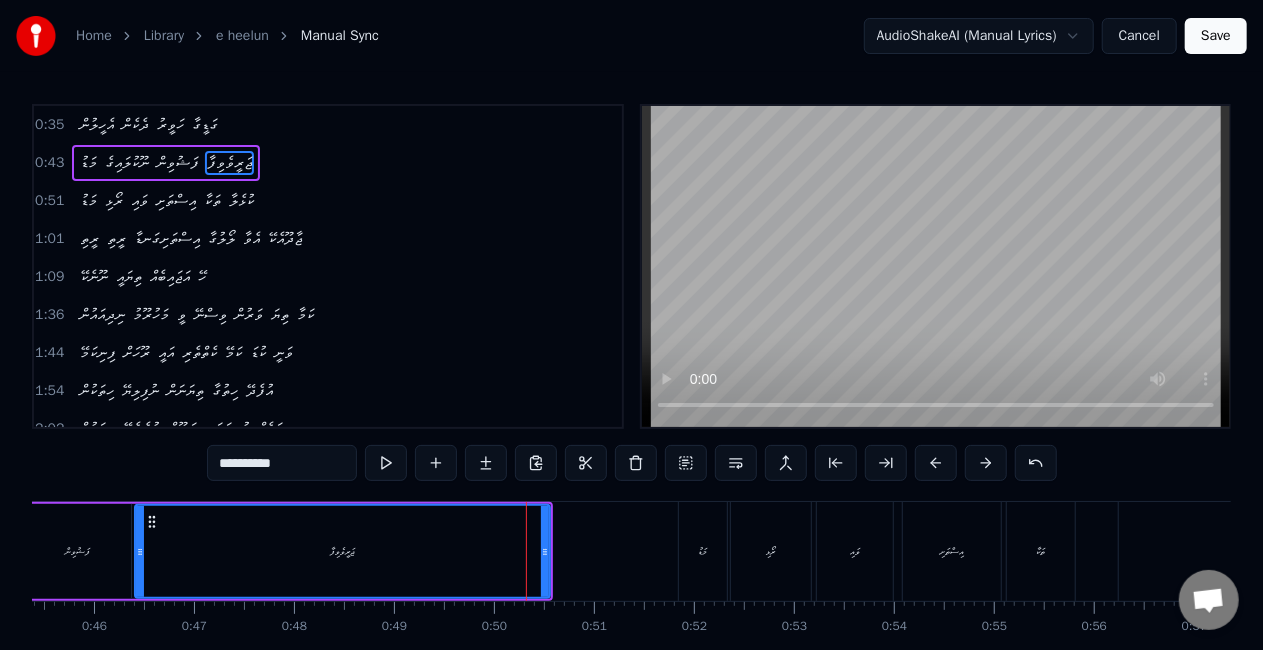 click on "**********" at bounding box center (282, 463) 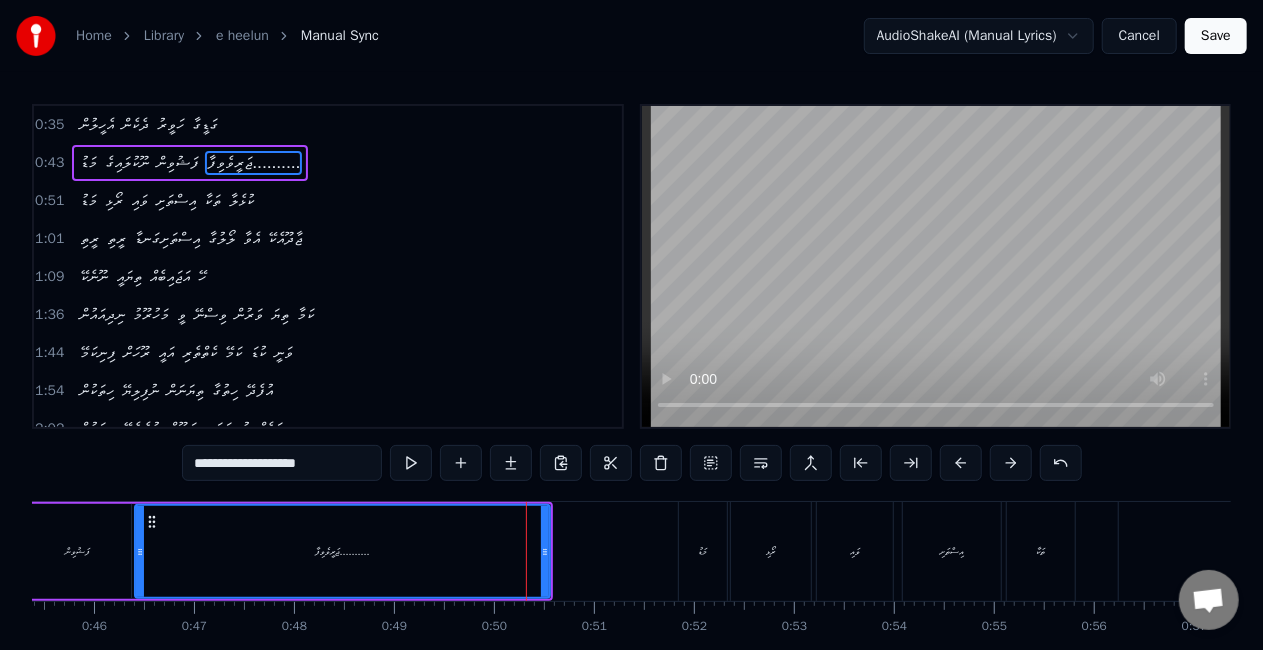 click on "ޖަރީވެވިފާ.........." at bounding box center [342, 551] 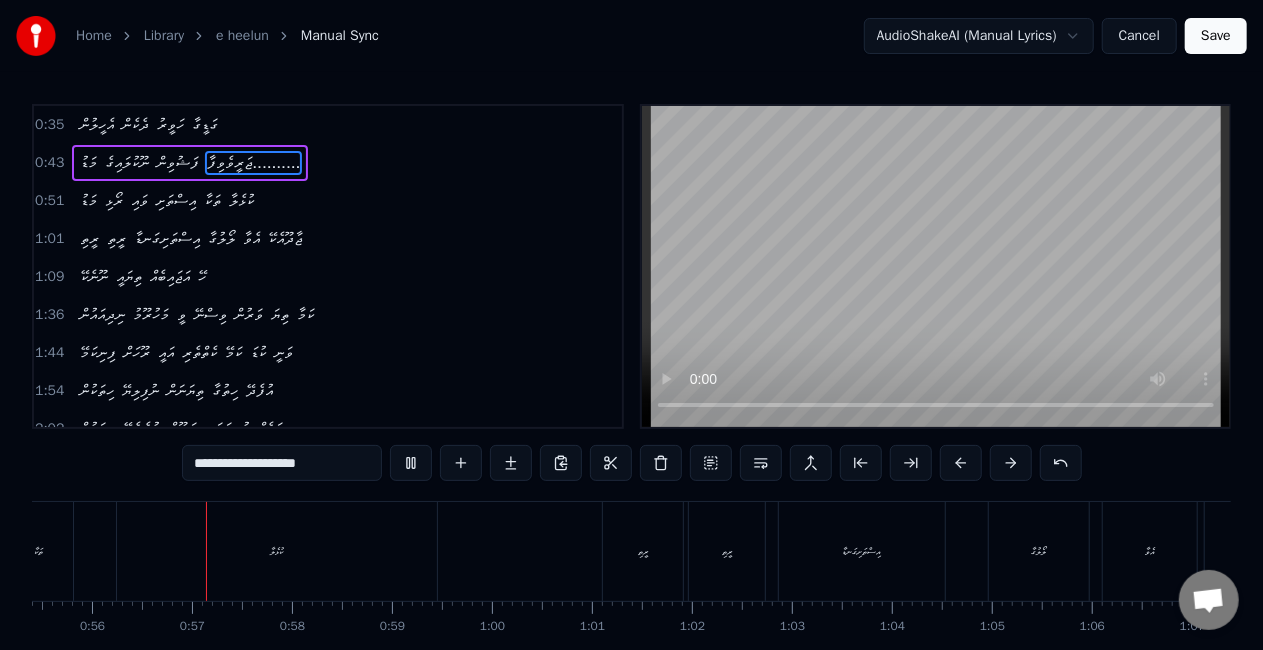 scroll, scrollTop: 0, scrollLeft: 5564, axis: horizontal 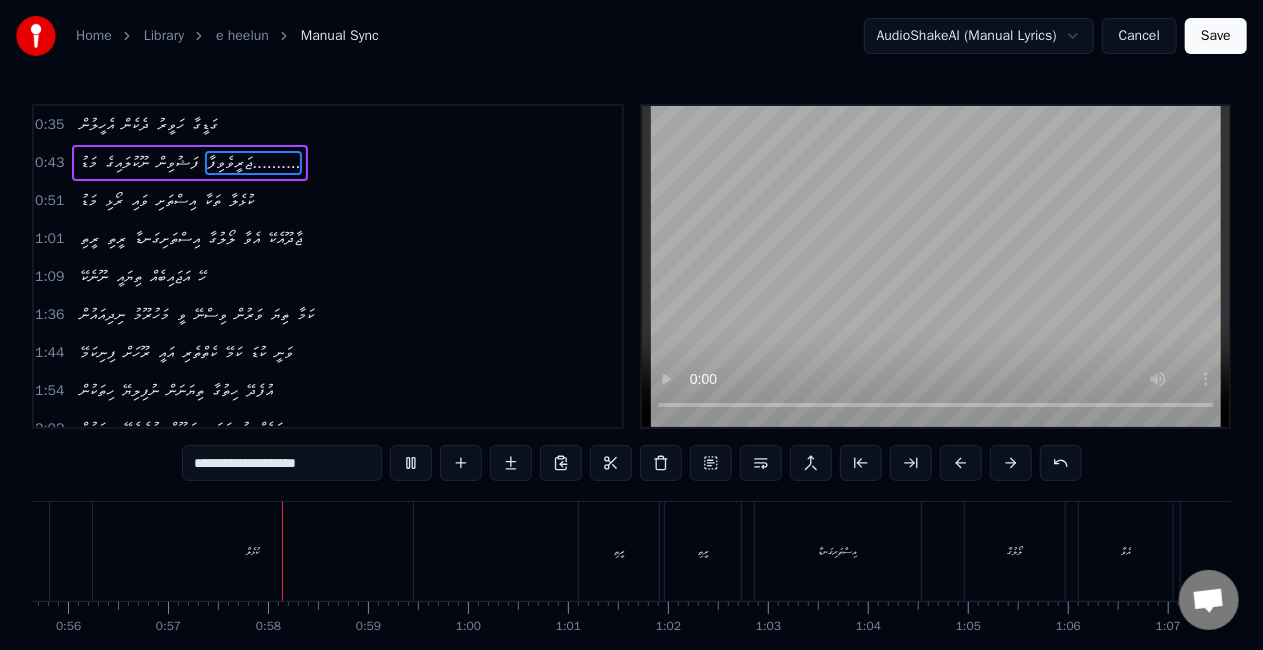 click on "ކުޅެލާ" at bounding box center (253, 551) 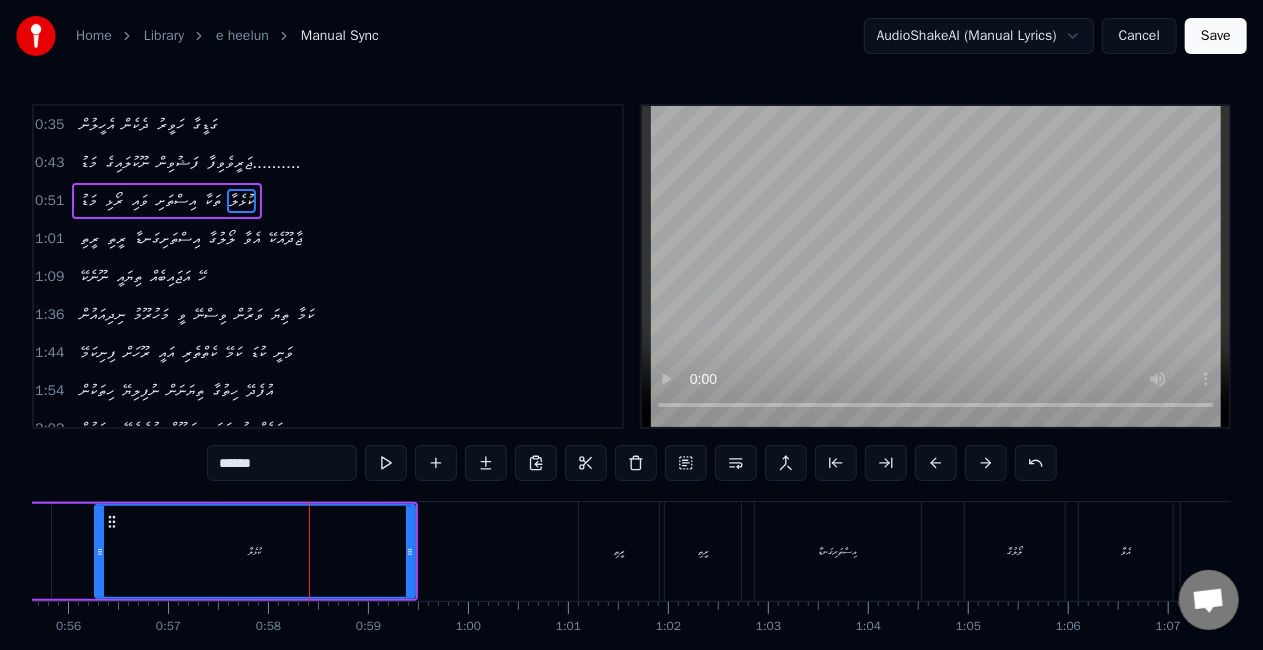 click on "******" at bounding box center [282, 463] 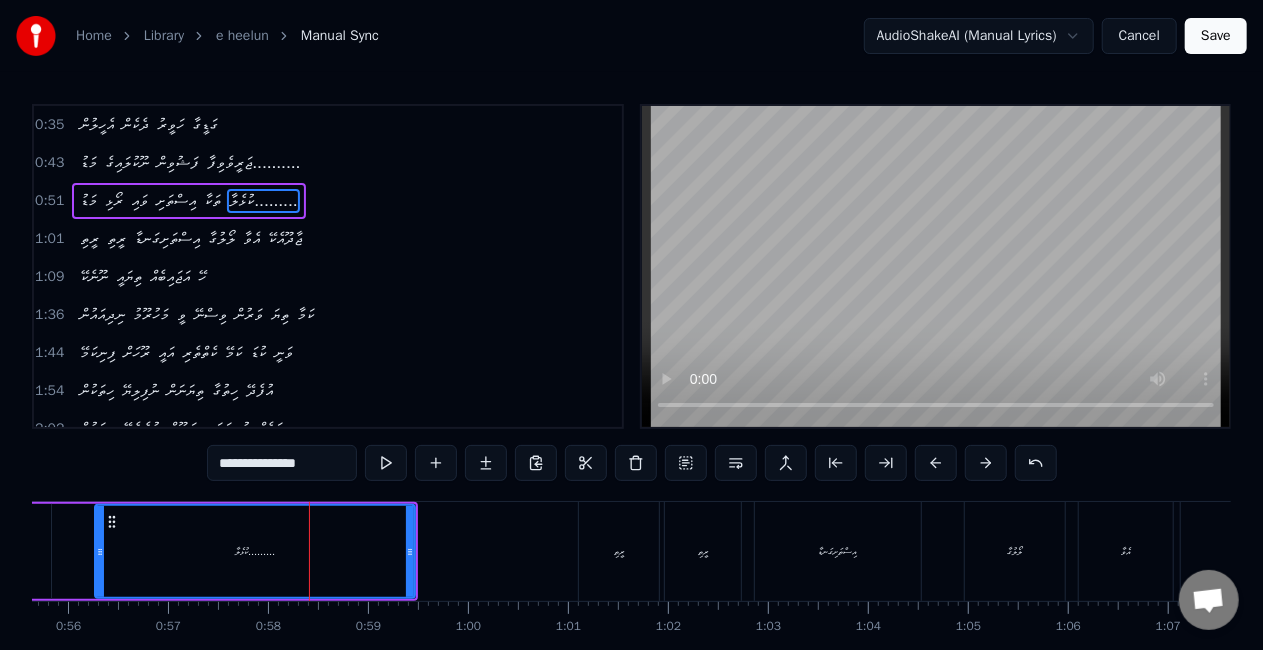 click on "ކުޅެލާ........." at bounding box center [255, 551] 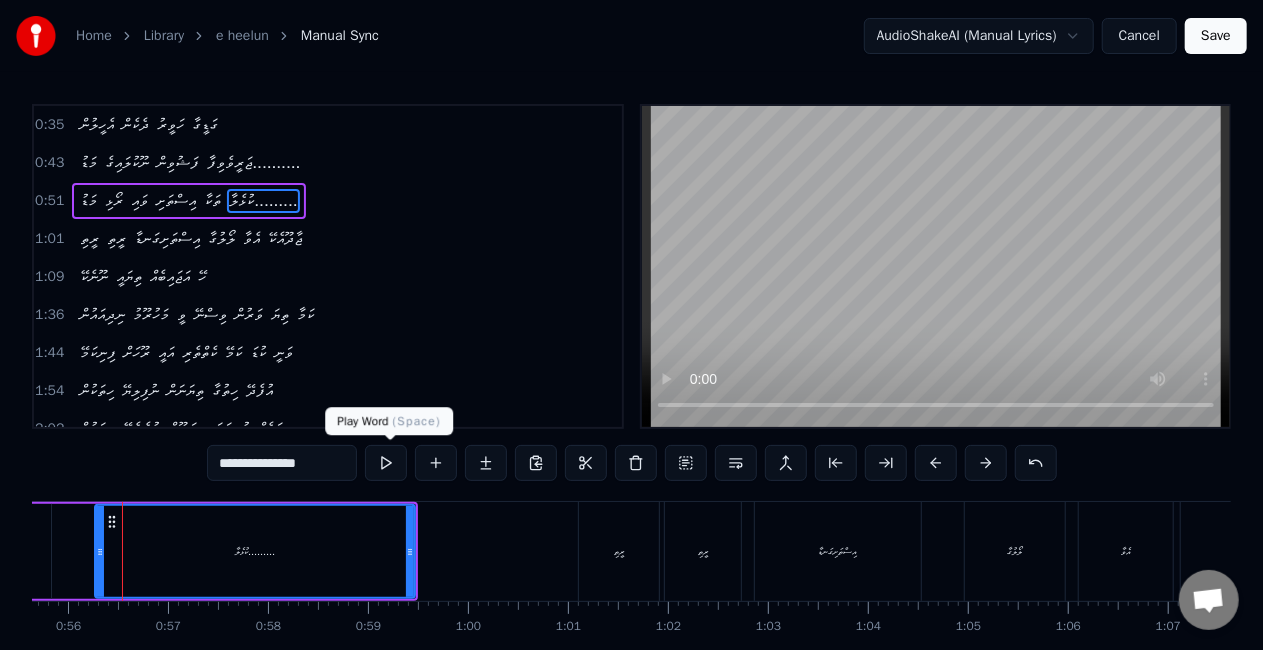 scroll, scrollTop: 0, scrollLeft: 5554, axis: horizontal 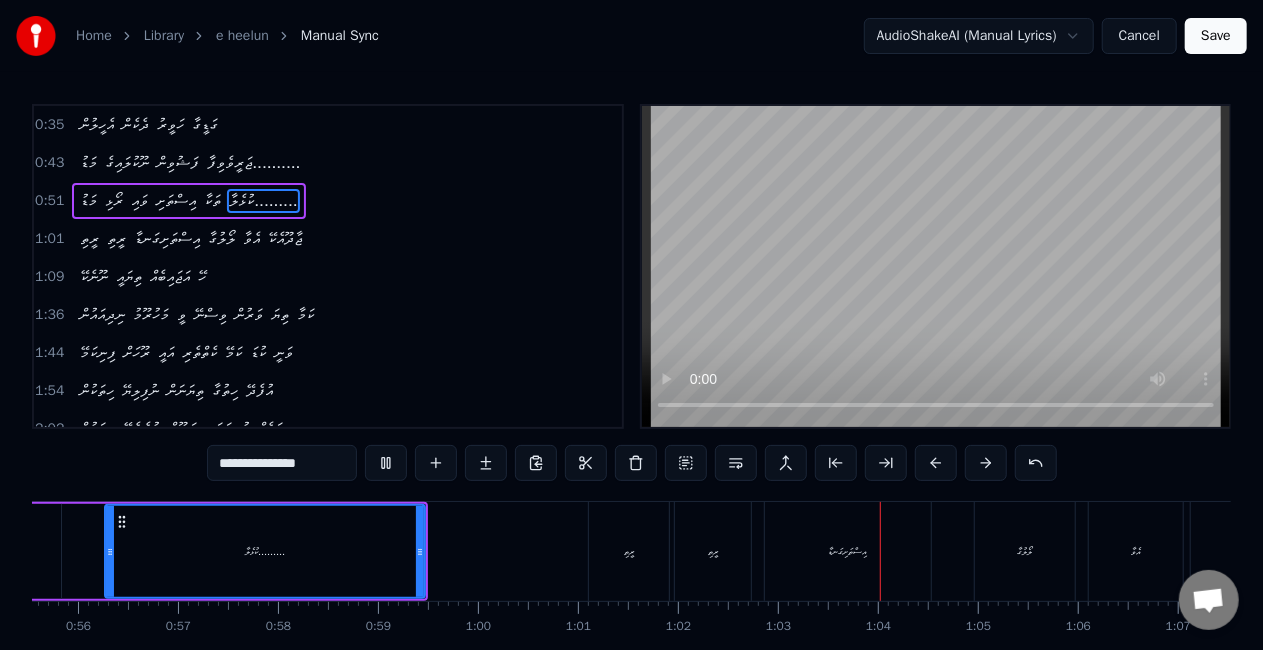 click on "ރީތި" at bounding box center [713, 551] 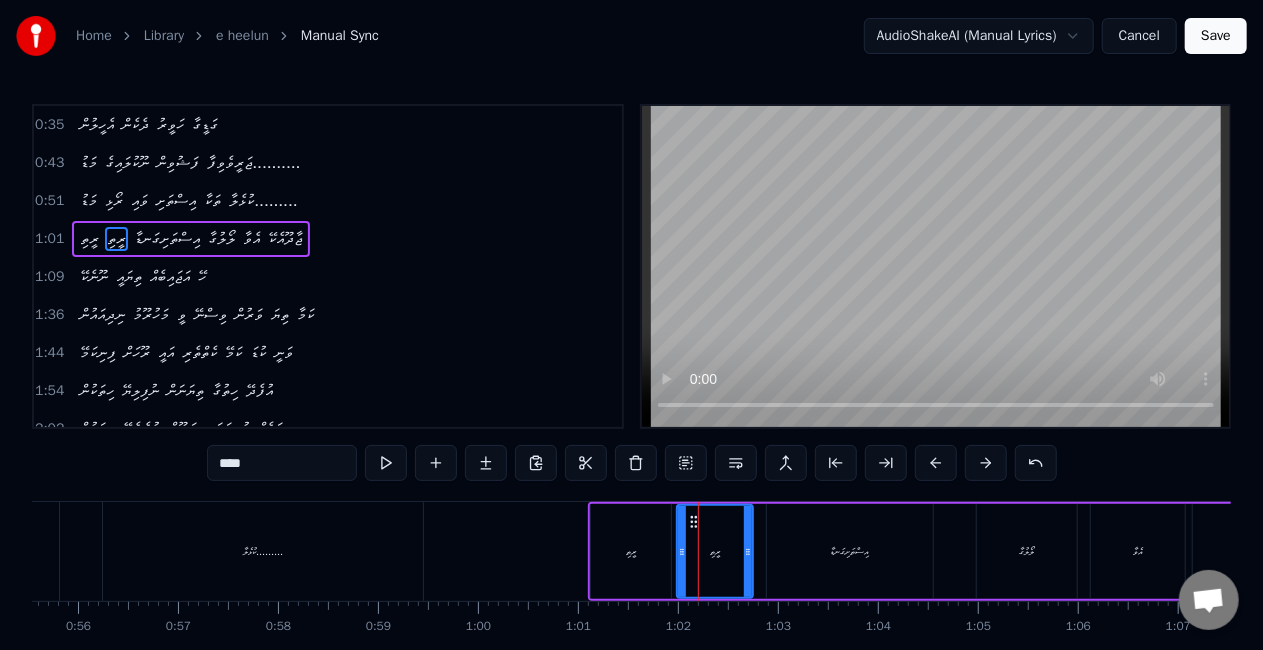 click on "ރީތި" at bounding box center [631, 551] 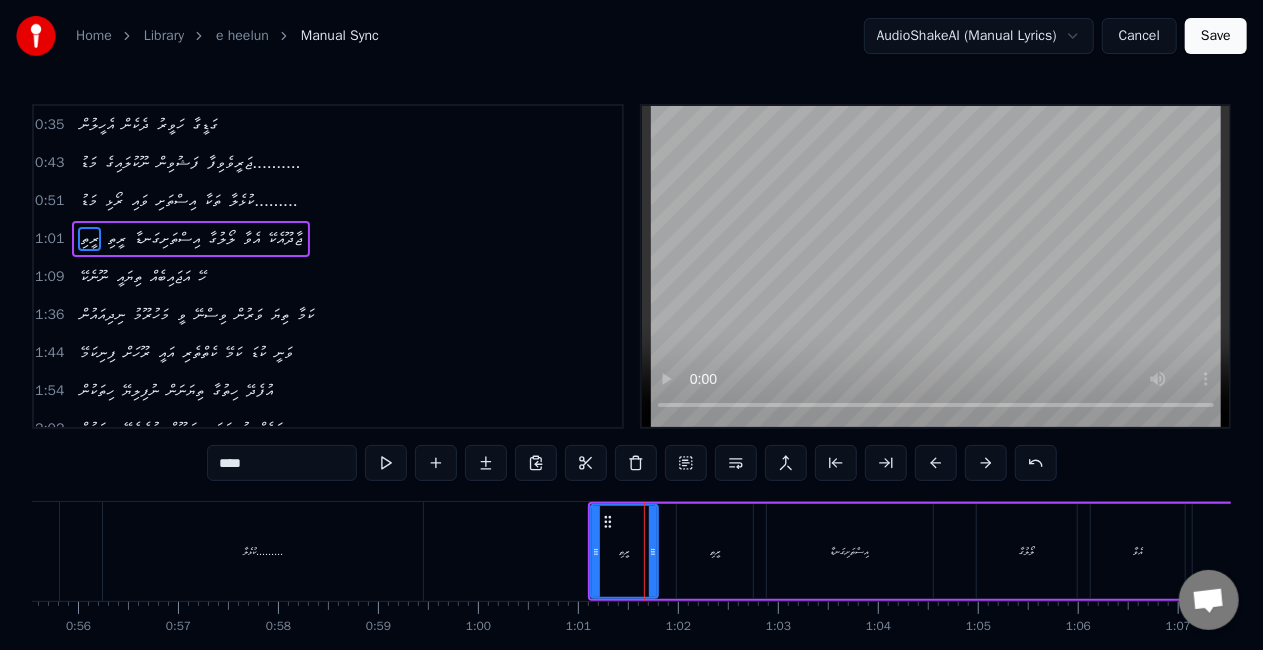 drag, startPoint x: 666, startPoint y: 562, endPoint x: 653, endPoint y: 562, distance: 13 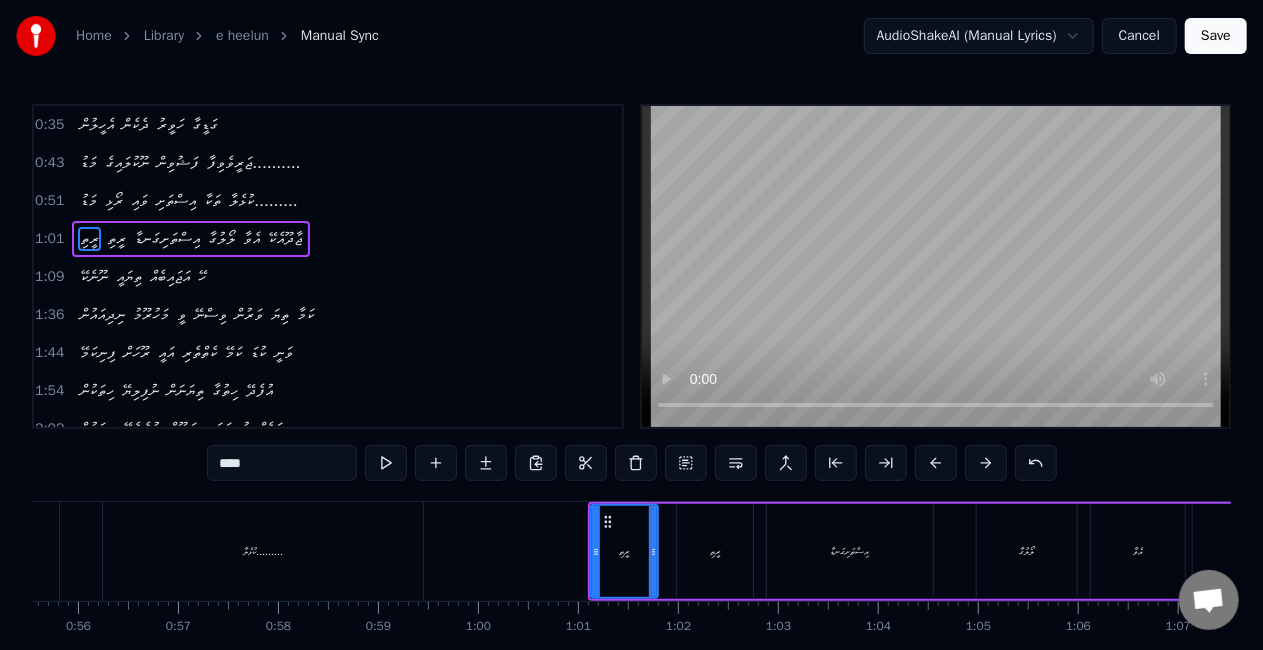 click on "ރީތި" at bounding box center [715, 551] 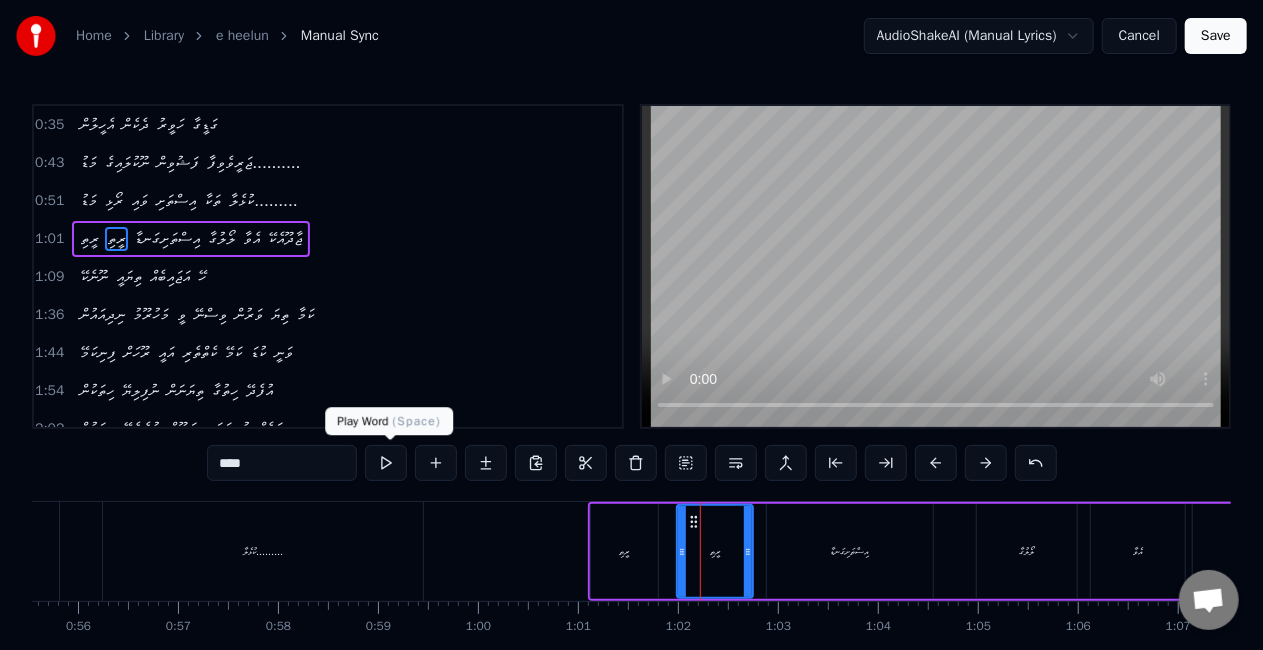 click at bounding box center (386, 463) 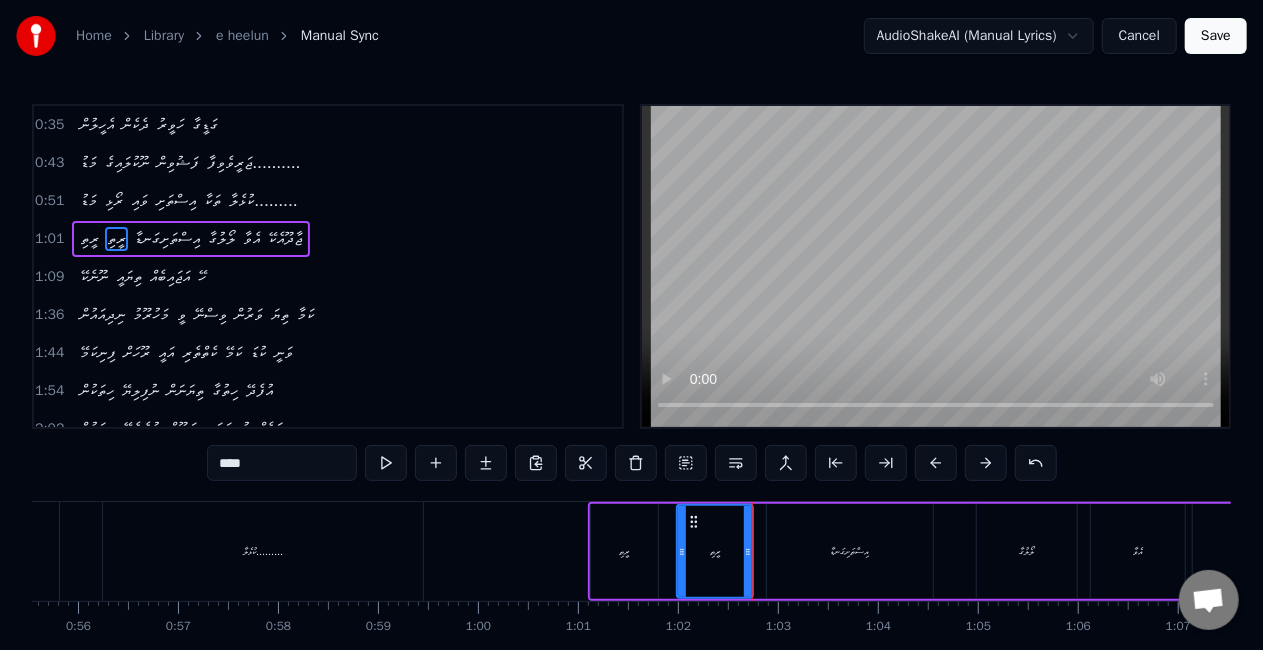 click on "ރީތި" at bounding box center (625, 551) 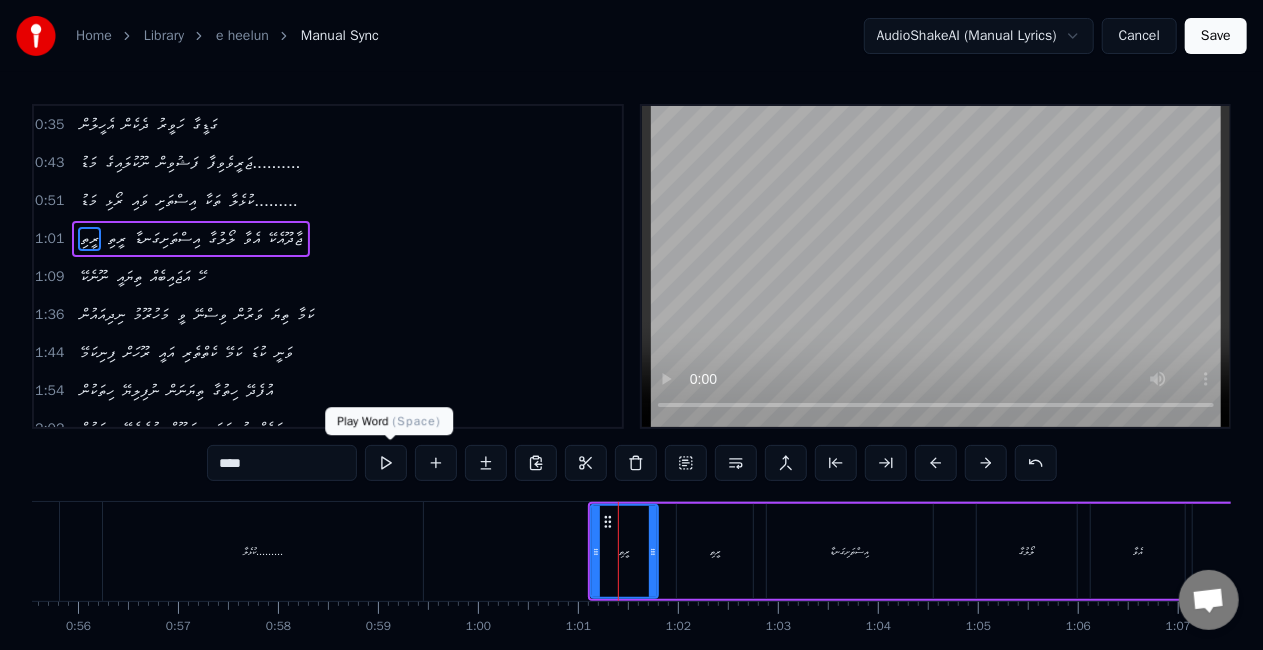 click at bounding box center (386, 463) 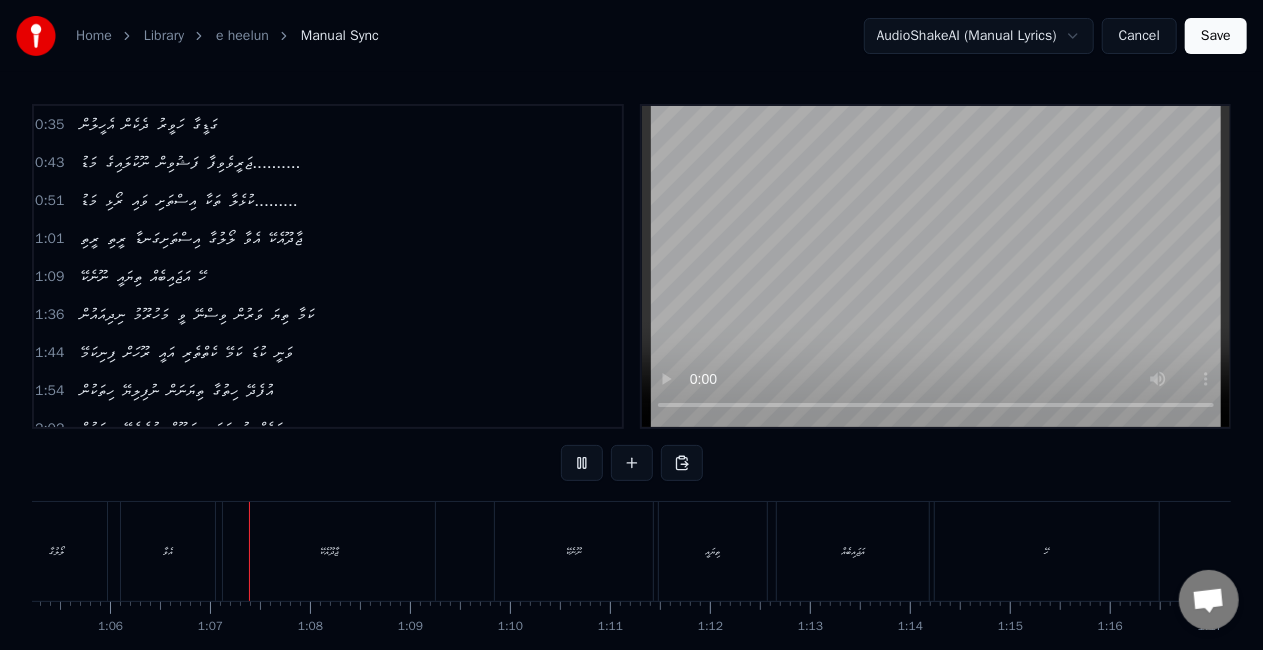 scroll, scrollTop: 0, scrollLeft: 6572, axis: horizontal 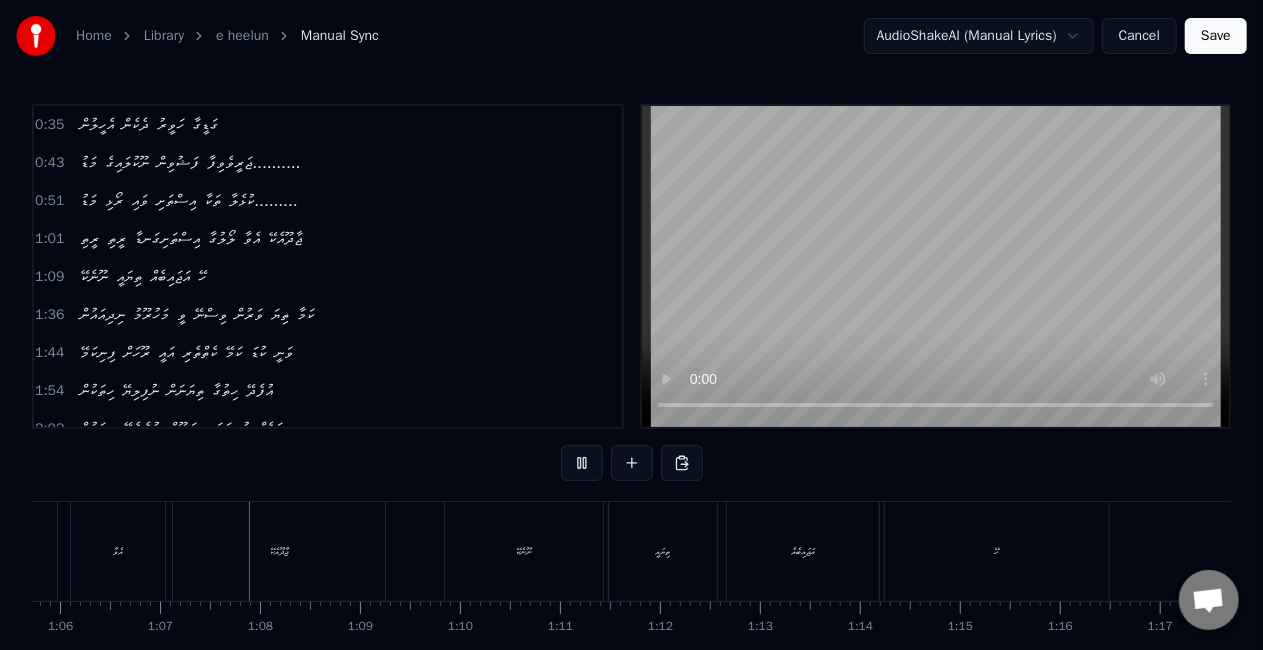 click on "އެވާ" at bounding box center (118, 551) 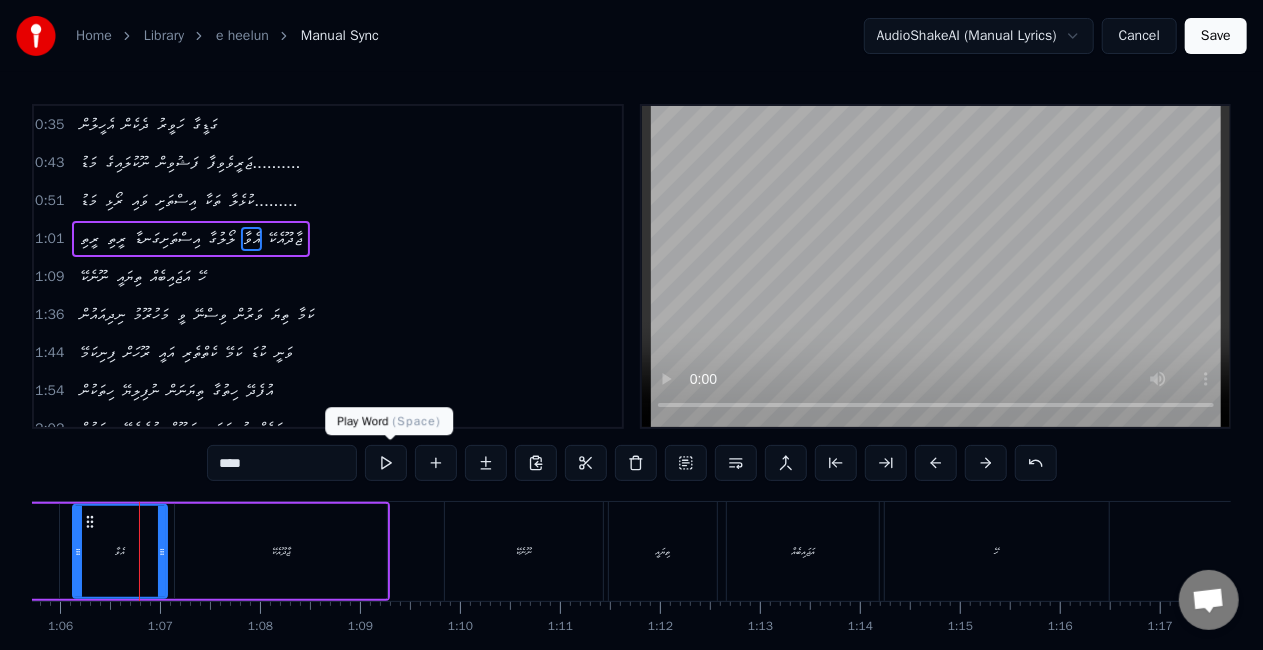 click at bounding box center (386, 463) 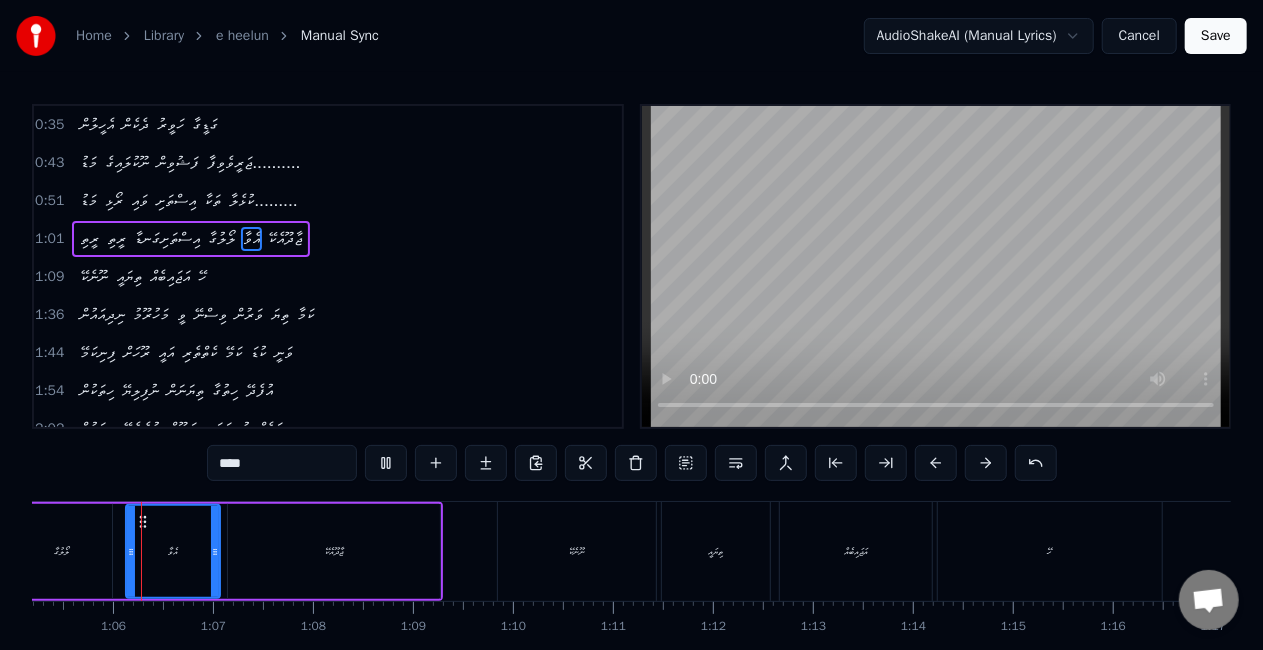 scroll, scrollTop: 0, scrollLeft: 6510, axis: horizontal 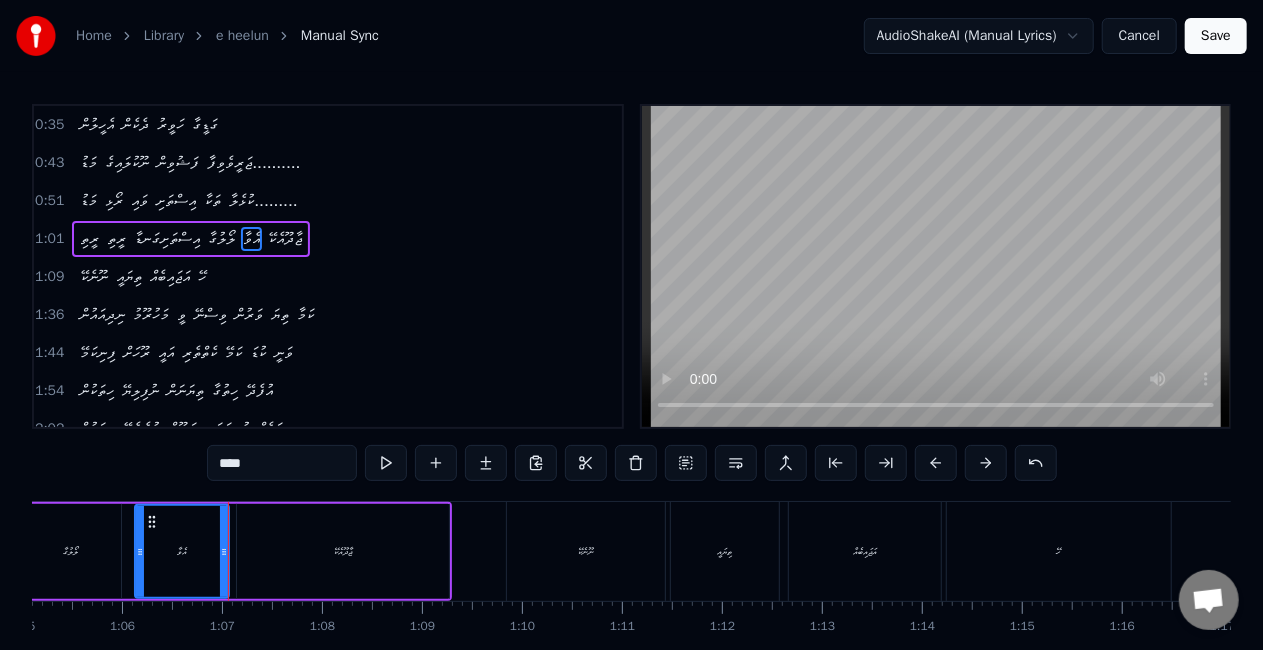 click on "ލޯލުގާ" at bounding box center [71, 551] 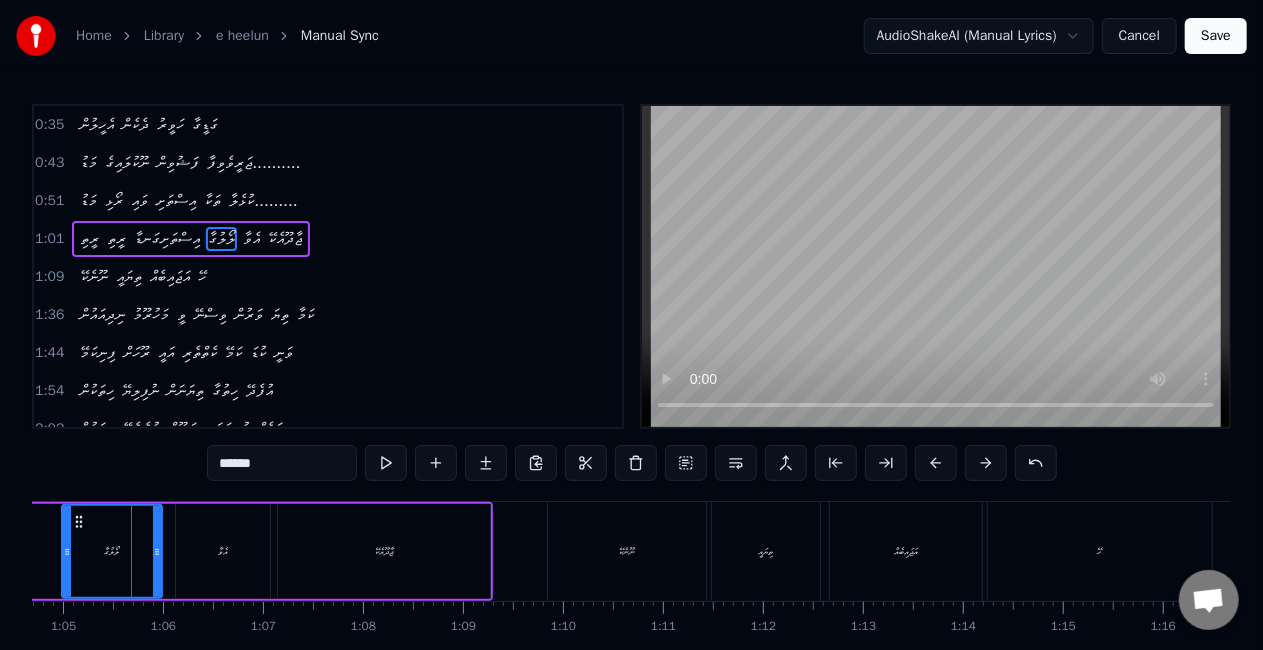 scroll, scrollTop: 0, scrollLeft: 6468, axis: horizontal 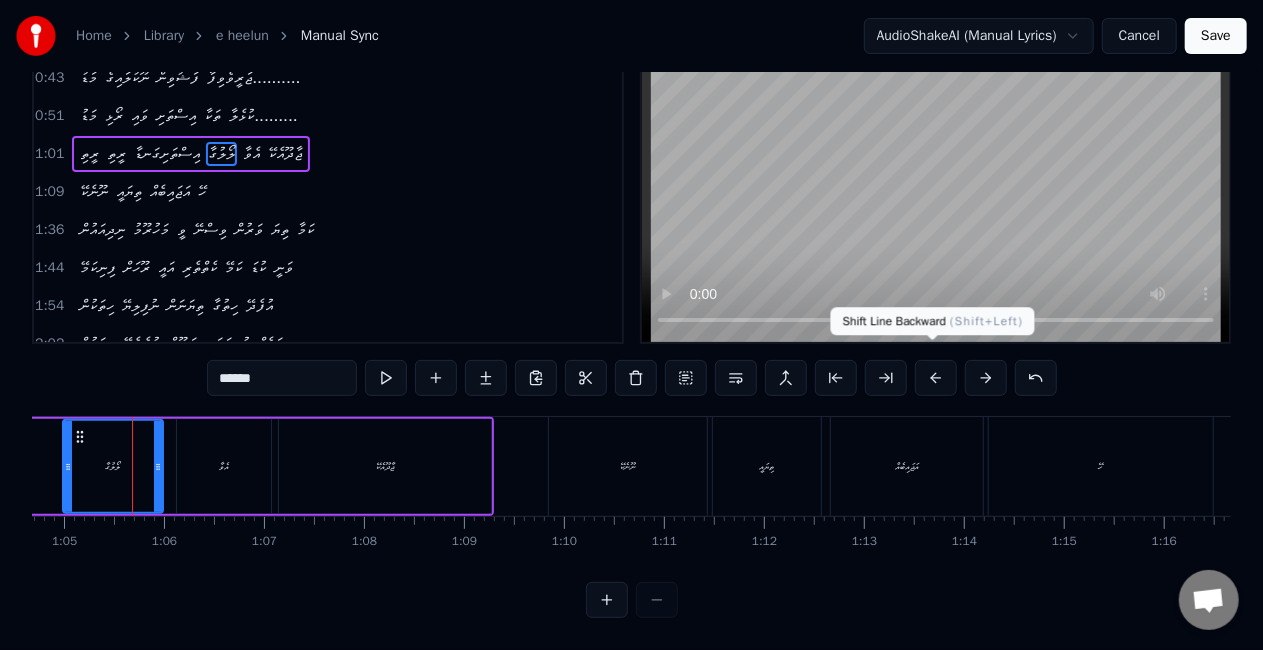 click at bounding box center (936, 378) 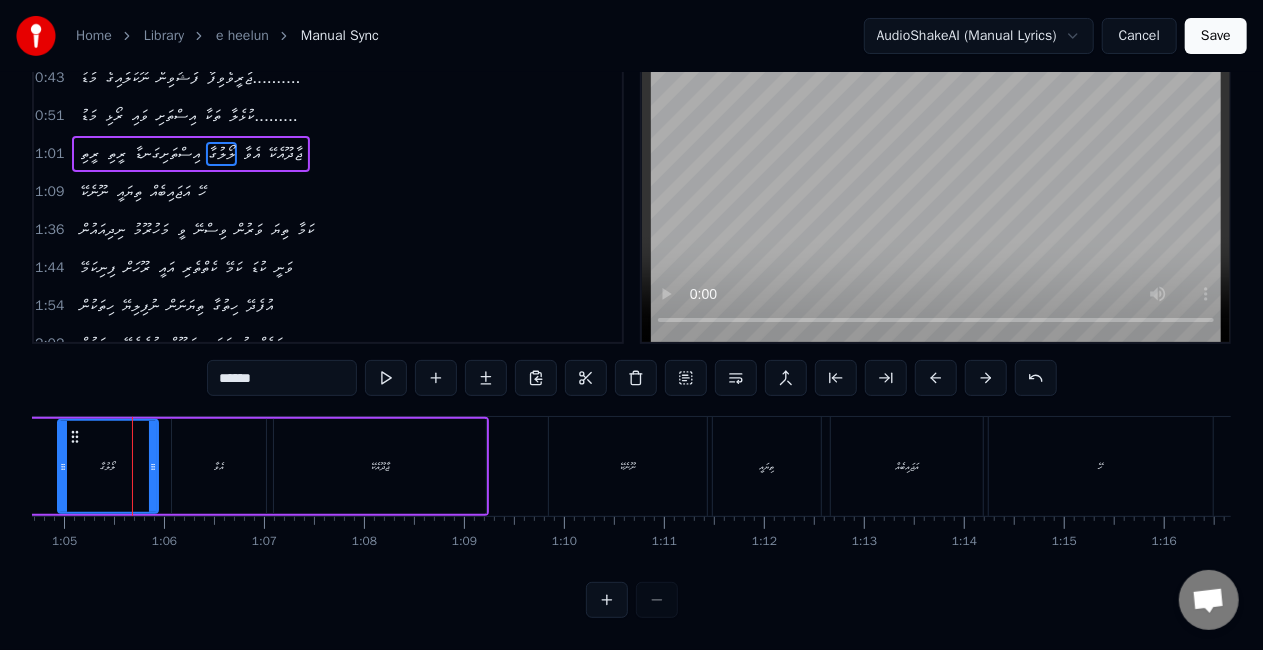 click on "ލޯލުގާ" at bounding box center [108, 466] 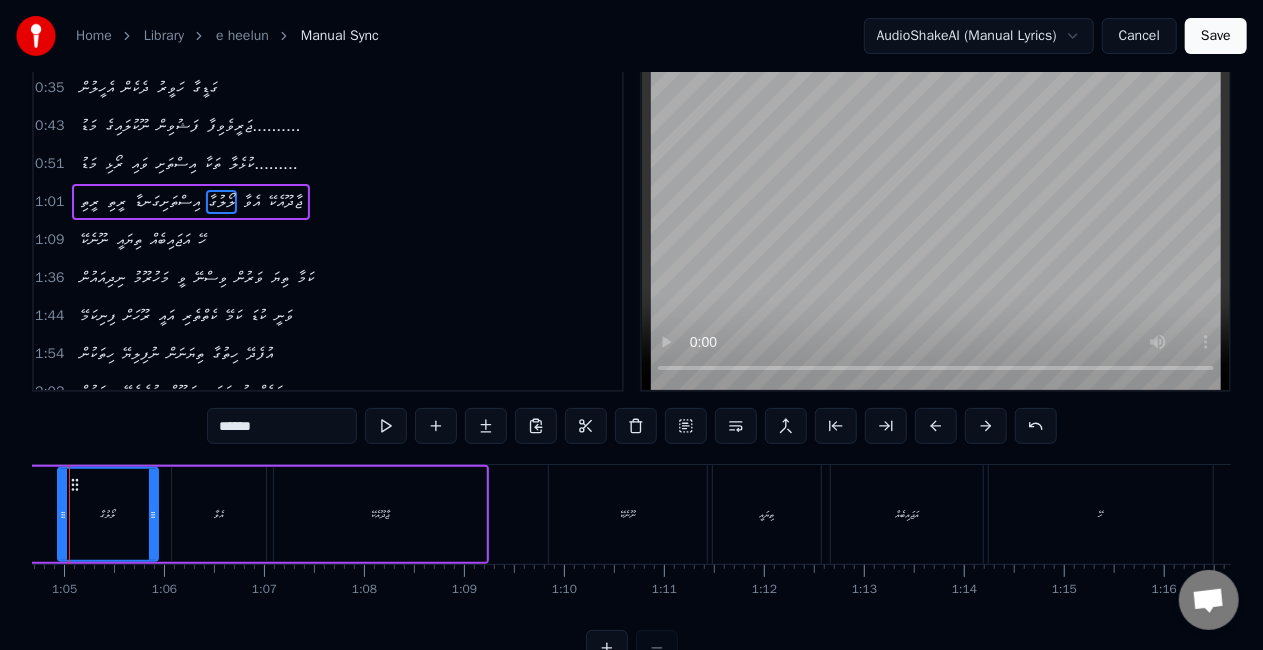 scroll, scrollTop: 0, scrollLeft: 0, axis: both 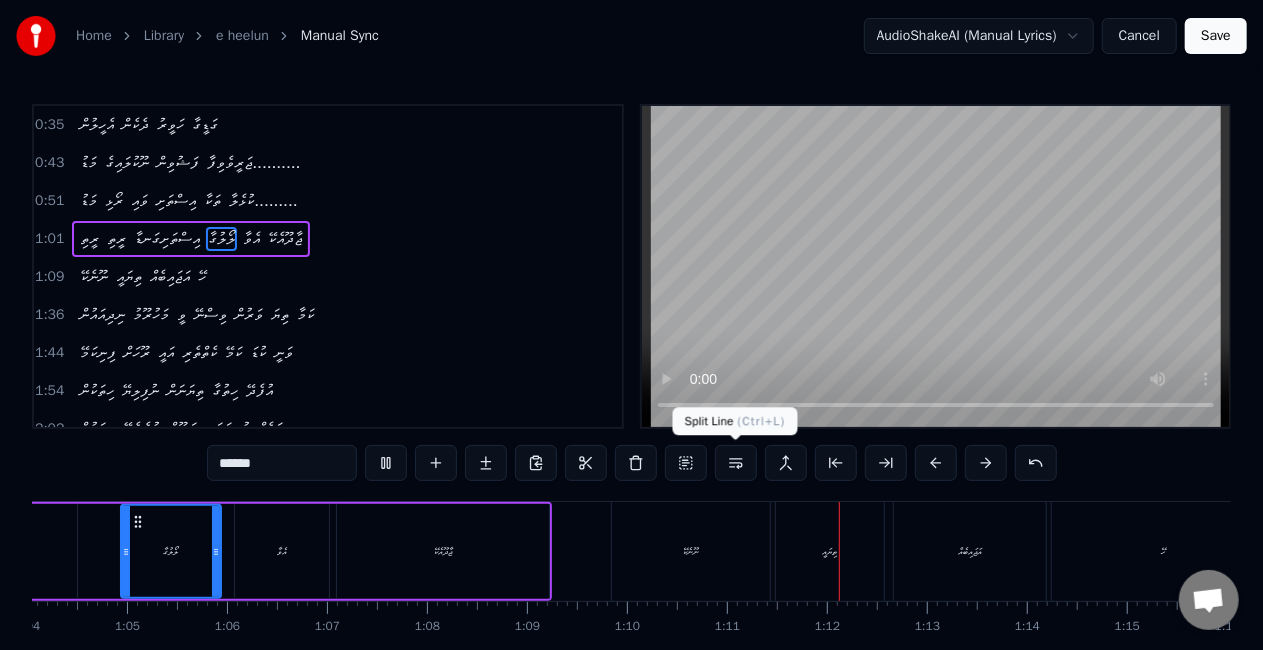 click on "ނޫނެކޭ" at bounding box center [691, 551] 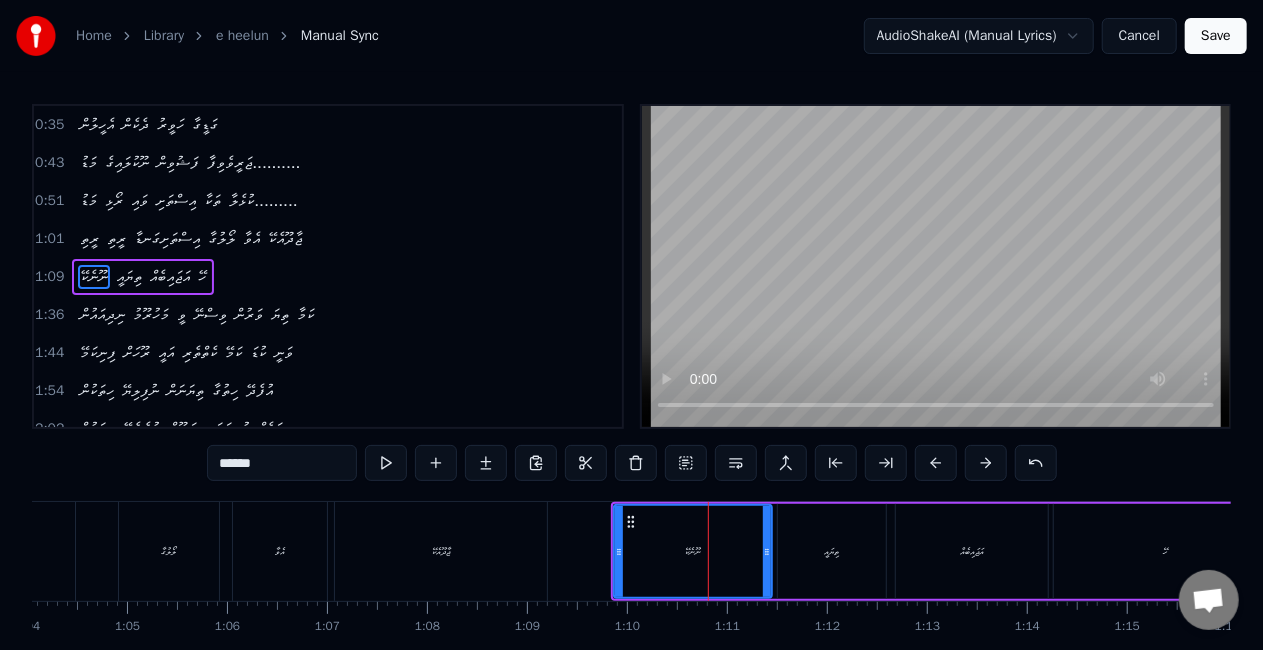 scroll, scrollTop: 7, scrollLeft: 0, axis: vertical 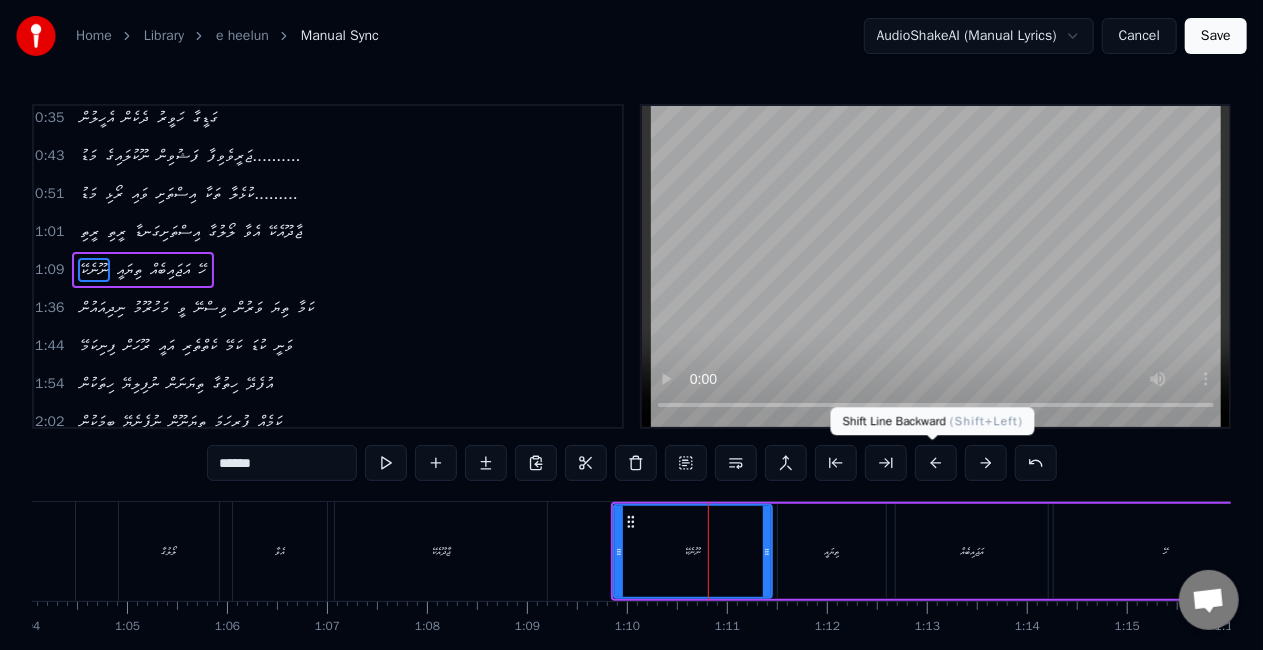 click at bounding box center [936, 463] 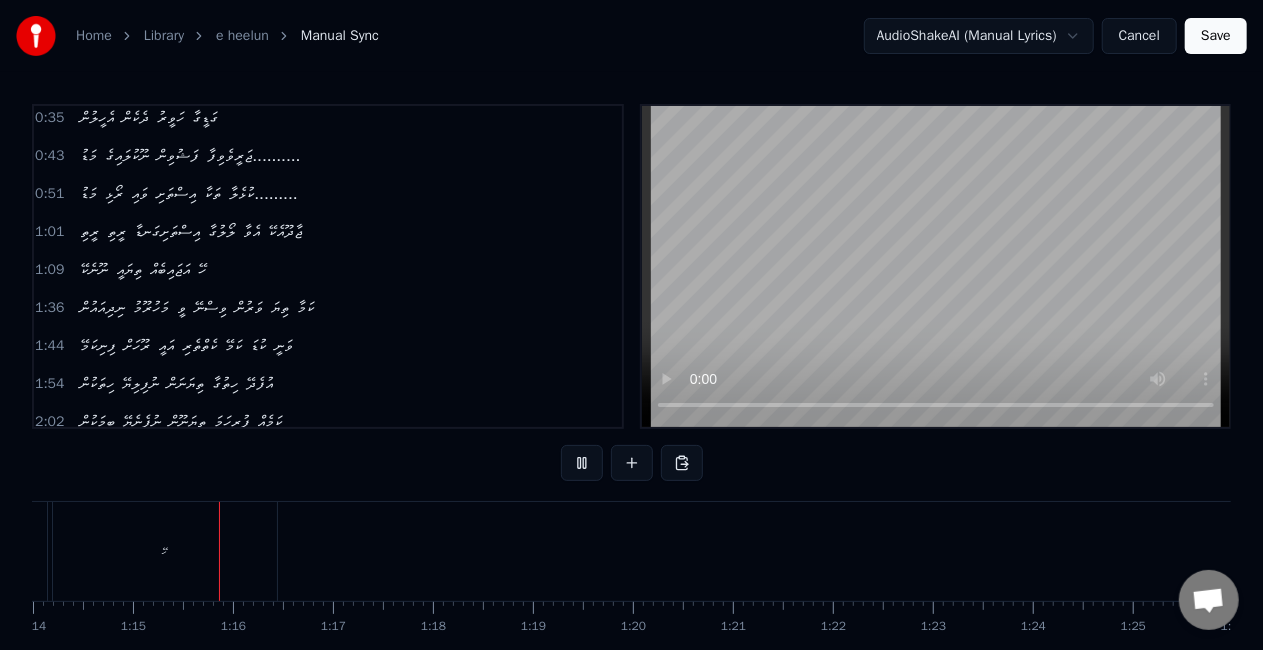 scroll, scrollTop: 0, scrollLeft: 7420, axis: horizontal 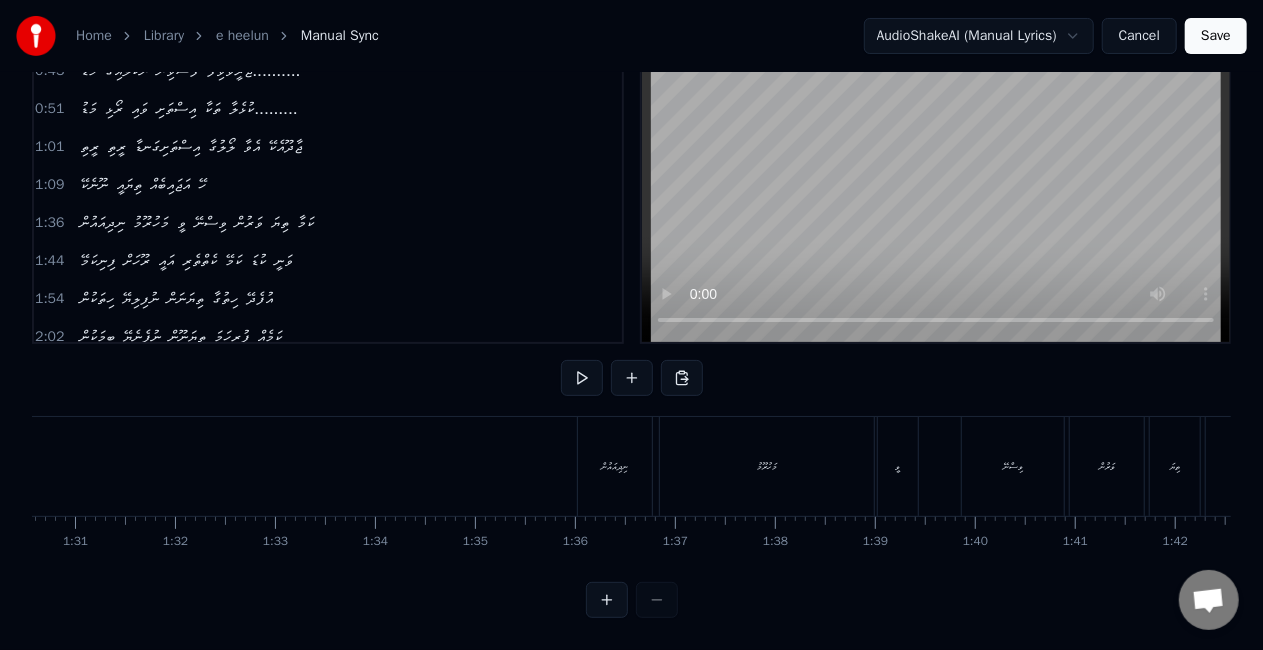 click on "ނިދިއައުން" at bounding box center [615, 466] 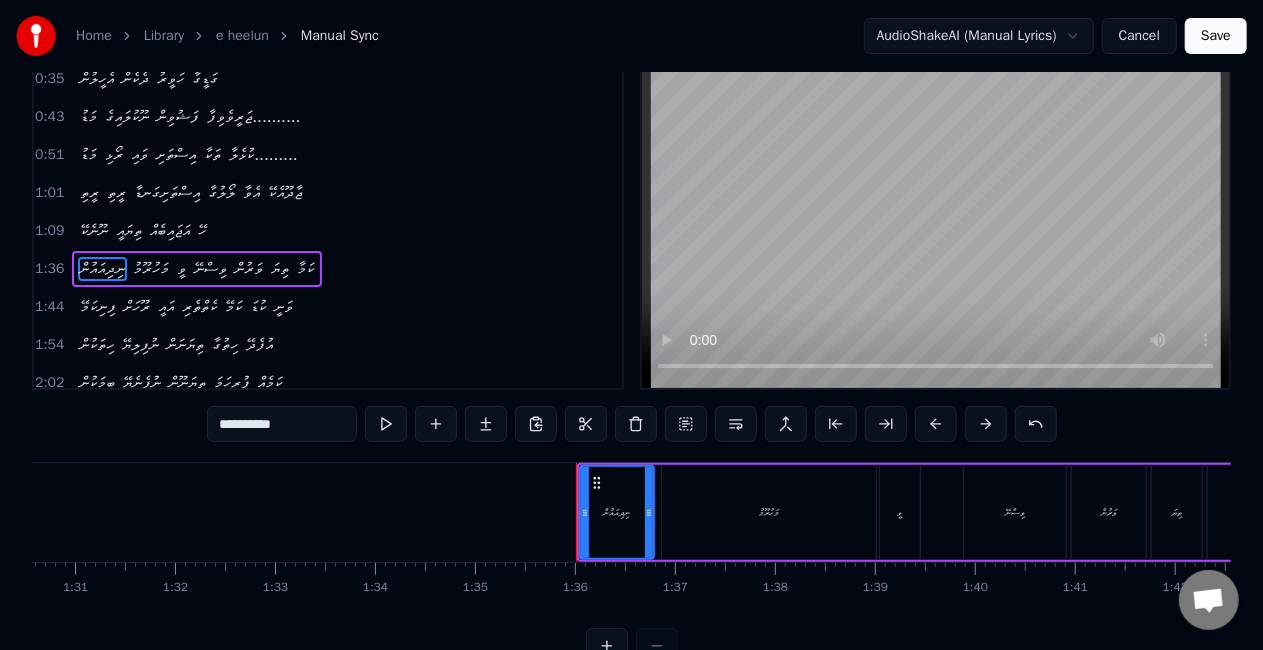 scroll, scrollTop: 0, scrollLeft: 0, axis: both 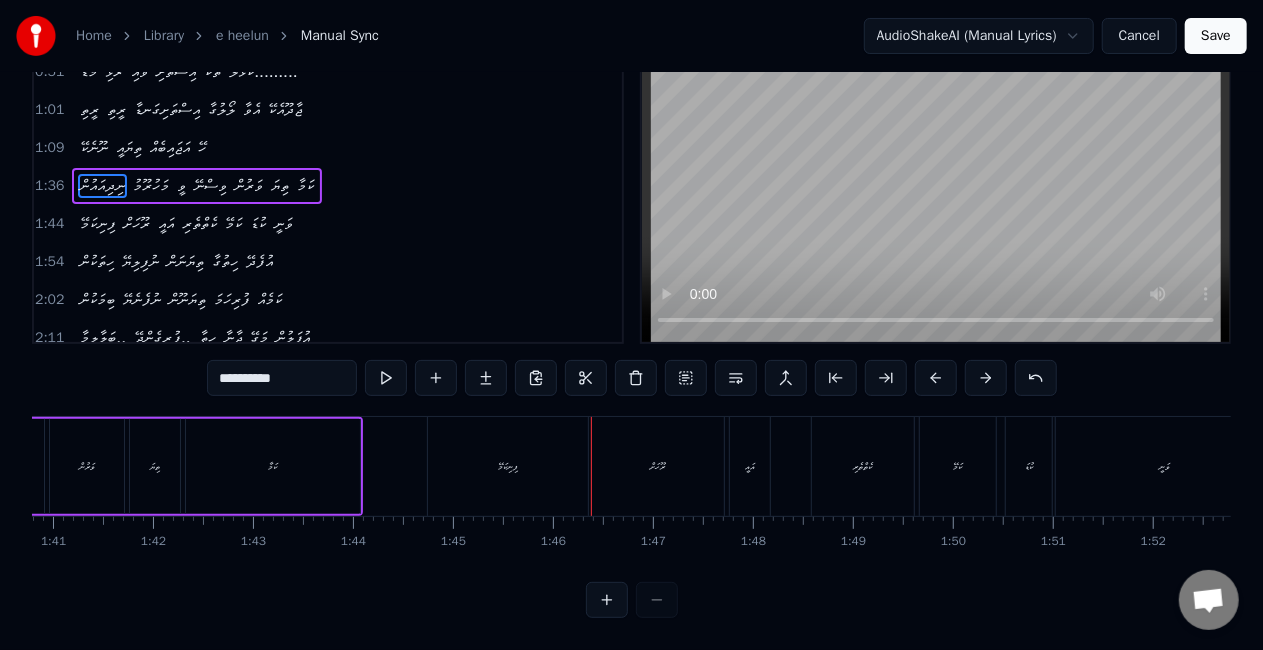 click on "ފިނިކަމޭ" at bounding box center [508, 466] 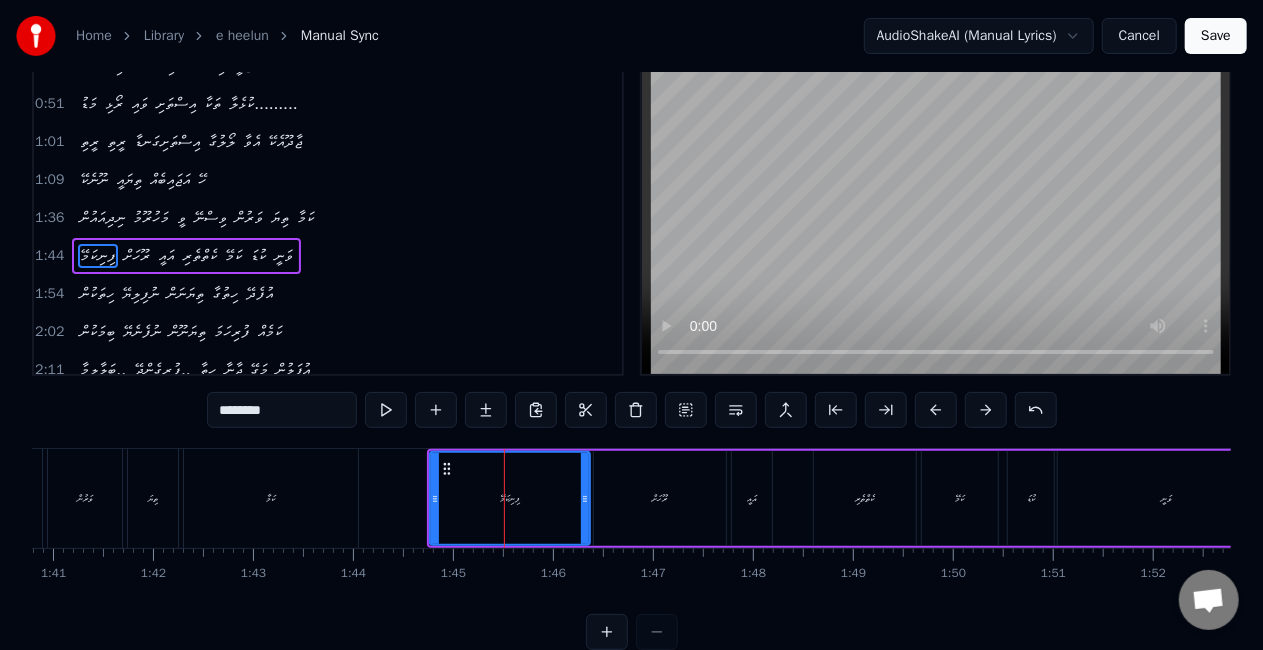 scroll, scrollTop: 0, scrollLeft: 0, axis: both 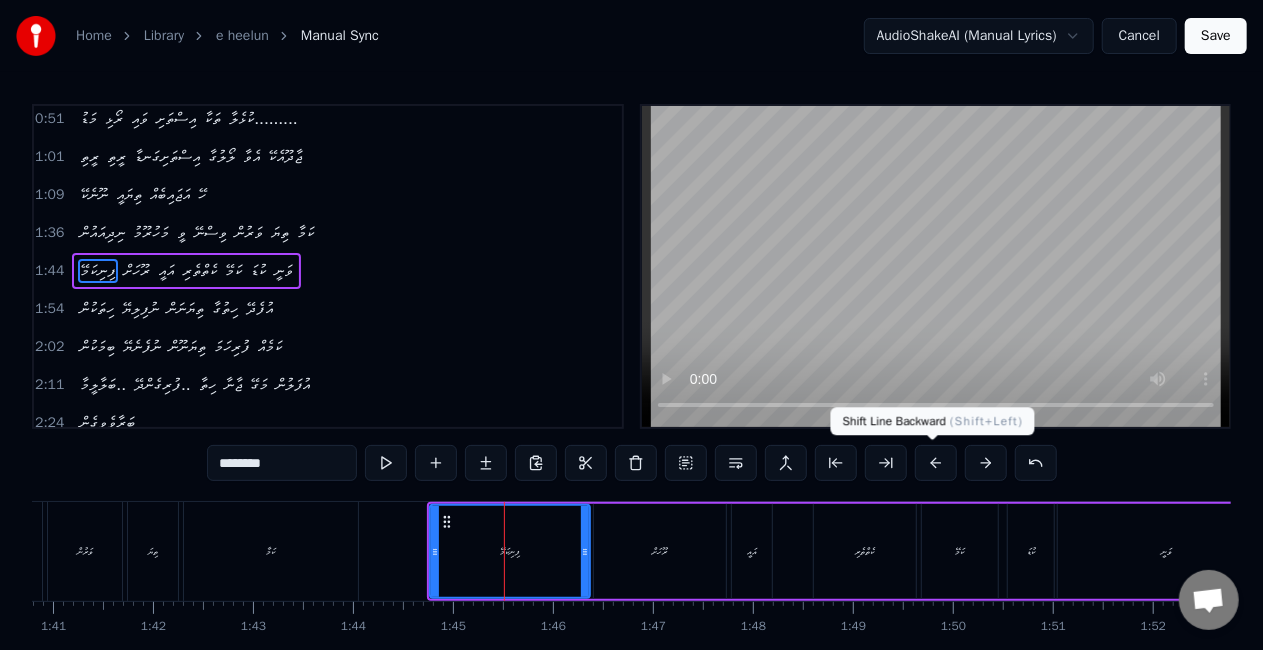 click at bounding box center (936, 463) 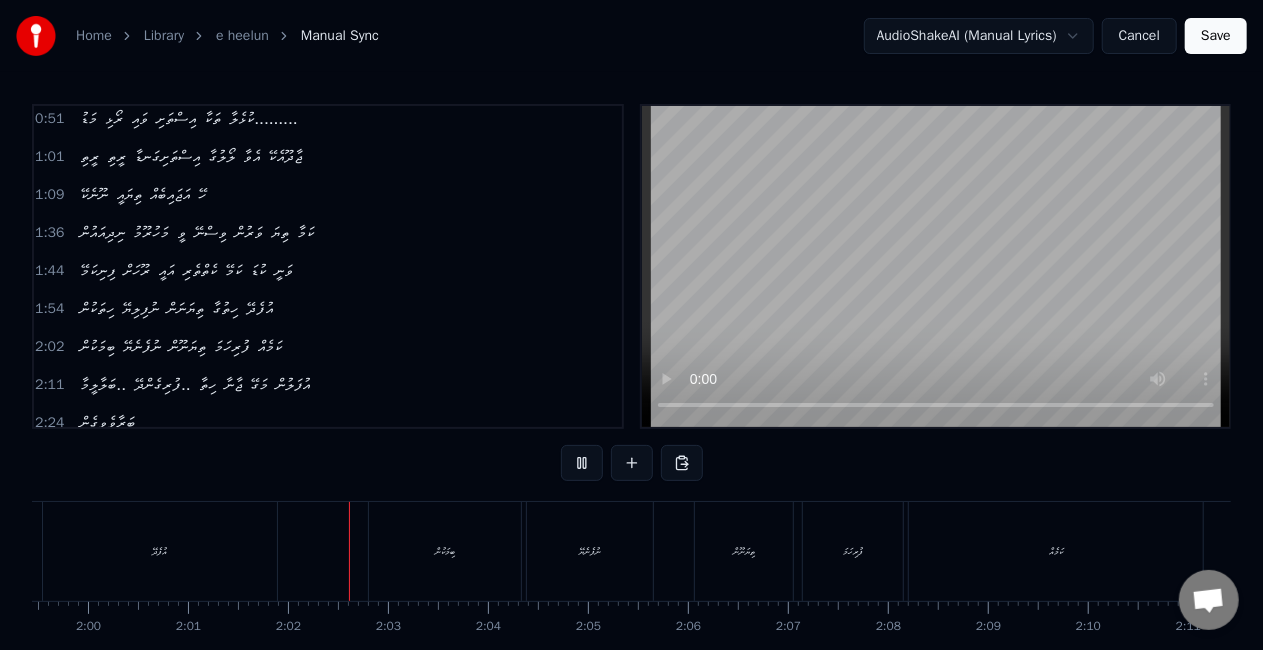 scroll, scrollTop: 0, scrollLeft: 12109, axis: horizontal 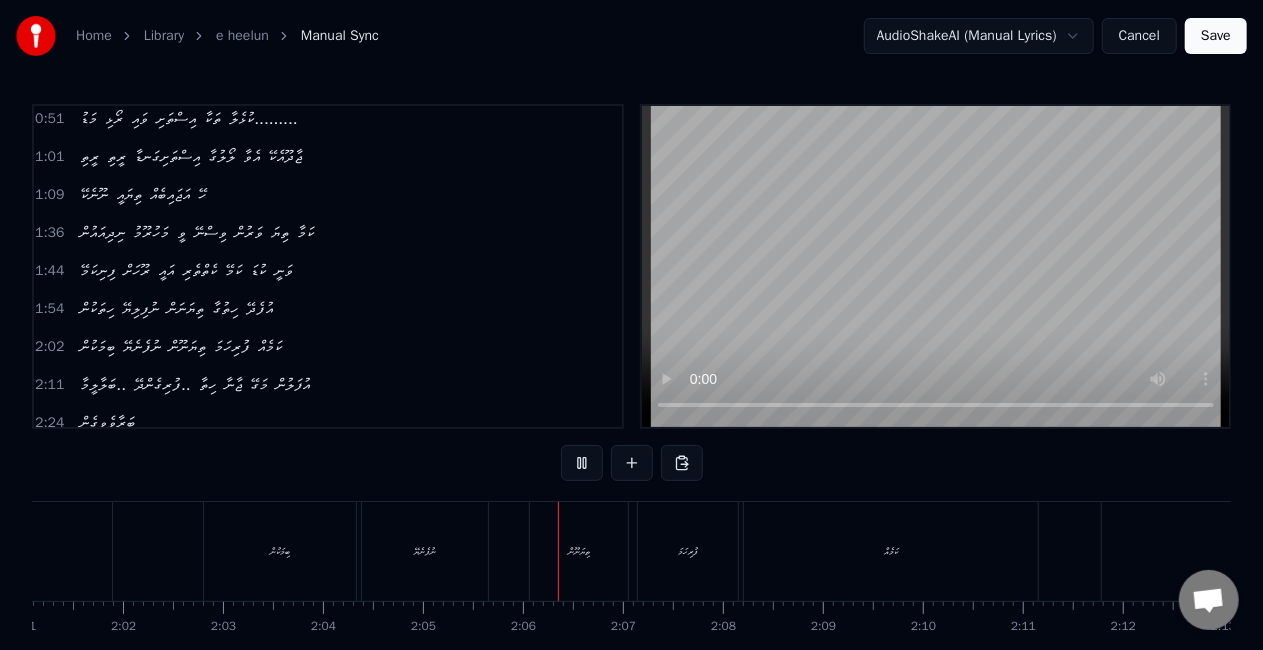 click on "ބިމަކުން" at bounding box center [280, 551] 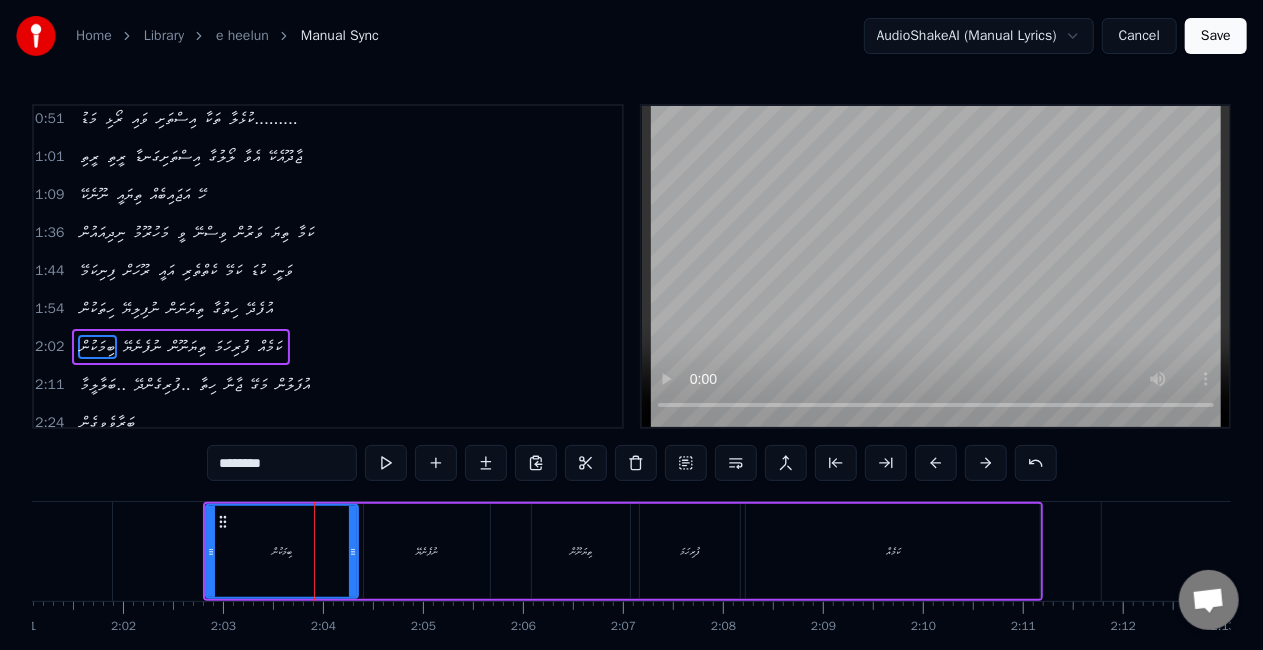 scroll, scrollTop: 156, scrollLeft: 0, axis: vertical 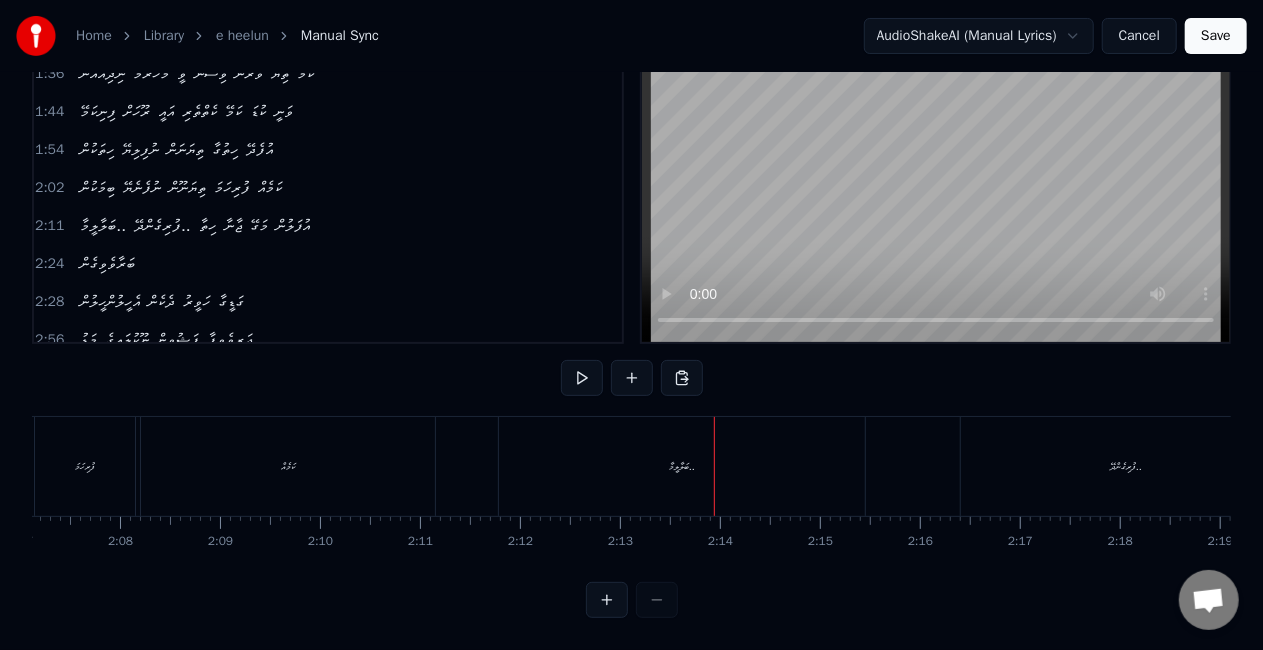 click on "ކަމެއް" at bounding box center (288, 466) 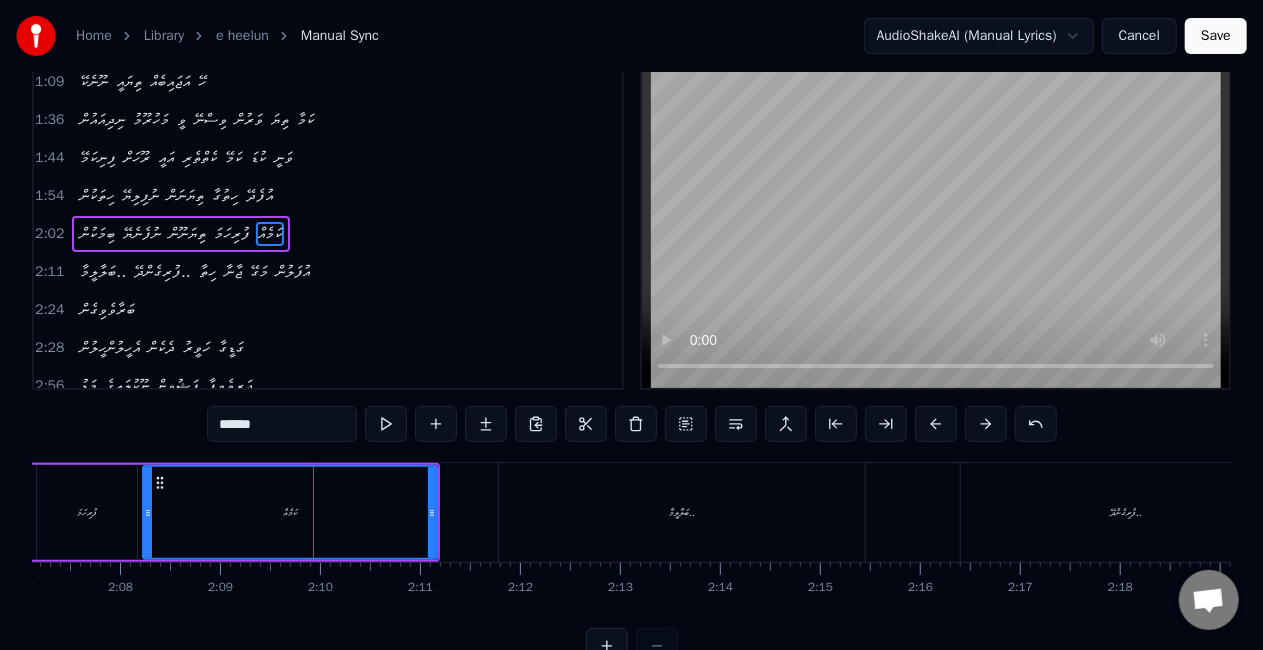 scroll, scrollTop: 0, scrollLeft: 0, axis: both 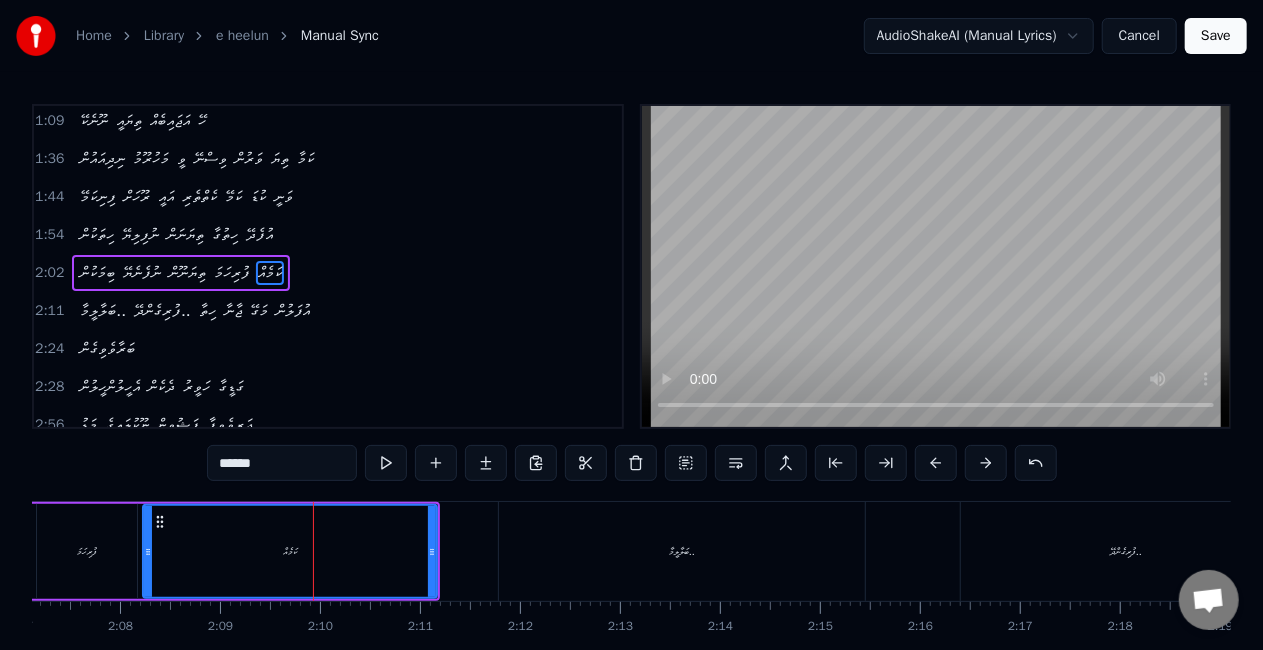 drag, startPoint x: 224, startPoint y: 464, endPoint x: 234, endPoint y: 468, distance: 10.770329 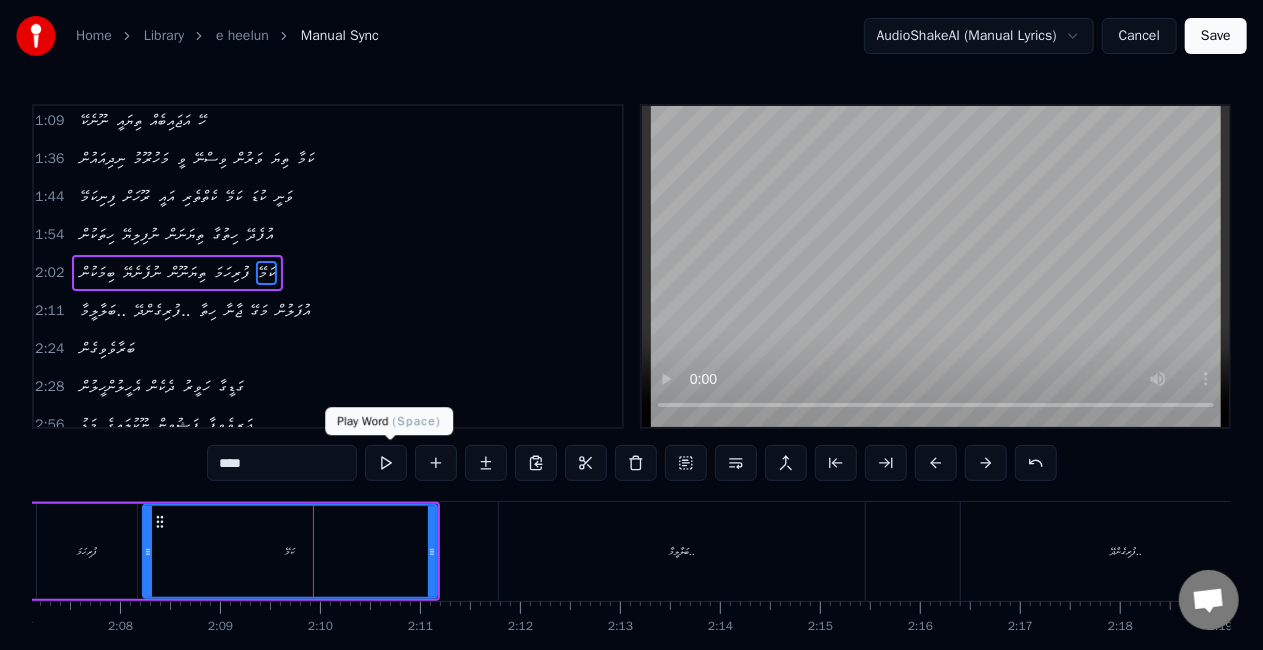 click at bounding box center (386, 463) 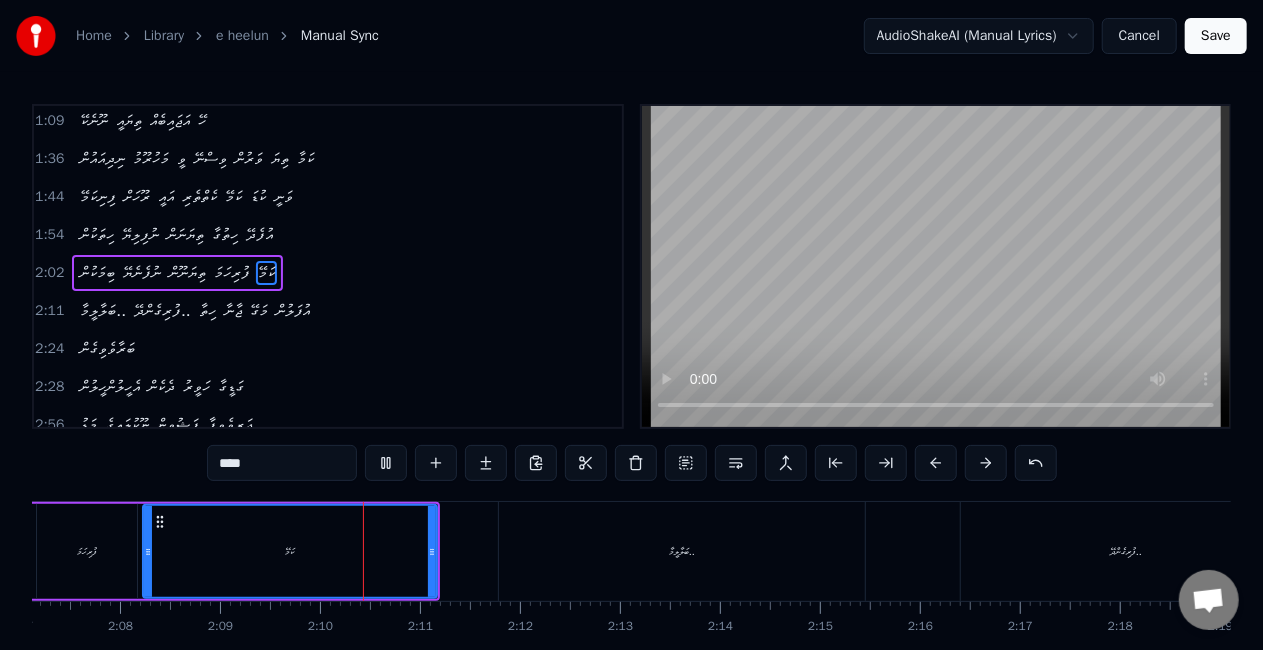 click on "ކަމޭ" at bounding box center (290, 551) 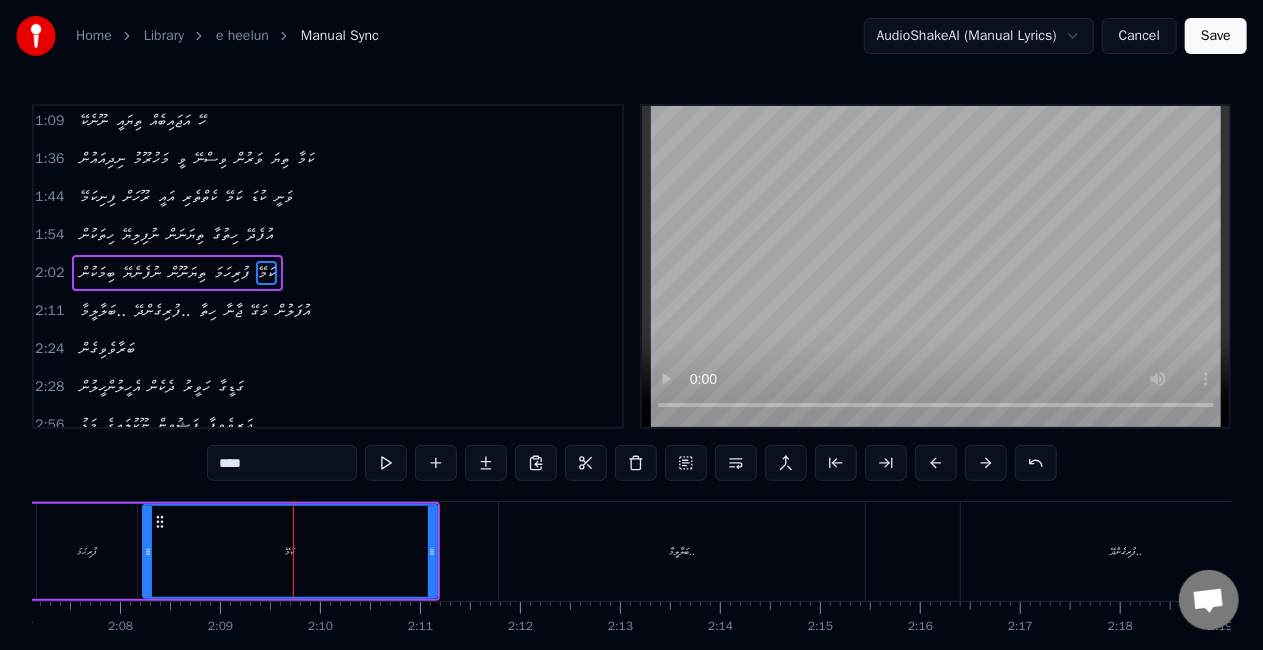 click on "ކަމޭ" at bounding box center (290, 551) 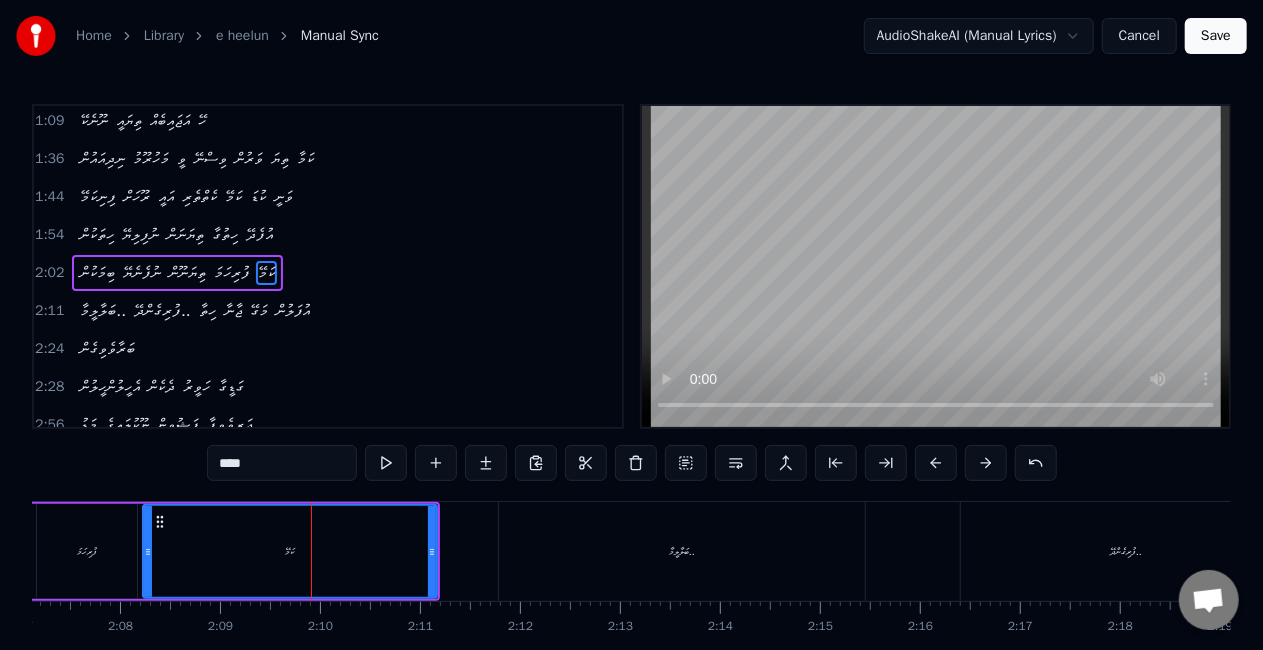 click on "****" at bounding box center [282, 463] 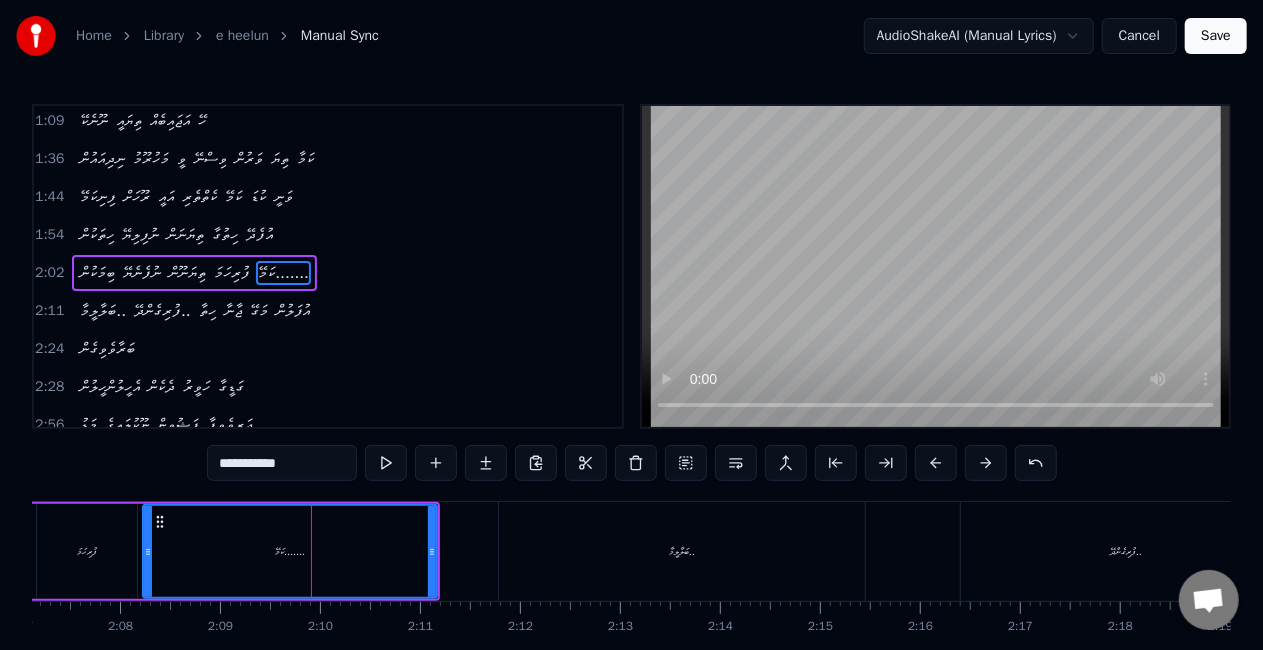 click on "ކަމޭ......." at bounding box center (290, 551) 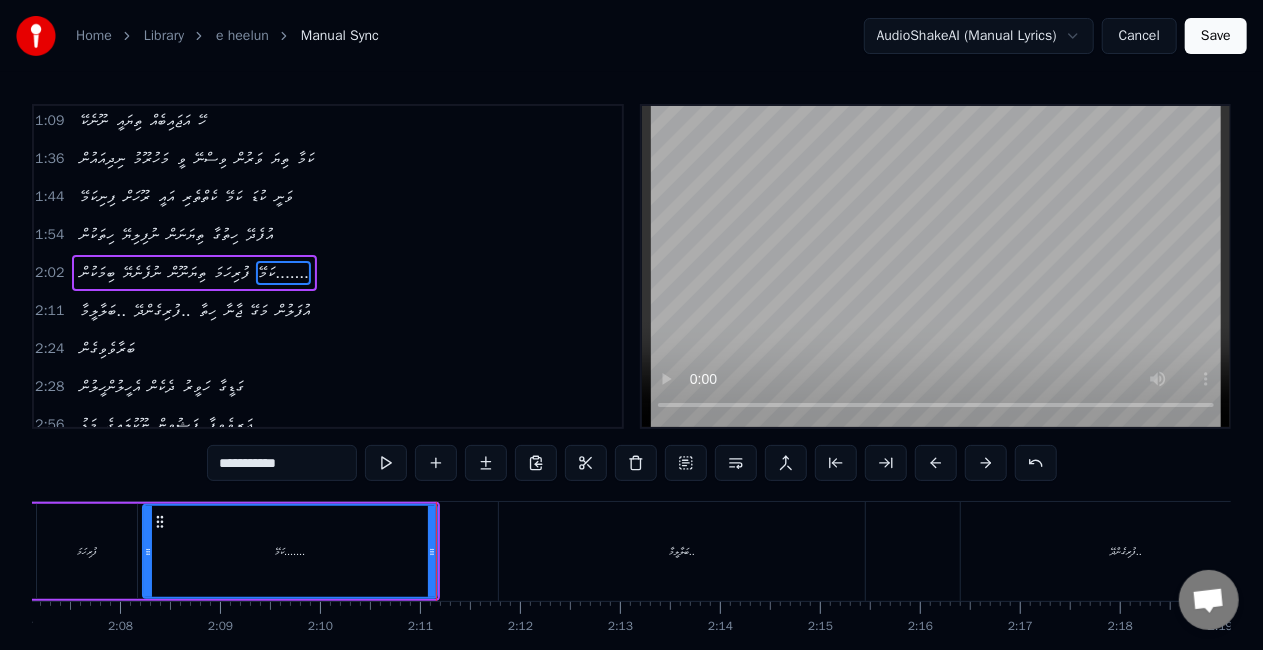 click on "ބަލާލީމާ.." at bounding box center (682, 551) 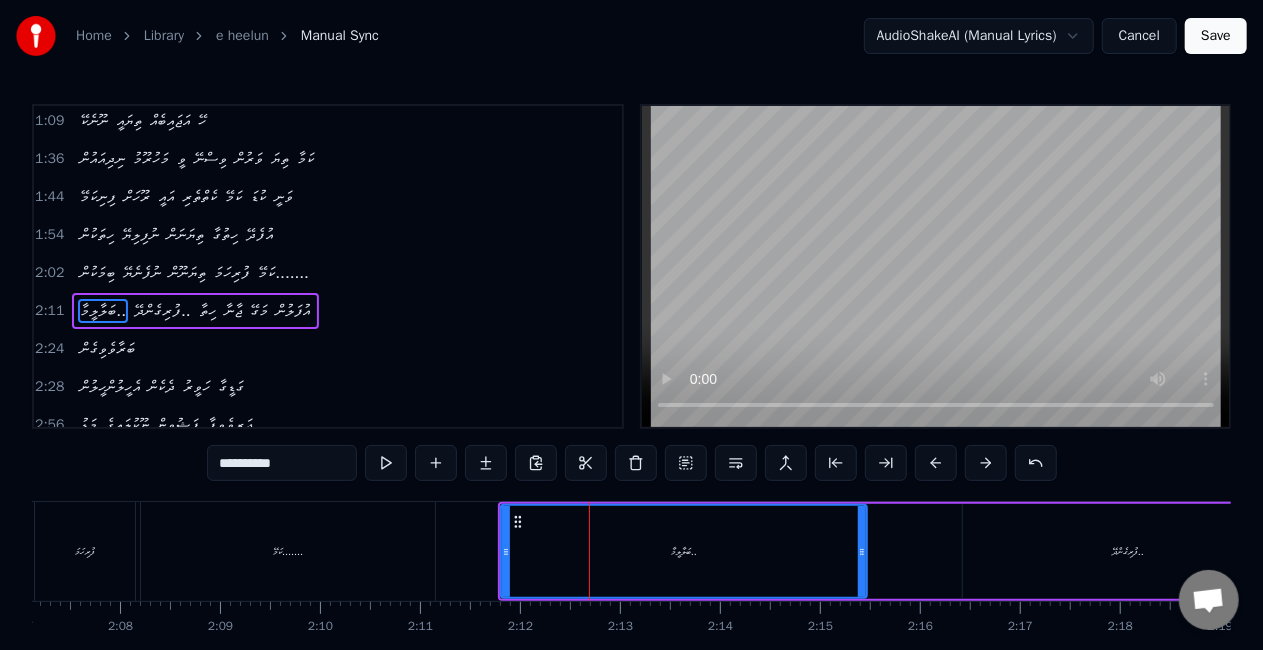 scroll, scrollTop: 194, scrollLeft: 0, axis: vertical 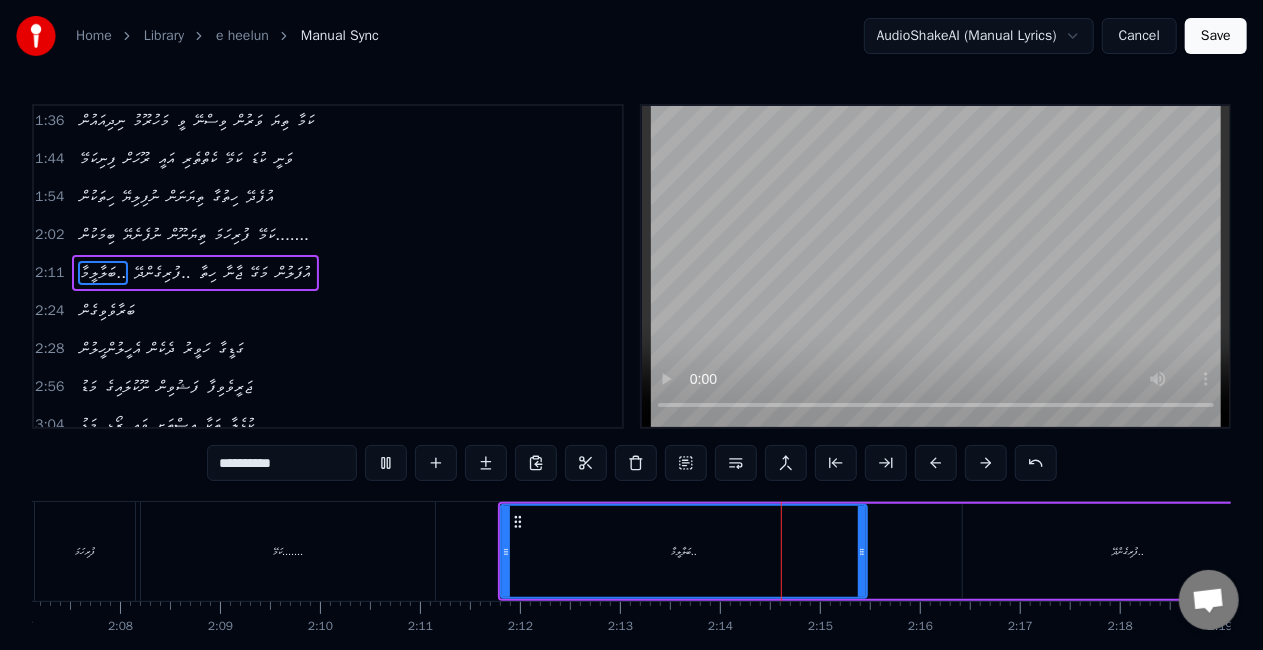 click on "ބަލާލީމާ.." at bounding box center (684, 551) 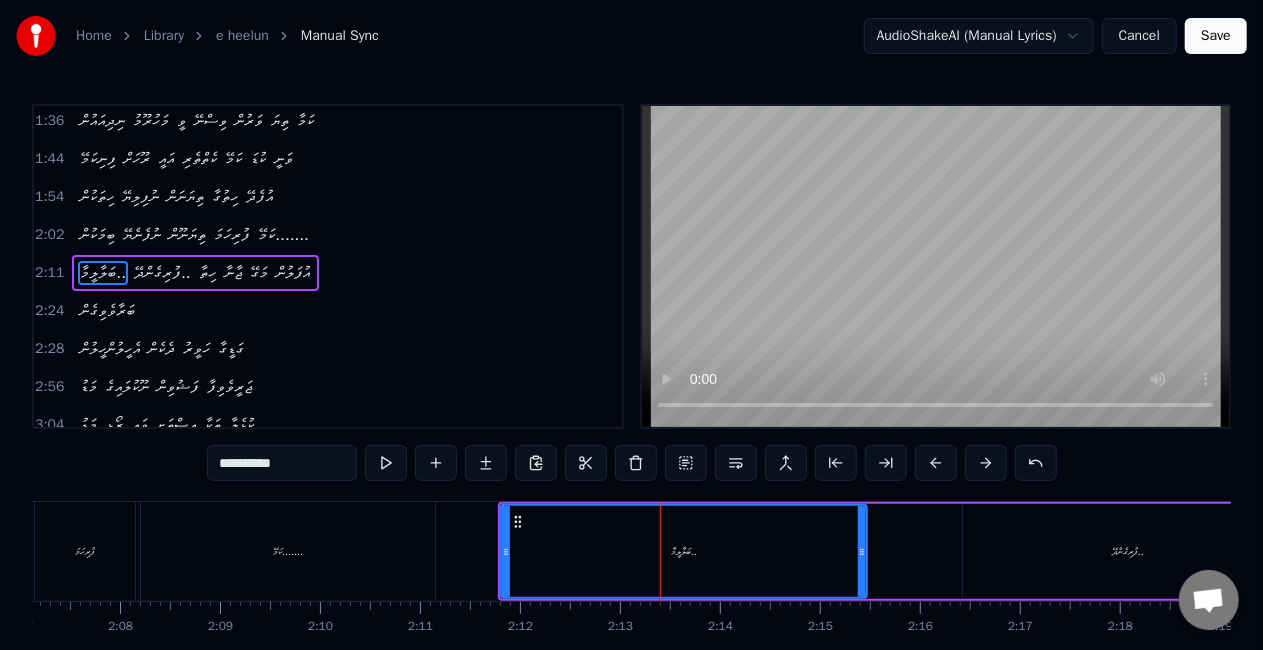 click on "**********" at bounding box center (282, 463) 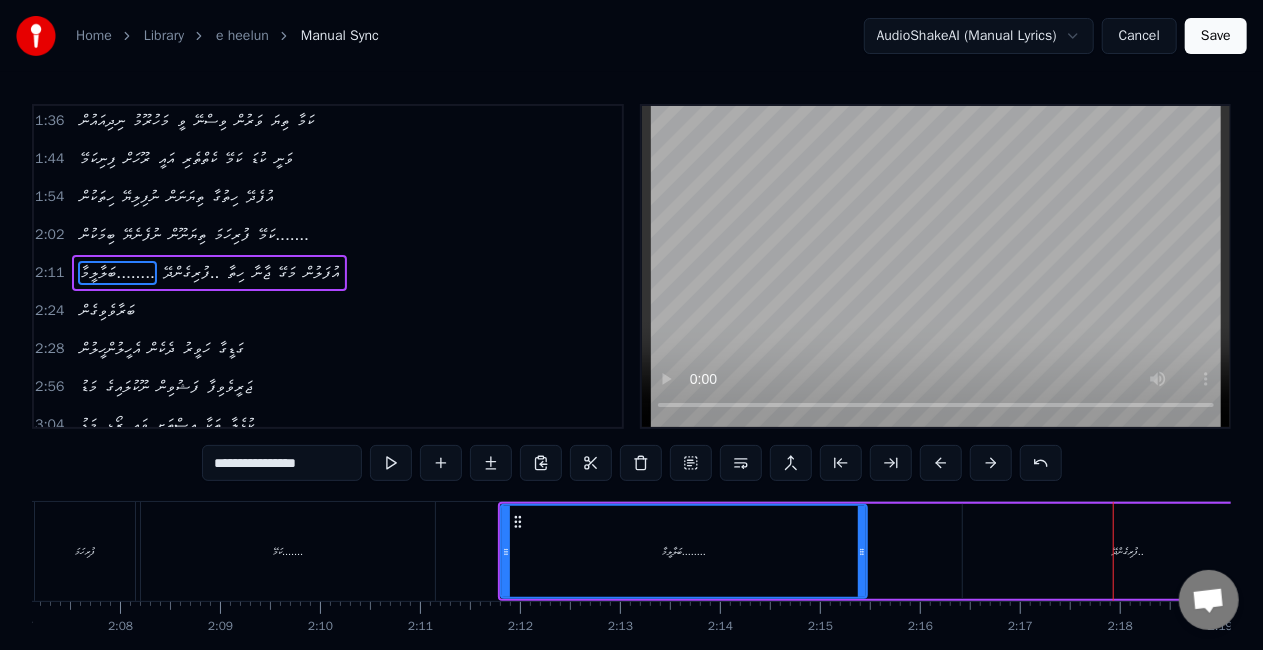 click on "ފުރިގެންދޭ.." at bounding box center (1128, 551) 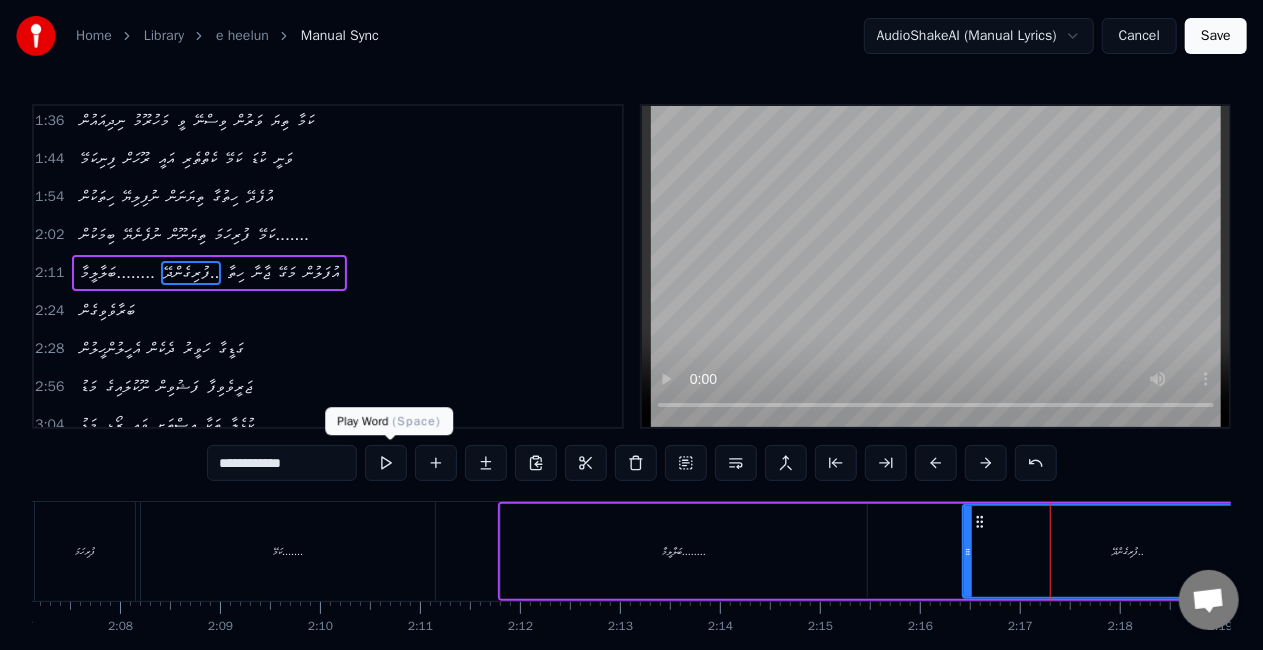 click at bounding box center [386, 463] 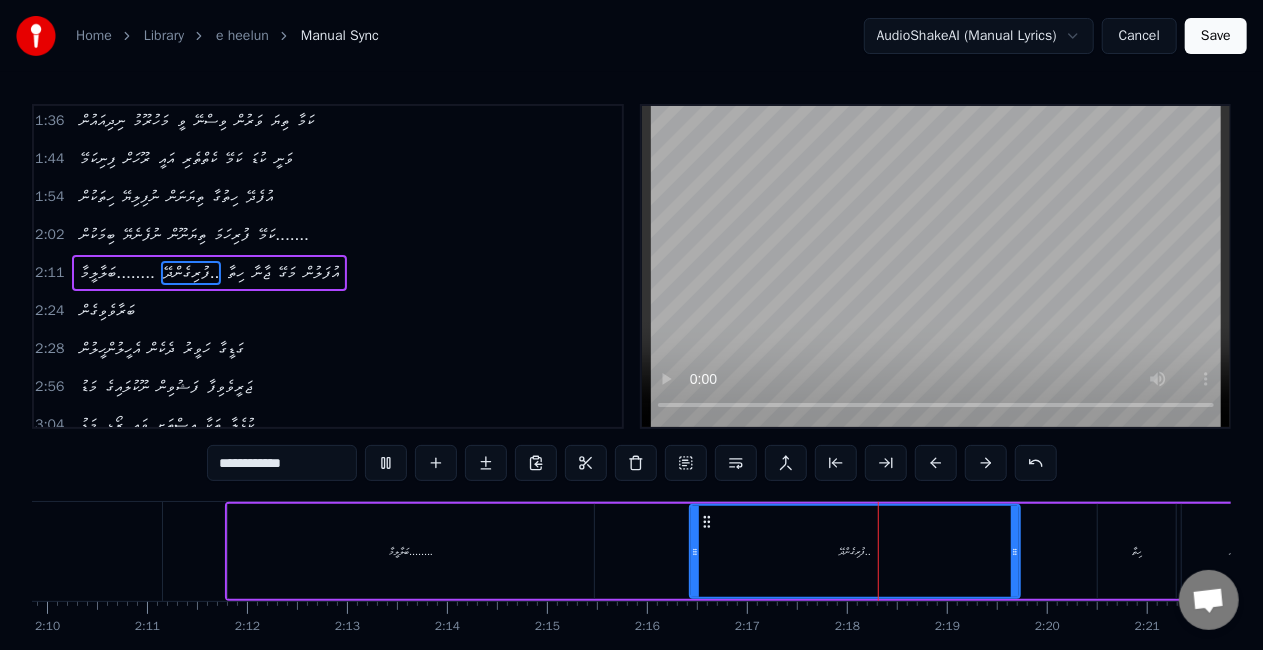 click at bounding box center [386, 463] 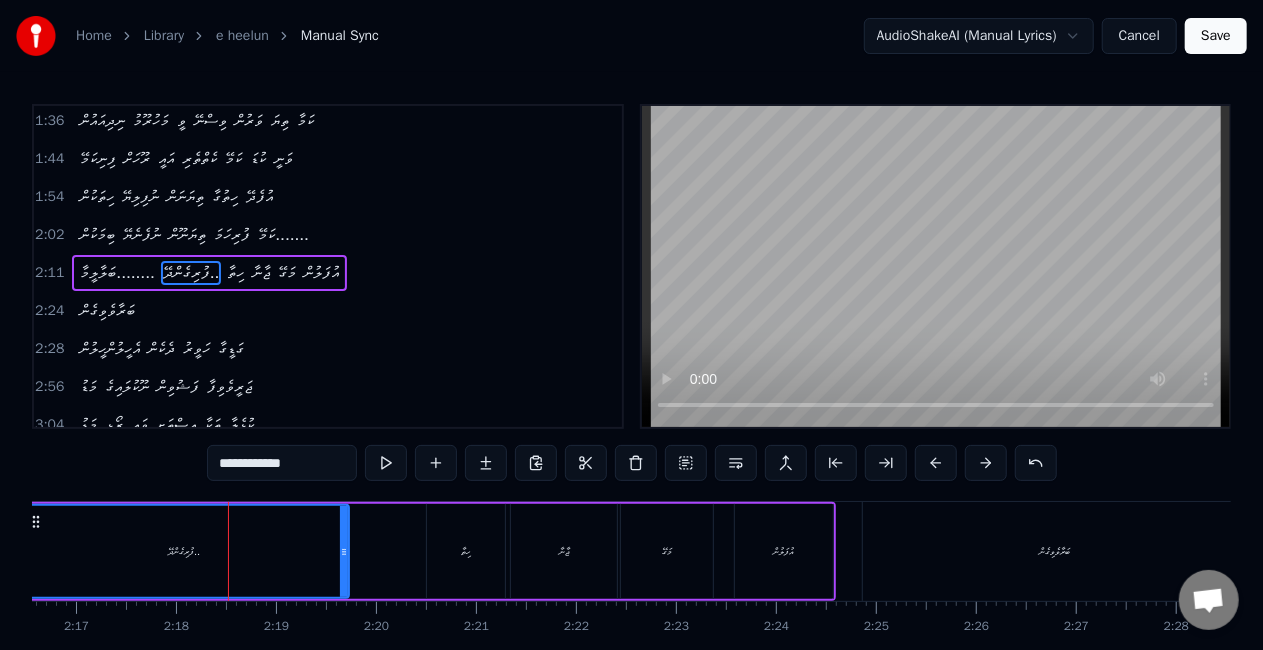 scroll, scrollTop: 0, scrollLeft: 13718, axis: horizontal 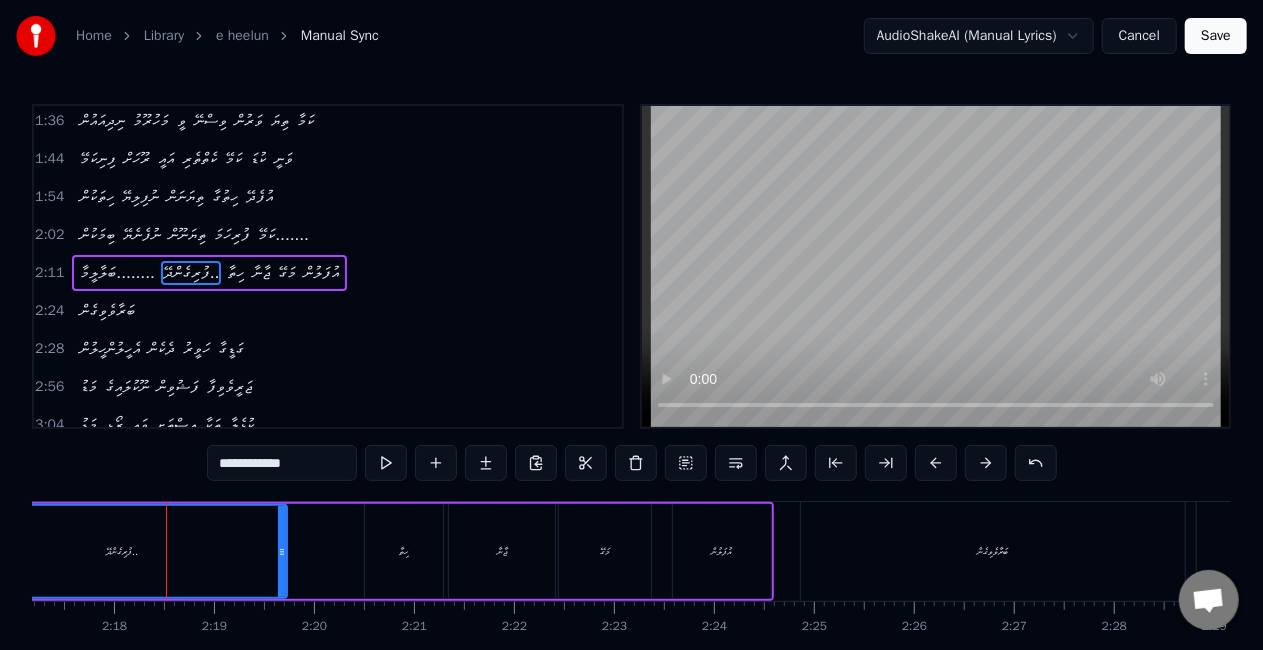 click on "ފުރިގެންދޭ.." at bounding box center [122, 551] 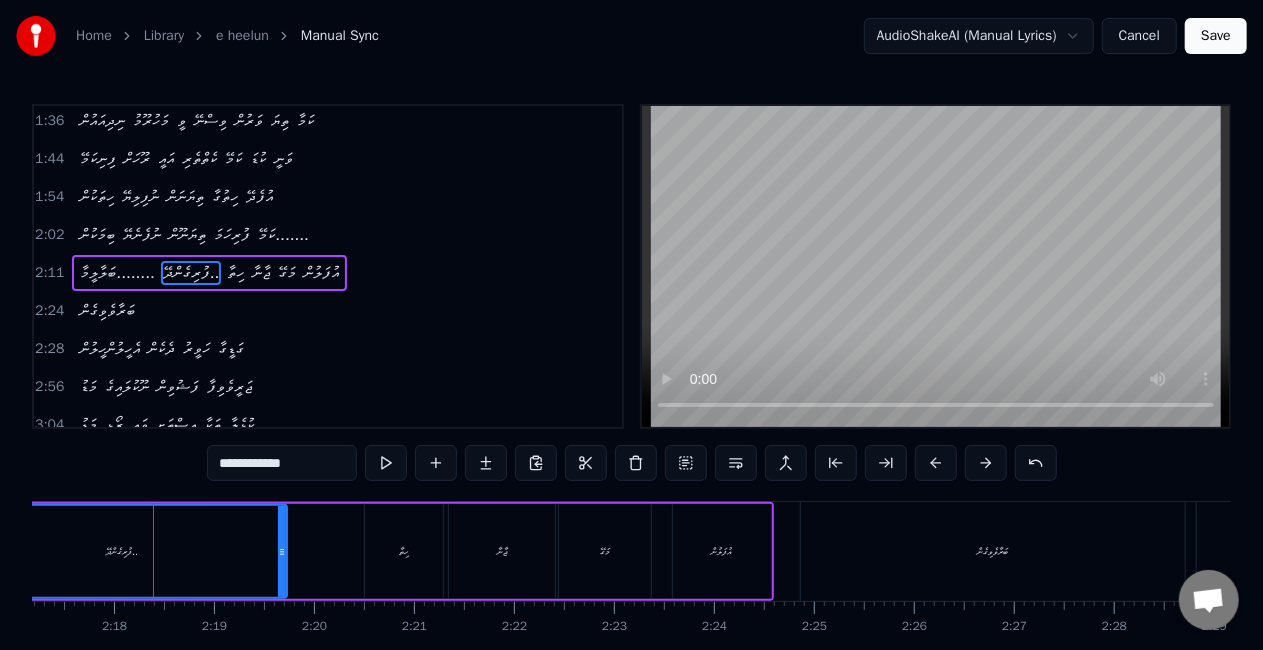click on "**********" at bounding box center [282, 463] 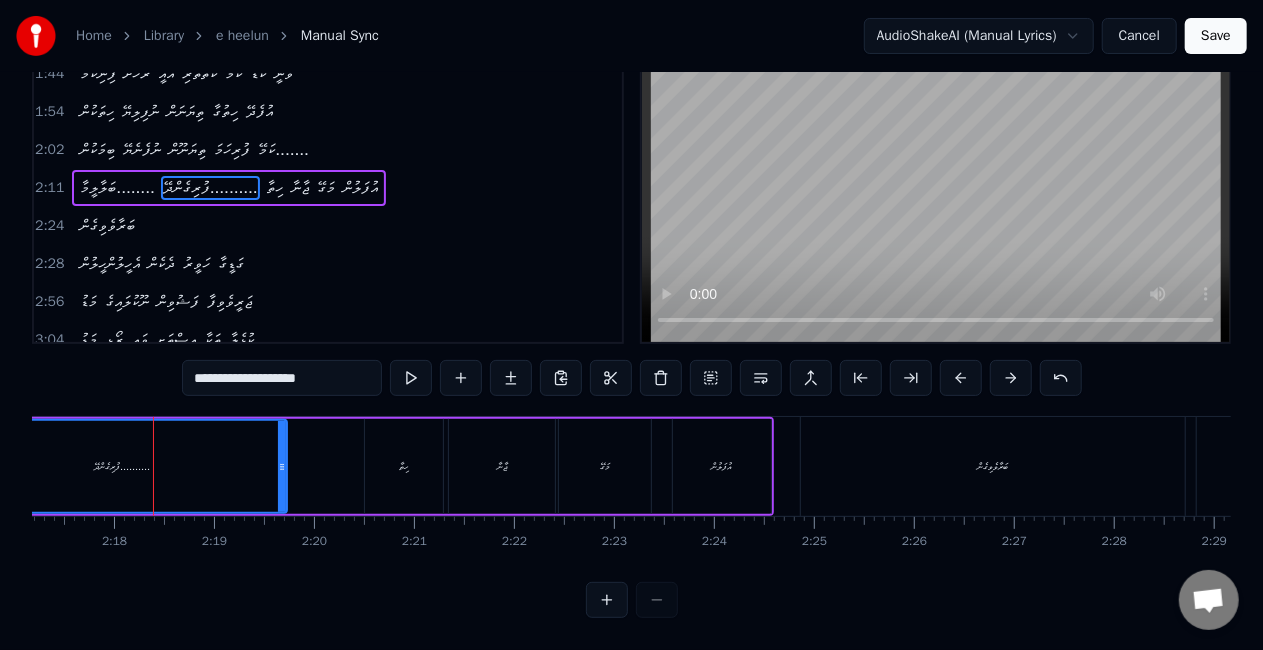 scroll, scrollTop: 102, scrollLeft: 0, axis: vertical 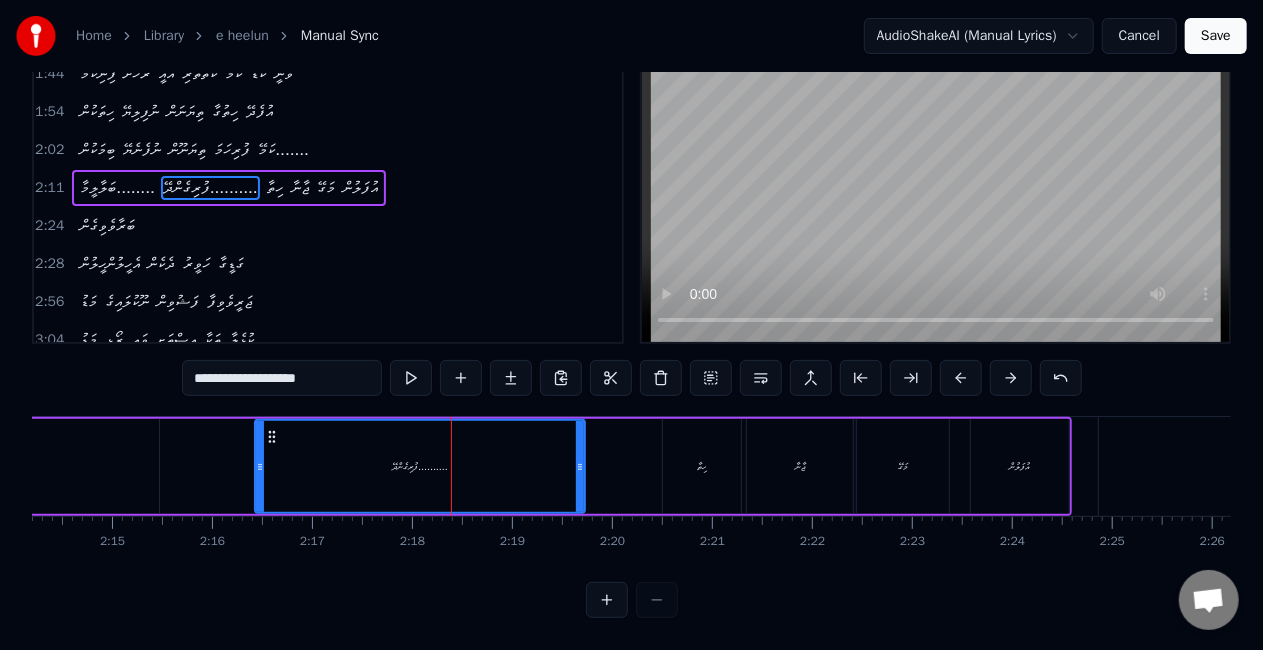 type on "**********" 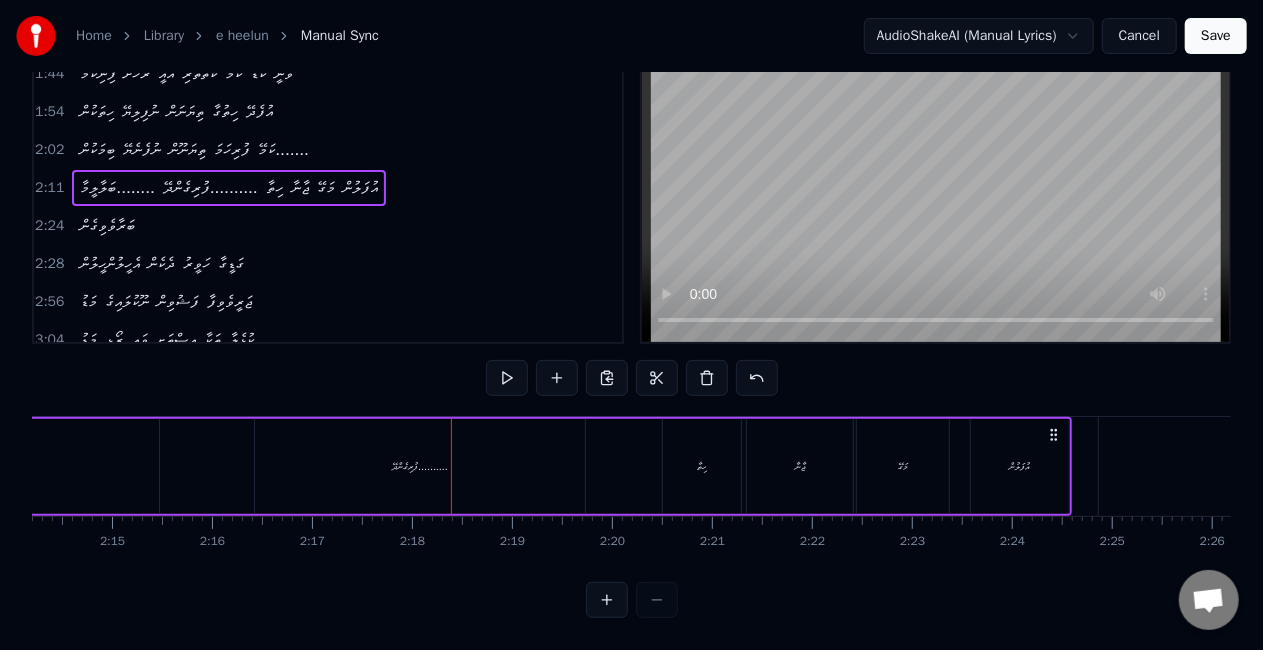 click on "ފުރިގެންދޭ.........." at bounding box center (420, 466) 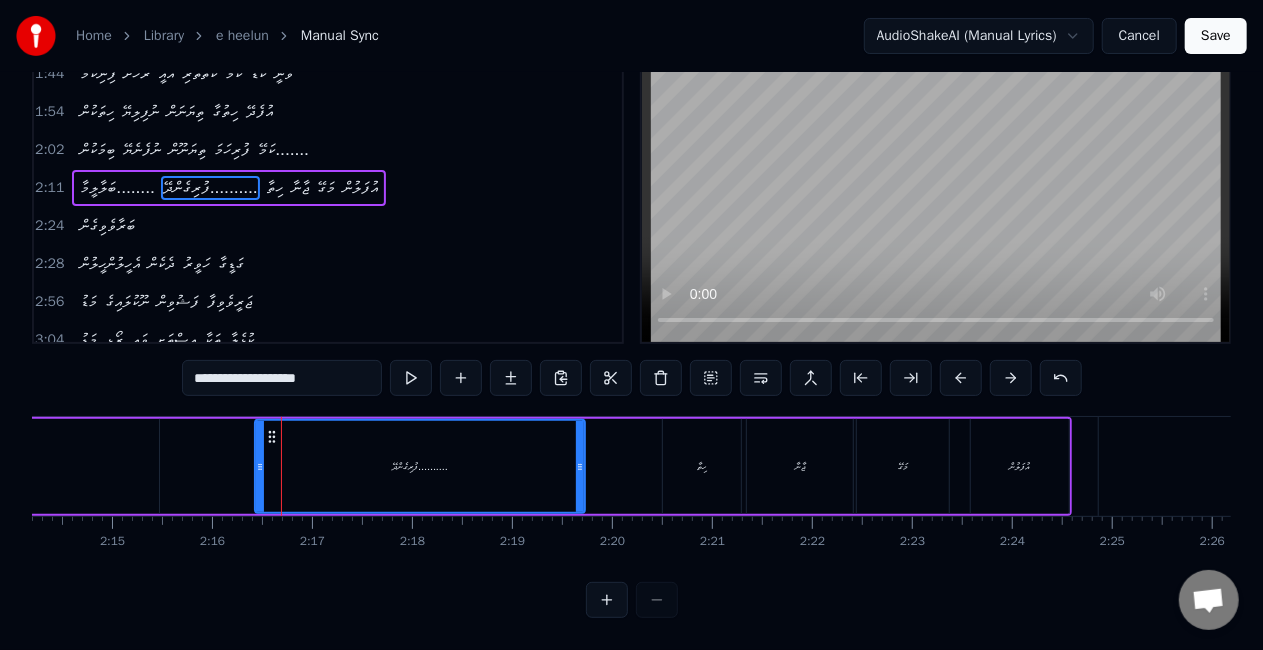 scroll, scrollTop: 0, scrollLeft: 0, axis: both 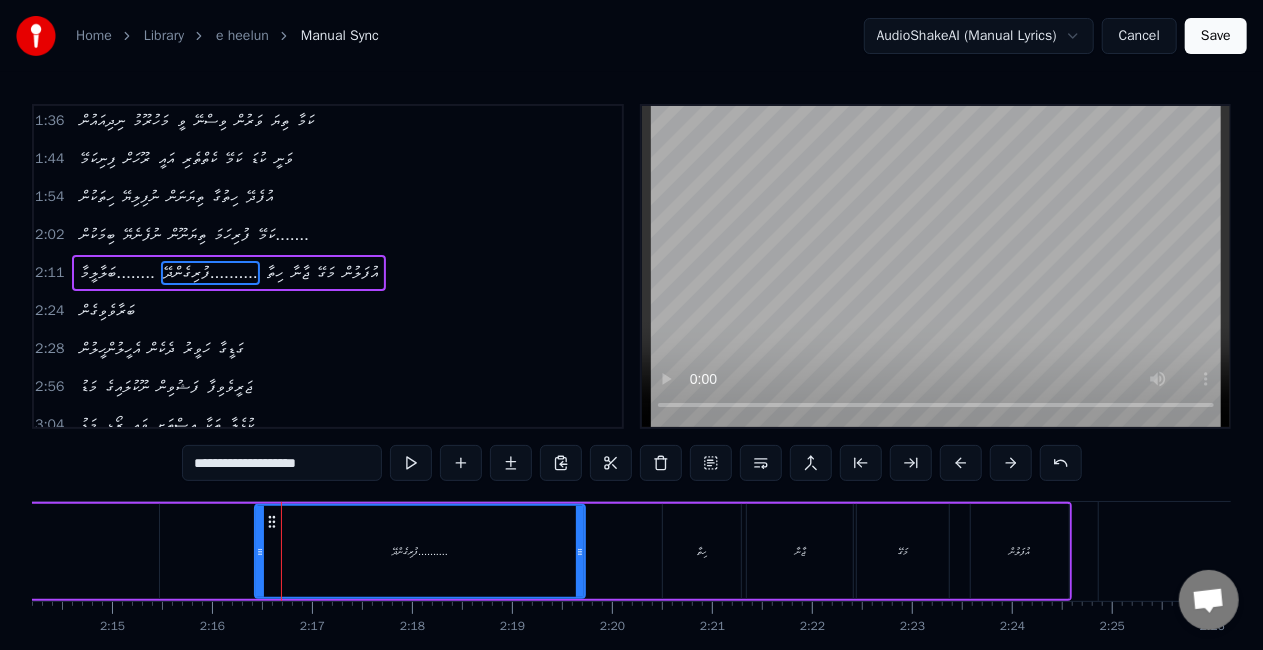 click on "ބަލާލީމާ........ ފުރިގެންދޭ.......... ހިތާ ޖާނާ މަގޭ އުފަލުން" at bounding box center (431, 551) 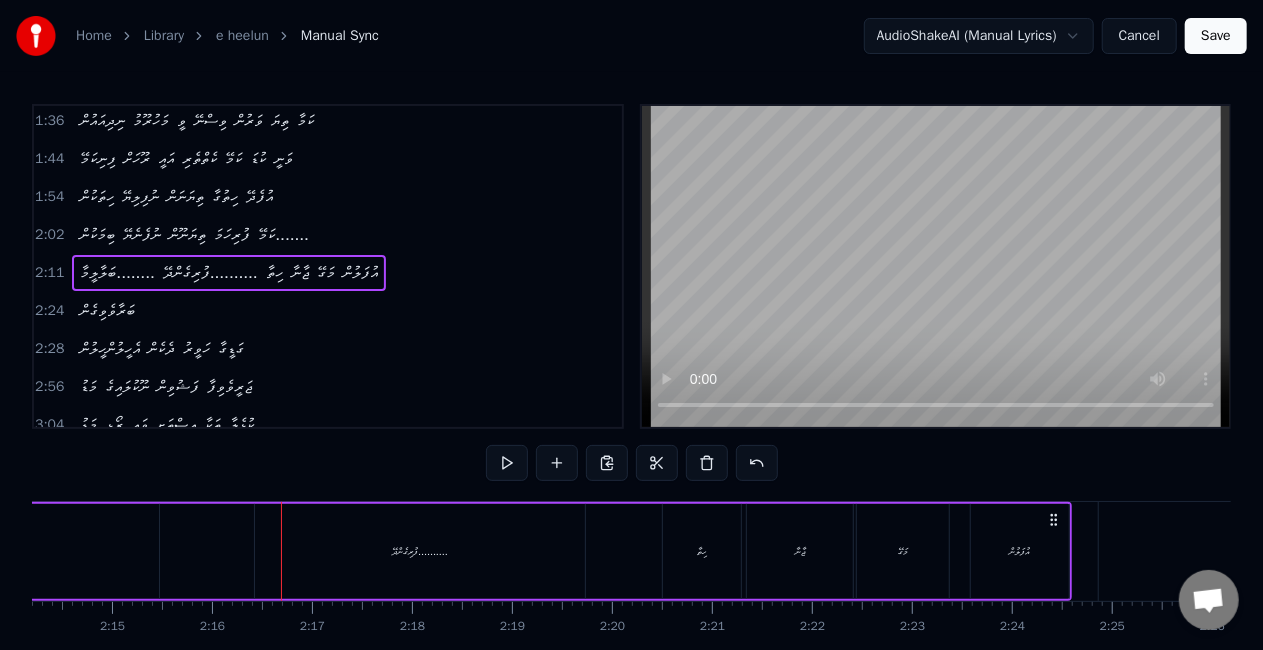 click on "ބަލާލީމާ........ ފުރިގެންދޭ.......... ހިތާ ޖާނާ މަގޭ އުފަލުން" at bounding box center [431, 551] 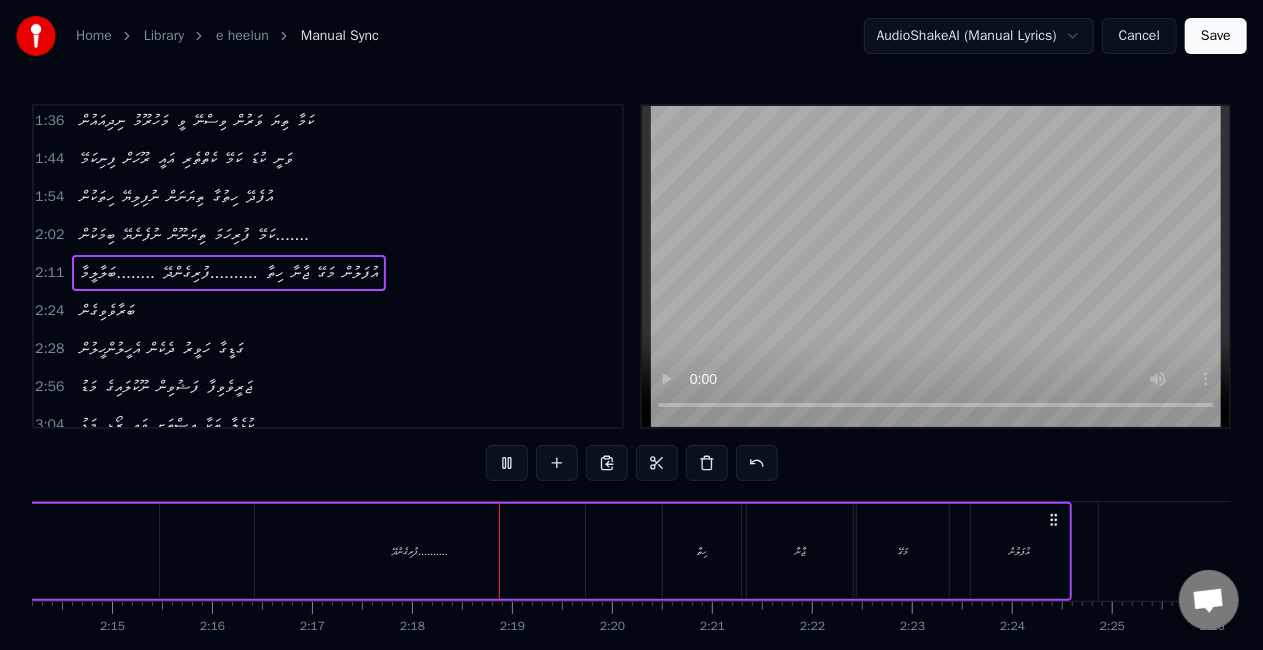 click on "ފުރިގެންދޭ.........." at bounding box center (420, 551) 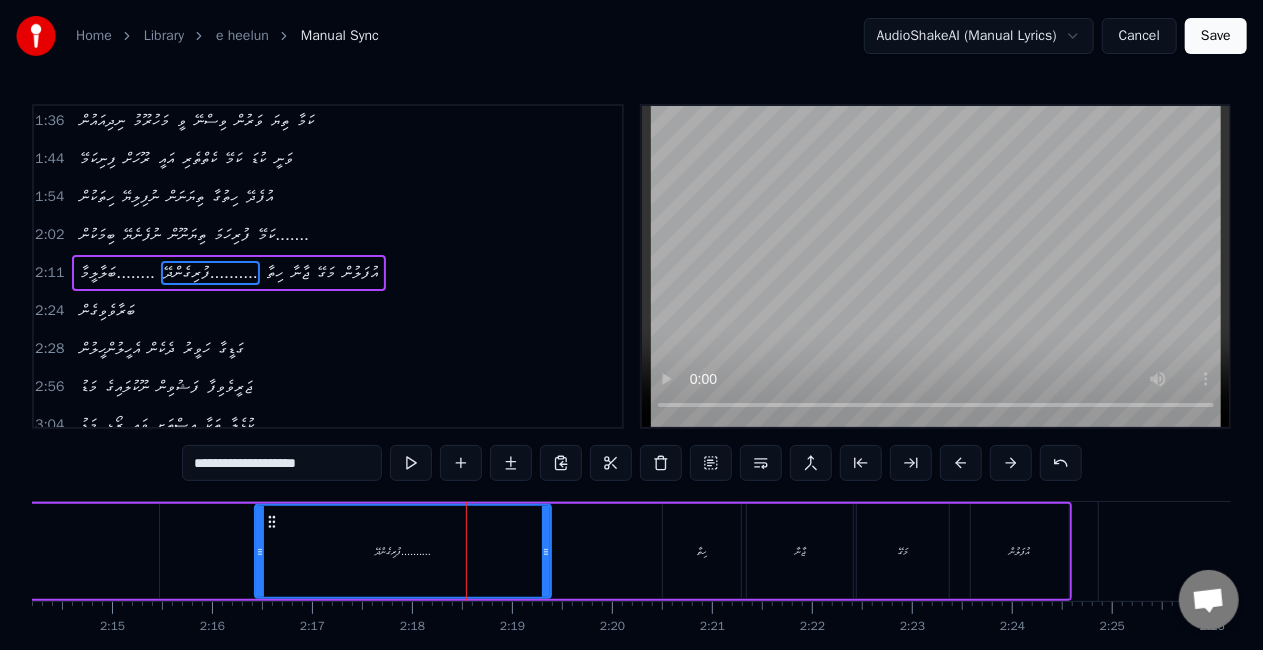drag, startPoint x: 580, startPoint y: 554, endPoint x: 542, endPoint y: 551, distance: 38.118237 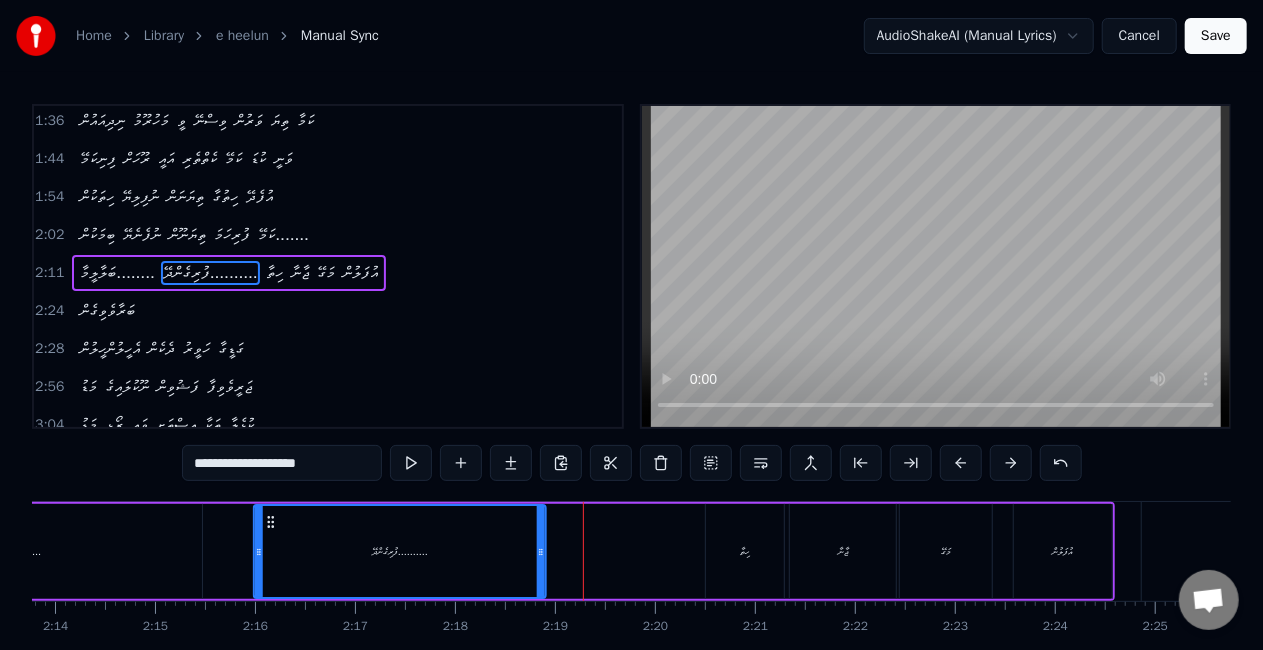 scroll, scrollTop: 0, scrollLeft: 13375, axis: horizontal 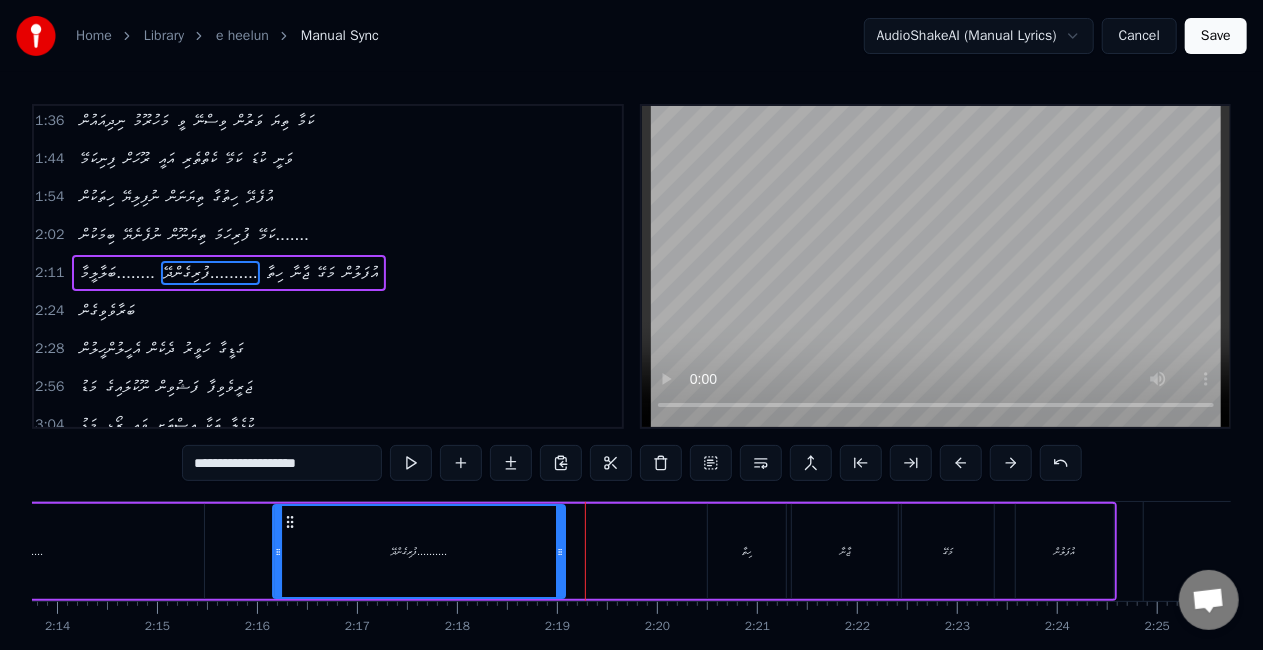 drag, startPoint x: 272, startPoint y: 516, endPoint x: 290, endPoint y: 523, distance: 19.313208 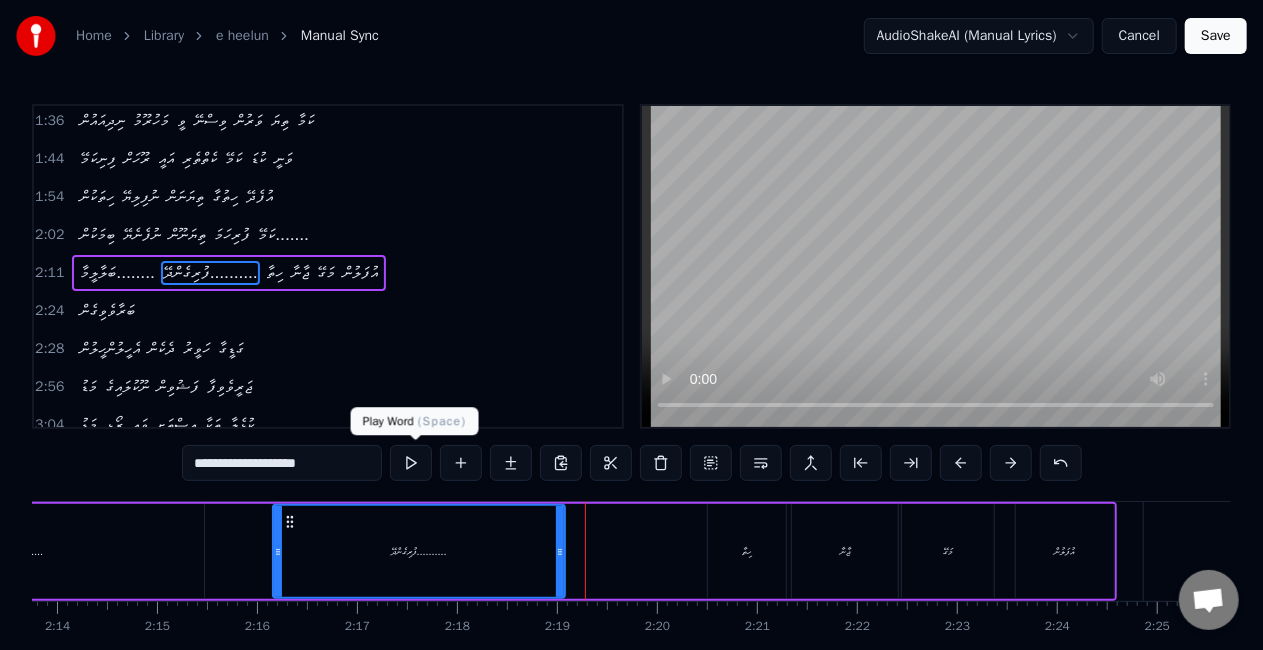click at bounding box center (411, 463) 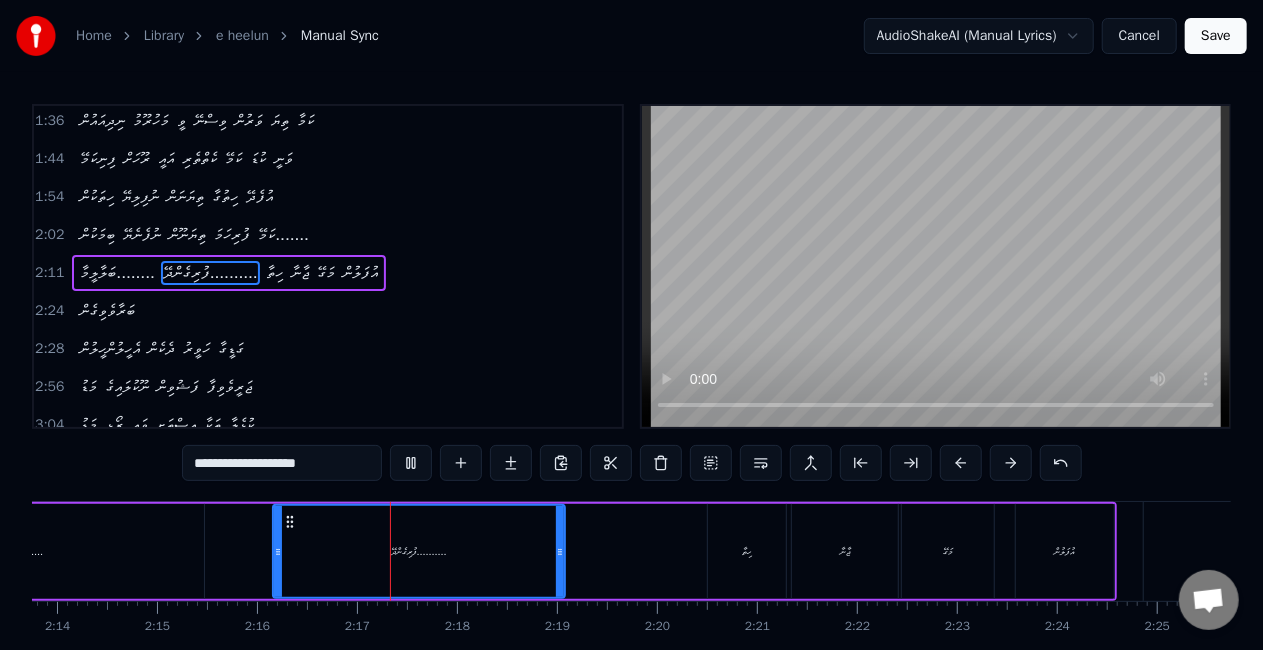 click on "ބަލާލީމާ........ ފުރިގެންދޭ.......... ހިތާ ޖާނާ މަގޭ އުފަލުން" at bounding box center (476, 551) 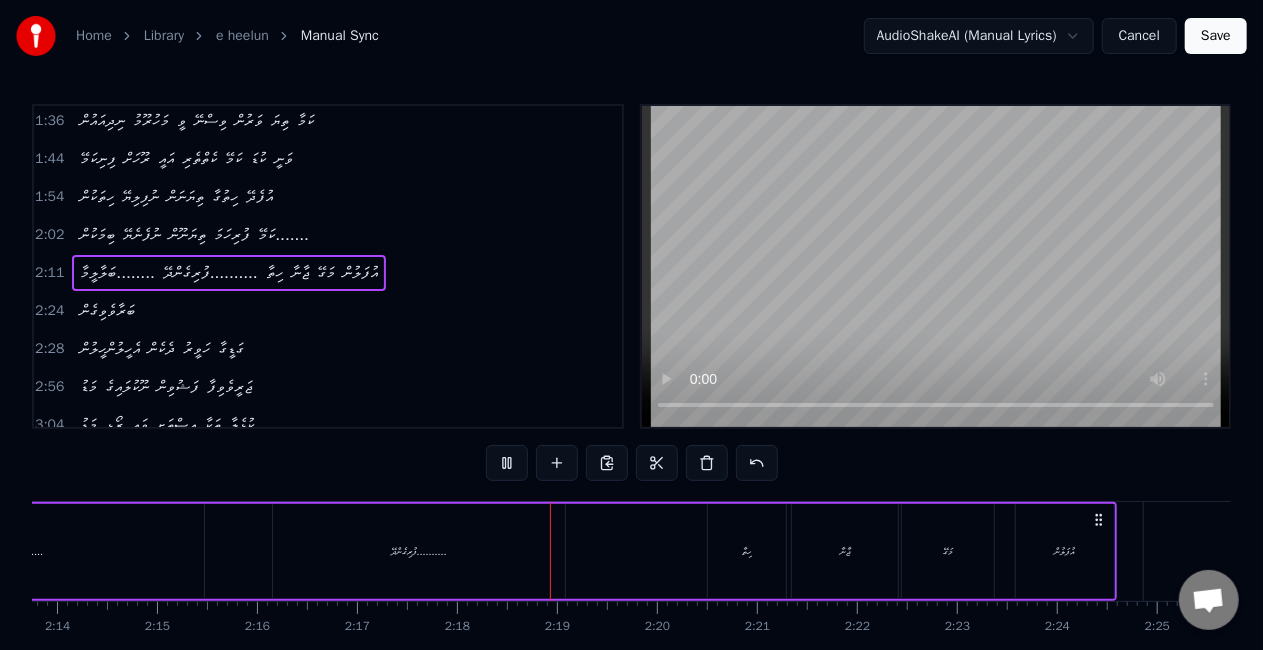 click on "ފުރިގެންދޭ.........." at bounding box center (419, 551) 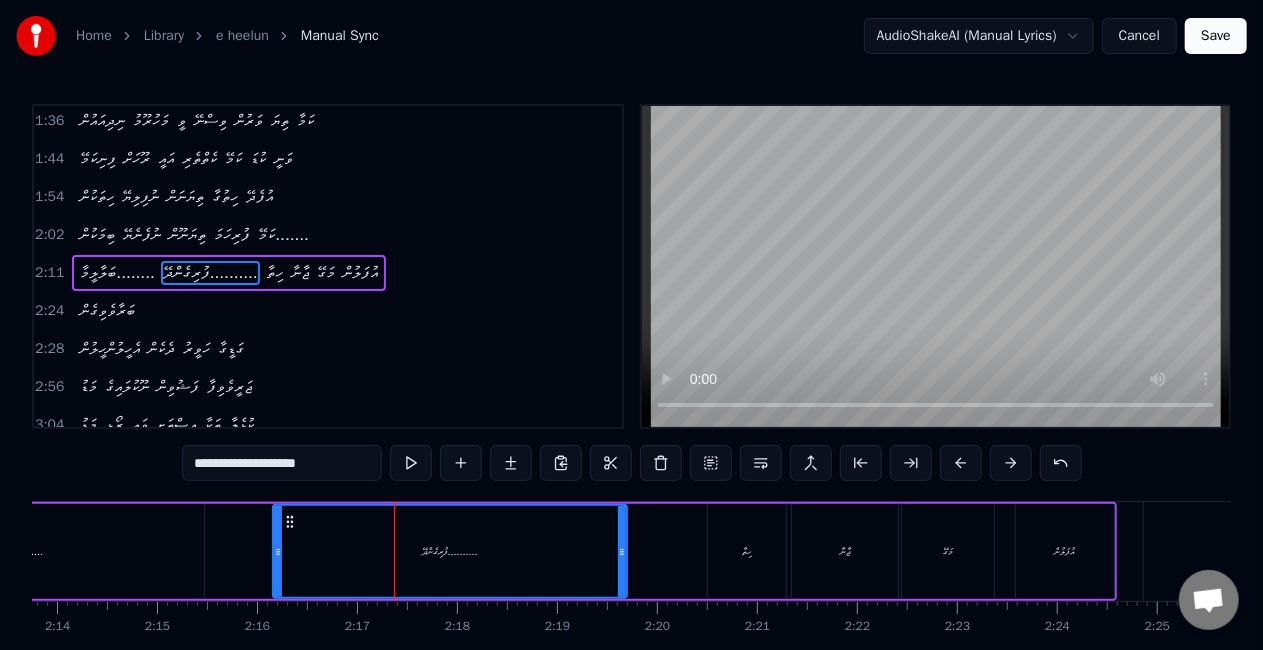 drag, startPoint x: 558, startPoint y: 552, endPoint x: 620, endPoint y: 556, distance: 62.1289 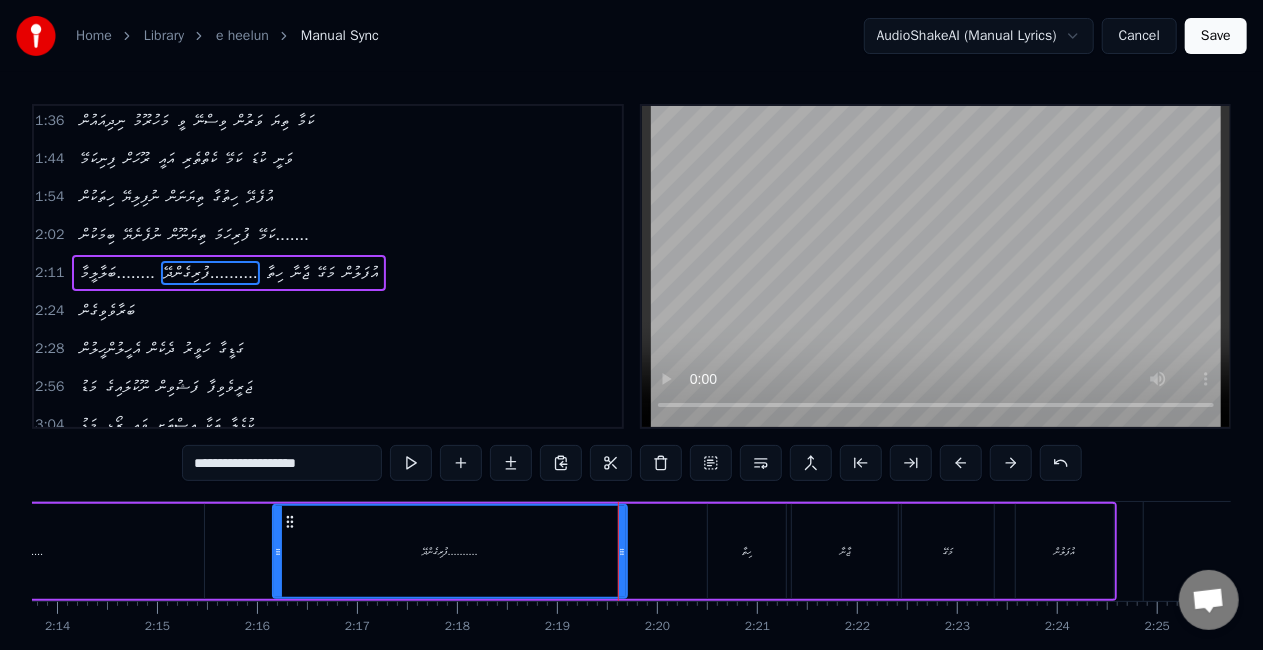 click on "ފުރިގެންދޭ.........." at bounding box center (450, 551) 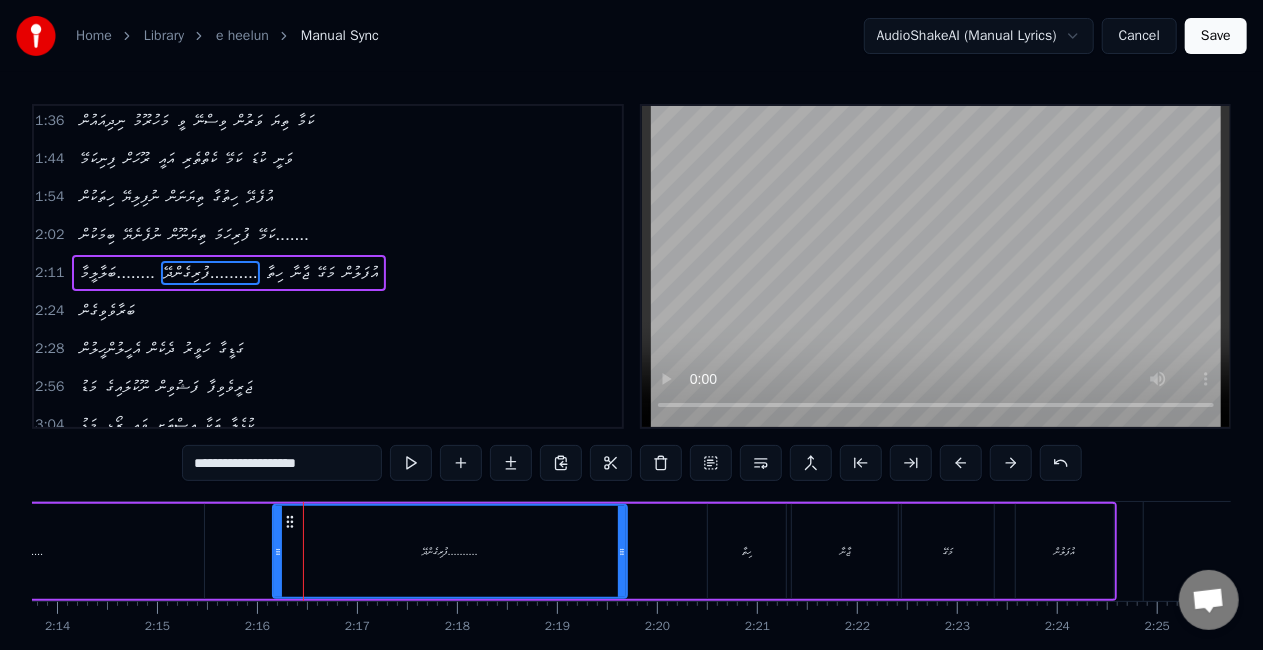 click on "ފުރިގެންދޭ.........." at bounding box center [450, 551] 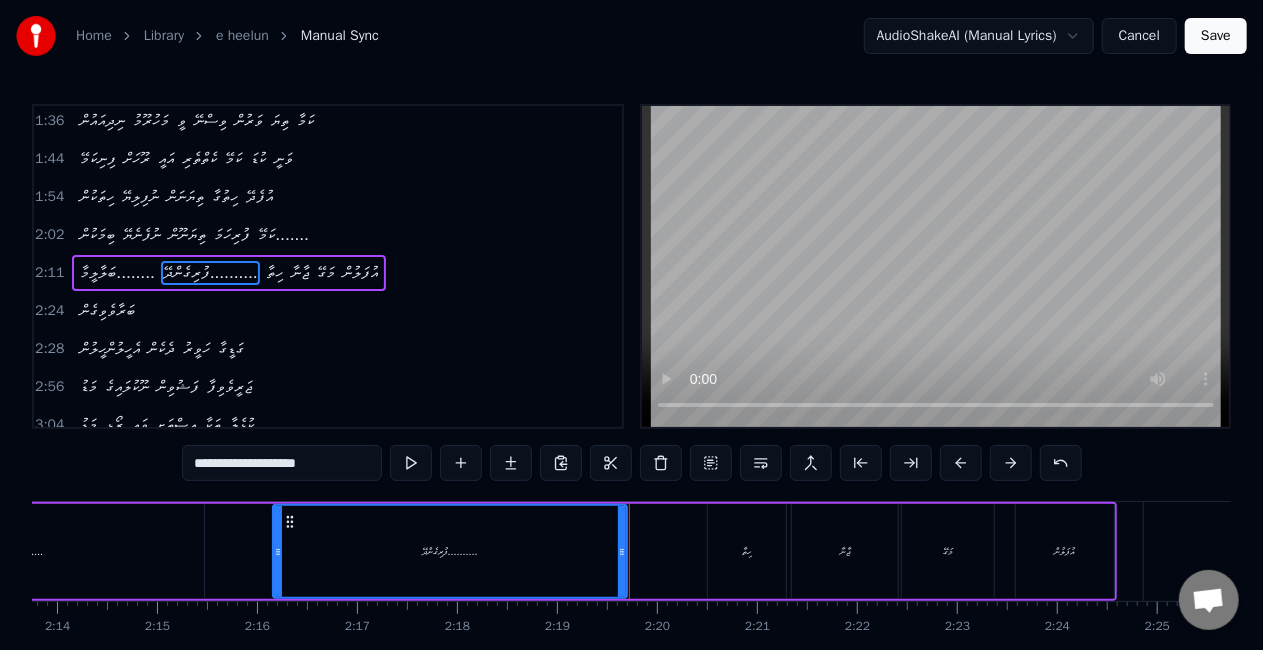 click on "ހިތާ" at bounding box center [747, 551] 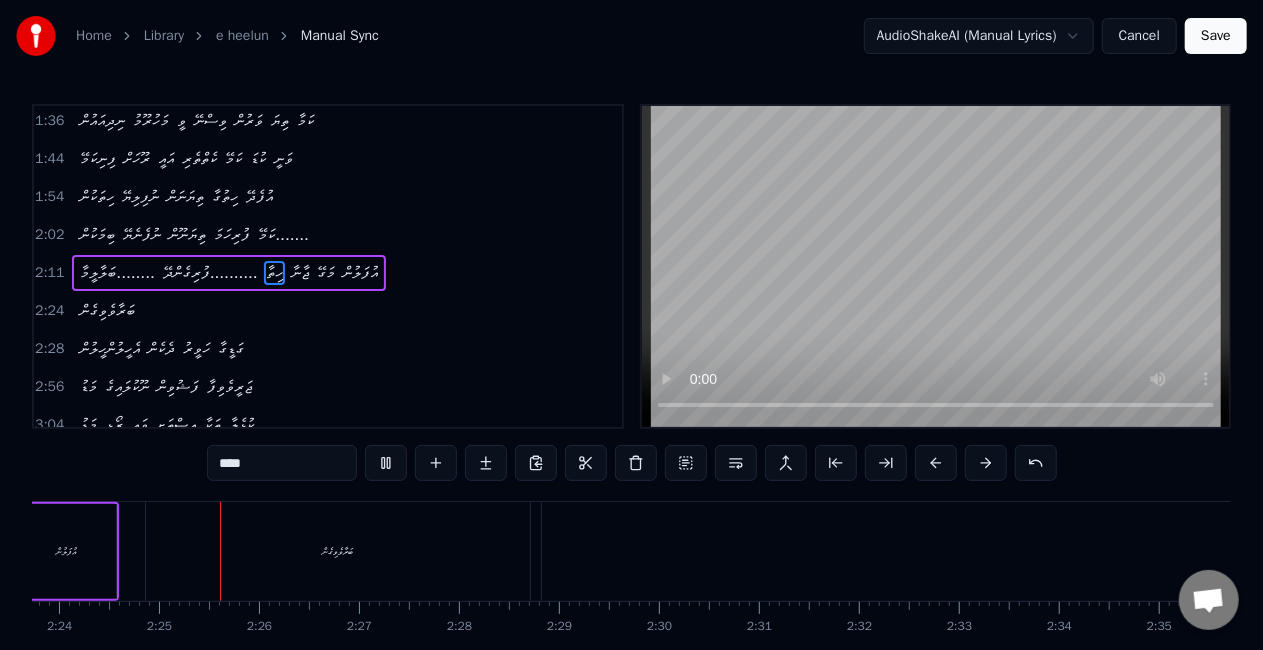 scroll, scrollTop: 0, scrollLeft: 14396, axis: horizontal 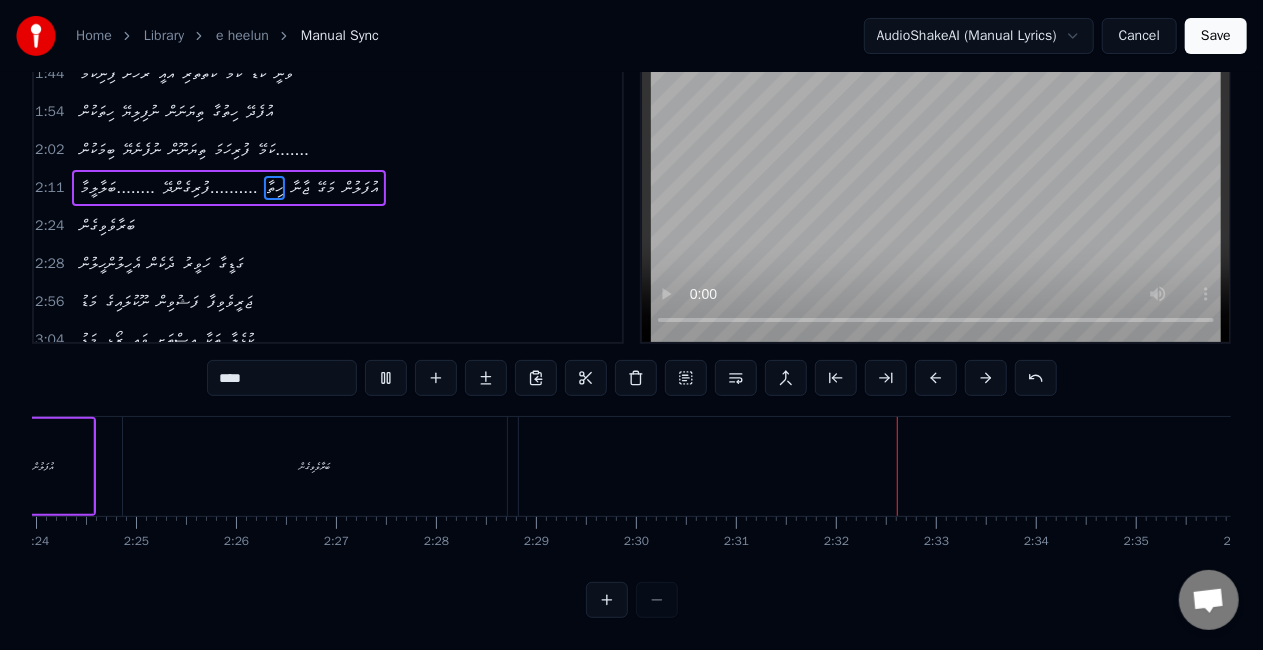 click on "އެހީލުންހީލުން" at bounding box center (1572, 466) 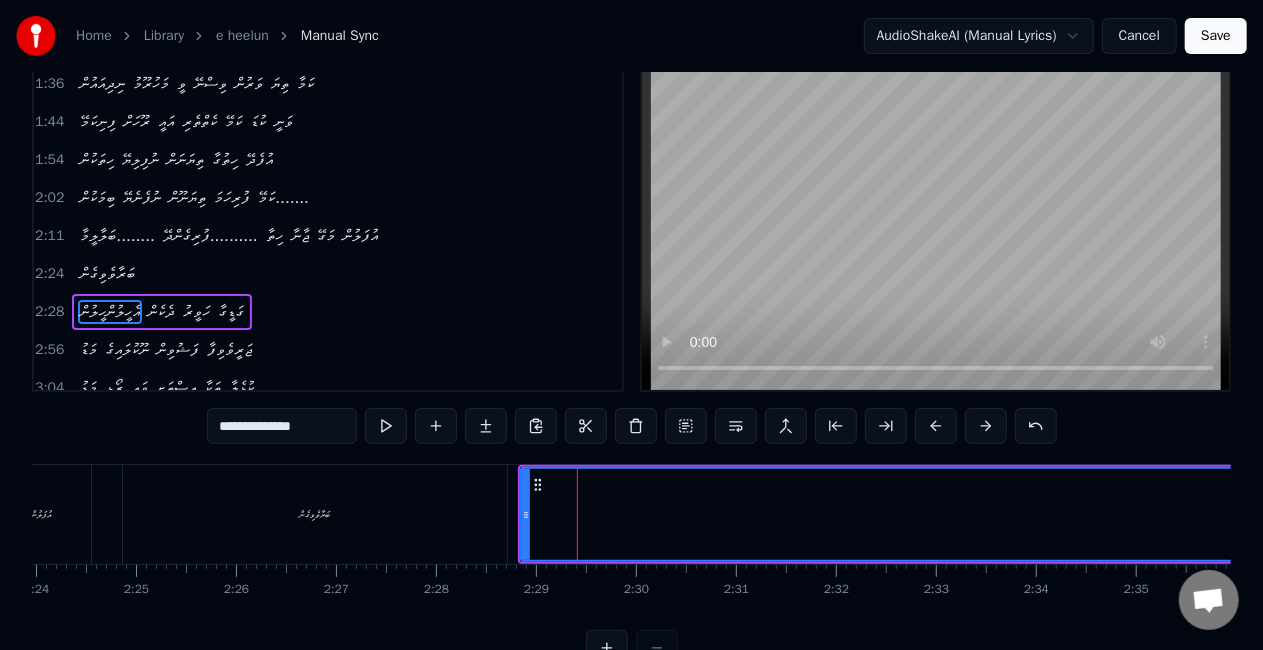 scroll, scrollTop: 0, scrollLeft: 0, axis: both 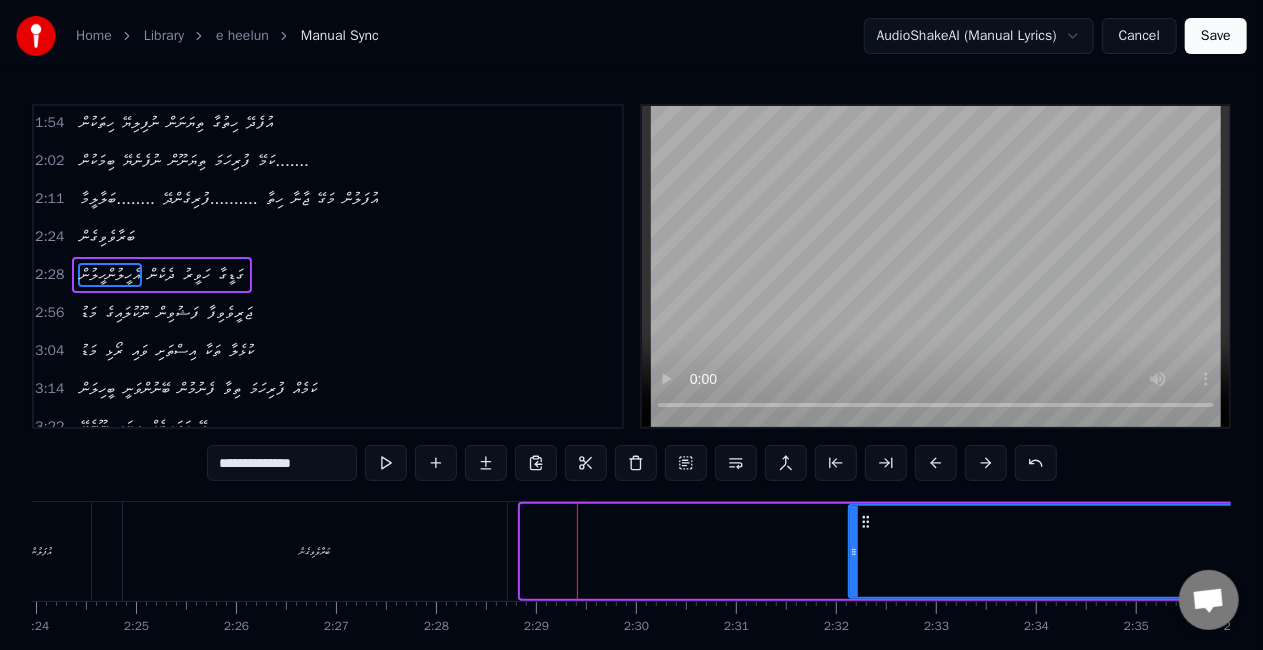 drag, startPoint x: 525, startPoint y: 550, endPoint x: 873, endPoint y: 528, distance: 348.6947 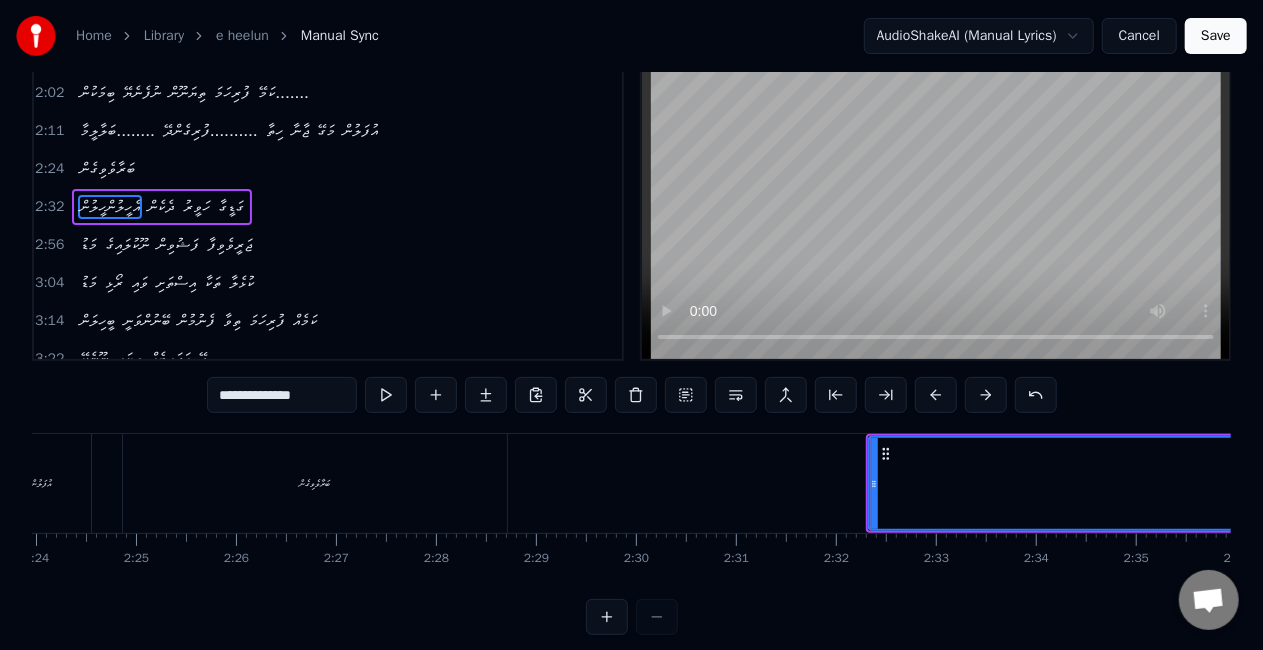 scroll, scrollTop: 100, scrollLeft: 0, axis: vertical 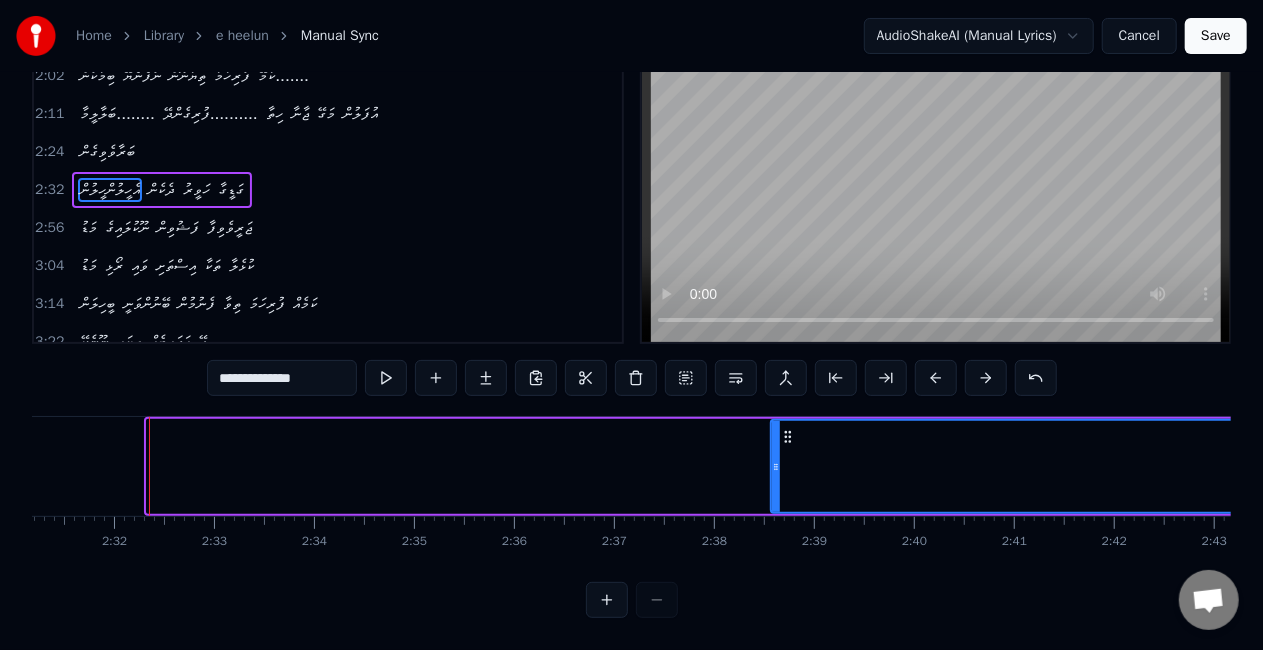 drag, startPoint x: 152, startPoint y: 451, endPoint x: 776, endPoint y: 432, distance: 624.2892 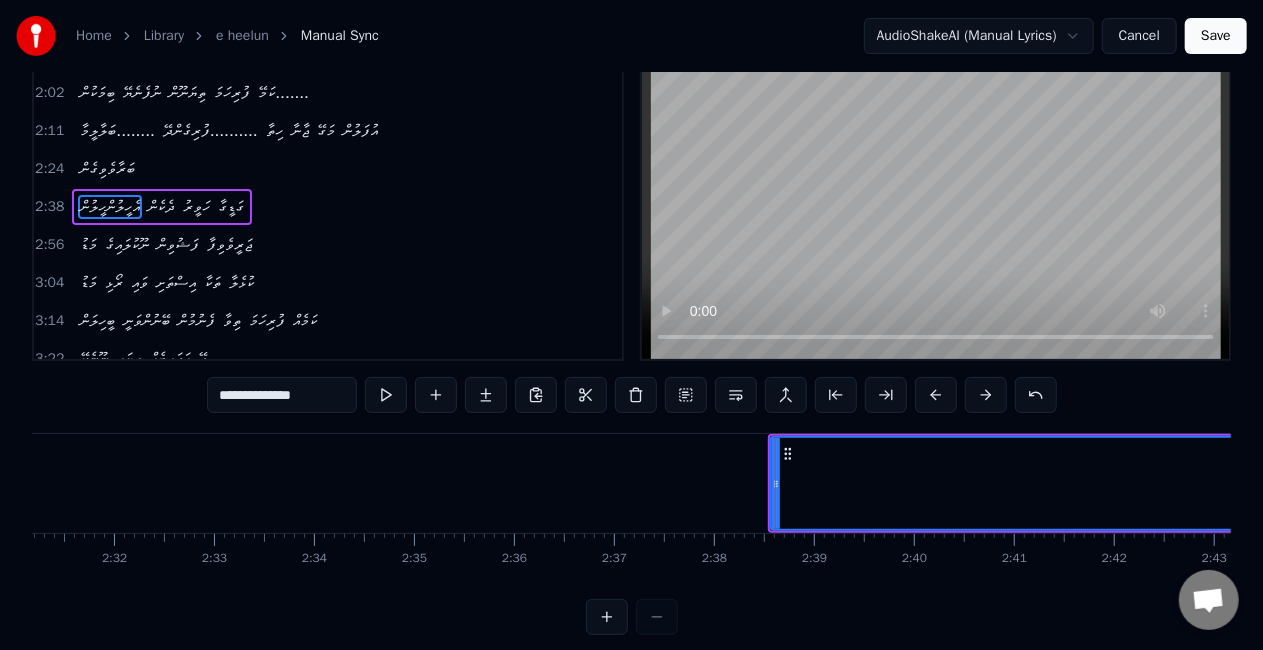 scroll, scrollTop: 102, scrollLeft: 0, axis: vertical 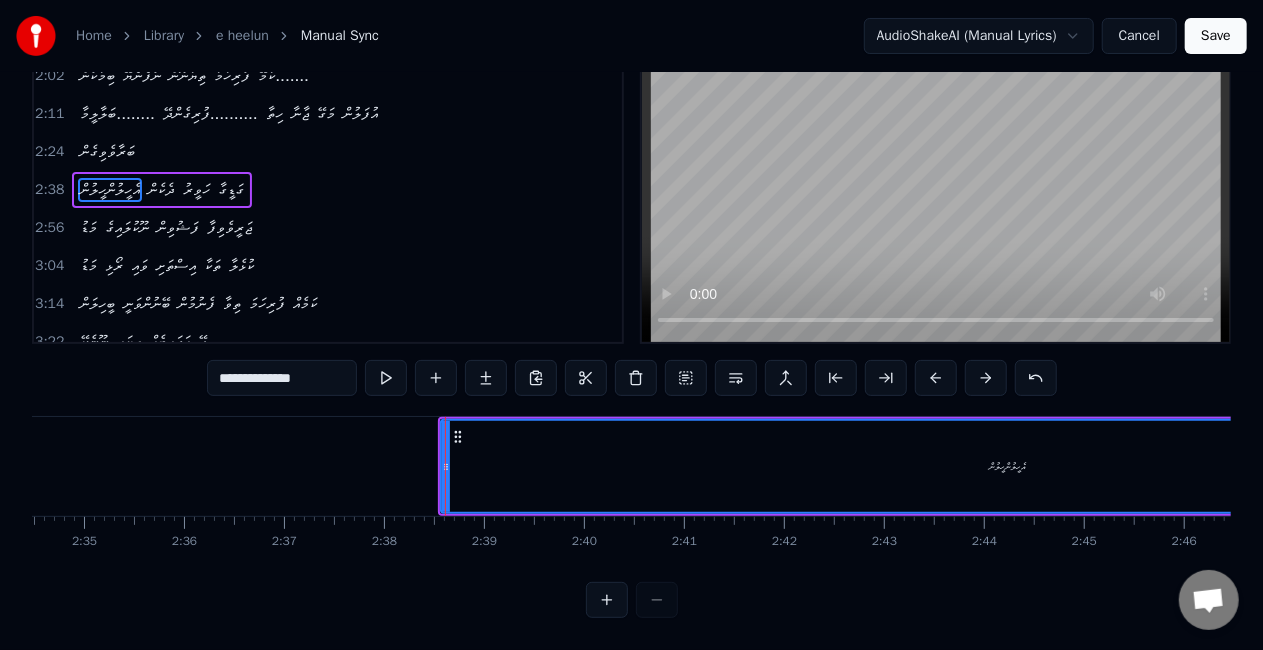 click at bounding box center (445, 466) 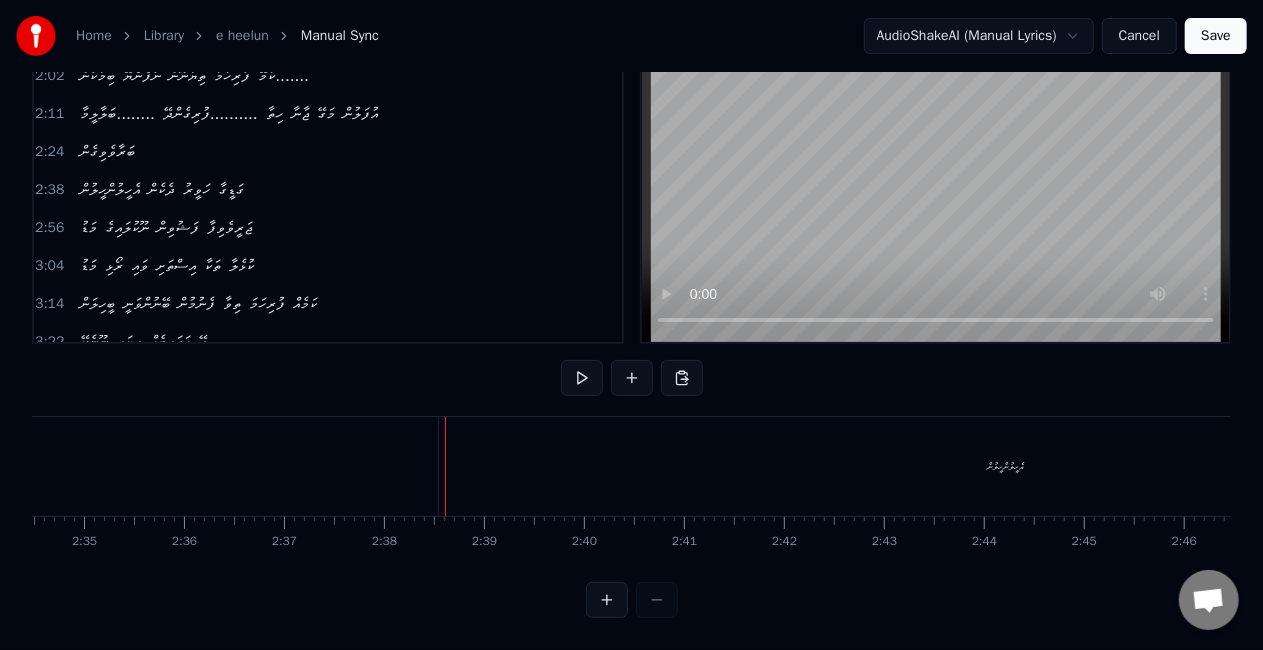 click on "އެހީލުންހީލުން" at bounding box center [1006, 466] 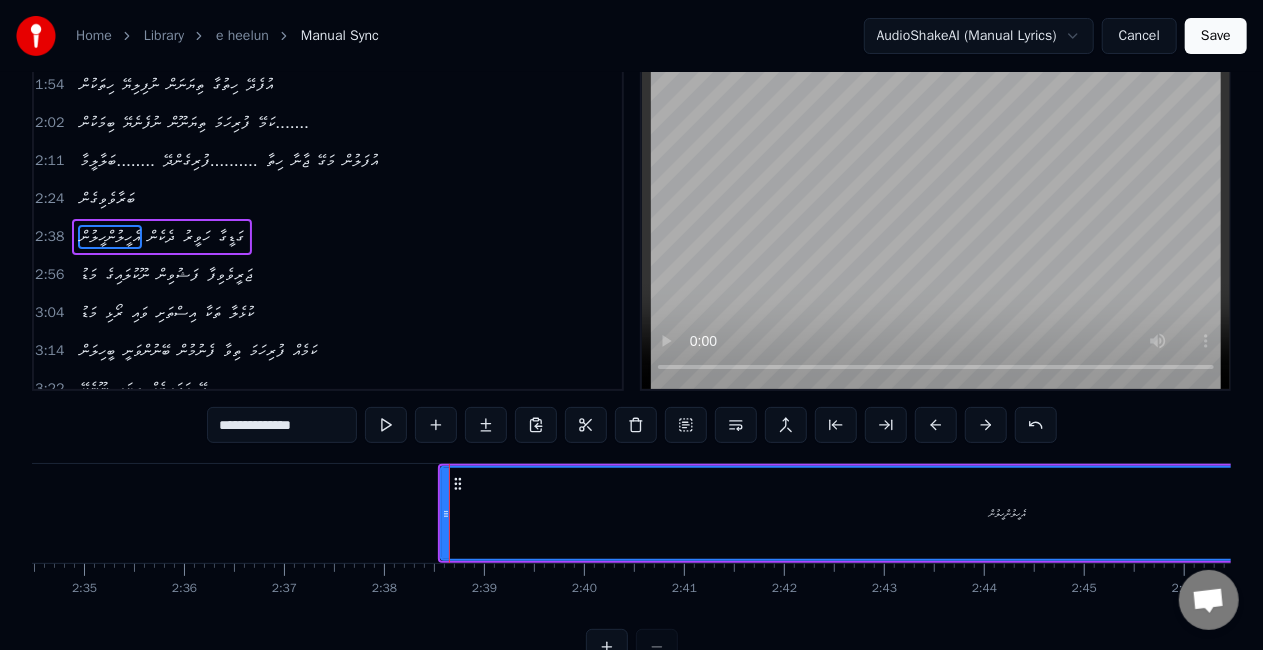 scroll, scrollTop: 0, scrollLeft: 0, axis: both 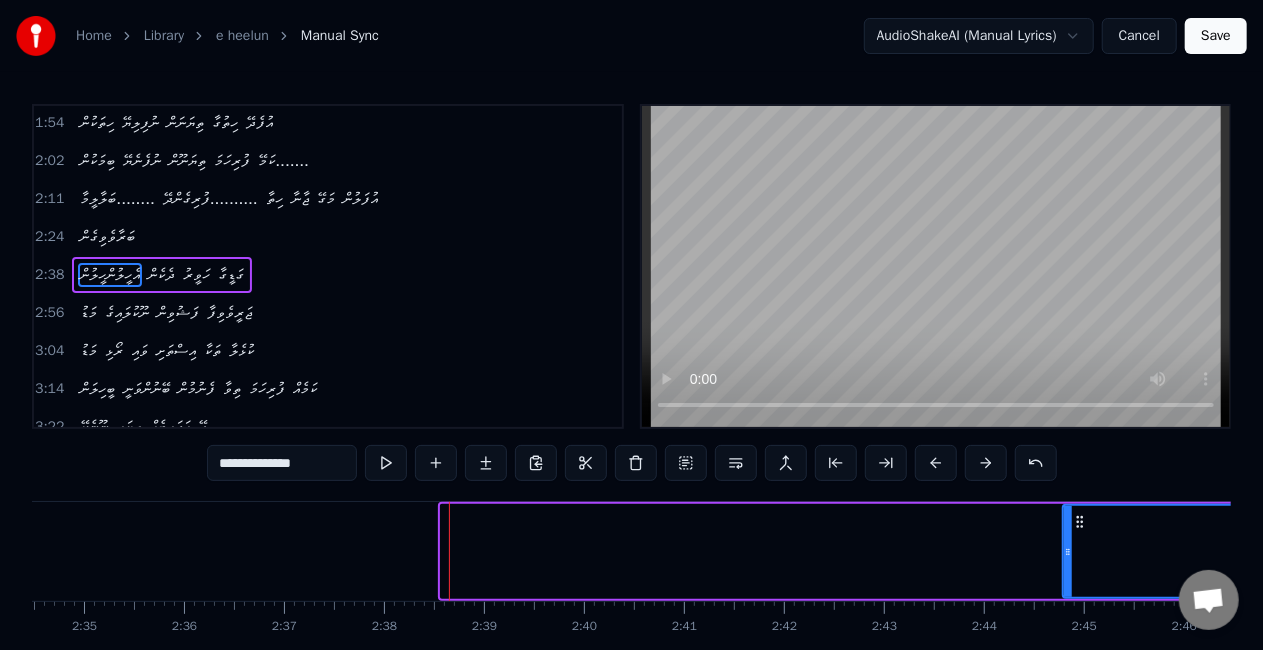 drag, startPoint x: 446, startPoint y: 552, endPoint x: 1068, endPoint y: 534, distance: 622.2604 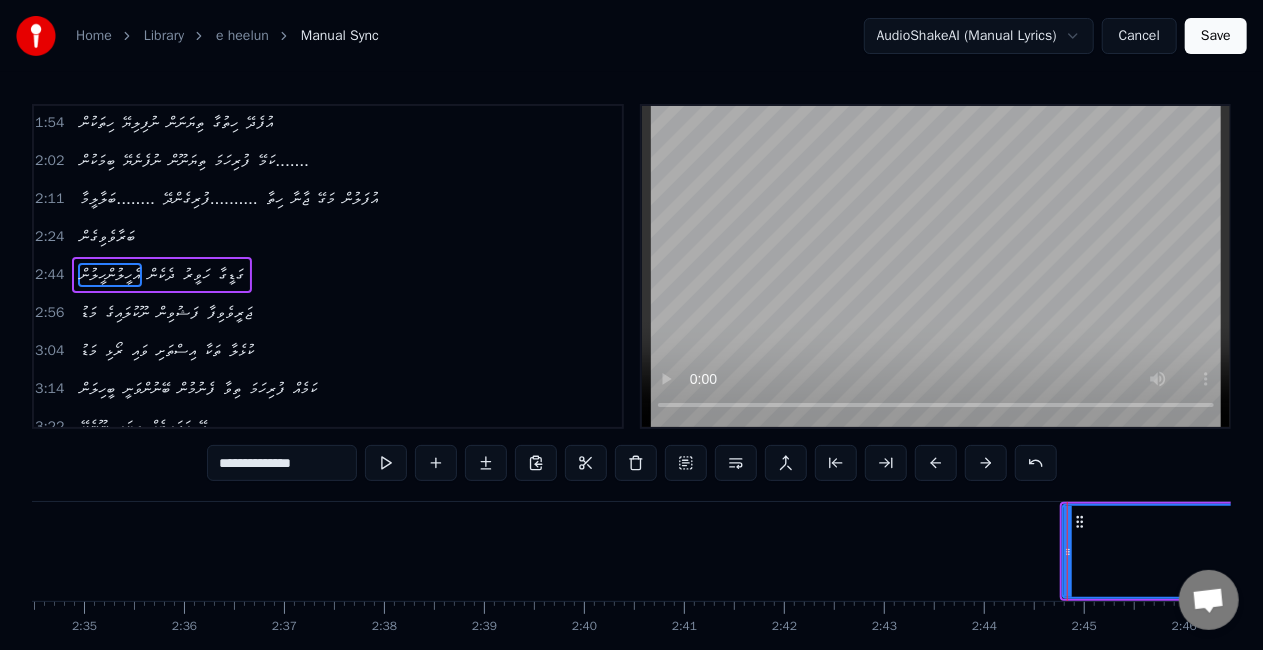 scroll, scrollTop: 100, scrollLeft: 0, axis: vertical 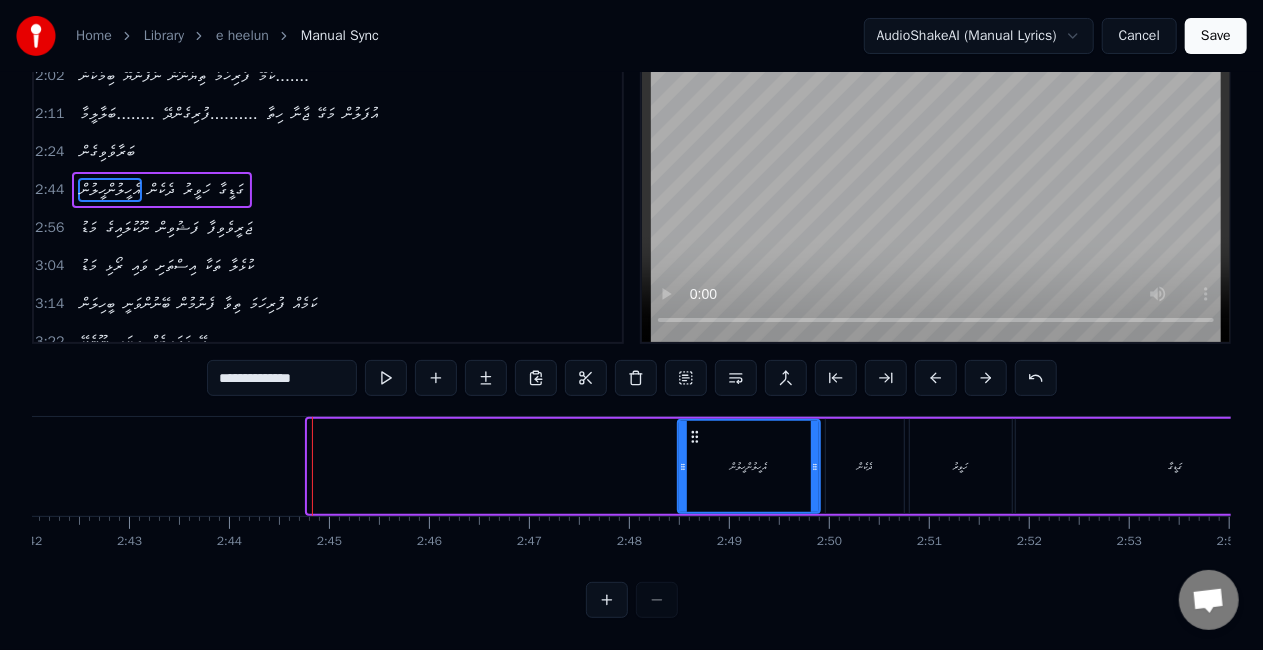 drag, startPoint x: 314, startPoint y: 453, endPoint x: 684, endPoint y: 450, distance: 370.01218 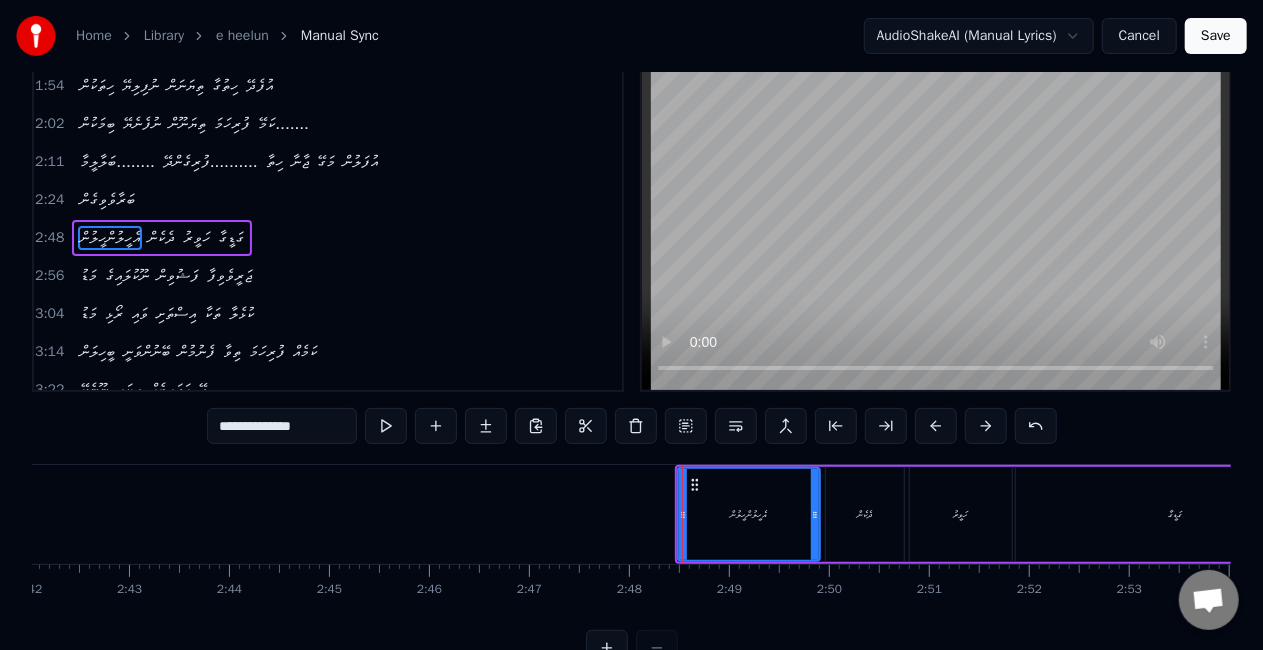 scroll, scrollTop: 0, scrollLeft: 0, axis: both 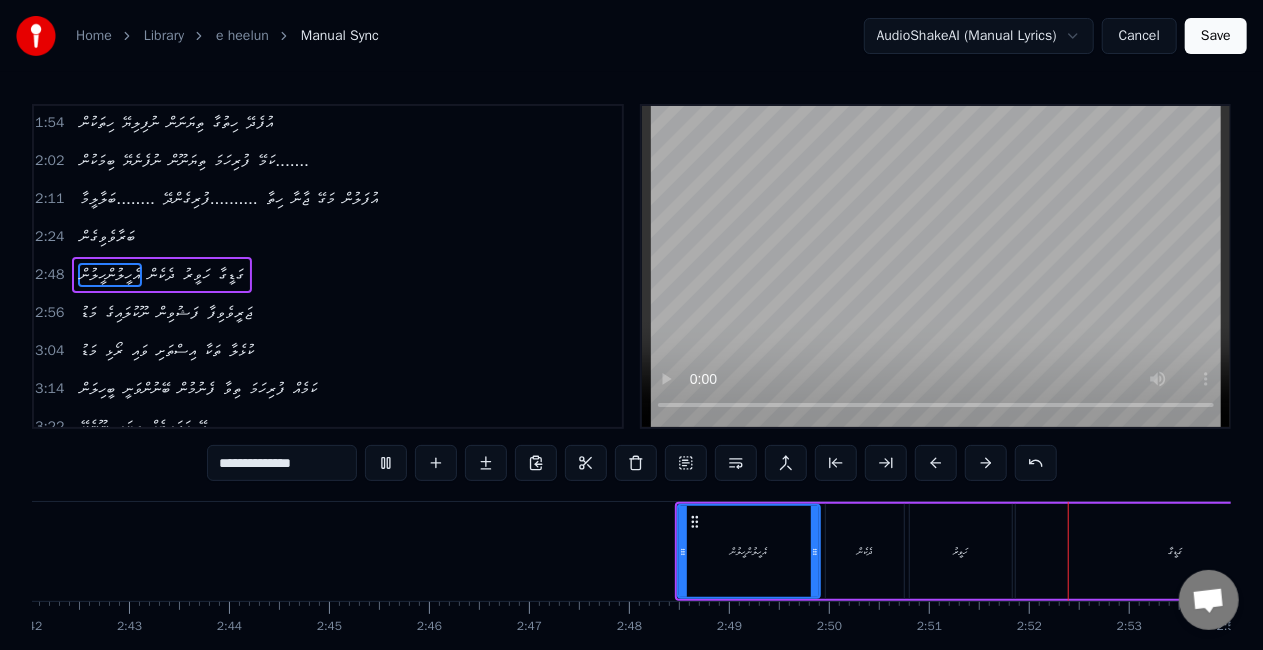 click on "އެހީލުންހީލުން" at bounding box center (749, 551) 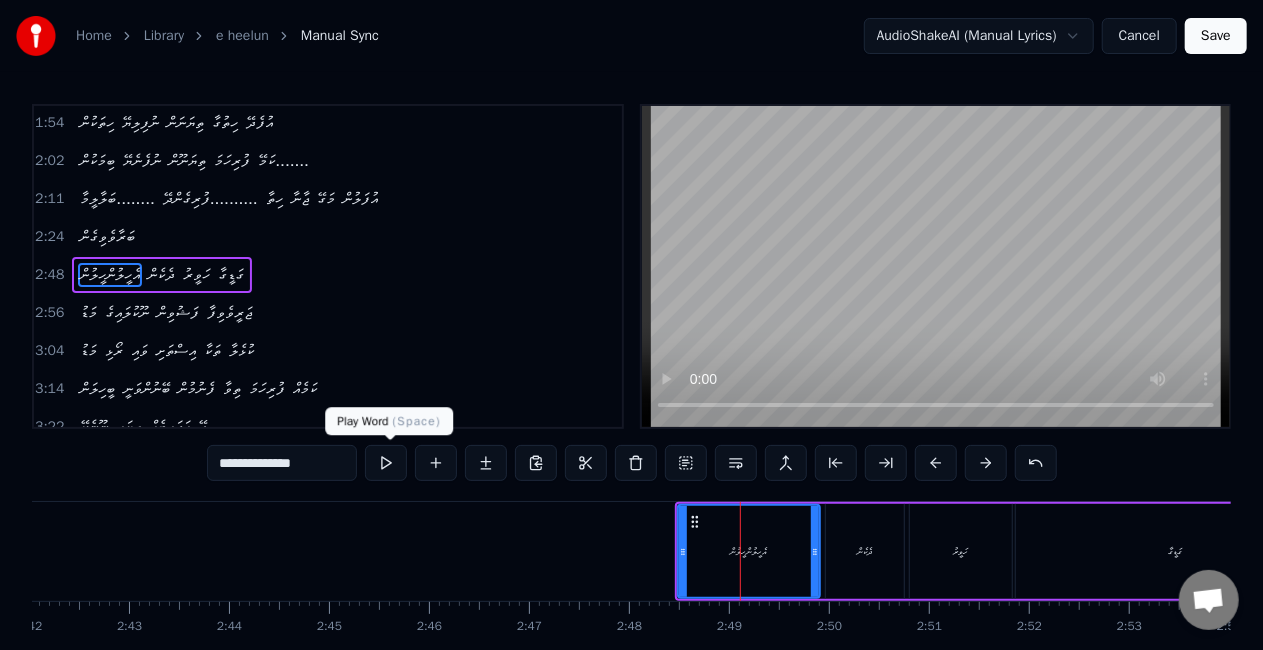 click at bounding box center (386, 463) 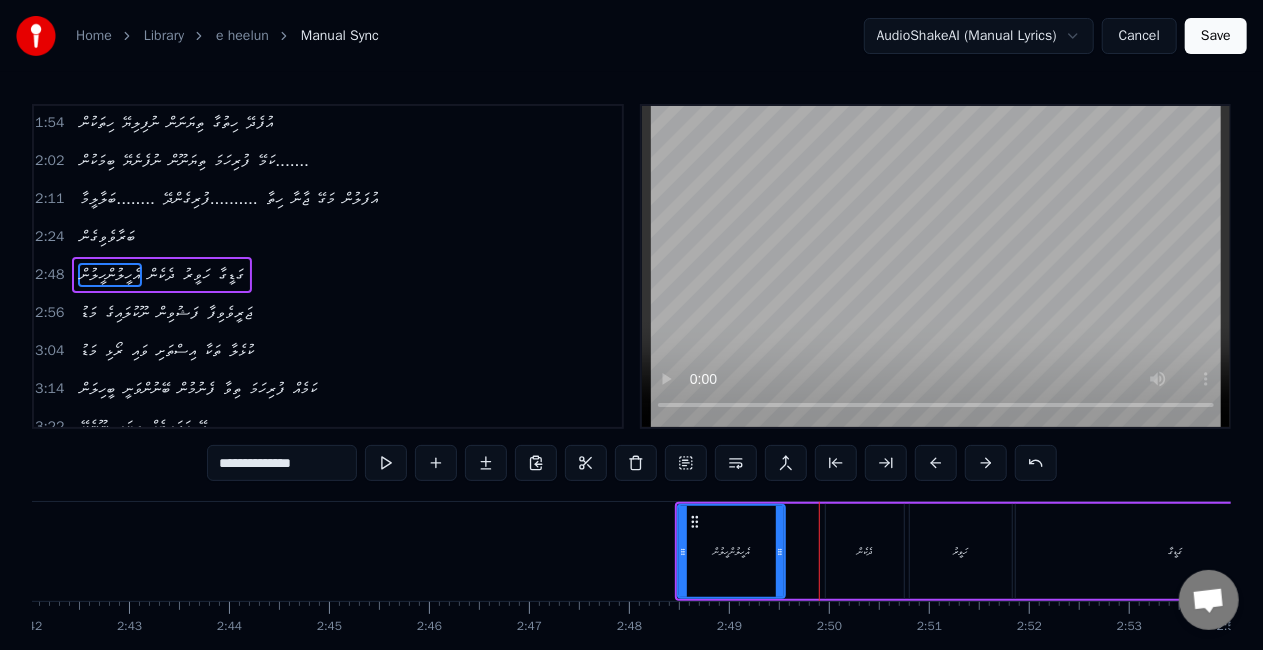drag, startPoint x: 813, startPoint y: 558, endPoint x: 778, endPoint y: 550, distance: 35.902645 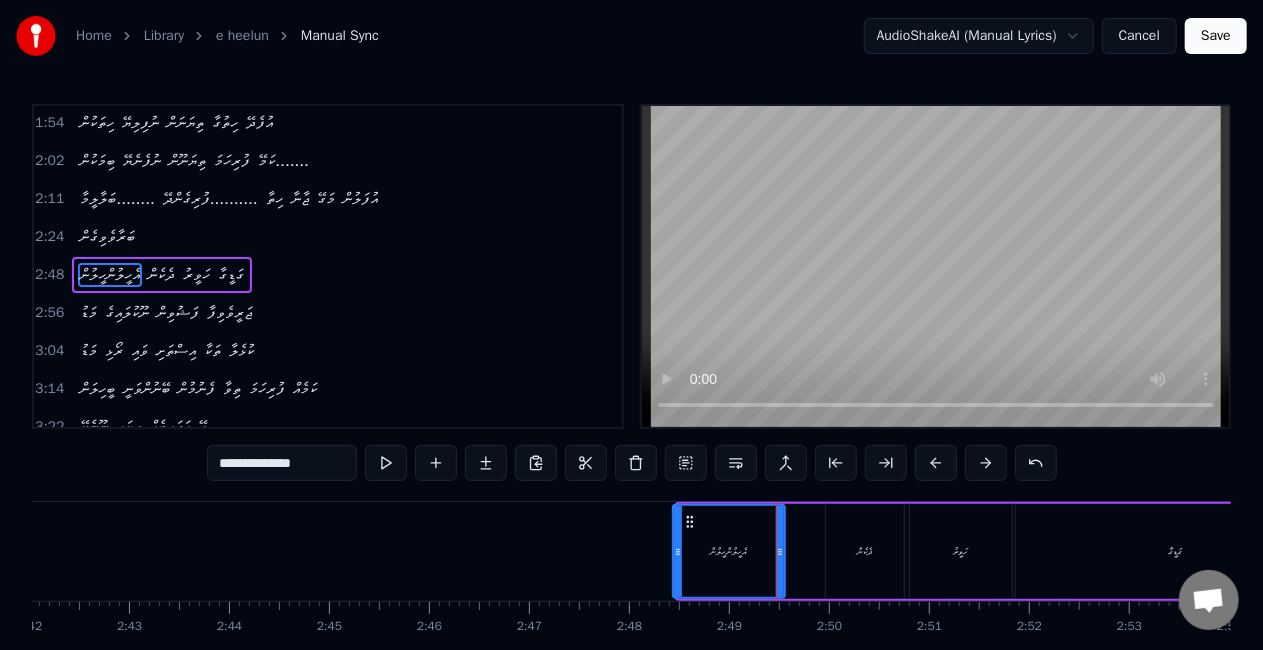 click 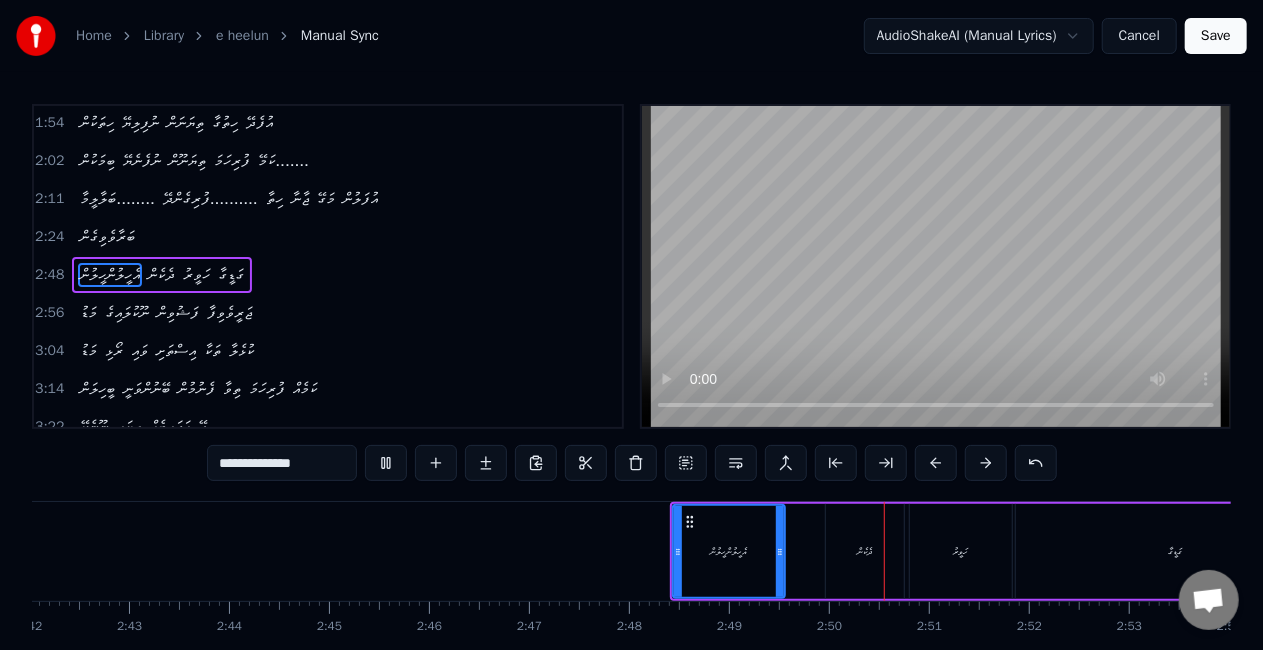 click on "ދެކެން" at bounding box center [865, 551] 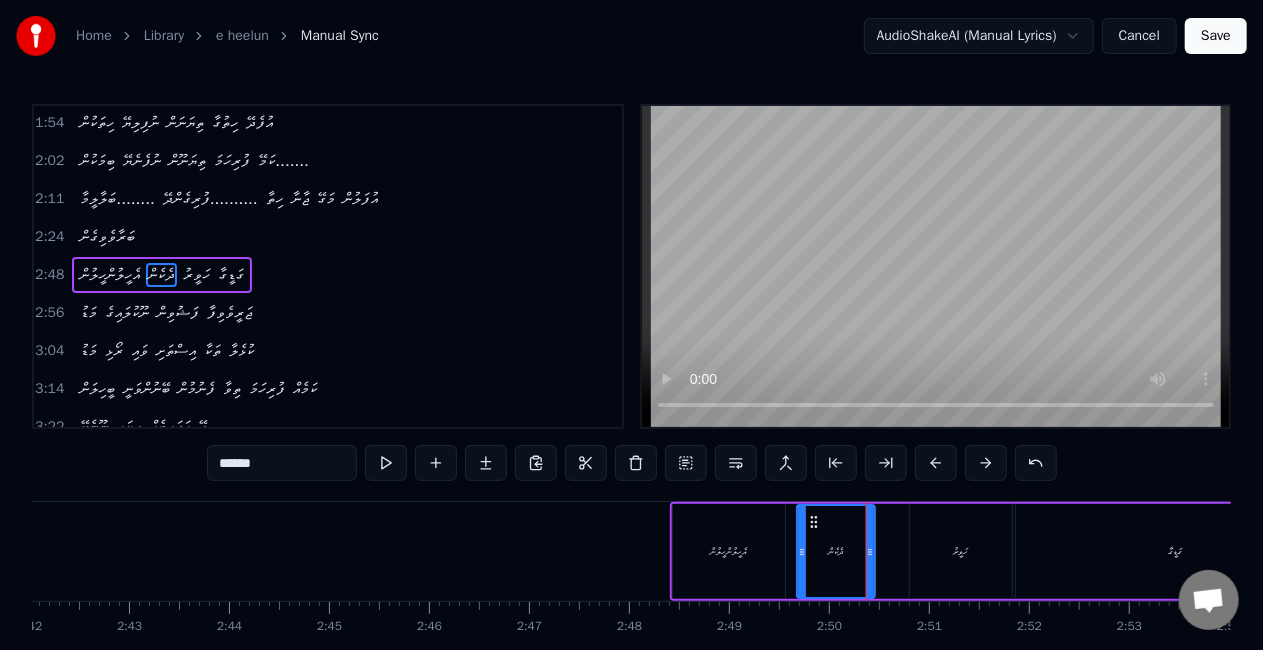 drag, startPoint x: 840, startPoint y: 524, endPoint x: 810, endPoint y: 513, distance: 31.95309 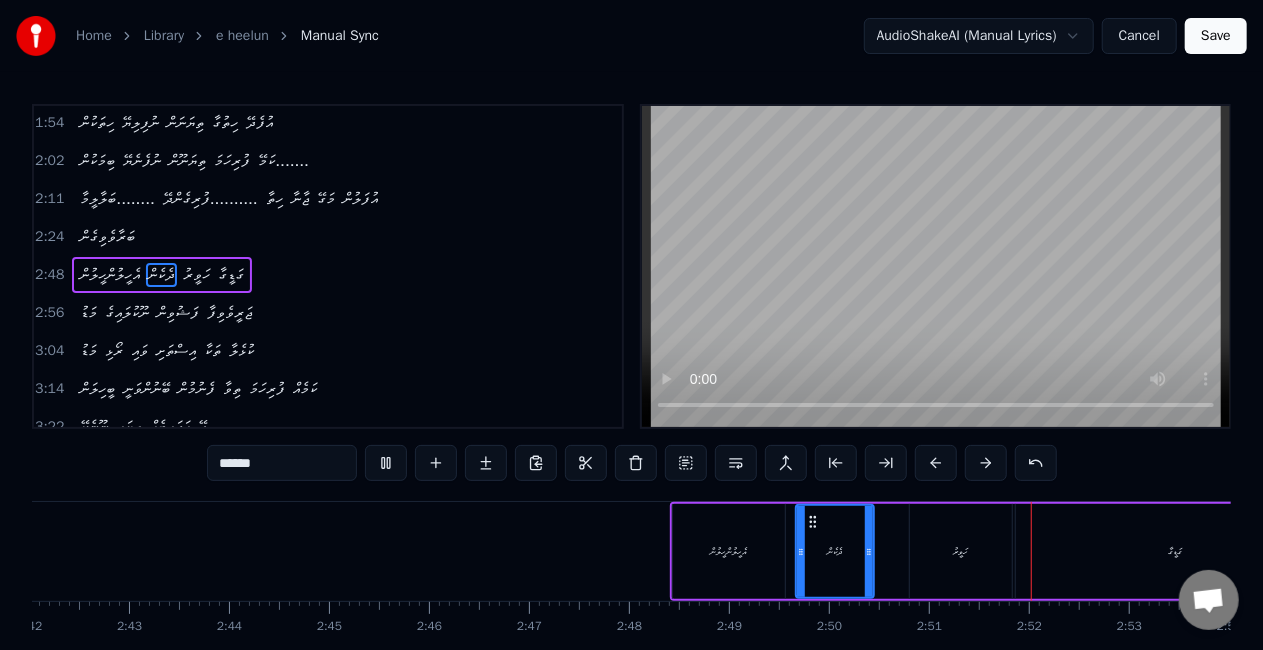 click on "އެހީލުންހީލުން ދެކެން ހަވީރު ގަޑީގާ" at bounding box center [1003, 551] 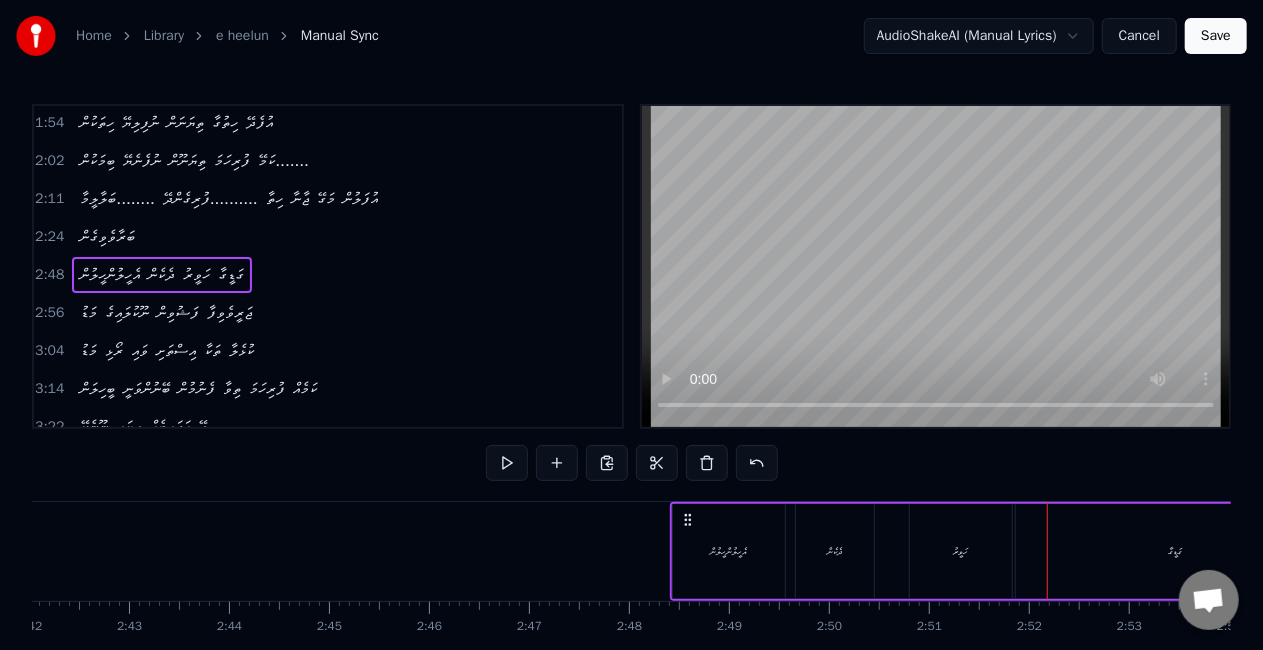 click on "އެހީލުންހީލުން" at bounding box center [729, 551] 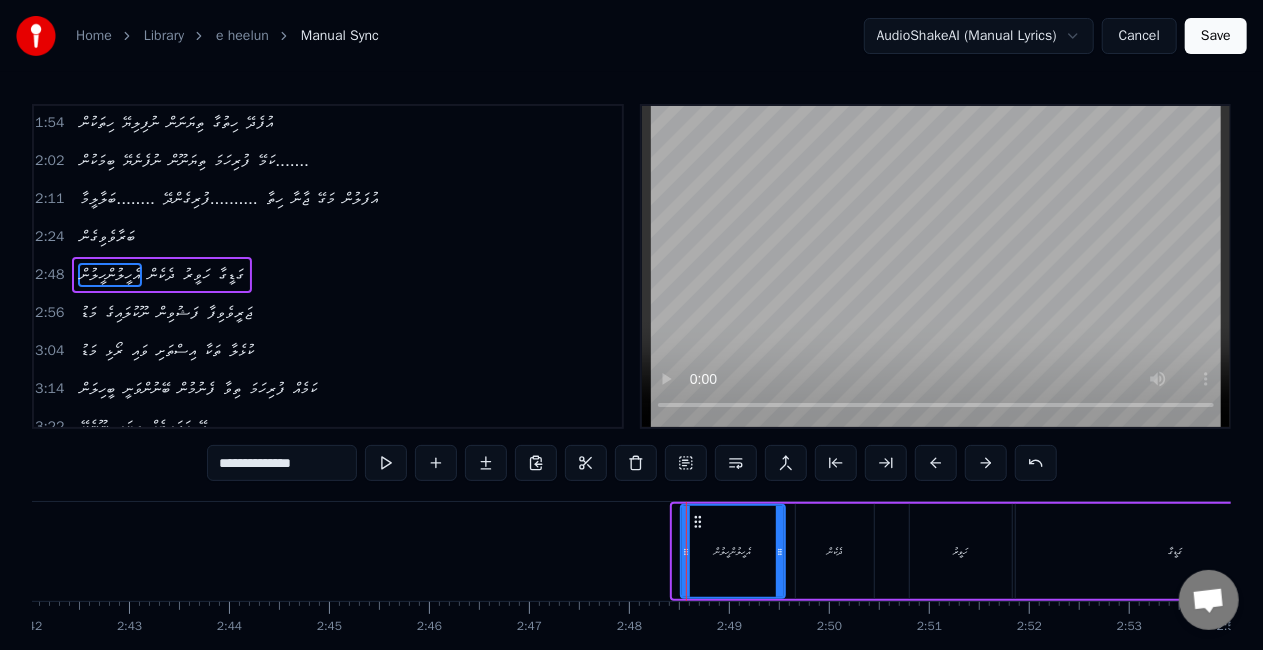 click at bounding box center (686, 551) 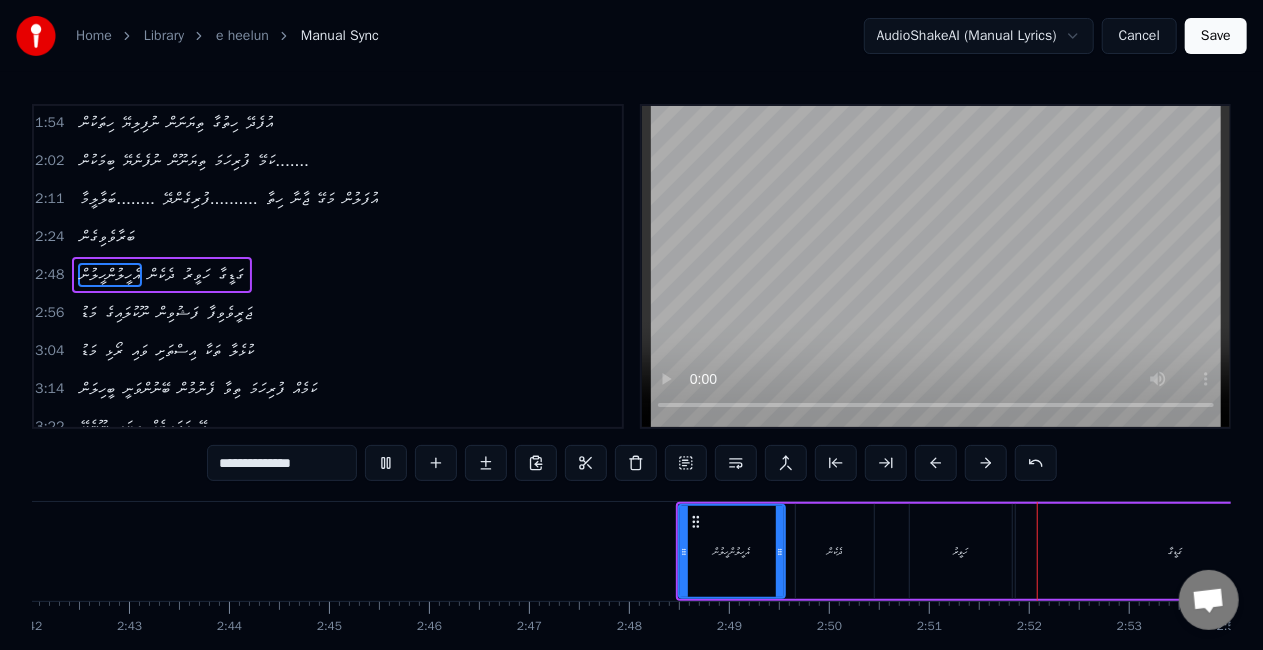 click on "ހަވީރު" at bounding box center [961, 551] 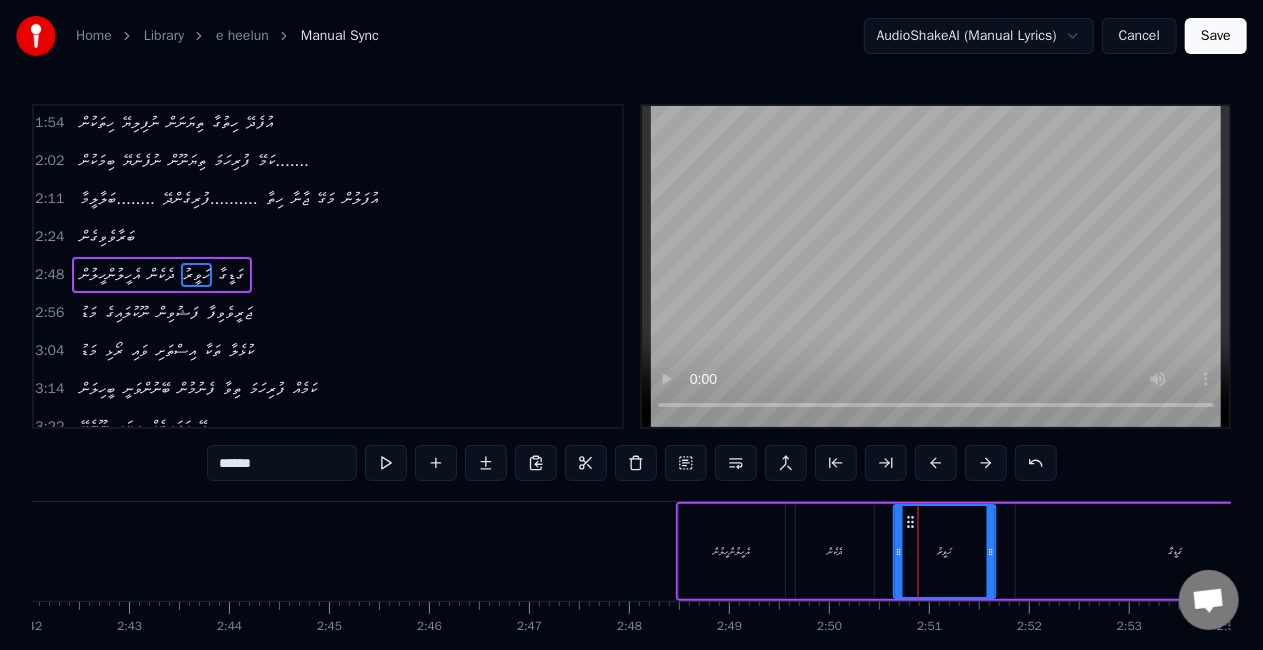 drag, startPoint x: 926, startPoint y: 522, endPoint x: 910, endPoint y: 518, distance: 16.492422 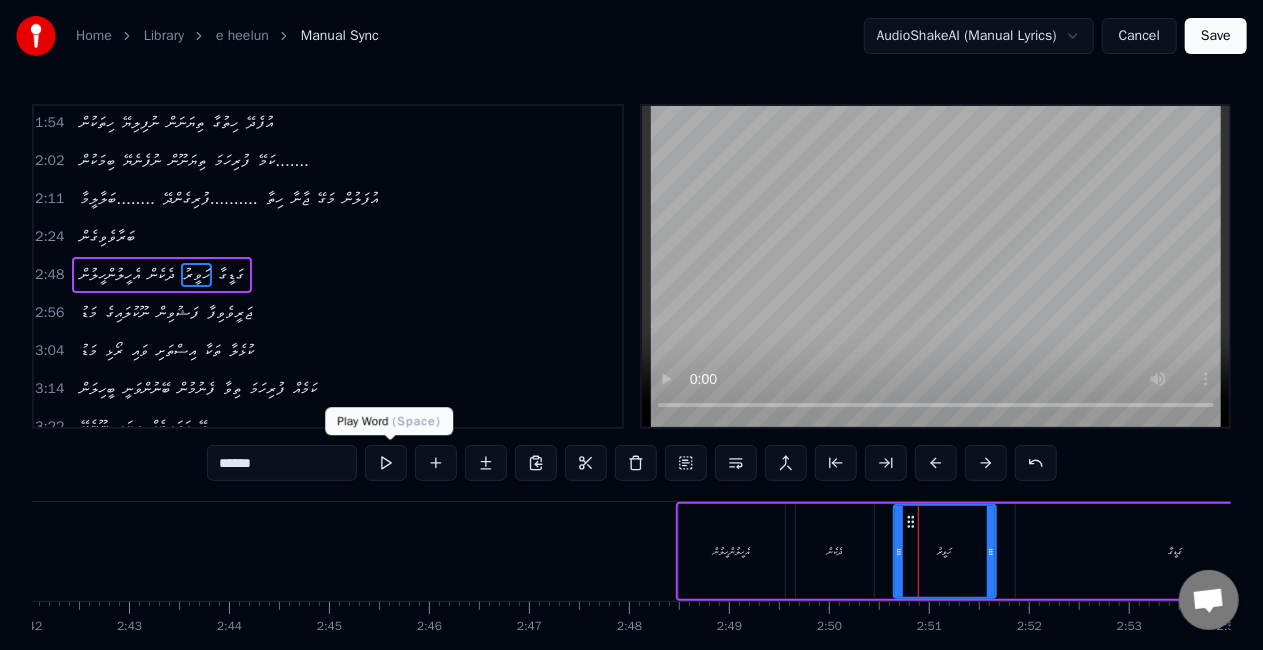 click at bounding box center (386, 463) 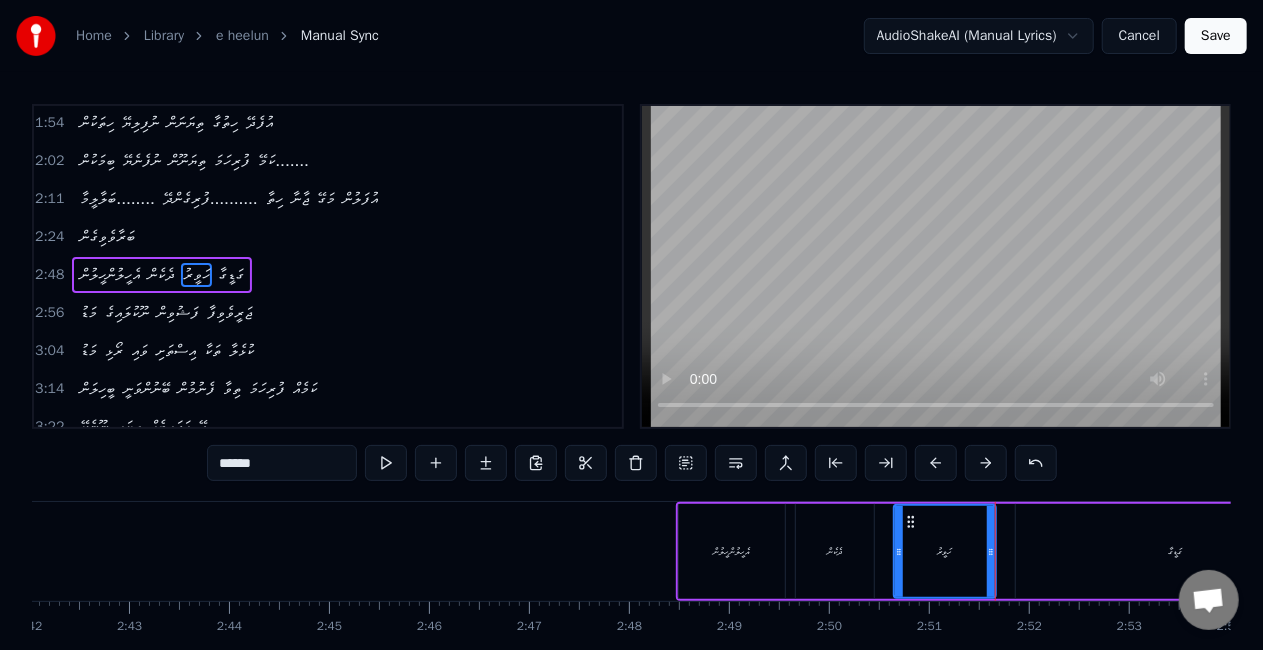 click on "ގަޑީގާ" at bounding box center [1175, 551] 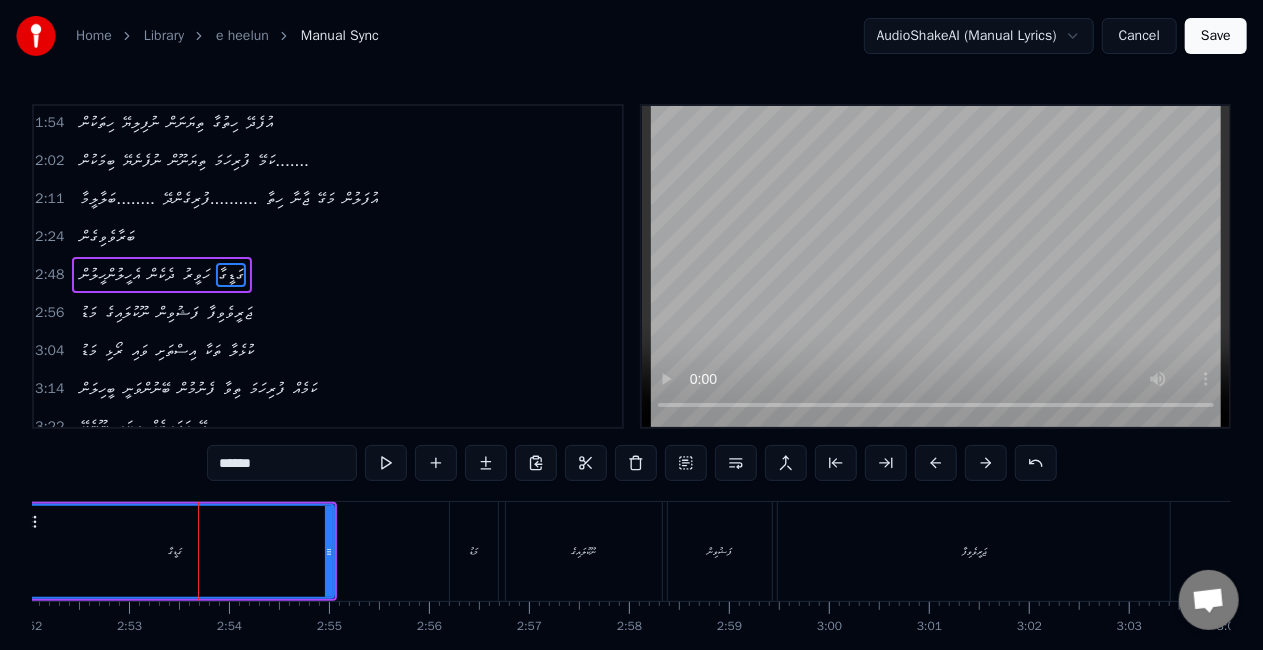 scroll, scrollTop: 0, scrollLeft: 17269, axis: horizontal 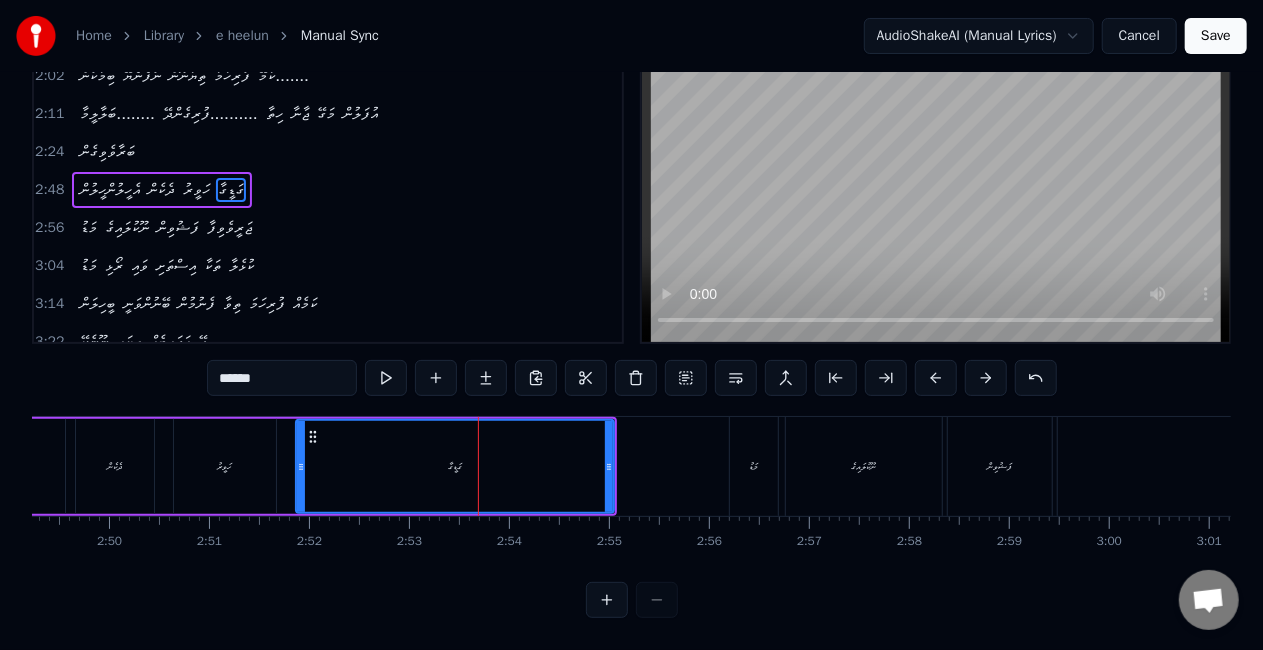click on "ގަޑީގާ" at bounding box center [455, 466] 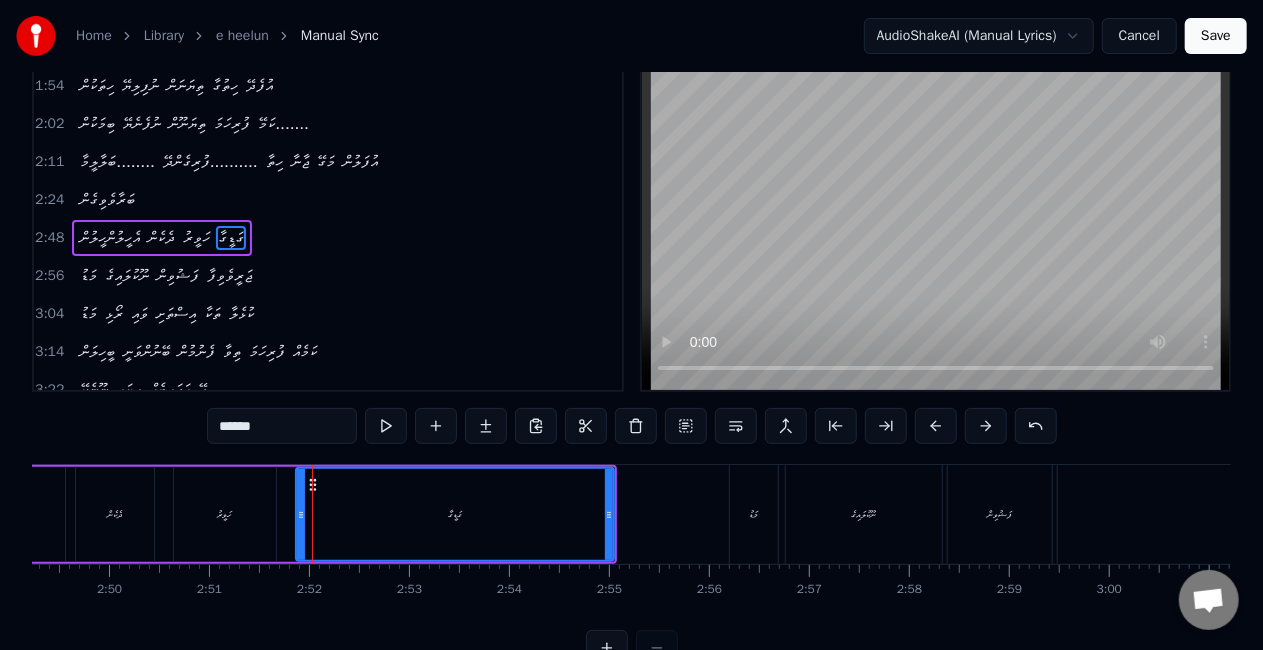 scroll, scrollTop: 0, scrollLeft: 0, axis: both 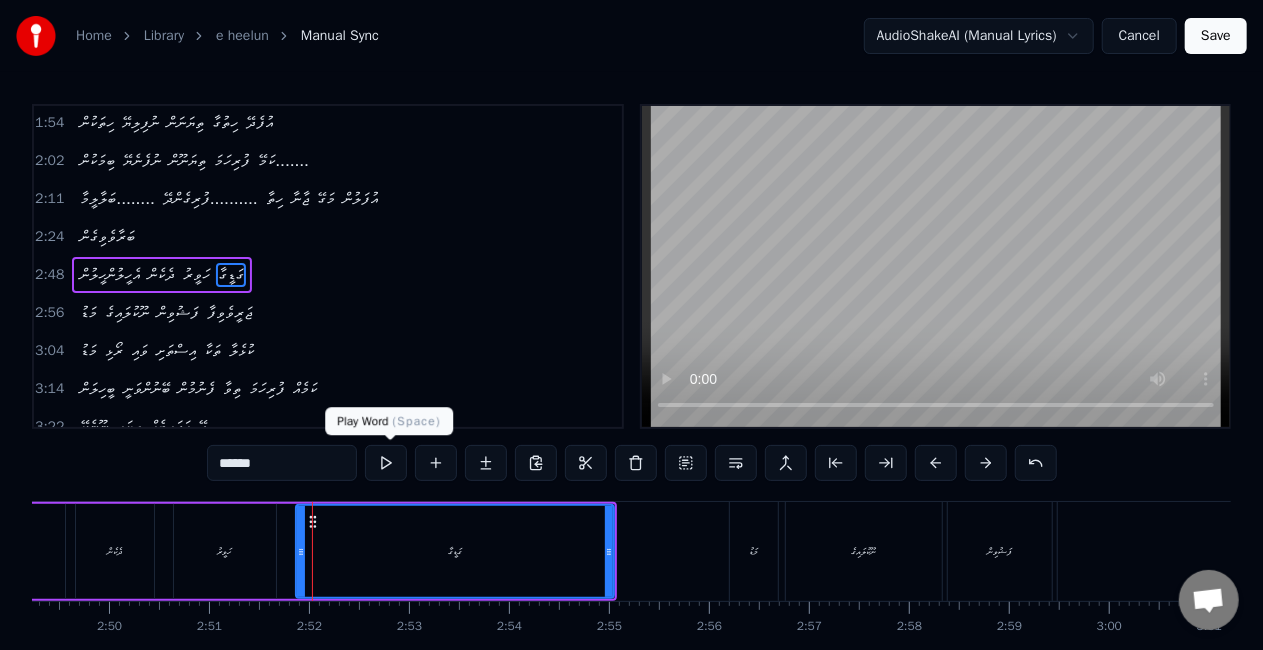 click at bounding box center [386, 463] 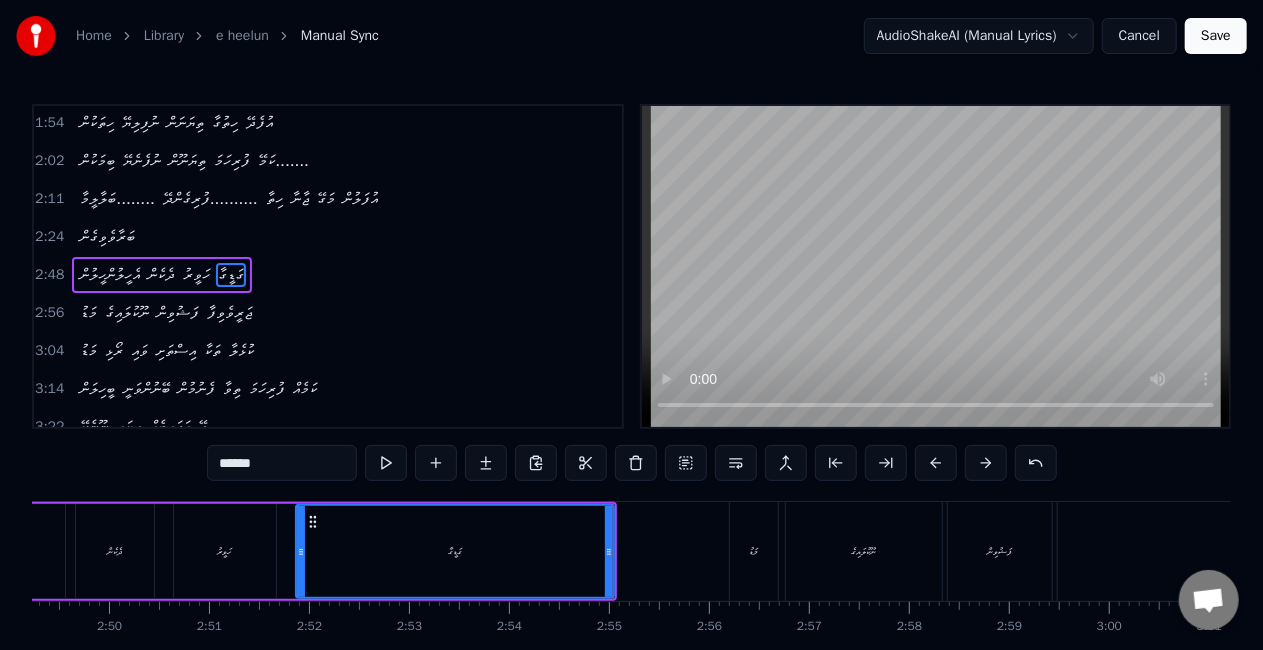 click at bounding box center [386, 463] 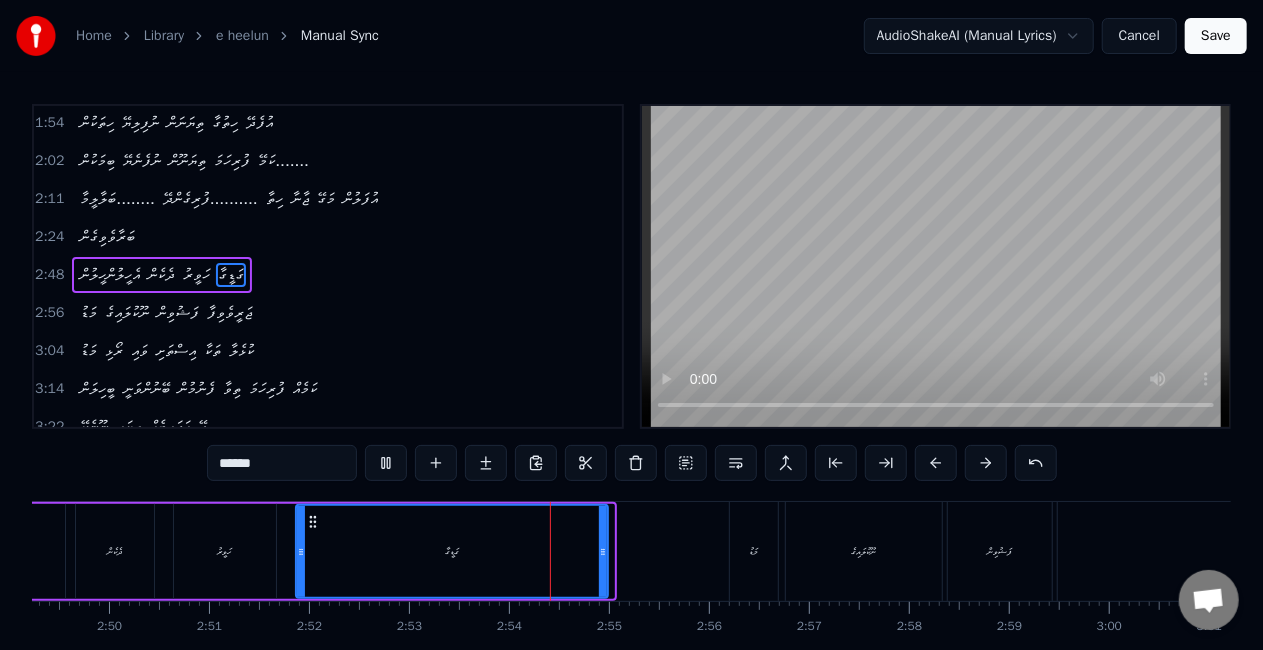 click 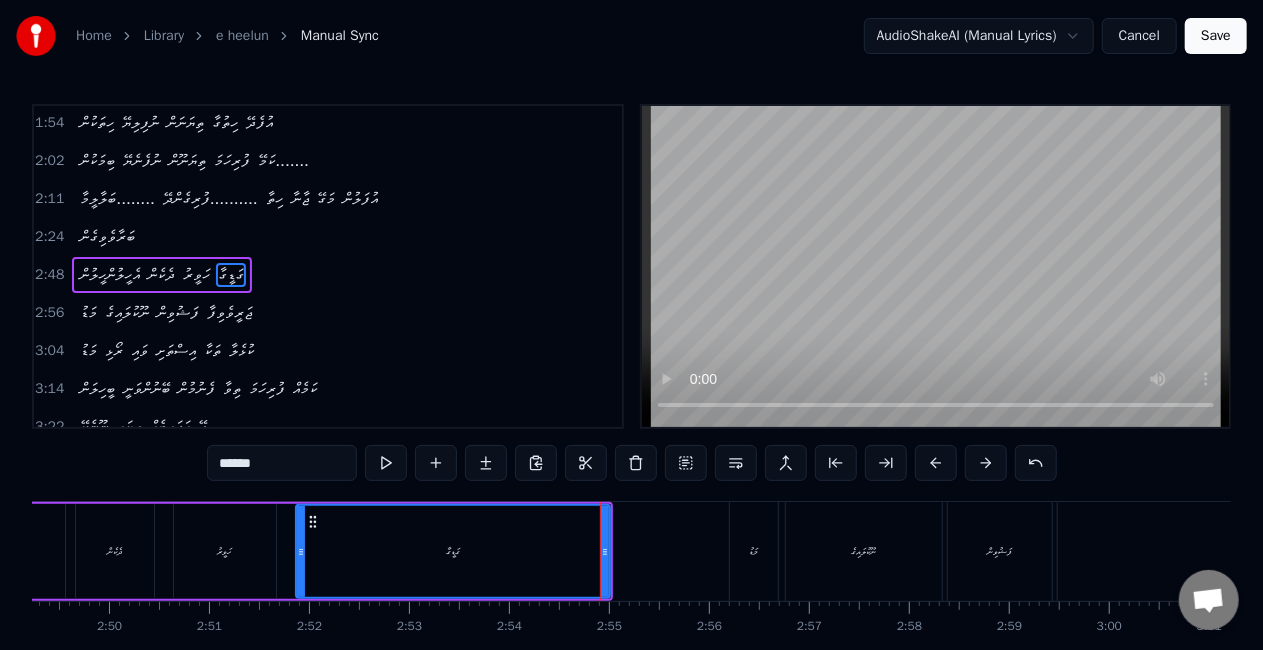 click on "******" at bounding box center (282, 463) 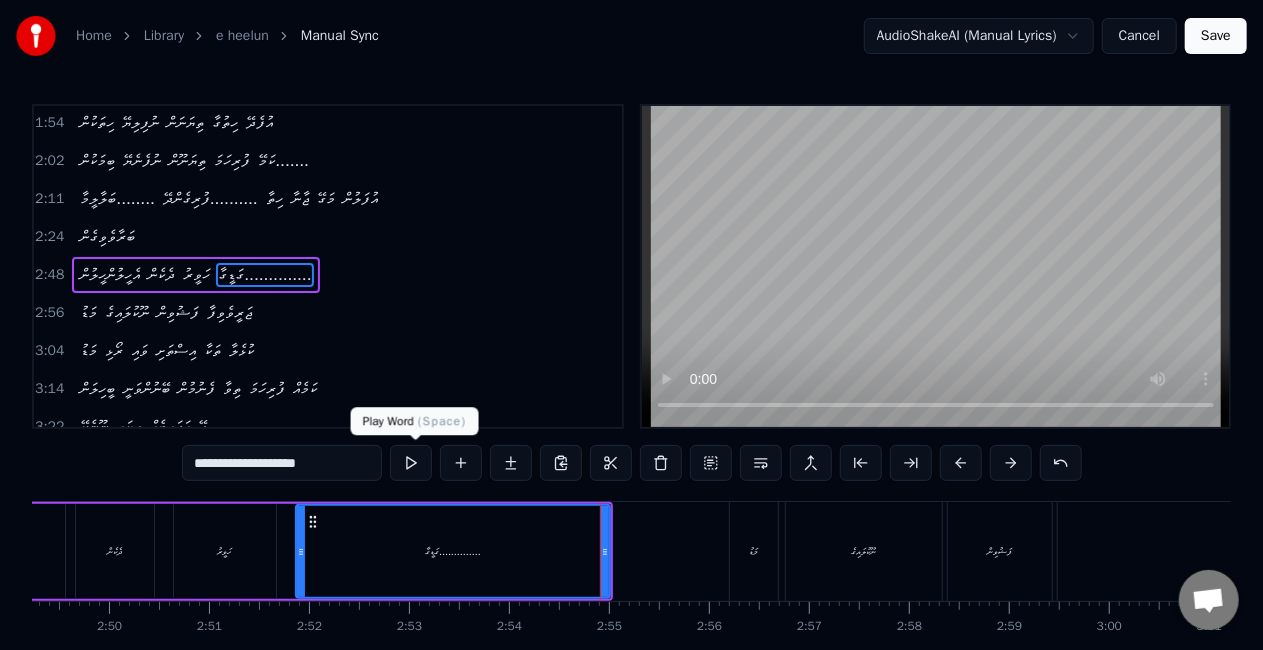 click at bounding box center [411, 463] 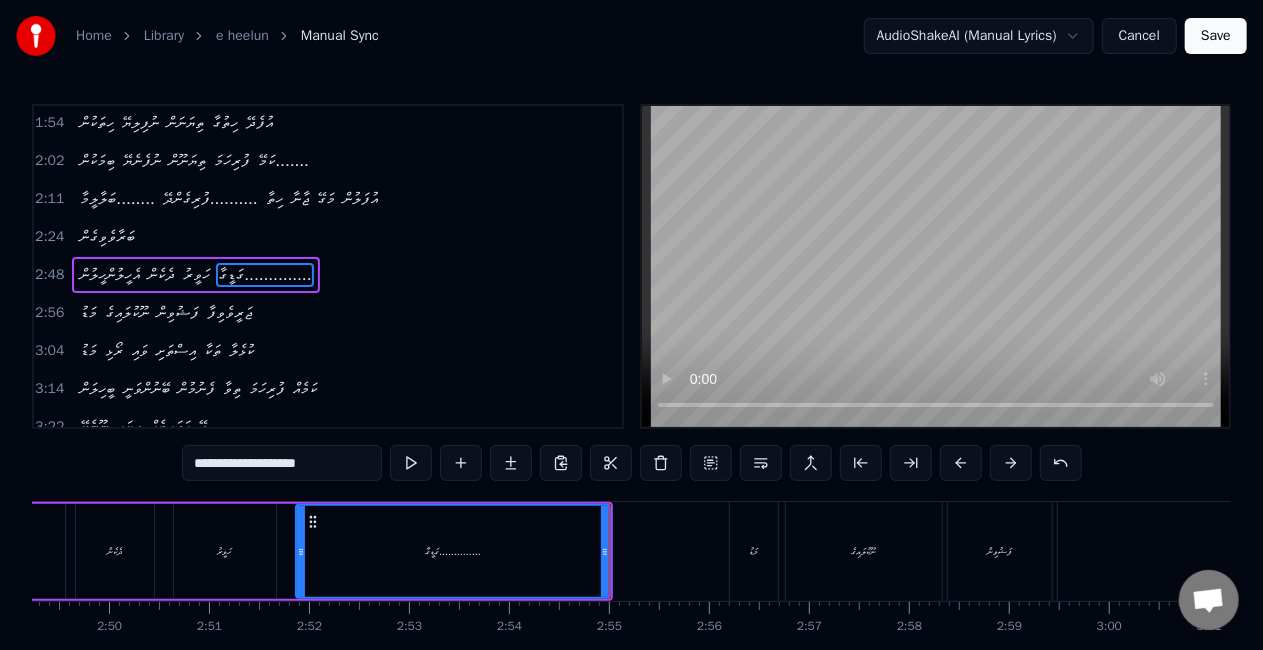 click on "ގަޑީގާ.............." at bounding box center (453, 551) 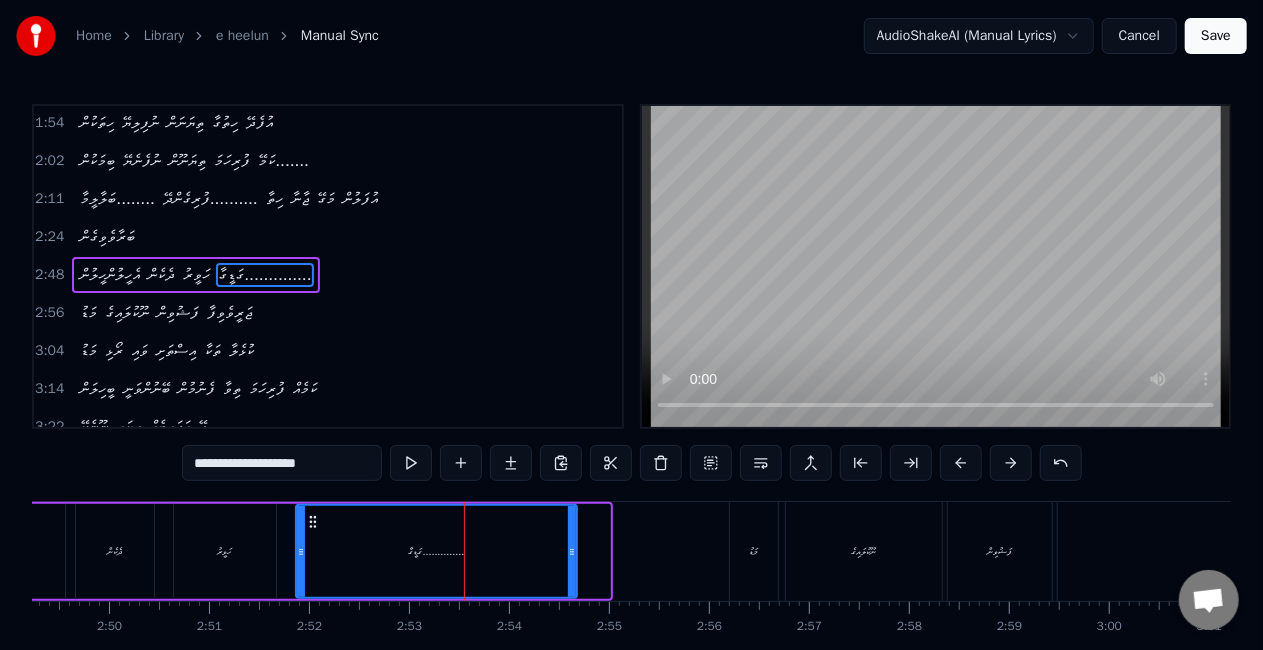 drag, startPoint x: 604, startPoint y: 556, endPoint x: 555, endPoint y: 544, distance: 50.447994 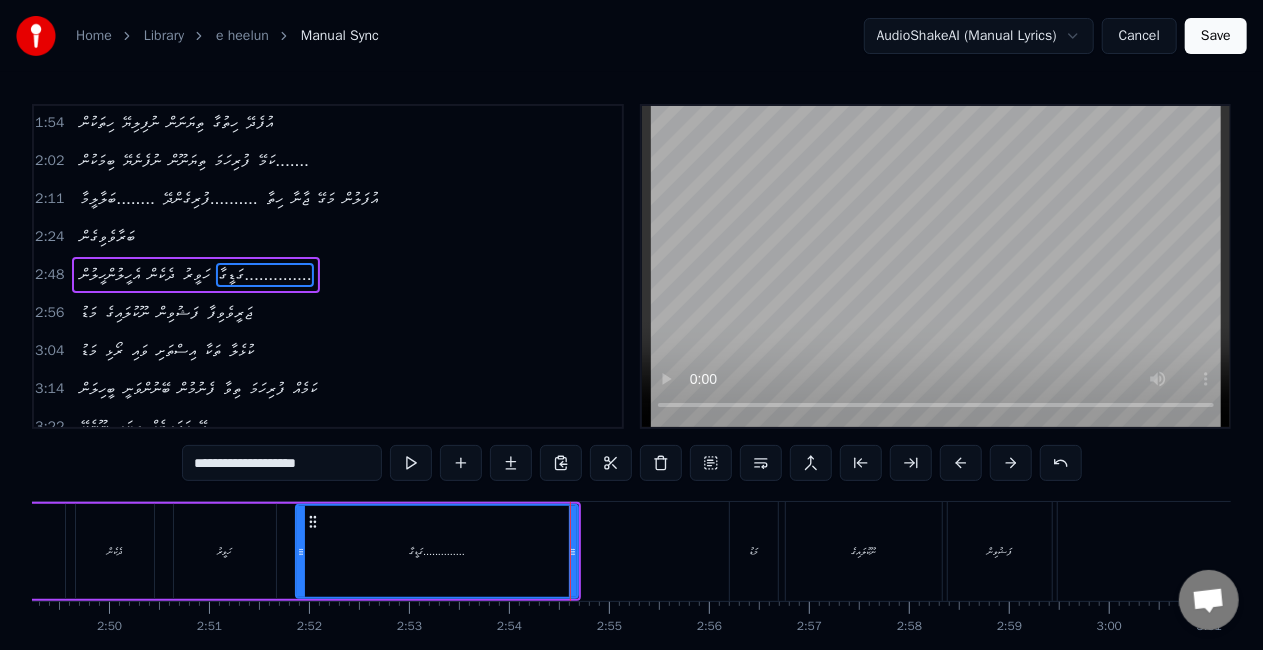 click on "ގަޑީގާ.............." at bounding box center [437, 551] 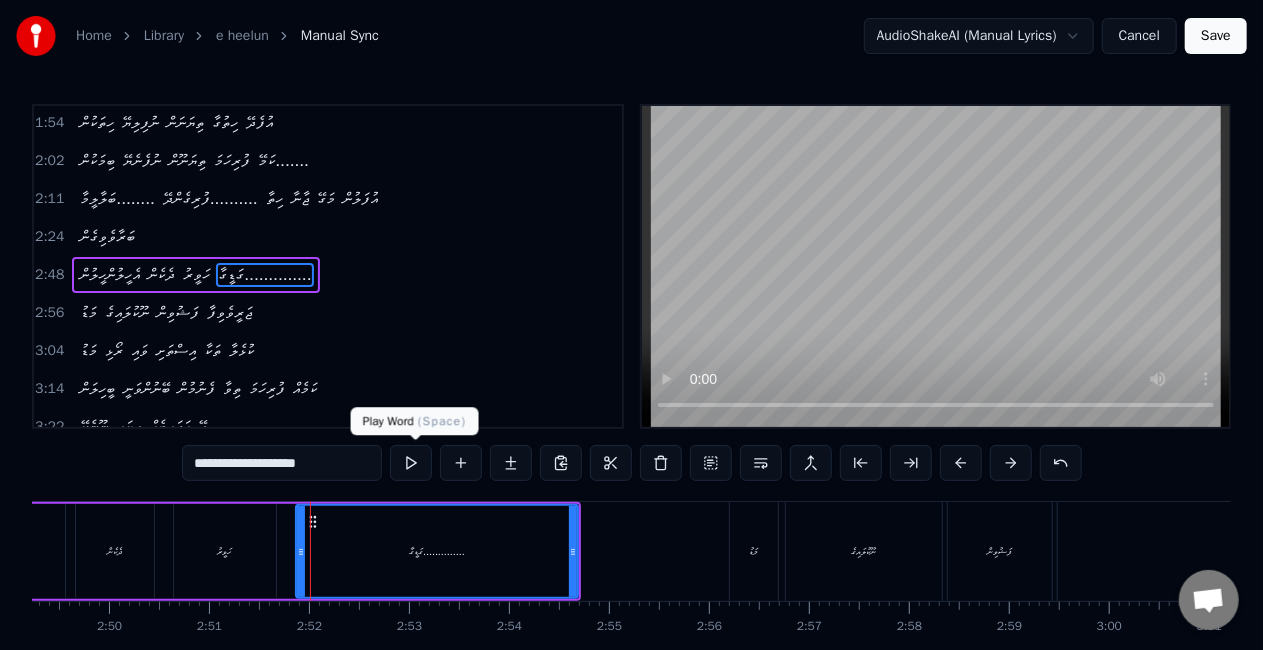 click at bounding box center (411, 463) 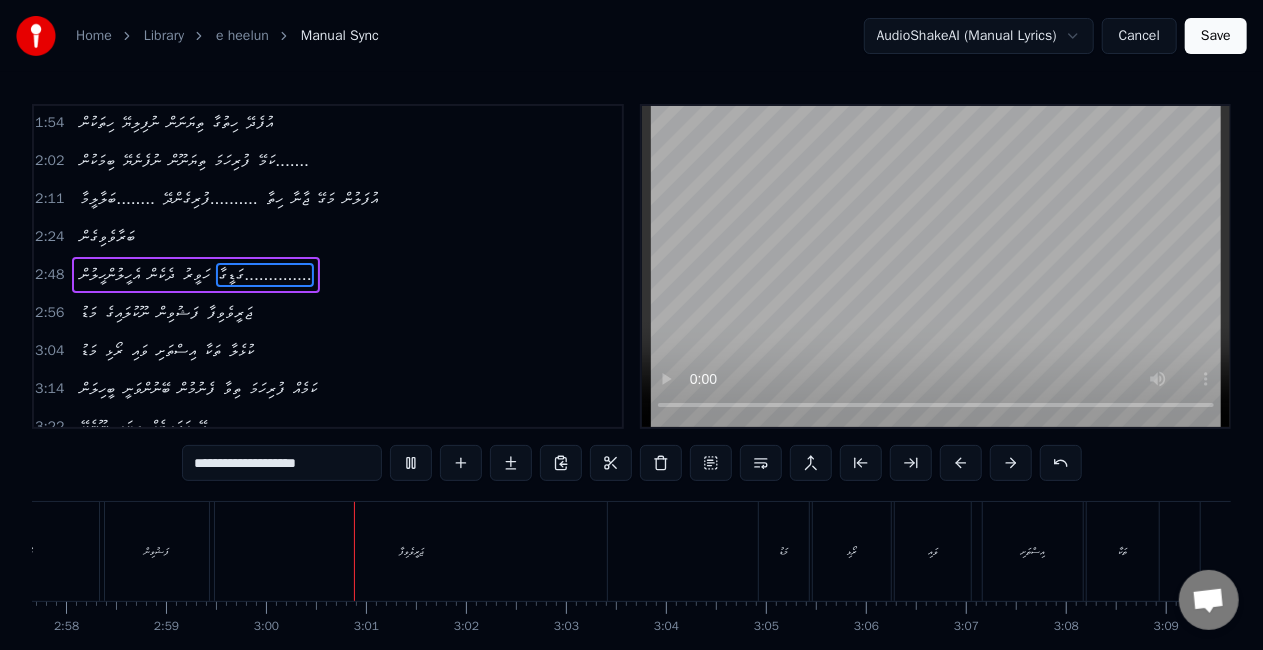 scroll, scrollTop: 0, scrollLeft: 17930, axis: horizontal 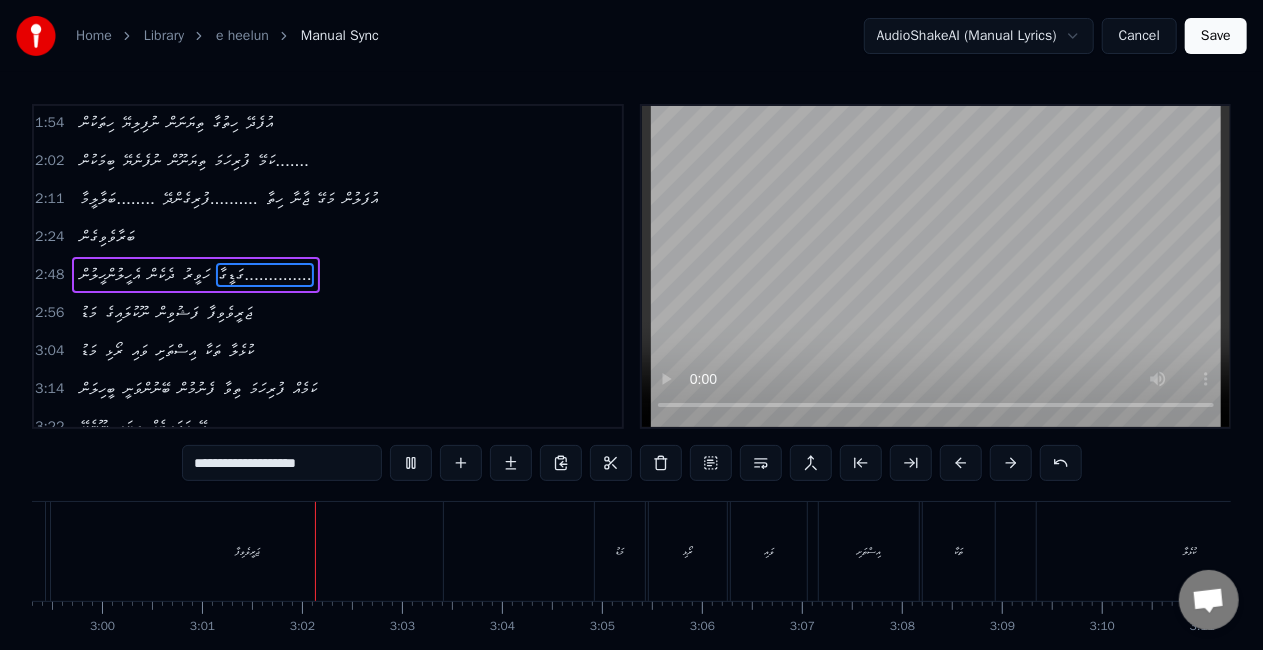 click on "ޖަރީވެވިފާ" at bounding box center (247, 551) 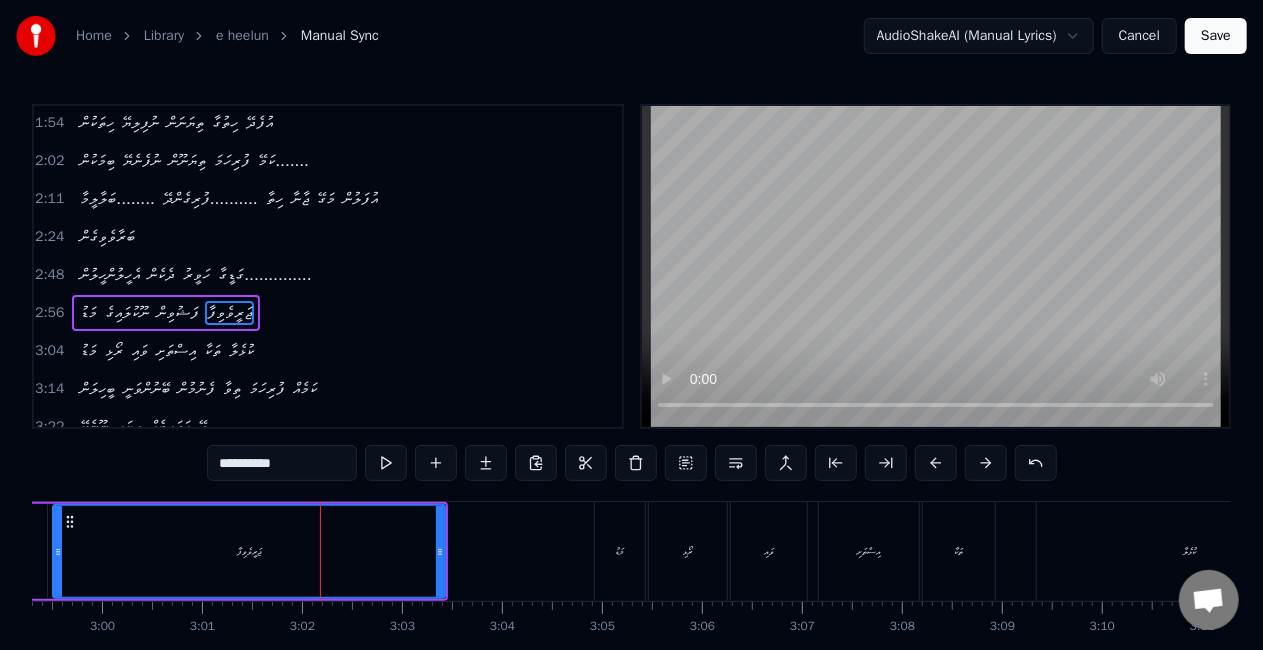 scroll, scrollTop: 306, scrollLeft: 0, axis: vertical 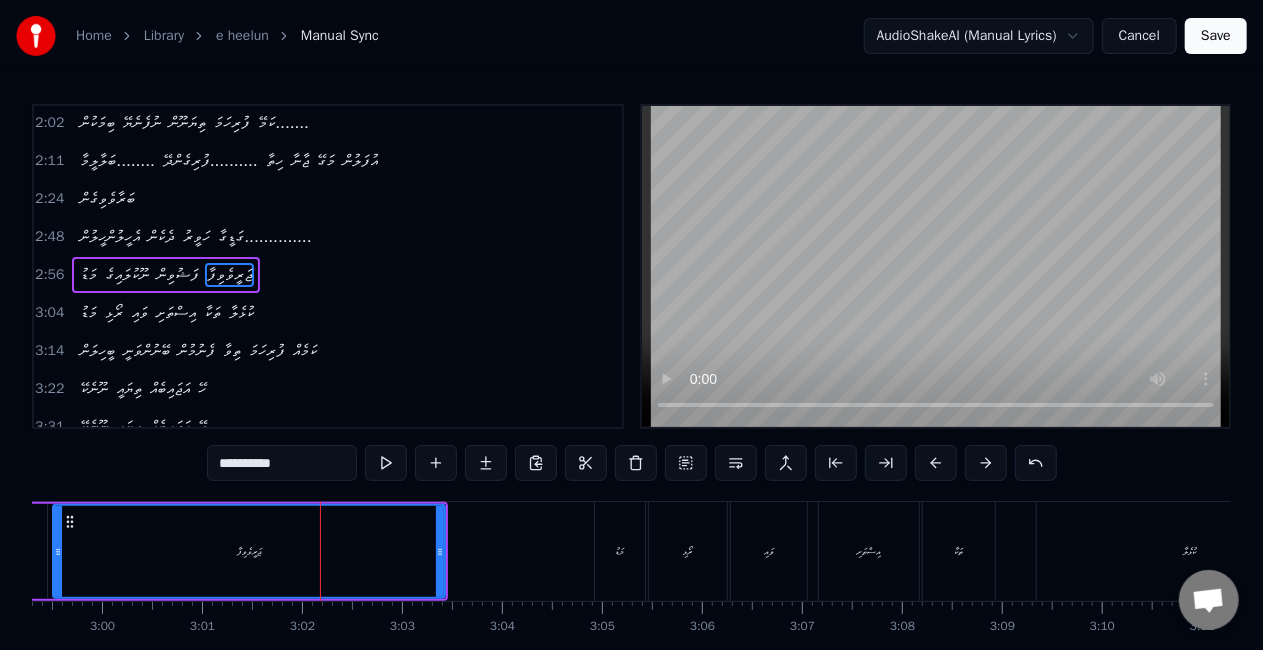 click on "**********" at bounding box center (282, 463) 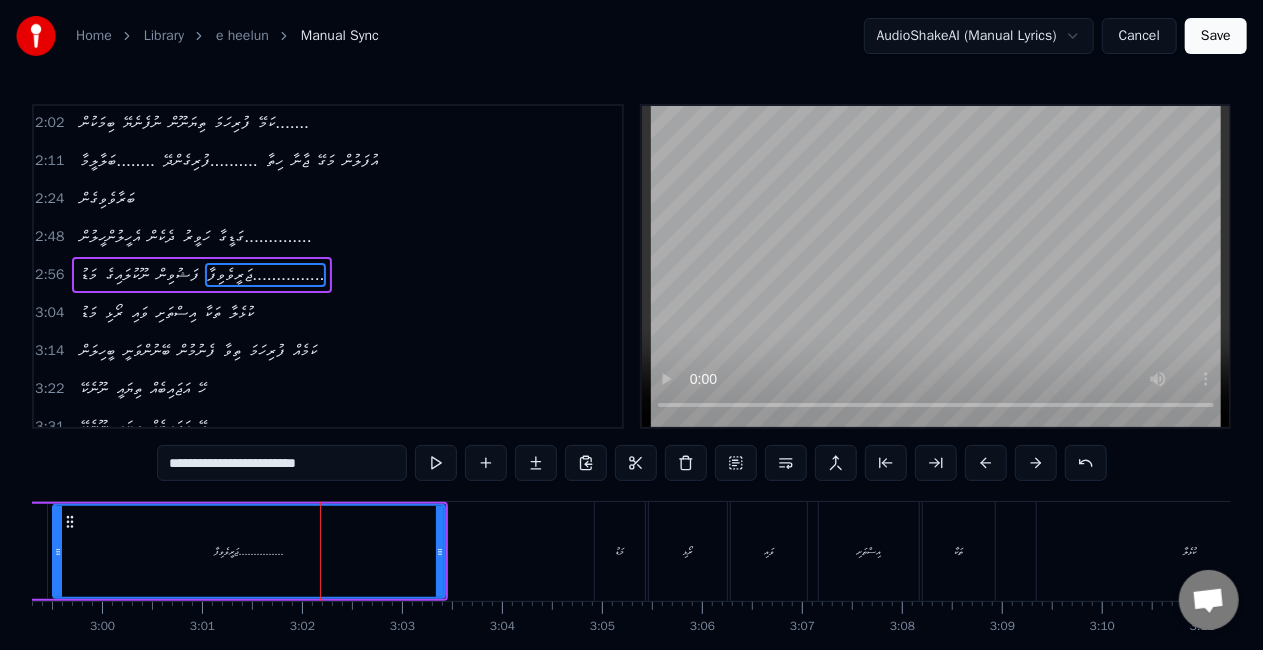 click on "ޖަރީވެވިފާ..............." at bounding box center (249, 551) 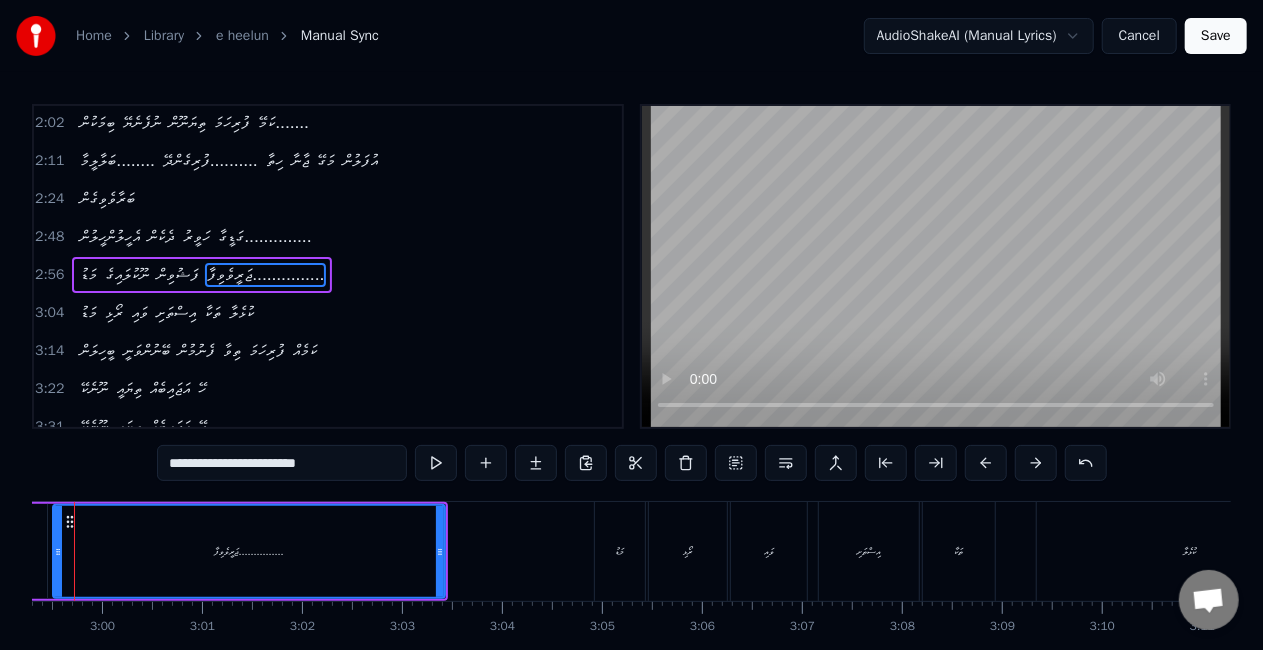 scroll, scrollTop: 0, scrollLeft: 17872, axis: horizontal 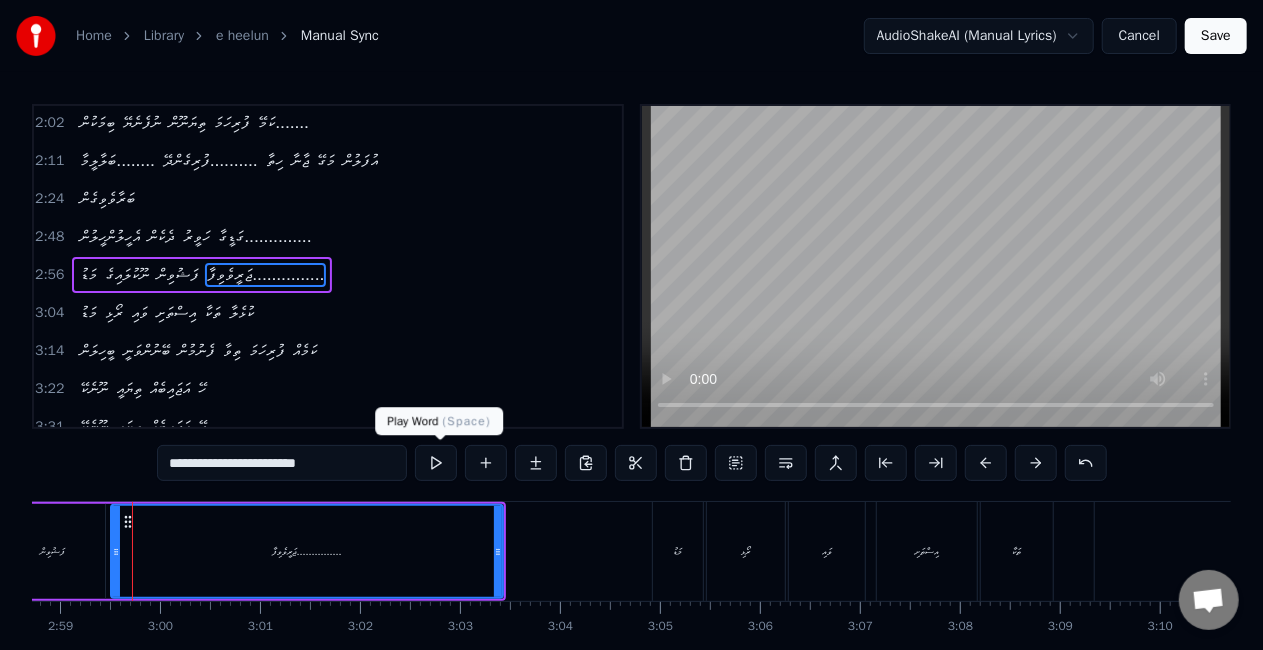 click at bounding box center (436, 463) 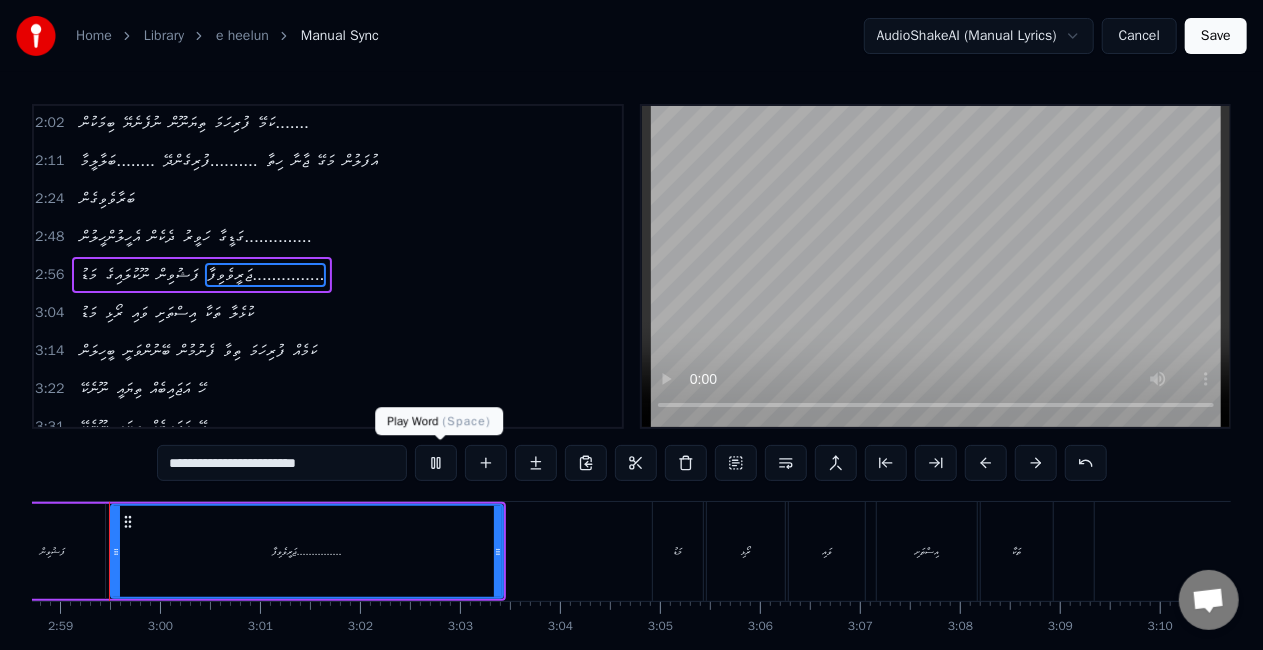 scroll, scrollTop: 0, scrollLeft: 17848, axis: horizontal 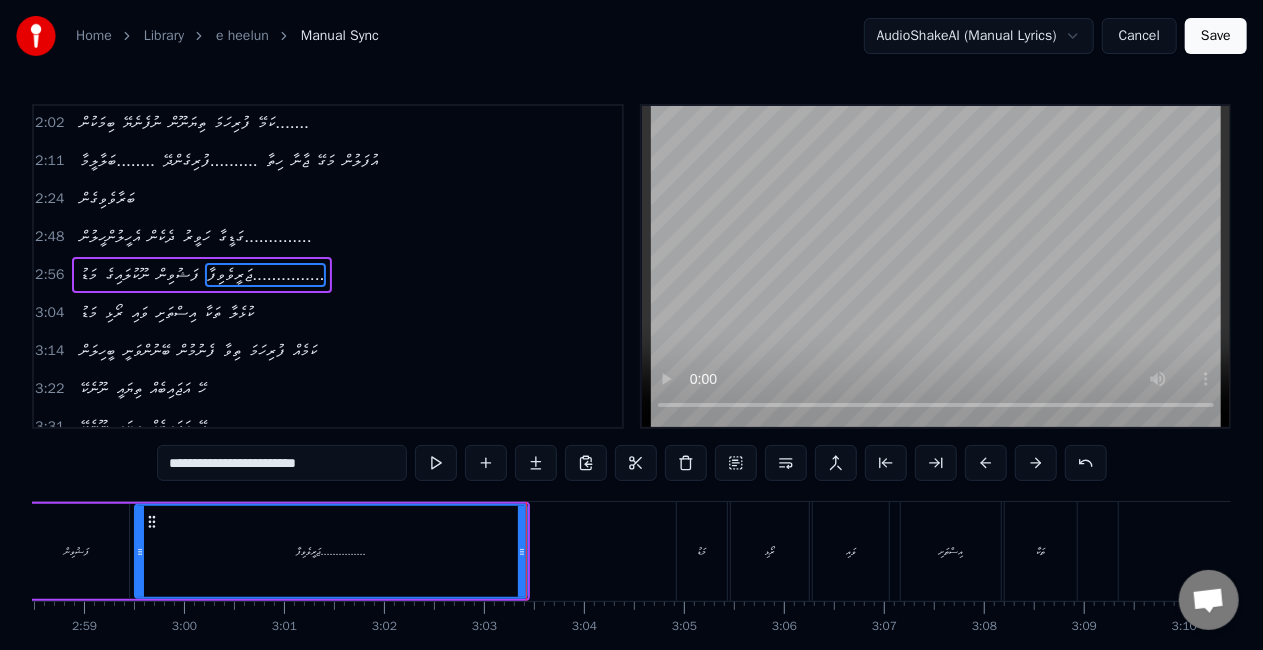 click on "މަޑު" at bounding box center (702, 551) 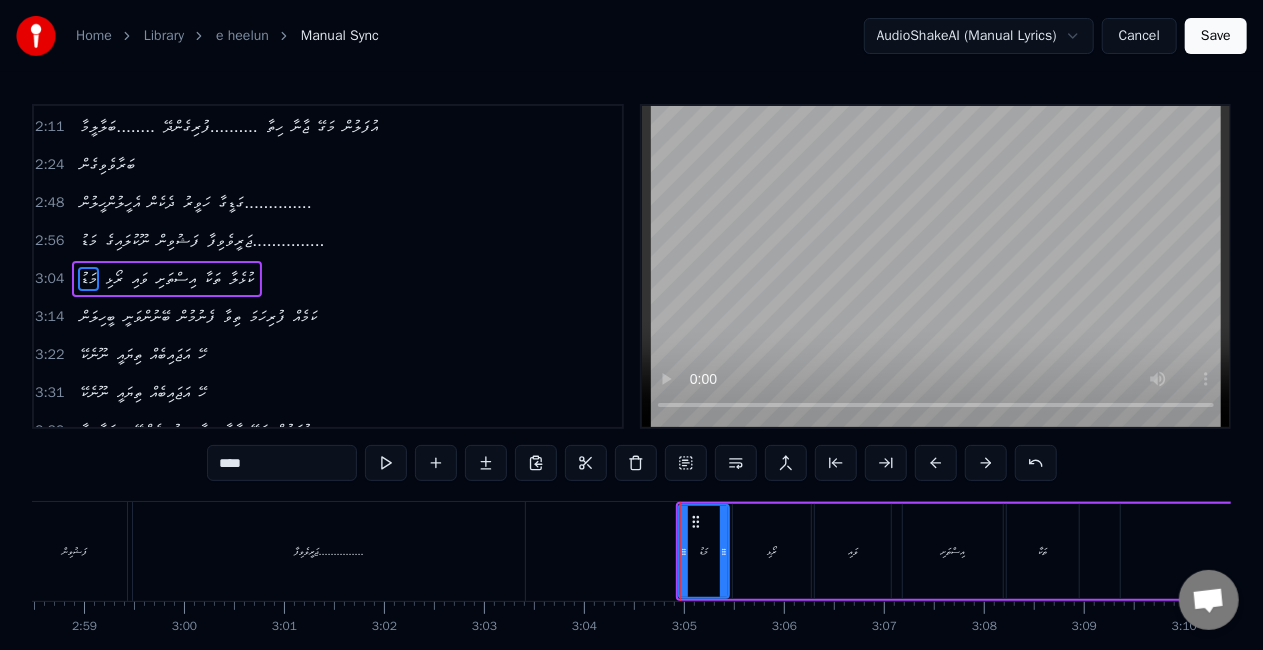 scroll, scrollTop: 343, scrollLeft: 0, axis: vertical 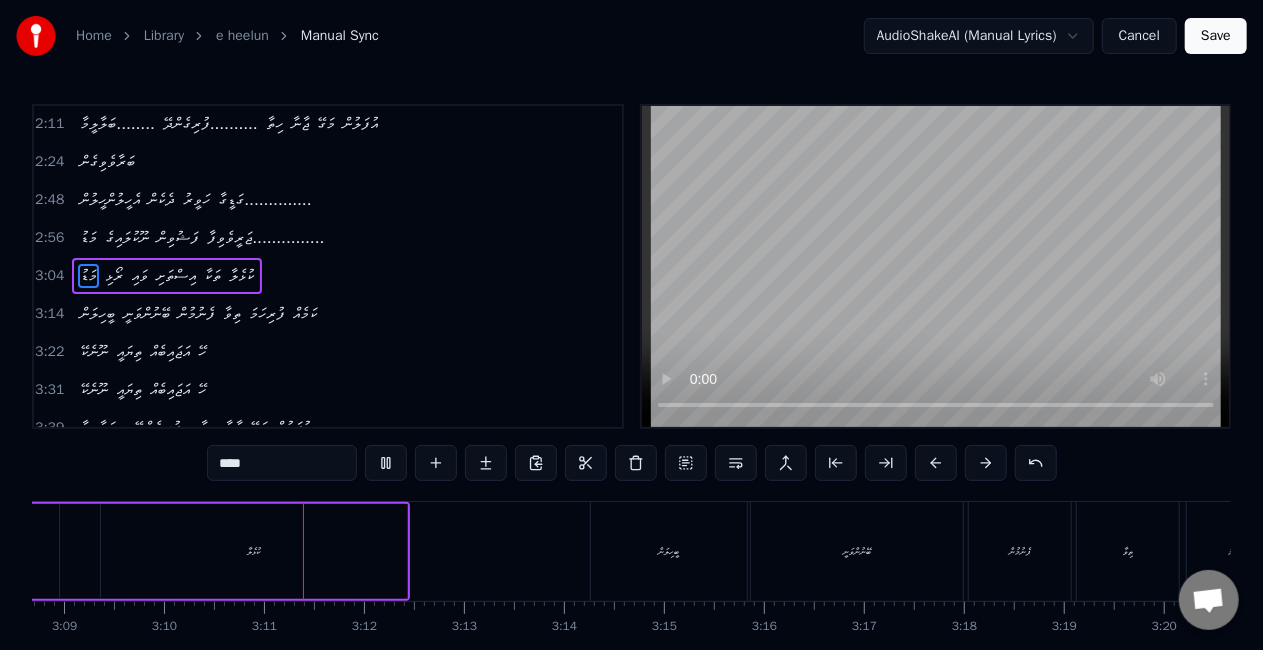 click on "ކުޅެލާ" at bounding box center (254, 551) 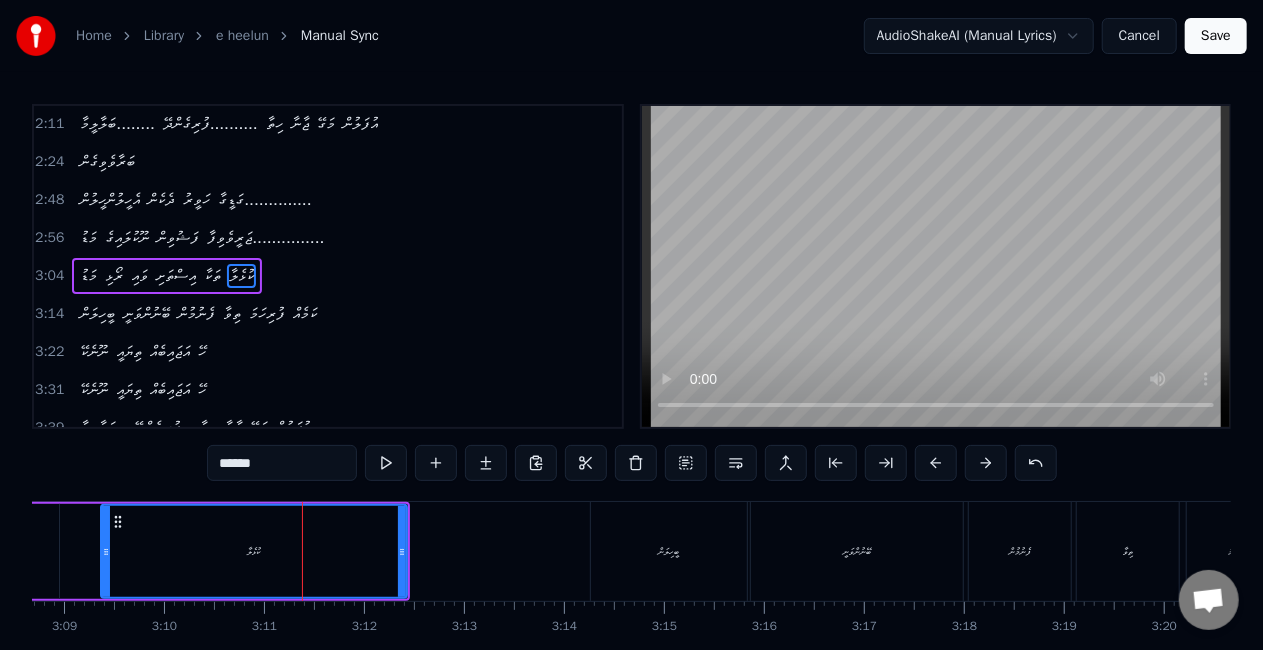 click on "******" at bounding box center [282, 463] 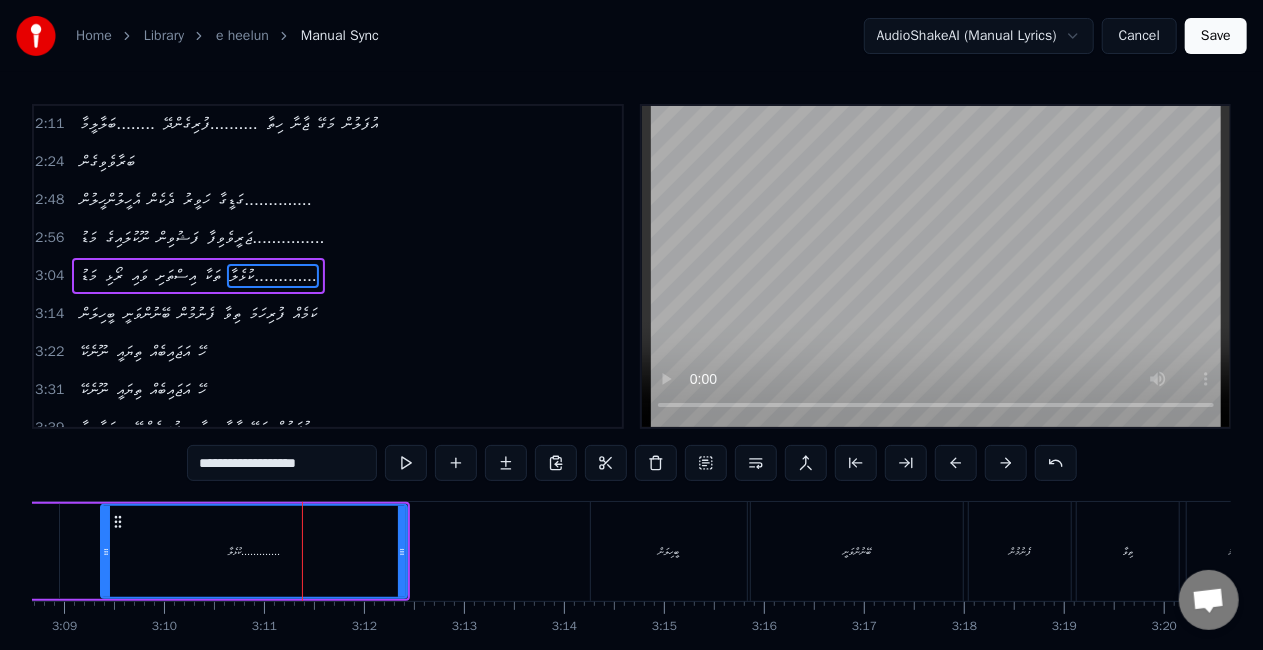 click on "ކުޅެލާ............." at bounding box center (254, 551) 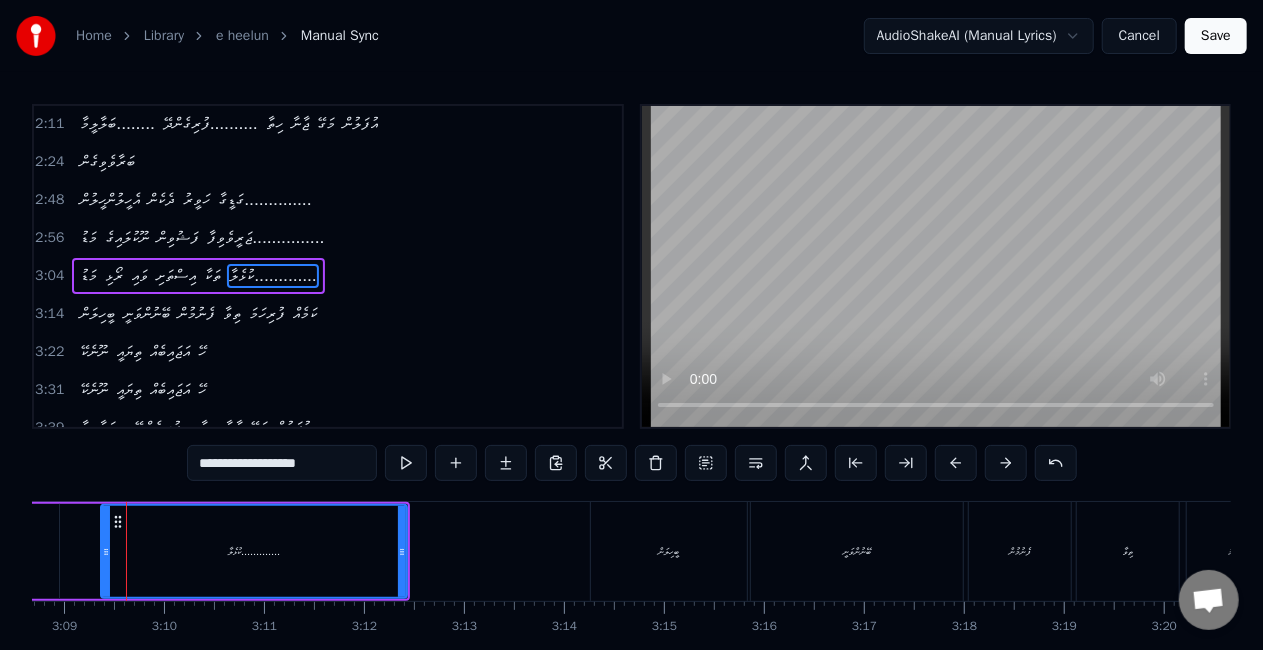 scroll, scrollTop: 0, scrollLeft: 18862, axis: horizontal 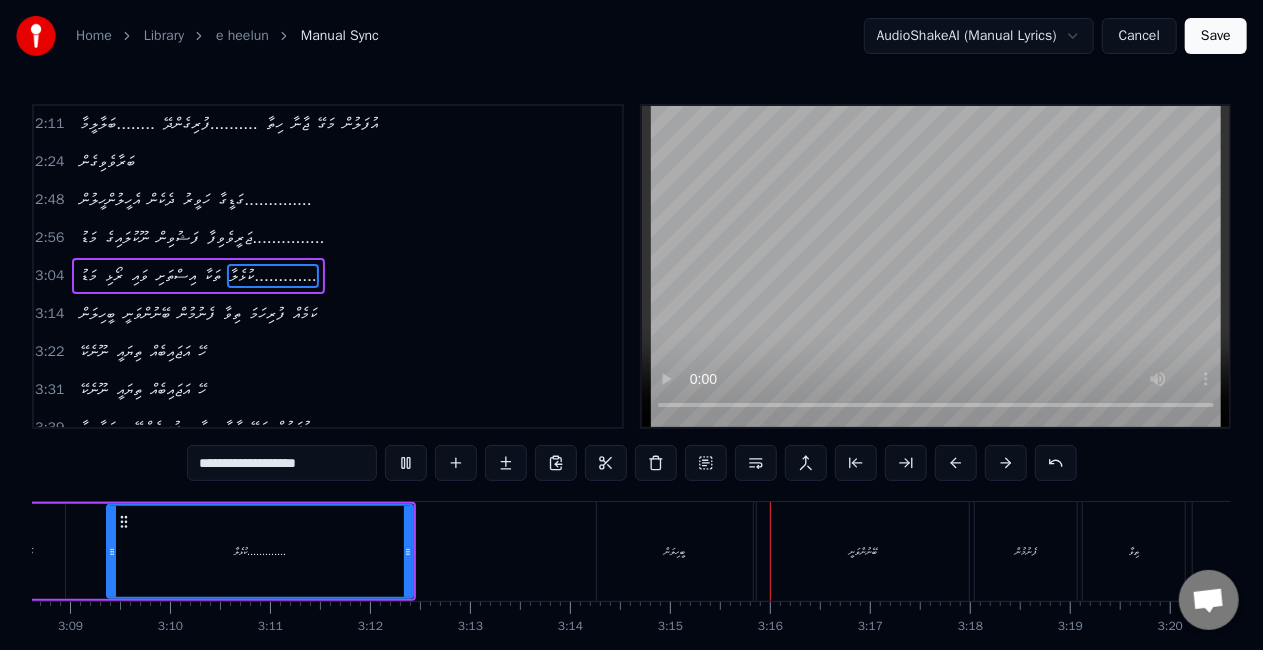 click on "ބީހިލަން" at bounding box center [675, 551] 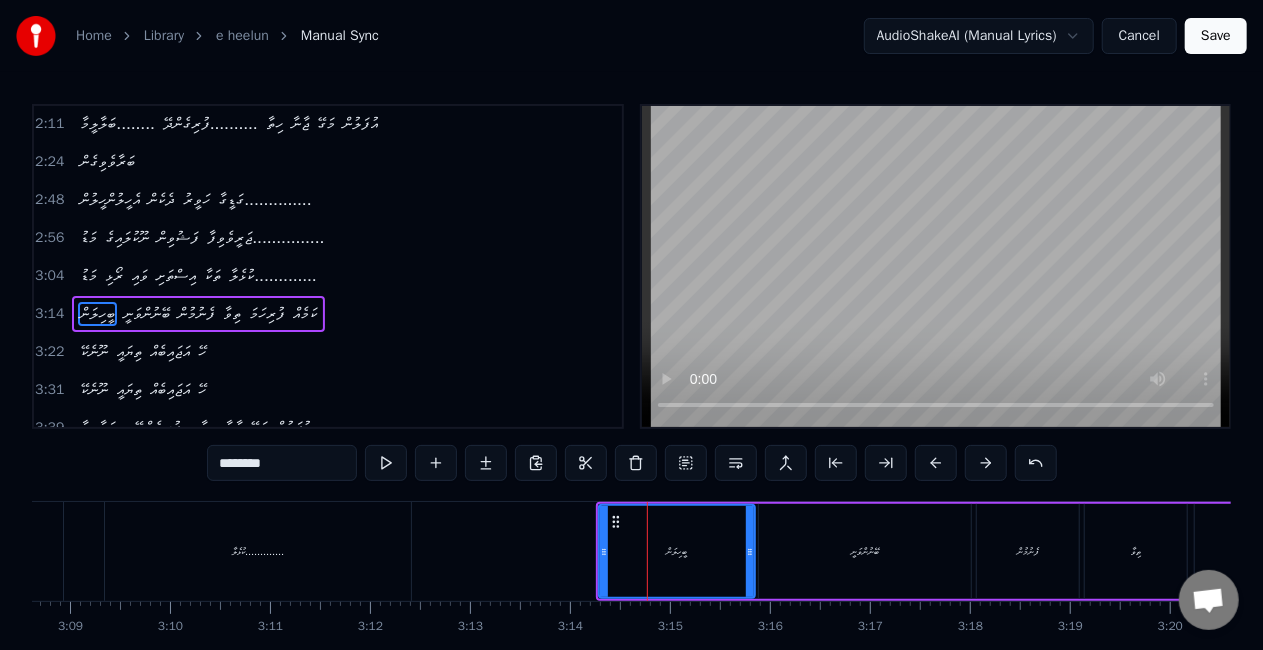 scroll, scrollTop: 380, scrollLeft: 0, axis: vertical 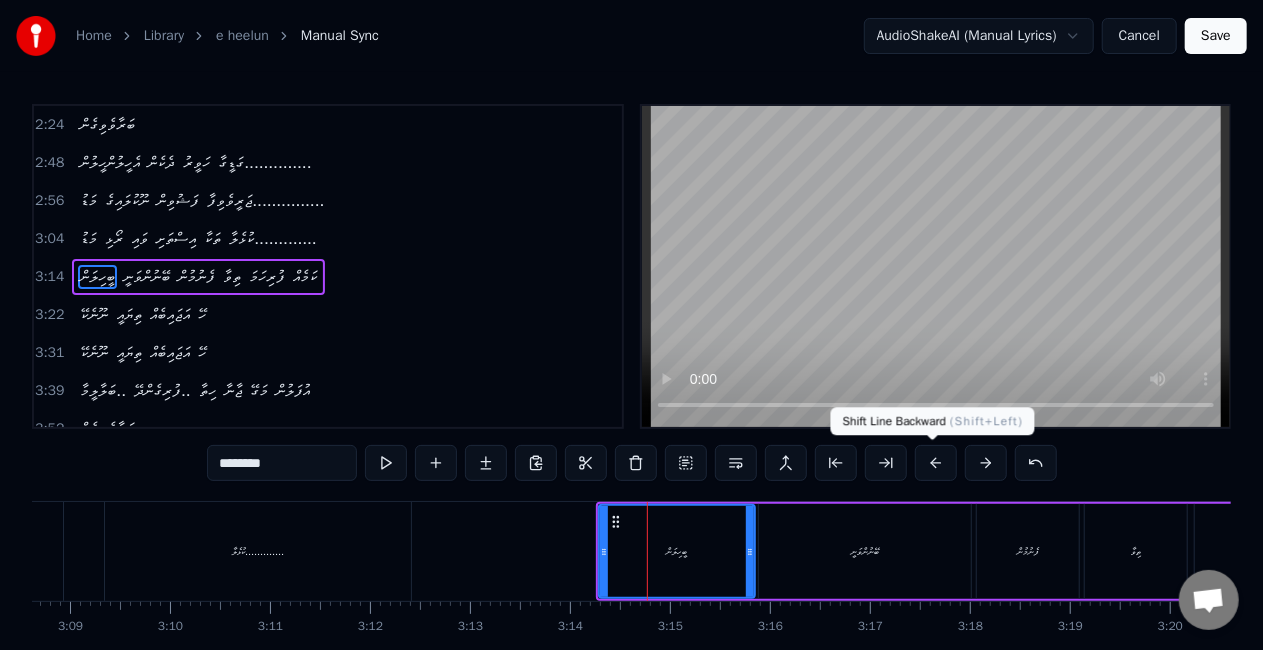 click at bounding box center [936, 463] 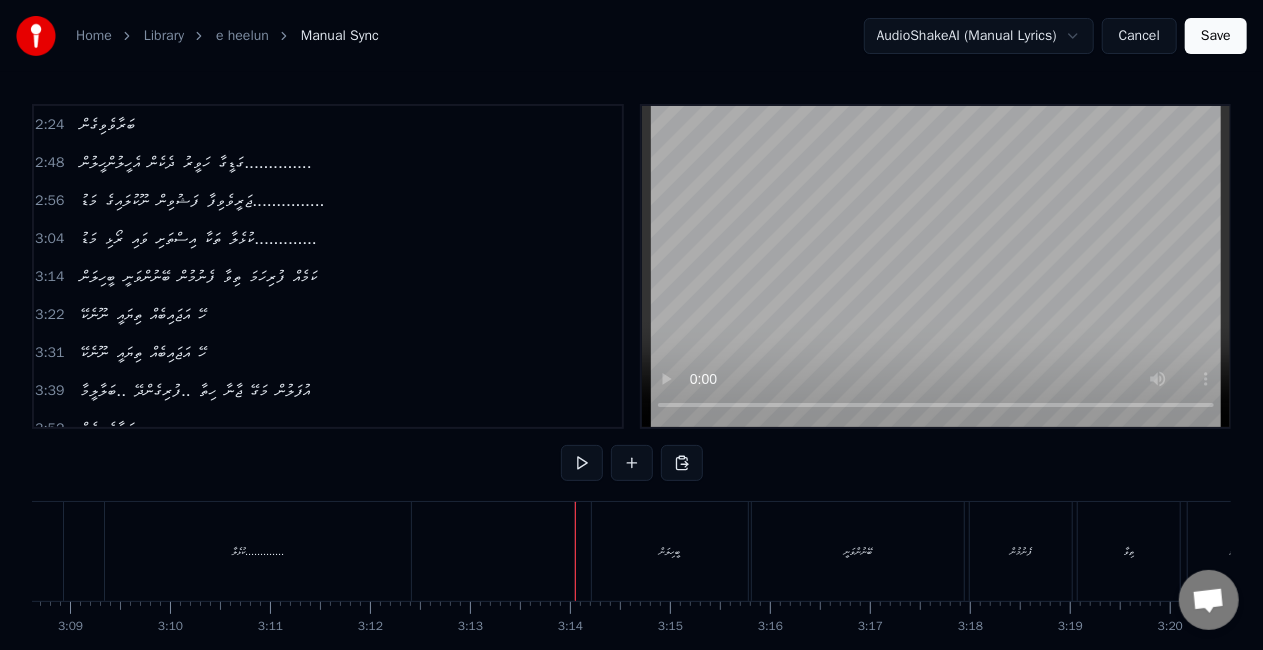 click on "ބީހިލަން" at bounding box center (670, 551) 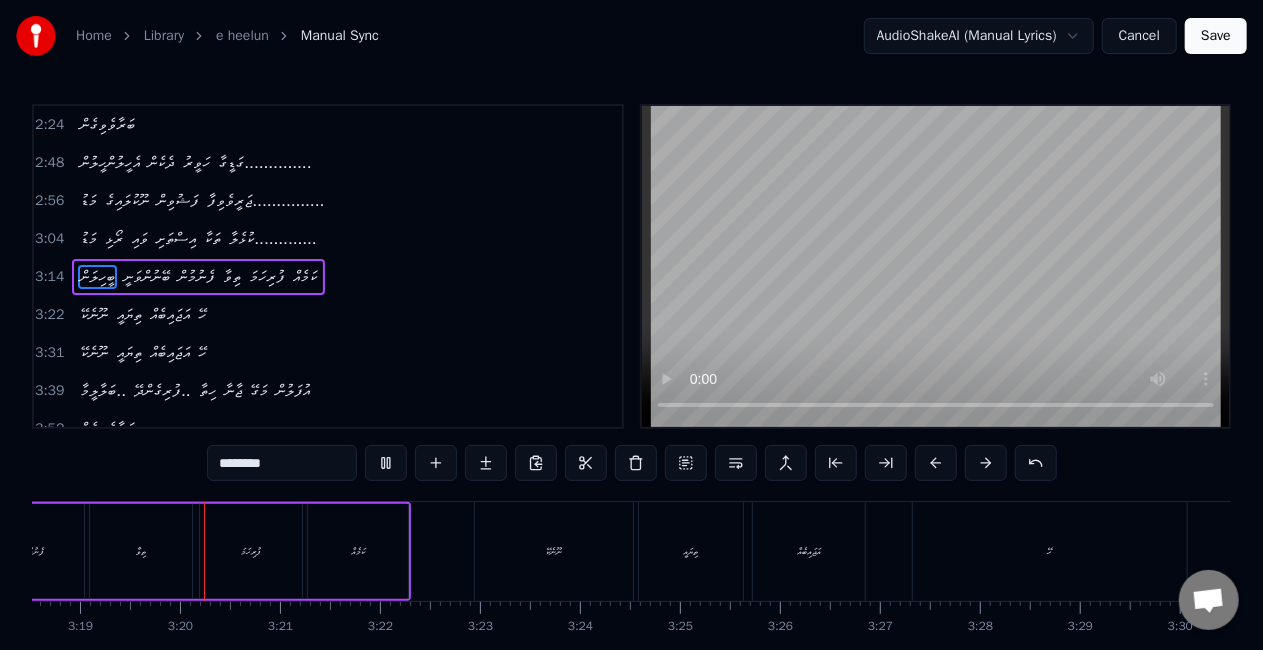 scroll, scrollTop: 0, scrollLeft: 19873, axis: horizontal 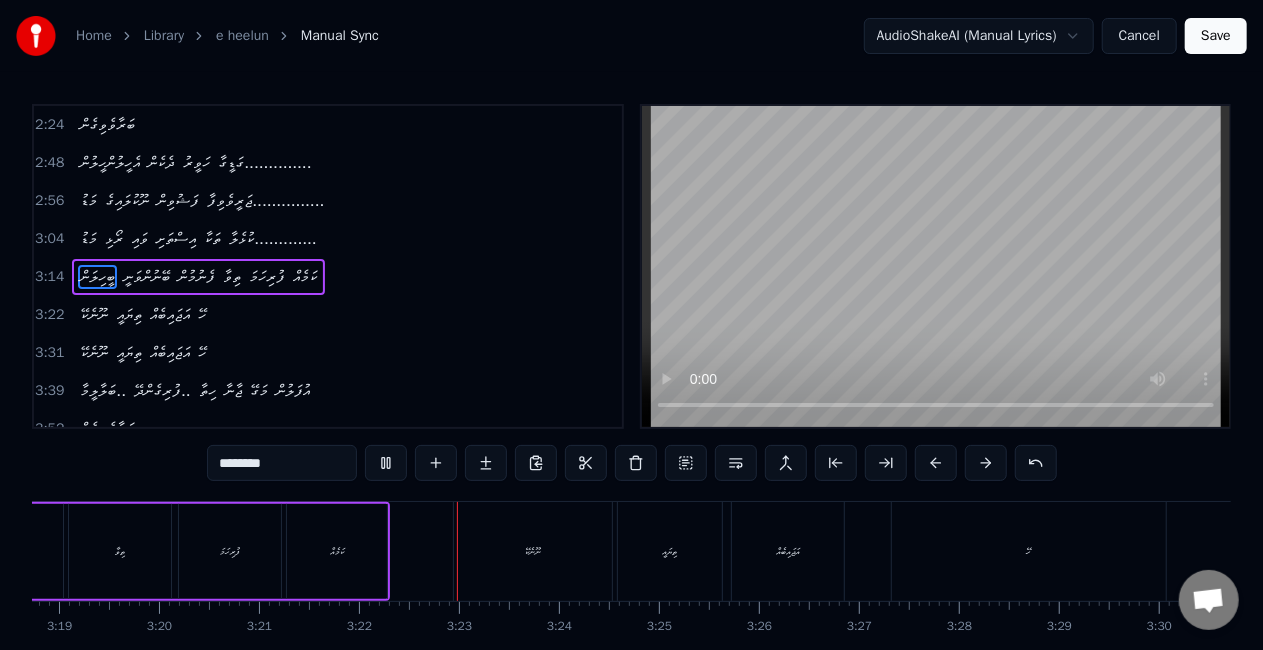 click on "ފުރިހަމަ" at bounding box center (230, 551) 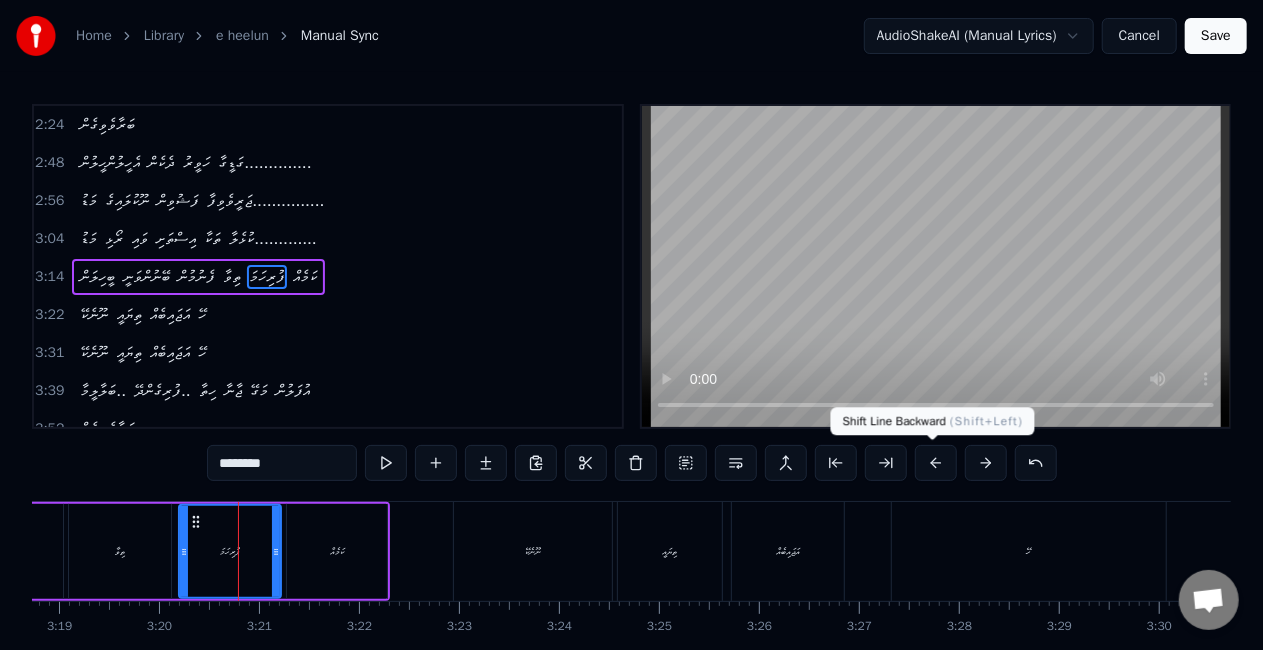 click at bounding box center (936, 463) 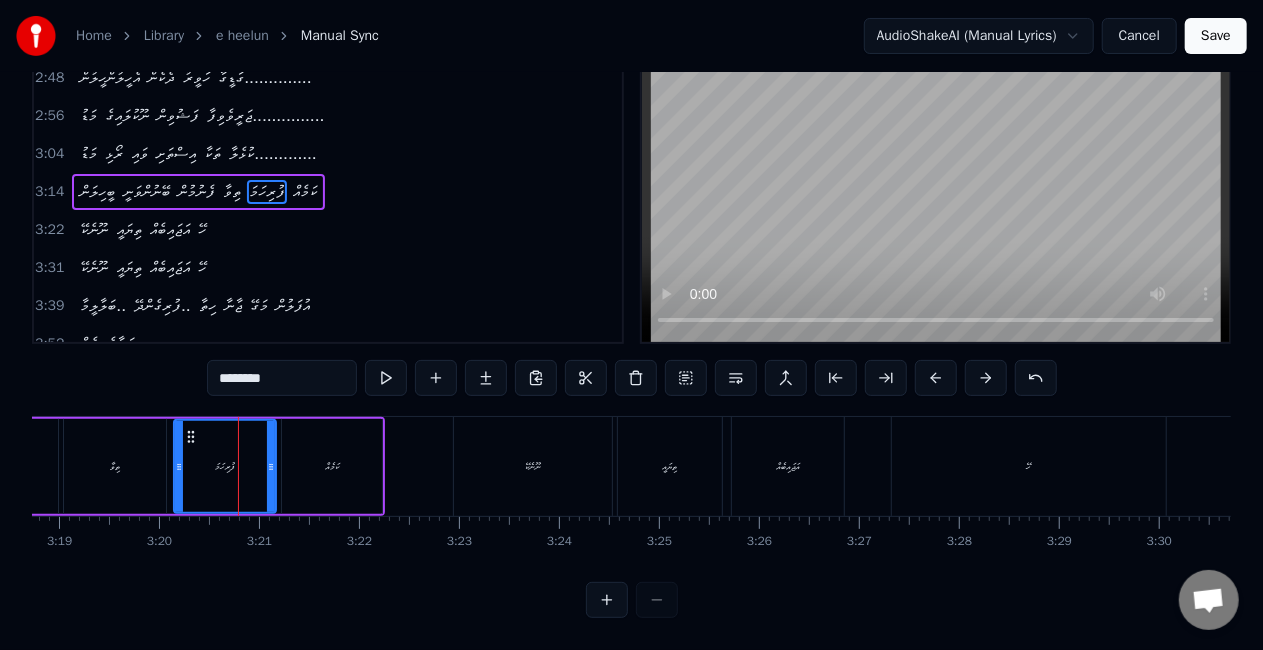 scroll, scrollTop: 102, scrollLeft: 0, axis: vertical 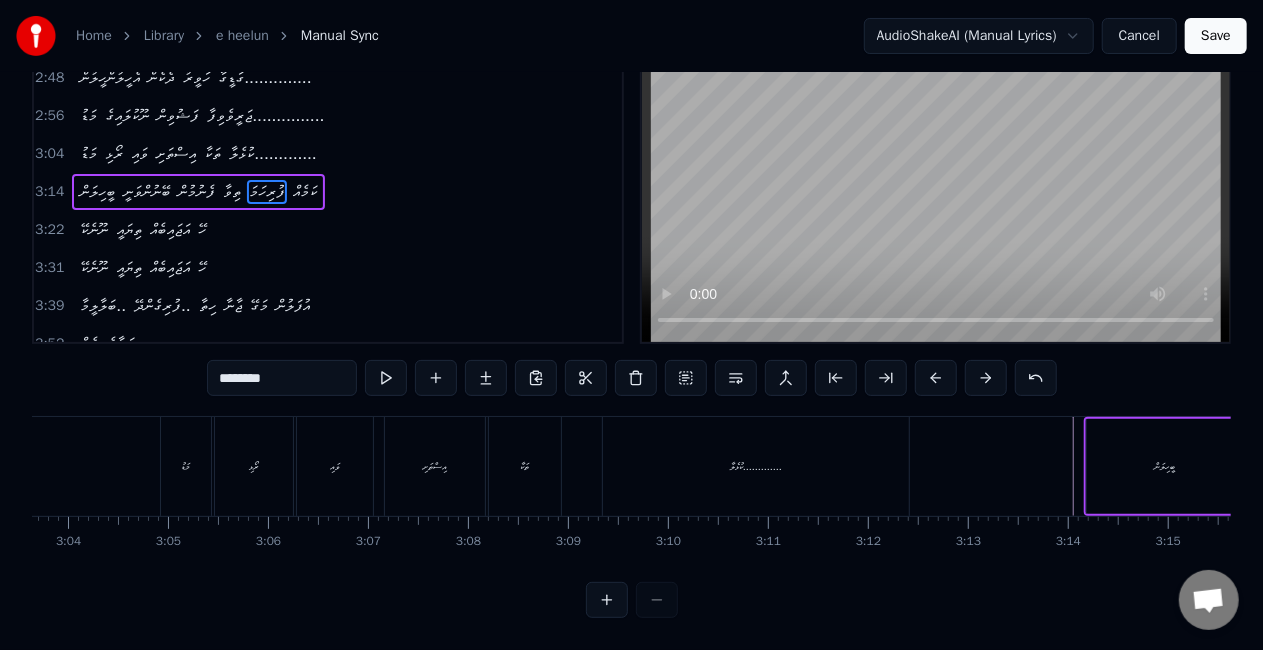 click on "ބީހިލަން" at bounding box center (1165, 466) 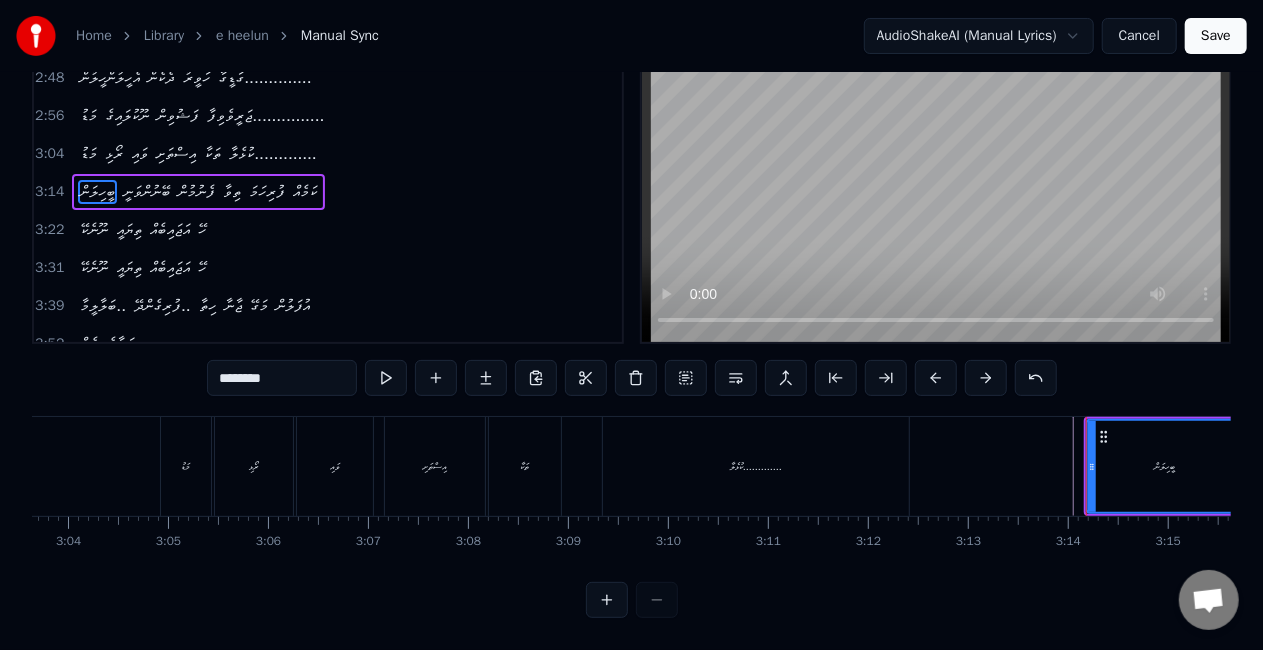 scroll, scrollTop: 0, scrollLeft: 0, axis: both 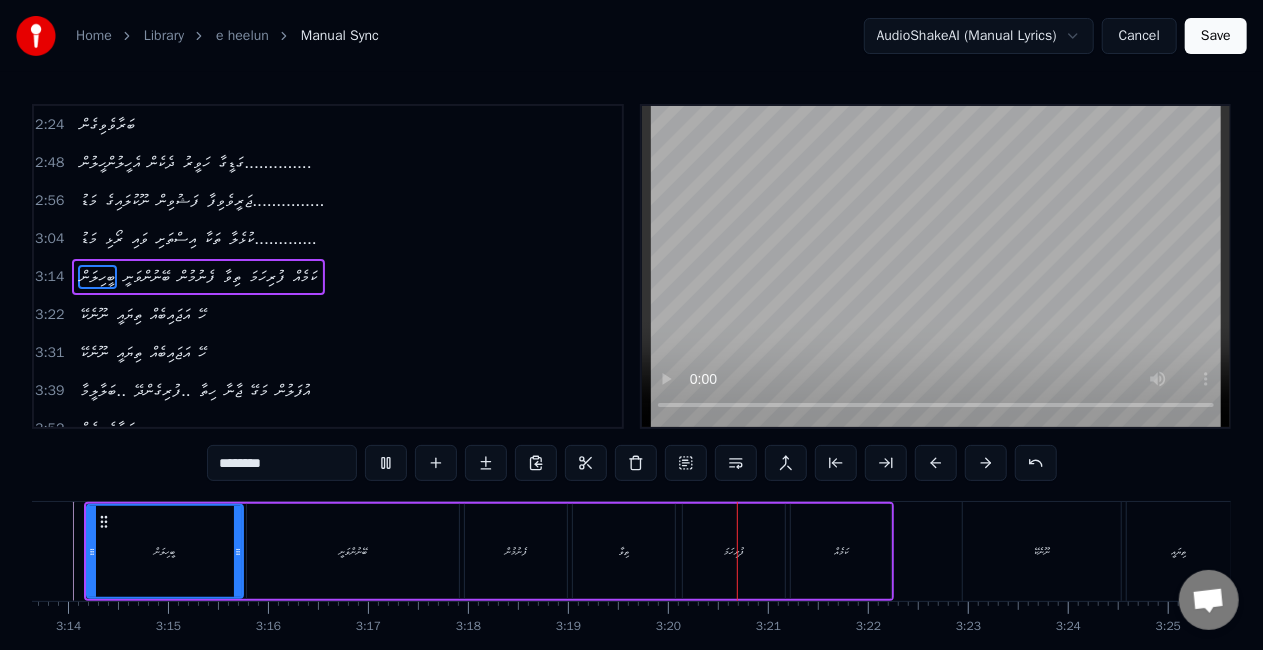 click on "ތިވާ" at bounding box center [624, 551] 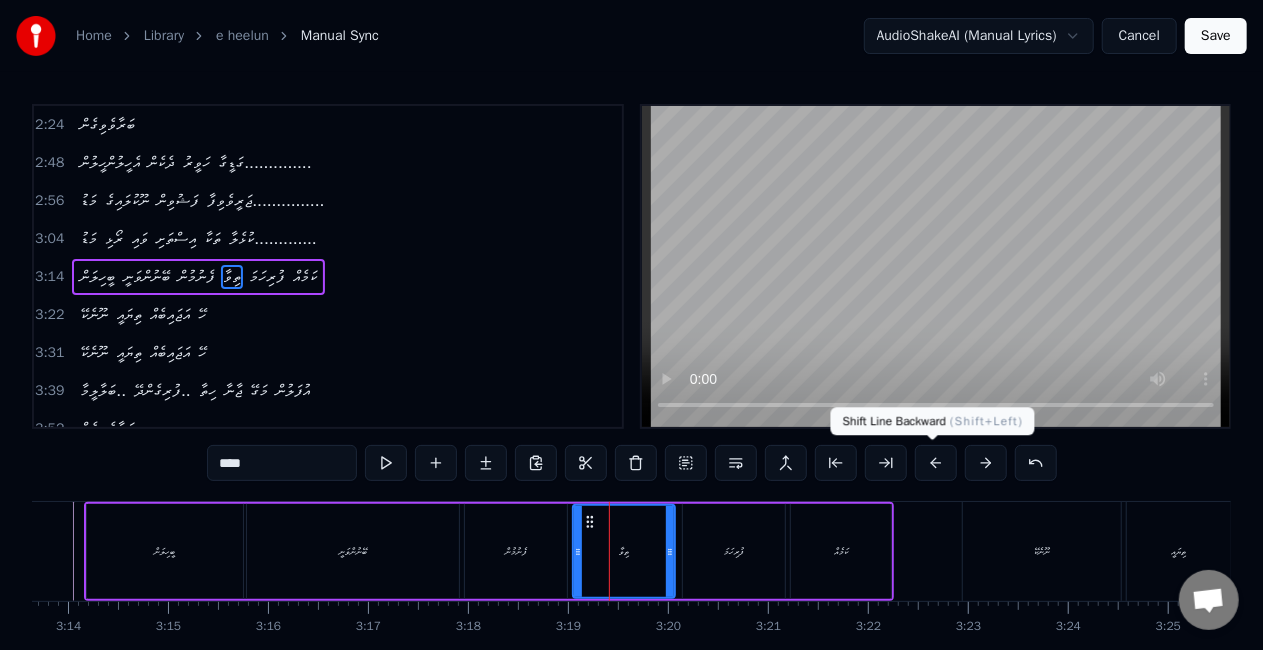 click at bounding box center [936, 463] 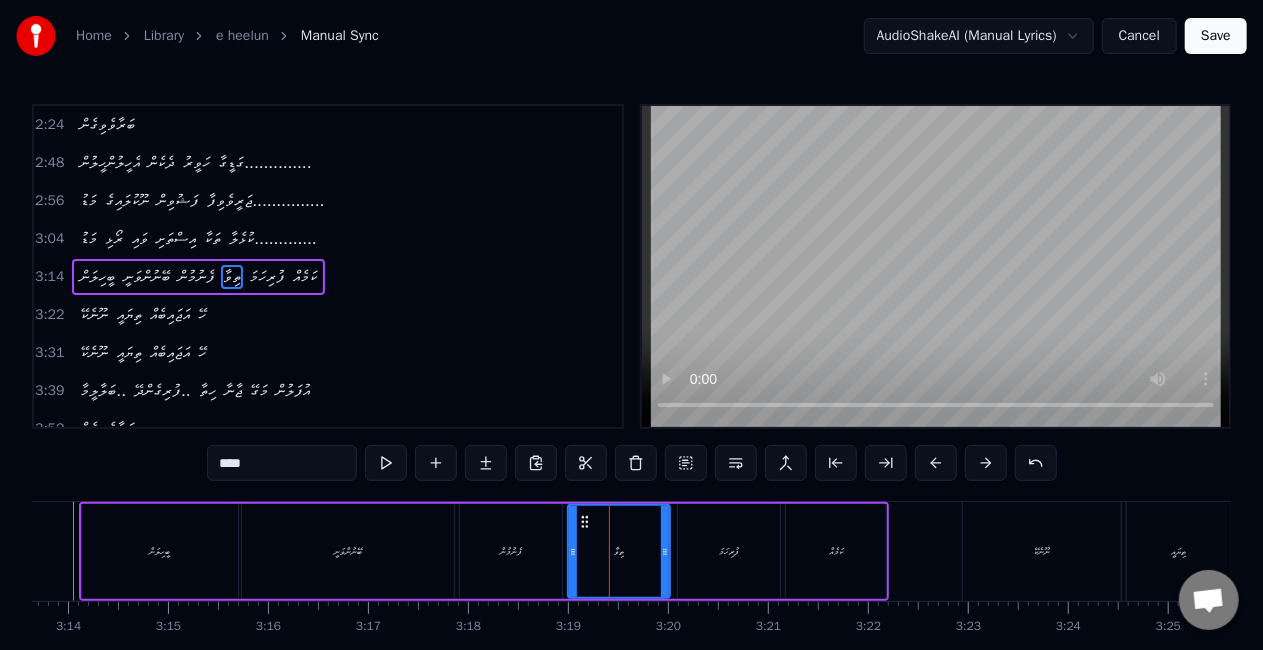 click at bounding box center (936, 463) 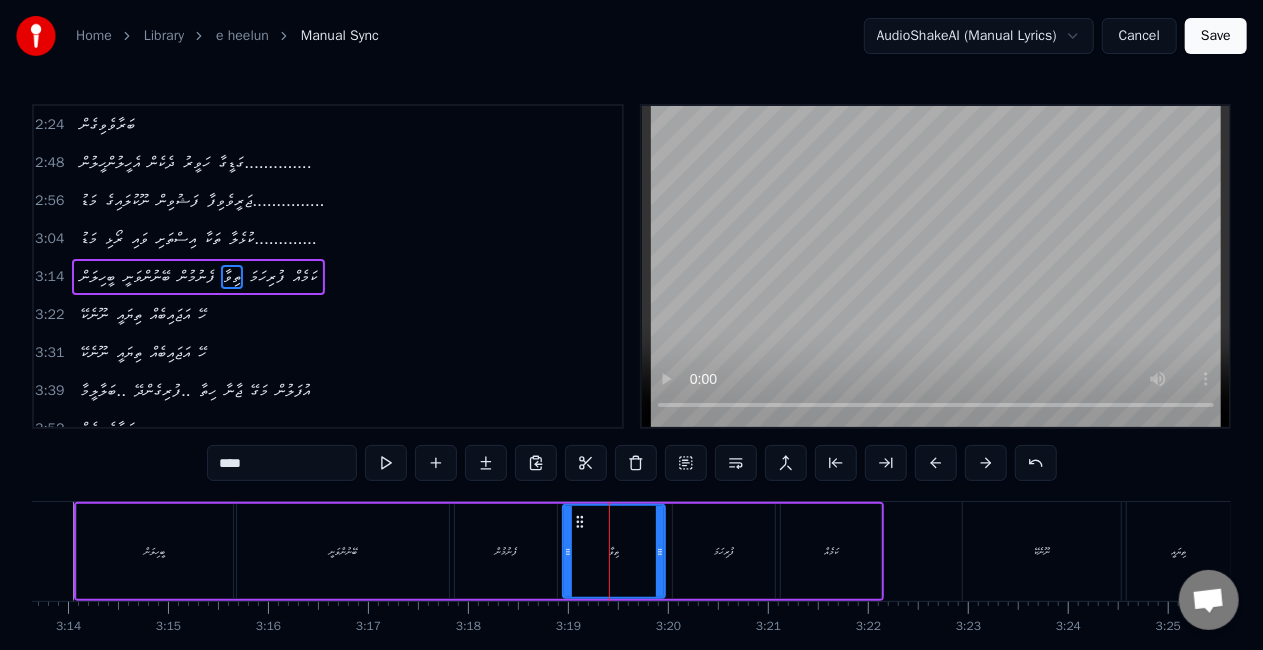 click on "ބީހިލަން" at bounding box center [155, 551] 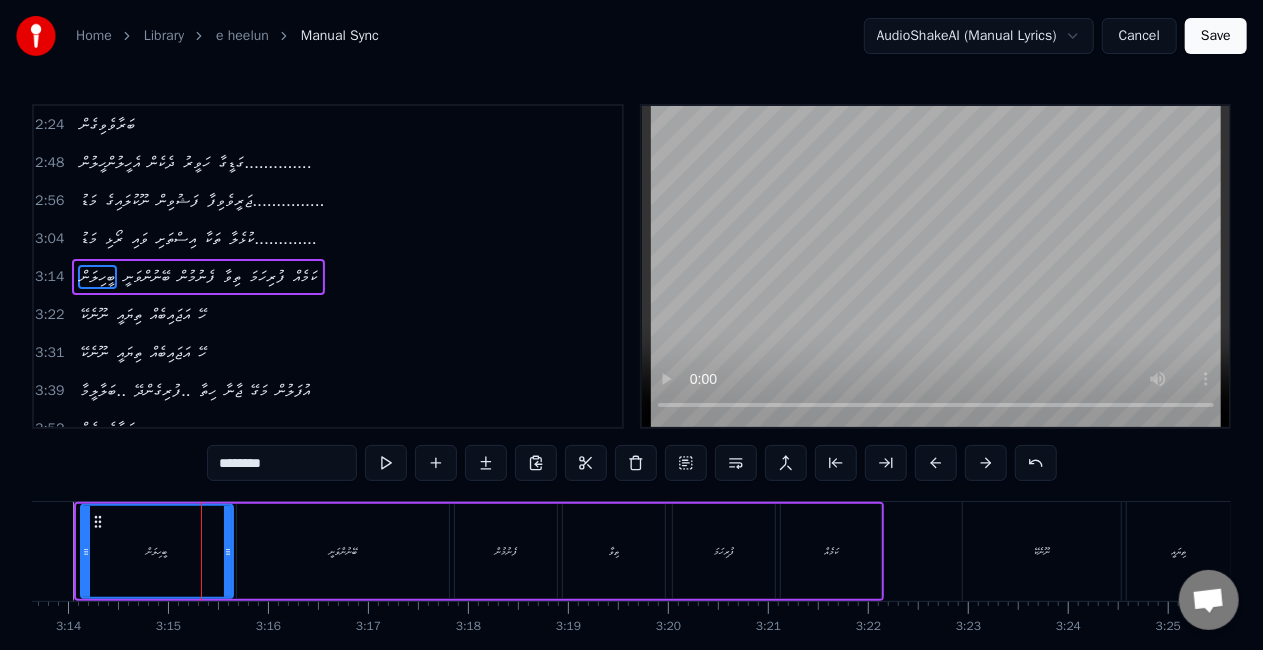 click 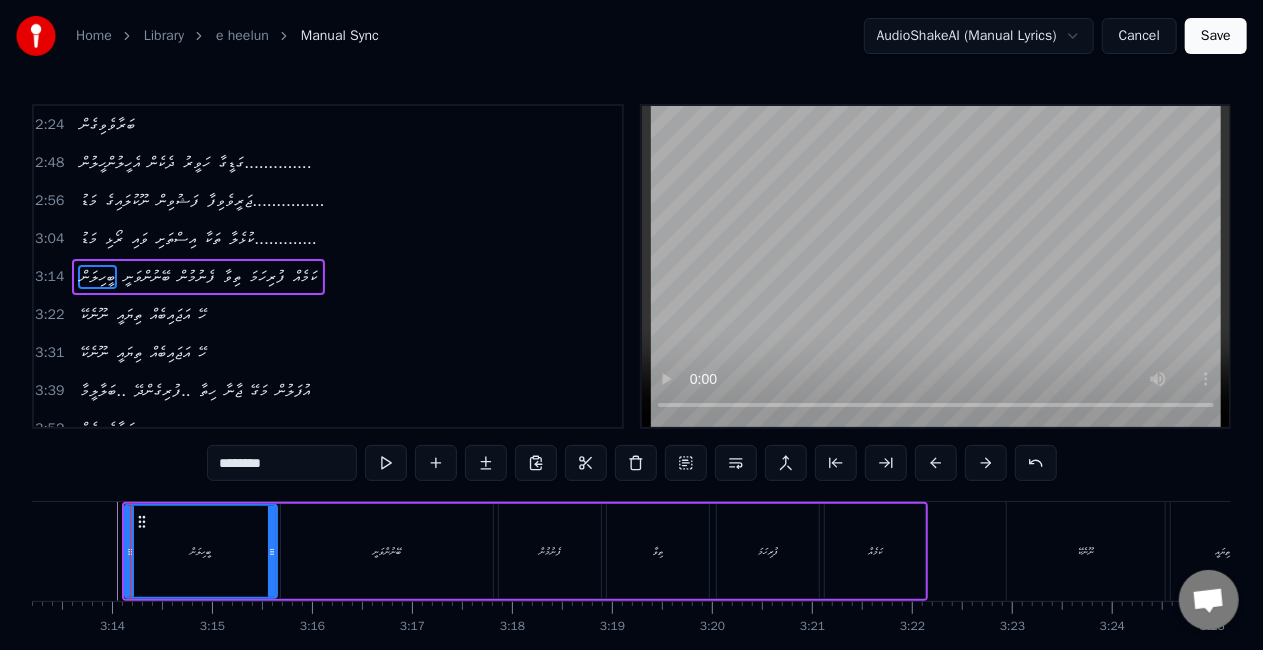 scroll, scrollTop: 0, scrollLeft: 19318, axis: horizontal 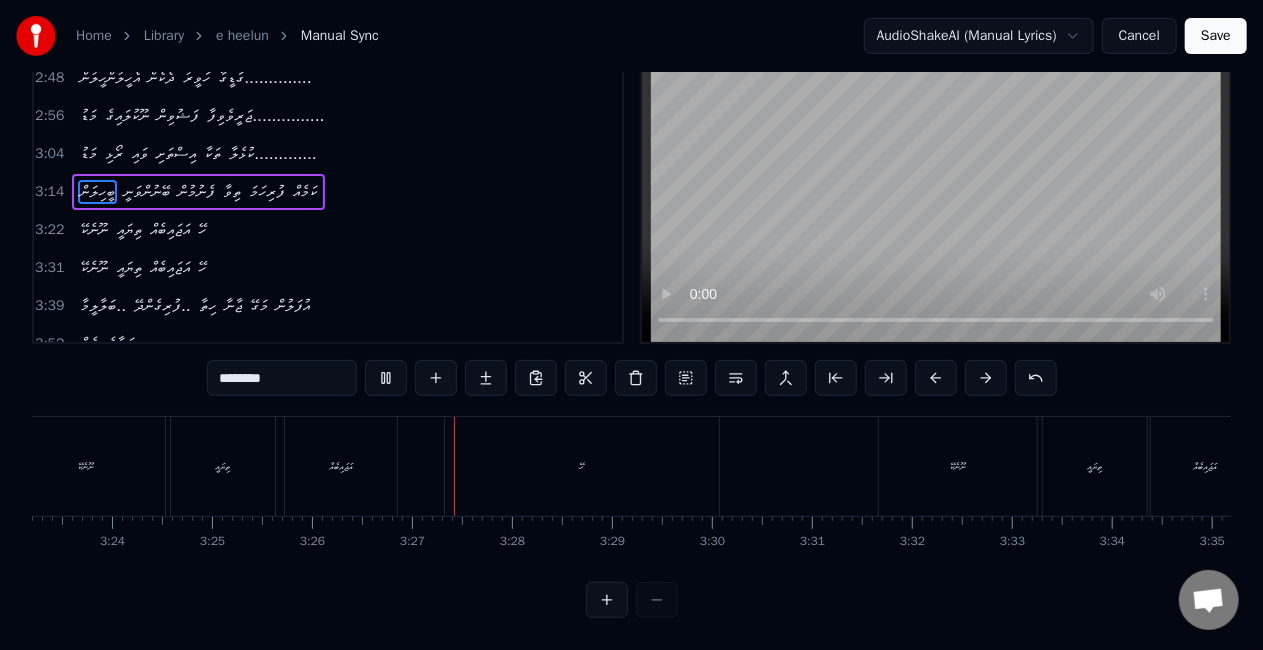 click on "ނޫނެކޭ" at bounding box center [86, 466] 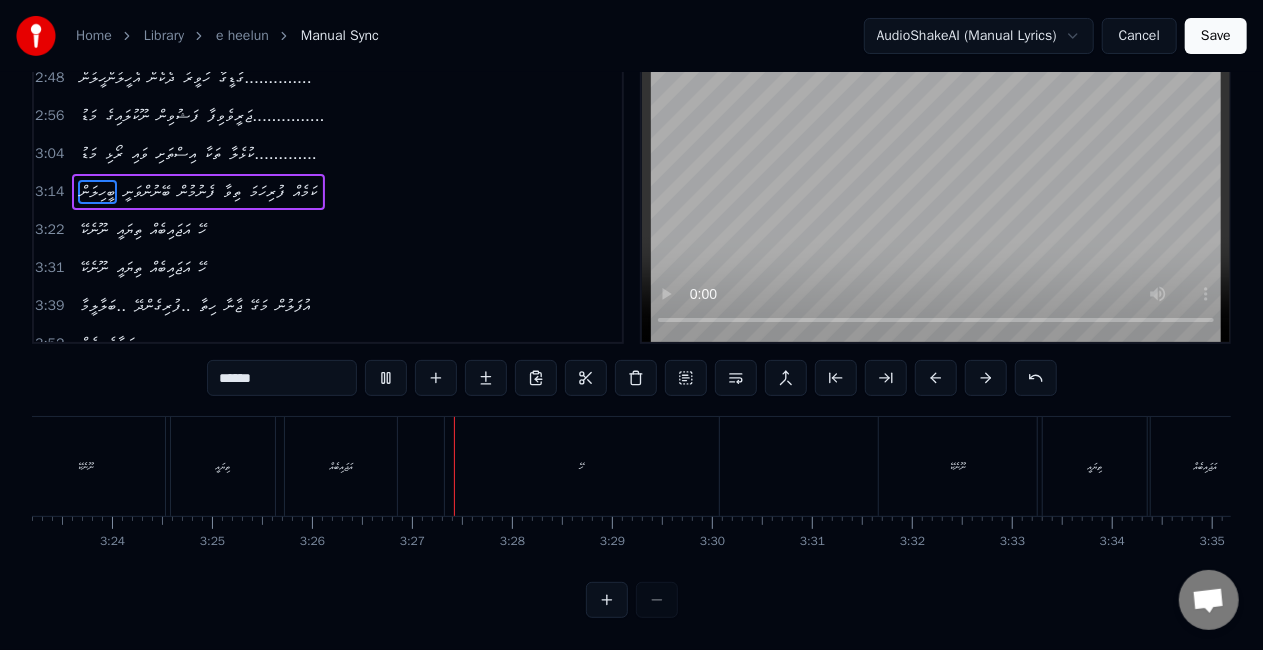scroll, scrollTop: 0, scrollLeft: 20292, axis: horizontal 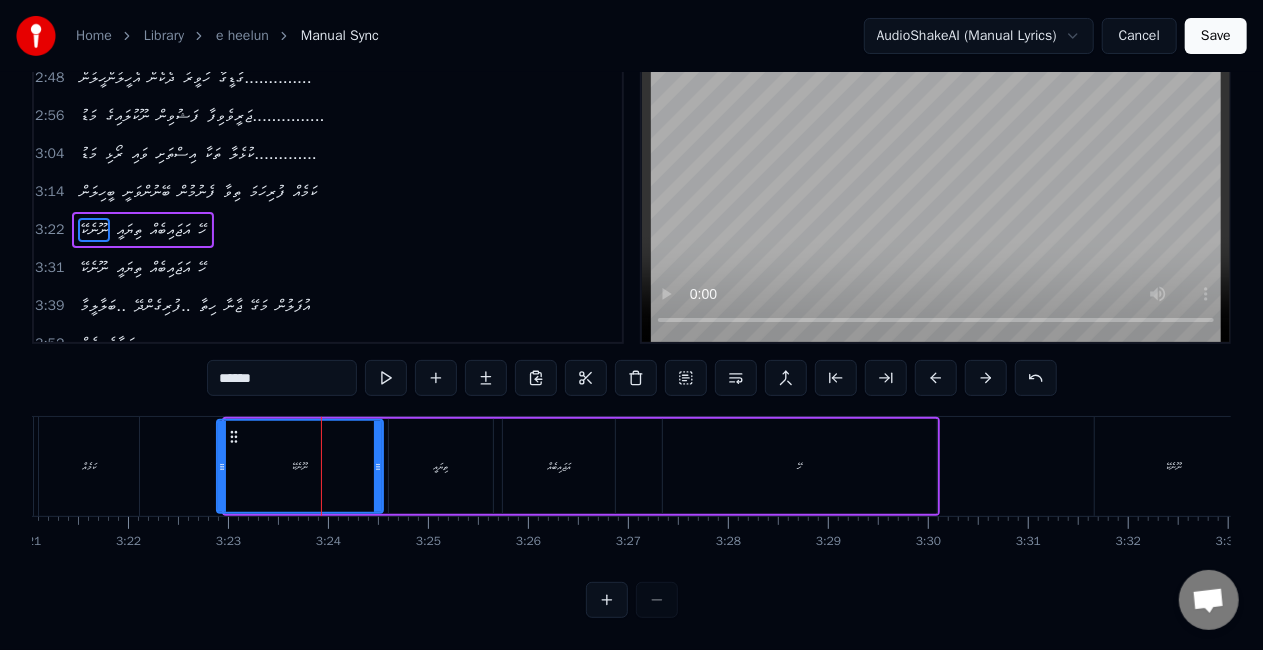 click 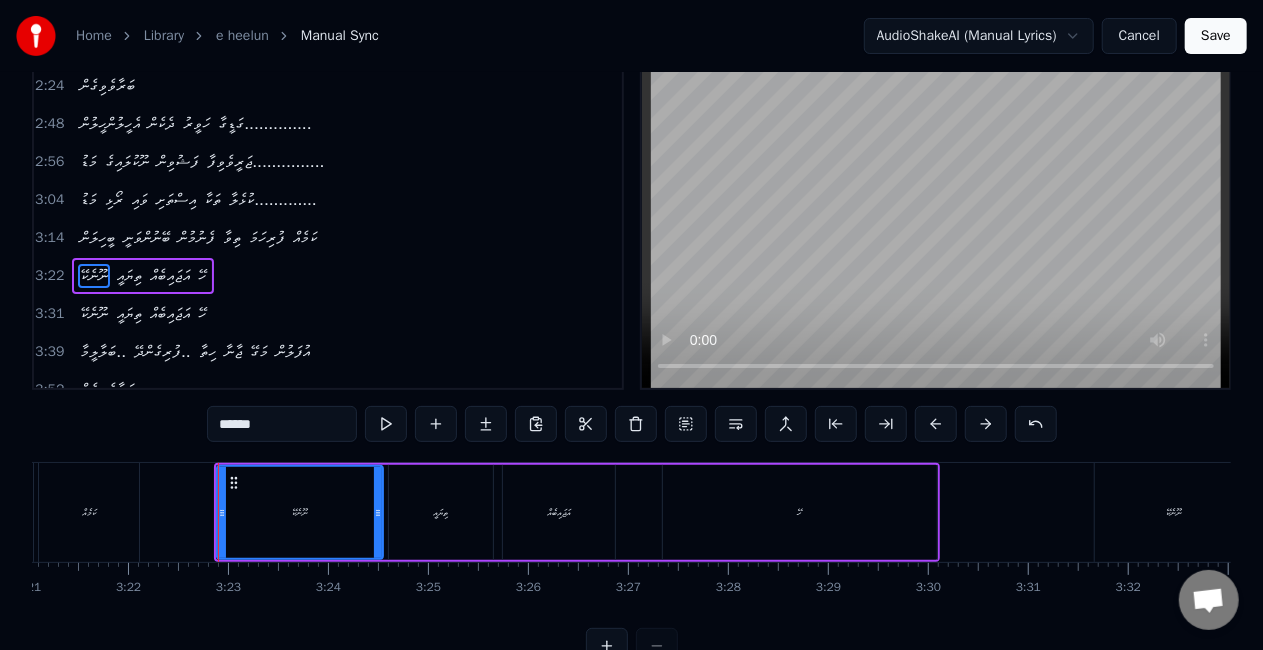 scroll, scrollTop: 0, scrollLeft: 0, axis: both 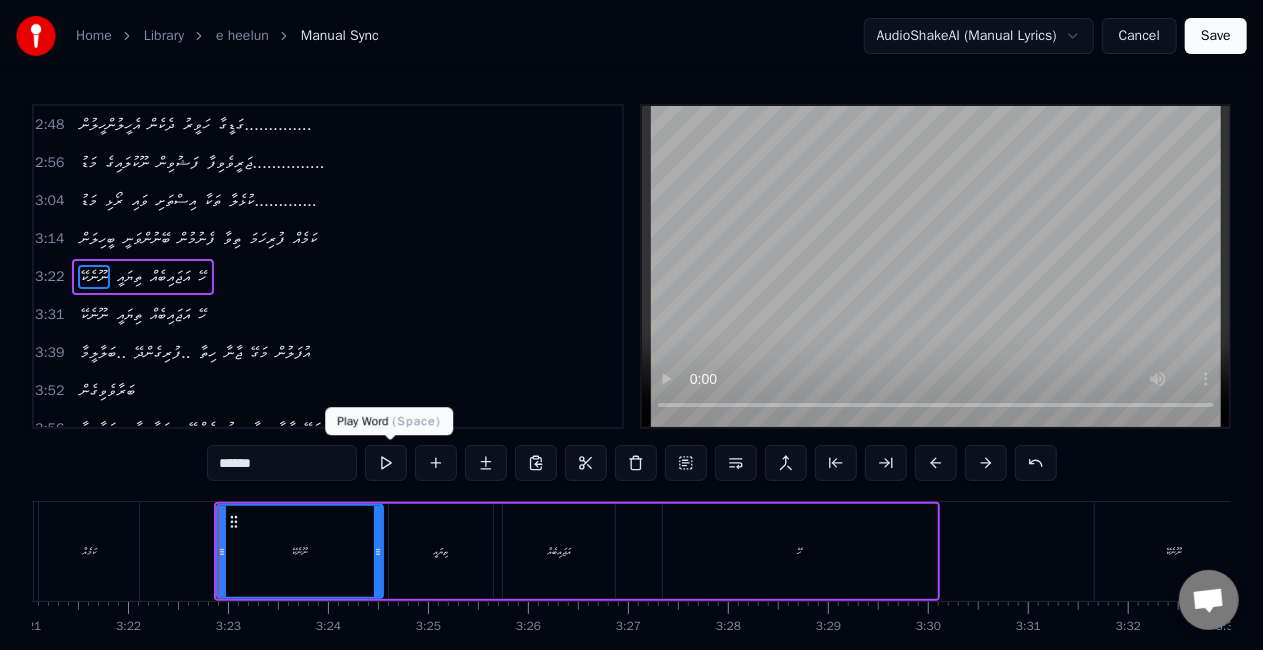 click at bounding box center (386, 463) 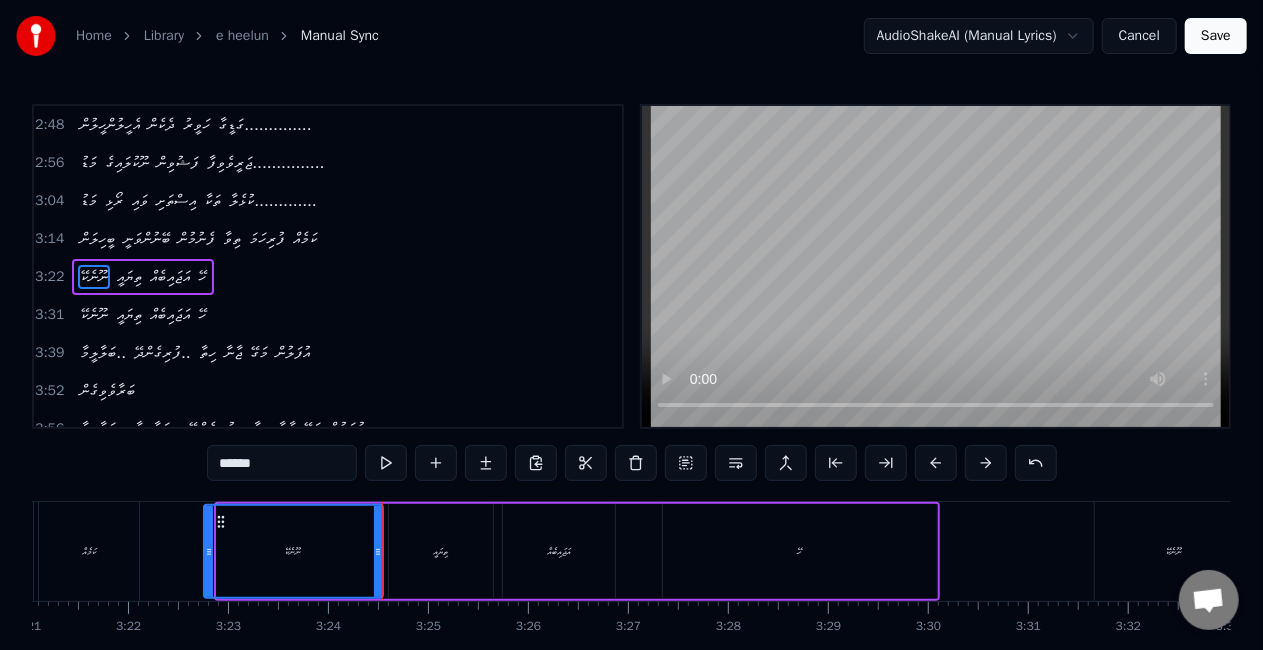 drag, startPoint x: 218, startPoint y: 555, endPoint x: 205, endPoint y: 546, distance: 15.811388 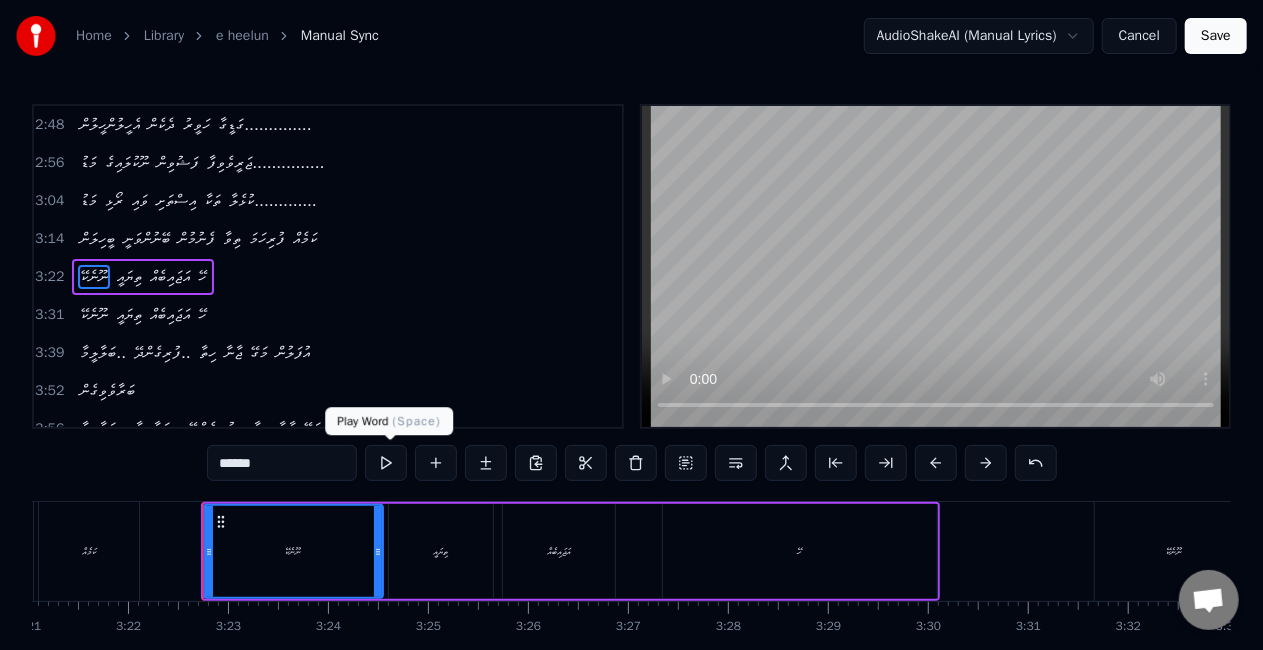click at bounding box center [386, 463] 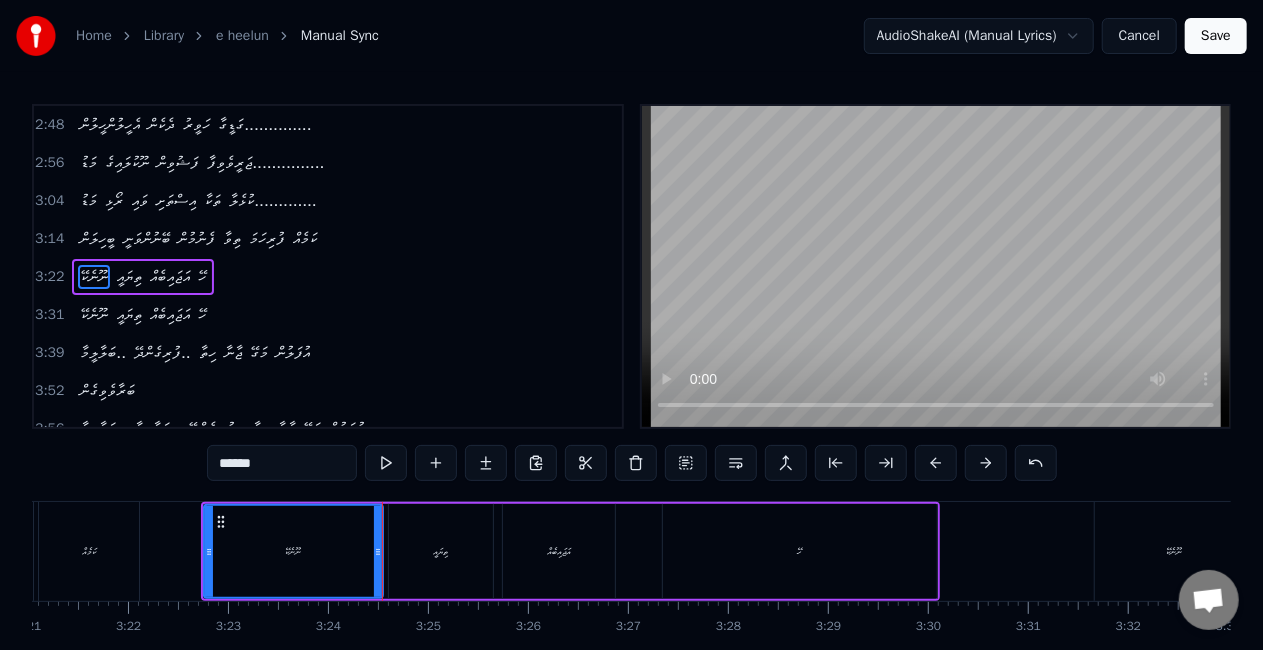 click on "******" at bounding box center (282, 463) 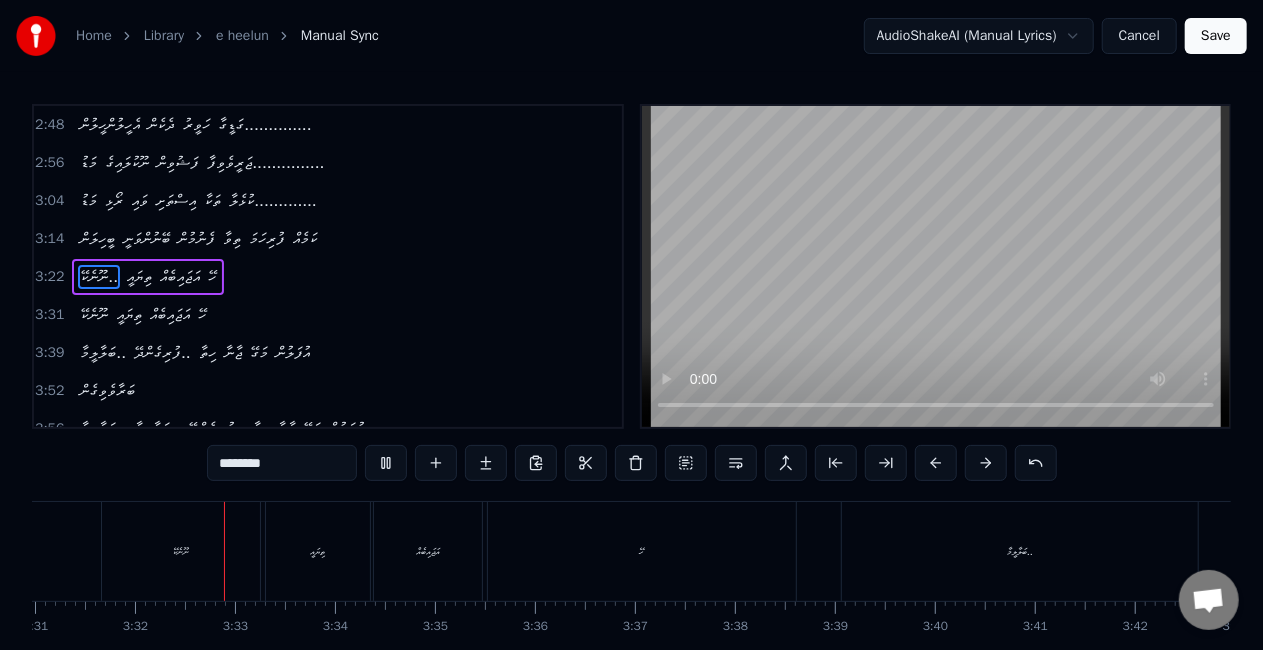scroll, scrollTop: 0, scrollLeft: 21118, axis: horizontal 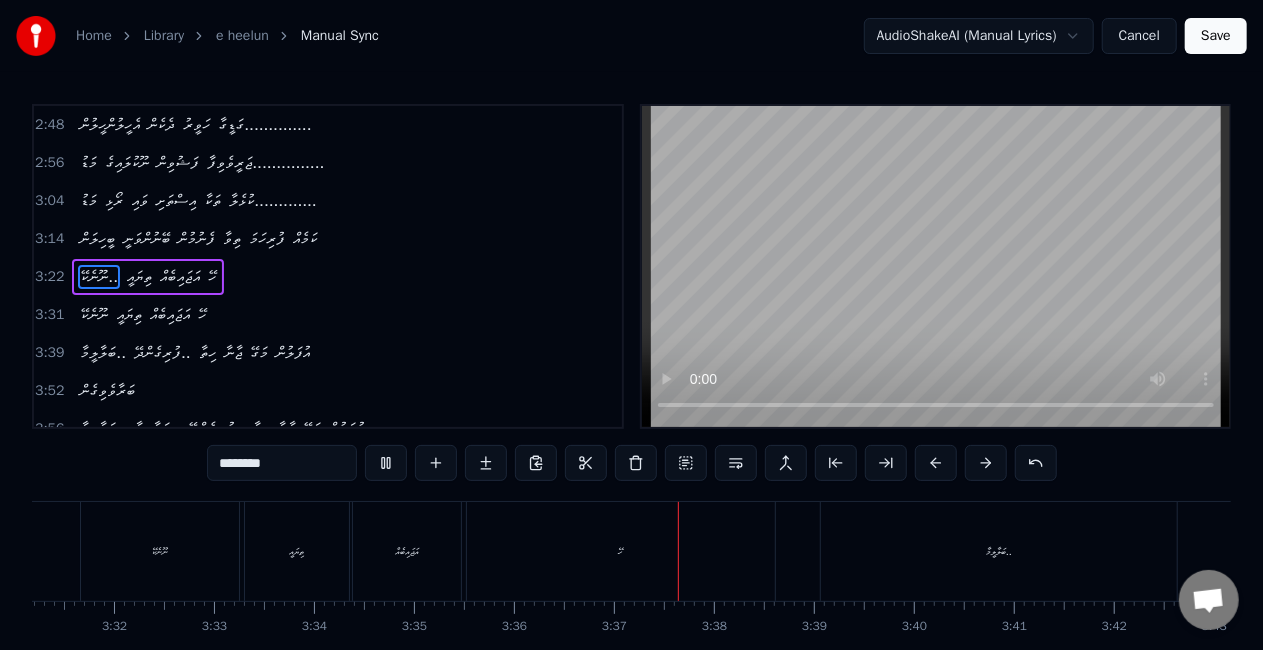 click on "ހޭ" at bounding box center [621, 551] 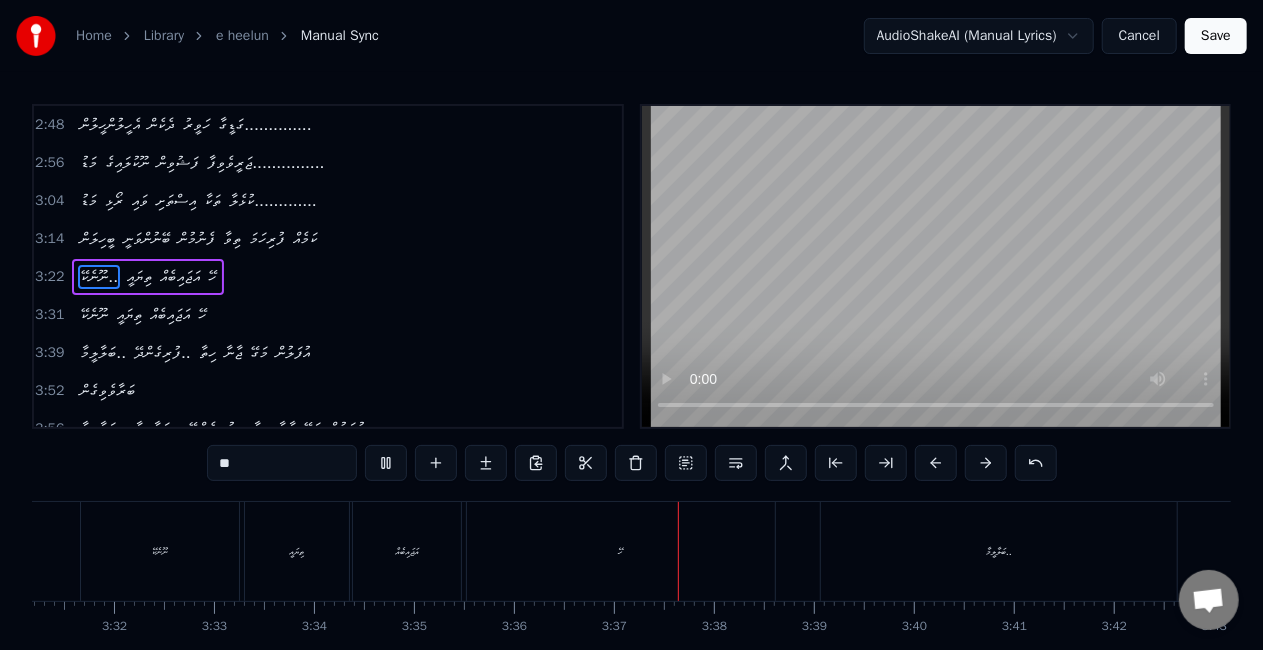 scroll, scrollTop: 455, scrollLeft: 0, axis: vertical 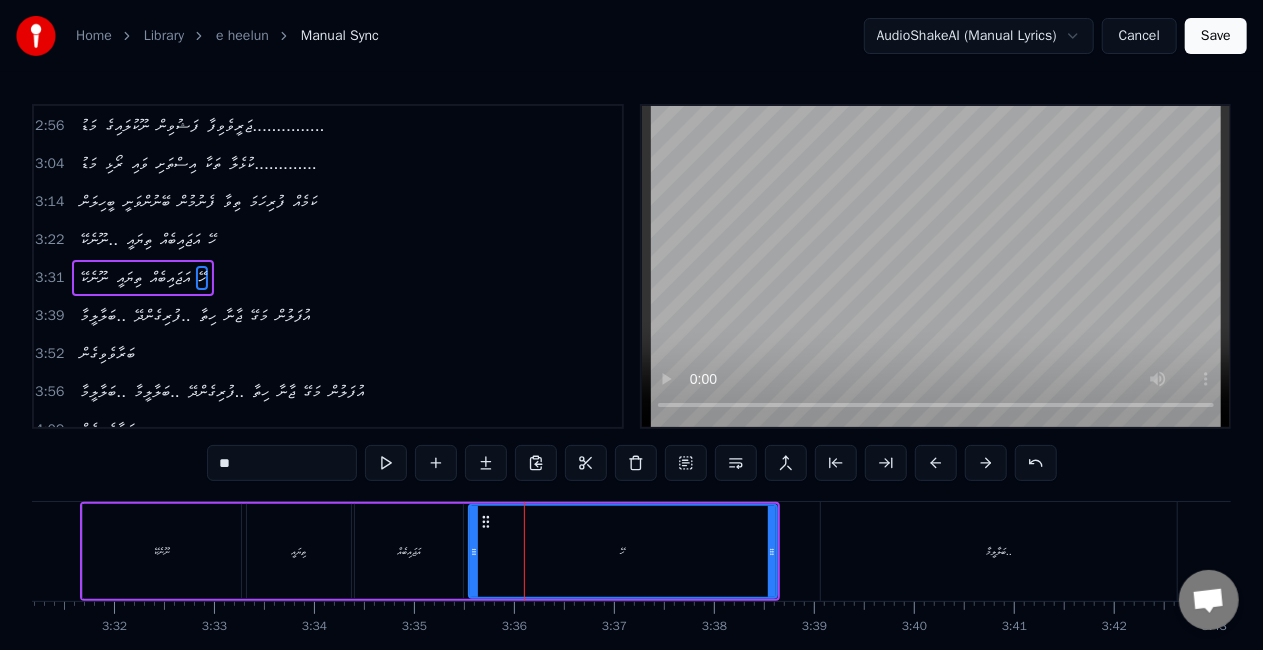 click on "**" at bounding box center [282, 463] 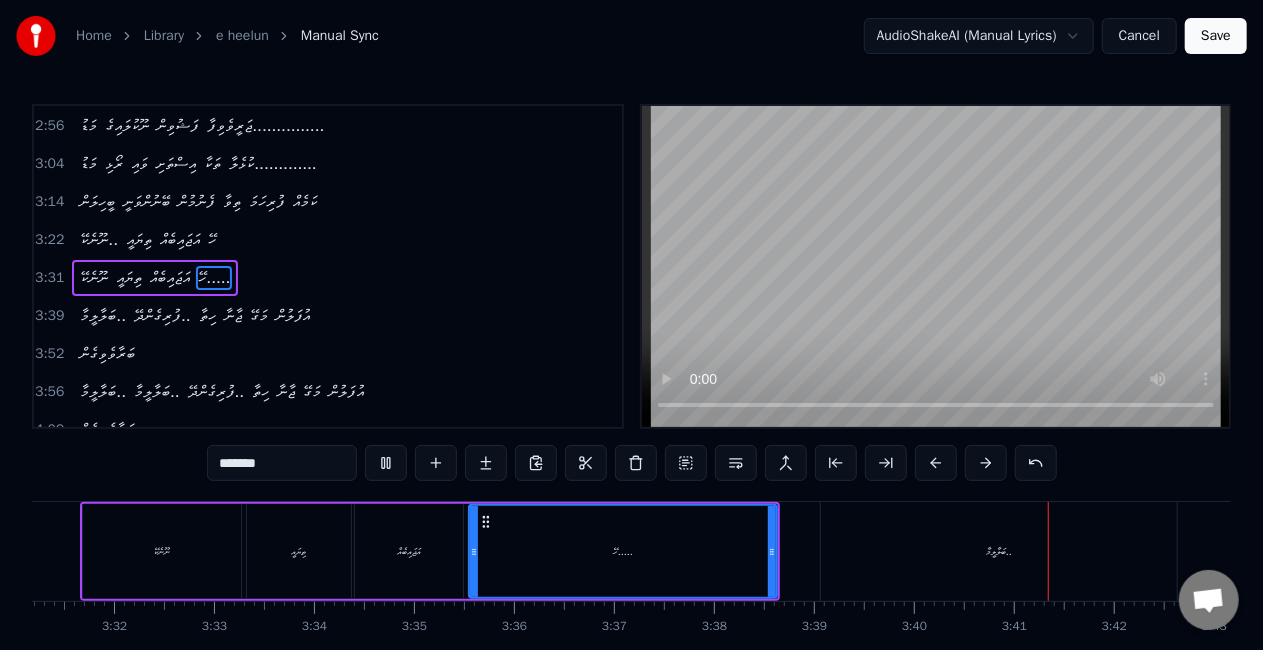 click on "ބަލާލީމާ.." at bounding box center [999, 551] 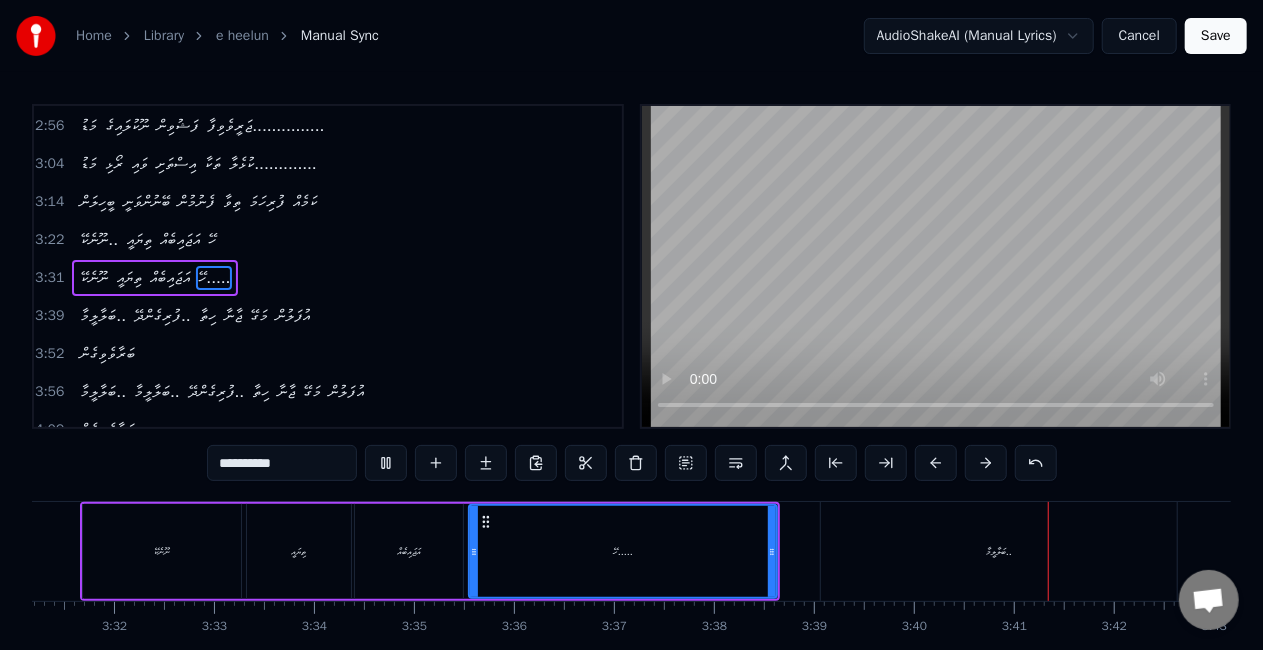 scroll, scrollTop: 492, scrollLeft: 0, axis: vertical 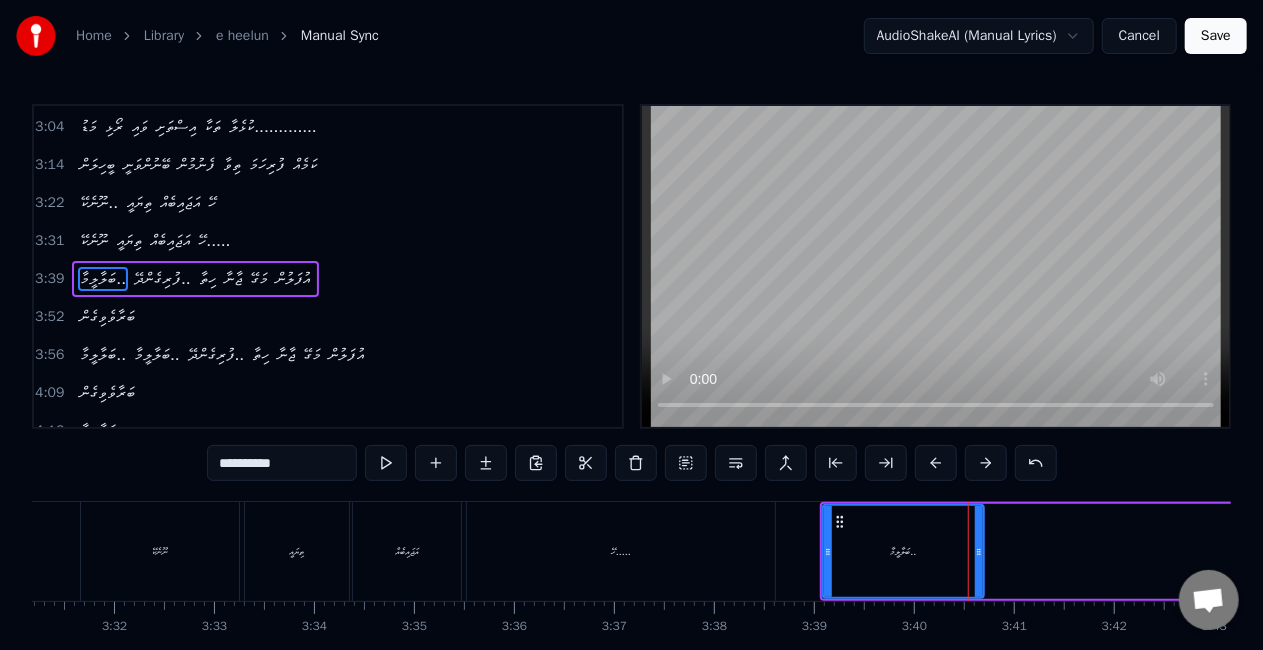 drag, startPoint x: 1170, startPoint y: 565, endPoint x: 975, endPoint y: 585, distance: 196.02296 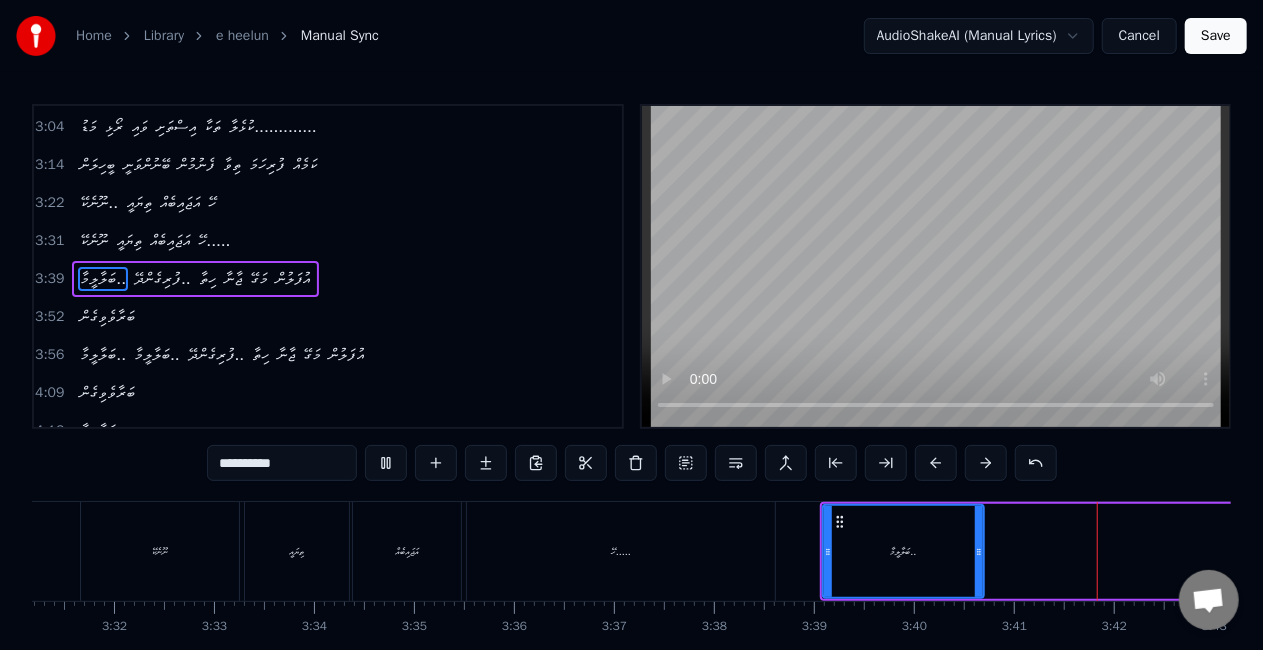 click on "ބަލާލީމާ.." at bounding box center [903, 551] 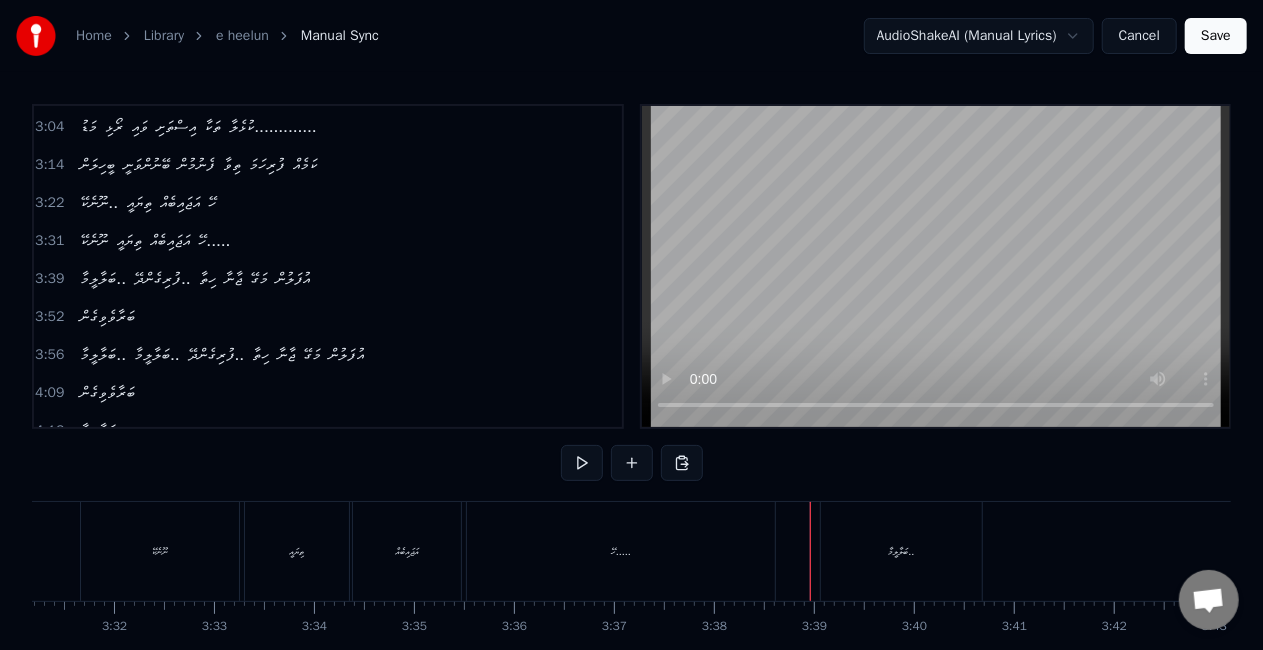 click on "ބަލާލީމާ.." at bounding box center (901, 551) 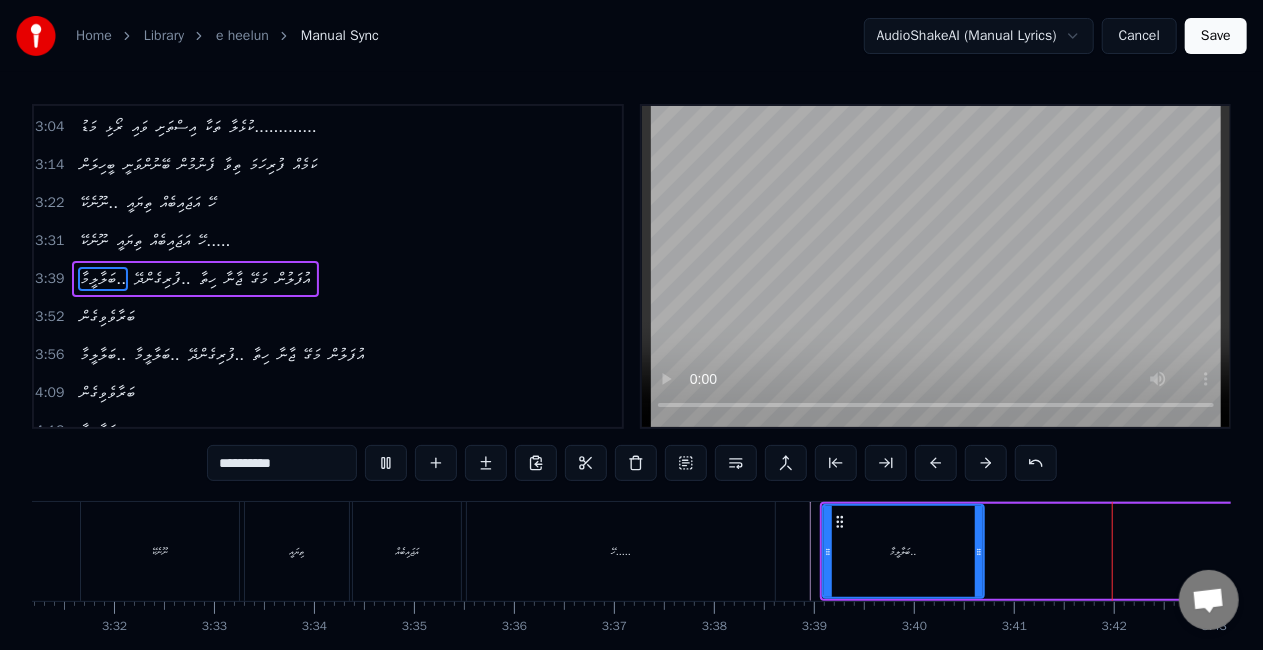click at bounding box center [-7340, 551] 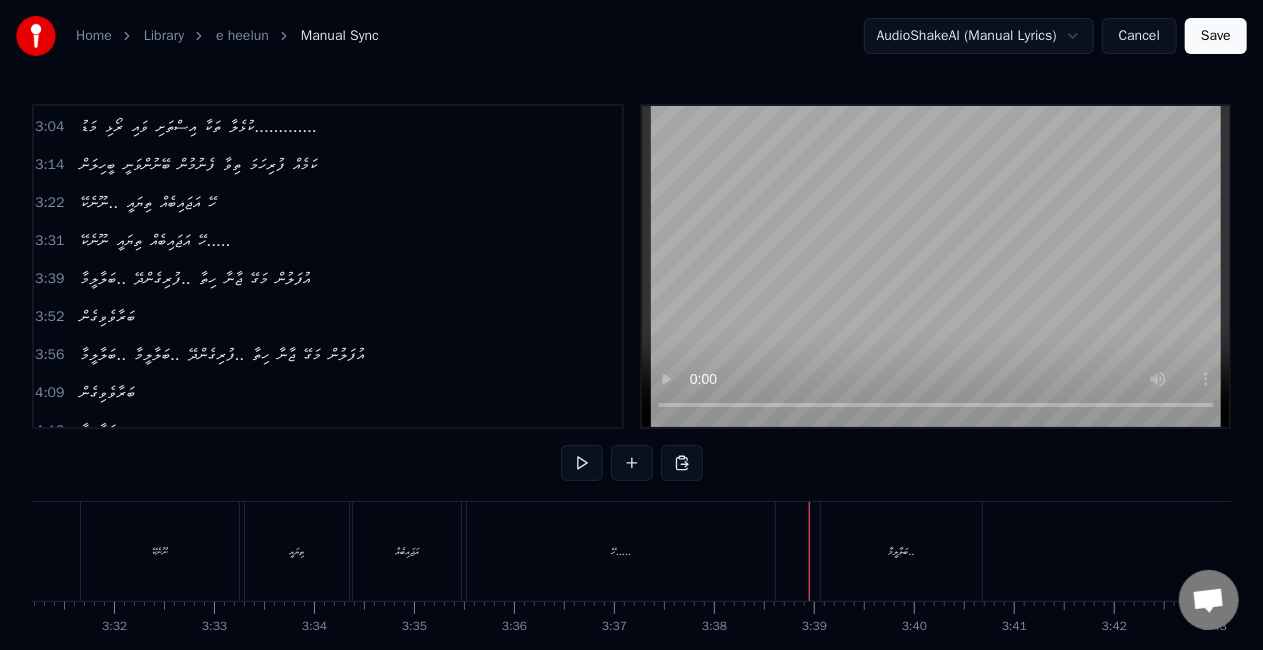click on "ބަލާލީމާ.." at bounding box center [901, 551] 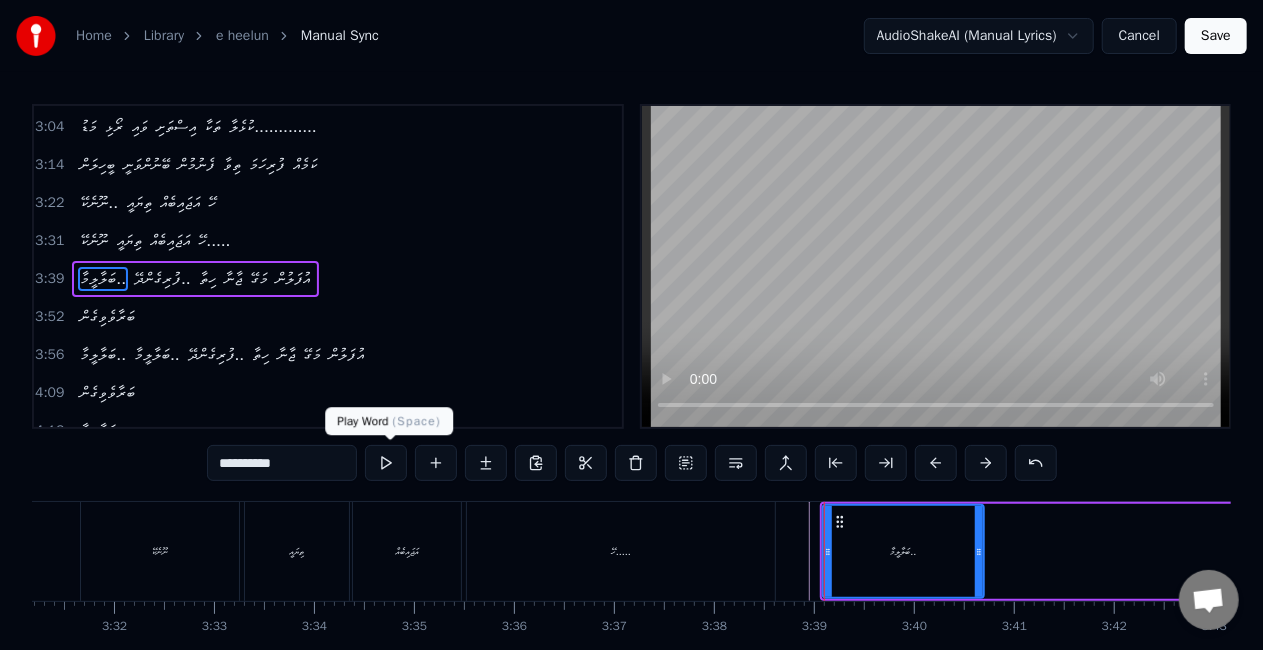 click at bounding box center [386, 463] 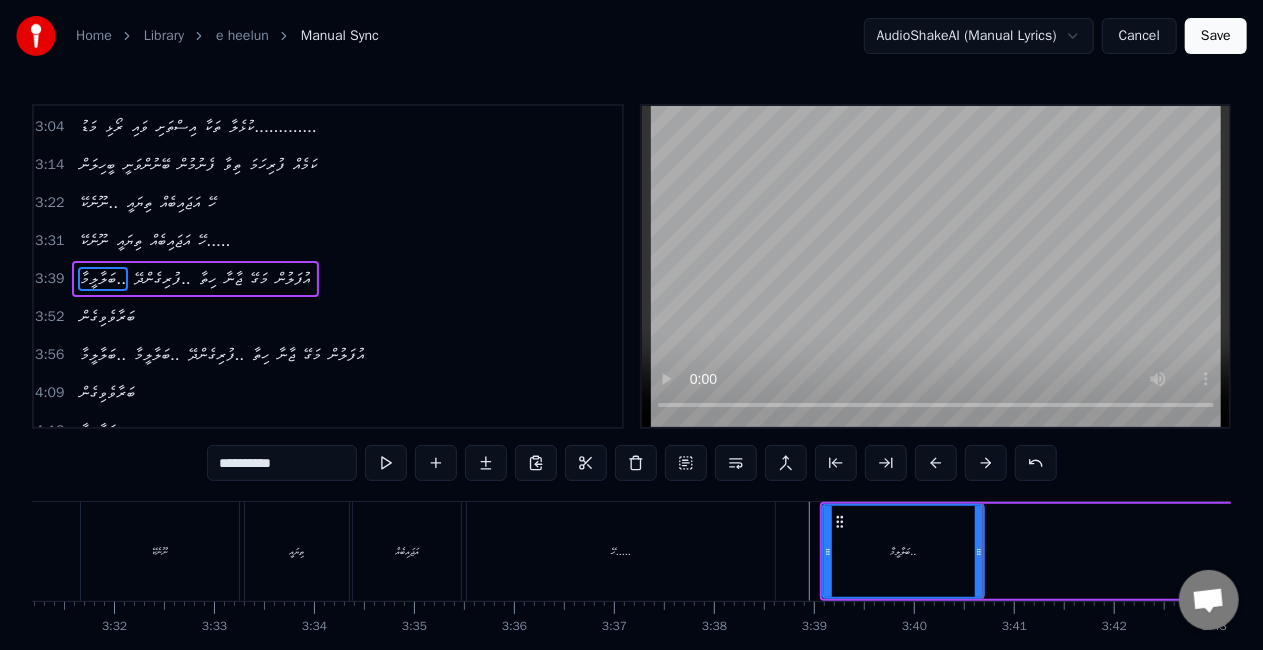 click on "**********" at bounding box center (282, 463) 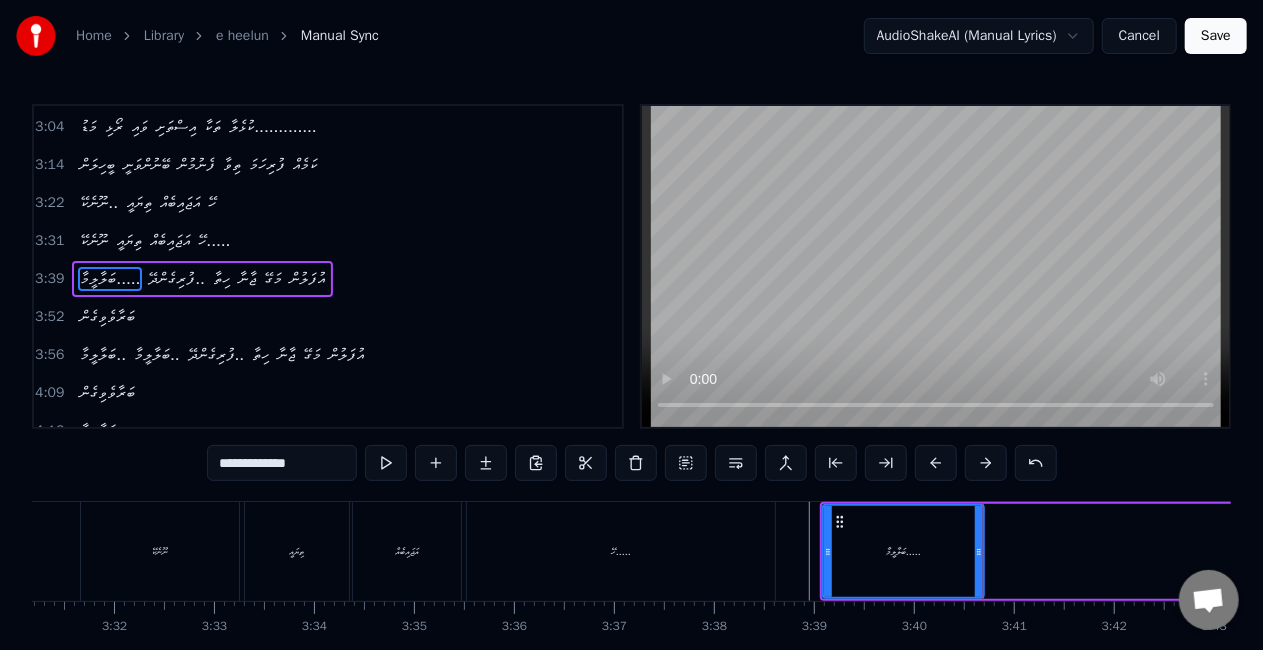 type on "**********" 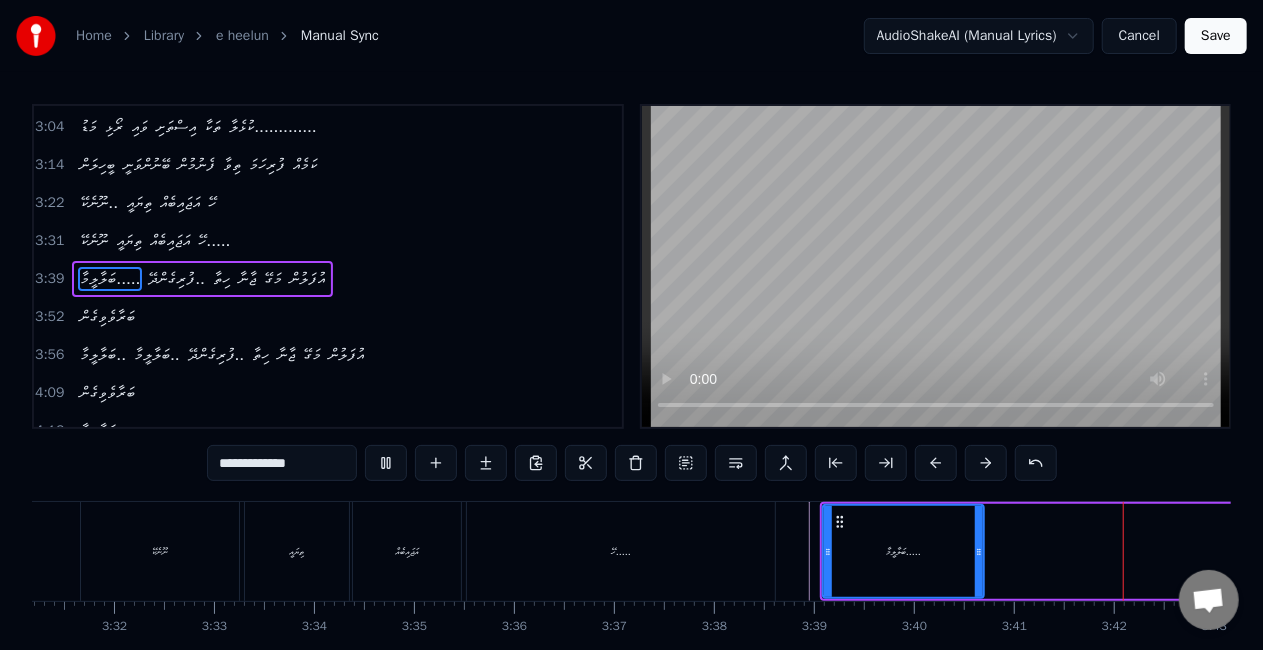 click at bounding box center [-7340, 551] 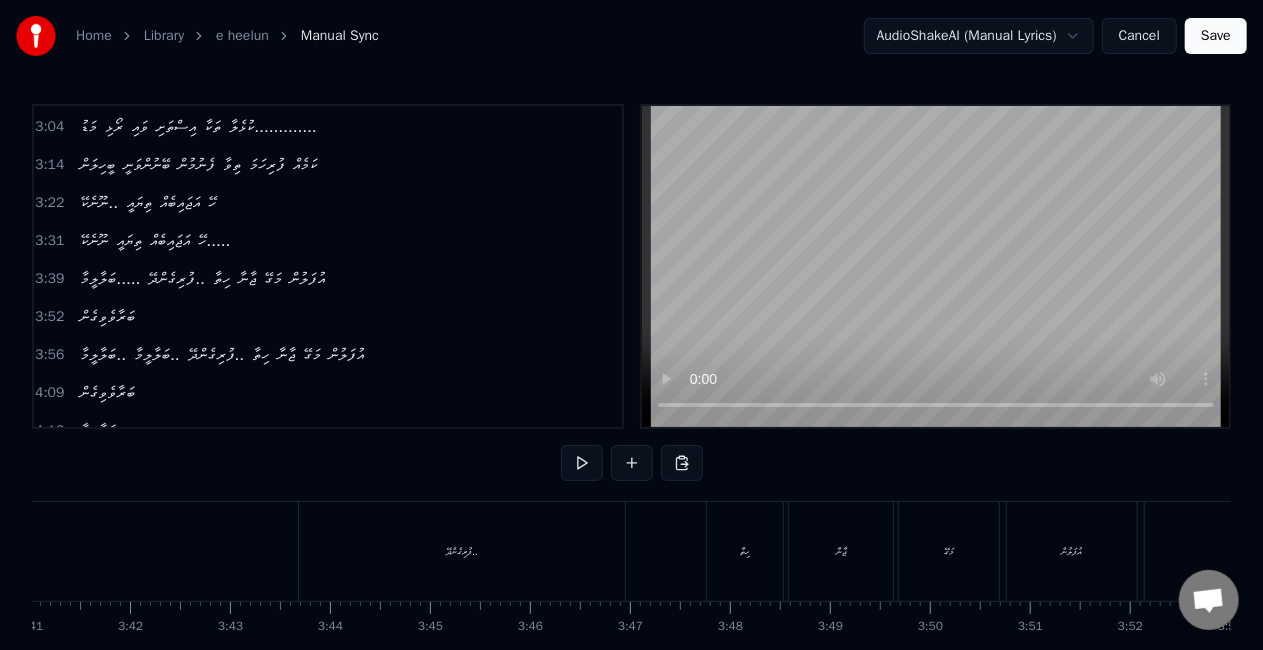 scroll, scrollTop: 0, scrollLeft: 22120, axis: horizontal 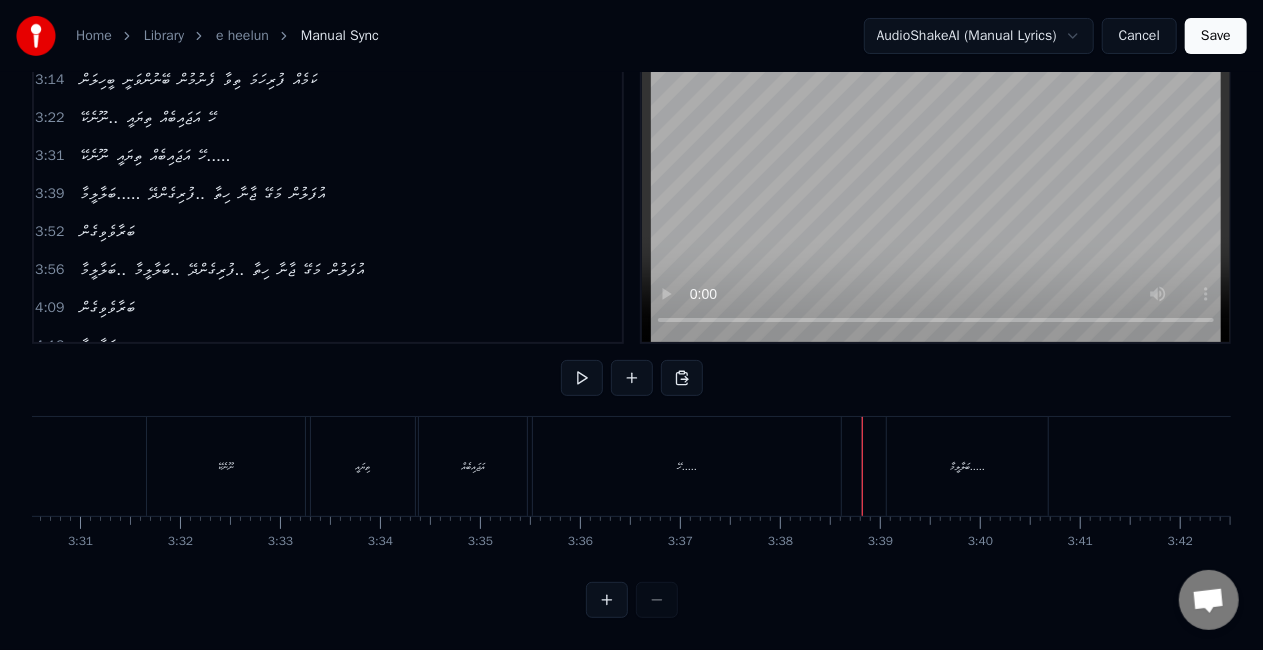 click on "ބަލާލީމާ....." at bounding box center (967, 466) 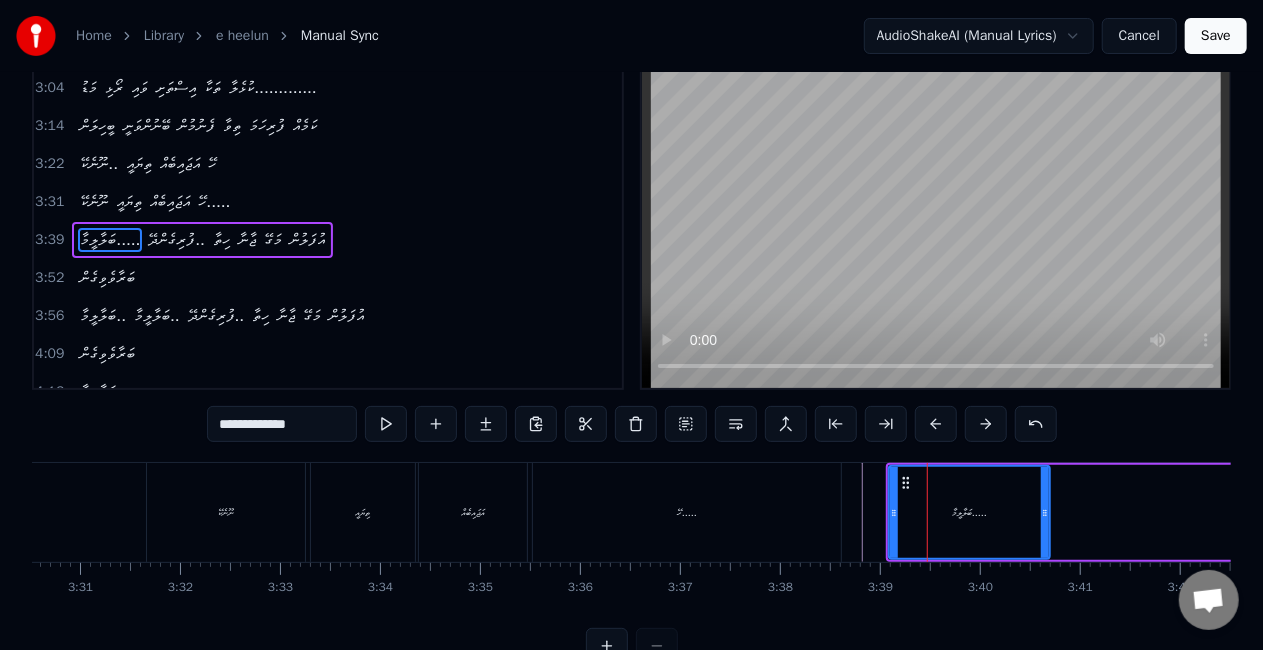 scroll, scrollTop: 0, scrollLeft: 0, axis: both 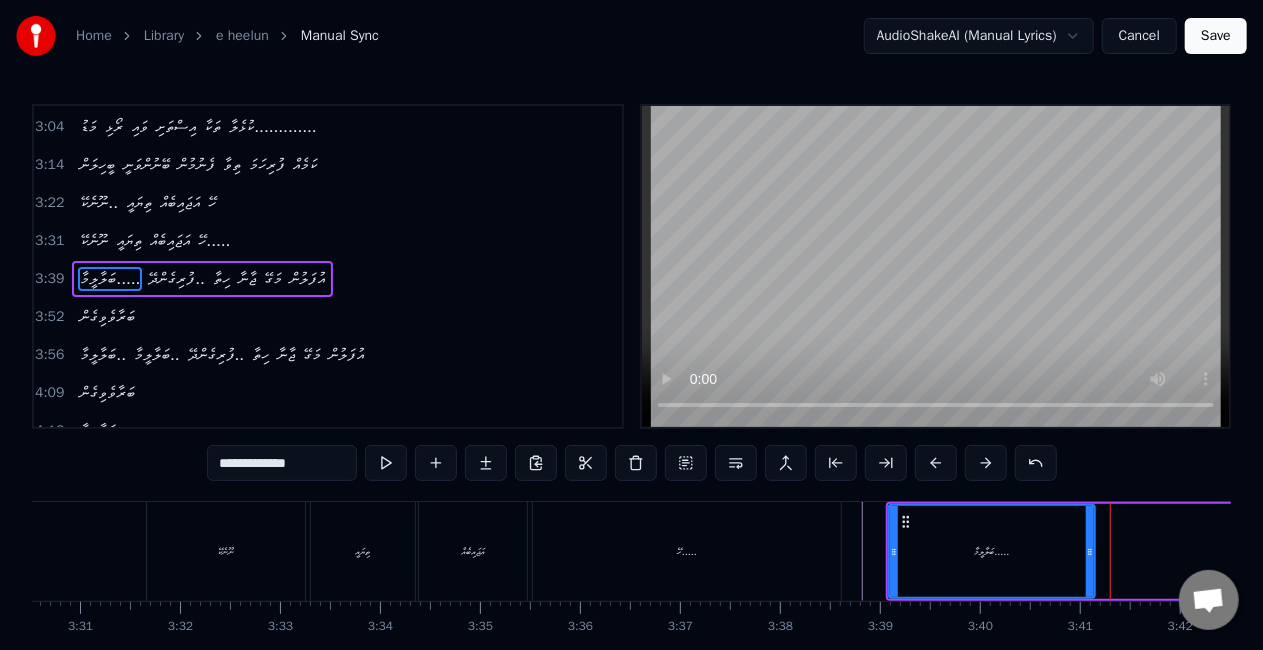 drag, startPoint x: 1044, startPoint y: 552, endPoint x: 1089, endPoint y: 550, distance: 45.044422 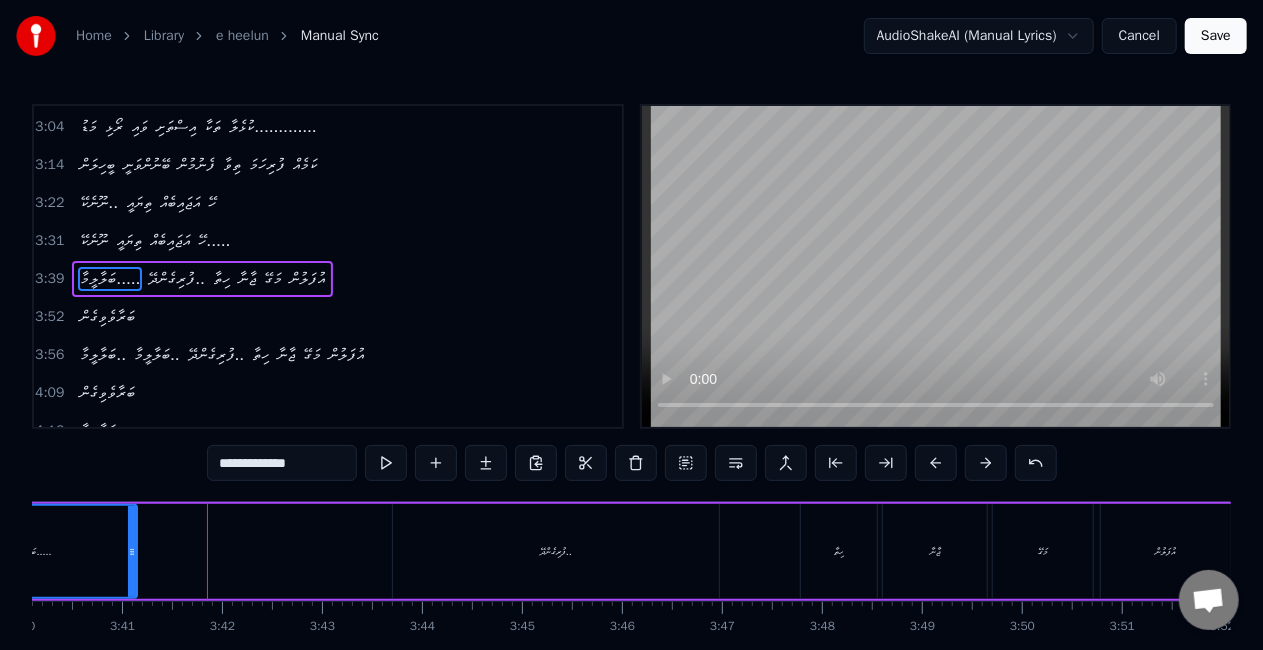 scroll, scrollTop: 0, scrollLeft: 22054, axis: horizontal 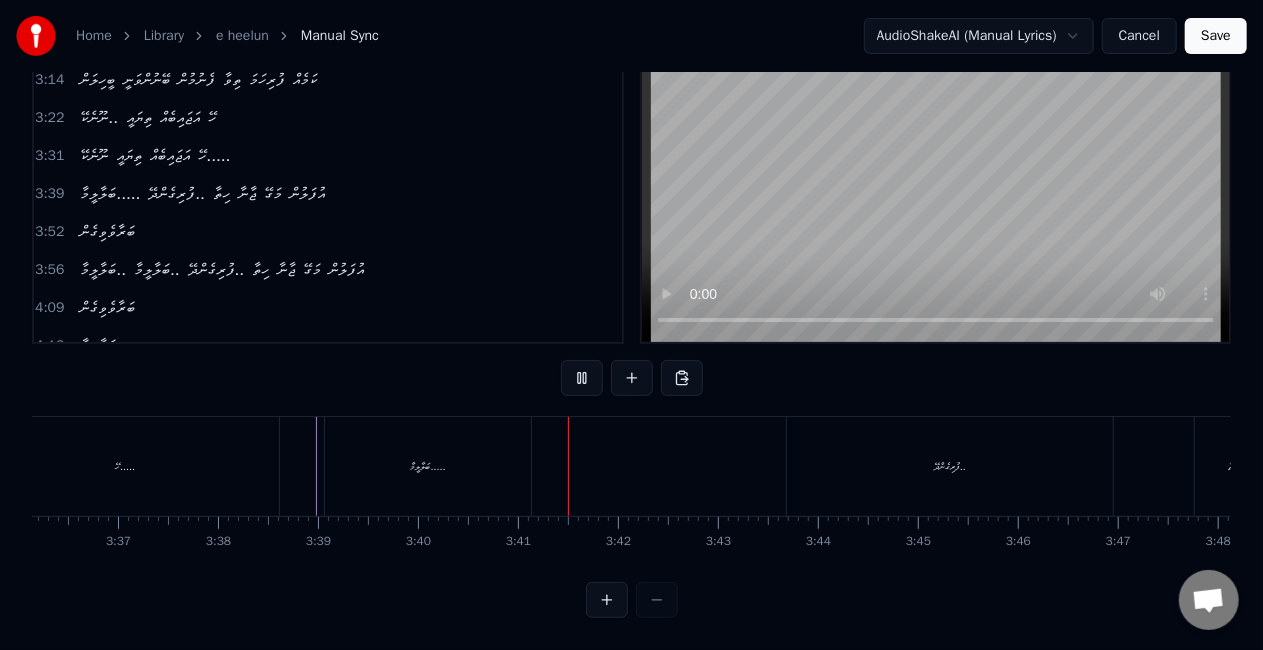 click on "ބަލާލީމާ....." at bounding box center [428, 466] 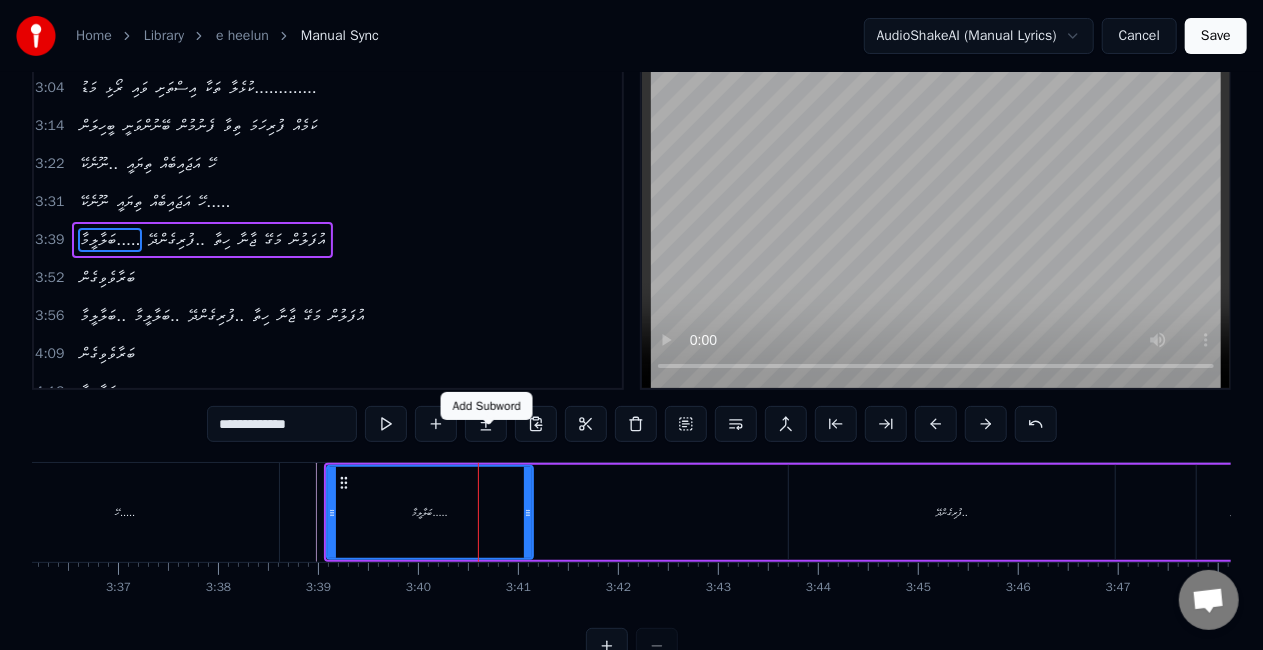 scroll, scrollTop: 0, scrollLeft: 0, axis: both 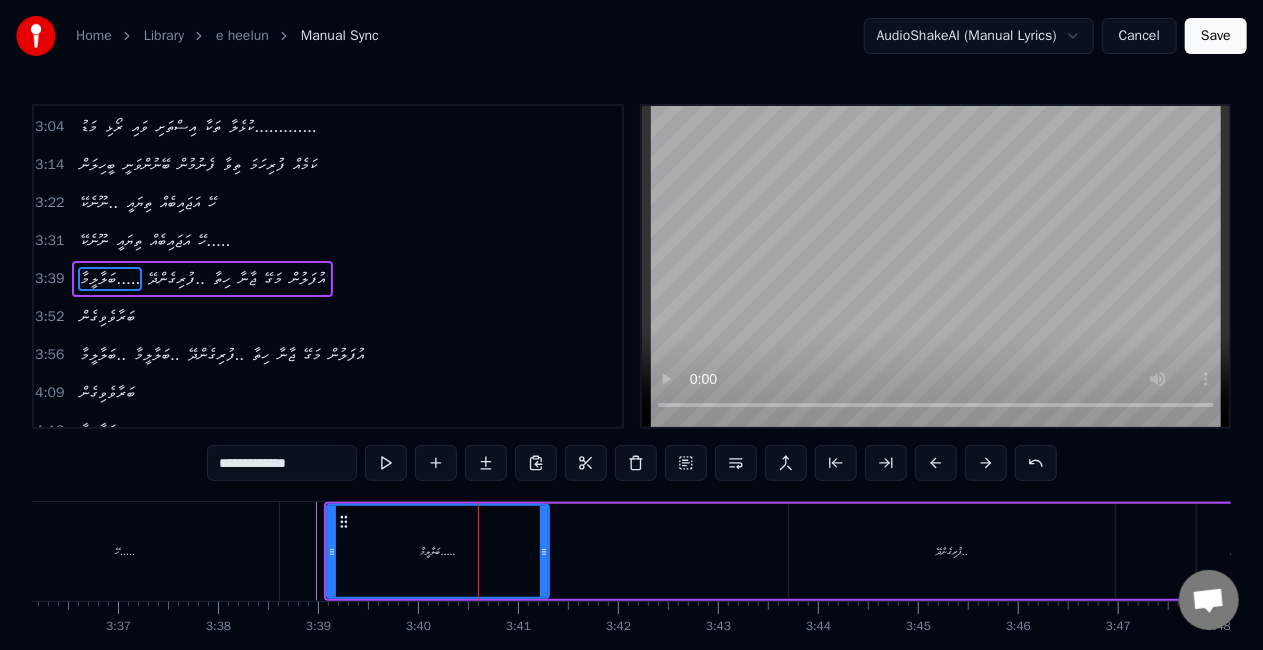 drag, startPoint x: 528, startPoint y: 544, endPoint x: 544, endPoint y: 548, distance: 16.492422 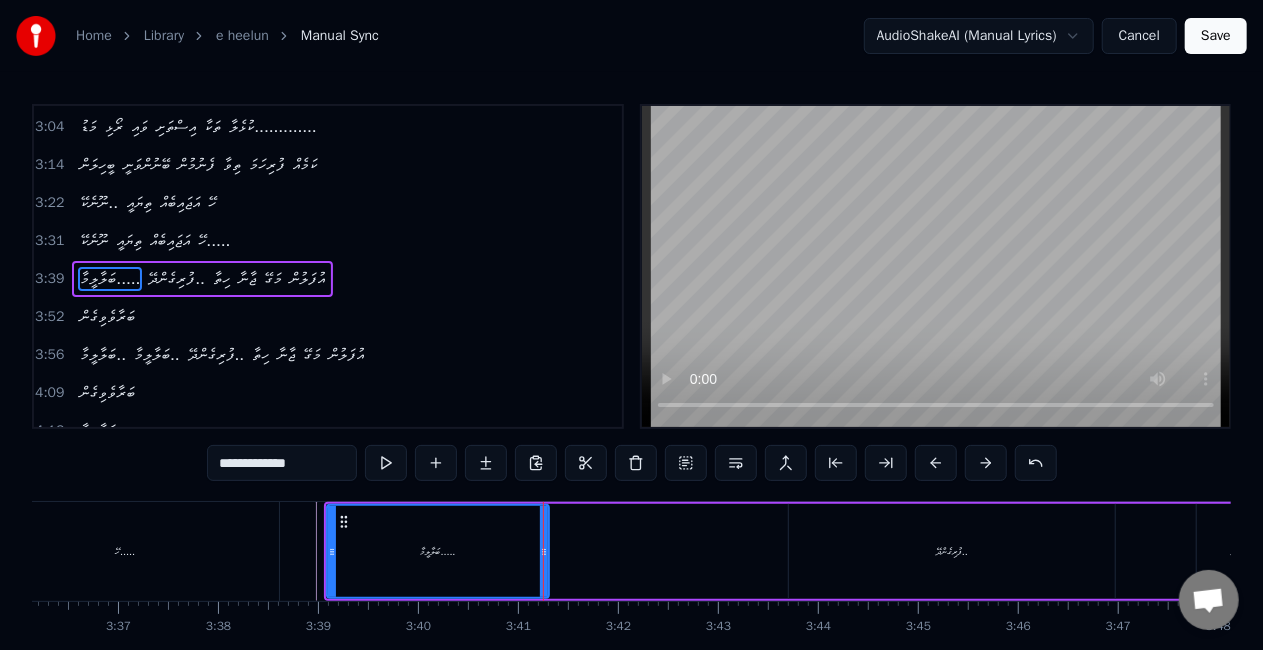 click on "ބަލާލީމާ....." at bounding box center [438, 551] 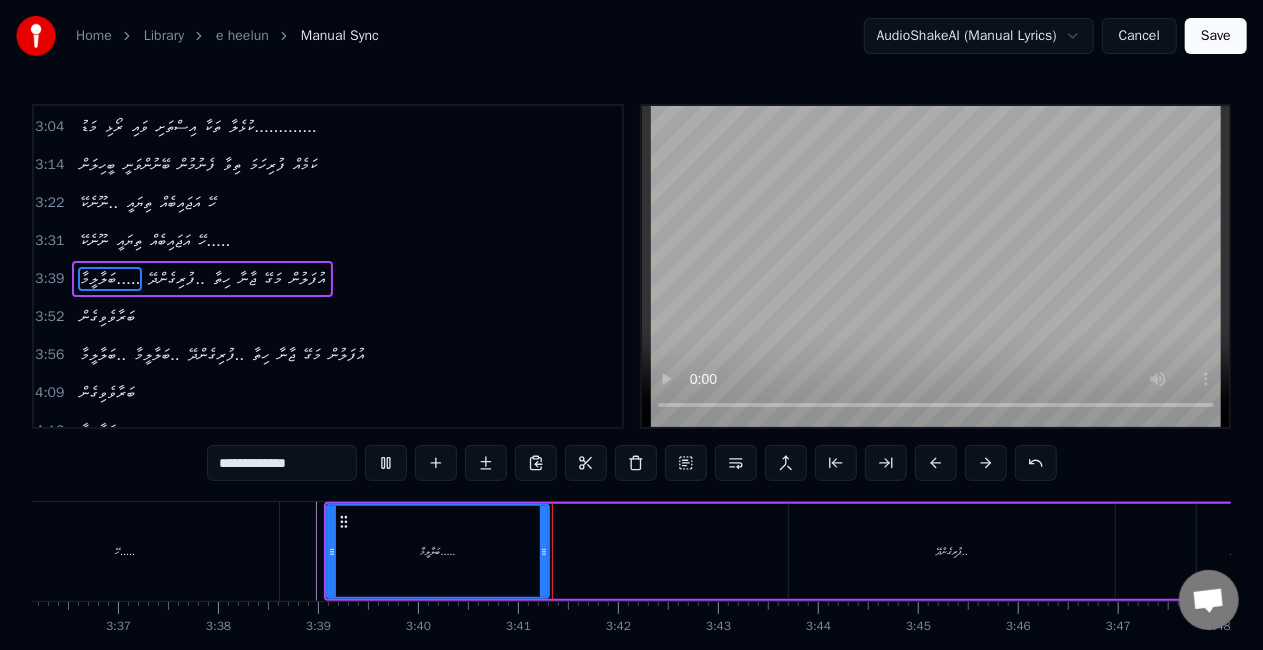 click on "ބަލާލީމާ....." at bounding box center (438, 551) 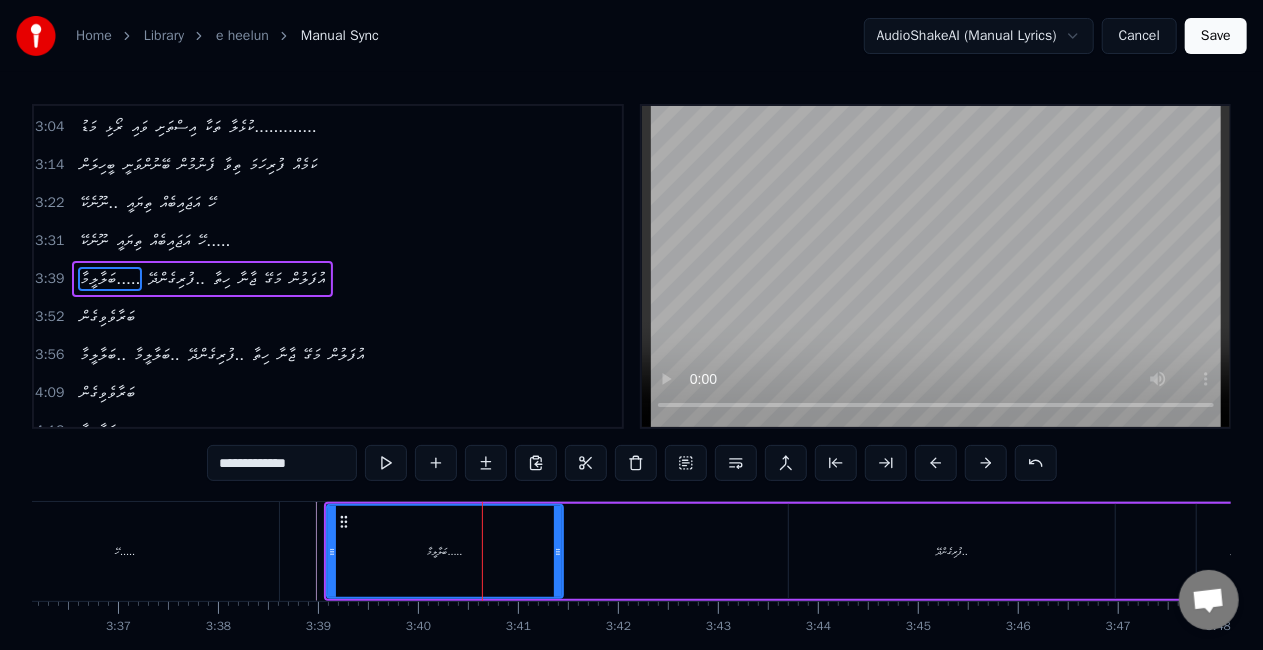 drag, startPoint x: 544, startPoint y: 550, endPoint x: 560, endPoint y: 550, distance: 16 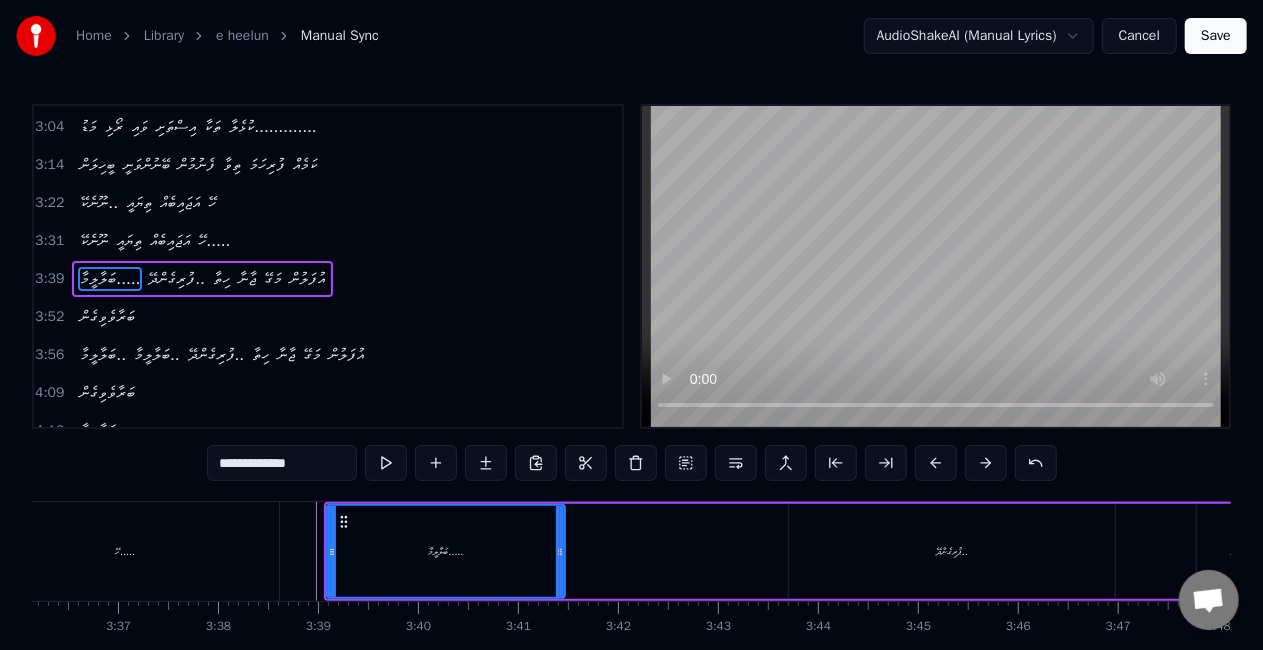 click on "ބަލާލީމާ....." at bounding box center (446, 551) 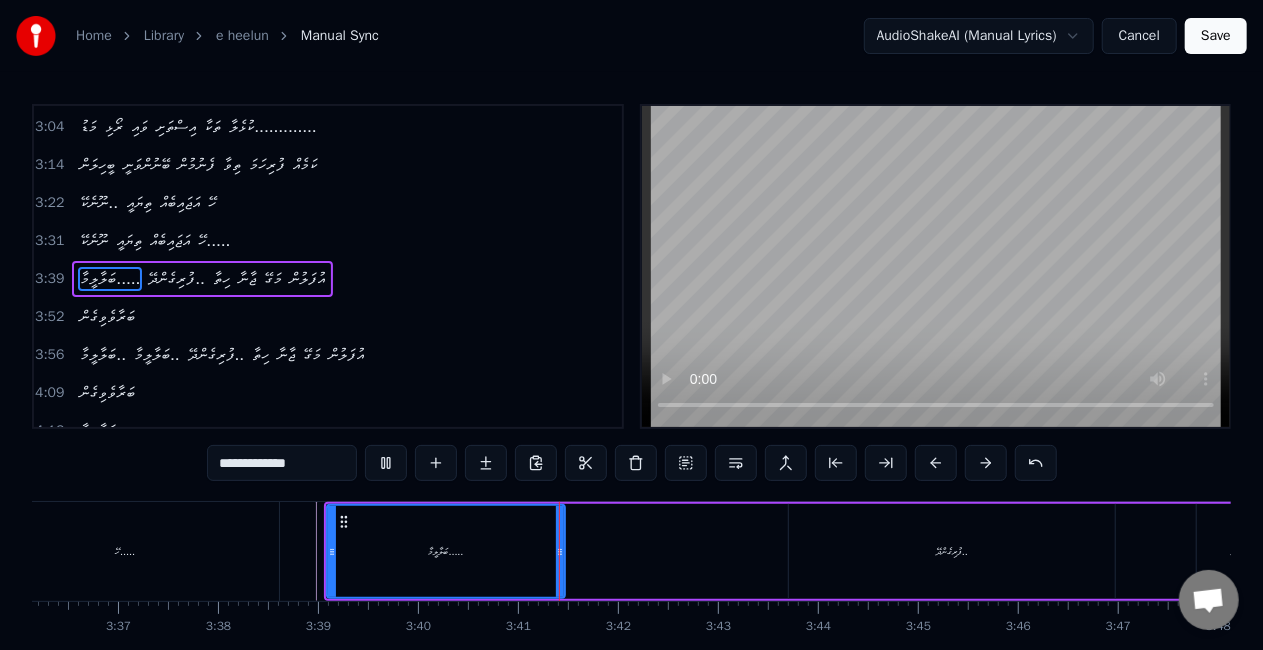 click on "ބަލާލީމާ....." at bounding box center (446, 551) 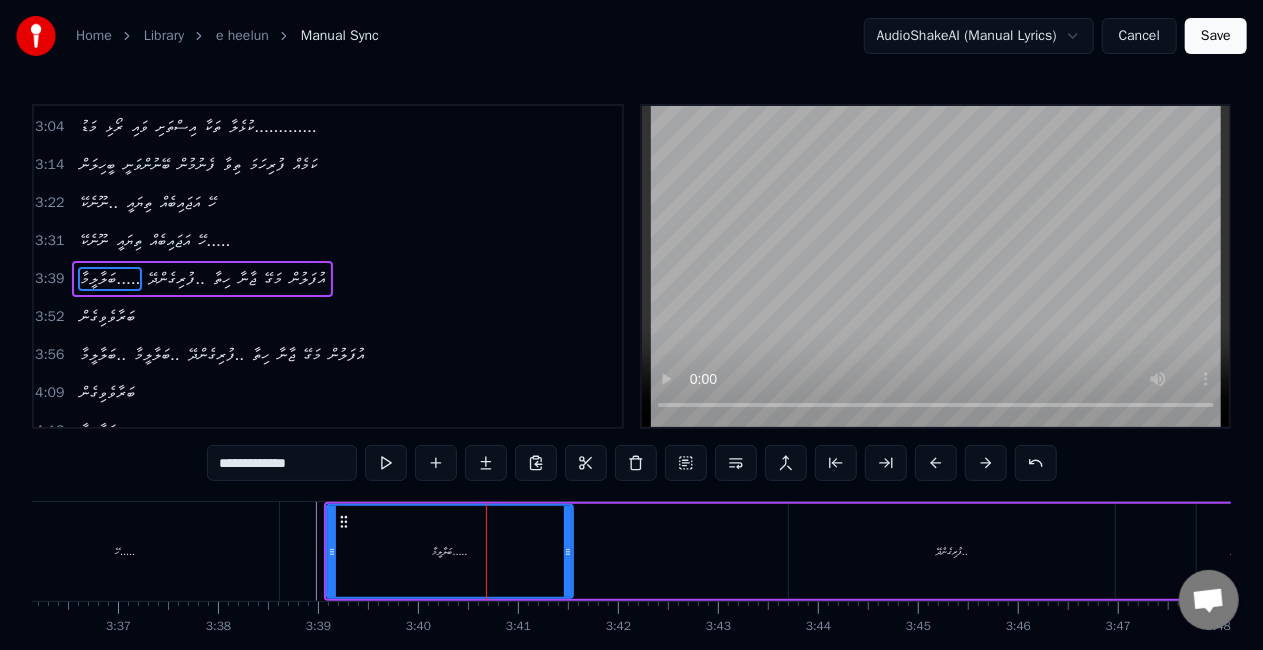 click 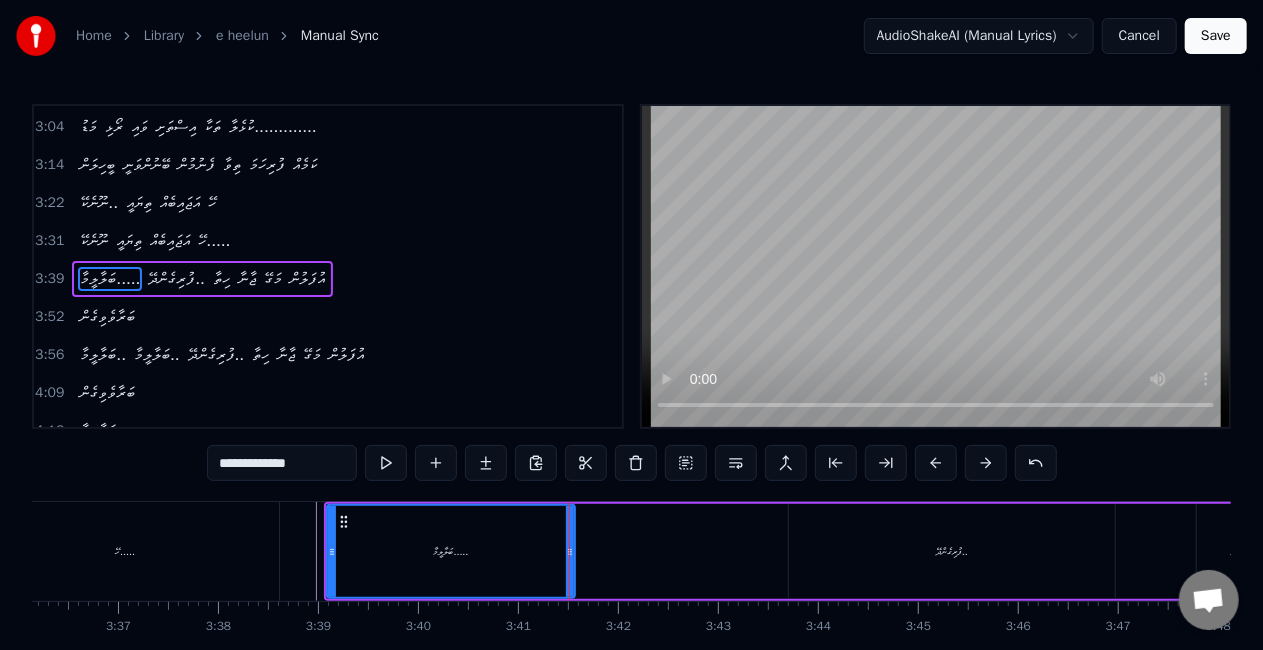 click on "ބަލާލީމާ....." at bounding box center (451, 551) 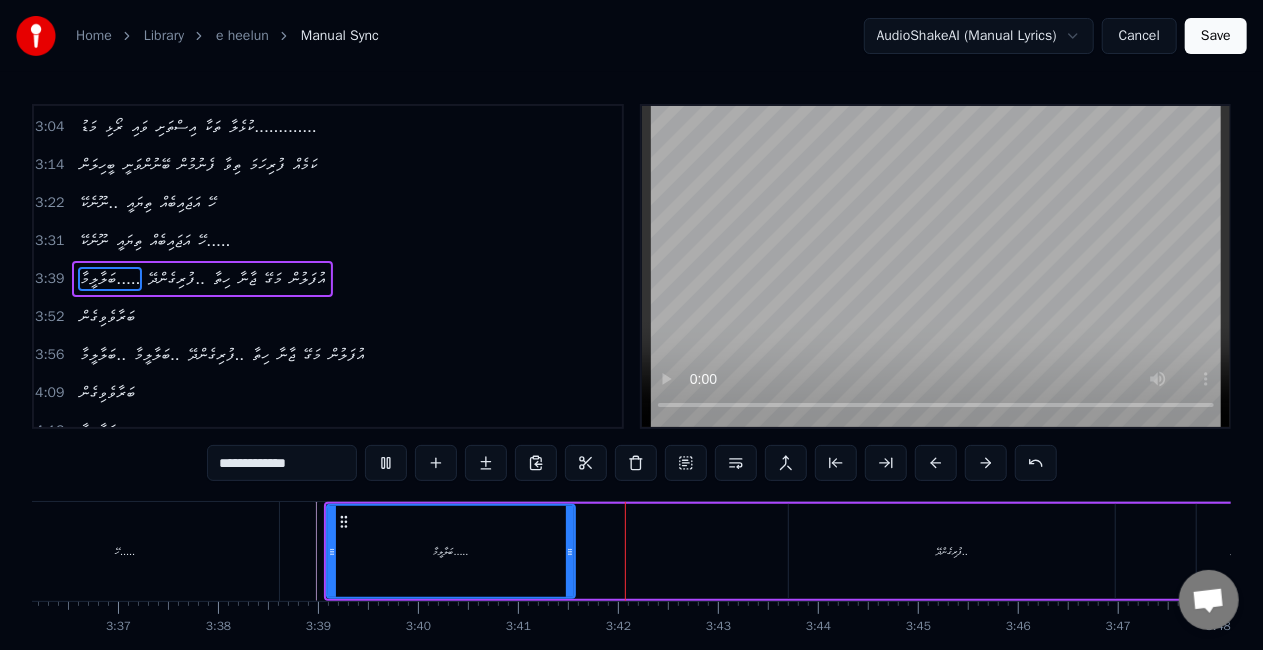 click on "ބަލާލީމާ....." at bounding box center (451, 551) 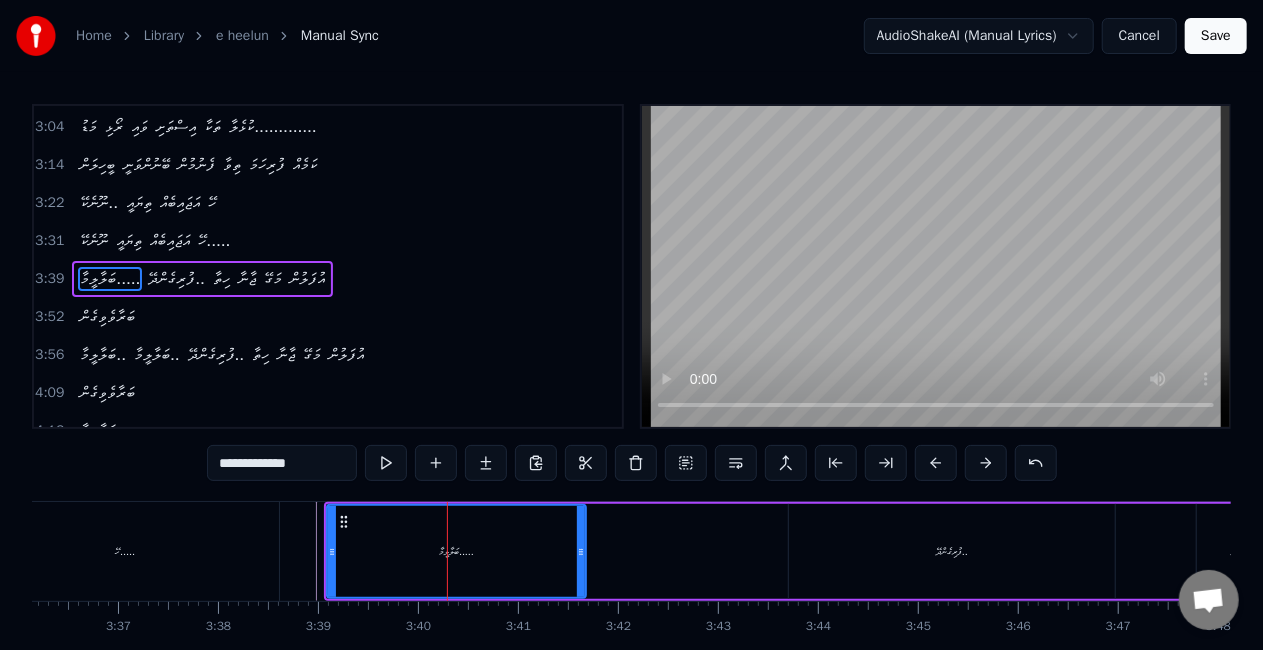 drag, startPoint x: 570, startPoint y: 553, endPoint x: 581, endPoint y: 553, distance: 11 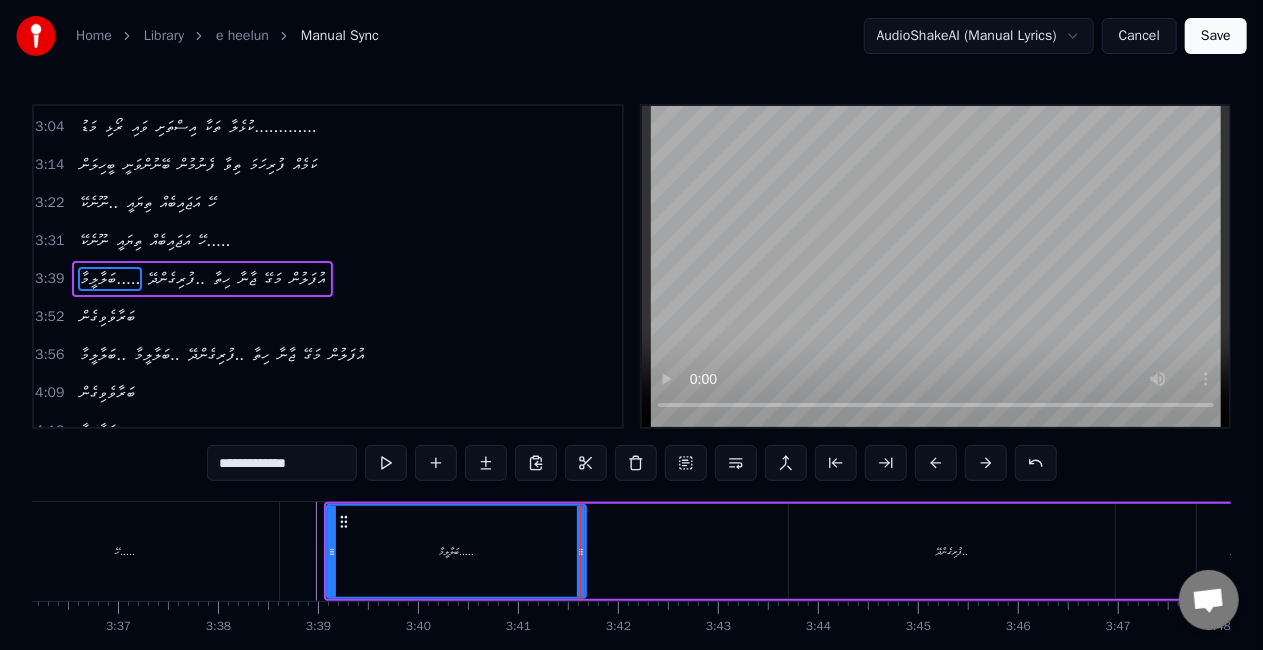 click on "ބަލާލީމާ....." at bounding box center [456, 551] 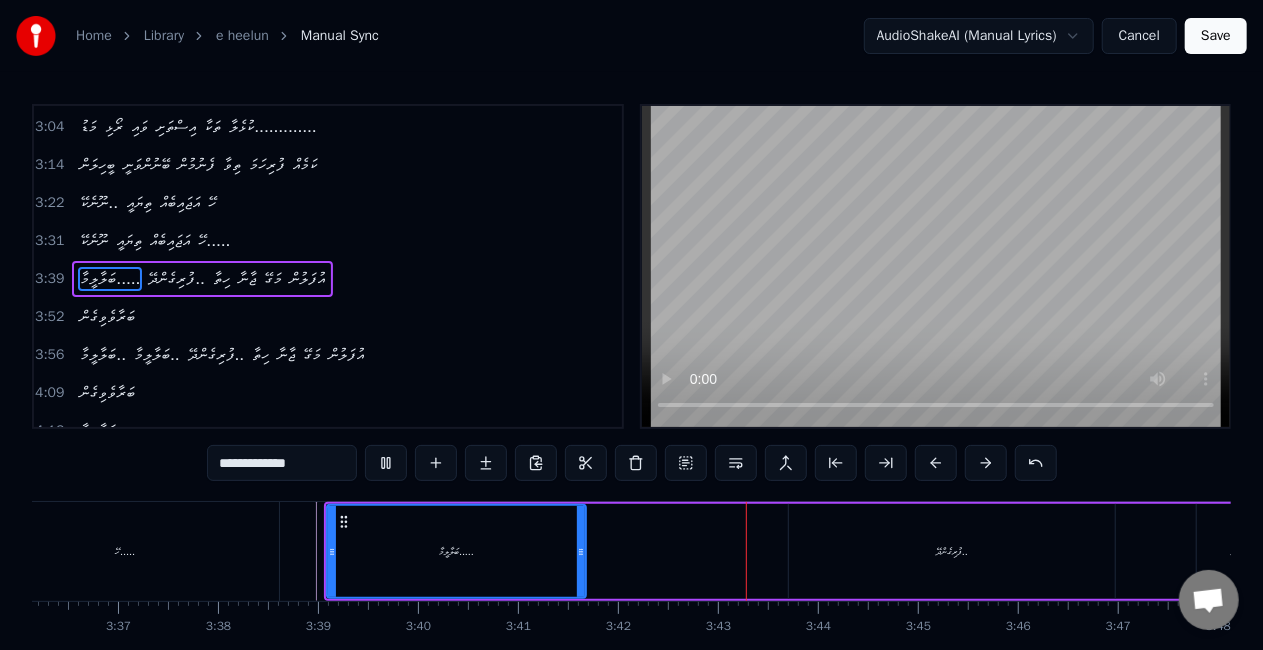click on "ފުރިގެންދޭ.." at bounding box center [952, 551] 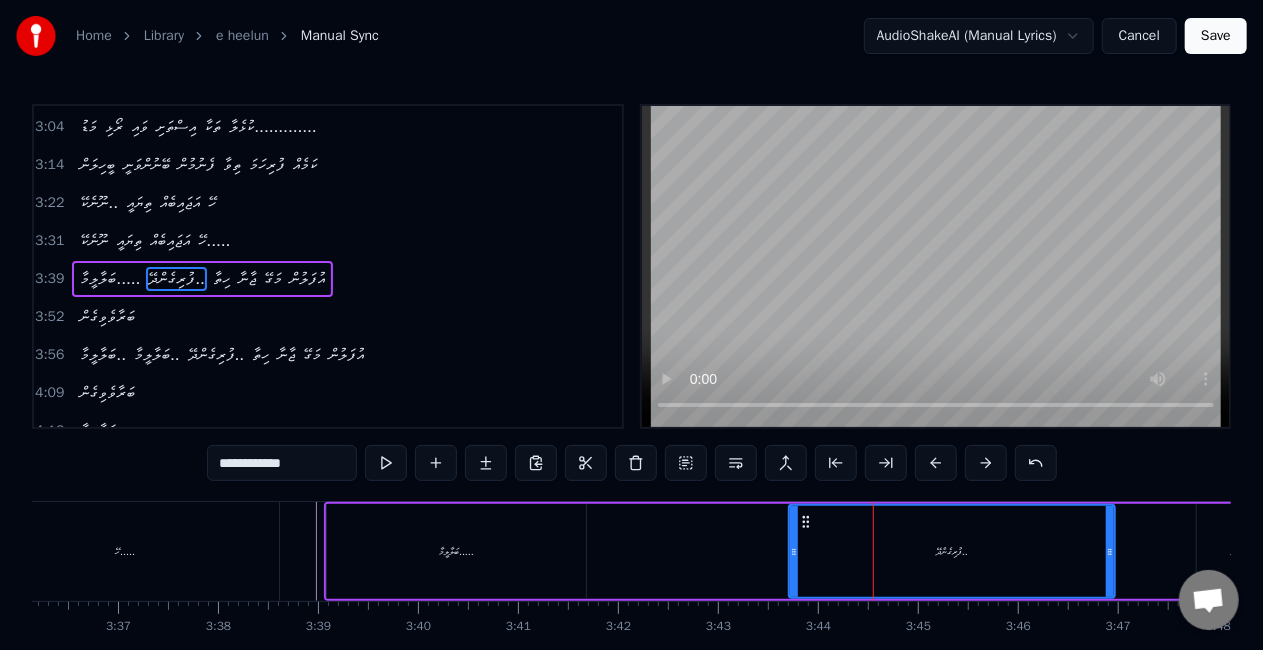 click on "ބަލާލީމާ..... ފުރިގެންދޭ.. ހިތާ ޖާނާ މަގޭ އުފަލުން" at bounding box center (977, 551) 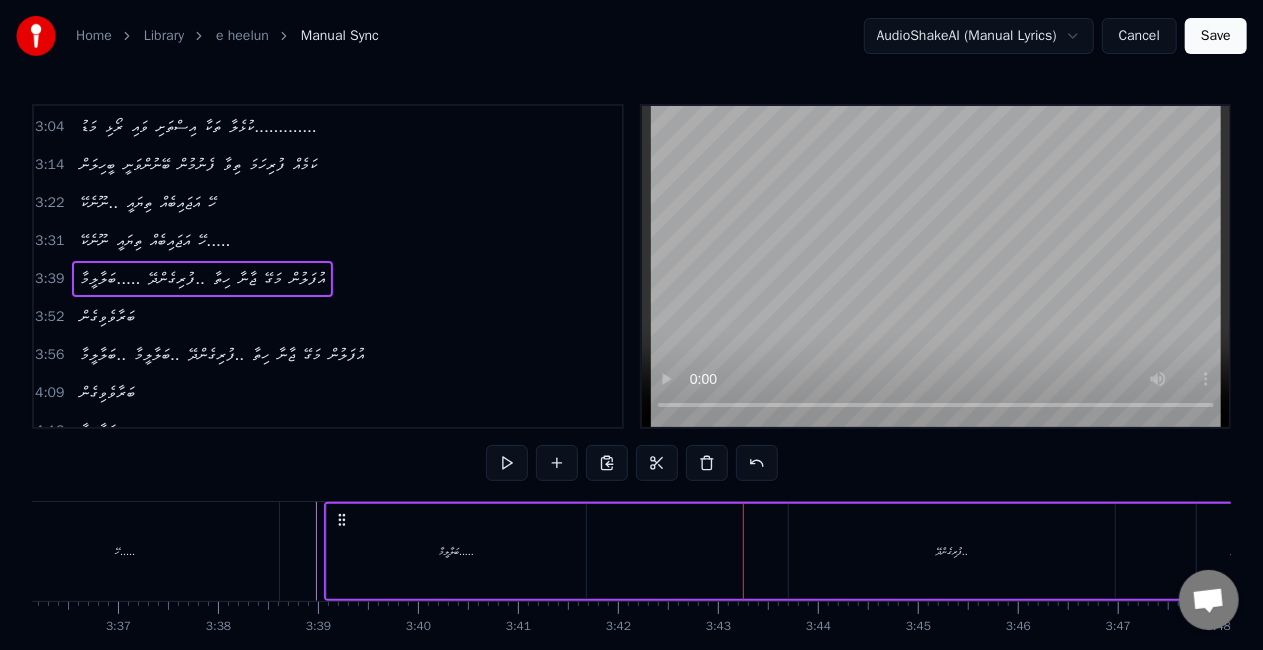 click on "ބަލާލީމާ..... ފުރިގެންދޭ.. ހިތާ ޖާނާ މަގޭ އުފަލުން" at bounding box center [977, 551] 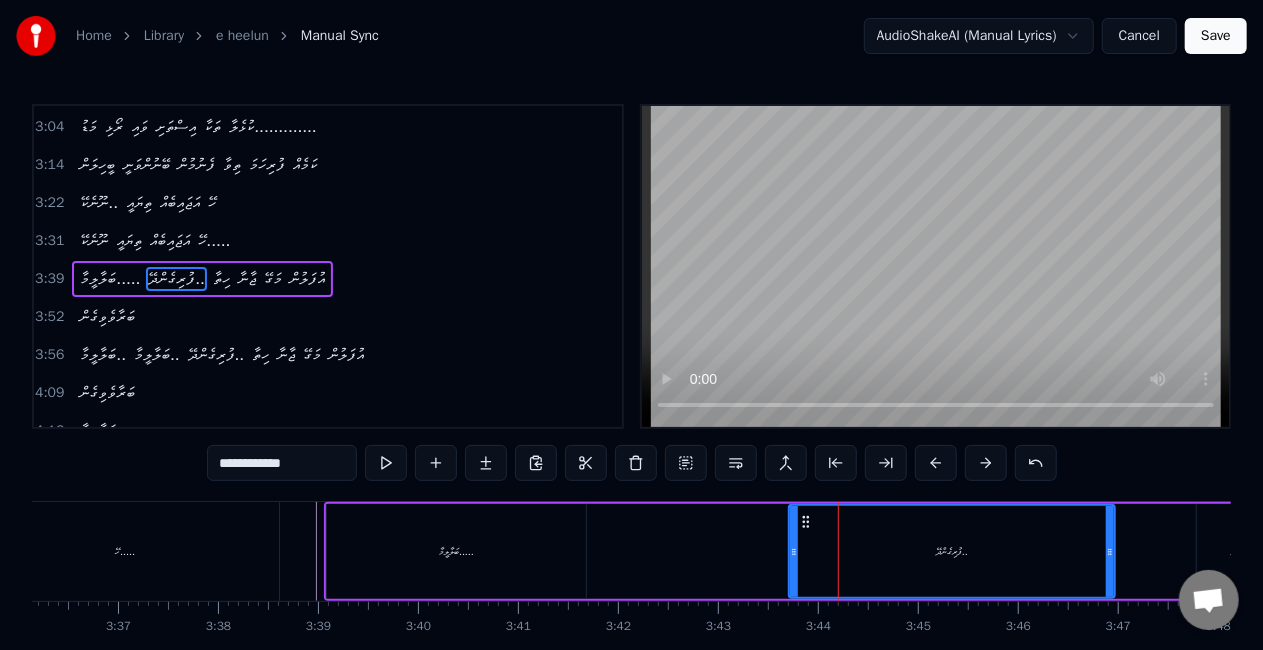 click on "ބަލާލީމާ..... ފުރިގެންދޭ.. ހިތާ ޖާނާ މަގޭ އުފަލުން" at bounding box center [977, 551] 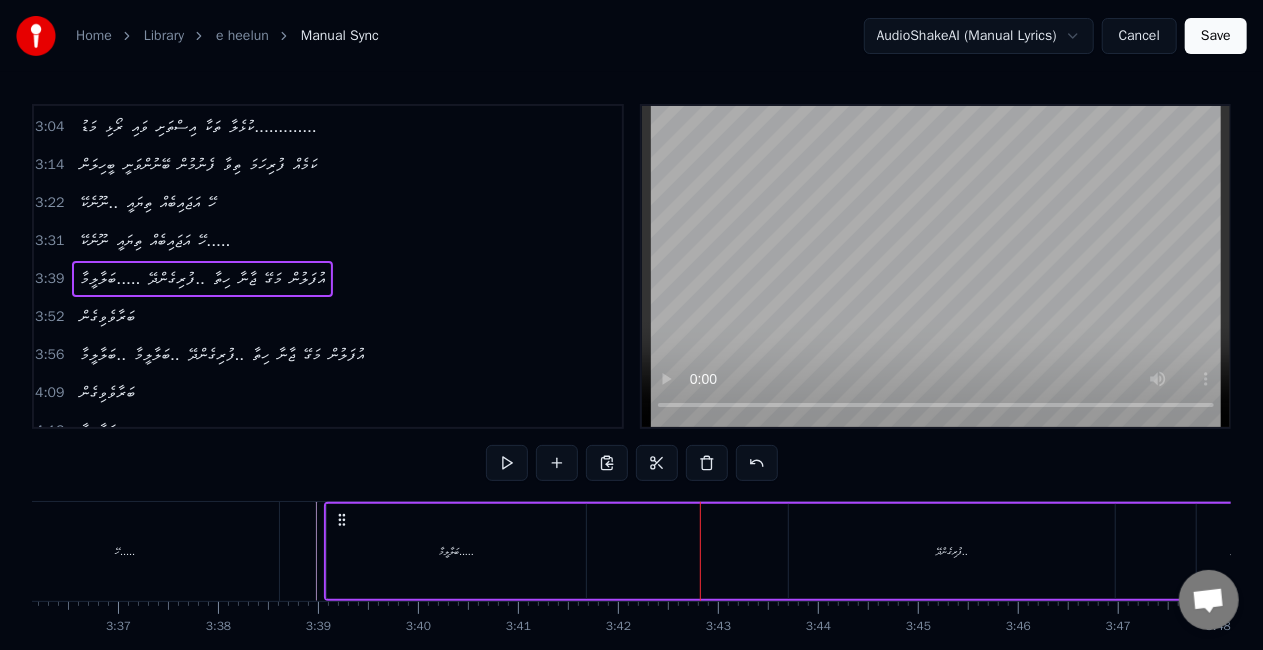 click on "ބަލާލީމާ..... ފުރިގެންދޭ.. ހިތާ ޖާނާ މަގޭ އުފަލުން" at bounding box center [977, 551] 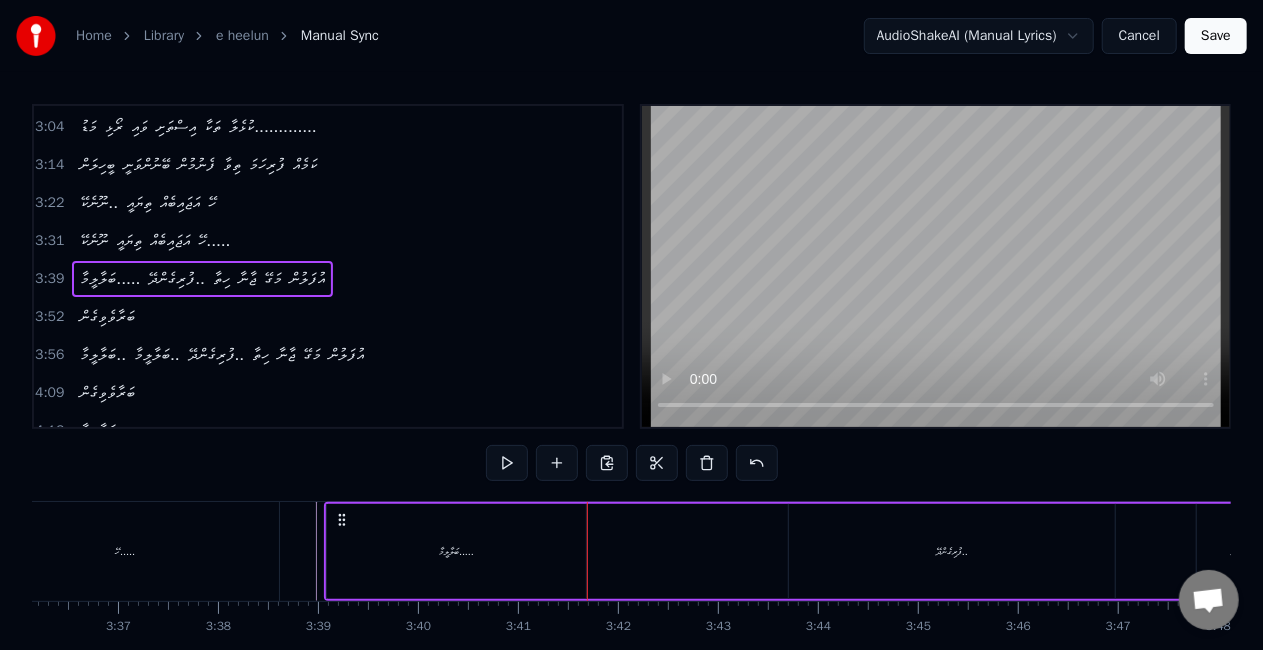 click on "ފުރިގެންދޭ.." at bounding box center (952, 551) 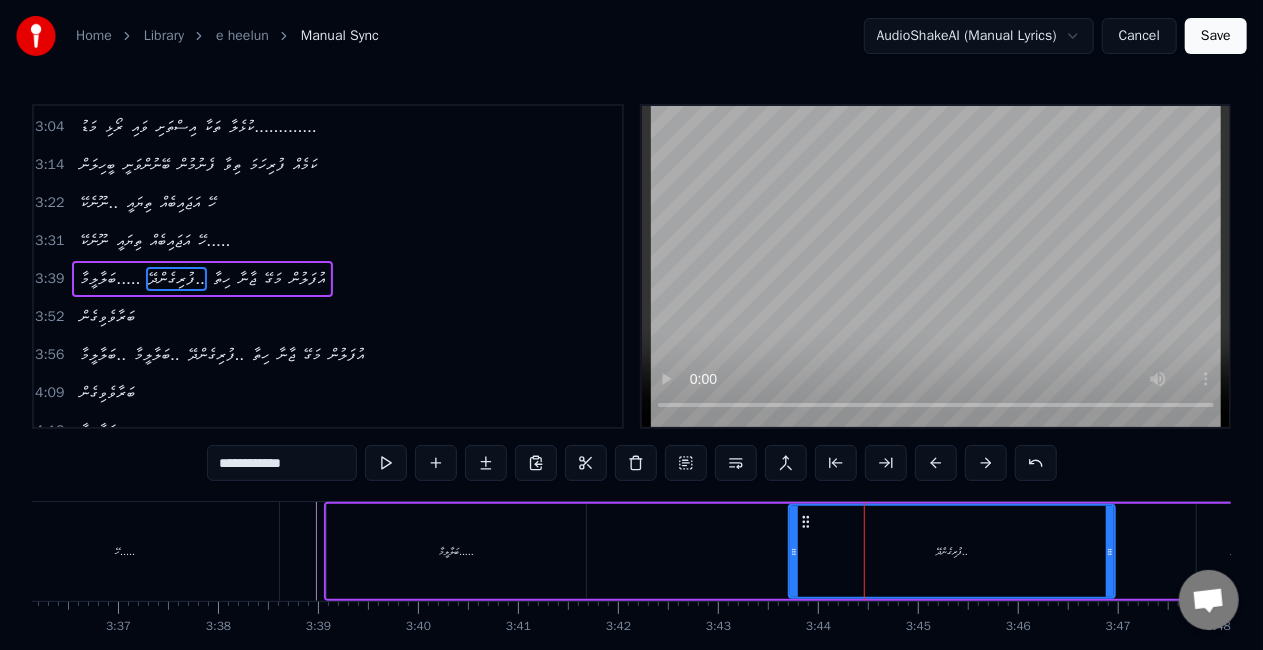 click on "ފުރިގެންދޭ.." at bounding box center (952, 551) 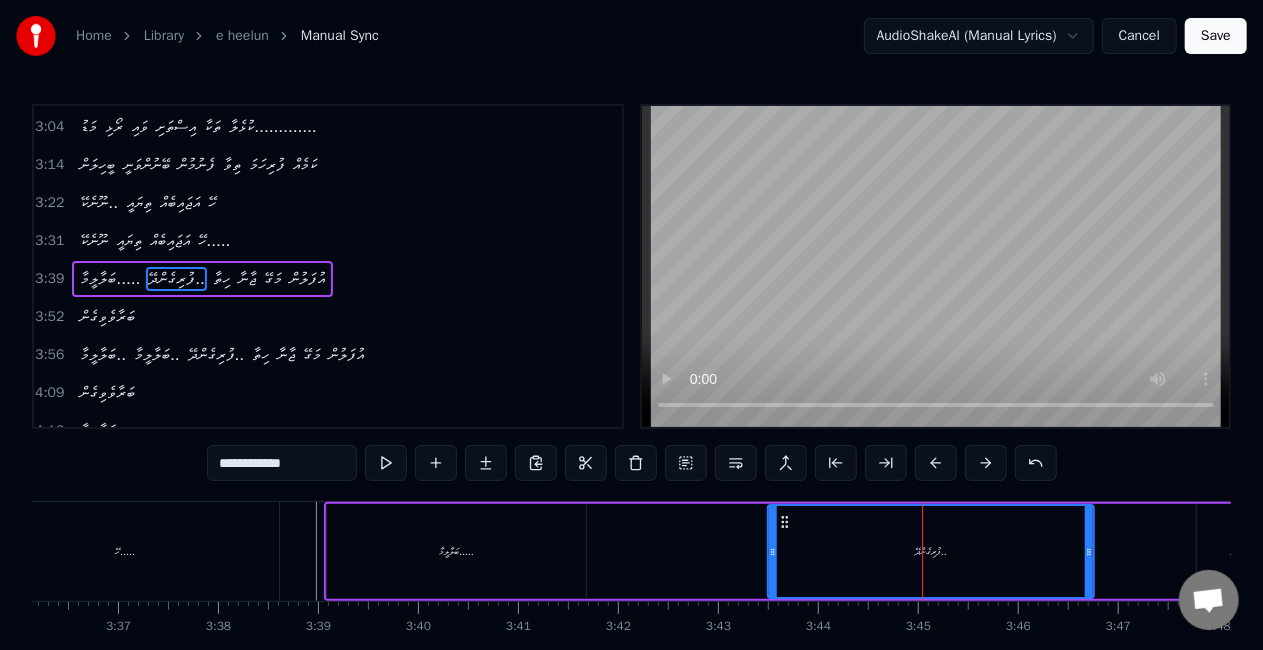 drag, startPoint x: 804, startPoint y: 518, endPoint x: 782, endPoint y: 507, distance: 24.596748 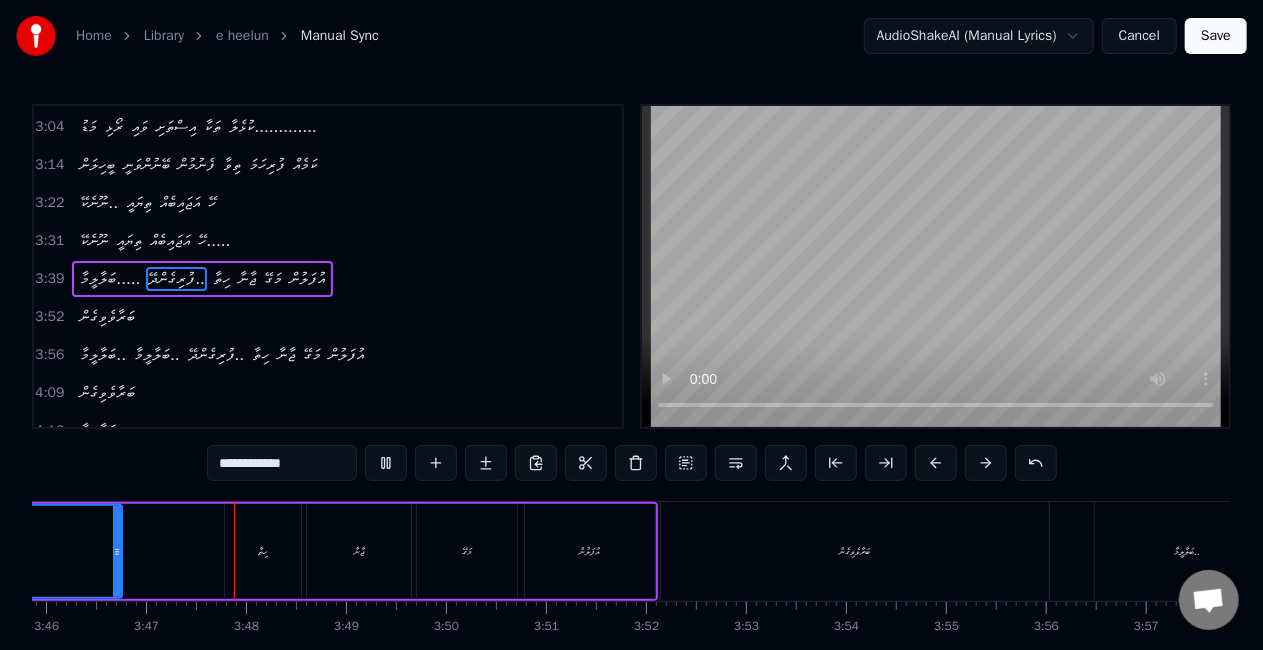 scroll, scrollTop: 0, scrollLeft: 22637, axis: horizontal 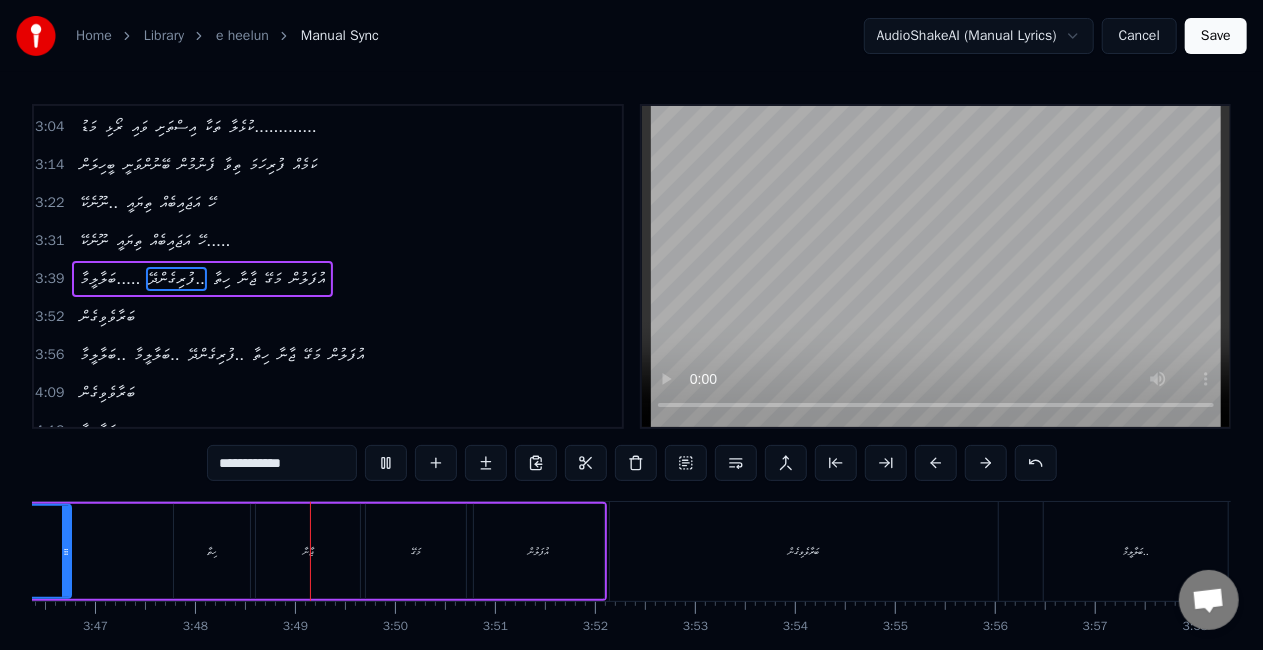 click on "ހިތާ" at bounding box center (212, 551) 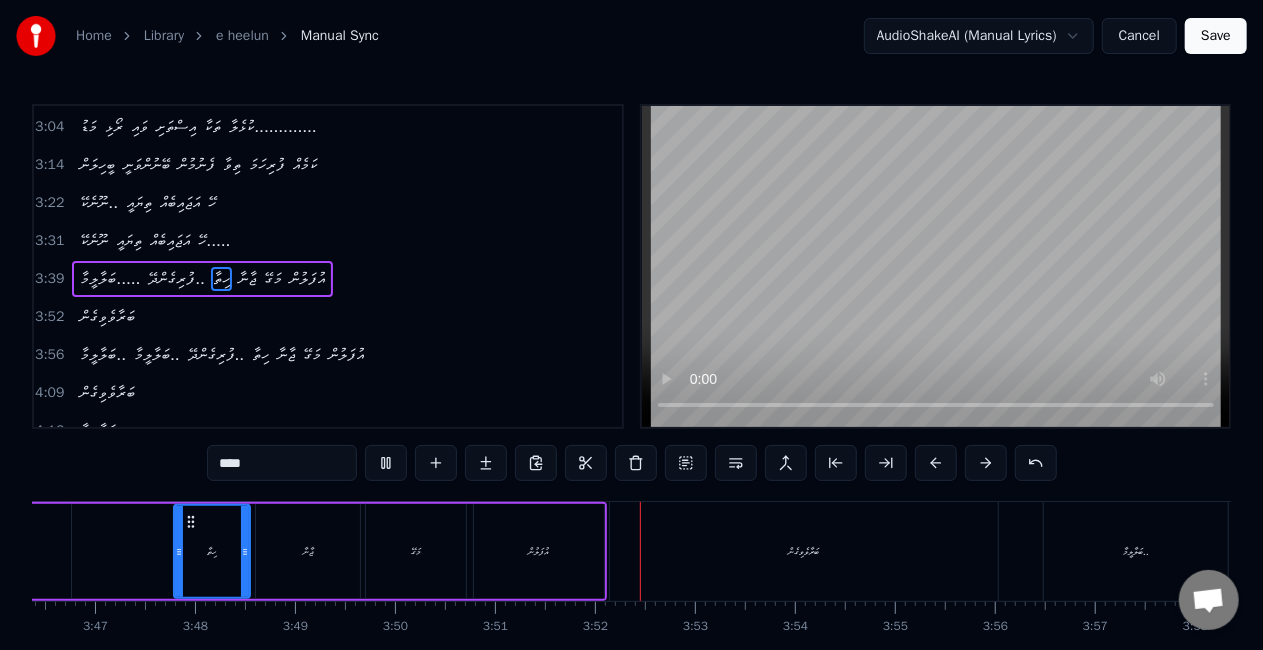click on "އުފަލުން" at bounding box center (539, 551) 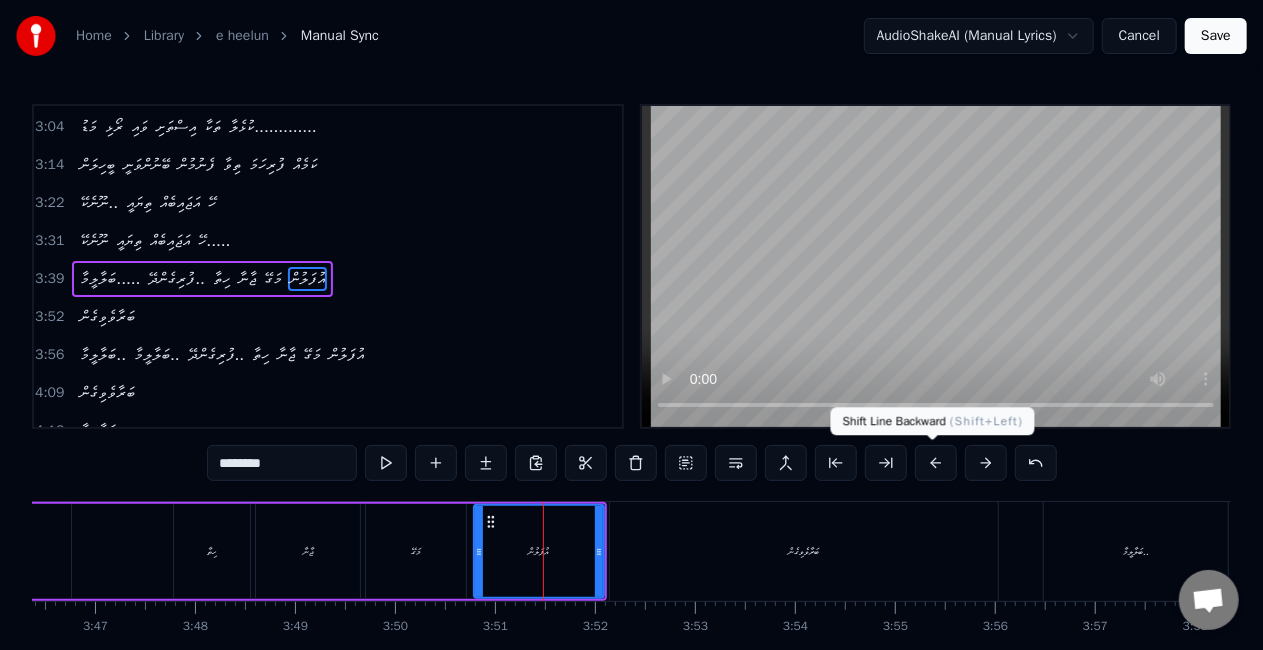 click at bounding box center [936, 463] 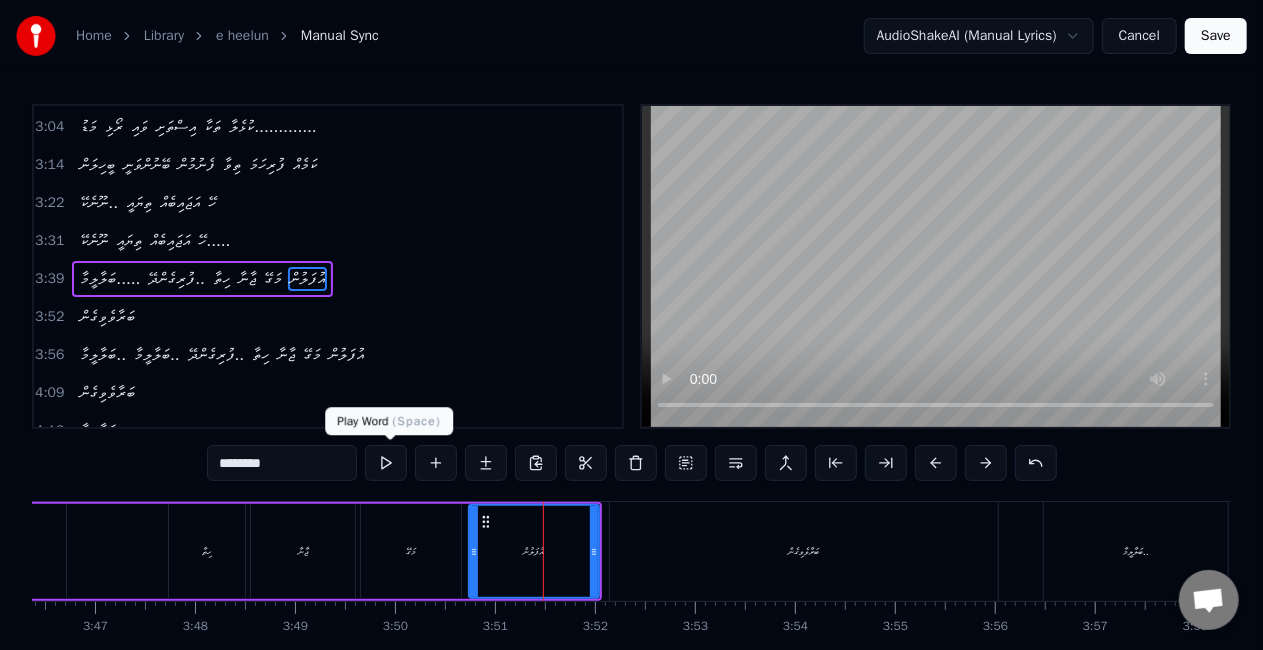 click at bounding box center (386, 463) 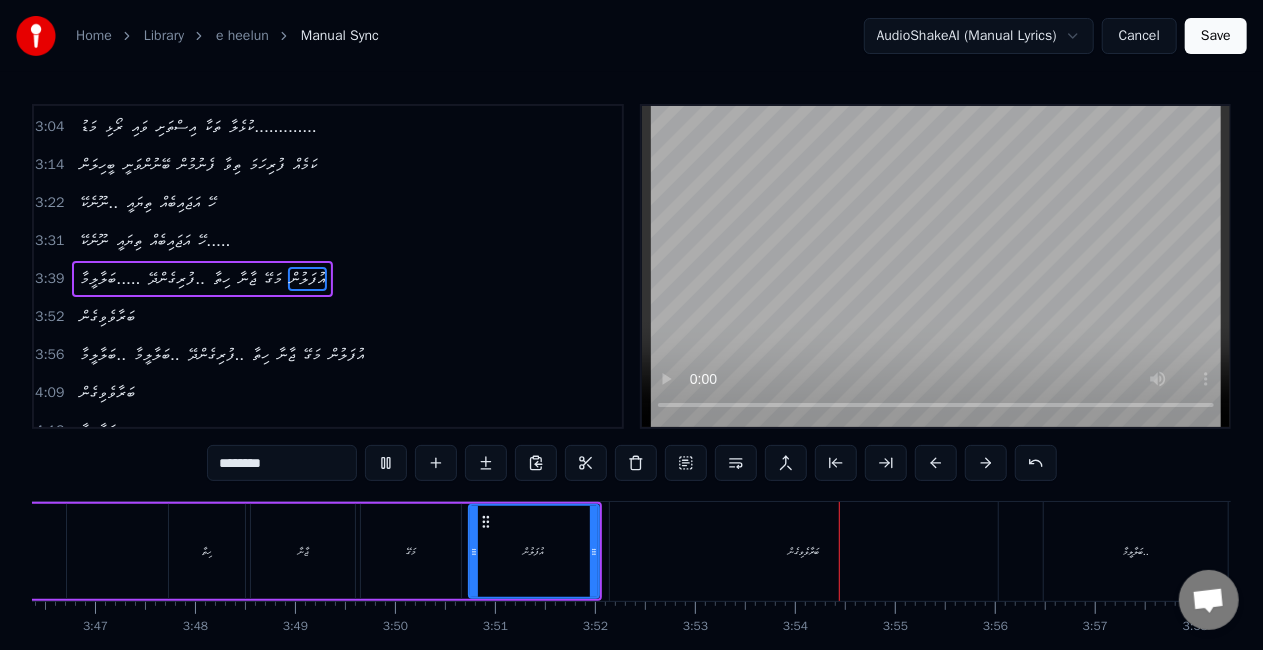 click on "ބަރާވެވިގެން" at bounding box center (804, 551) 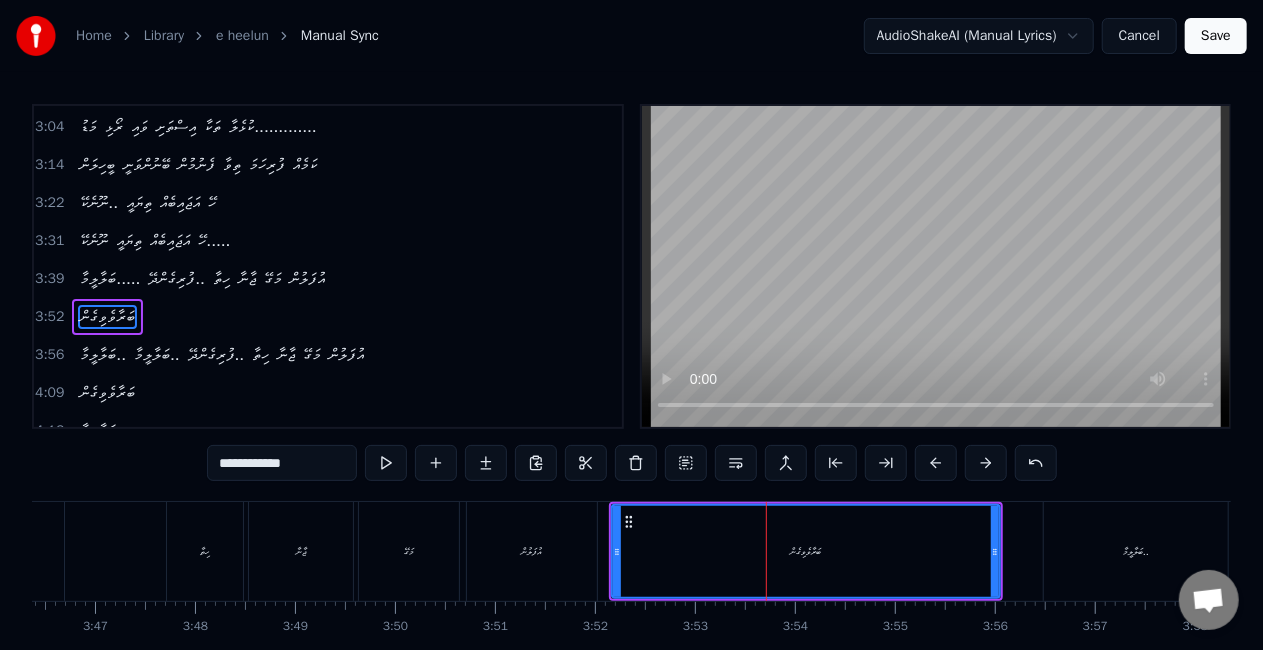scroll, scrollTop: 530, scrollLeft: 0, axis: vertical 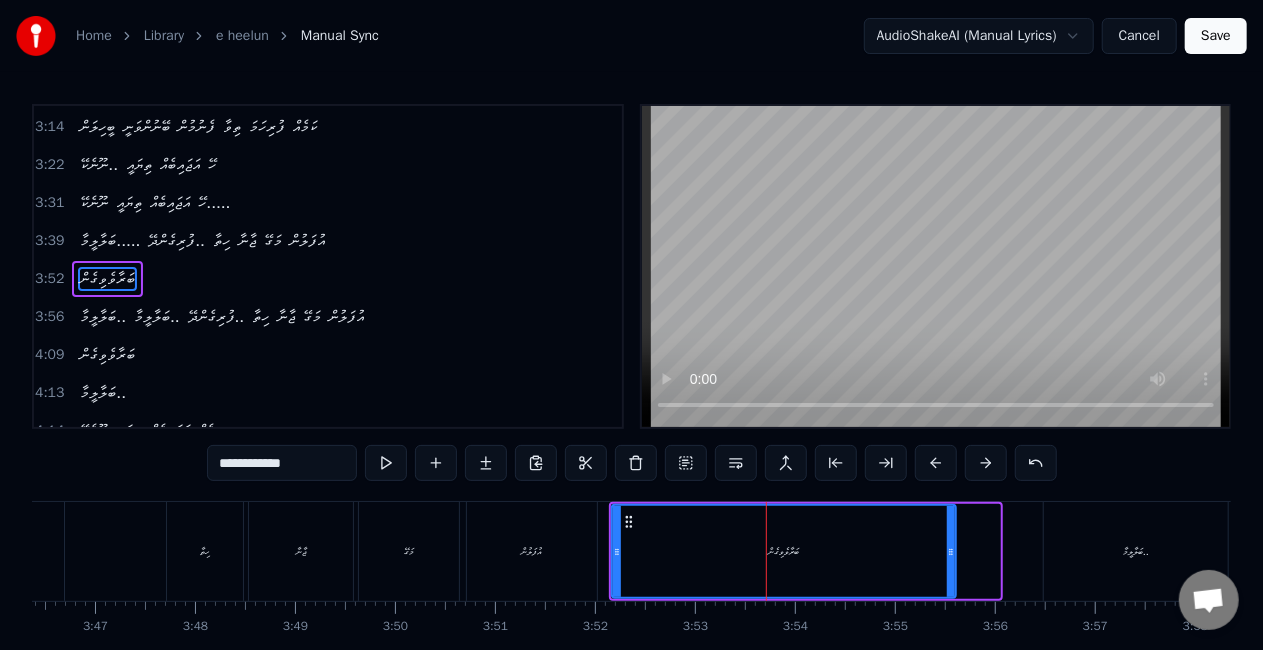 drag, startPoint x: 994, startPoint y: 552, endPoint x: 950, endPoint y: 552, distance: 44 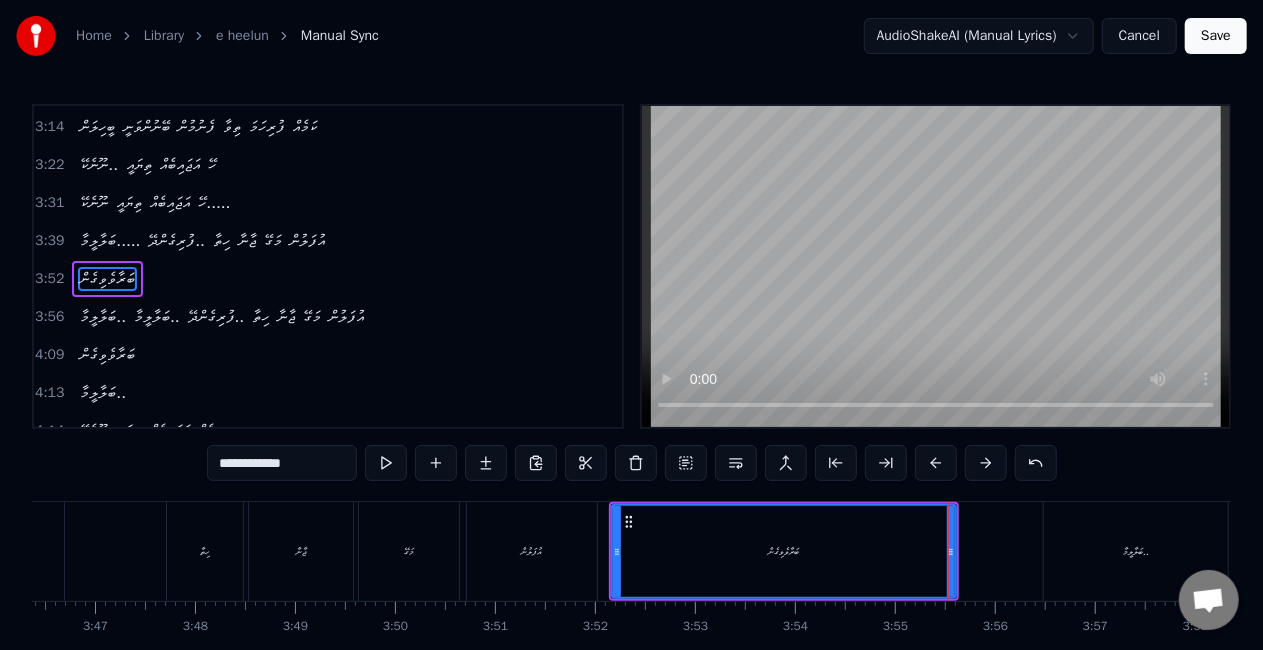 click on "ބަރާވެވިގެން" at bounding box center (784, 551) 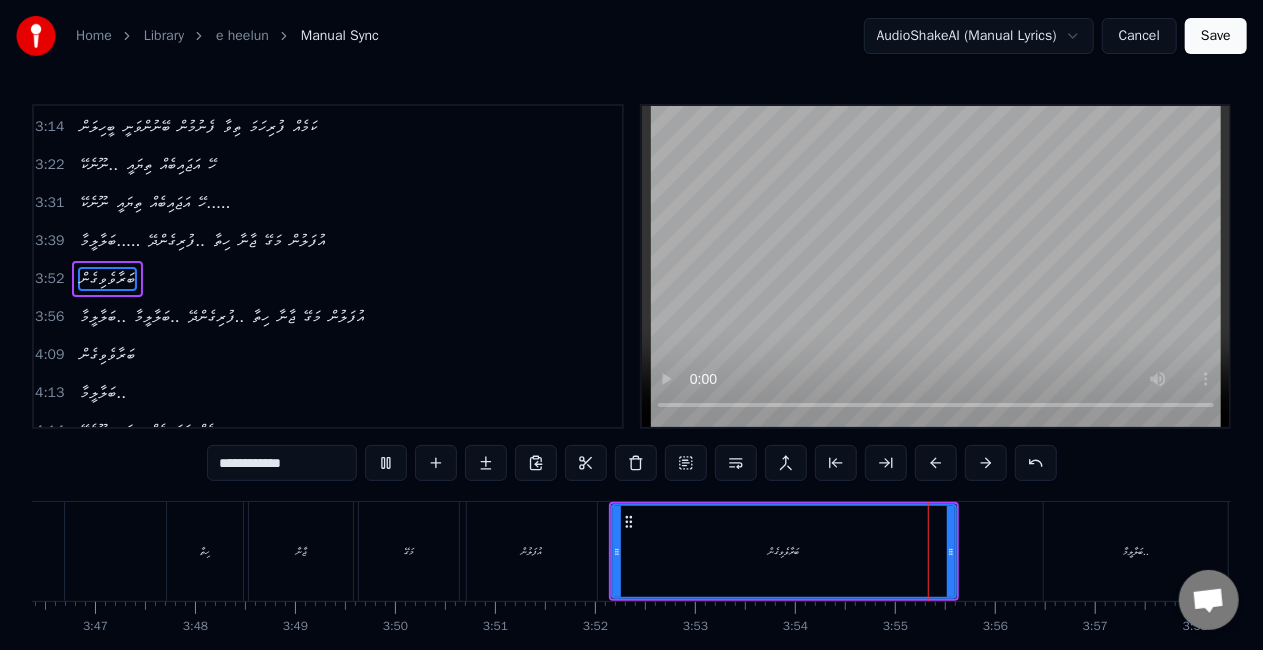 click on "ބަރާވެވިގެން" at bounding box center (784, 551) 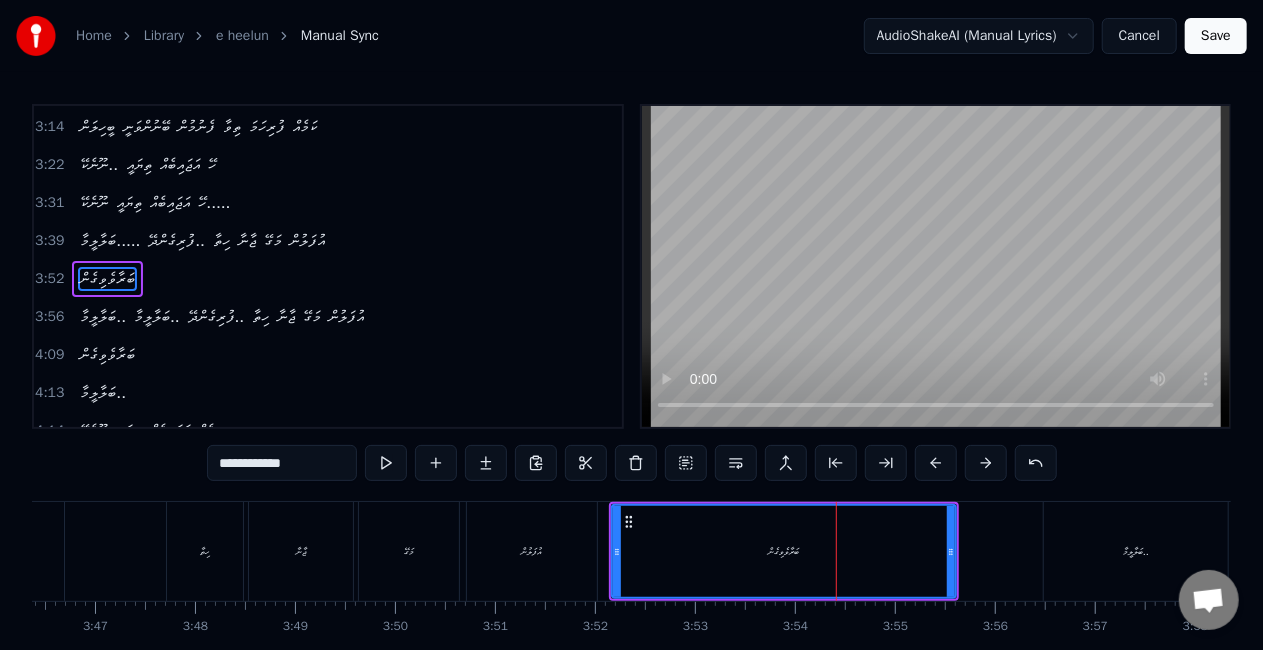 click on "**********" at bounding box center [282, 463] 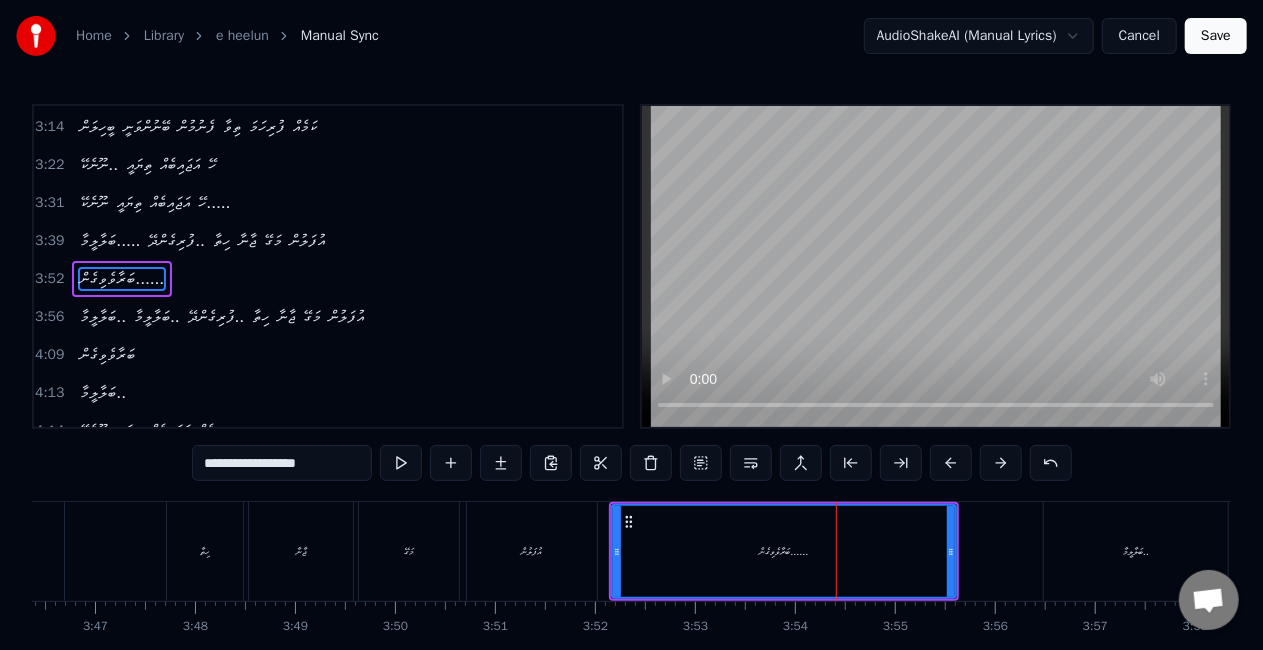 click on "ބަރާވެވިގެން......" at bounding box center (784, 551) 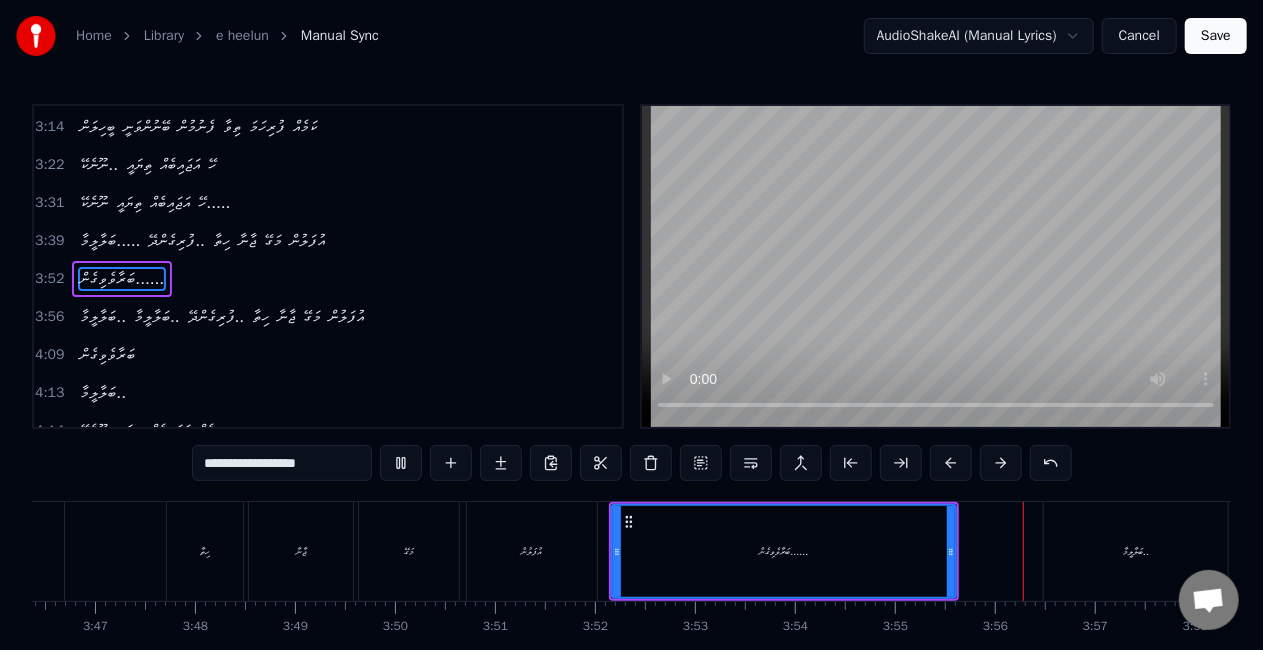 click on "**********" at bounding box center [282, 463] 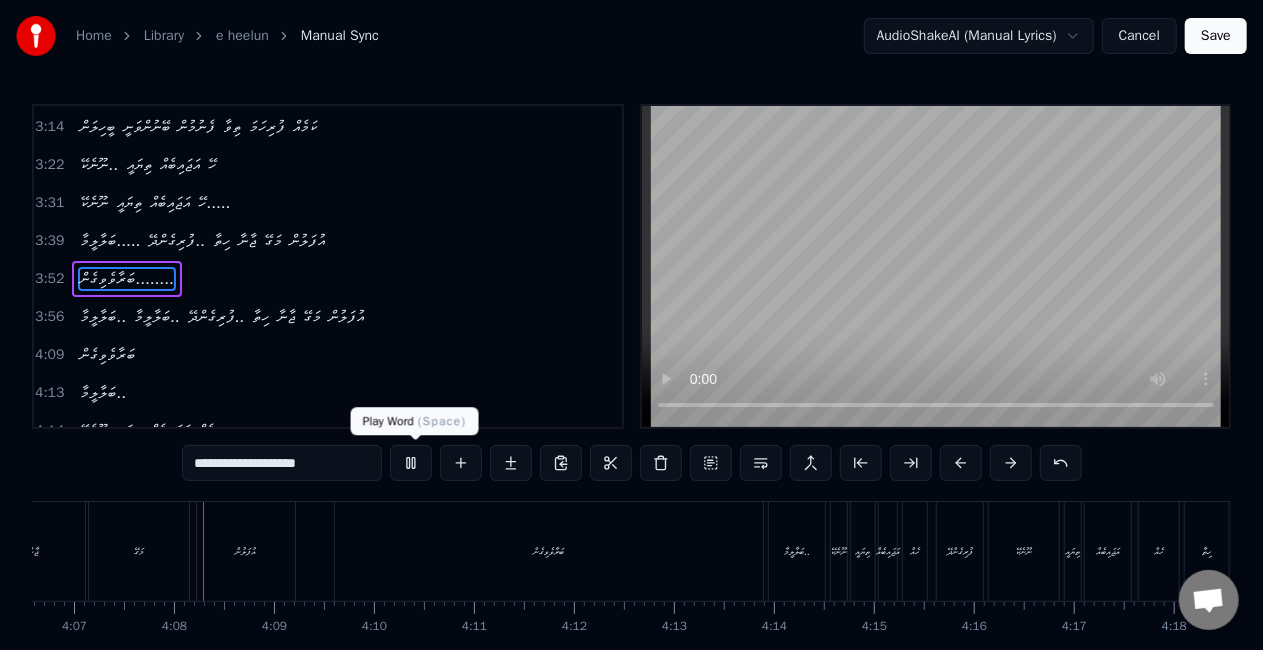 scroll, scrollTop: 0, scrollLeft: 24669, axis: horizontal 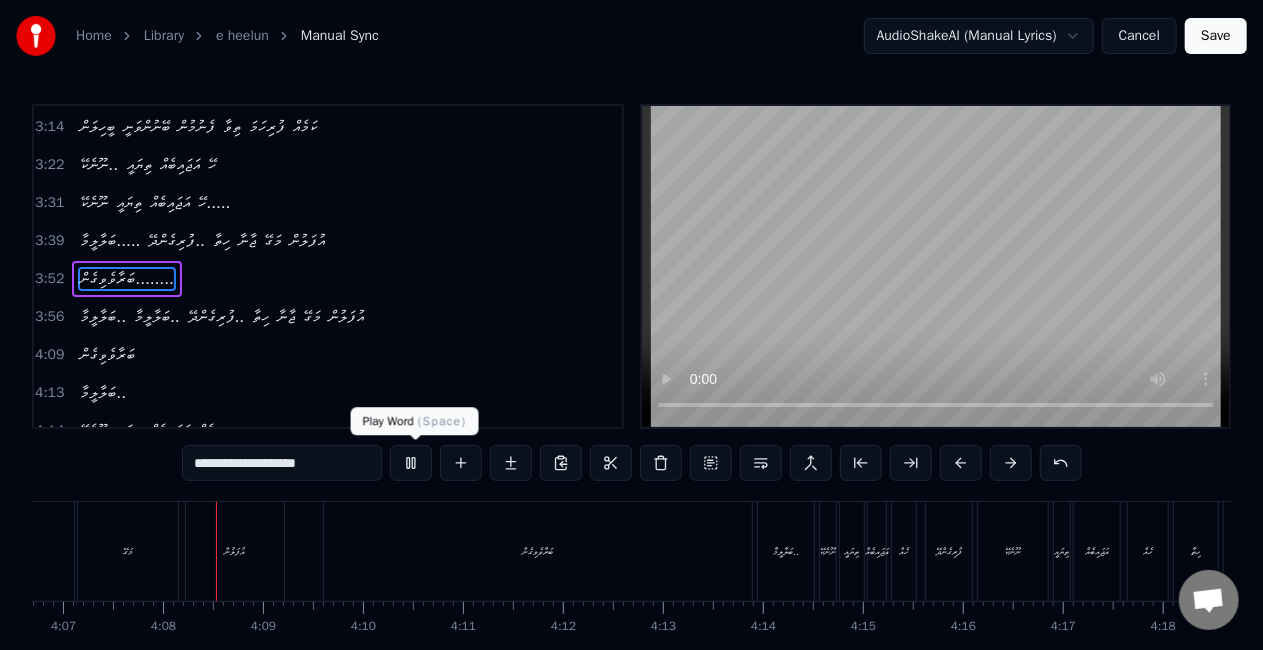 click at bounding box center [411, 463] 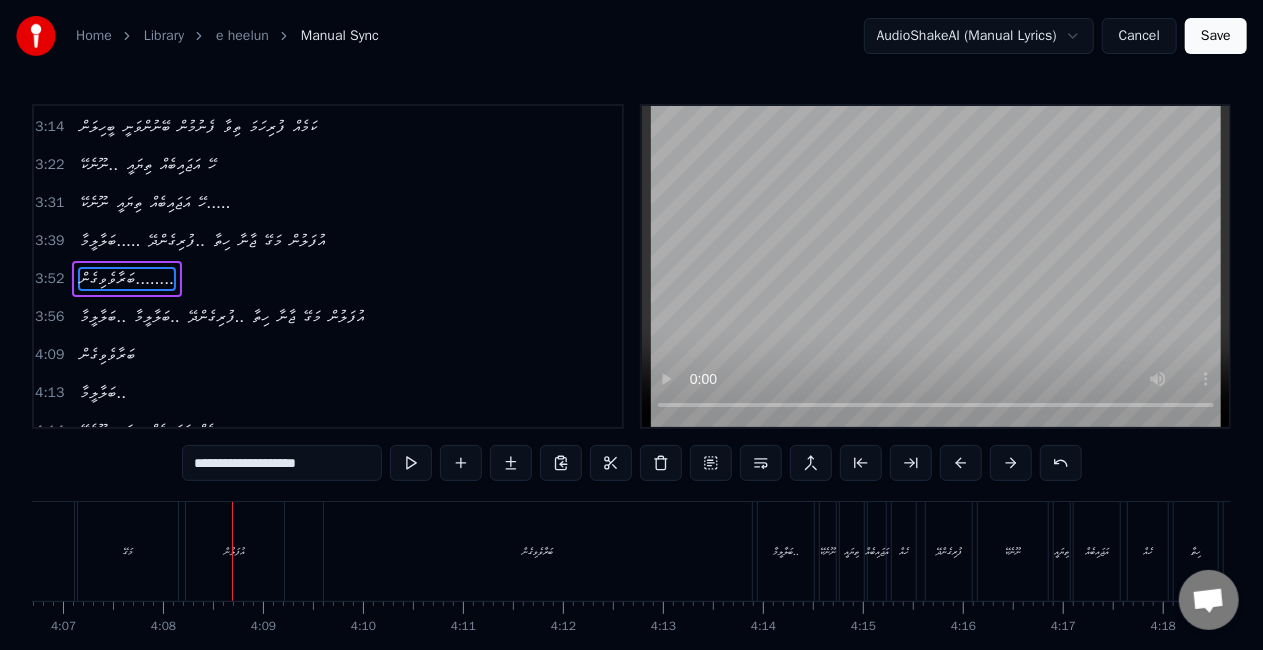 click on "އުފަލުން" at bounding box center (235, 551) 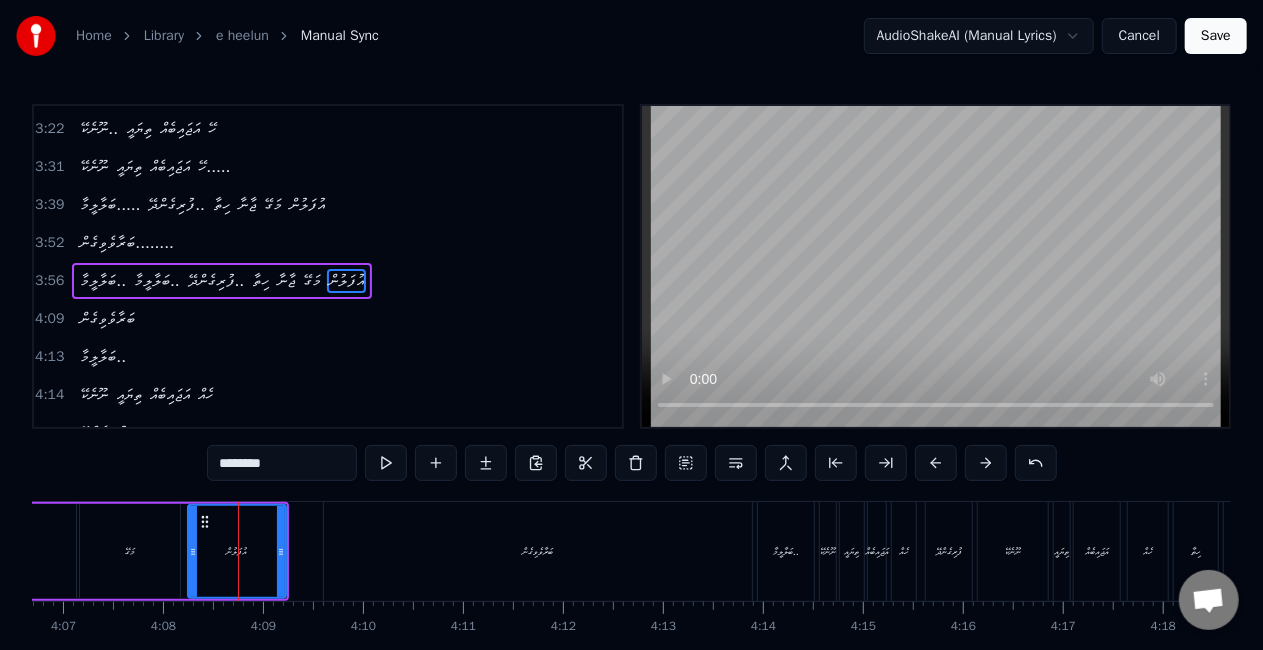 scroll, scrollTop: 567, scrollLeft: 0, axis: vertical 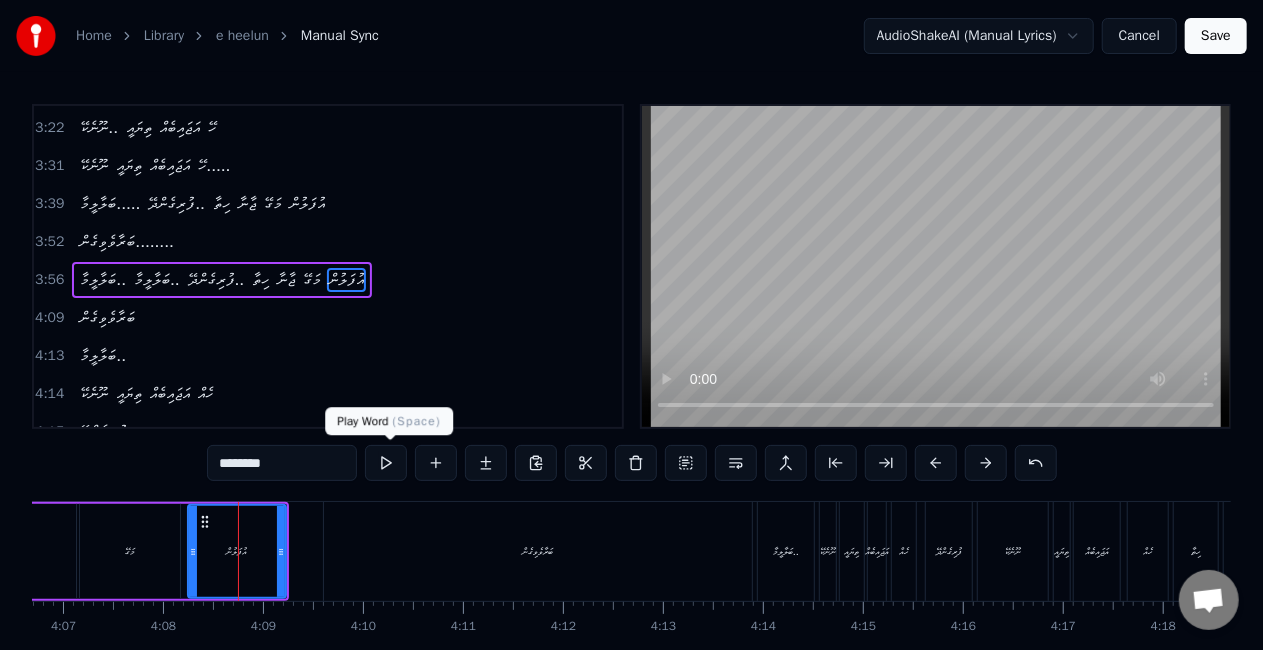 click at bounding box center (386, 463) 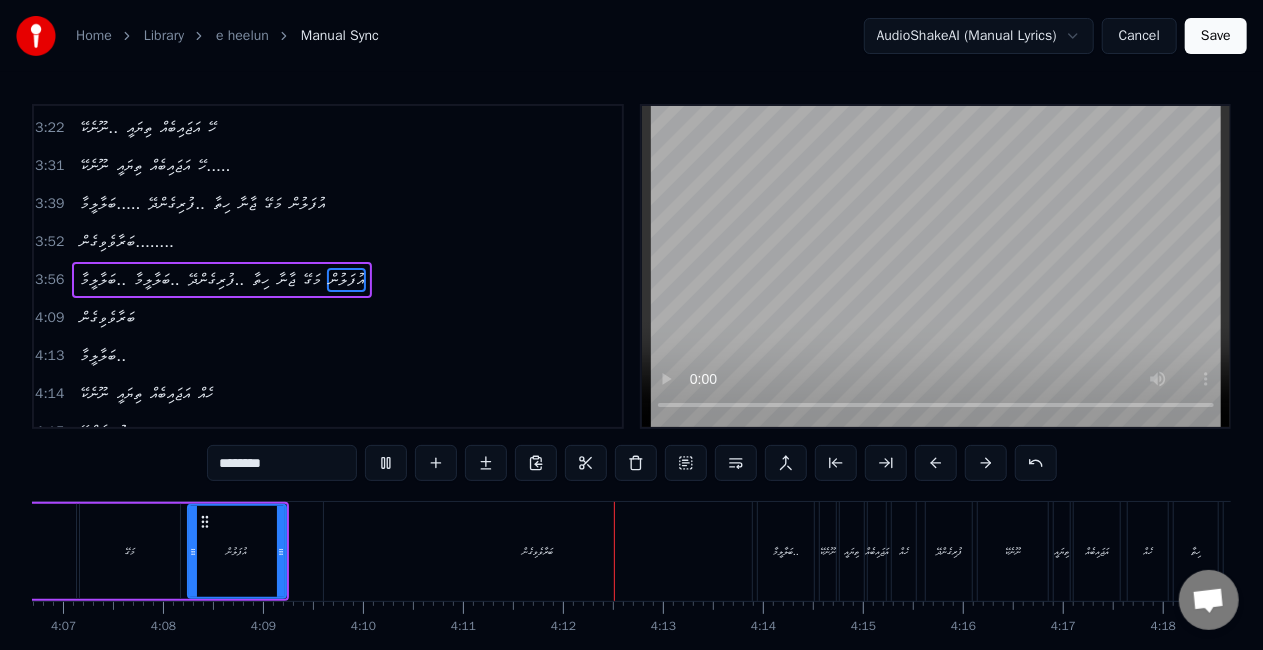 click on "ބަރާވެވިގެން" at bounding box center (538, 551) 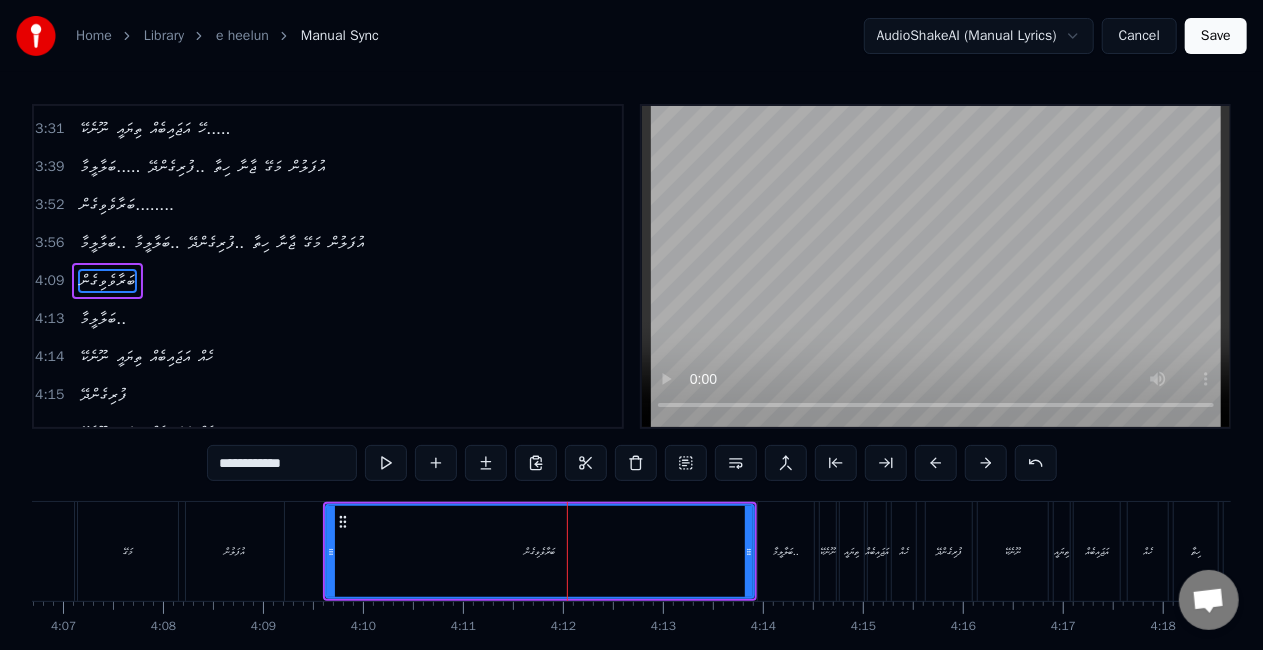scroll, scrollTop: 604, scrollLeft: 0, axis: vertical 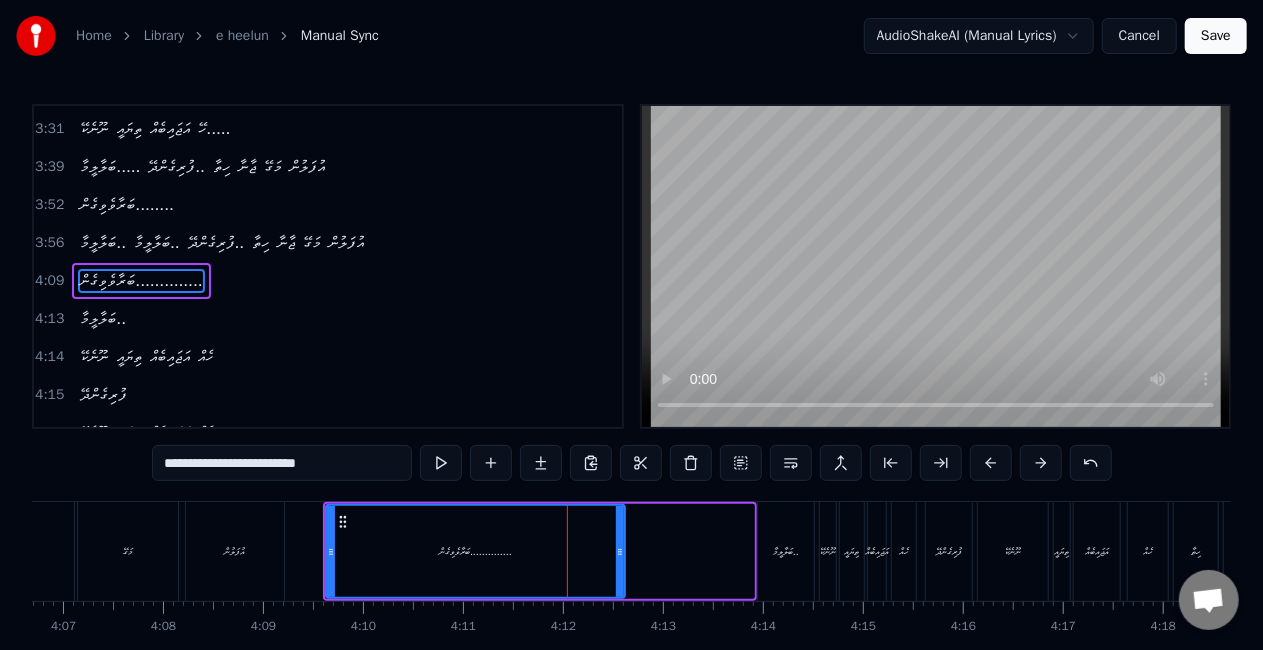 drag, startPoint x: 746, startPoint y: 564, endPoint x: 617, endPoint y: 571, distance: 129.18979 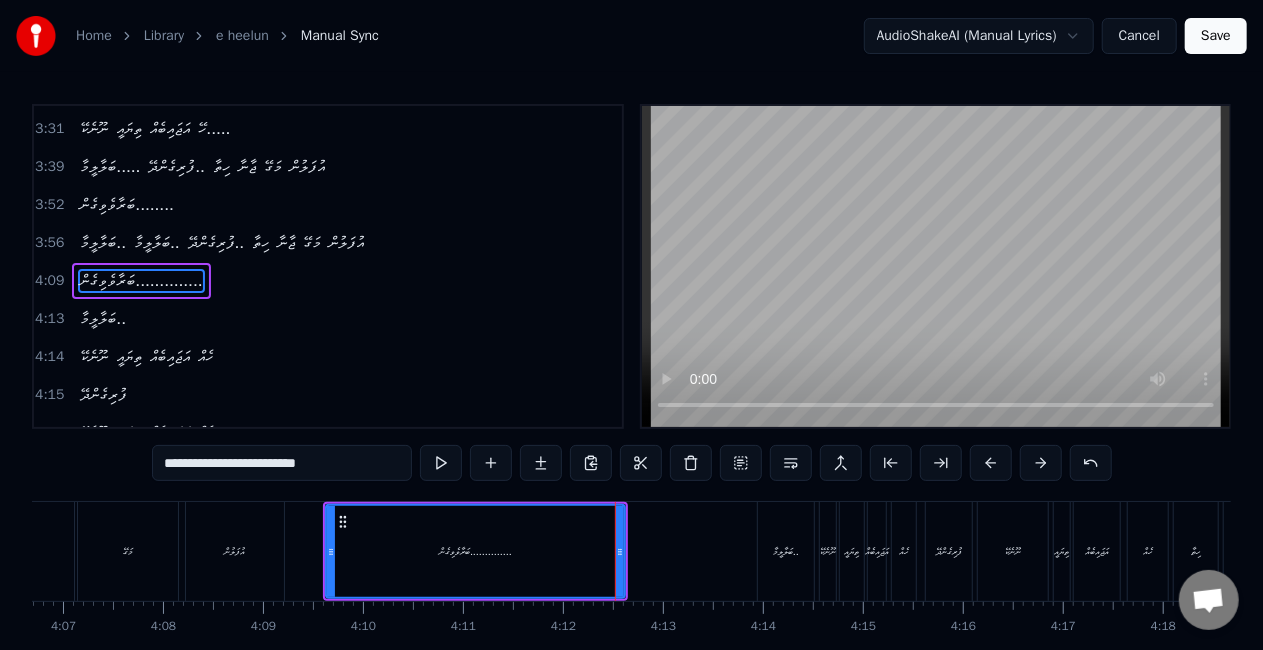 click on "ބަރާވެވިގެން.............." at bounding box center [475, 551] 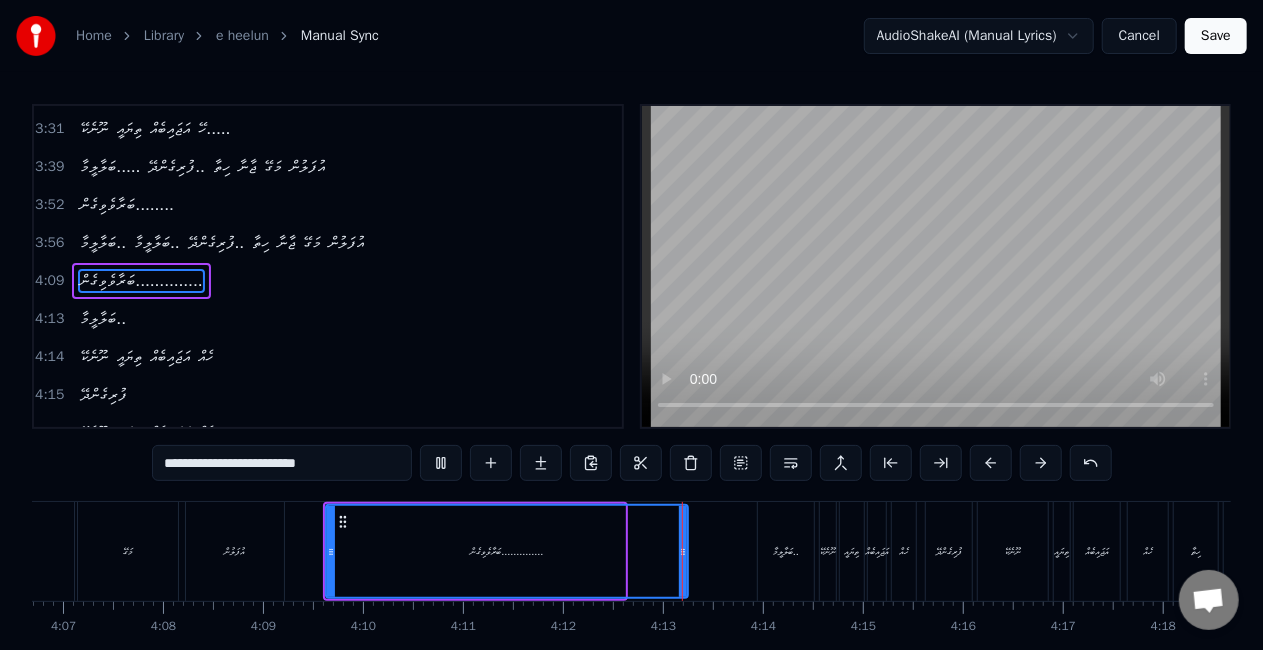 drag, startPoint x: 624, startPoint y: 557, endPoint x: 686, endPoint y: 560, distance: 62.072536 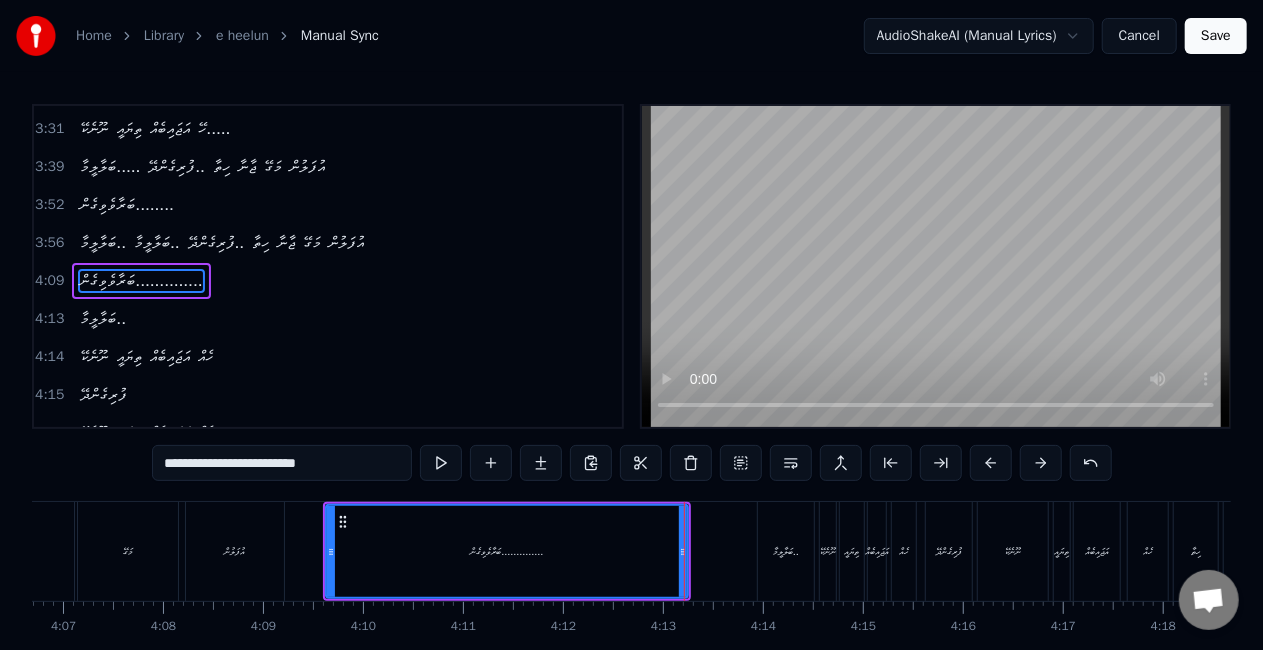 click 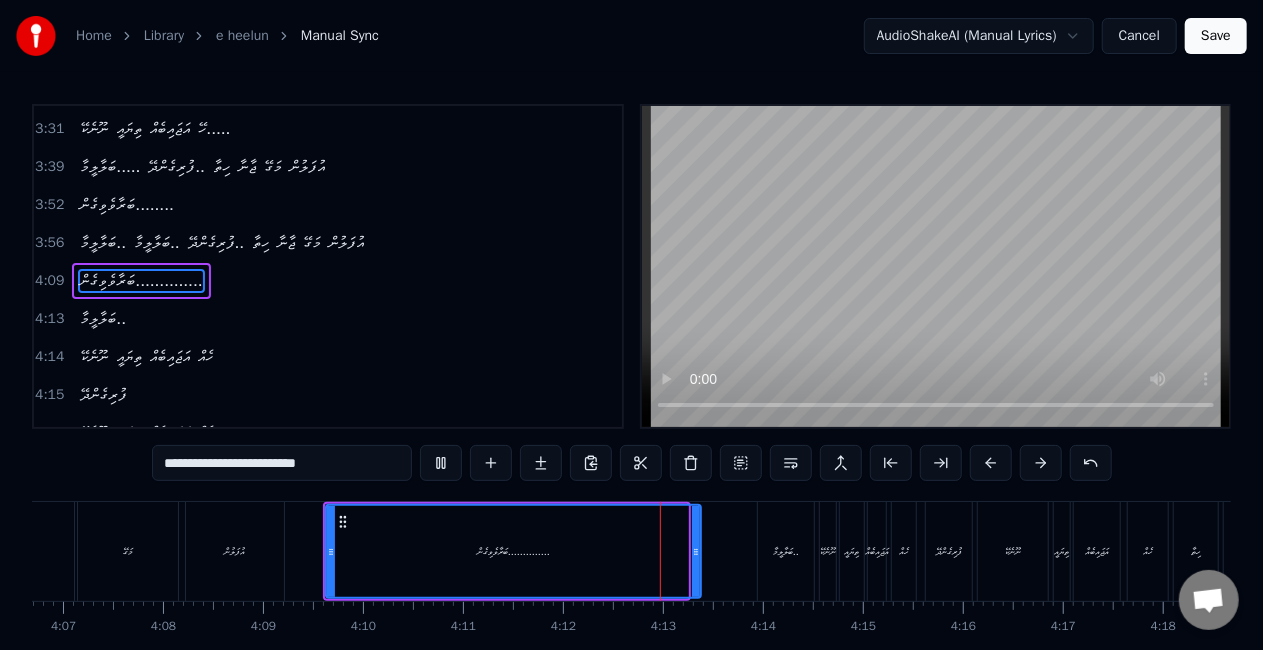 drag, startPoint x: 683, startPoint y: 552, endPoint x: 696, endPoint y: 555, distance: 13.341664 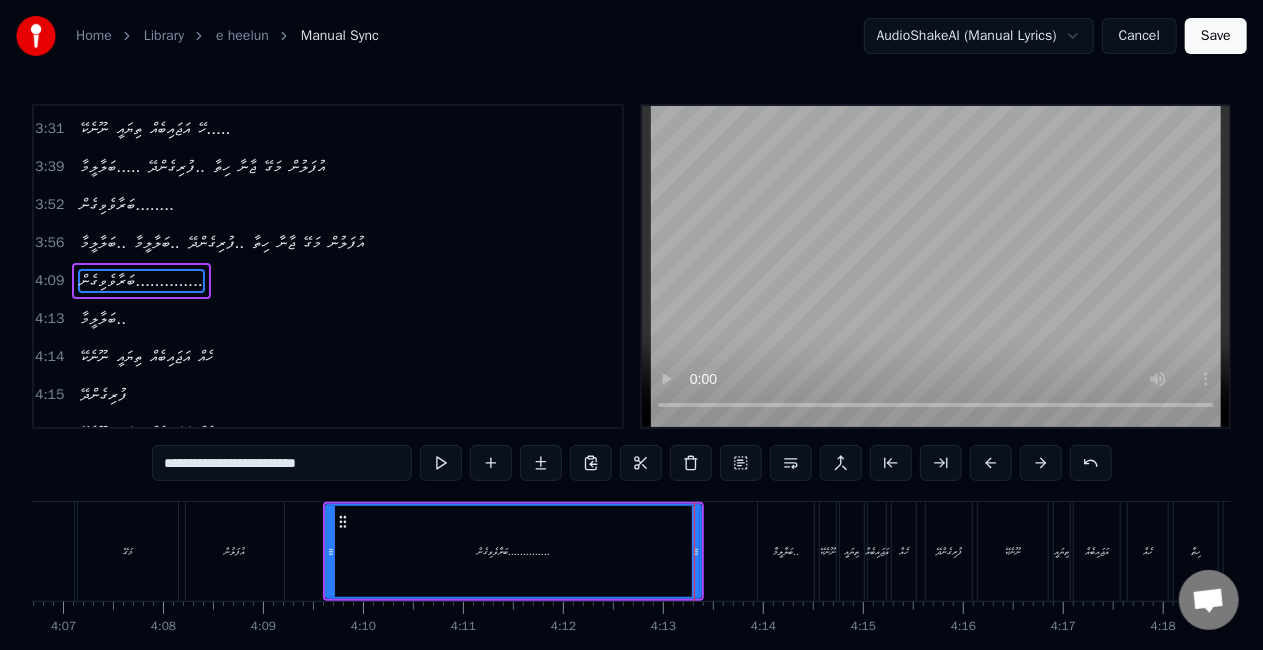 click on "ބަރާވެވިގެން.............." at bounding box center (513, 551) 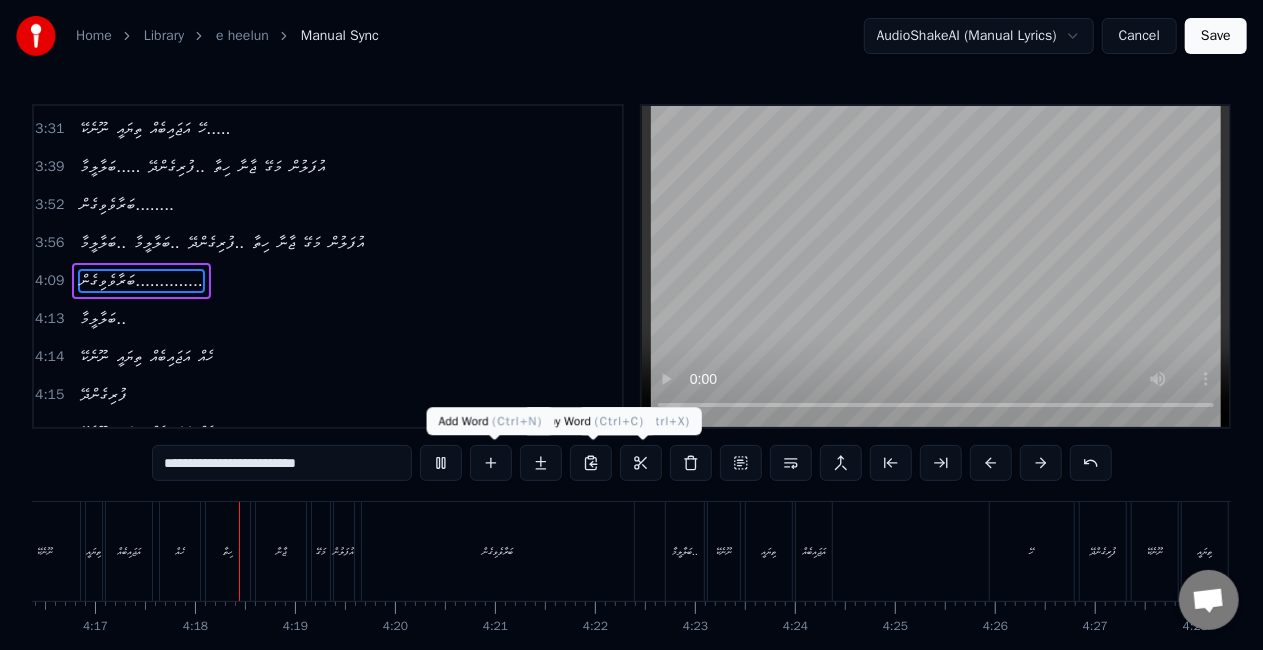 scroll, scrollTop: 0, scrollLeft: 25688, axis: horizontal 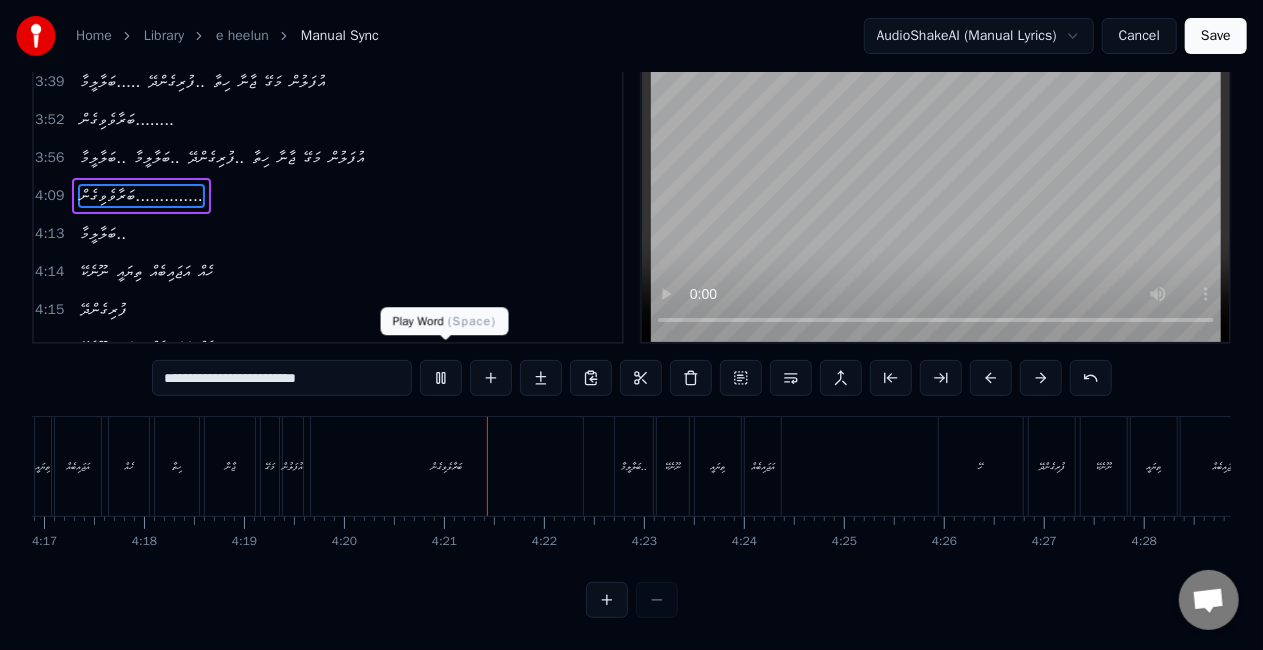click at bounding box center [441, 378] 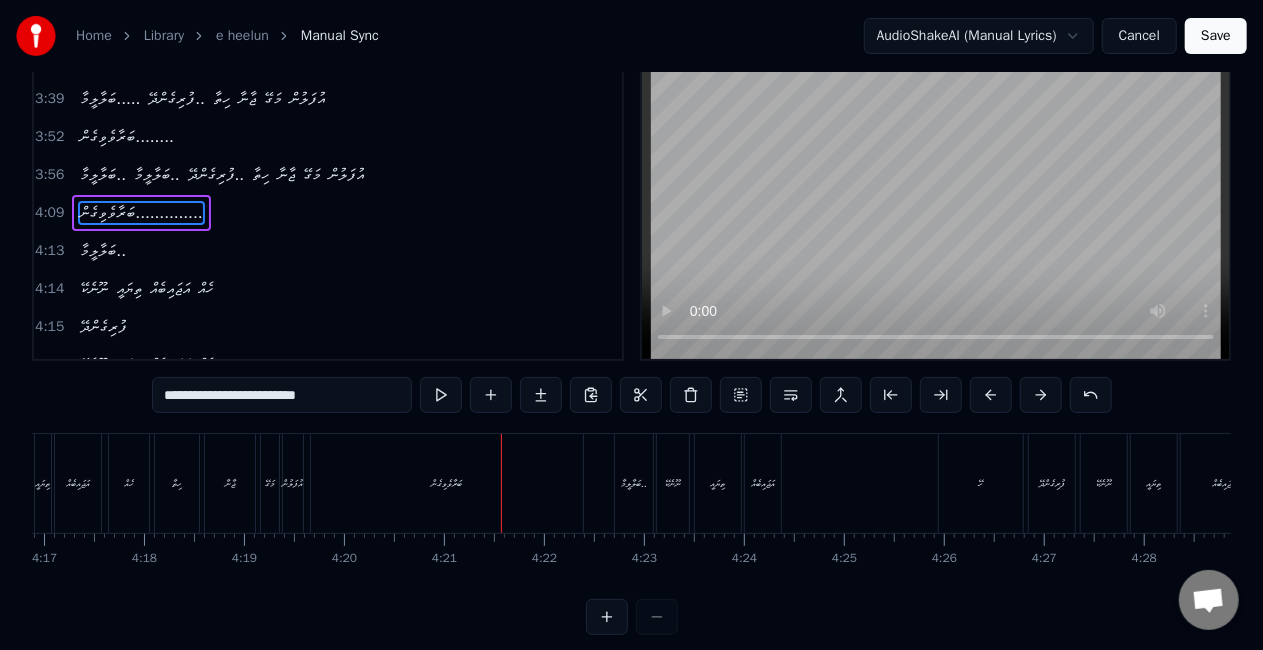 scroll, scrollTop: 100, scrollLeft: 0, axis: vertical 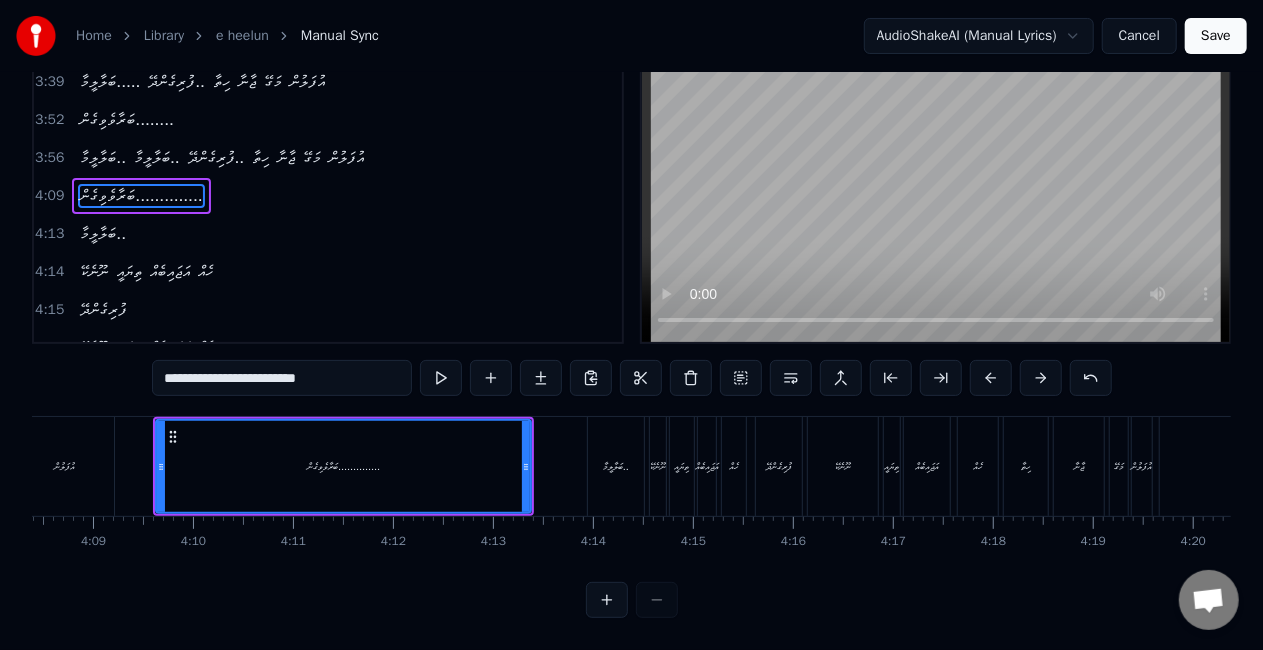 click on "ބަލާލީމާ.." at bounding box center (616, 466) 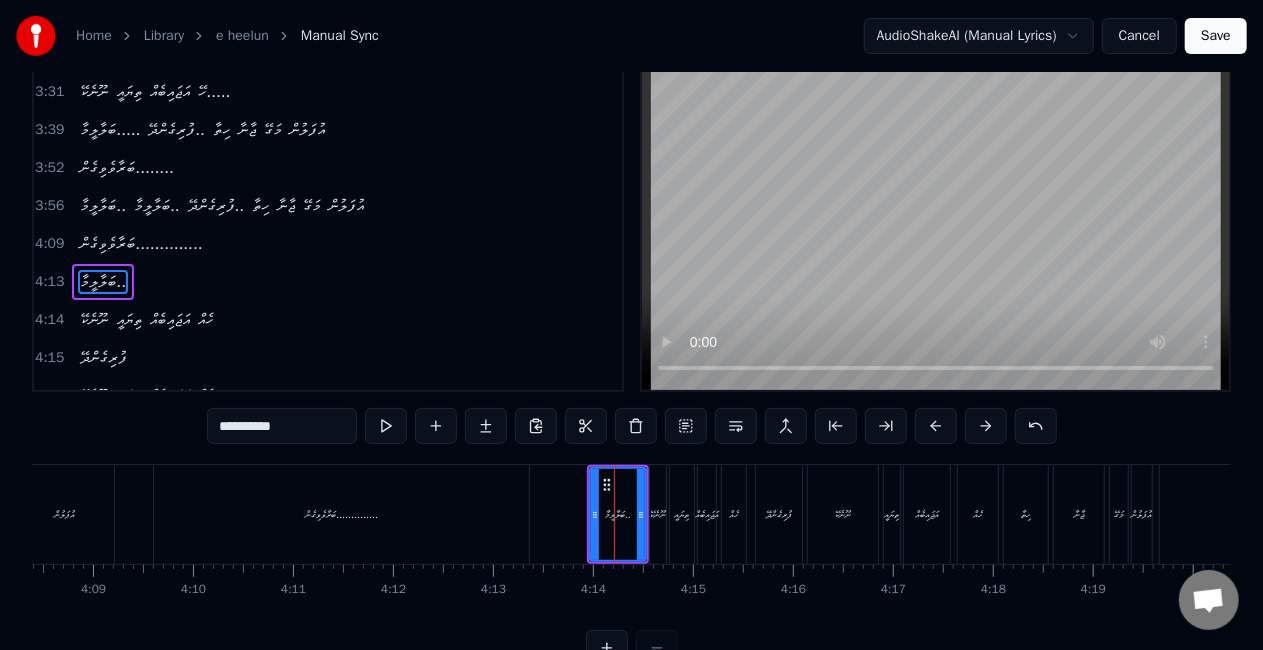 scroll, scrollTop: 0, scrollLeft: 0, axis: both 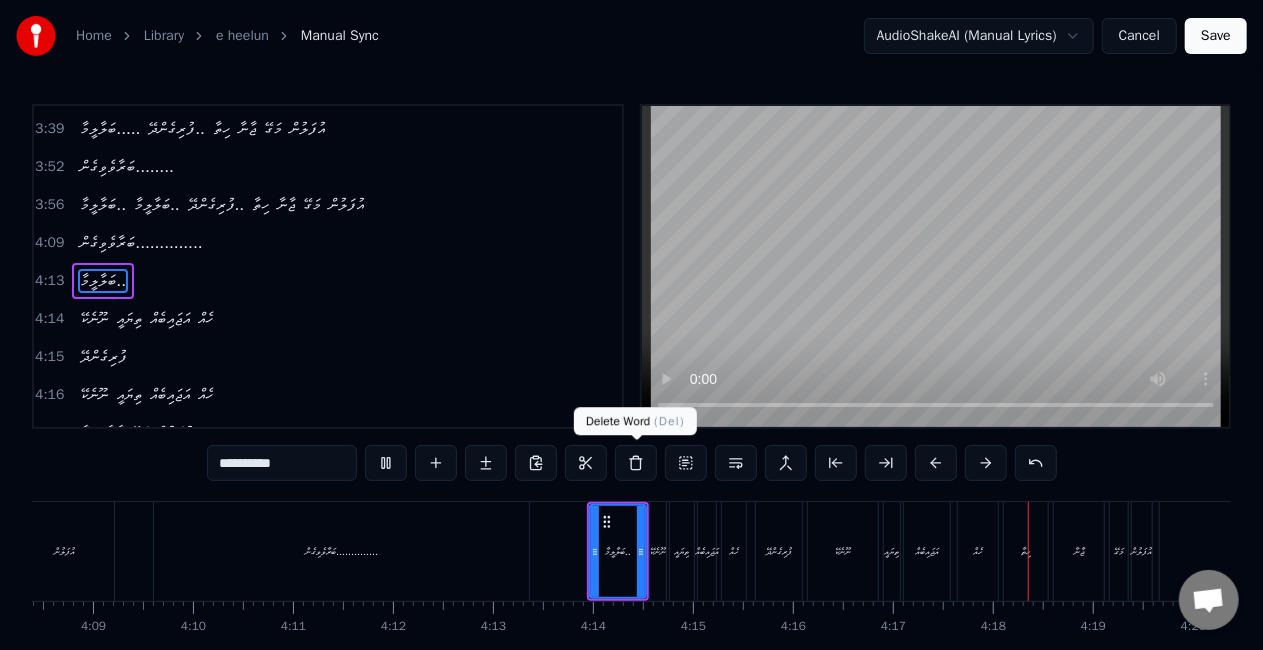 click on "ބަލާލީމާ.." at bounding box center (618, 551) 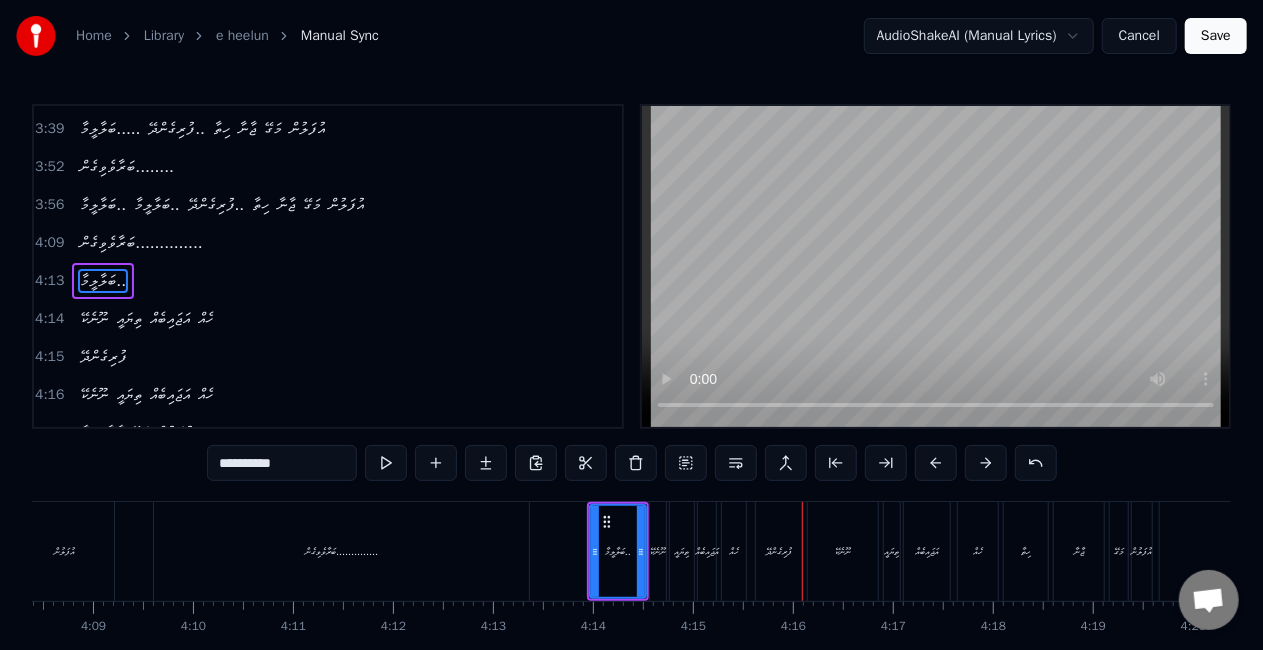 click on "ނޫނެކޭ" at bounding box center (658, 551) 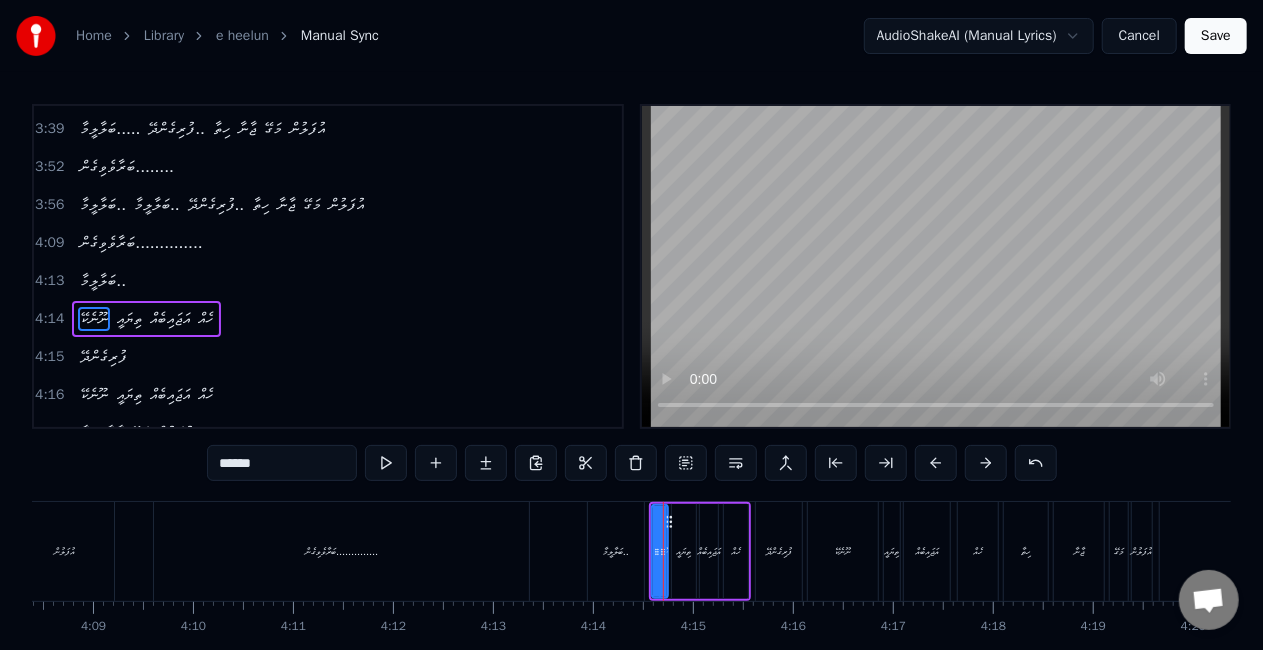 scroll, scrollTop: 679, scrollLeft: 0, axis: vertical 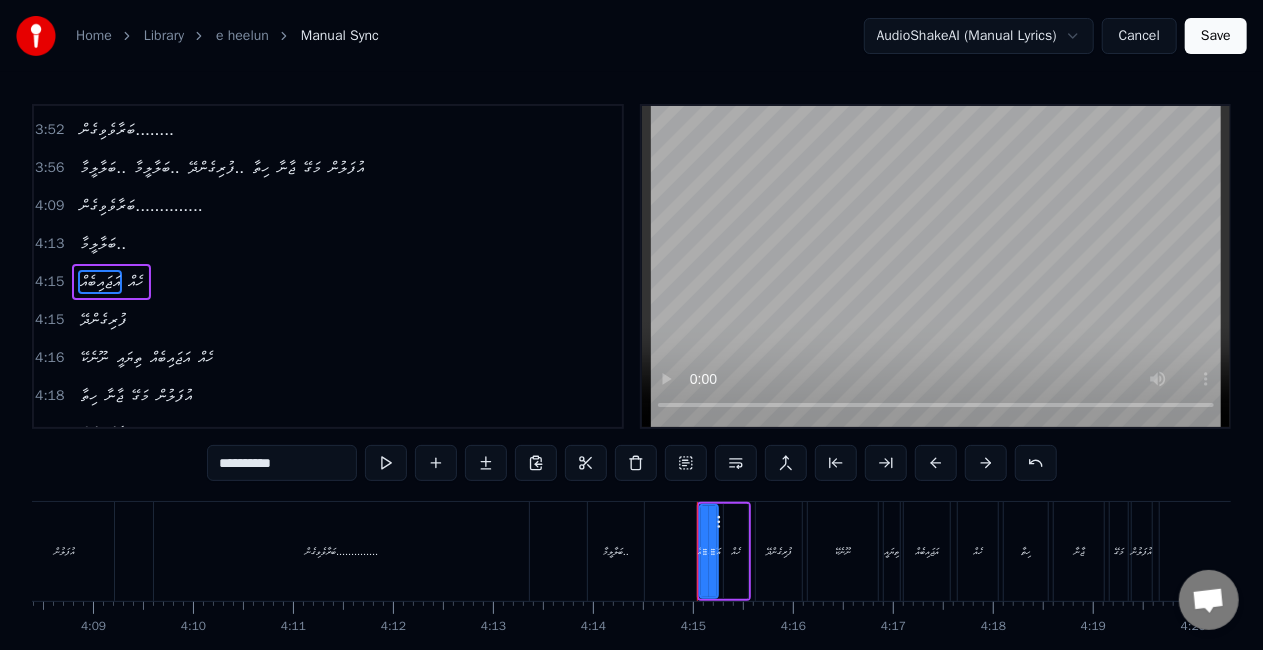 click on "ބަލާލީމާ.." at bounding box center [616, 551] 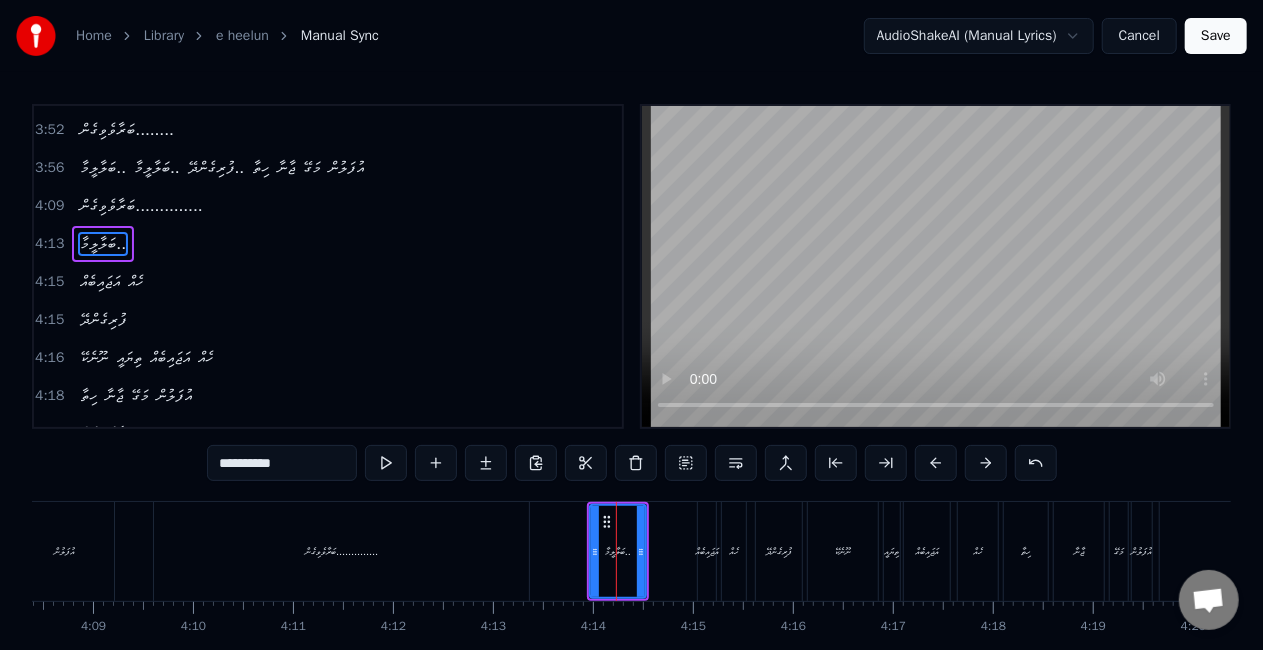 scroll, scrollTop: 642, scrollLeft: 0, axis: vertical 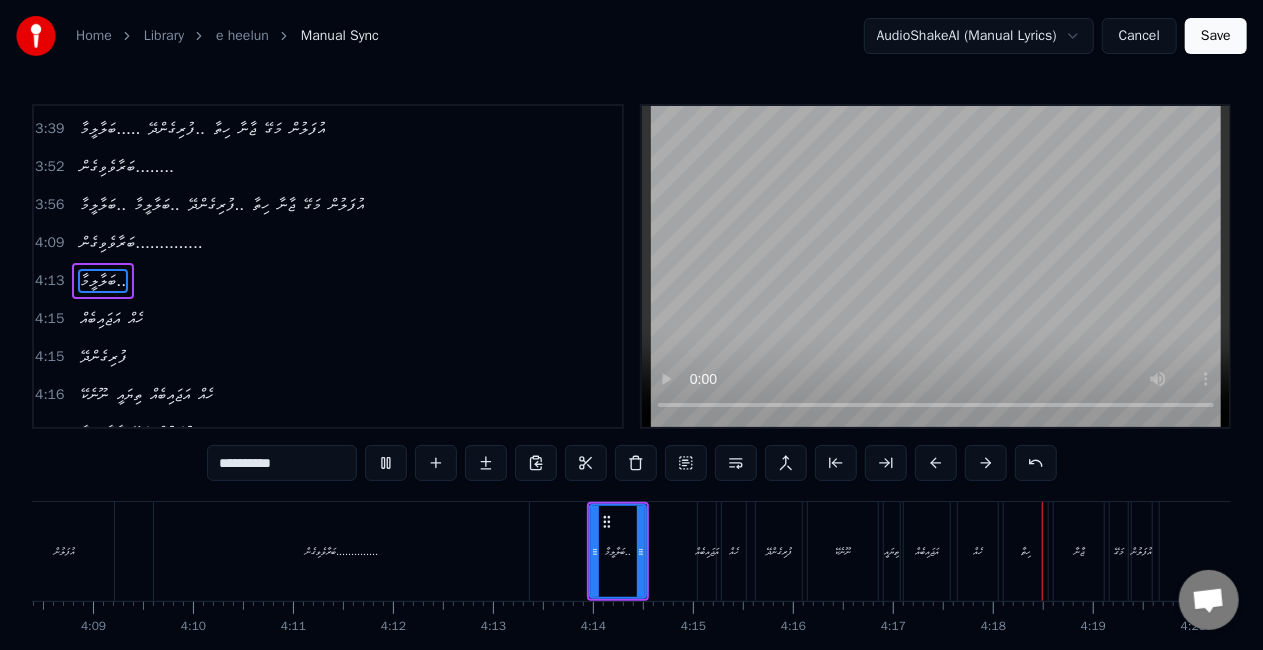 click on "އަޖައިބެއް" at bounding box center [707, 551] 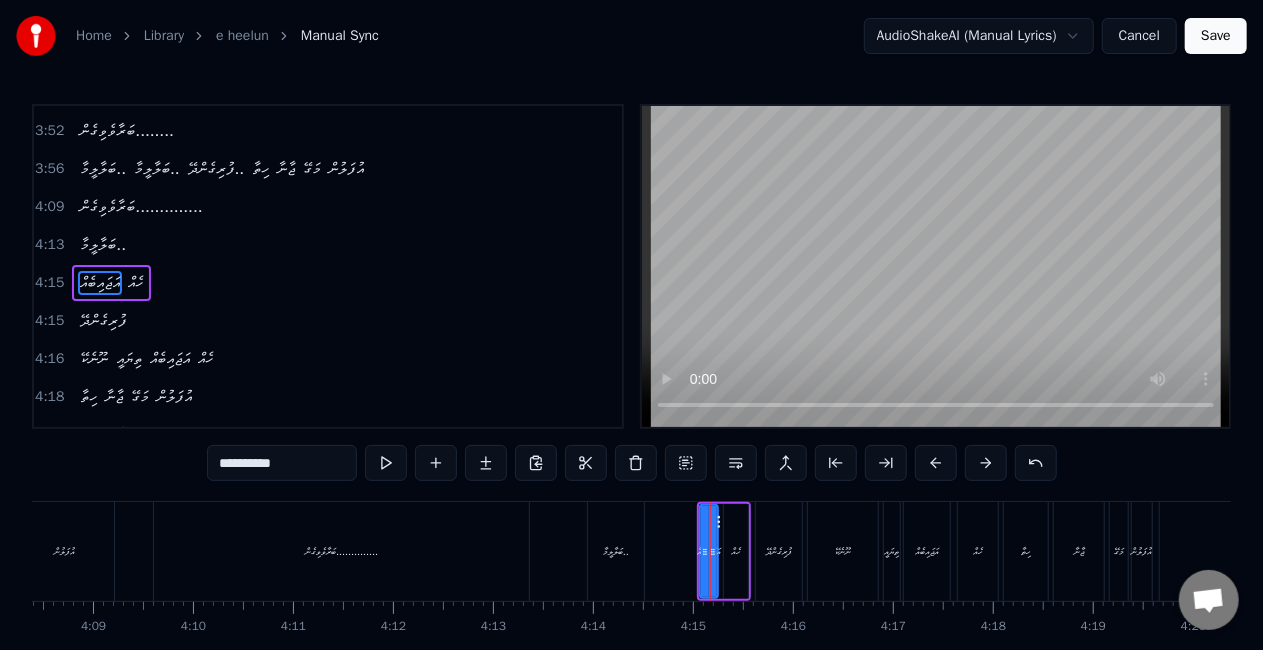scroll, scrollTop: 679, scrollLeft: 0, axis: vertical 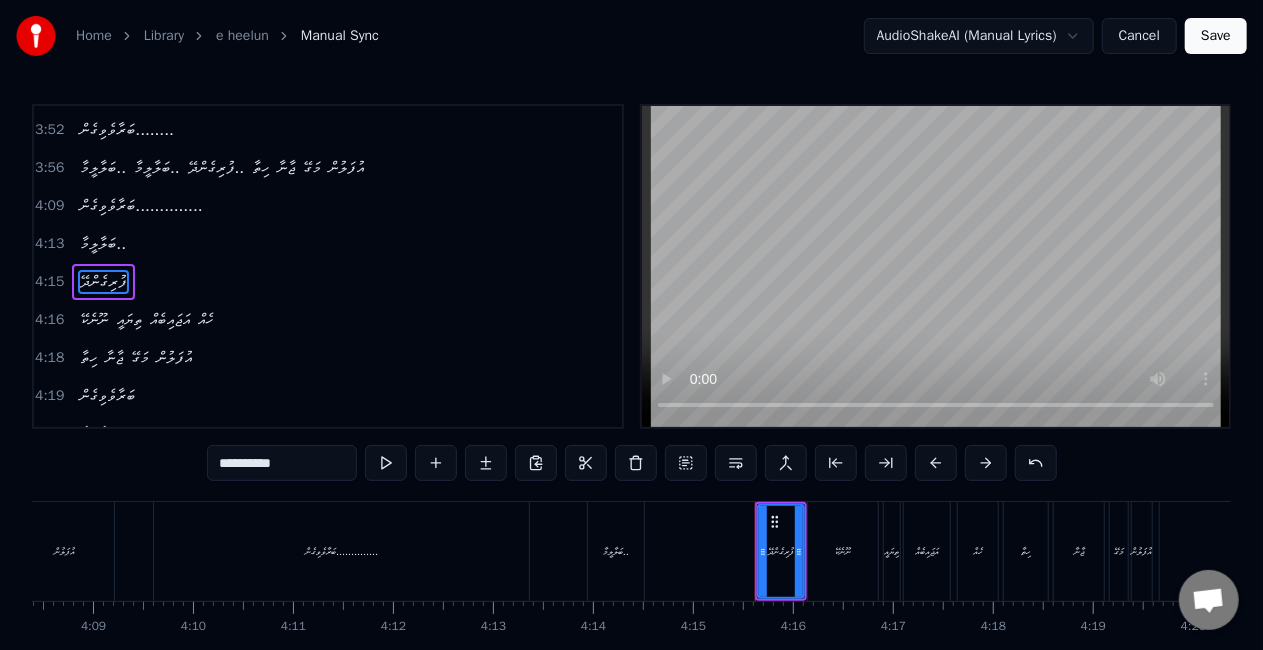 click on "ބަލާލީމާ.." at bounding box center [616, 551] 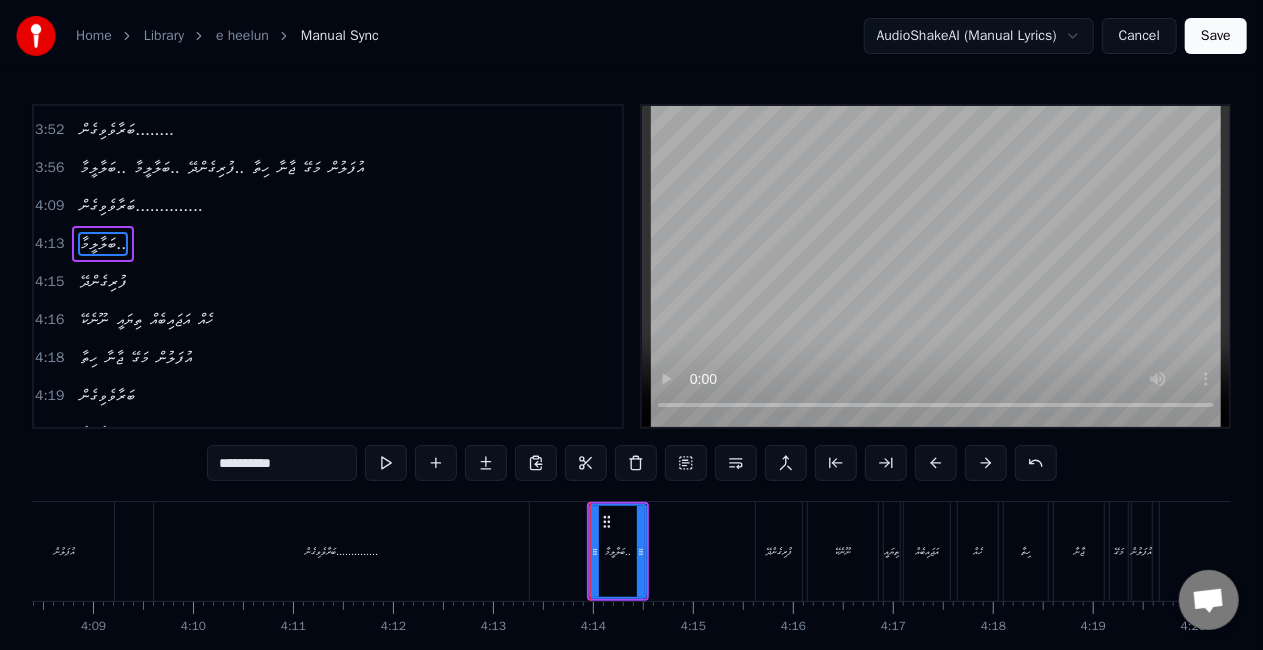 scroll, scrollTop: 642, scrollLeft: 0, axis: vertical 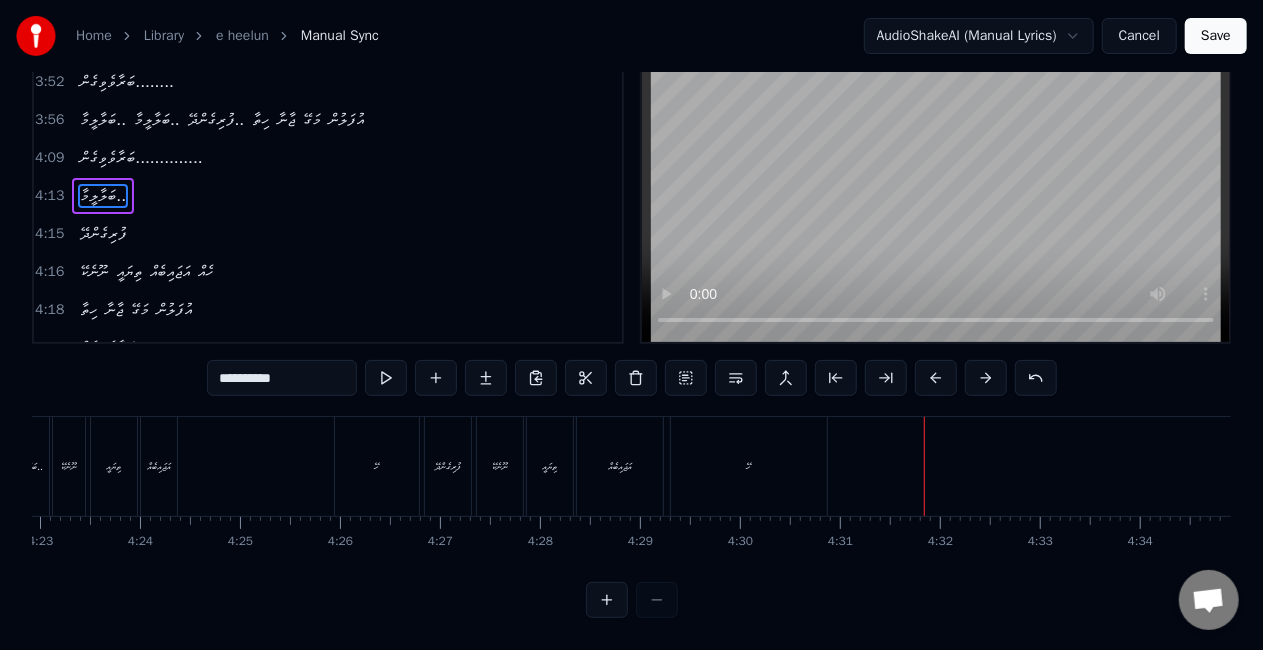 click on "ހޭ" at bounding box center (749, 466) 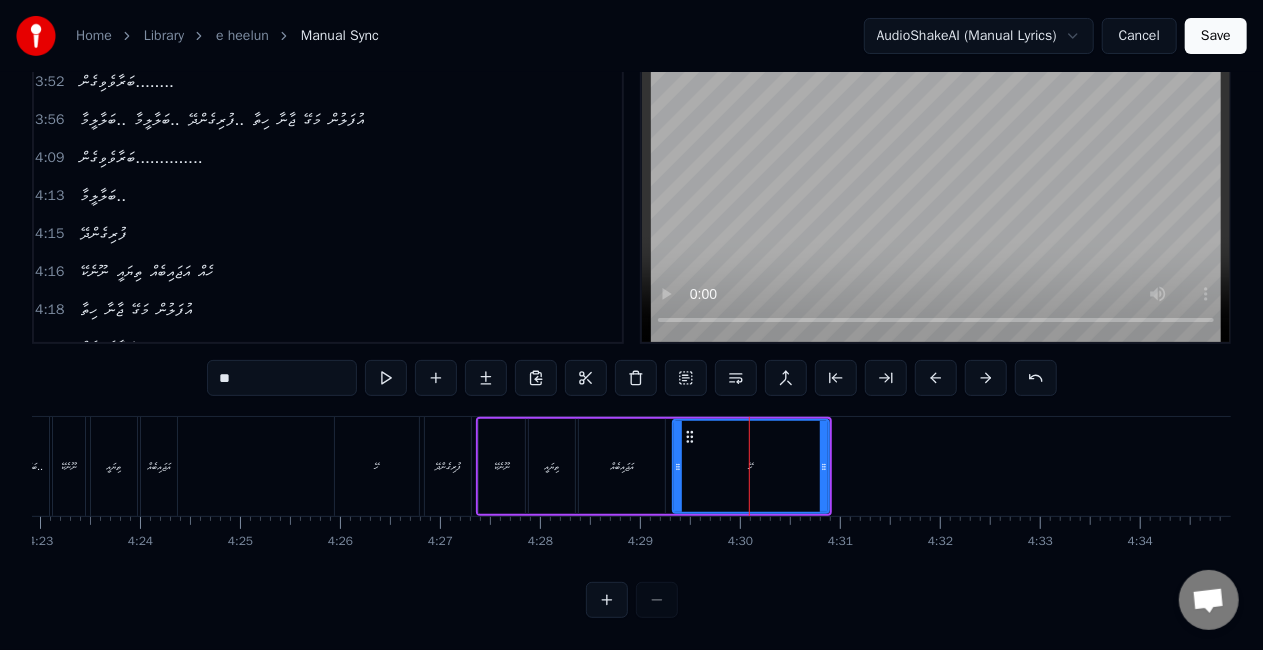 scroll, scrollTop: 83, scrollLeft: 0, axis: vertical 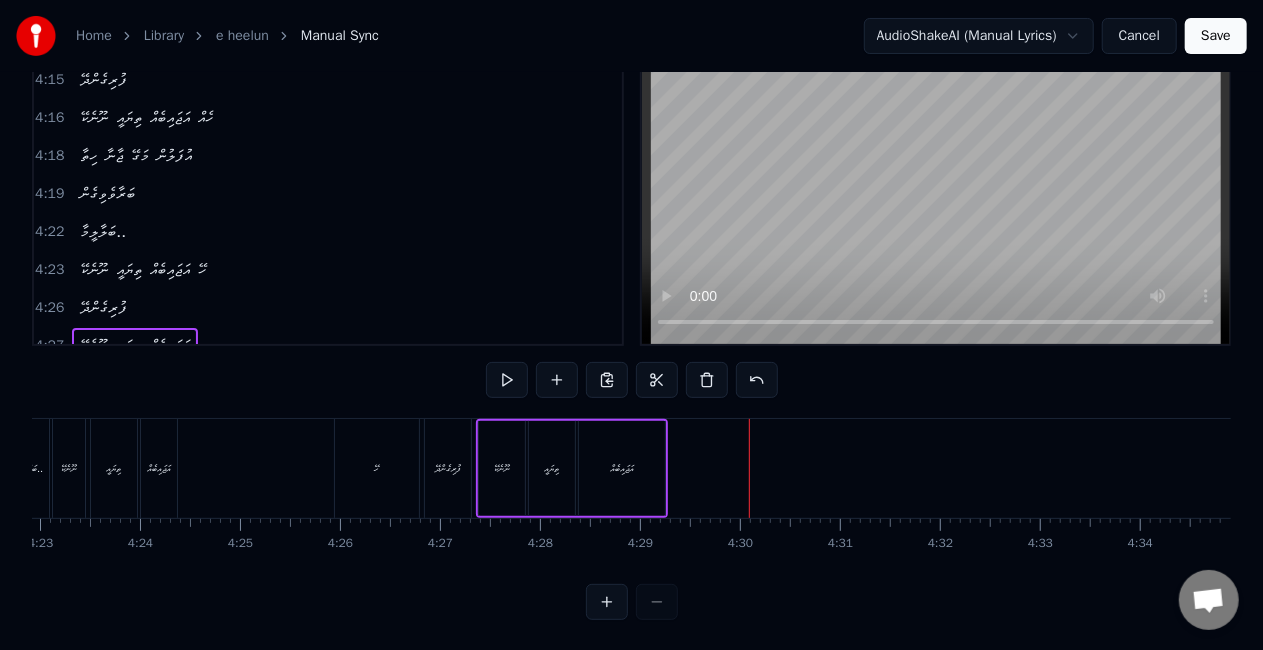 click on "އަޖައިބެއް" at bounding box center [622, 468] 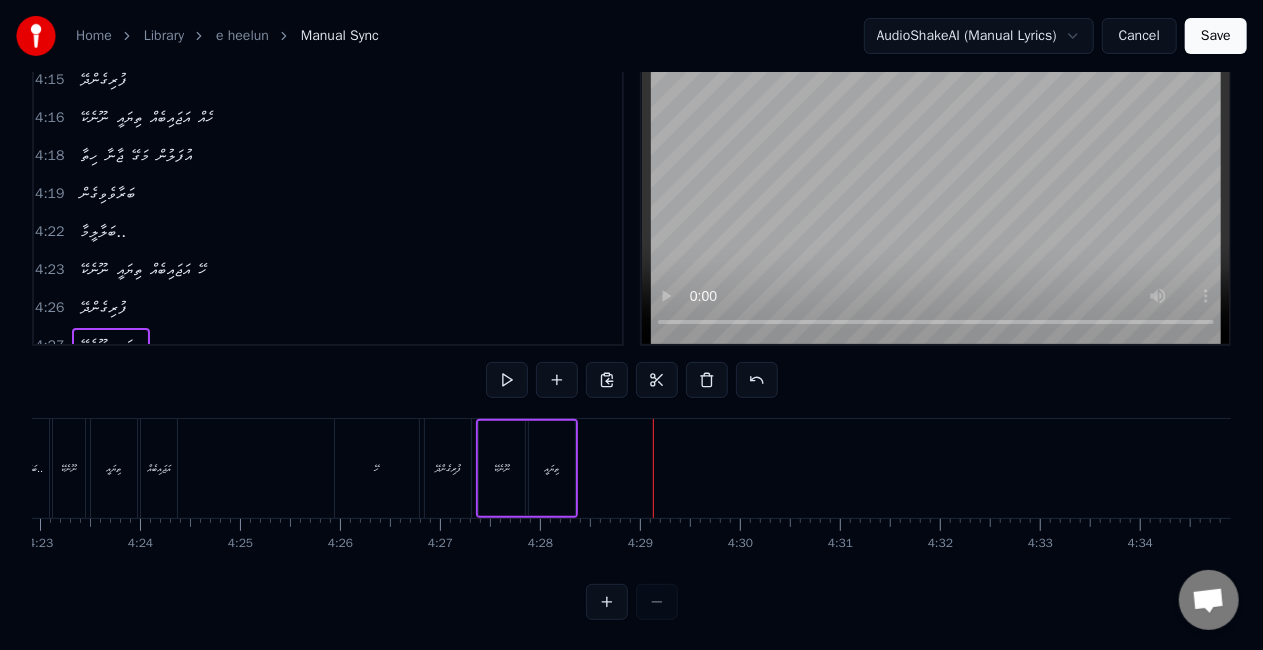 click on "ތިޔައީ" at bounding box center [552, 468] 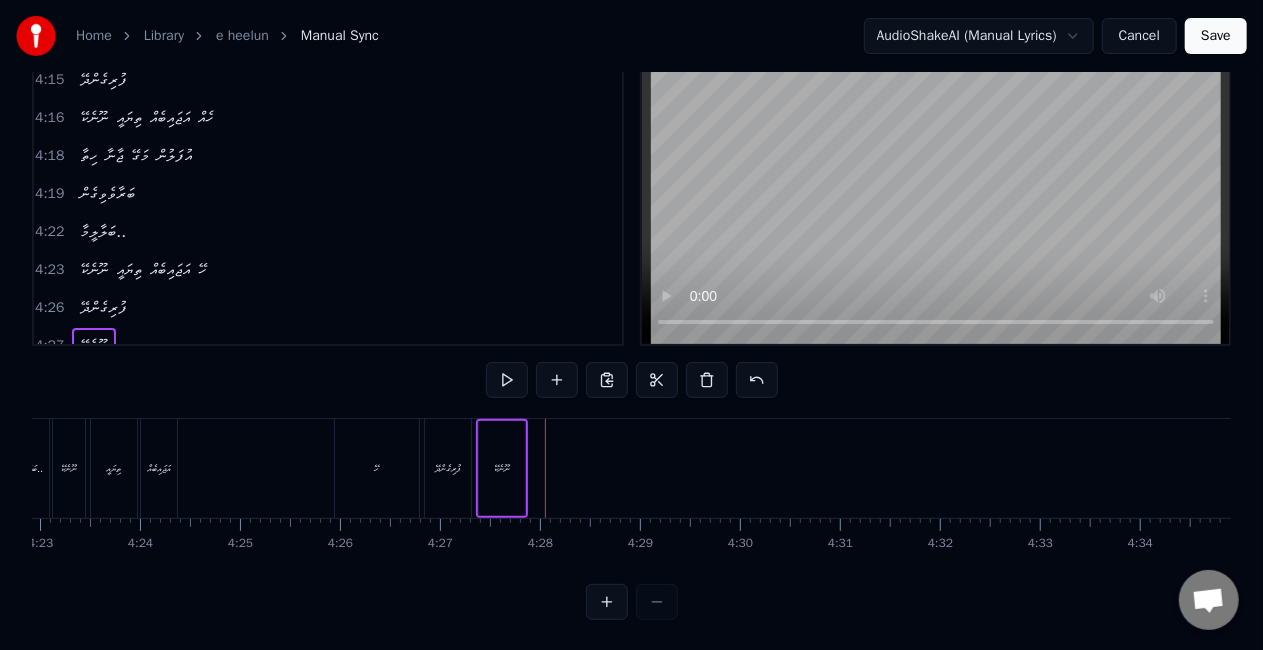 click on "ނޫނެކޭ" at bounding box center [502, 468] 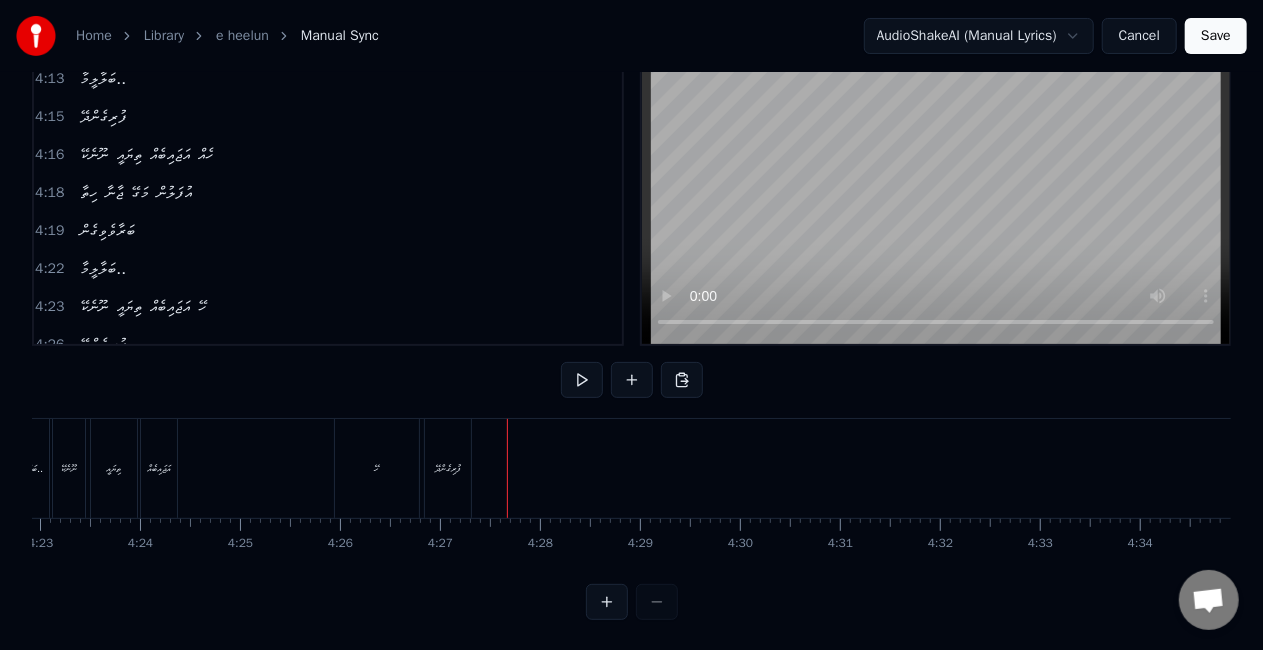 click on "ފުރިގެންދޭ" at bounding box center [448, 468] 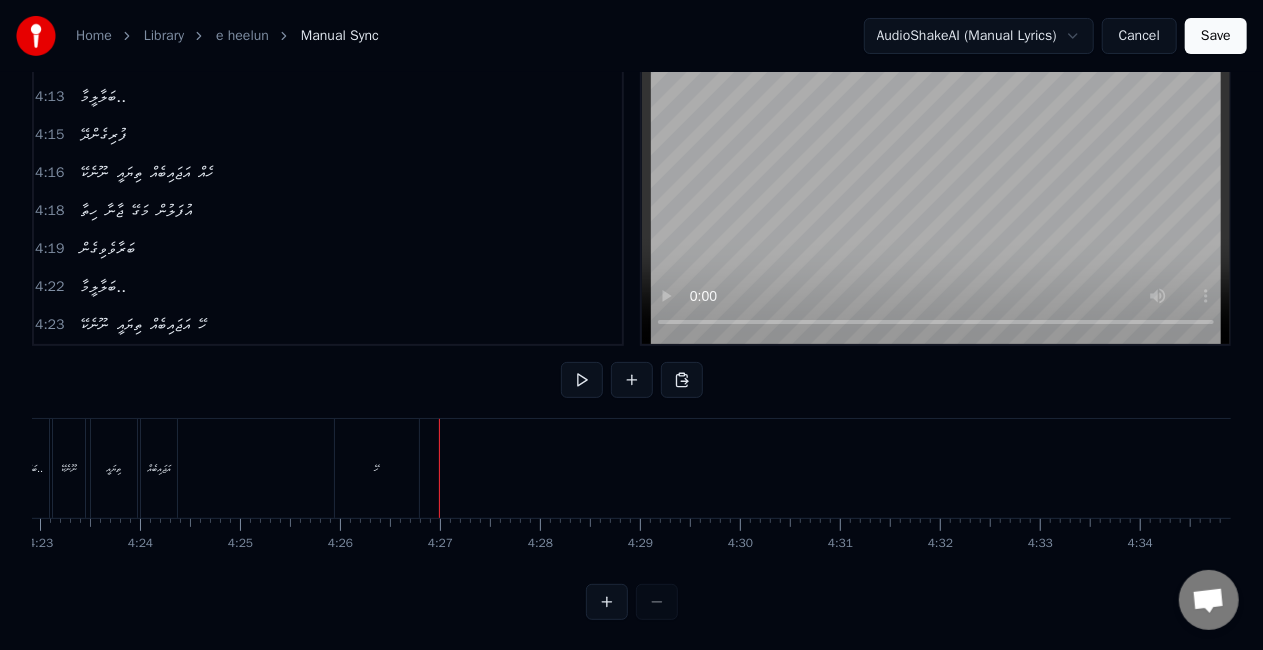 scroll, scrollTop: 724, scrollLeft: 0, axis: vertical 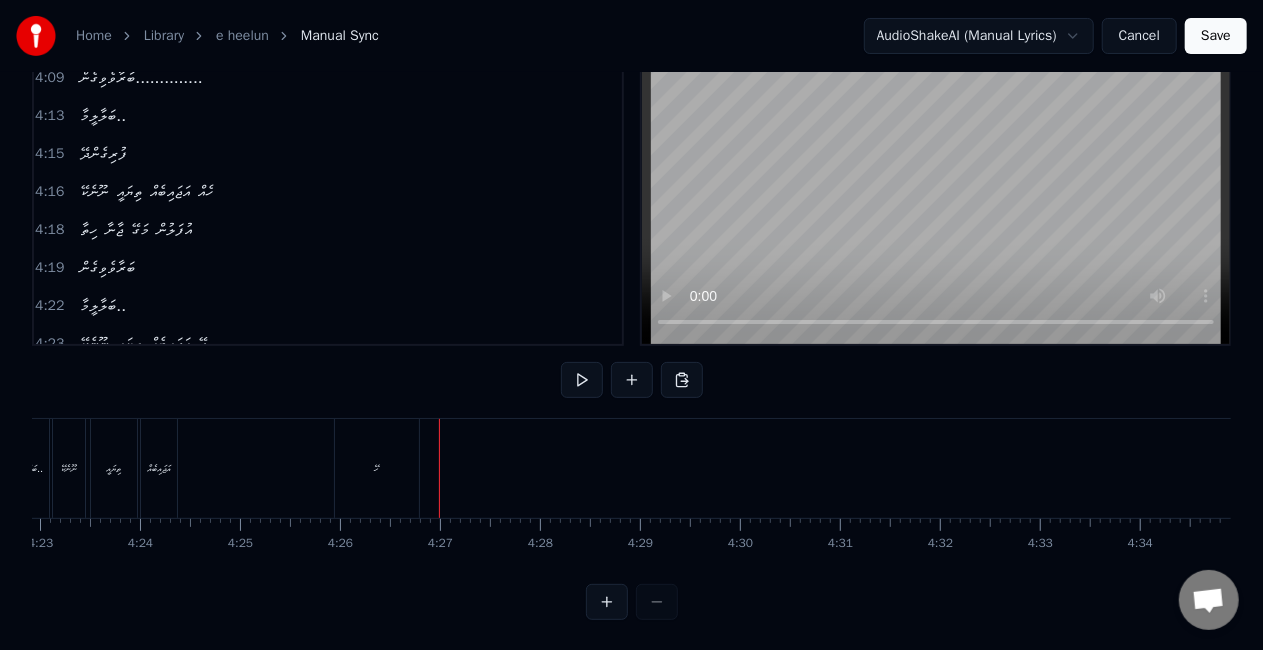 click on "ހޭ" at bounding box center [377, 468] 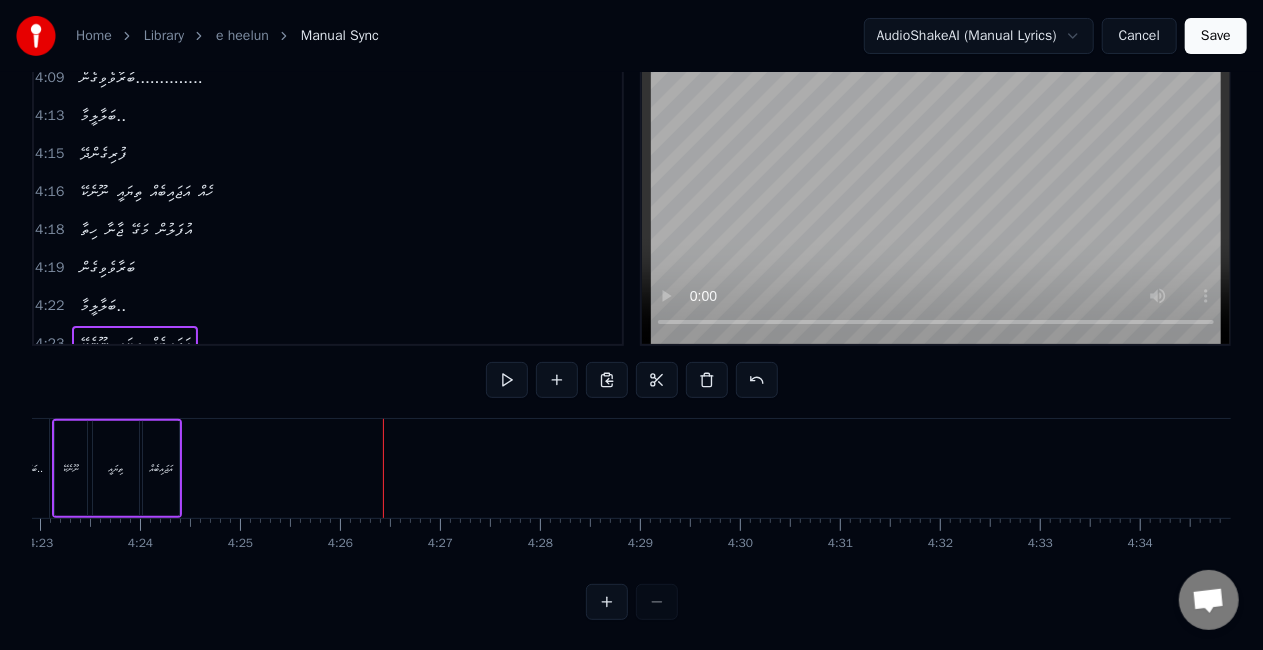 click on "އަޖައިބެއް" at bounding box center (161, 468) 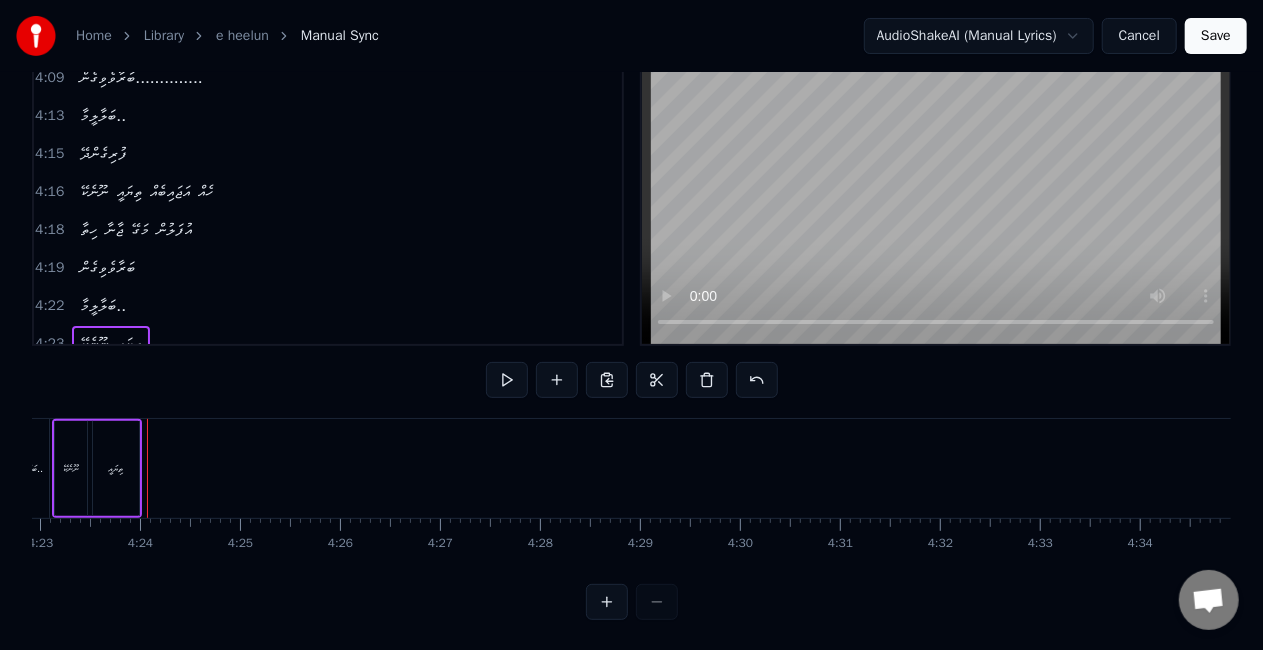 click on "ތިޔައީ" at bounding box center (116, 468) 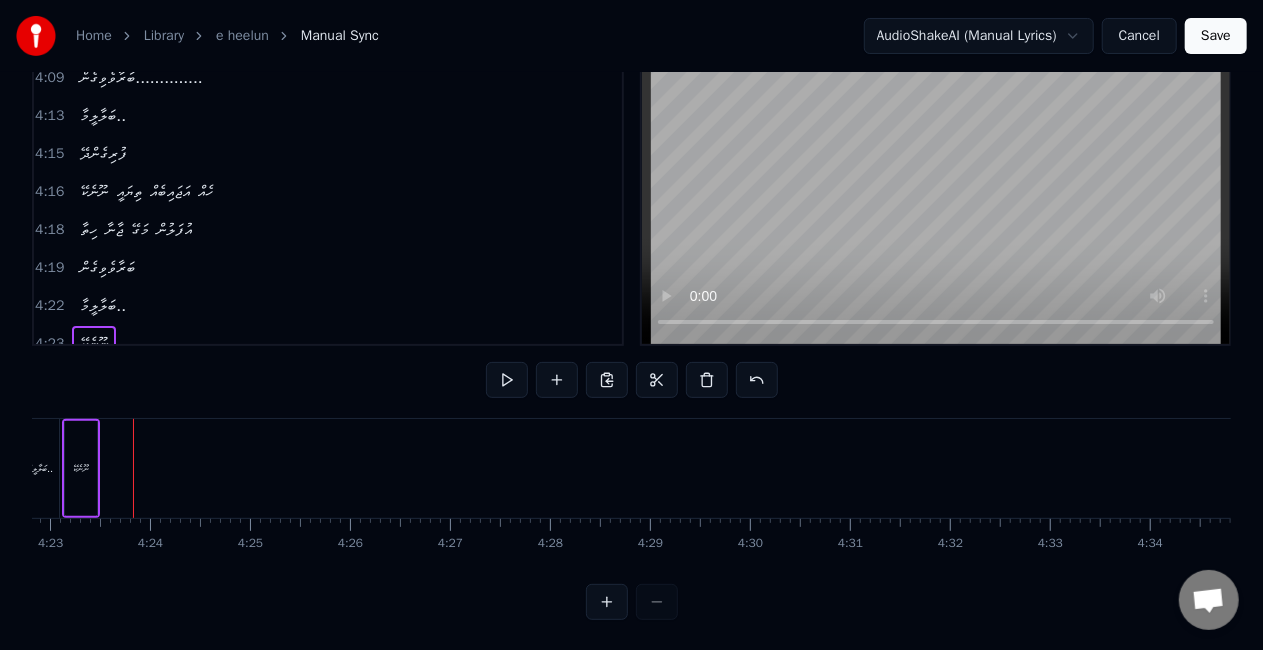 click on "ނޫނެކޭ" at bounding box center (81, 468) 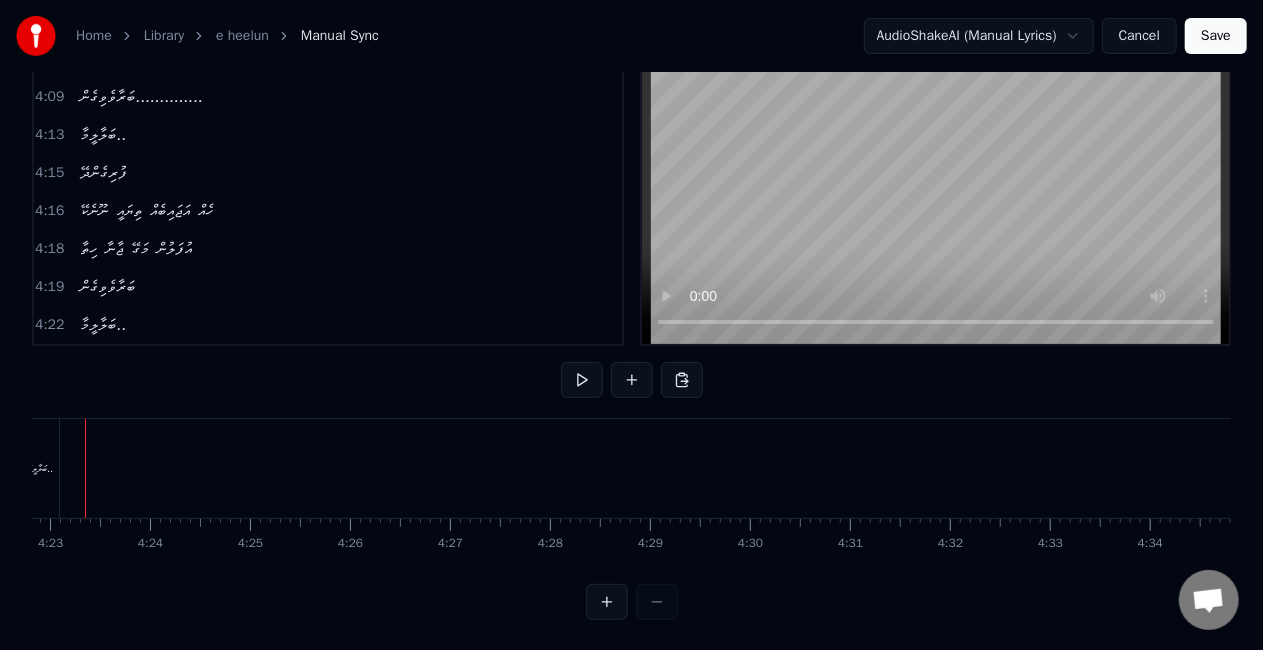 scroll, scrollTop: 0, scrollLeft: 26234, axis: horizontal 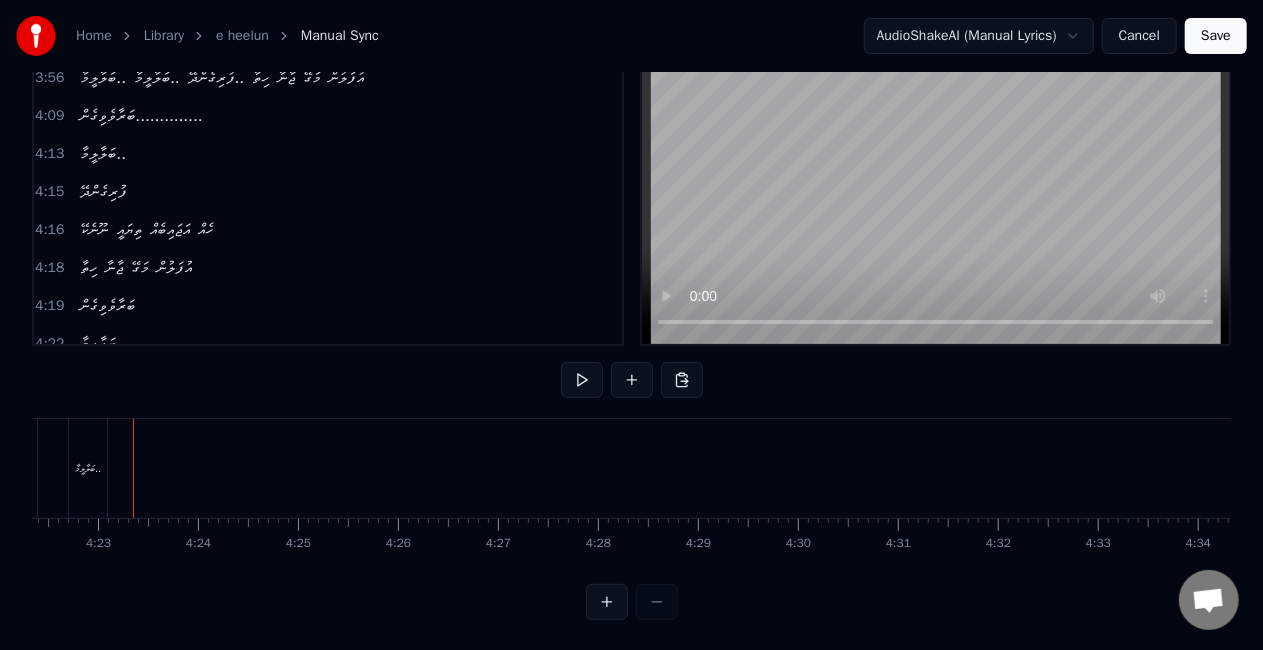 click on "ބަލާލީމާ.." at bounding box center [88, 468] 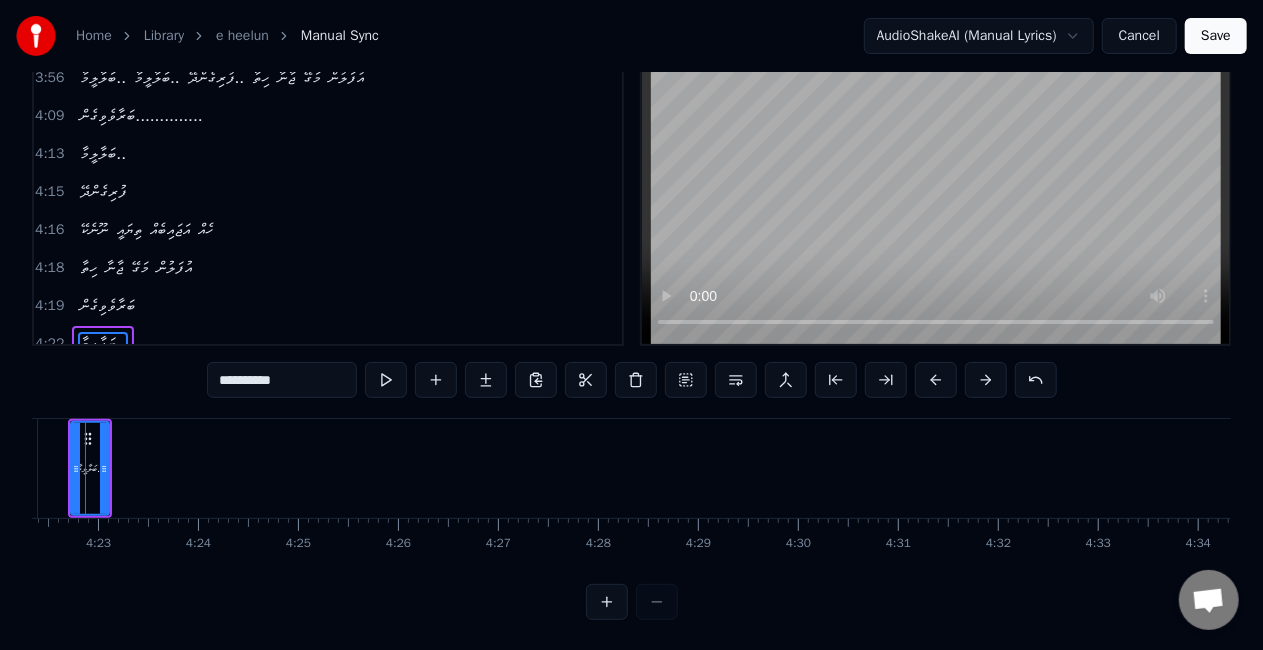 scroll, scrollTop: 0, scrollLeft: 26186, axis: horizontal 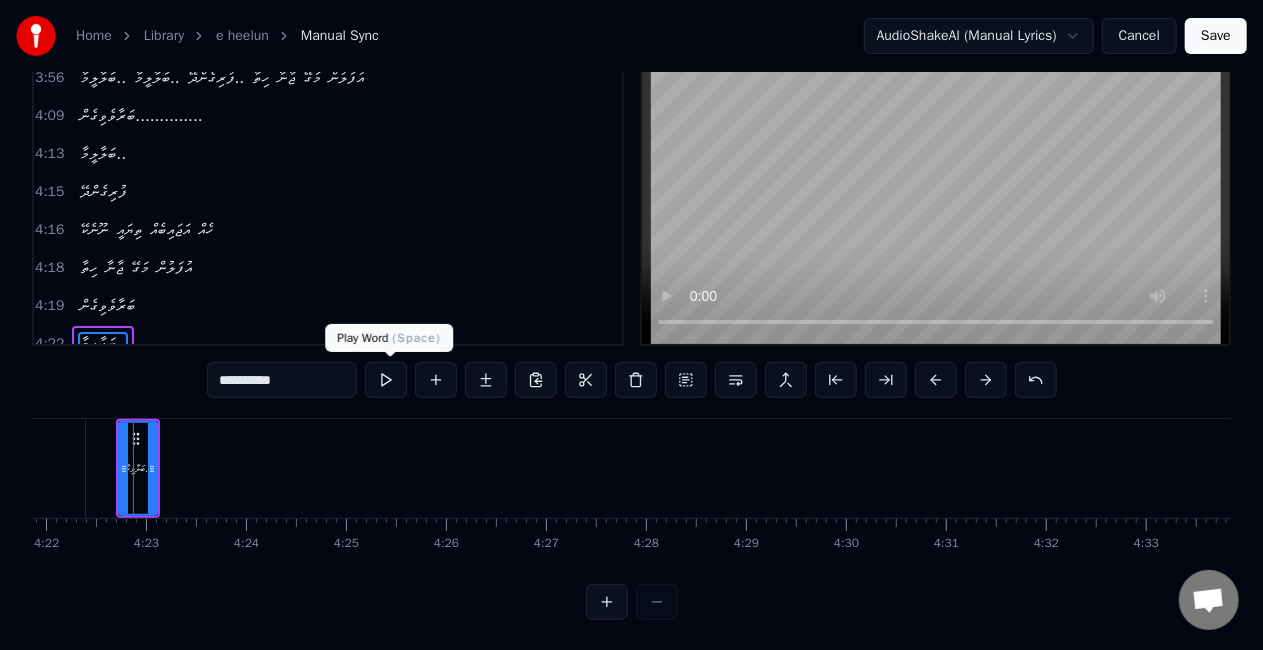 click at bounding box center [386, 380] 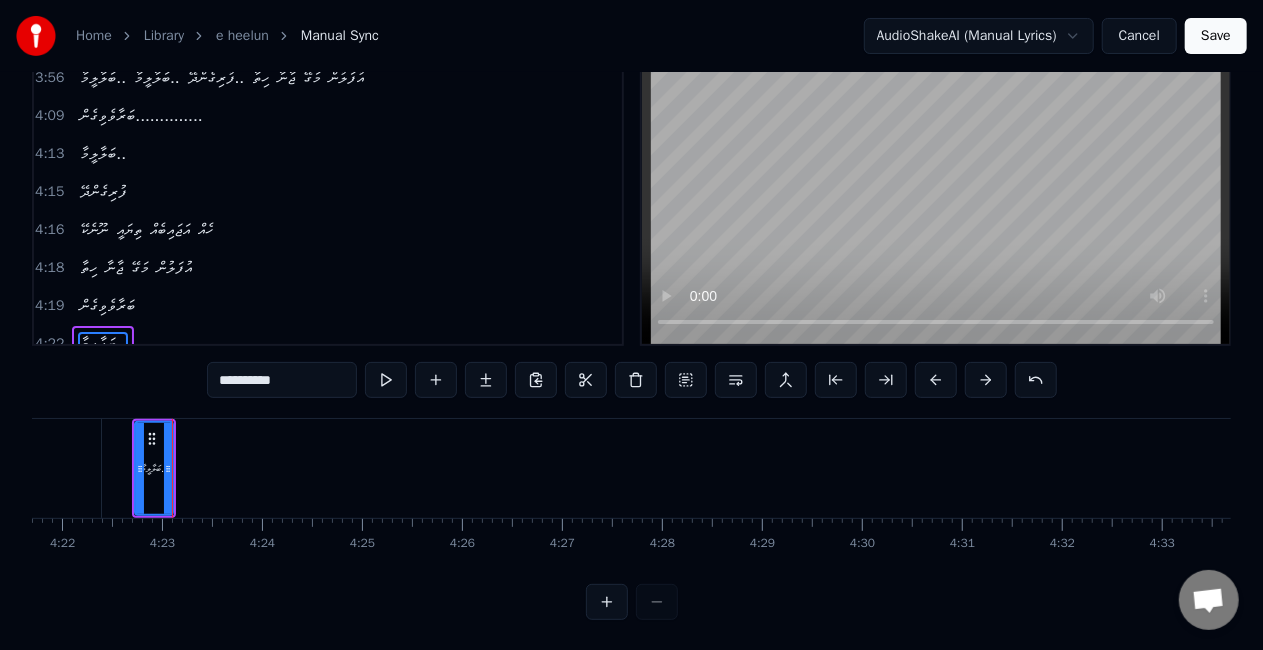 scroll, scrollTop: 0, scrollLeft: 26162, axis: horizontal 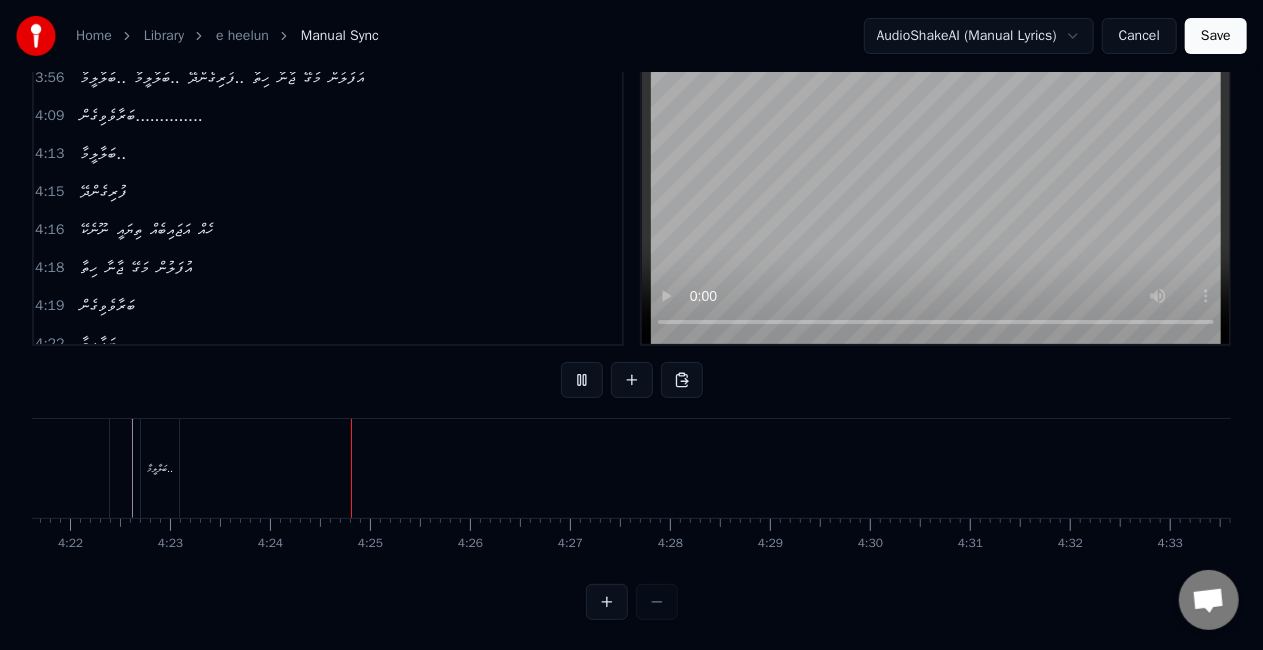 click on "ބަލާލީމާ.." at bounding box center (160, 468) 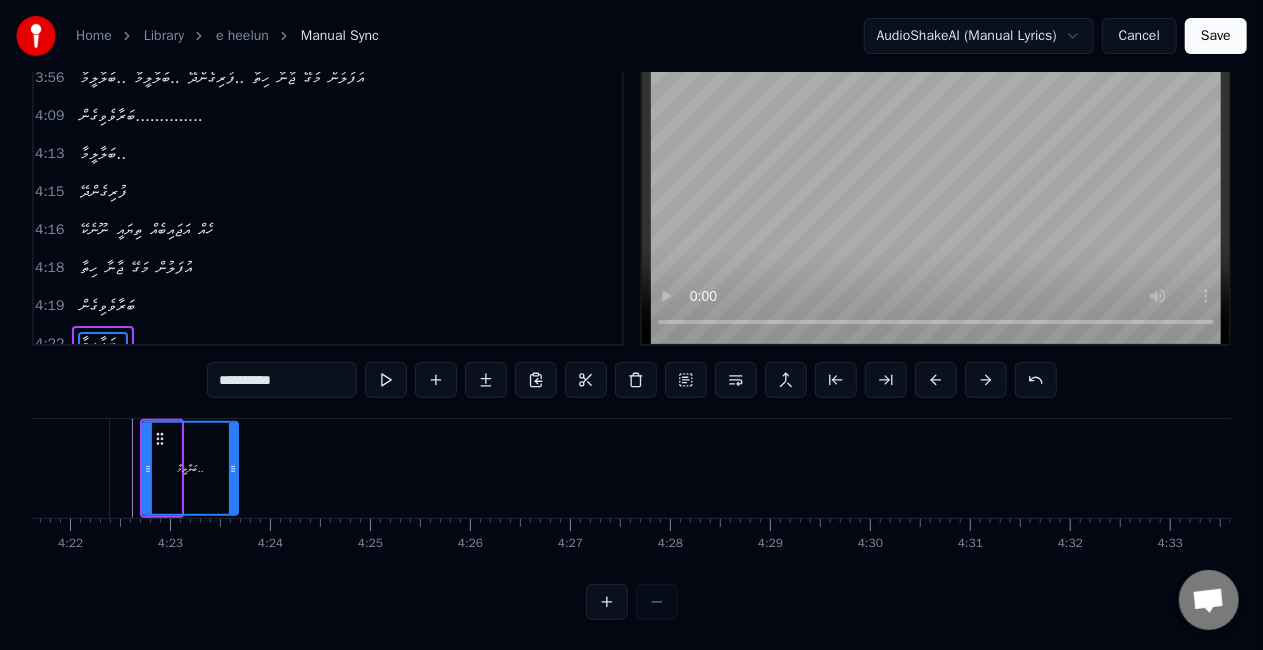 drag, startPoint x: 174, startPoint y: 476, endPoint x: 231, endPoint y: 478, distance: 57.035076 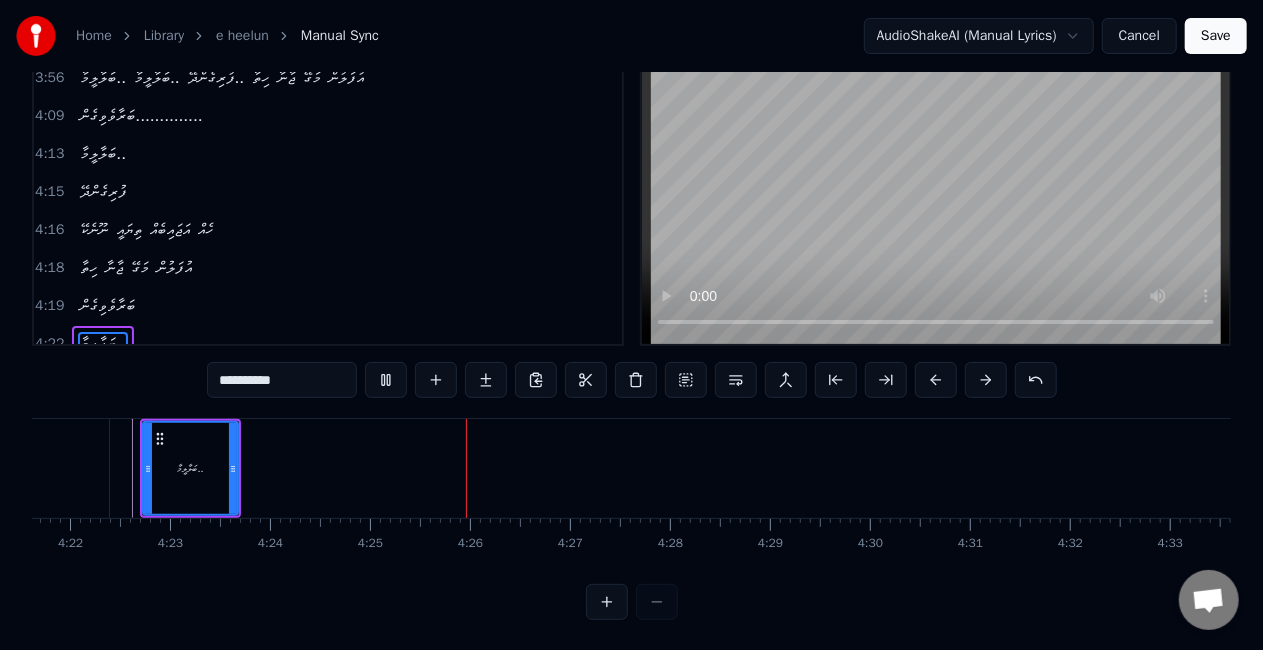 click on "ބަލާލީމާ.." at bounding box center [190, 468] 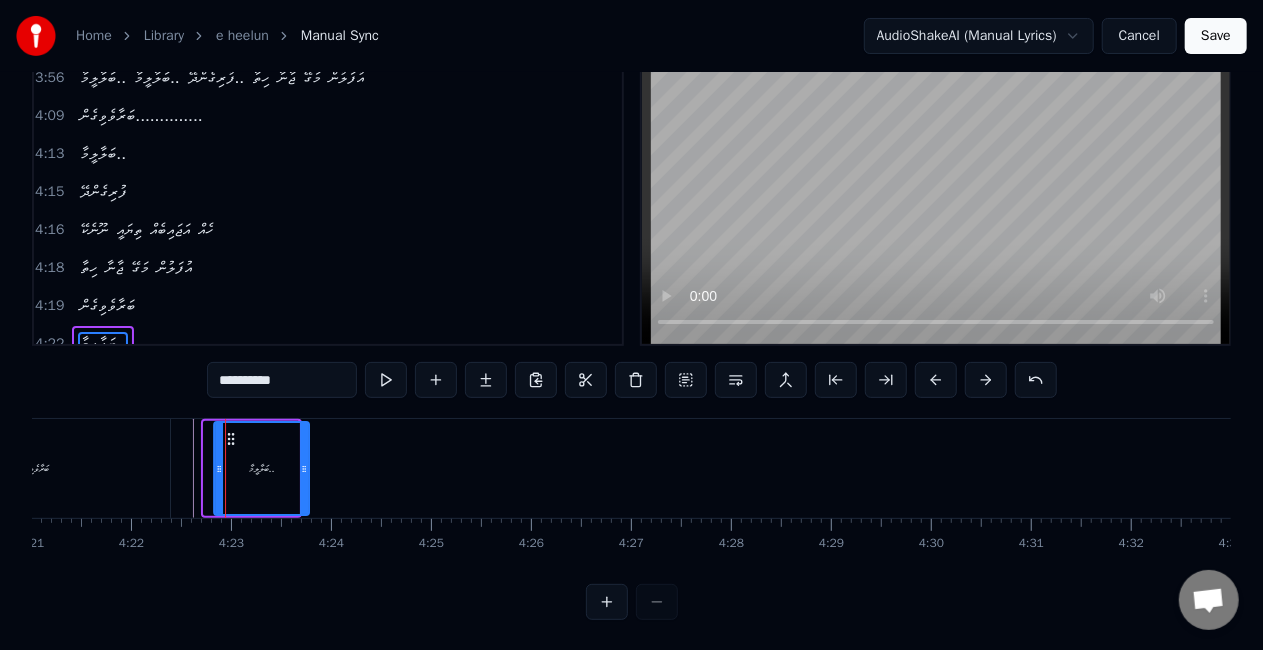 click 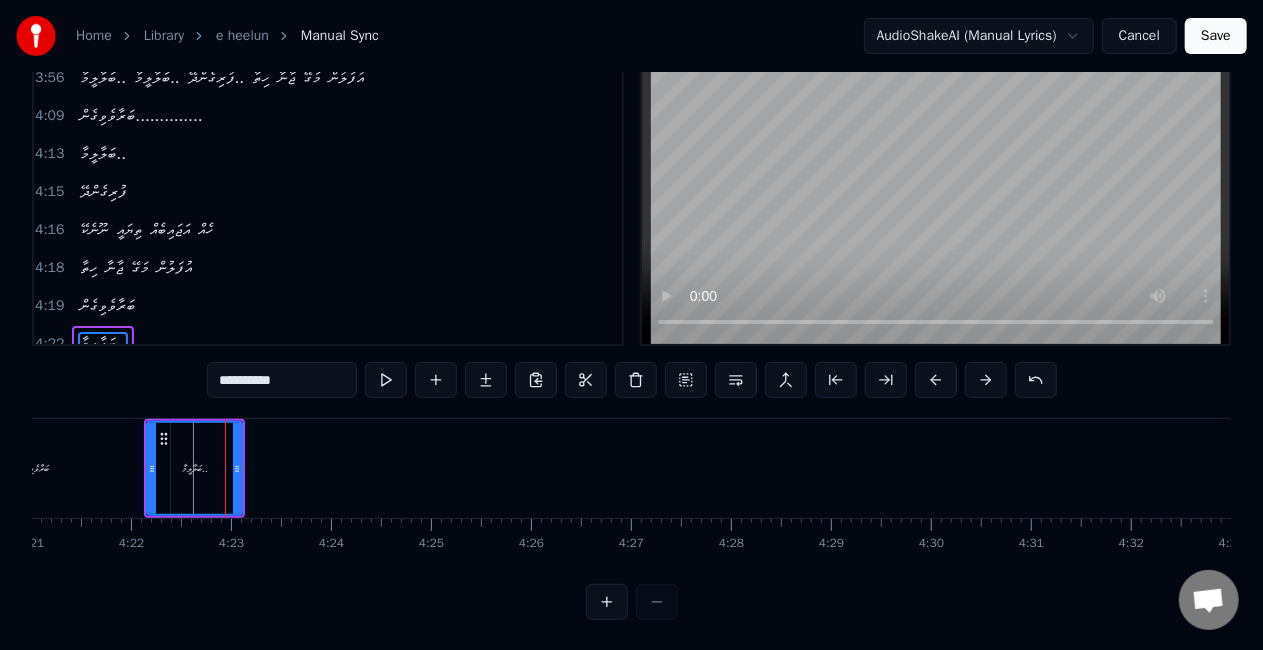 scroll, scrollTop: 0, scrollLeft: 26096, axis: horizontal 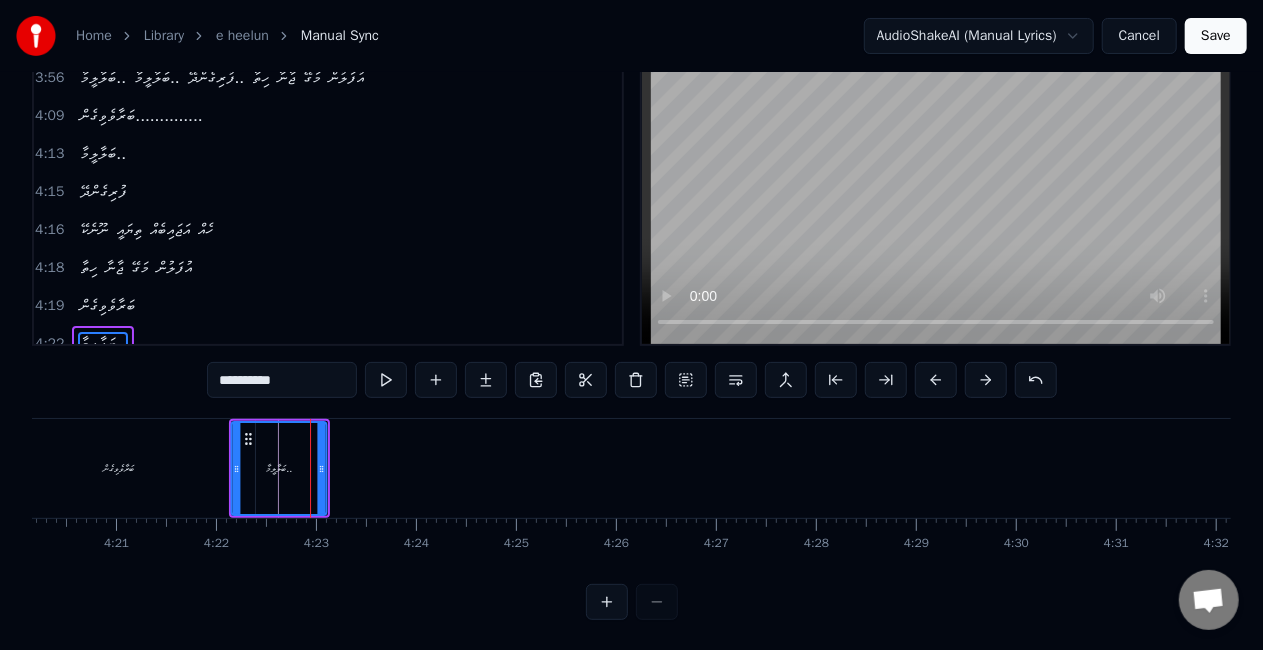 drag, startPoint x: 166, startPoint y: 440, endPoint x: 237, endPoint y: 448, distance: 71.44928 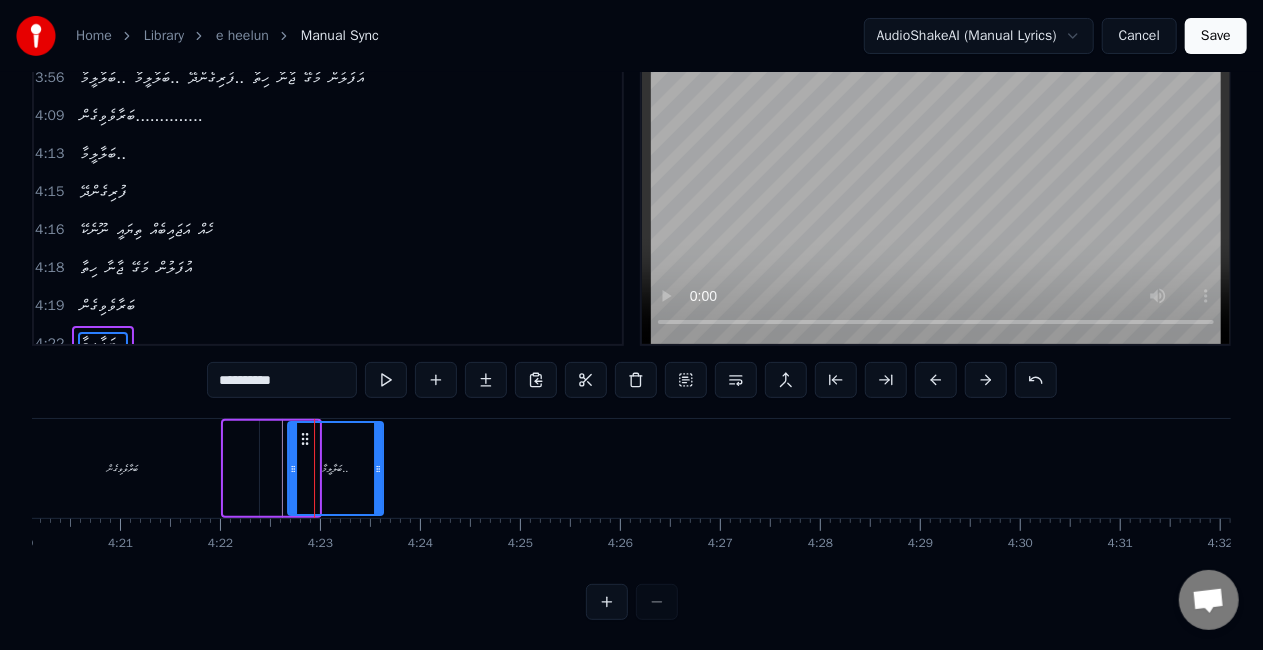 drag, startPoint x: 236, startPoint y: 439, endPoint x: 300, endPoint y: 441, distance: 64.03124 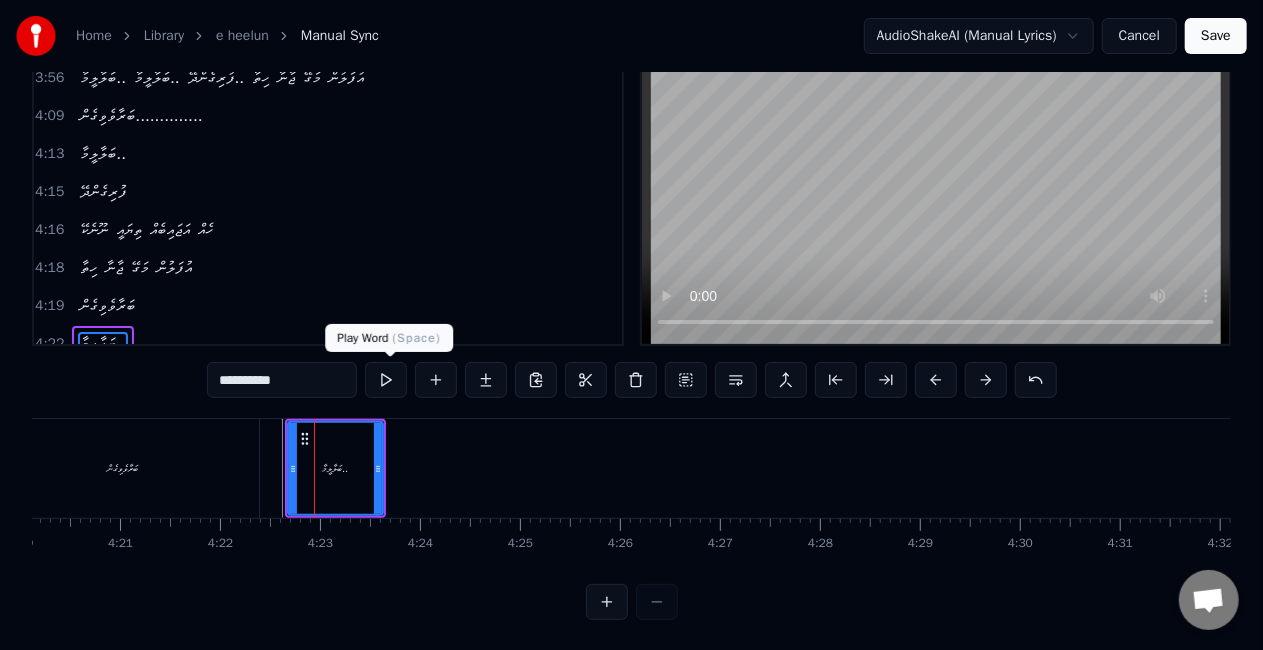 click at bounding box center [386, 380] 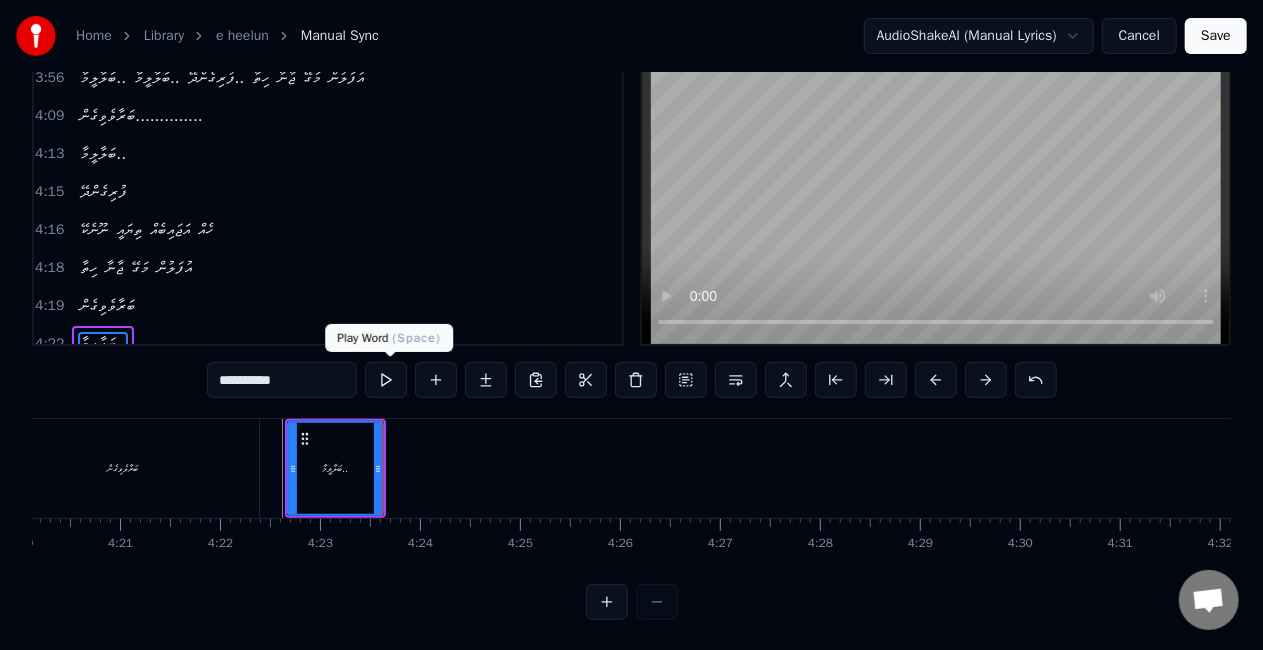 click at bounding box center [386, 380] 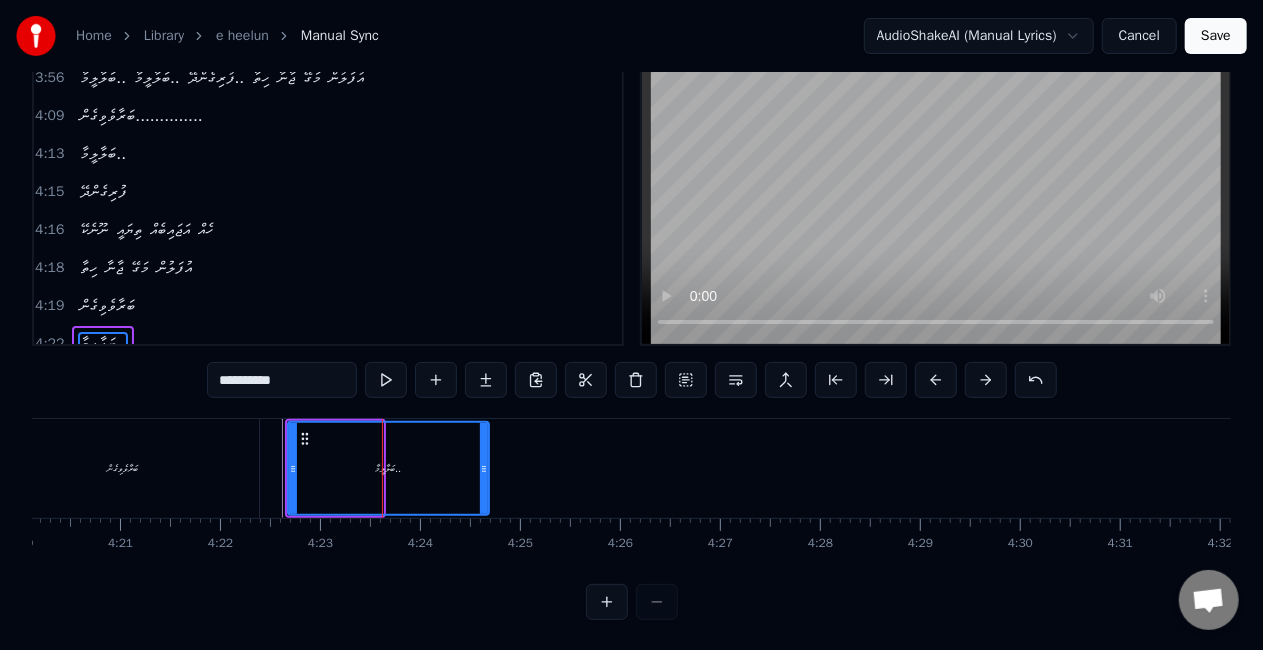 drag, startPoint x: 380, startPoint y: 473, endPoint x: 486, endPoint y: 468, distance: 106.11786 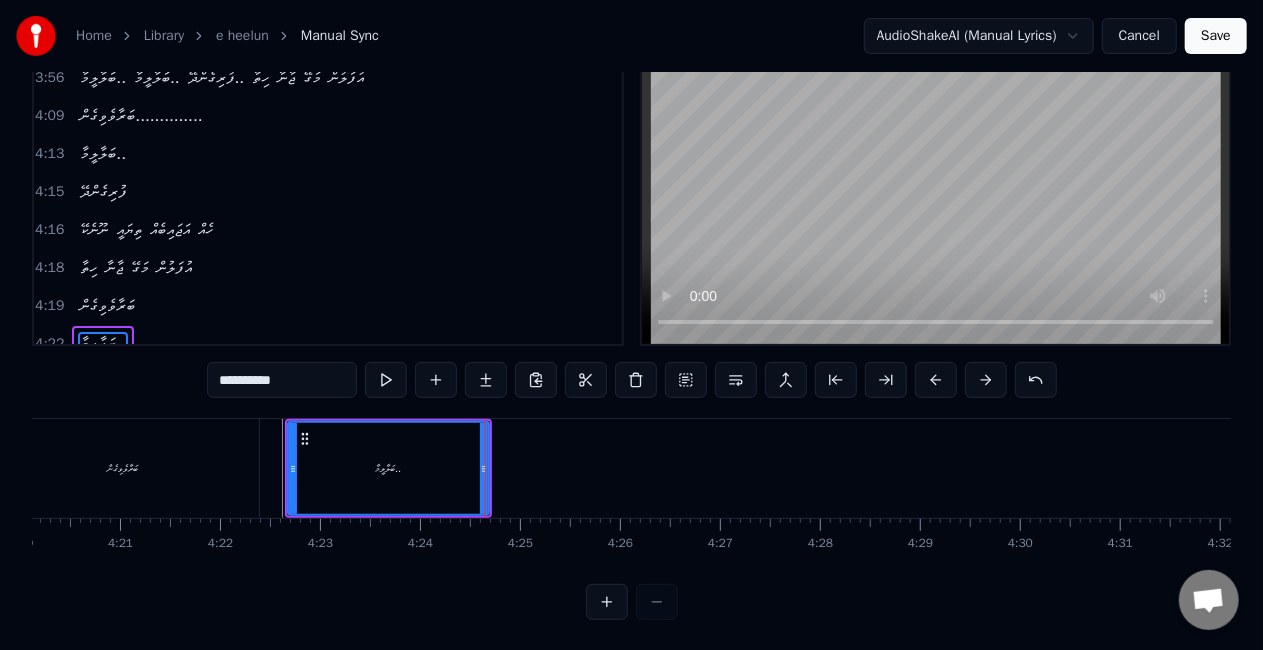 click 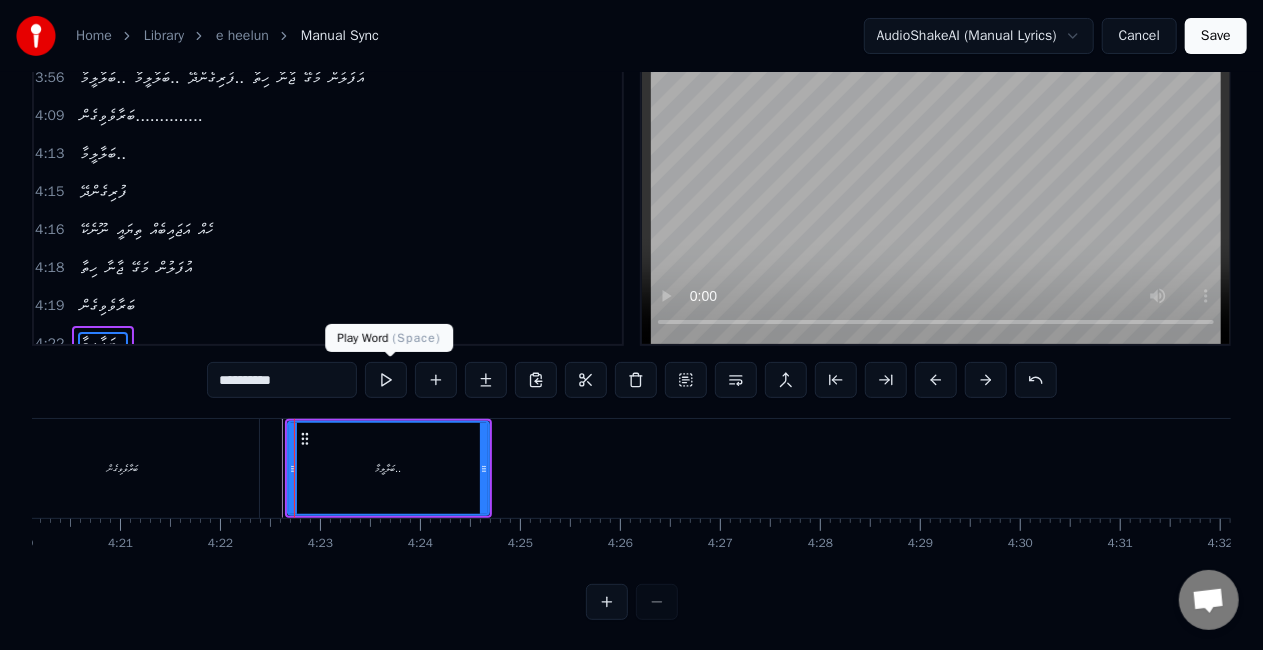 click at bounding box center [386, 380] 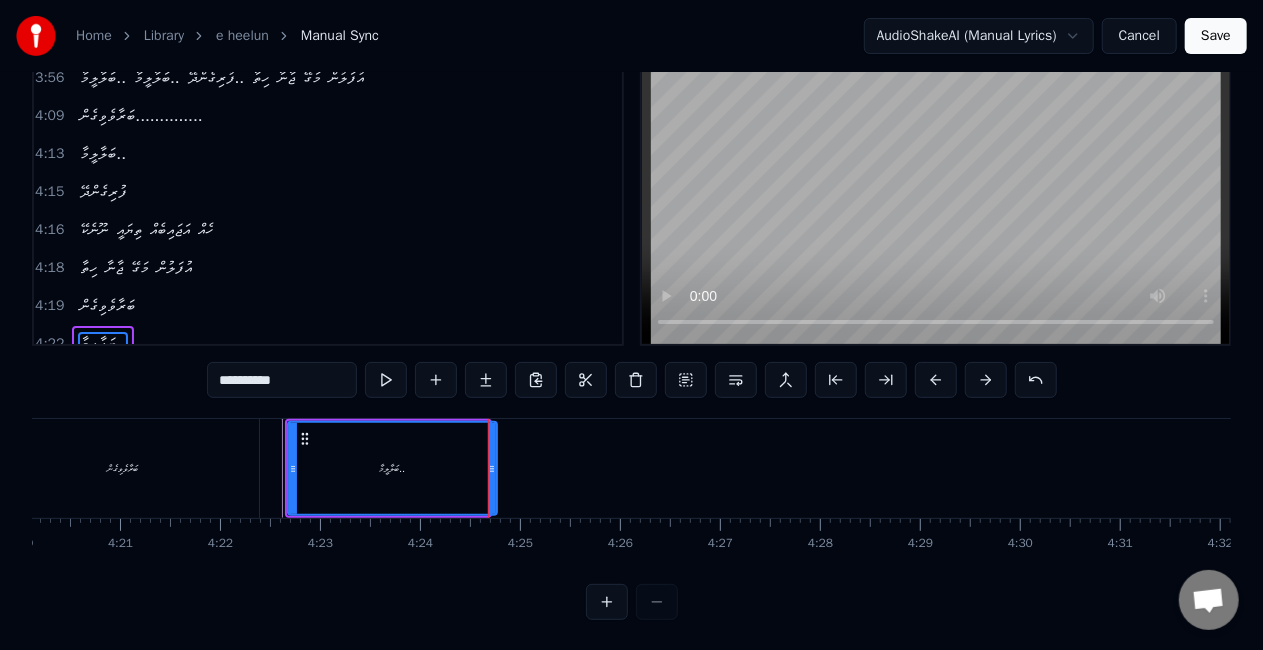 click 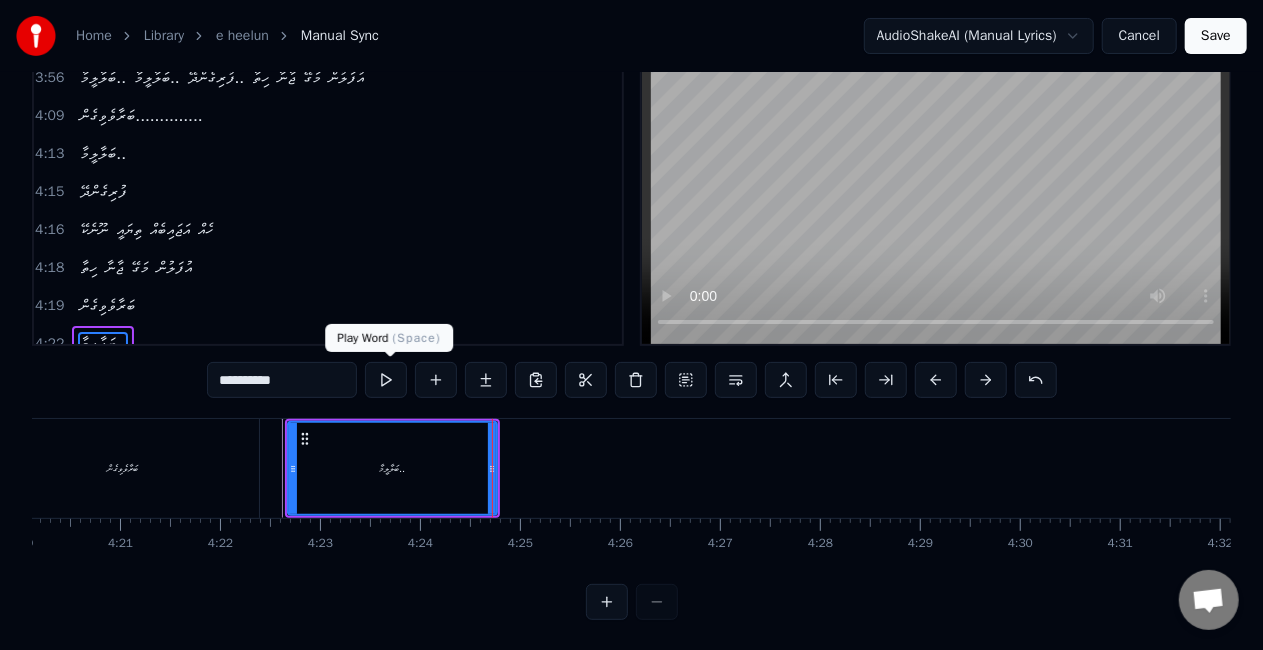click at bounding box center (386, 380) 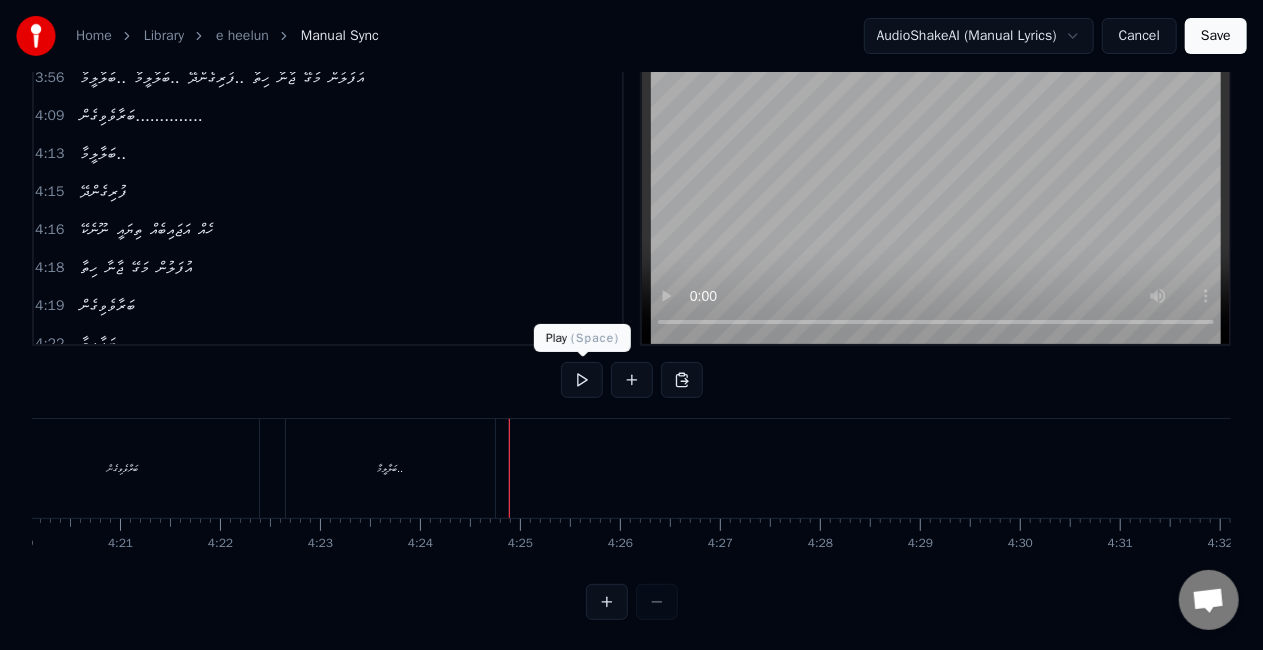 click at bounding box center [582, 380] 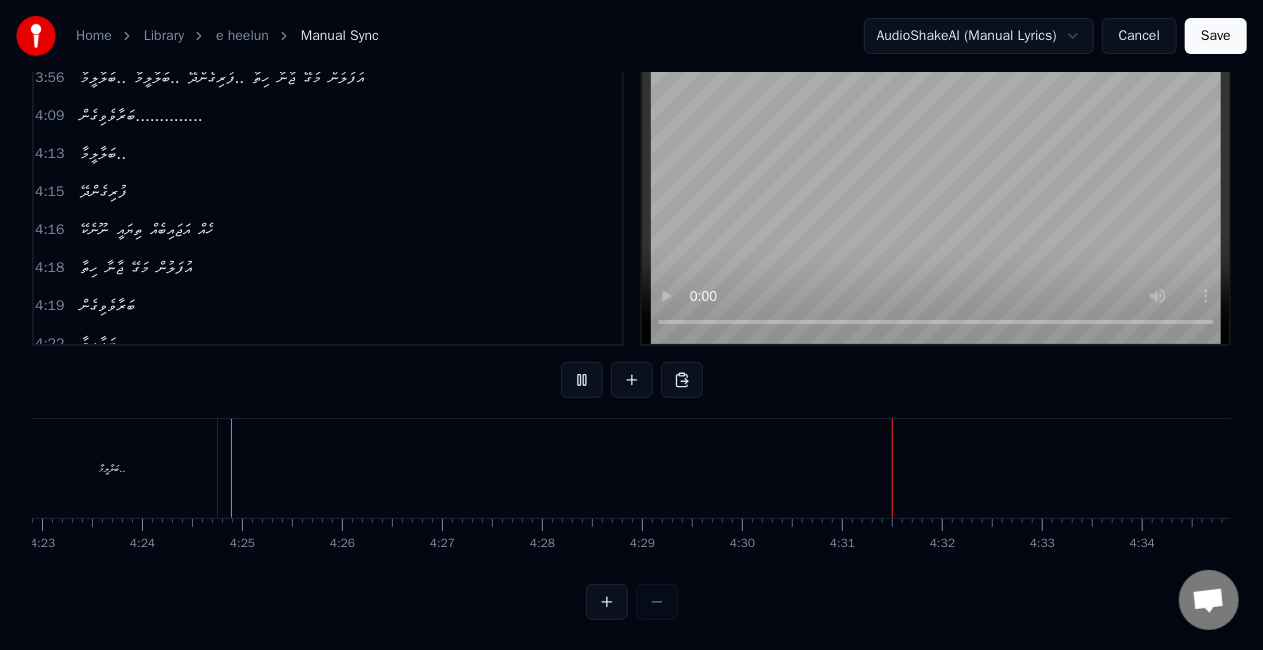 scroll, scrollTop: 0, scrollLeft: 26292, axis: horizontal 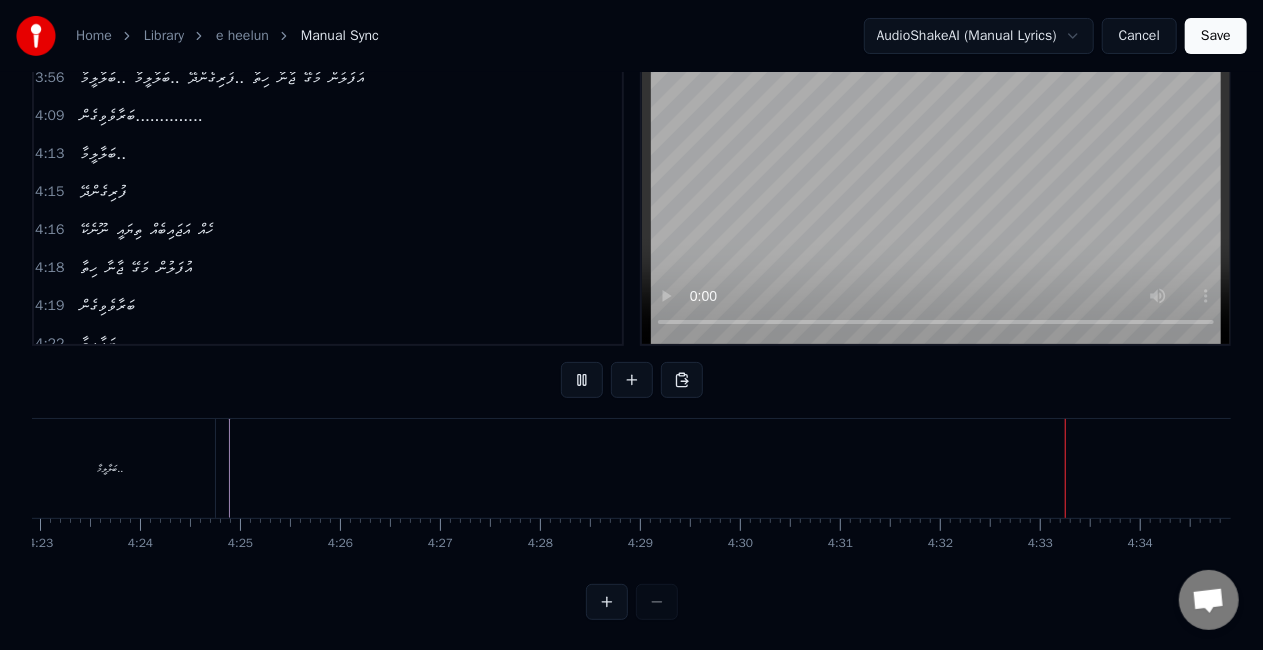 click on "ބަލާލީމާ.." at bounding box center (110, 468) 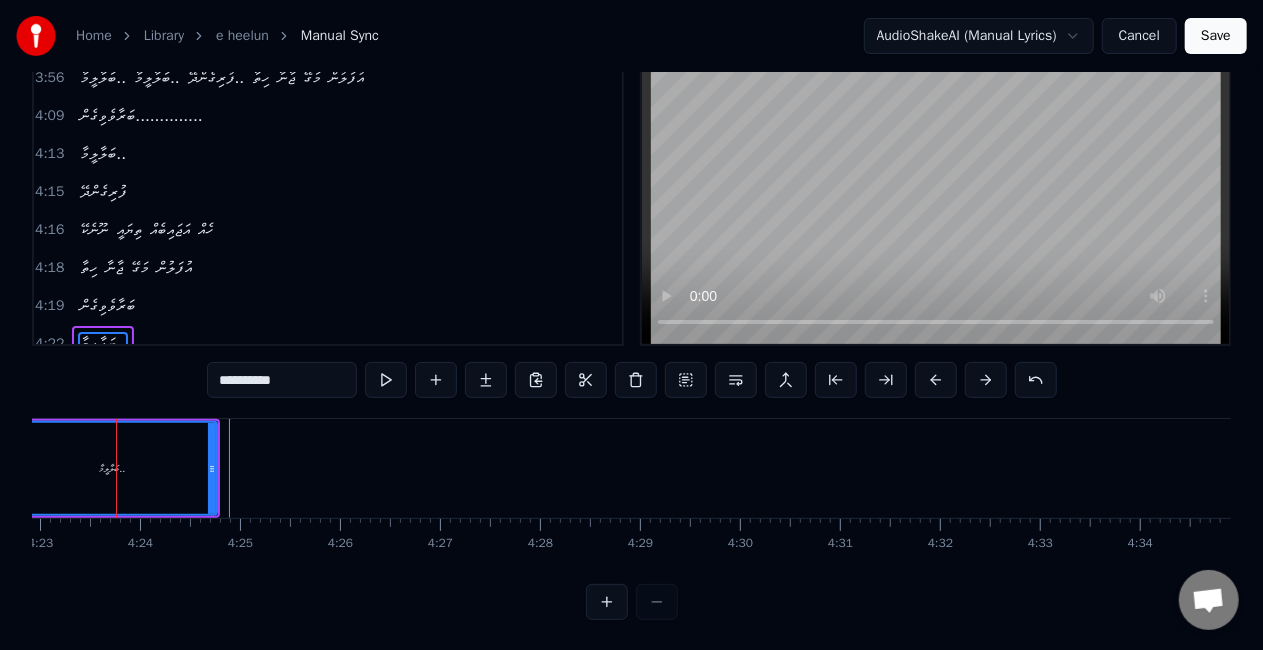 scroll, scrollTop: 0, scrollLeft: 26276, axis: horizontal 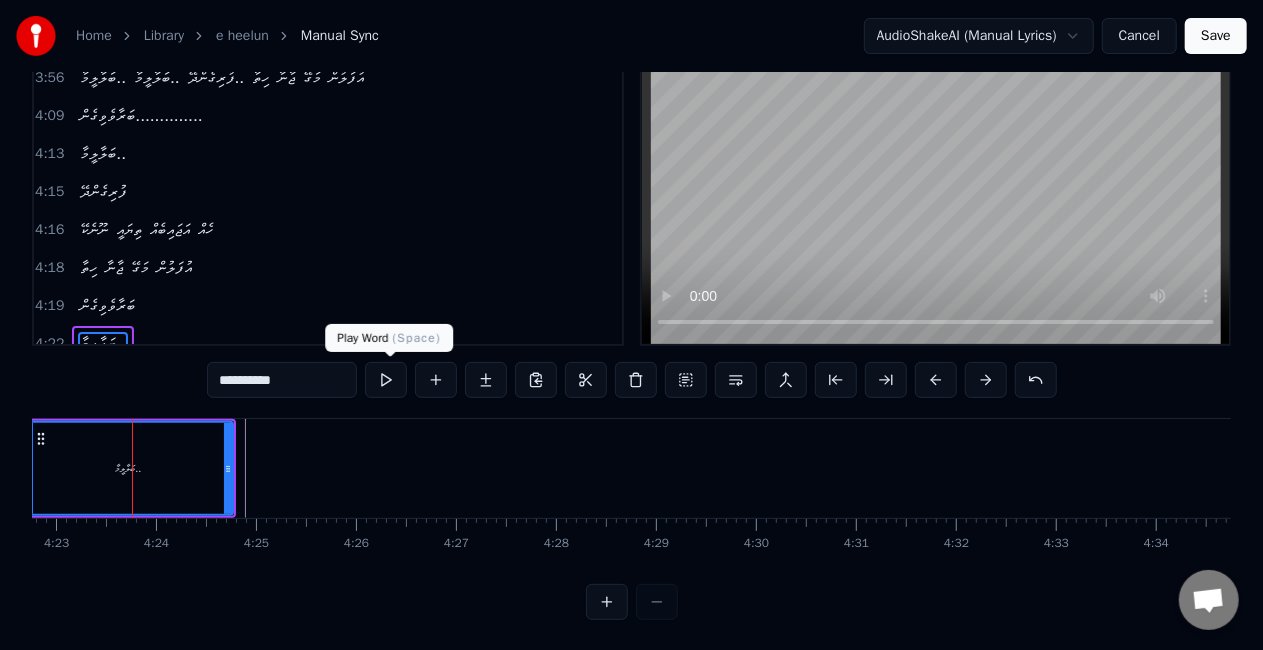 click at bounding box center (386, 380) 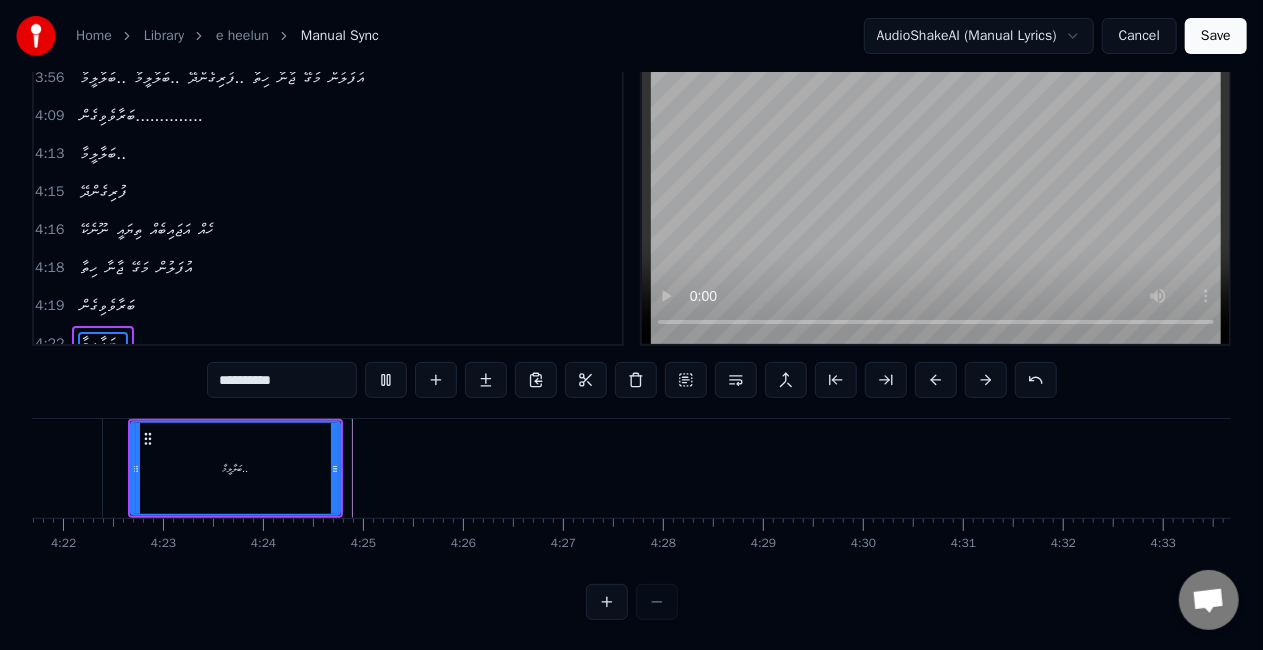 scroll, scrollTop: 0, scrollLeft: 26164, axis: horizontal 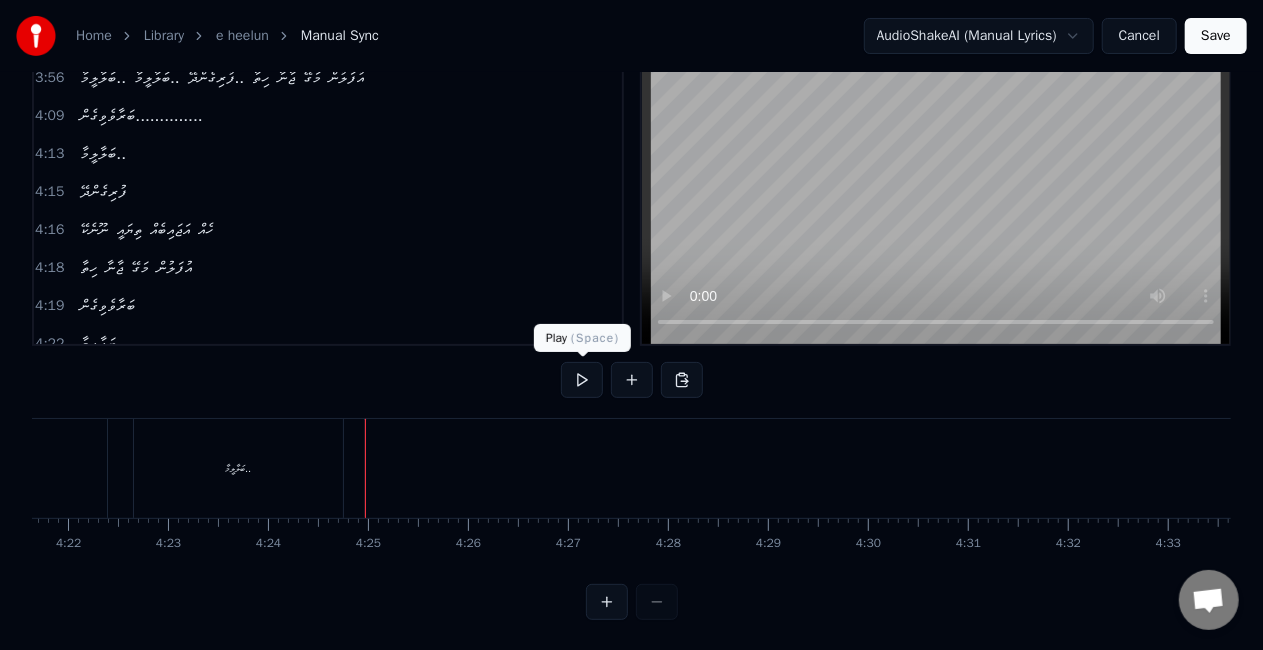 click at bounding box center (582, 380) 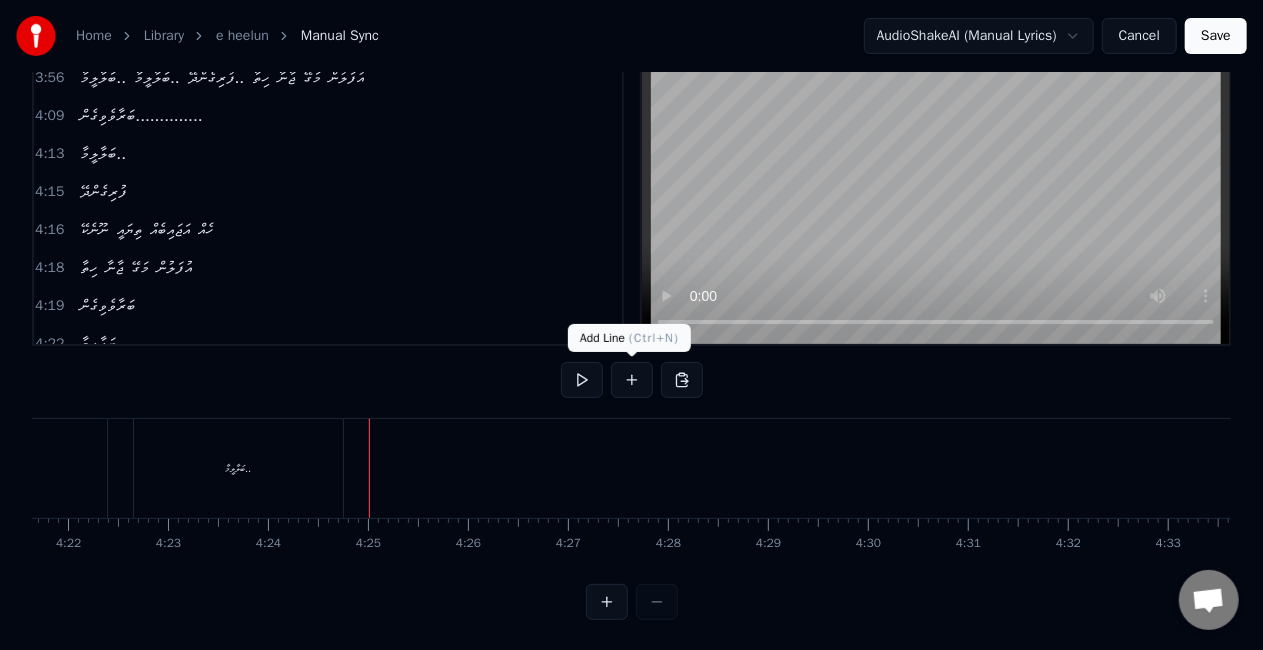 click at bounding box center [632, 380] 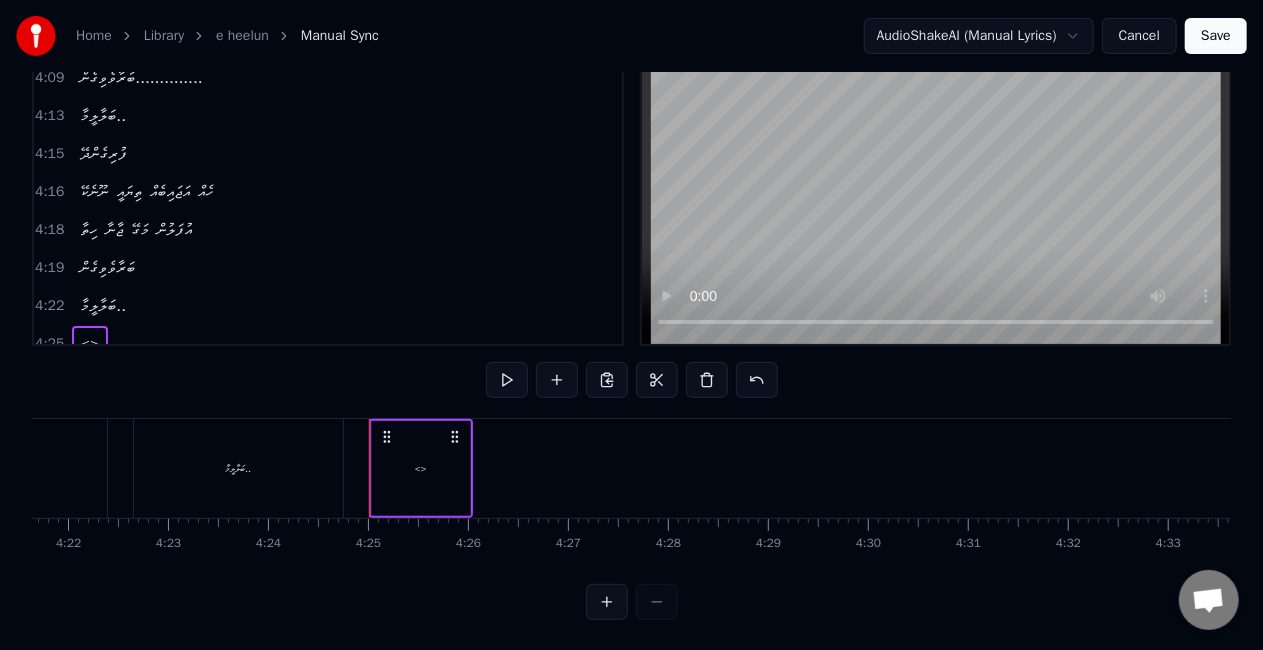 click on "<>" at bounding box center (89, 344) 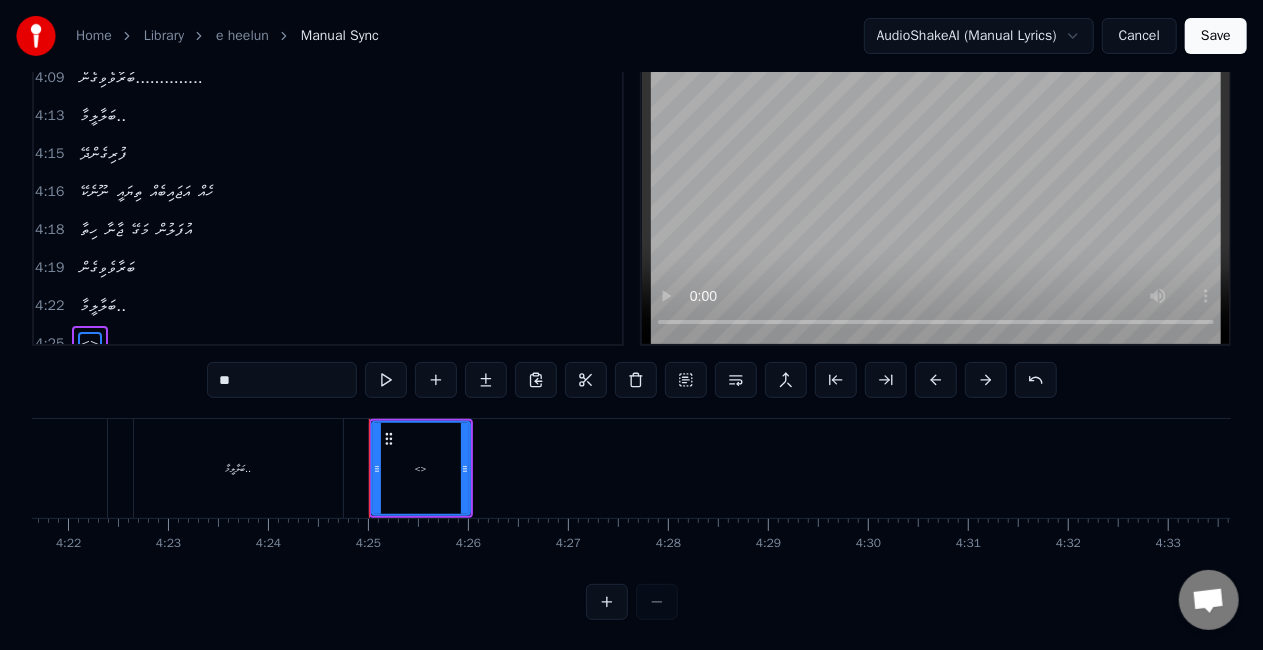 drag, startPoint x: 275, startPoint y: 375, endPoint x: 170, endPoint y: 383, distance: 105.30432 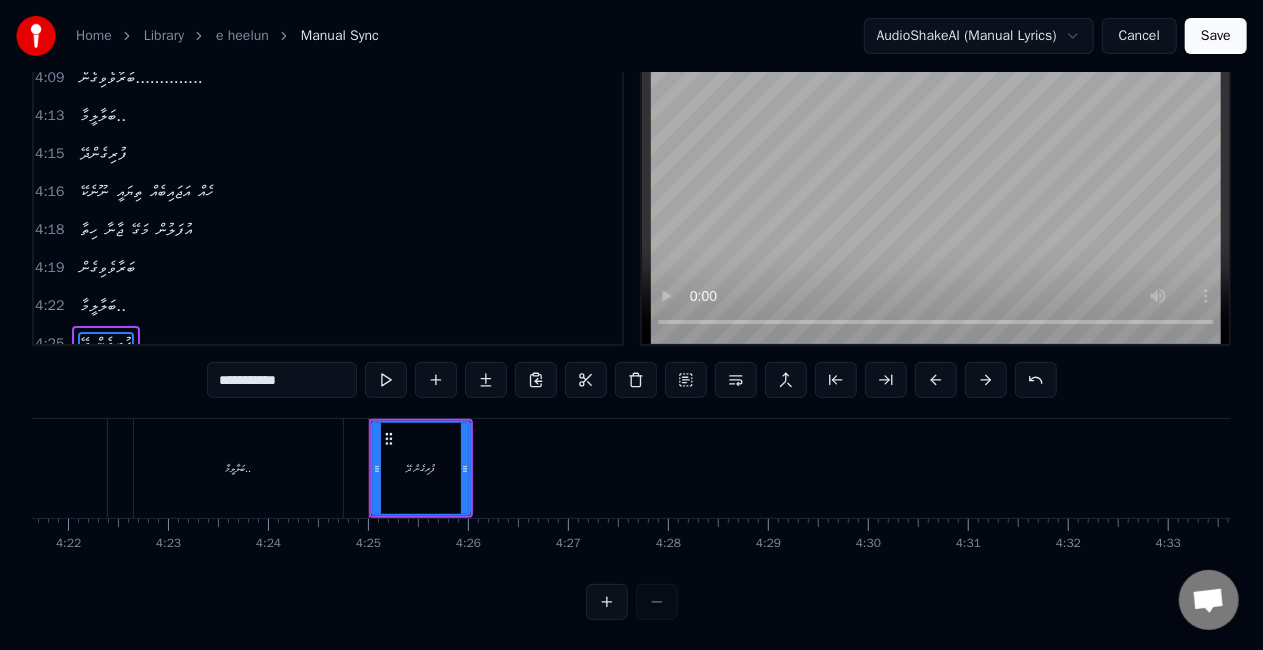 click on "ބަލާލީމާ.." at bounding box center [238, 468] 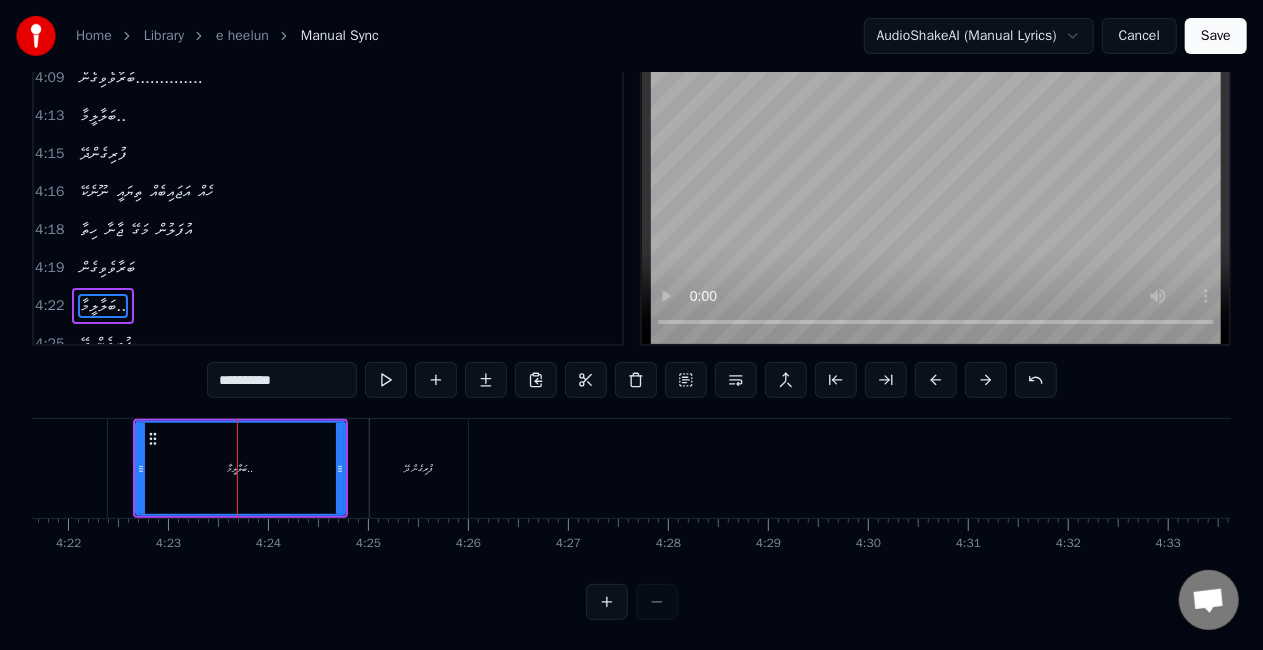 scroll, scrollTop: 46, scrollLeft: 0, axis: vertical 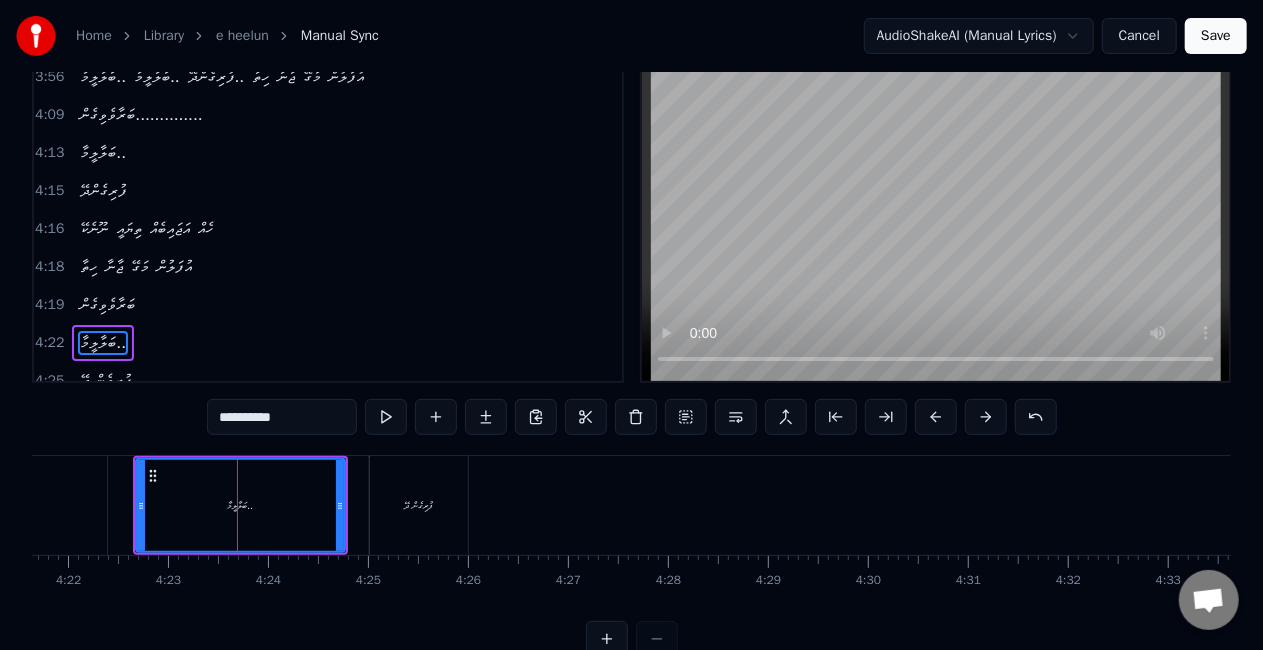 click at bounding box center [141, 505] 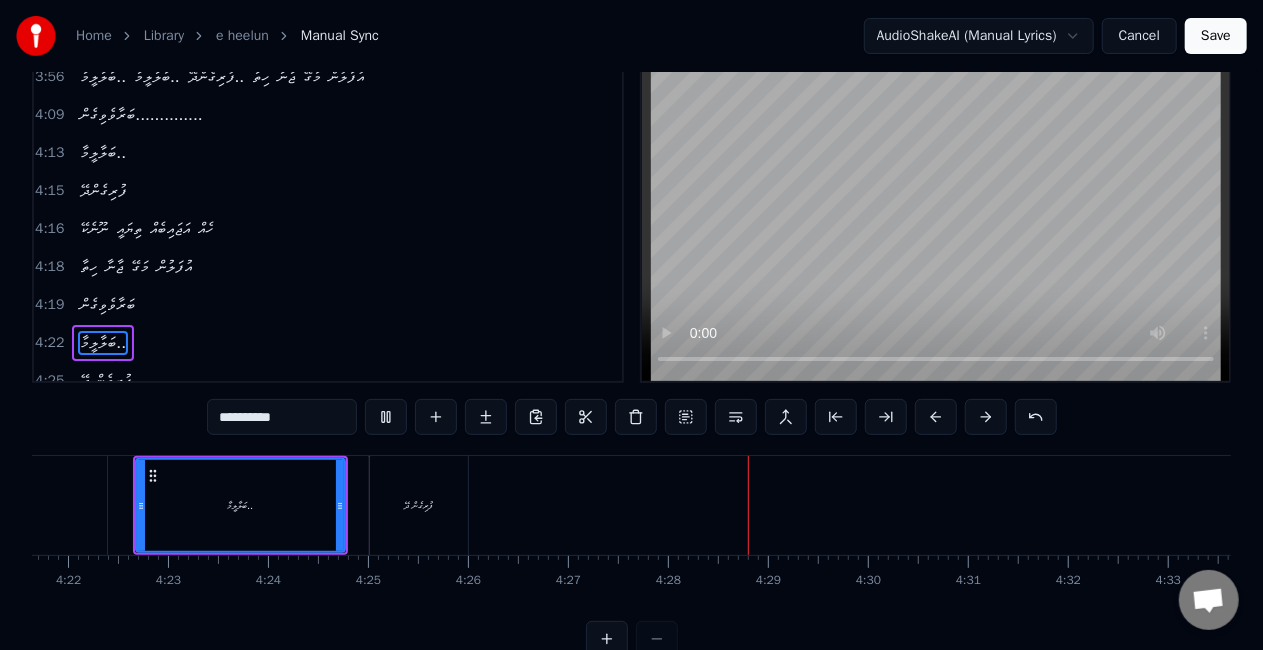 click on "ފުރިގެން ދޭ" at bounding box center (419, 505) 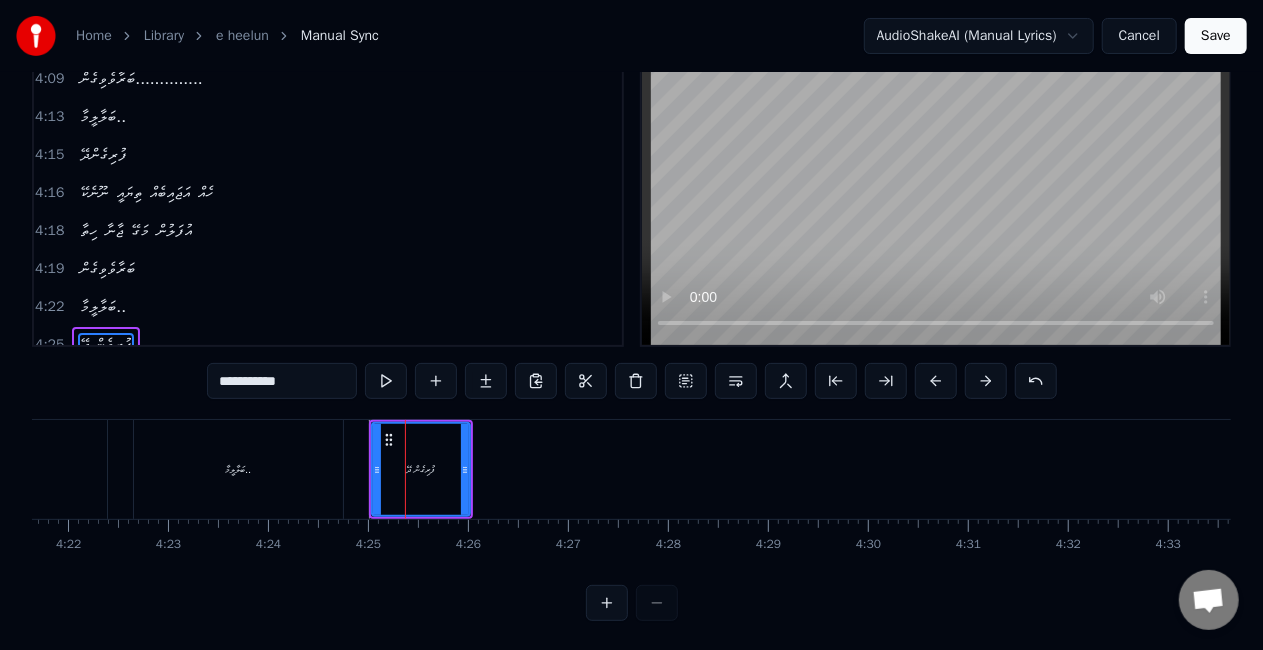 scroll, scrollTop: 83, scrollLeft: 0, axis: vertical 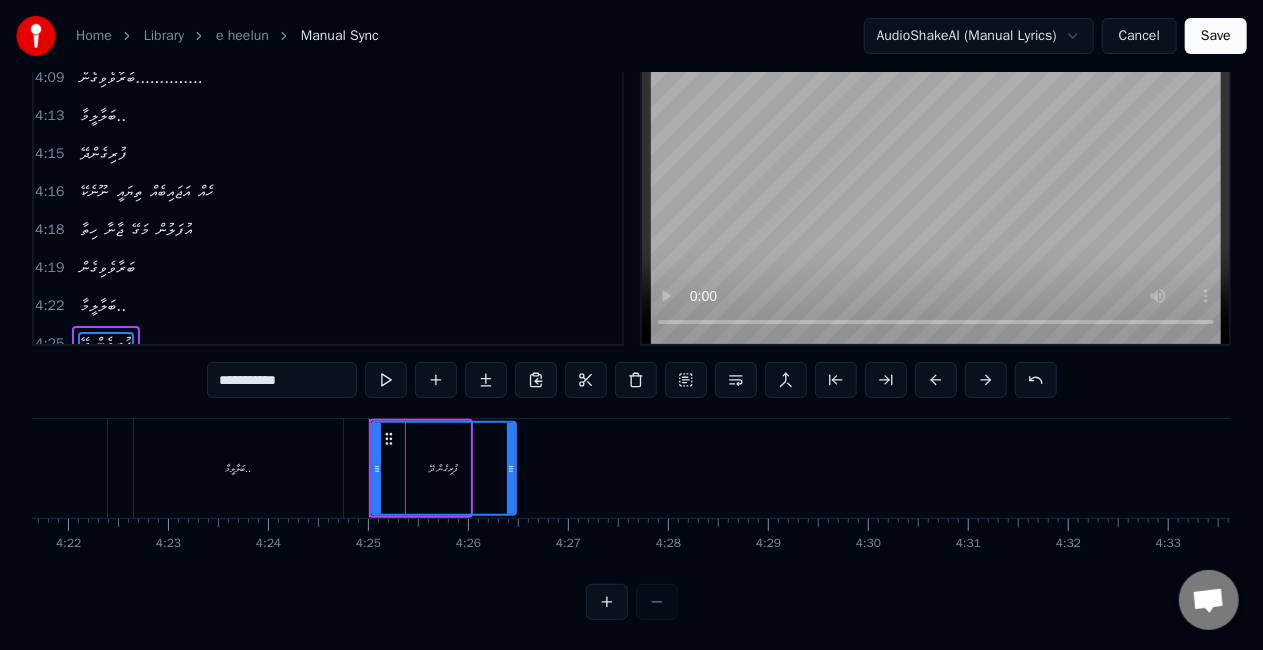 drag, startPoint x: 464, startPoint y: 471, endPoint x: 510, endPoint y: 468, distance: 46.09772 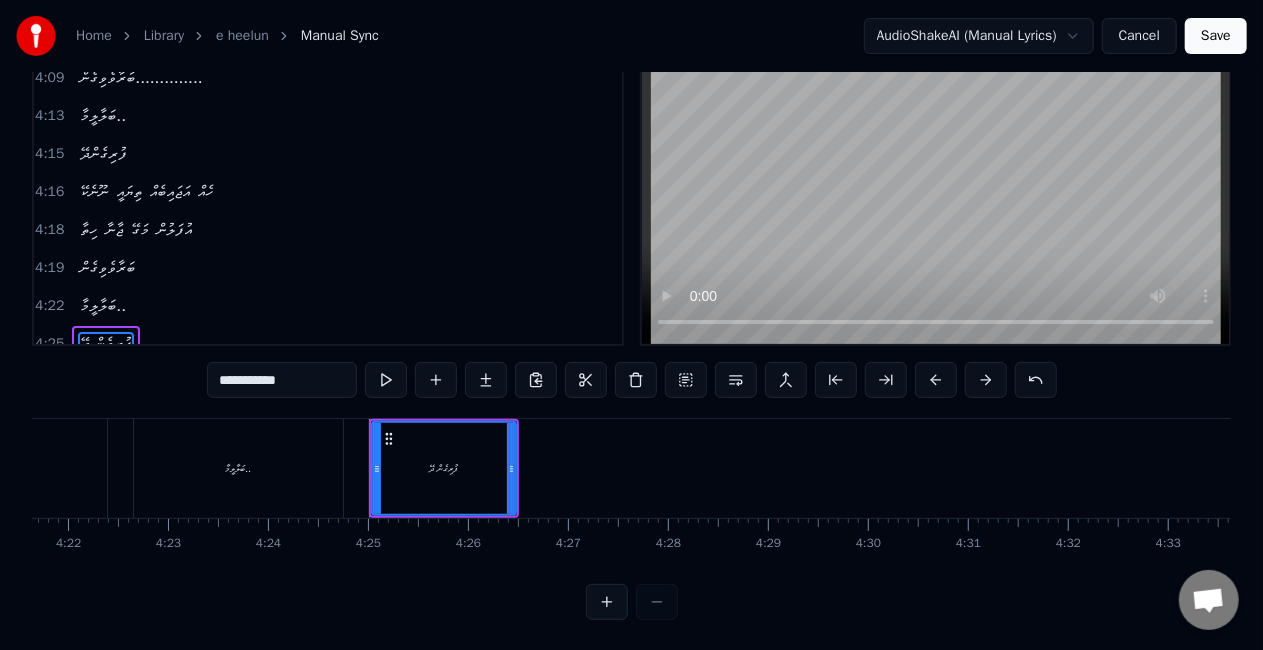 click on "ފުރިގެން ދޭ" at bounding box center [444, 468] 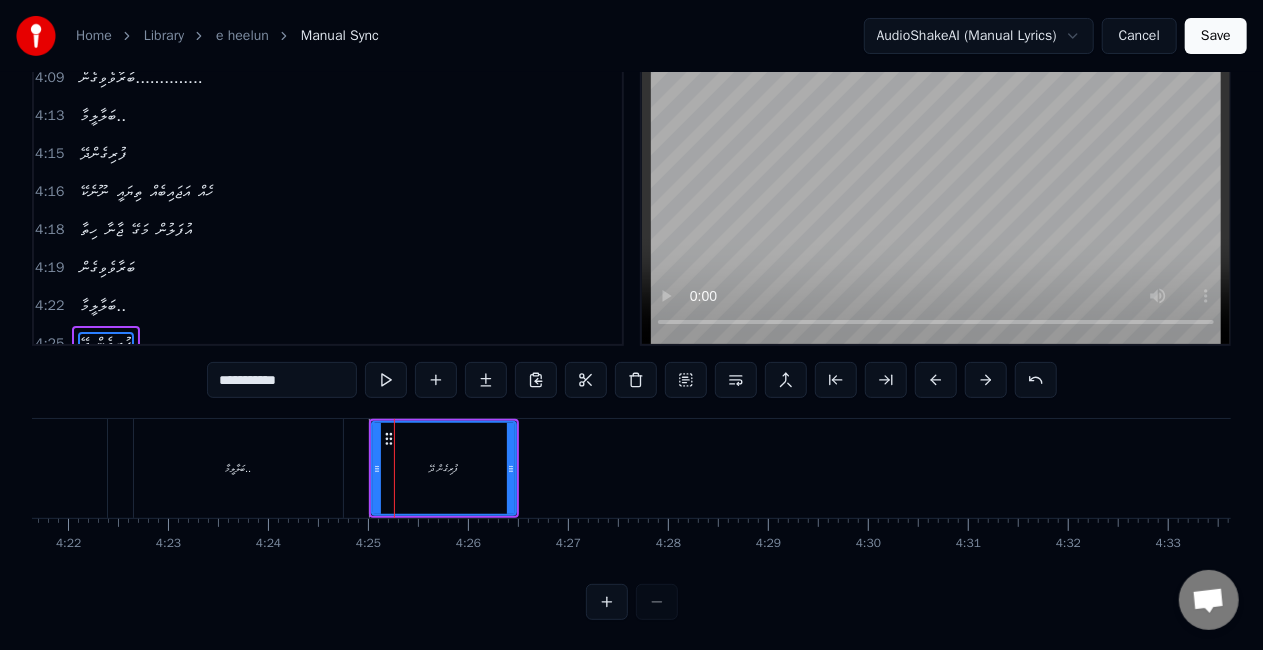 click on "ފުރިގެން ދޭ" at bounding box center (444, 468) 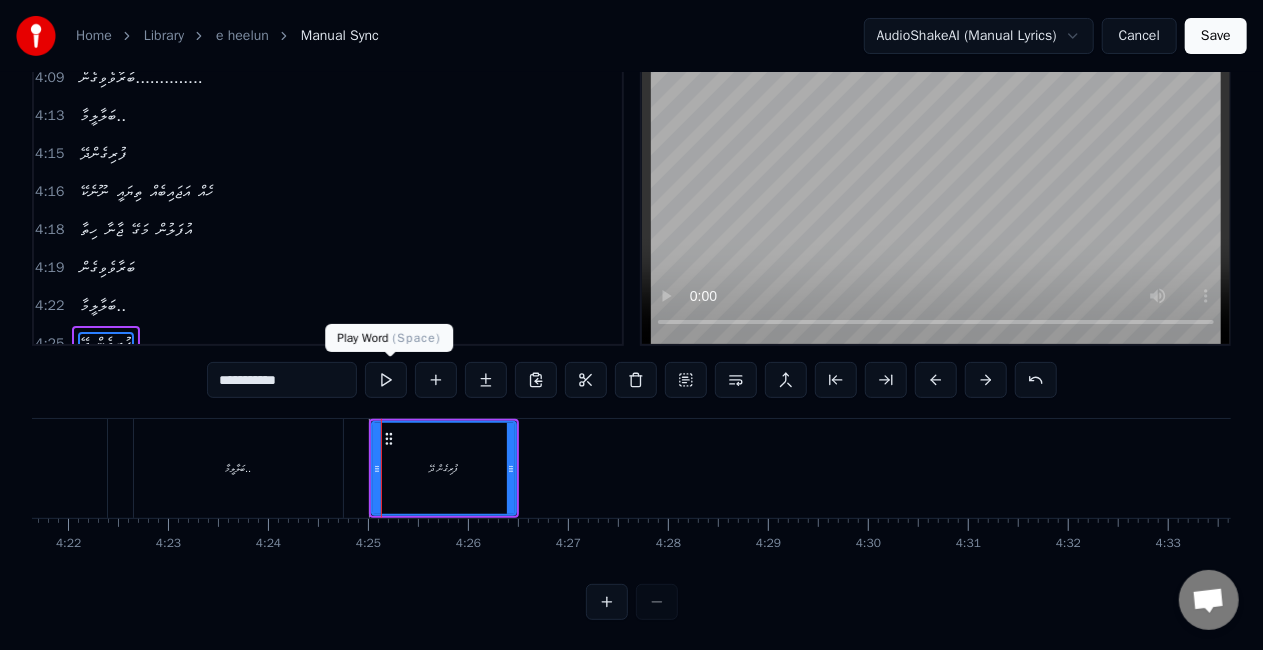 click at bounding box center [386, 380] 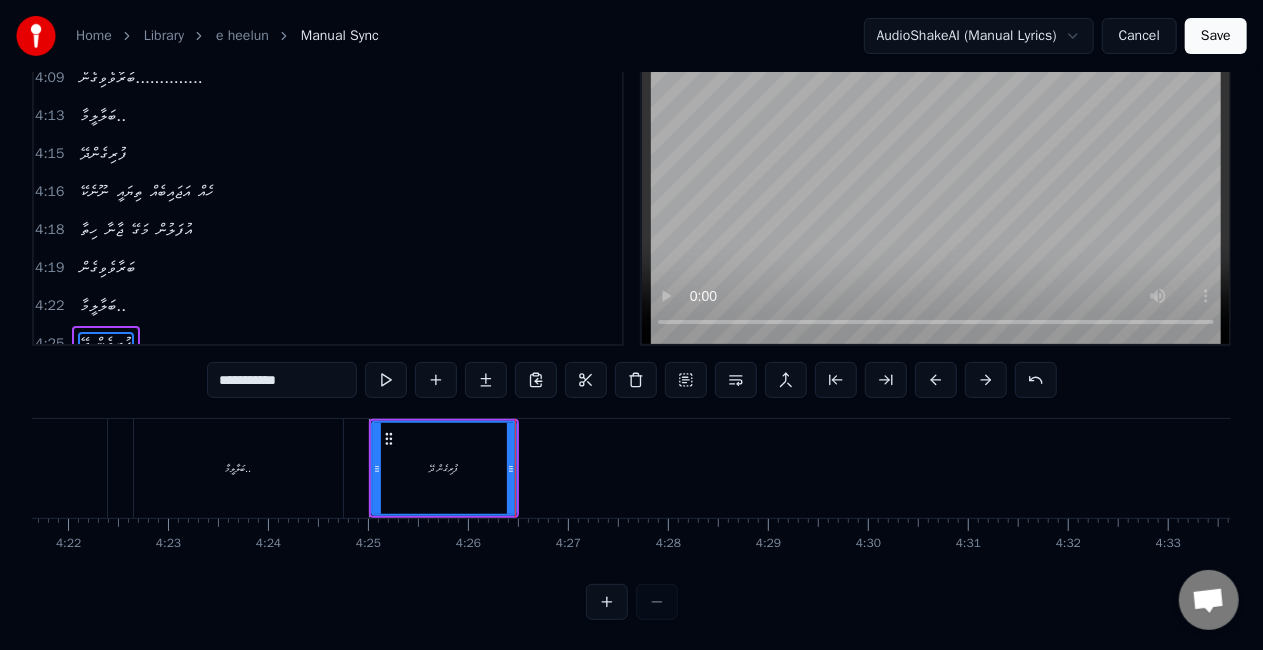 click on "Save" at bounding box center [1216, 36] 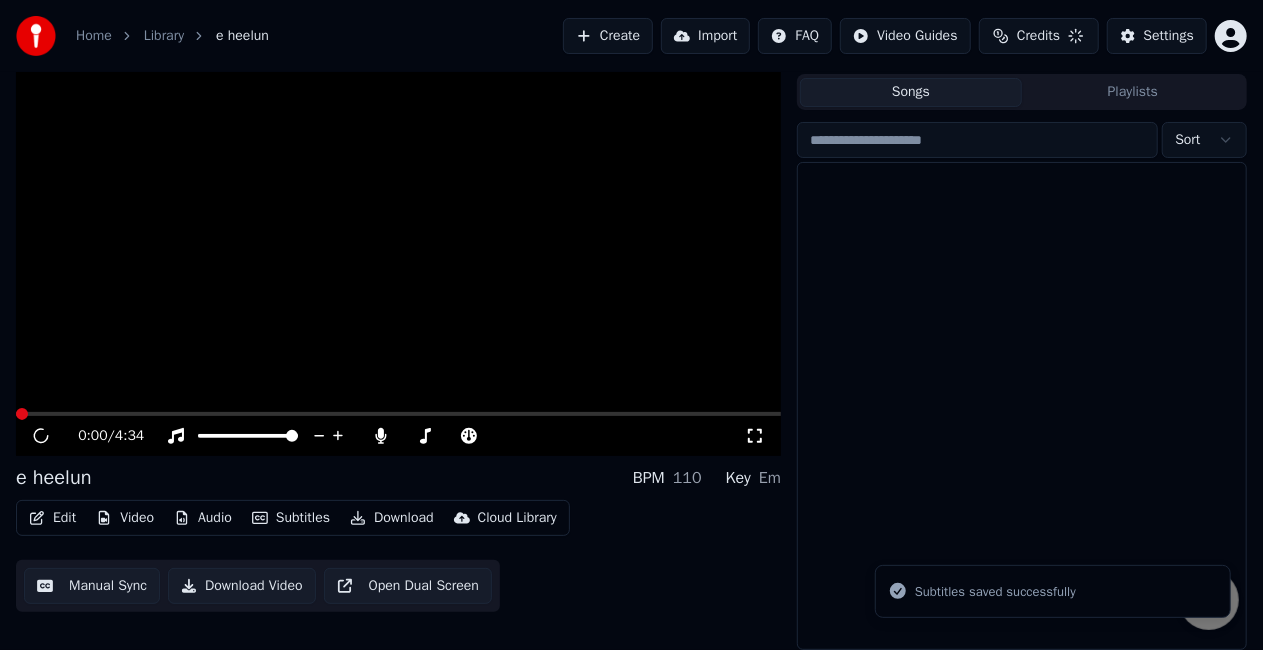 scroll, scrollTop: 45, scrollLeft: 0, axis: vertical 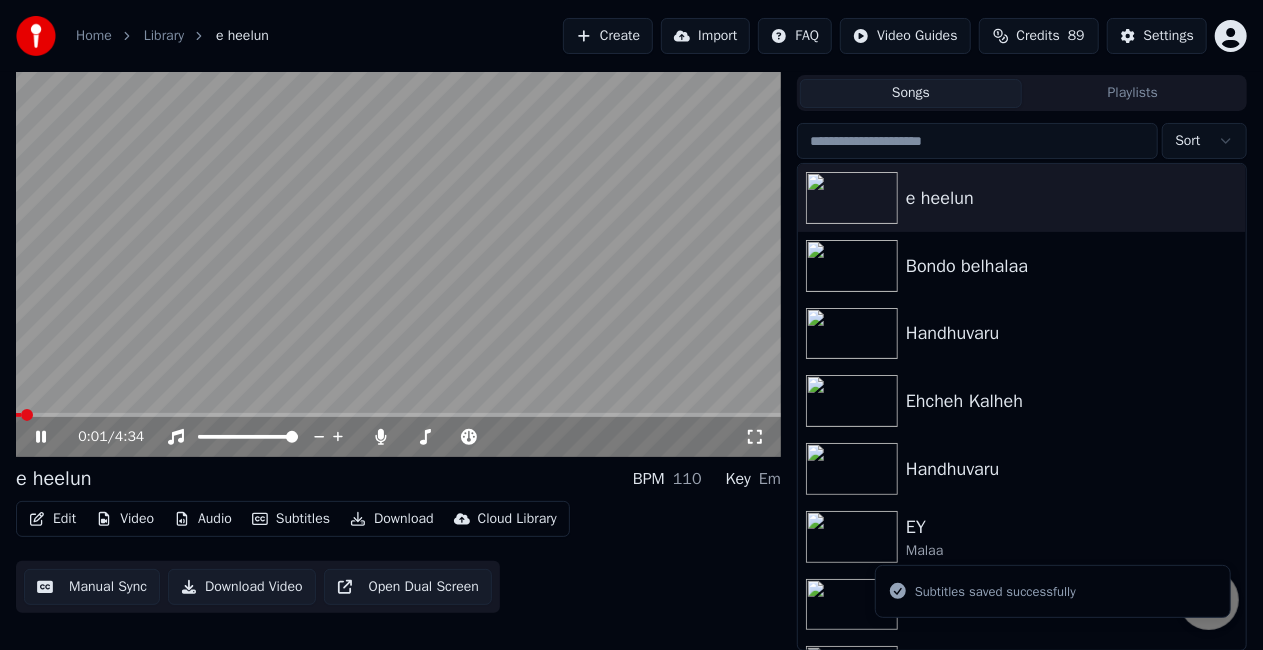 click at bounding box center [398, 415] 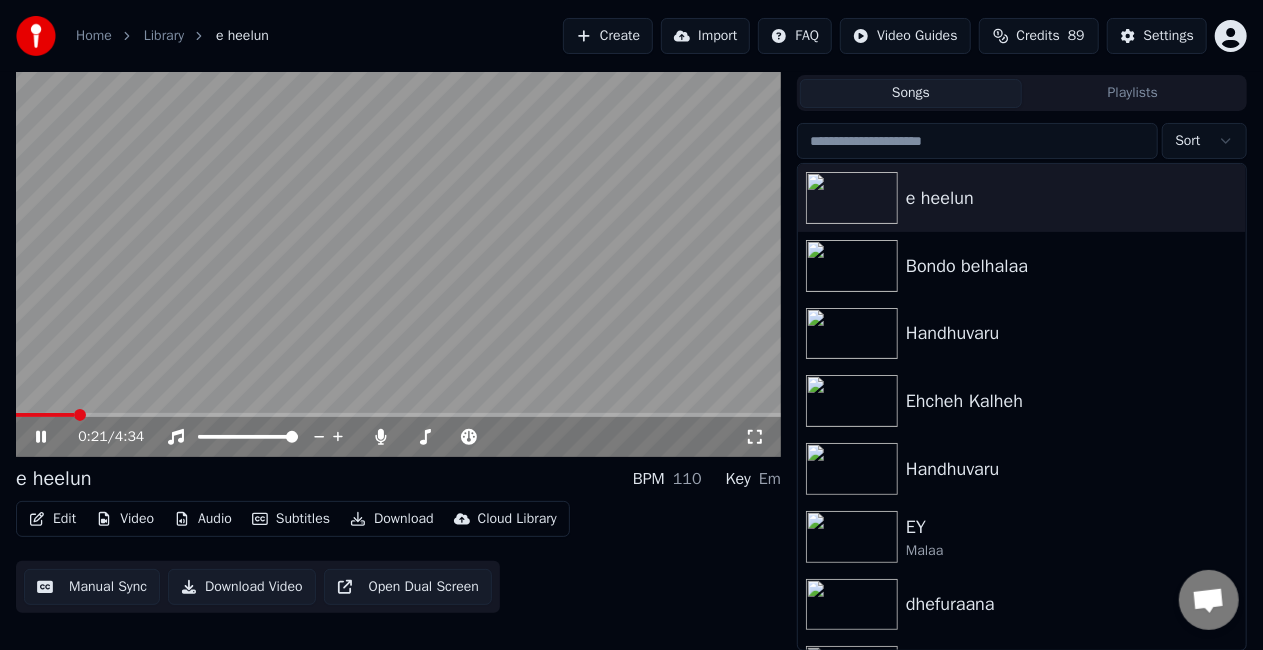 click at bounding box center (398, 415) 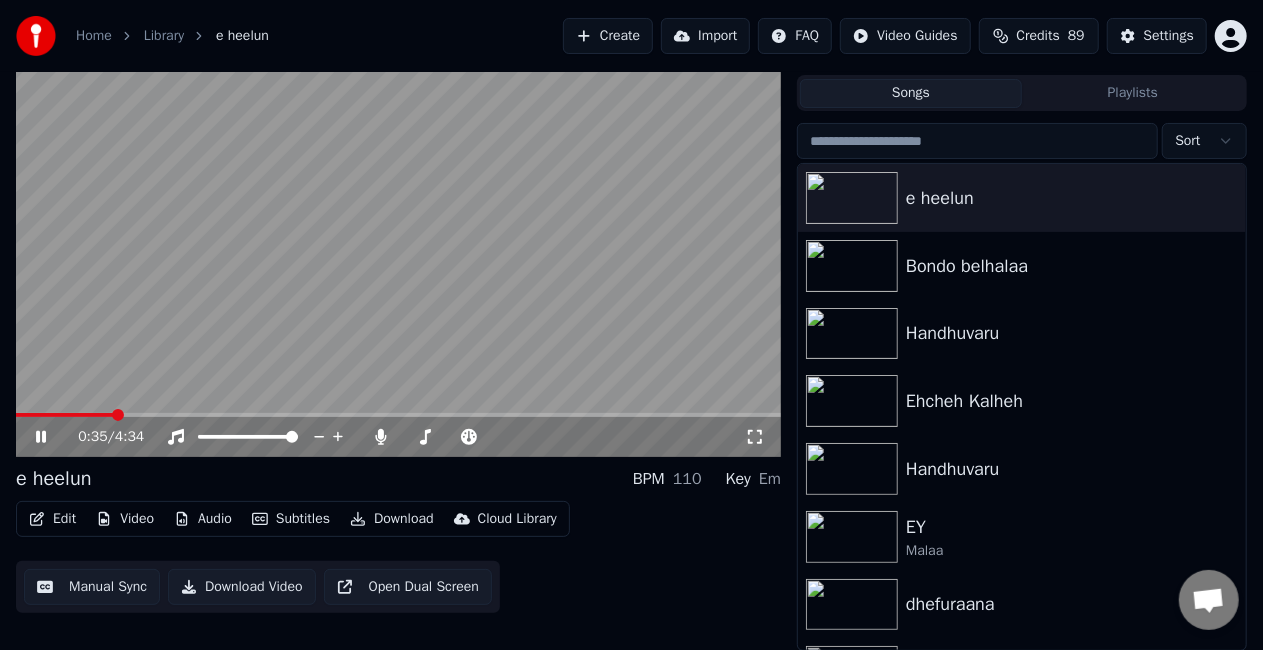 click at bounding box center [398, 415] 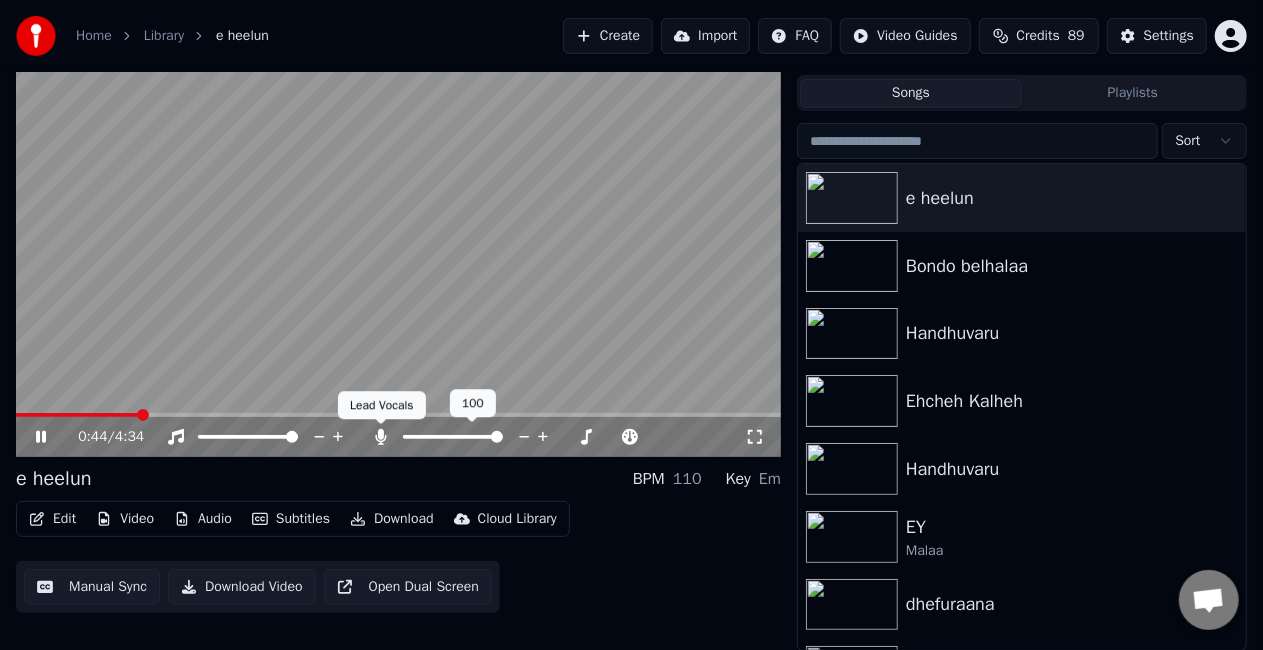 click 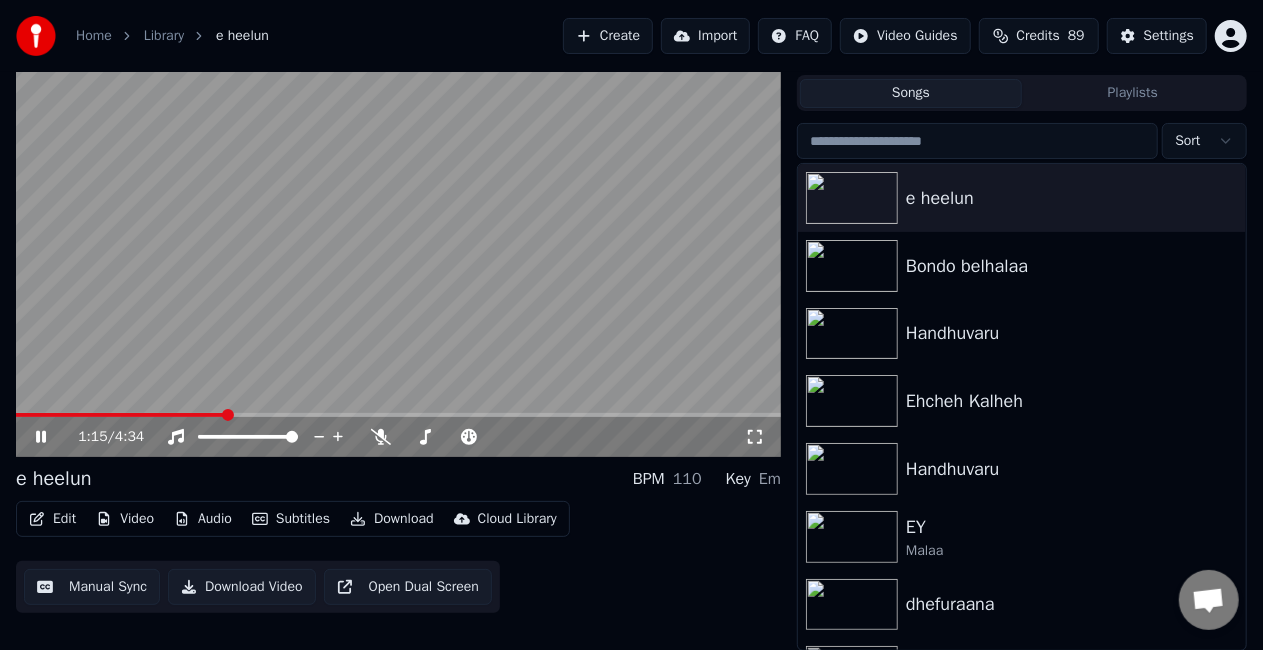 click 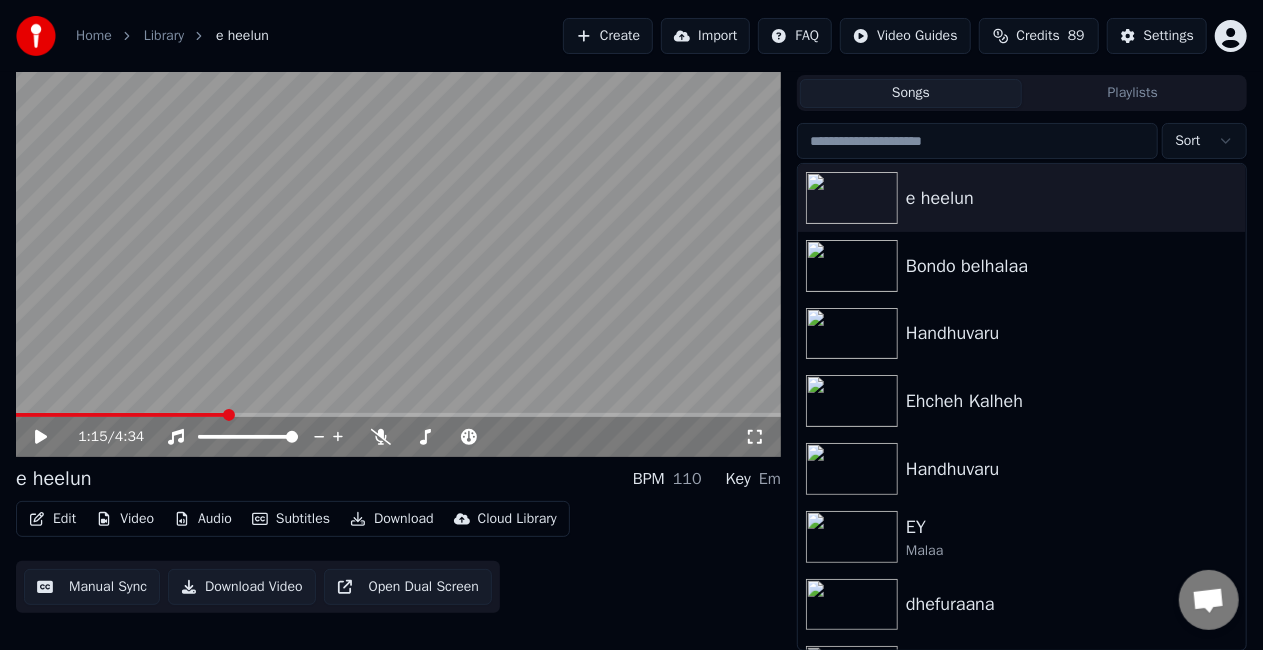 click at bounding box center (398, 242) 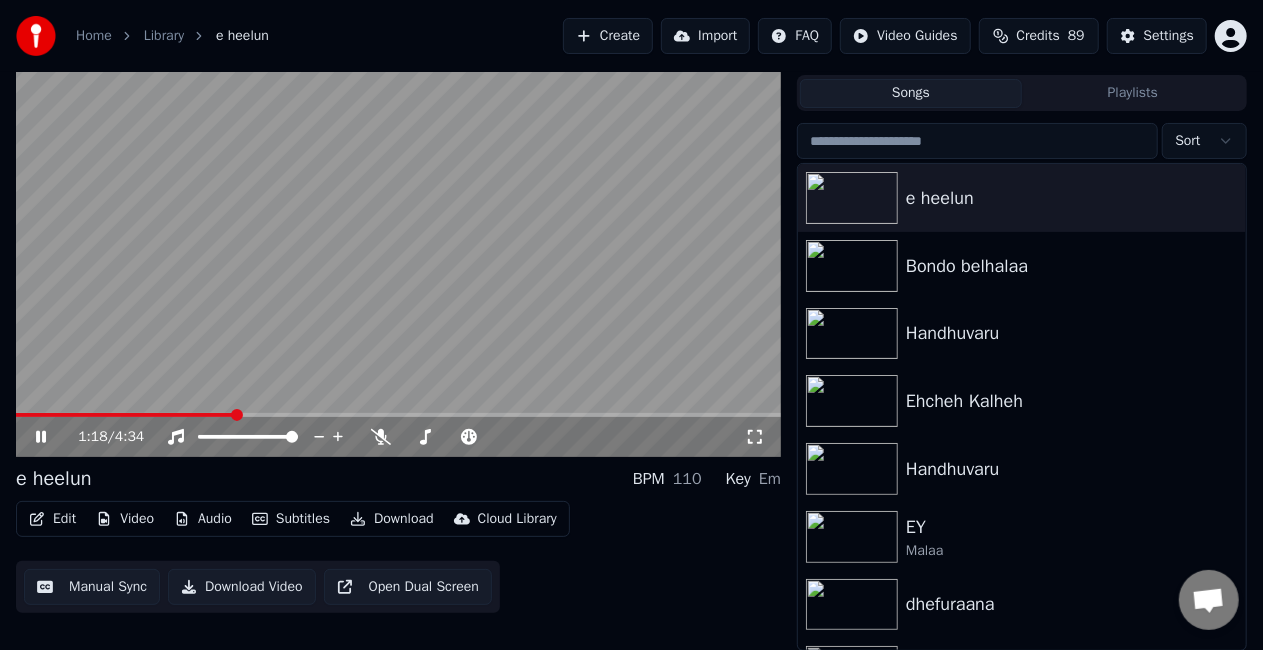 click at bounding box center [398, 242] 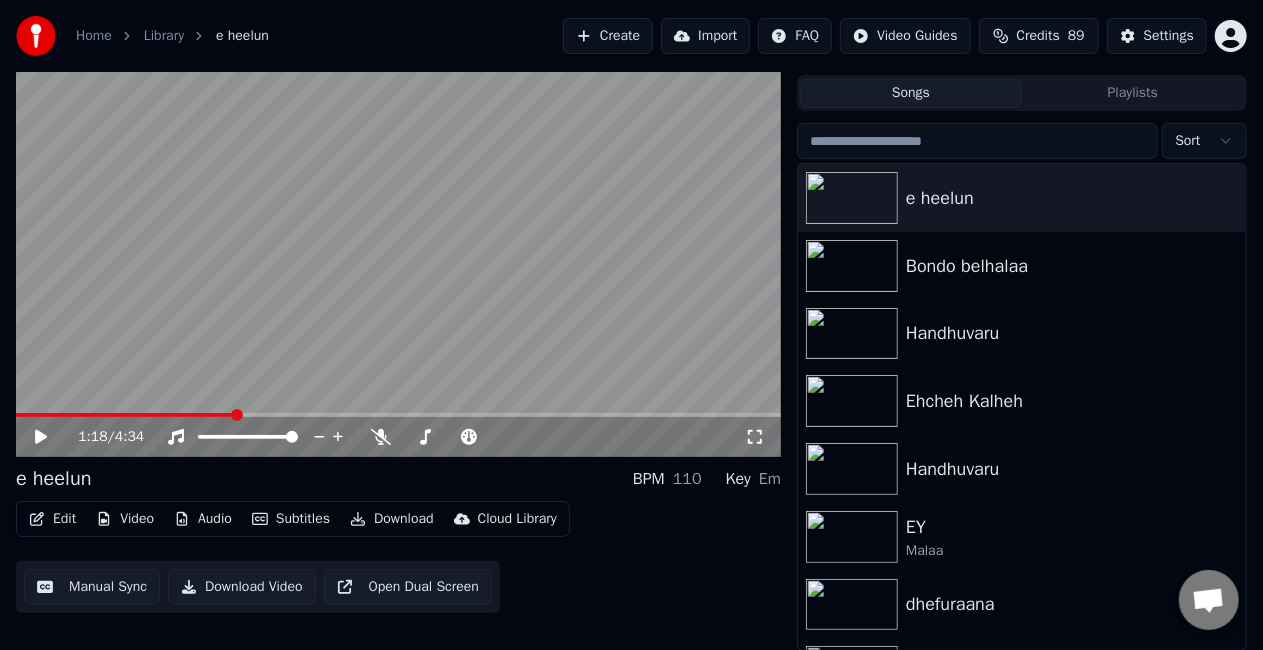 click at bounding box center [125, 415] 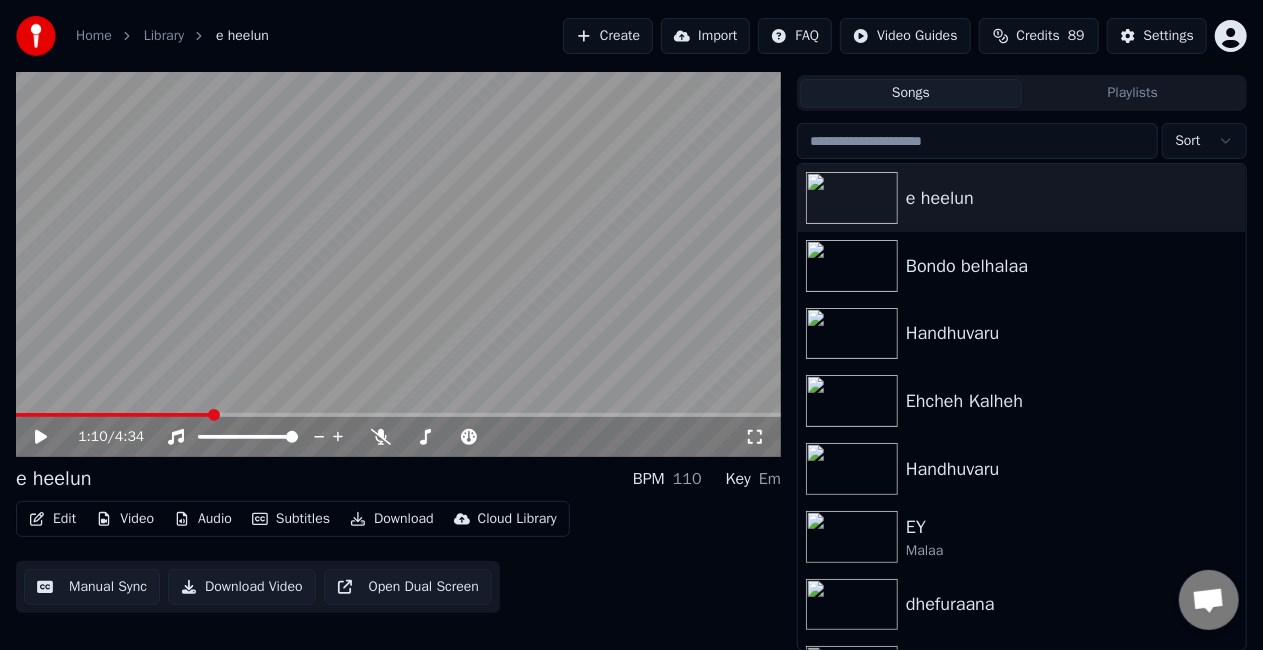 click 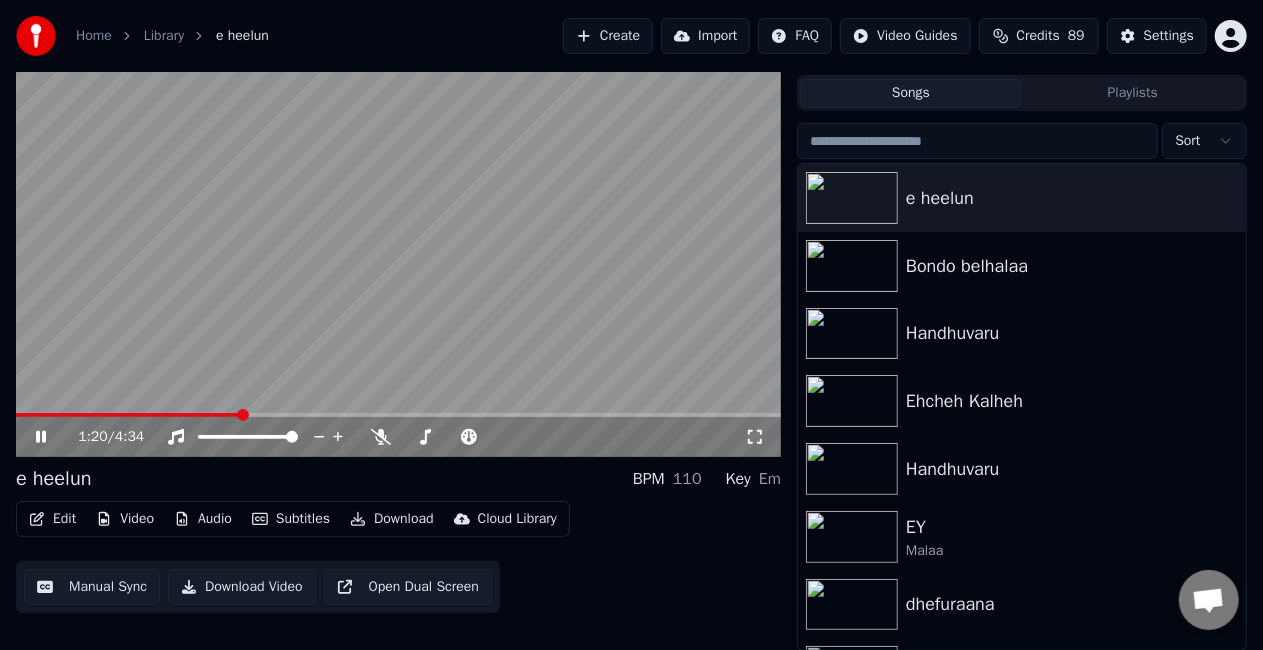 click at bounding box center (398, 242) 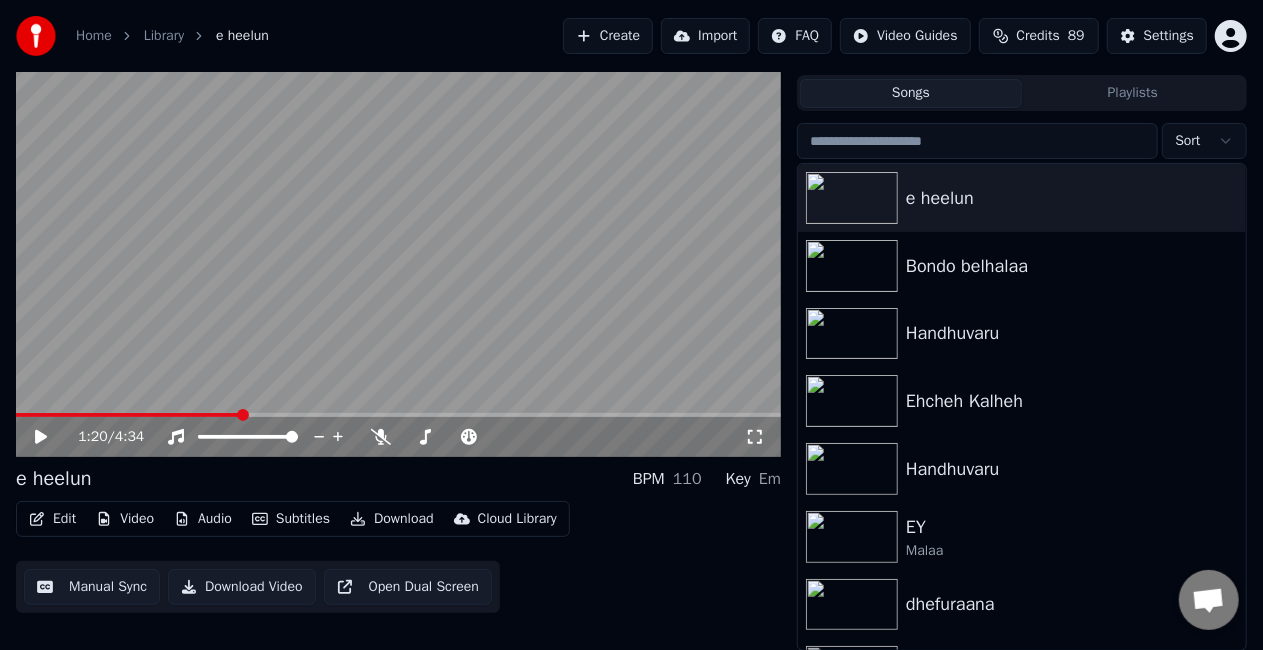 click at bounding box center [398, 242] 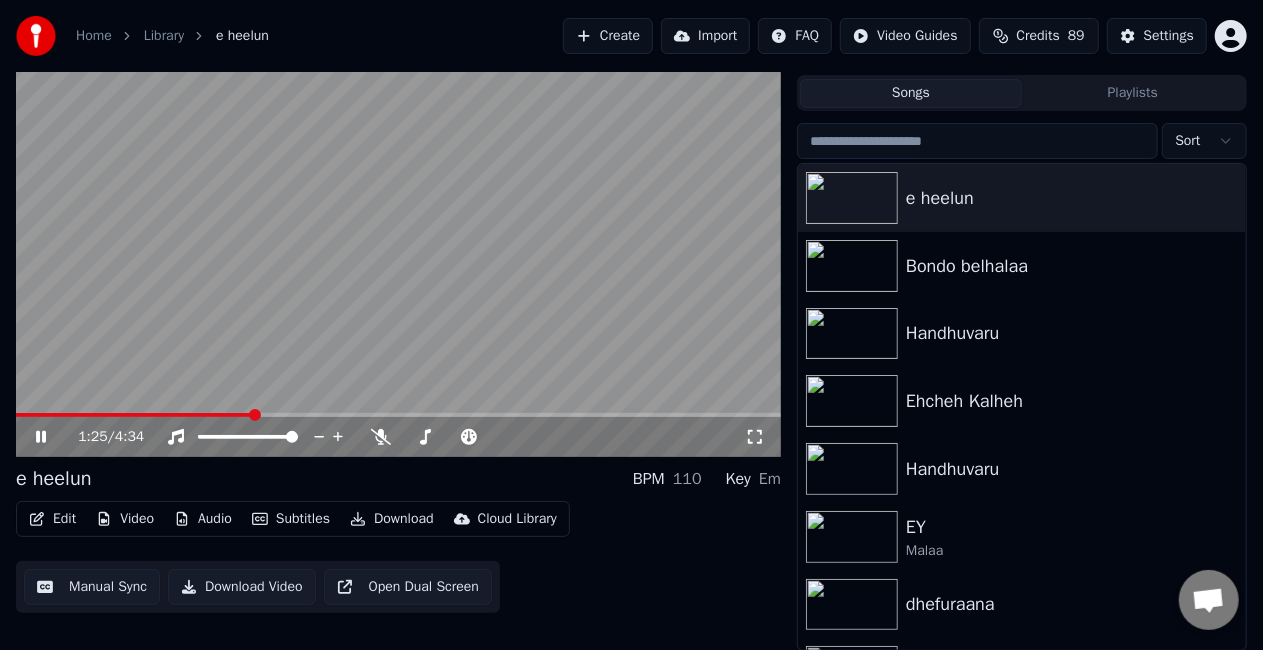 click at bounding box center [398, 415] 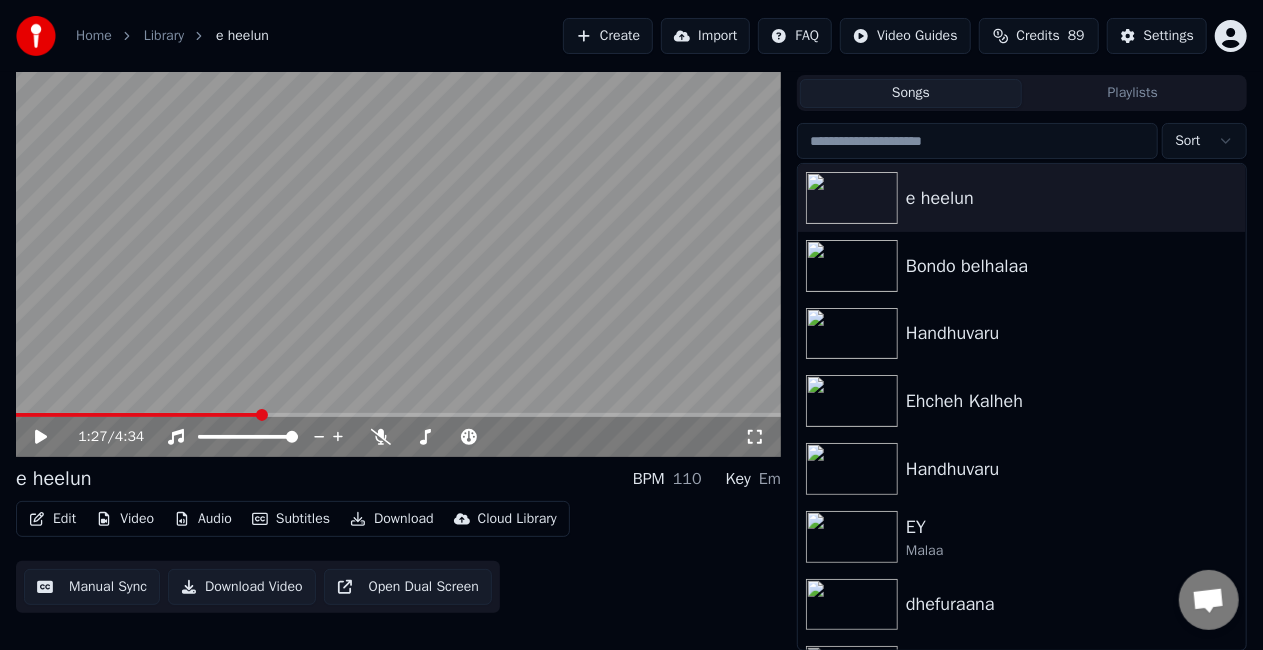 click at bounding box center (398, 242) 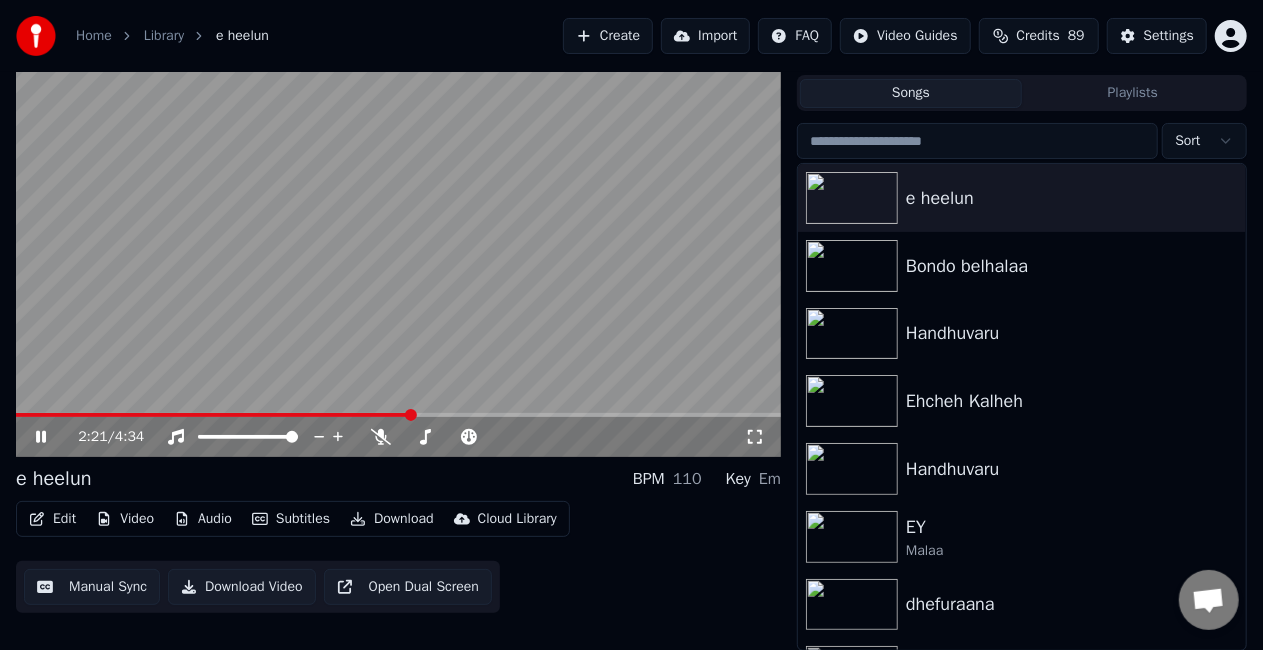 click 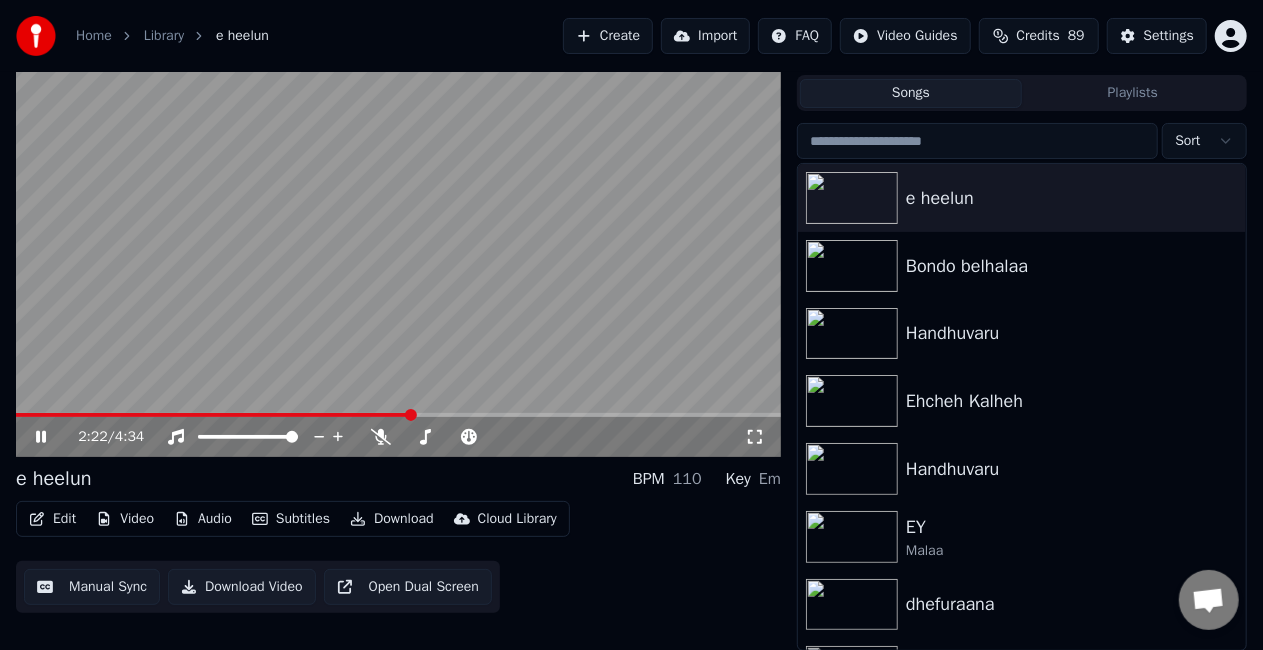 scroll, scrollTop: 28, scrollLeft: 0, axis: vertical 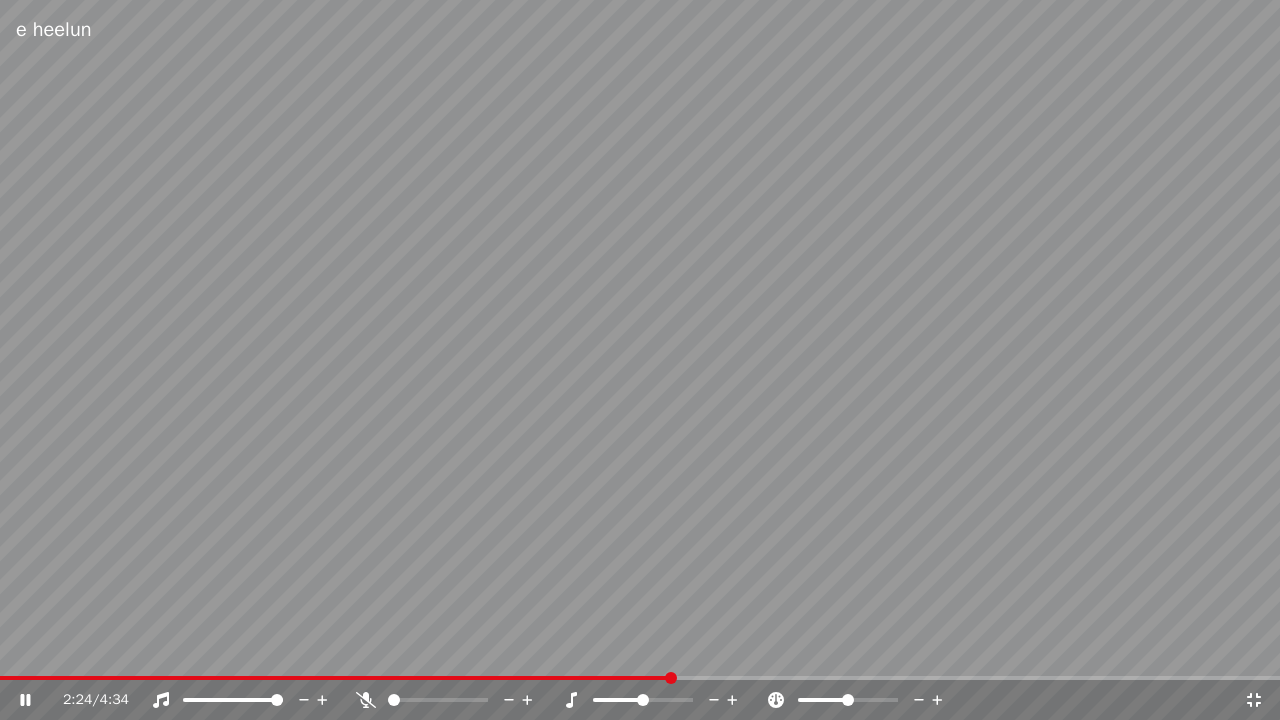 click at bounding box center (335, 678) 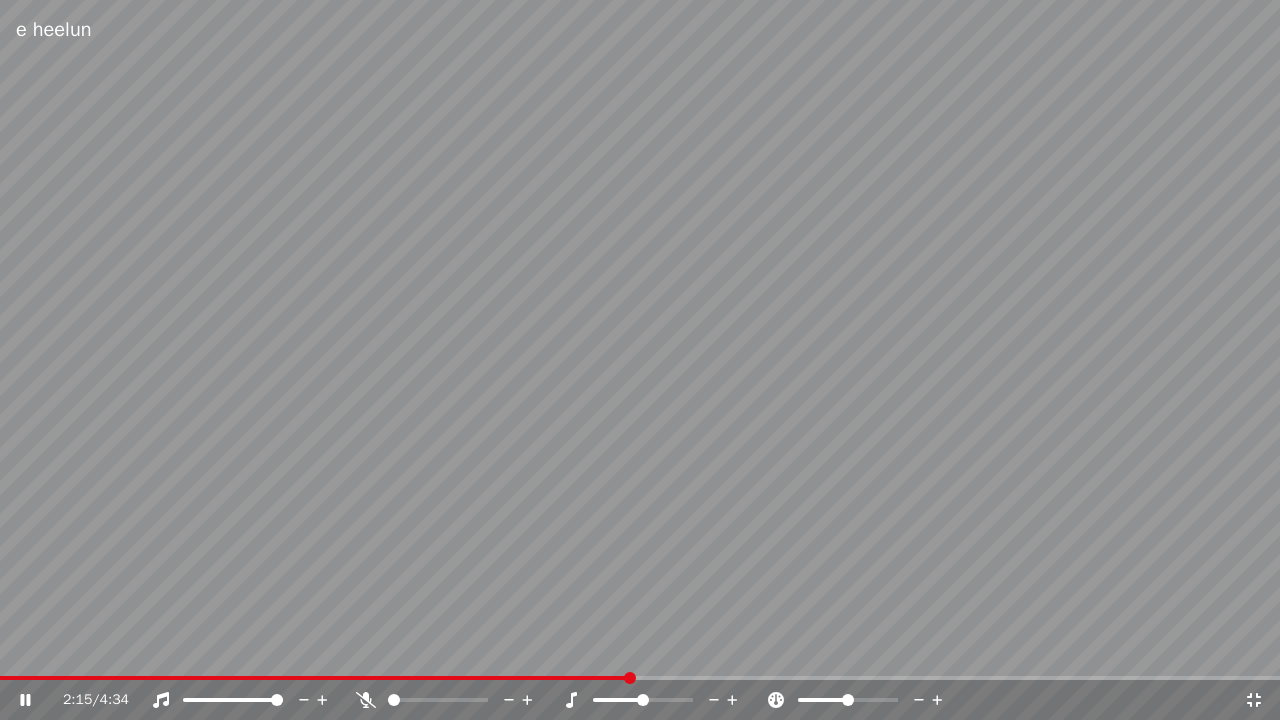 click at bounding box center (640, 360) 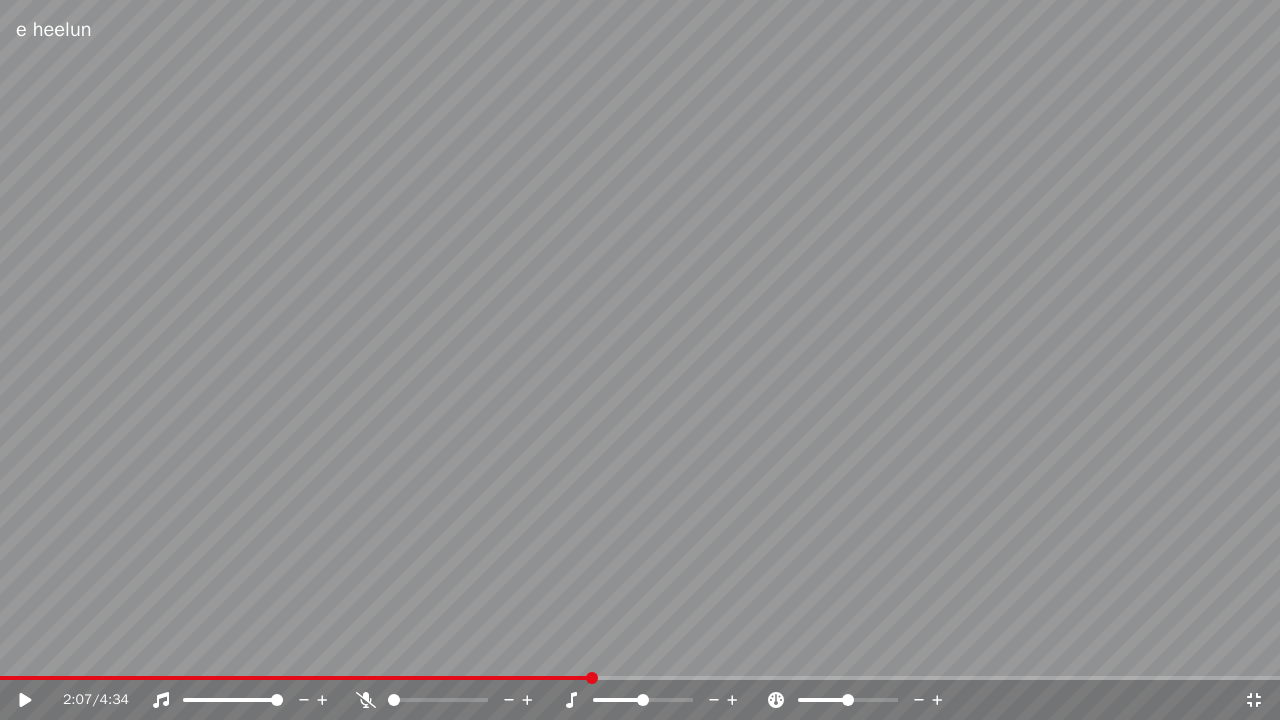 click at bounding box center [295, 678] 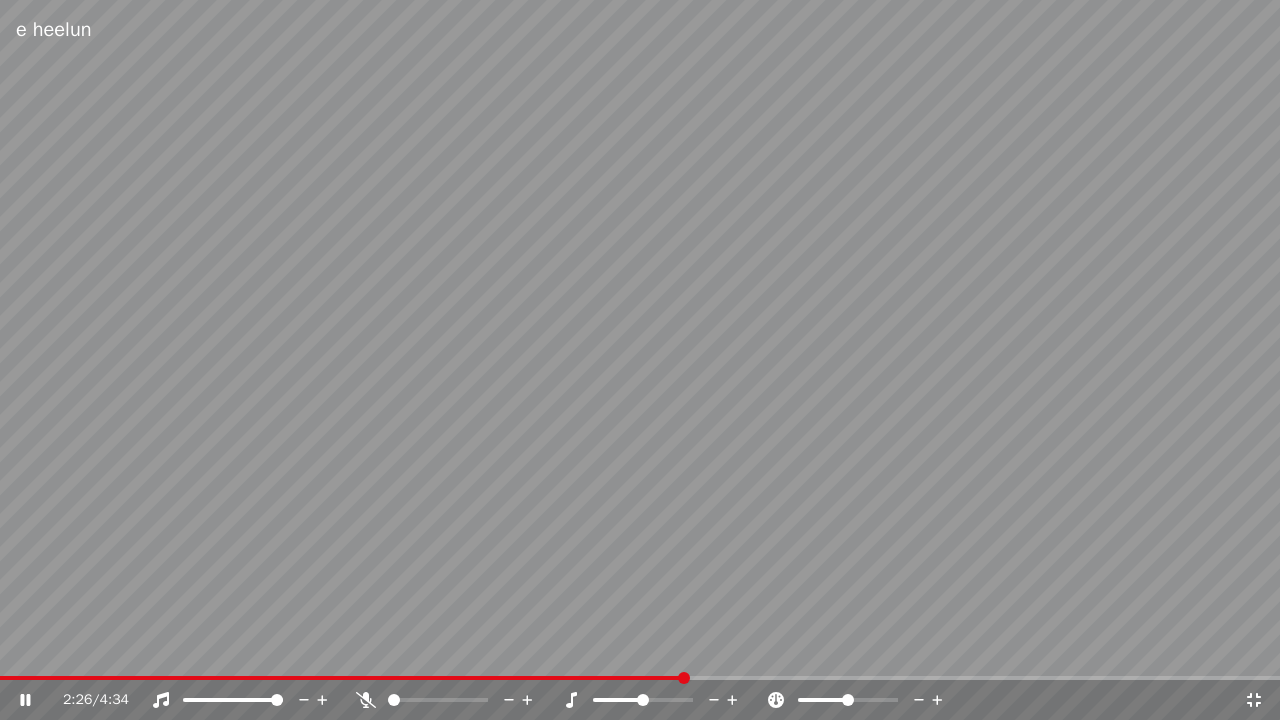 click 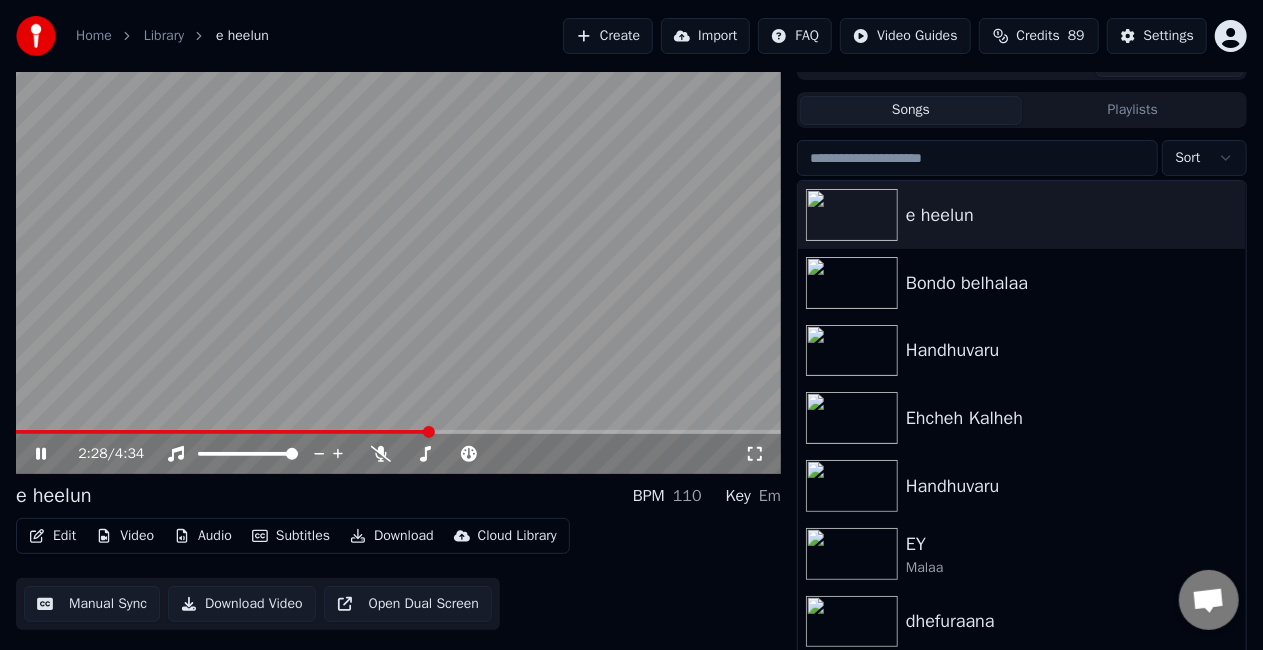 click at bounding box center [398, 259] 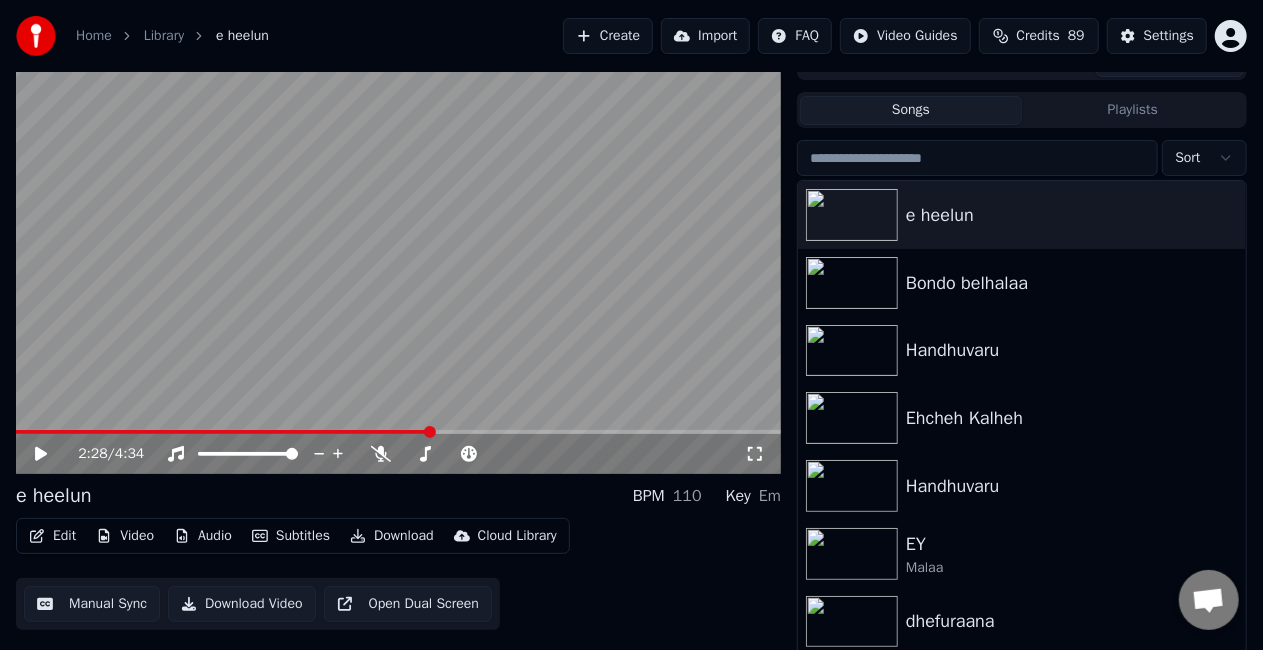 click on "Edit" at bounding box center [52, 536] 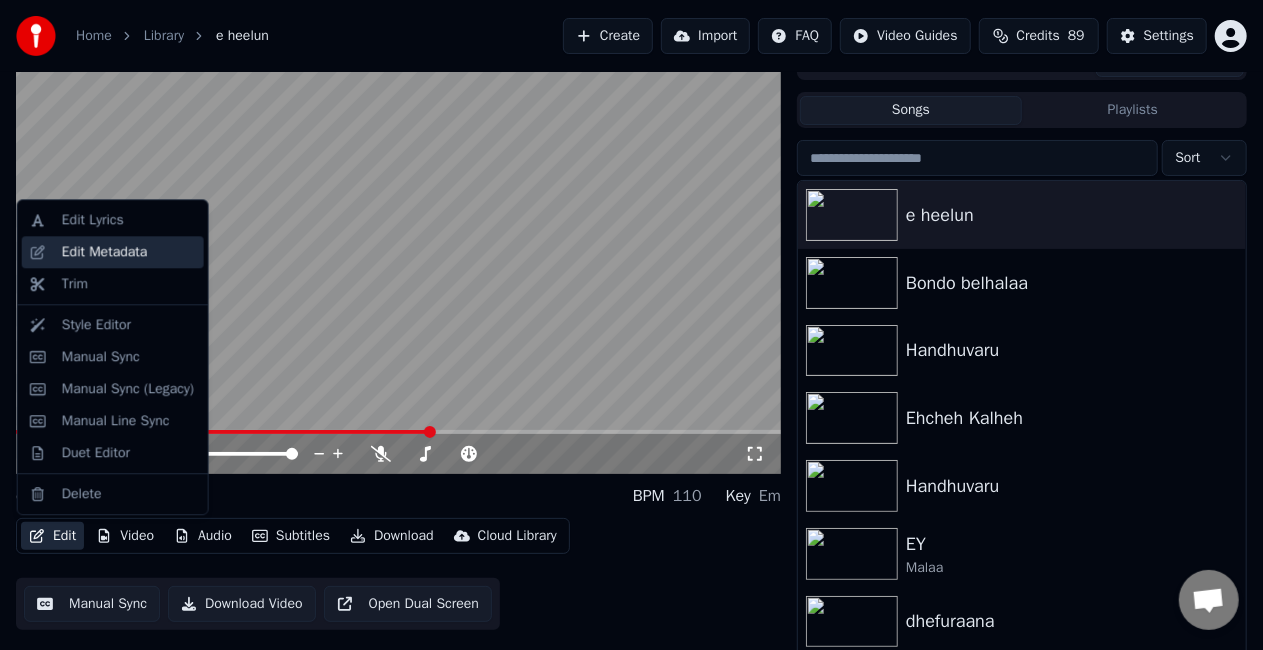 click on "Edit Metadata" at bounding box center (105, 252) 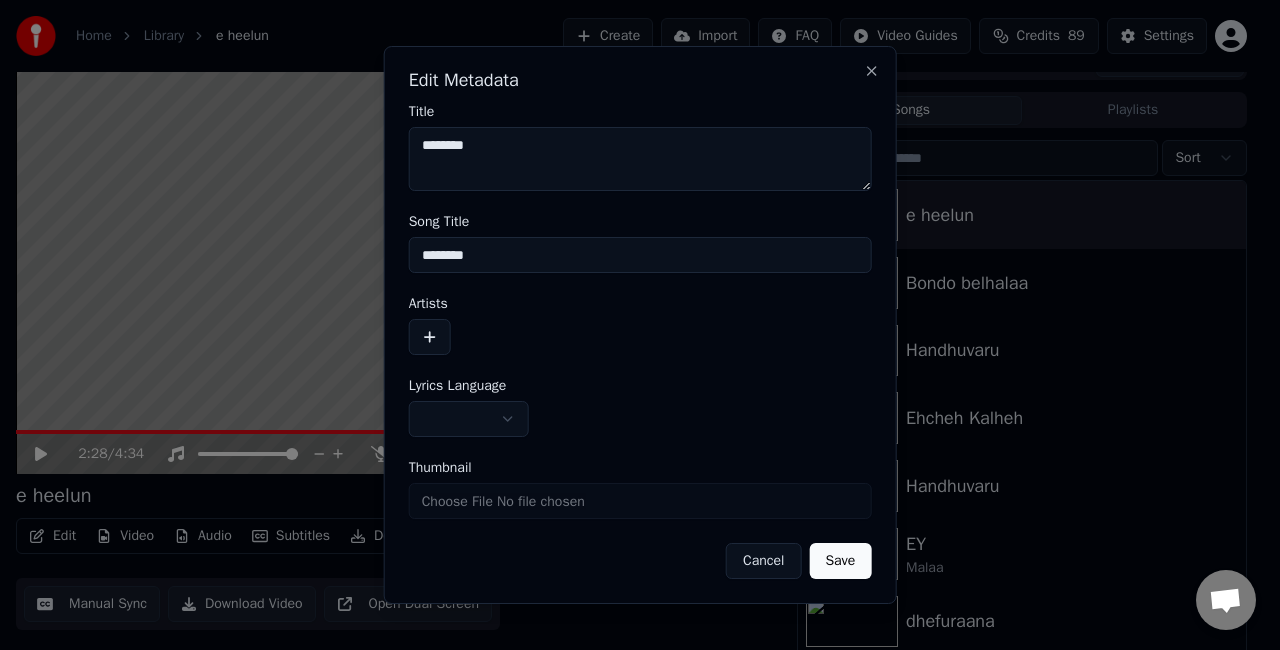 click on "Cancel" at bounding box center [763, 561] 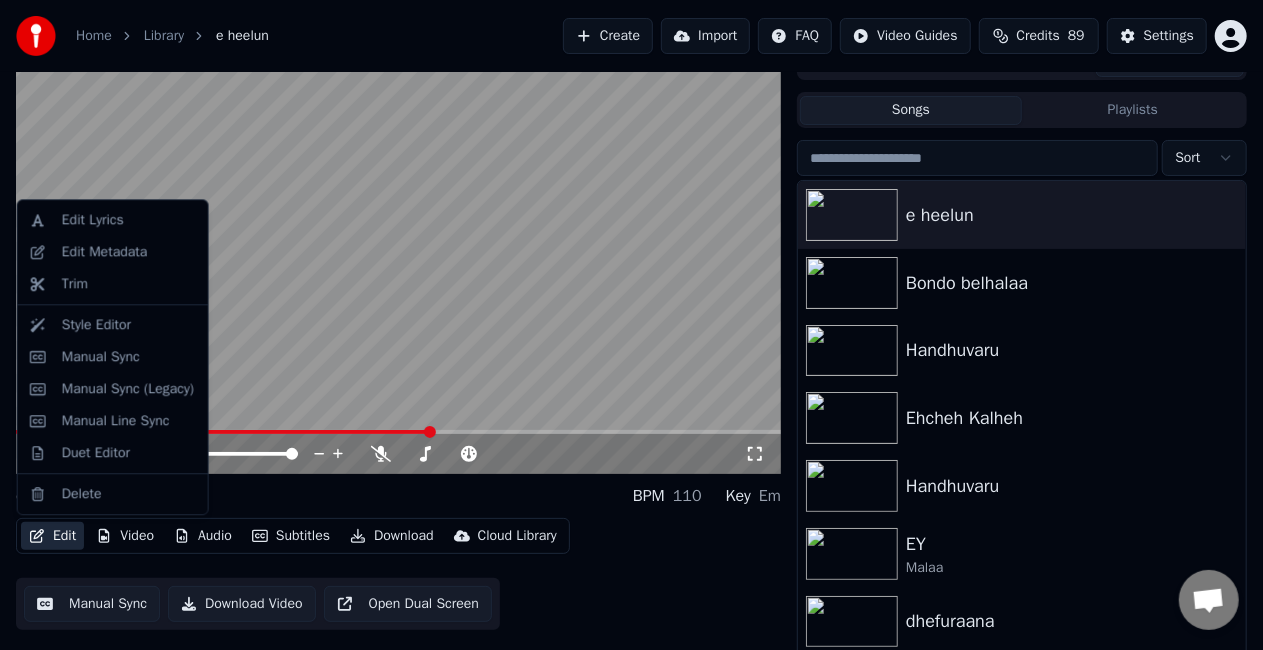 click 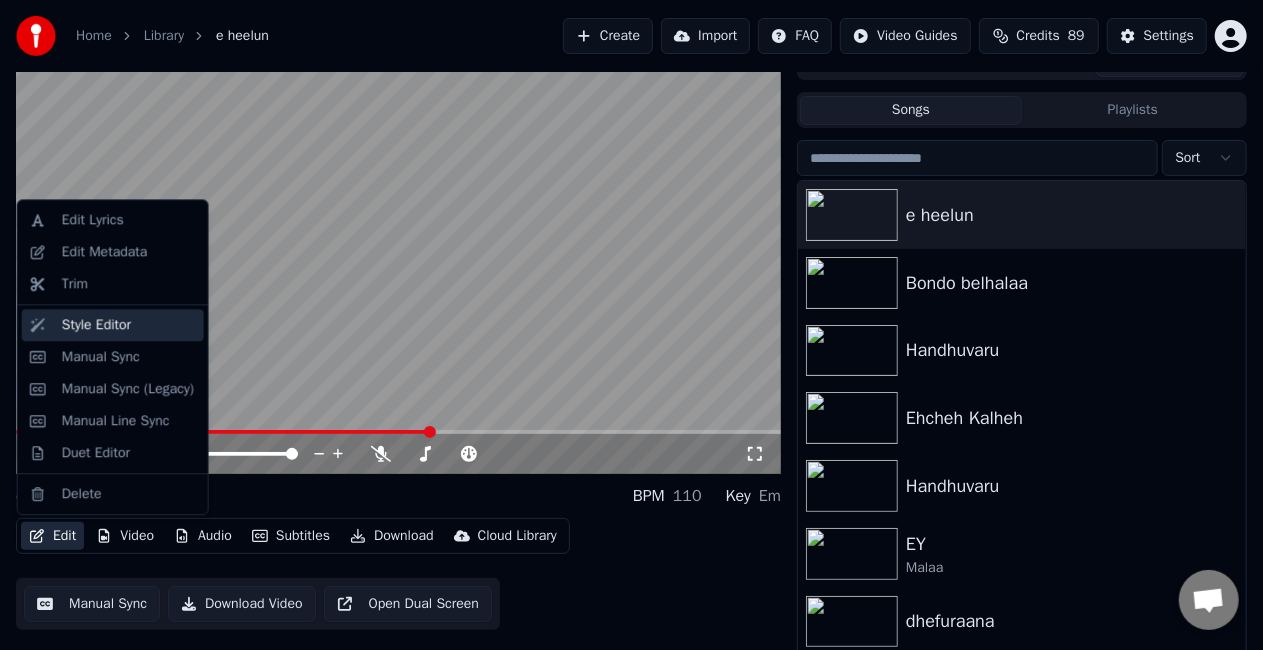 click on "Style Editor" at bounding box center (129, 325) 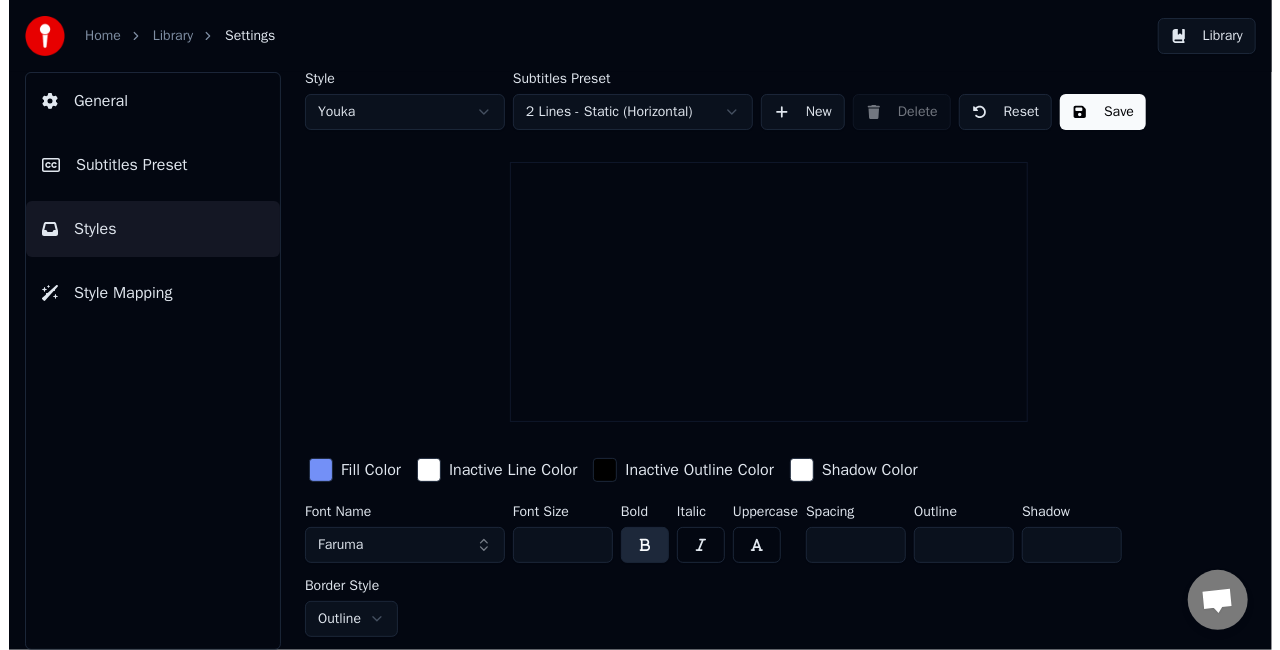 scroll, scrollTop: 0, scrollLeft: 0, axis: both 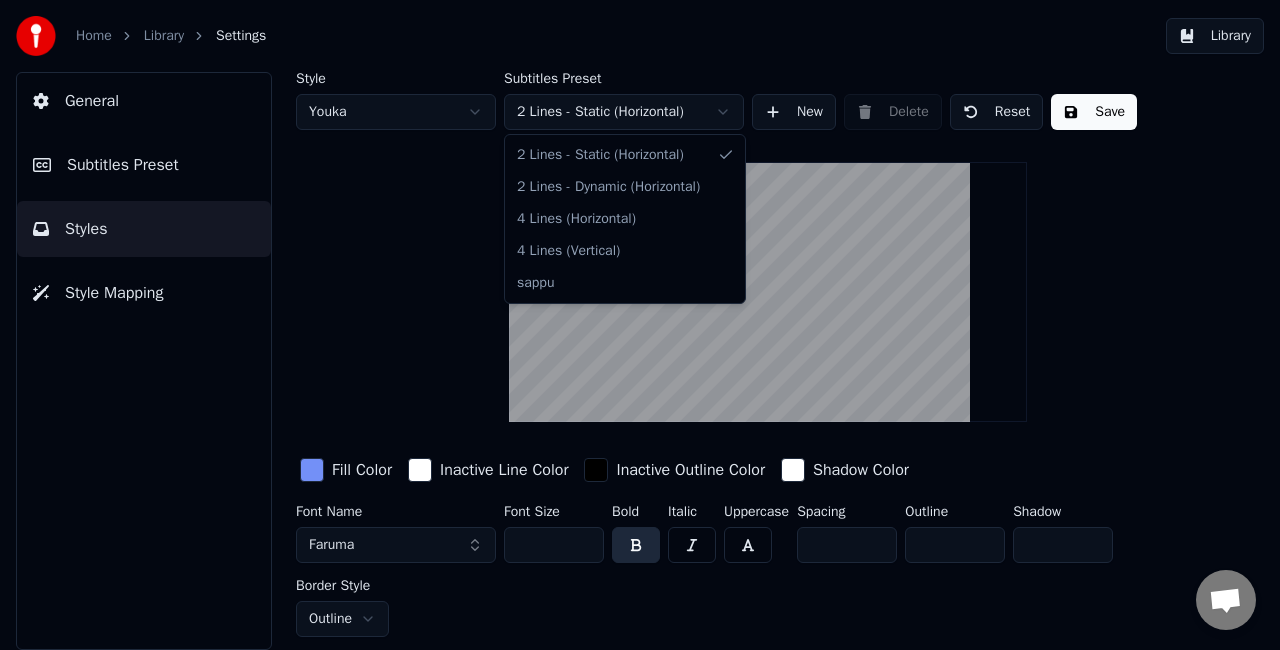 click on "Home Library Settings Library General Subtitles Preset Styles Style Mapping Style Youka Subtitles Preset 2 Lines - Static (Horizontal) New Delete Reset Save Fill Color Inactive Line Color Inactive Outline Color Shadow Color Font Name Faruma Font Size *** Bold Italic Uppercase Spacing ** Outline ** Shadow * Border Style Outline 2 Lines - Static (Horizontal) 2 Lines - Dynamic (Horizontal) 4 Lines (Horizontal) 4 Lines (Vertical) sappu" at bounding box center (640, 325) 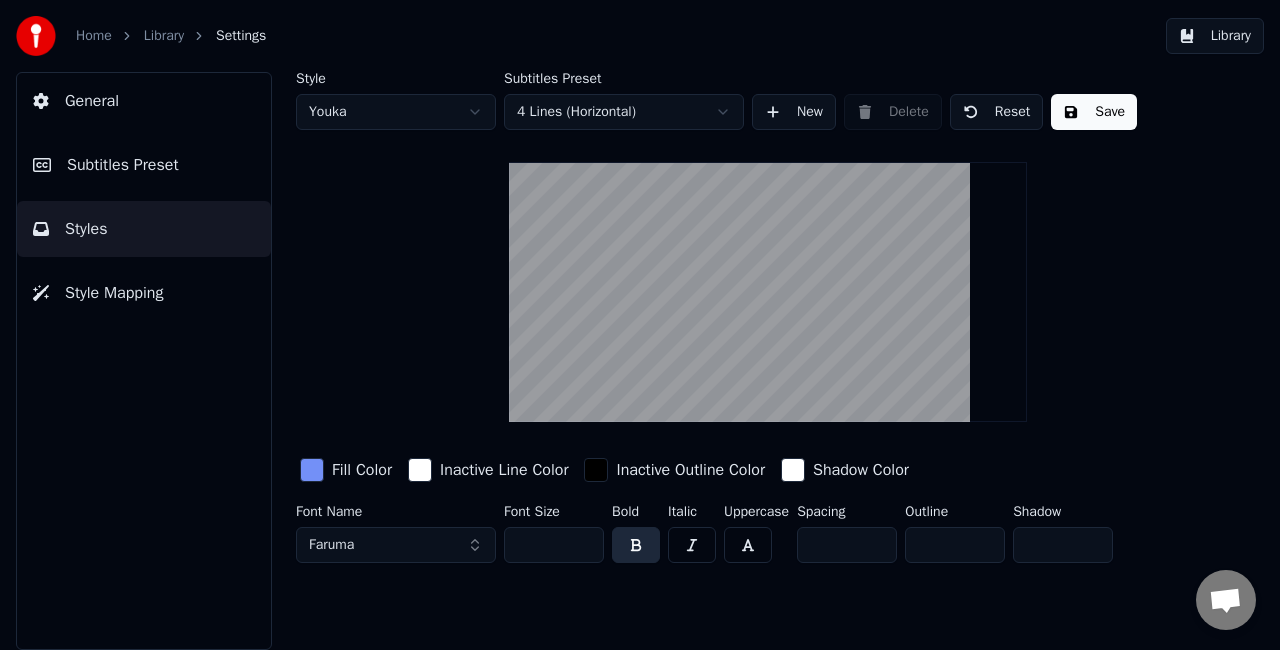 click on "Save" at bounding box center [1094, 112] 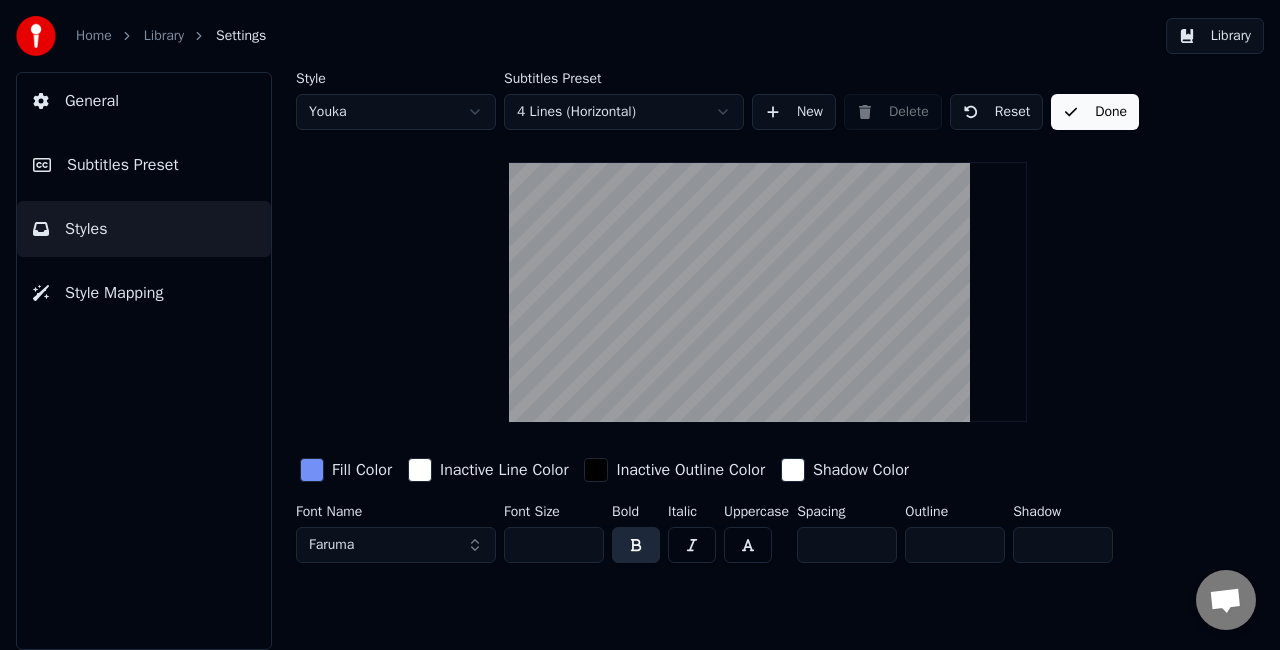click on "Done" at bounding box center (1095, 112) 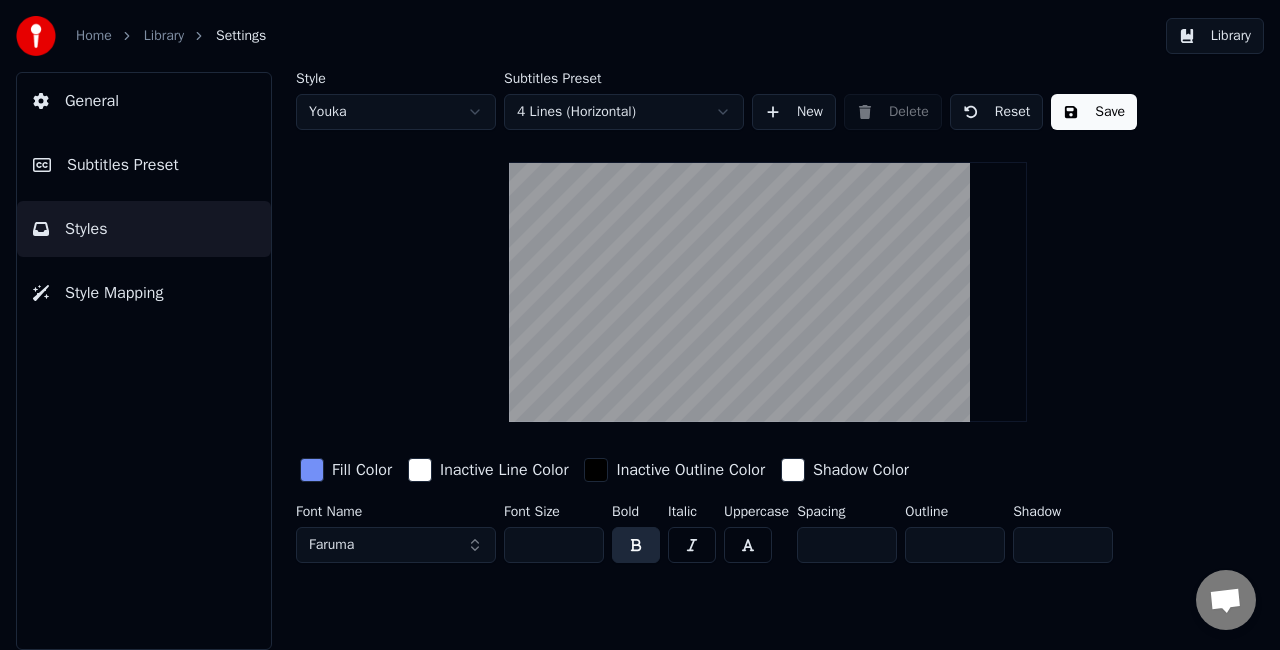click on "Library" at bounding box center [1215, 36] 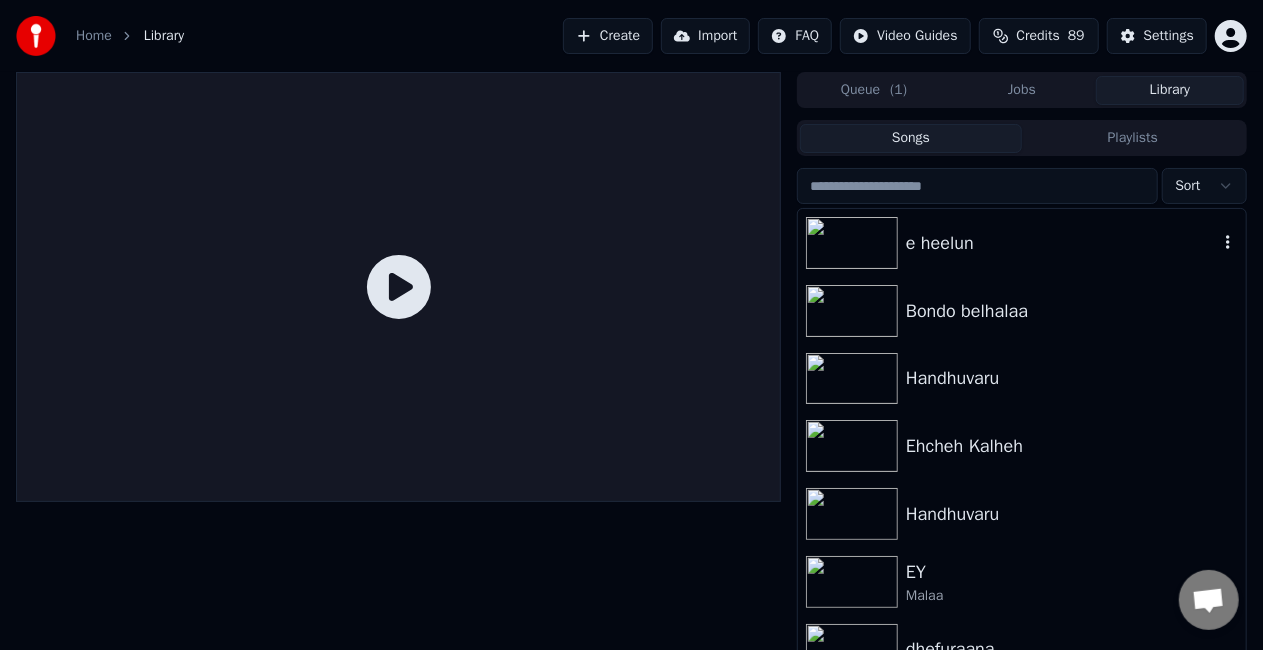 click on "e heelun" at bounding box center (1062, 243) 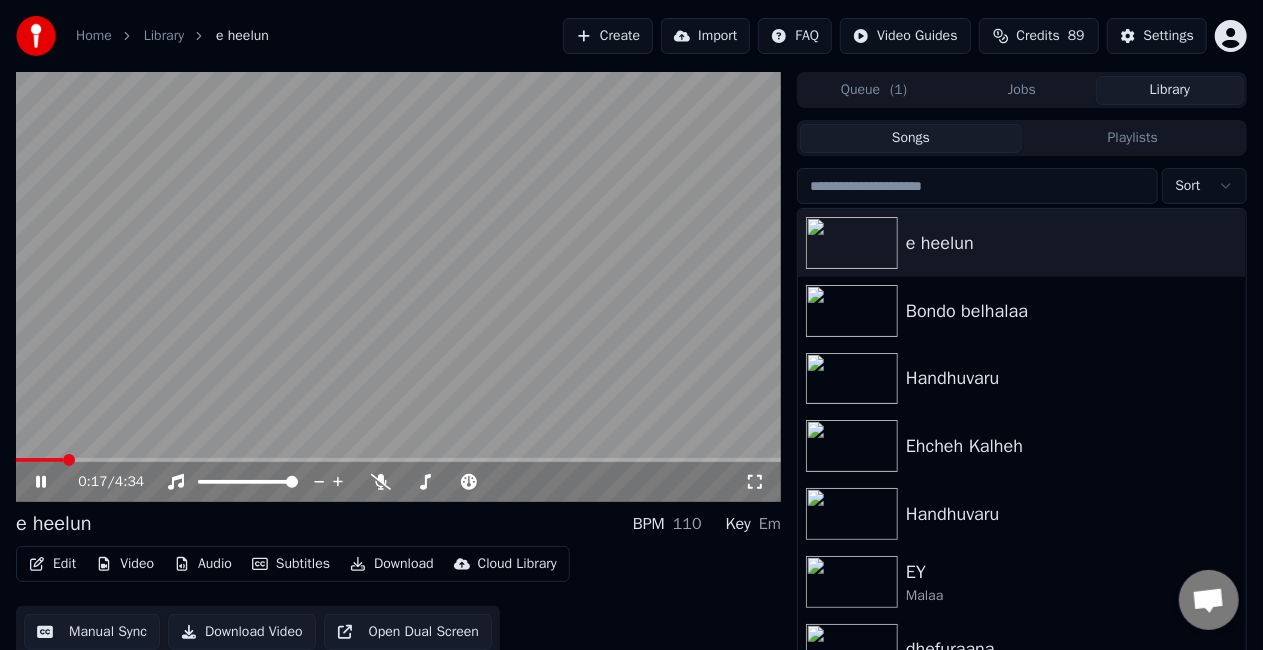 click at bounding box center [398, 460] 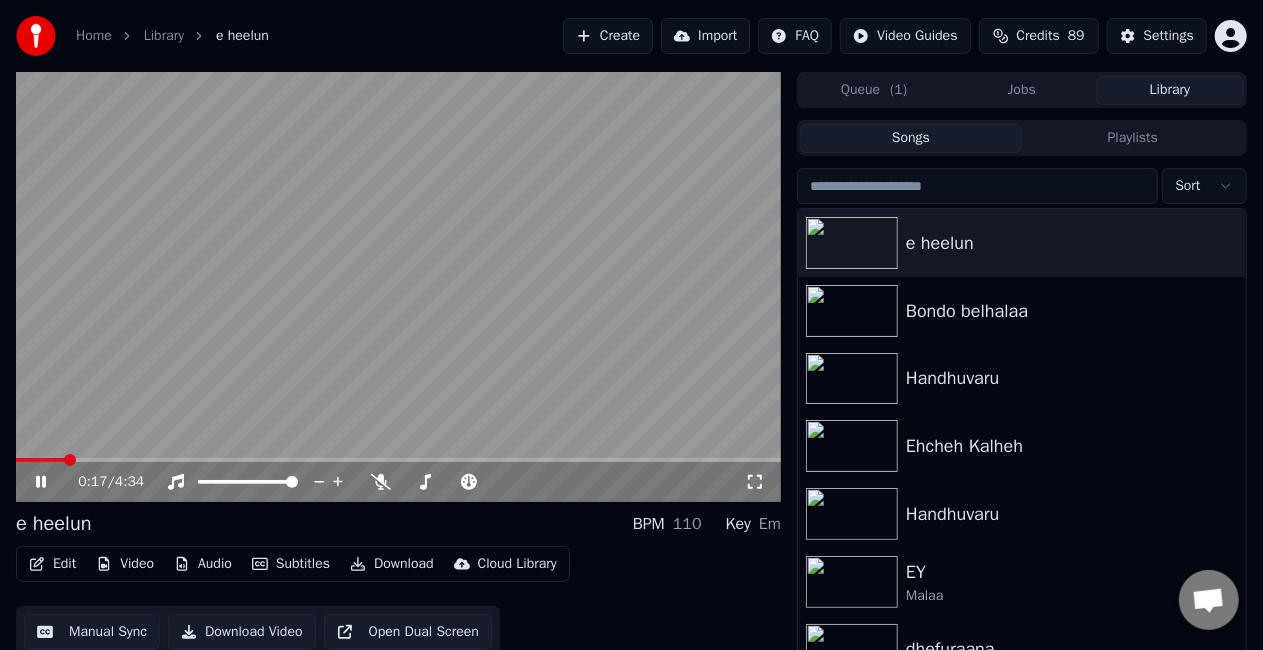 click at bounding box center [398, 460] 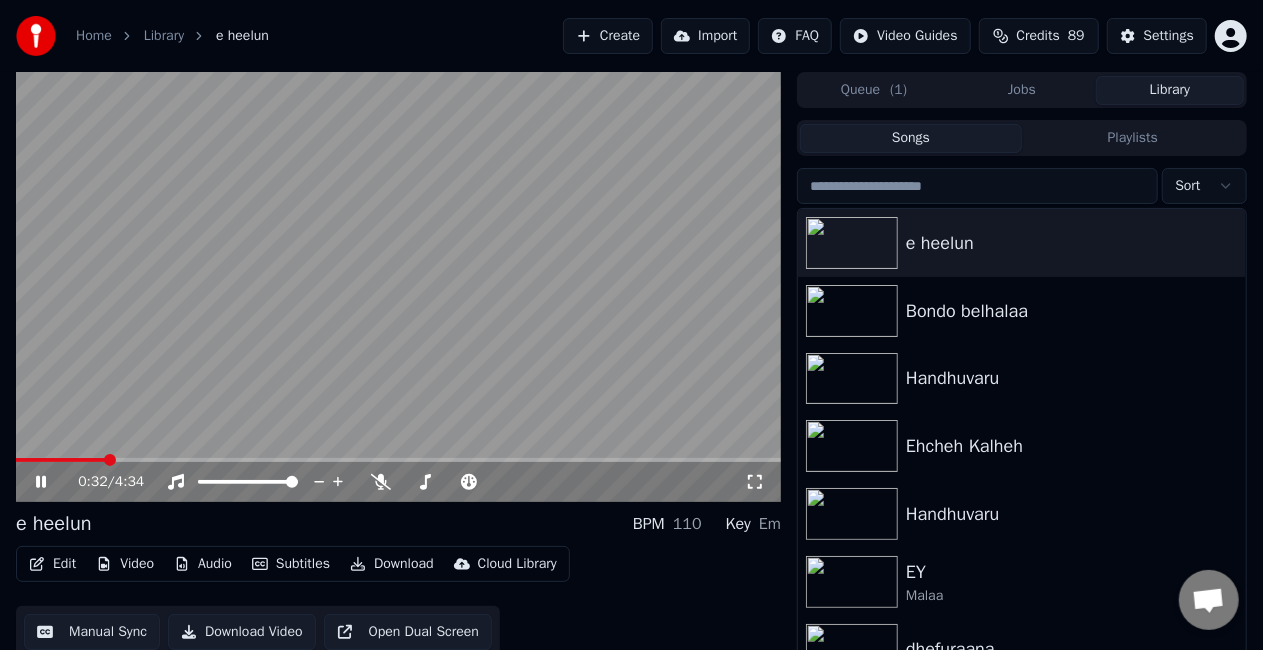 click at bounding box center [398, 287] 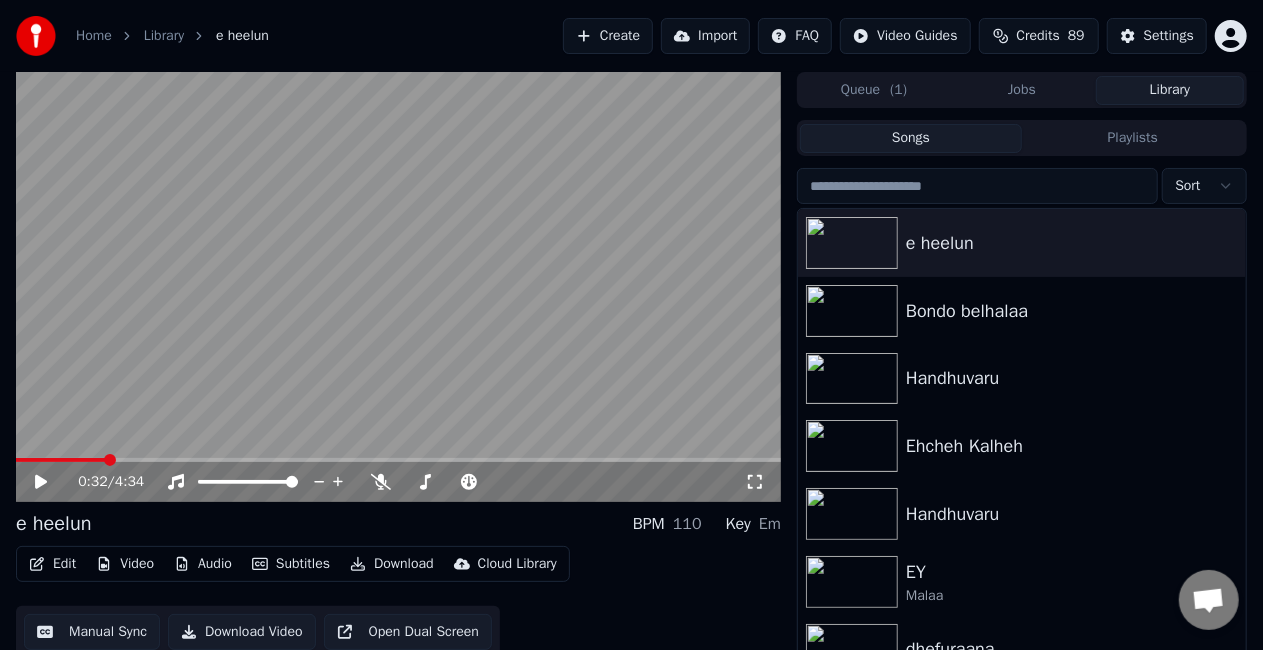 click 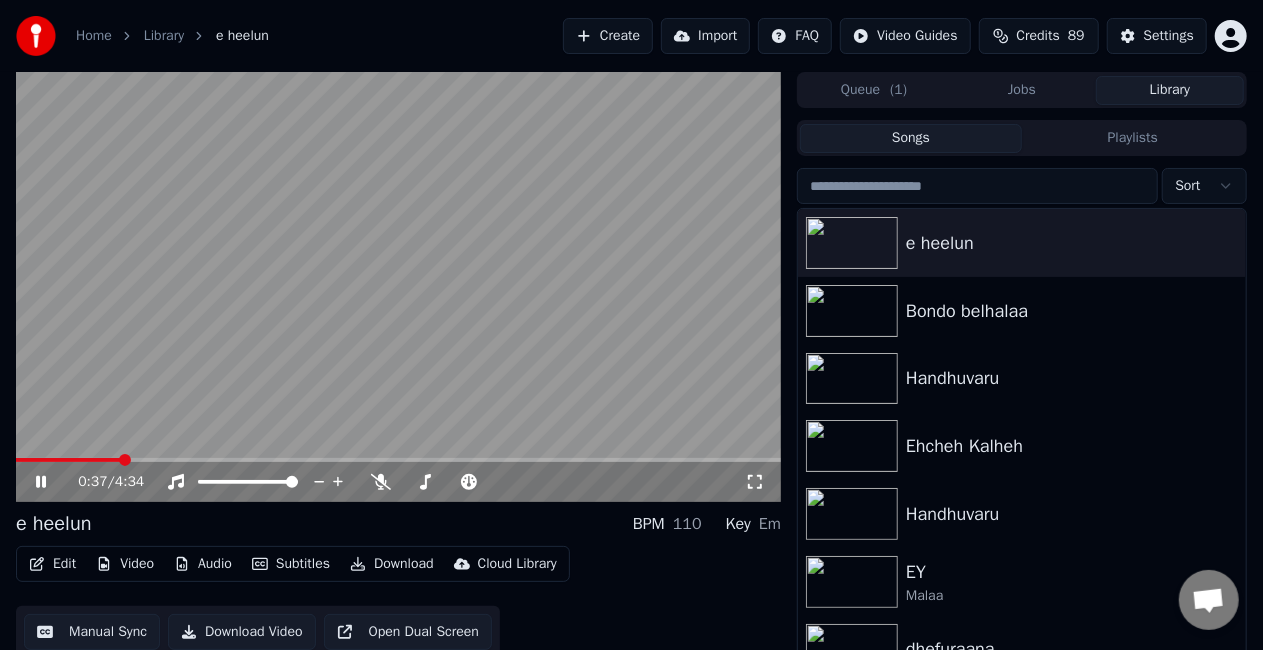 click 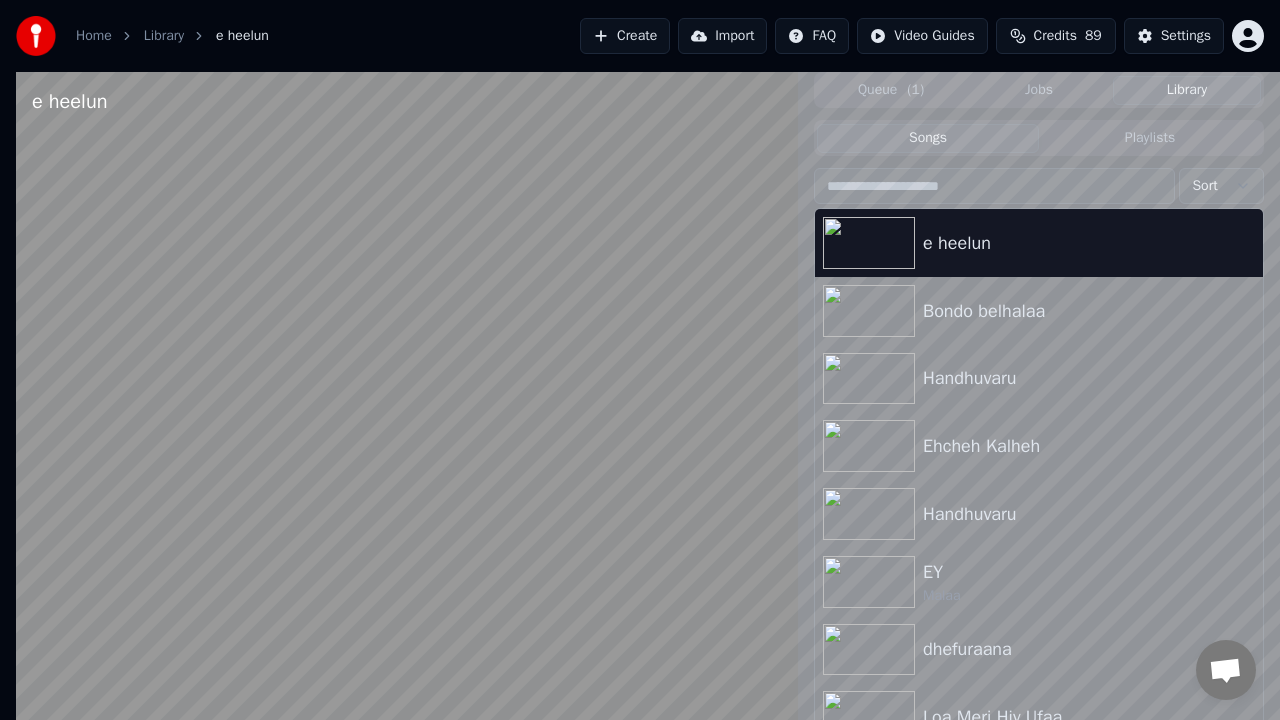 click at bounding box center (407, 750) 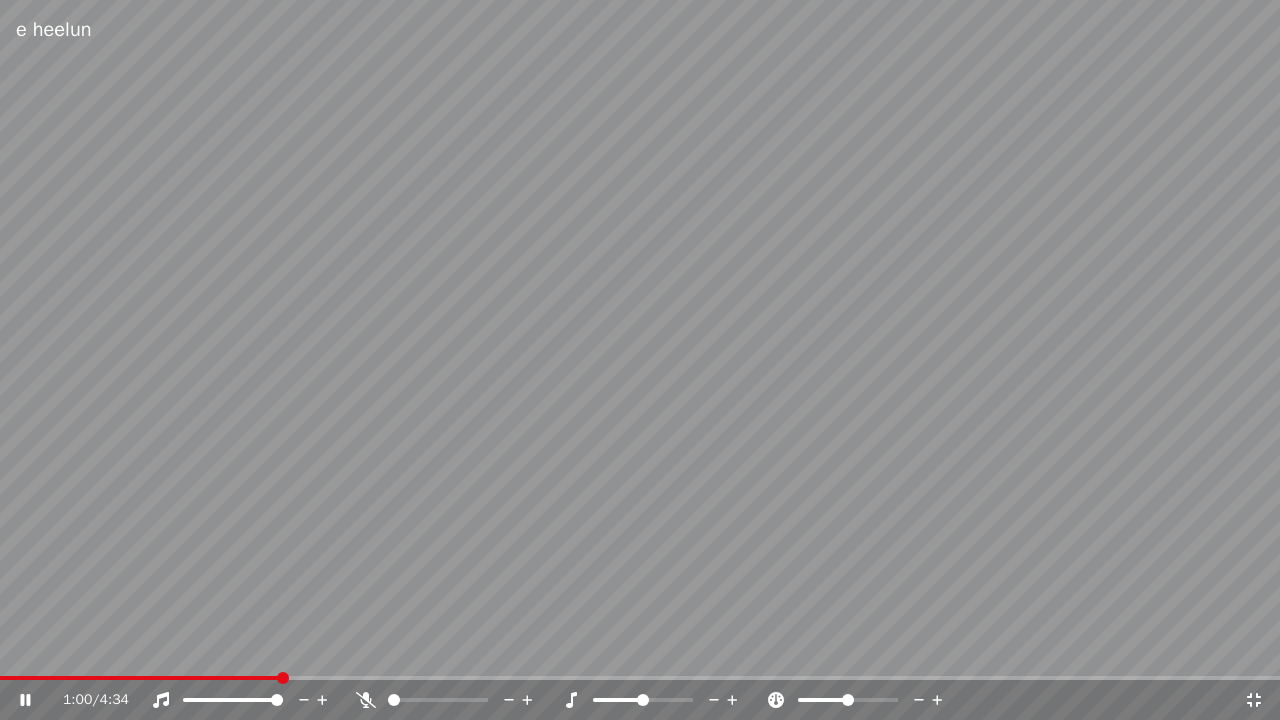click at bounding box center [640, 360] 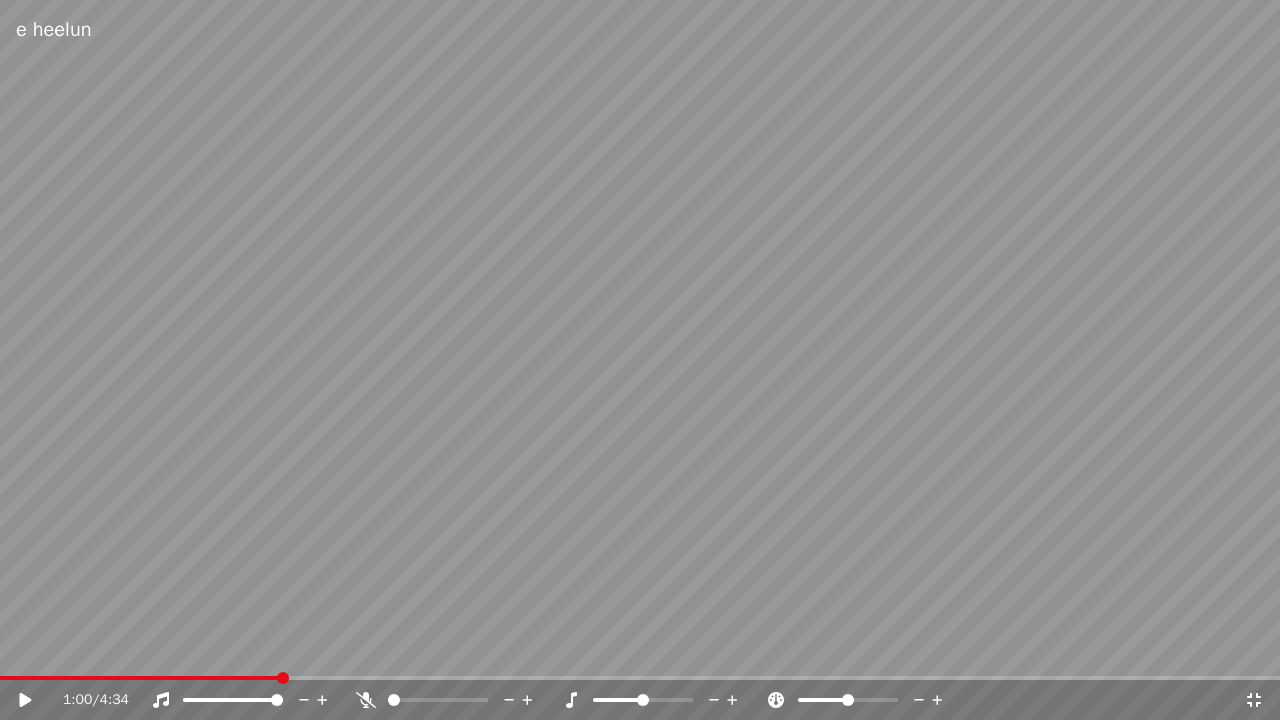 click at bounding box center [640, 360] 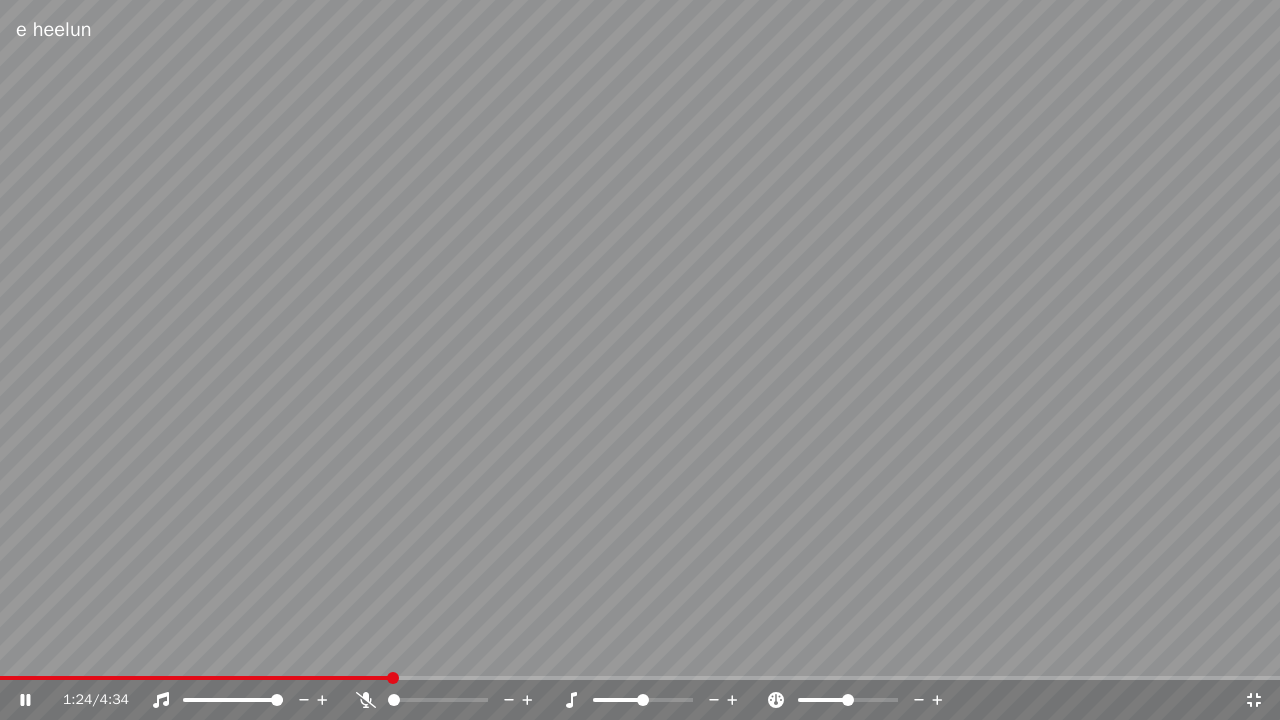 click at bounding box center [640, 678] 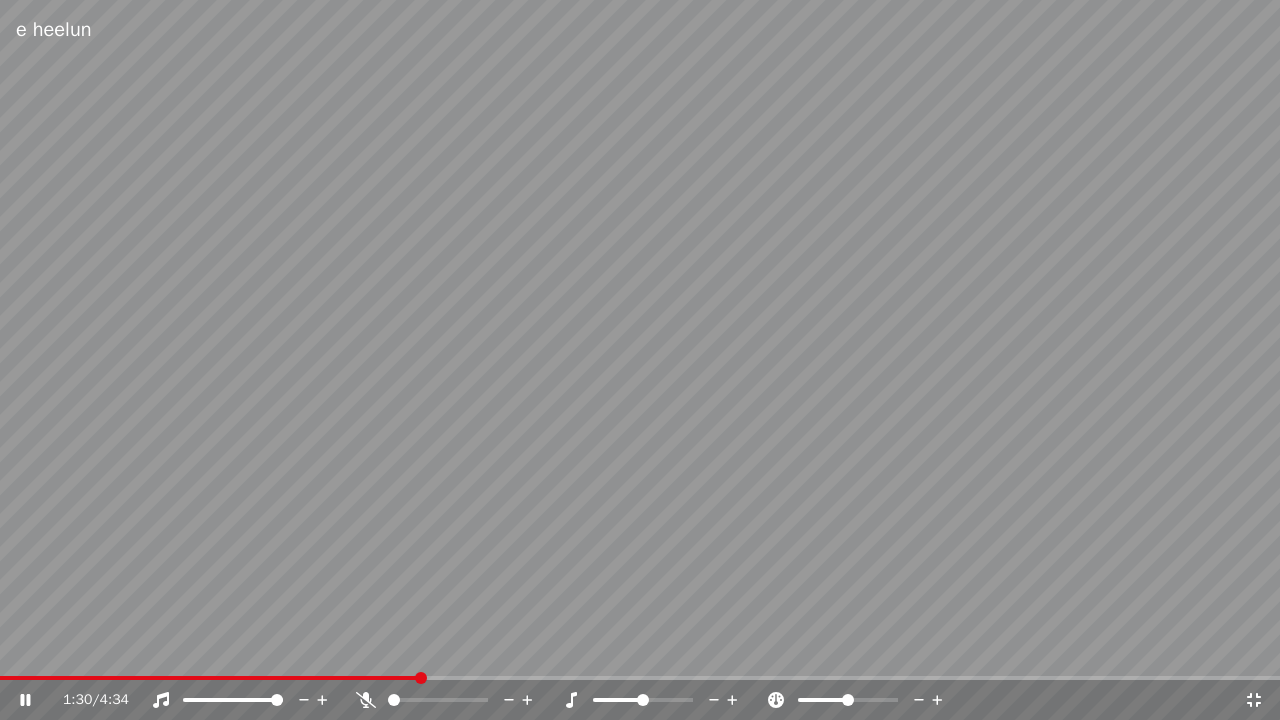 click at bounding box center [640, 678] 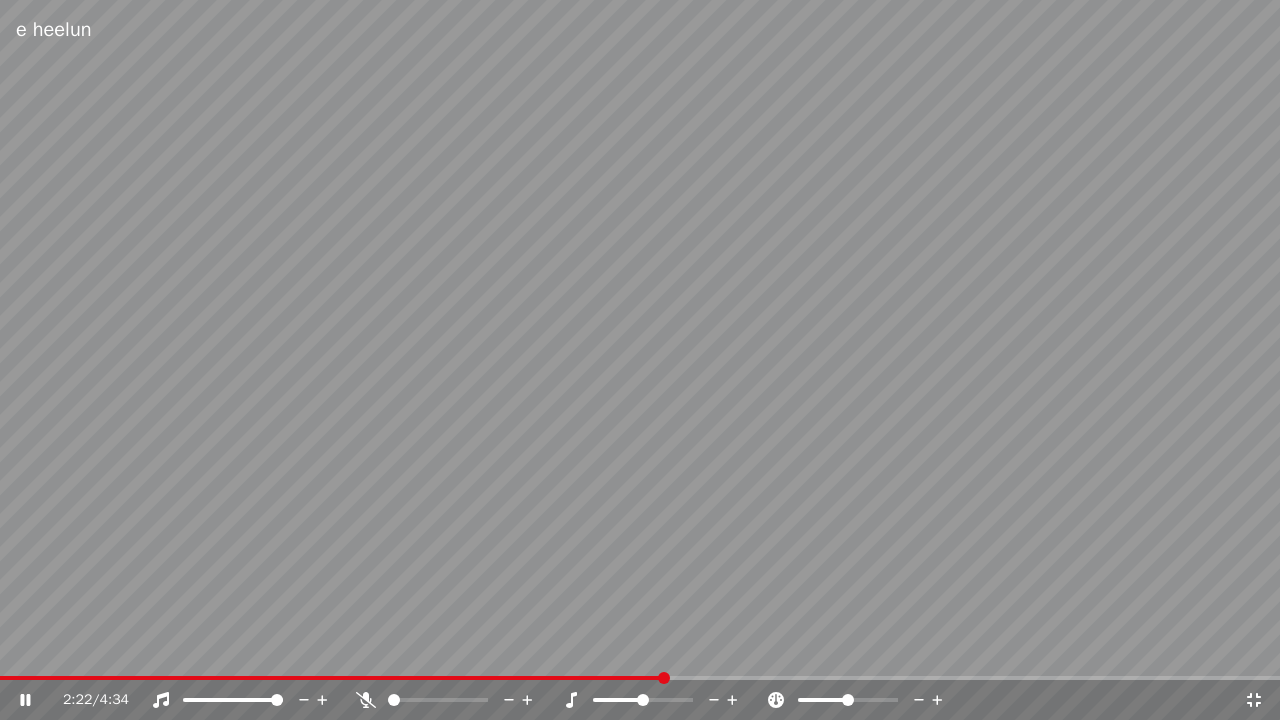 click 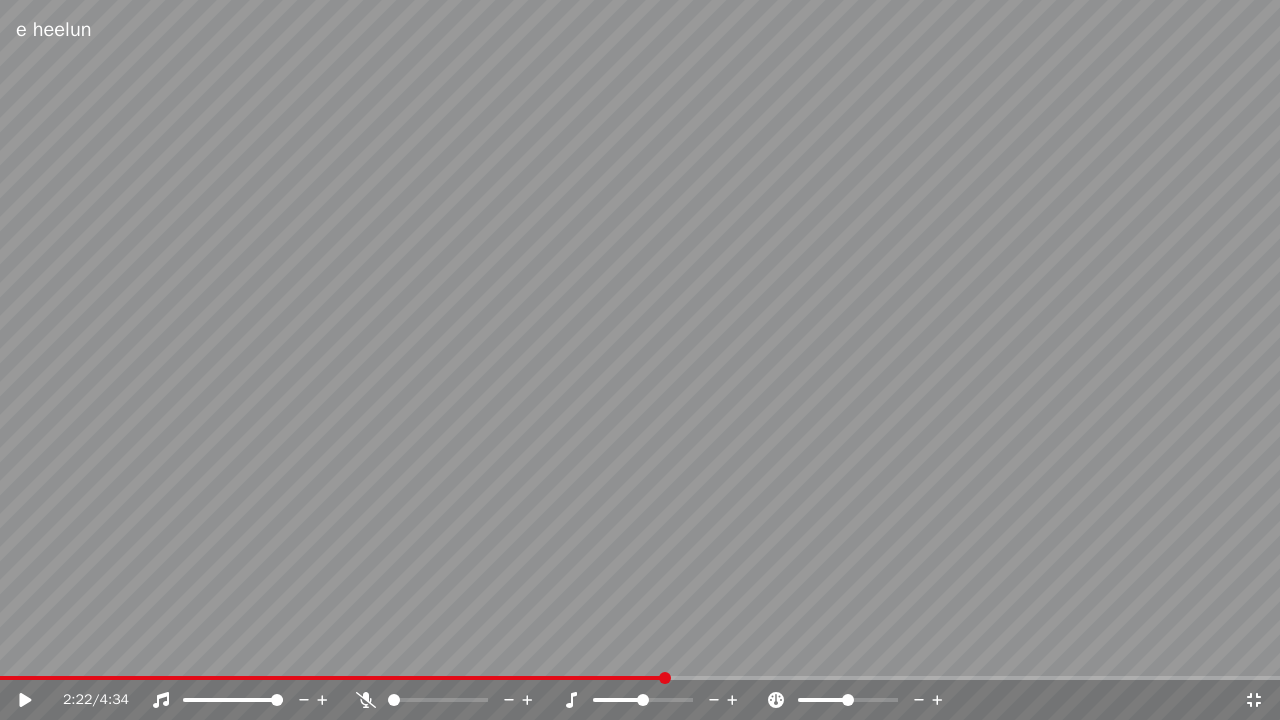 click 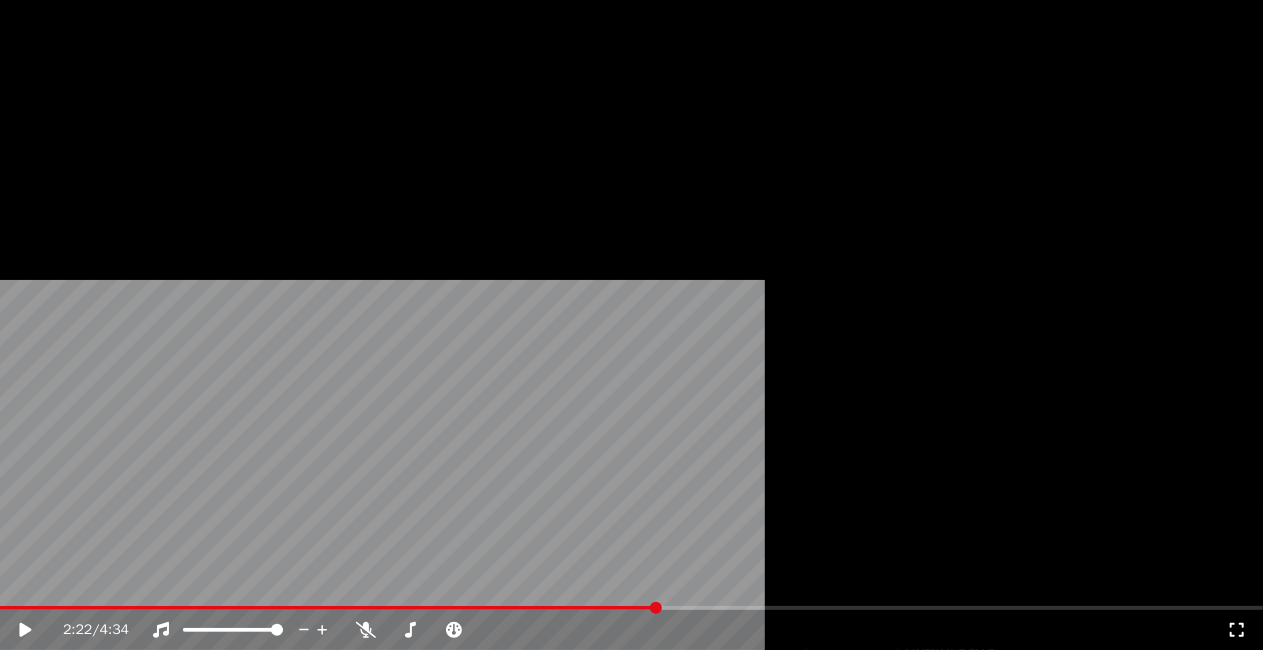 click on "Edit" at bounding box center (52, 134) 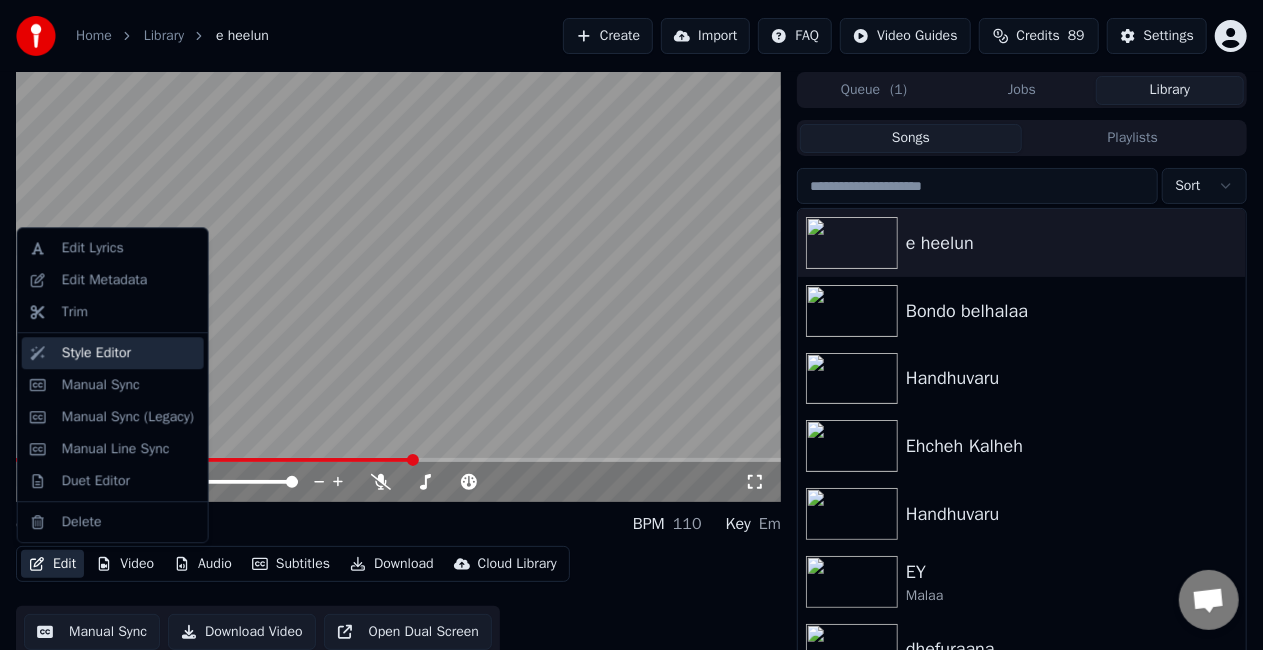 click on "Style Editor" at bounding box center (96, 353) 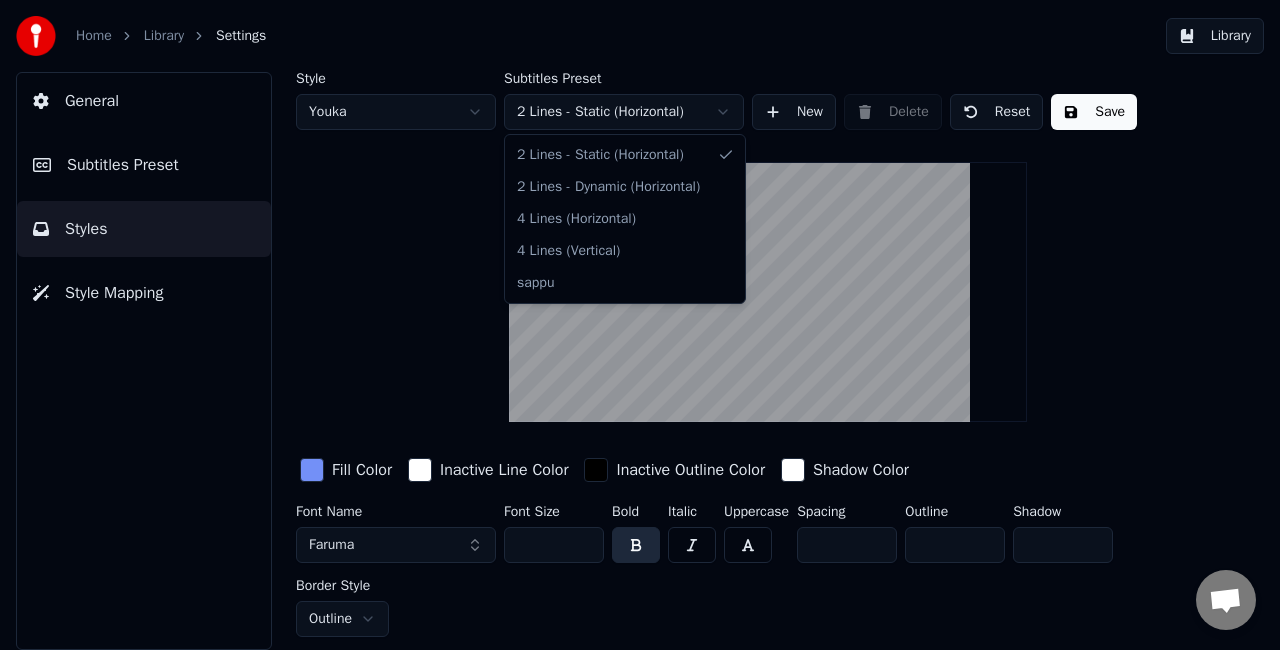 click on "Home Library Settings Library General Subtitles Preset Styles Style Mapping Style Youka Subtitles Preset 2 Lines - Static (Horizontal) New Delete Reset Save Fill Color Inactive Line Color Inactive Outline Color Shadow Color Font Name Faruma Font Size *** Bold Italic Uppercase Spacing ** Outline ** Shadow * Border Style Outline 2 Lines - Static (Horizontal) 2 Lines - Dynamic (Horizontal) 4 Lines (Horizontal) 4 Lines (Vertical) sappu" at bounding box center (640, 325) 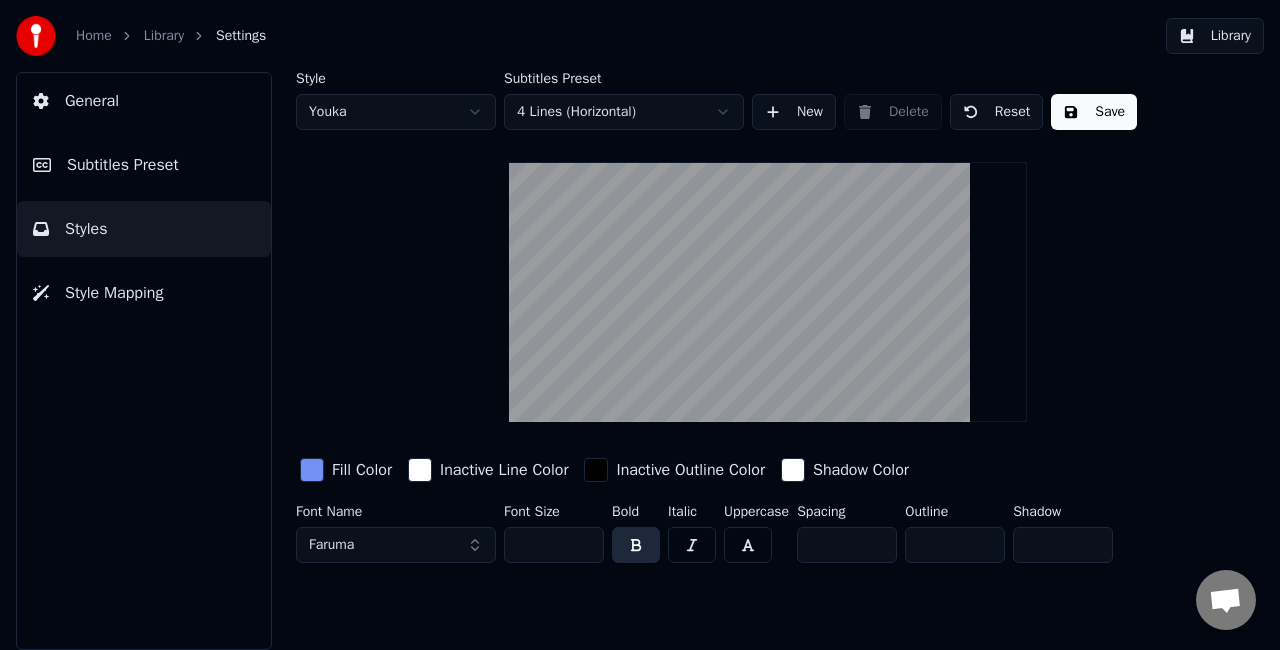 click on "Home Library Settings Library General Subtitles Preset Styles Style Mapping Style Youka Subtitles Preset 4 Lines (Horizontal) New Delete Reset Save Fill Color Inactive Line Color Inactive Outline Color Shadow Color Font Name Faruma Font Size *** Bold Italic Uppercase Spacing ** Outline ** Shadow *" at bounding box center [640, 325] 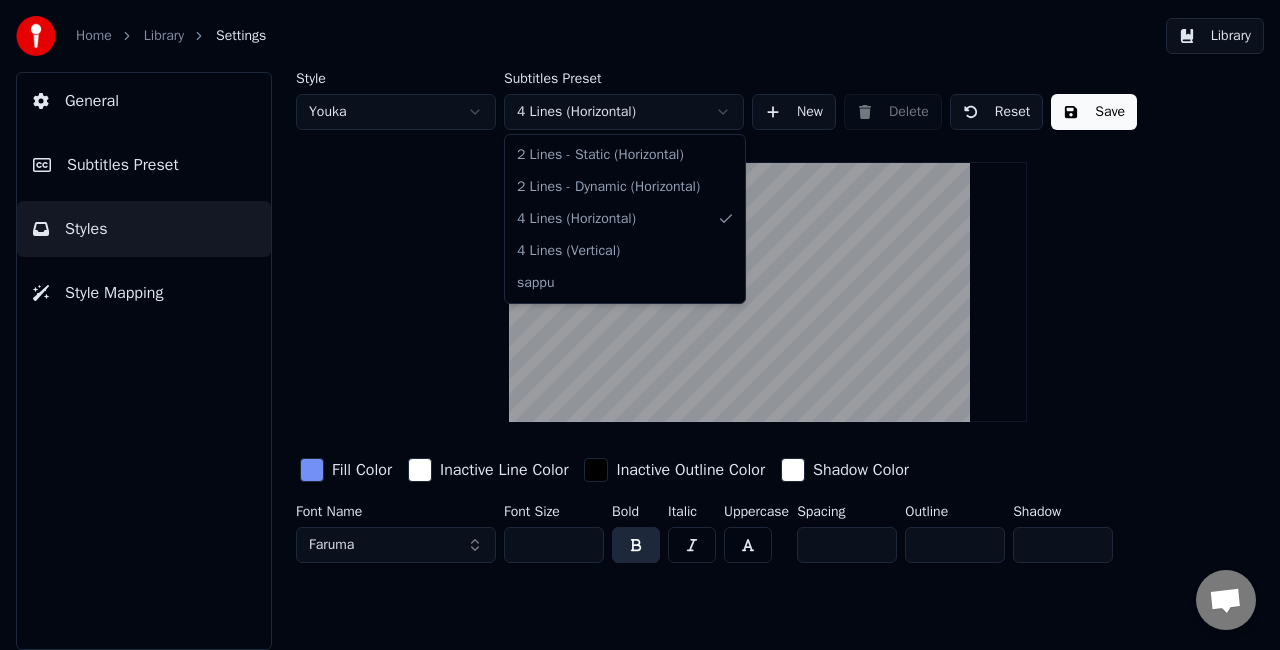 click on "Home Library Settings Library General Subtitles Preset Styles Style Mapping Style Youka Subtitles Preset 4 Lines (Horizontal) New Delete Reset Save Fill Color Inactive Line Color Inactive Outline Color Shadow Color Font Name Faruma Font Size *** Bold Italic Uppercase Spacing ** Outline ** Shadow * 2 Lines - Static (Horizontal) 2 Lines - Dynamic (Horizontal) 4 Lines (Horizontal) 4 Lines (Vertical) sappu" at bounding box center (640, 325) 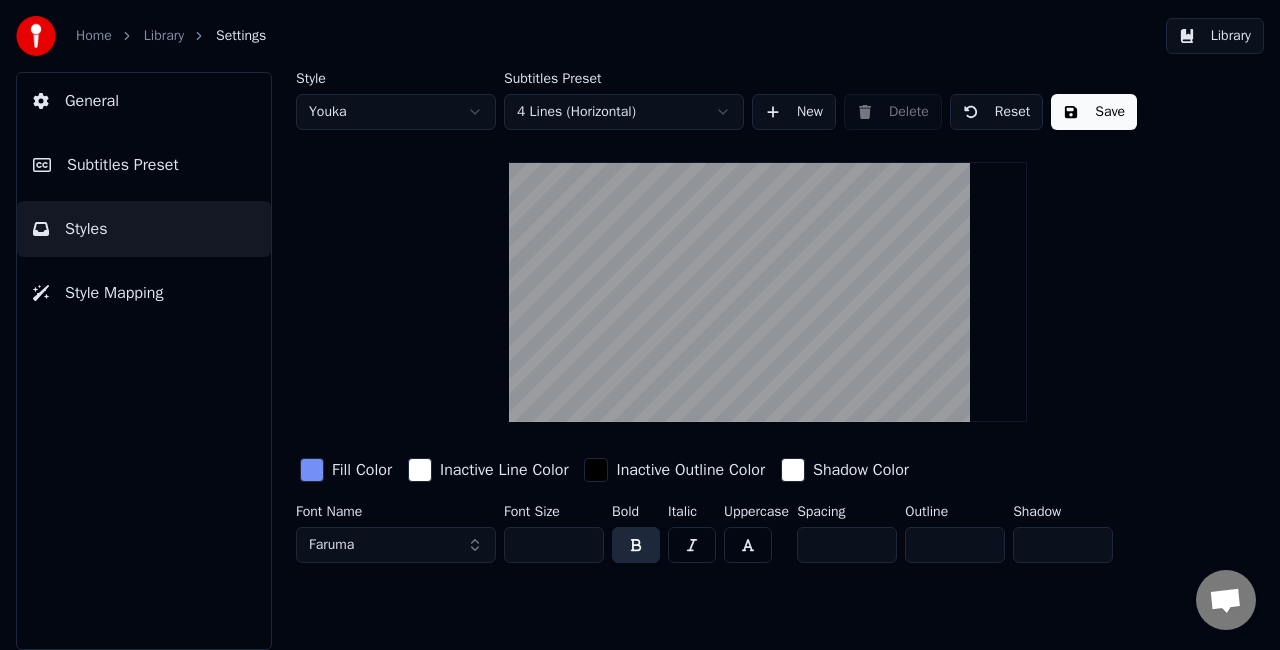 drag, startPoint x: 555, startPoint y: 551, endPoint x: 534, endPoint y: 536, distance: 25.806976 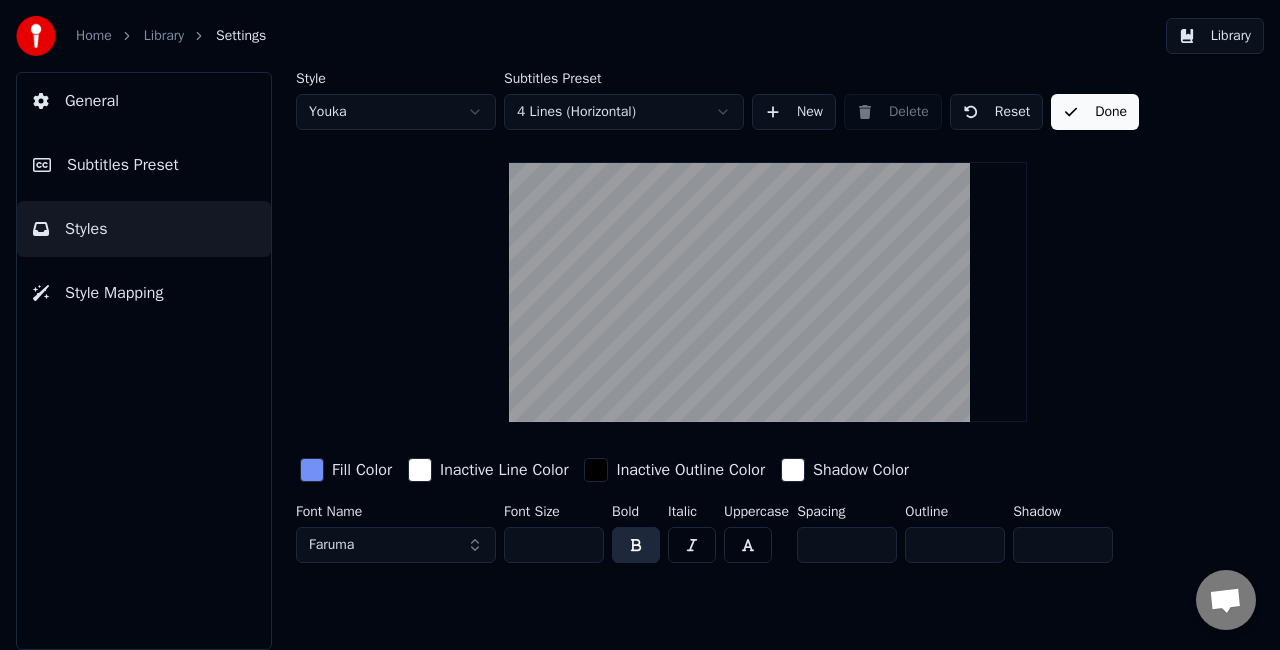 click on "Done" at bounding box center [1095, 112] 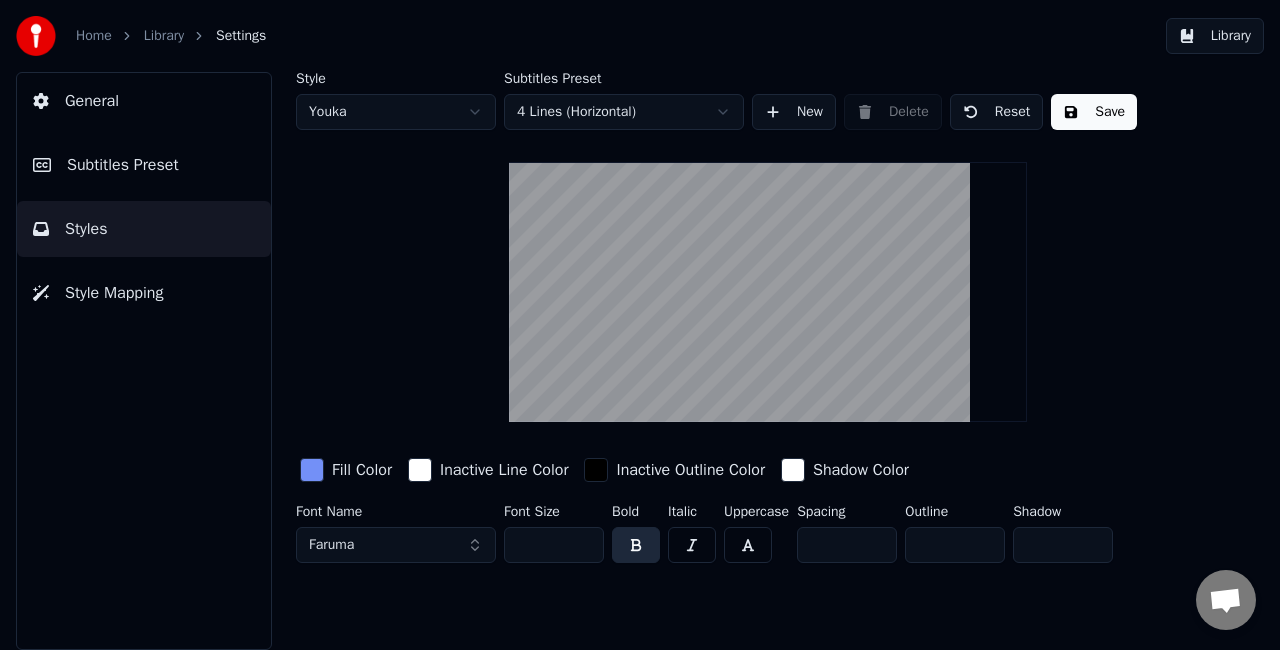 click on "Save" at bounding box center [1094, 112] 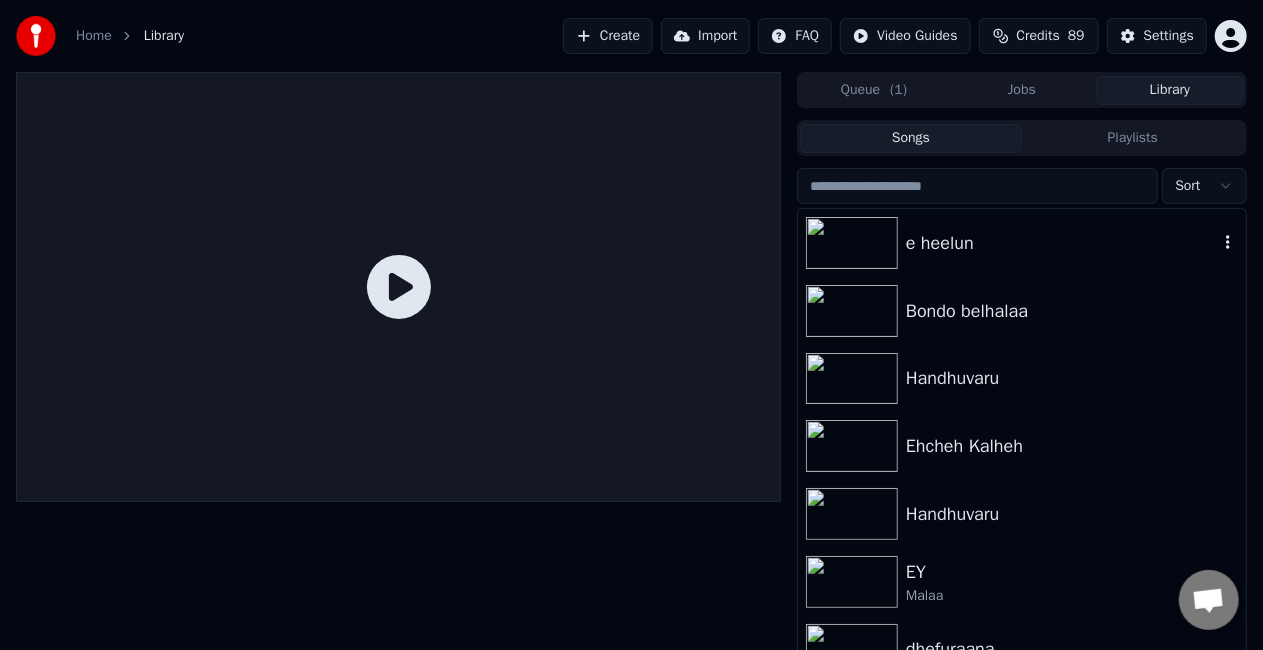 click on "e heelun" at bounding box center (1062, 243) 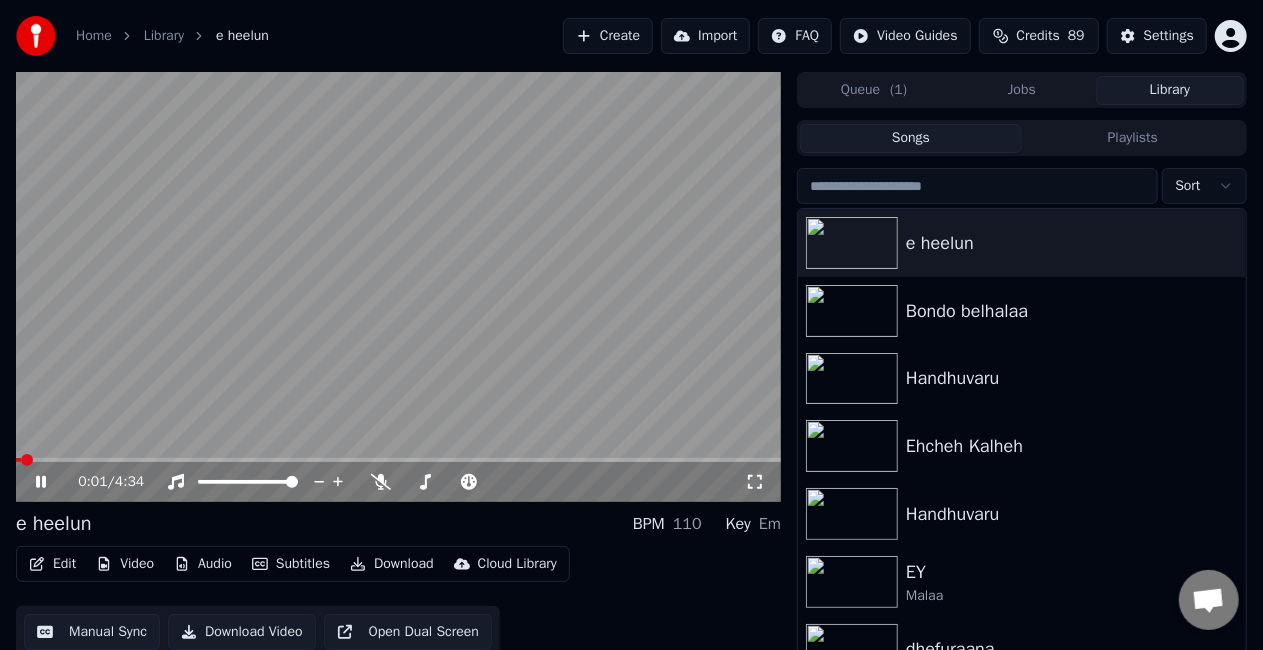 click at bounding box center [398, 287] 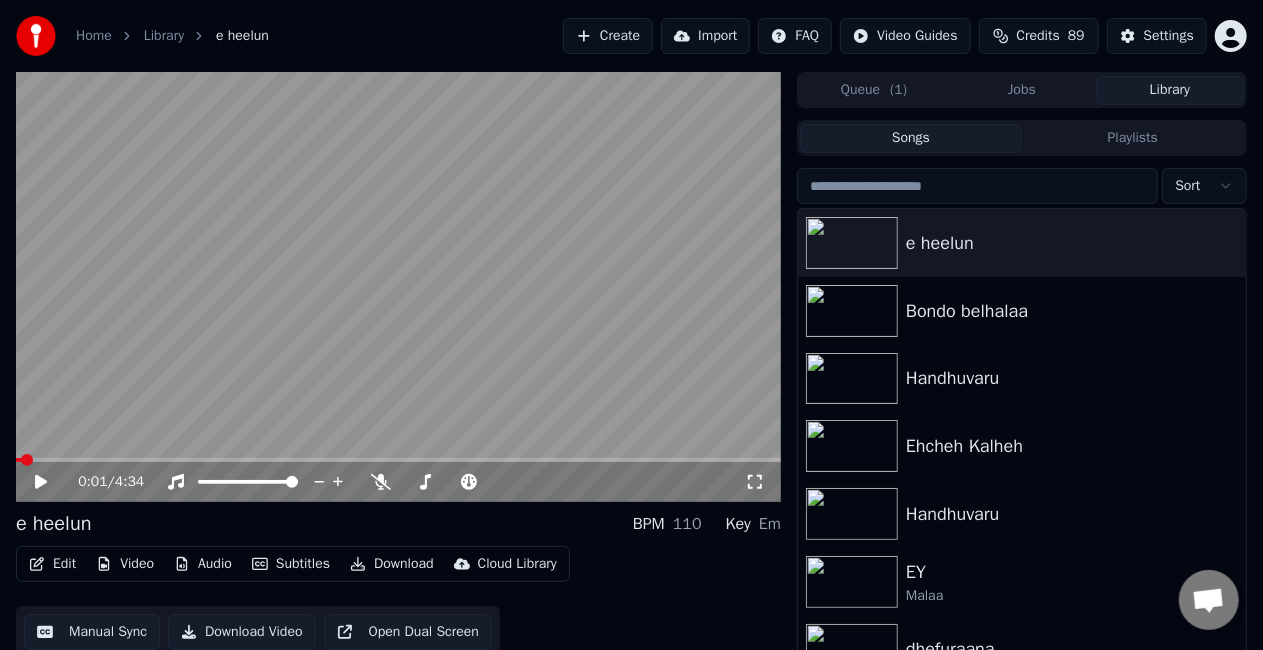 click at bounding box center [398, 287] 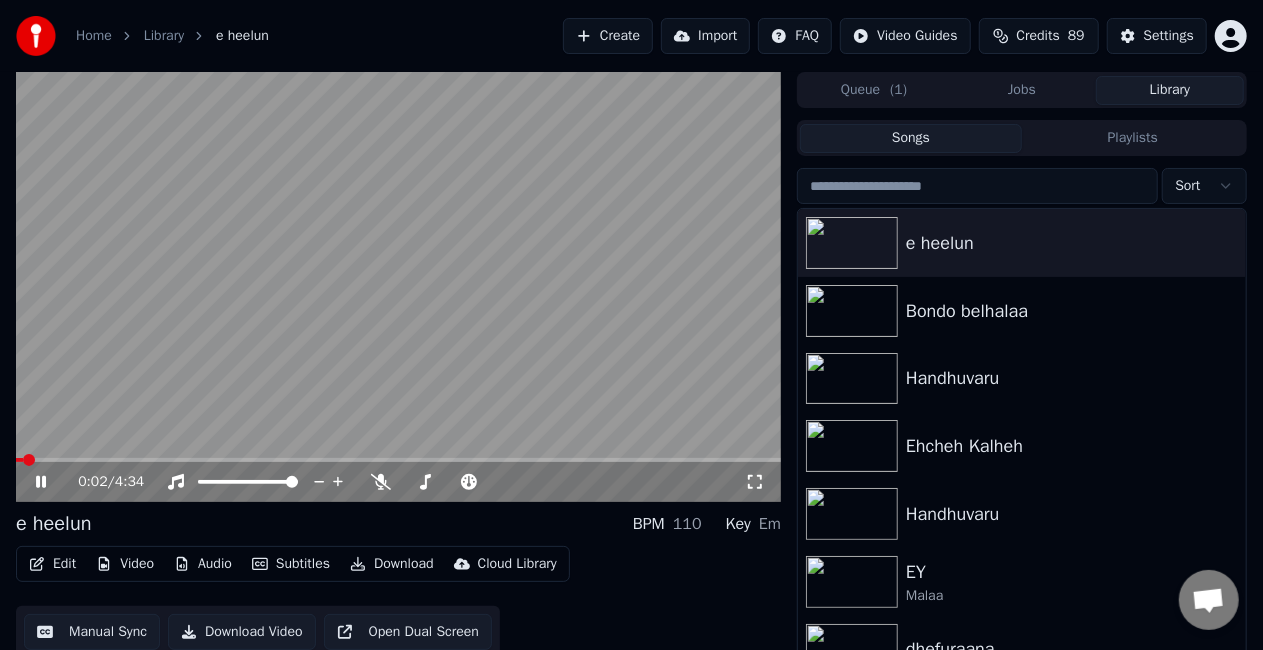 click at bounding box center (398, 287) 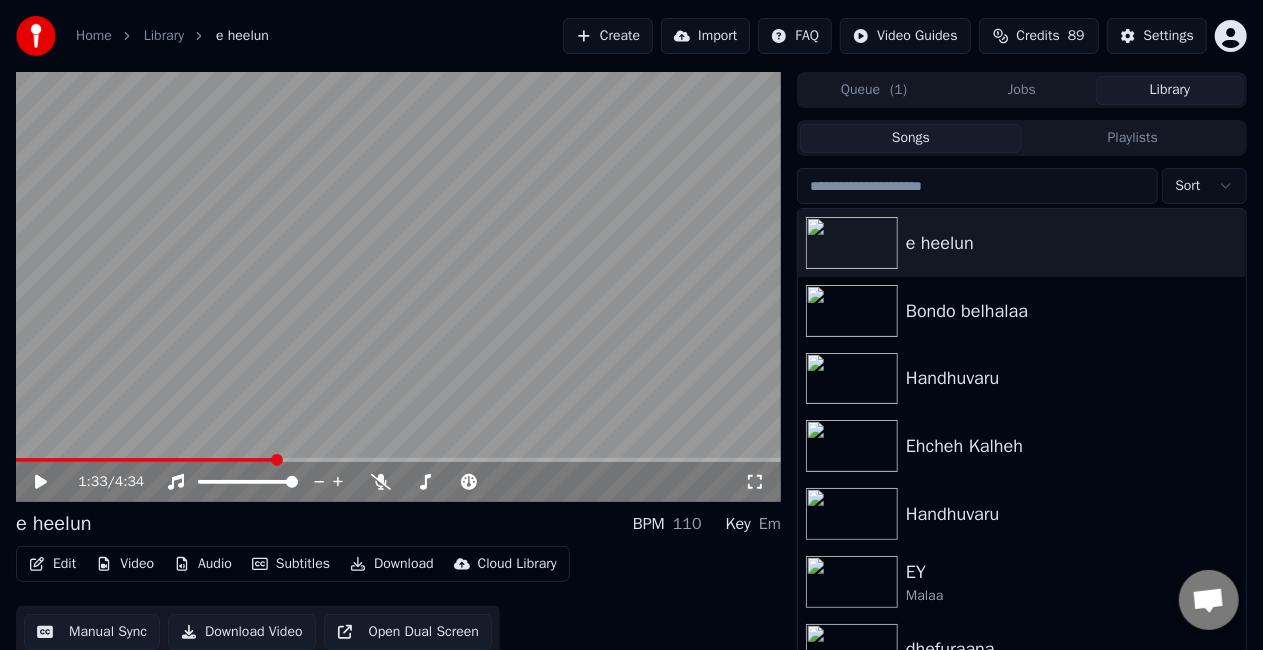 click at bounding box center [398, 460] 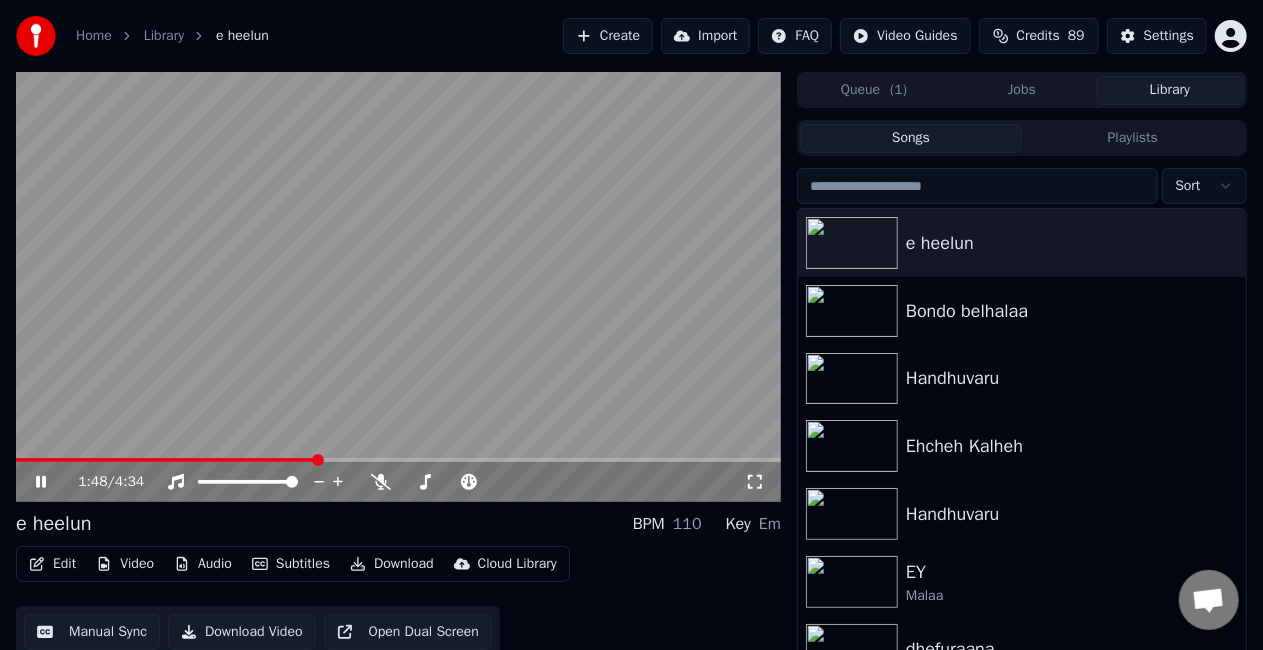 click at bounding box center (398, 460) 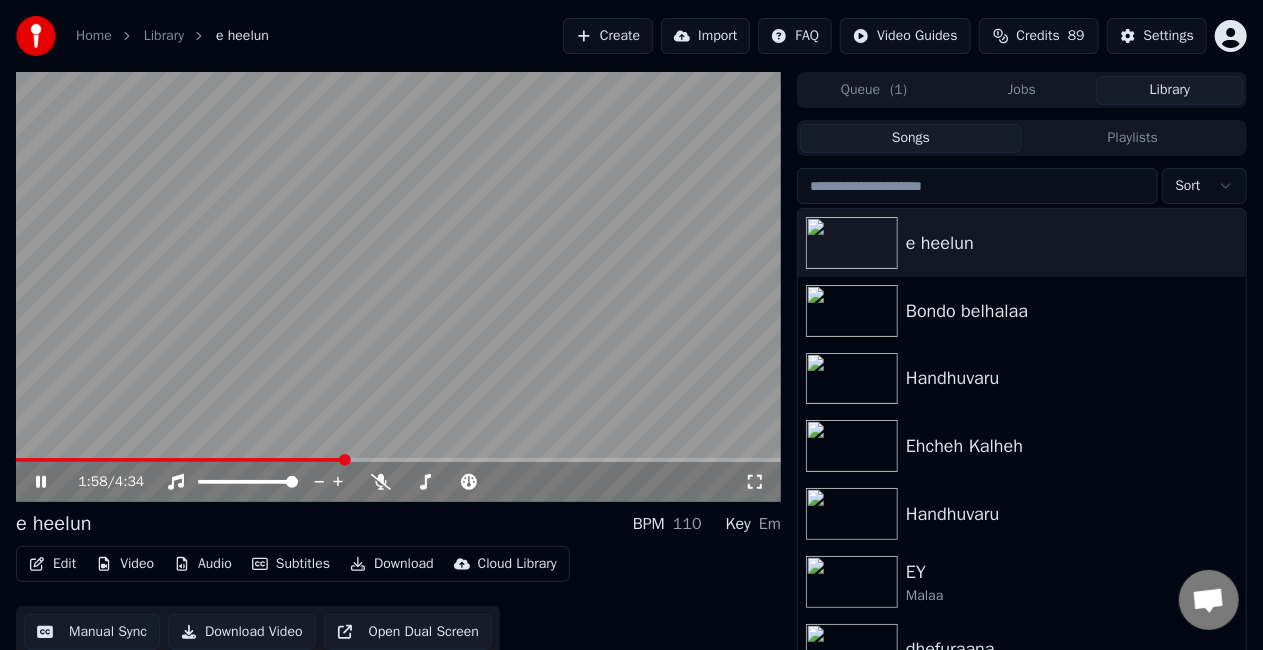 click at bounding box center (398, 460) 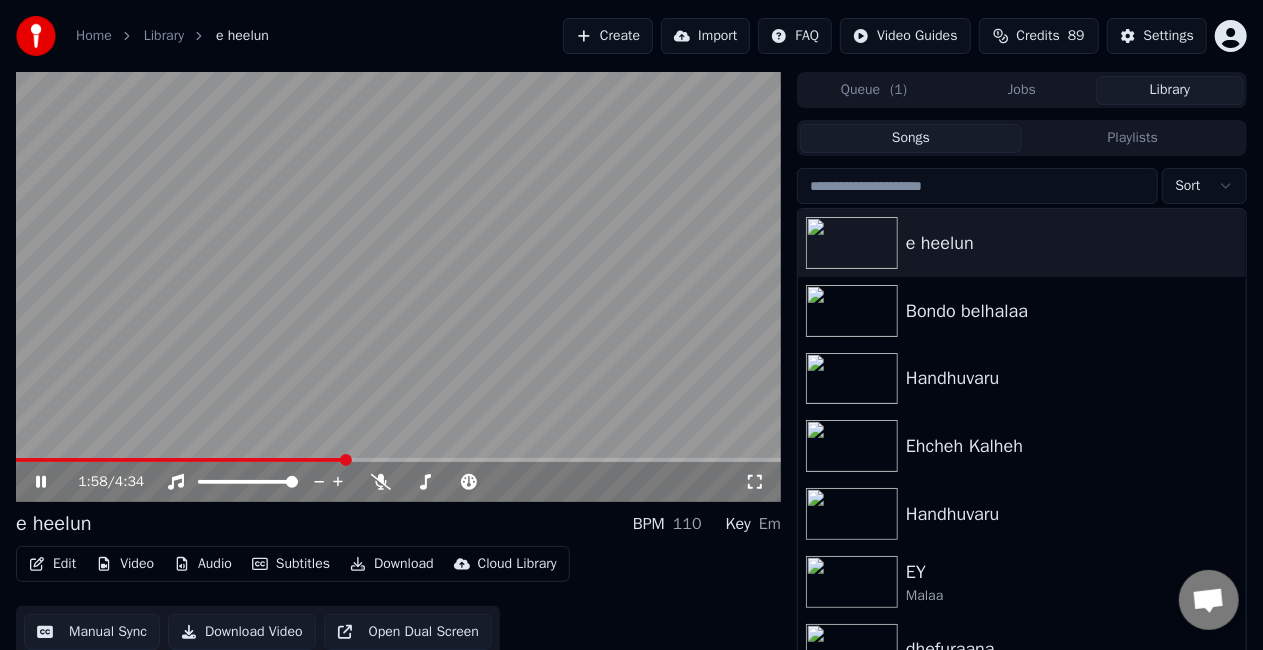 click 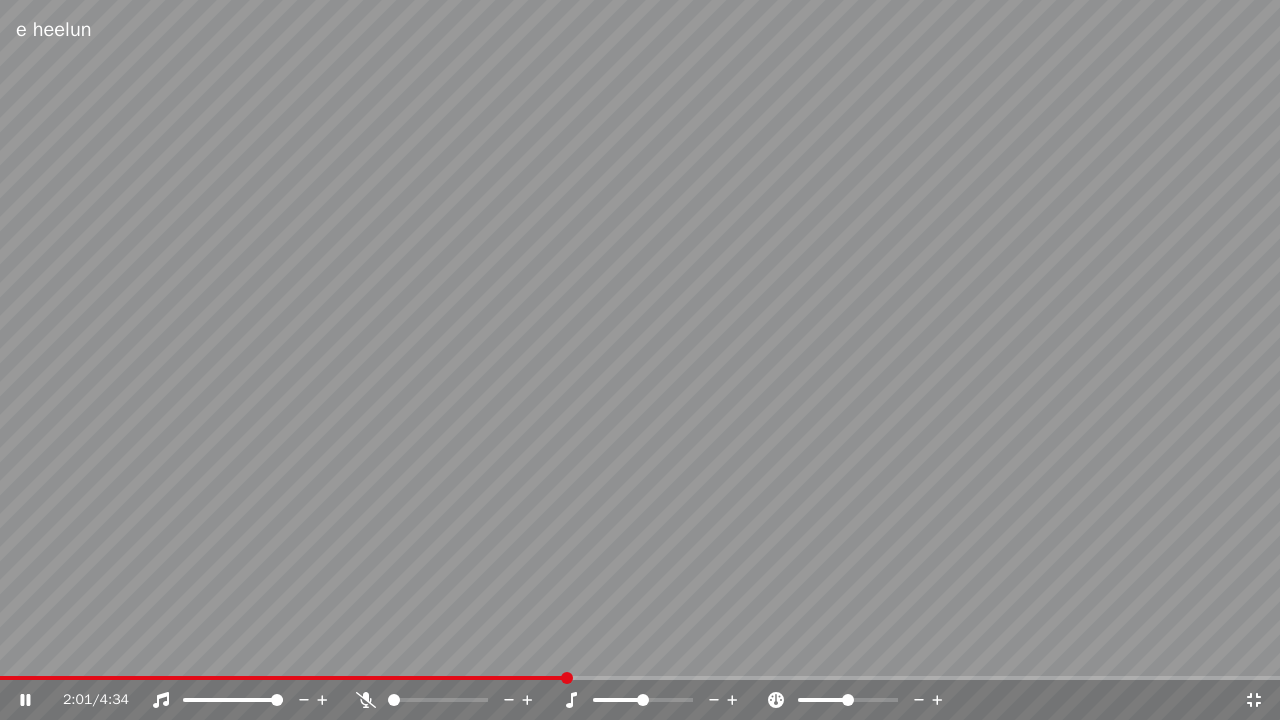 click at bounding box center (640, 678) 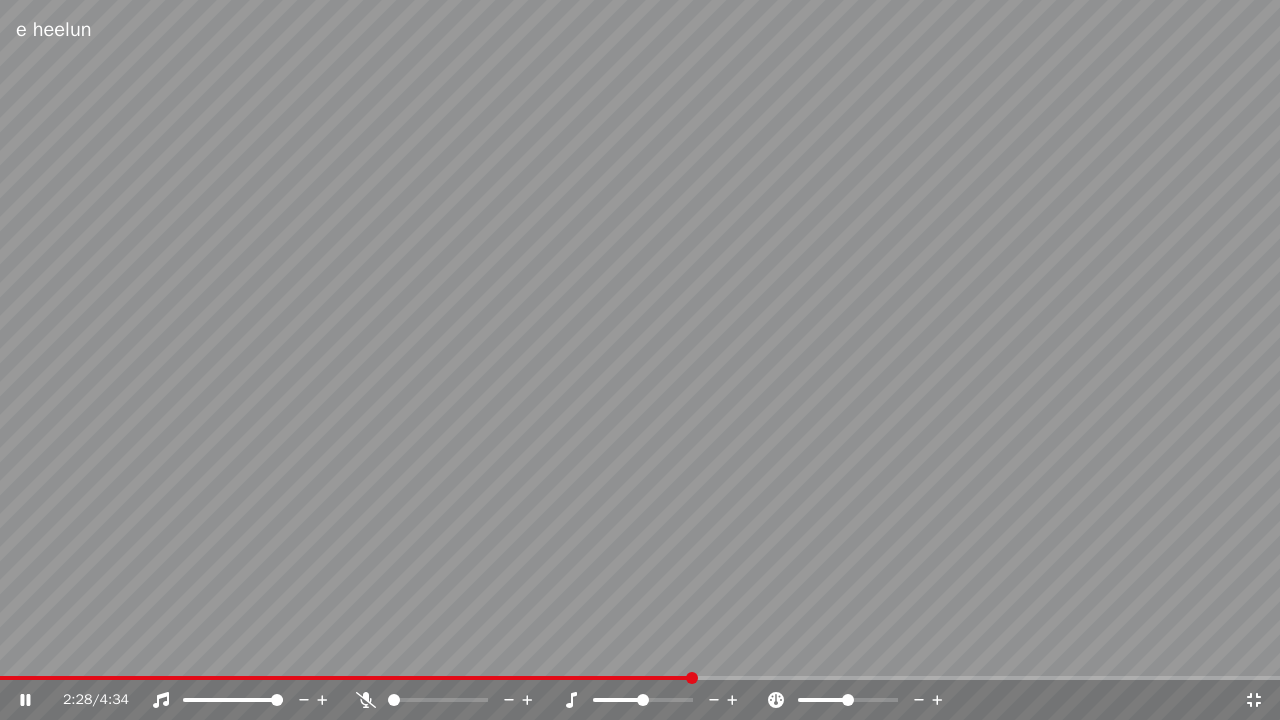 click 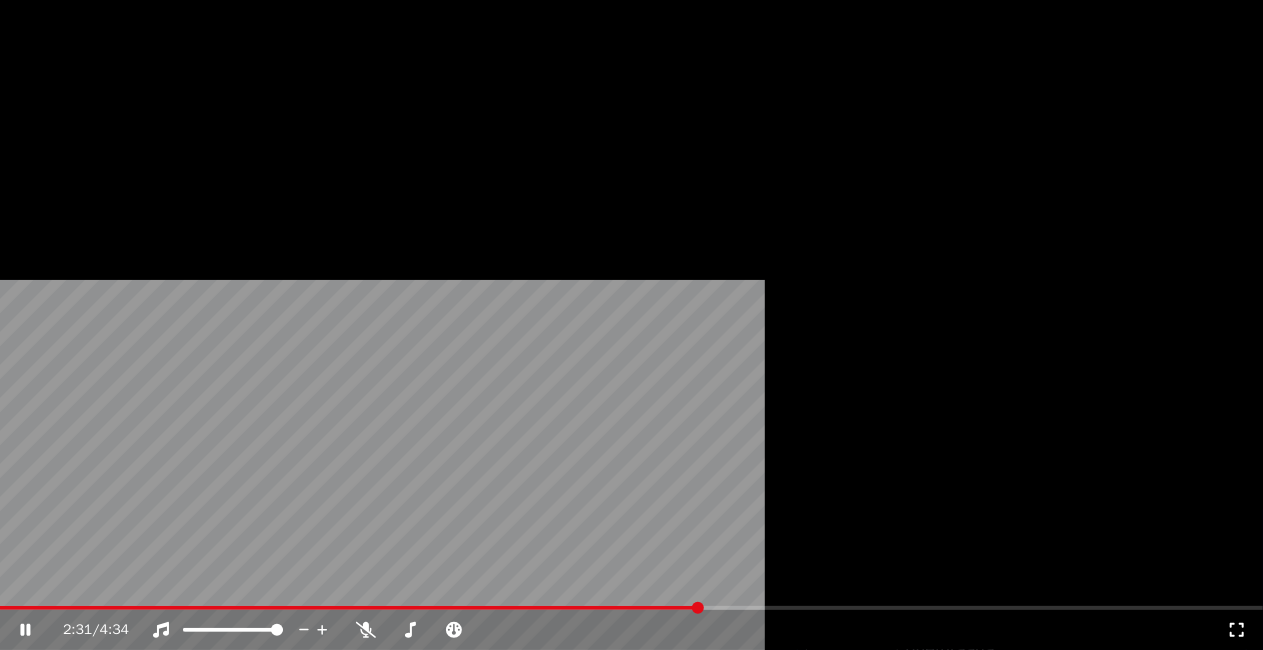 click on "Edit" at bounding box center (52, 134) 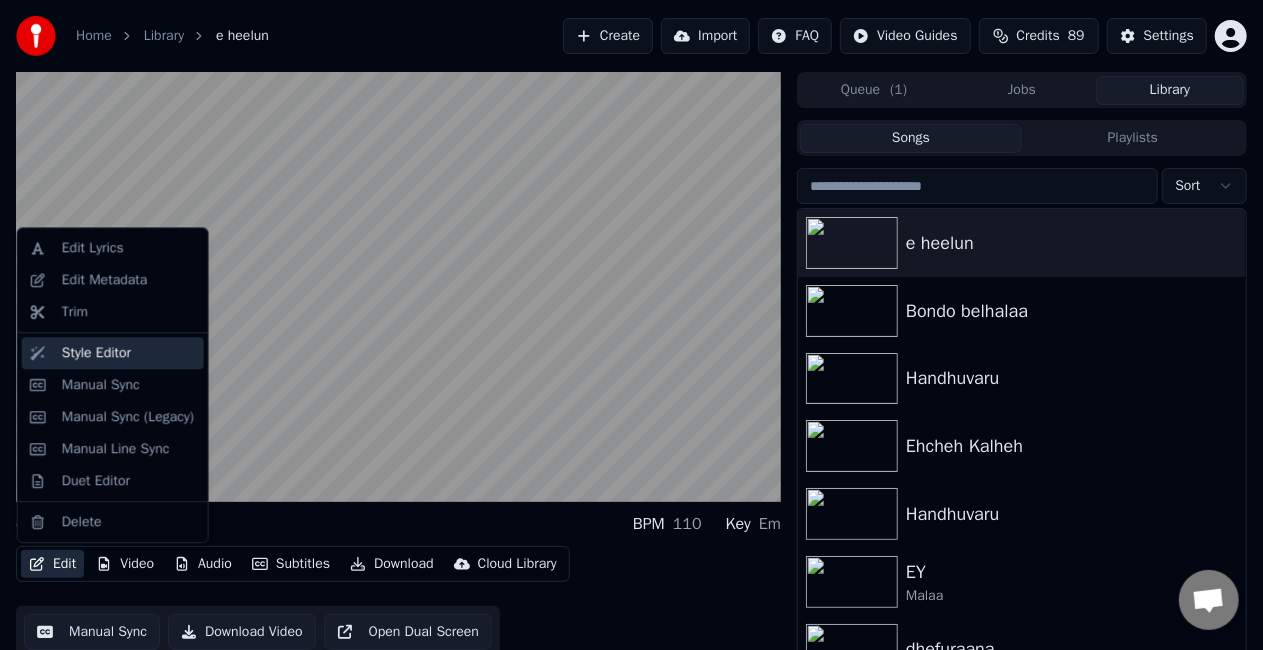 click on "Style Editor" at bounding box center (113, 353) 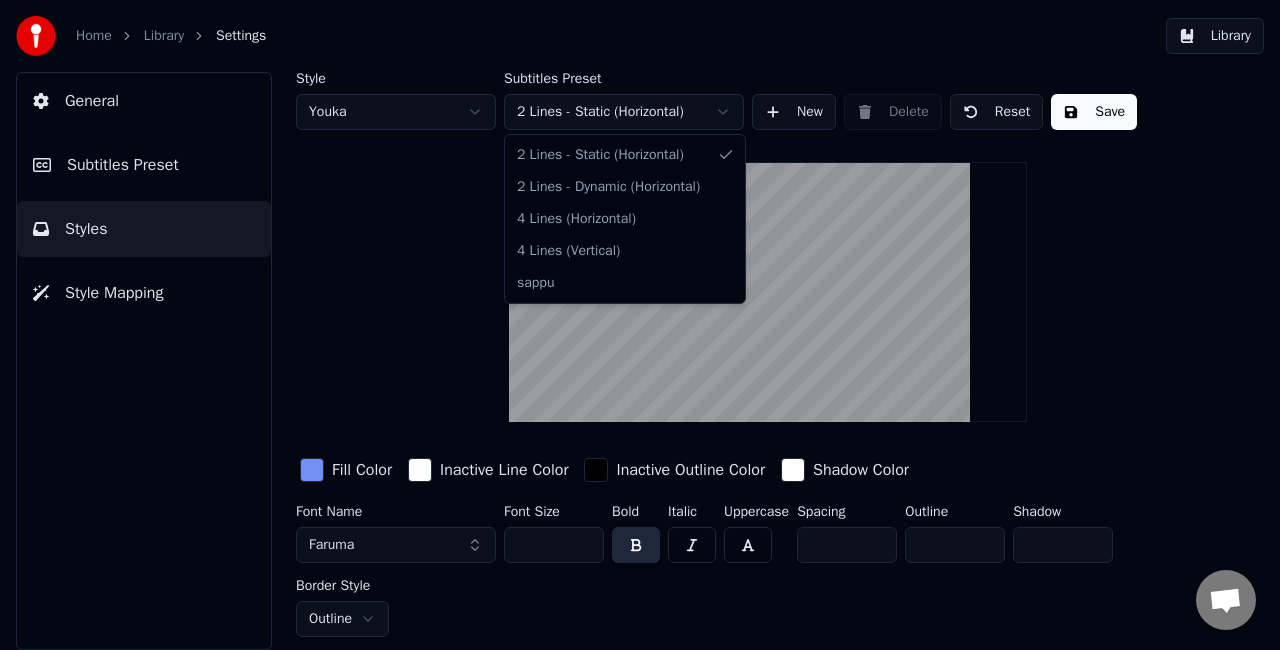 click on "Home Library Settings Library General Subtitles Preset Styles Style Mapping Style Youka Subtitles Preset 2 Lines - Static (Horizontal) New Delete Reset Save Fill Color Inactive Line Color Inactive Outline Color Shadow Color Font Name Faruma Font Size *** Bold Italic Uppercase Spacing ** Outline ** Shadow * Border Style Outline 2 Lines - Static (Horizontal) 2 Lines - Dynamic (Horizontal) 4 Lines (Horizontal) 4 Lines (Vertical) sappu" at bounding box center (640, 325) 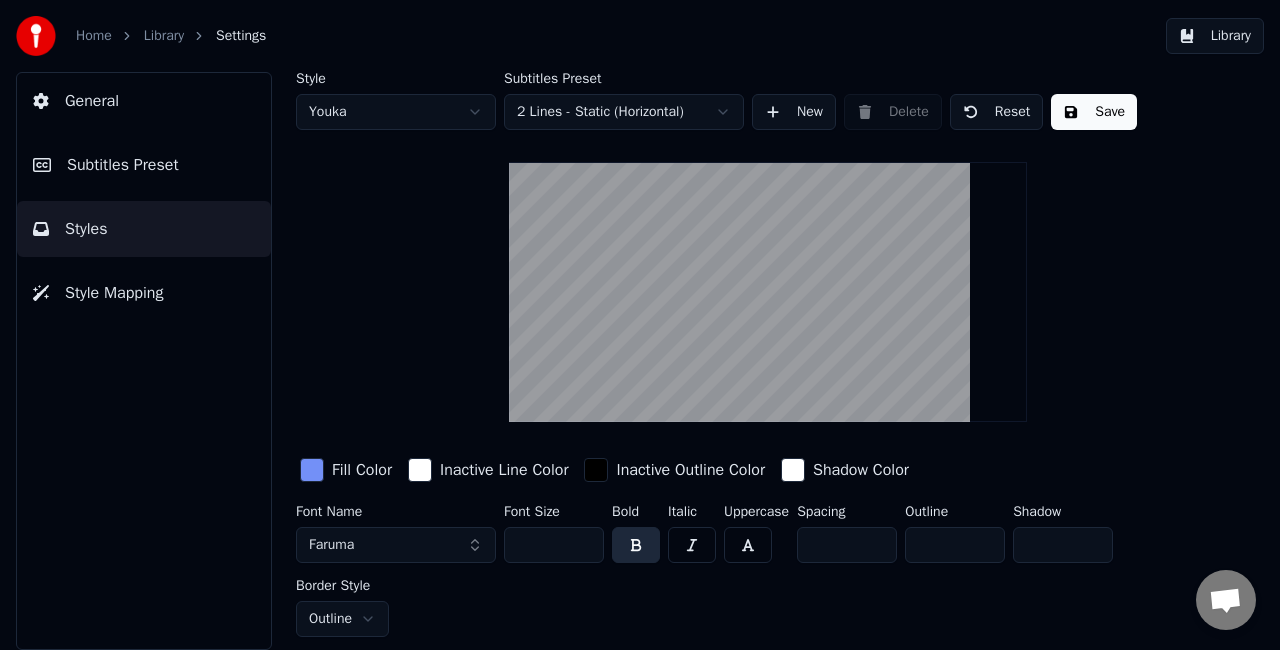 click on "Home Library Settings Library General Subtitles Preset Styles Style Mapping Style Youka Subtitles Preset 2 Lines - Static (Horizontal) New Delete Reset Save Fill Color Inactive Line Color Inactive Outline Color Shadow Color Font Name Faruma Font Size *** Bold Italic Uppercase Spacing ** Outline ** Shadow * Border Style Outline" at bounding box center (640, 325) 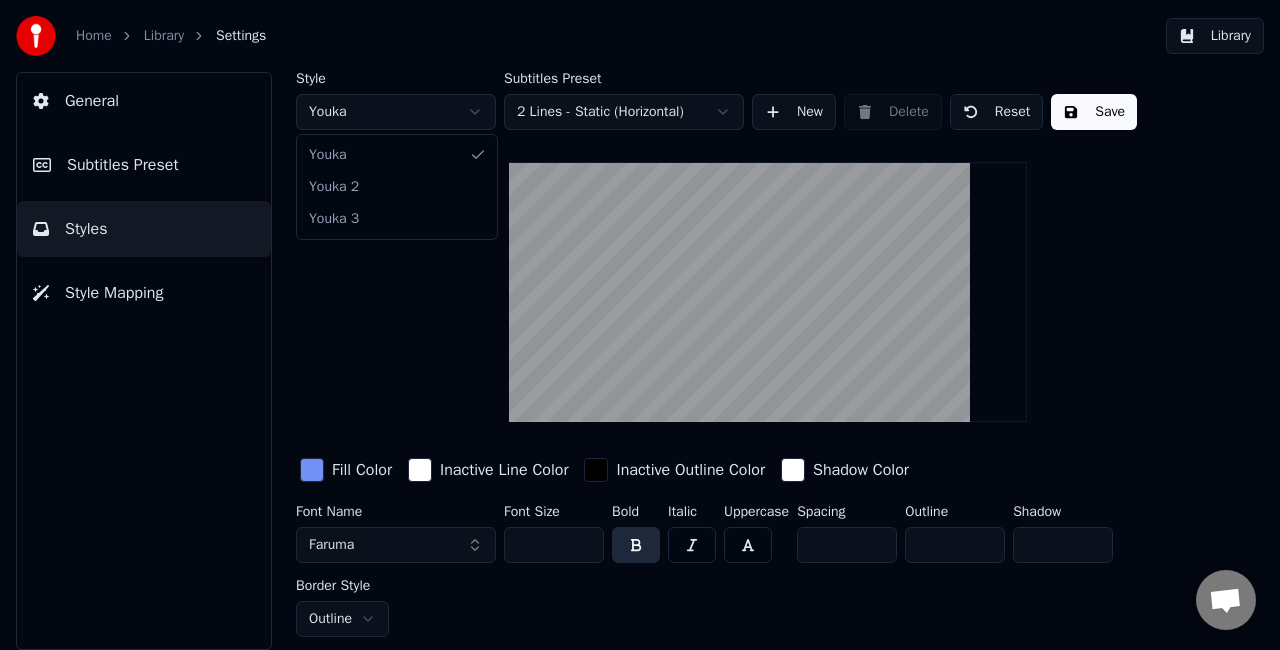 type on "***" 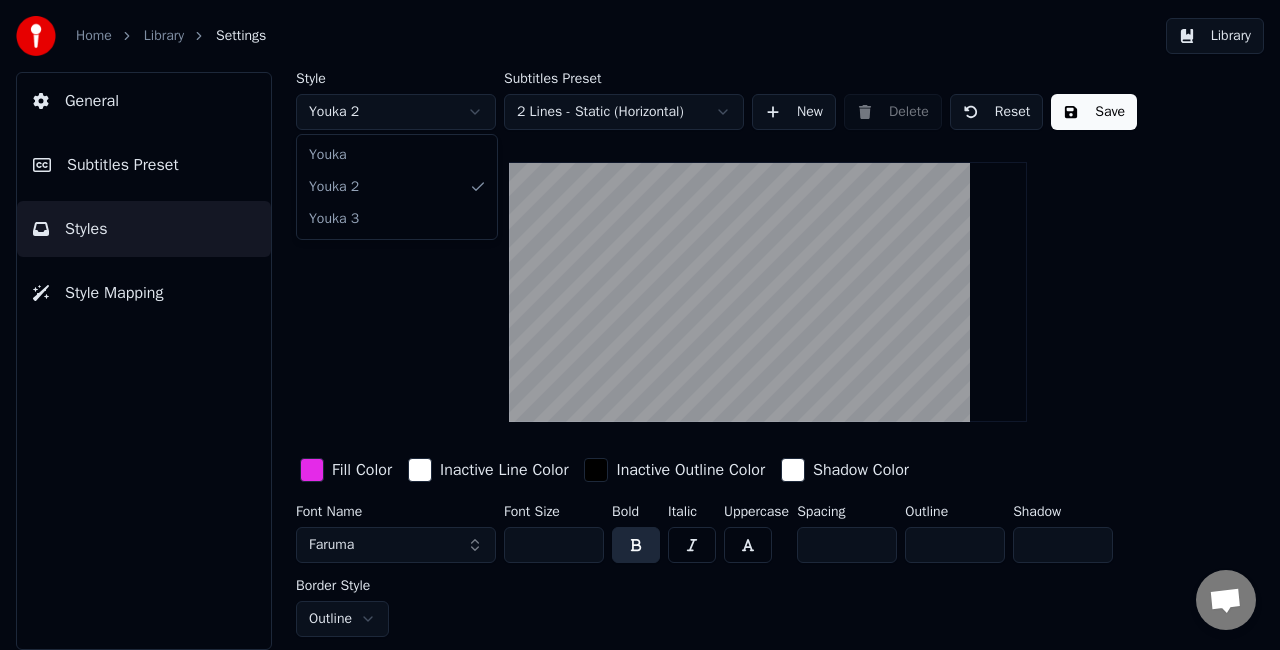 click on "Home Library Settings Library General Subtitles Preset Styles Style Mapping Style Youka 2 Subtitles Preset 2 Lines - Static (Horizontal) New Delete Reset Save Fill Color Inactive Line Color Inactive Outline Color Shadow Color Font Name Faruma Font Size *** Bold Italic Uppercase Spacing * Outline * Shadow * Border Style Outline Youka Youka 2 Youka 3" at bounding box center (640, 325) 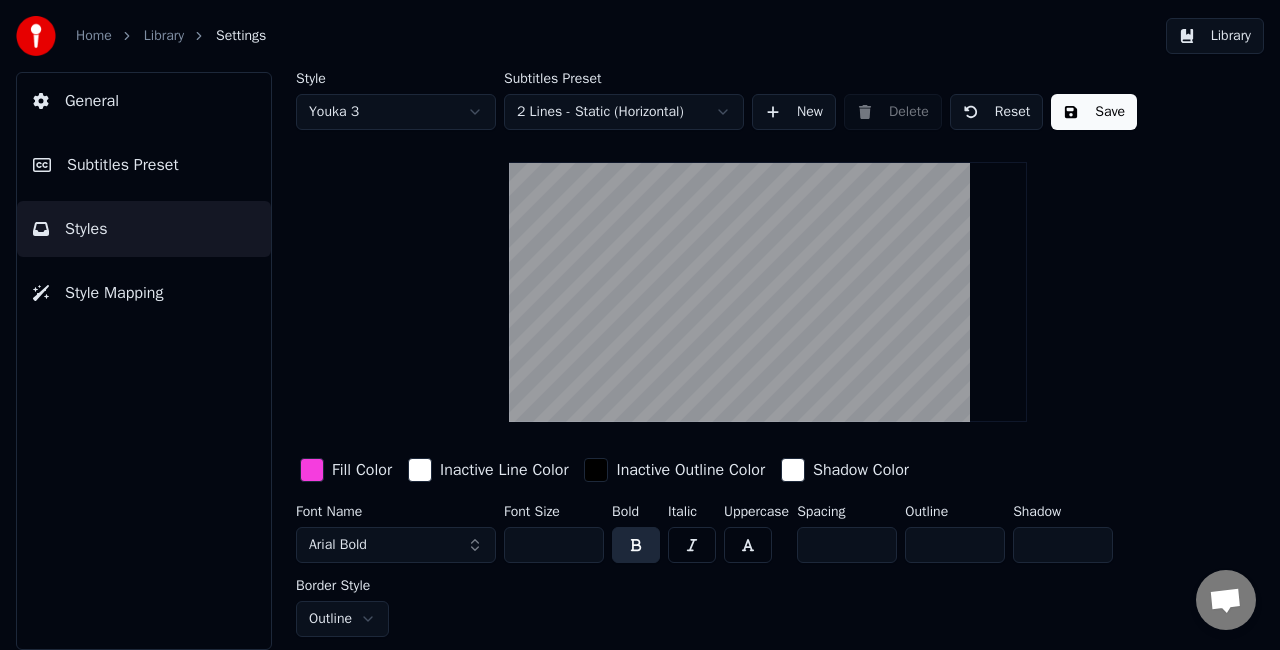 click on "Home Library Settings Library General Subtitles Preset Styles Style Mapping Style Youka 3 Subtitles Preset 2 Lines - Static (Horizontal) New Delete Reset Save Fill Color Inactive Line Color Inactive Outline Color Shadow Color Font Name Arial Bold Font Size ** Bold Italic Uppercase Spacing * Outline * Shadow * Border Style Outline" at bounding box center [640, 325] 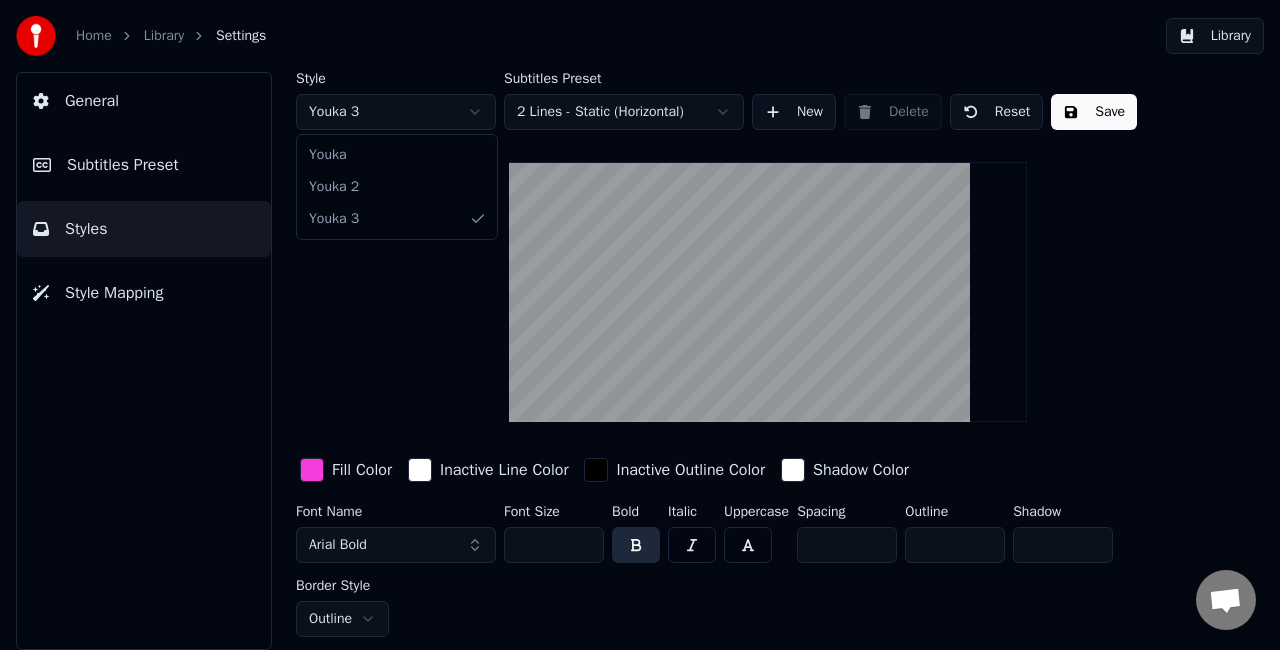 type on "***" 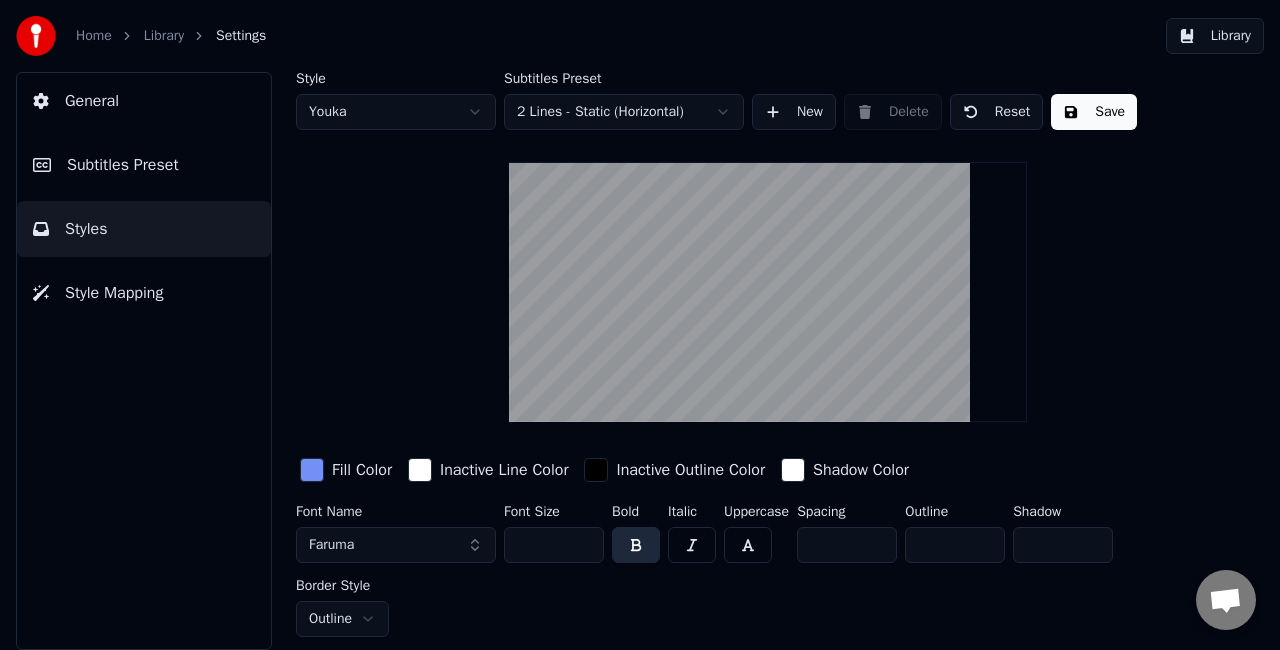 click on "Faruma" at bounding box center (396, 545) 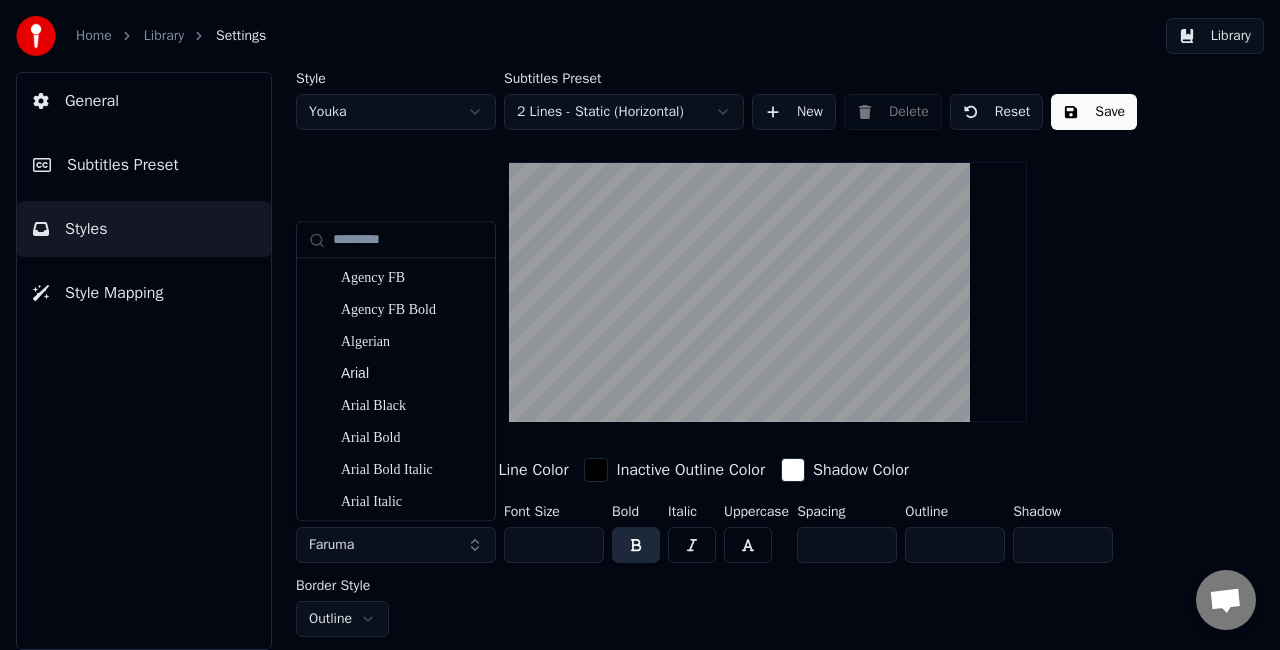 click on "Faruma" at bounding box center [396, 545] 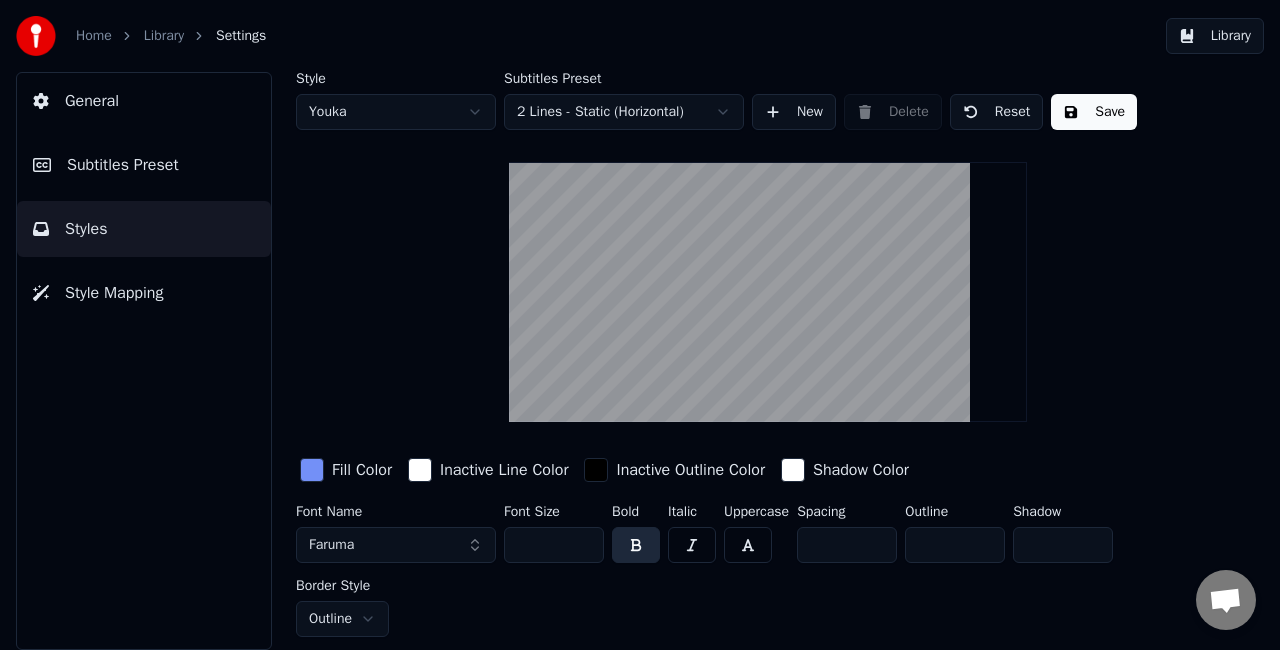 click on "Faruma" at bounding box center (396, 545) 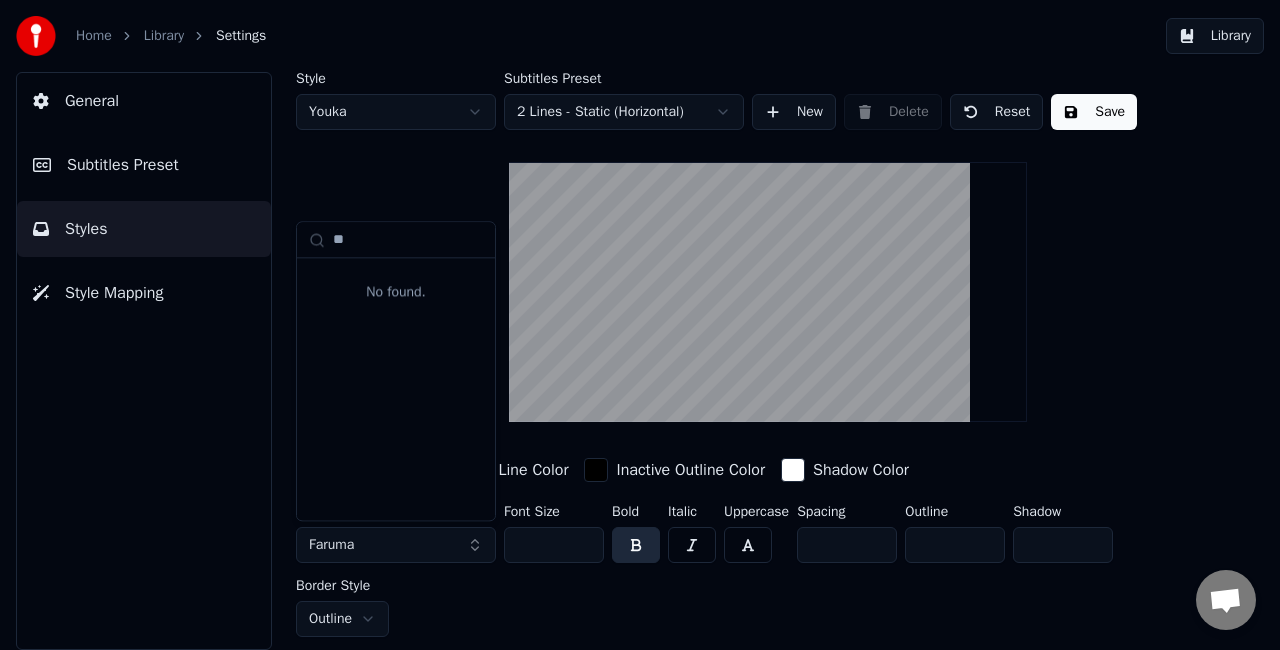 type on "*" 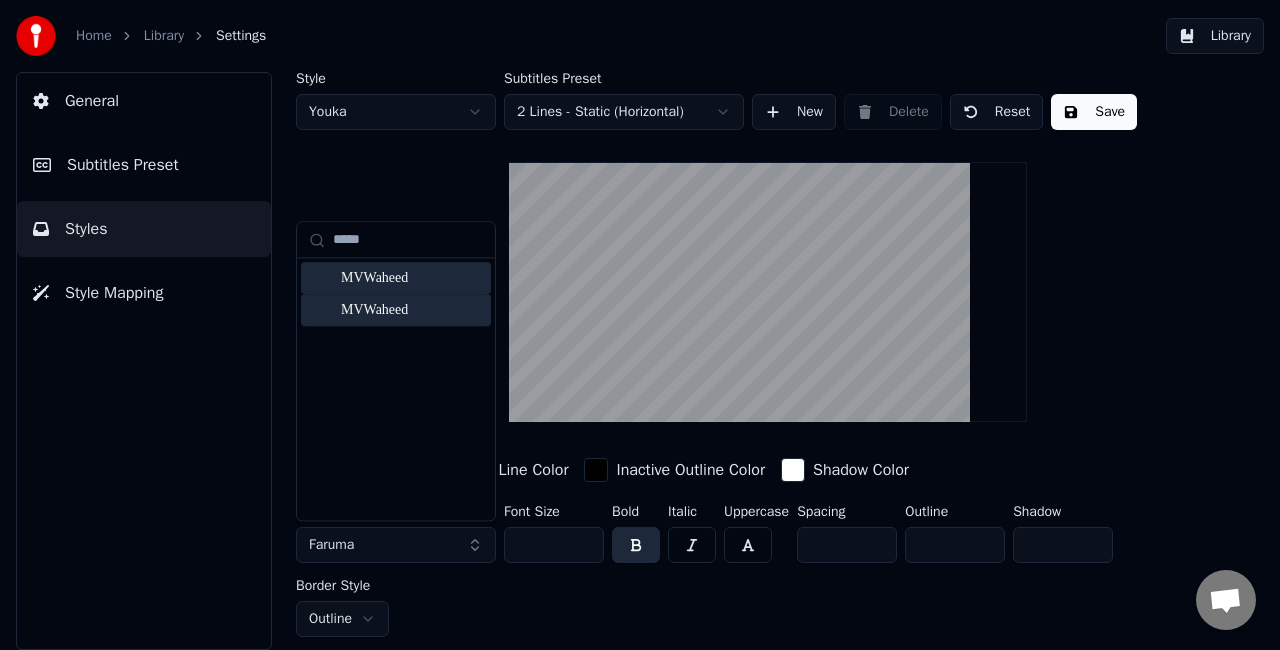type on "*****" 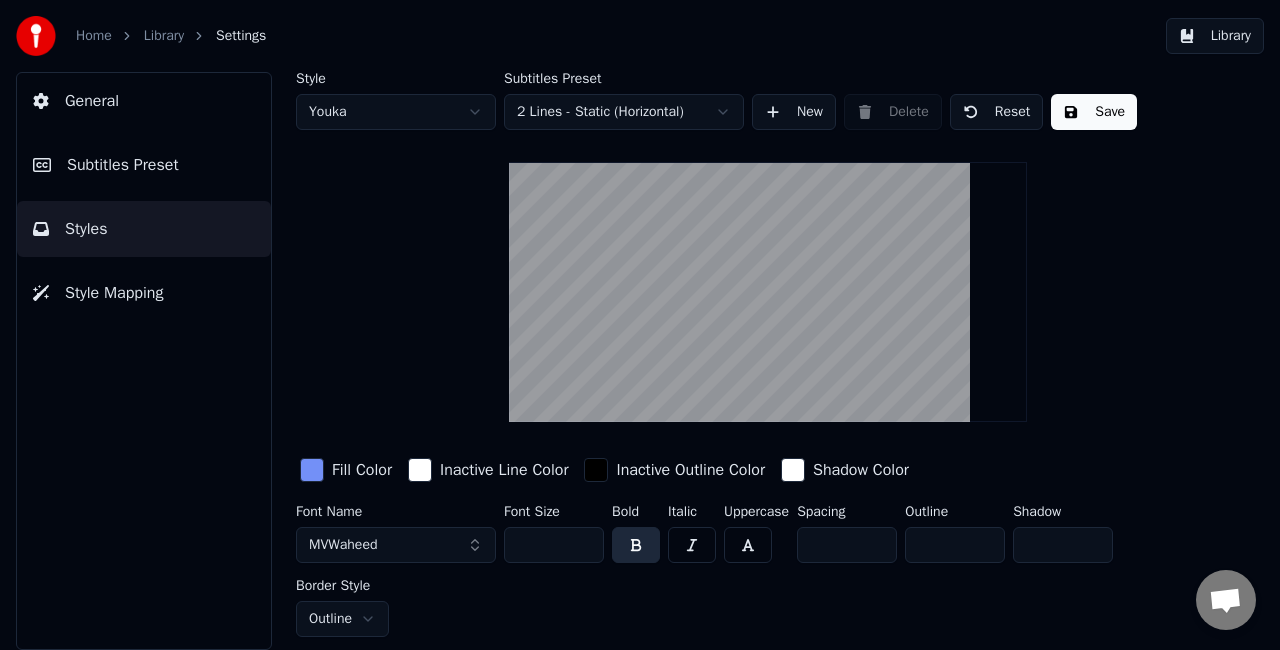 click on "Save" at bounding box center [1094, 112] 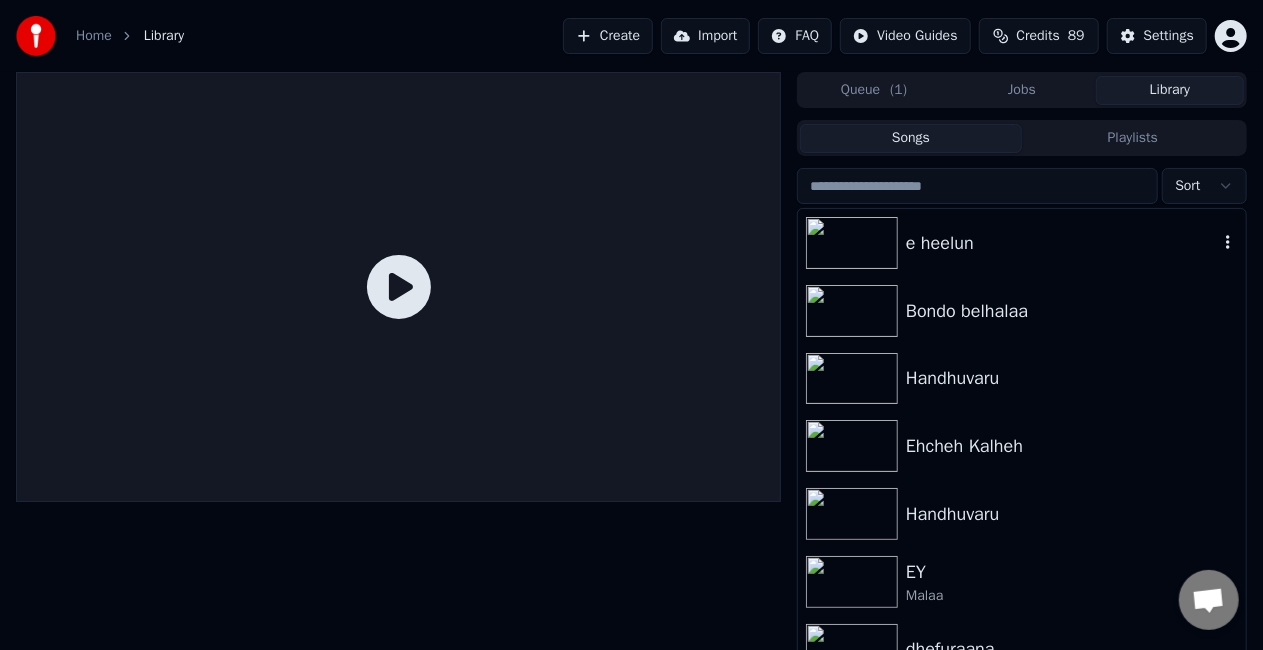click at bounding box center (852, 243) 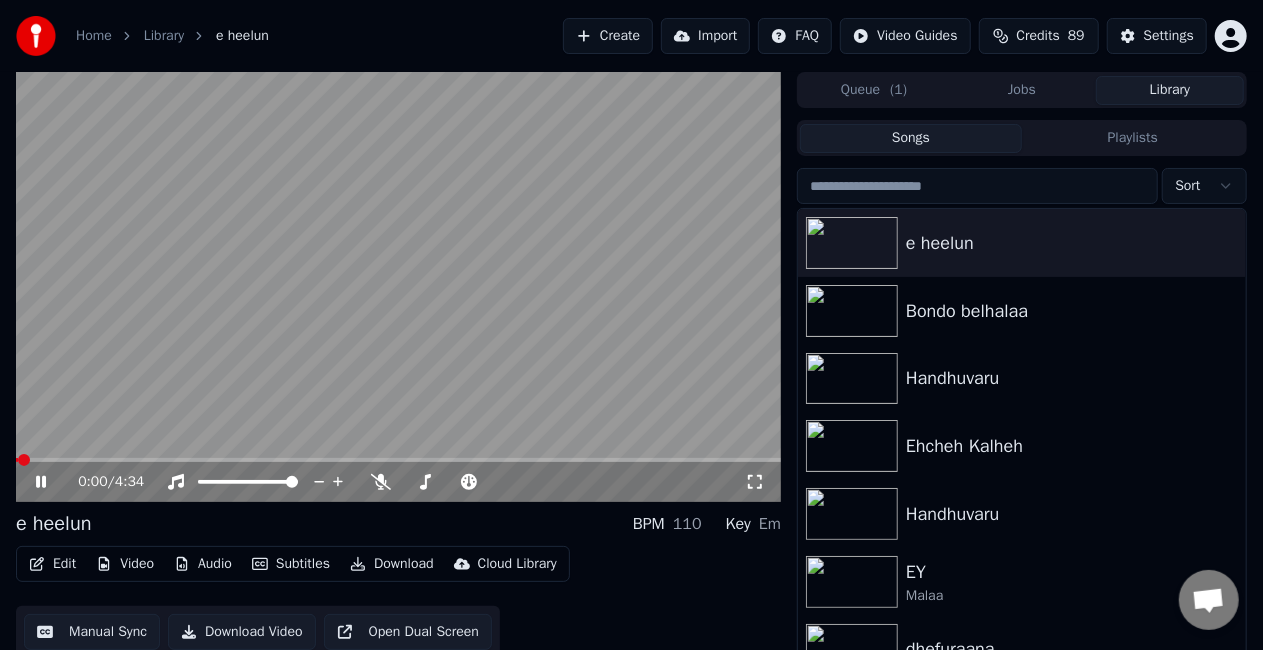 click on "0:00  /  4:34" at bounding box center (398, 480) 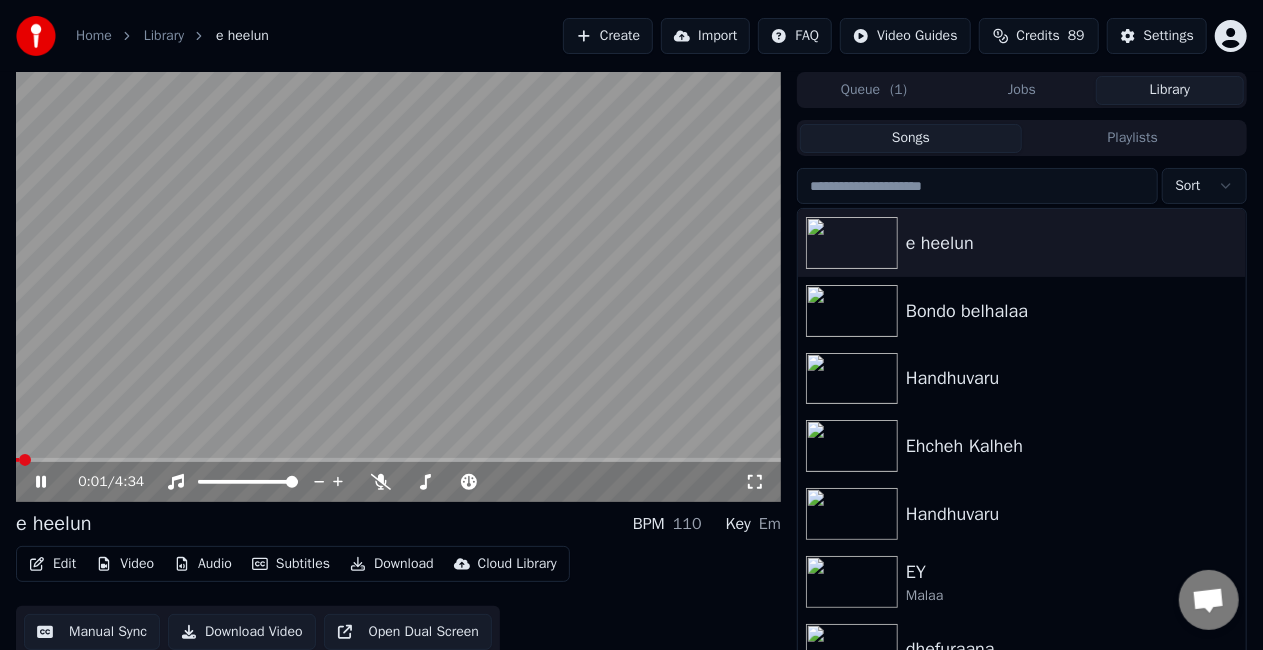 click at bounding box center (398, 287) 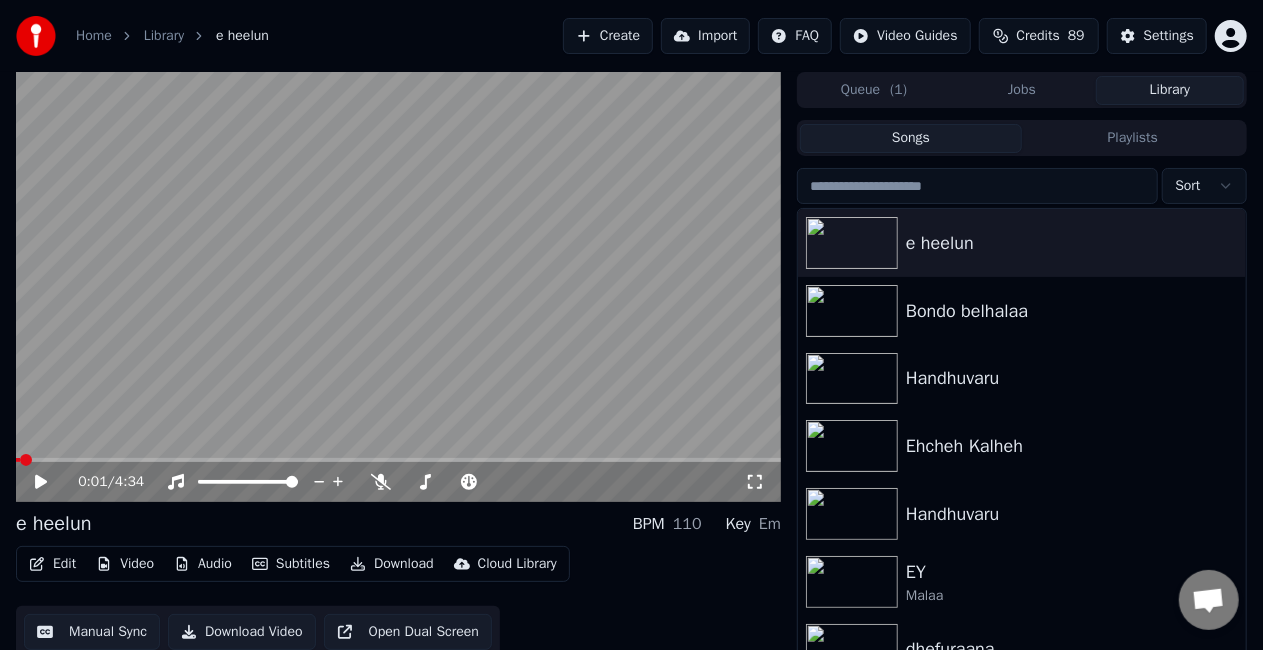 click on "0:01  /  4:34" at bounding box center [398, 482] 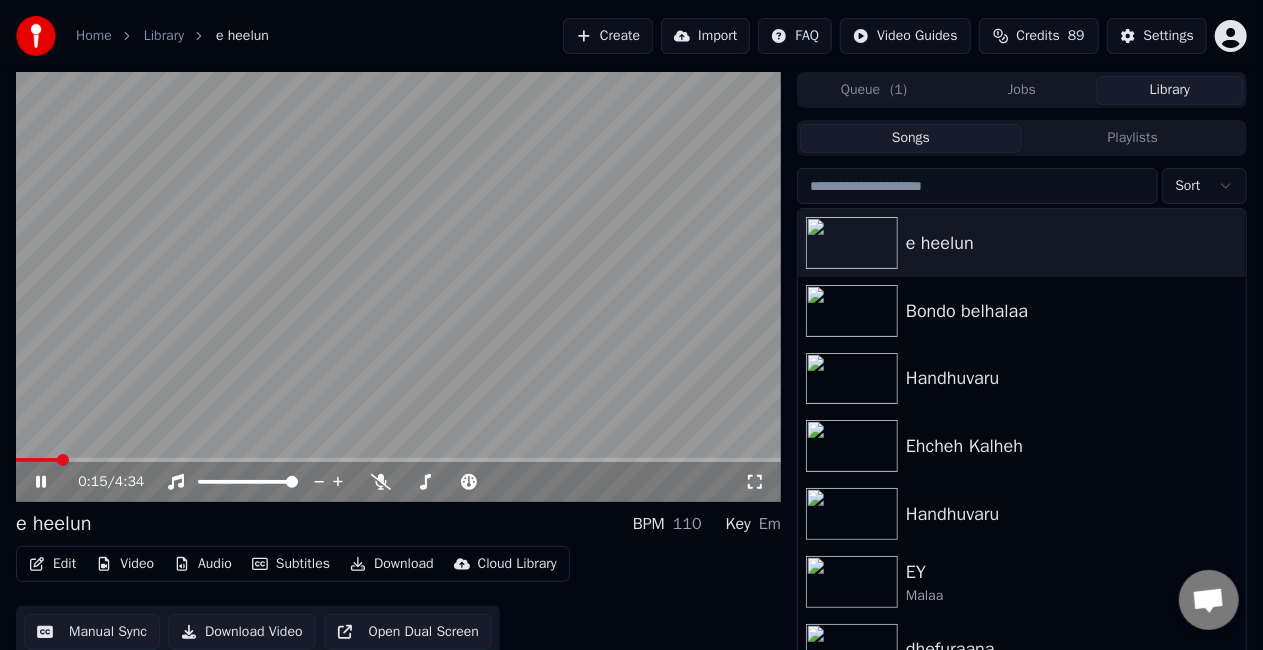 click at bounding box center (398, 460) 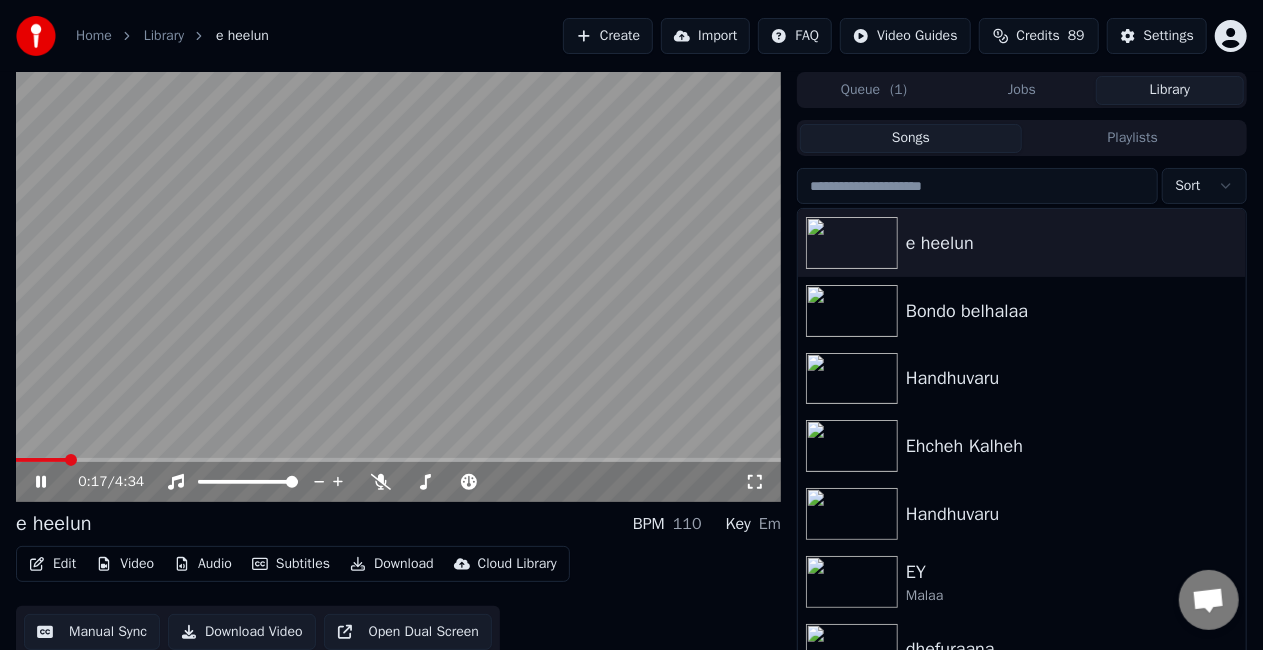 click at bounding box center [398, 460] 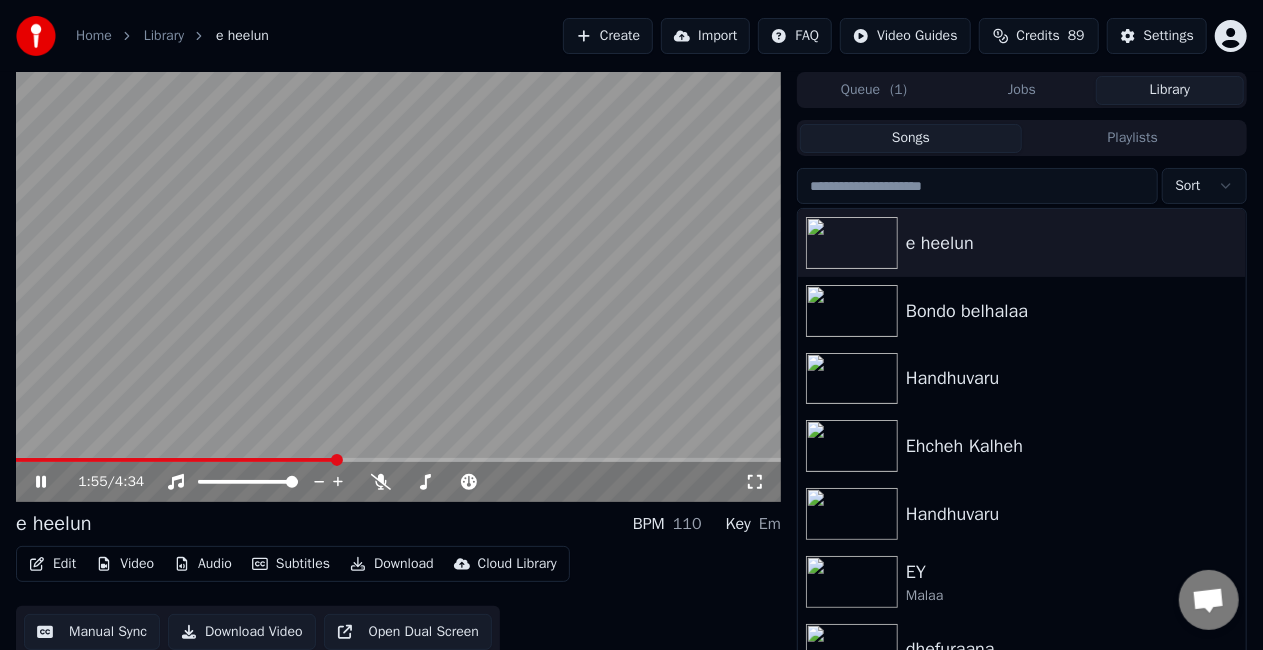 click at bounding box center [398, 460] 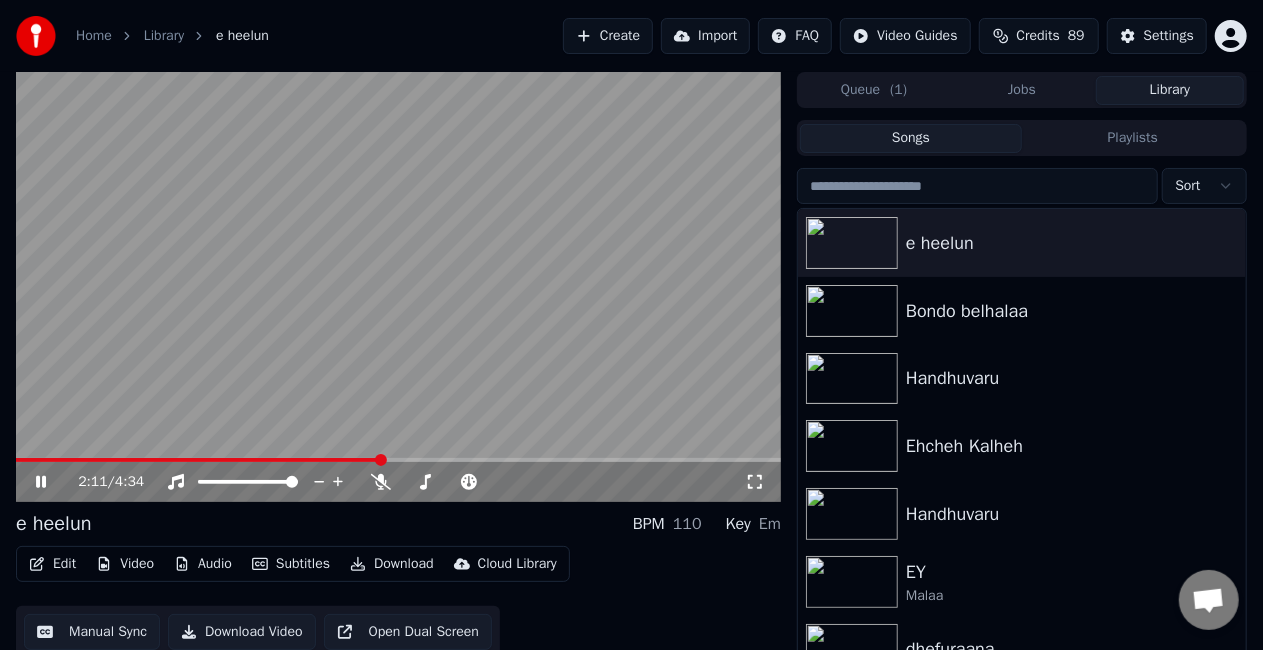 click at bounding box center [398, 287] 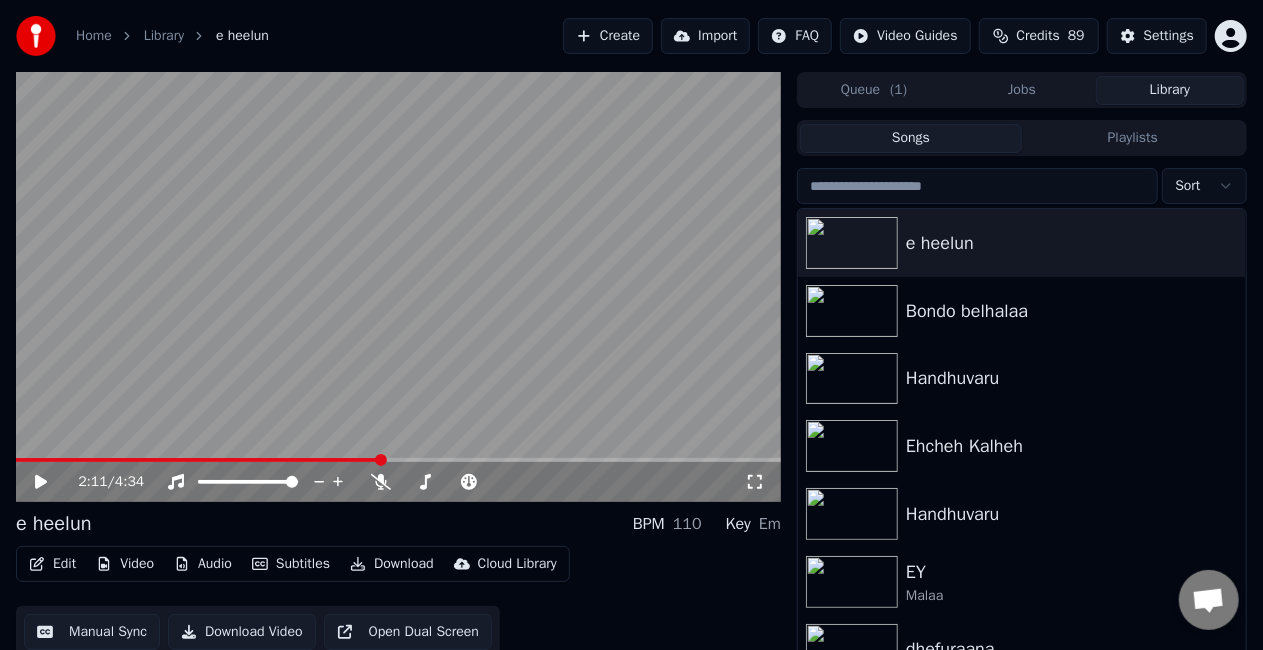 click at bounding box center [398, 287] 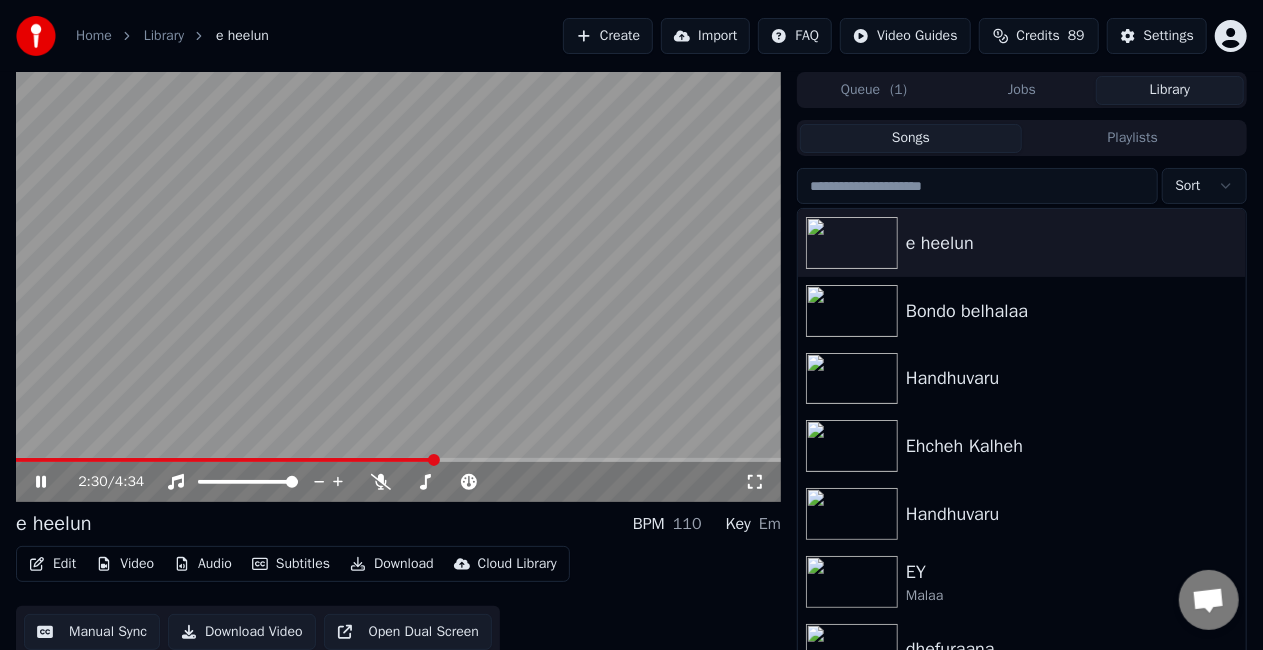 click on "2:30  /  4:34" at bounding box center (398, 482) 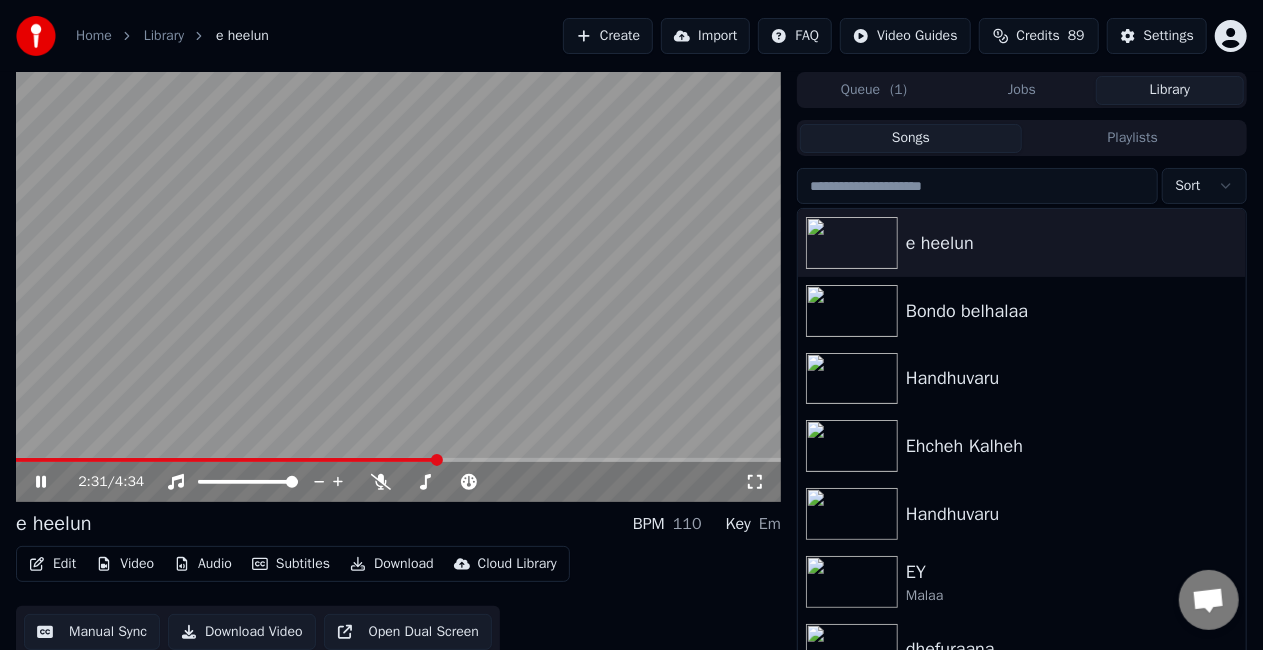 click at bounding box center [398, 460] 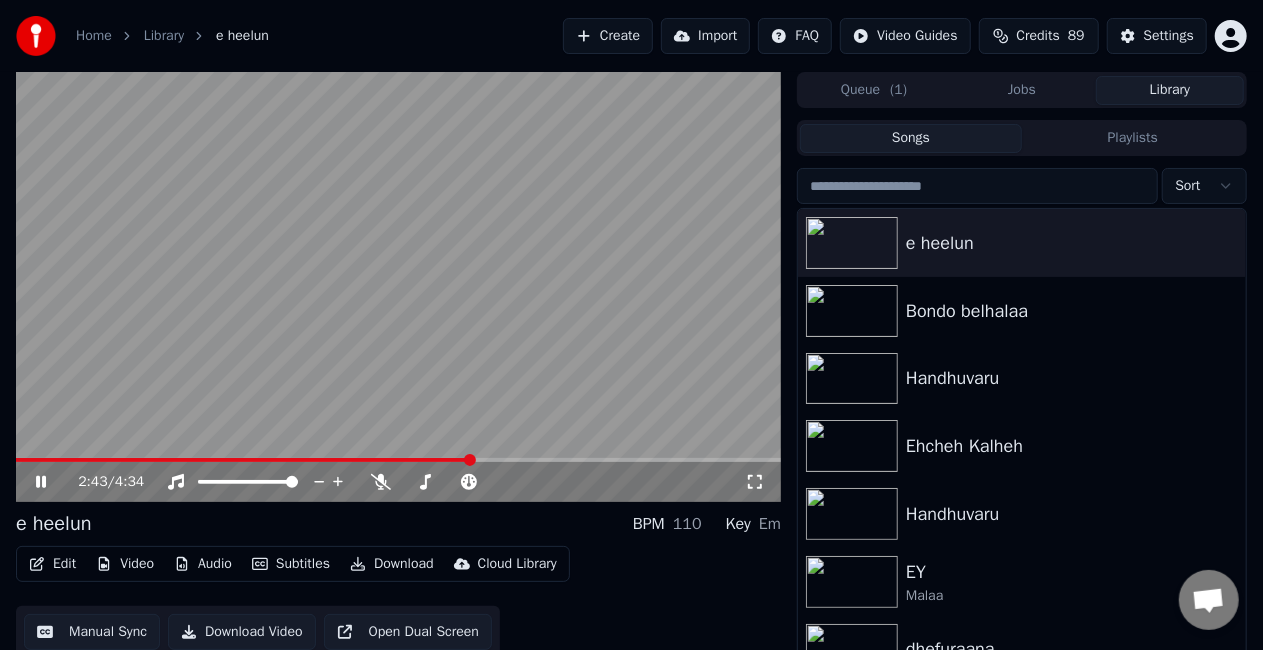 click at bounding box center (243, 460) 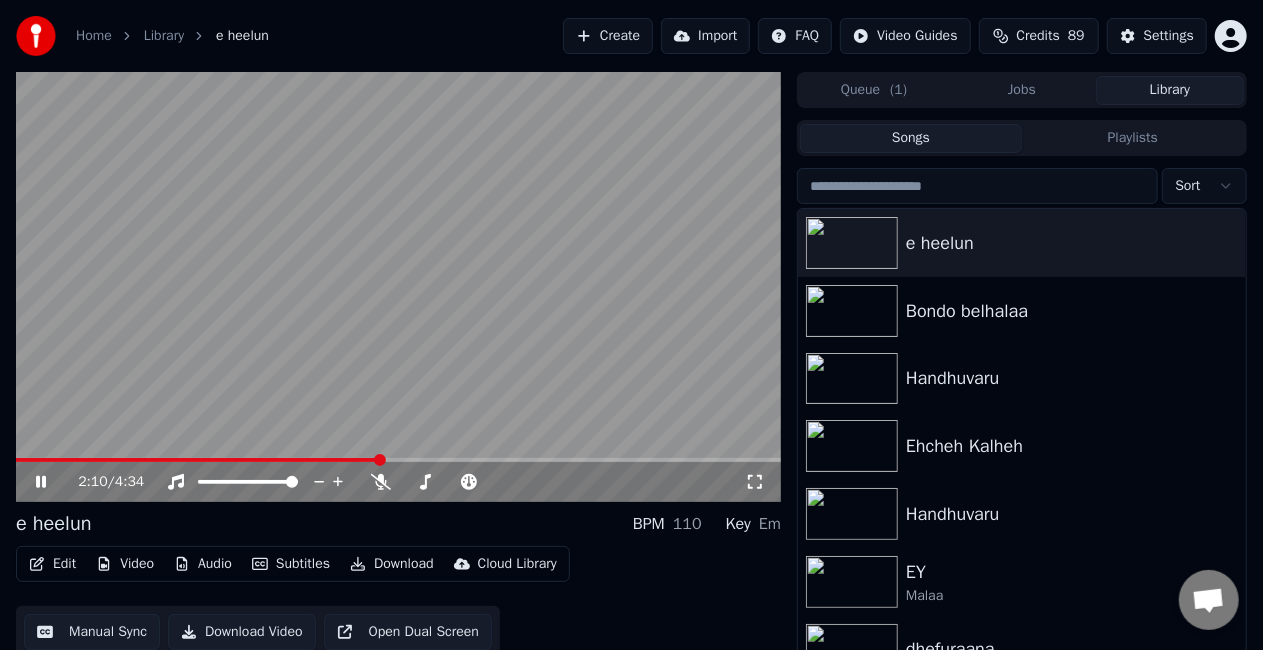 click at bounding box center [197, 460] 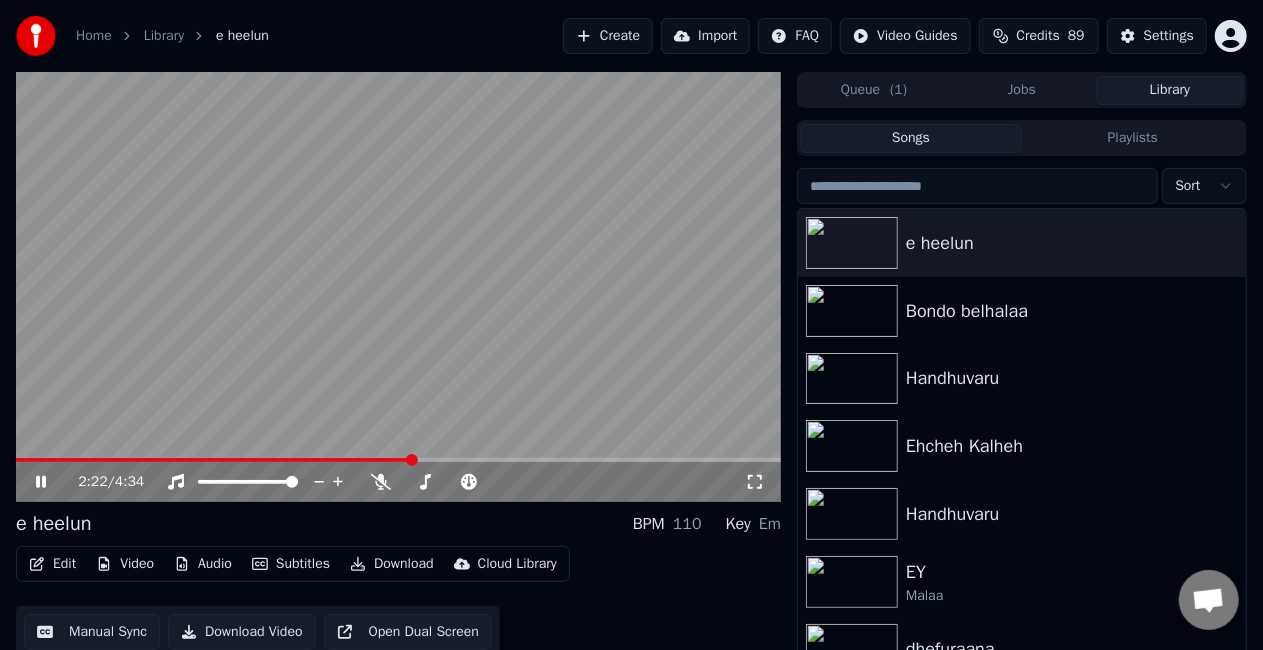 click 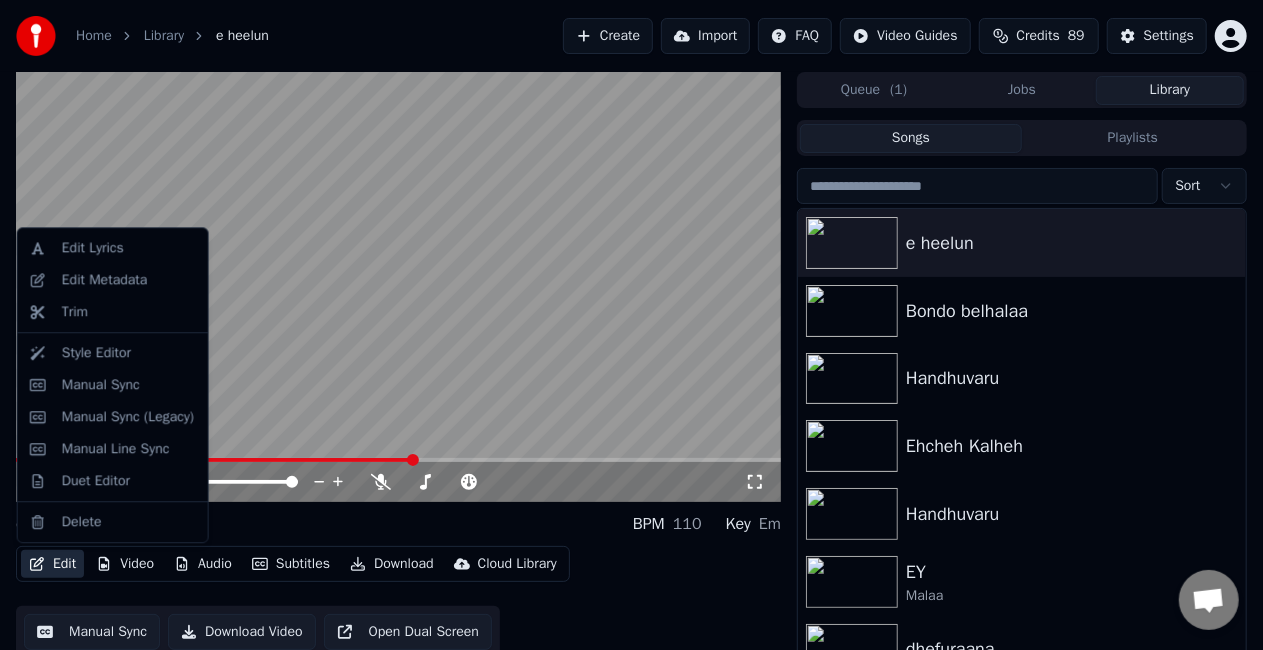 click on "Edit" at bounding box center (52, 564) 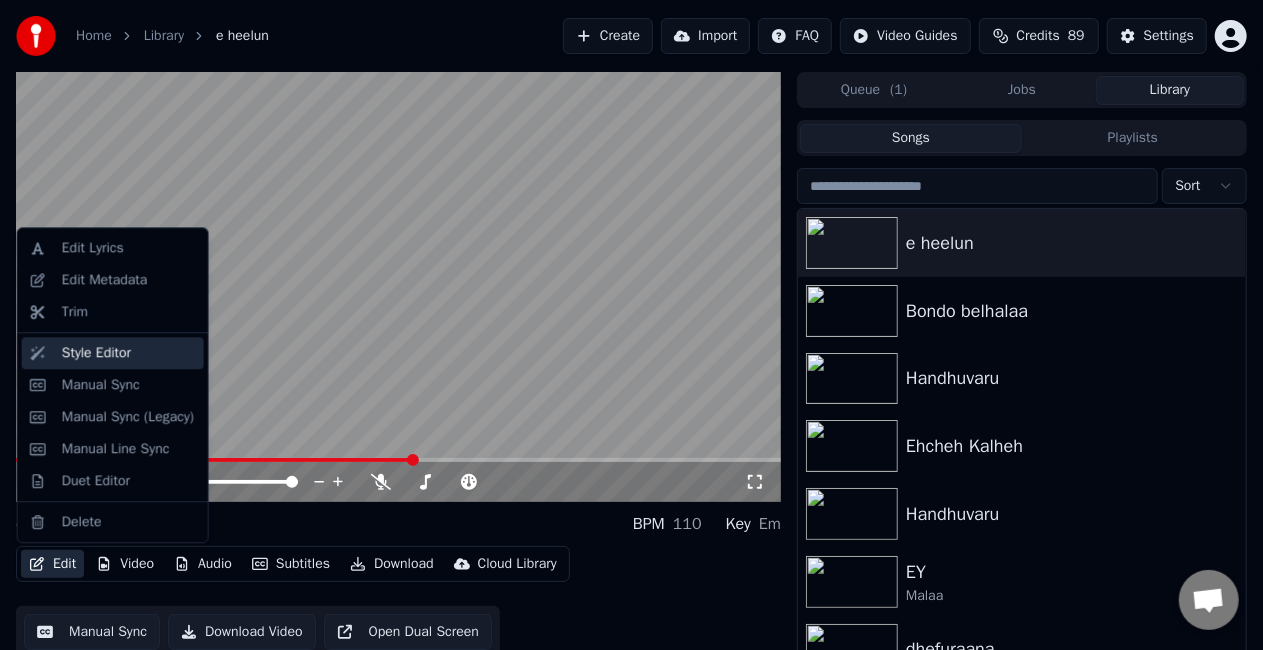 click on "Style Editor" at bounding box center (96, 353) 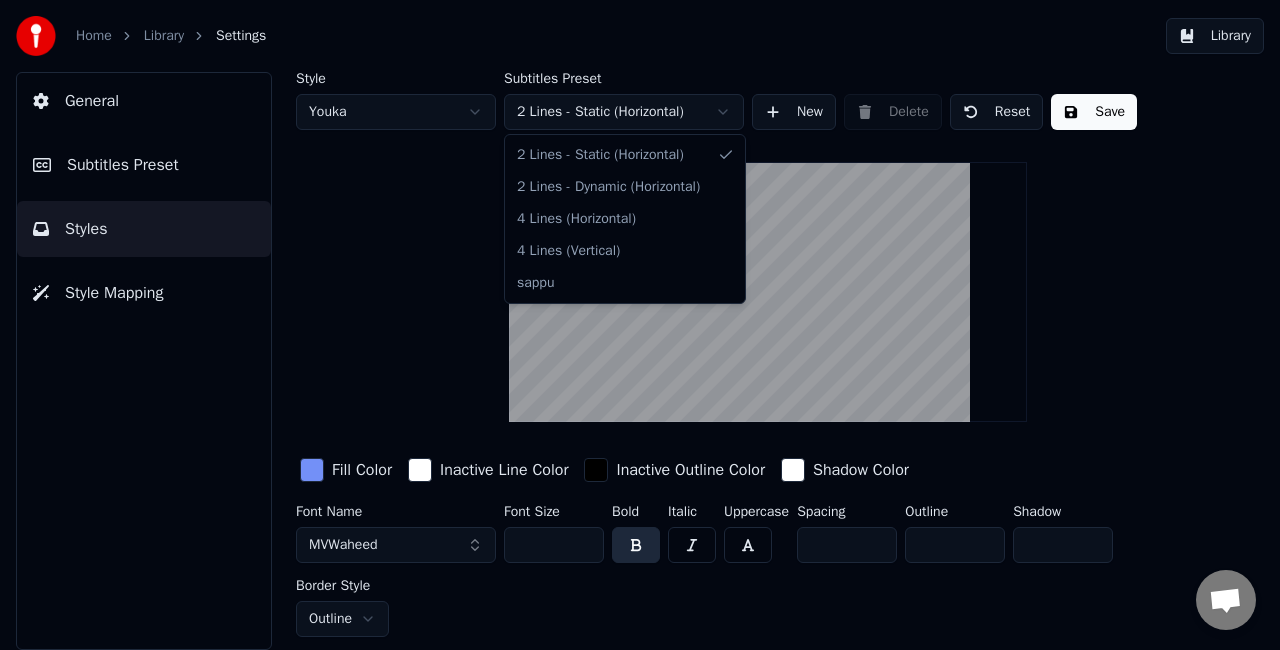 click on "Home Library Settings Library General Subtitles Preset Styles Style Mapping Style Youka Subtitles Preset 2 Lines - Static (Horizontal) New Delete Reset Save Fill Color Inactive Line Color Inactive Outline Color Shadow Color Font Name MVWaheed Font Size *** Bold Italic Uppercase Spacing ** Outline ** Shadow * Border Style Outline 2 Lines - Static (Horizontal) 2 Lines - Dynamic (Horizontal) 4 Lines (Horizontal) 4 Lines (Vertical) sappu" at bounding box center (640, 325) 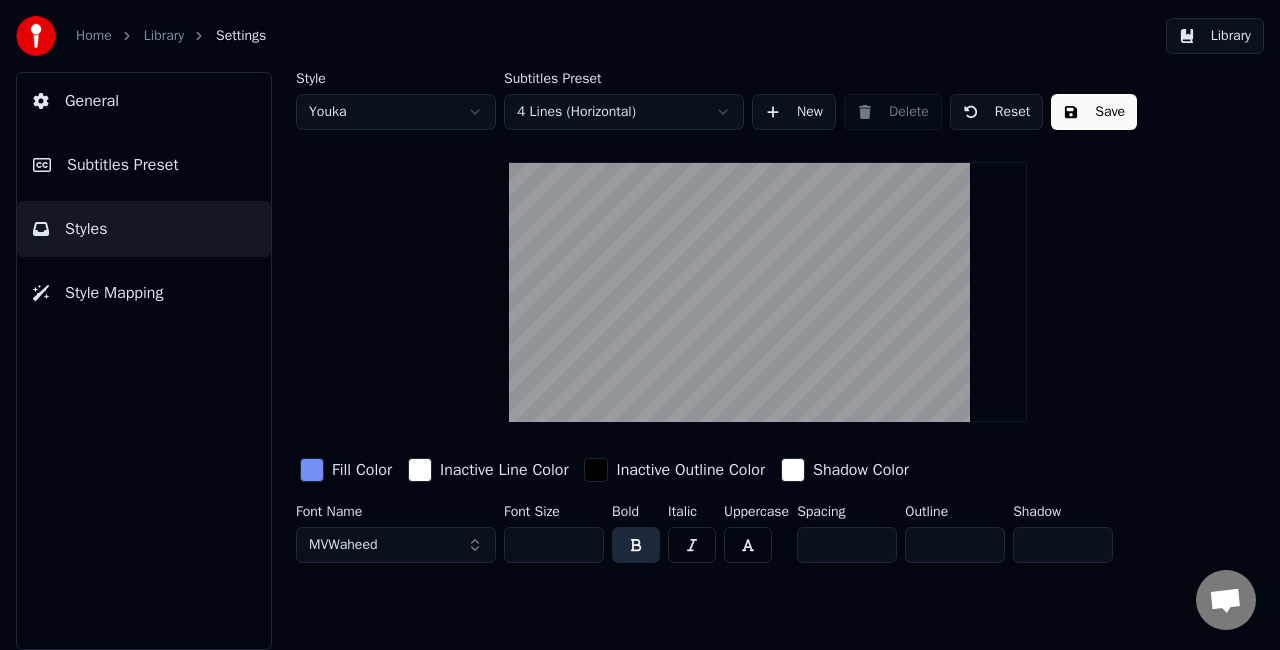 click on "MVWaheed" at bounding box center [396, 545] 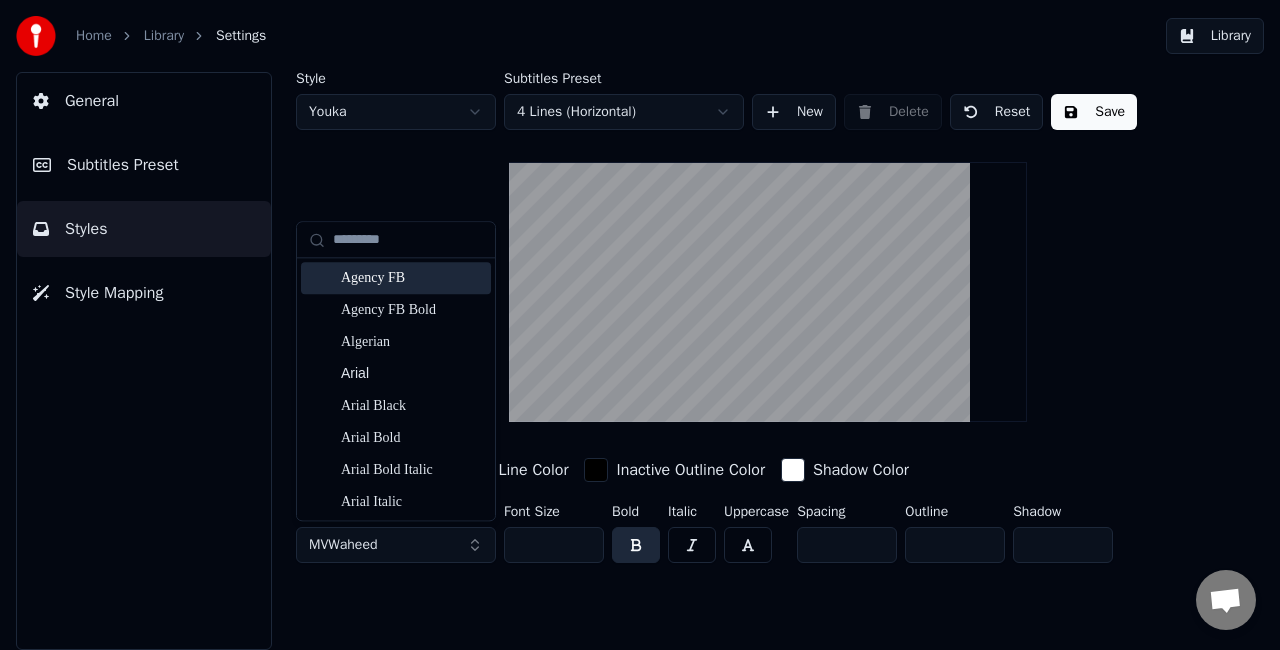 click on "Home Library Settings Library General Subtitles Preset Styles Style Mapping Style Youka Subtitles Preset 4 Lines (Horizontal) New Delete Reset Save Fill Color Inactive Line Color Inactive Outline Color Shadow Color Font Name MVWaheed Font Size *** Bold Italic Uppercase Spacing ** Outline ** Shadow * Agency FB Agency FB Bold Algerian Arial Arial Black Arial Bold Arial Bold Italic Arial Italic Arial Narrow Arial Narrow Bold Arial Narrow Bold Italic Arial Narrow Italic Arial Rounded MT Bold Bahnschrift Baskerville Old Face Bauhaus 93 Bell MT Bell MT Bold Bell MT Italic Berlin Sans FB Berlin Sans FB Bold Berlin Sans FB Demi Bold Bernard MT Condensed Blackadder ITC Bodoni Bd BT Bold Bodoni Bd BT Bold Italic Bodoni Bk BT Book Bodoni Bk BT Book Italic Bodoni MT Bodoni MT Black Bodoni MT Black Italic Bodoni MT Bold Bodoni MT Bold Italic Bodoni MT Condensed Bodoni MT Condensed Bold Bodoni MT Condensed Bold Italic Bodoni MT Condensed Italic Bodoni MT Italic Bodoni MT Poster Compressed Book Antiqua Book Antiqua Bold" at bounding box center [640, 325] 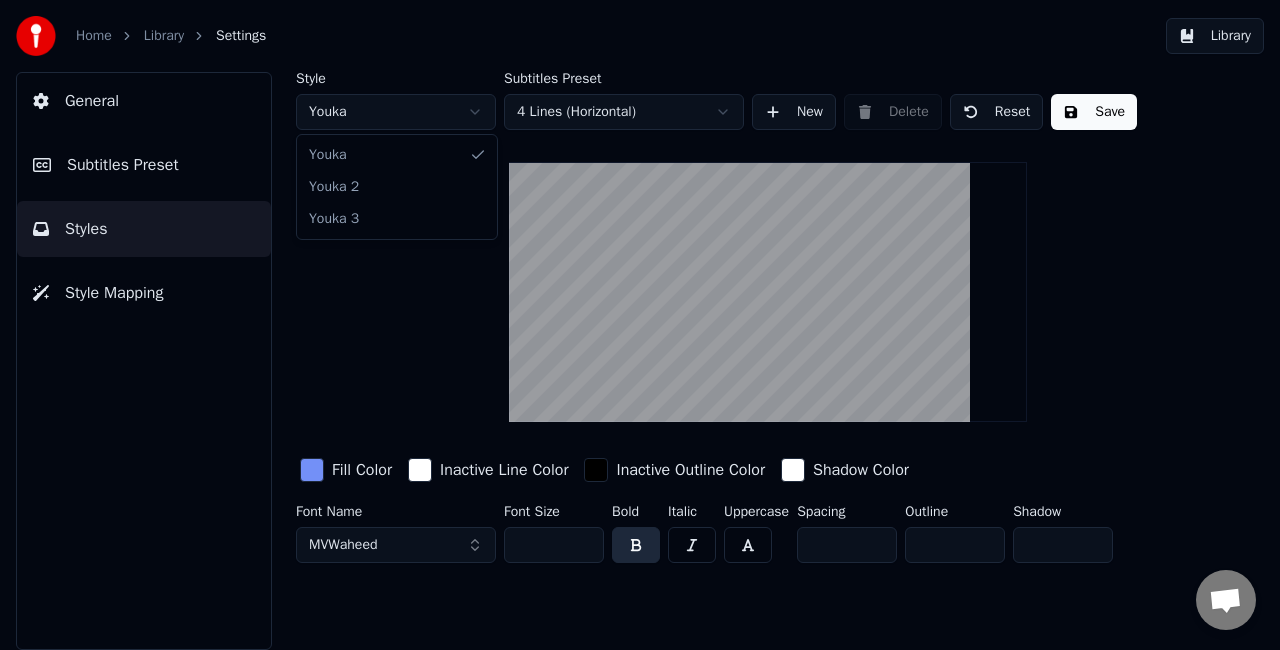 click on "Home Library Settings Library General Subtitles Preset Styles Style Mapping Style Youka Subtitles Preset 4 Lines (Horizontal) New Delete Reset Save Fill Color Inactive Line Color Inactive Outline Color Shadow Color Font Name MVWaheed Font Size *** Bold Italic Uppercase Spacing ** Outline ** Shadow * Youka Youka 2 Youka 3" at bounding box center [640, 325] 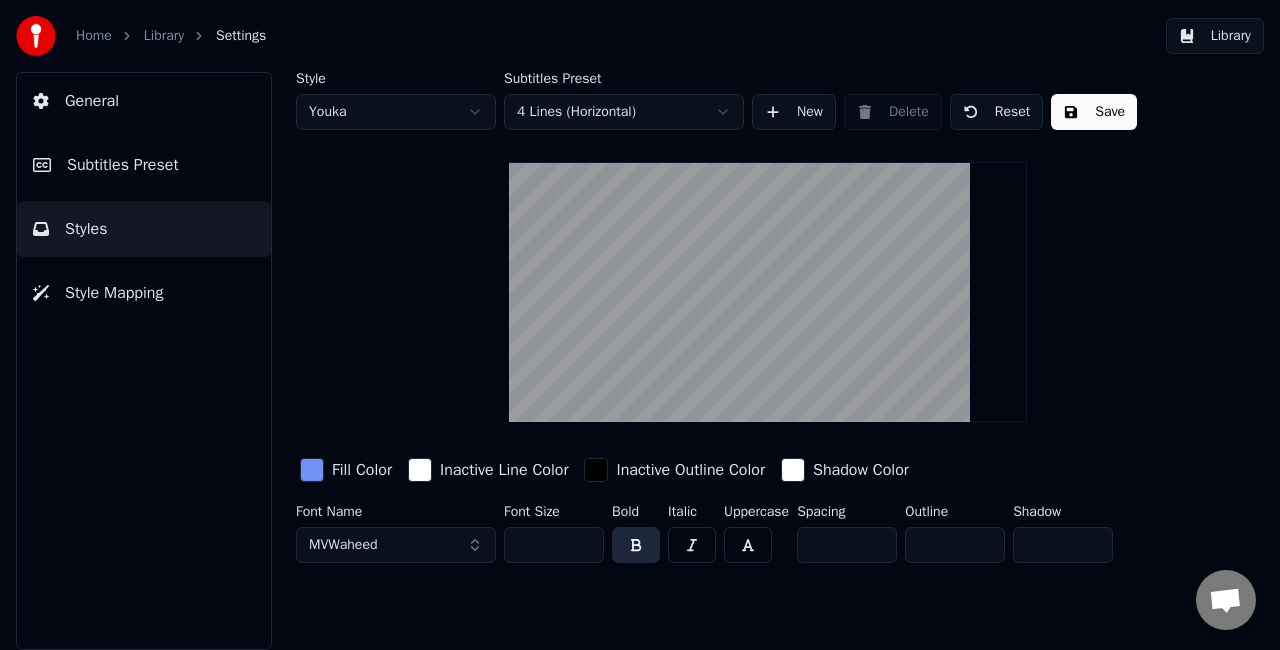 click on "MVWaheed" at bounding box center (396, 545) 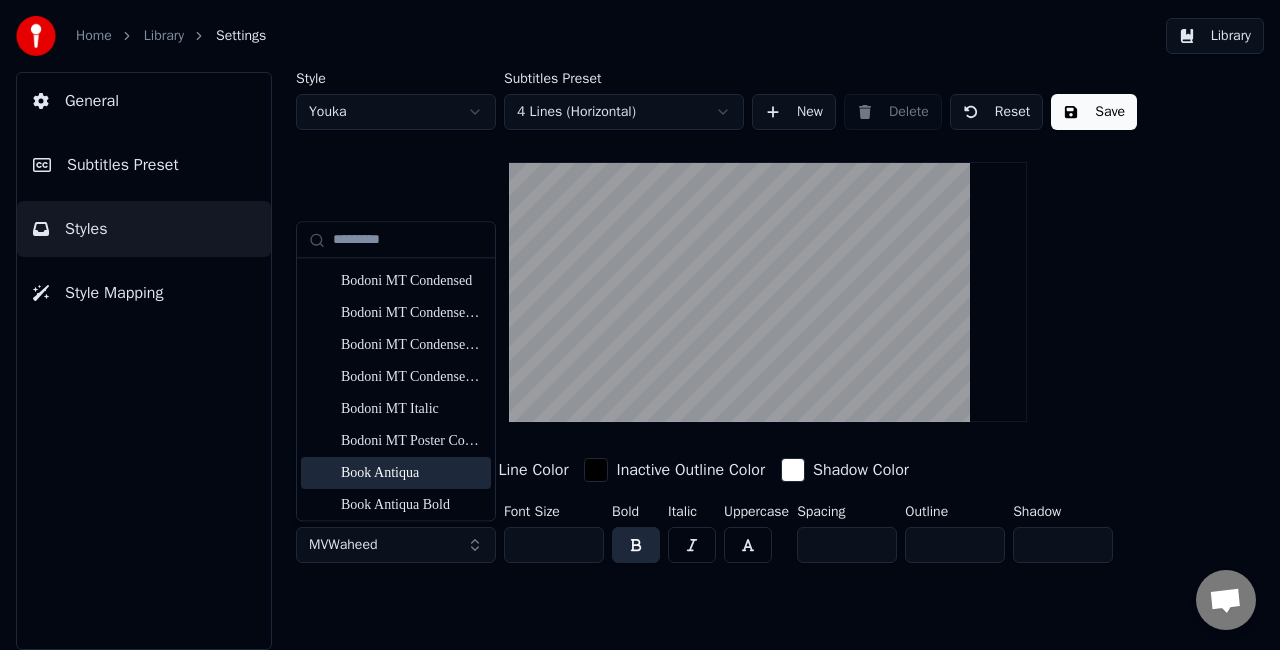 scroll, scrollTop: 1100, scrollLeft: 0, axis: vertical 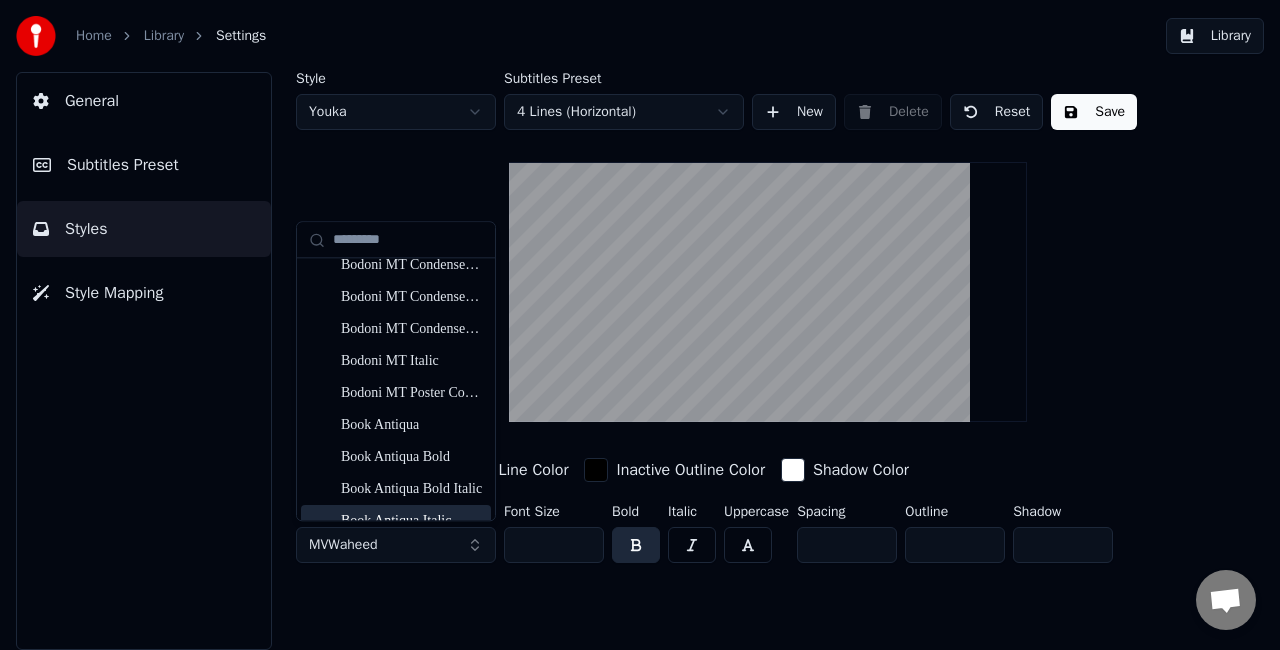 click on "MVWaheed" at bounding box center [396, 545] 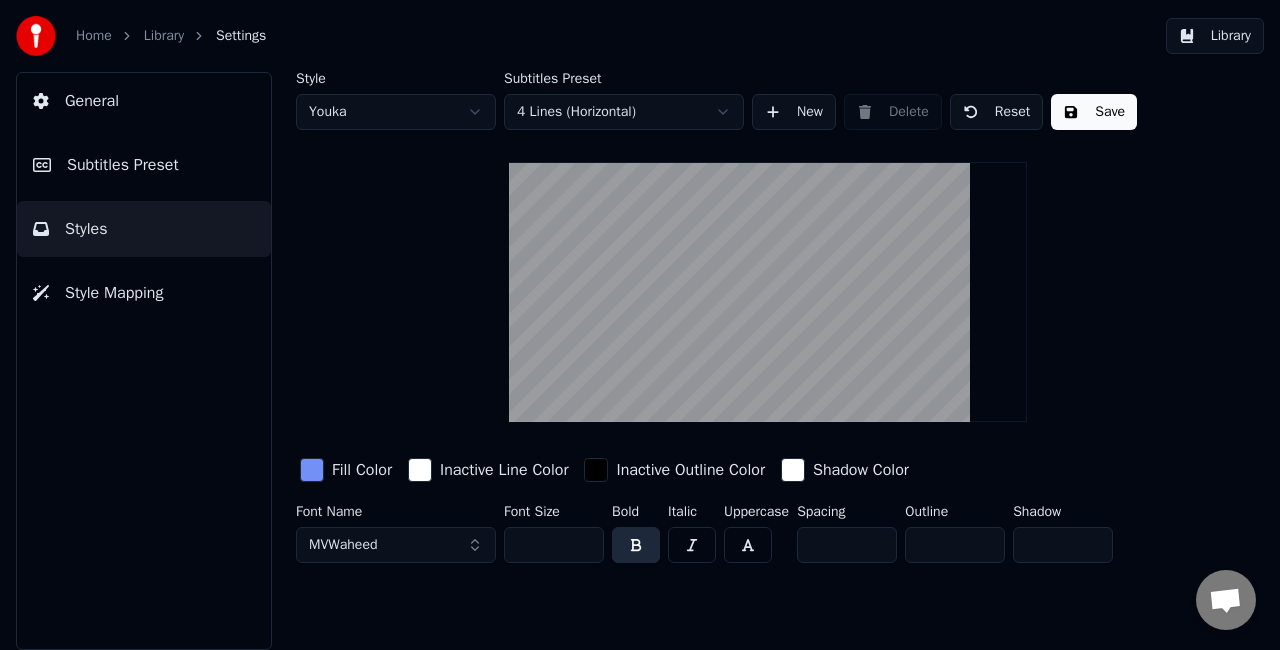 click on "MVWaheed" at bounding box center [396, 545] 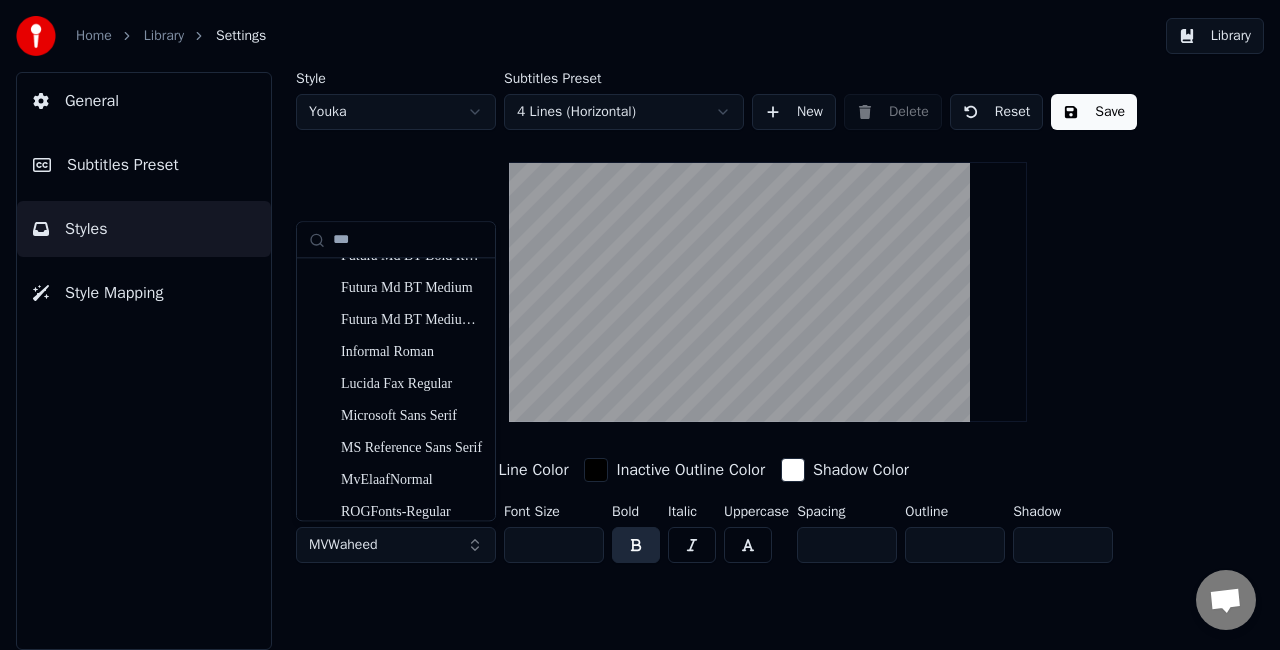 scroll, scrollTop: 513, scrollLeft: 0, axis: vertical 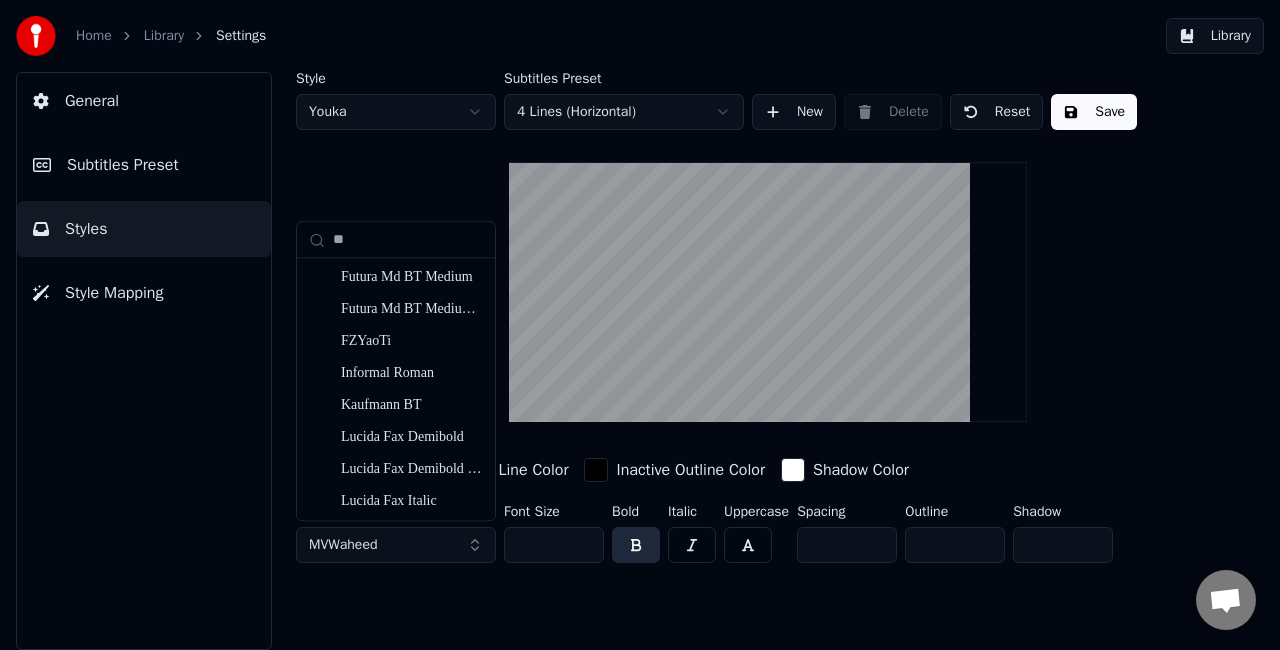 type on "*" 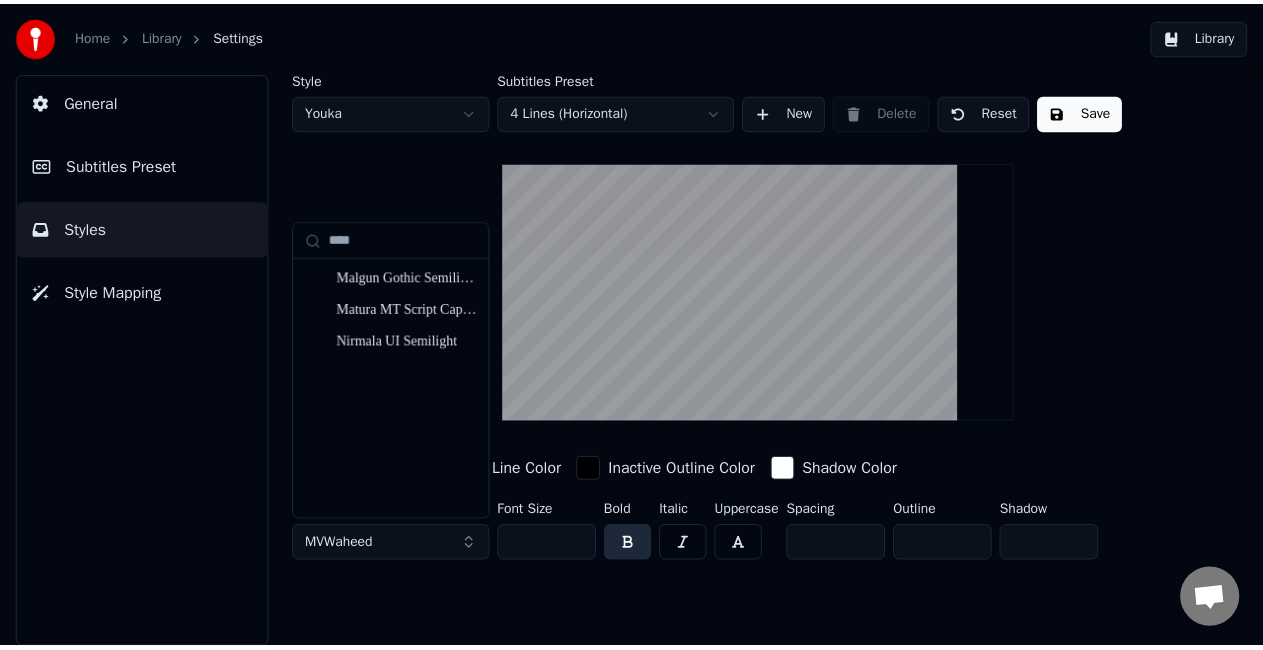 scroll, scrollTop: 0, scrollLeft: 0, axis: both 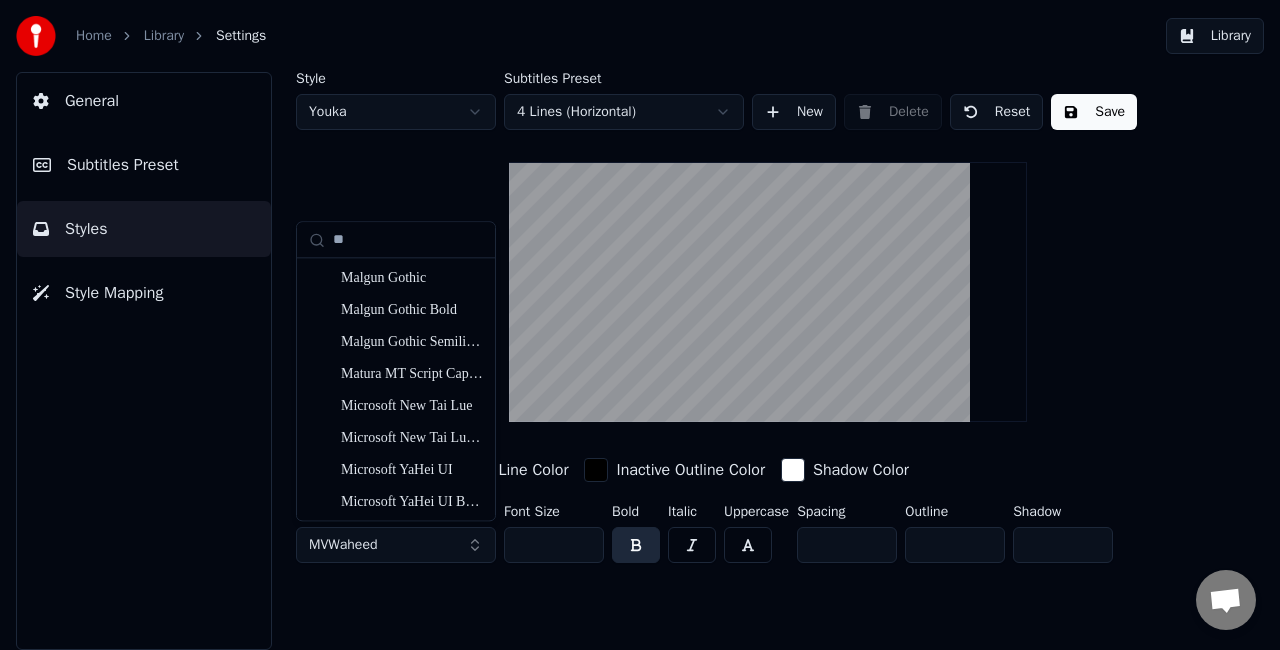 type on "*" 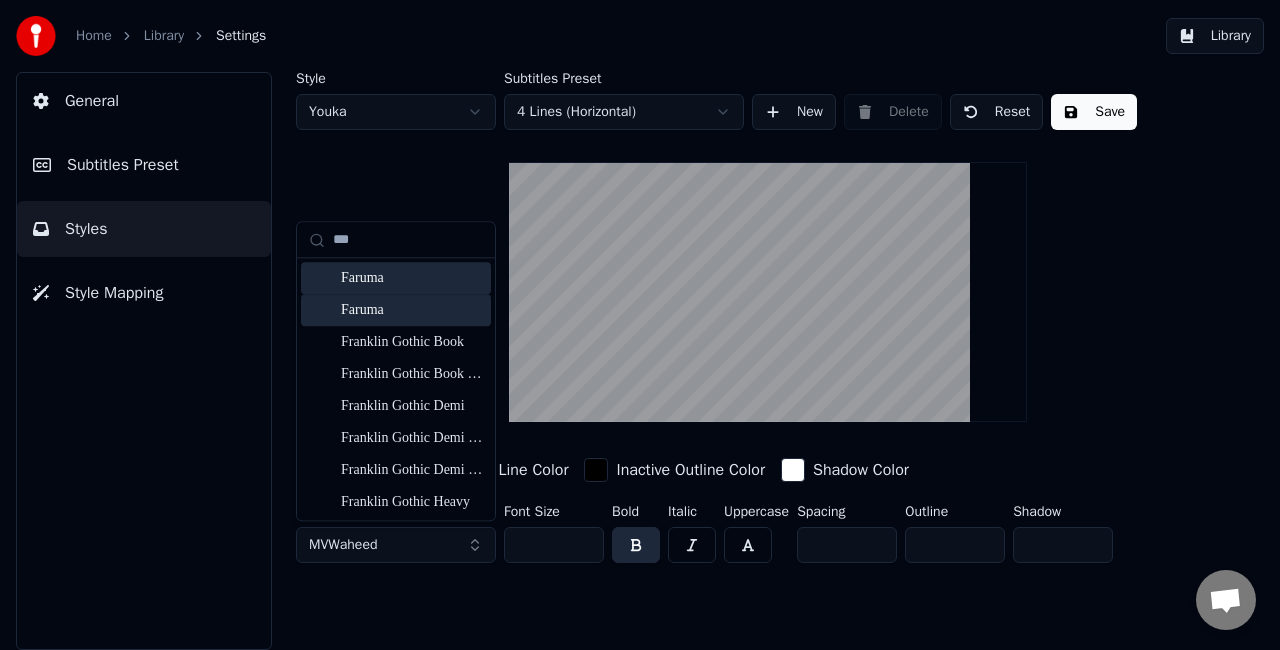 type on "***" 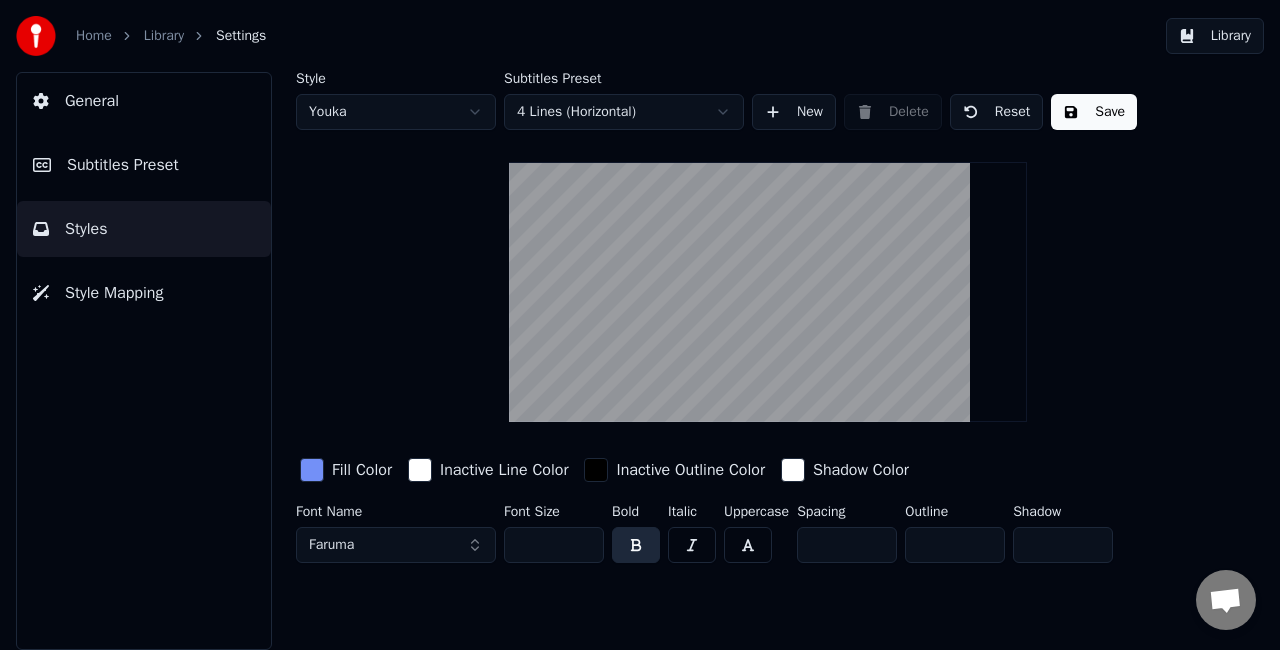 drag, startPoint x: 555, startPoint y: 548, endPoint x: 528, endPoint y: 552, distance: 27.294687 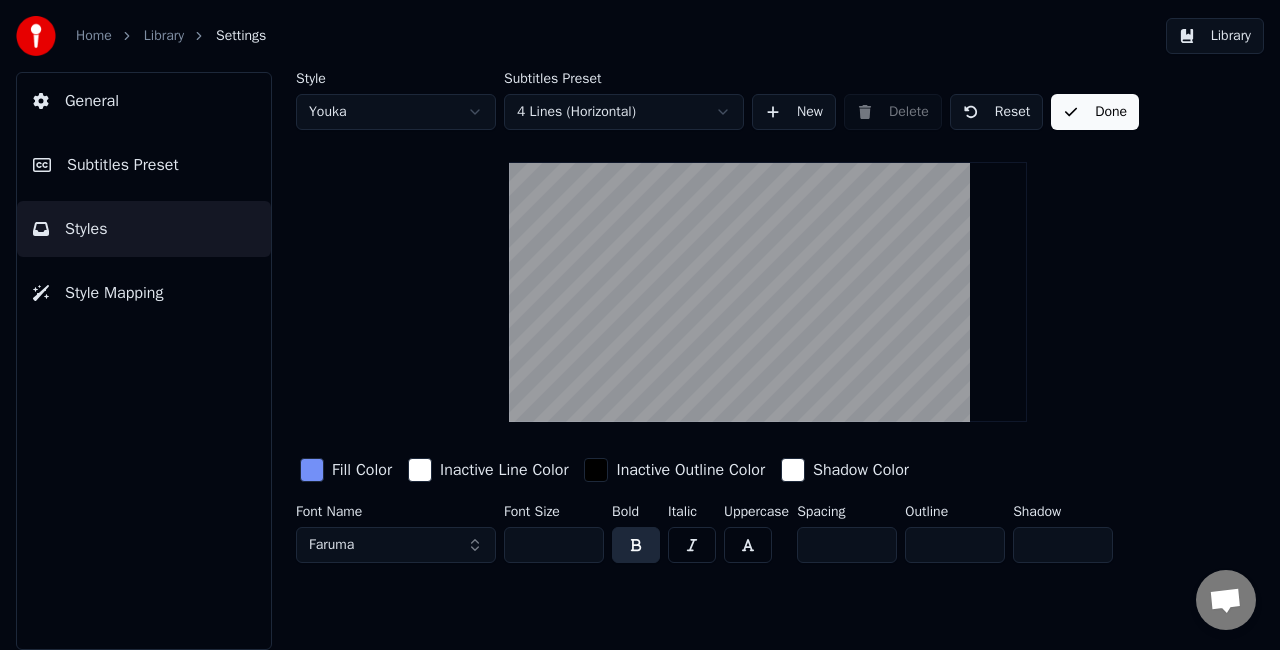 click on "Done" at bounding box center (1095, 112) 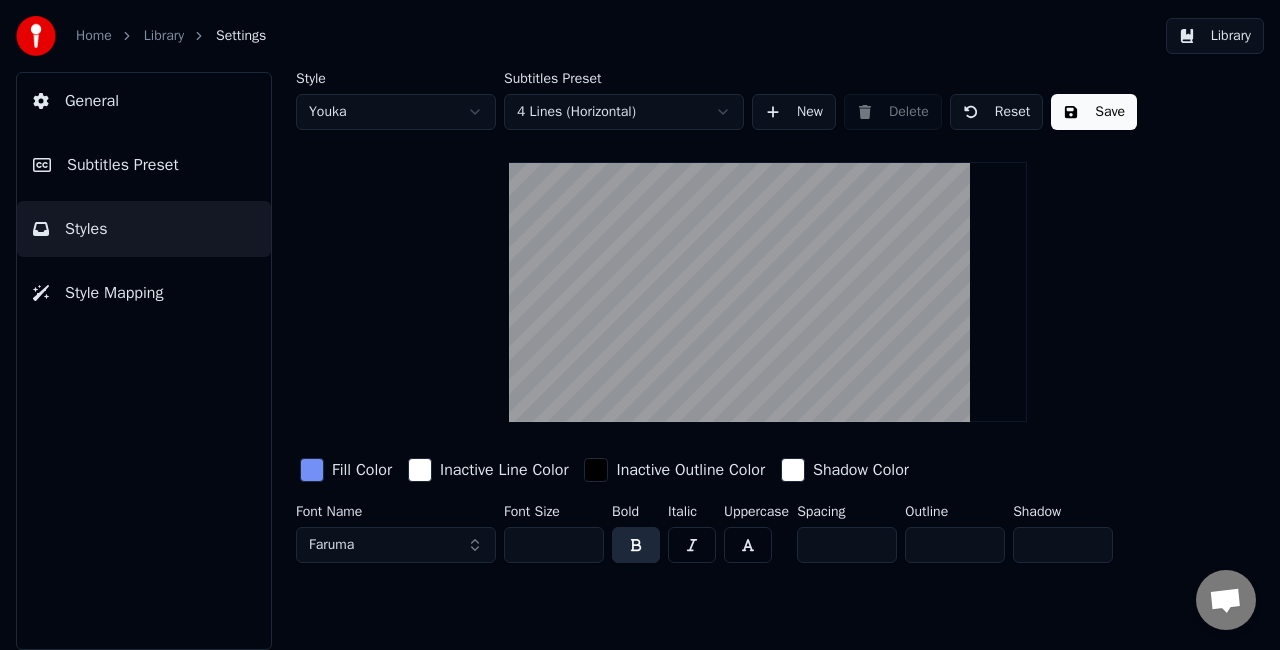 click on "Save" at bounding box center [1094, 112] 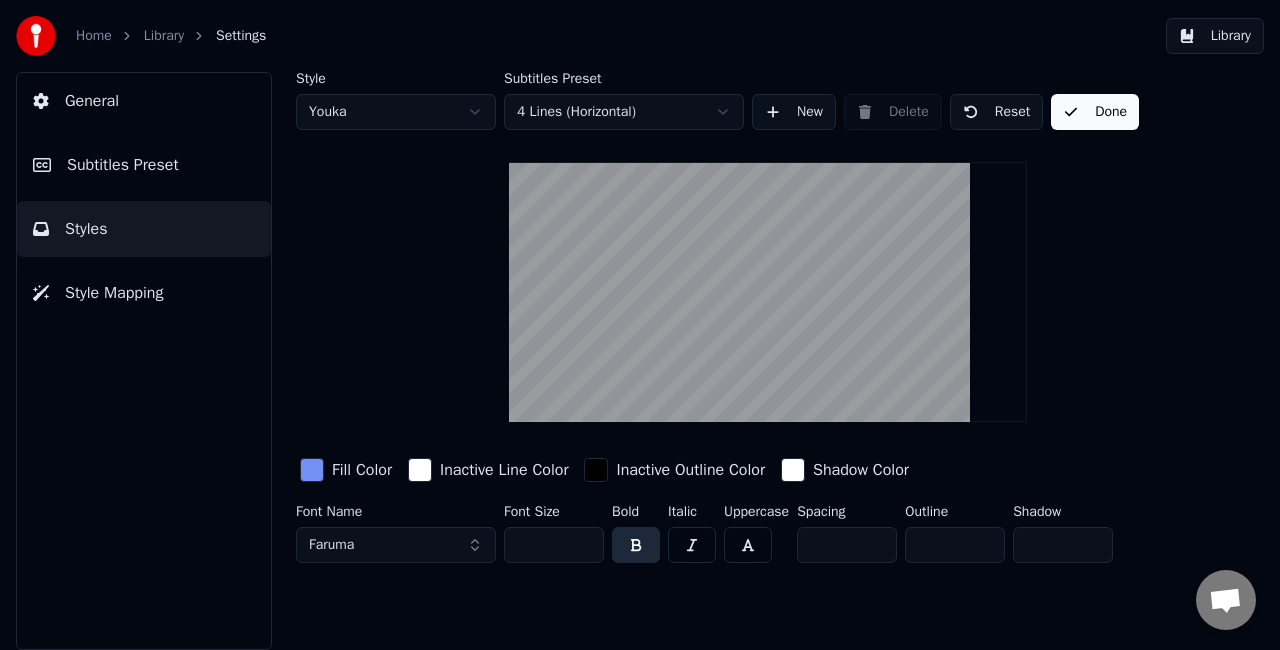 click on "Library" at bounding box center [1215, 36] 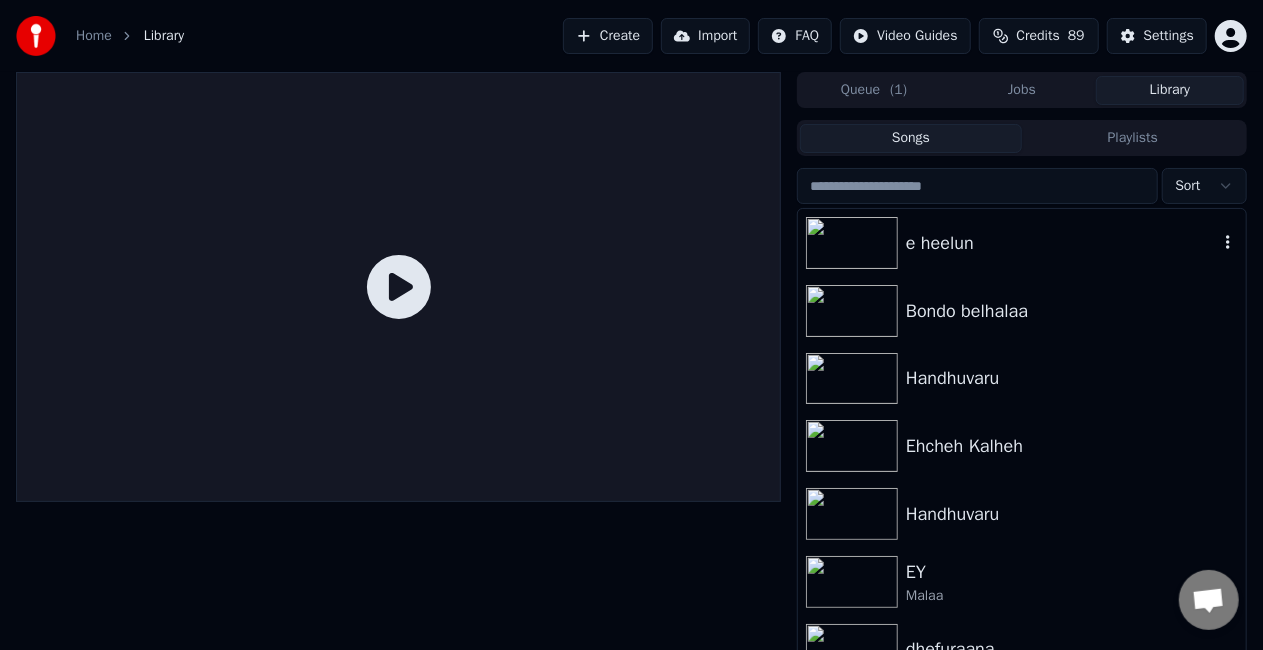 click on "e heelun" at bounding box center (1022, 243) 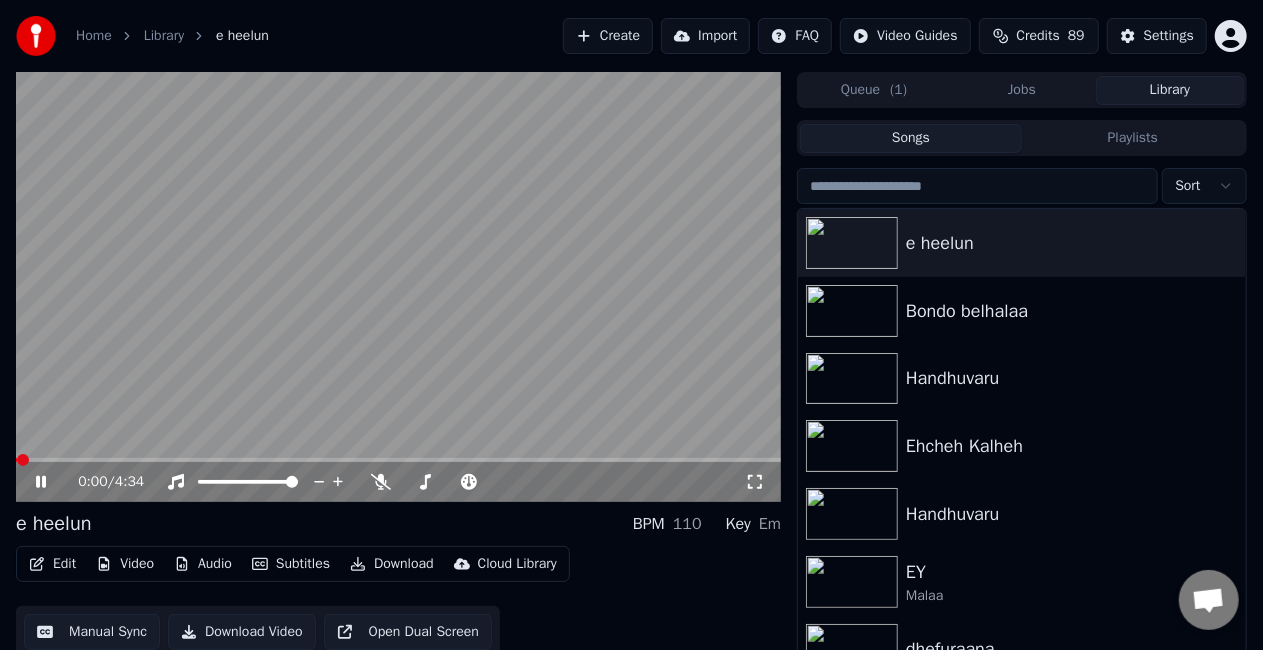 click at bounding box center [398, 287] 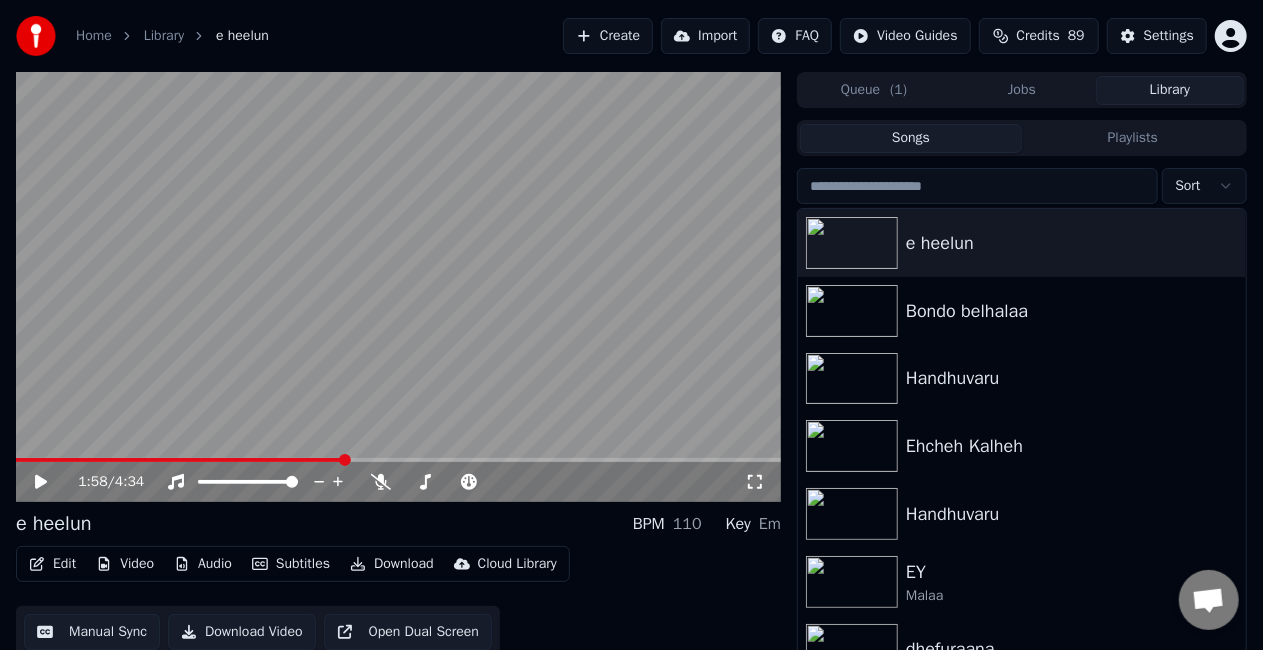 click at bounding box center [398, 460] 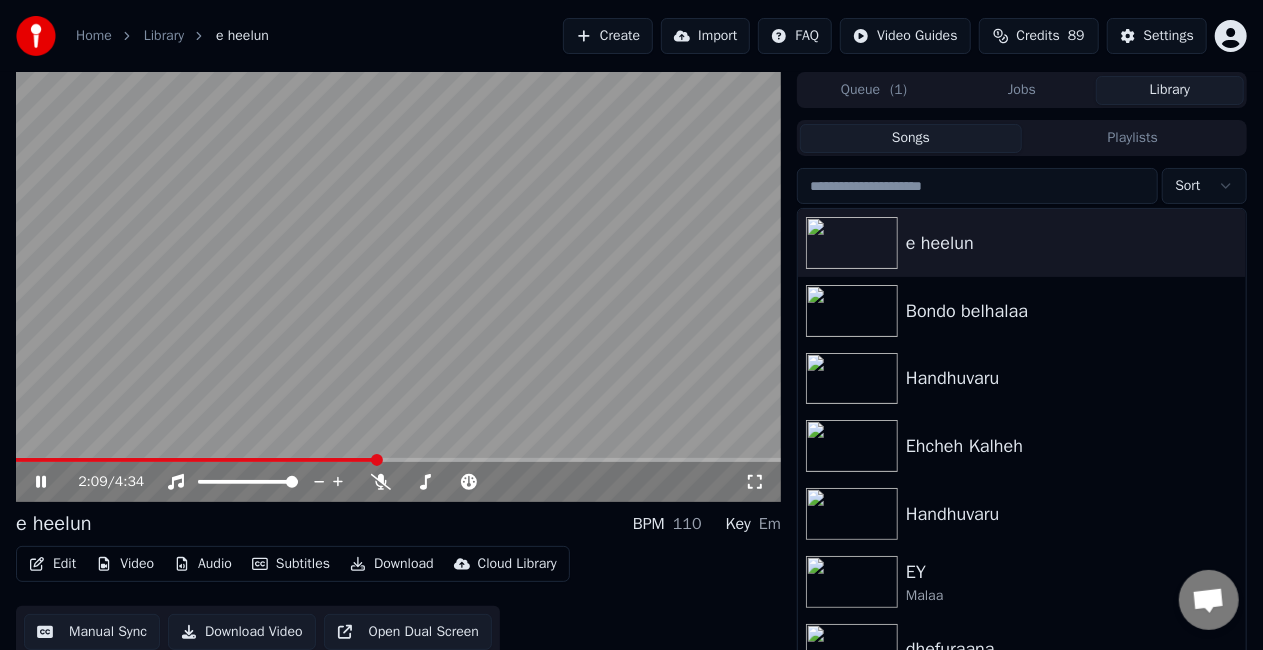 click on "Manual Sync" at bounding box center [92, 632] 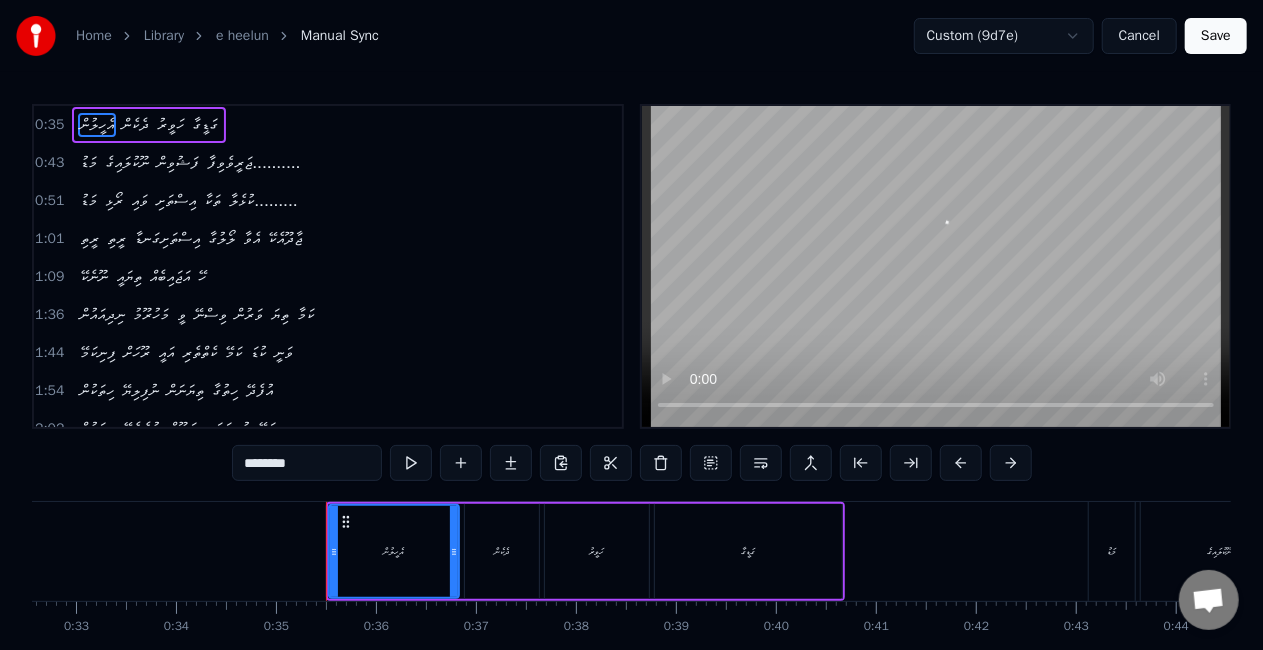 scroll, scrollTop: 0, scrollLeft: 3450, axis: horizontal 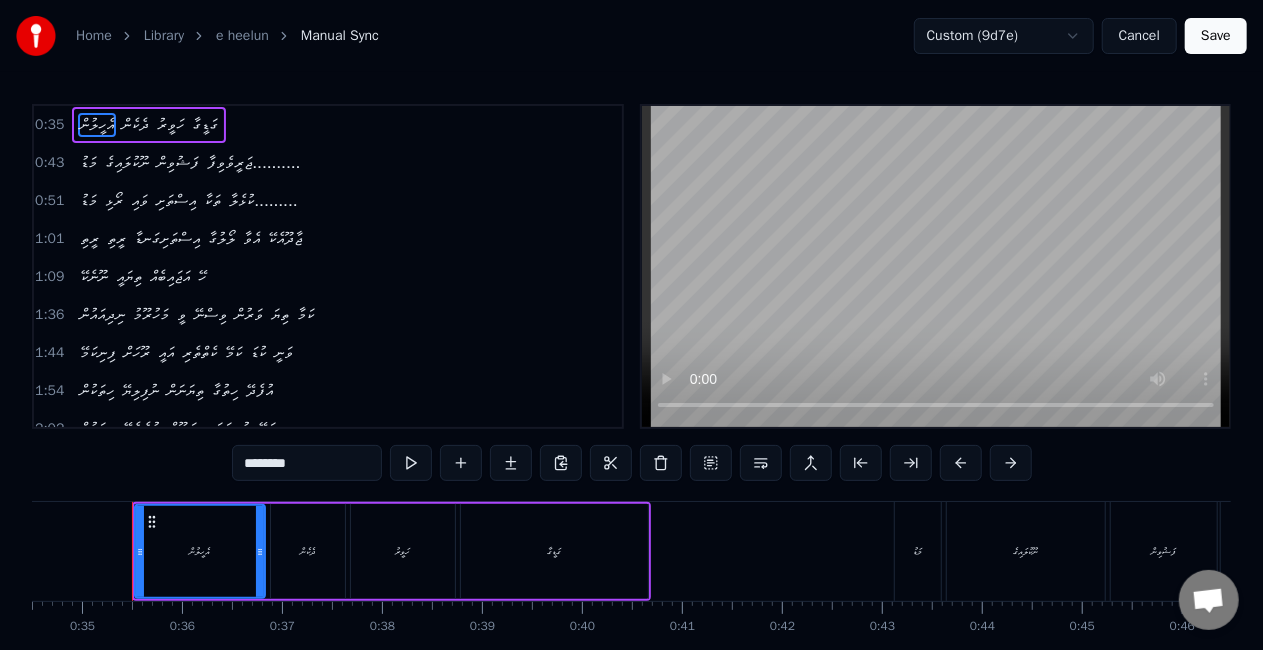 click on "Cancel" at bounding box center [1139, 36] 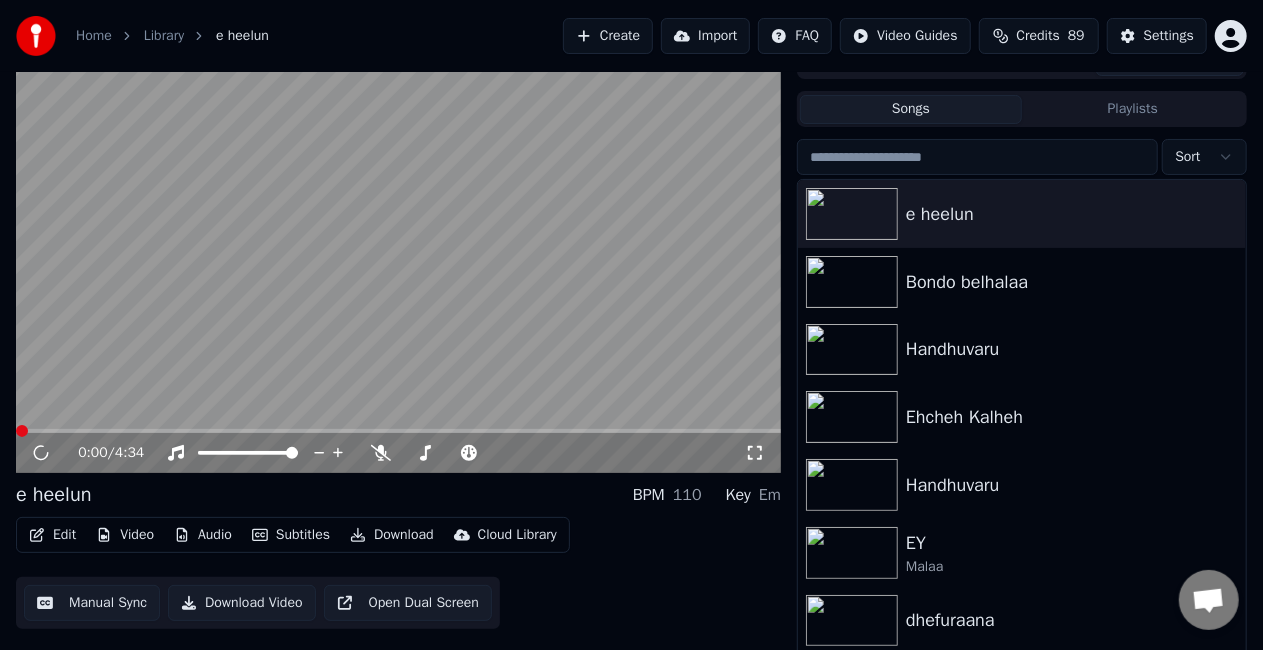 scroll, scrollTop: 45, scrollLeft: 0, axis: vertical 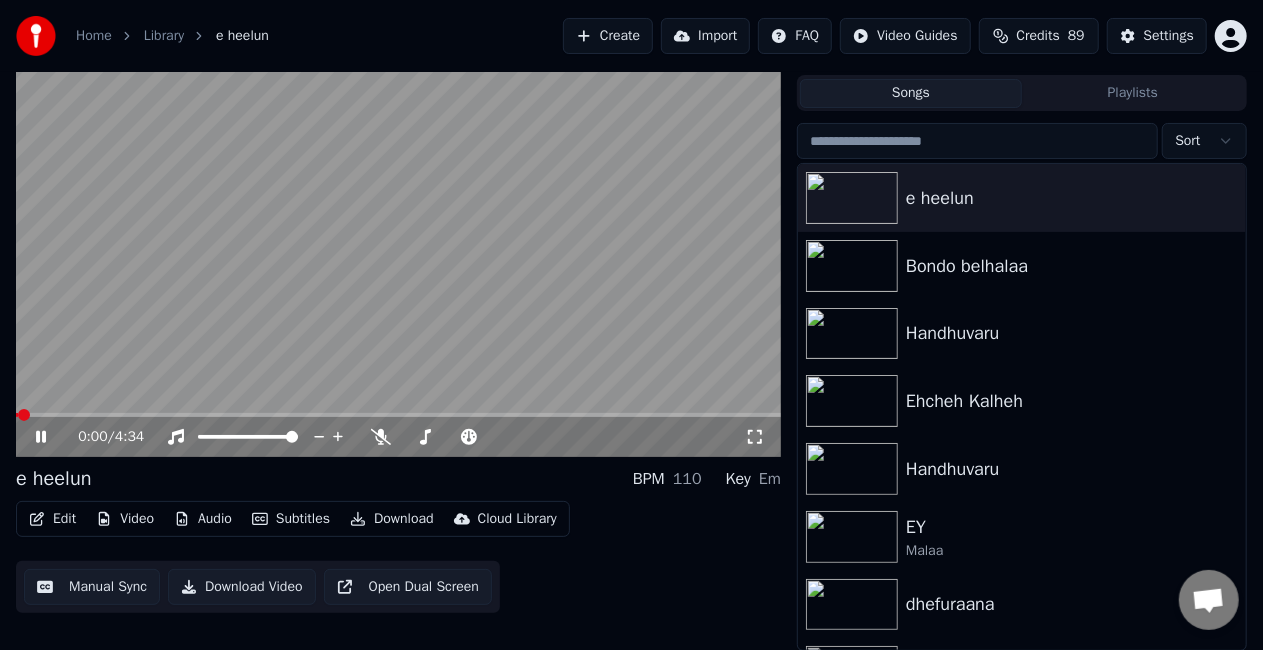 click on "Edit" at bounding box center [52, 519] 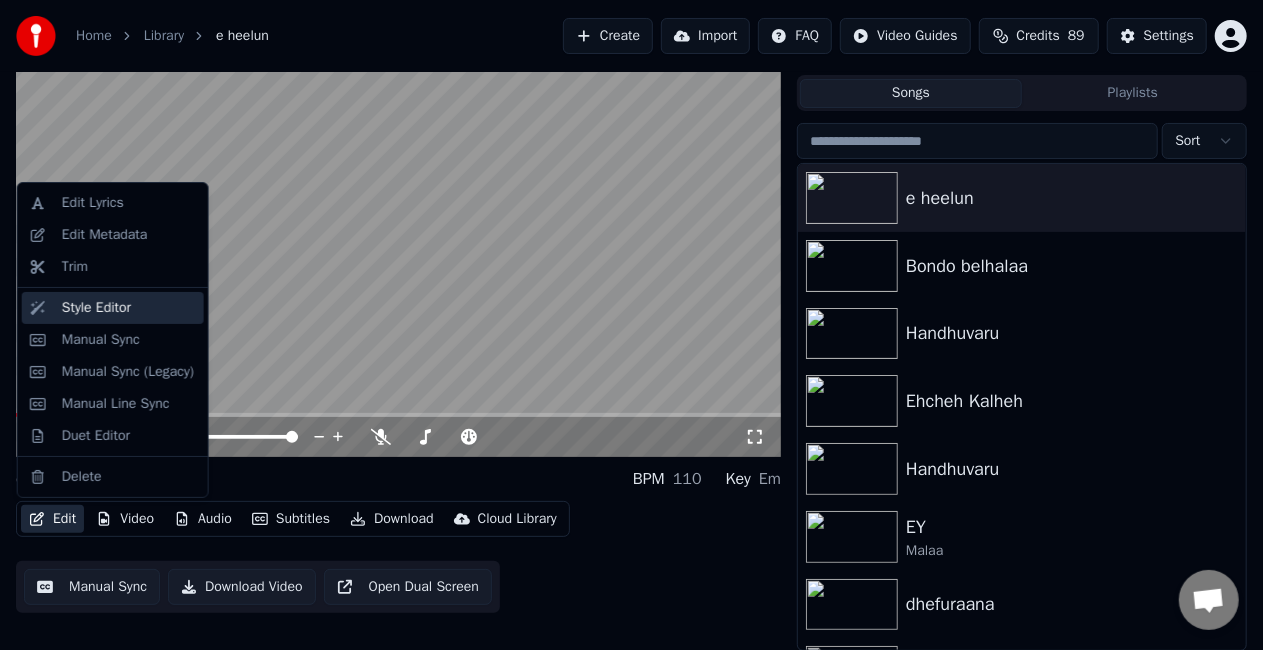 click on "Style Editor" at bounding box center [129, 308] 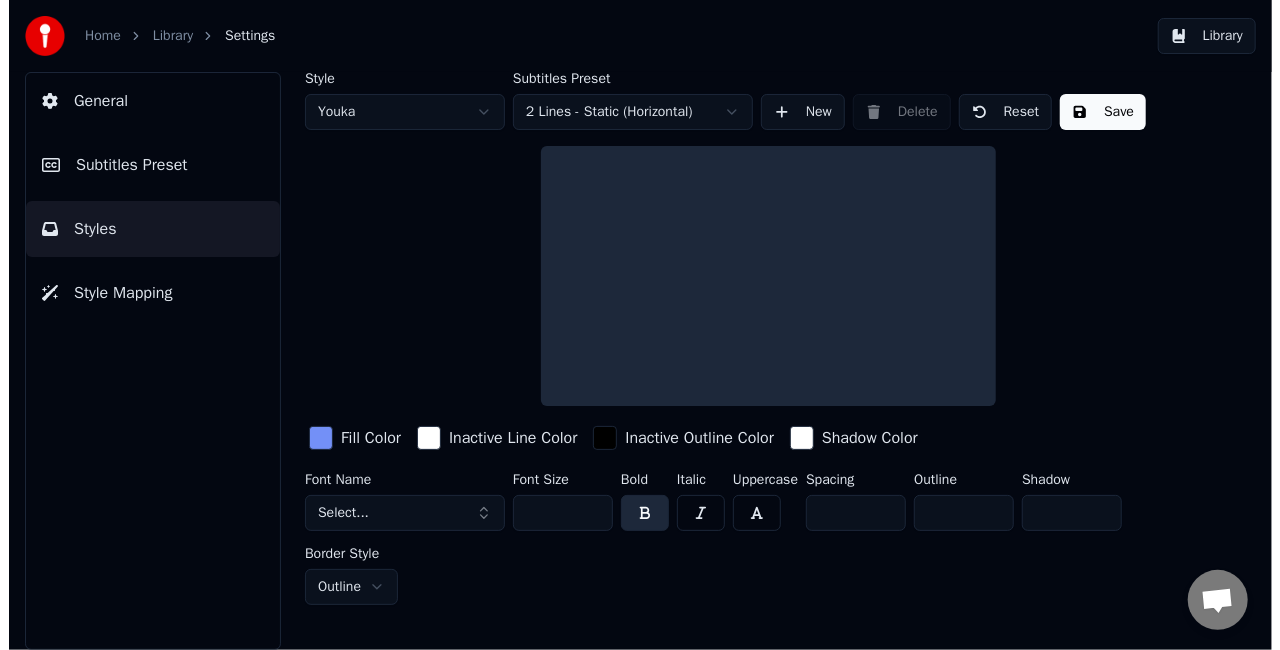 scroll, scrollTop: 0, scrollLeft: 0, axis: both 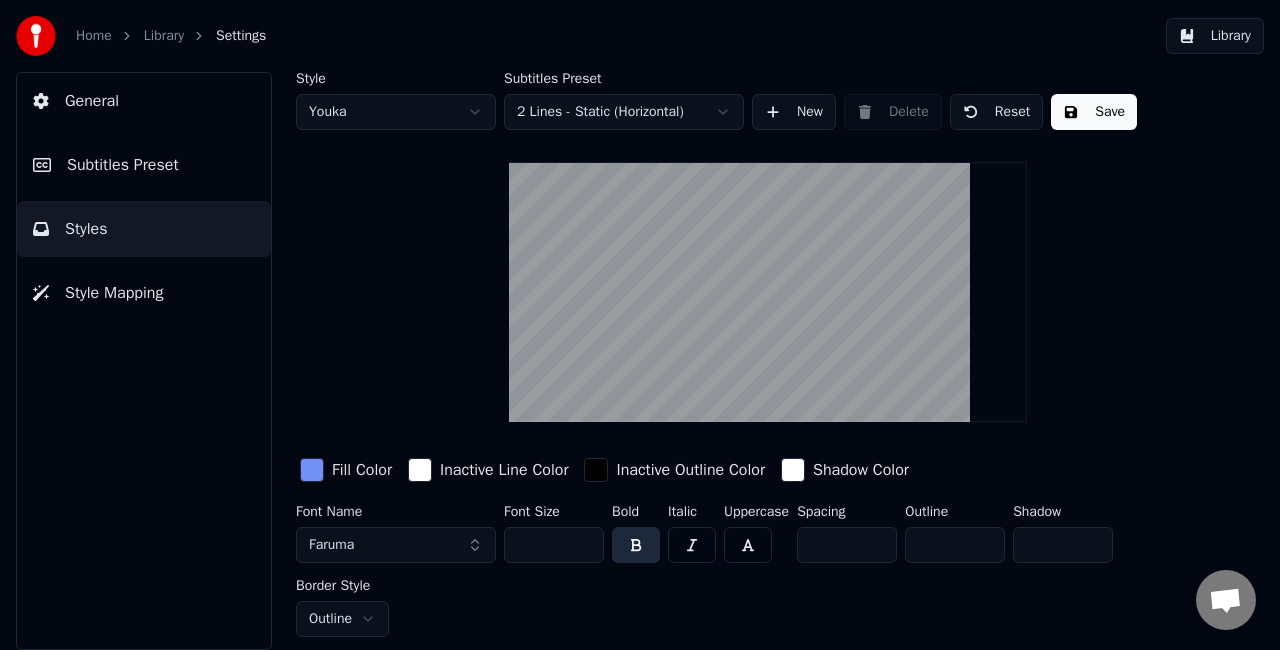 click on "Faruma" at bounding box center (396, 545) 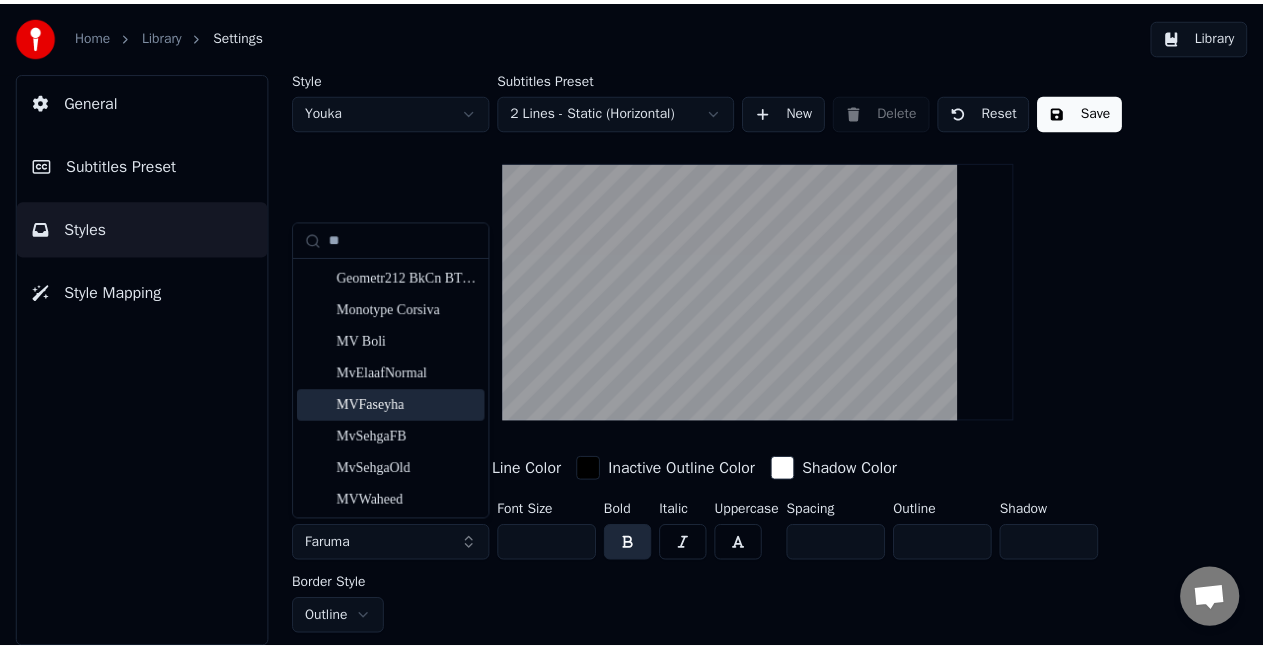 scroll, scrollTop: 33, scrollLeft: 0, axis: vertical 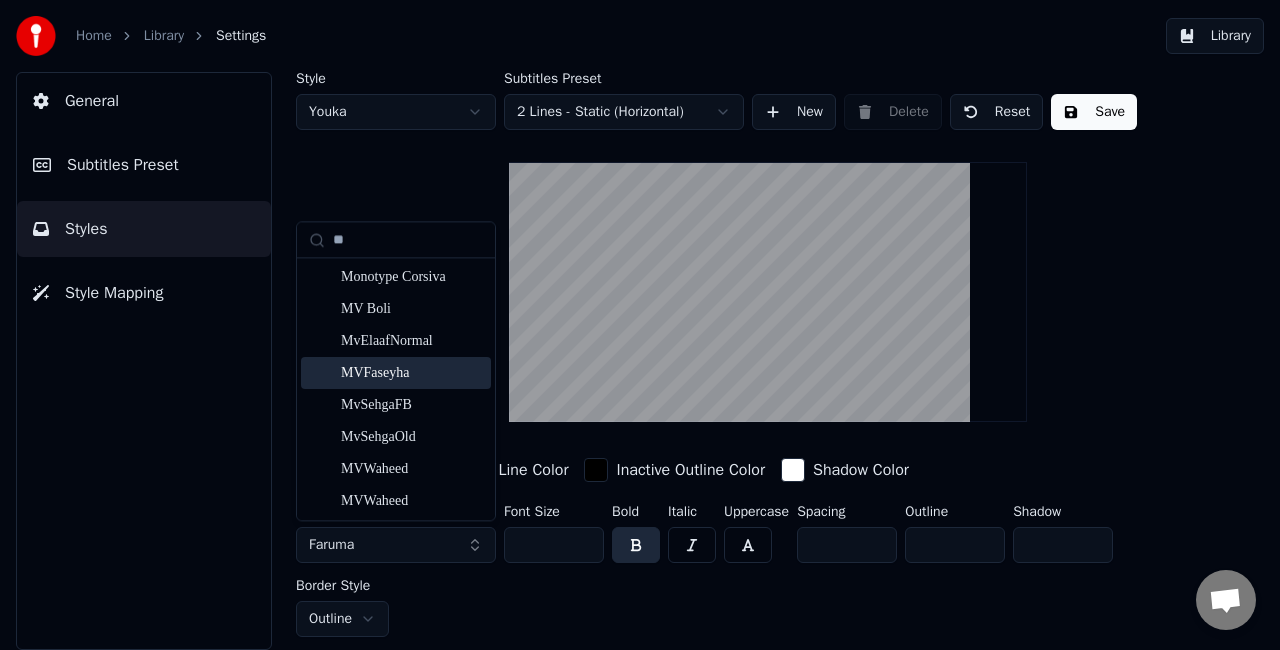 type on "**" 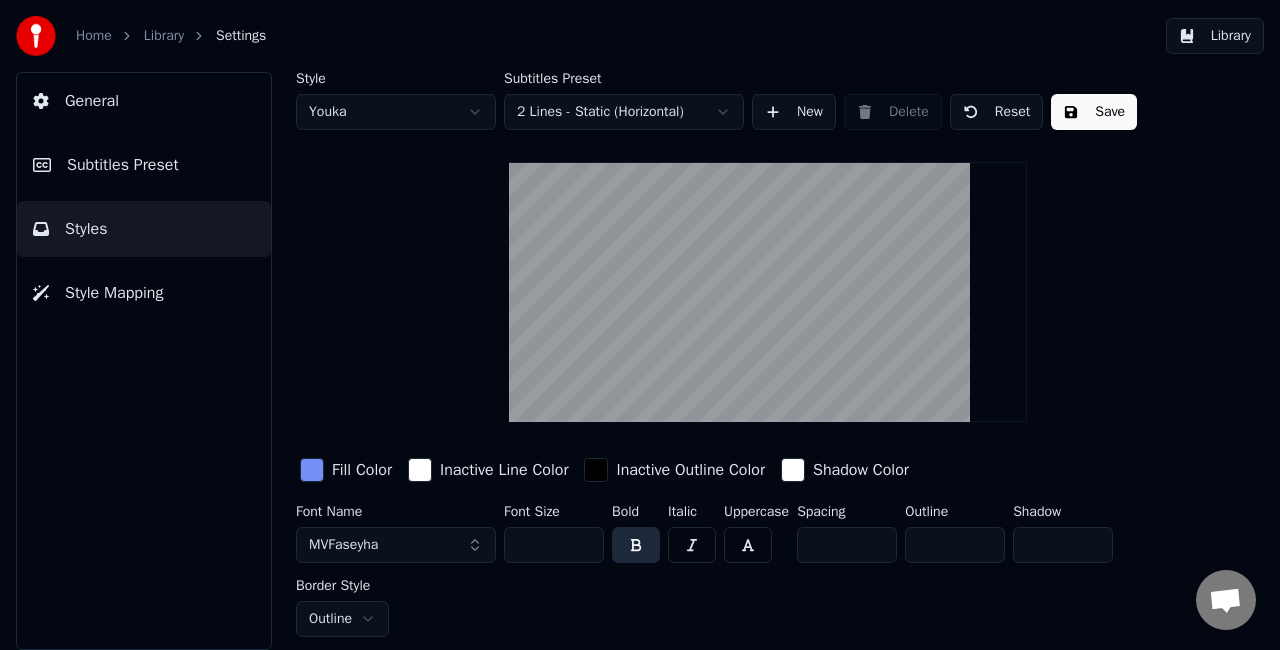click on "Save" at bounding box center (1094, 112) 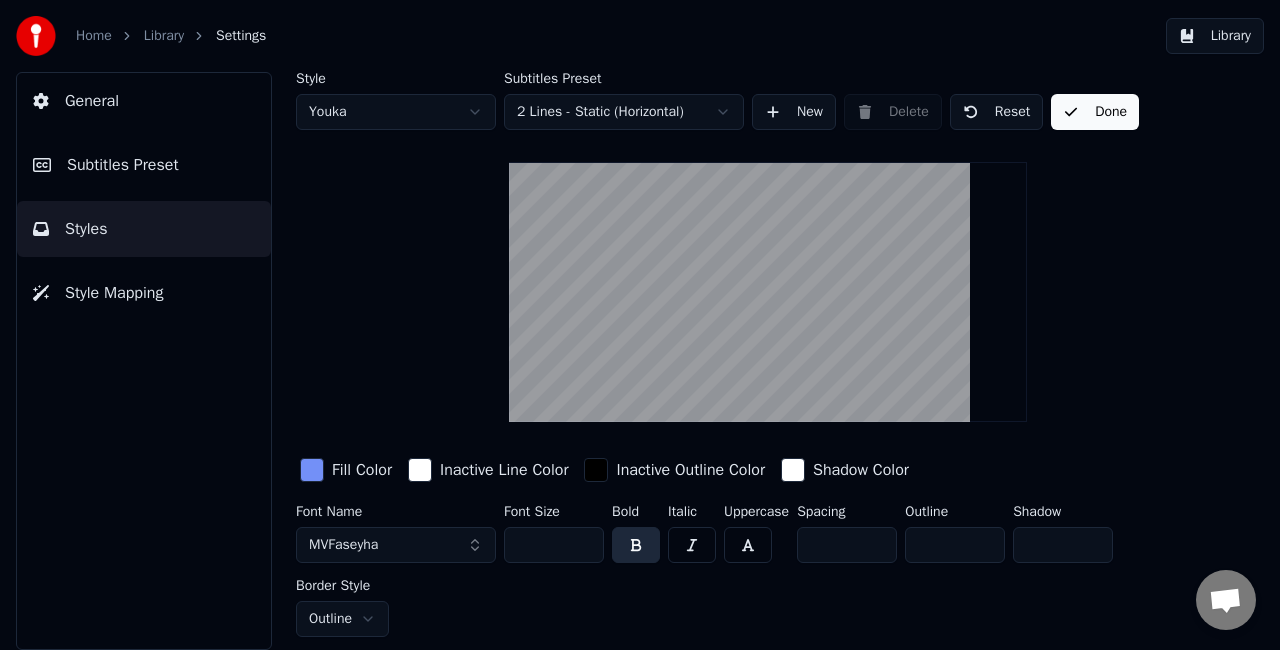 click on "Library" at bounding box center (1215, 36) 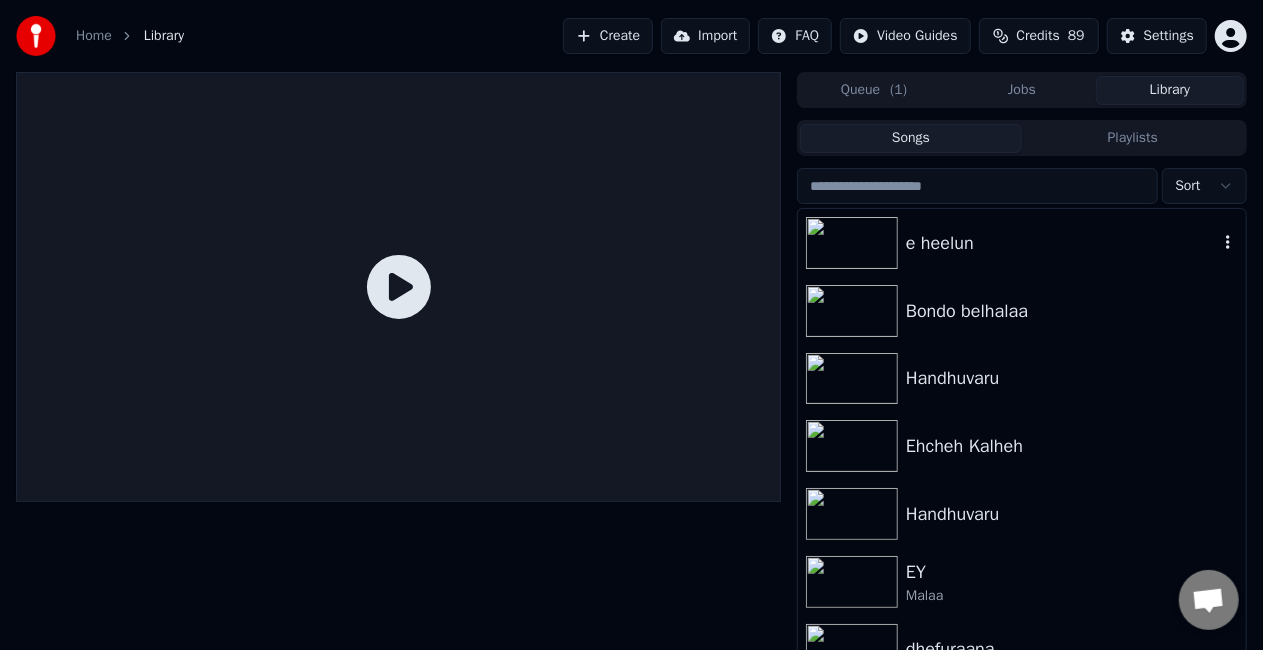 click on "e heelun" at bounding box center [1062, 243] 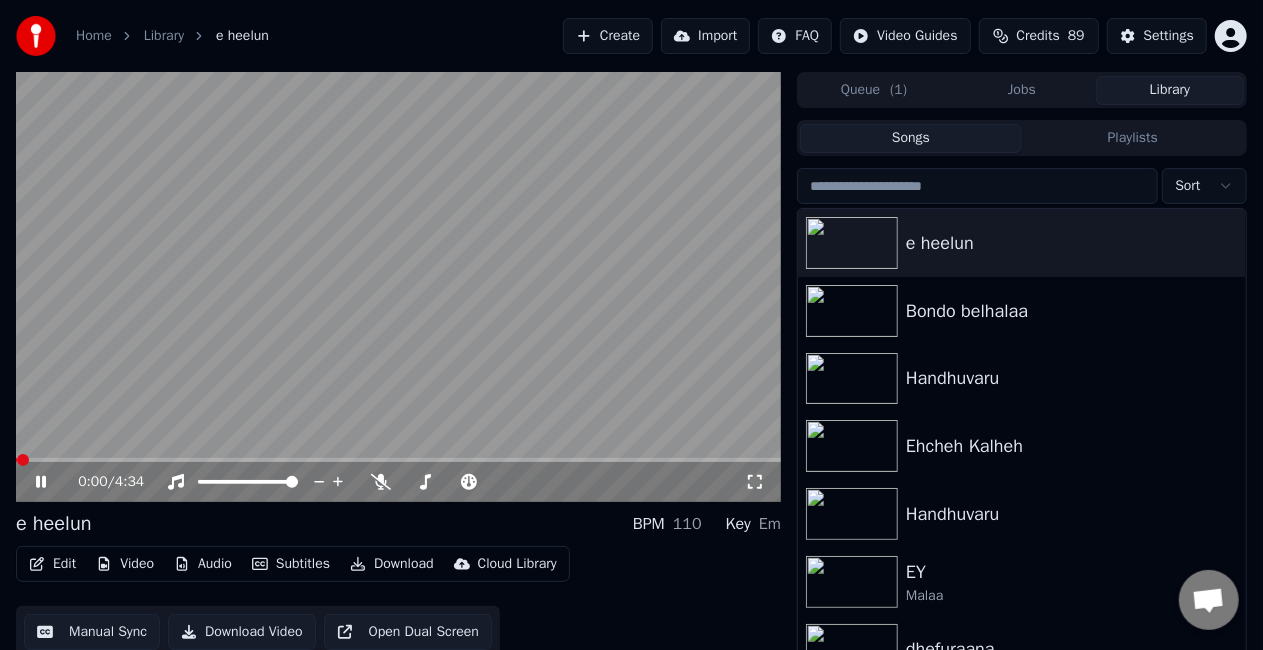 click at bounding box center [398, 460] 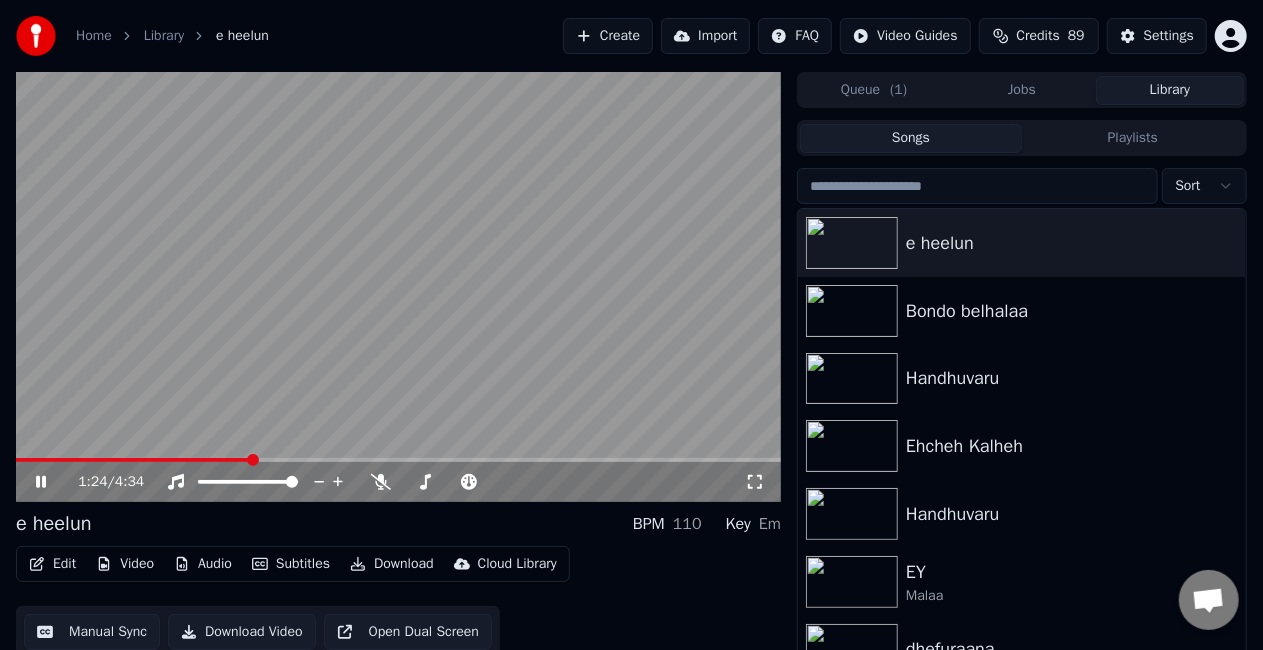click at bounding box center (398, 287) 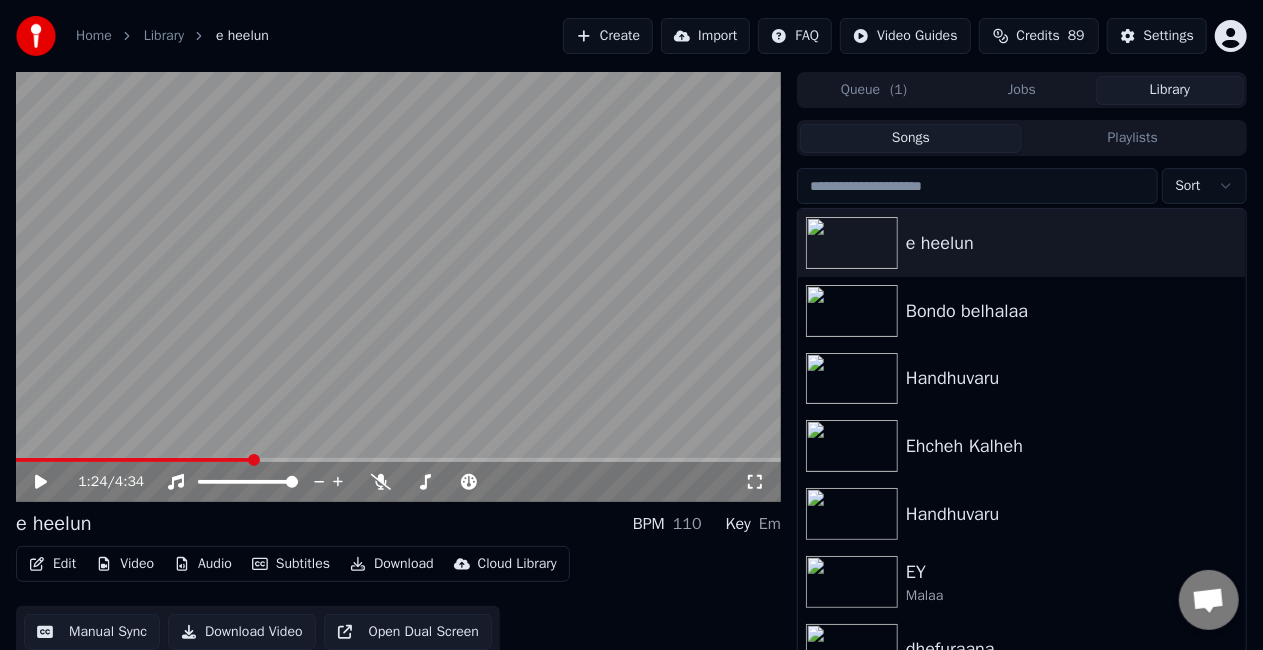 click on "1:24  /  4:34" at bounding box center (398, 482) 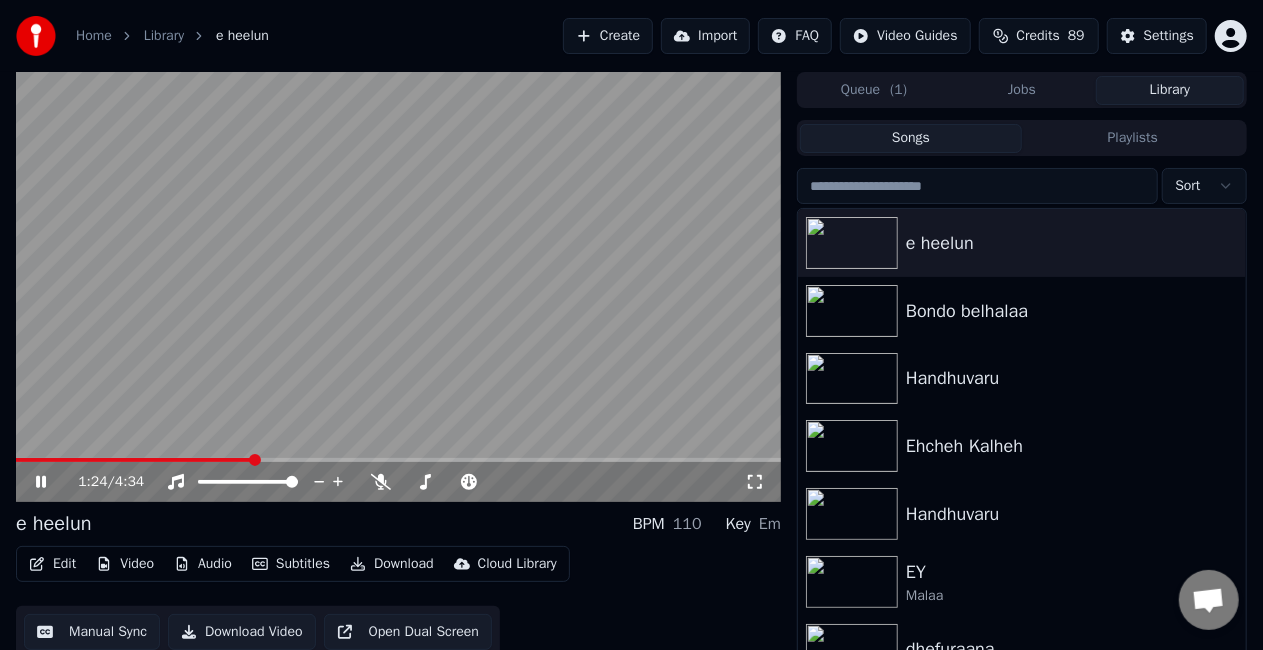click at bounding box center [398, 287] 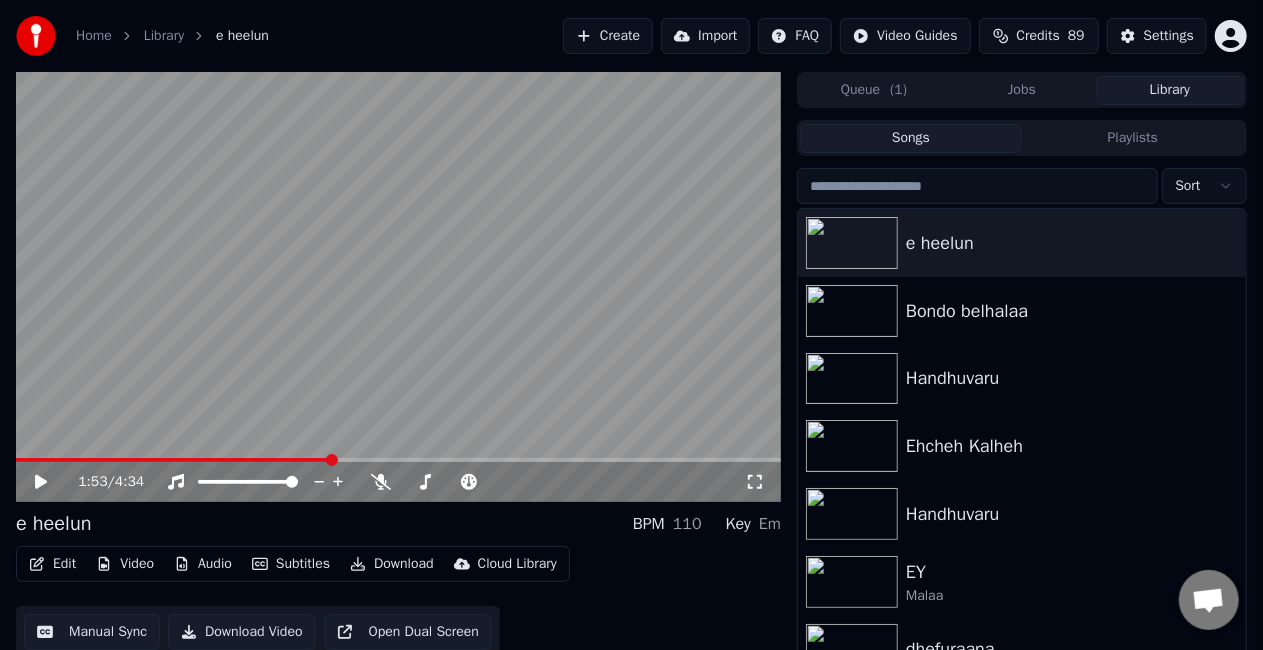 click at bounding box center [398, 460] 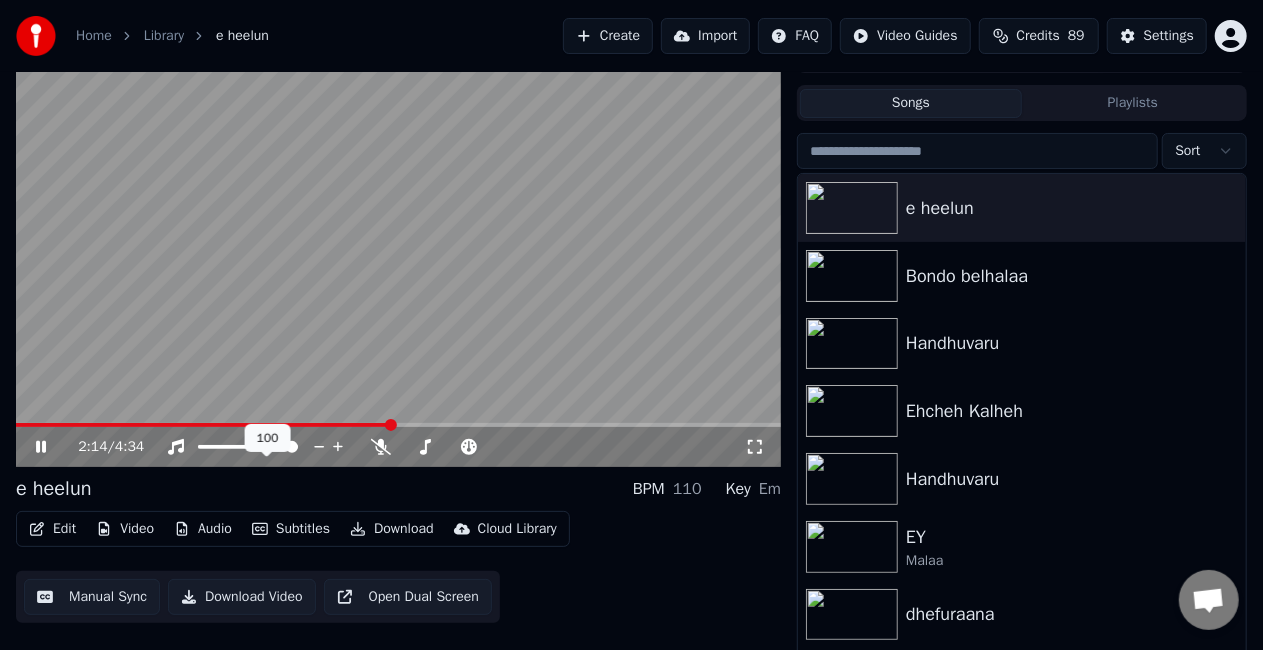 scroll, scrollTop: 45, scrollLeft: 0, axis: vertical 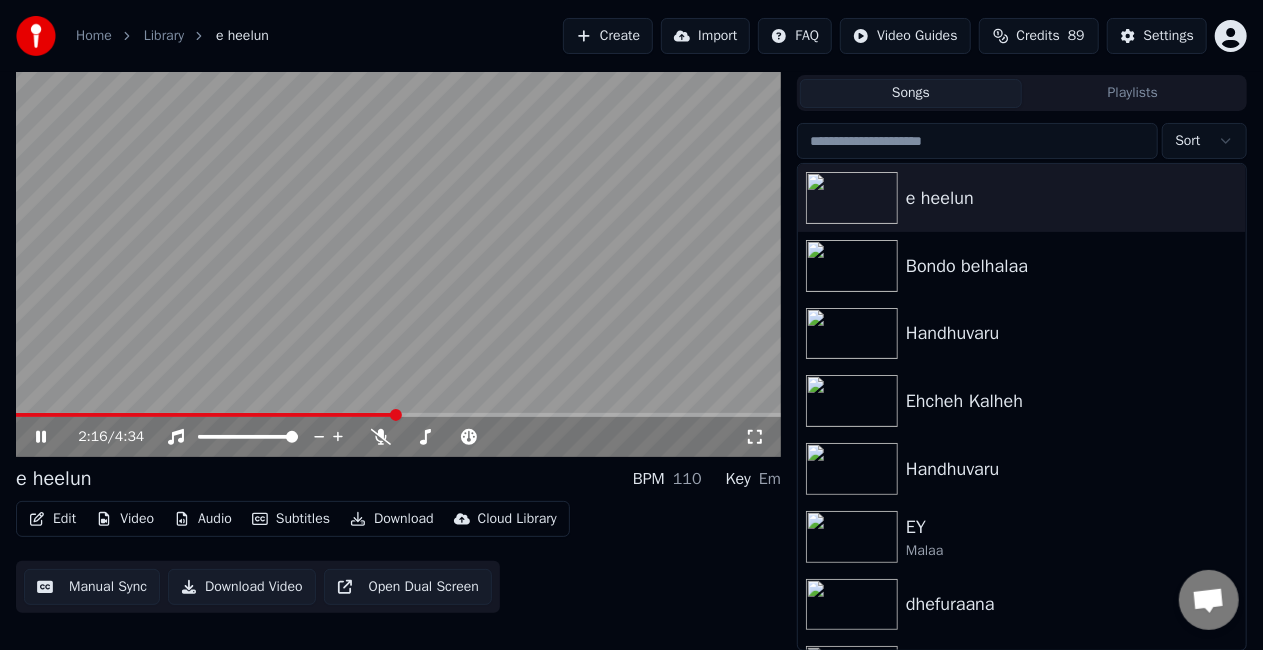 click on "Edit" at bounding box center [52, 519] 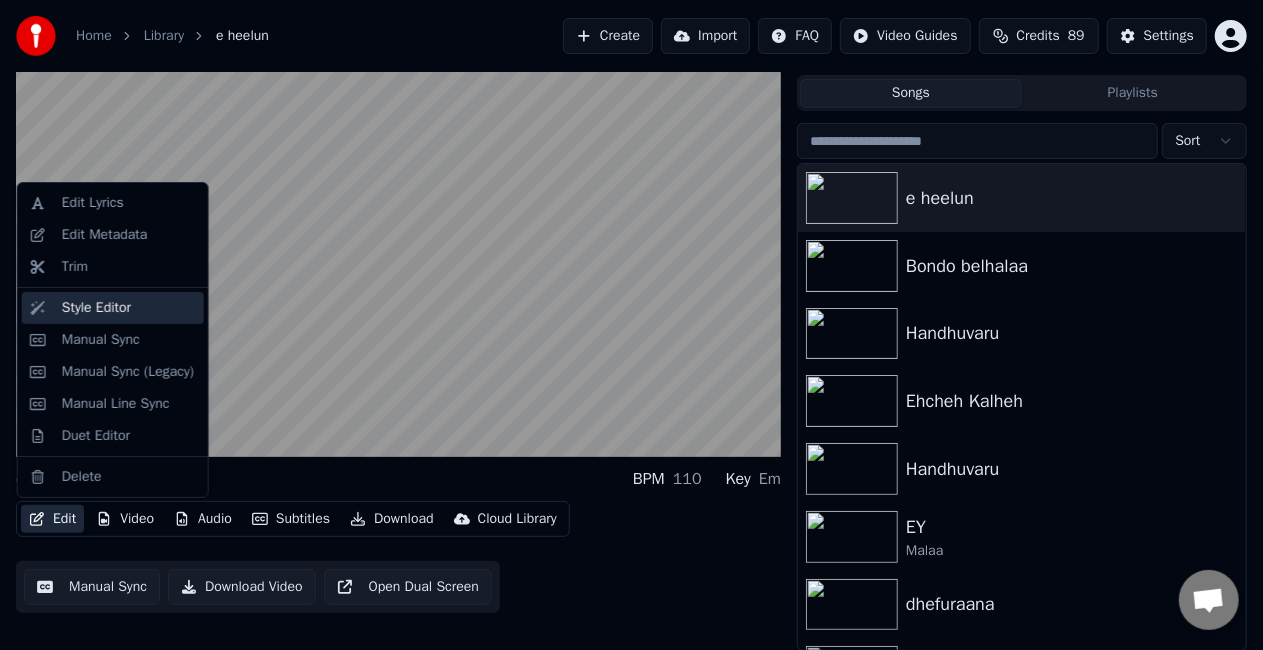 click on "Style Editor" at bounding box center (96, 308) 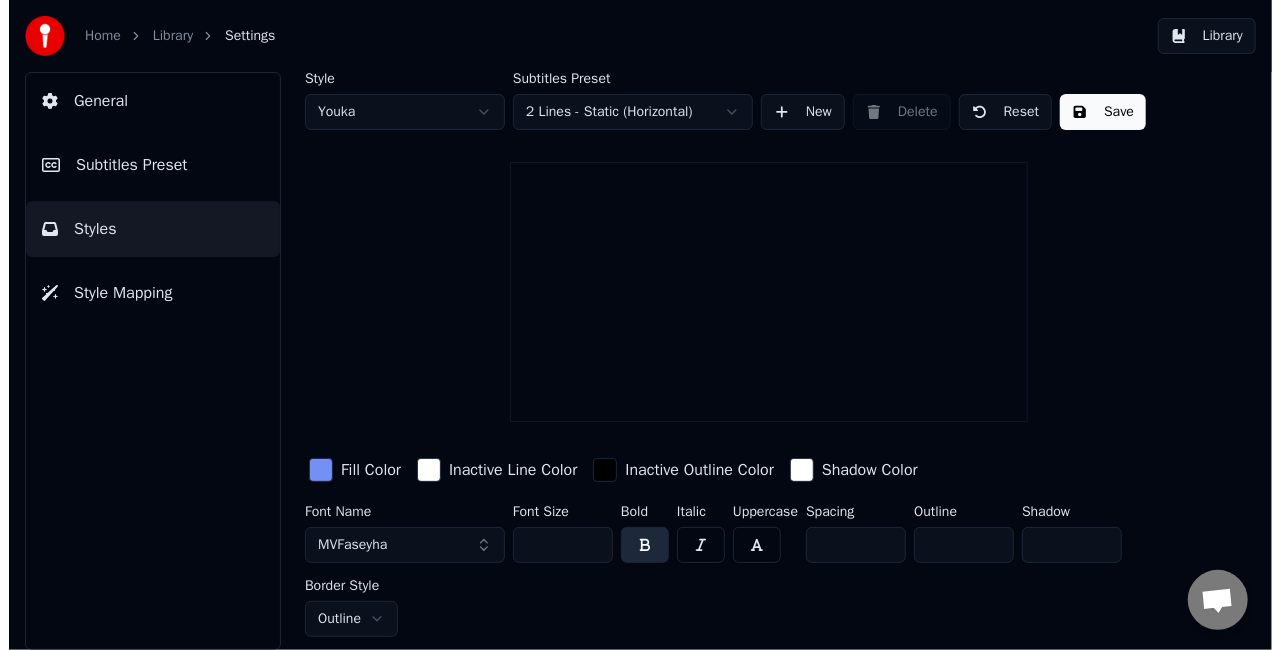 scroll, scrollTop: 0, scrollLeft: 0, axis: both 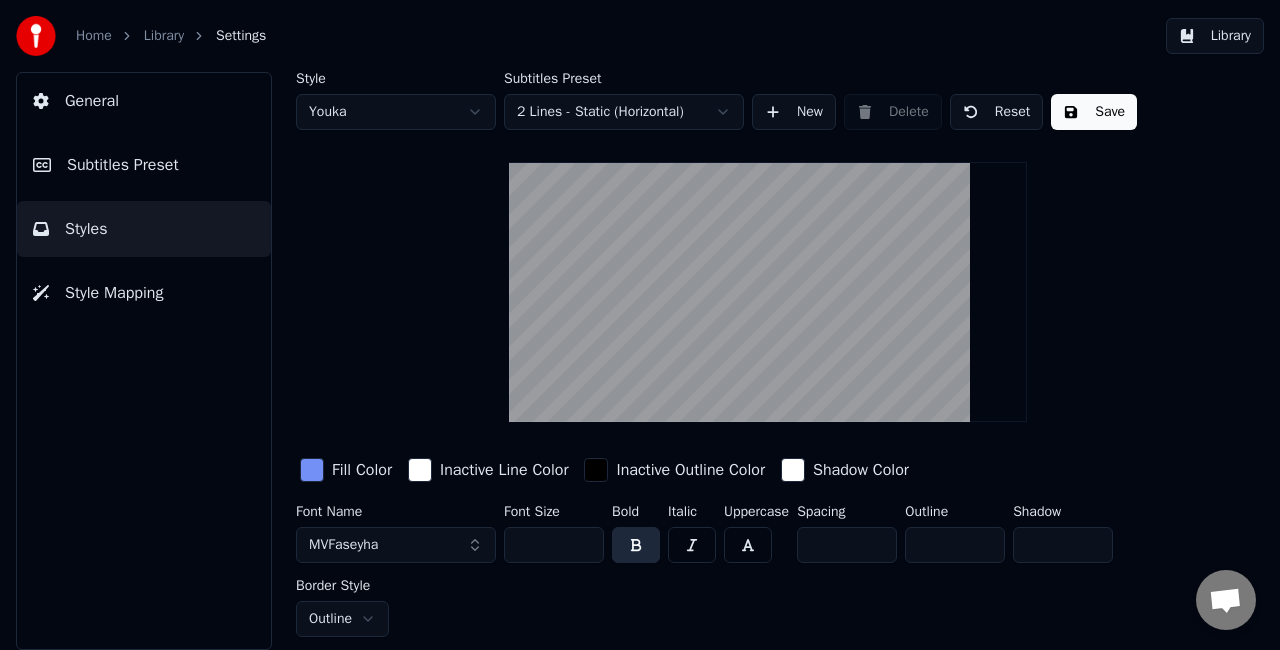 click on "Home Library Settings Library General Subtitles Preset Styles Style Mapping Style Youka Subtitles Preset 2 Lines - Static (Horizontal) New Delete Reset Save Fill Color Inactive Line Color Inactive Outline Color Shadow Color Font Name MVFaseyha Font Size *** Bold Italic Uppercase Spacing ** Outline ** Shadow * Border Style Outline" at bounding box center [640, 325] 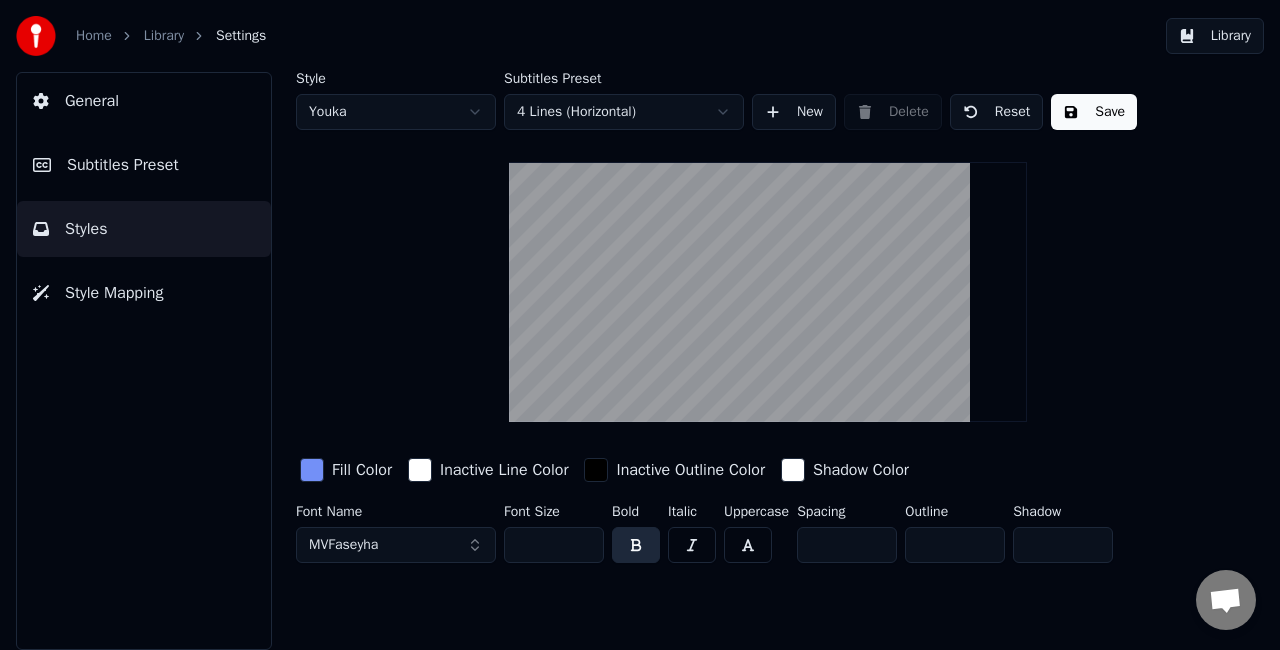 click on "Home Library Settings Library General Subtitles Preset Styles Style Mapping Style Youka Subtitles Preset 4 Lines (Horizontal) New Delete Reset Save Fill Color Inactive Line Color Inactive Outline Color Shadow Color Font Name MVFaseyha Font Size *** Bold Italic Uppercase Spacing ** Outline ** Shadow *" at bounding box center [640, 325] 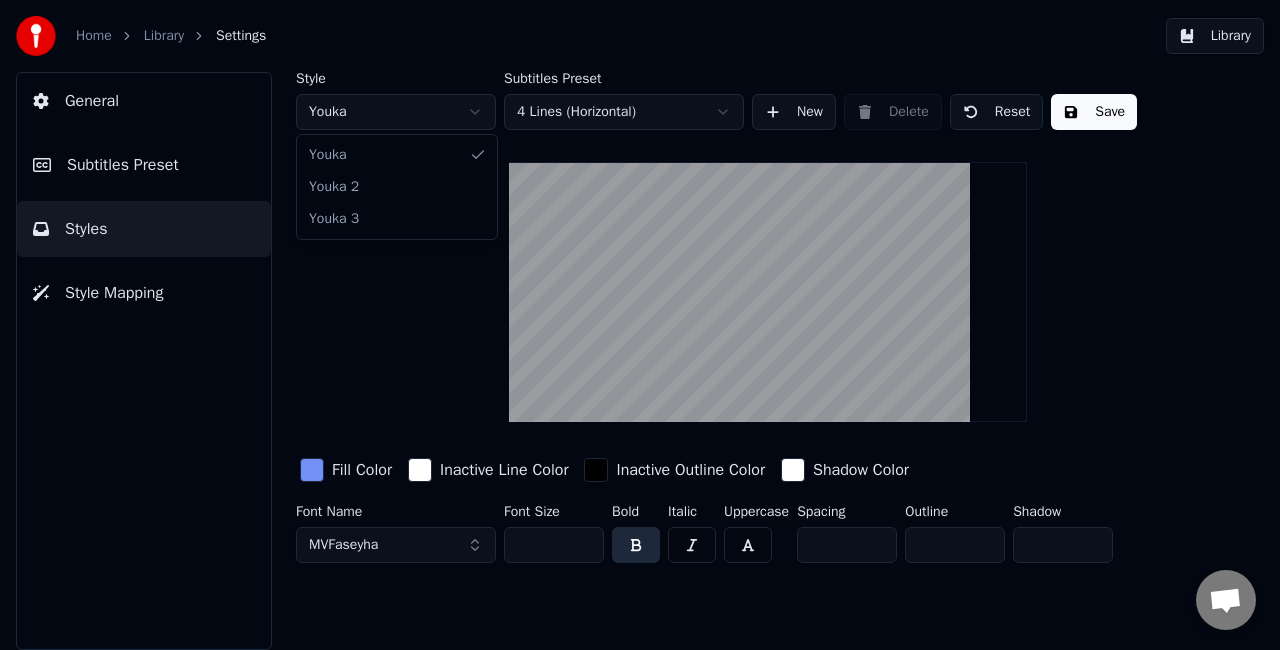 click on "Home Library Settings Library General Subtitles Preset Styles Style Mapping Style Youka Subtitles Preset 4 Lines (Horizontal) New Delete Reset Save Fill Color Inactive Line Color Inactive Outline Color Shadow Color Font Name MVFaseyha Font Size *** Bold Italic Uppercase Spacing ** Outline ** Shadow * Youka Youka 2 Youka 3" at bounding box center (640, 325) 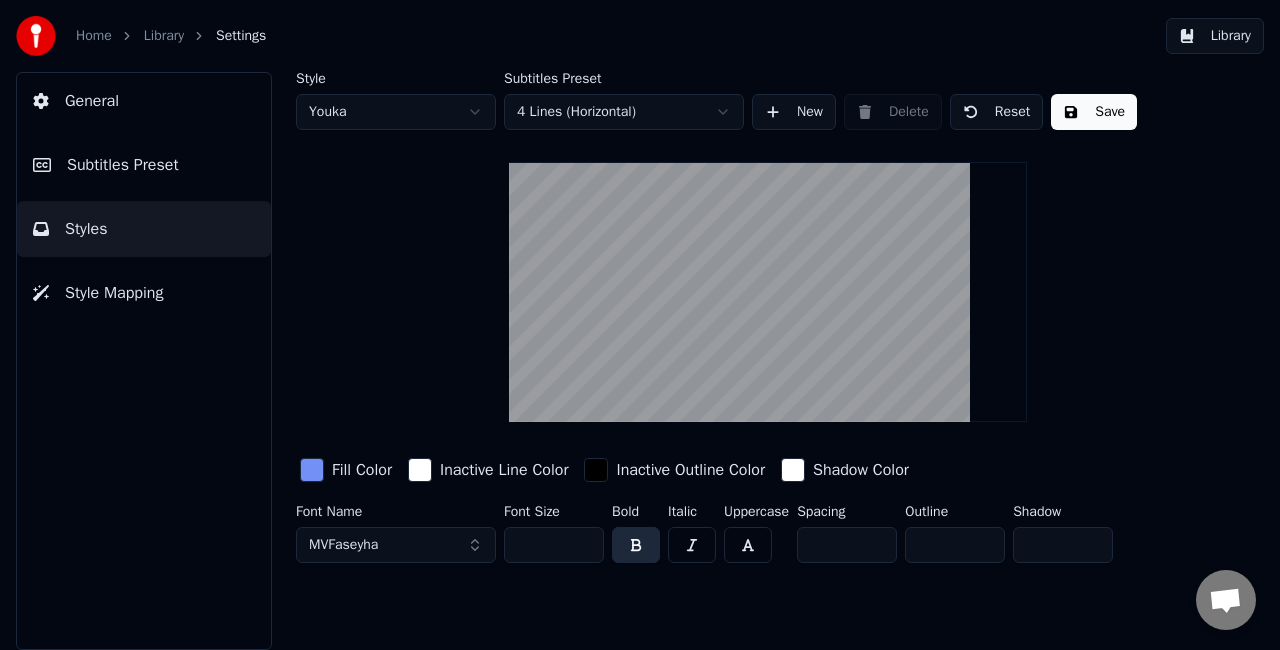 click on "New" at bounding box center [794, 112] 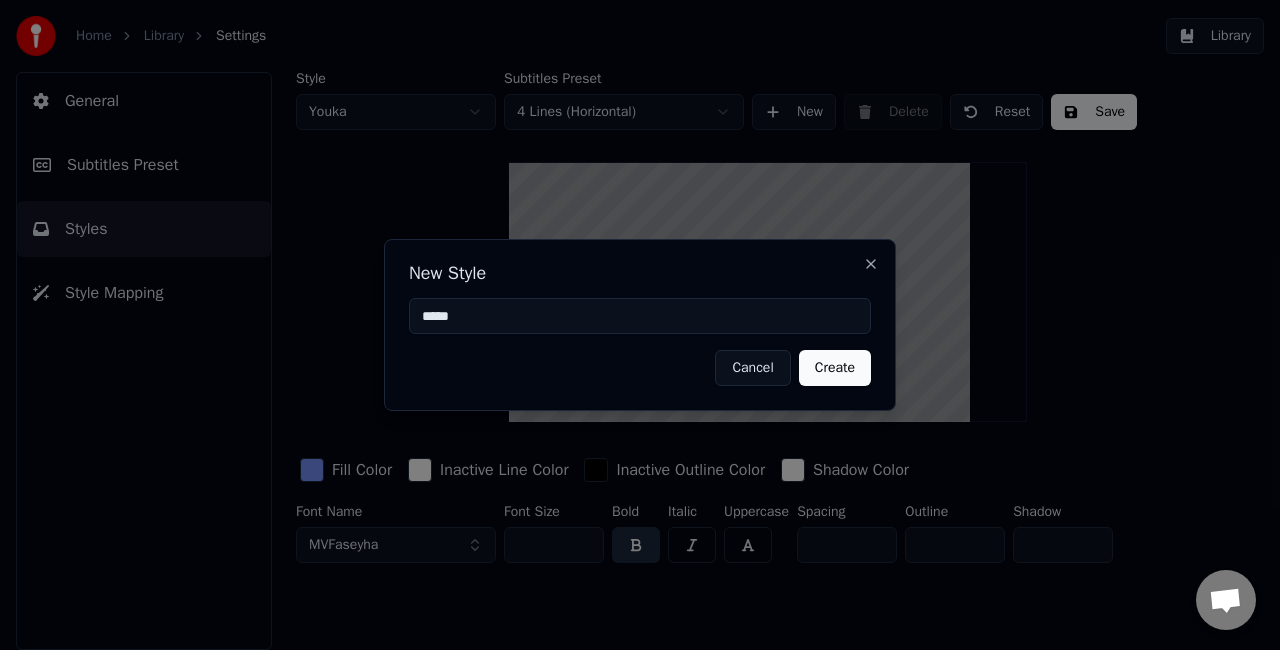 type on "*****" 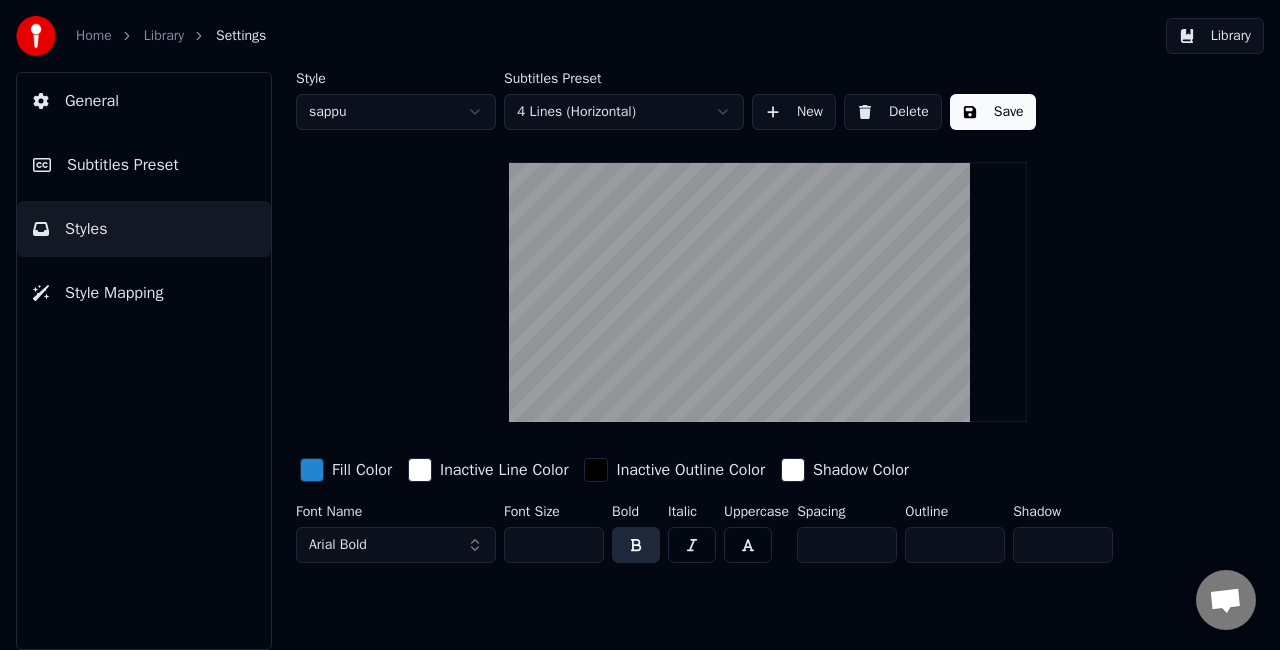 click on "Arial Bold" at bounding box center (396, 545) 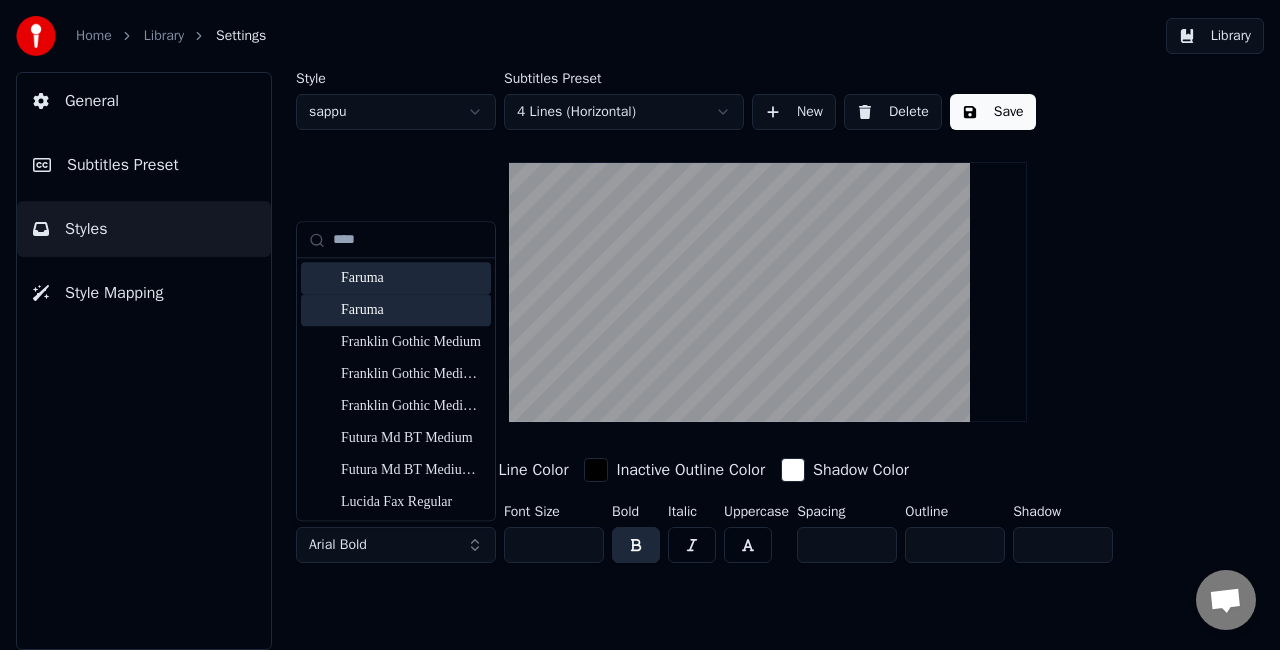 type on "****" 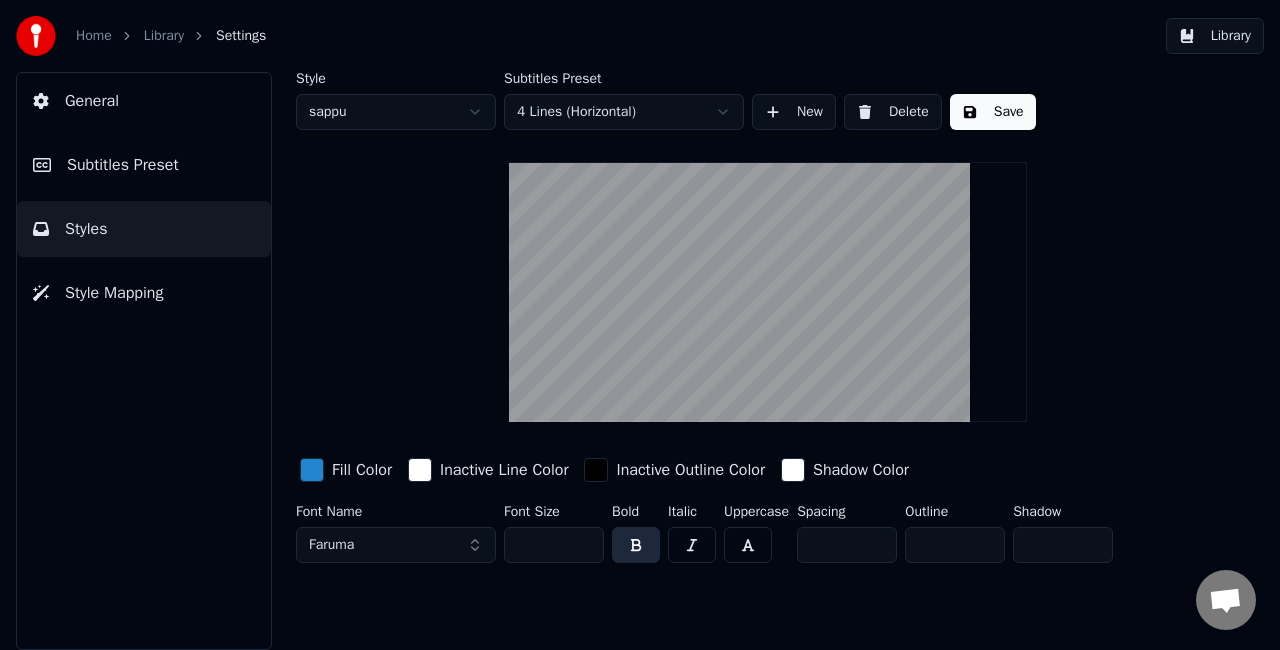 drag, startPoint x: 565, startPoint y: 547, endPoint x: 499, endPoint y: 545, distance: 66.0303 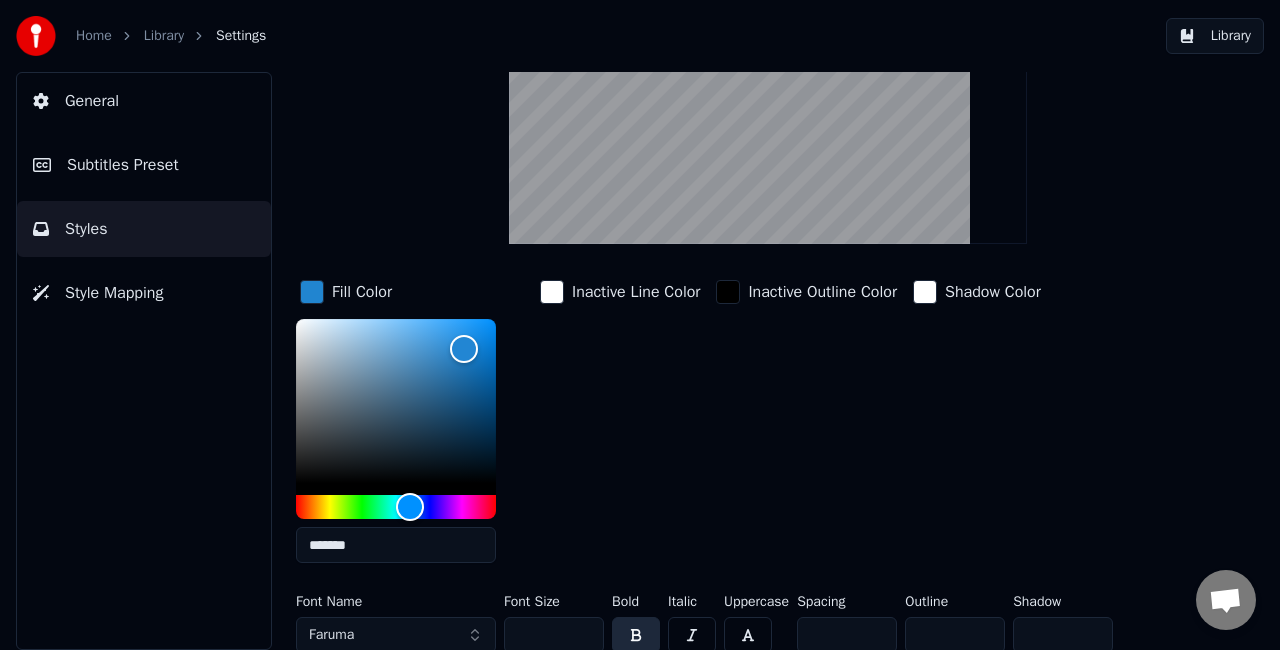 scroll, scrollTop: 187, scrollLeft: 0, axis: vertical 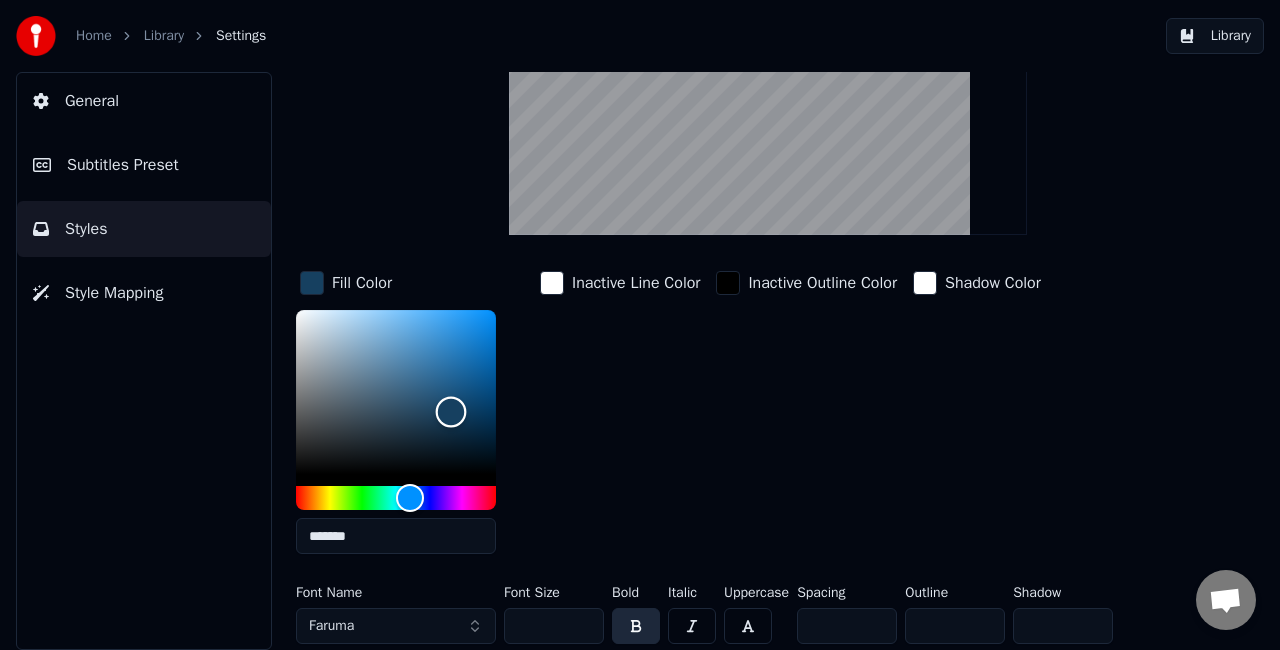 type on "*******" 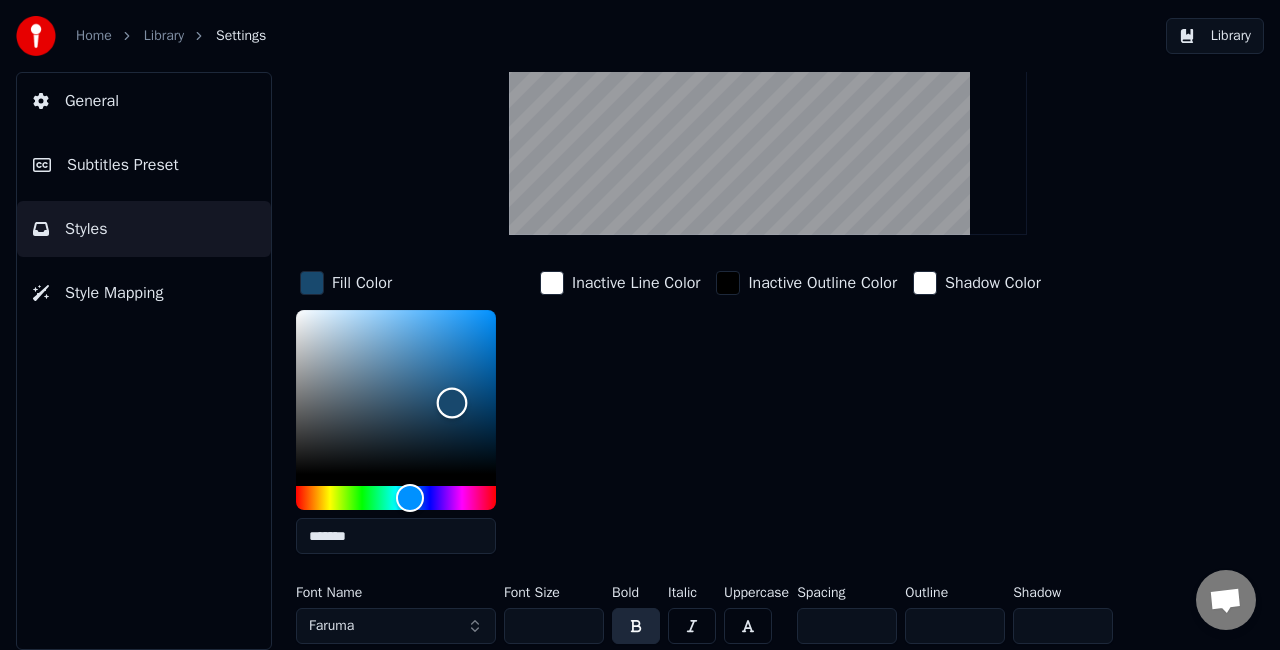 drag, startPoint x: 442, startPoint y: 416, endPoint x: 452, endPoint y: 401, distance: 18.027756 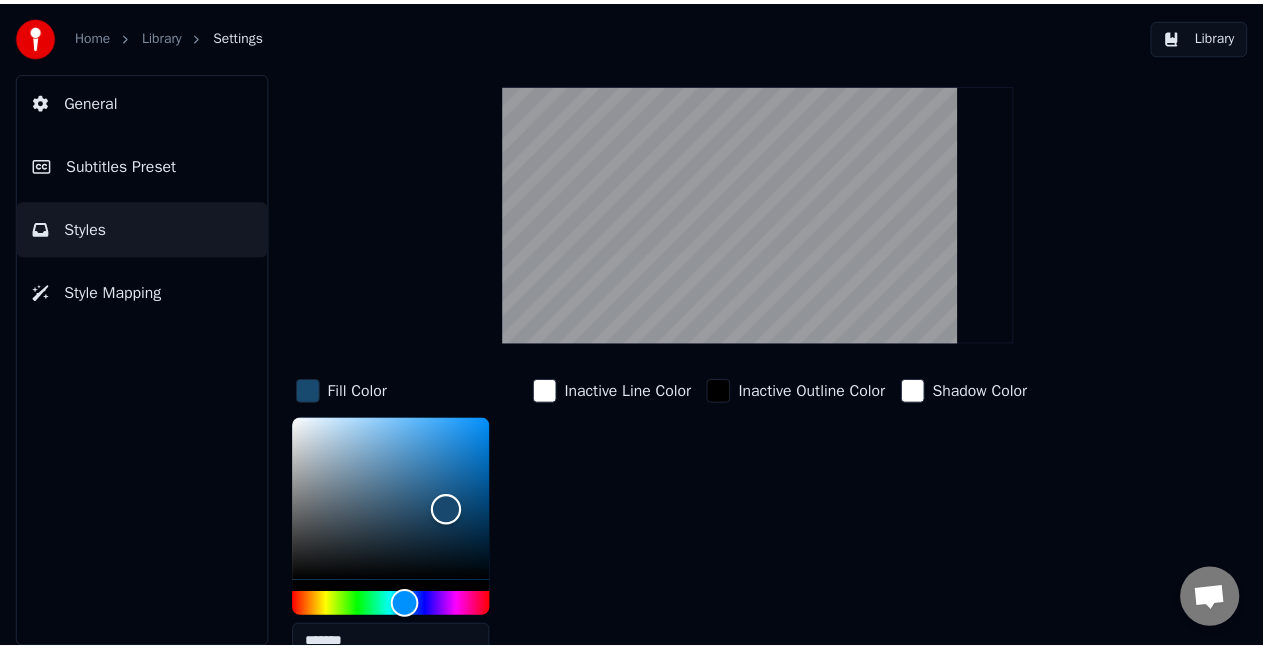 scroll, scrollTop: 0, scrollLeft: 0, axis: both 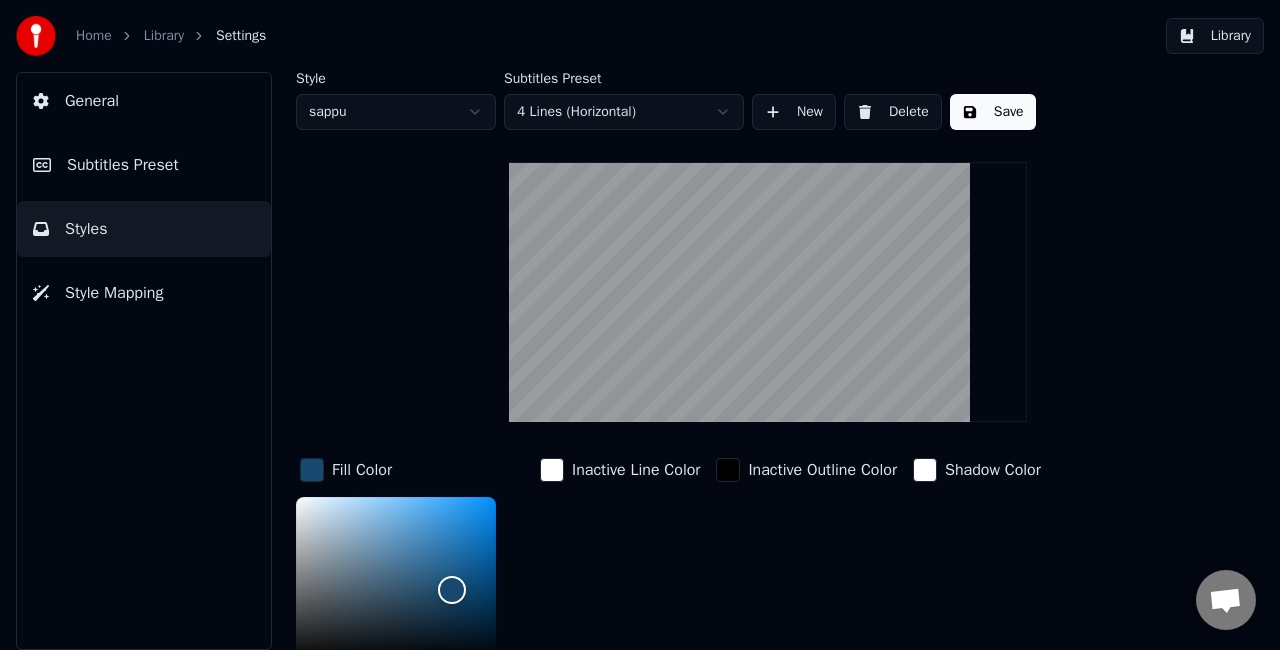 click on "Save" at bounding box center (993, 112) 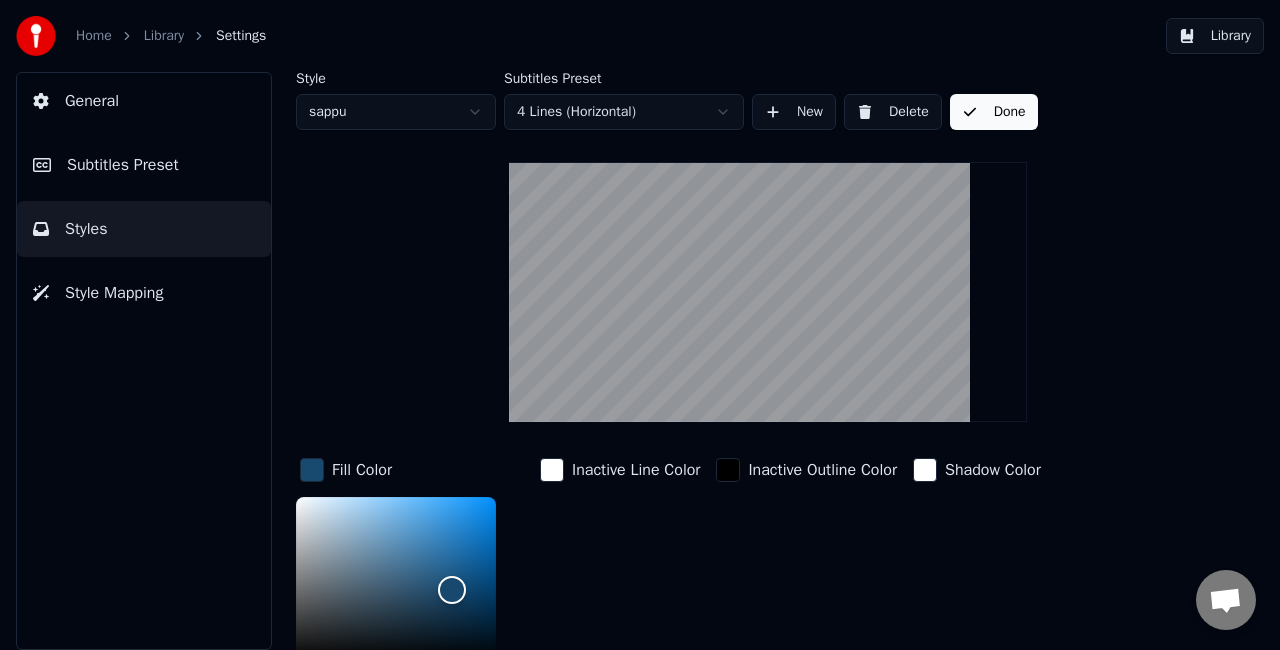 click on "Done" at bounding box center (994, 112) 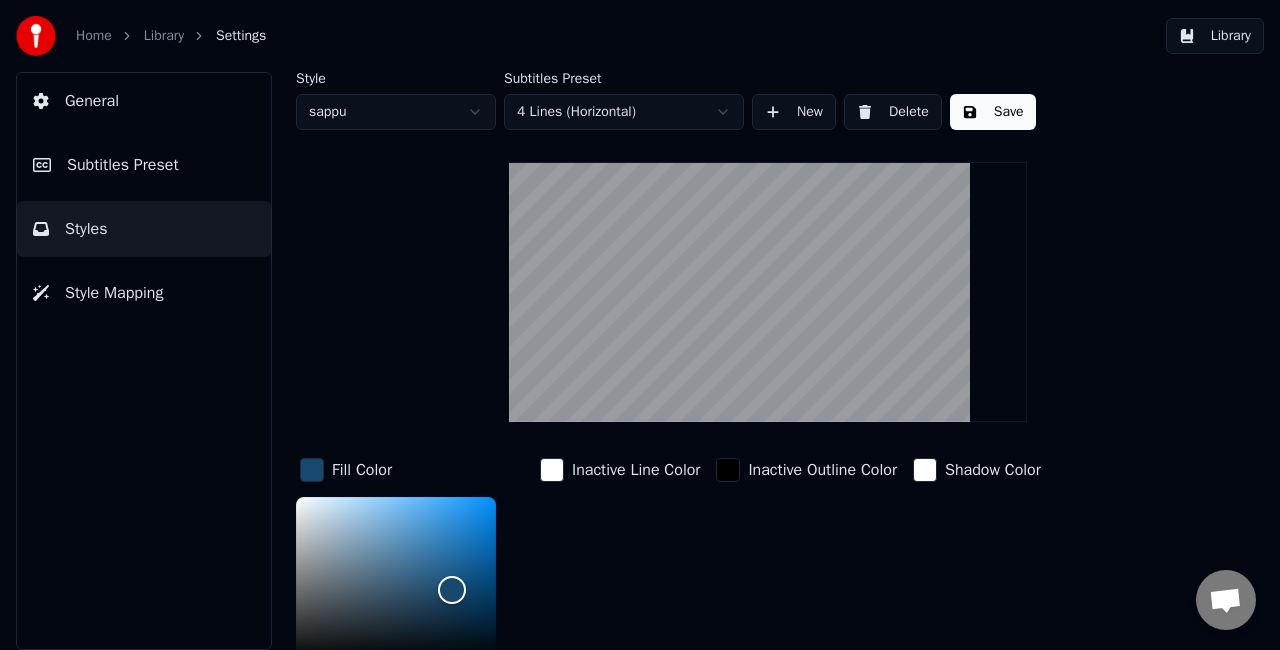 click on "Save" at bounding box center [993, 112] 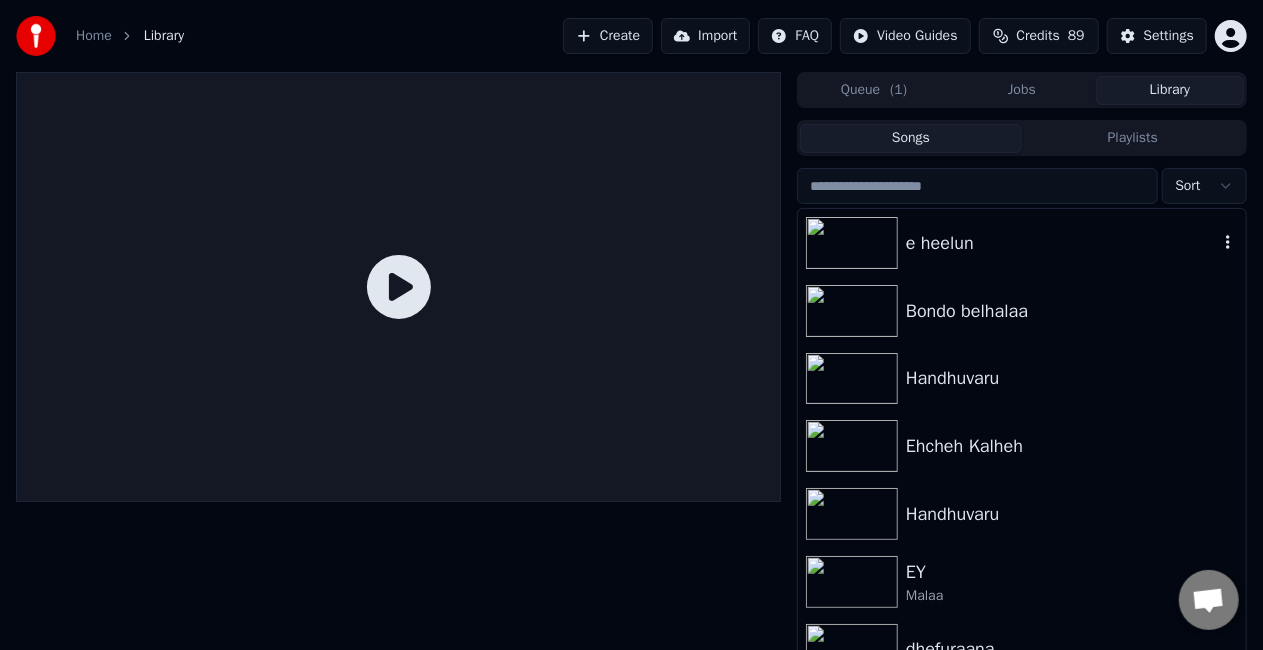 click on "e heelun" at bounding box center [1062, 243] 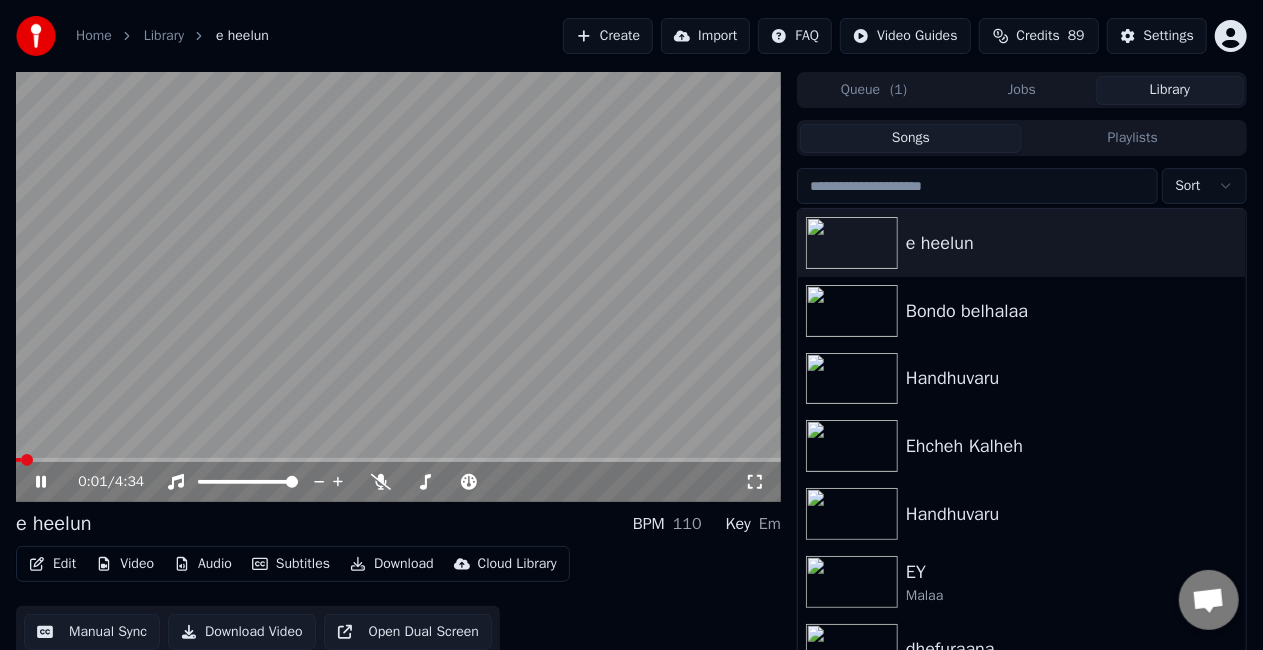click on "0:01  /  4:34" at bounding box center (398, 482) 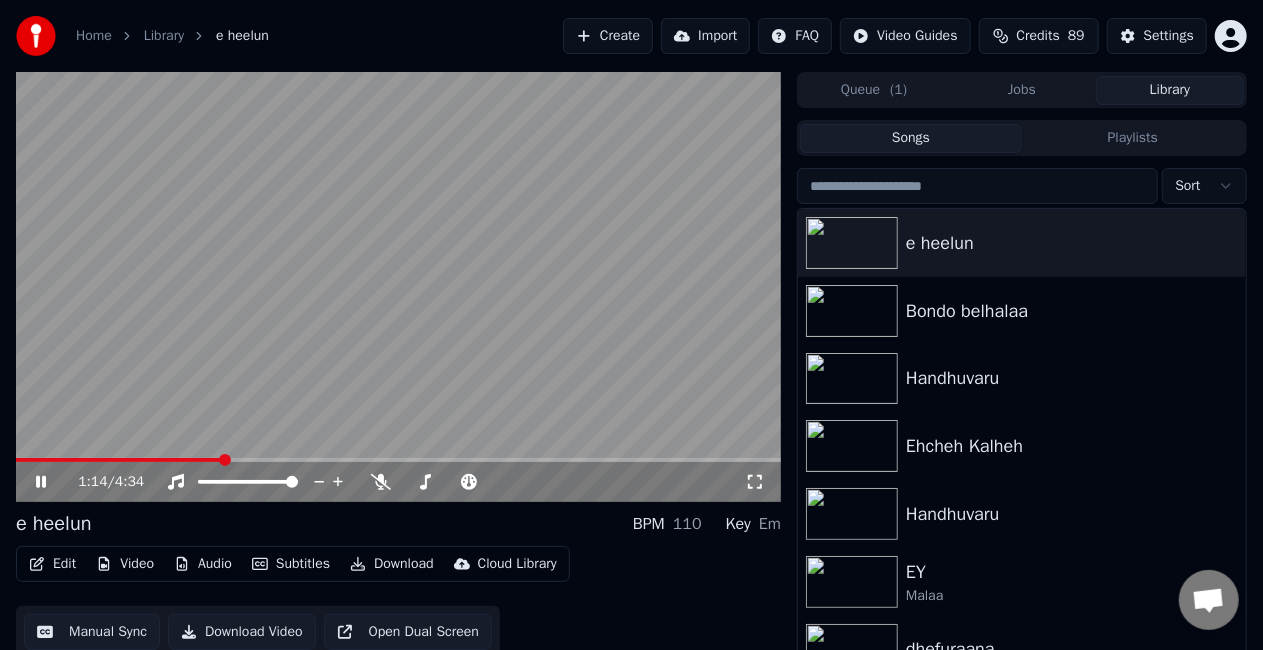 click at bounding box center (398, 460) 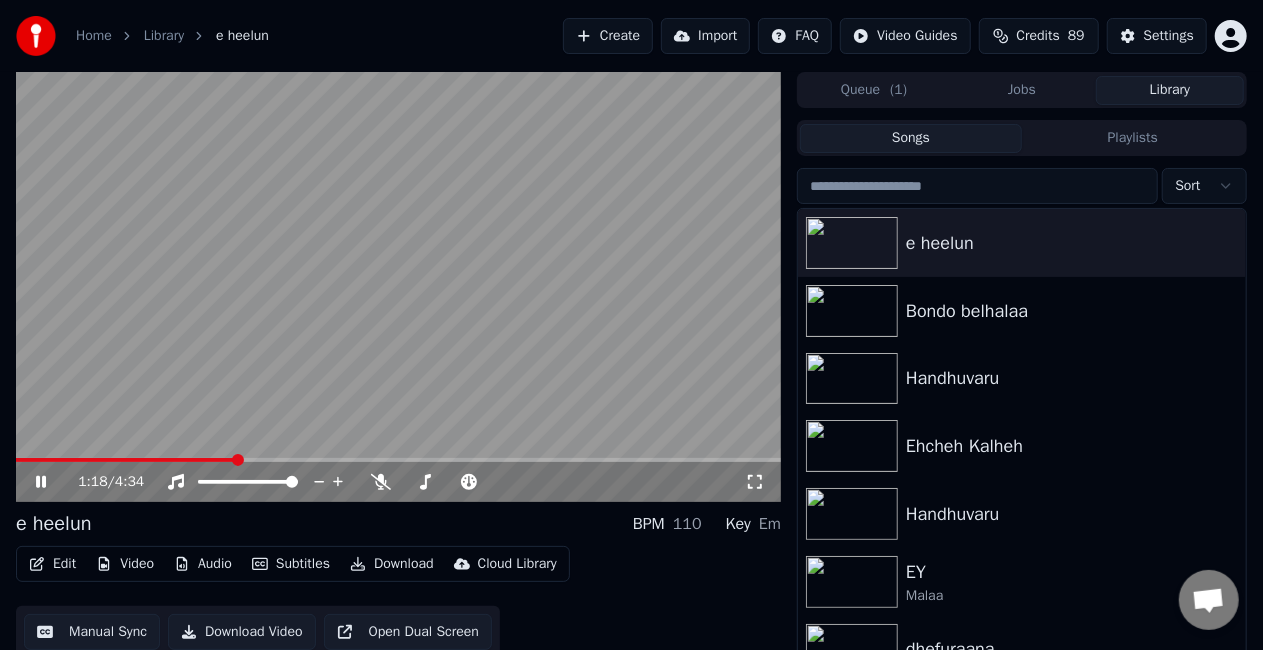 click at bounding box center (398, 460) 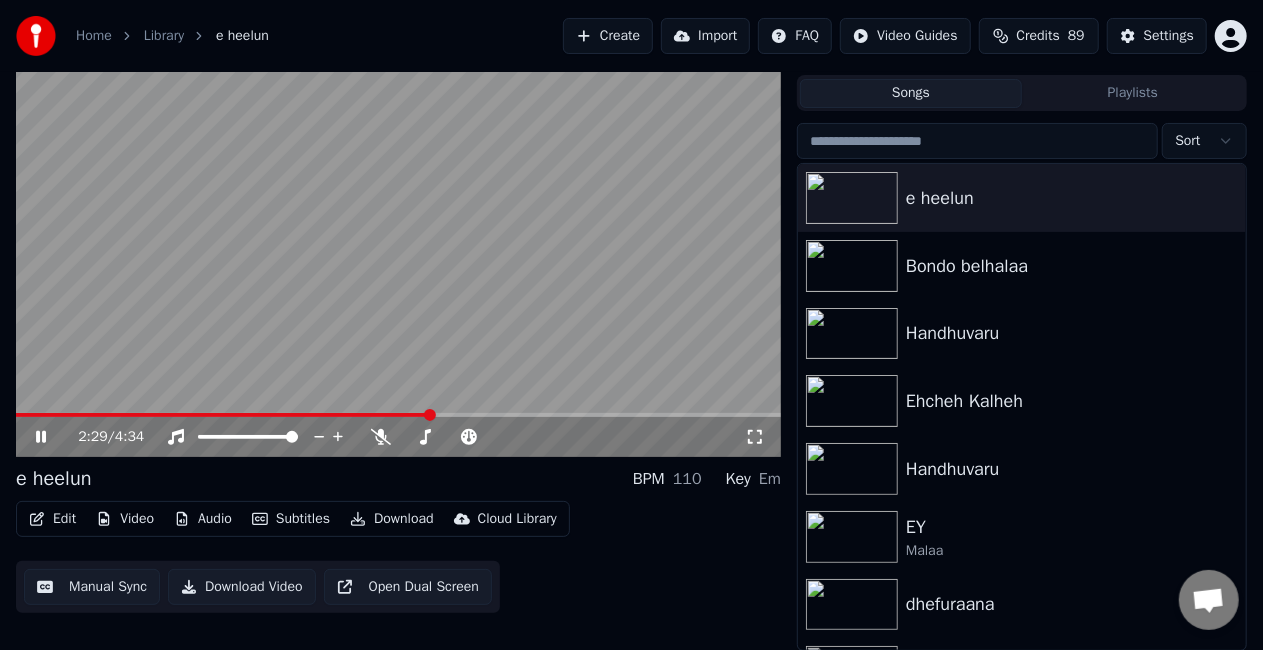 scroll, scrollTop: 0, scrollLeft: 0, axis: both 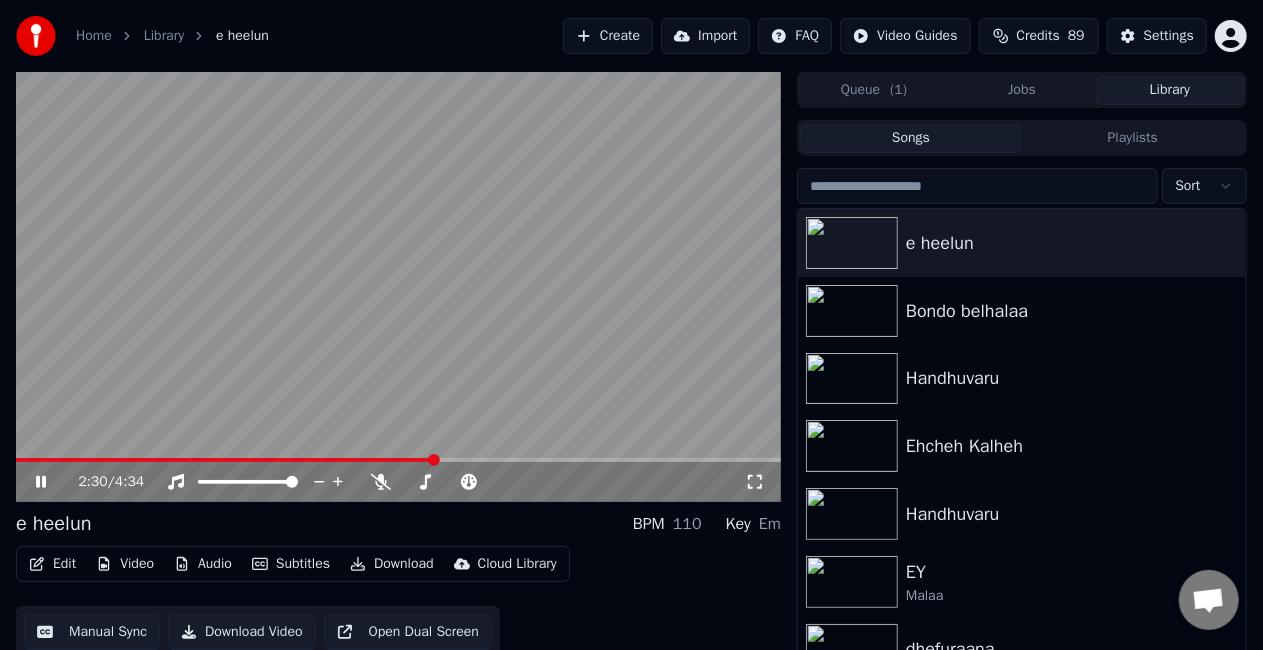 click on "2:30  /  4:34" at bounding box center [398, 482] 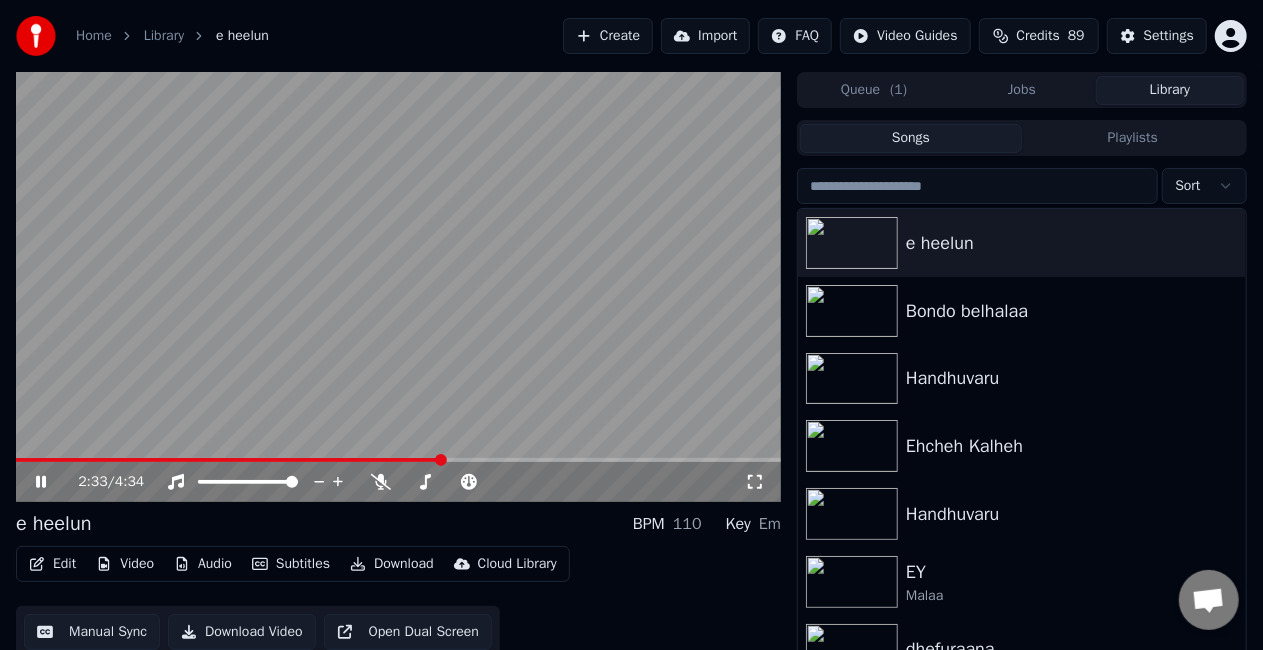 click 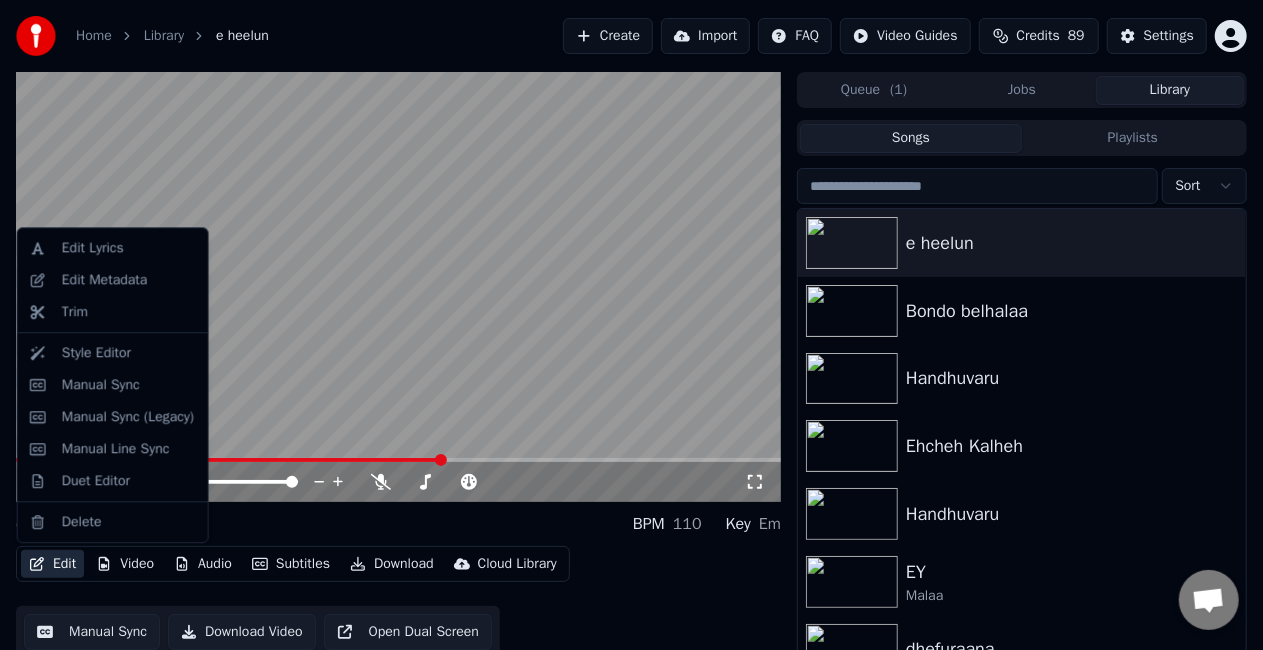 click on "Edit" at bounding box center [52, 564] 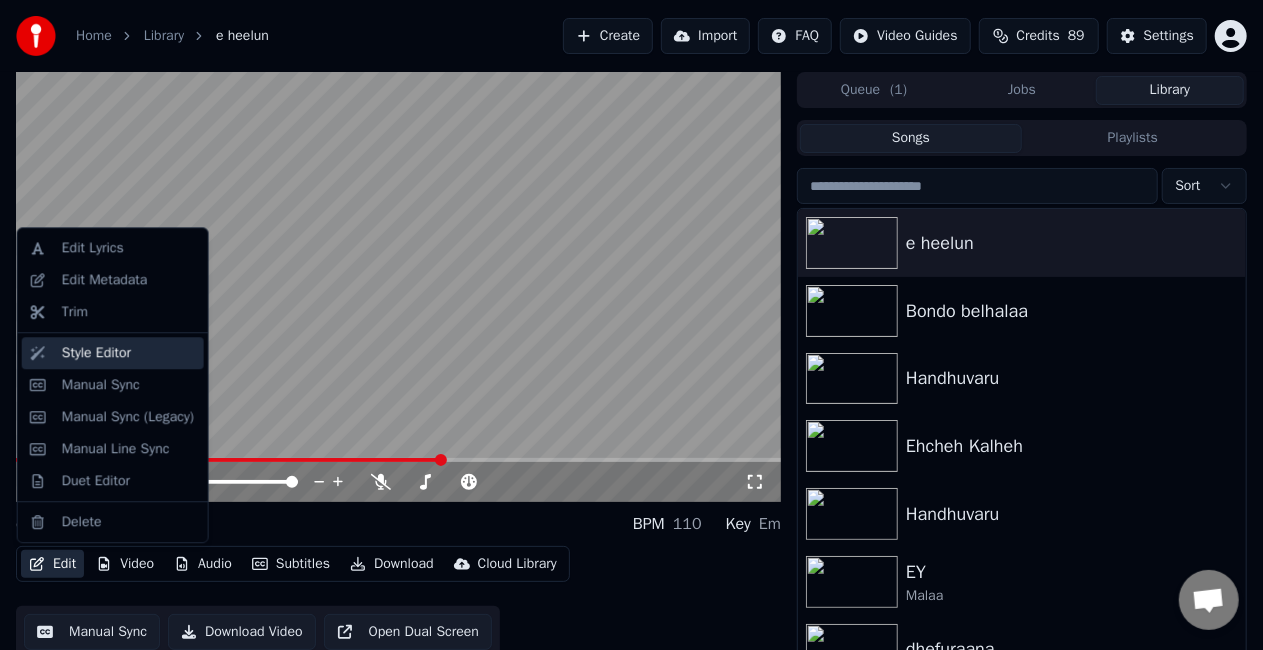 click on "Style Editor" at bounding box center [96, 353] 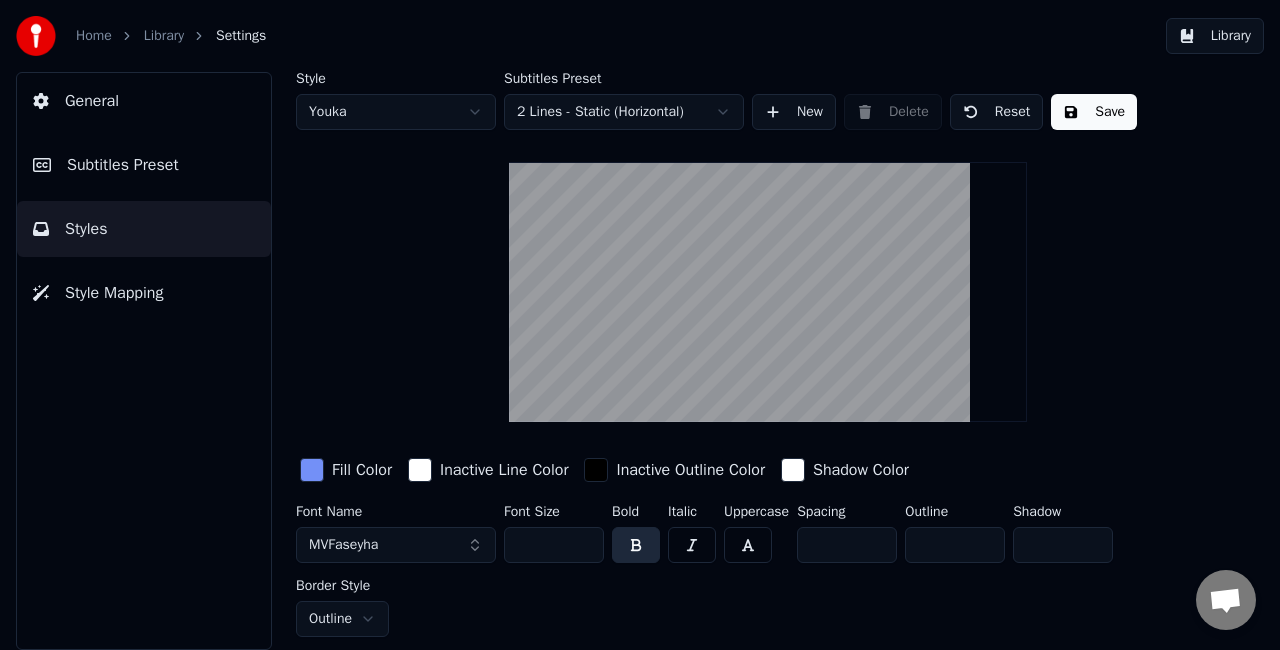 click on "Style Mapping" at bounding box center [144, 293] 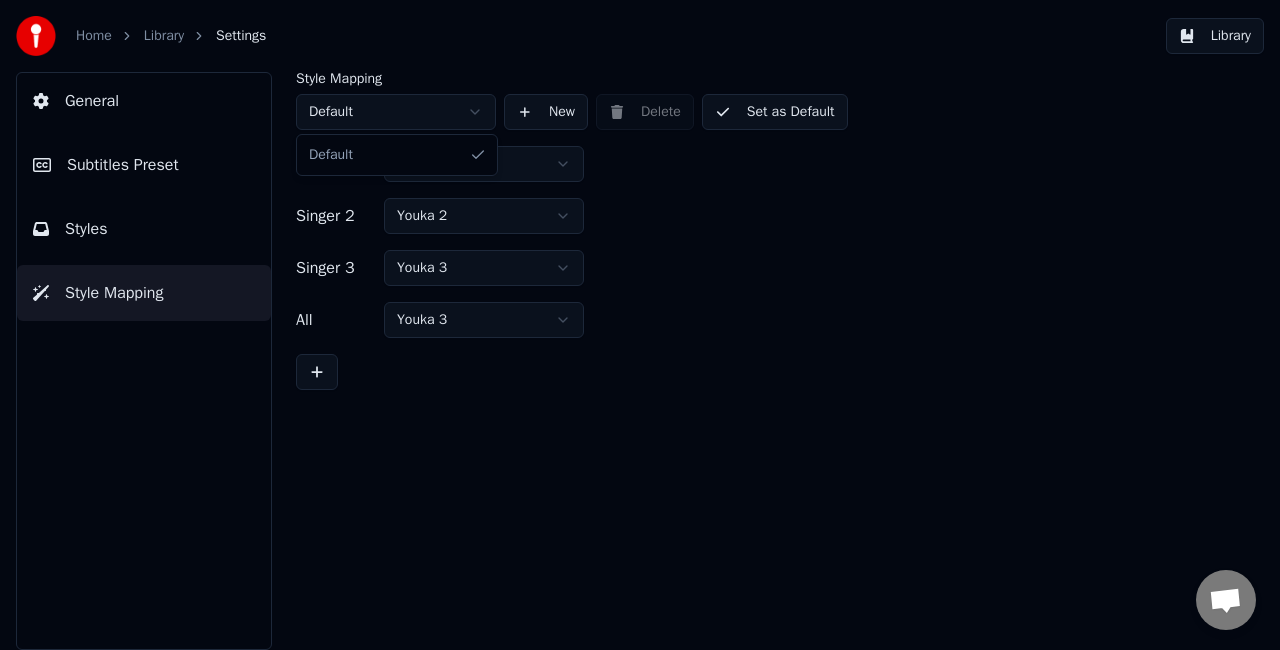 click on "Home Library Settings Library General Subtitles Preset Styles Style Mapping Style Mapping Default New Delete Set as Default Singer   1 Youka Singer   2 Youka 2 Singer   3 Youka 3 All Youka 3 Default" at bounding box center (640, 325) 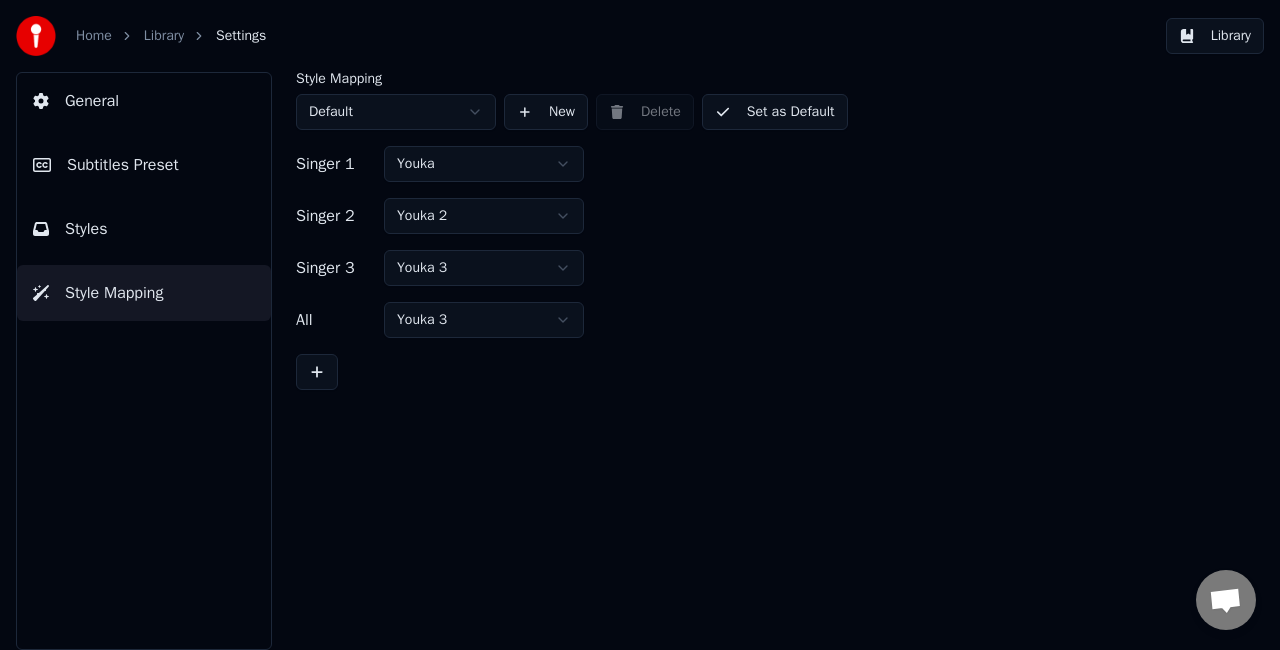 click on "Styles" at bounding box center (144, 229) 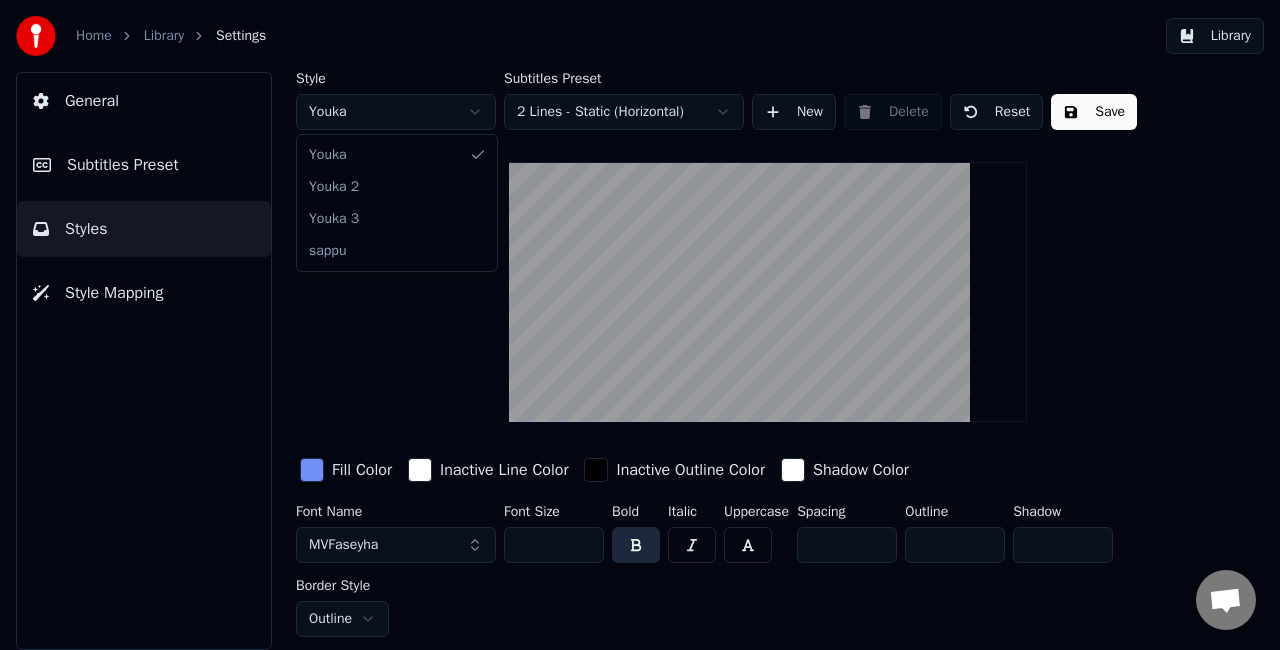 click on "Home Library Settings Library General Subtitles Preset Styles Style Mapping Style Youka Subtitles Preset 2 Lines - Static (Horizontal) New Delete Reset Save Fill Color Inactive Line Color Inactive Outline Color Shadow Color Font Name MVFaseyha Font Size *** Bold Italic Uppercase Spacing ** Outline ** Shadow * Border Style Outline Youka Youka 2 Youka 3 sappu" at bounding box center [640, 325] 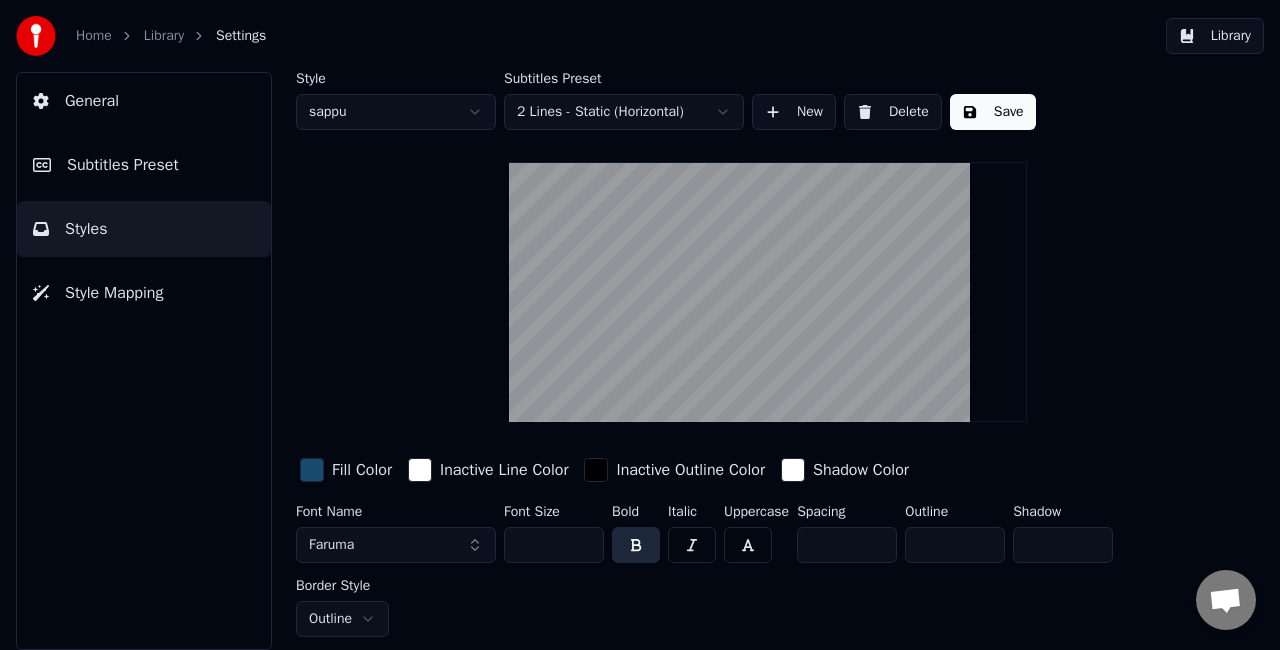 click on "Save" at bounding box center (993, 112) 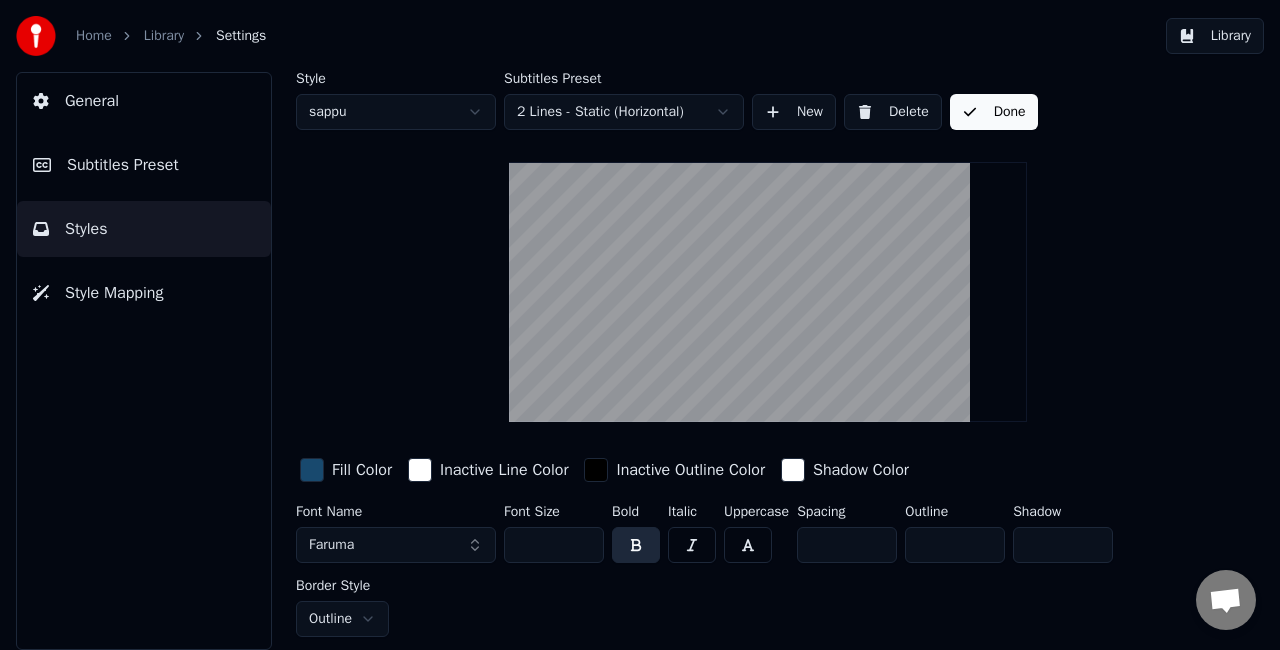 click on "Done" at bounding box center [994, 112] 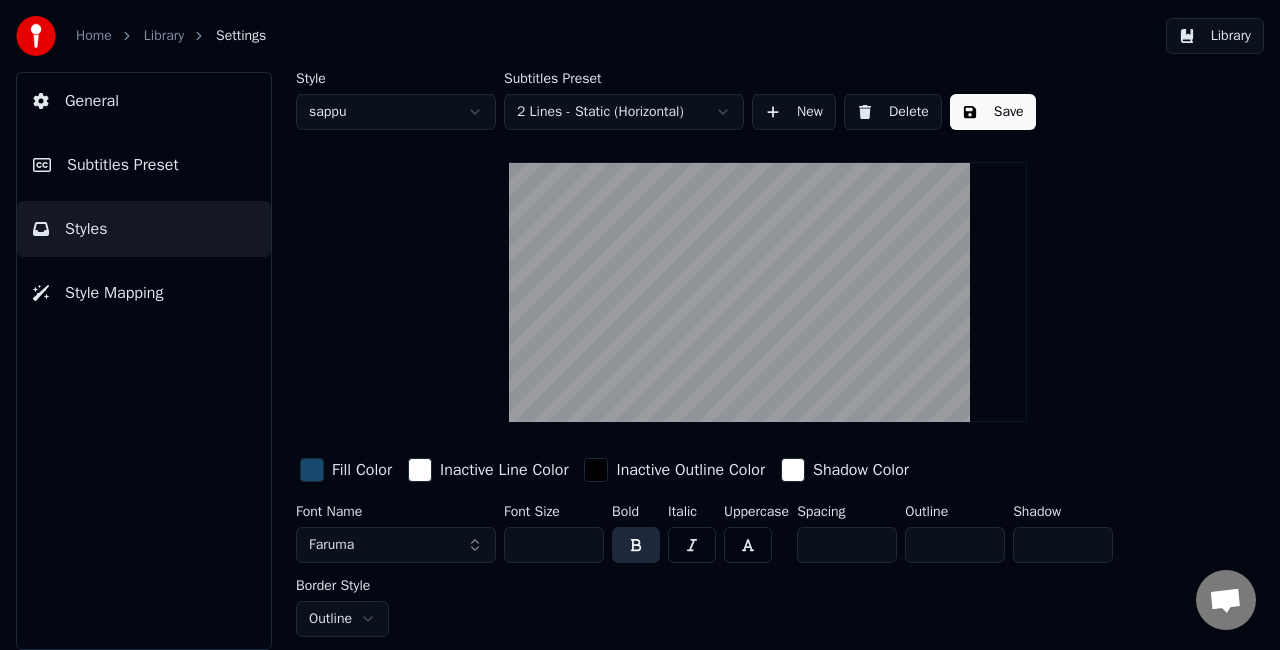 click on "Library" at bounding box center (1215, 36) 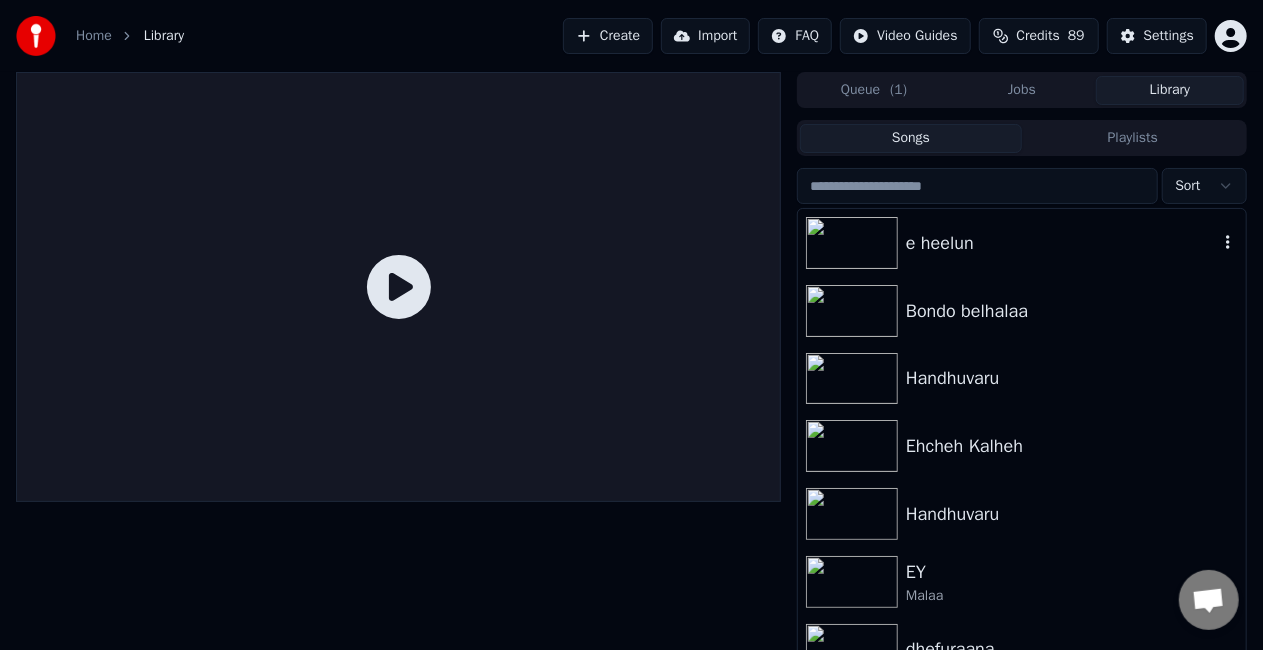 click on "e heelun" at bounding box center [1022, 243] 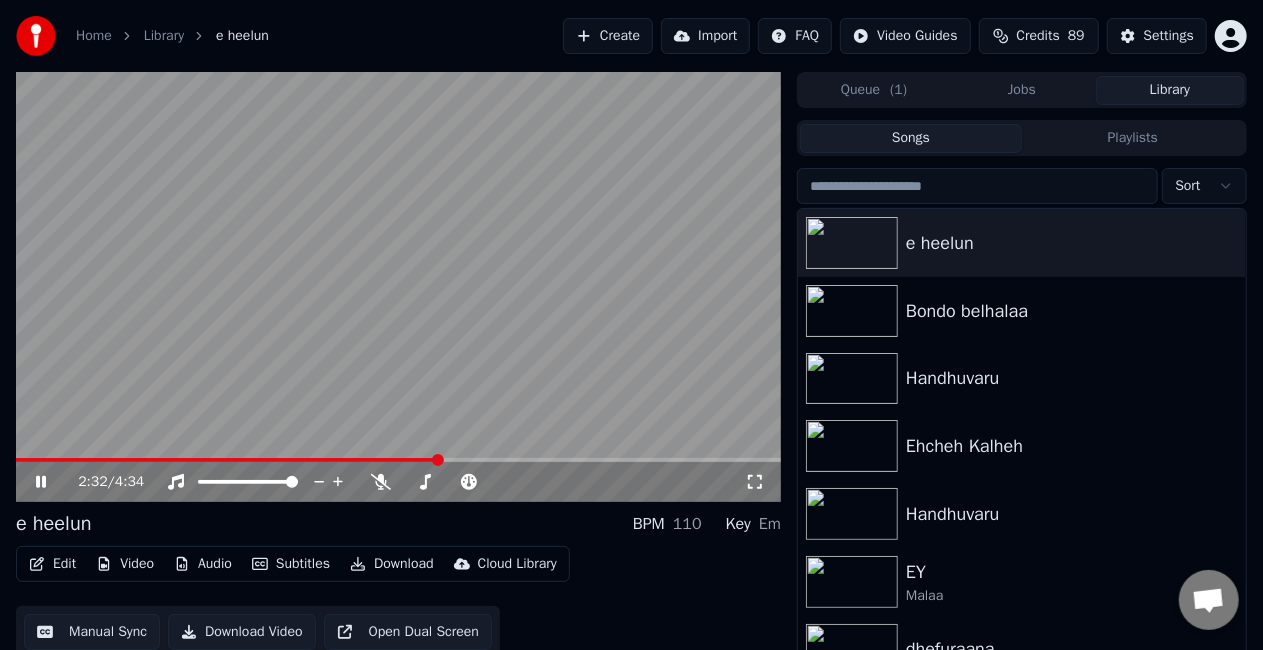click at bounding box center (398, 460) 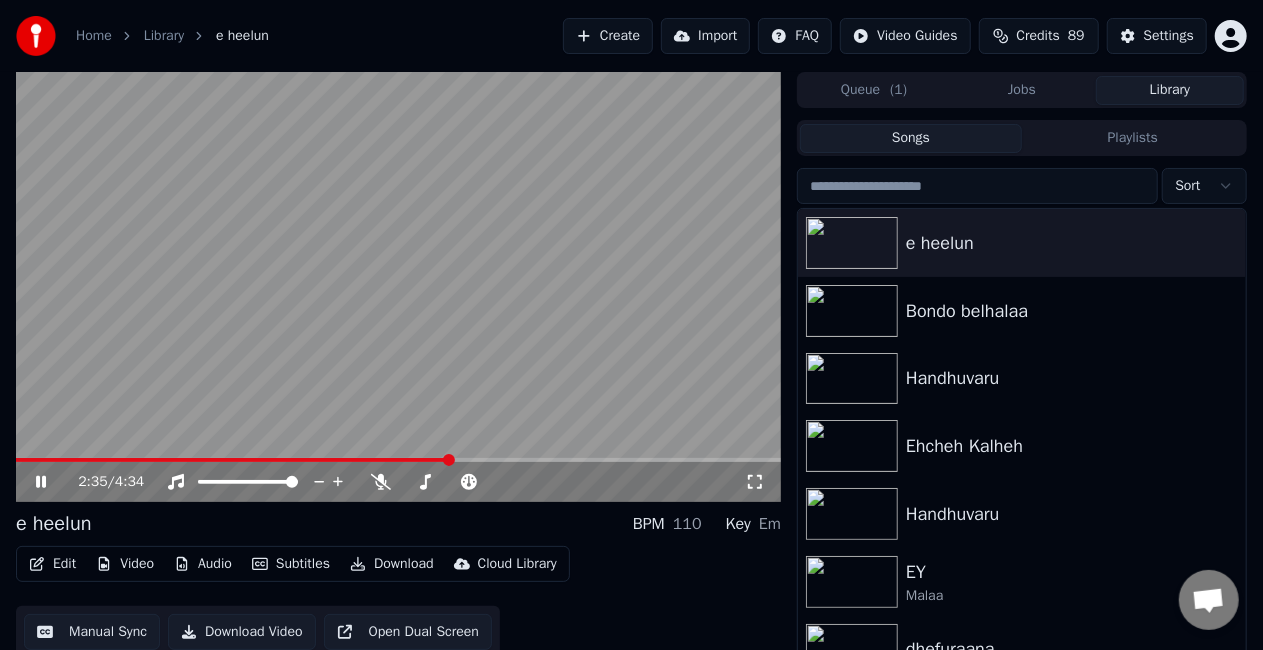 click at bounding box center [398, 287] 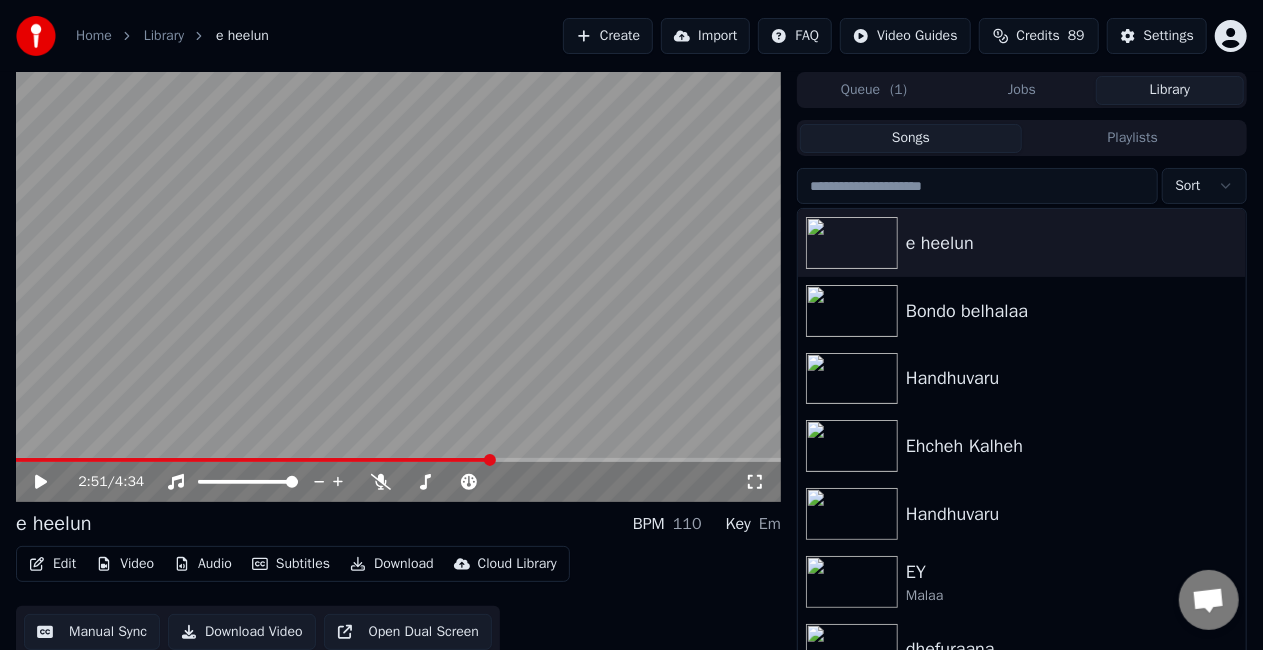 click at bounding box center (398, 460) 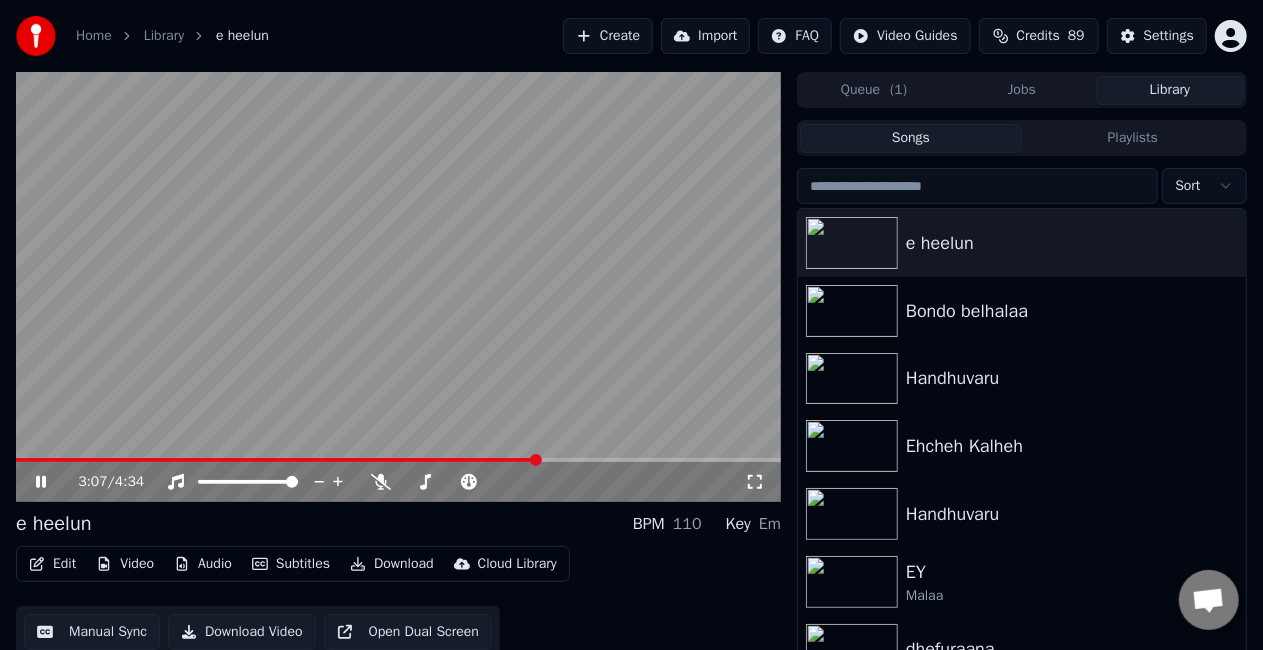 click at bounding box center [277, 460] 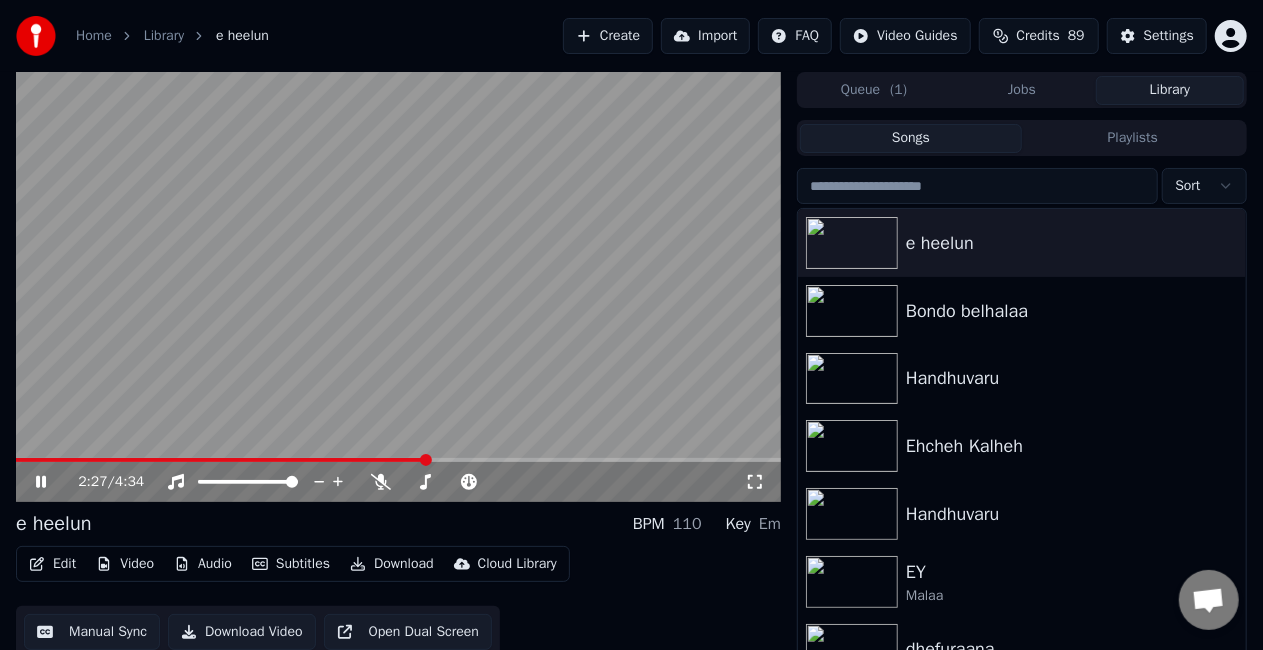 click at bounding box center (398, 287) 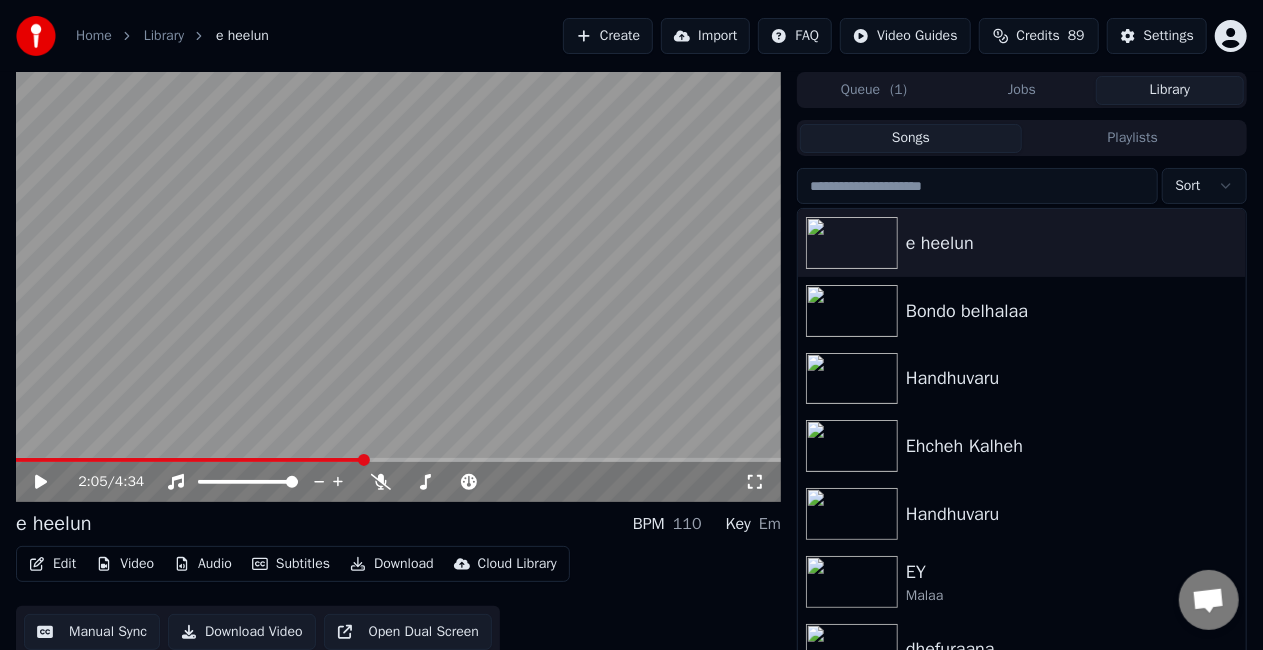 click at bounding box center (190, 460) 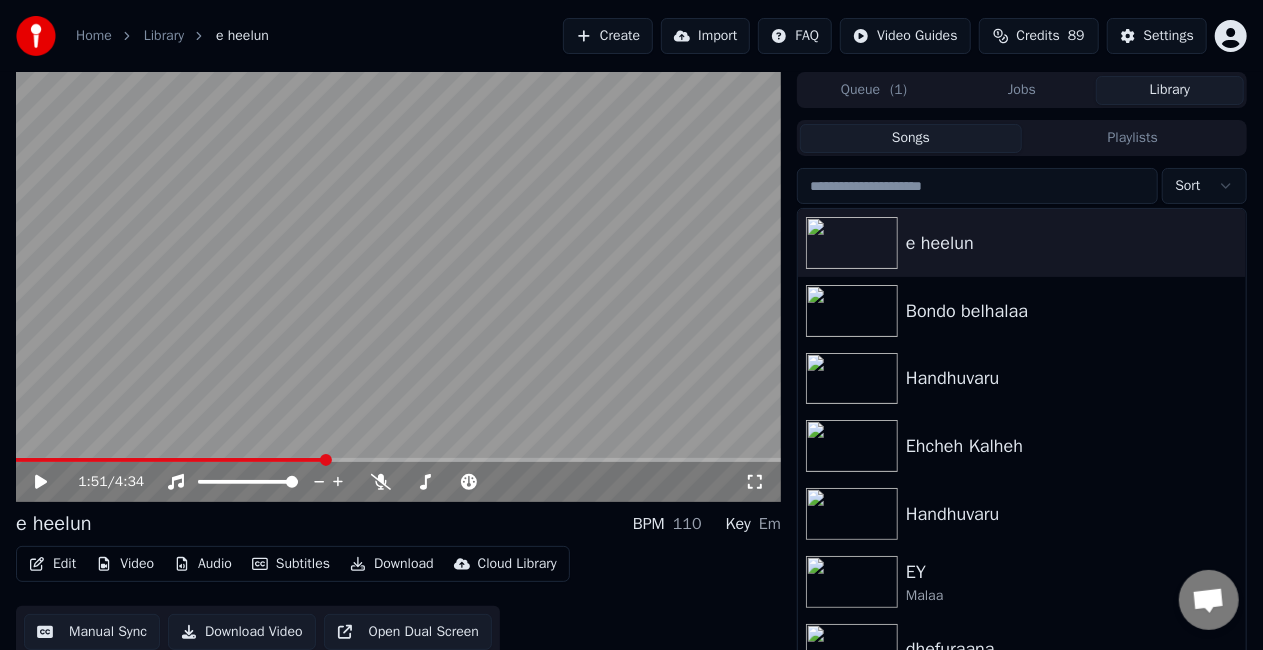 click at bounding box center (170, 460) 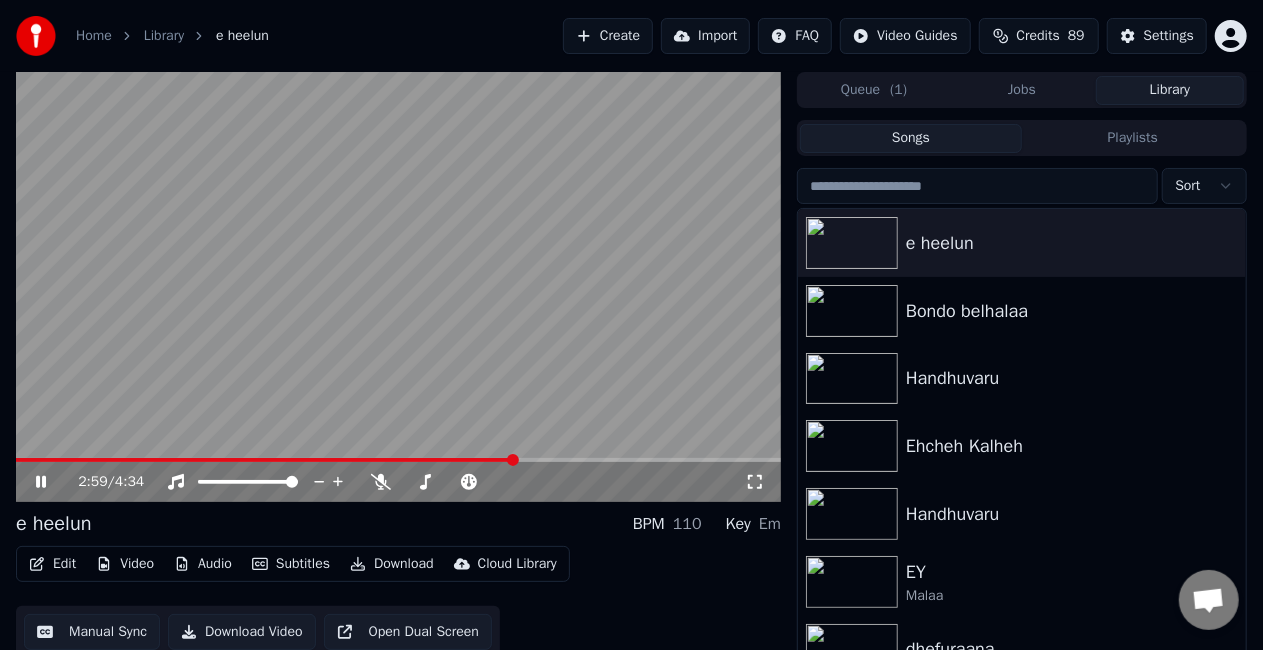 click at bounding box center [398, 287] 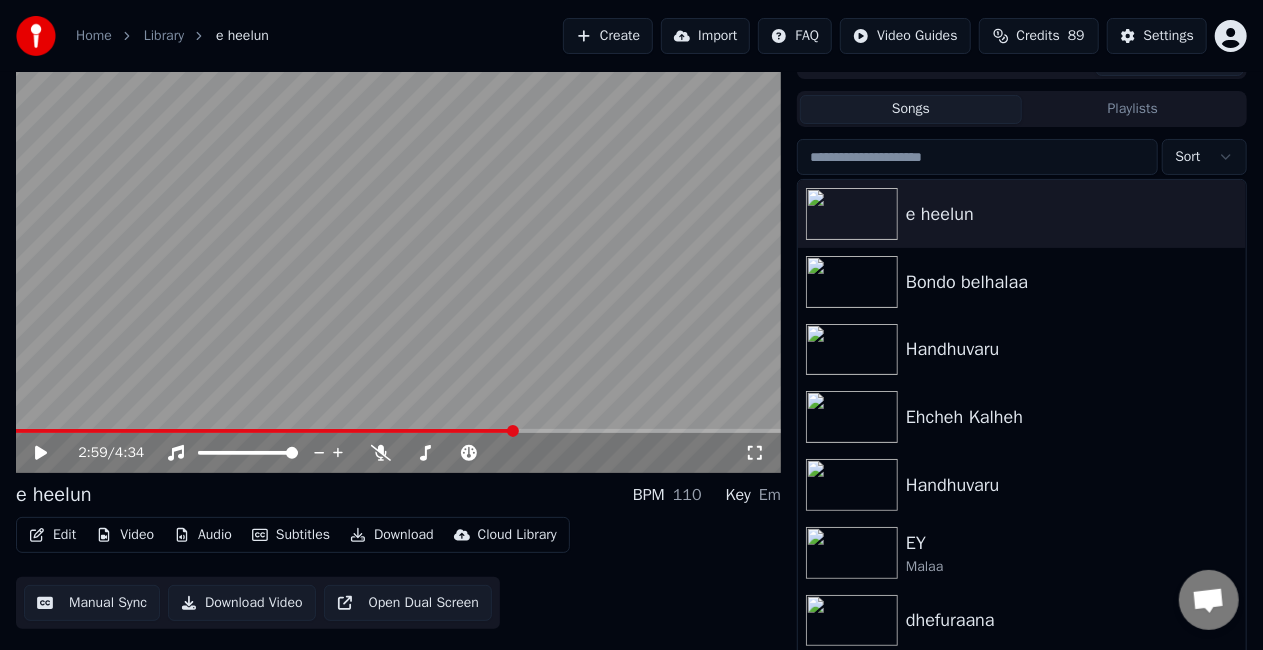 scroll, scrollTop: 45, scrollLeft: 0, axis: vertical 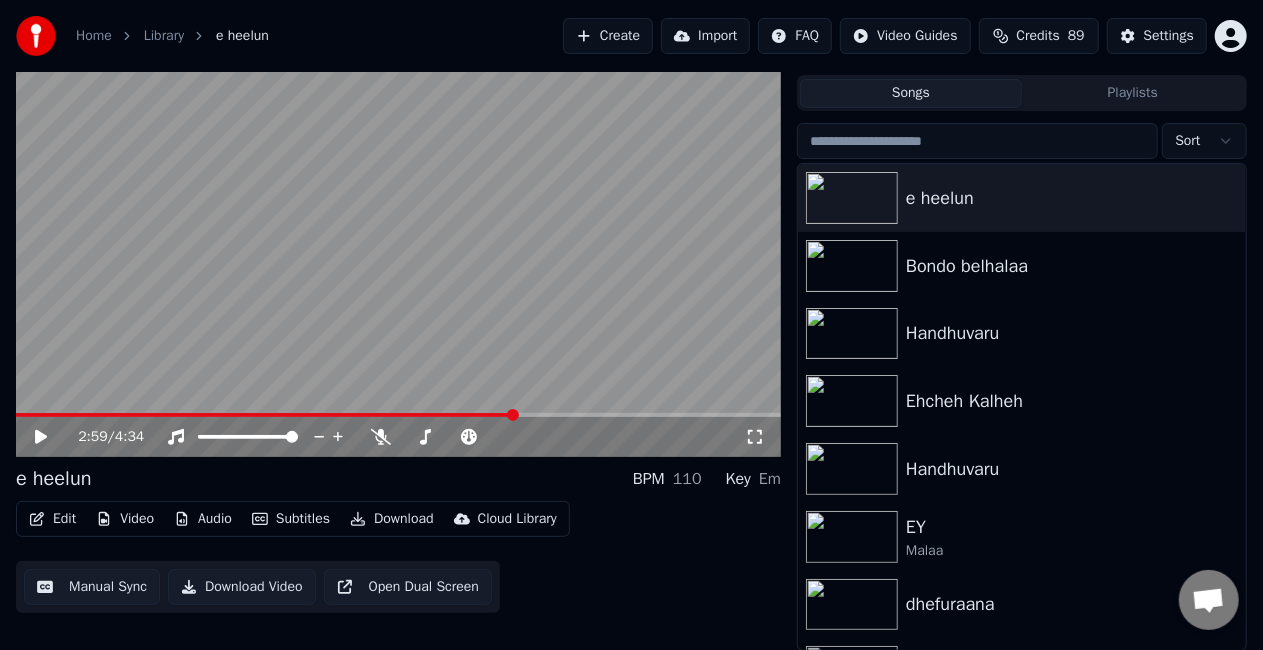 click on "Edit" at bounding box center [52, 519] 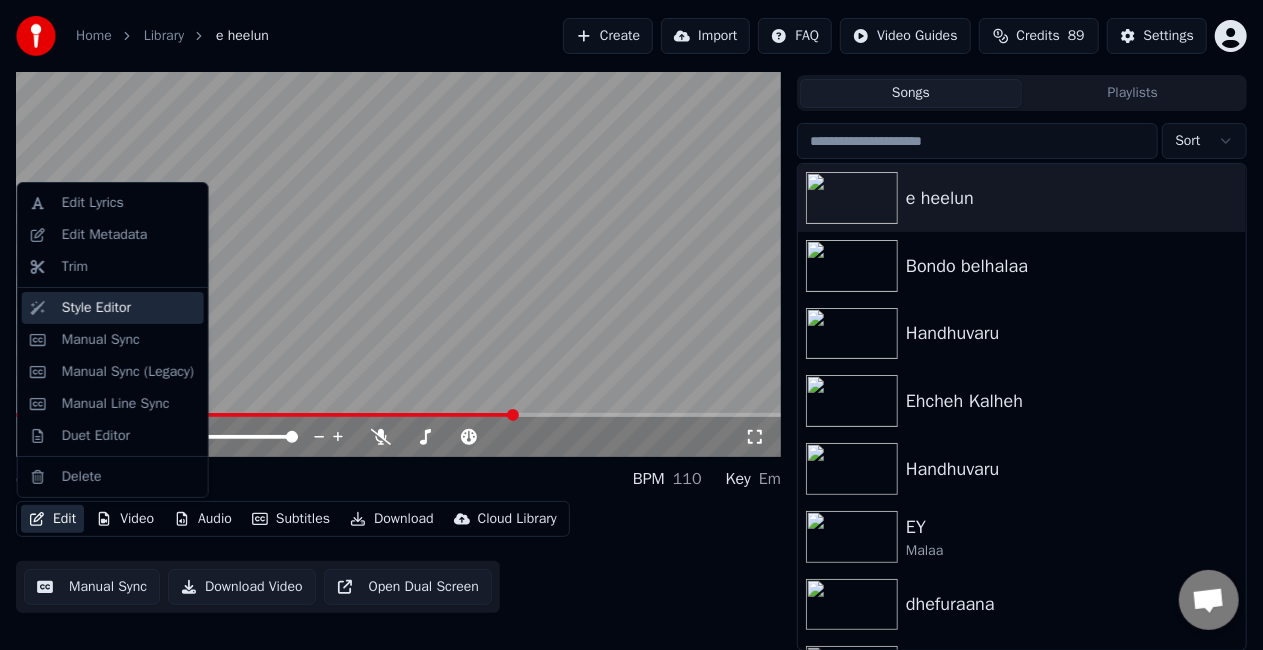 click on "Style Editor" at bounding box center [96, 308] 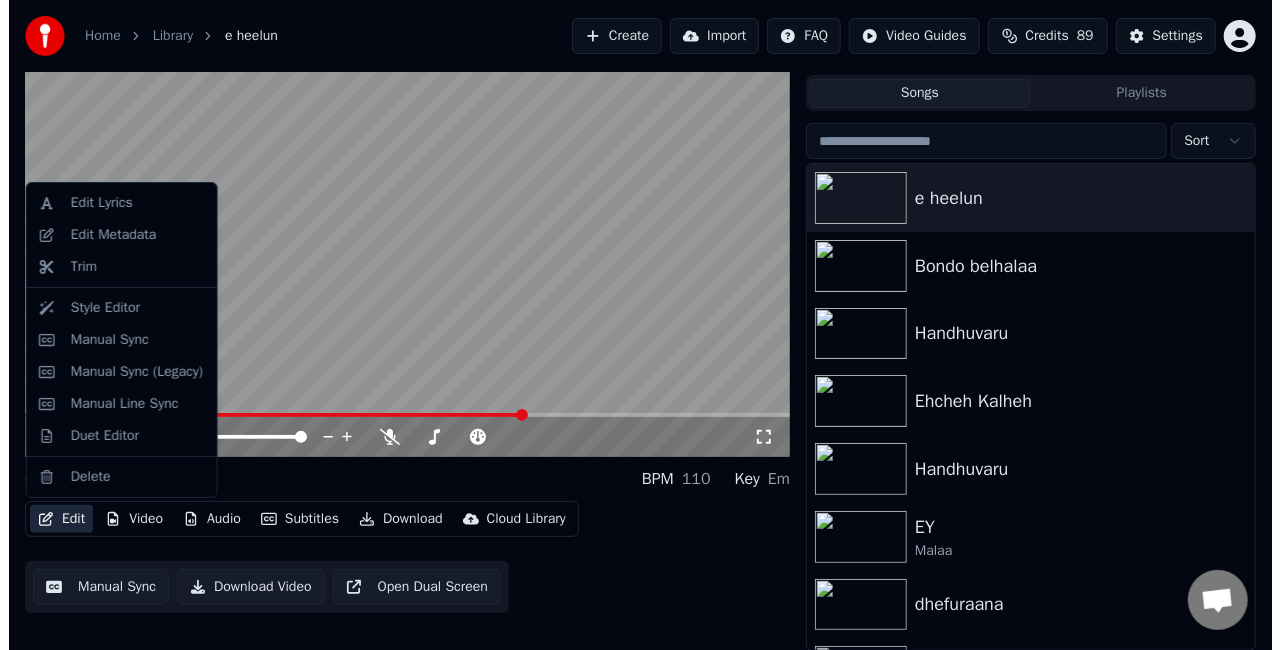 scroll, scrollTop: 0, scrollLeft: 0, axis: both 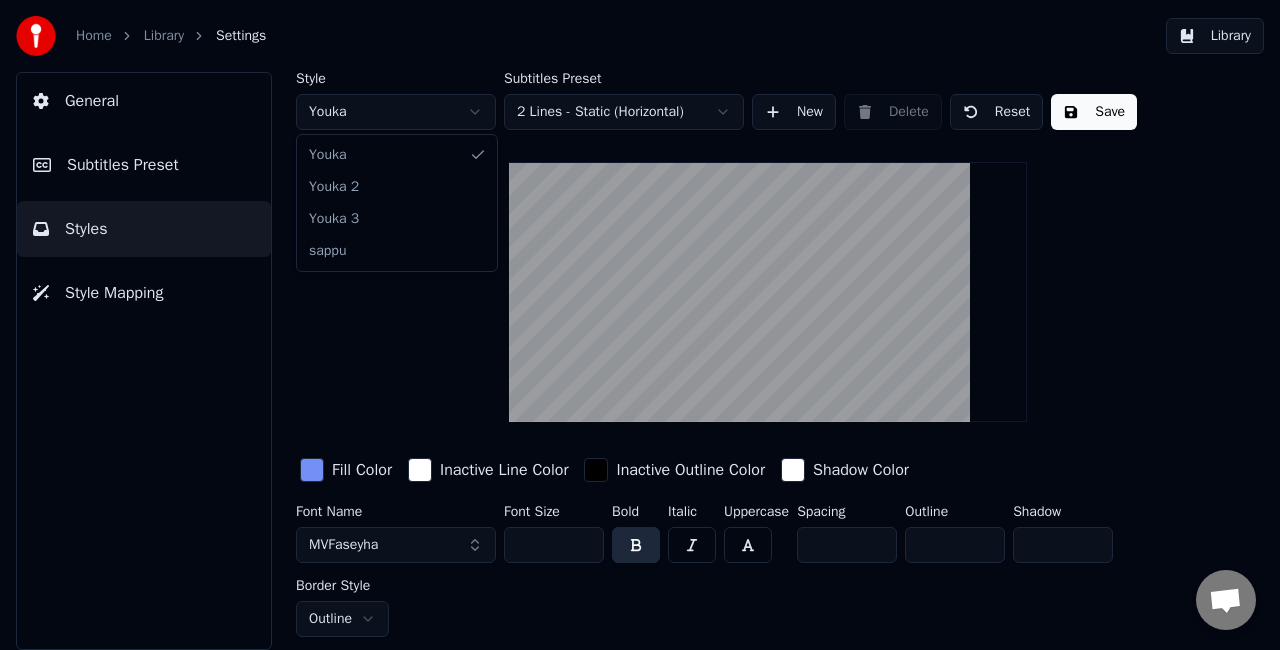 click on "Home Library Settings Library General Subtitles Preset Styles Style Mapping Style Youka Subtitles Preset 2 Lines - Static (Horizontal) New Delete Reset Save Fill Color Inactive Line Color Inactive Outline Color Shadow Color Font Name MVFaseyha Font Size *** Bold Italic Uppercase Spacing ** Outline ** Shadow * Border Style Outline Youka Youka 2 Youka 3 sappu" at bounding box center [640, 325] 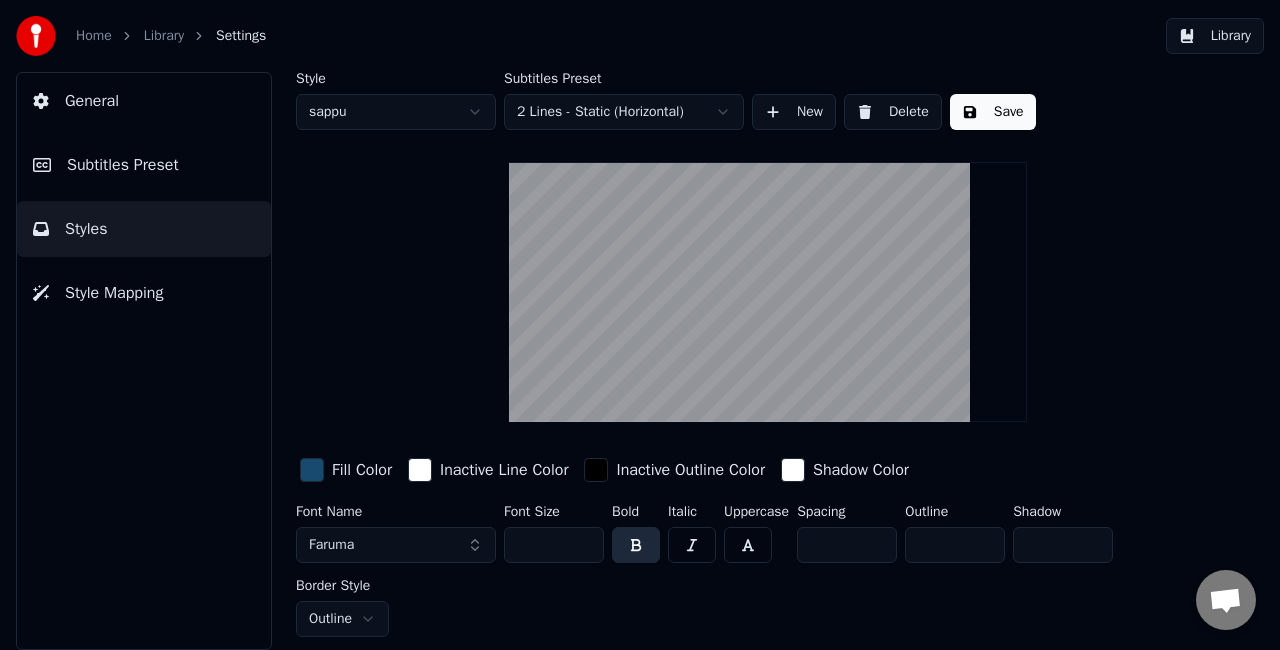 click on "Subtitles Preset" at bounding box center [123, 165] 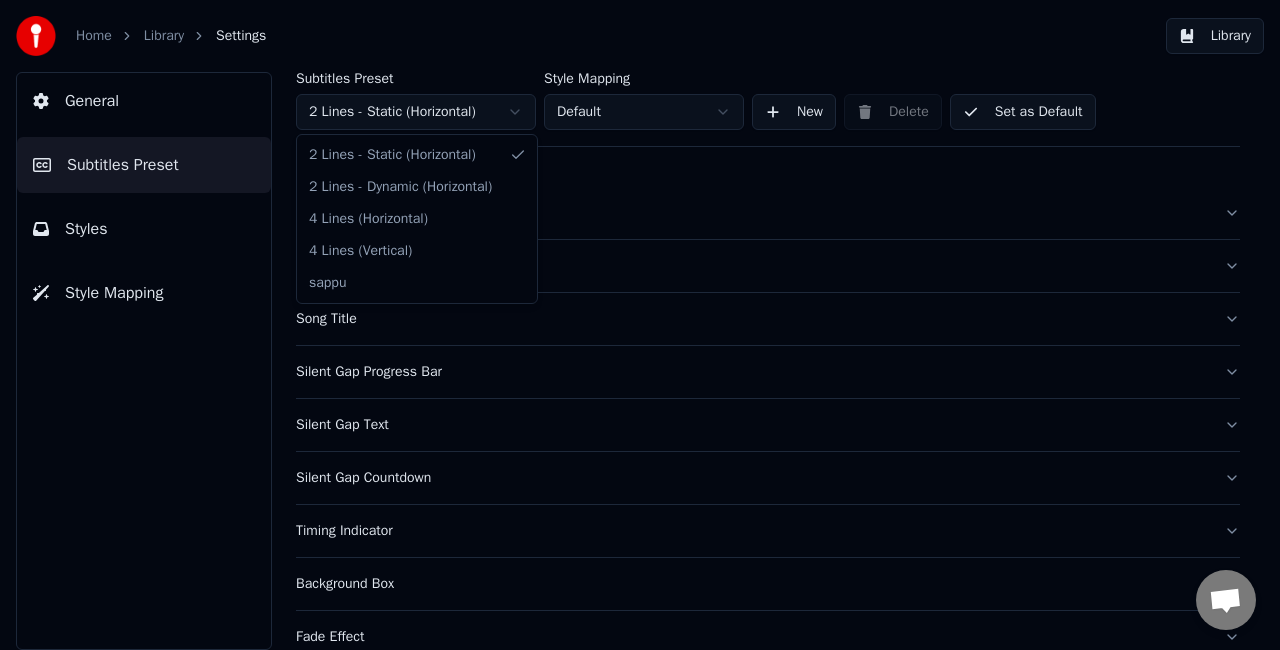click on "Home Library Settings Library General Subtitles Preset Styles Style Mapping Subtitles Preset 2 Lines - Static (Horizontal) Style Mapping Default New Delete Set as Default General Layout Song Title Silent Gap Progress Bar Silent Gap Text Silent Gap Countdown Timing Indicator Background Box Fade Effect Offset Max Characters Per Line Auto Line Break 2 Lines - Static (Horizontal) 2 Lines - Dynamic (Horizontal) 4 Lines (Horizontal) 4 Lines (Vertical) sappu" at bounding box center [640, 325] 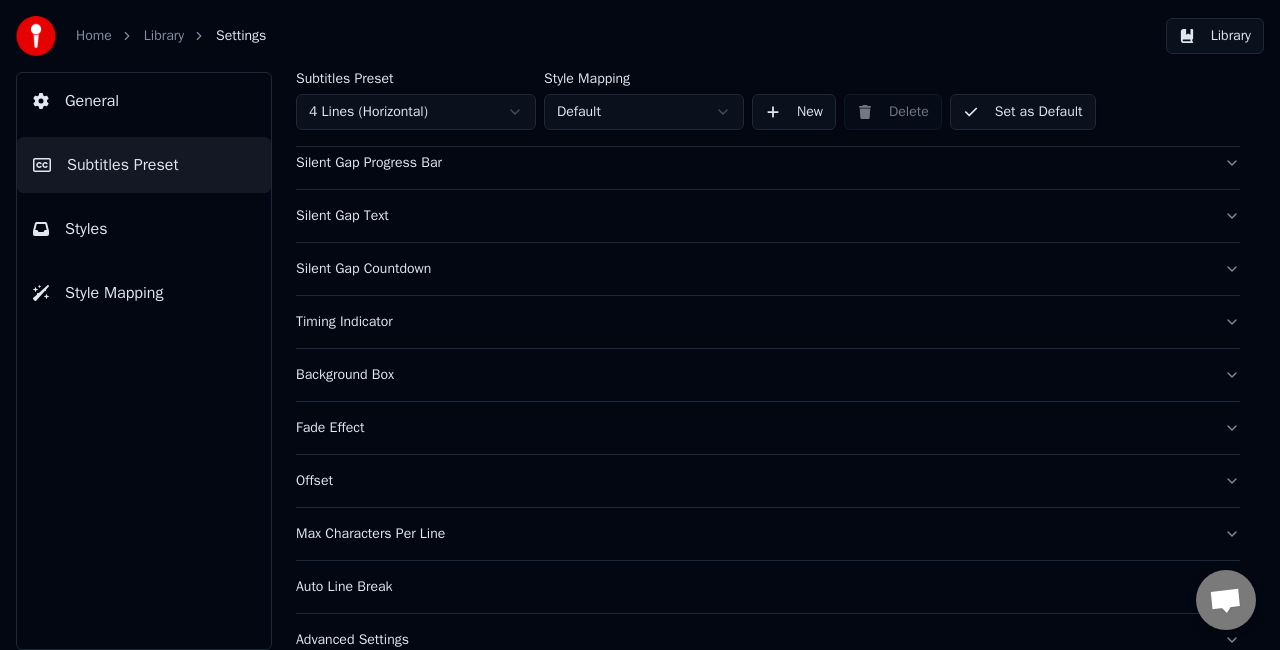 scroll, scrollTop: 184, scrollLeft: 0, axis: vertical 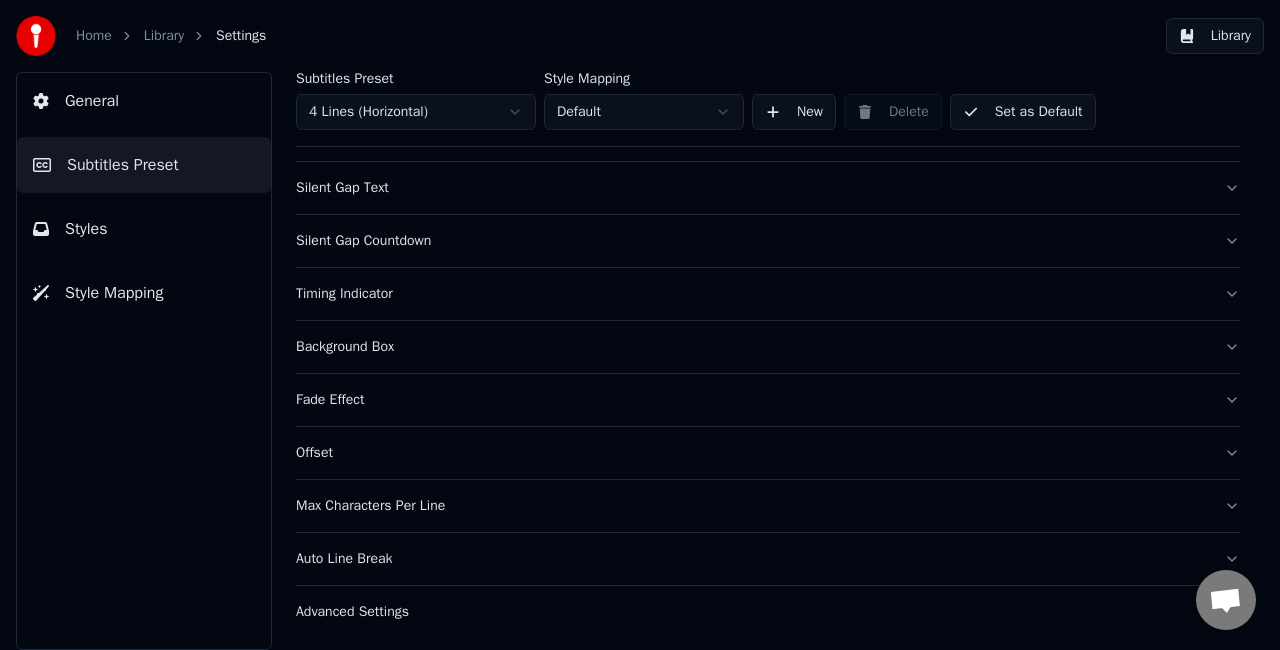 click on "Silent Gap Text" at bounding box center [768, 188] 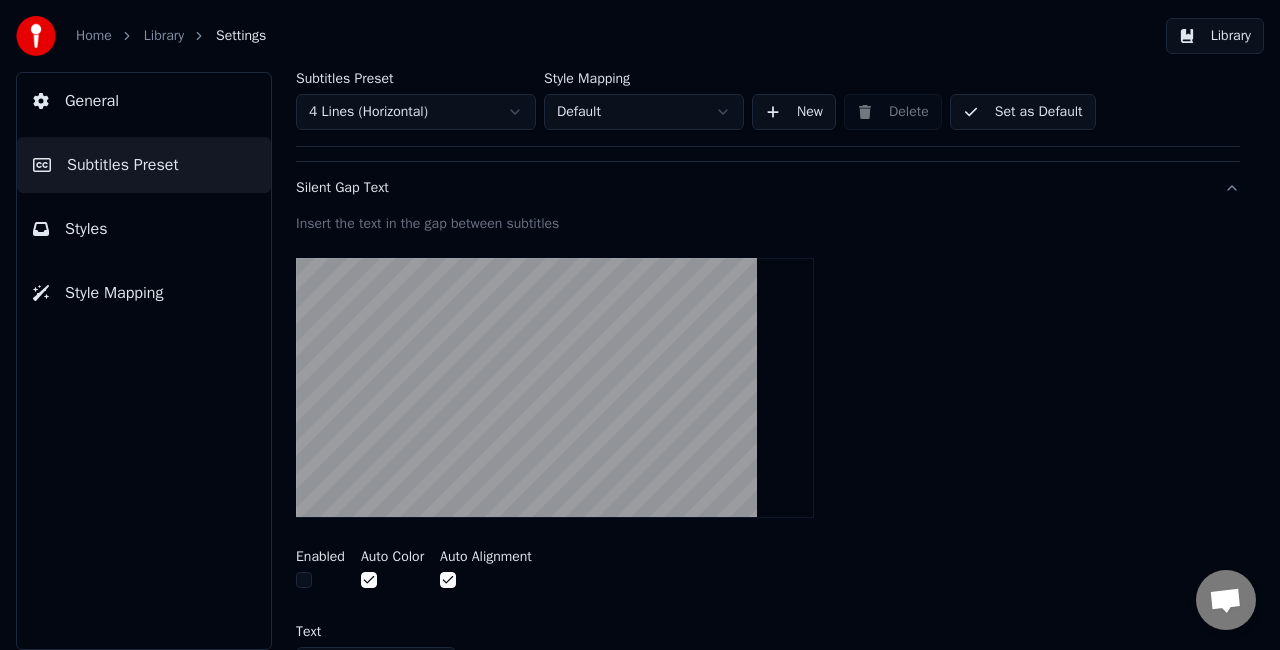 click at bounding box center (304, 580) 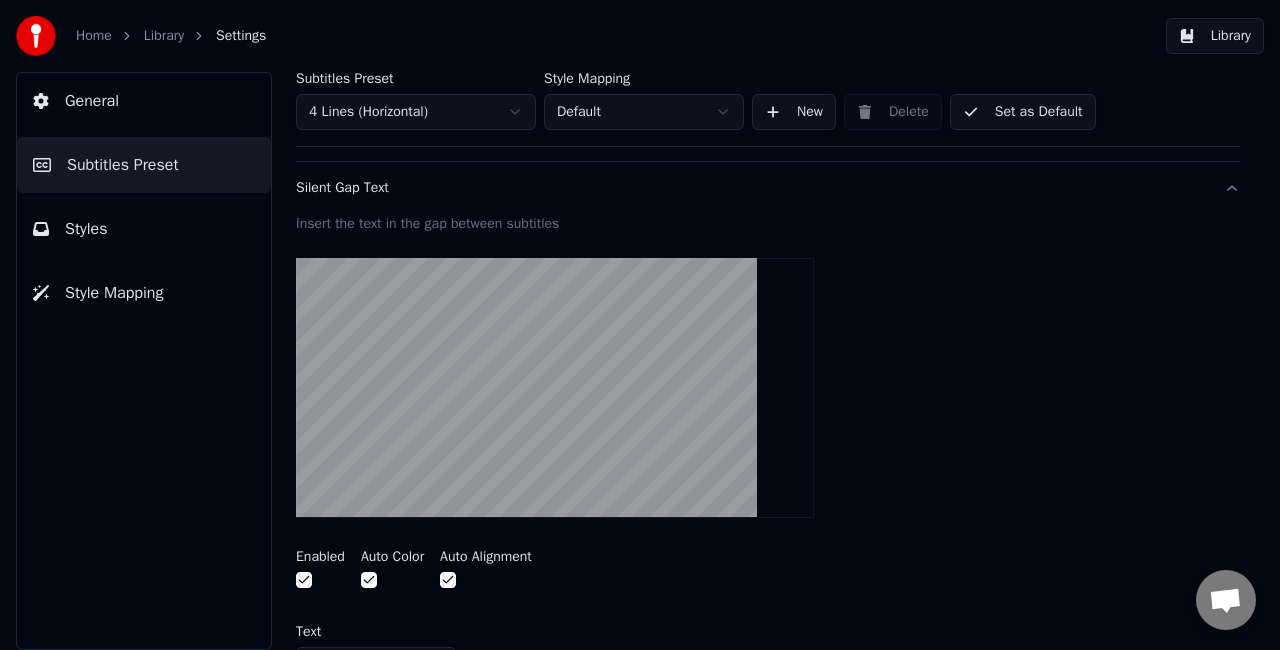 click at bounding box center (304, 580) 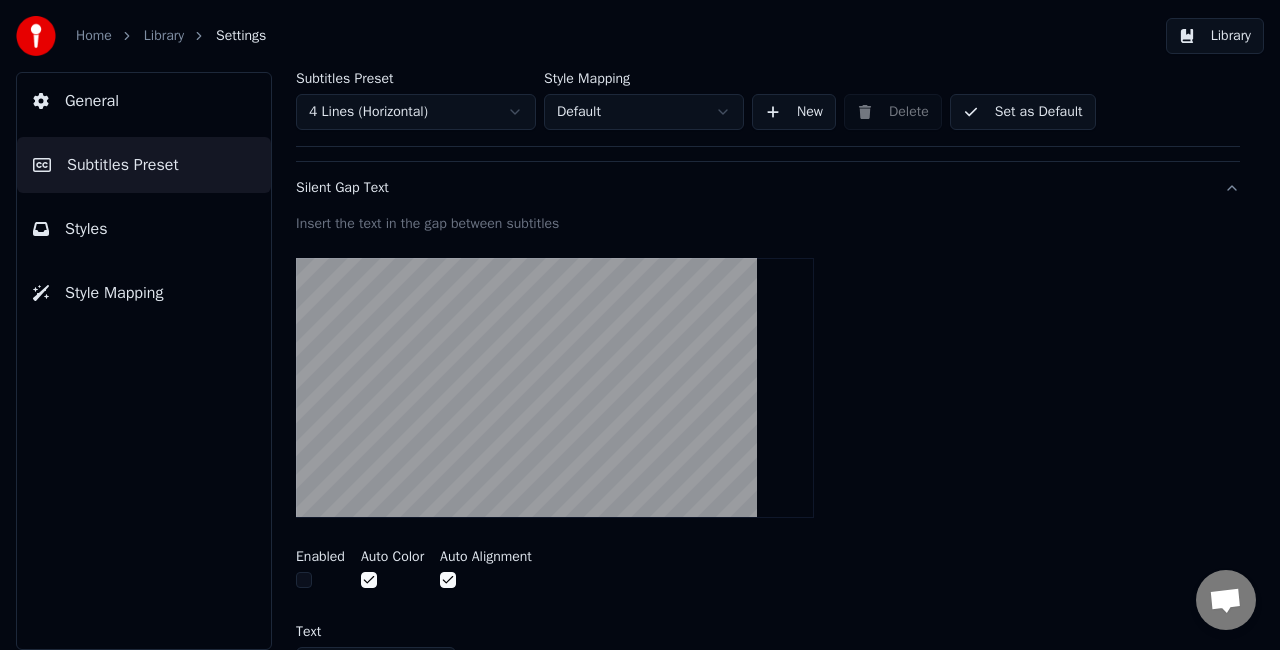 scroll, scrollTop: 284, scrollLeft: 0, axis: vertical 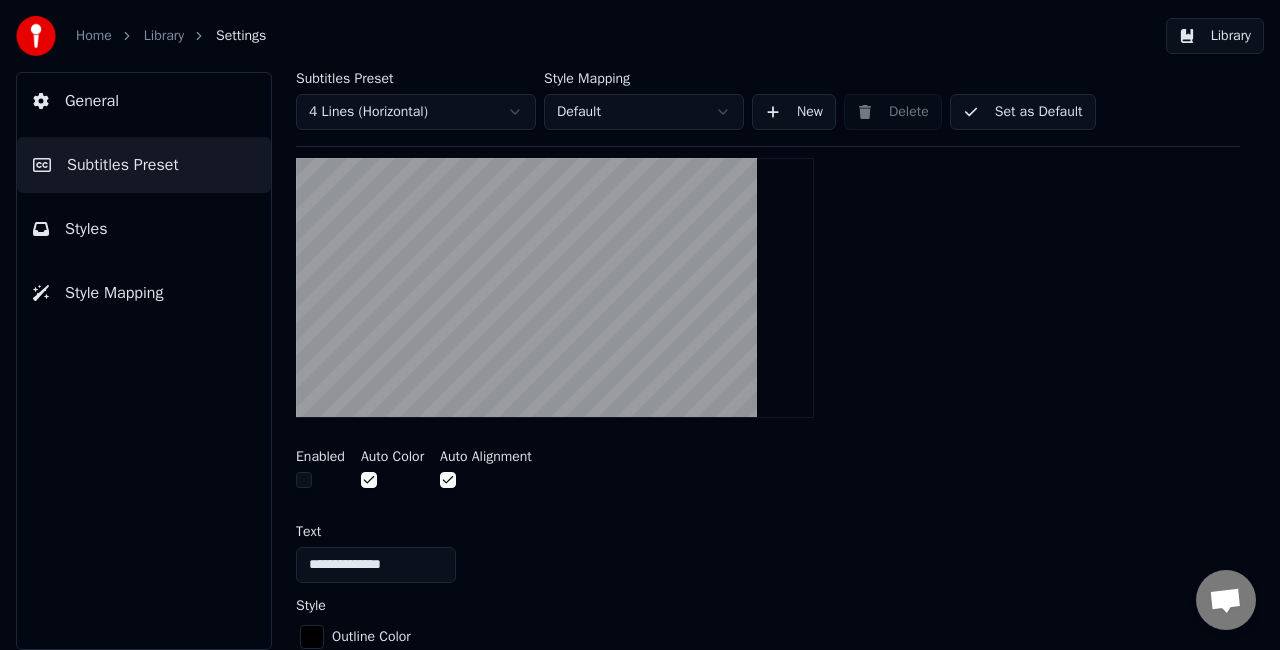 click on "Enabled" at bounding box center [320, 471] 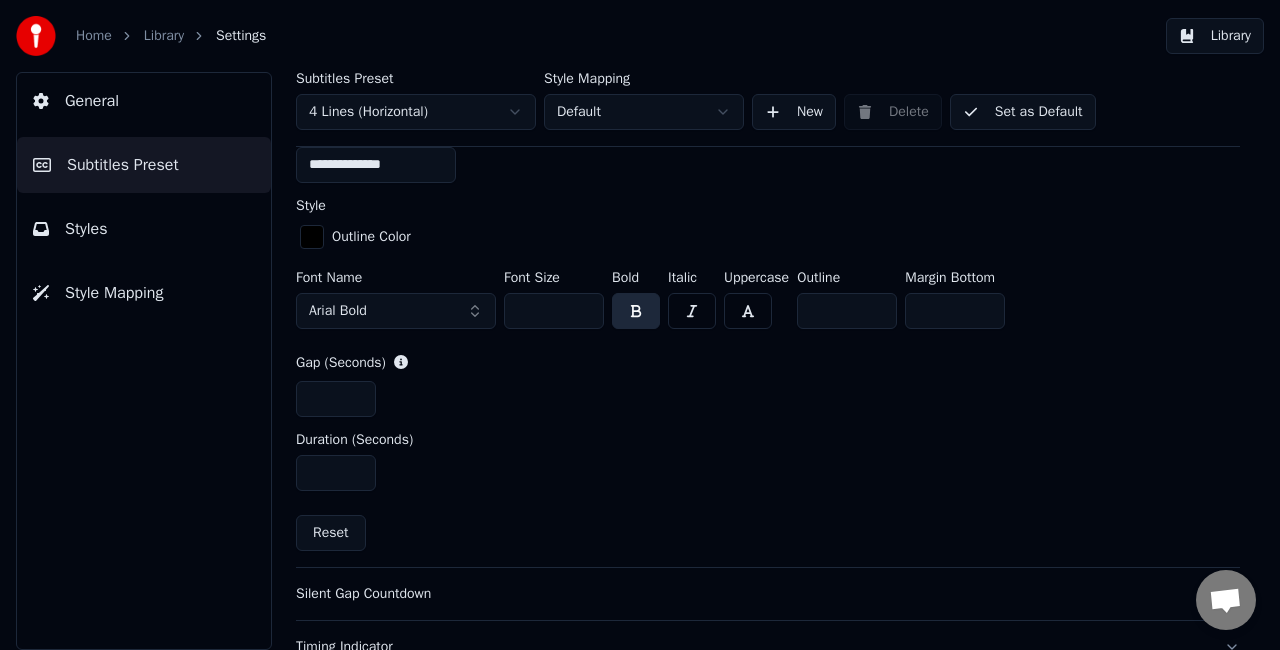 scroll, scrollTop: 584, scrollLeft: 0, axis: vertical 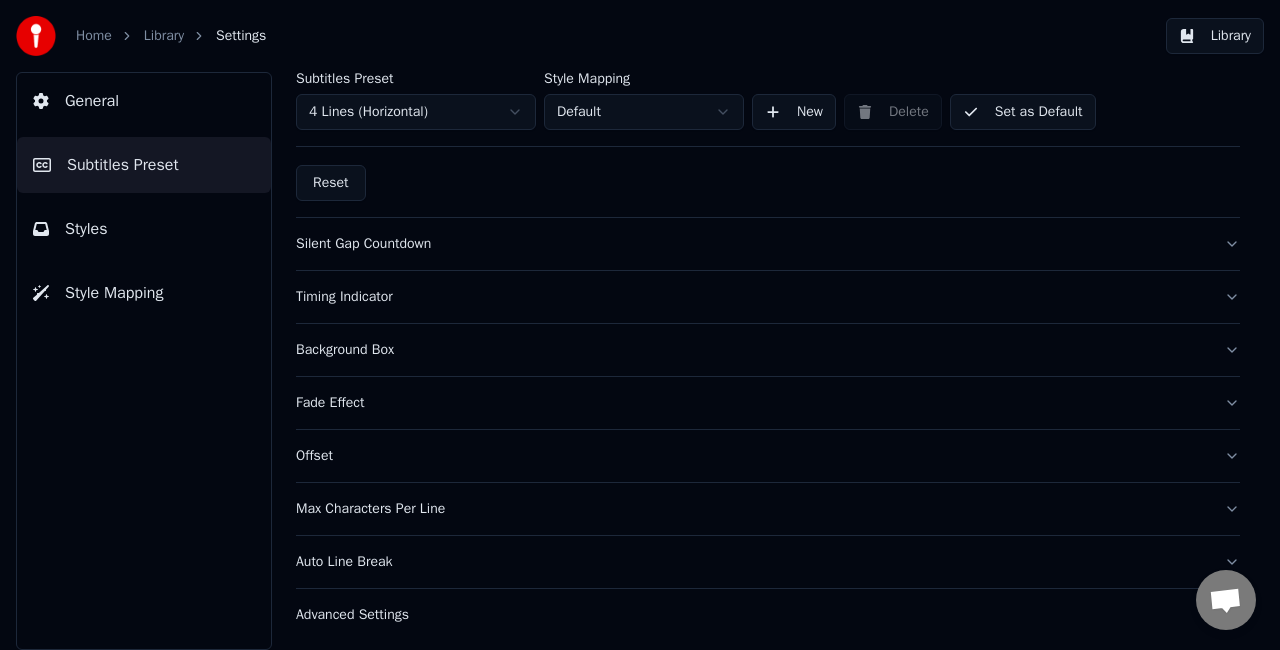 click on "Timing Indicator" at bounding box center [752, 297] 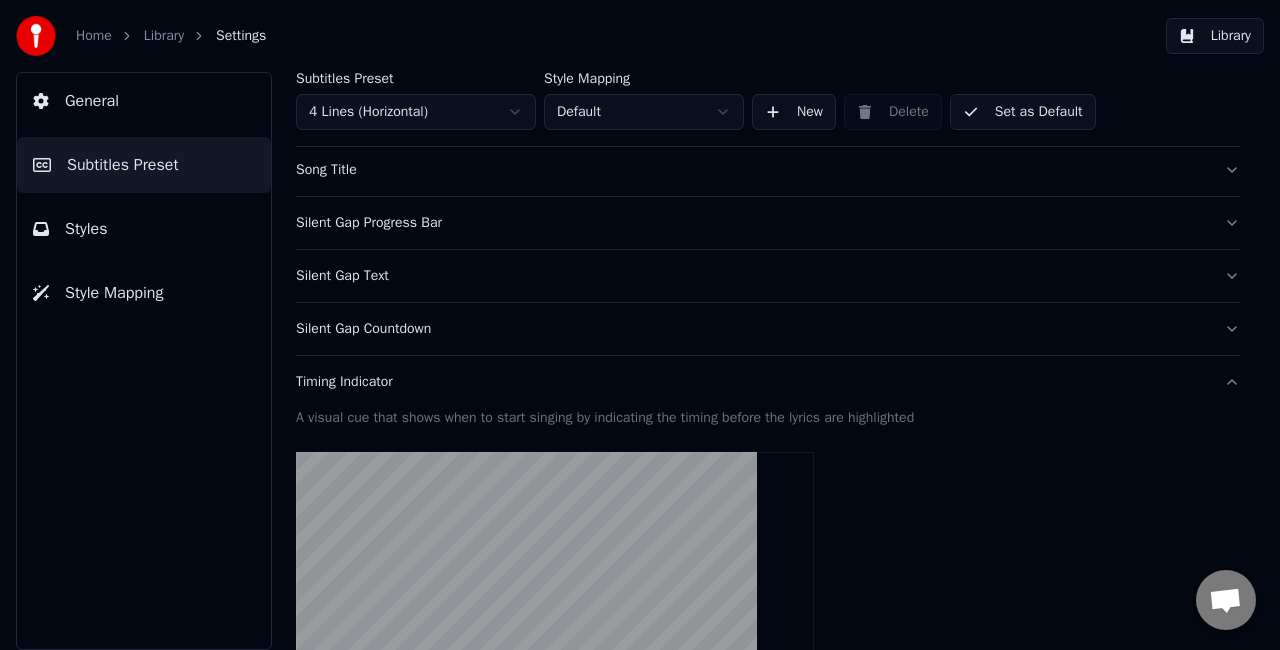 scroll, scrollTop: 0, scrollLeft: 0, axis: both 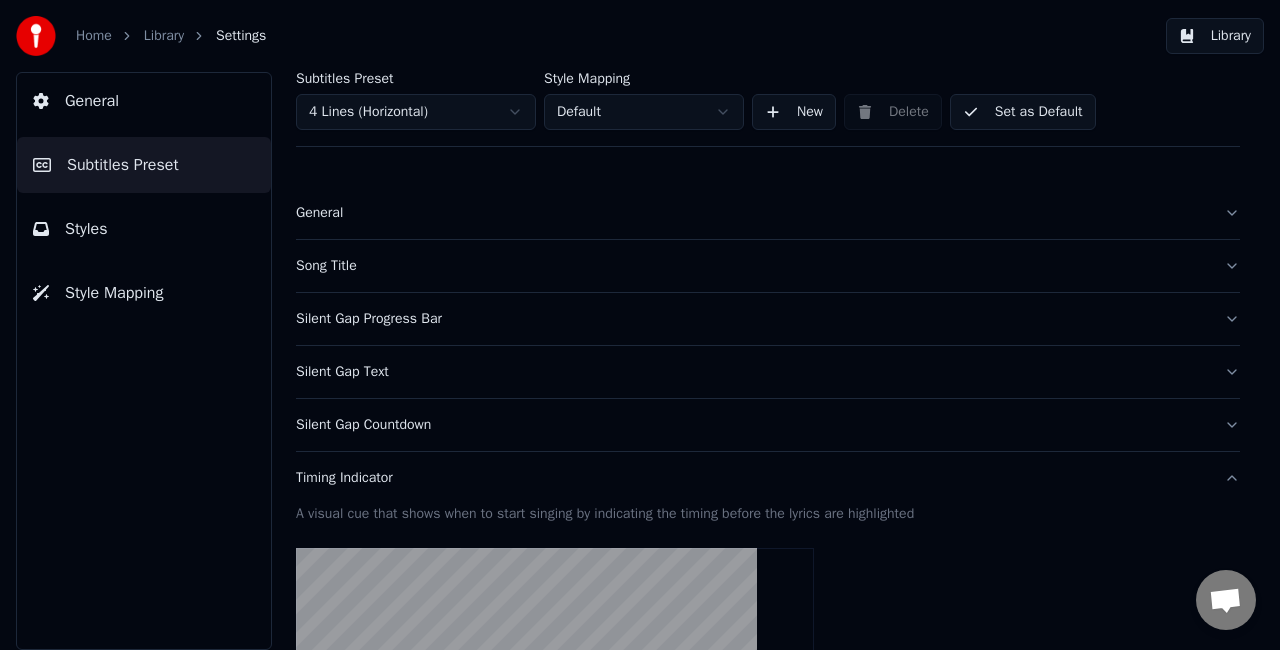 click on "Set as Default" at bounding box center [1023, 112] 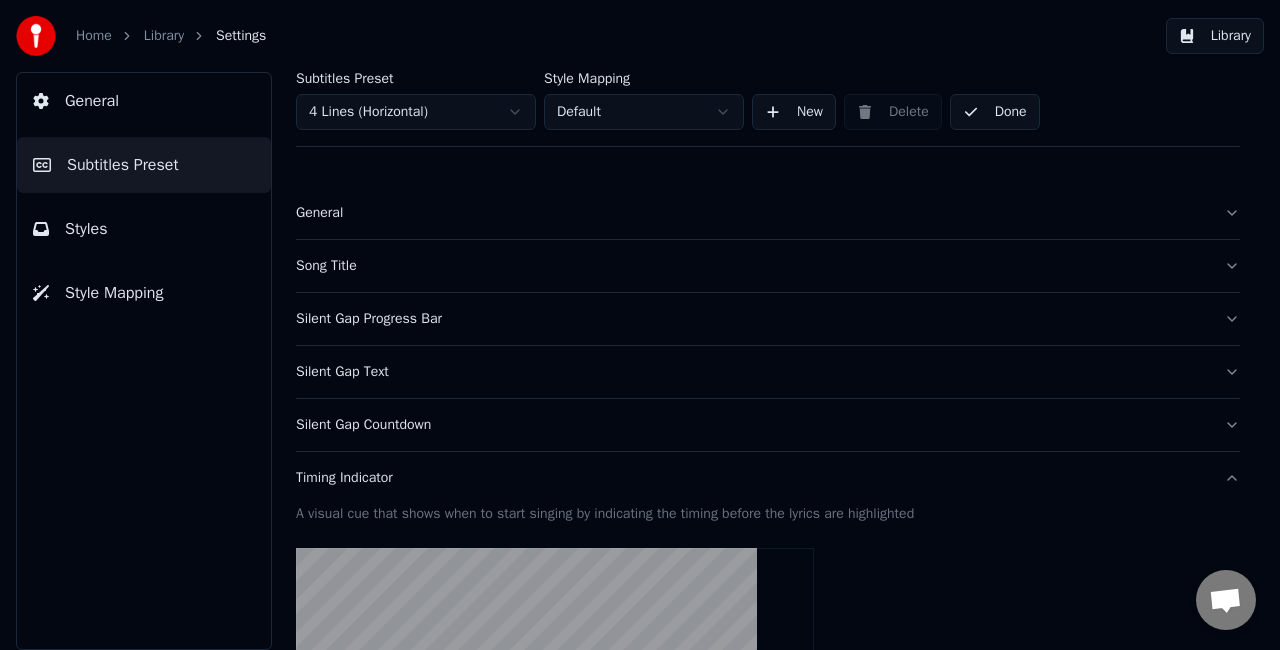 click on "Done" at bounding box center [995, 112] 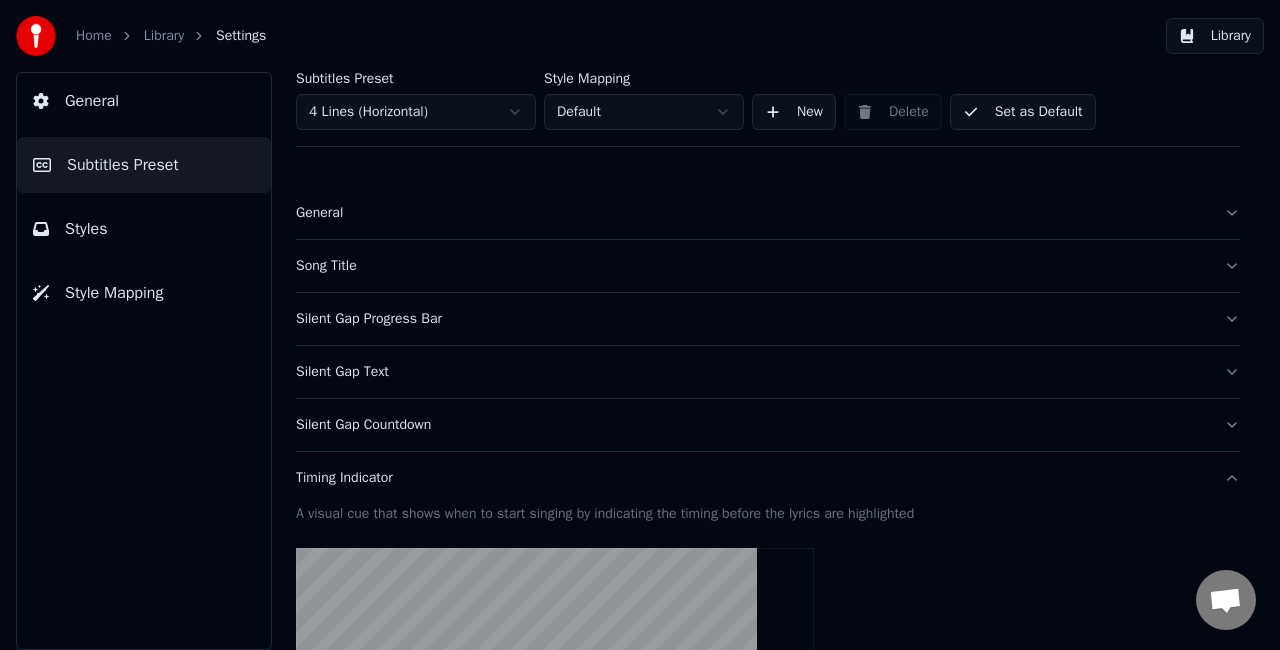 drag, startPoint x: 1190, startPoint y: 14, endPoint x: 1186, endPoint y: 34, distance: 20.396078 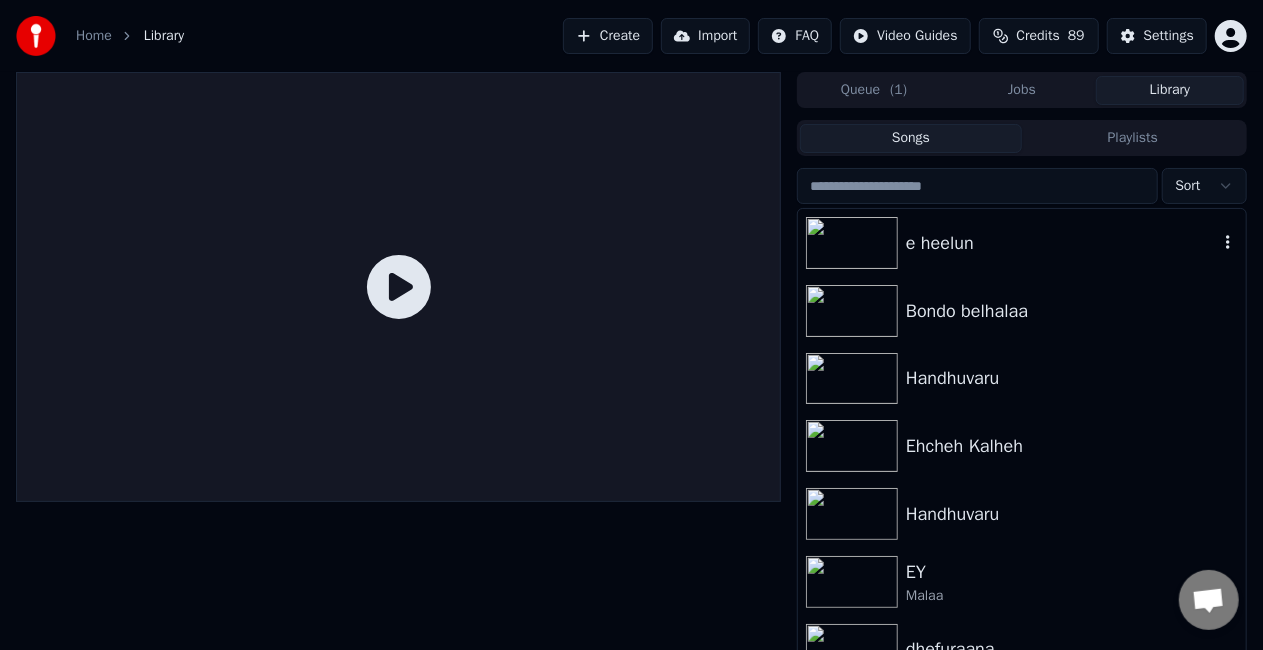 click on "e heelun" at bounding box center [1062, 243] 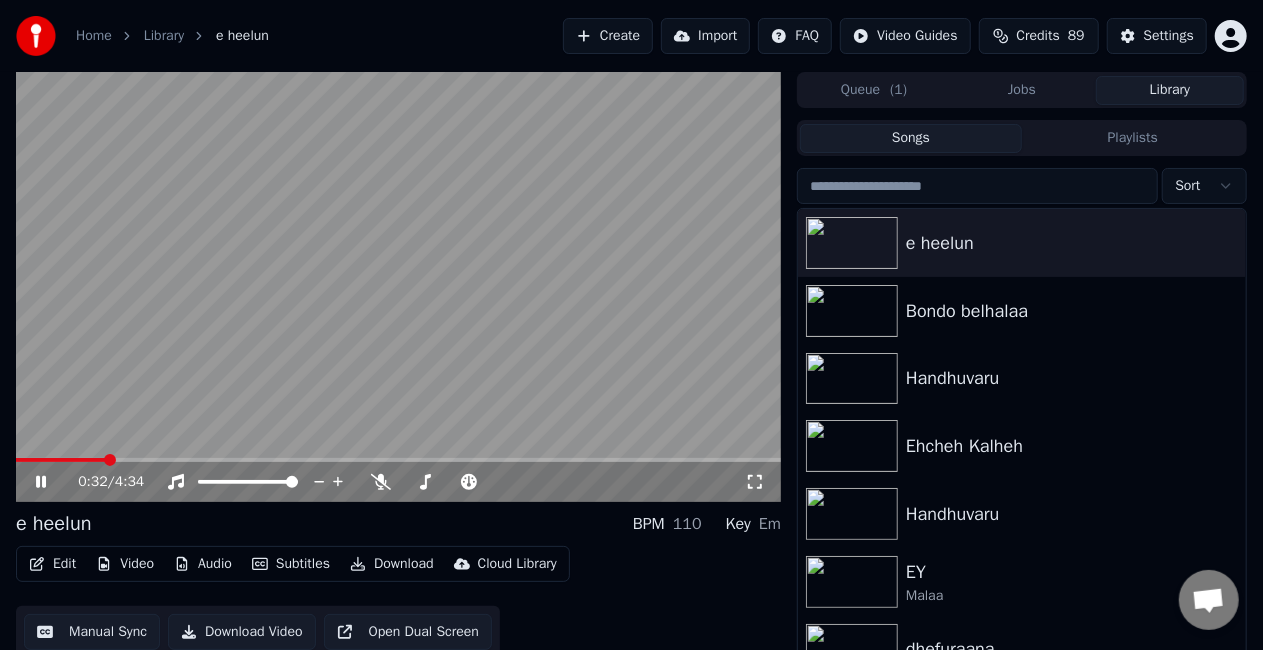 click at bounding box center (398, 460) 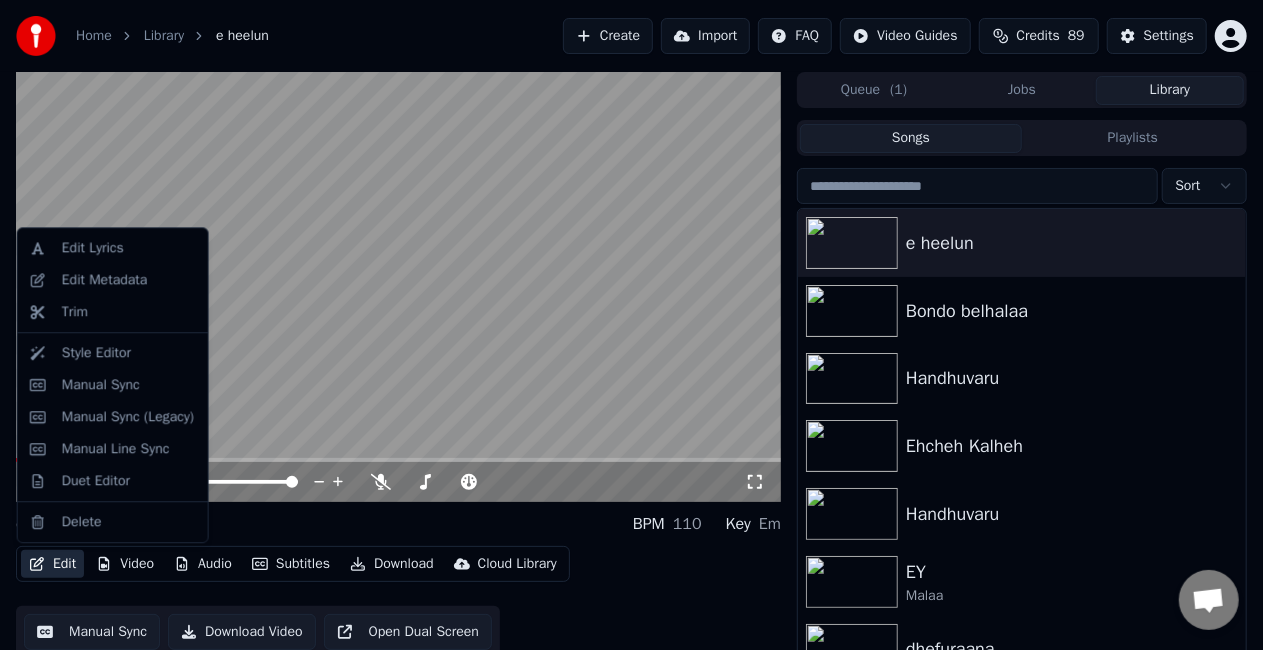 click 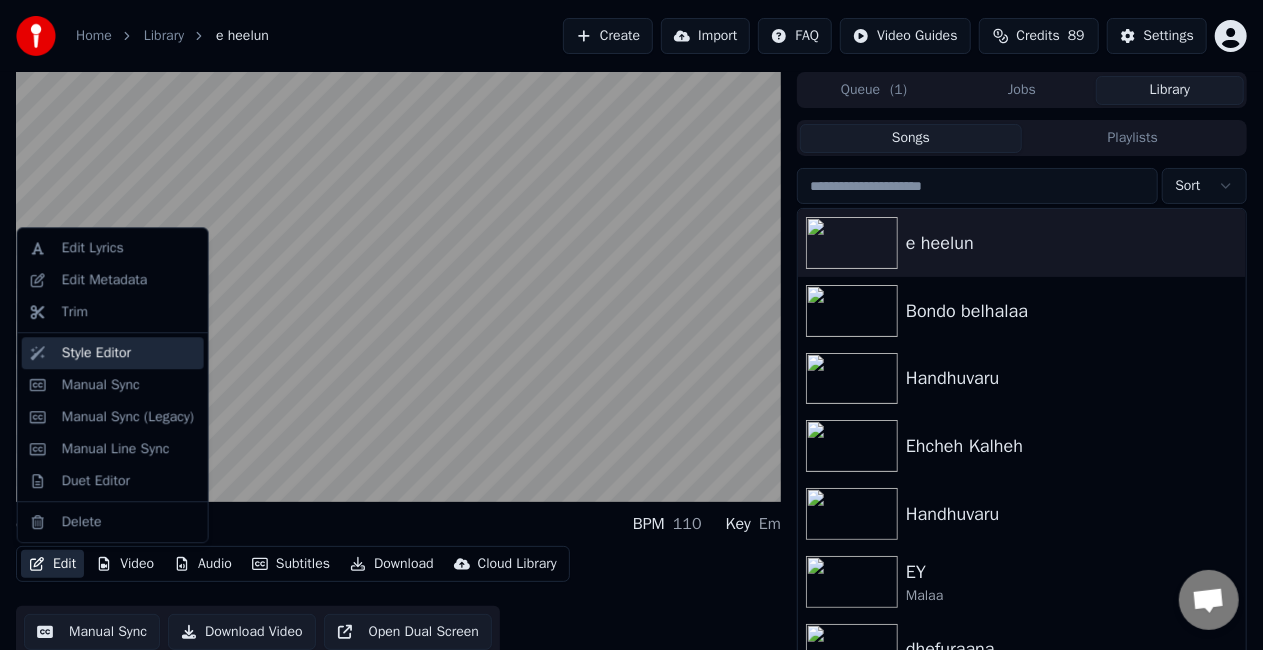 click on "Style Editor" at bounding box center [113, 353] 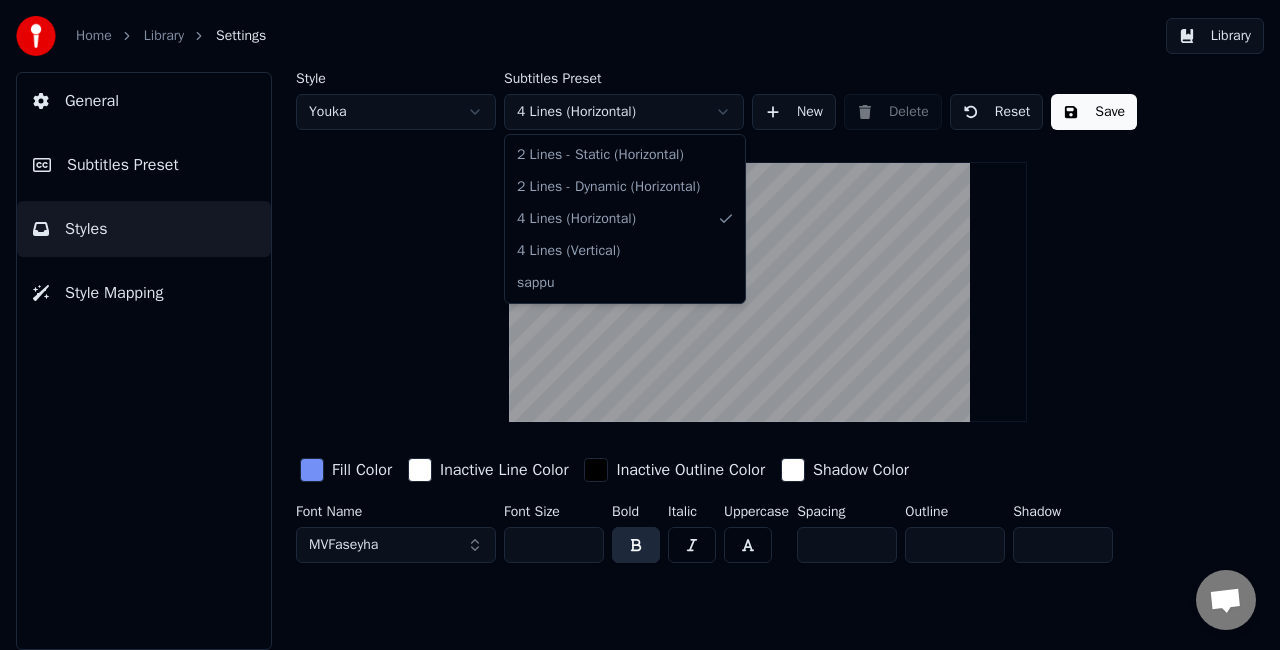 click on "Home Library Settings Library General Subtitles Preset Styles Style Mapping Style Youka Subtitles Preset 4 Lines (Horizontal) New Delete Reset Save Fill Color Inactive Line Color Inactive Outline Color Shadow Color Font Name MVFaseyha Font Size *** Bold Italic Uppercase Spacing ** Outline ** Shadow * 2 Lines - Static (Horizontal) 2 Lines - Dynamic (Horizontal) 4 Lines (Horizontal) 4 Lines (Vertical) sappu" at bounding box center [640, 325] 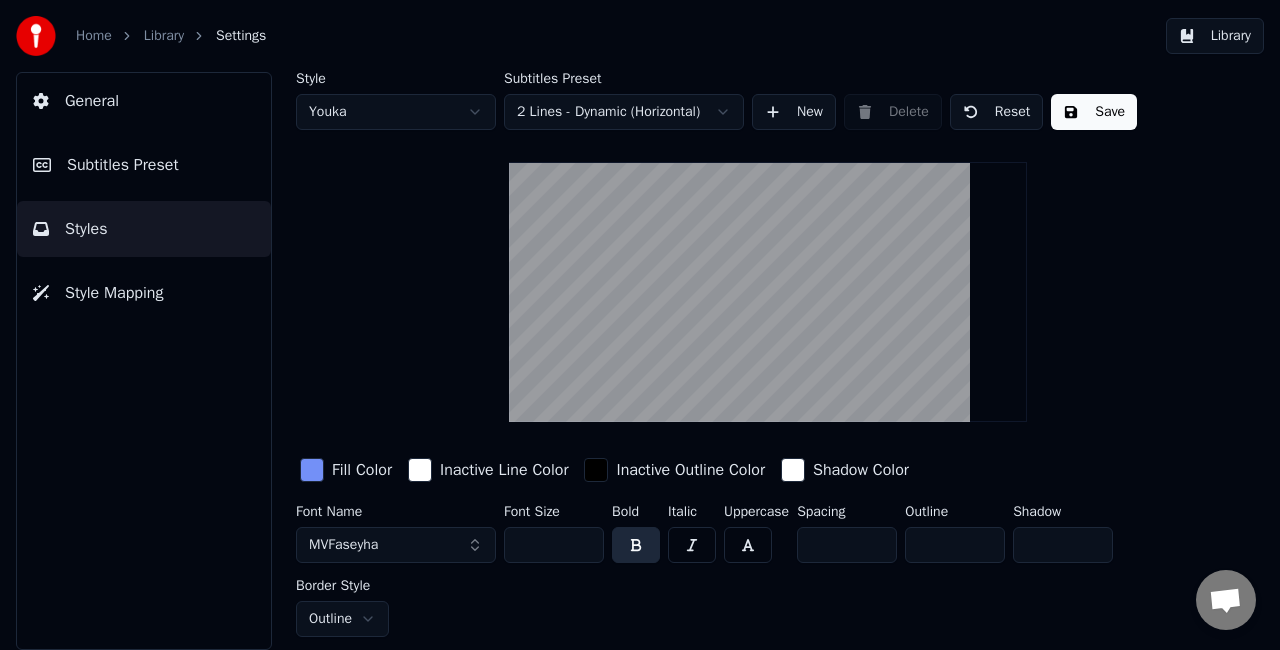 click on "Save" at bounding box center [1094, 112] 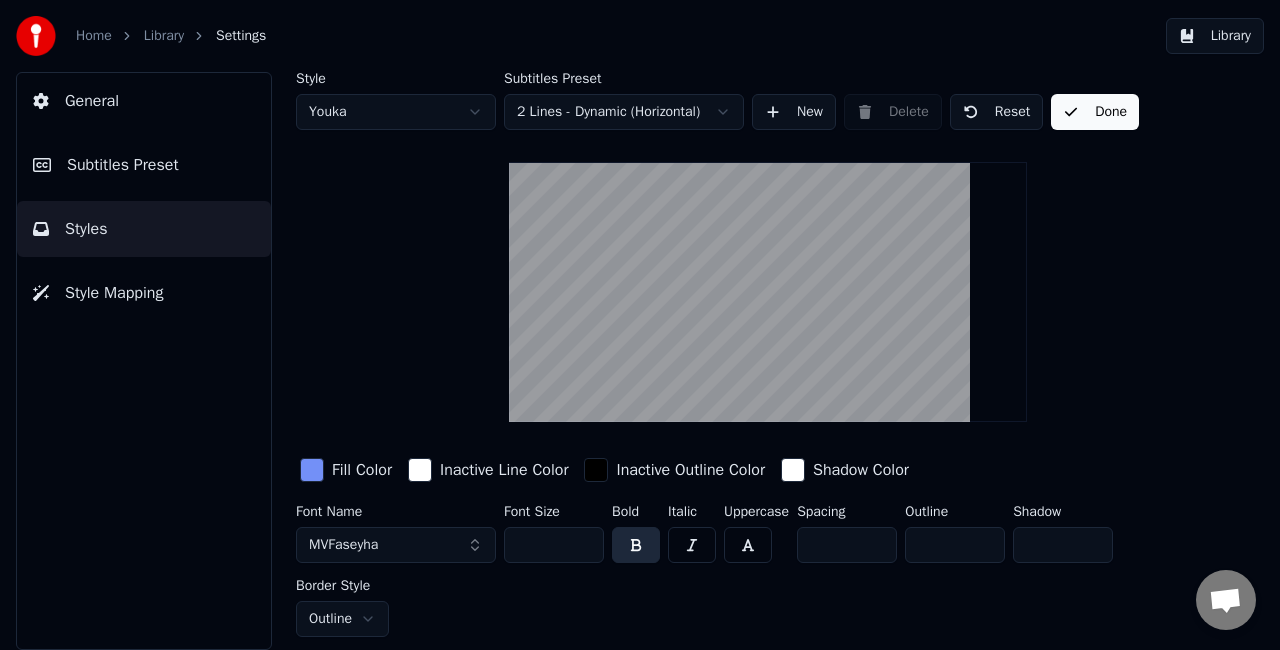 click on "Library" at bounding box center (1215, 36) 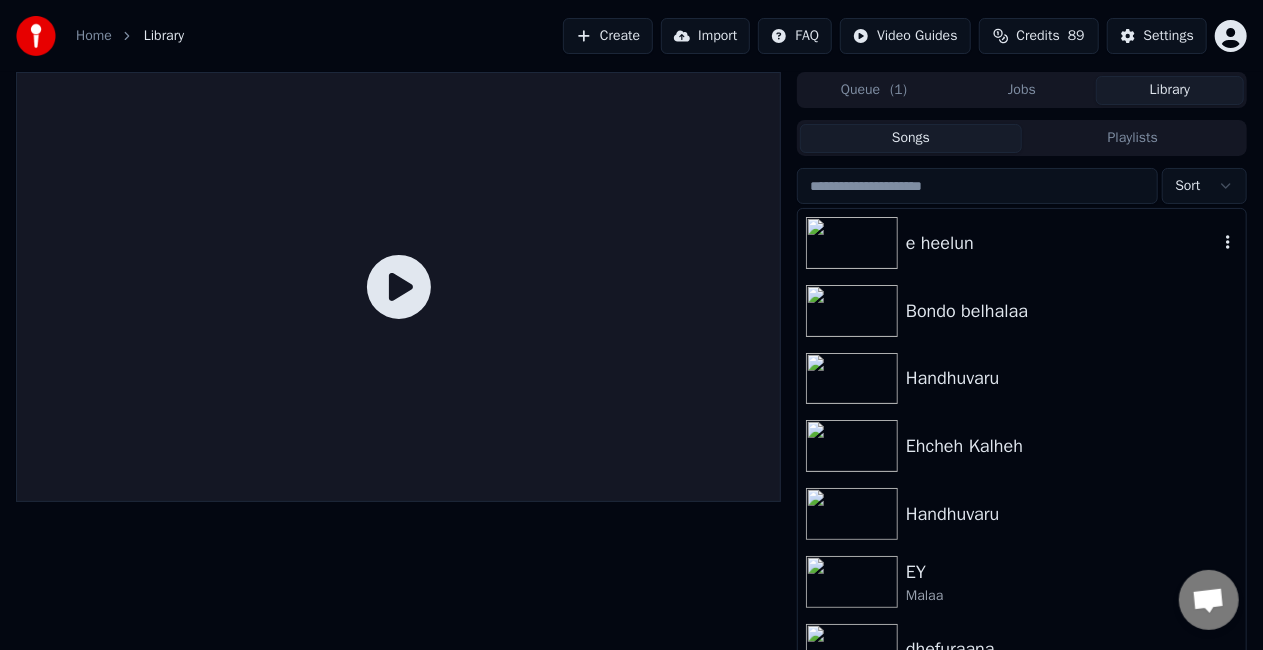 click on "e heelun" at bounding box center [1062, 243] 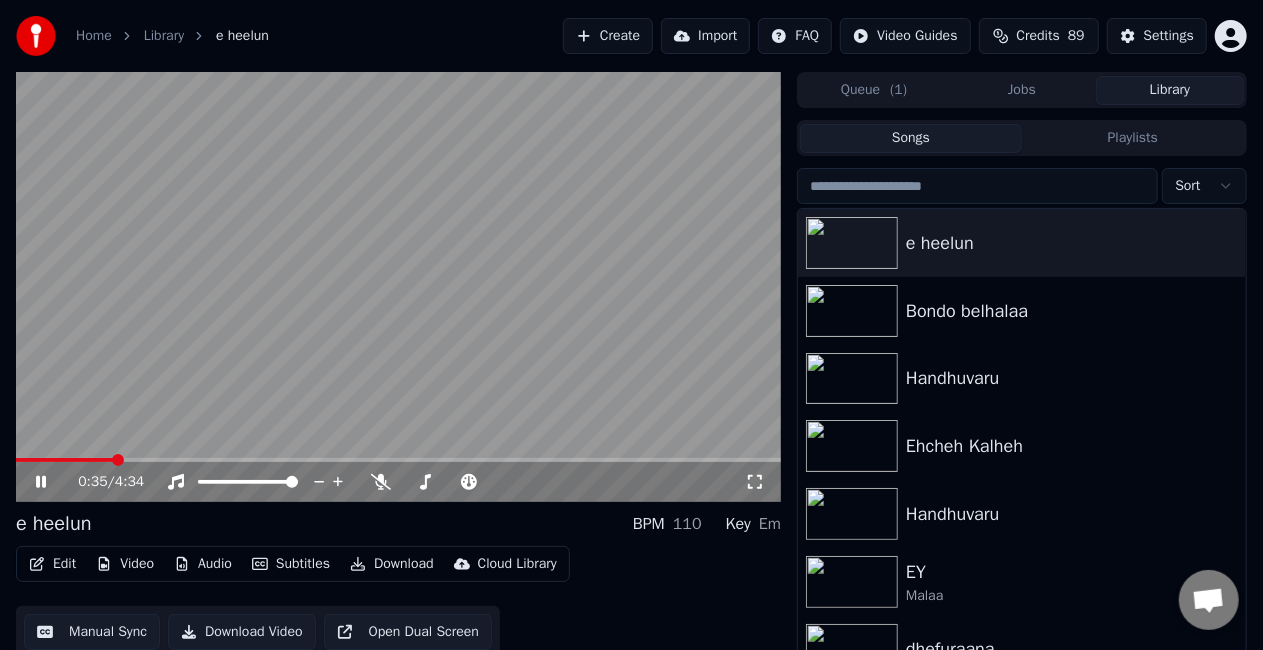 click at bounding box center [398, 460] 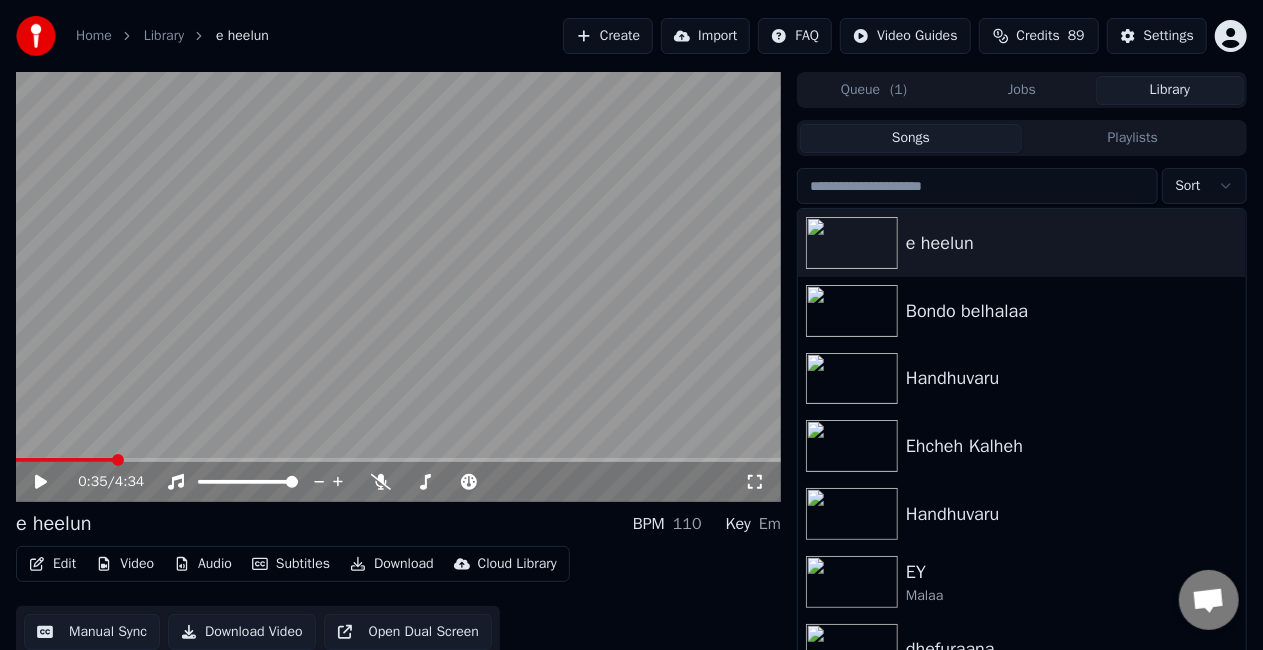 click at bounding box center [398, 287] 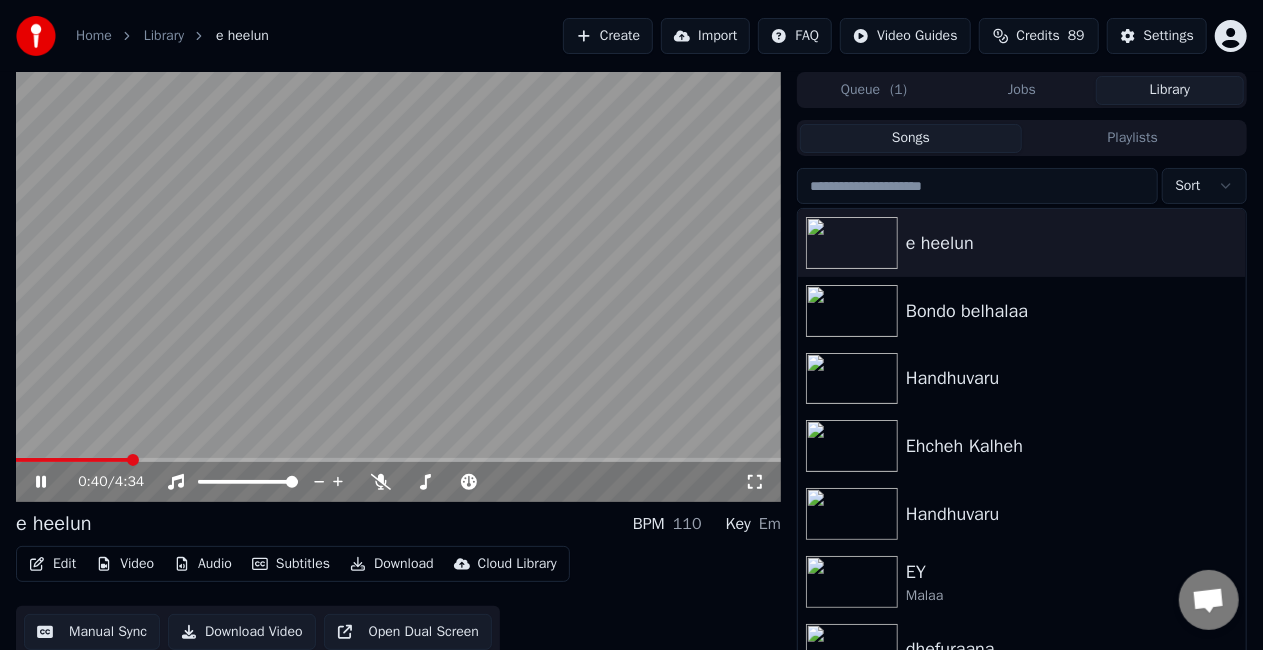 drag, startPoint x: 125, startPoint y: 332, endPoint x: 118, endPoint y: 340, distance: 10.630146 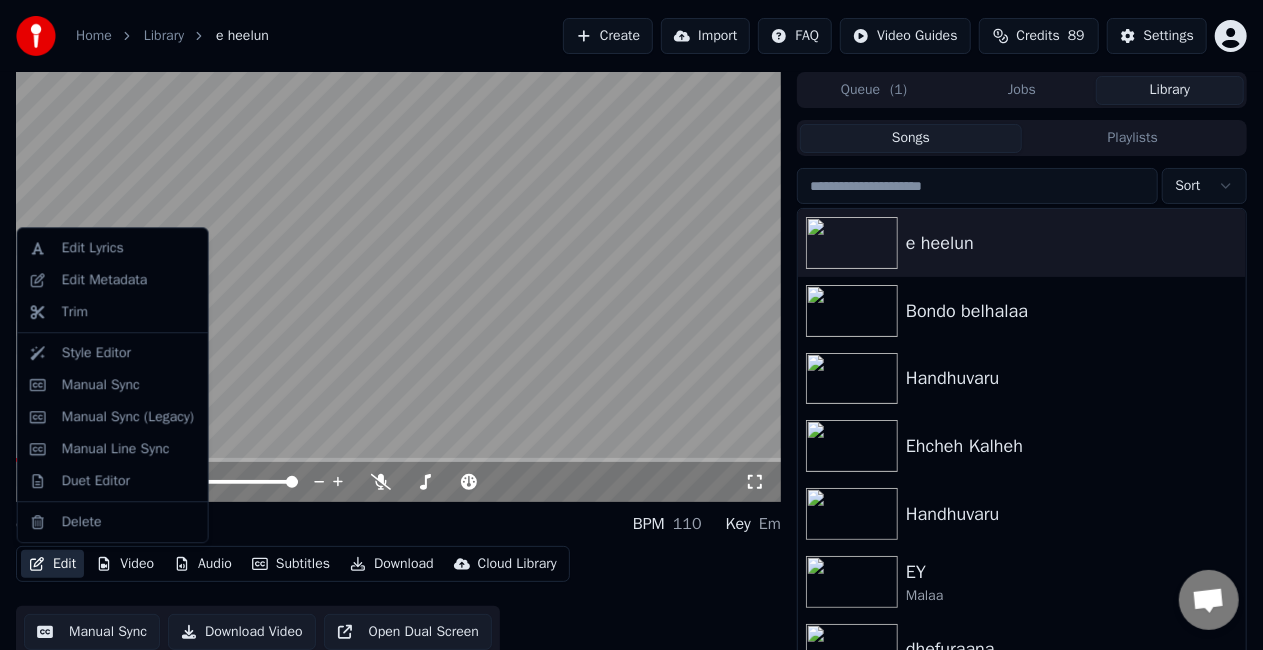 click on "Edit" at bounding box center (52, 564) 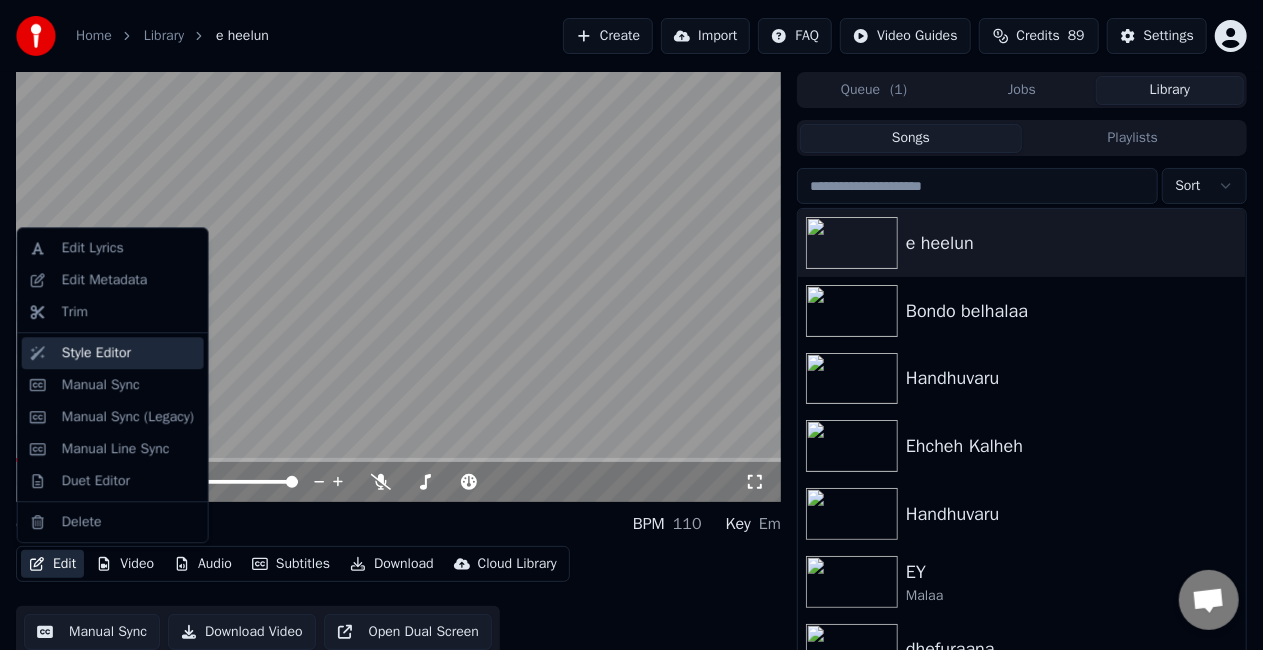 click on "Style Editor" at bounding box center (113, 353) 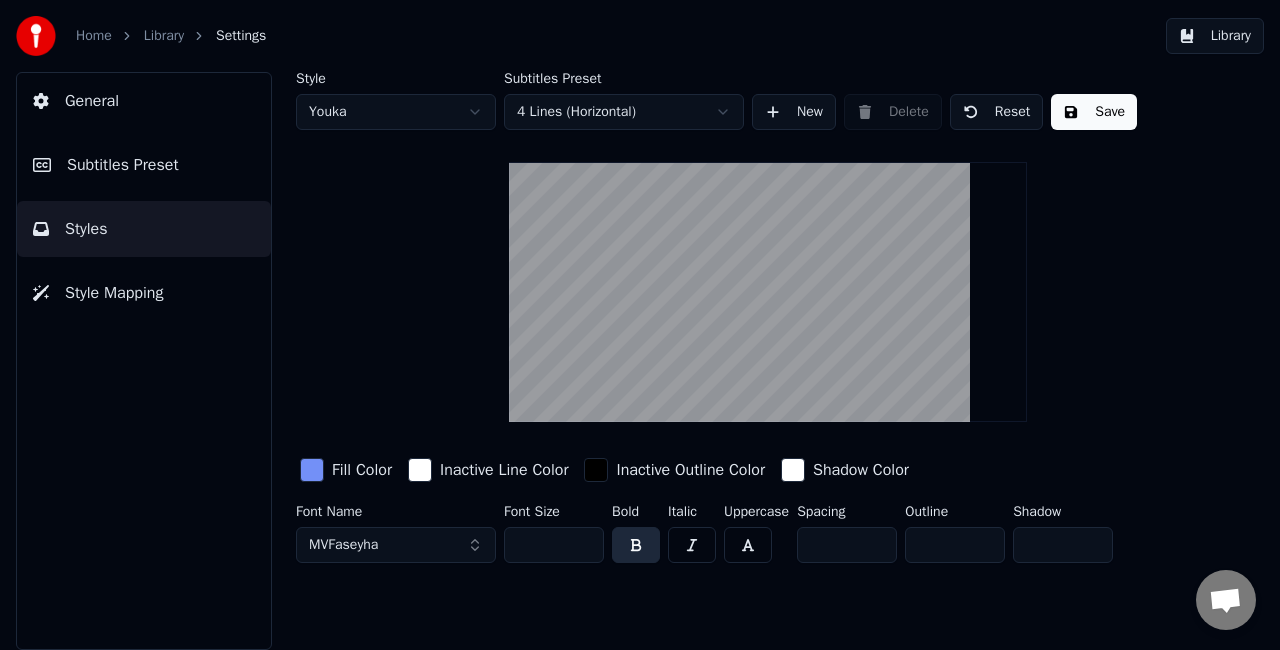 click on "Subtitles Preset" at bounding box center [123, 165] 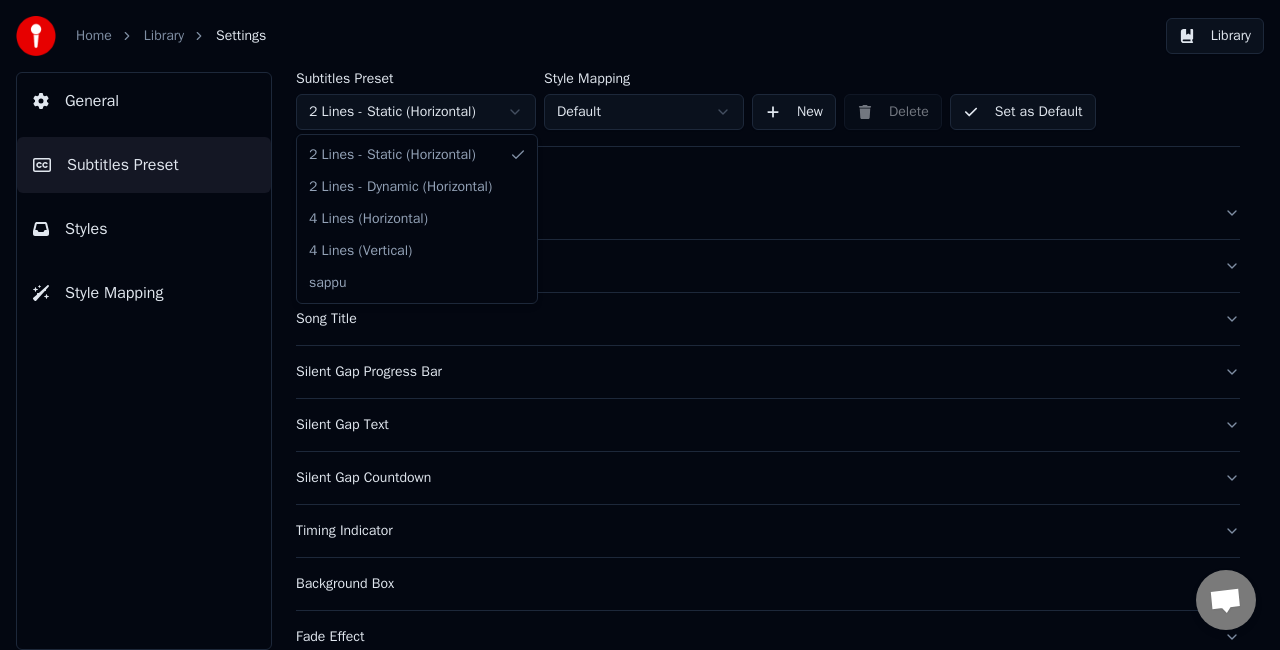 click on "Home Library Settings Library General Subtitles Preset Styles Style Mapping Subtitles Preset 2 Lines - Static (Horizontal) Style Mapping Default New Delete Set as Default General Layout Song Title Silent Gap Progress Bar Silent Gap Text Silent Gap Countdown Timing Indicator Background Box Fade Effect Offset Max Characters Per Line Auto Line Break 2 Lines - Static (Horizontal) 2 Lines - Dynamic (Horizontal) 4 Lines (Horizontal) 4 Lines (Vertical) sappu" at bounding box center [640, 325] 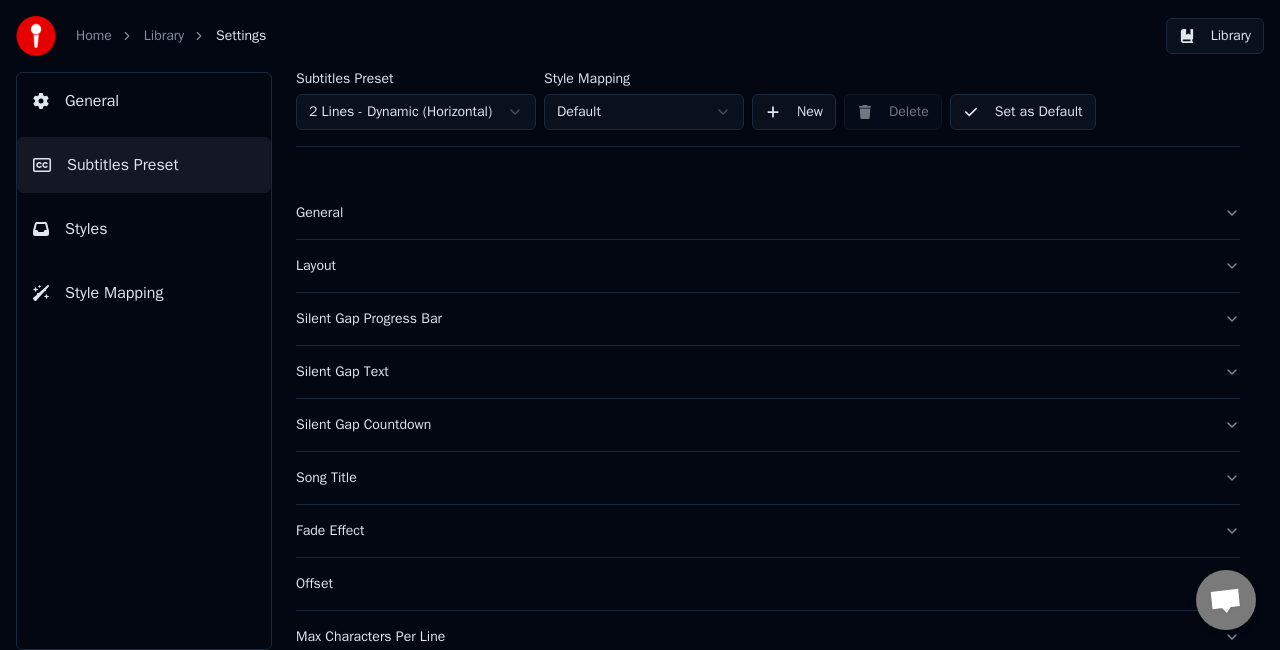 click on "Set as Default" at bounding box center (1023, 112) 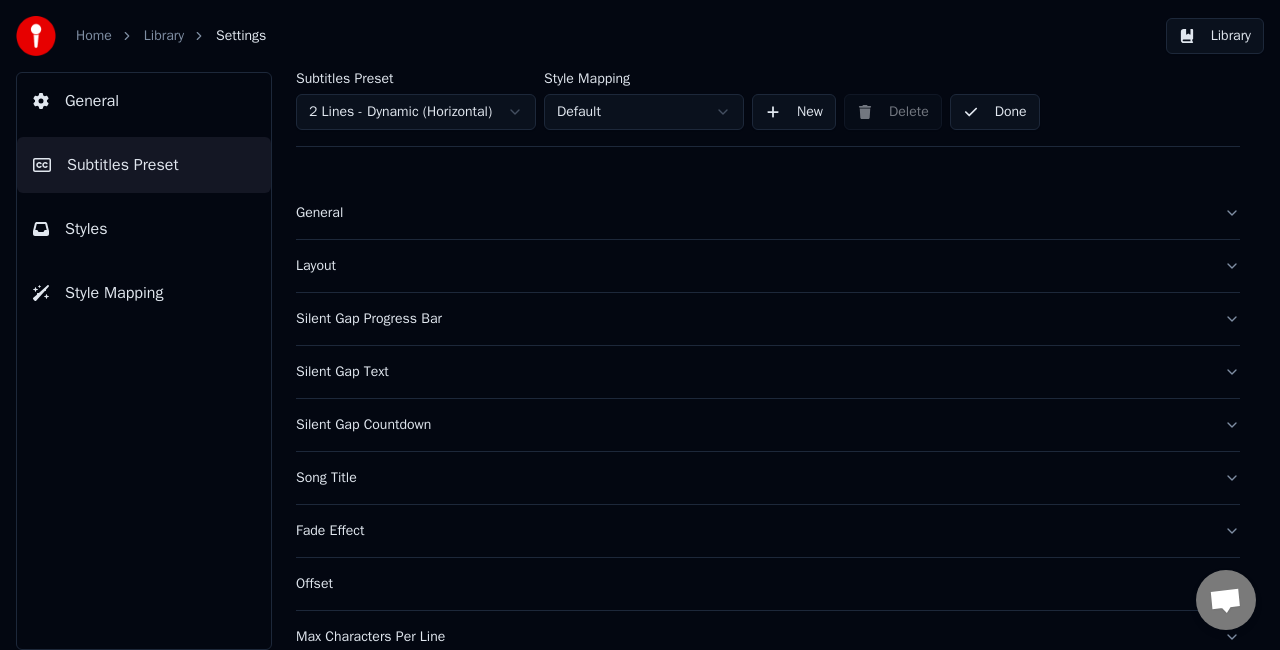 click on "Done" at bounding box center (995, 112) 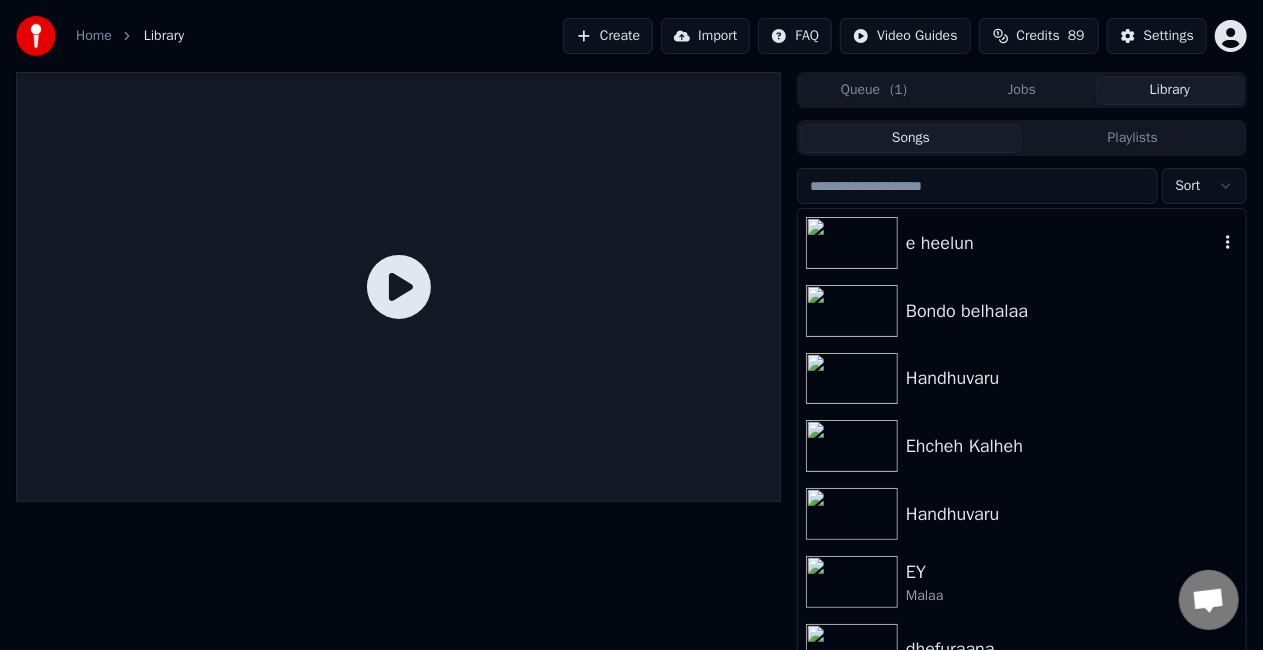 click on "e heelun" at bounding box center [1062, 243] 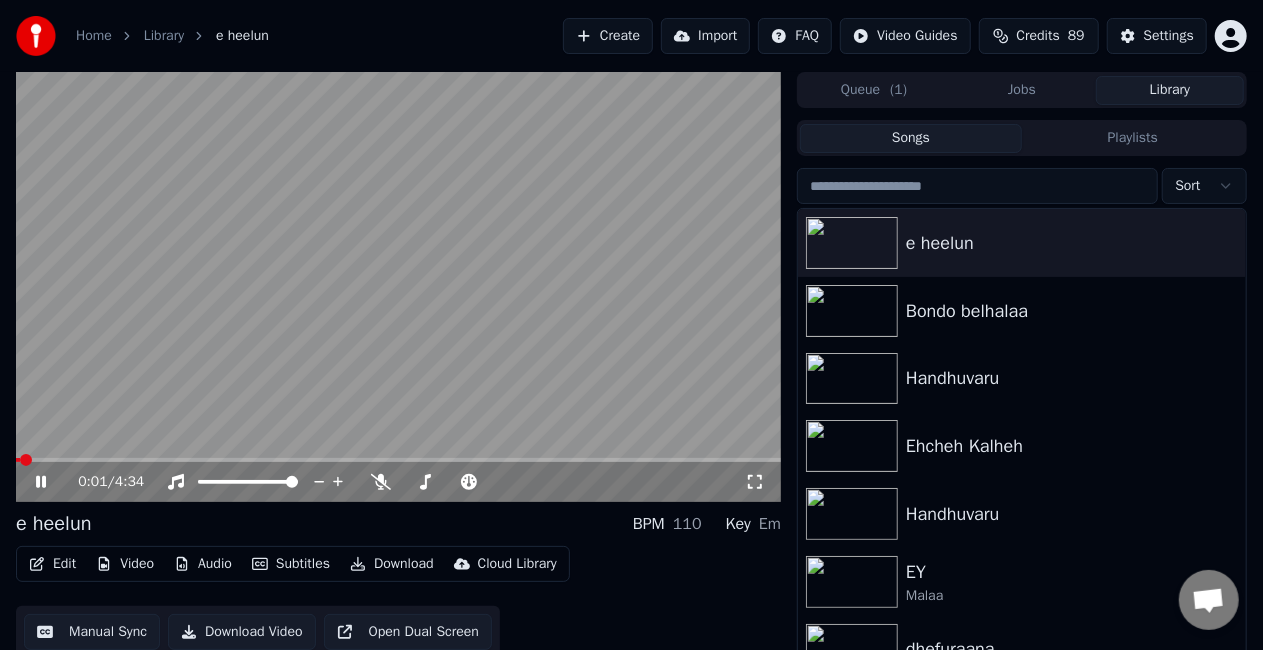 click on "0:01  /  4:34" at bounding box center [398, 482] 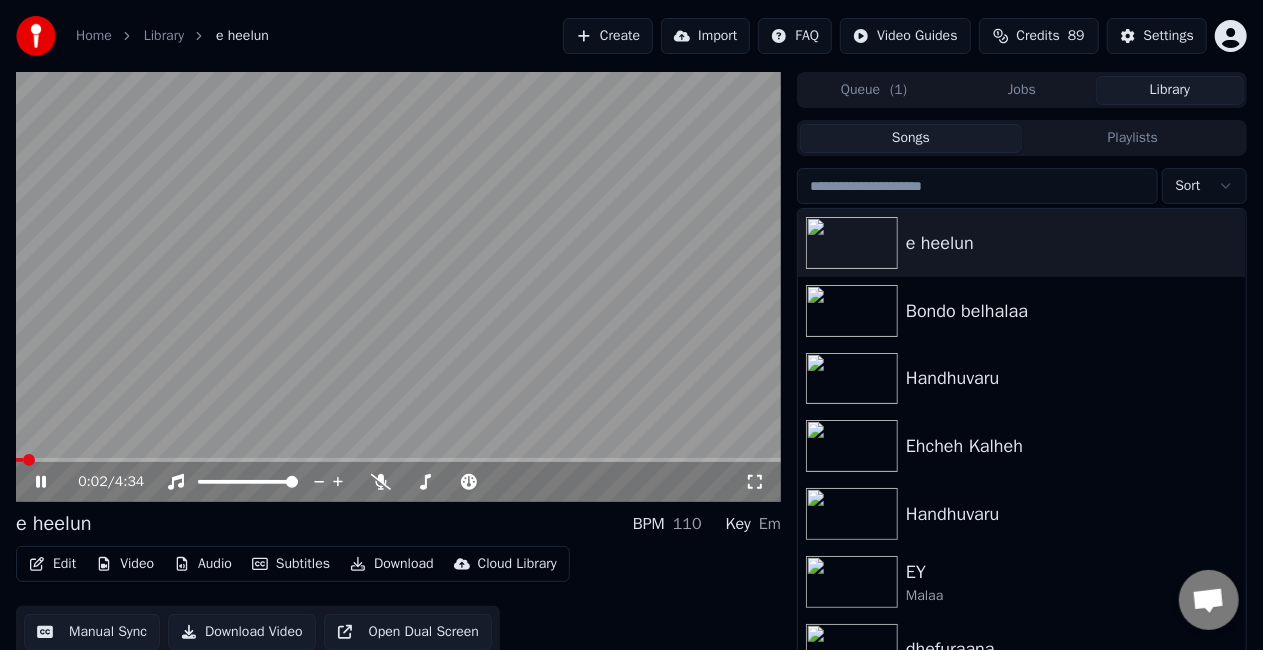 click at bounding box center [398, 460] 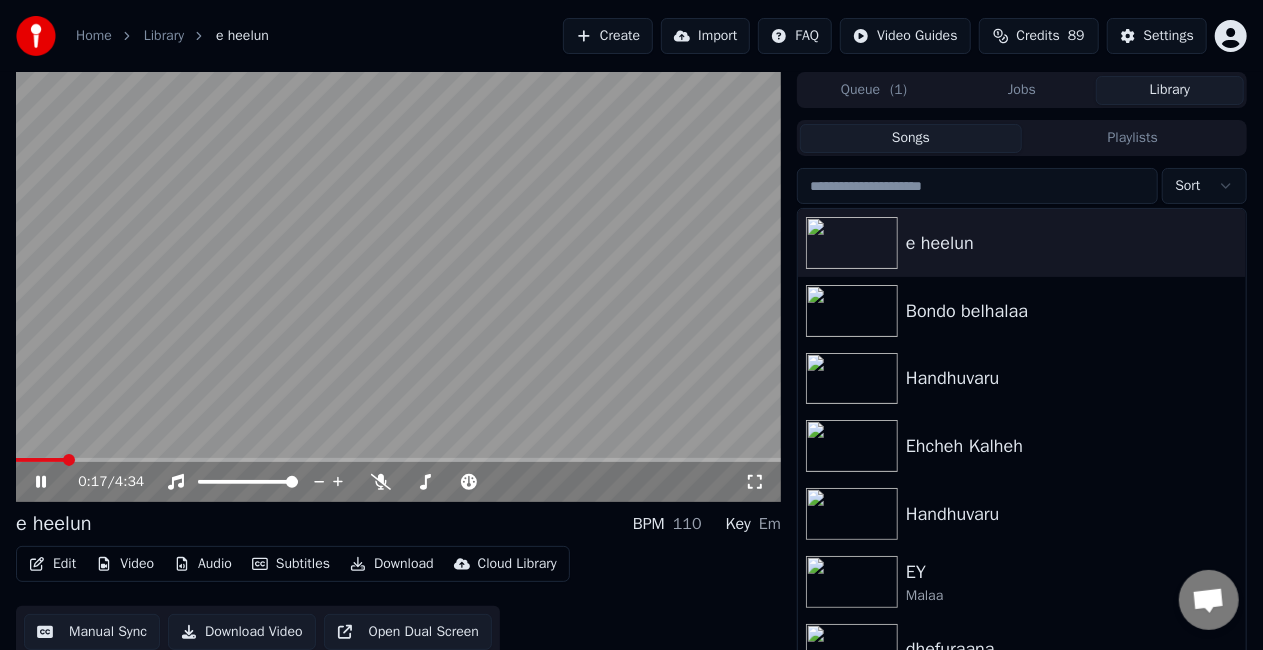 click at bounding box center (398, 460) 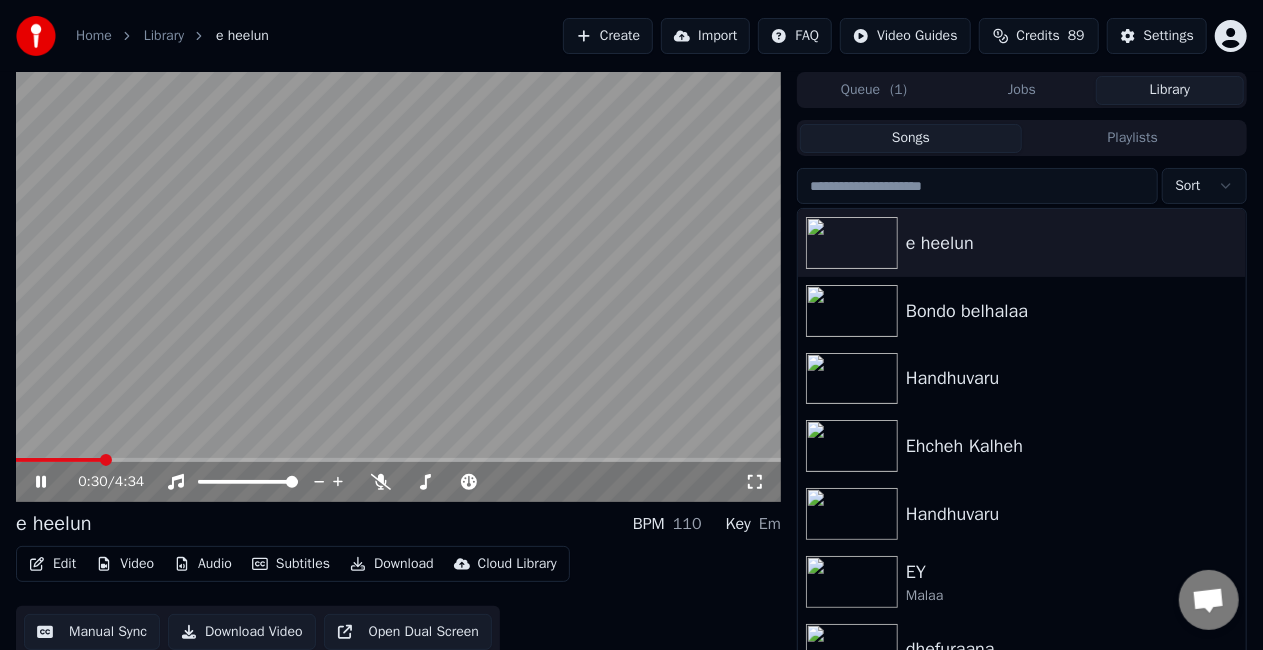 click at bounding box center [398, 287] 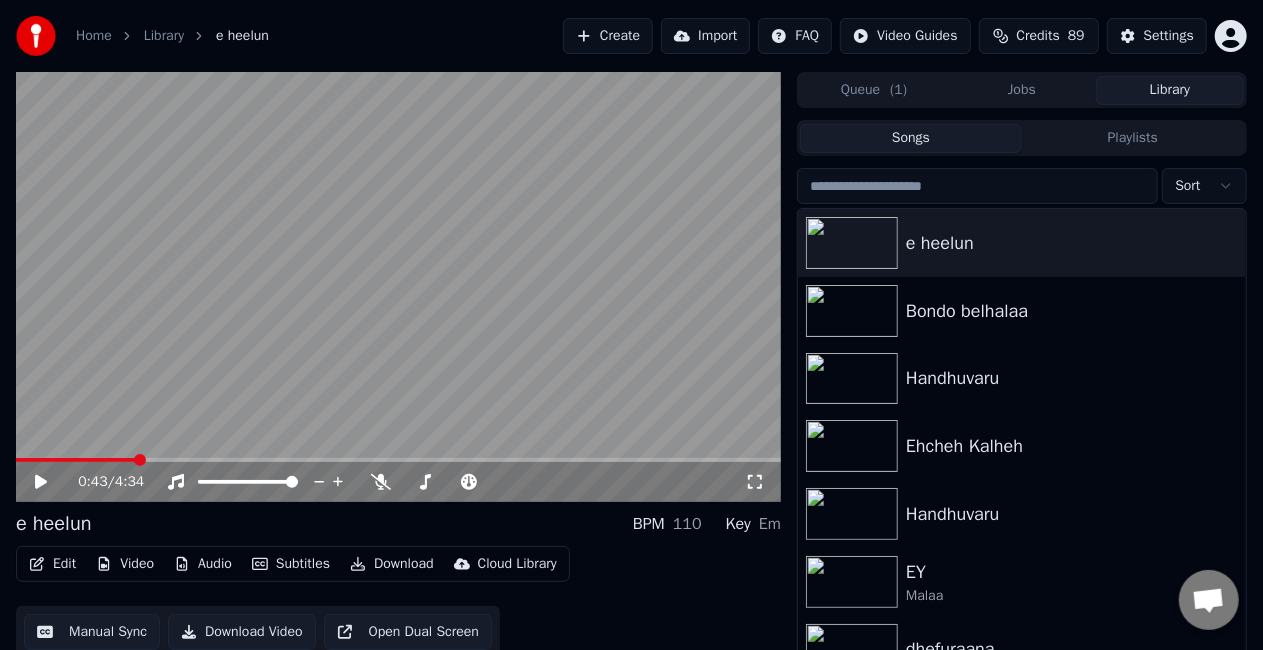 click at bounding box center (398, 460) 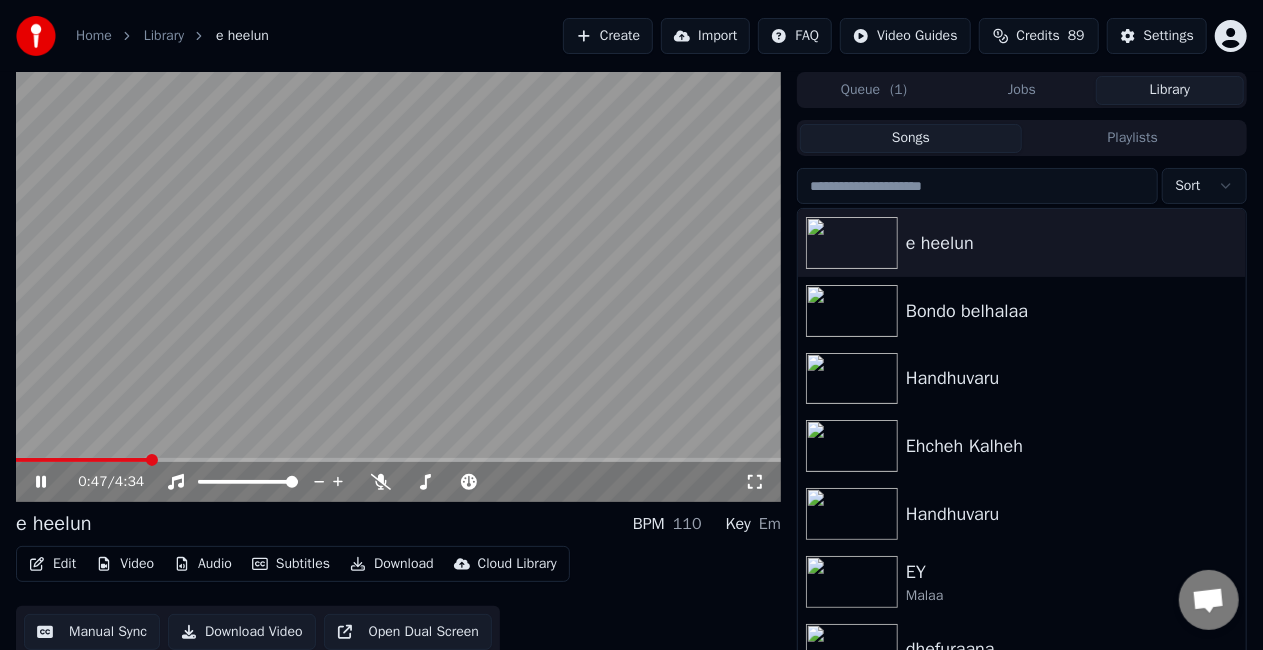 click at bounding box center [82, 460] 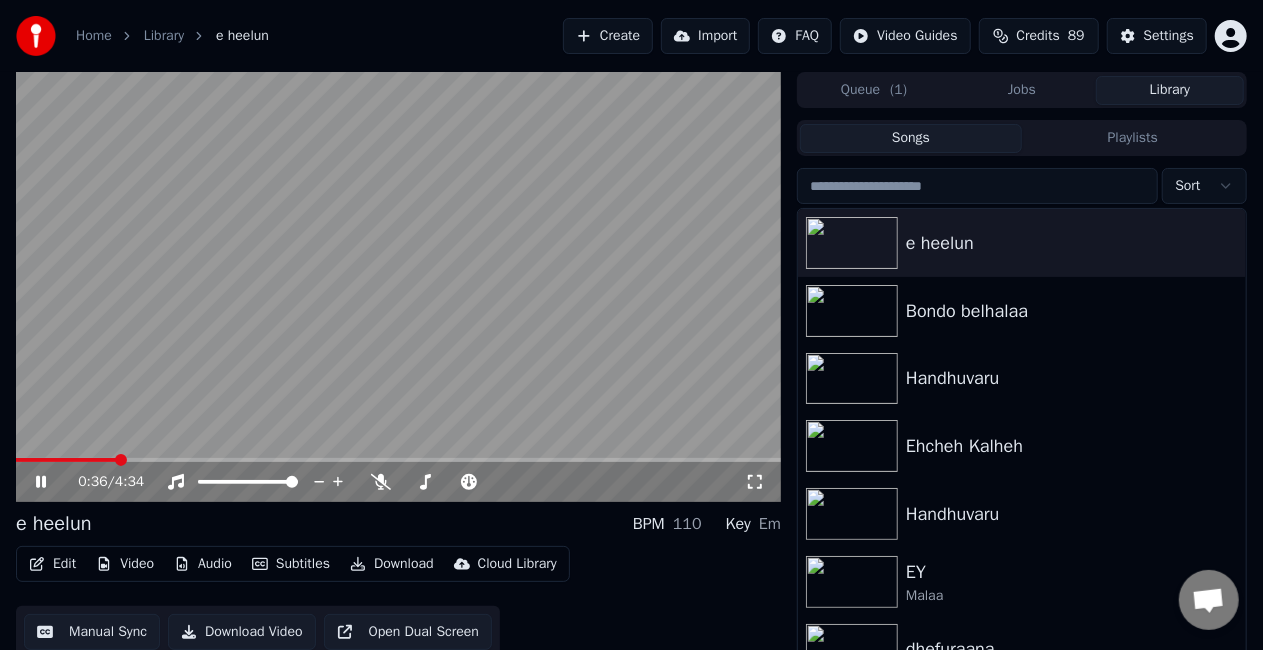 click at bounding box center (66, 460) 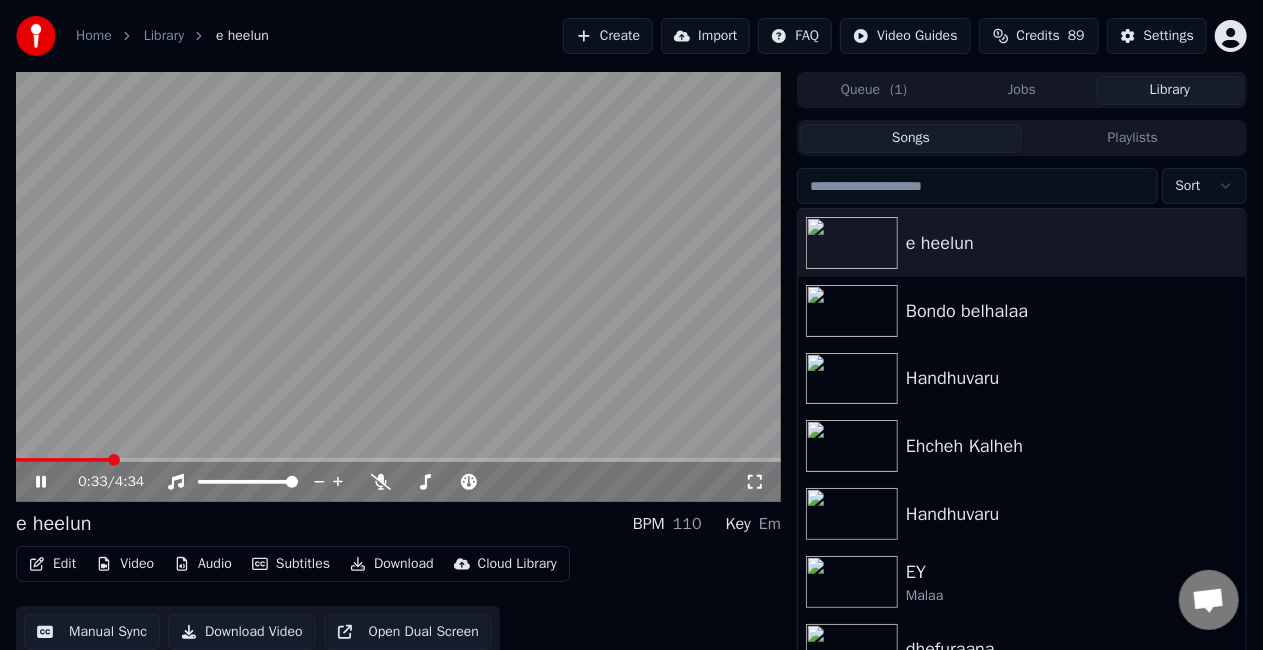 click at bounding box center (398, 287) 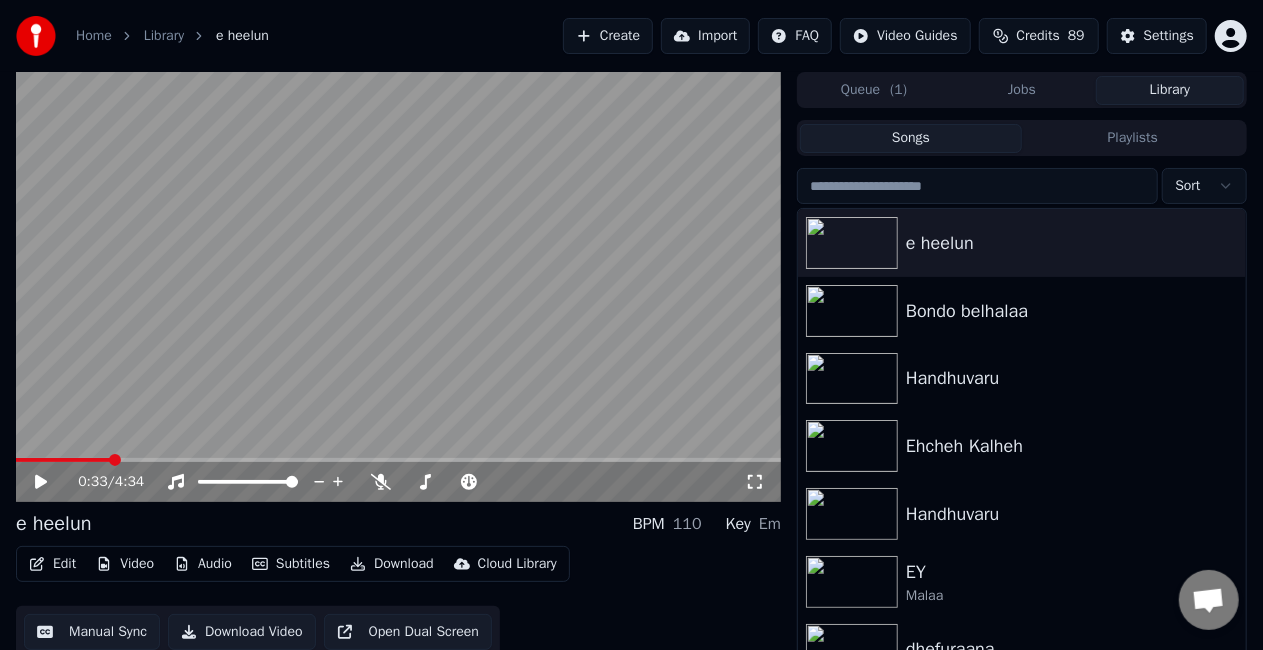 click at bounding box center [398, 287] 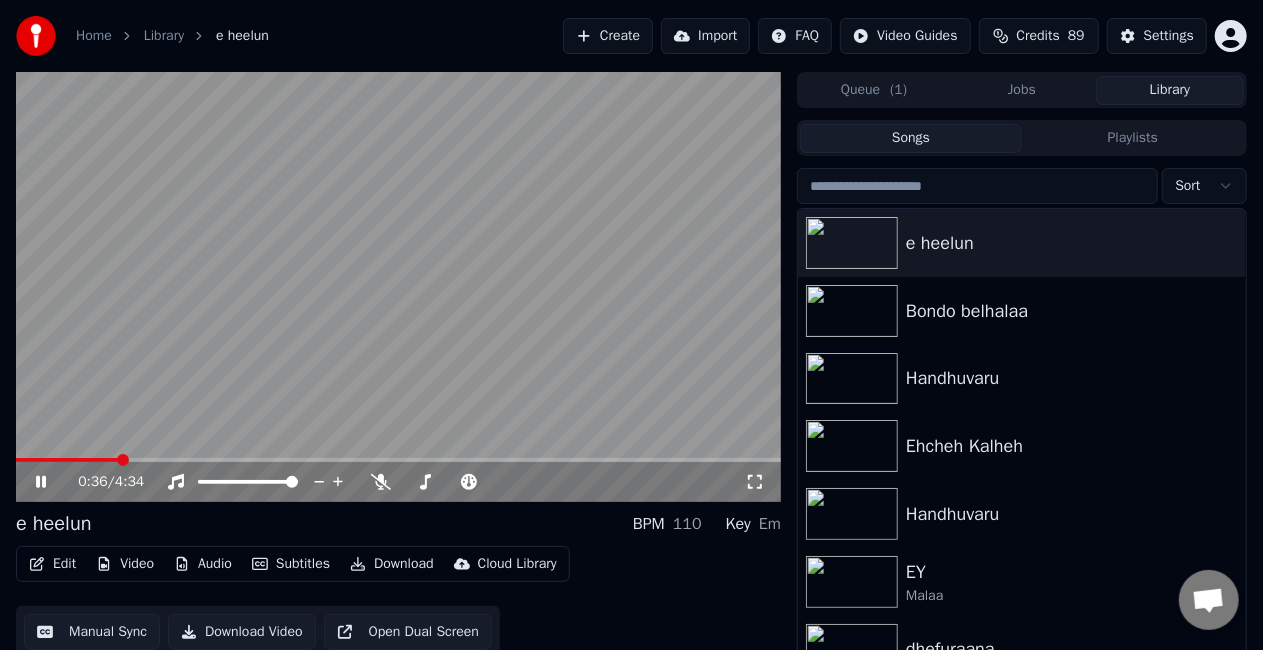 click at bounding box center (398, 287) 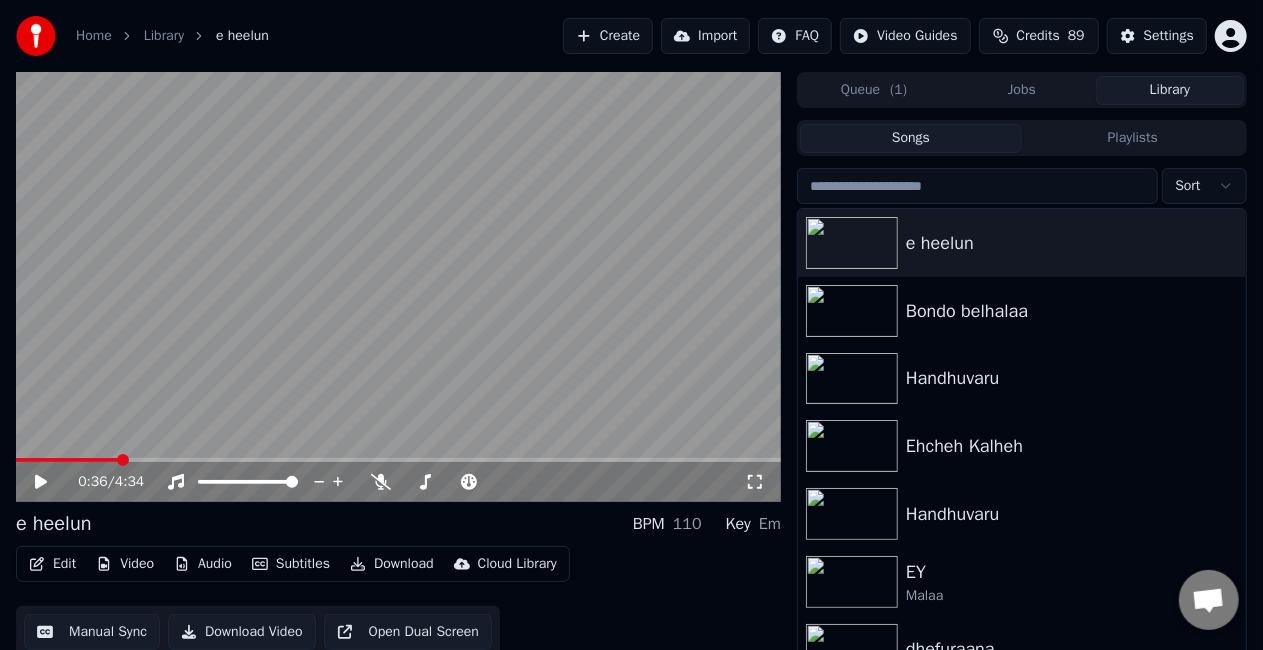 click at bounding box center (398, 287) 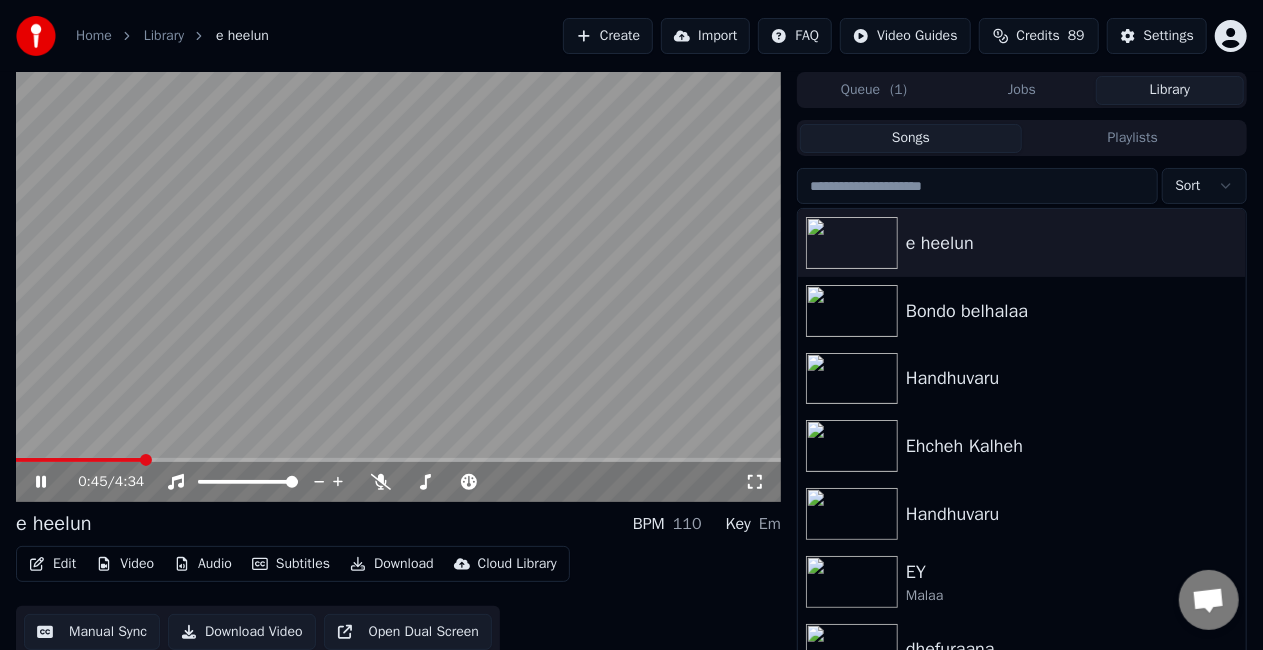 click 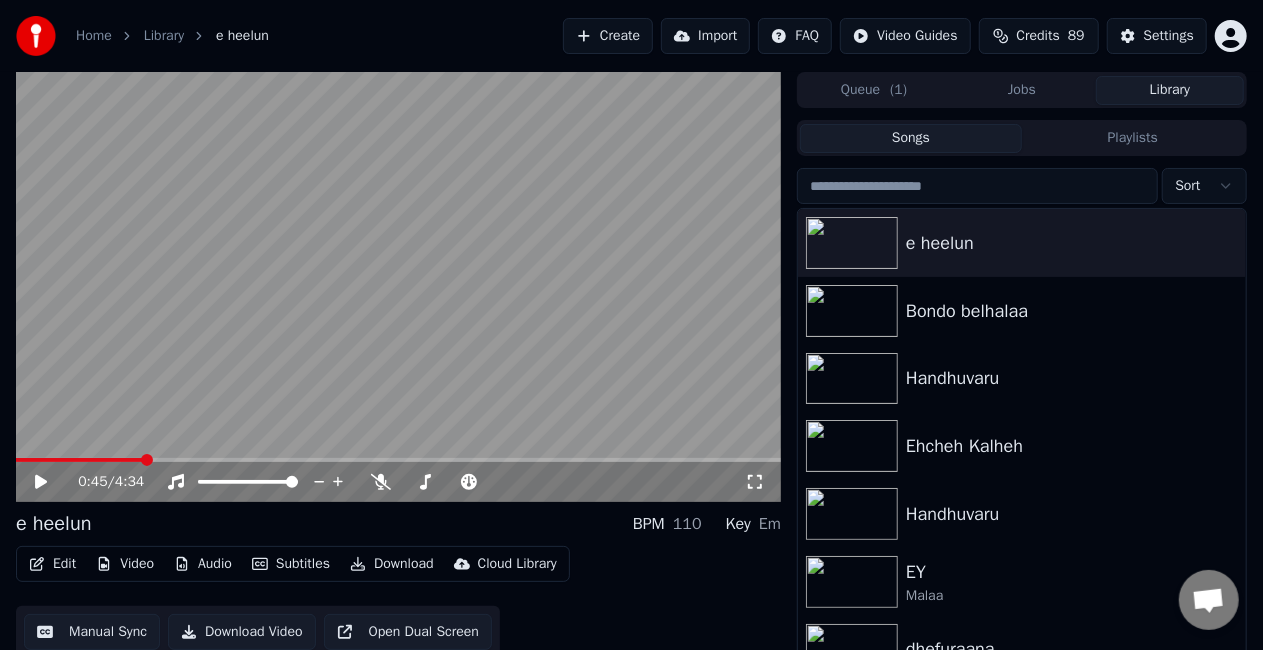 click on "Edit" at bounding box center [52, 564] 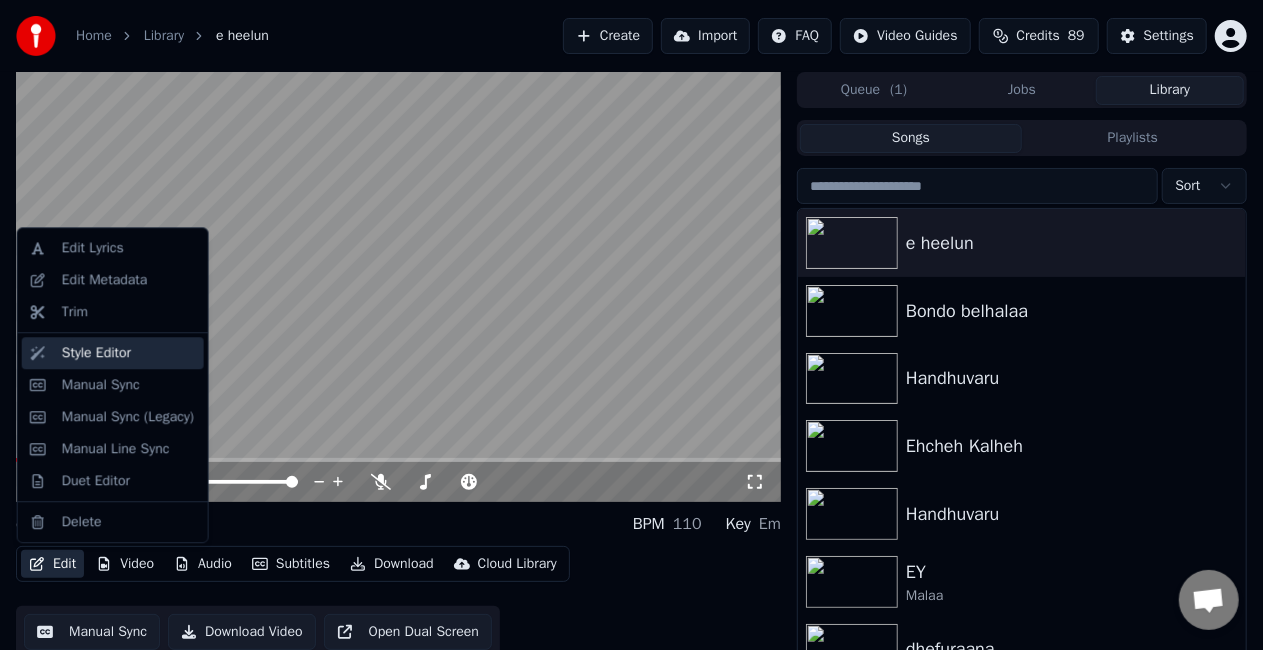 click on "Style Editor" at bounding box center (113, 353) 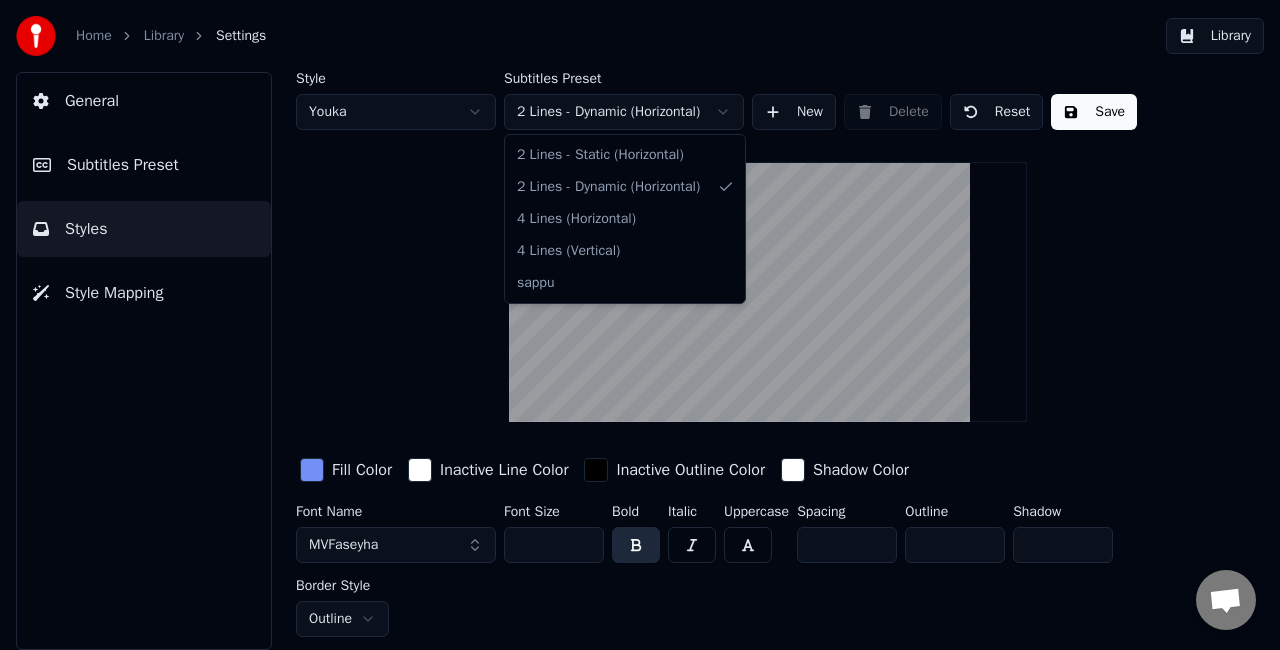 click on "Home Library Settings Library General Subtitles Preset Styles Style Mapping Style Youka Subtitles Preset 2 Lines - Dynamic (Horizontal) New Delete Reset Save Fill Color Inactive Line Color Inactive Outline Color Shadow Color Font Name MVFaseyha Font Size *** Bold Italic Uppercase Spacing ** Outline ** Shadow * Border Style Outline 2 Lines - Static (Horizontal) 2 Lines - Dynamic (Horizontal) 4 Lines (Horizontal) 4 Lines (Vertical) sappu" at bounding box center [640, 325] 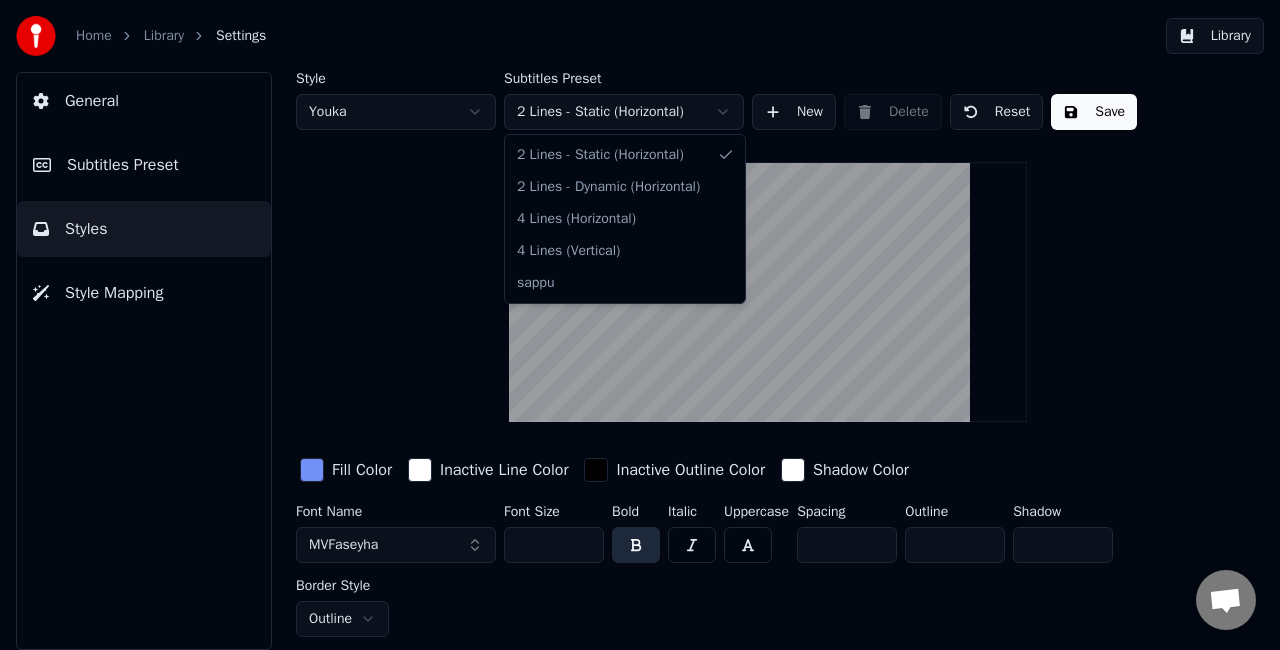 click on "Home Library Settings Library General Subtitles Preset Styles Style Mapping Style Youka Subtitles Preset 2 Lines - Static (Horizontal) New Delete Reset Save Fill Color Inactive Line Color Inactive Outline Color Shadow Color Font Name MVFaseyha Font Size *** Bold Italic Uppercase Spacing ** Outline ** Shadow * Border Style Outline 2 Lines - Static (Horizontal) 2 Lines - Dynamic (Horizontal) 4 Lines (Horizontal) 4 Lines (Vertical) sappu" at bounding box center (640, 325) 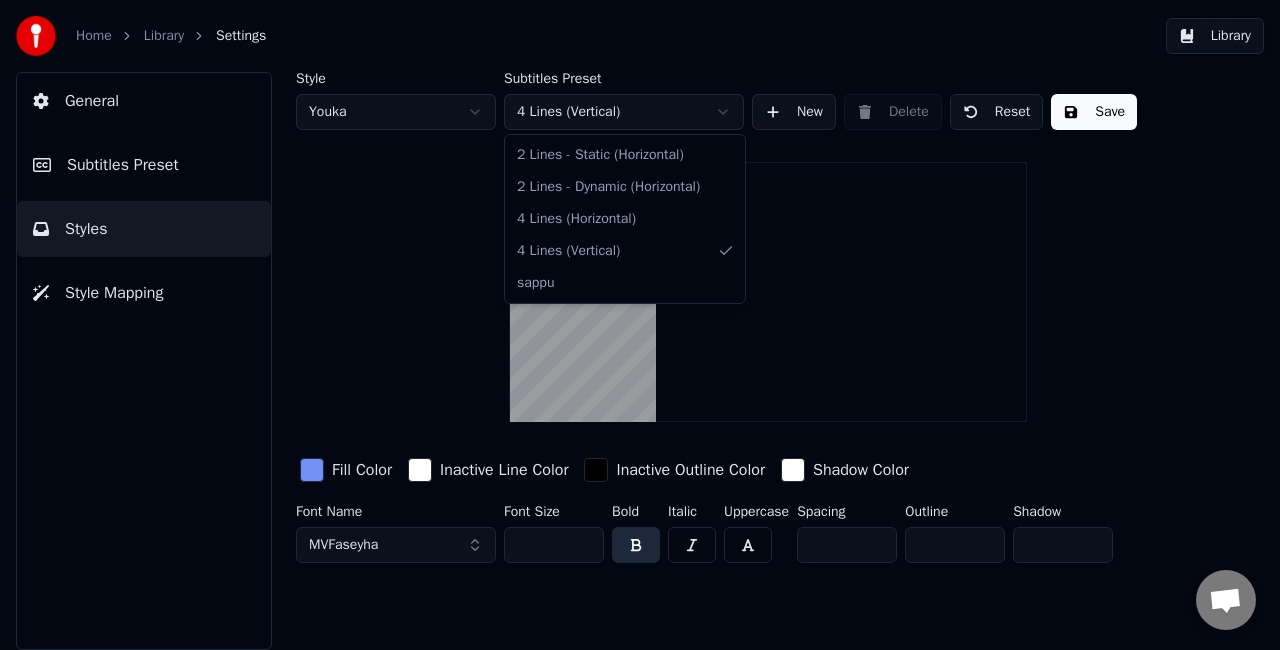 click on "Home Library Settings Library General Subtitles Preset Styles Style Mapping Style Youka Subtitles Preset 4 Lines (Vertical) New Delete Reset Save Fill Color Inactive Line Color Inactive Outline Color Shadow Color Font Name MVFaseyha Font Size *** Bold Italic Uppercase Spacing ** Outline ** Shadow * 2 Lines - Static (Horizontal) 2 Lines - Dynamic (Horizontal) 4 Lines (Horizontal) 4 Lines (Vertical) sappu" at bounding box center [640, 325] 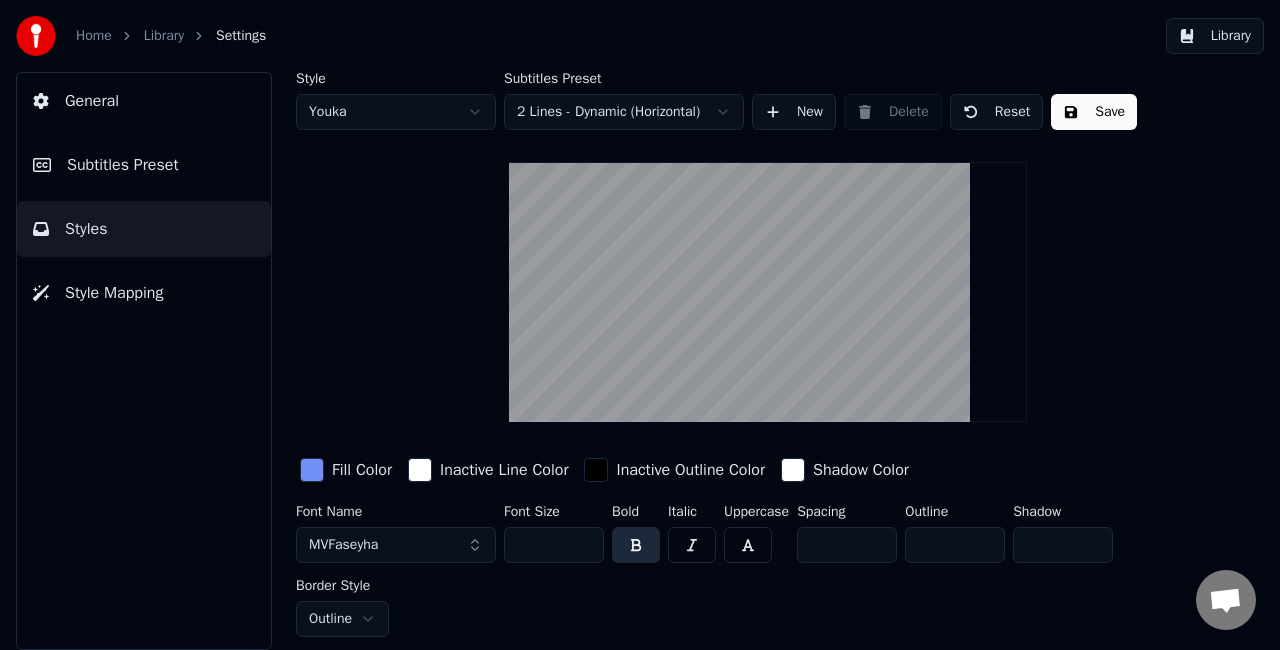 click on "General" at bounding box center [144, 101] 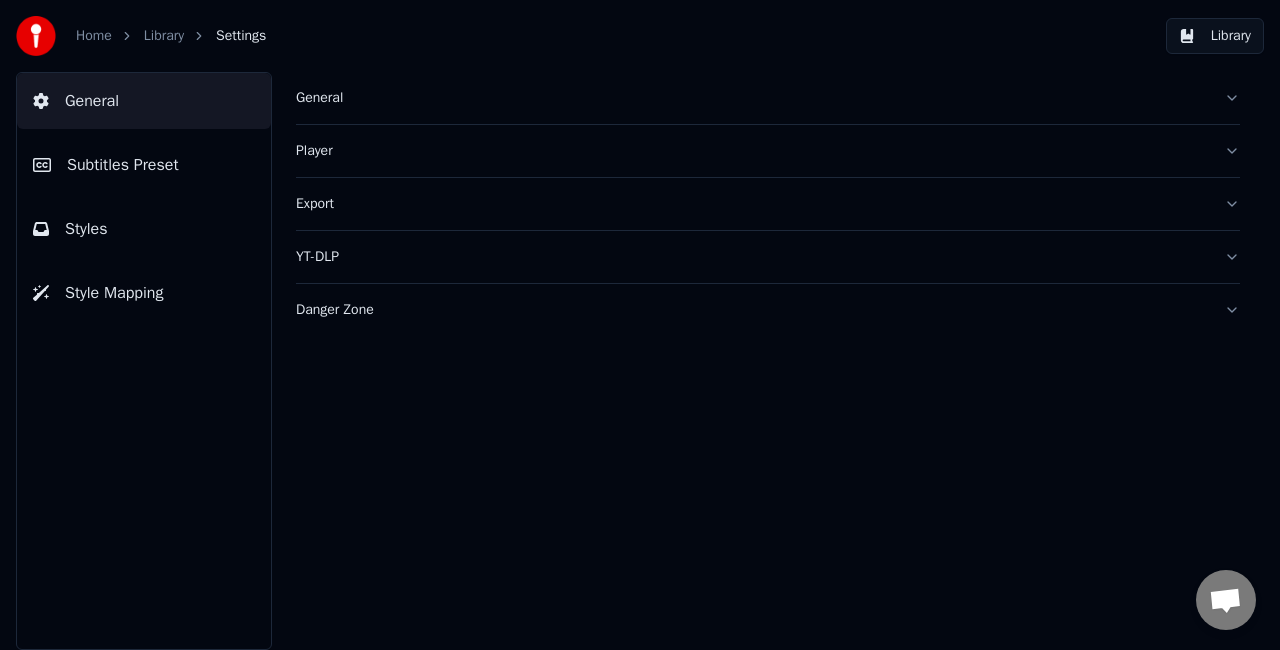click on "Subtitles Preset" at bounding box center [144, 165] 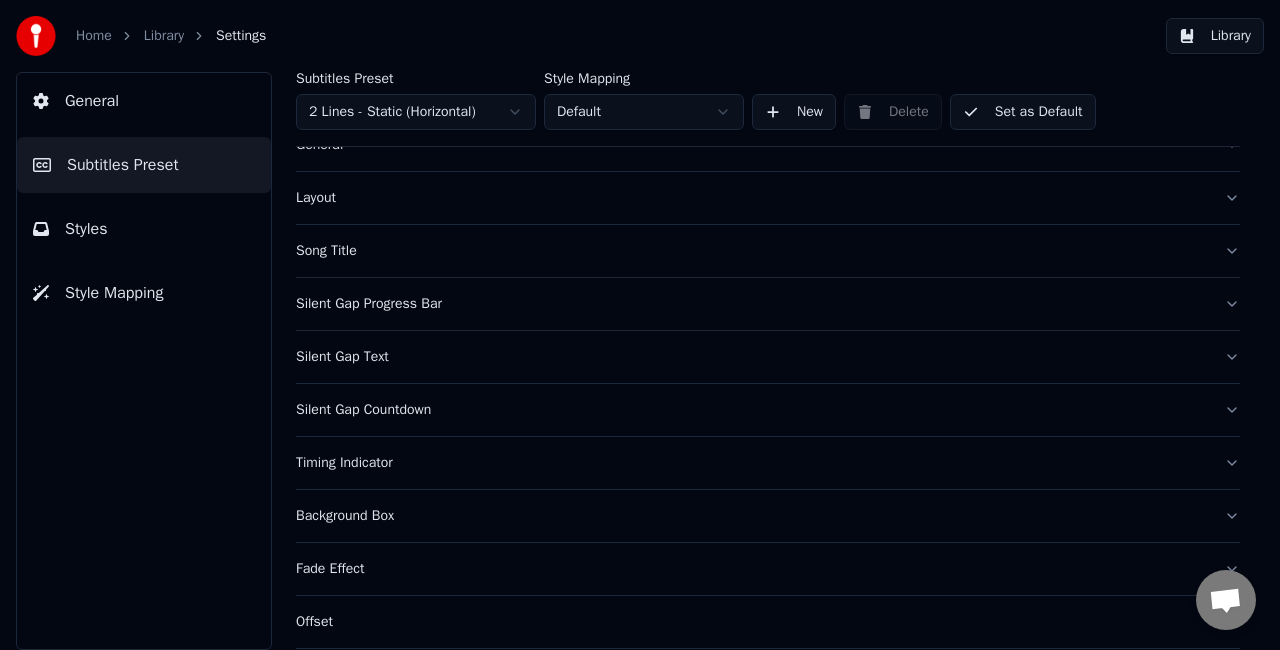 scroll, scrollTop: 100, scrollLeft: 0, axis: vertical 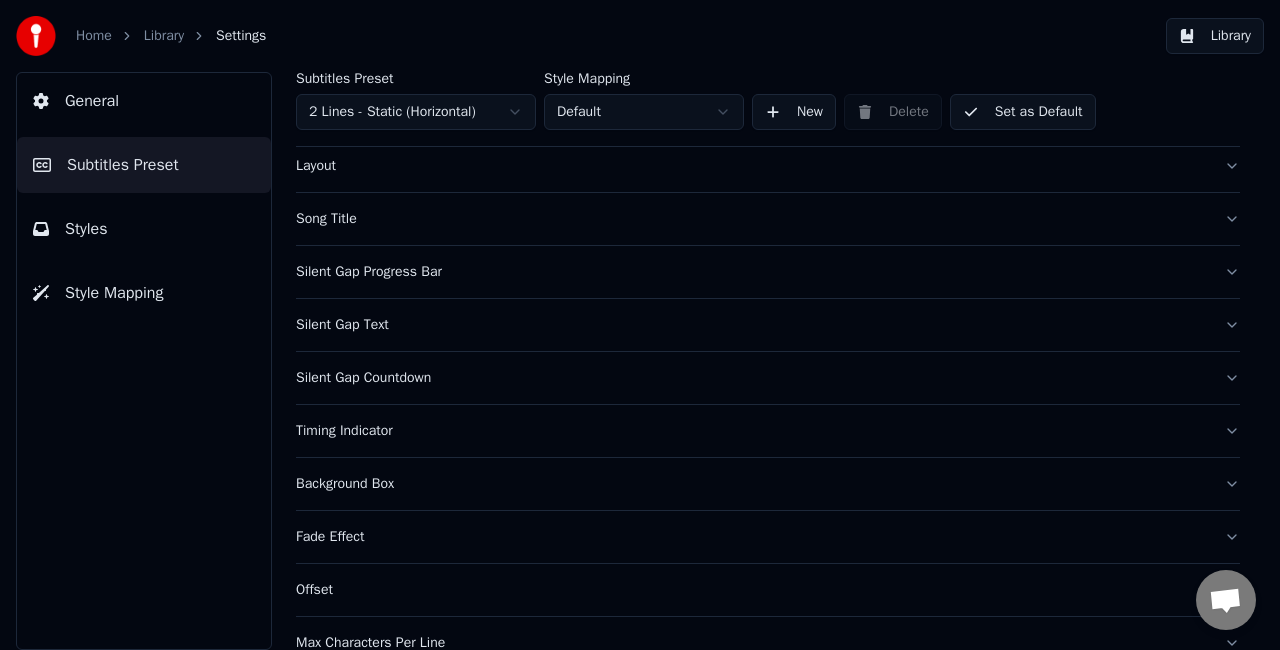 click on "Home Library Settings Library General Subtitles Preset Styles Style Mapping Subtitles Preset 2 Lines - Static (Horizontal) Style Mapping Default New Delete Set as Default General Layout Song Title Silent Gap Progress Bar Silent Gap Text Silent Gap Countdown Timing Indicator Background Box Fade Effect Offset Max Characters Per Line Auto Line Break" at bounding box center [640, 325] 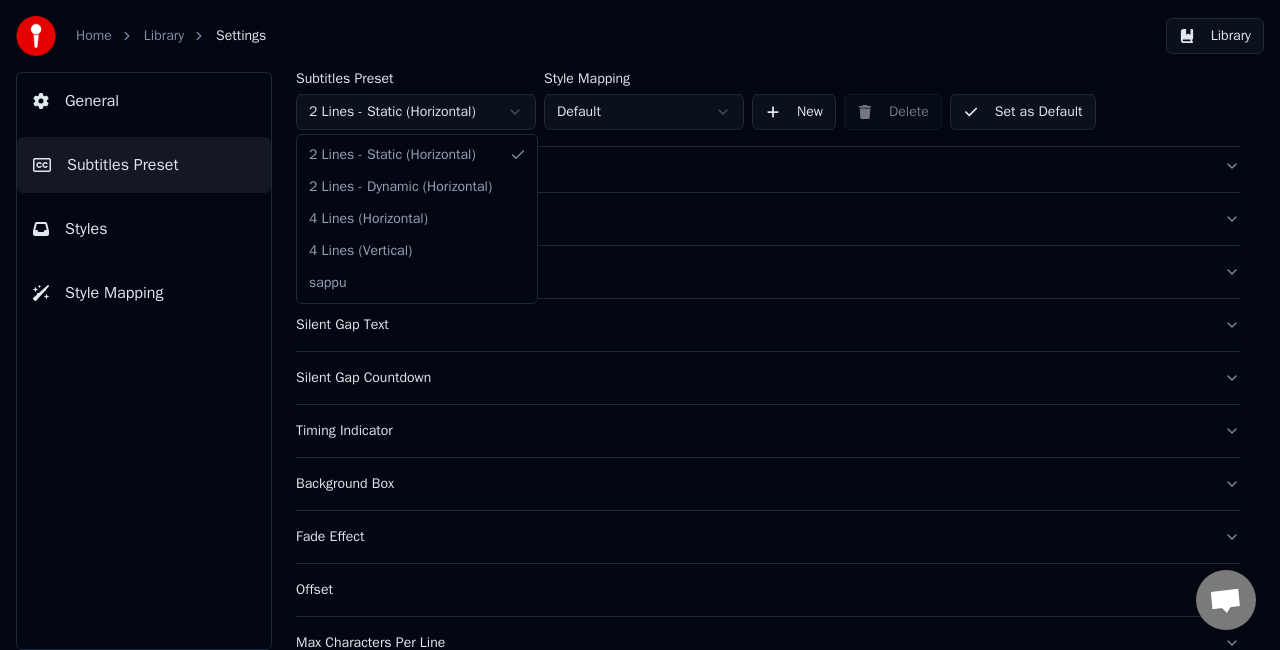 scroll, scrollTop: 78, scrollLeft: 0, axis: vertical 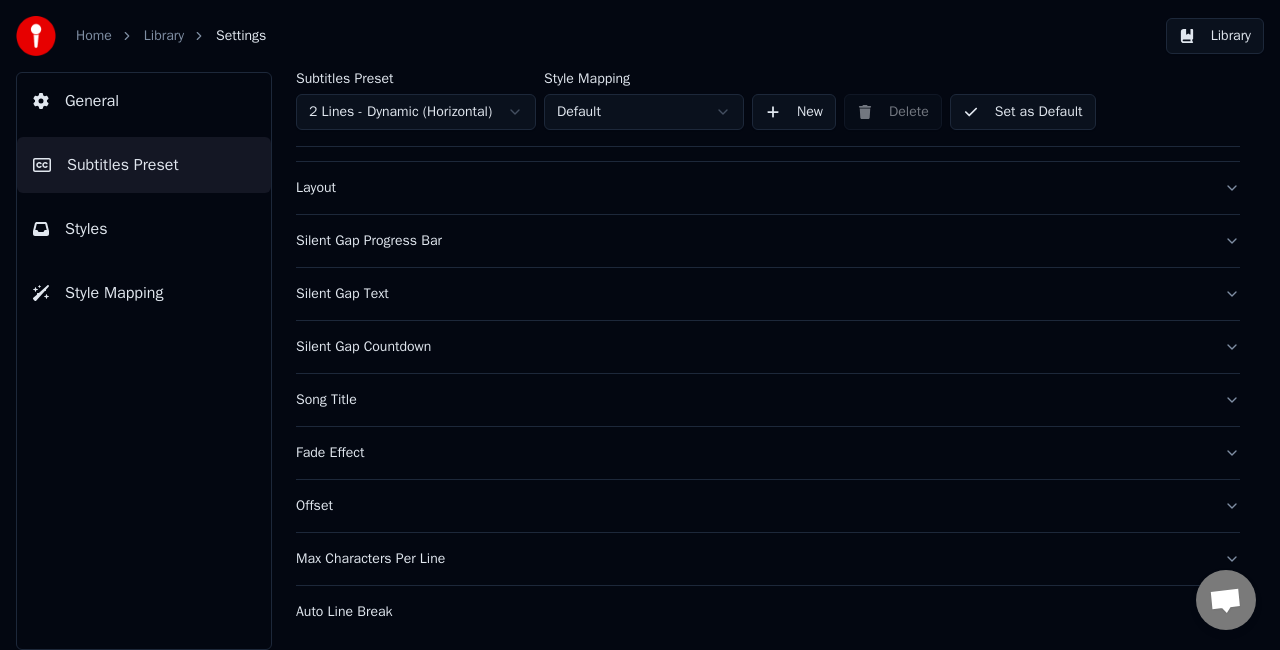 click on "Silent Gap Countdown" at bounding box center [752, 347] 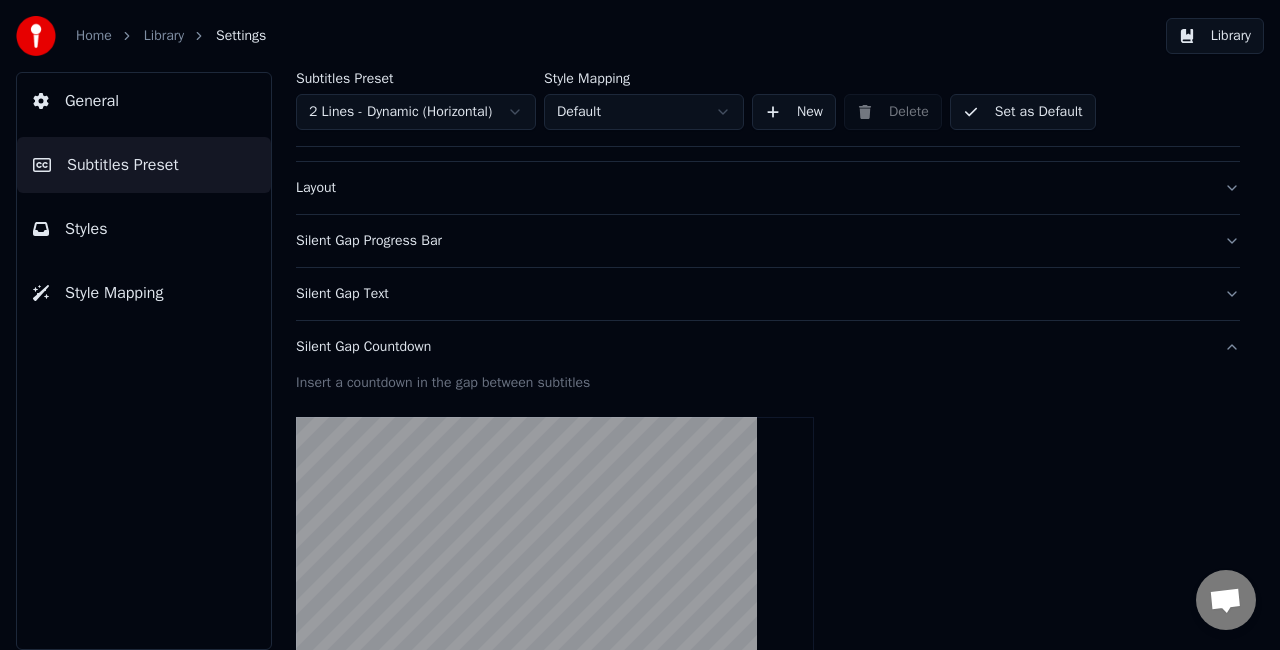 click on "Silent Gap Countdown" at bounding box center [752, 347] 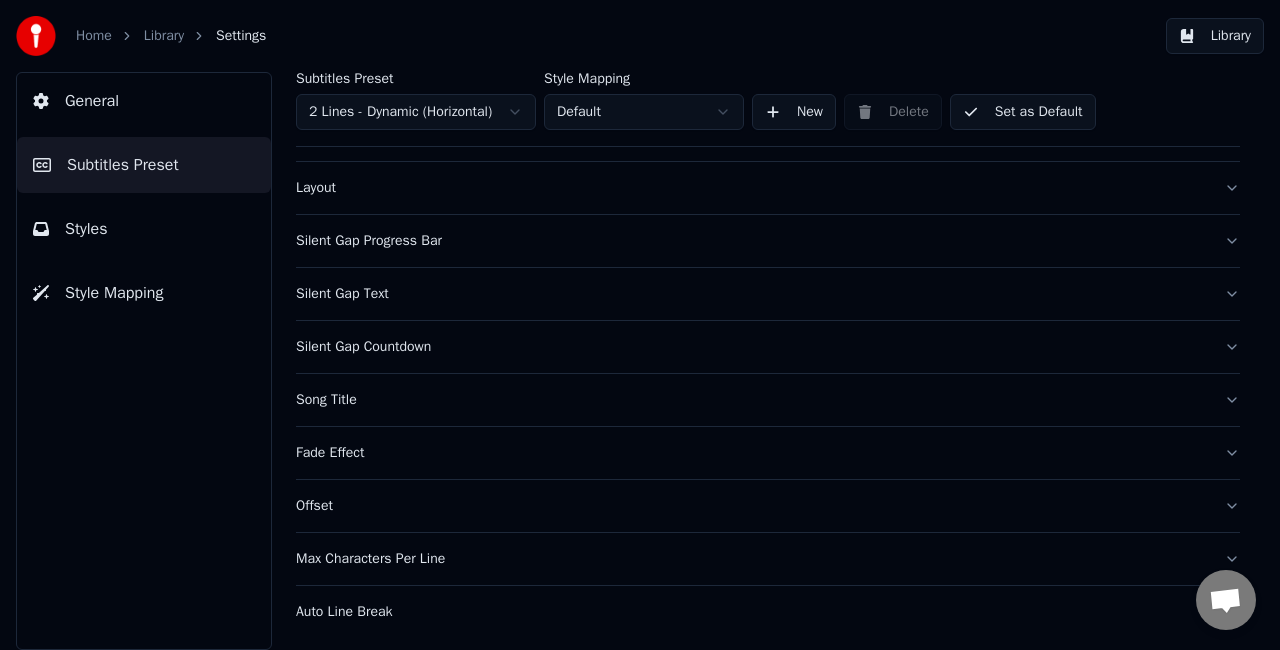 click on "Silent Gap Text" at bounding box center (752, 294) 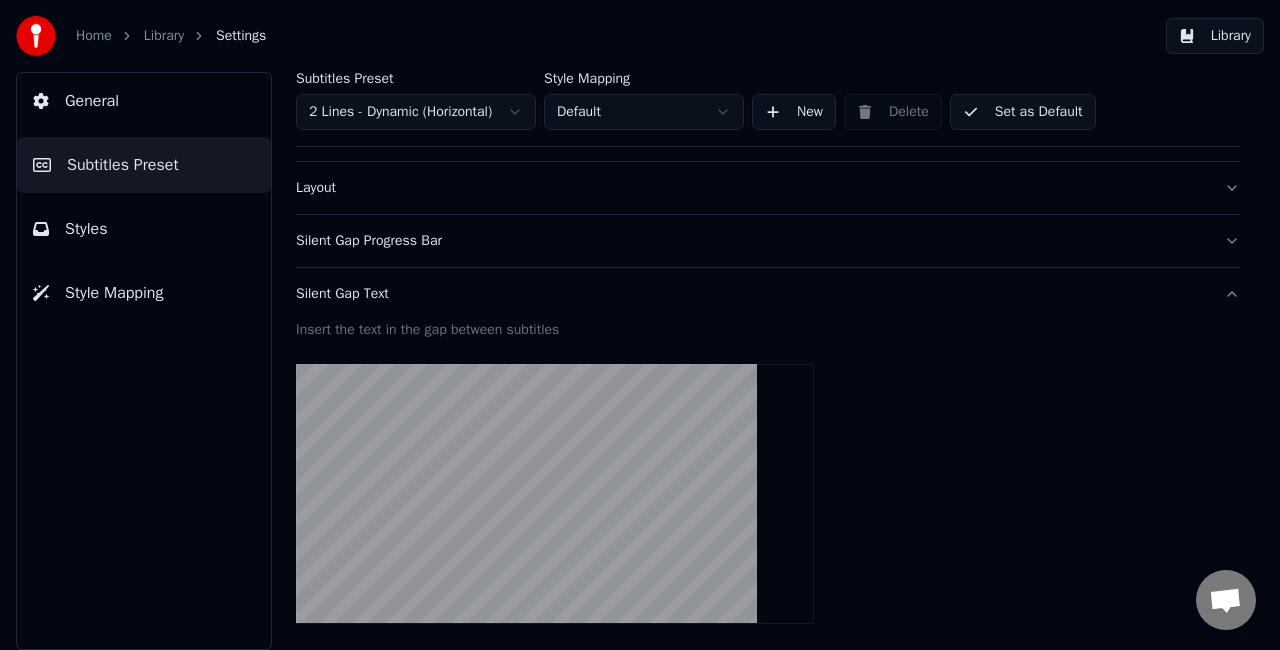 click on "Silent Gap Progress Bar" at bounding box center (768, 241) 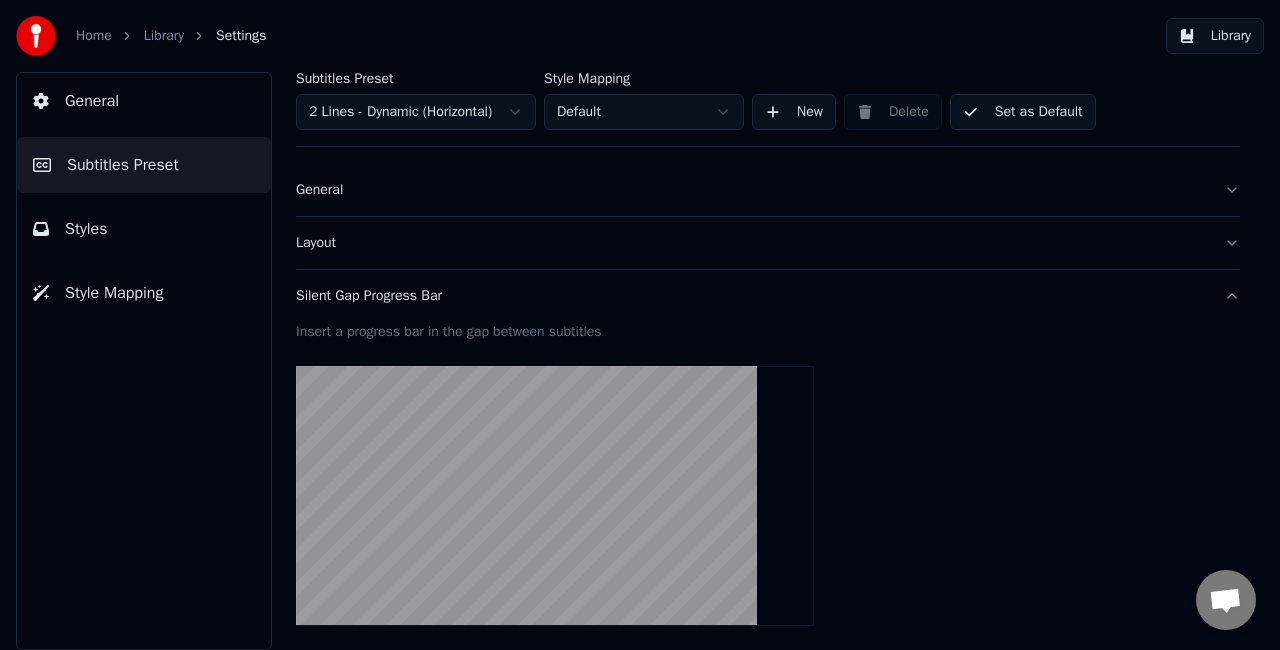 scroll, scrollTop: 0, scrollLeft: 0, axis: both 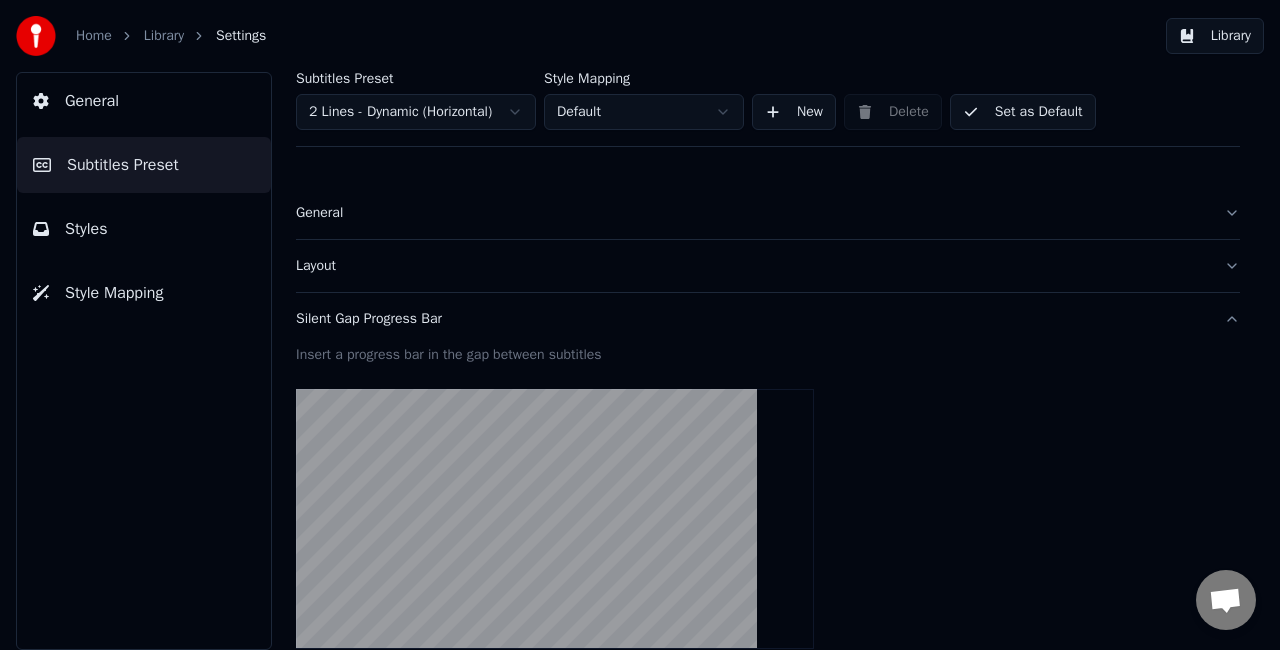 click on "Layout" at bounding box center (752, 266) 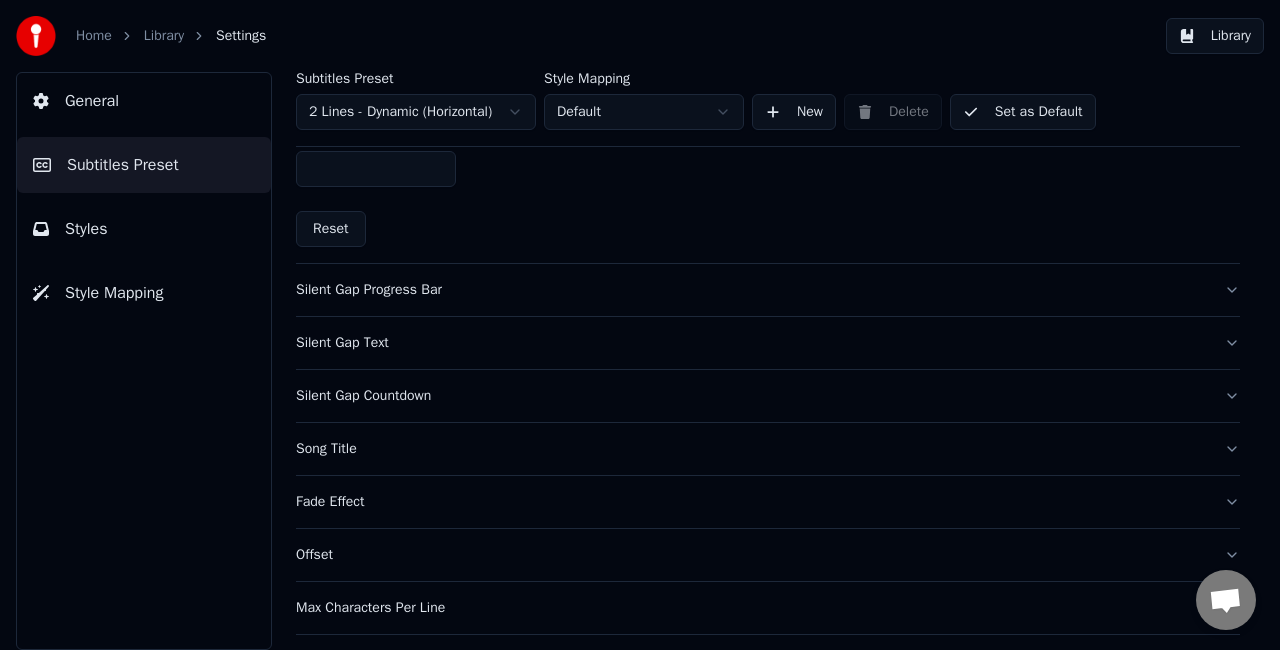 scroll, scrollTop: 600, scrollLeft: 0, axis: vertical 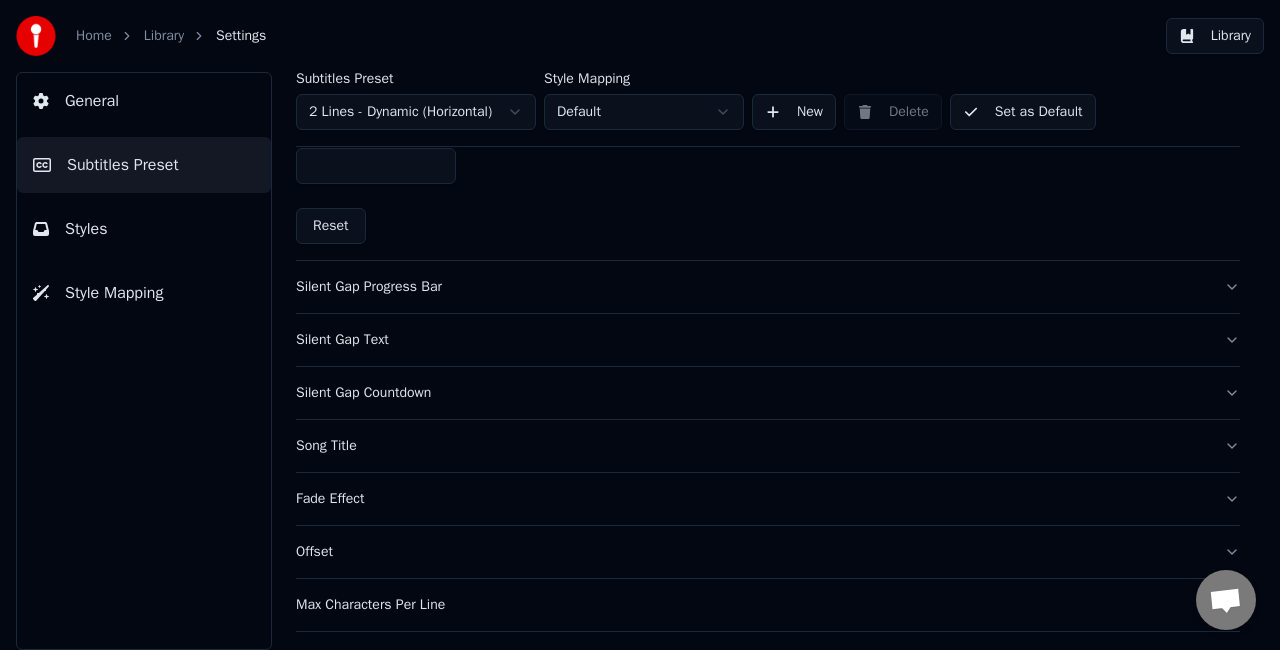 click on "Silent Gap Text" at bounding box center [768, 340] 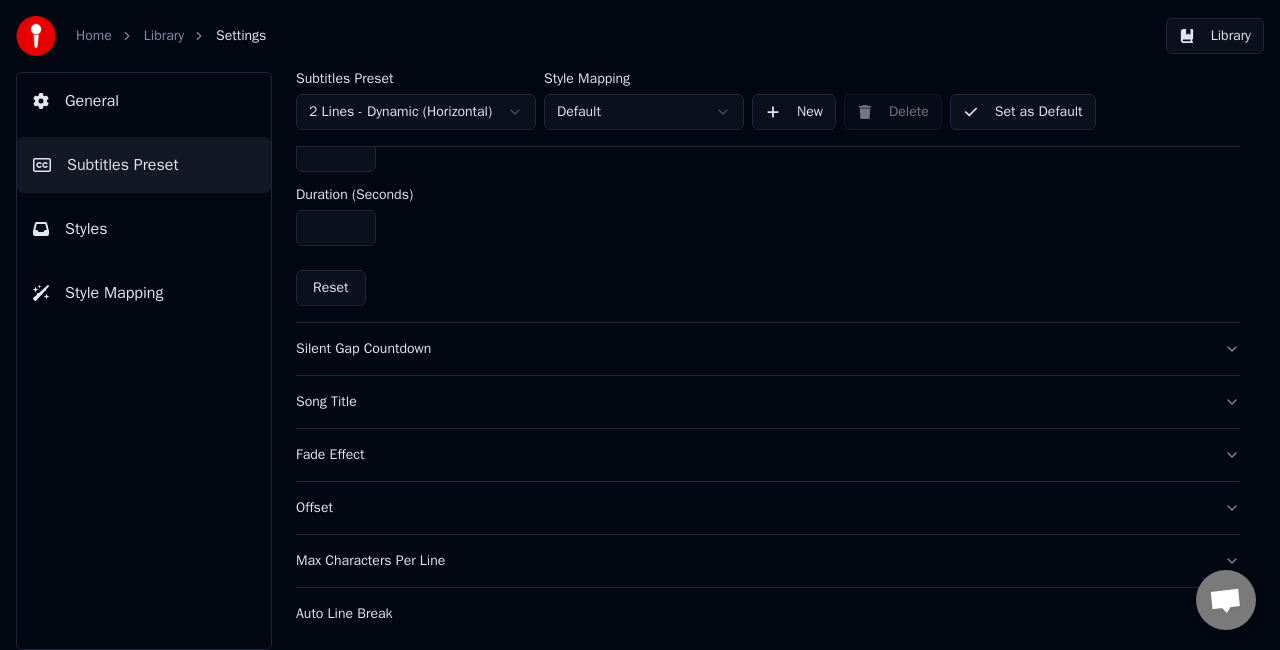 click on "Silent Gap Countdown" at bounding box center [768, 349] 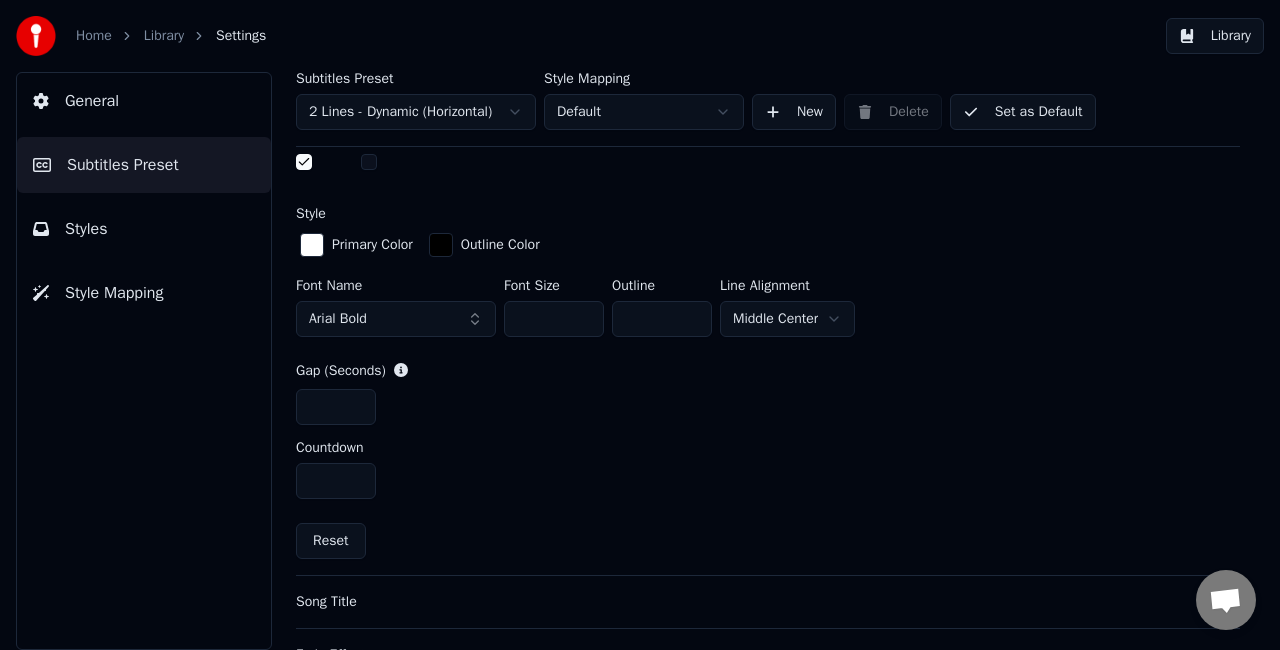 scroll, scrollTop: 355, scrollLeft: 0, axis: vertical 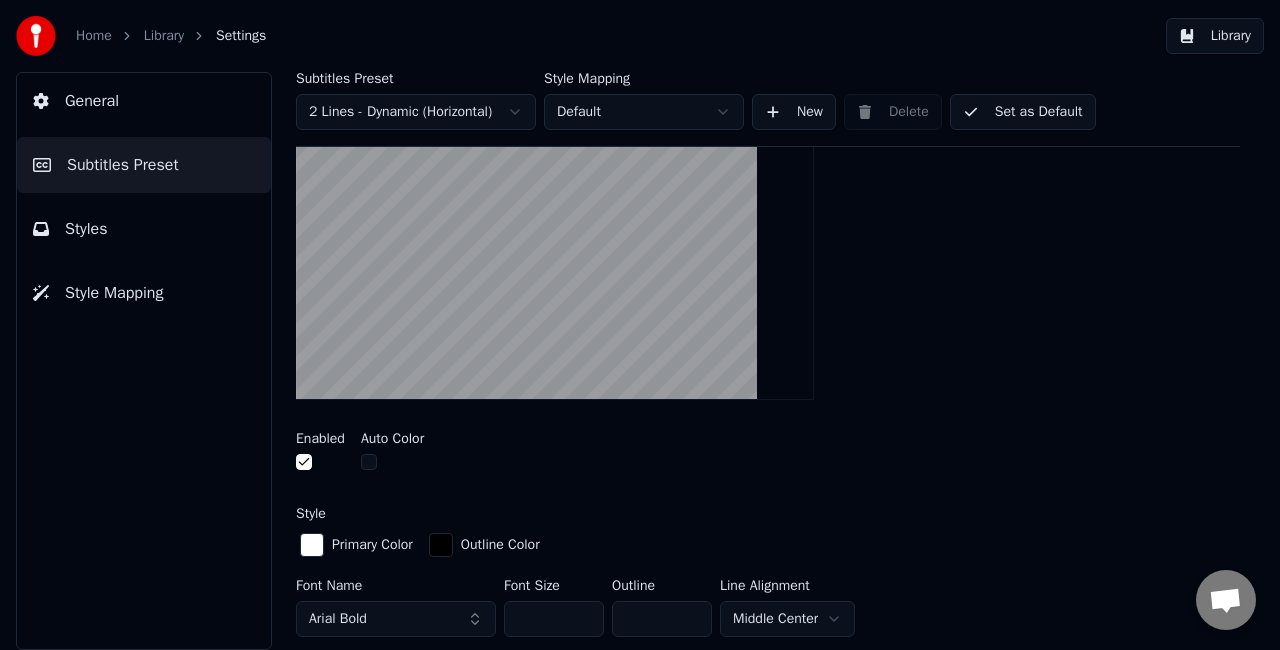 click on "Home Library Settings Library General Subtitles Preset Styles Style Mapping Subtitles Preset 2 Lines - Dynamic (Horizontal) Style Mapping Default New Delete Set as Default General Layout Silent Gap Progress Bar Silent Gap Text Silent Gap Countdown Insert a countdown in the gap between subtitles Enabled Auto Color Style Primary Color Outline Color Font Name Arial Bold Font Size ** Outline * Line Alignment Middle Center Gap (Seconds) * Countdown * Reset Song Title Fade Effect Offset Max Characters Per Line Auto Line Break" at bounding box center (640, 325) 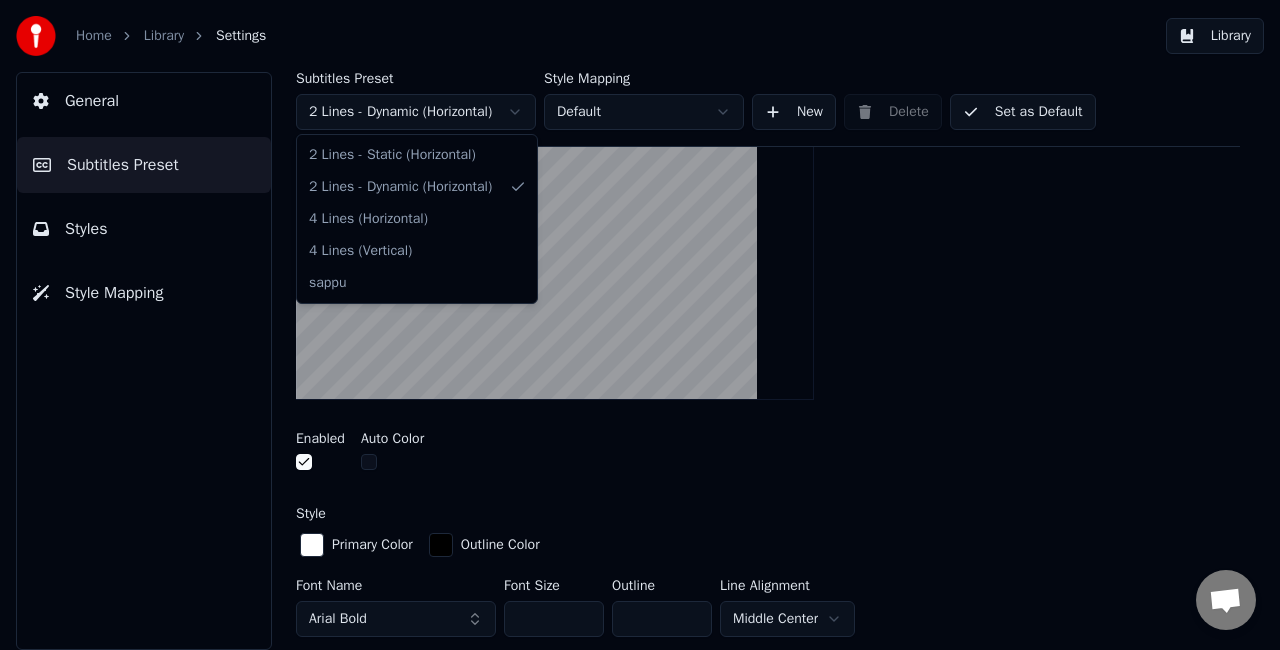 type on "***" 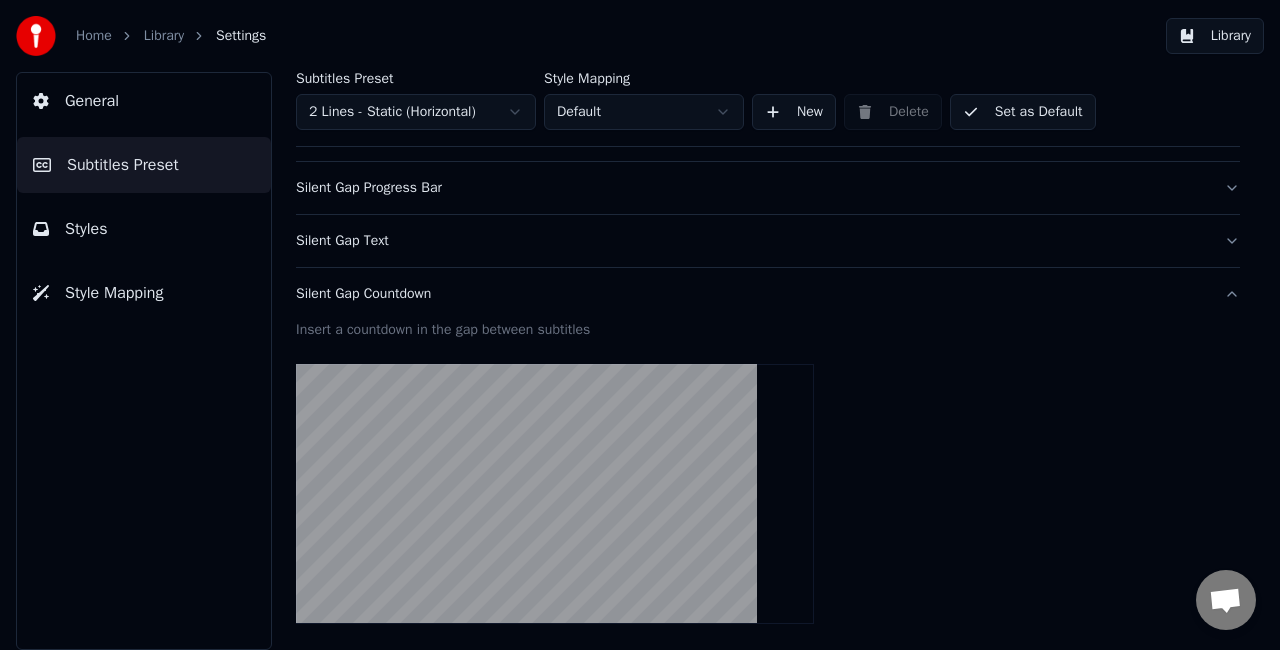 click on "Silent Gap Text" at bounding box center [752, 241] 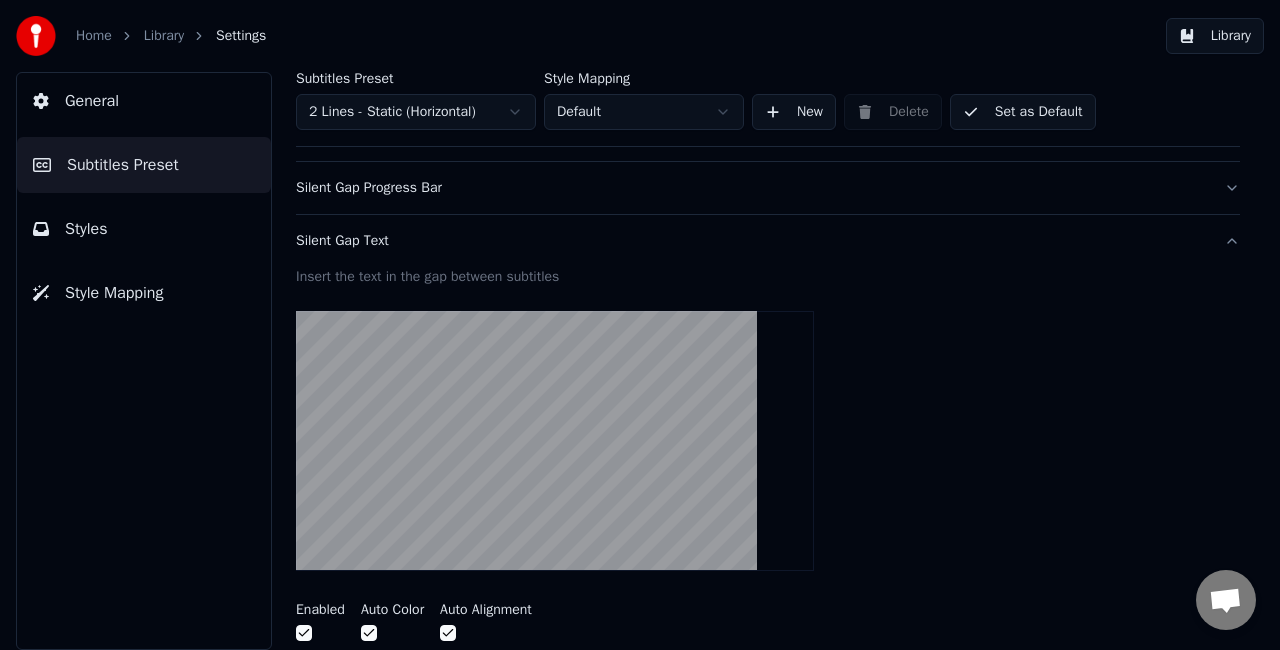 click on "Silent Gap Text" at bounding box center [752, 241] 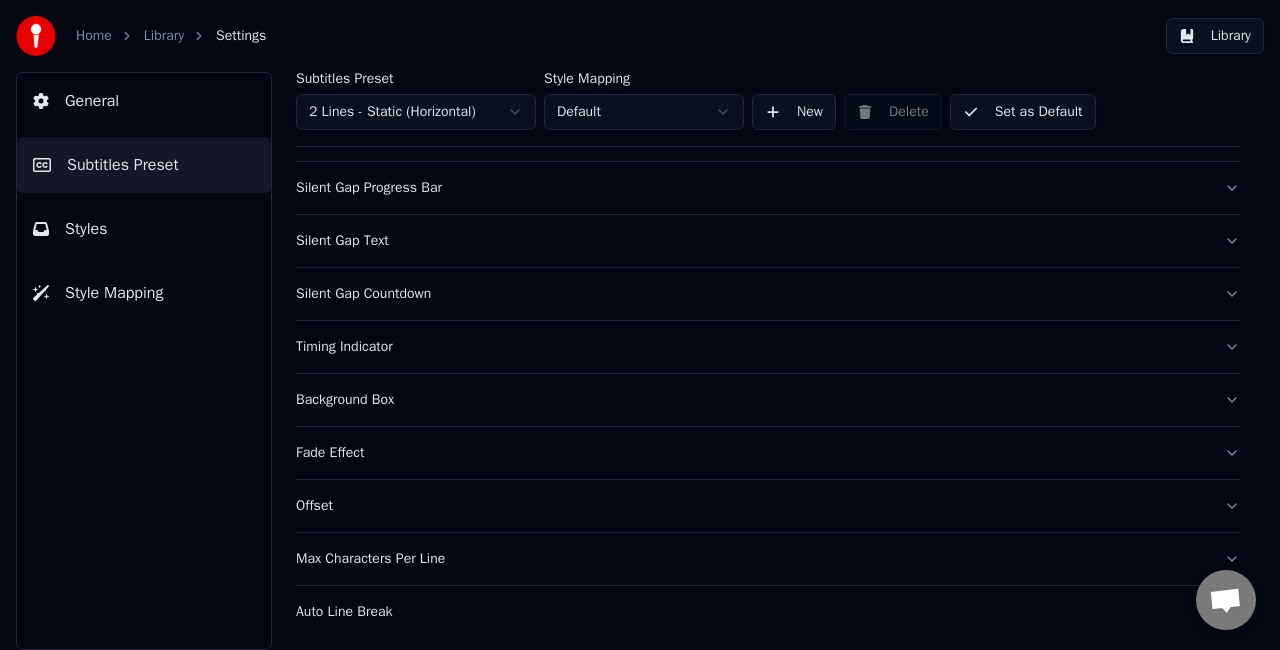 click on "Silent Gap Countdown" at bounding box center (768, 294) 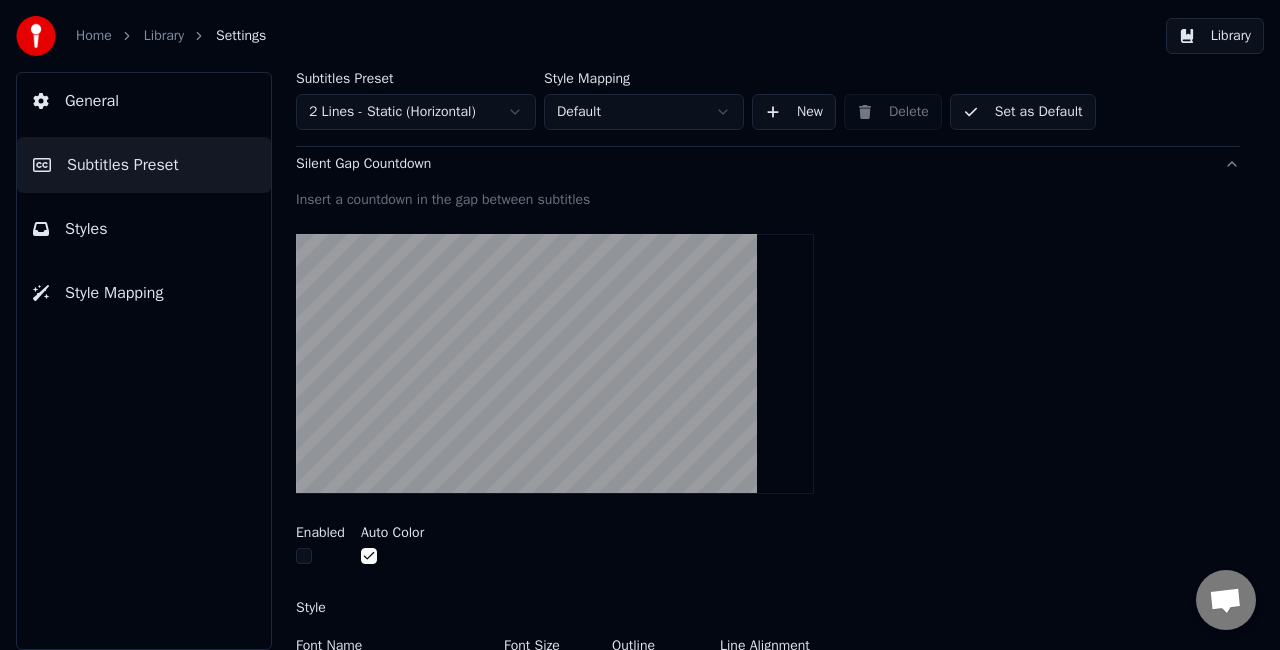 scroll, scrollTop: 284, scrollLeft: 0, axis: vertical 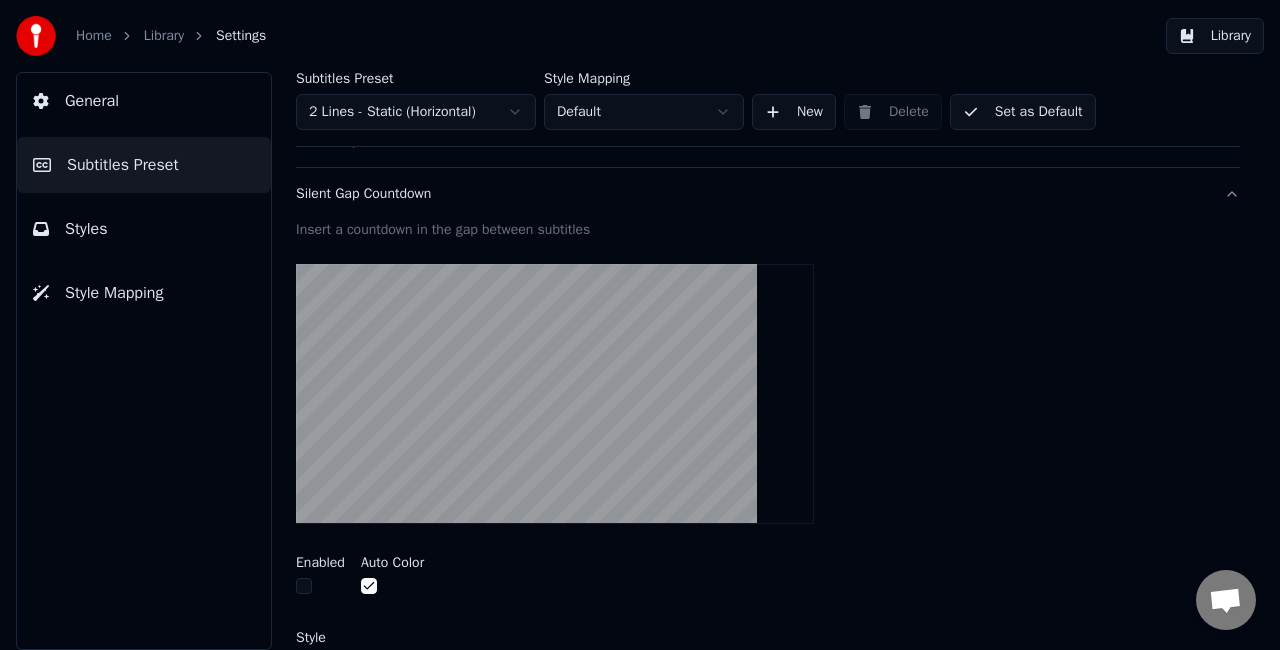 click at bounding box center (304, 586) 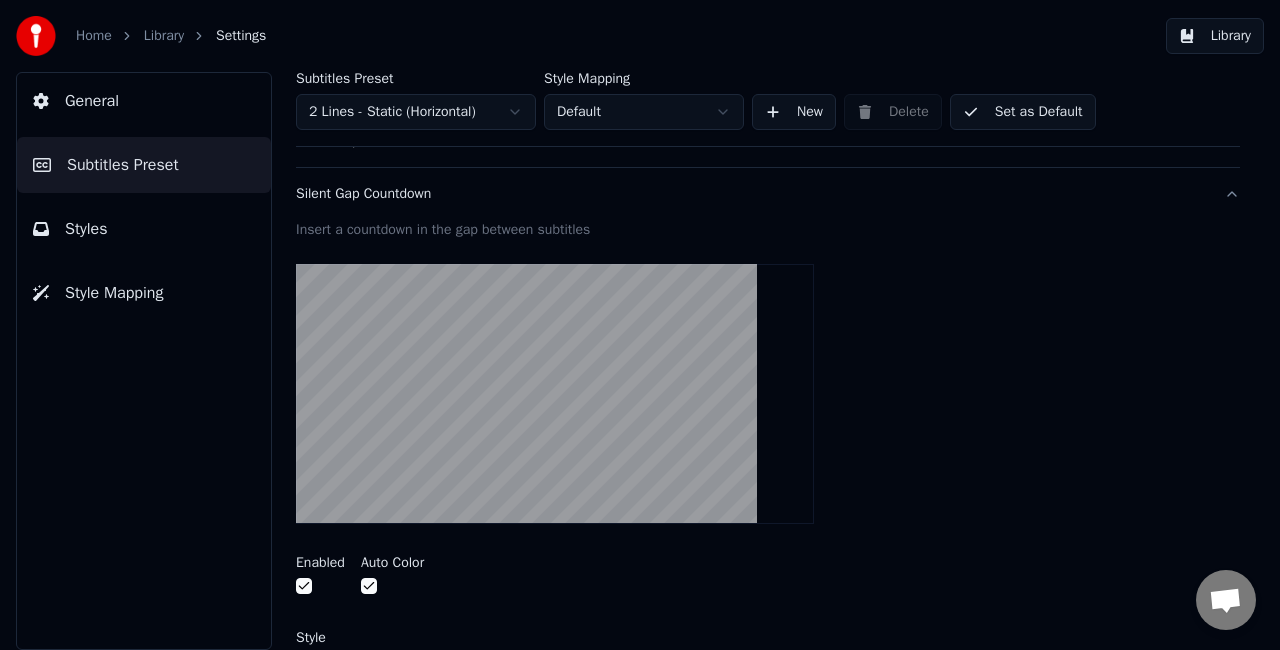 click at bounding box center (304, 586) 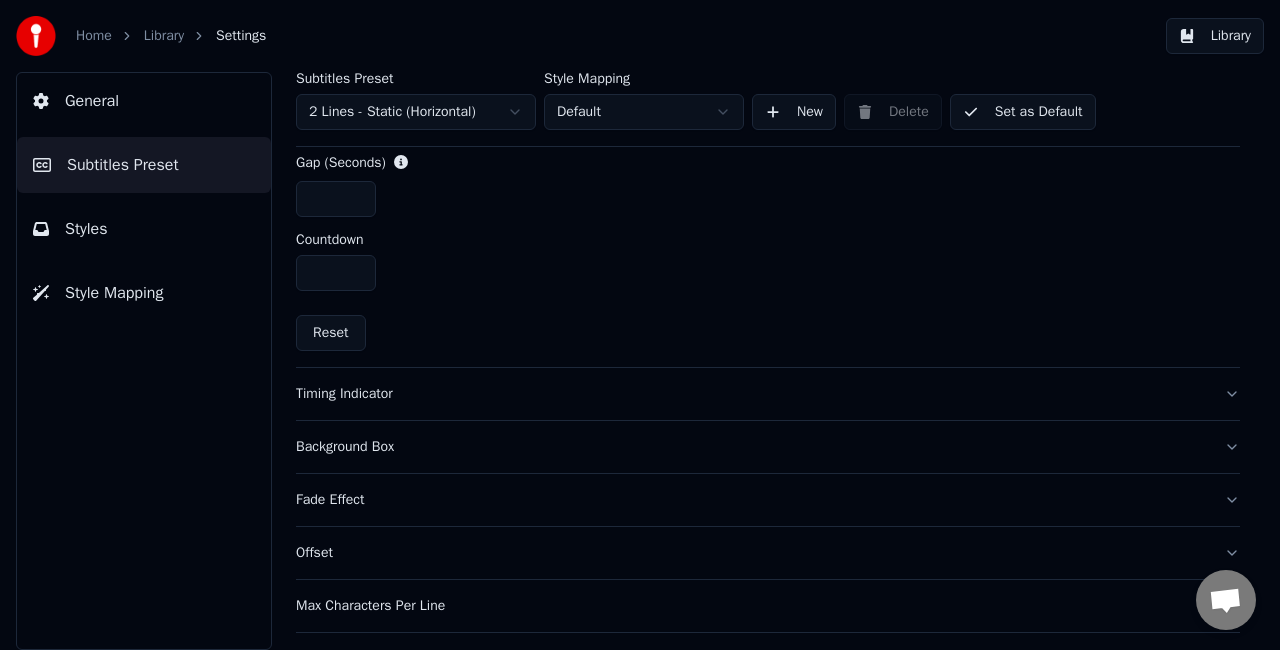 scroll, scrollTop: 884, scrollLeft: 0, axis: vertical 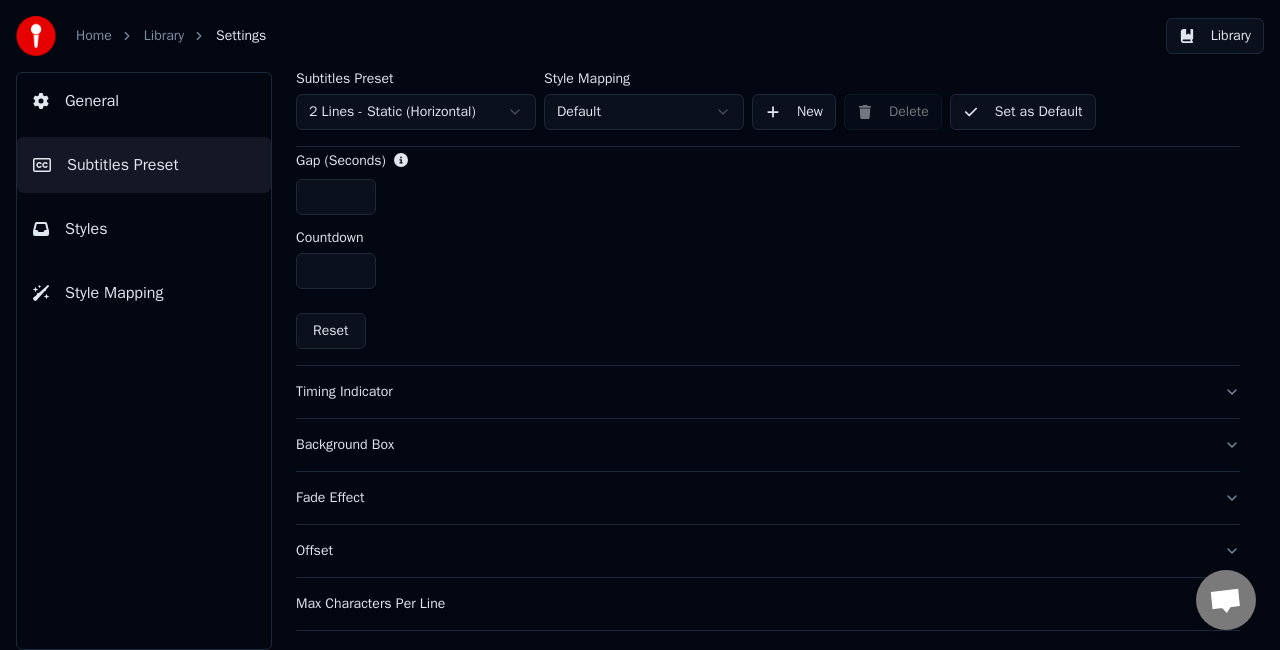 click on "Timing Indicator" at bounding box center [752, 392] 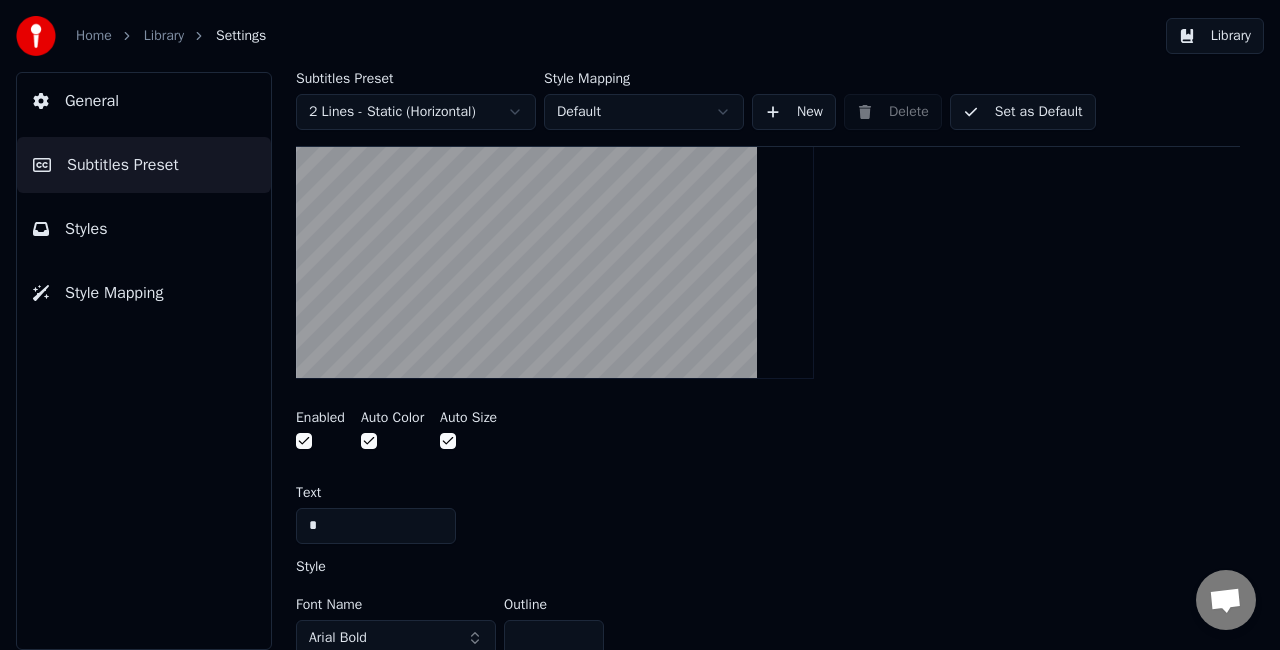 scroll, scrollTop: 484, scrollLeft: 0, axis: vertical 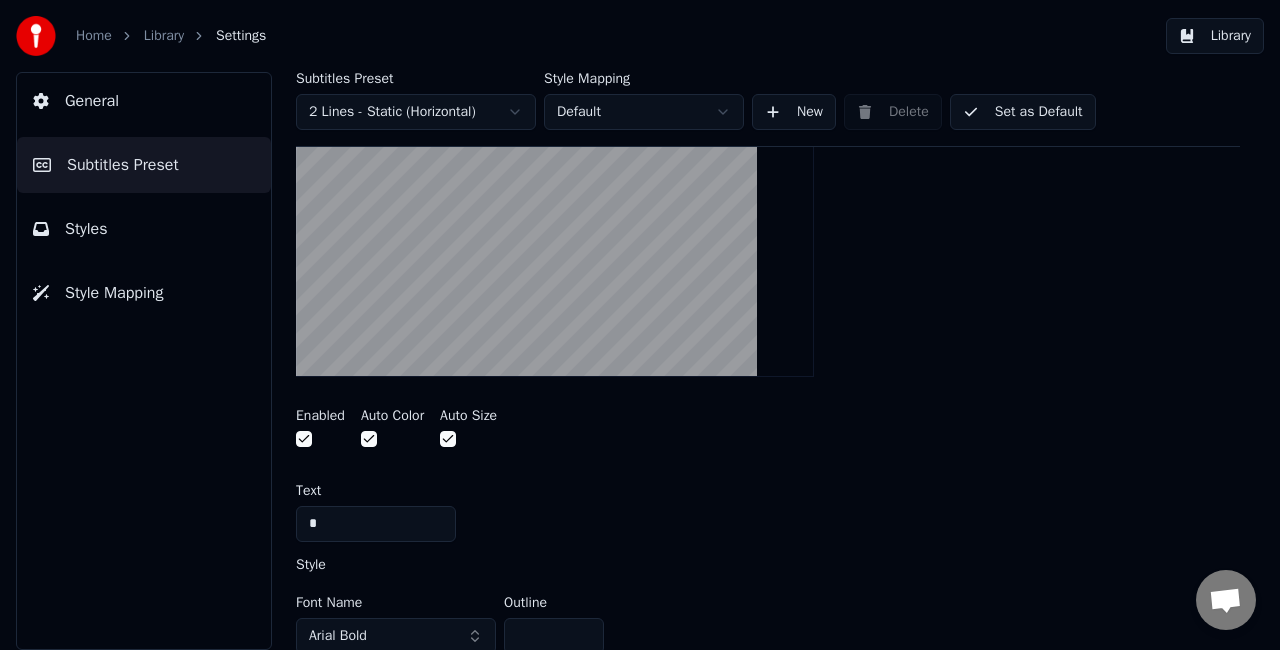 click at bounding box center [304, 439] 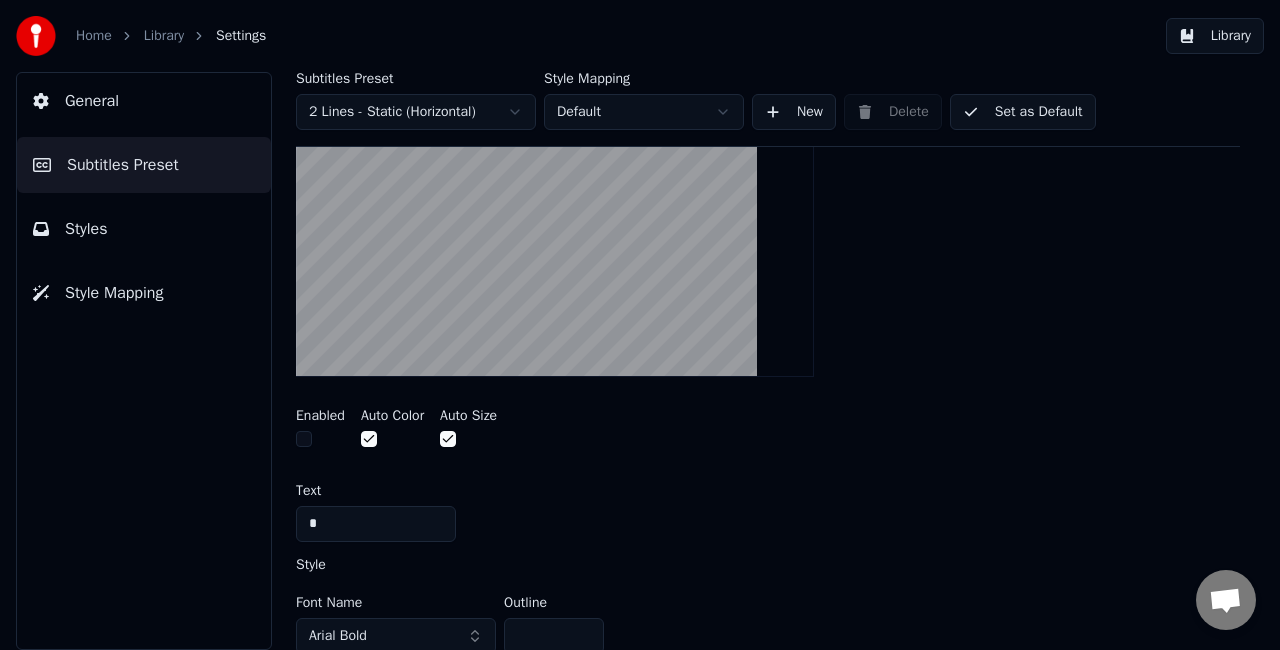click at bounding box center (304, 439) 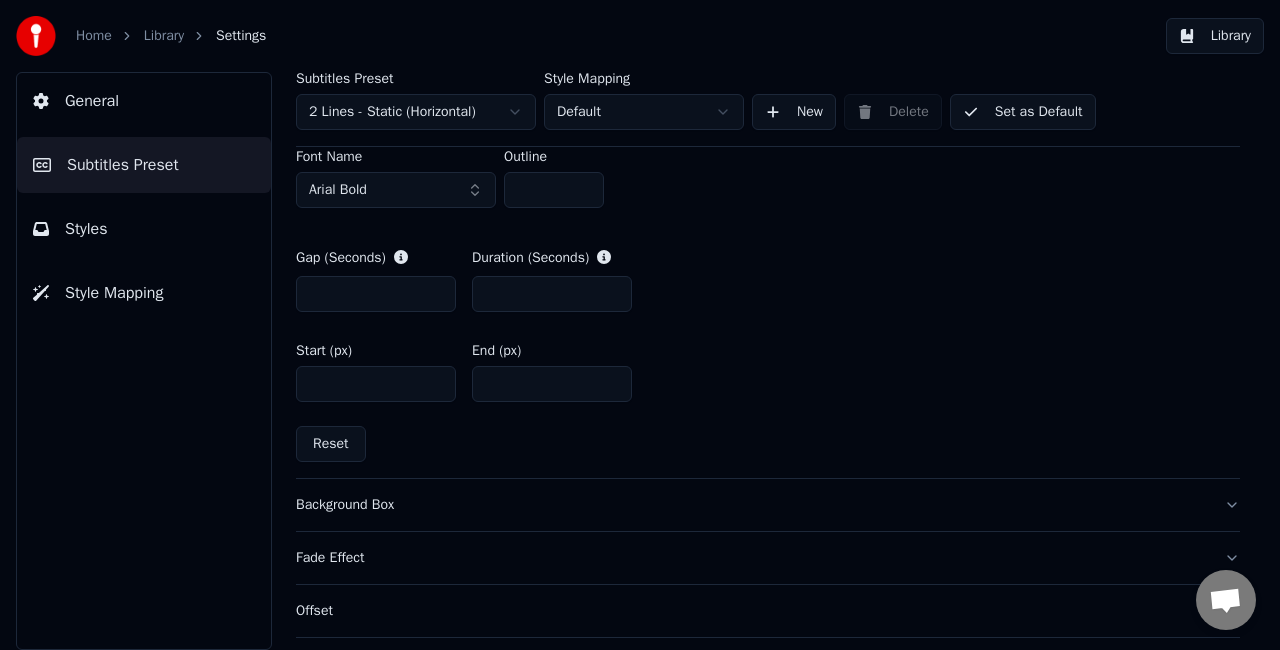 scroll, scrollTop: 984, scrollLeft: 0, axis: vertical 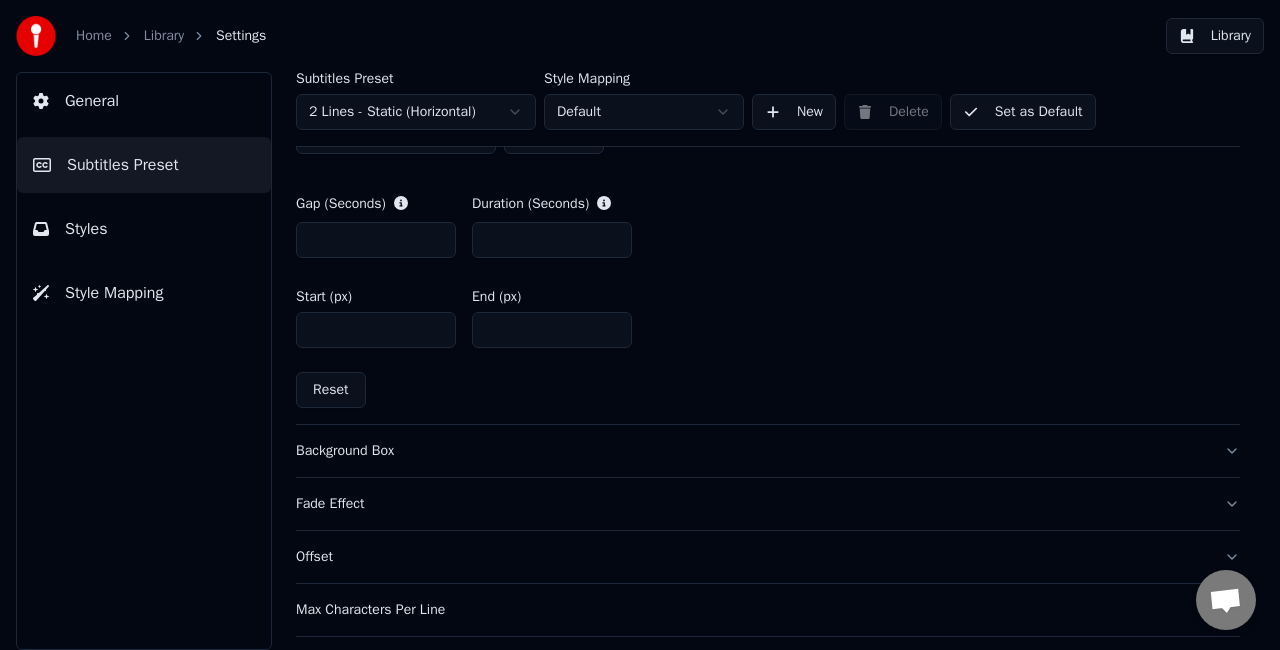 click on "Fade Effect" at bounding box center (768, 504) 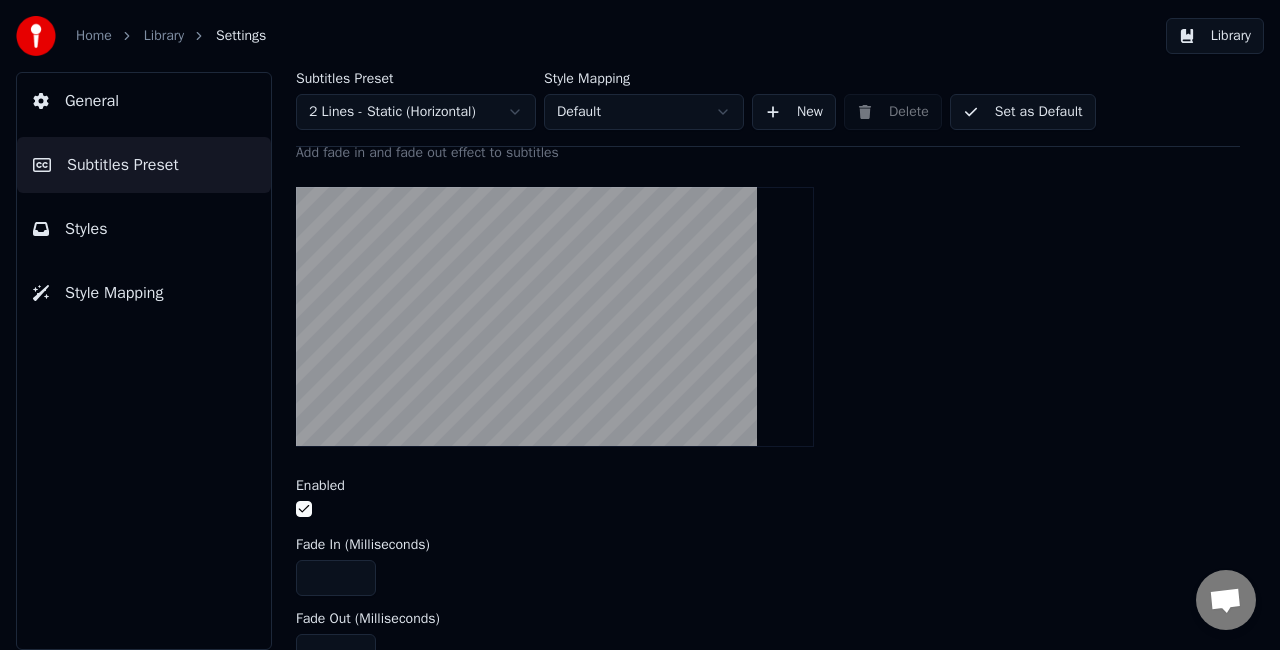 scroll, scrollTop: 0, scrollLeft: 0, axis: both 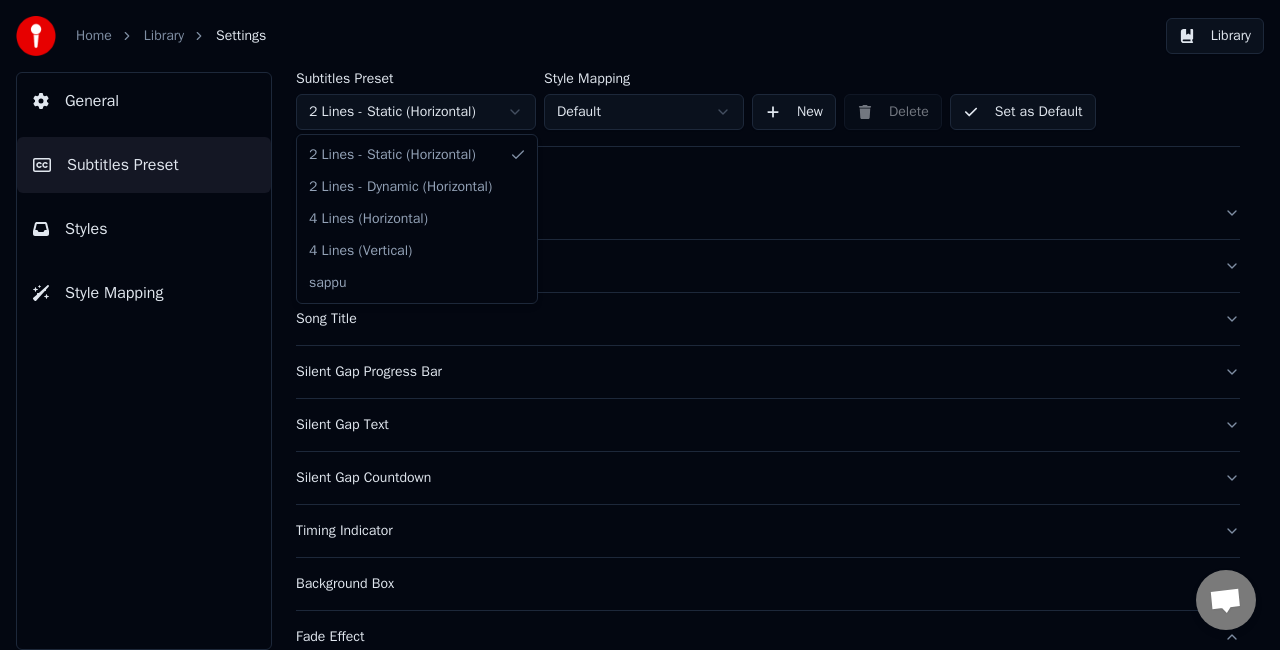 click on "Home Library Settings Library General Subtitles Preset Styles Style Mapping Subtitles Preset 2 Lines - Static (Horizontal) Style Mapping Default New Delete Set as Default General Layout Song Title Silent Gap Progress Bar Silent Gap Text Silent Gap Countdown Timing Indicator Background Box Fade Effect Add fade in and fade out effect to subtitles Enabled Fade In (Milliseconds) **** Fade Out (Milliseconds) *** Reset Offset Max Characters Per Line Auto Line Break 2 Lines - Static (Horizontal) 2 Lines - Dynamic (Horizontal) 4 Lines (Horizontal) 4 Lines (Vertical) sappu" at bounding box center (640, 325) 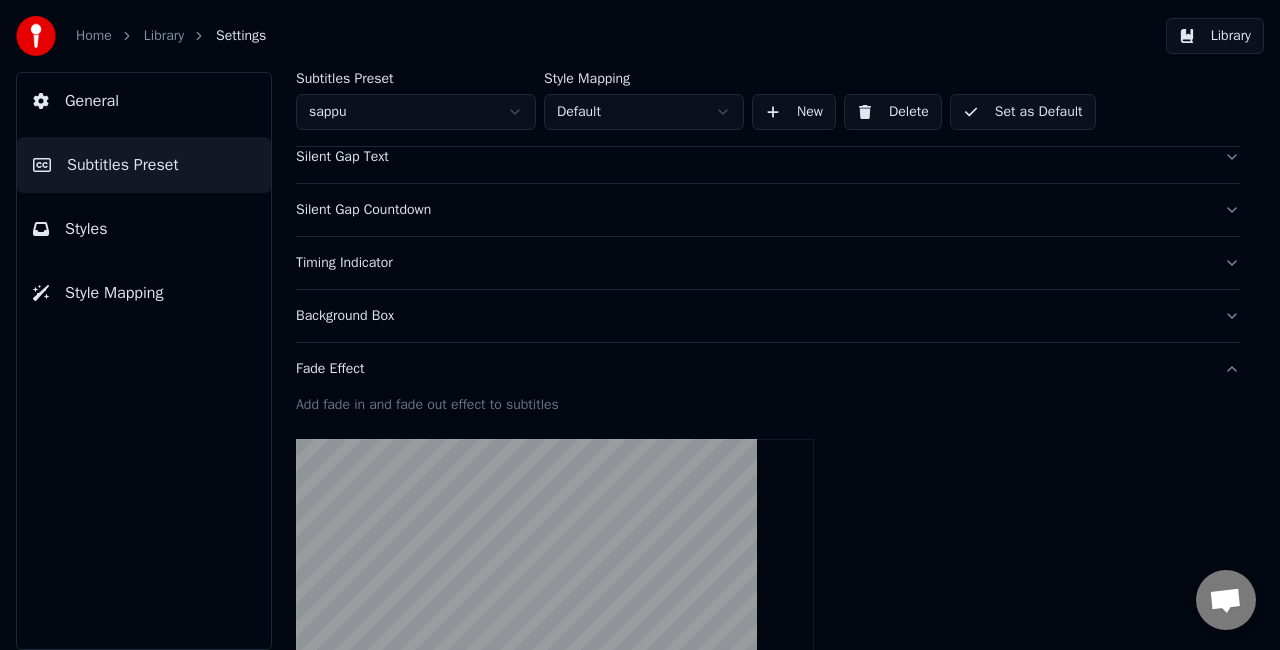 scroll, scrollTop: 300, scrollLeft: 0, axis: vertical 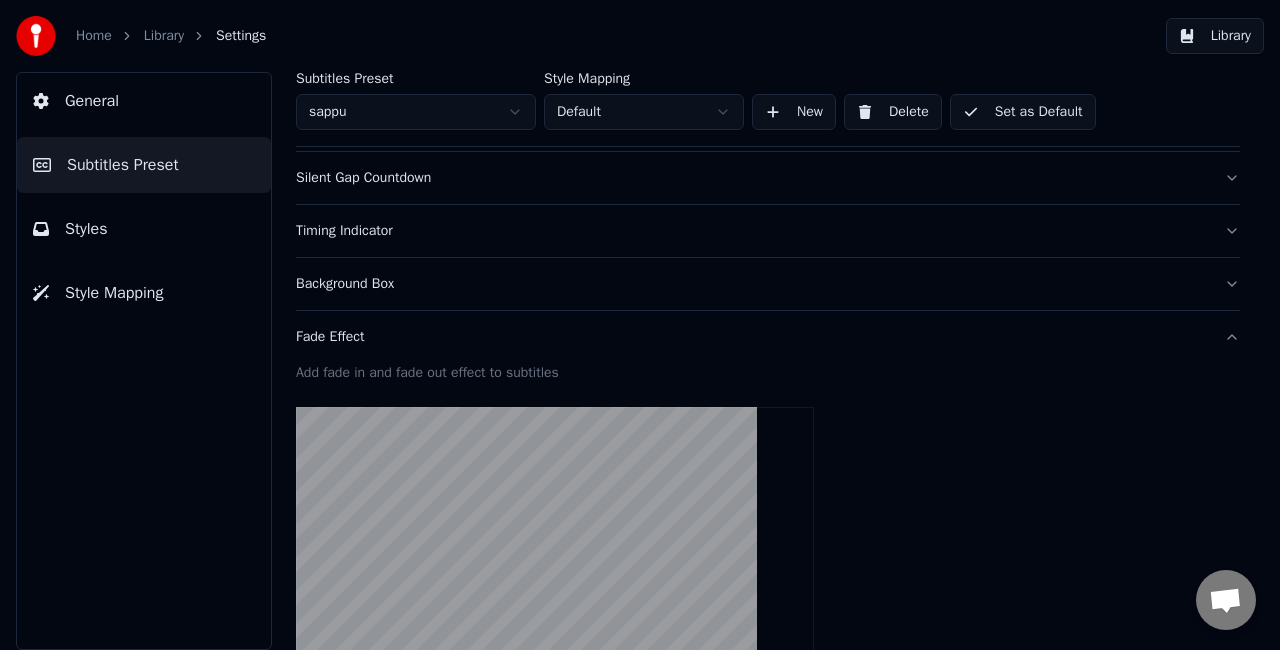 click on "Timing Indicator" at bounding box center [752, 231] 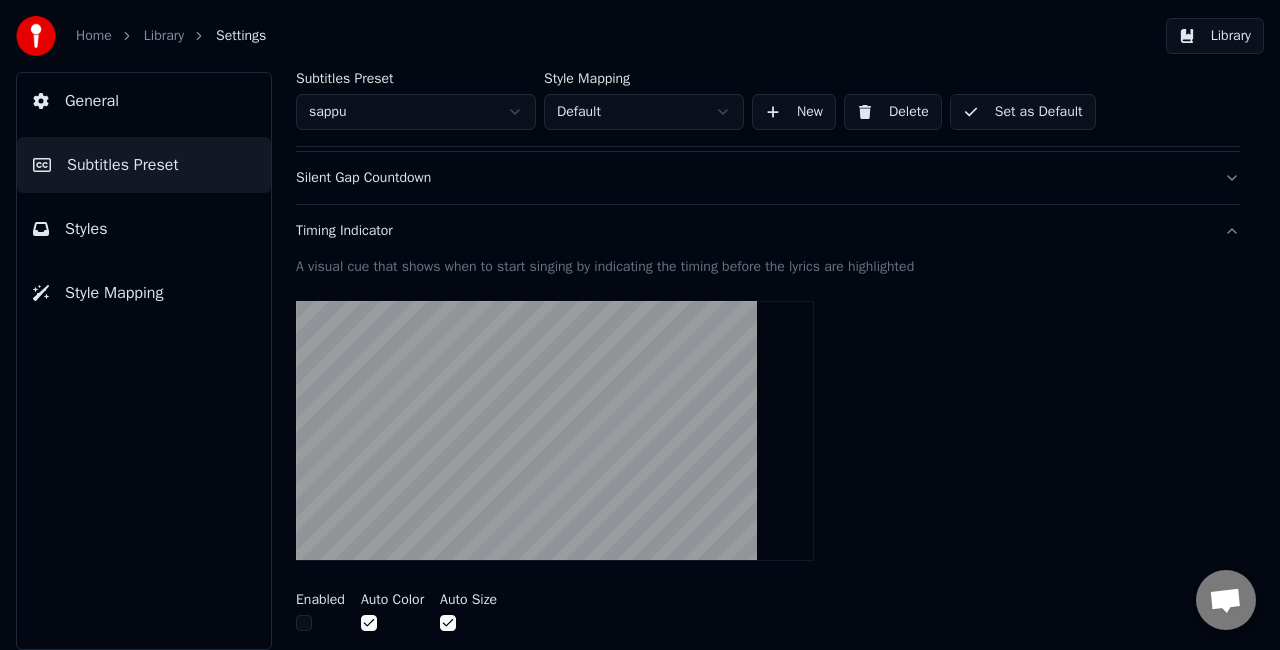 click at bounding box center (304, 623) 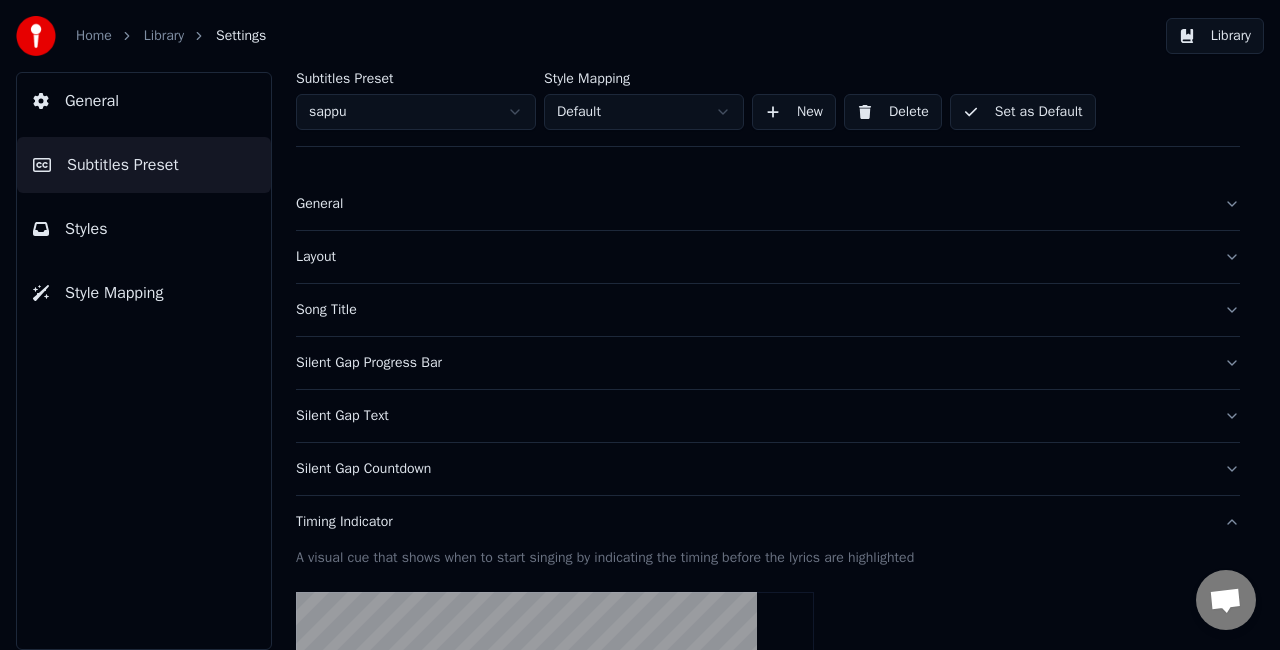 scroll, scrollTop: 0, scrollLeft: 0, axis: both 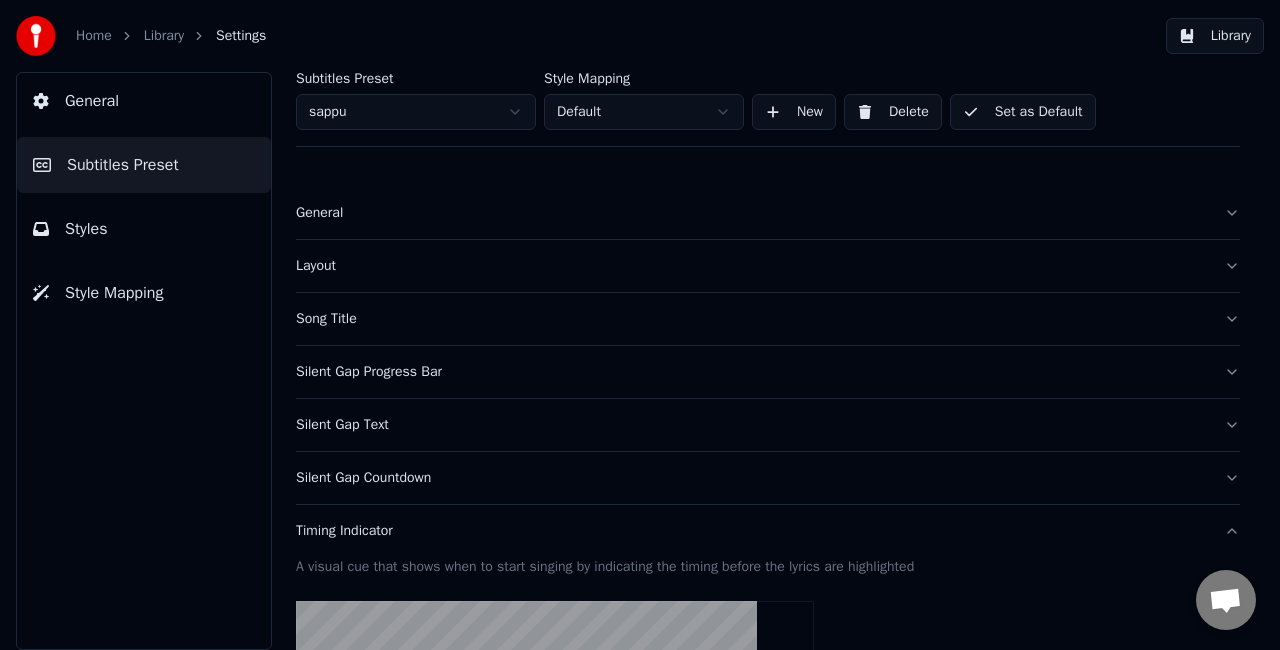 click on "Styles" at bounding box center [86, 229] 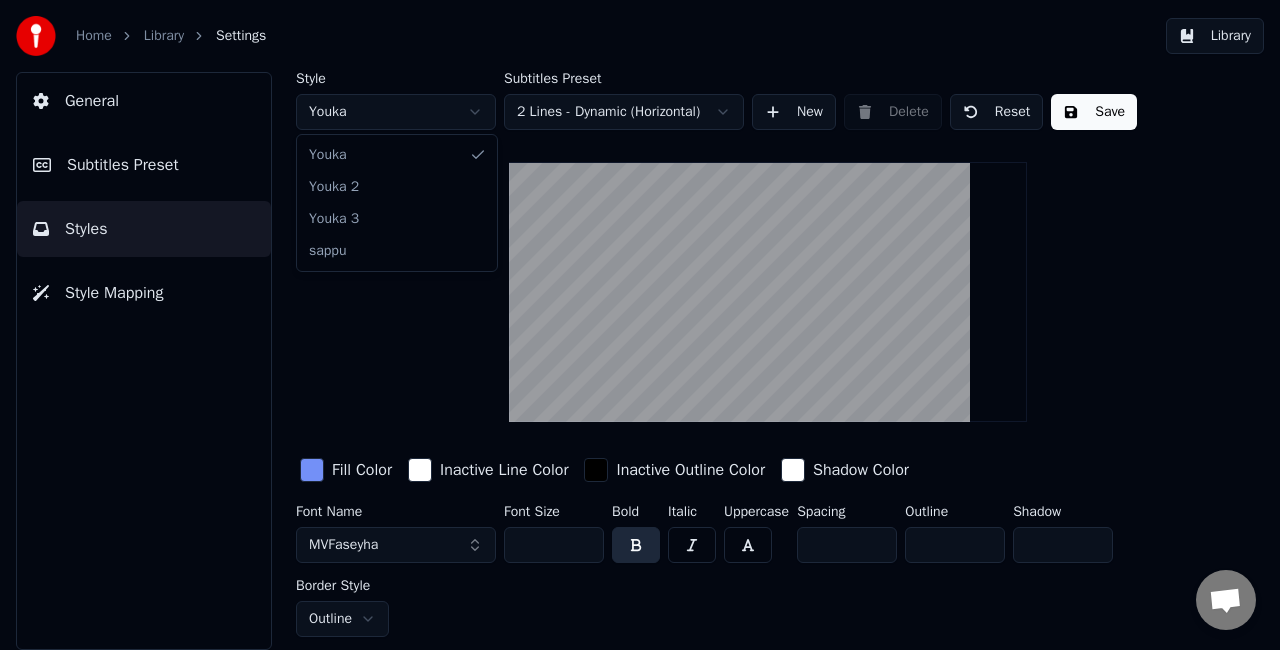 click on "Home Library Settings Library General Subtitles Preset Styles Style Mapping Style Youka Subtitles Preset 2 Lines - Dynamic (Horizontal) New Delete Reset Save Fill Color Inactive Line Color Inactive Outline Color Shadow Color Font Name MVFaseyha Font Size *** Bold Italic Uppercase Spacing ** Outline ** Shadow * Border Style Outline Youka Youka 2 Youka 3 sappu" at bounding box center (640, 325) 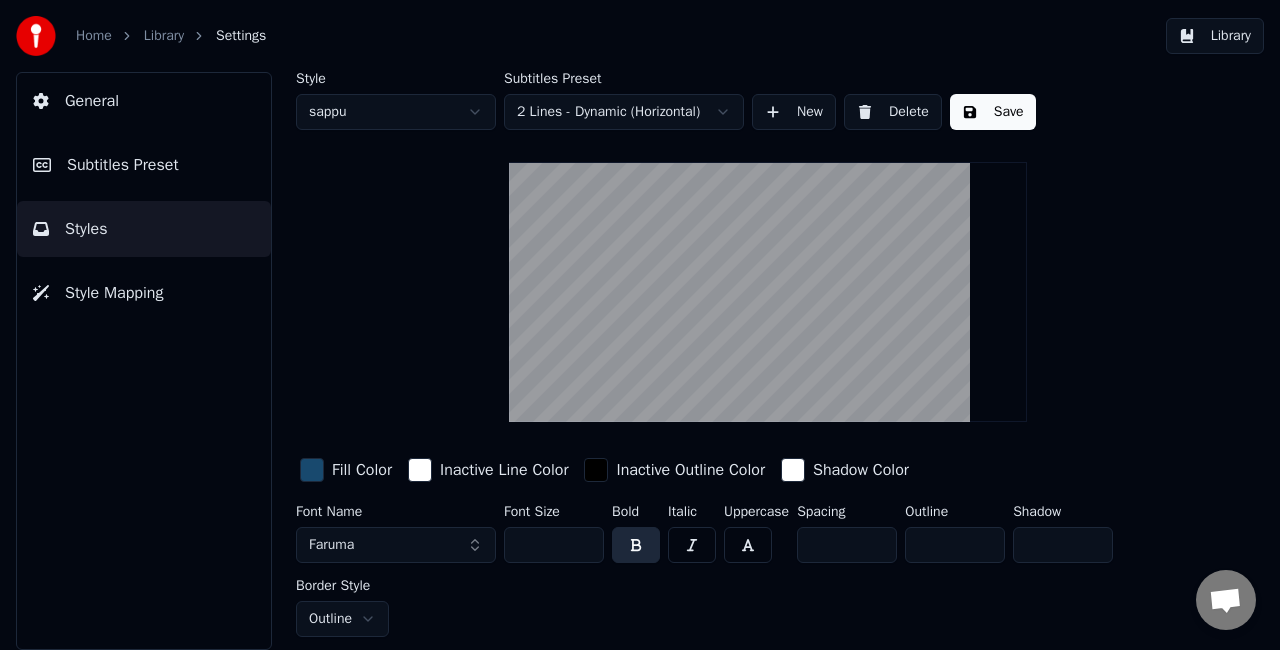 click on "Save" at bounding box center (993, 112) 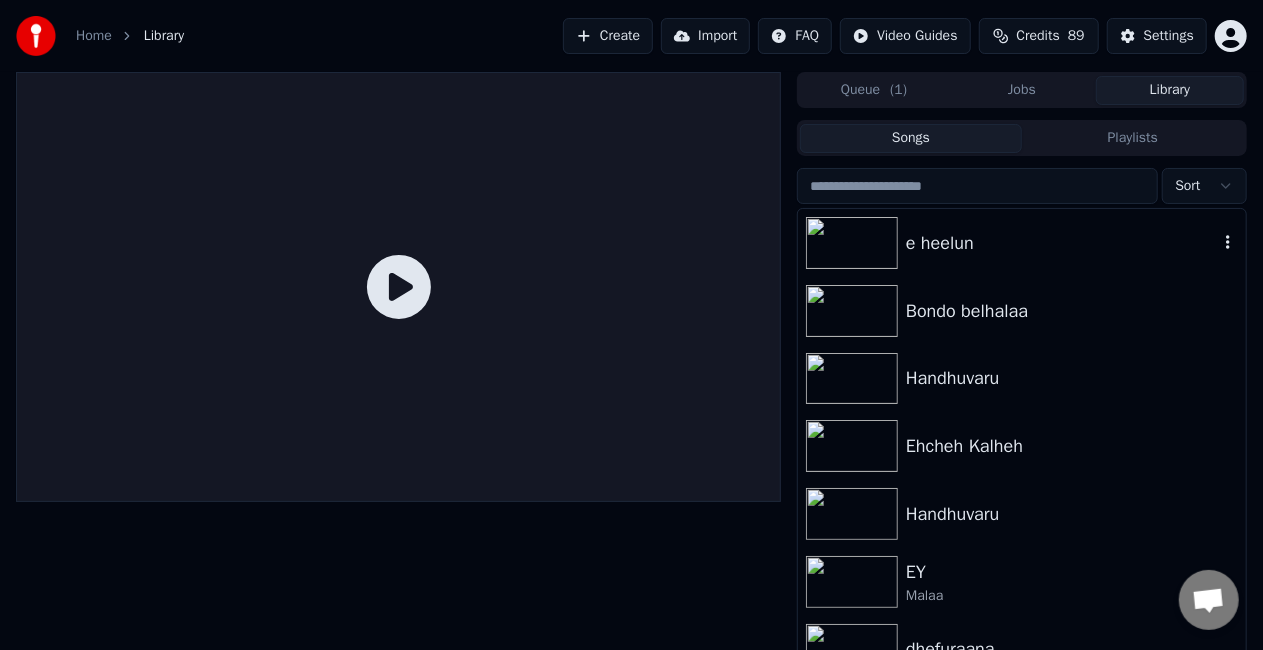 click on "e heelun" at bounding box center [1062, 243] 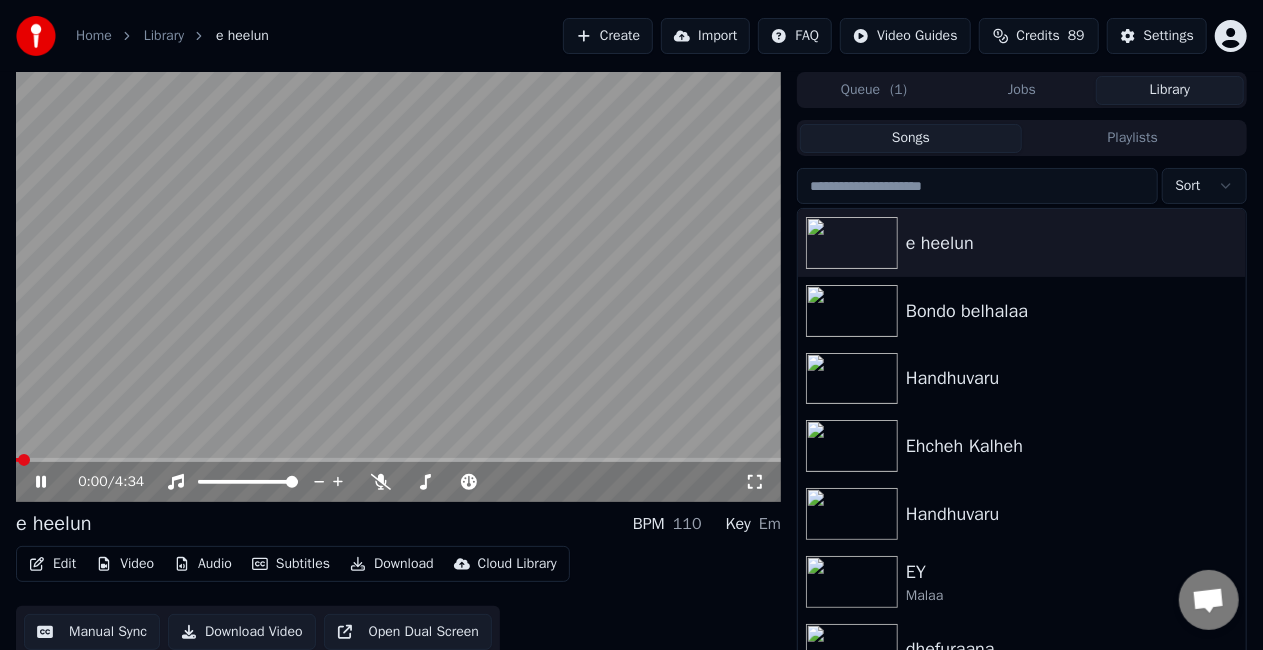 click at bounding box center [398, 460] 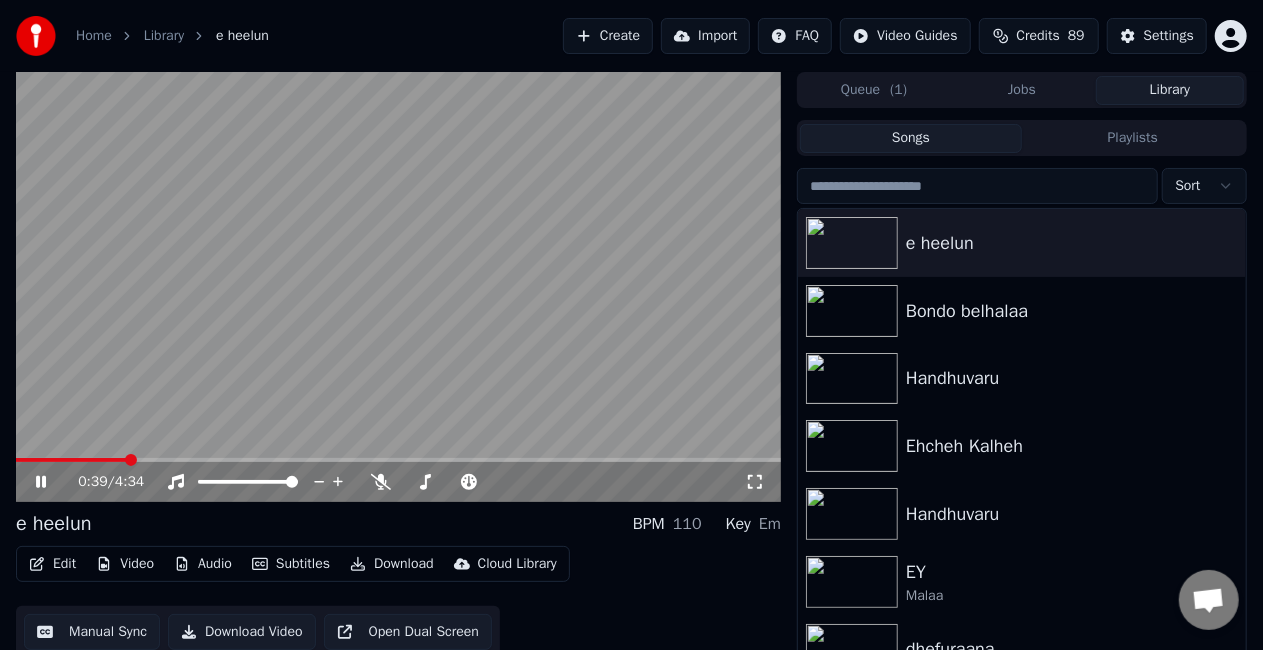 click at bounding box center [71, 460] 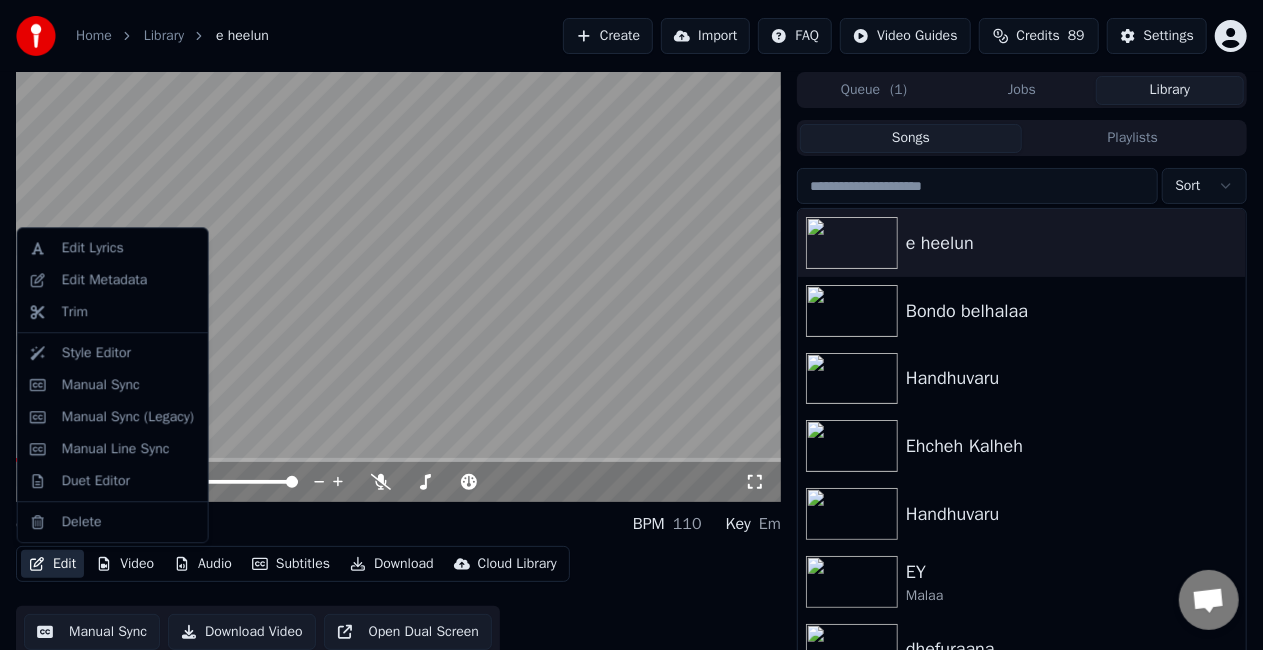 click on "Edit" at bounding box center [52, 564] 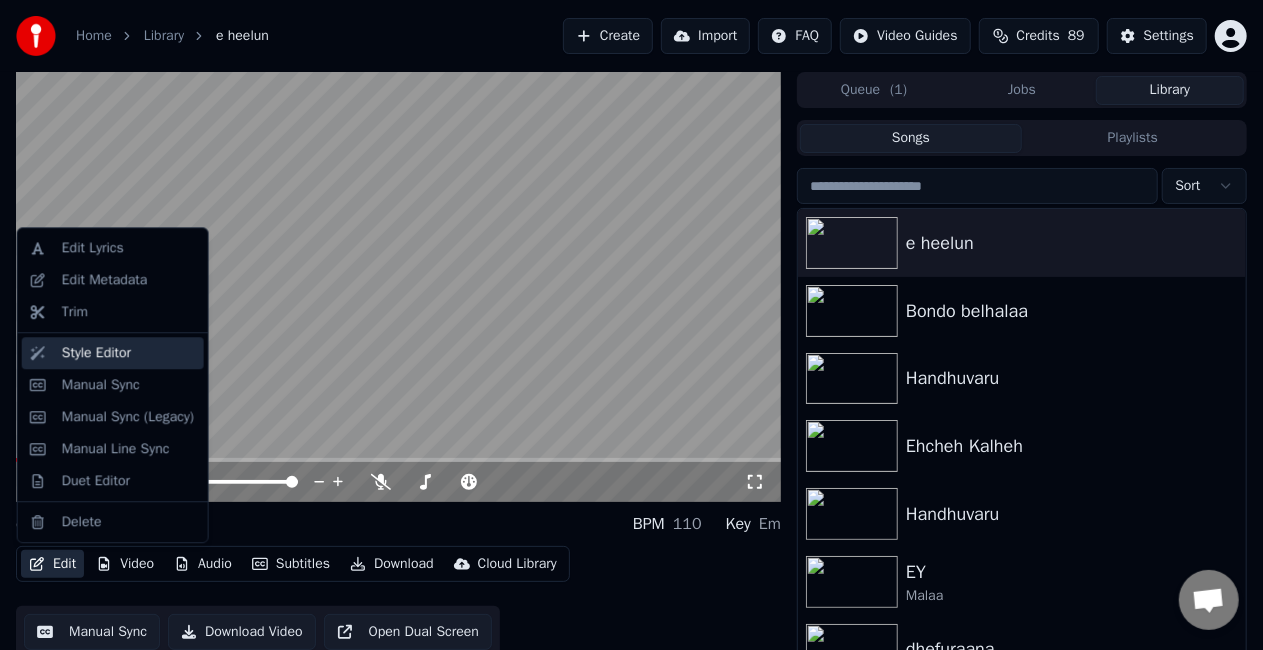 click on "Style Editor" at bounding box center (129, 353) 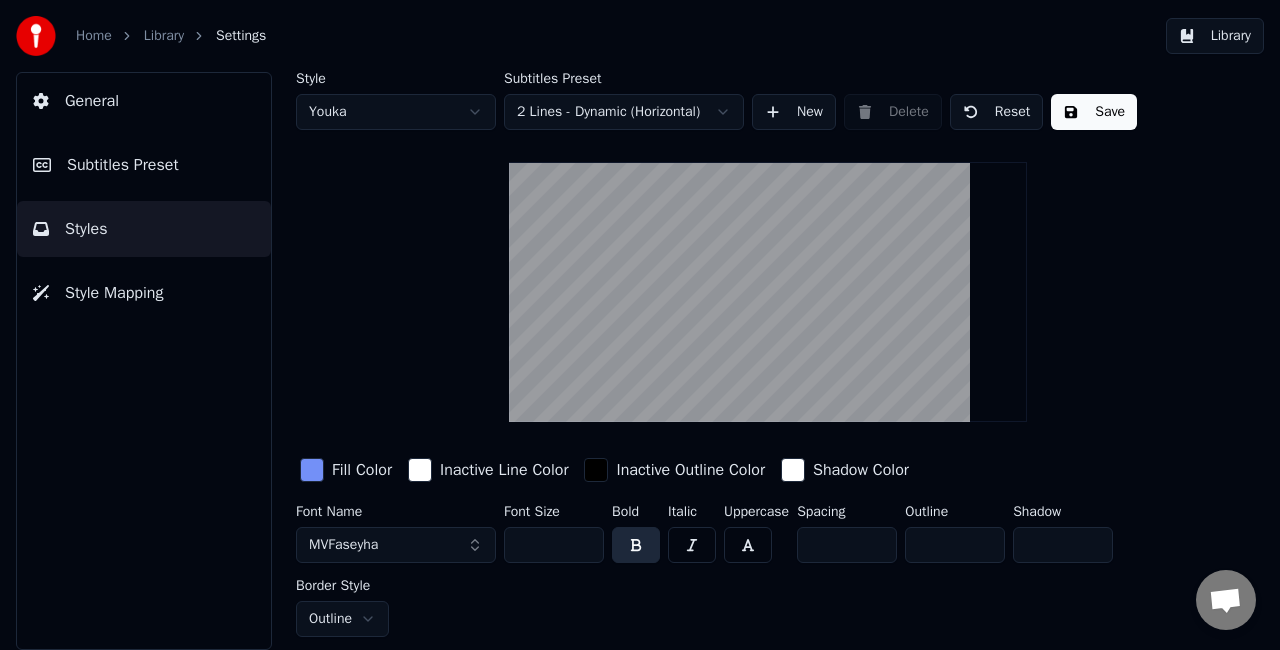 click on "Home Library Settings Library General Subtitles Preset Styles Style Mapping Style Youka Subtitles Preset 2 Lines - Dynamic (Horizontal) New Delete Reset Save Fill Color Inactive Line Color Inactive Outline Color Shadow Color Font Name MVFaseyha Font Size *** Bold Italic Uppercase Spacing ** Outline ** Shadow * Border Style Outline" at bounding box center (640, 325) 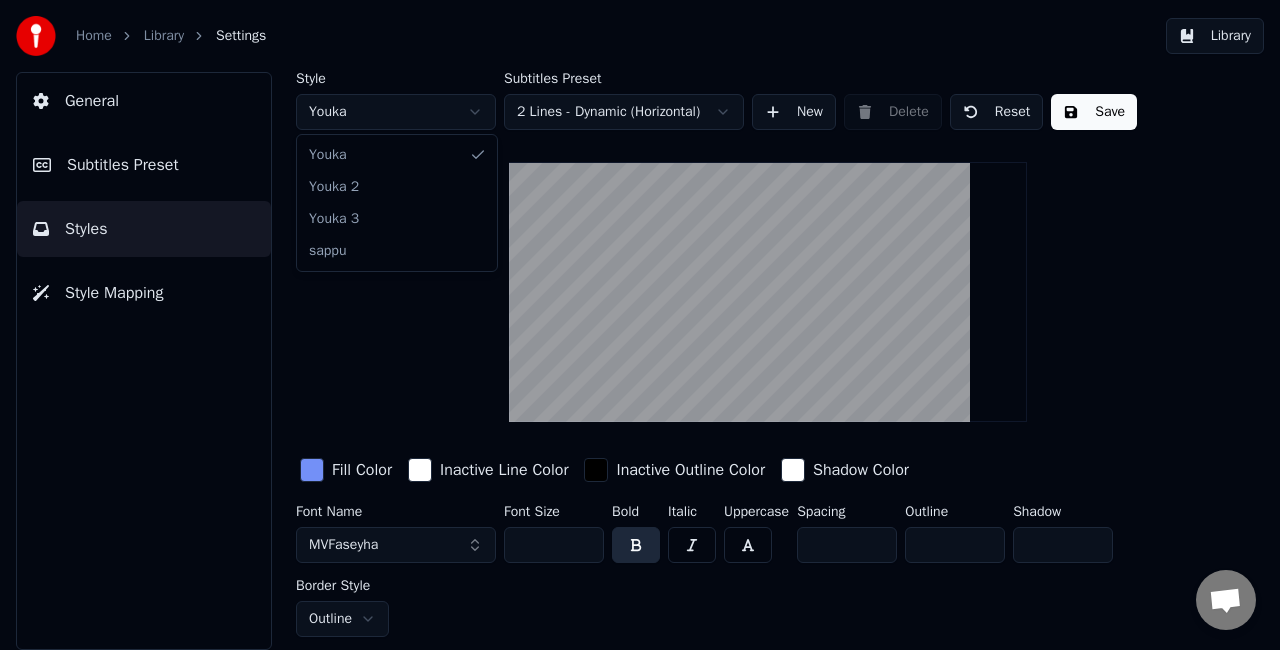 type on "***" 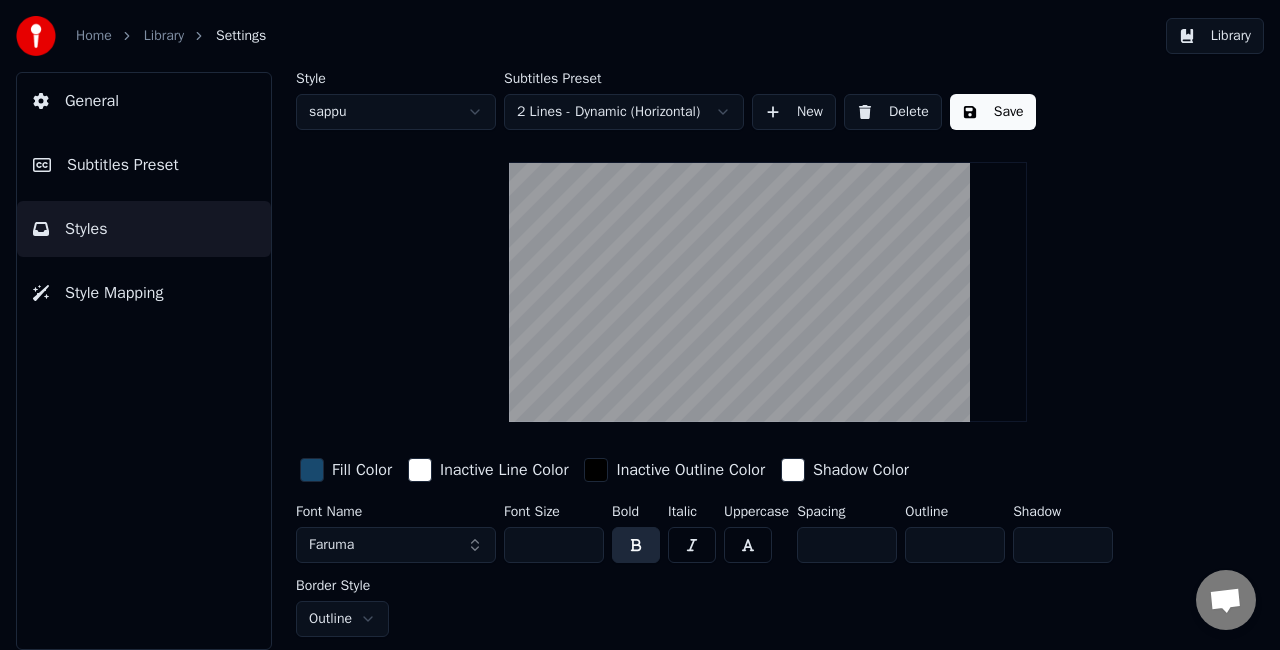 click on "General" at bounding box center (144, 101) 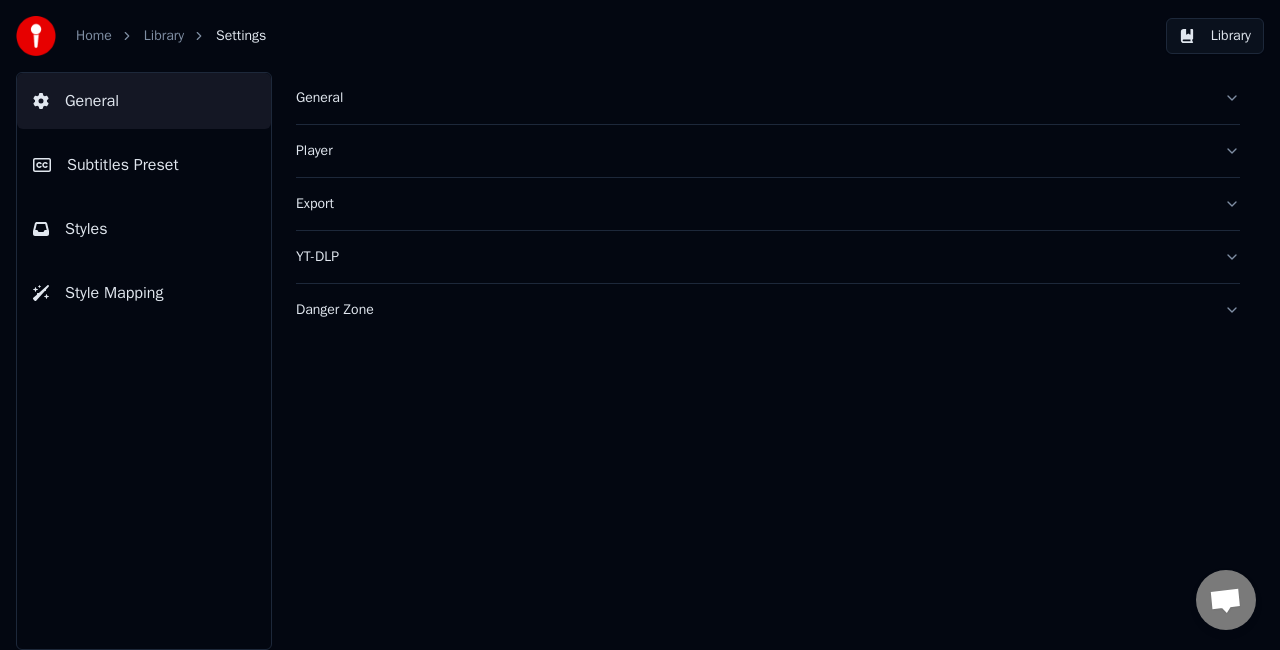 click on "Subtitles Preset" at bounding box center [144, 165] 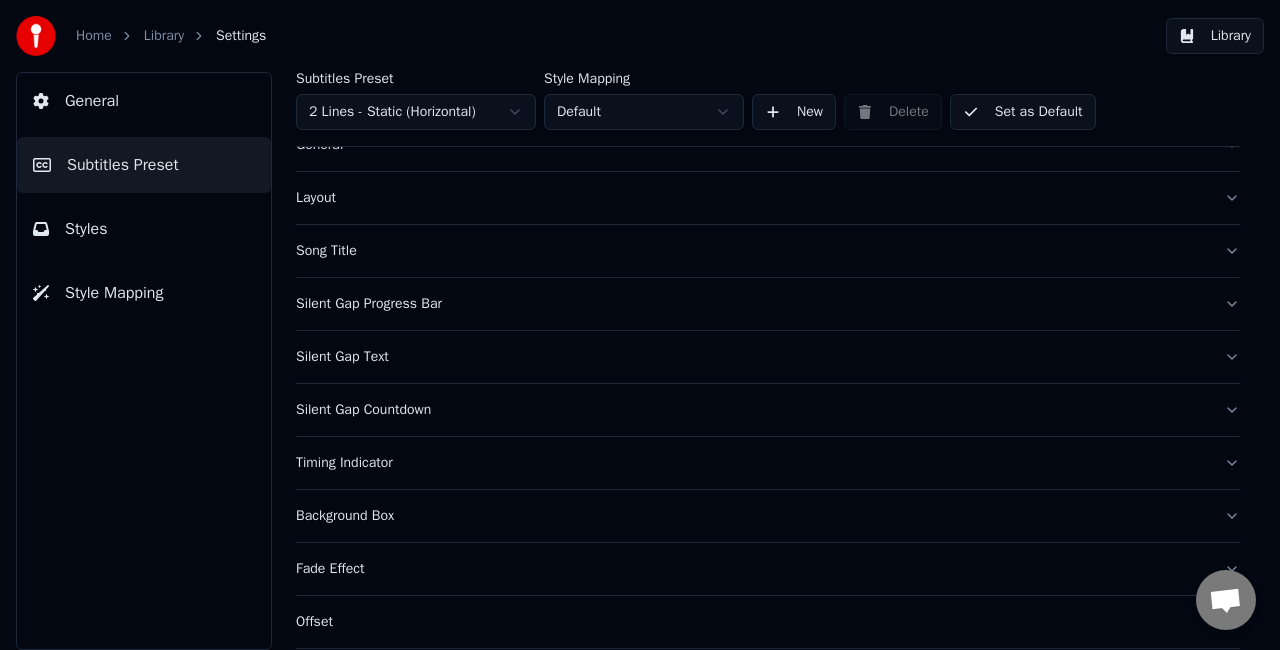 scroll, scrollTop: 100, scrollLeft: 0, axis: vertical 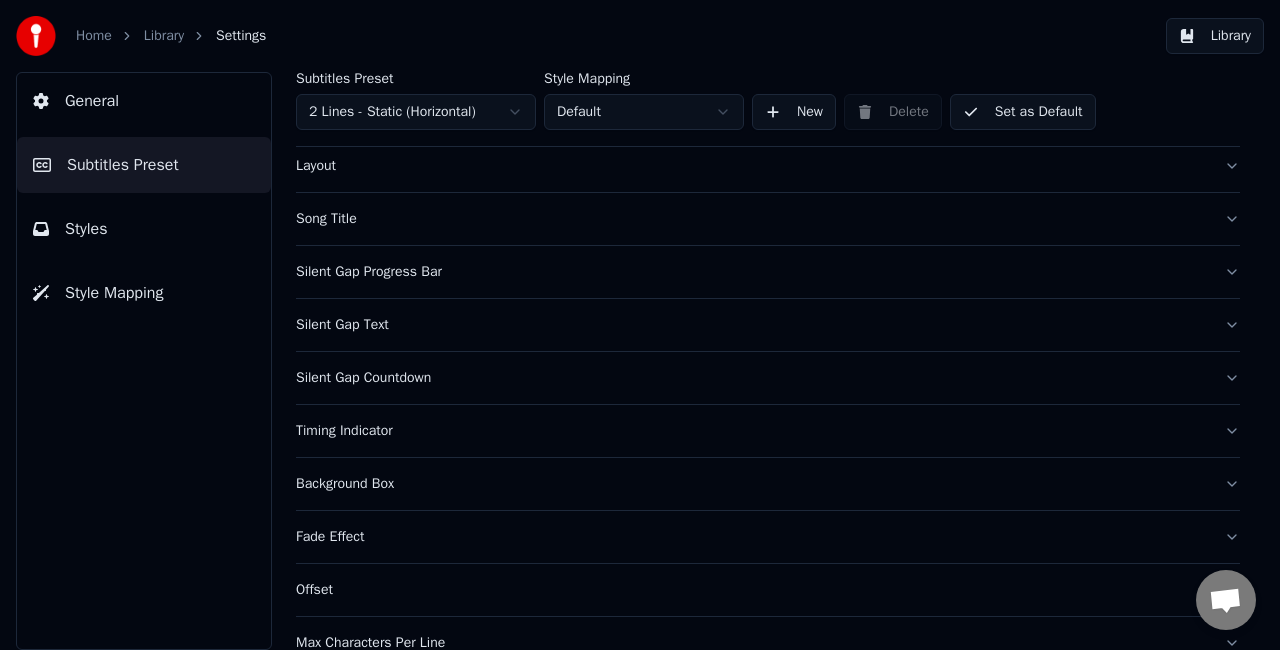 click on "Home Library Settings Library General Subtitles Preset Styles Style Mapping Subtitles Preset 2 Lines - Static (Horizontal) Style Mapping Default New Delete Set as Default General Layout Song Title Silent Gap Progress Bar Silent Gap Text Silent Gap Countdown Timing Indicator Background Box Fade Effect Offset Max Characters Per Line Auto Line Break" at bounding box center (640, 325) 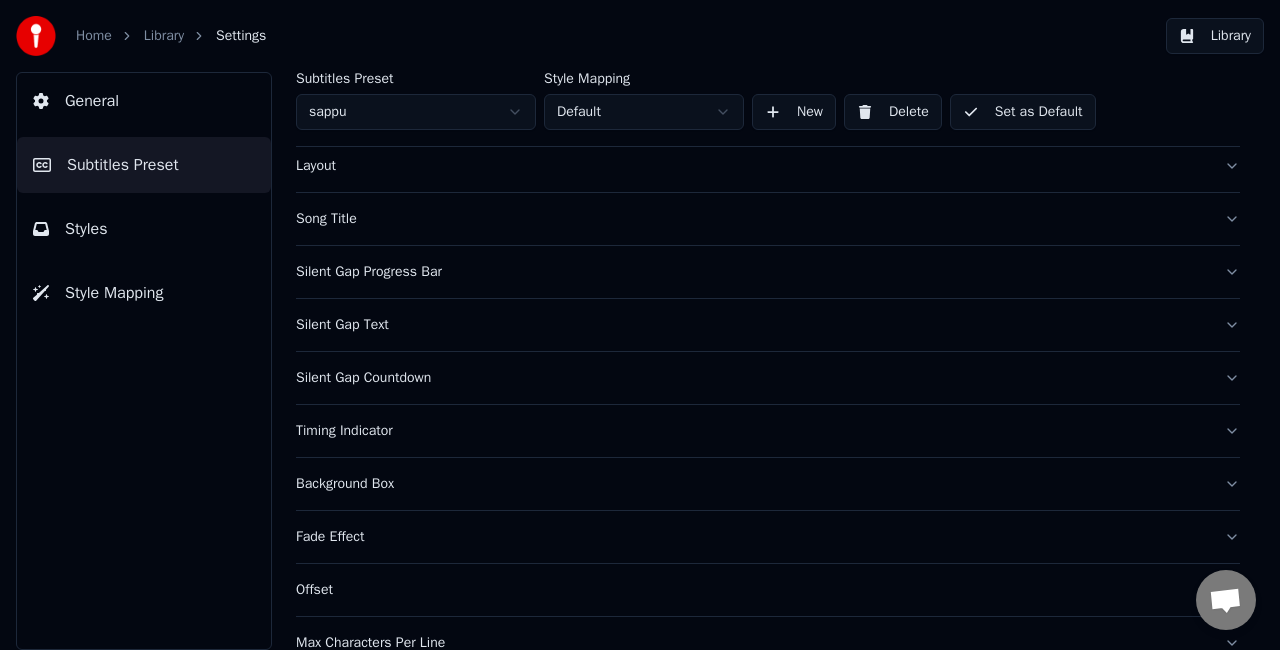 click on "Silent Gap Progress Bar" at bounding box center [752, 272] 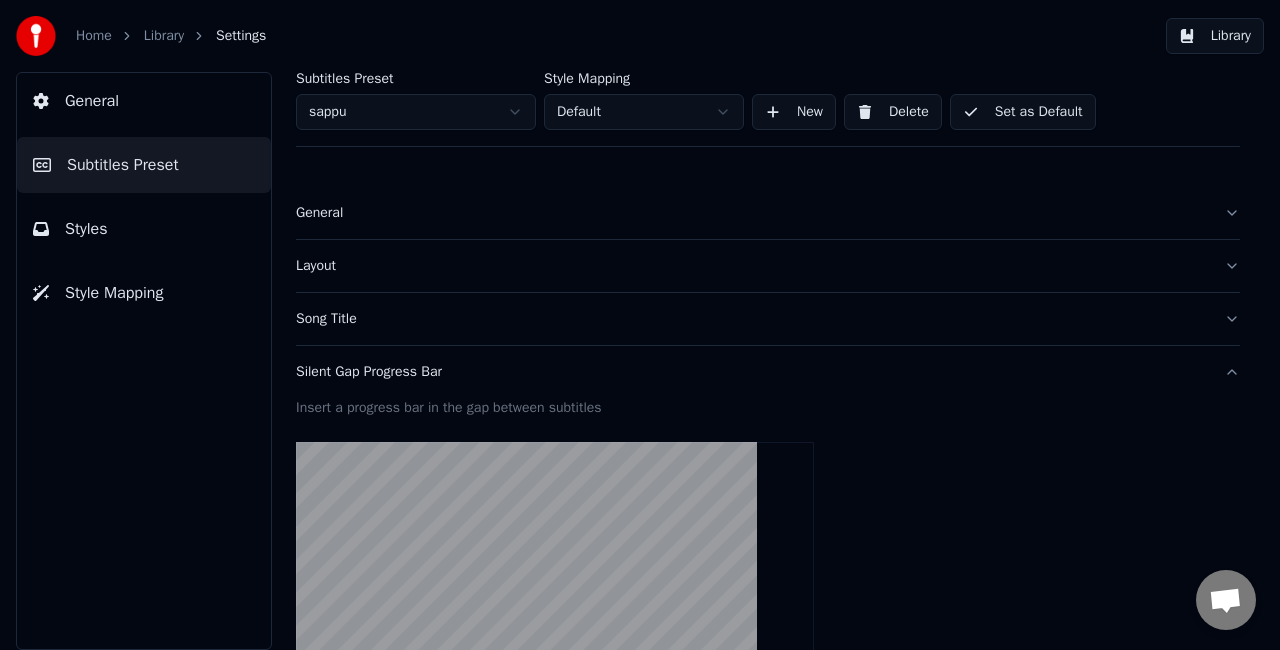 scroll, scrollTop: 0, scrollLeft: 0, axis: both 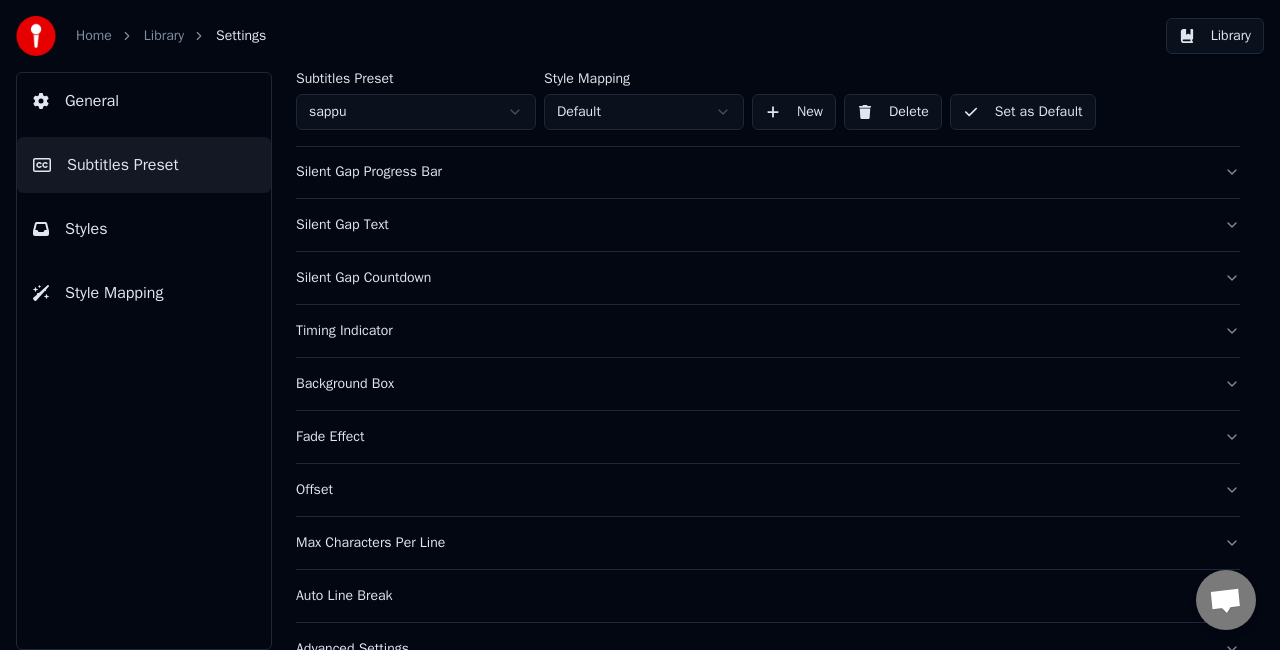 click on "Silent Gap Countdown" at bounding box center [768, 278] 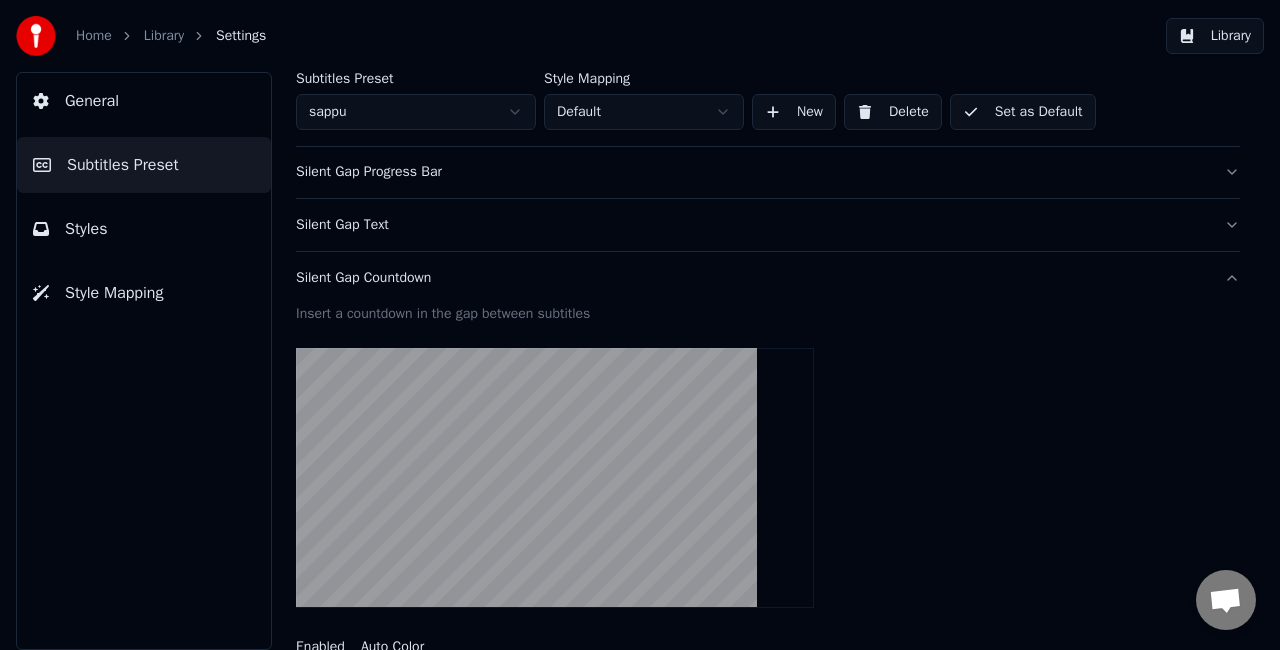 click on "Silent Gap Countdown" at bounding box center (752, 278) 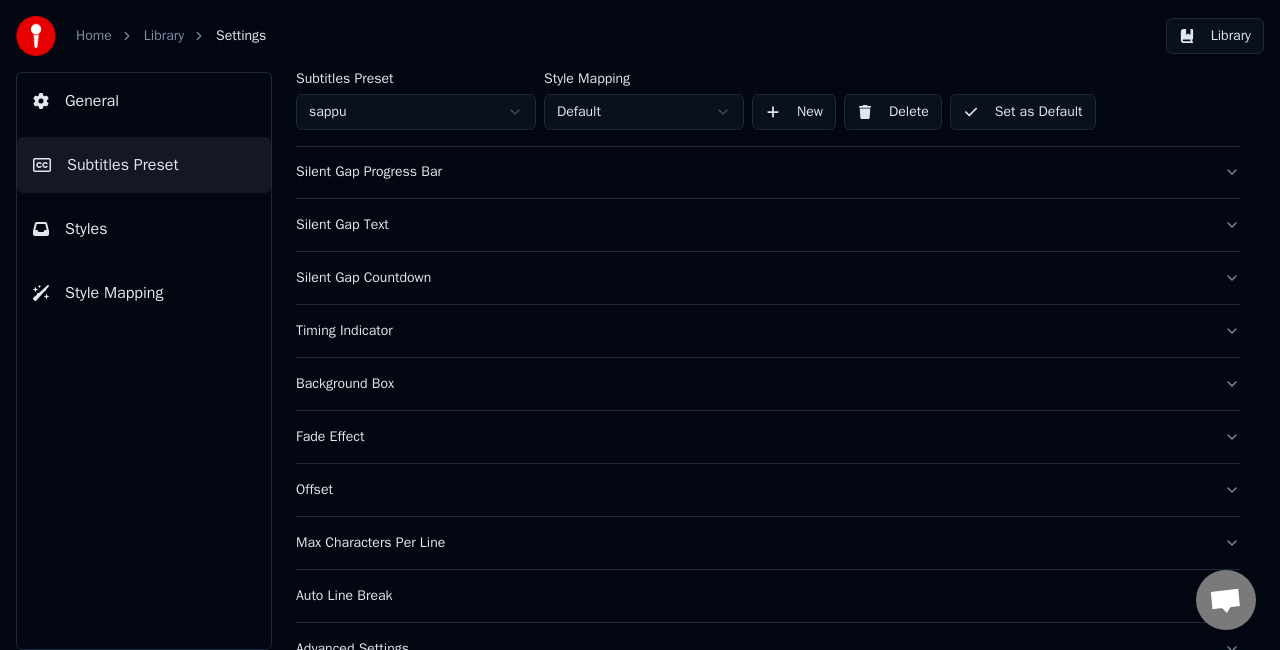 click on "Timing Indicator" at bounding box center (752, 331) 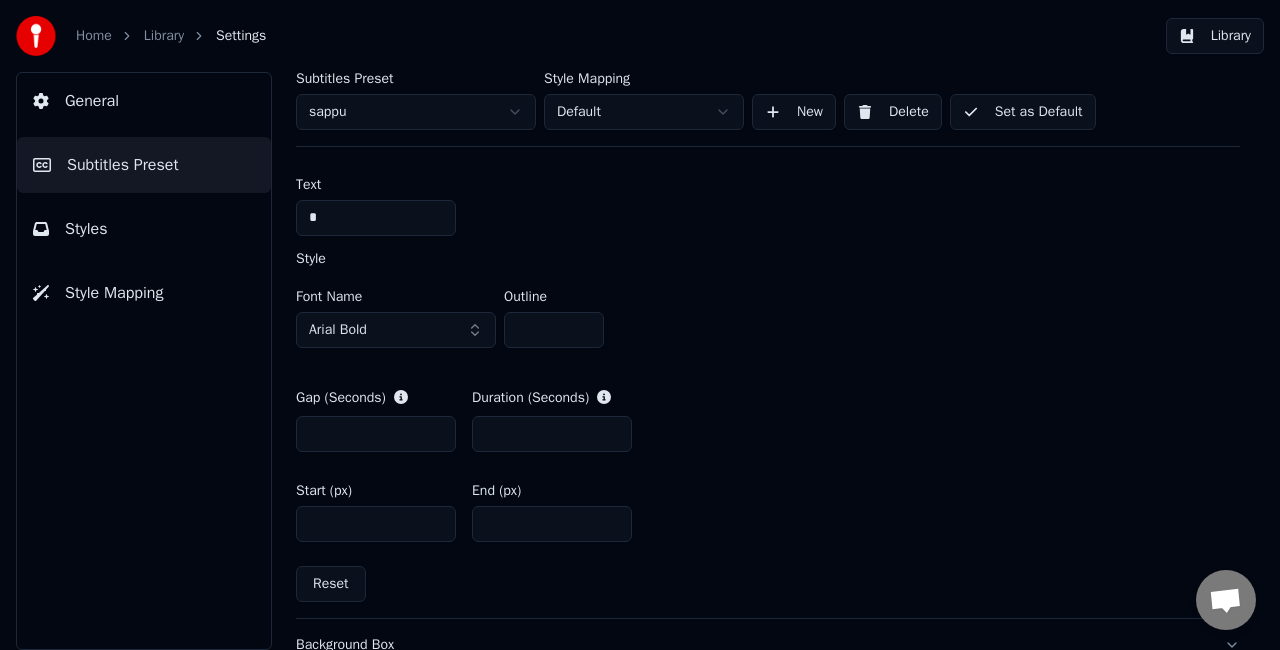 scroll, scrollTop: 800, scrollLeft: 0, axis: vertical 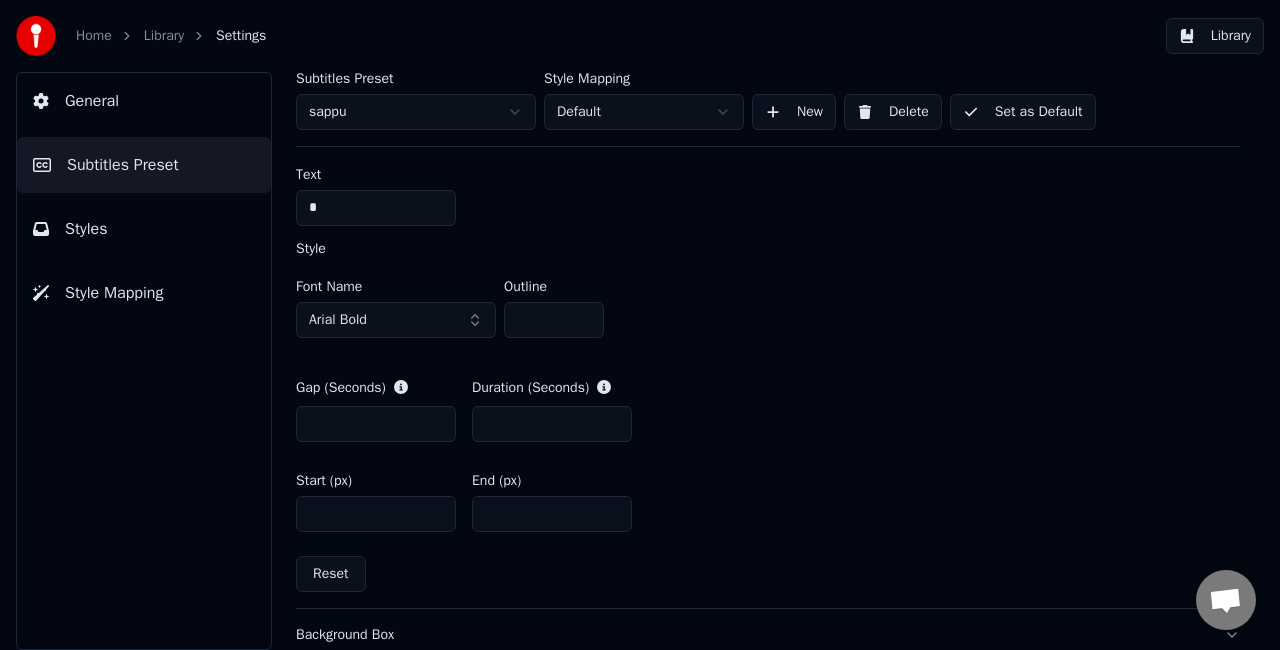 drag, startPoint x: 526, startPoint y: 424, endPoint x: 455, endPoint y: 423, distance: 71.00704 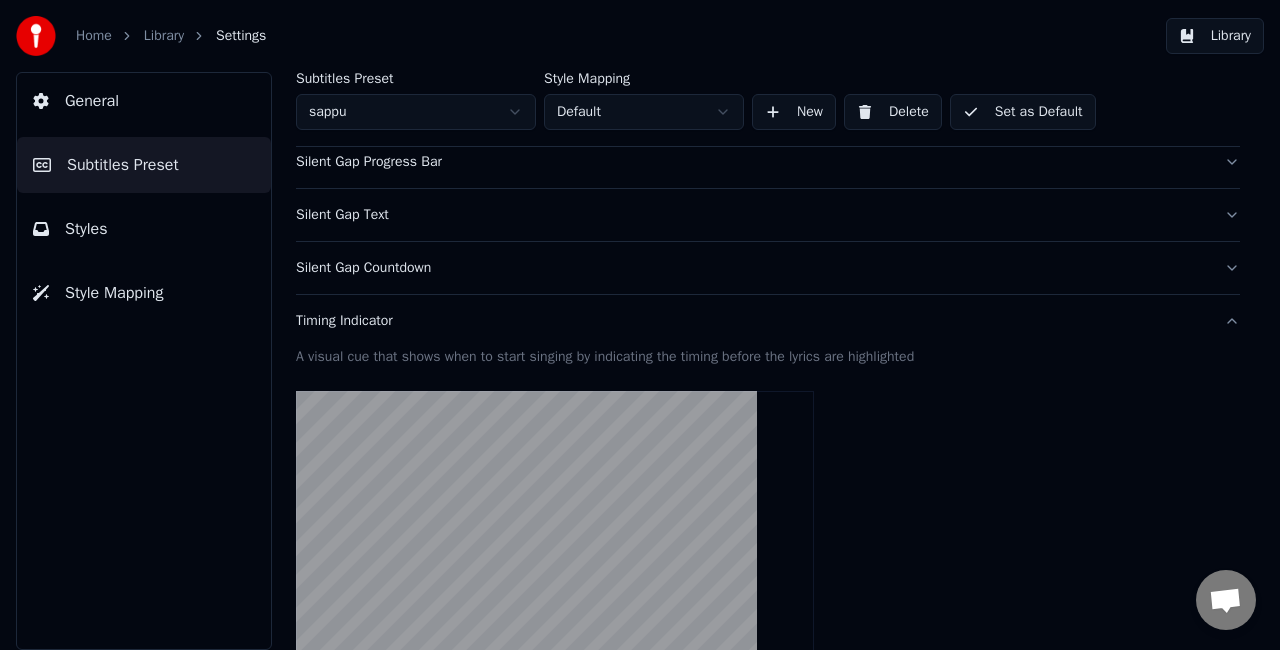 scroll, scrollTop: 186, scrollLeft: 0, axis: vertical 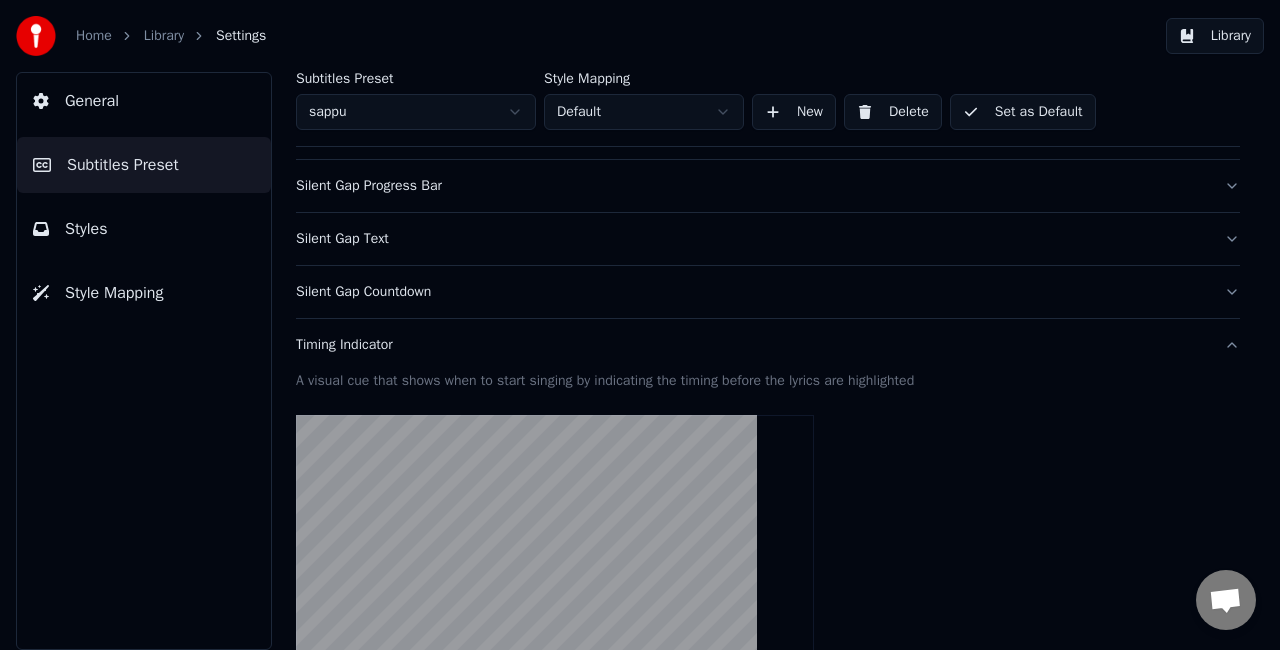 type on "*" 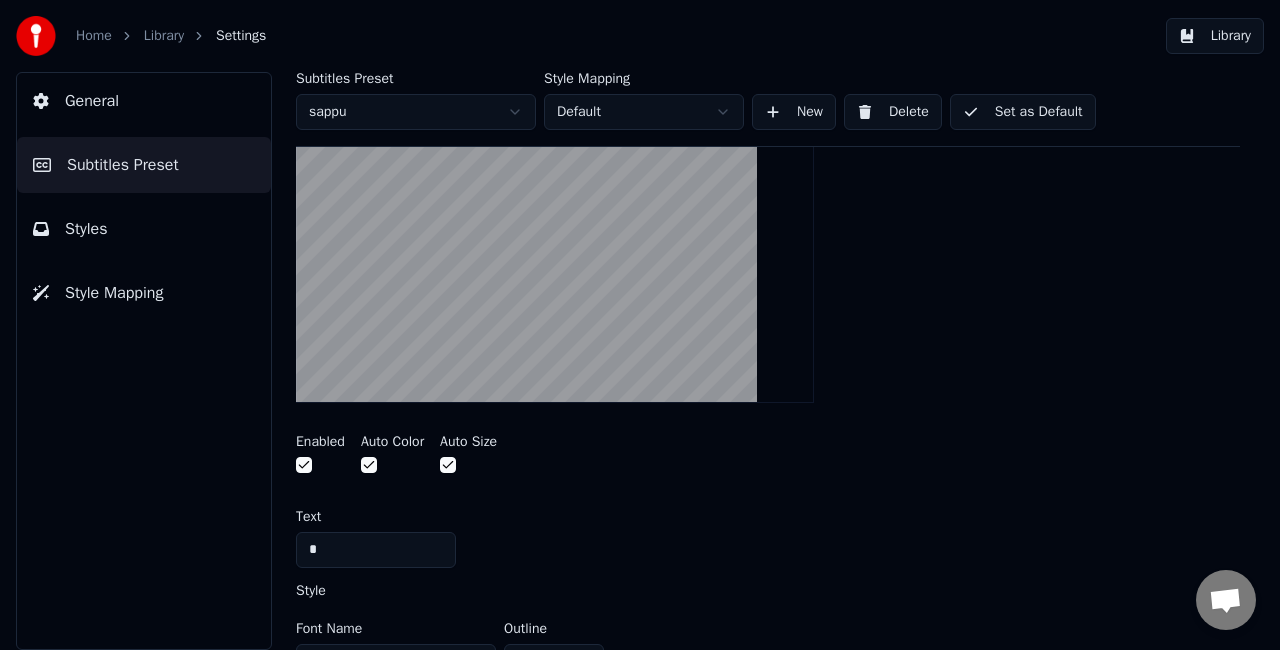 scroll, scrollTop: 486, scrollLeft: 0, axis: vertical 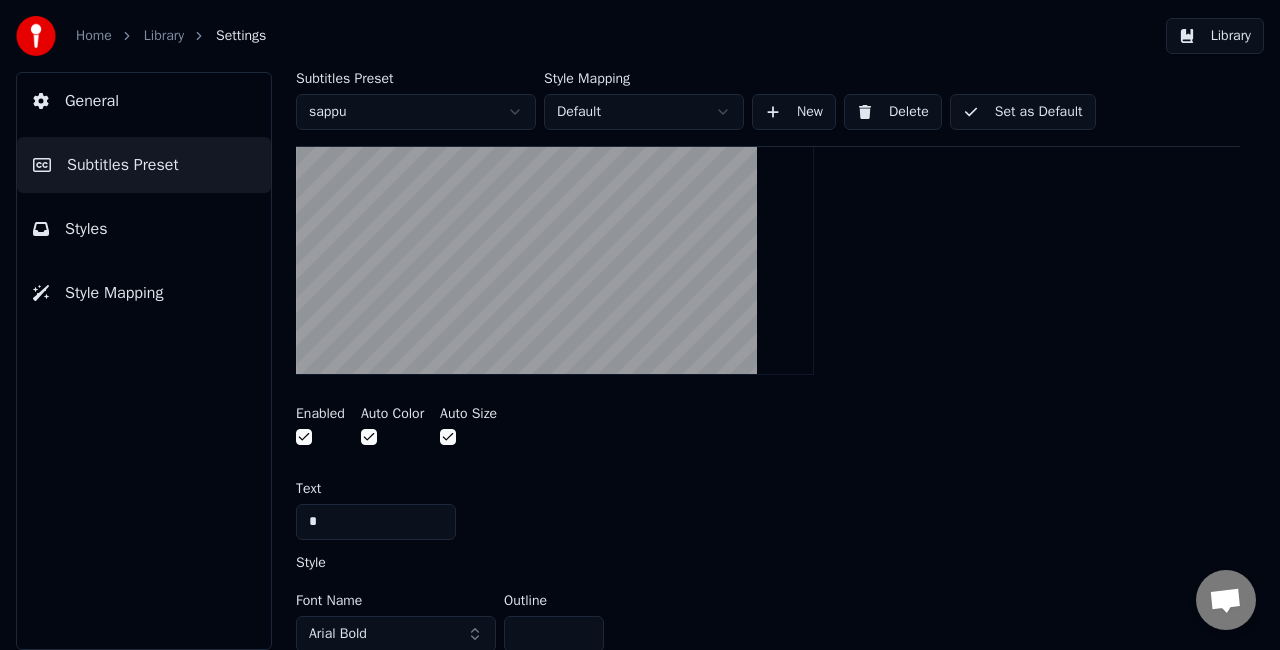 click on "Styles" at bounding box center (144, 229) 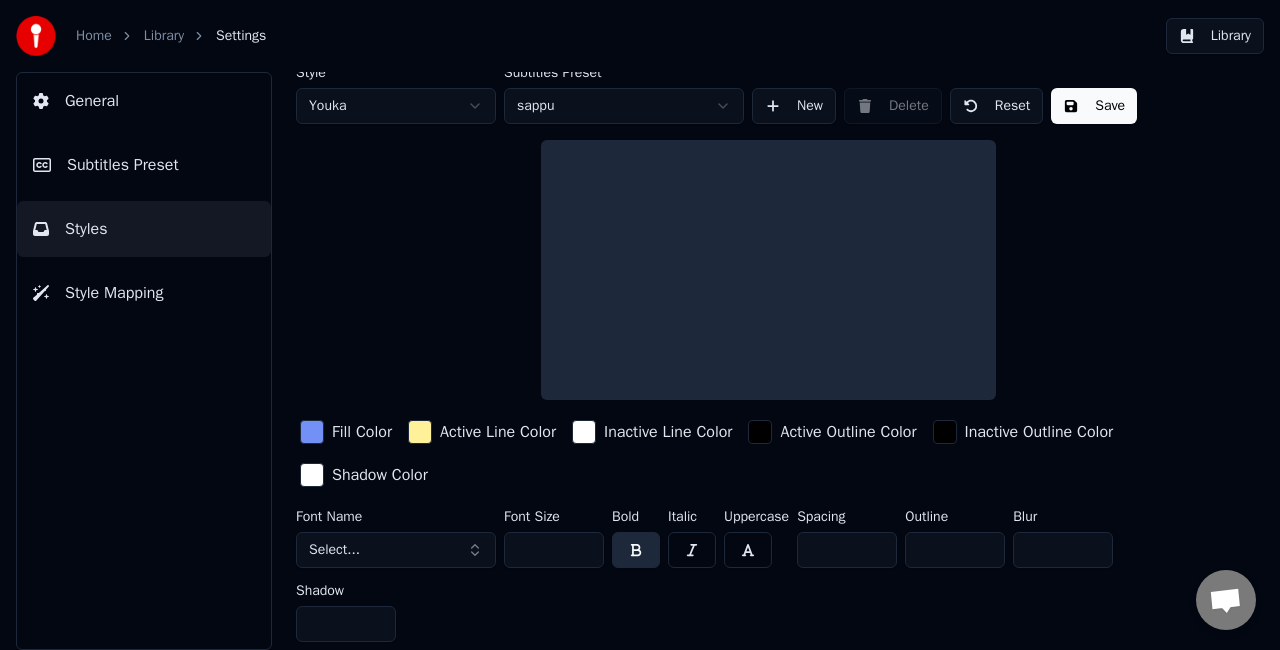 scroll, scrollTop: 34, scrollLeft: 0, axis: vertical 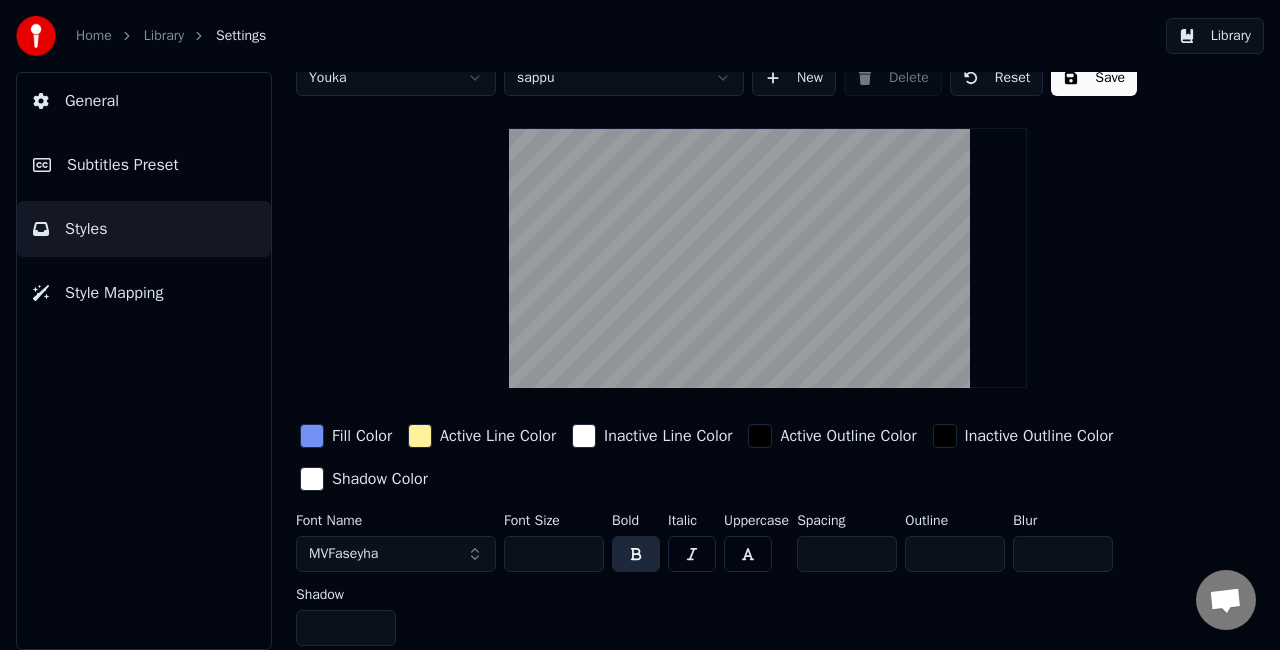 click on "Save" at bounding box center [1094, 78] 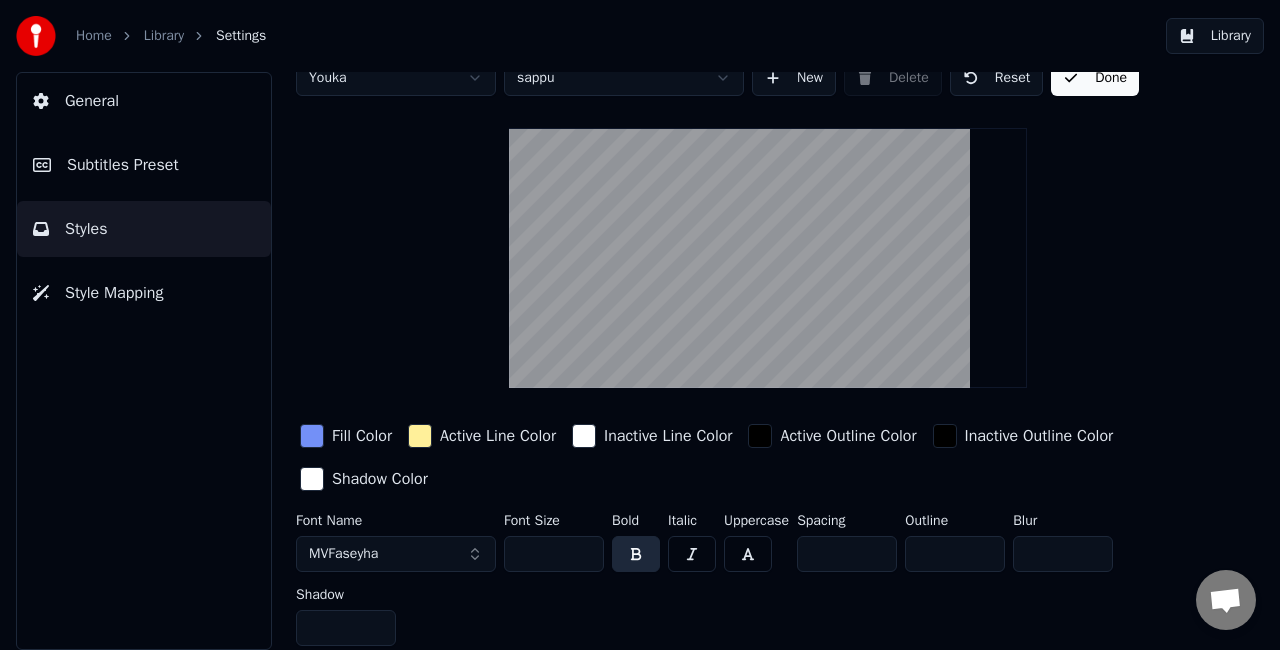 click on "Library" at bounding box center (1215, 36) 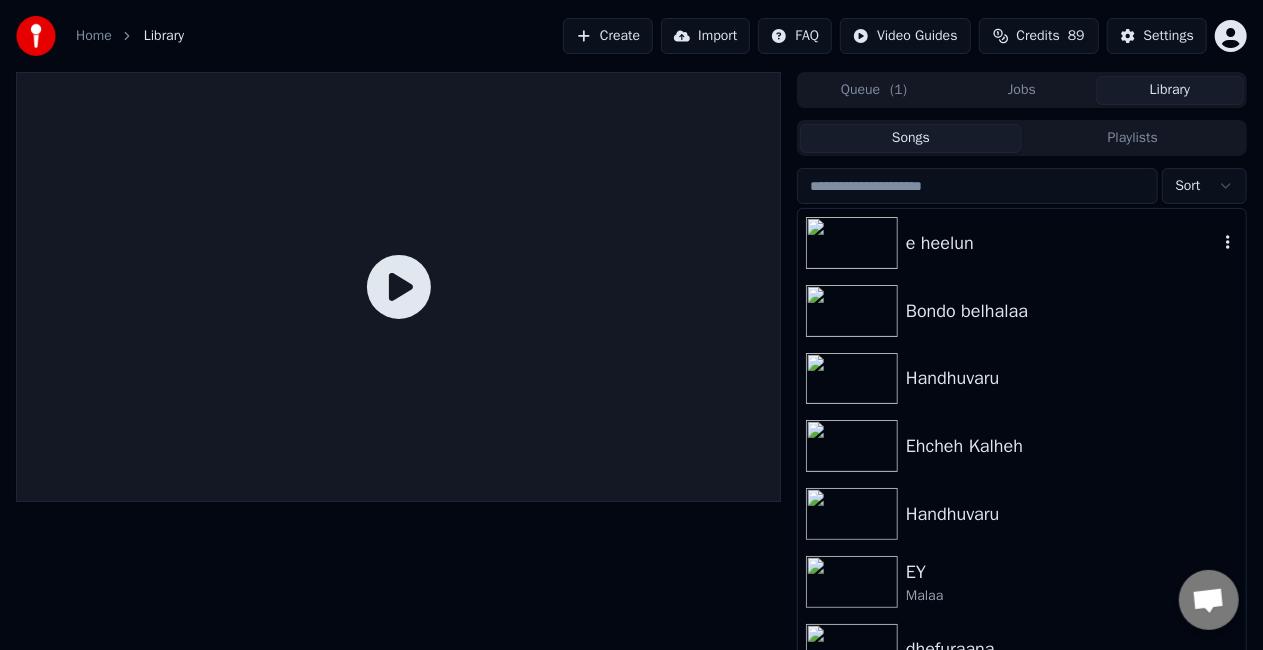 click on "e heelun" at bounding box center (1062, 243) 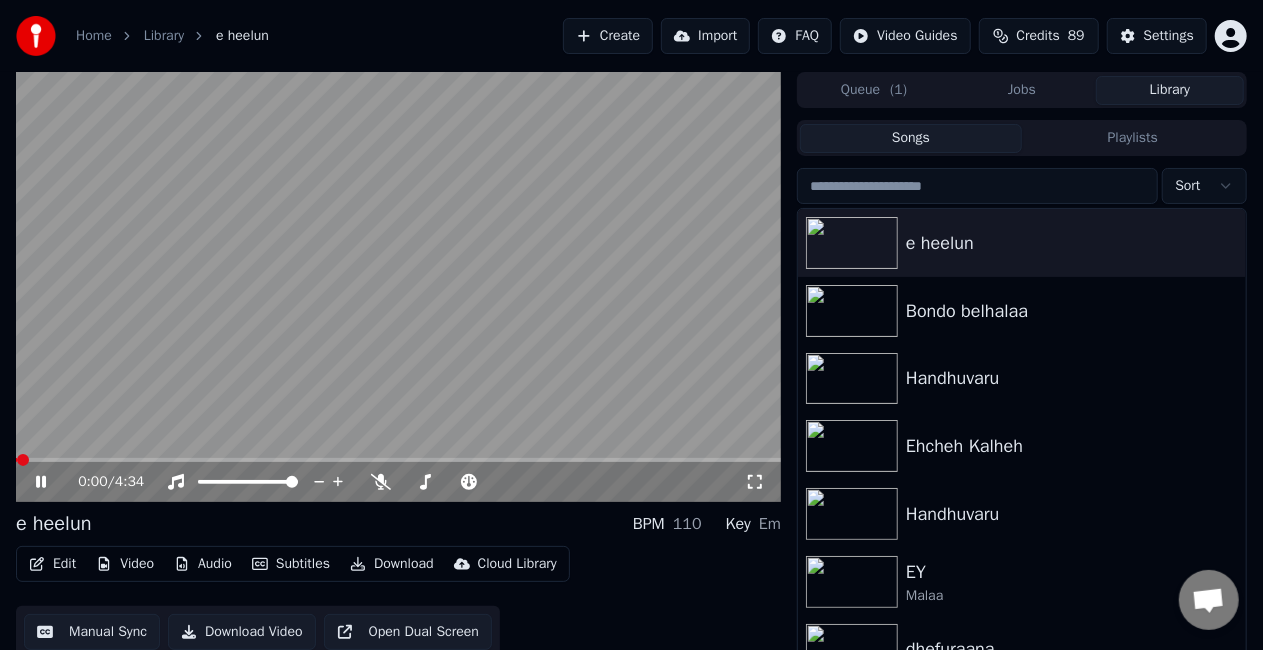 click at bounding box center [398, 287] 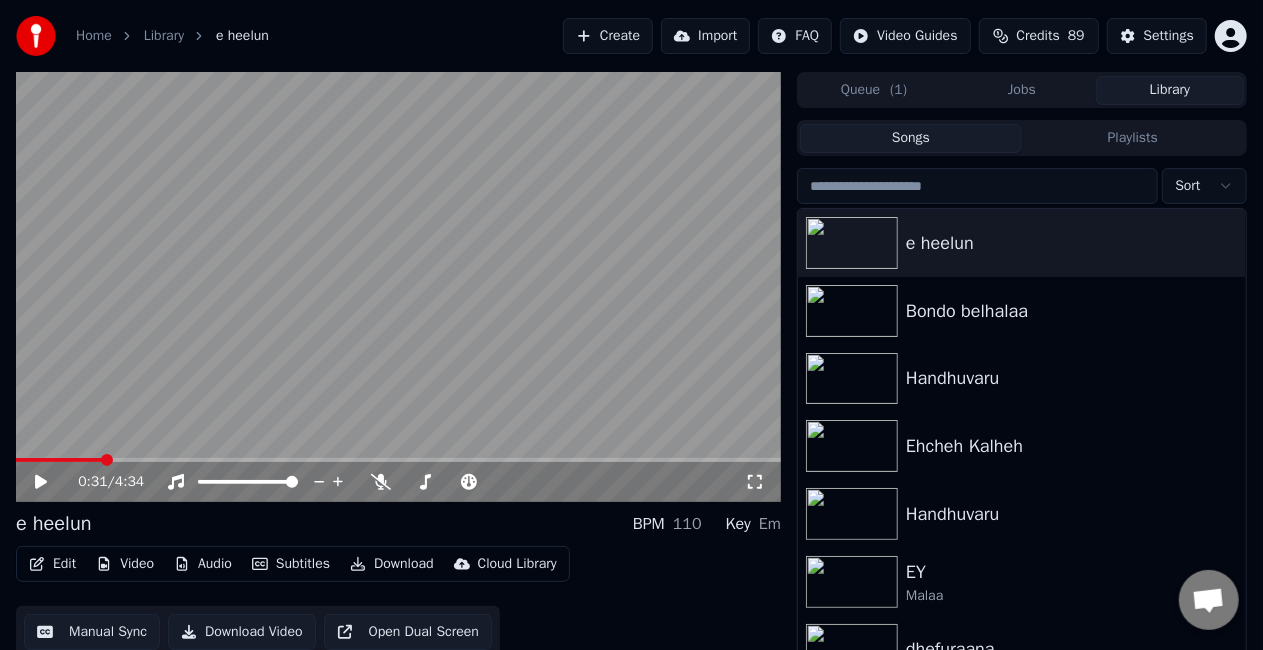 click at bounding box center [398, 460] 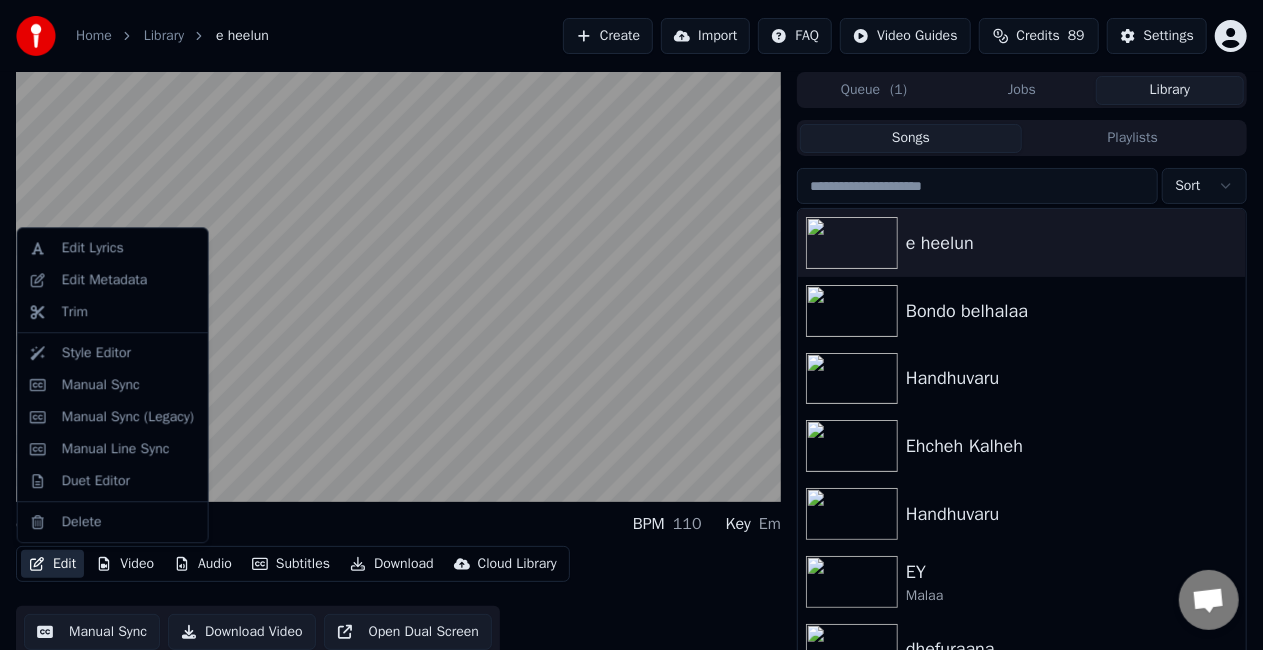 click on "Edit" at bounding box center (52, 564) 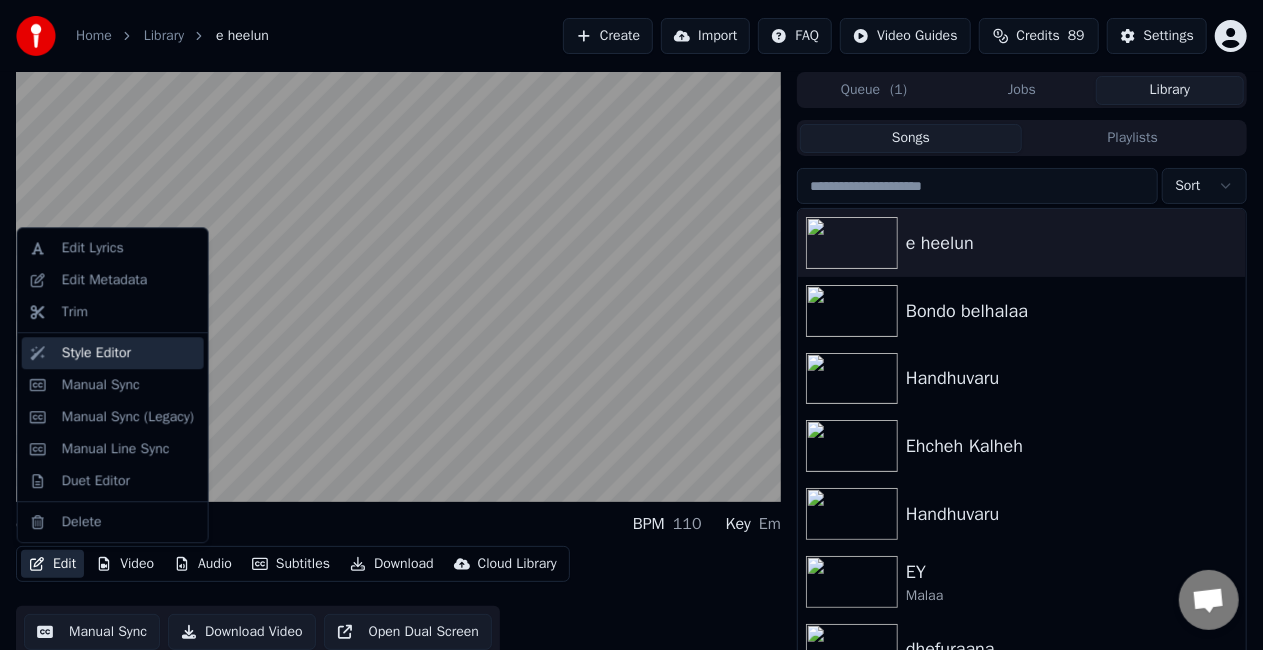 click on "Style Editor" at bounding box center [96, 353] 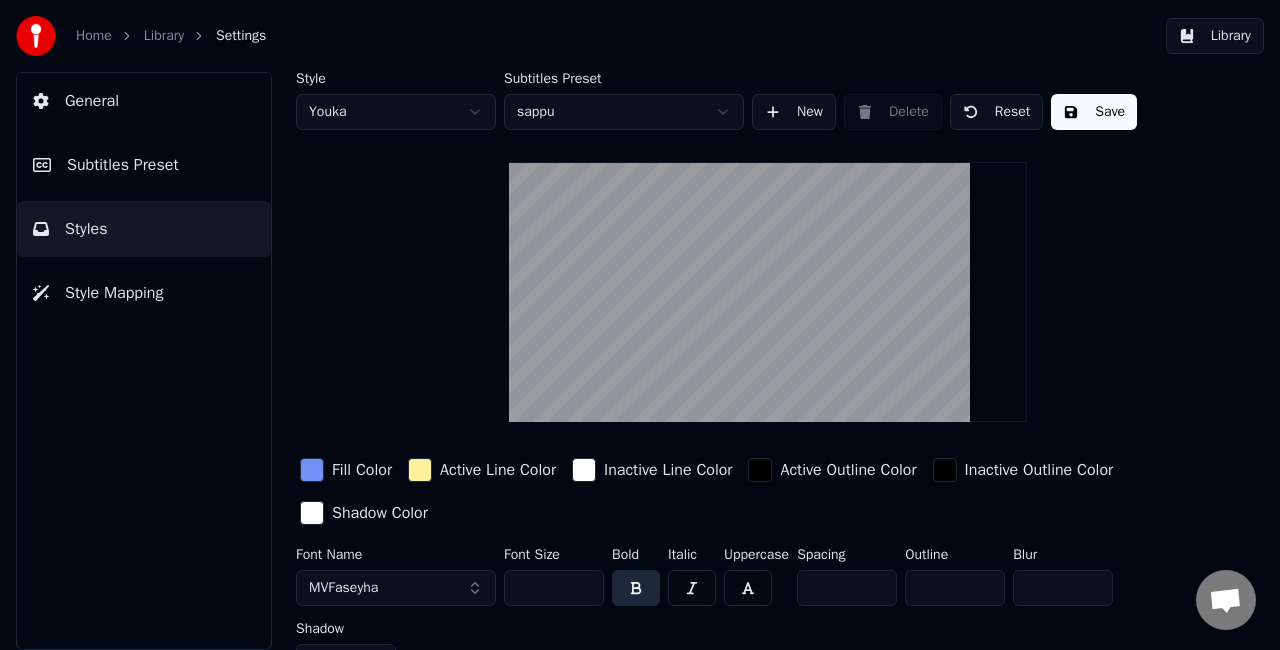 click on "Subtitles Preset" at bounding box center [123, 165] 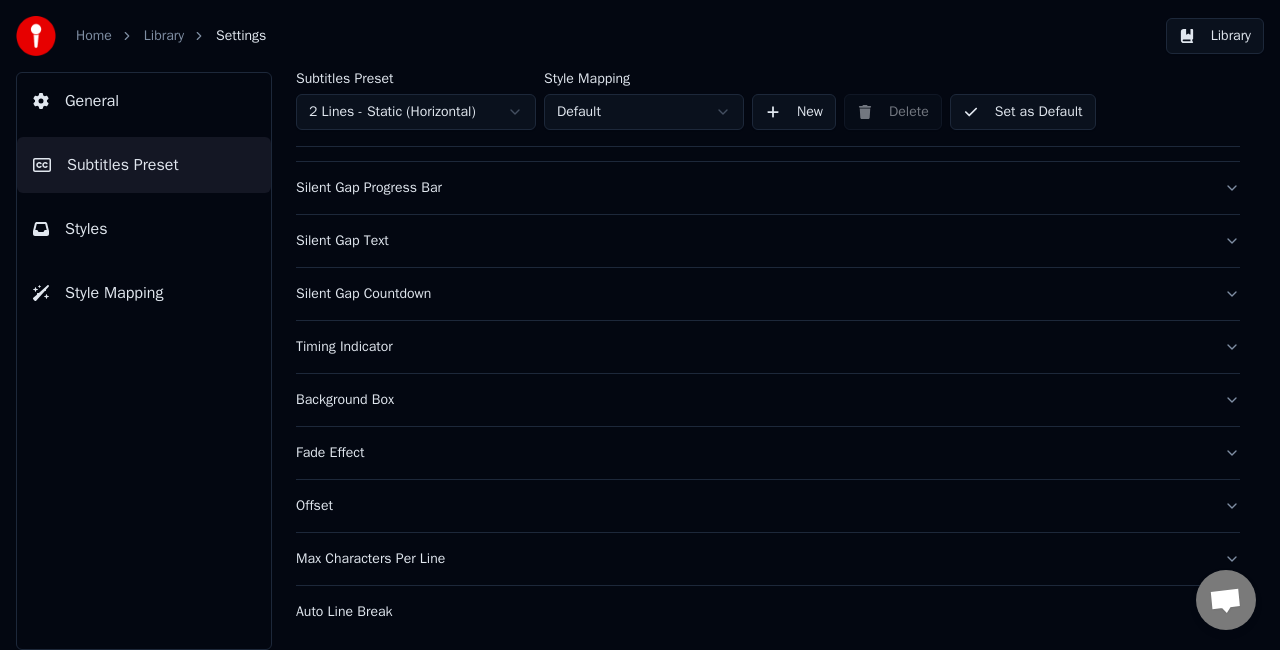scroll, scrollTop: 0, scrollLeft: 0, axis: both 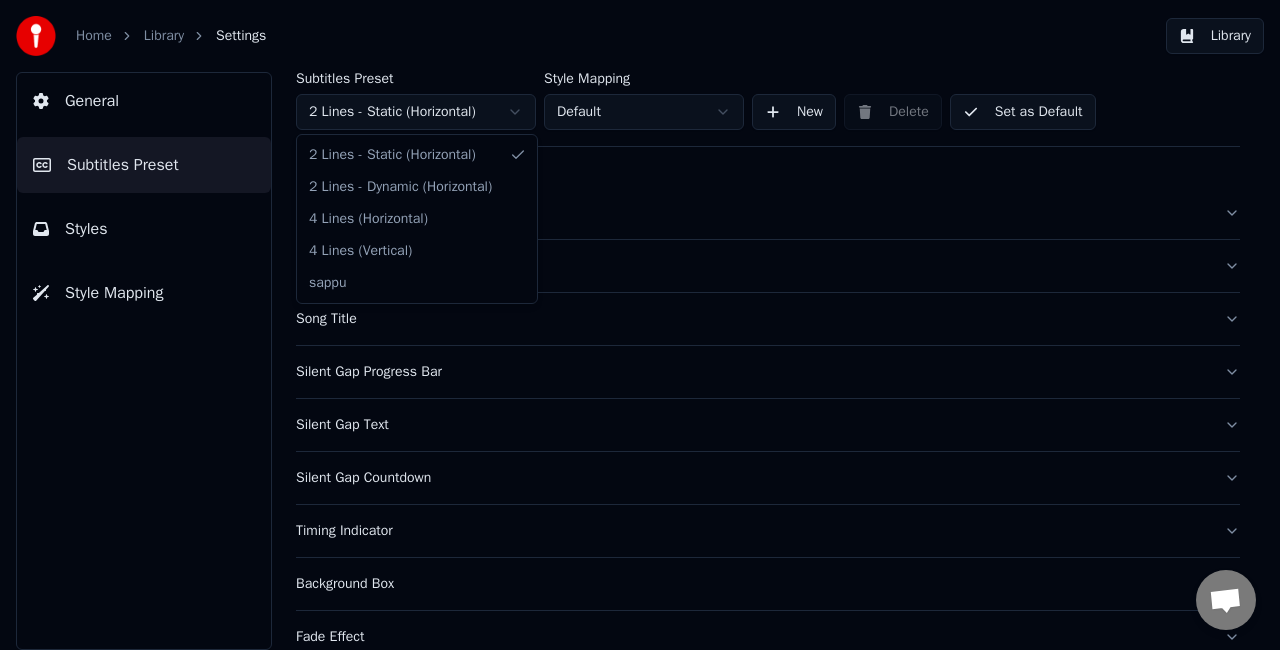 click on "Home Library Settings Library General Subtitles Preset Styles Style Mapping Subtitles Preset 2 Lines - Static (Horizontal) Style Mapping Default New Delete Set as Default General Layout Song Title Silent Gap Progress Bar Silent Gap Text Silent Gap Countdown Timing Indicator Background Box Fade Effect Offset Max Characters Per Line Auto Line Break 2 Lines - Static (Horizontal) 2 Lines - Dynamic (Horizontal) 4 Lines (Horizontal) 4 Lines (Vertical) sappu" at bounding box center (640, 325) 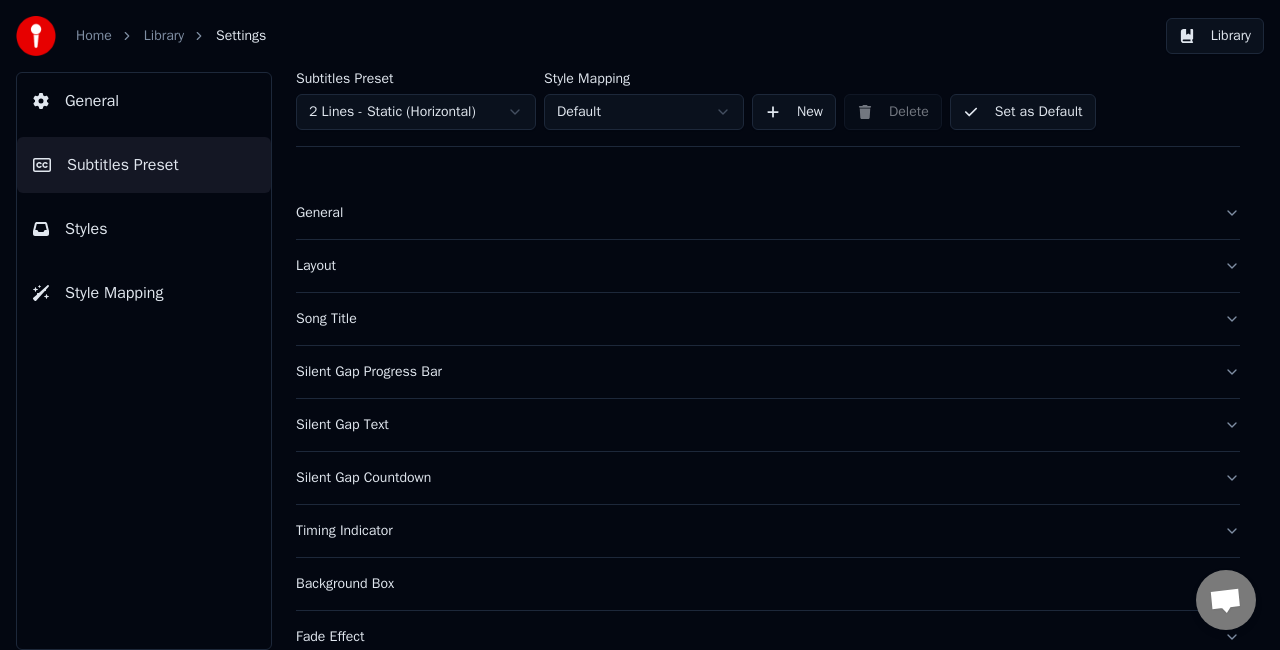 scroll, scrollTop: 184, scrollLeft: 0, axis: vertical 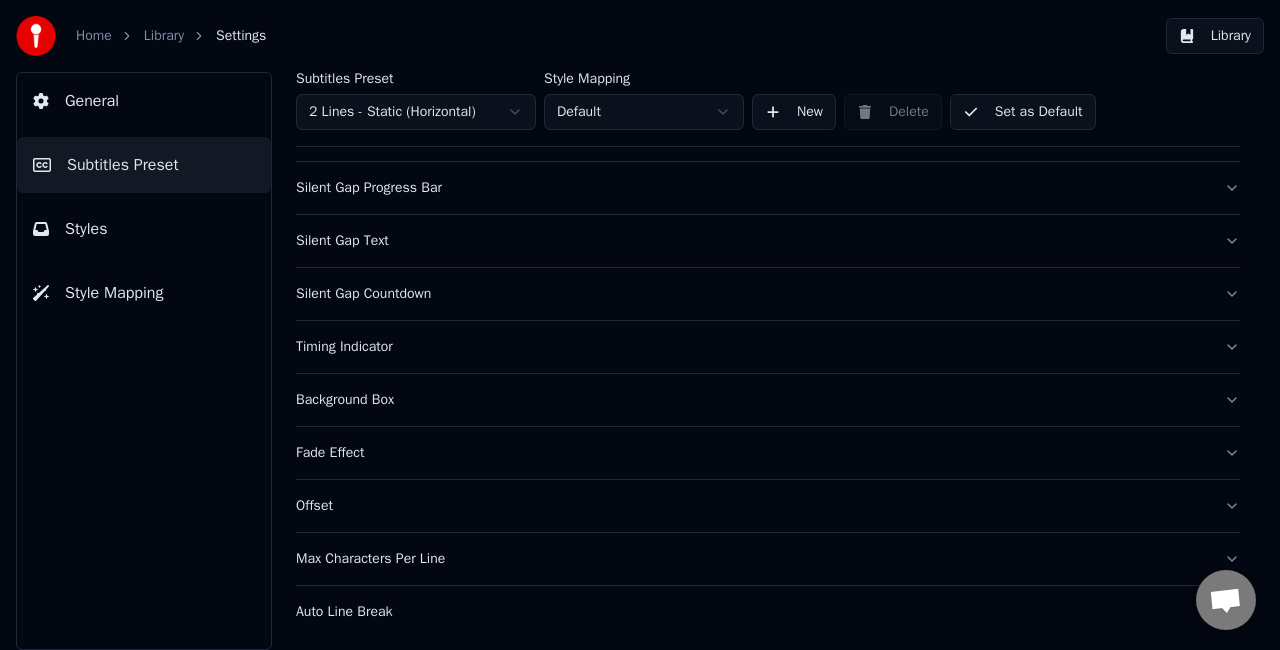 click on "Timing Indicator" at bounding box center (752, 347) 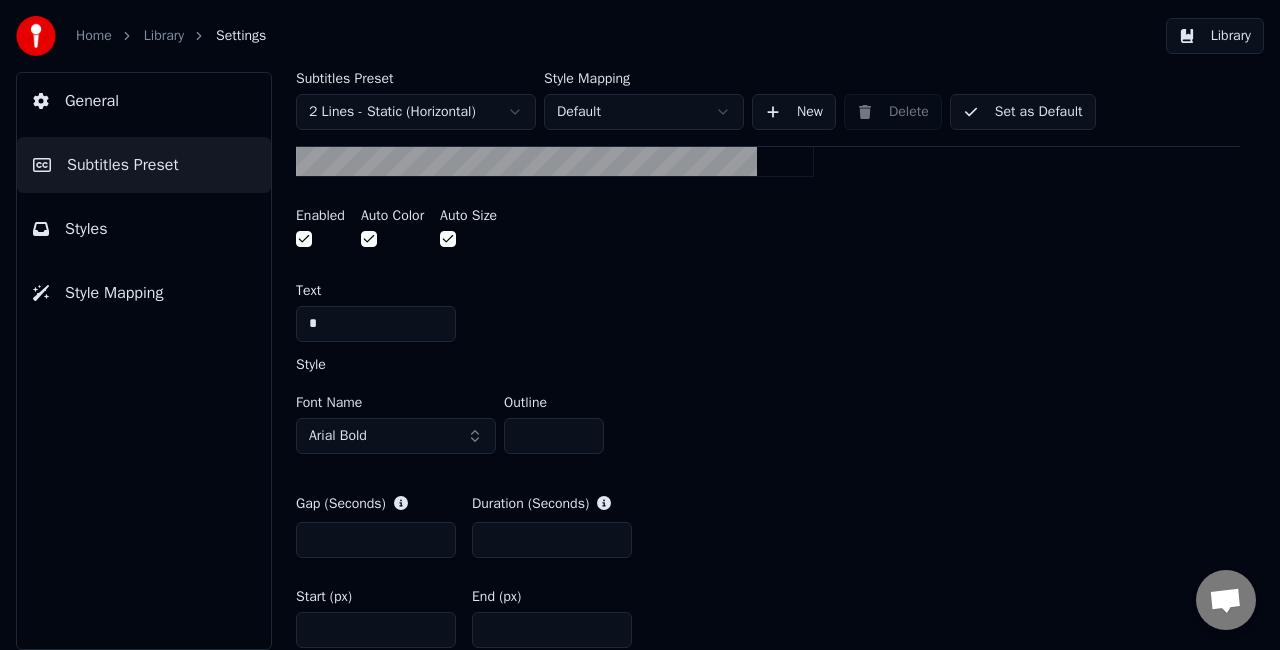 scroll, scrollTop: 784, scrollLeft: 0, axis: vertical 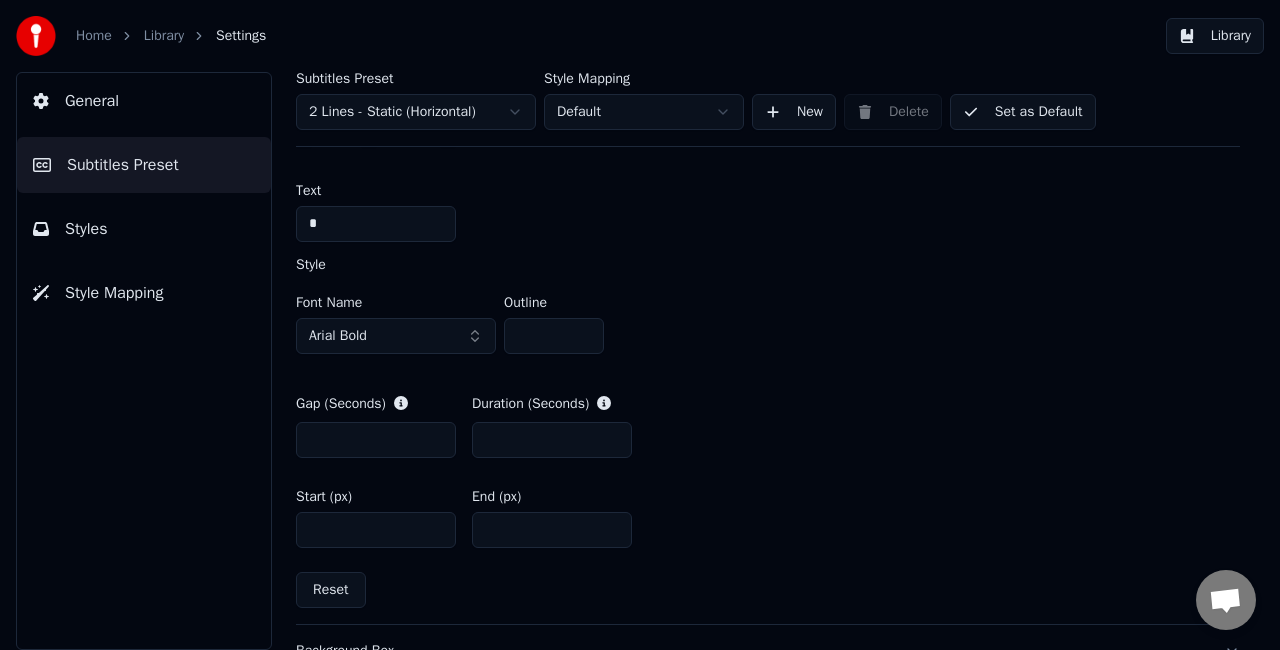 drag, startPoint x: 372, startPoint y: 526, endPoint x: 317, endPoint y: 526, distance: 55 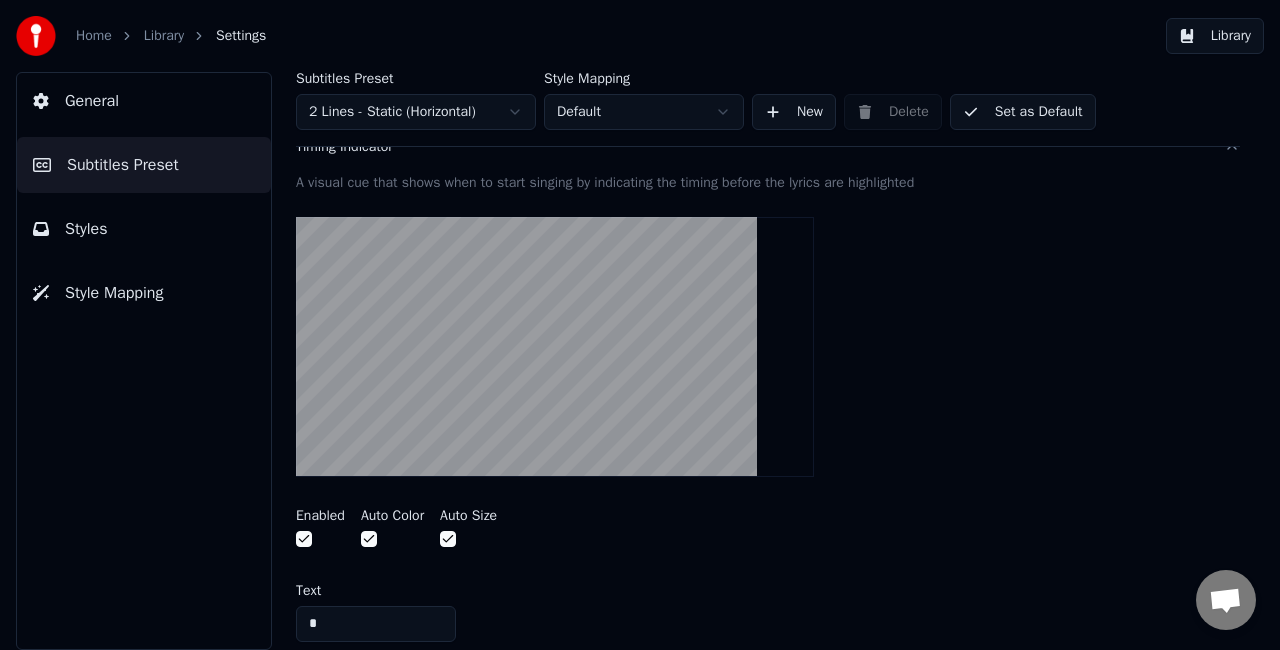 scroll, scrollTop: 0, scrollLeft: 0, axis: both 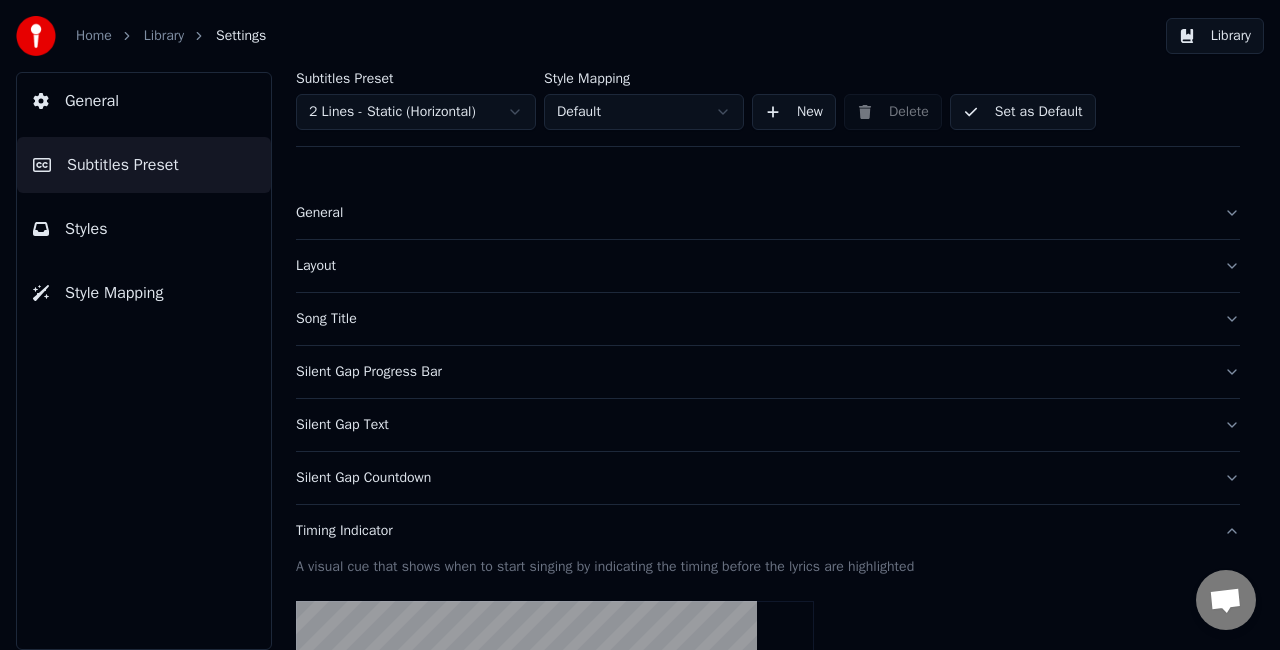 click on "Library" at bounding box center [1215, 36] 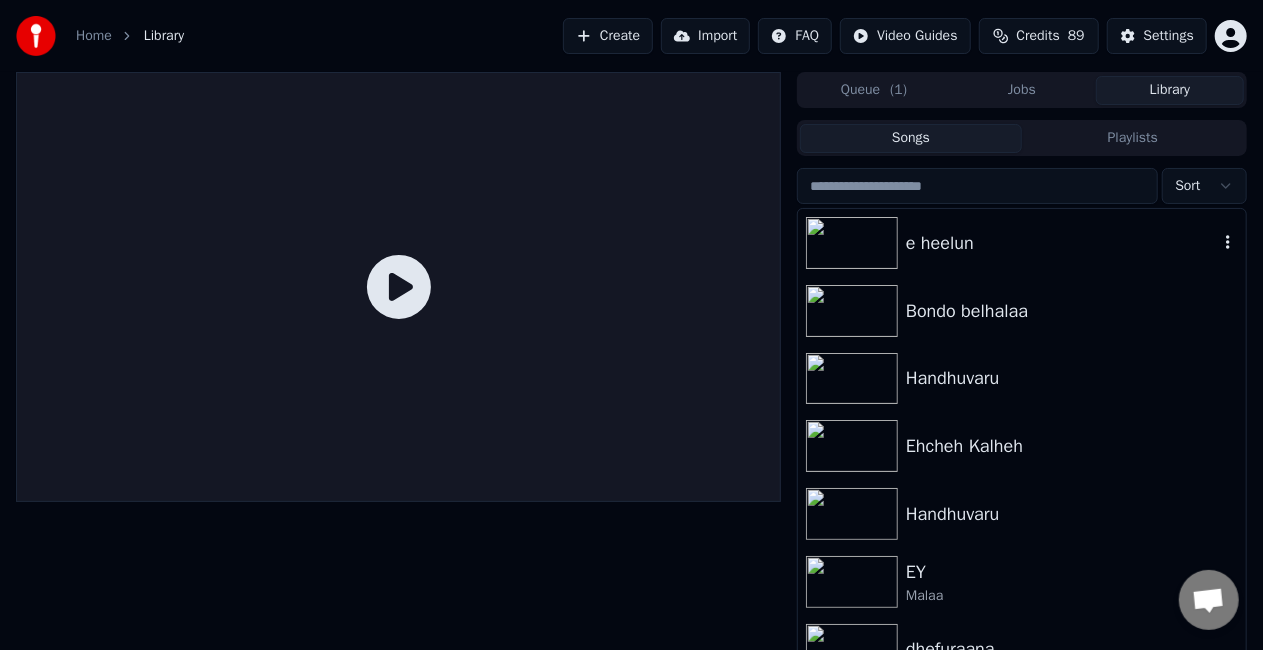 click on "e heelun" at bounding box center (1022, 243) 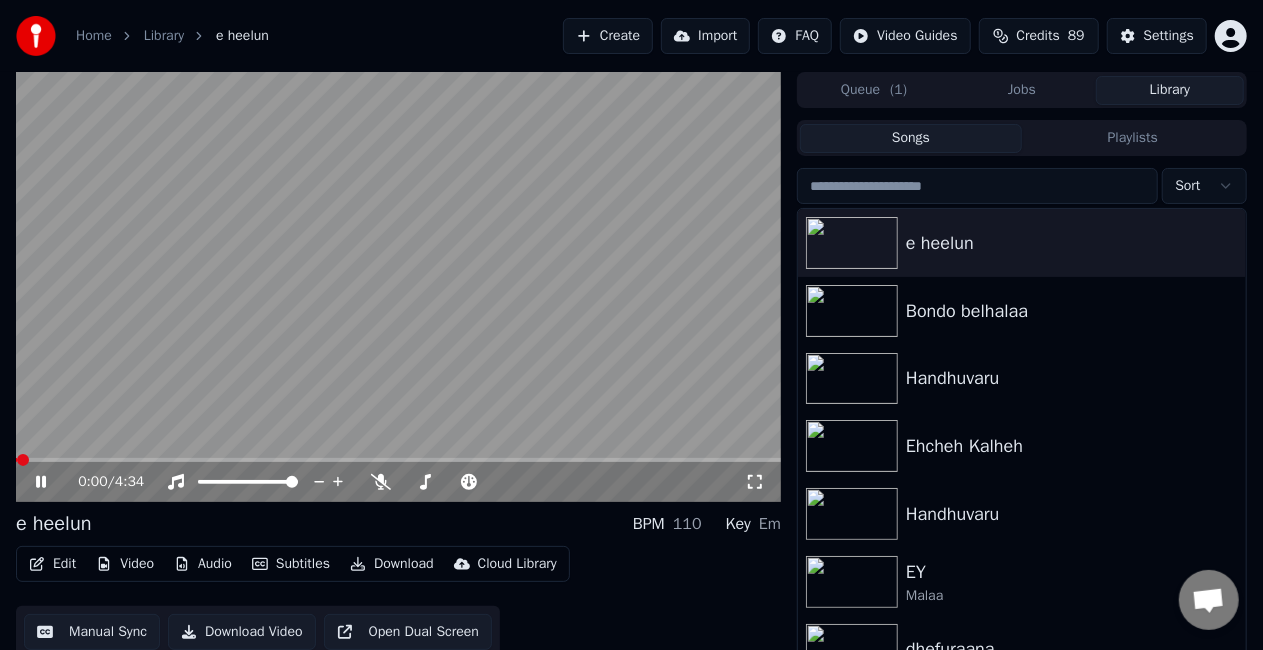 click on "0:00  /  4:34" at bounding box center [398, 482] 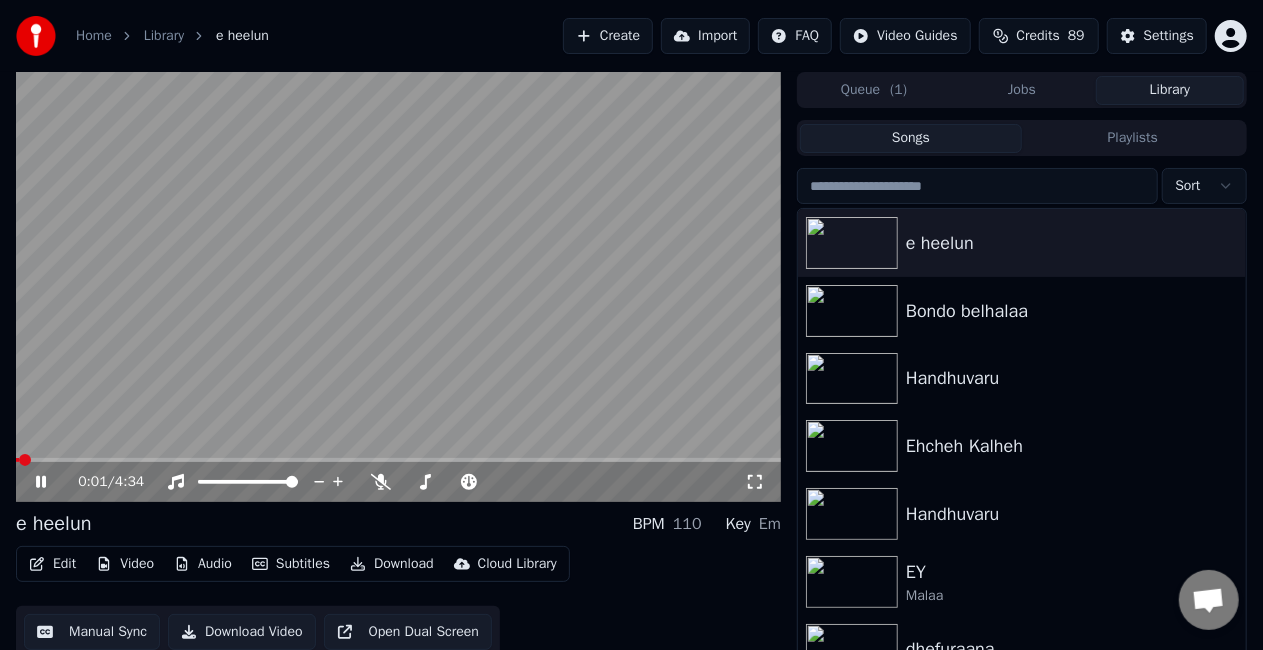 click at bounding box center [398, 460] 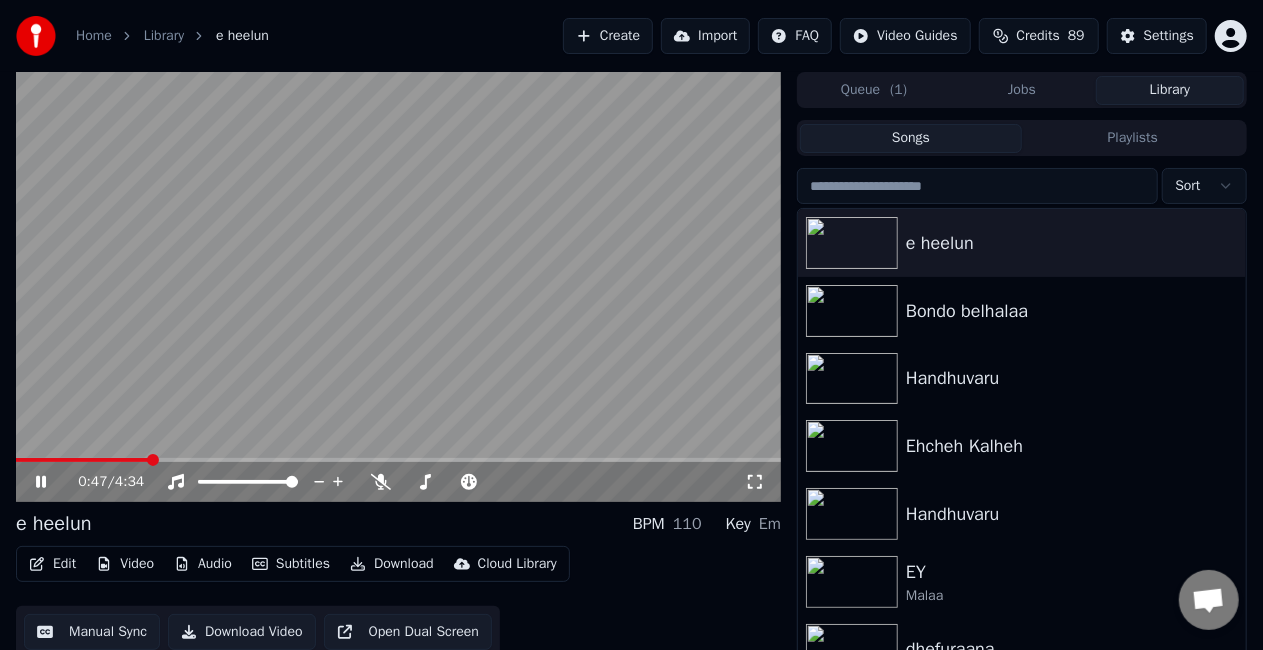 click 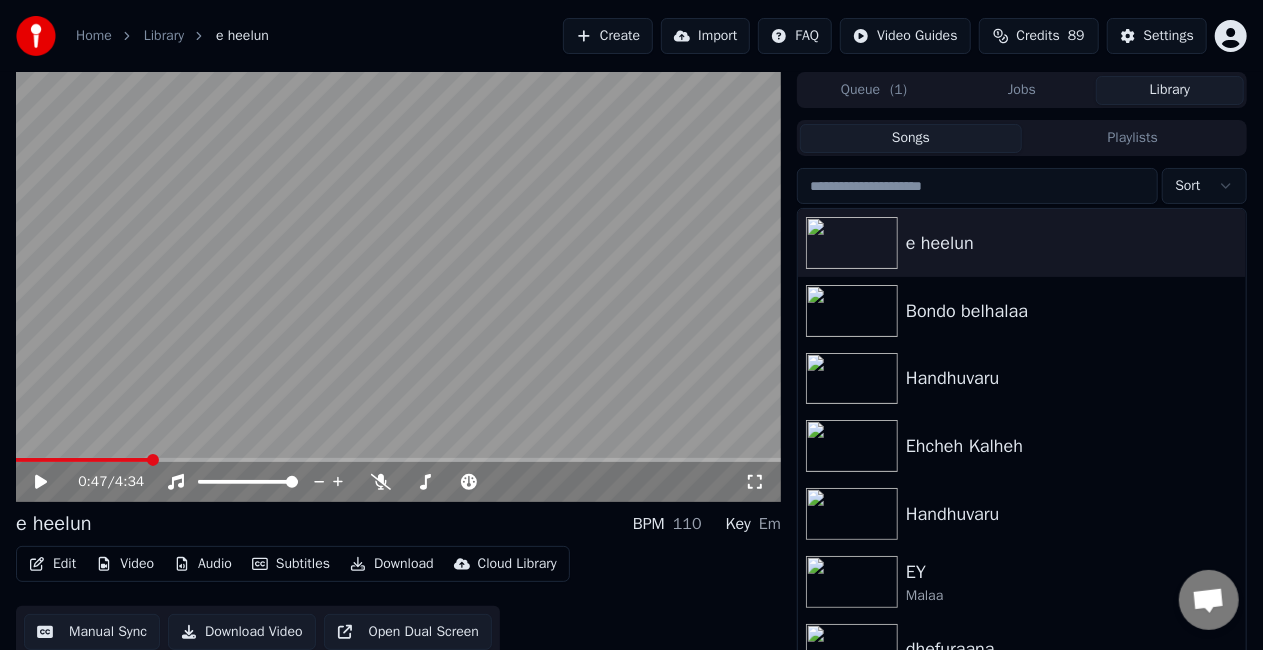 click on "Edit" at bounding box center [52, 564] 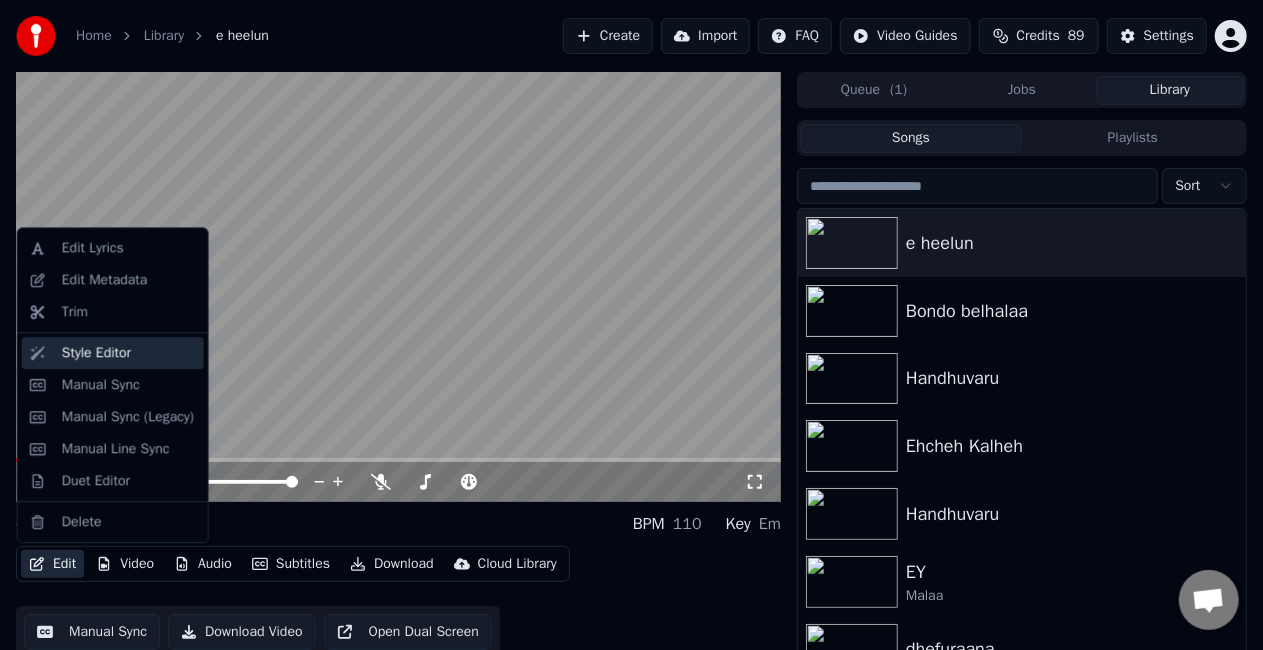 click on "Style Editor" at bounding box center (113, 353) 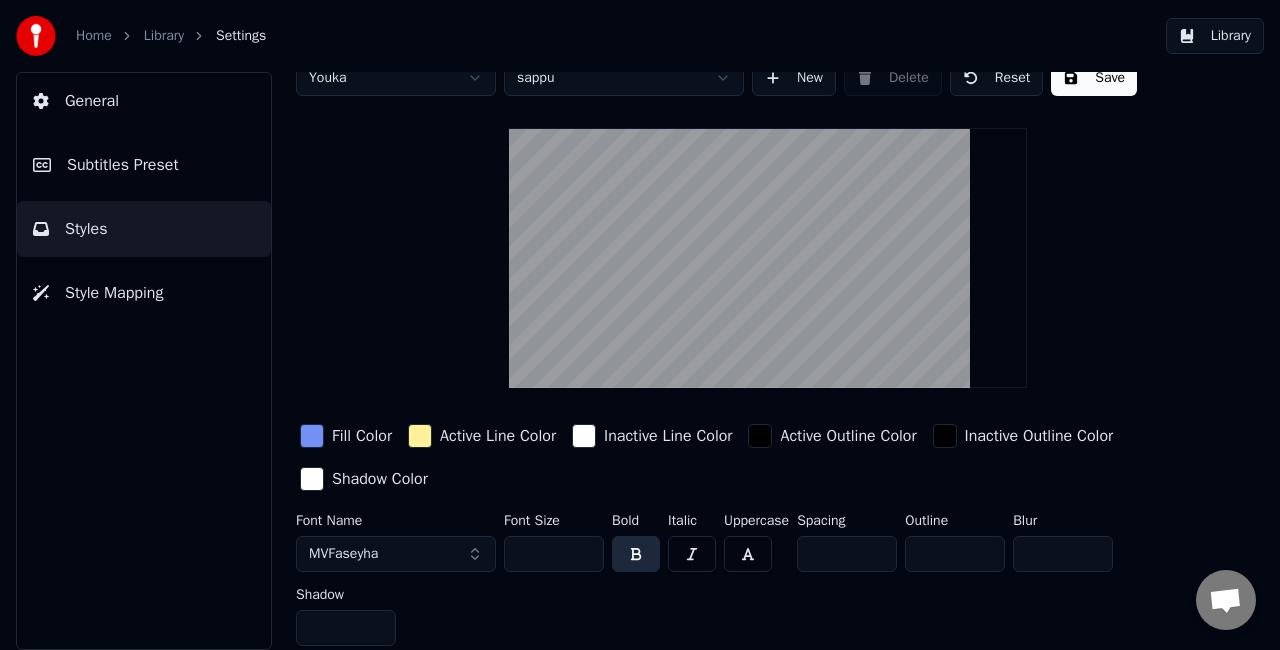 scroll, scrollTop: 0, scrollLeft: 0, axis: both 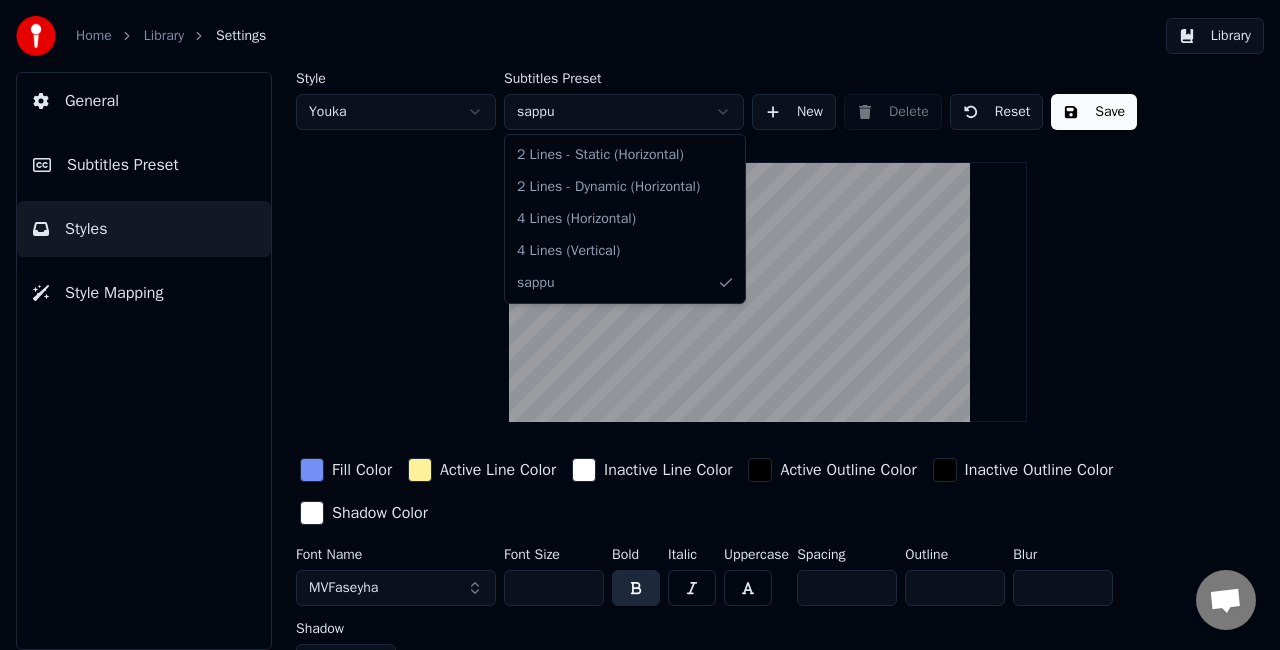 click on "Home Library Settings Library General Subtitles Preset Styles Style Mapping Style Youka Subtitles Preset sappu New Delete Reset Save Fill Color Active Line Color Inactive Line Color Active Outline Color Inactive Outline Color Shadow Color Font Name MVFaseyha Font Size *** Bold Italic Uppercase Spacing ** Outline ** Blur * Shadow * 2 Lines - Static (Horizontal) 2 Lines - Dynamic (Horizontal) 4 Lines (Horizontal) 4 Lines (Vertical) sappu" at bounding box center [640, 325] 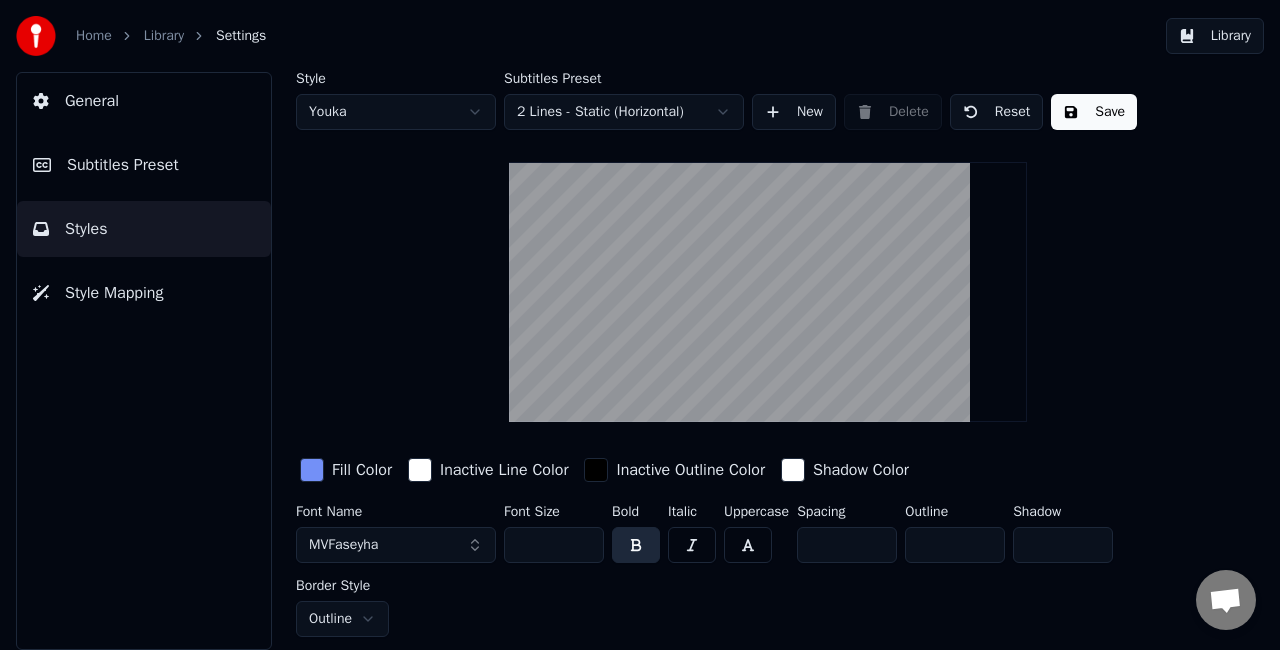 click on "Save" at bounding box center [1094, 112] 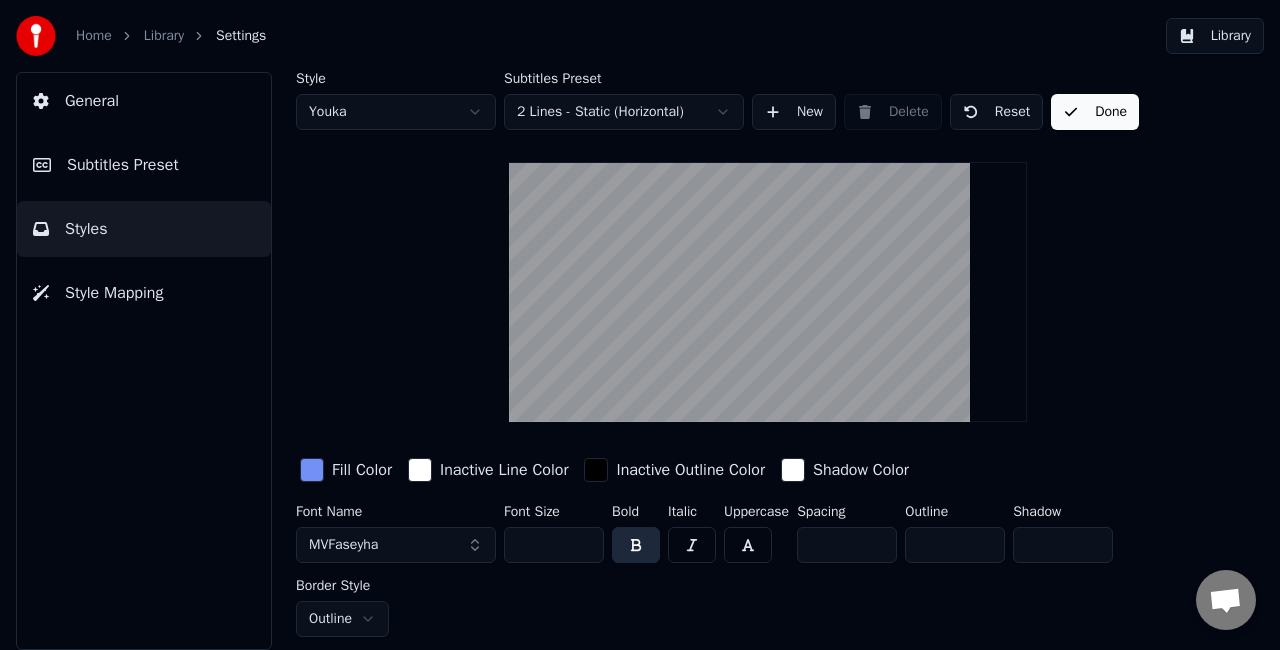 click on "Done" at bounding box center (1095, 112) 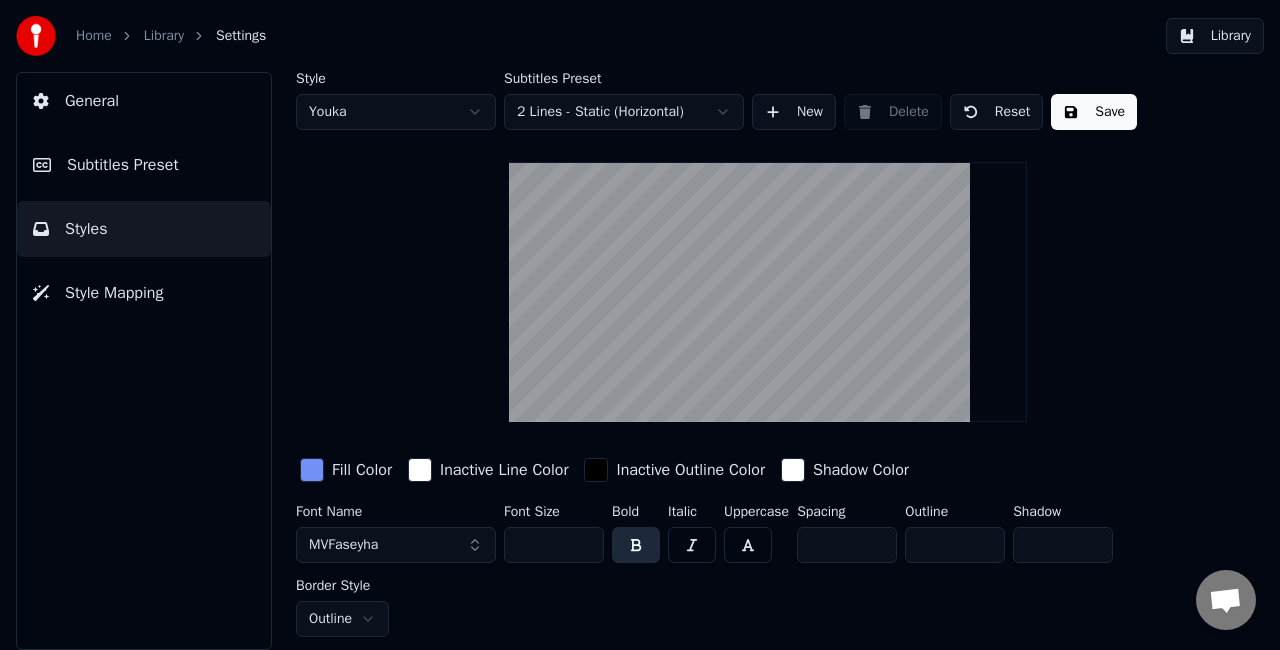 click on "Home Library Settings Library General Subtitles Preset Styles Style Mapping Style Youka Subtitles Preset 2 Lines - Static (Horizontal) New Delete Reset Save Fill Color Inactive Line Color Inactive Outline Color Shadow Color Font Name MVFaseyha Font Size *** Bold Italic Uppercase Spacing ** Outline ** Shadow * Border Style Outline" at bounding box center [640, 325] 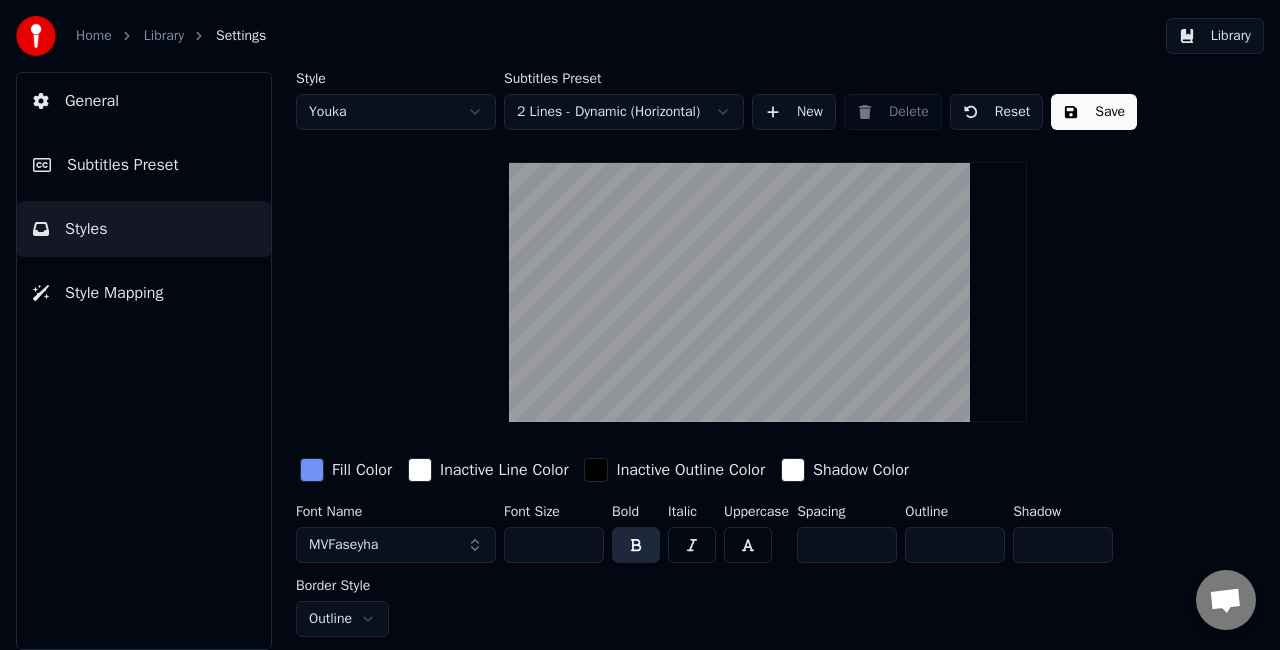click on "Reset" at bounding box center (997, 112) 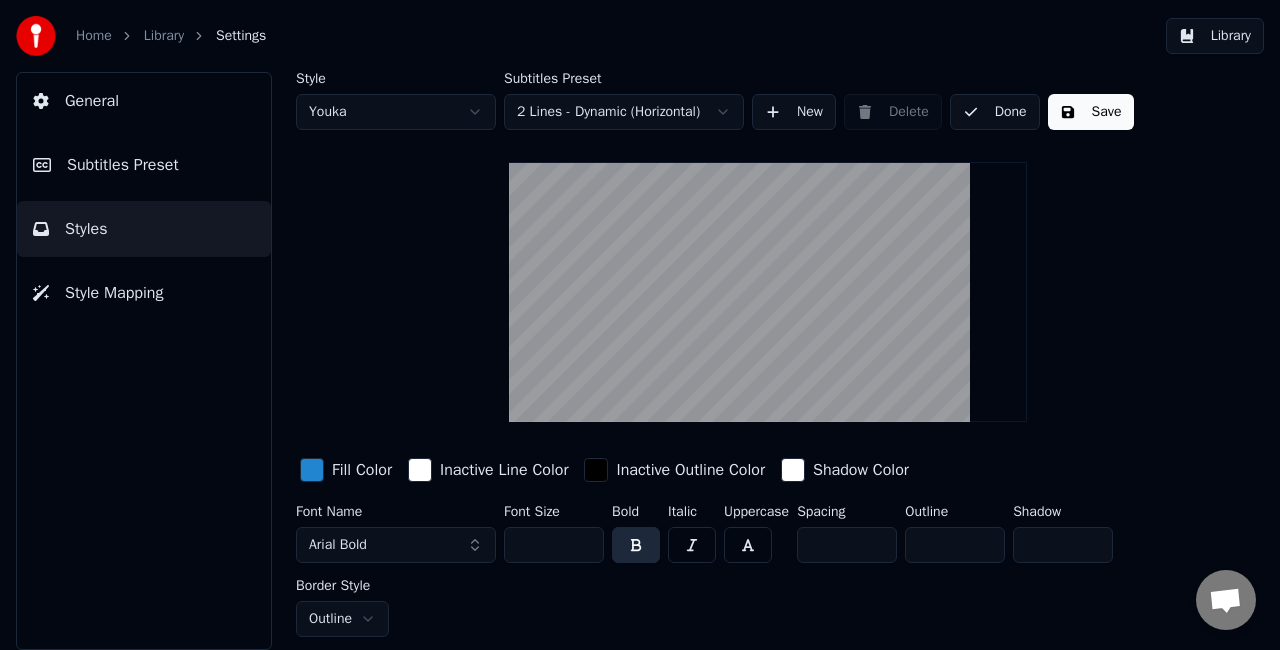 click on "Done" at bounding box center (995, 112) 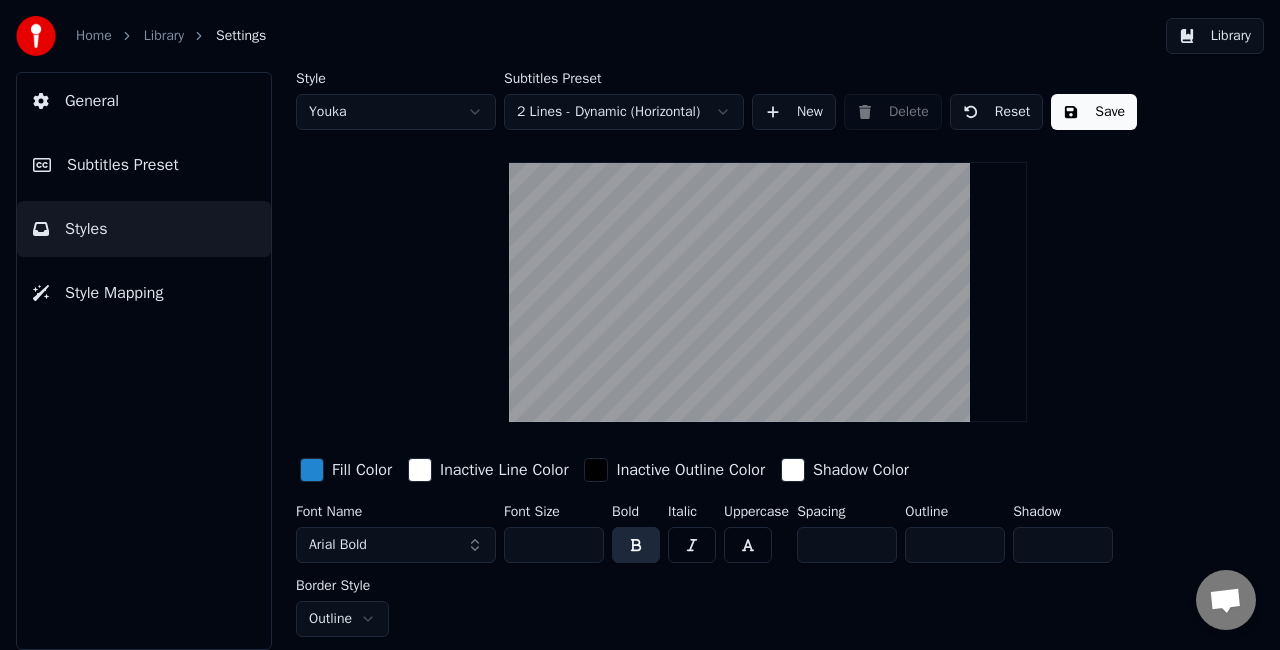 click on "Save" at bounding box center [1094, 112] 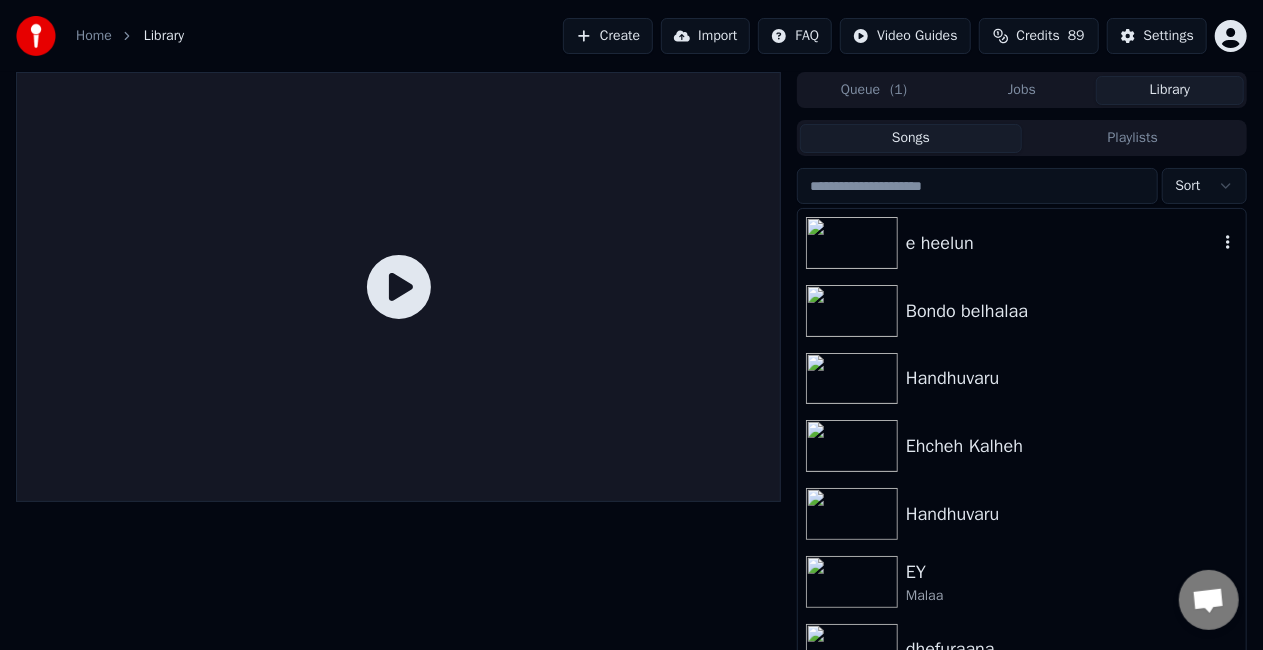 click on "e heelun" at bounding box center (1022, 243) 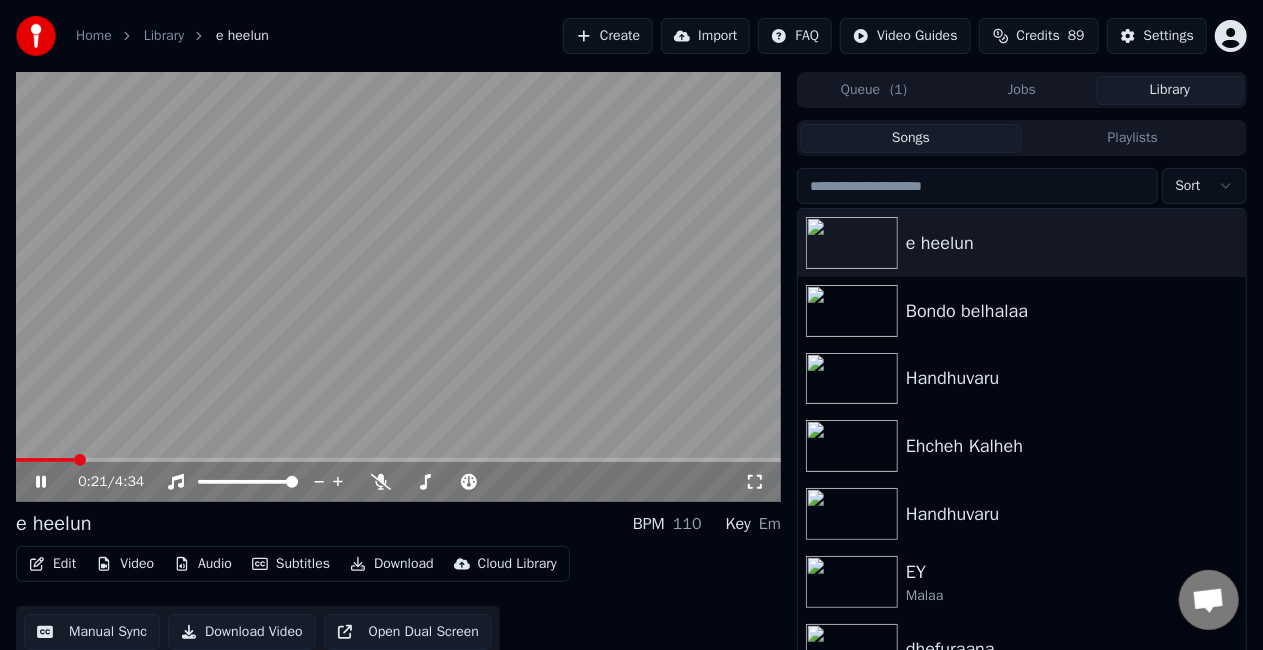 click at bounding box center (398, 460) 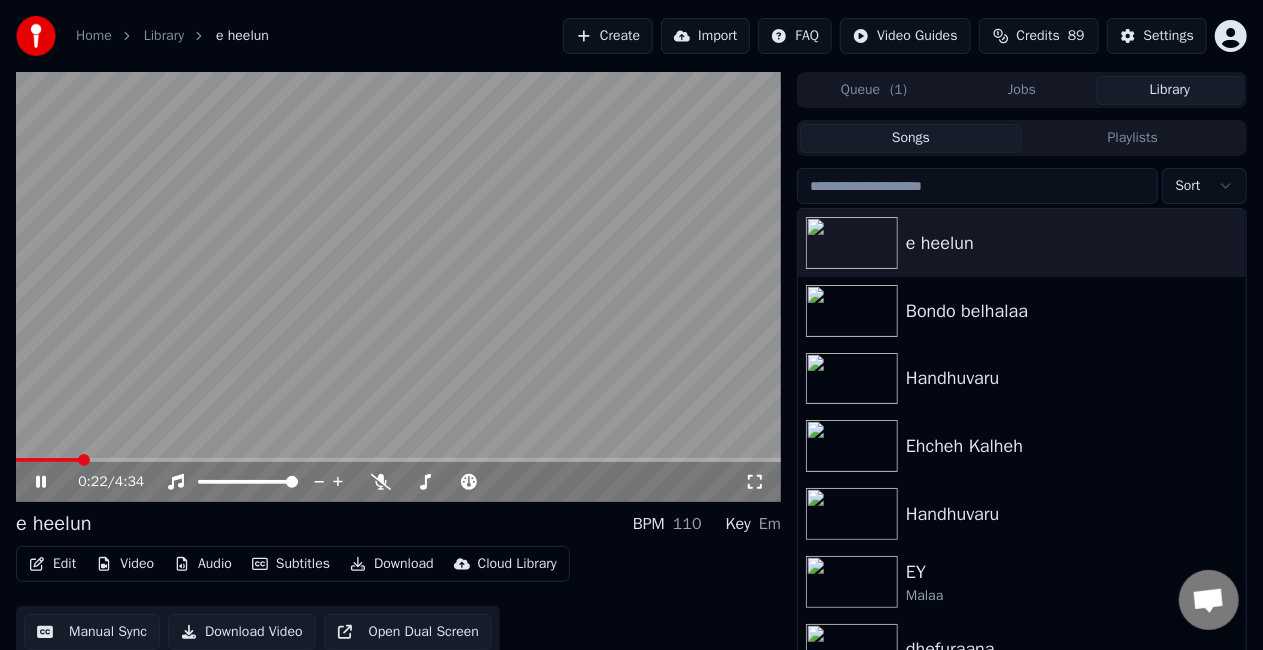 click at bounding box center (398, 460) 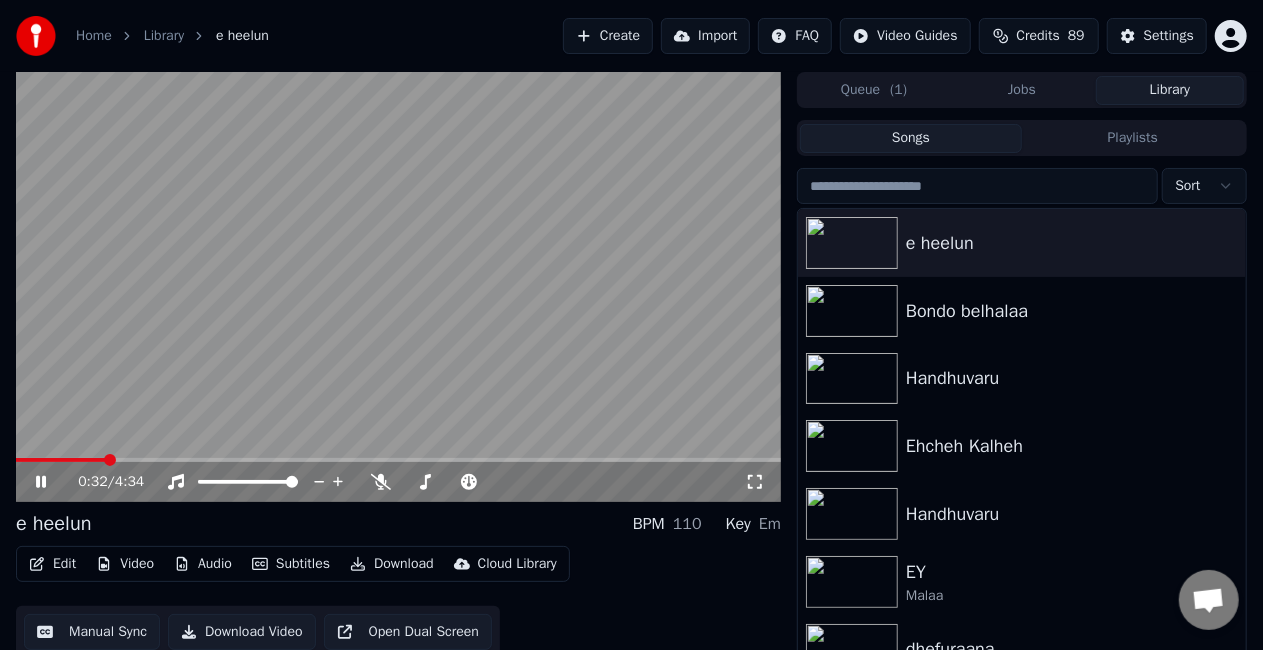 click at bounding box center [398, 287] 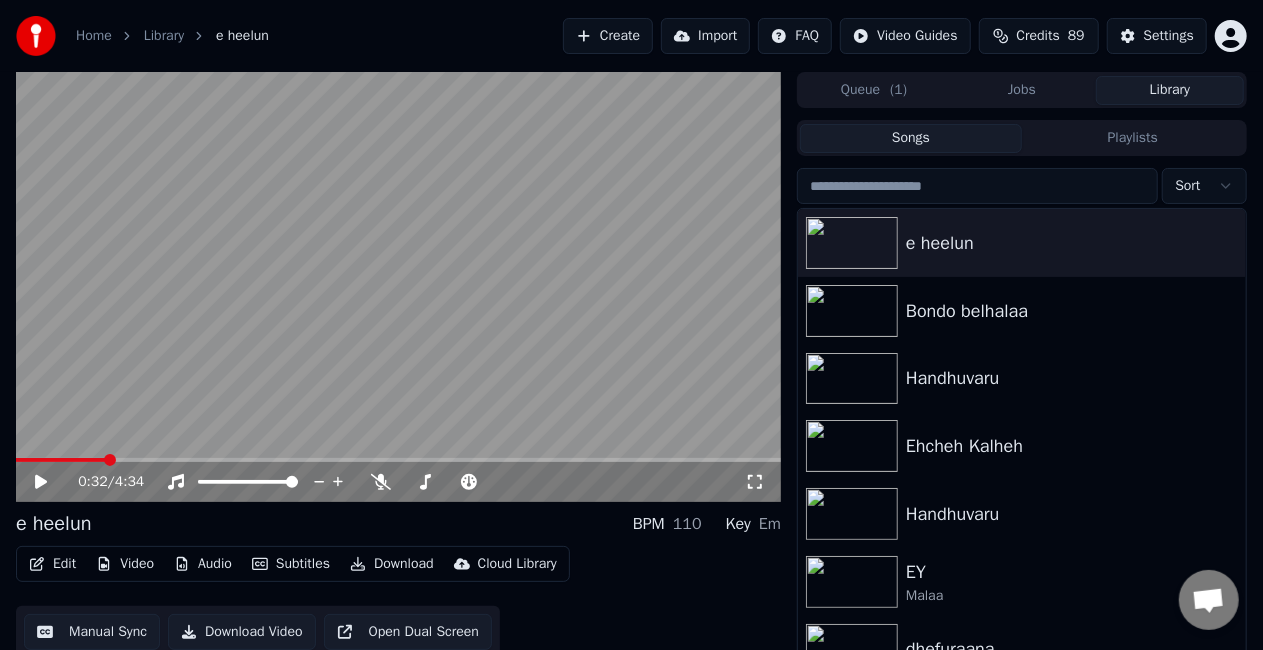 click at bounding box center (398, 287) 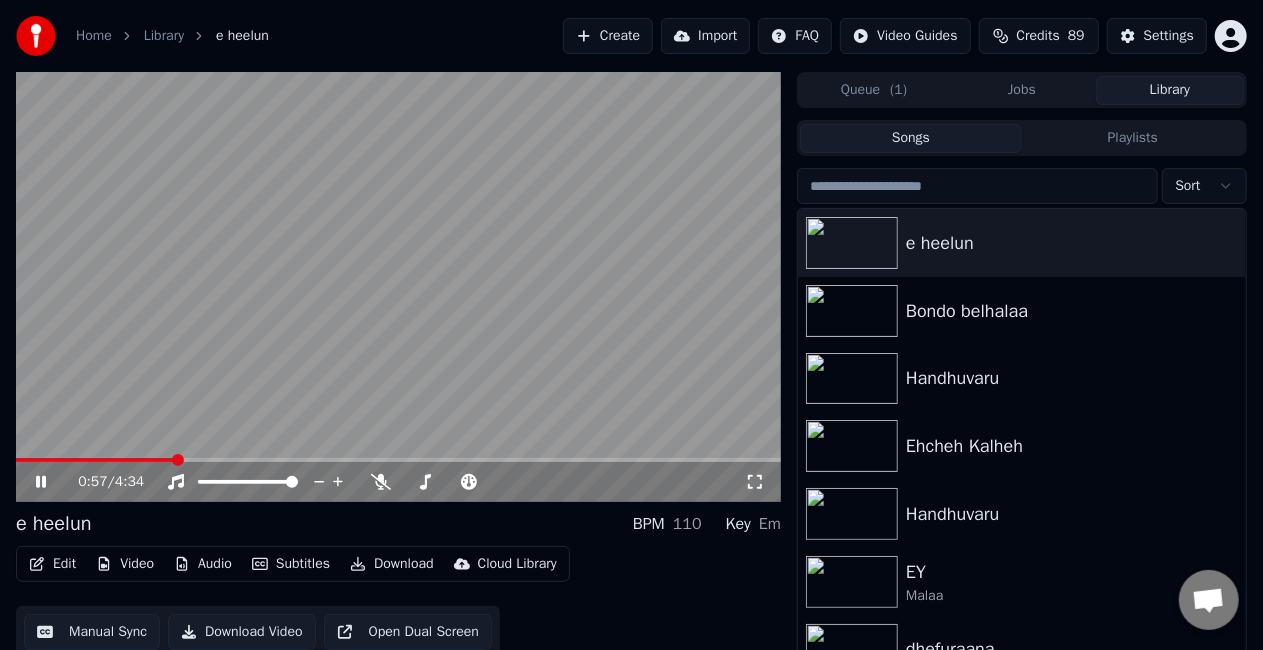 click on "Edit" at bounding box center [52, 564] 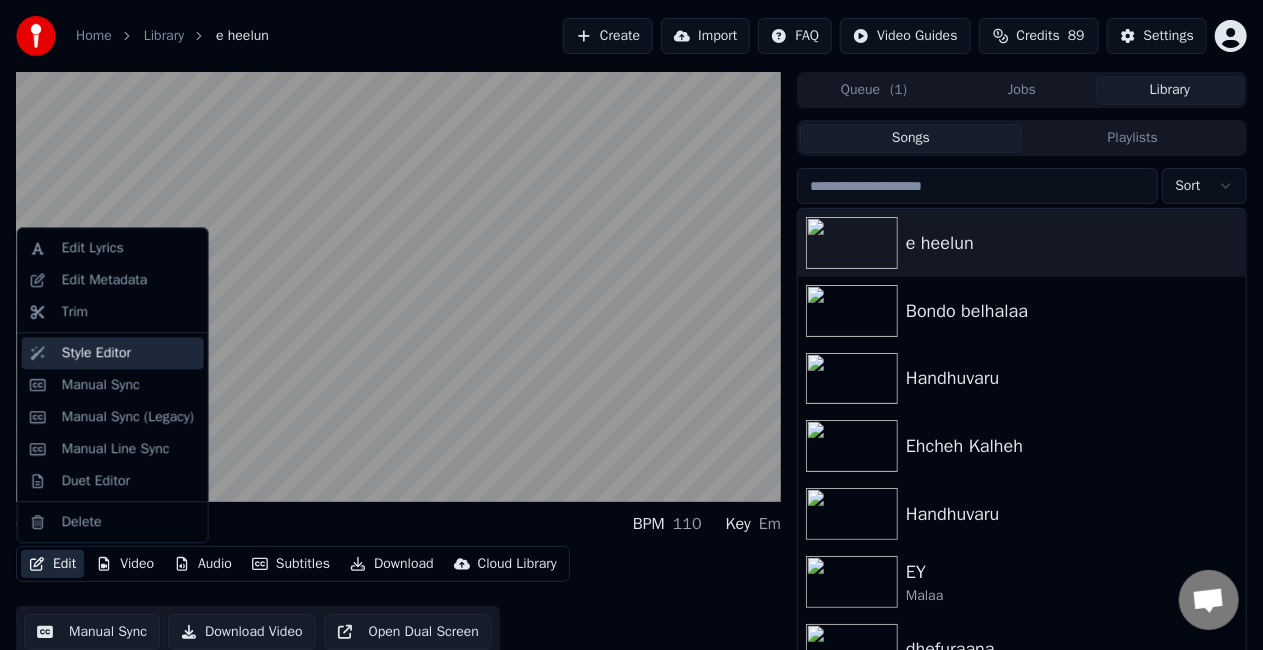 click on "Style Editor" at bounding box center [96, 353] 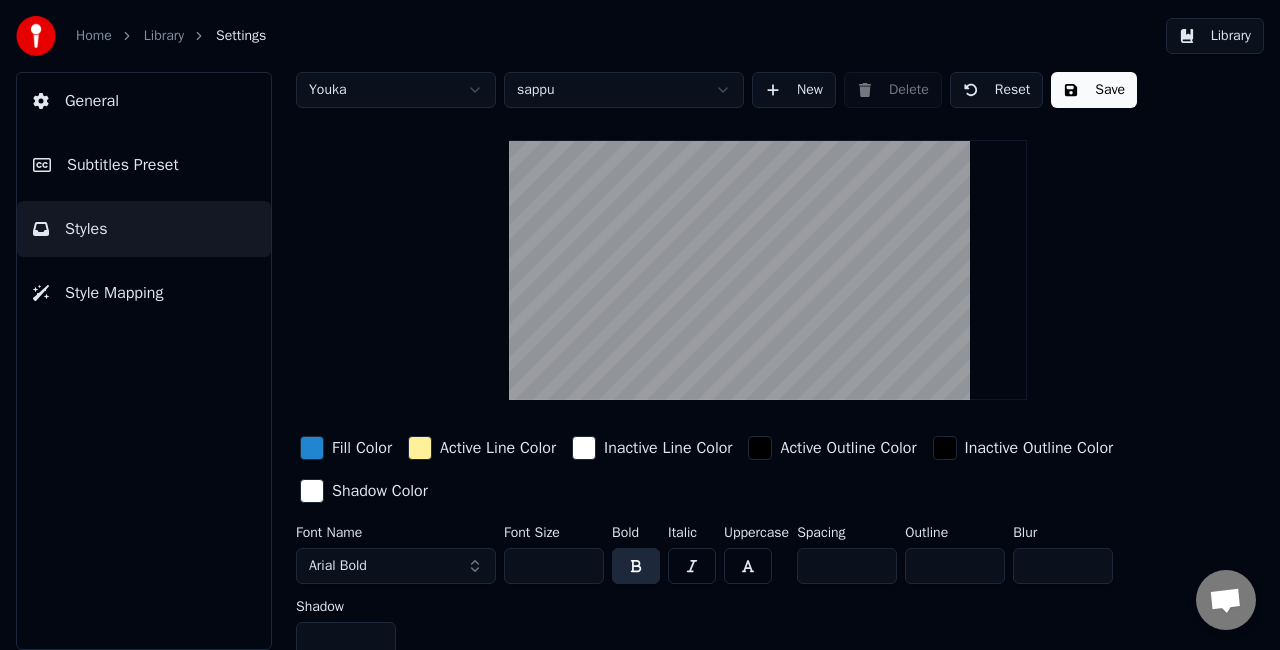 scroll, scrollTop: 34, scrollLeft: 0, axis: vertical 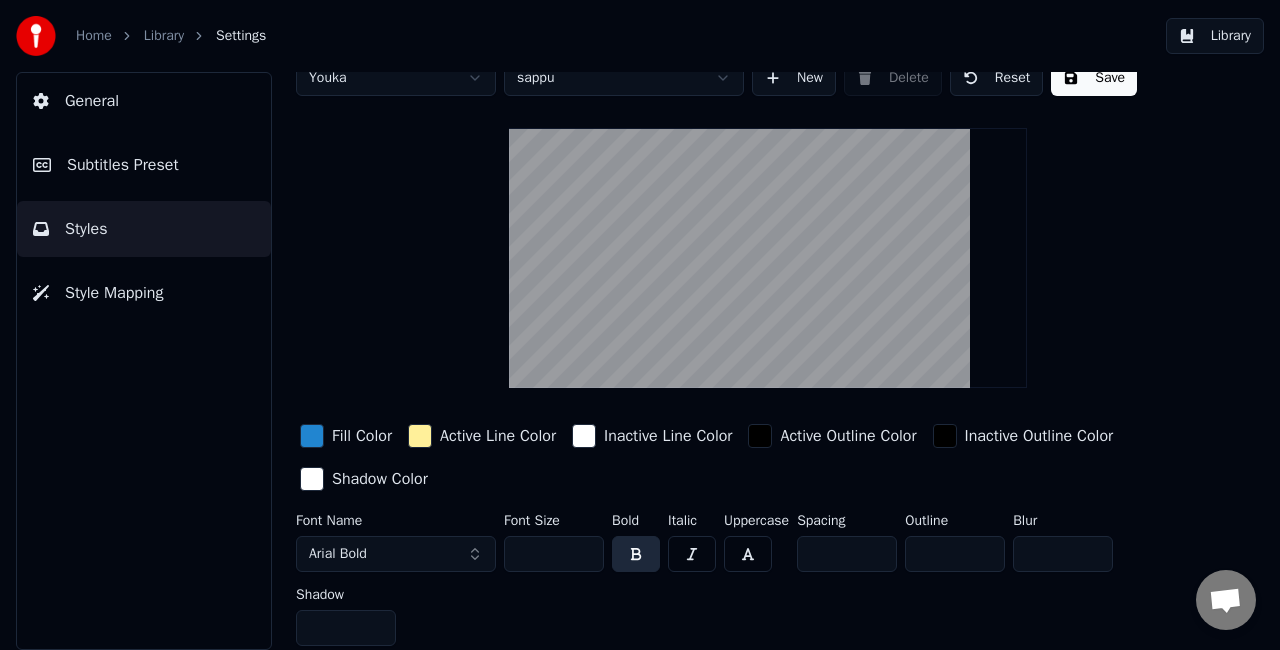click on "Arial Bold" at bounding box center (396, 554) 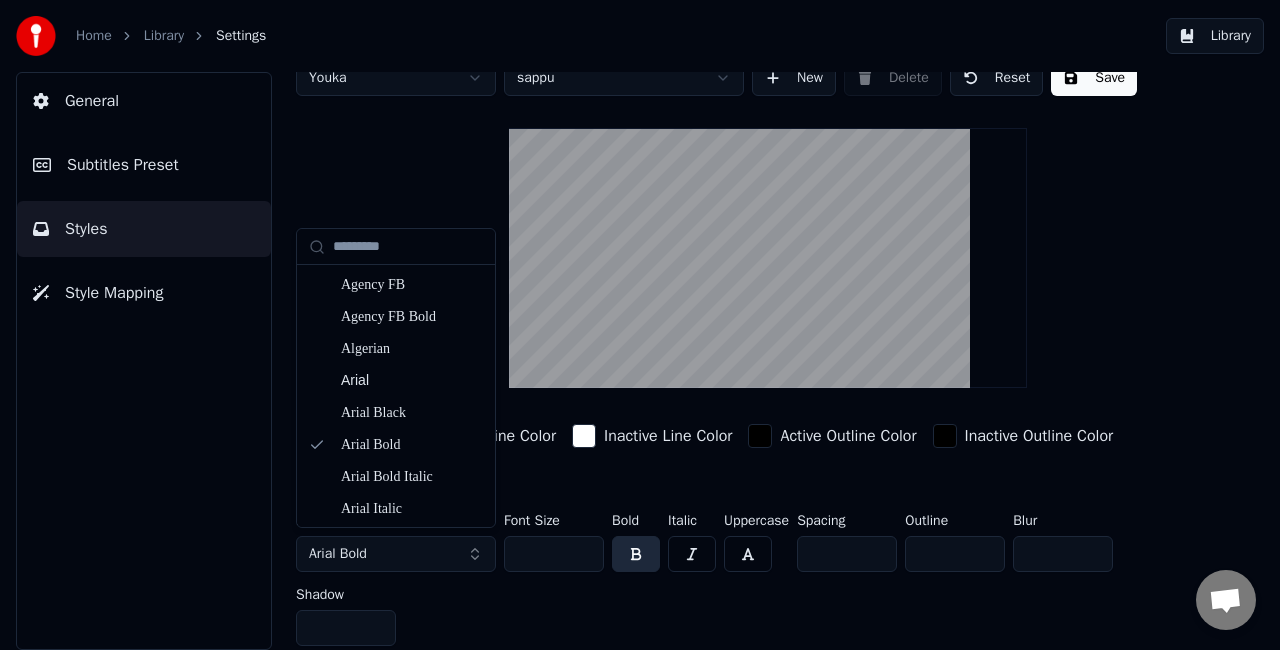 type on "*" 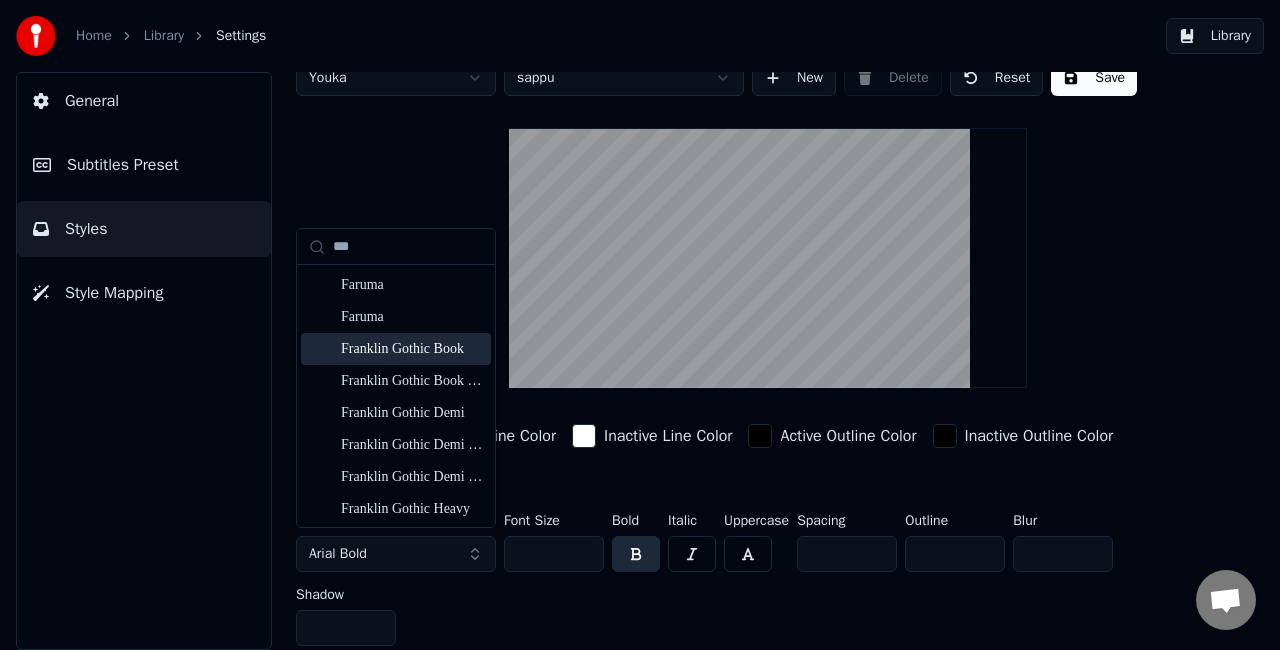 type on "***" 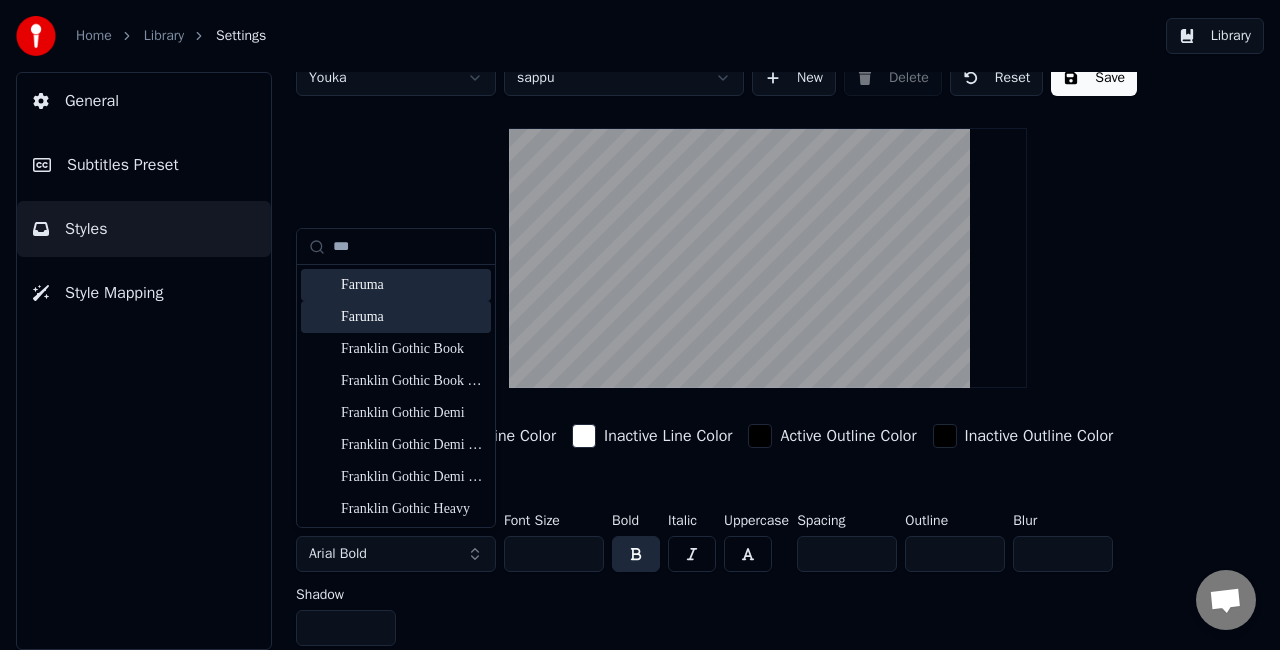 click on "Faruma" at bounding box center (412, 317) 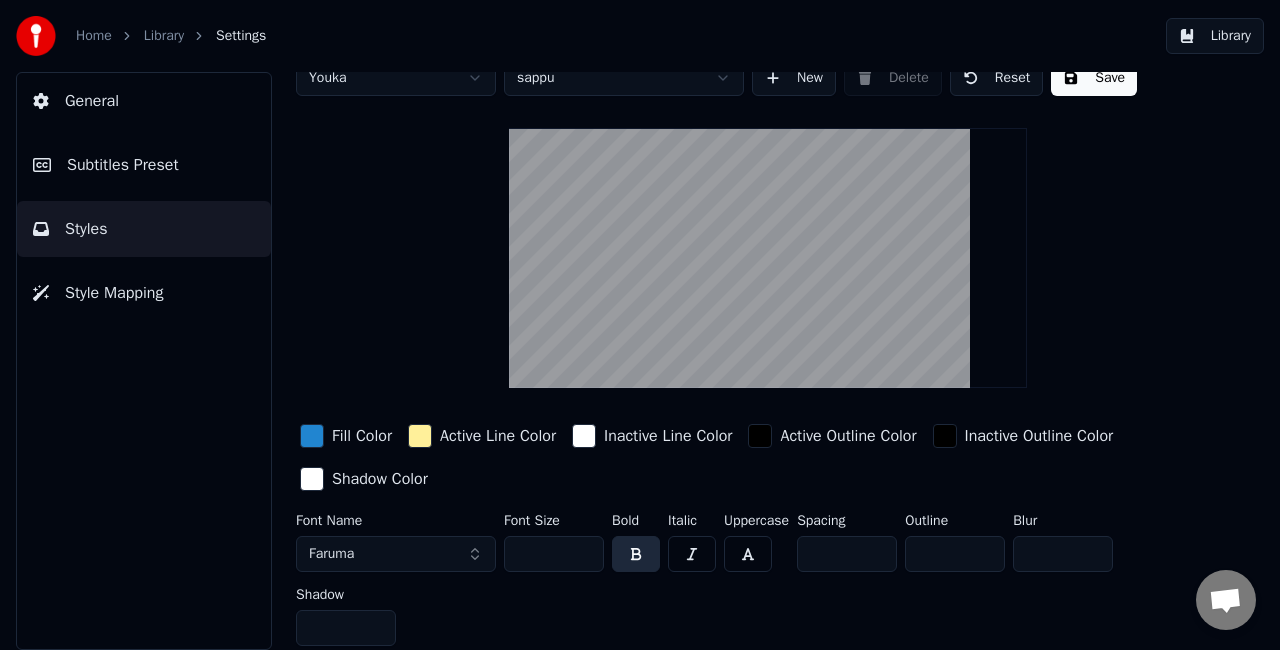 drag, startPoint x: 545, startPoint y: 544, endPoint x: 500, endPoint y: 538, distance: 45.39824 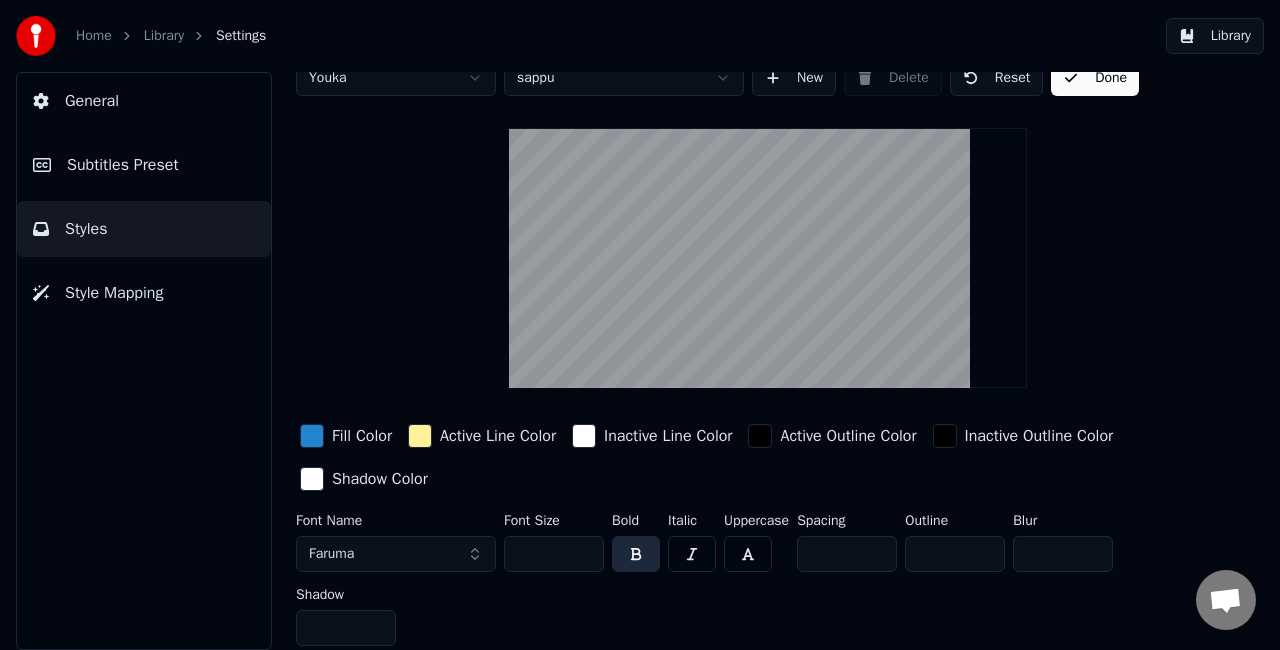 click on "Library" at bounding box center [1215, 36] 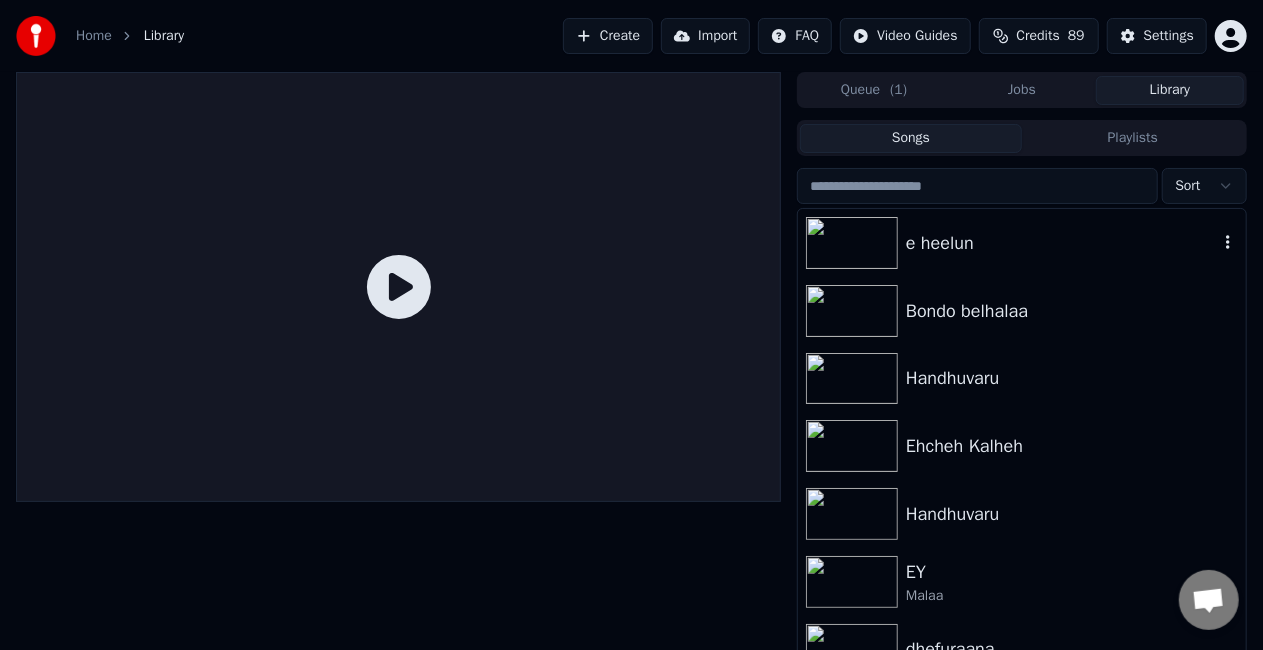 click on "e heelun" at bounding box center [1022, 243] 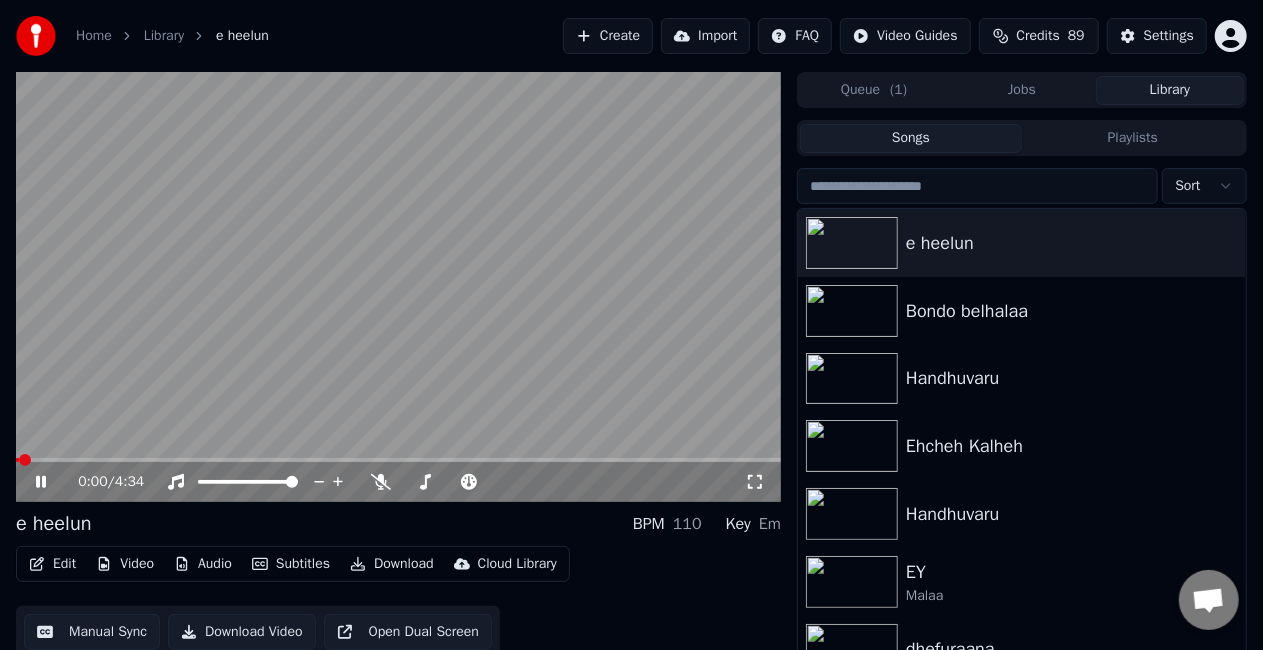 click on "0:00  /  4:34" at bounding box center [398, 482] 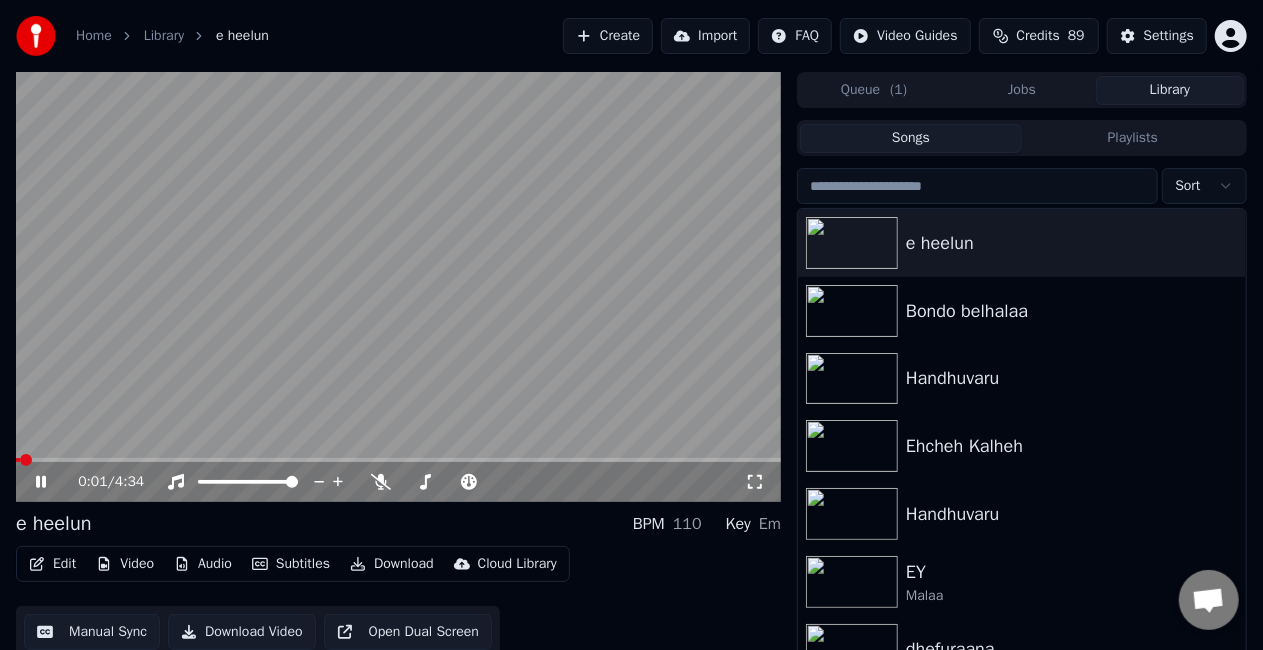click at bounding box center (398, 460) 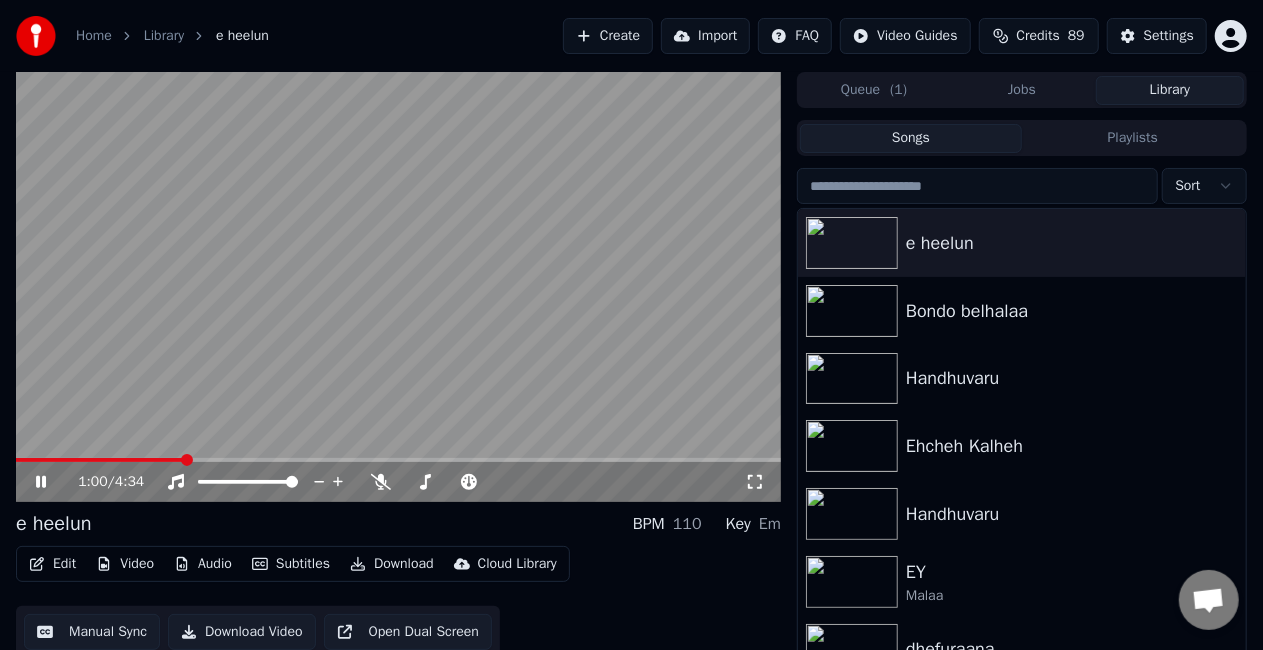 click 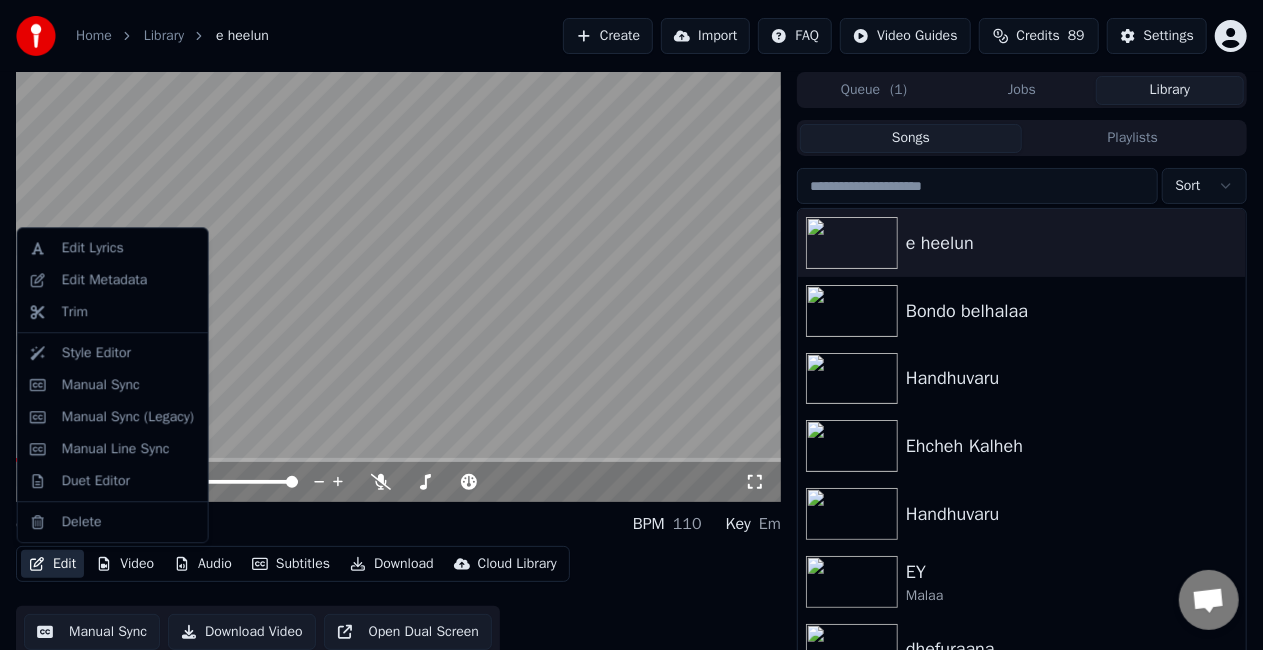 click on "Edit" at bounding box center (52, 564) 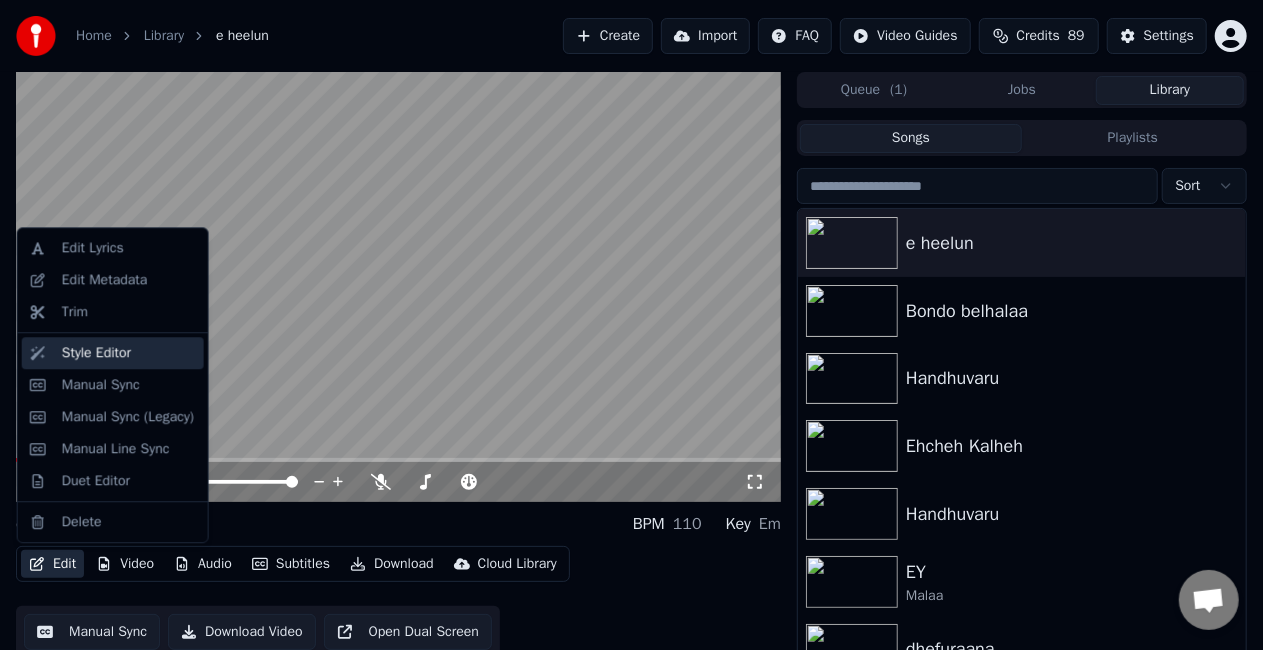 click on "Style Editor" at bounding box center [96, 353] 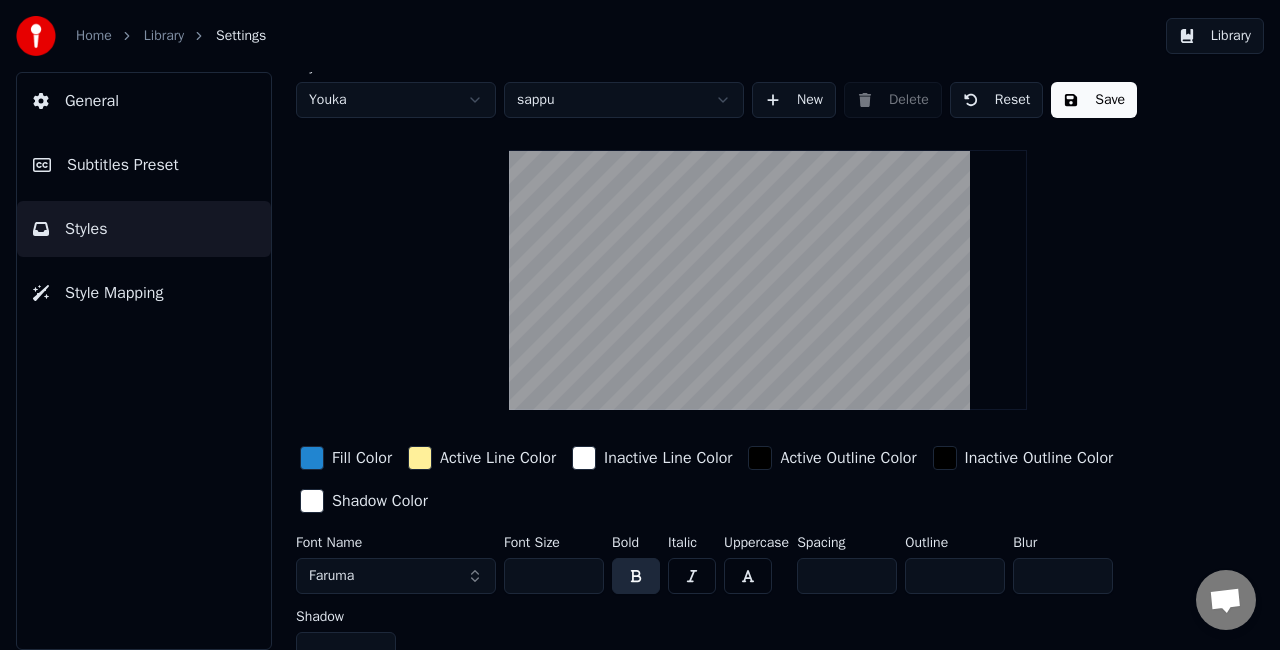 scroll, scrollTop: 0, scrollLeft: 0, axis: both 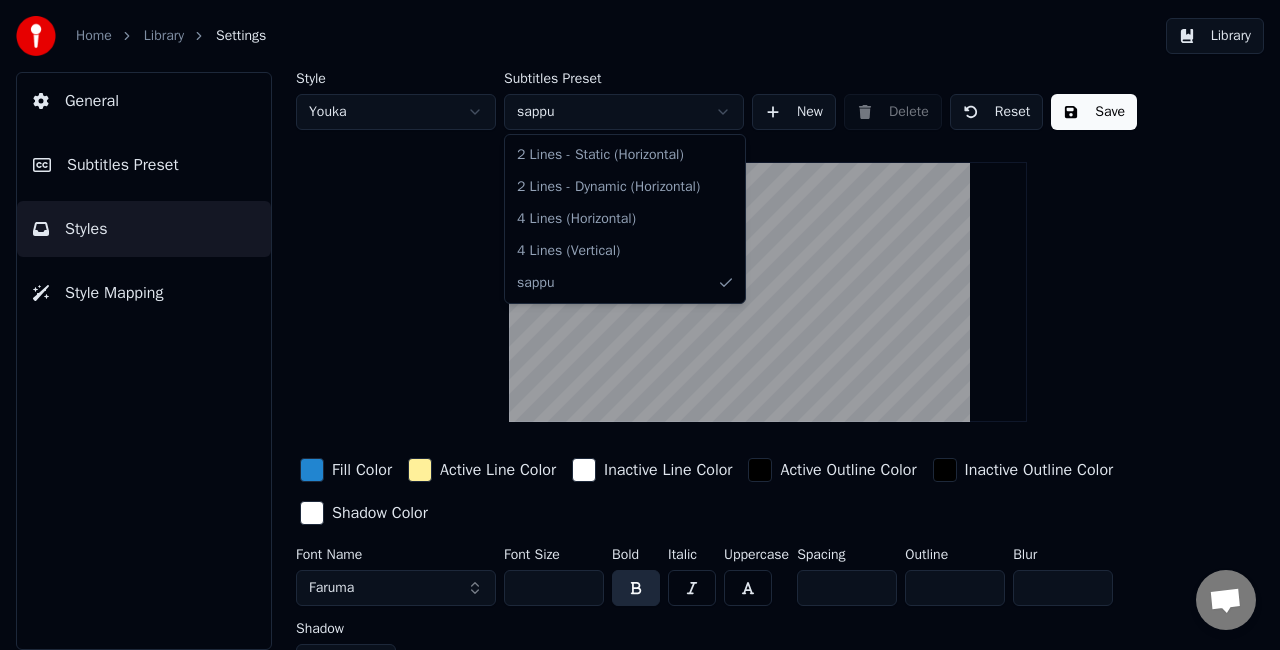 click on "Home Library Settings Library General Subtitles Preset Styles Style Mapping Style Youka Subtitles Preset sappu New Delete Reset Save Fill Color Active Line Color Inactive Line Color Active Outline Color Inactive Outline Color Shadow Color Font Name Faruma Font Size *** Bold Italic Uppercase Spacing * Outline * Blur * Shadow * 2 Lines - Static (Horizontal) 2 Lines - Dynamic (Horizontal) 4 Lines (Horizontal) 4 Lines (Vertical) sappu" at bounding box center (640, 325) 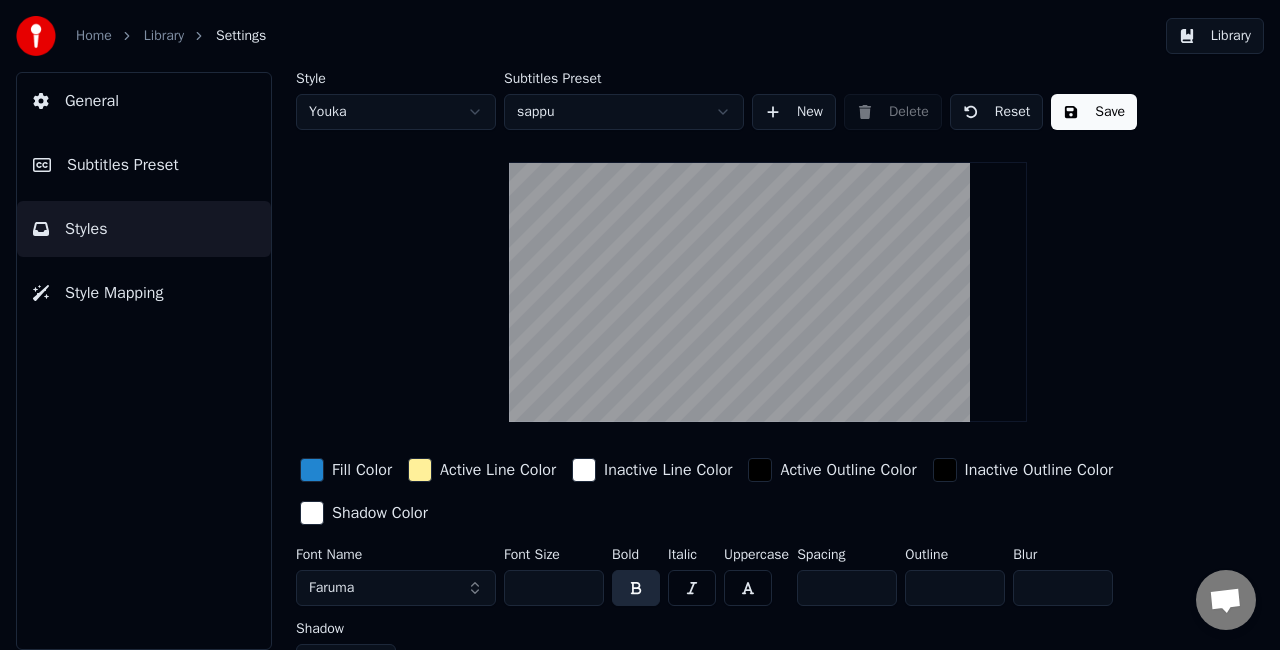 click on "Home Library Settings Library General Subtitles Preset Styles Style Mapping Style Youka Subtitles Preset sappu New Delete Reset Save Fill Color Active Line Color Inactive Line Color Active Outline Color Inactive Outline Color Shadow Color Font Name Faruma Font Size *** Bold Italic Uppercase Spacing * Outline * Blur * Shadow *" at bounding box center [640, 325] 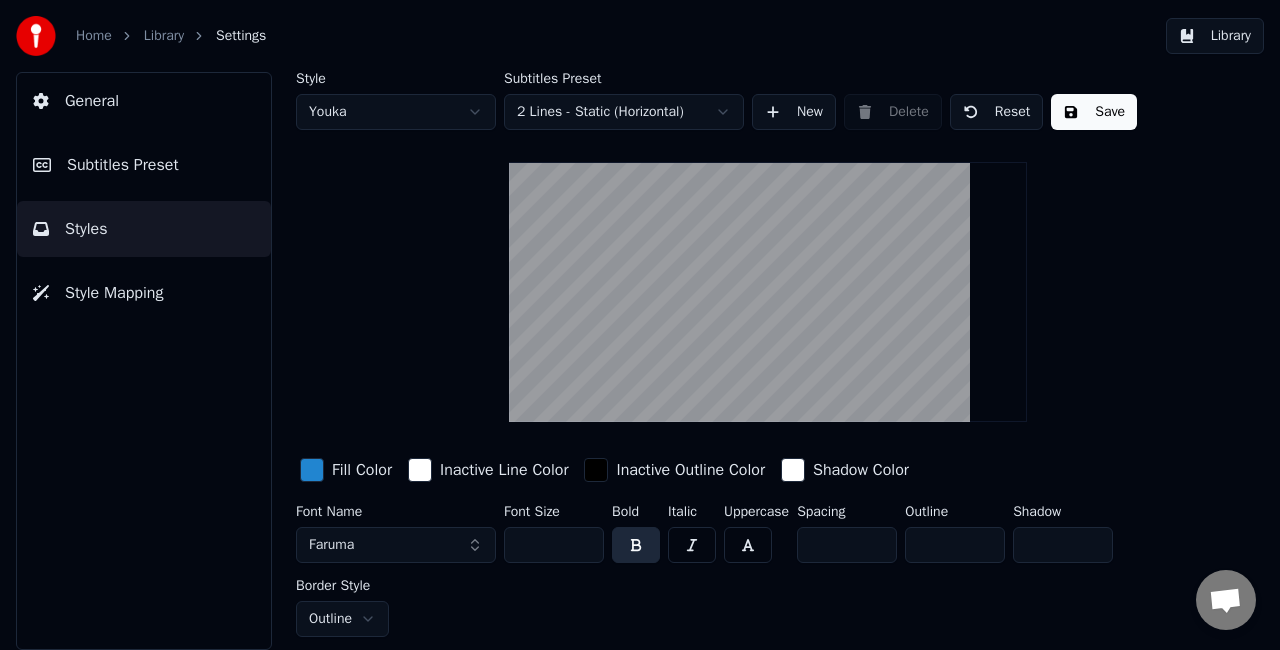 click on "Save" at bounding box center [1094, 112] 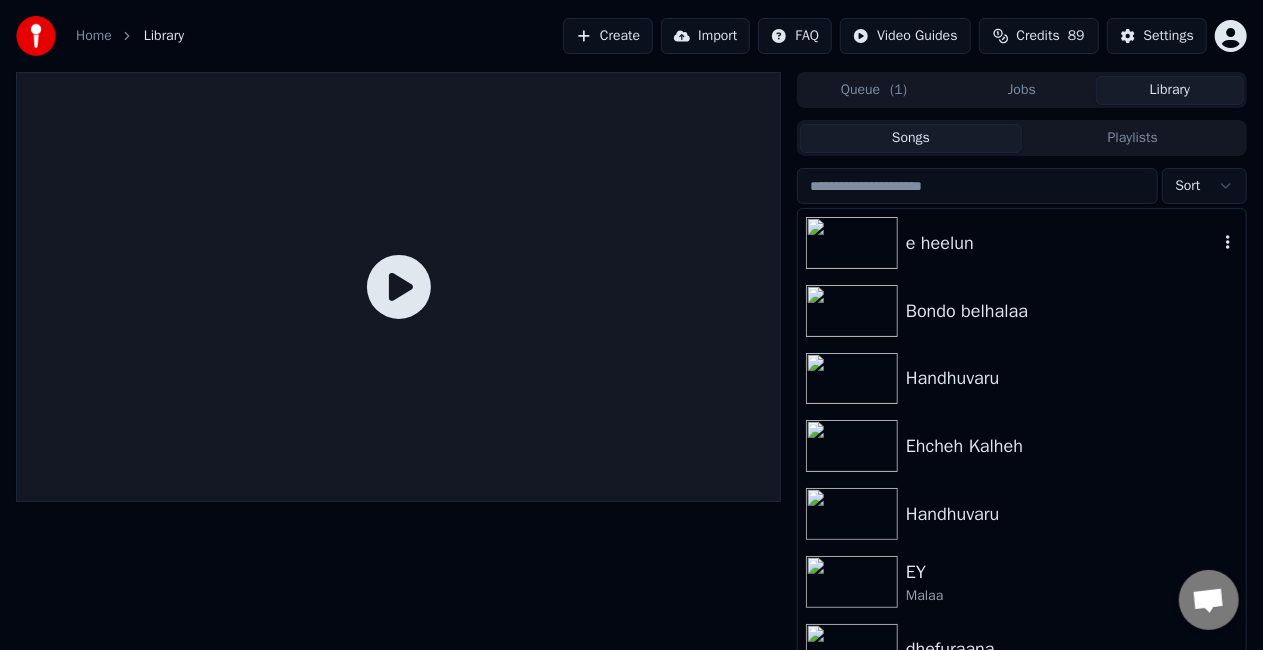 click on "e heelun" at bounding box center (1062, 243) 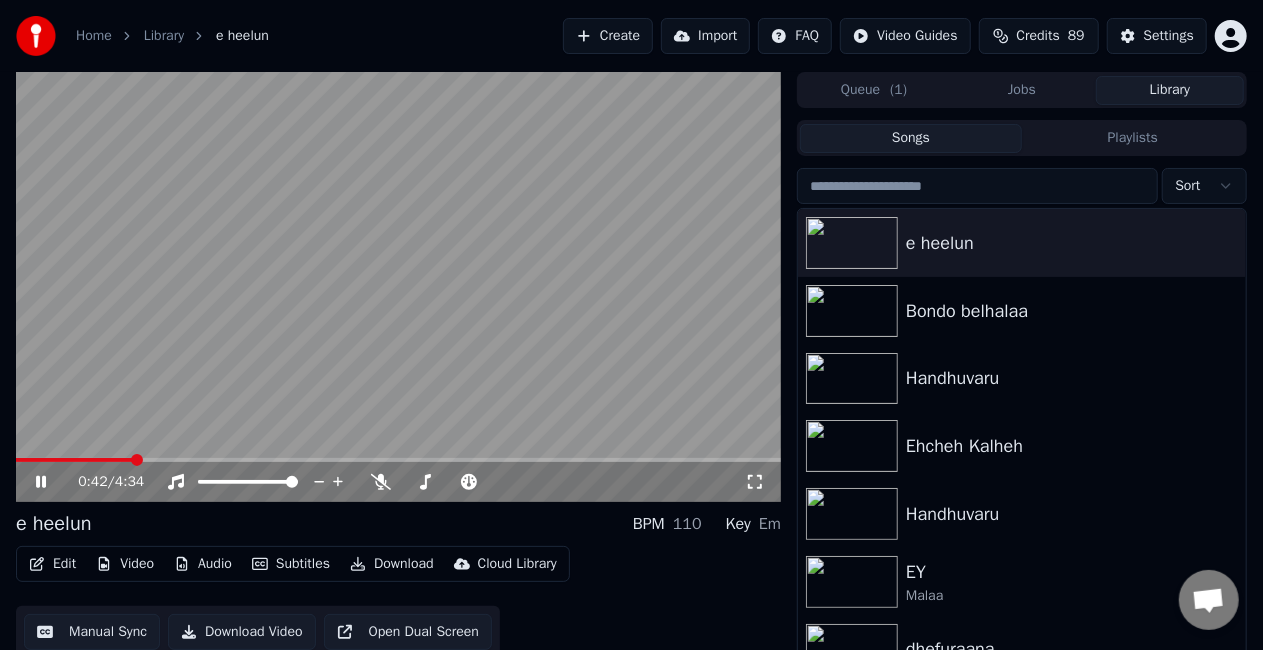 click at bounding box center [398, 460] 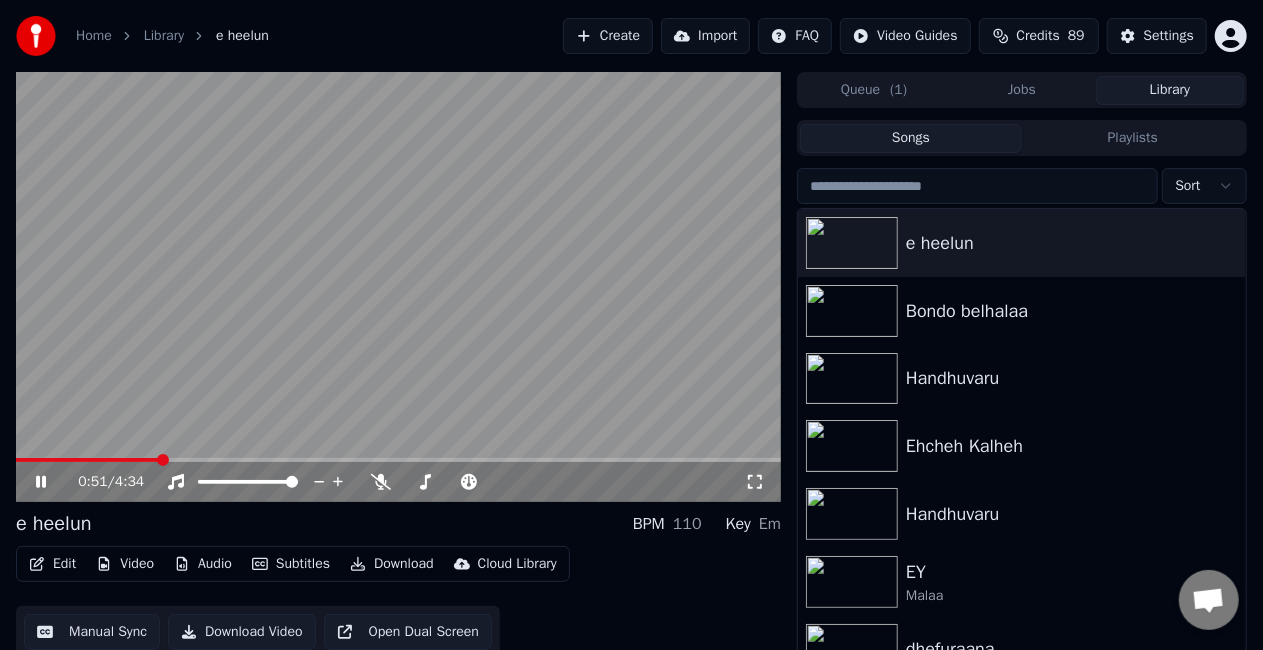 click on "Edit" at bounding box center (52, 564) 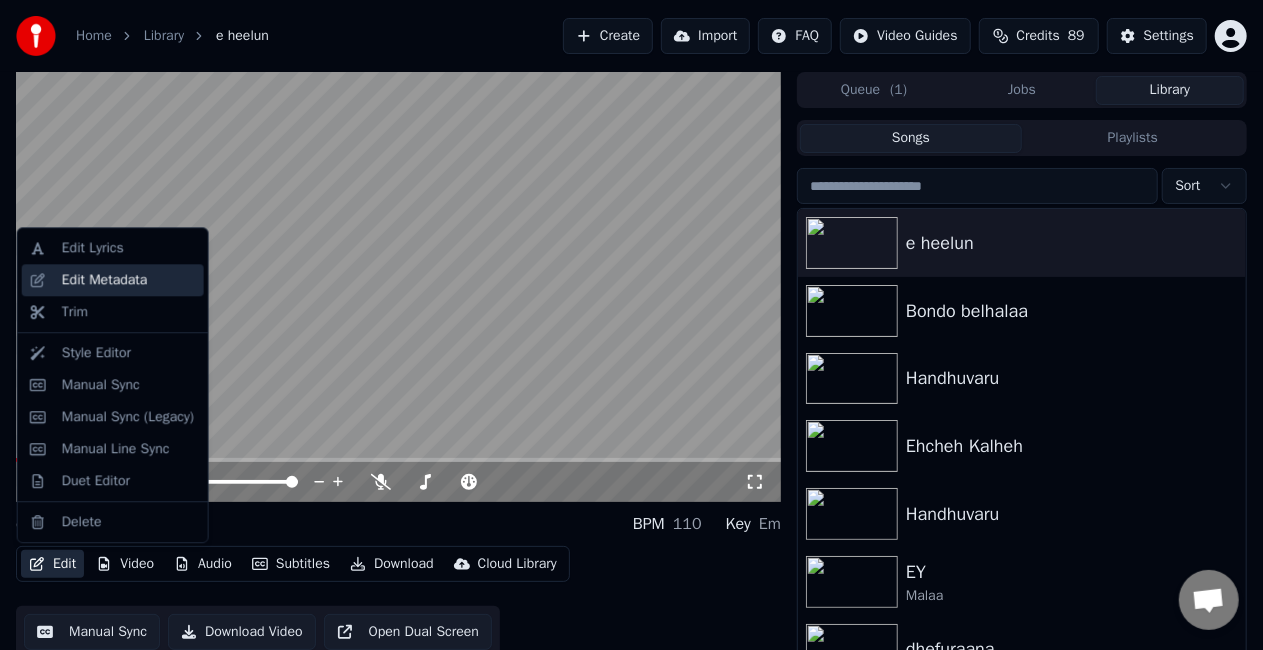 click on "Edit Metadata" at bounding box center (105, 280) 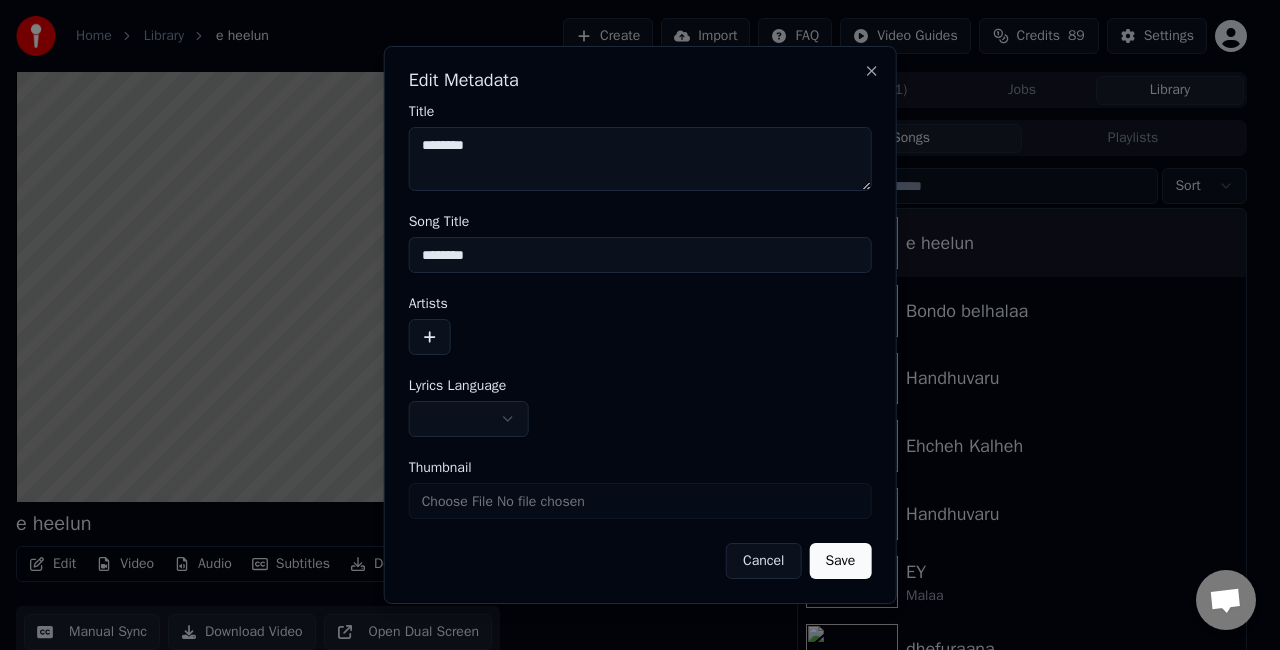 click on "Cancel" at bounding box center (763, 561) 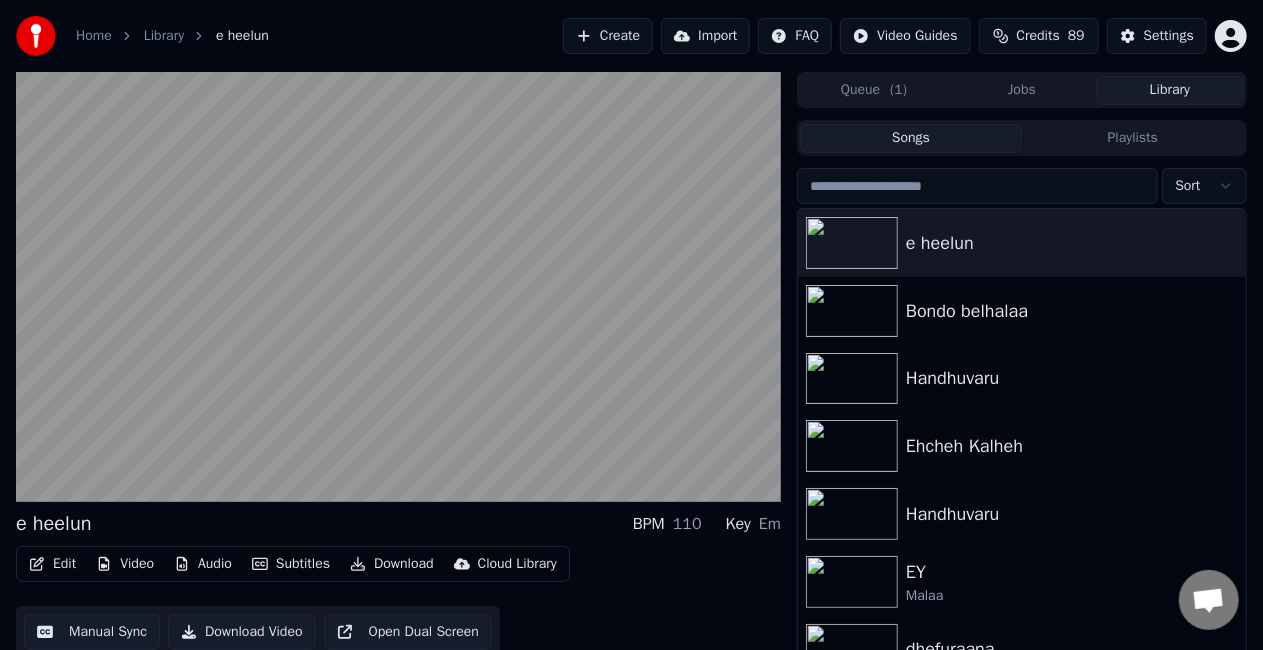 click on "Edit" at bounding box center [52, 564] 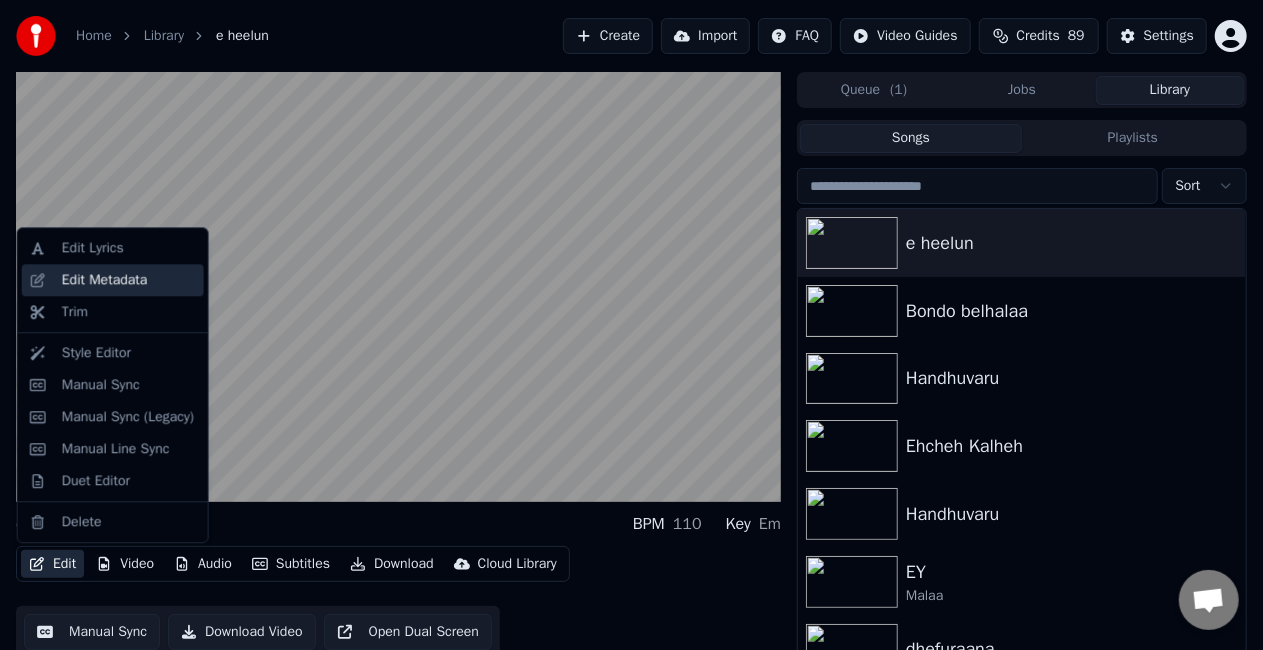 click on "Edit Metadata" at bounding box center (105, 280) 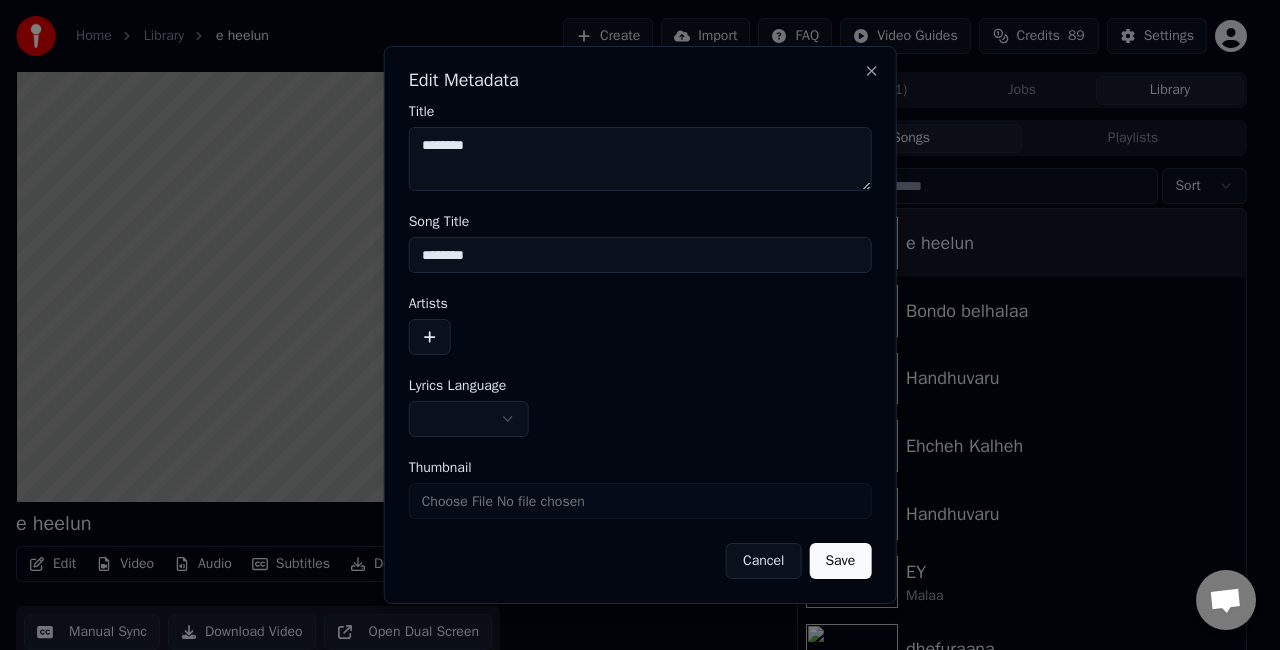 click on "Cancel" at bounding box center (763, 561) 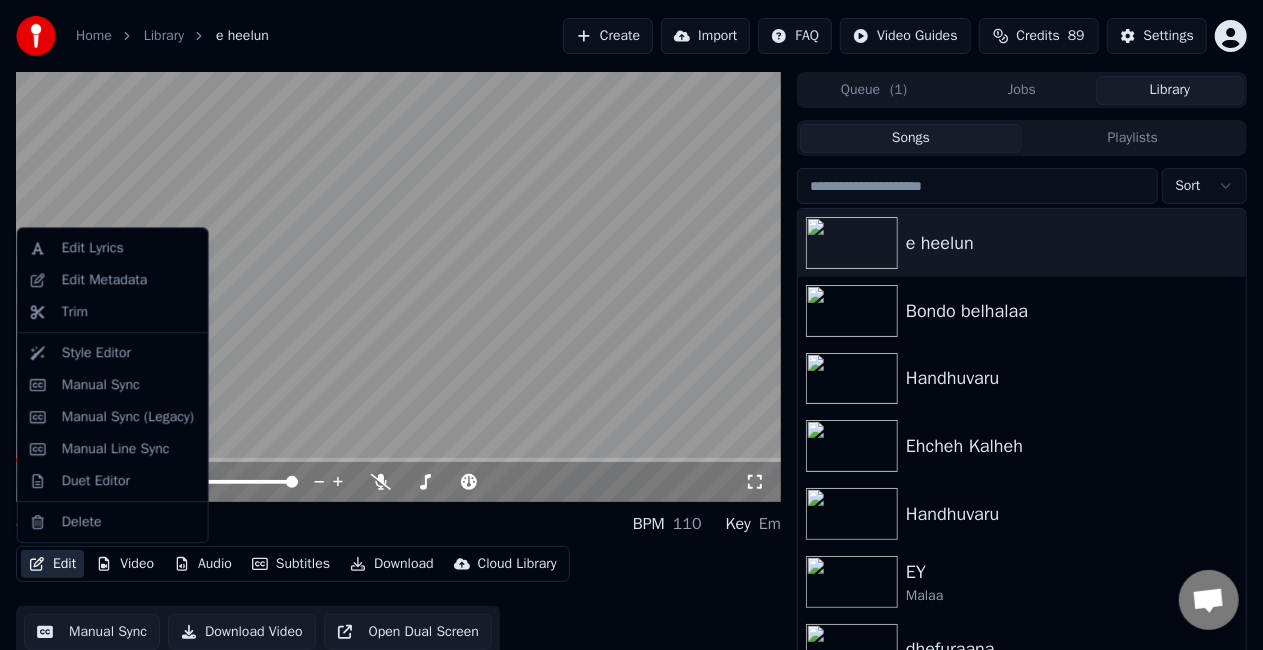 click on "Edit" at bounding box center (52, 564) 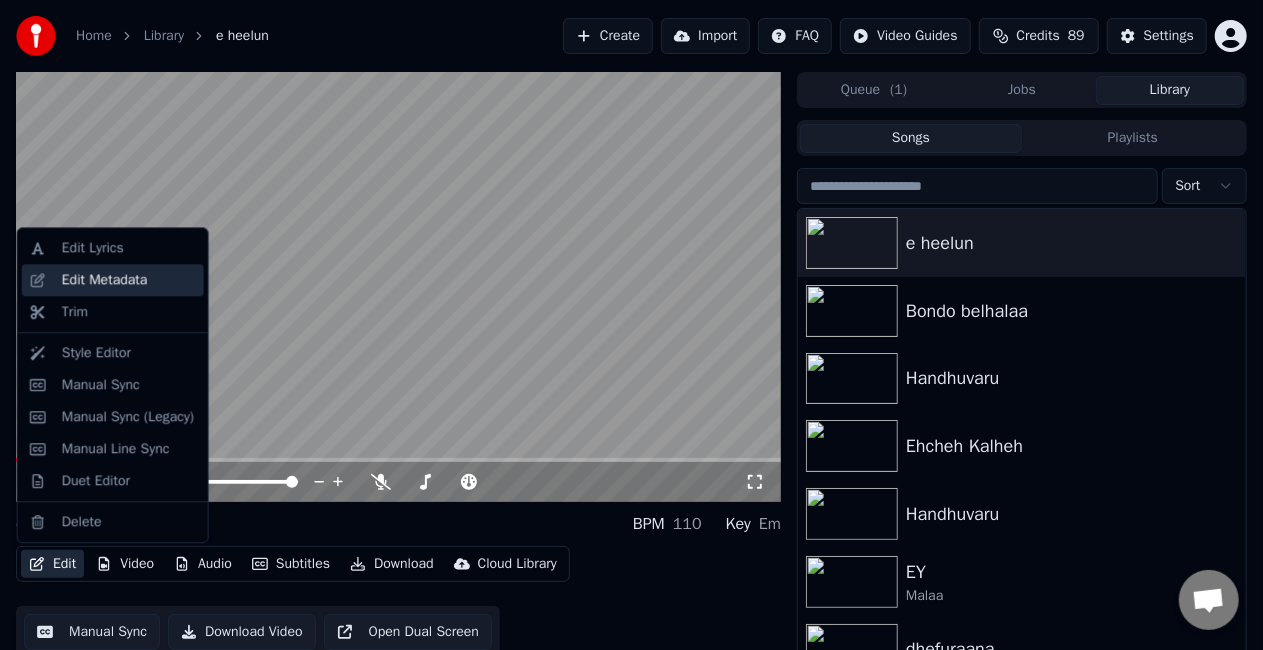 click on "Edit Metadata" at bounding box center (105, 280) 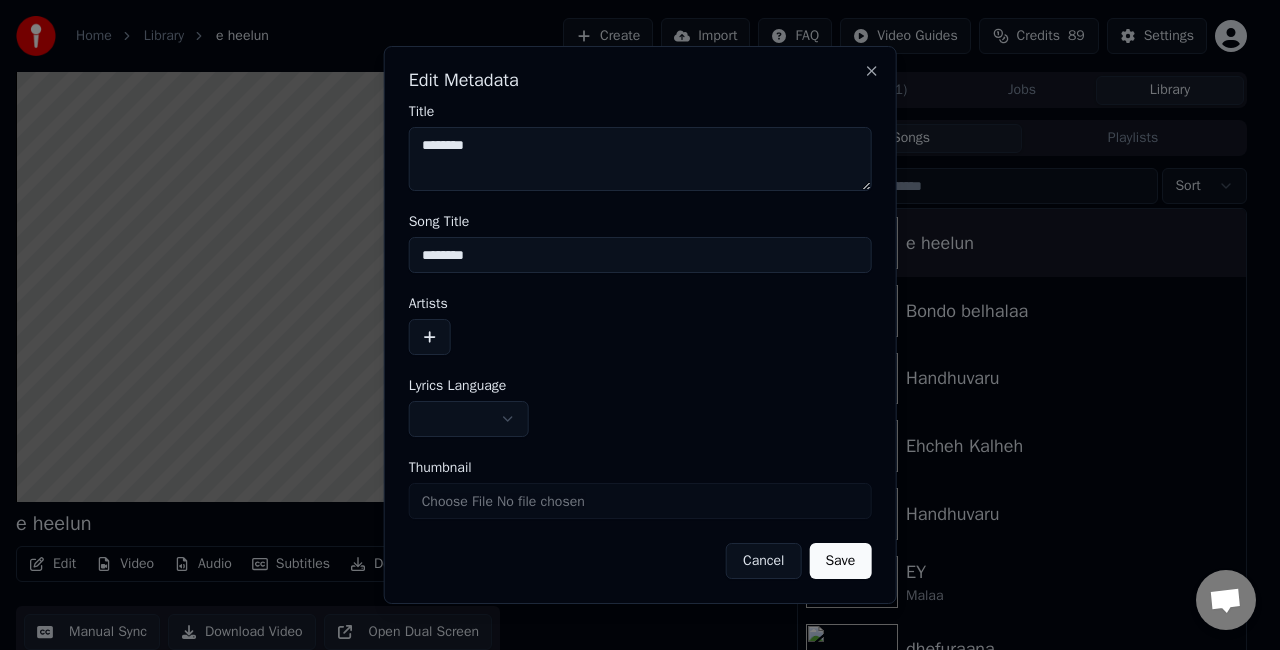 click on "Cancel" at bounding box center [763, 561] 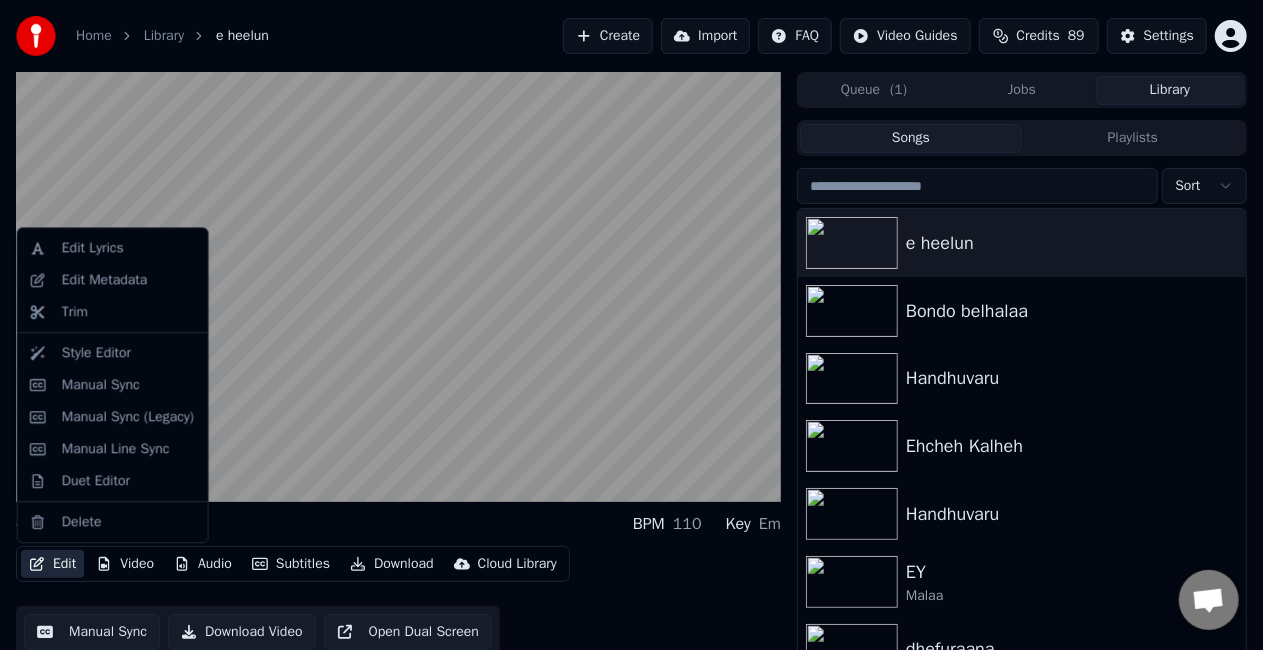click on "Edit" at bounding box center [52, 564] 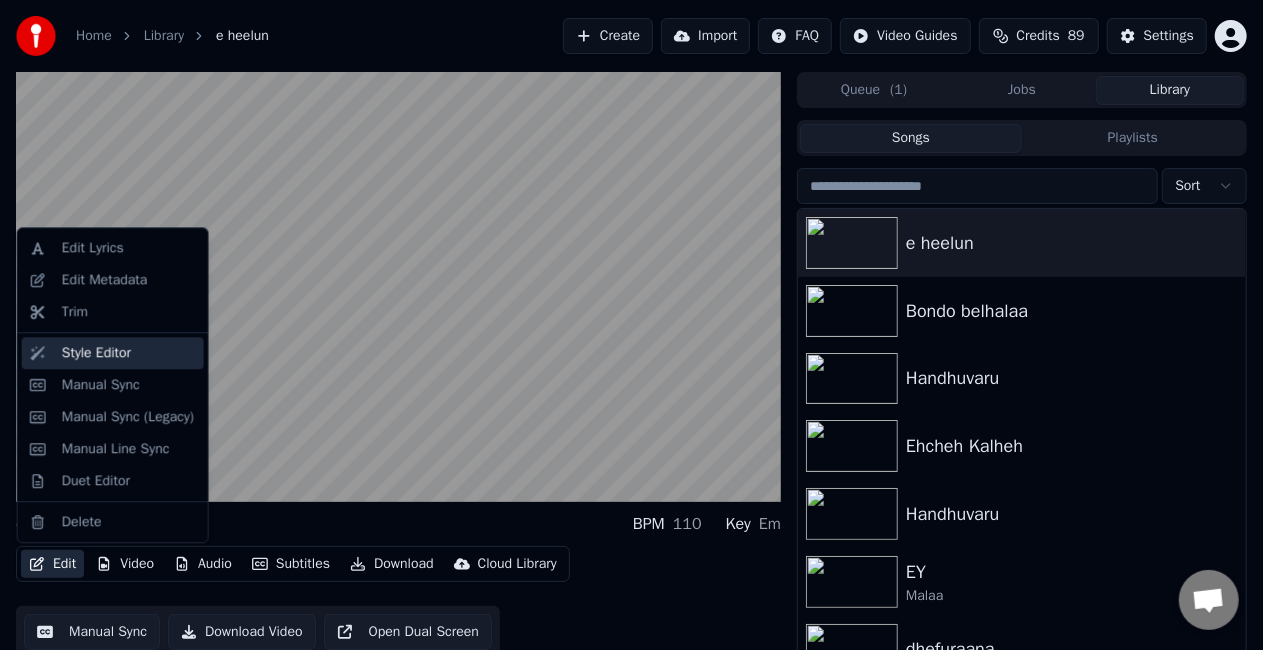 click on "Style Editor" at bounding box center [96, 353] 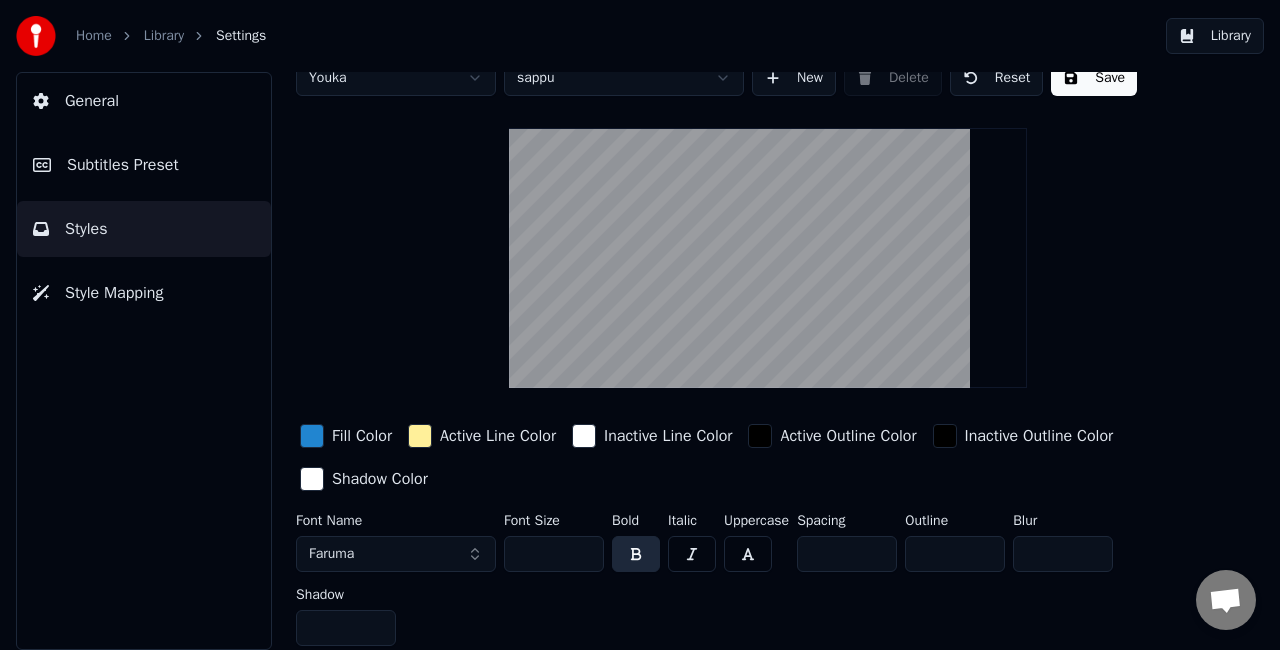 scroll, scrollTop: 0, scrollLeft: 0, axis: both 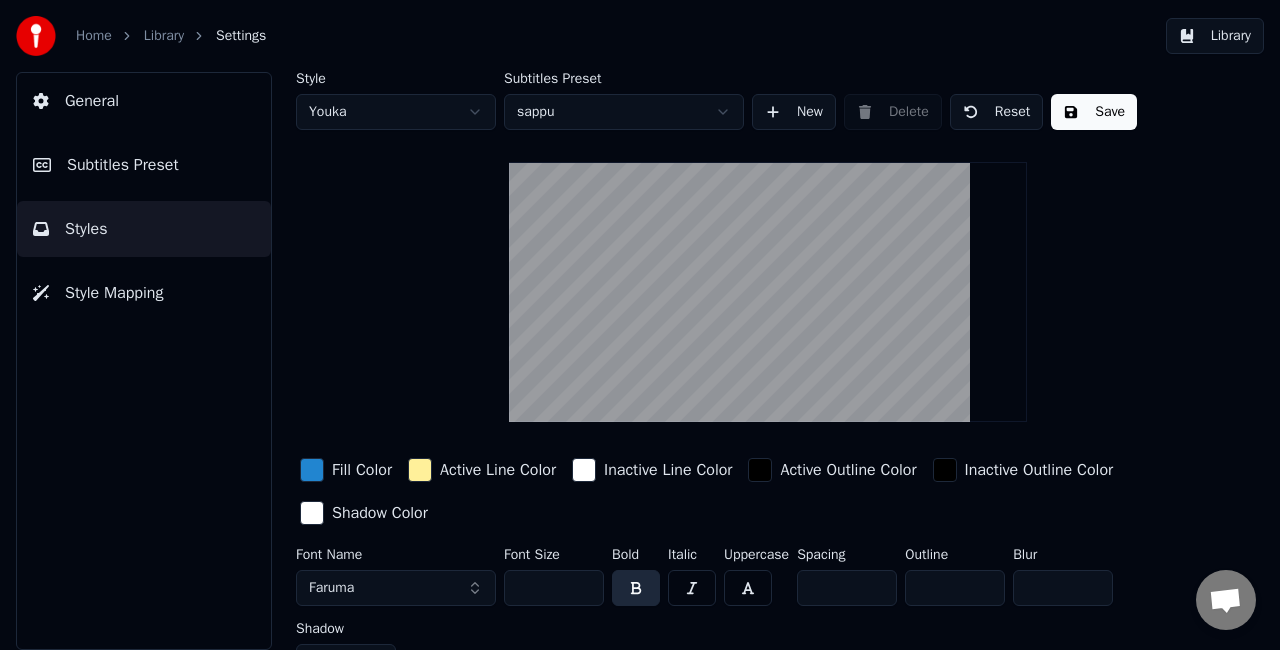 click on "Style Youka Subtitles Preset sappu New Delete Reset Save Fill Color Active Line Color Inactive Line Color Active Outline Color Inactive Outline Color Shadow Color Font Name Faruma Font Size *** Bold Italic Uppercase Spacing * Outline * Blur * Shadow *" at bounding box center [768, 380] 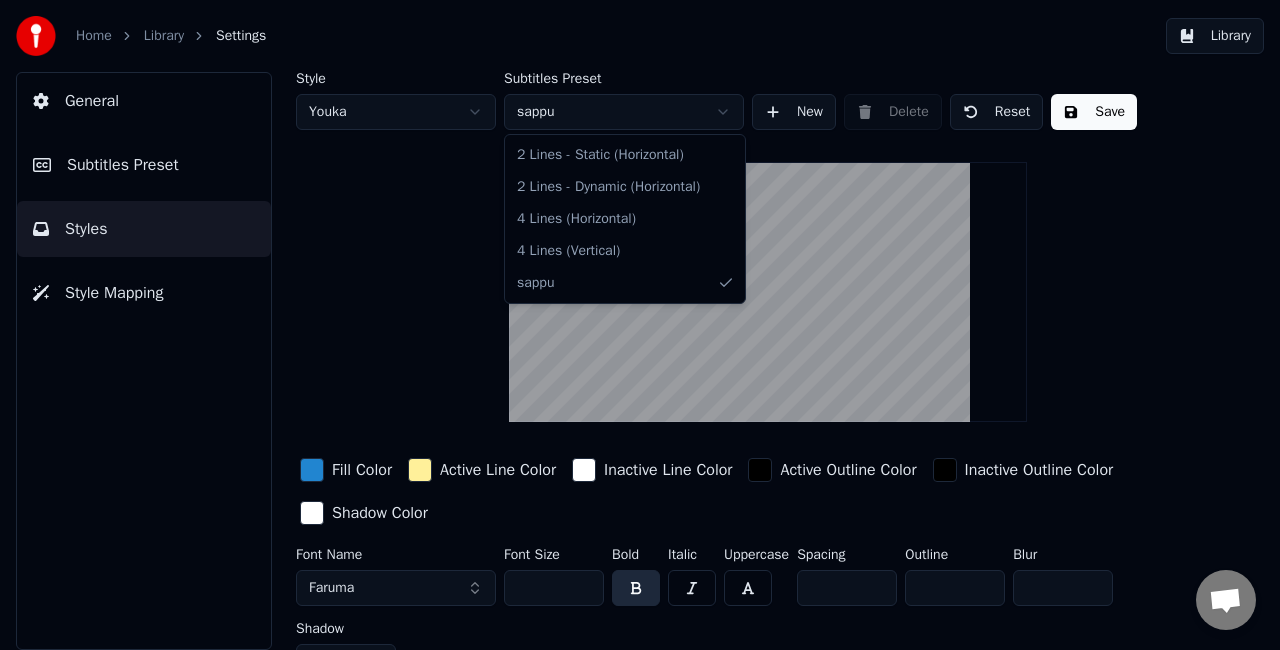 click on "Home Library Settings Library General Subtitles Preset Styles Style Mapping Style Youka Subtitles Preset sappu New Delete Reset Save Fill Color Active Line Color Inactive Line Color Active Outline Color Inactive Outline Color Shadow Color Font Name Faruma Font Size *** Bold Italic Uppercase Spacing * Outline * Blur * Shadow * 2 Lines - Static (Horizontal) 2 Lines - Dynamic (Horizontal) 4 Lines (Horizontal) 4 Lines (Vertical) sappu" at bounding box center [640, 325] 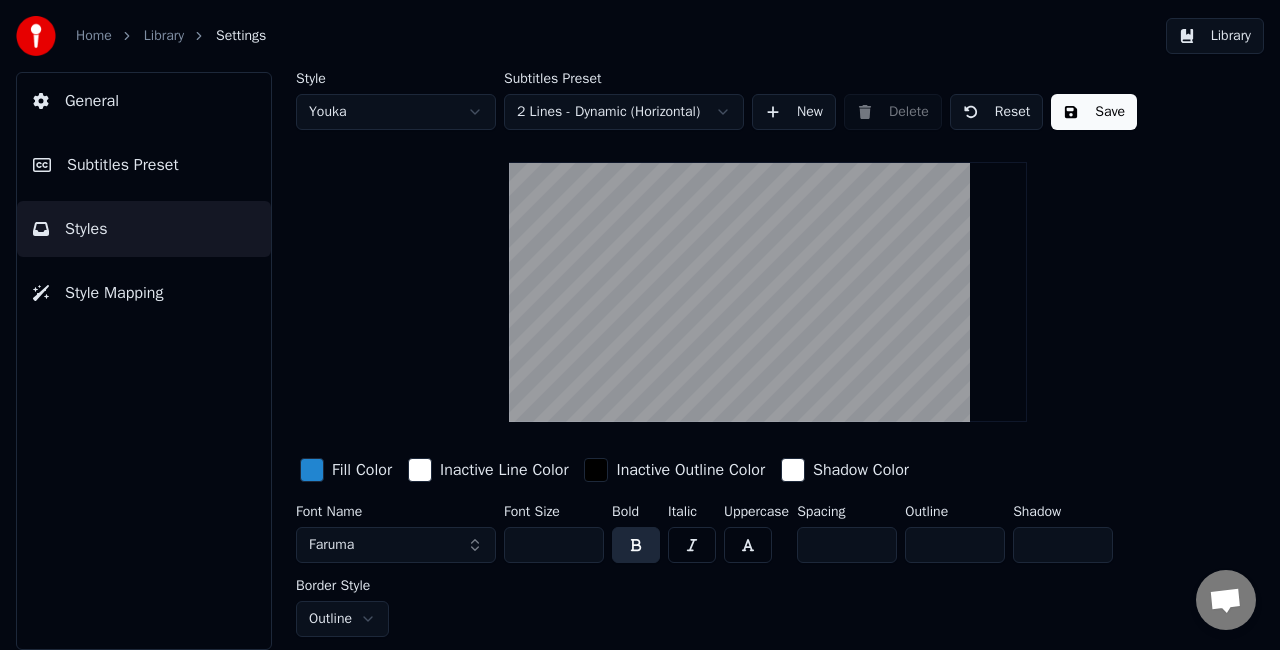 click on "Reset" at bounding box center (997, 112) 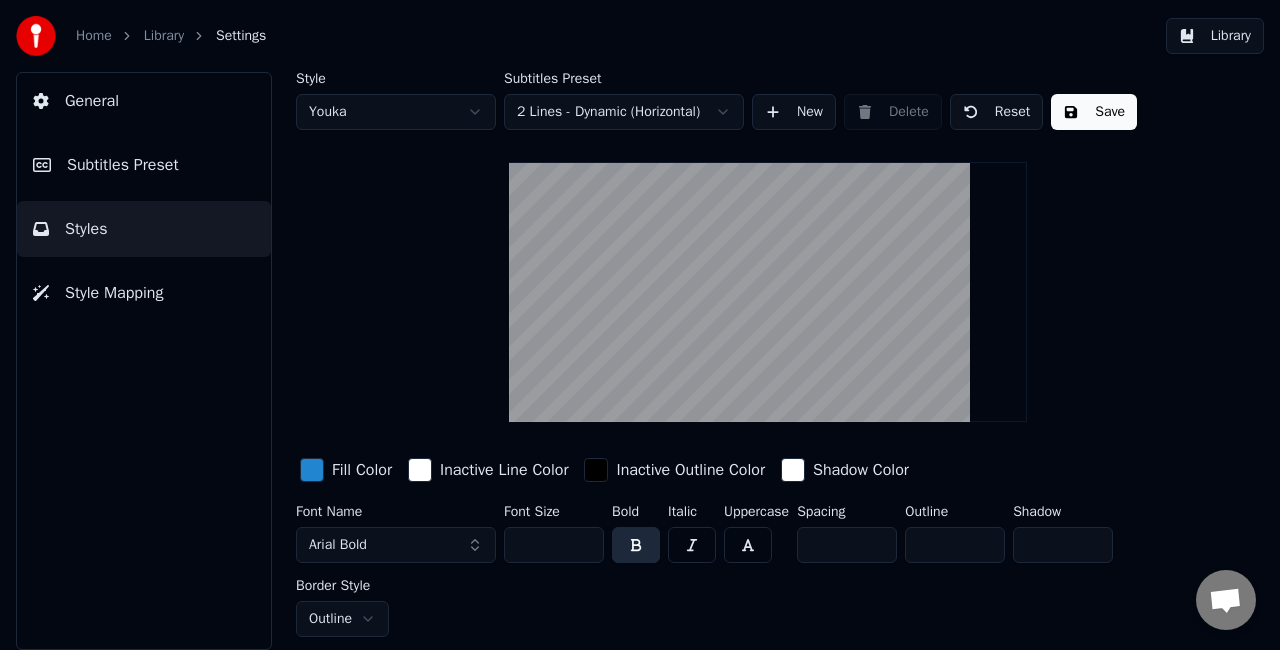 click on "Arial Bold" at bounding box center [396, 545] 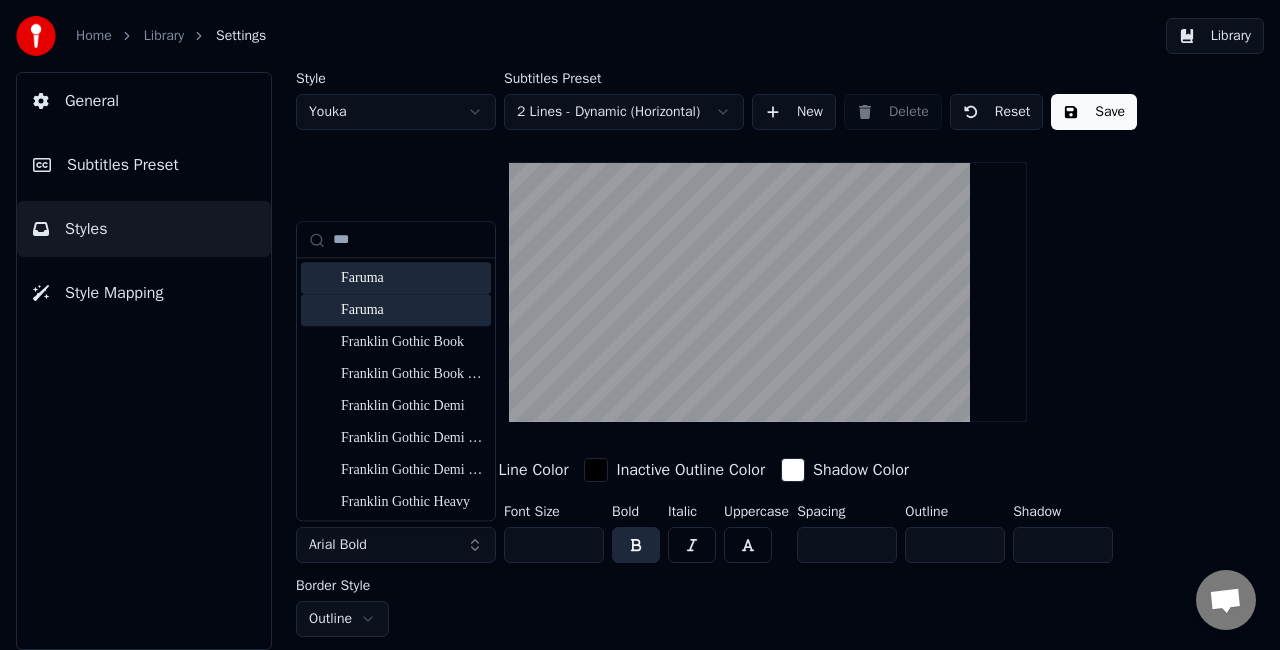type on "***" 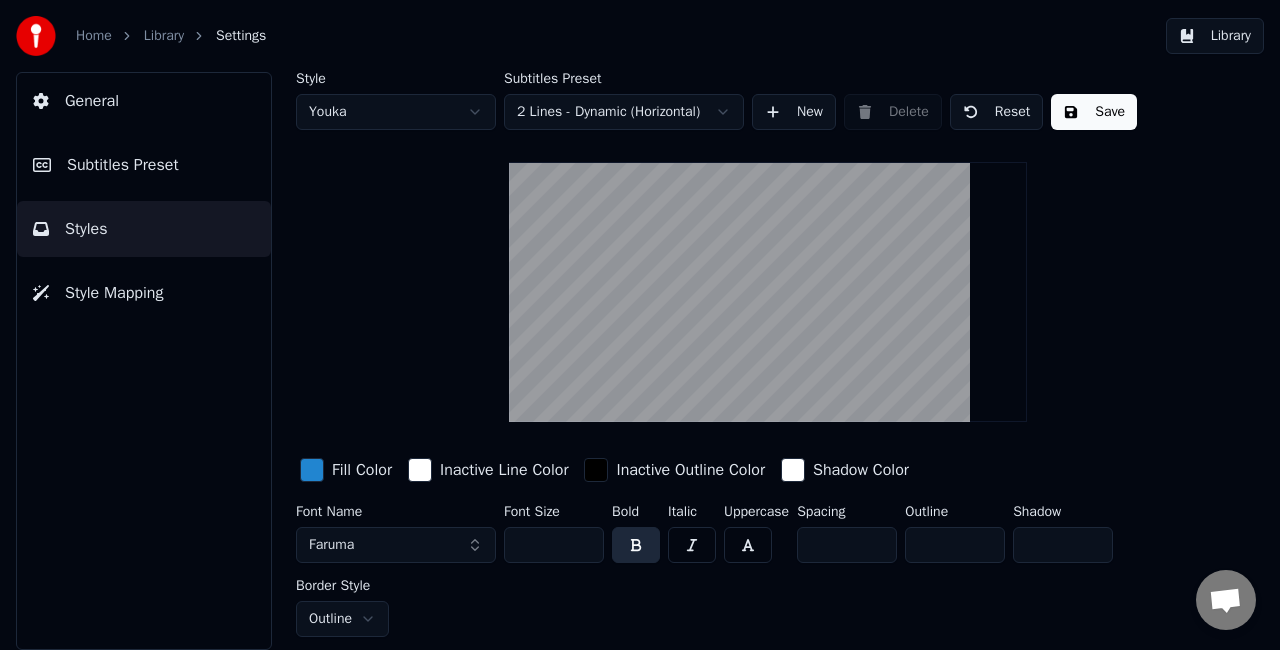 drag, startPoint x: 562, startPoint y: 540, endPoint x: 480, endPoint y: 530, distance: 82.607506 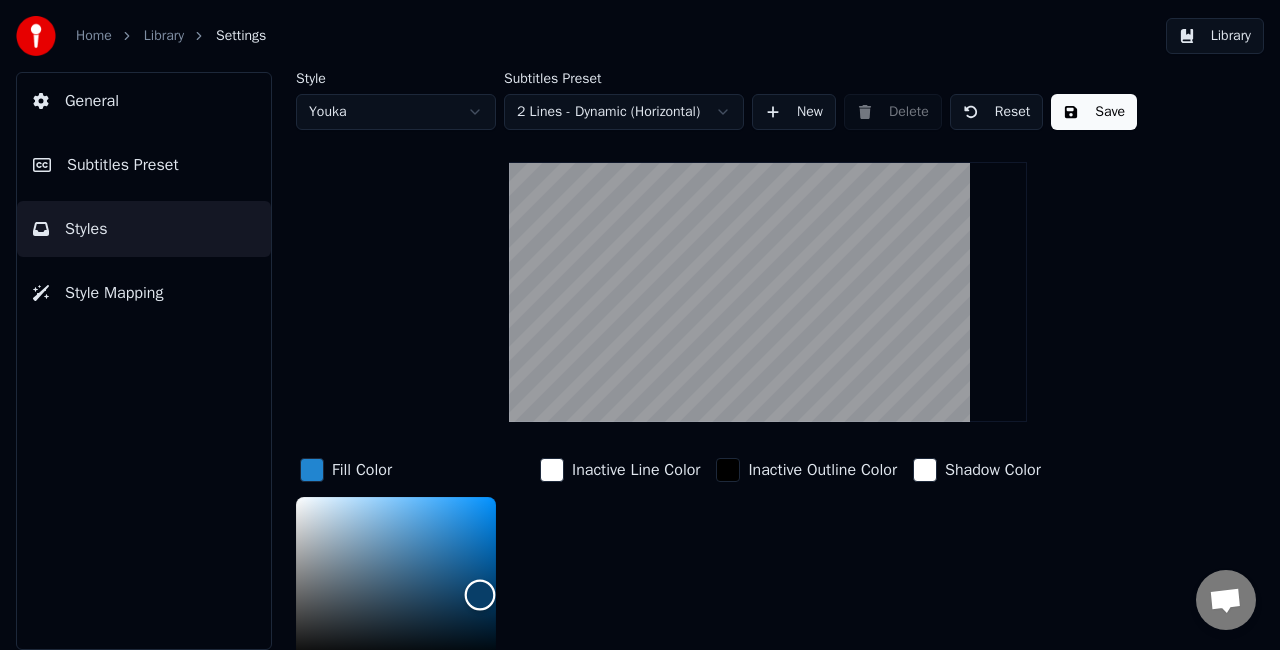 scroll, scrollTop: 9, scrollLeft: 0, axis: vertical 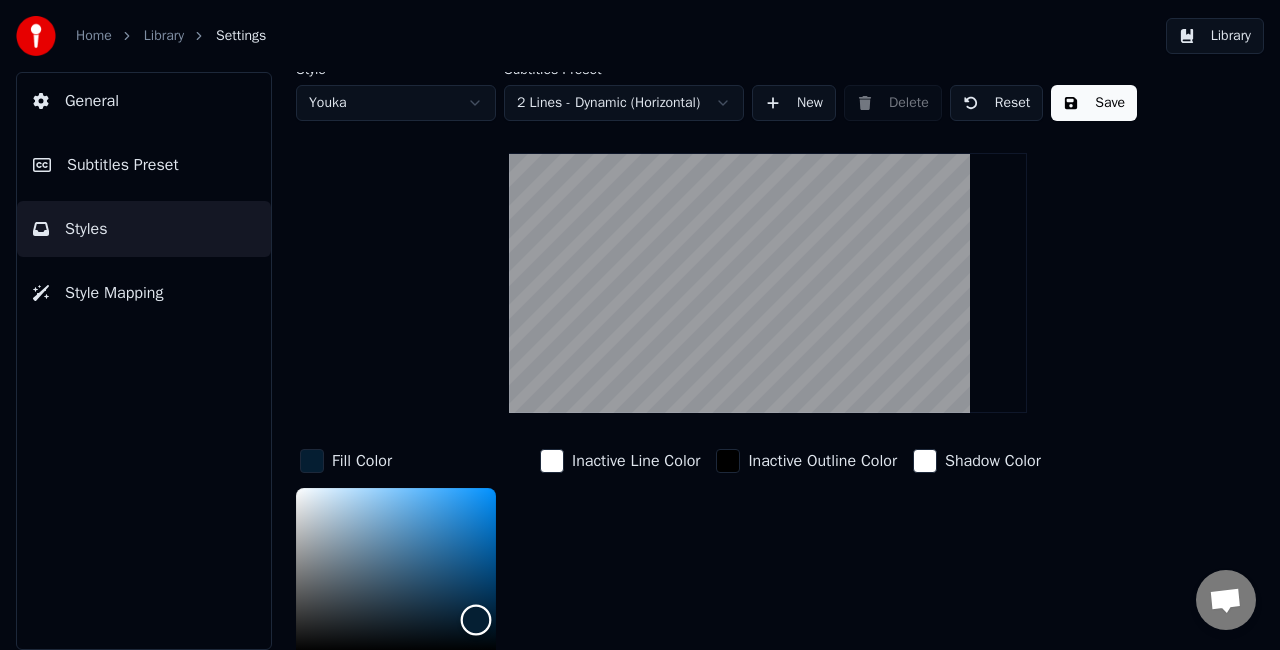 drag, startPoint x: 480, startPoint y: 584, endPoint x: 476, endPoint y: 618, distance: 34.234486 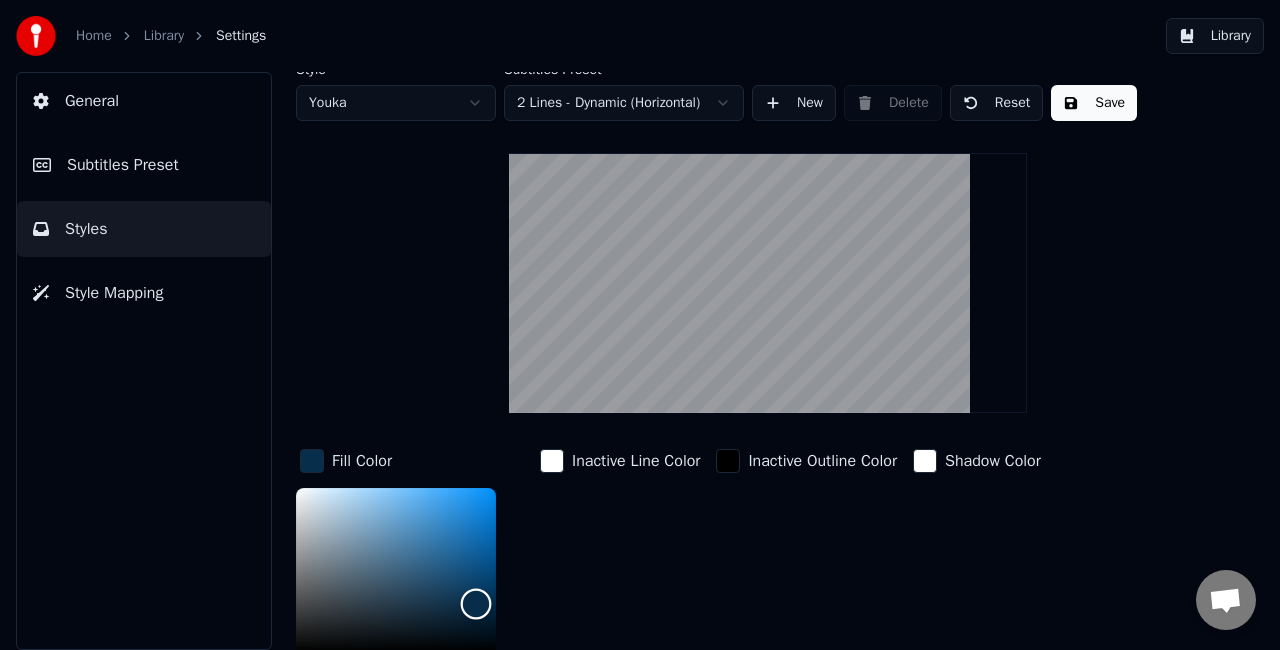 click at bounding box center (476, 604) 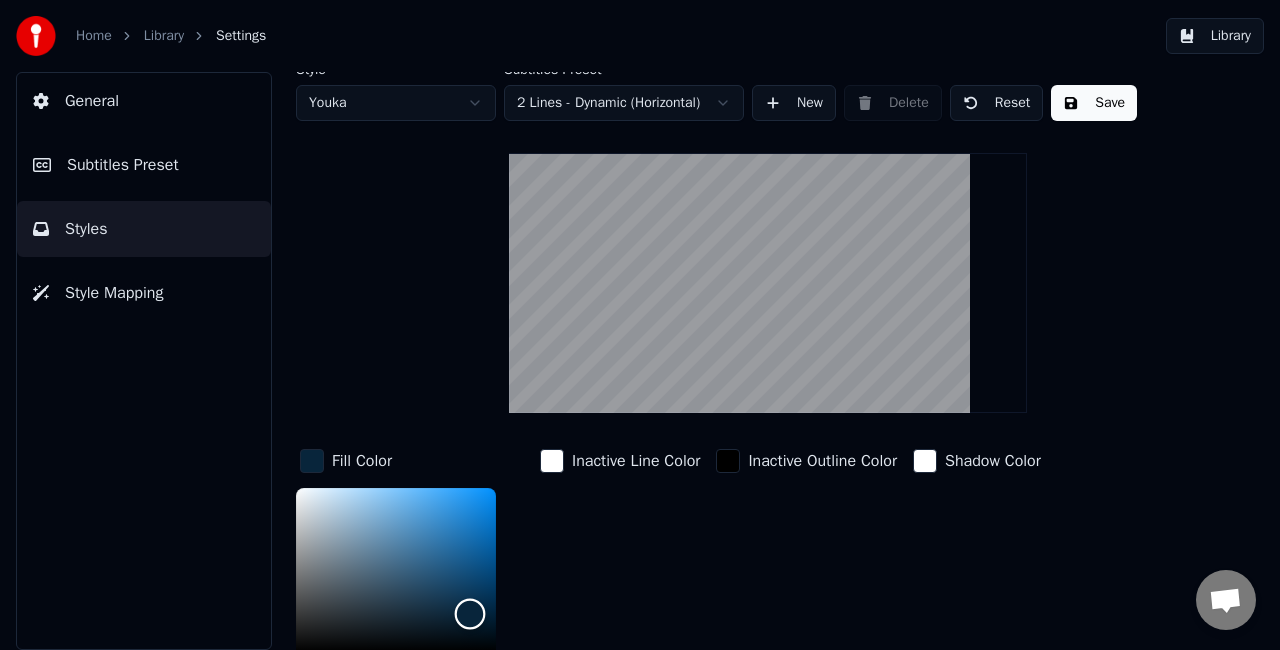 click at bounding box center (470, 614) 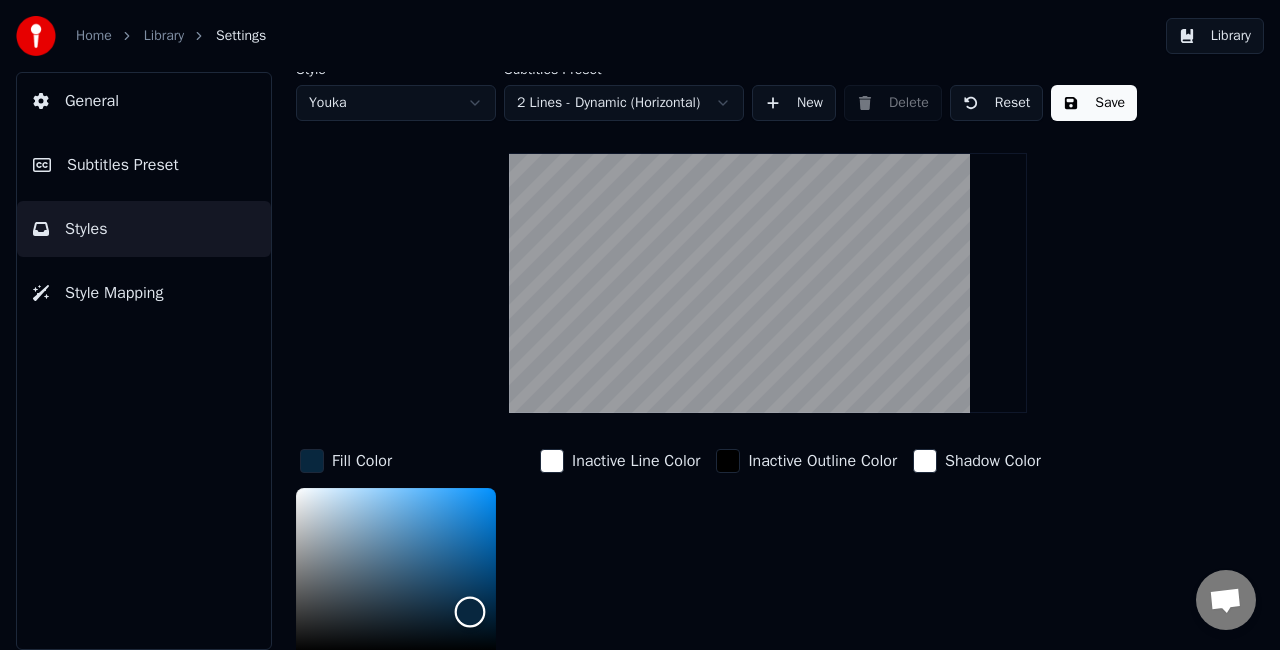 type on "*******" 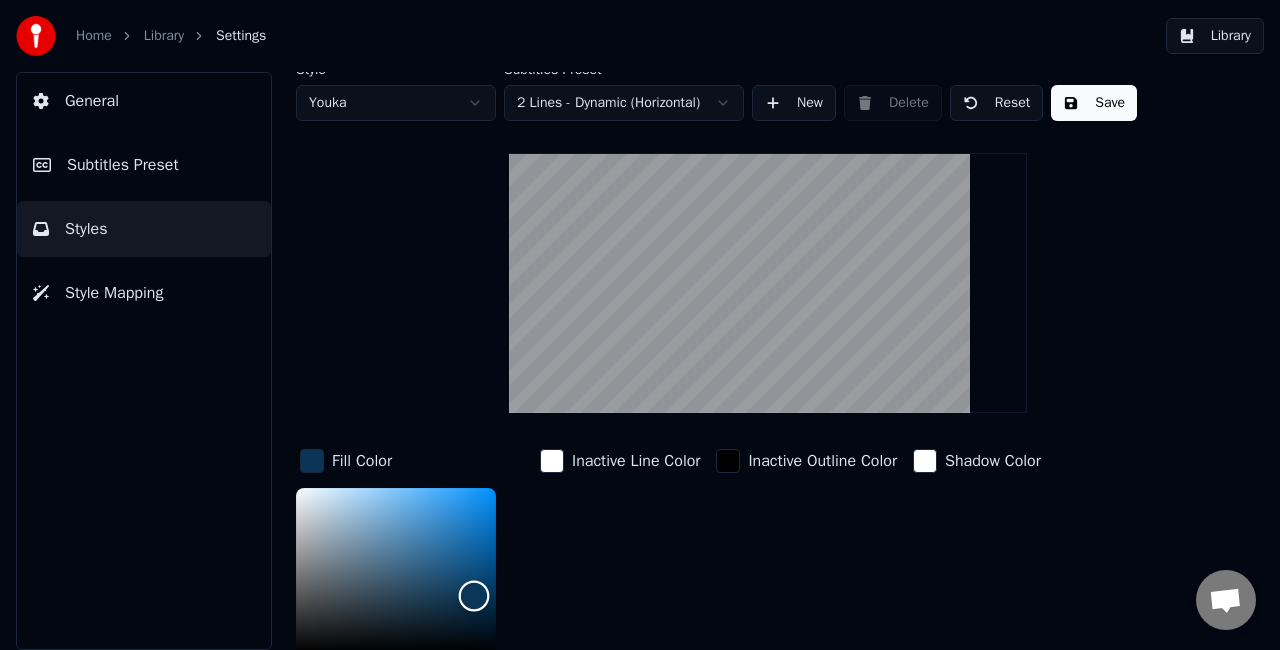drag, startPoint x: 470, startPoint y: 610, endPoint x: 474, endPoint y: 594, distance: 16.492422 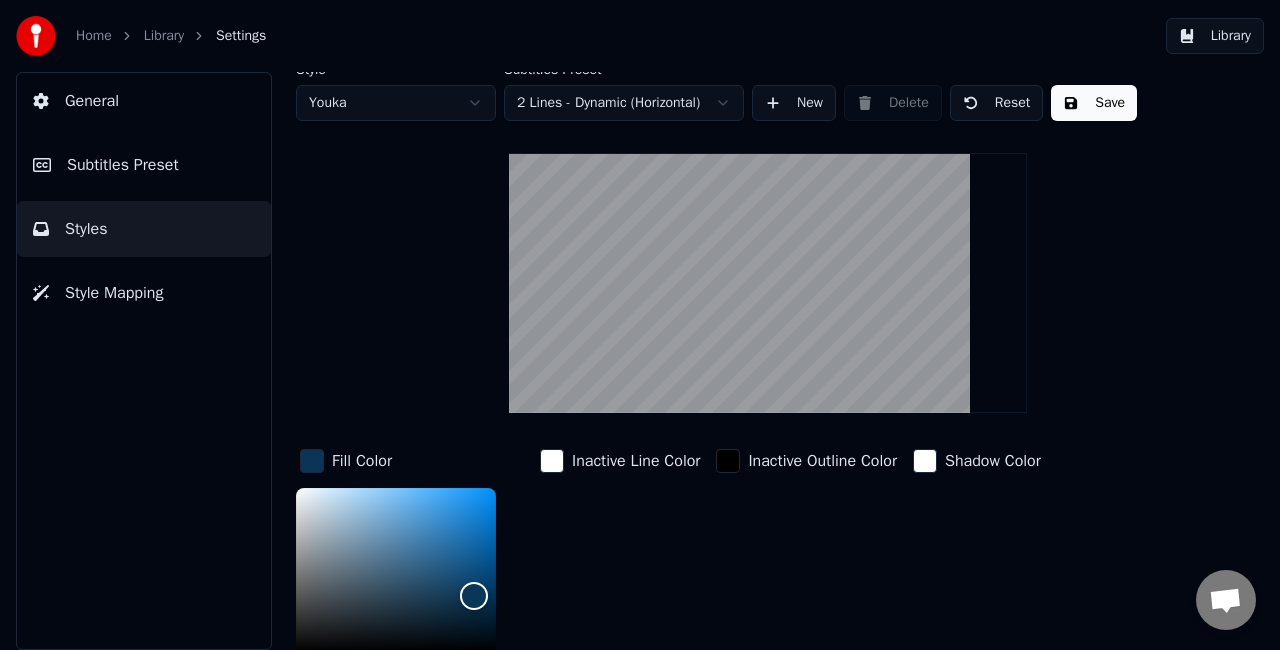 click on "Save" at bounding box center [1094, 103] 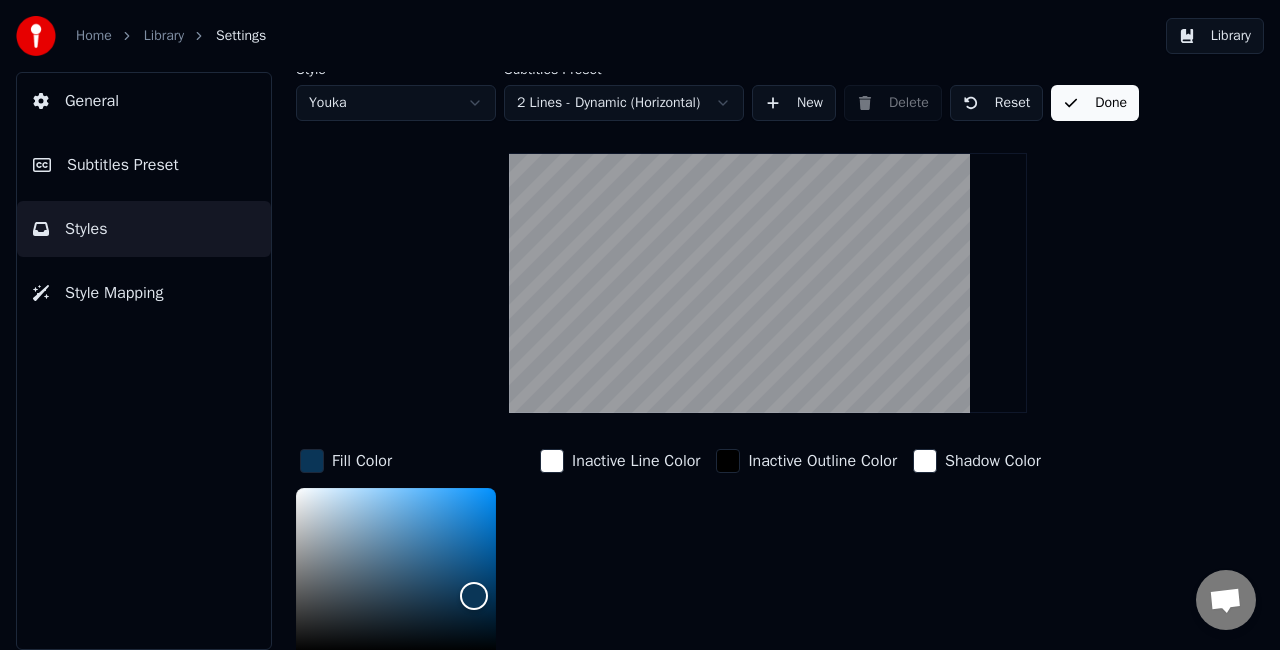 click on "Done" at bounding box center (1095, 103) 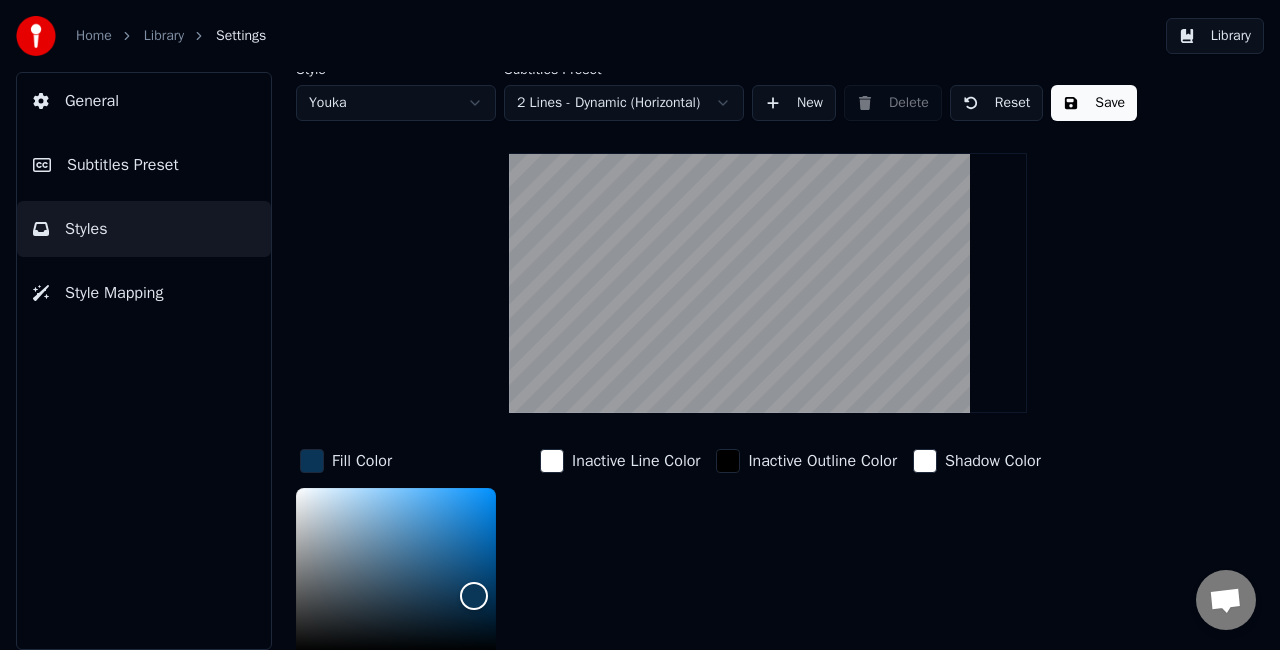click on "Library" at bounding box center [1215, 36] 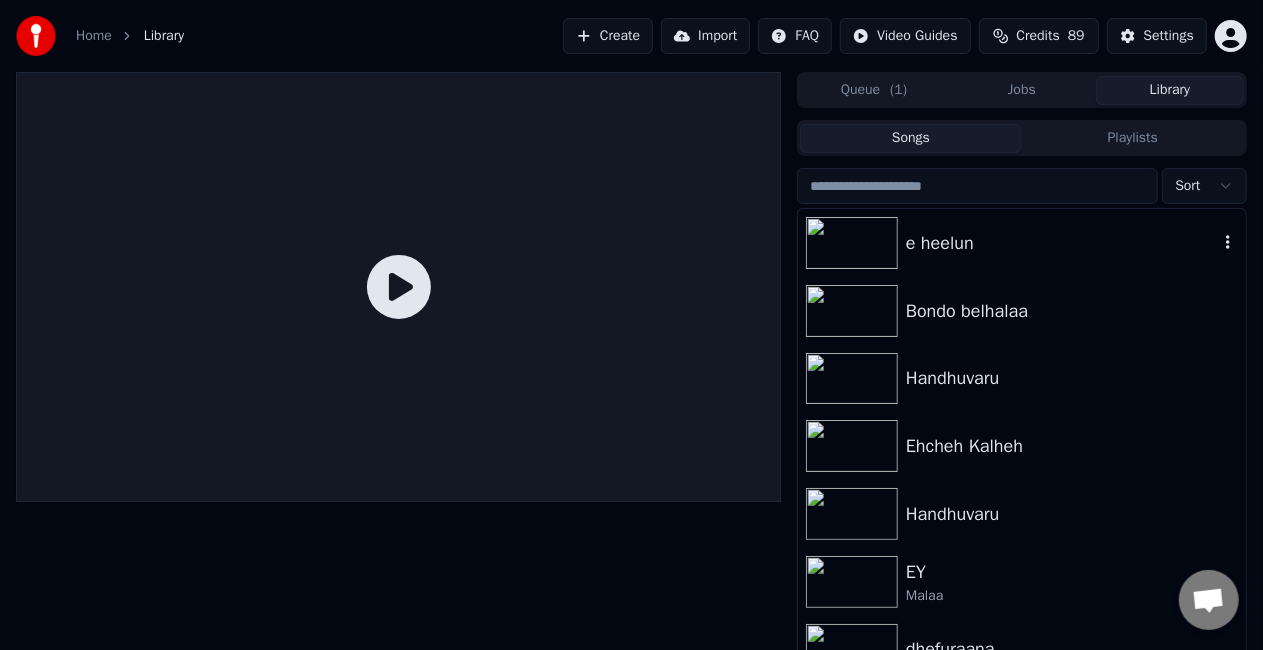 drag, startPoint x: 974, startPoint y: 244, endPoint x: 898, endPoint y: 282, distance: 84.97058 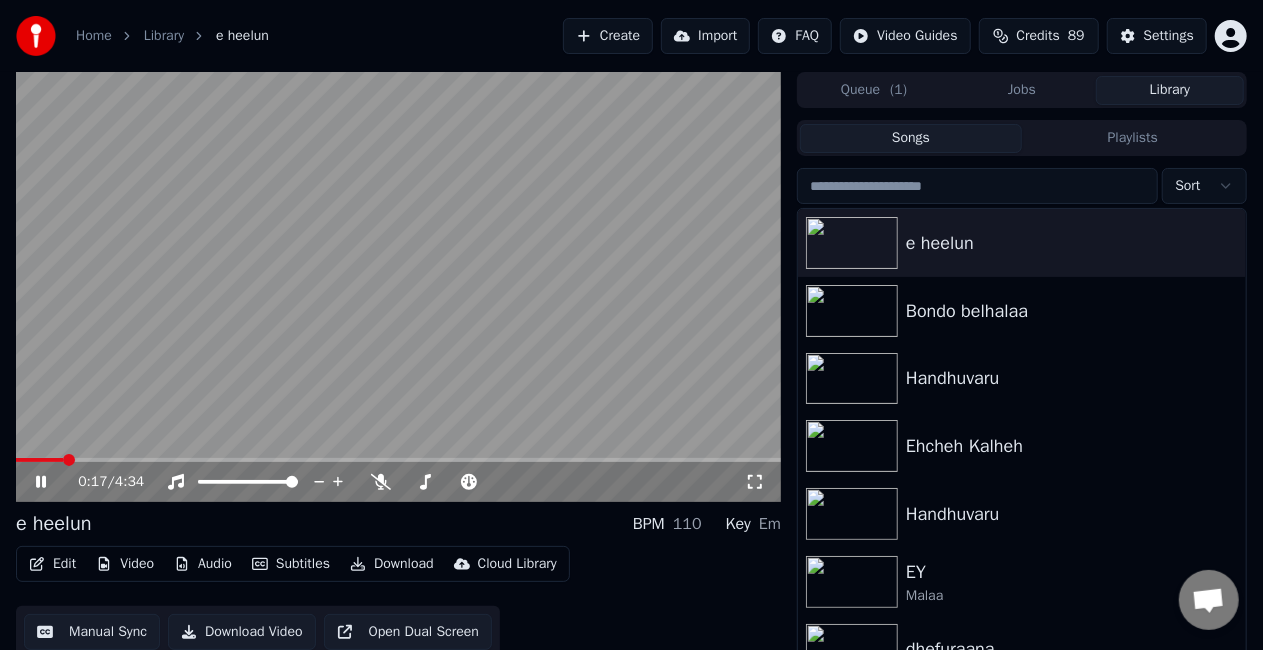 click at bounding box center [398, 460] 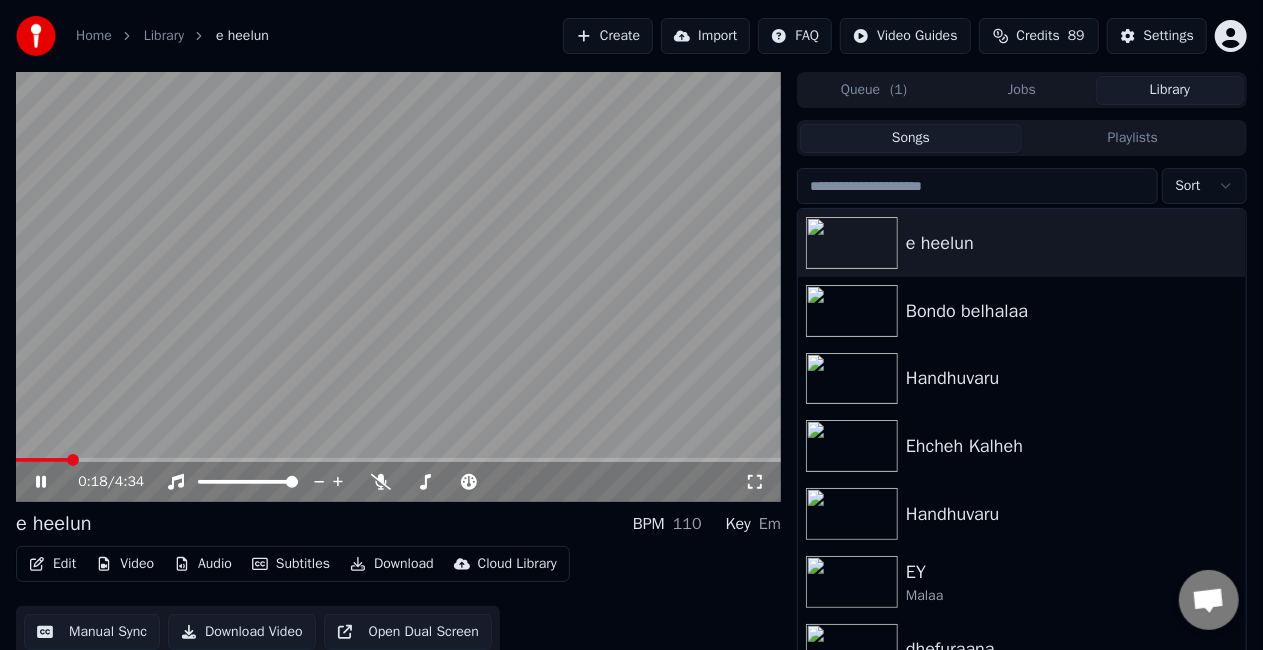 click at bounding box center (398, 287) 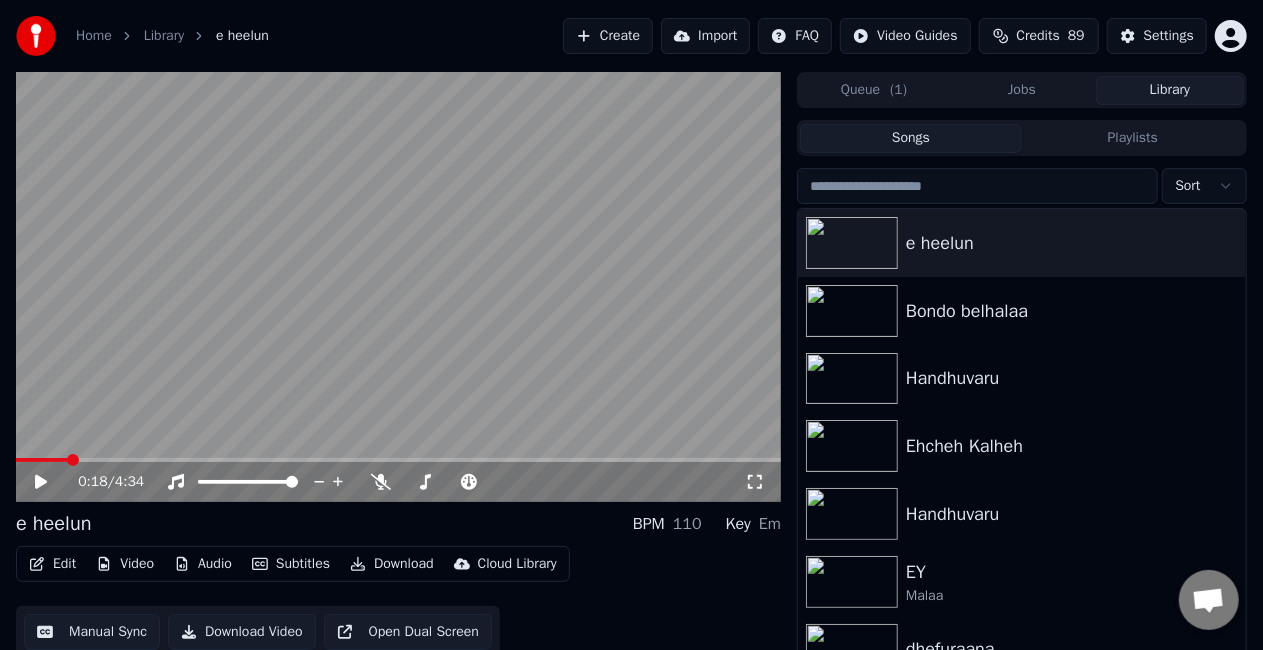 click at bounding box center (398, 460) 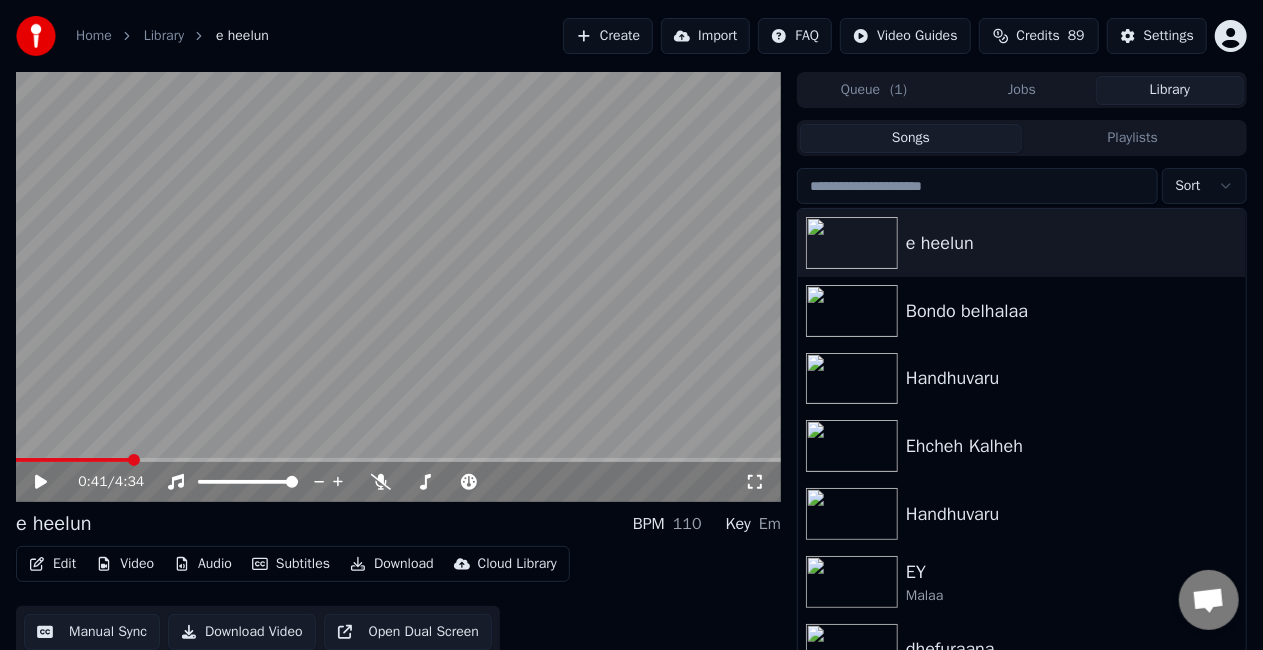 click at bounding box center [398, 287] 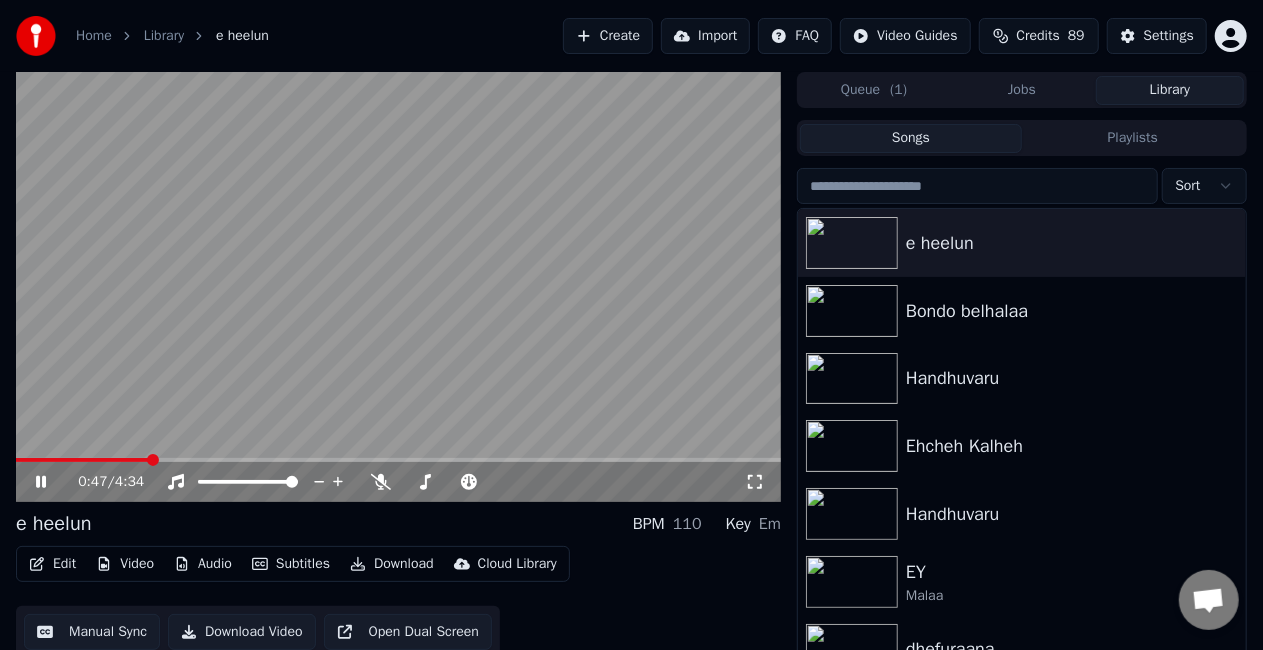 click 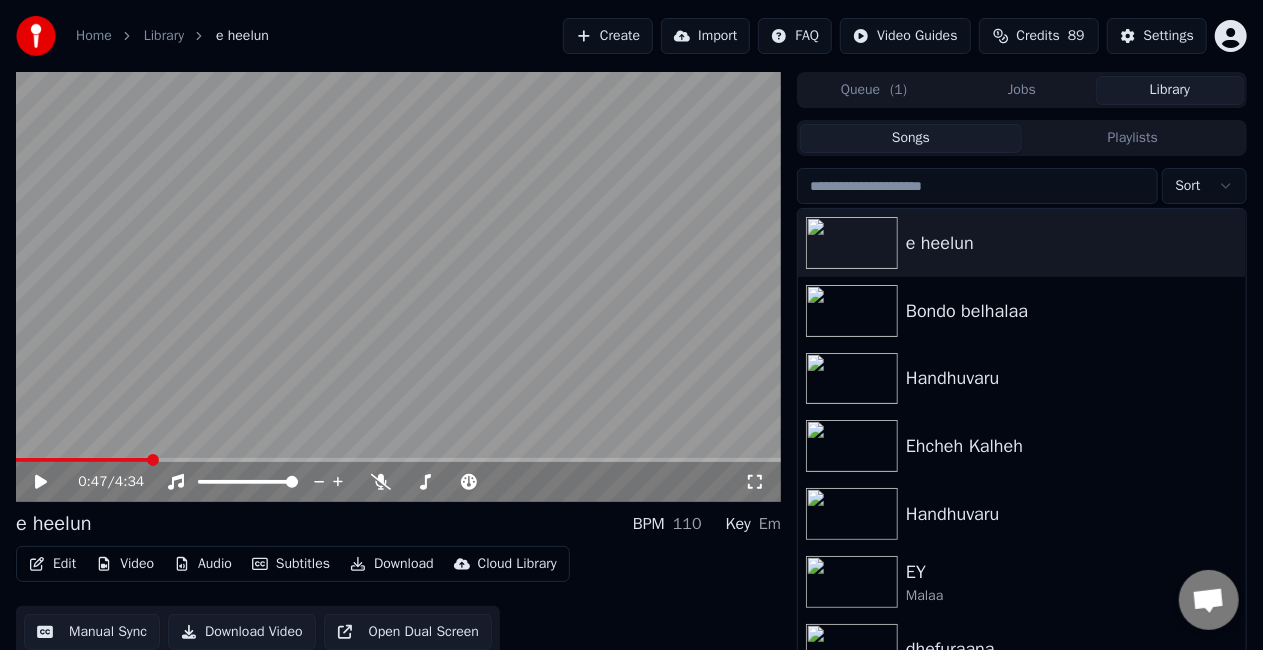click on "Edit" at bounding box center (52, 564) 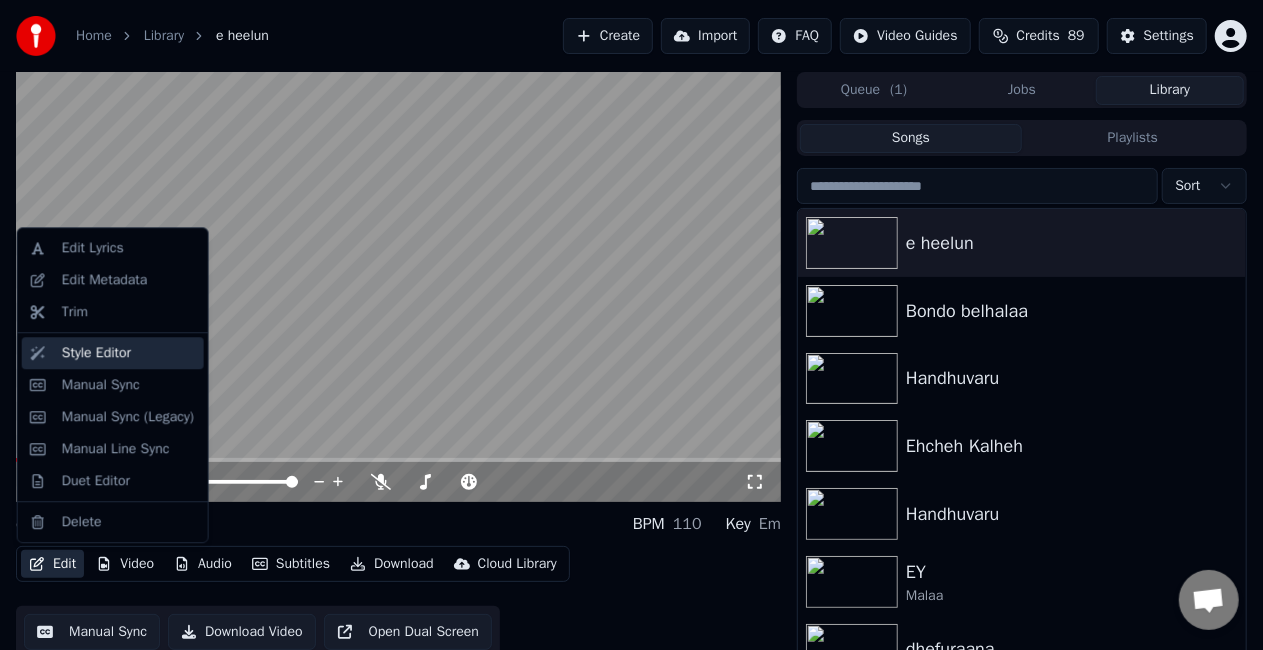 click on "Style Editor" at bounding box center [96, 353] 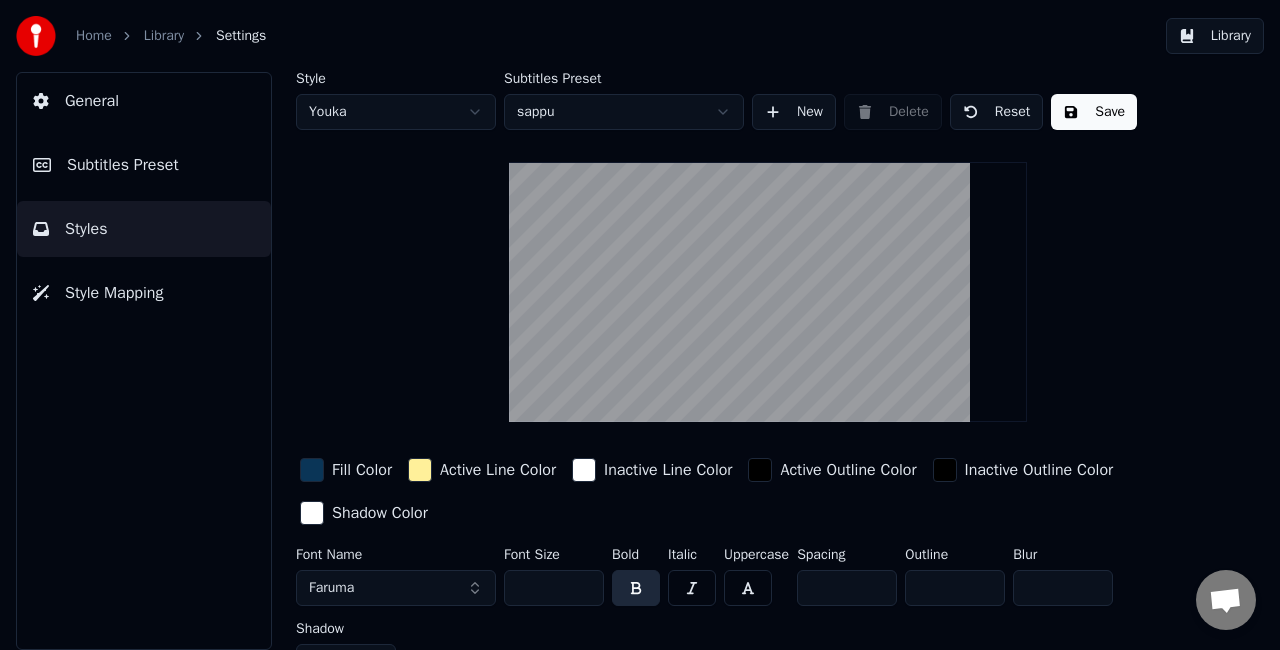 click on "Home Library Settings Library General Subtitles Preset Styles Style Mapping Style Youka Subtitles Preset sappu New Delete Reset Save Fill Color Active Line Color Inactive Line Color Active Outline Color Inactive Outline Color Shadow Color Font Name Faruma Font Size *** Bold Italic Uppercase Spacing * Outline * Blur * Shadow *" at bounding box center (640, 325) 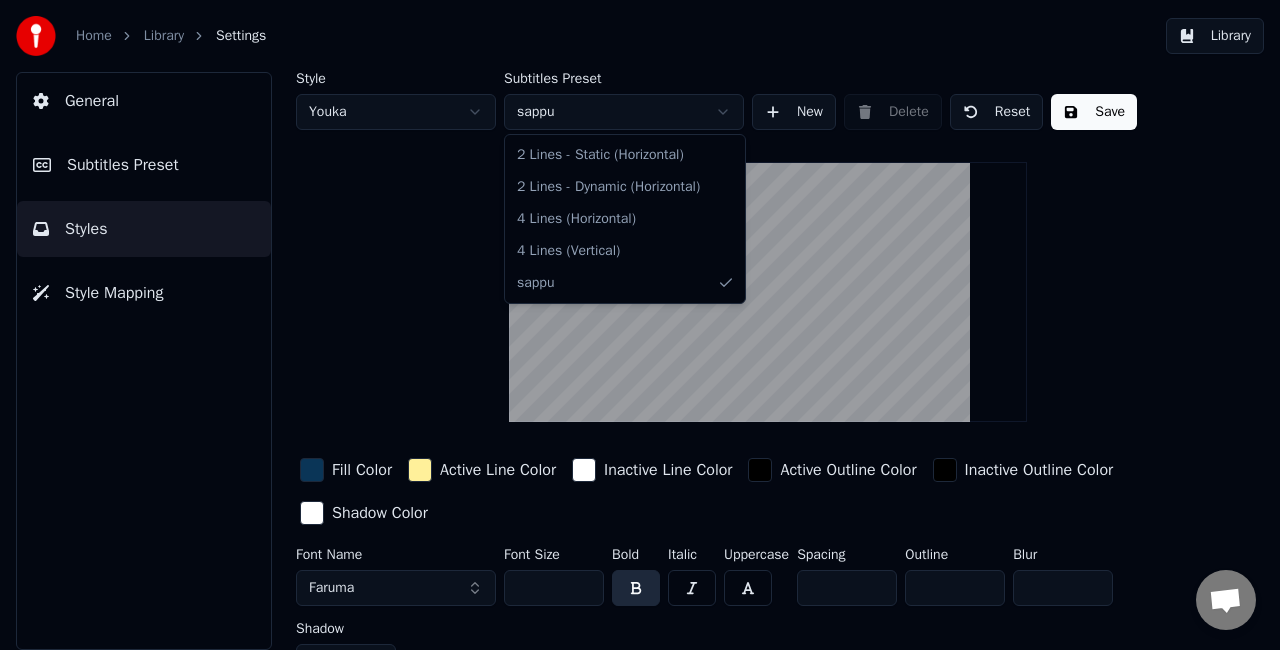 click on "Home Library Settings Library General Subtitles Preset Styles Style Mapping Style Youka Subtitles Preset sappu New Delete Reset Save Fill Color Active Line Color Inactive Line Color Active Outline Color Inactive Outline Color Shadow Color Font Name Faruma Font Size *** Bold Italic Uppercase Spacing * Outline * Blur * Shadow * 2 Lines - Static (Horizontal) 2 Lines - Dynamic (Horizontal) 4 Lines (Horizontal) 4 Lines (Vertical) sappu" at bounding box center (640, 325) 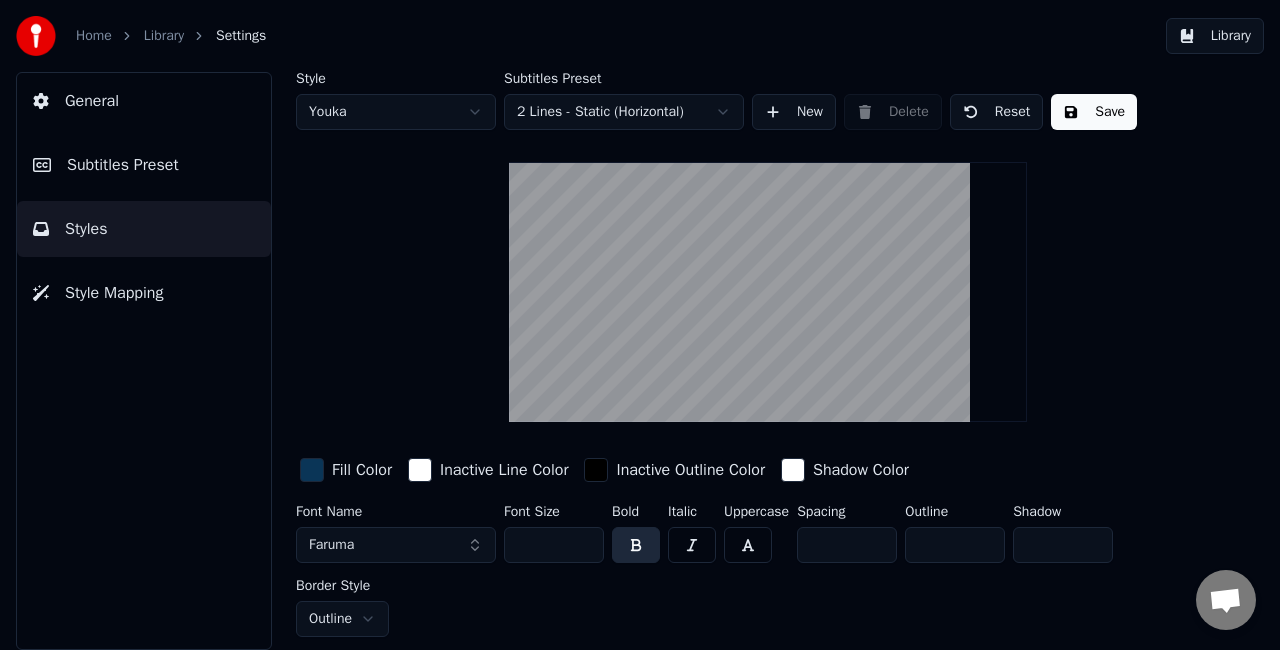 click on "Home Library Settings Library General Subtitles Preset Styles Style Mapping Style Youka Subtitles Preset 2 Lines - Static (Horizontal) New Delete Reset Save Fill Color Inactive Line Color Inactive Outline Color Shadow Color Font Name Faruma Font Size *** Bold Italic Uppercase Spacing * Outline * Shadow * Border Style Outline" at bounding box center [640, 325] 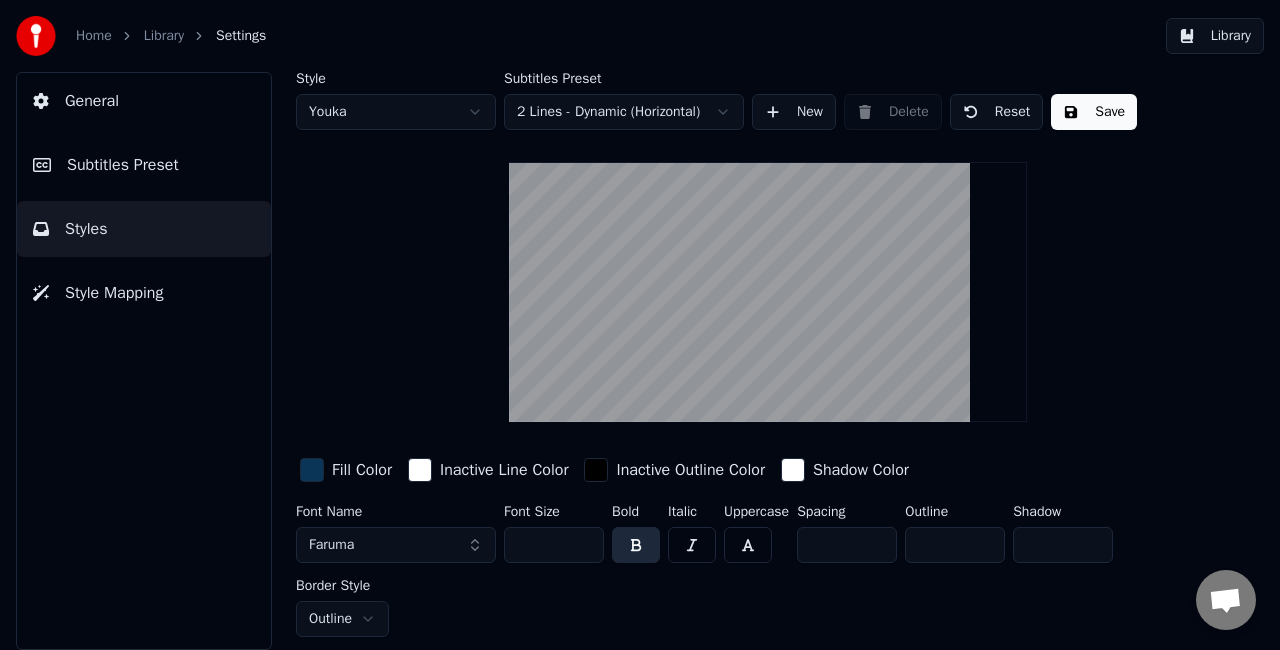 click on "Home Library Settings Library General Subtitles Preset Styles Style Mapping Style Youka Subtitles Preset 2 Lines - Dynamic (Horizontal) New Delete Reset Save Fill Color Inactive Line Color Inactive Outline Color Shadow Color Font Name Faruma Font Size *** Bold Italic Uppercase Spacing * Outline * Shadow * Border Style Outline" at bounding box center [640, 325] 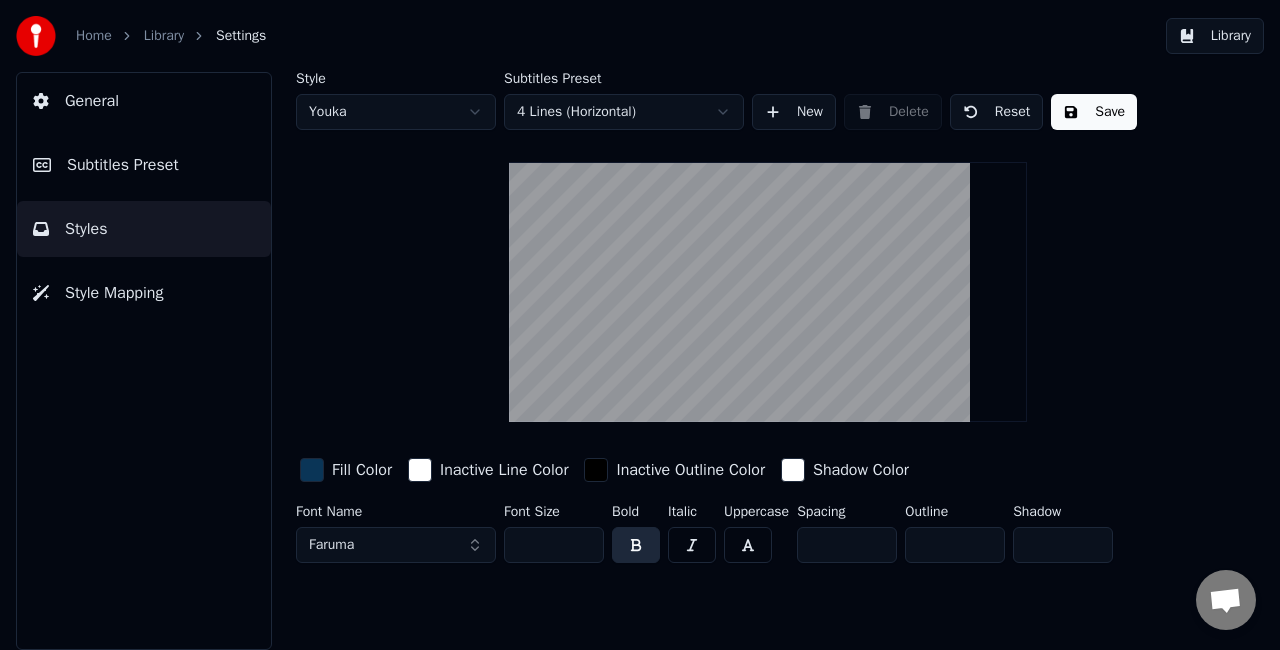 click at bounding box center (312, 470) 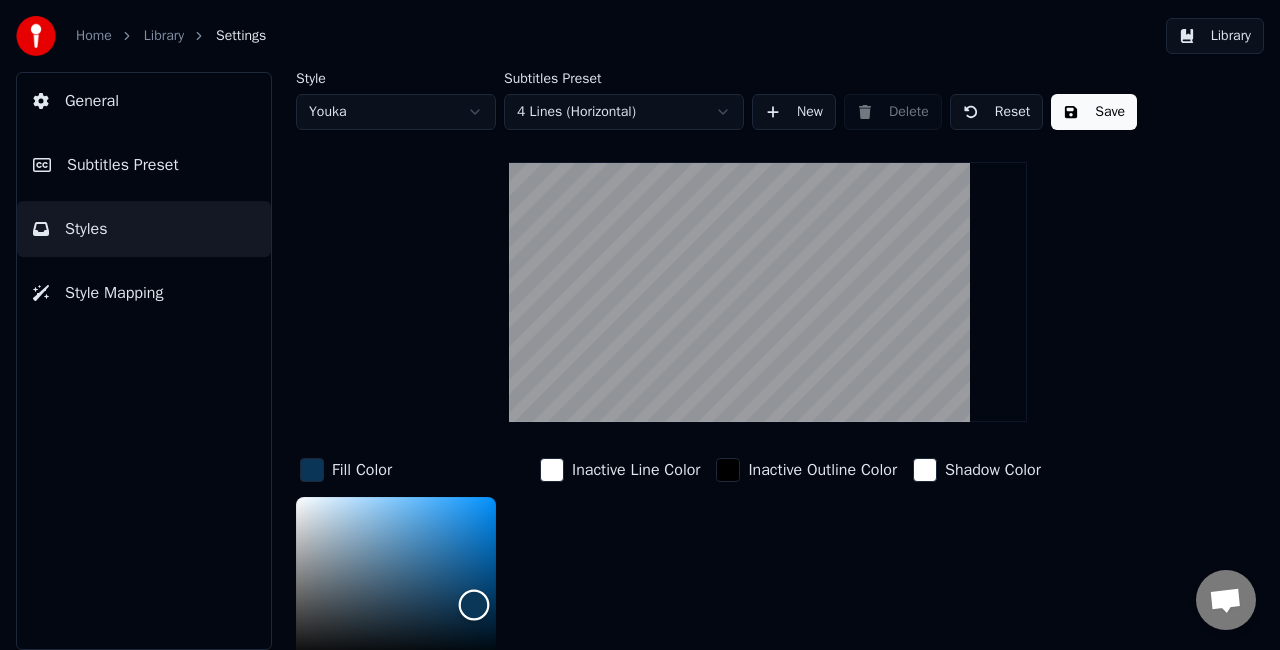 type on "*******" 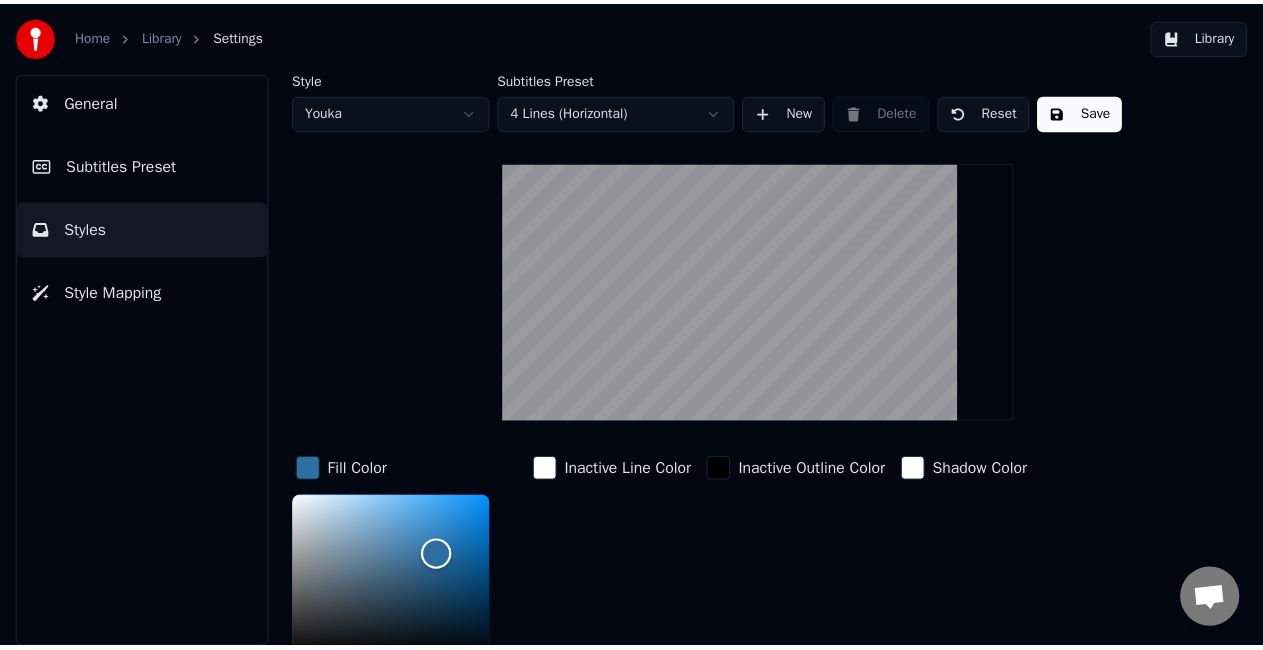 scroll, scrollTop: 9, scrollLeft: 0, axis: vertical 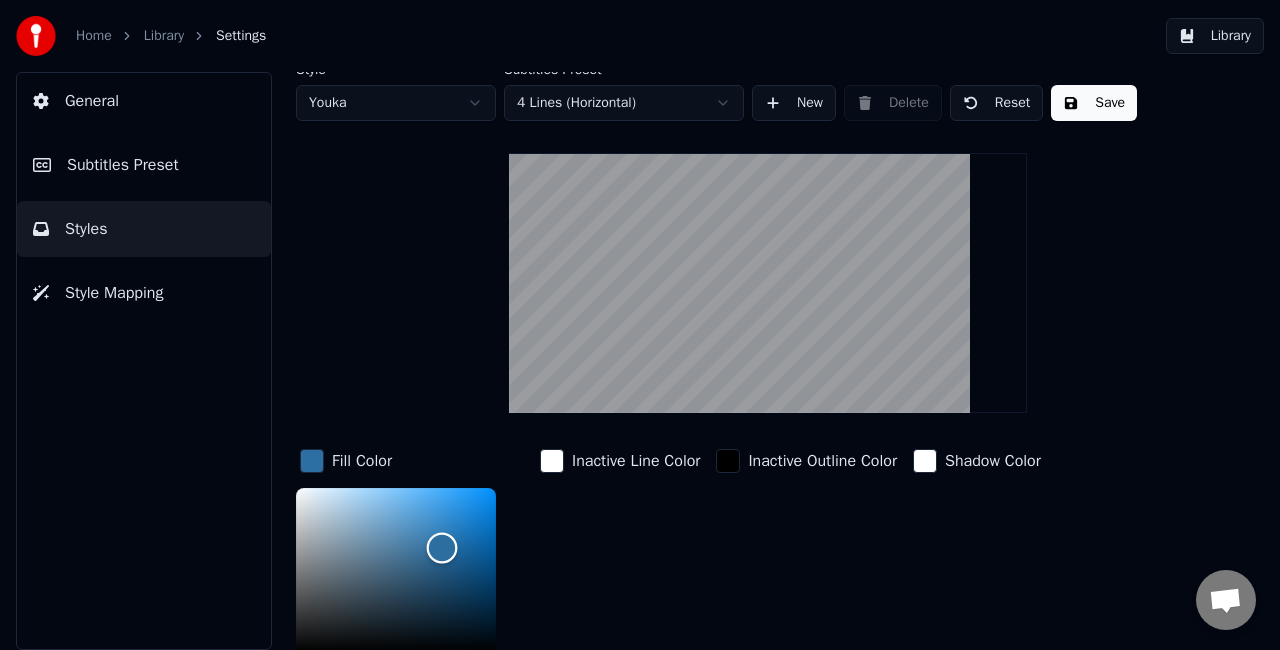 click at bounding box center [396, 570] 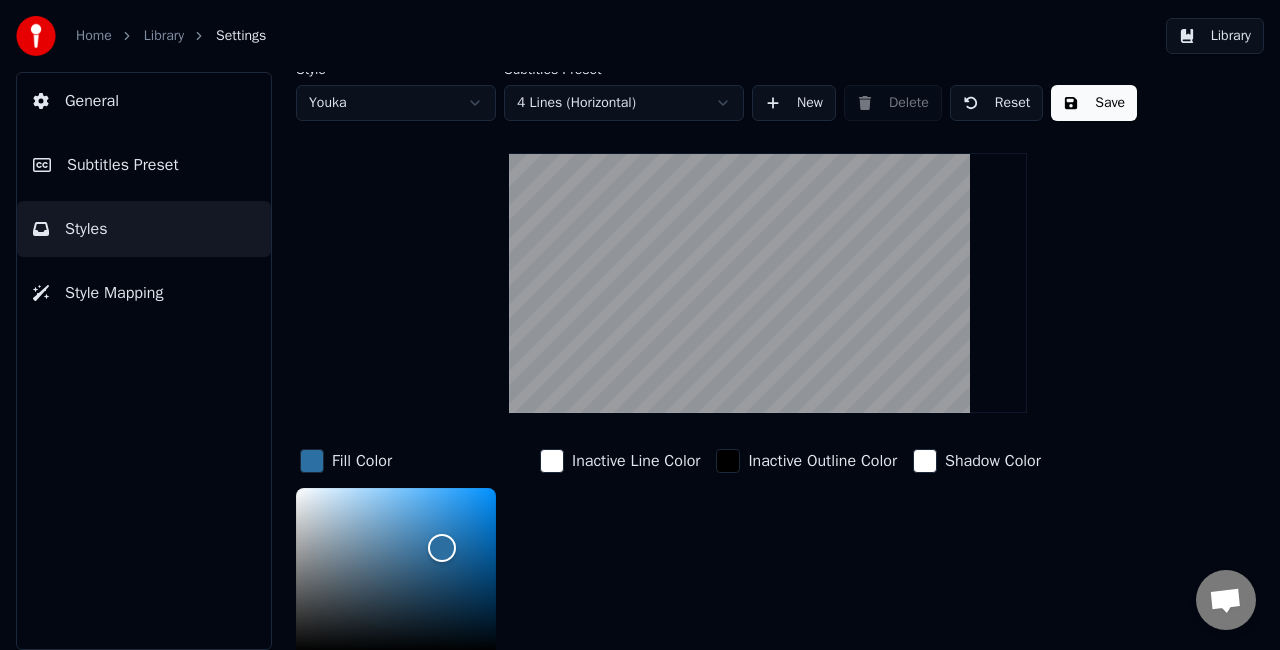 click on "Save" at bounding box center [1094, 103] 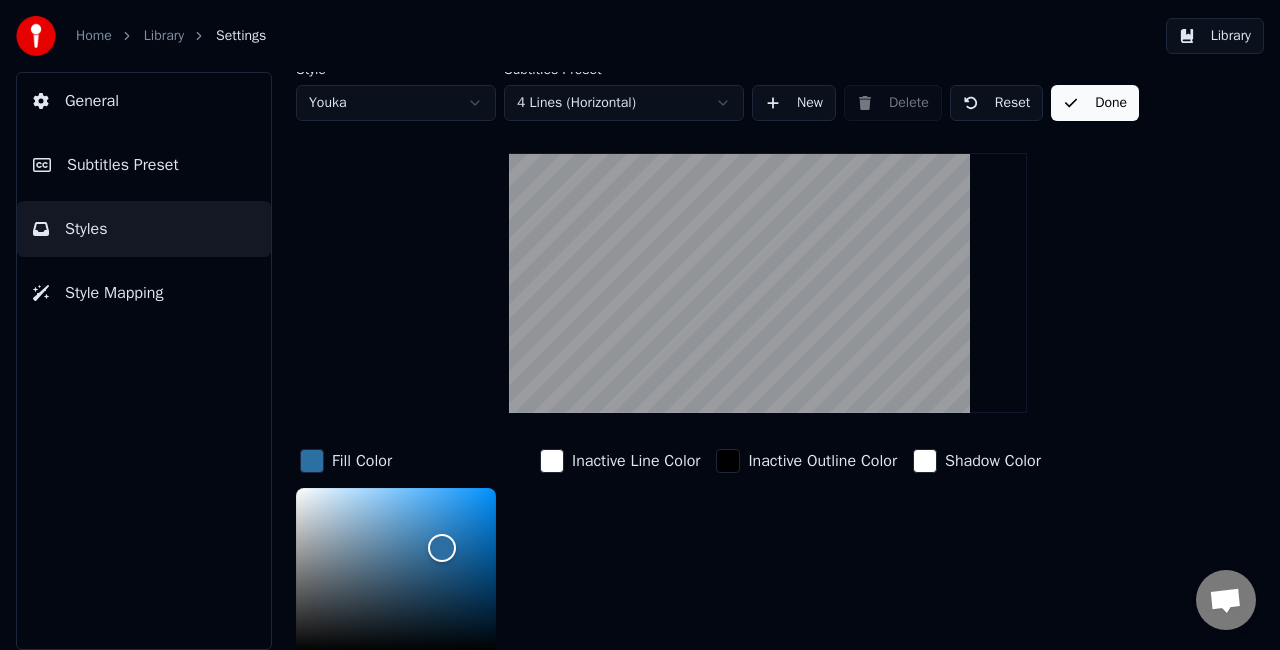 click on "Done" at bounding box center [1095, 103] 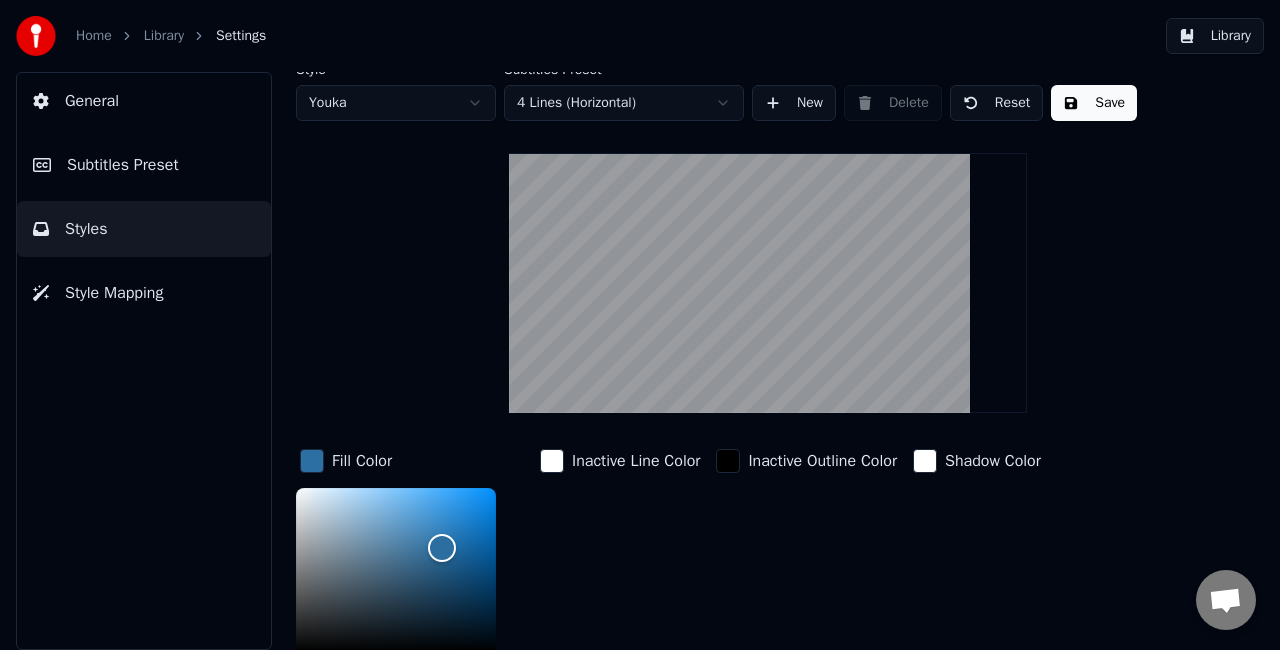 click on "Save" at bounding box center (1094, 103) 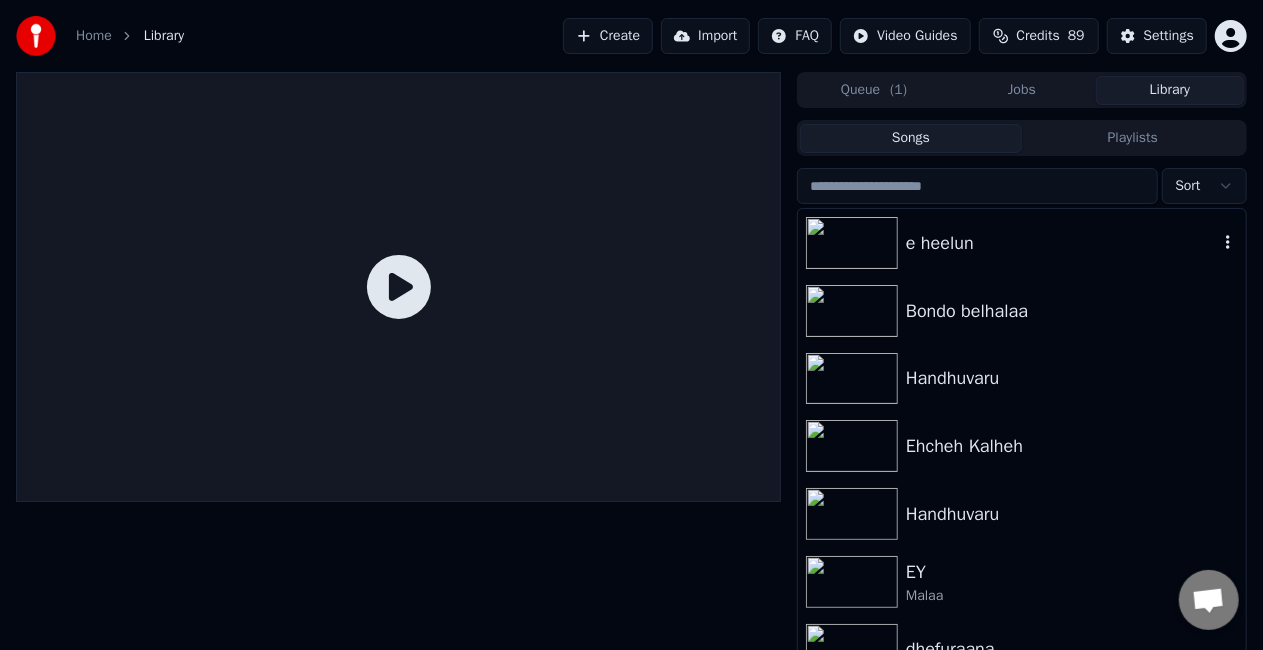 click on "e heelun" at bounding box center [1022, 243] 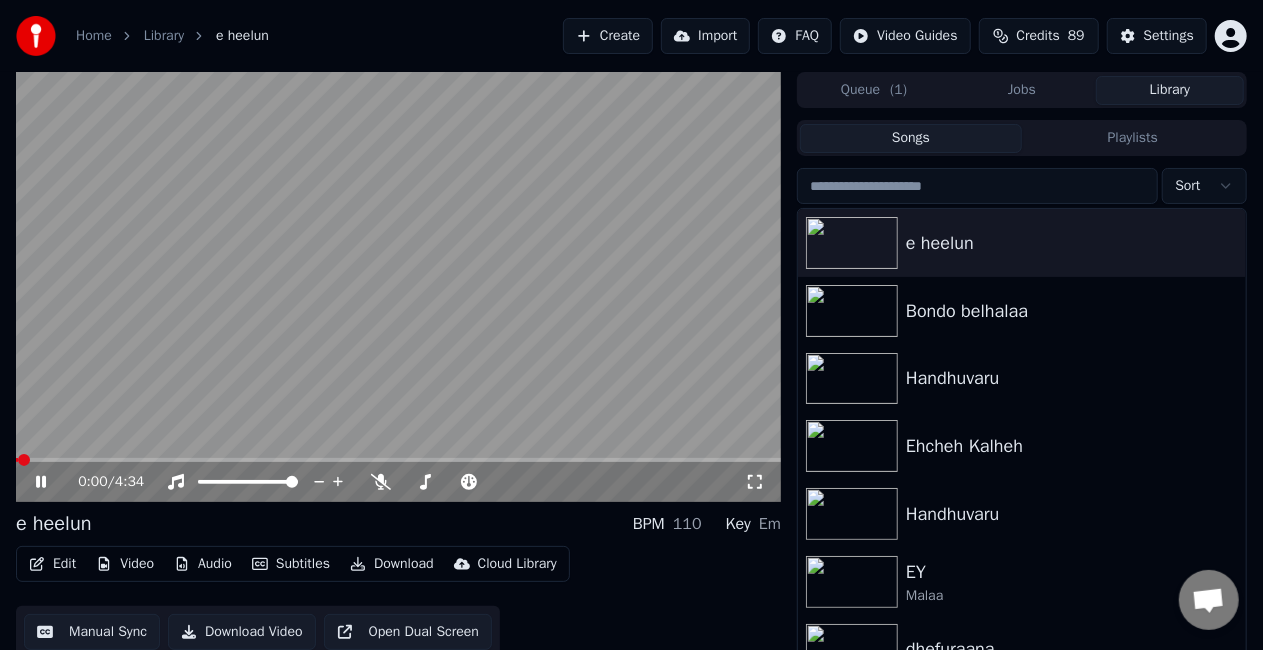 click at bounding box center (398, 460) 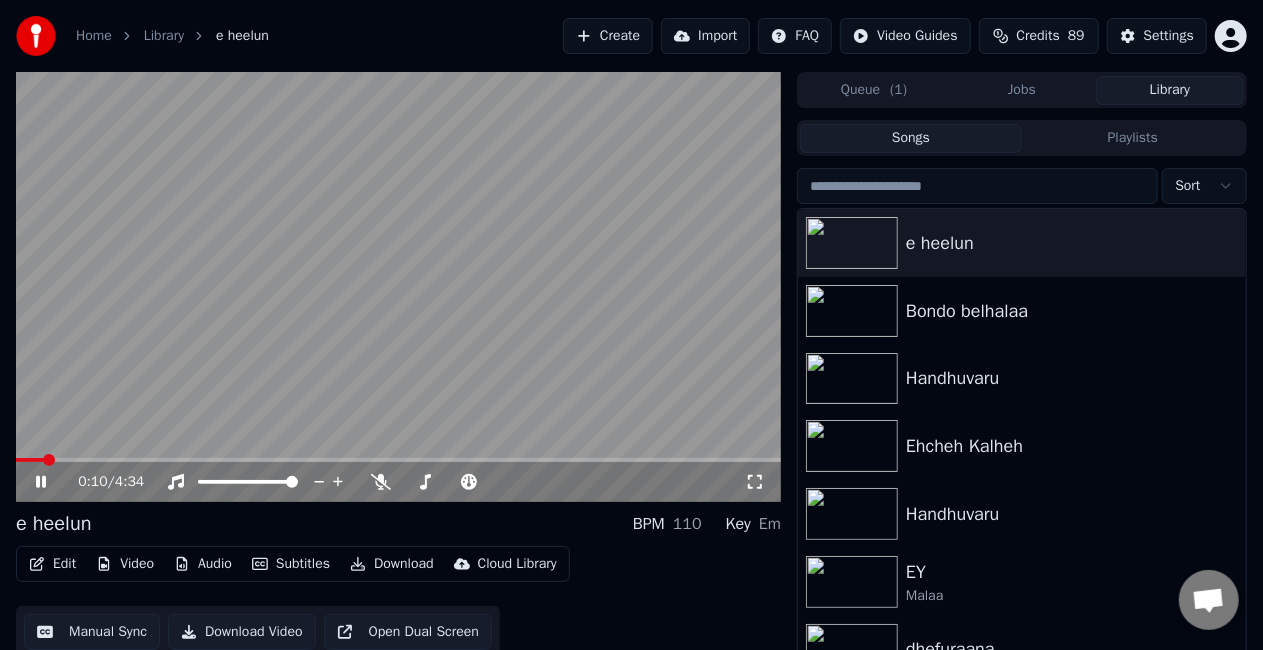 click at bounding box center [398, 460] 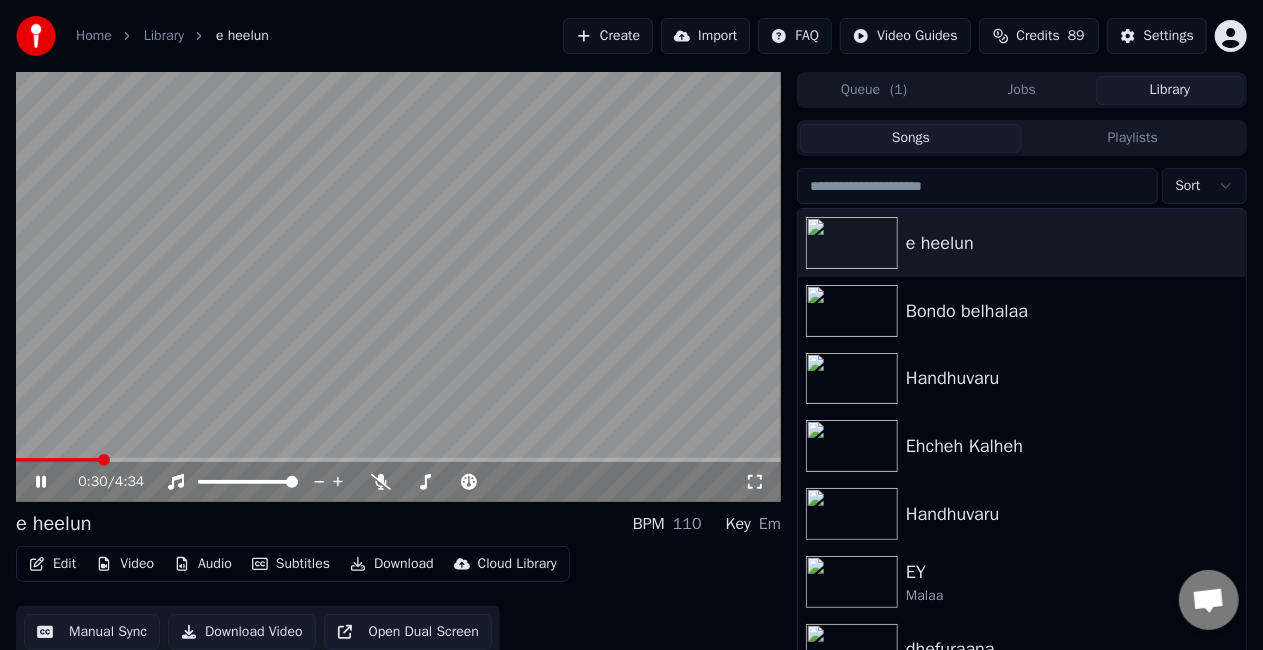 click at bounding box center [398, 460] 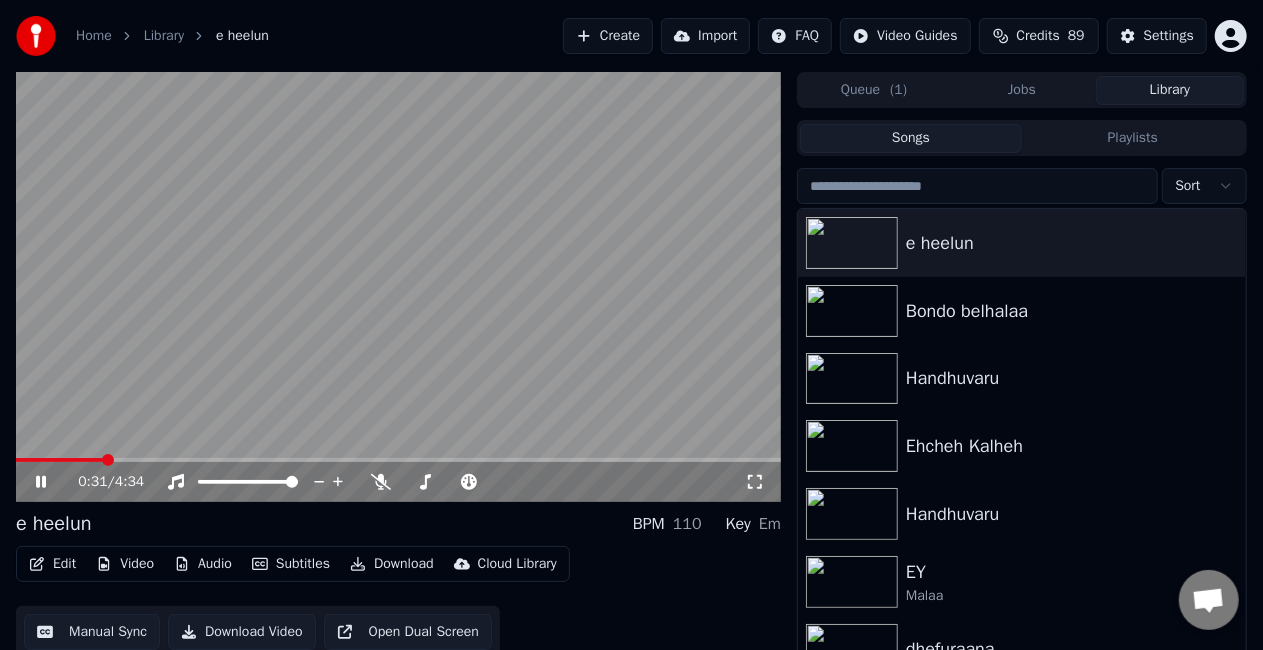 click at bounding box center (398, 287) 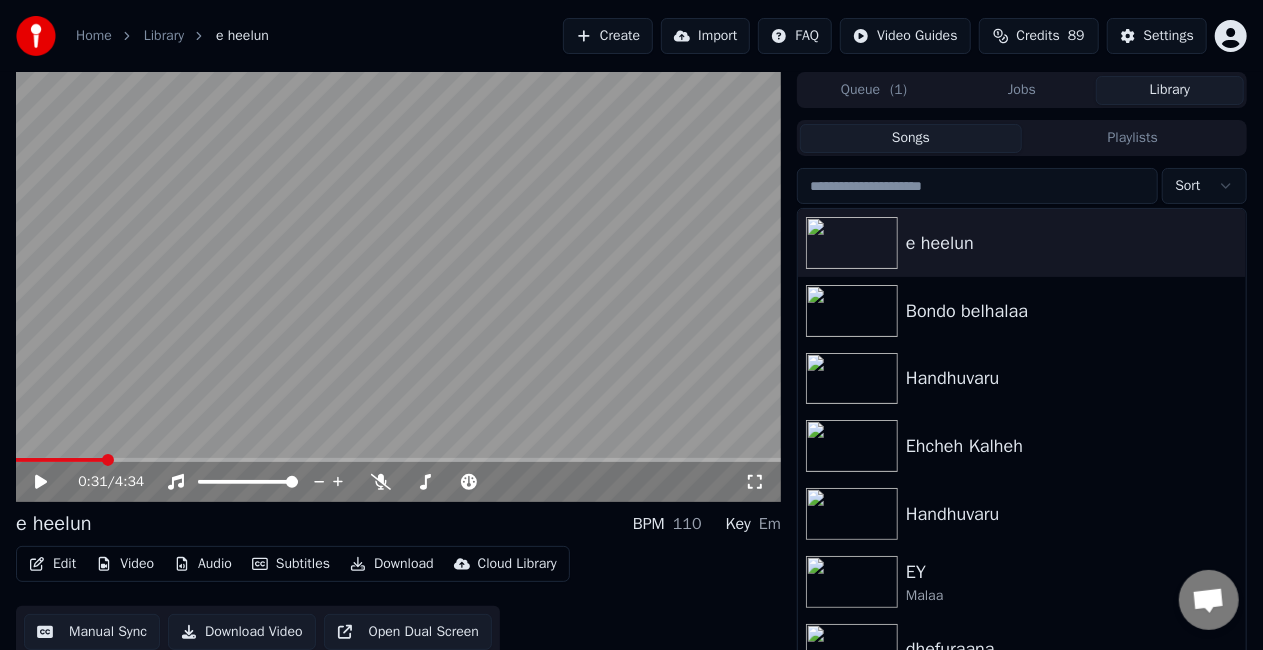 click at bounding box center (398, 460) 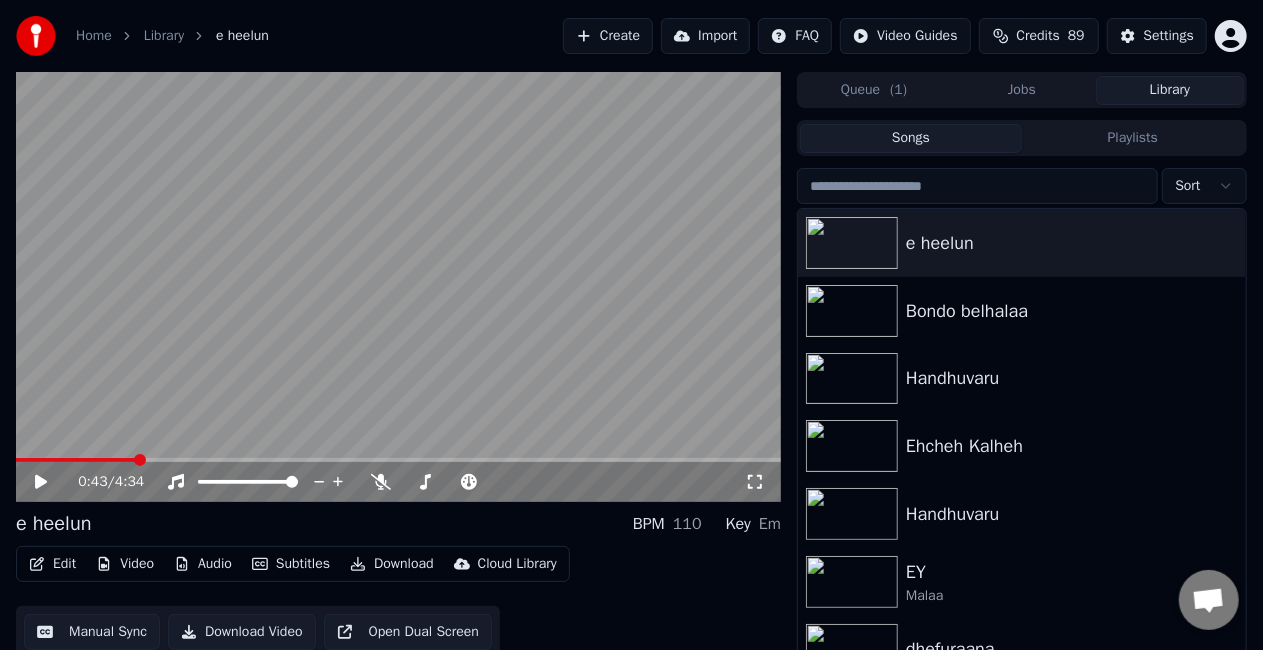 click at bounding box center [398, 287] 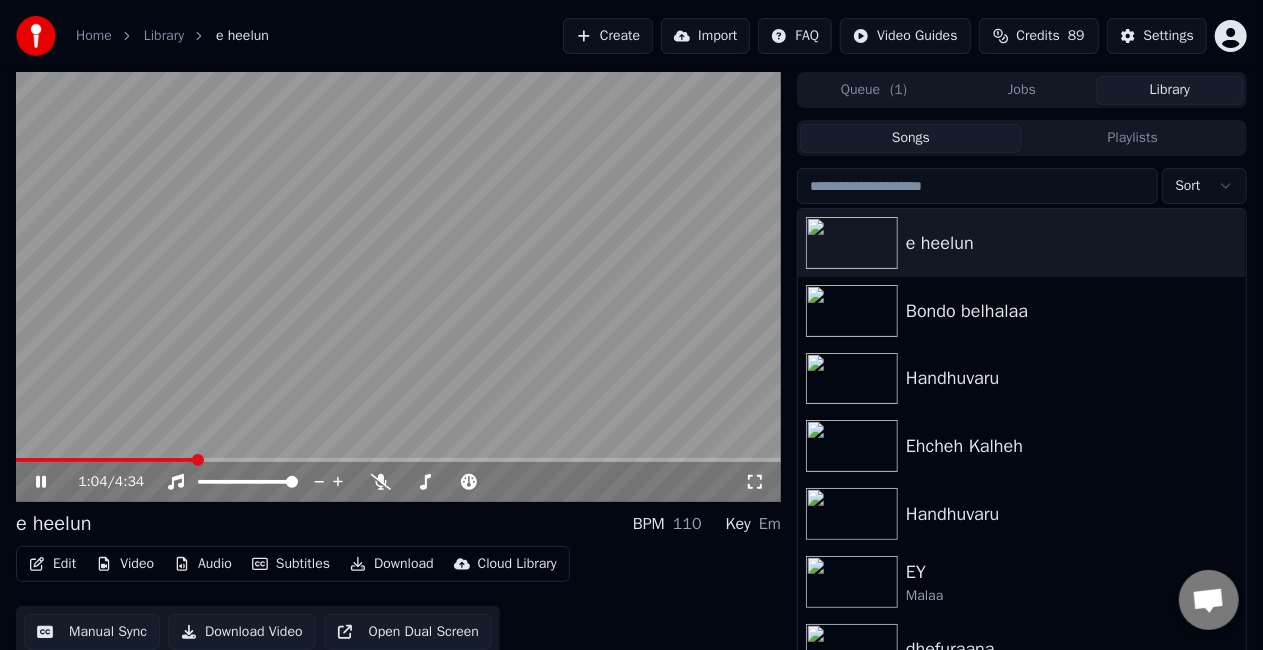 scroll, scrollTop: 45, scrollLeft: 0, axis: vertical 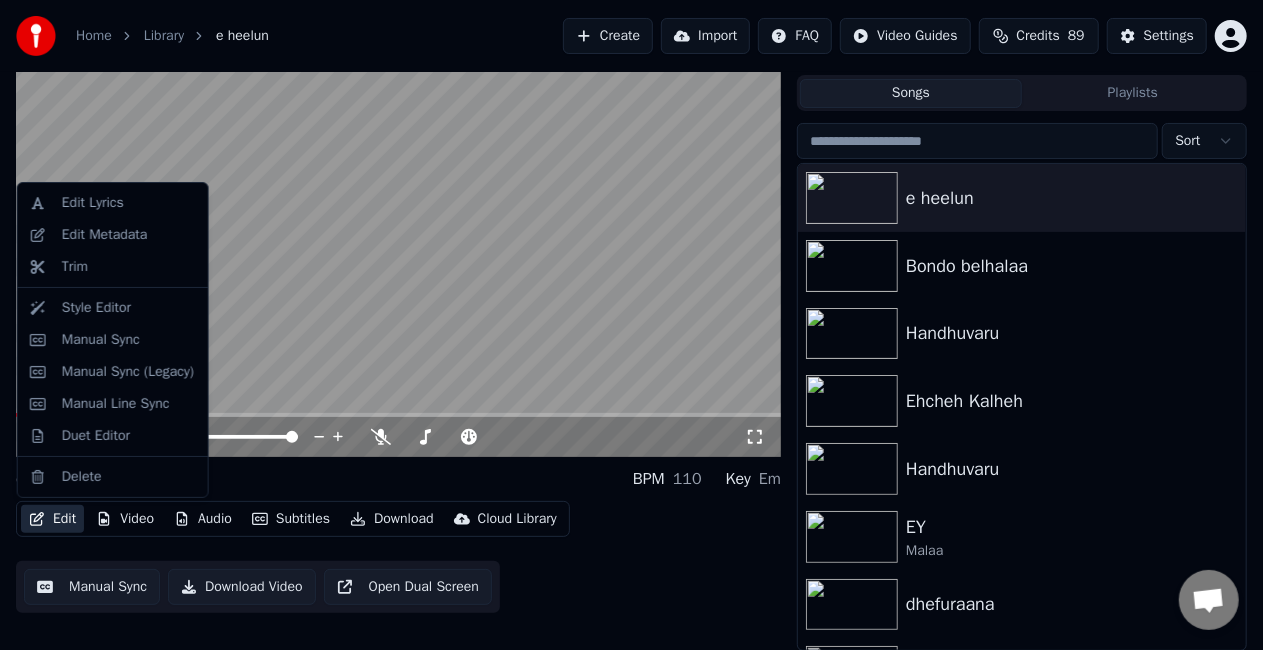 click on "Edit" at bounding box center (52, 519) 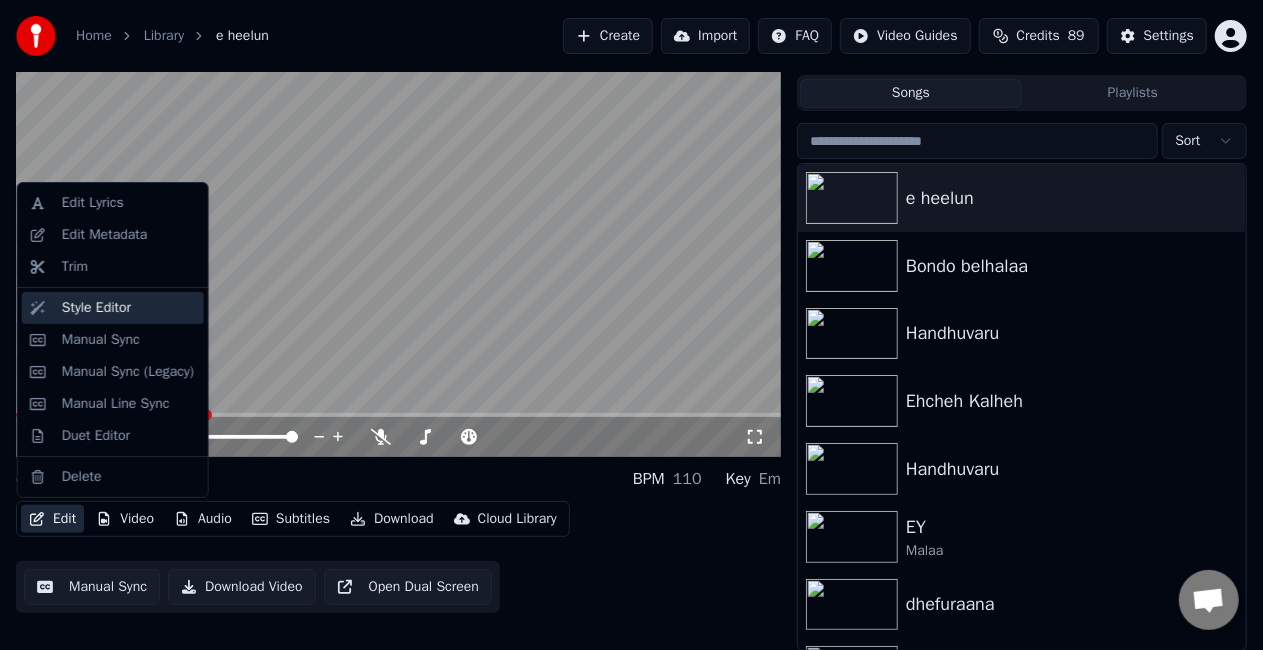 click on "Style Editor" at bounding box center (113, 308) 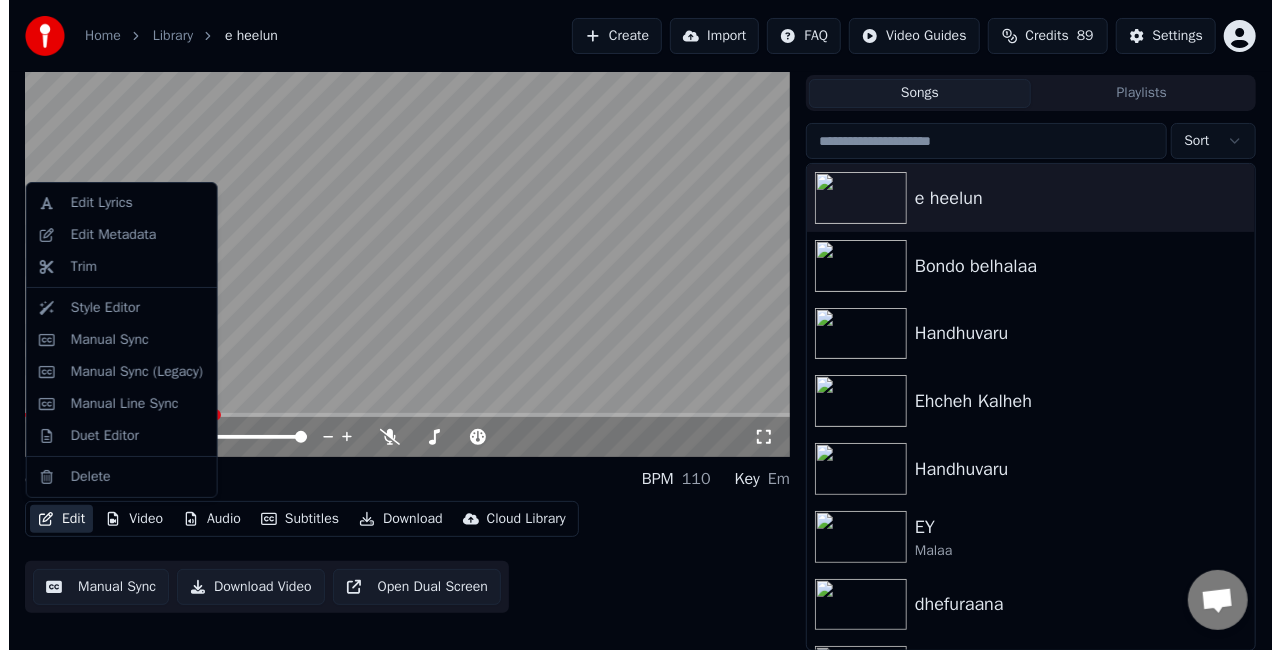 scroll, scrollTop: 0, scrollLeft: 0, axis: both 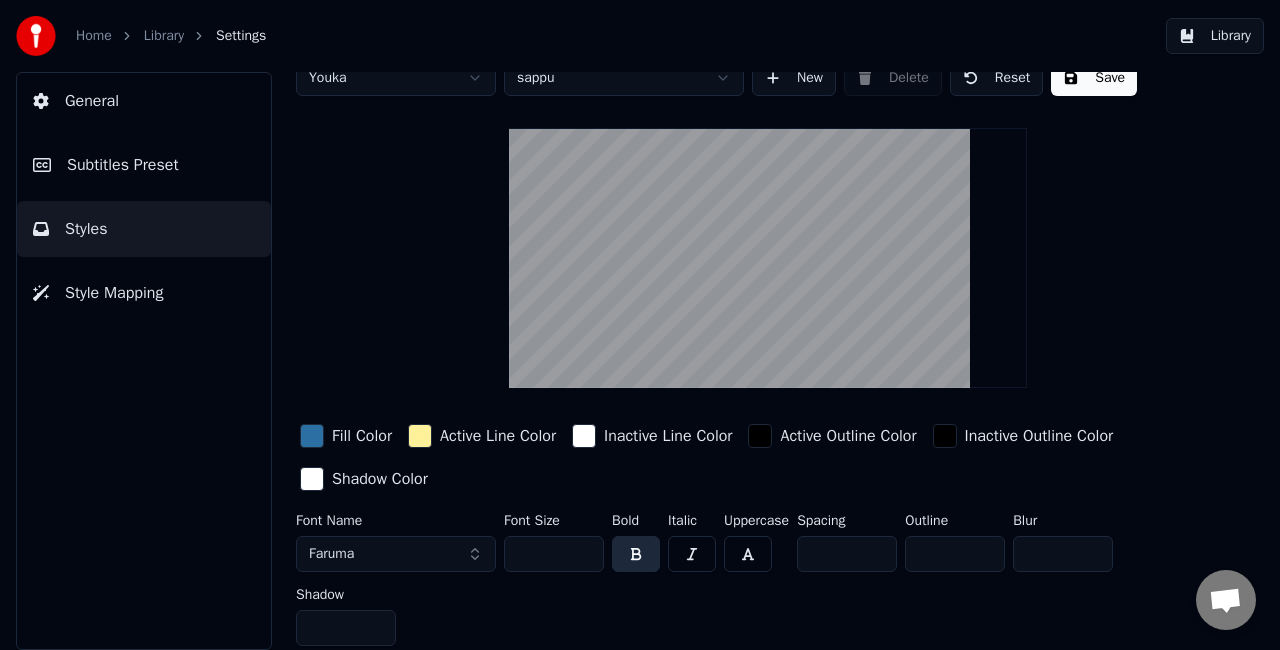 click on "Subtitles Preset" at bounding box center [144, 165] 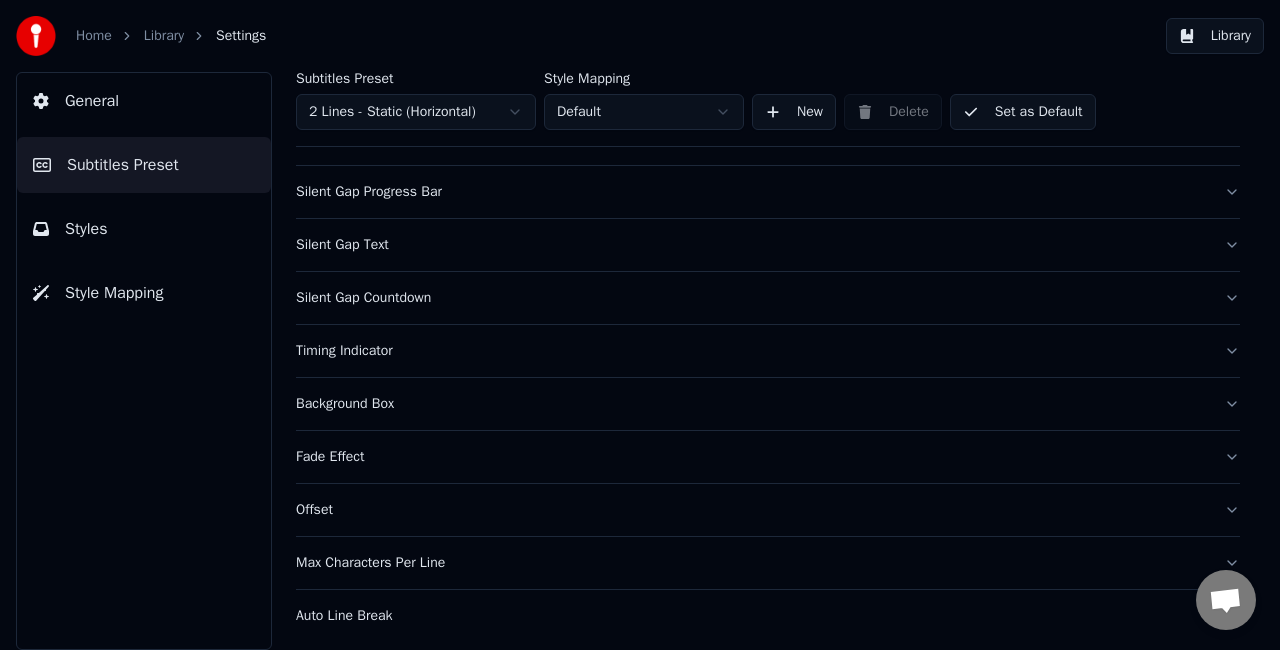 scroll, scrollTop: 184, scrollLeft: 0, axis: vertical 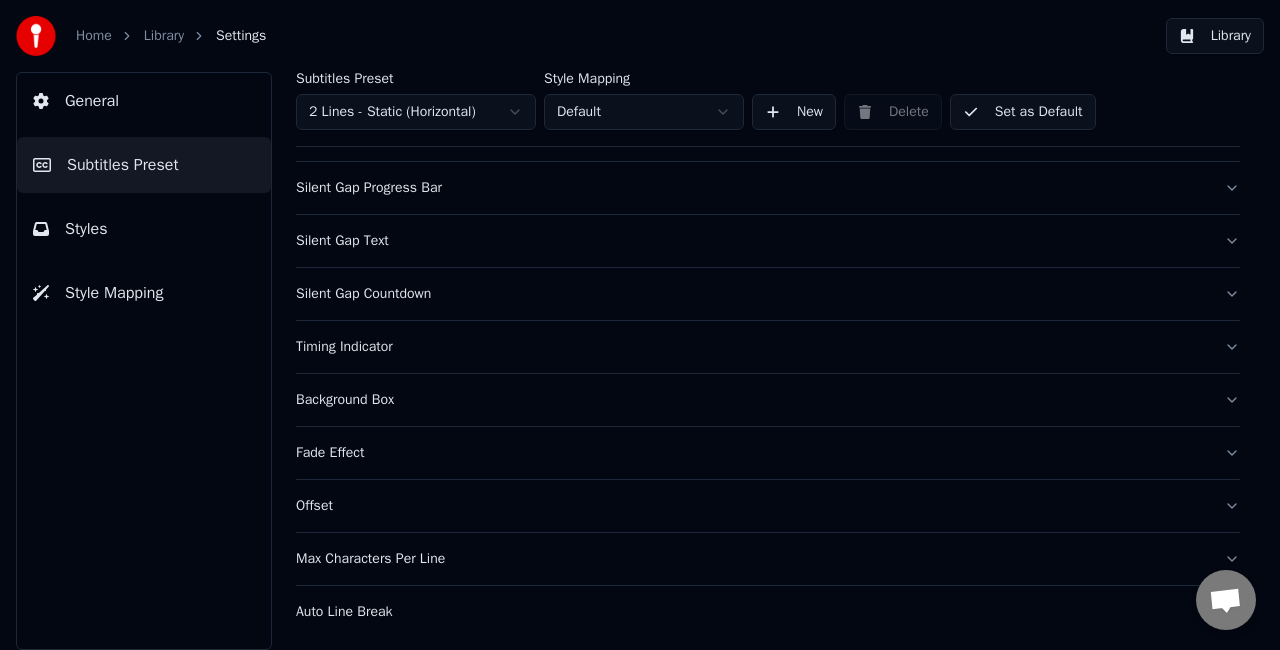 click on "Fade Effect" at bounding box center [768, 453] 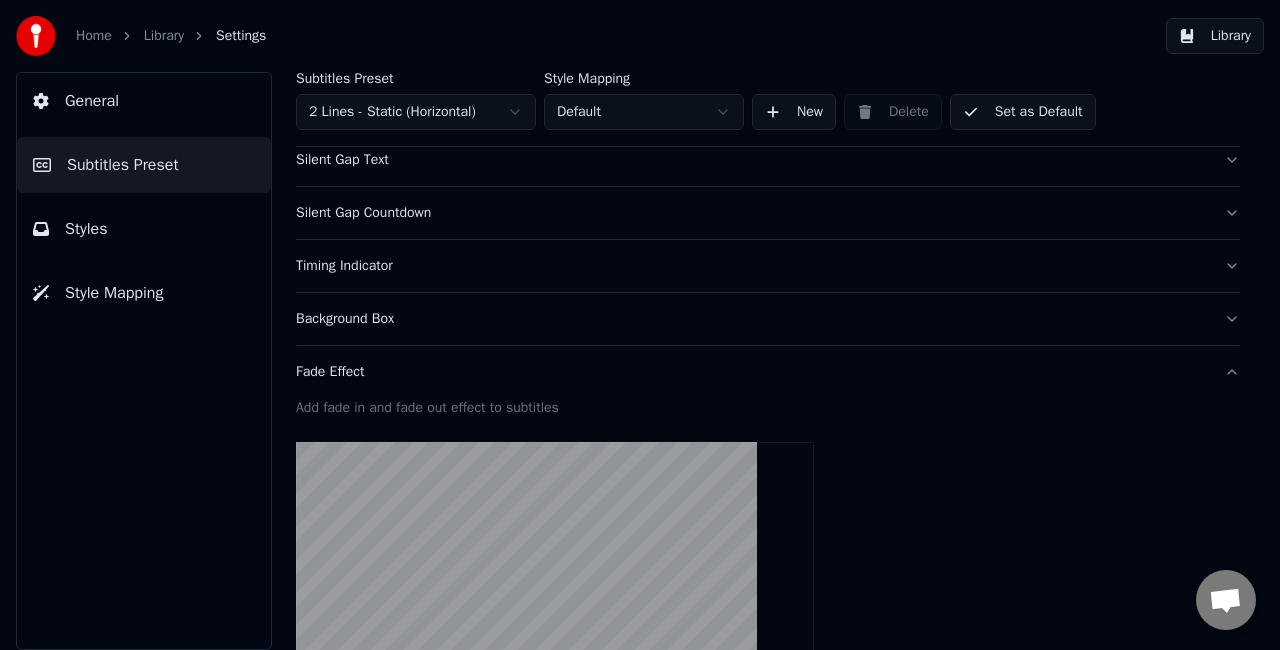 scroll, scrollTop: 184, scrollLeft: 0, axis: vertical 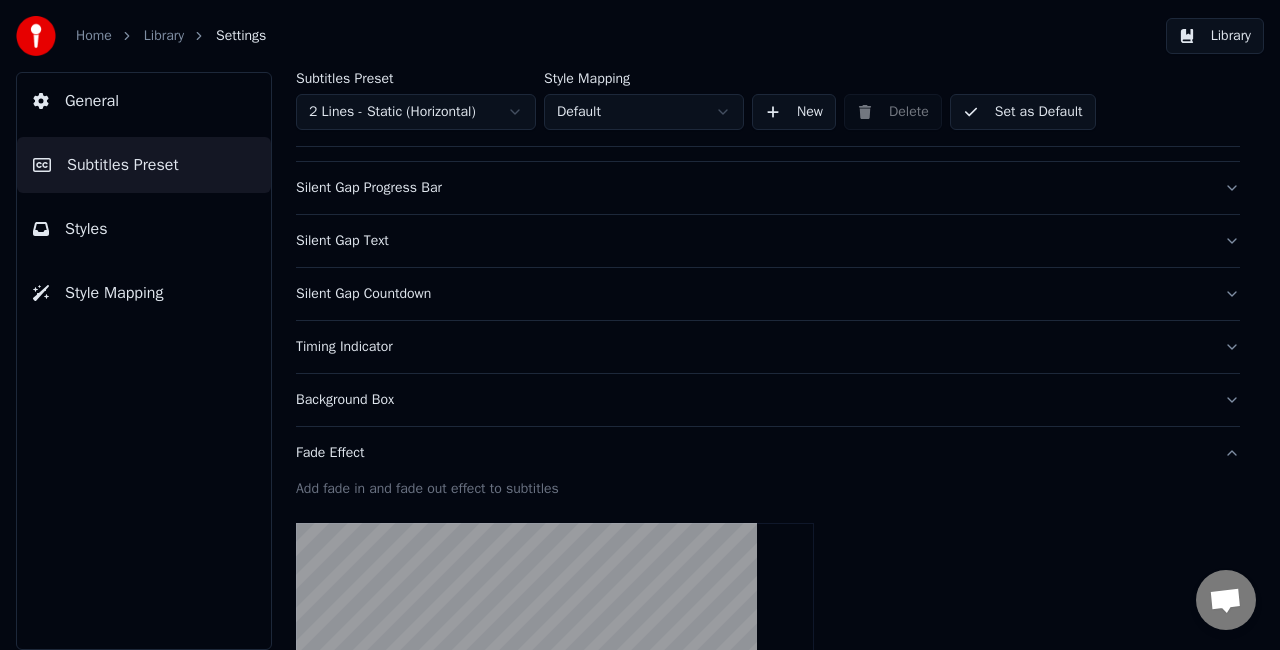 click on "Fade Effect" at bounding box center (752, 453) 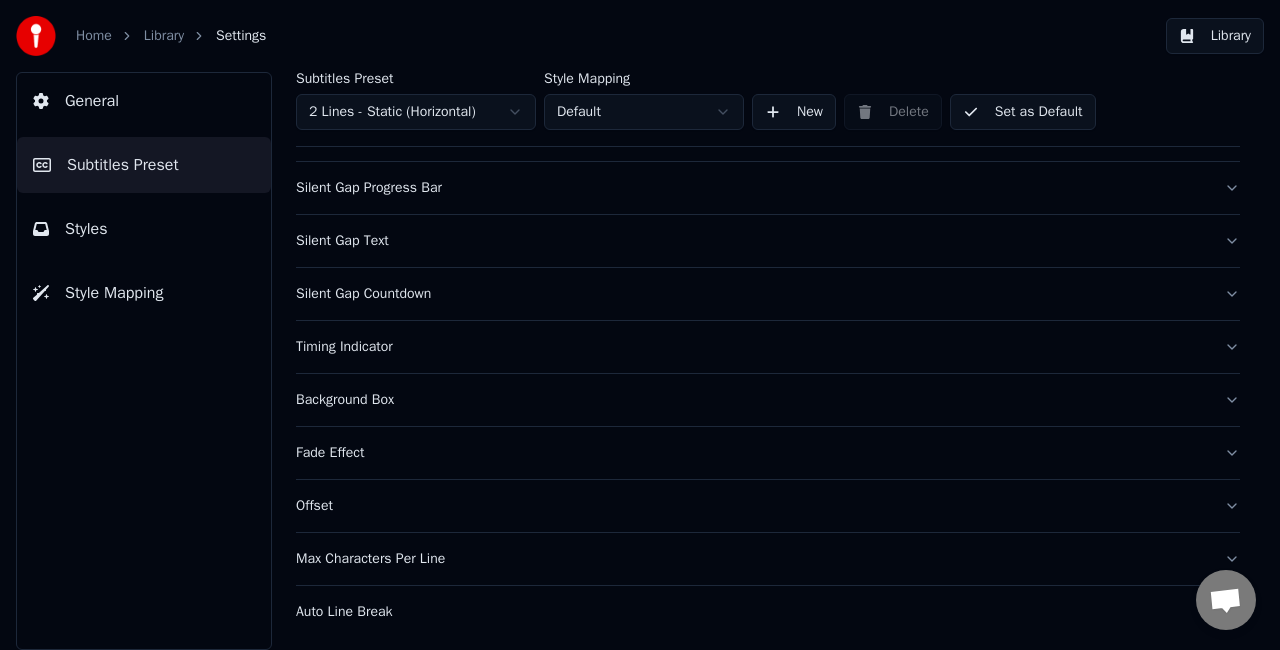 click on "Background Box" at bounding box center (752, 400) 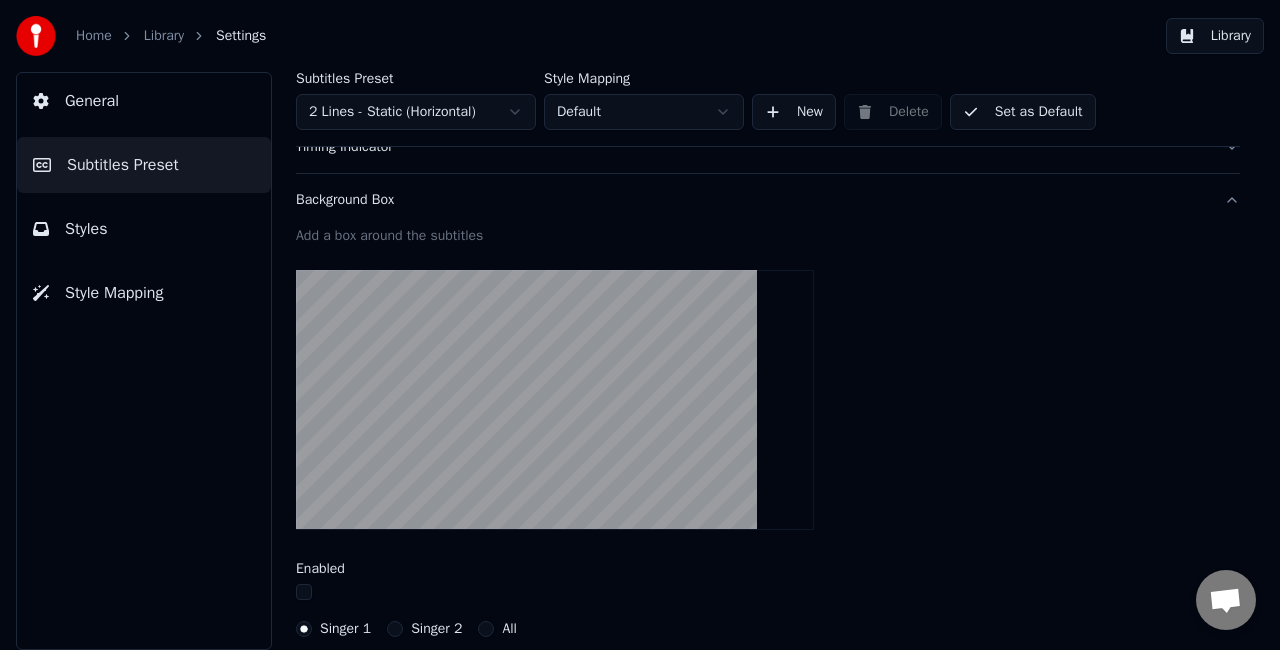 scroll, scrollTop: 284, scrollLeft: 0, axis: vertical 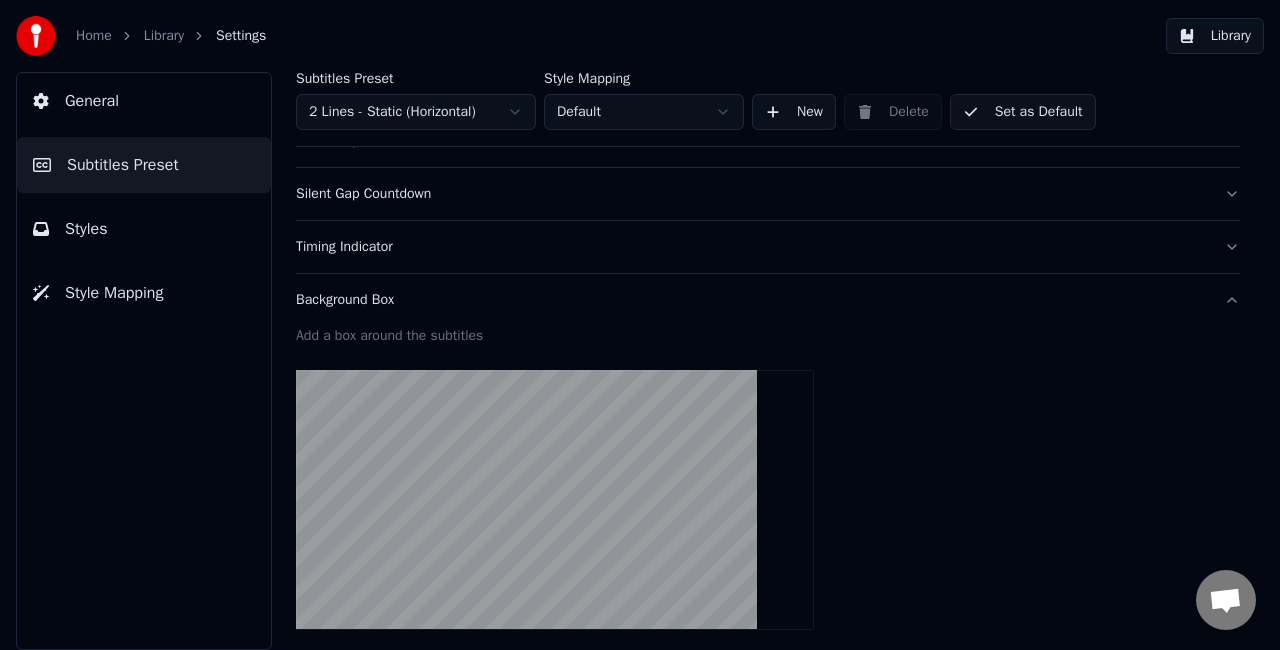 click on "Background Box" at bounding box center (752, 300) 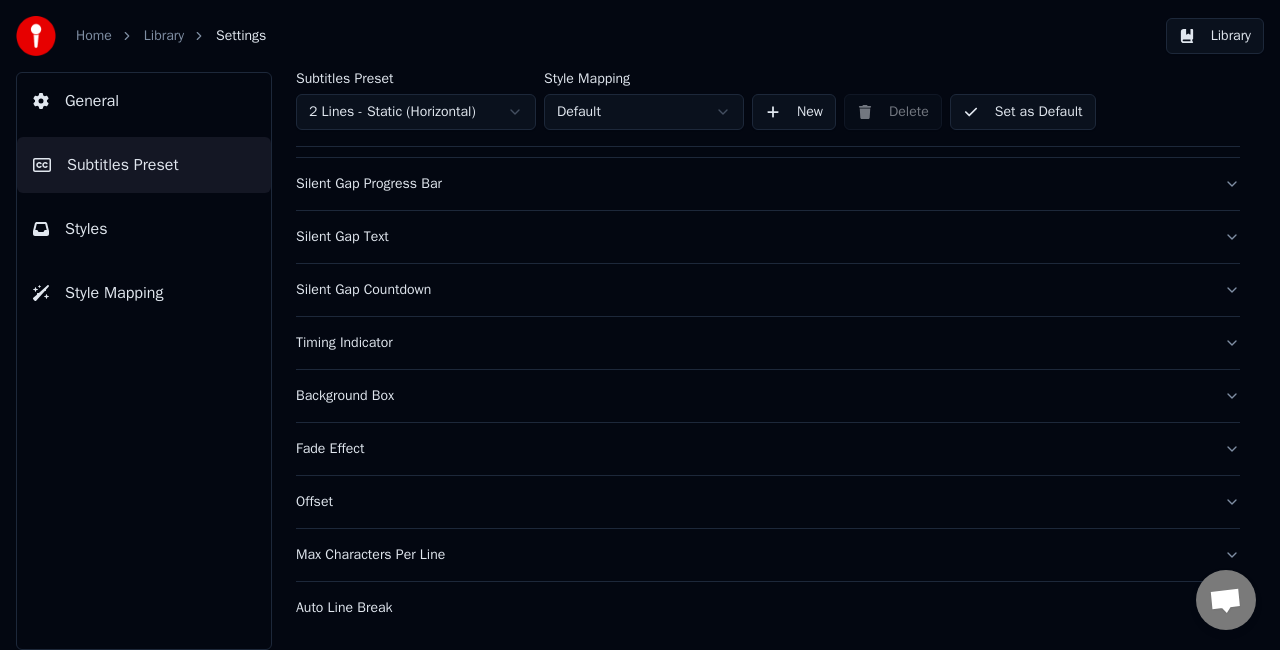 scroll, scrollTop: 184, scrollLeft: 0, axis: vertical 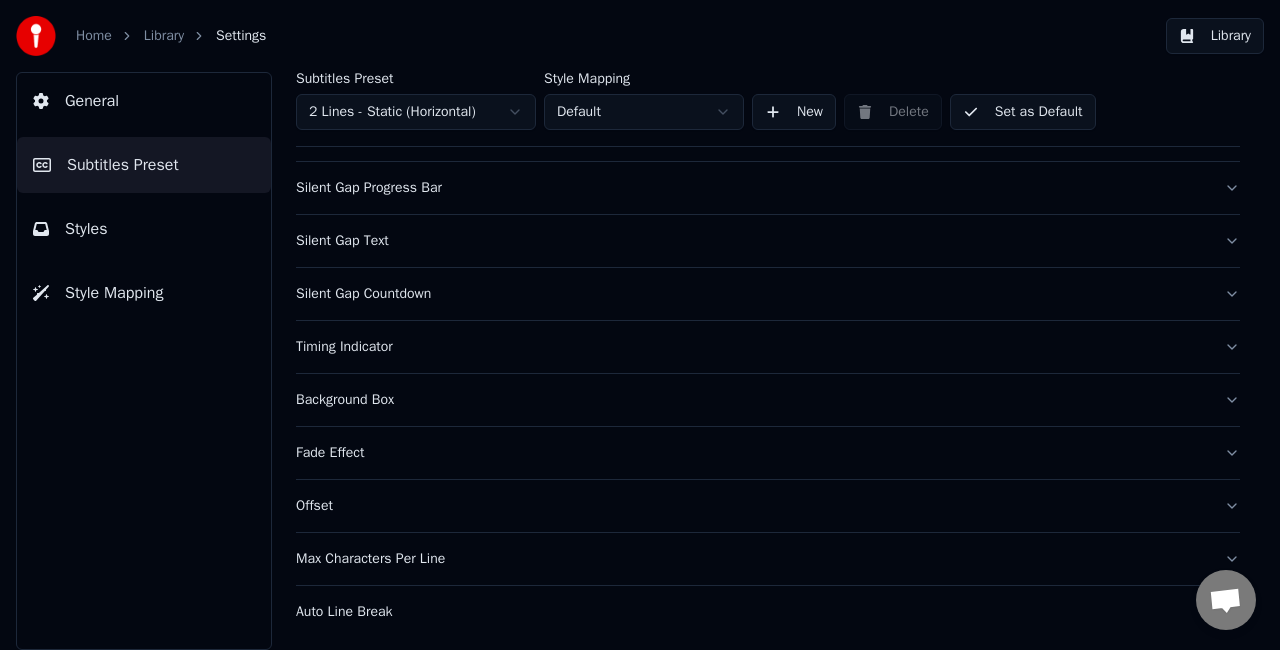 click on "Offset" at bounding box center [752, 506] 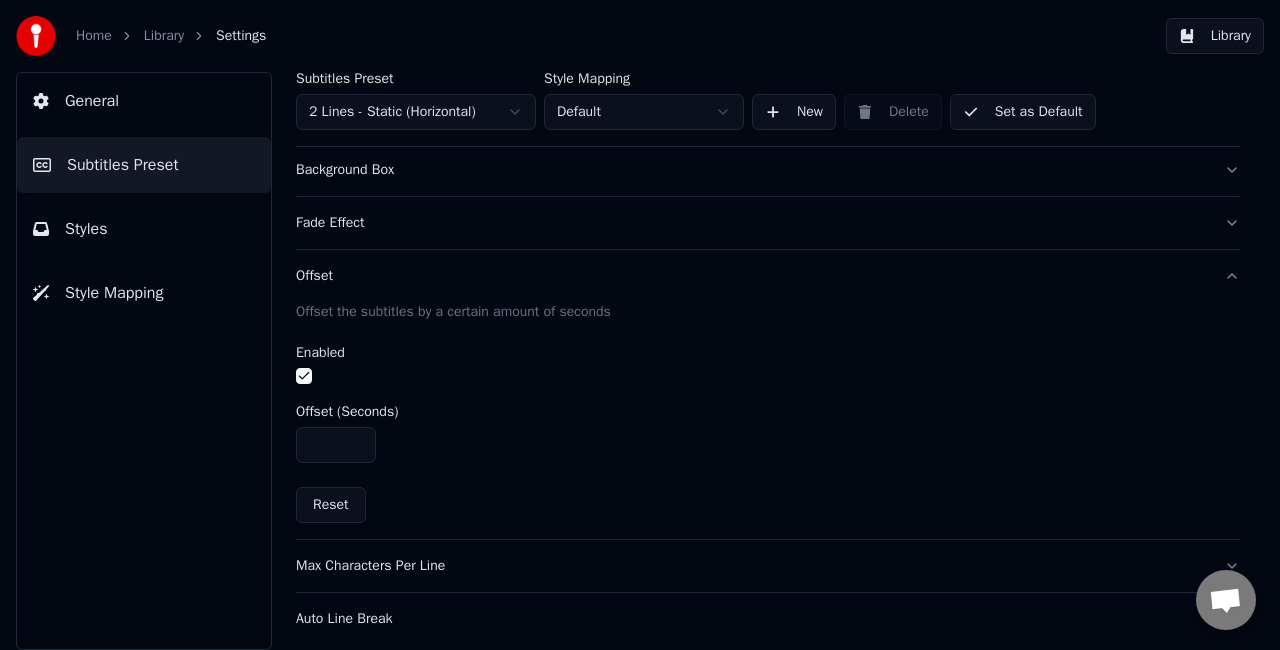 scroll, scrollTop: 420, scrollLeft: 0, axis: vertical 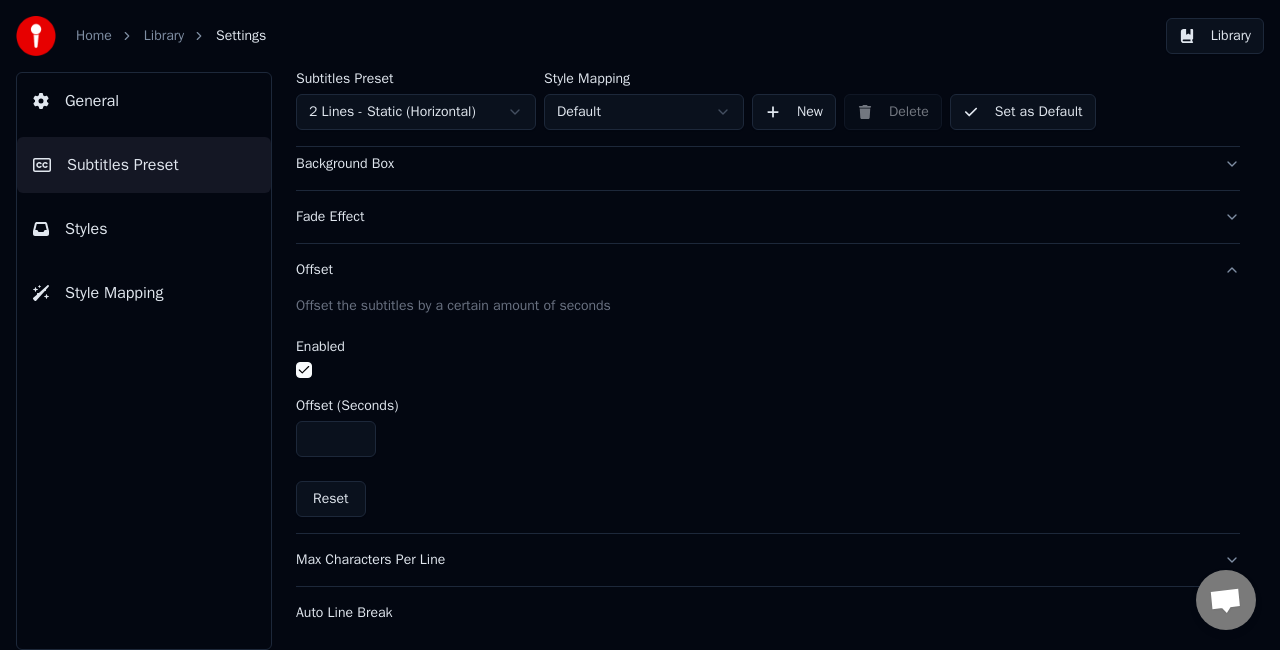 click at bounding box center (304, 370) 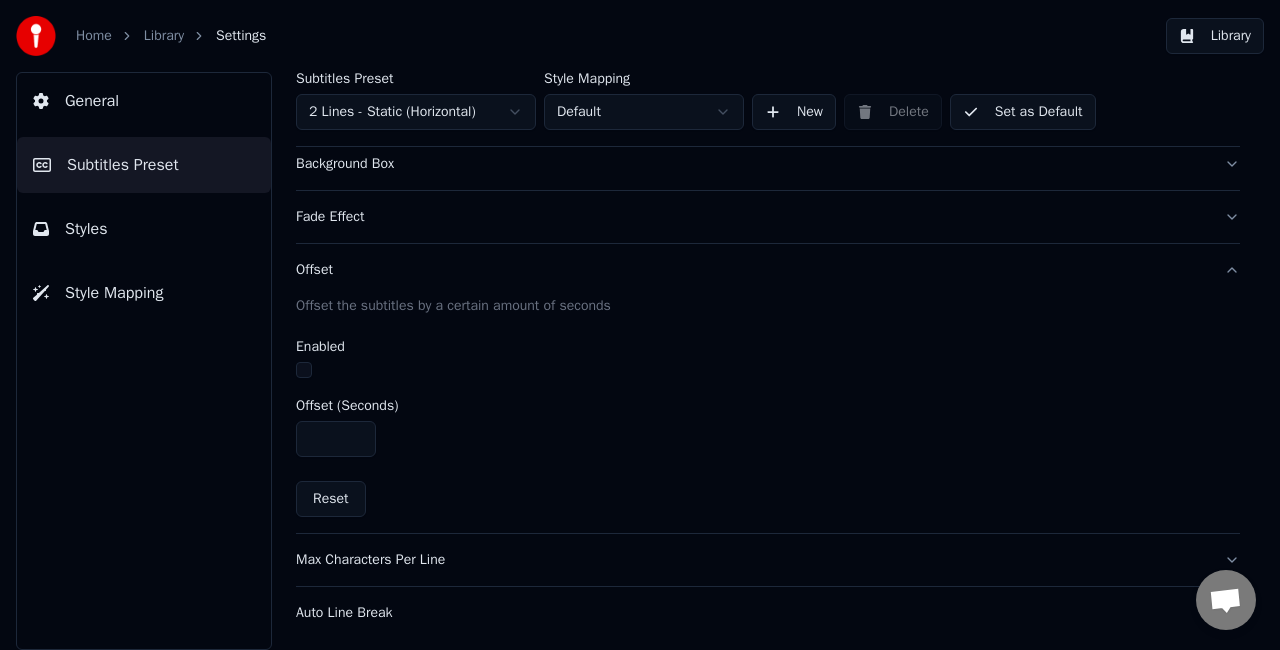 click at bounding box center (304, 370) 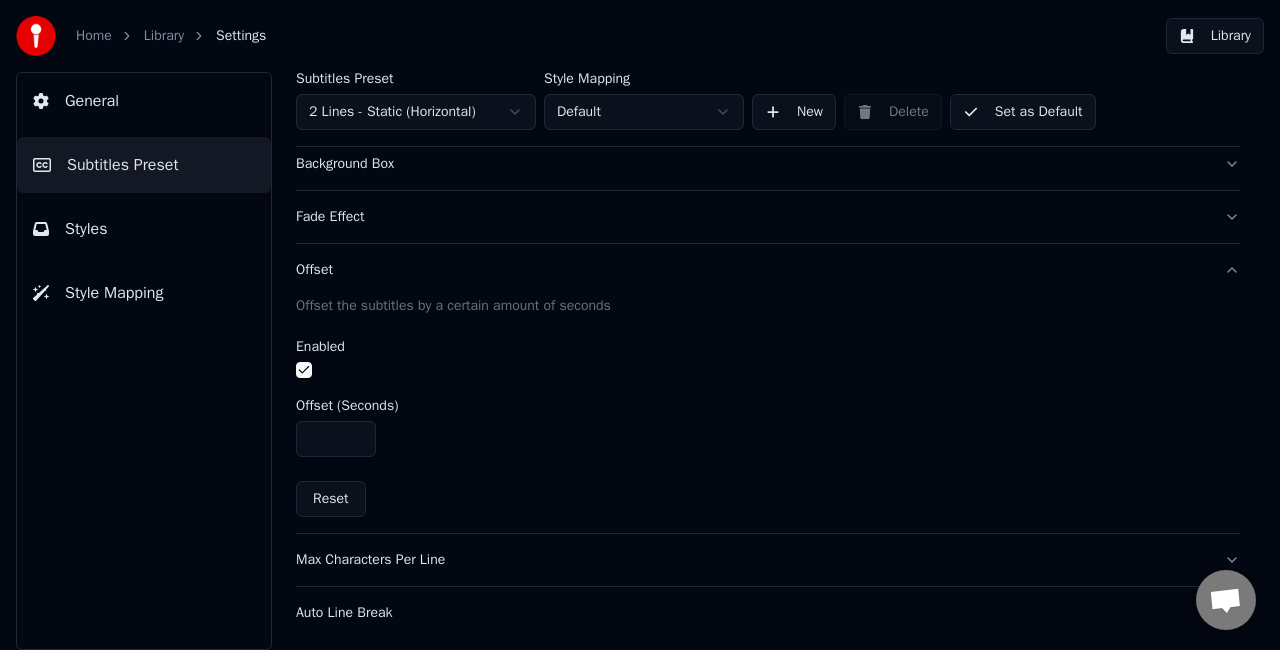 click on "****" at bounding box center (336, 439) 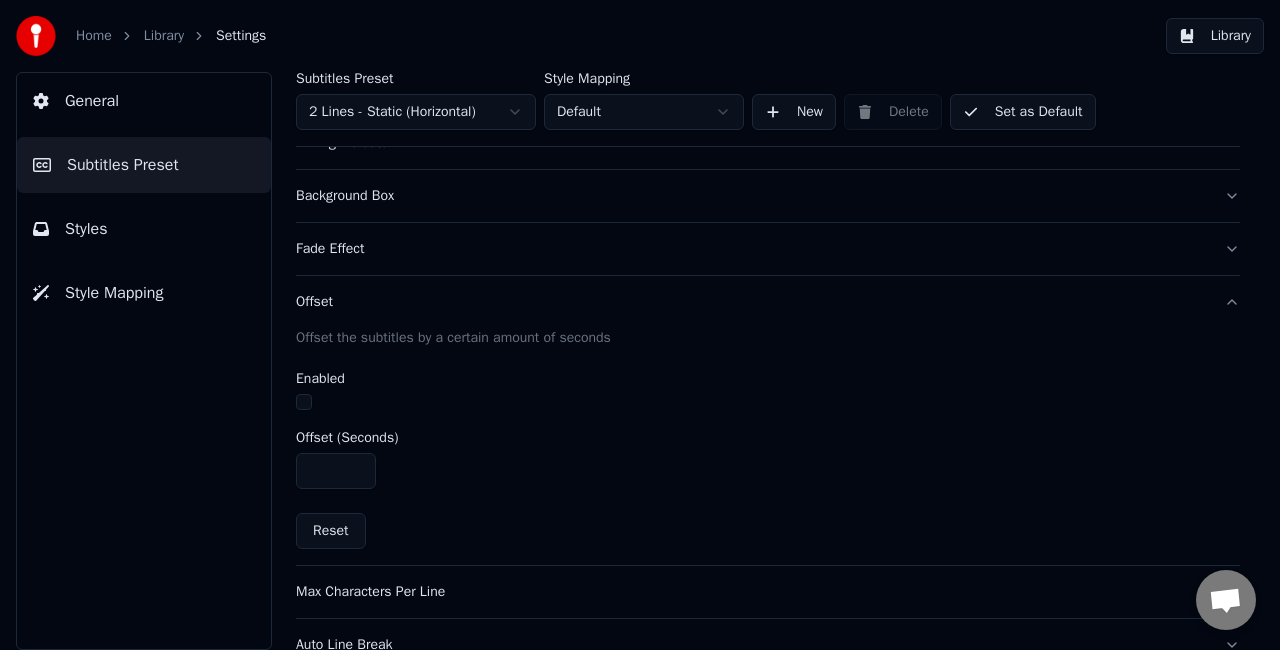 scroll, scrollTop: 420, scrollLeft: 0, axis: vertical 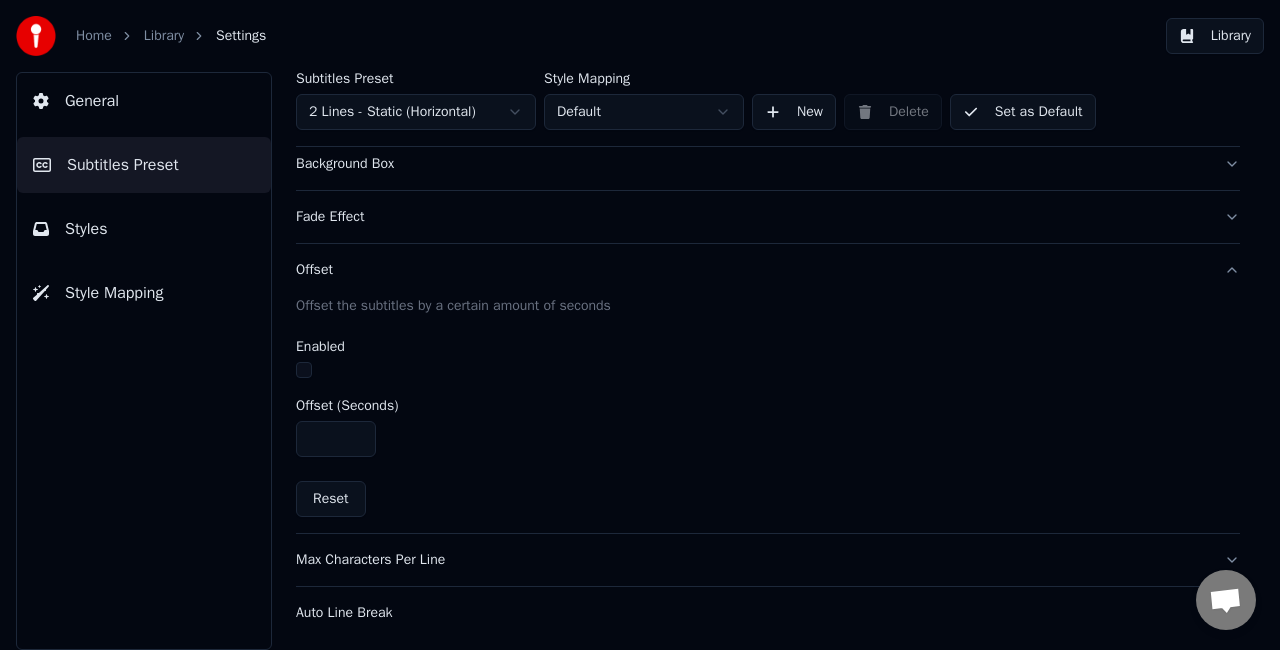 click at bounding box center [304, 370] 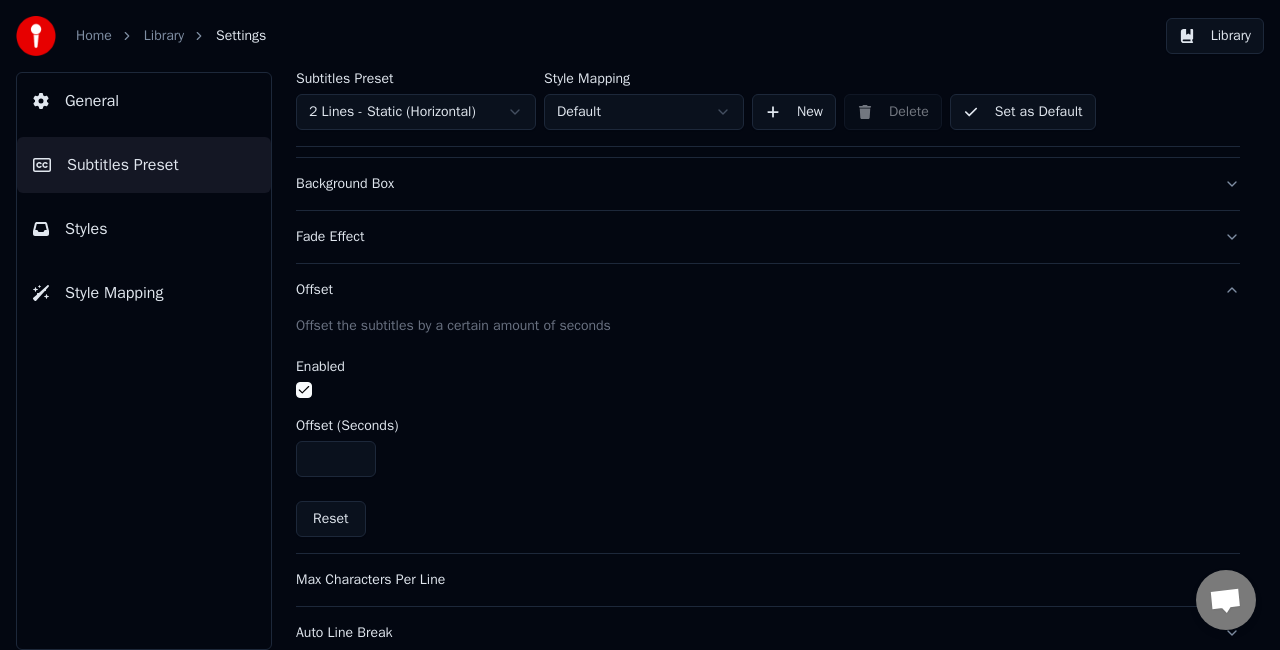 scroll, scrollTop: 420, scrollLeft: 0, axis: vertical 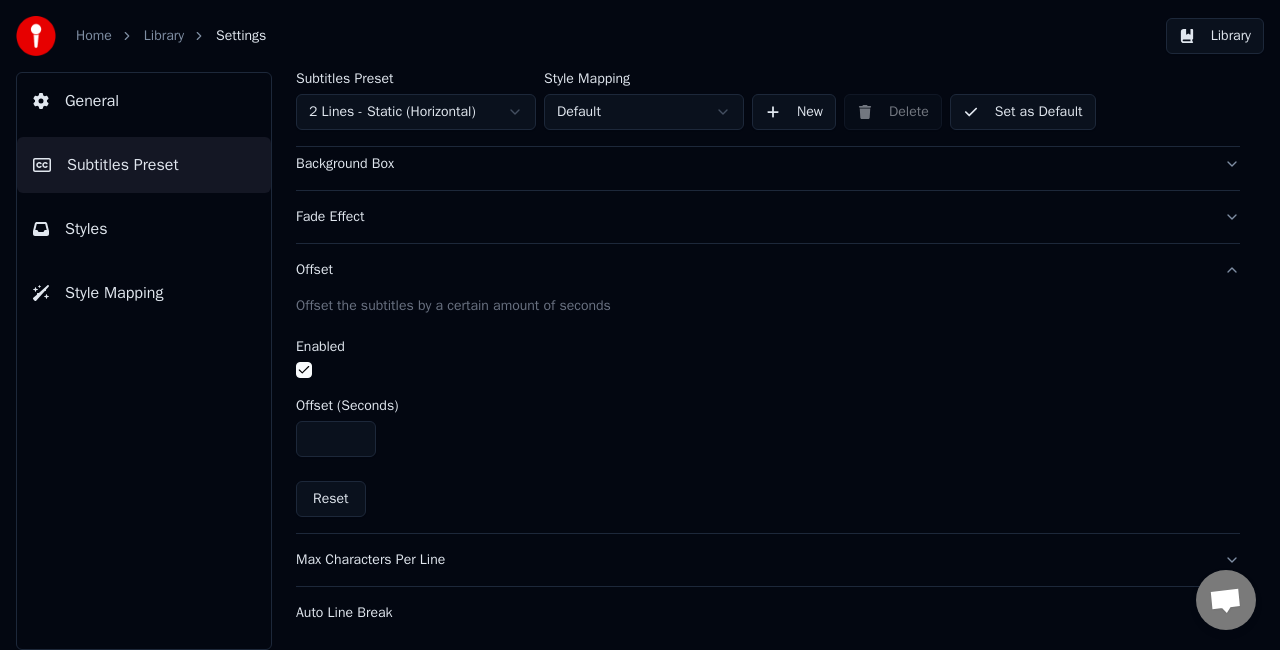 click on "Home Library Settings Library General Subtitles Preset Styles Style Mapping Subtitles Preset 2 Lines - Static (Horizontal) Style Mapping Default New Delete Set as Default General Layout Song Title Silent Gap Progress Bar Silent Gap Text Silent Gap Countdown Timing Indicator Background Box Fade Effect Offset Offset the subtitles by a certain amount of seconds Enabled Offset (Seconds) **** Reset Max Characters Per Line Auto Line Break" at bounding box center [640, 325] 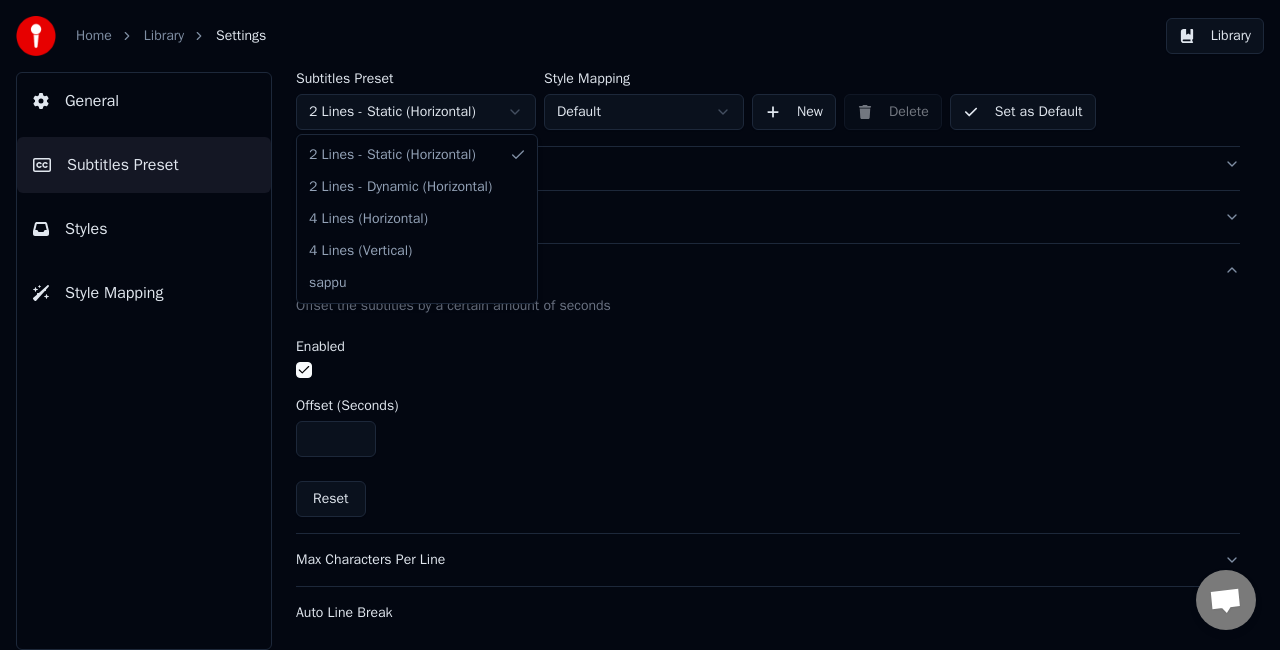 scroll, scrollTop: 314, scrollLeft: 0, axis: vertical 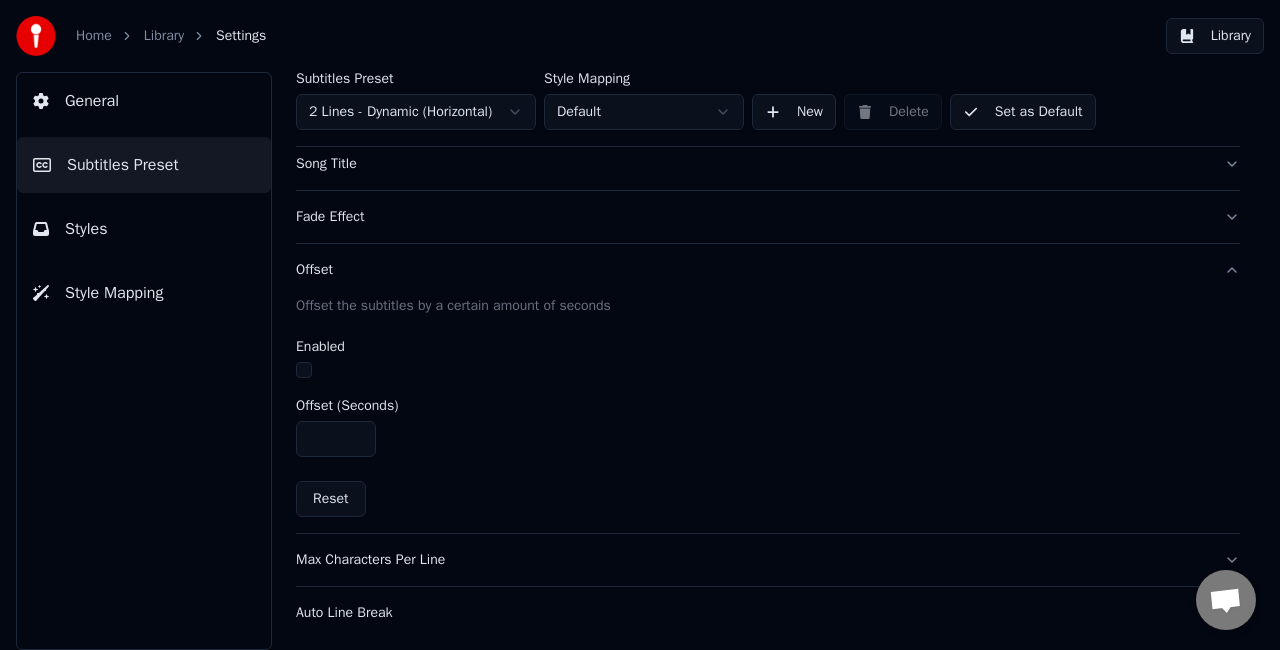 click on "Max Characters Per Line" at bounding box center (752, 560) 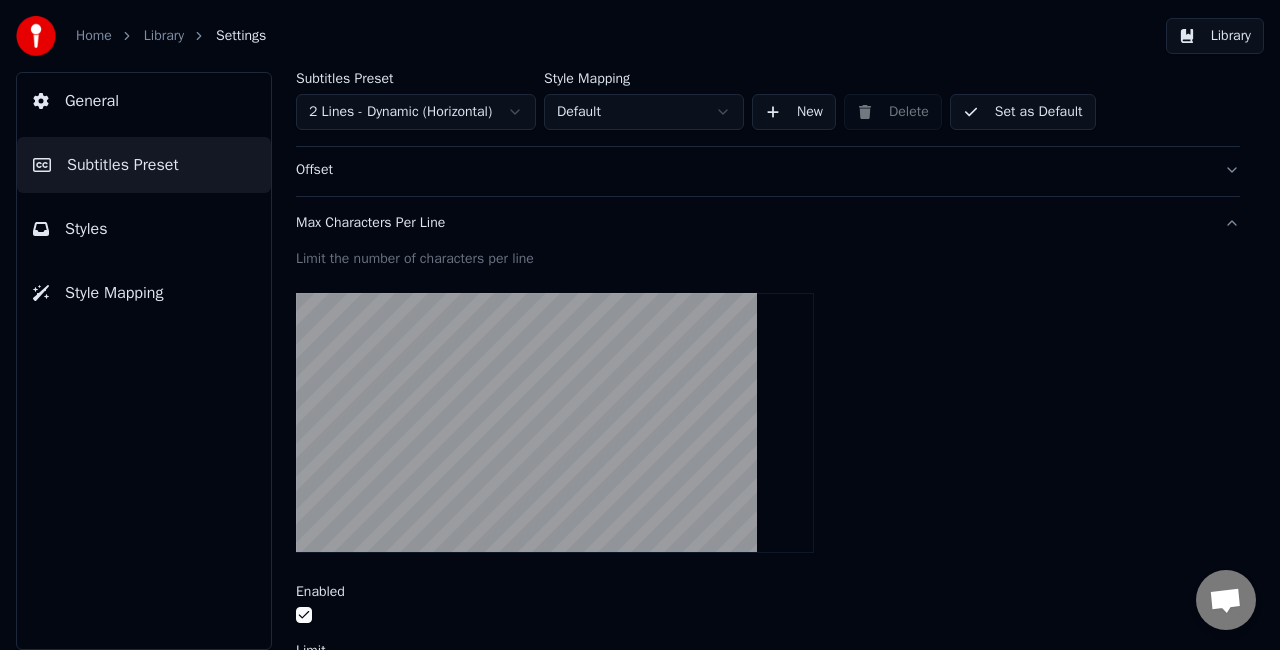 scroll, scrollTop: 606, scrollLeft: 0, axis: vertical 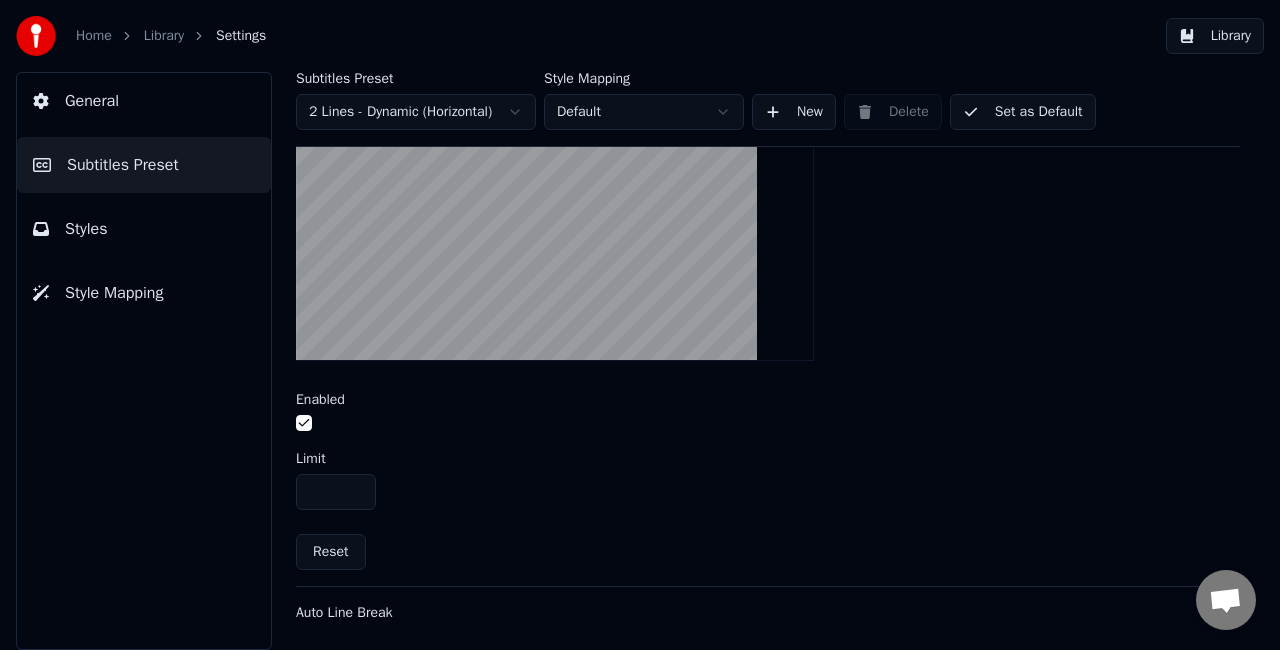 click on "Auto Line Break" at bounding box center [752, 613] 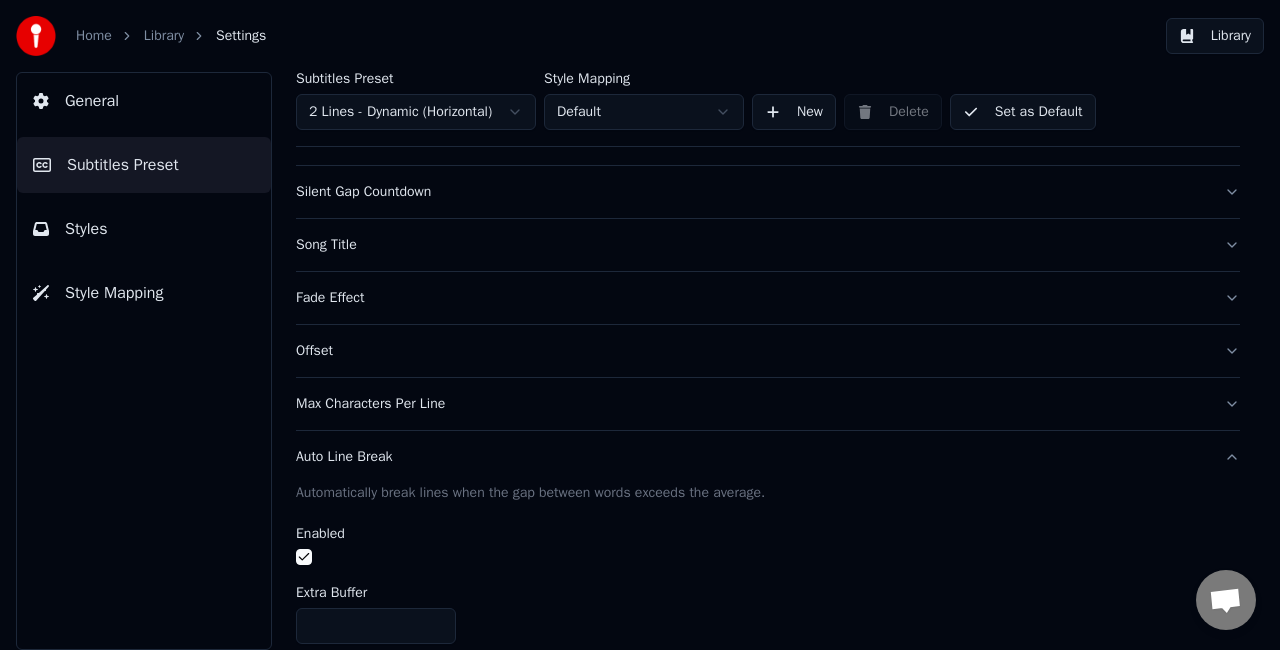 scroll, scrollTop: 14, scrollLeft: 0, axis: vertical 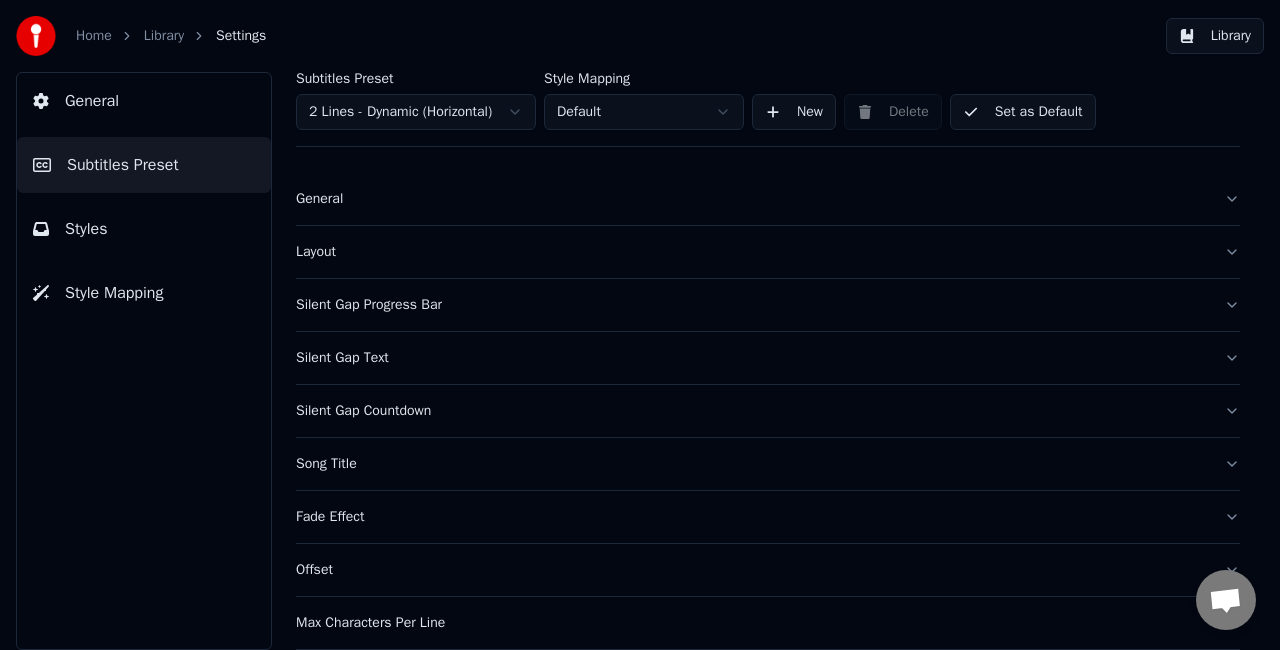 click on "Silent Gap Progress Bar" at bounding box center (752, 305) 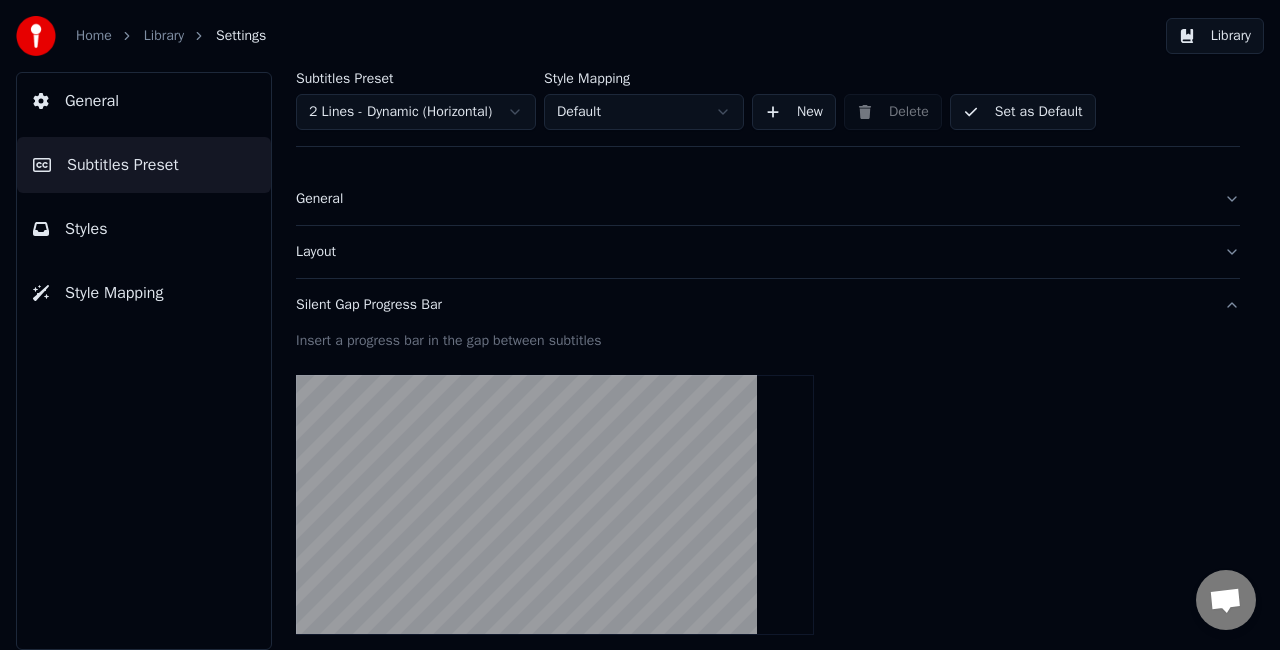 scroll, scrollTop: 0, scrollLeft: 0, axis: both 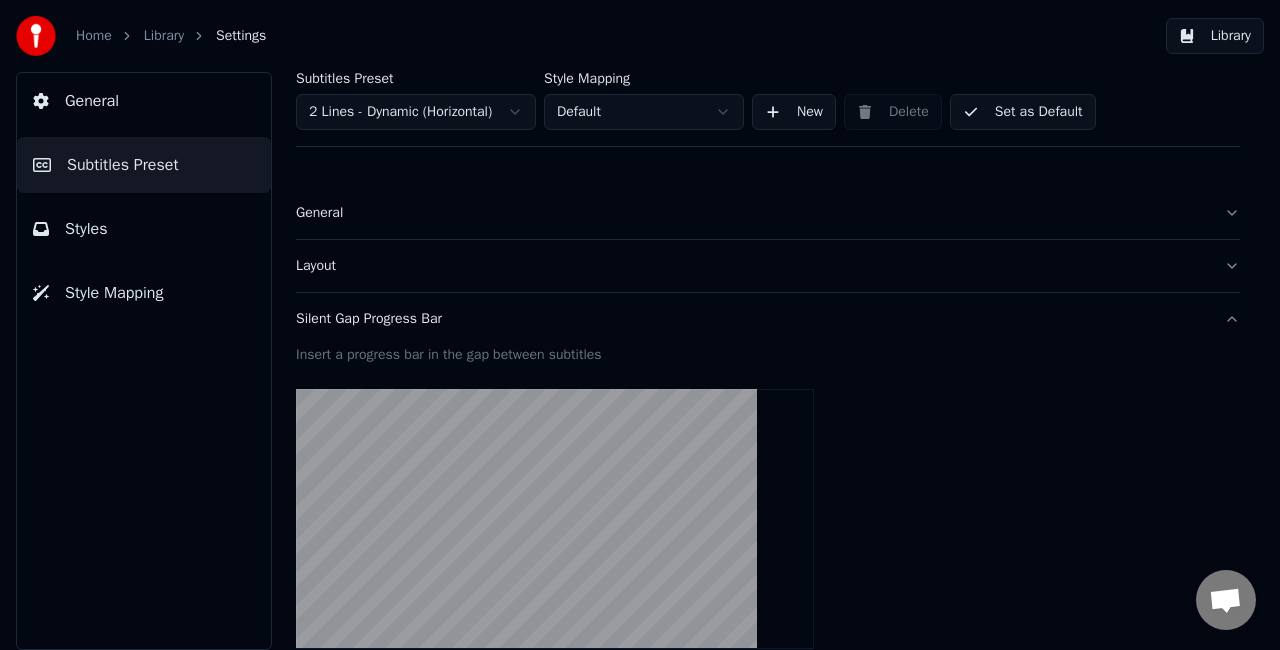 drag, startPoint x: 63, startPoint y: 270, endPoint x: 95, endPoint y: 241, distance: 43.185646 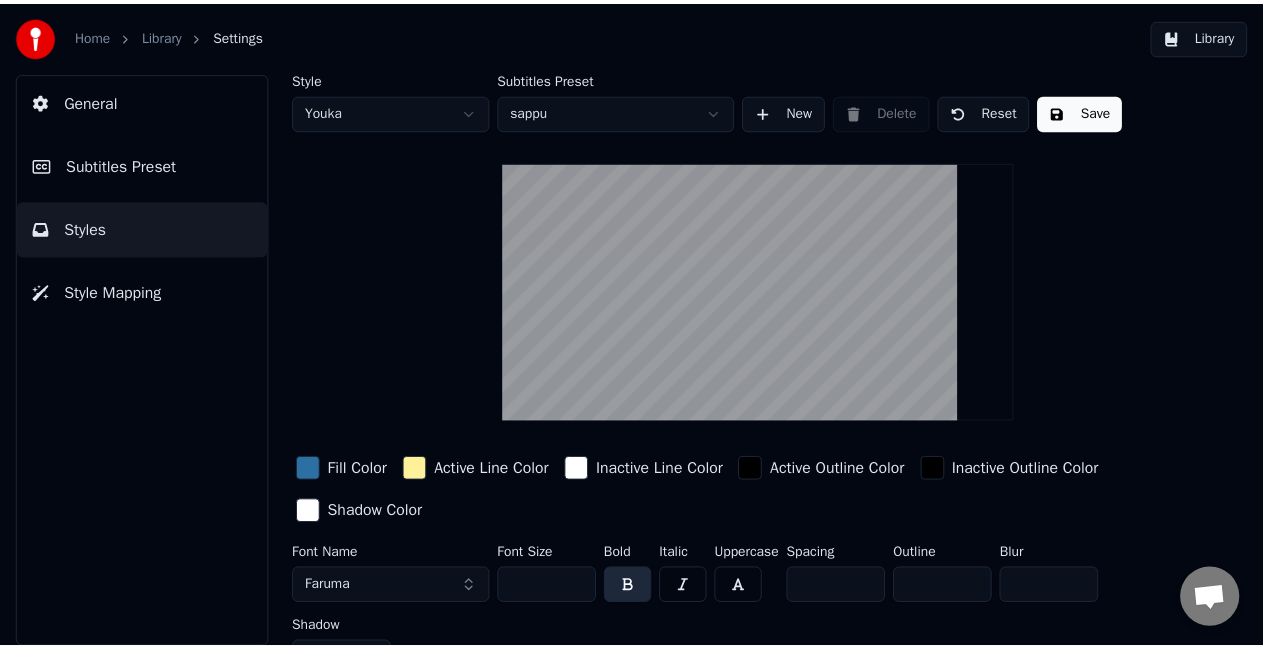 scroll, scrollTop: 34, scrollLeft: 0, axis: vertical 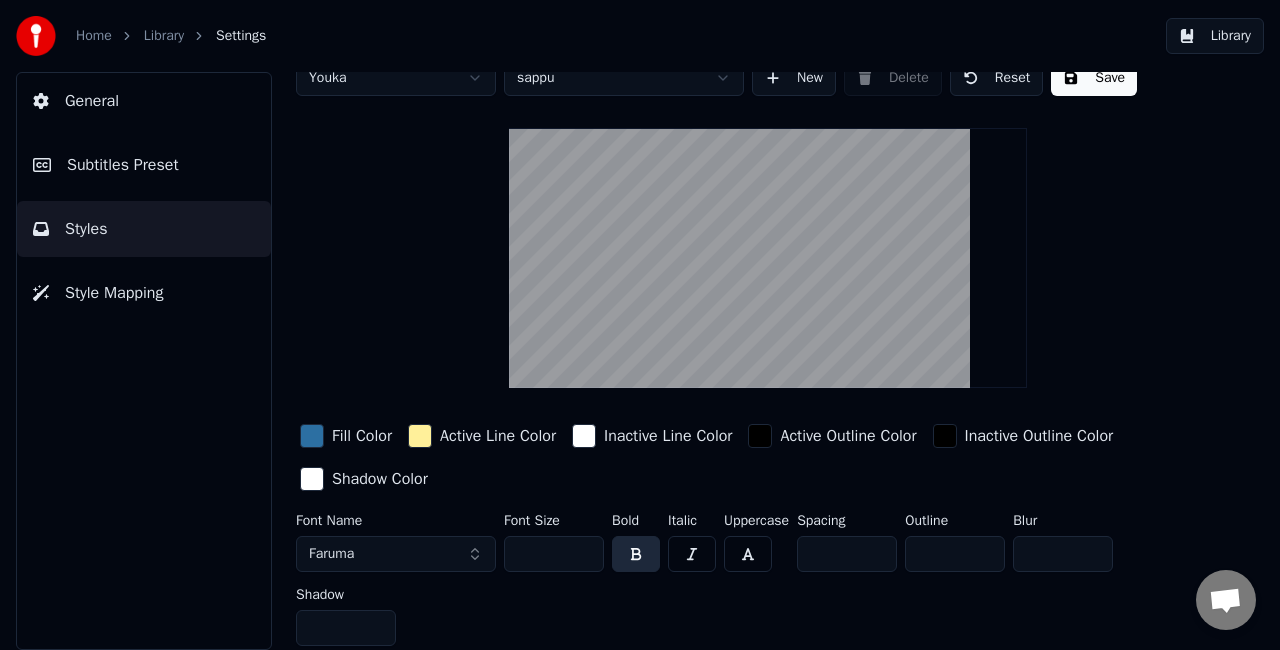 click on "*" at bounding box center [847, 554] 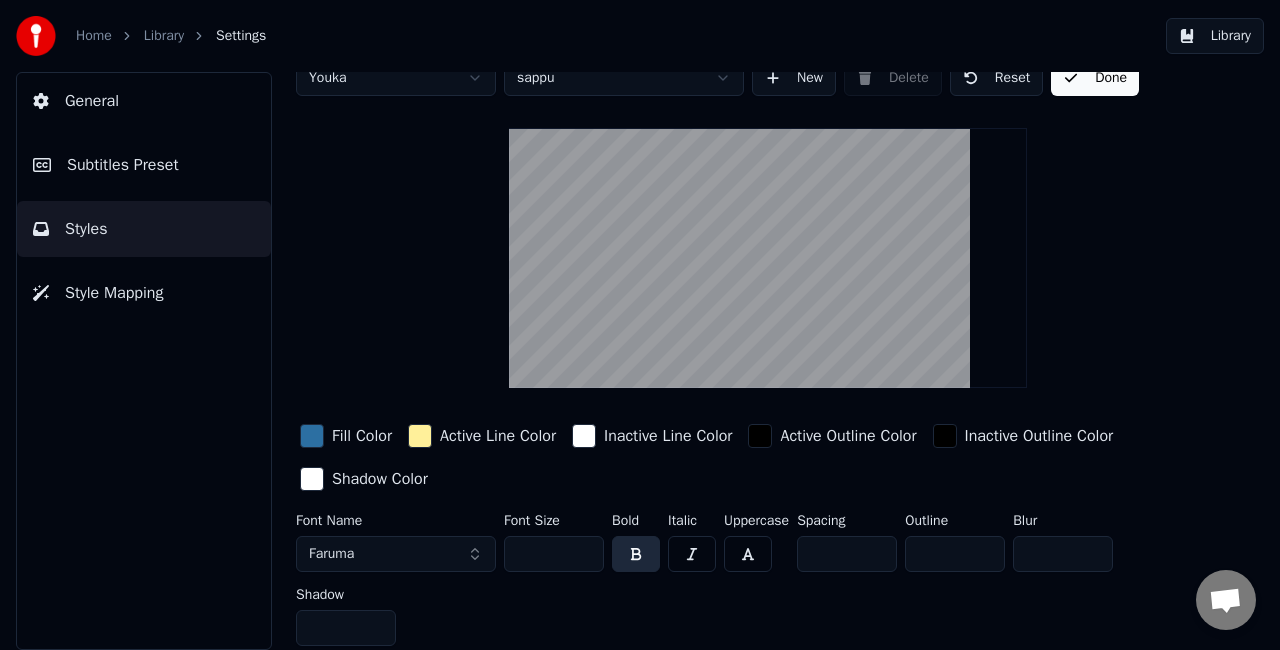click on "Library" at bounding box center (1215, 36) 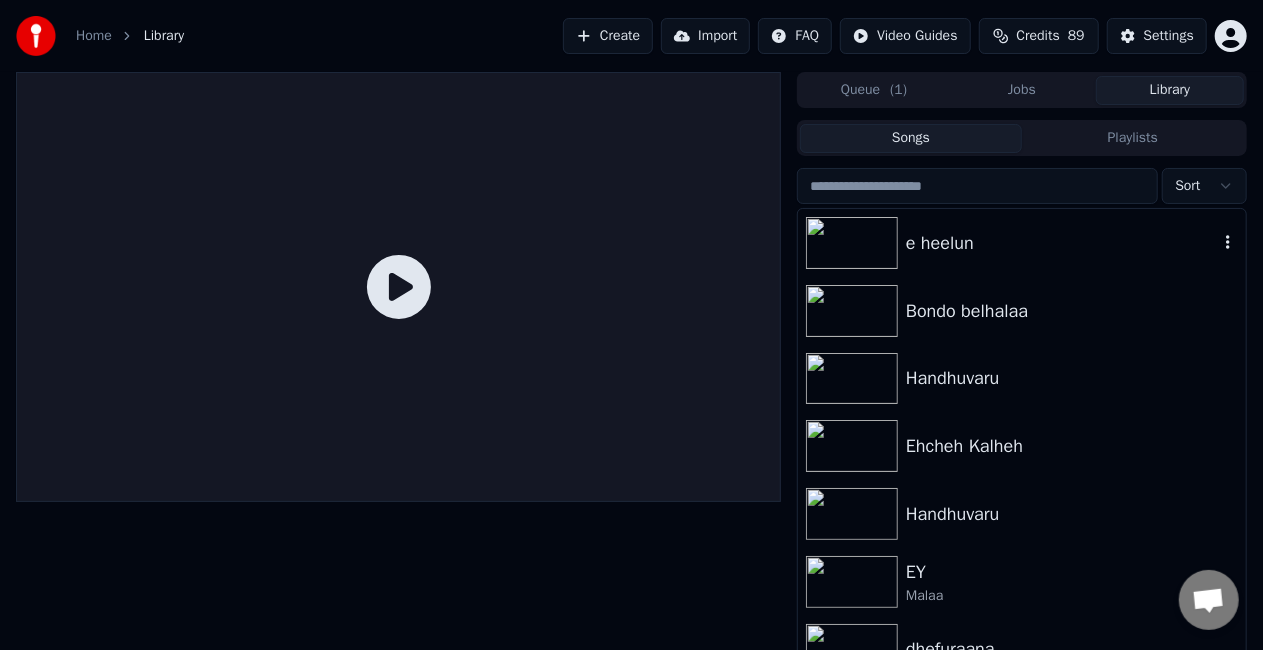 click on "e heelun" at bounding box center (1022, 243) 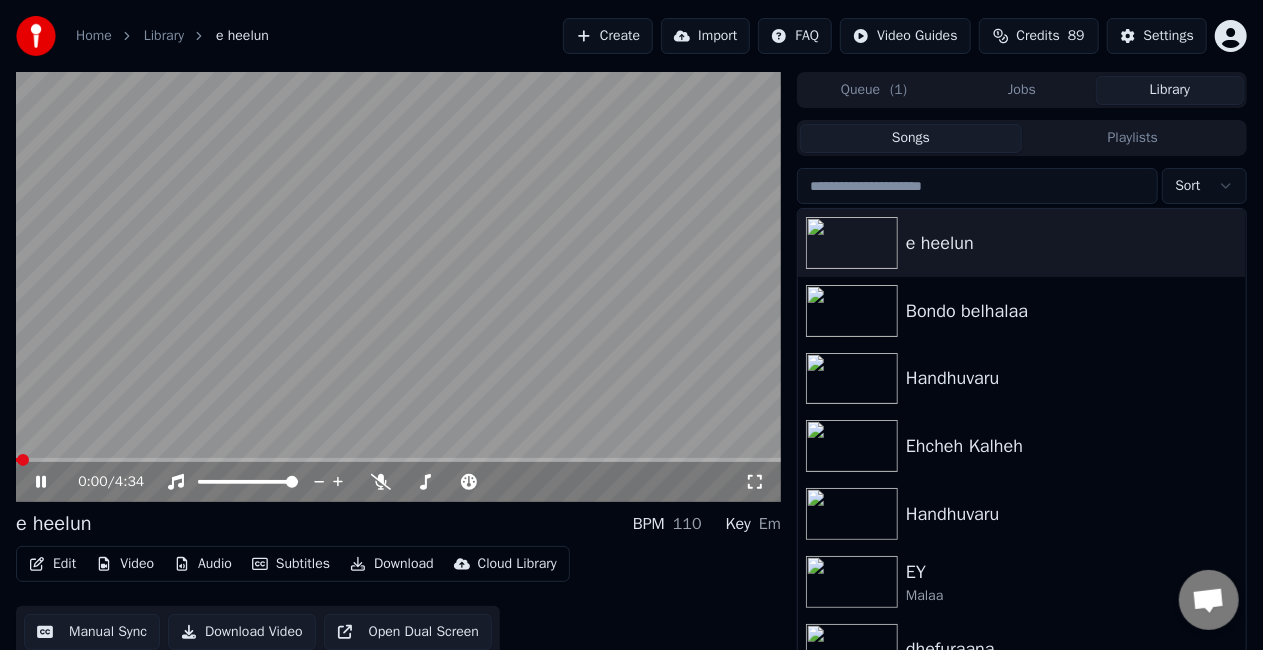 click at bounding box center [398, 287] 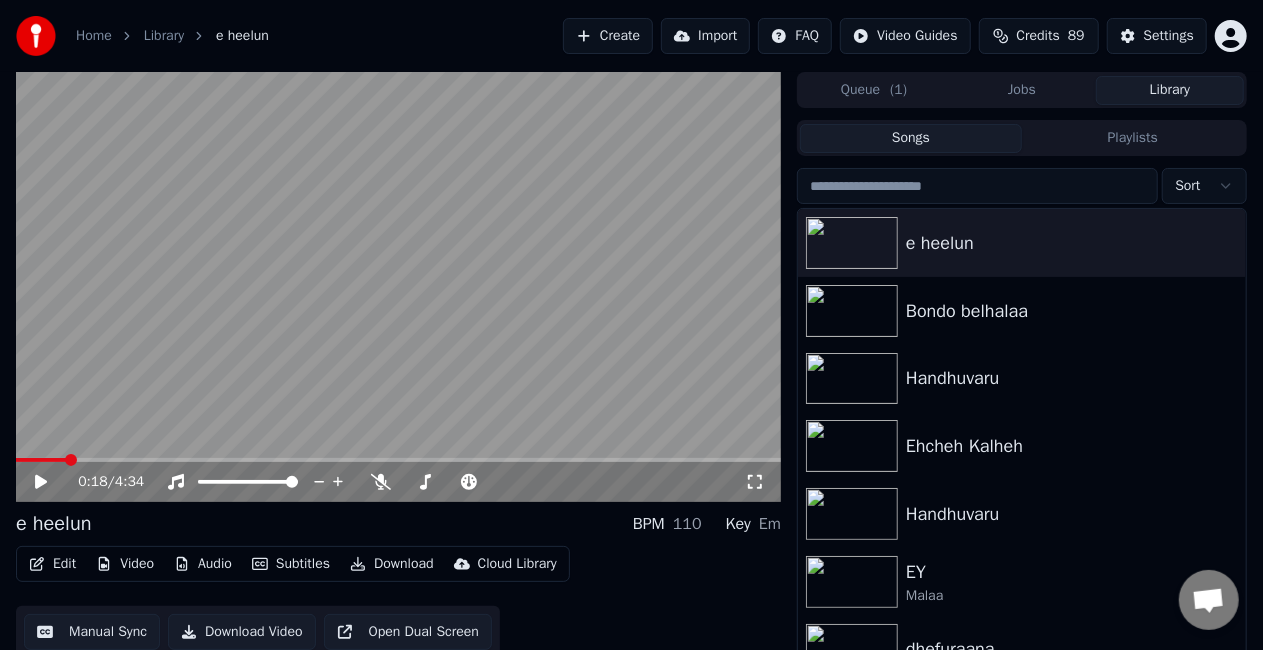click at bounding box center [398, 460] 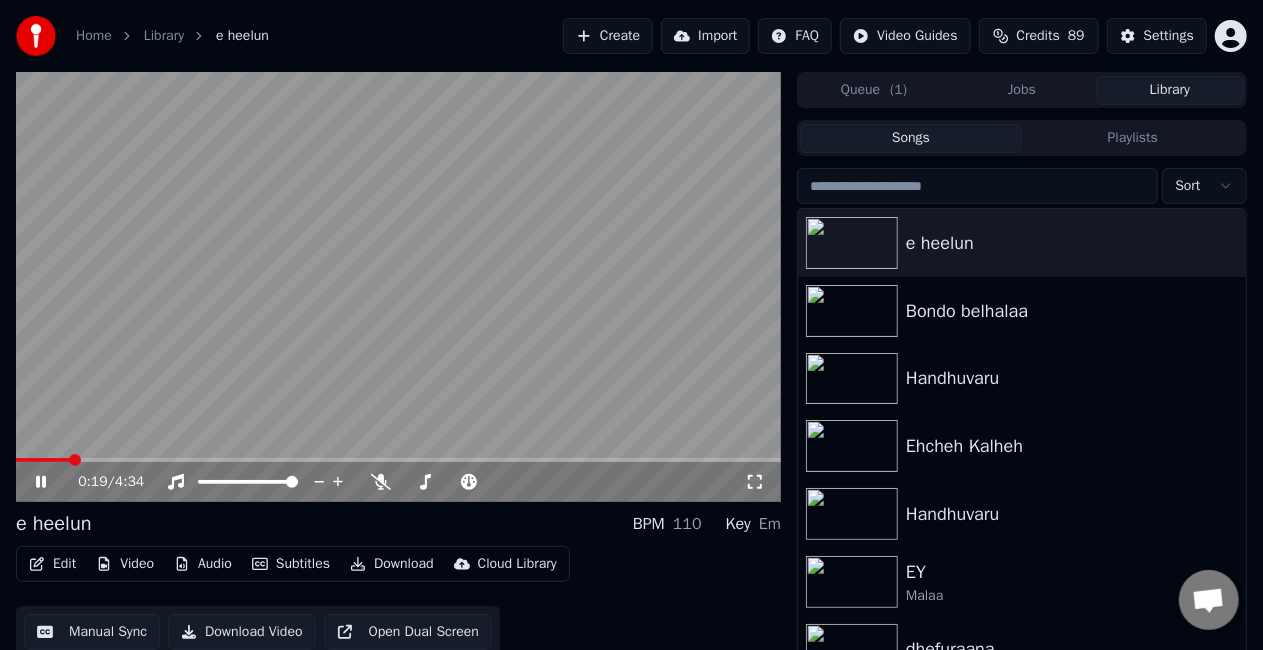 click at bounding box center (398, 460) 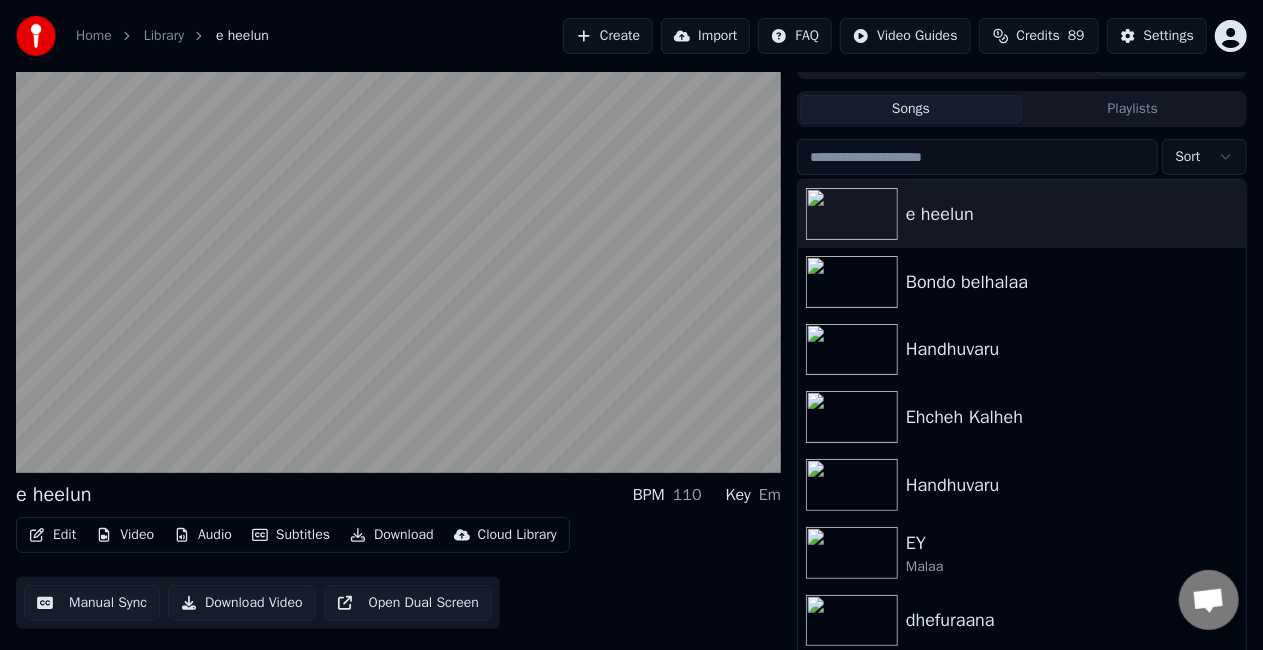 scroll, scrollTop: 45, scrollLeft: 0, axis: vertical 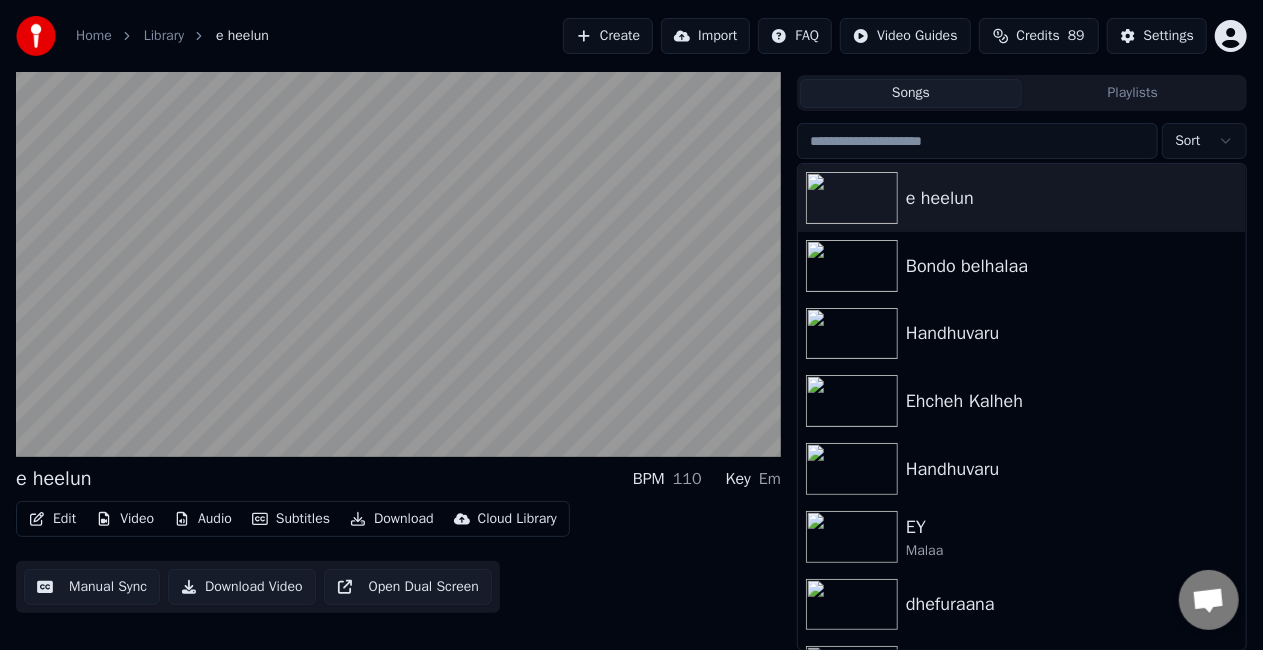 click on "Edit" at bounding box center (52, 519) 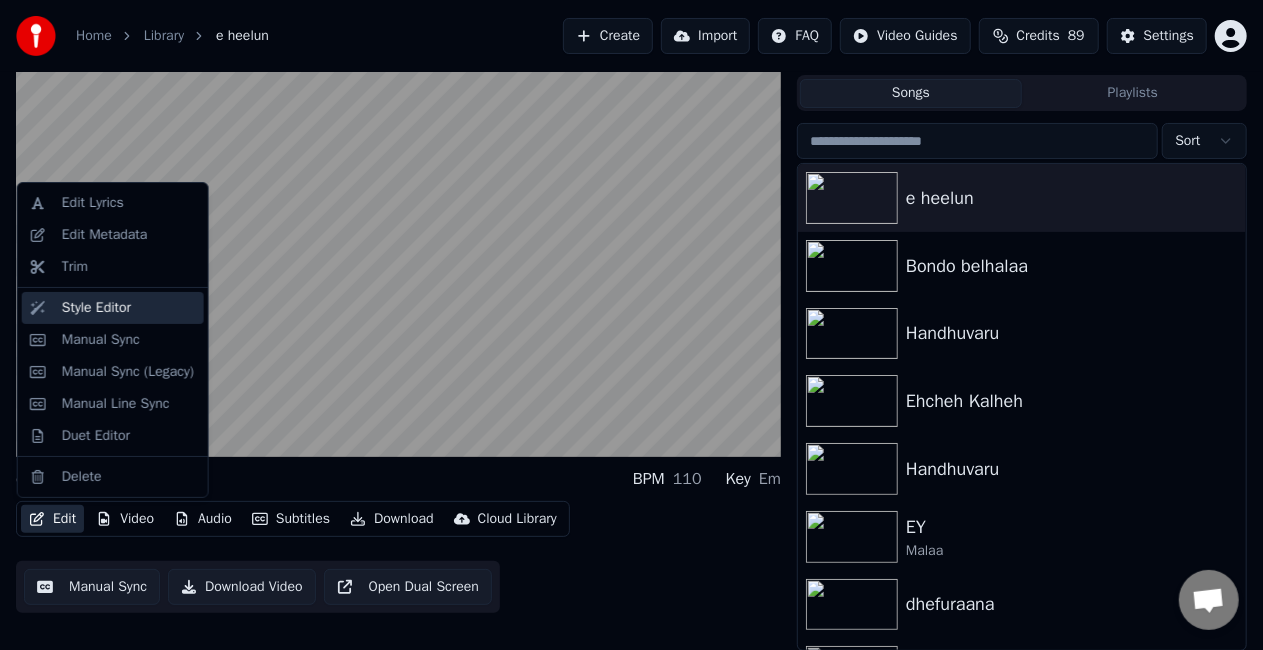 click on "Style Editor" at bounding box center [96, 308] 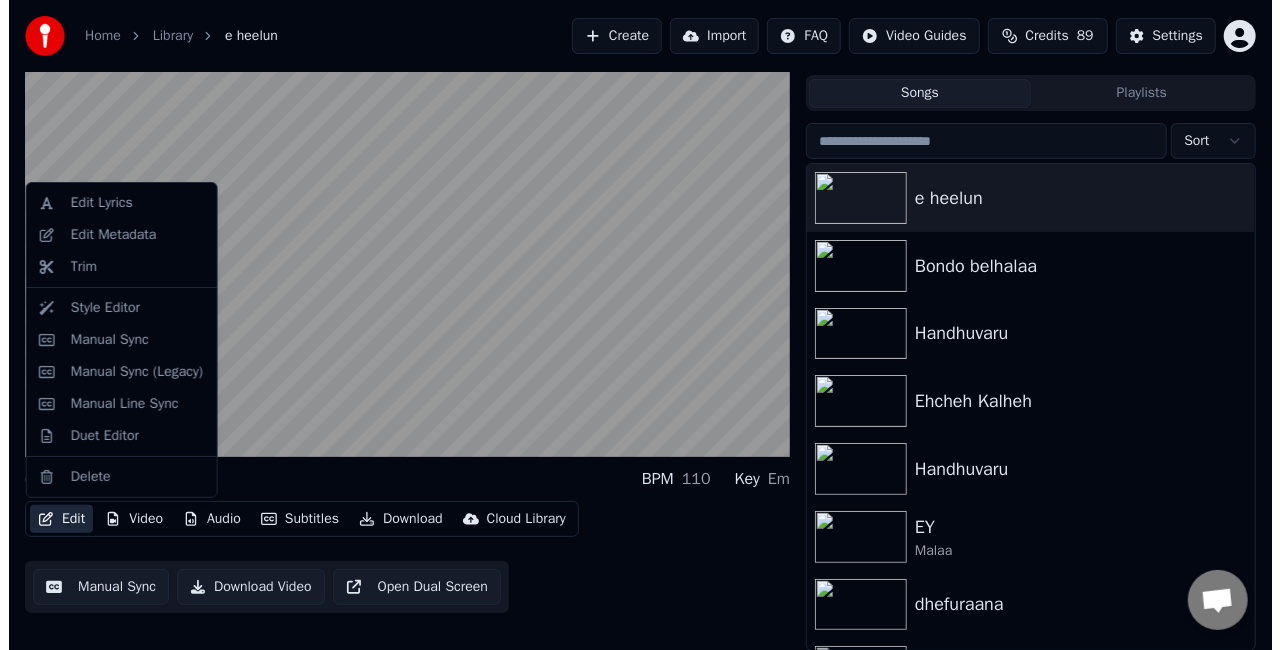 scroll, scrollTop: 0, scrollLeft: 0, axis: both 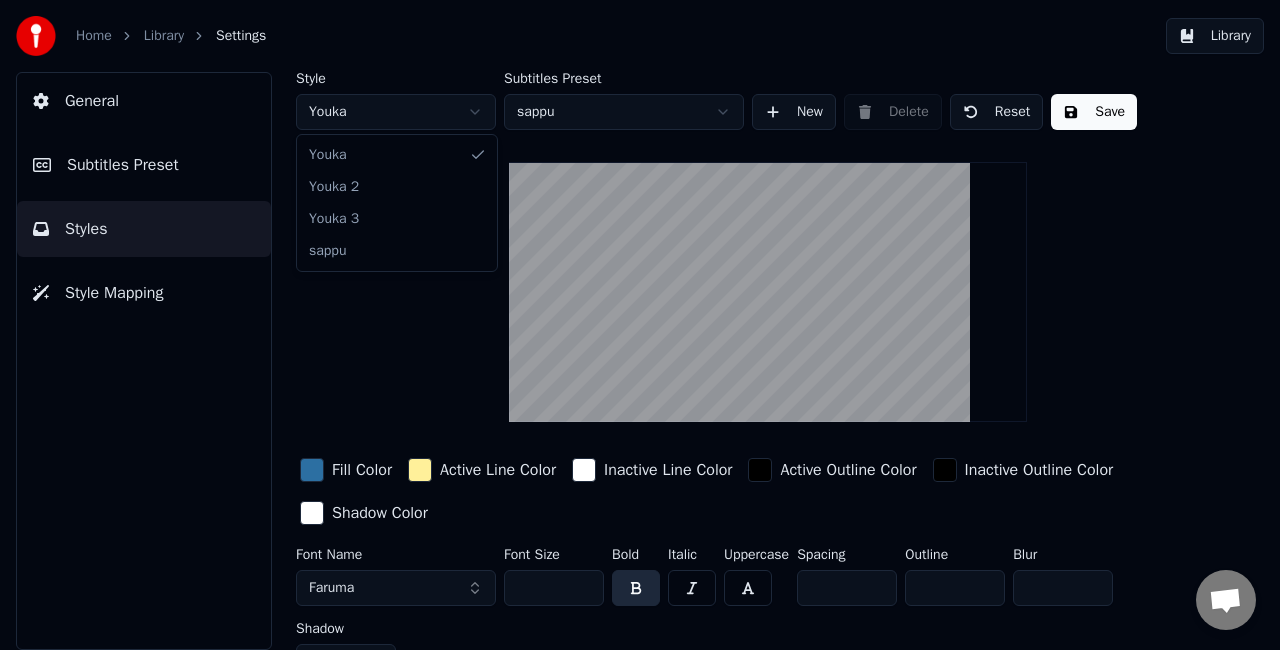 click on "Home Library Settings Library General Subtitles Preset Styles Style Mapping Style Youka Subtitles Preset sappu New Delete Reset Save Fill Color Active Line Color Inactive Line Color Active Outline Color Inactive Outline Color Shadow Color Font Name Faruma Font Size *** Bold Italic Uppercase Spacing ** Outline * Blur * Shadow * Youka Youka 2 Youka 3 sappu" at bounding box center (640, 325) 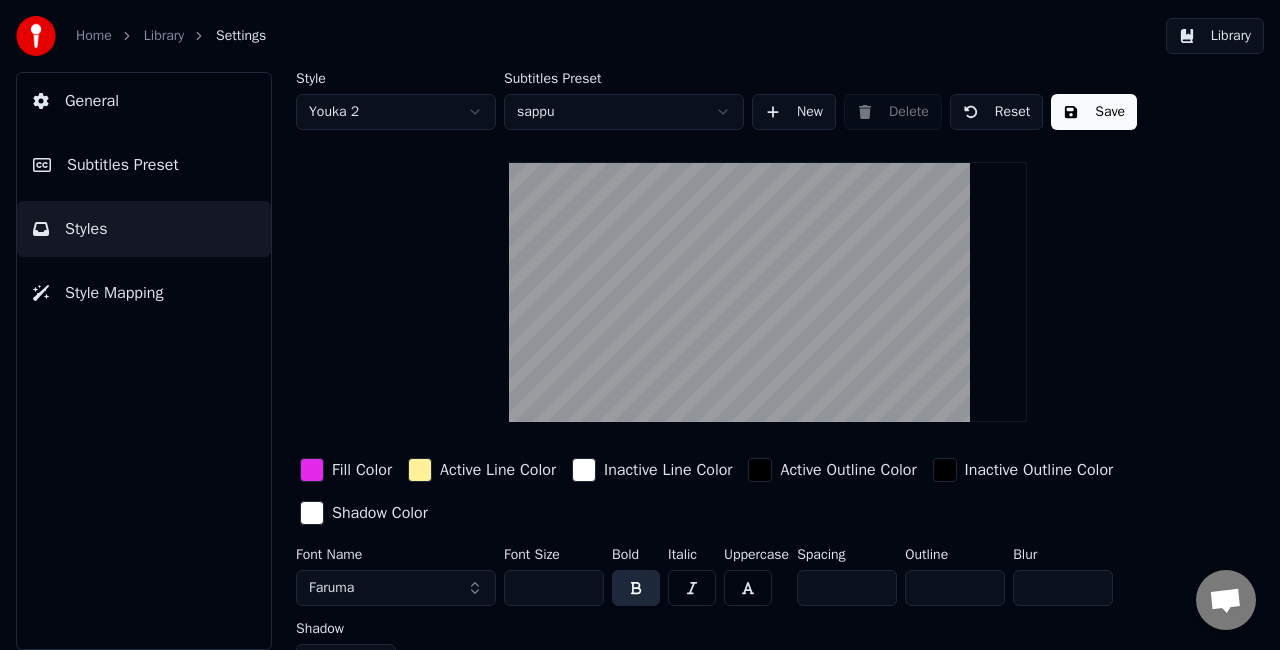 click on "Save" at bounding box center (1094, 112) 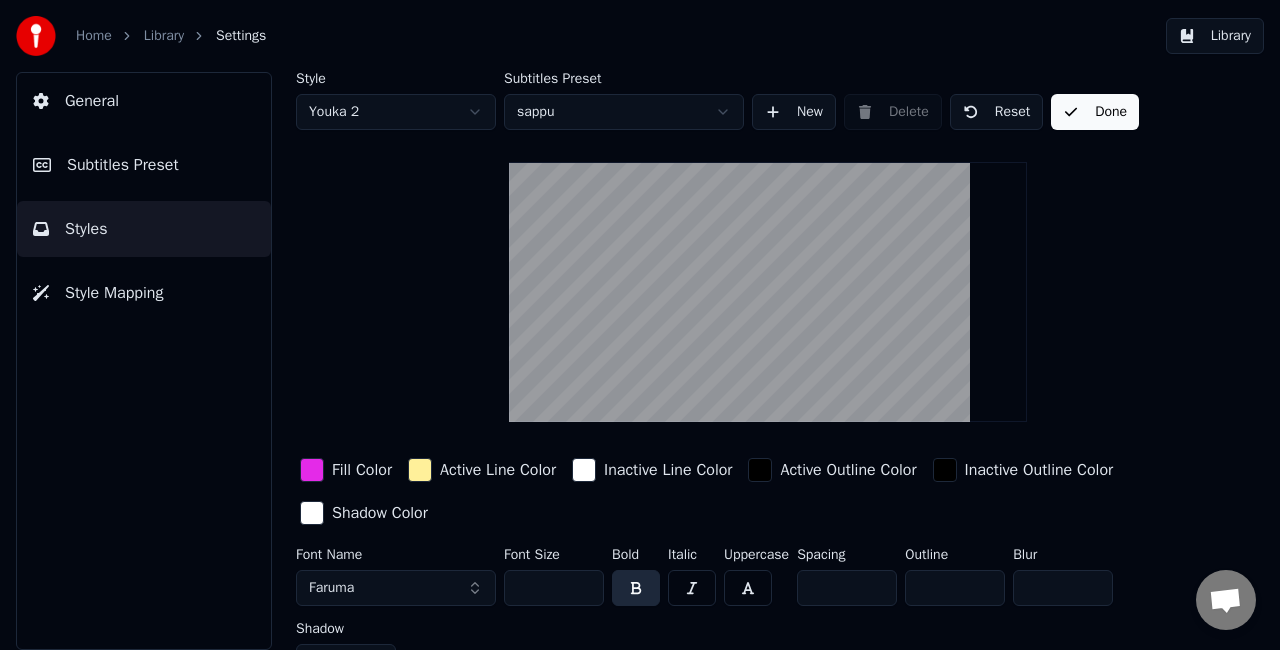 click on "Home Library Settings Library General Subtitles Preset Styles Style Mapping Style Youka 2 Subtitles Preset sappu New Delete Reset Done Fill Color Active Line Color Inactive Line Color Active Outline Color Inactive Outline Color Shadow Color Font Name Faruma Font Size *** Bold Italic Uppercase Spacing * Outline * Blur * Shadow *" at bounding box center (640, 325) 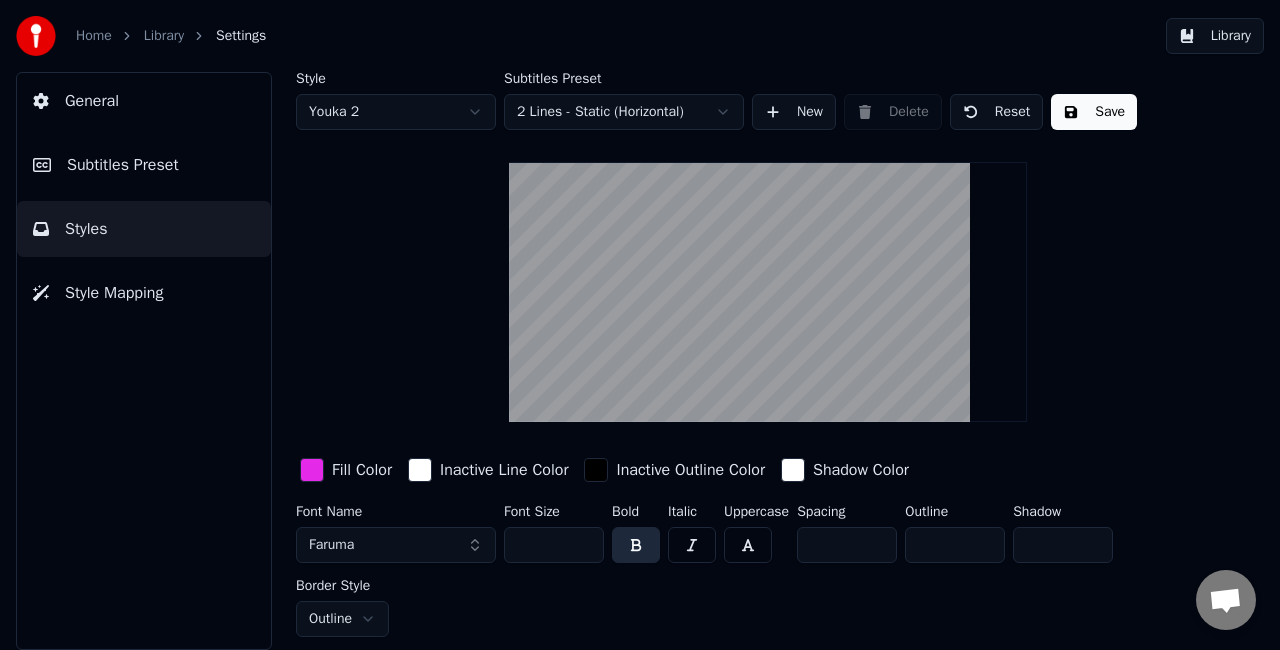 click on "Save" at bounding box center [1094, 112] 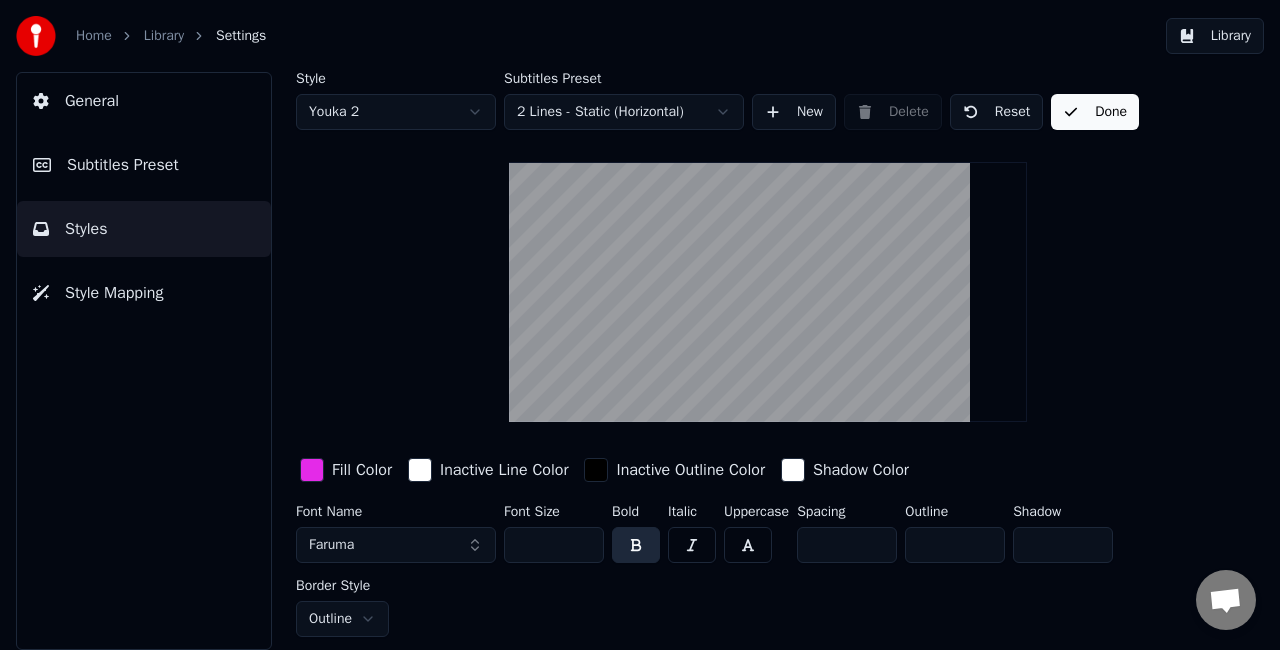 click on "Done" at bounding box center (1095, 112) 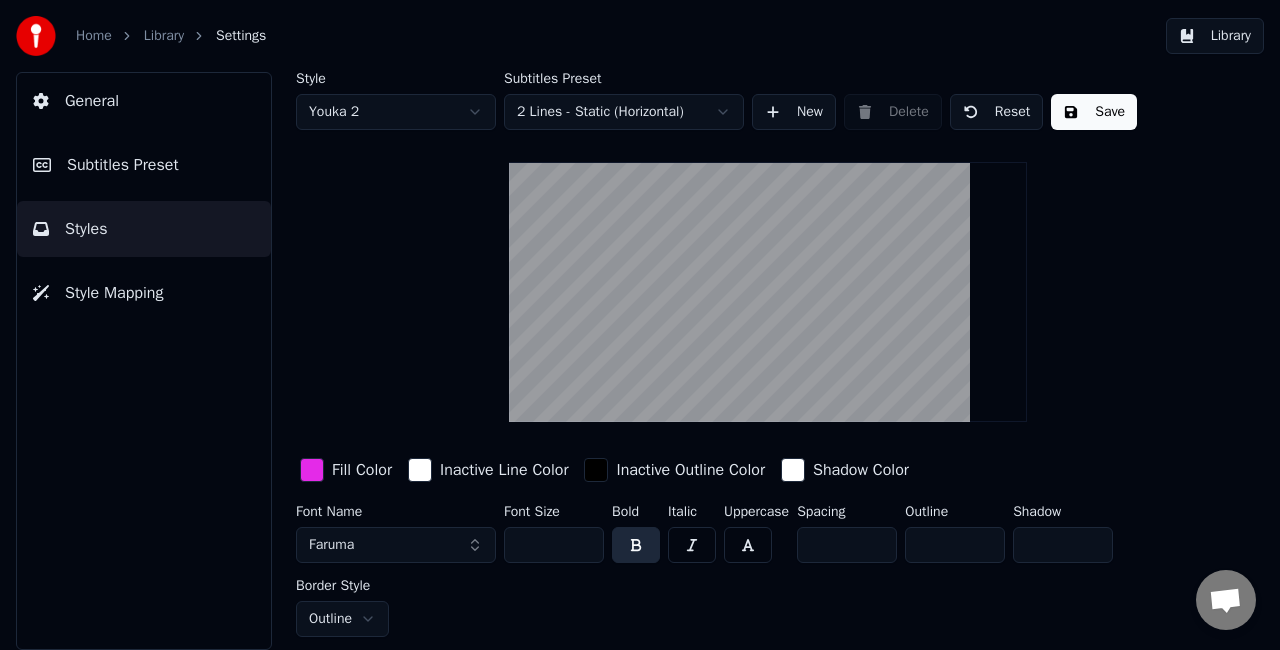 click on "Library" at bounding box center (1215, 36) 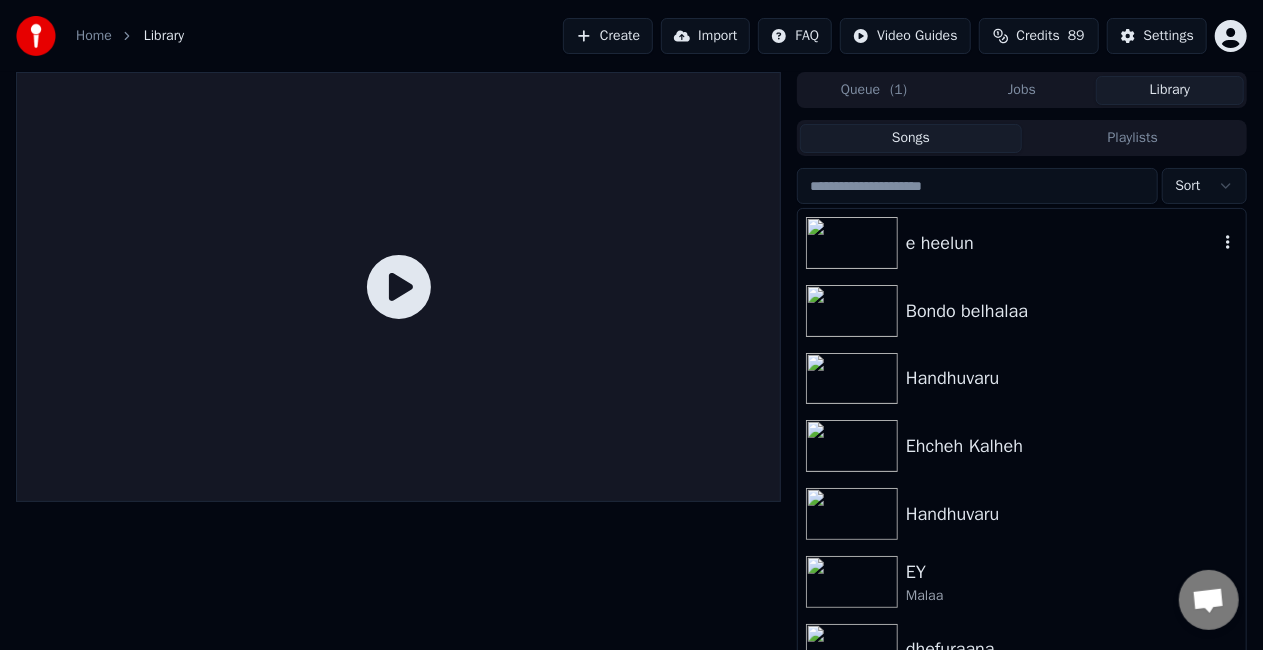 click on "e heelun" at bounding box center [1022, 243] 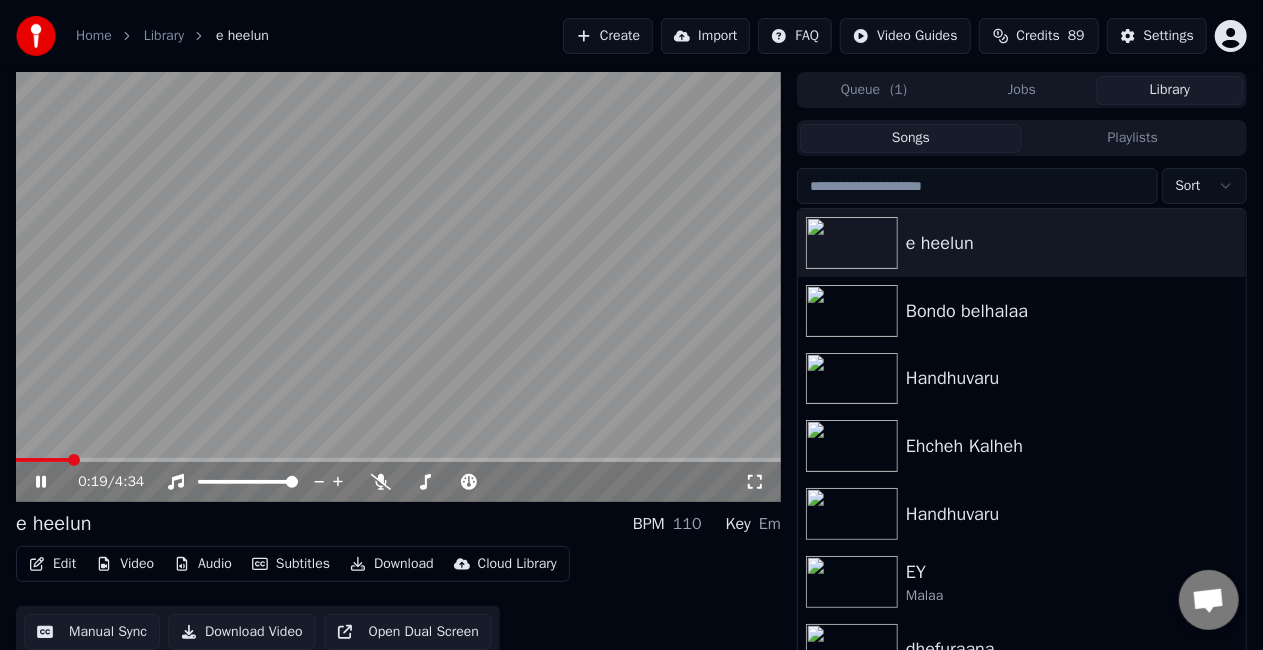 click at bounding box center (398, 460) 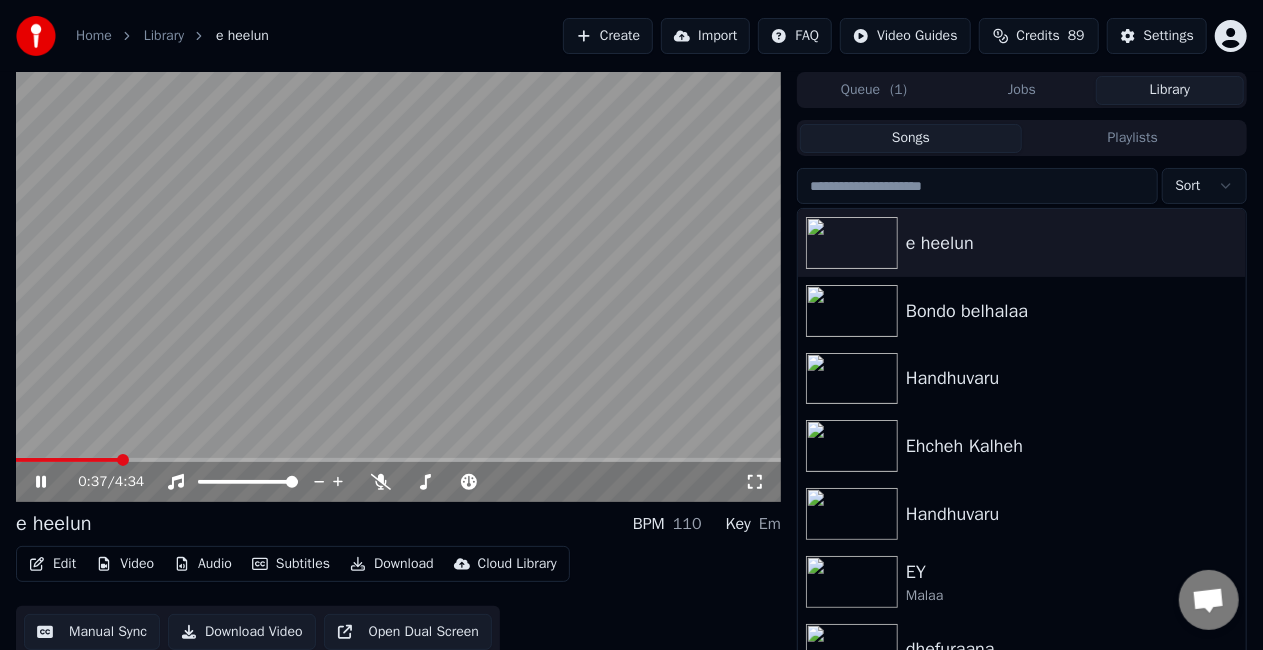 click at bounding box center (398, 460) 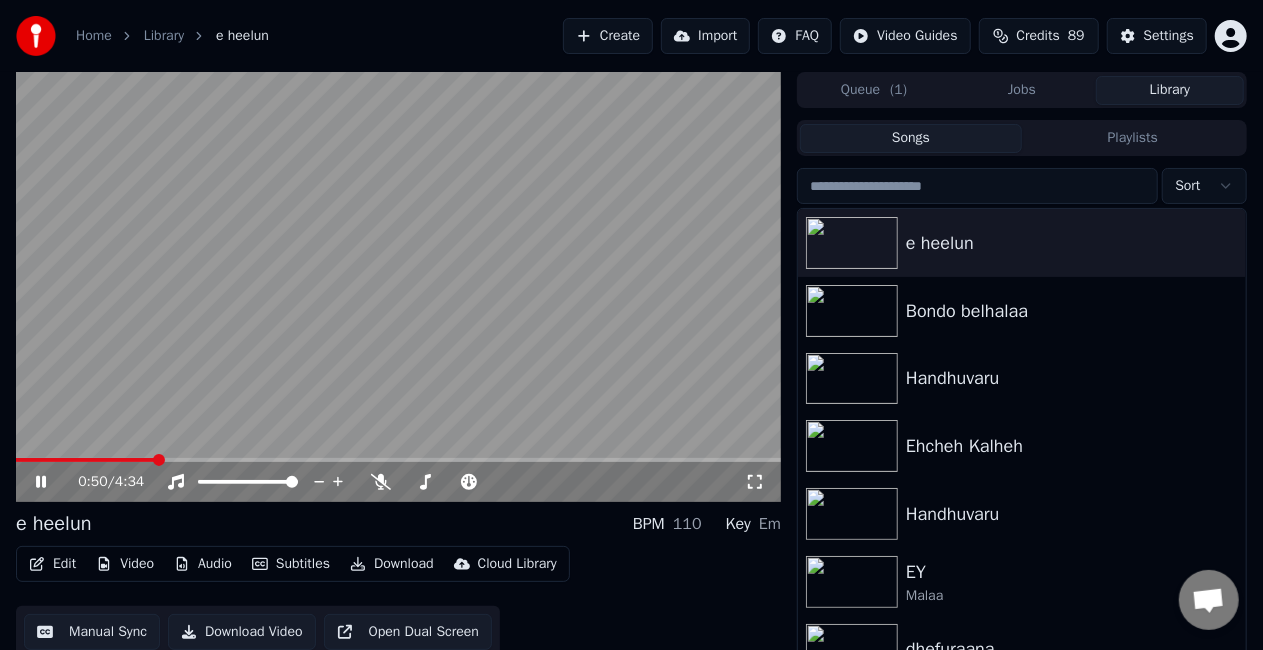 click at bounding box center [398, 460] 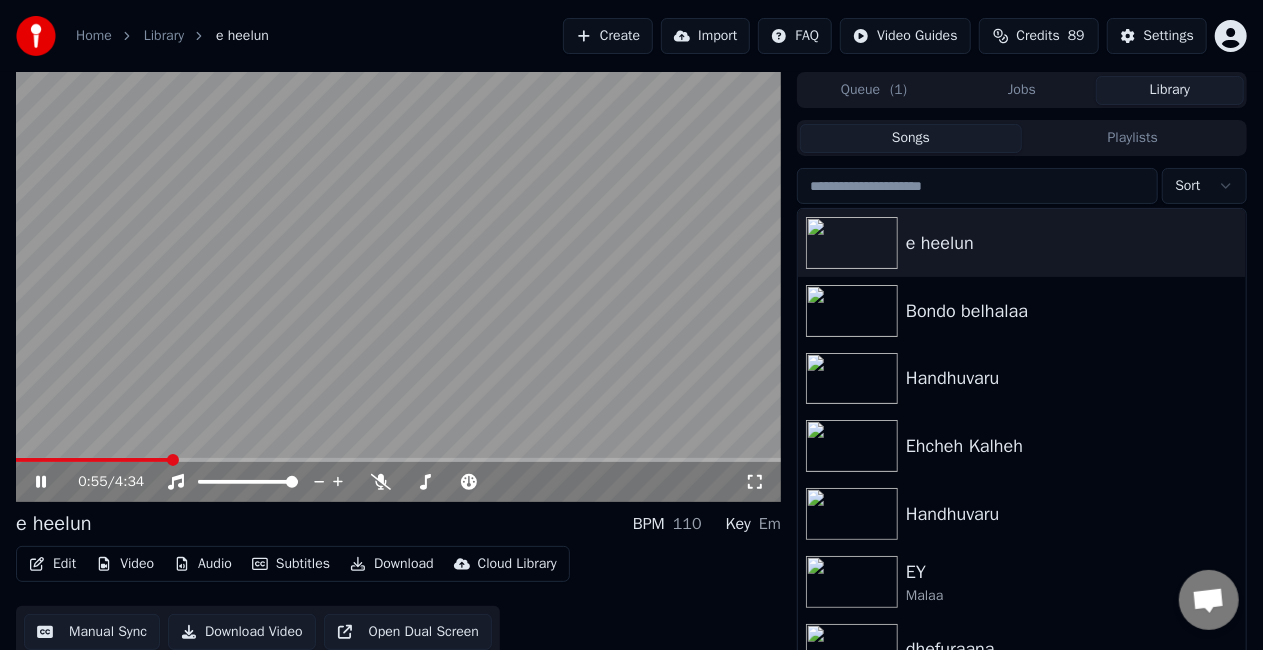 click on "Edit" at bounding box center [52, 564] 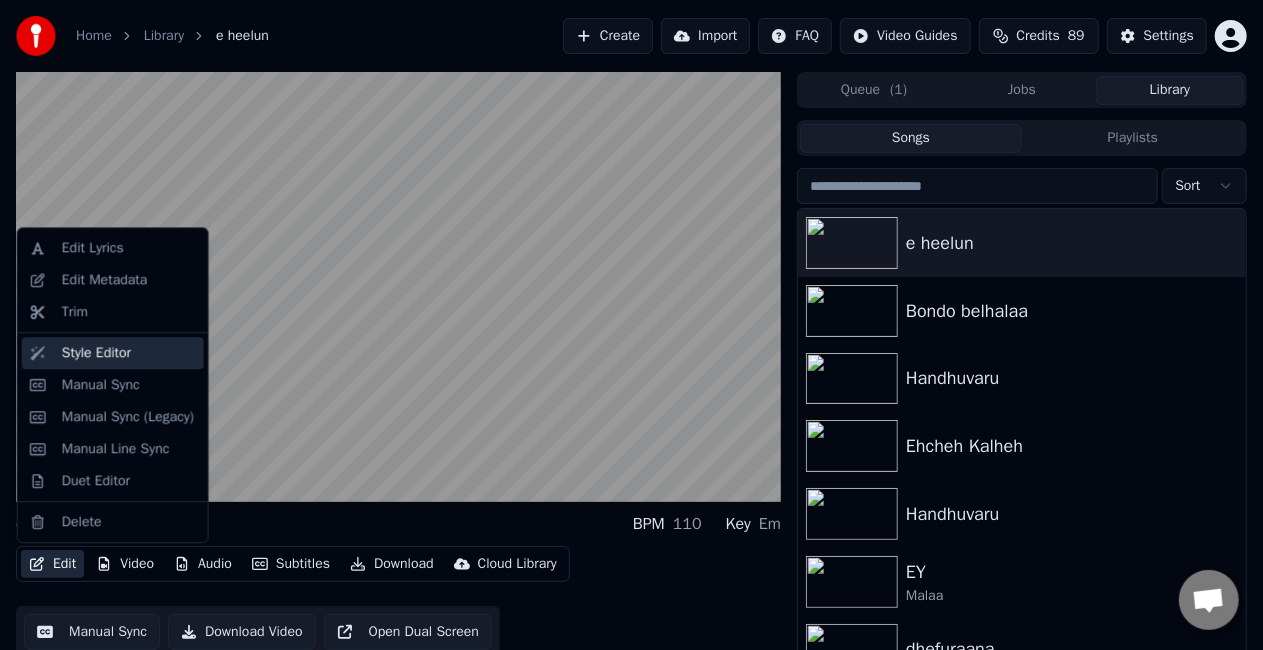 click on "Style Editor" at bounding box center [96, 353] 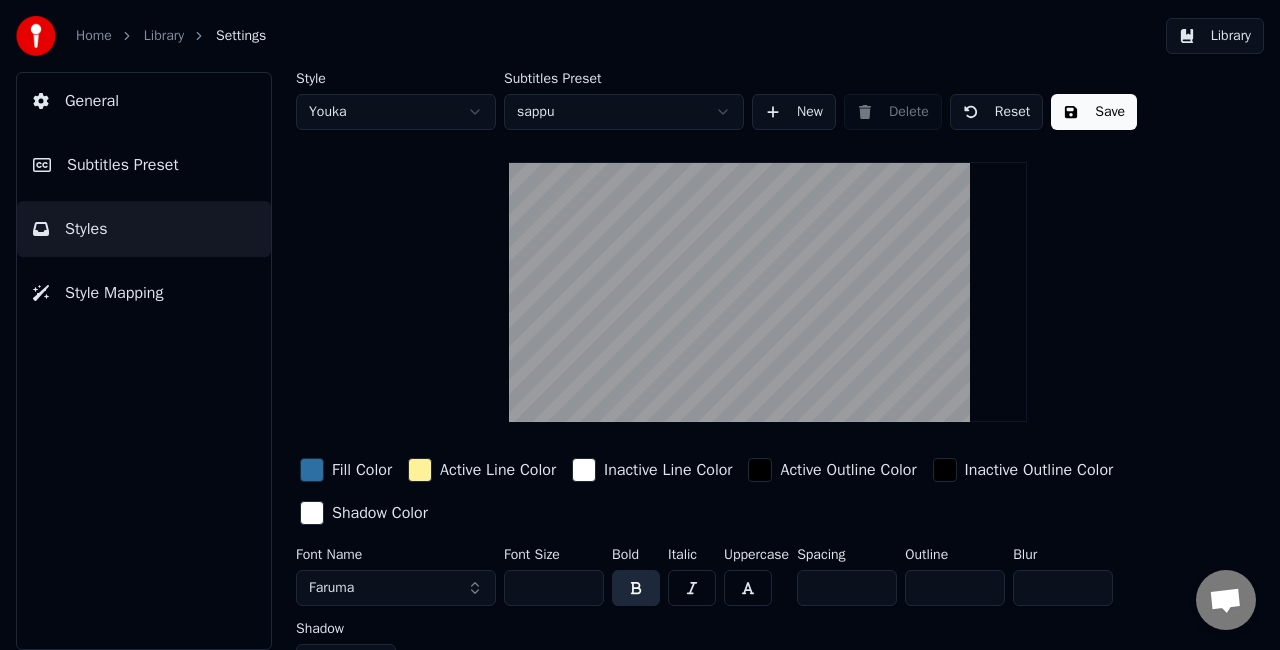 click on "Subtitles Preset" at bounding box center (123, 165) 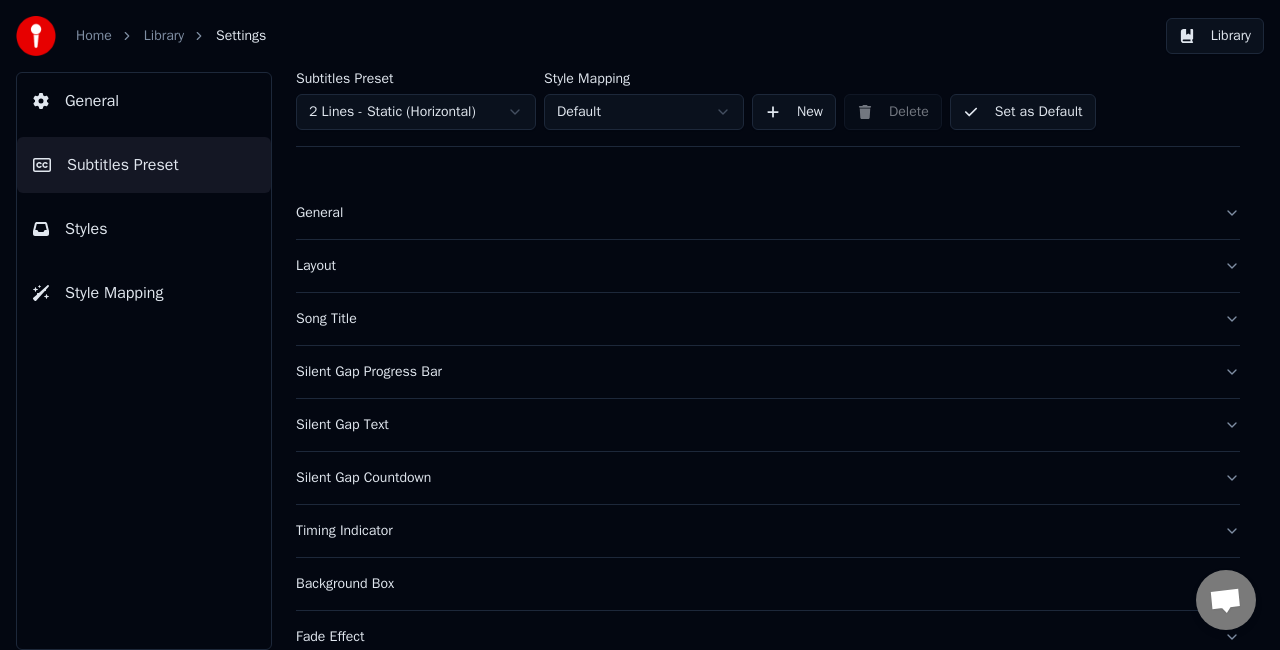 click on "Home Library Settings Library General Subtitles Preset Styles Style Mapping Subtitles Preset 2 Lines - Static (Horizontal) Style Mapping Default New Delete Set as Default General Layout Song Title Silent Gap Progress Bar Silent Gap Text Silent Gap Countdown Timing Indicator Background Box Fade Effect Offset Max Characters Per Line Auto Line Break" at bounding box center (640, 325) 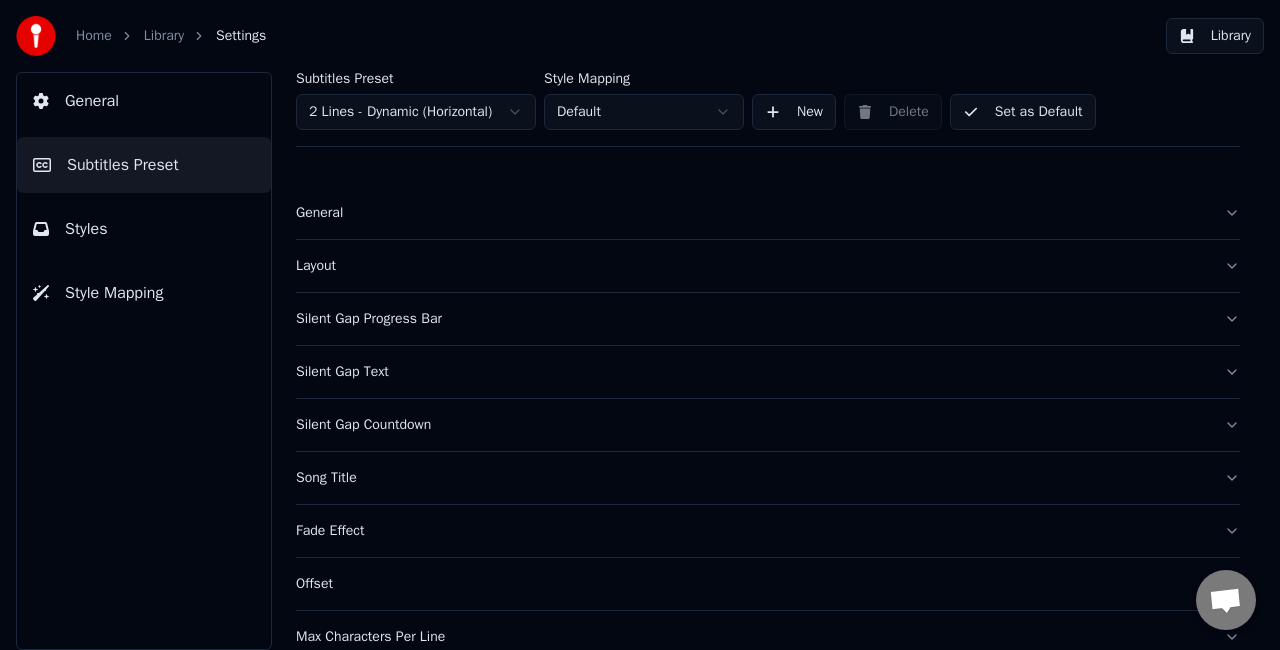 click on "Styles" at bounding box center [144, 229] 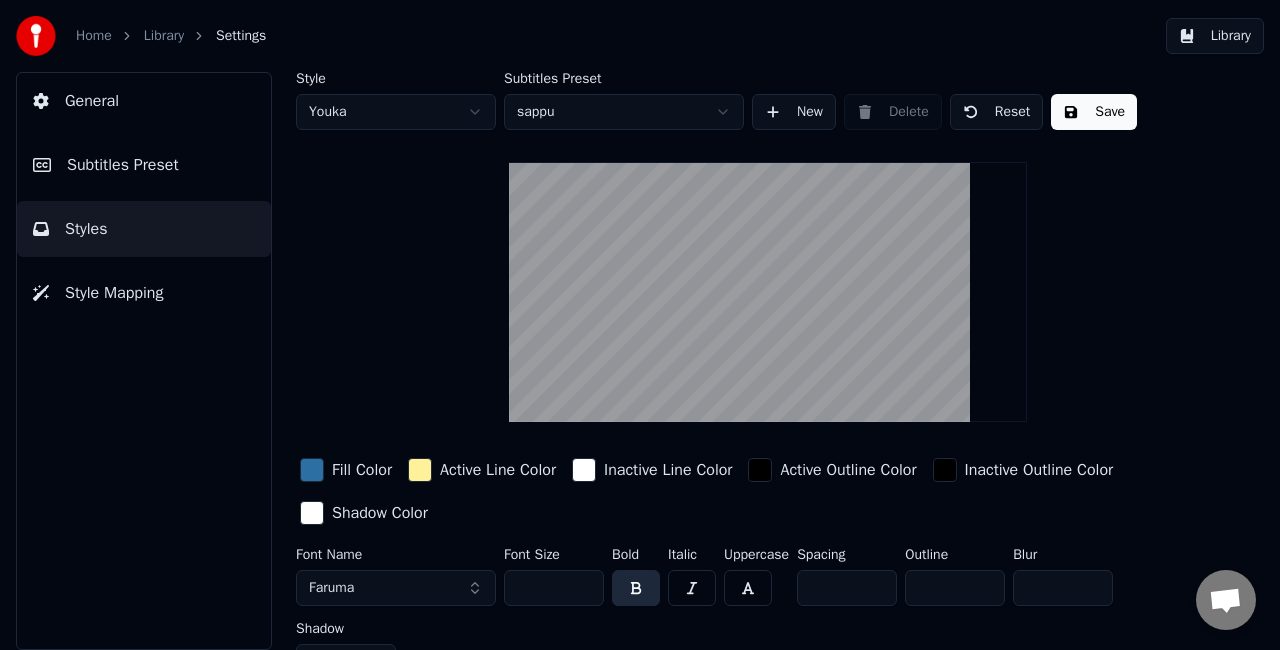 click on "Subtitles Preset" at bounding box center (123, 165) 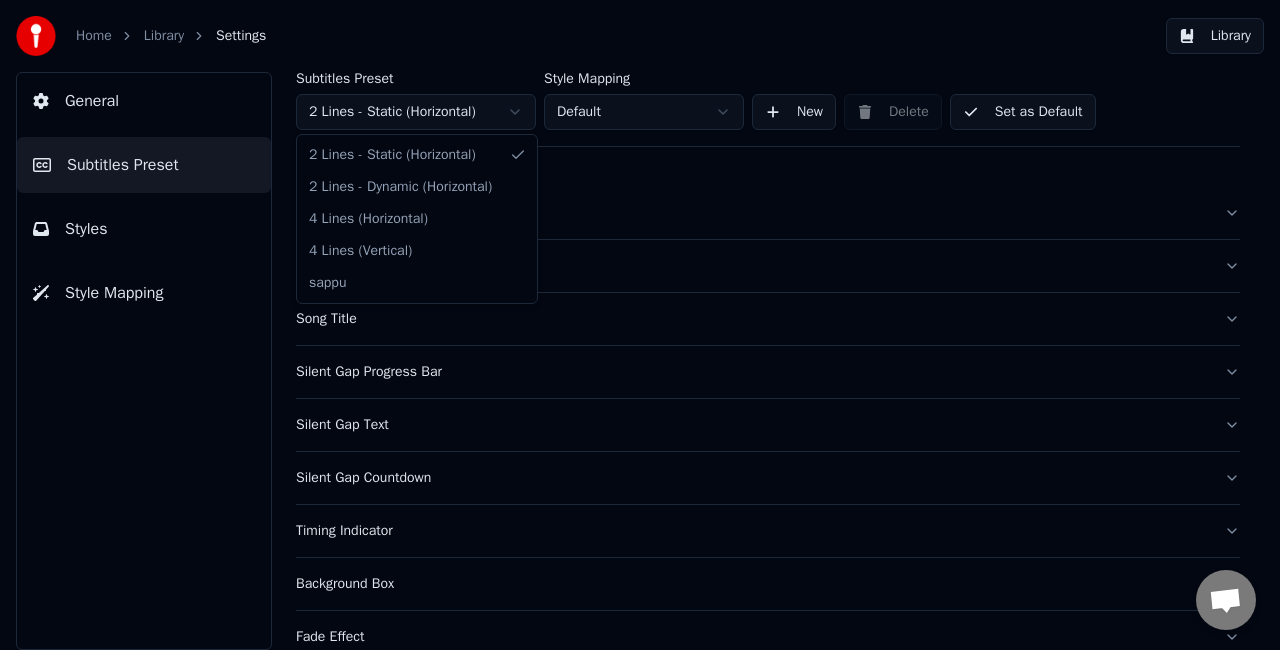 click on "Home Library Settings Library General Subtitles Preset Styles Style Mapping Subtitles Preset 2 Lines - Static (Horizontal) Style Mapping Default New Delete Set as Default General Layout Song Title Silent Gap Progress Bar Silent Gap Text Silent Gap Countdown Timing Indicator Background Box Fade Effect Offset Max Characters Per Line Auto Line Break 2 Lines - Static (Horizontal) 2 Lines - Dynamic (Horizontal) 4 Lines (Horizontal) 4 Lines (Vertical) sappu" at bounding box center (640, 325) 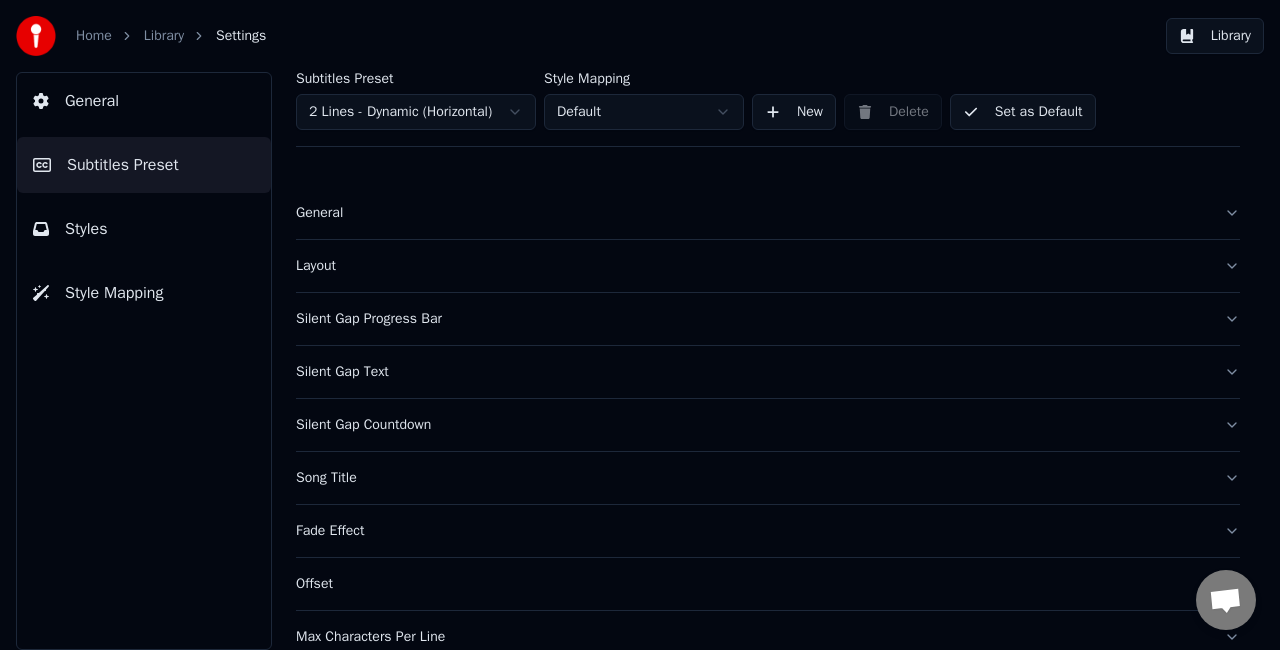 click on "Set as Default" at bounding box center [1023, 112] 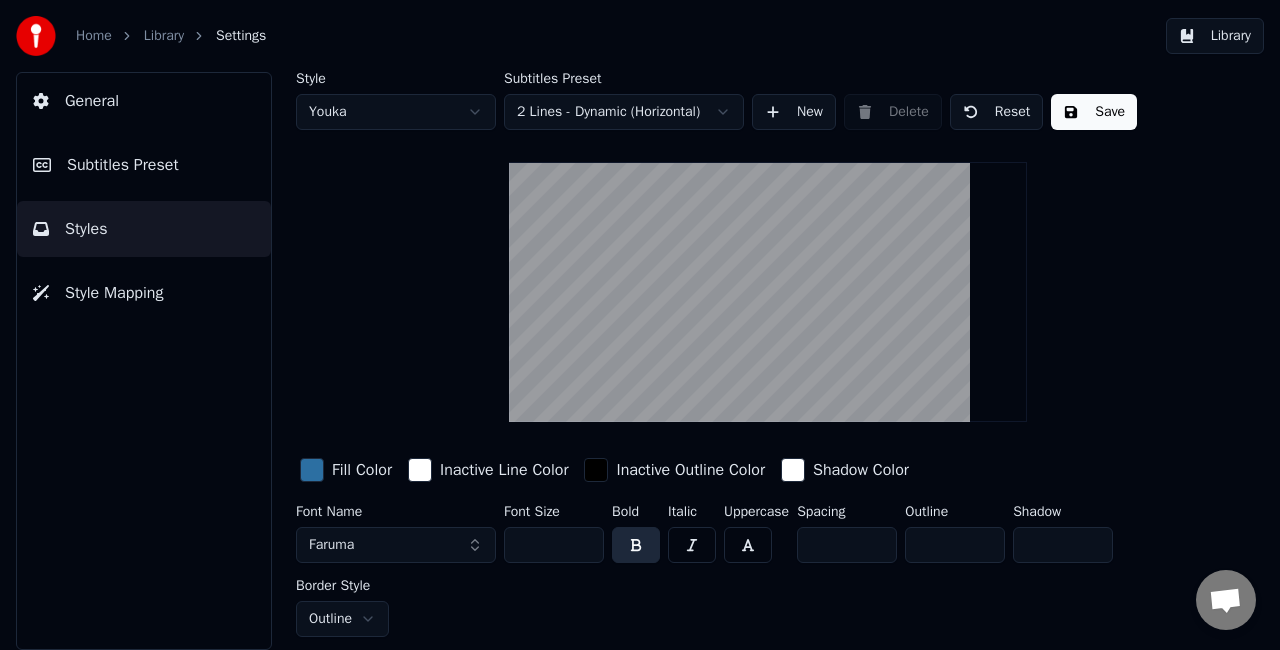 click on "Save" at bounding box center (1094, 112) 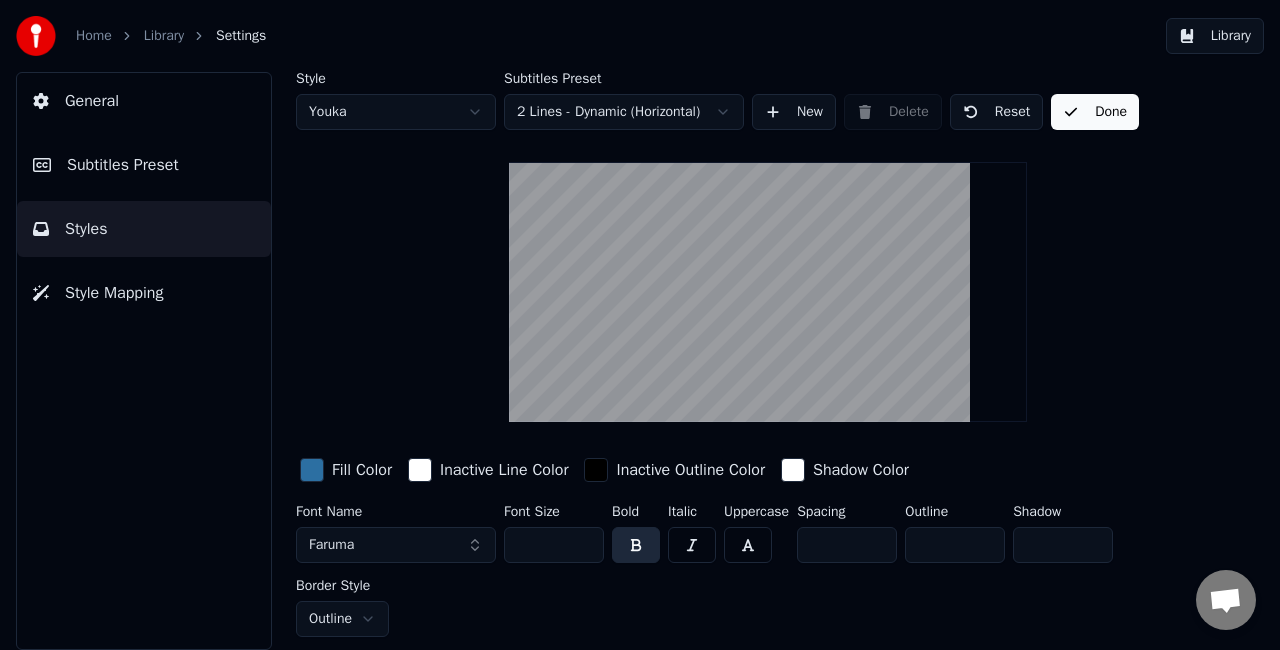 click on "Library" at bounding box center [1215, 36] 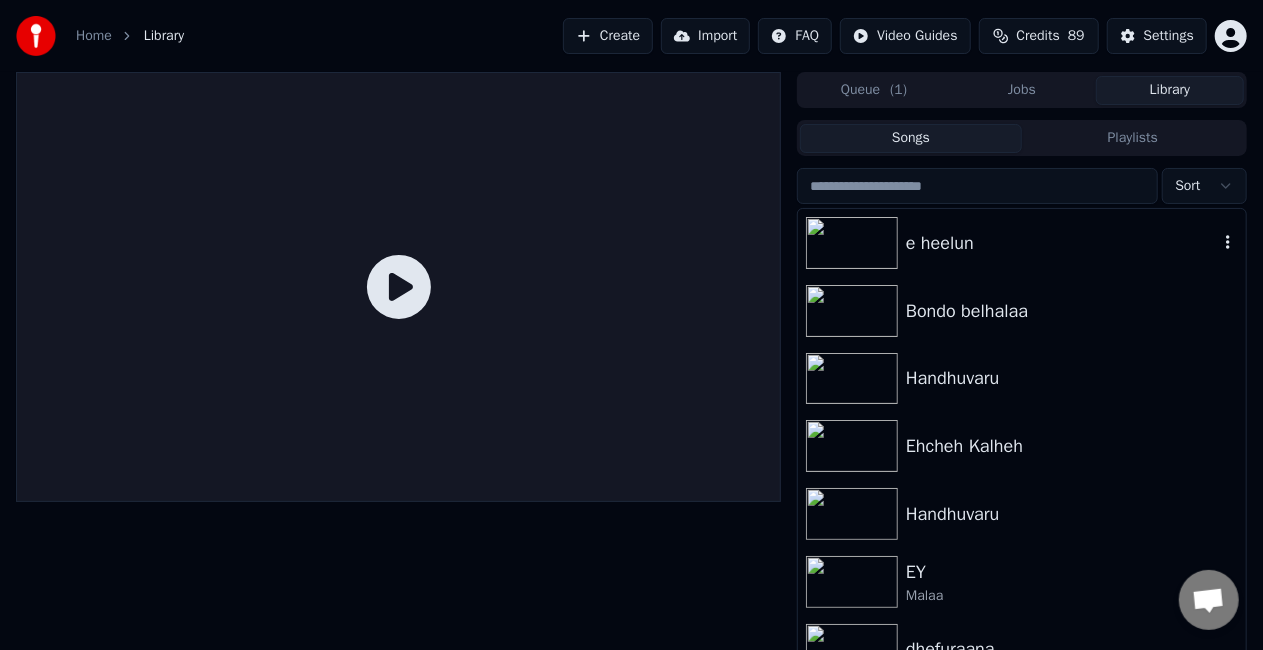 click on "e heelun" at bounding box center [1062, 243] 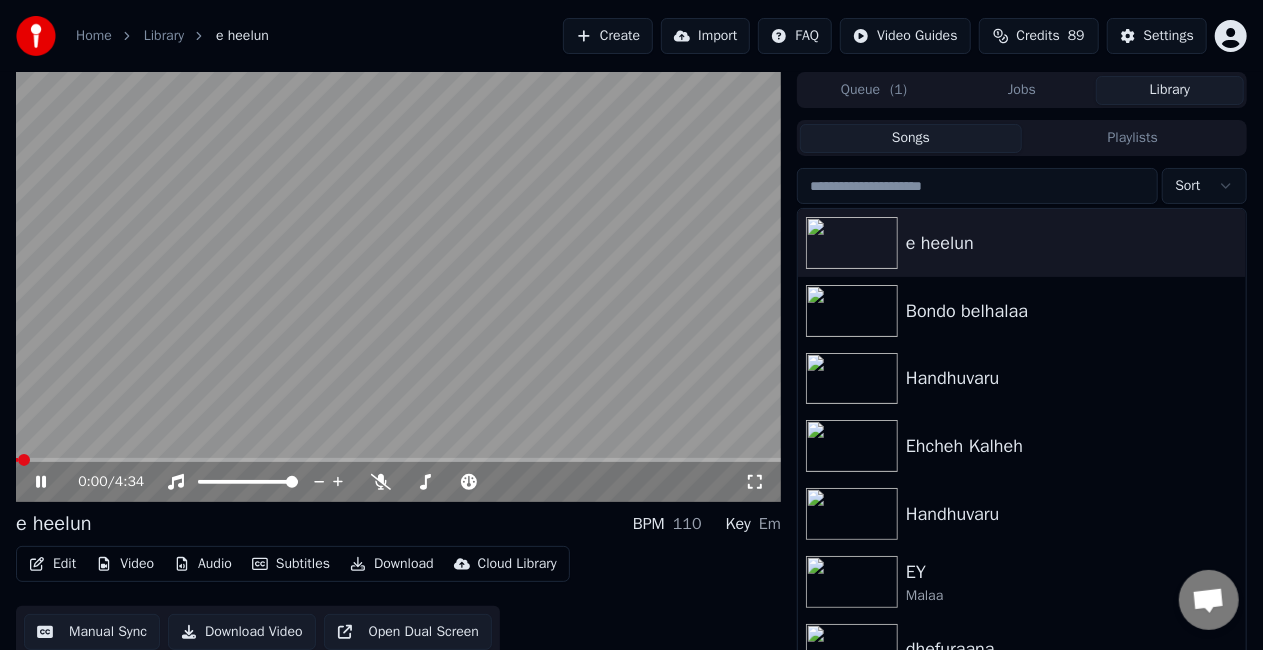 click at bounding box center (398, 460) 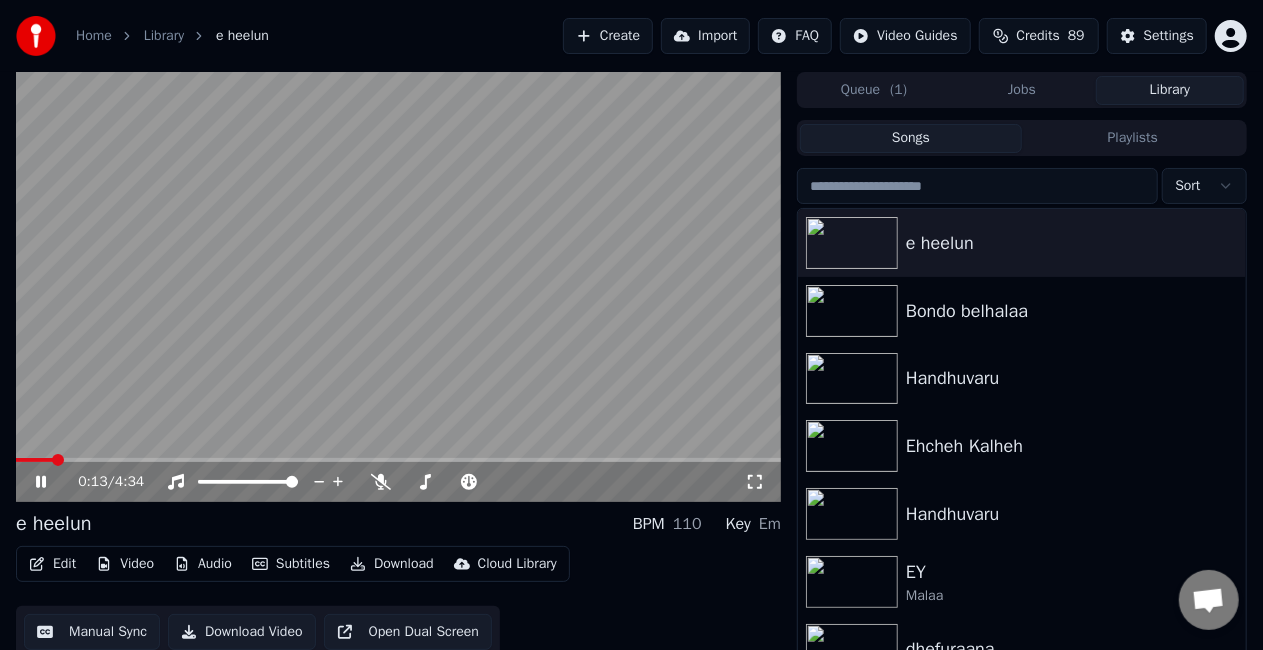 click at bounding box center [398, 287] 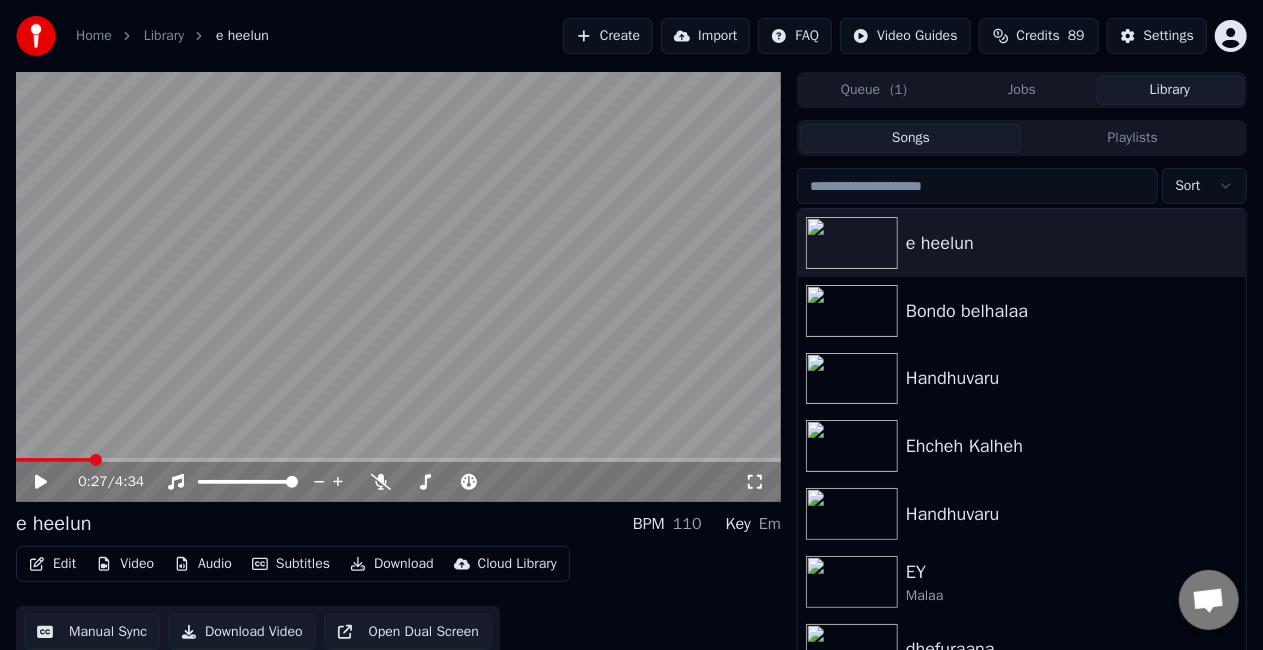 click at bounding box center (398, 460) 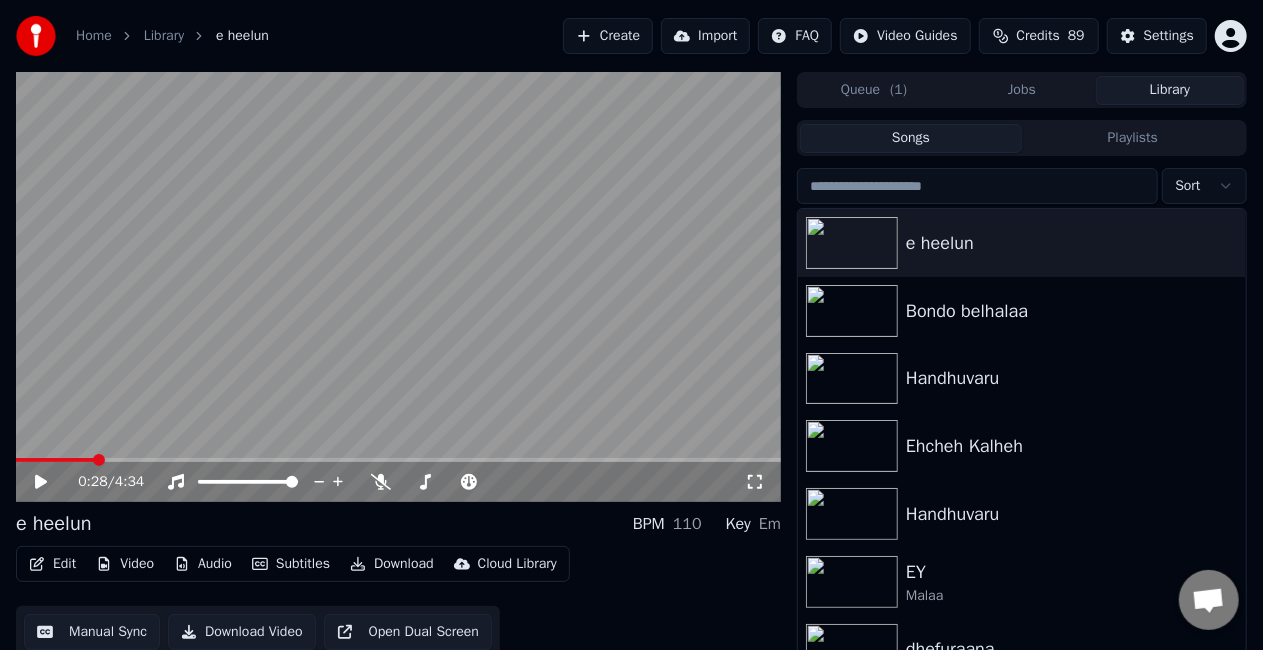 click at bounding box center (398, 287) 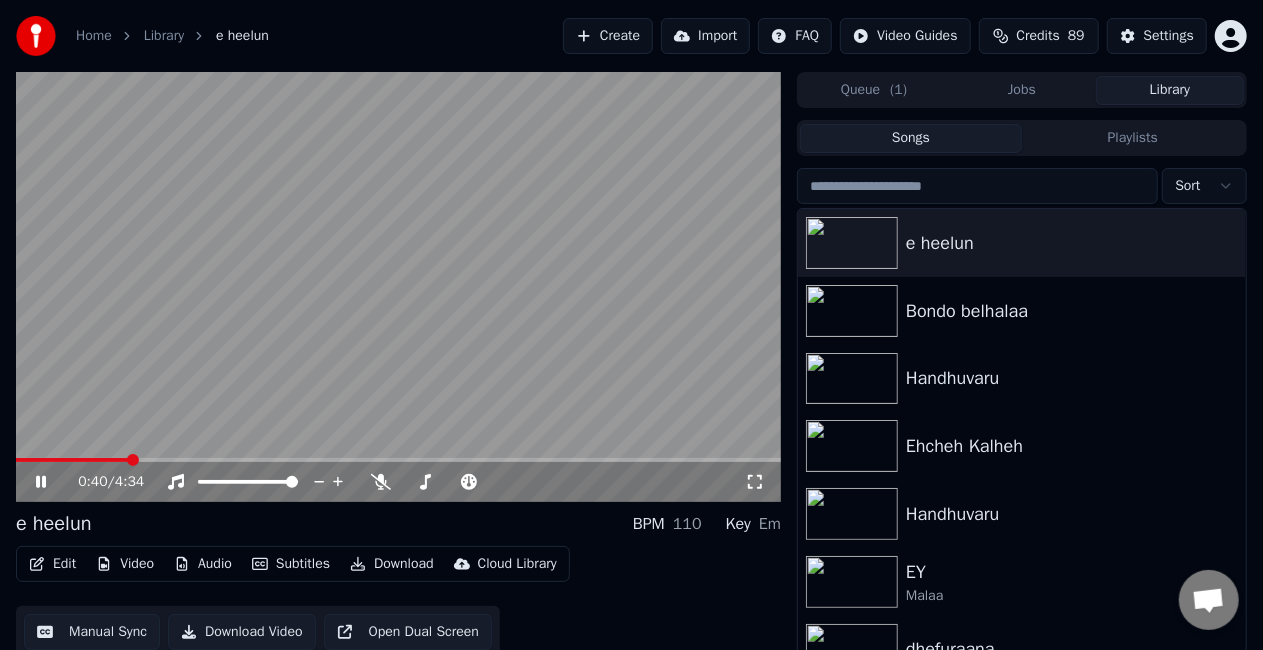 click 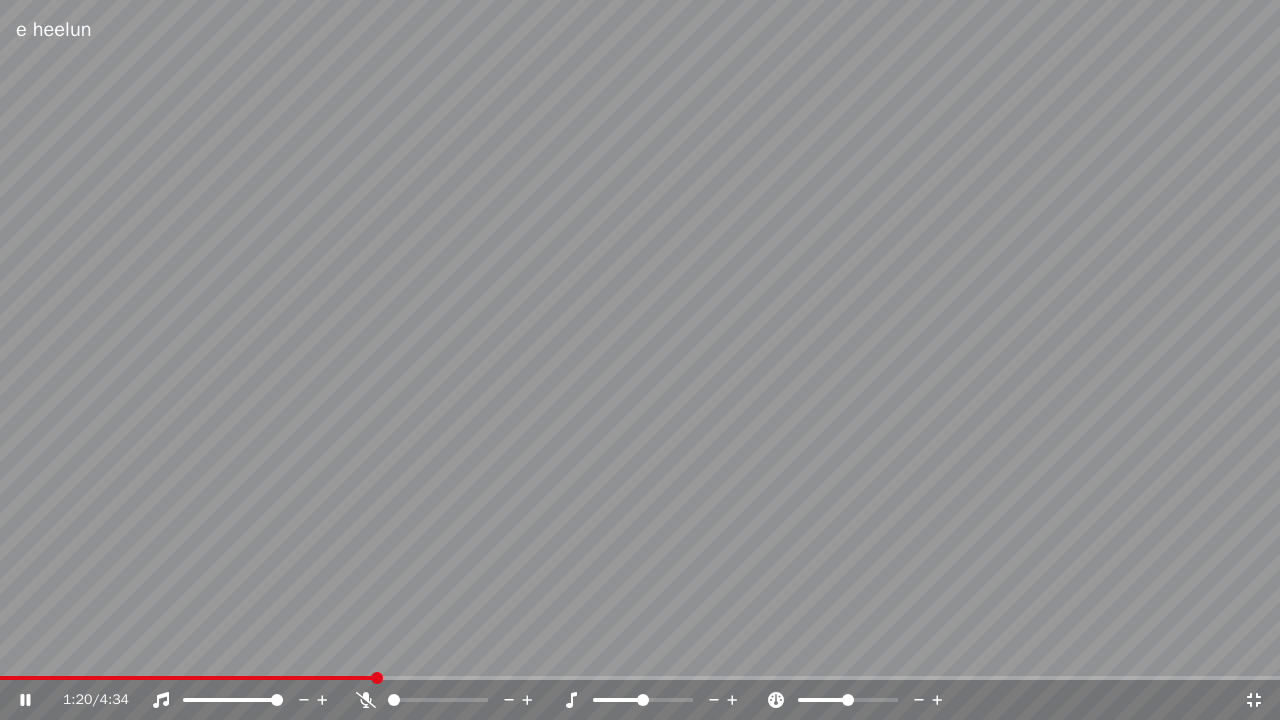 click 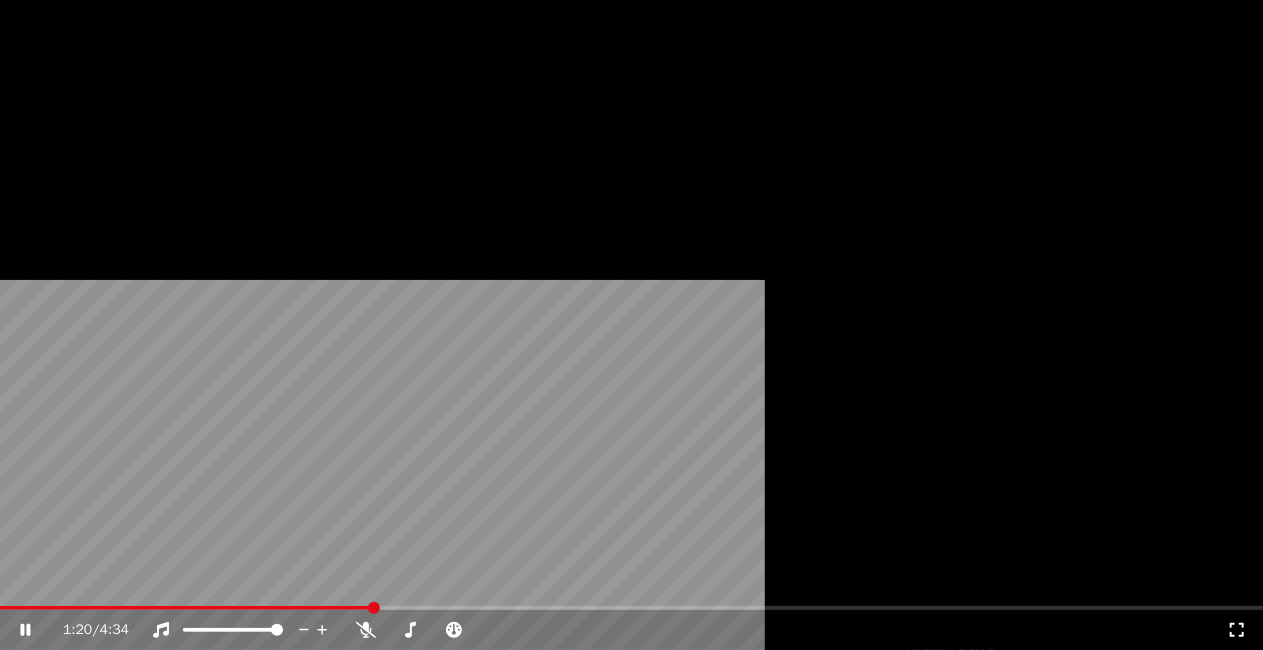 click 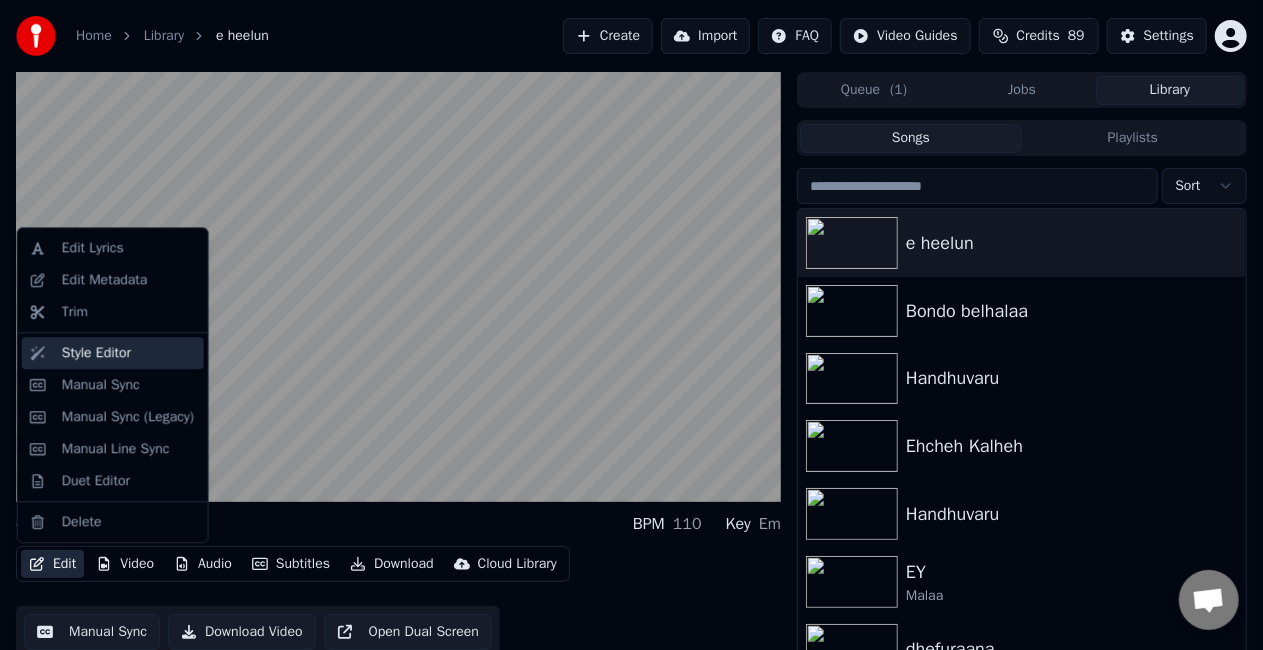 click on "Style Editor" at bounding box center [96, 353] 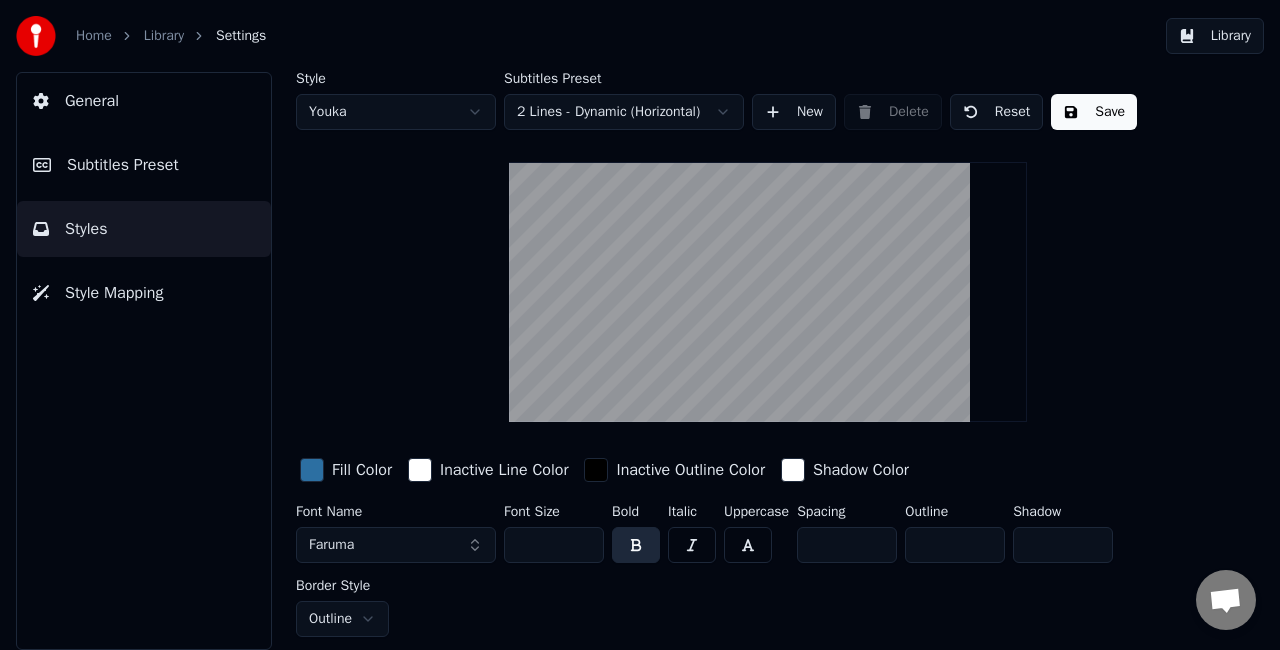 click at bounding box center [312, 470] 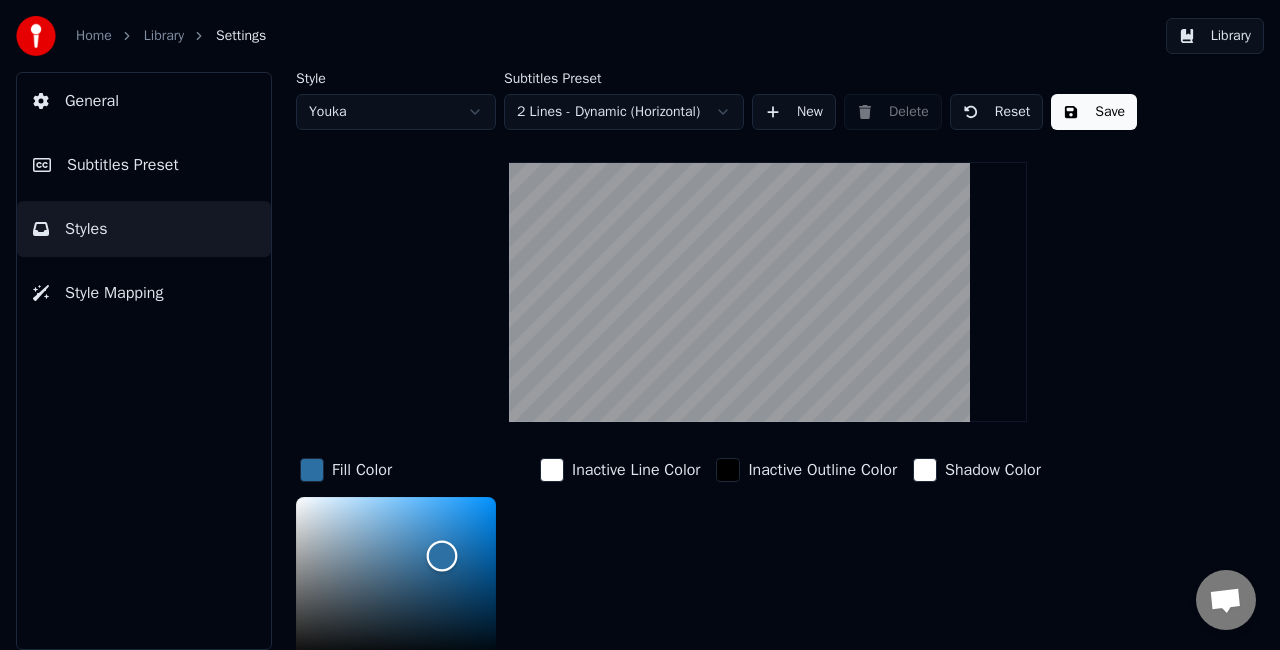 scroll, scrollTop: 9, scrollLeft: 0, axis: vertical 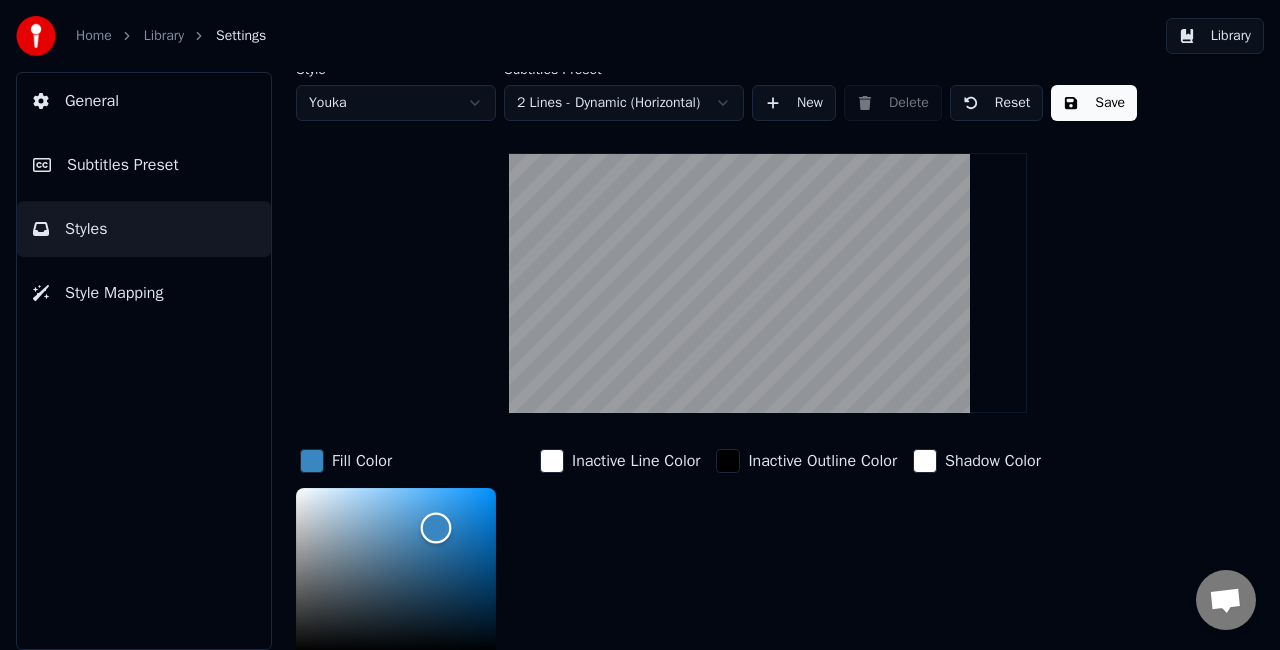 type on "*******" 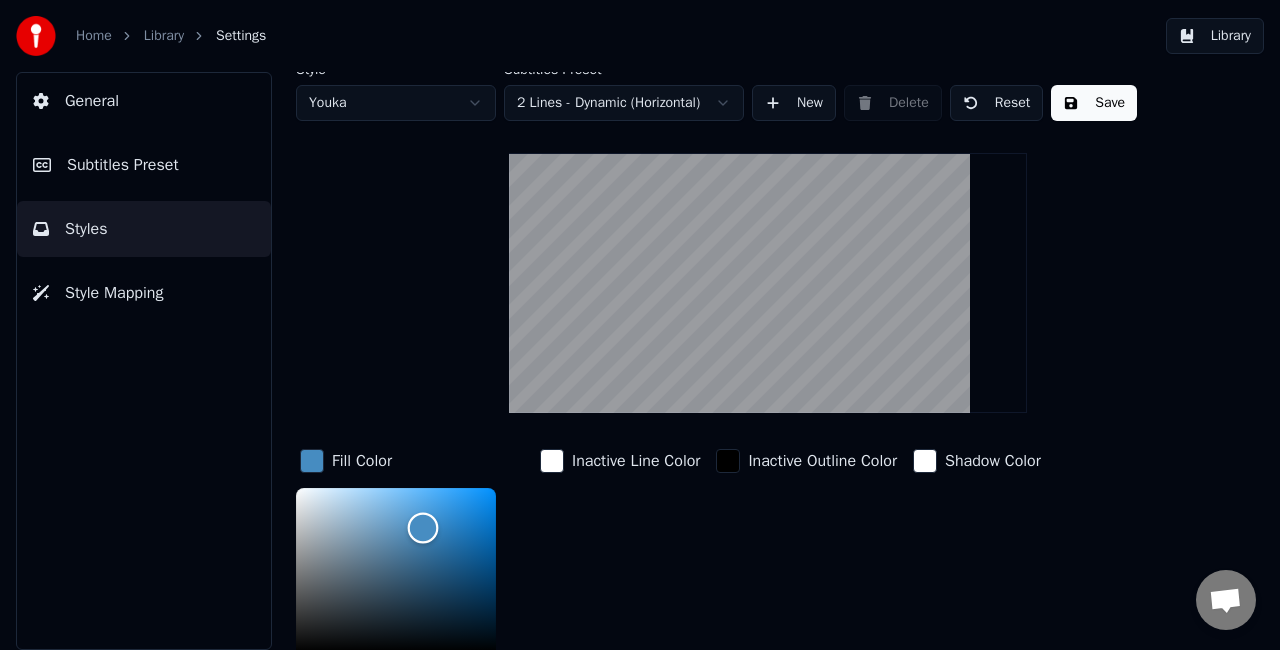 drag, startPoint x: 446, startPoint y: 541, endPoint x: 423, endPoint y: 526, distance: 27.45906 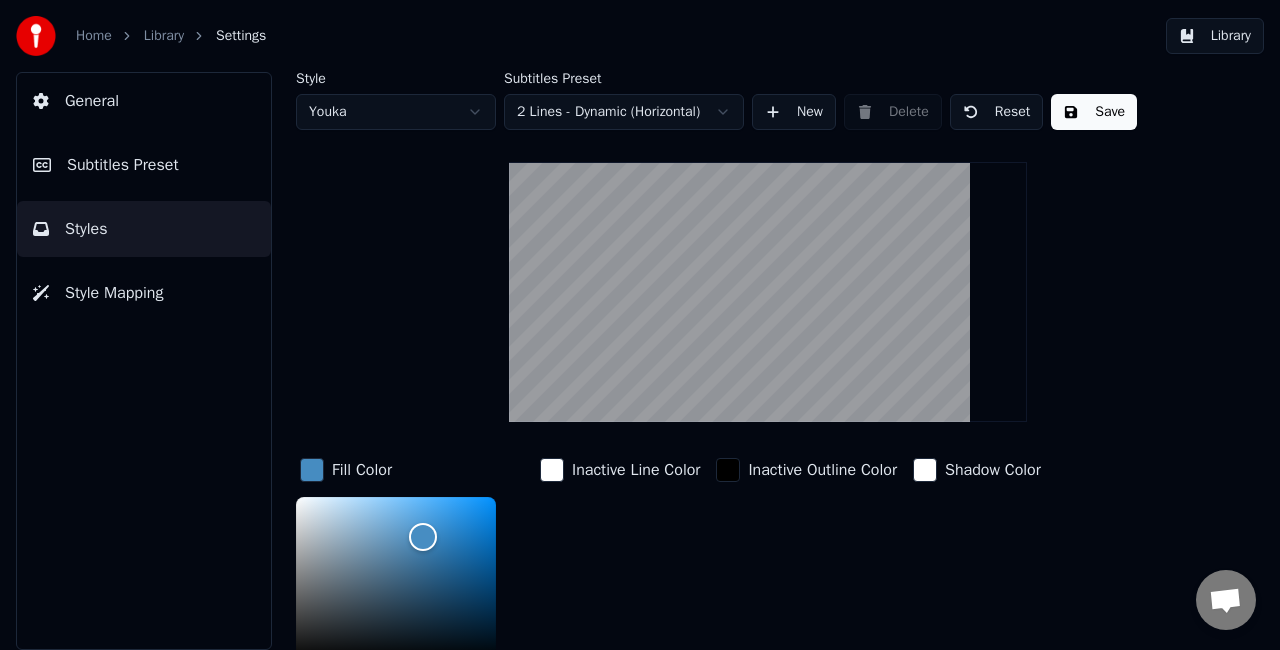 click on "Save" at bounding box center [1094, 112] 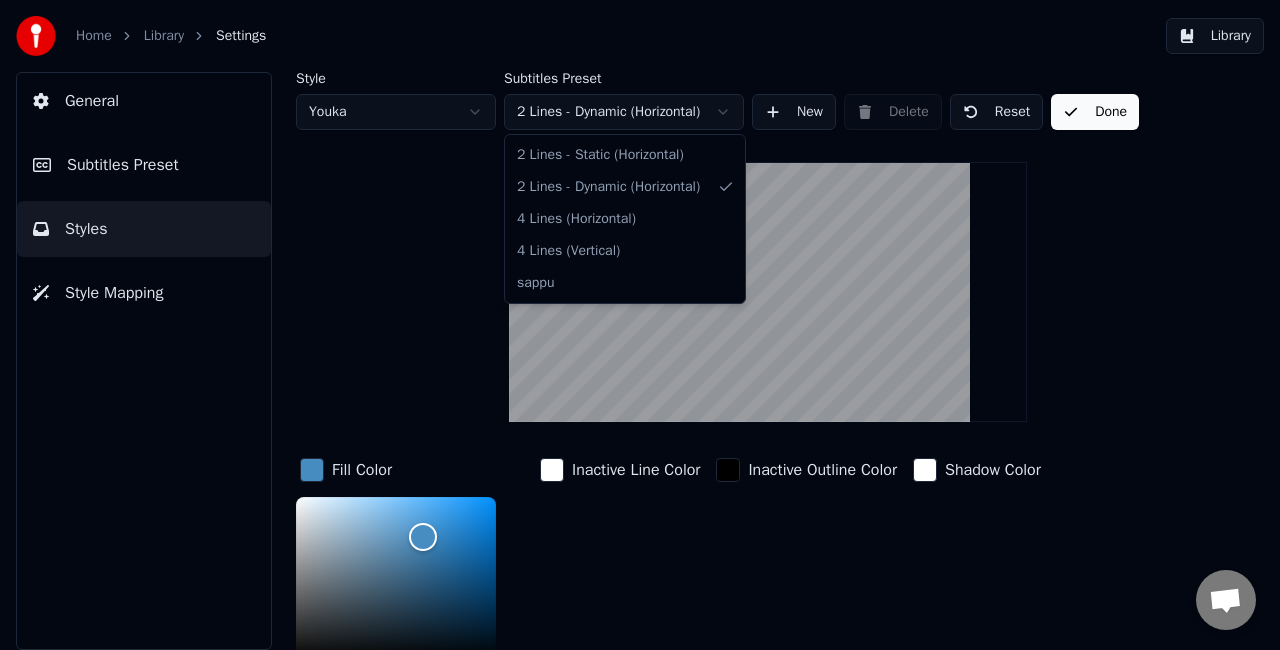 click on "Home Library Settings Library General Subtitles Preset Styles Style Mapping Style Youka Subtitles Preset 2 Lines - Dynamic (Horizontal) New Delete Reset Done Fill Color ******* Inactive Line Color Inactive Outline Color Shadow Color Font Name Faruma Font Size *** Bold Italic Uppercase Spacing ** Outline * Shadow * Border Style Outline 2 Lines - Static (Horizontal) 2 Lines - Dynamic (Horizontal) 4 Lines (Horizontal) 4 Lines (Vertical) sappu" at bounding box center [640, 325] 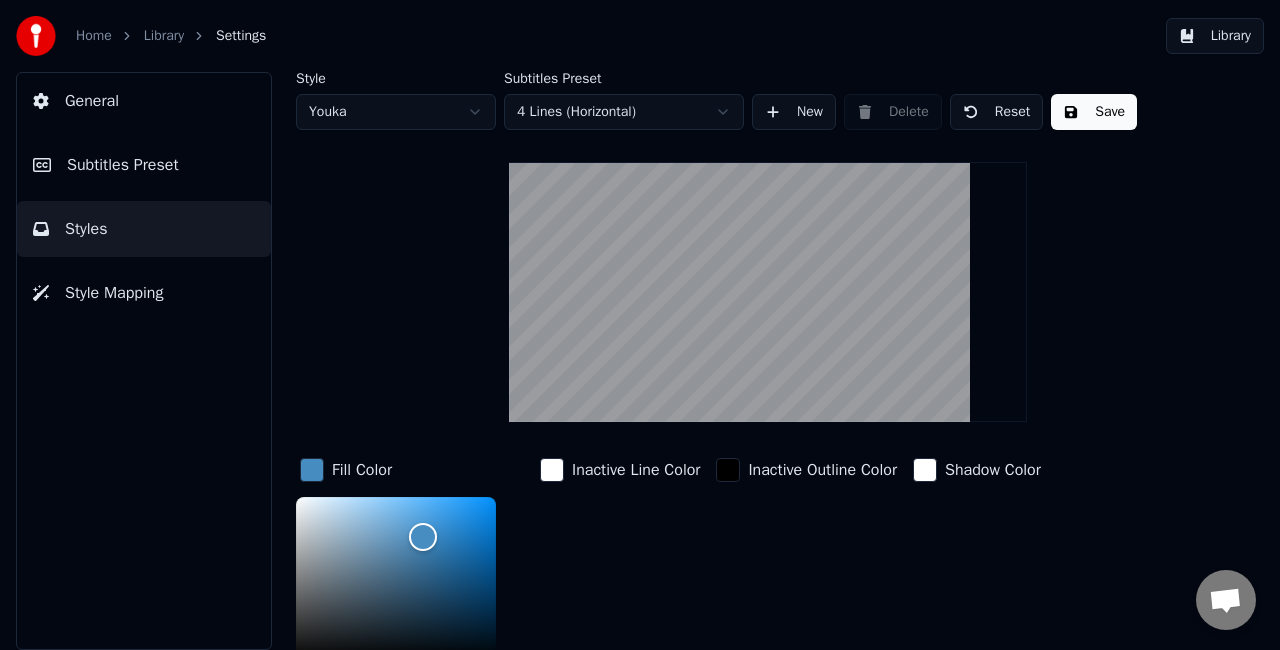 click on "Save" at bounding box center [1094, 112] 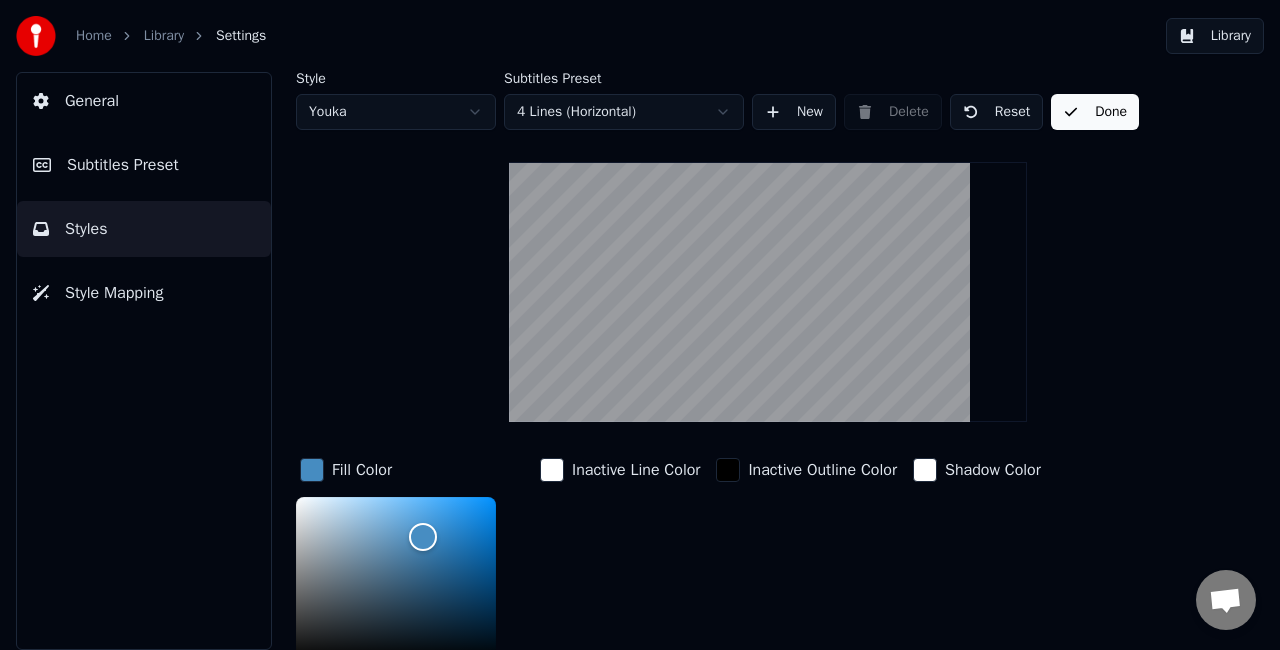 click on "Styles" at bounding box center [144, 229] 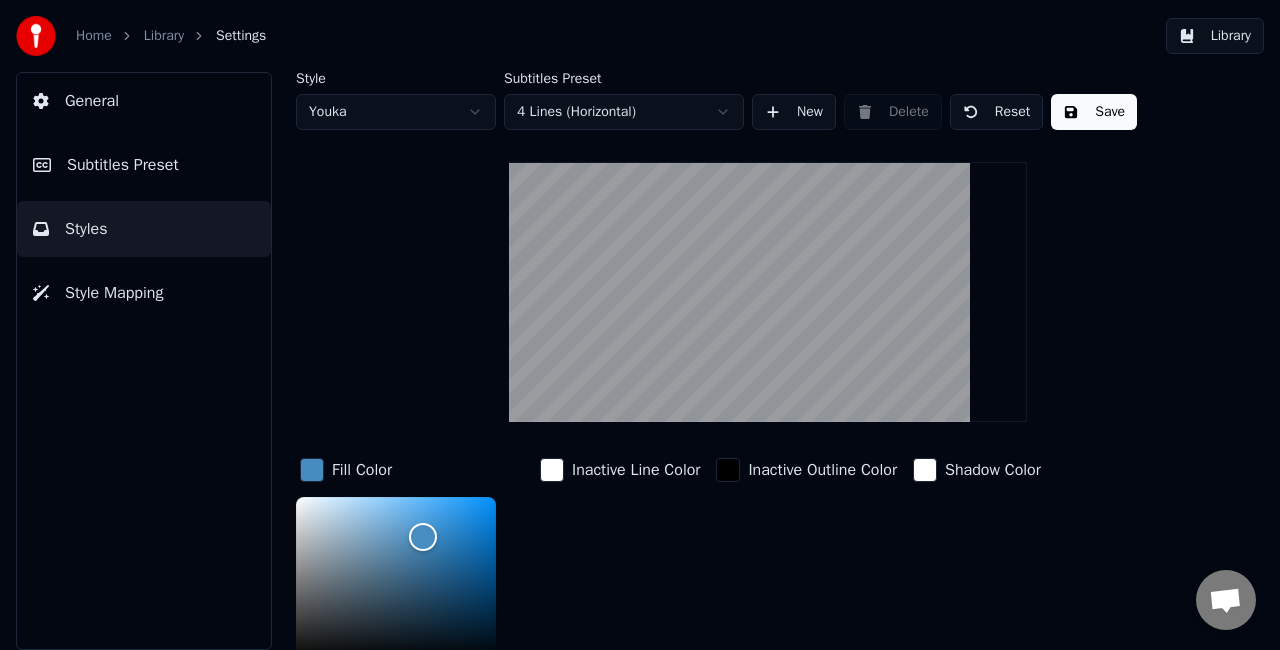 click on "Styles" at bounding box center (144, 229) 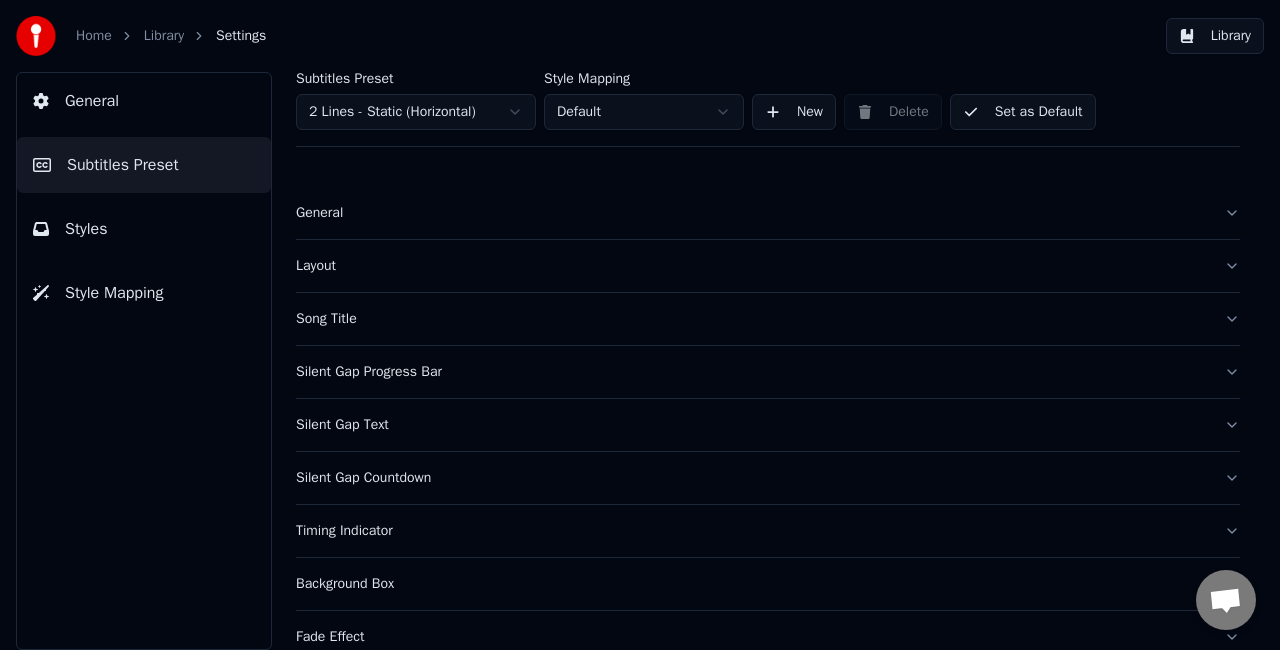 click on "Styles" at bounding box center (144, 229) 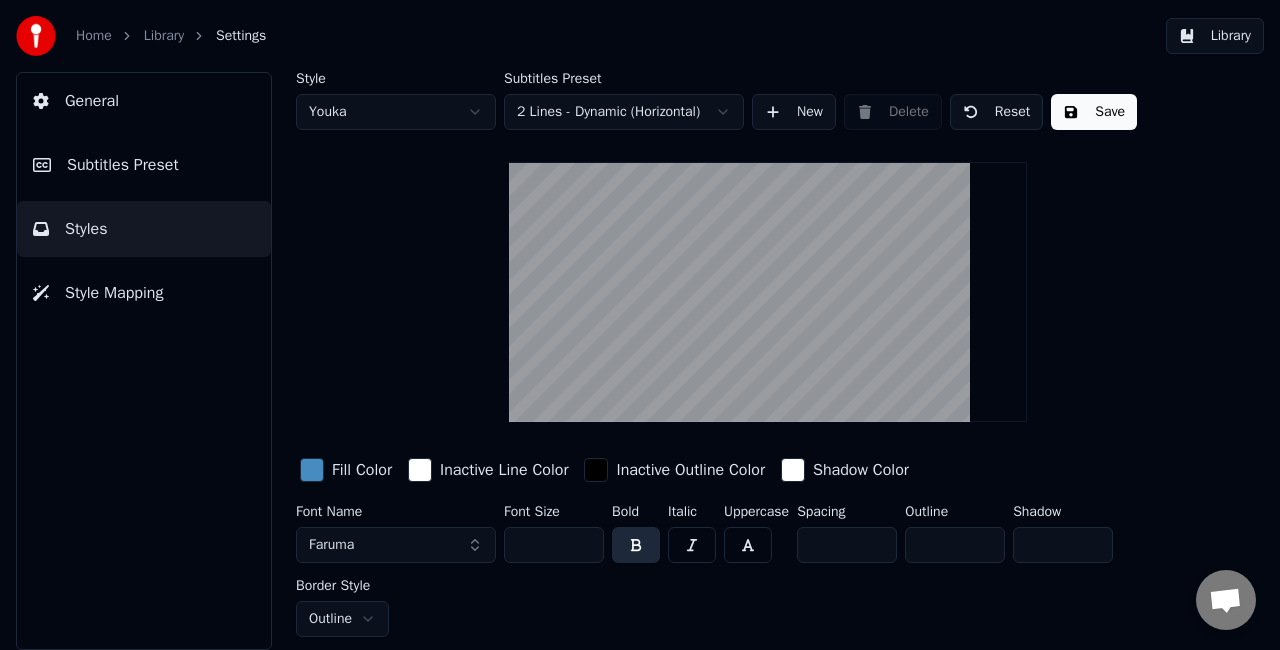 click on "Subtitles Preset" at bounding box center [123, 165] 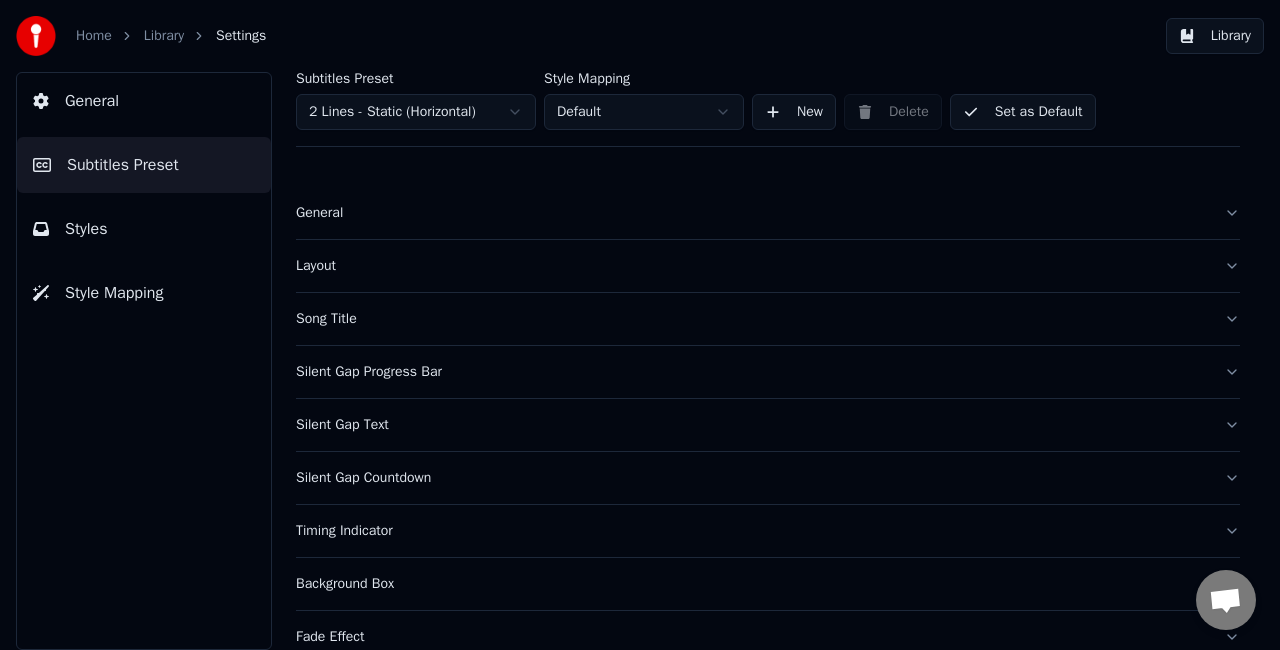 click on "General Subtitles Preset Styles Style Mapping" at bounding box center [144, 361] 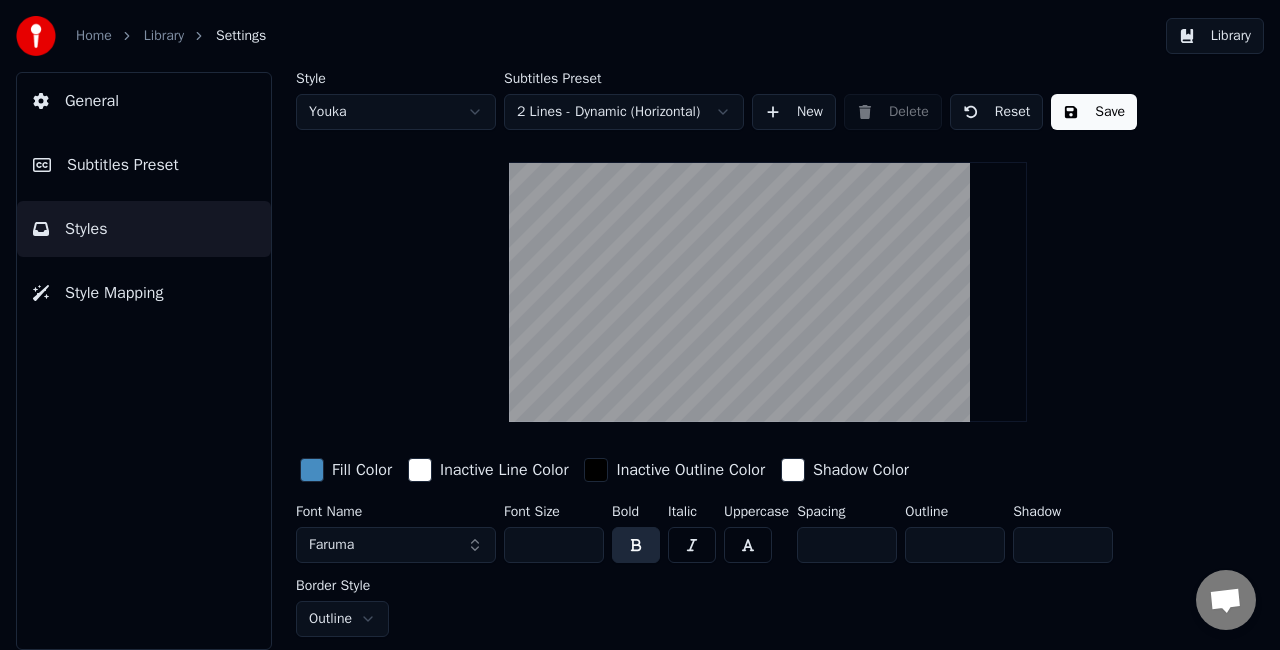click on "Subtitles Preset" at bounding box center (123, 165) 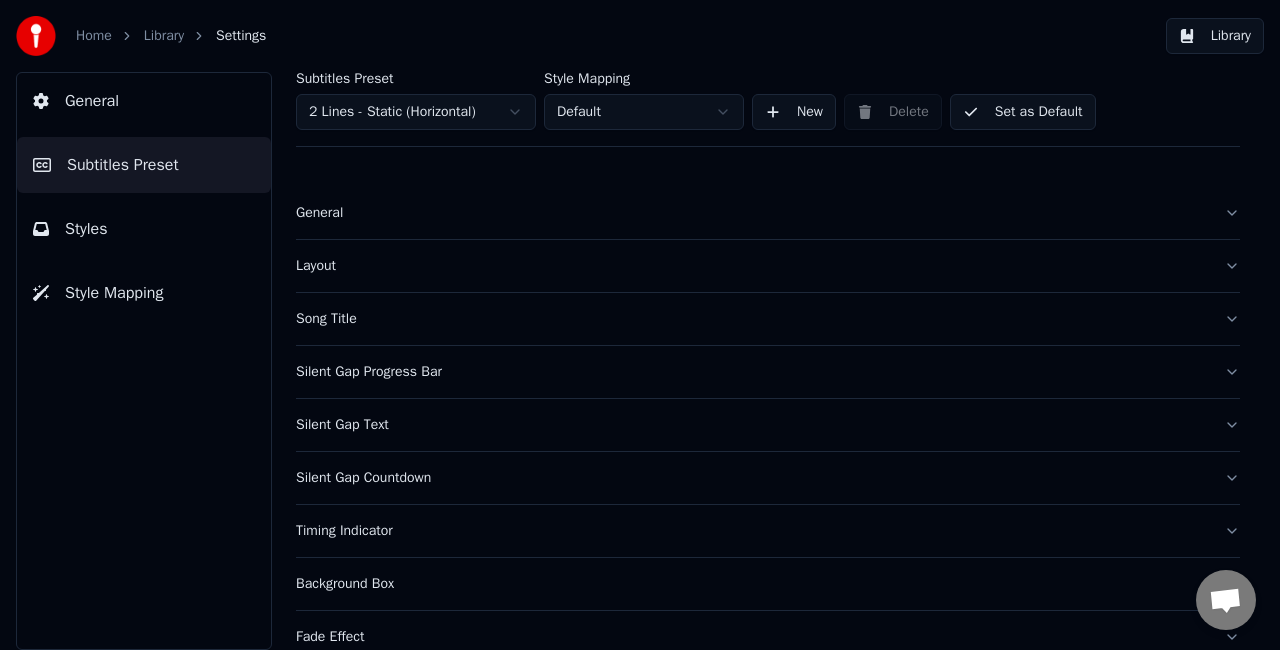 click on "Home Library Settings Library General Subtitles Preset Styles Style Mapping Subtitles Preset 2 Lines - Static (Horizontal) Style Mapping Default New Delete Set as Default General Layout Song Title Silent Gap Progress Bar Silent Gap Text Silent Gap Countdown Timing Indicator Background Box Fade Effect Offset Max Characters Per Line Auto Line Break" at bounding box center [640, 325] 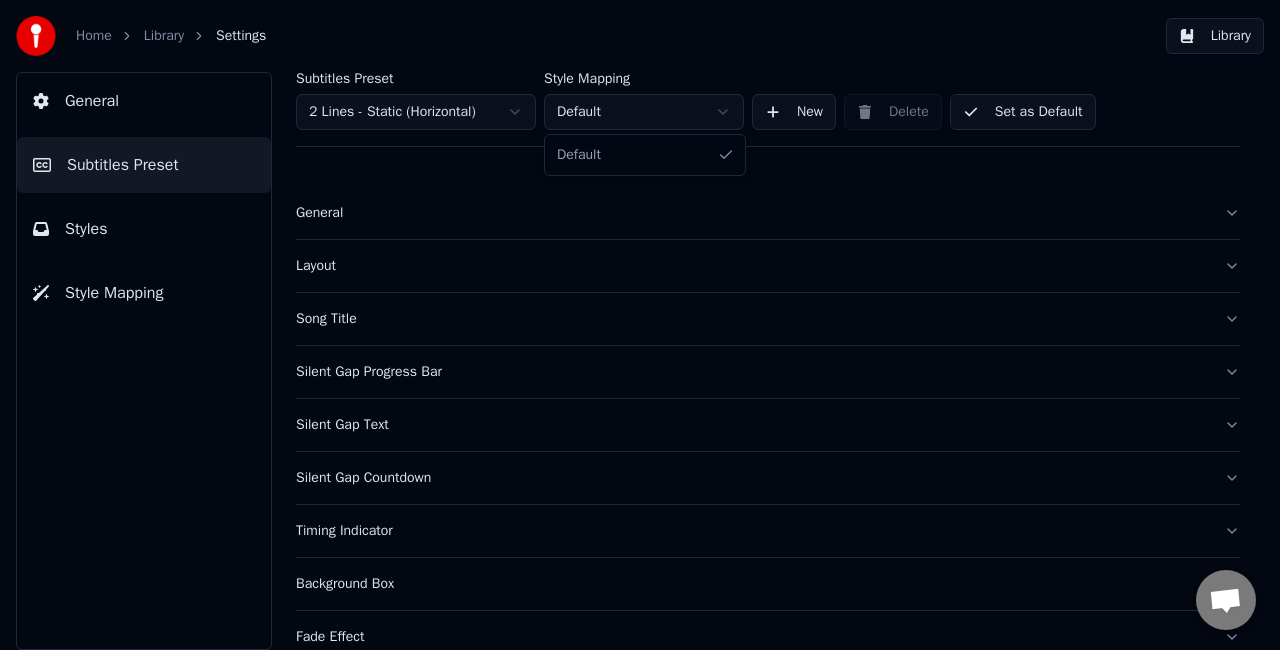 click on "Home Library Settings Library General Subtitles Preset Styles Style Mapping Subtitles Preset 2 Lines - Static (Horizontal) Style Mapping Default New Delete Set as Default General Layout Song Title Silent Gap Progress Bar Silent Gap Text Silent Gap Countdown Timing Indicator Background Box Fade Effect Offset Max Characters Per Line Auto Line Break Default" at bounding box center (640, 325) 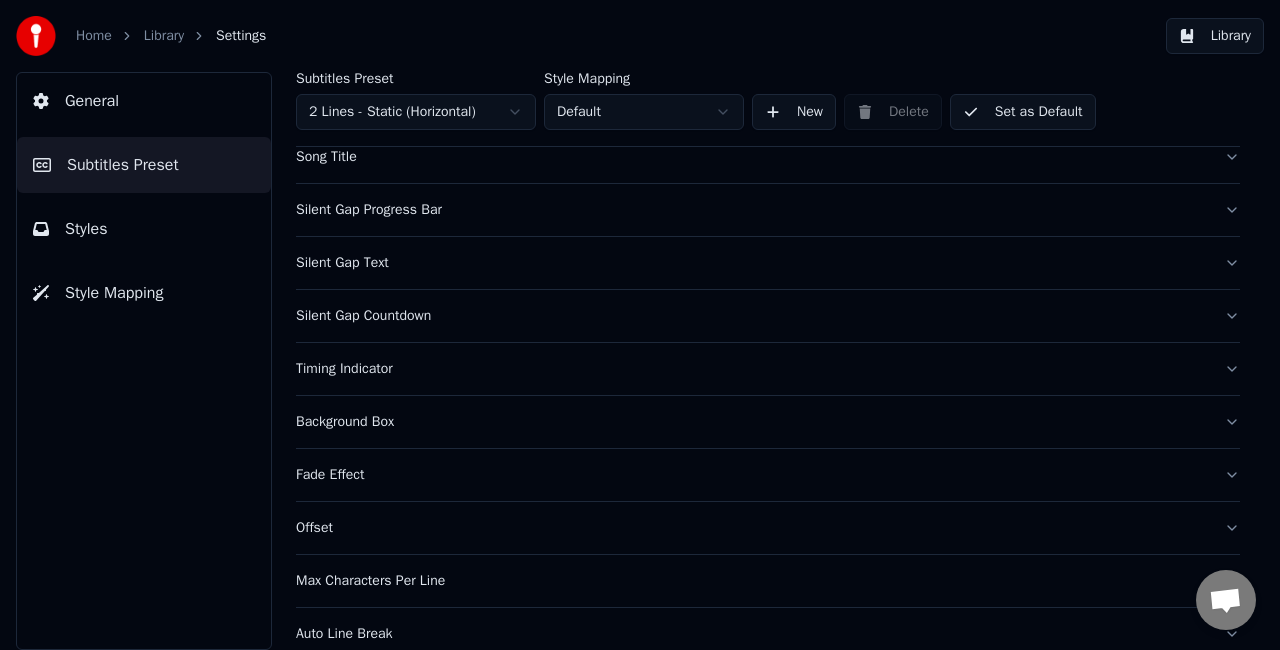 scroll, scrollTop: 184, scrollLeft: 0, axis: vertical 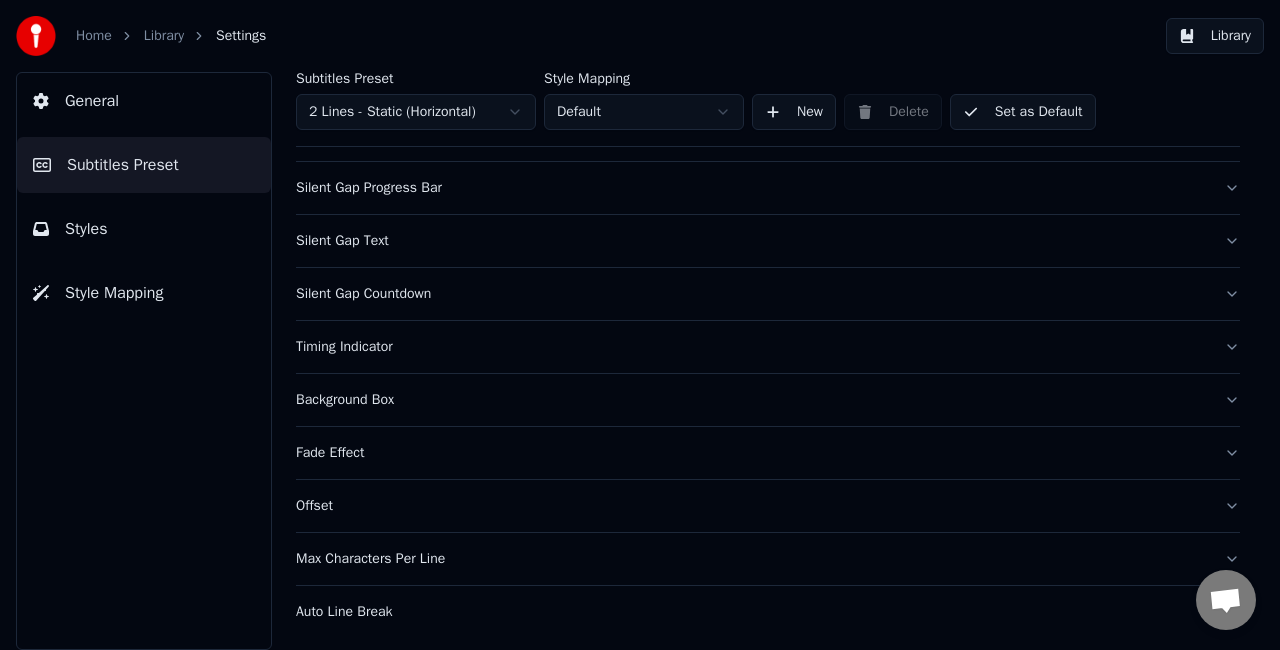 click on "Styles" at bounding box center (144, 229) 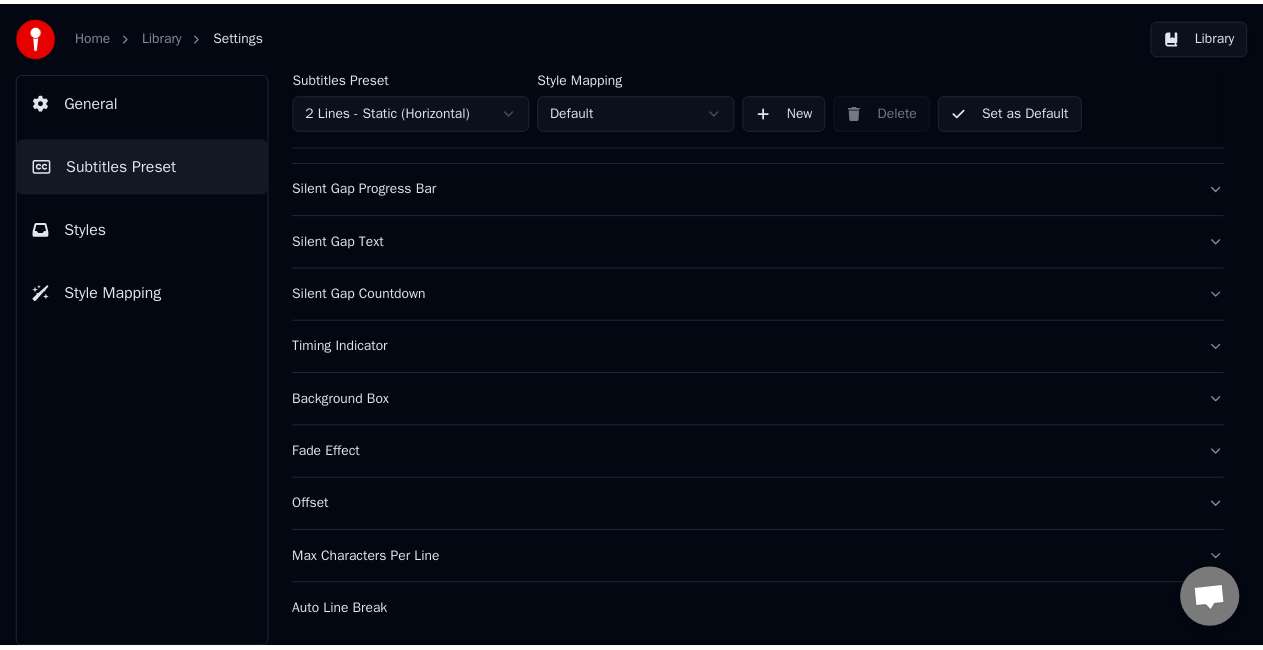 scroll, scrollTop: 0, scrollLeft: 0, axis: both 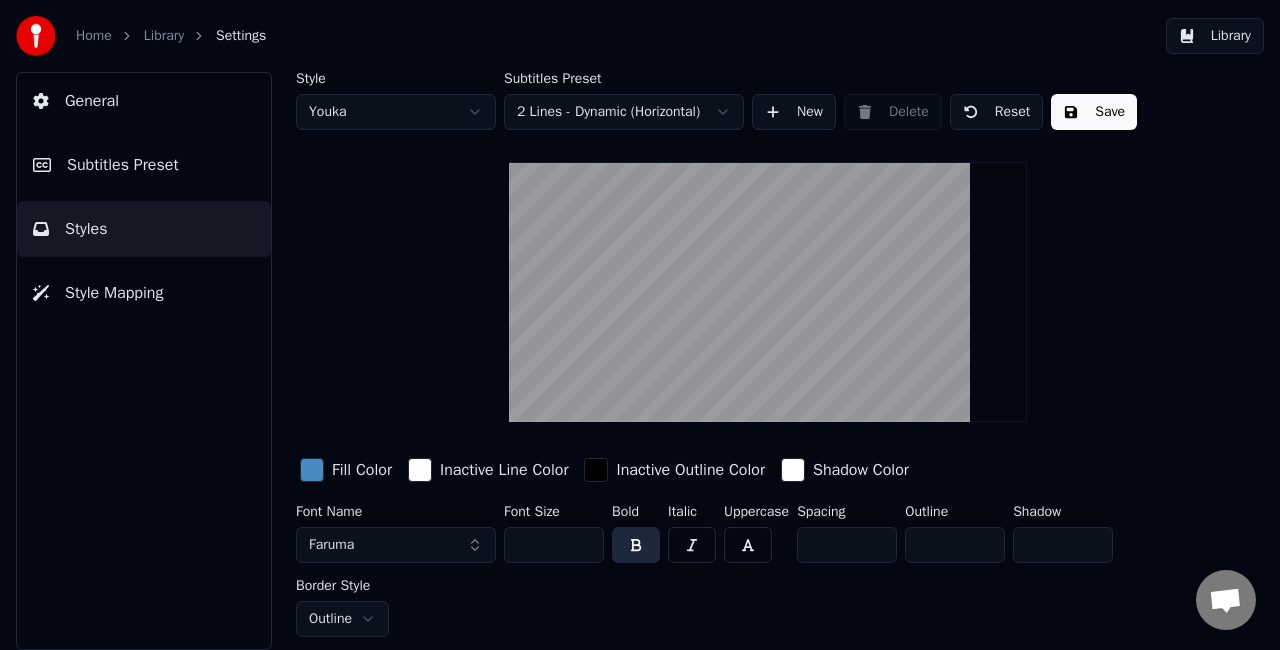 click on "Save" at bounding box center [1094, 112] 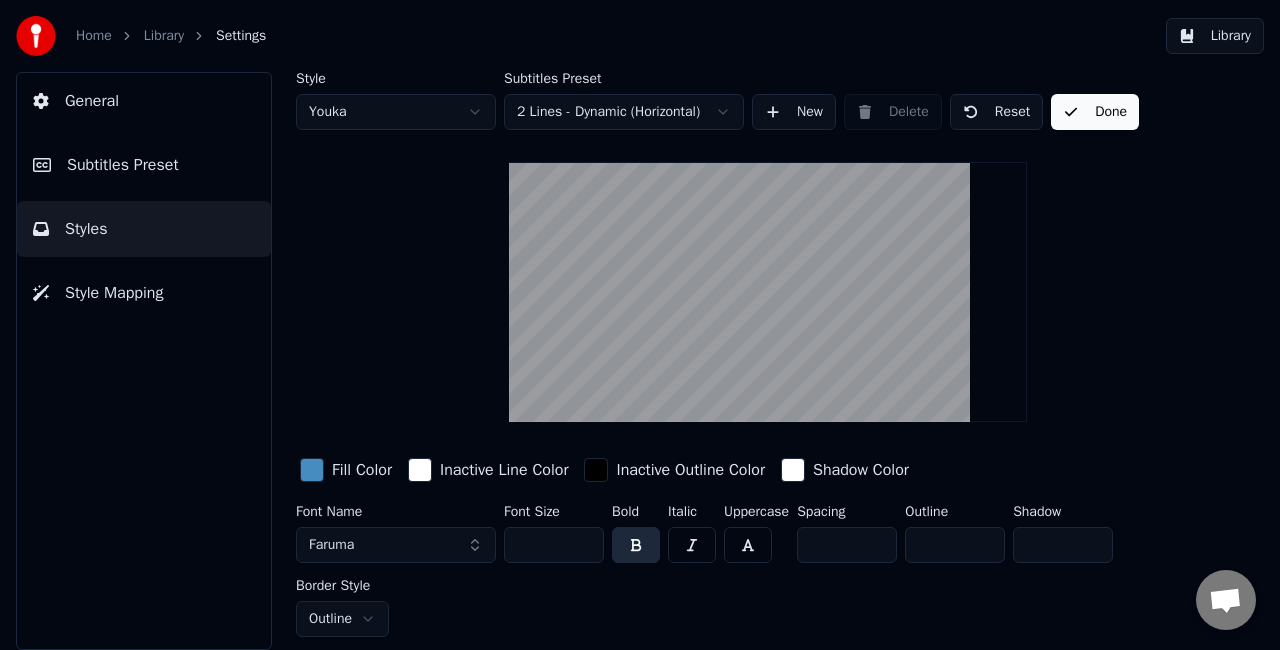 click on "Library" at bounding box center [1215, 36] 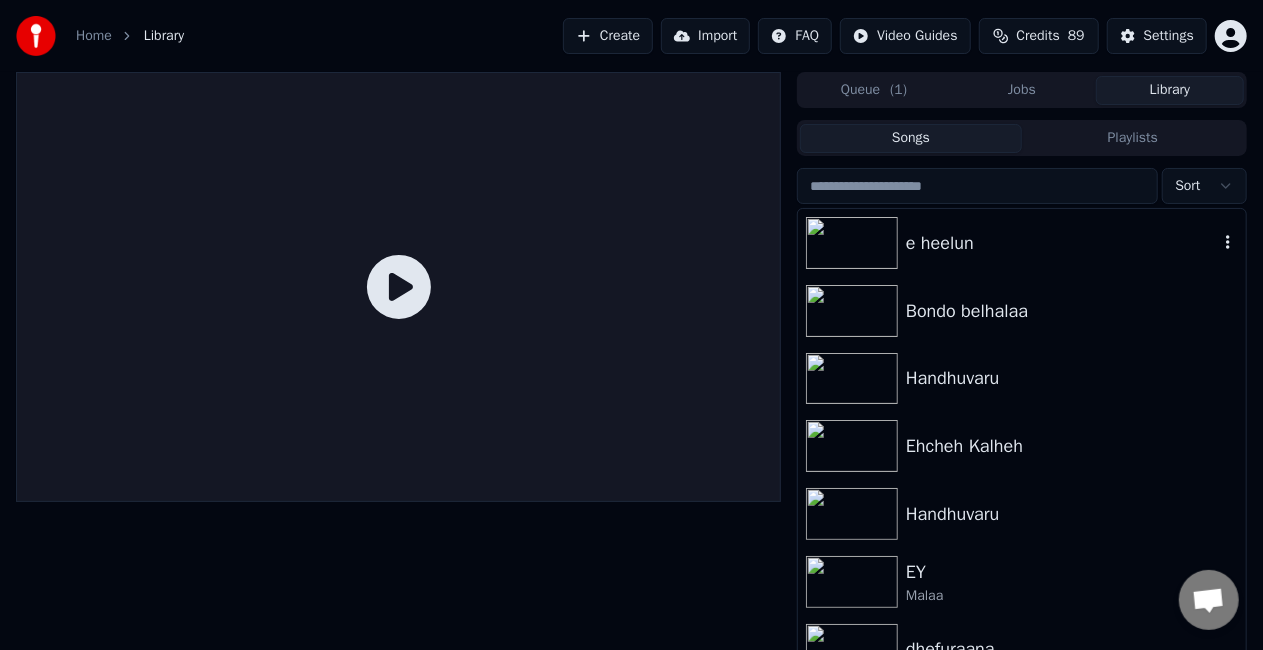 click on "e heelun" at bounding box center (1022, 243) 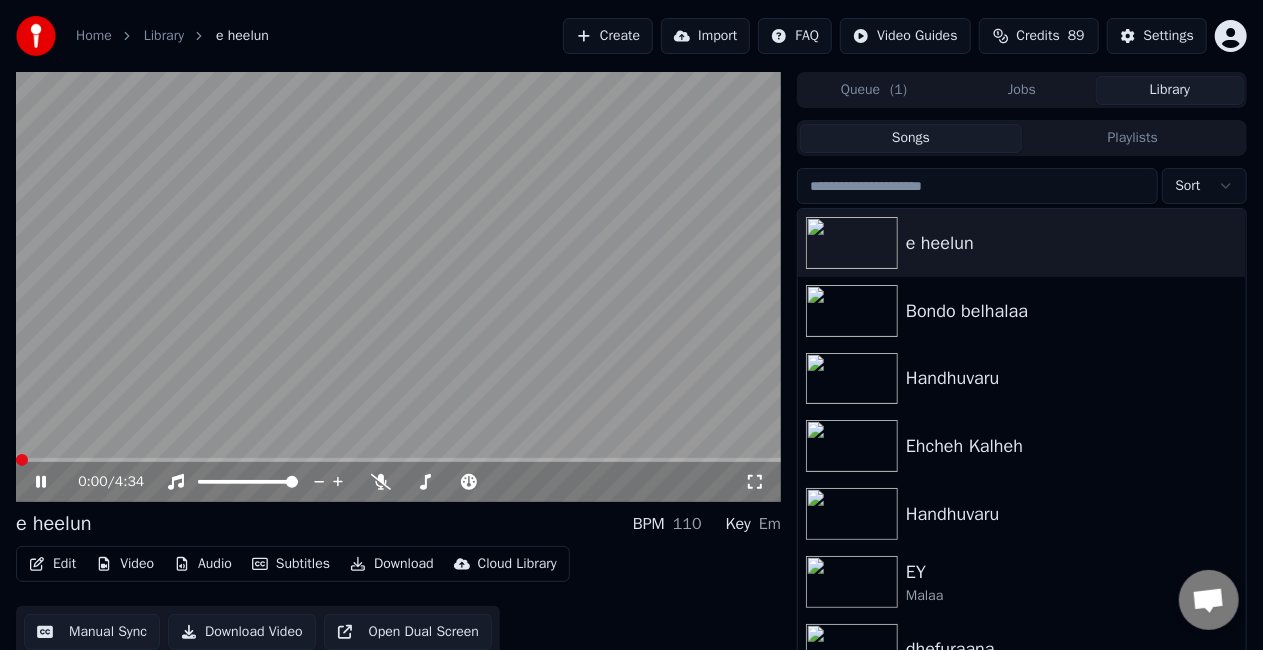 click at bounding box center (398, 460) 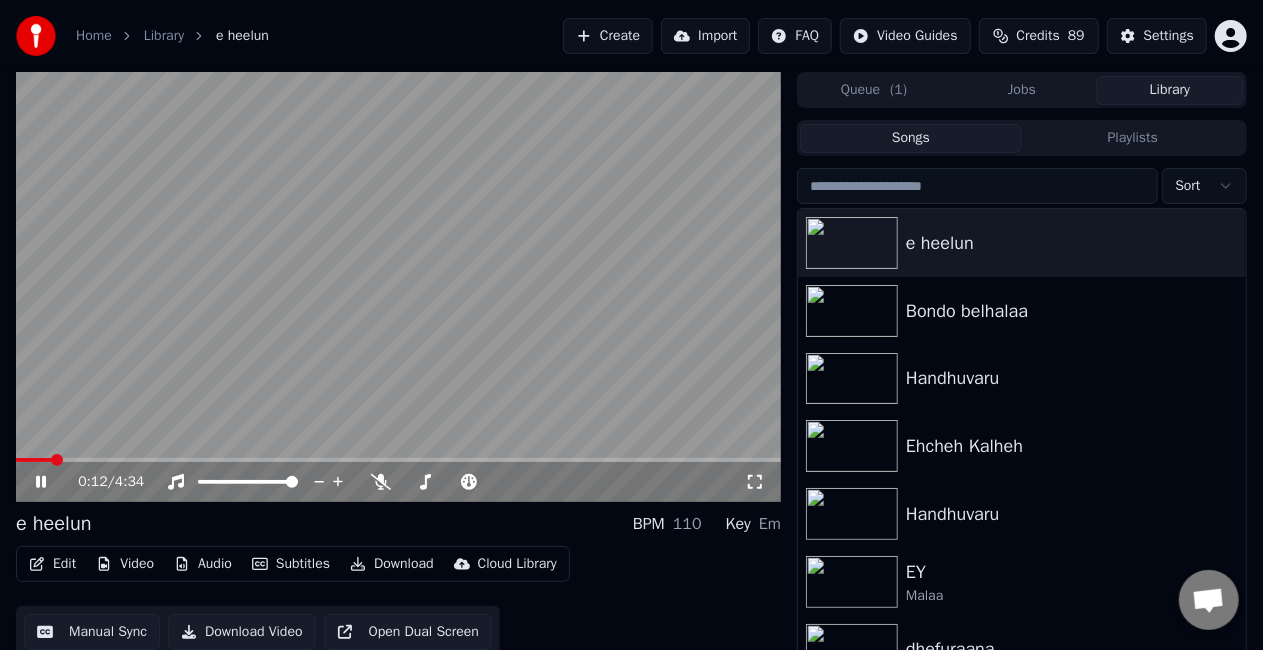 click at bounding box center [398, 460] 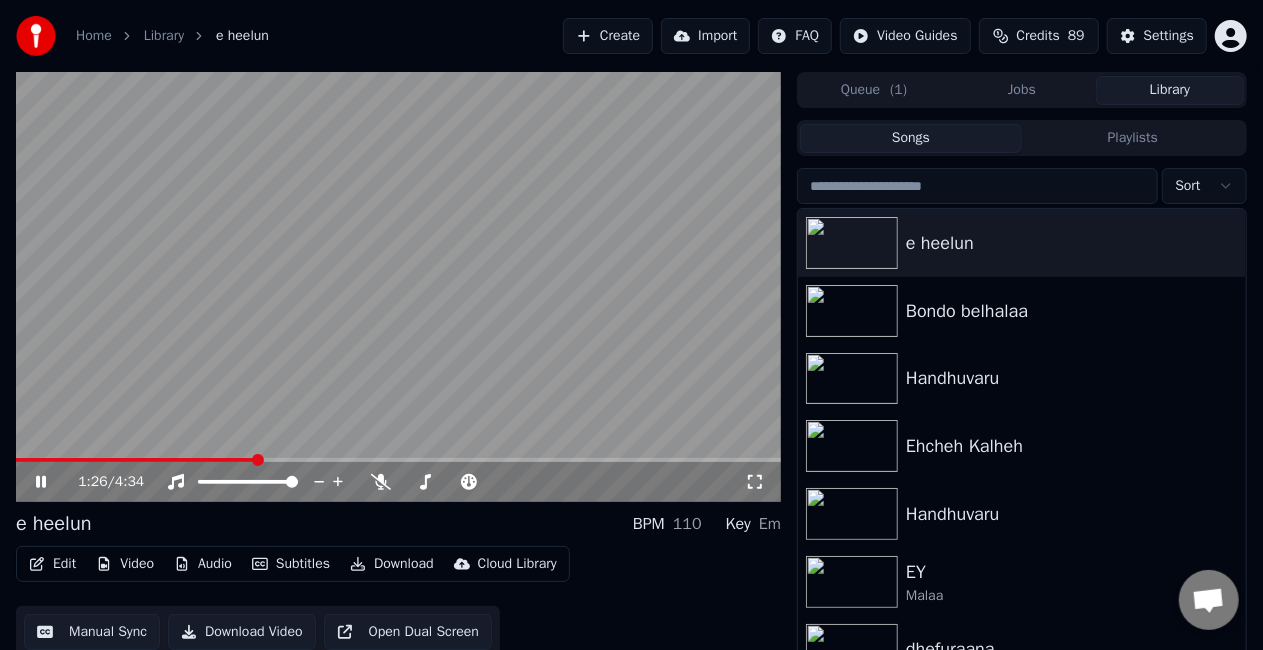 click at bounding box center (398, 460) 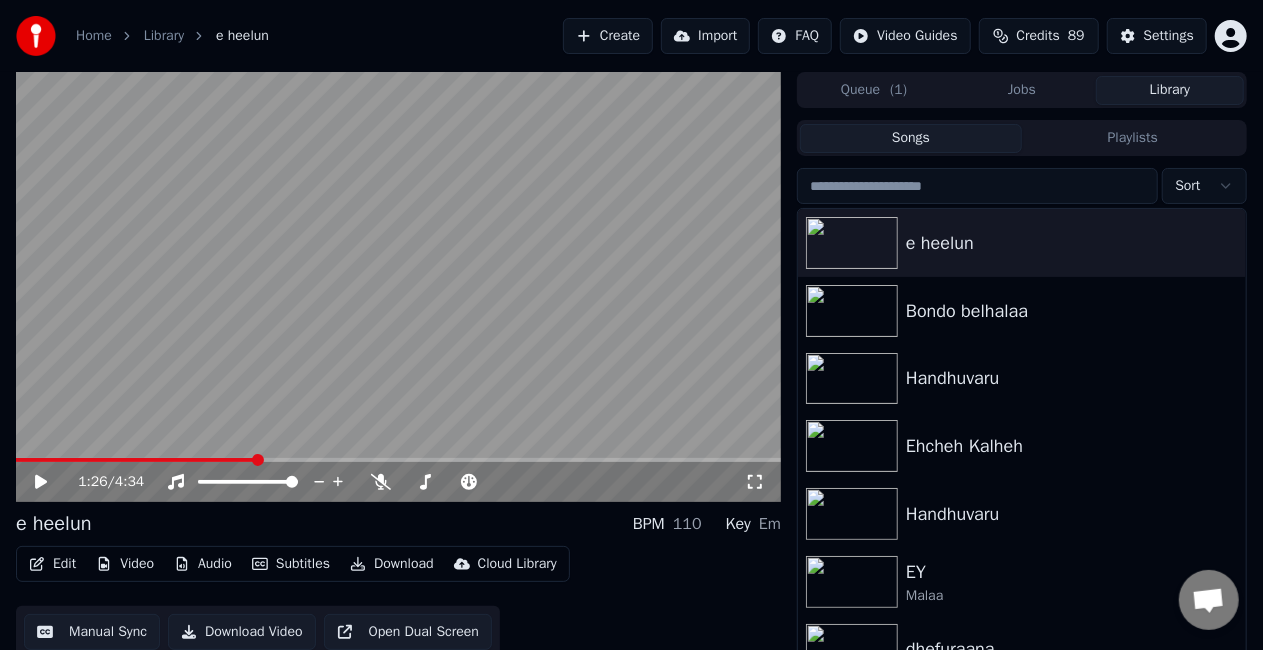 click at bounding box center (398, 460) 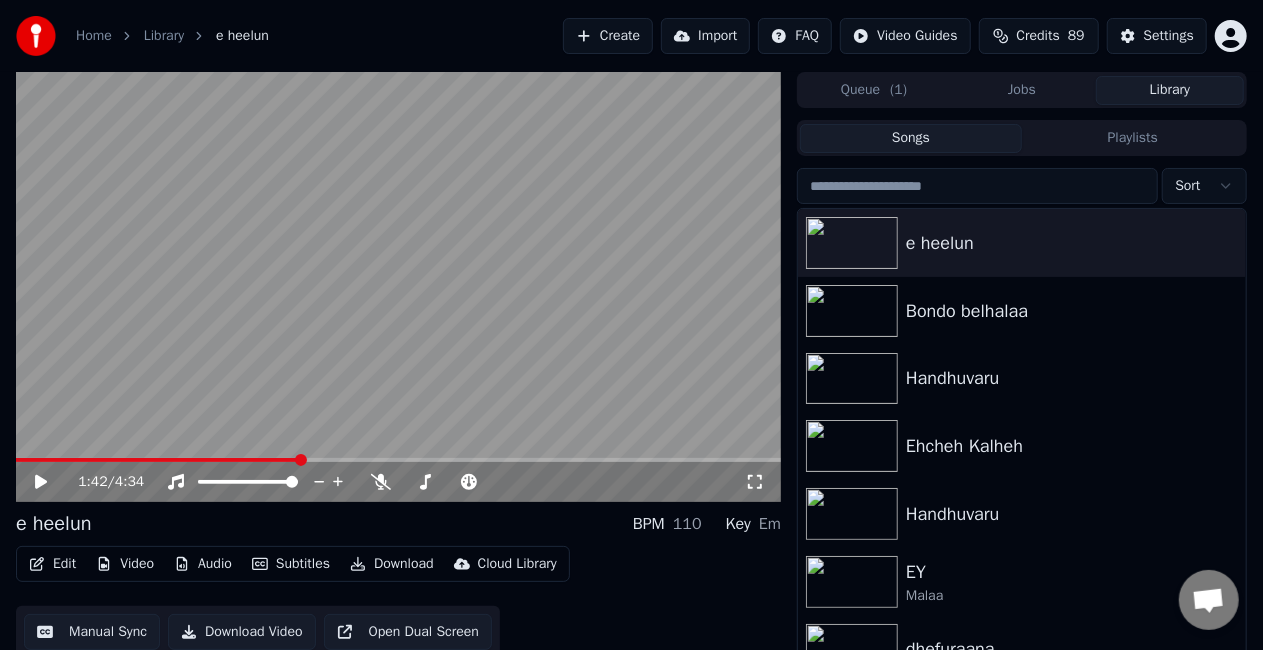 click at bounding box center (398, 287) 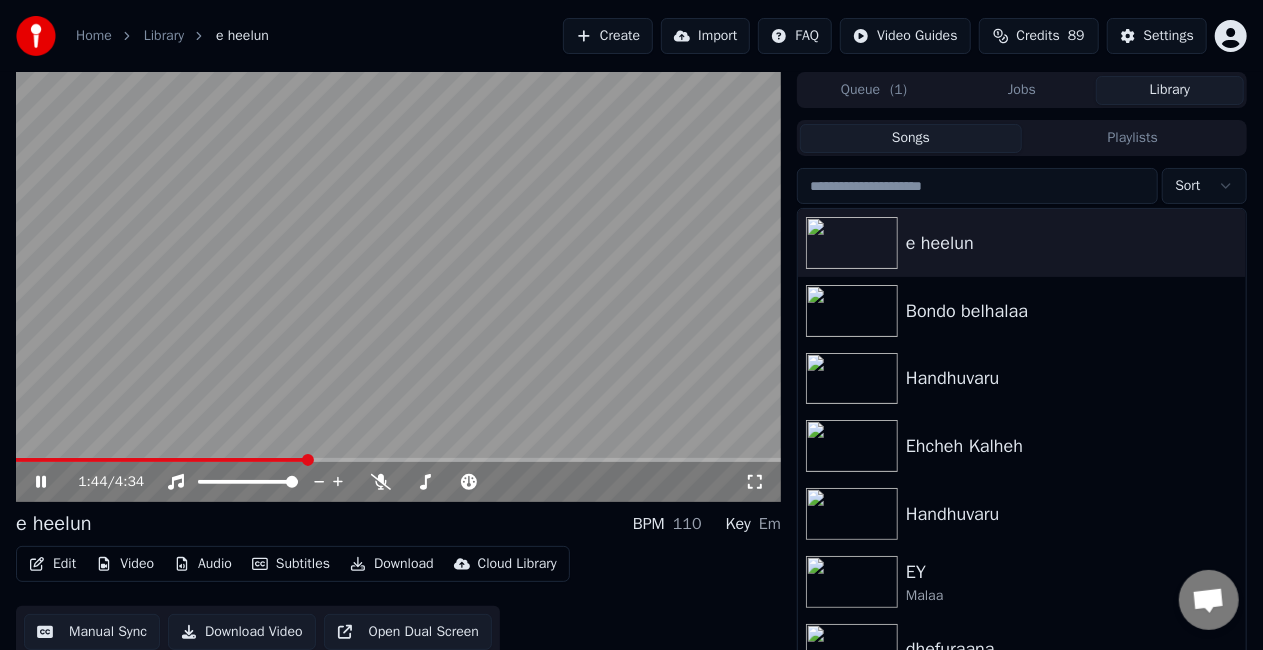 click 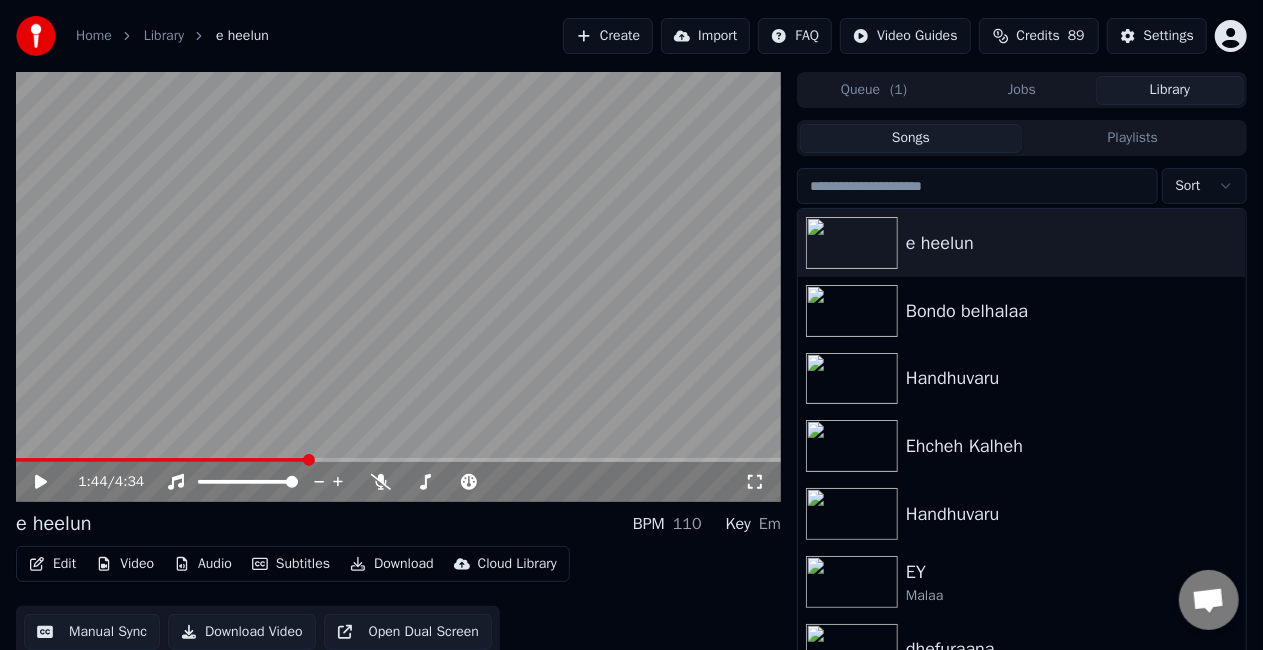 click on "Manual Sync" at bounding box center [92, 632] 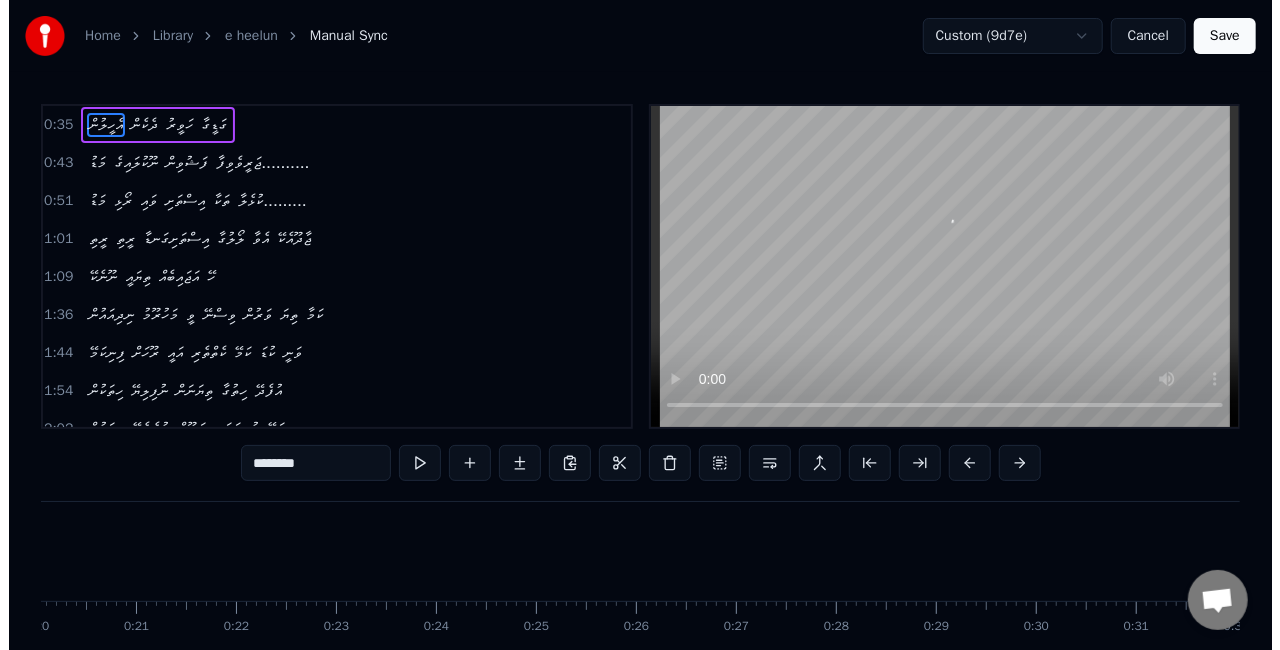 scroll, scrollTop: 0, scrollLeft: 3450, axis: horizontal 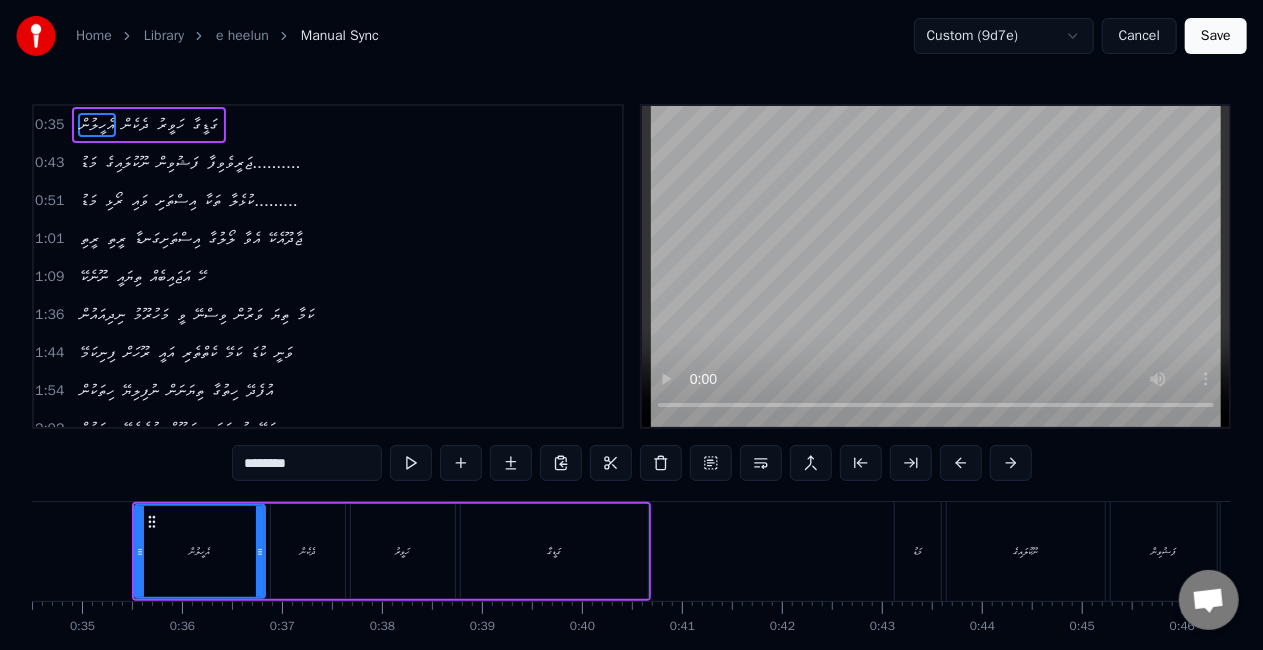 click on "Cancel" at bounding box center (1139, 36) 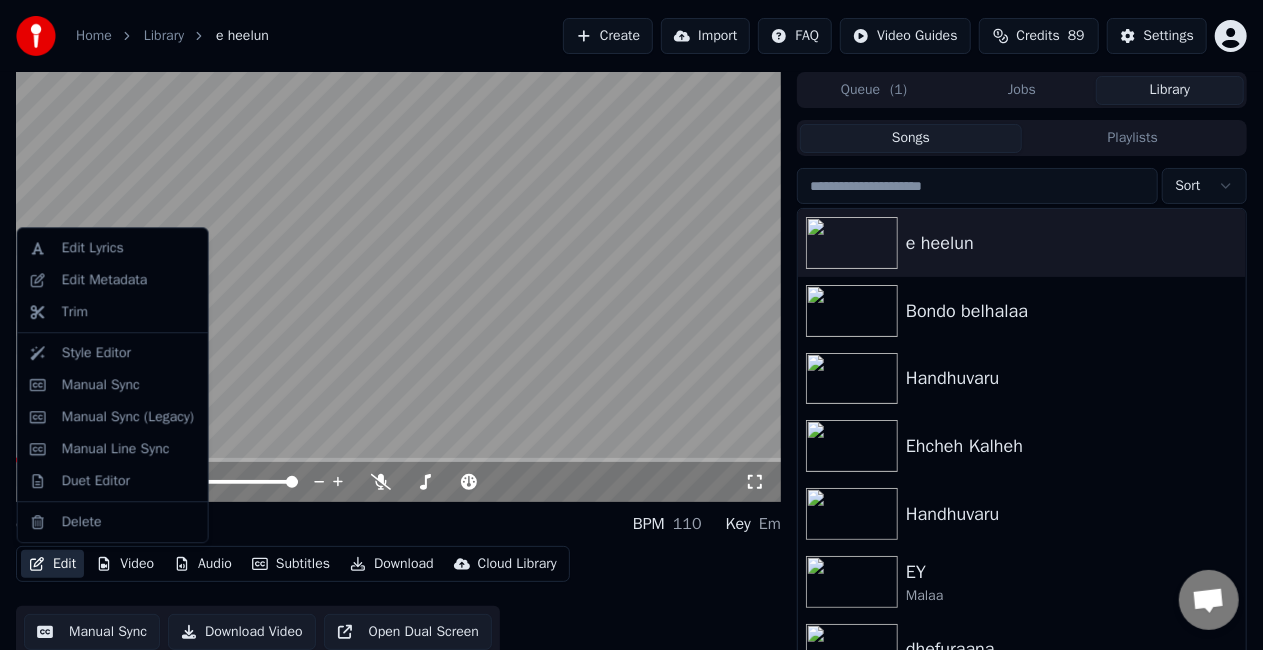 click on "Edit" at bounding box center (52, 564) 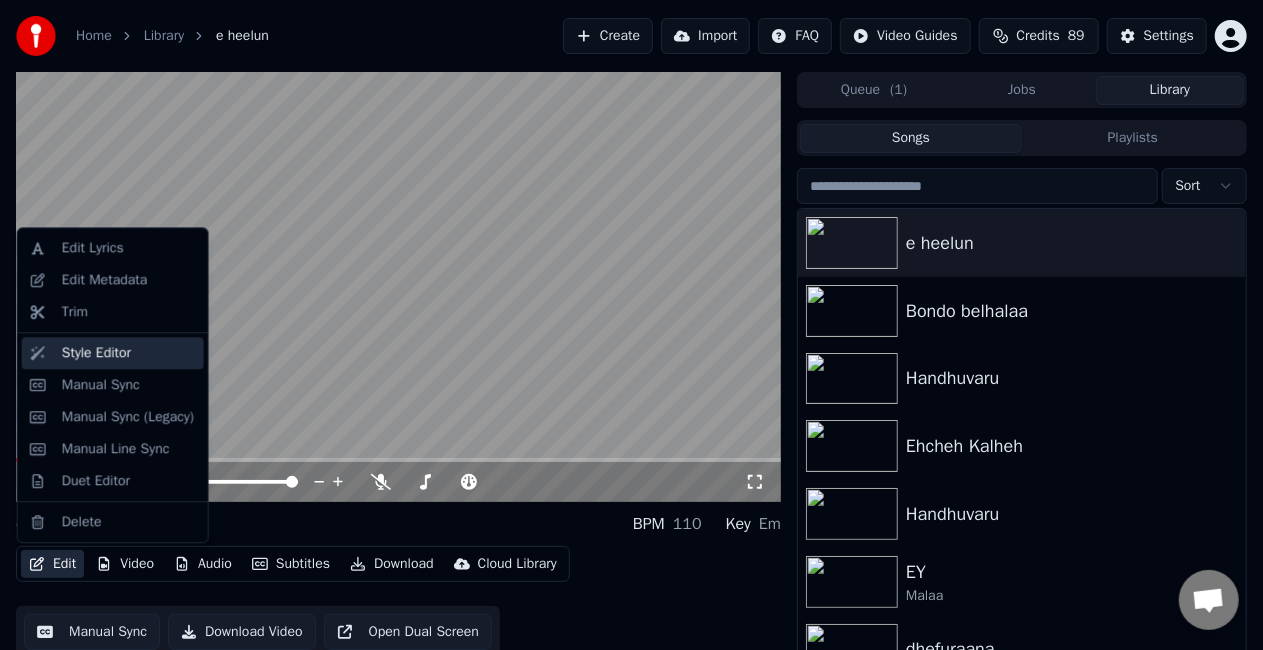 click on "Style Editor" at bounding box center [96, 353] 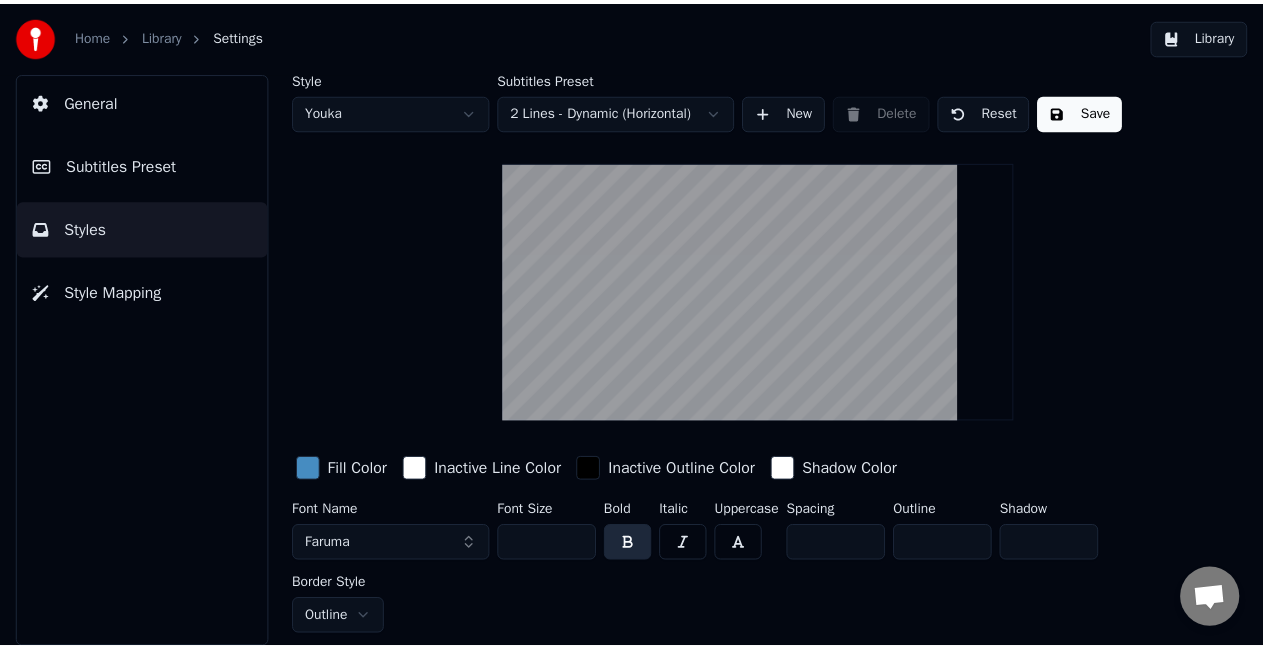scroll, scrollTop: 0, scrollLeft: 0, axis: both 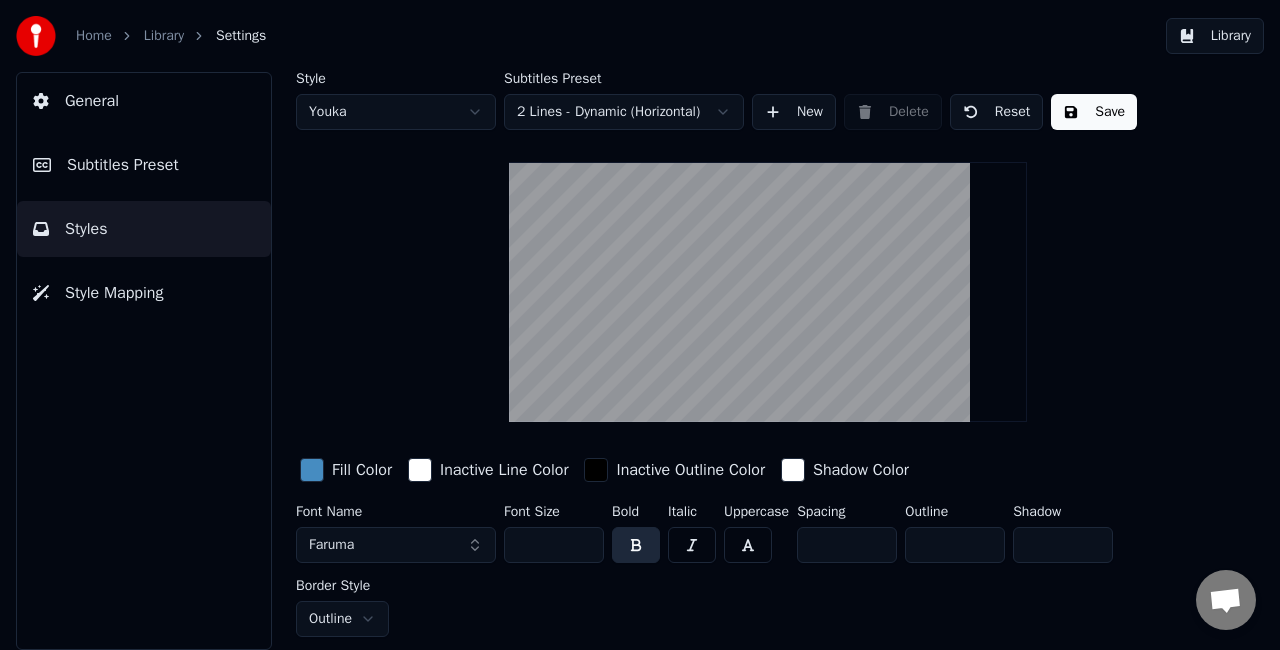drag, startPoint x: 541, startPoint y: 548, endPoint x: 526, endPoint y: 546, distance: 15.132746 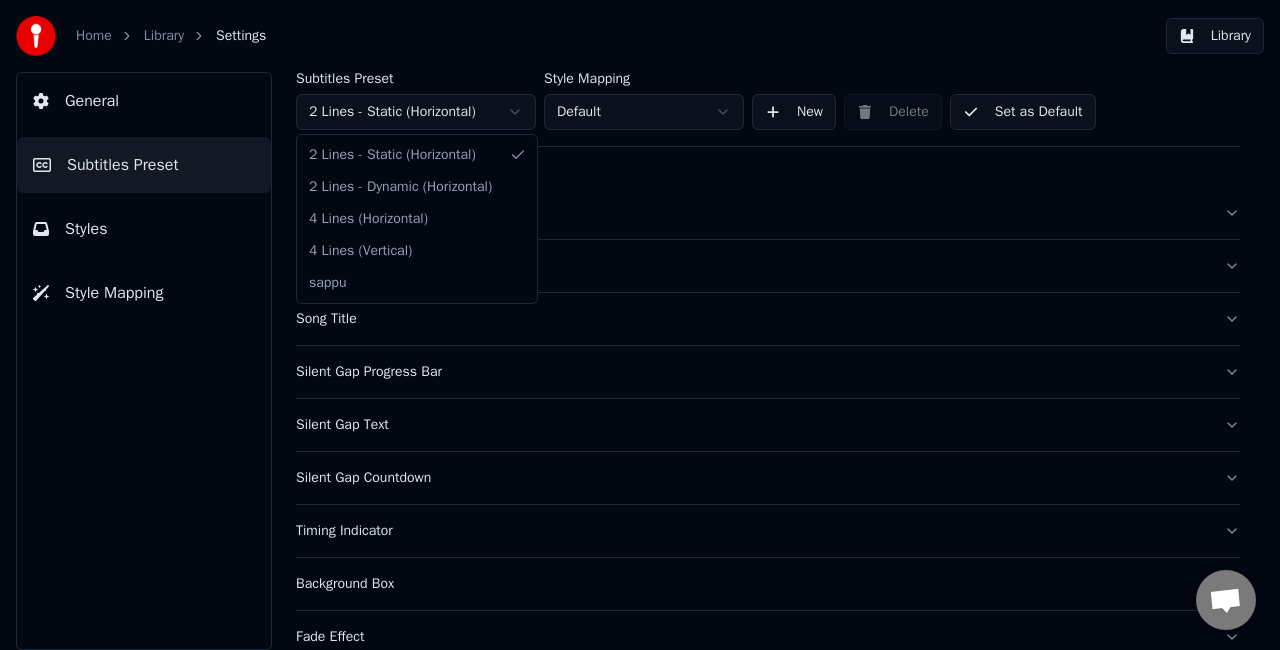 click on "Home Library Settings Library General Subtitles Preset Styles Style Mapping Subtitles Preset 2 Lines - Static (Horizontal) Style Mapping Default New Delete Set as Default General Layout Song Title Silent Gap Progress Bar Silent Gap Text Silent Gap Countdown Timing Indicator Background Box Fade Effect Offset Max Characters Per Line Auto Line Break 2 Lines - Static (Horizontal) 2 Lines - Dynamic (Horizontal) 4 Lines (Horizontal) 4 Lines (Vertical) sappu" at bounding box center (640, 325) 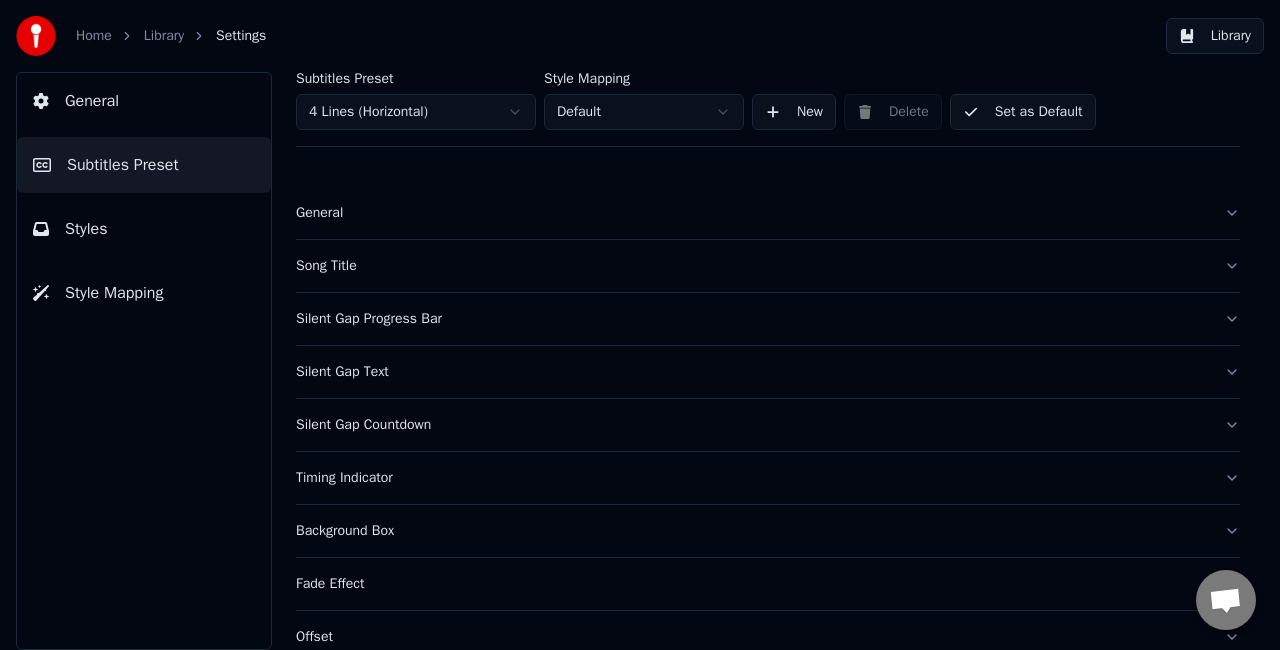 click on "Styles" at bounding box center (144, 229) 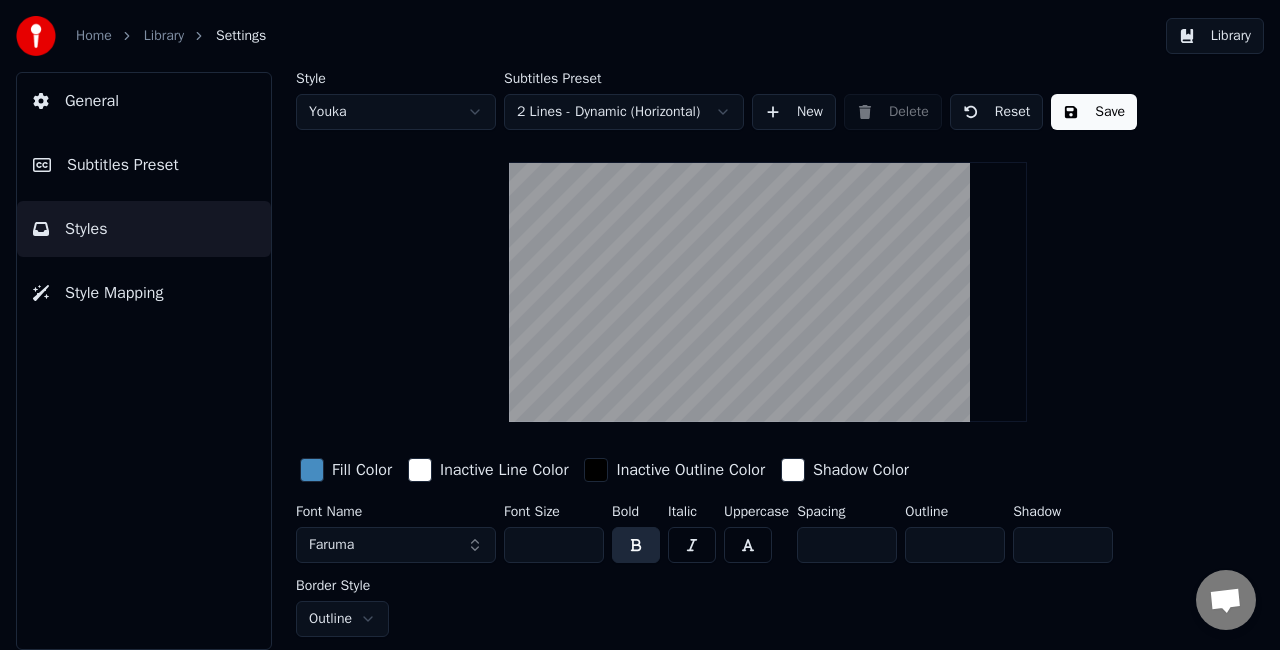 click on "Subtitles Preset" at bounding box center (144, 165) 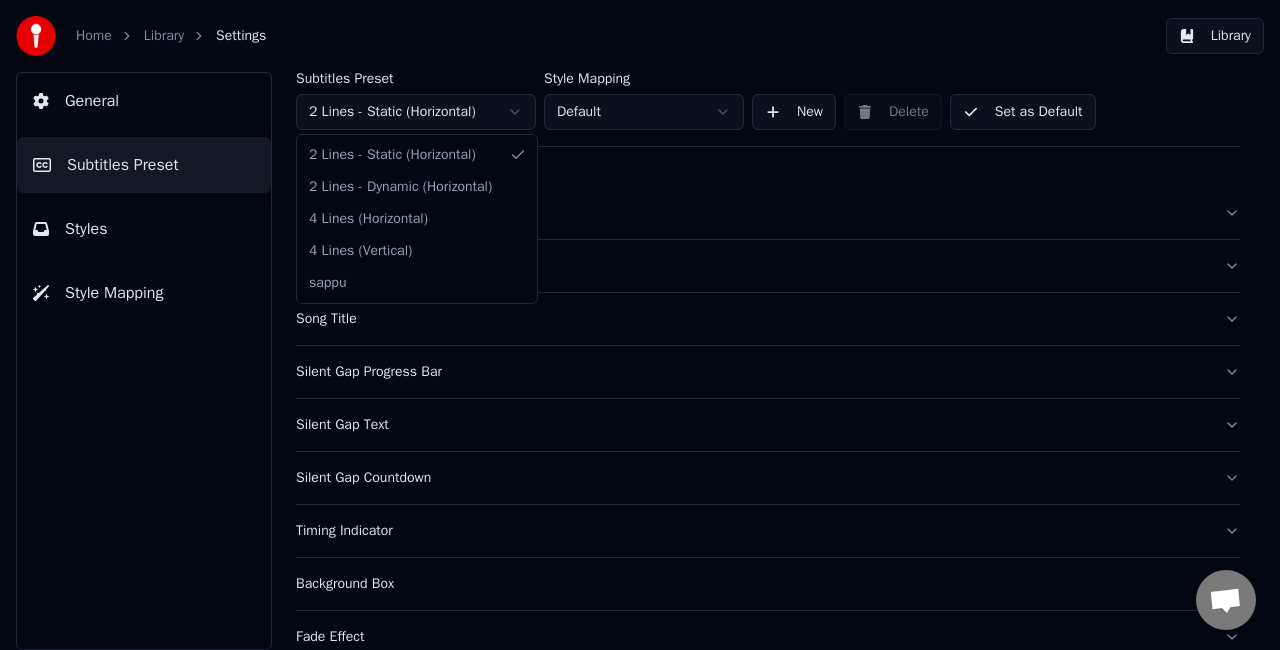 click on "Home Library Settings Library General Subtitles Preset Styles Style Mapping Subtitles Preset 2 Lines - Static (Horizontal) Style Mapping Default New Delete Set as Default General Layout Song Title Silent Gap Progress Bar Silent Gap Text Silent Gap Countdown Timing Indicator Background Box Fade Effect Offset Max Characters Per Line Auto Line Break 2 Lines - Static (Horizontal) 2 Lines - Dynamic (Horizontal) 4 Lines (Horizontal) 4 Lines (Vertical) sappu" at bounding box center [640, 325] 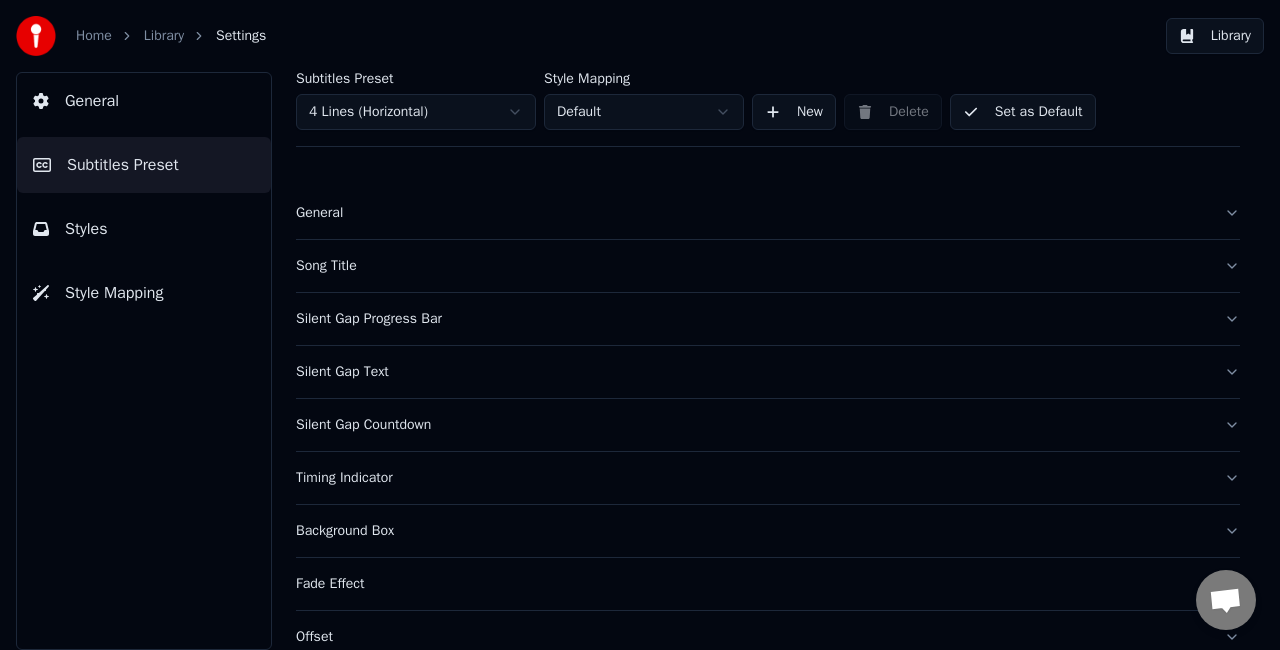 click on "Set as Default" at bounding box center [1023, 112] 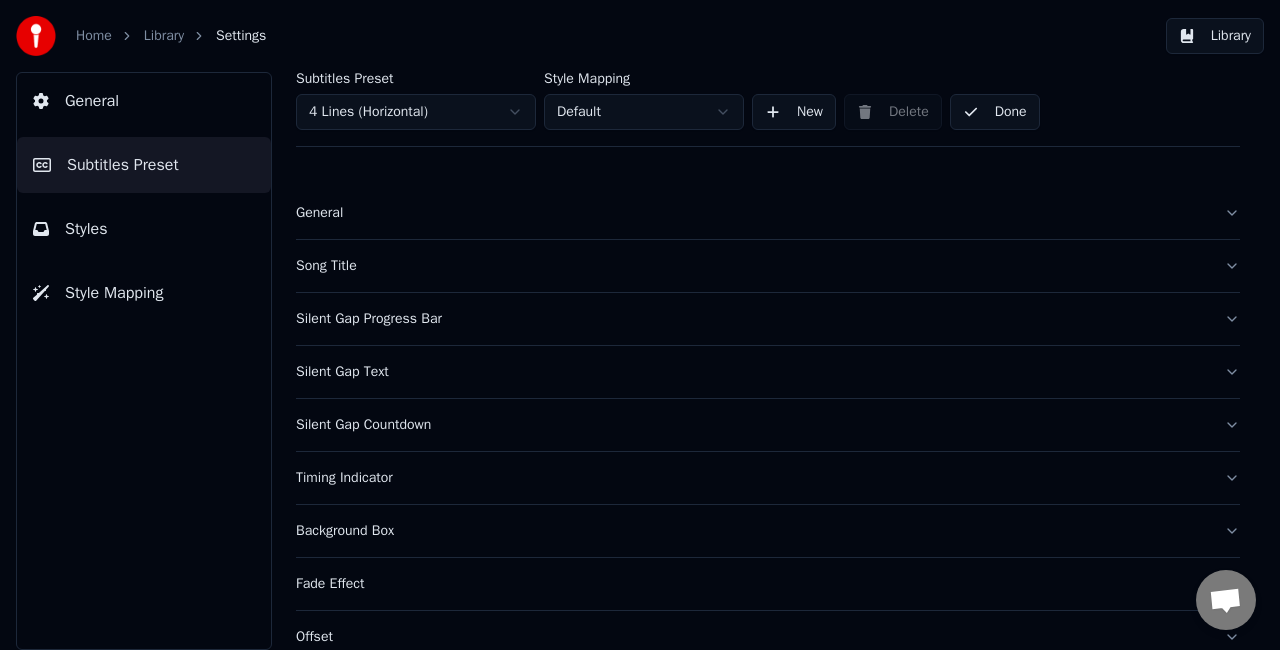click on "Done" at bounding box center (995, 112) 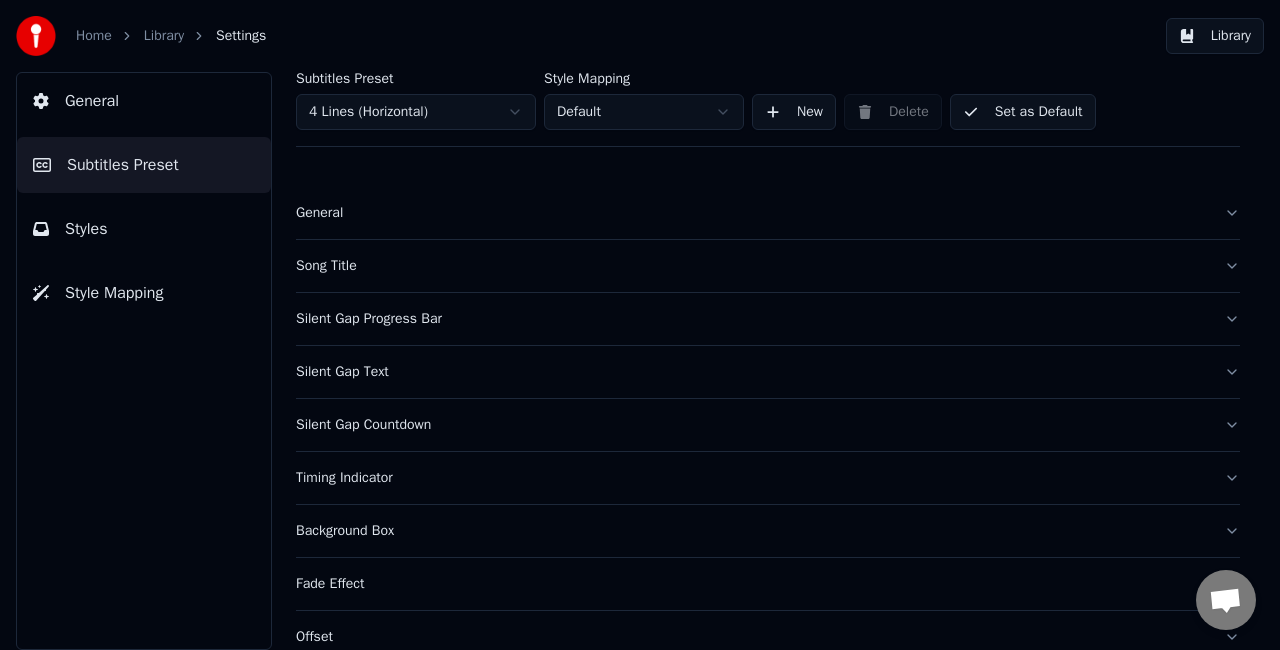click on "Styles" at bounding box center [86, 229] 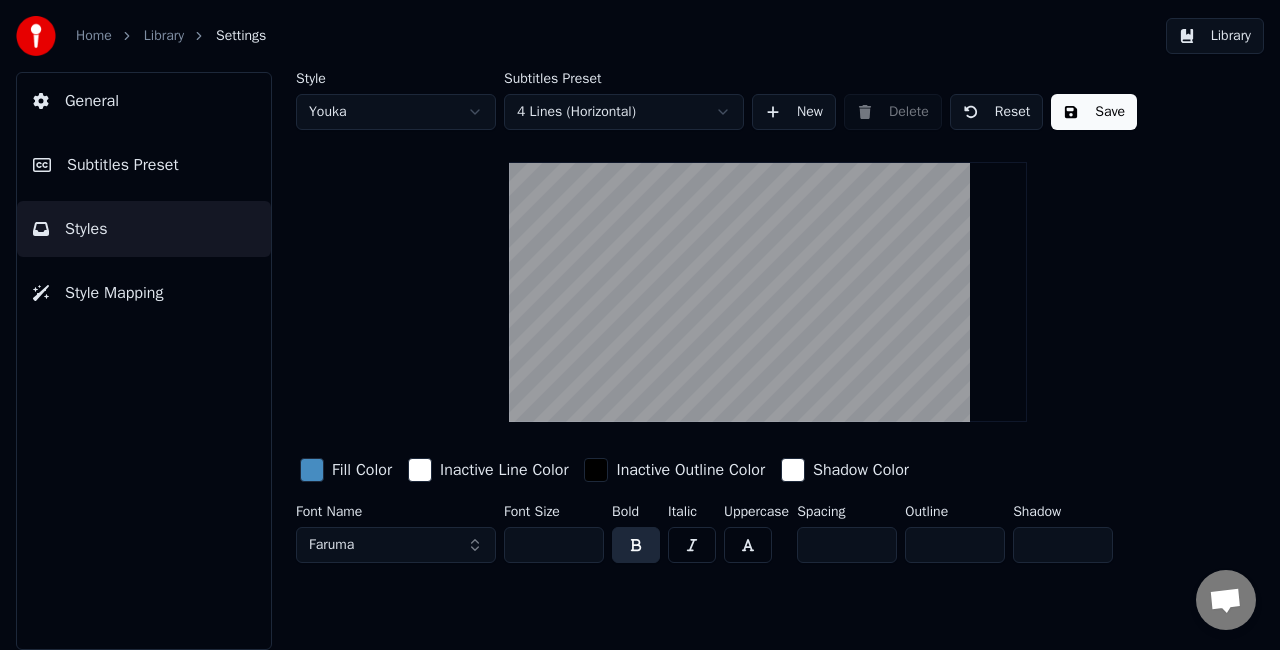 click on "Subtitles Preset" at bounding box center (144, 165) 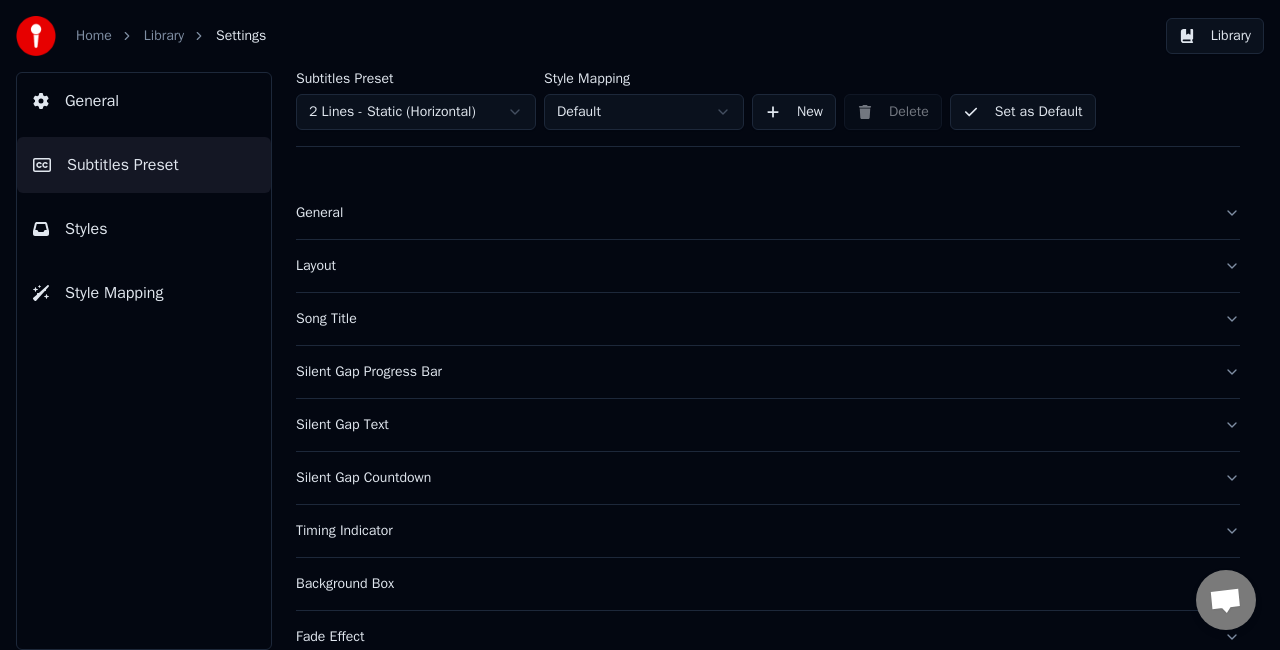 click on "Styles" at bounding box center [86, 229] 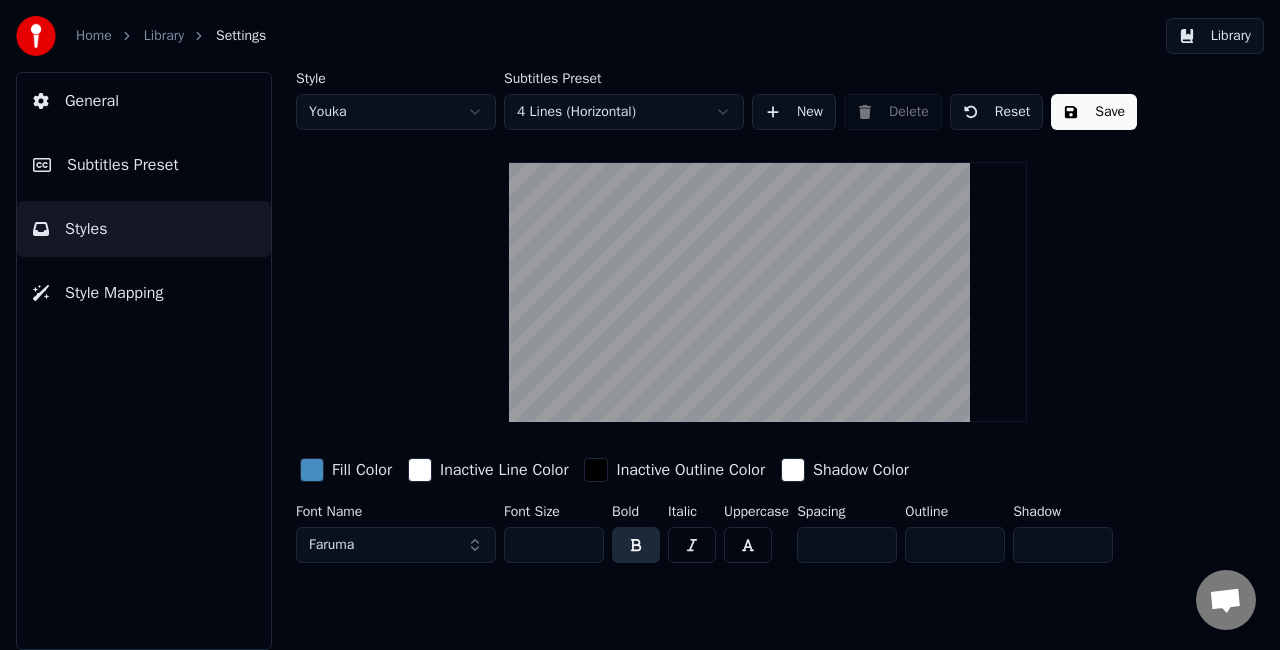 click on "Save" at bounding box center [1094, 112] 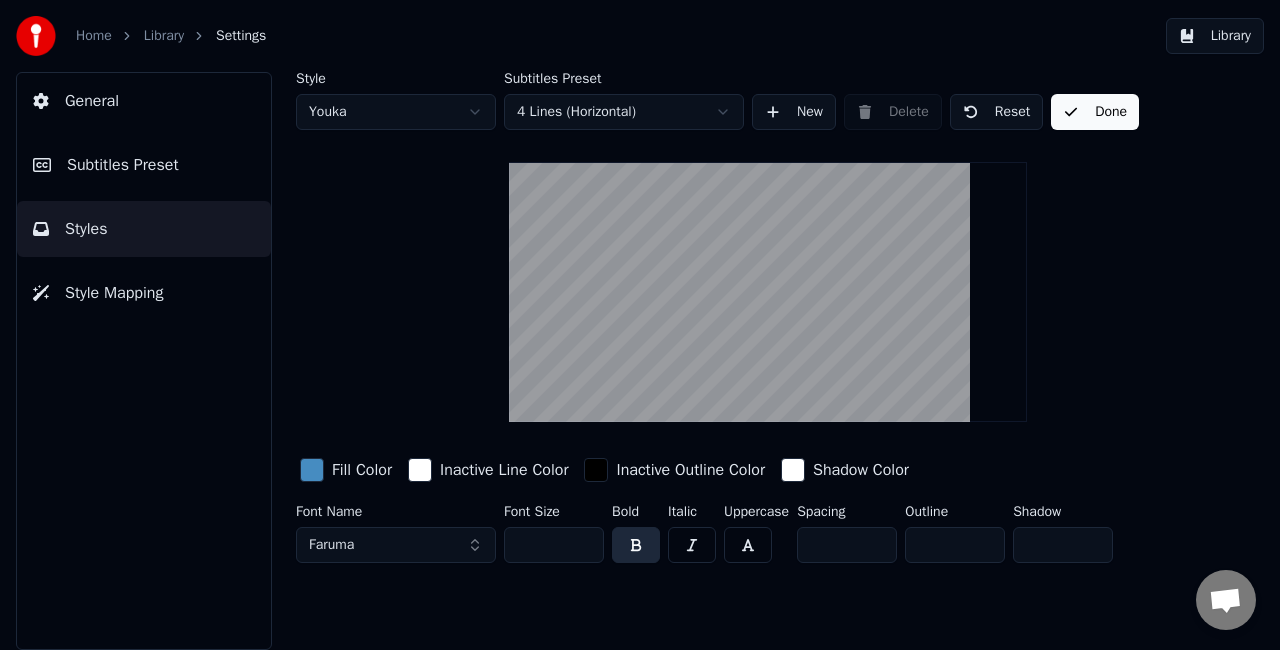 click on "Done" at bounding box center [1095, 112] 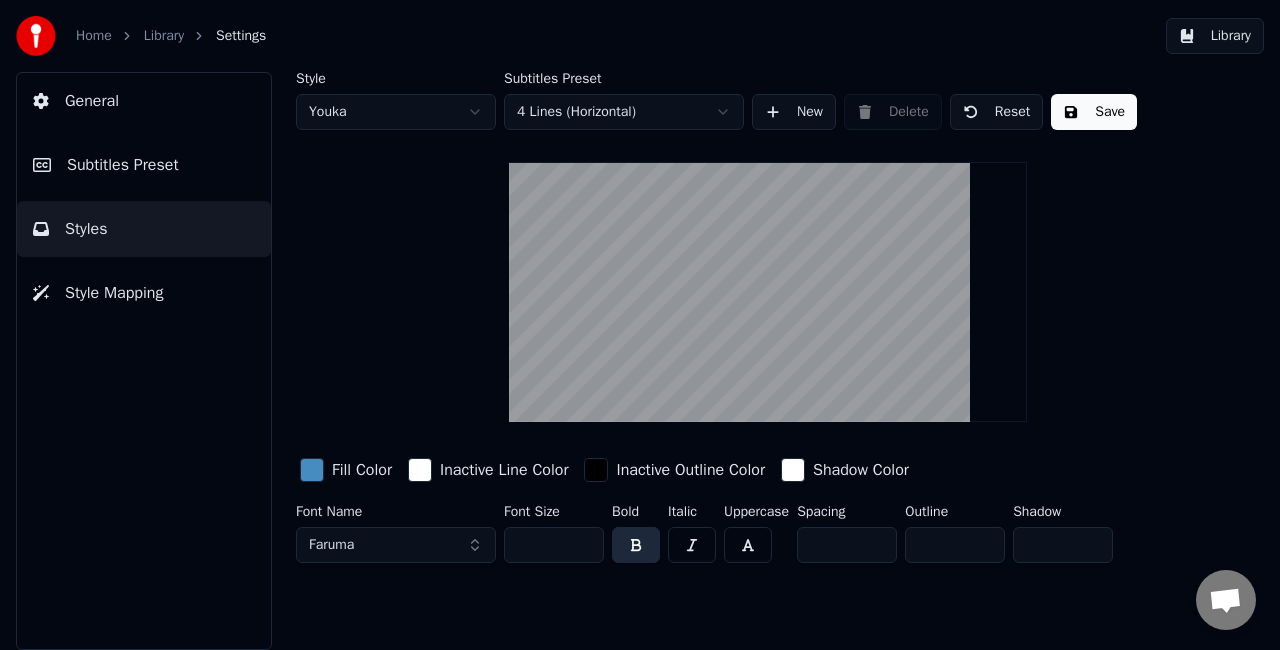 click on "Library" at bounding box center [1215, 36] 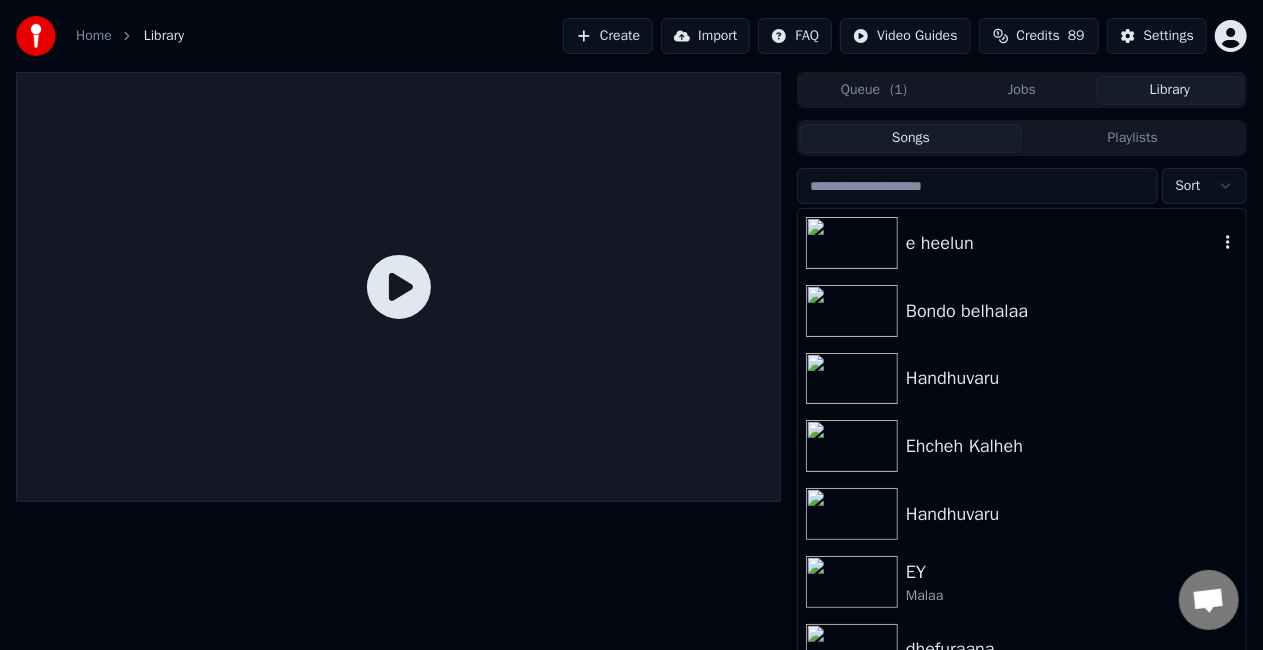 click on "e heelun" at bounding box center (1062, 243) 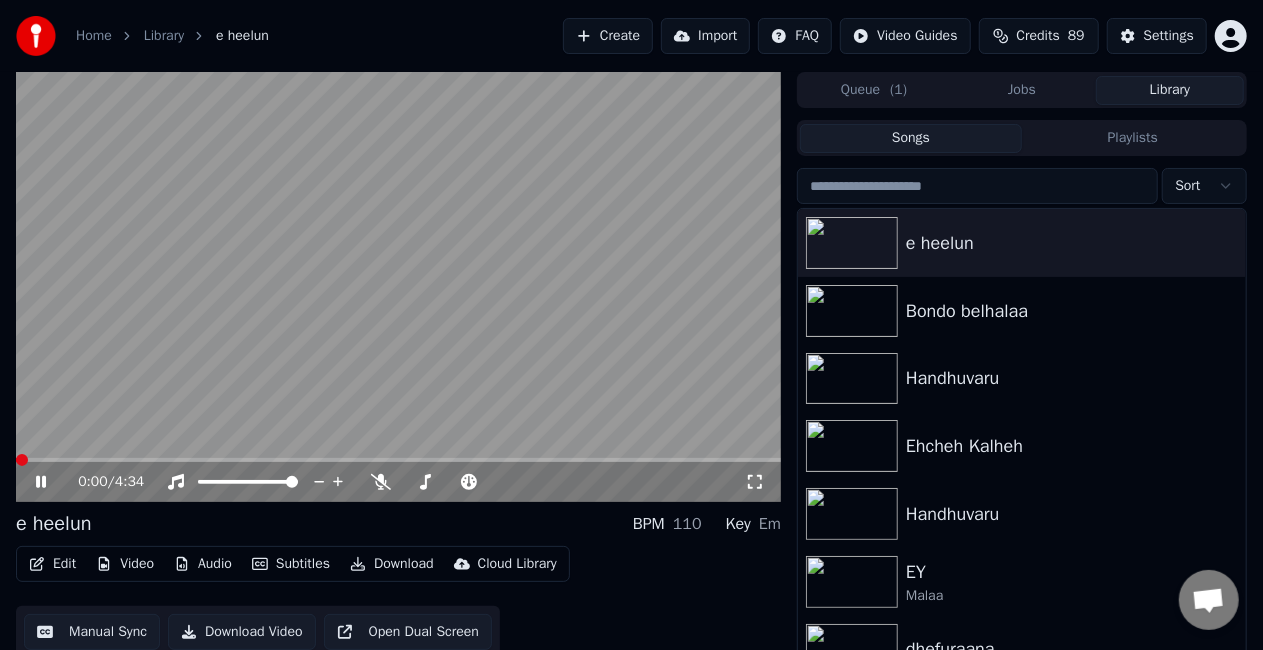click at bounding box center [398, 287] 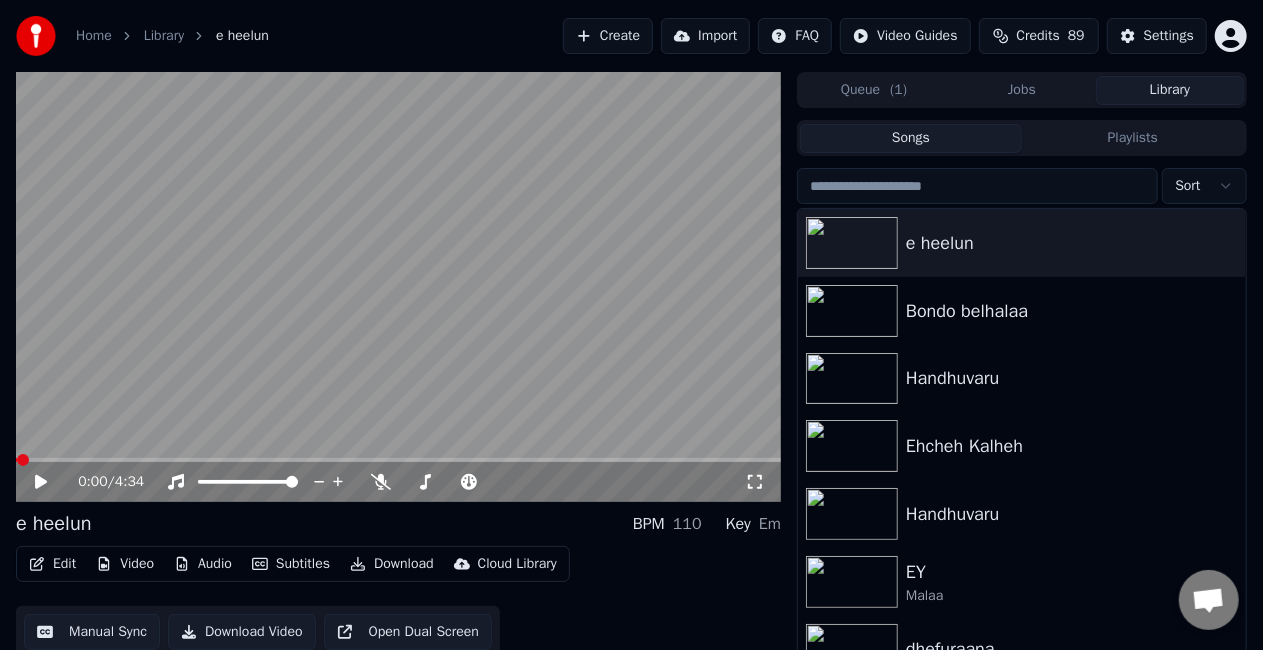 click at bounding box center (398, 287) 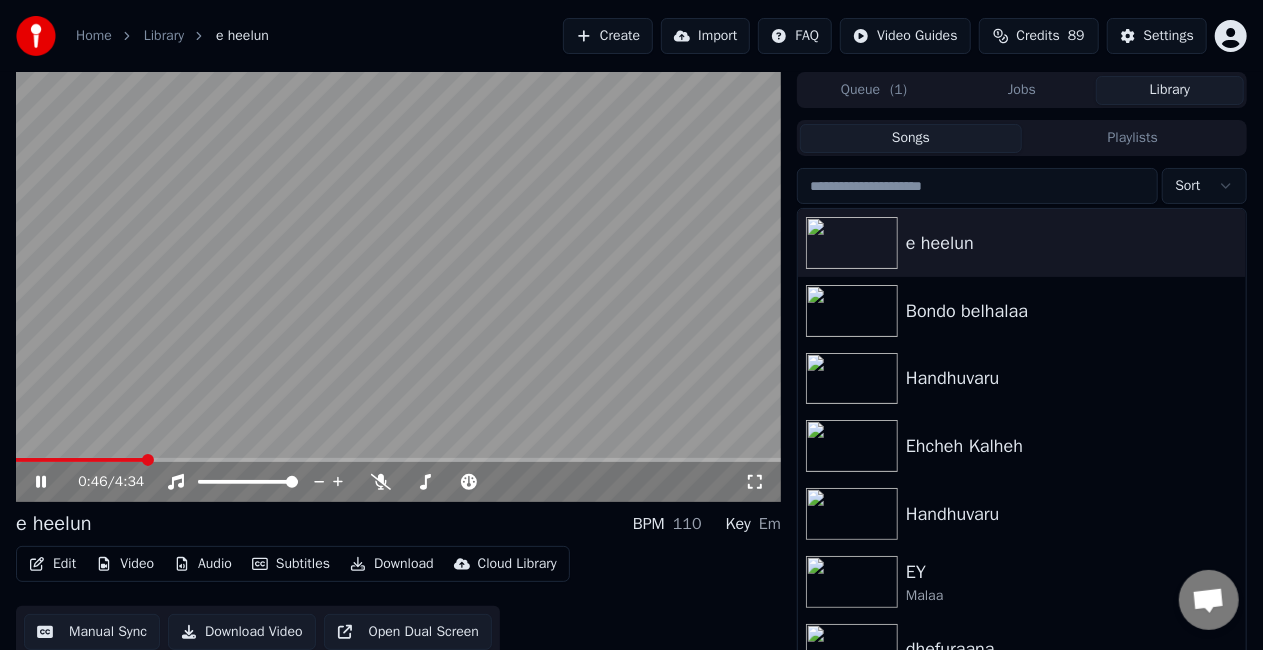 click at bounding box center (398, 460) 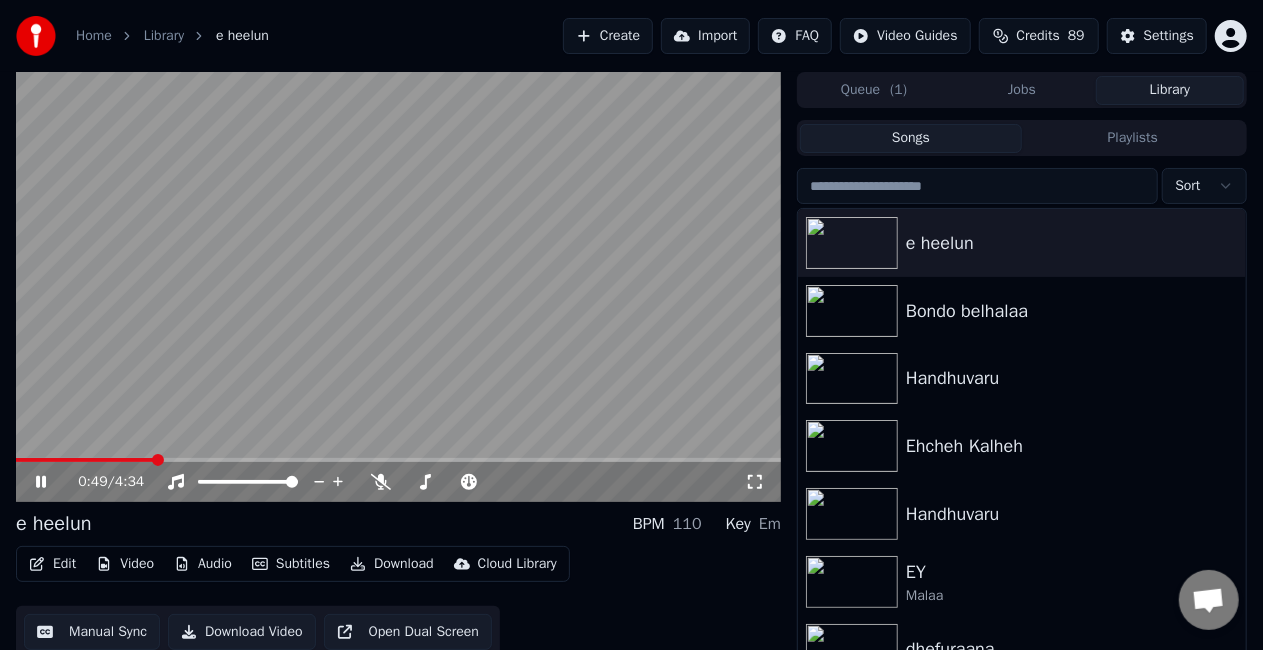 click on "Edit" at bounding box center (52, 564) 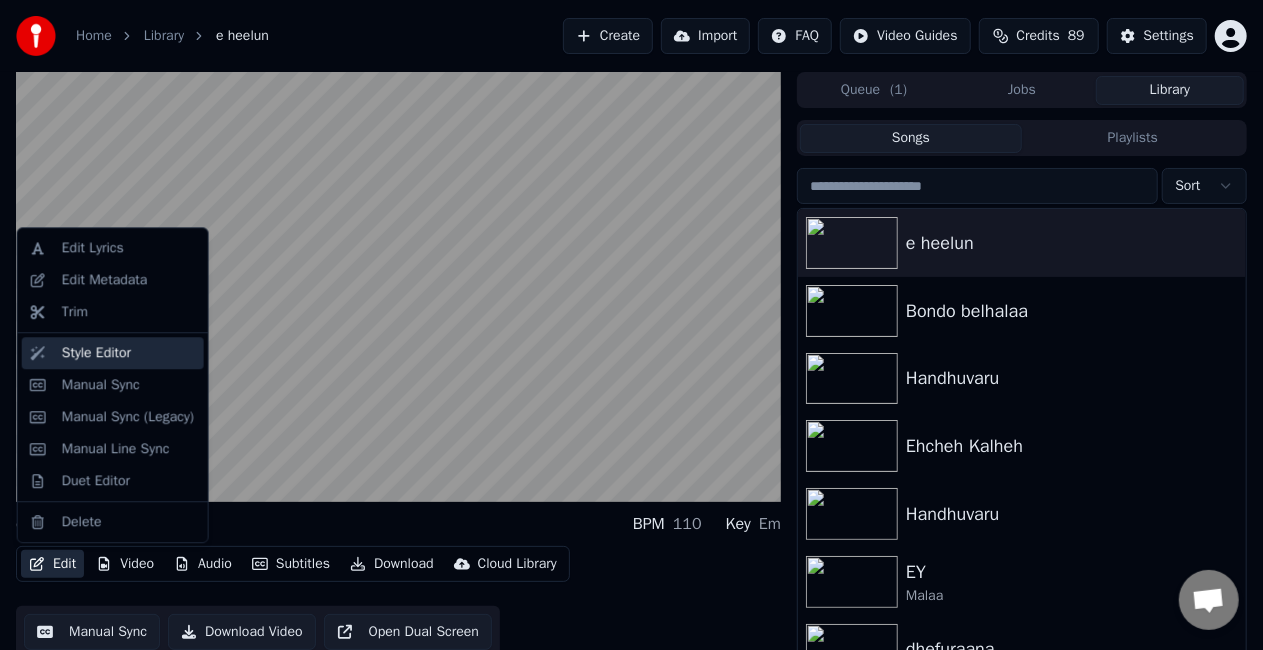 click on "Style Editor" at bounding box center (96, 353) 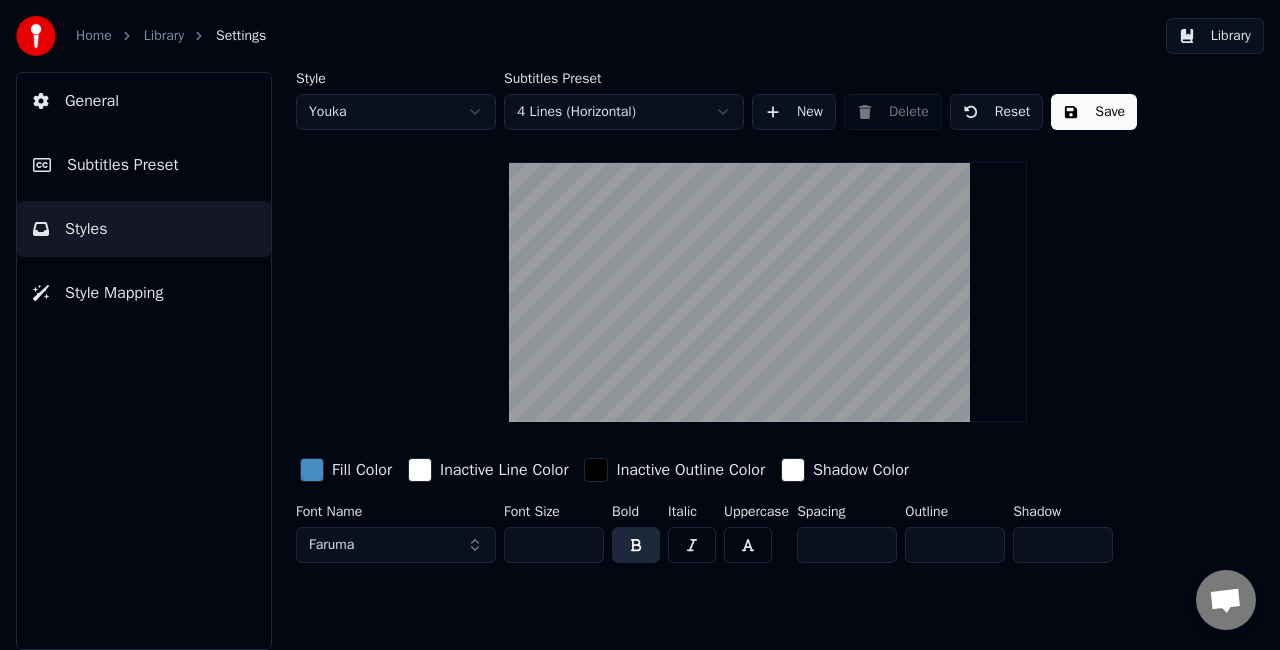 click on "Home Library Settings Library General Subtitles Preset Styles Style Mapping Style Youka Subtitles Preset 4 Lines (Horizontal) New Delete Reset Save Fill Color Inactive Line Color Inactive Outline Color Shadow Color Font Name Faruma Font Size *** Bold Italic Uppercase Spacing ** Outline * Shadow *" at bounding box center (640, 325) 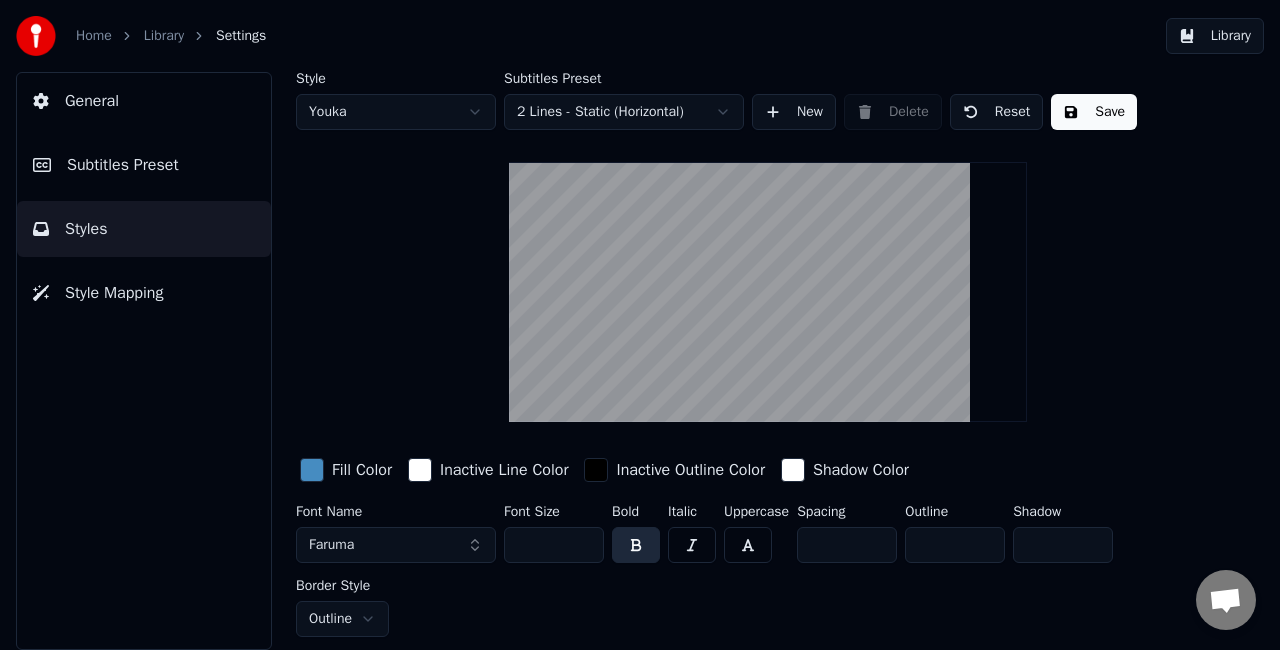 click on "Styles" at bounding box center [144, 229] 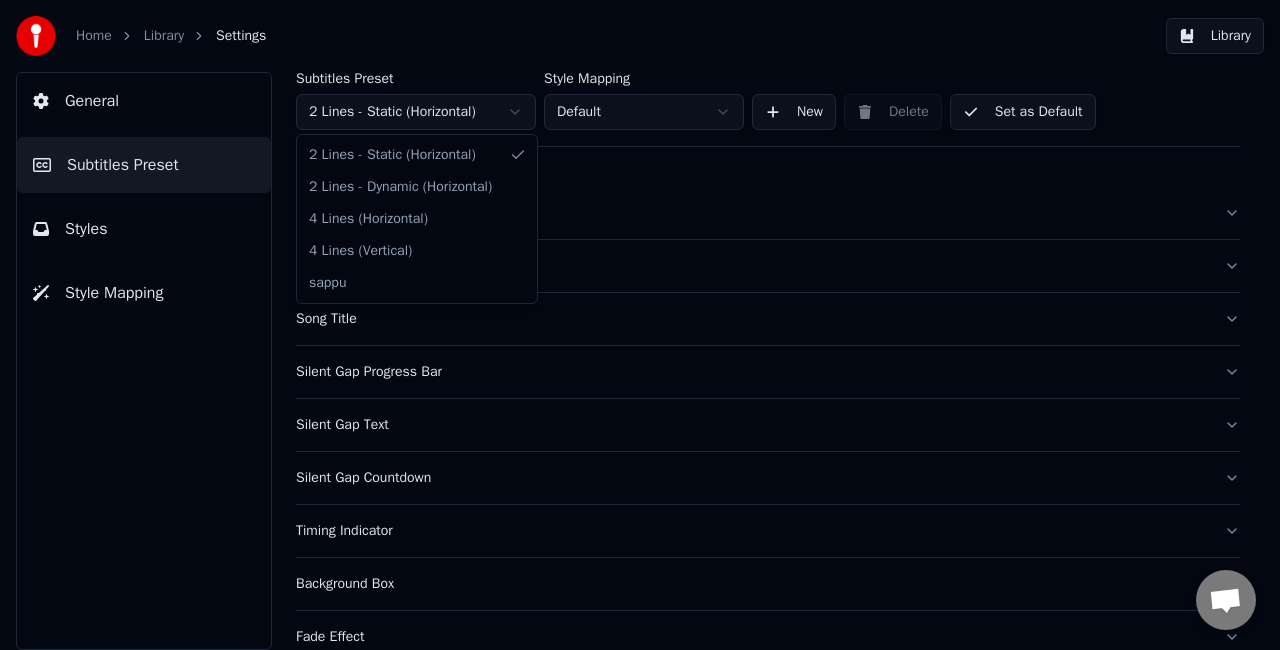 click on "Home Library Settings Library General Subtitles Preset Styles Style Mapping Subtitles Preset 2 Lines - Static (Horizontal) Style Mapping Default New Delete Set as Default General Layout Song Title Silent Gap Progress Bar Silent Gap Text Silent Gap Countdown Timing Indicator Background Box Fade Effect Offset Max Characters Per Line Auto Line Break 2 Lines - Static (Horizontal) 2 Lines - Dynamic (Horizontal) 4 Lines (Horizontal) 4 Lines (Vertical) sappu" at bounding box center [640, 325] 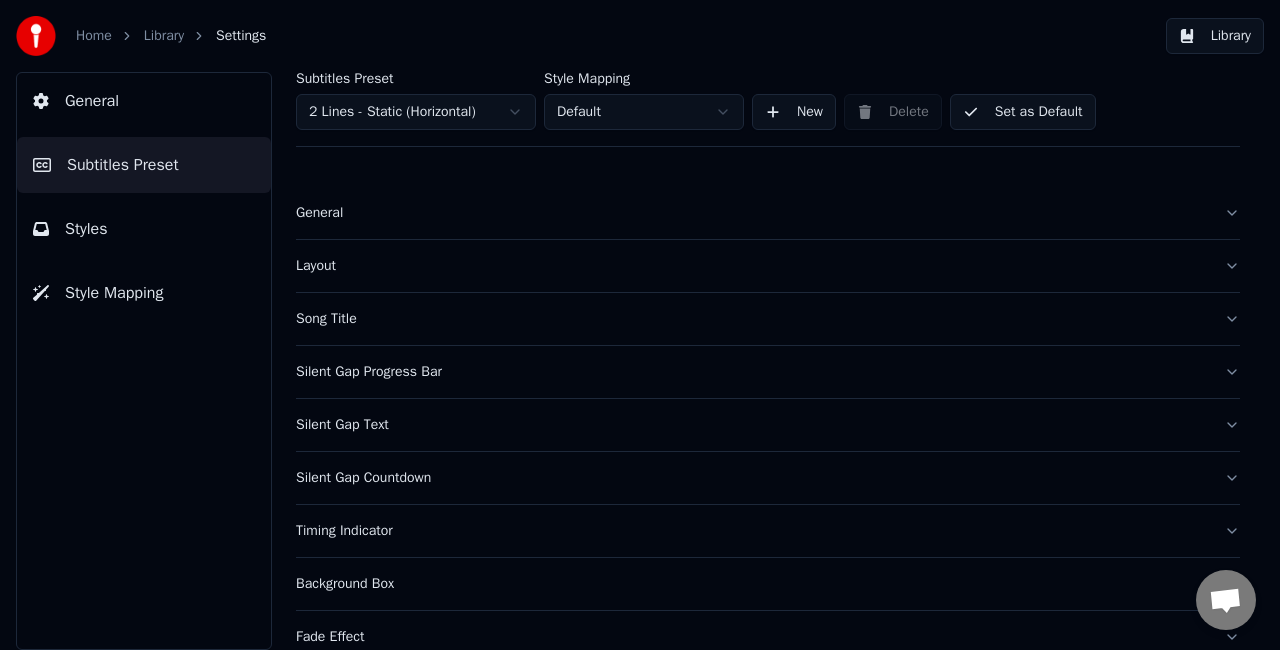 click on "Set as Default" at bounding box center (1023, 112) 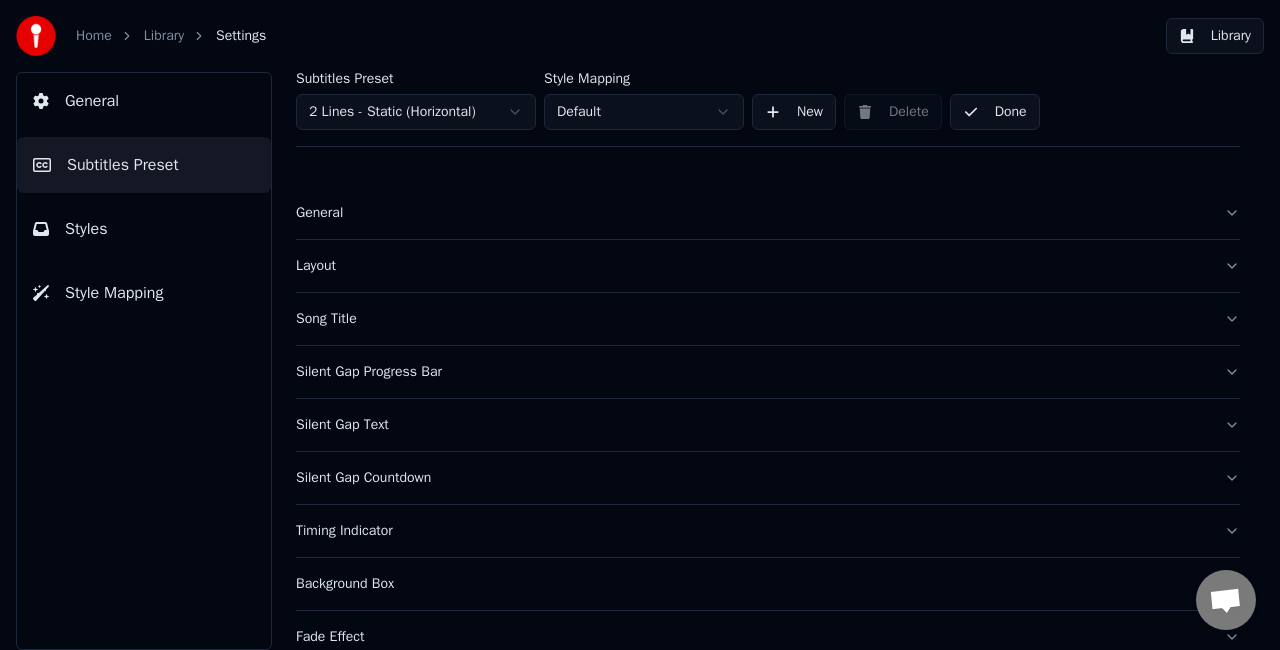 click on "Library" at bounding box center [1215, 36] 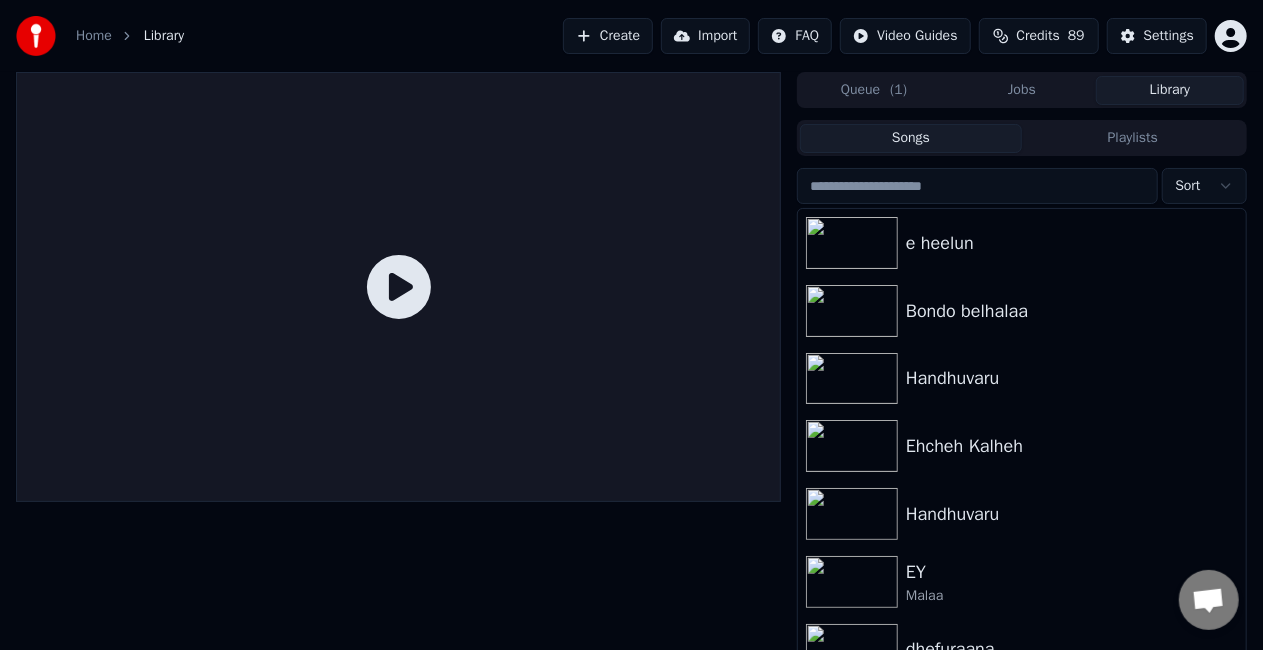 click at bounding box center (398, 287) 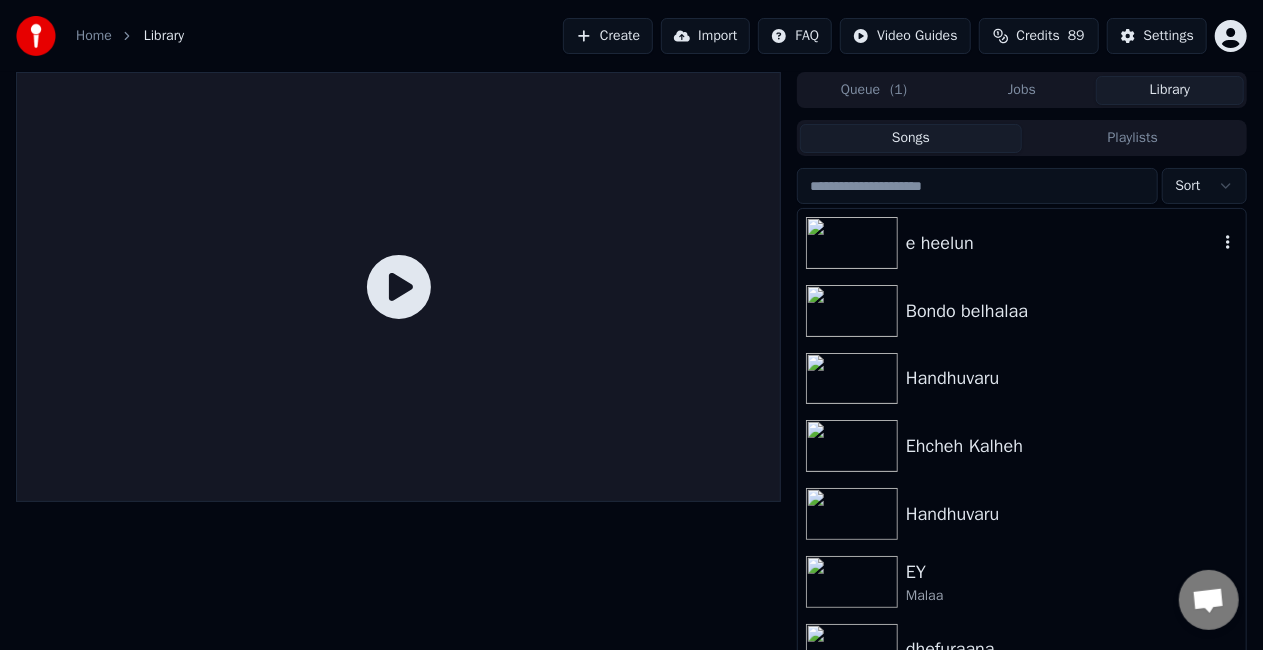 click on "e heelun" at bounding box center (1022, 243) 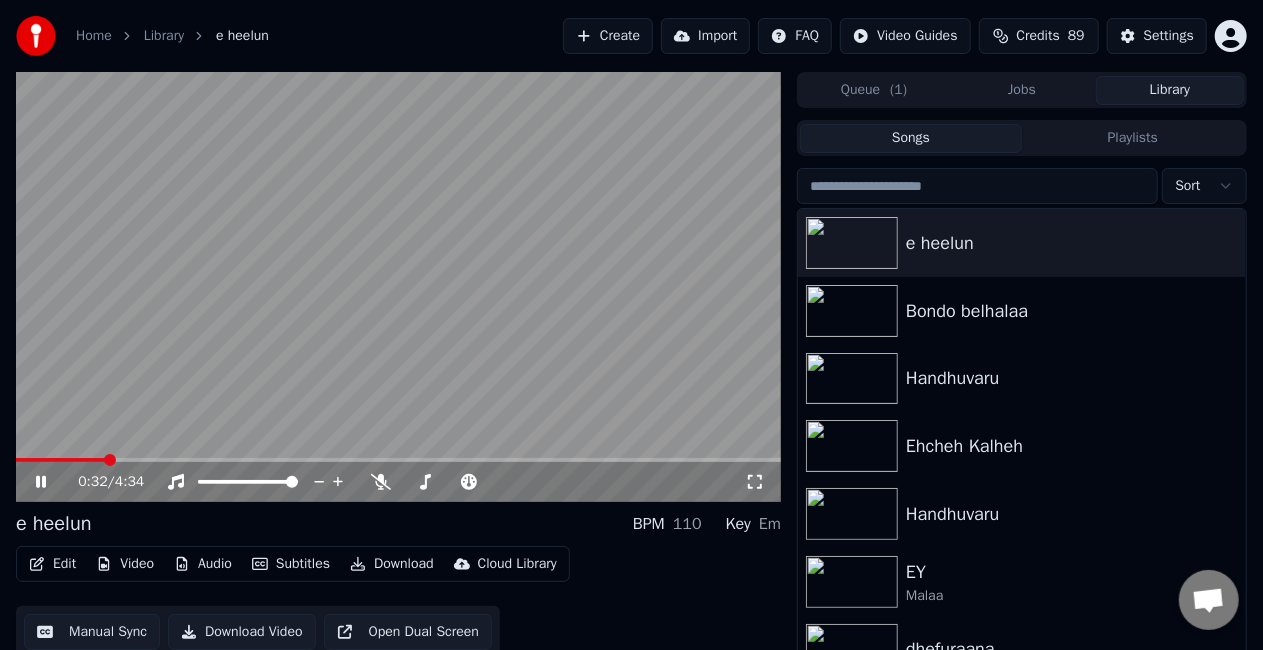 click at bounding box center [398, 460] 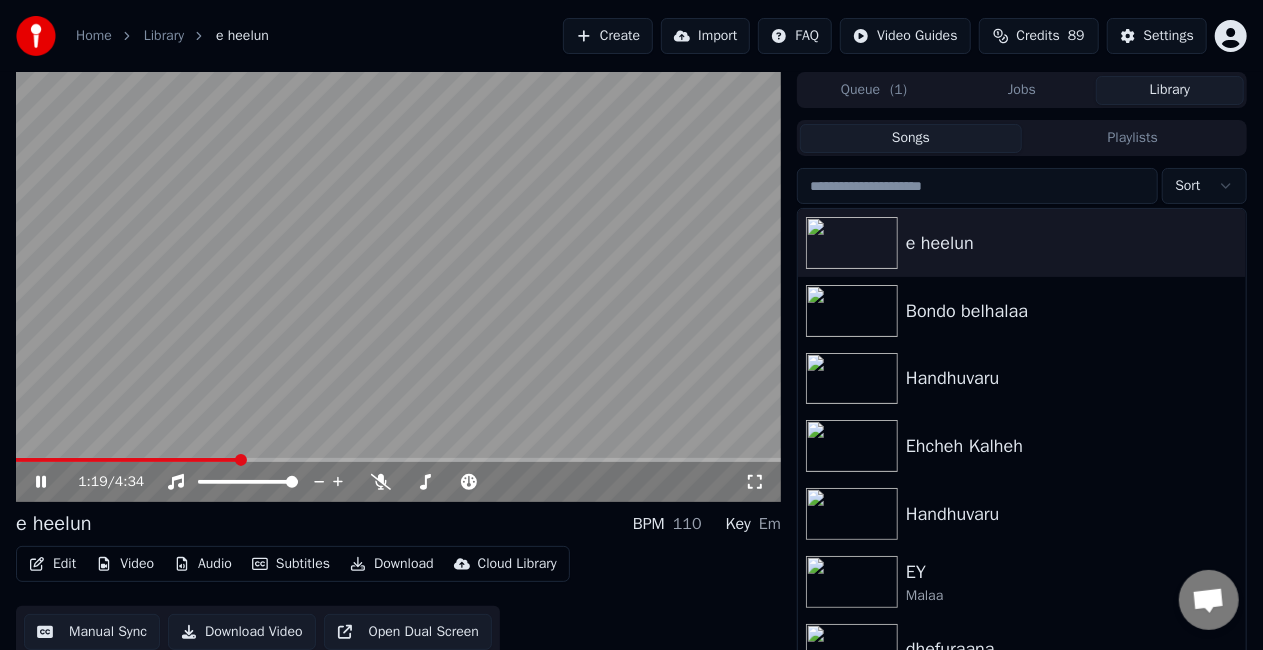 click at bounding box center [398, 460] 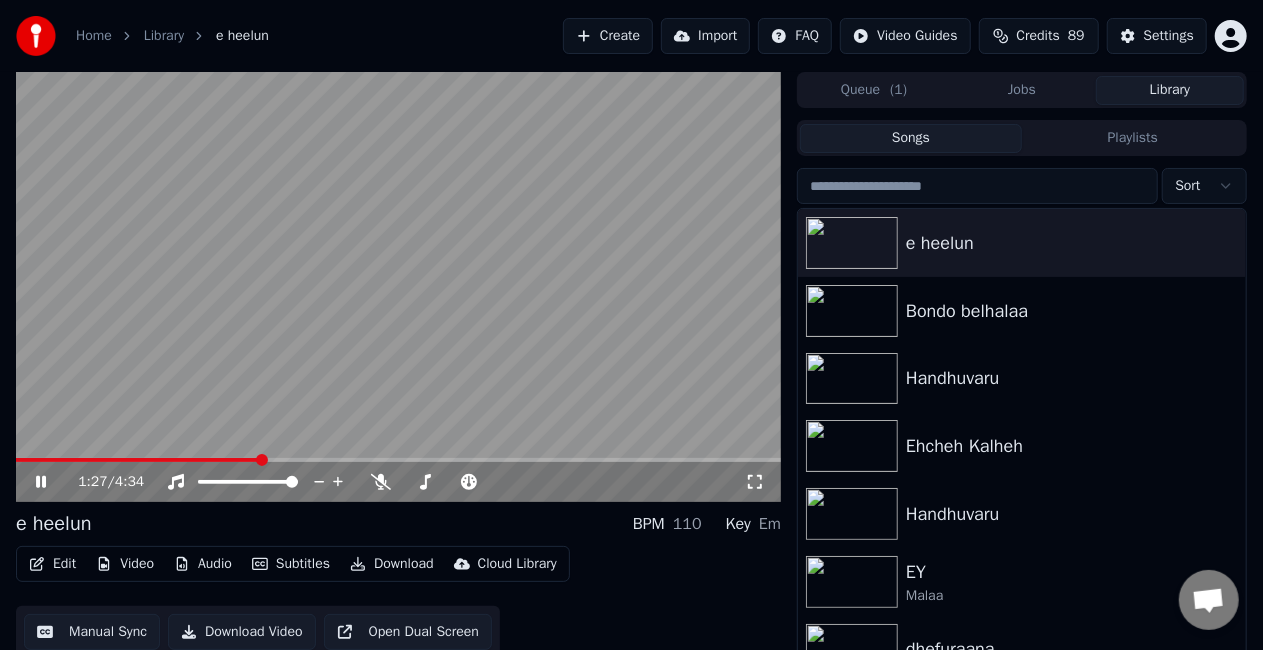 click at bounding box center [398, 287] 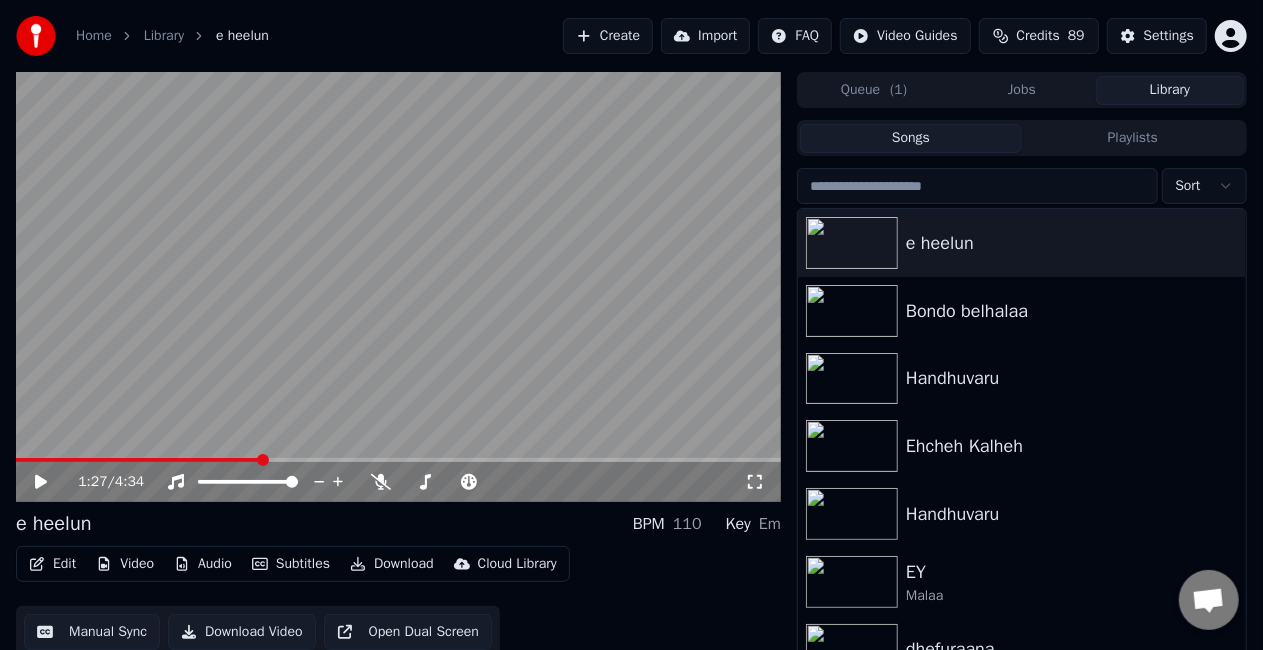click at bounding box center [398, 460] 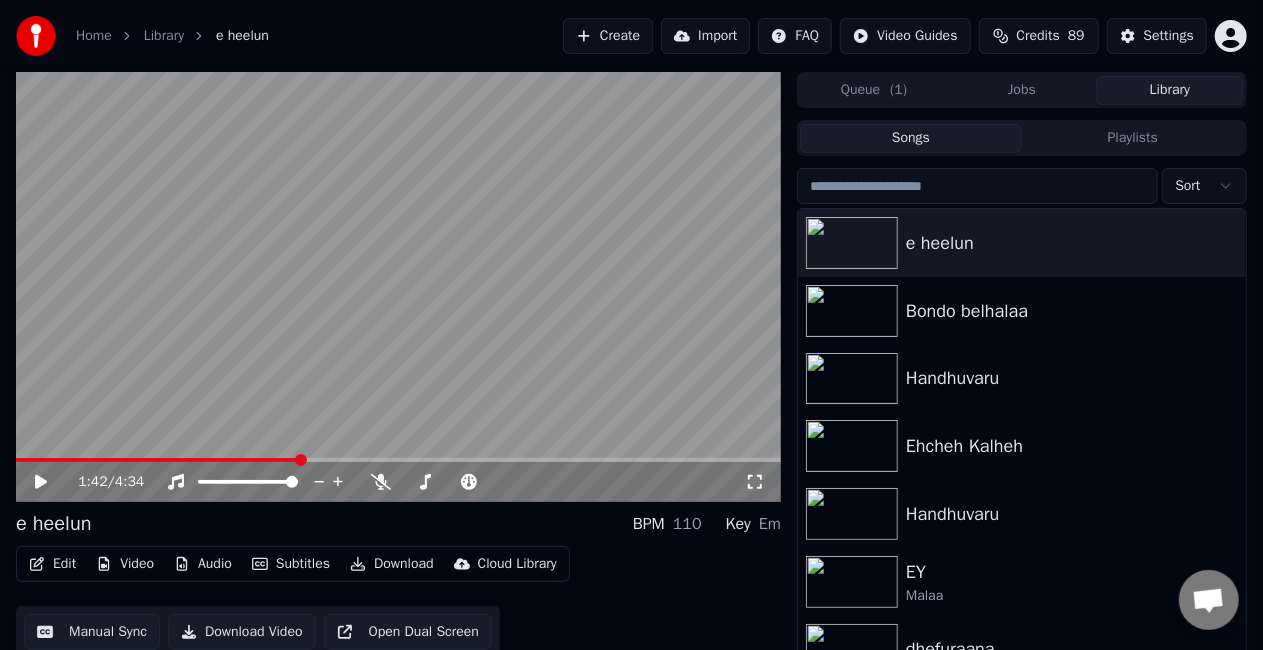 click on "1:42  /  4:34" at bounding box center (398, 482) 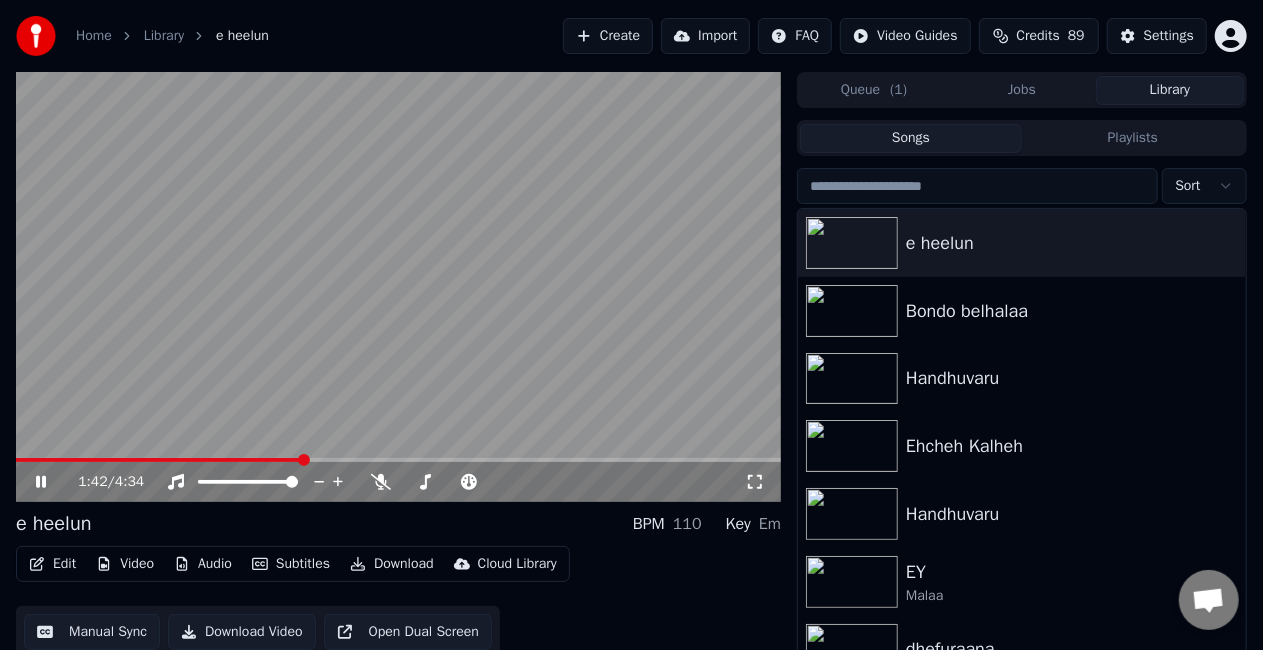 click at bounding box center (159, 460) 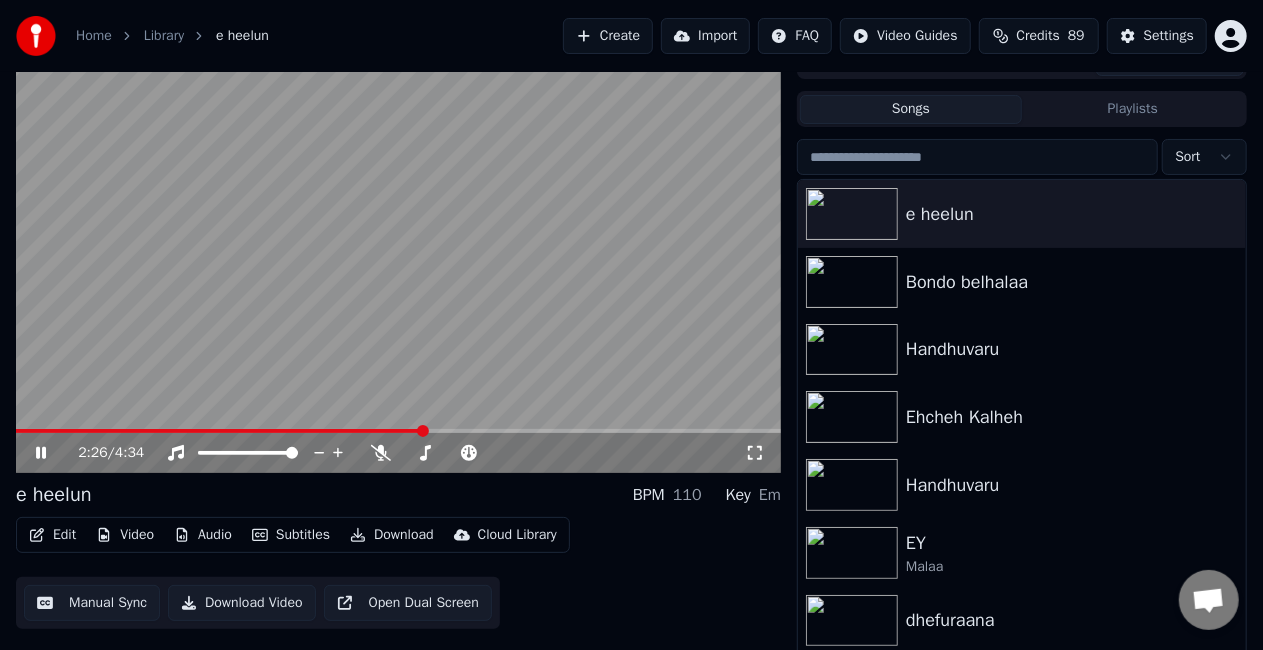 scroll, scrollTop: 45, scrollLeft: 0, axis: vertical 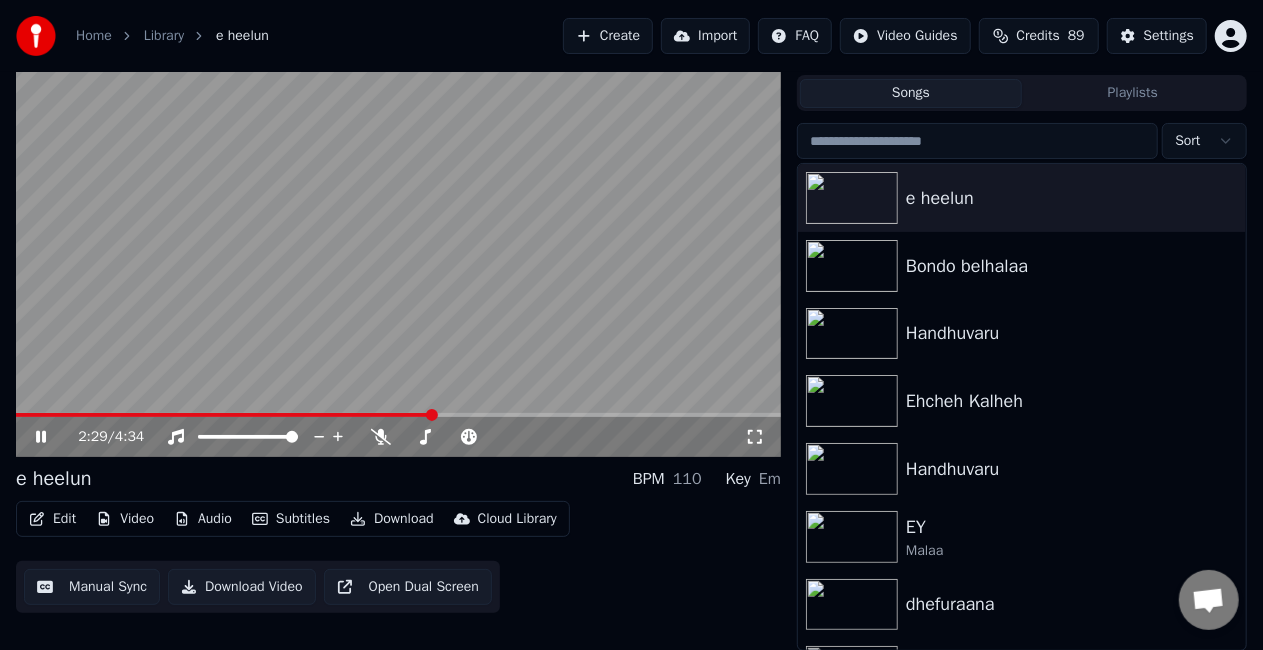 click 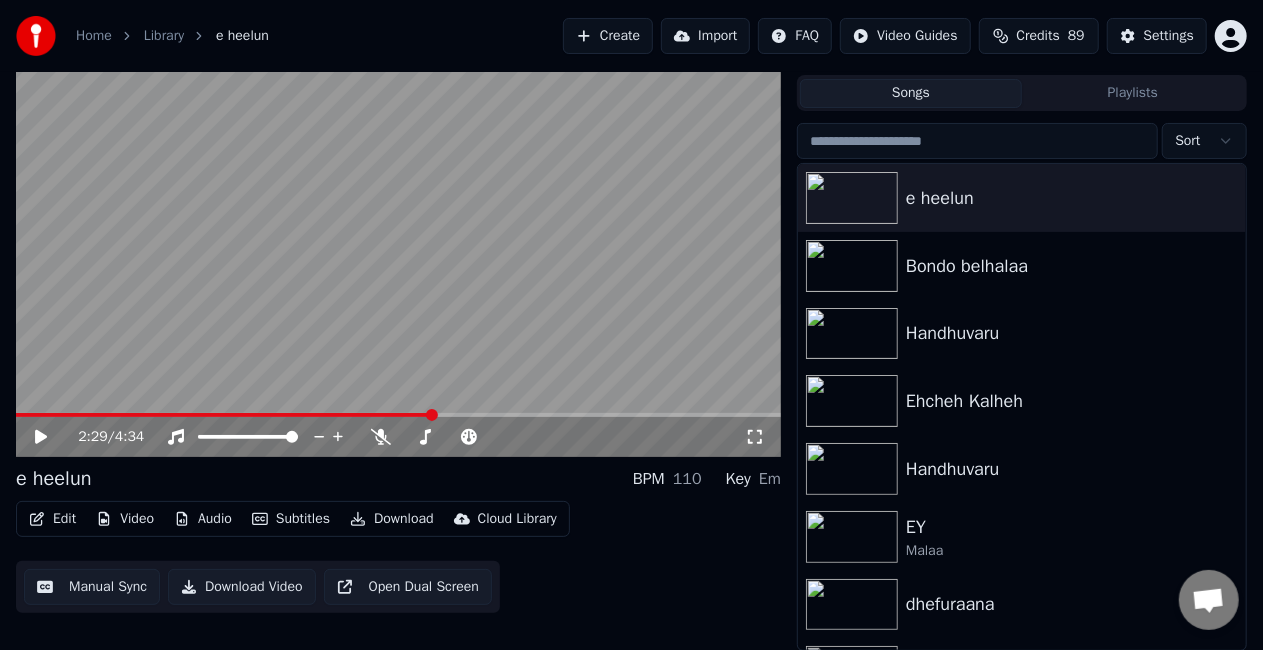 click on "Manual Sync" at bounding box center (92, 587) 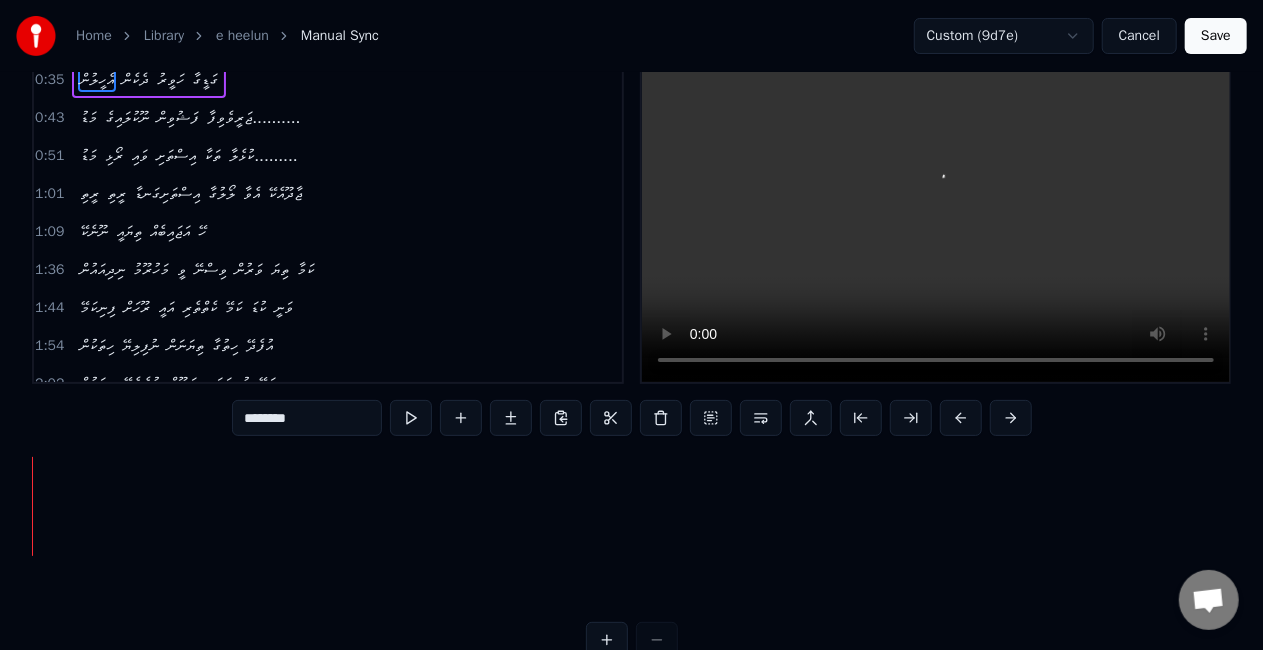scroll, scrollTop: 0, scrollLeft: 0, axis: both 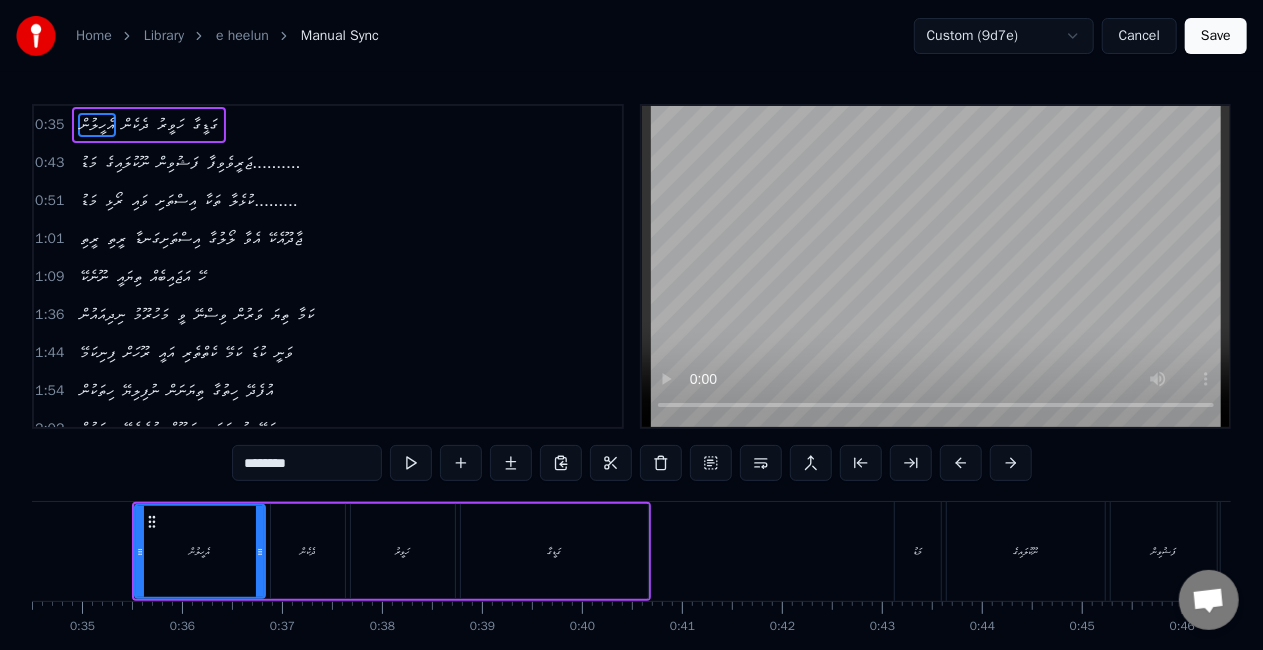 click on "Cancel" at bounding box center [1139, 36] 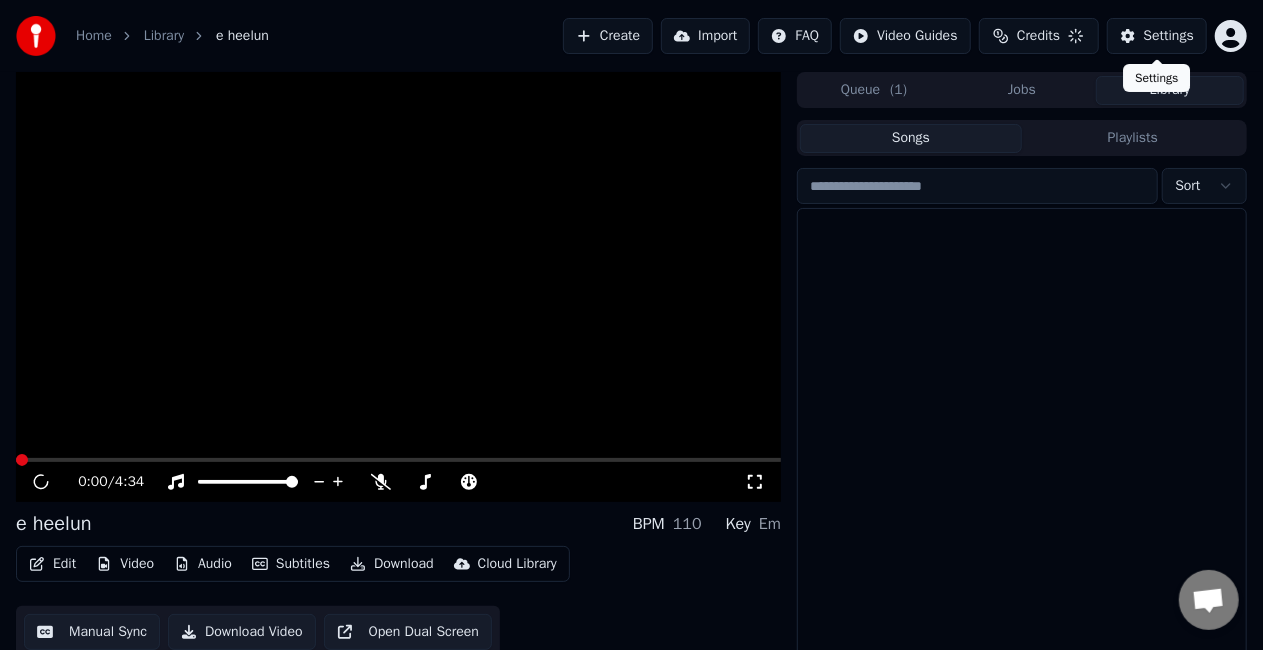 scroll, scrollTop: 45, scrollLeft: 0, axis: vertical 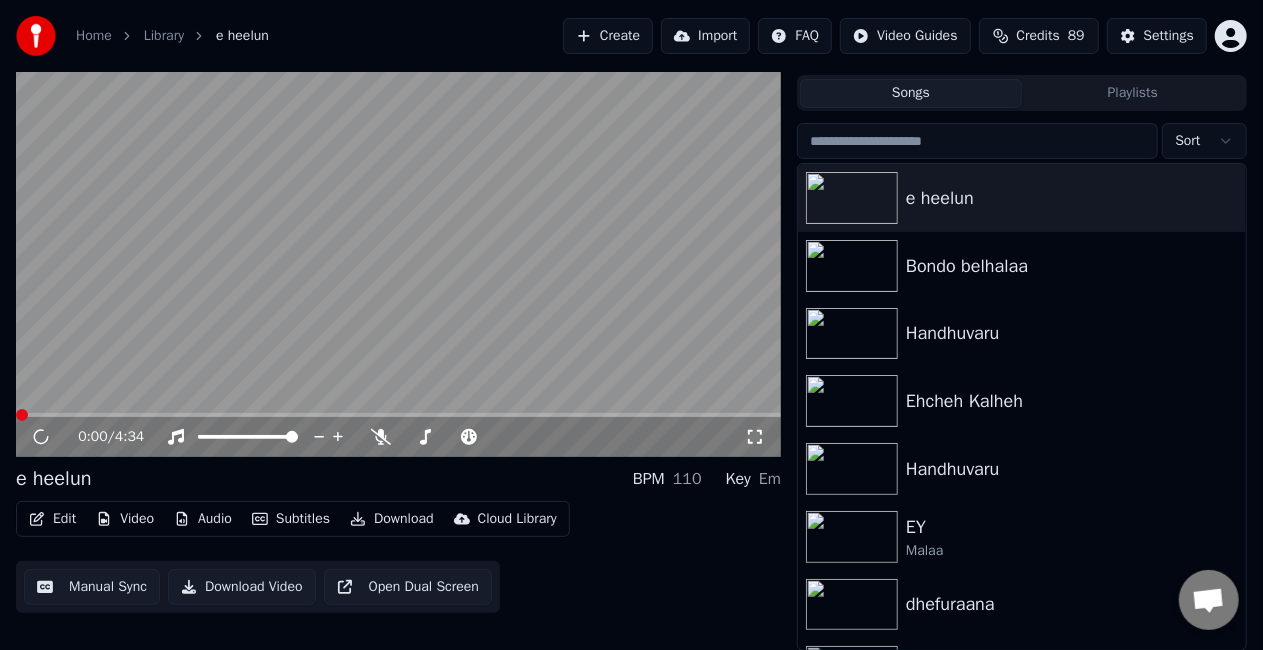 click on "Edit" at bounding box center [52, 519] 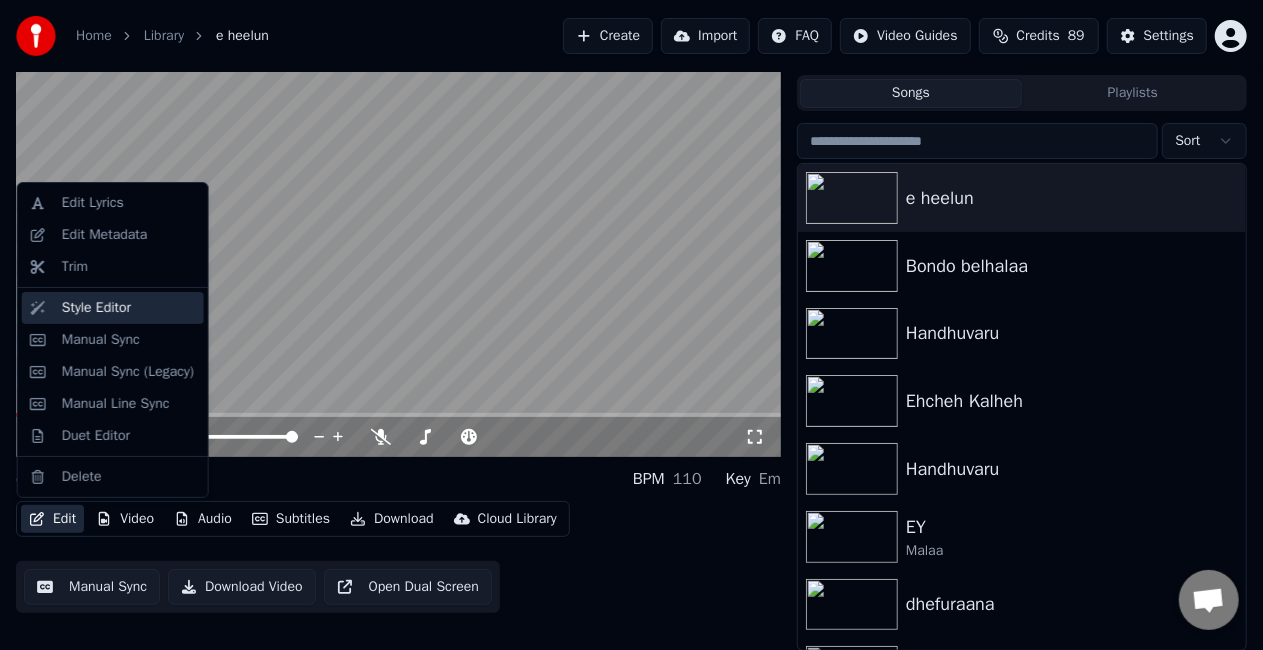 click on "Style Editor" at bounding box center (96, 308) 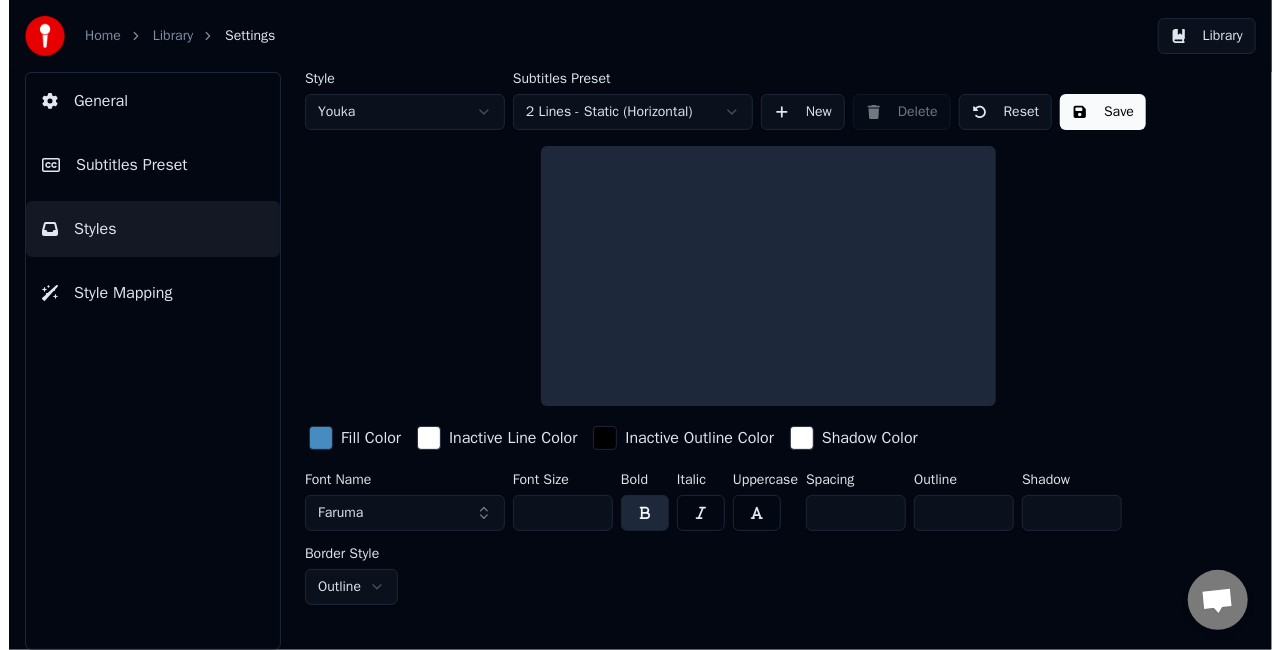 scroll, scrollTop: 0, scrollLeft: 0, axis: both 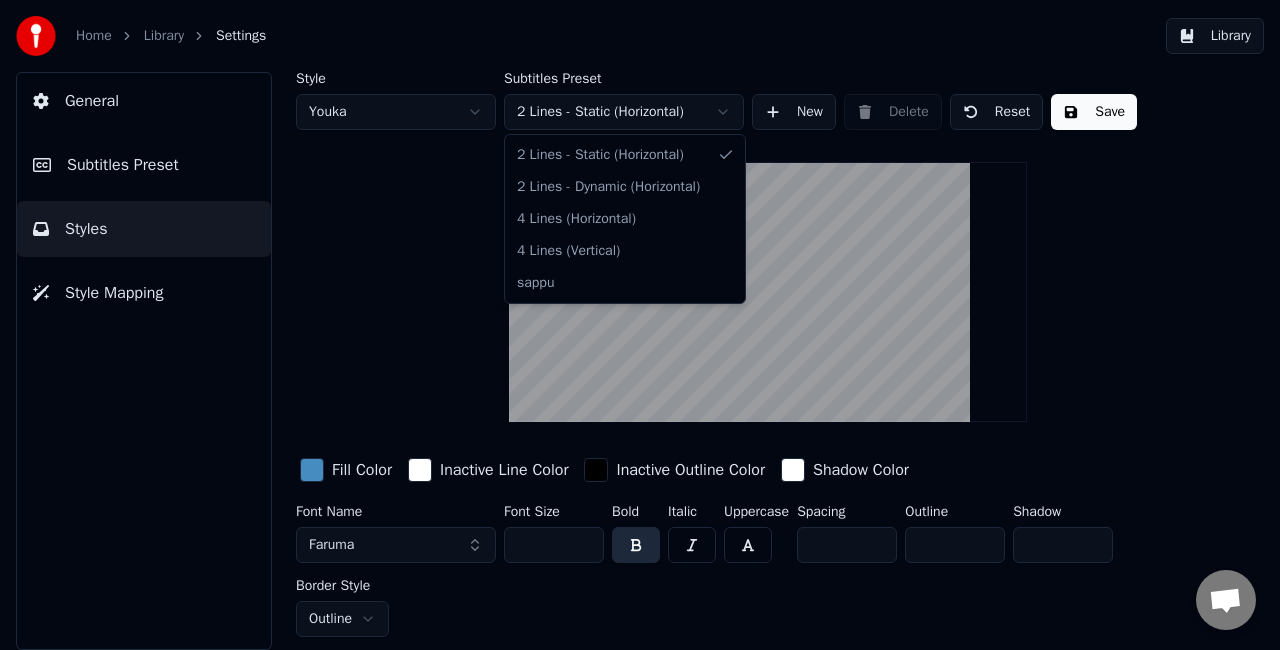 click on "Home Library Settings Library General Subtitles Preset Styles Style Mapping Style Youka Subtitles Preset 2 Lines - Static (Horizontal) New Delete Reset Save Fill Color Inactive Line Color Inactive Outline Color Shadow Color Font Name Faruma Font Size *** Bold Italic Uppercase Spacing ** Outline * Shadow * Border Style Outline 2 Lines - Static (Horizontal) 2 Lines - Dynamic (Horizontal) 4 Lines (Horizontal) 4 Lines (Vertical) sappu" at bounding box center (640, 325) 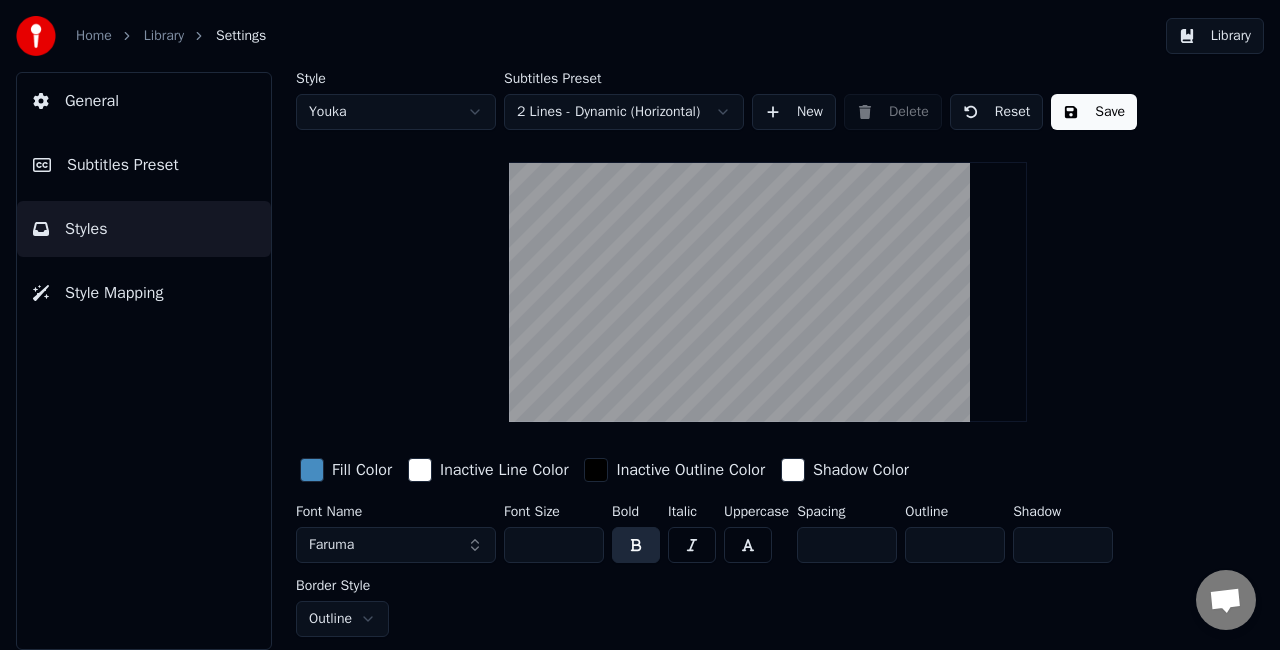 click on "Save" at bounding box center [1094, 112] 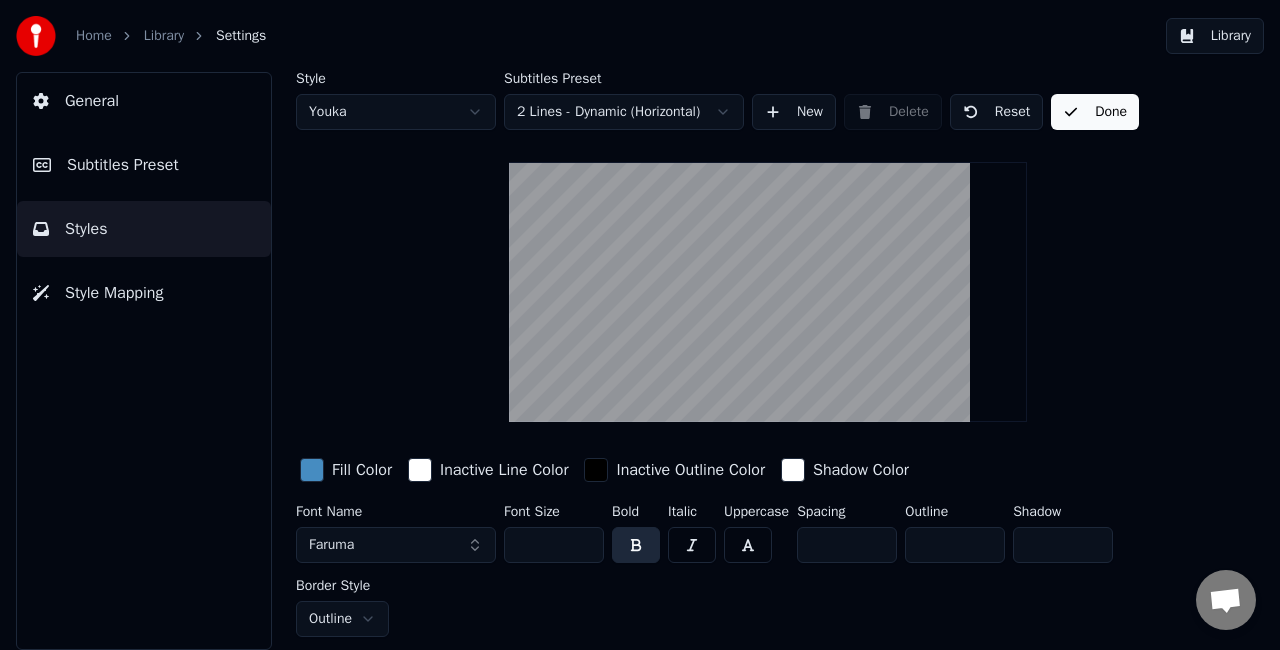 click on "Subtitles Preset" at bounding box center [123, 165] 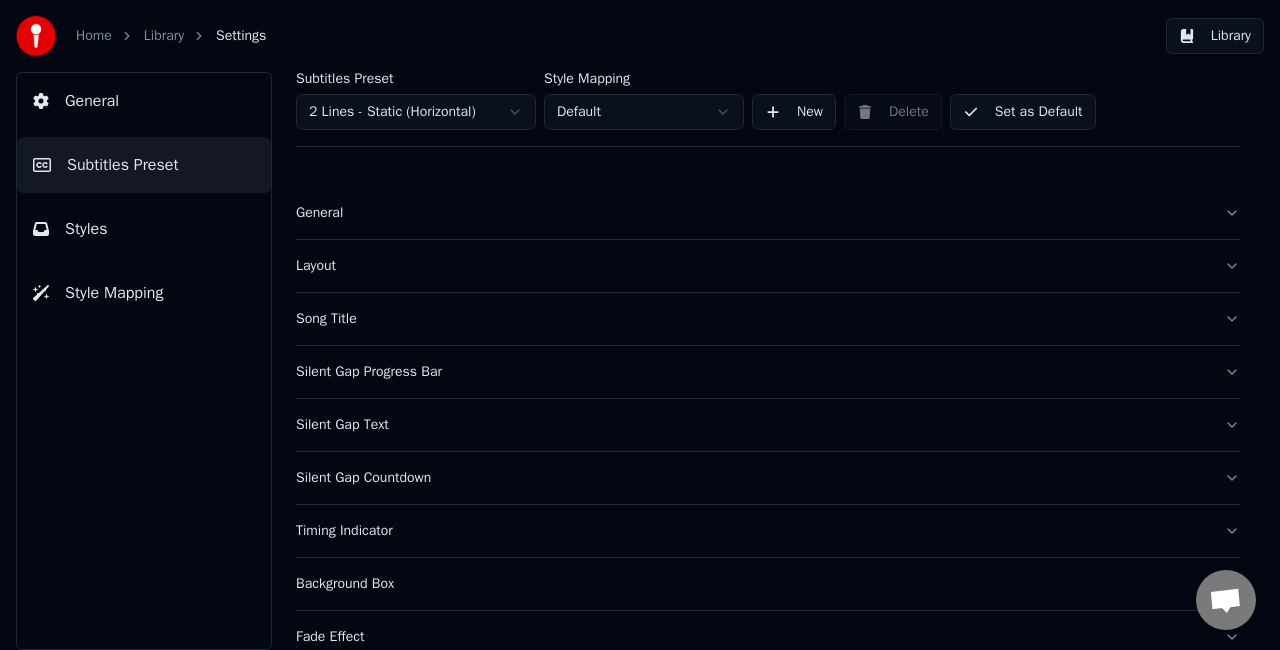 click on "Home Library Settings Library General Subtitles Preset Styles Style Mapping Subtitles Preset 2 Lines - Static (Horizontal) Style Mapping Default New Delete Set as Default General Layout Song Title Silent Gap Progress Bar Silent Gap Text Silent Gap Countdown Timing Indicator Background Box Fade Effect Offset Max Characters Per Line Auto Line Break" at bounding box center (640, 325) 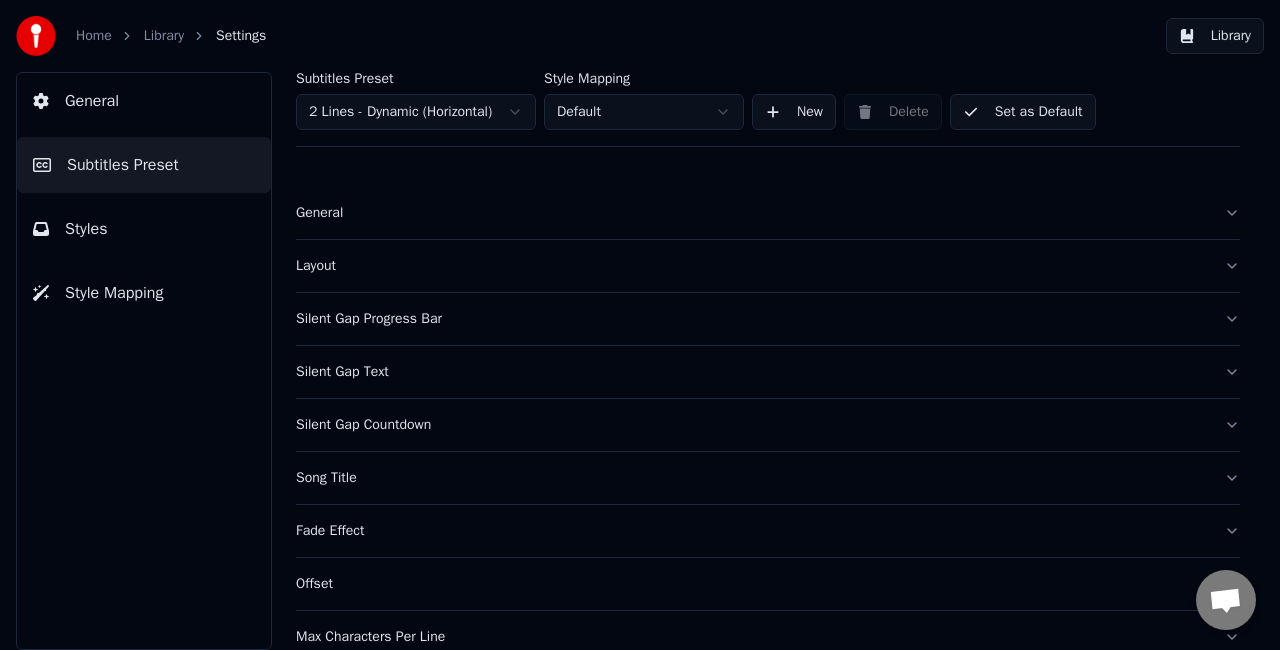 click on "Set as Default" at bounding box center (1023, 112) 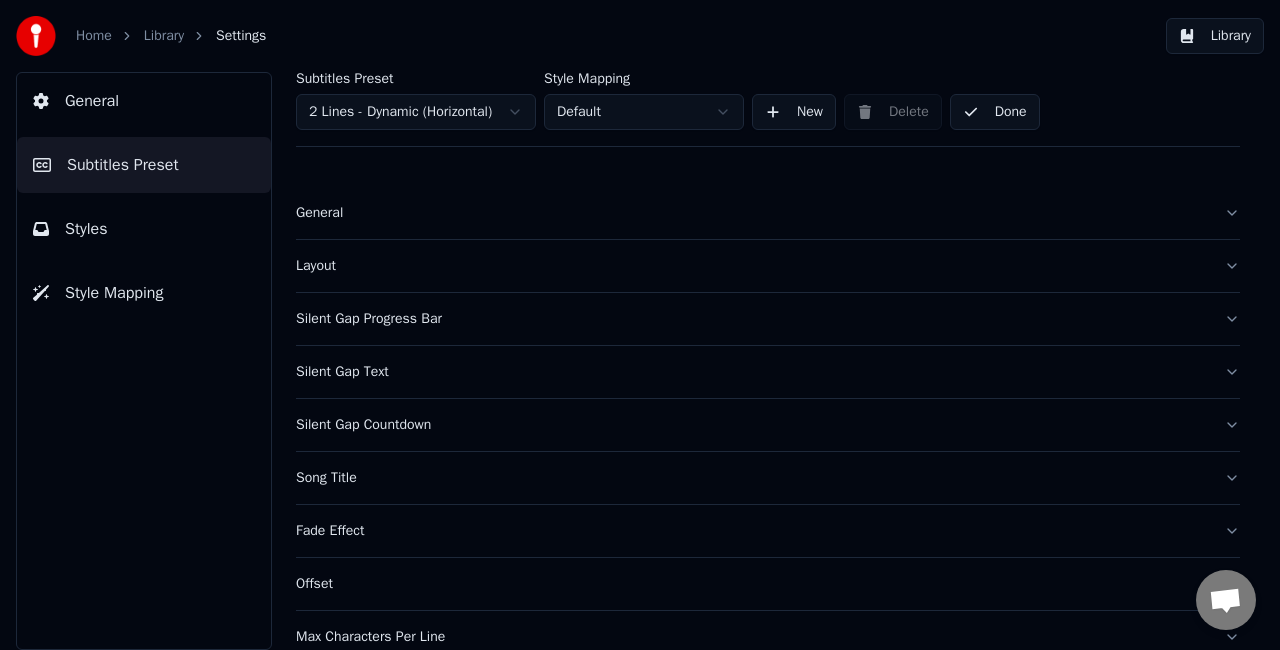 click on "Library" at bounding box center (1215, 36) 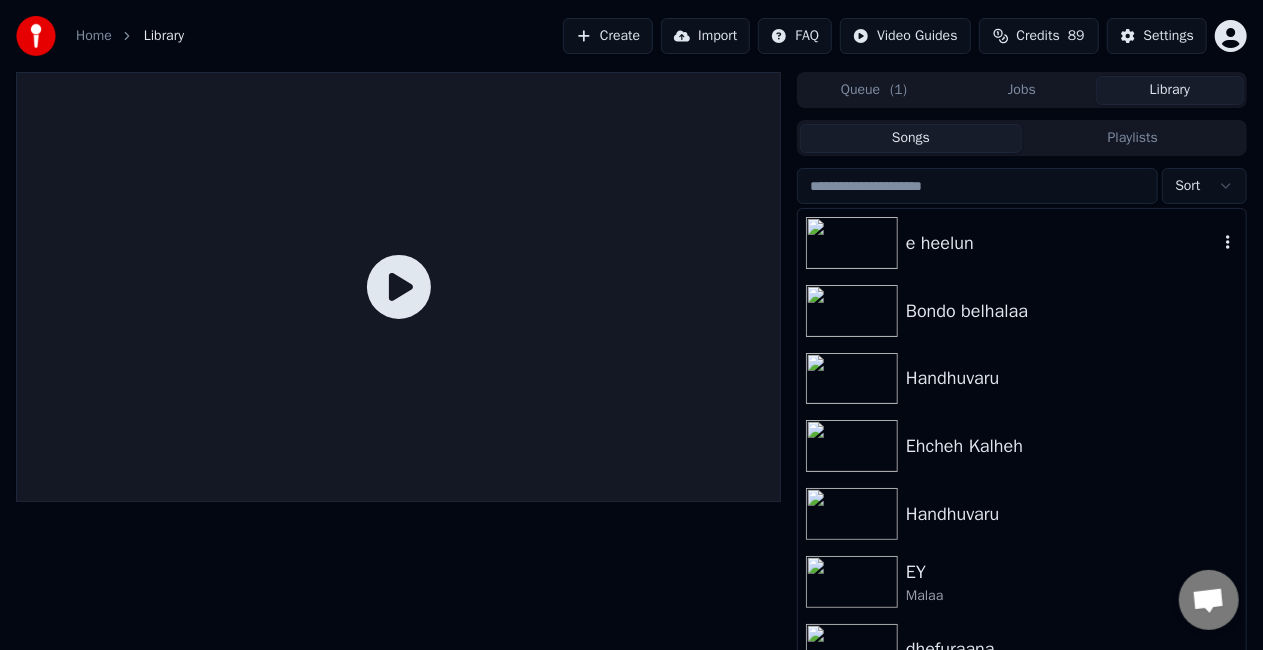 click on "e heelun" at bounding box center [1062, 243] 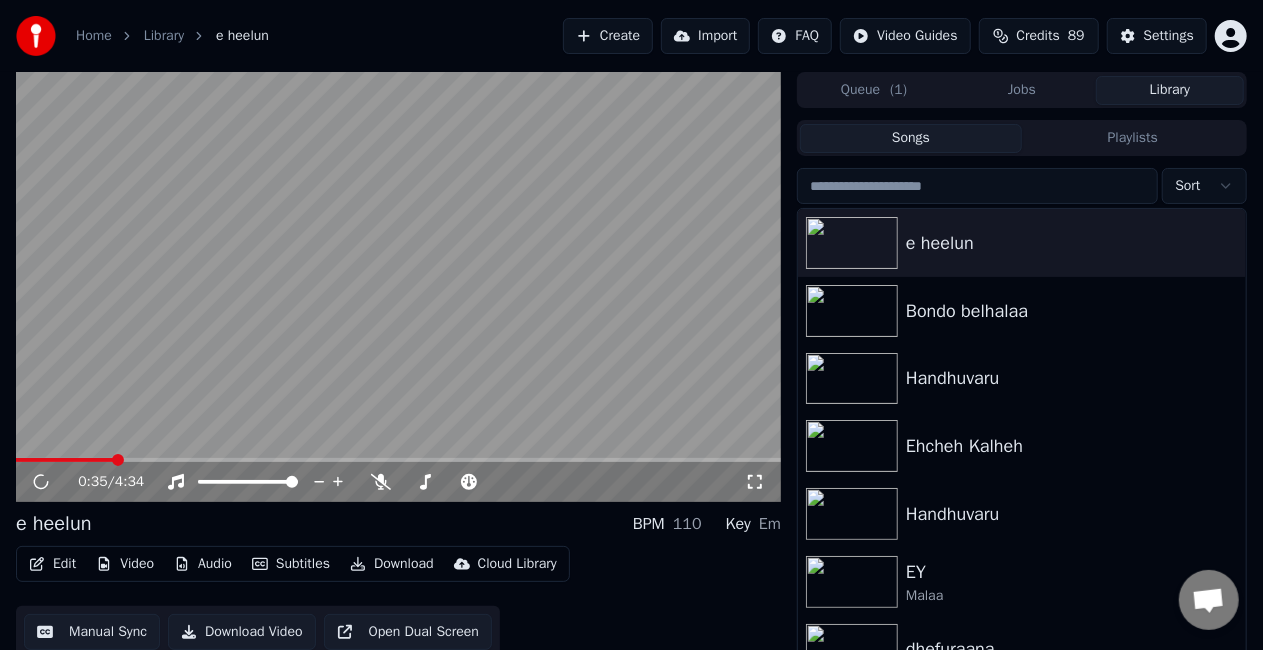click at bounding box center (398, 460) 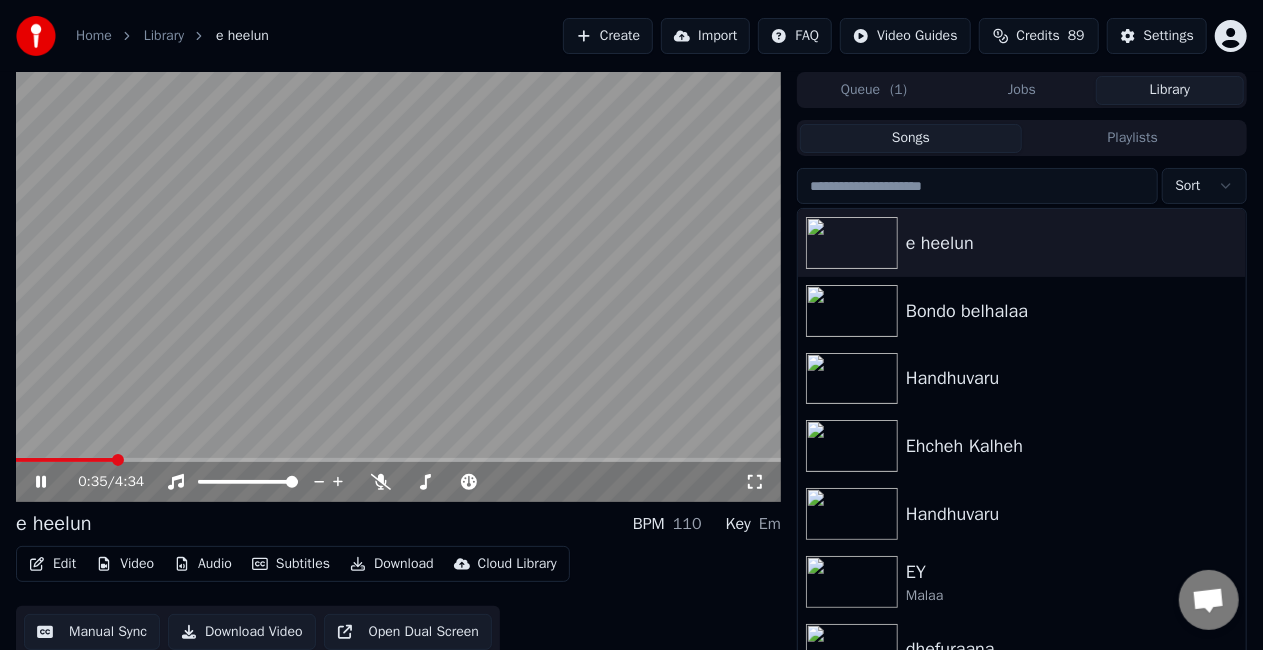 click at bounding box center [398, 287] 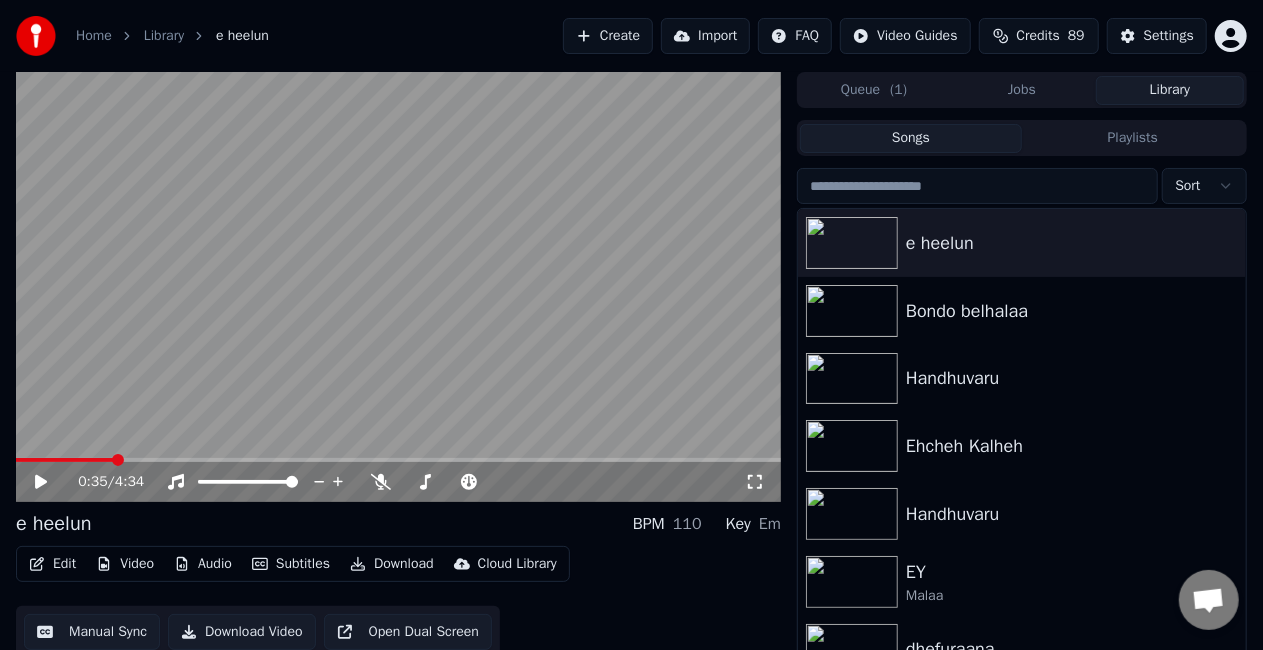 click at bounding box center (398, 287) 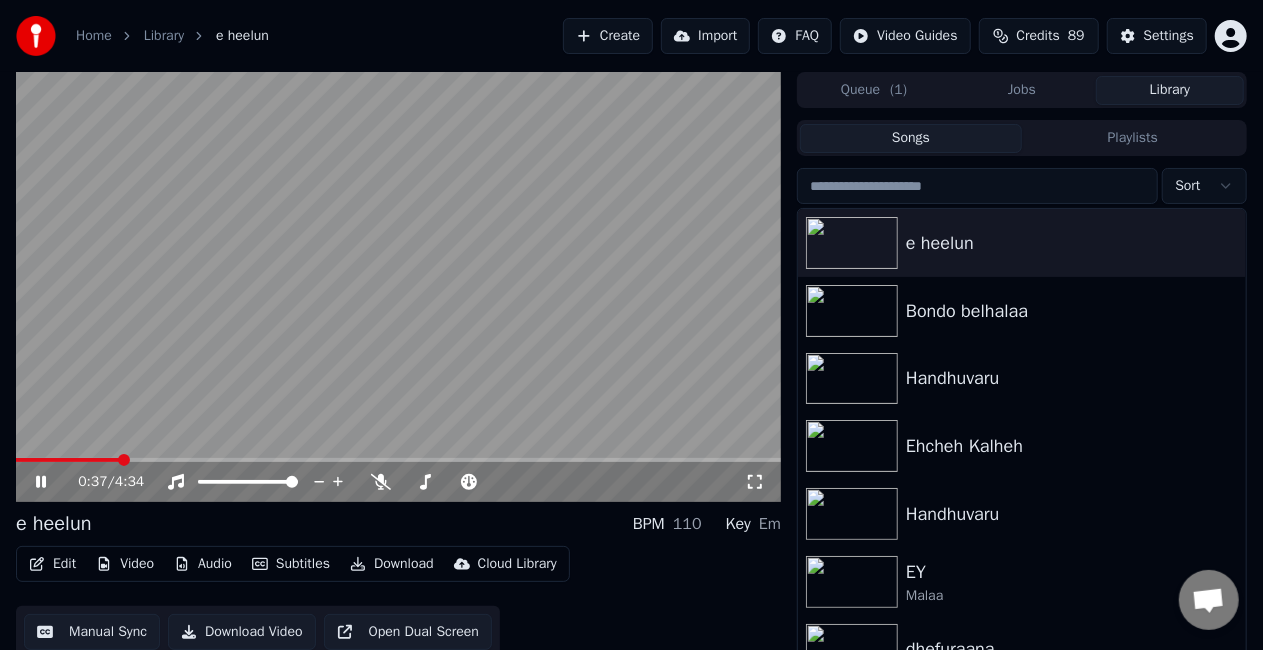 click at bounding box center [398, 460] 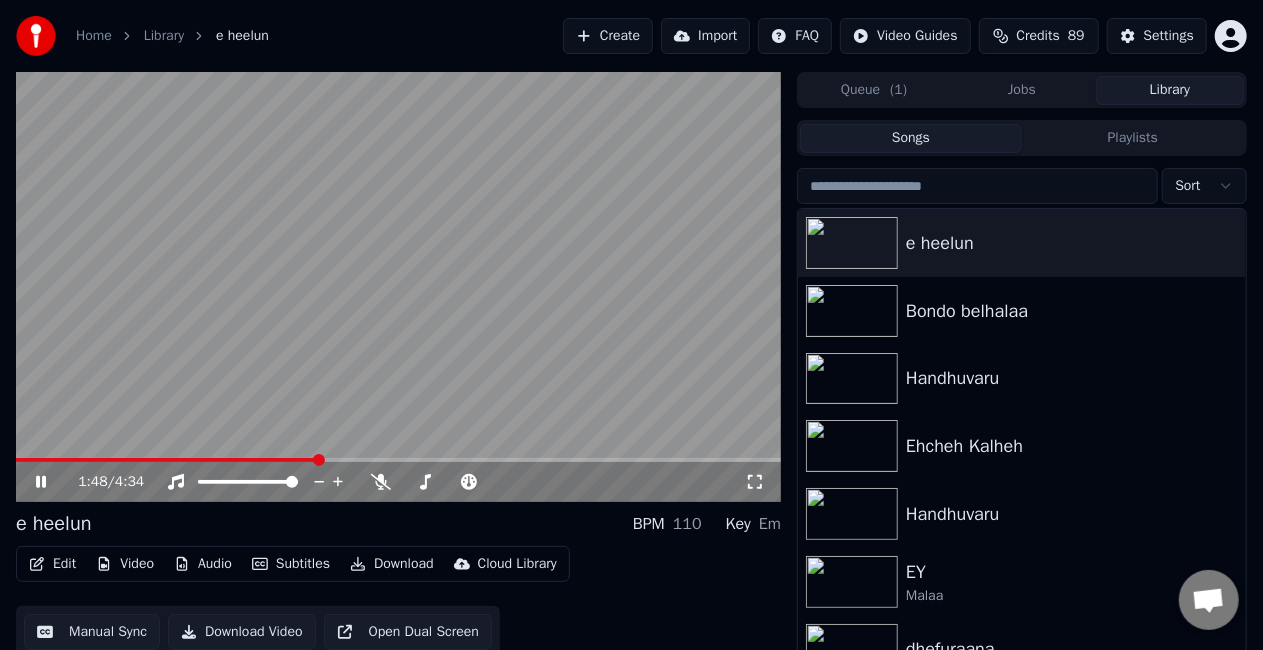 click at bounding box center (398, 287) 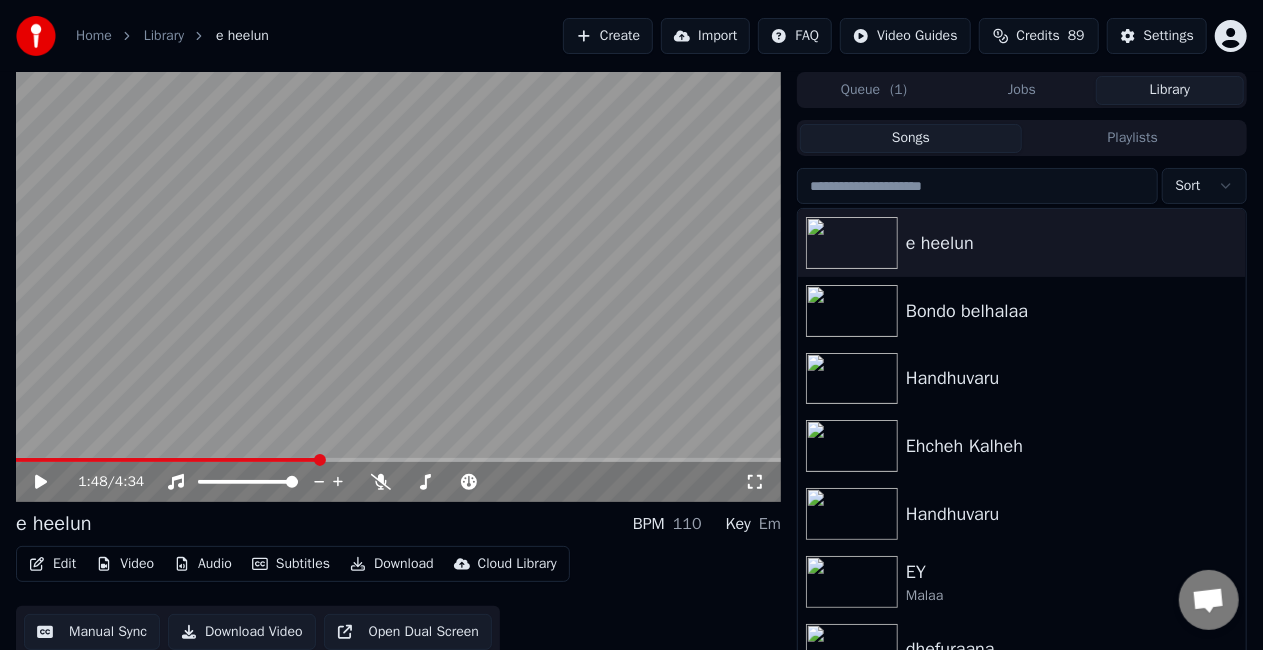 click at bounding box center (398, 287) 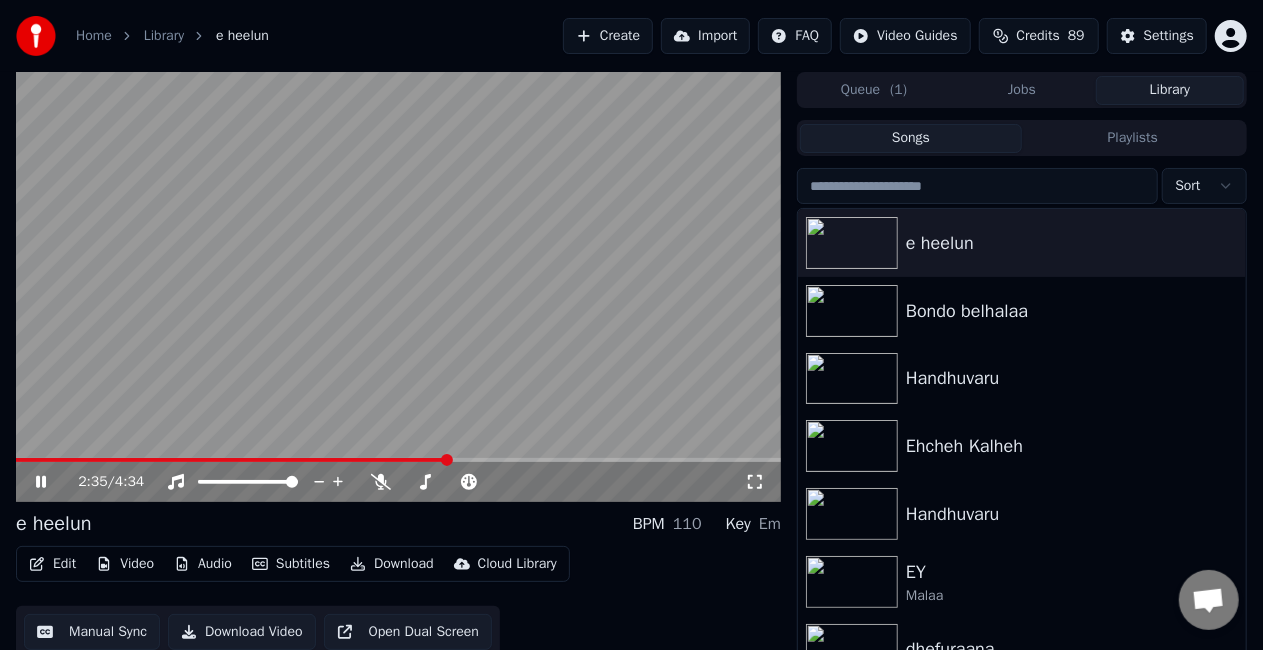 click at bounding box center [398, 460] 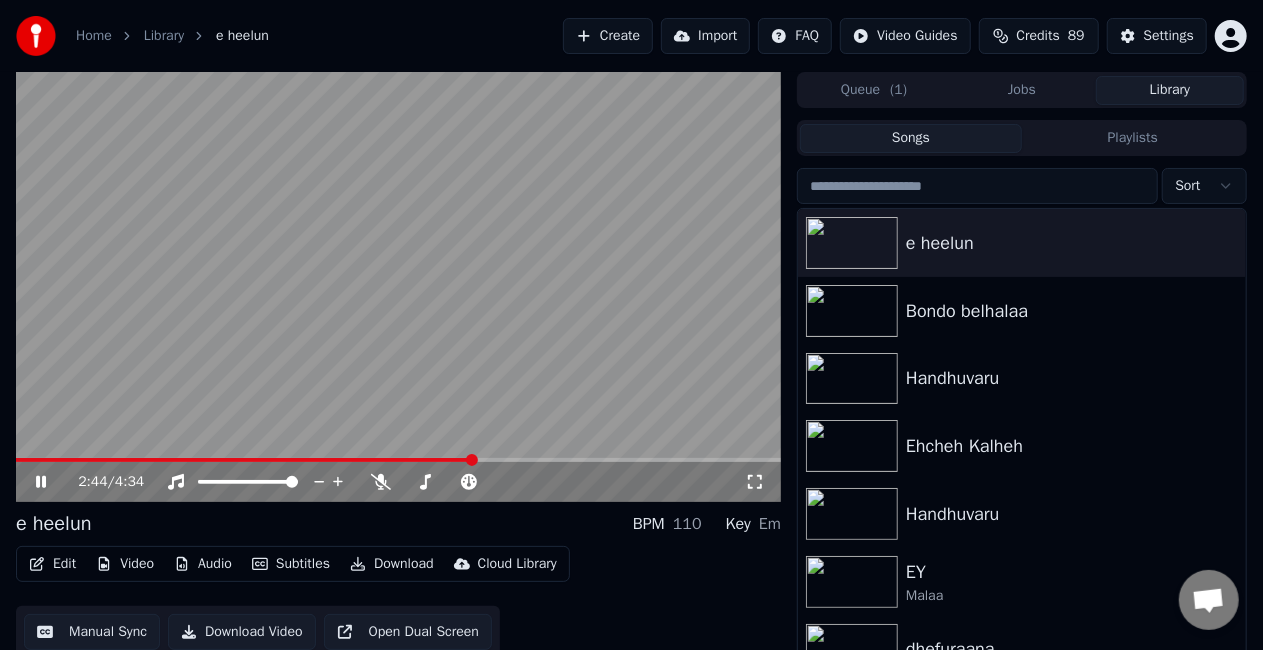 click at bounding box center (398, 460) 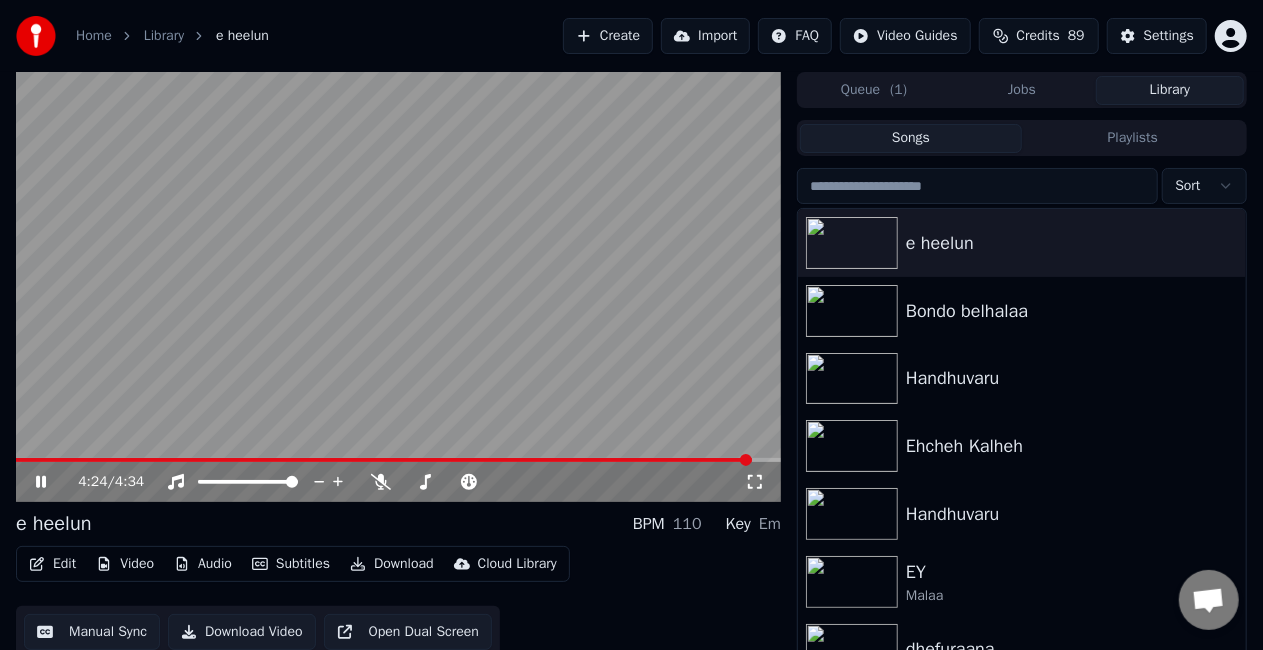 click on "Edit" at bounding box center [52, 564] 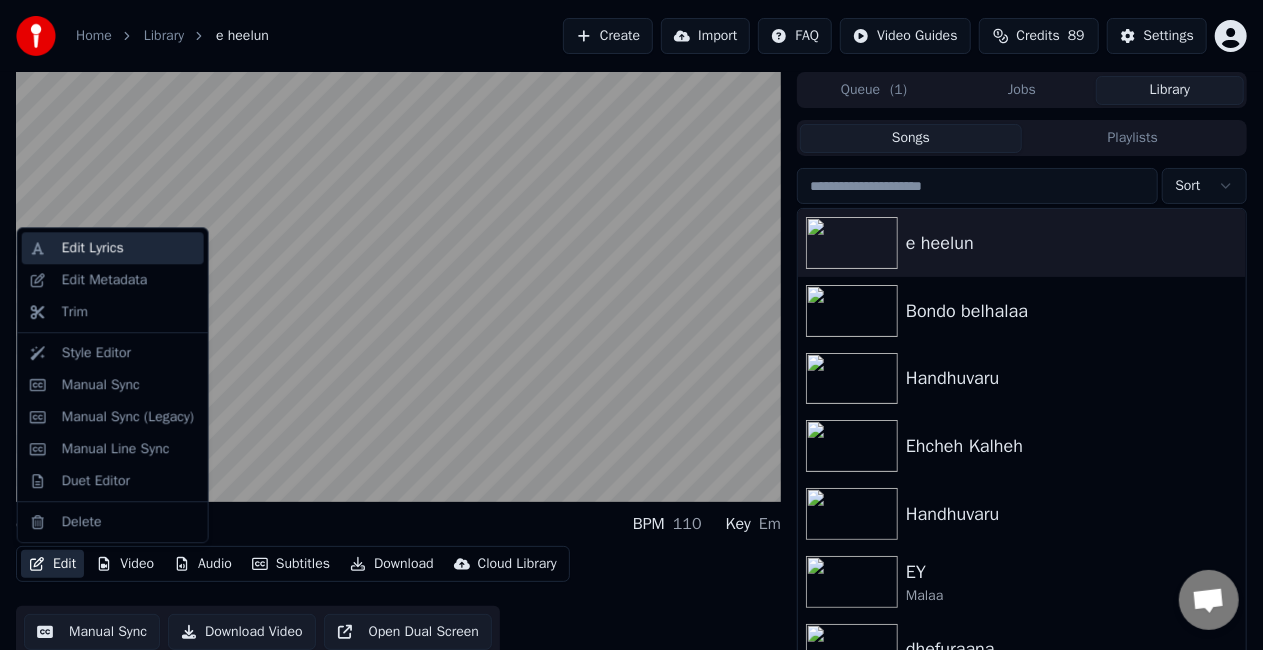 click on "Edit Lyrics" at bounding box center [113, 248] 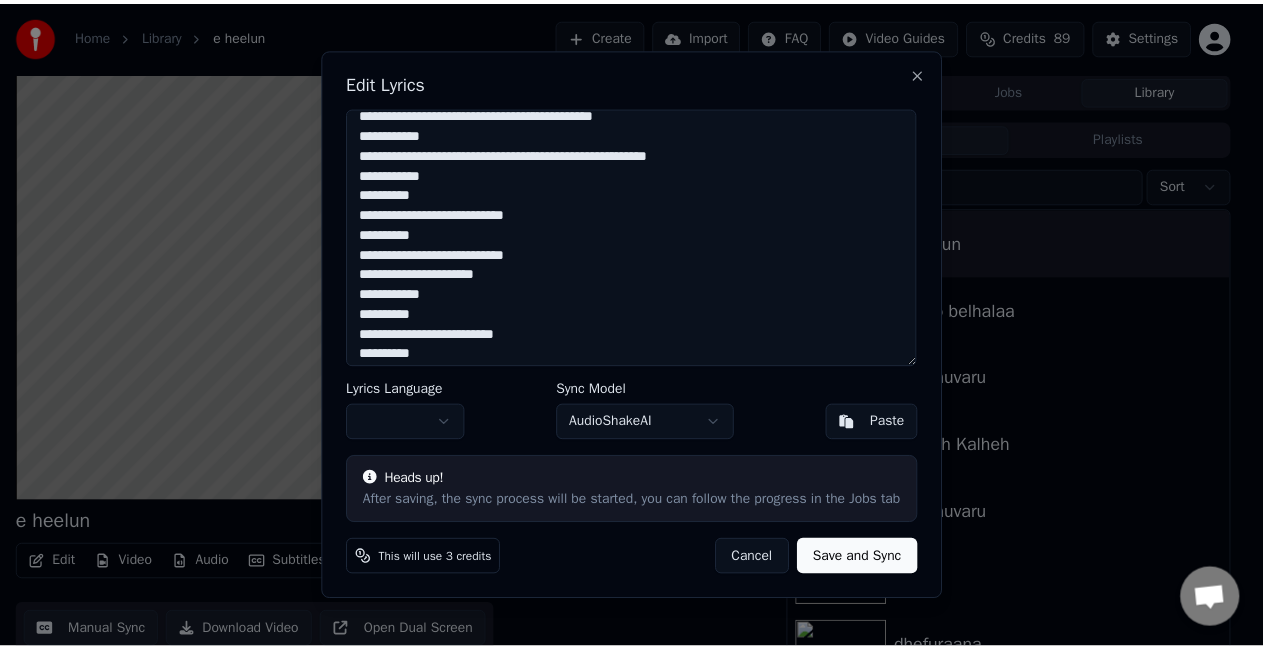 scroll, scrollTop: 376, scrollLeft: 0, axis: vertical 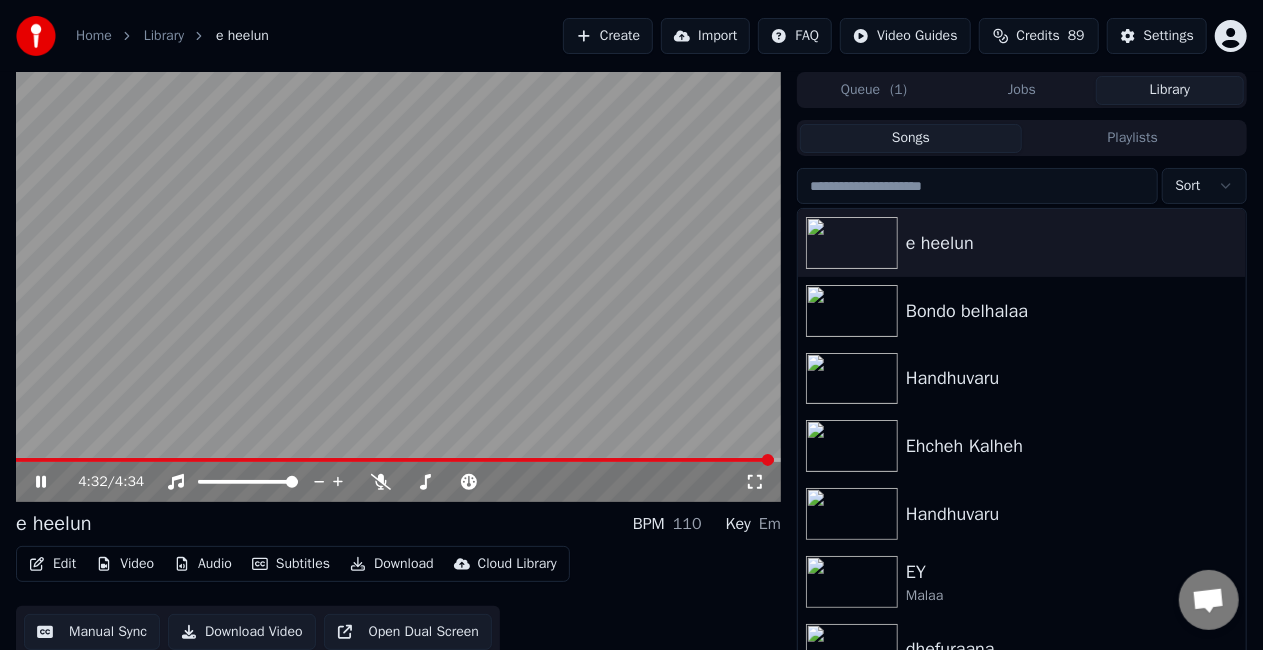 click 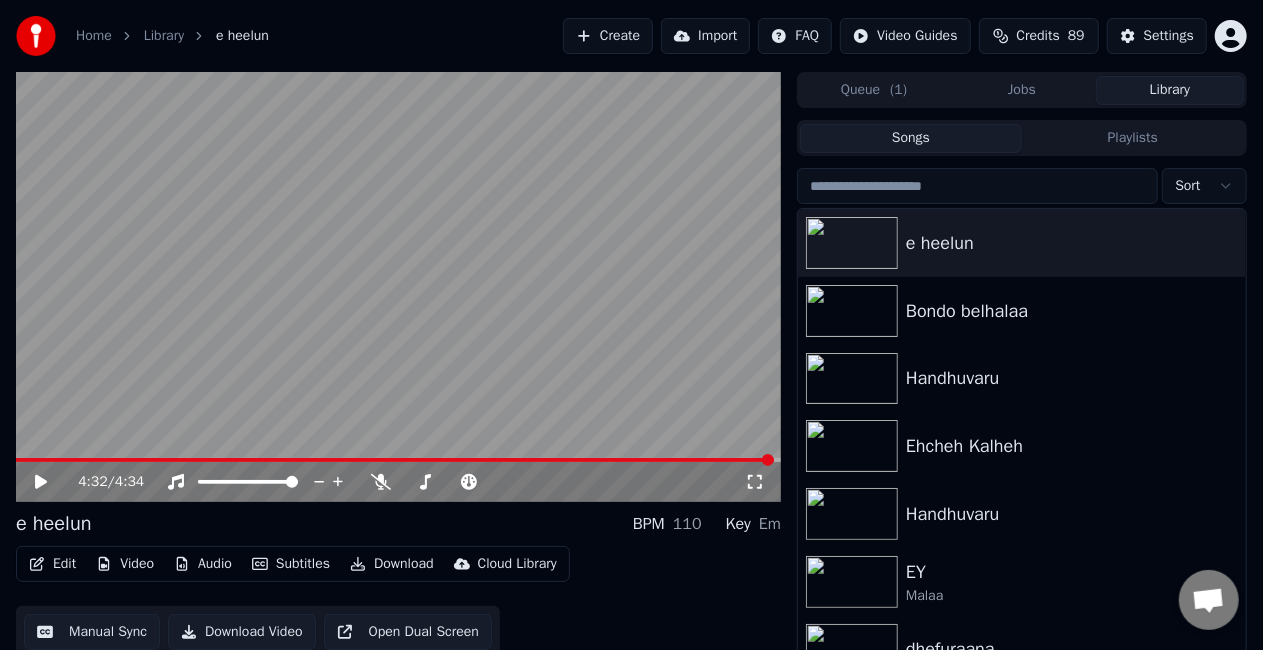 click on "Edit" at bounding box center [52, 564] 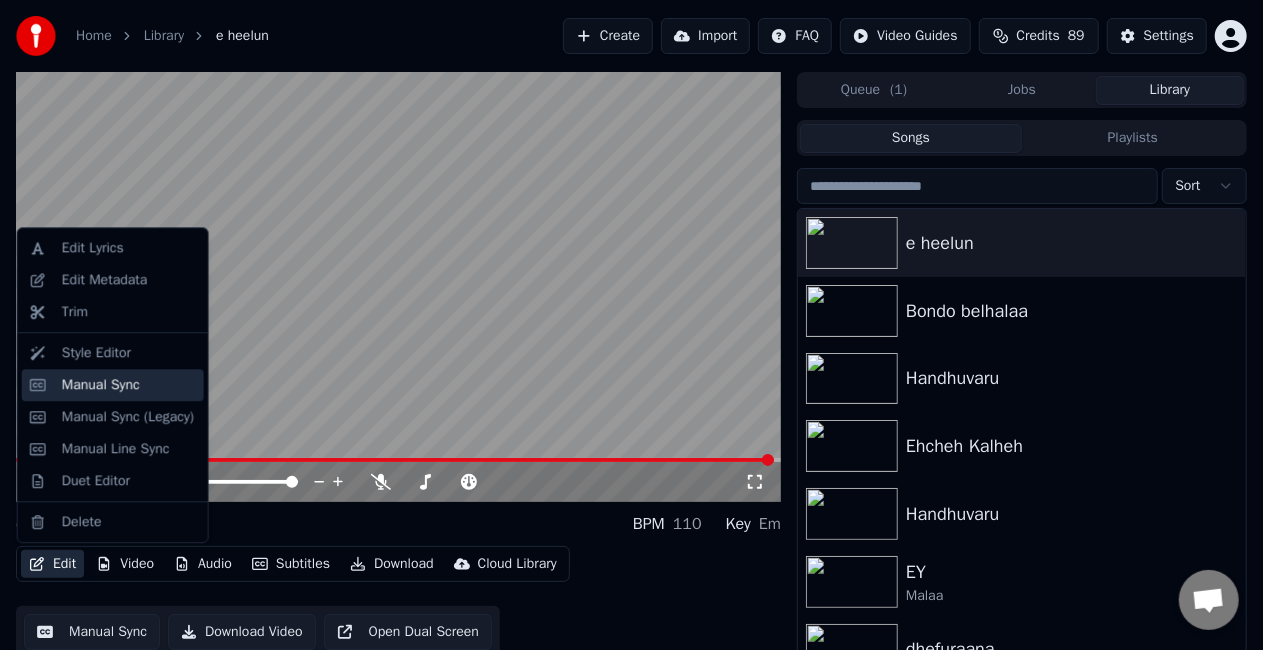 click on "Manual Sync" at bounding box center [101, 385] 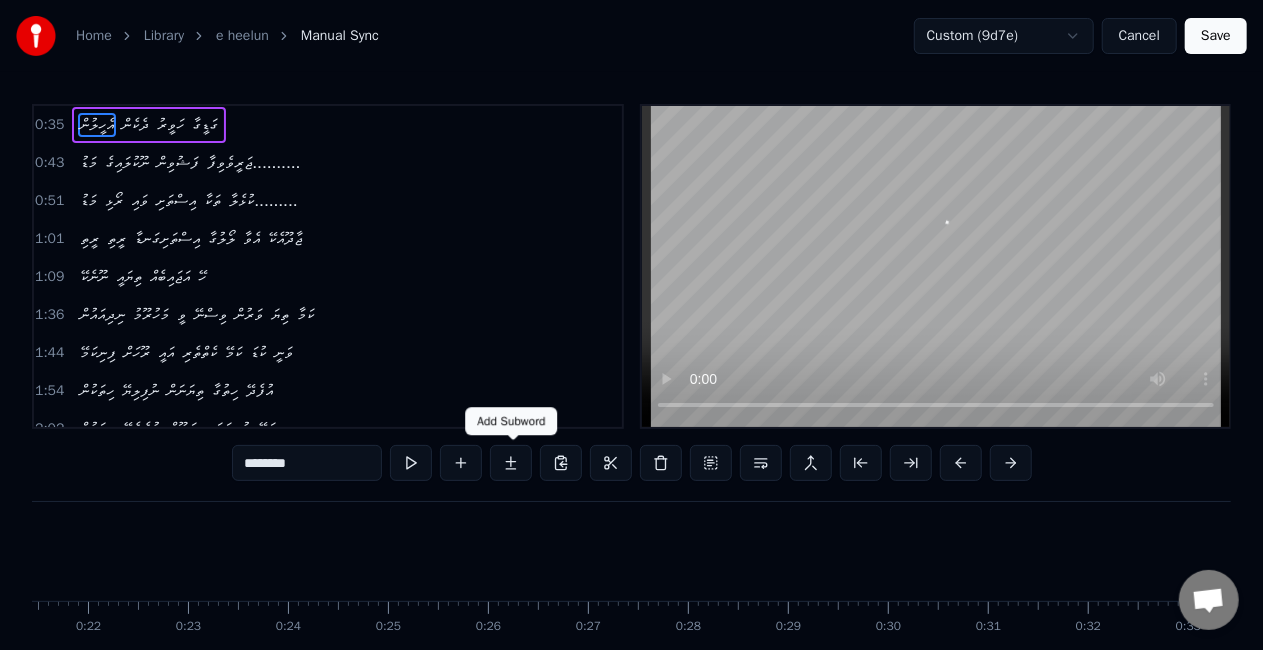 scroll, scrollTop: 0, scrollLeft: 3450, axis: horizontal 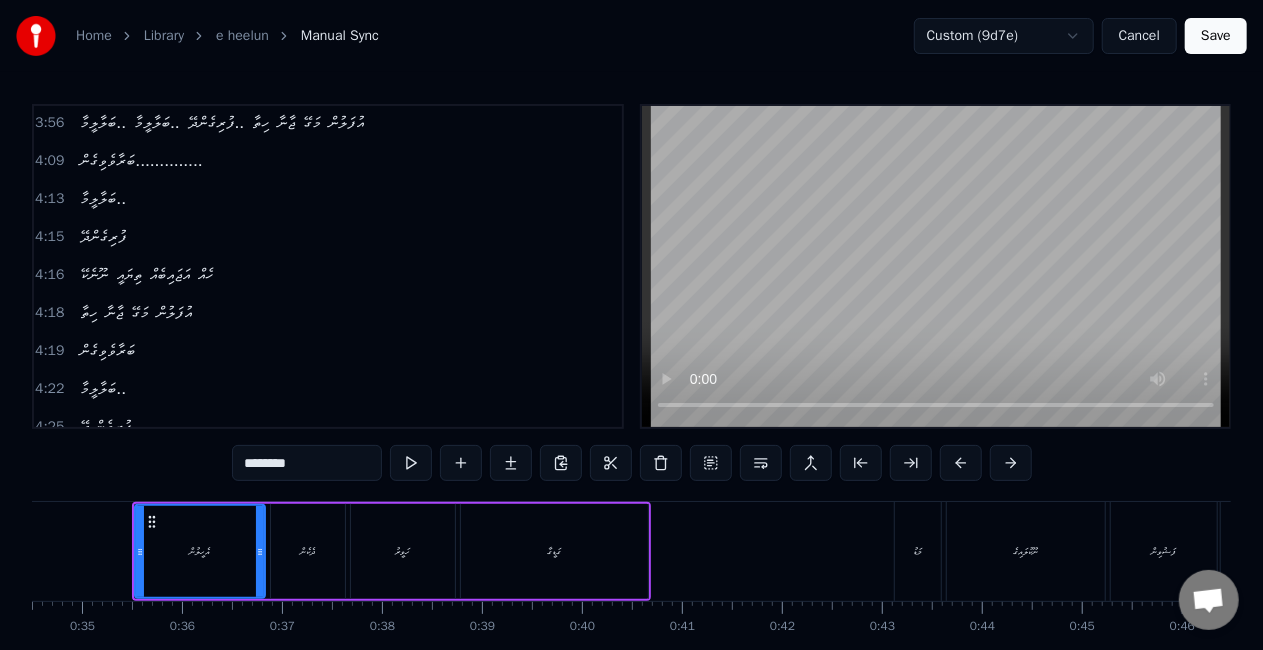 click on "ފުރިގެން ދޭ" at bounding box center [106, 427] 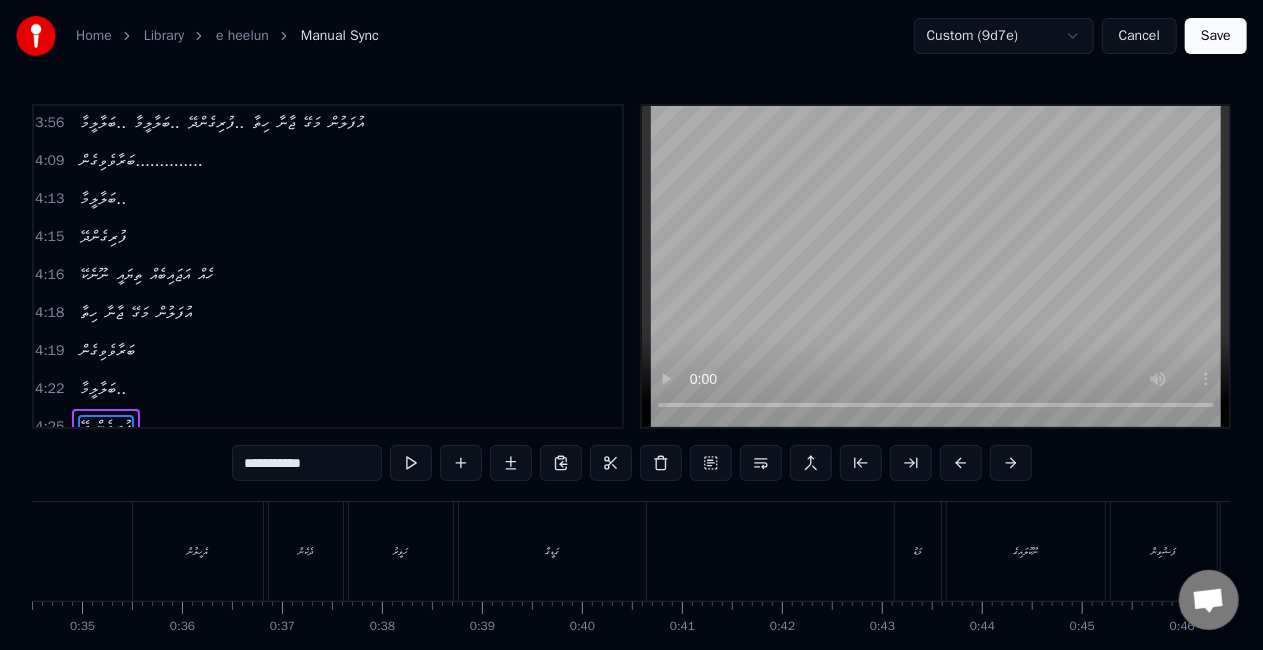 scroll, scrollTop: 83, scrollLeft: 0, axis: vertical 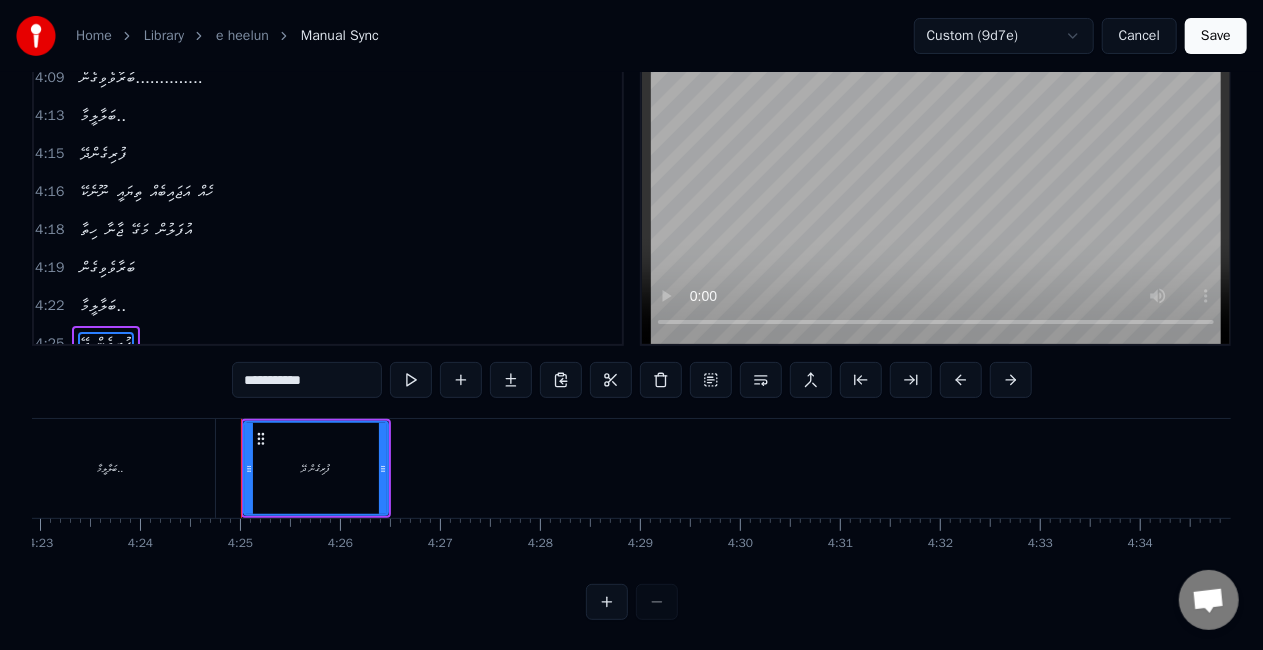 click on "ފުރިގެން ދޭ" at bounding box center [316, 468] 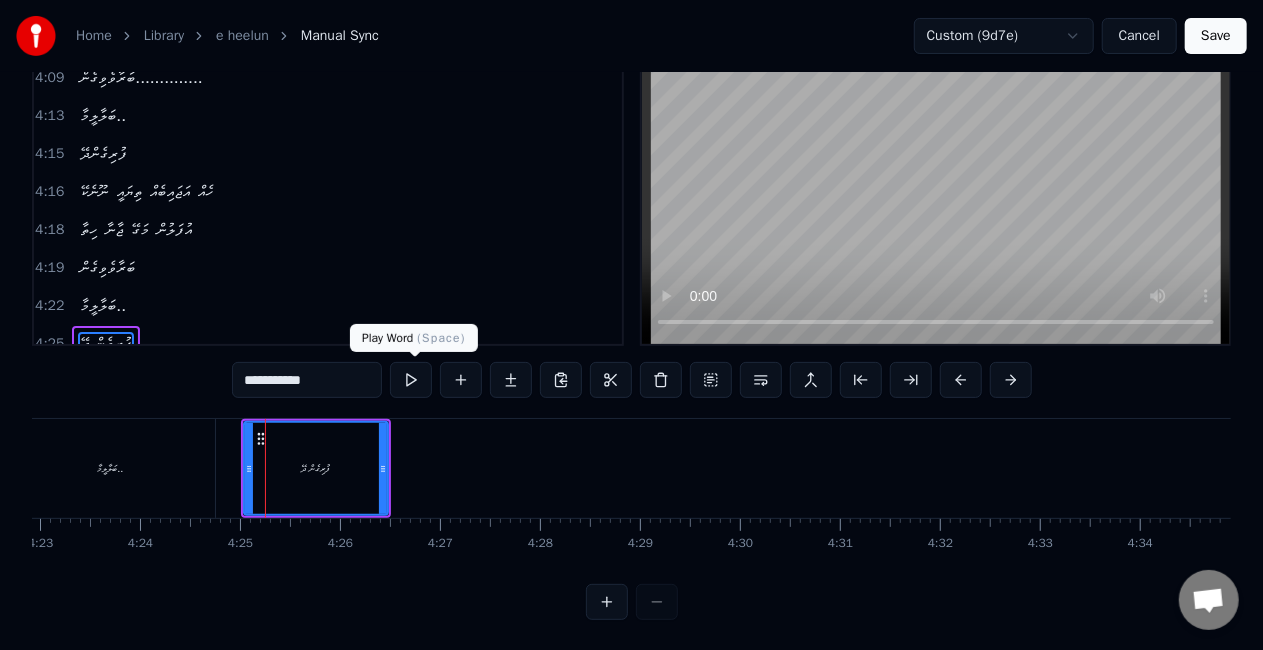 click at bounding box center [411, 380] 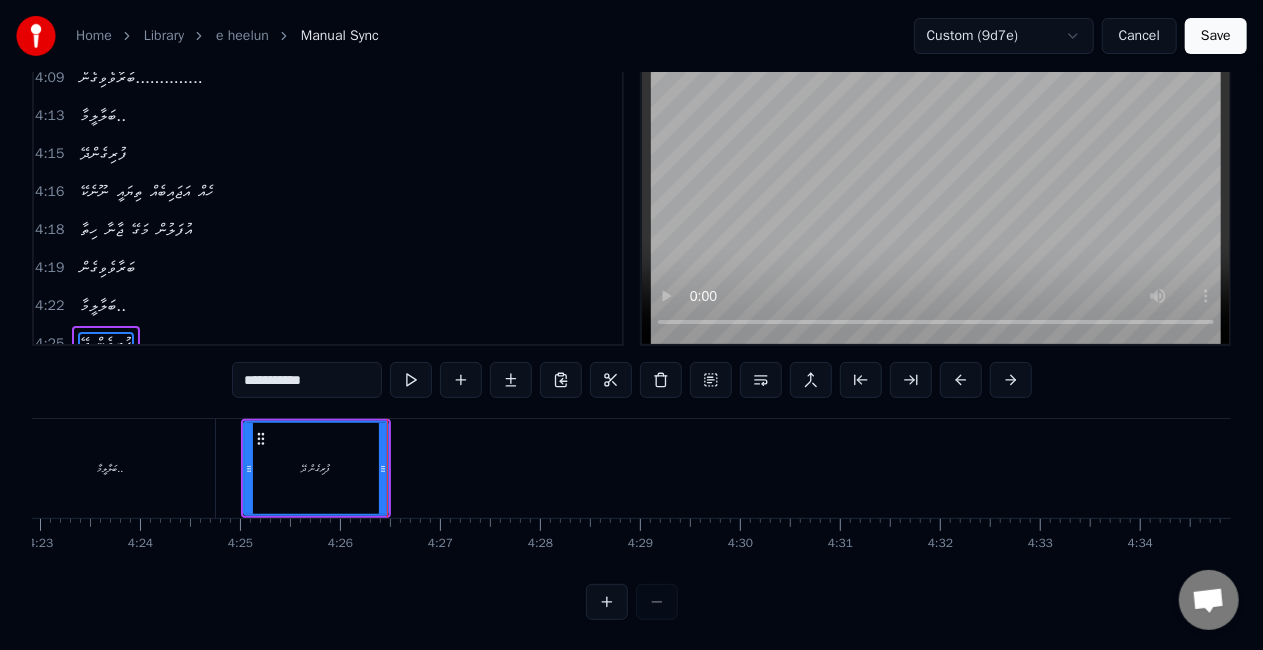 click at bounding box center (411, 380) 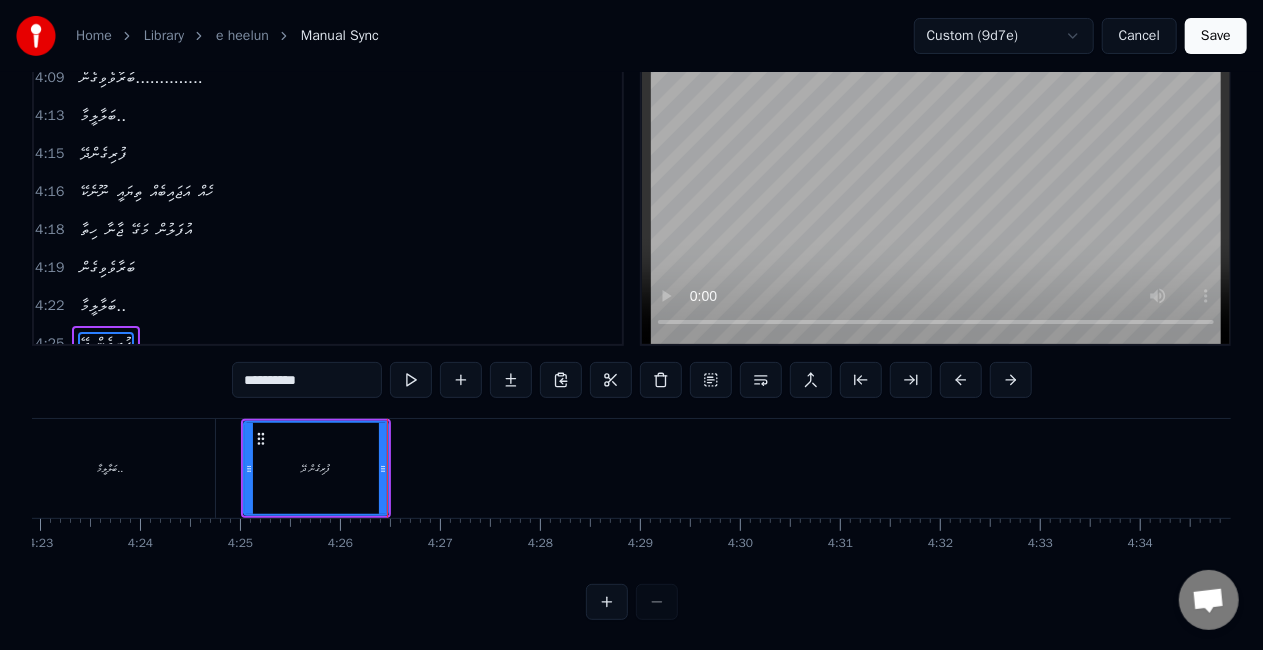 scroll, scrollTop: 62, scrollLeft: 0, axis: vertical 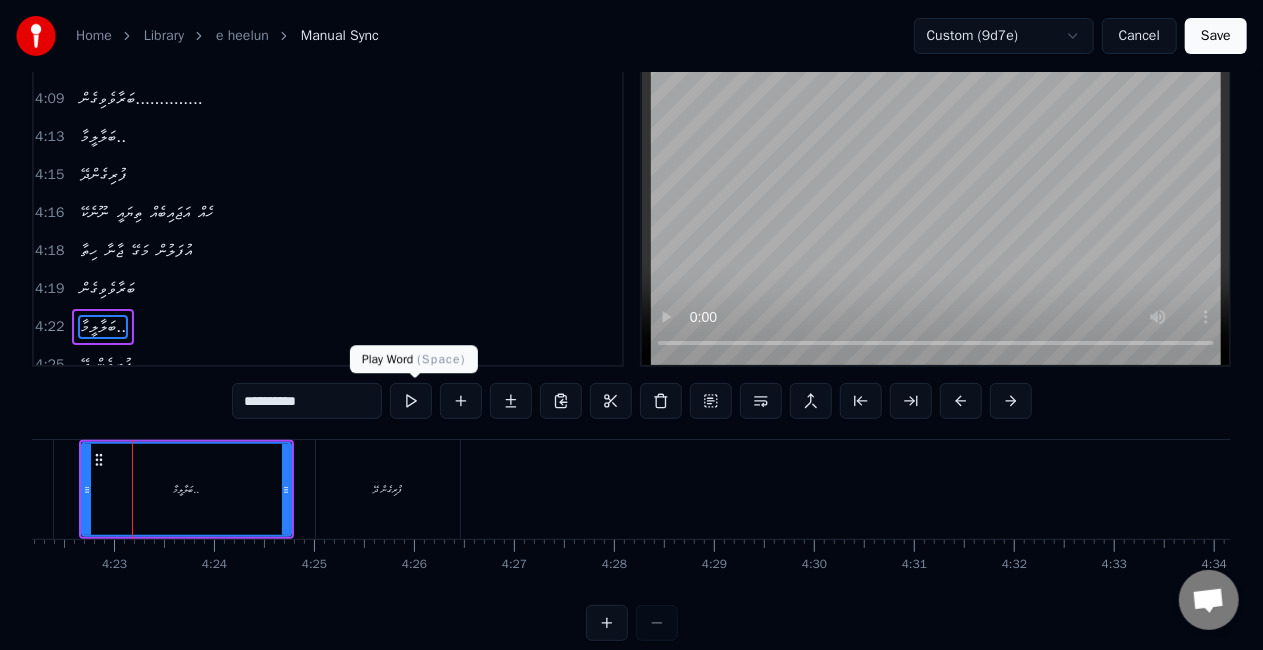 click at bounding box center [411, 401] 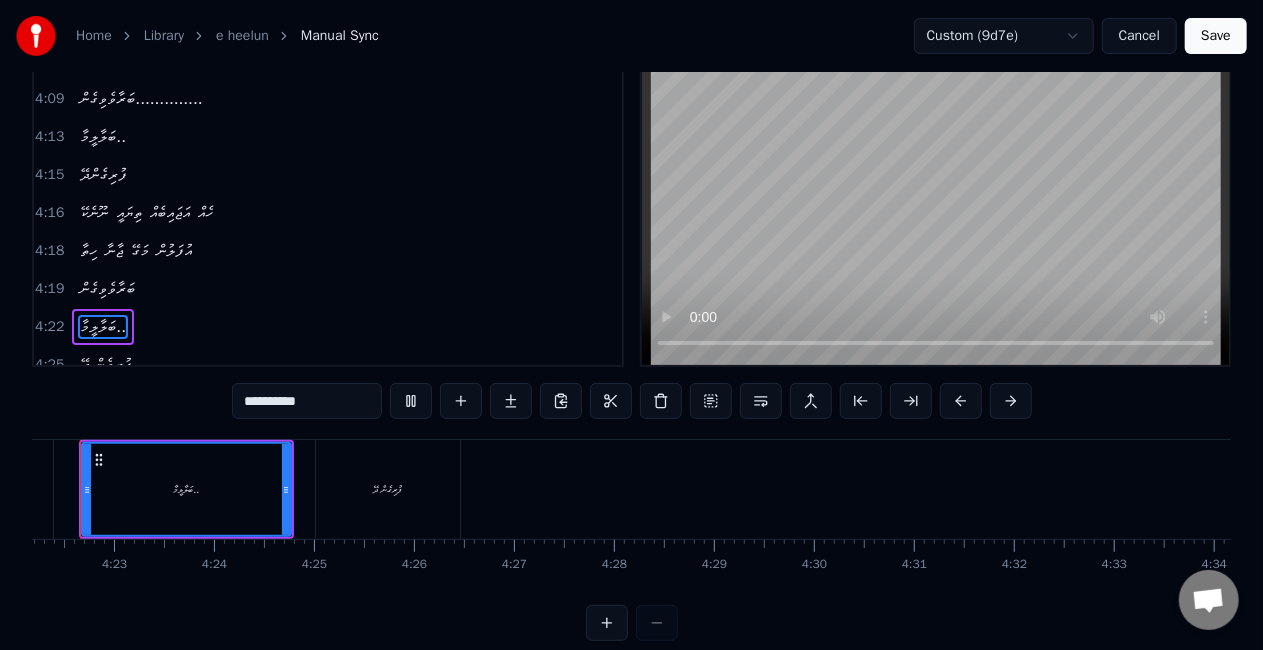scroll, scrollTop: 0, scrollLeft: 26164, axis: horizontal 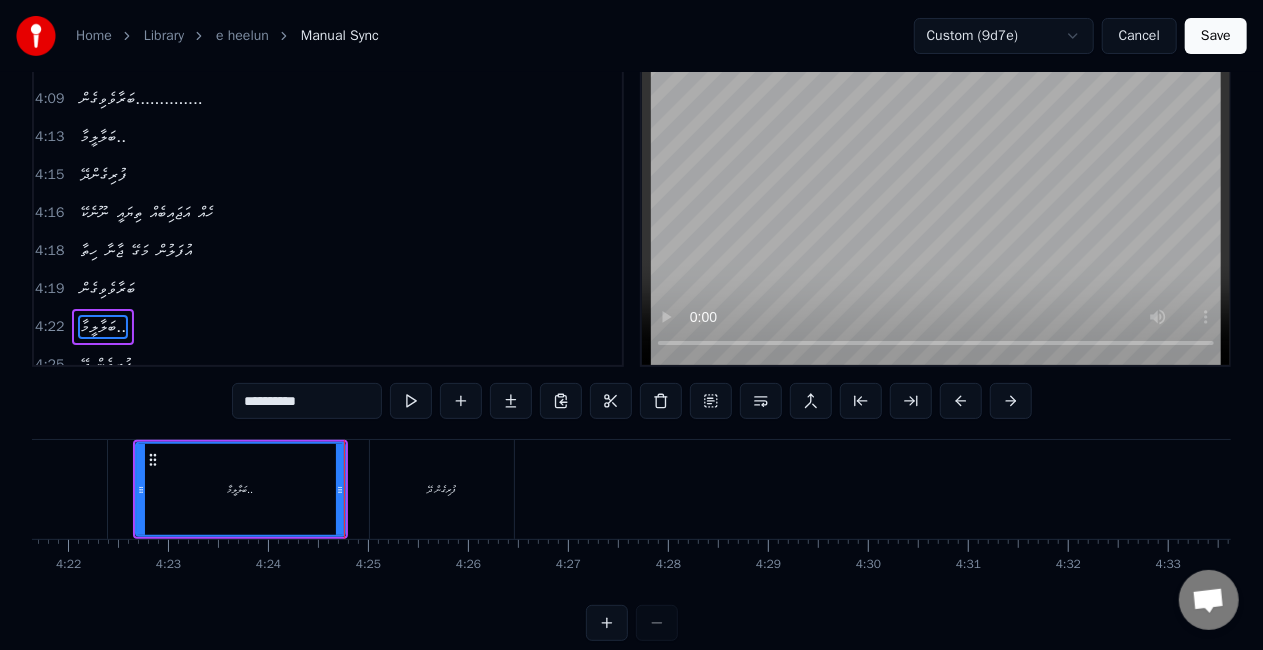 click on "ފުރިގެން ދޭ" at bounding box center (442, 489) 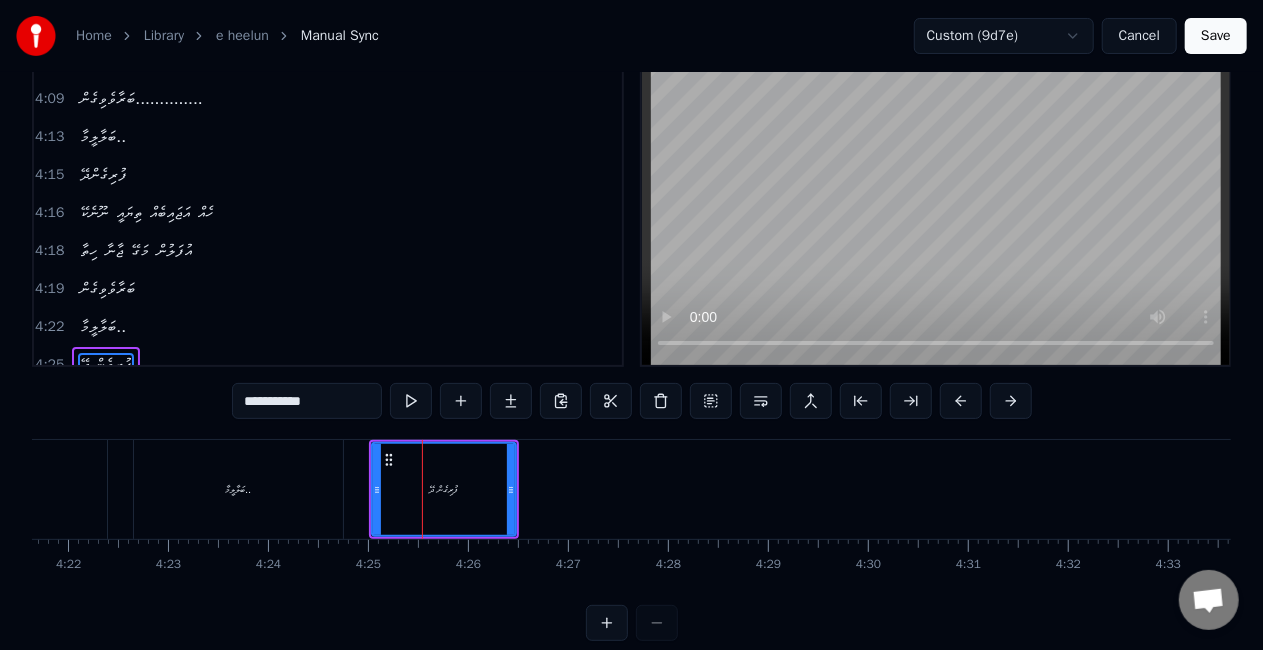 scroll, scrollTop: 83, scrollLeft: 0, axis: vertical 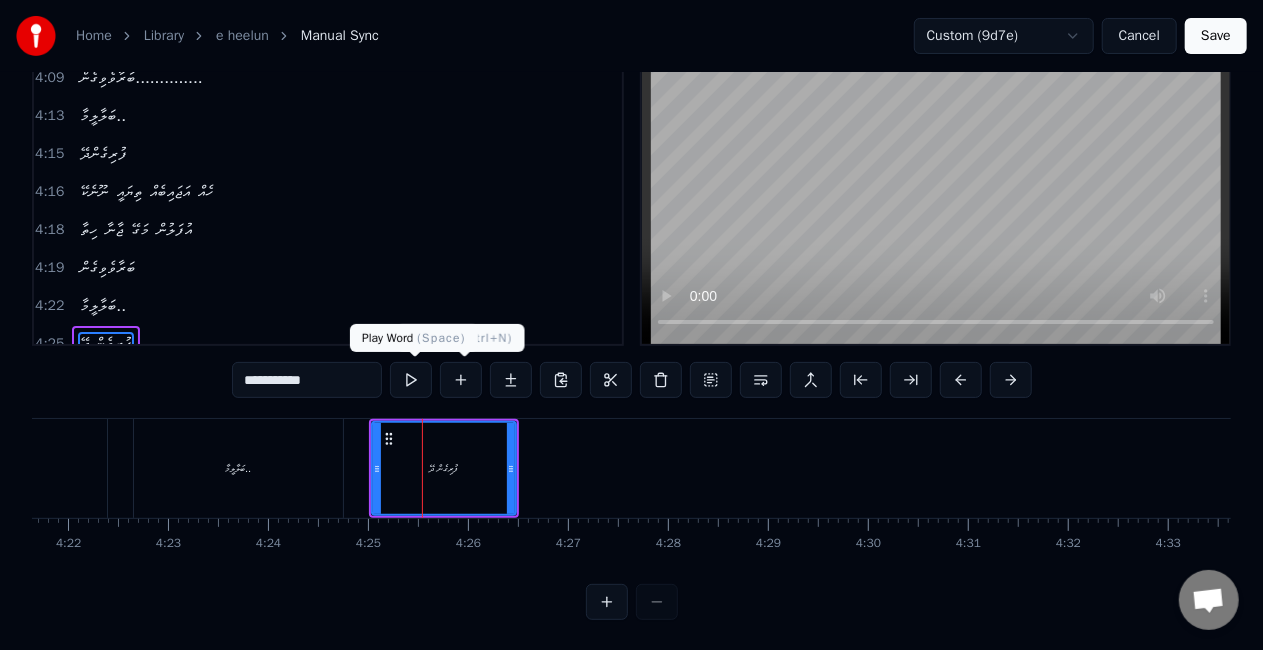 click at bounding box center [411, 380] 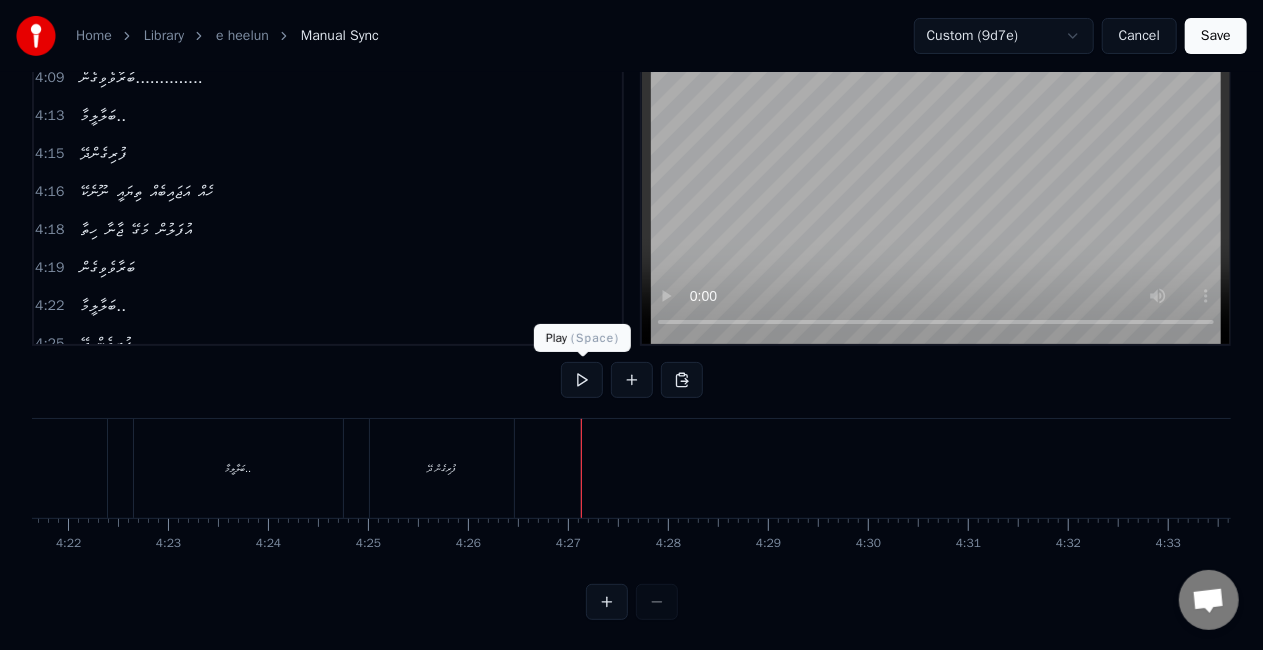 click at bounding box center [582, 380] 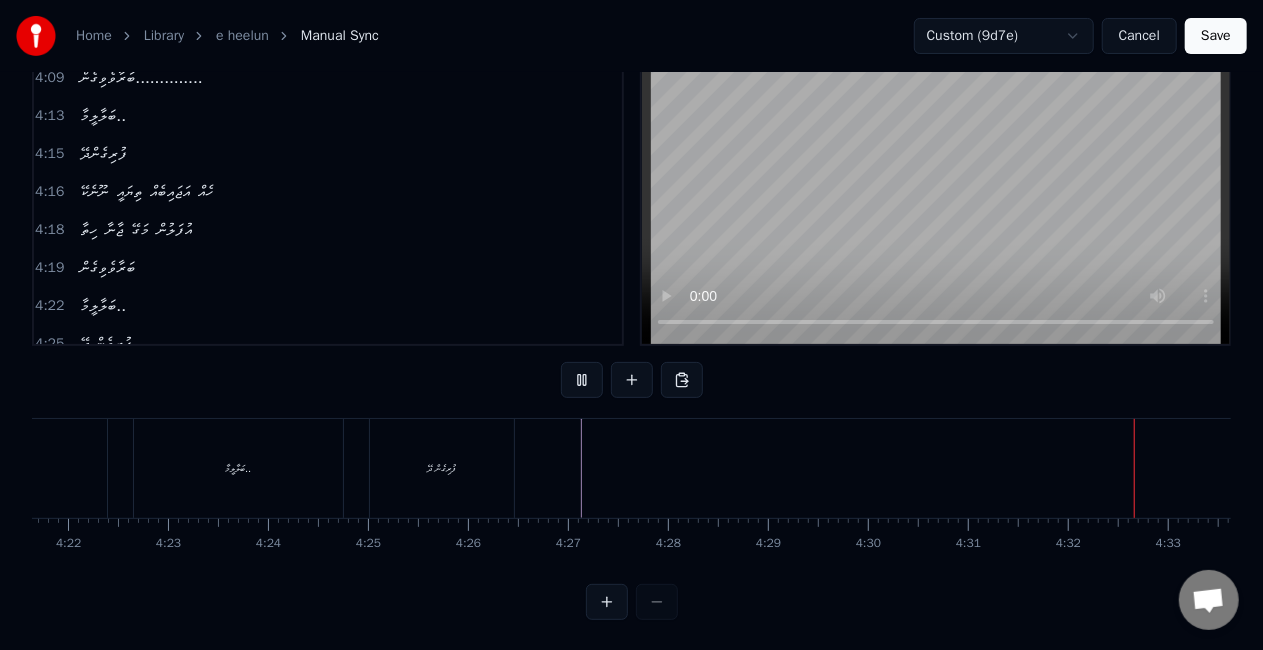 click at bounding box center (-12386, 468) 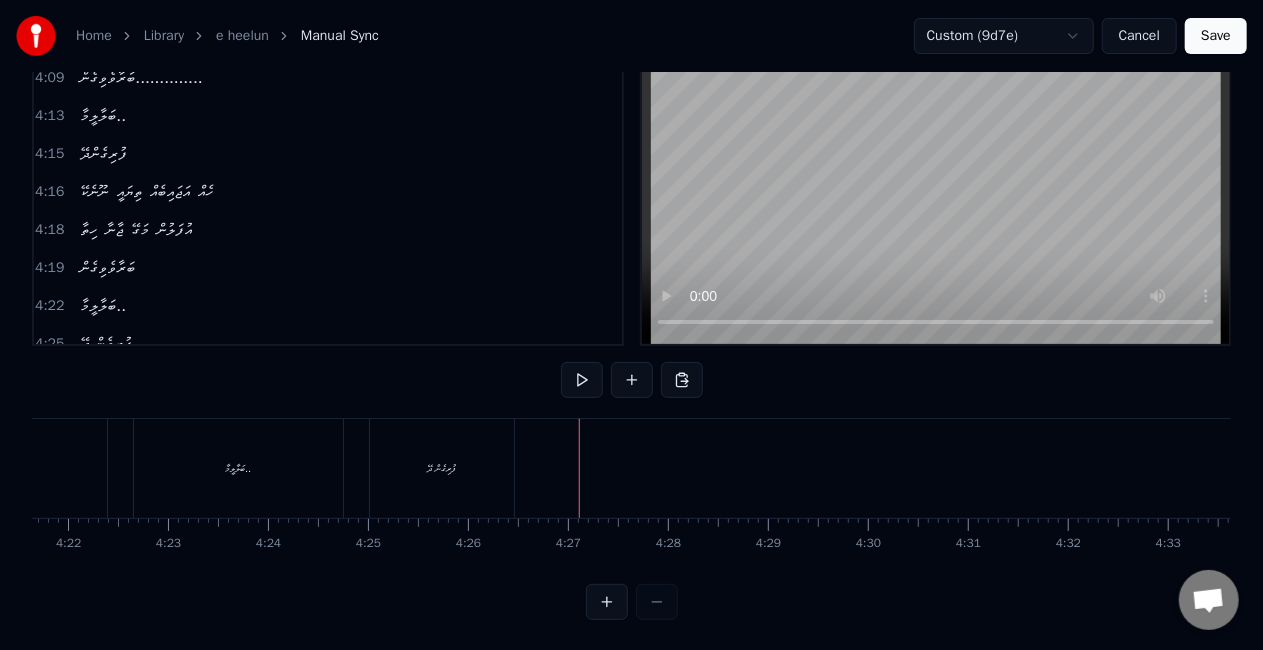 click at bounding box center [-12386, 468] 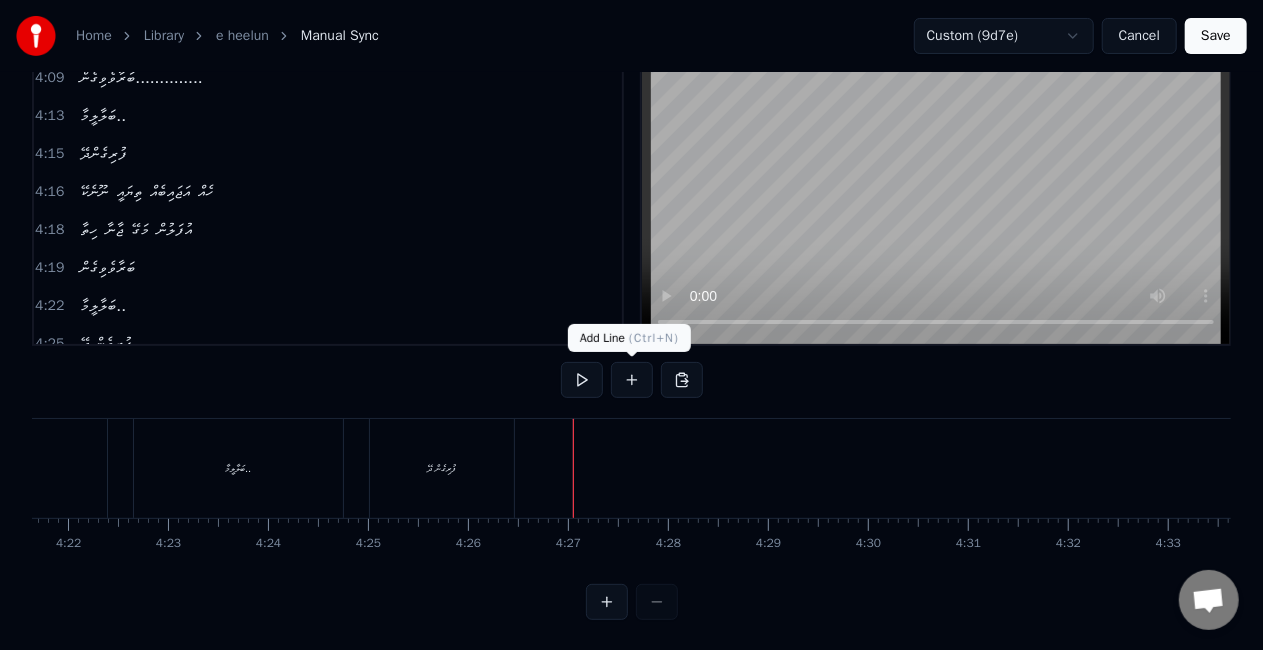 click at bounding box center (632, 380) 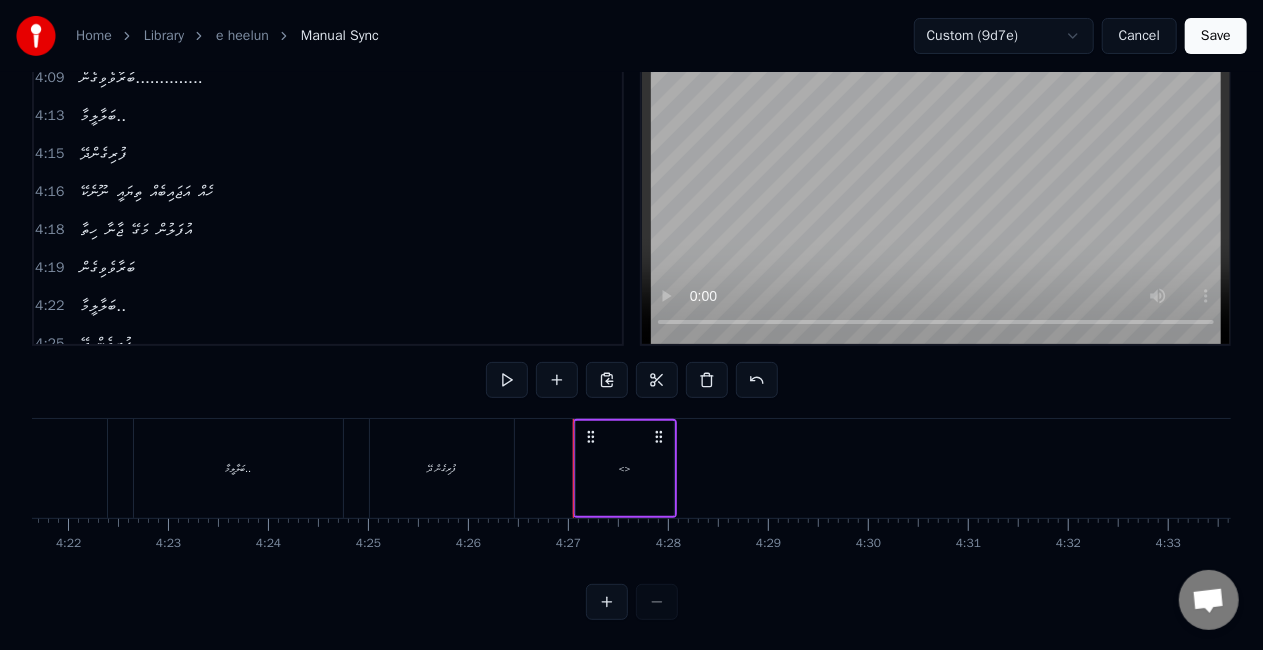 click on "<>" at bounding box center [625, 468] 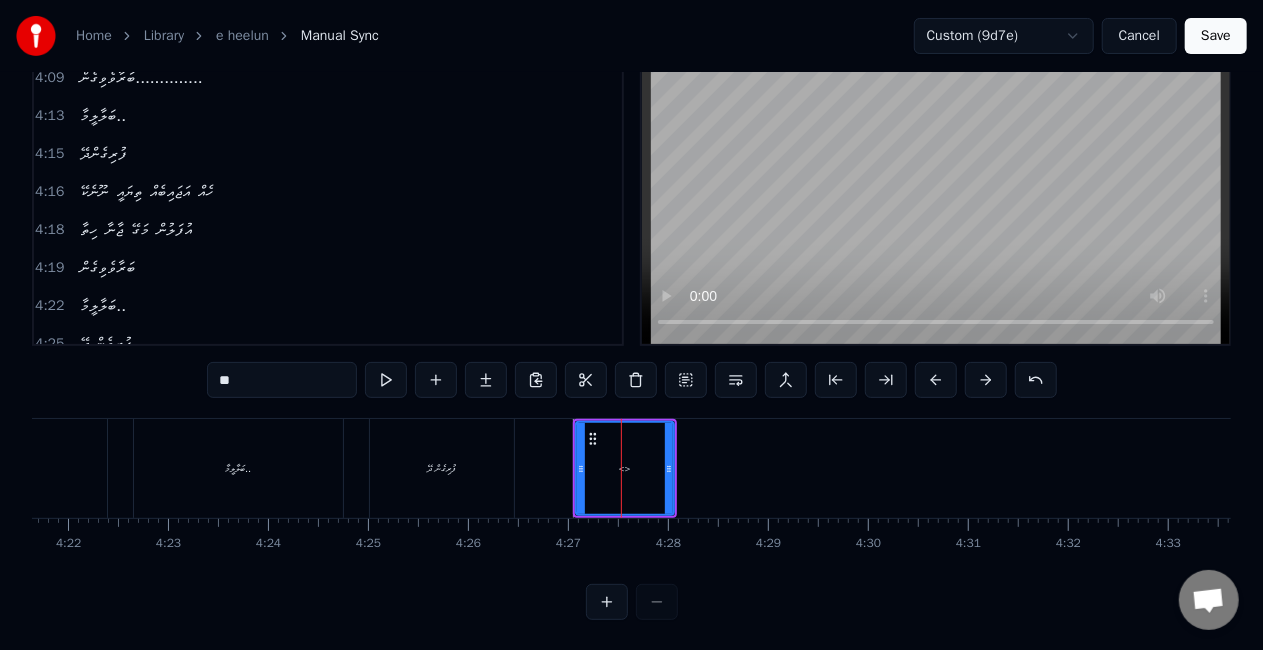 drag, startPoint x: 268, startPoint y: 381, endPoint x: 152, endPoint y: 382, distance: 116.00431 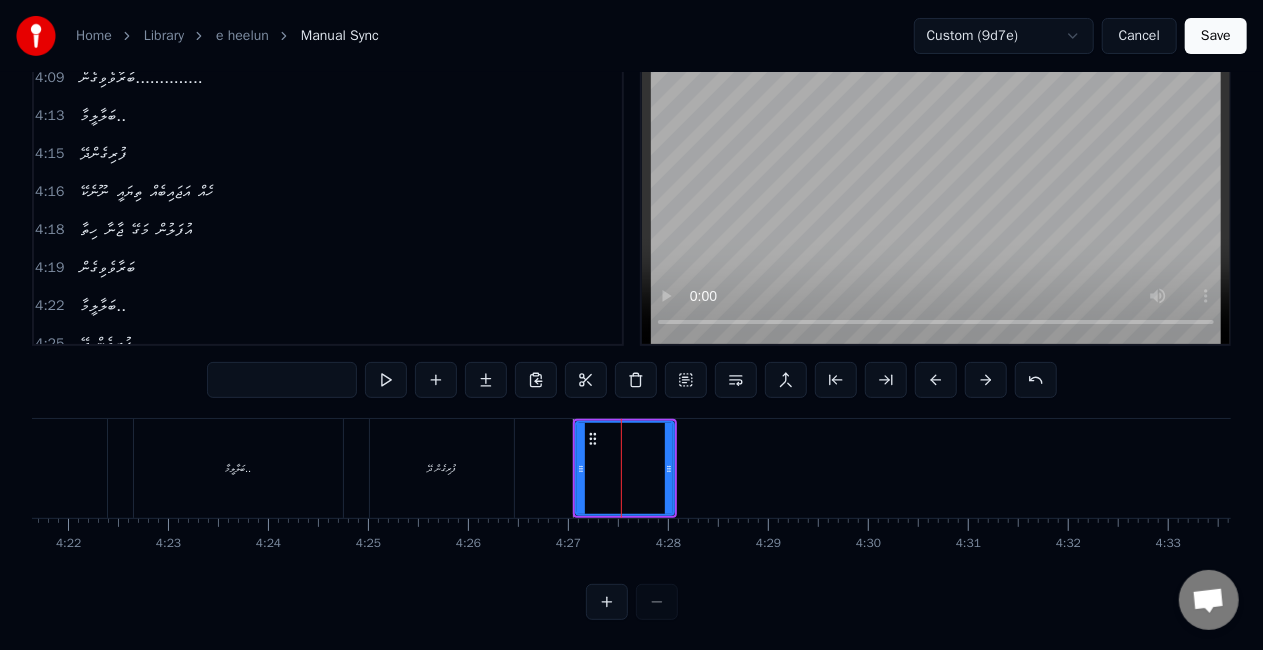 type on "*" 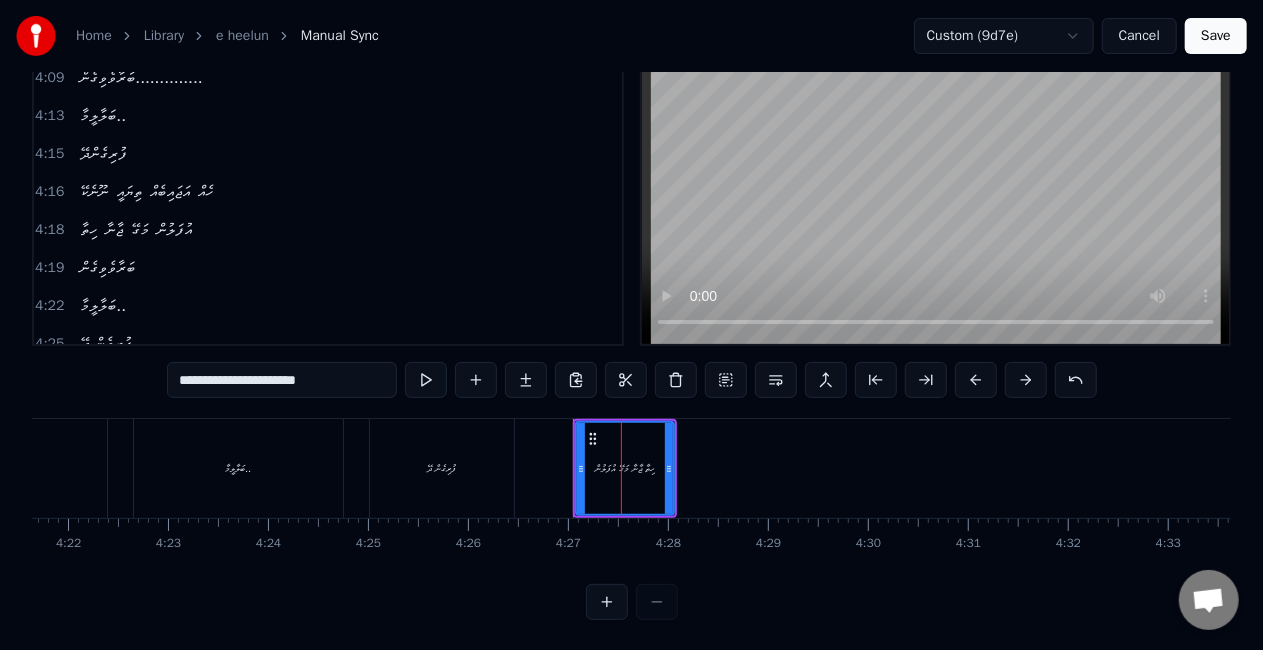 click 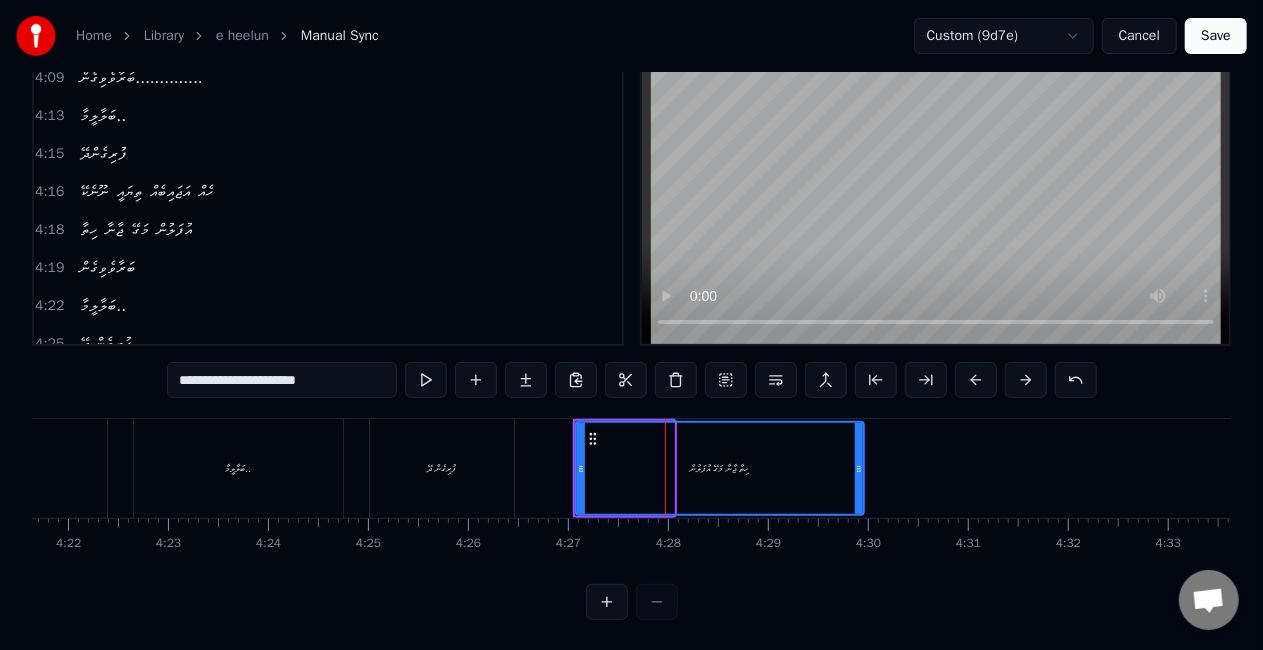 drag, startPoint x: 668, startPoint y: 473, endPoint x: 858, endPoint y: 470, distance: 190.02368 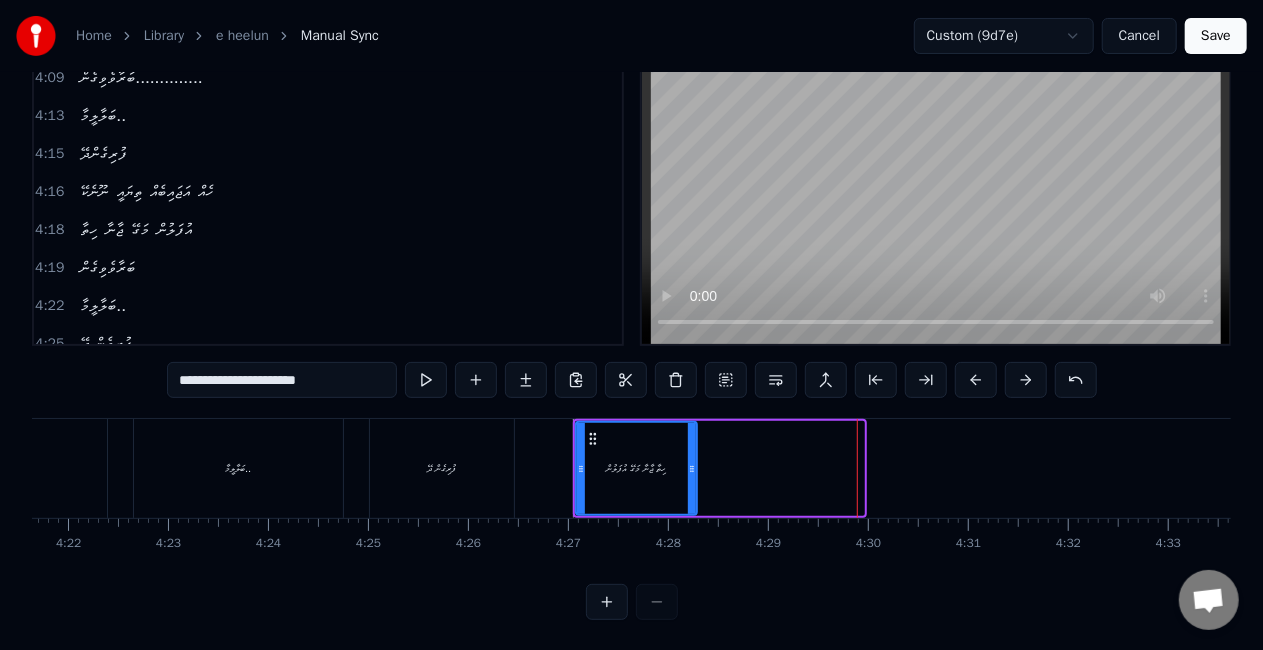 drag, startPoint x: 857, startPoint y: 470, endPoint x: 690, endPoint y: 472, distance: 167.01198 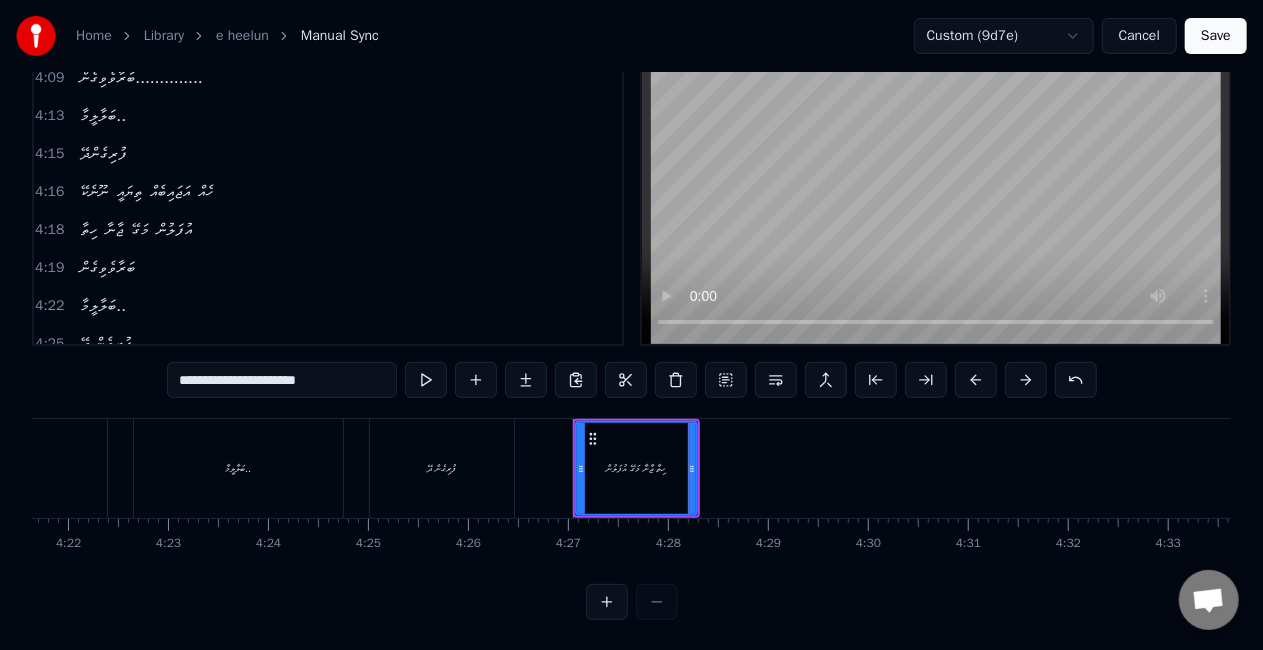 click on "ފުރިގެން ދޭ" at bounding box center [441, 468] 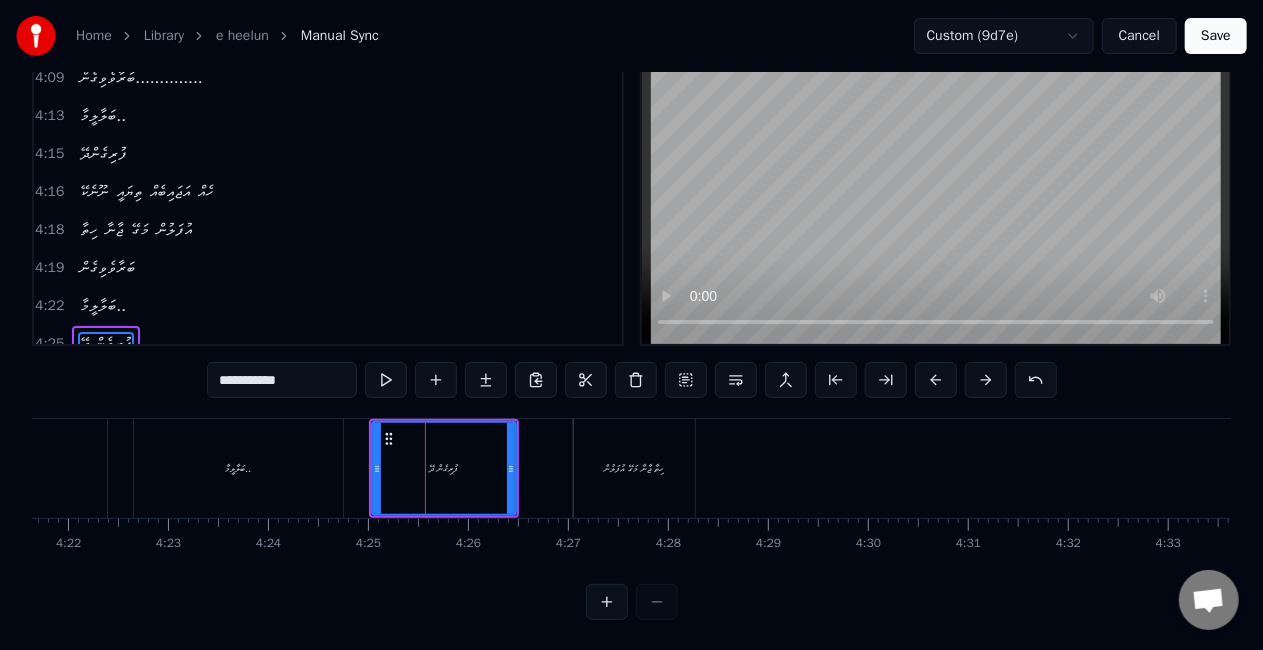 scroll, scrollTop: 46, scrollLeft: 0, axis: vertical 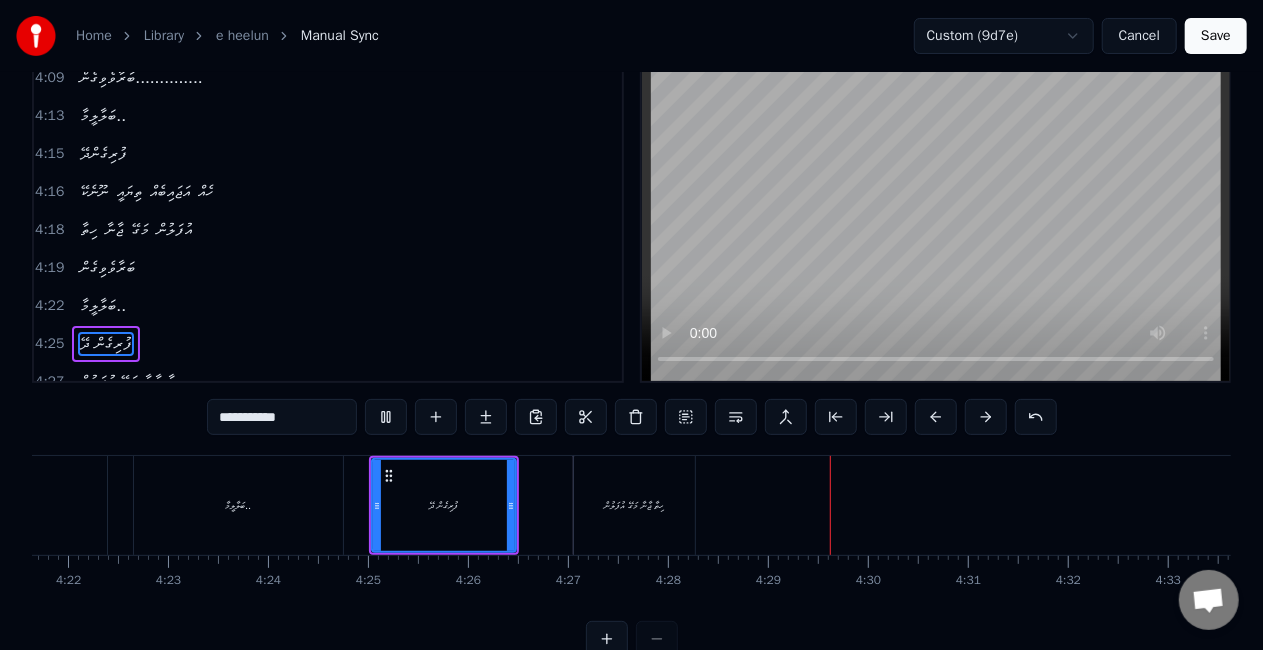 click on "ހިތާ ޖާނާ މަގޭ އުފަލުން" at bounding box center (634, 505) 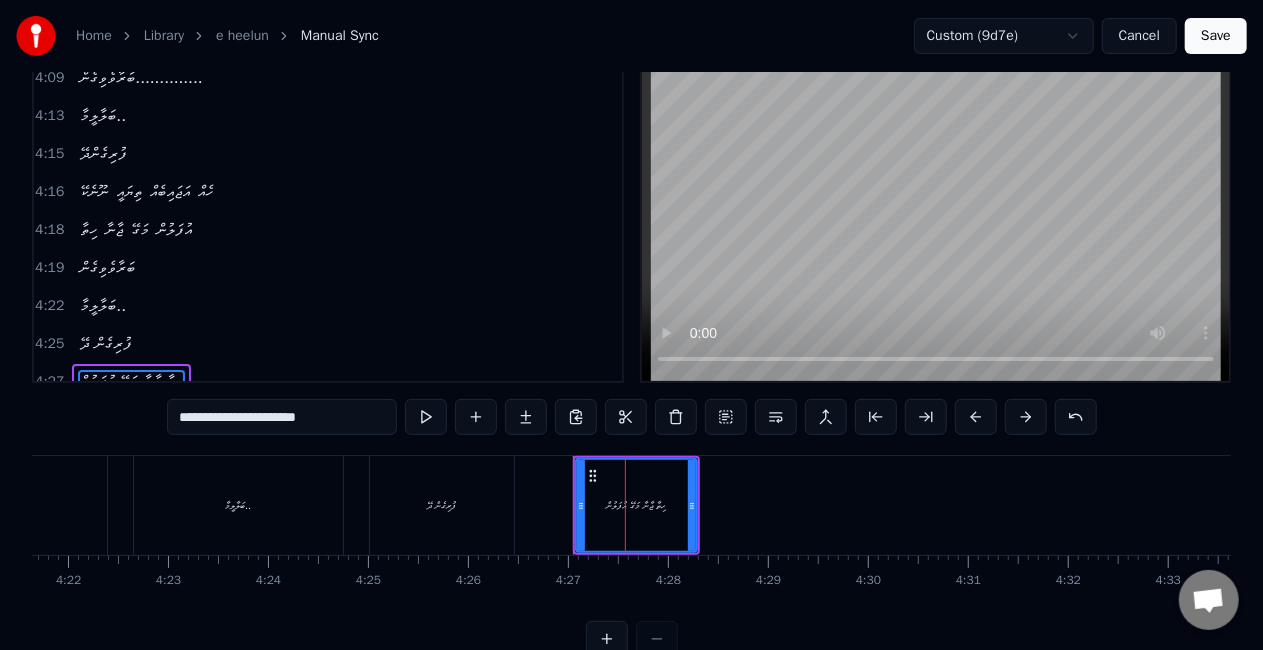 scroll, scrollTop: 83, scrollLeft: 0, axis: vertical 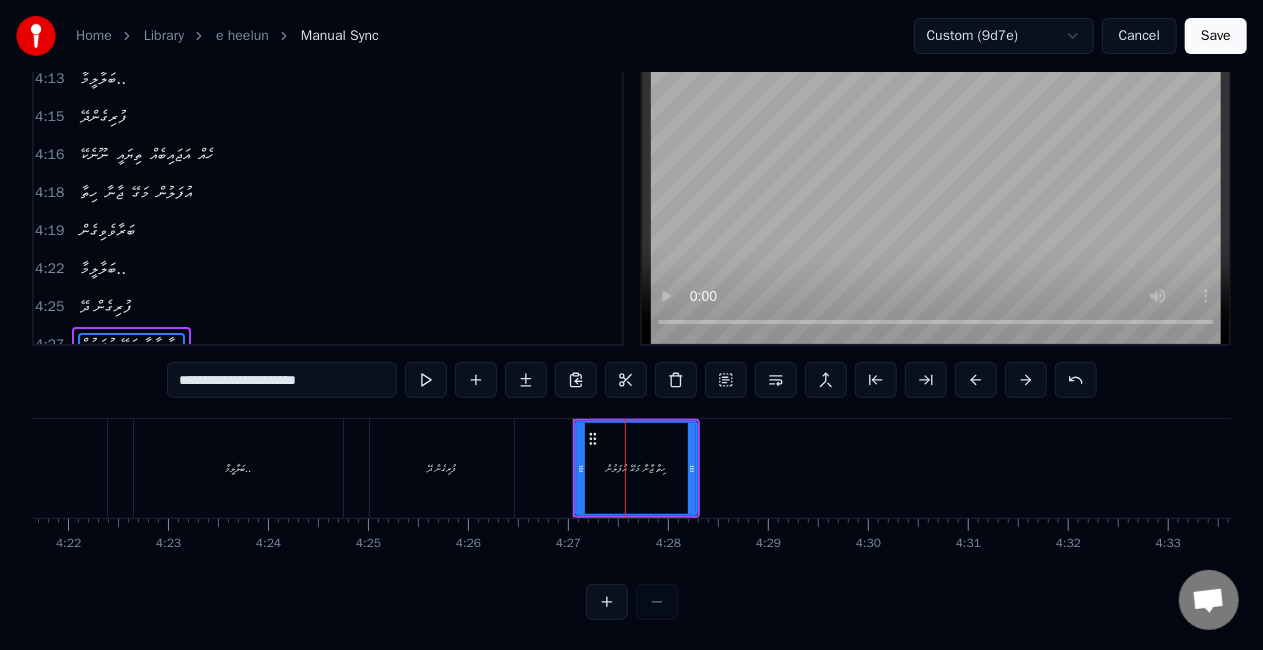 drag, startPoint x: 240, startPoint y: 374, endPoint x: 183, endPoint y: 376, distance: 57.035076 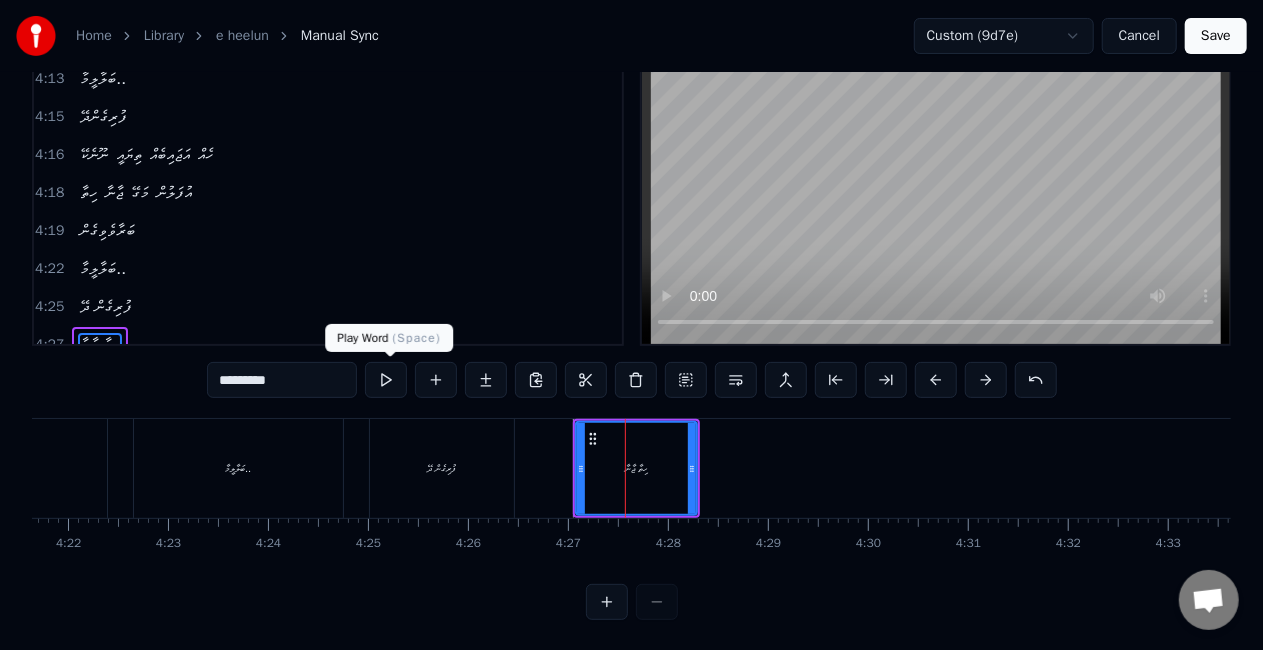 type on "*********" 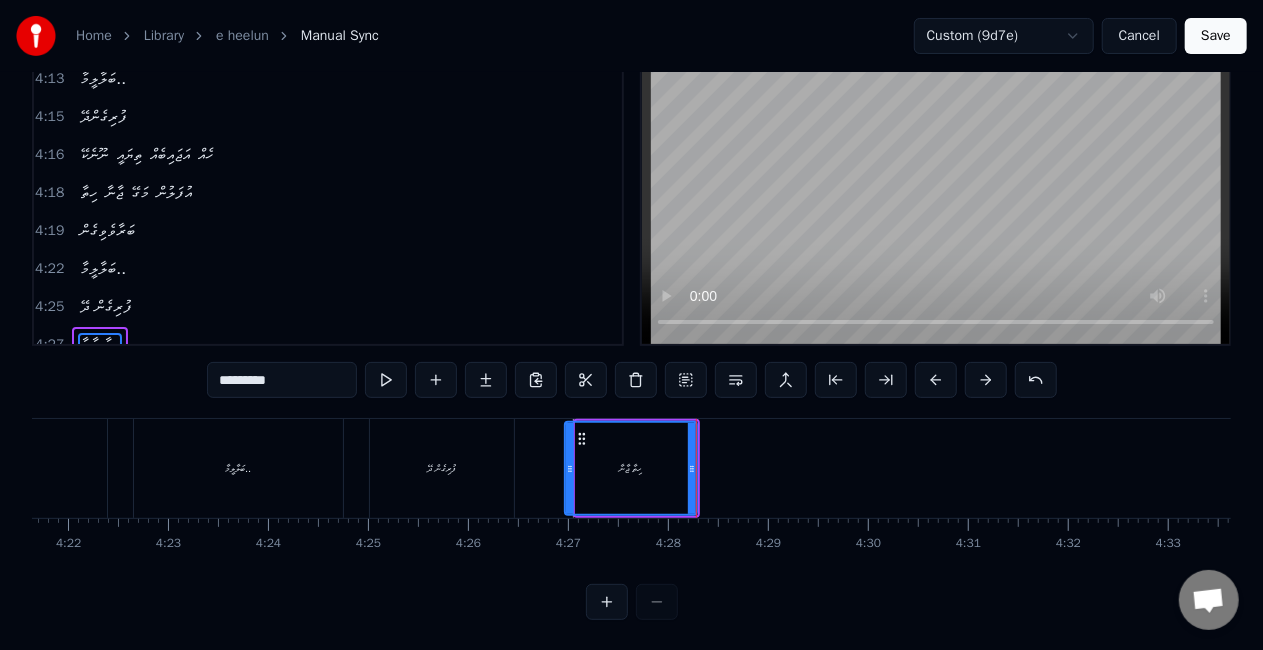 drag, startPoint x: 577, startPoint y: 454, endPoint x: 566, endPoint y: 450, distance: 11.7046995 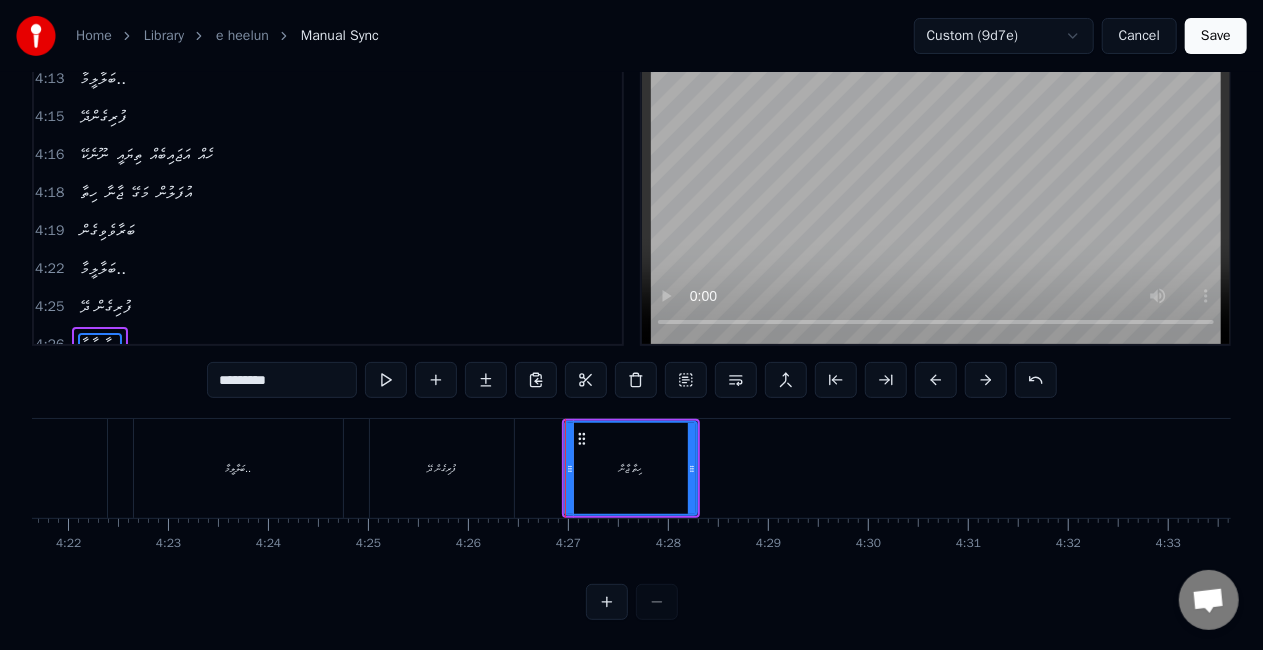 click on "ހިތާ ޖާނާ" at bounding box center [631, 468] 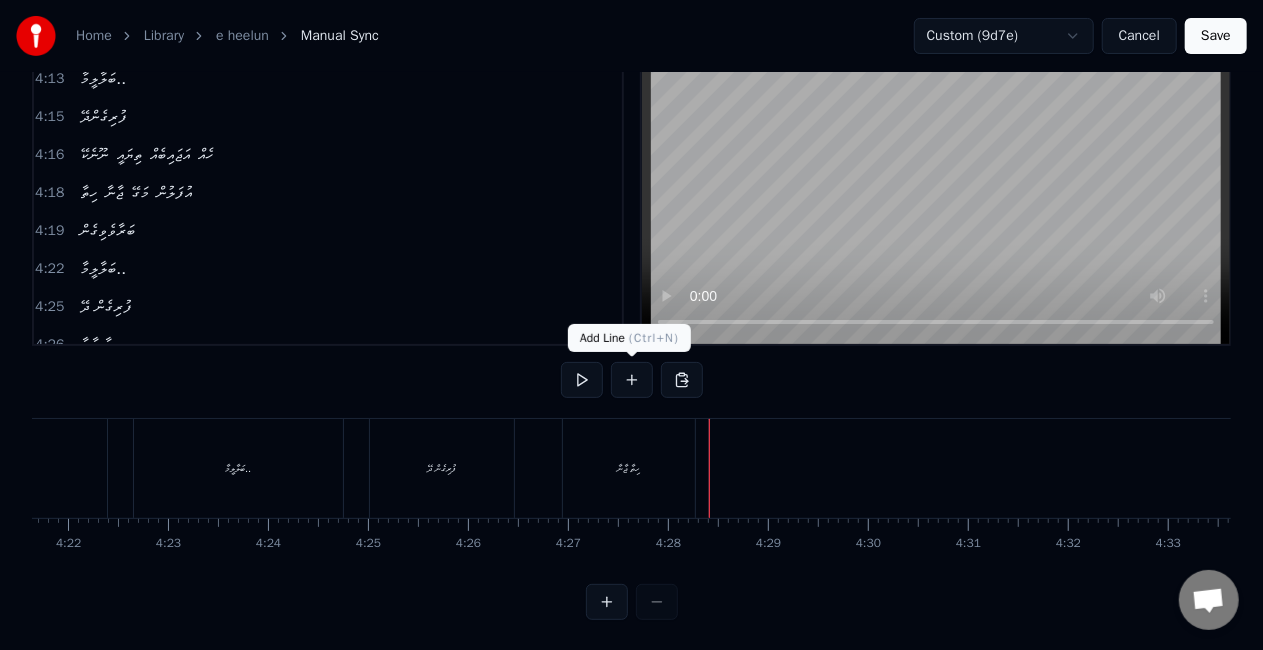 click at bounding box center [632, 380] 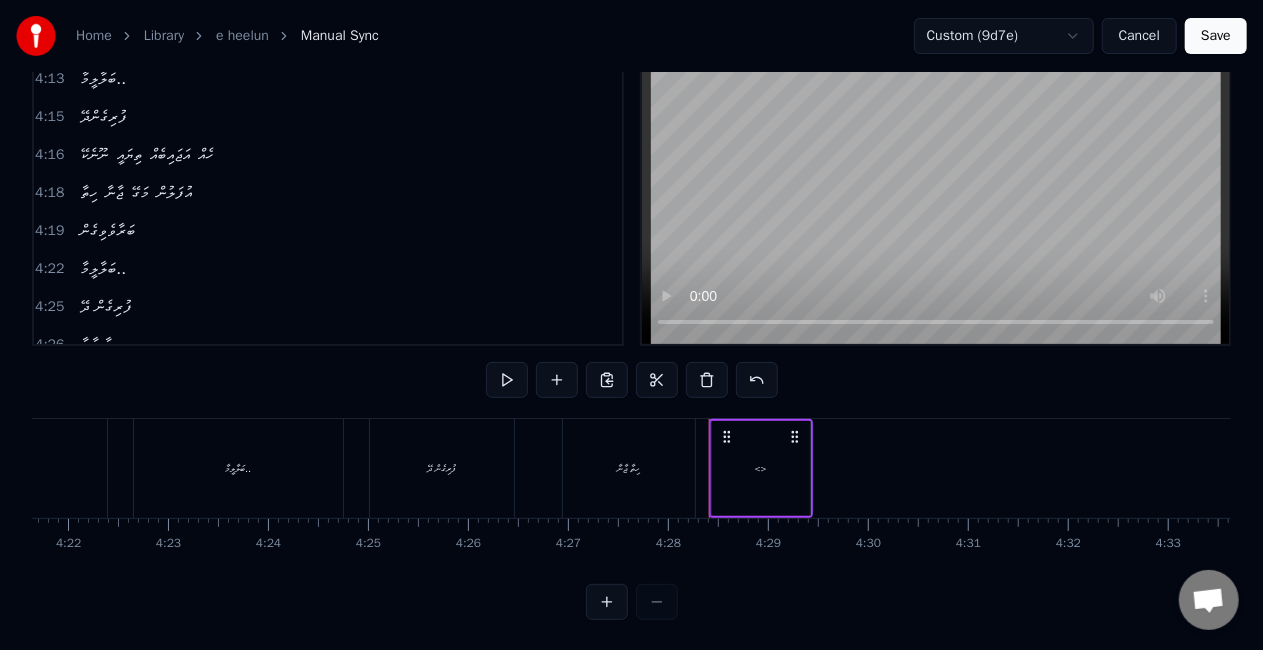click on "<>" at bounding box center [761, 468] 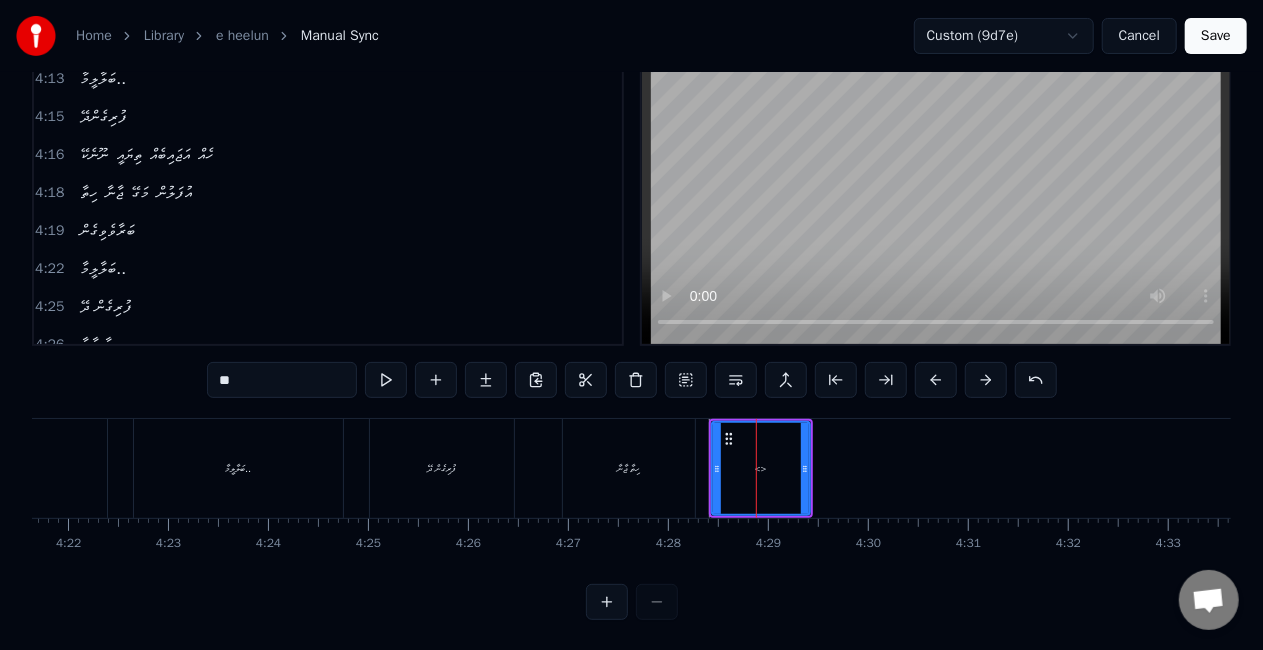drag, startPoint x: 253, startPoint y: 376, endPoint x: 166, endPoint y: 362, distance: 88.11924 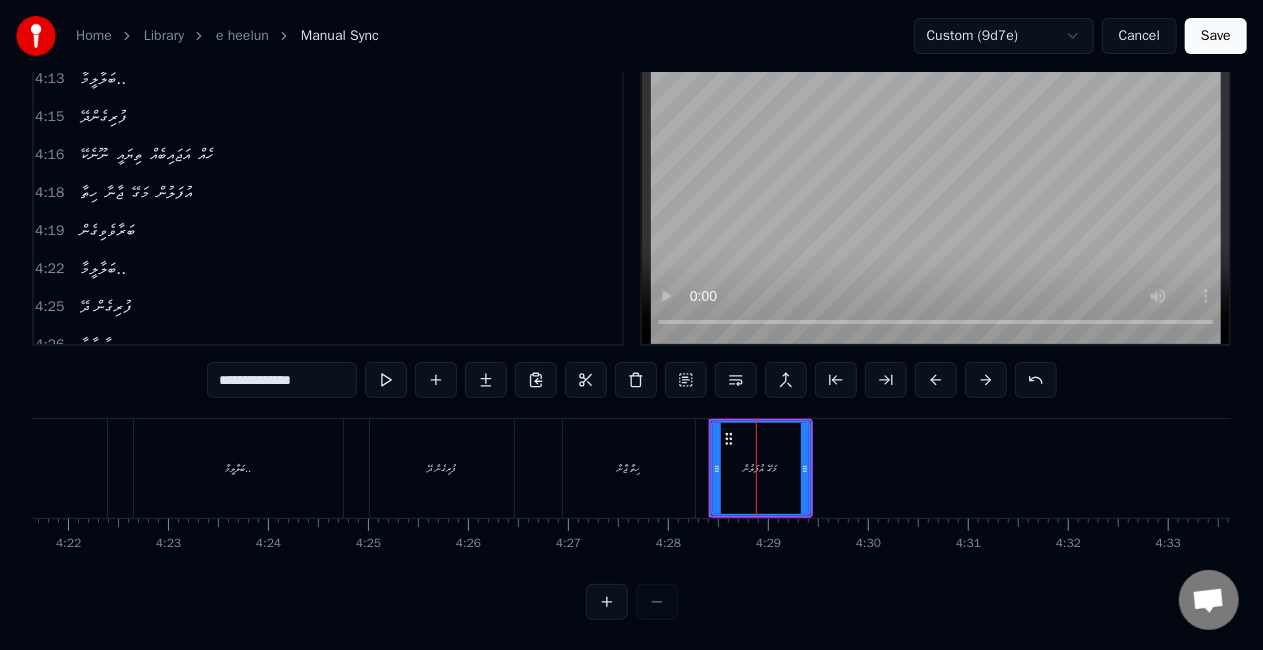 click on "**********" at bounding box center [282, 380] 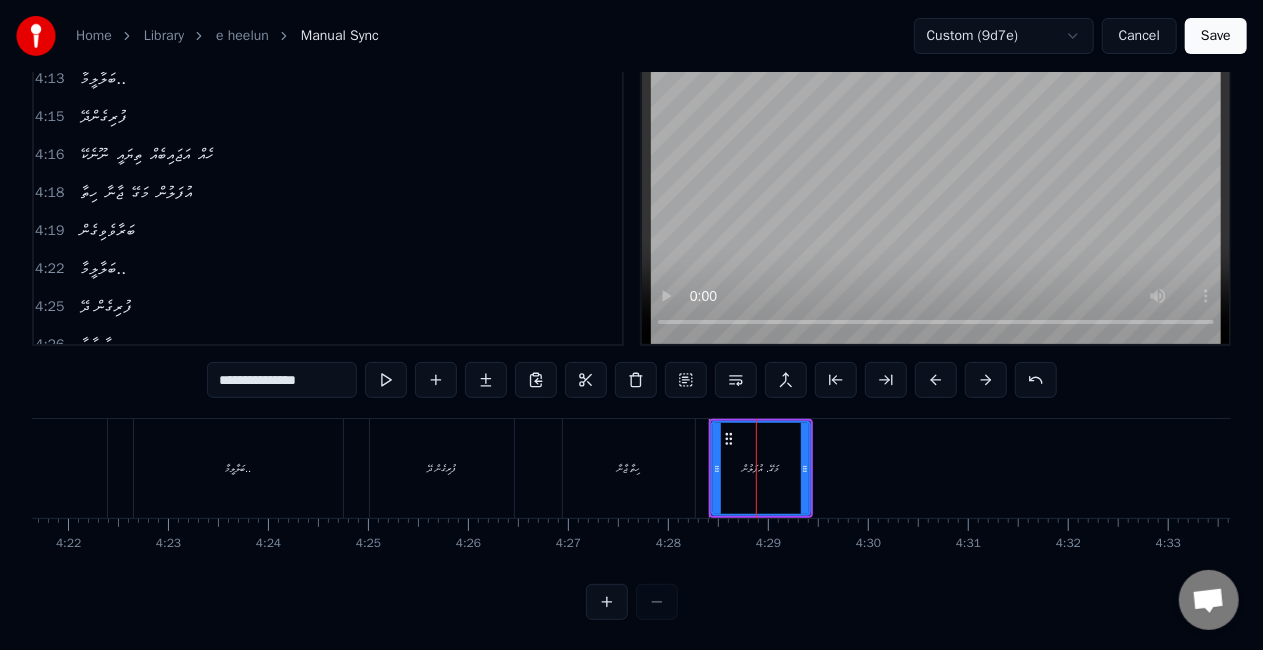 drag, startPoint x: 271, startPoint y: 379, endPoint x: 218, endPoint y: 376, distance: 53.08484 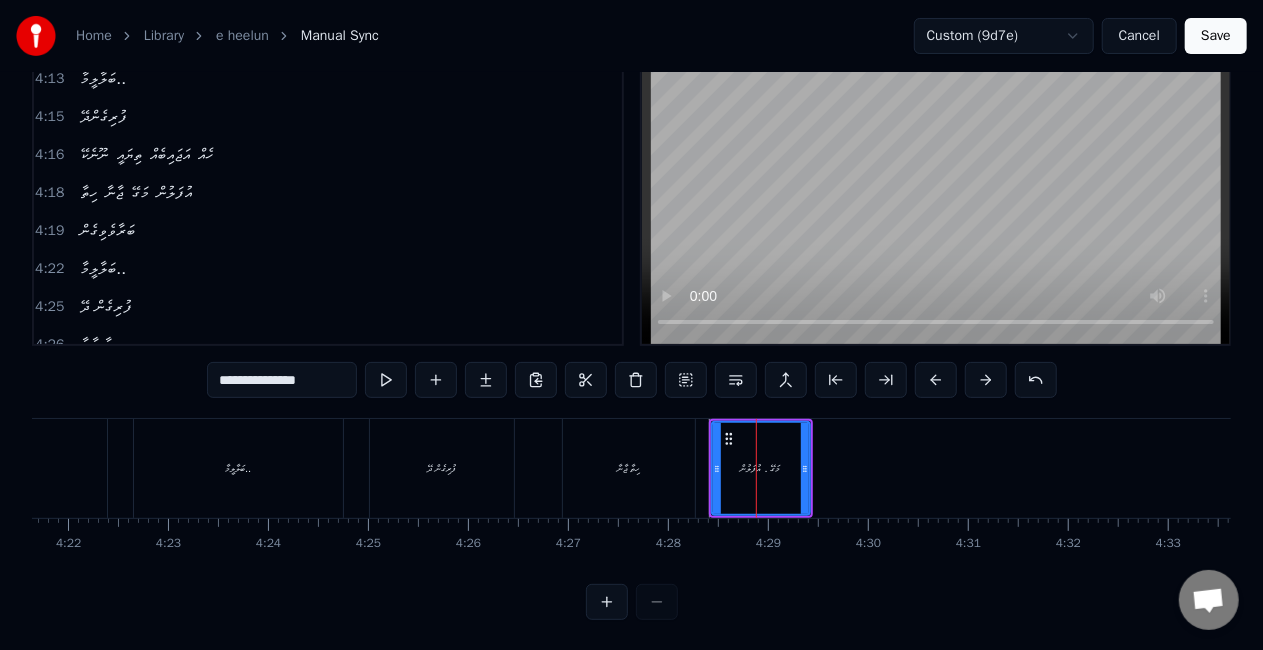drag, startPoint x: 302, startPoint y: 388, endPoint x: 338, endPoint y: 387, distance: 36.013885 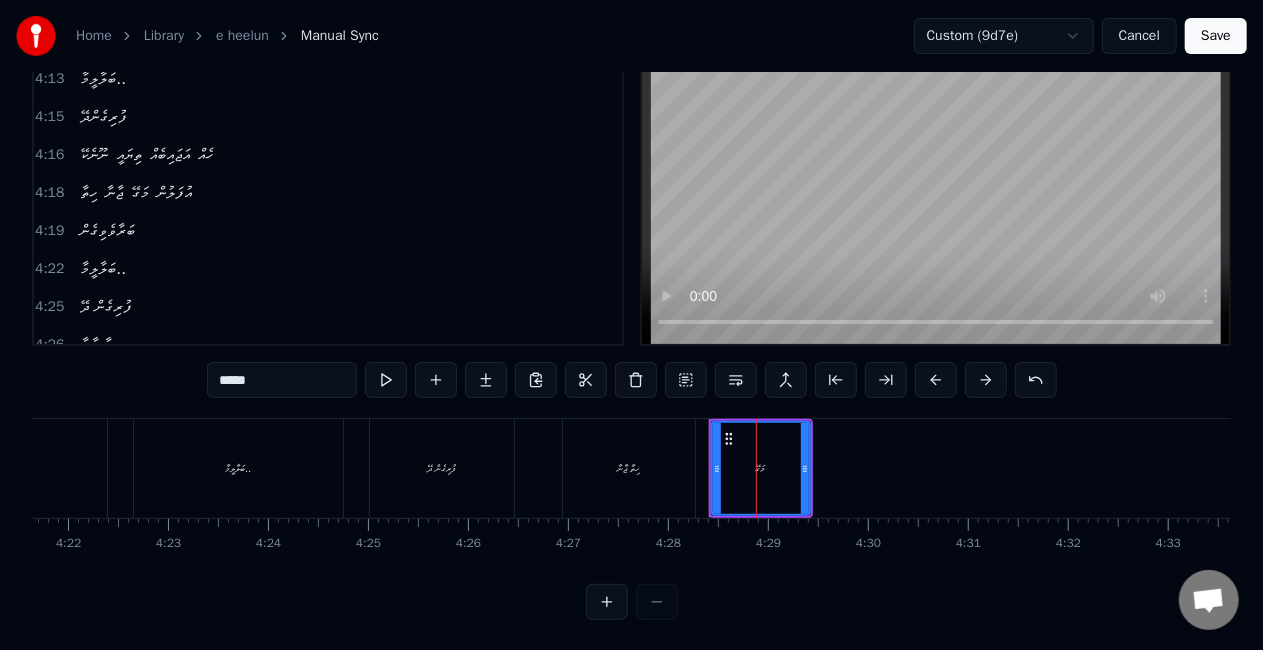 click on "ހިތާ ޖާނާ" at bounding box center [628, 468] 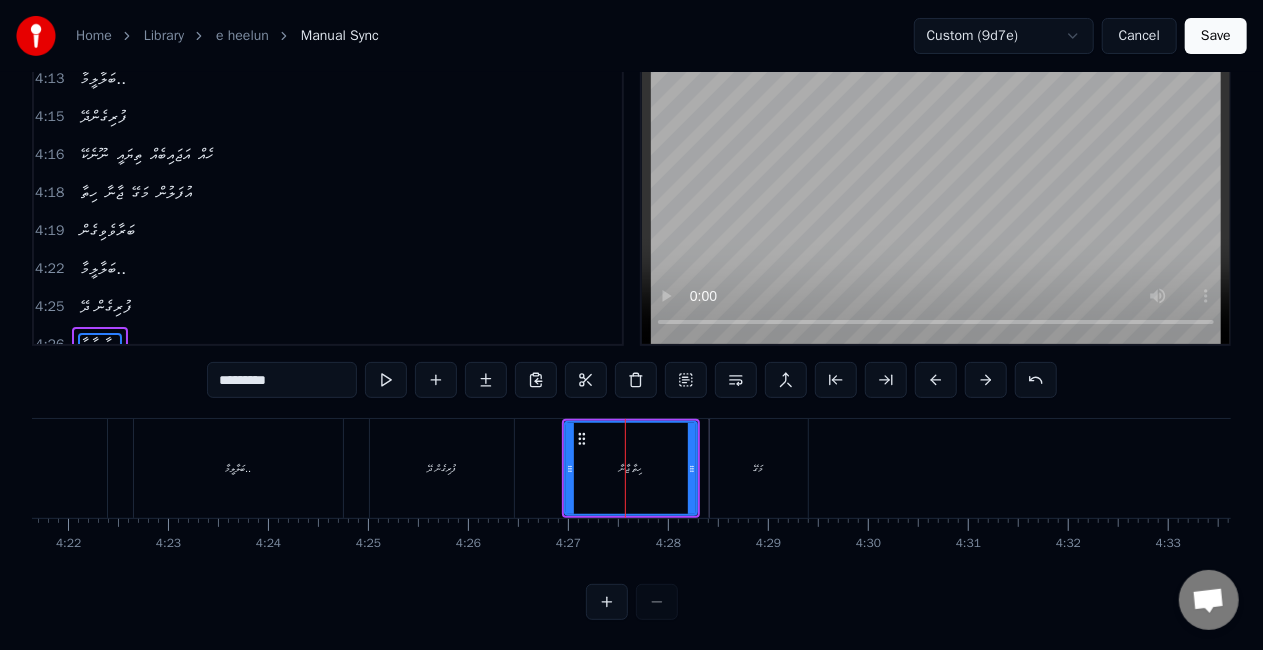 scroll, scrollTop: 46, scrollLeft: 0, axis: vertical 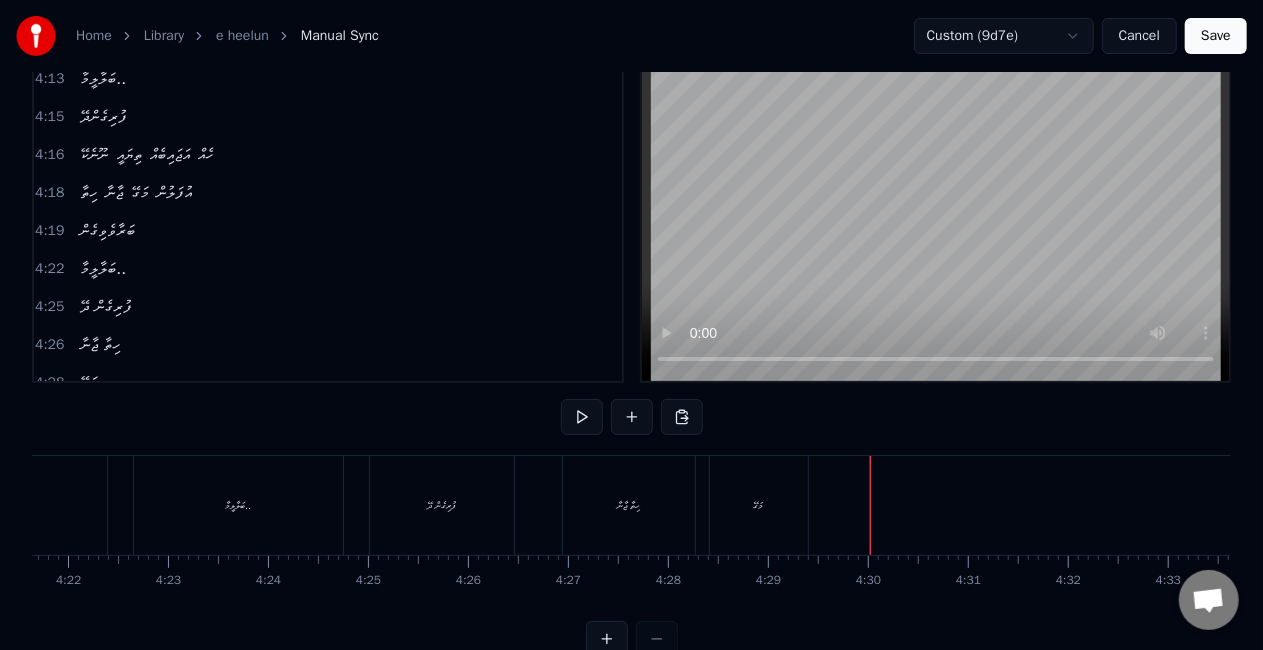 click on "ހިތާ ޖާނާ" at bounding box center (628, 505) 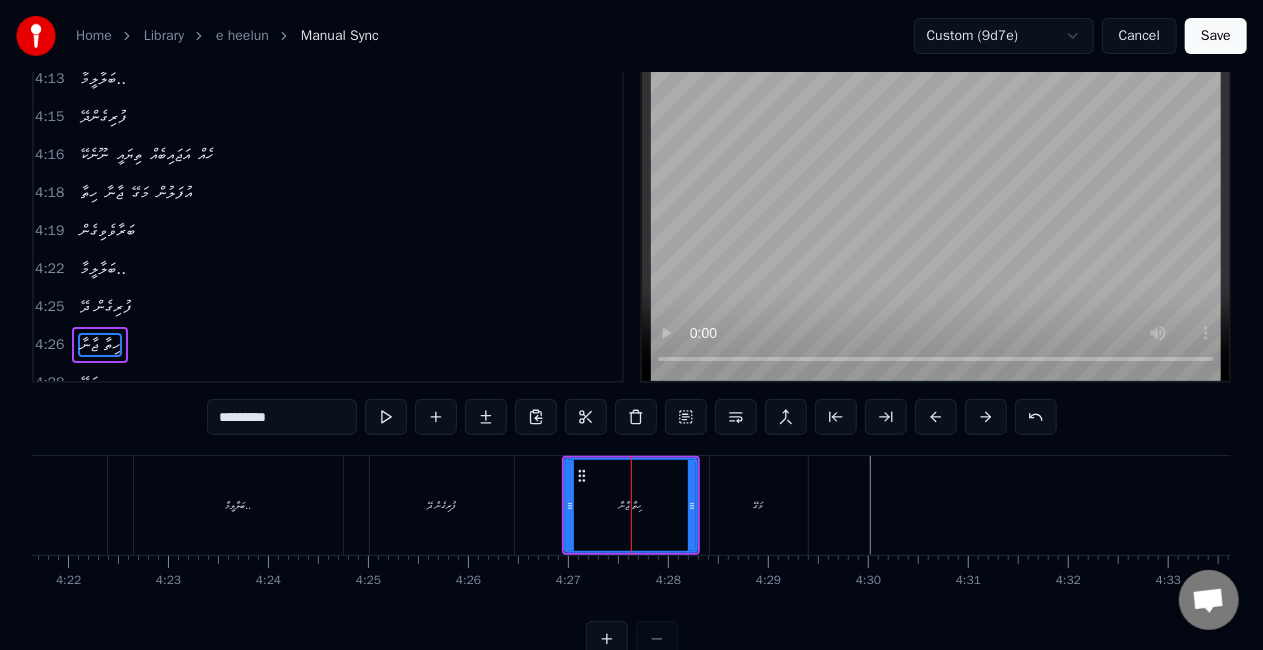 drag, startPoint x: 248, startPoint y: 418, endPoint x: 220, endPoint y: 410, distance: 29.12044 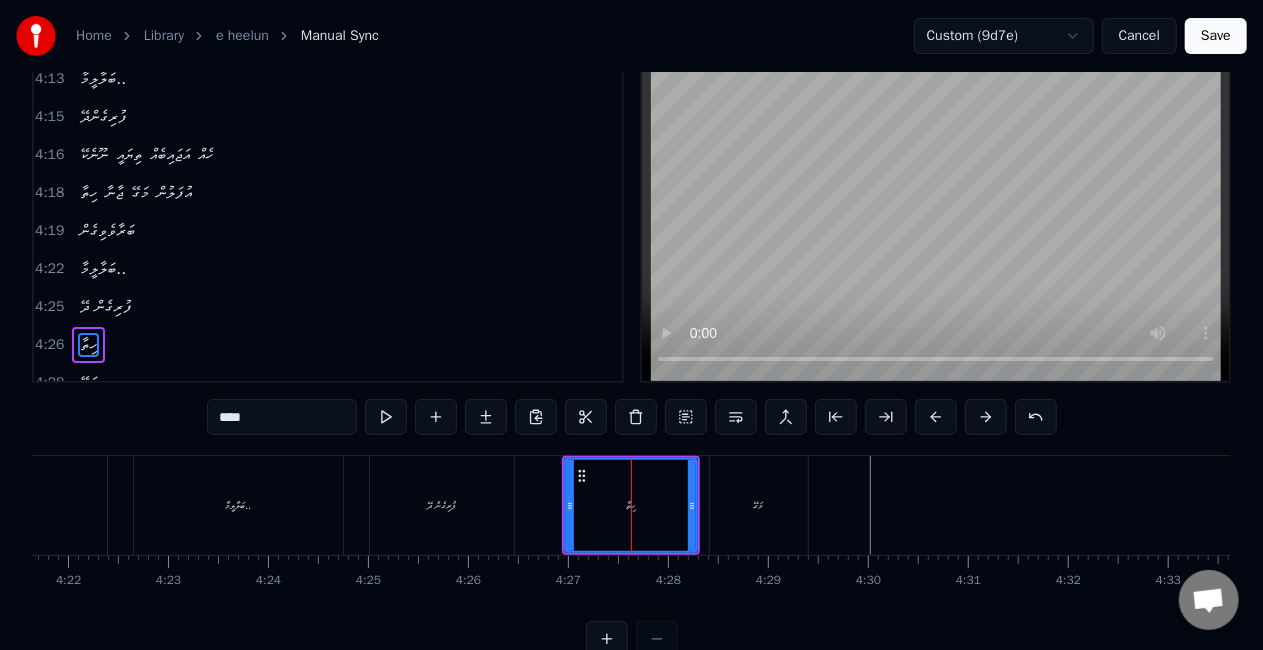 click on "ފުރިގެން ދޭ" at bounding box center [442, 505] 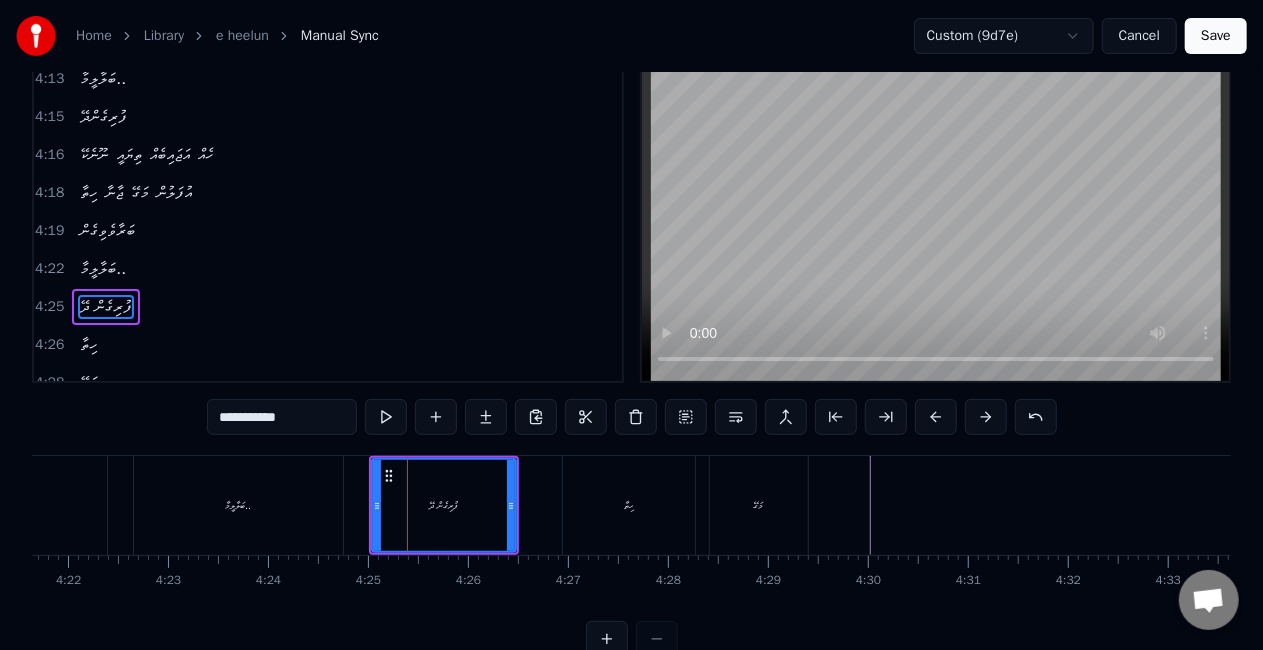 scroll, scrollTop: 8, scrollLeft: 0, axis: vertical 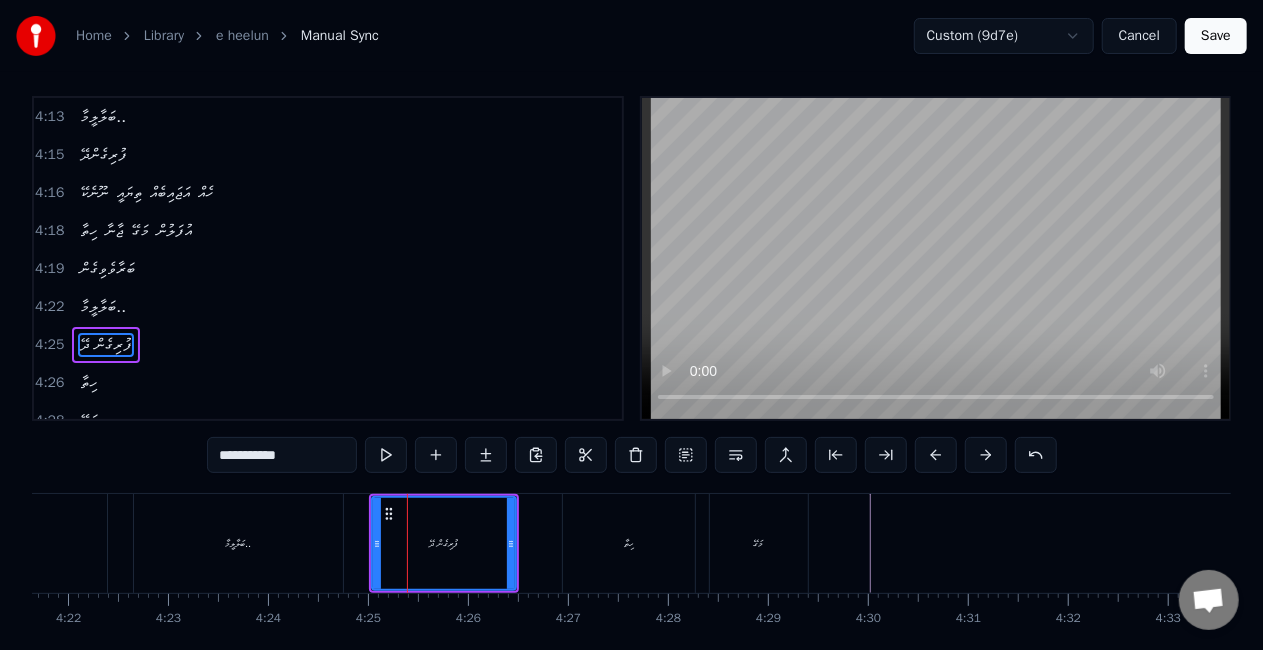 click on "ހިތާ" at bounding box center [629, 543] 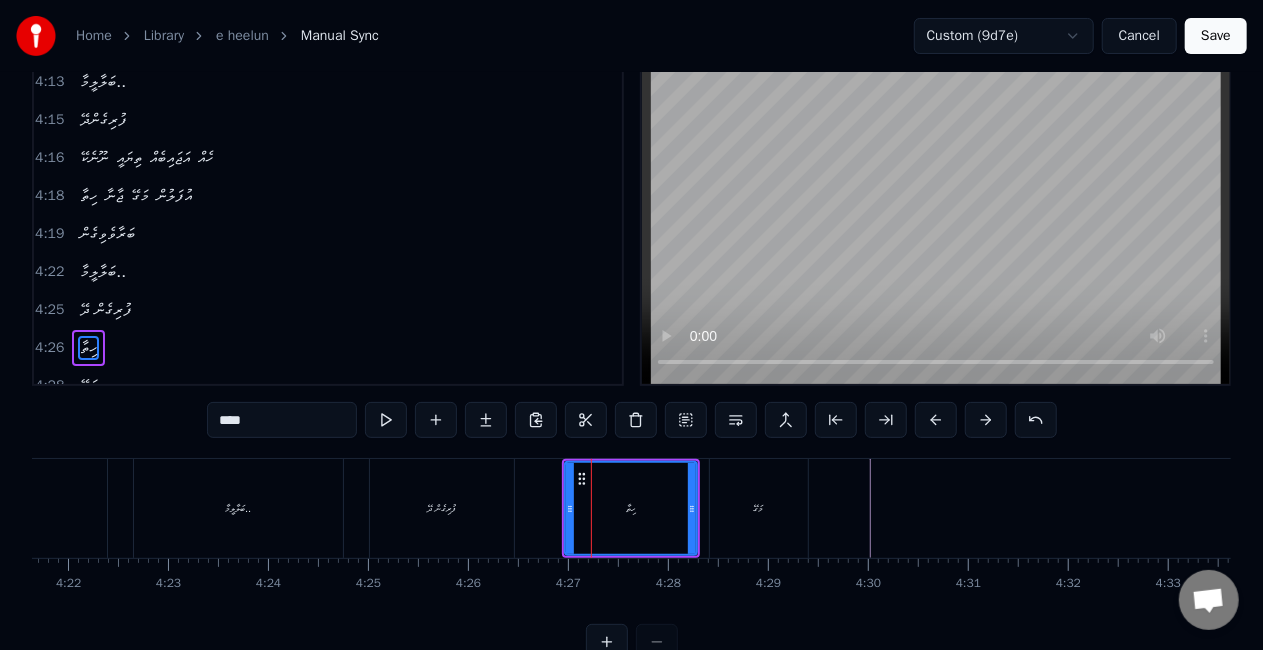 scroll, scrollTop: 46, scrollLeft: 0, axis: vertical 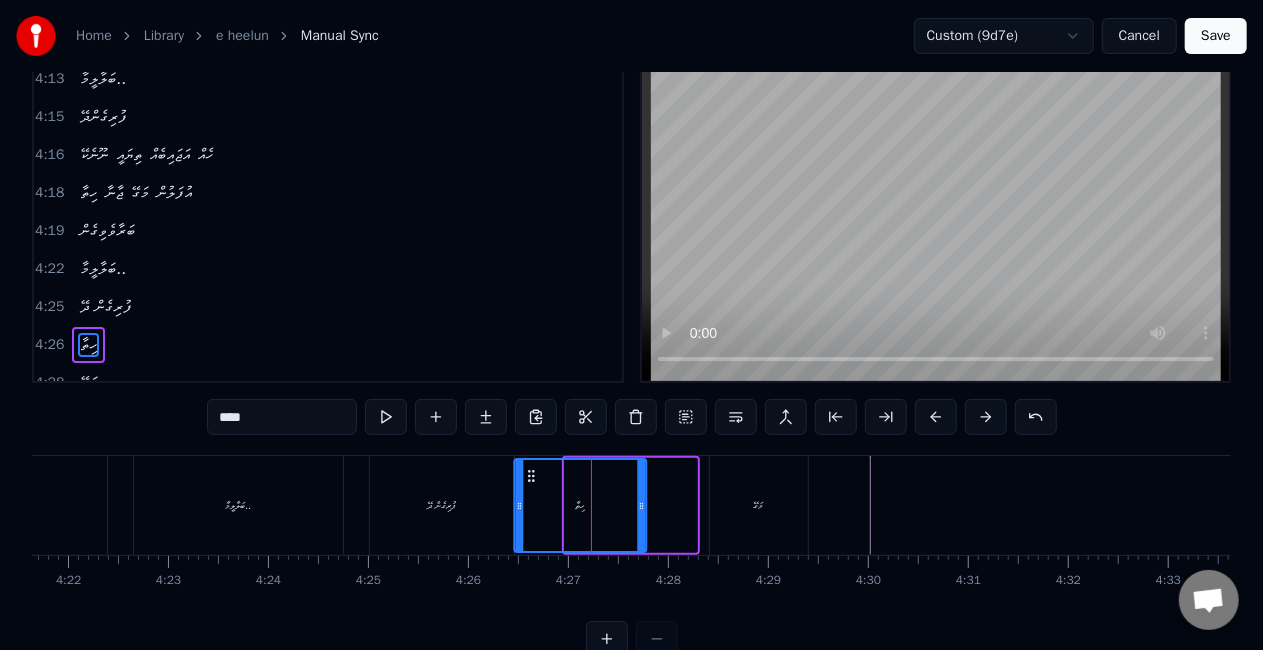 drag, startPoint x: 583, startPoint y: 476, endPoint x: 532, endPoint y: 468, distance: 51.62364 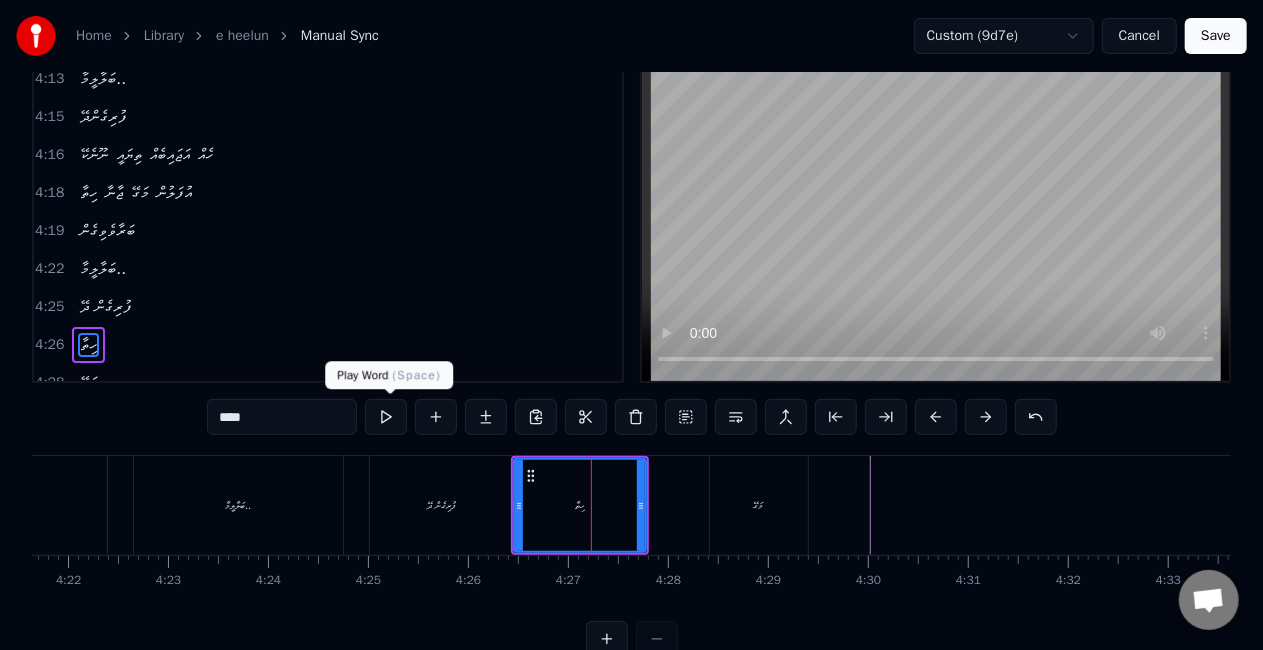 click at bounding box center [386, 417] 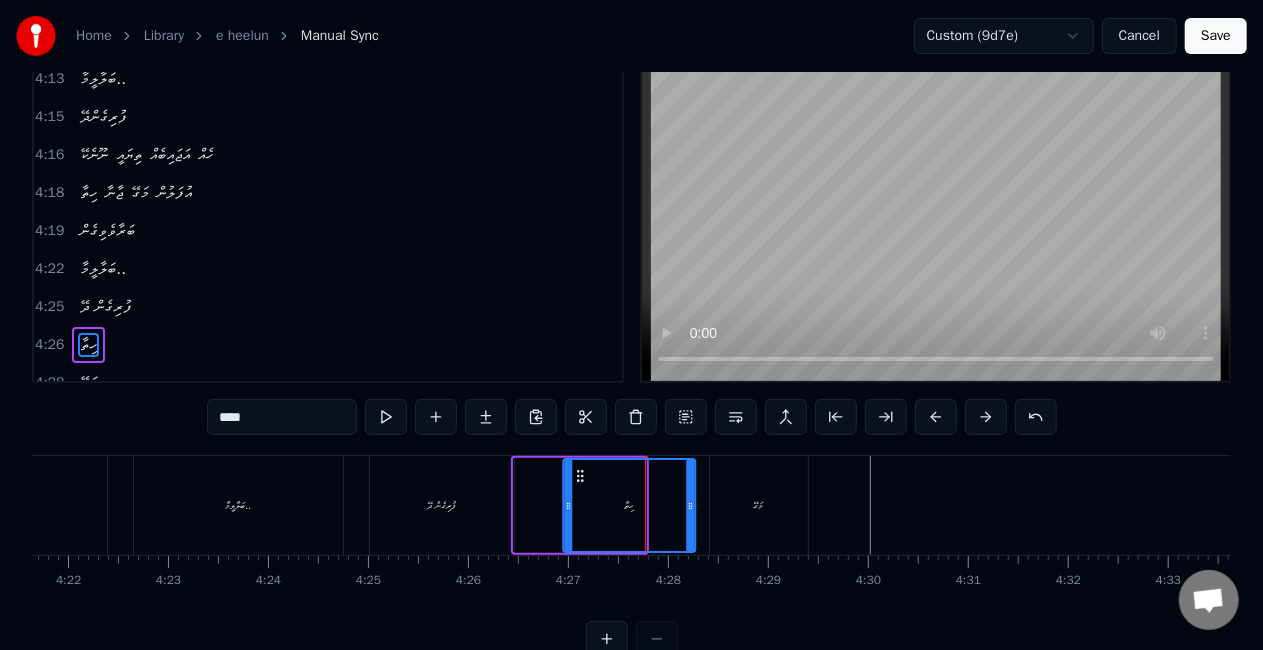 drag, startPoint x: 529, startPoint y: 472, endPoint x: 592, endPoint y: 488, distance: 65 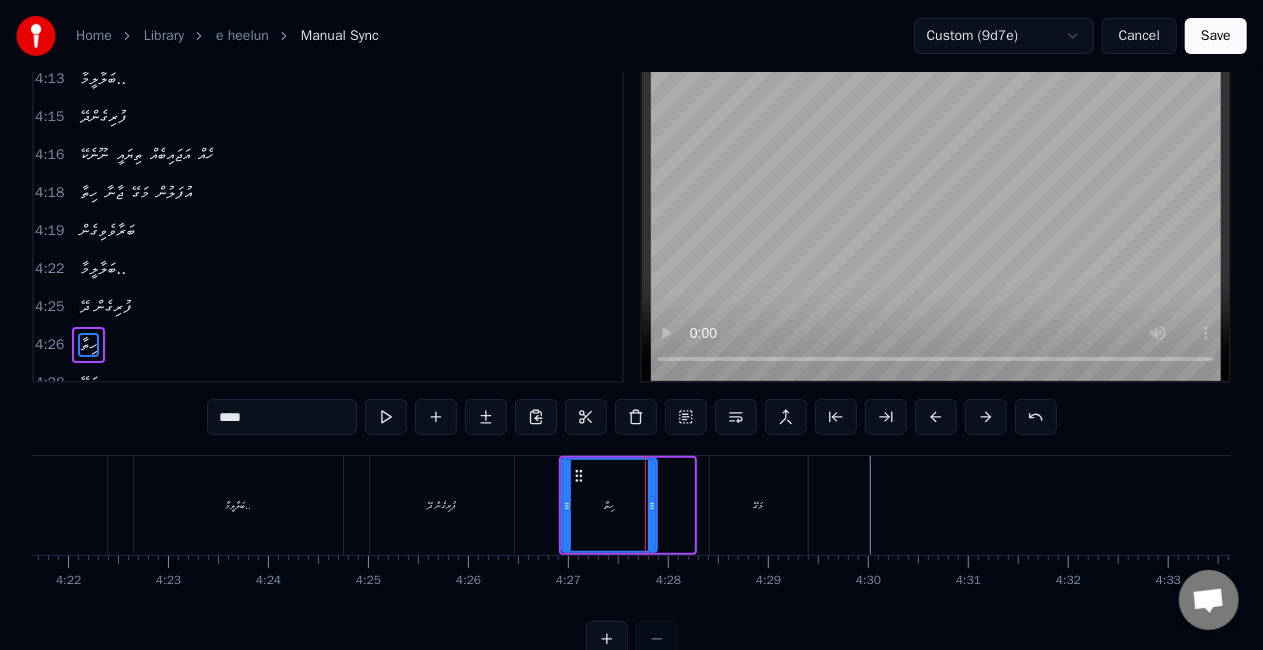drag, startPoint x: 688, startPoint y: 510, endPoint x: 651, endPoint y: 506, distance: 37.215588 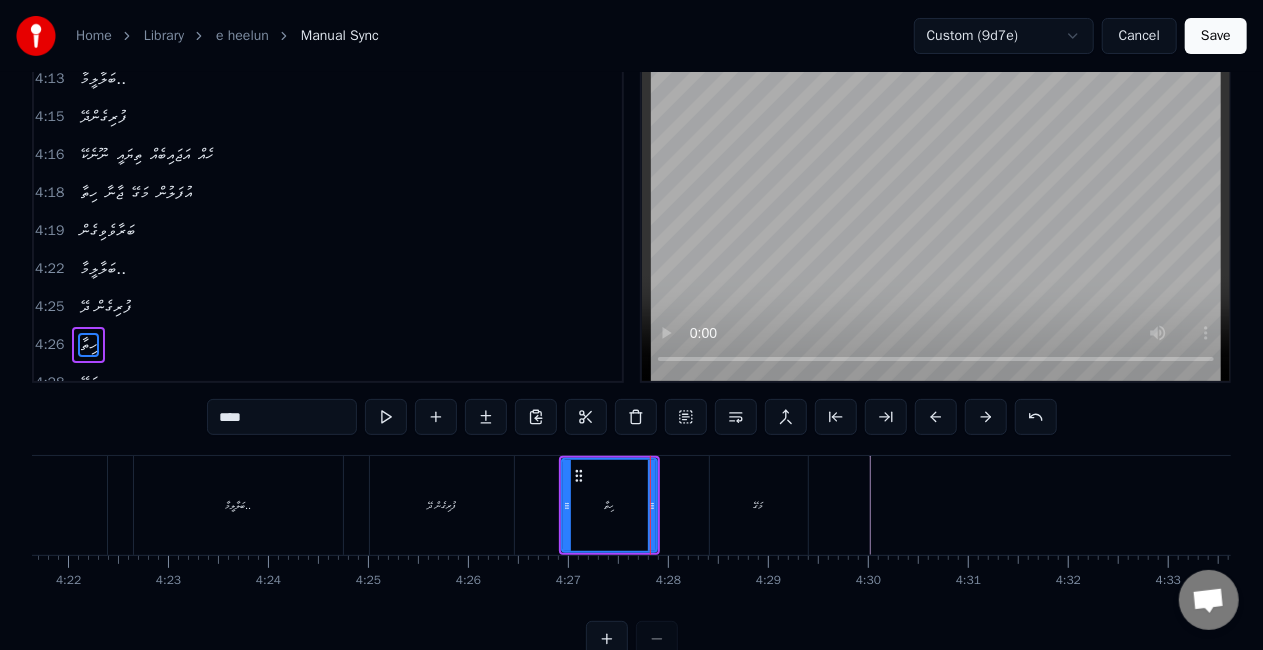 click on "މަގޭ" at bounding box center [759, 505] 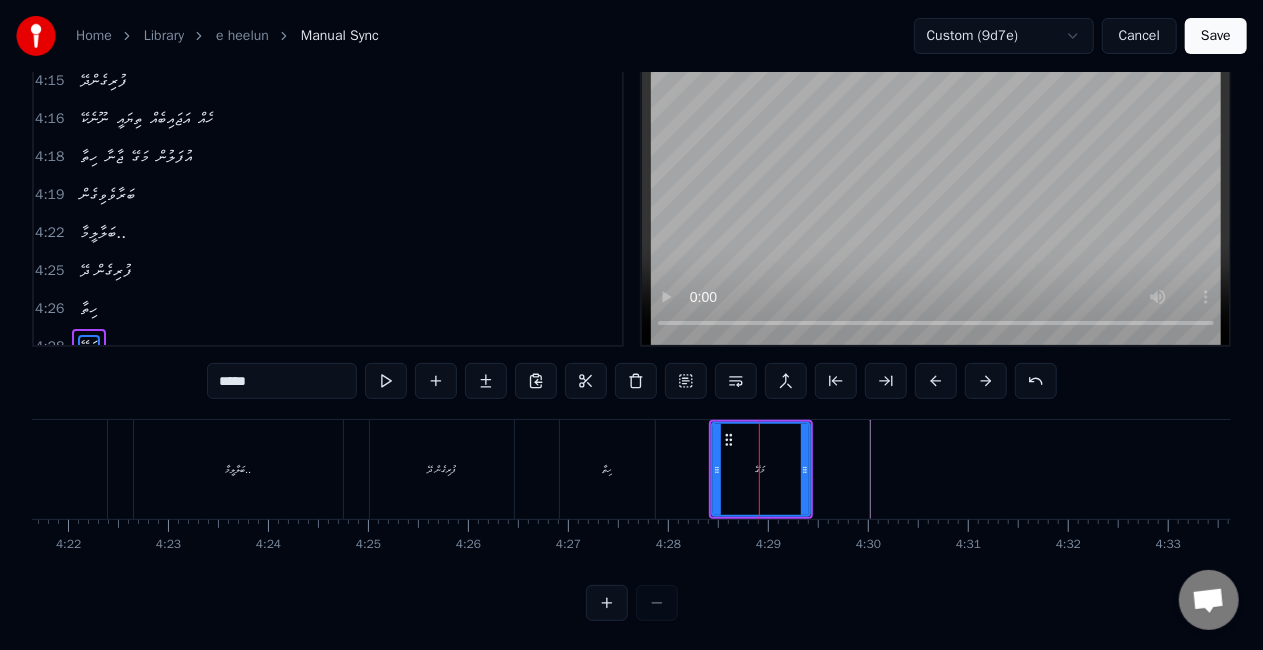 scroll, scrollTop: 83, scrollLeft: 0, axis: vertical 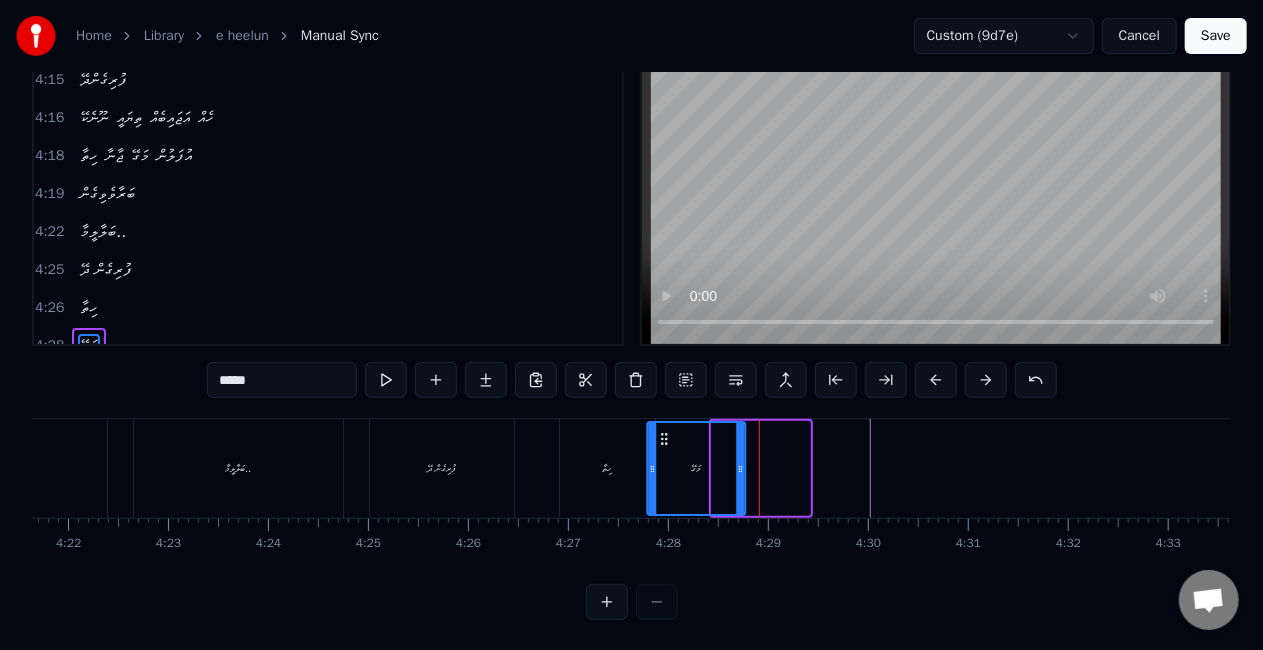 drag, startPoint x: 726, startPoint y: 434, endPoint x: 662, endPoint y: 437, distance: 64.070274 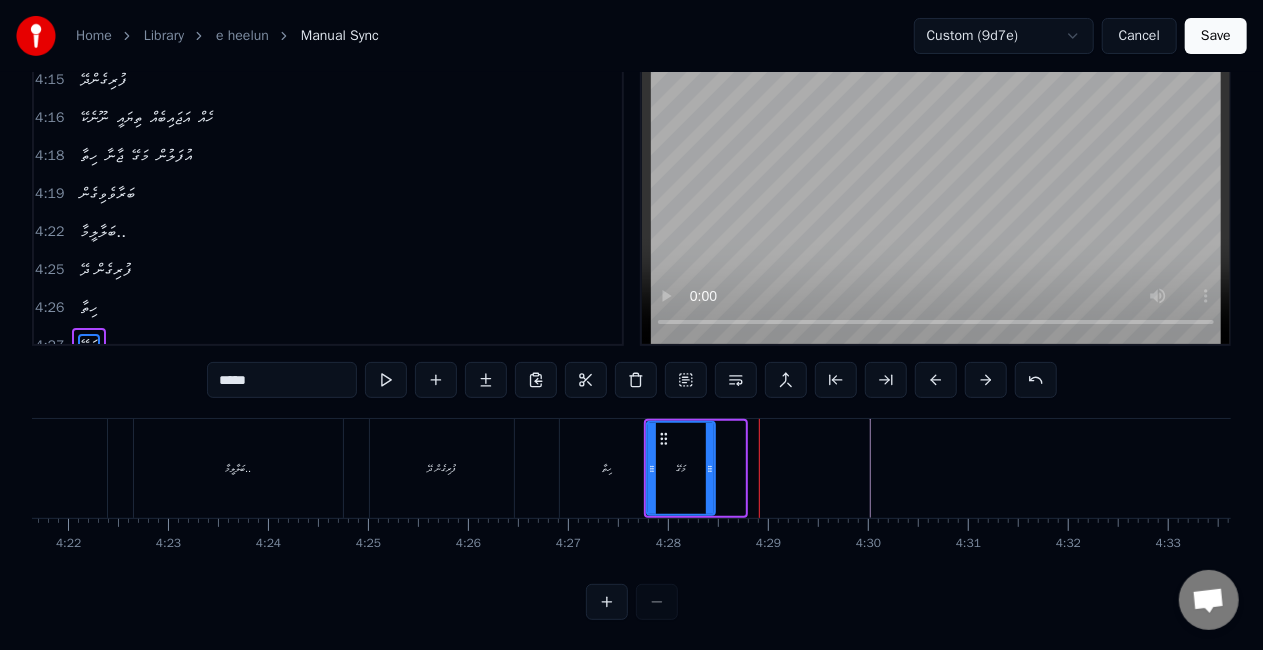 drag, startPoint x: 739, startPoint y: 468, endPoint x: 709, endPoint y: 464, distance: 30.265491 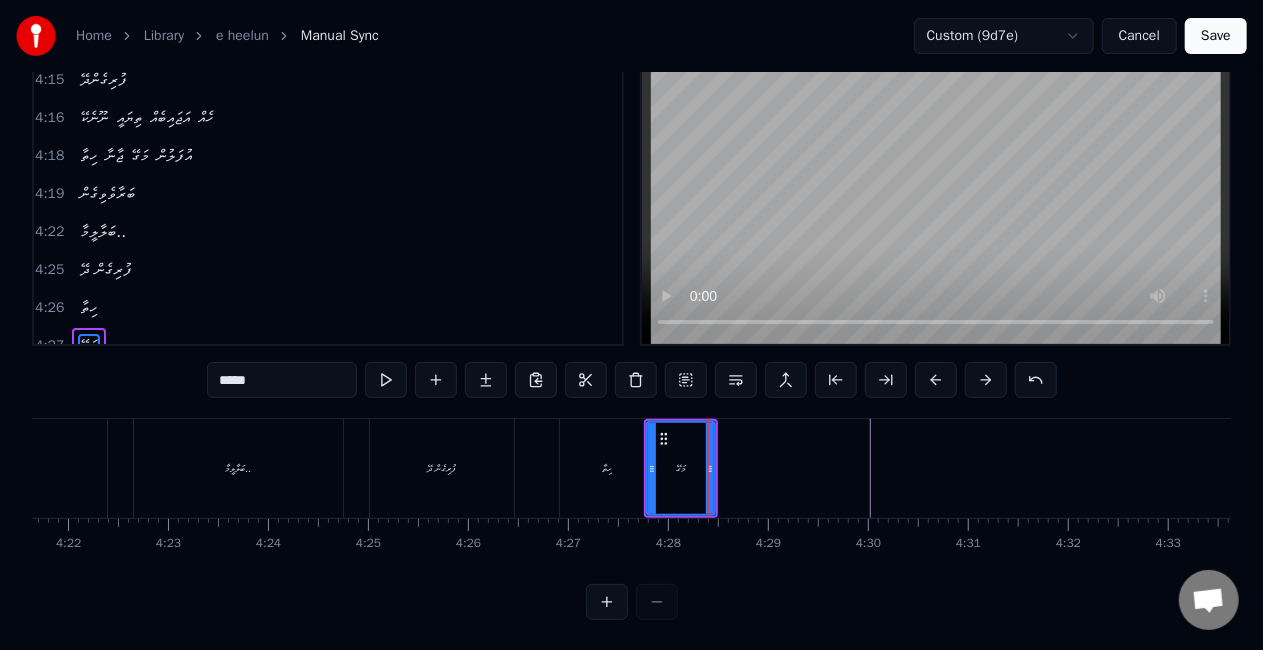 click at bounding box center [-12386, 468] 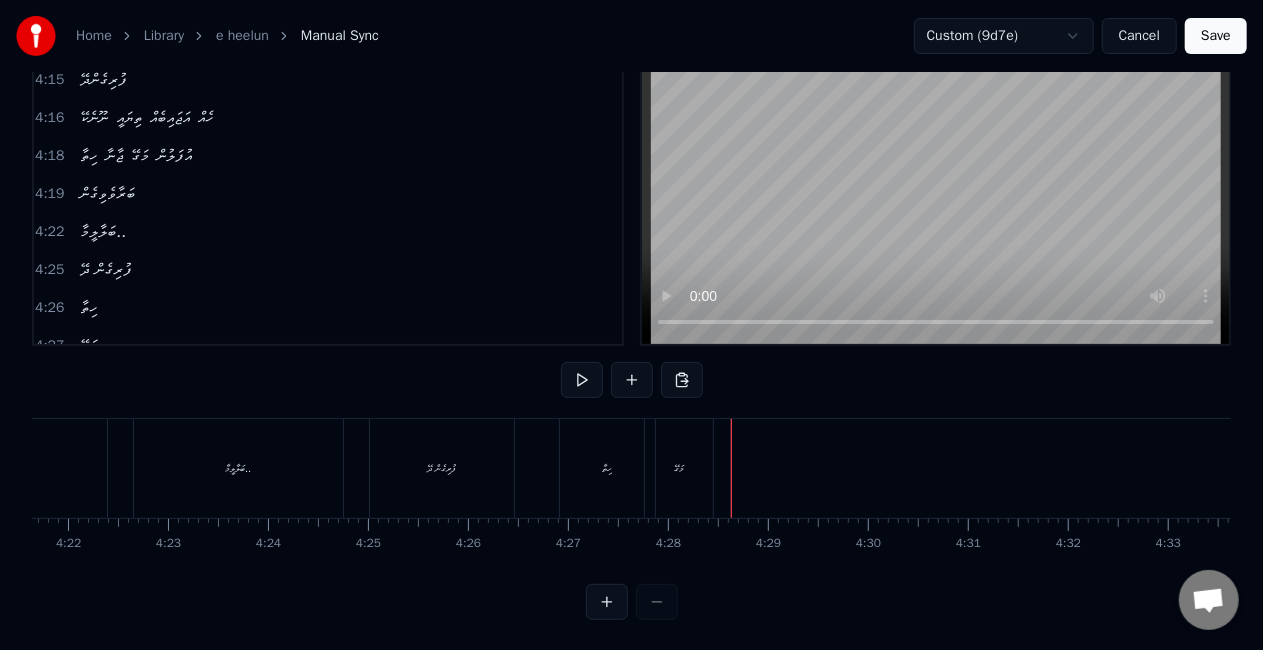 click on "ފުރިގެން ދޭ" at bounding box center (442, 468) 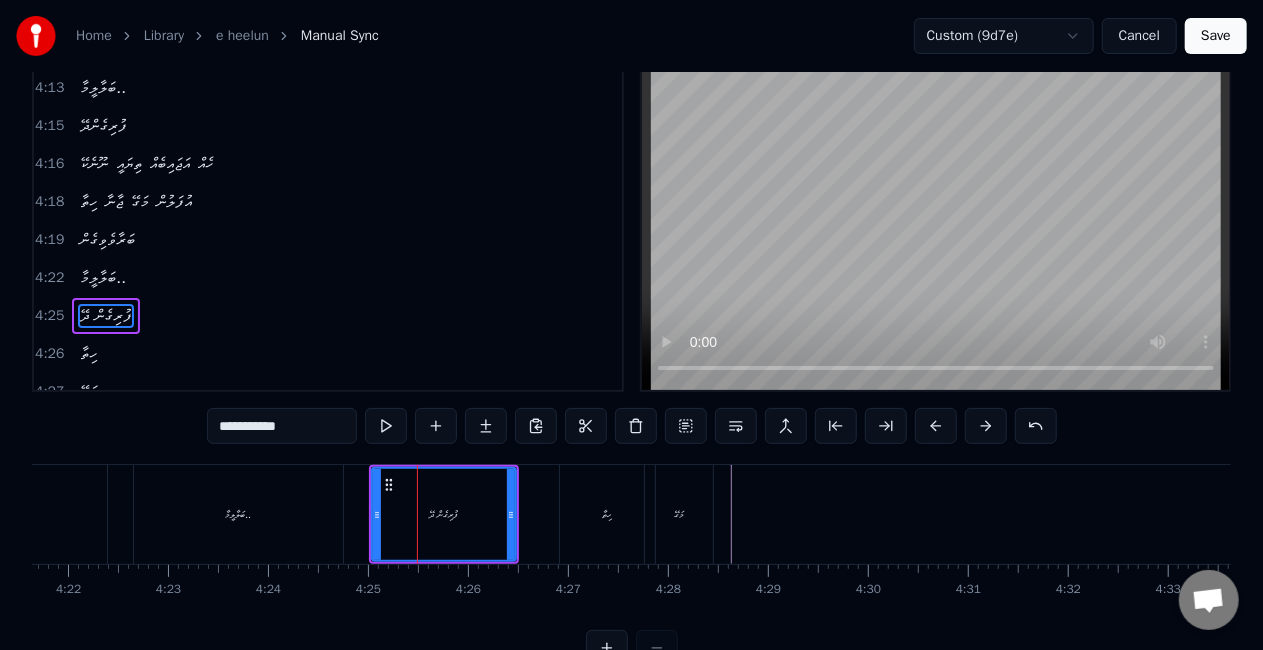 scroll, scrollTop: 8, scrollLeft: 0, axis: vertical 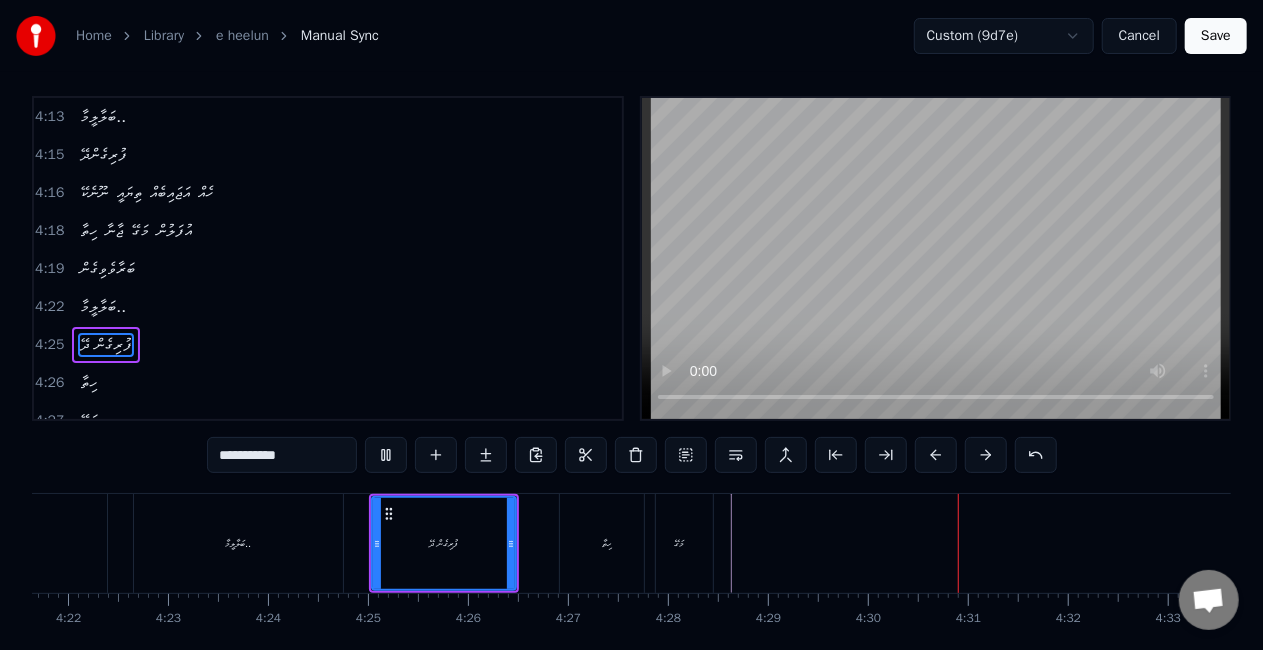 click on "މަގޭ" at bounding box center (679, 543) 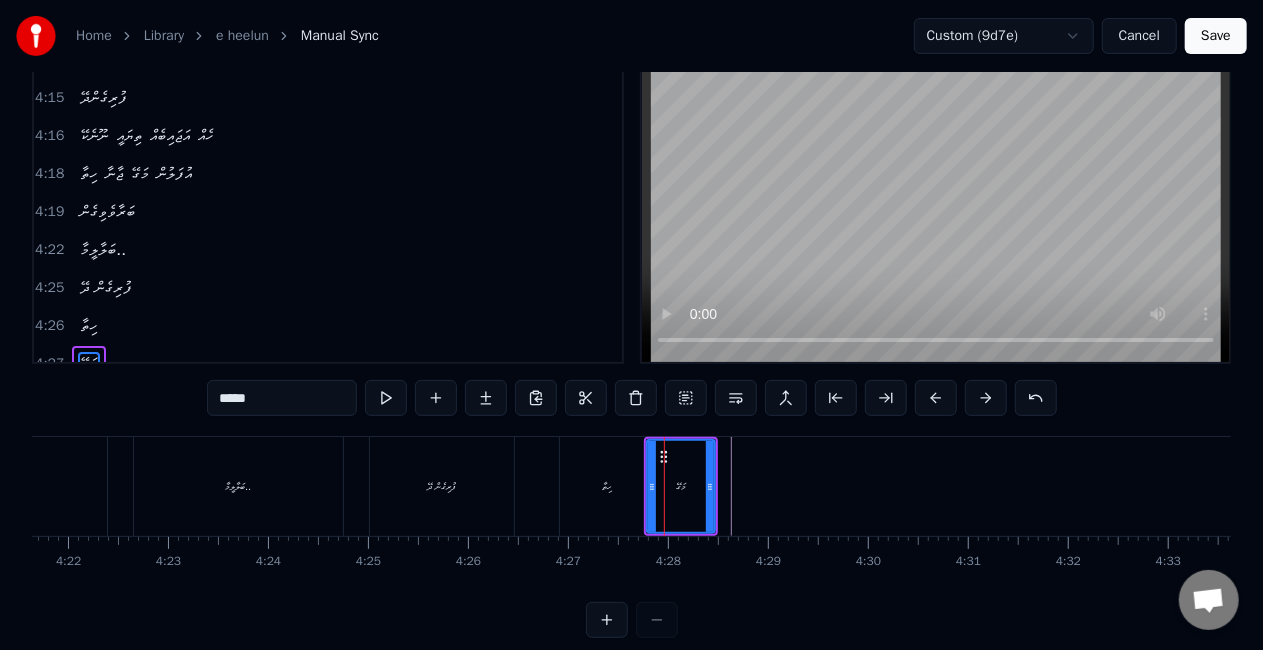 scroll, scrollTop: 83, scrollLeft: 0, axis: vertical 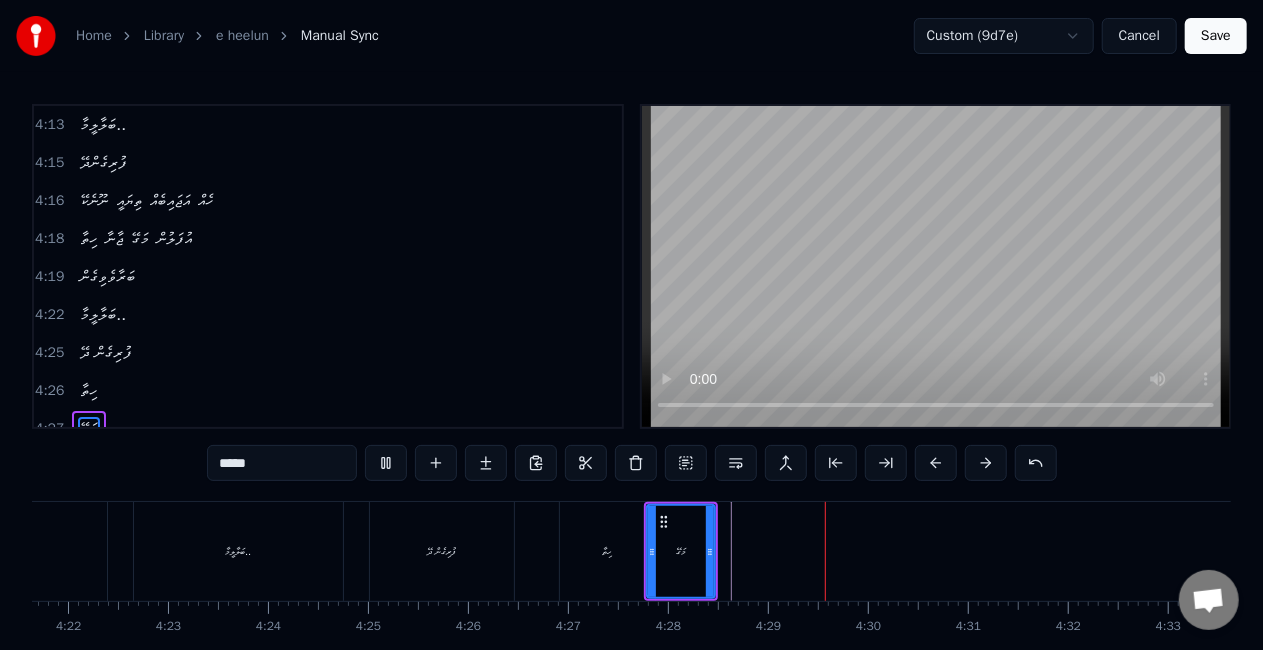 click on "މަގޭ" at bounding box center [681, 551] 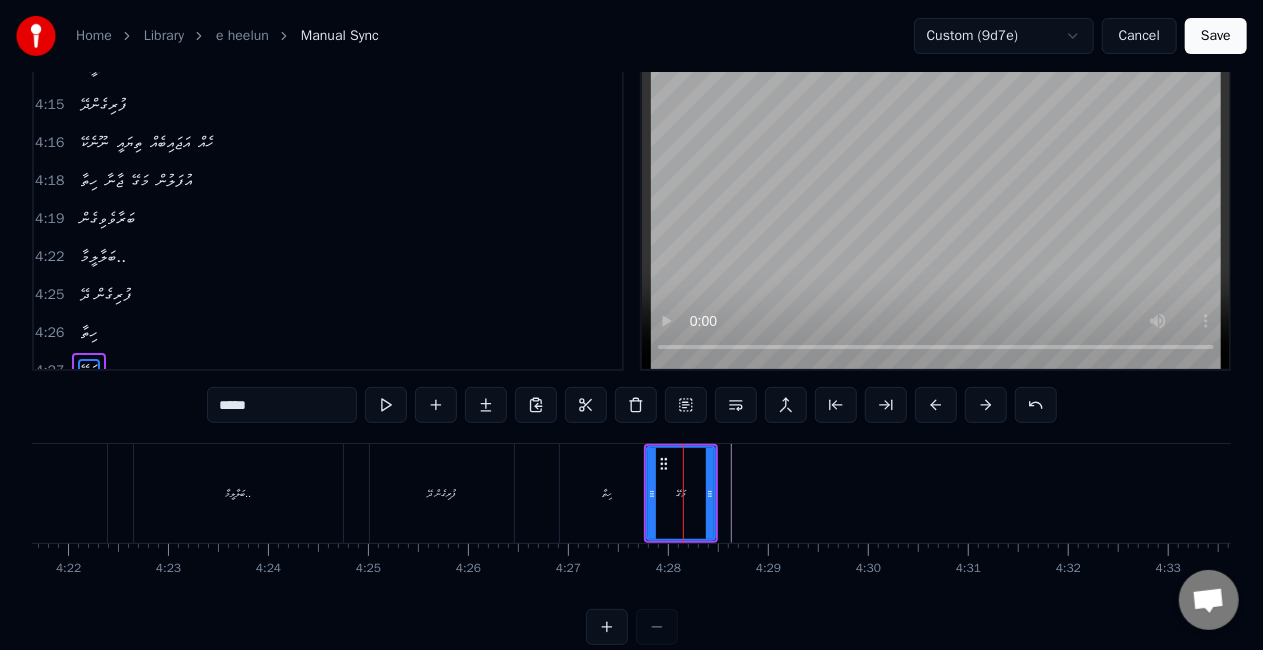 scroll, scrollTop: 83, scrollLeft: 0, axis: vertical 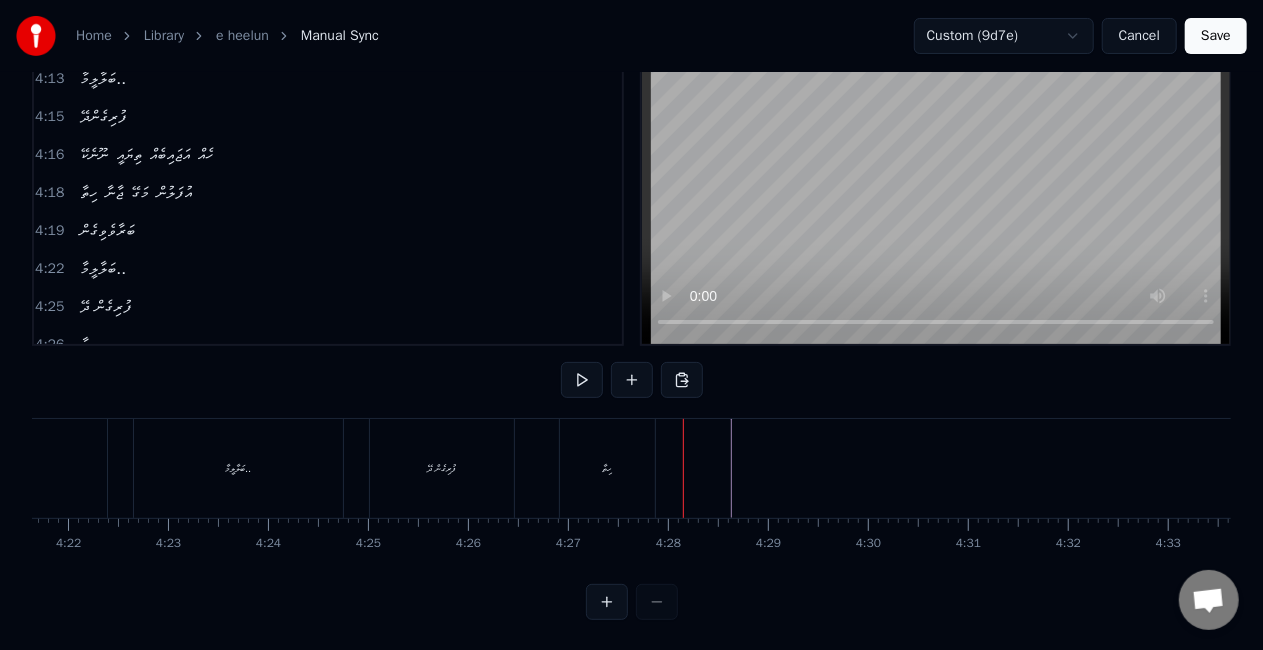 click on "ހިތާ" at bounding box center (607, 468) 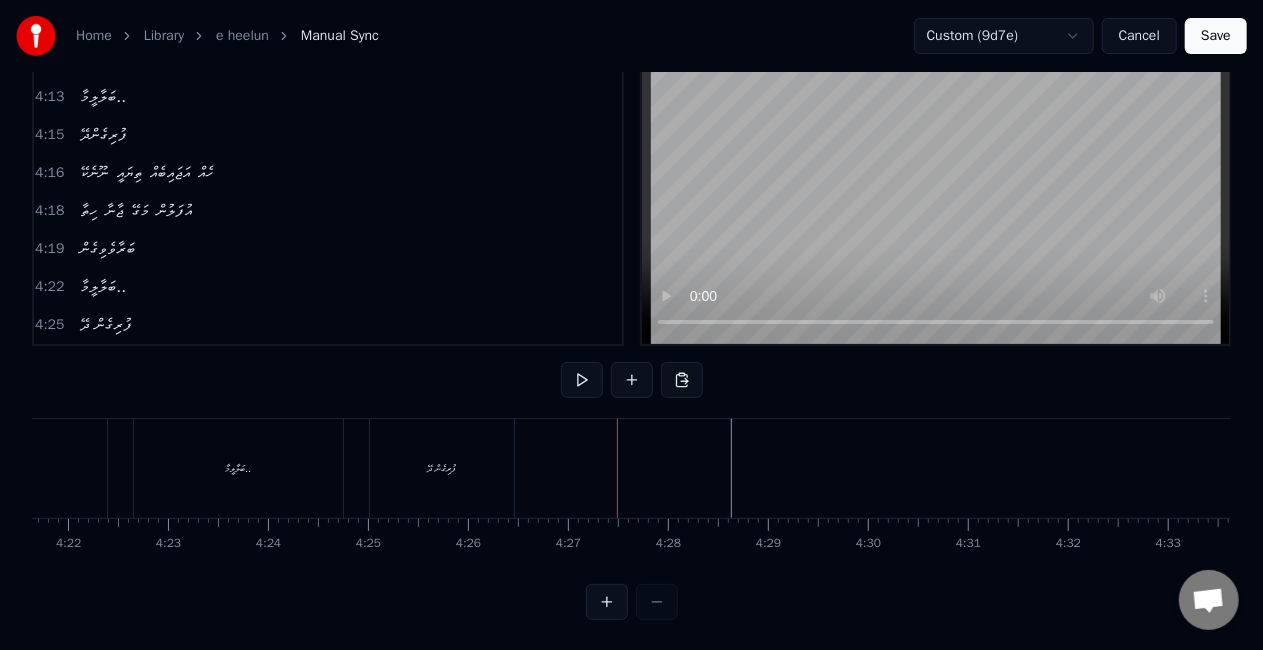 scroll, scrollTop: 724, scrollLeft: 0, axis: vertical 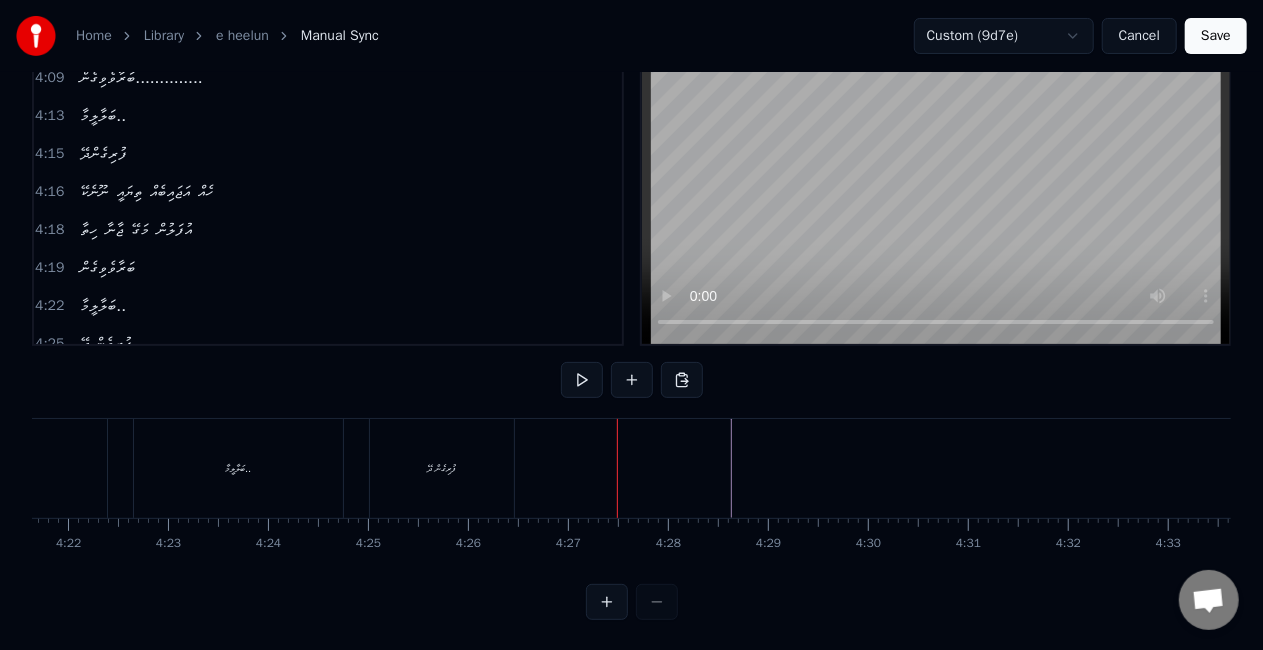 click on "ފުރިގެން ދޭ" at bounding box center [442, 468] 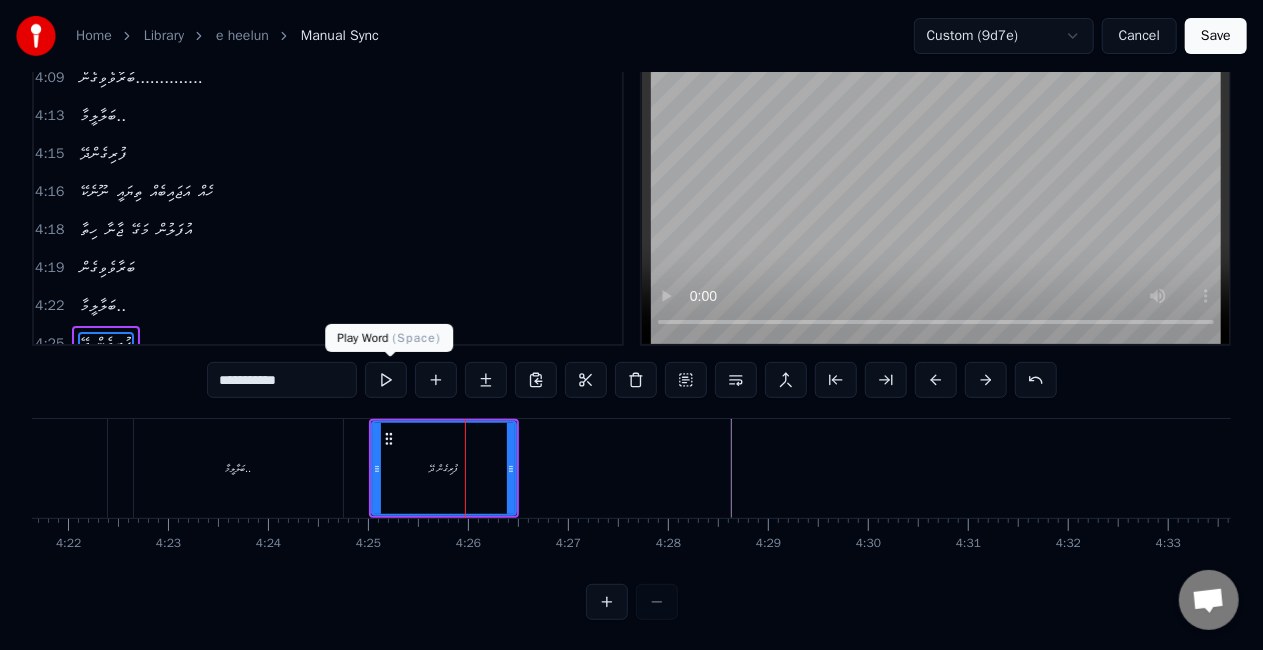 click at bounding box center (386, 380) 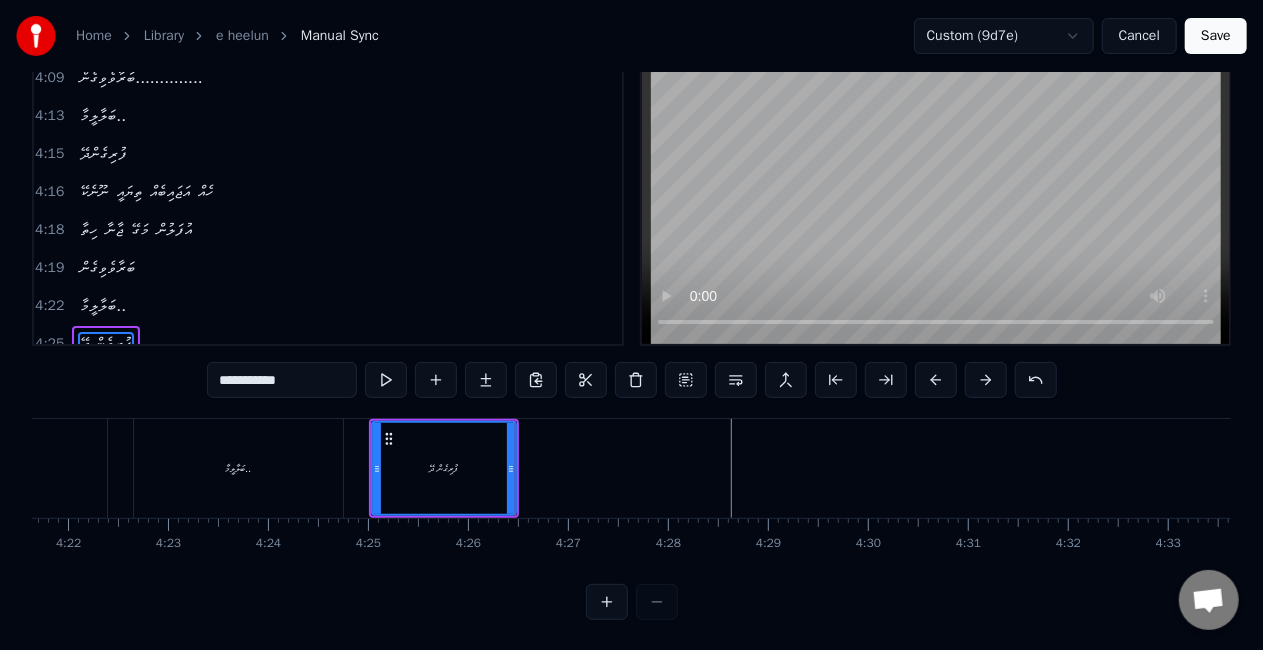 click on "Save" at bounding box center (1216, 36) 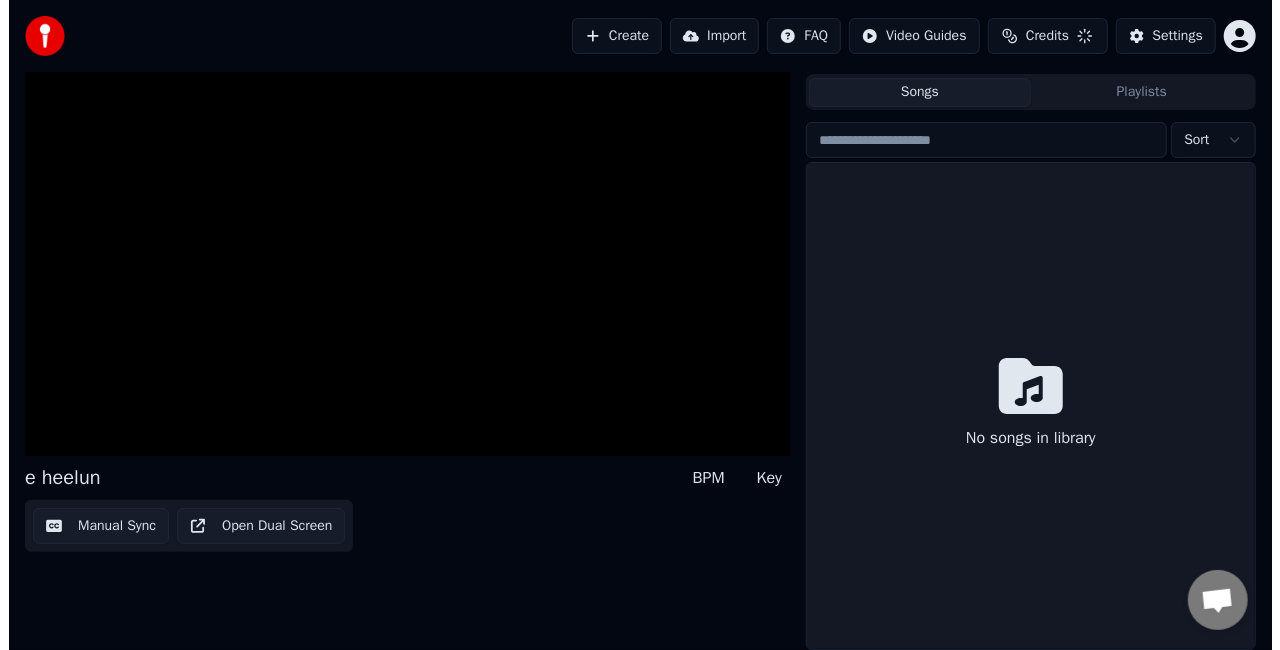 scroll, scrollTop: 45, scrollLeft: 0, axis: vertical 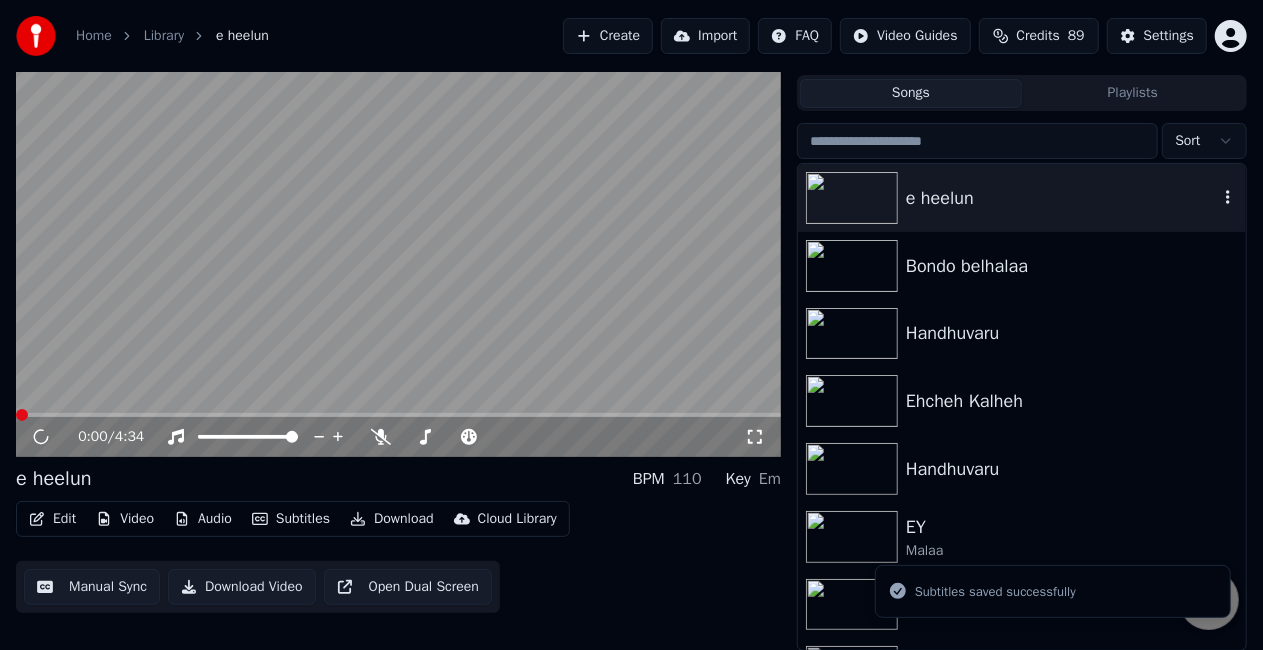 click on "e heelun" at bounding box center (1022, 198) 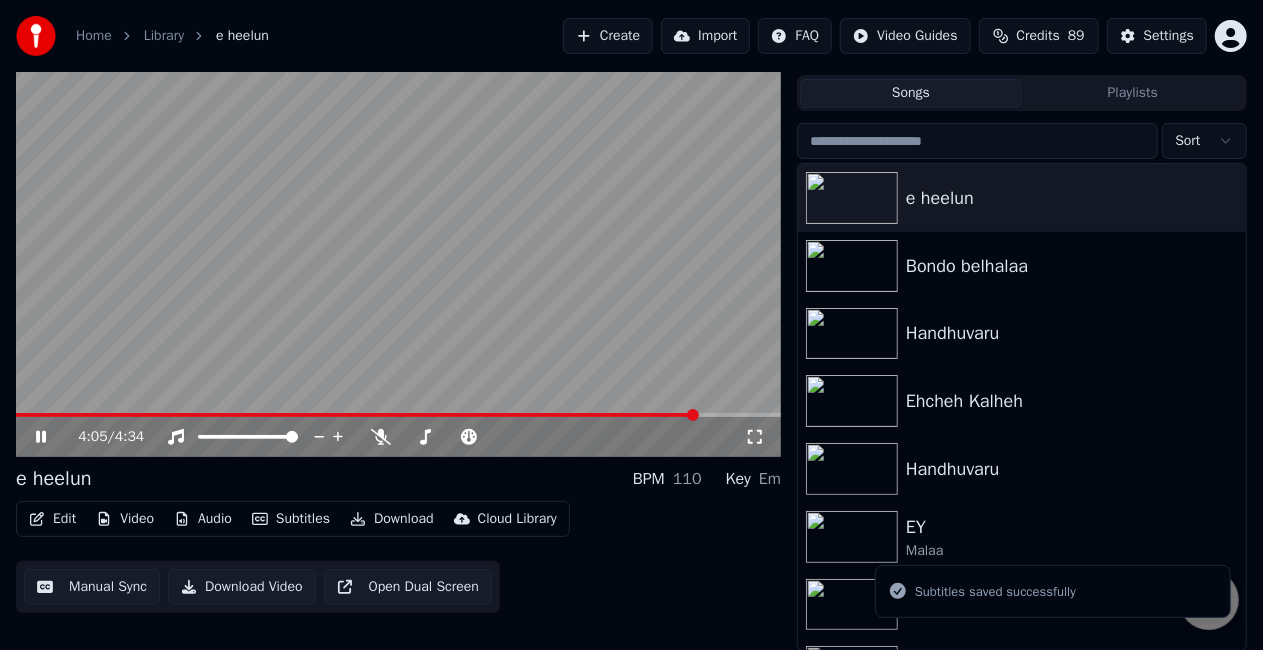 click at bounding box center [398, 415] 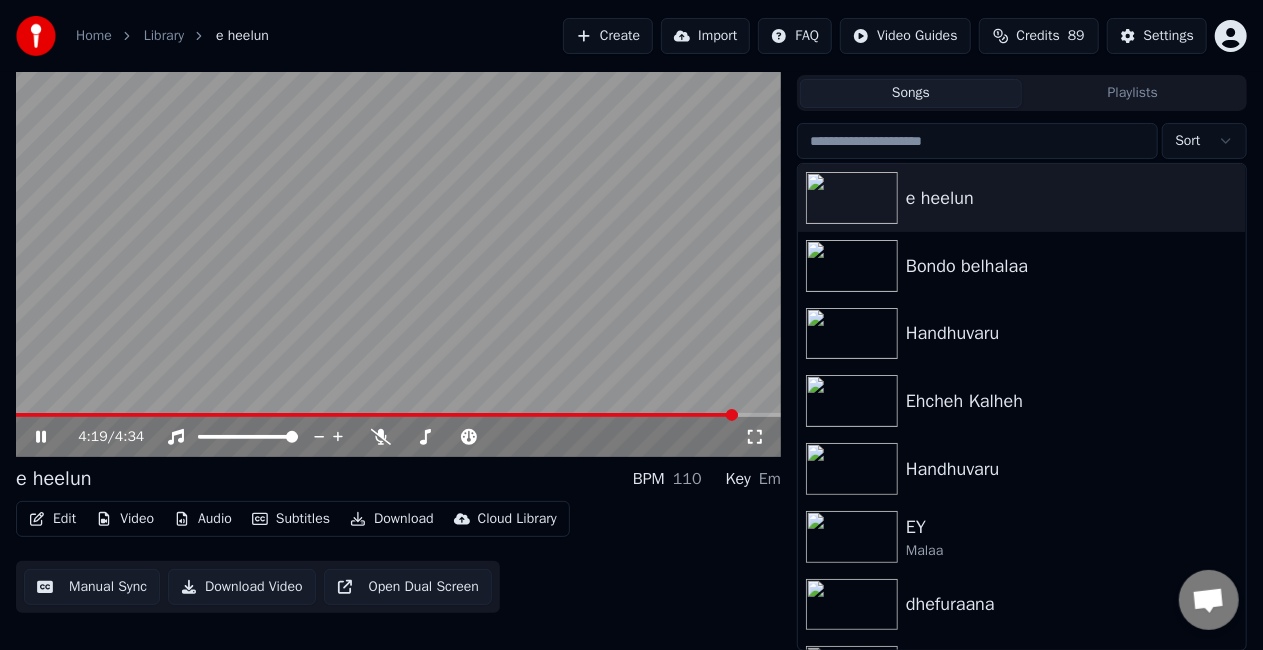 click 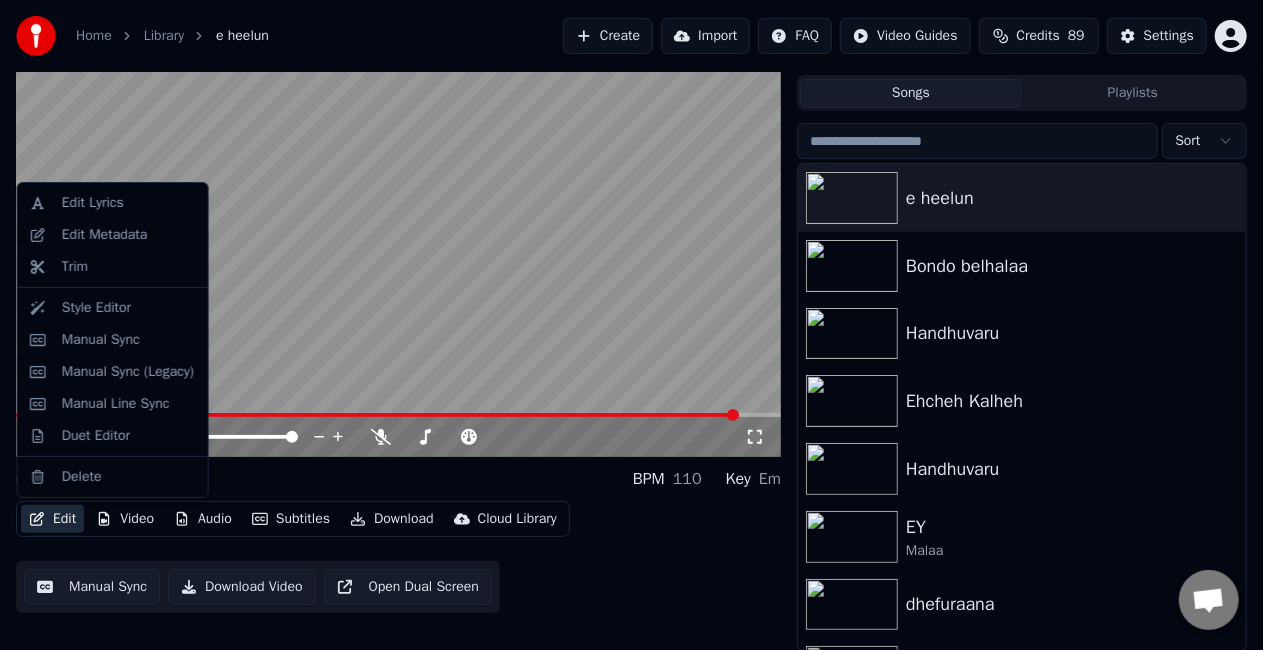 click on "Edit" at bounding box center [52, 519] 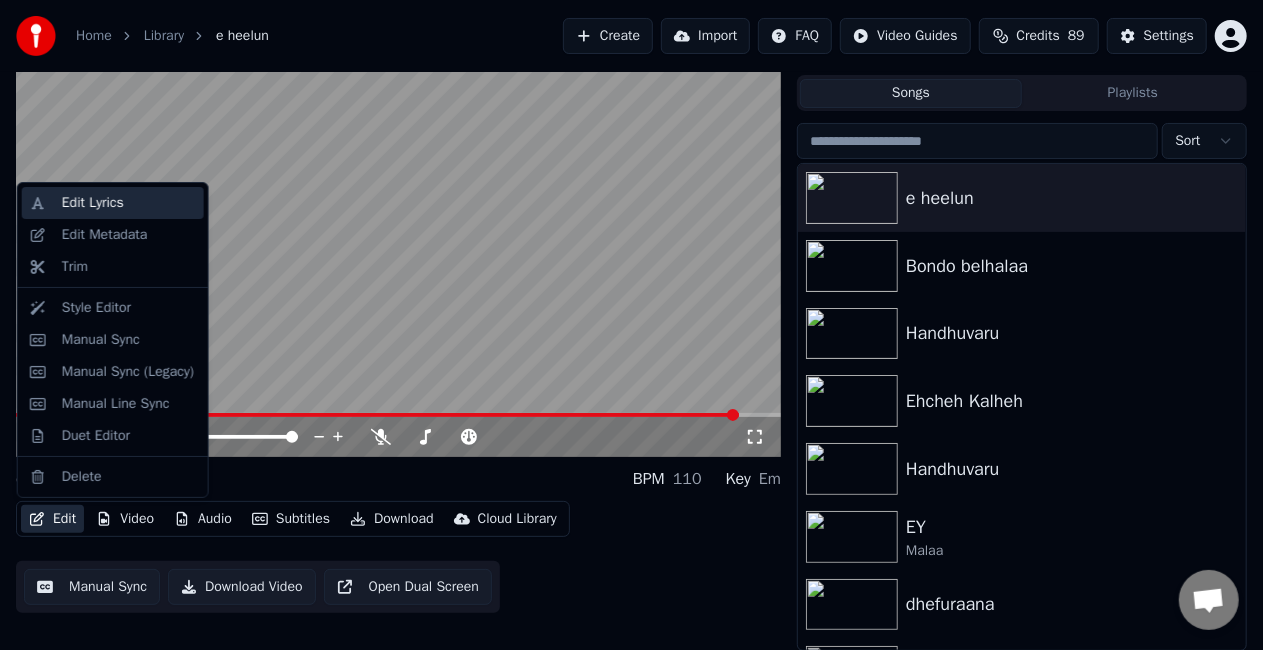 click on "Edit Lyrics" at bounding box center [113, 203] 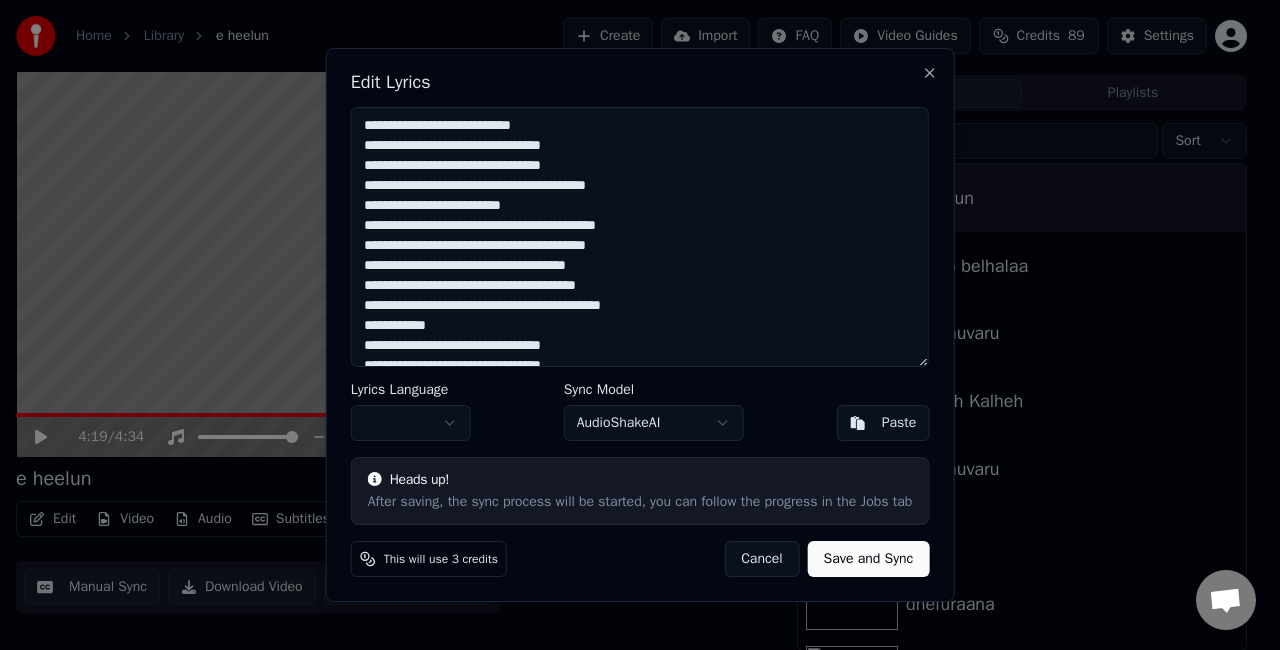 scroll, scrollTop: 376, scrollLeft: 0, axis: vertical 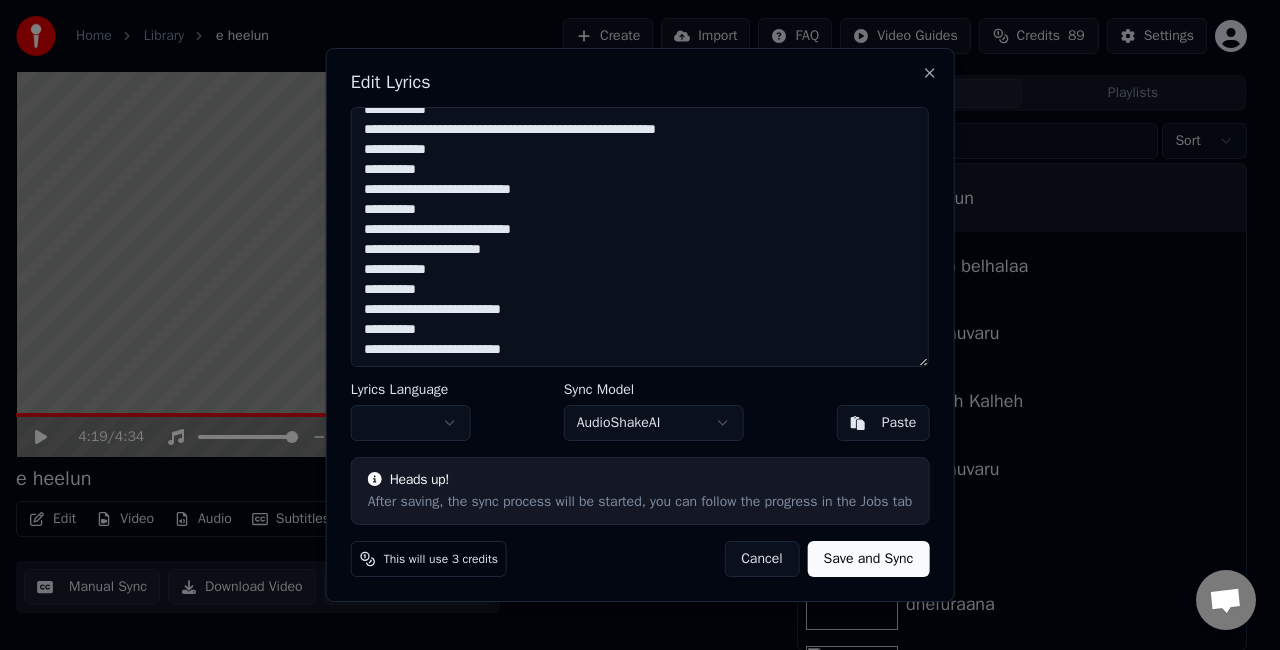 drag, startPoint x: 780, startPoint y: 348, endPoint x: 913, endPoint y: 310, distance: 138.32208 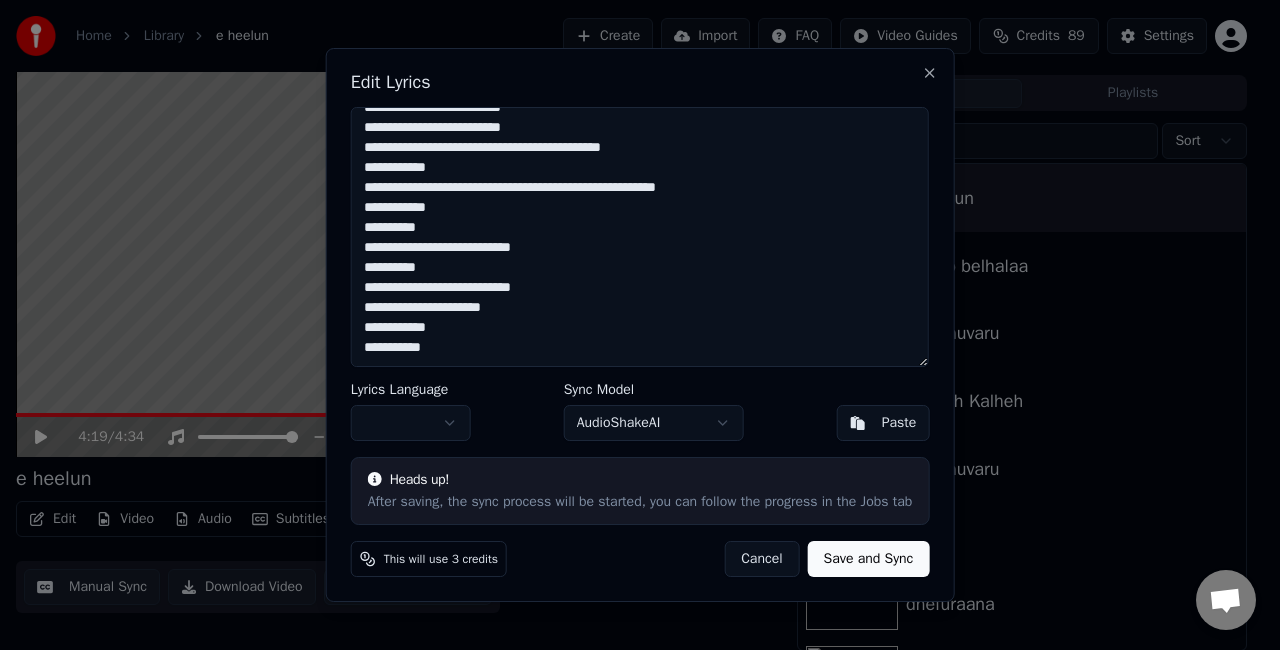 scroll, scrollTop: 337, scrollLeft: 0, axis: vertical 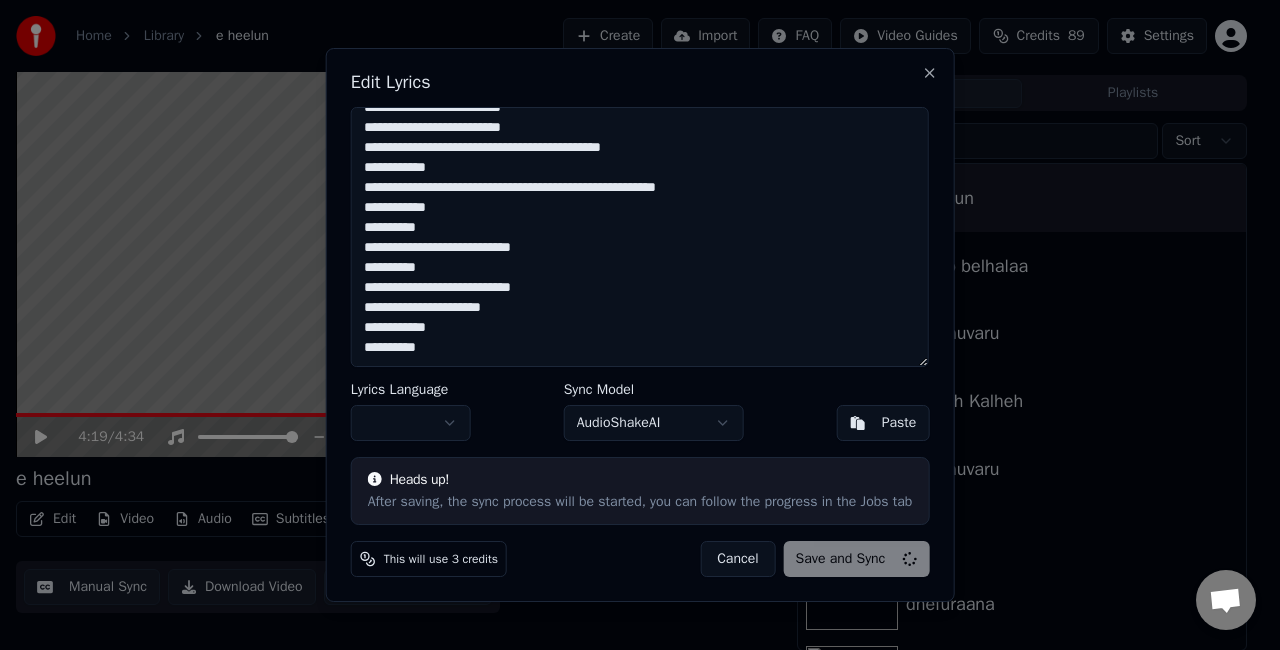 type on "**********" 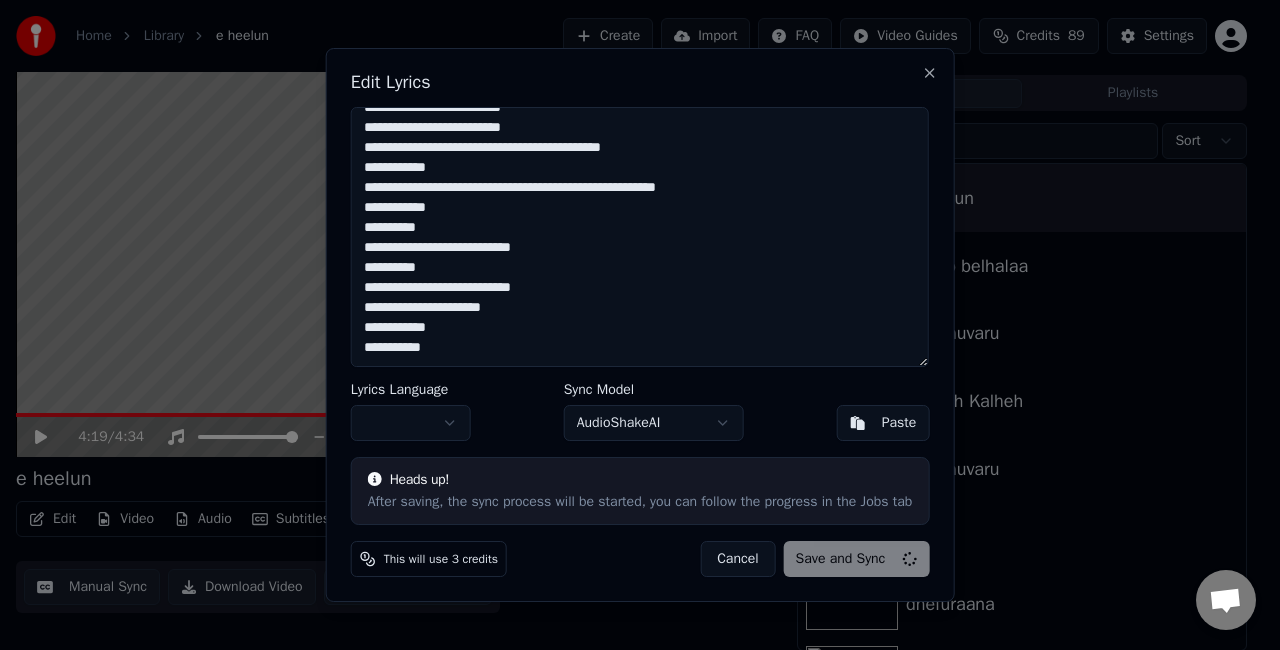 scroll, scrollTop: 337, scrollLeft: 0, axis: vertical 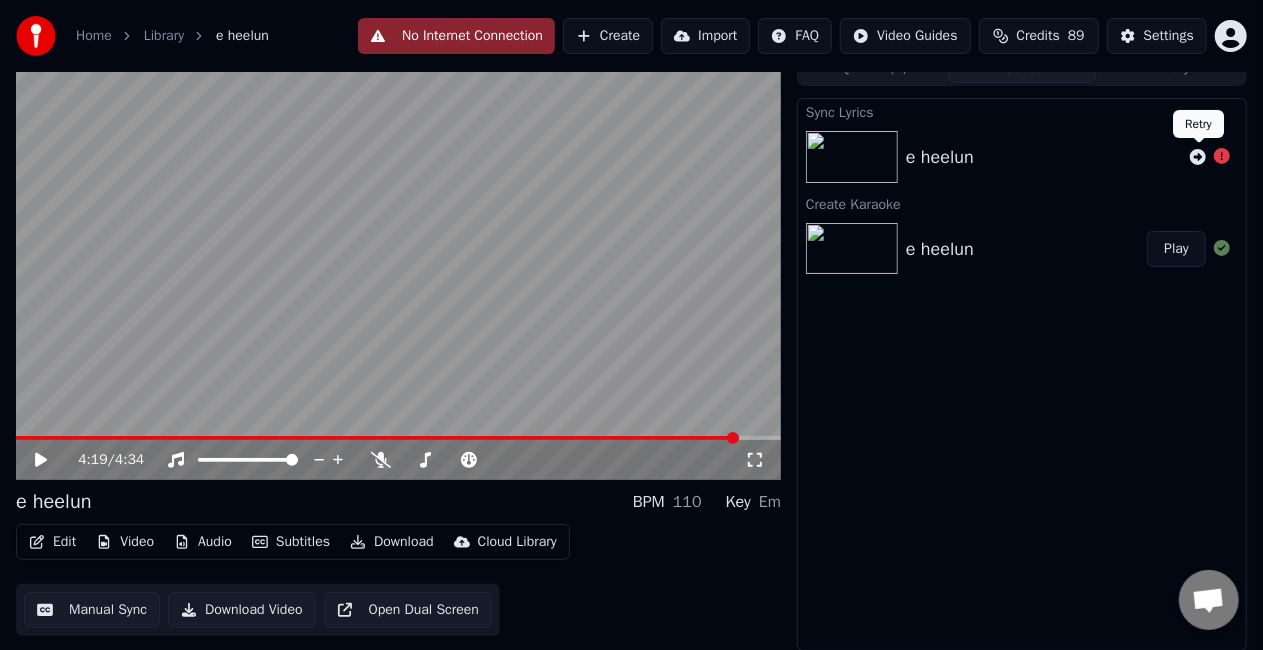 click 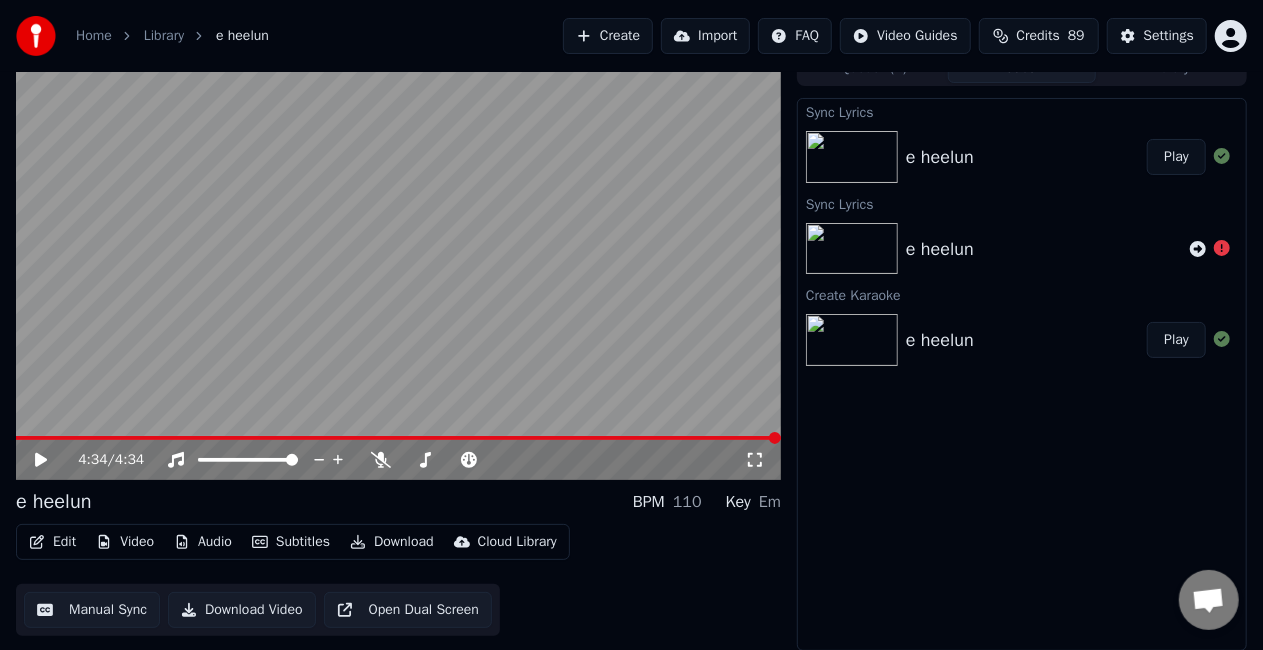 click at bounding box center [852, 157] 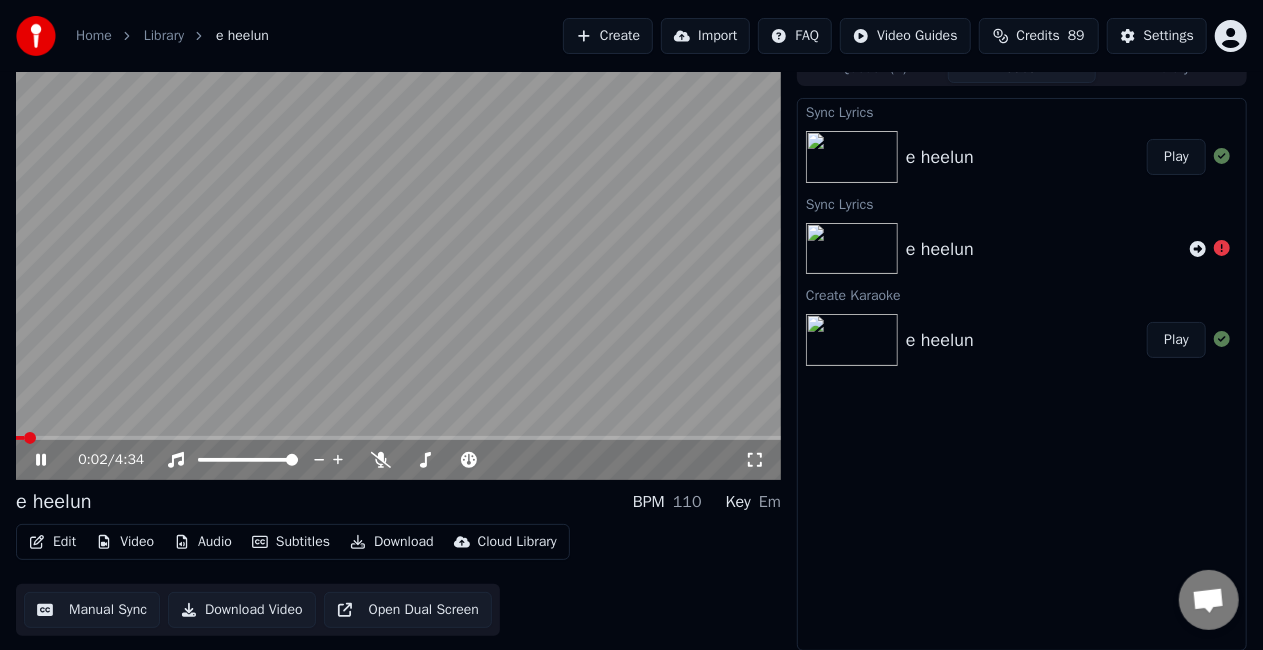 click at bounding box center [398, 438] 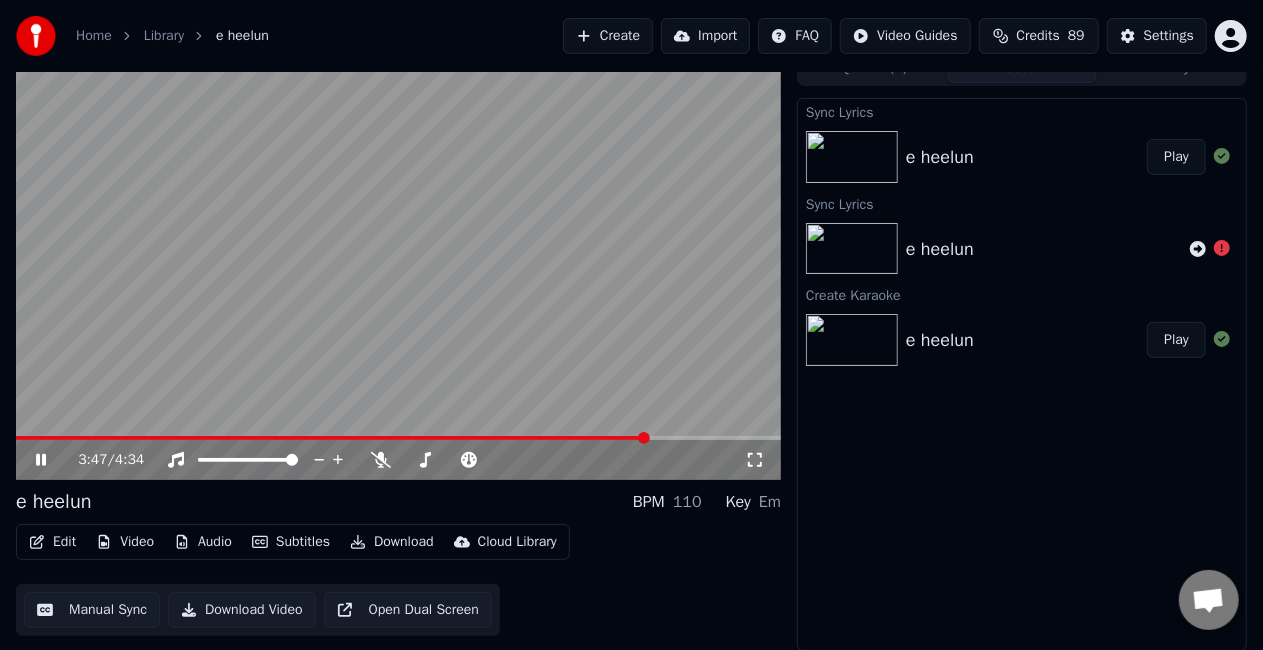 click at bounding box center (332, 438) 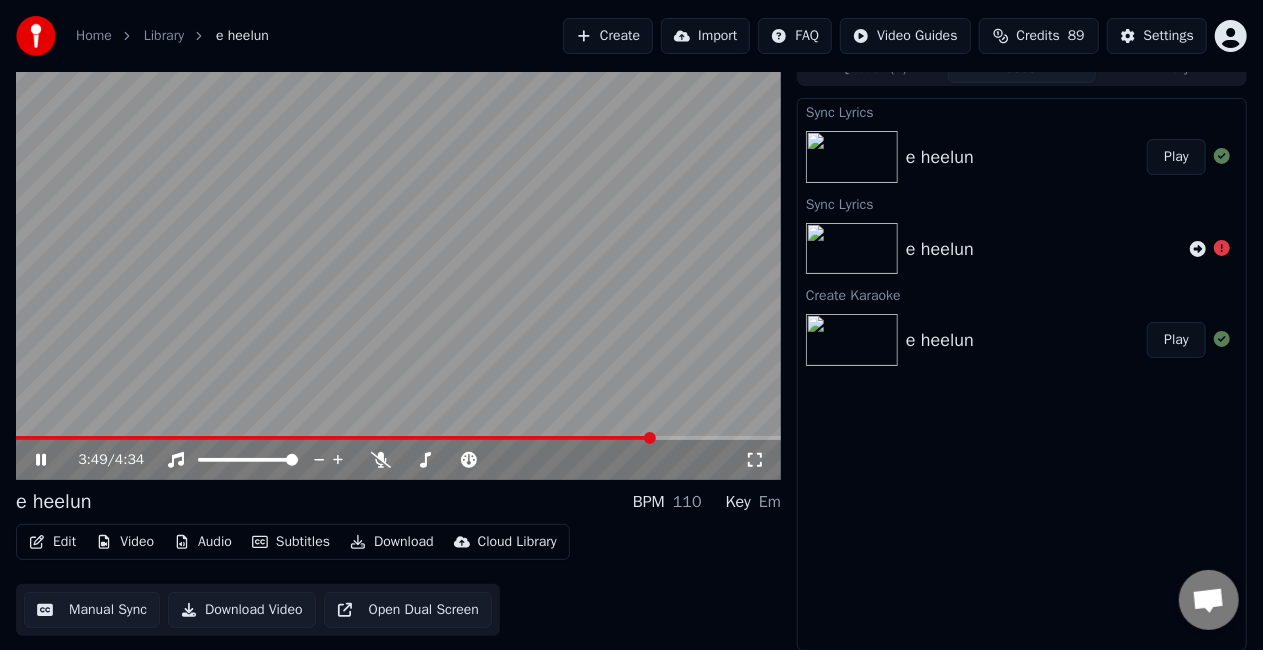 click at bounding box center [398, 265] 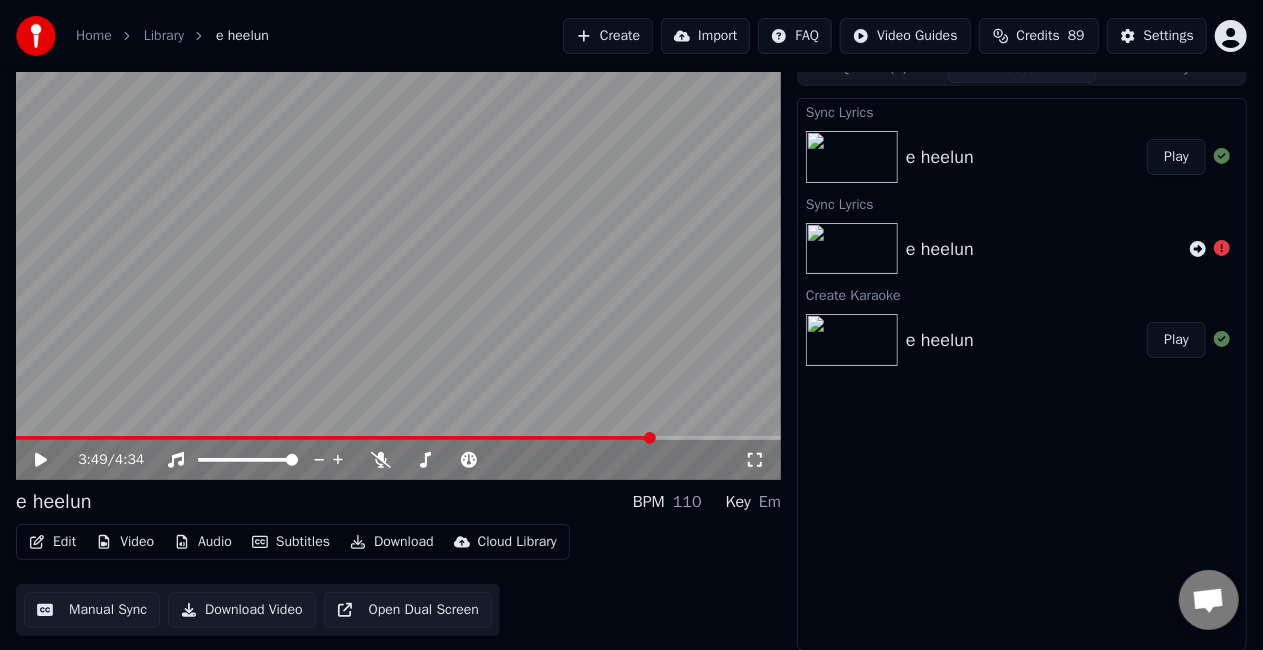 click on "3:49  /  4:34" at bounding box center (398, 460) 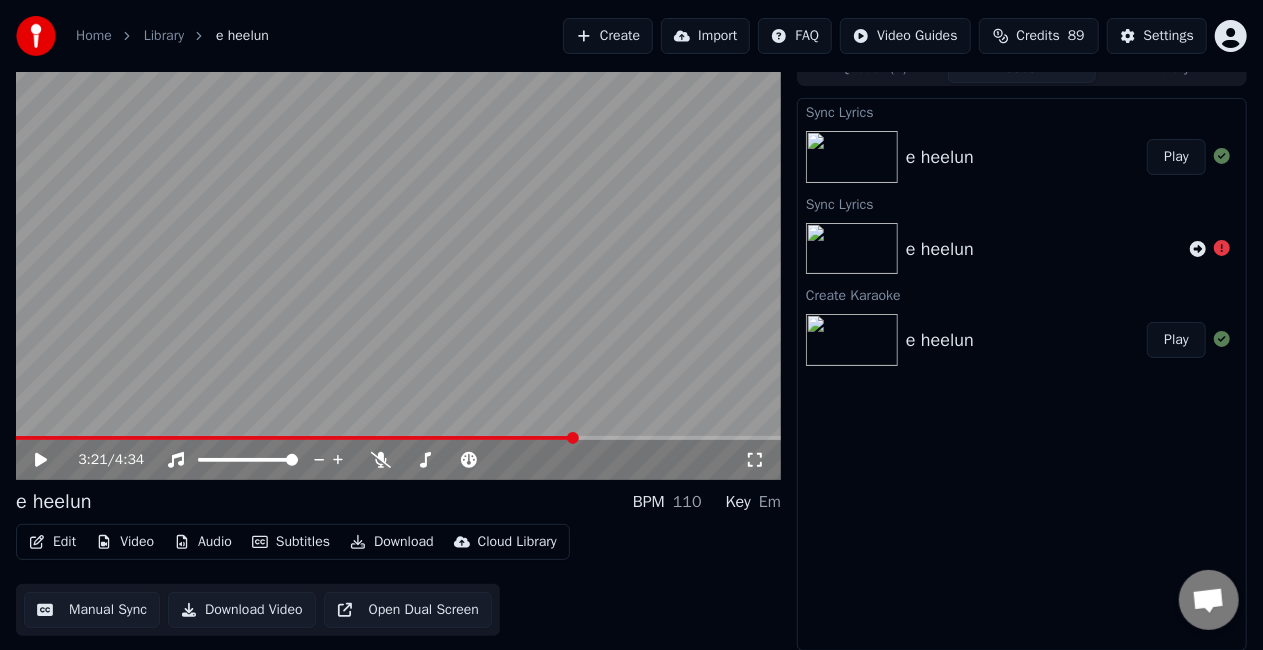 click at bounding box center (295, 438) 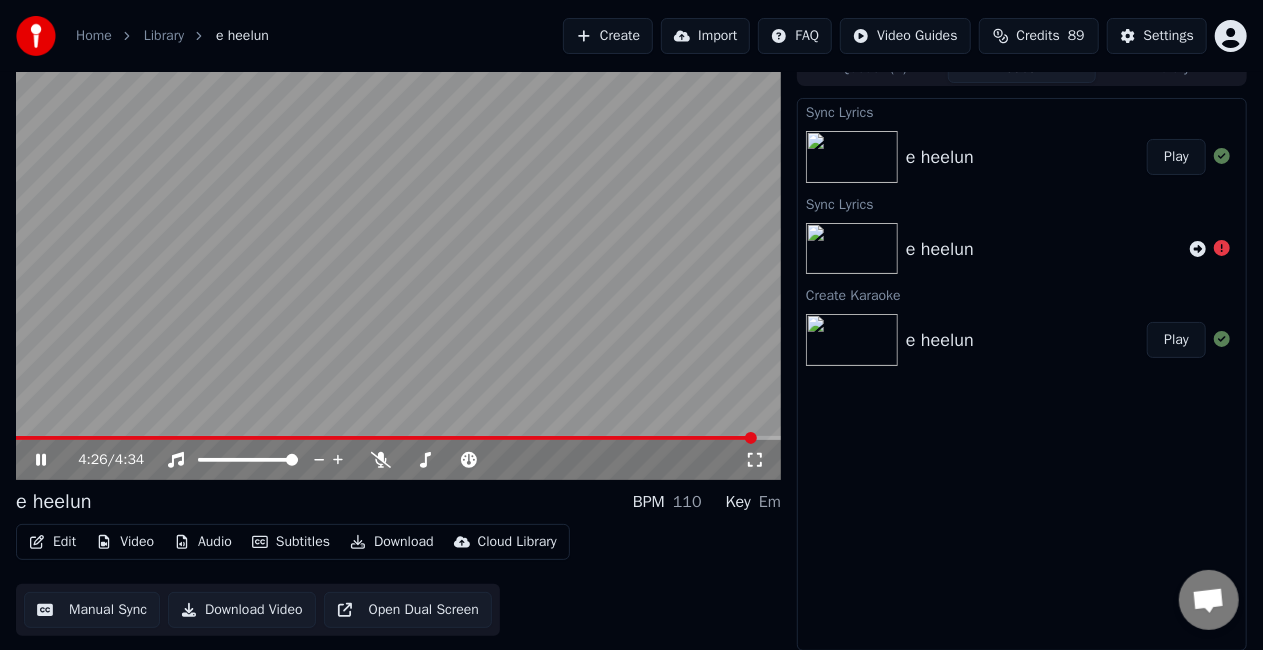 click on "e heelun" at bounding box center [940, 340] 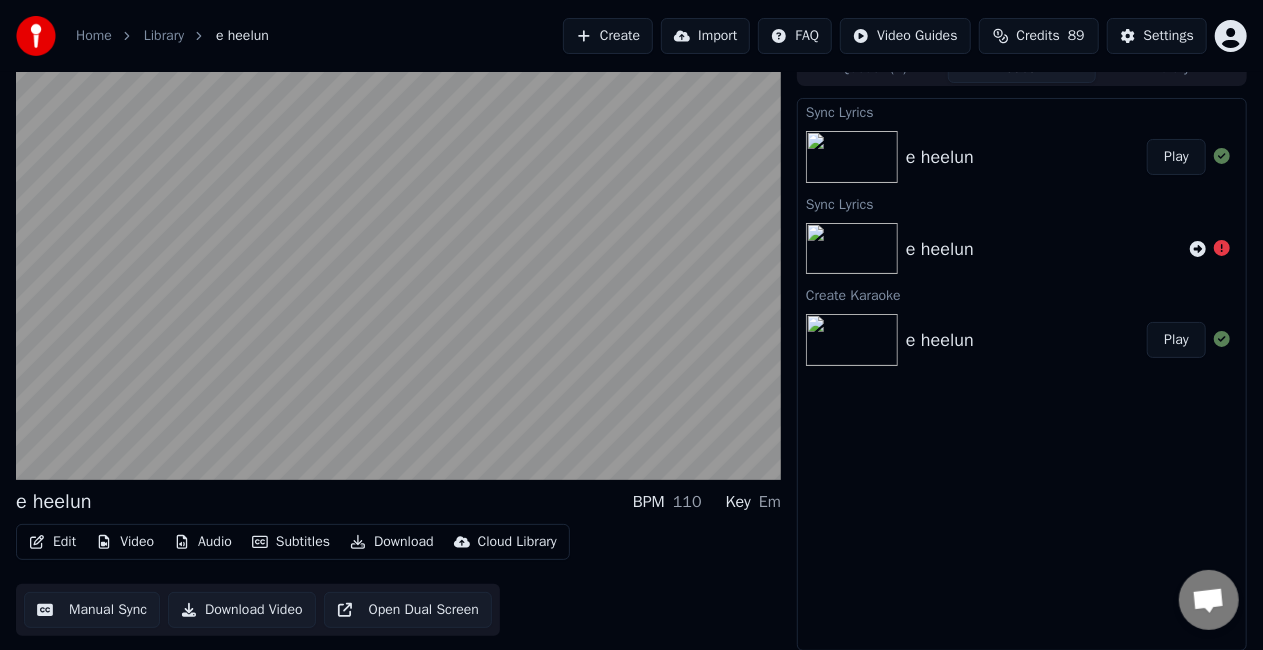 click on "Play" at bounding box center (1176, 340) 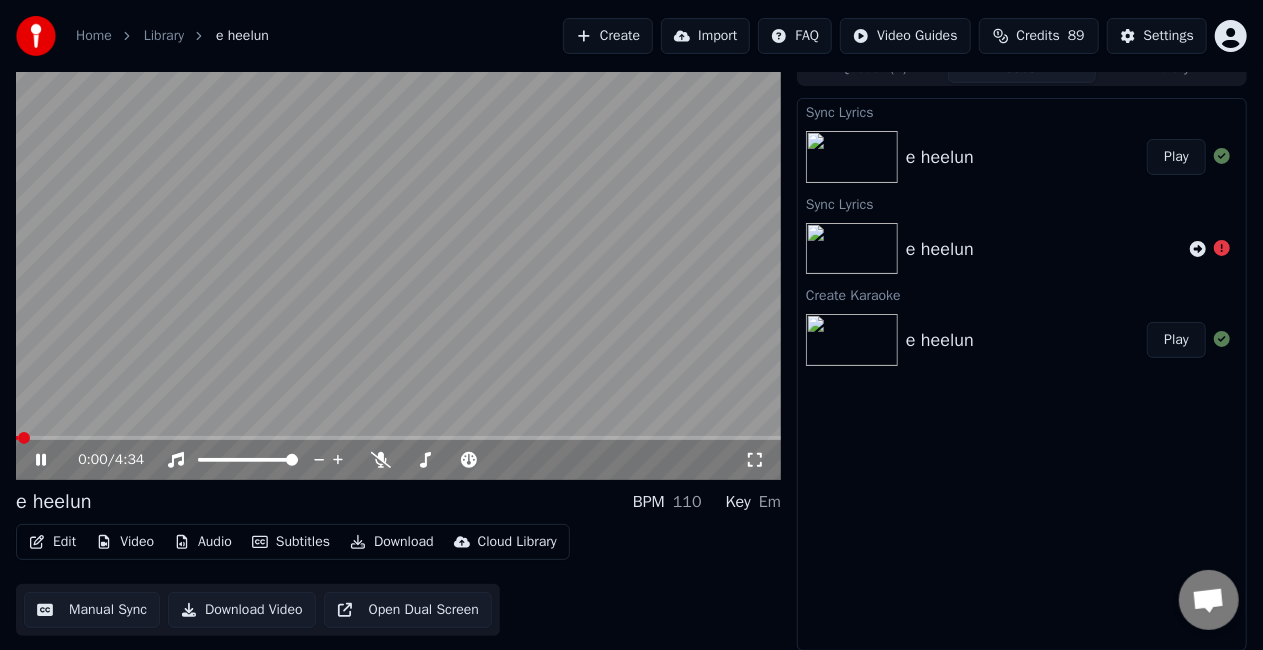 click at bounding box center [398, 438] 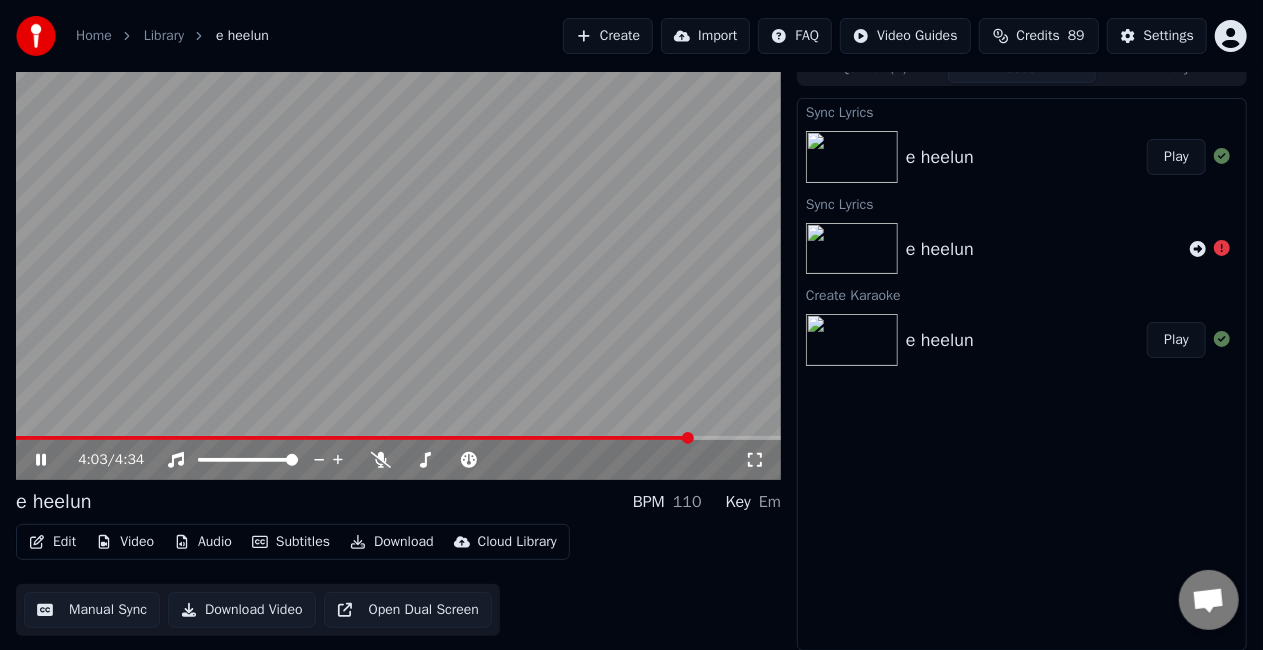click at bounding box center [354, 438] 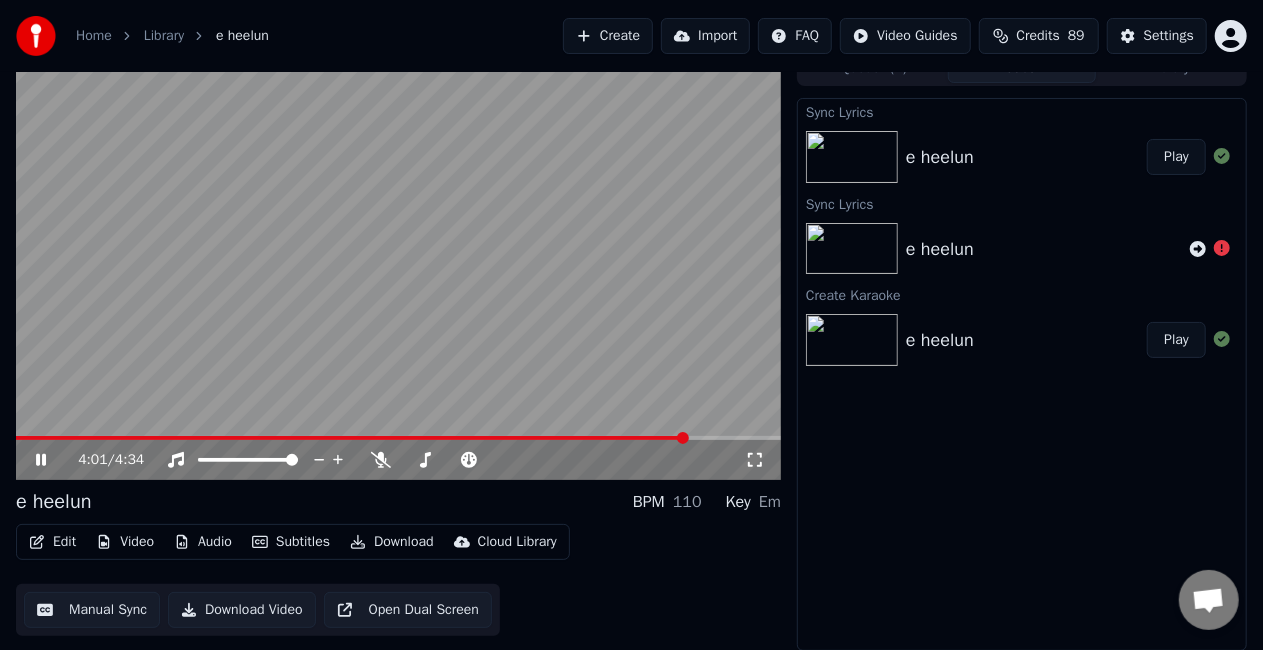 click at bounding box center [398, 438] 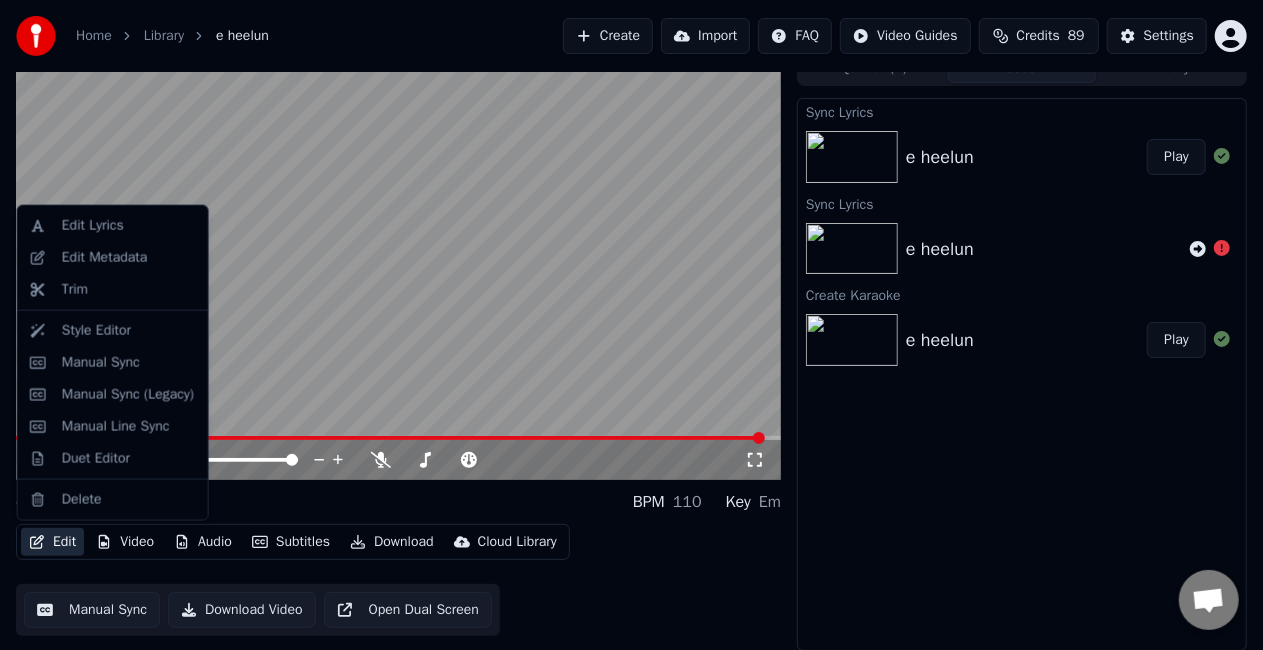 click on "Edit" at bounding box center (52, 542) 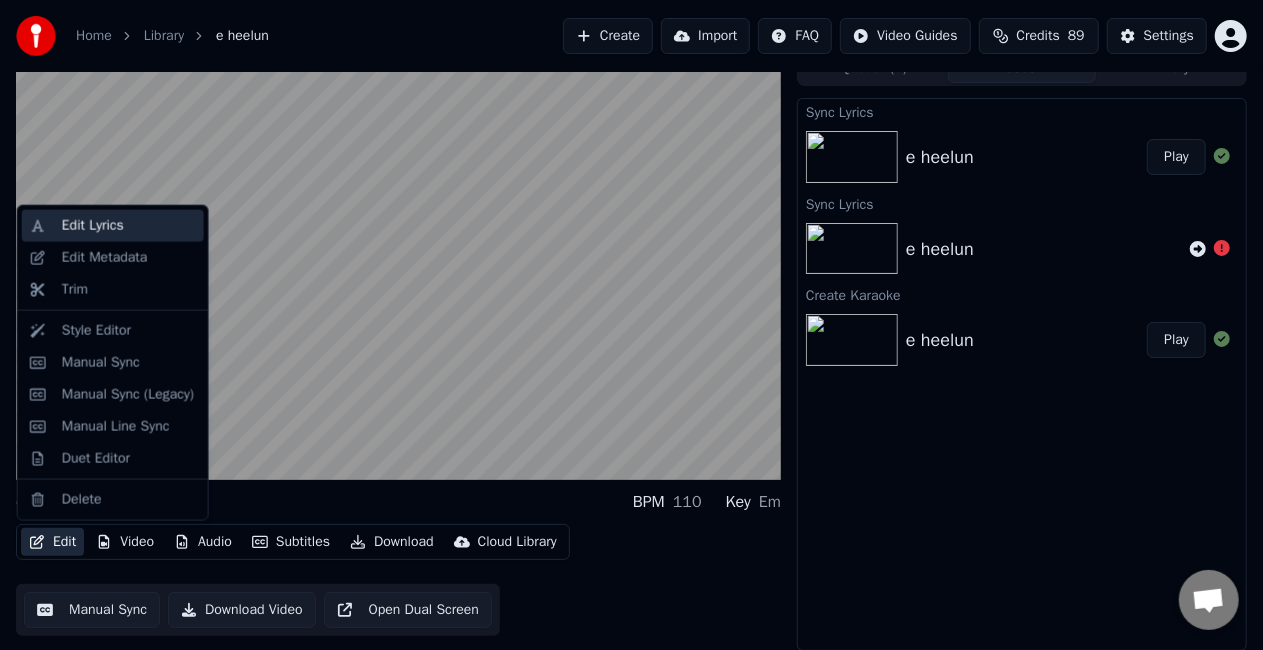 click on "Edit Lyrics" at bounding box center (113, 226) 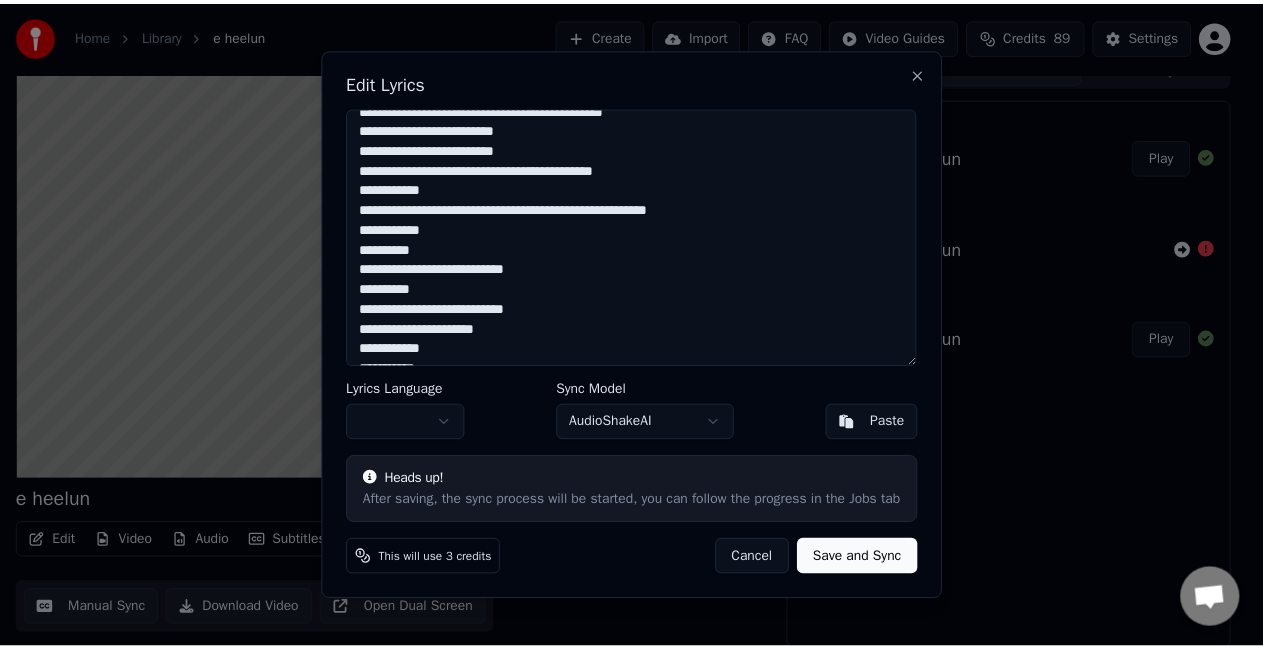 scroll, scrollTop: 336, scrollLeft: 0, axis: vertical 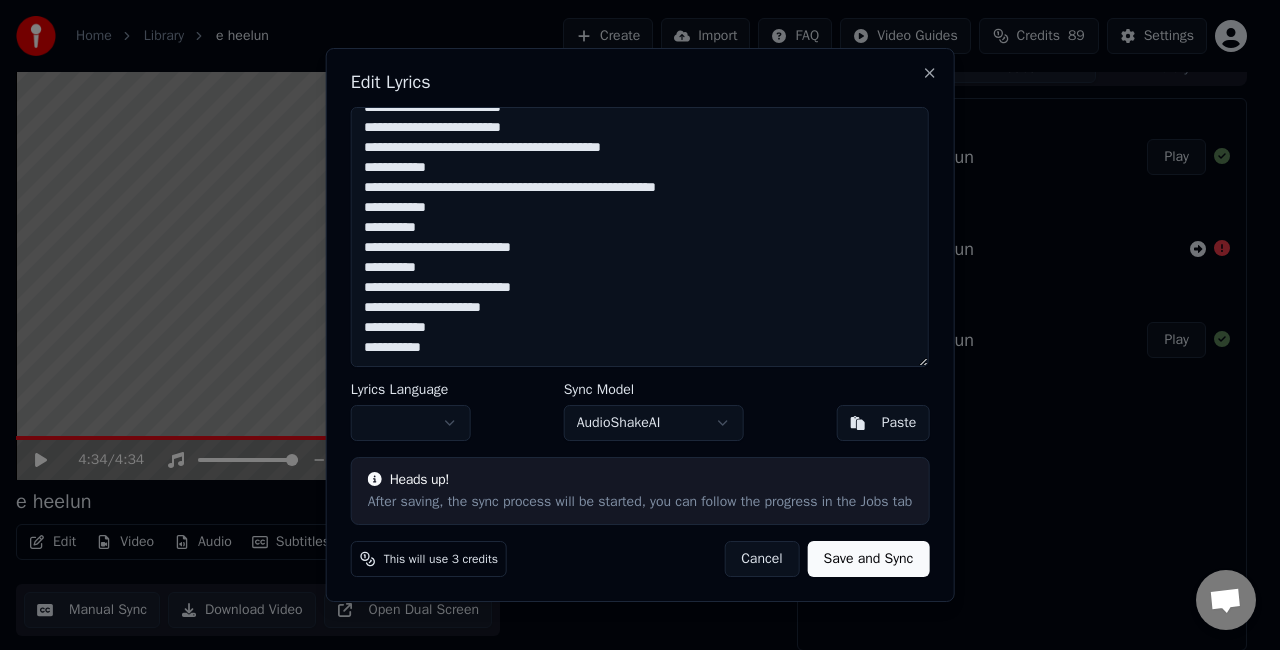 click on "Cancel" at bounding box center [761, 559] 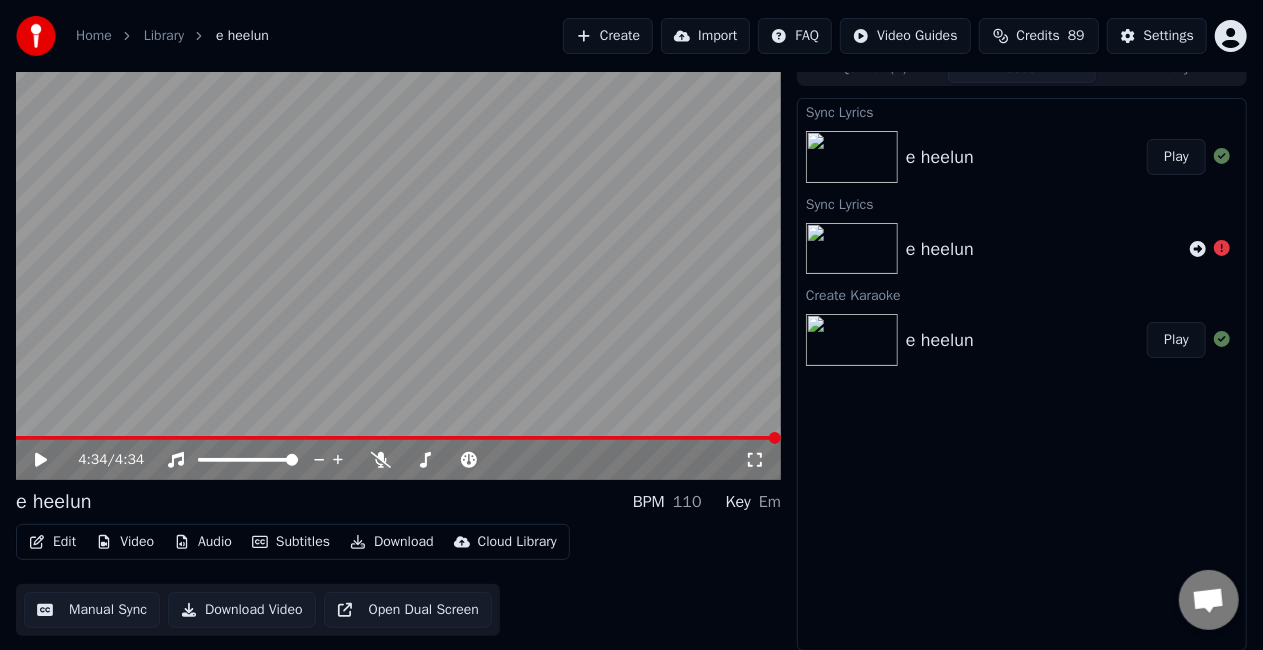 click on "Manual Sync" at bounding box center [92, 610] 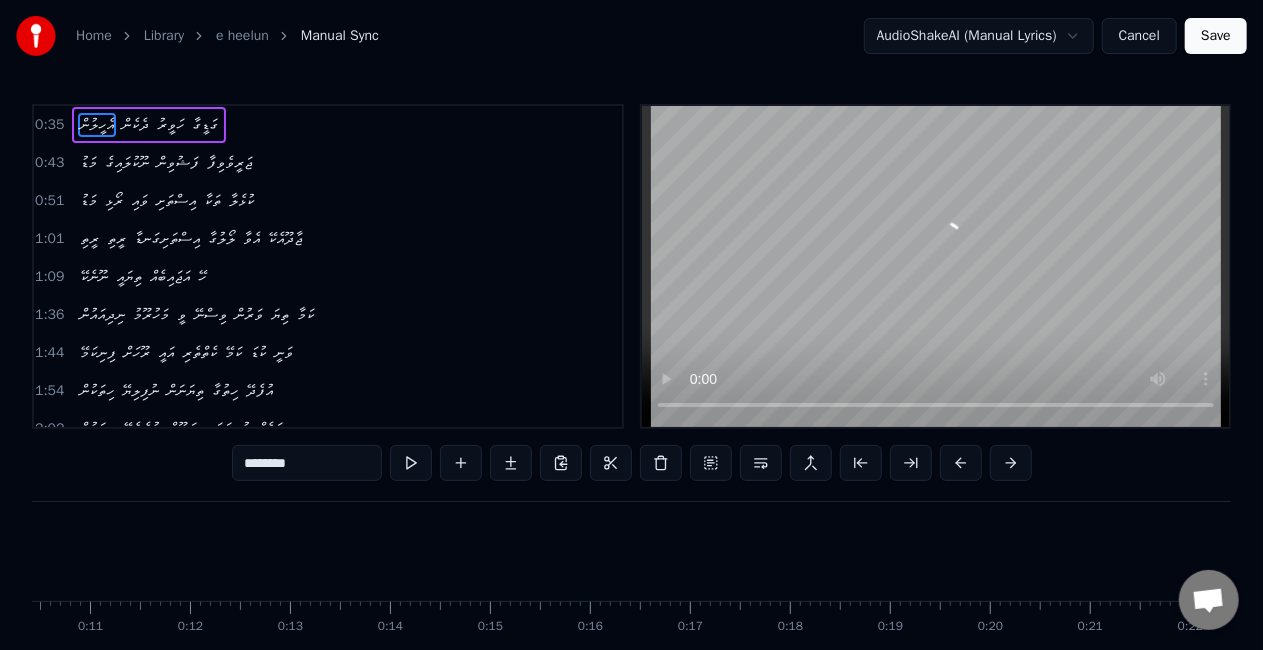 scroll, scrollTop: 0, scrollLeft: 3450, axis: horizontal 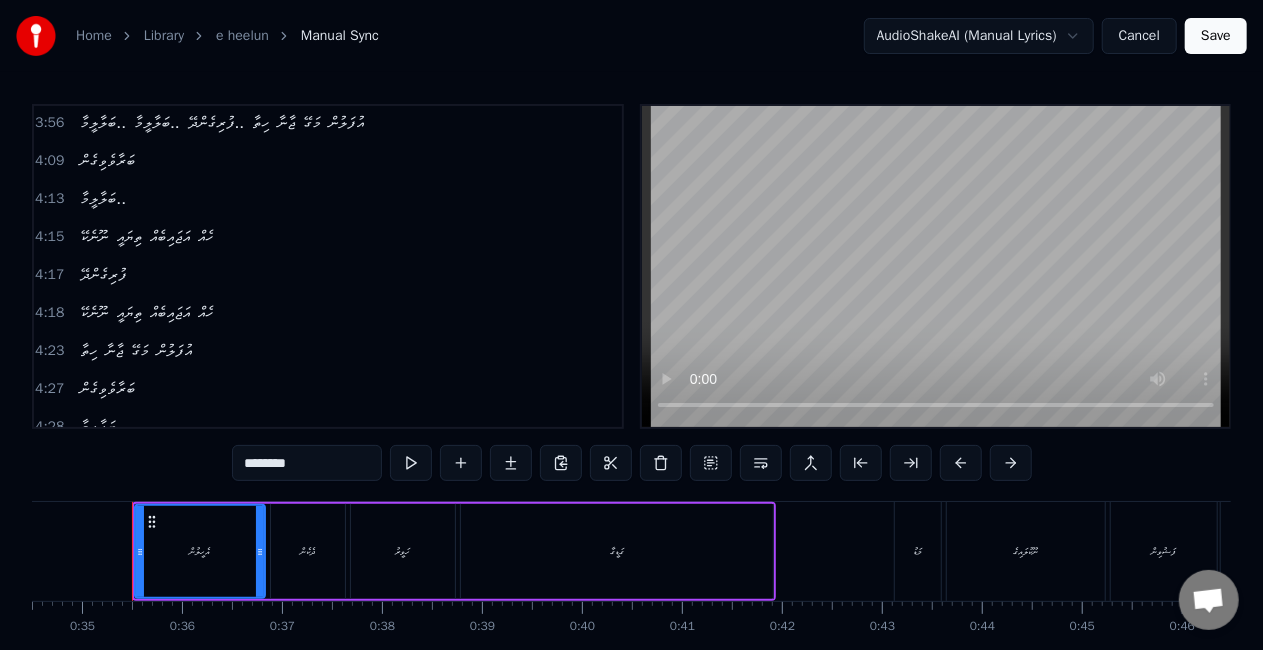 click on "ބަރާވެވިގެން" at bounding box center [107, 389] 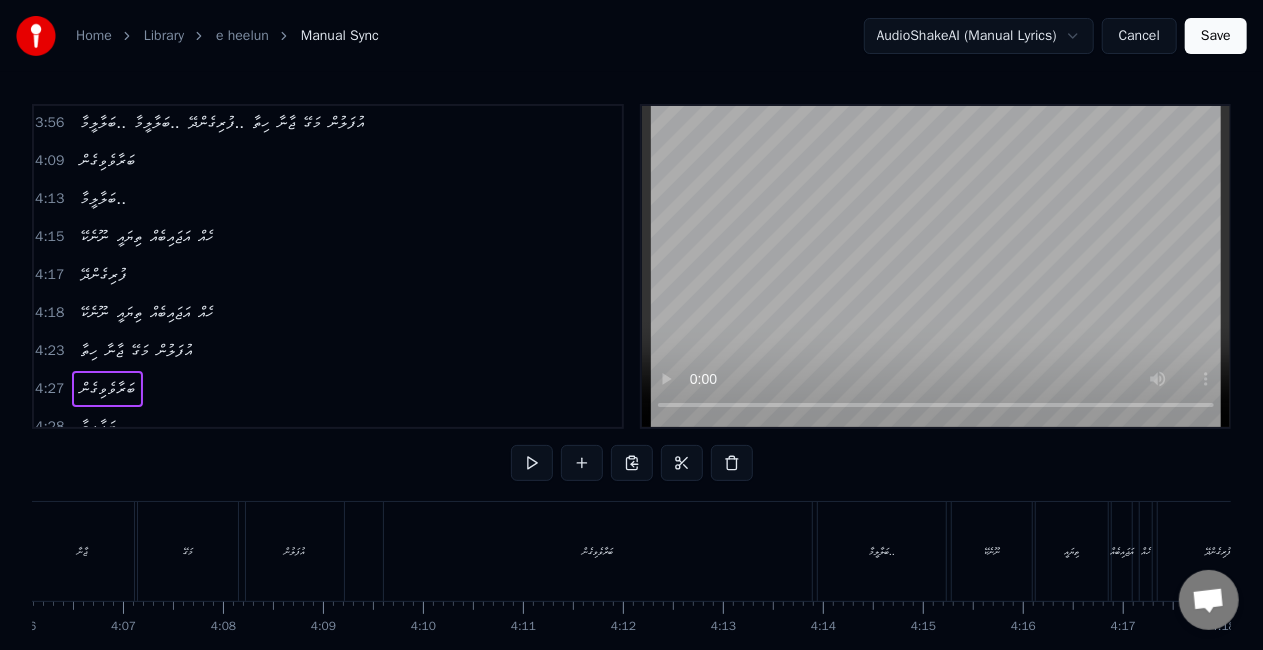 scroll, scrollTop: 0, scrollLeft: 26292, axis: horizontal 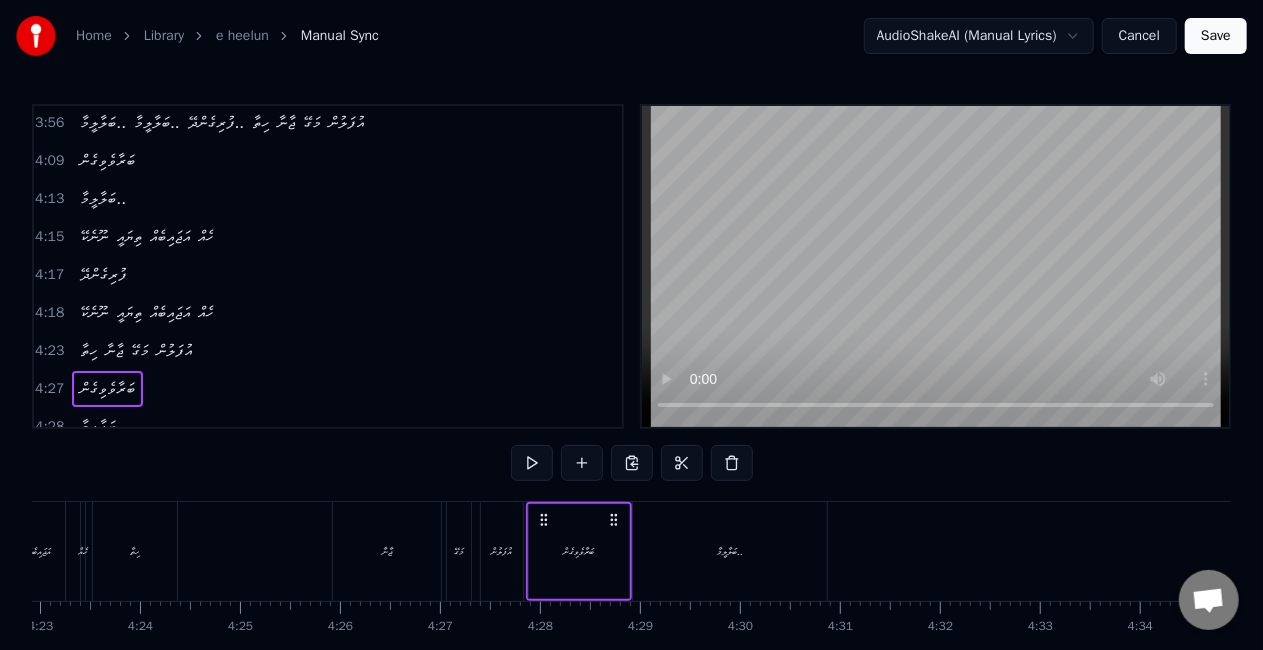 click on "ބަލާލީމާ.." at bounding box center [730, 551] 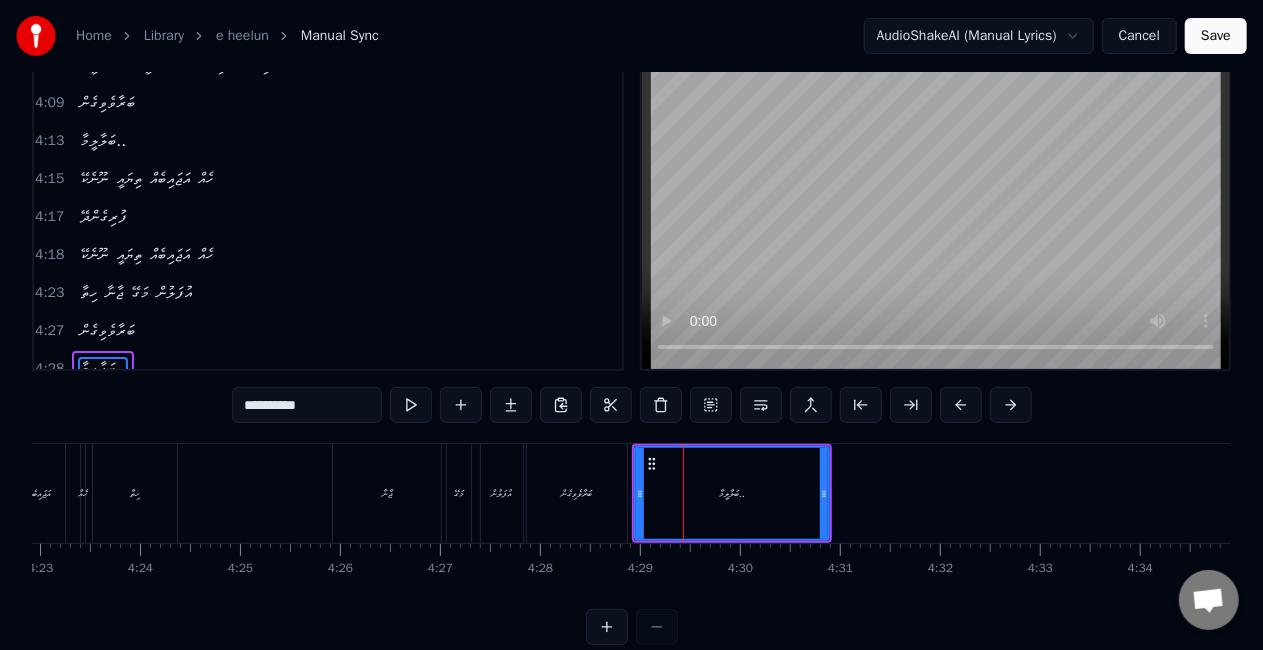 scroll, scrollTop: 83, scrollLeft: 0, axis: vertical 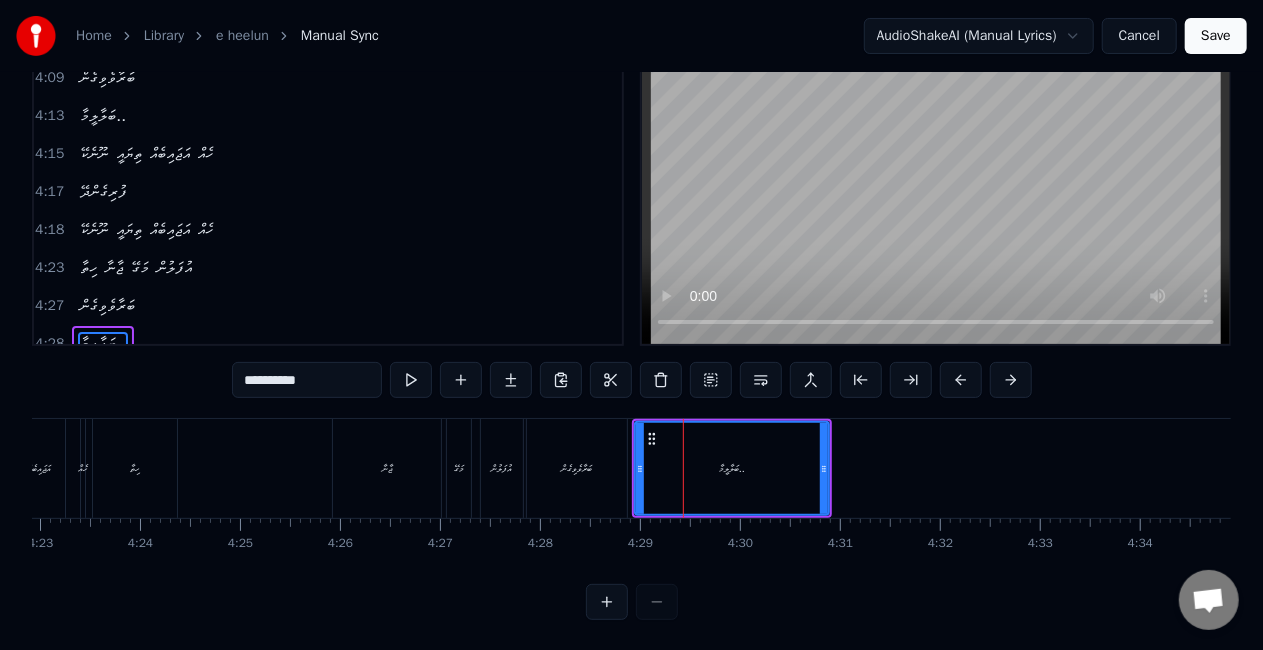 click on "ޖާނާ" at bounding box center (387, 468) 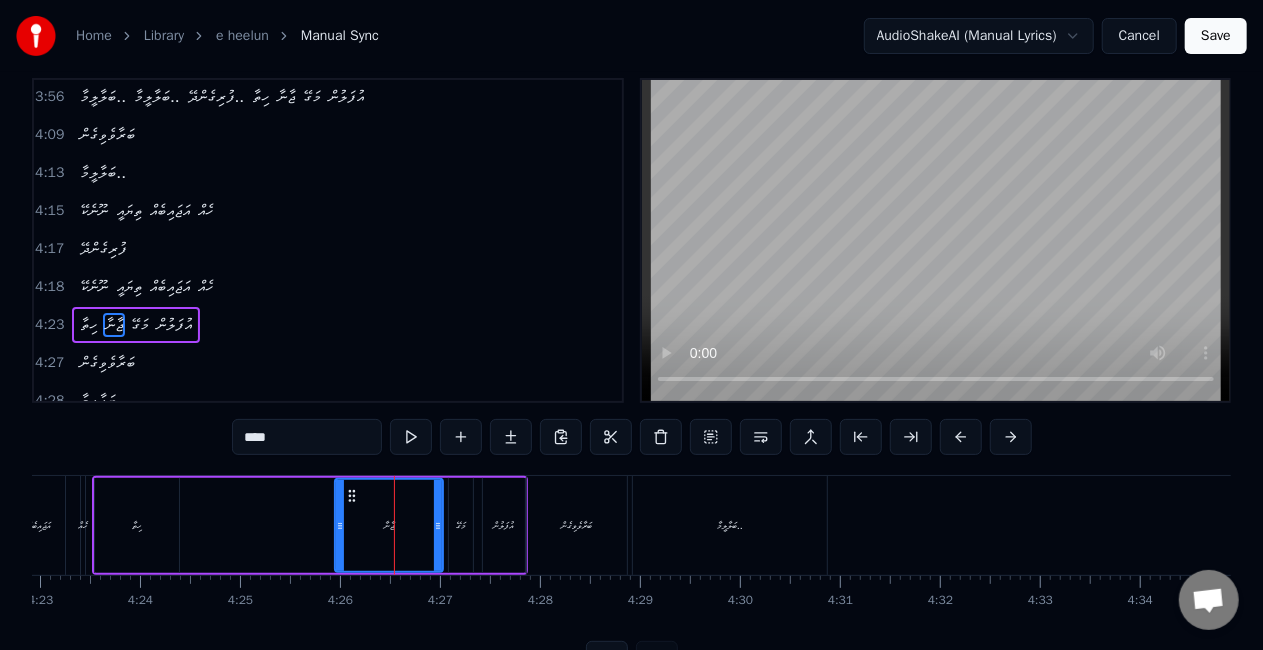 scroll, scrollTop: 8, scrollLeft: 0, axis: vertical 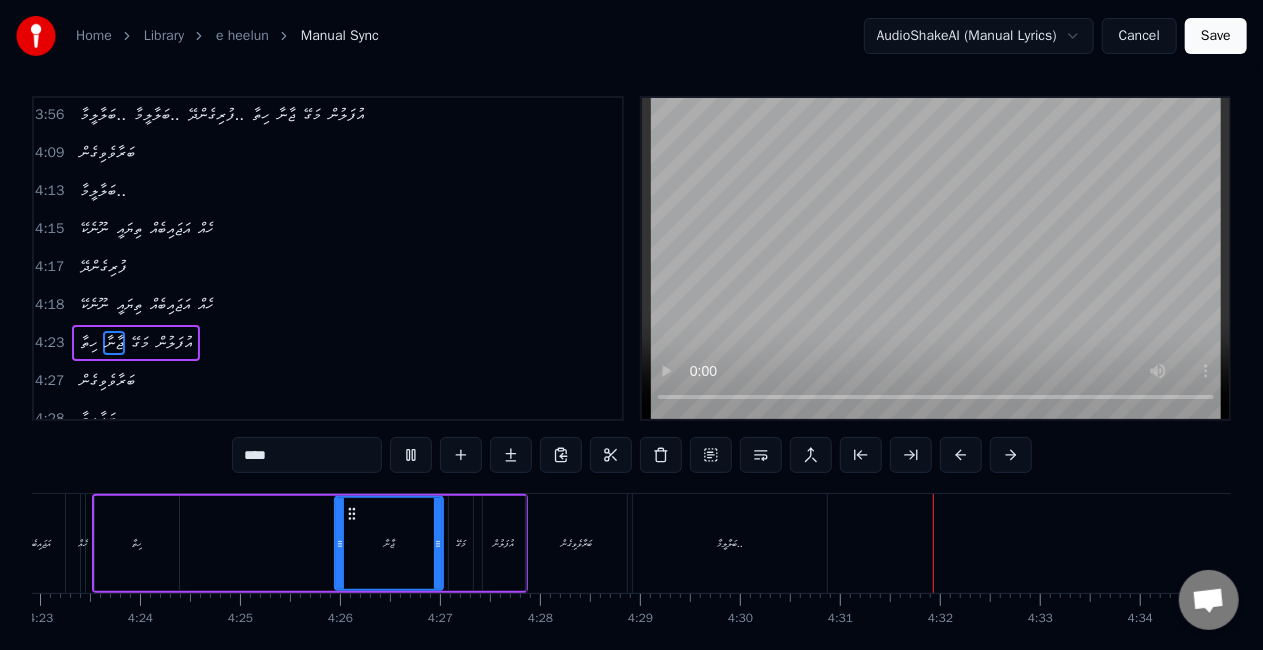 click on "ހިތާ ޖާނާ މަގޭ އުފަލުން" at bounding box center [310, 543] 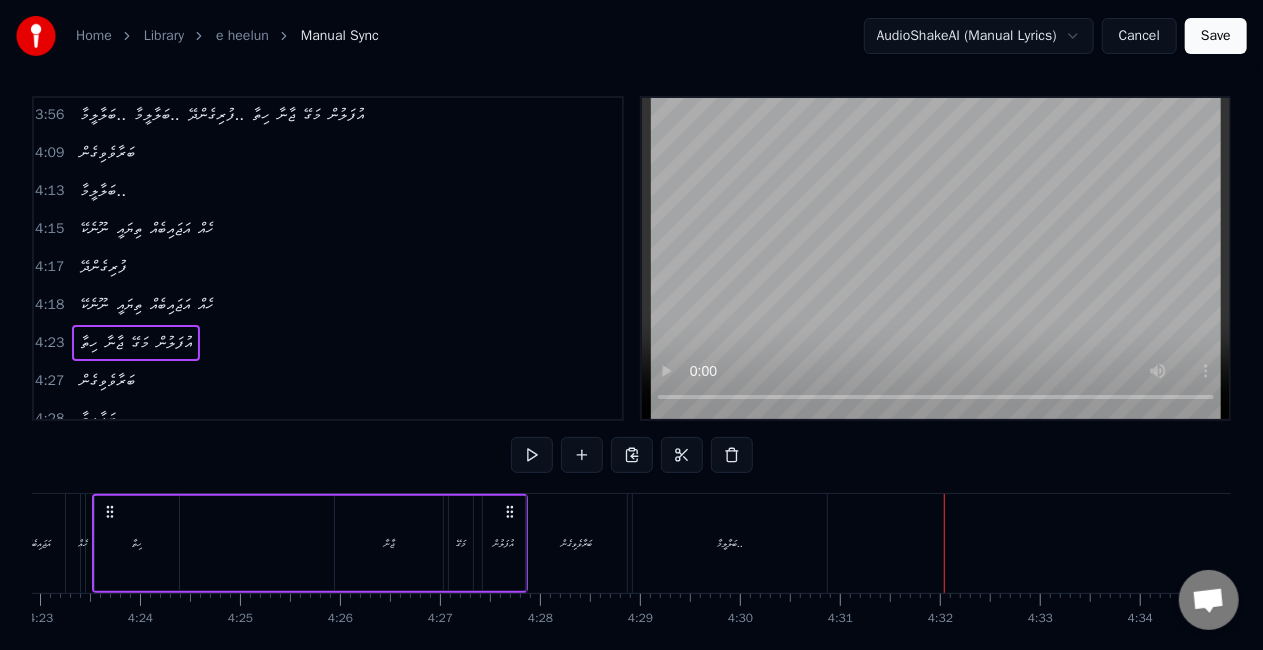 click on "ހިތާ" at bounding box center (137, 543) 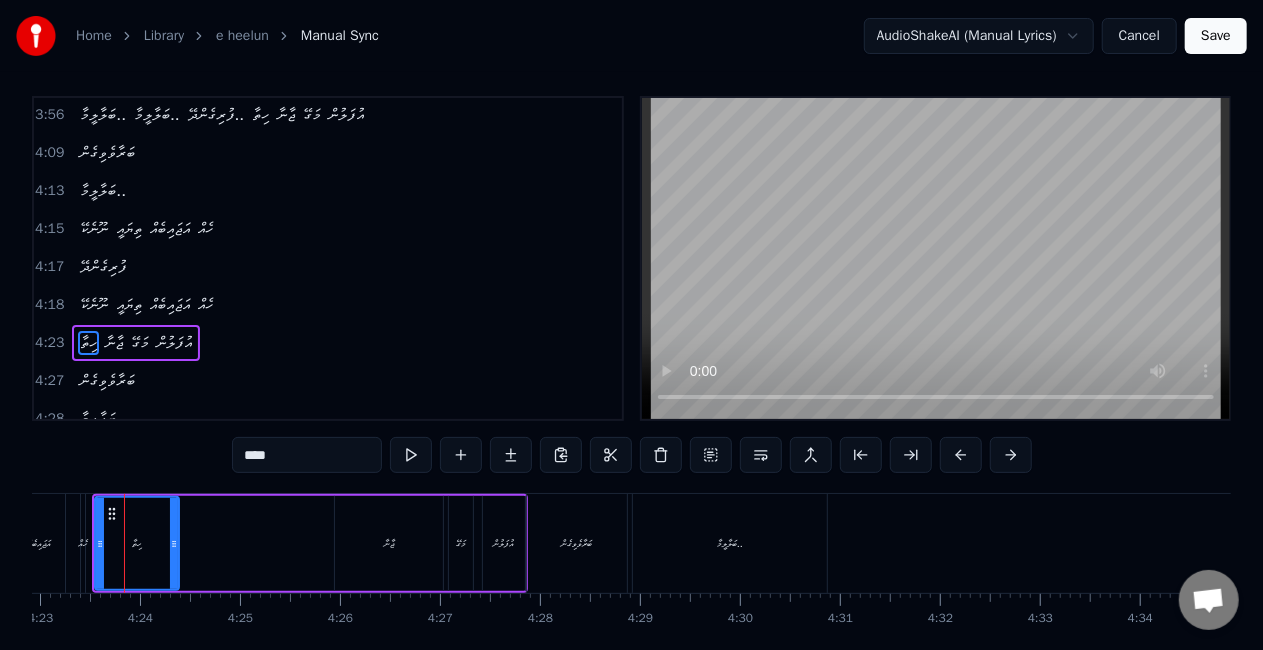 scroll, scrollTop: 0, scrollLeft: 26284, axis: horizontal 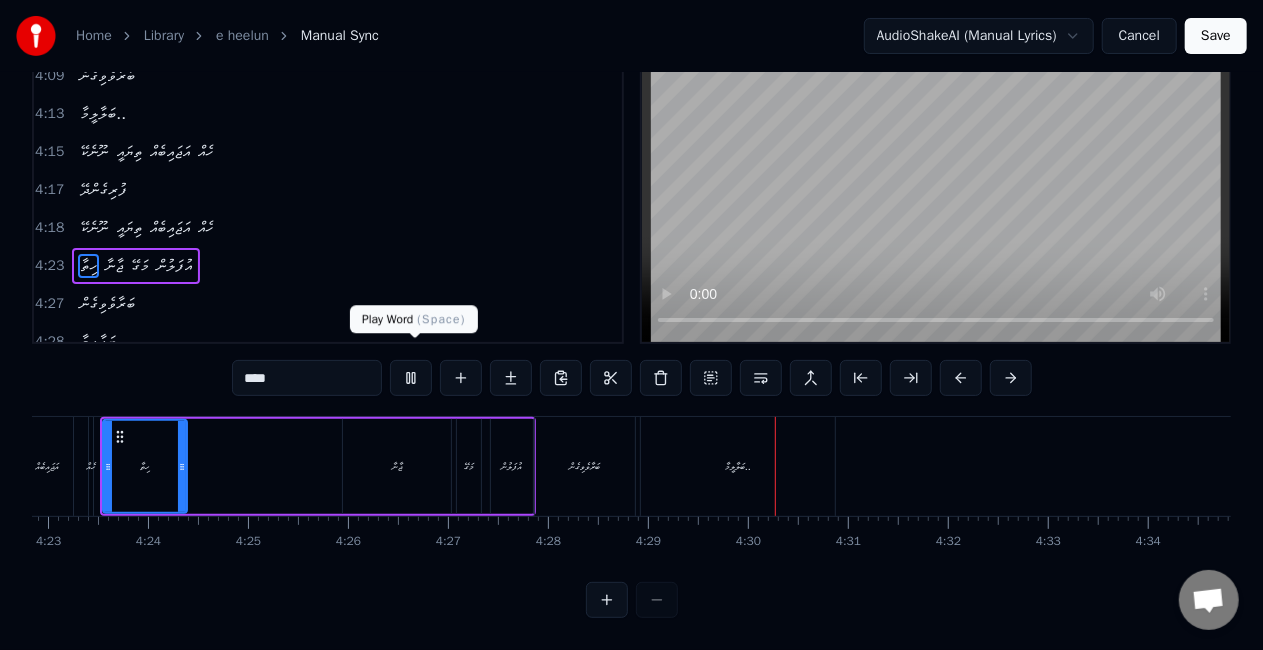 click at bounding box center (411, 378) 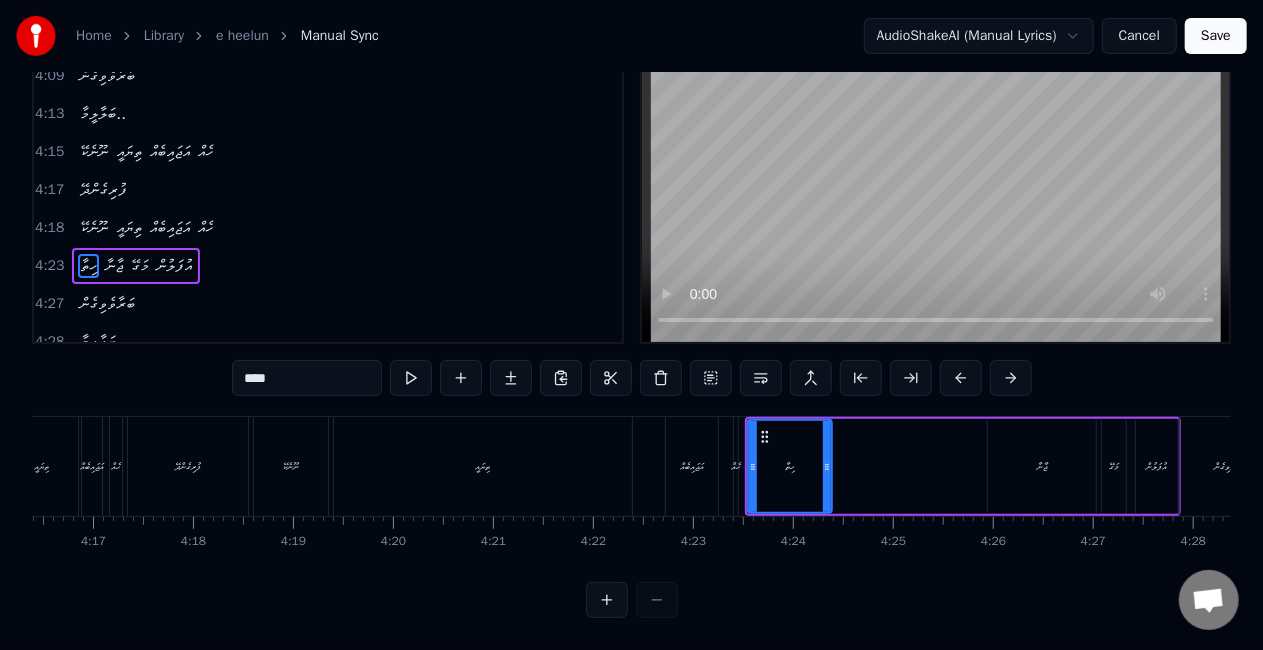 scroll, scrollTop: 0, scrollLeft: 25623, axis: horizontal 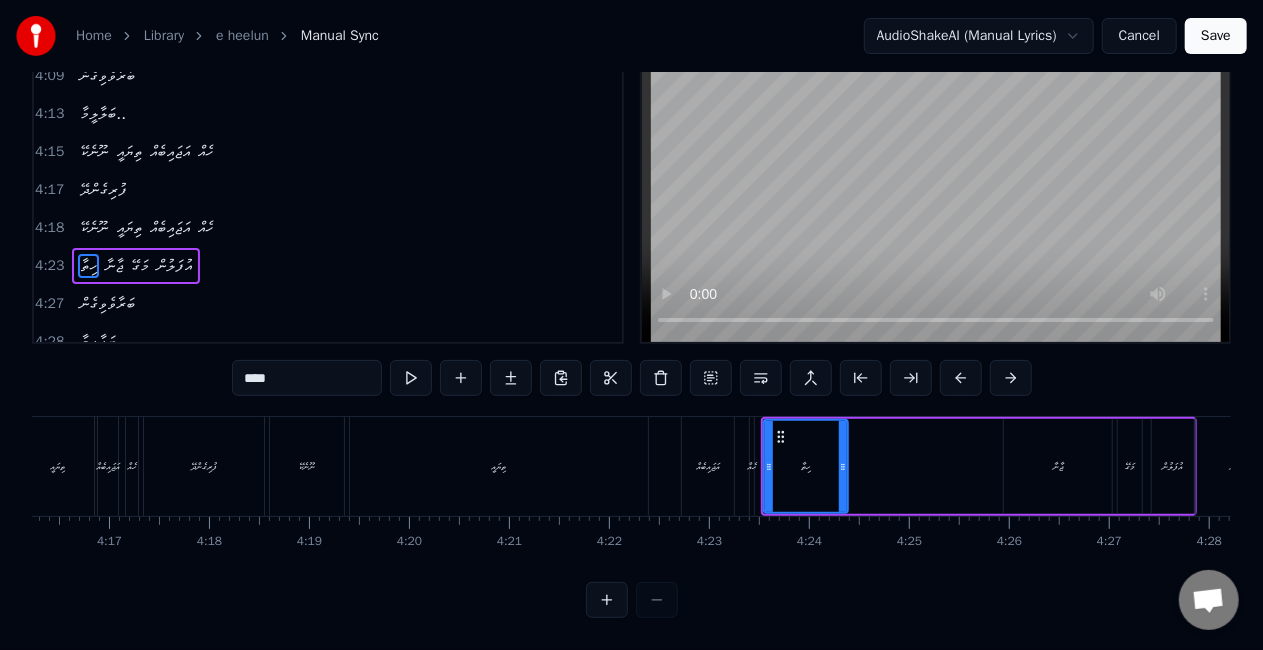 click on "ތިޔައީ" at bounding box center [499, 466] 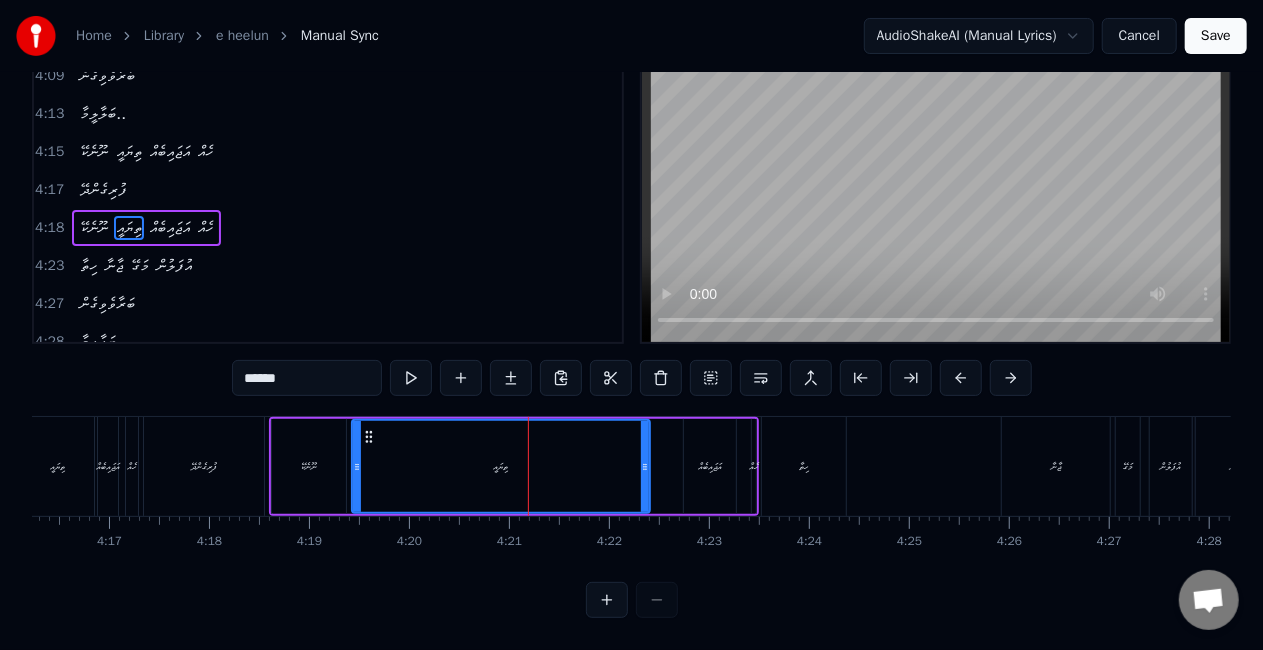 scroll, scrollTop: 0, scrollLeft: 0, axis: both 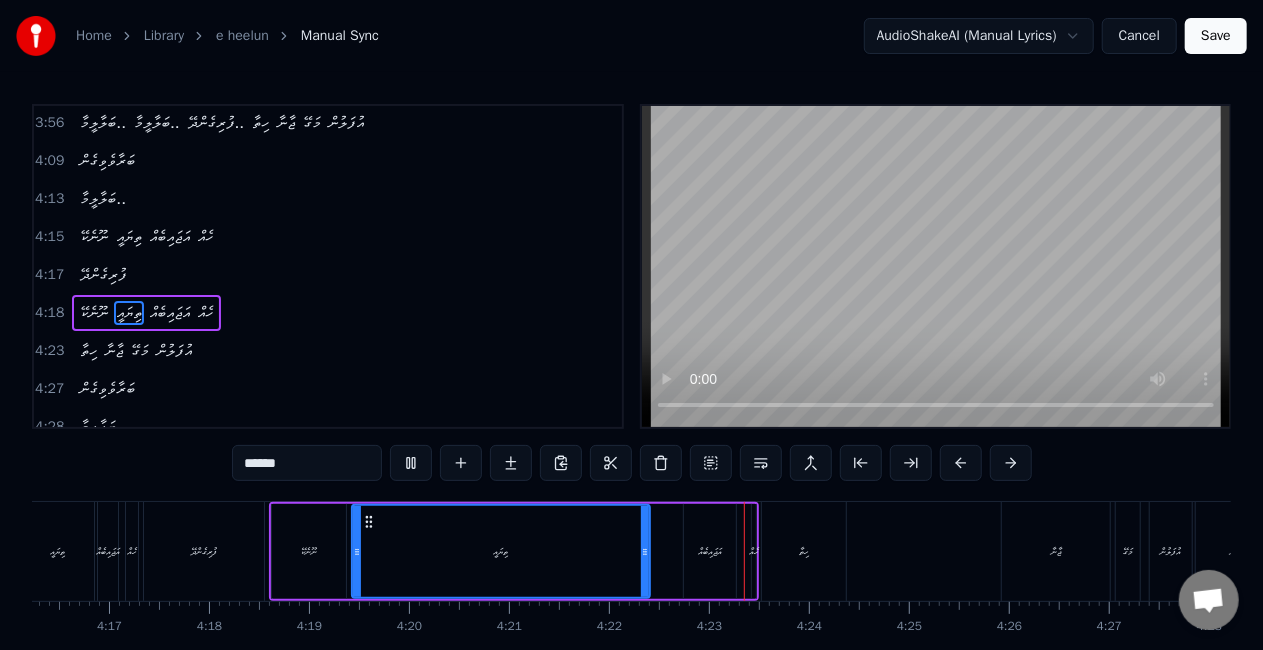 click on "ނޫނެކޭ" at bounding box center [309, 551] 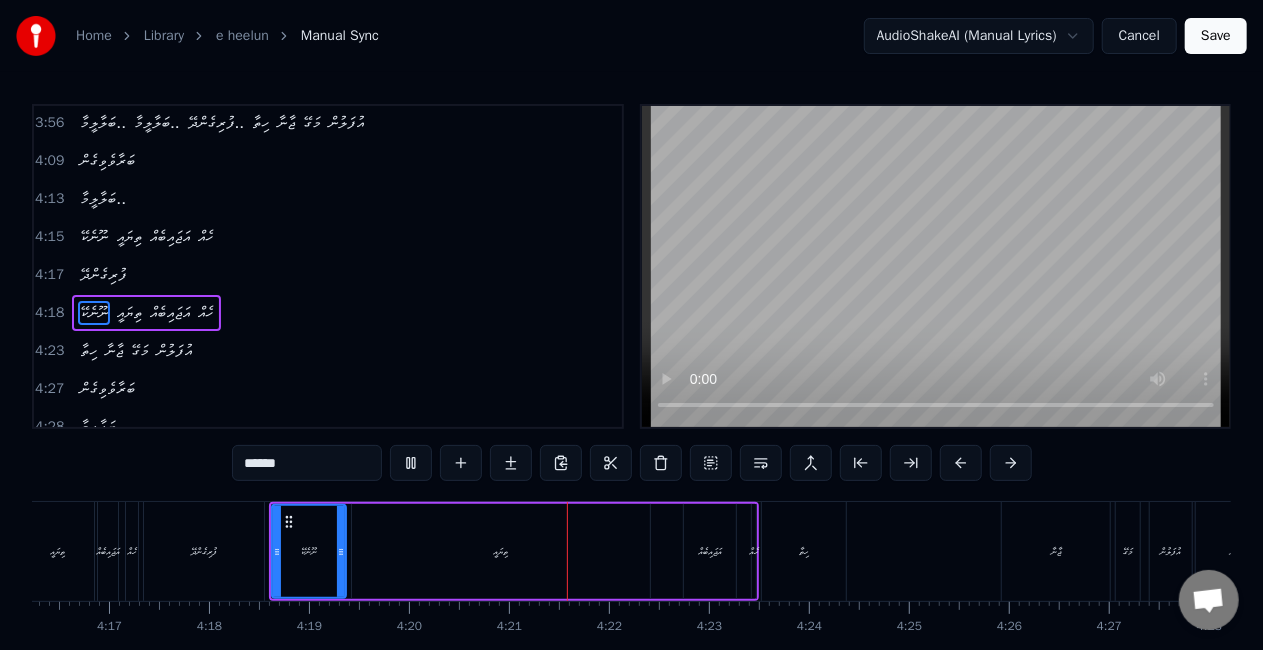 click on "ފުރިގެންދޭ" at bounding box center [204, 551] 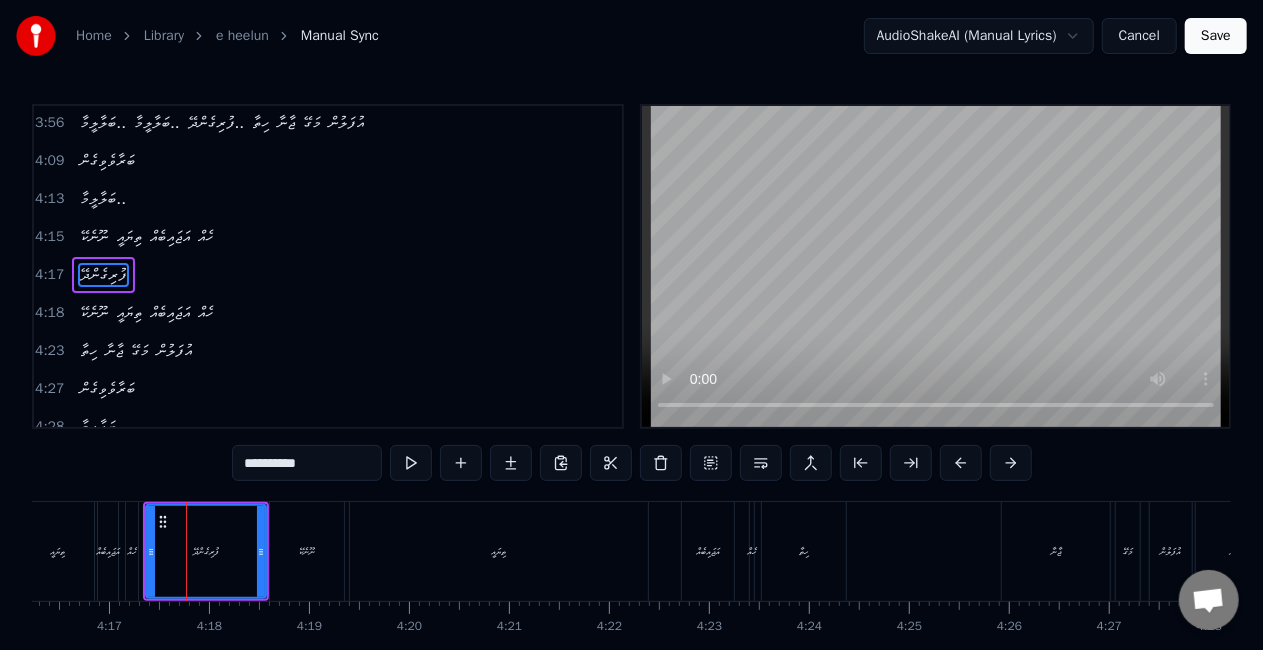 scroll, scrollTop: 716, scrollLeft: 0, axis: vertical 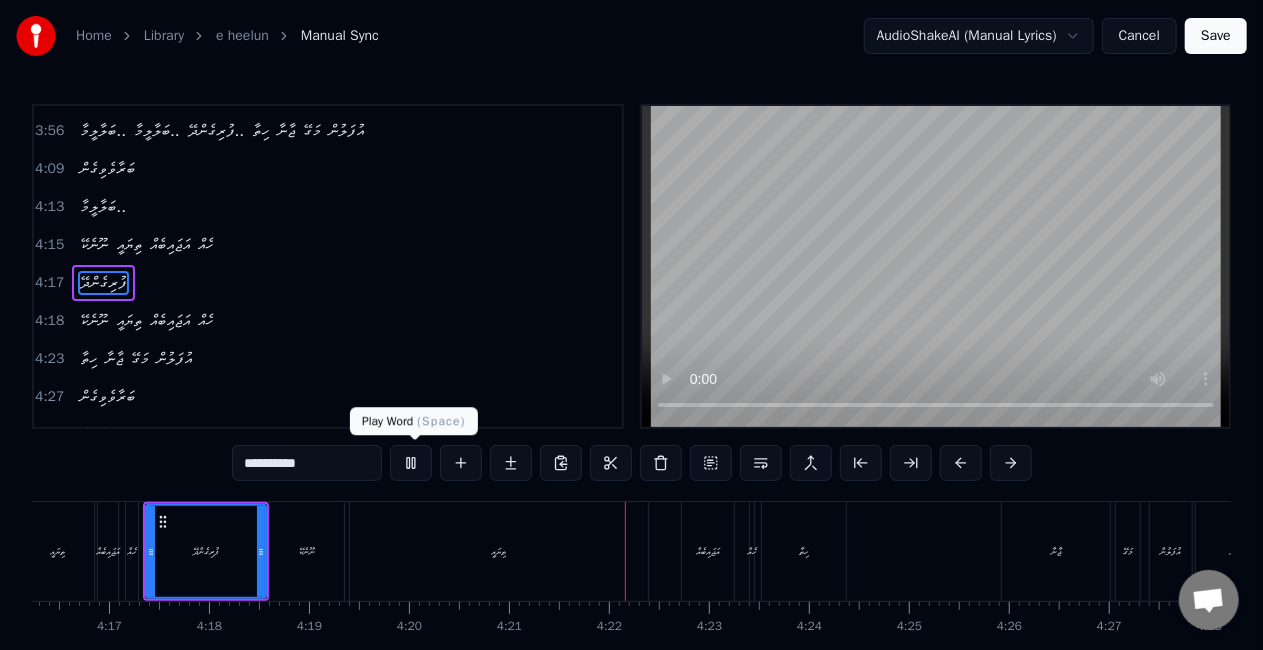 click at bounding box center [411, 463] 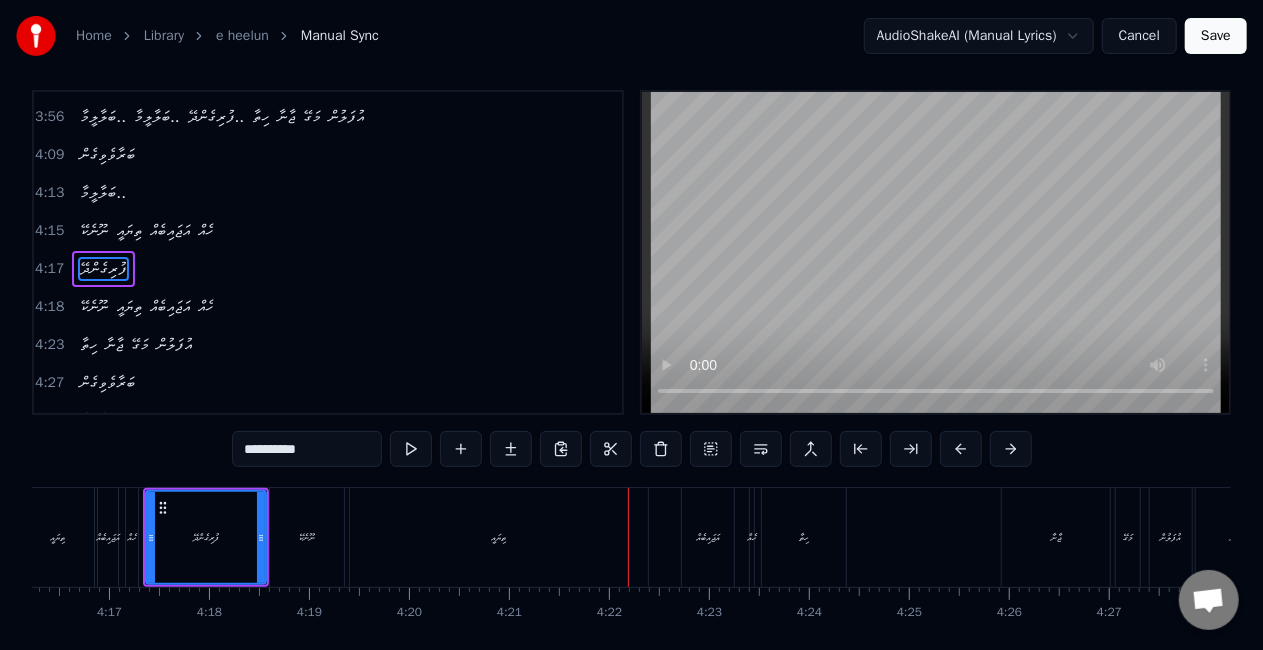scroll, scrollTop: 102, scrollLeft: 0, axis: vertical 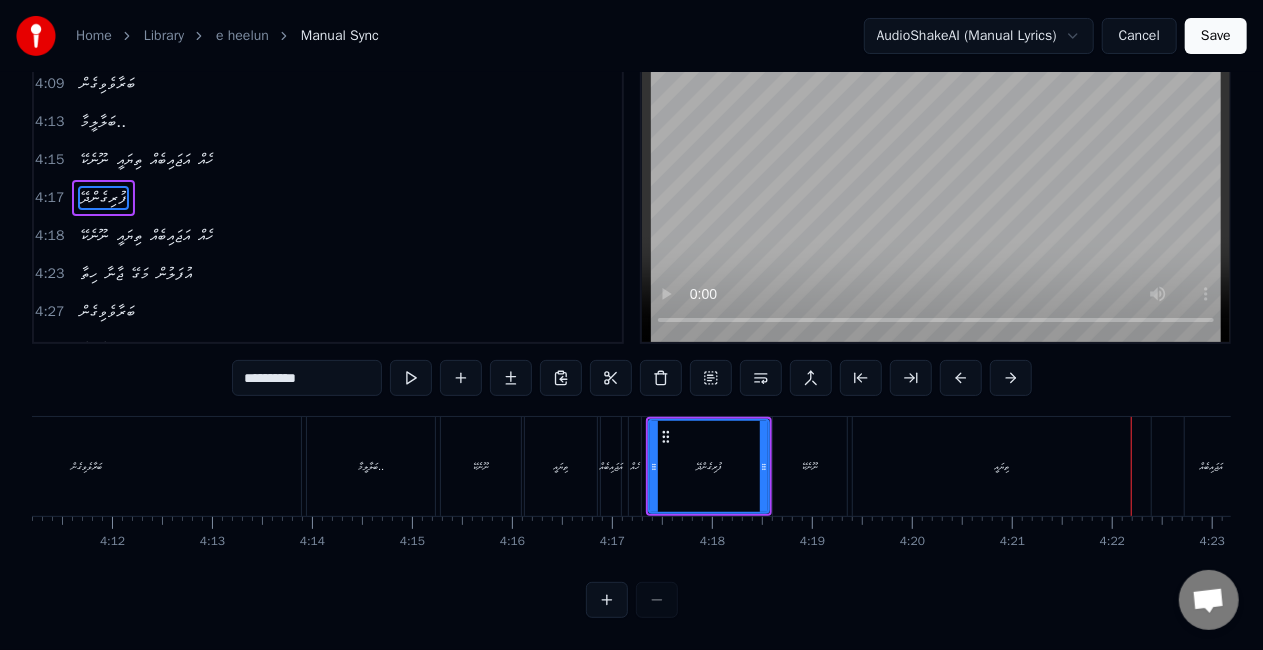 click on "ބަލާލީމާ.." at bounding box center [371, 466] 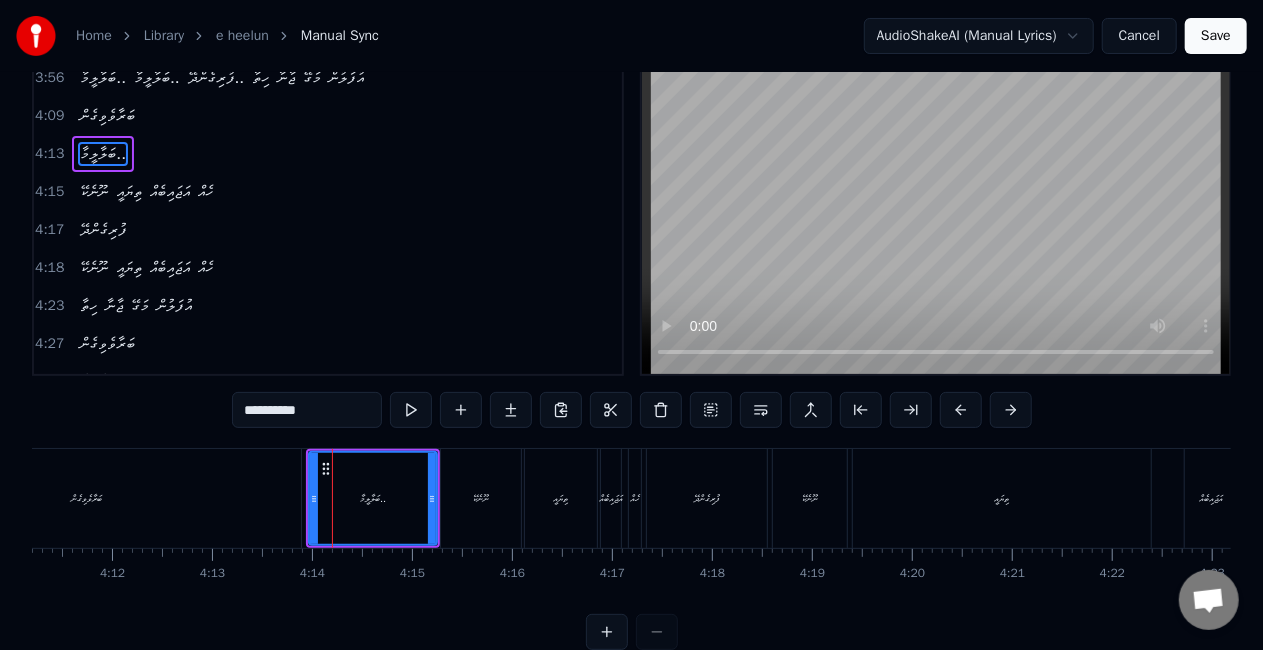 scroll, scrollTop: 0, scrollLeft: 0, axis: both 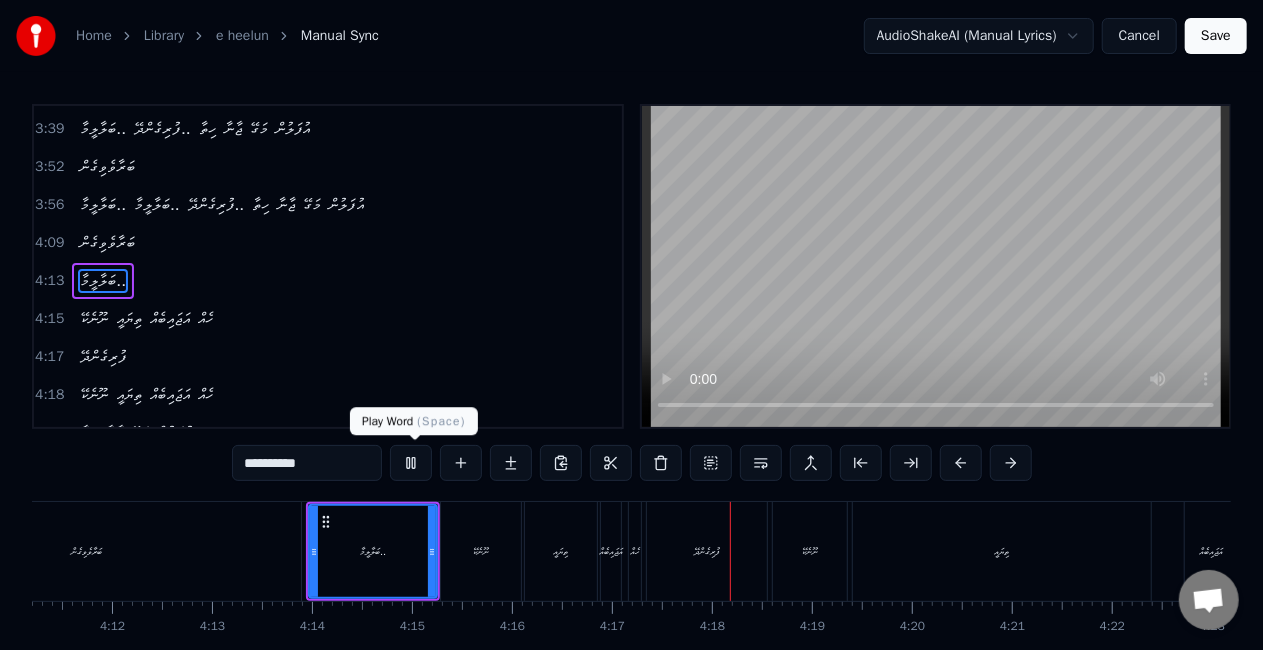 click at bounding box center (411, 463) 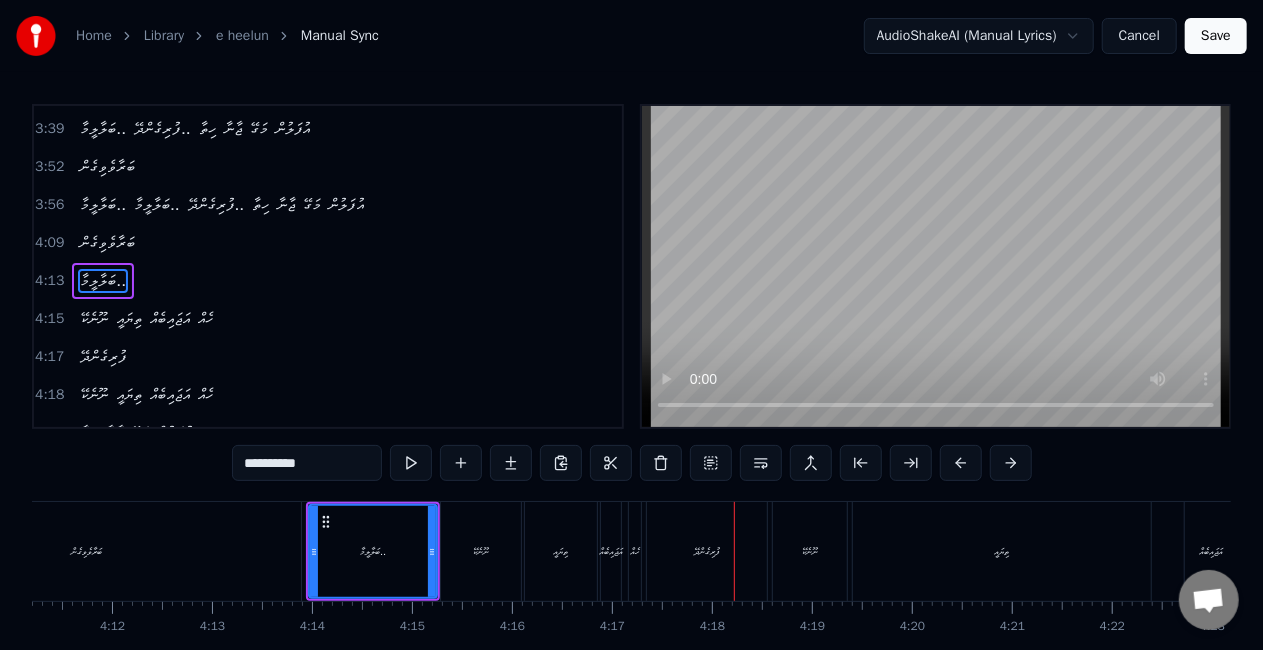 click on "ނޫނެކޭ" at bounding box center (481, 551) 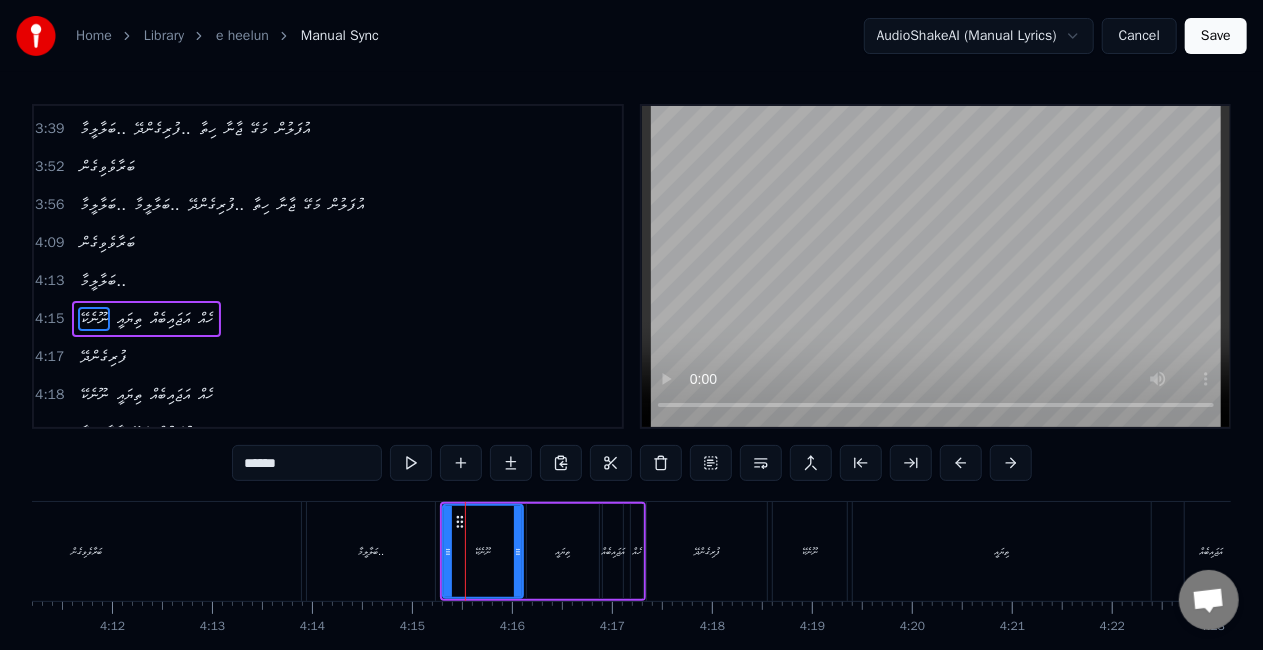scroll, scrollTop: 679, scrollLeft: 0, axis: vertical 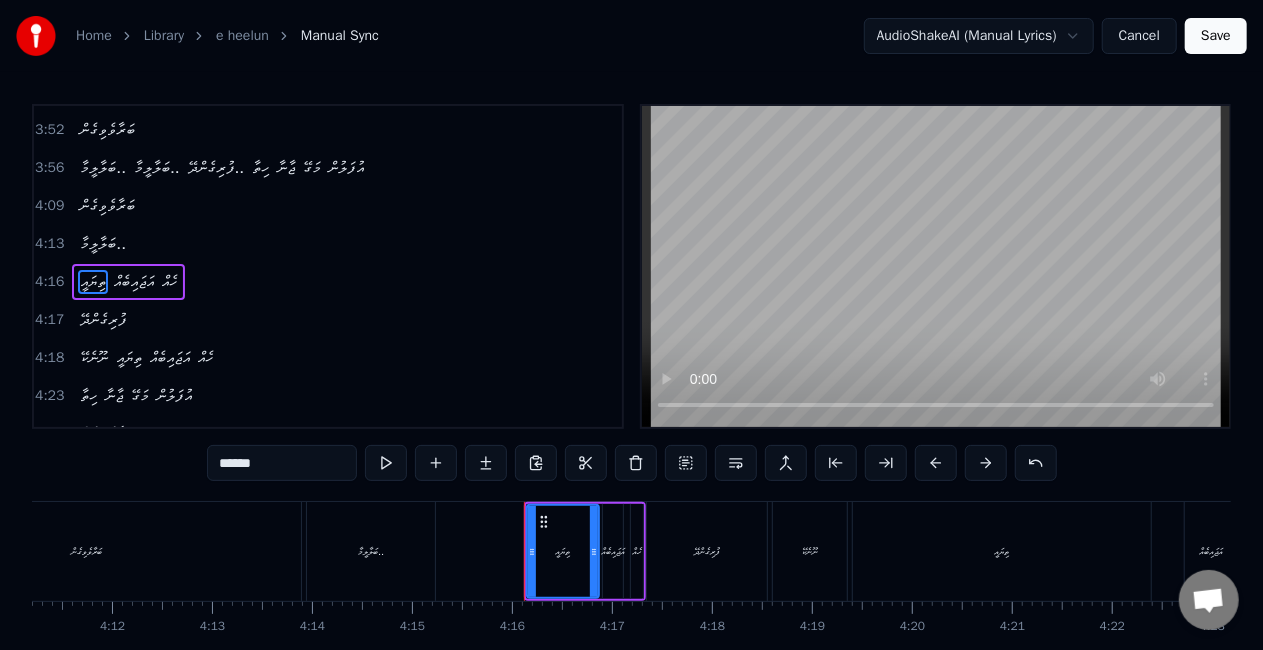 click on "ތިޔައީ" at bounding box center (563, 551) 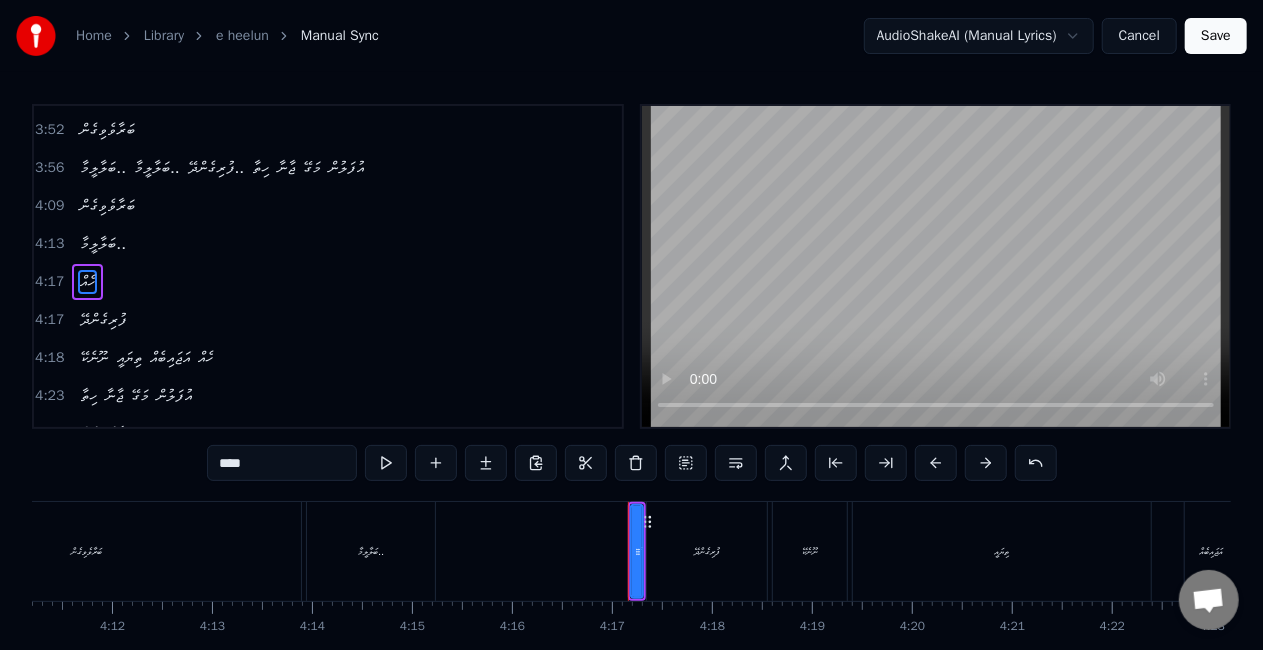 click at bounding box center (636, 551) 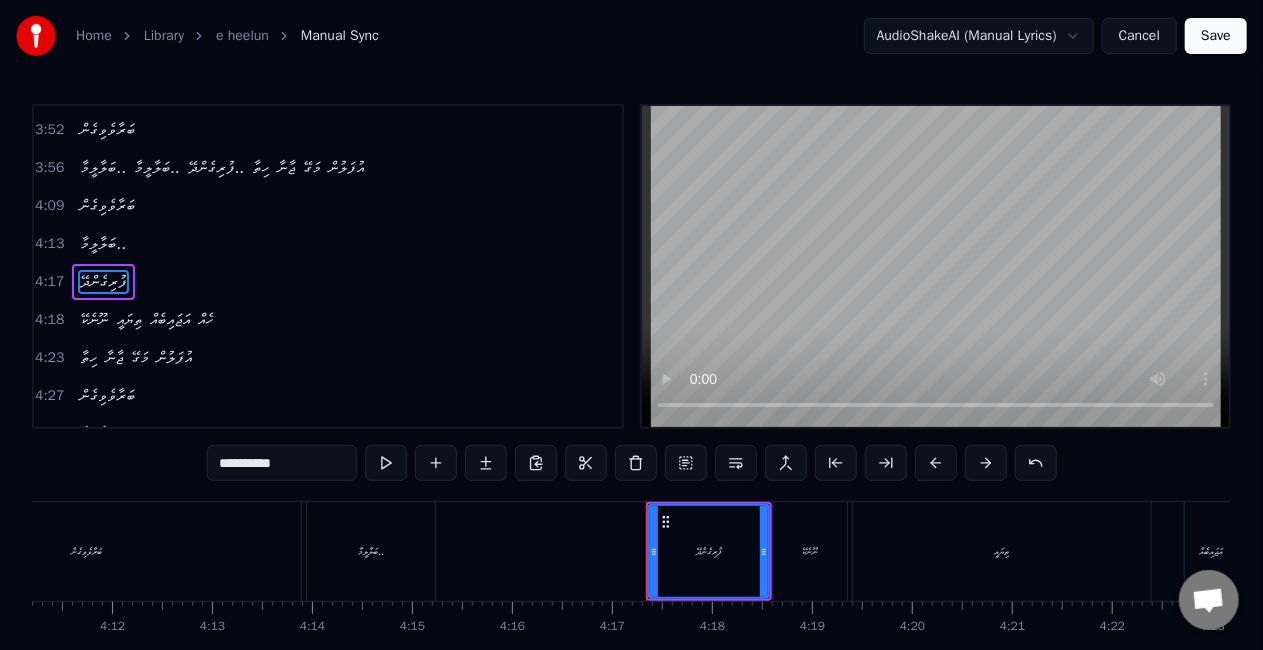 click on "ބަލާލީމާ.." at bounding box center [371, 551] 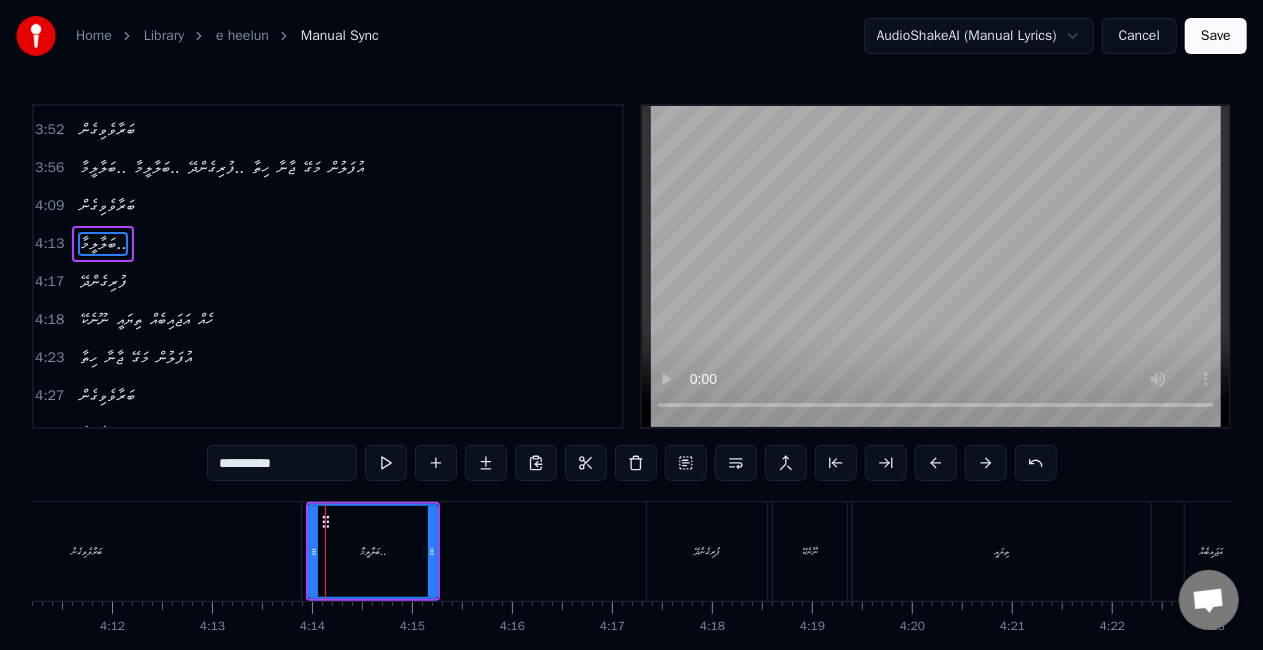 scroll, scrollTop: 642, scrollLeft: 0, axis: vertical 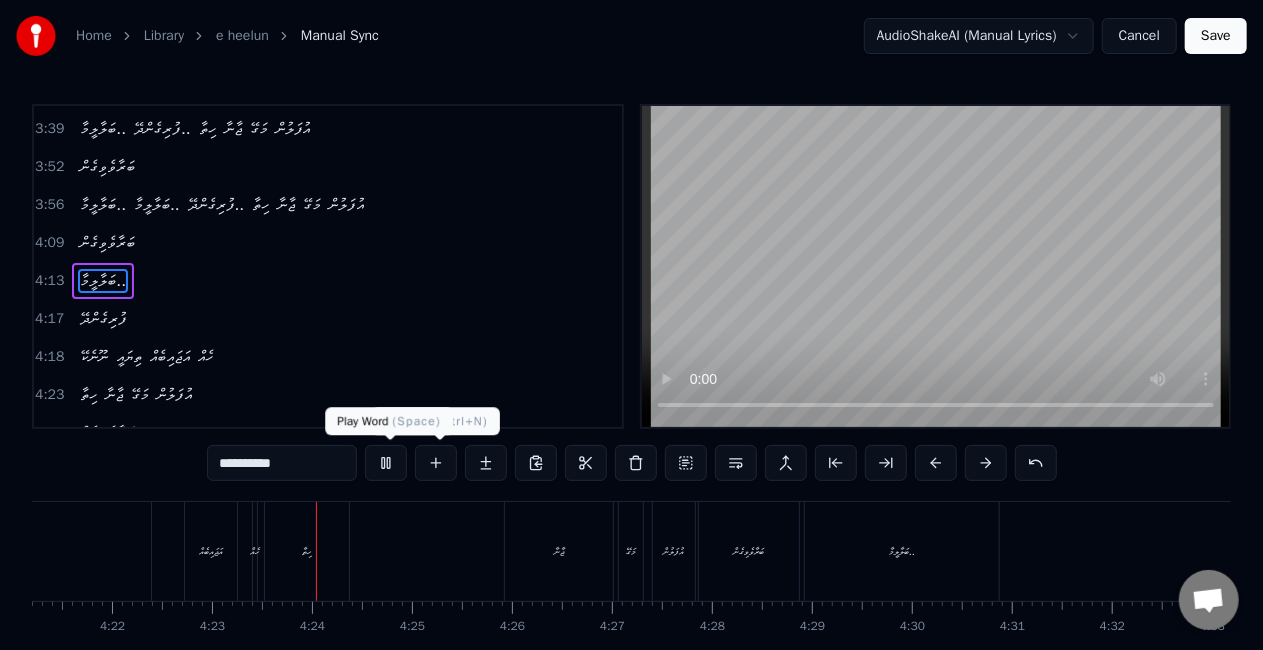 click at bounding box center (386, 463) 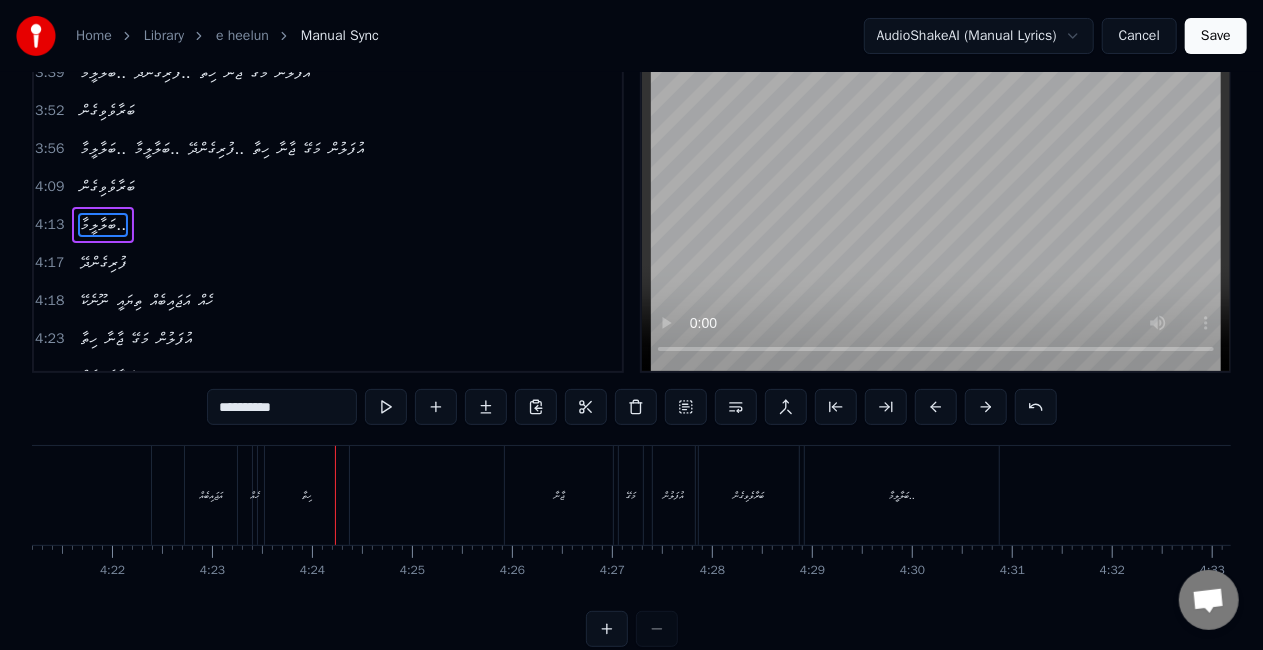 scroll, scrollTop: 102, scrollLeft: 0, axis: vertical 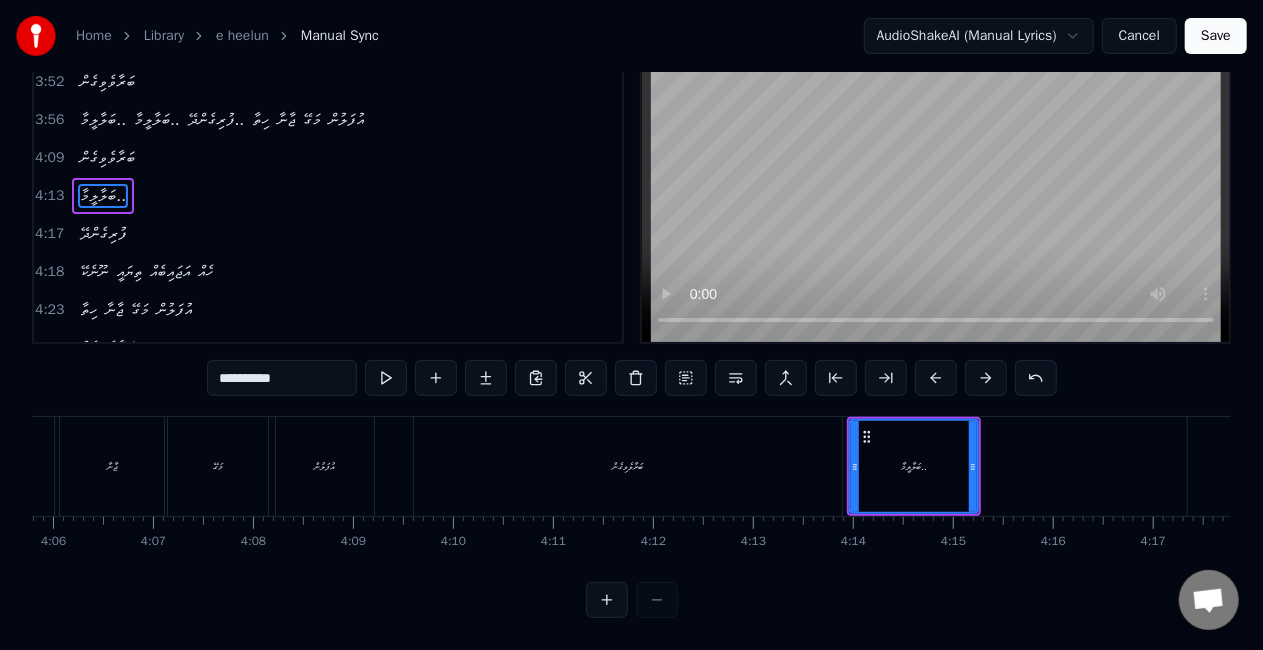 click on "އުފަލުން" at bounding box center [325, 466] 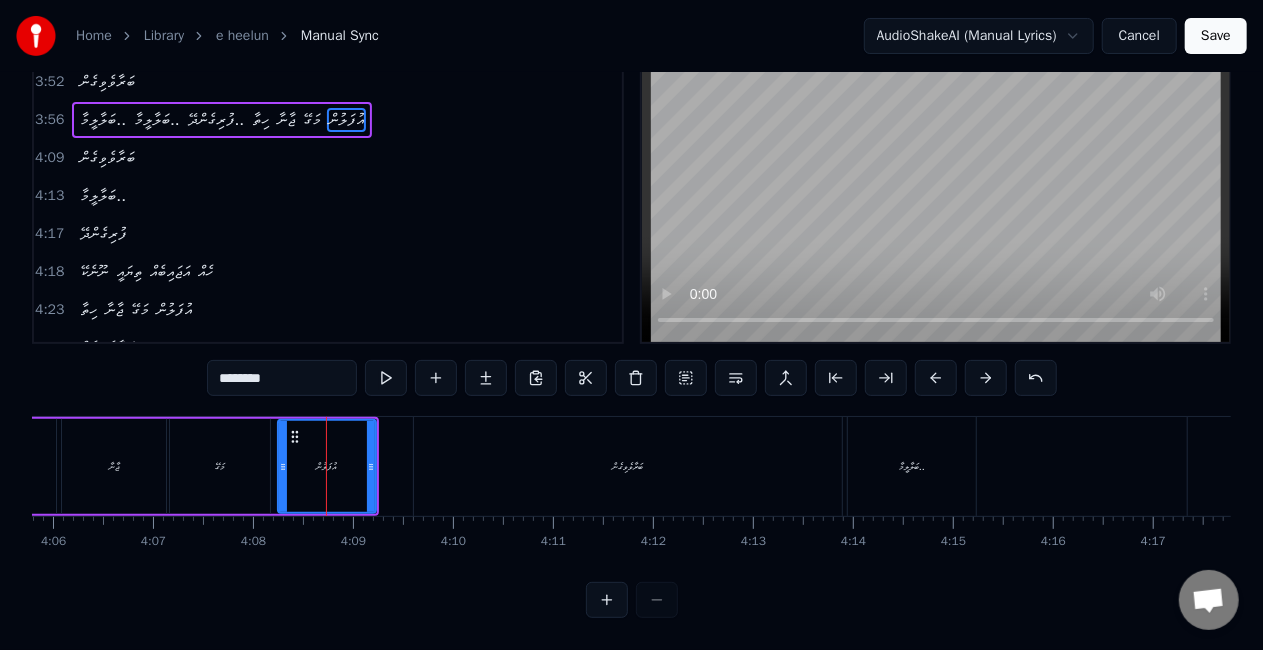 scroll, scrollTop: 0, scrollLeft: 0, axis: both 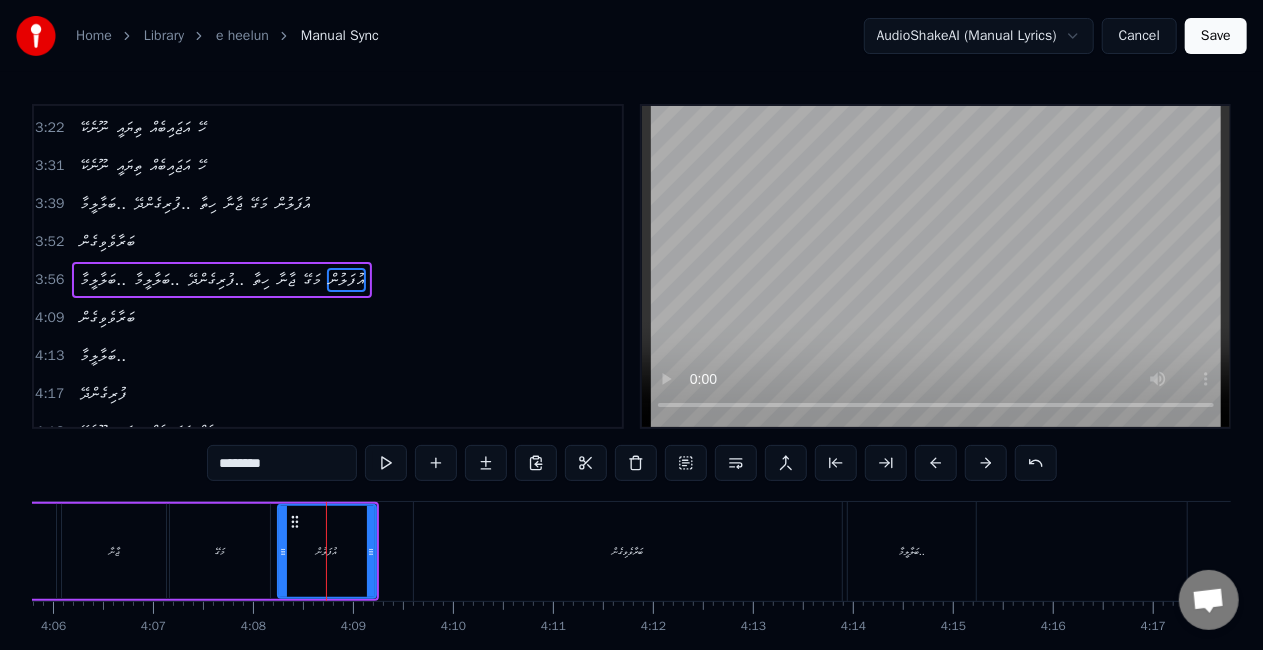 click on "ބަރާވެވިގެން" at bounding box center (628, 551) 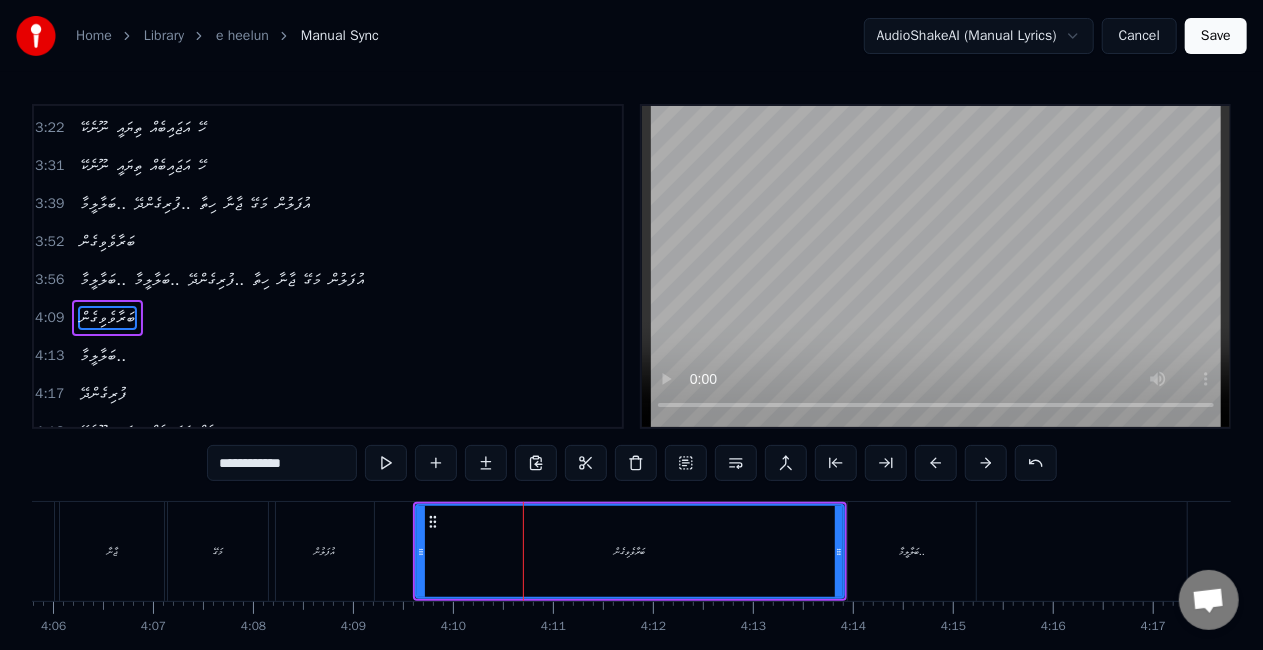scroll, scrollTop: 604, scrollLeft: 0, axis: vertical 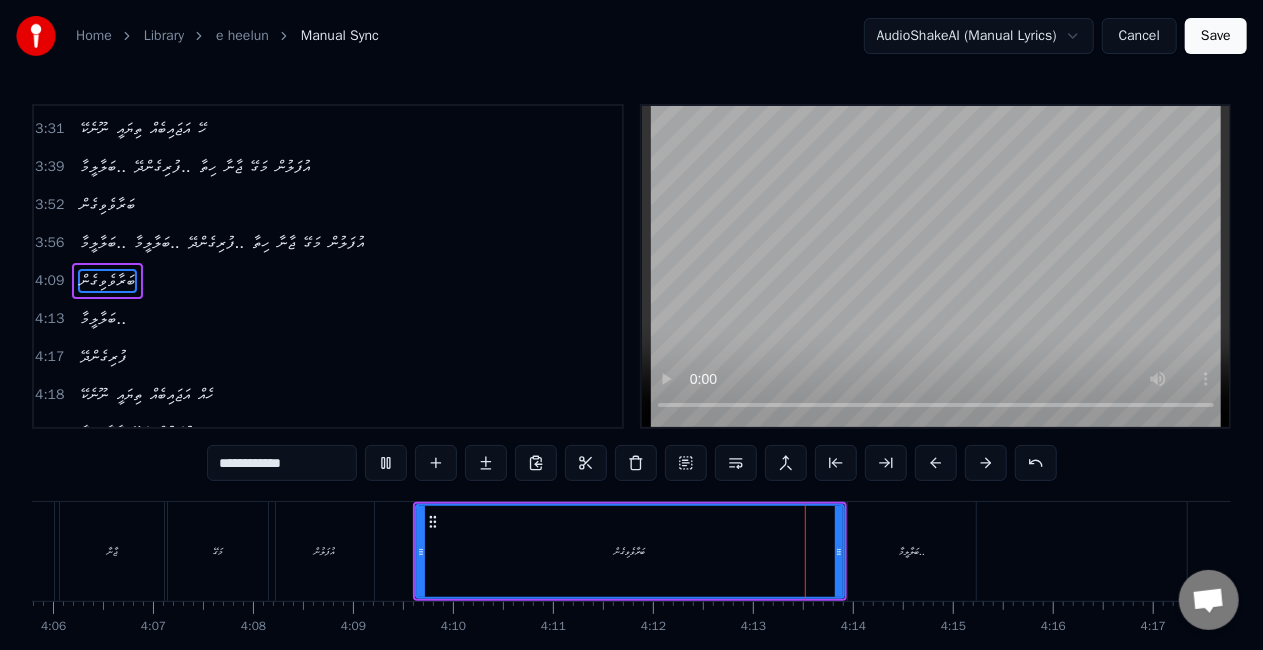 click on "ބަރާވެވިގެން" at bounding box center [630, 551] 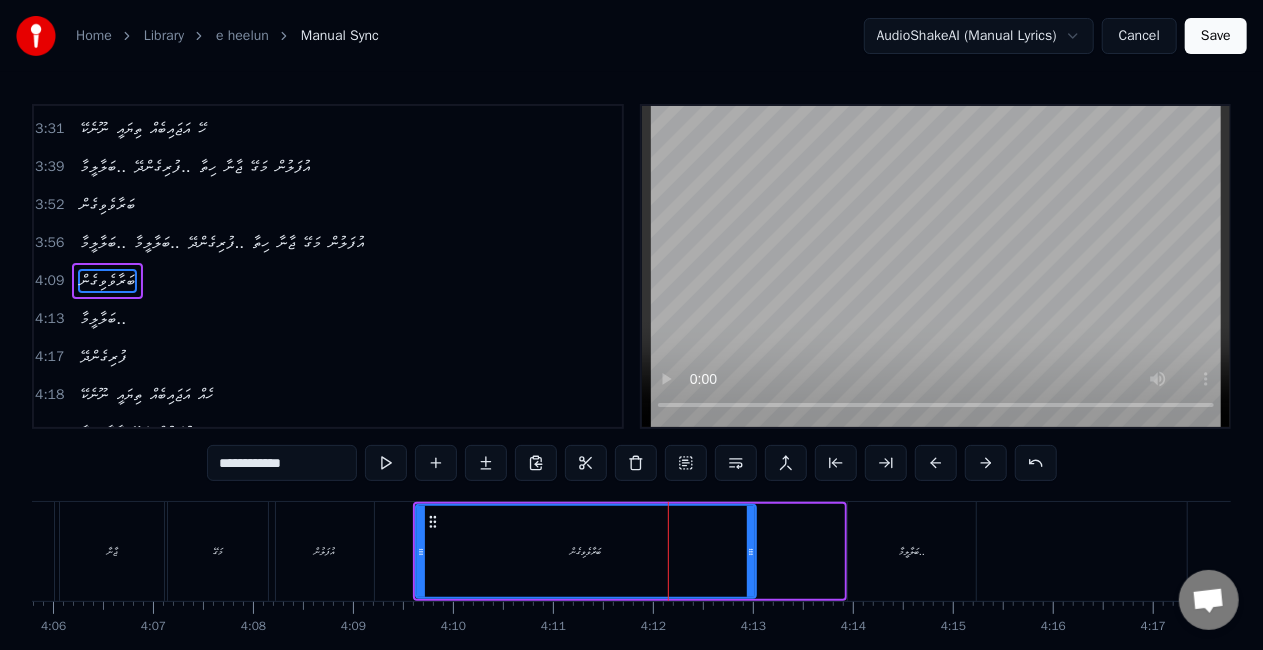 drag, startPoint x: 837, startPoint y: 548, endPoint x: 747, endPoint y: 550, distance: 90.02222 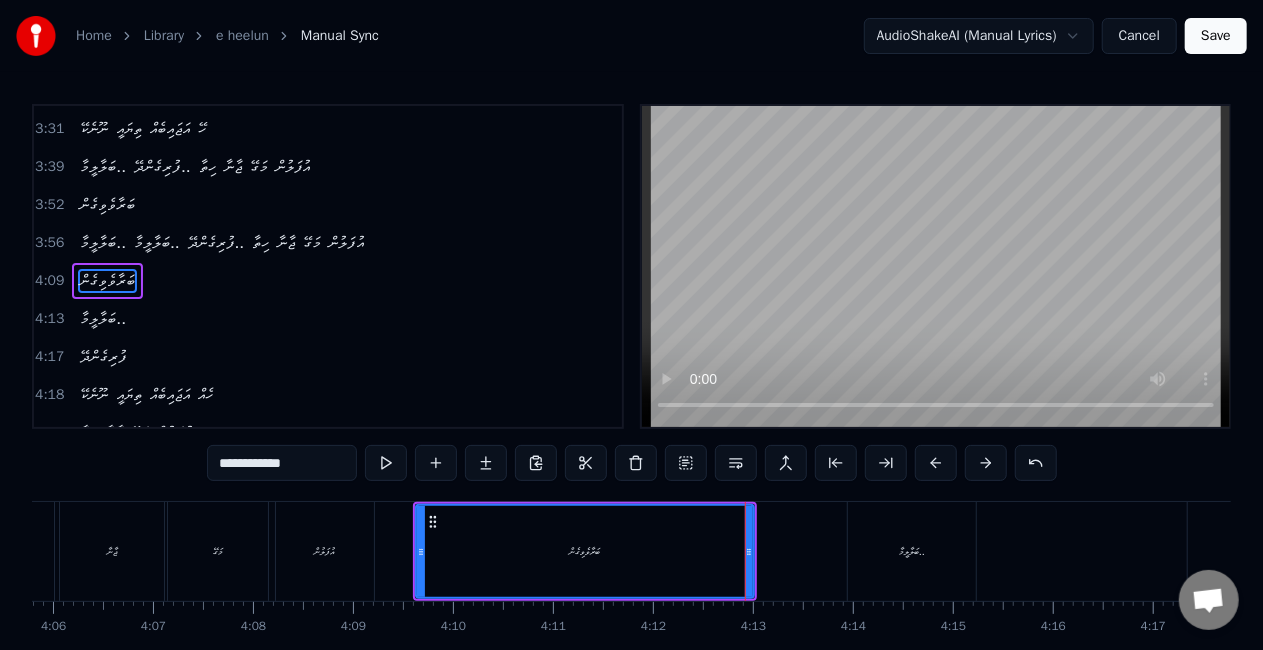 click on "ބަރާވެވިގެން" at bounding box center [585, 551] 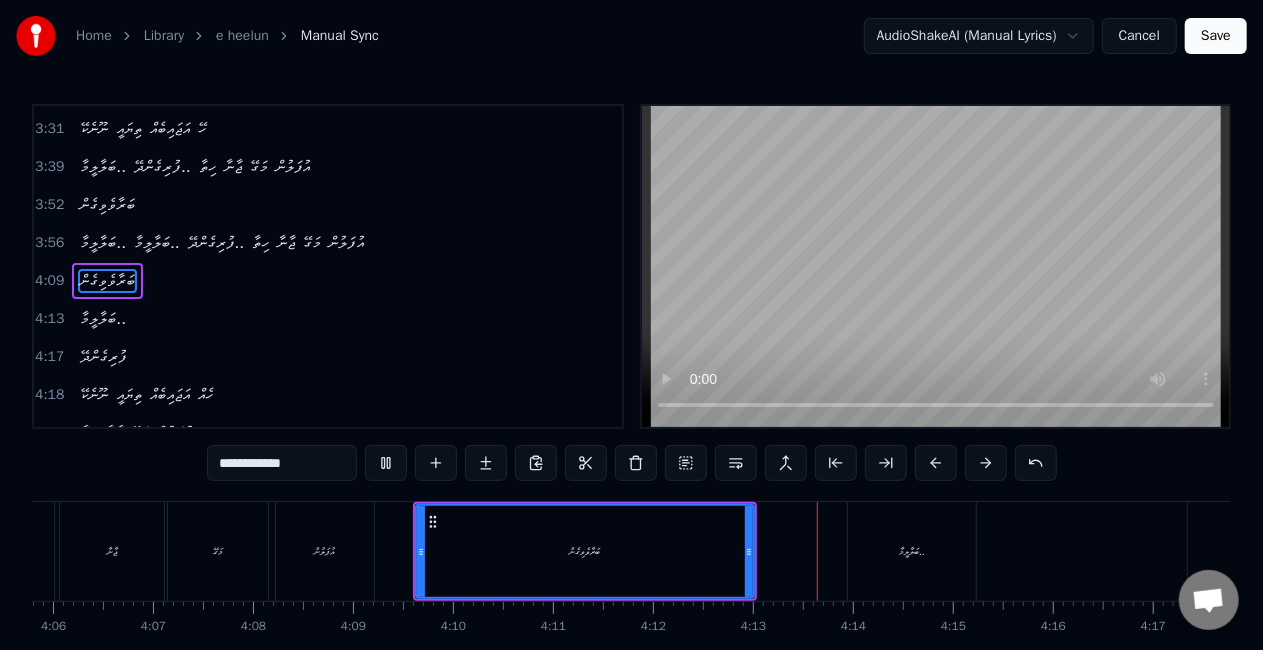 click on "ބަރާވެވިގެން" at bounding box center (585, 551) 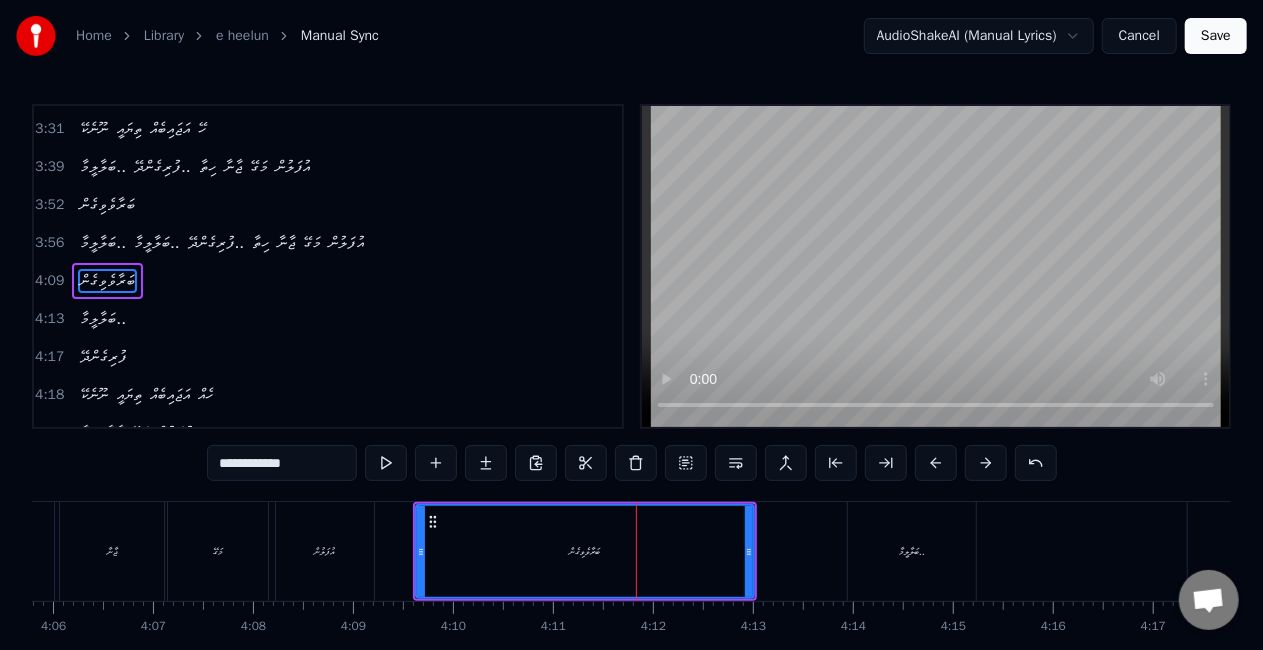 click on "**********" at bounding box center [282, 463] 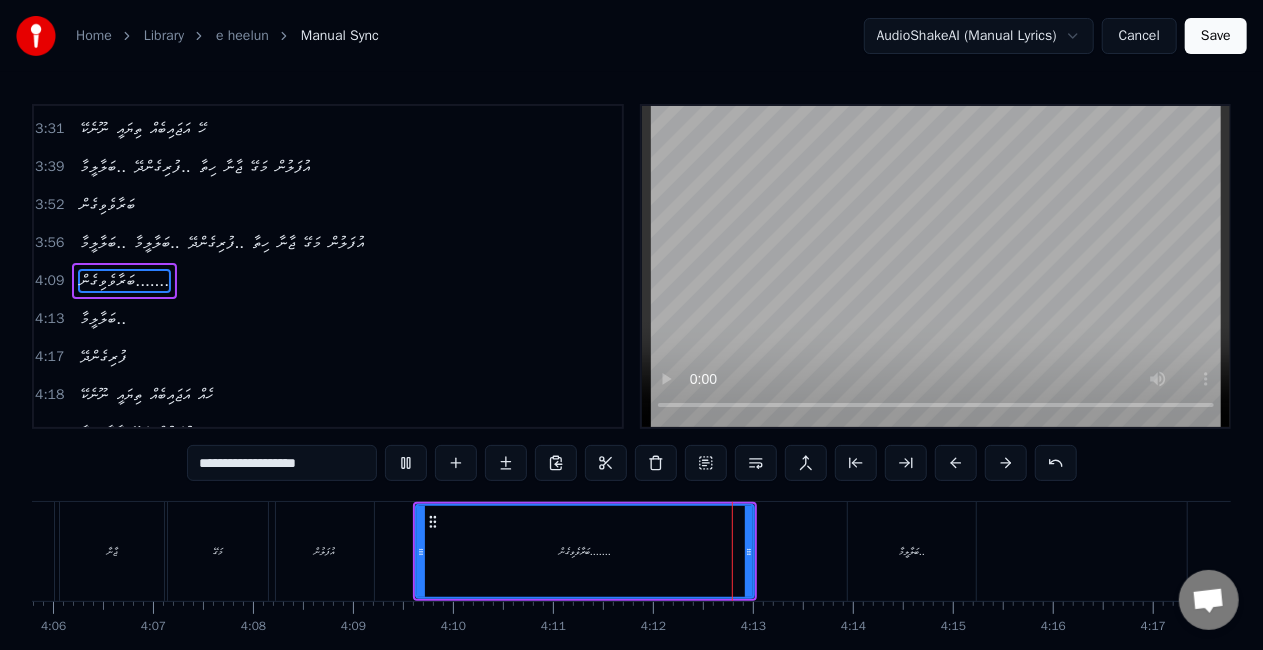 click on "ބަރާވެވިގެން......." at bounding box center [585, 551] 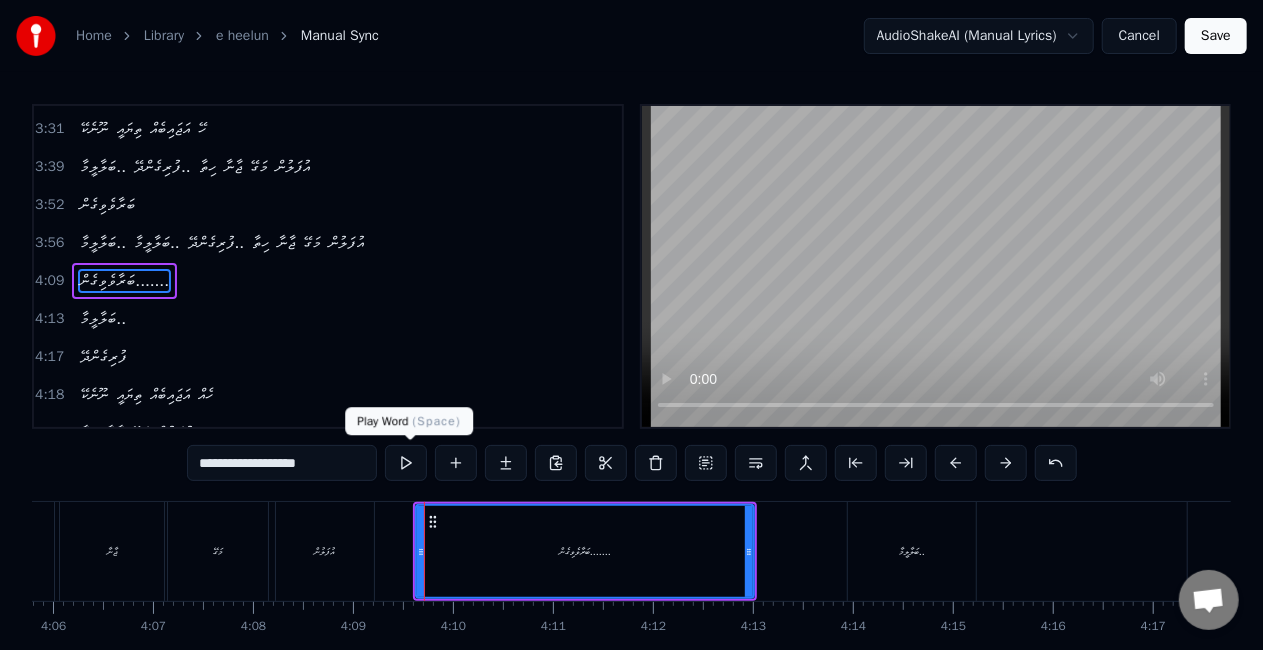 click at bounding box center [406, 463] 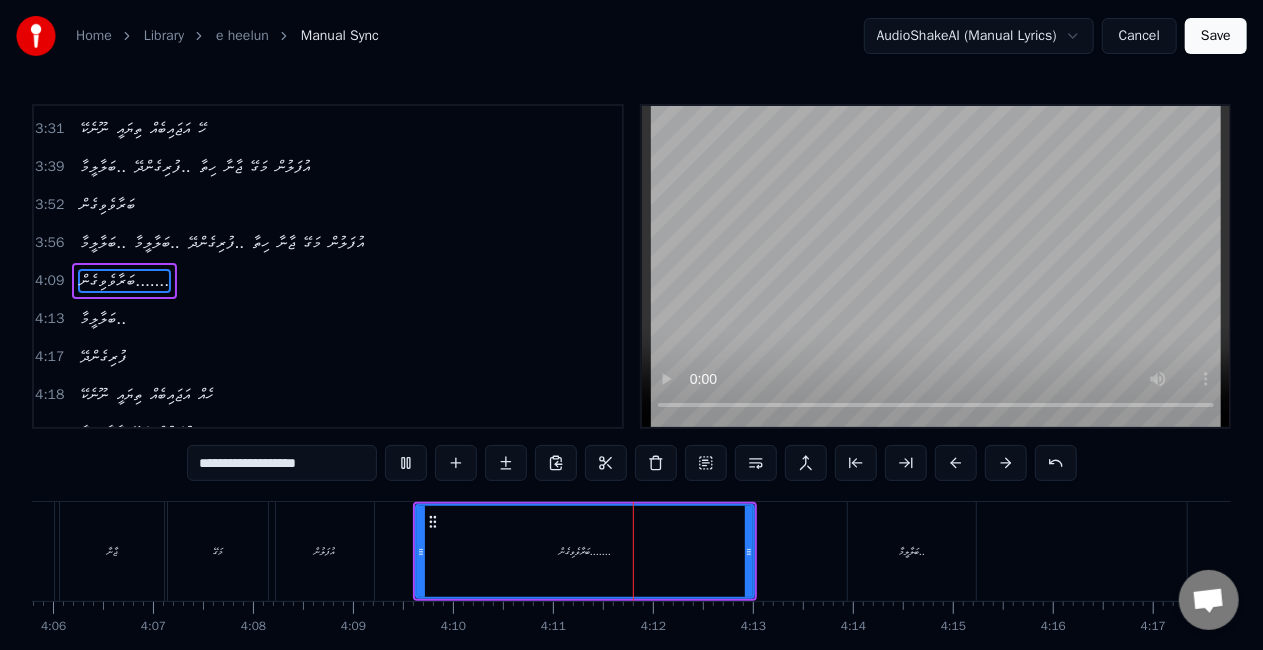 click at bounding box center (406, 463) 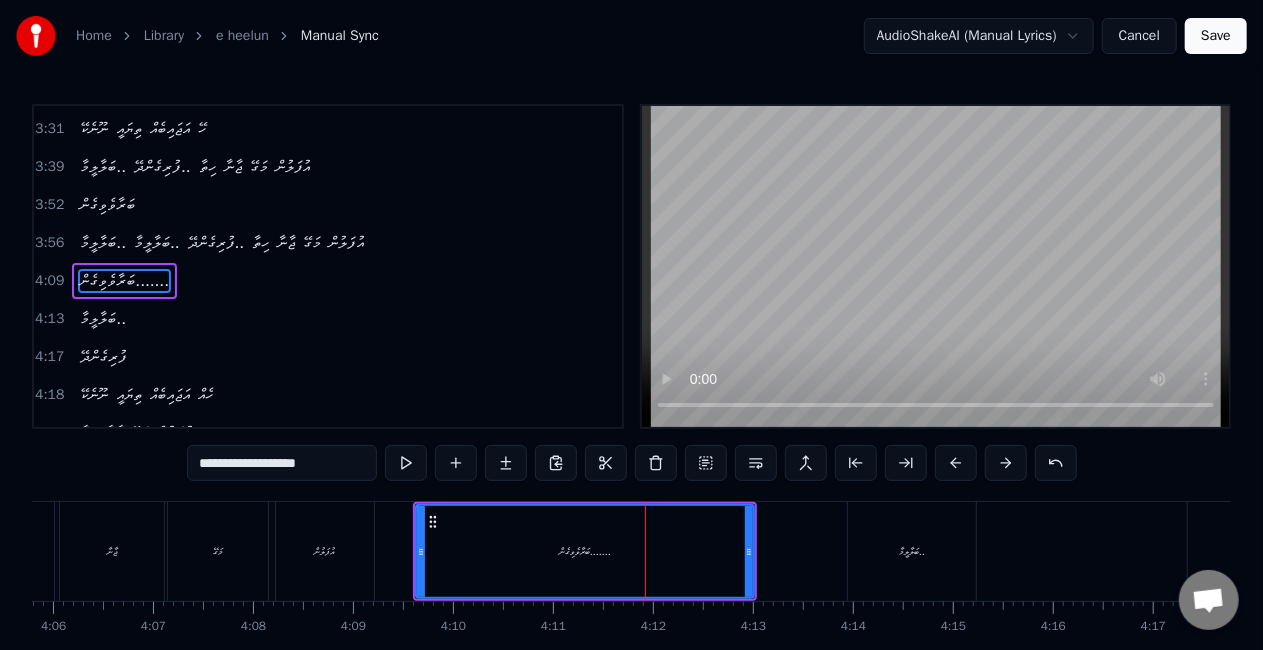 click on "**********" at bounding box center [282, 463] 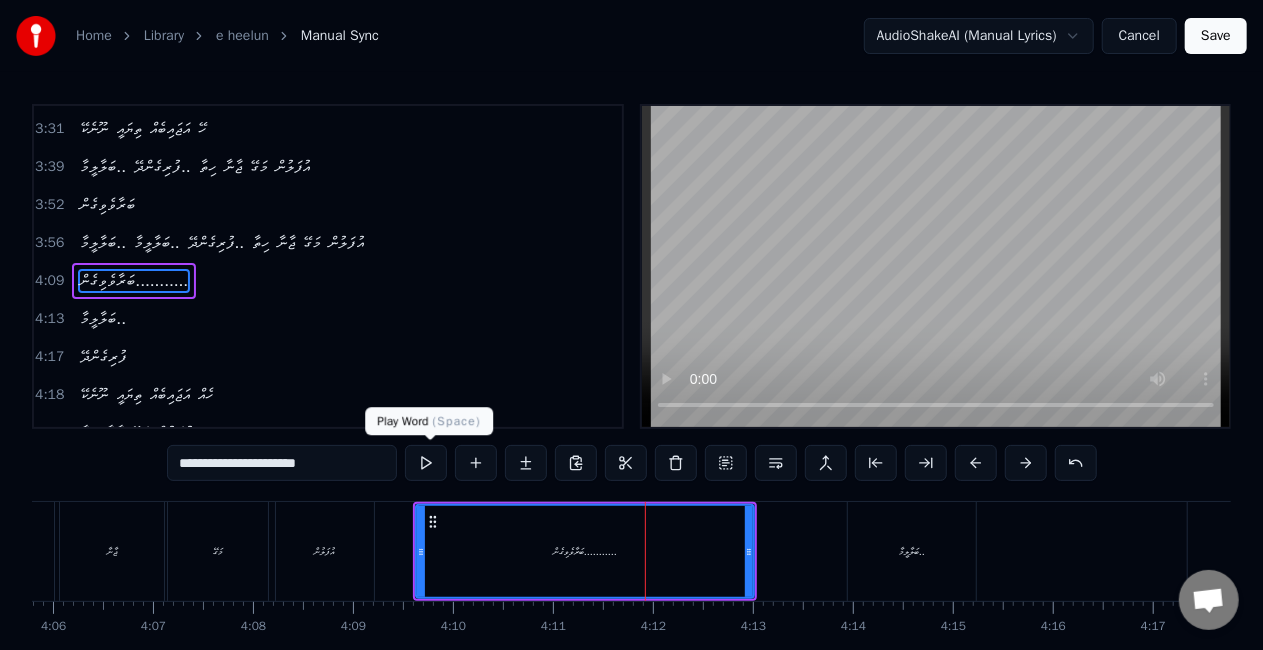 click at bounding box center [426, 463] 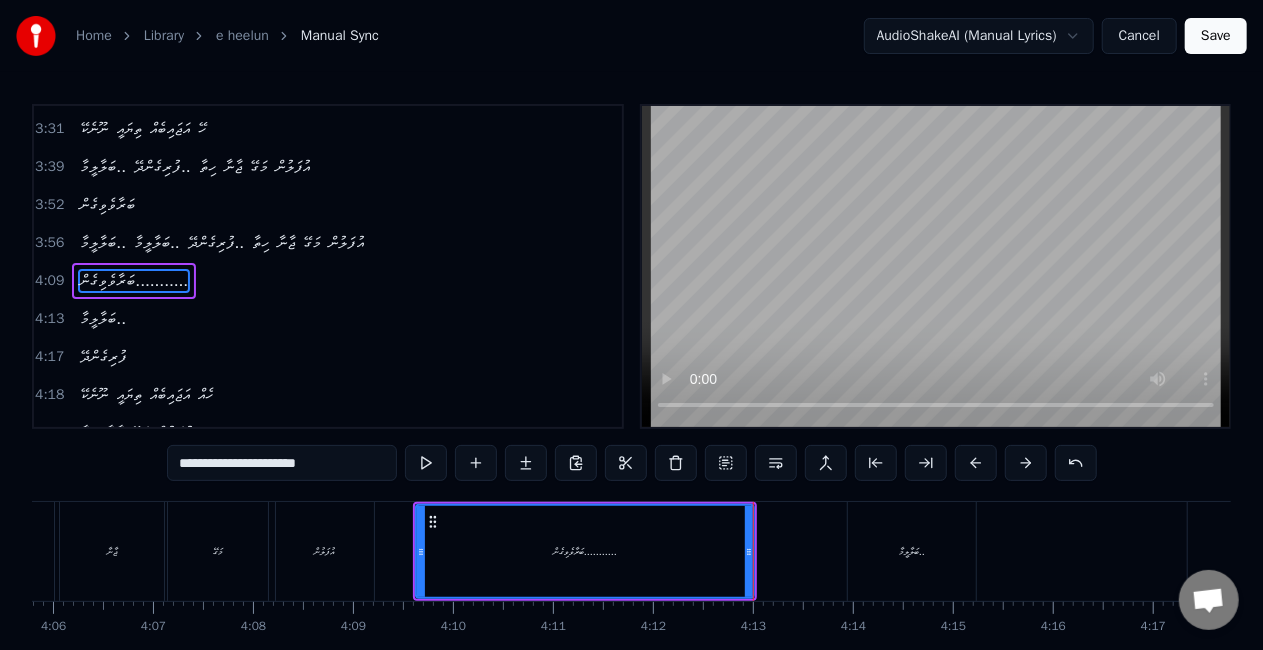 click on "ބަލާލީމާ.." at bounding box center [912, 551] 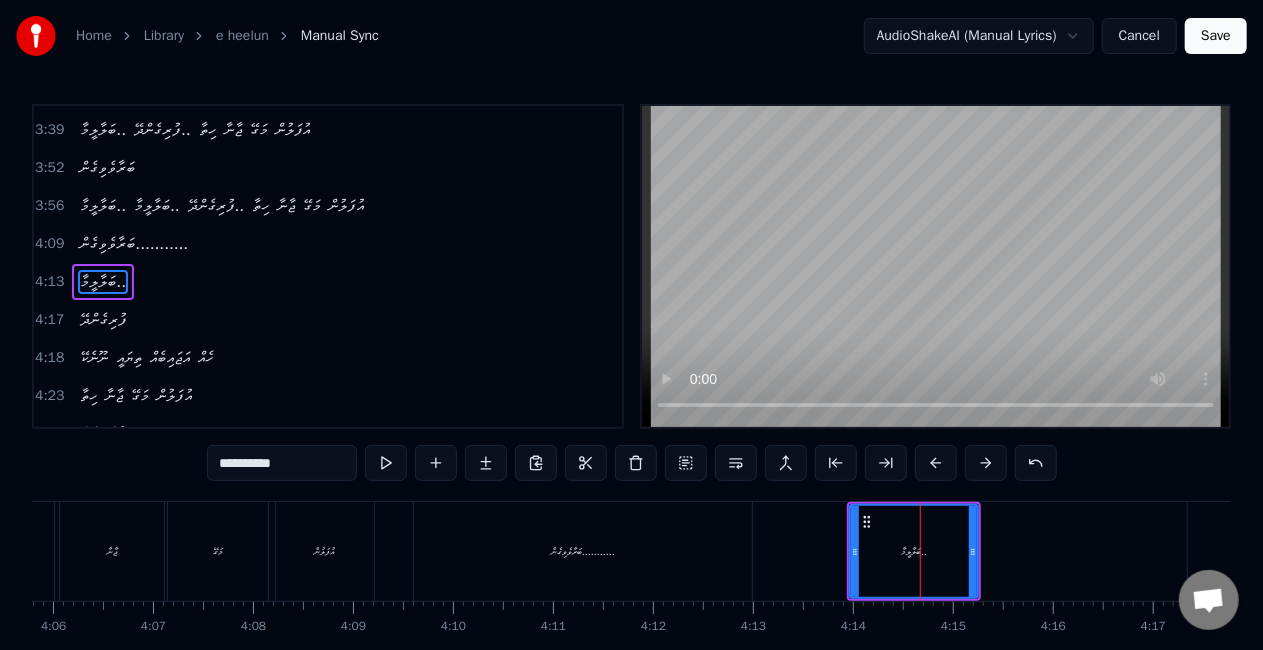 scroll, scrollTop: 642, scrollLeft: 0, axis: vertical 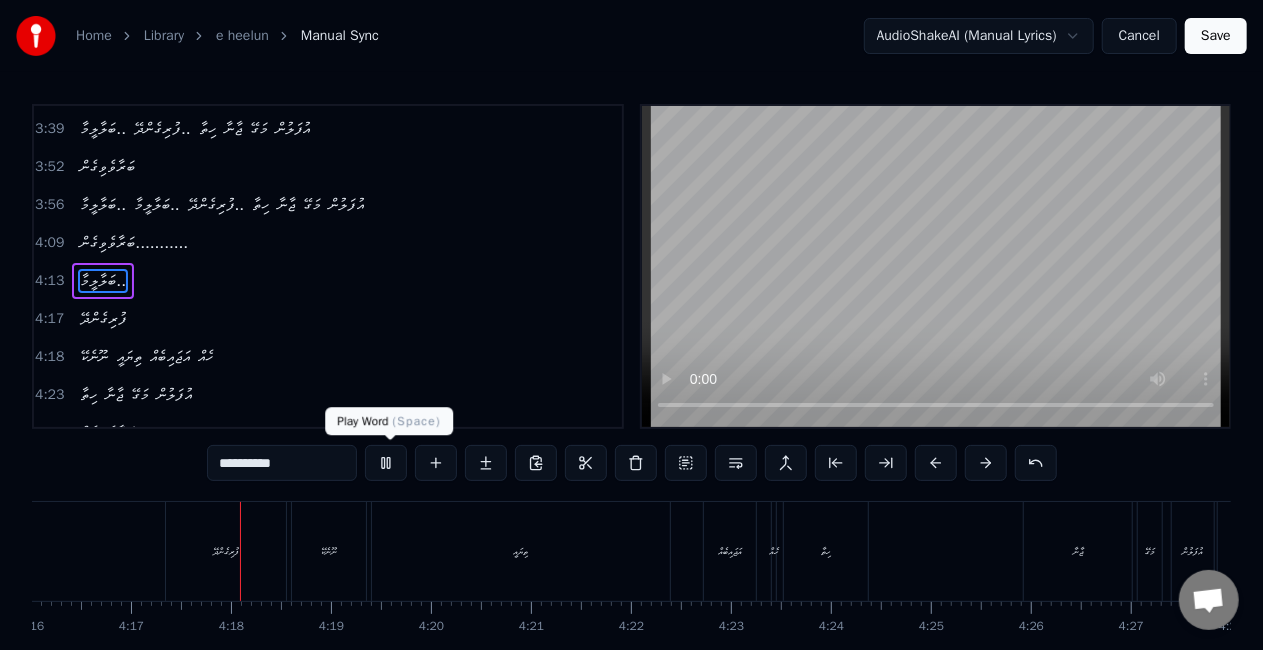 click at bounding box center [386, 463] 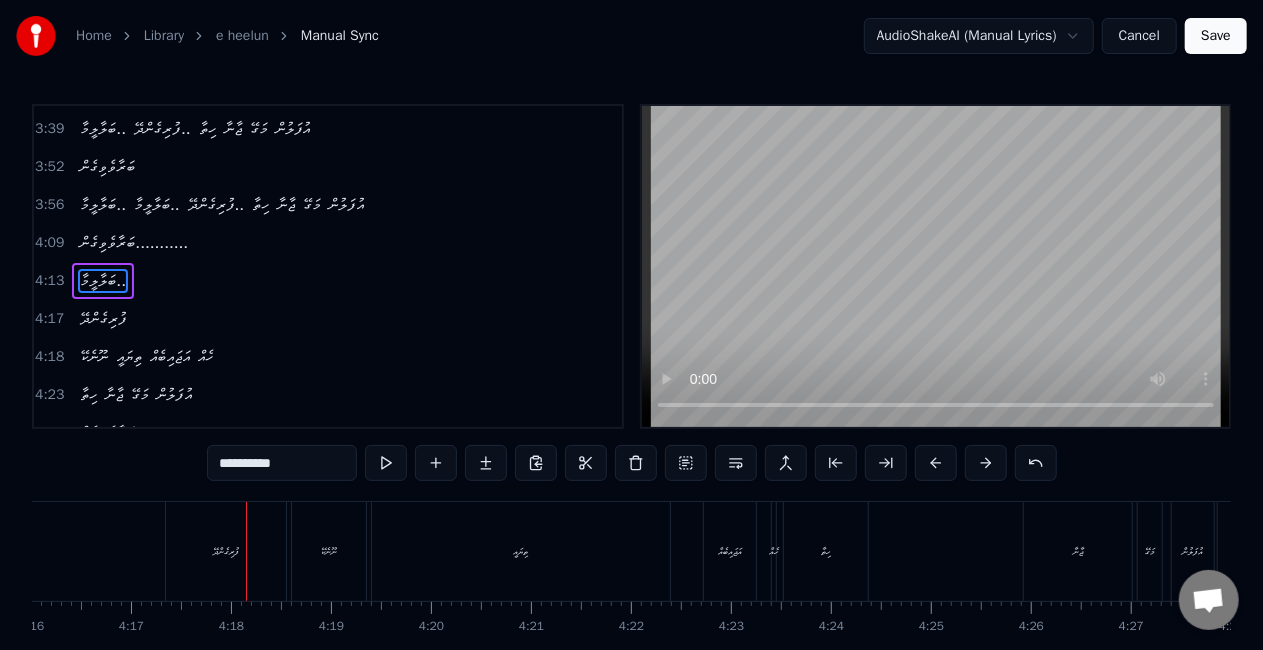 scroll, scrollTop: 102, scrollLeft: 0, axis: vertical 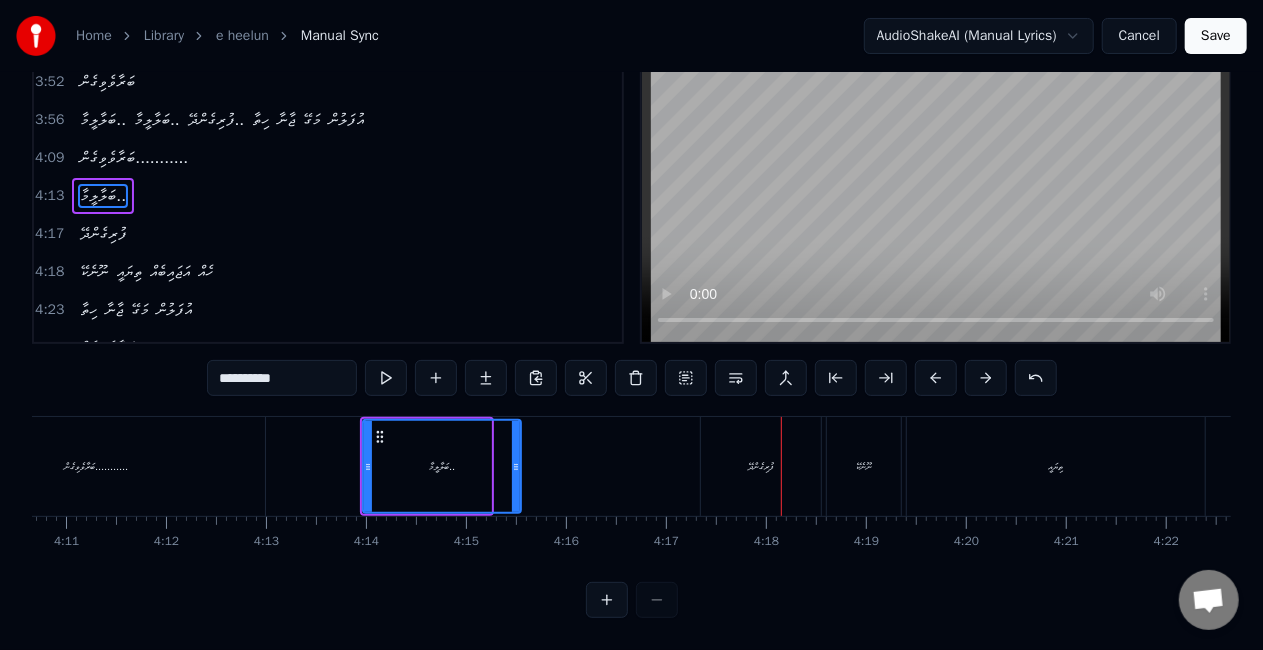 drag, startPoint x: 488, startPoint y: 460, endPoint x: 518, endPoint y: 461, distance: 30.016663 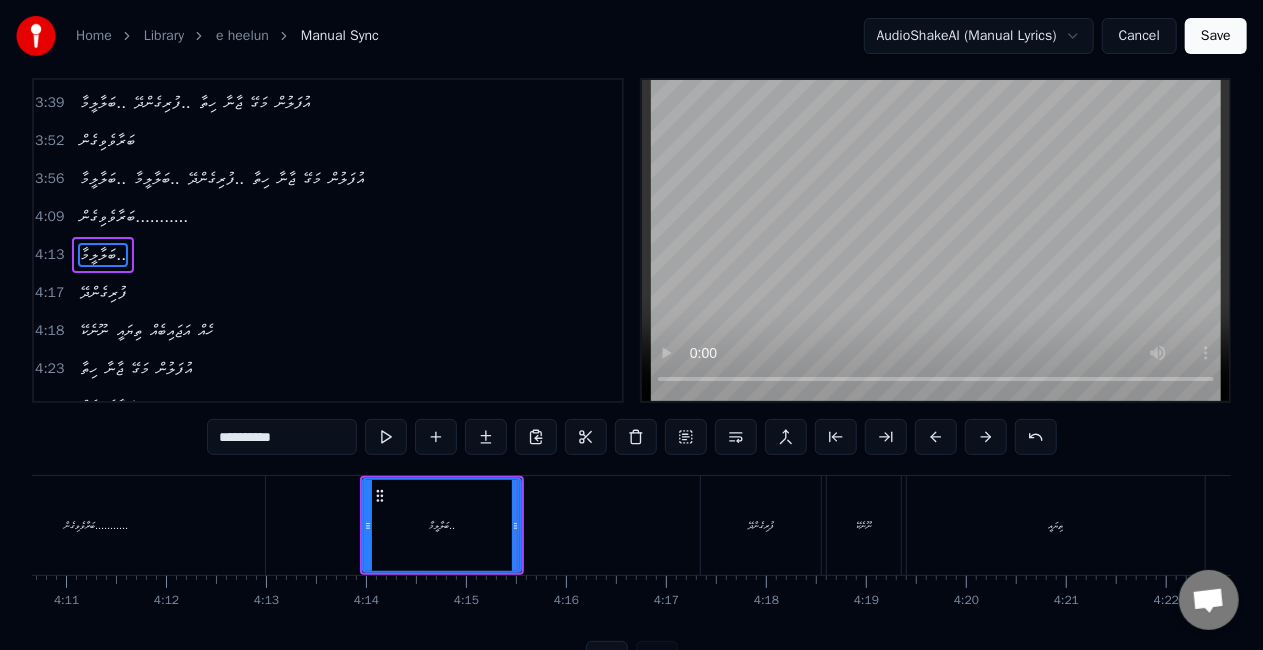 scroll, scrollTop: 0, scrollLeft: 0, axis: both 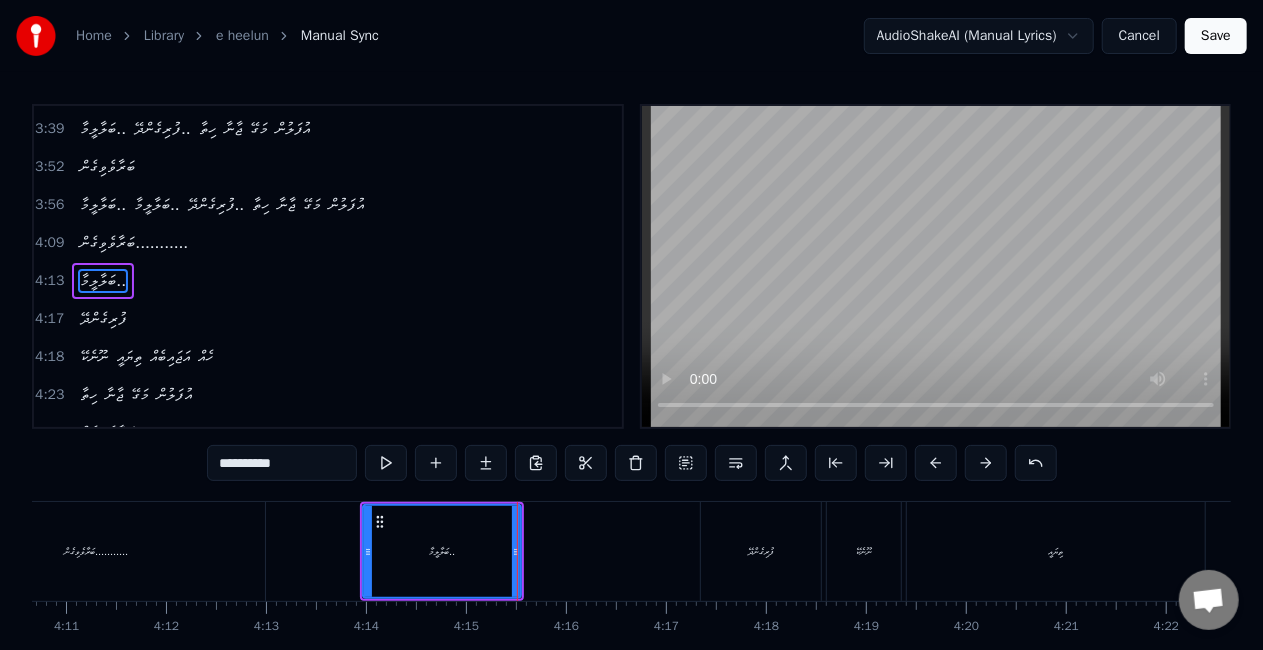 click on "**********" at bounding box center (282, 463) 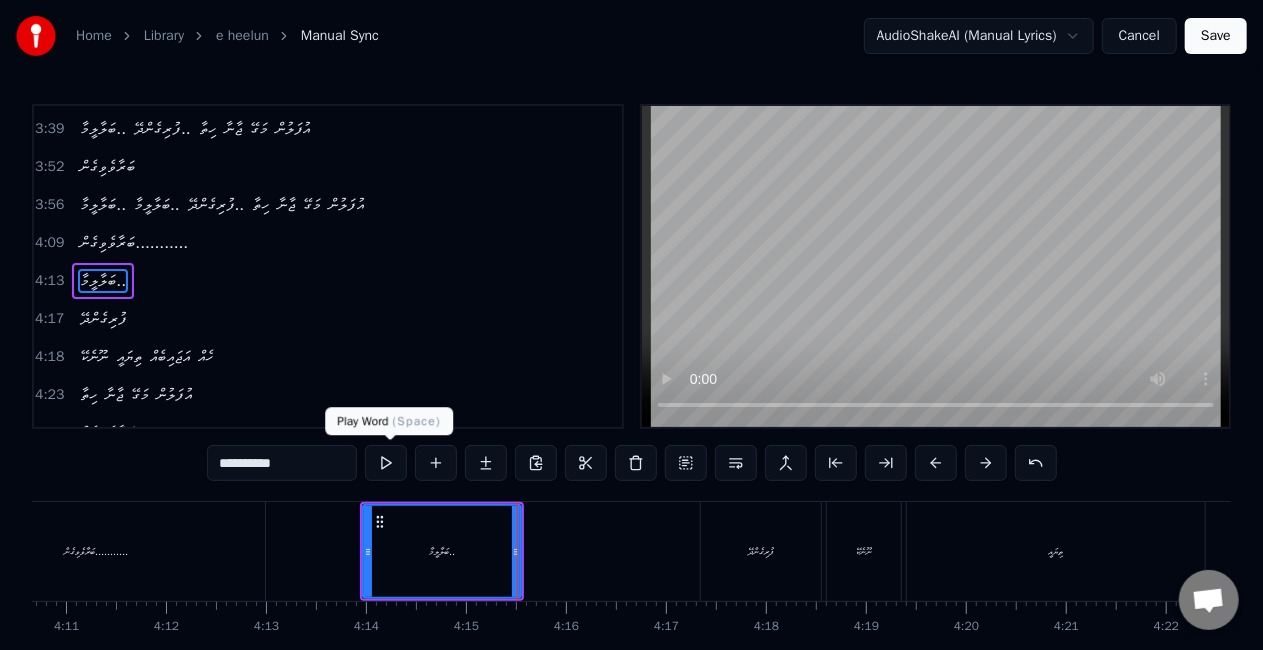 click at bounding box center (386, 463) 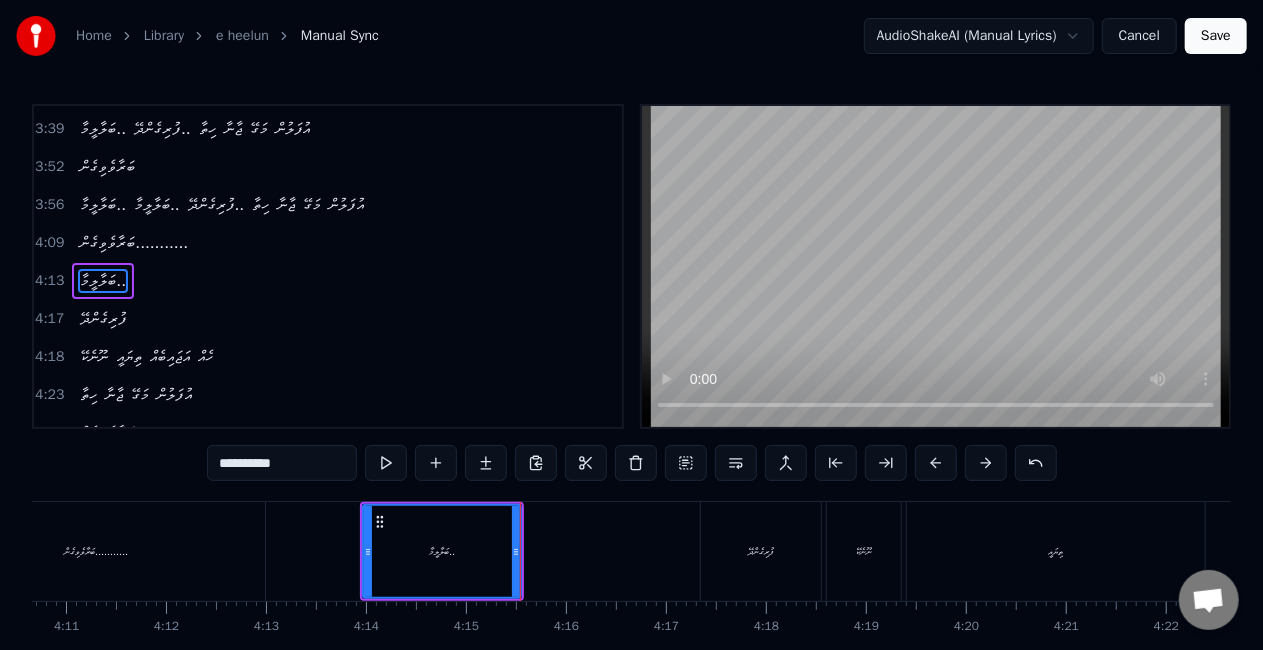 click on "**********" at bounding box center [282, 463] 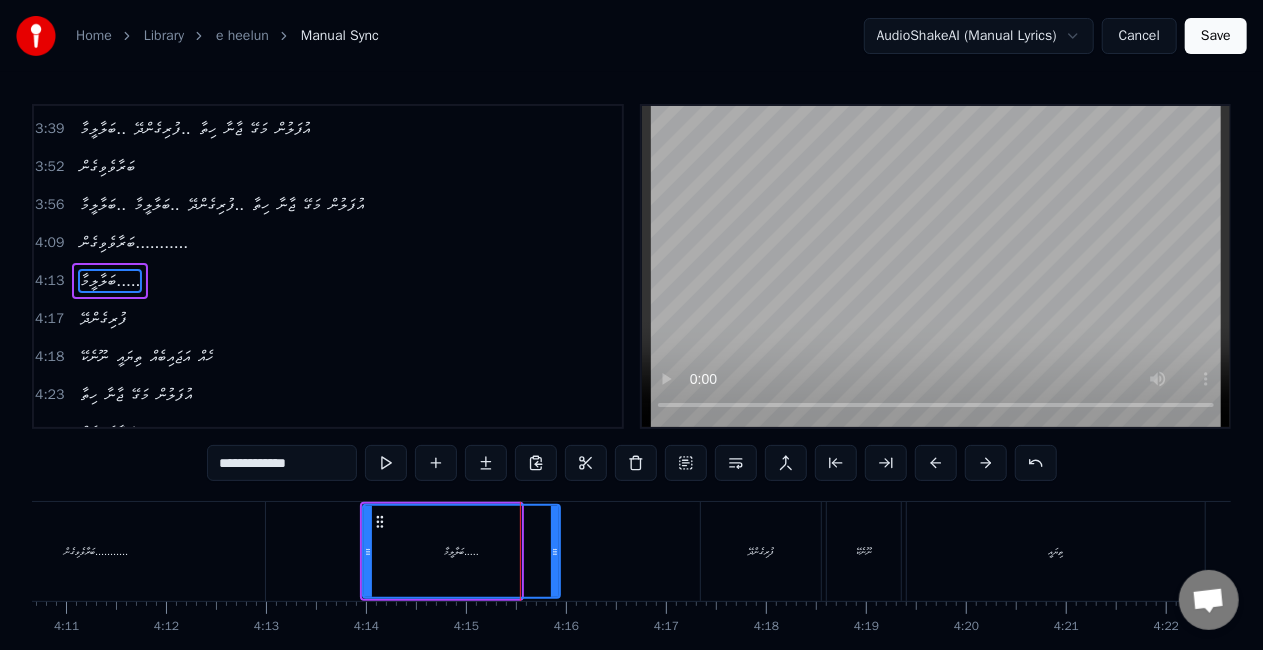 drag, startPoint x: 516, startPoint y: 561, endPoint x: 555, endPoint y: 560, distance: 39.012817 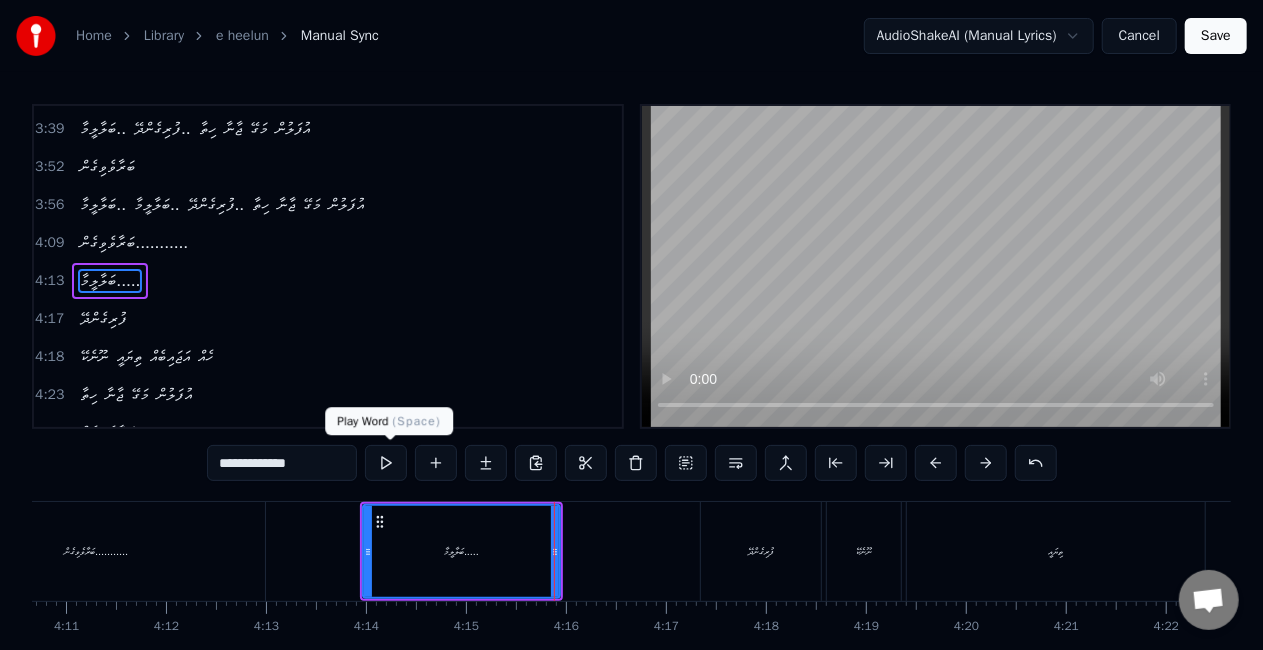 click at bounding box center [386, 463] 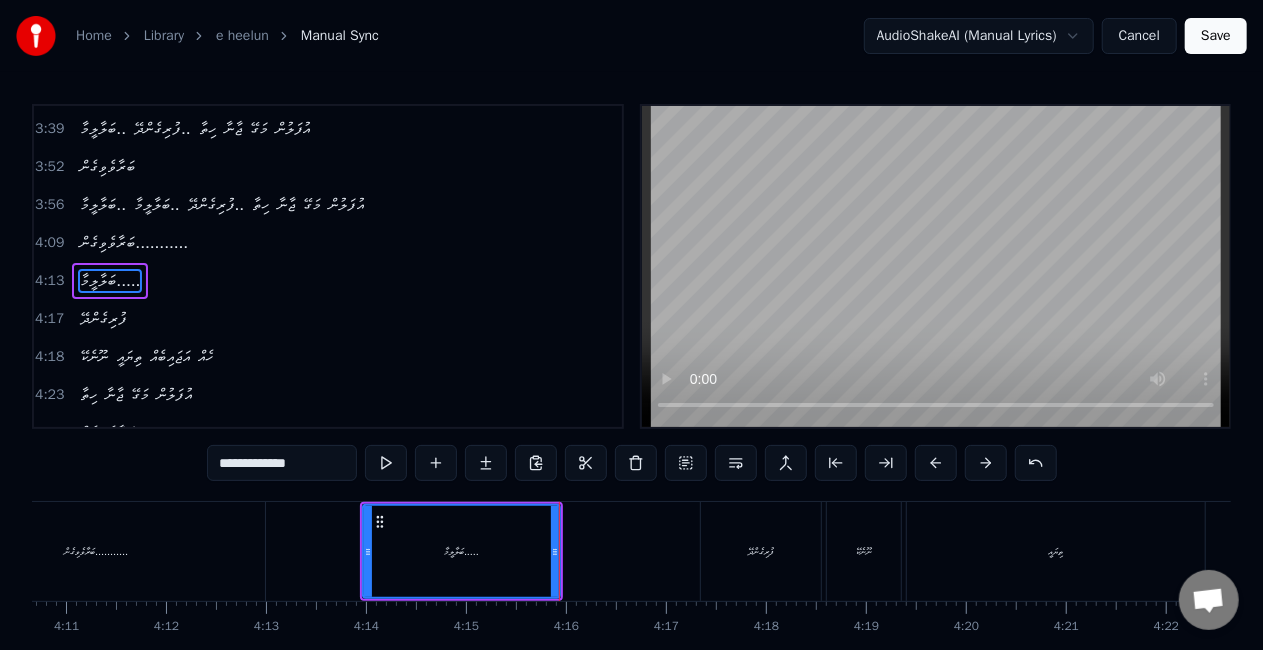 click on "ފުރިގެންދޭ" at bounding box center (761, 551) 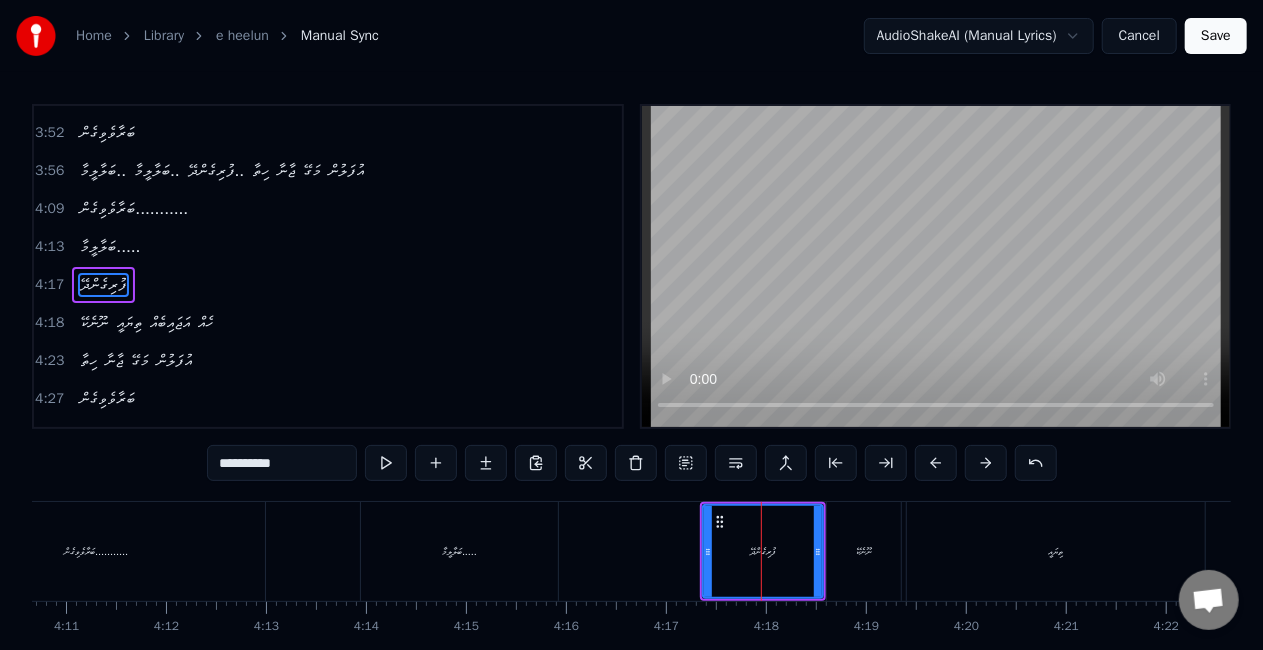 scroll, scrollTop: 679, scrollLeft: 0, axis: vertical 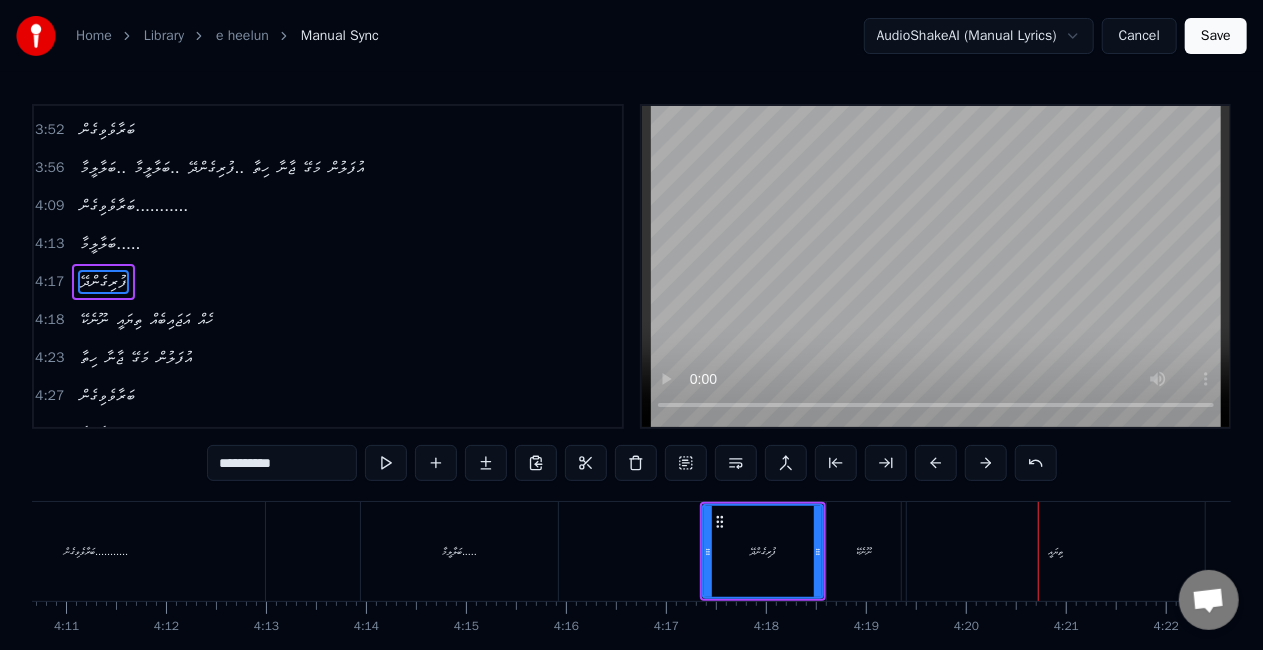 click on "ނޫނެކޭ" at bounding box center [864, 551] 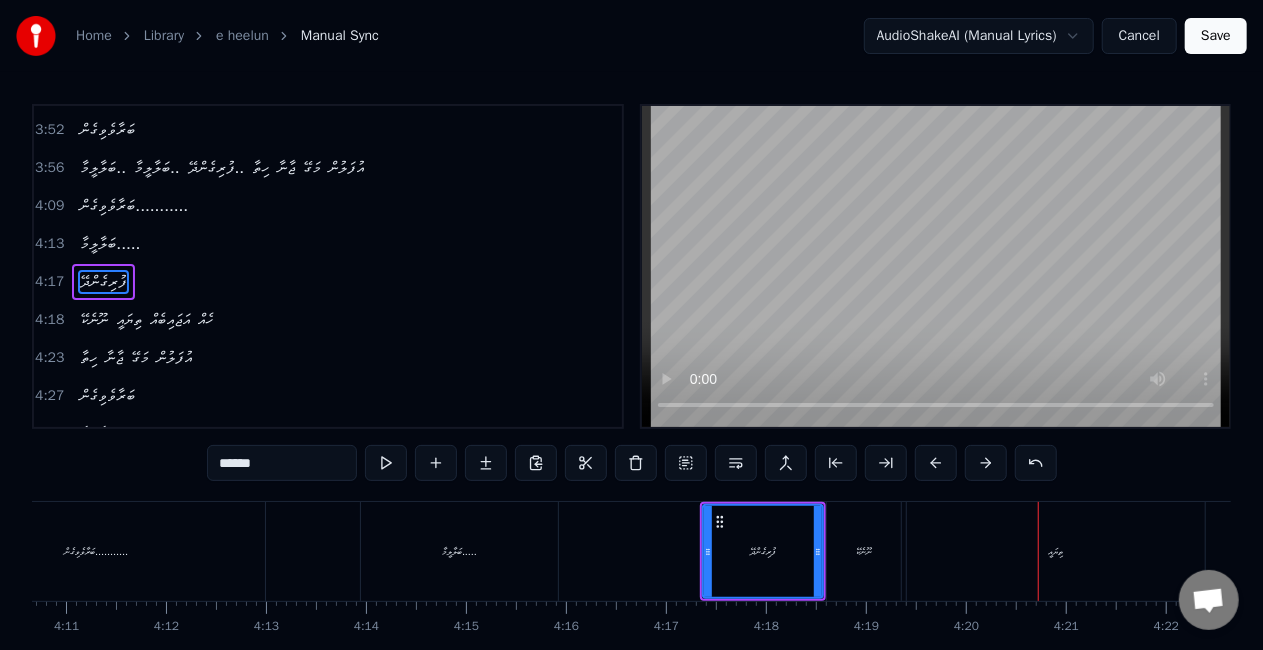 scroll, scrollTop: 686, scrollLeft: 0, axis: vertical 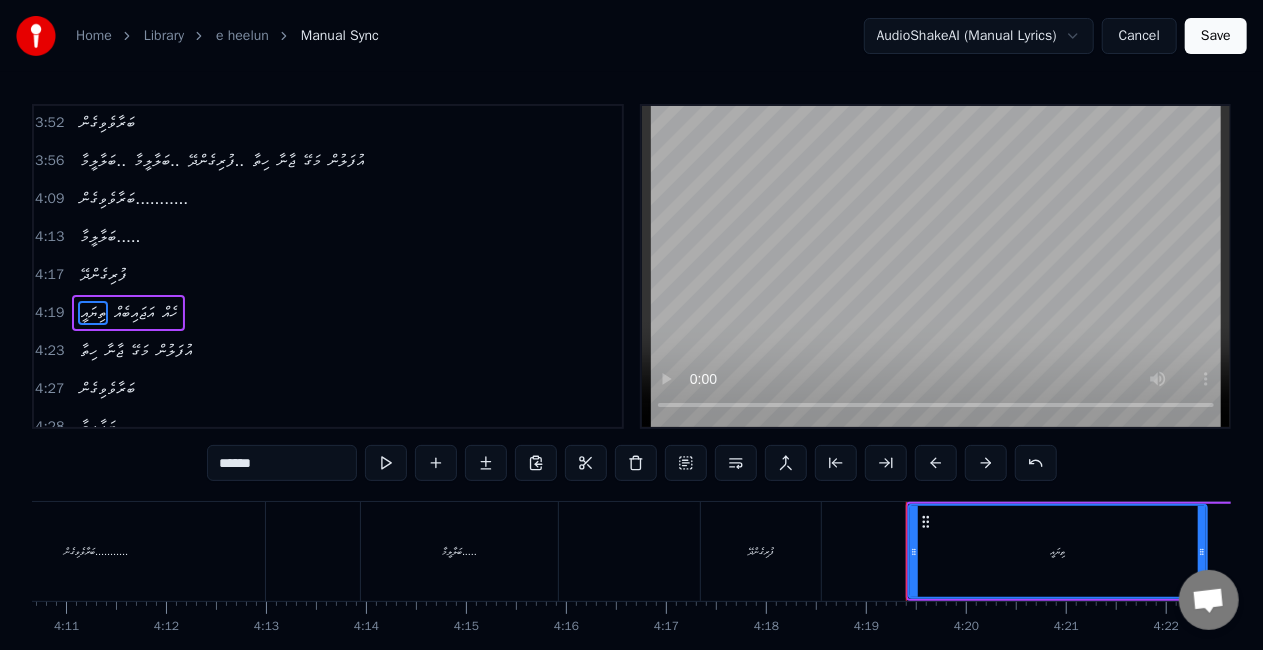click on "ފުރިގެންދޭ" at bounding box center (761, 551) 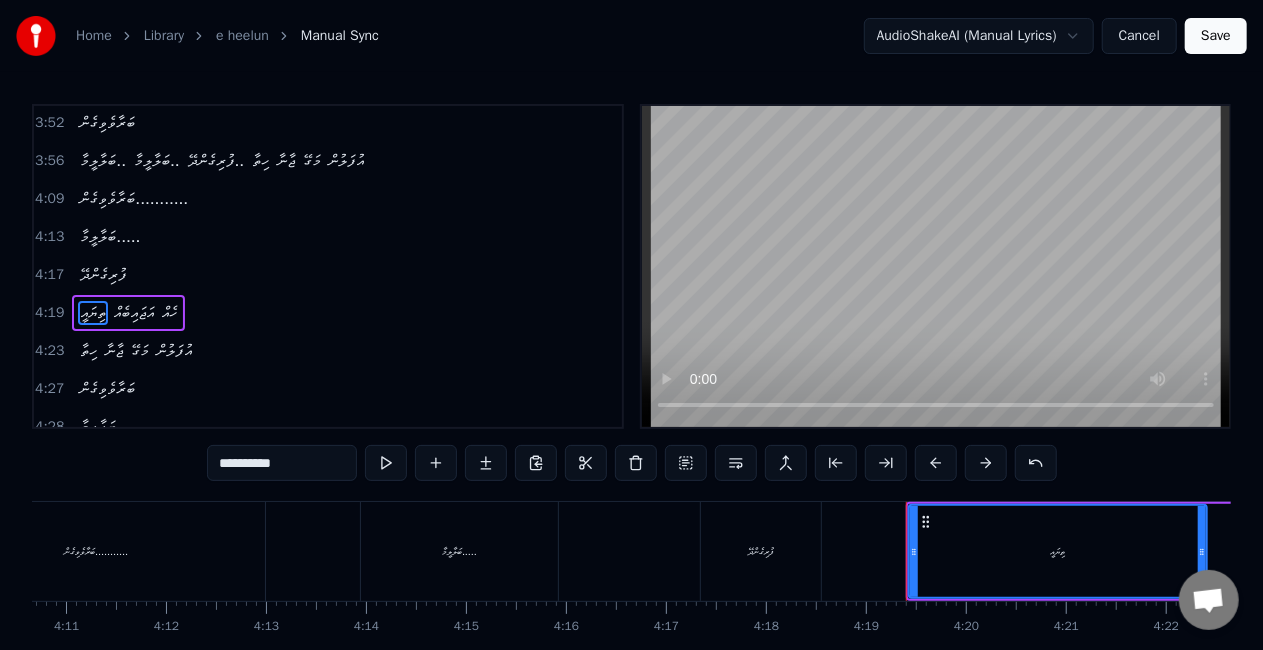 scroll, scrollTop: 679, scrollLeft: 0, axis: vertical 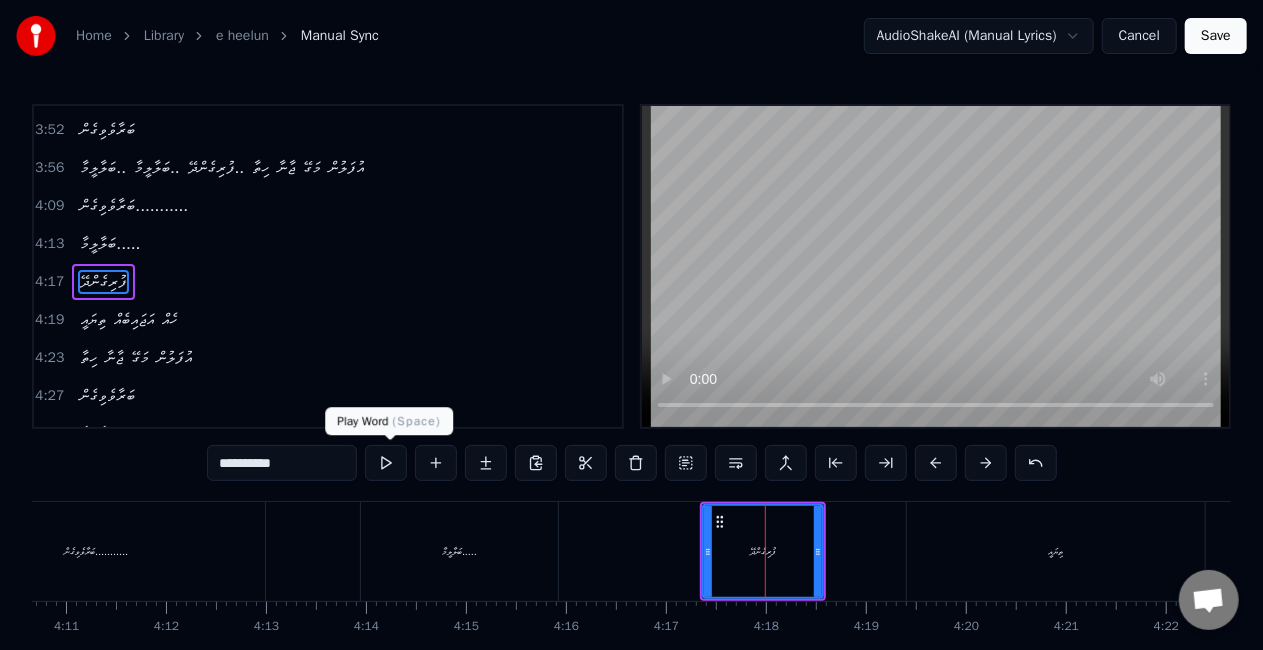 click at bounding box center (386, 463) 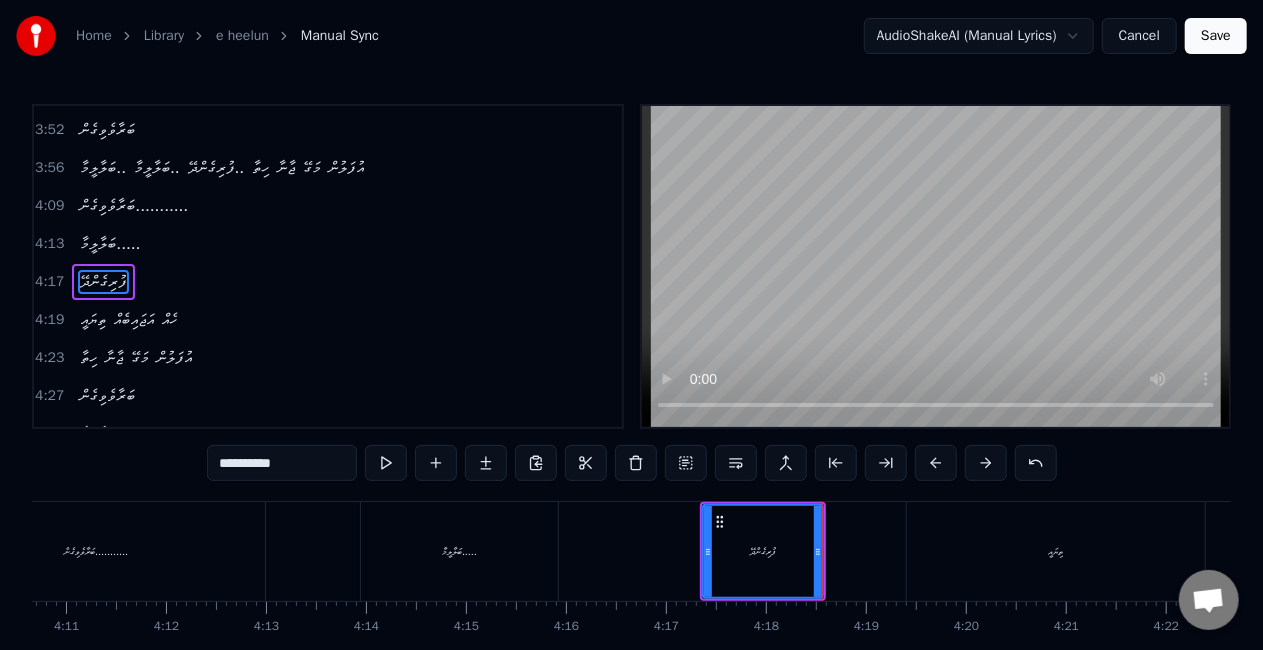 click on "ފުރިގެންދޭ" at bounding box center (763, 551) 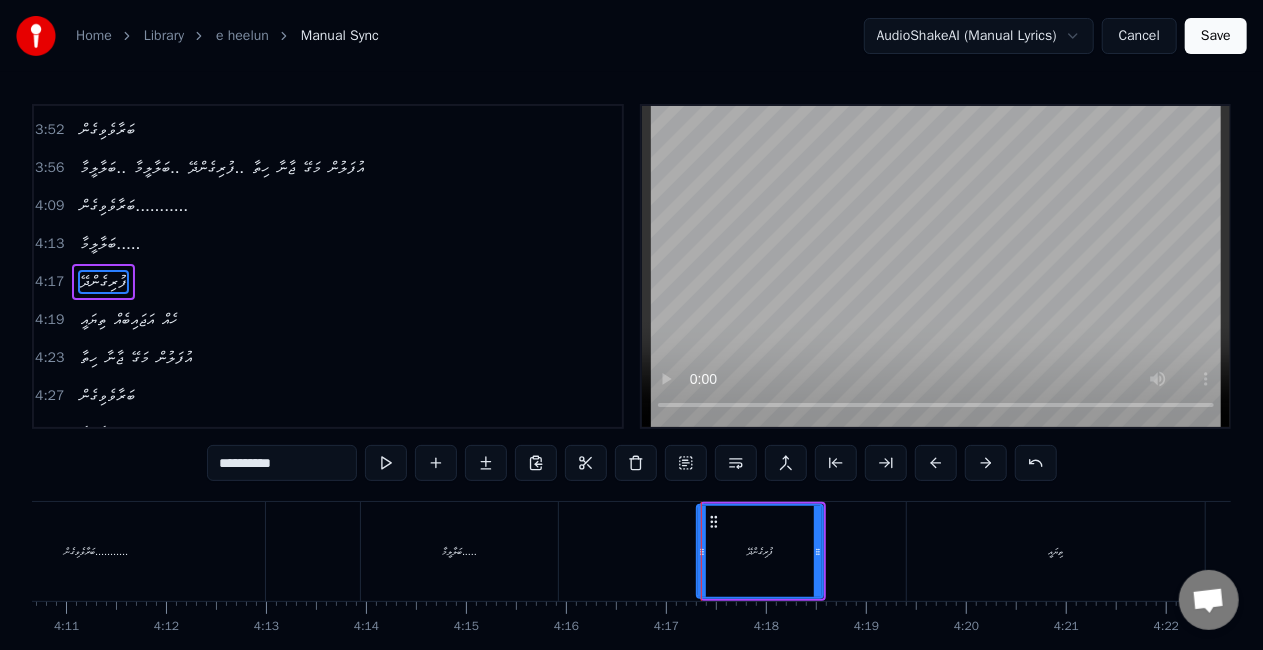 drag, startPoint x: 708, startPoint y: 562, endPoint x: 698, endPoint y: 560, distance: 10.198039 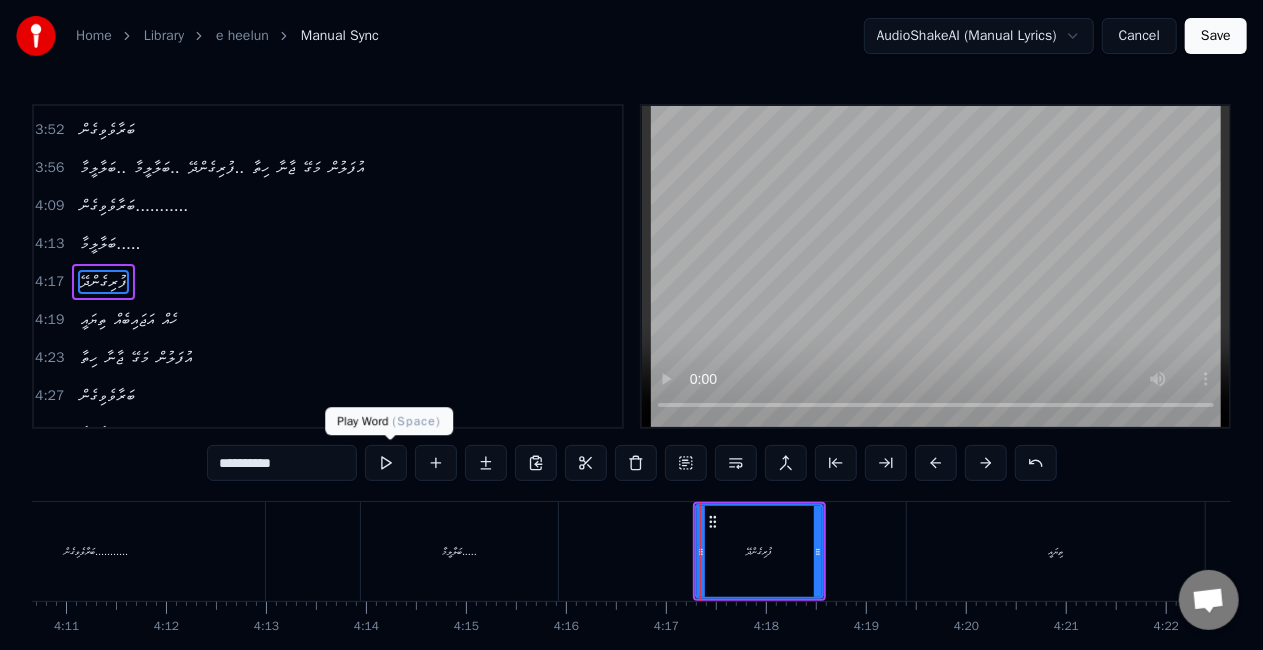 click at bounding box center (386, 463) 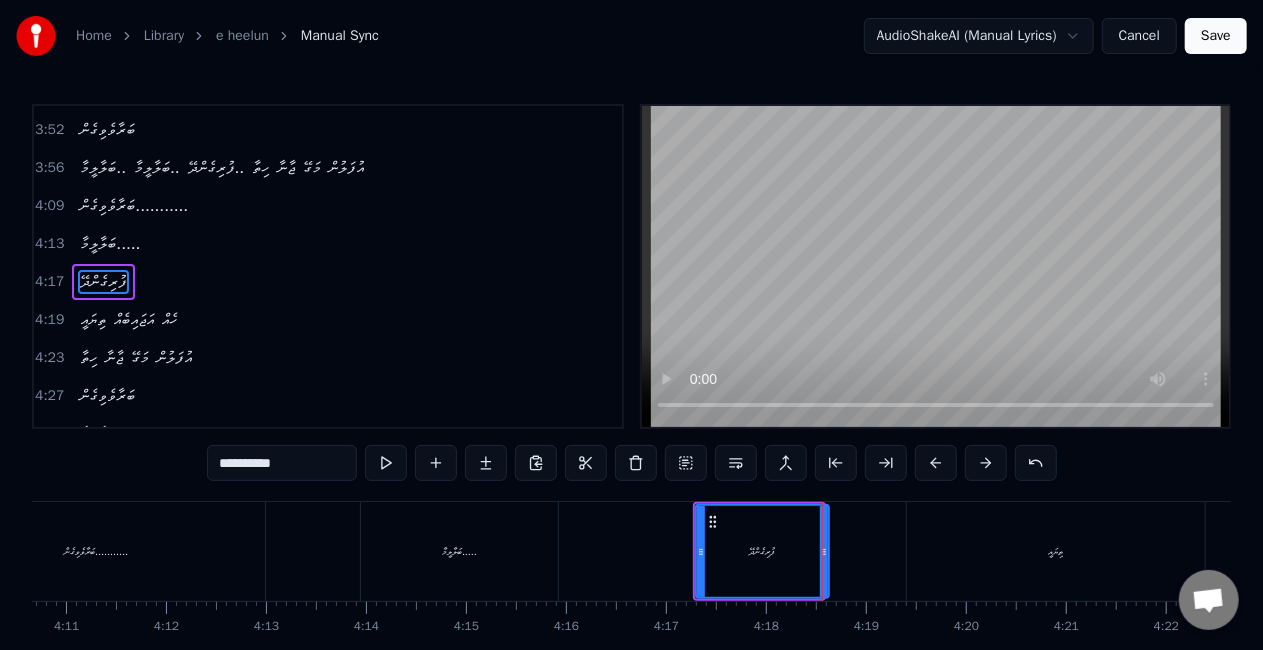 click at bounding box center (824, 551) 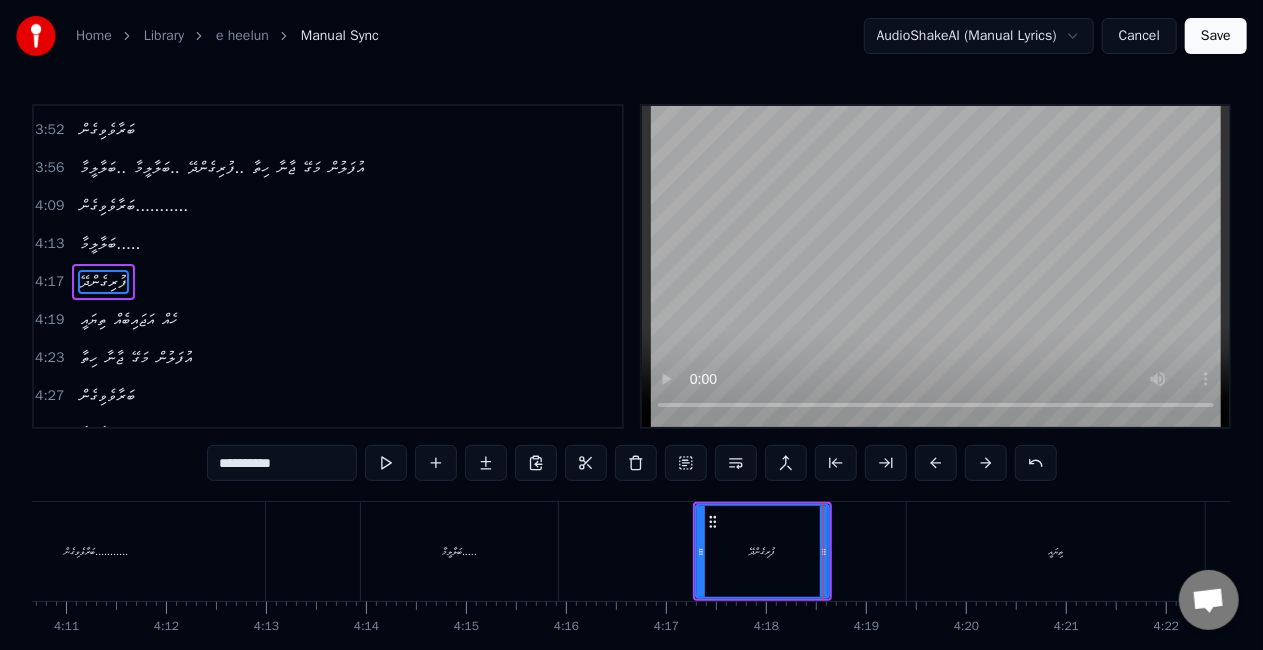 click on "ފުރިގެންދޭ" at bounding box center [762, 551] 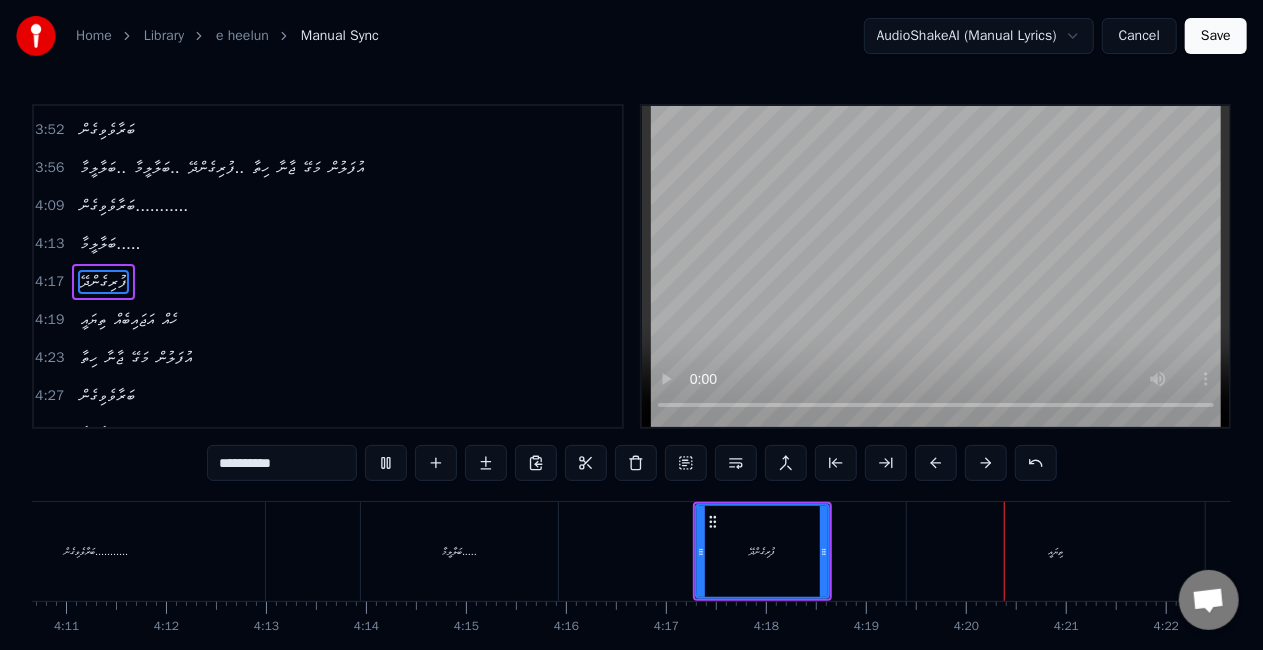 click on "ފުރިގެންދޭ" at bounding box center (763, 551) 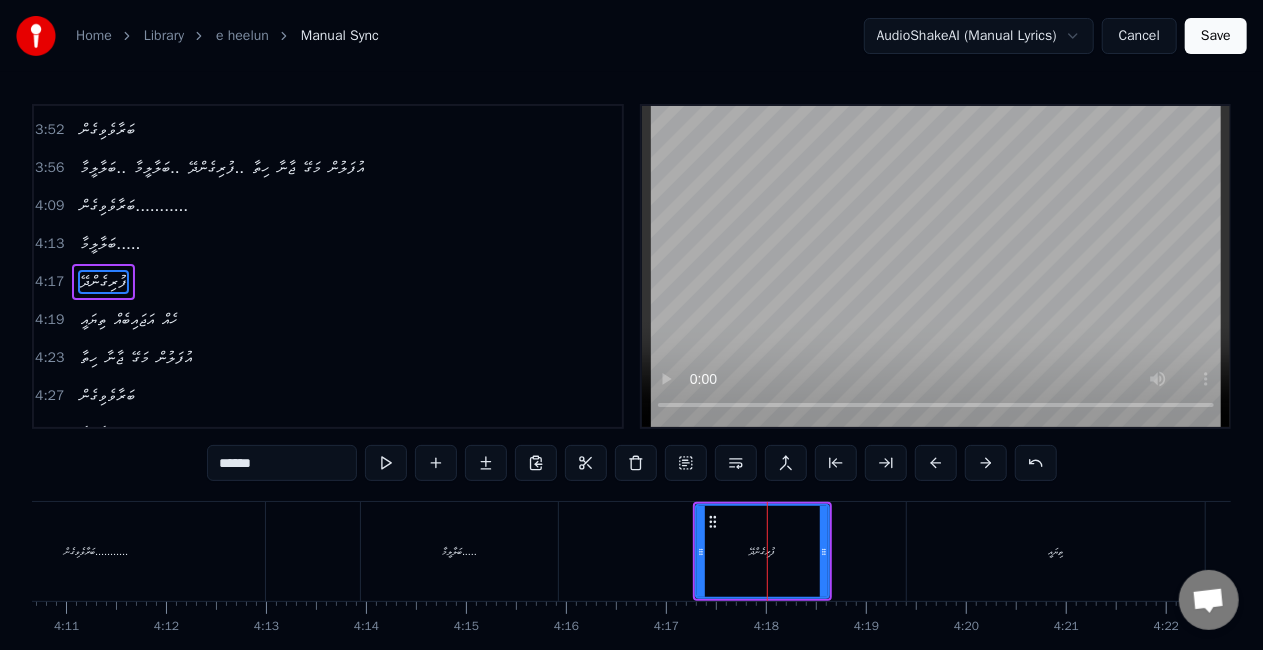 scroll, scrollTop: 649, scrollLeft: 0, axis: vertical 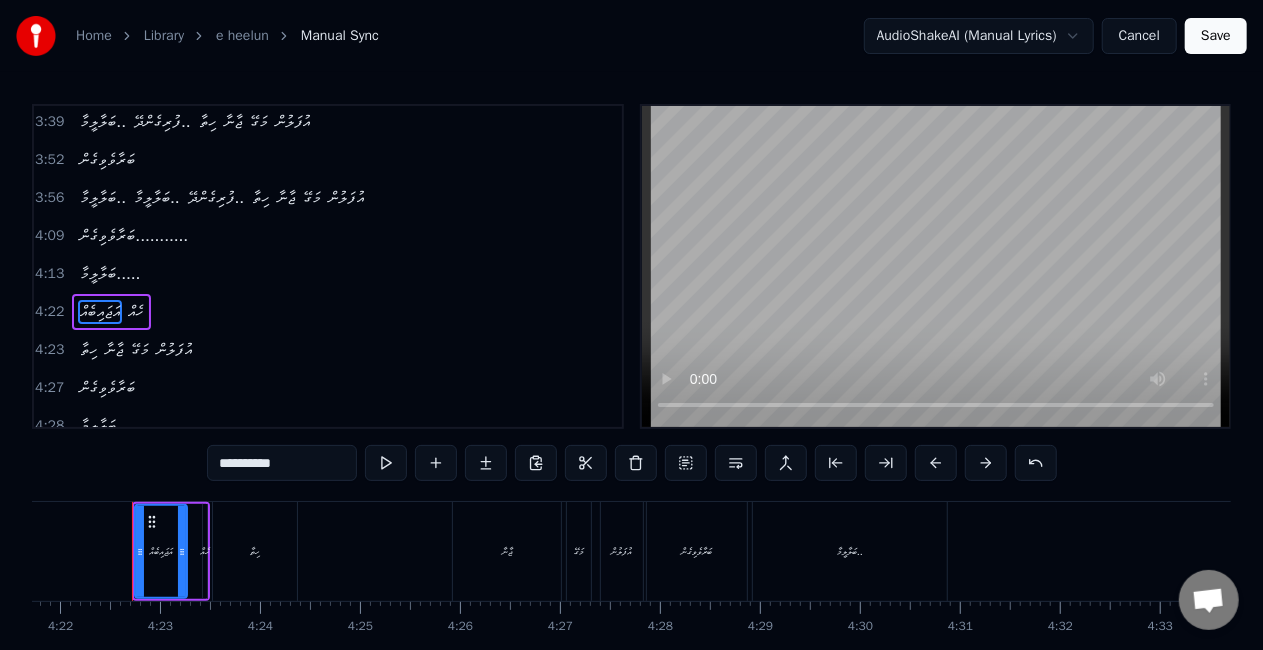 click on "އަޖައިބެއް" at bounding box center (161, 551) 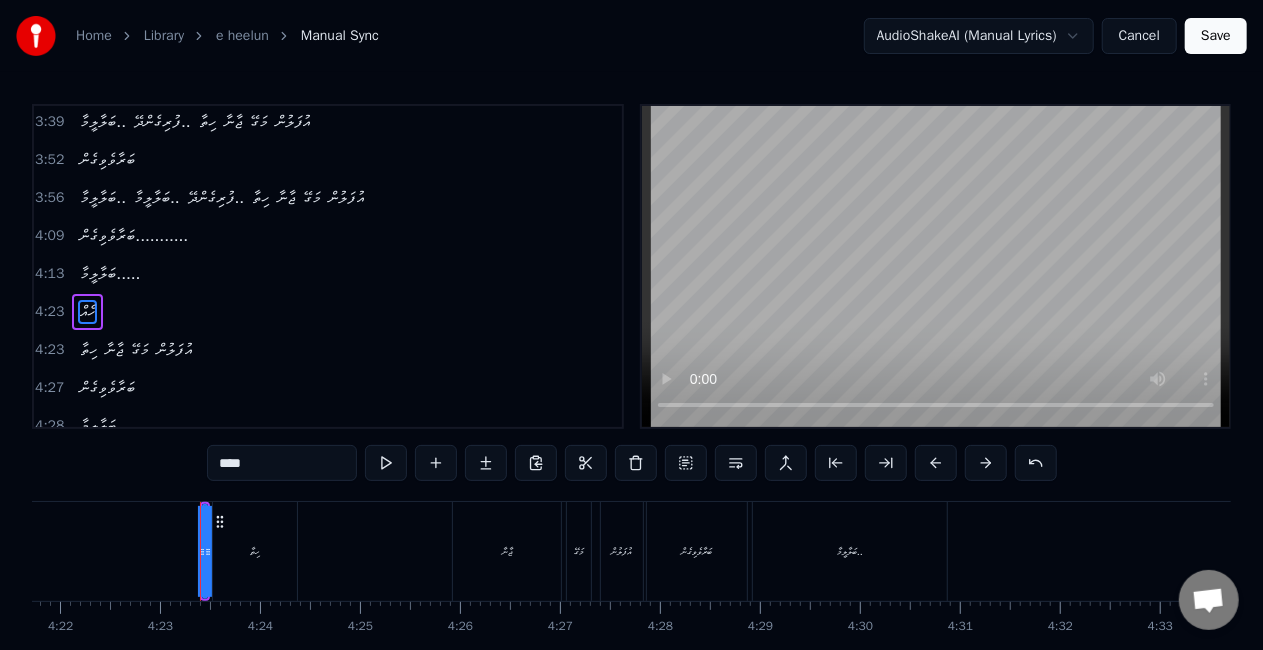 click 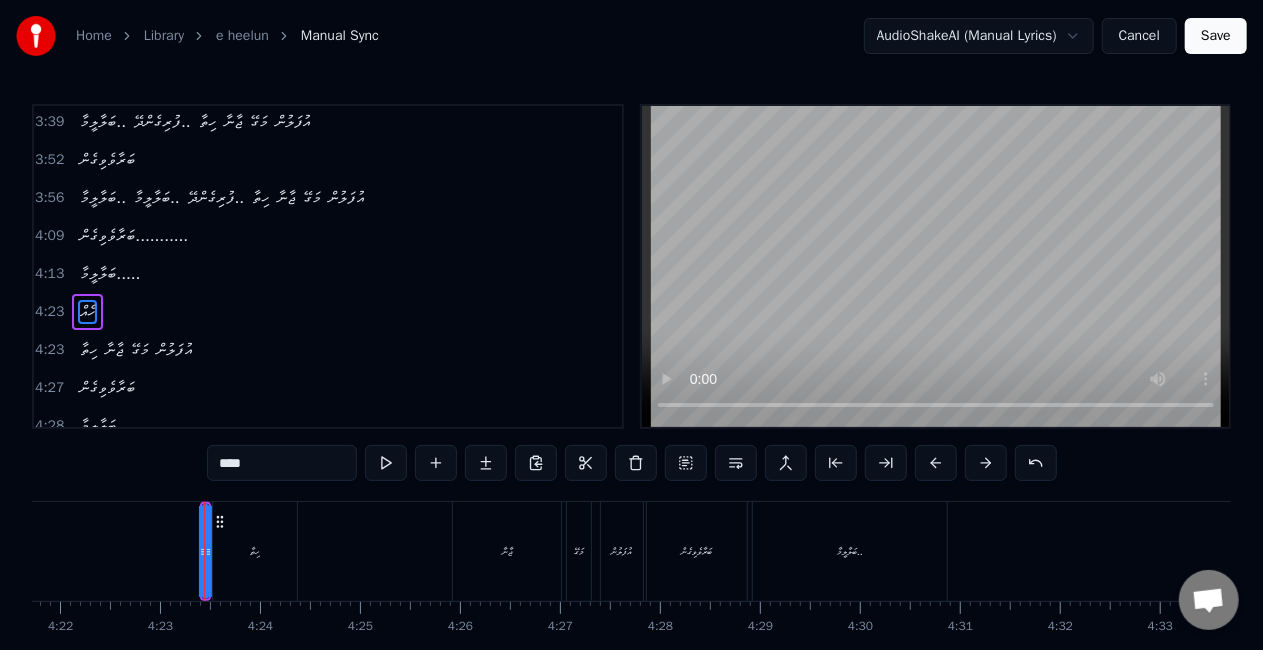 scroll, scrollTop: 612, scrollLeft: 0, axis: vertical 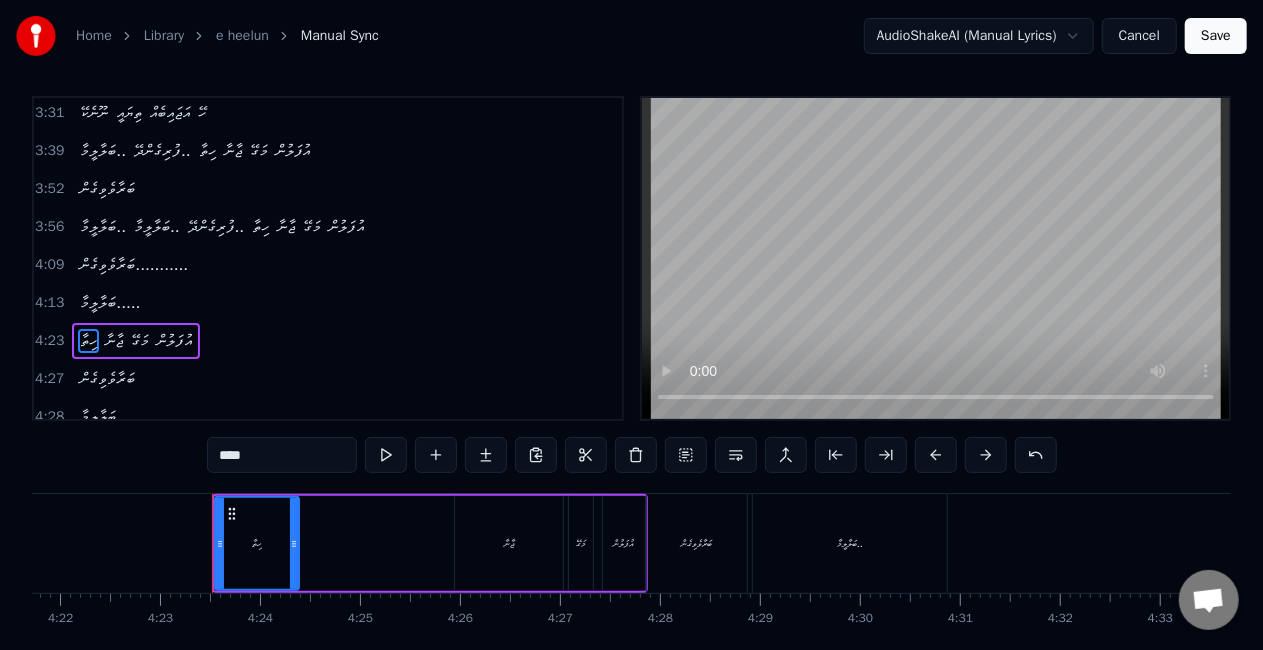 click on "ހިތާ" at bounding box center [257, 543] 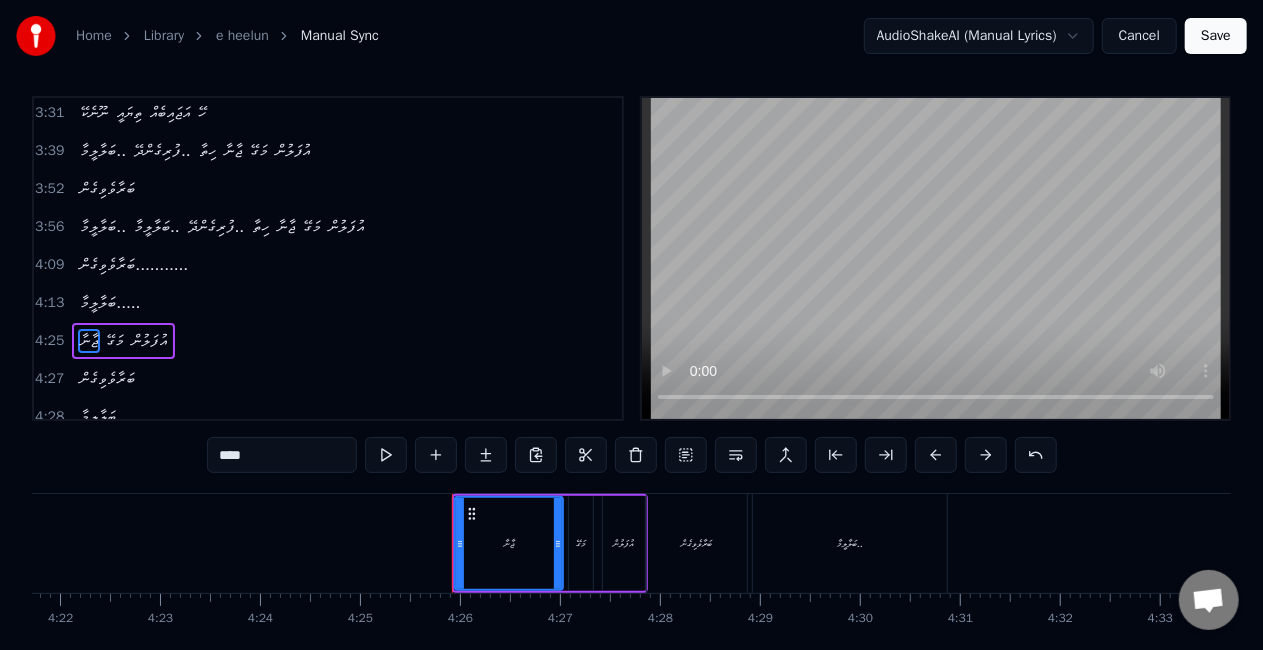click on "ޖާނާ" at bounding box center (509, 543) 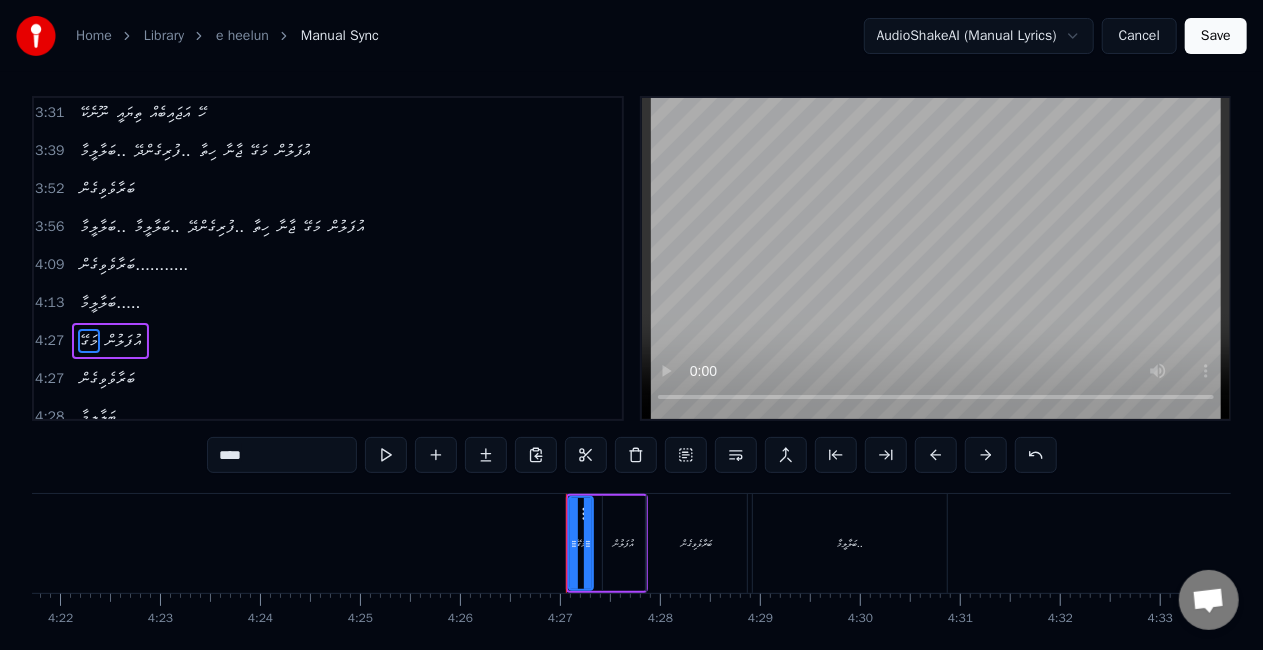 click at bounding box center [574, 543] 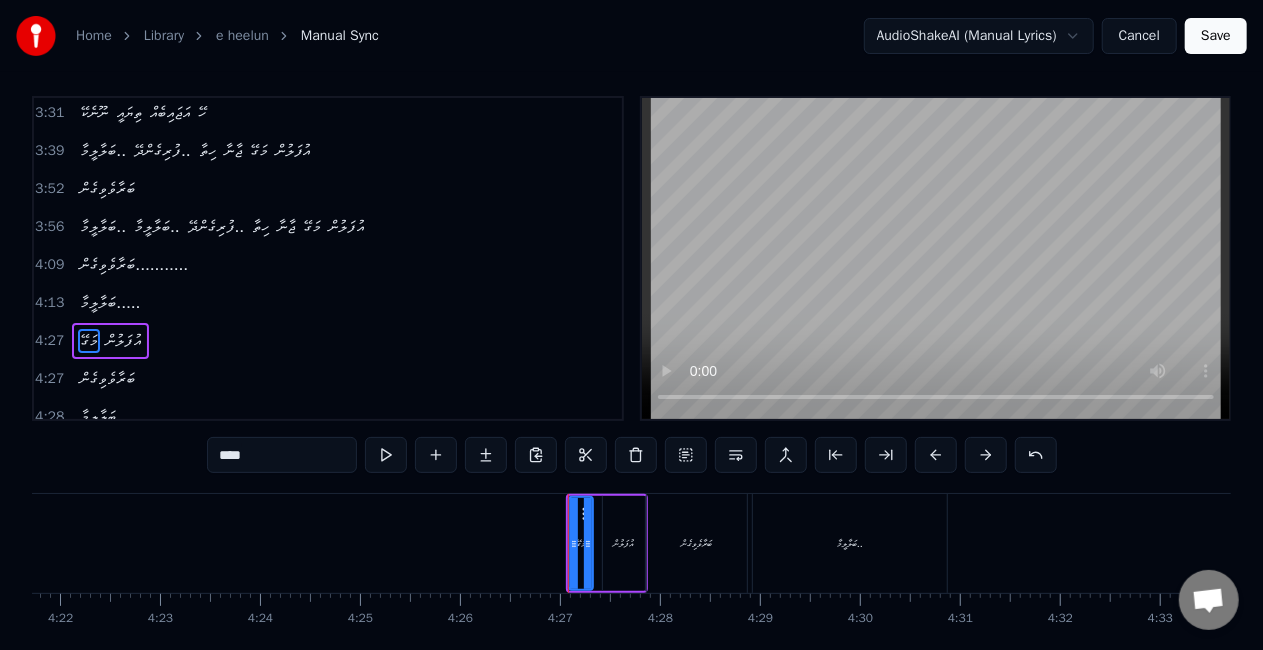 click on "މަގޭ" at bounding box center [581, 543] 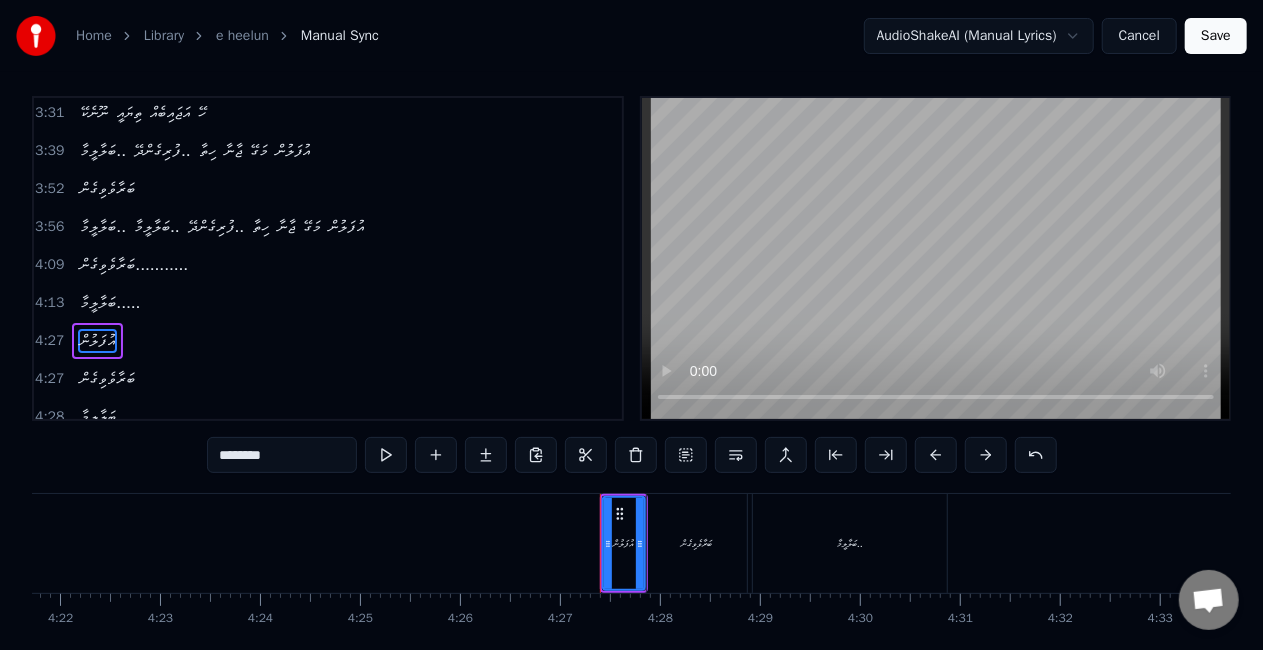 click on "އުފަލުން" at bounding box center (624, 543) 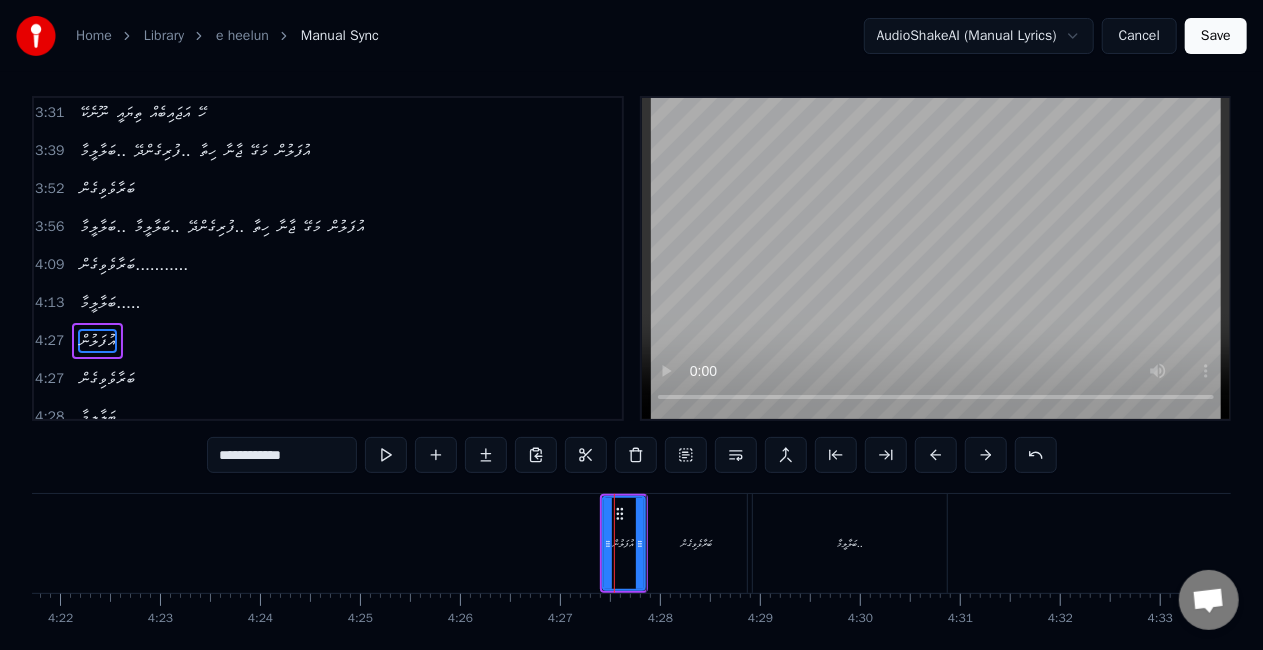 scroll, scrollTop: 46, scrollLeft: 0, axis: vertical 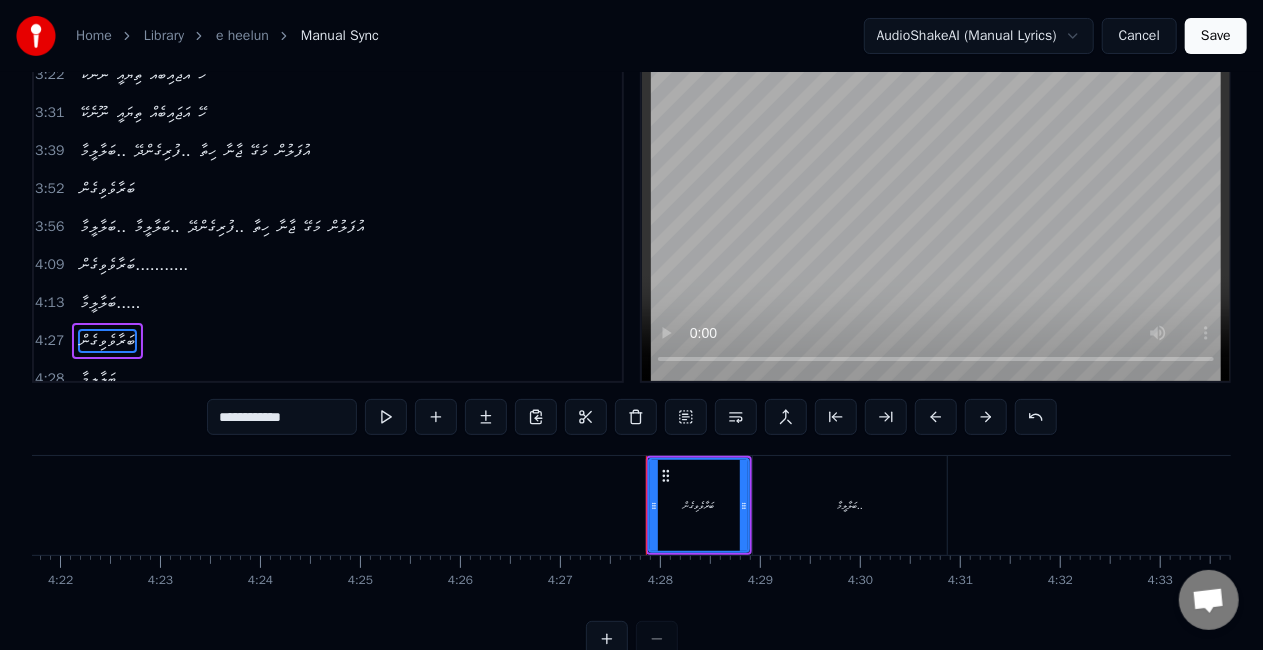 click on "ބަރާވެވިގެން" at bounding box center (699, 505) 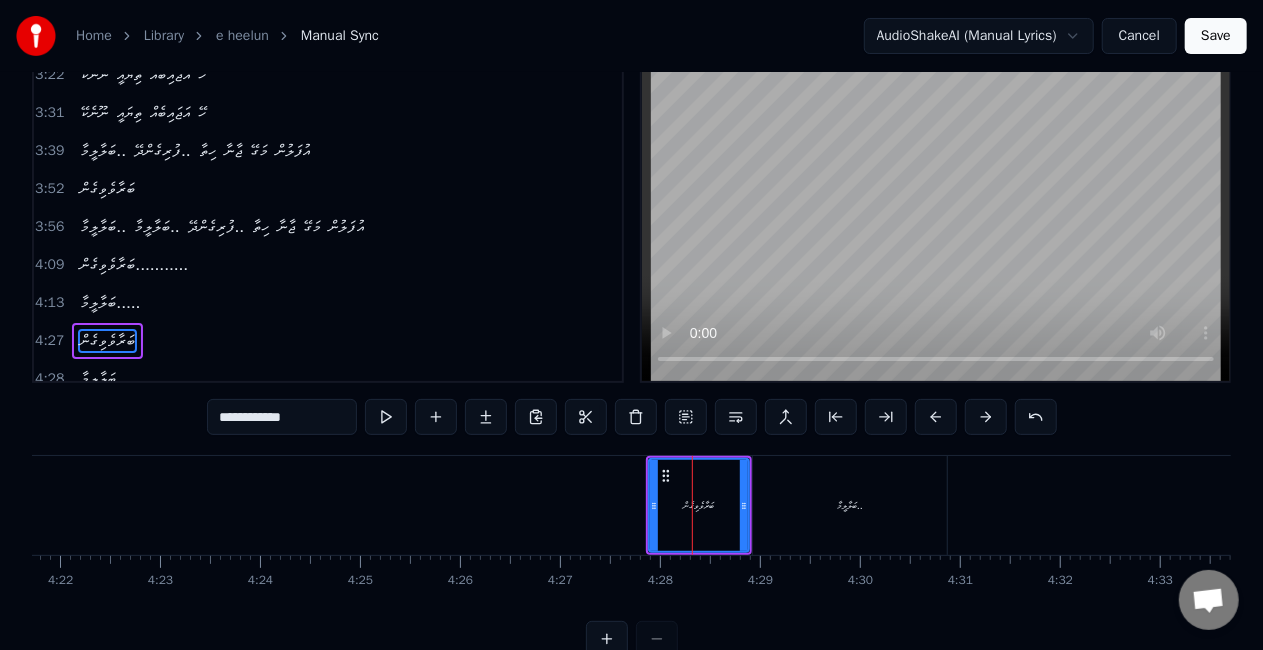 type on "**********" 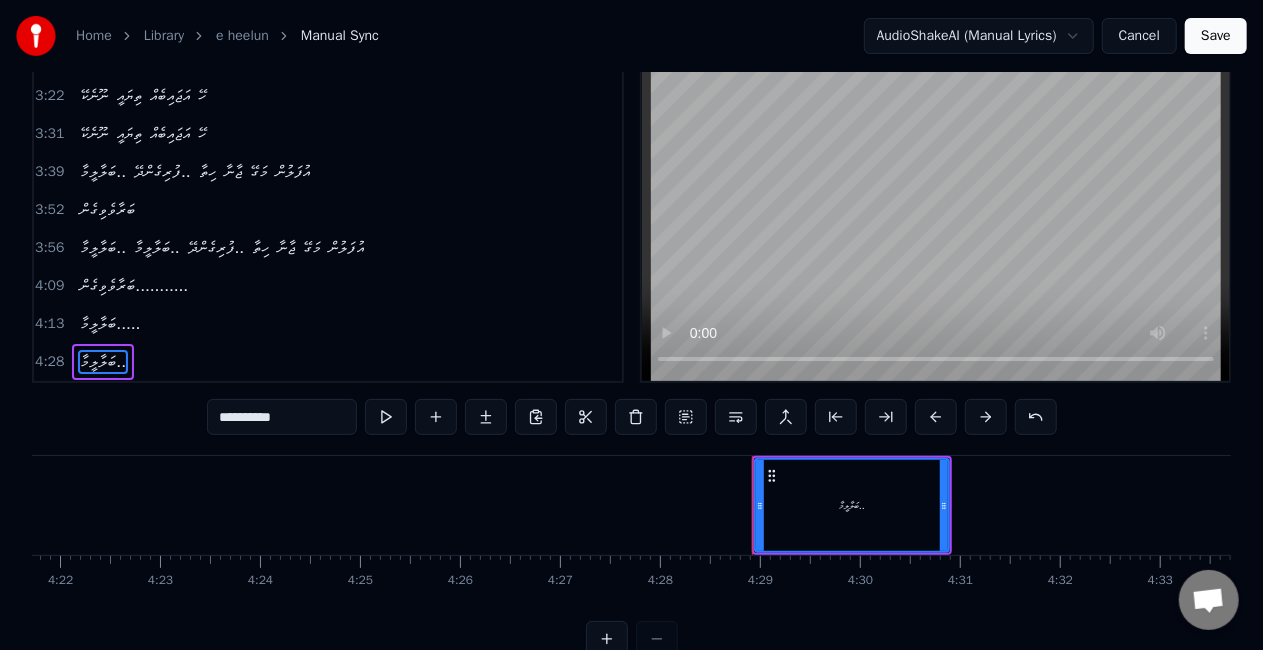 scroll, scrollTop: 537, scrollLeft: 0, axis: vertical 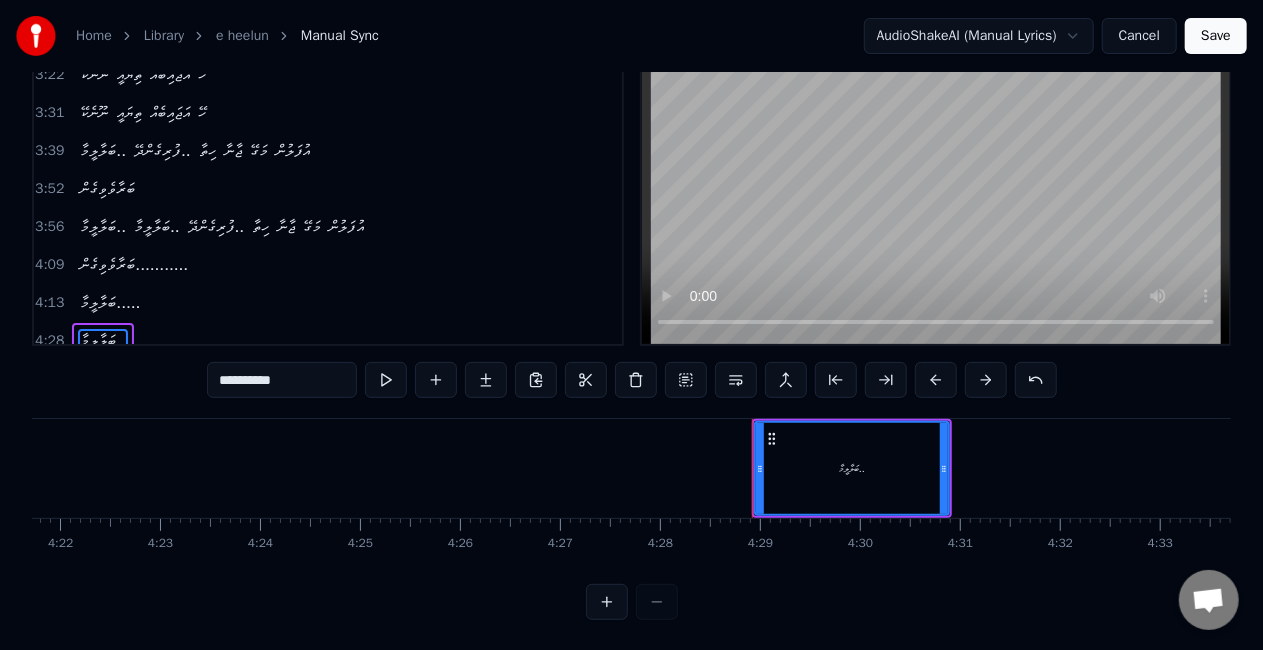 click on "ބަލާލީމާ.." at bounding box center [852, 468] 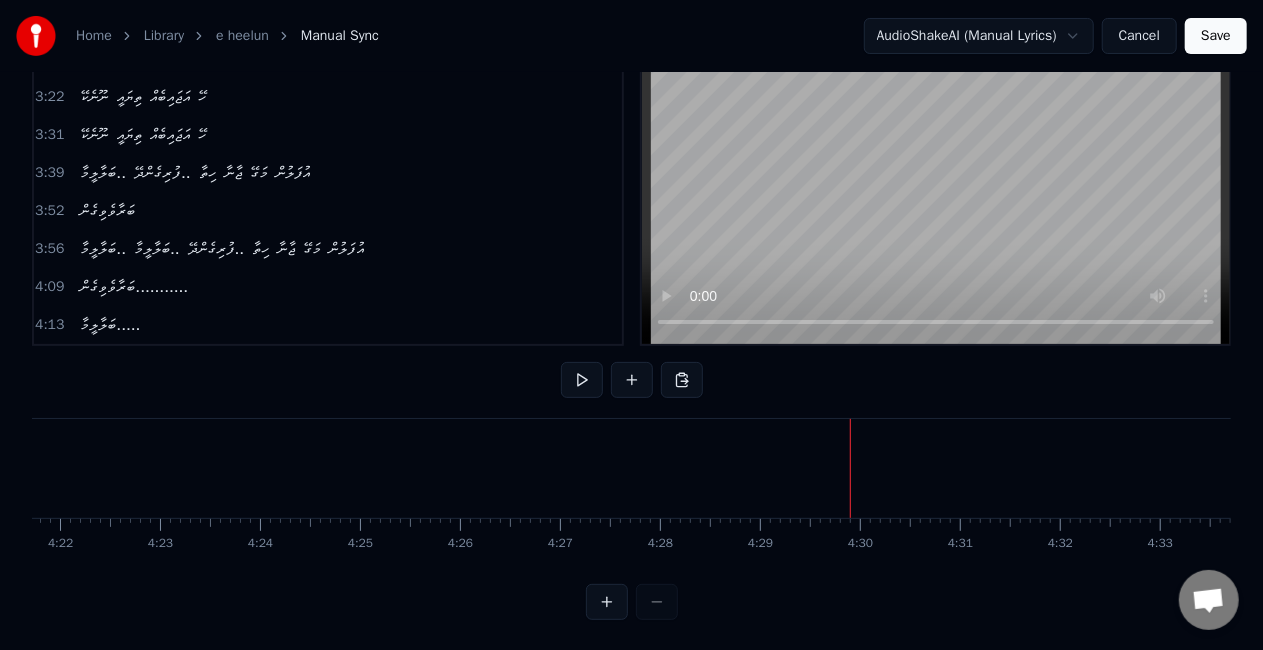 scroll, scrollTop: 500, scrollLeft: 0, axis: vertical 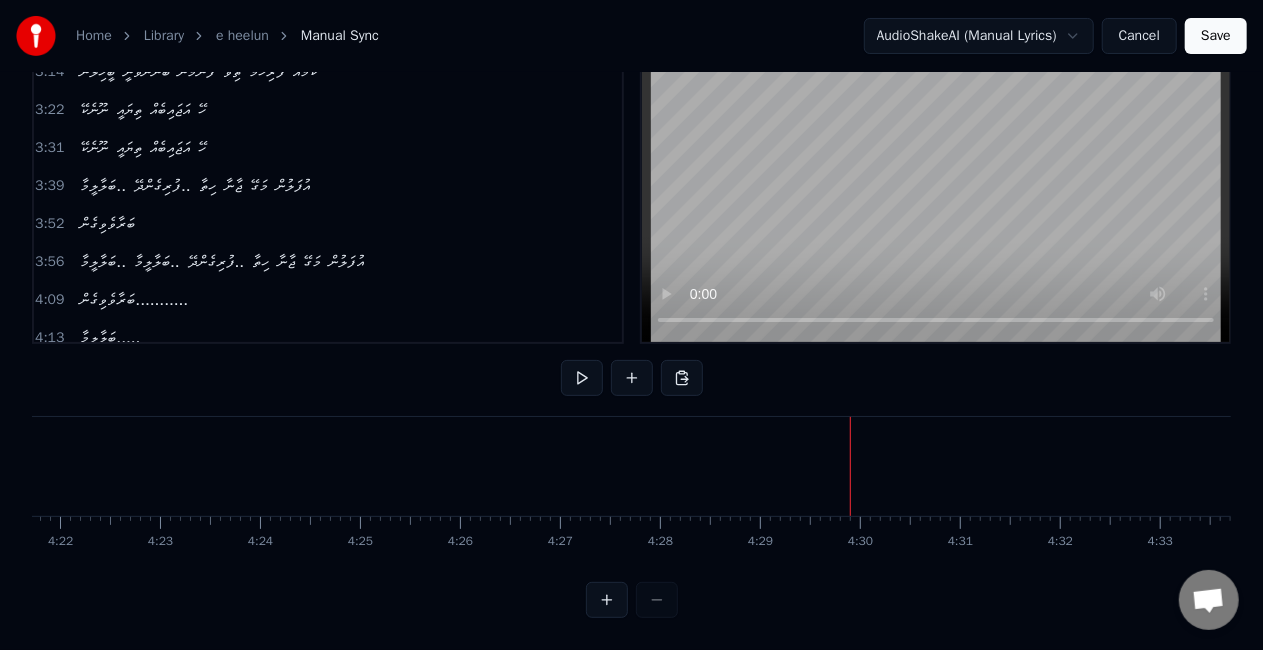 click on "Save" at bounding box center (1216, 36) 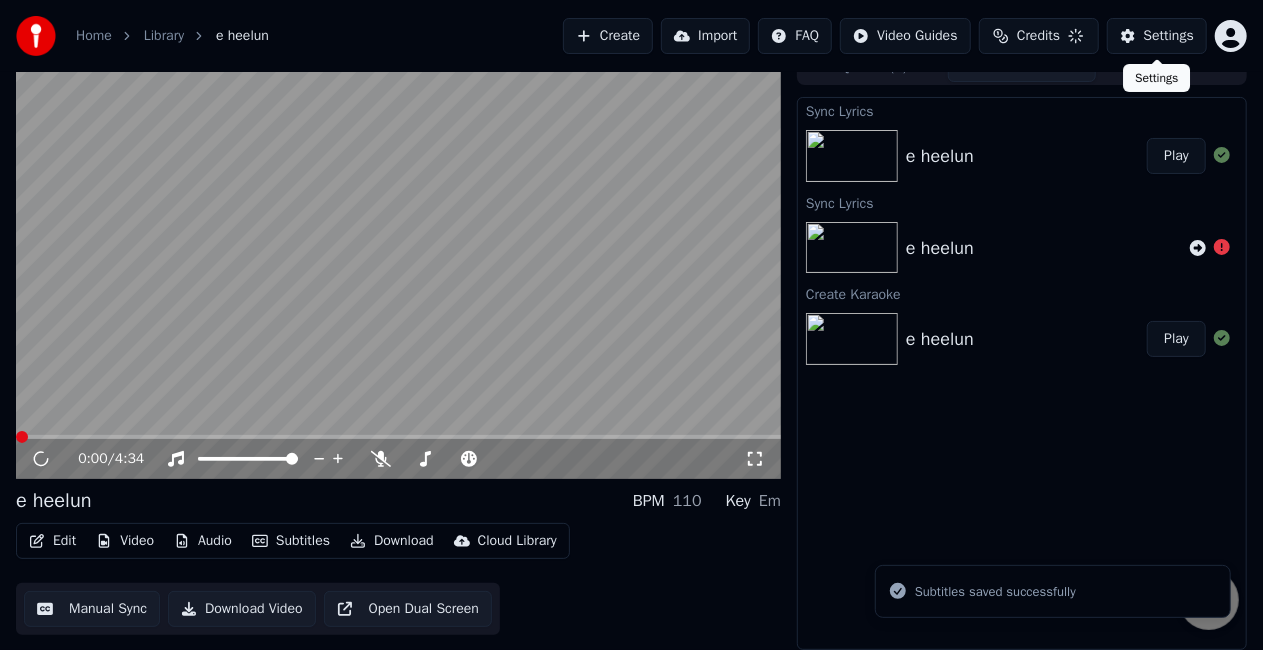 scroll, scrollTop: 22, scrollLeft: 0, axis: vertical 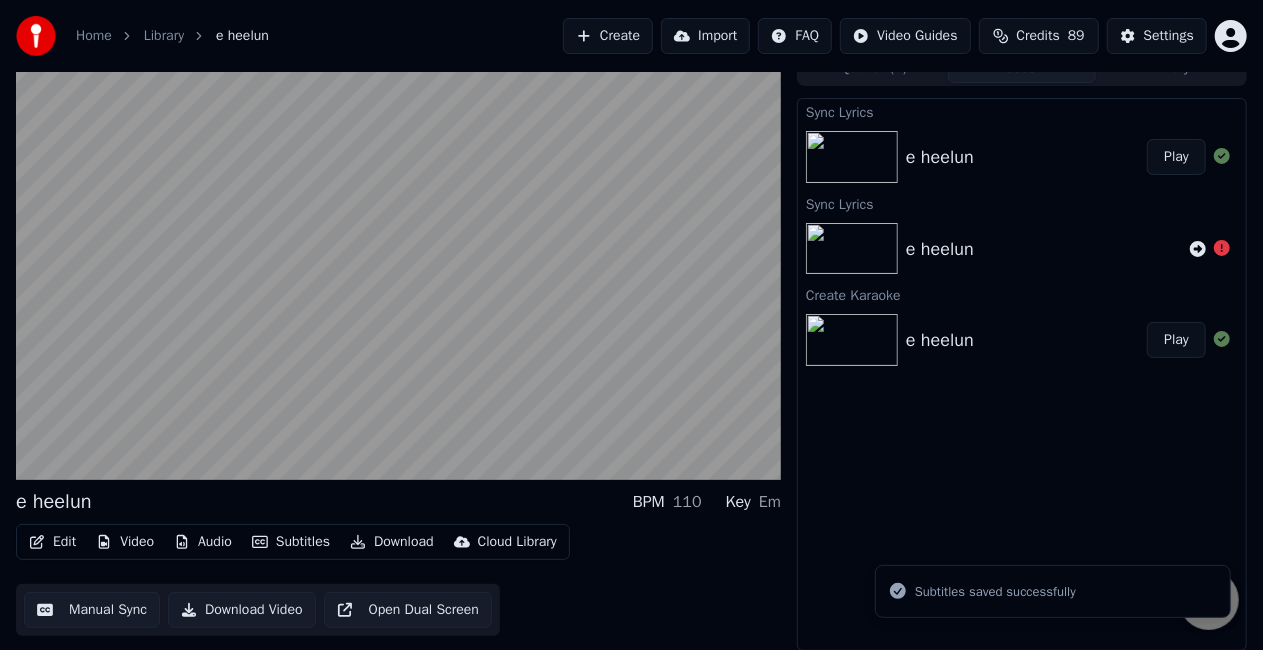 click on "e heelun" at bounding box center [940, 340] 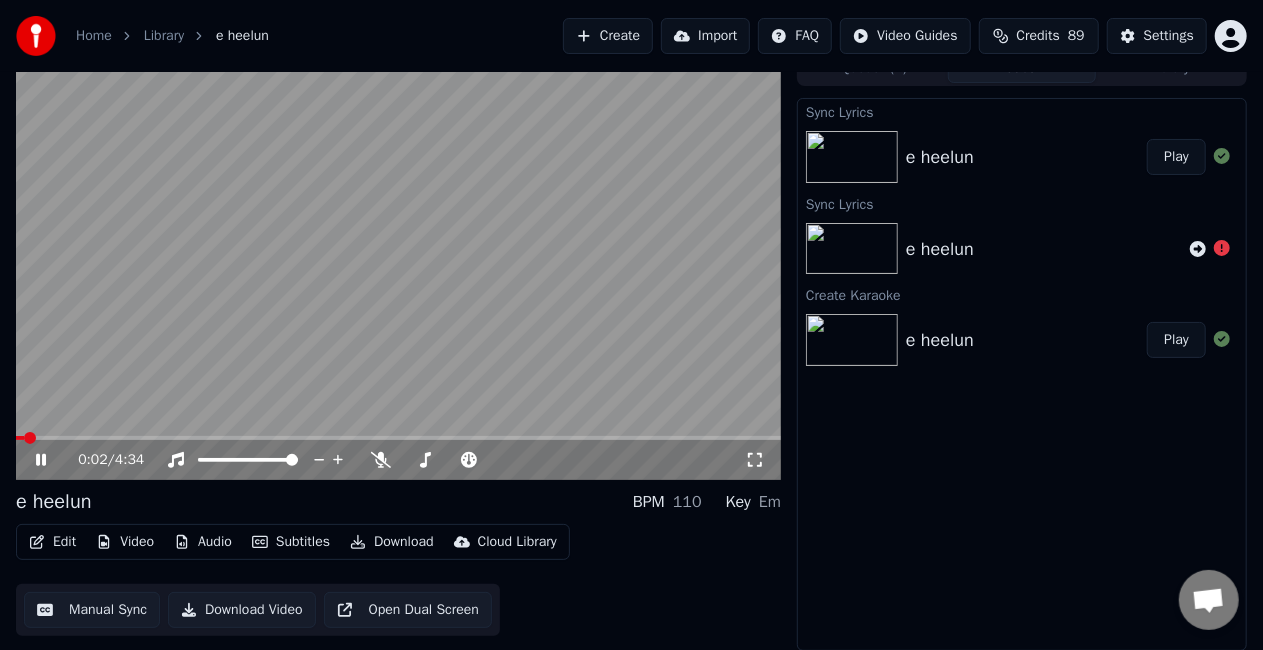 click at bounding box center (398, 438) 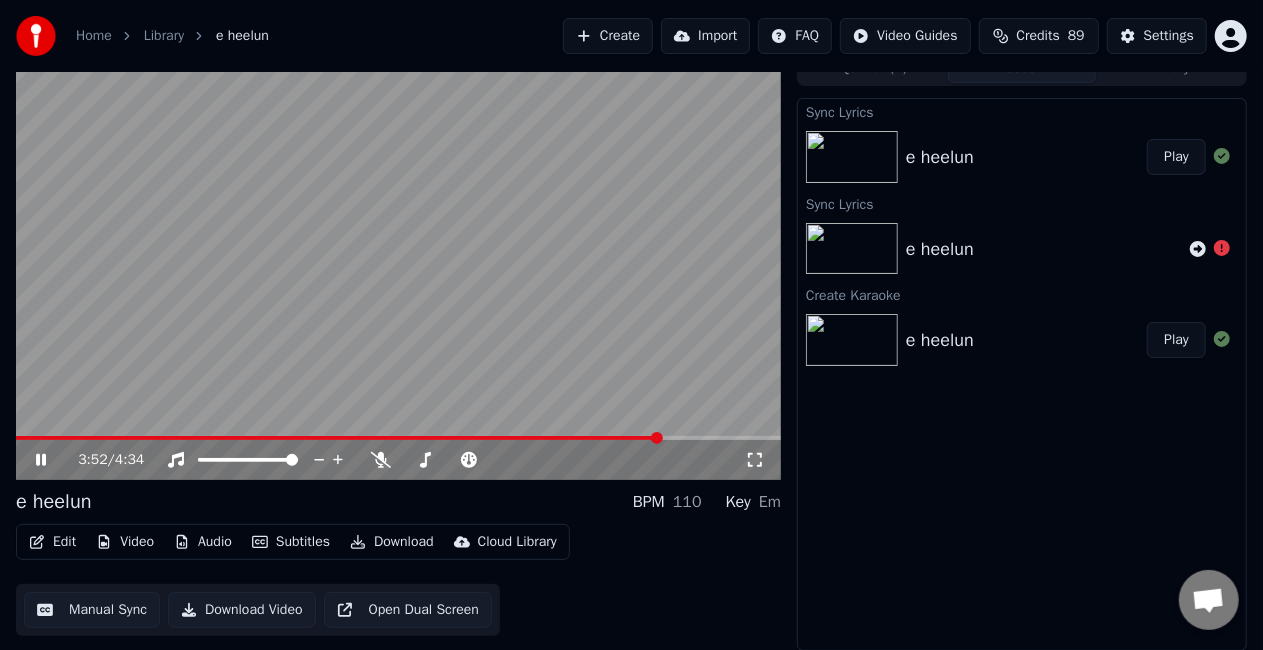 click at bounding box center (339, 438) 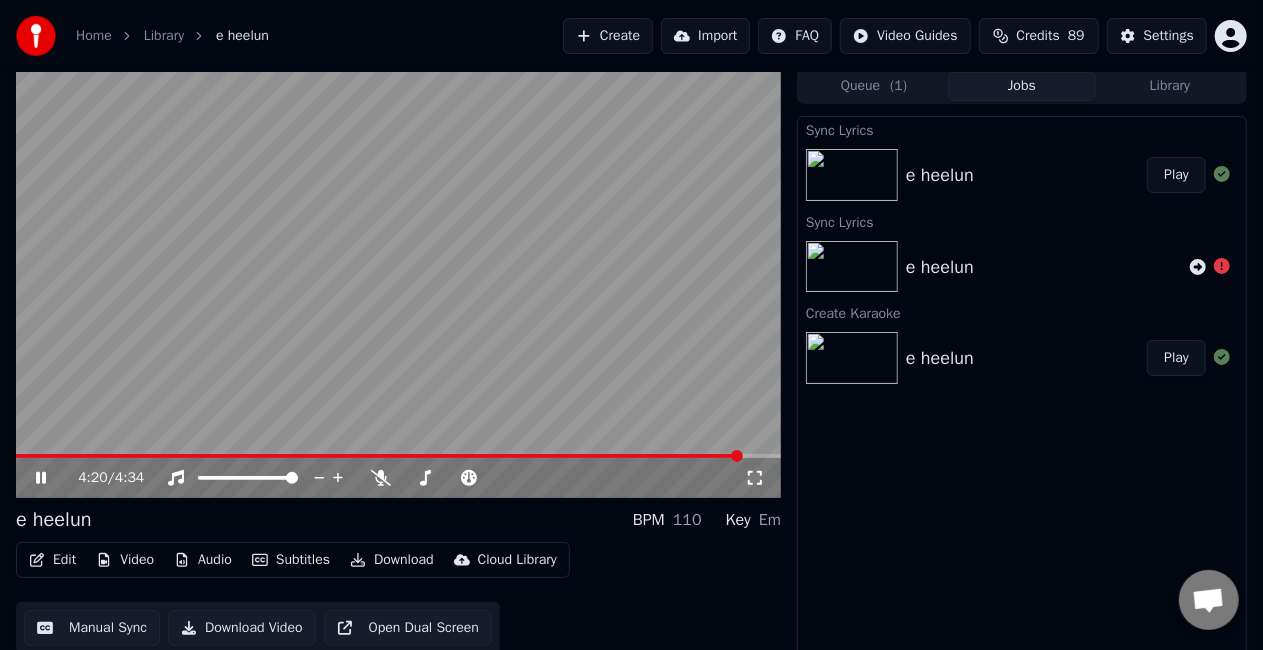 scroll, scrollTop: 0, scrollLeft: 0, axis: both 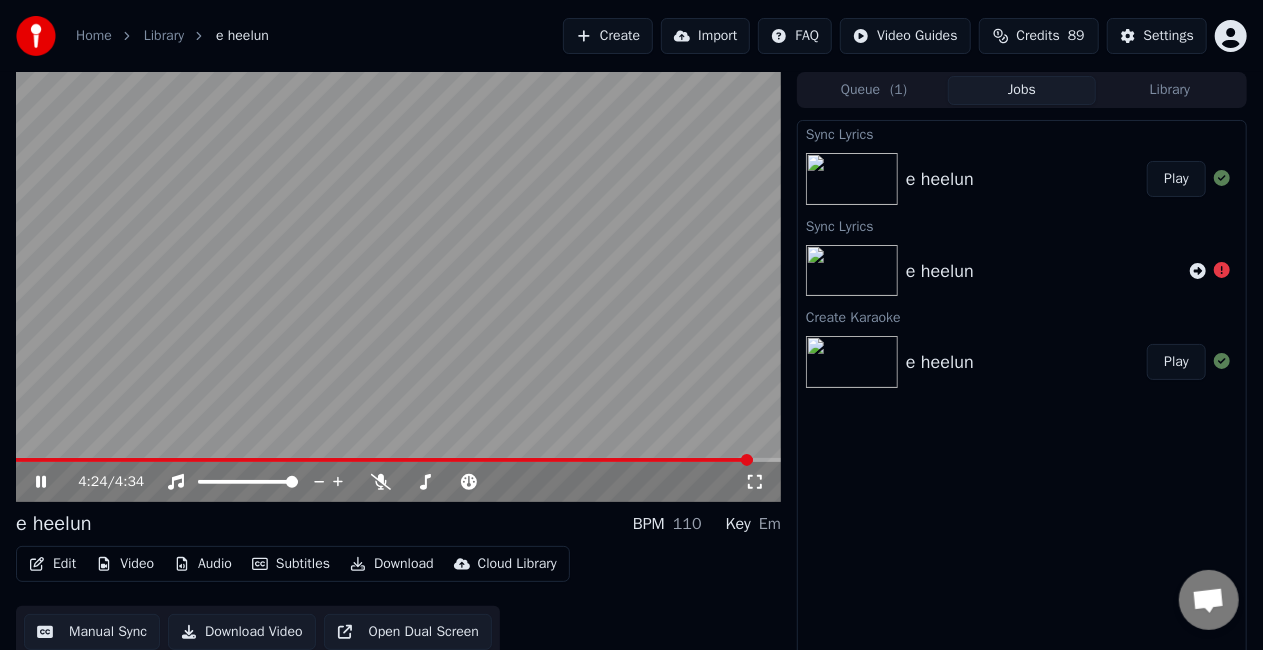 click 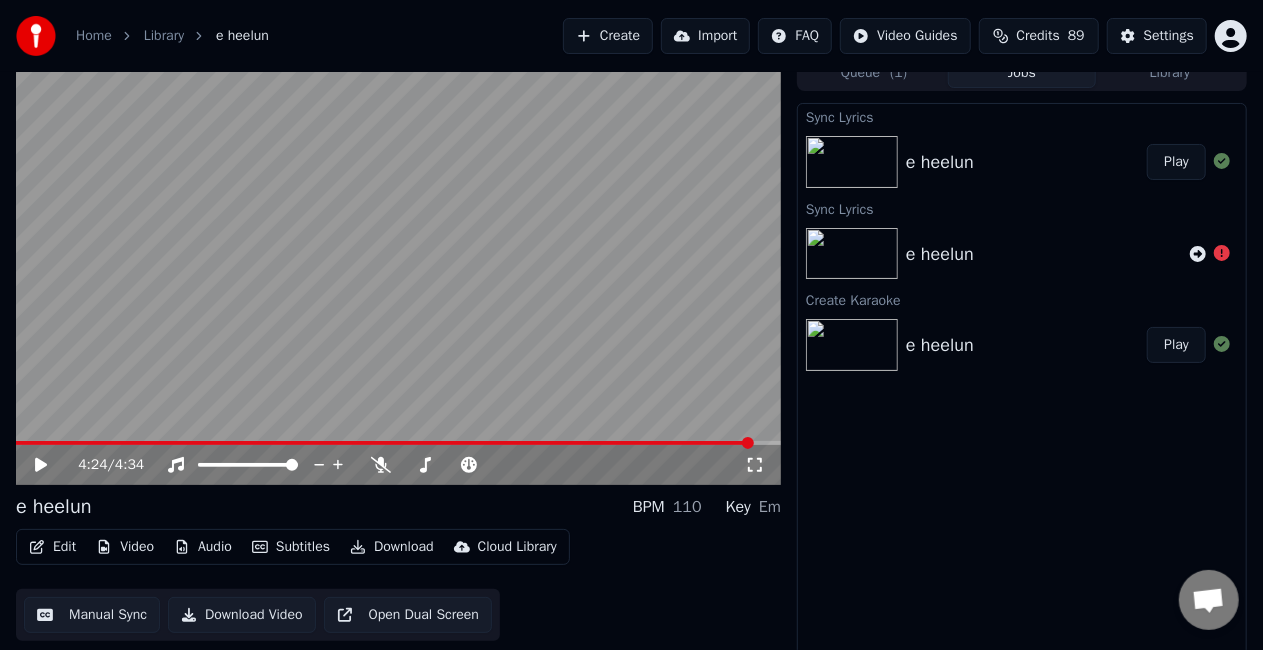 scroll, scrollTop: 22, scrollLeft: 0, axis: vertical 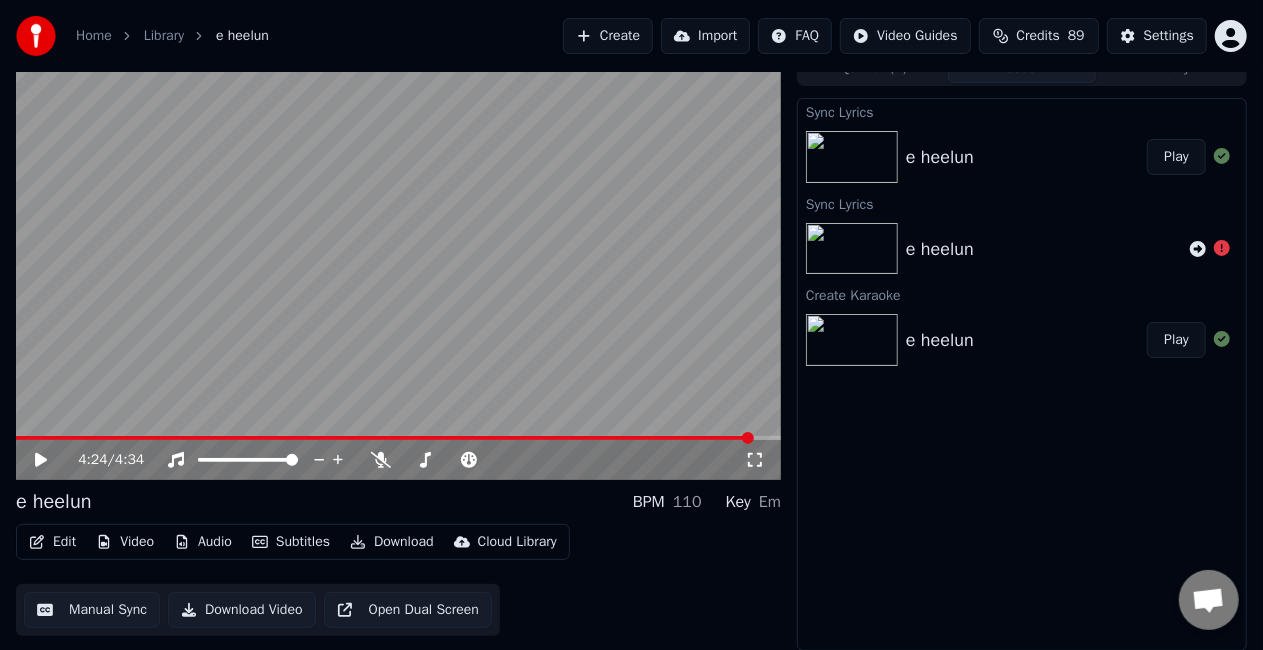 click on "e heelun" at bounding box center [1026, 340] 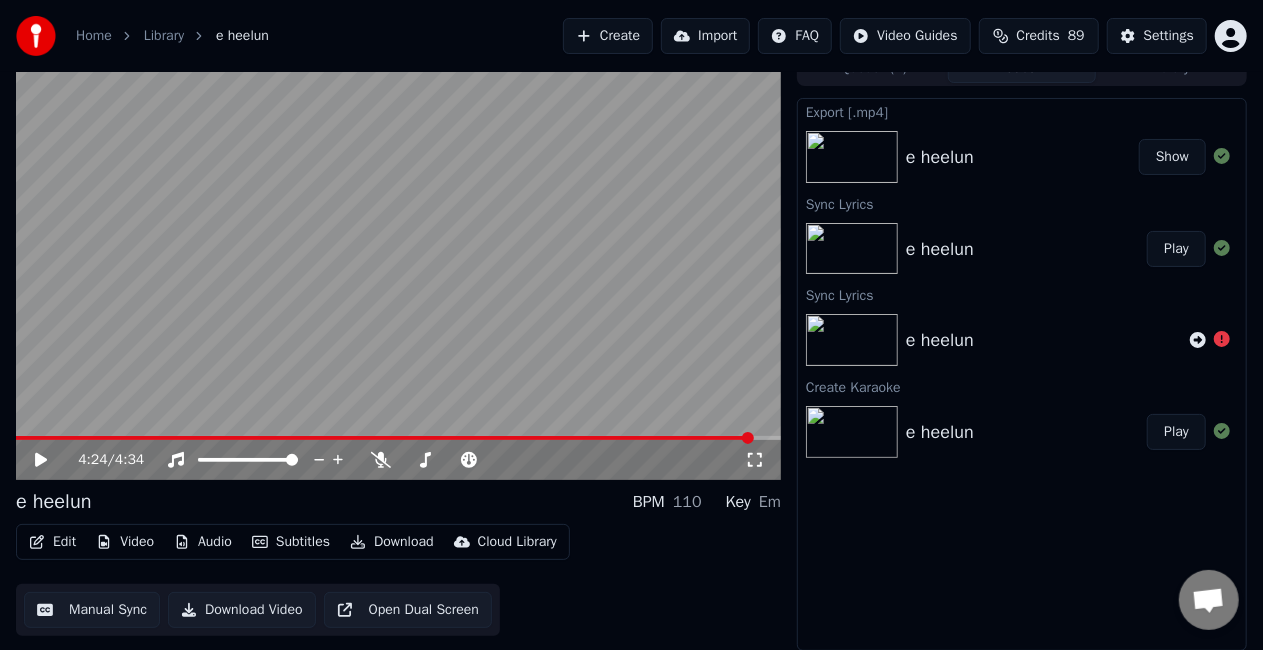 click on "Show" at bounding box center (1172, 157) 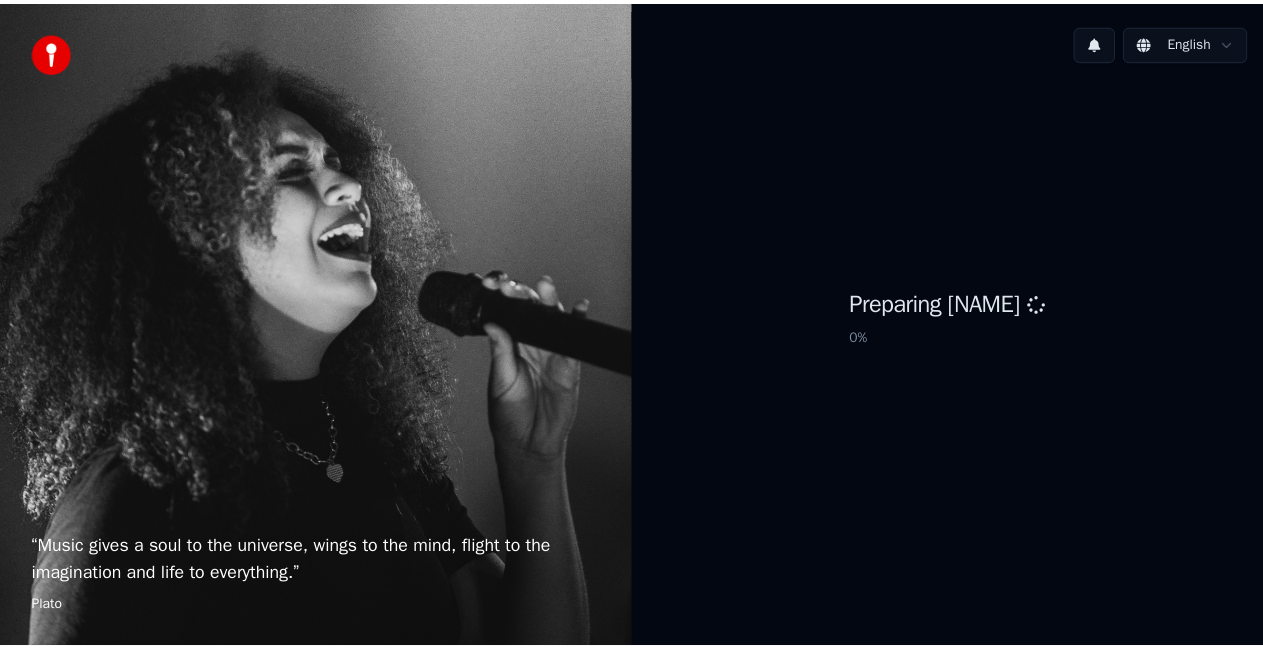 scroll, scrollTop: 0, scrollLeft: 0, axis: both 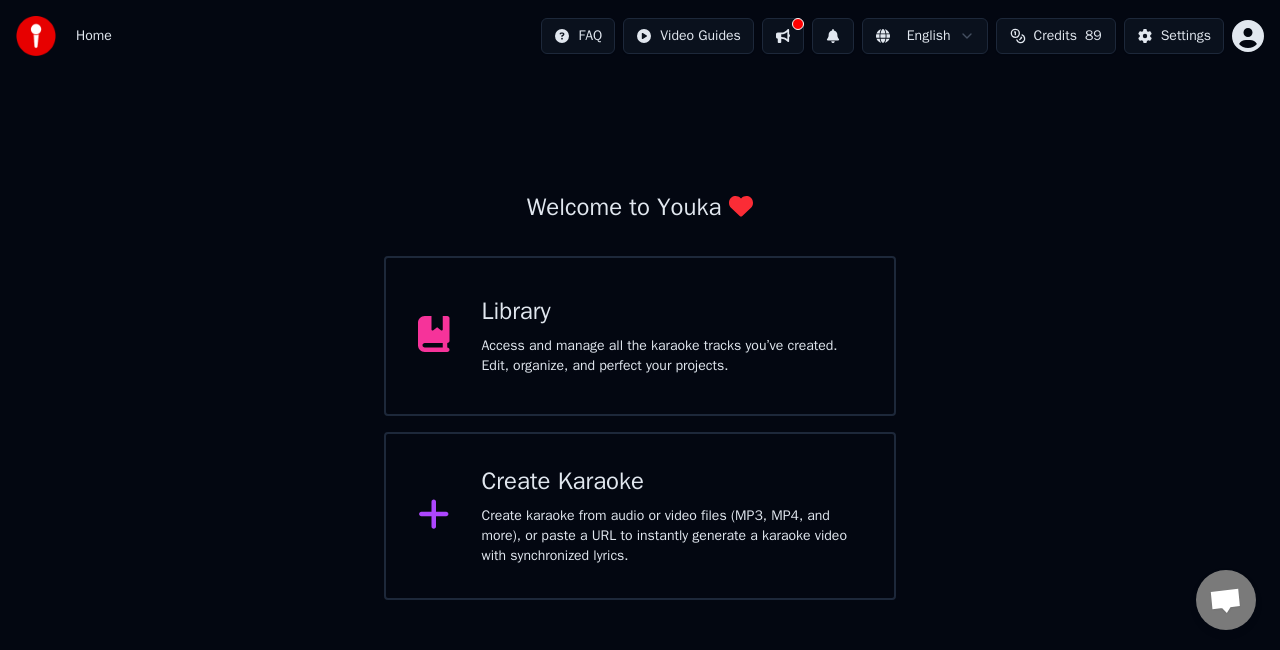 drag, startPoint x: 667, startPoint y: 542, endPoint x: 666, endPoint y: 532, distance: 10.049875 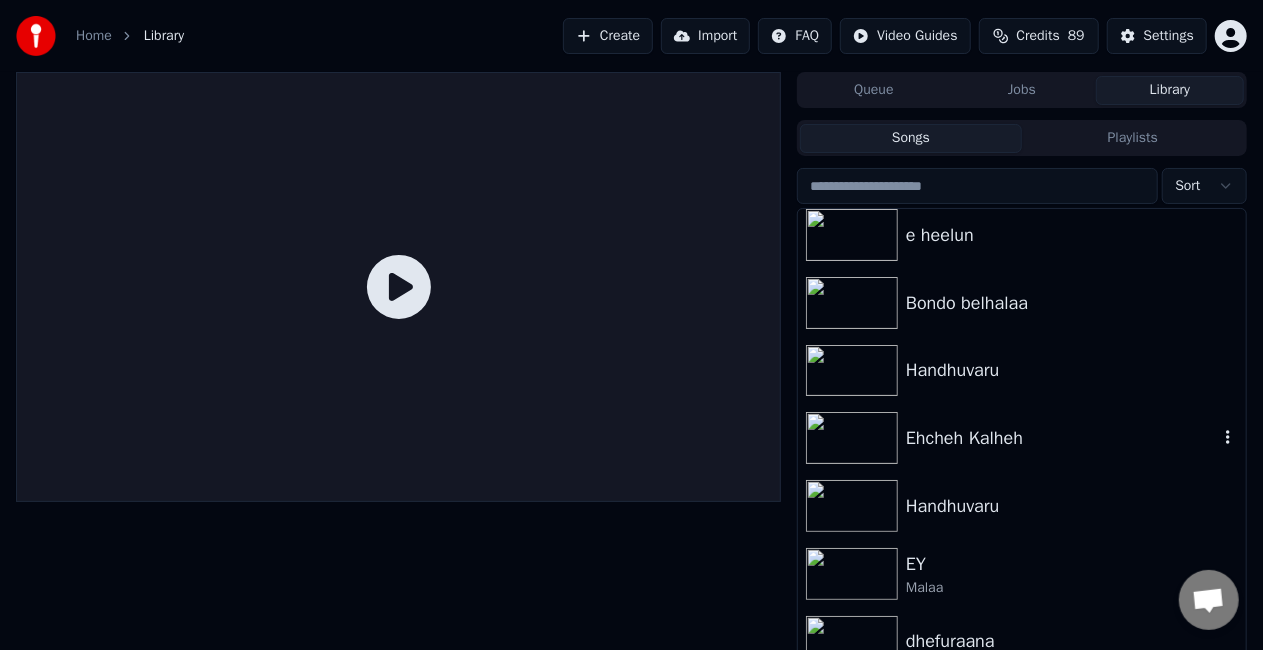 scroll, scrollTop: 0, scrollLeft: 0, axis: both 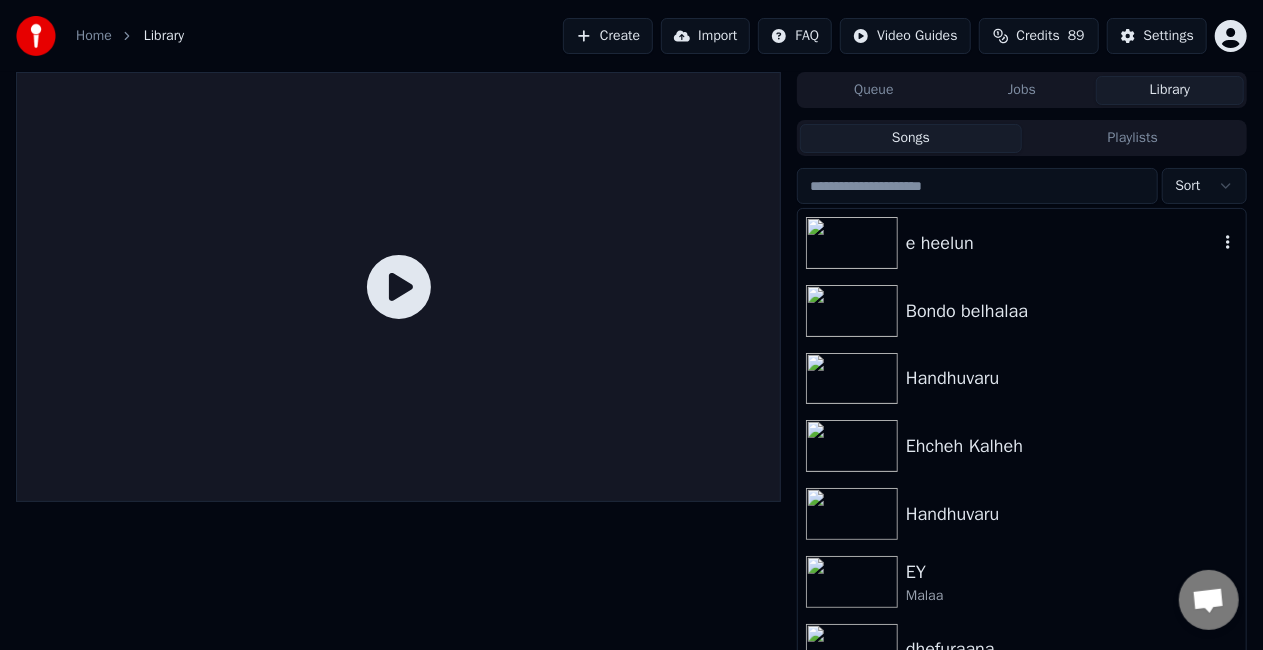 click on "e heelun" at bounding box center [1022, 243] 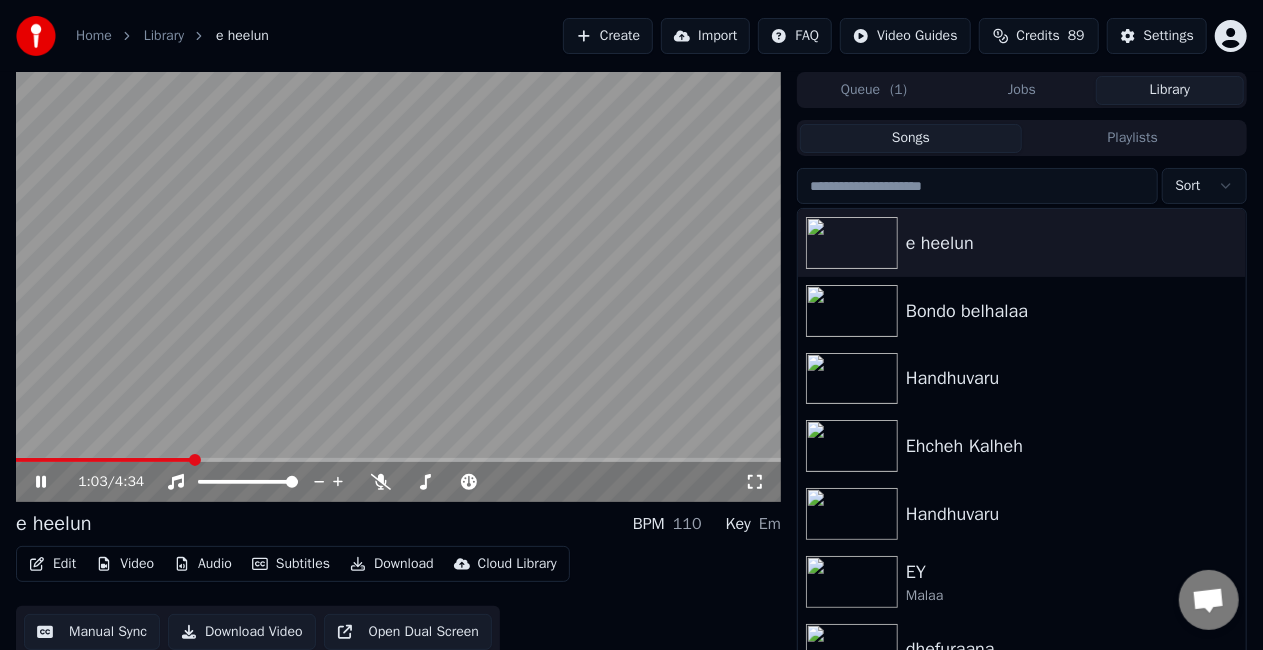 click at bounding box center [398, 460] 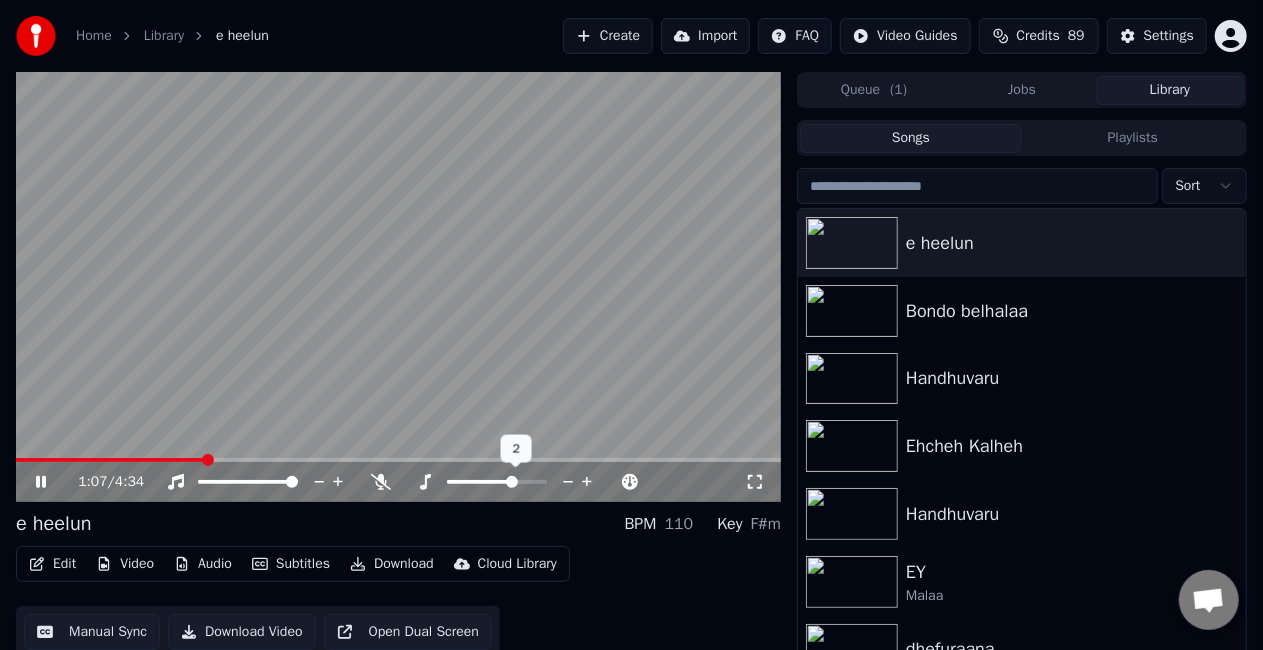 click at bounding box center [497, 482] 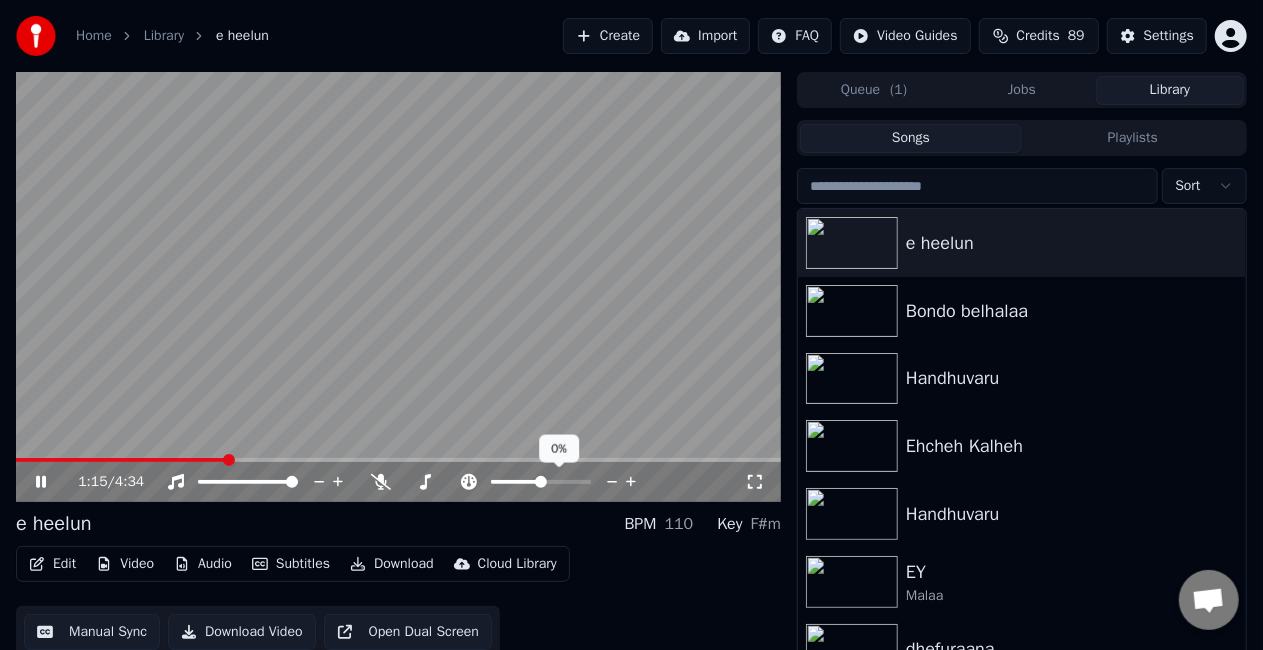 click at bounding box center (559, 482) 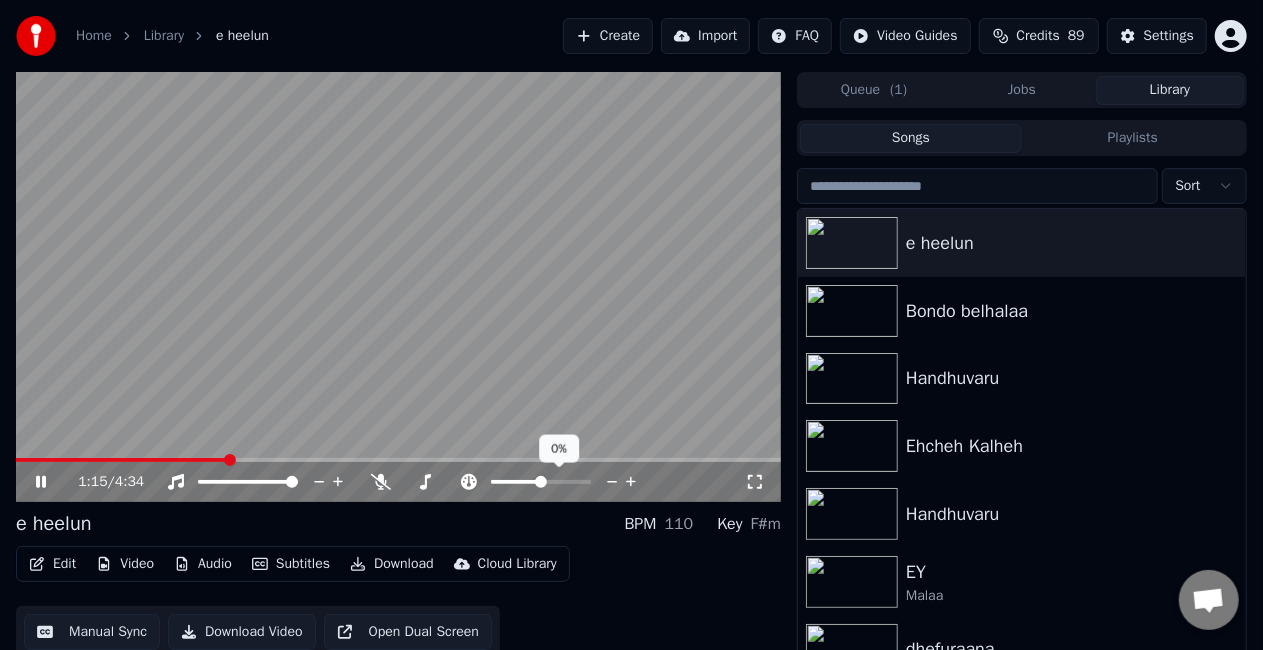 click at bounding box center (516, 482) 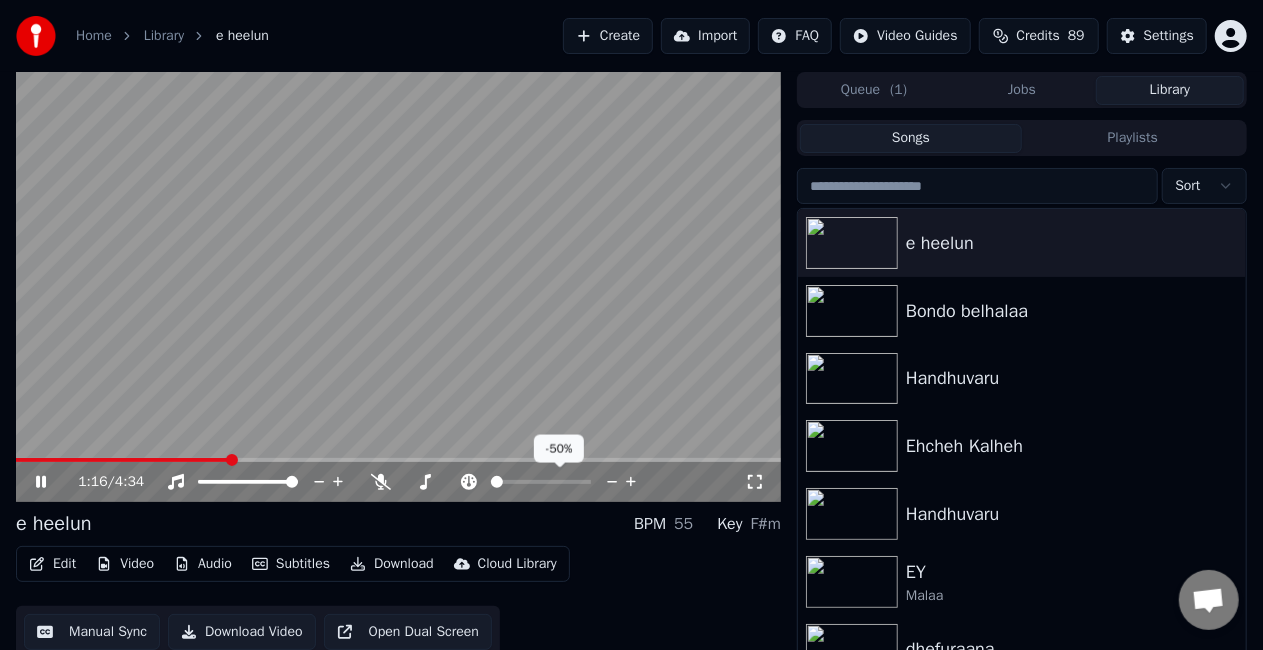 click at bounding box center (491, 482) 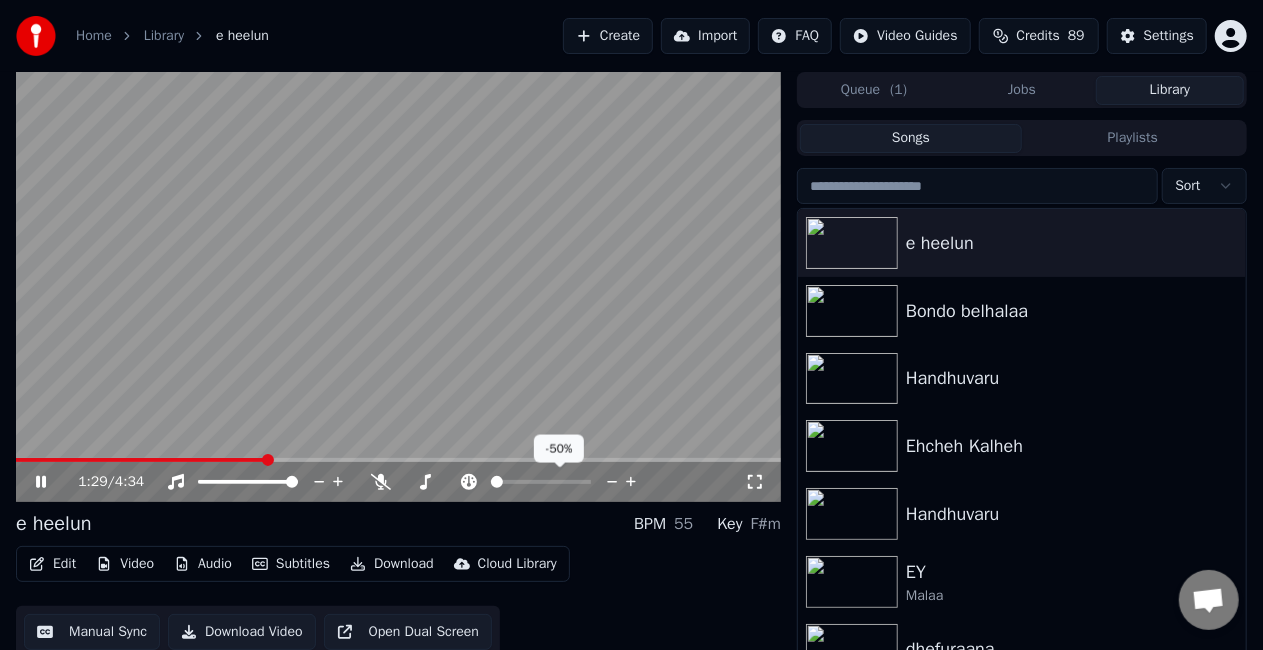 click 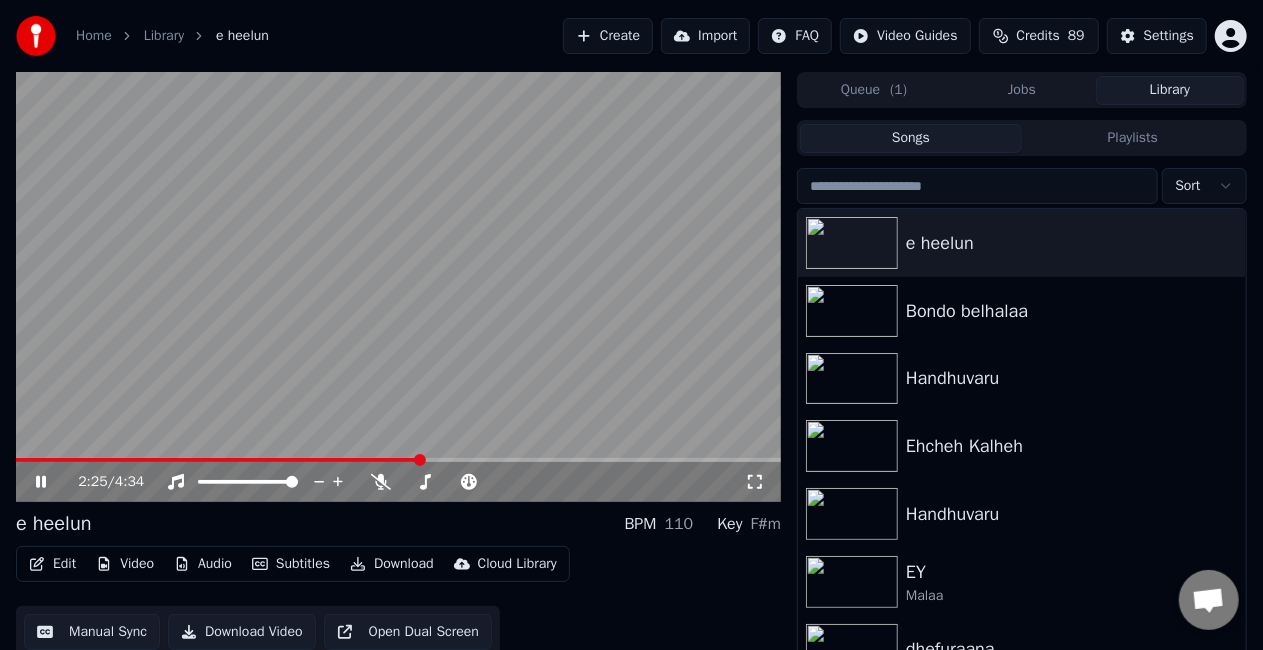 drag, startPoint x: 42, startPoint y: 485, endPoint x: 31, endPoint y: 478, distance: 13.038404 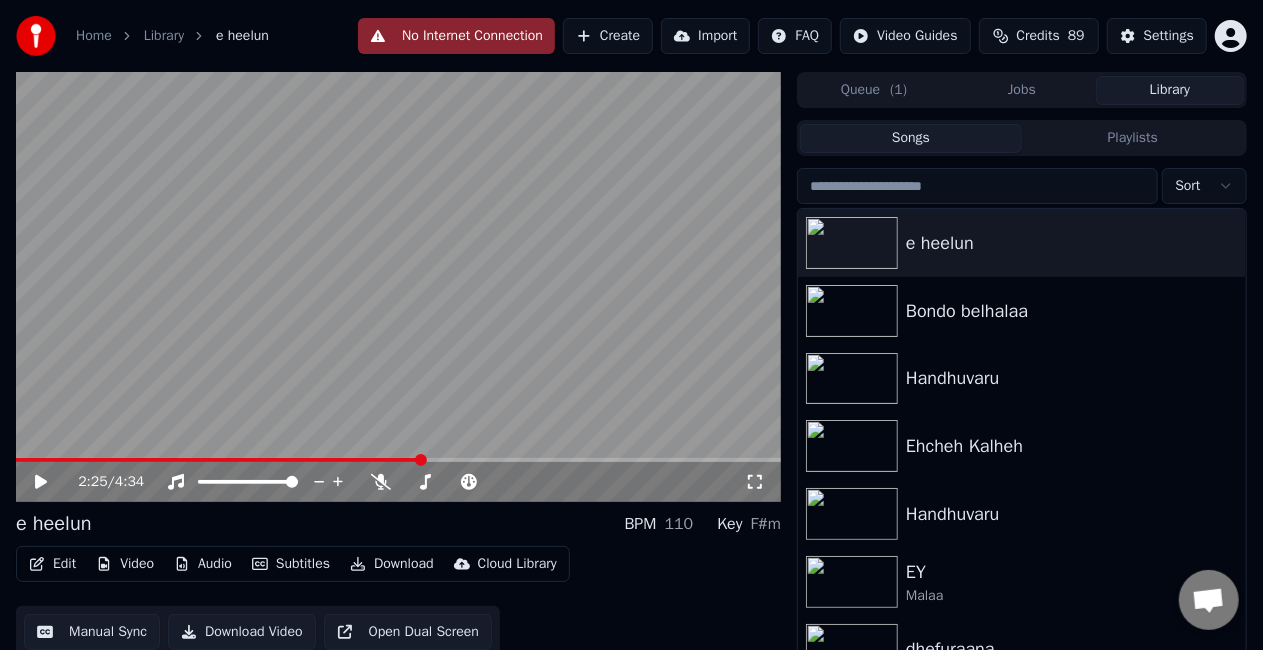 click at bounding box center (398, 287) 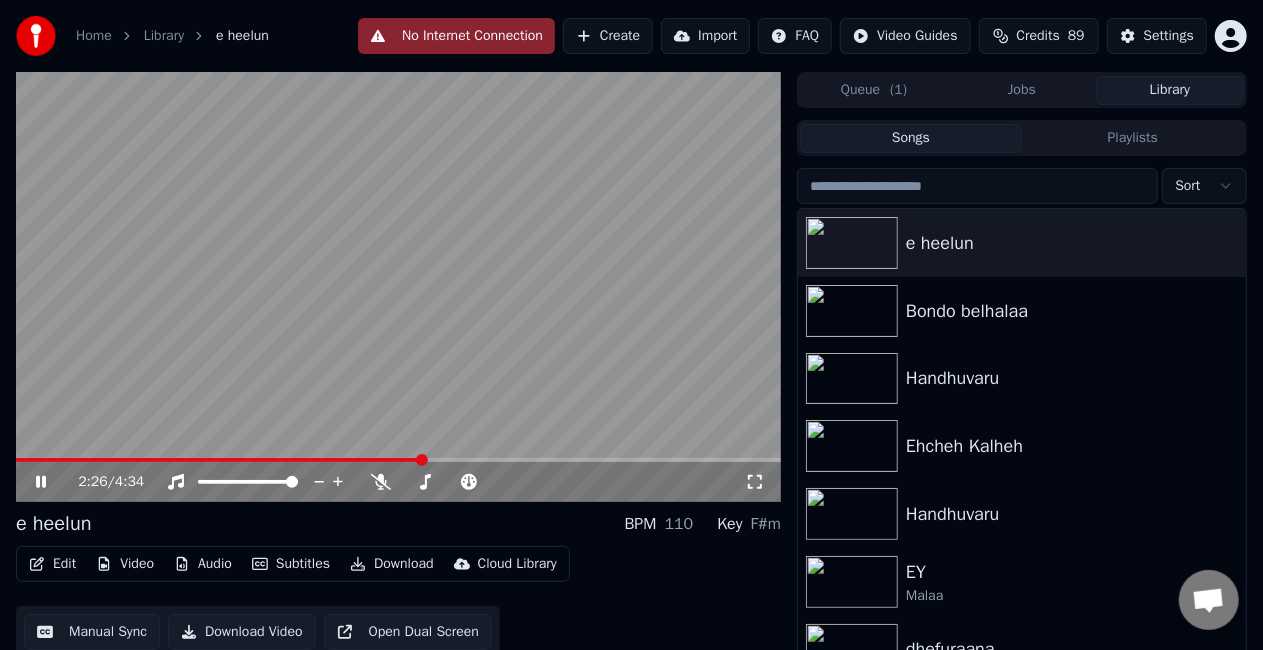 click at bounding box center (219, 460) 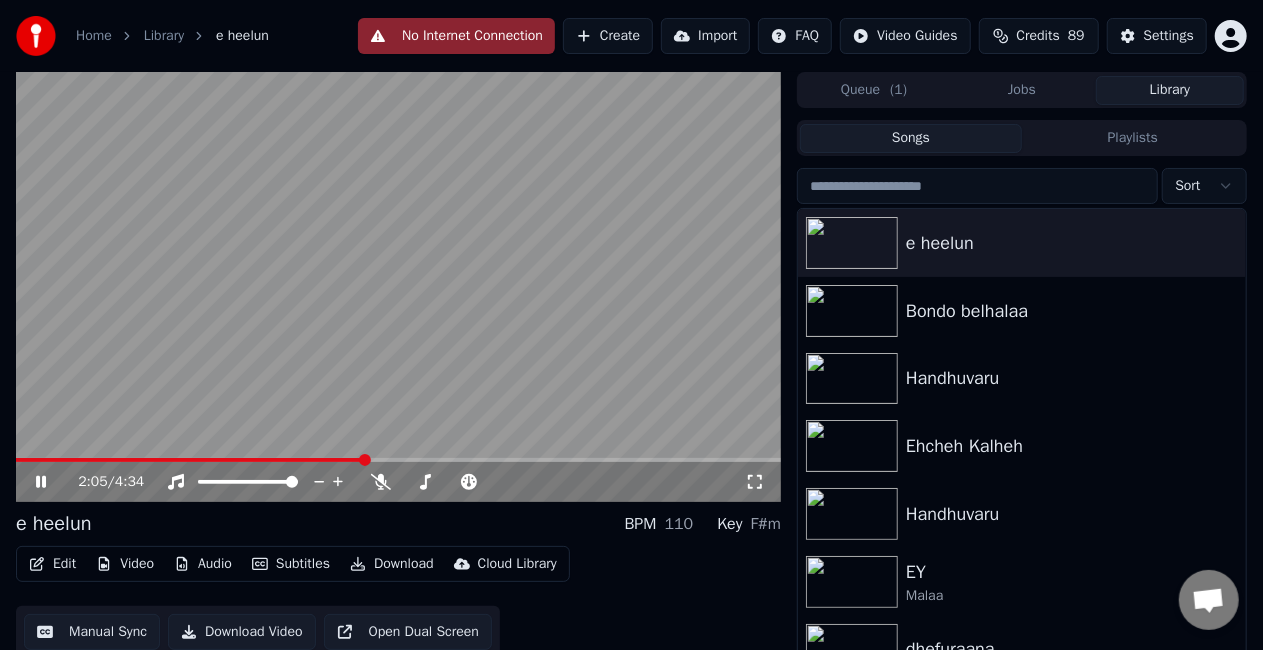 click at bounding box center [398, 287] 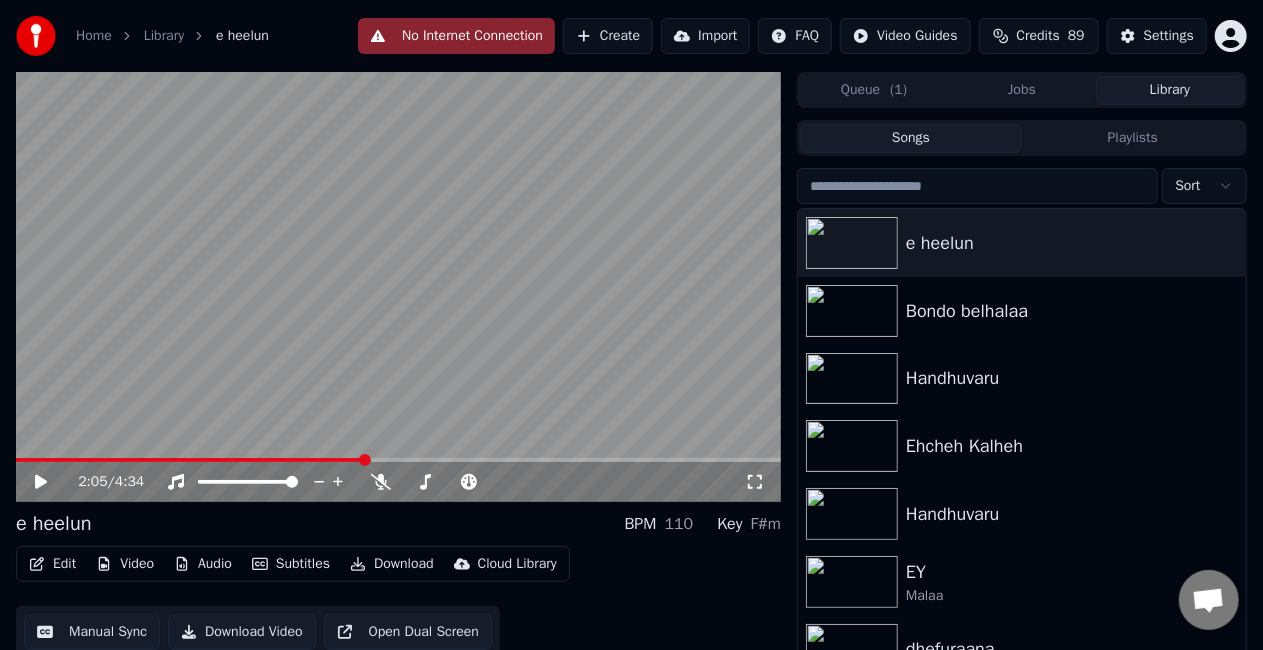 click at bounding box center [398, 287] 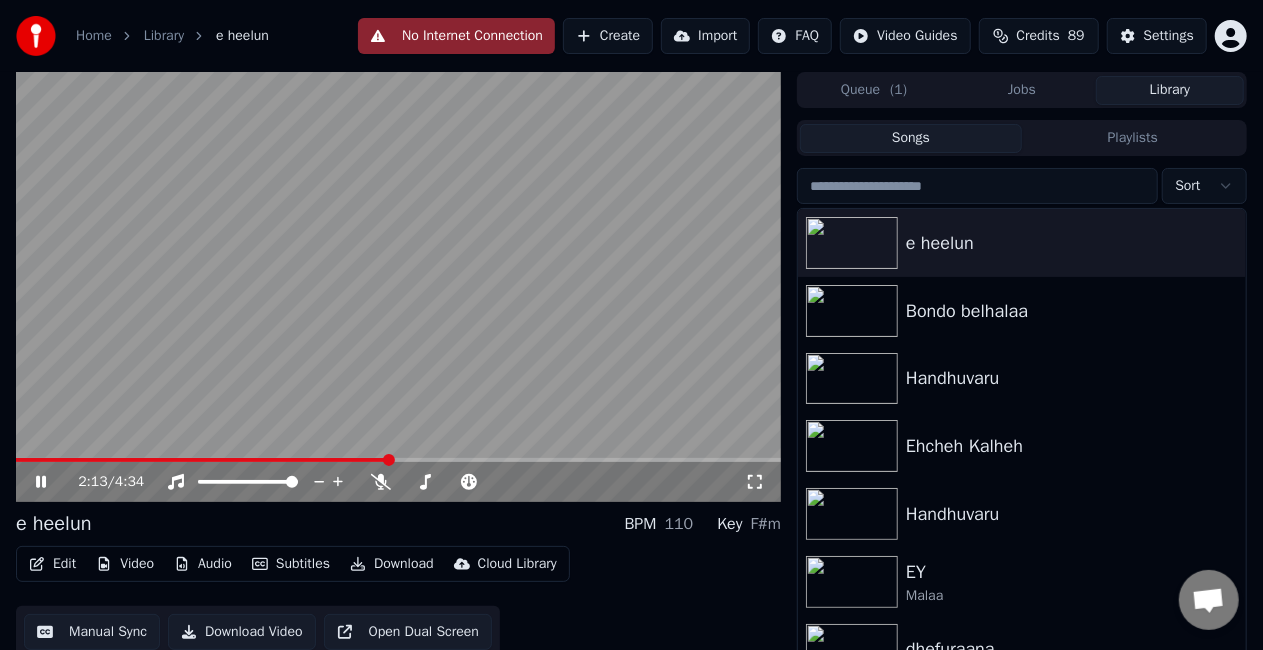 click at bounding box center (398, 287) 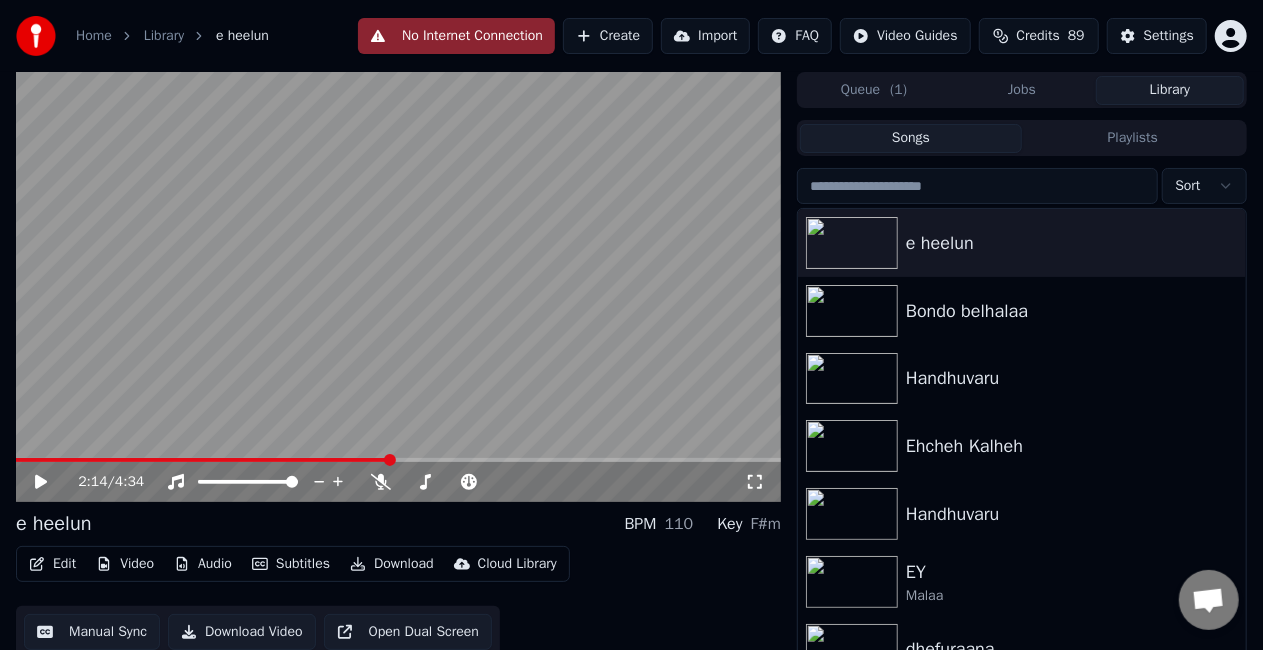 click on "Edit" at bounding box center [52, 564] 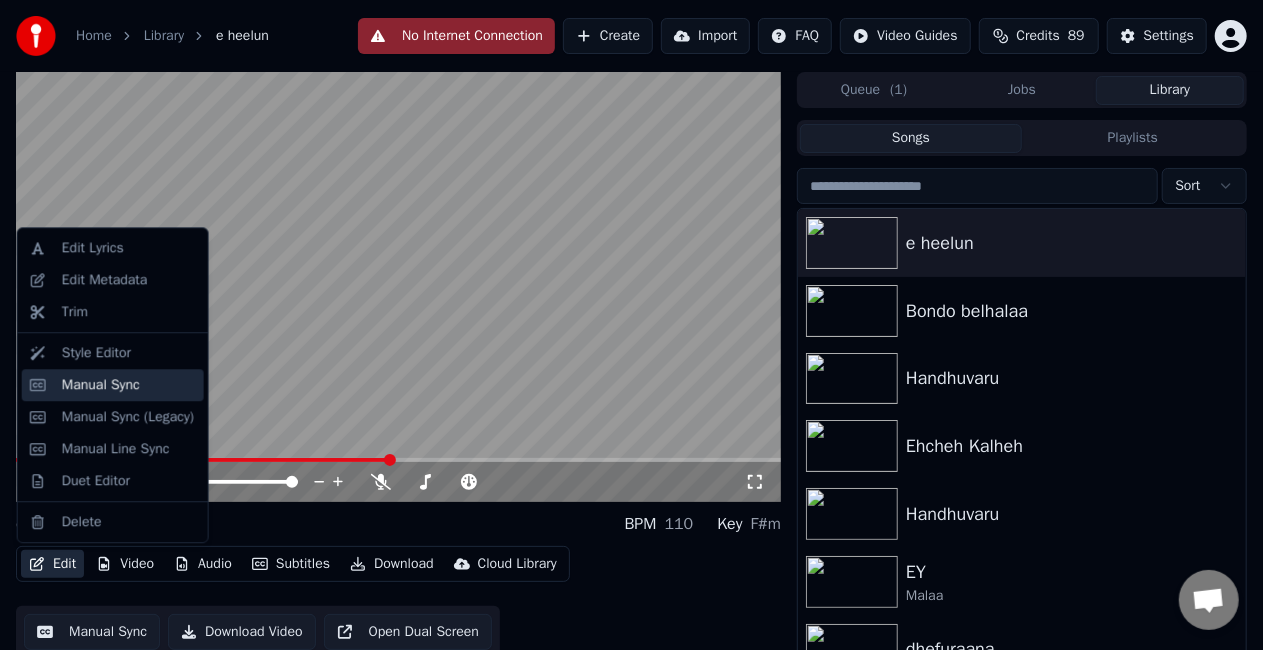 click on "Manual Sync" at bounding box center [101, 385] 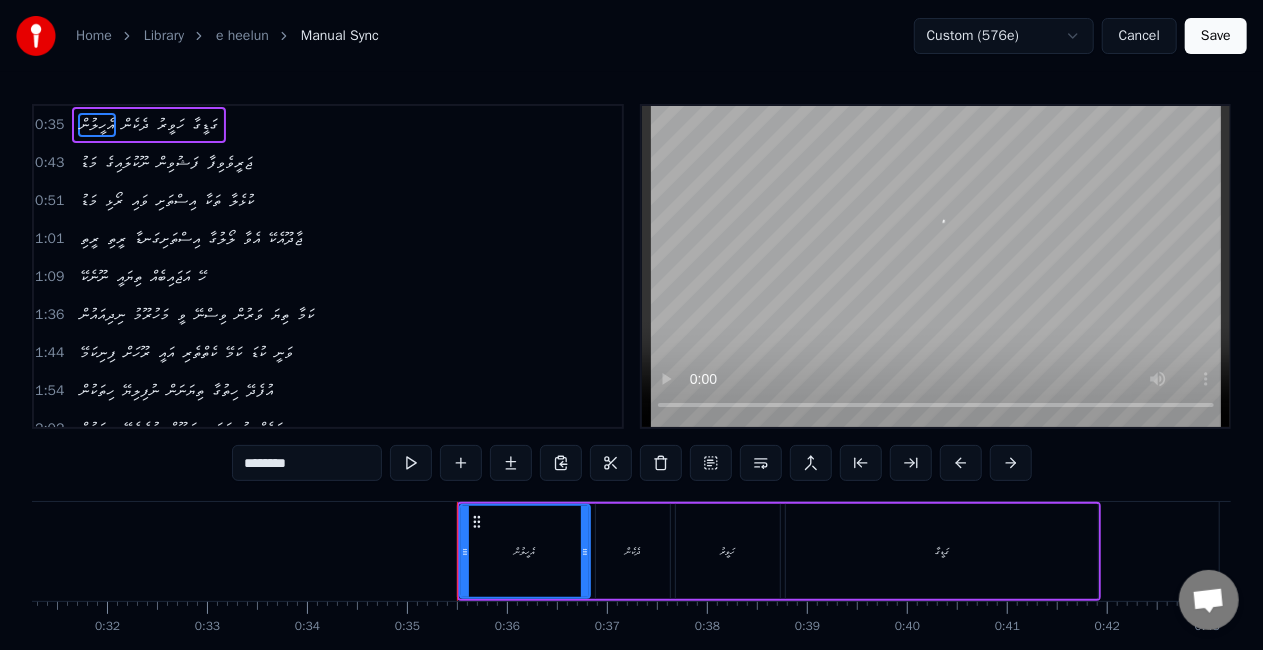 scroll, scrollTop: 0, scrollLeft: 3450, axis: horizontal 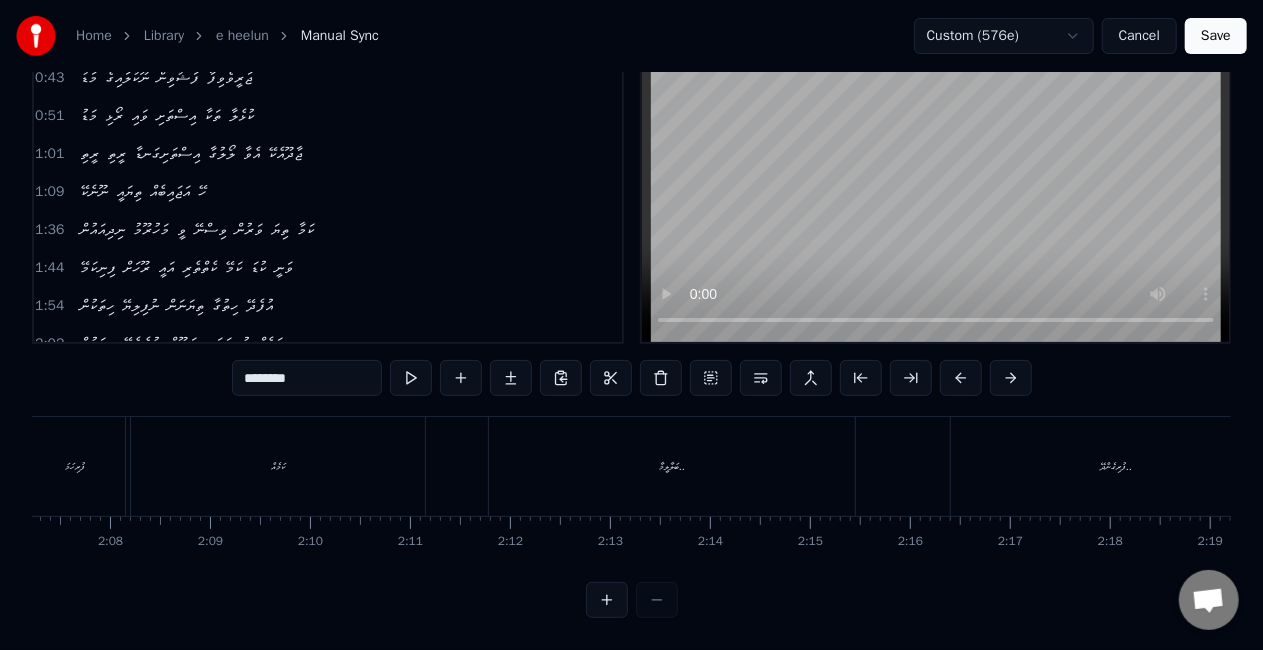 click on "ބަލާލީމާ.." at bounding box center (672, 466) 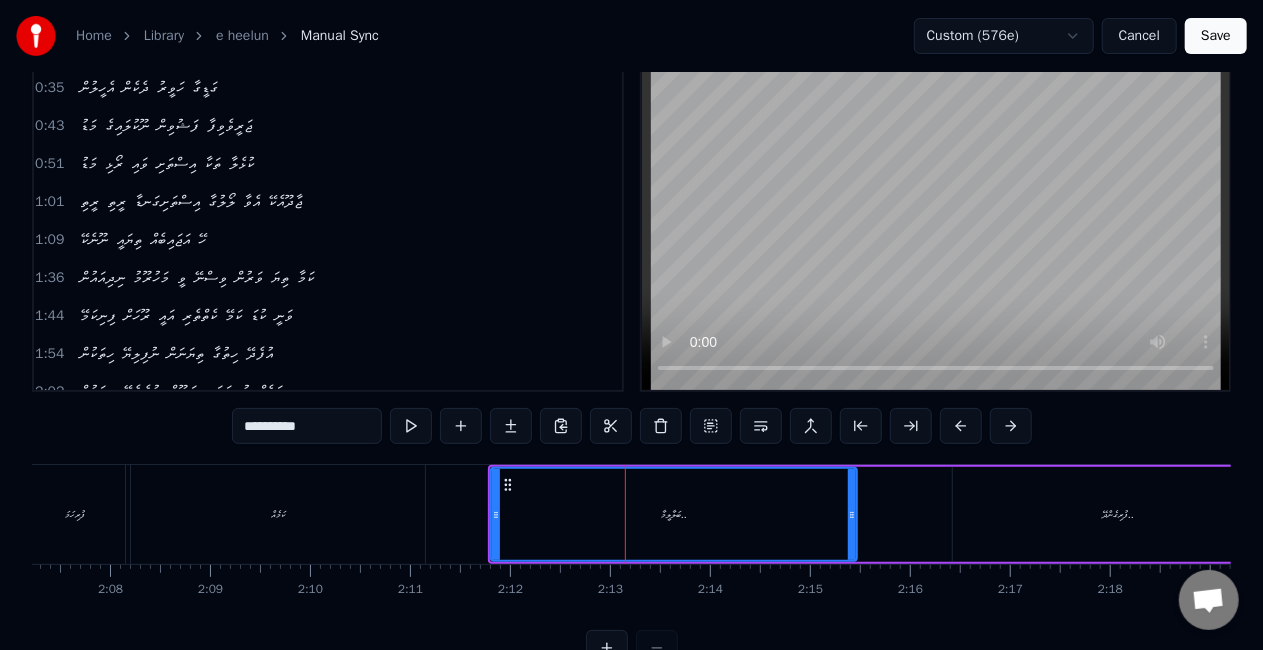 scroll, scrollTop: 0, scrollLeft: 0, axis: both 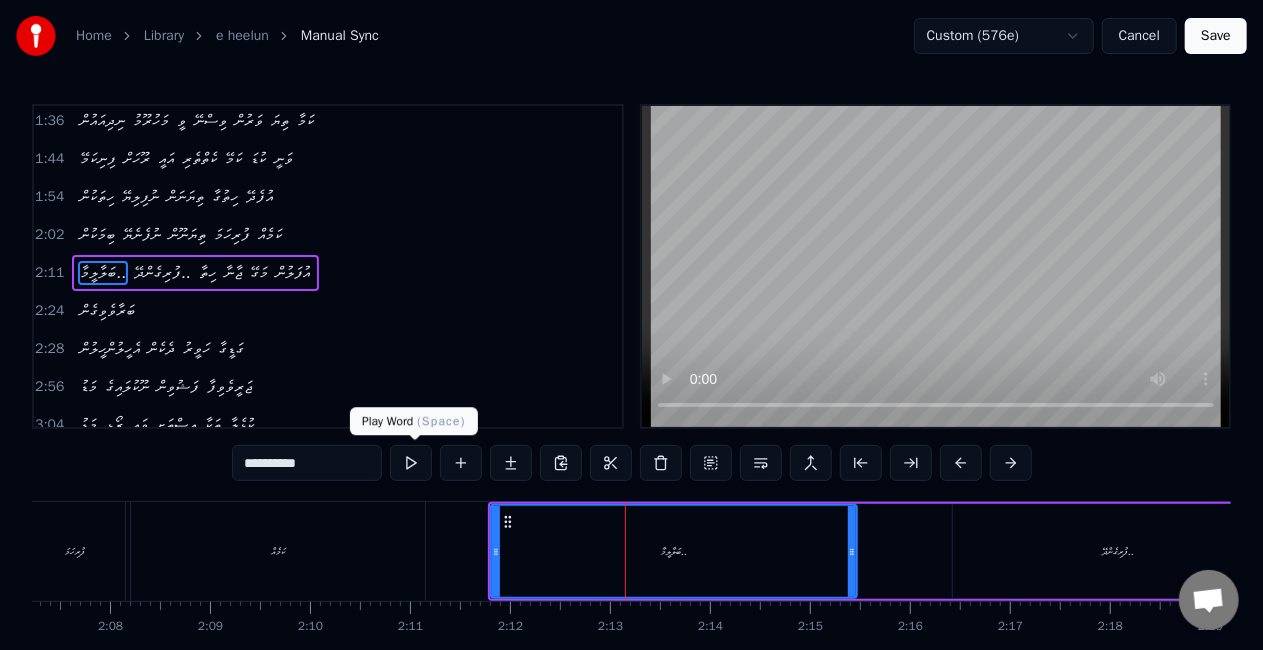 click at bounding box center [411, 463] 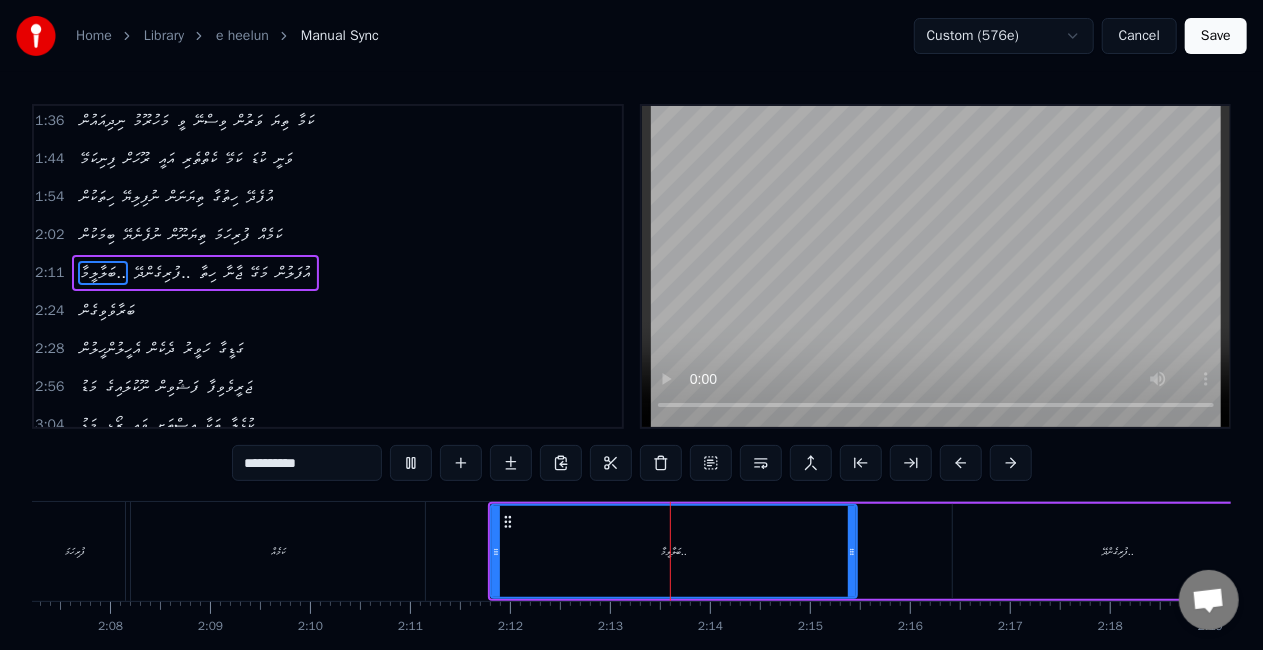 click at bounding box center [411, 463] 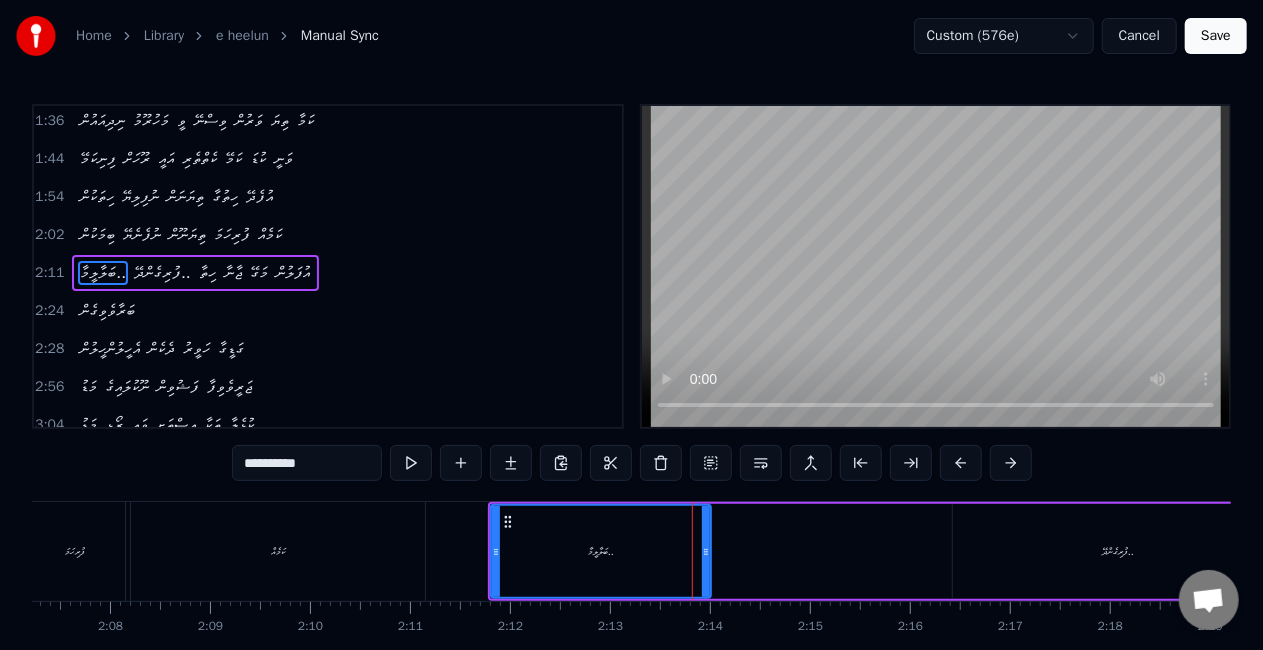 drag, startPoint x: 848, startPoint y: 555, endPoint x: 702, endPoint y: 558, distance: 146.03082 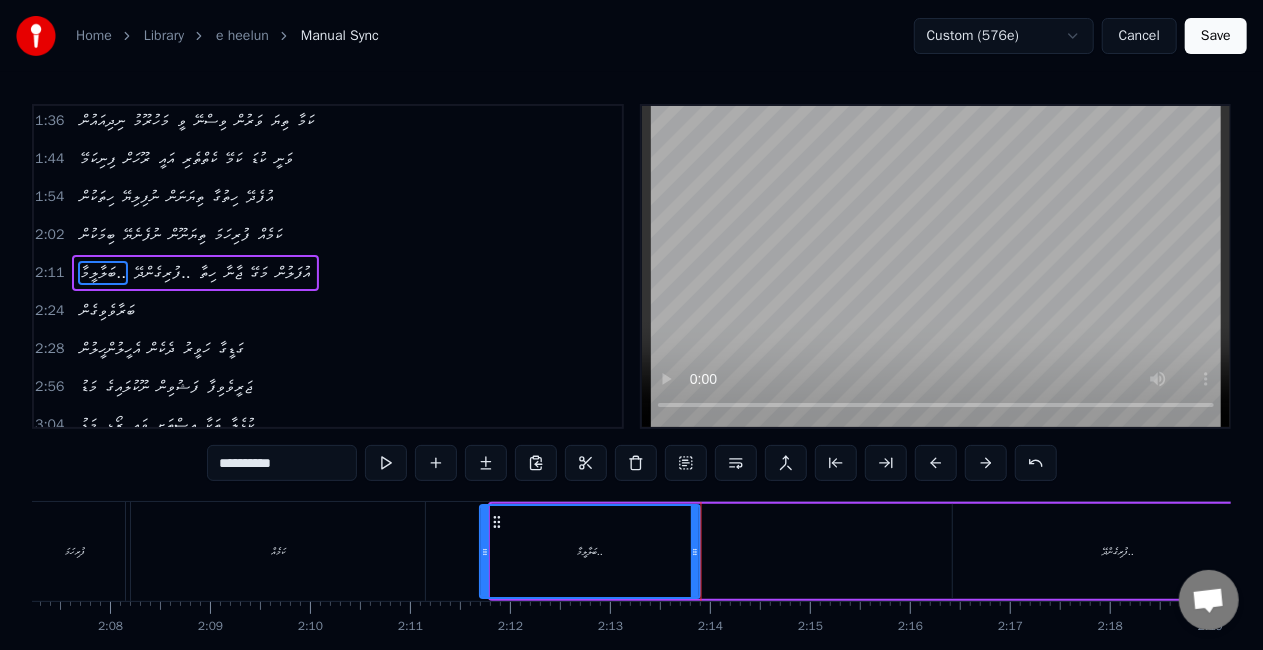 drag, startPoint x: 504, startPoint y: 526, endPoint x: 494, endPoint y: 522, distance: 10.770329 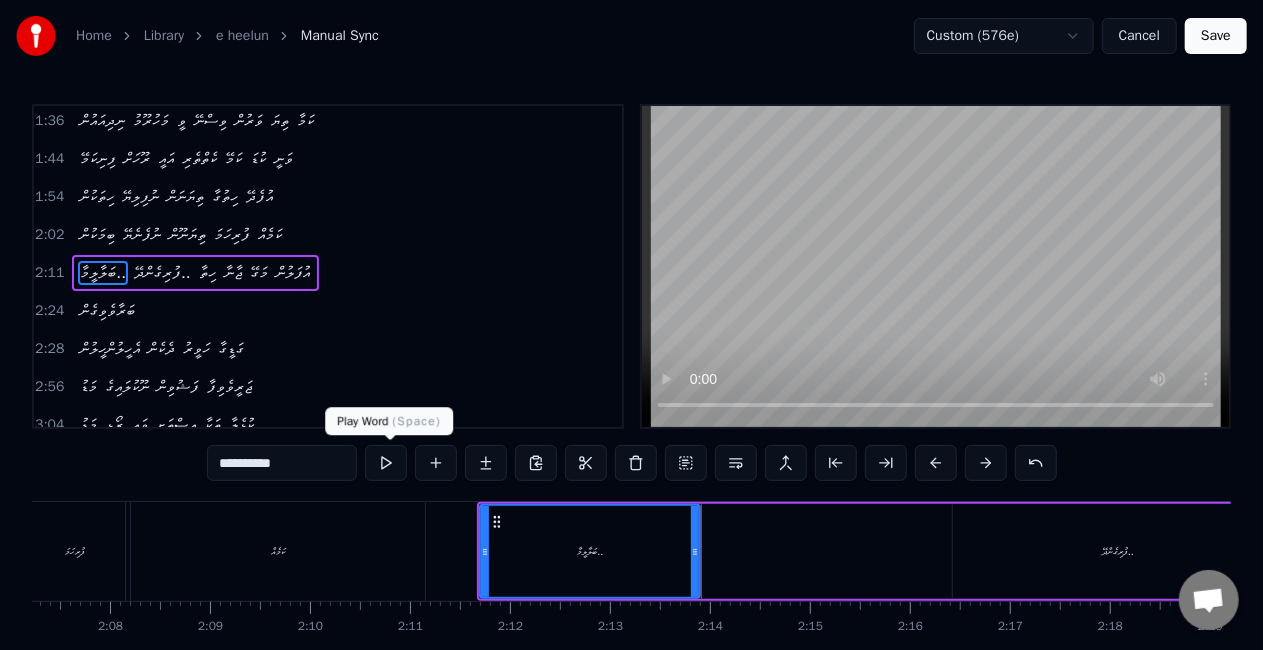 click at bounding box center [386, 463] 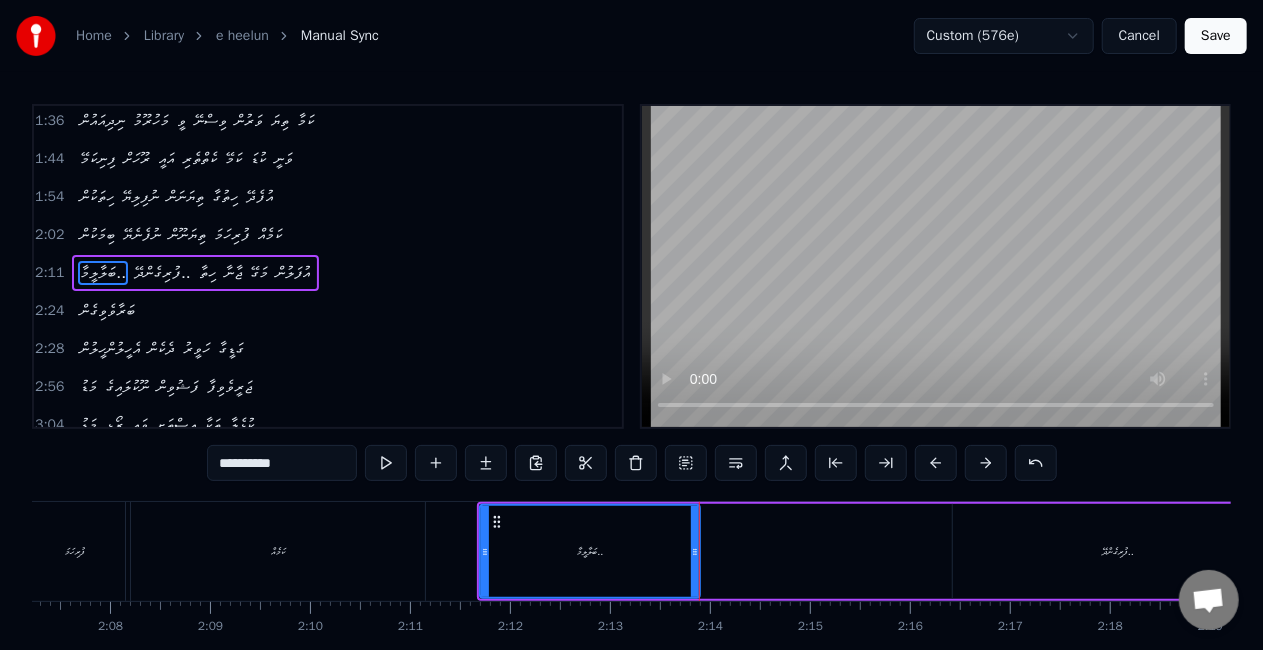click at bounding box center [386, 463] 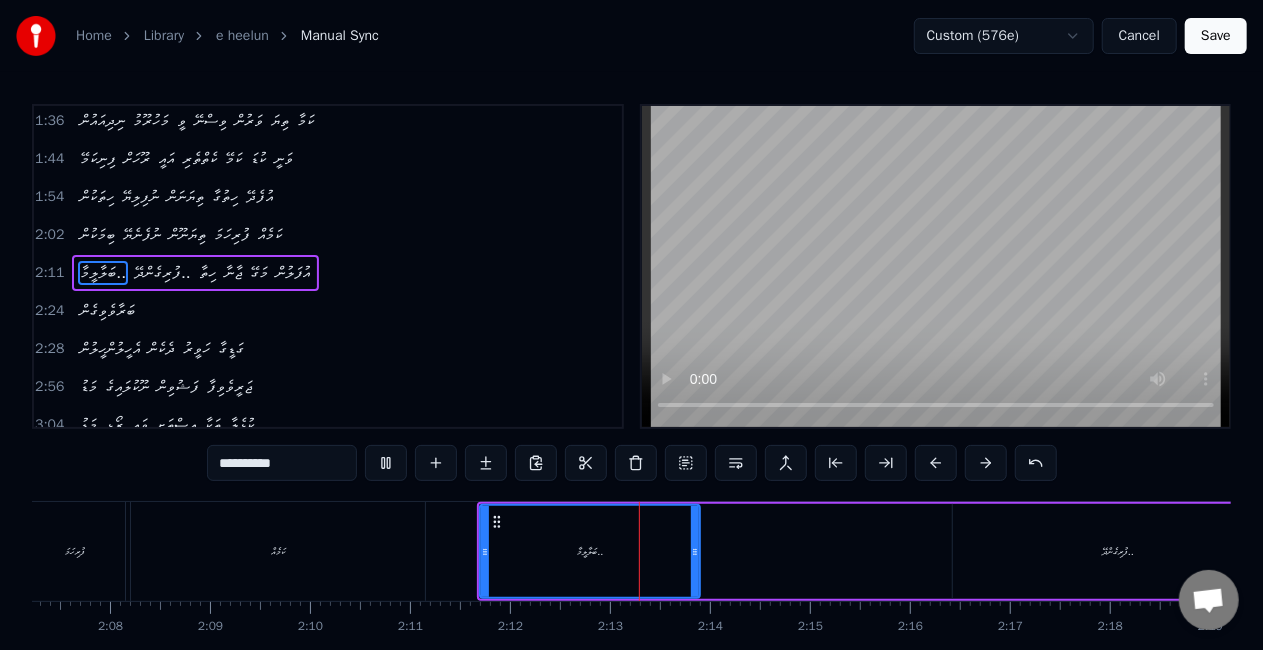 click on "ބަލާލީމާ.." at bounding box center [590, 551] 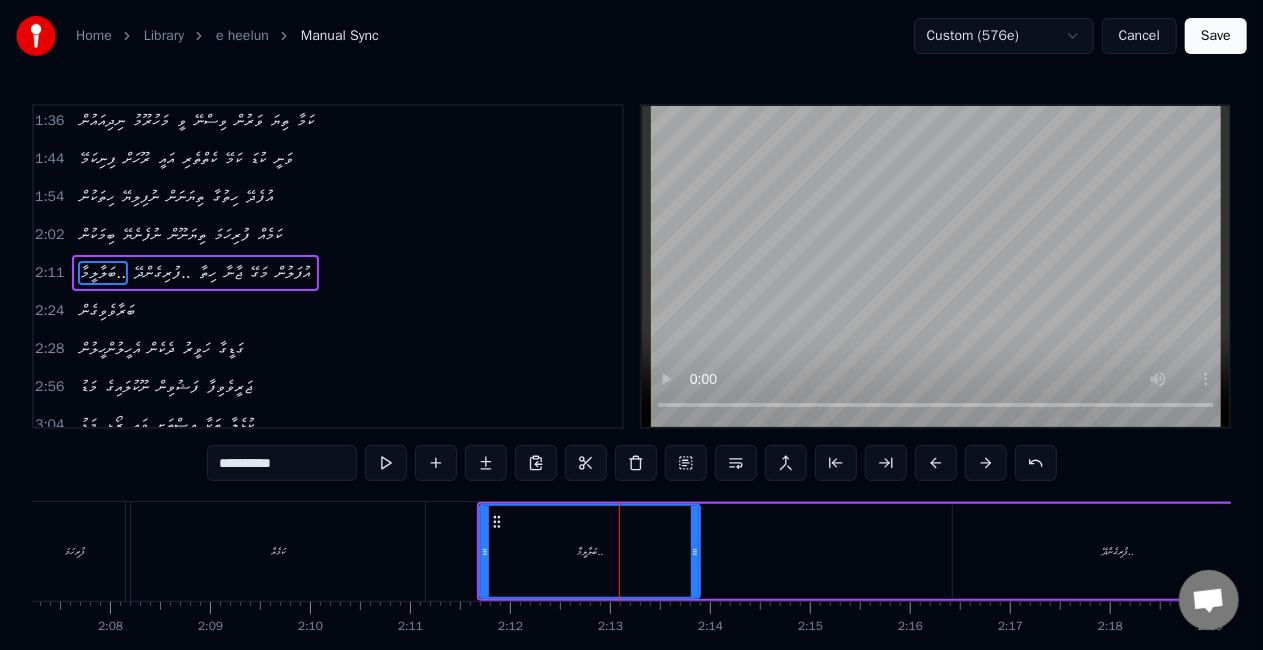 click on "**********" at bounding box center (282, 463) 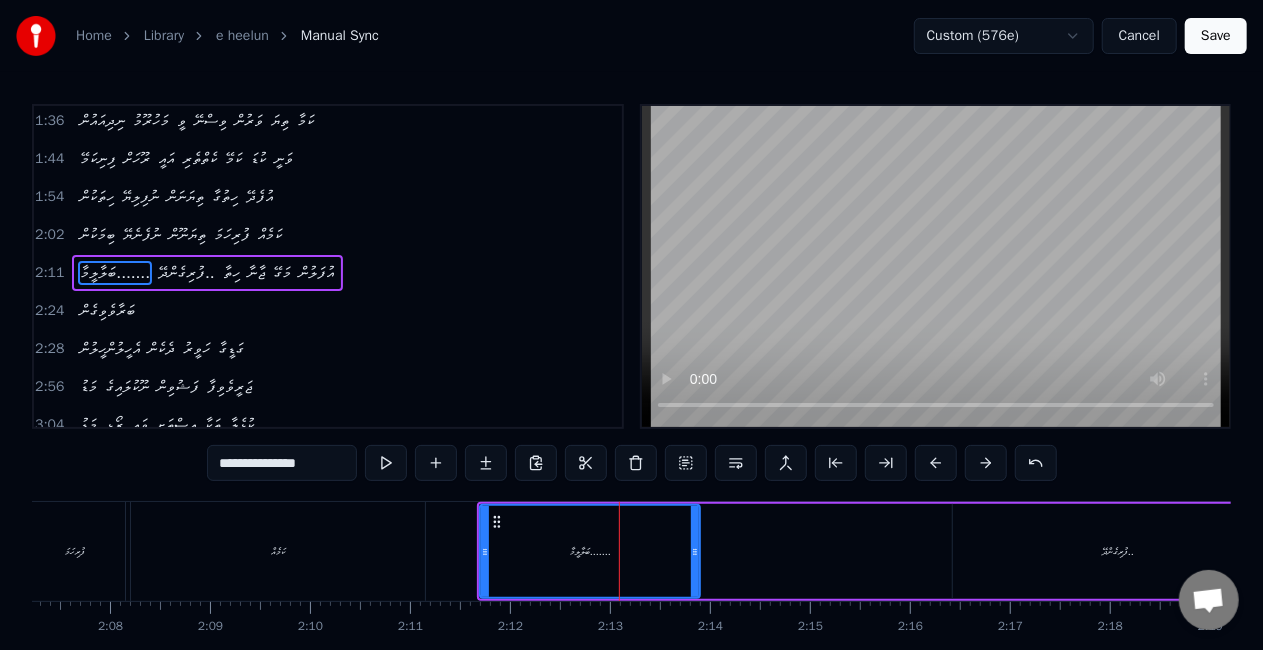 type on "**********" 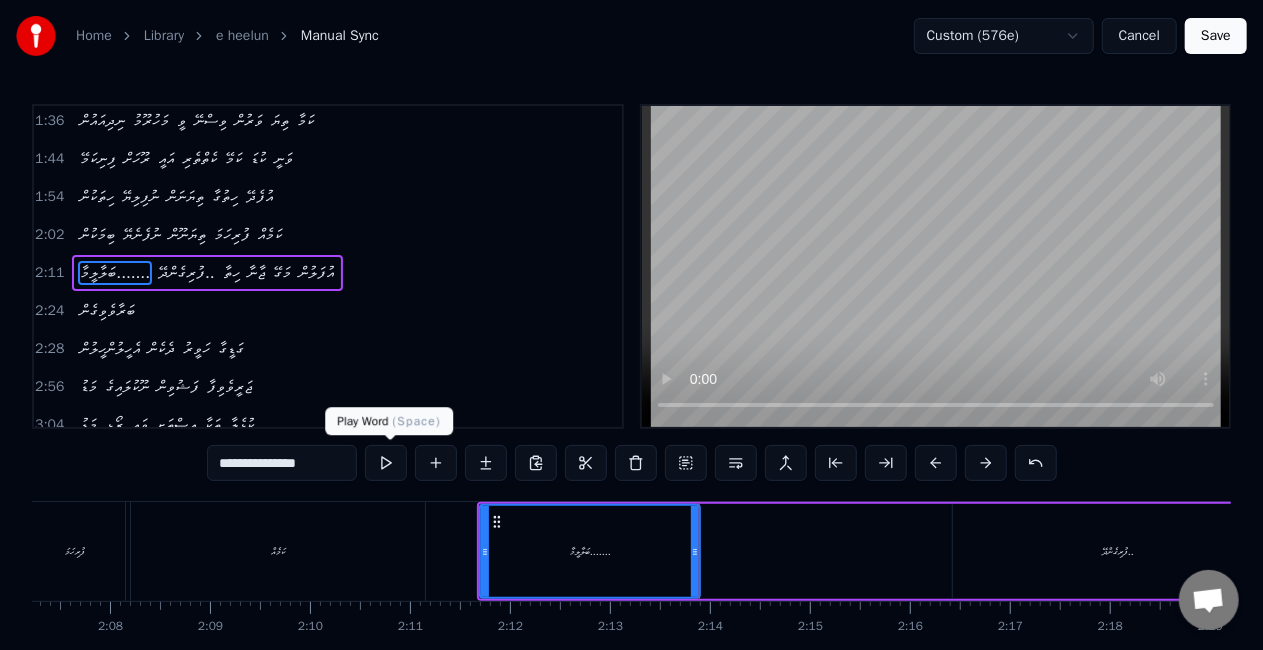 click at bounding box center [386, 463] 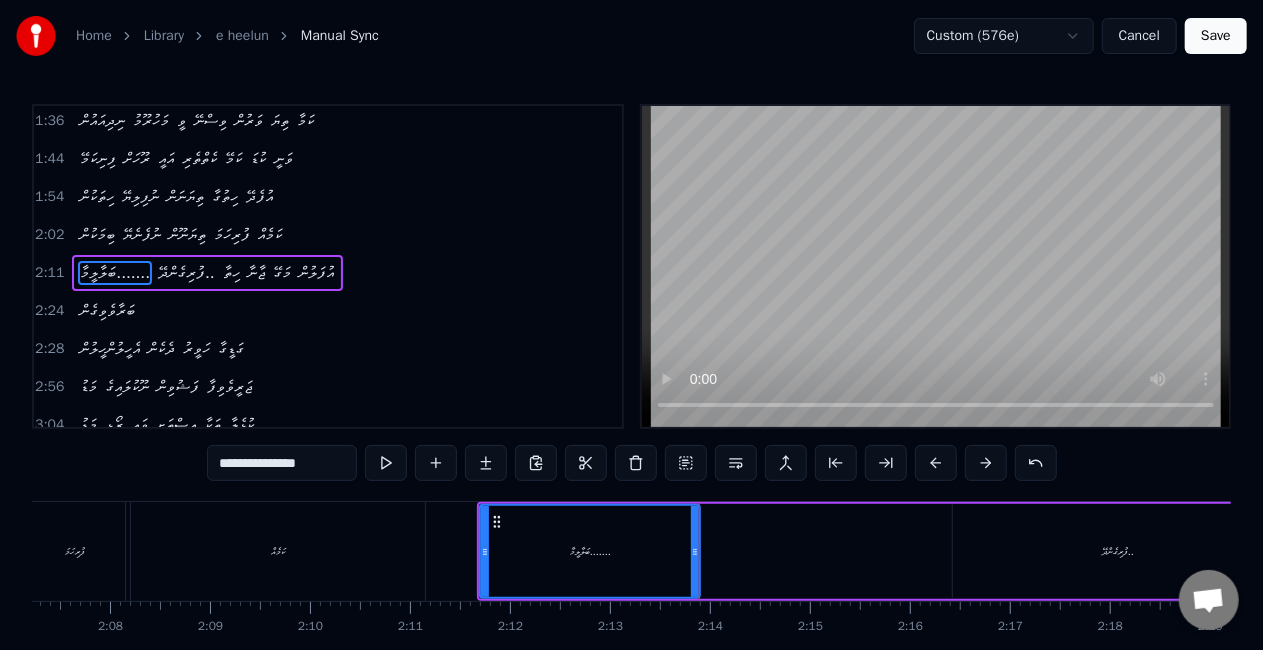 click on "**********" at bounding box center (282, 463) 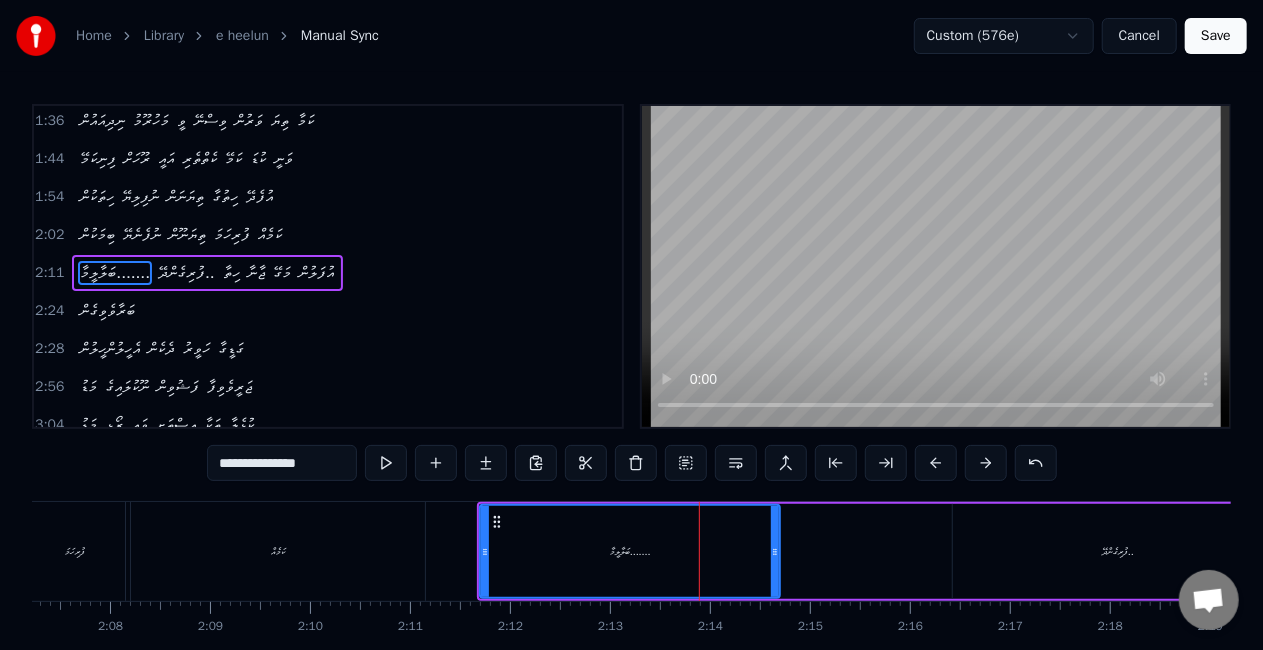drag, startPoint x: 696, startPoint y: 552, endPoint x: 776, endPoint y: 536, distance: 81.58431 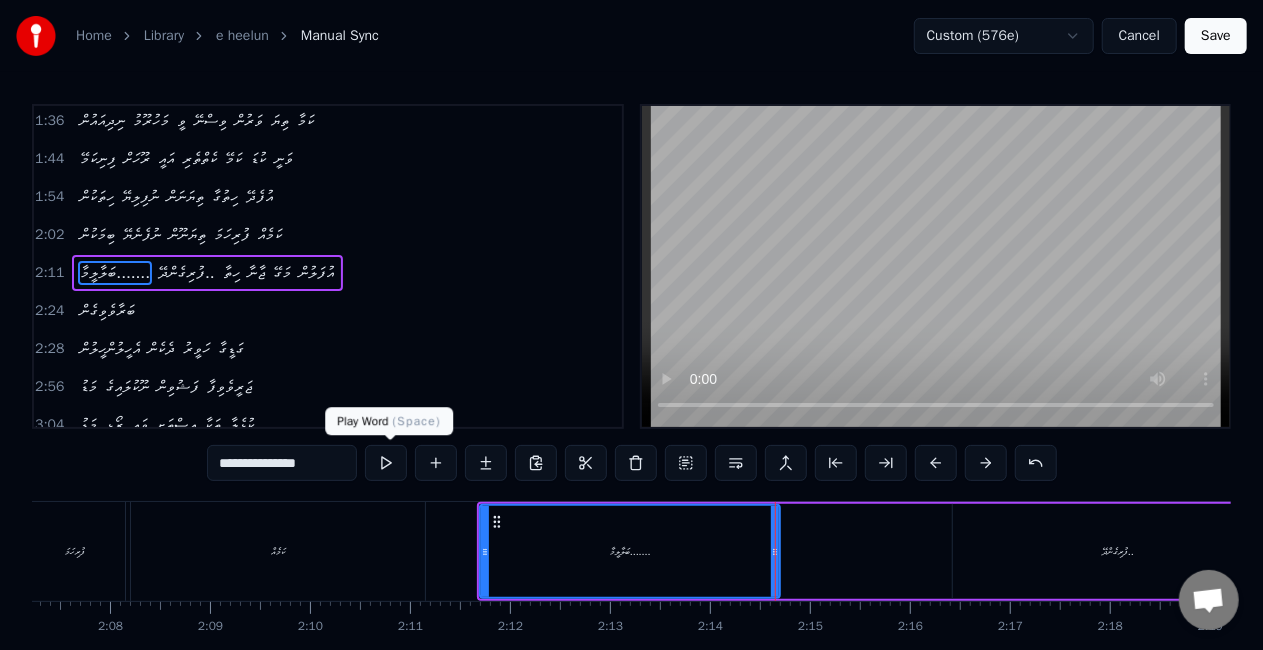 click at bounding box center [386, 463] 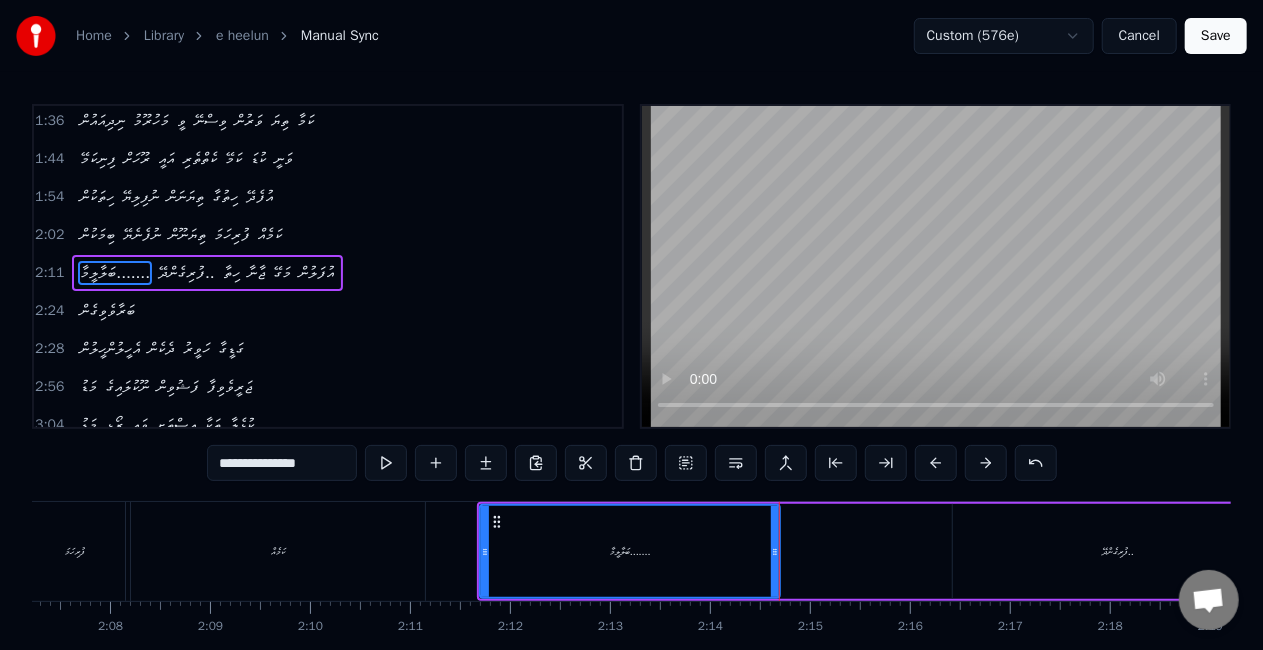 click on "ބަލާލީމާ....... ފުރިގެންދޭ.. ހިތާ ޖާނާ މަގޭ އުފަލުން" at bounding box center (1123, 551) 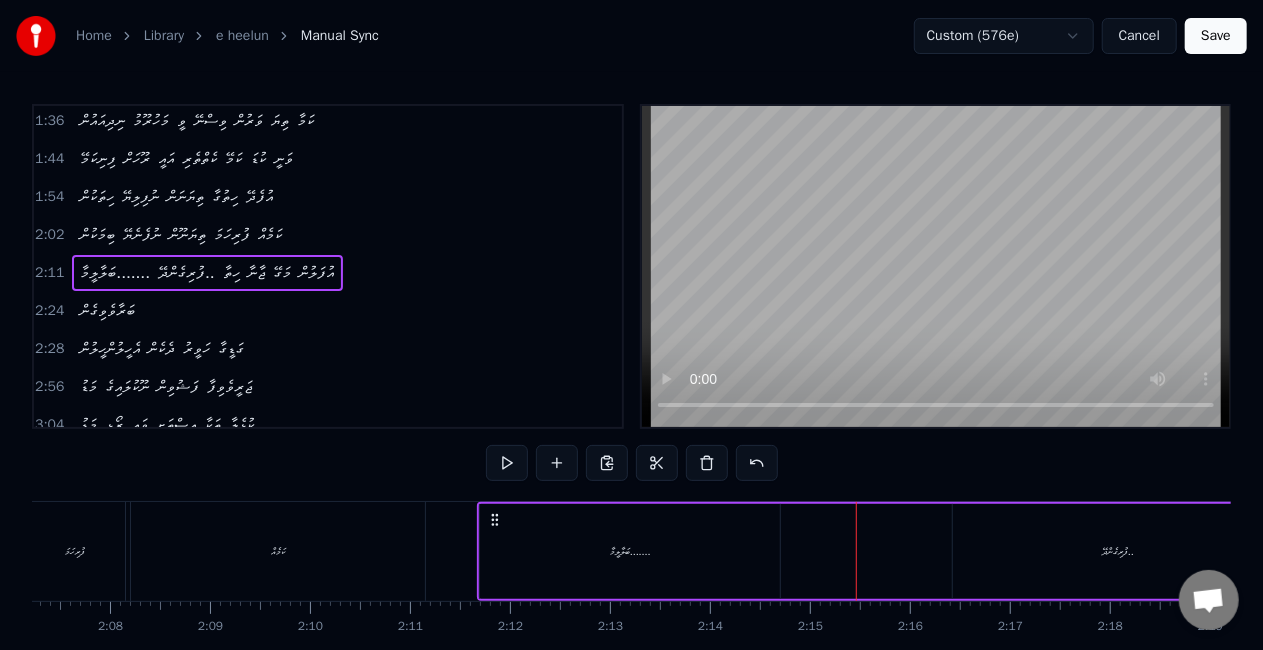 click on "ފުރިގެންދޭ.." at bounding box center (1118, 551) 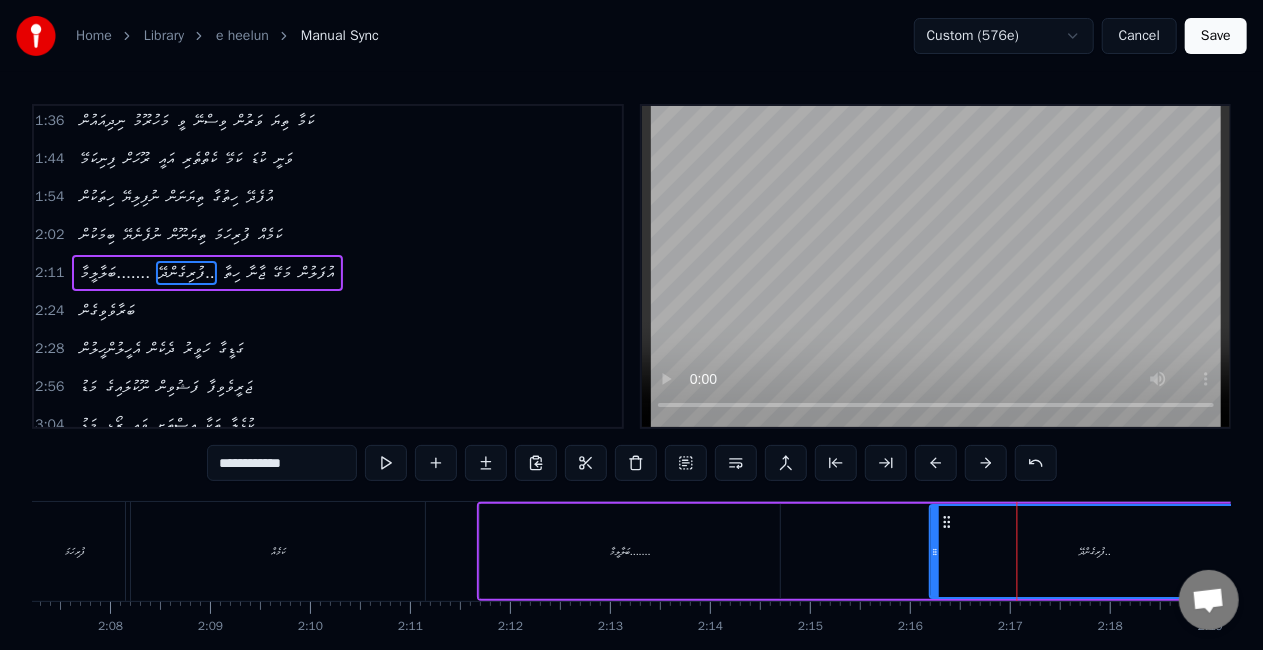 drag, startPoint x: 973, startPoint y: 521, endPoint x: 950, endPoint y: 511, distance: 25.079872 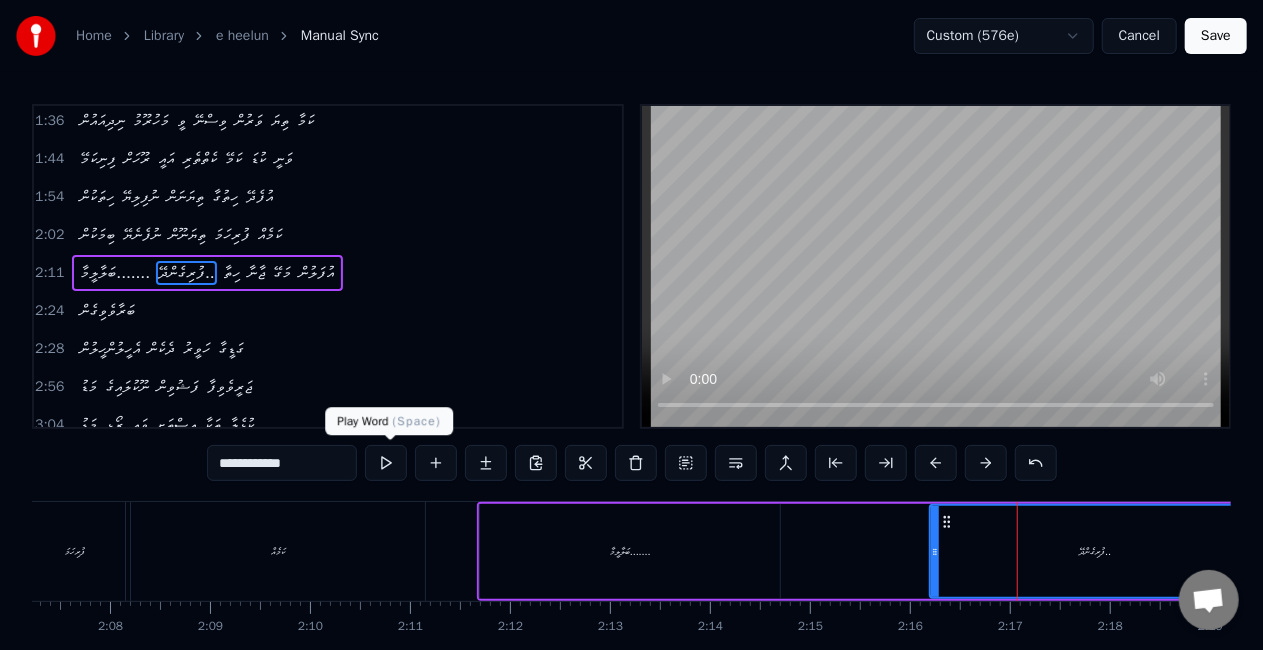 click at bounding box center [386, 463] 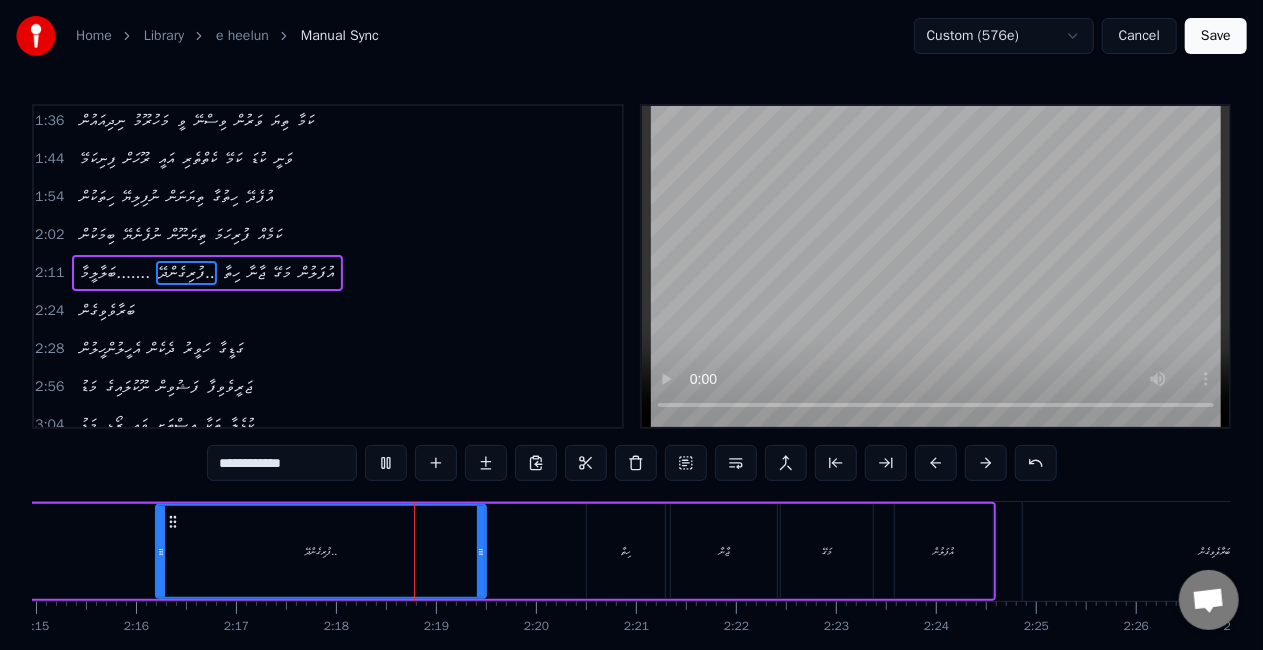 scroll, scrollTop: 0, scrollLeft: 13722, axis: horizontal 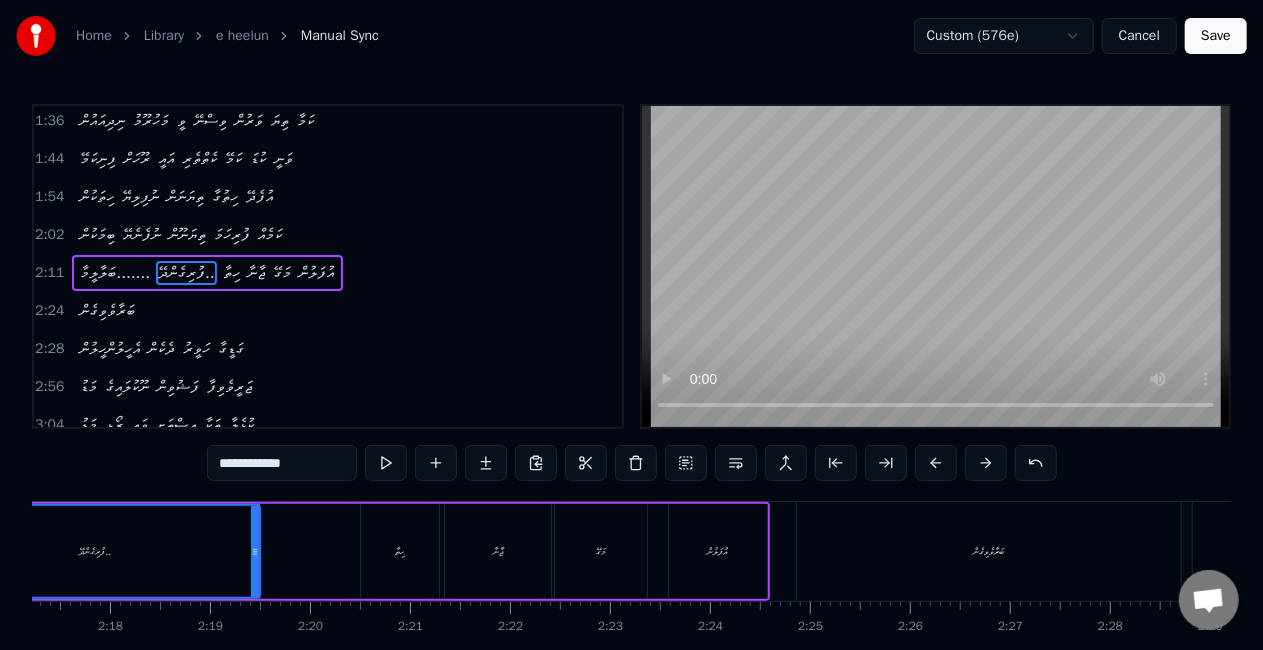 click on "ފުރިގެންދޭ.." at bounding box center [95, 551] 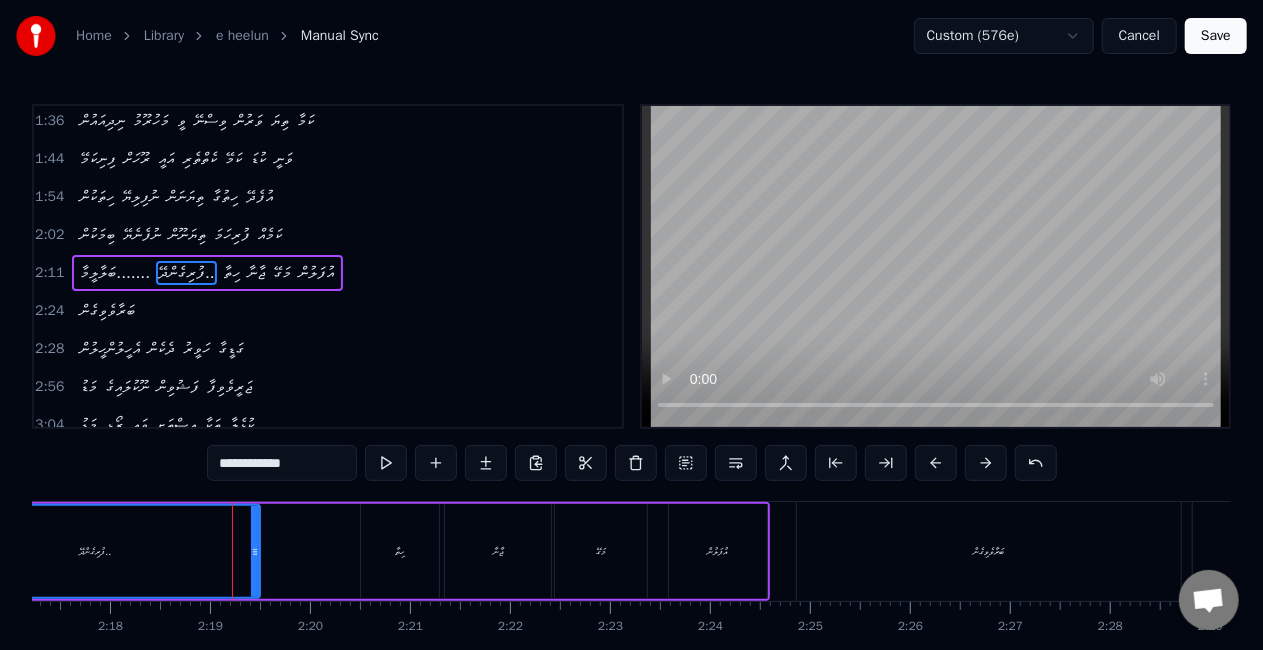 click on "**********" at bounding box center (282, 463) 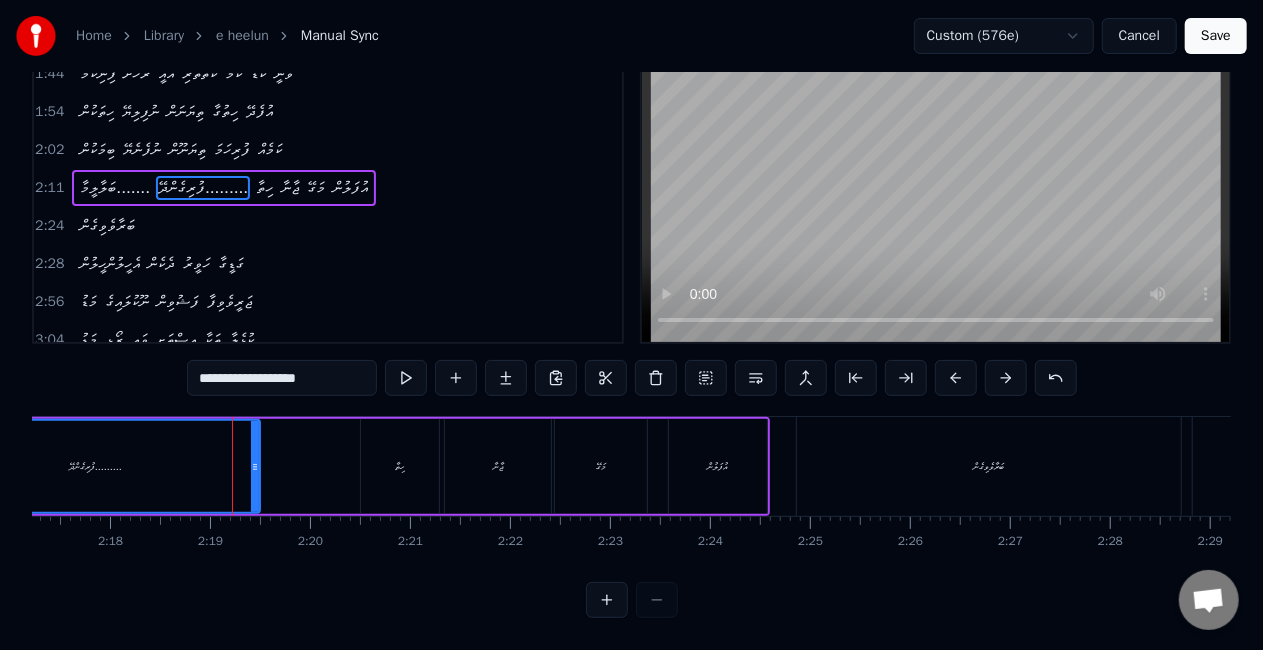 scroll, scrollTop: 102, scrollLeft: 0, axis: vertical 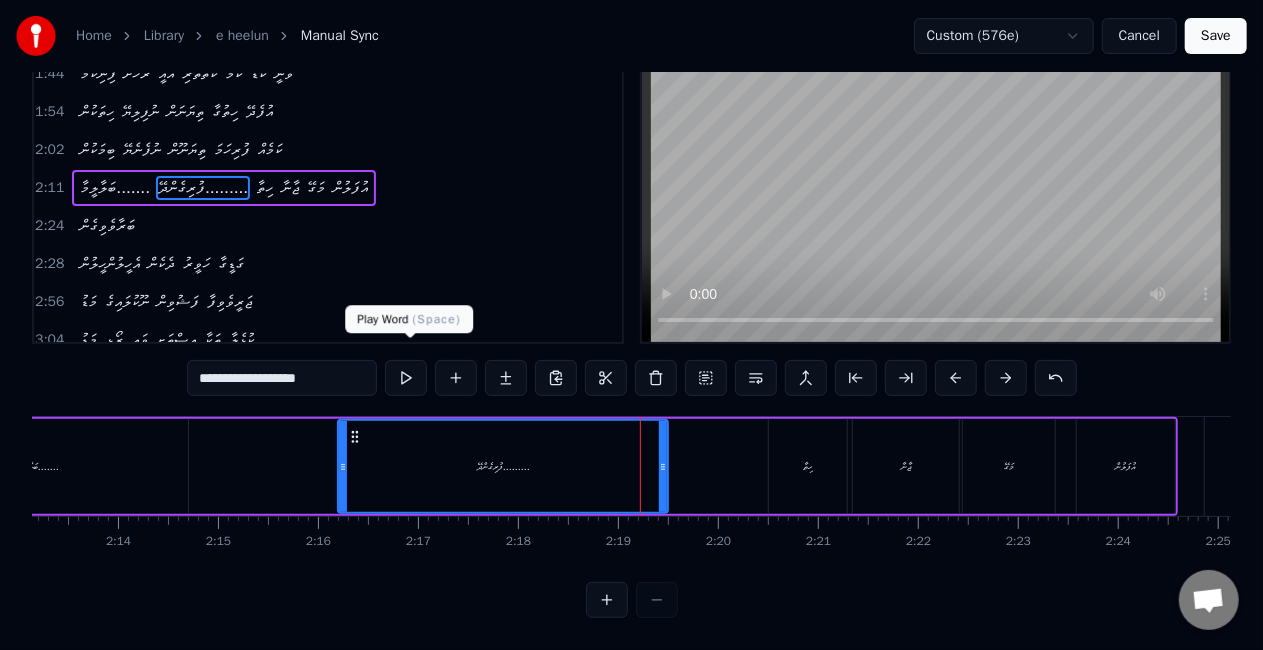click at bounding box center [406, 378] 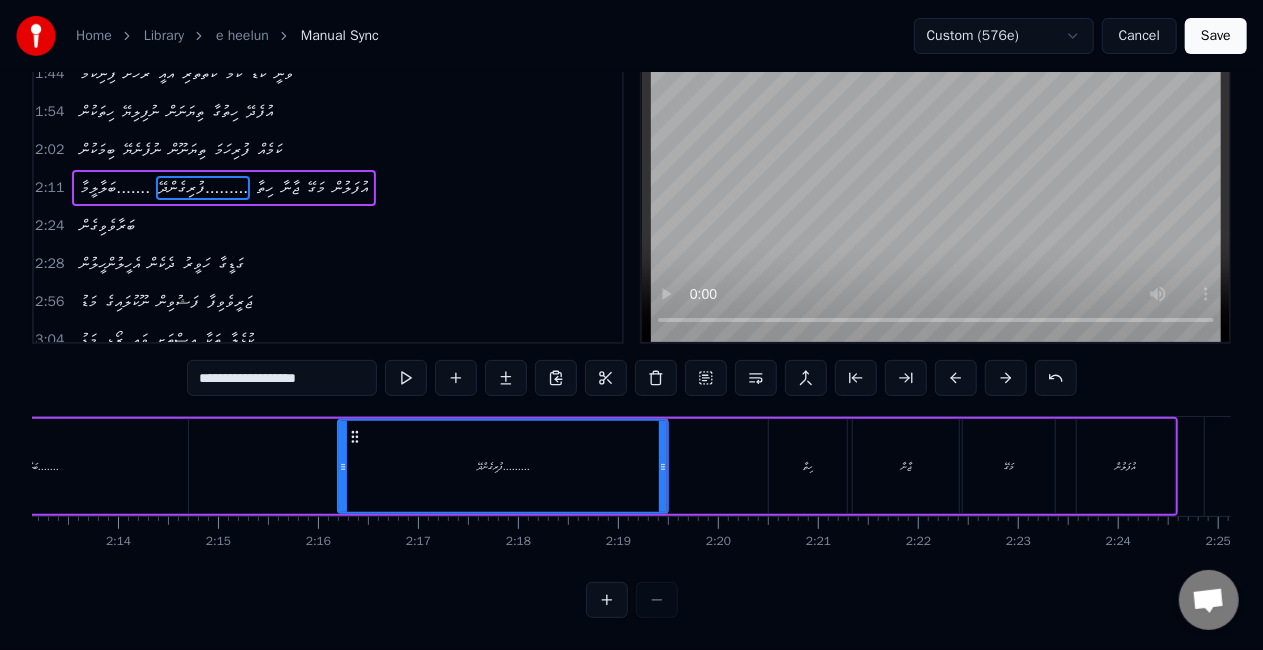 click on "ހިތާ" at bounding box center [808, 466] 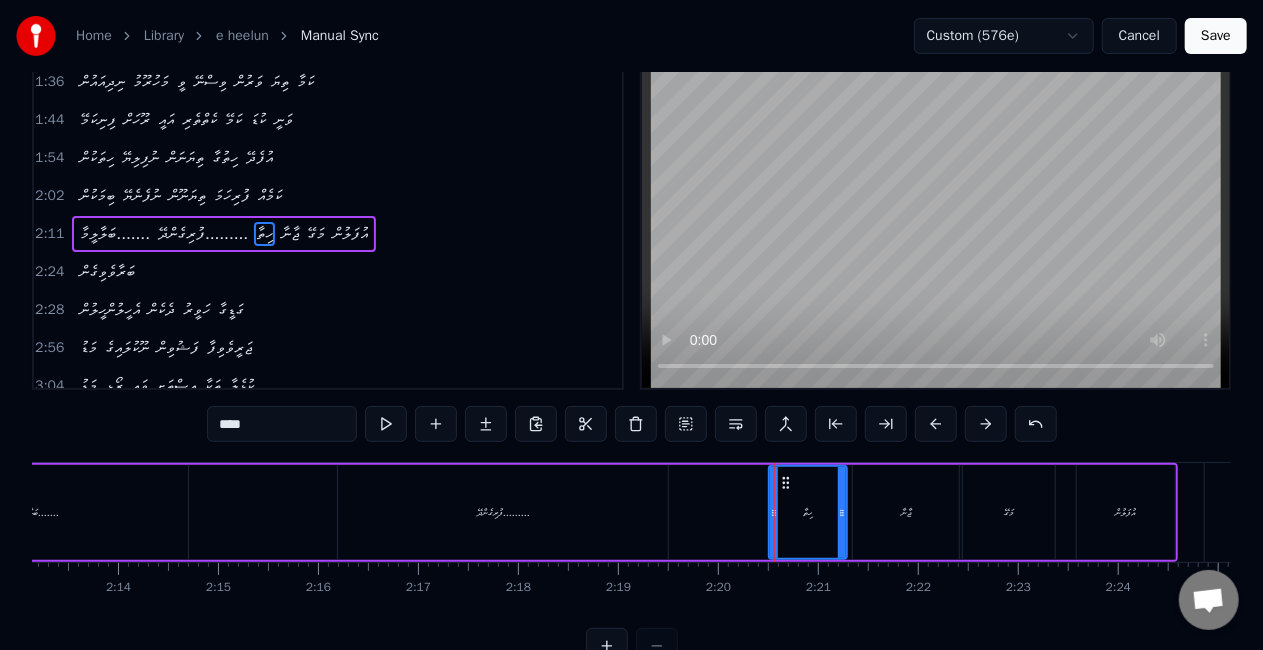 scroll, scrollTop: 0, scrollLeft: 0, axis: both 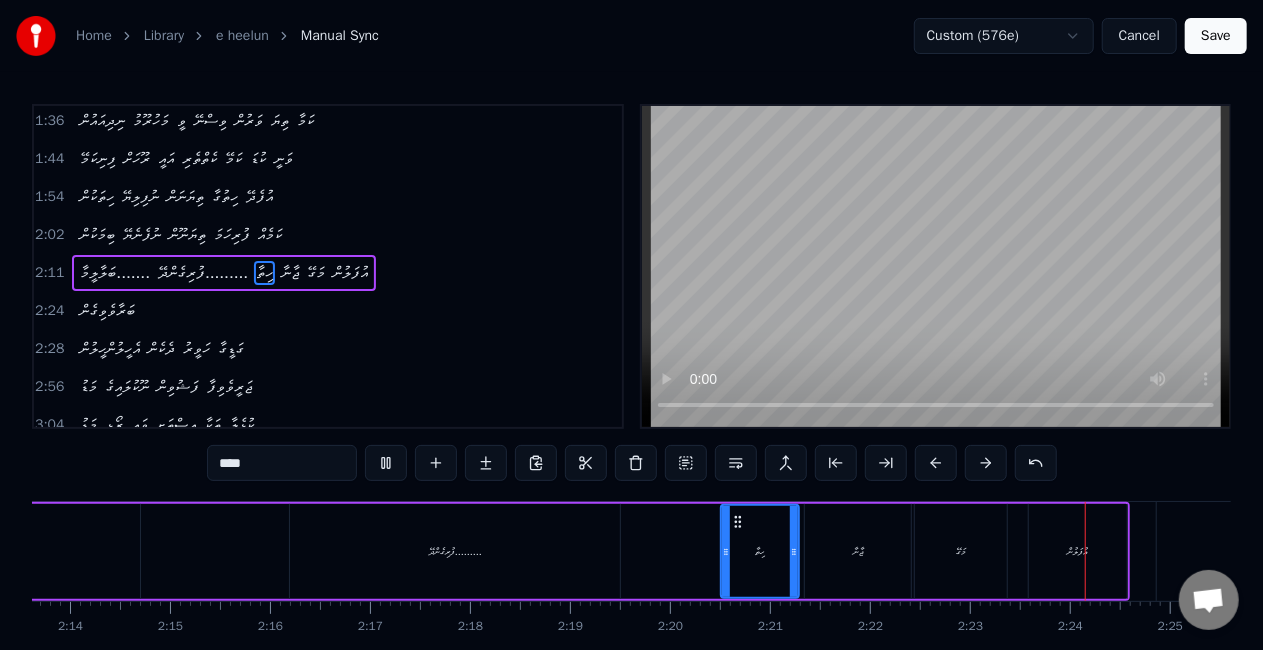 click on "ބަލާލީމާ....... ފުރިގެންދޭ......... ހިތާ ޖާނާ މަގޭ އުފަލުން" at bounding box center [483, 551] 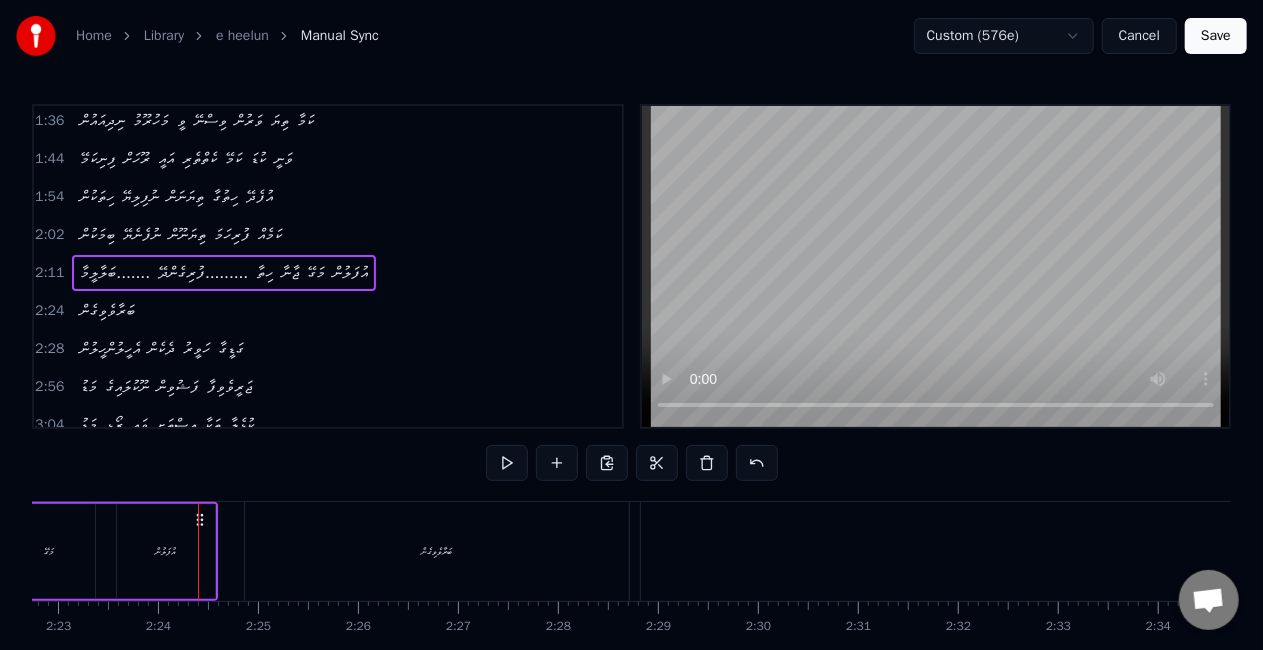 scroll, scrollTop: 0, scrollLeft: 14321, axis: horizontal 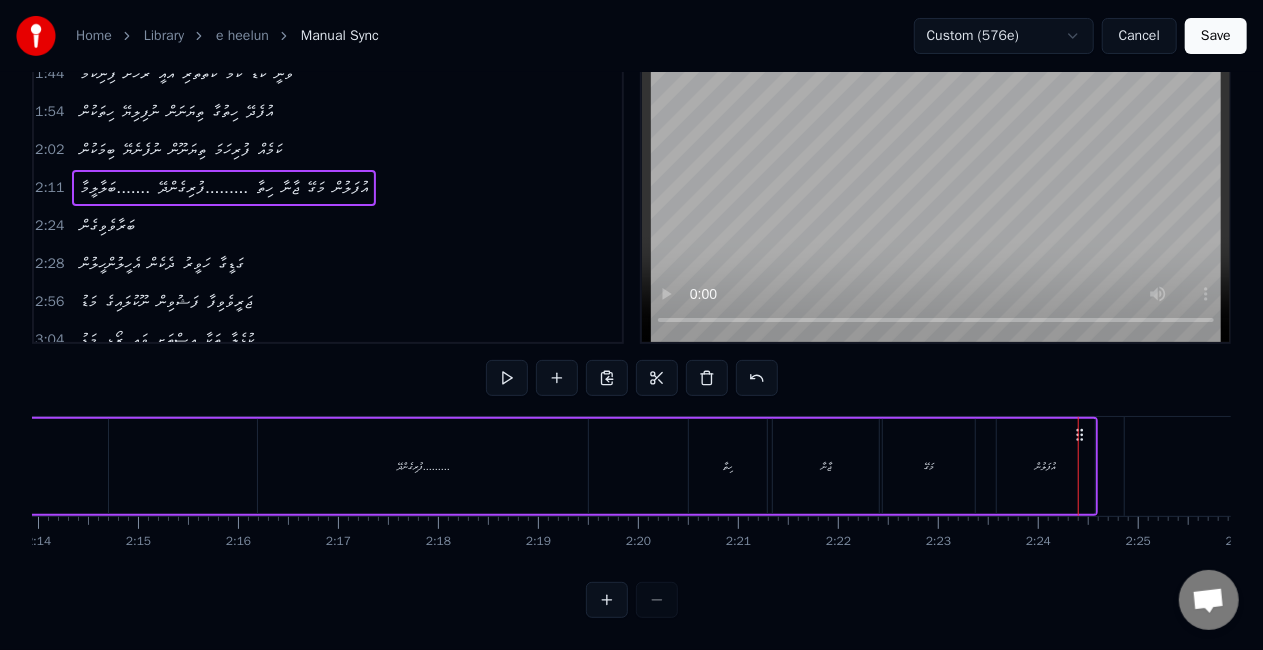 click on "ހިތާ" at bounding box center [728, 466] 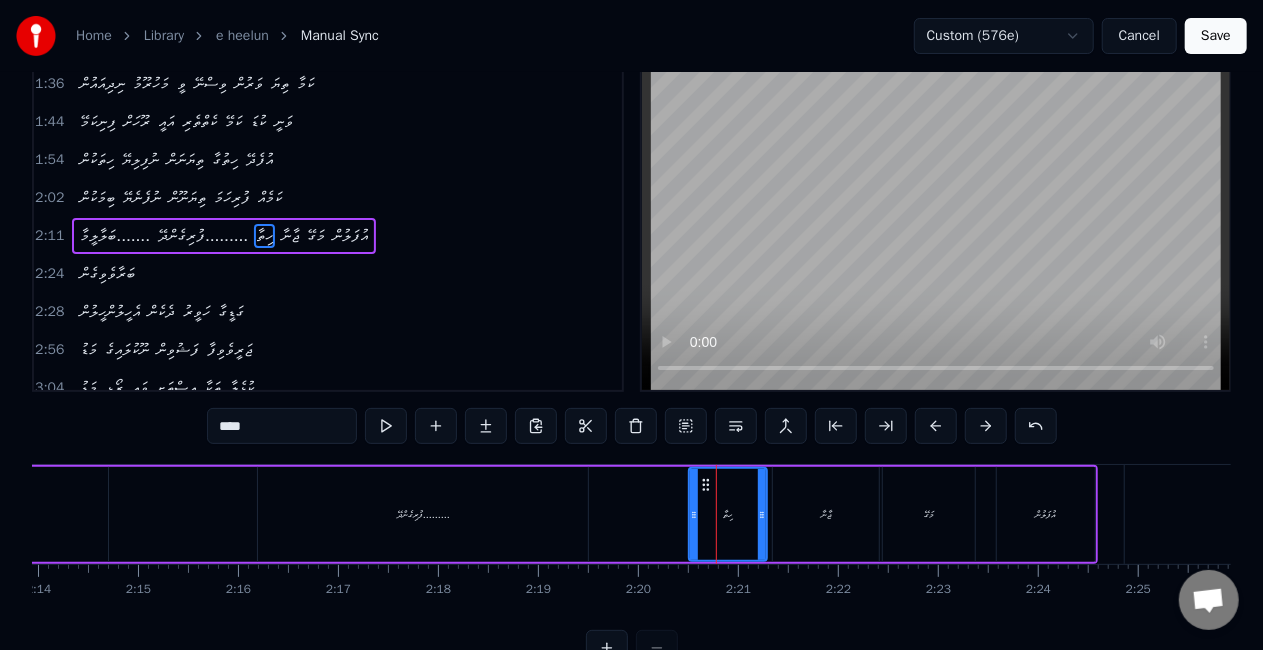scroll, scrollTop: 0, scrollLeft: 0, axis: both 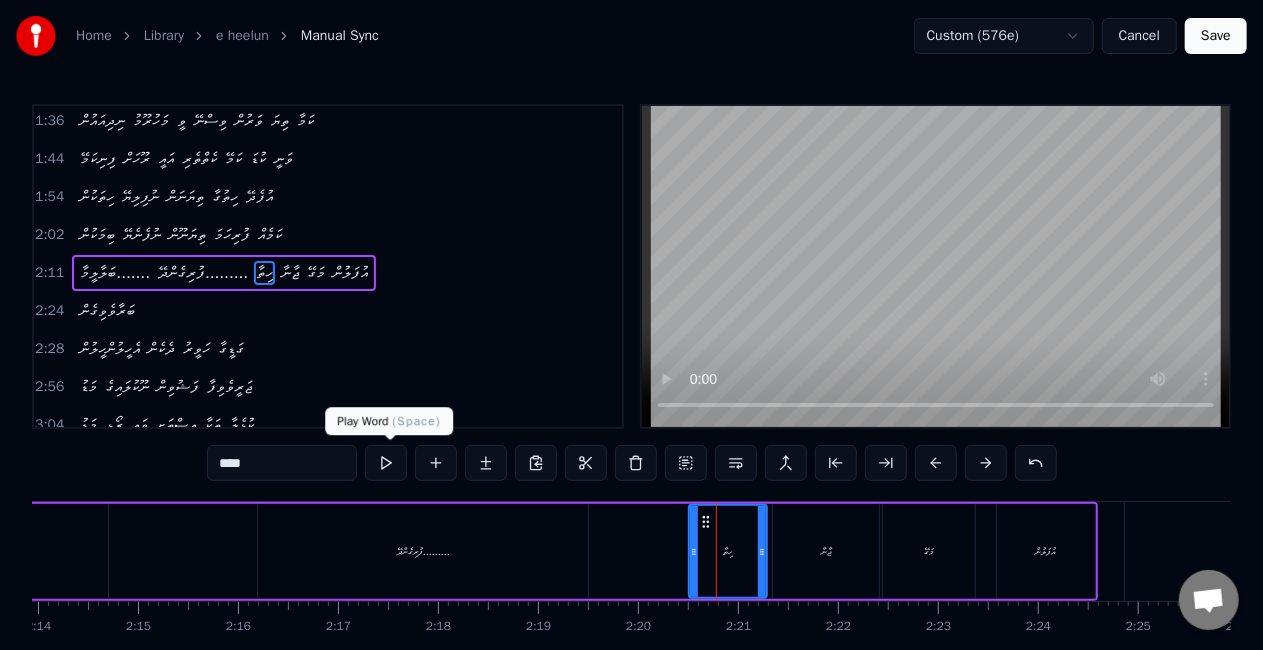 click at bounding box center (386, 463) 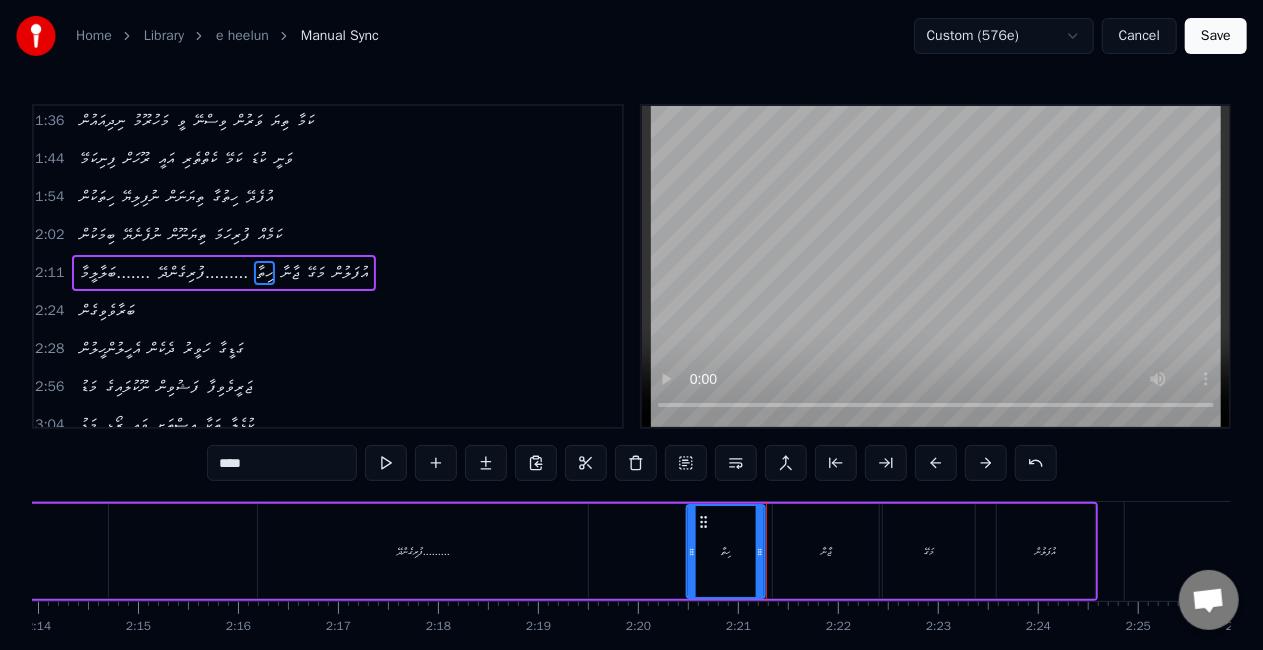 click 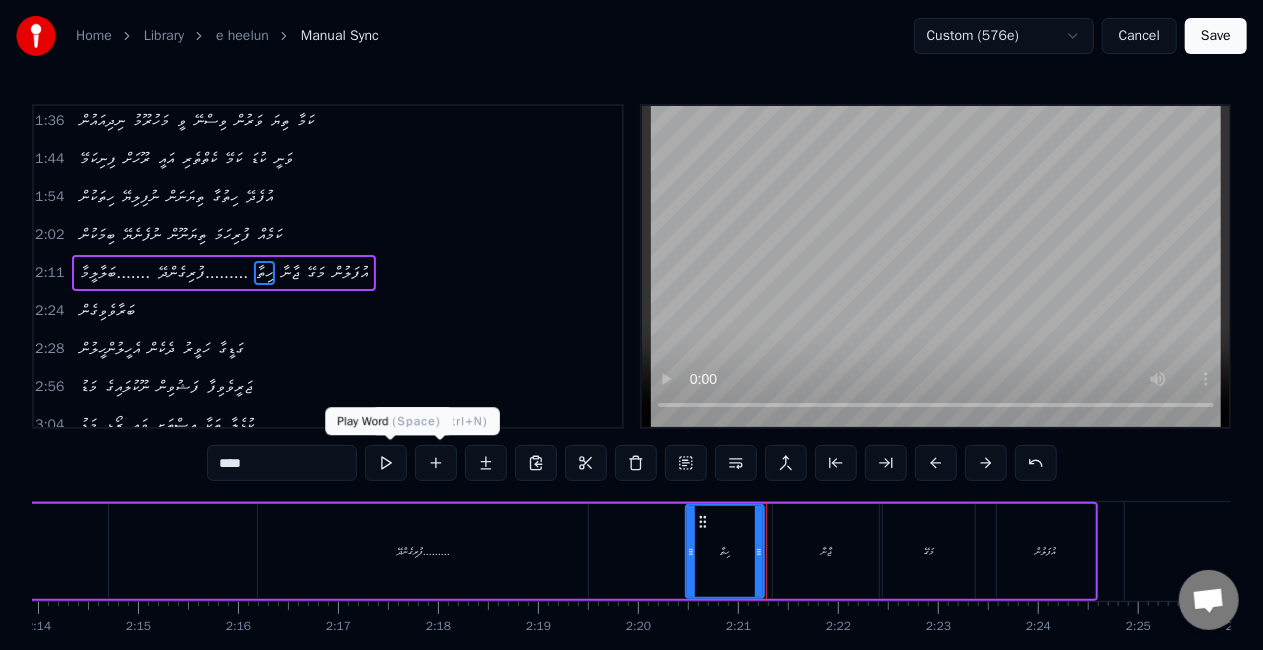 click at bounding box center (386, 463) 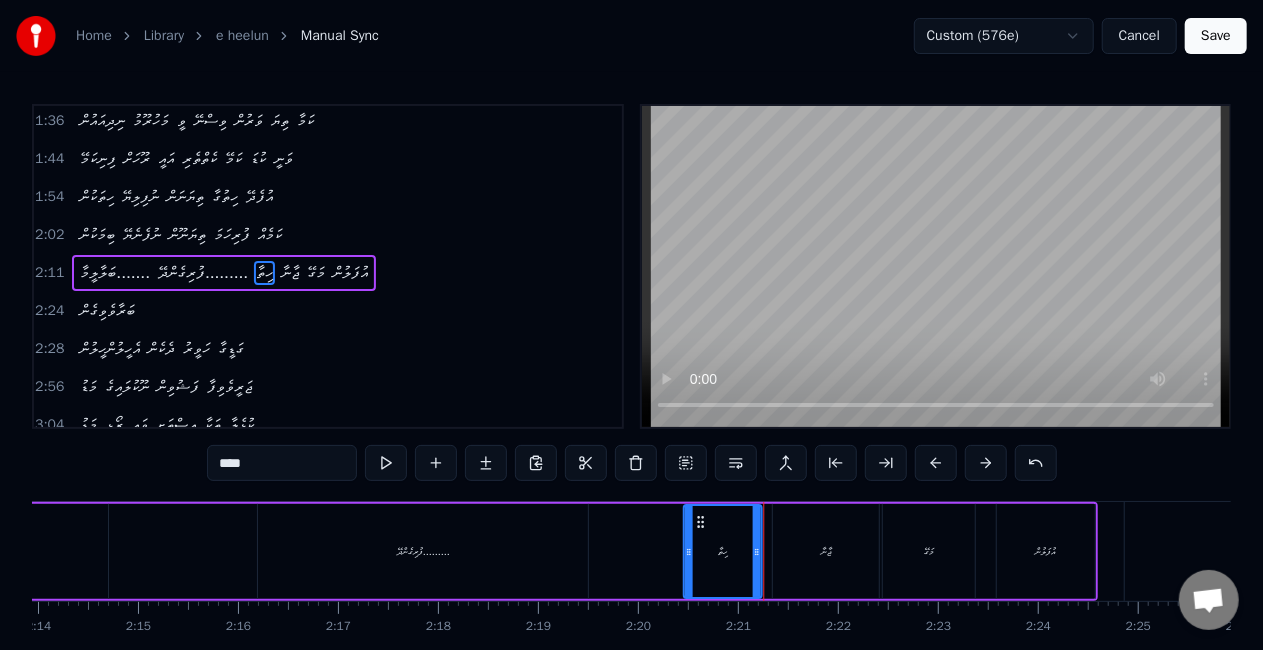 click 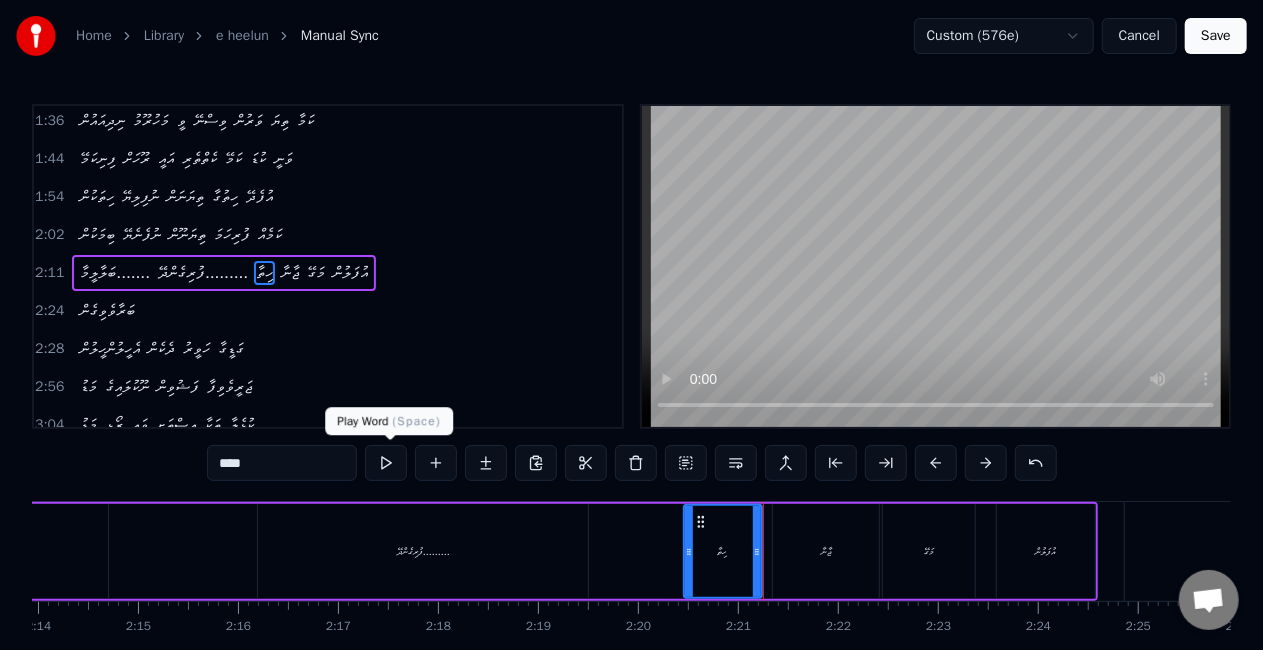 click at bounding box center (386, 463) 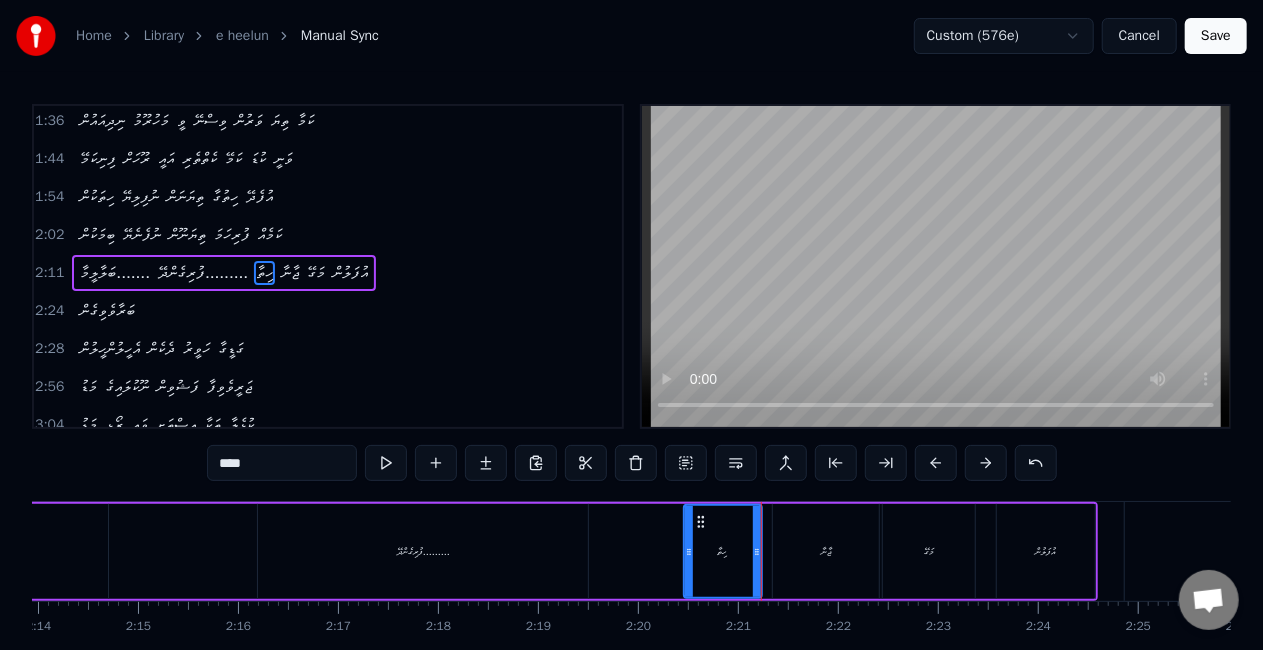click on "ޖާނާ" at bounding box center (826, 551) 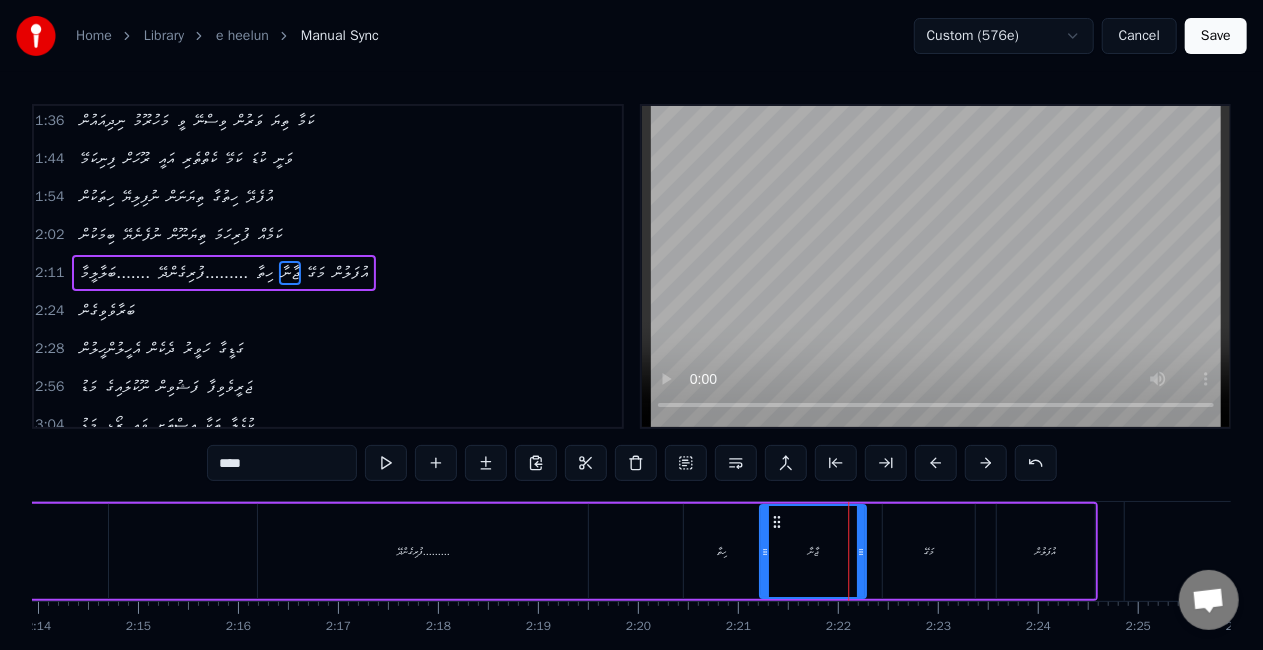 drag, startPoint x: 789, startPoint y: 521, endPoint x: 776, endPoint y: 516, distance: 13.928389 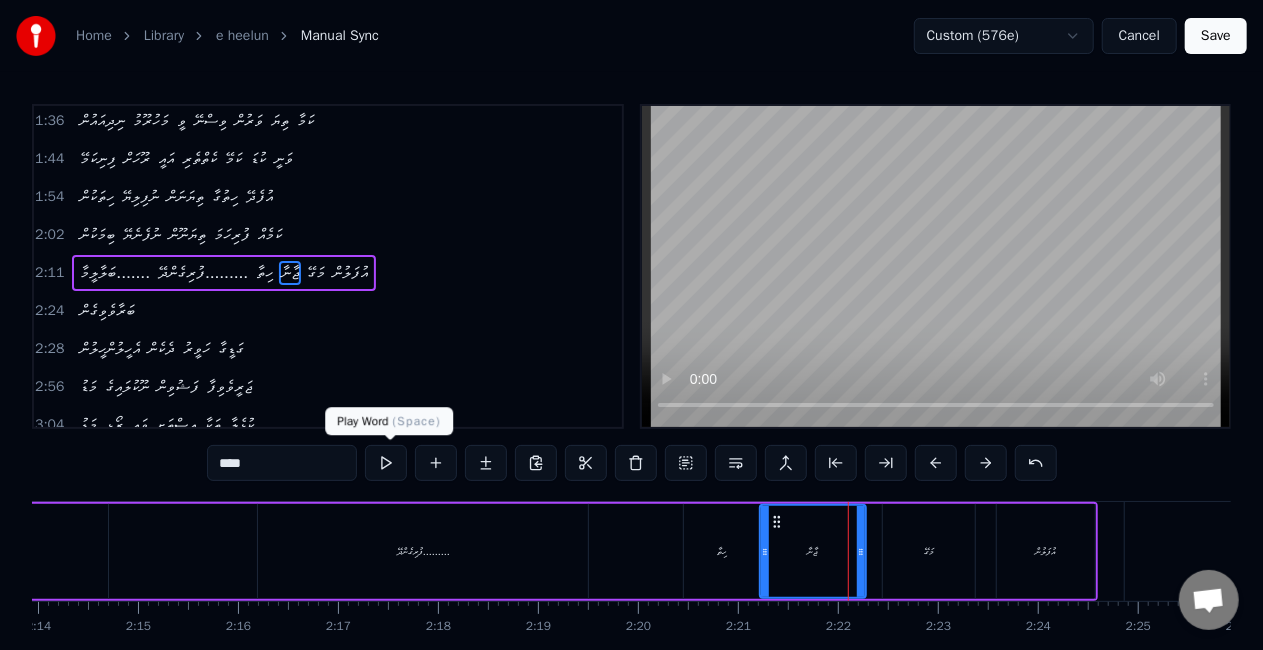 click at bounding box center [386, 463] 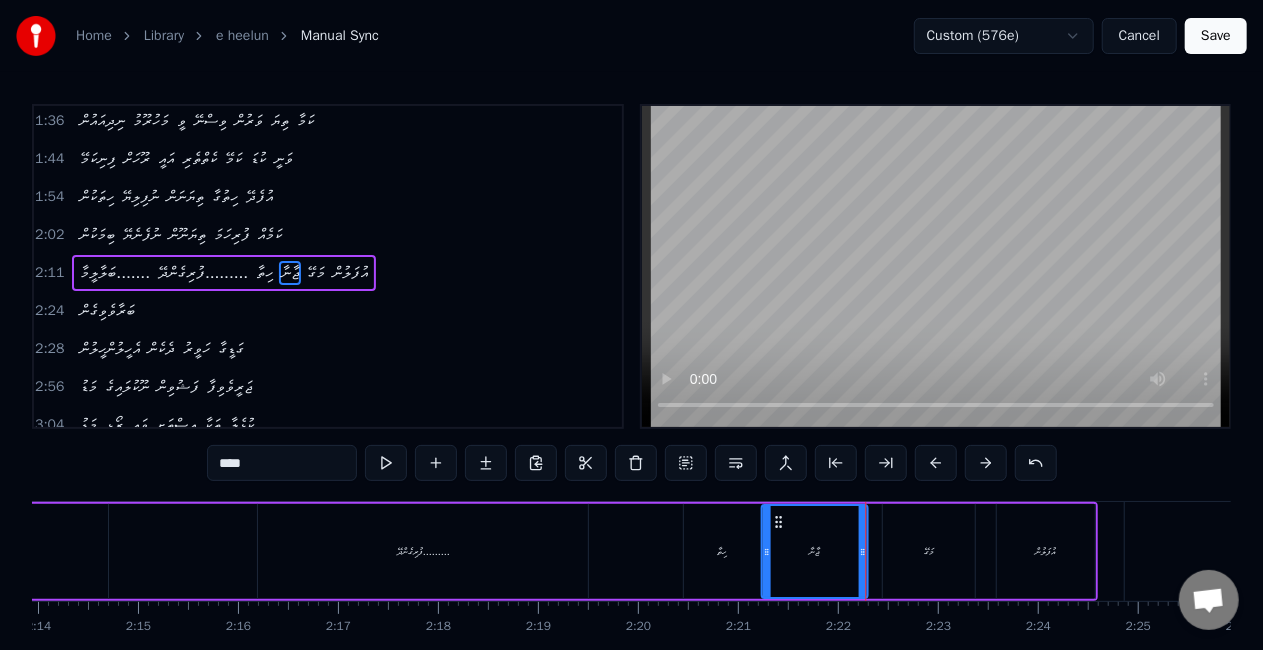 click 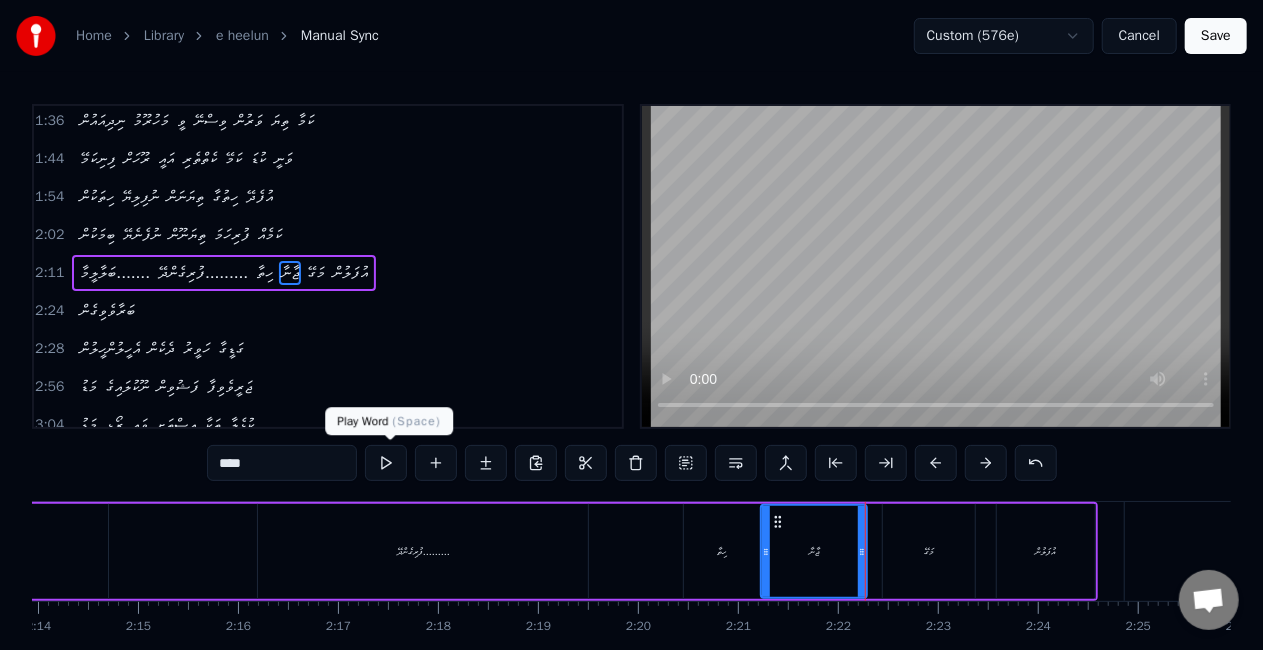 click at bounding box center [386, 463] 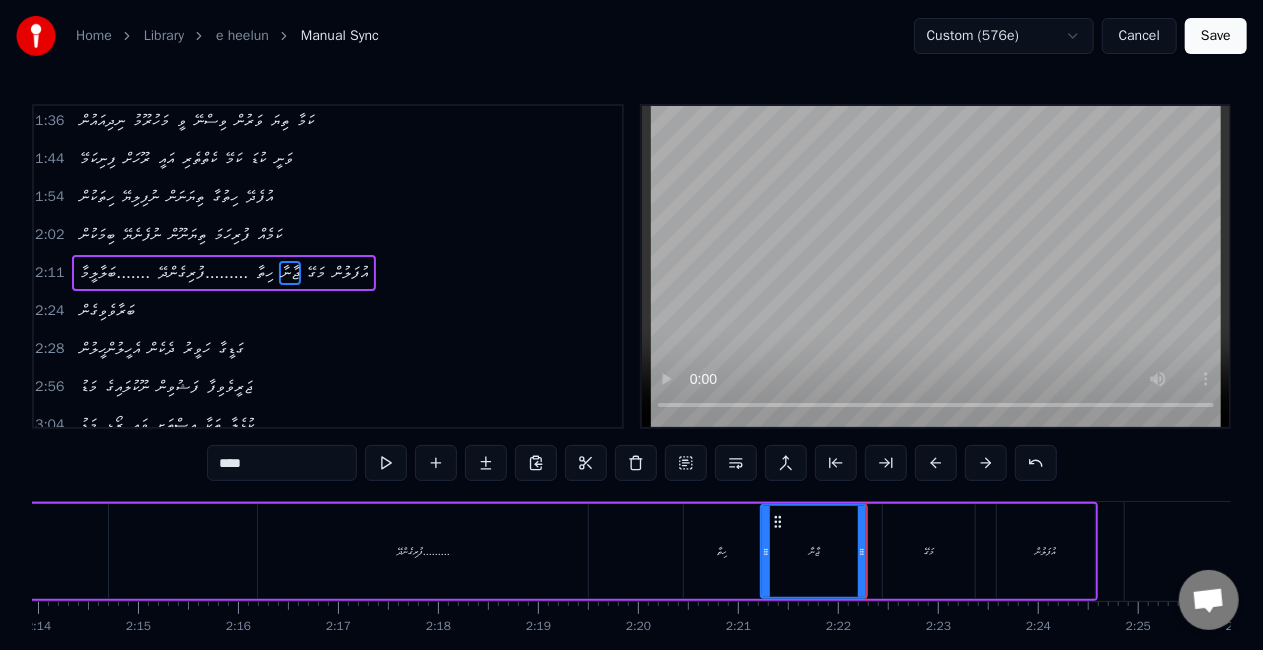 click on "މަގޭ" at bounding box center [929, 551] 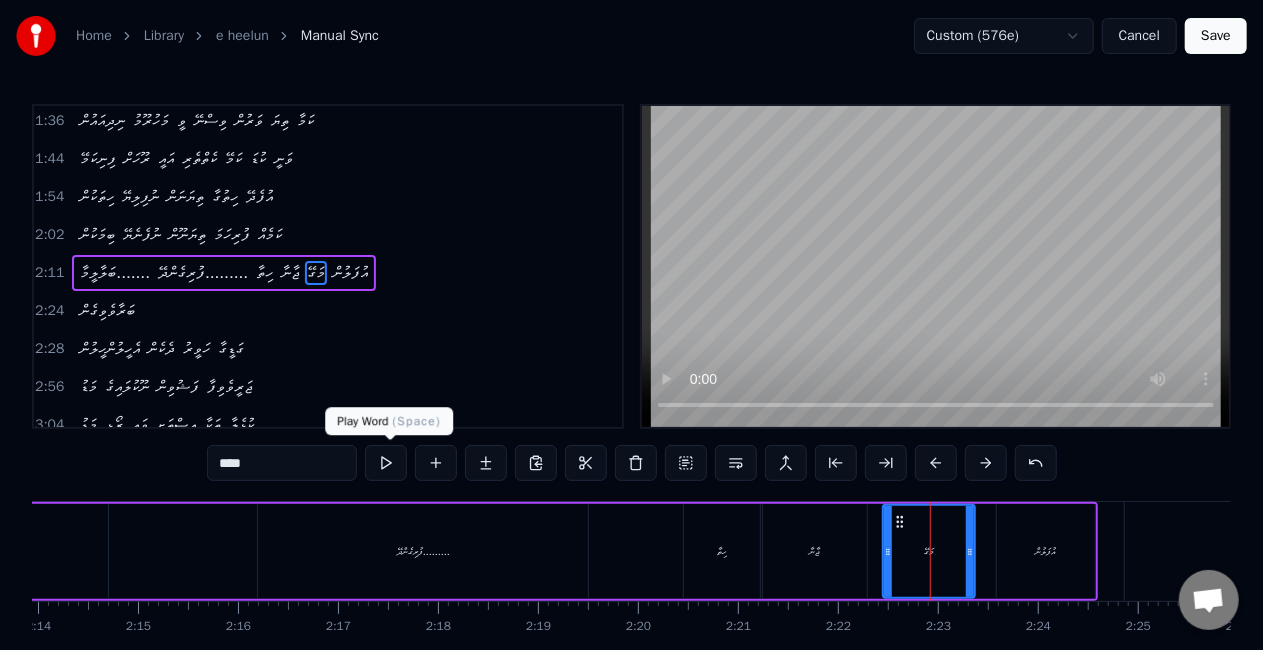 click at bounding box center [386, 463] 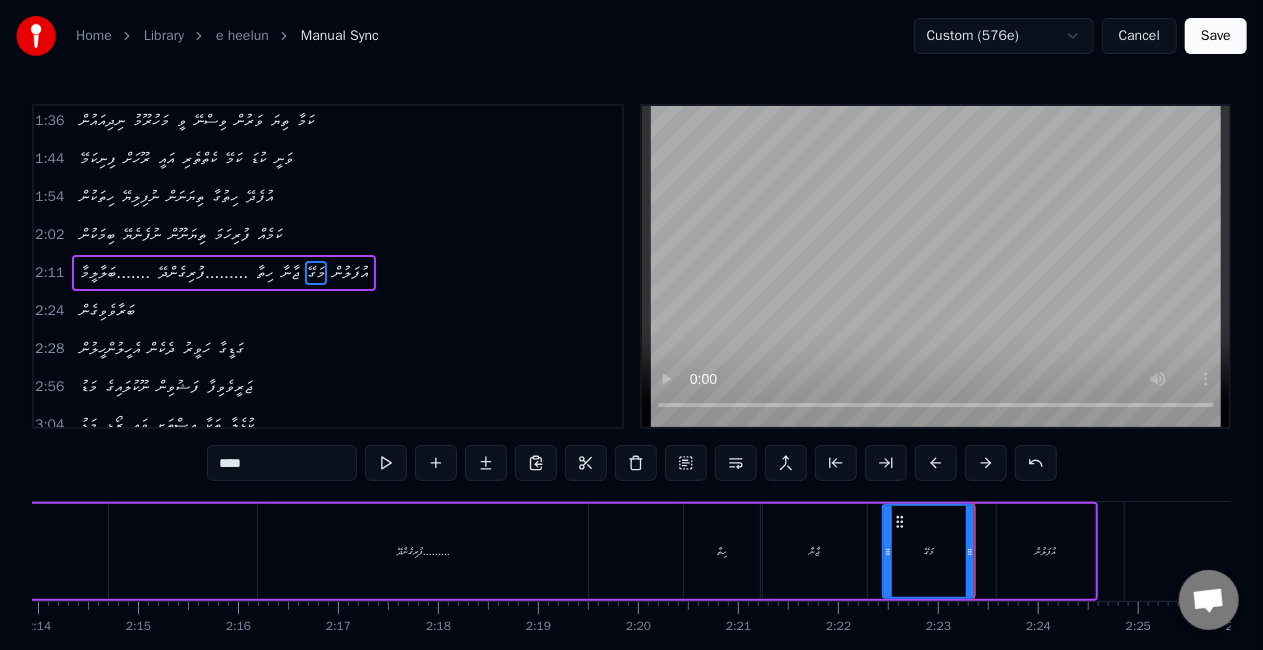 click on "އުފަލުން" at bounding box center (1046, 551) 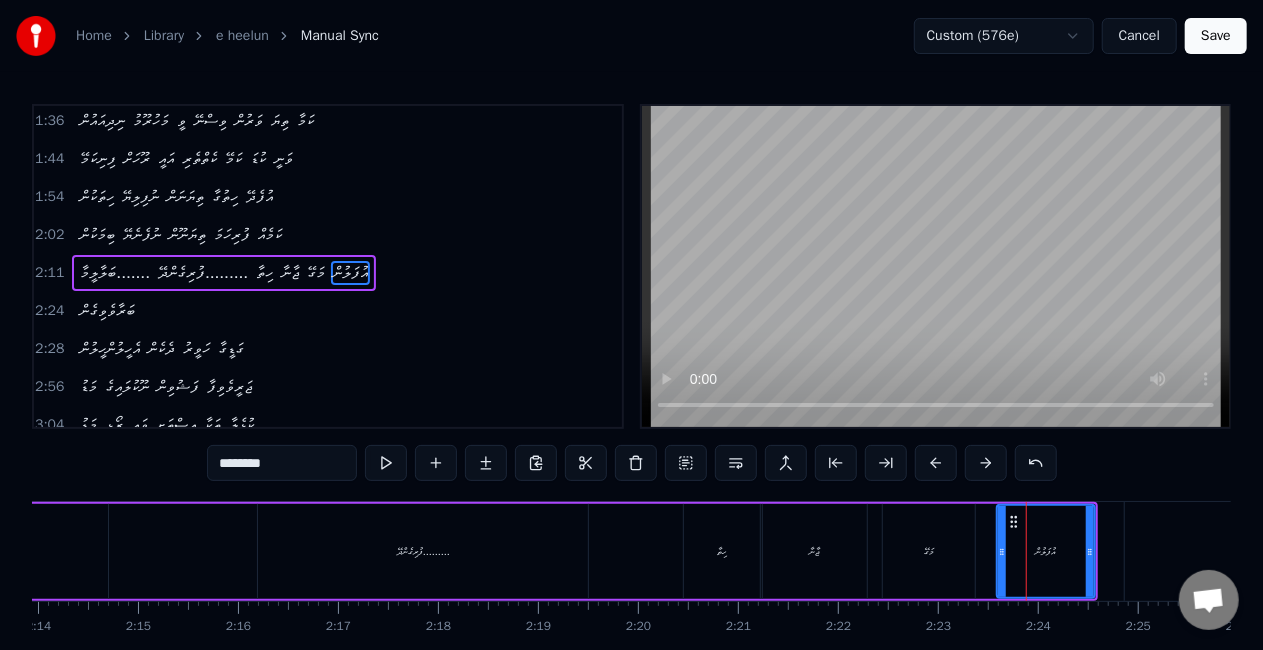 click on "މަގޭ" at bounding box center [929, 551] 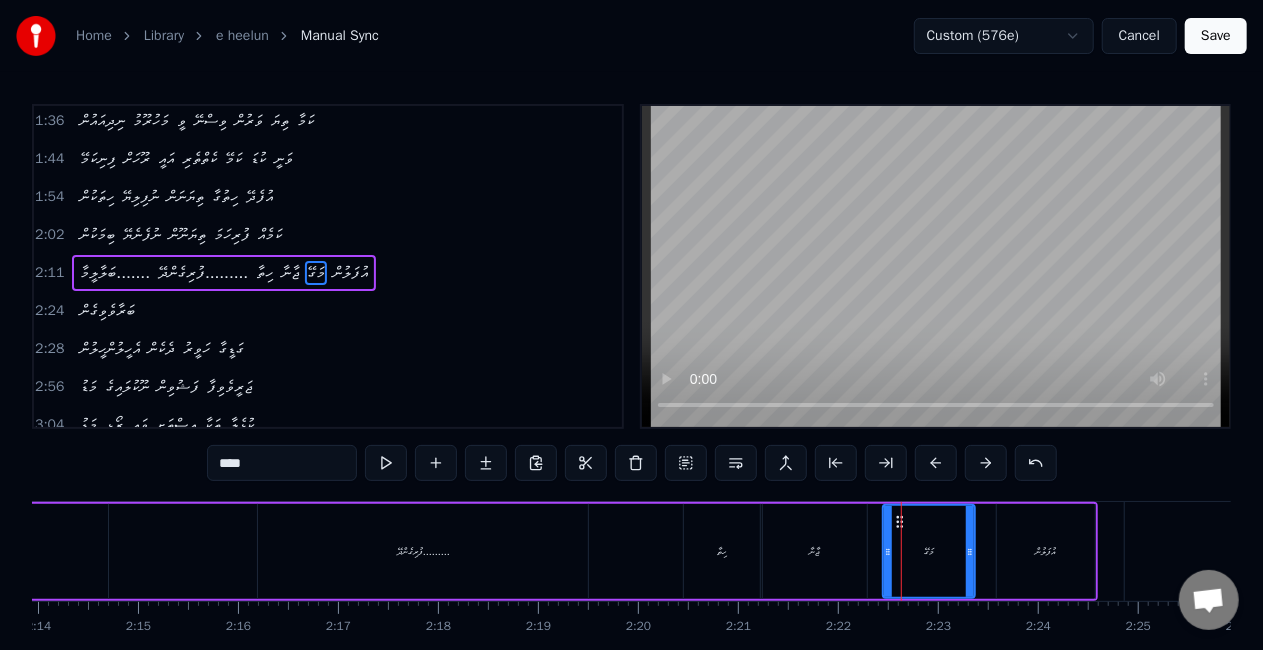 click on "އެހީލުން ދެކެން ހަވީރު ގަޑީގާ މަޑު ނޫކުލައިގެ ފަޝުވިން ޖަރީވެވިފާ މަޑު ރޯޅި ވައި އިސްތަށި ތަކާ ކުޅެލާ ރީތި ރީތި އިސްތަށިގަނޑާ ލޯލުގާ އެވާ ޖާދޫއެކޭ ނޫނެކޭ ތިޔައީ އަޖައިބެއް ހޭ ނިދިއައުން މަހުރޫމު ވީ ވިސްނޭ ވަރުން ތިޔަ ކަމާ ފިނިކަމޭ ރޫހަށް އައީ ކެތްތެރި ކަމޭ ކުޑަ ވަނީ ހިތަކުން ނުފިލިޔޭ ތިޔަނަން ހިތުގާ އުފެދޭ ބިމަކުން ނުފެނެޔޭ ތިޔަނޫން ފުރިހަމަ ކަމެއް ބަލާލީމާ....... ފުރިގެންދޭ......... ހިތާ ޖާނާ މަގޭ އުފަލުން ބަރާވެވިގެން އެހީލުންހީލުން ދެކެން ހަވީރު ގަޑީގާ މަޑު ނޫކުލައިގެ ފަޝުވިން ޖަރީވެވިފާ މަޑު ރޯޅި ވައި އިސްތަށި ތަކާ ކުޅެލާ ބީހިލަން ބޭނުންވަނީ ހޭ" at bounding box center [384, 551] 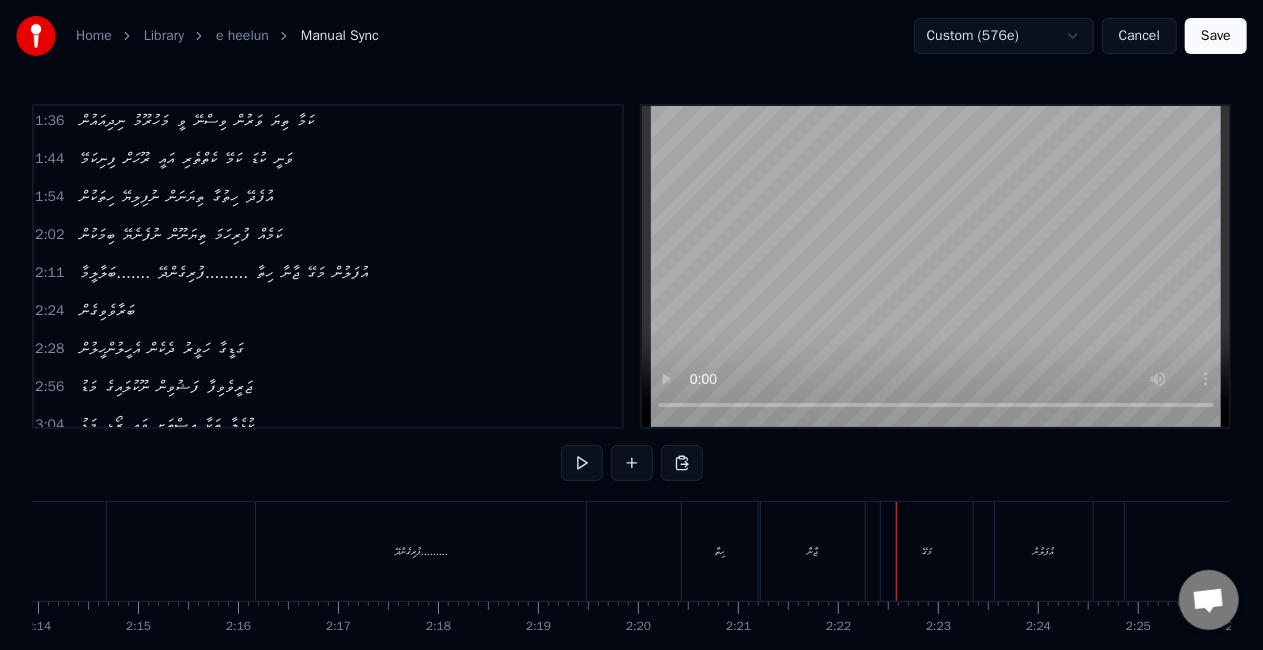 click on "މަގޭ" at bounding box center [927, 551] 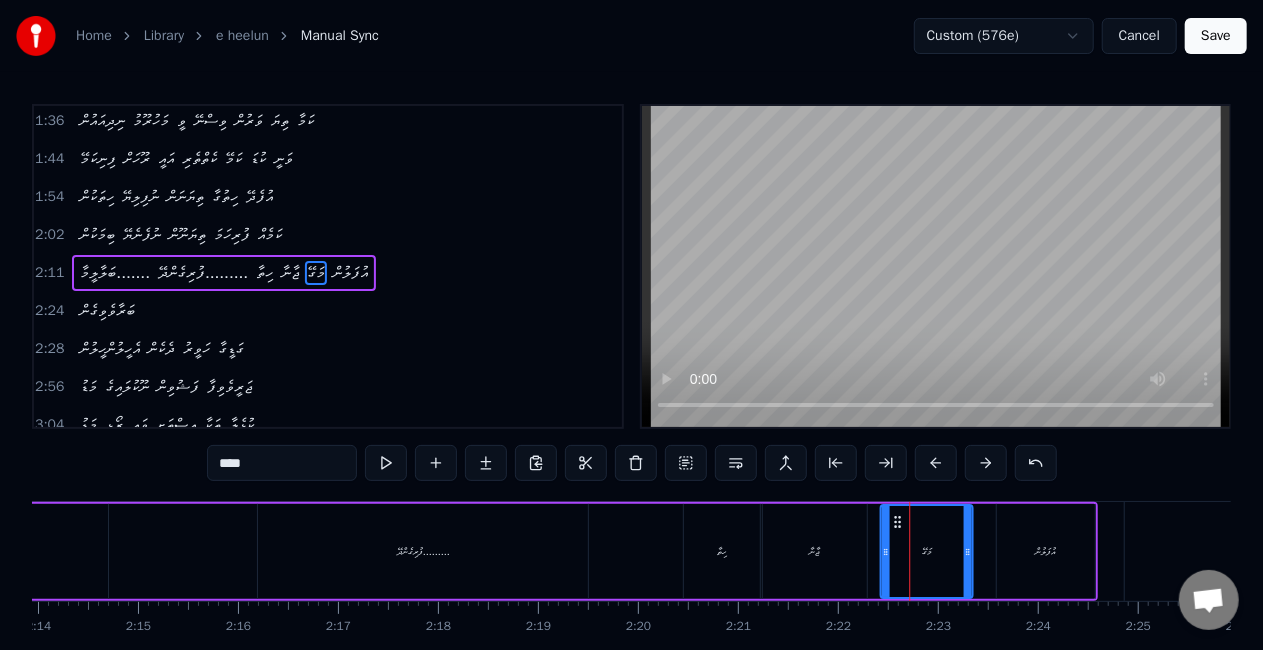 click 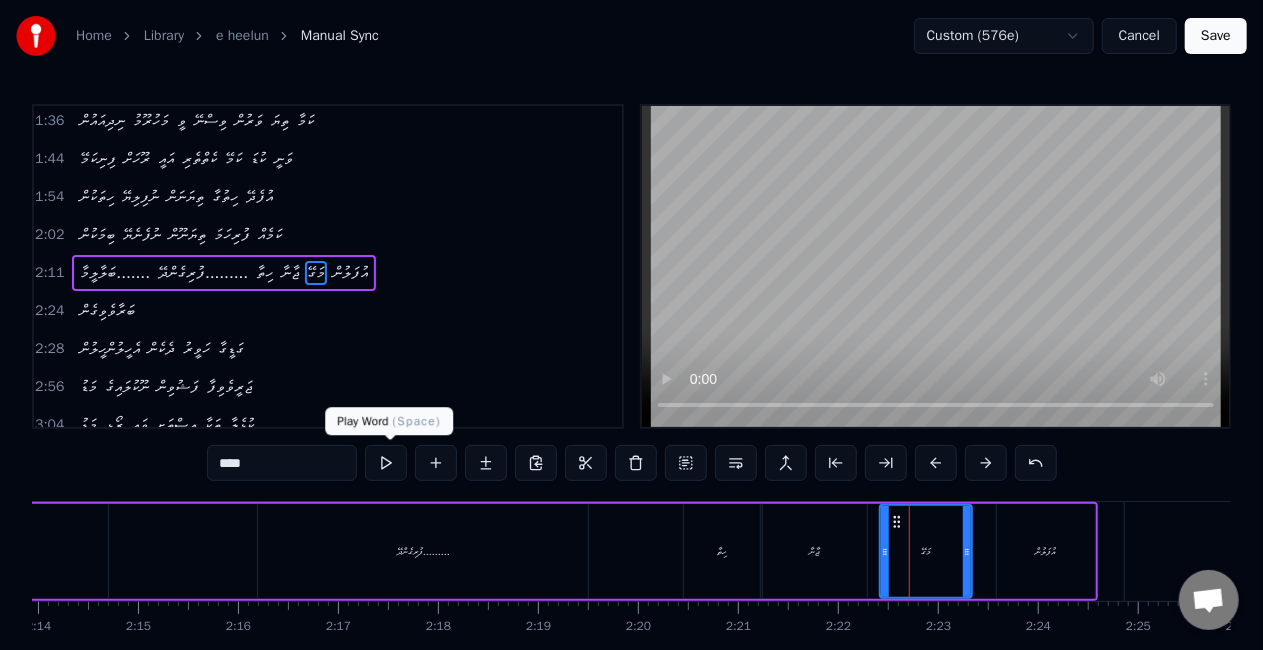 click at bounding box center (386, 463) 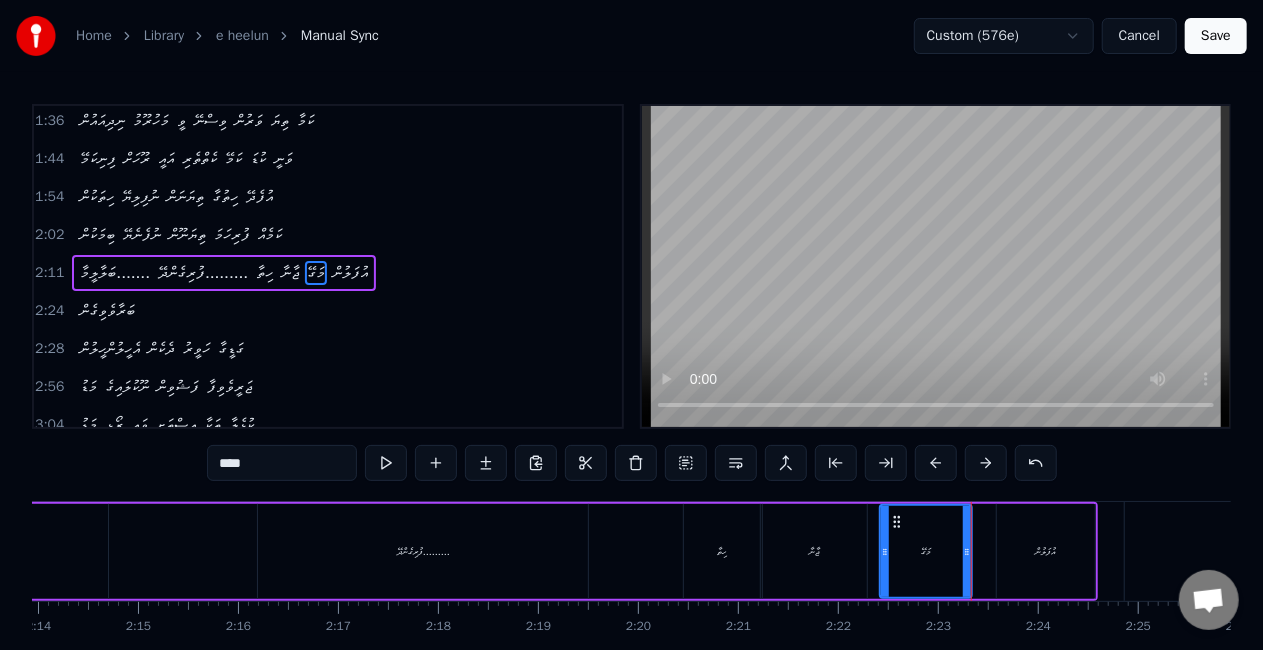 click on "ބަލާލީމާ....... ފުރިގެންދޭ......... ހިތާ ޖާނާ މަގޭ އުފަލުން" at bounding box center (451, 551) 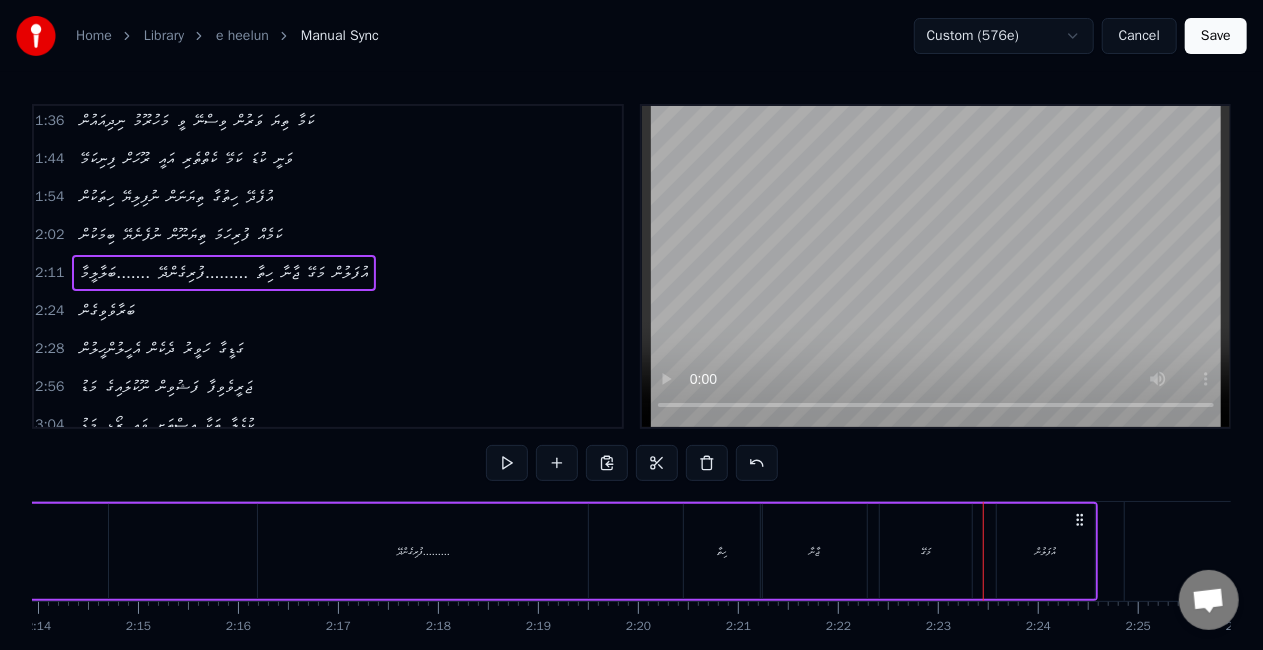 click on "އުފަލުން" at bounding box center [1046, 551] 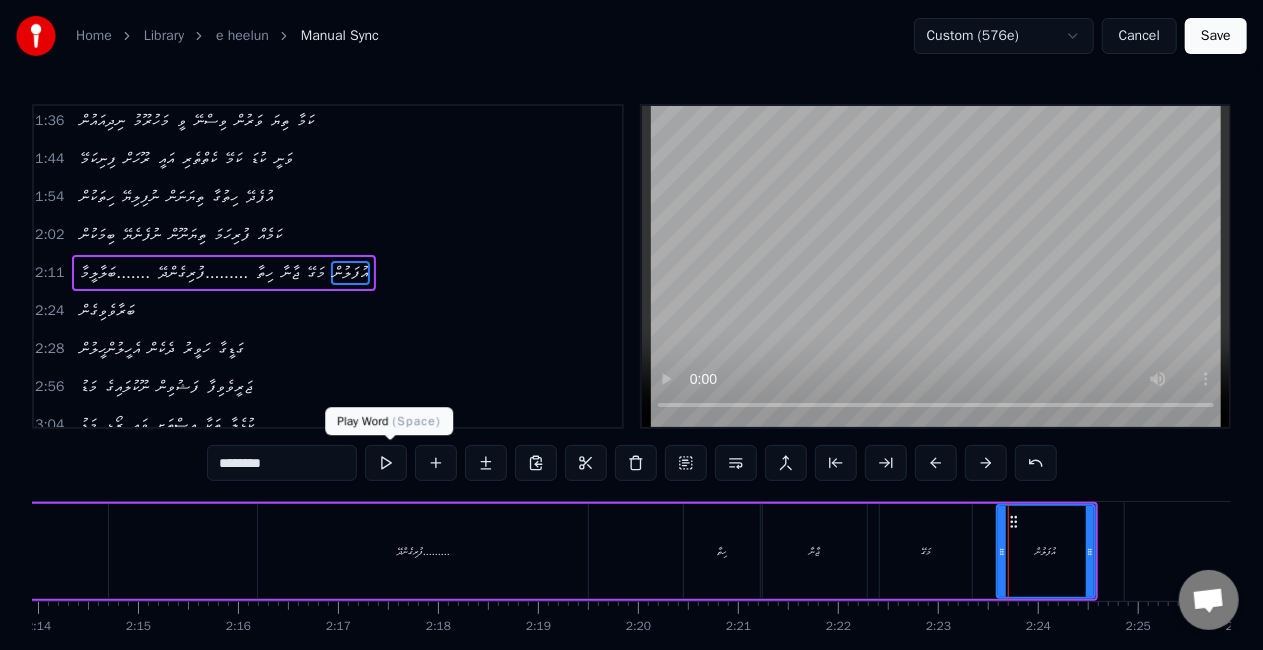 click at bounding box center (386, 463) 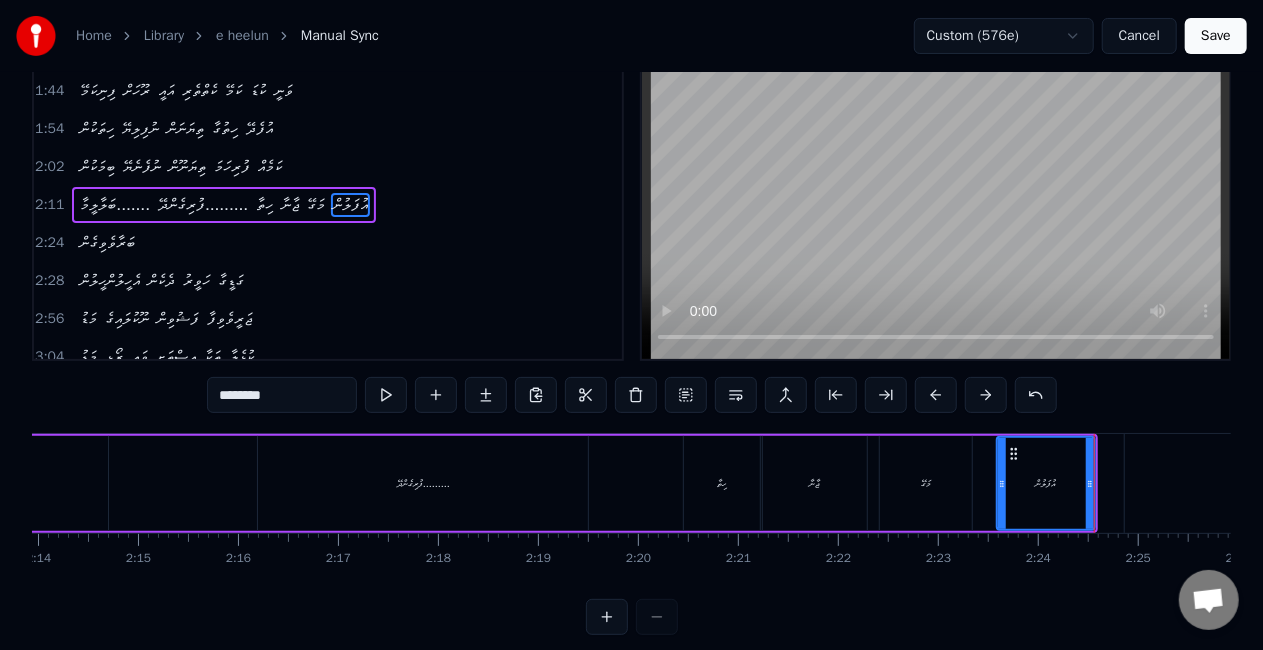 scroll, scrollTop: 100, scrollLeft: 0, axis: vertical 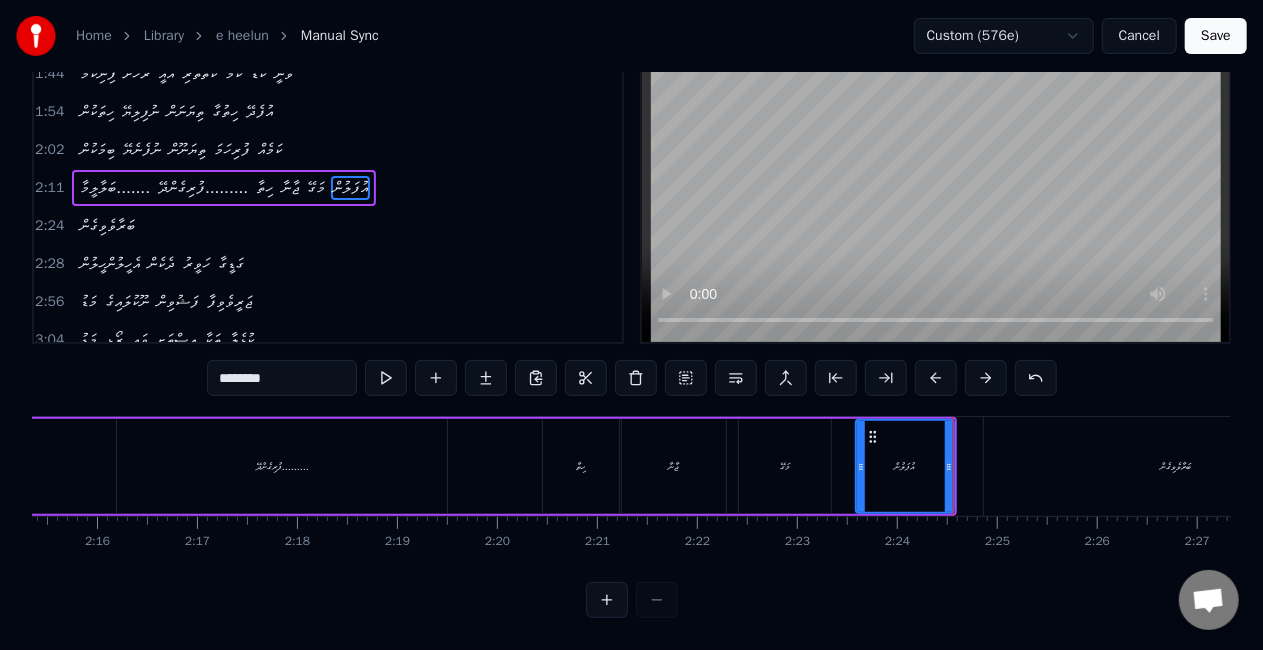 click on "ބަރާވެވިގެން" at bounding box center [1176, 466] 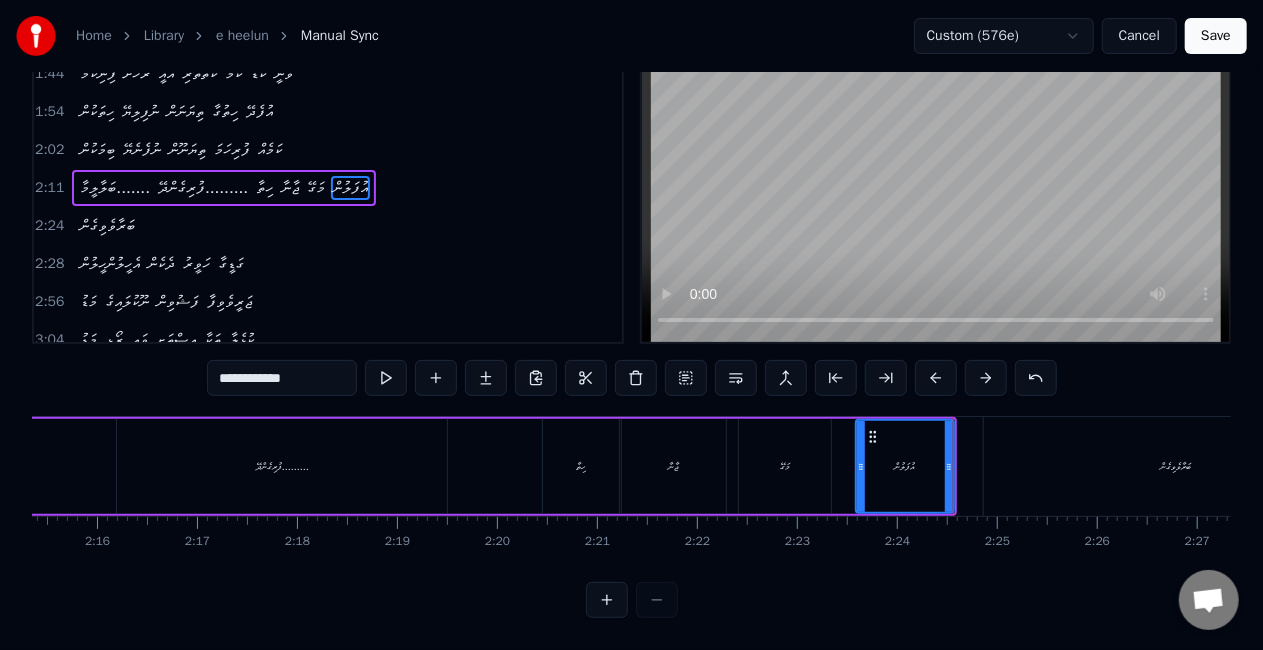 scroll, scrollTop: 87, scrollLeft: 0, axis: vertical 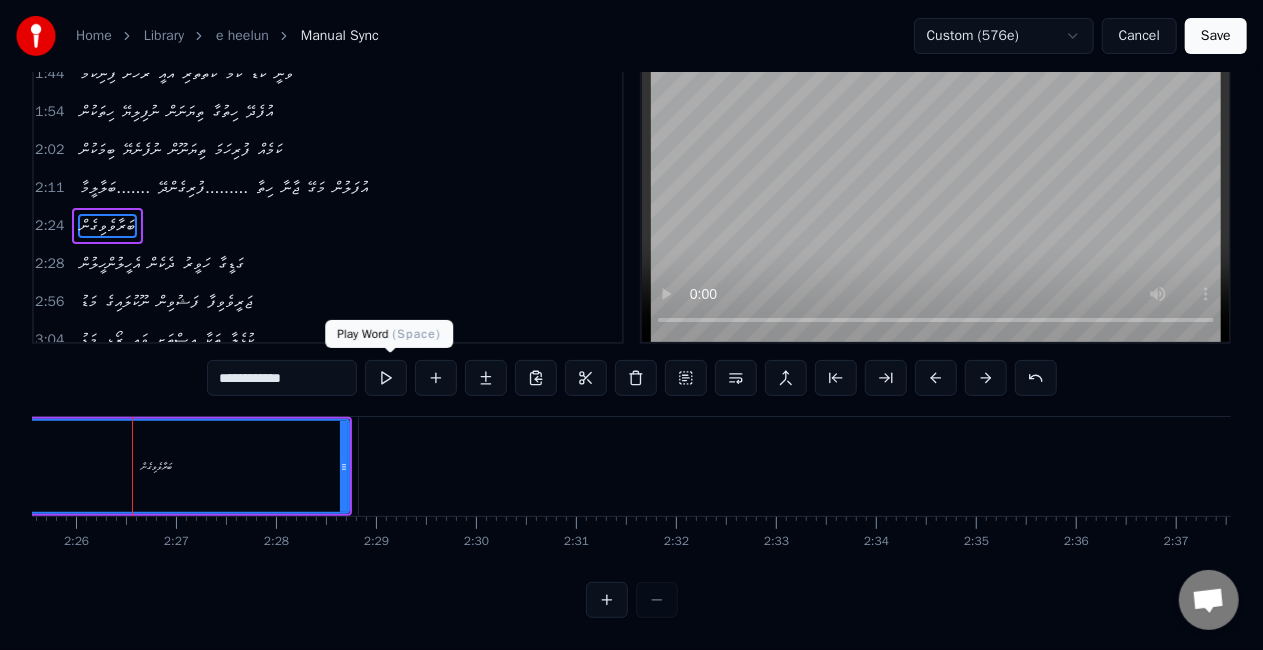 click at bounding box center [386, 378] 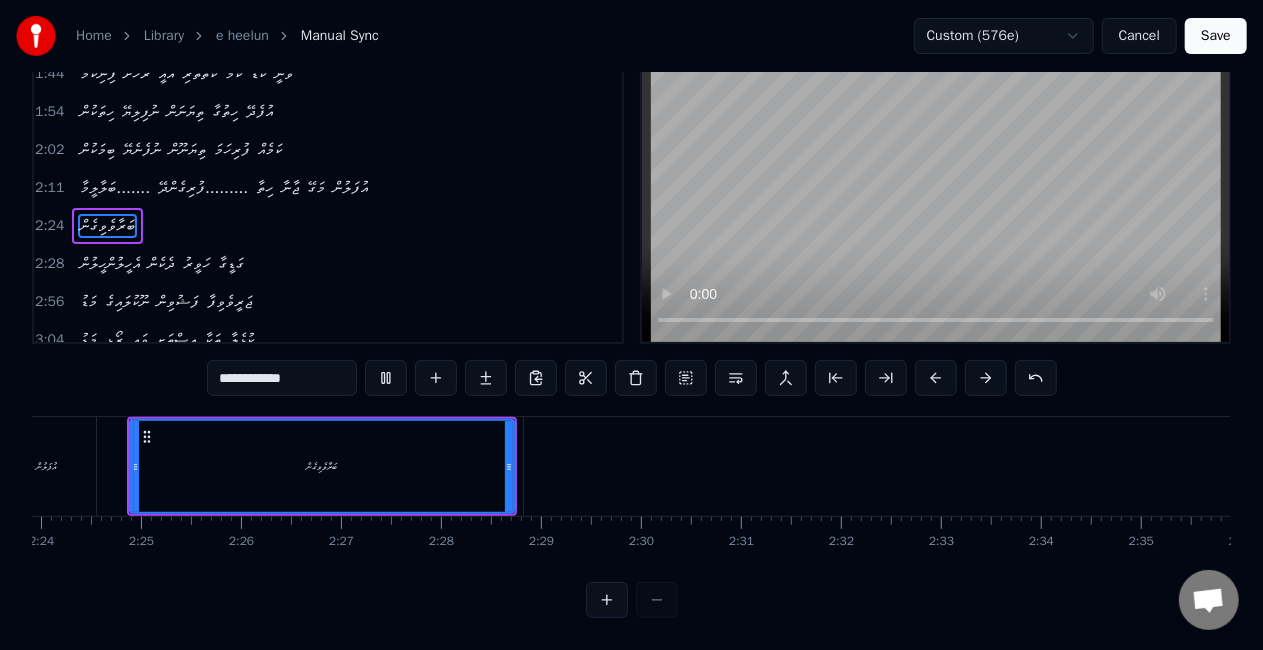scroll, scrollTop: 0, scrollLeft: 14386, axis: horizontal 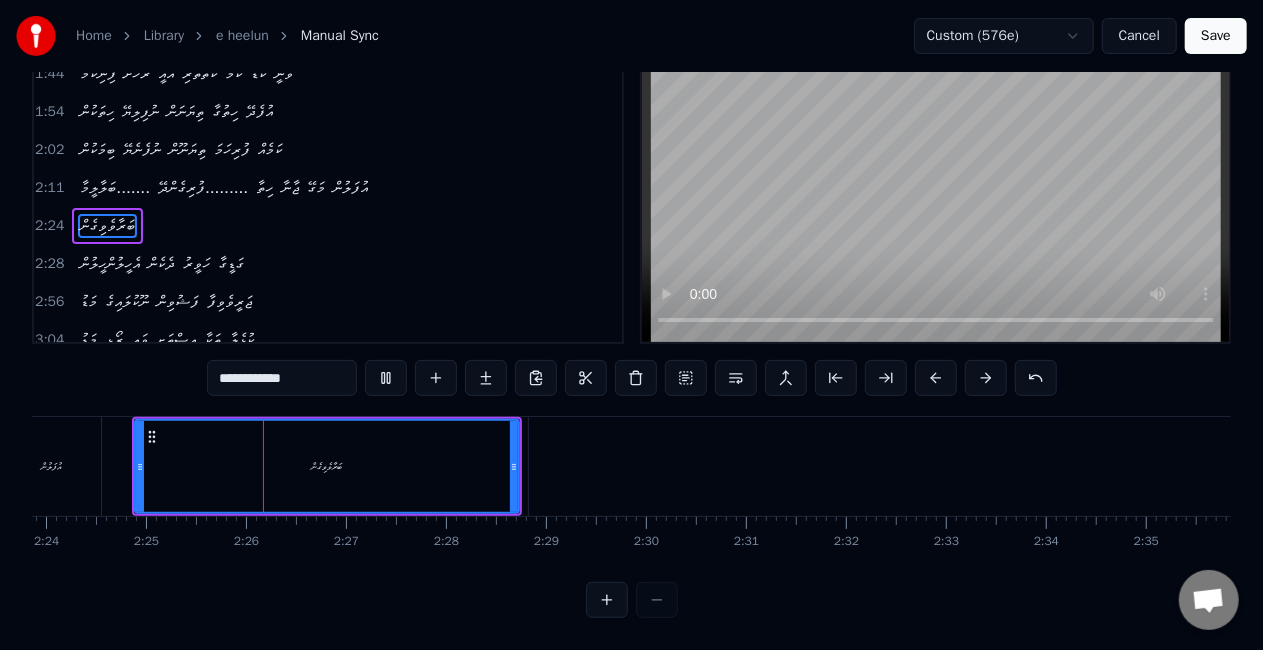 click on "ބަރާވެވިގެން" at bounding box center (327, 466) 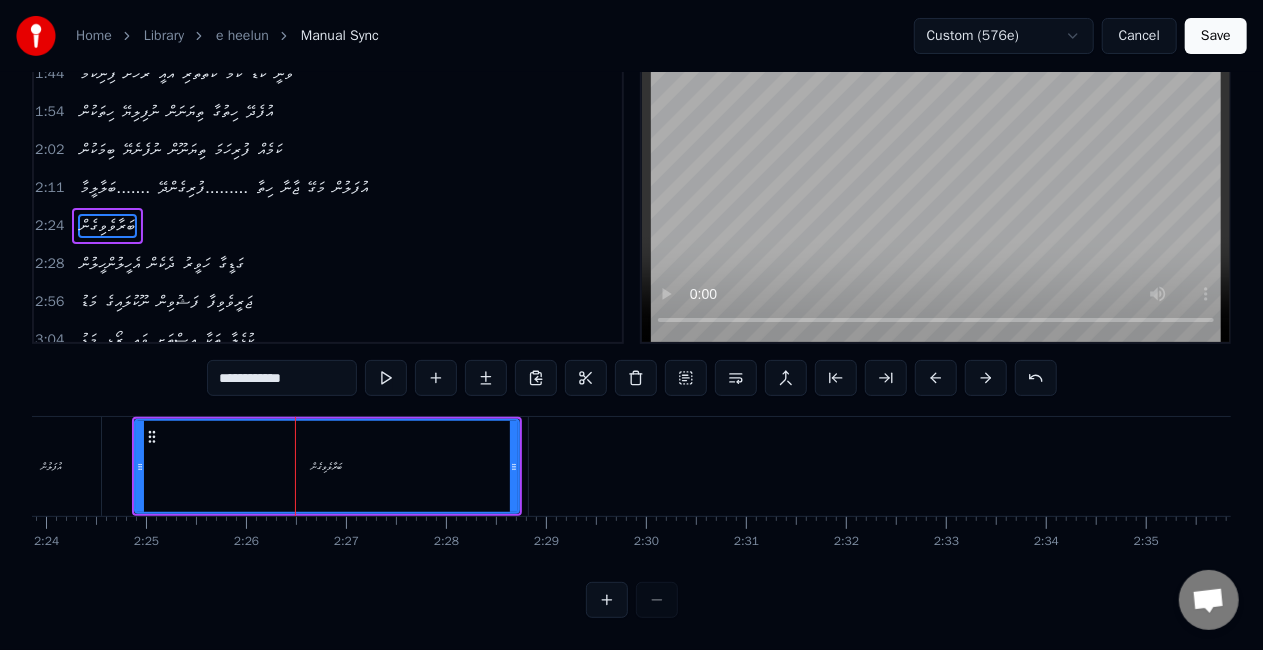 scroll, scrollTop: 0, scrollLeft: 0, axis: both 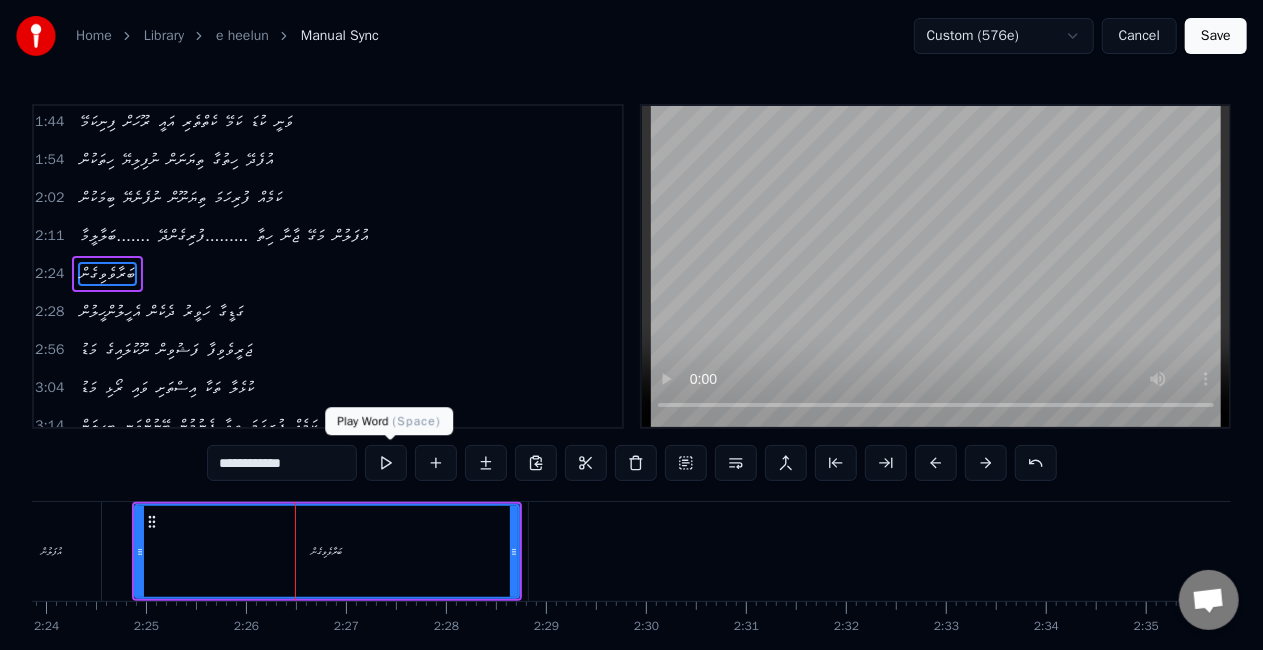 click at bounding box center (386, 463) 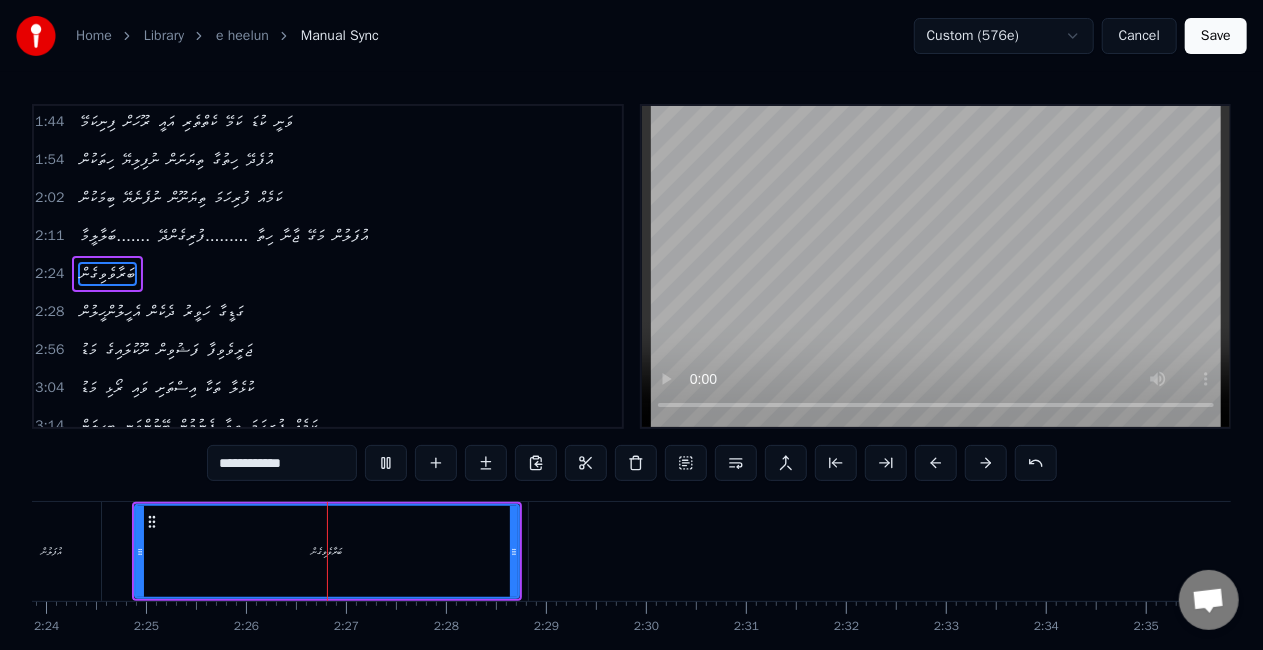 click on "ބަރާވެވިގެން" at bounding box center (327, 551) 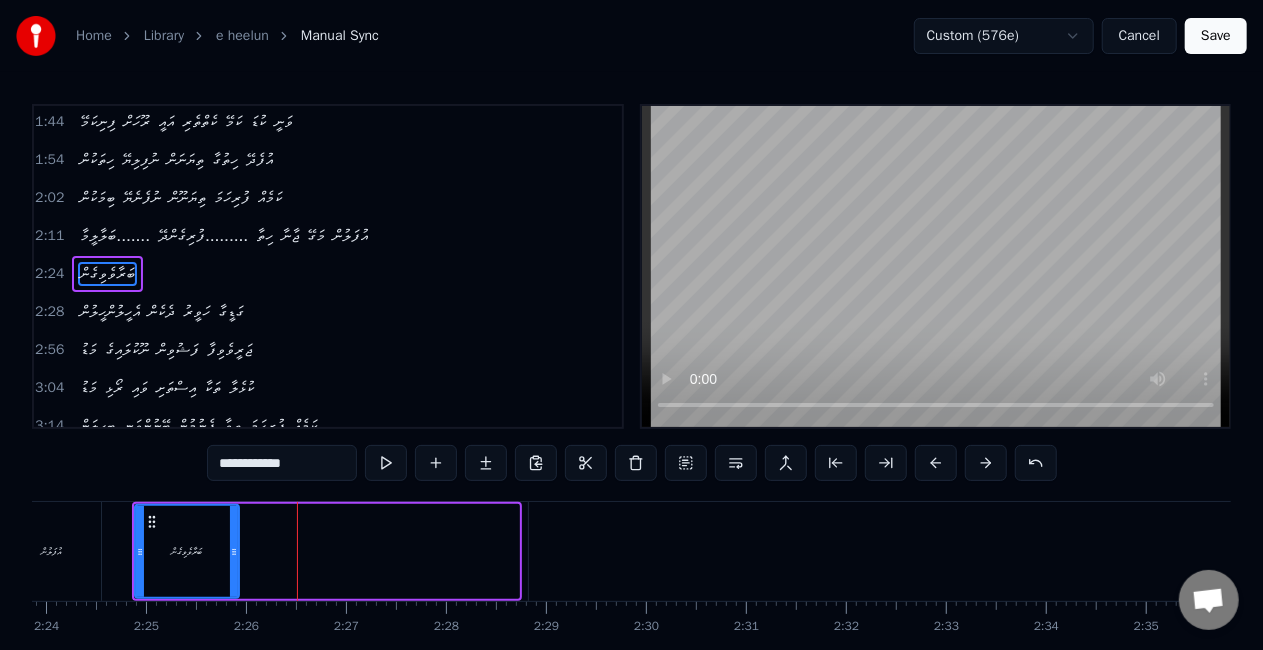 drag, startPoint x: 514, startPoint y: 560, endPoint x: 234, endPoint y: 536, distance: 281.0267 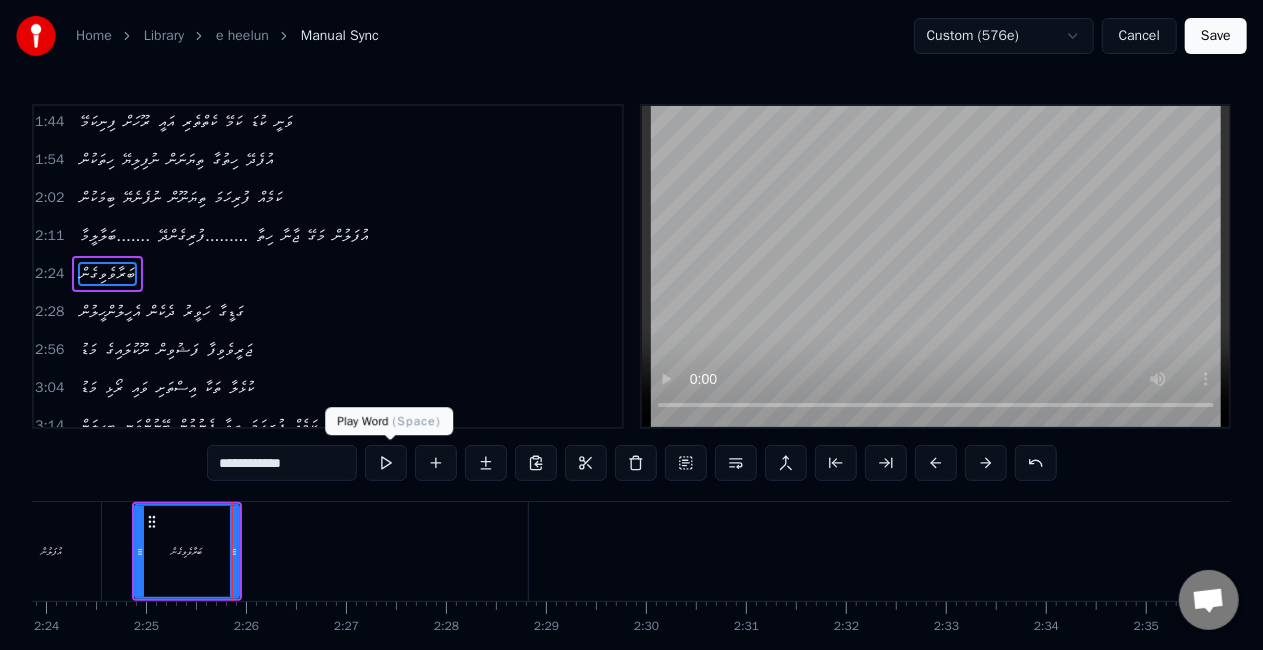click at bounding box center (386, 463) 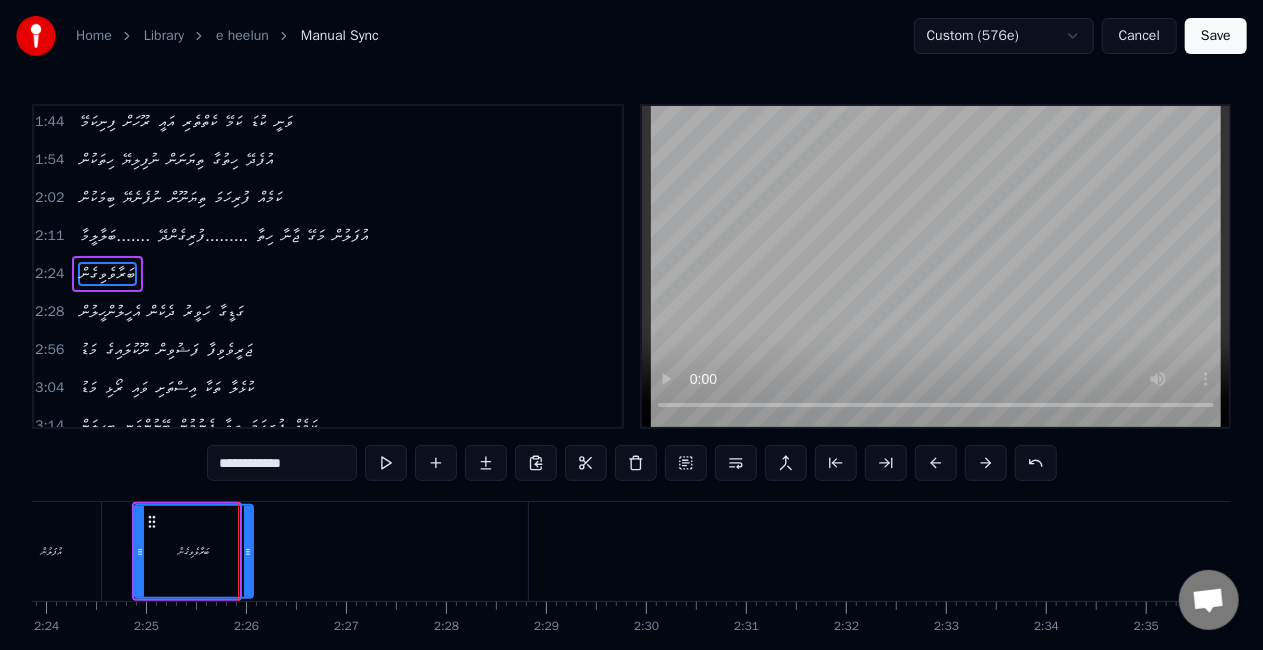drag, startPoint x: 234, startPoint y: 546, endPoint x: 248, endPoint y: 552, distance: 15.231546 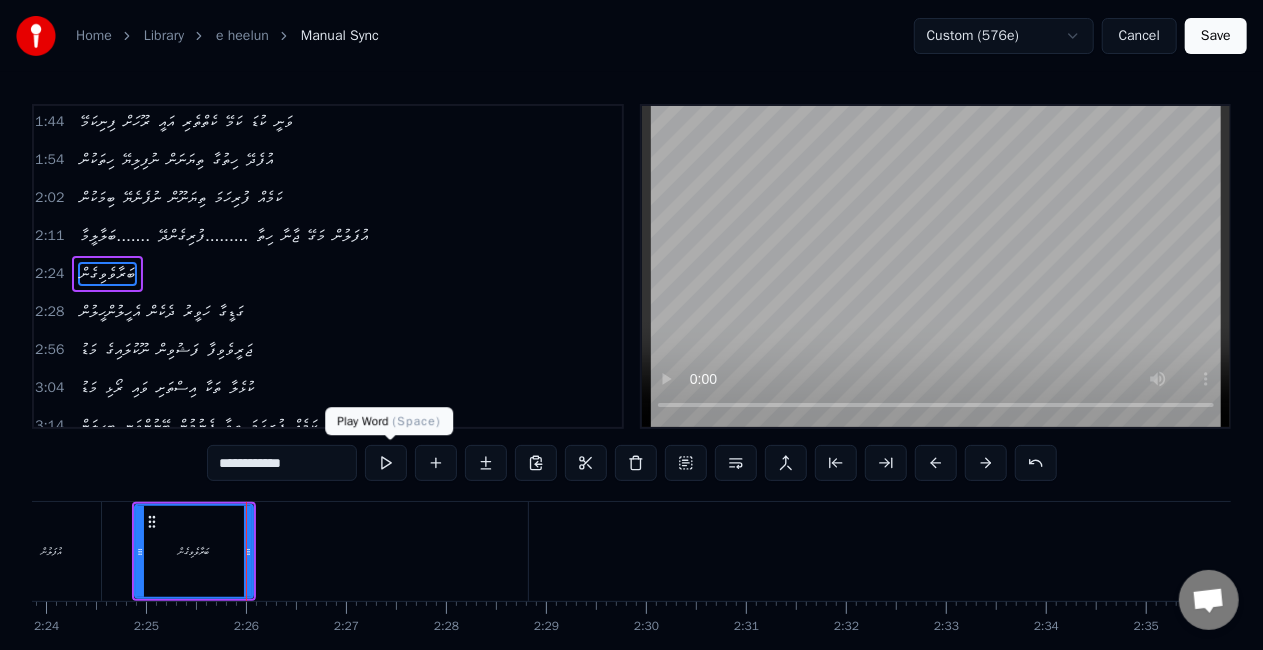 click at bounding box center [386, 463] 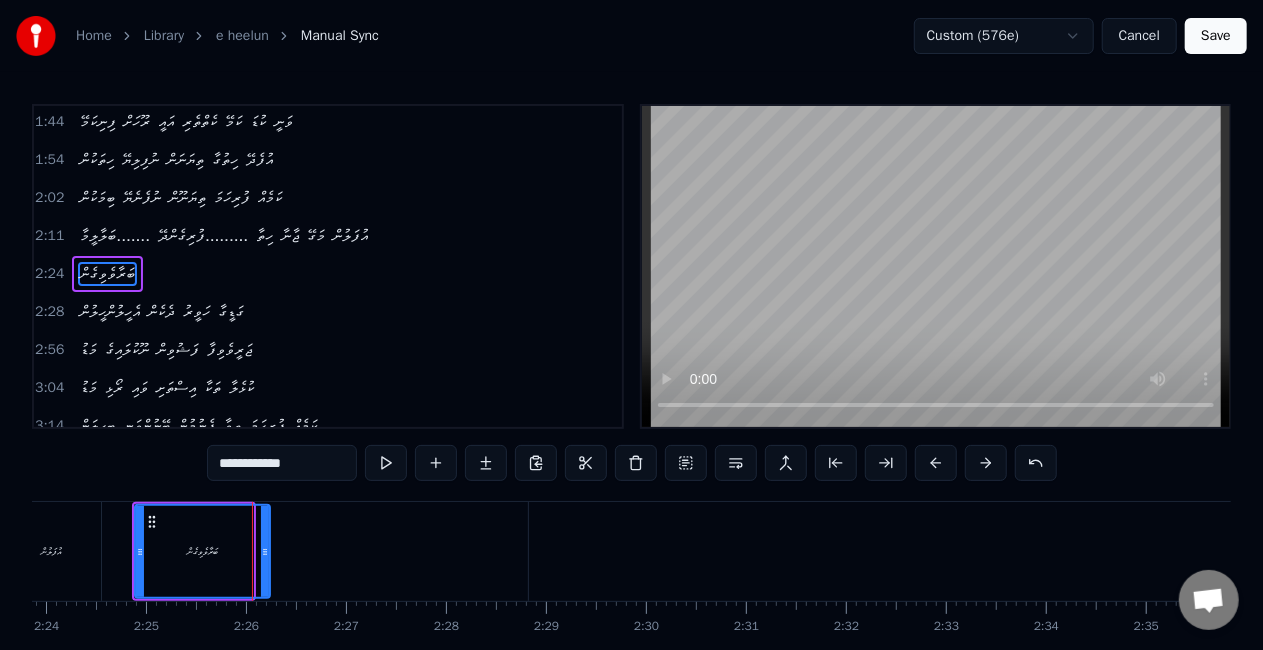 drag, startPoint x: 247, startPoint y: 558, endPoint x: 266, endPoint y: 561, distance: 19.235384 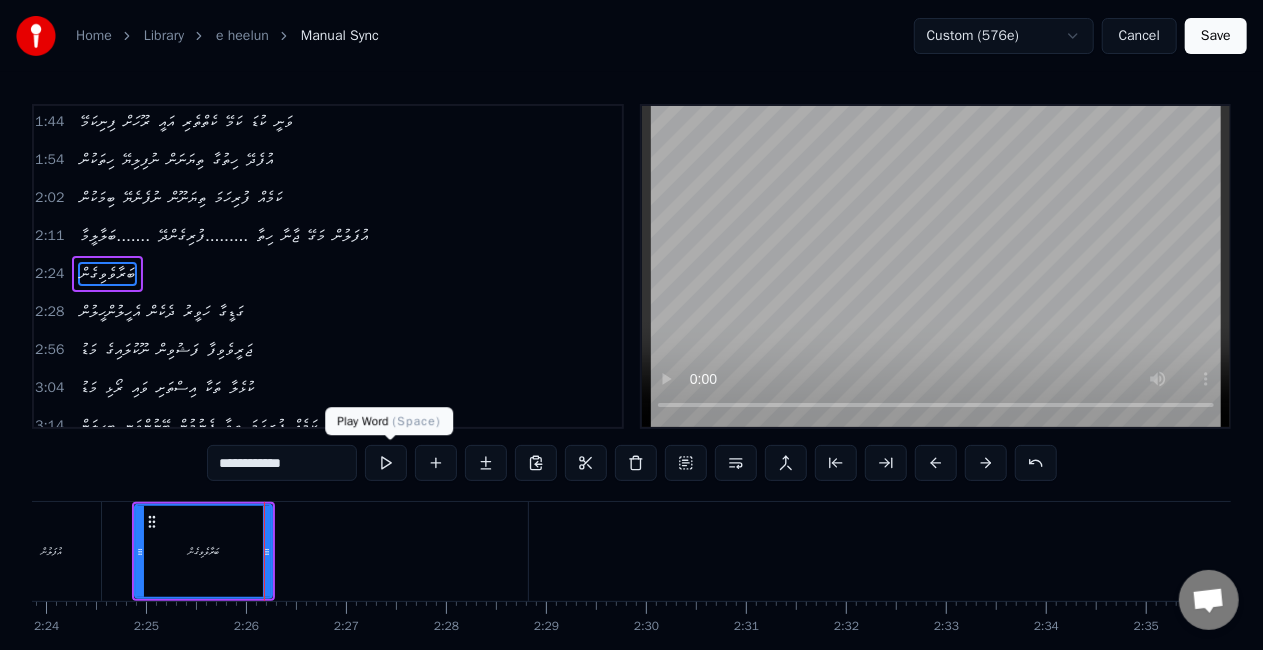 click at bounding box center (386, 463) 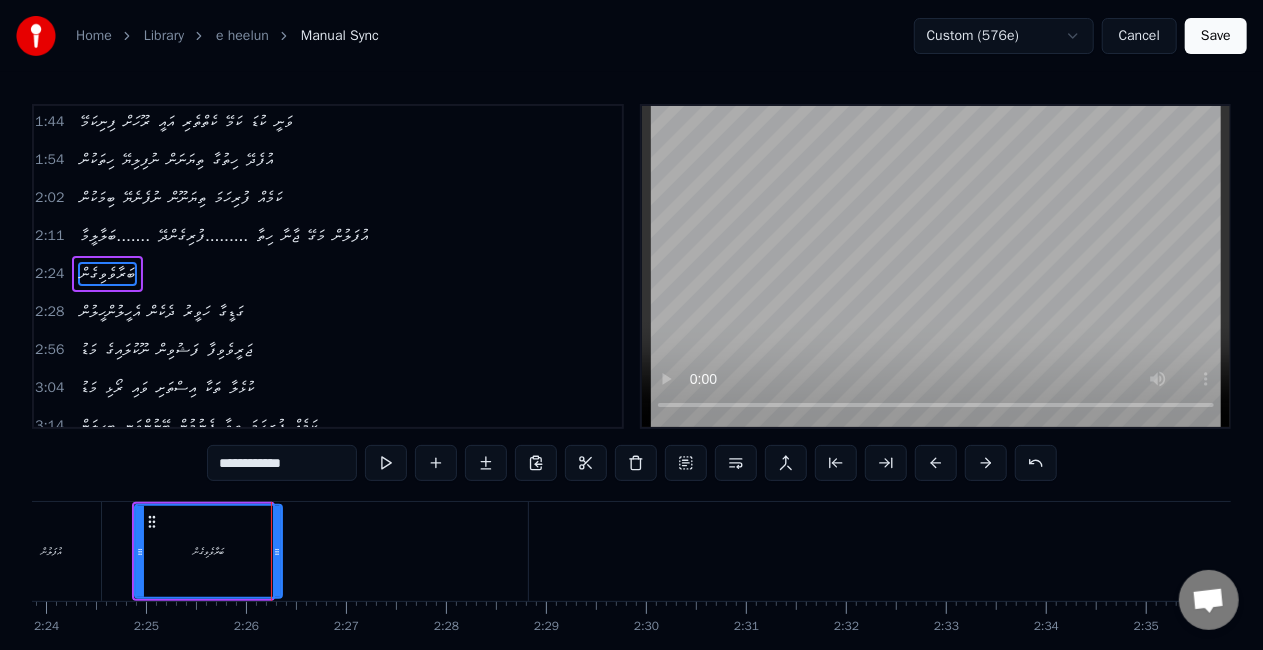 drag, startPoint x: 268, startPoint y: 544, endPoint x: 278, endPoint y: 550, distance: 11.661903 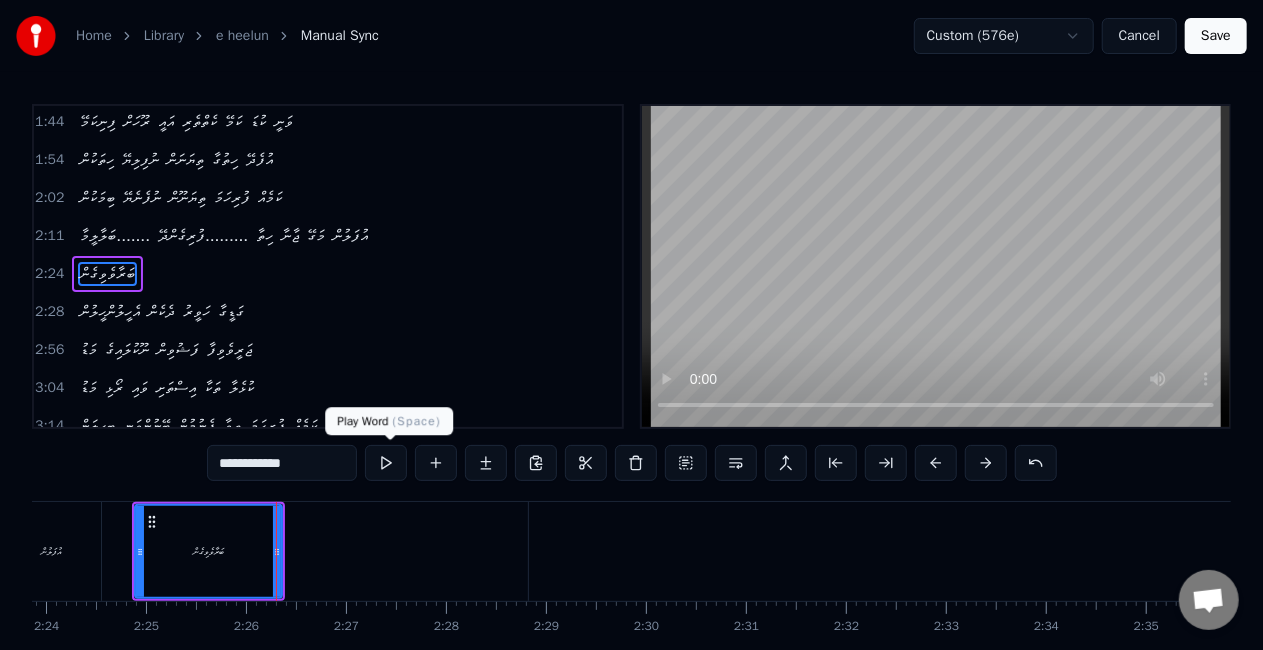 click at bounding box center (386, 463) 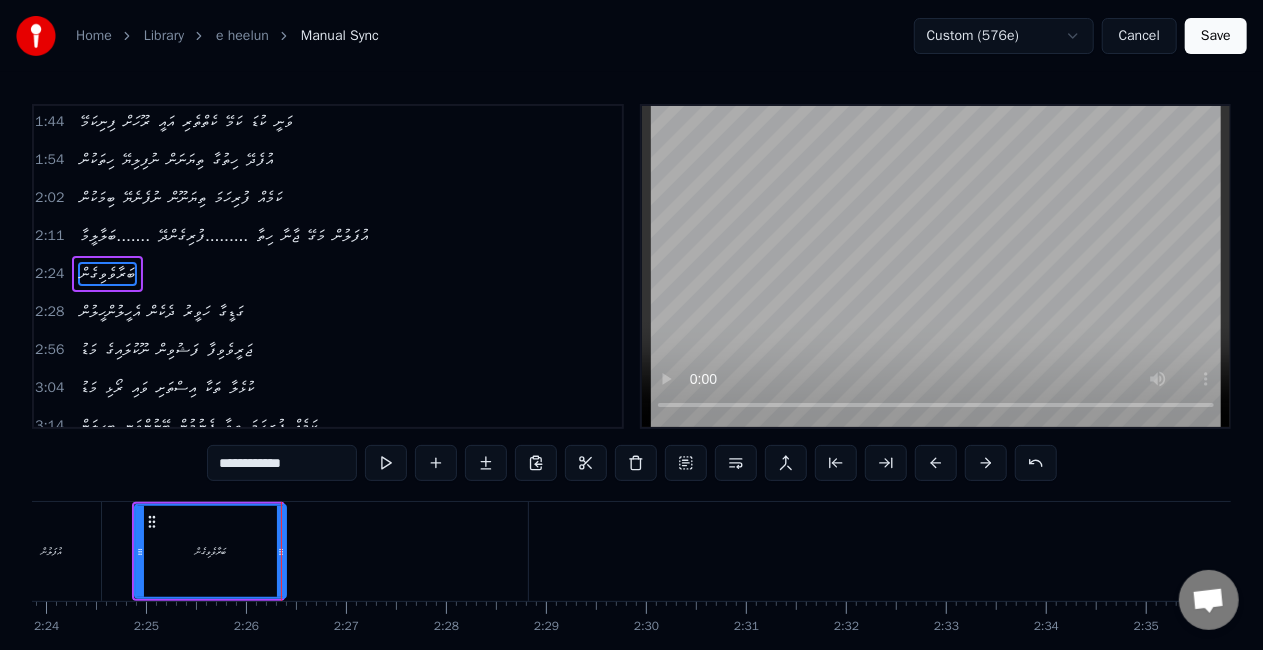 click at bounding box center [281, 551] 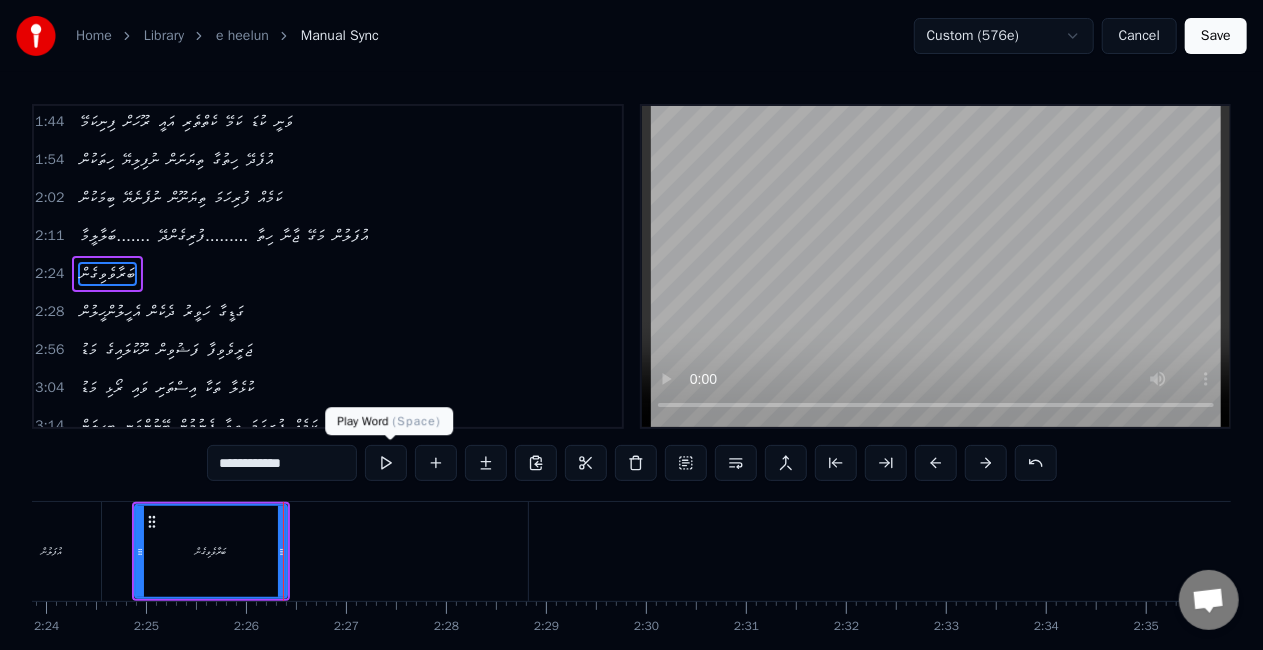click at bounding box center (386, 463) 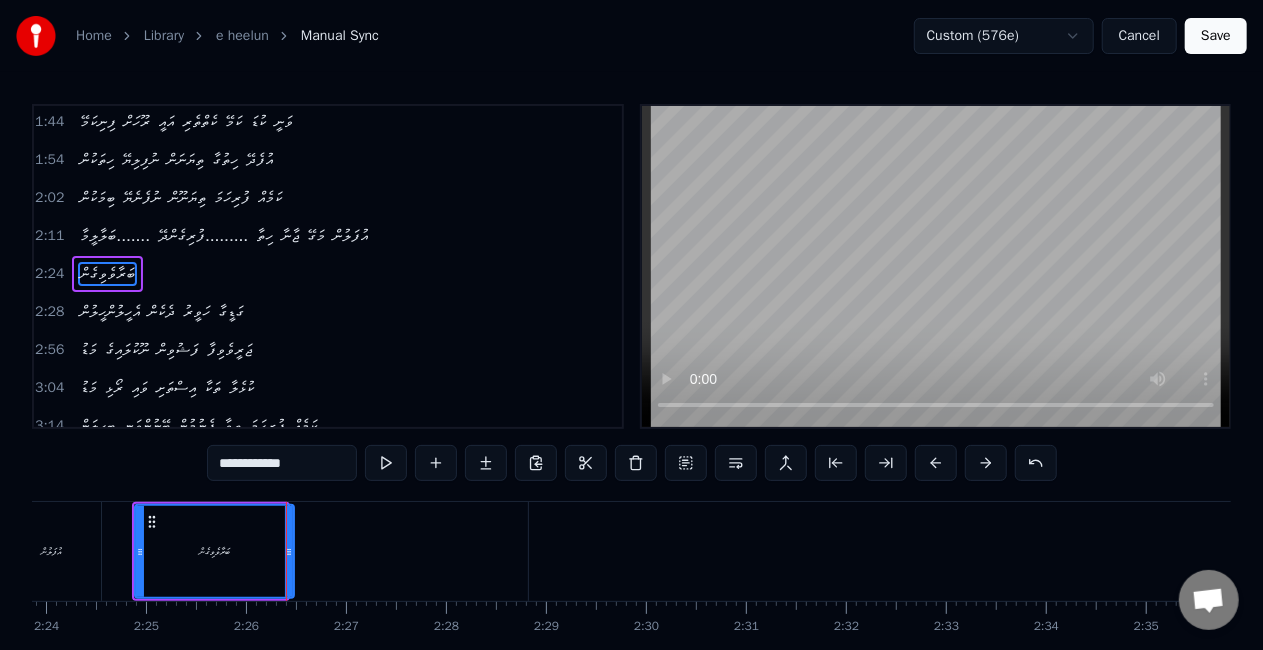 click at bounding box center (289, 551) 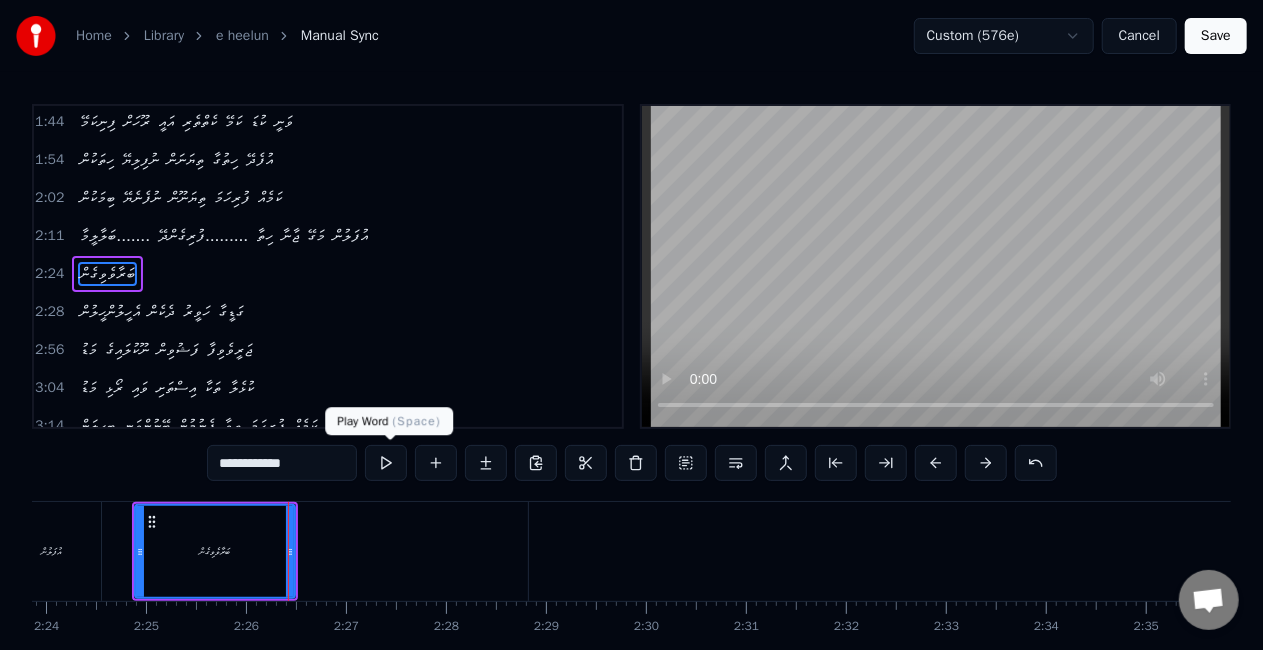 click at bounding box center (386, 463) 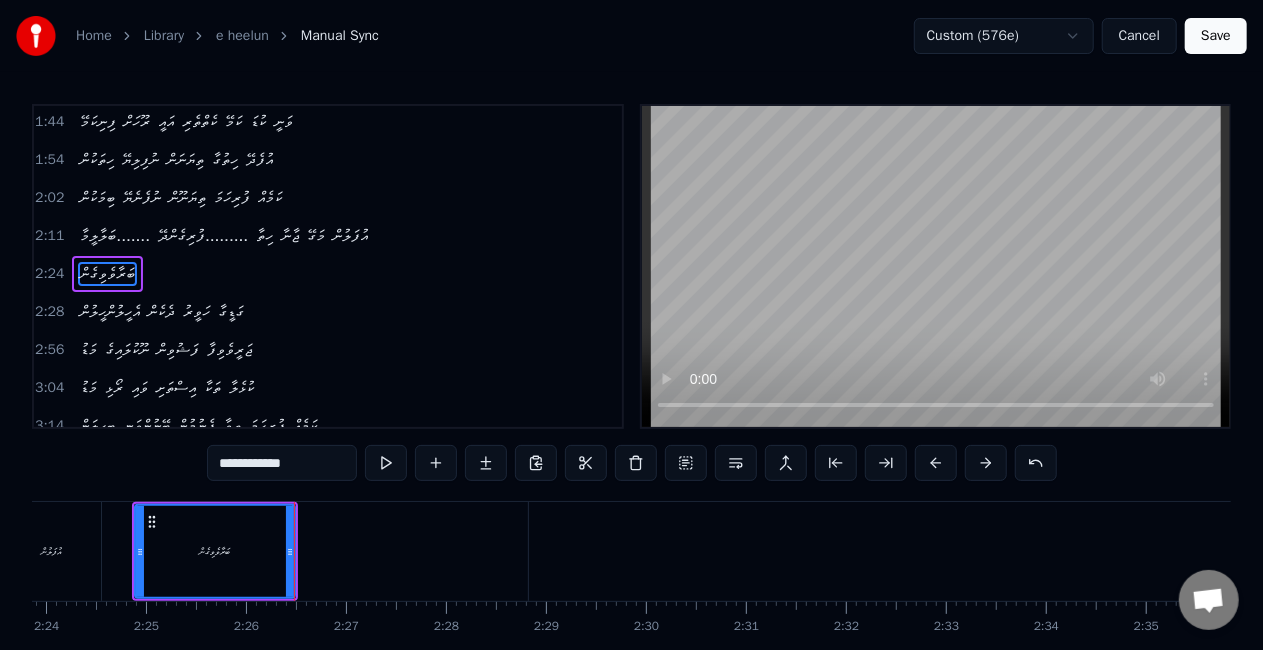 click on "**********" at bounding box center [282, 463] 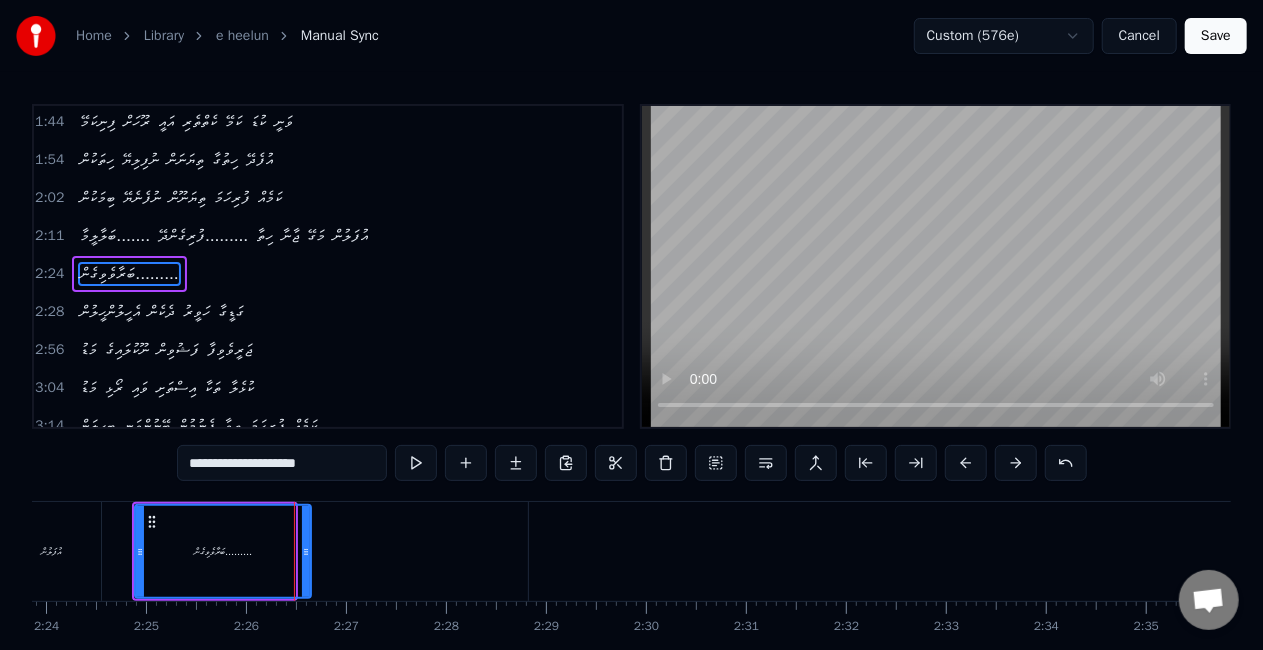 drag, startPoint x: 292, startPoint y: 560, endPoint x: 308, endPoint y: 544, distance: 22.627417 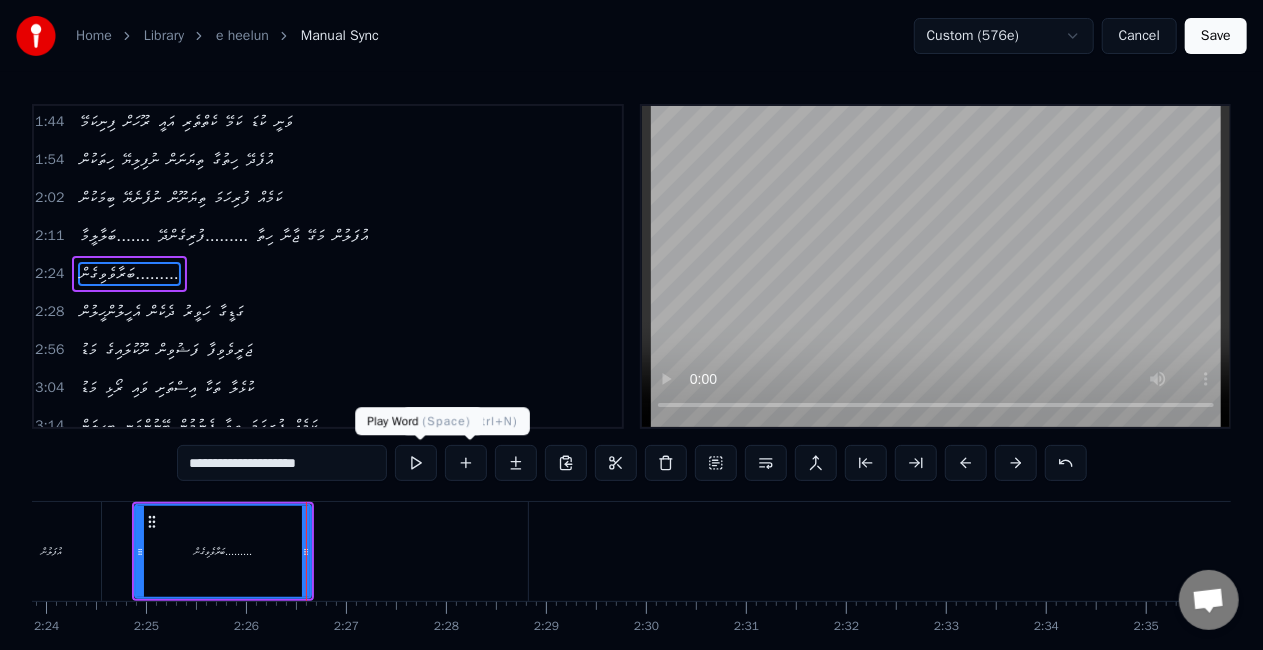 type on "**********" 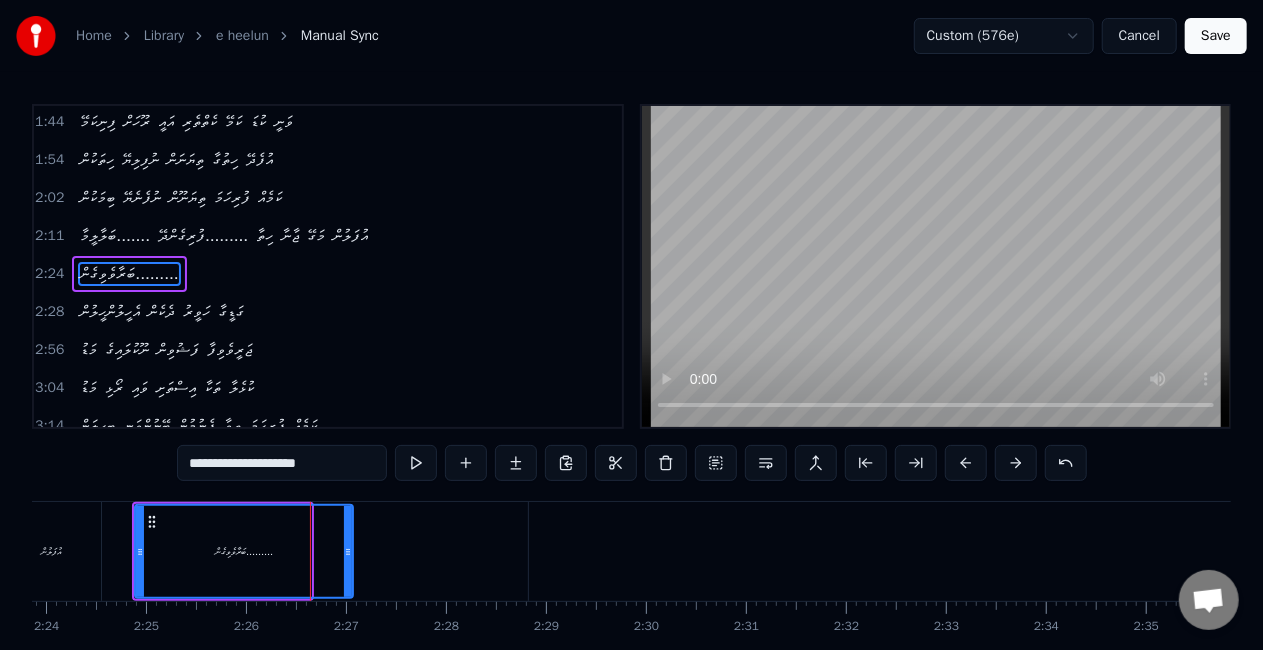 drag, startPoint x: 308, startPoint y: 547, endPoint x: 350, endPoint y: 553, distance: 42.426407 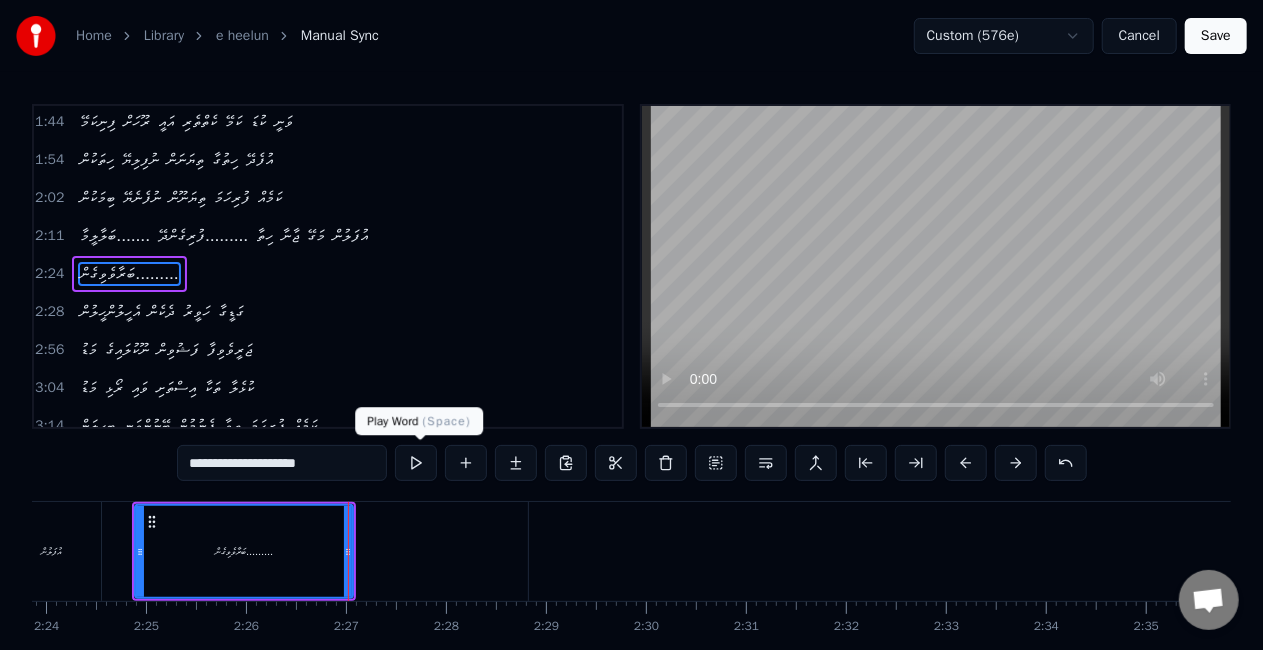 click at bounding box center (416, 463) 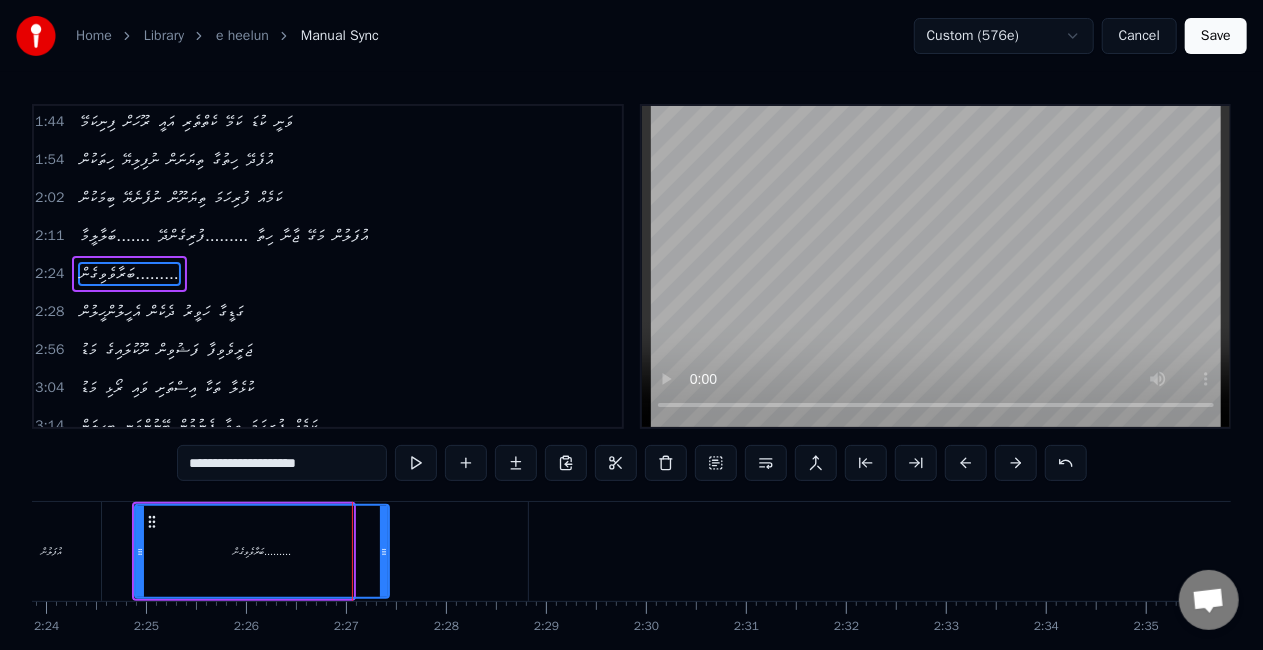 drag, startPoint x: 350, startPoint y: 548, endPoint x: 387, endPoint y: 554, distance: 37.48333 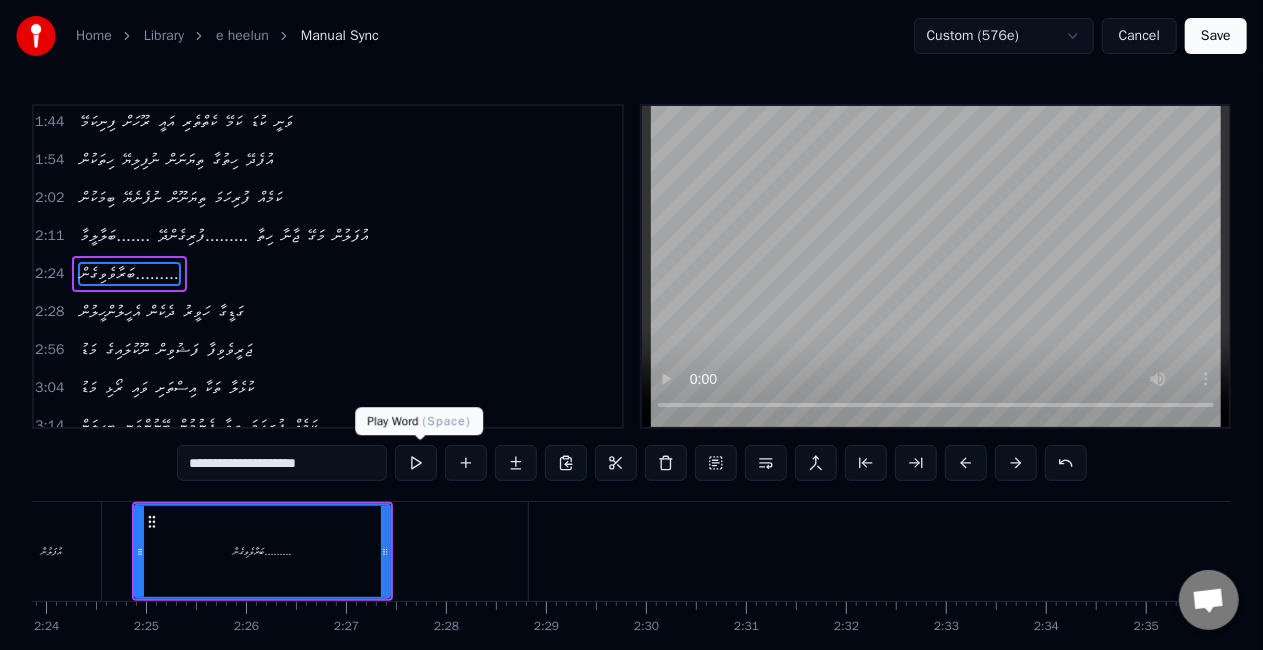 click at bounding box center [416, 463] 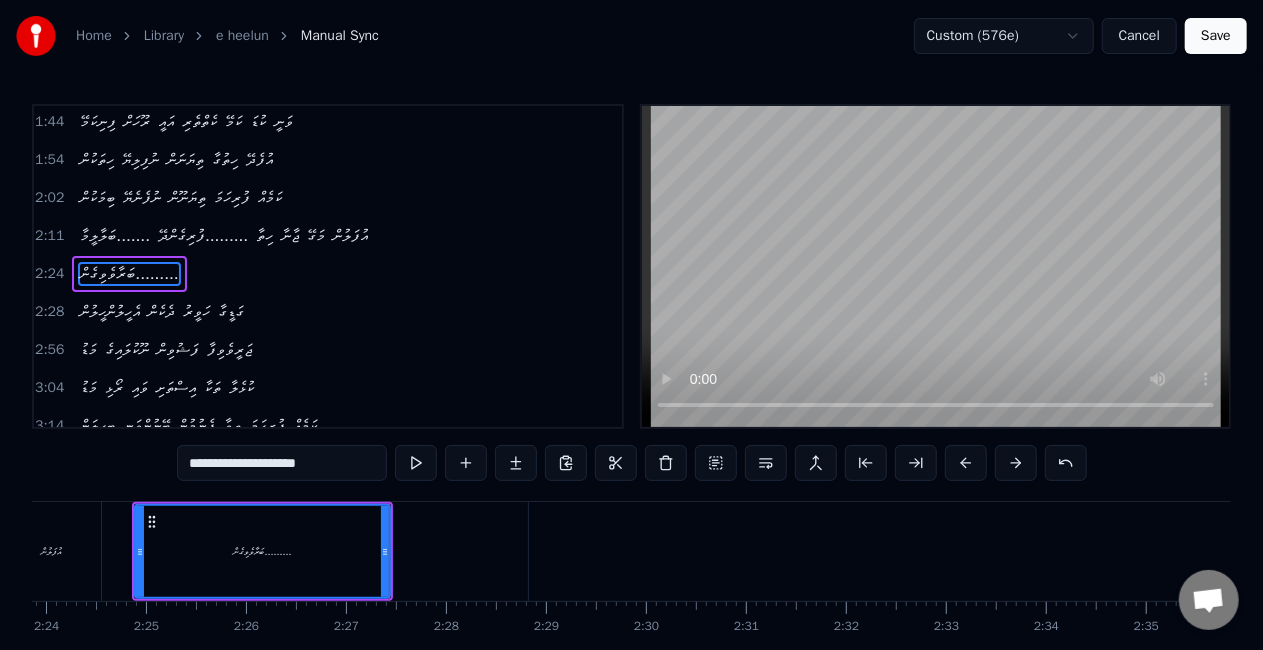 click at bounding box center [389, 551] 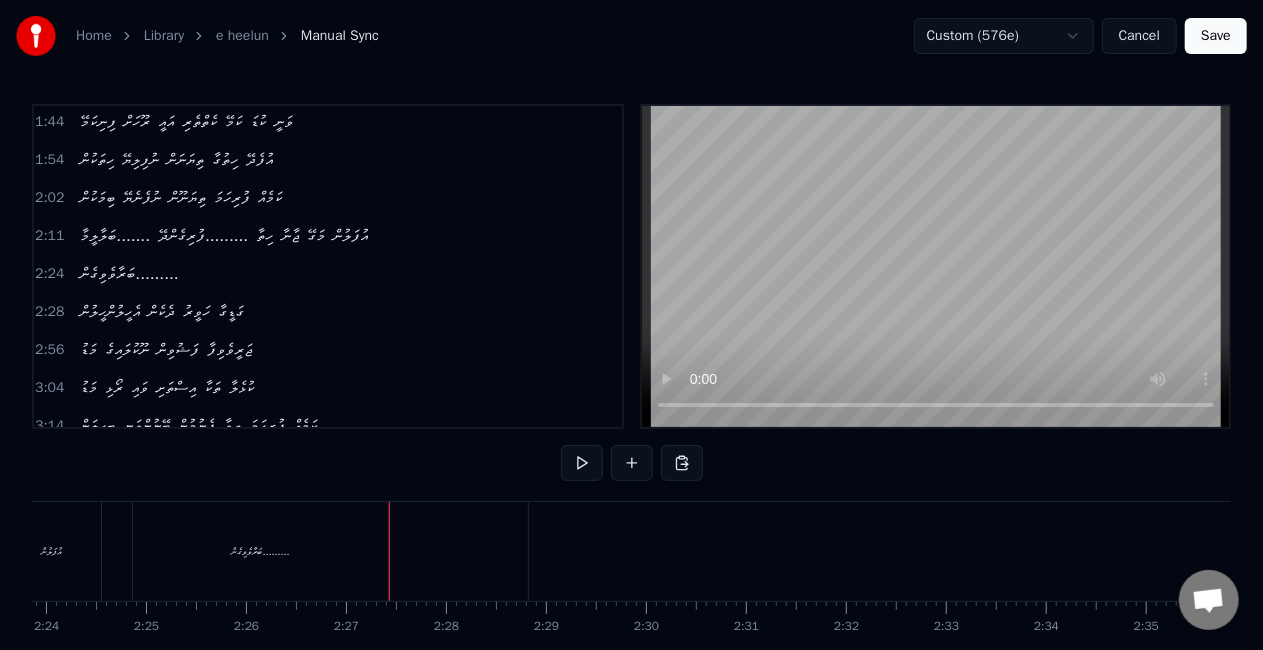 click on "ބަރާވެވިގެން........." at bounding box center (260, 551) 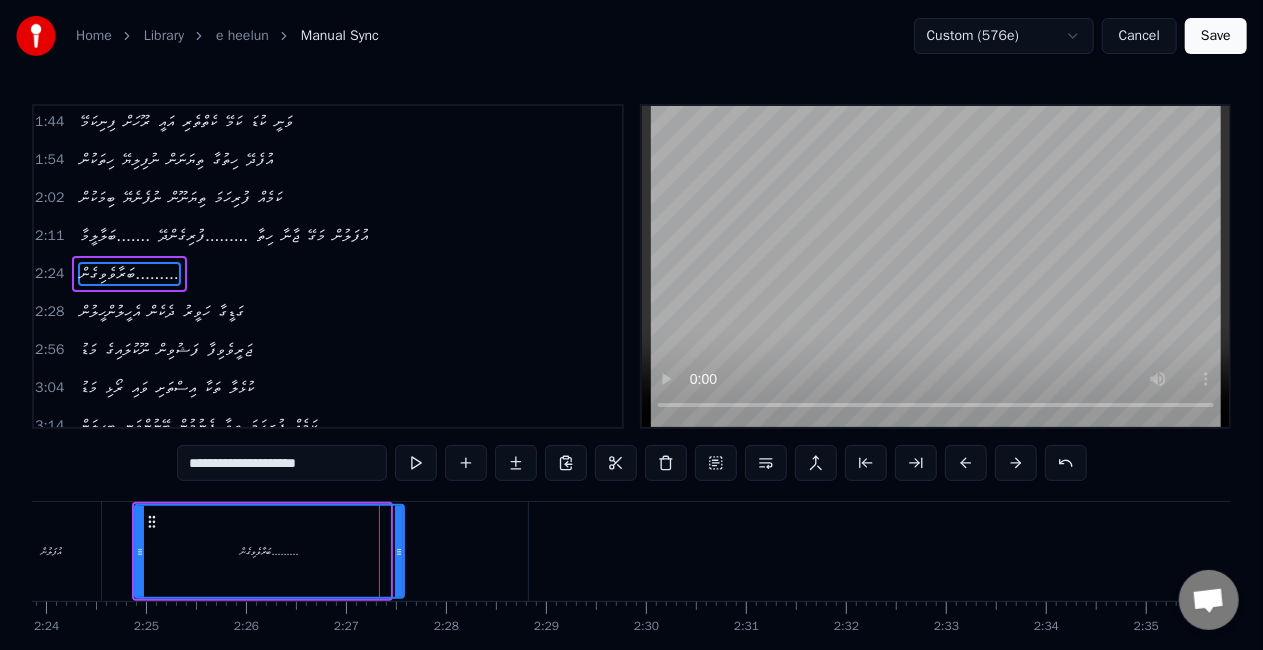 drag, startPoint x: 388, startPoint y: 549, endPoint x: 402, endPoint y: 550, distance: 14.035668 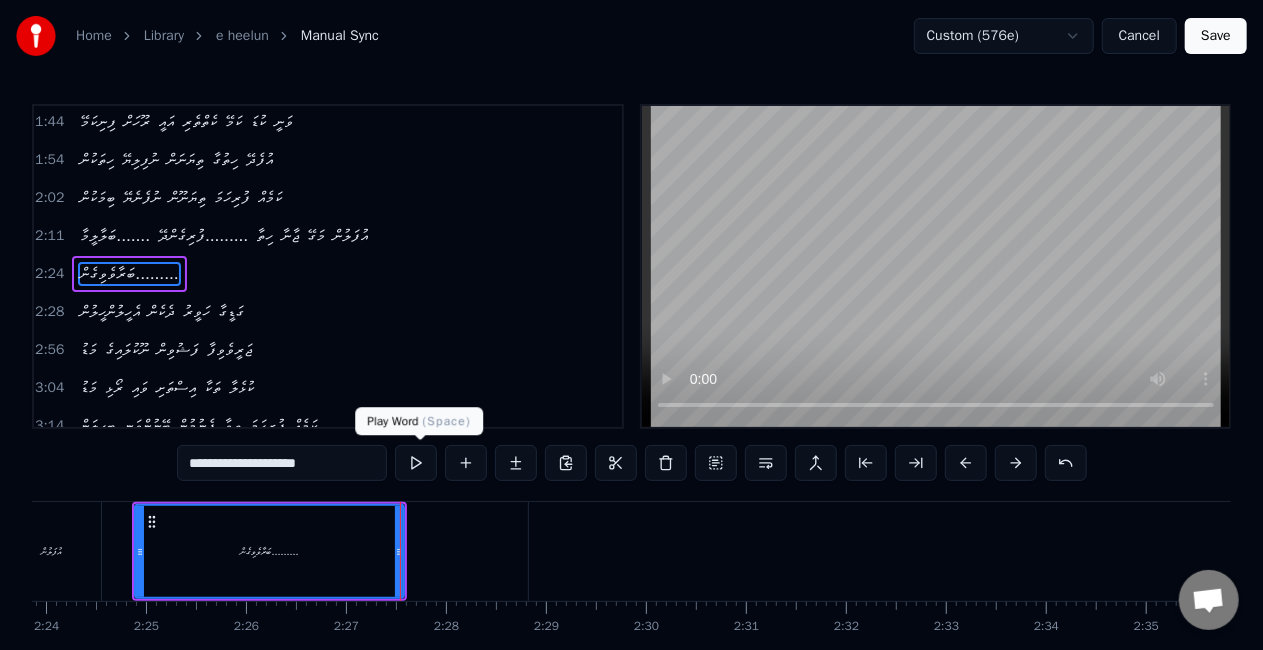 click at bounding box center [416, 463] 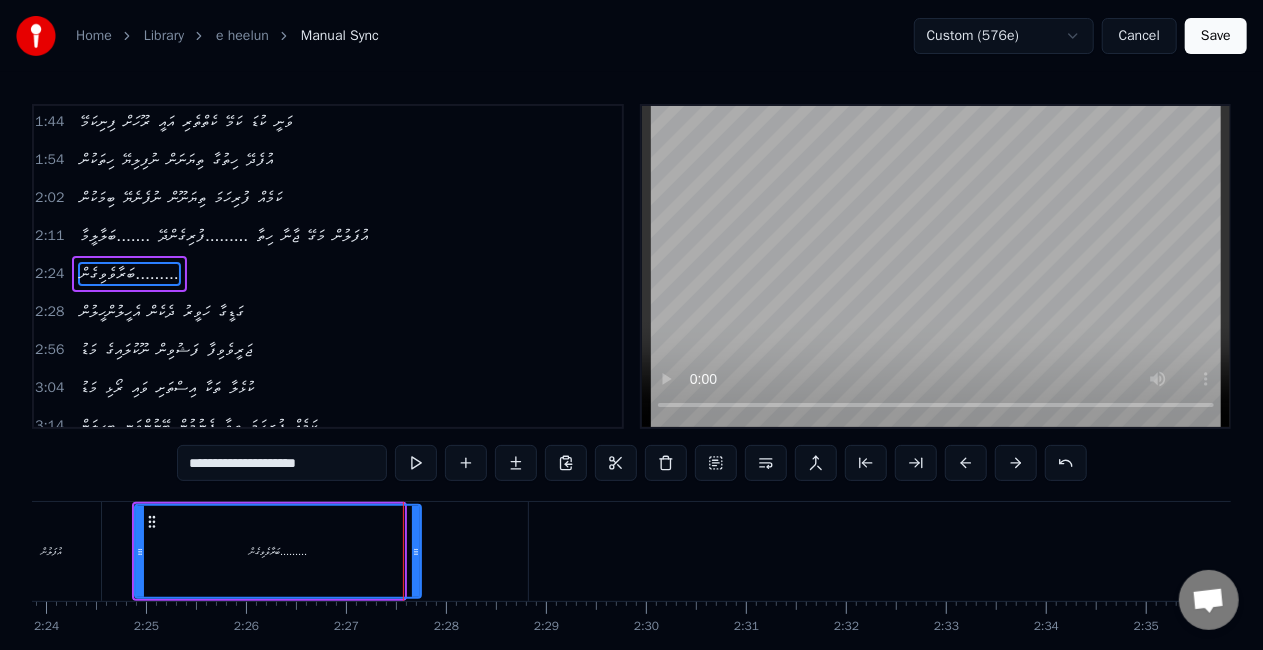 drag, startPoint x: 402, startPoint y: 547, endPoint x: 419, endPoint y: 548, distance: 17.029387 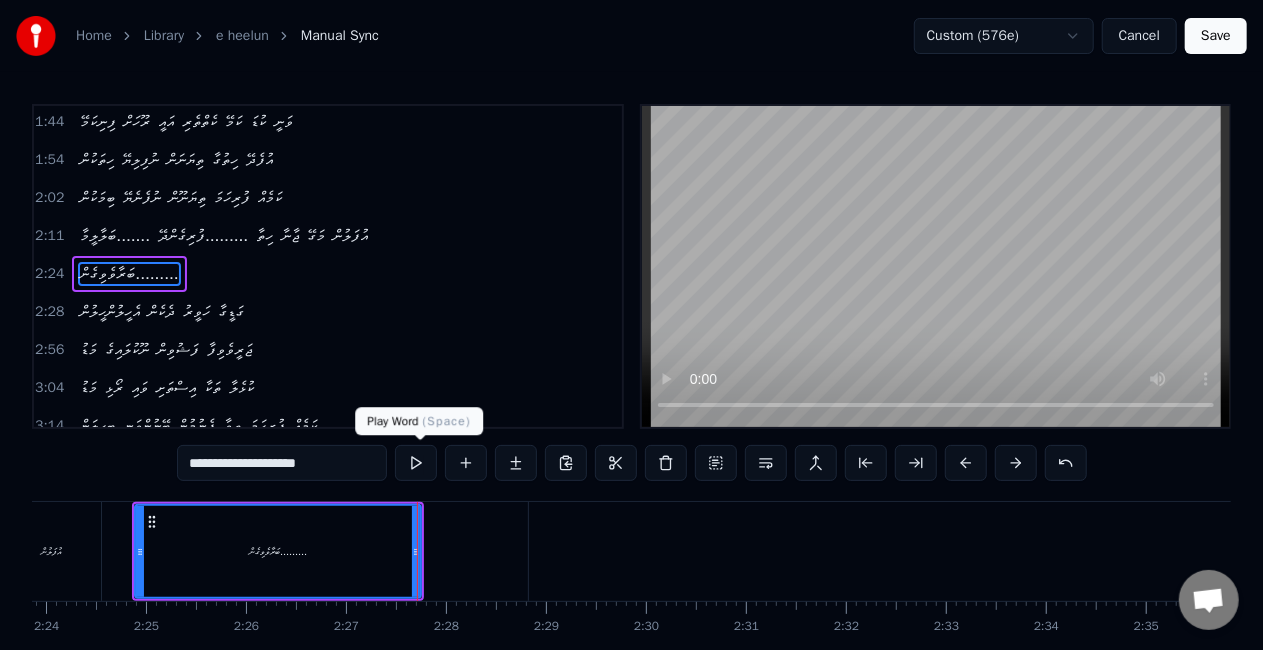 click at bounding box center [416, 463] 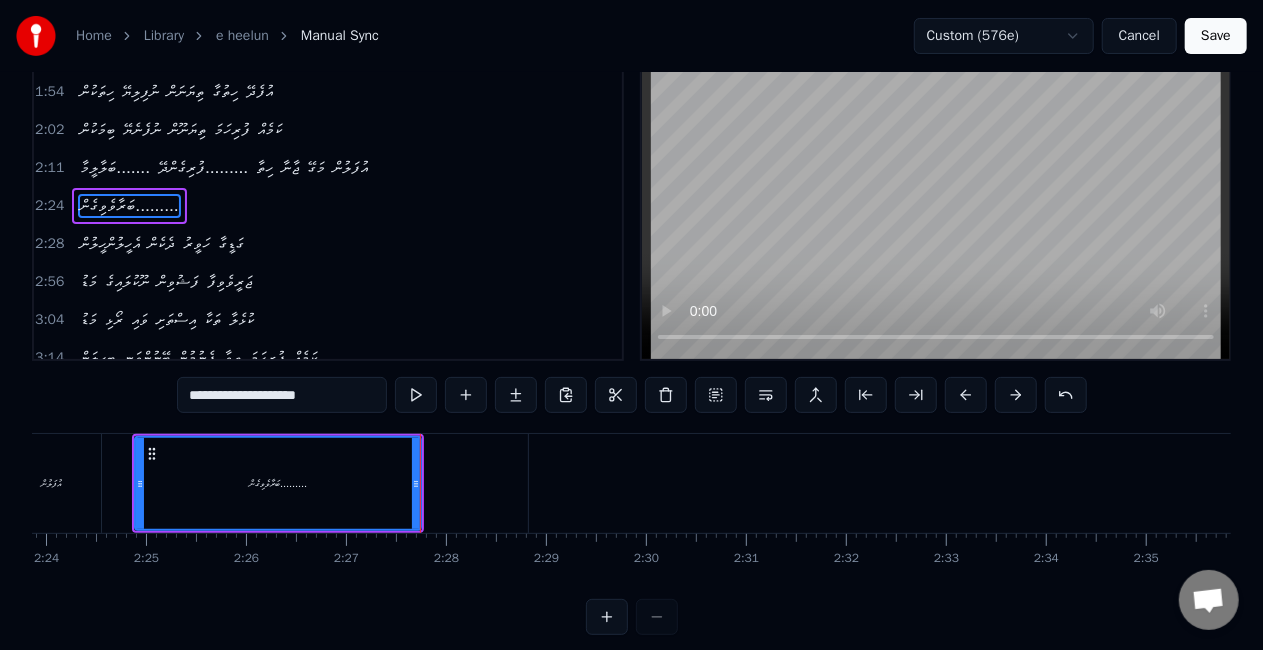 scroll, scrollTop: 100, scrollLeft: 0, axis: vertical 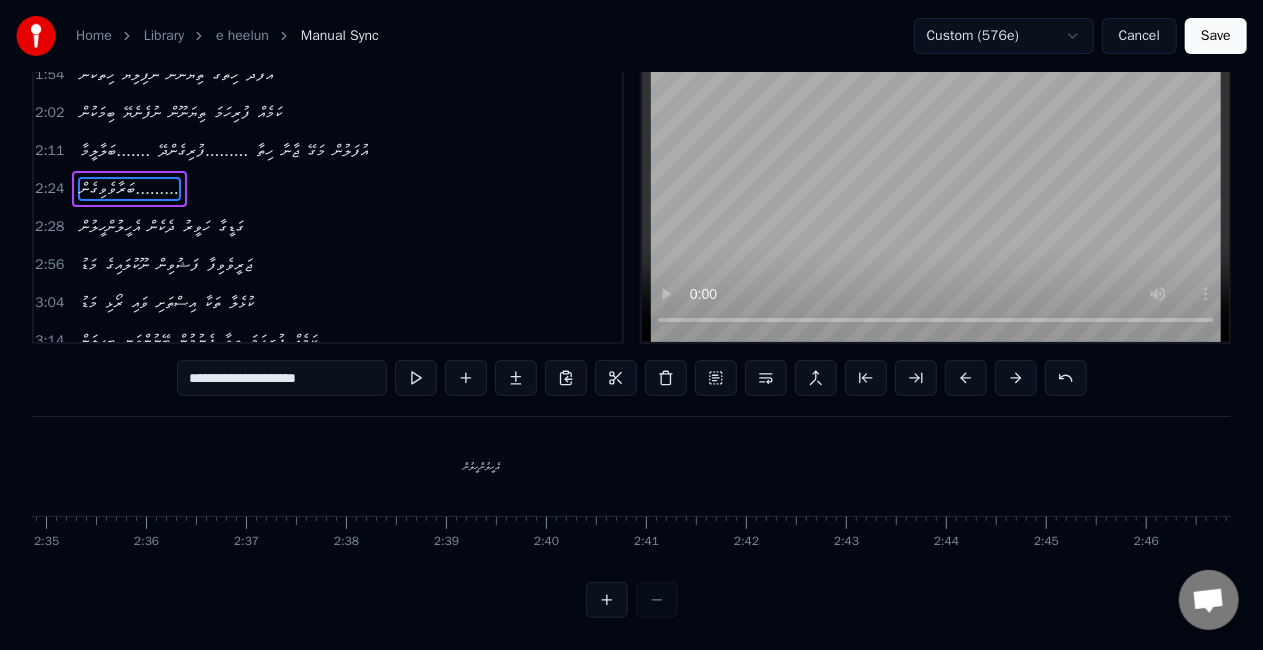 click on "އެހީލުންހީލުން" at bounding box center (482, 466) 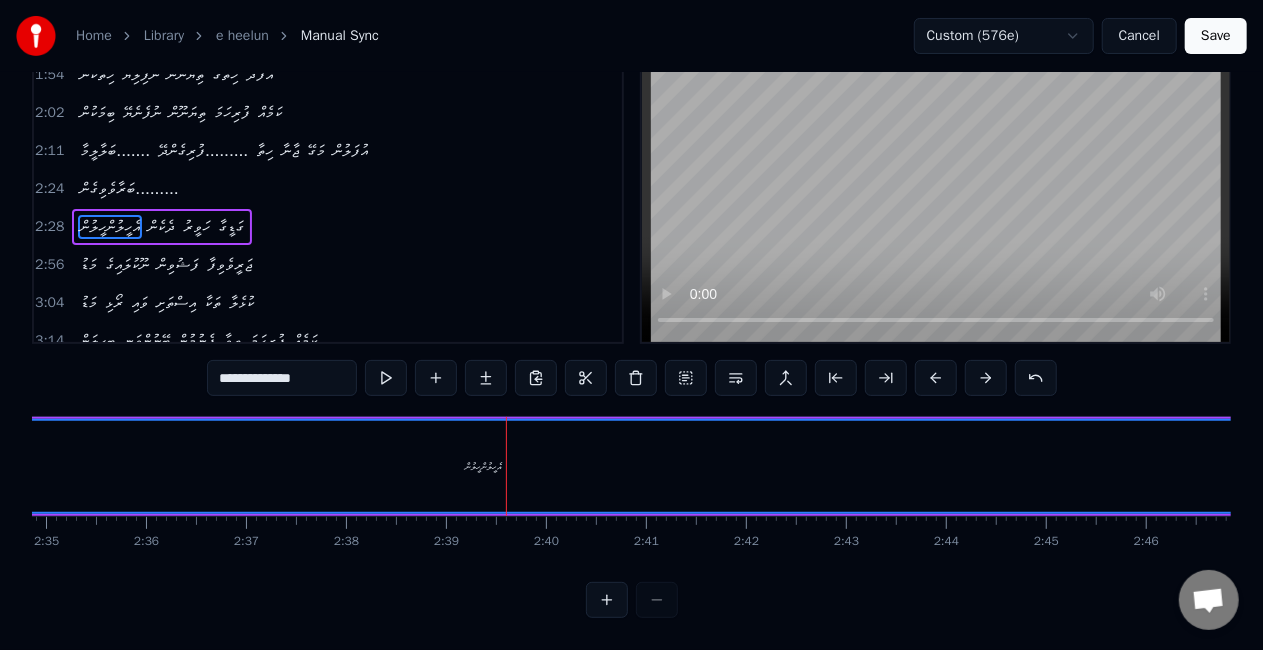 scroll, scrollTop: 0, scrollLeft: 0, axis: both 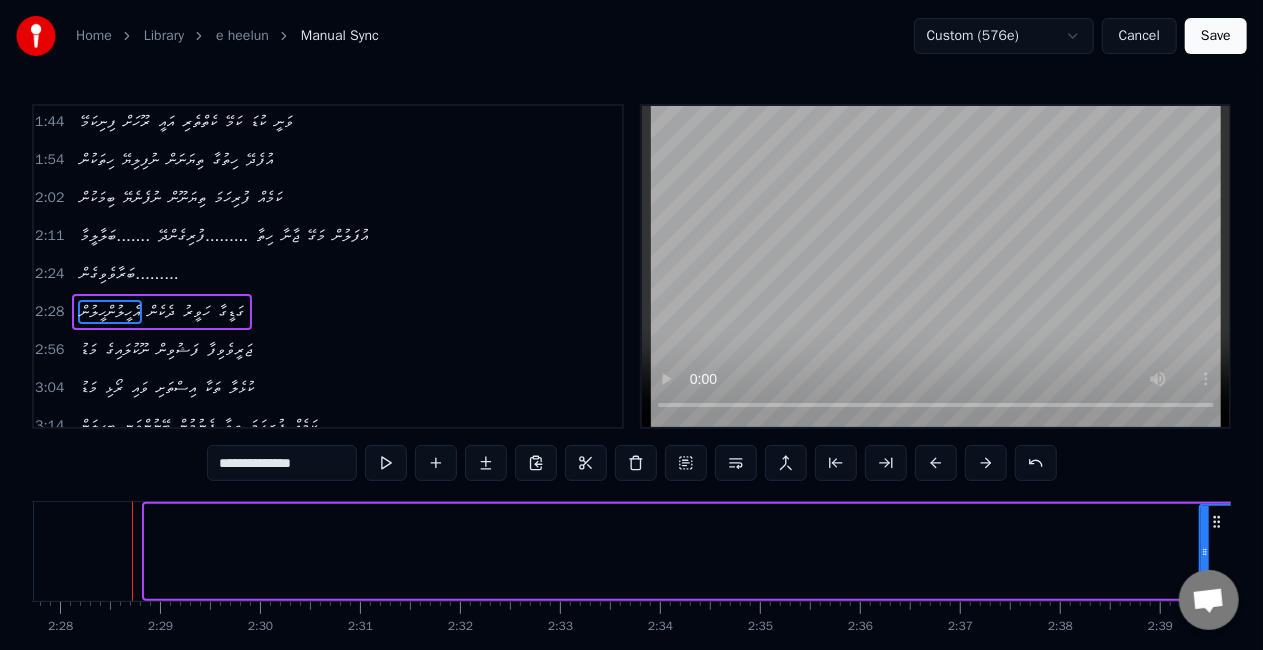 drag, startPoint x: 150, startPoint y: 526, endPoint x: 1187, endPoint y: 513, distance: 1037.0814 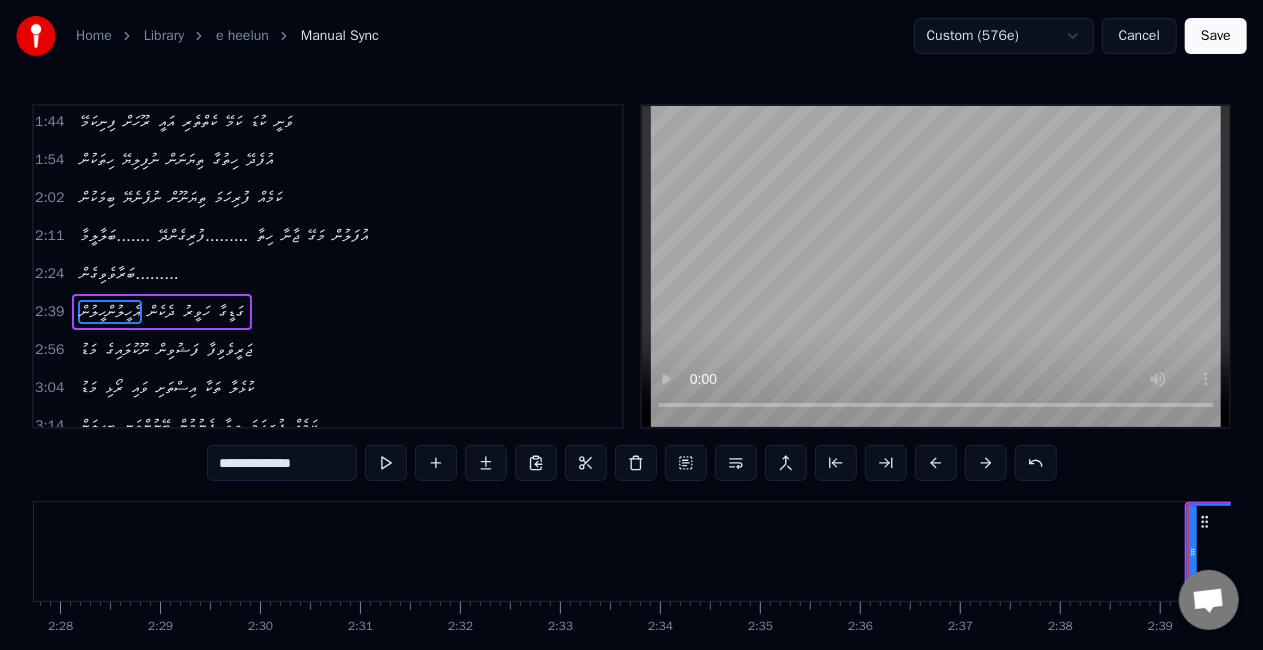 scroll, scrollTop: 260, scrollLeft: 0, axis: vertical 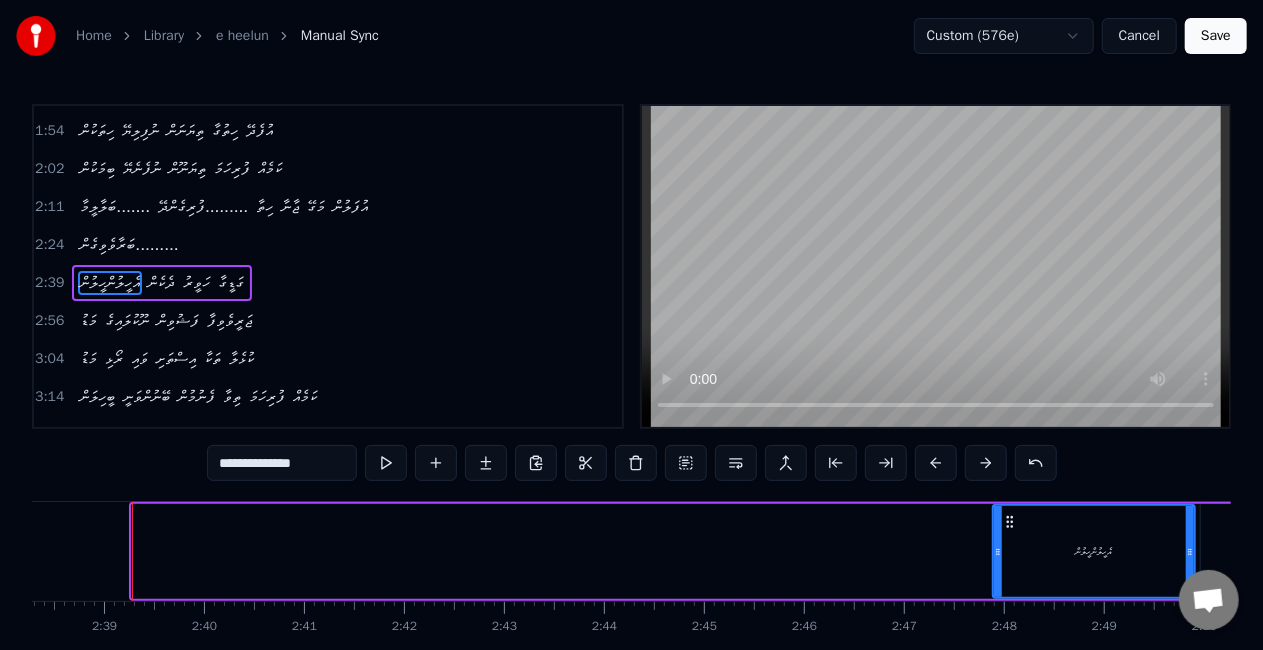 drag, startPoint x: 135, startPoint y: 559, endPoint x: 996, endPoint y: 570, distance: 861.07025 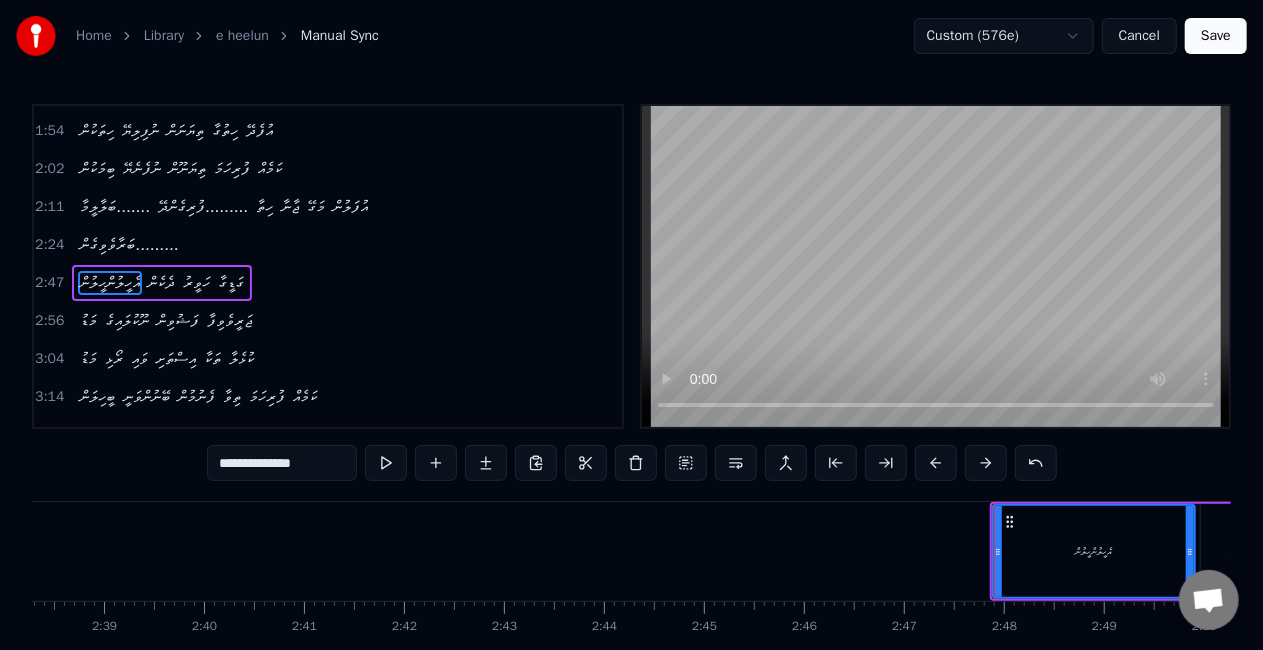 scroll, scrollTop: 268, scrollLeft: 0, axis: vertical 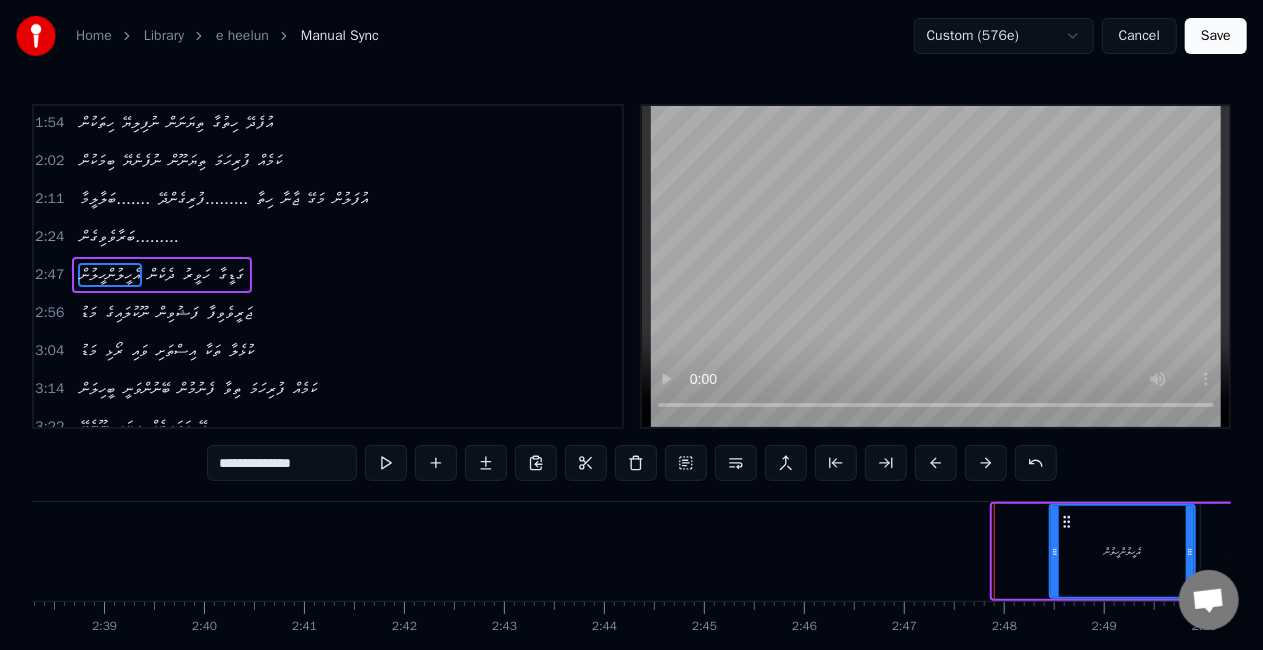 drag, startPoint x: 997, startPoint y: 570, endPoint x: 1054, endPoint y: 572, distance: 57.035076 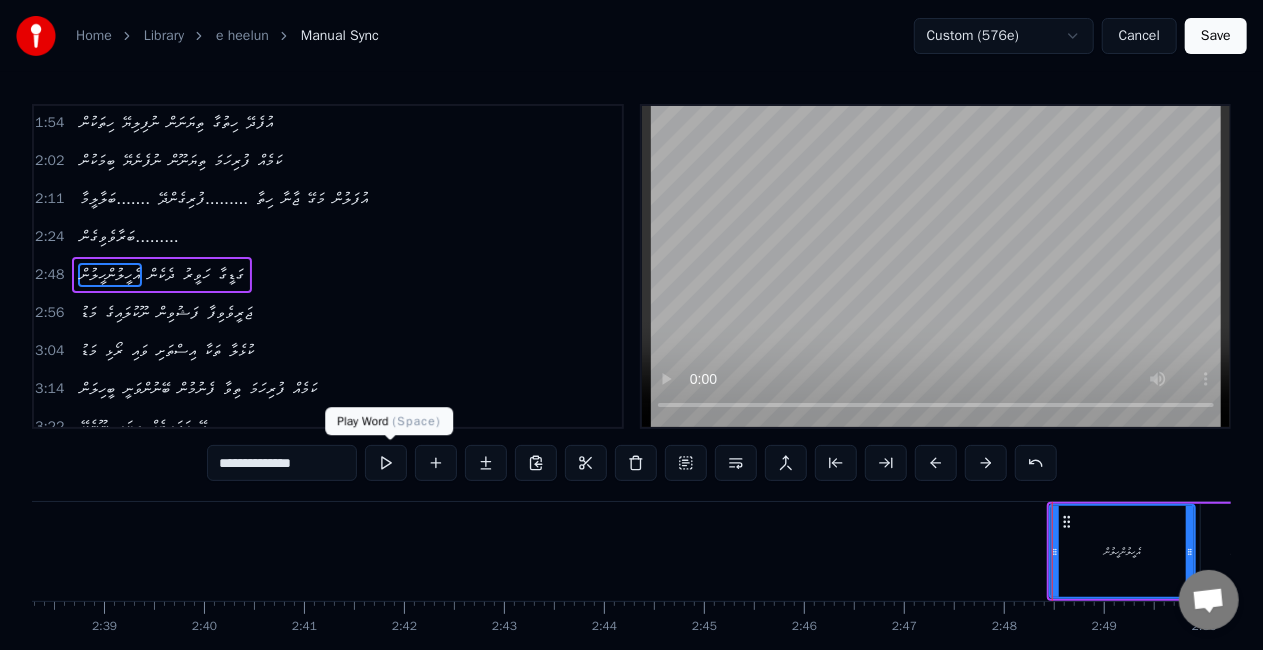 click at bounding box center [386, 463] 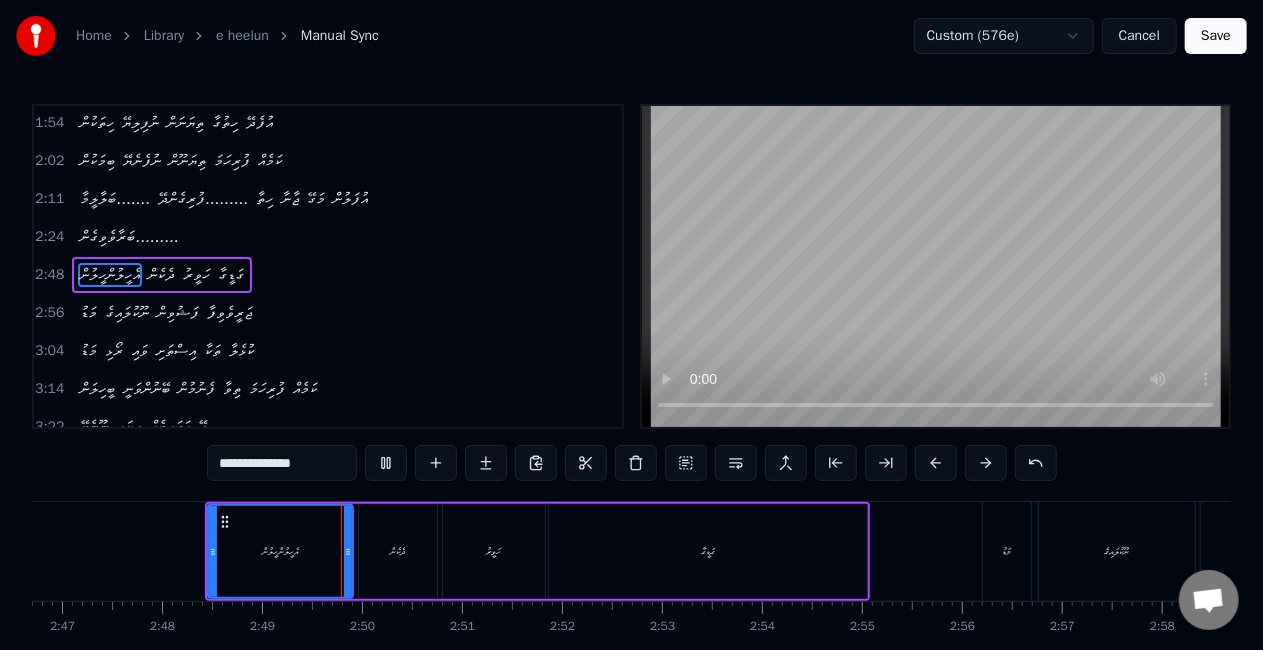 scroll, scrollTop: 0, scrollLeft: 16832, axis: horizontal 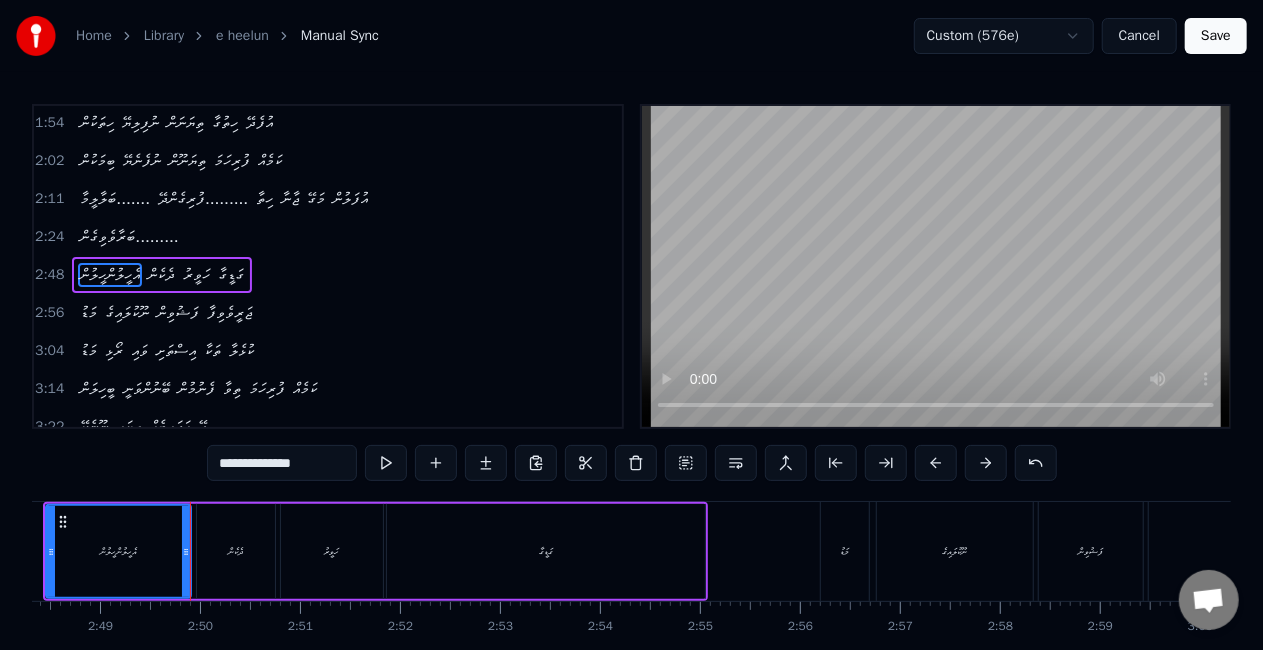 click on "އެހީލުންހީލުން" at bounding box center [118, 551] 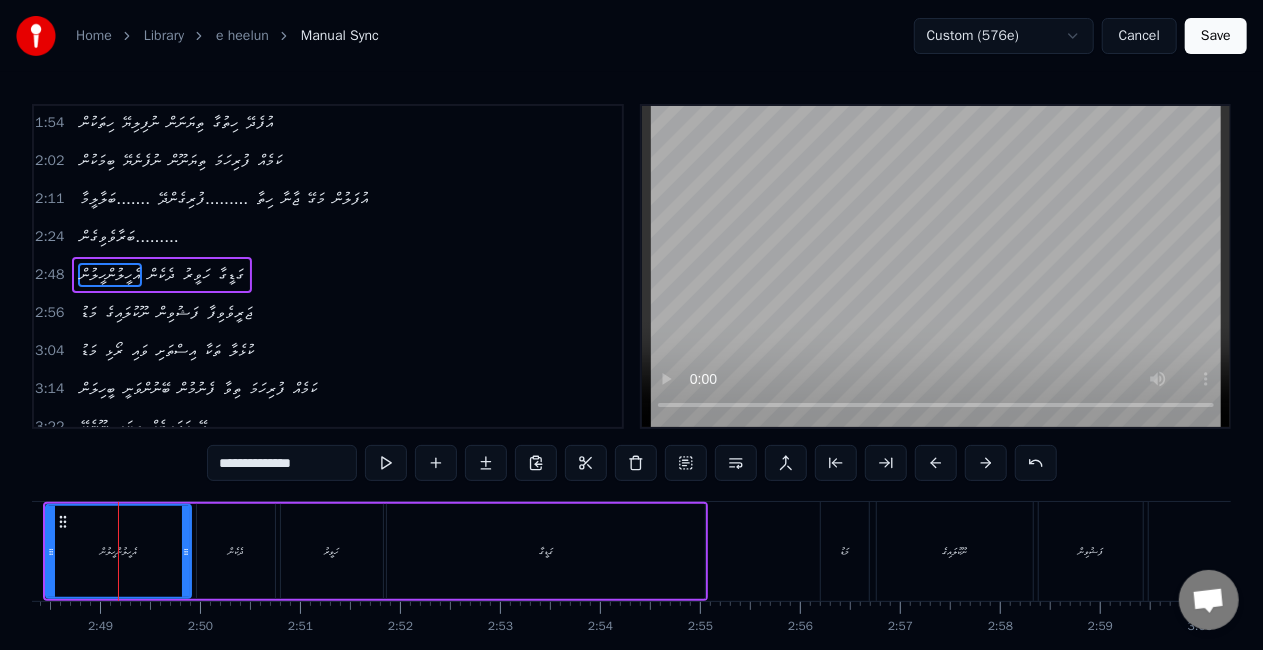 scroll, scrollTop: 0, scrollLeft: 16818, axis: horizontal 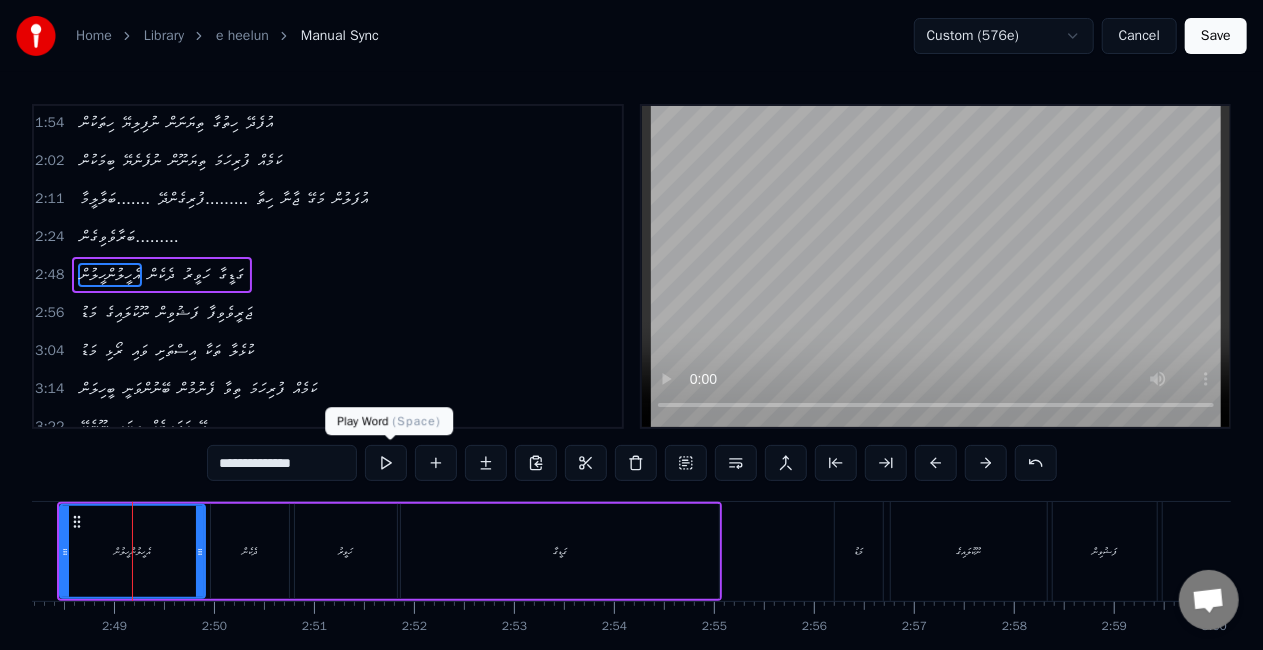 click at bounding box center [386, 463] 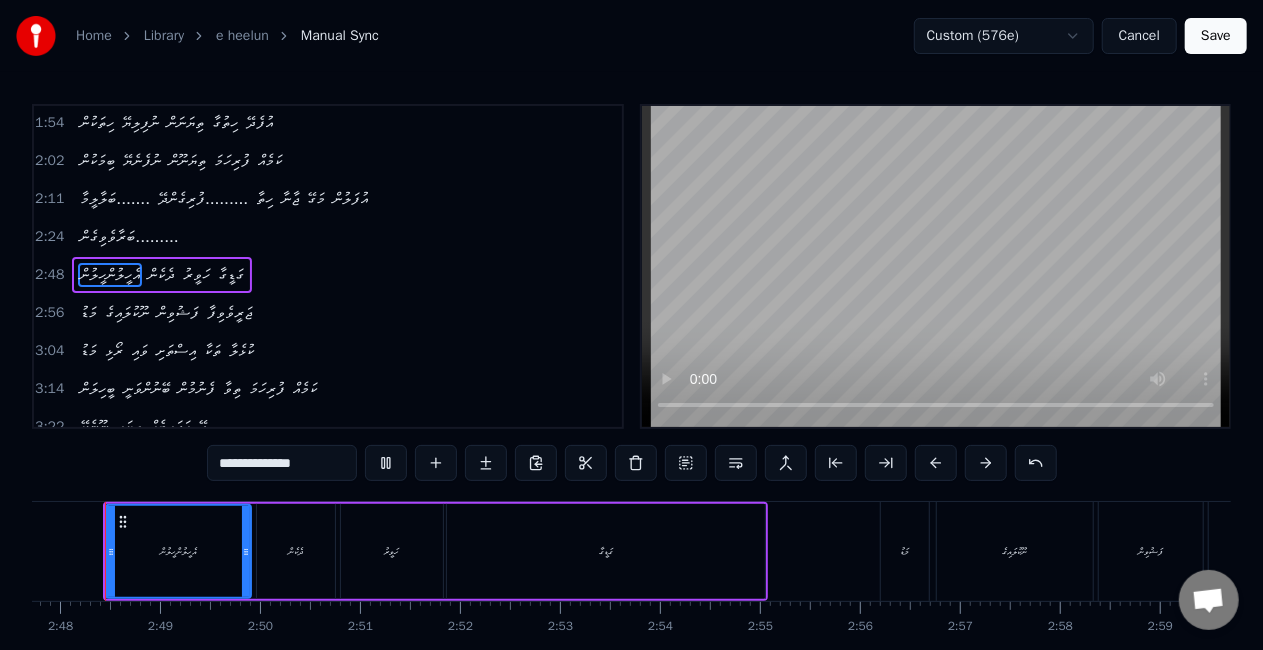 scroll, scrollTop: 0, scrollLeft: 16743, axis: horizontal 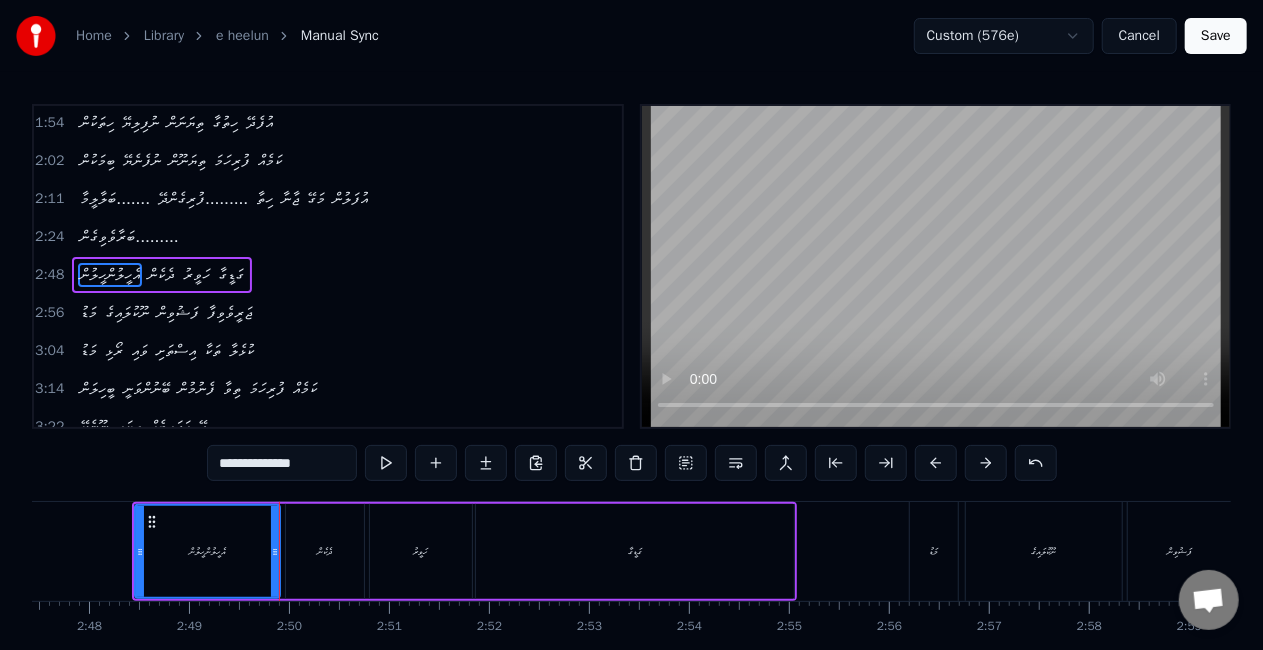 click on "އެހީލުންހީލުން" at bounding box center (207, 551) 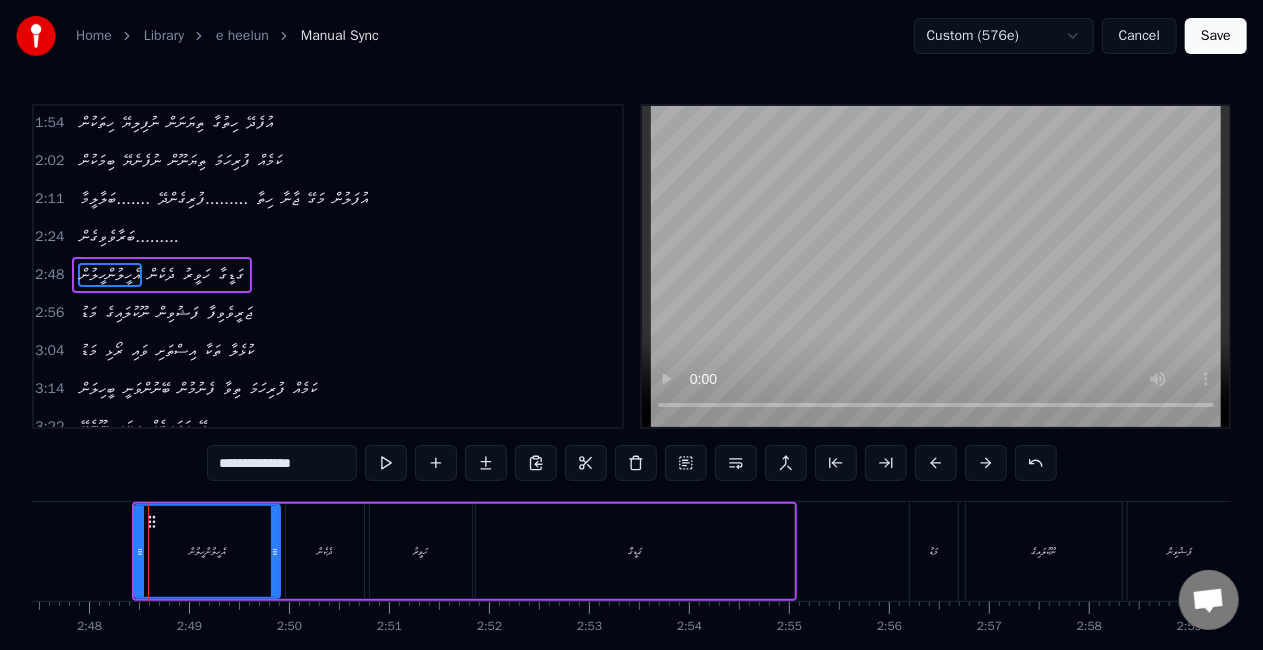 click 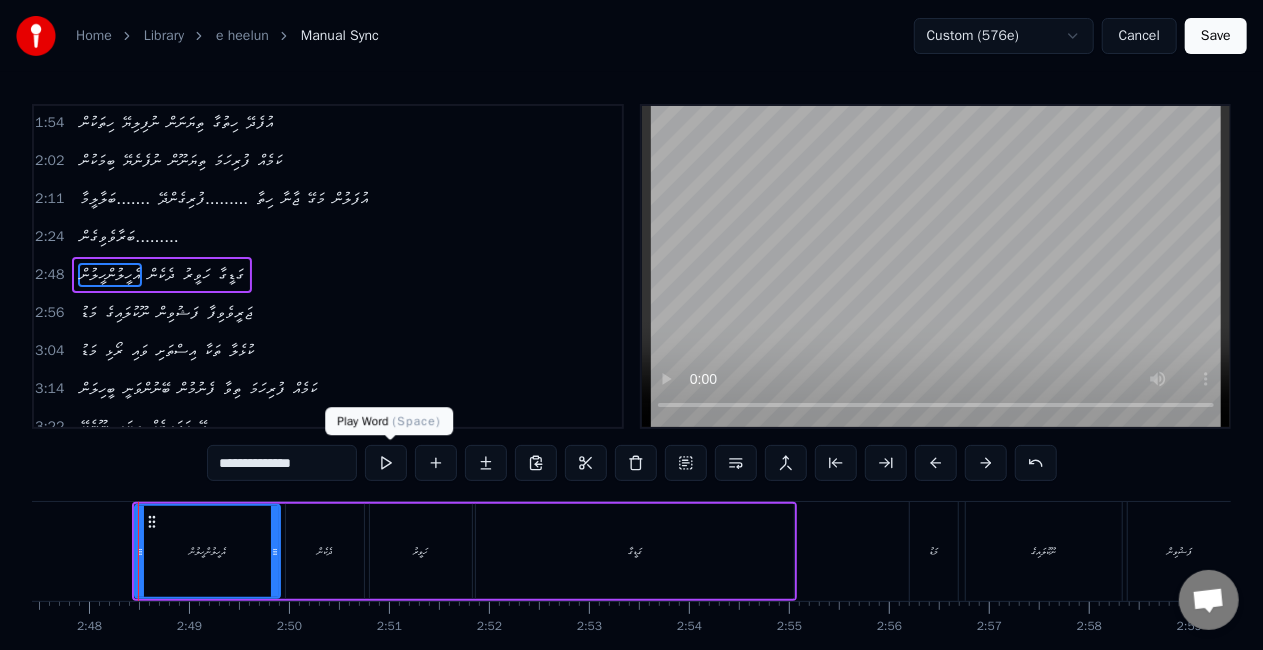 click at bounding box center [386, 463] 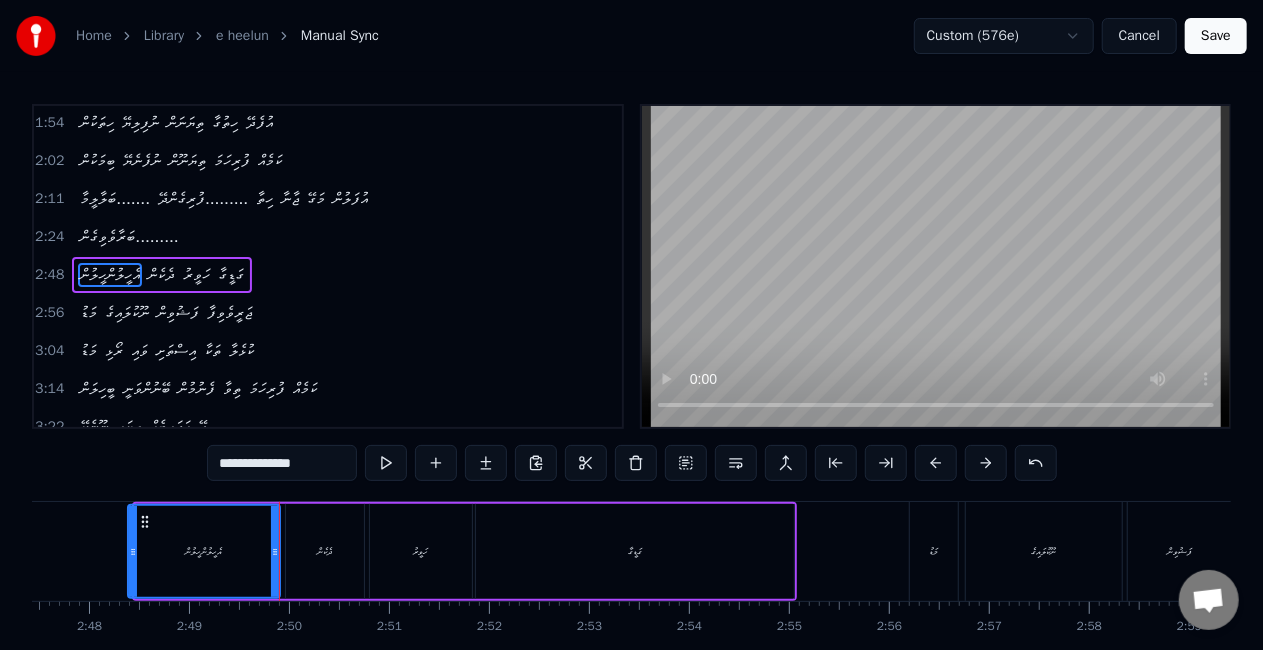 click 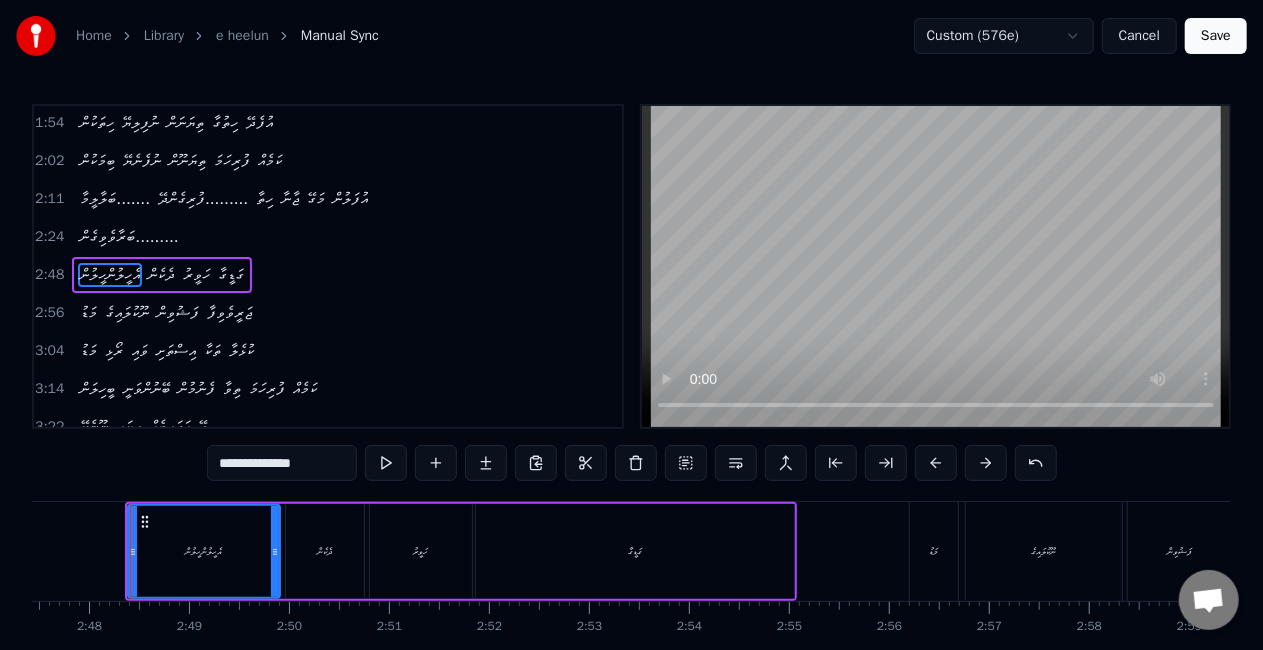 scroll, scrollTop: 0, scrollLeft: 16741, axis: horizontal 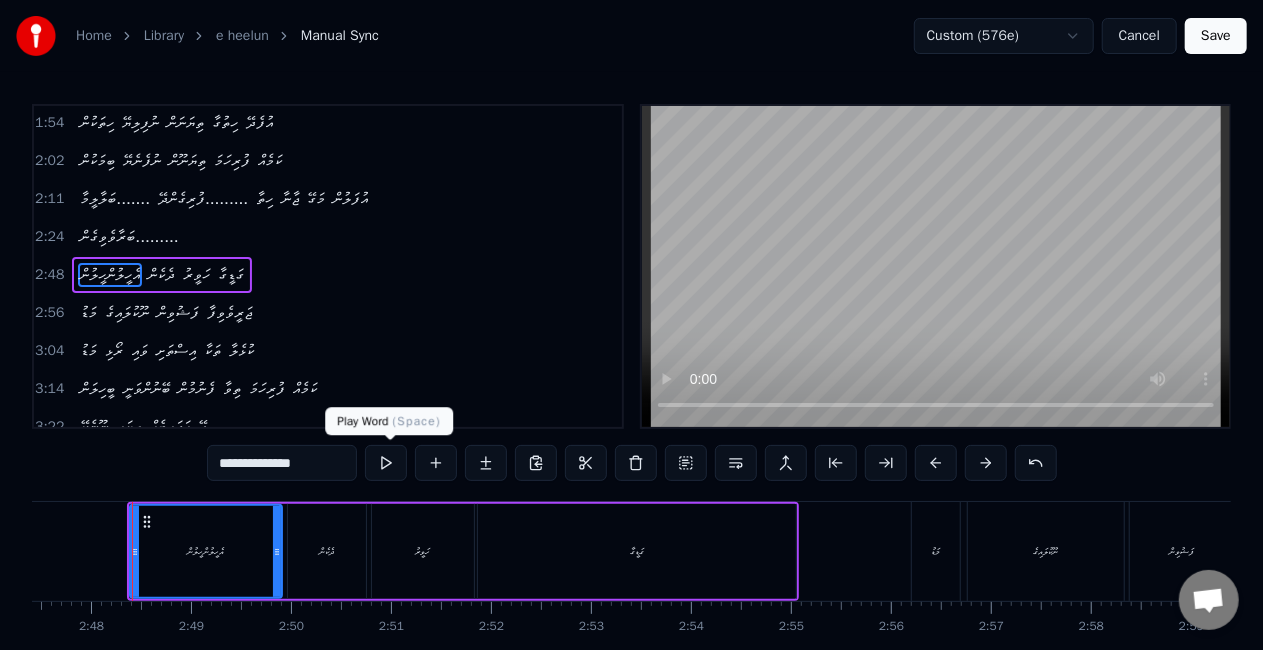 click at bounding box center [386, 463] 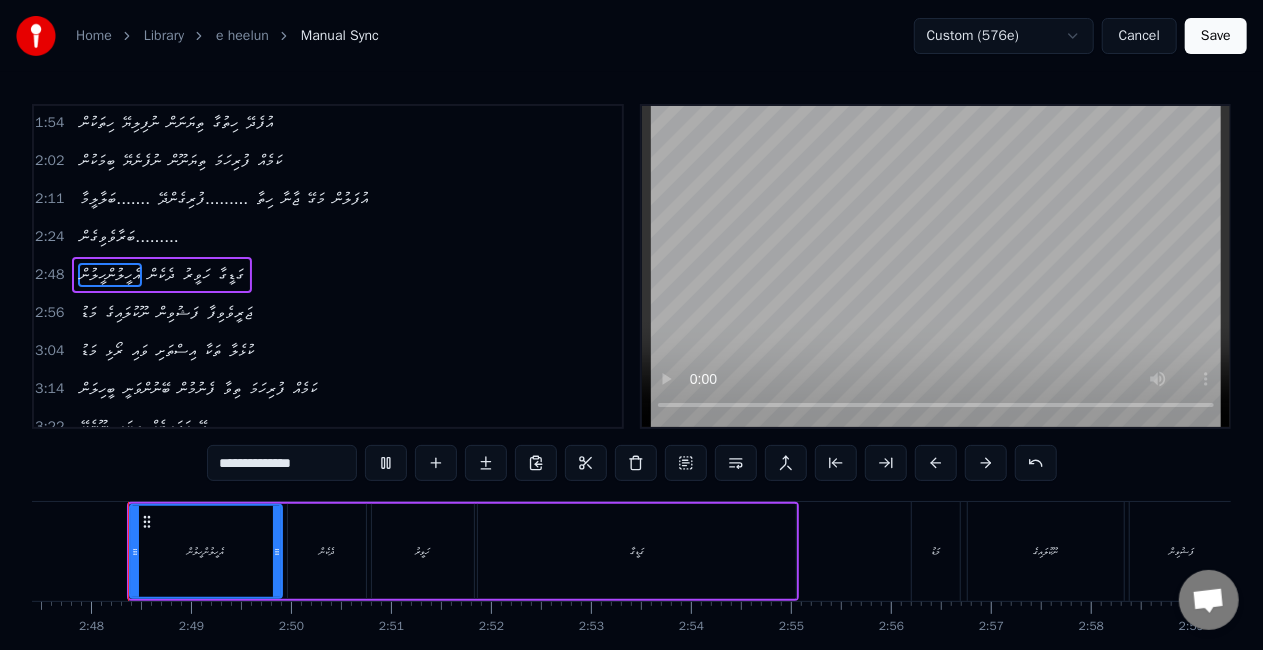 scroll, scrollTop: 0, scrollLeft: 16736, axis: horizontal 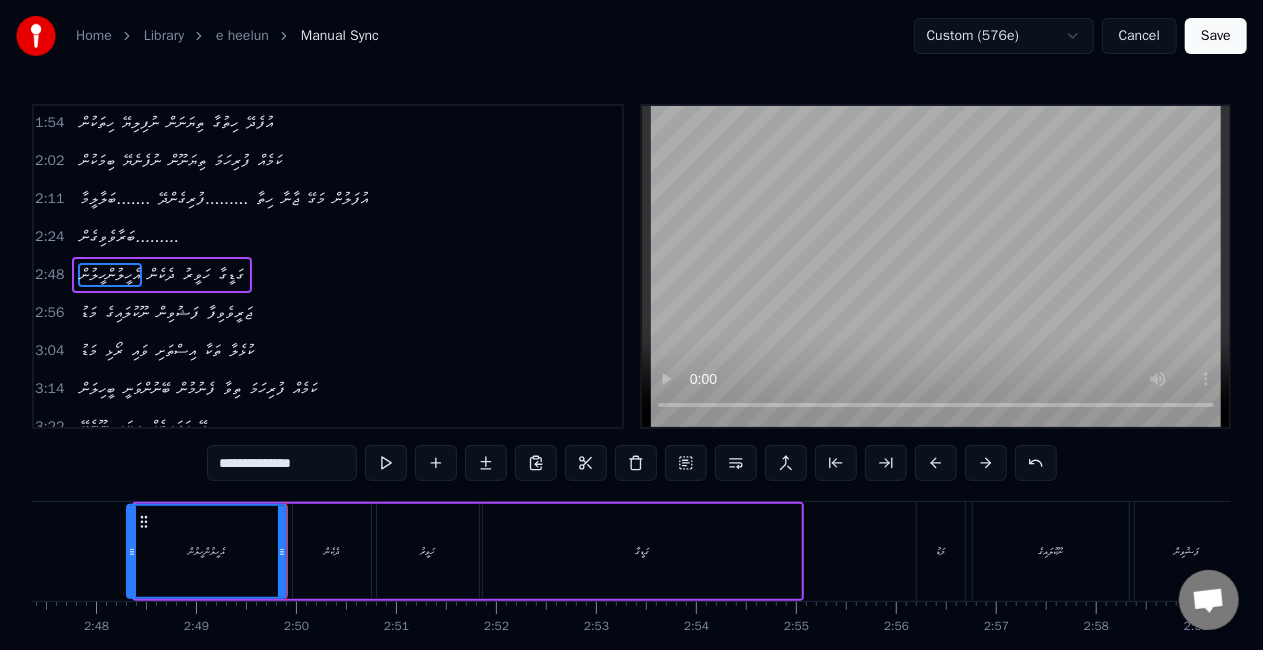 drag, startPoint x: 138, startPoint y: 550, endPoint x: 130, endPoint y: 542, distance: 11.313708 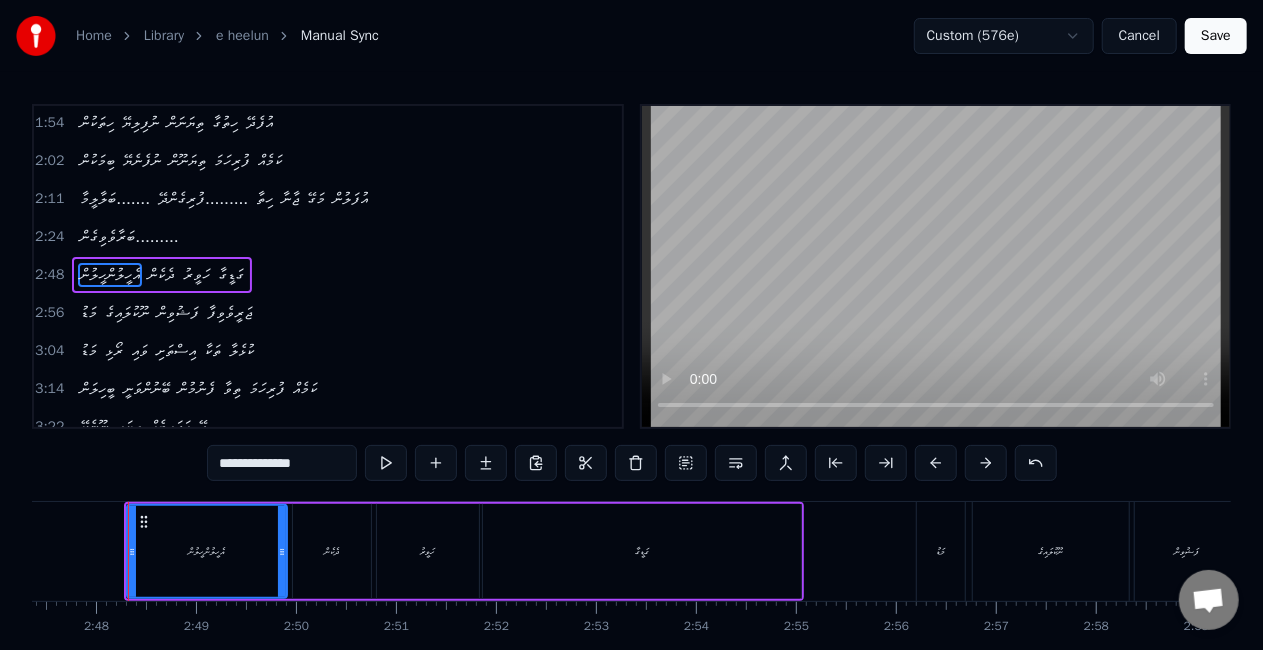 scroll, scrollTop: 0, scrollLeft: 16732, axis: horizontal 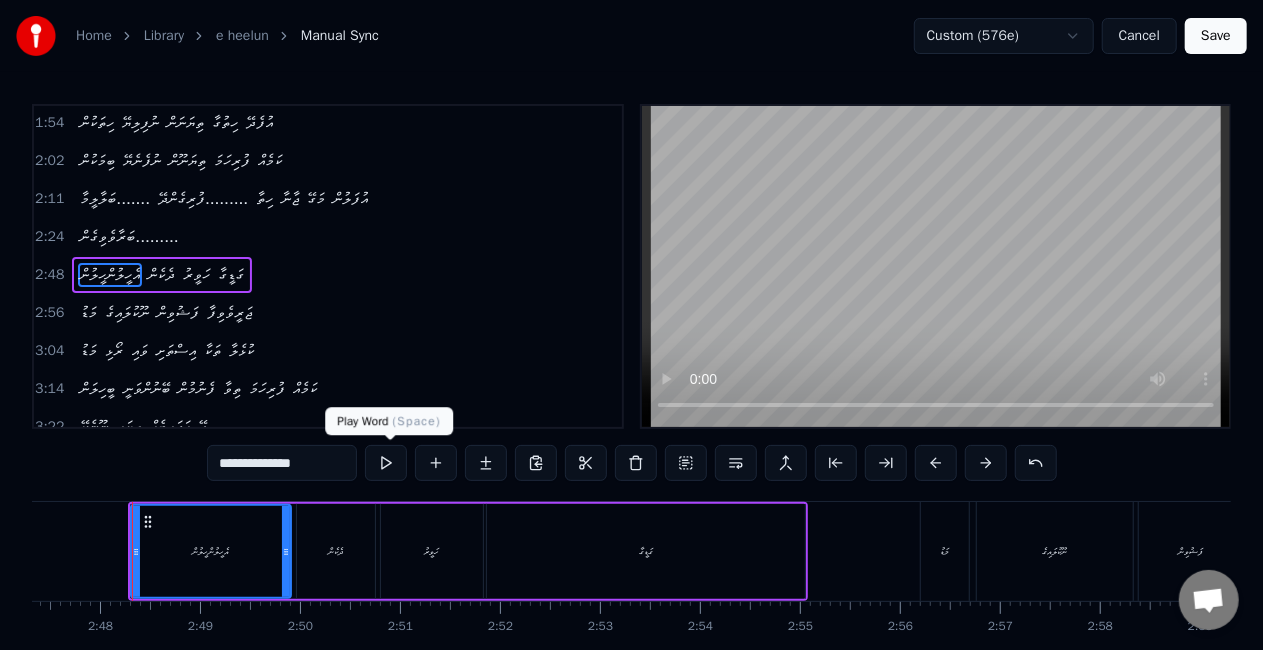 click at bounding box center [386, 463] 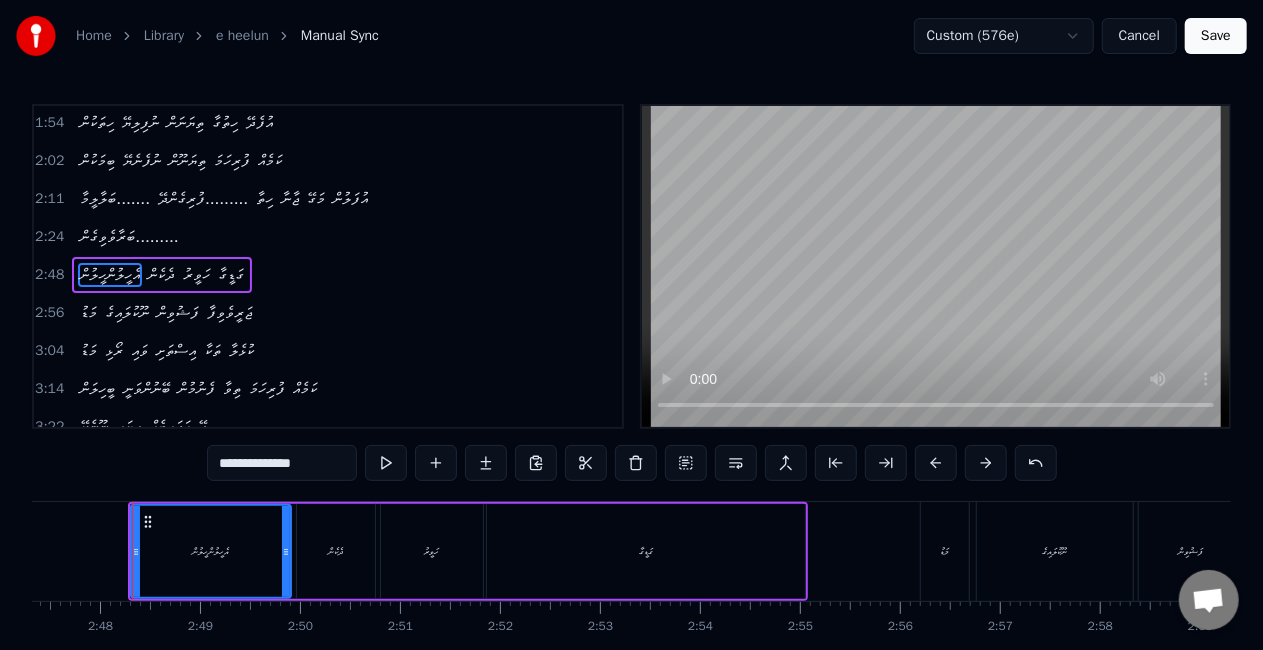 scroll, scrollTop: 0, scrollLeft: 16728, axis: horizontal 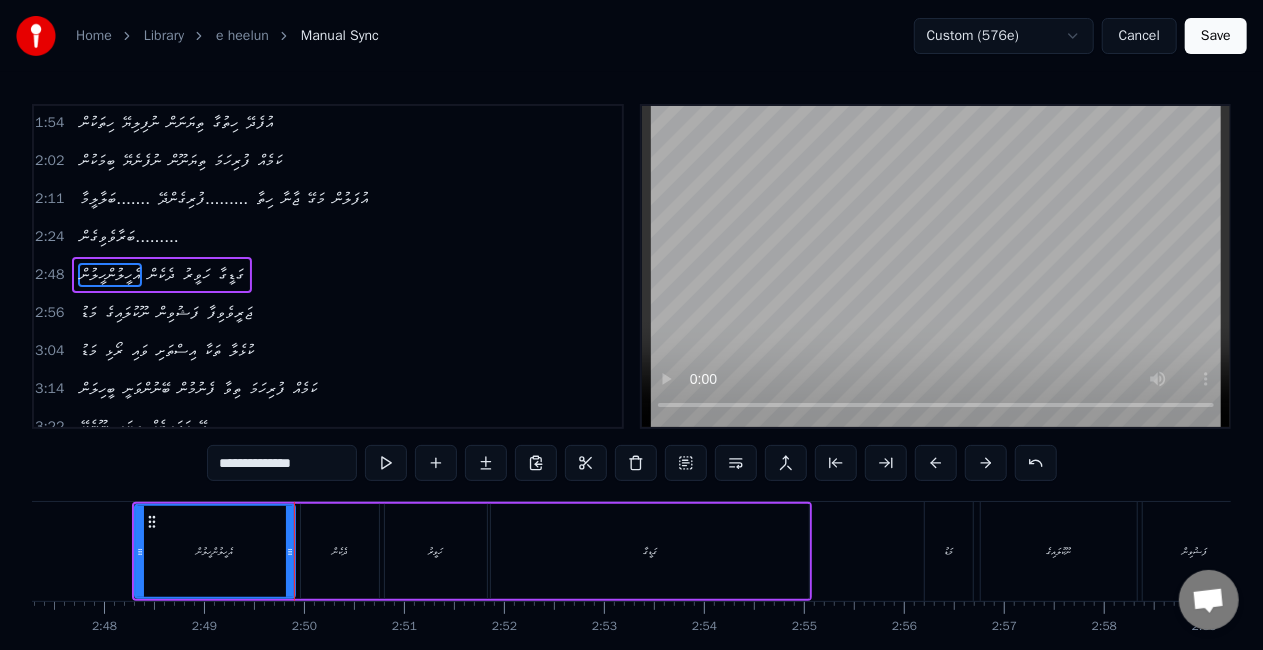 drag, startPoint x: 254, startPoint y: 464, endPoint x: 215, endPoint y: 464, distance: 39 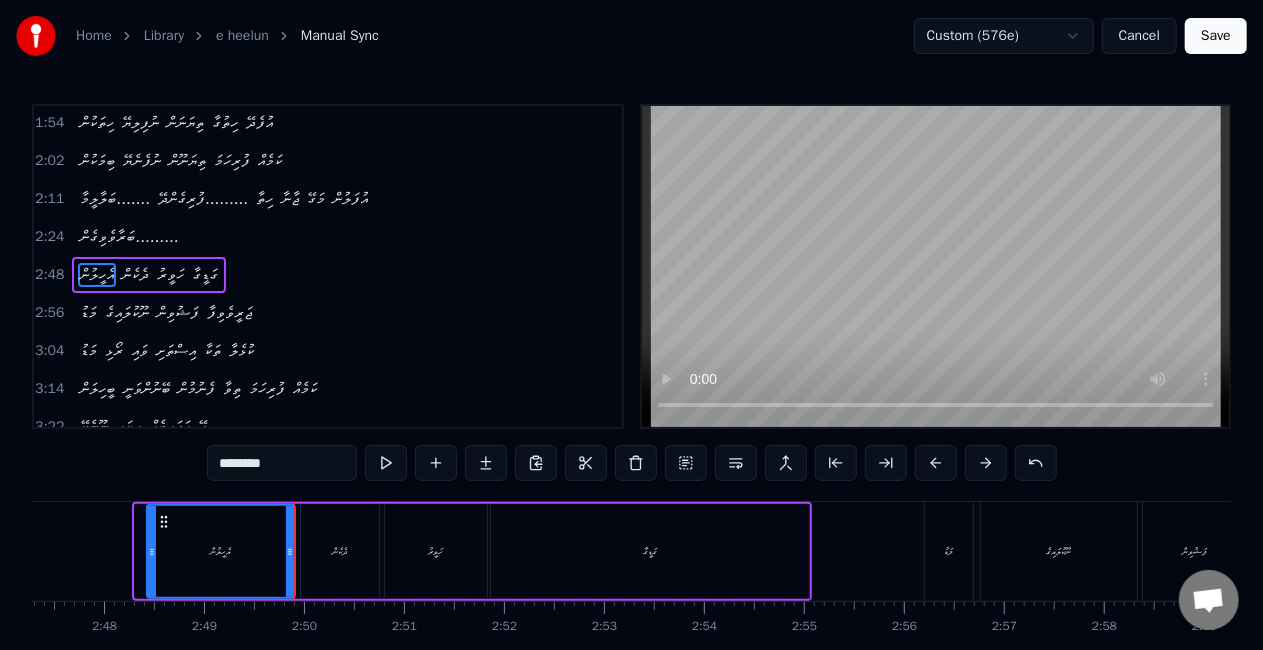 drag, startPoint x: 138, startPoint y: 554, endPoint x: 150, endPoint y: 556, distance: 12.165525 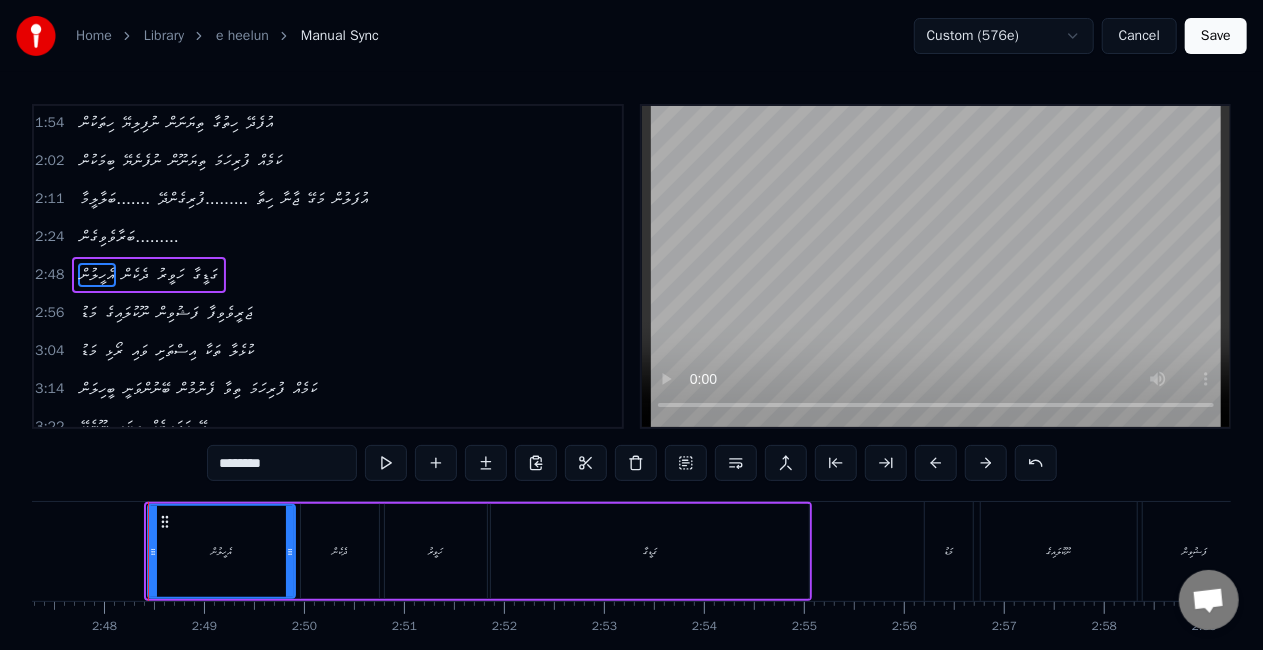 click 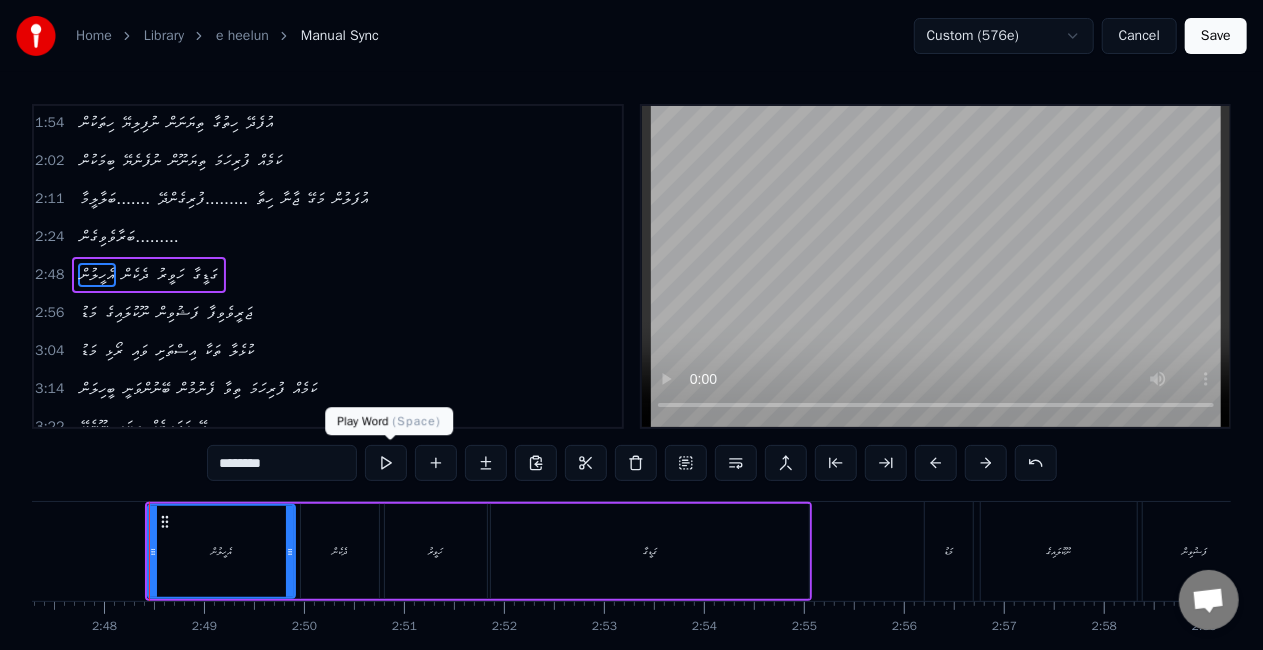 click at bounding box center (386, 463) 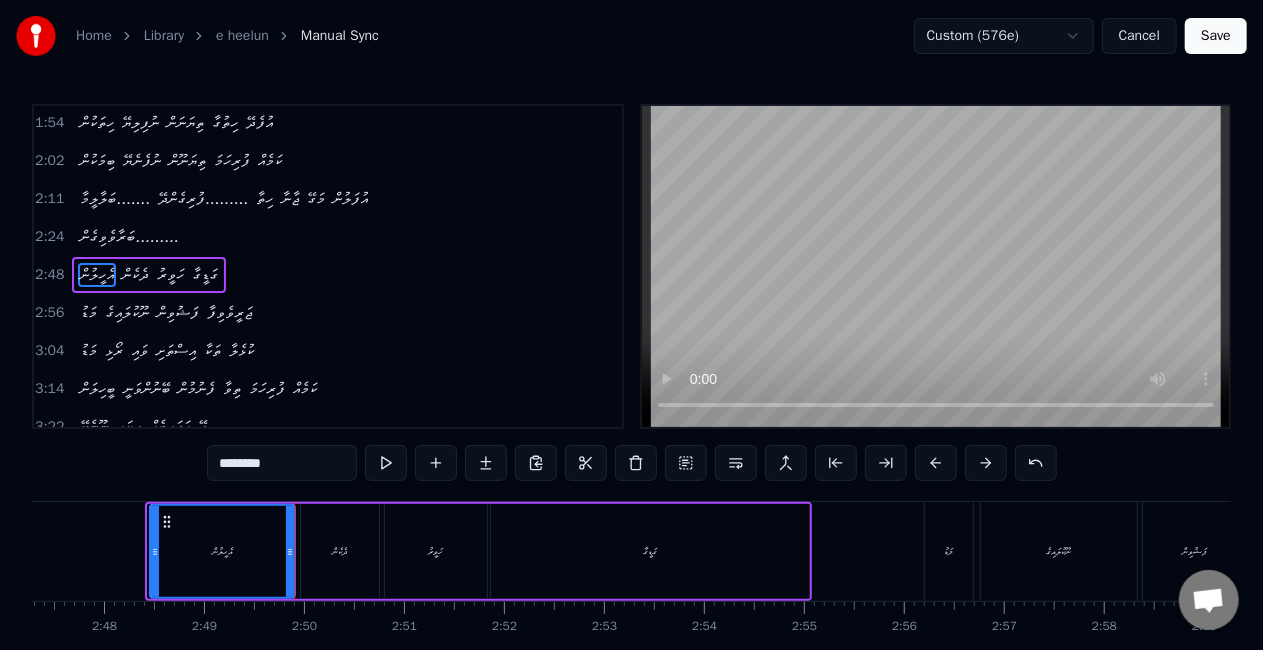 click 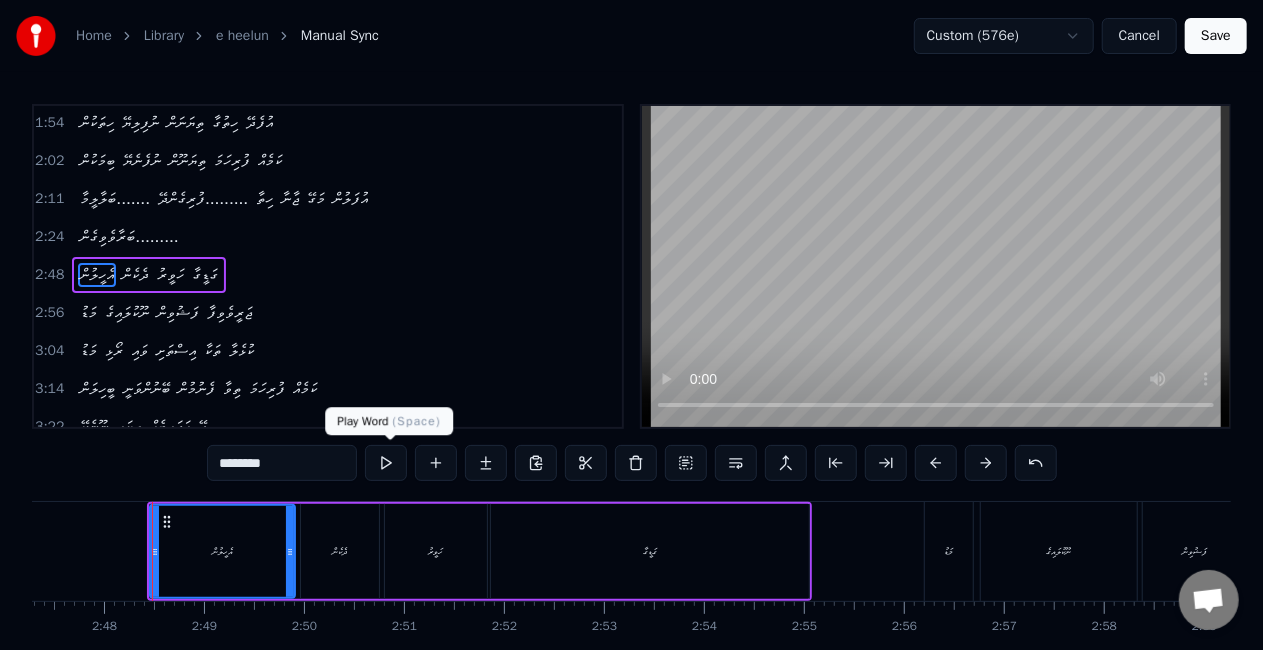 click at bounding box center (386, 463) 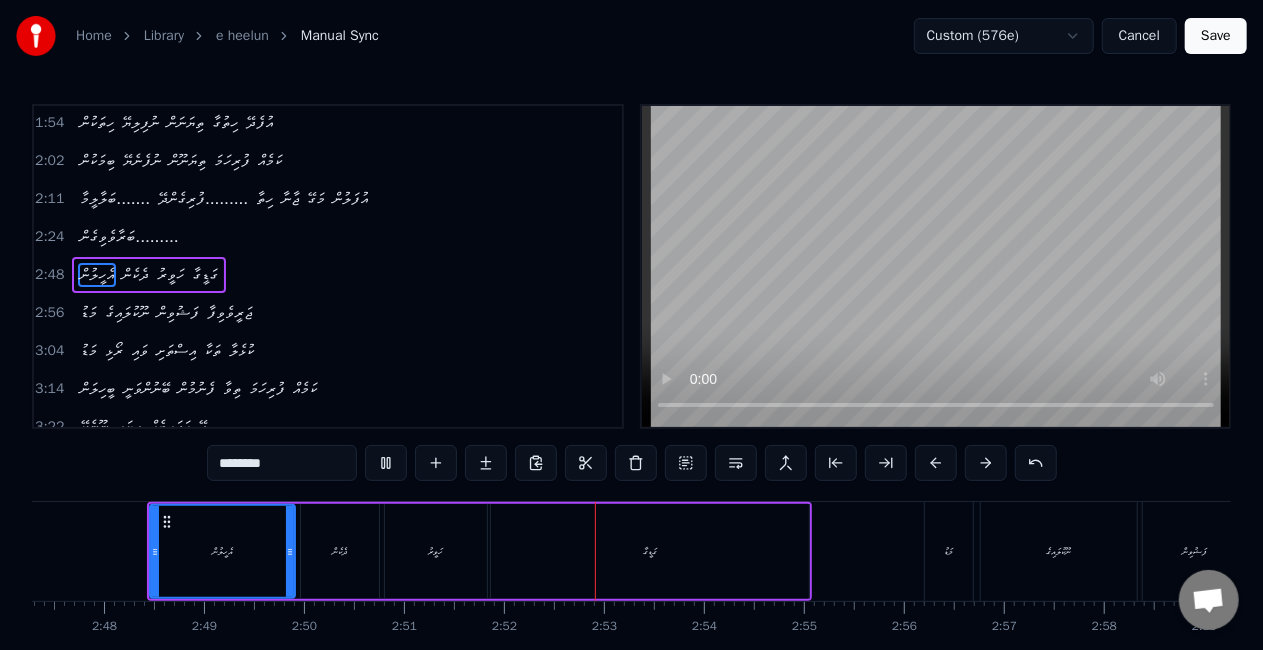 click on "ހަވީރު" at bounding box center [436, 551] 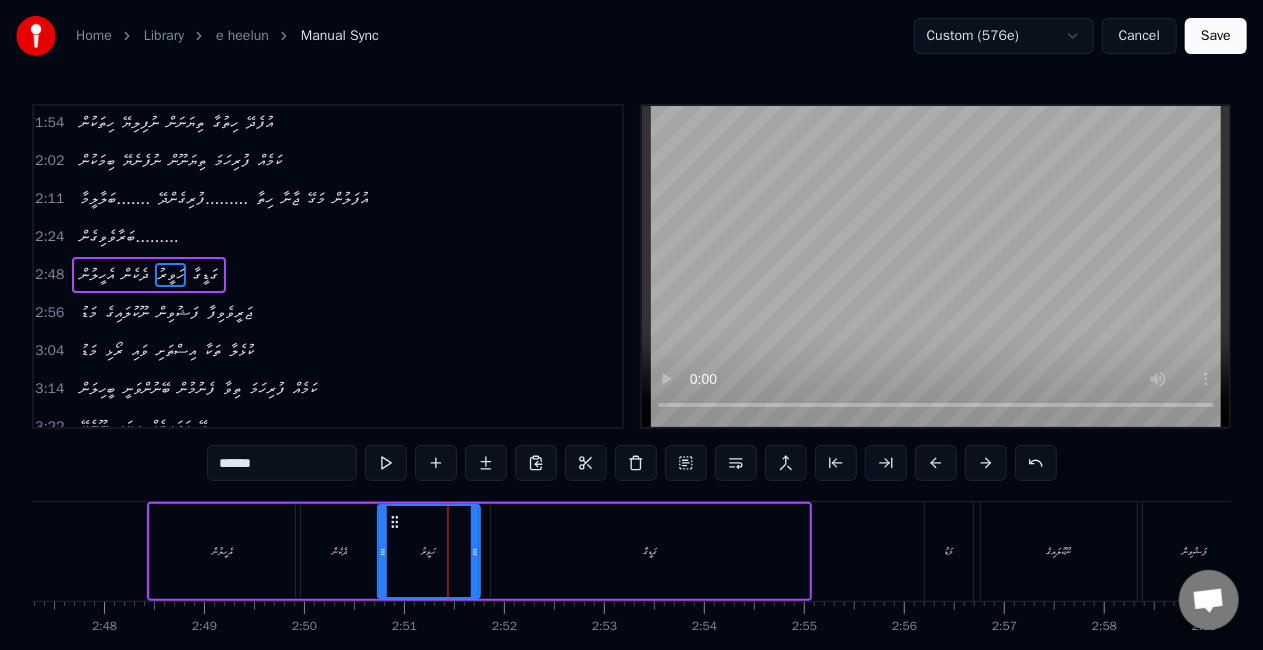 click 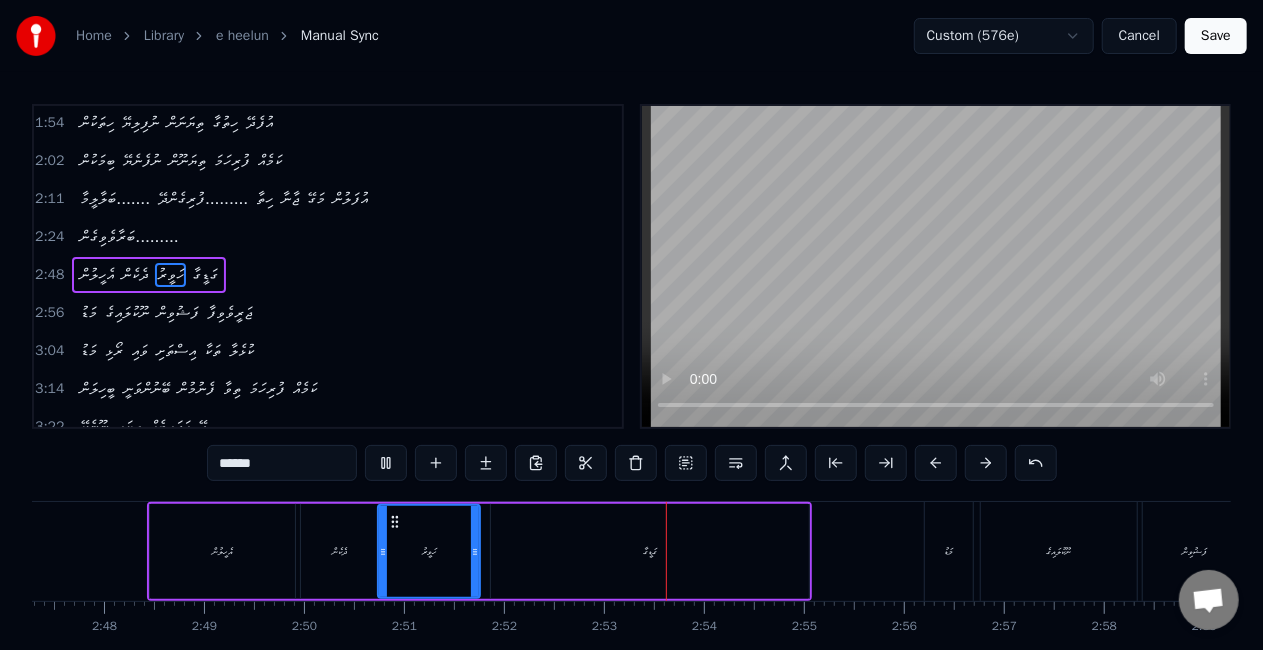 click on "ގަޑީގާ" at bounding box center [650, 551] 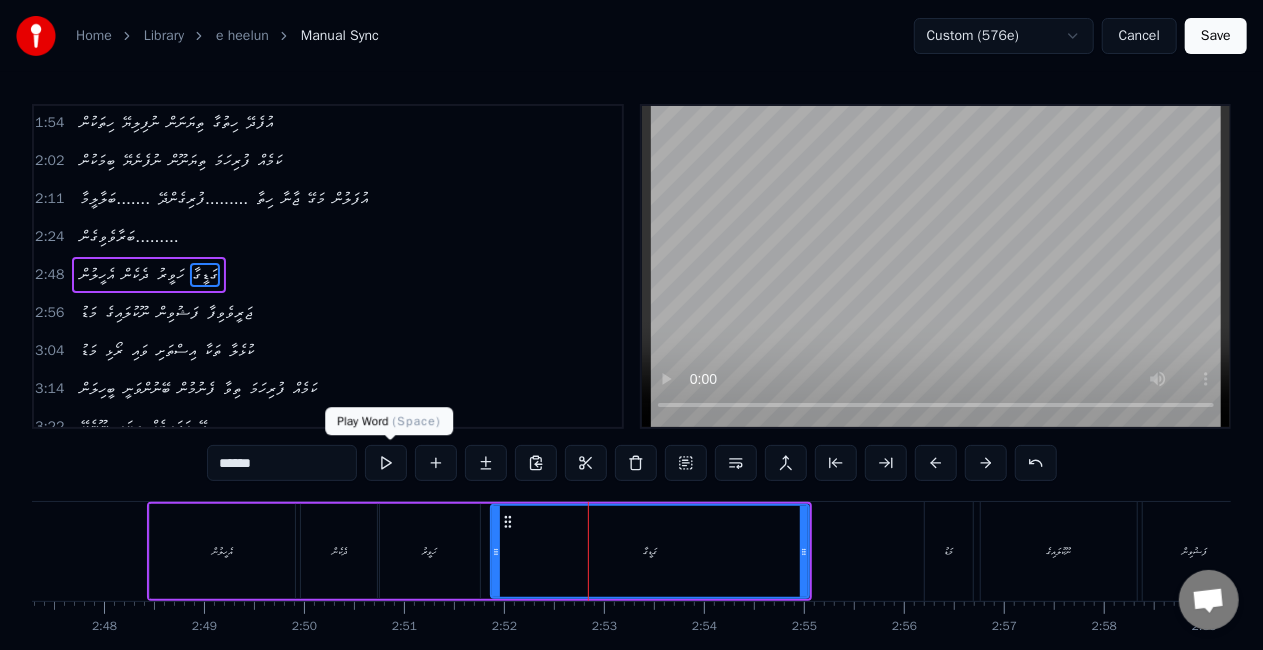 click at bounding box center [386, 463] 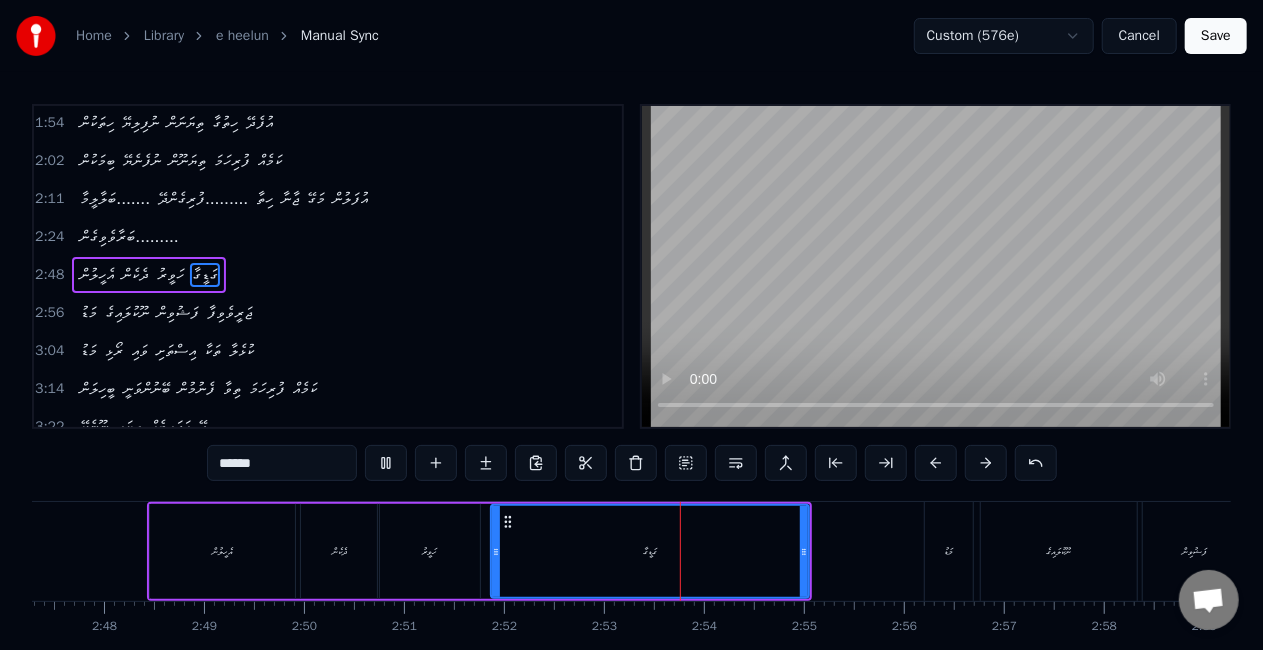 click on "ގަޑީގާ" at bounding box center (650, 551) 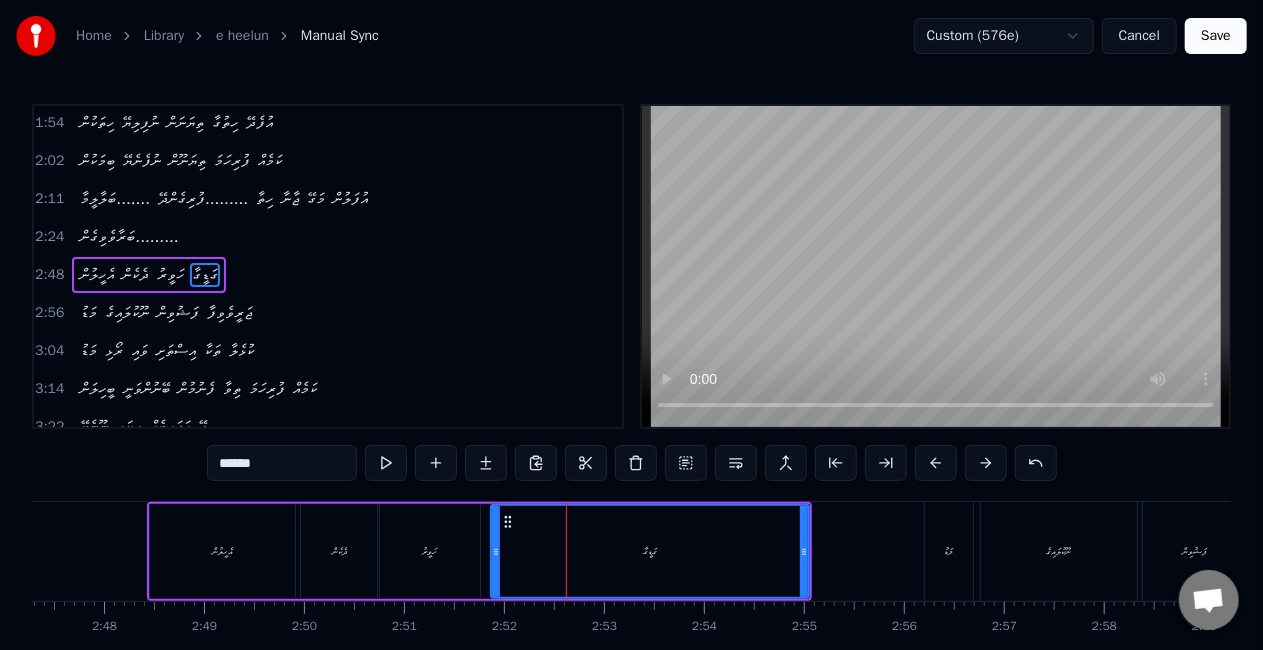 click on "******" at bounding box center (282, 463) 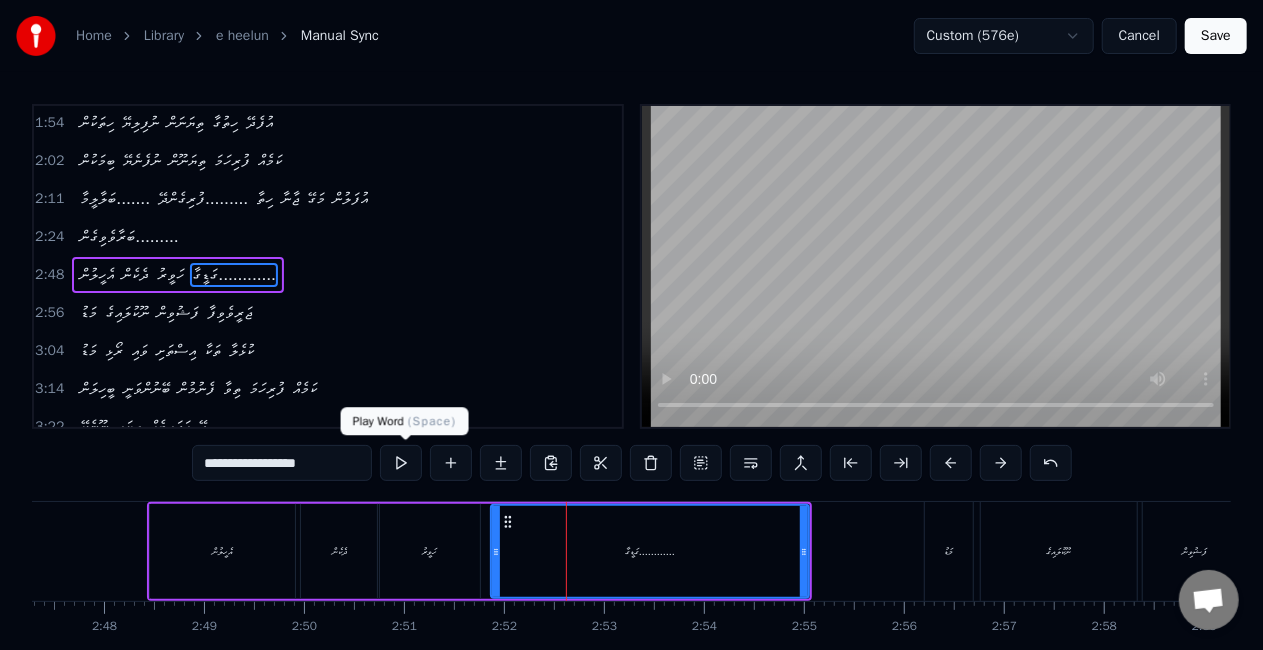 click at bounding box center [401, 463] 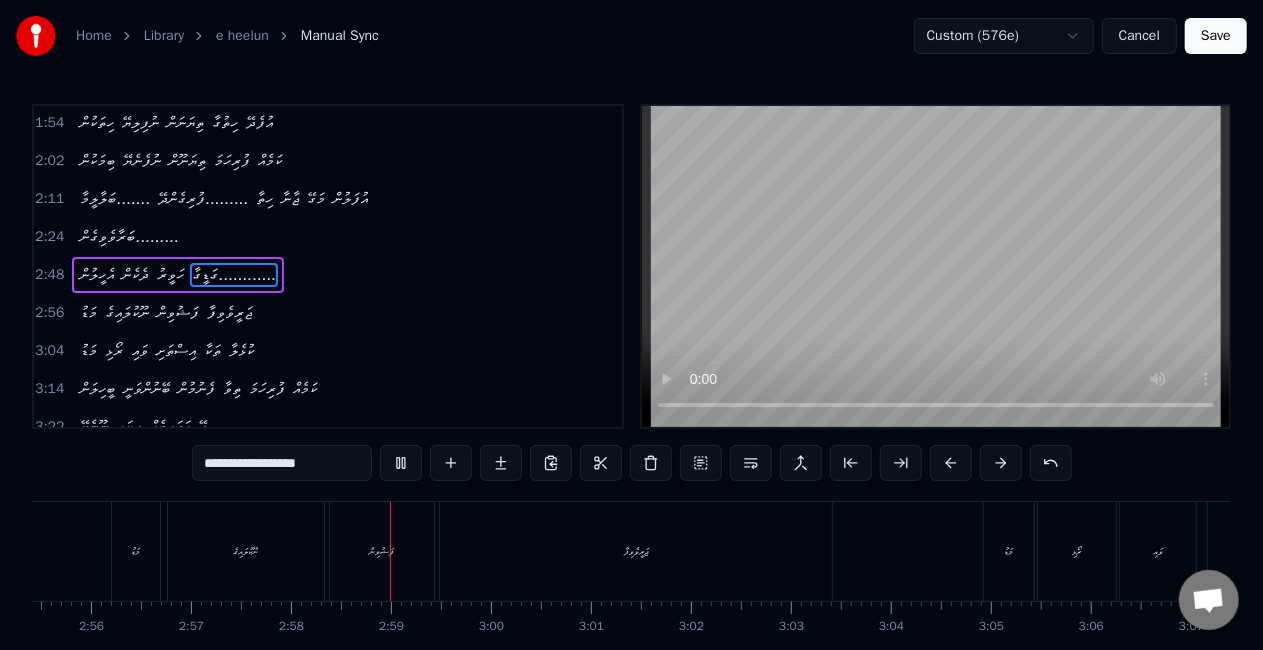 scroll, scrollTop: 0, scrollLeft: 17741, axis: horizontal 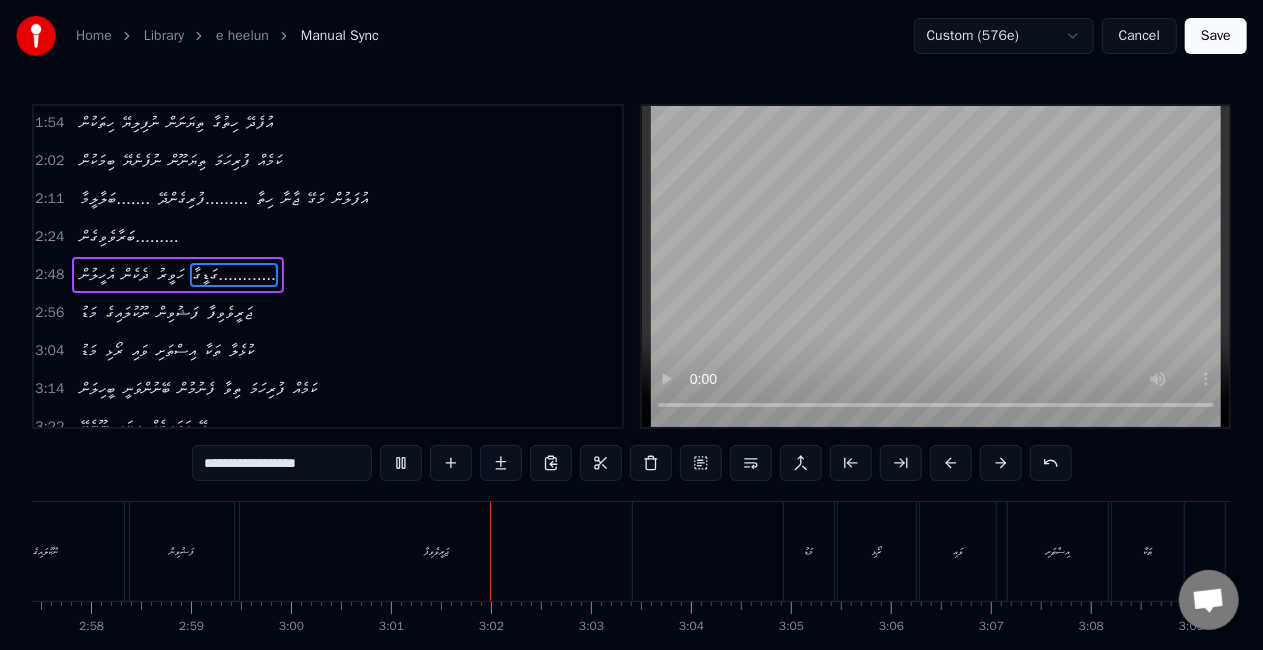 click on "ޖަރީވެވިފާ" at bounding box center (436, 551) 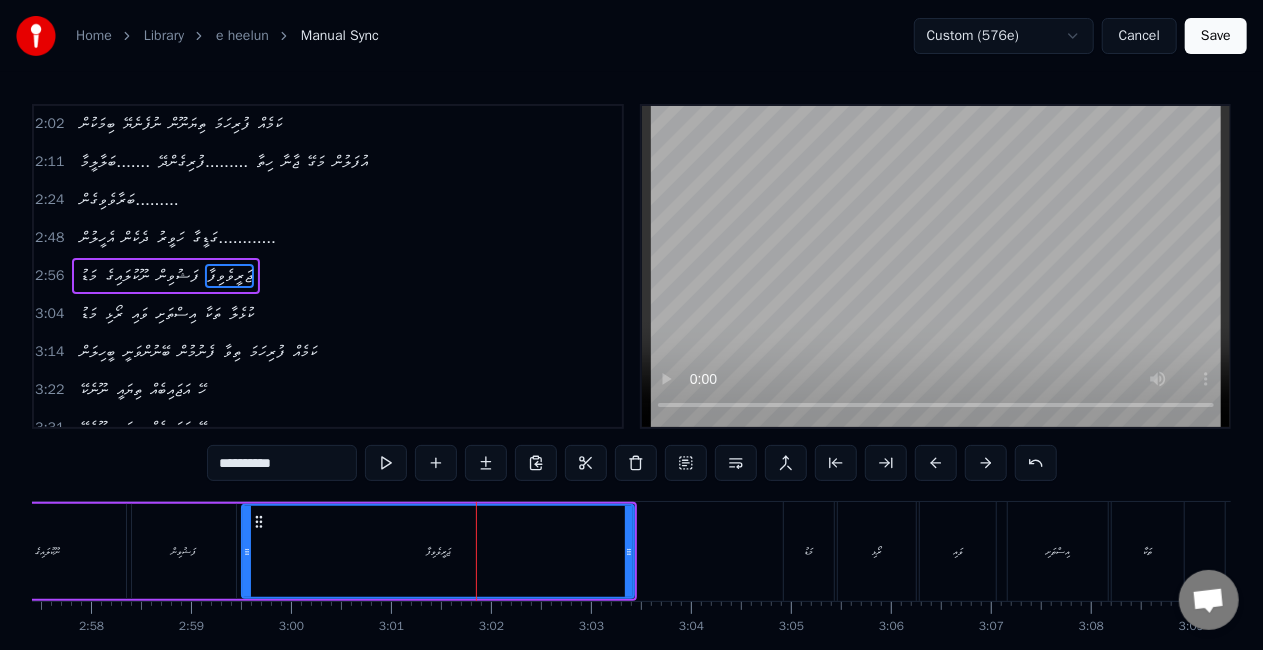 scroll, scrollTop: 306, scrollLeft: 0, axis: vertical 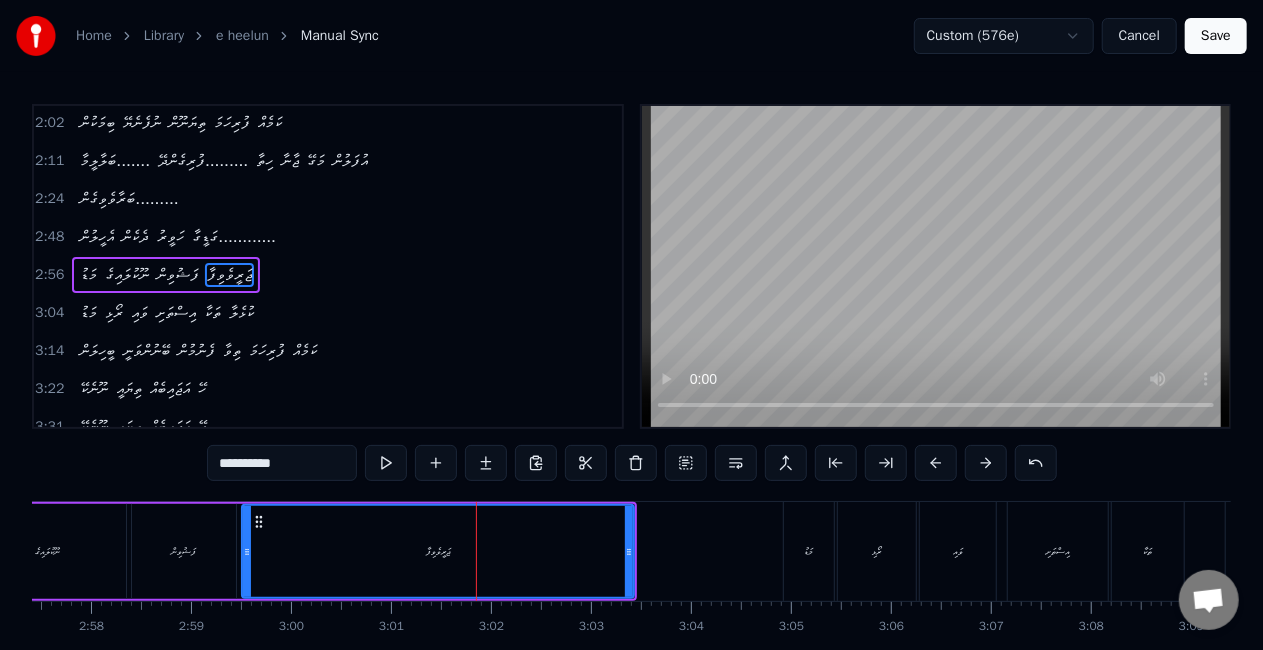 click on "**********" at bounding box center [282, 463] 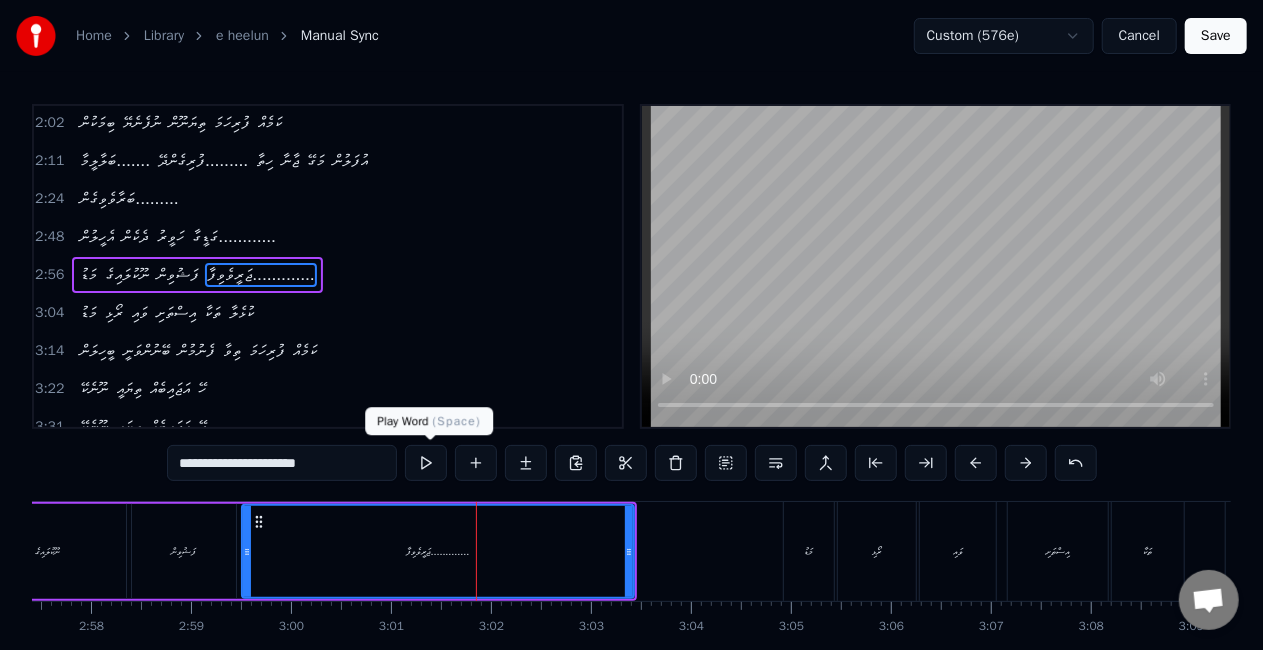 click at bounding box center (426, 463) 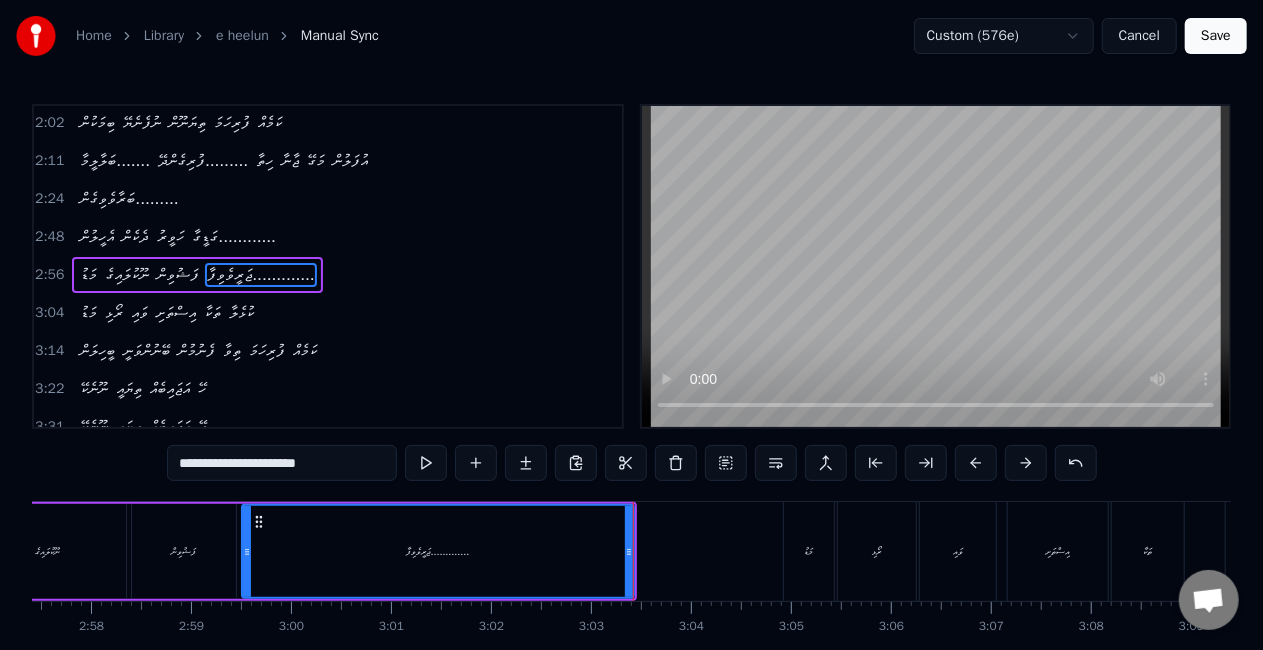 click on "**********" at bounding box center (282, 463) 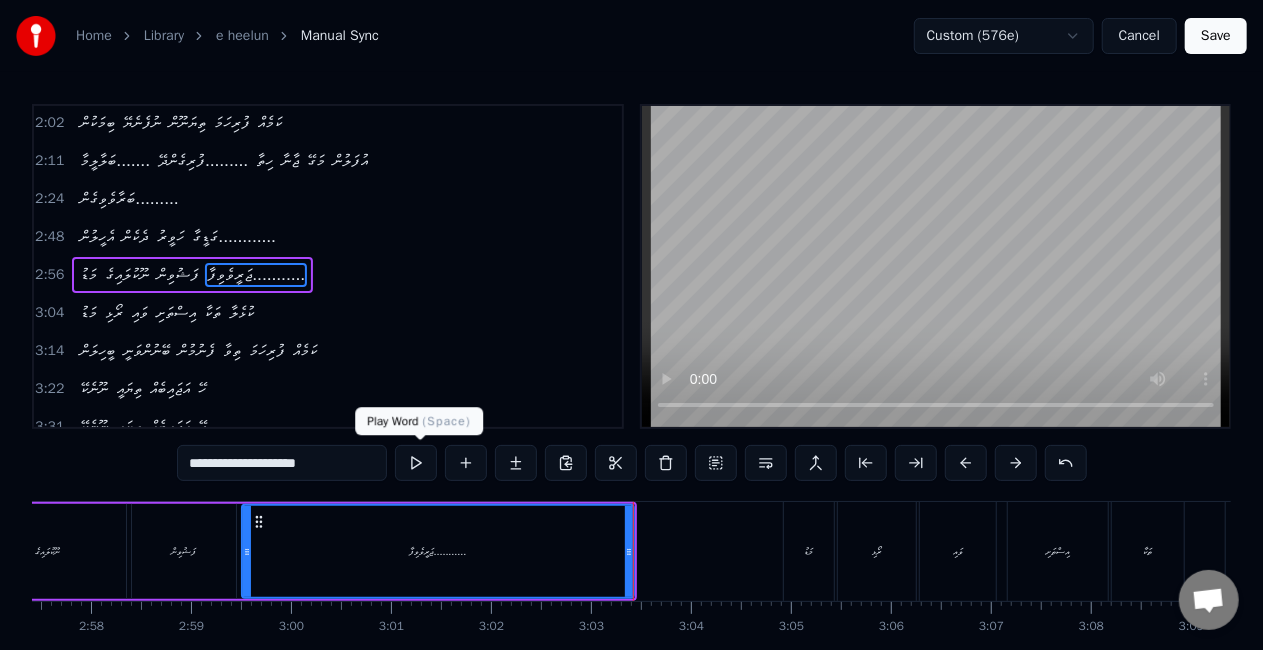 click at bounding box center (416, 463) 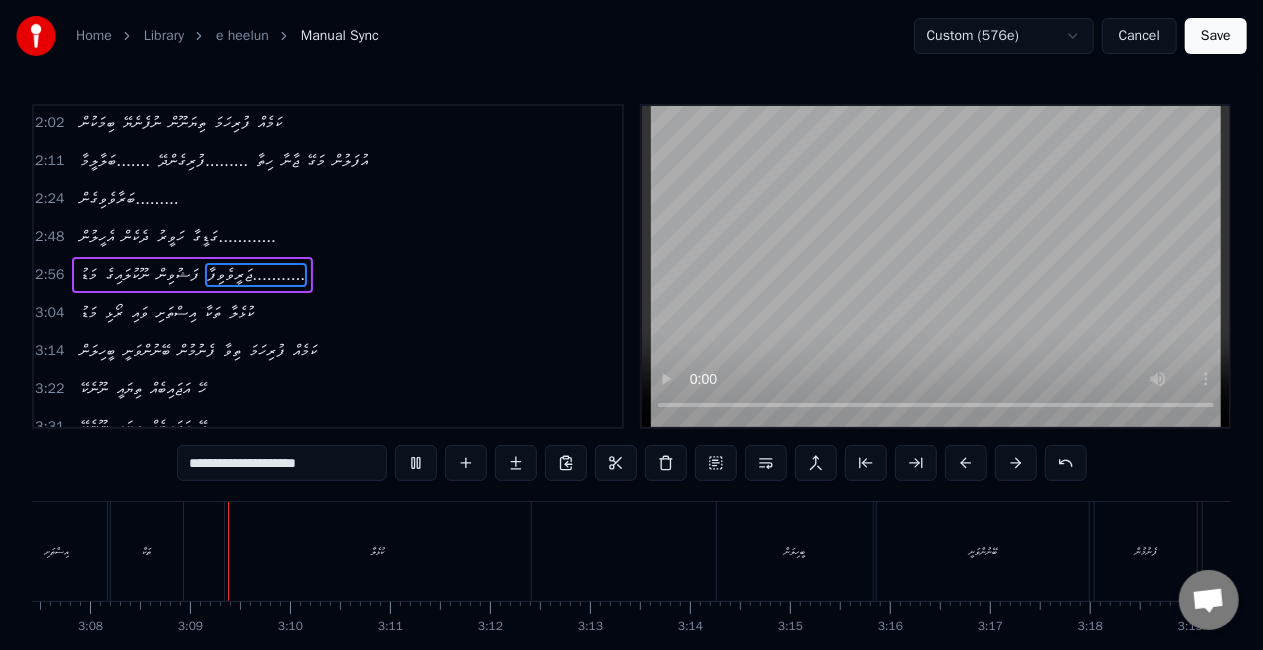 scroll, scrollTop: 0, scrollLeft: 18766, axis: horizontal 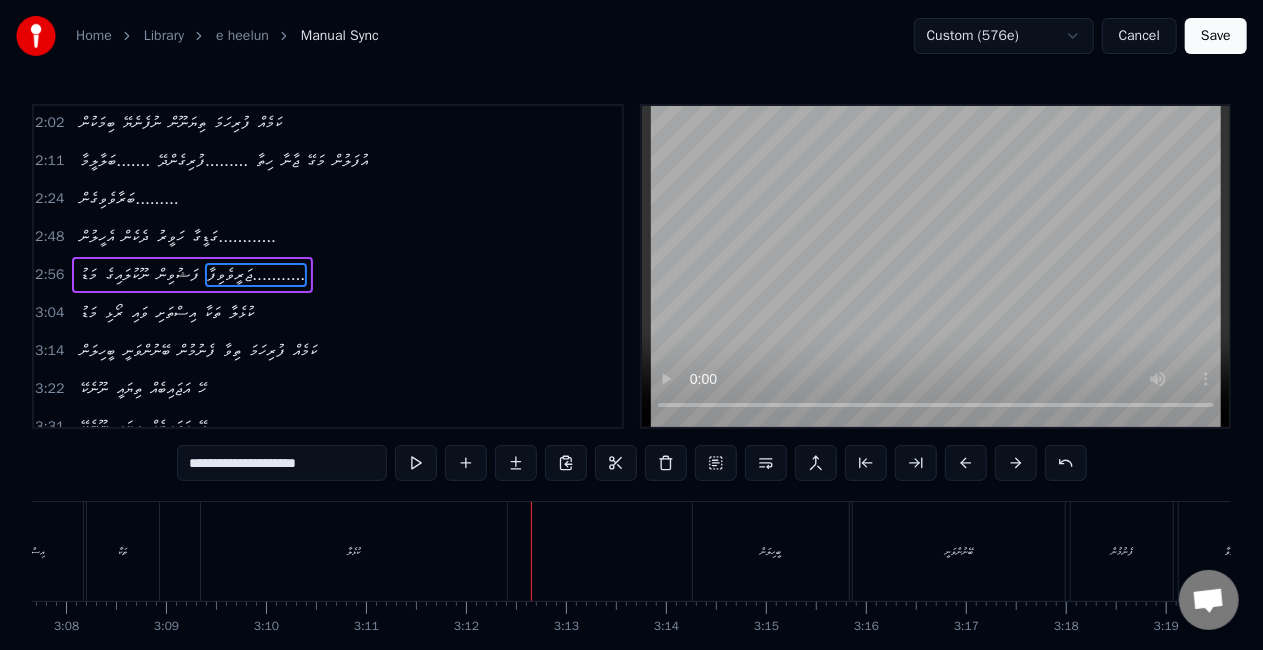 click on "ކުޅެލާ" at bounding box center [354, 551] 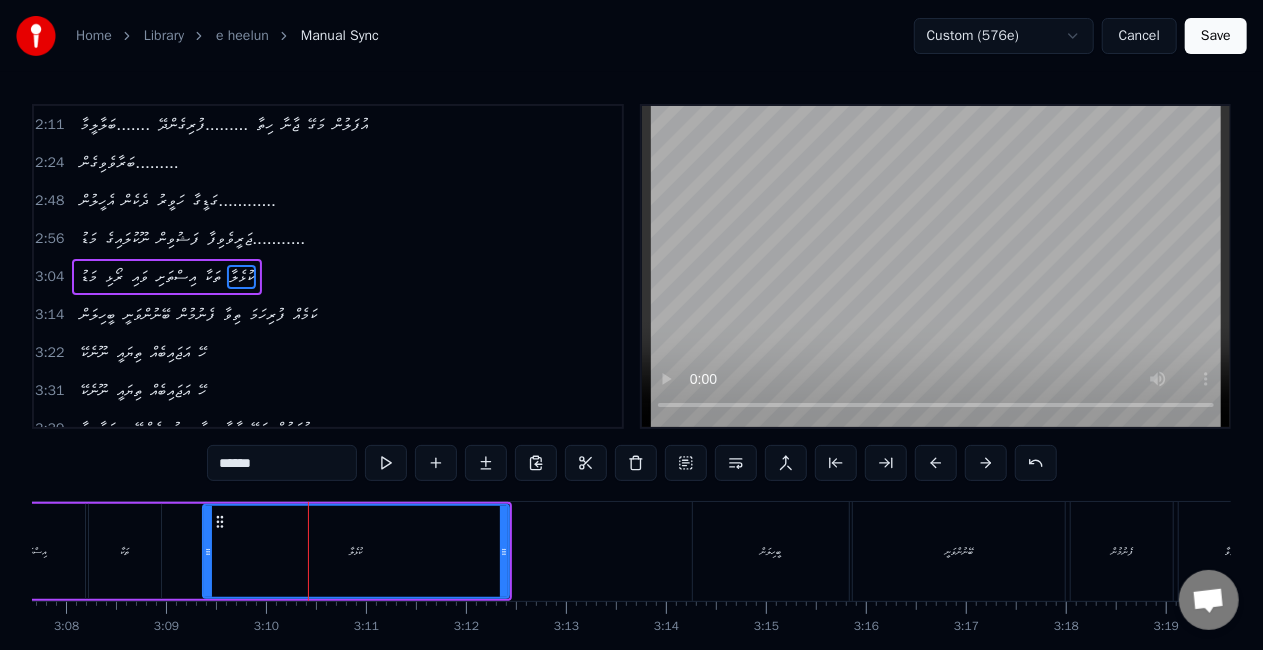 scroll, scrollTop: 343, scrollLeft: 0, axis: vertical 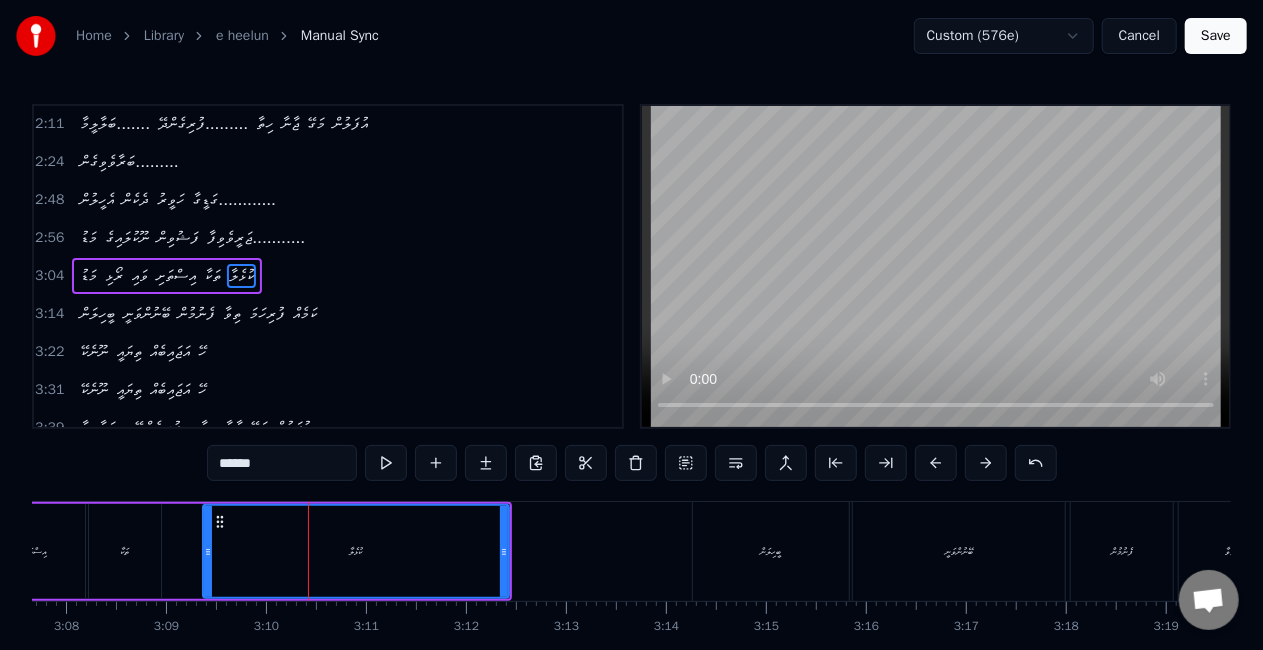 click on "******" at bounding box center (282, 463) 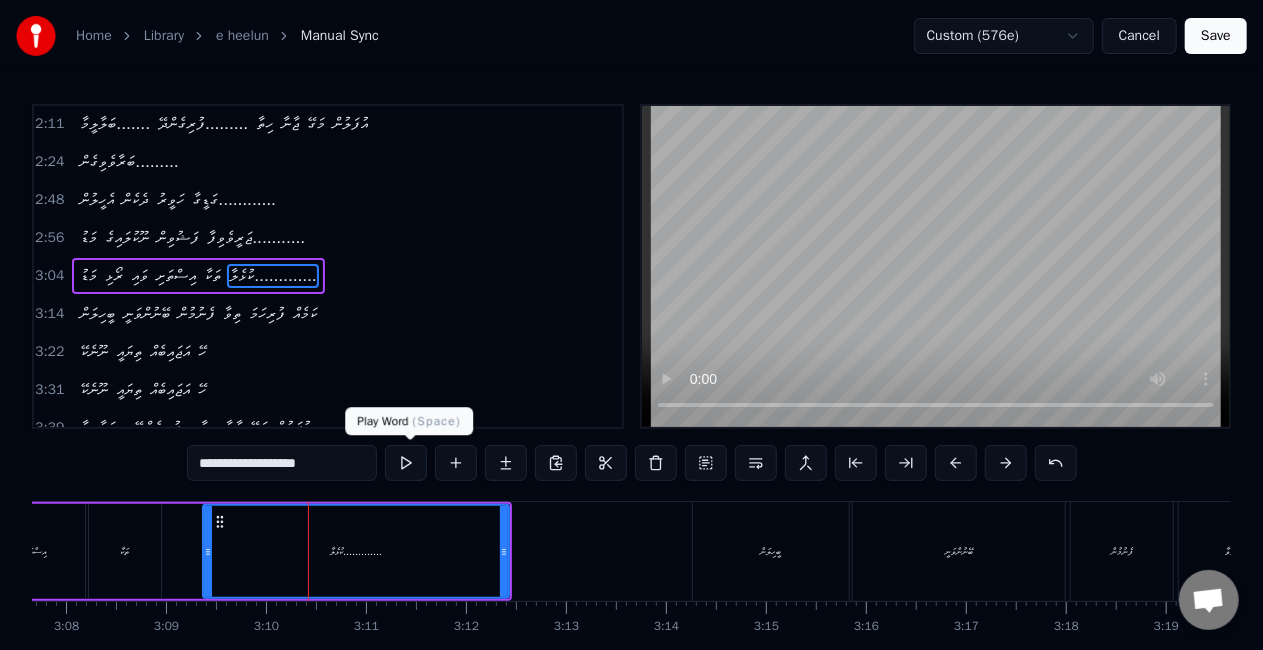 click at bounding box center [406, 463] 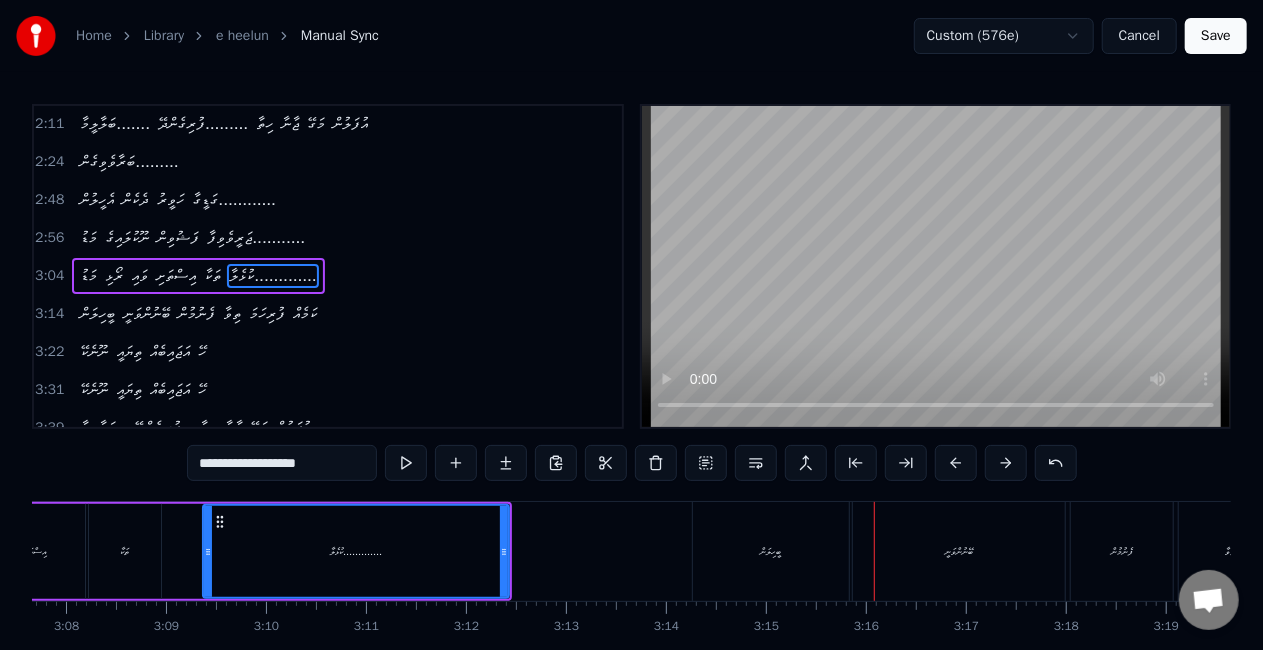 click on "ބީހިލަން" at bounding box center [771, 551] 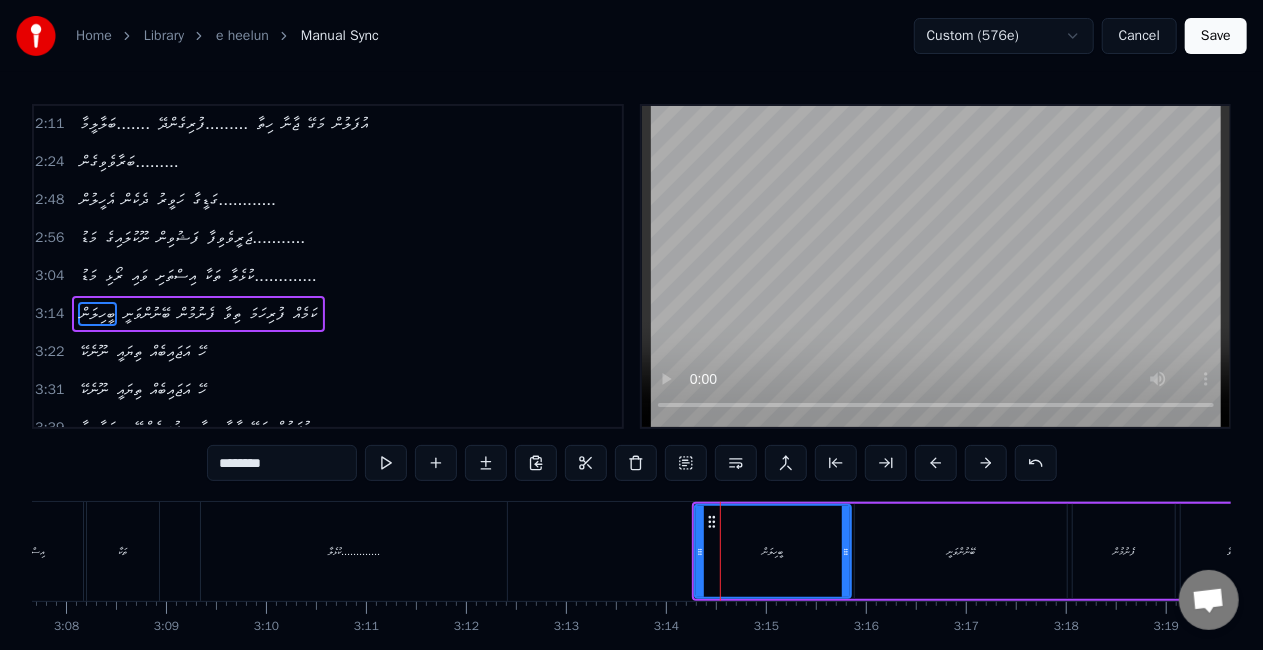 scroll, scrollTop: 380, scrollLeft: 0, axis: vertical 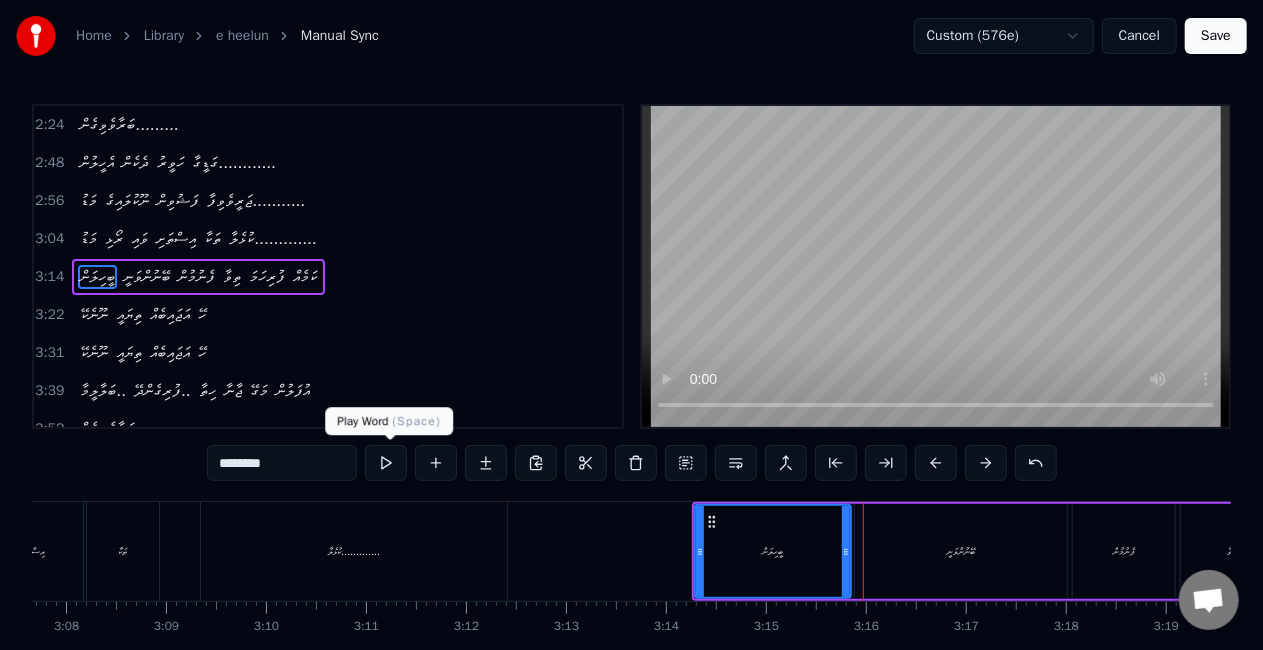 click at bounding box center [386, 463] 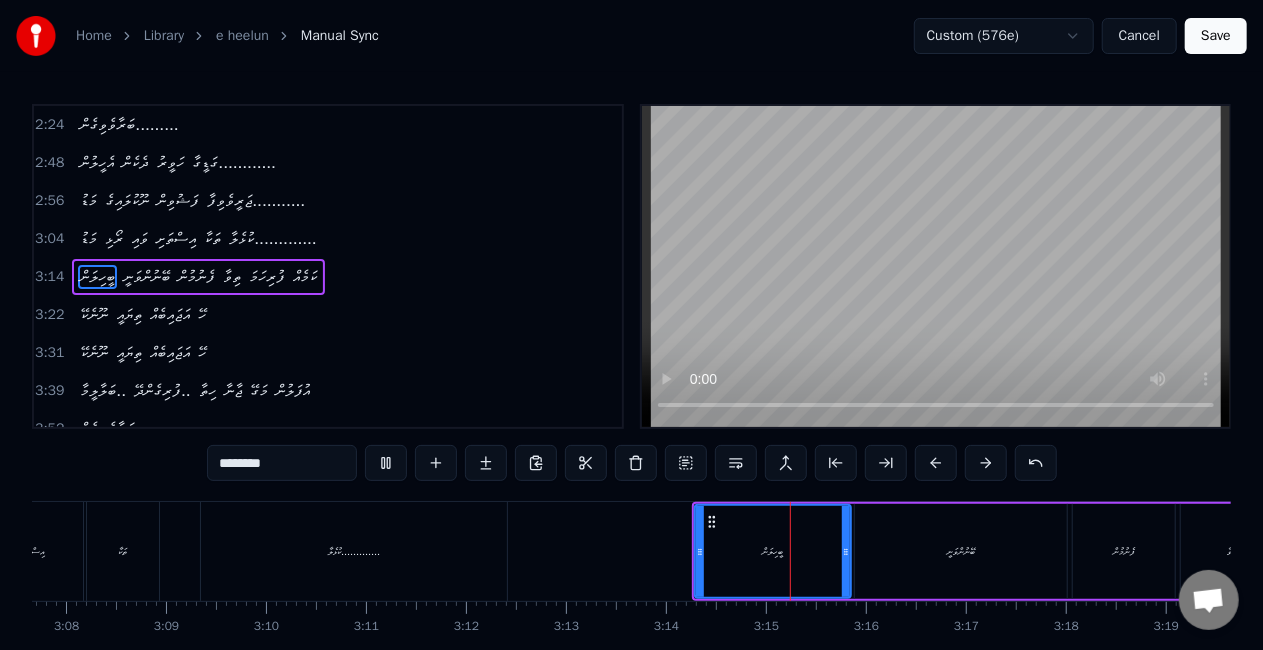 click at bounding box center (386, 463) 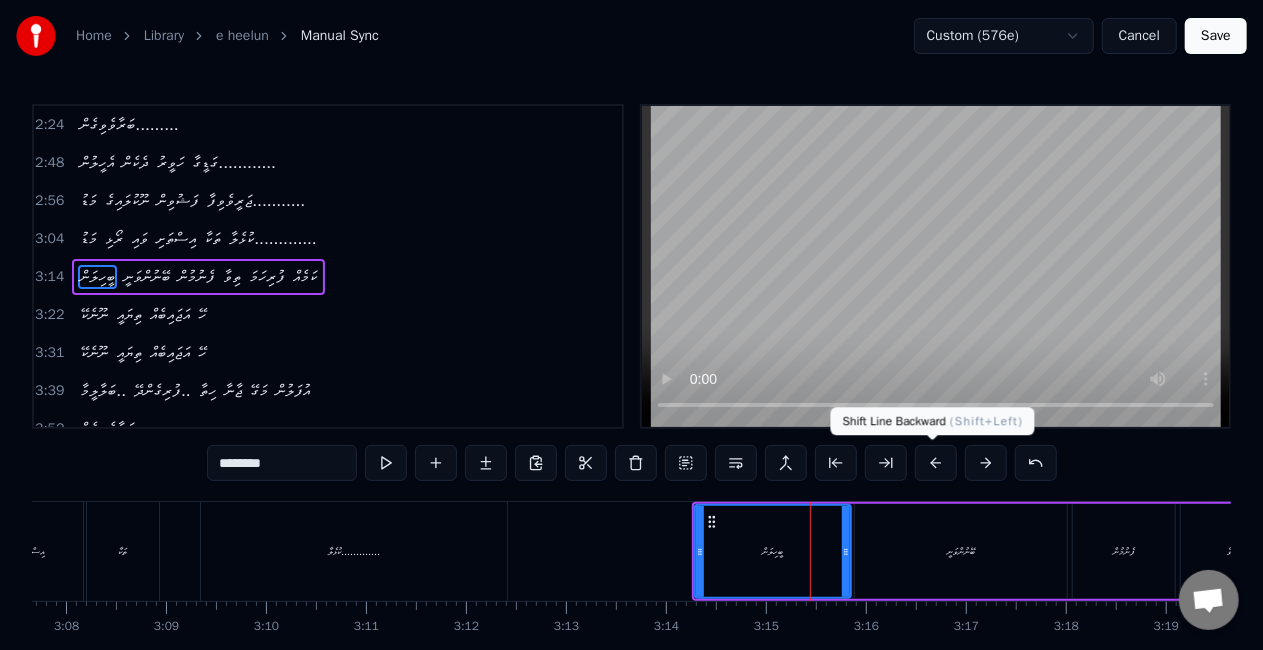 click at bounding box center (936, 463) 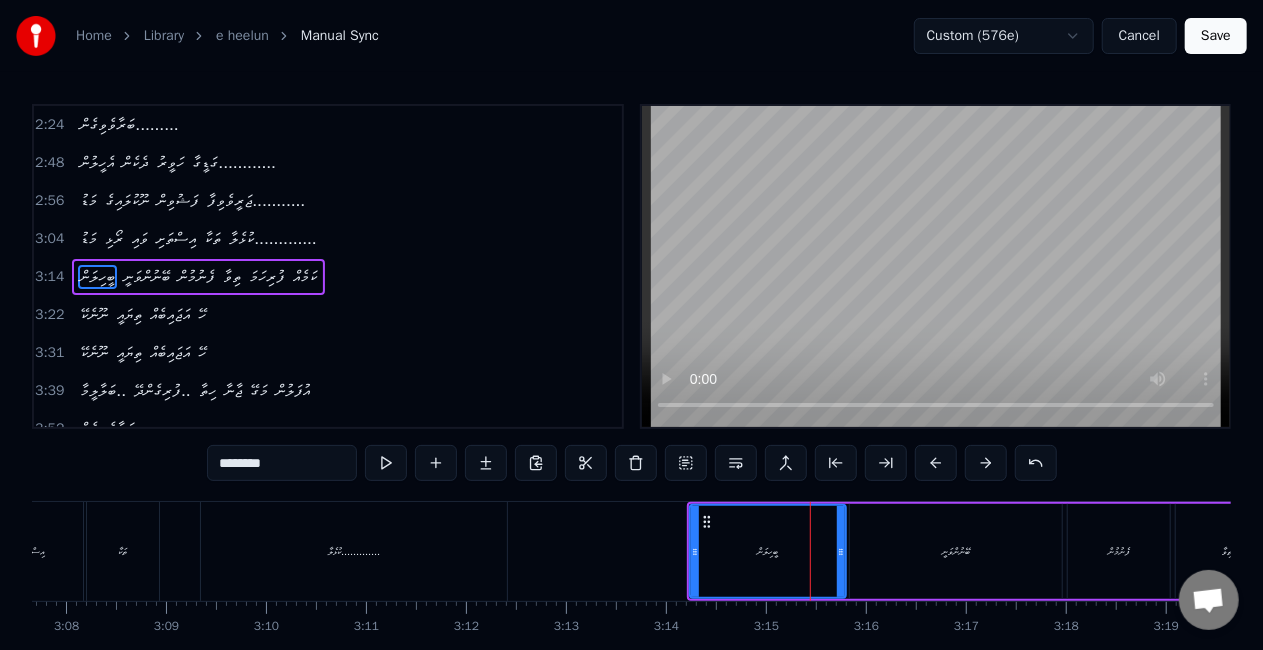 click at bounding box center [936, 463] 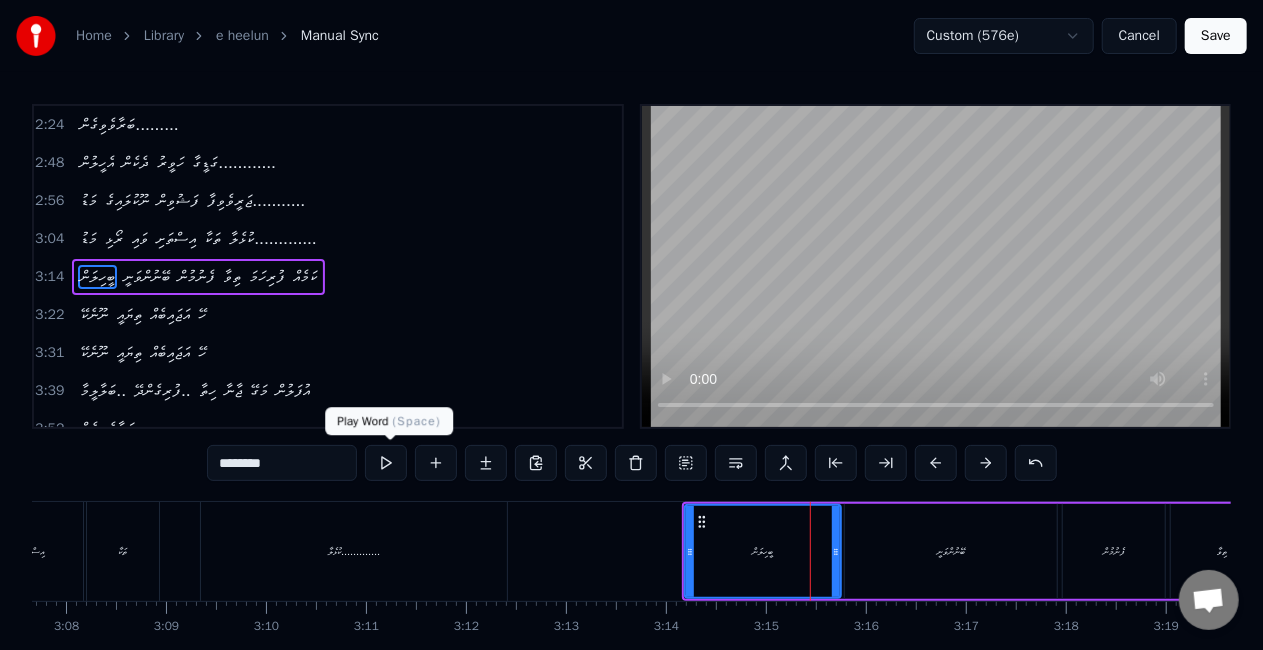 click at bounding box center [386, 463] 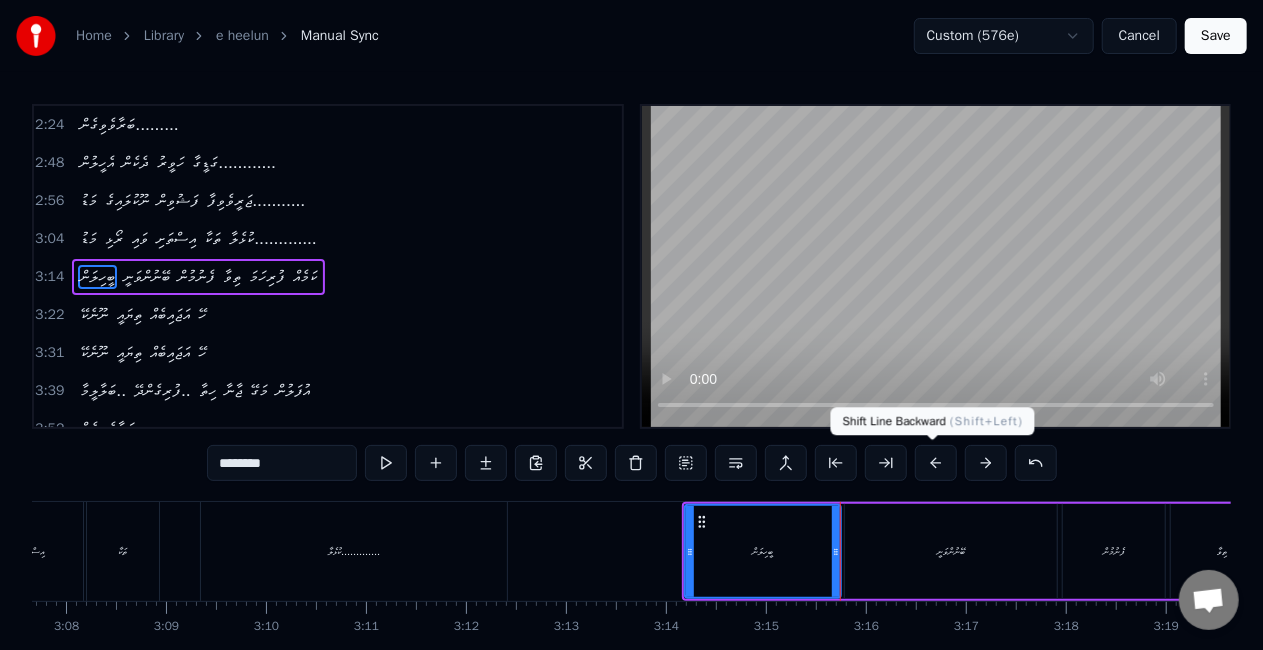 click at bounding box center [936, 463] 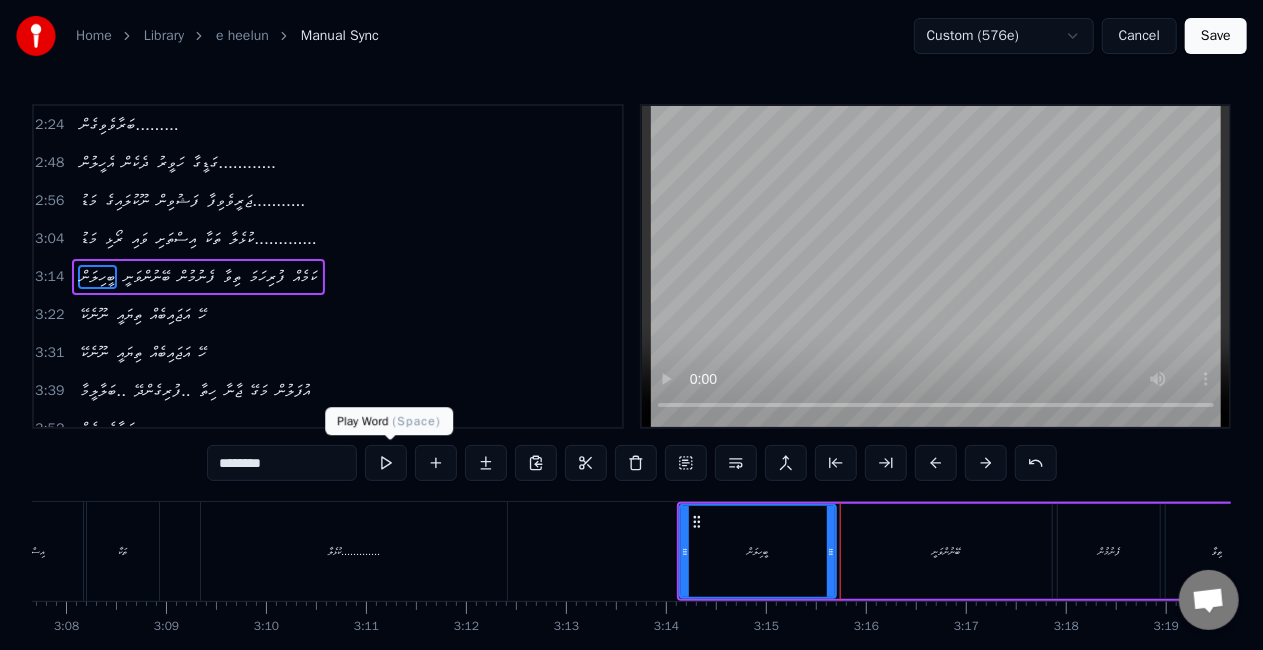 click at bounding box center (386, 463) 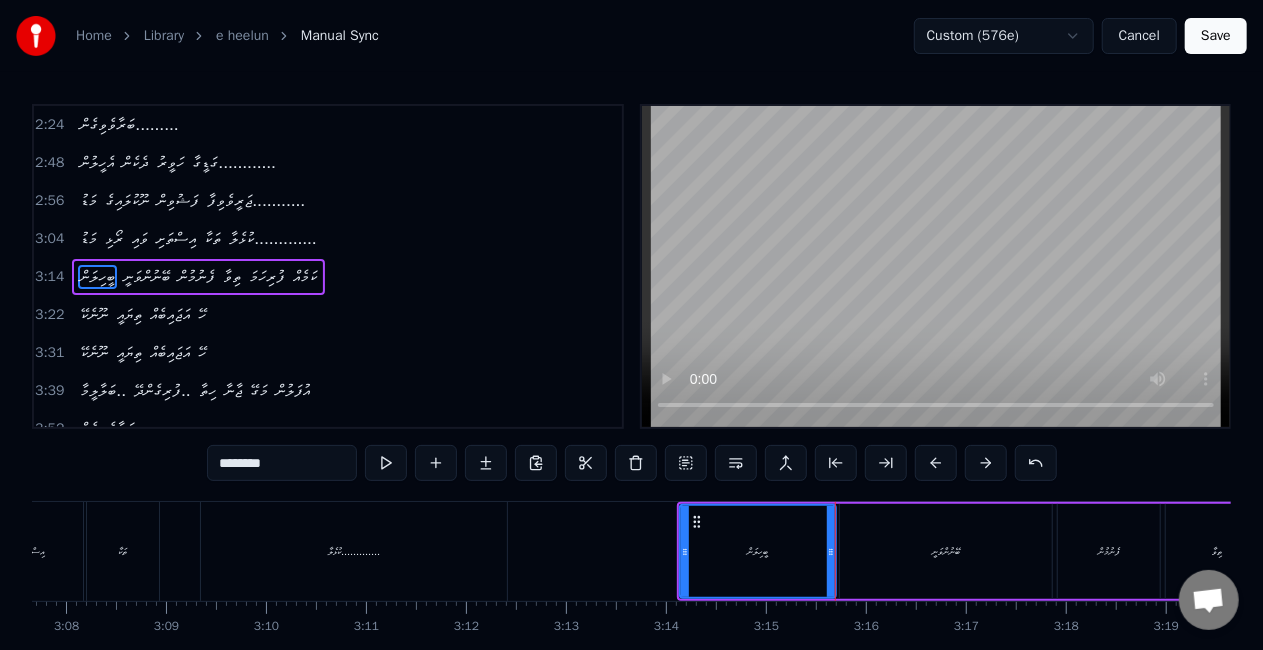 click on "ބޭނުންވަނީ" at bounding box center [946, 551] 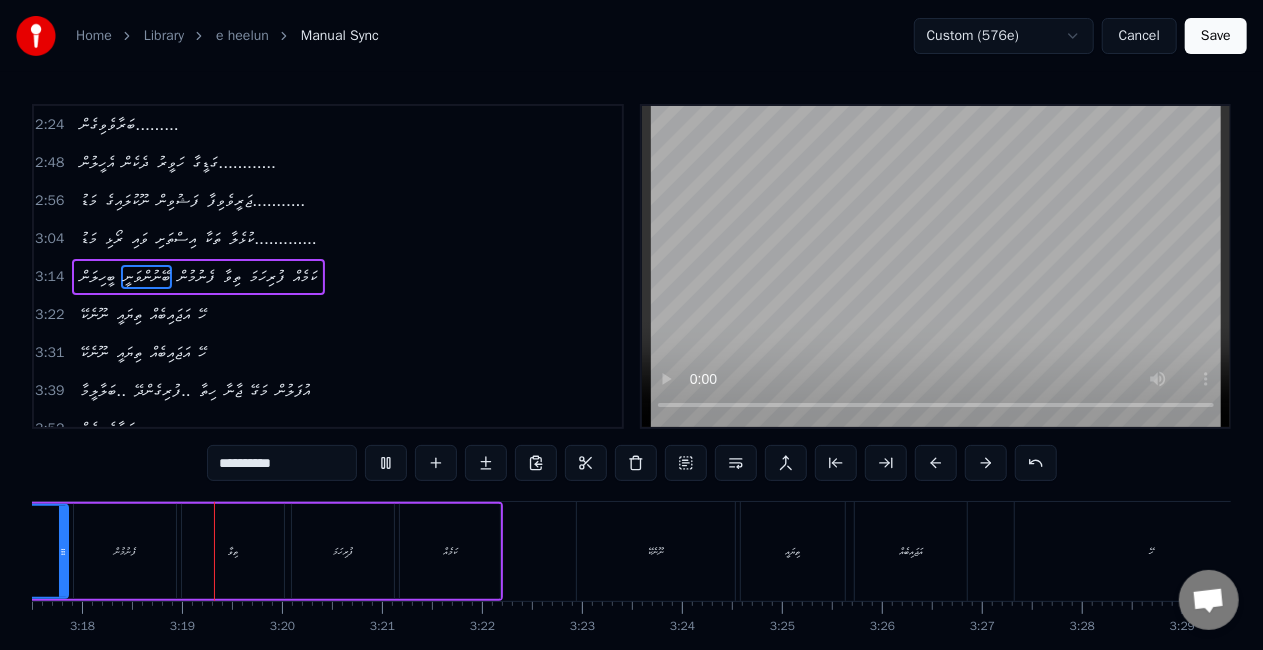 scroll, scrollTop: 0, scrollLeft: 19768, axis: horizontal 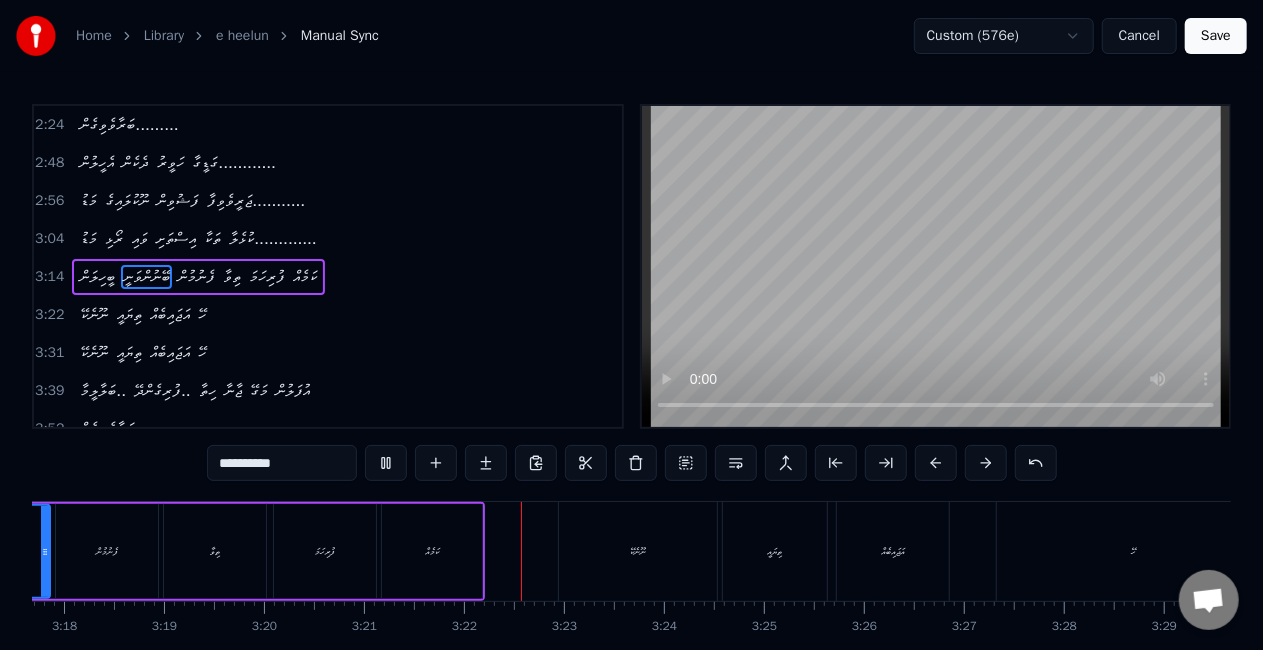 click on "ފުރިހަމަ" at bounding box center [325, 551] 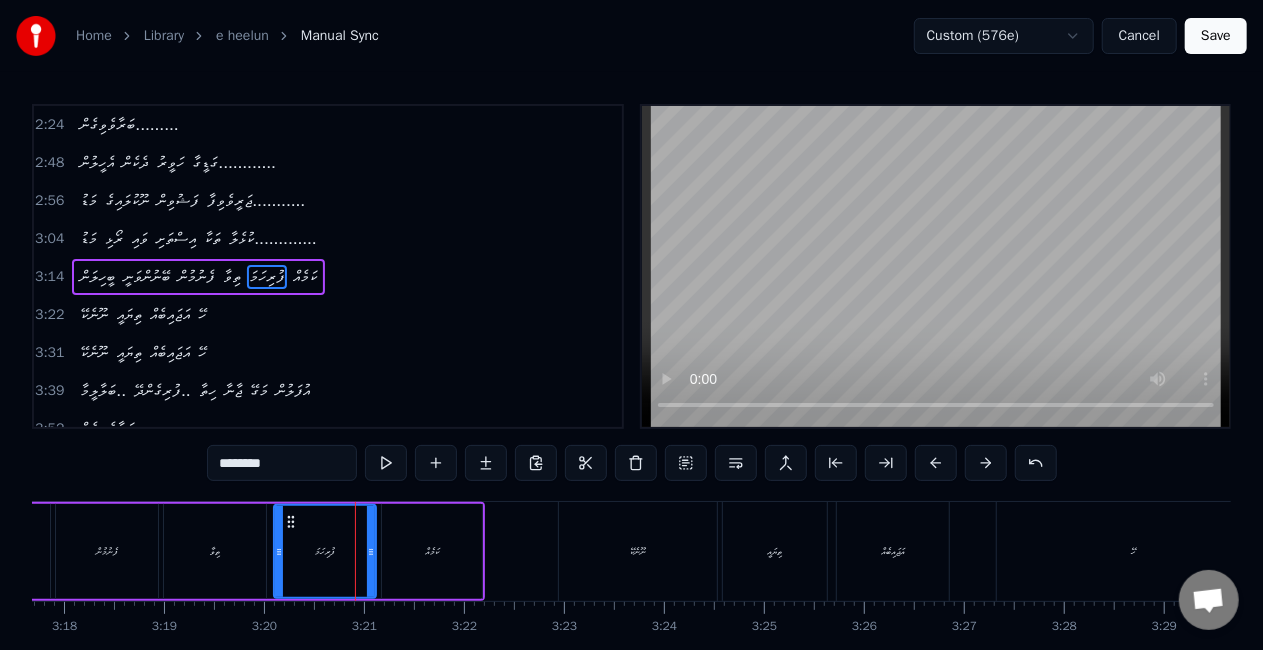 click on "ފެނުމުން" at bounding box center [107, 551] 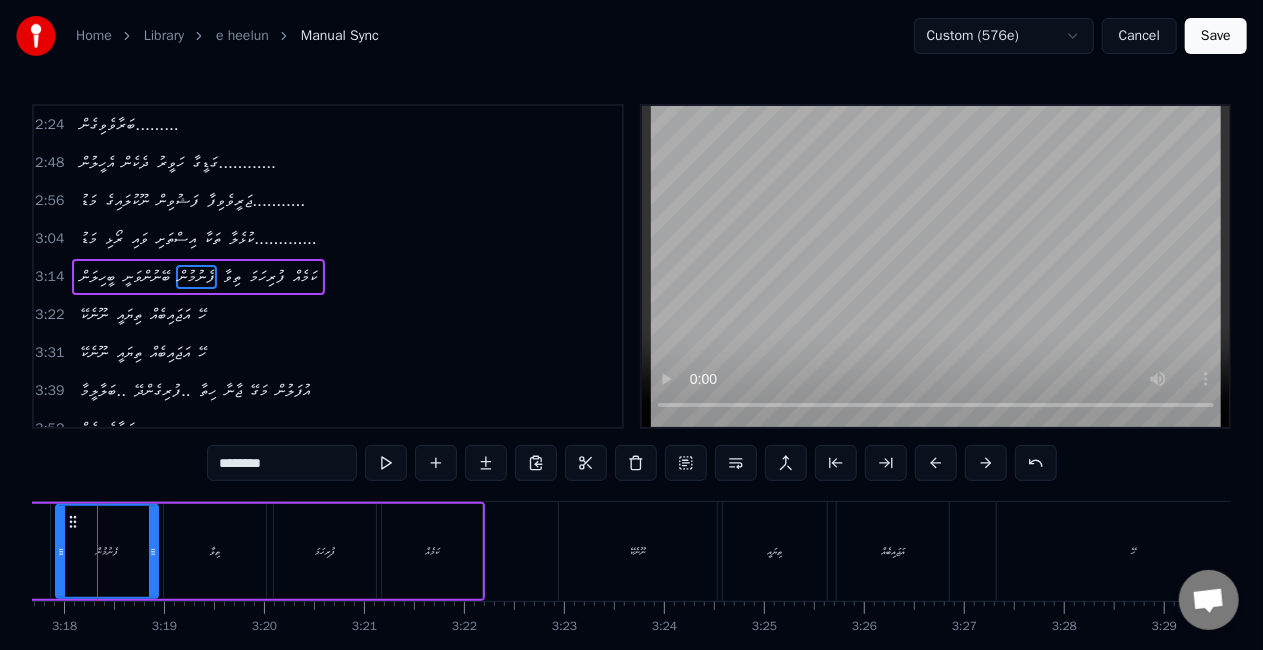 scroll, scrollTop: 0, scrollLeft: 19732, axis: horizontal 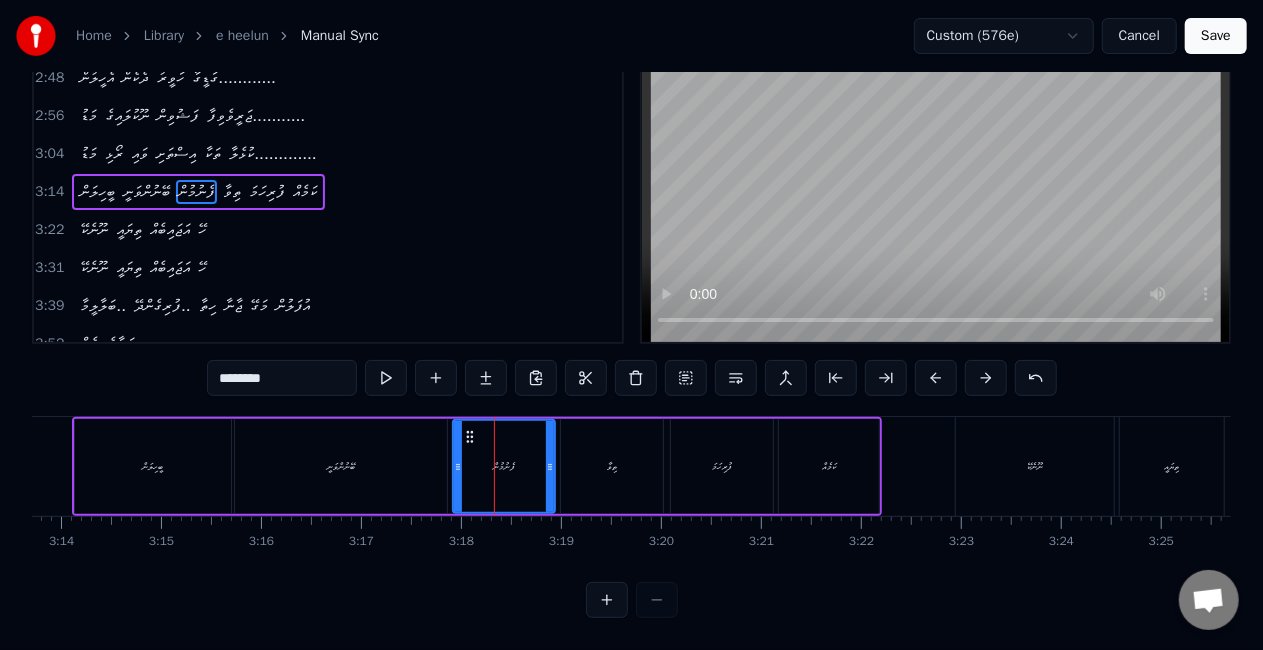 click on "ބޭނުންވަނީ" at bounding box center [341, 466] 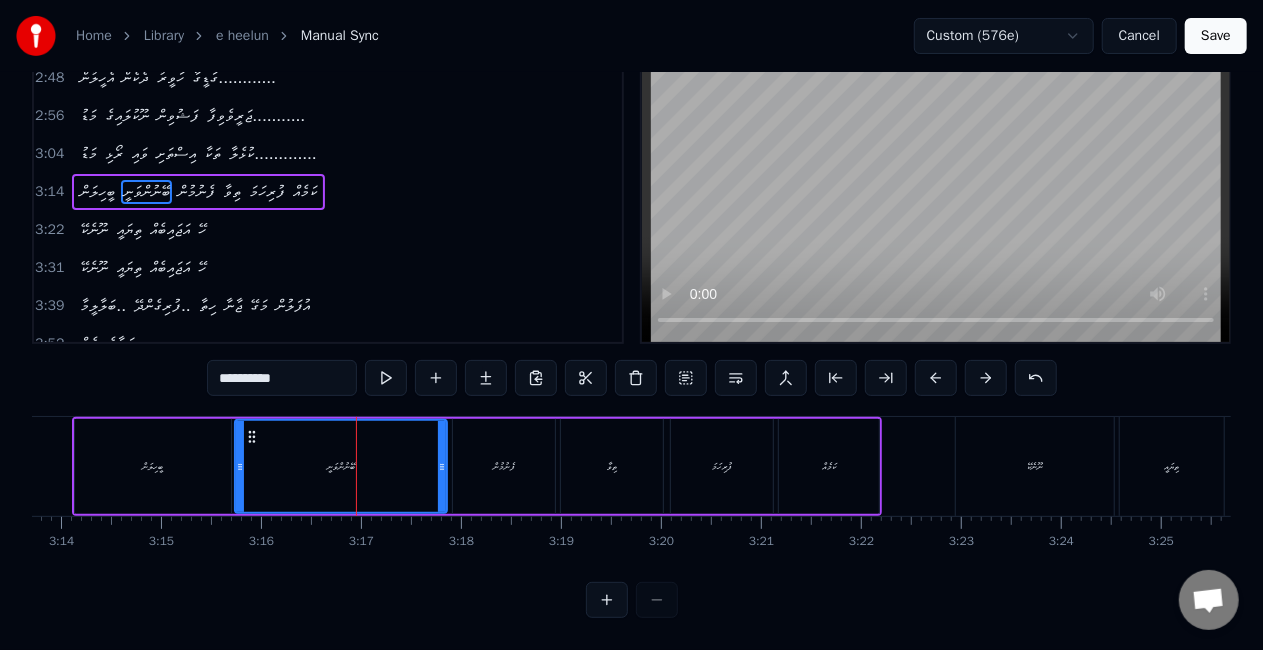 scroll, scrollTop: 0, scrollLeft: 0, axis: both 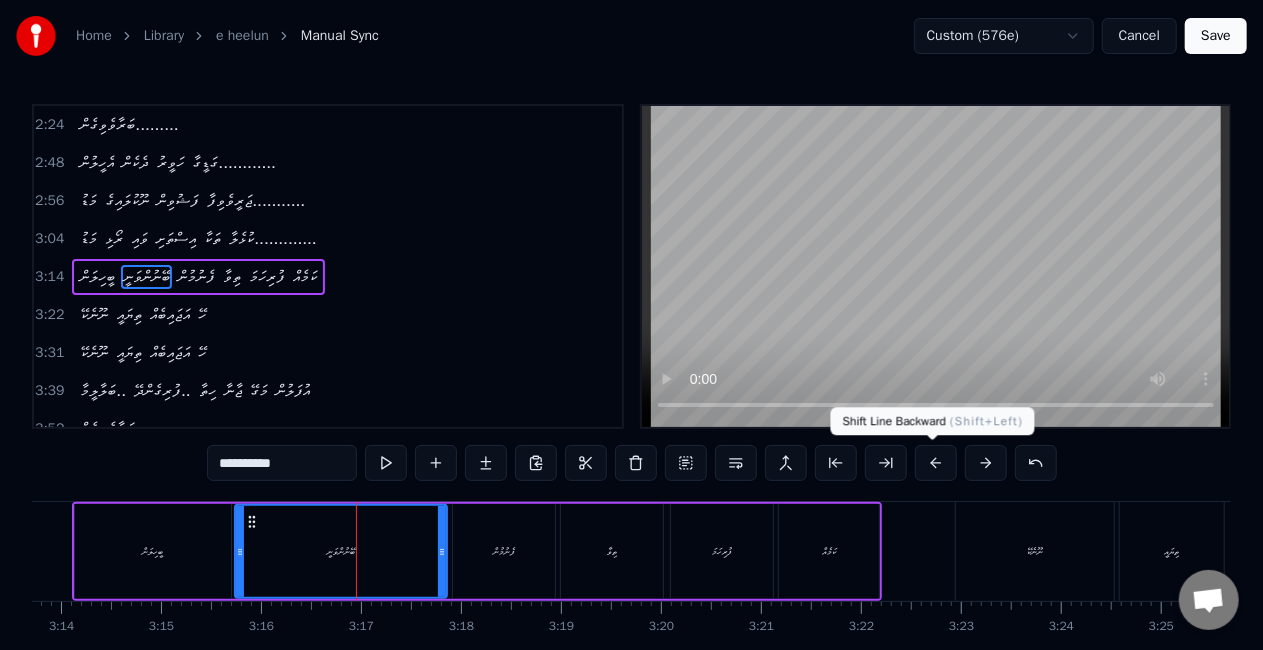 click at bounding box center [936, 463] 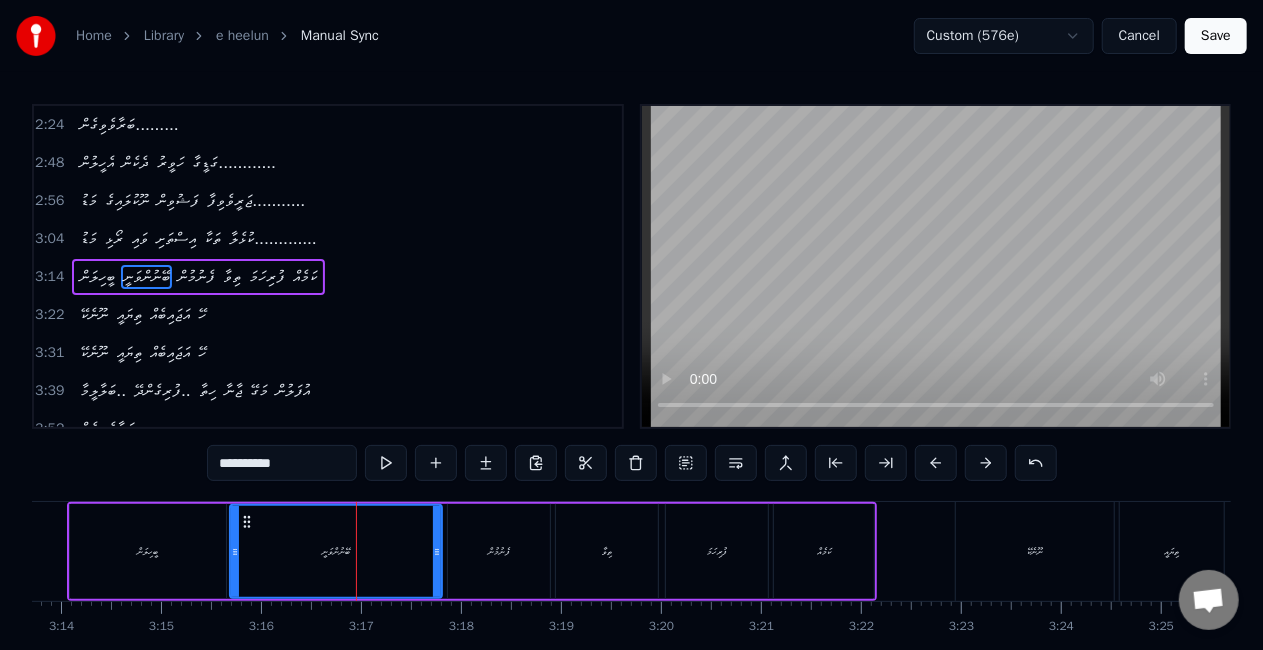 click on "ބީހިލަން" at bounding box center [148, 551] 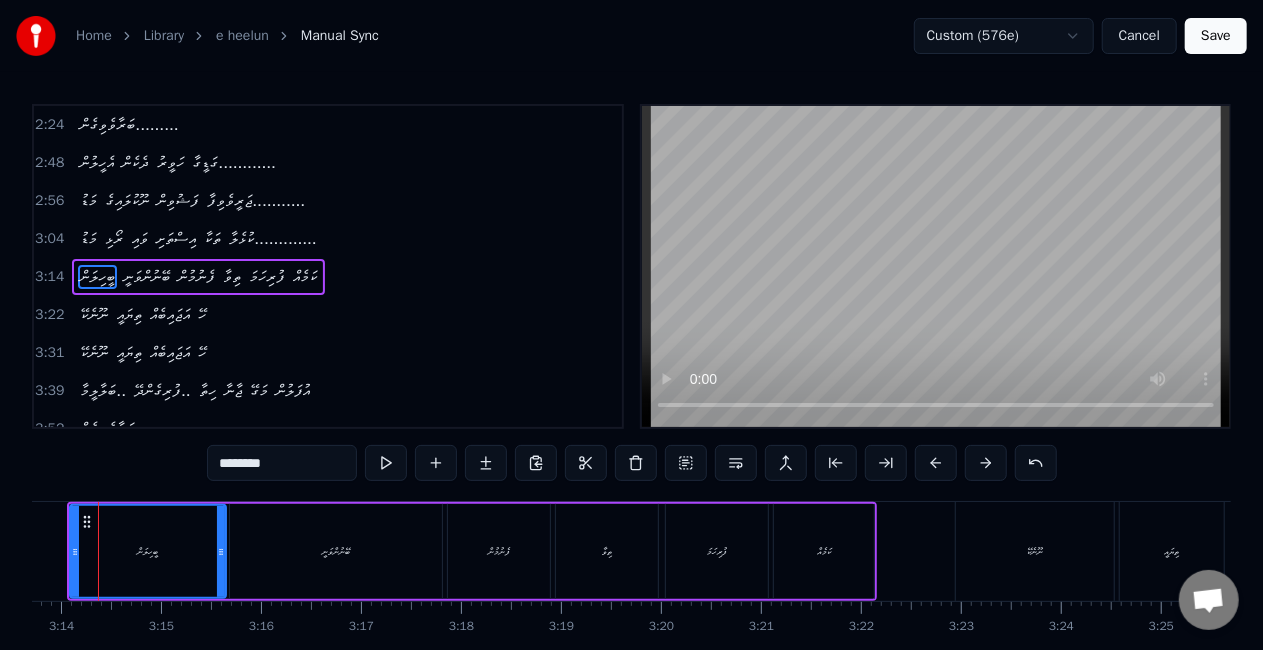 scroll, scrollTop: 0, scrollLeft: 19337, axis: horizontal 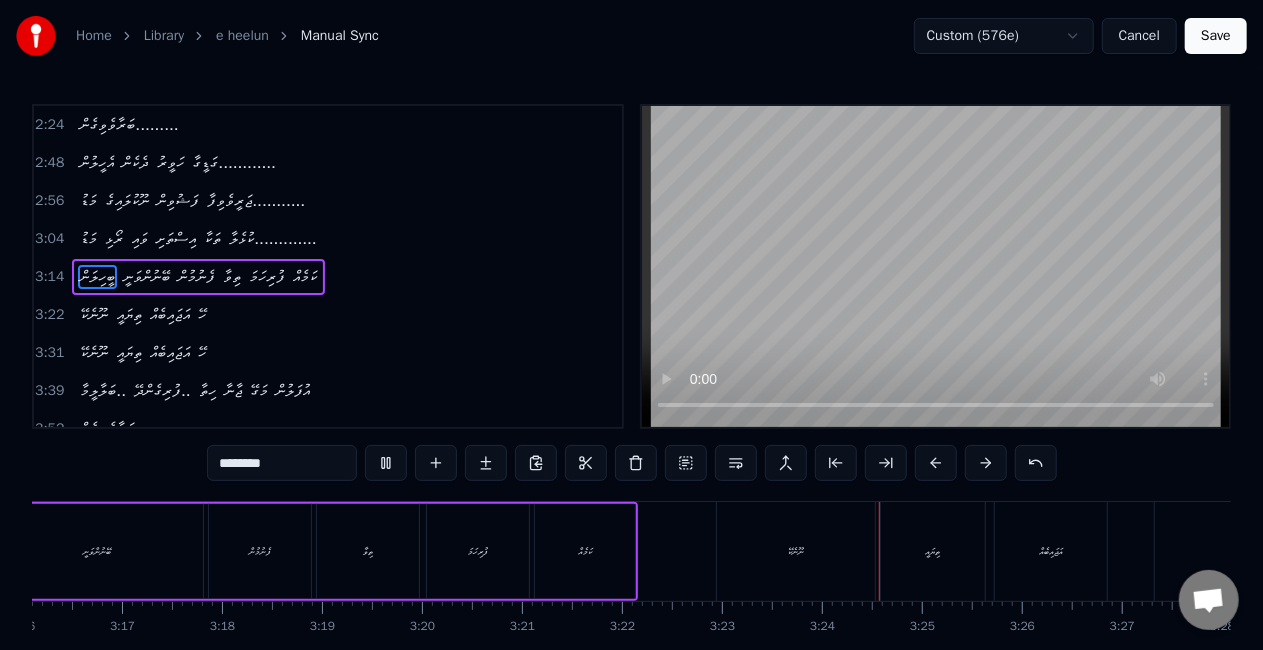 click on "ނޫނެކޭ ތިޔައީ އަޖައިބެއް ހޭ" at bounding box center (1075, 551) 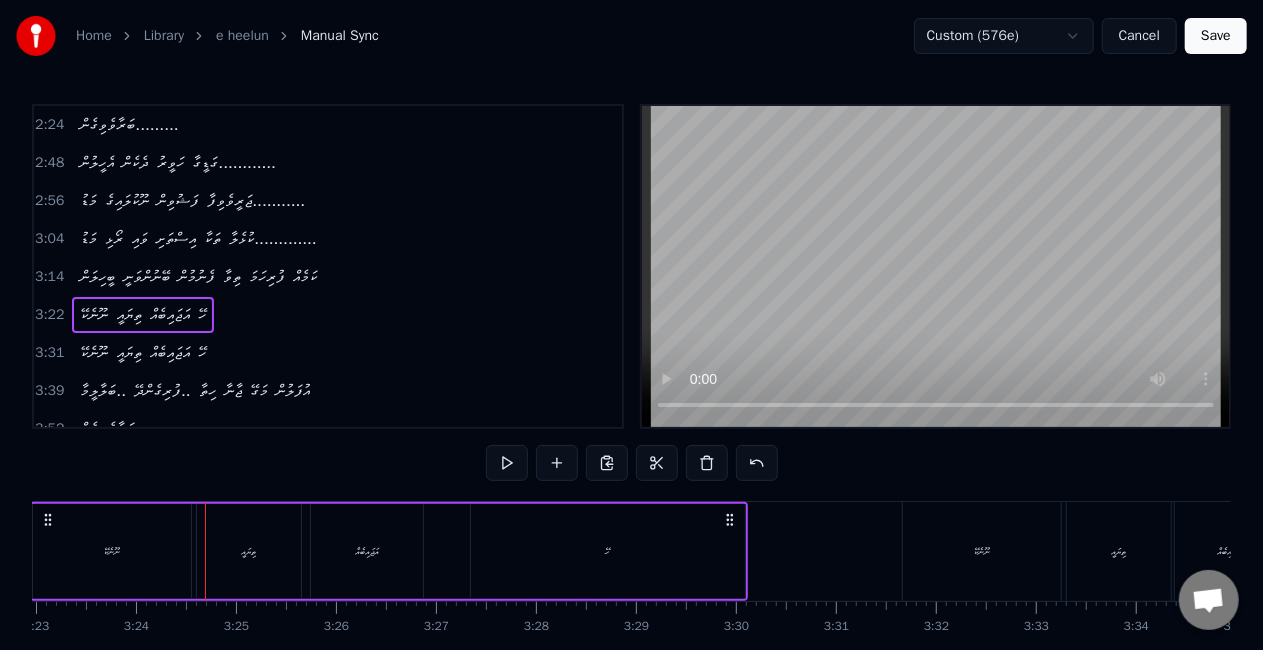scroll, scrollTop: 0, scrollLeft: 20341, axis: horizontal 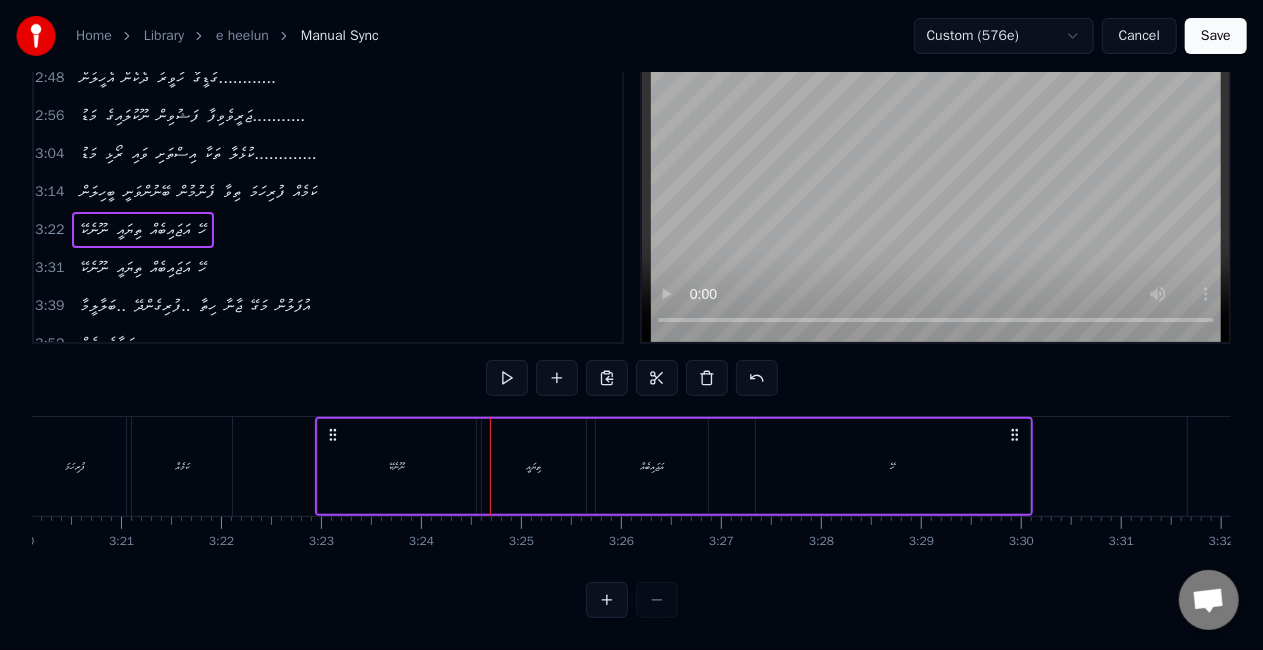 click on "ނޫނެކޭ" at bounding box center (397, 466) 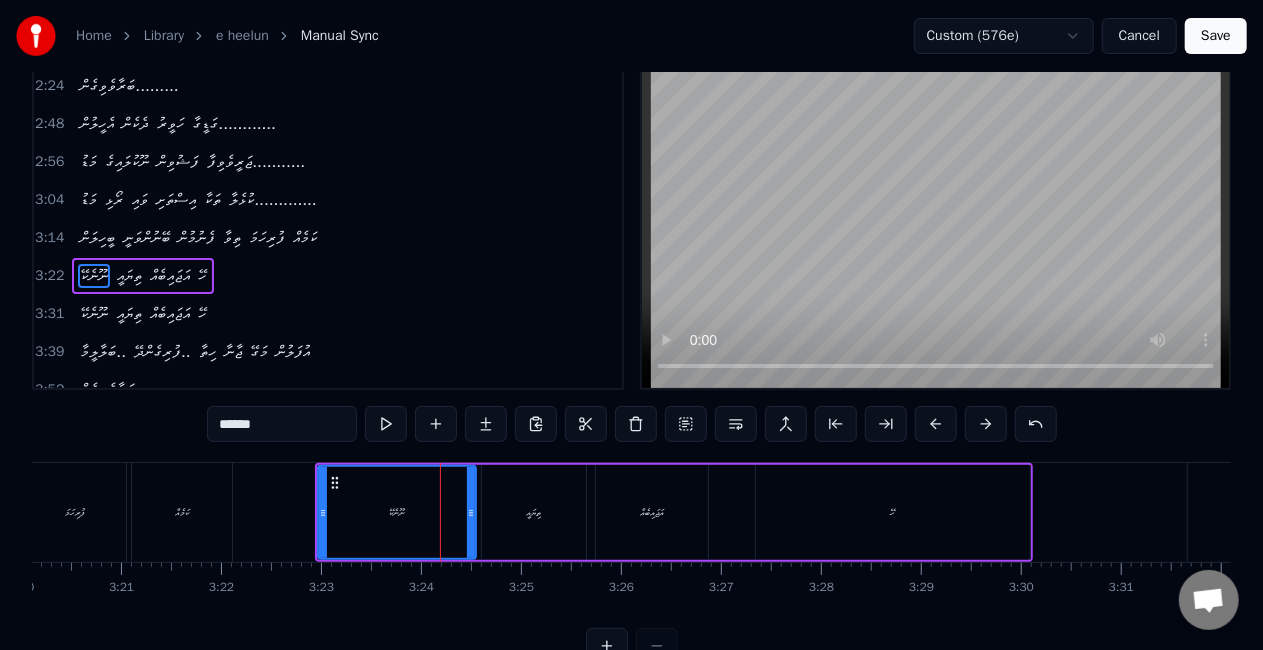 scroll, scrollTop: 0, scrollLeft: 0, axis: both 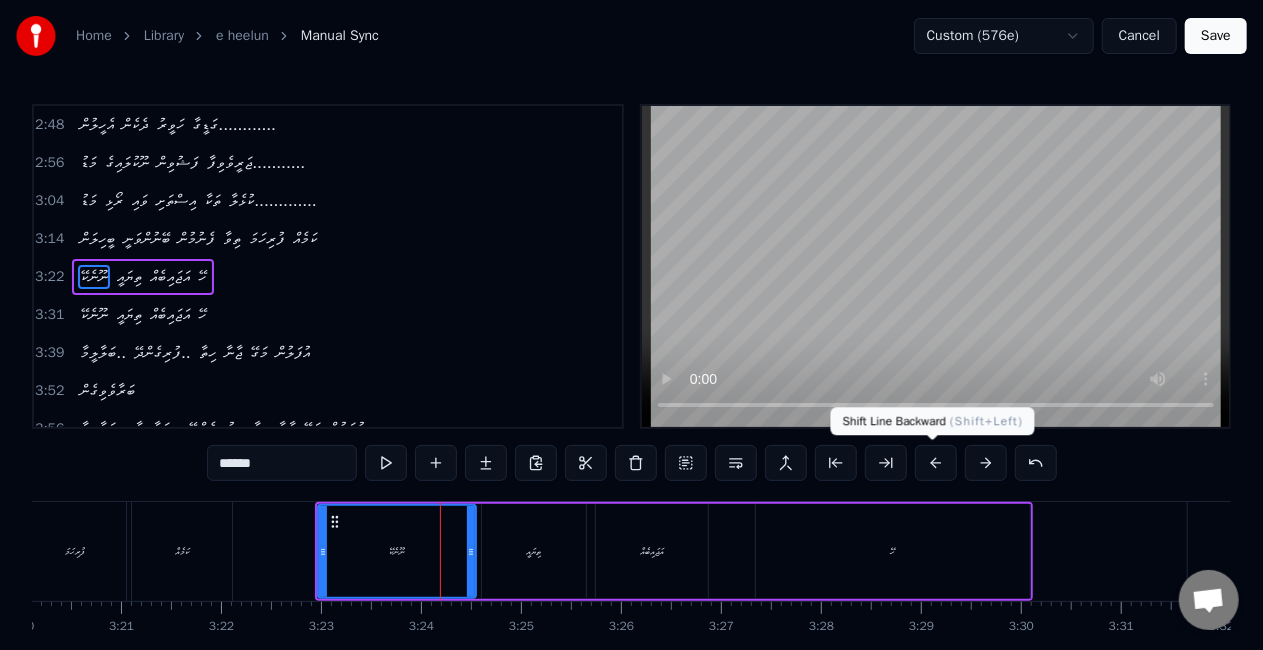 click at bounding box center [936, 463] 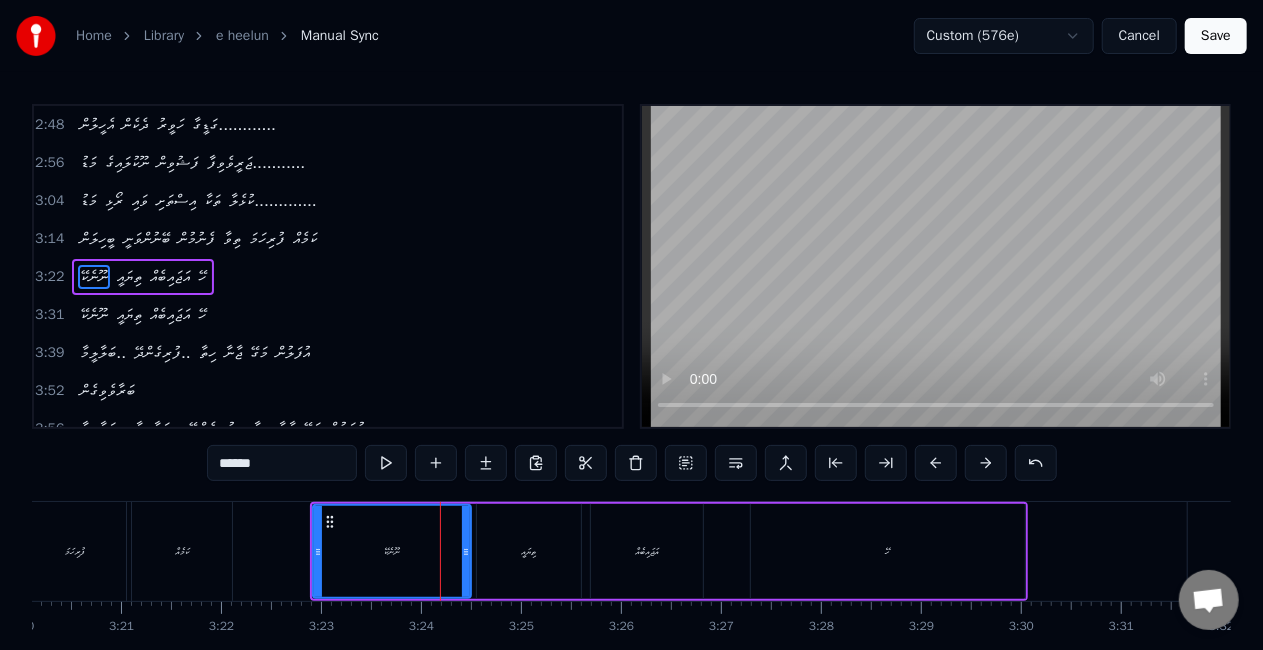 click at bounding box center (936, 463) 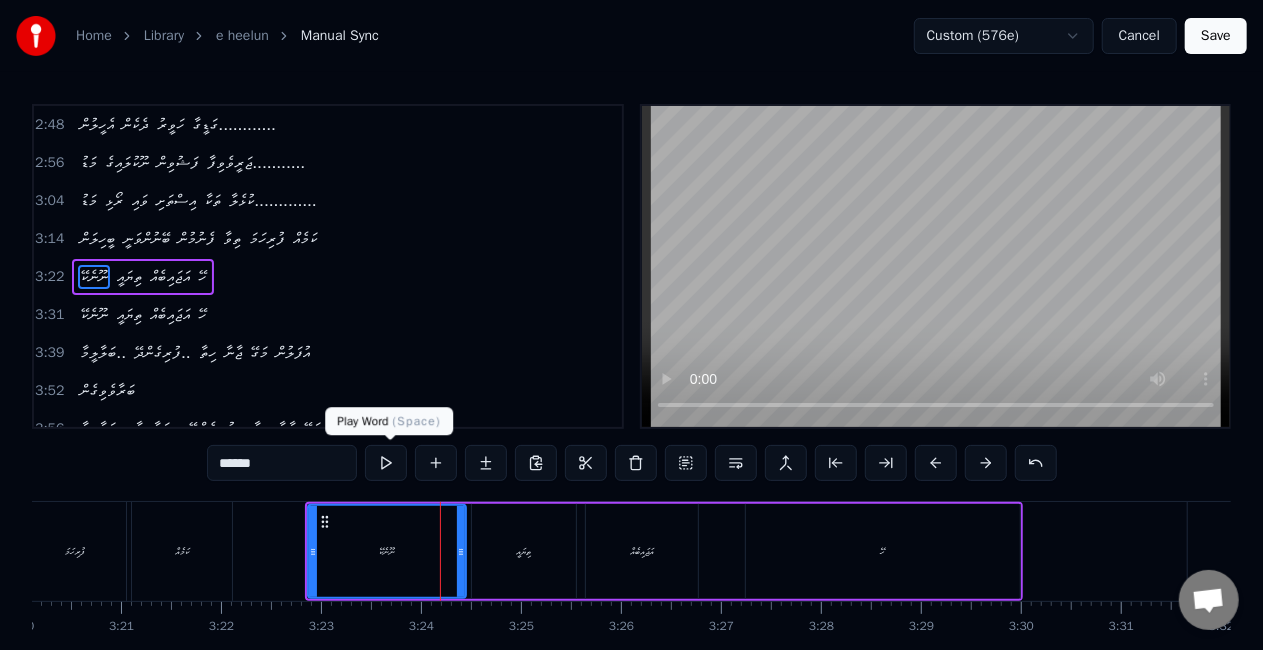 click at bounding box center [386, 463] 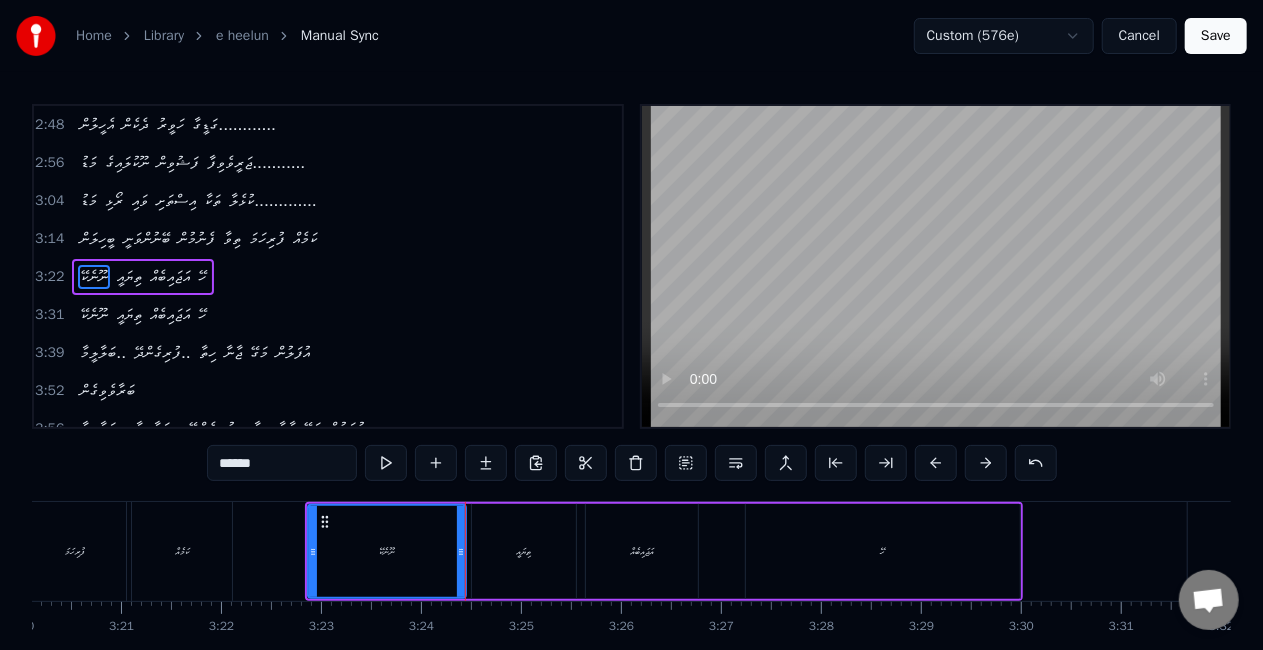 click on "ތިޔައީ" at bounding box center [524, 551] 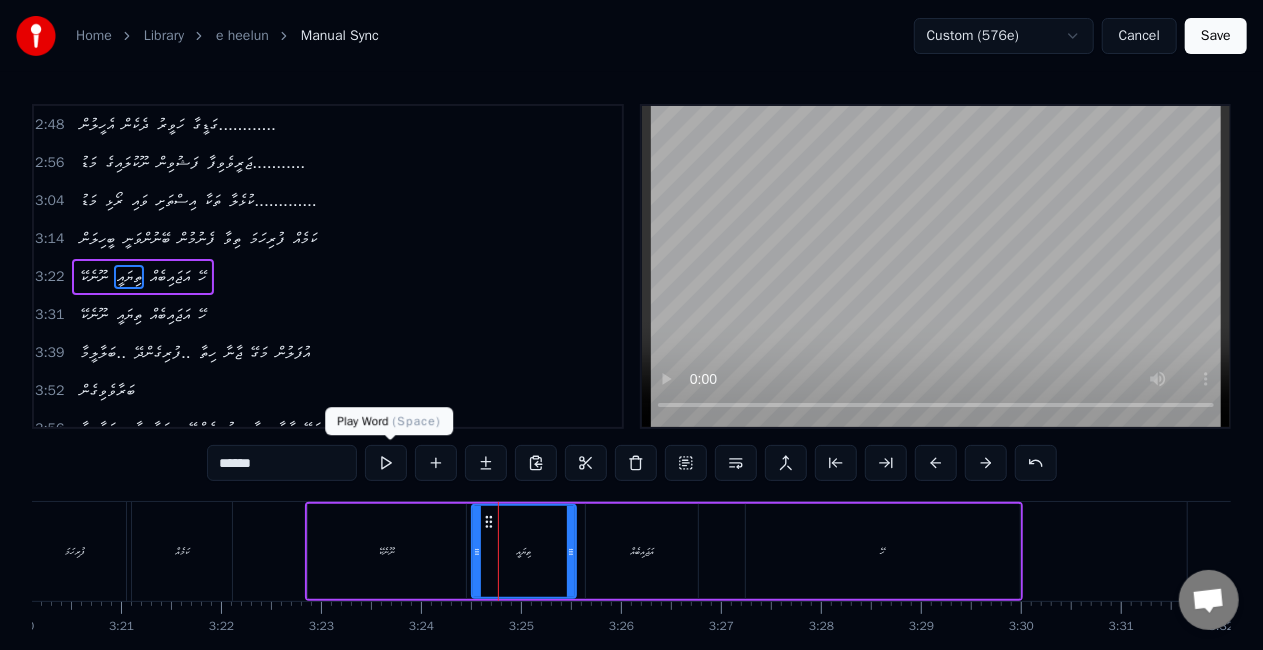 click at bounding box center [386, 463] 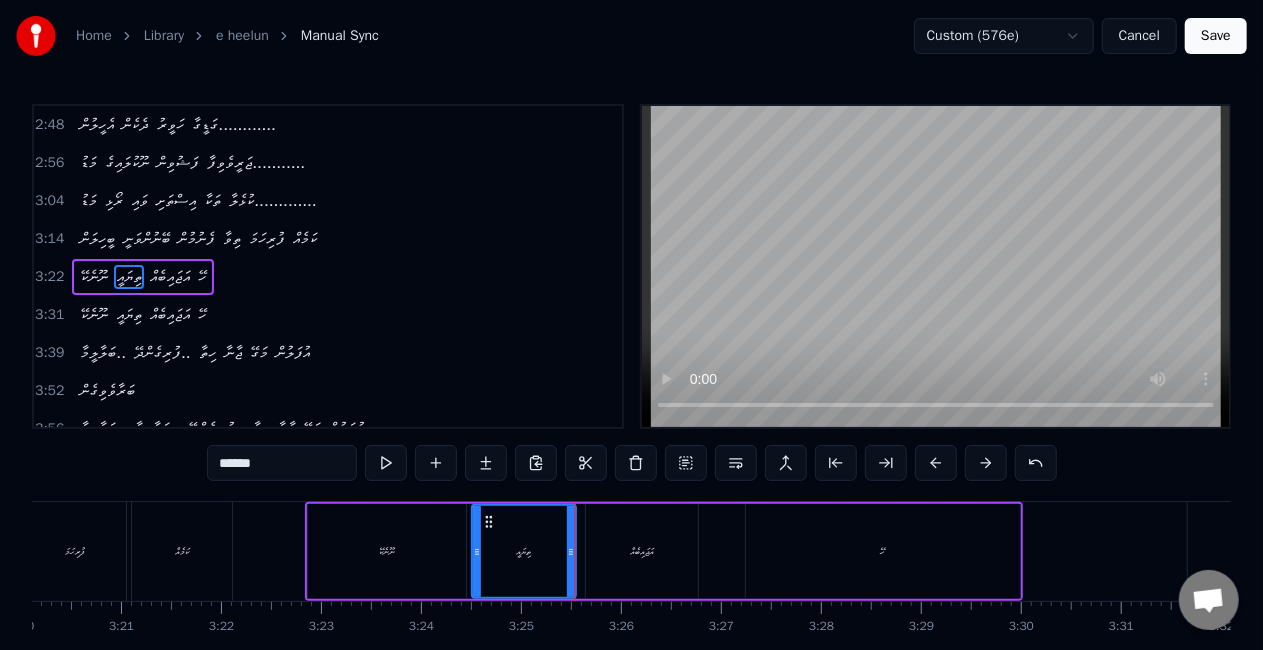 click on "އަޖައިބެއް" at bounding box center [642, 551] 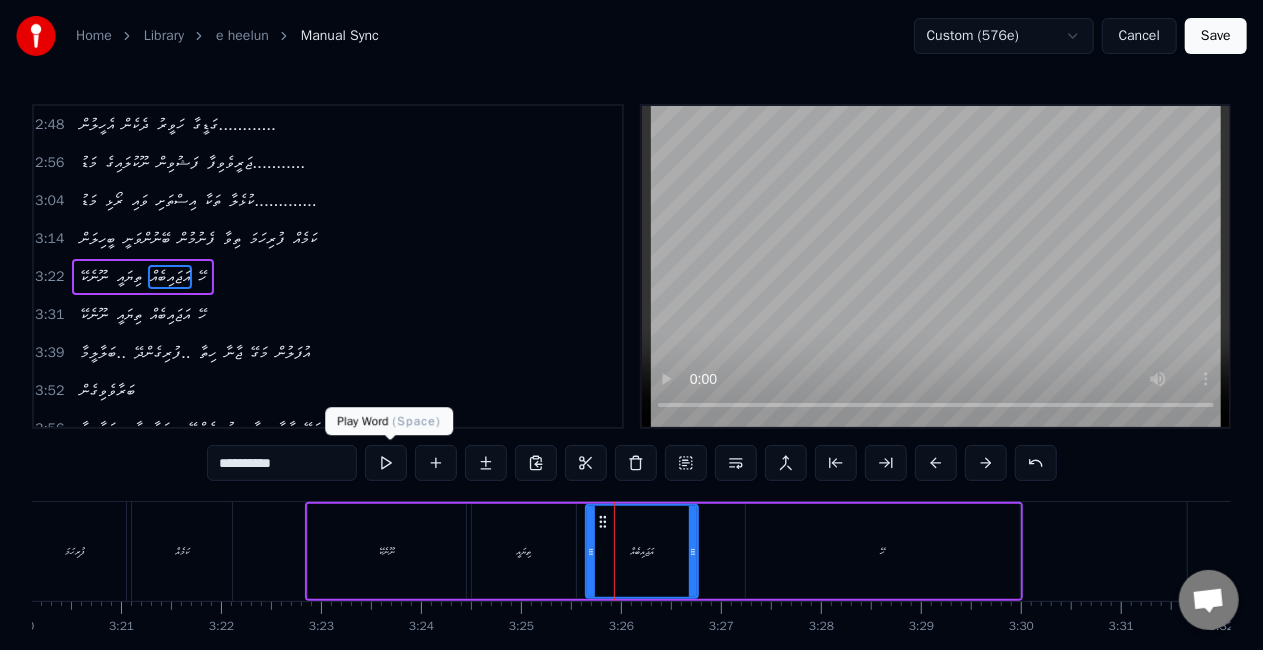 click at bounding box center (386, 463) 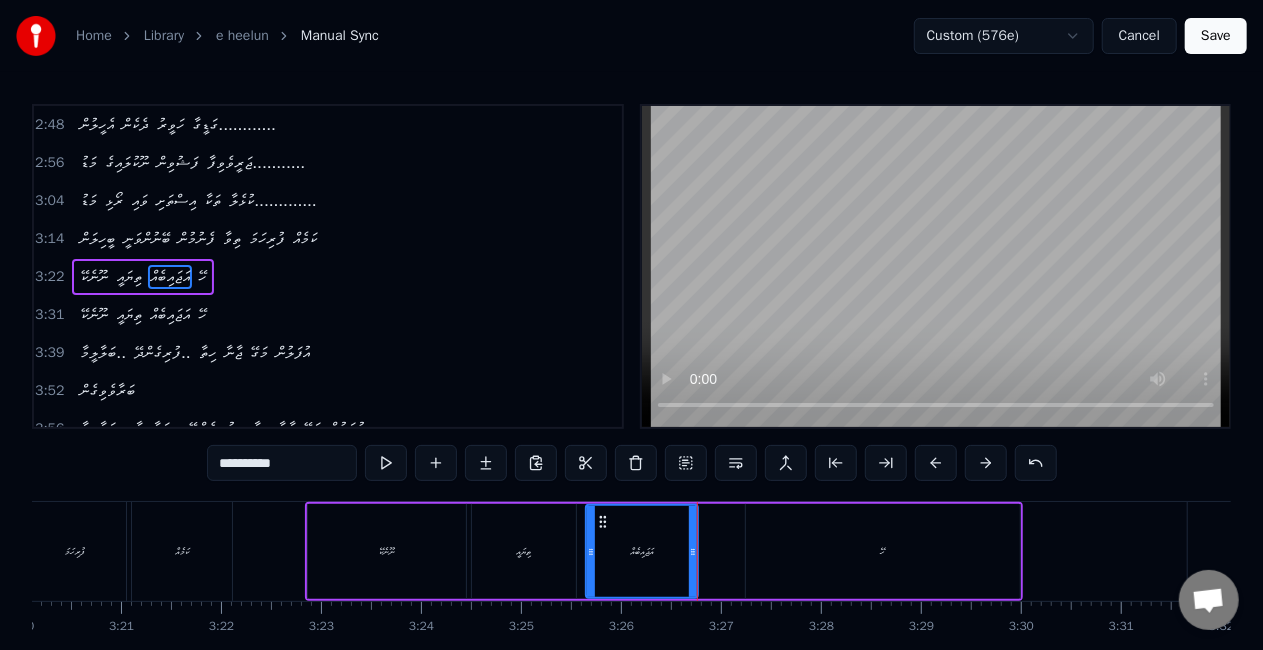 click on "ނޫނެކޭ ތިޔައީ އަޖައިބެއް ހޭ" at bounding box center (664, 551) 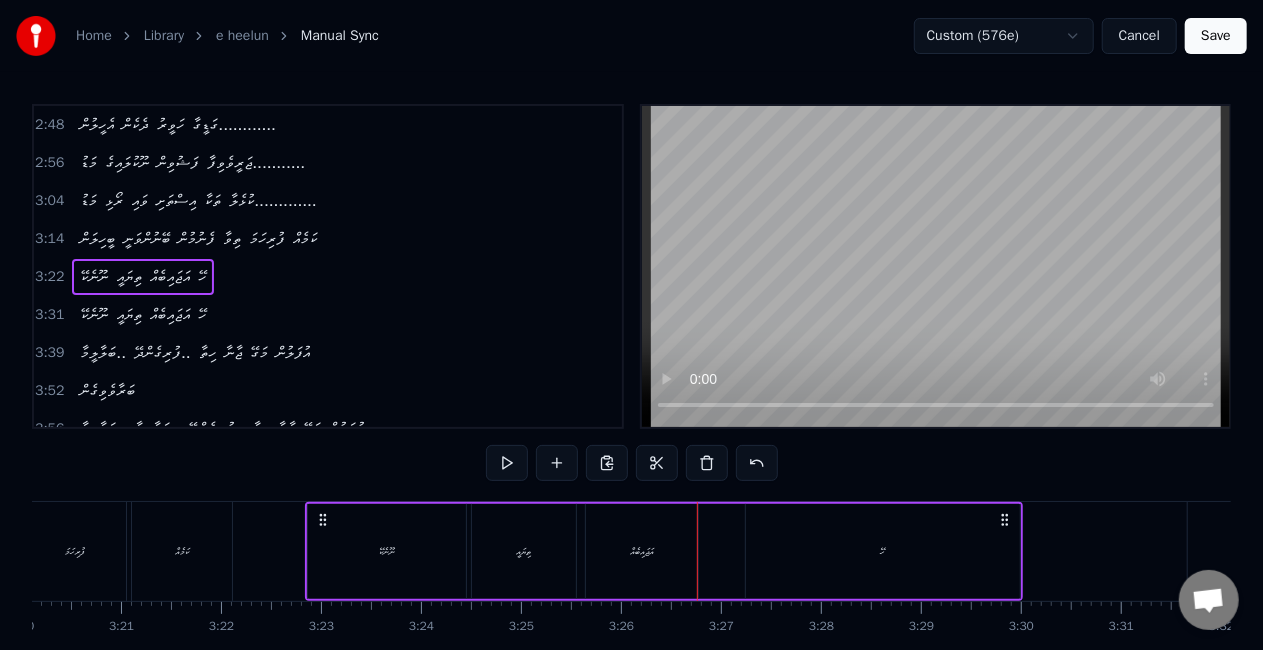 click on "ހޭ" at bounding box center (883, 551) 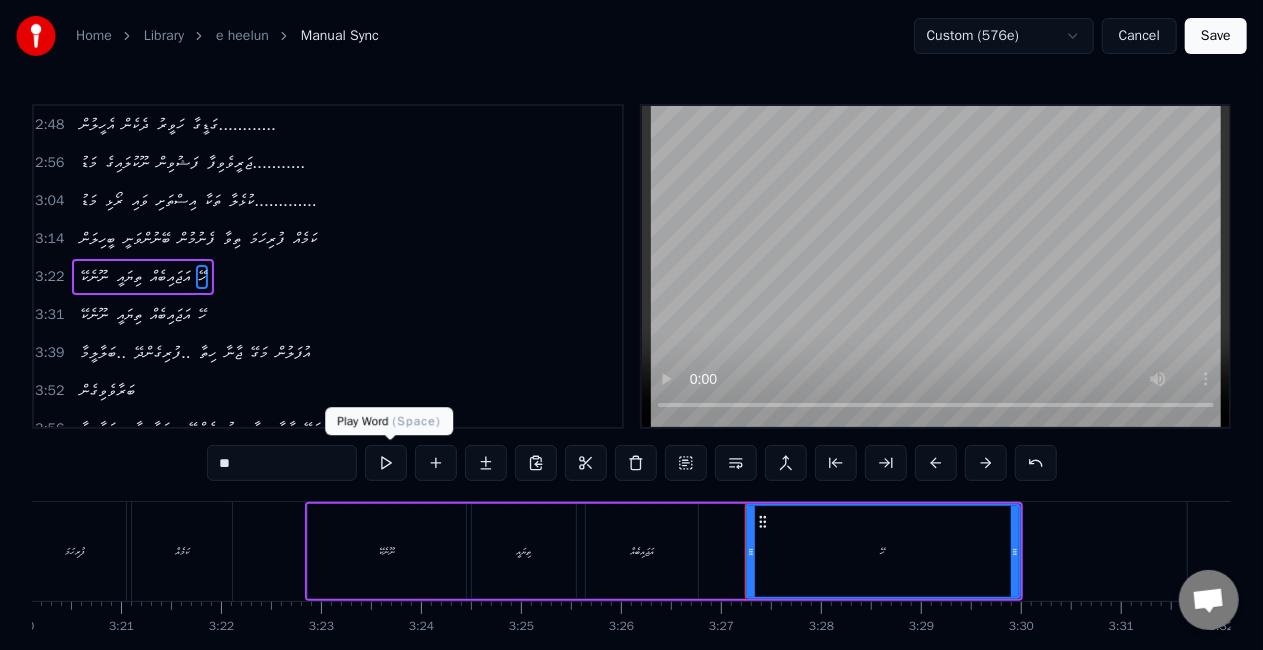 click at bounding box center [386, 463] 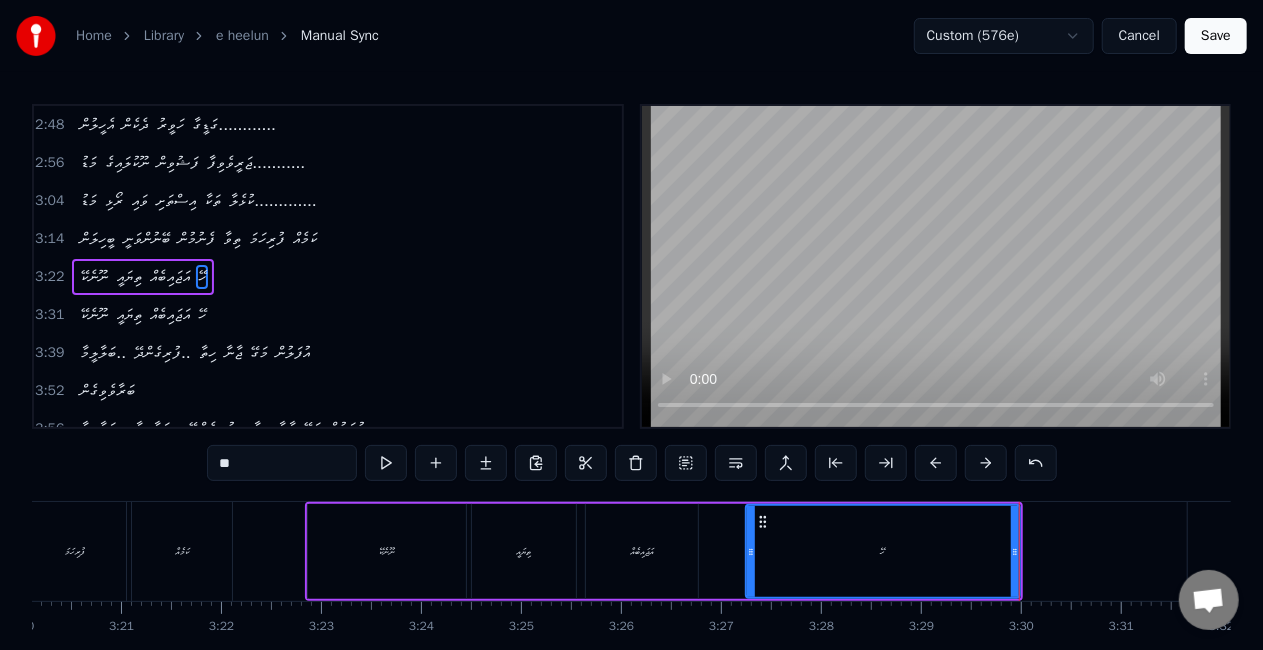 click on "ހޭ" at bounding box center (883, 551) 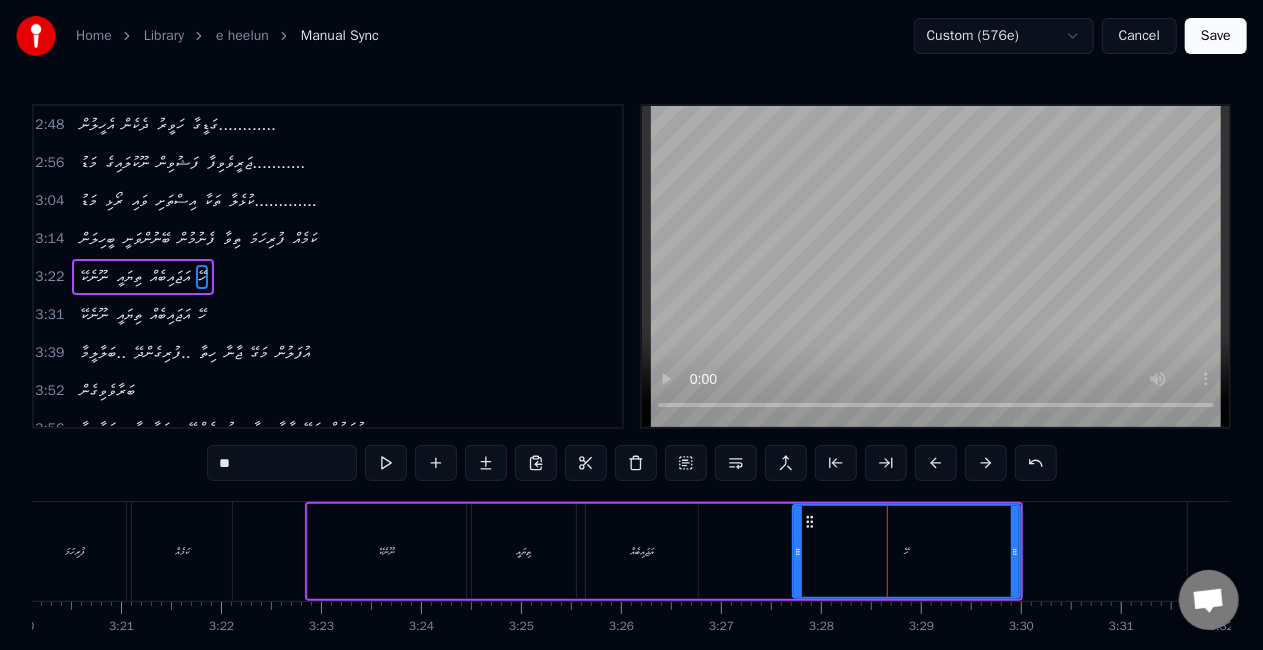 drag, startPoint x: 749, startPoint y: 558, endPoint x: 796, endPoint y: 564, distance: 47.38143 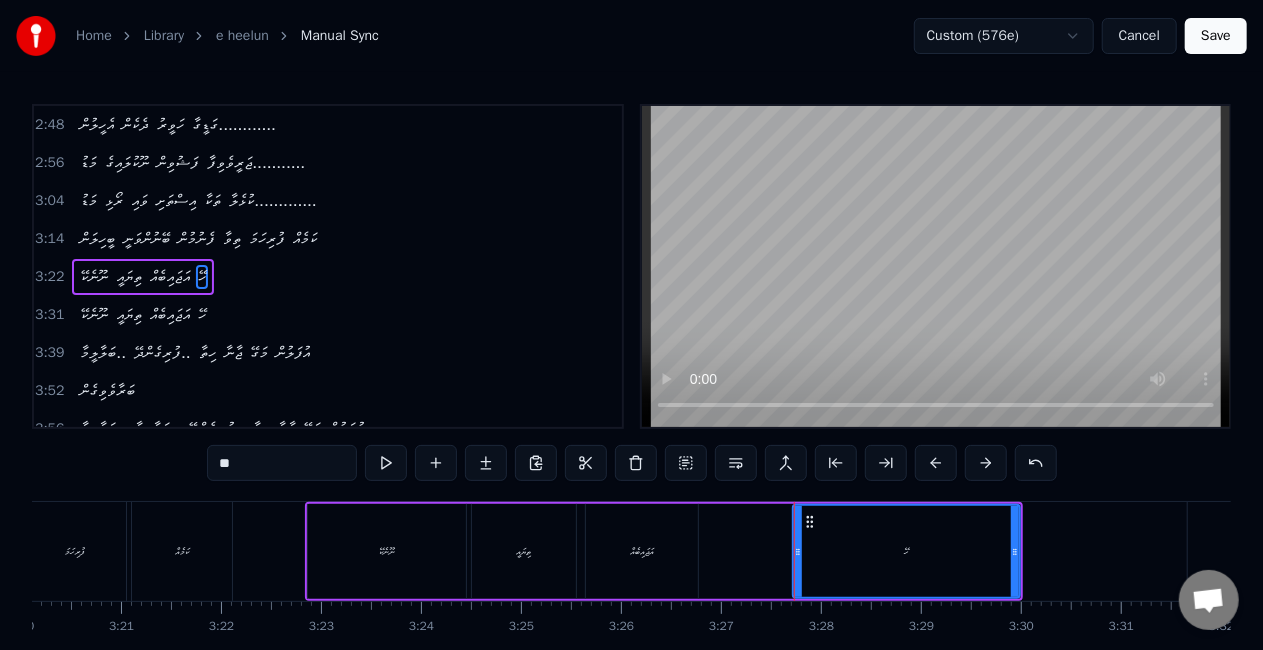 click on "ނޫނެކޭ ތިޔައީ އަޖައިބެއް ހޭ" at bounding box center (664, 551) 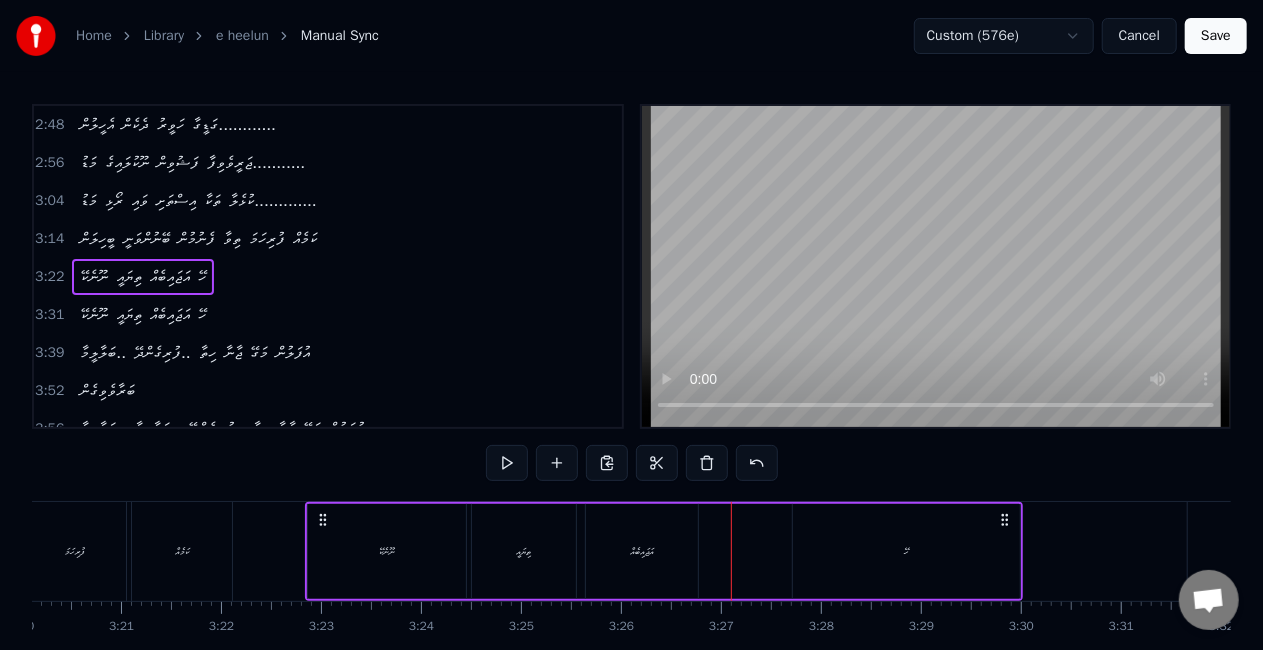click on "އަޖައިބެއް" at bounding box center (642, 551) 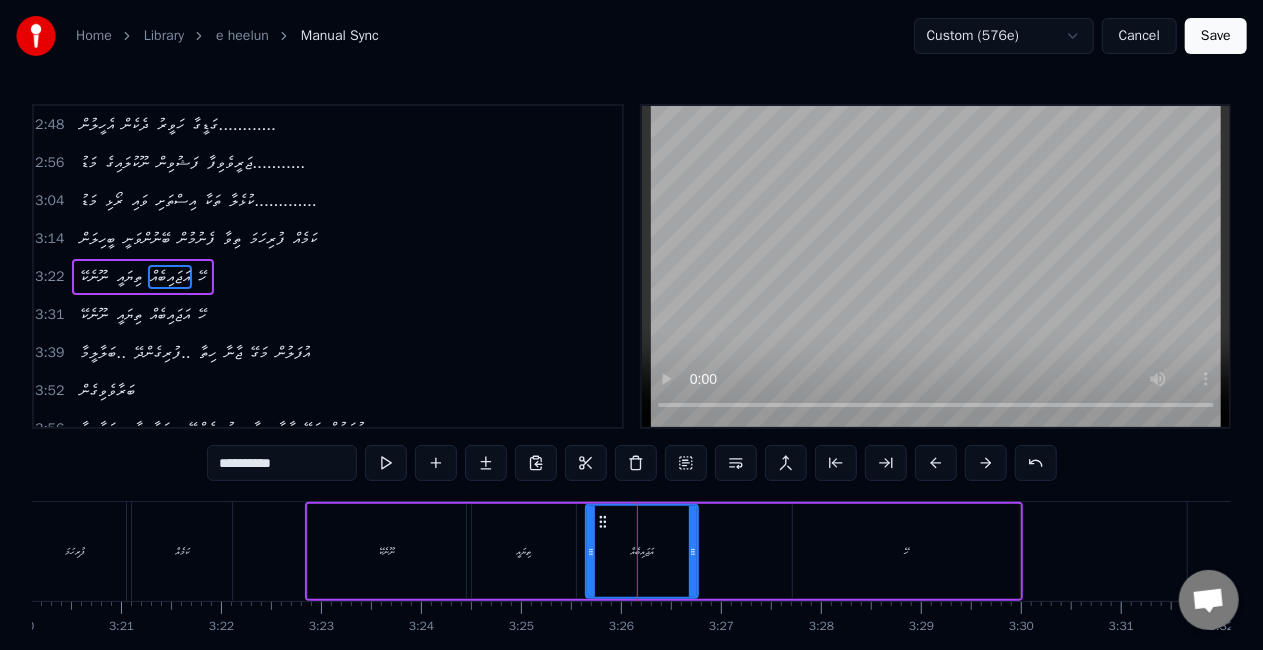 click on "ހޭ" at bounding box center [906, 551] 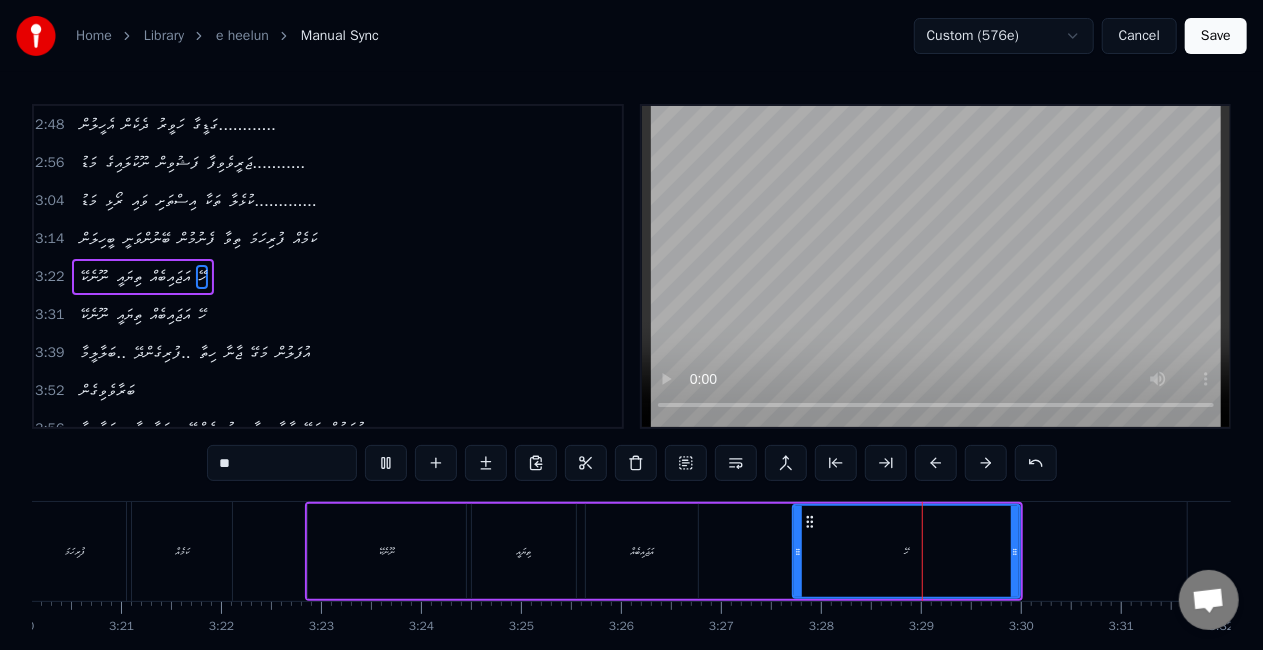 click on "ނޫނެކޭ ތިޔައީ އަޖައިބެއް ހޭ" at bounding box center [664, 551] 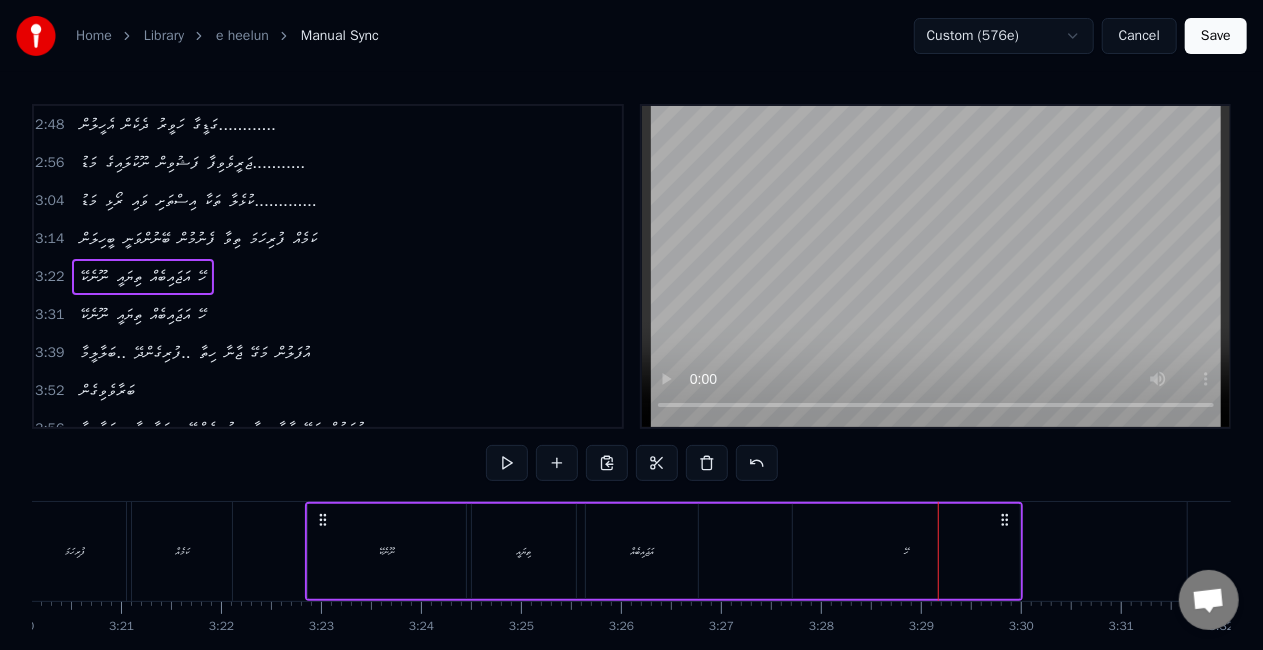 click on "ނޫނެކޭ ތިޔައީ އަޖައިބެއް ހޭ" at bounding box center (664, 551) 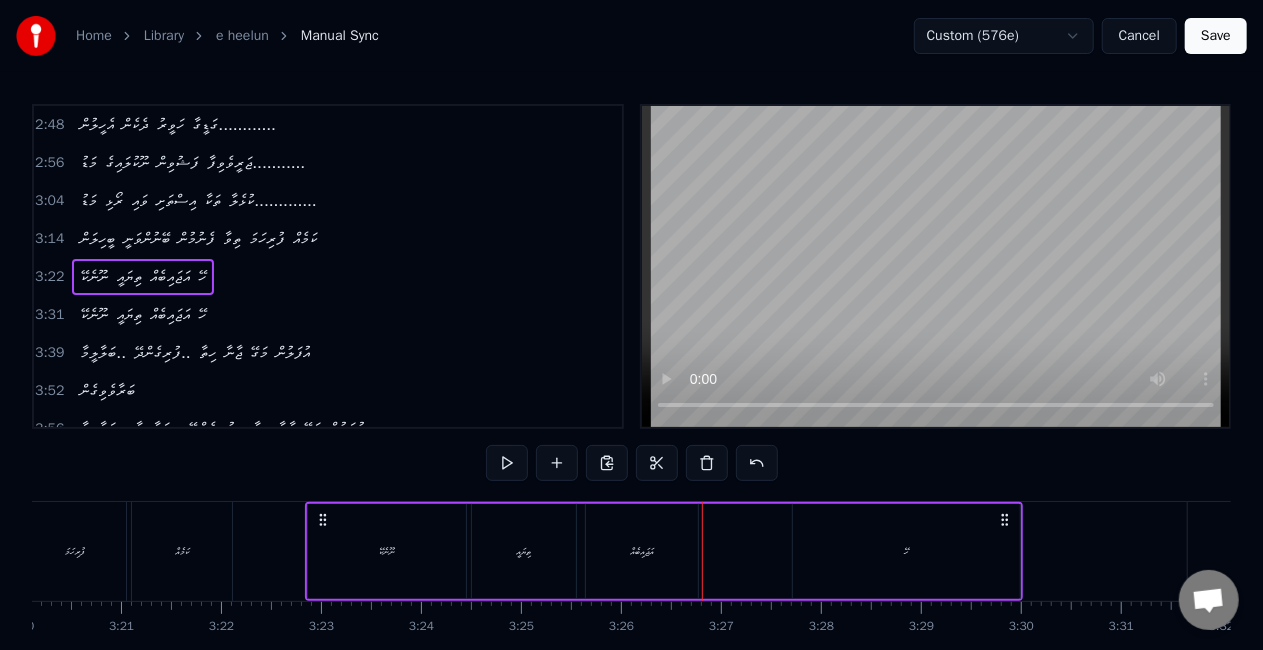 click on "އަޖައިބެއް" at bounding box center (642, 551) 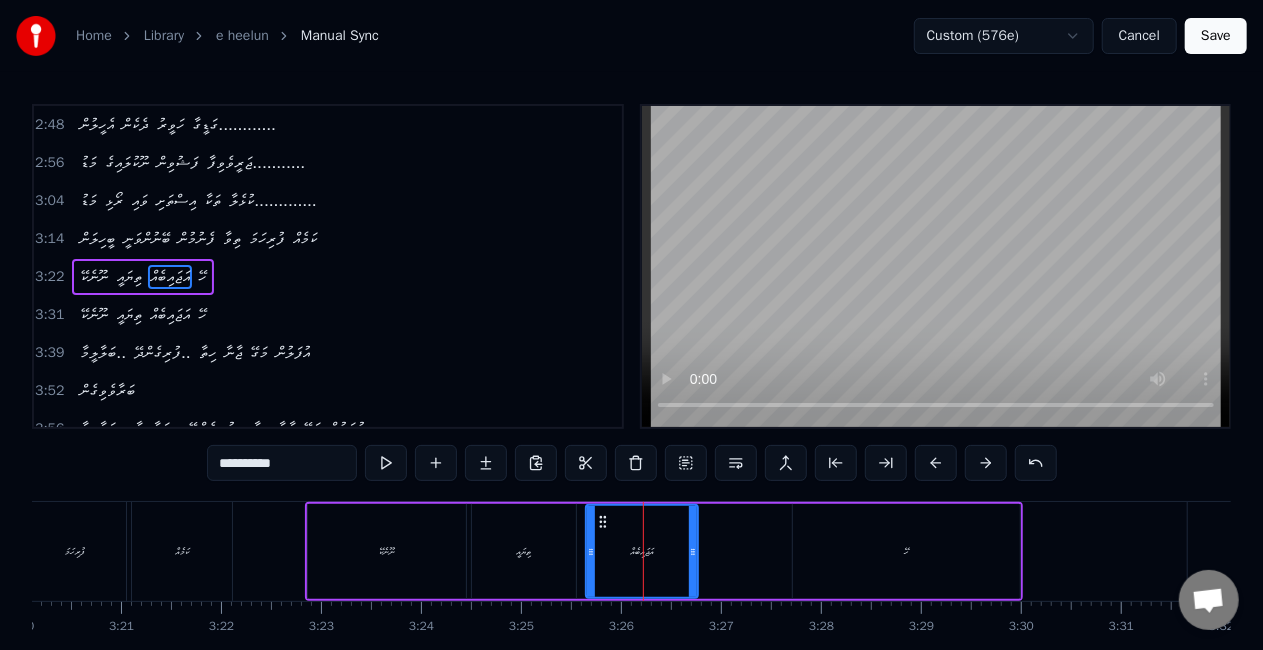 click on "ހޭ" at bounding box center (906, 551) 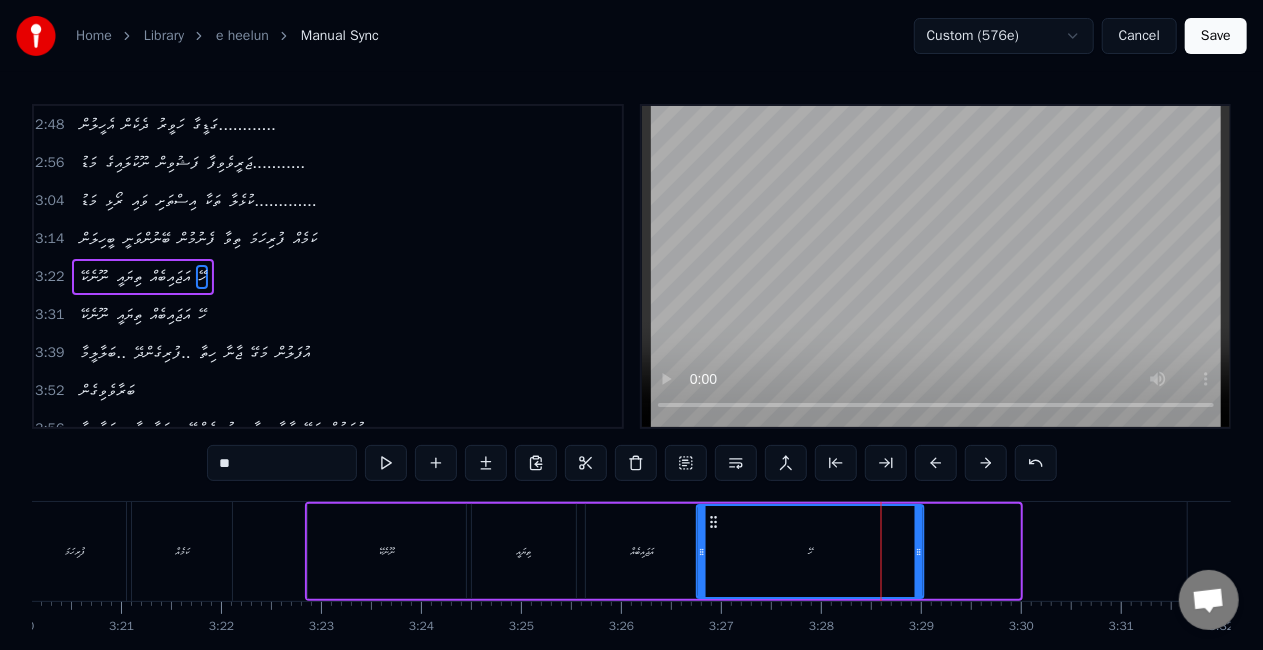 drag, startPoint x: 808, startPoint y: 519, endPoint x: 712, endPoint y: 513, distance: 96.18732 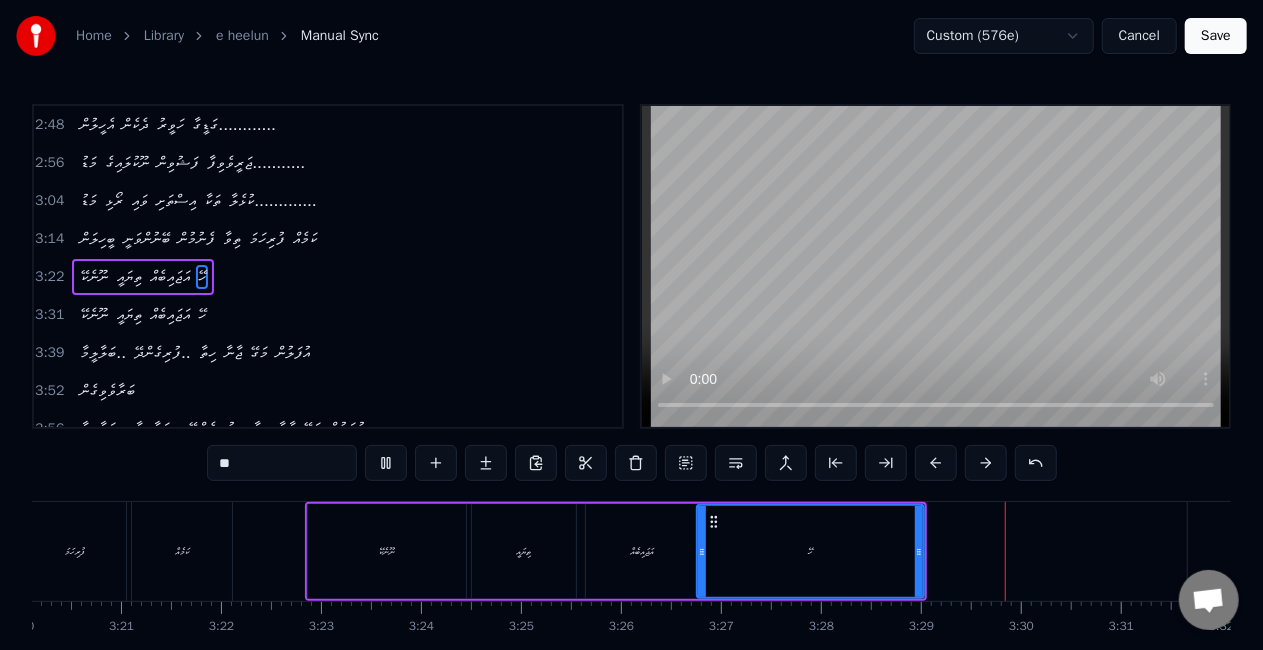 click on "އަޖައިބެއް" at bounding box center [642, 551] 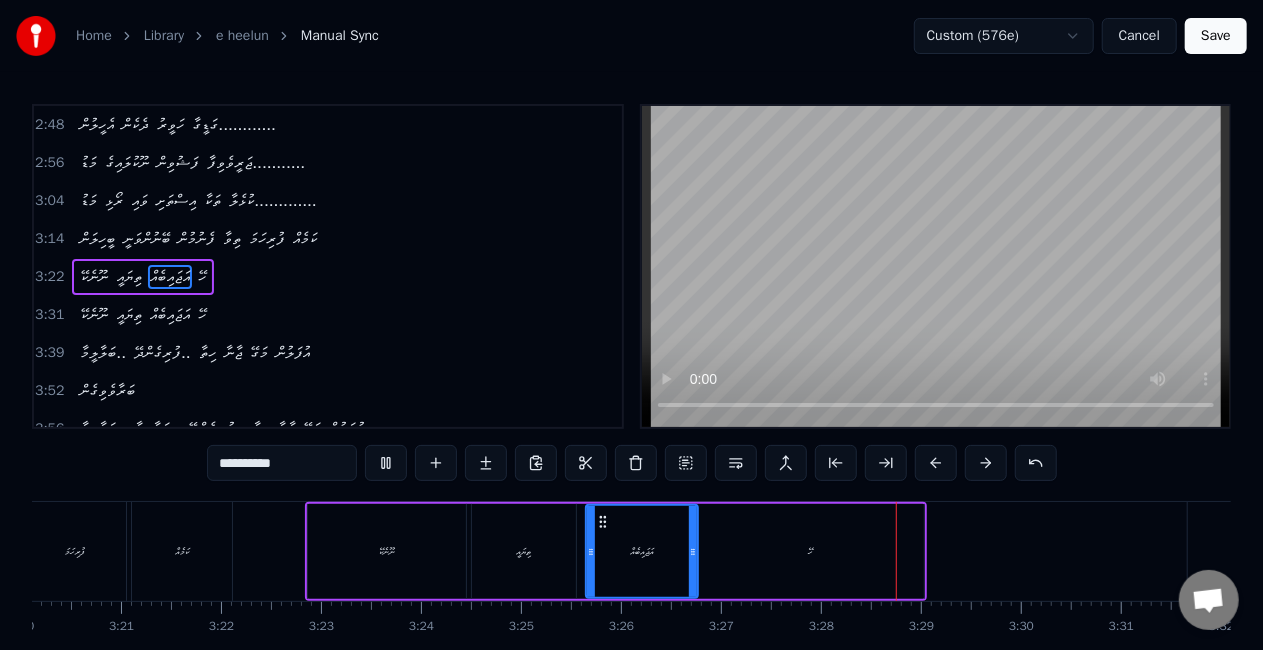 click on "ހޭ" at bounding box center (810, 551) 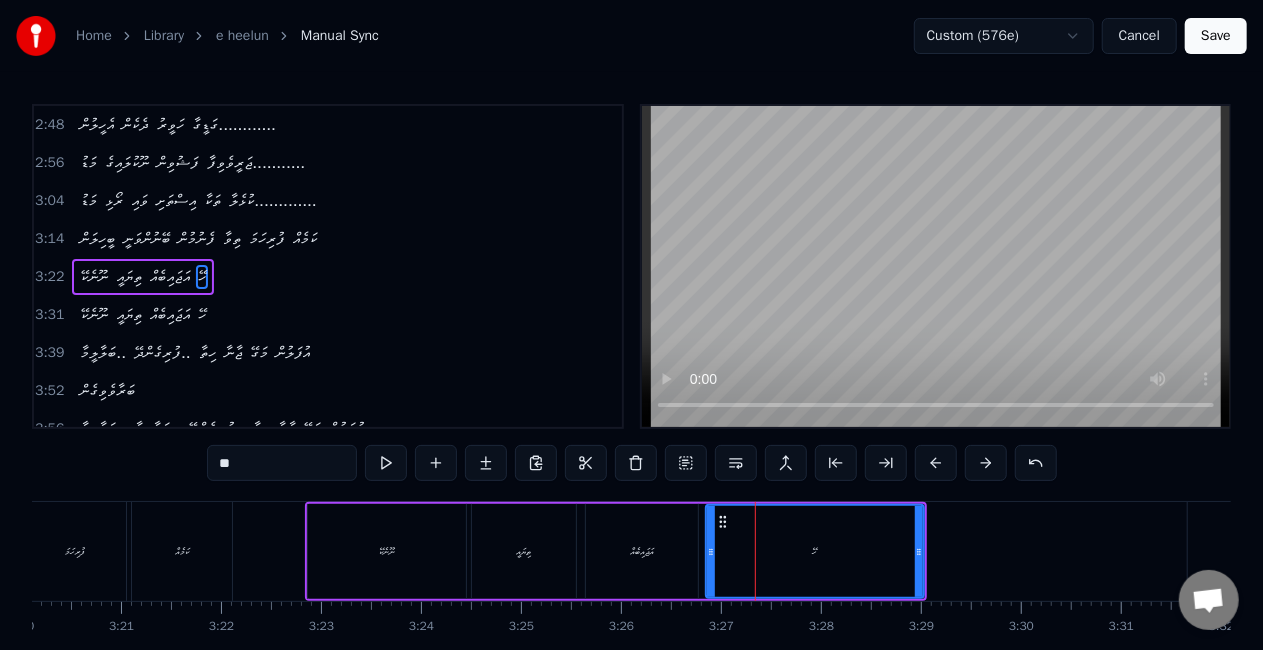 drag, startPoint x: 704, startPoint y: 552, endPoint x: 714, endPoint y: 556, distance: 10.770329 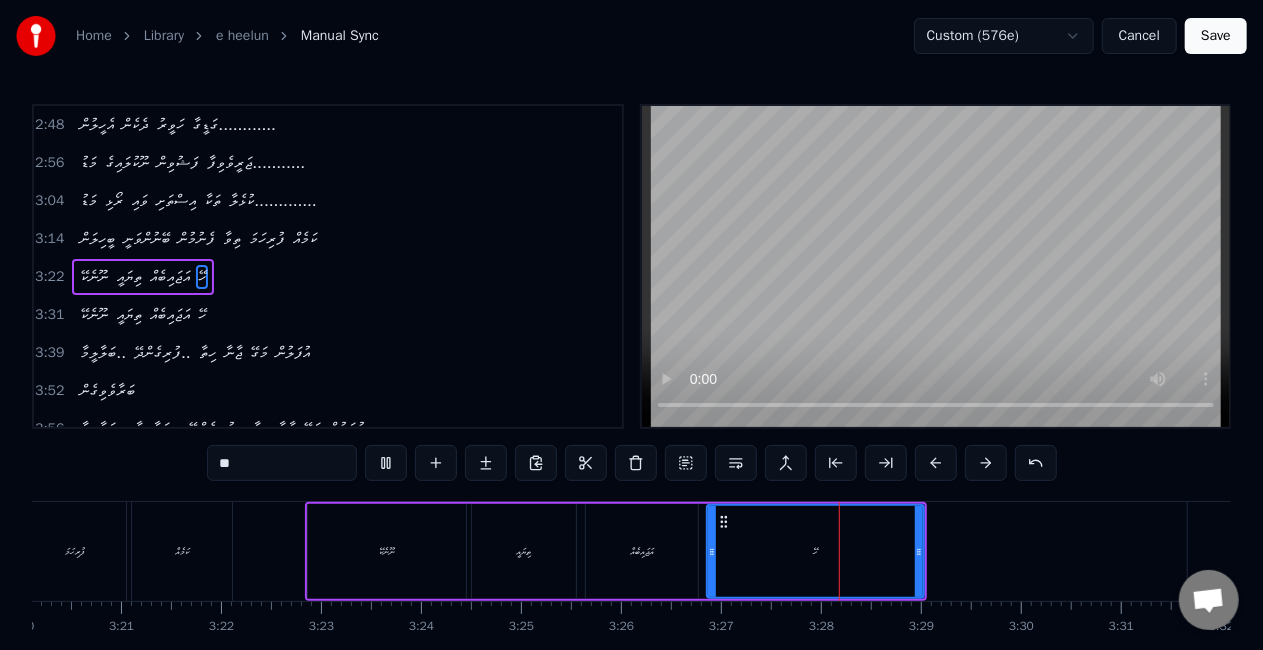 click on "އަޖައިބެއް" at bounding box center [642, 551] 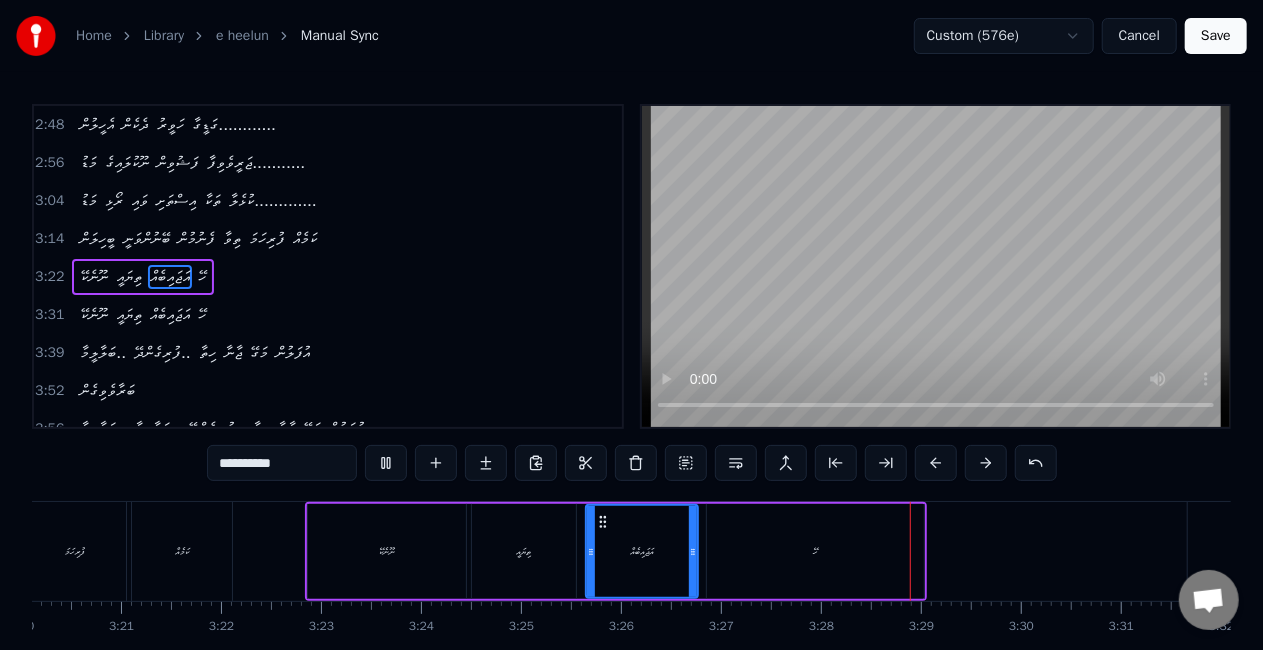 click on "އަޖައިބެއް" at bounding box center (642, 551) 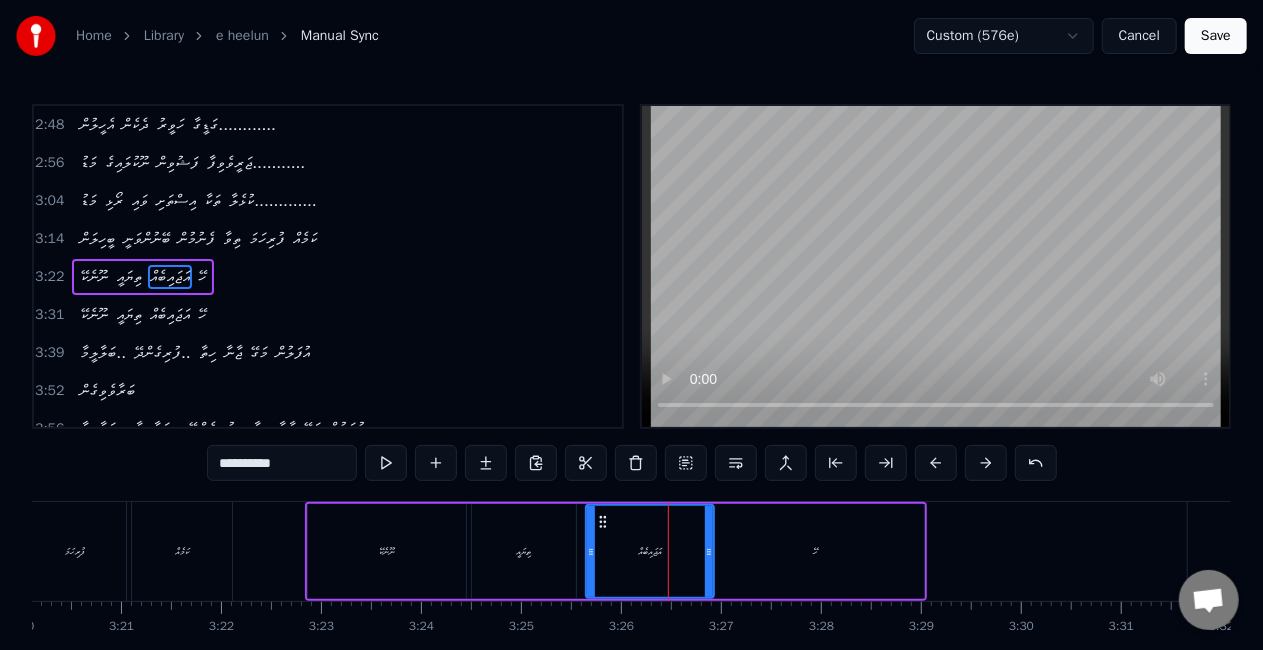 drag, startPoint x: 695, startPoint y: 556, endPoint x: 711, endPoint y: 558, distance: 16.124516 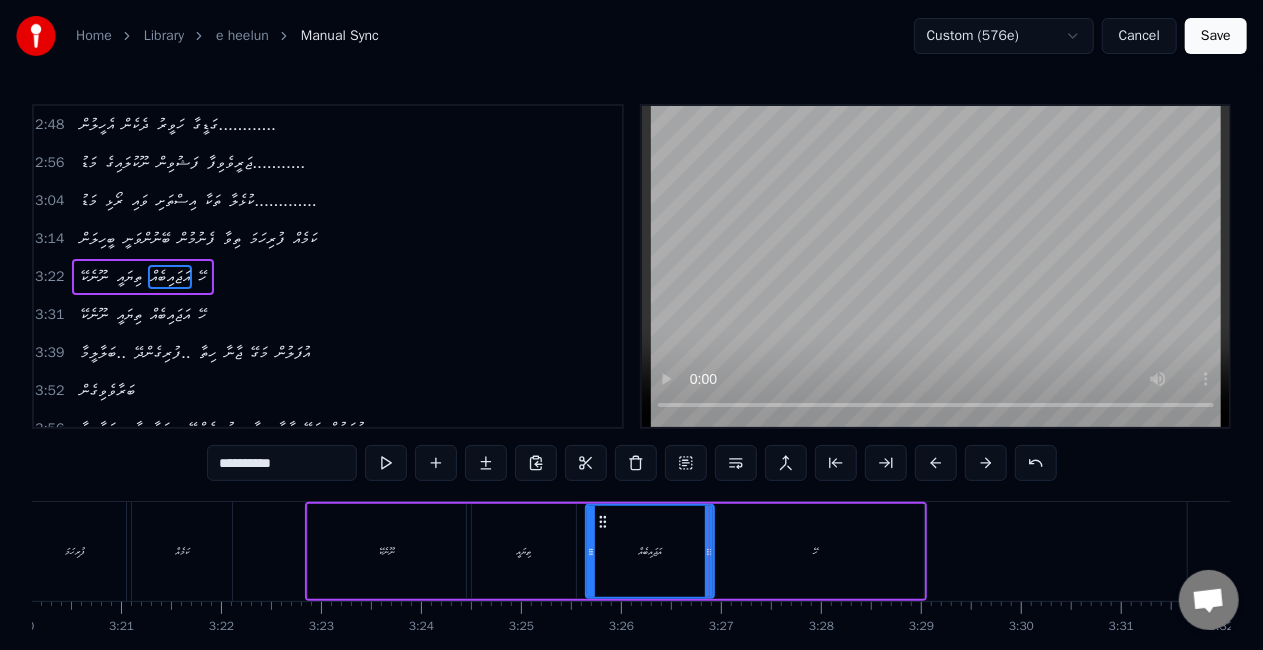 click on "ތިޔައީ" at bounding box center (524, 551) 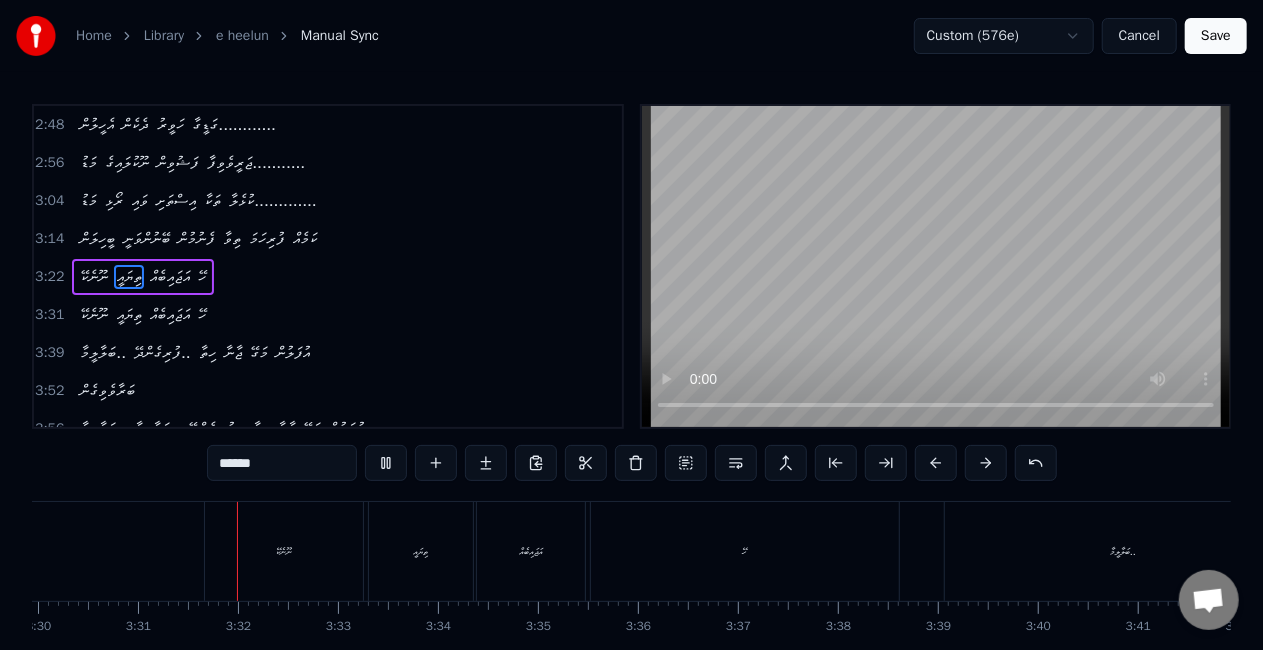 scroll, scrollTop: 0, scrollLeft: 21029, axis: horizontal 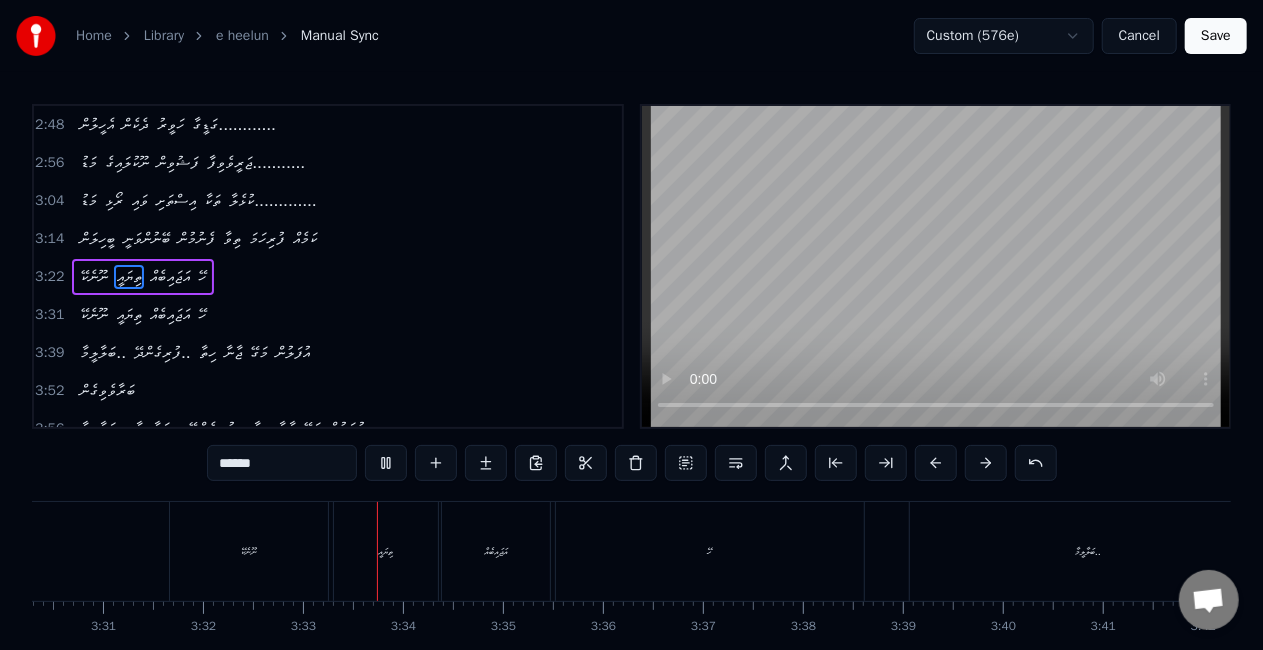 click on "ނޫނެކޭ" at bounding box center [249, 551] 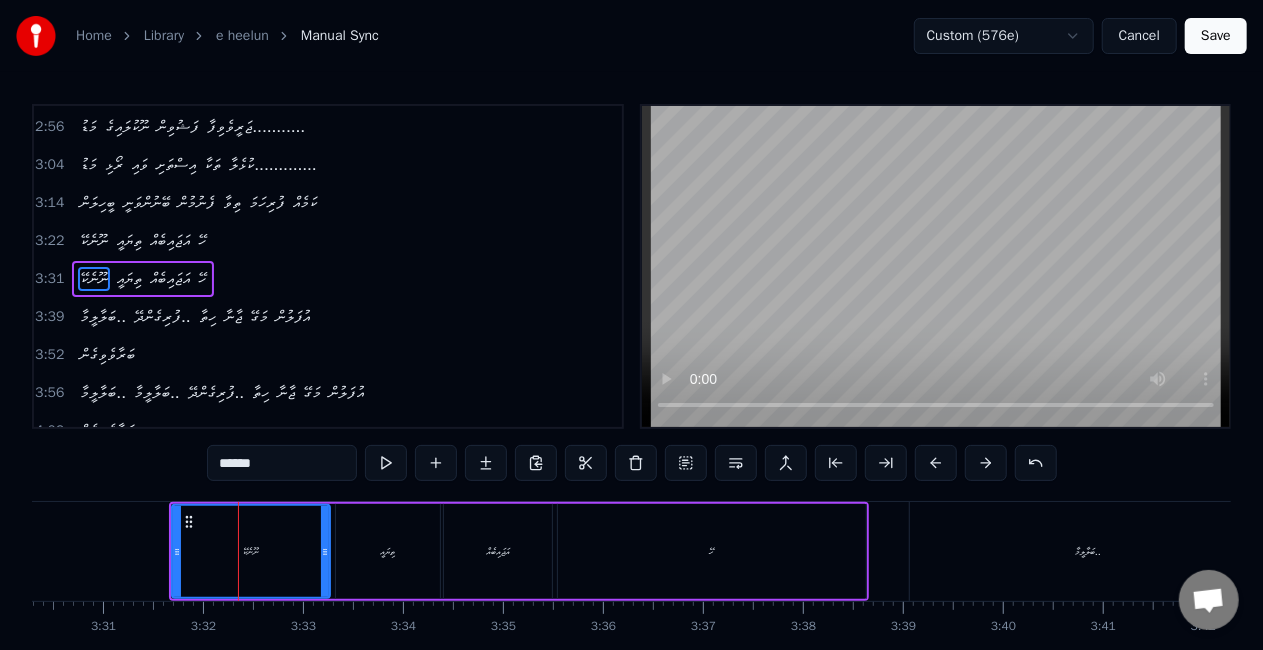 scroll, scrollTop: 455, scrollLeft: 0, axis: vertical 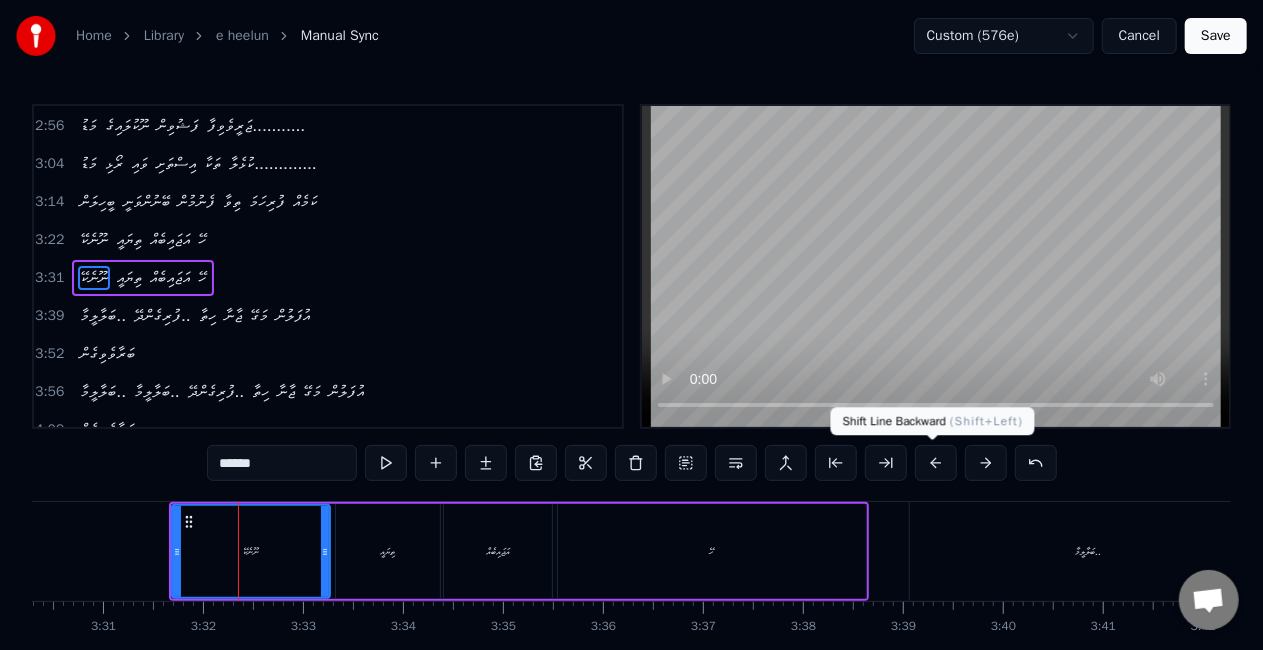 click at bounding box center [936, 463] 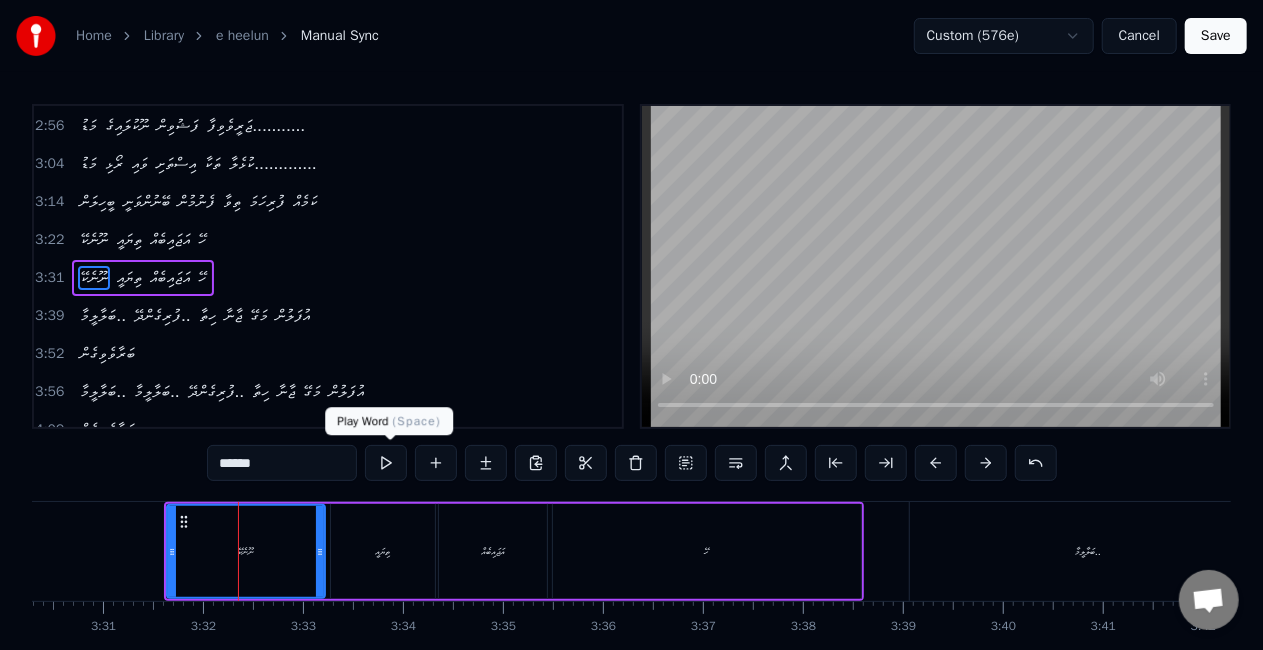 click at bounding box center (386, 463) 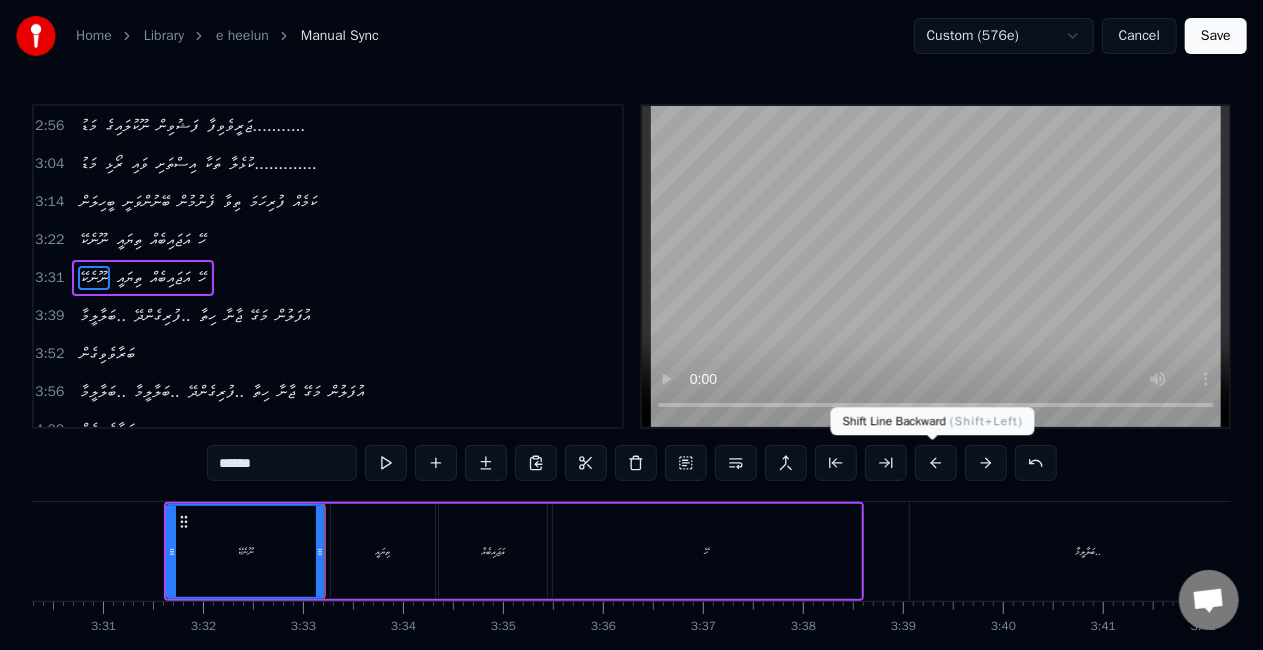 click at bounding box center (936, 463) 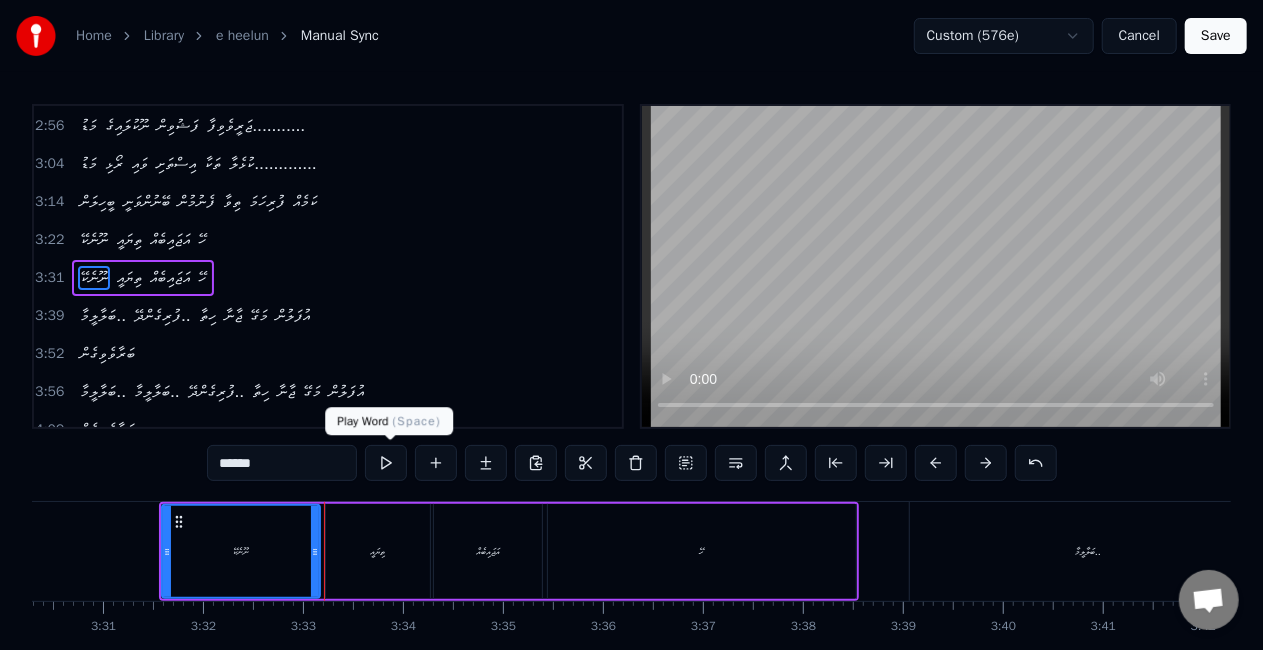 click at bounding box center (386, 463) 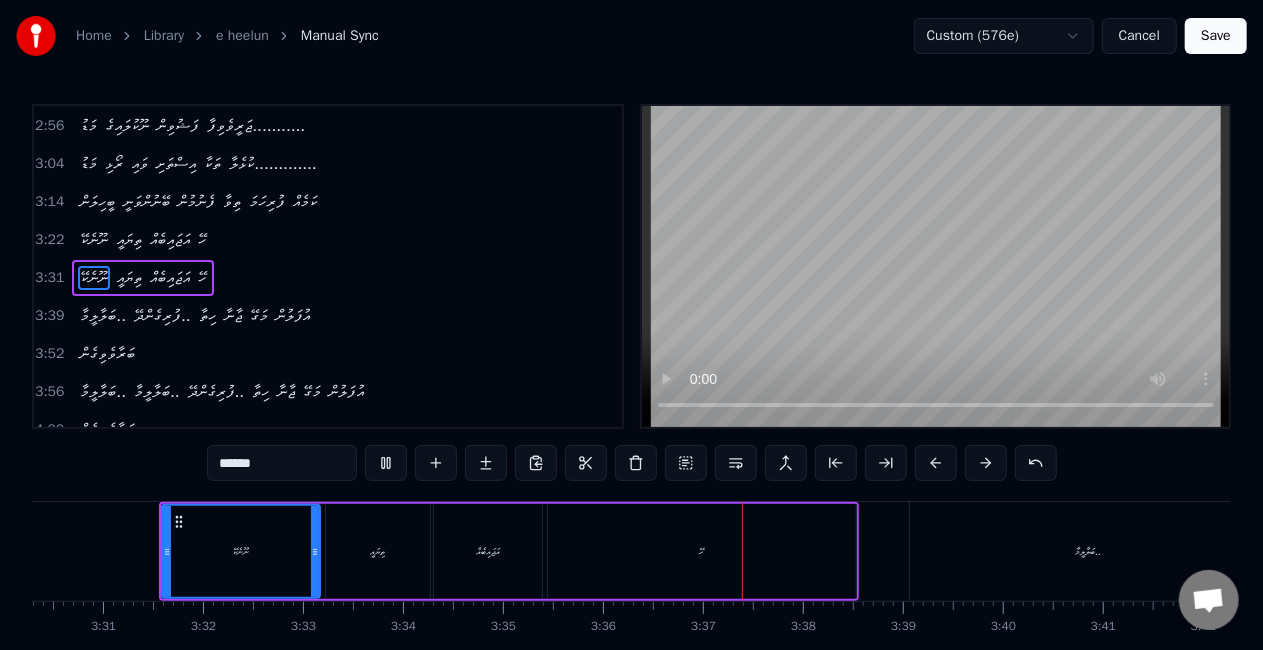 click on "ހޭ" at bounding box center [702, 551] 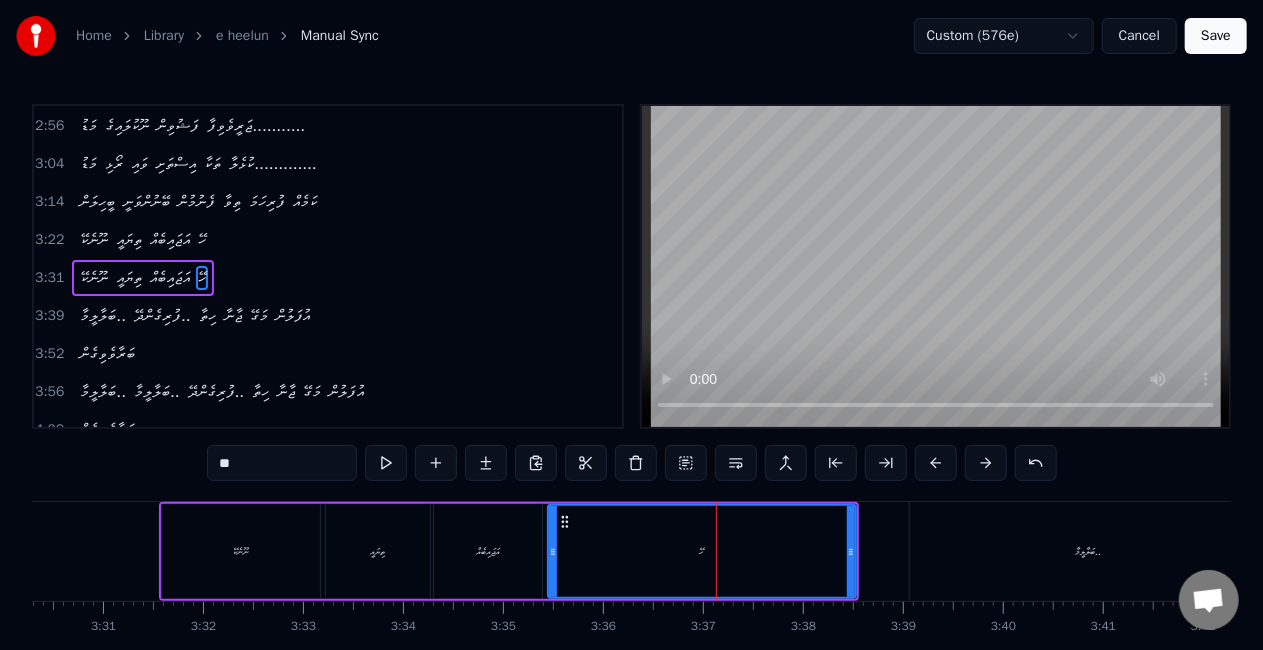 click on "**" at bounding box center [282, 463] 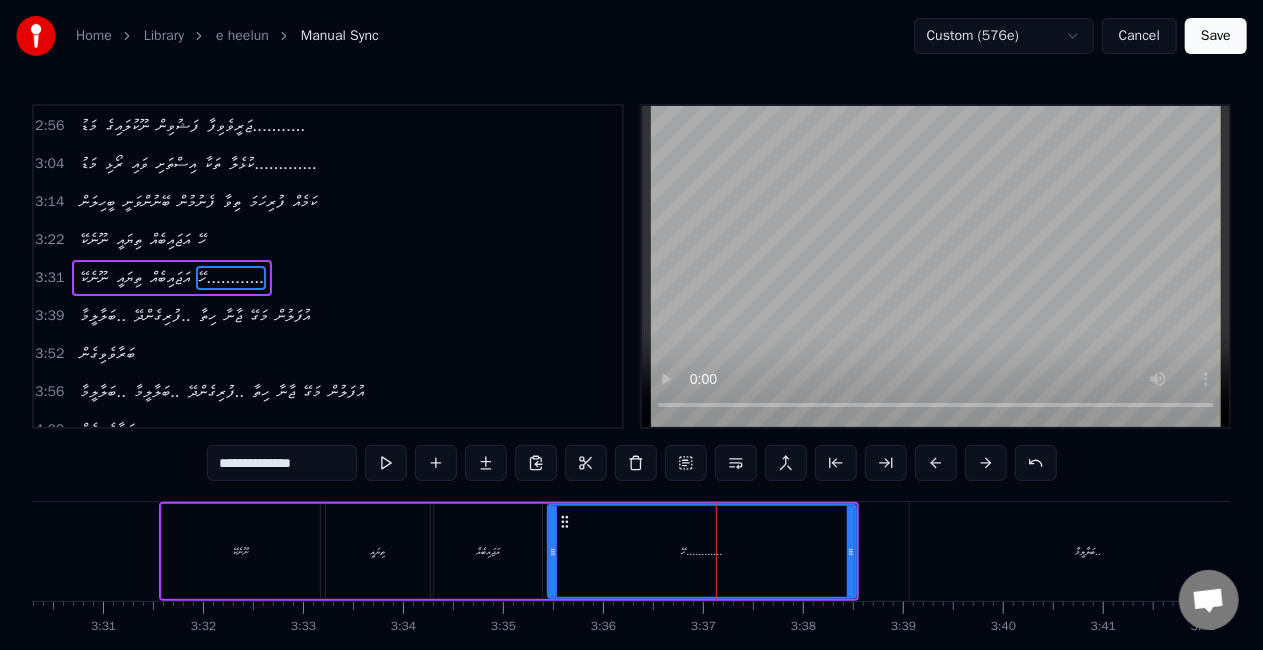 click on "ހޭ............" at bounding box center (702, 551) 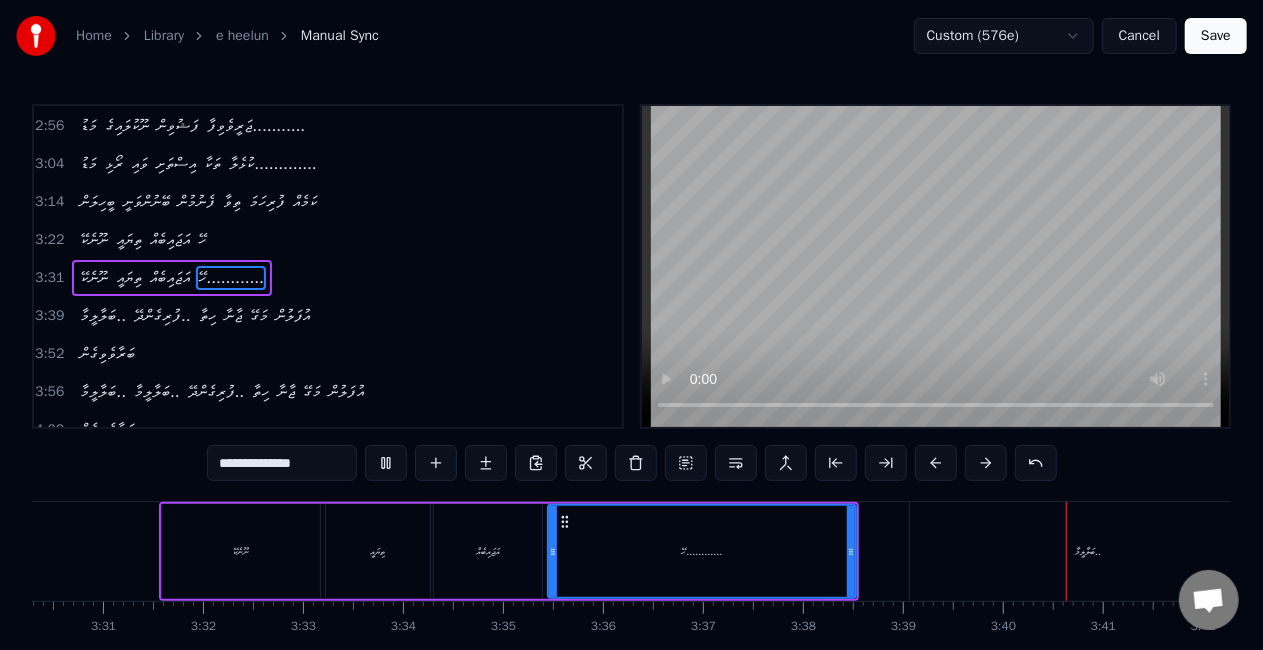click on "ބަލާލީމާ.." at bounding box center (1088, 551) 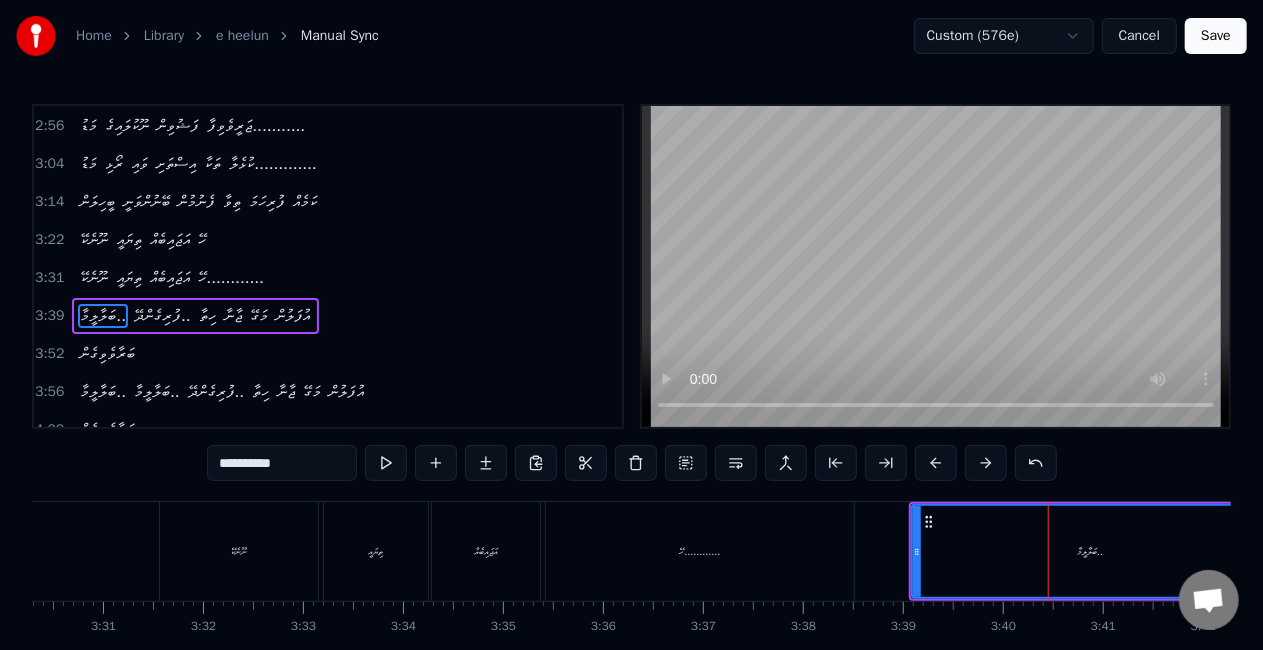 scroll, scrollTop: 492, scrollLeft: 0, axis: vertical 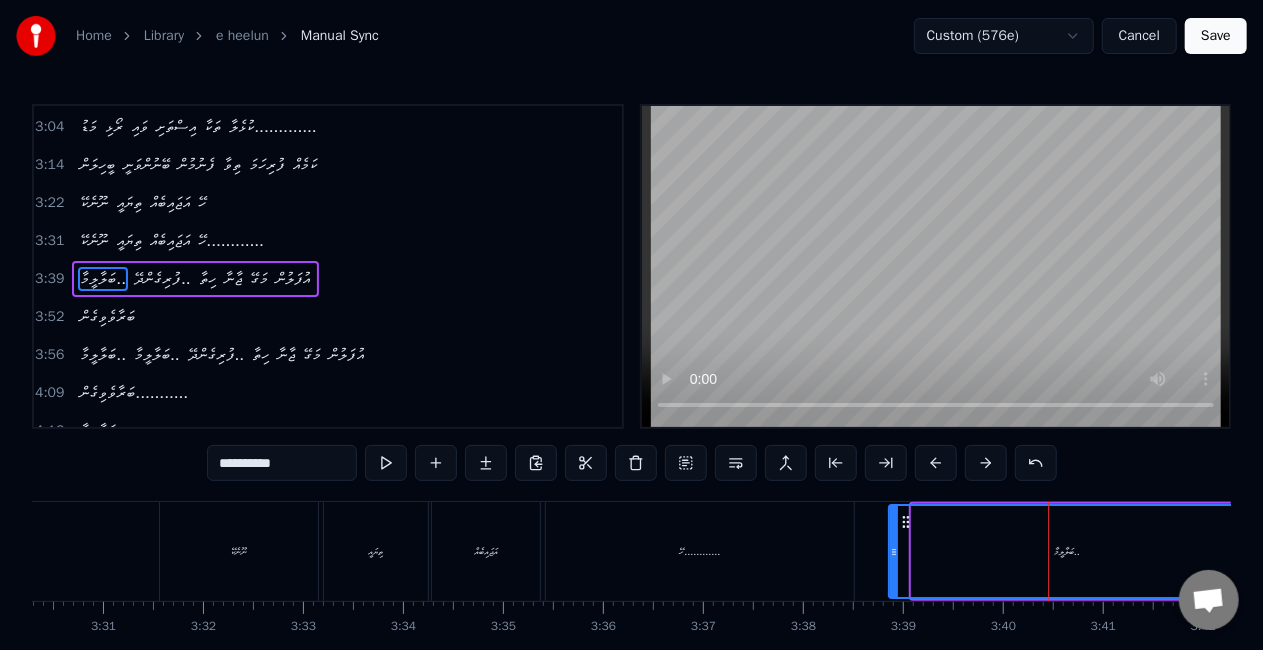drag, startPoint x: 928, startPoint y: 524, endPoint x: 905, endPoint y: 516, distance: 24.351591 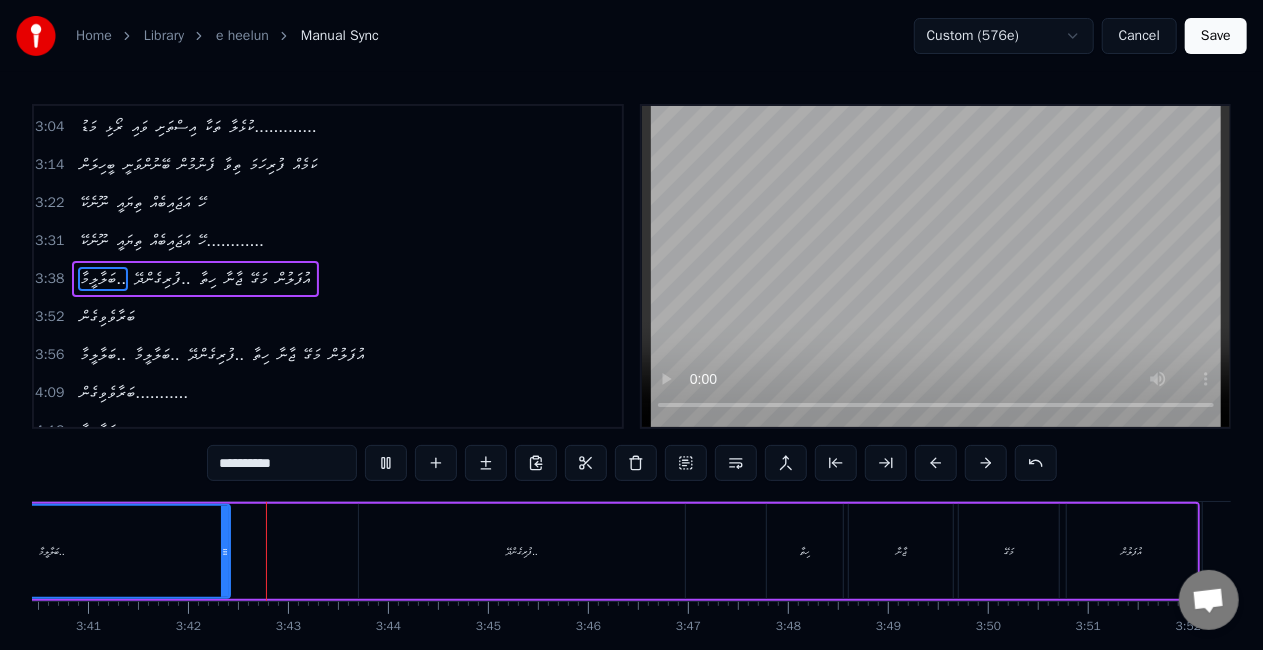 click on "ބަލާލީމާ.." at bounding box center (52, 551) 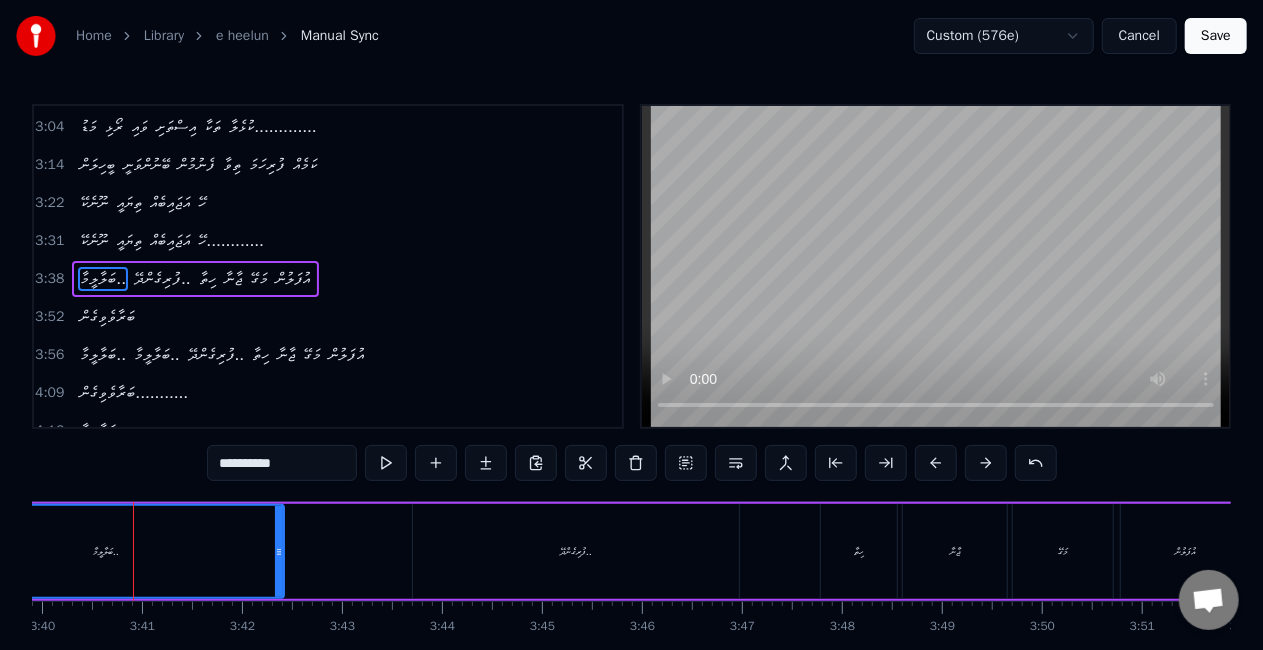 click on "**********" at bounding box center [282, 463] 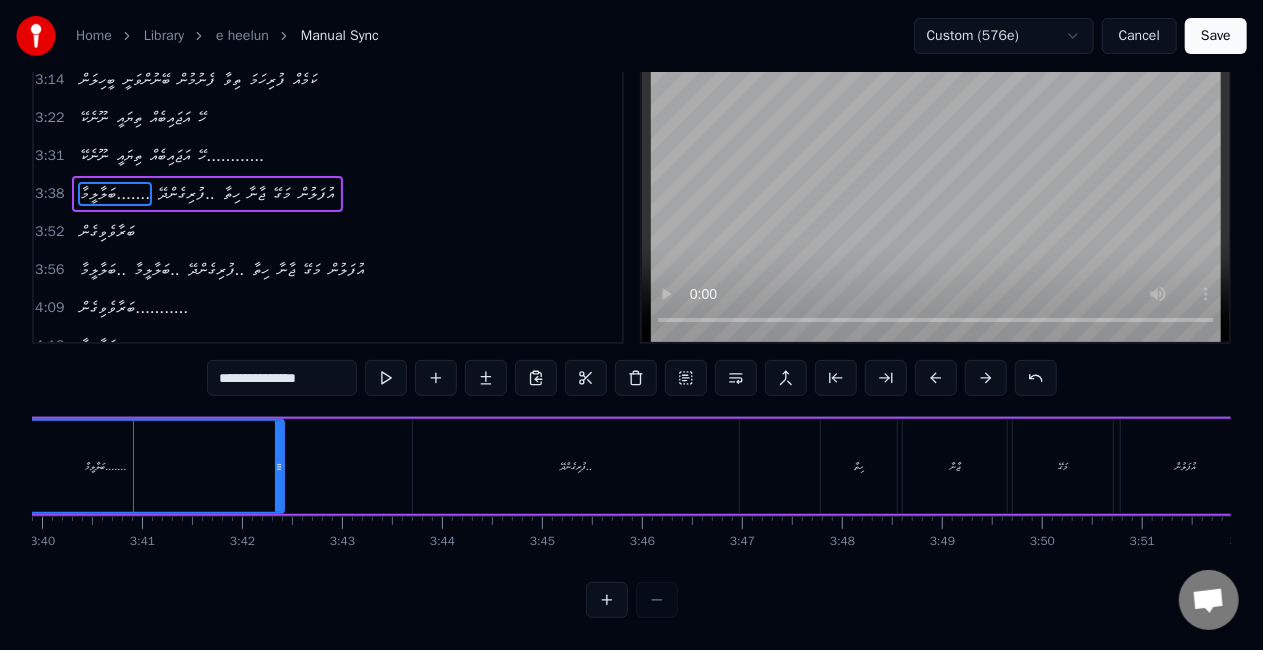 scroll, scrollTop: 102, scrollLeft: 0, axis: vertical 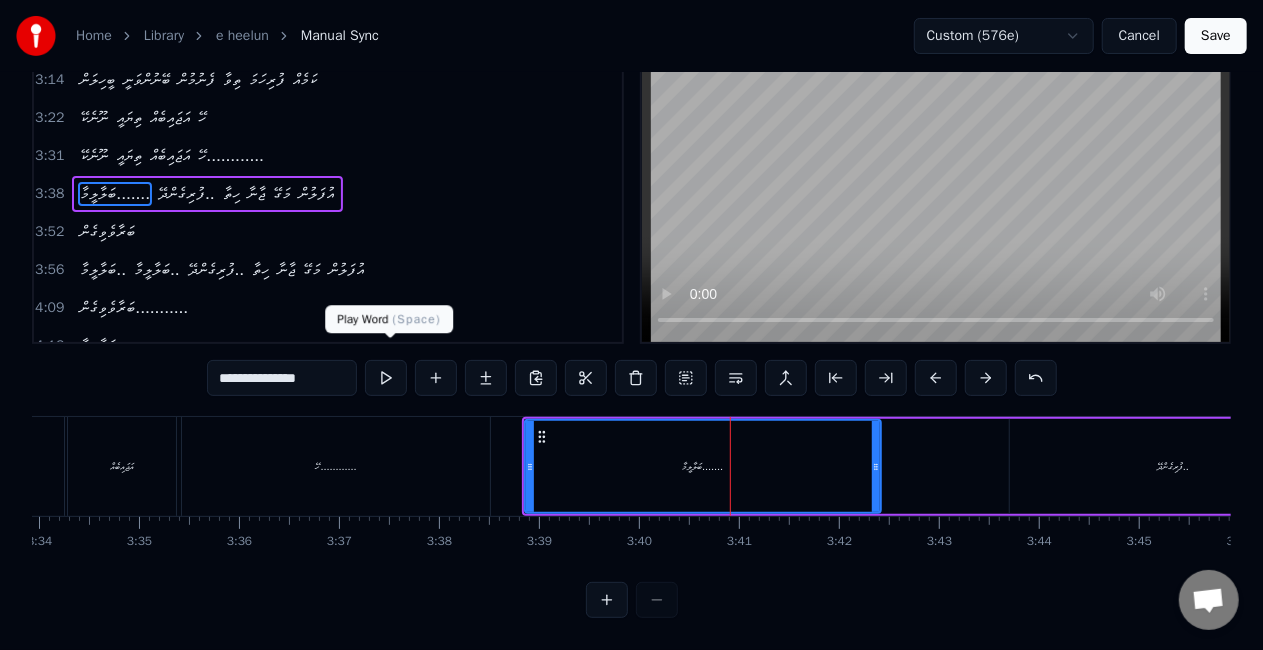 click at bounding box center [386, 378] 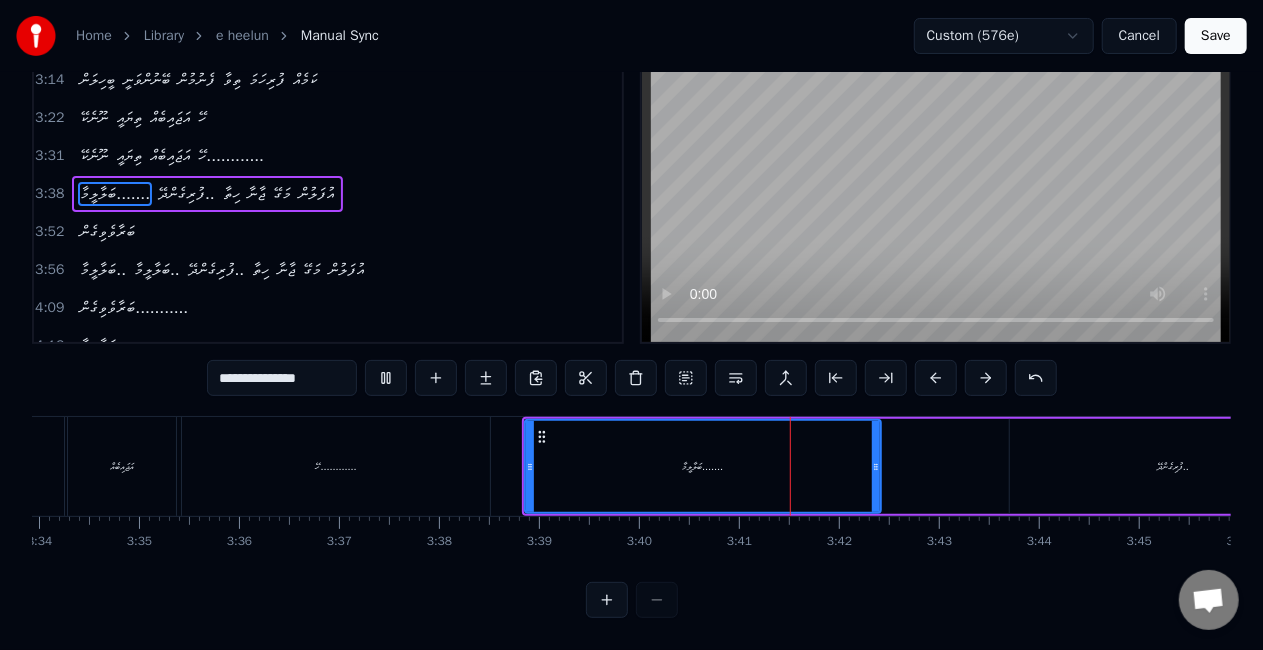 click on "ބަލާލީމާ......." at bounding box center (703, 466) 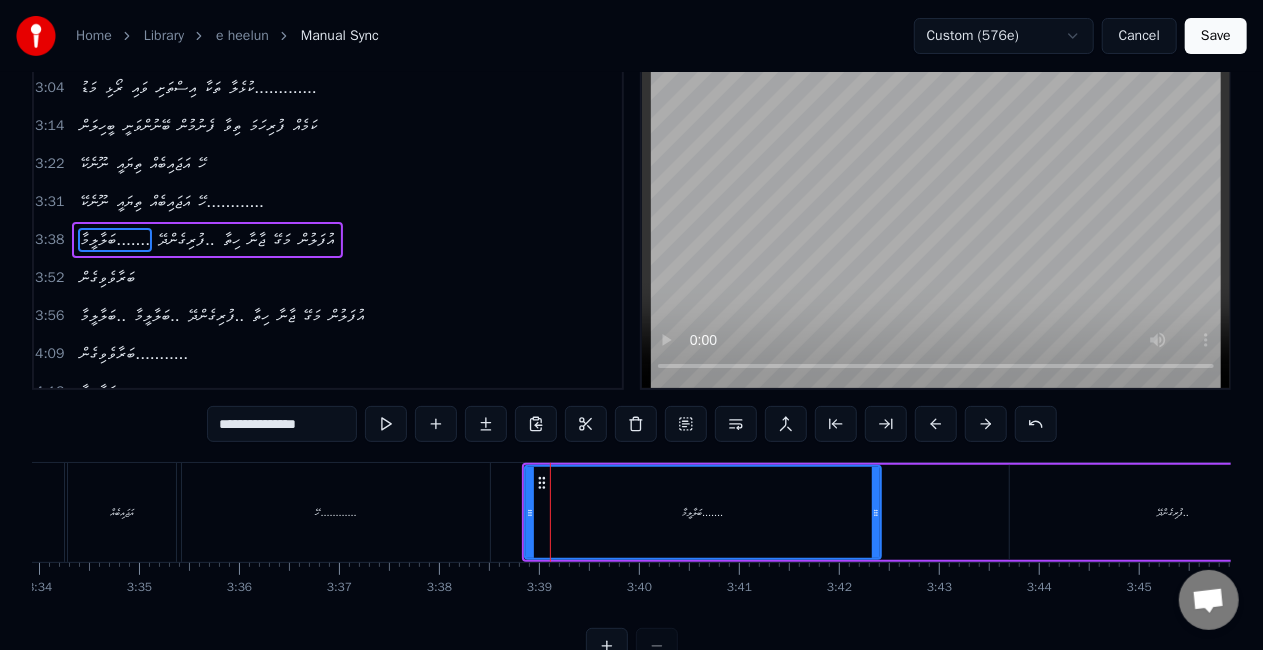 scroll, scrollTop: 0, scrollLeft: 0, axis: both 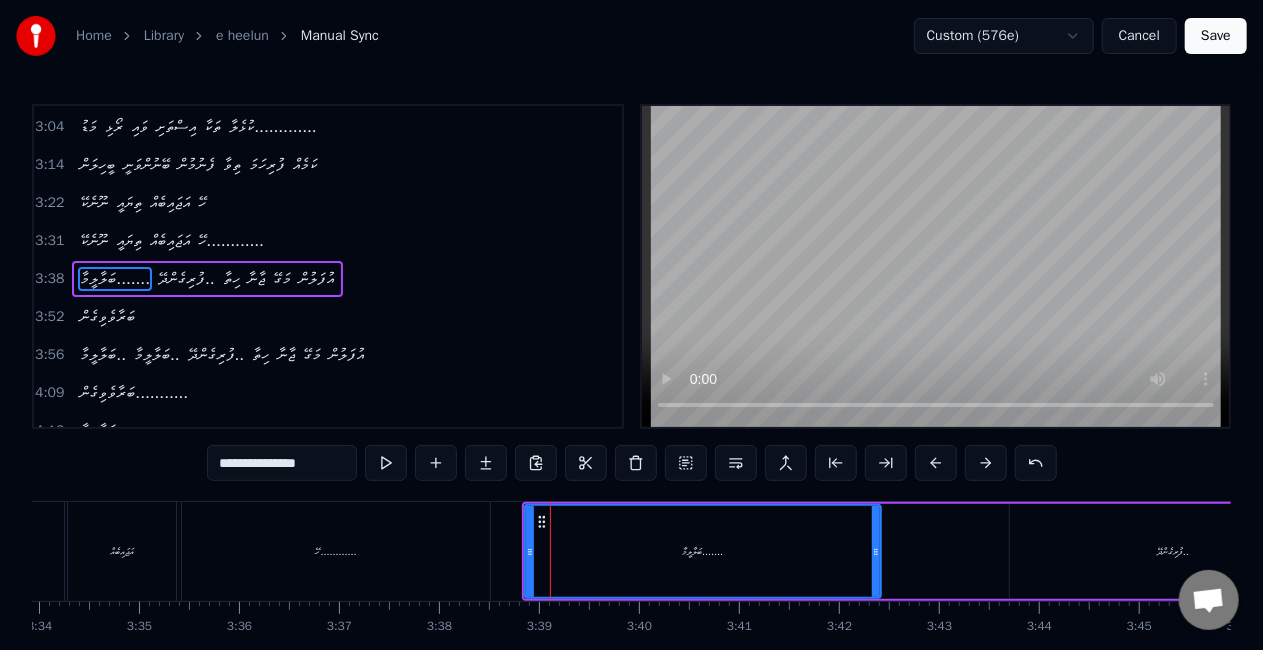 click on "**********" at bounding box center (282, 463) 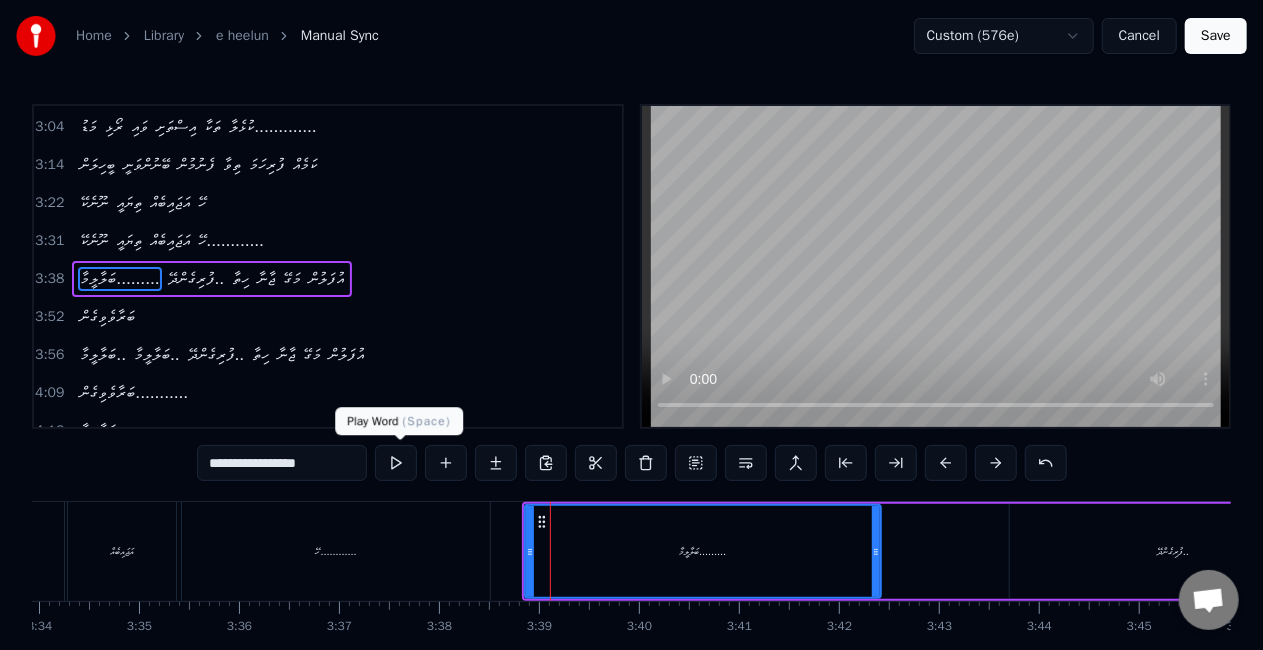 click at bounding box center [396, 463] 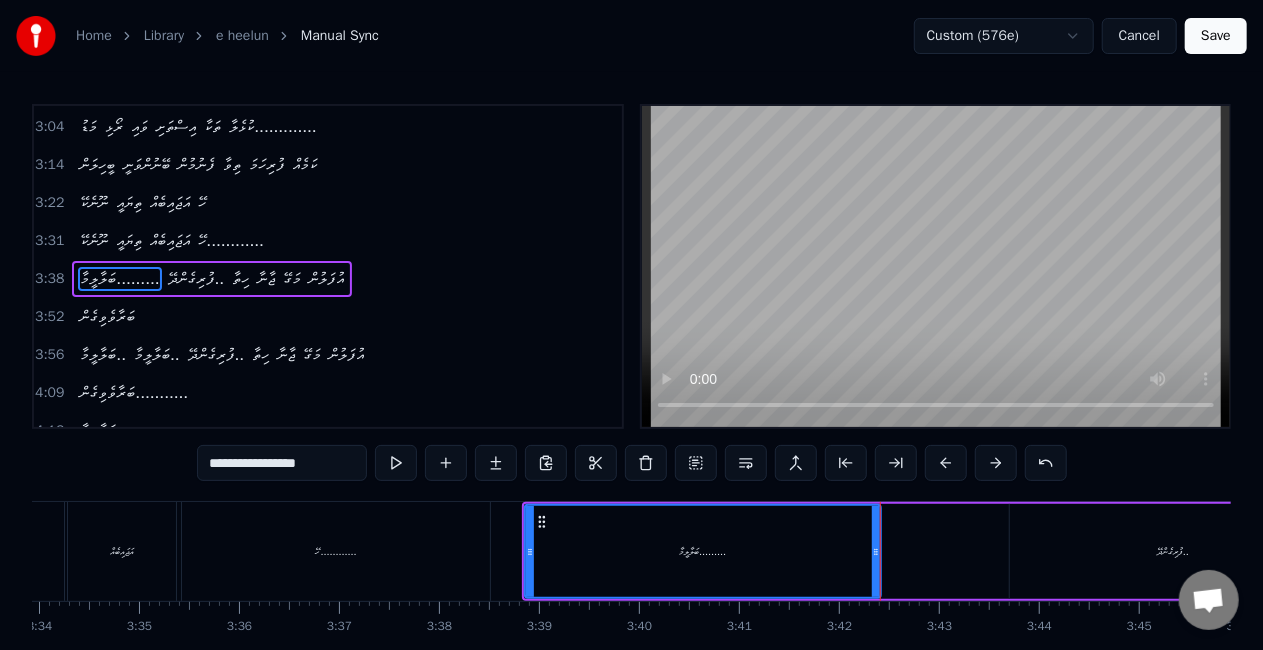 click on "ފުރިގެންދޭ.." at bounding box center [1173, 551] 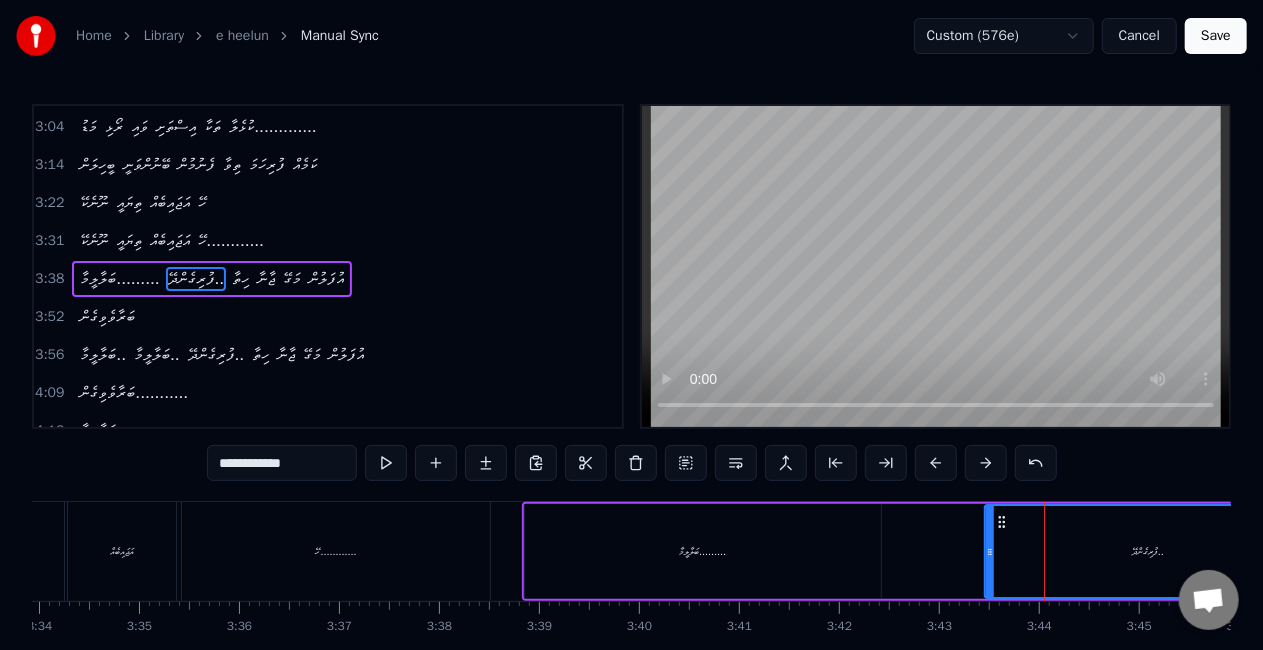 drag, startPoint x: 1023, startPoint y: 519, endPoint x: 998, endPoint y: 518, distance: 25.019993 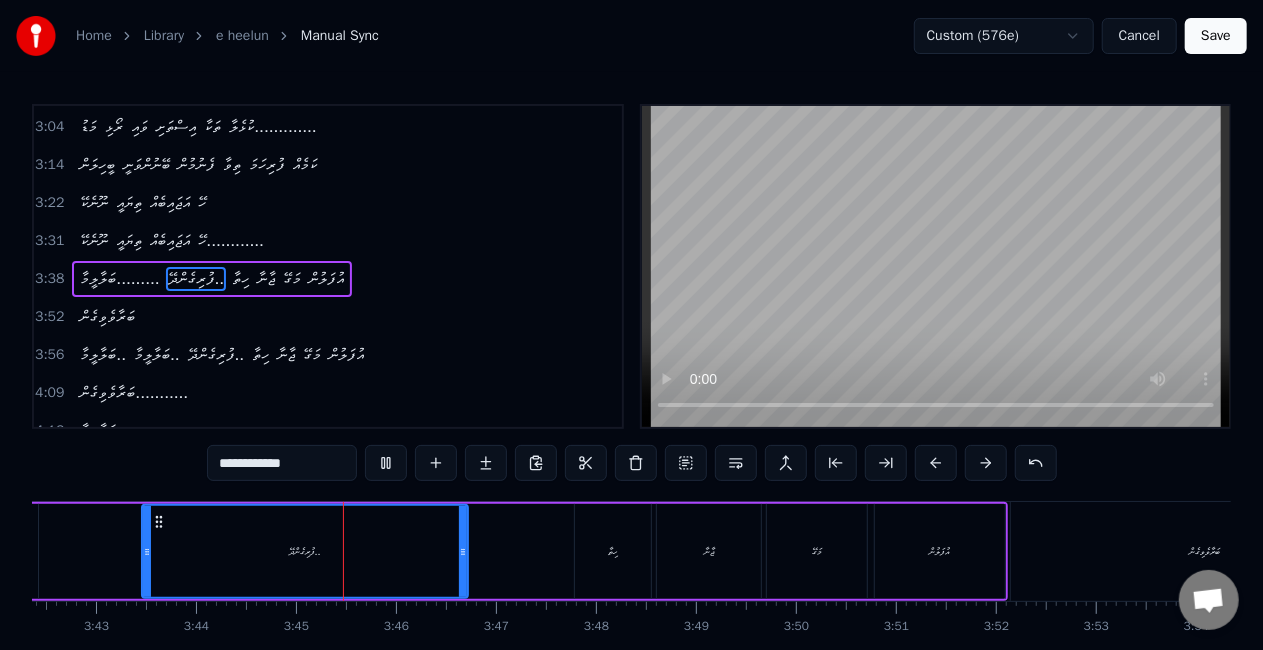 scroll, scrollTop: 0, scrollLeft: 22398, axis: horizontal 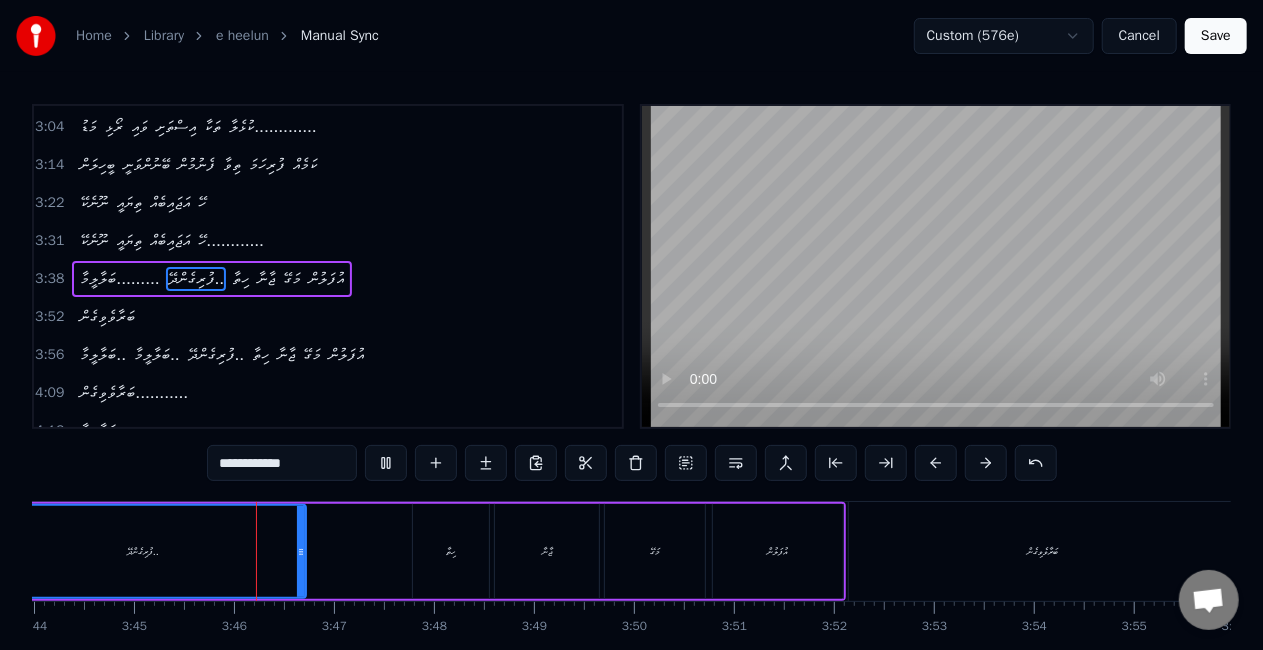 click on "ފުރިގެންދޭ.." at bounding box center (143, 551) 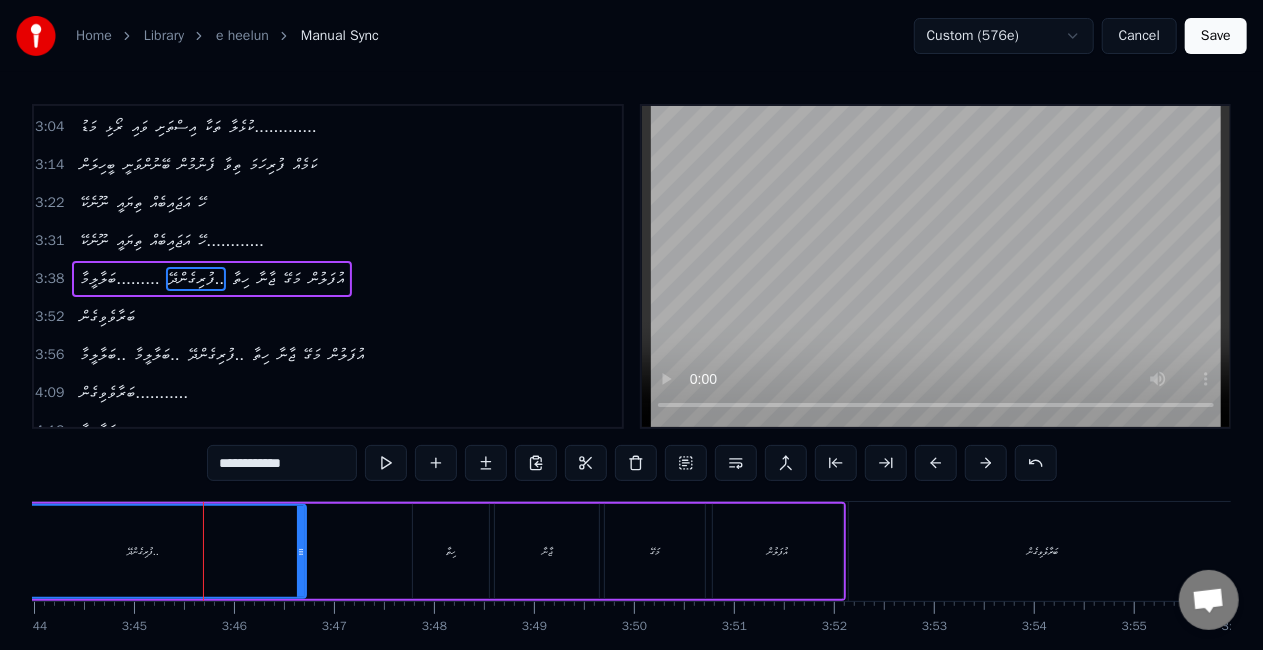 click on "**********" at bounding box center [282, 463] 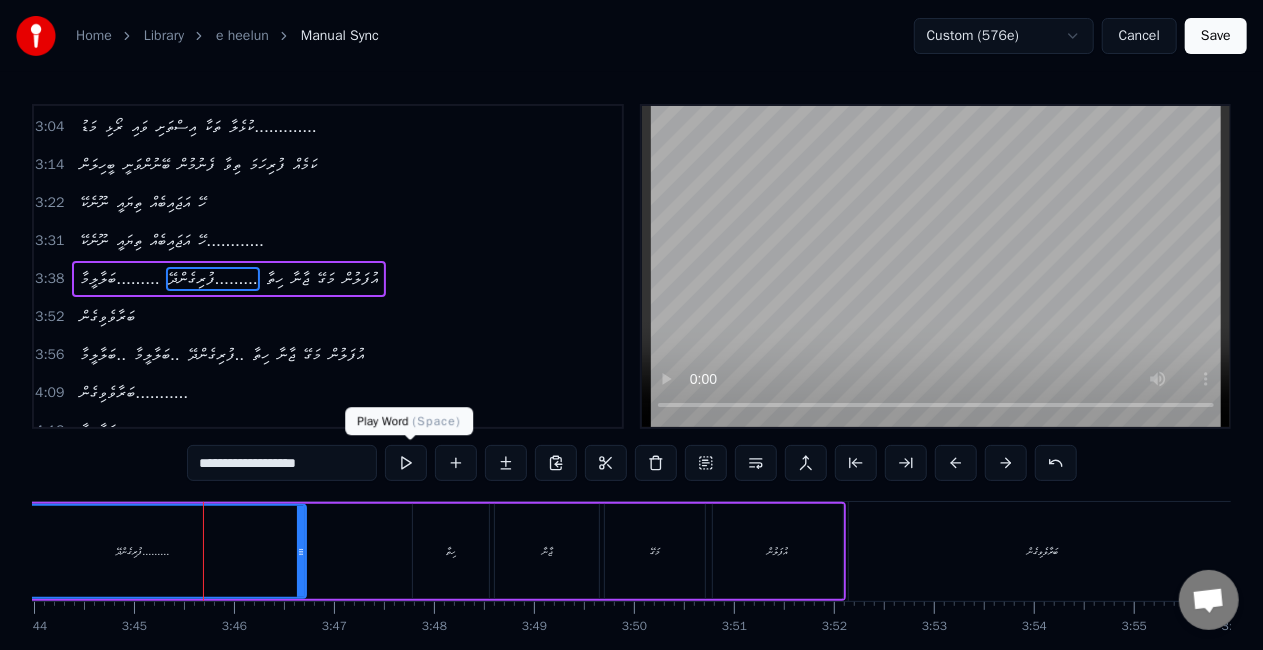 click at bounding box center [406, 463] 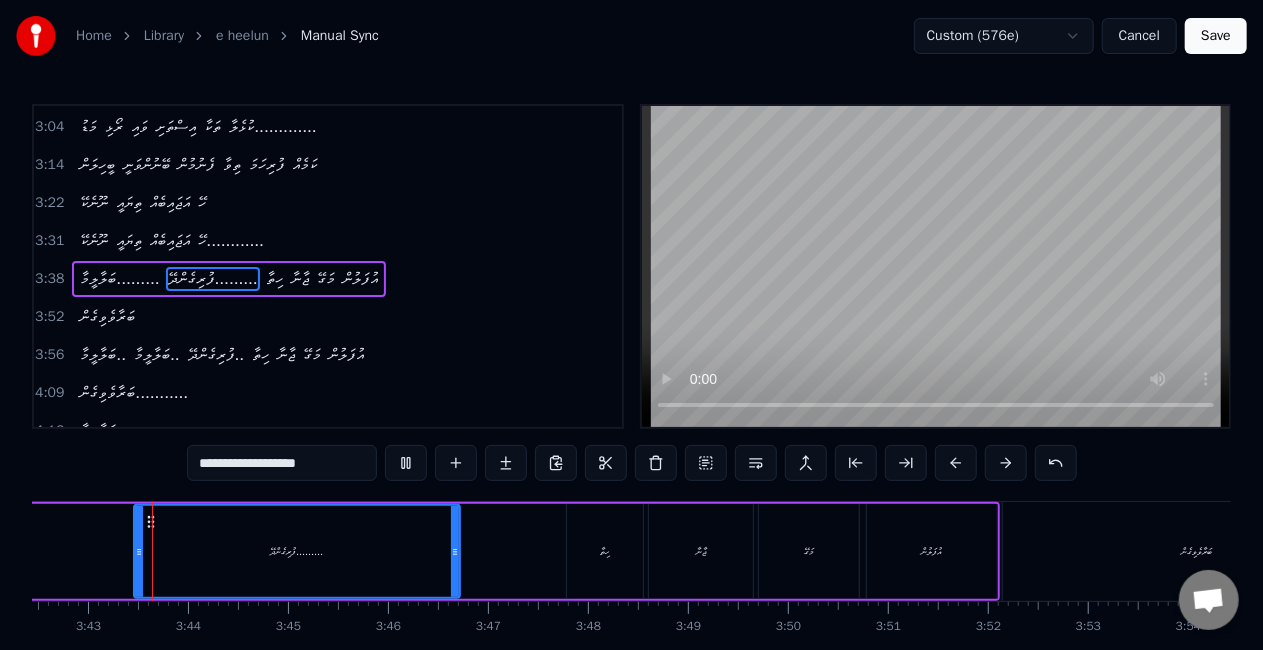 scroll, scrollTop: 0, scrollLeft: 22242, axis: horizontal 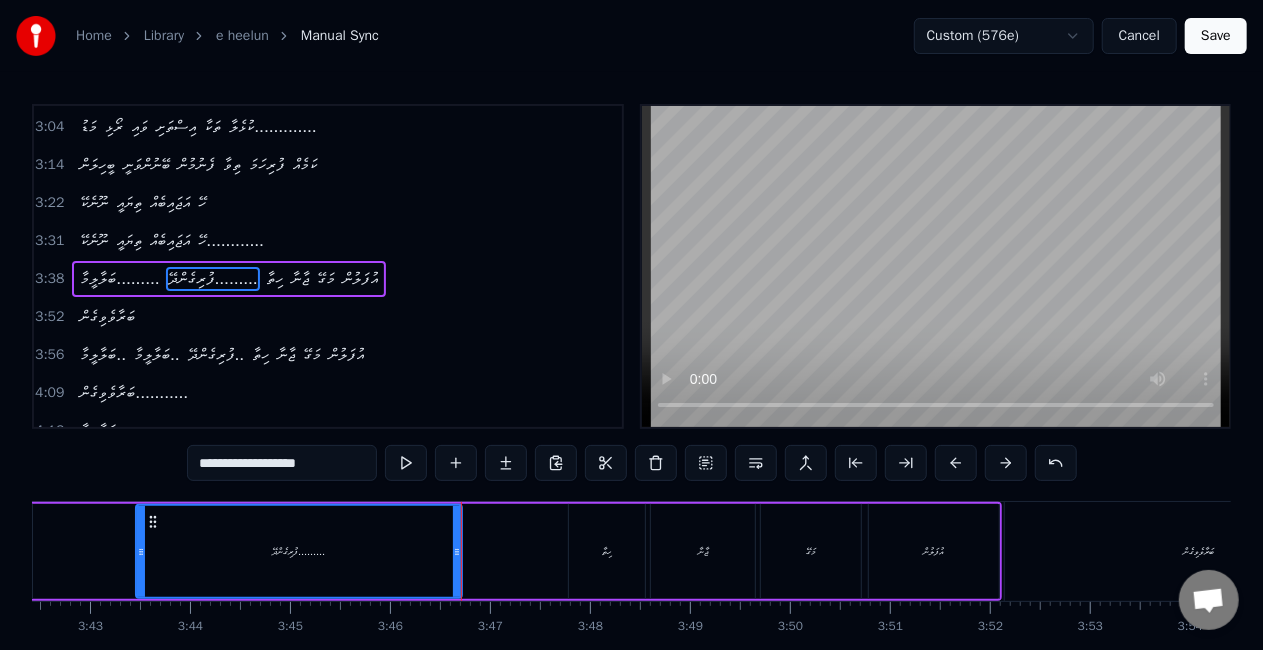 click on "ހިތާ" at bounding box center [607, 551] 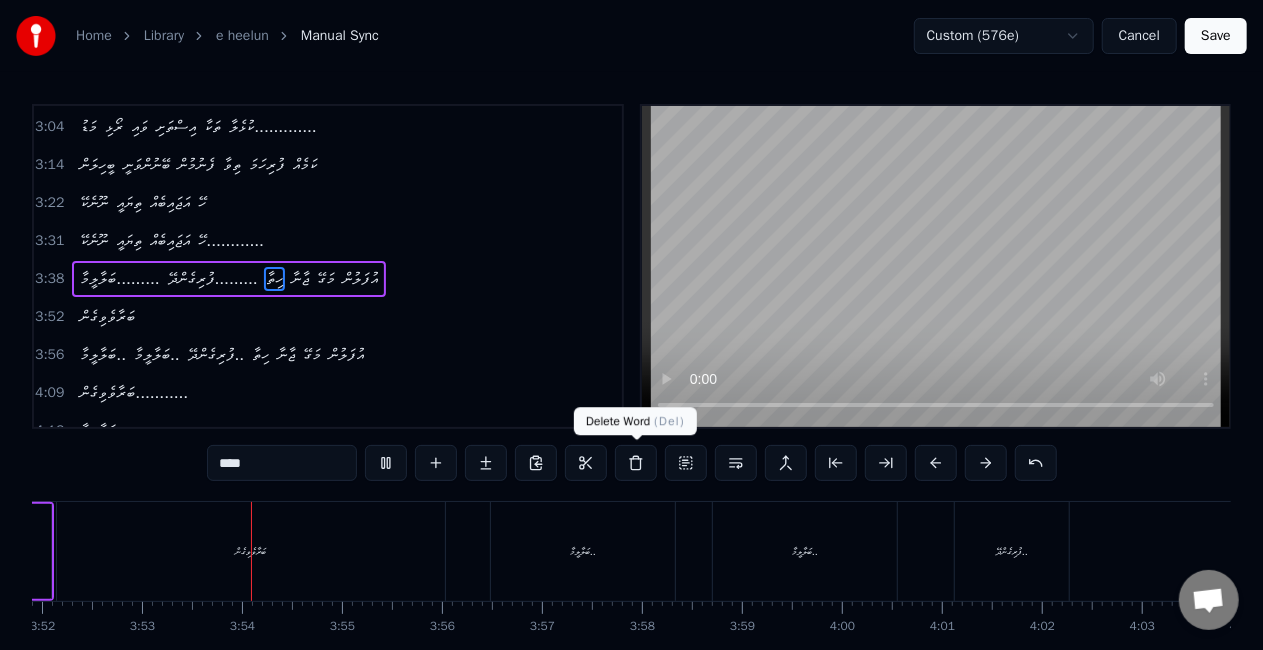 scroll, scrollTop: 0, scrollLeft: 23257, axis: horizontal 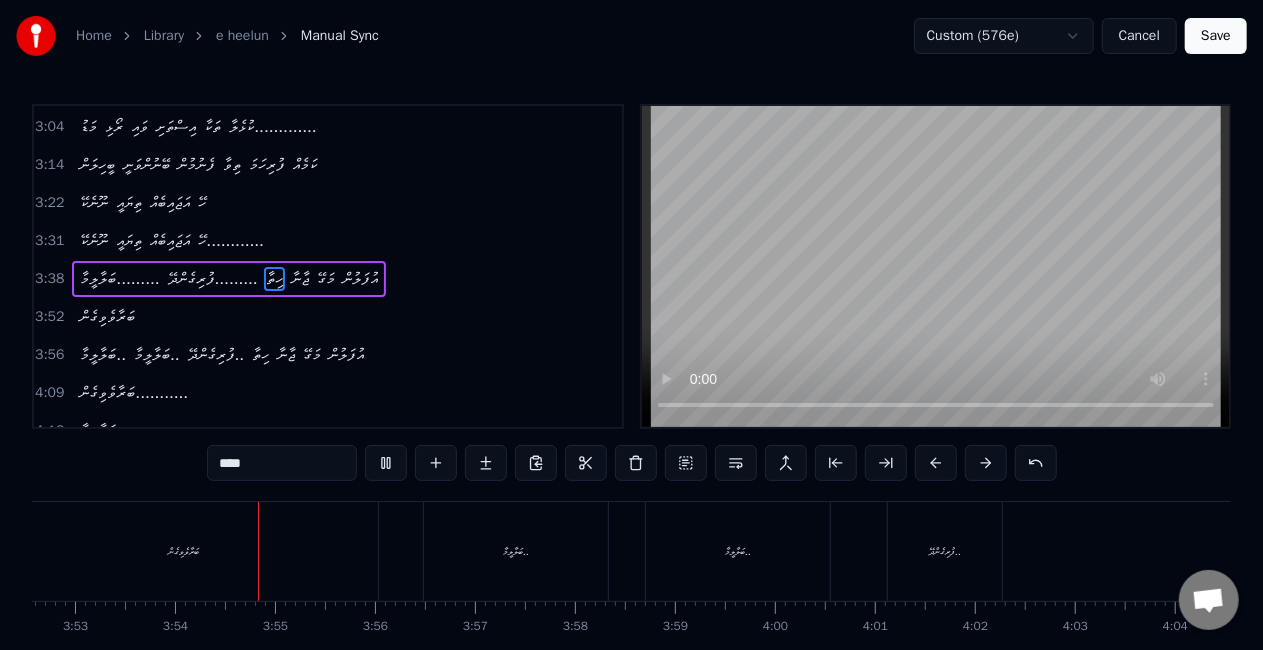 click on "ބަރާވެވިގެން" at bounding box center [184, 551] 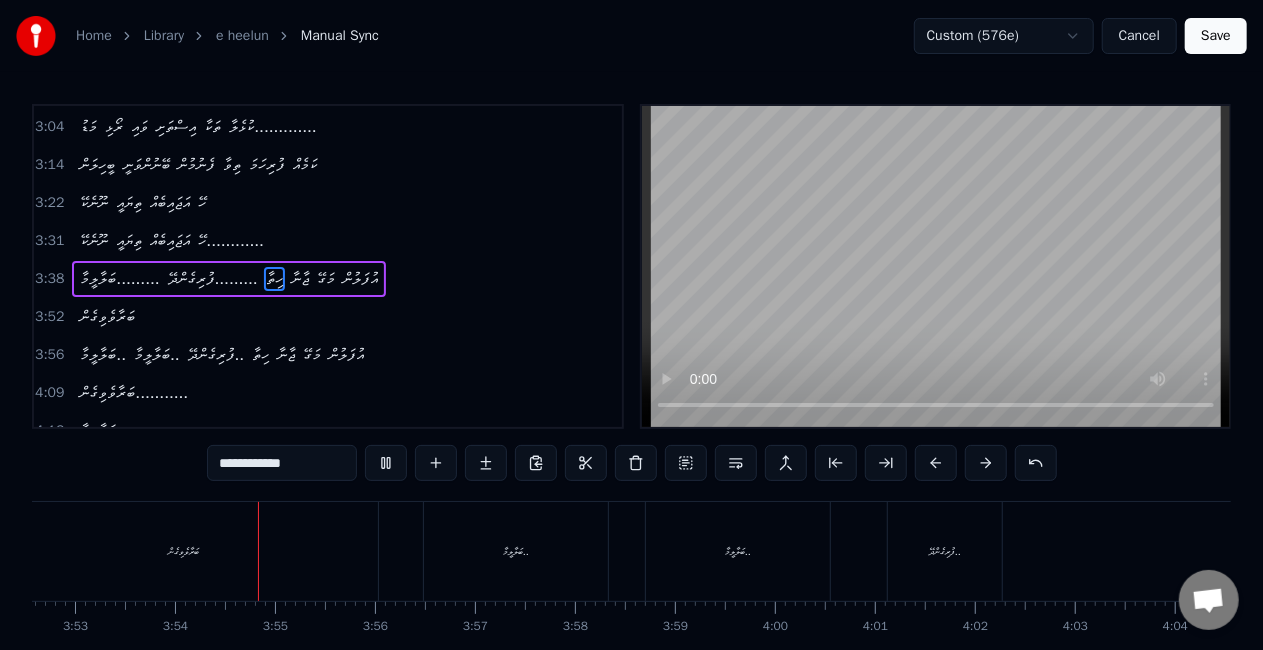 scroll, scrollTop: 500, scrollLeft: 0, axis: vertical 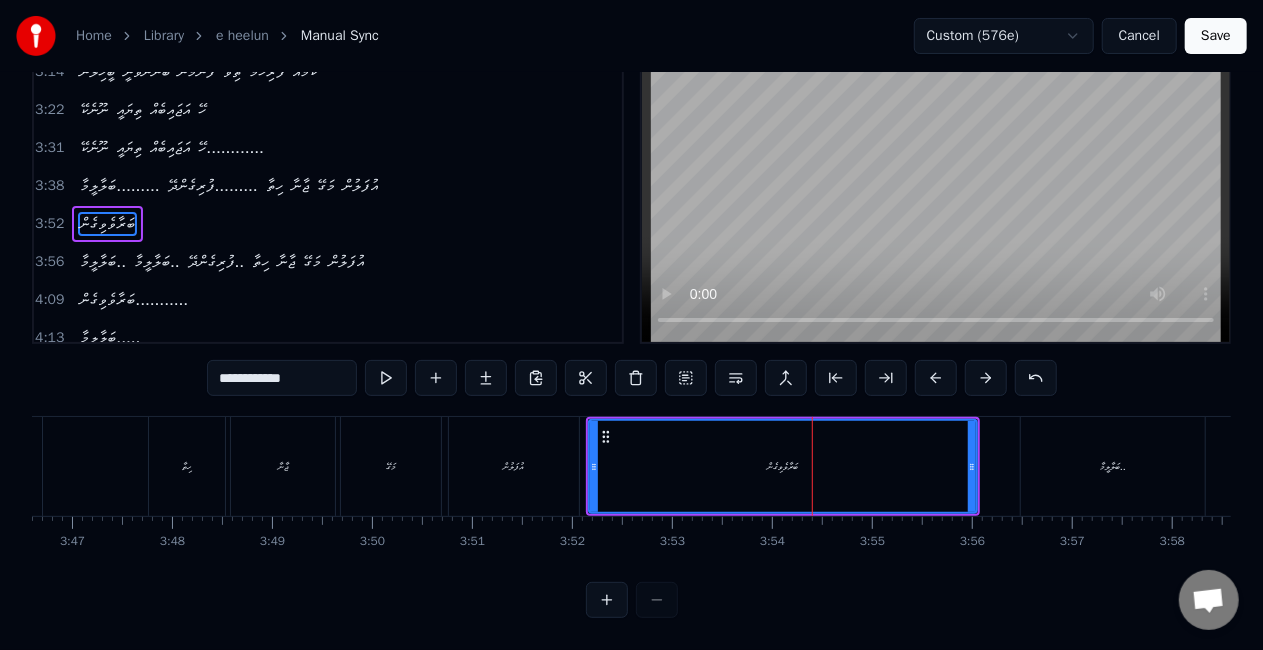 click on "އުފަލުން" at bounding box center (514, 466) 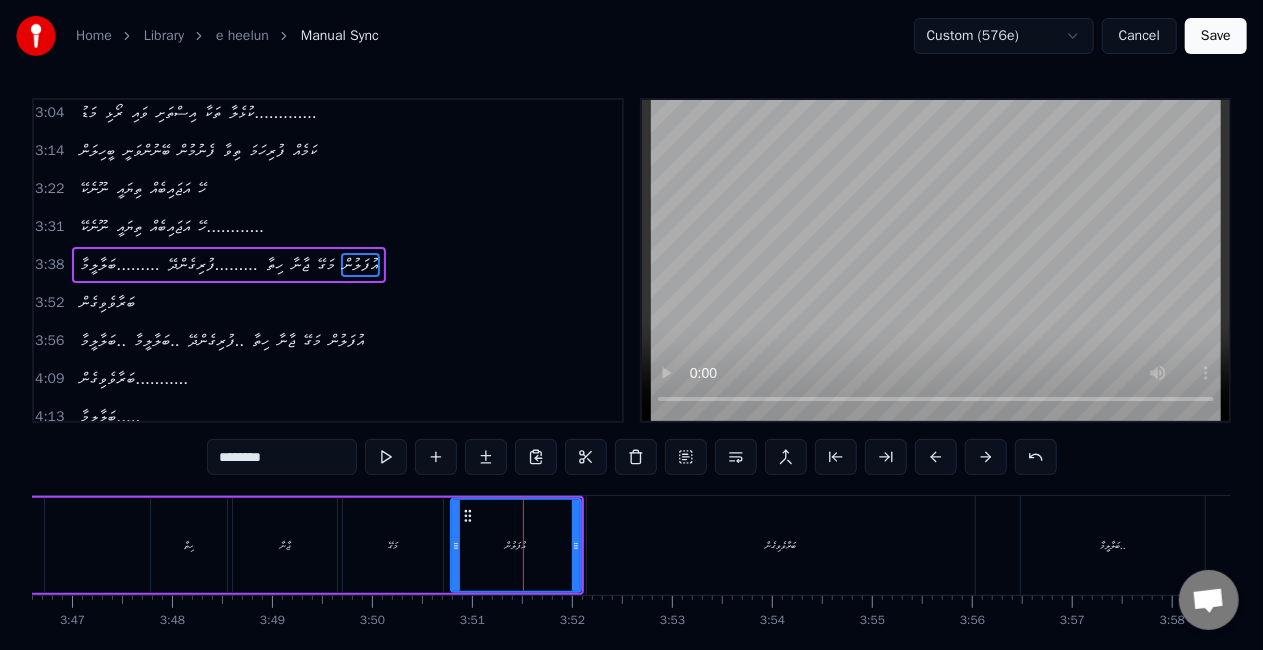 scroll, scrollTop: 0, scrollLeft: 0, axis: both 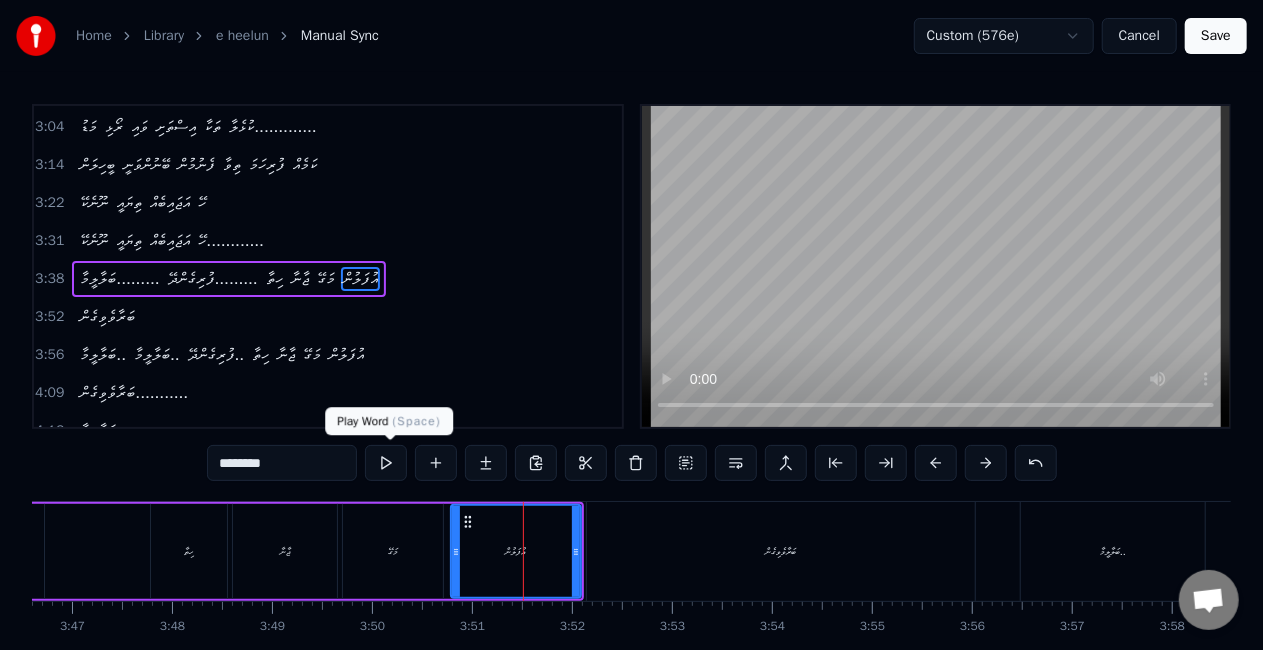 click at bounding box center (386, 463) 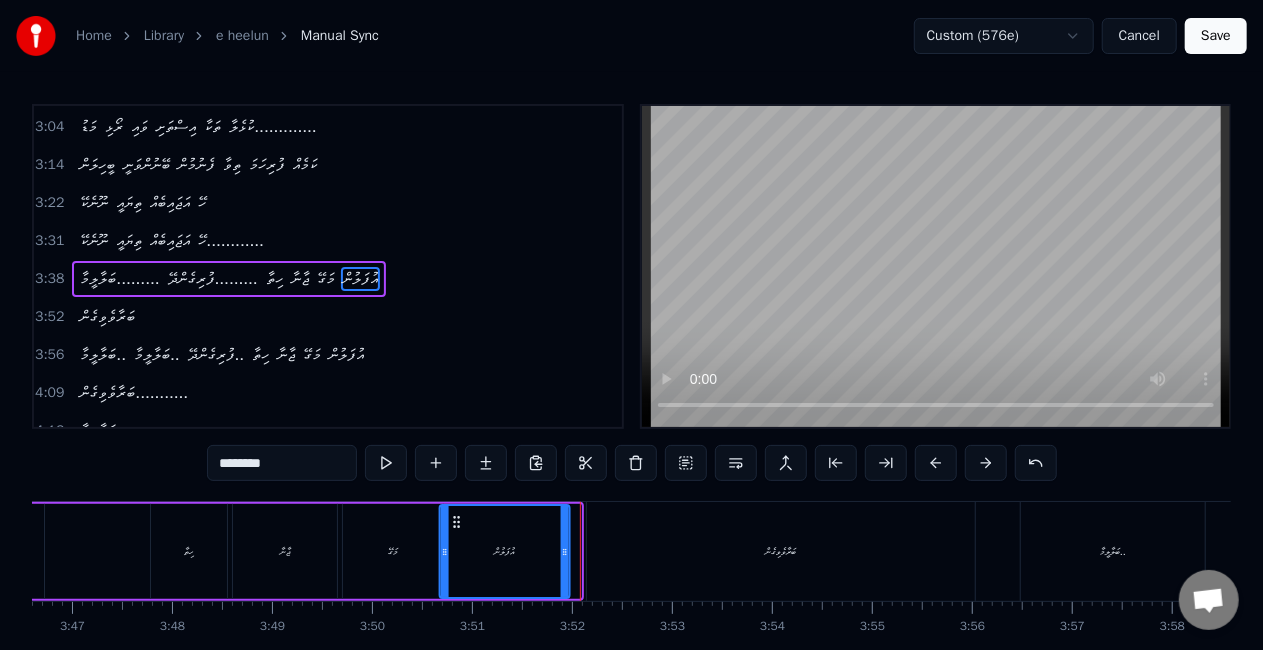 drag, startPoint x: 469, startPoint y: 520, endPoint x: 458, endPoint y: 518, distance: 11.18034 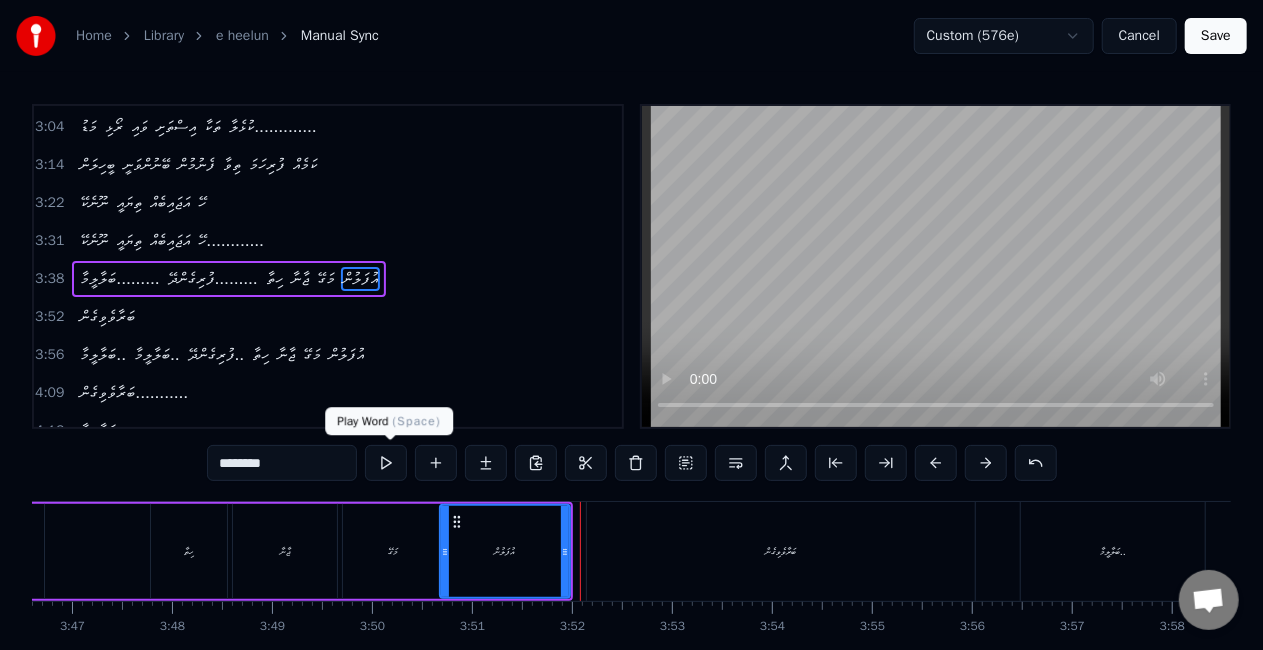 click at bounding box center [386, 463] 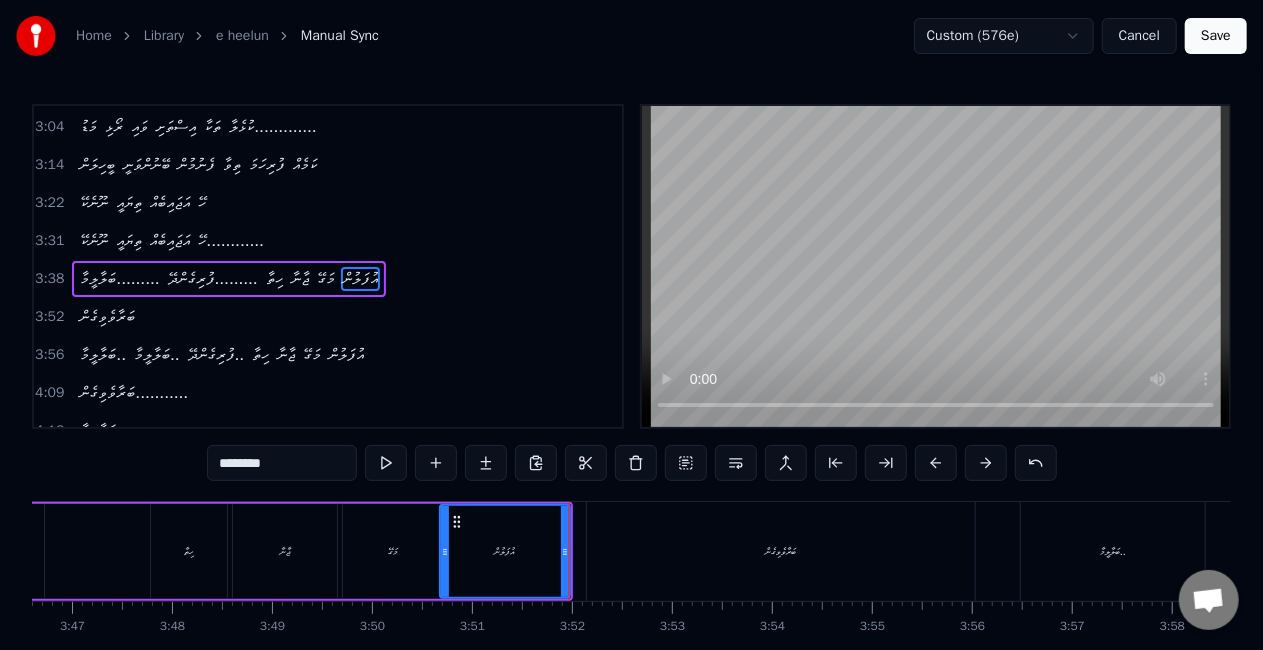 click on "މަގޭ" at bounding box center (393, 551) 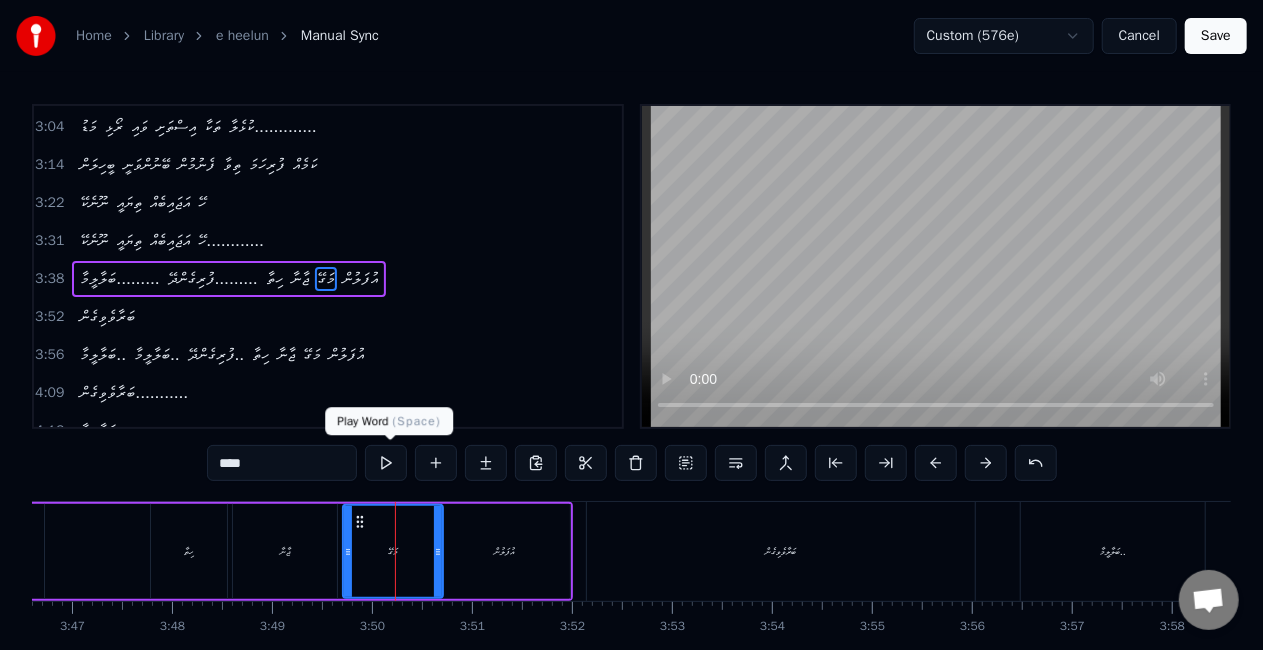 click at bounding box center [386, 463] 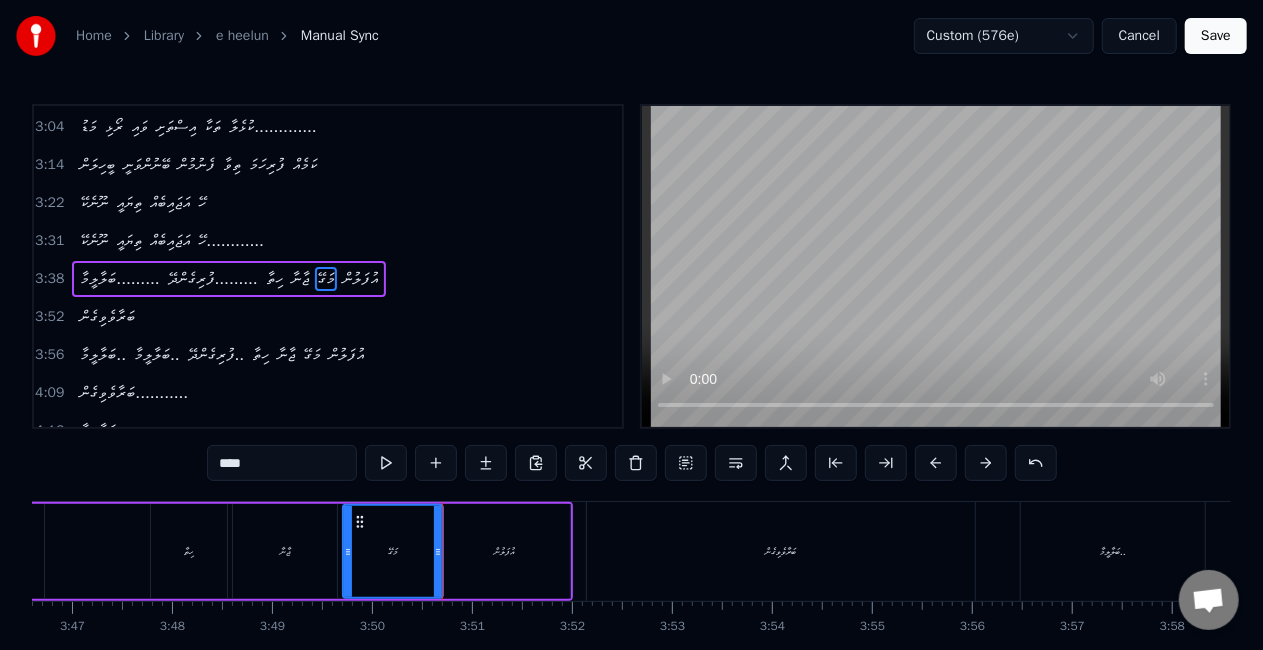 click on "އުފަލުން" at bounding box center [505, 551] 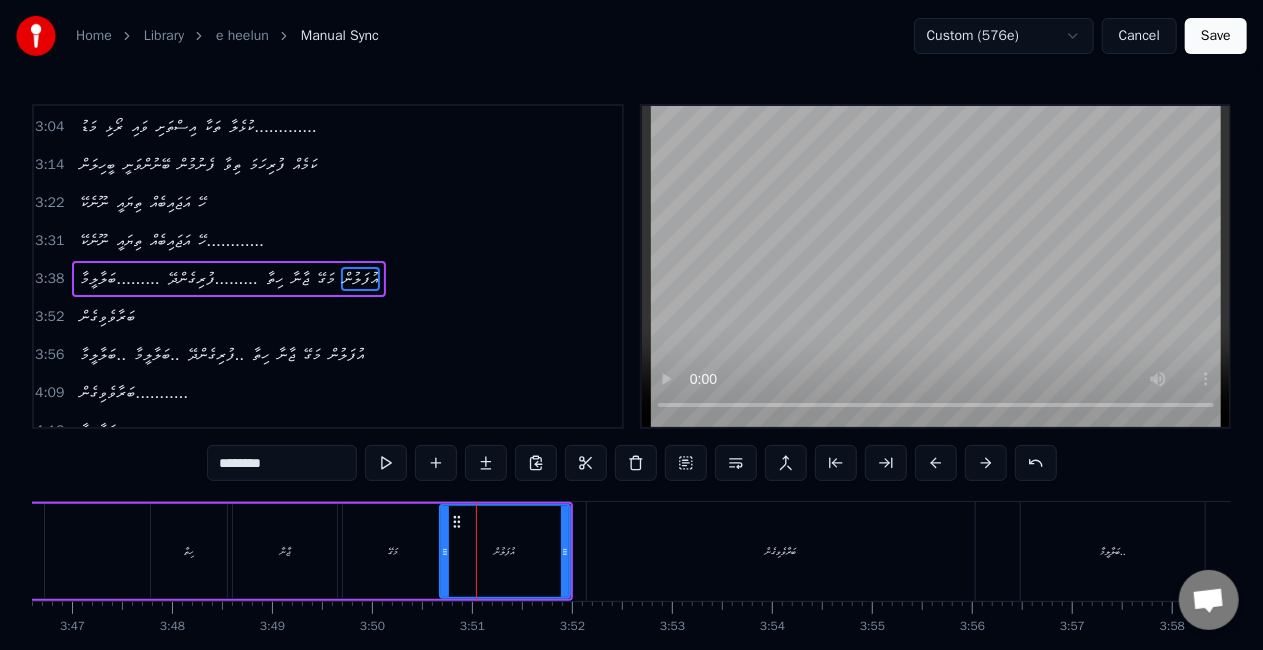 click on "މަގޭ" at bounding box center [393, 551] 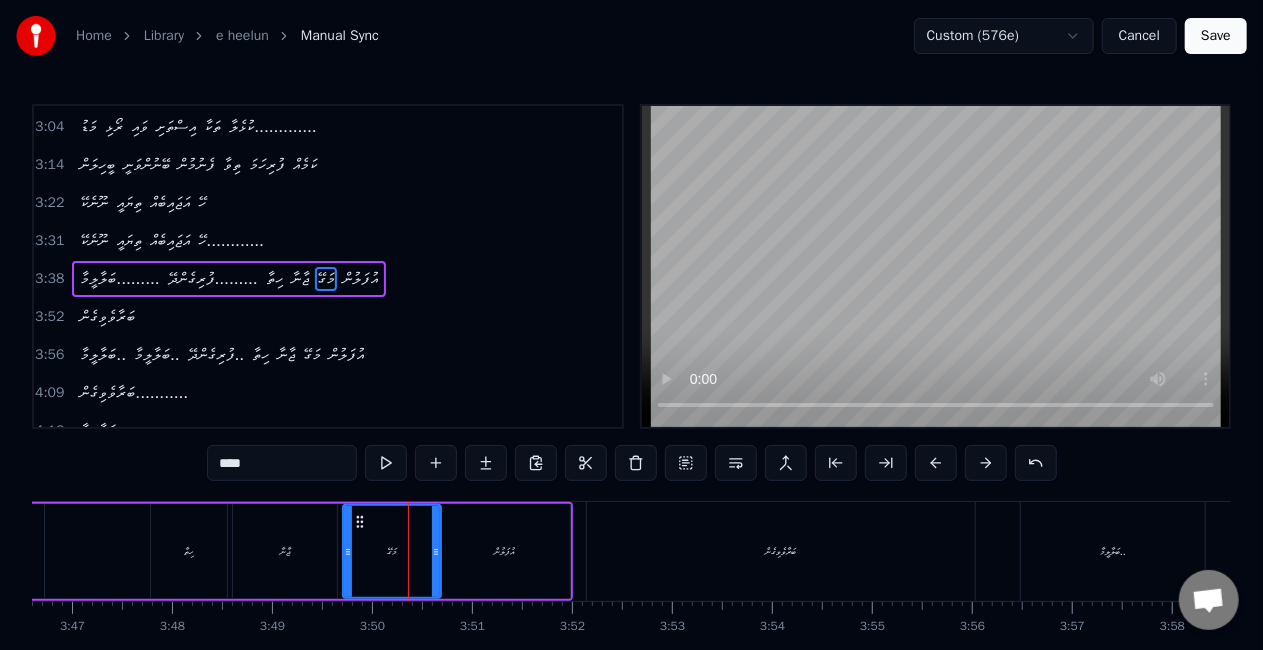 click 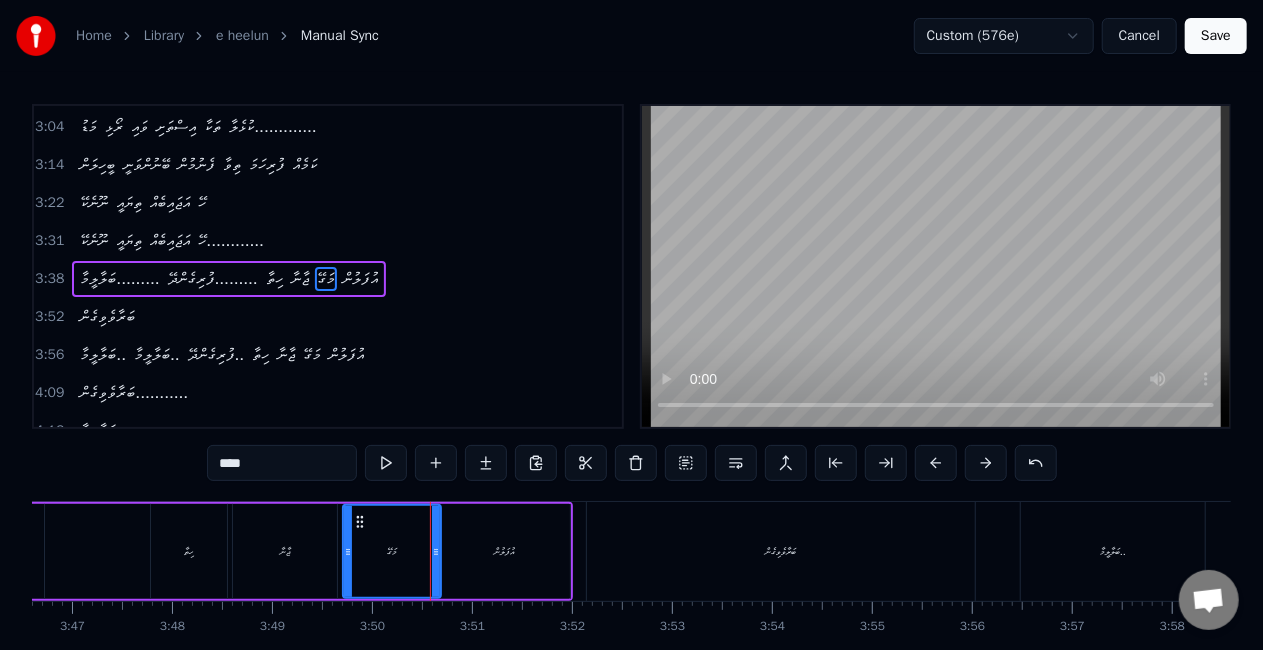 click on "އުފަލުން" at bounding box center [505, 551] 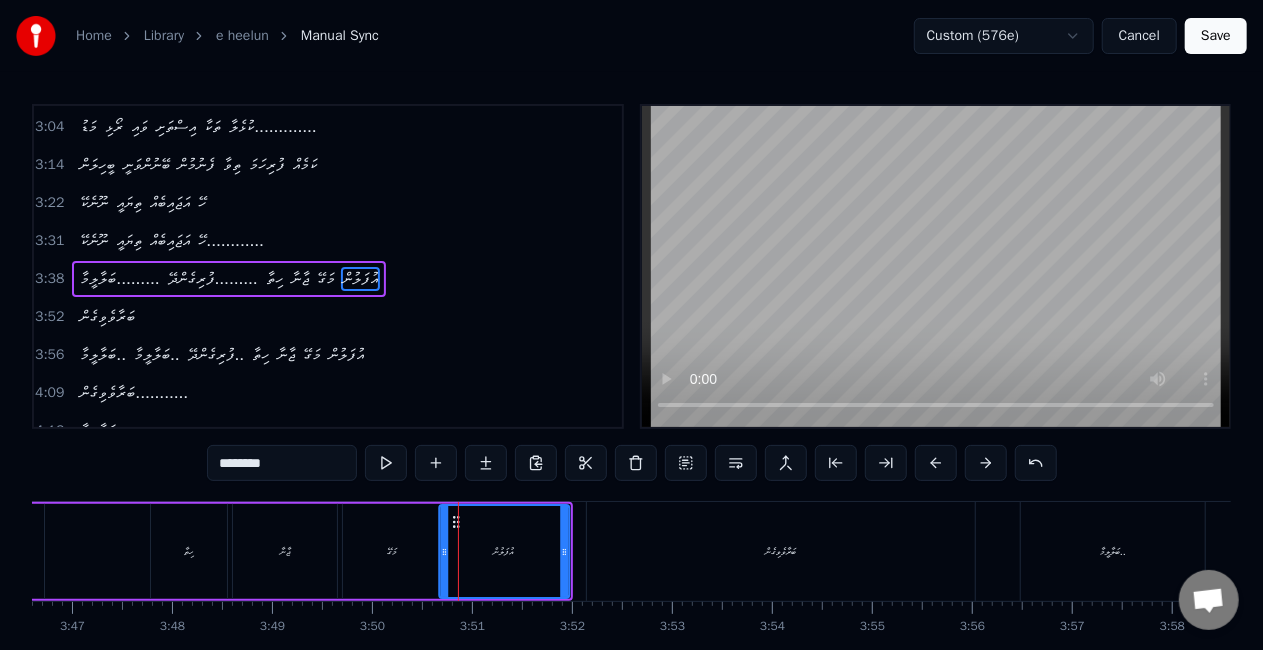 click 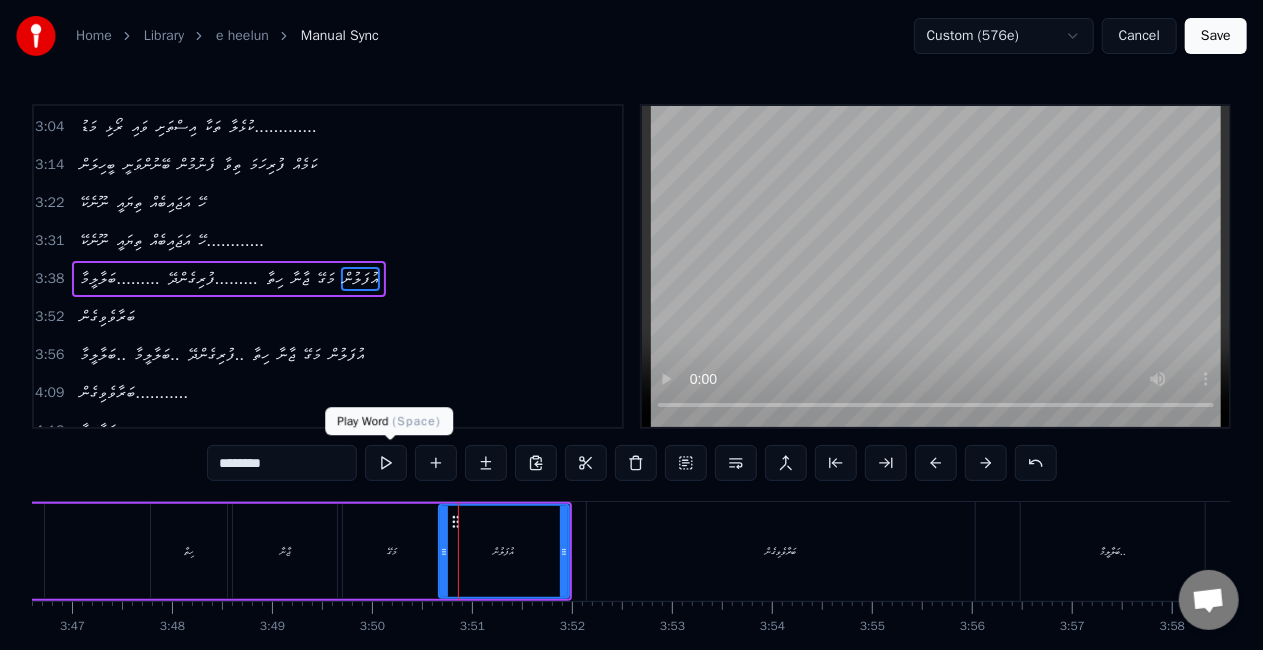 click at bounding box center [386, 463] 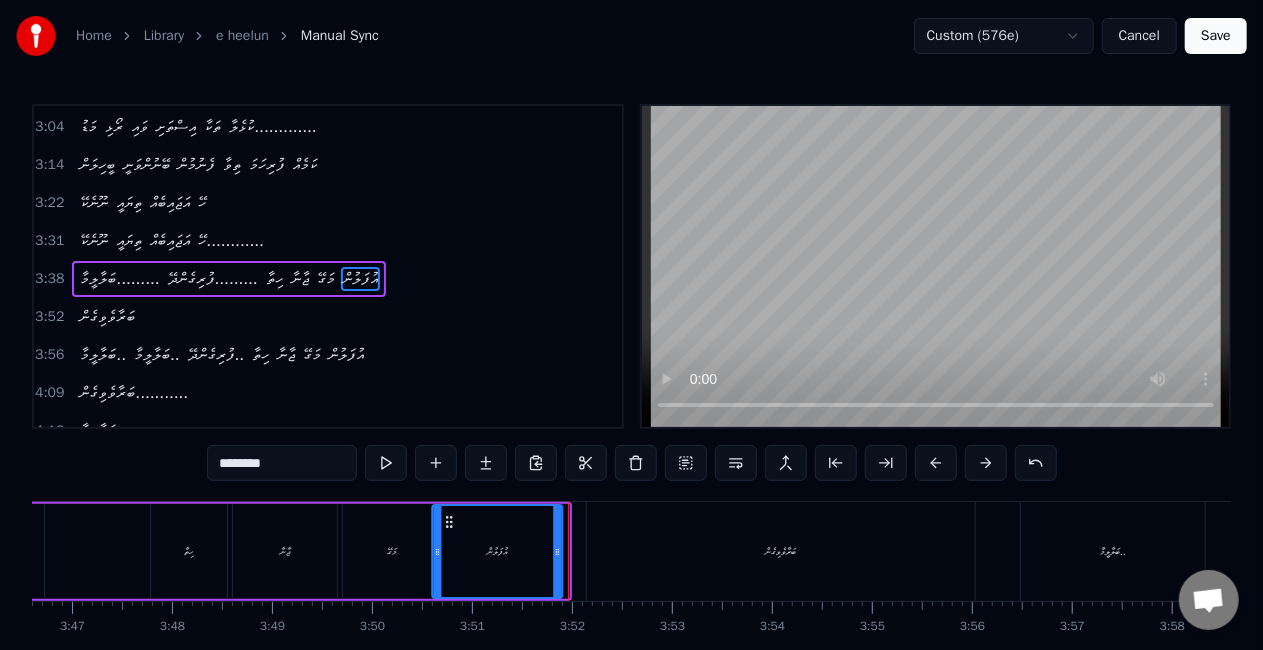 click 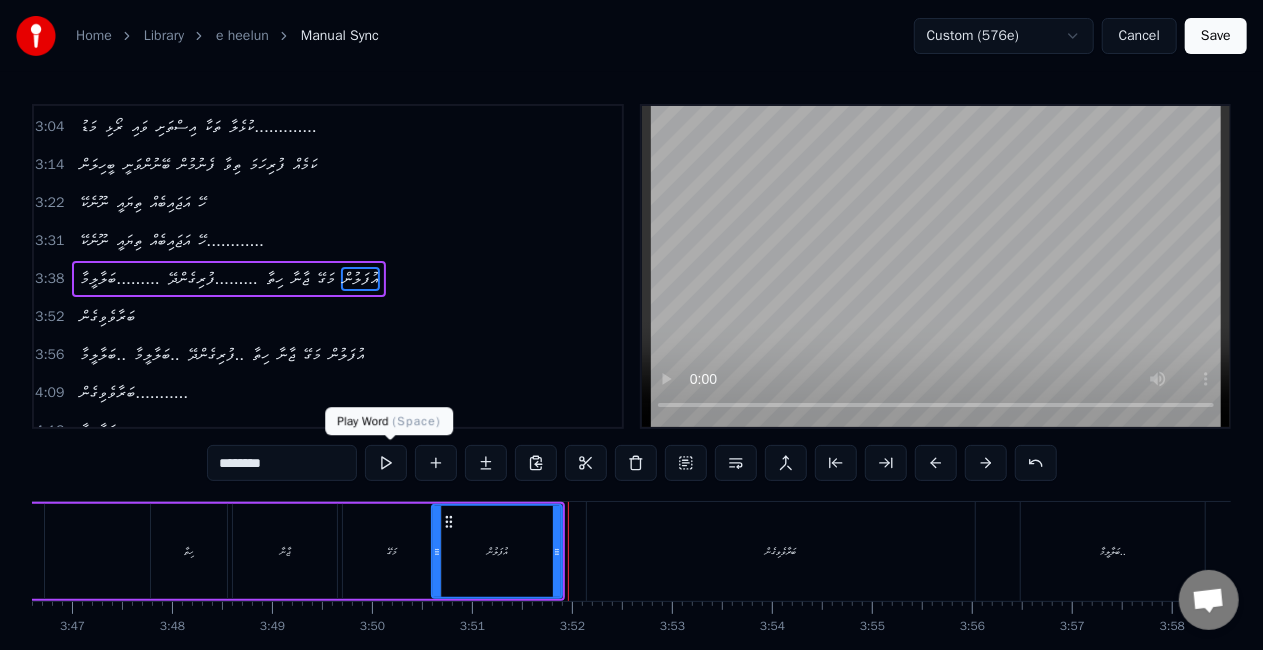 click at bounding box center [386, 463] 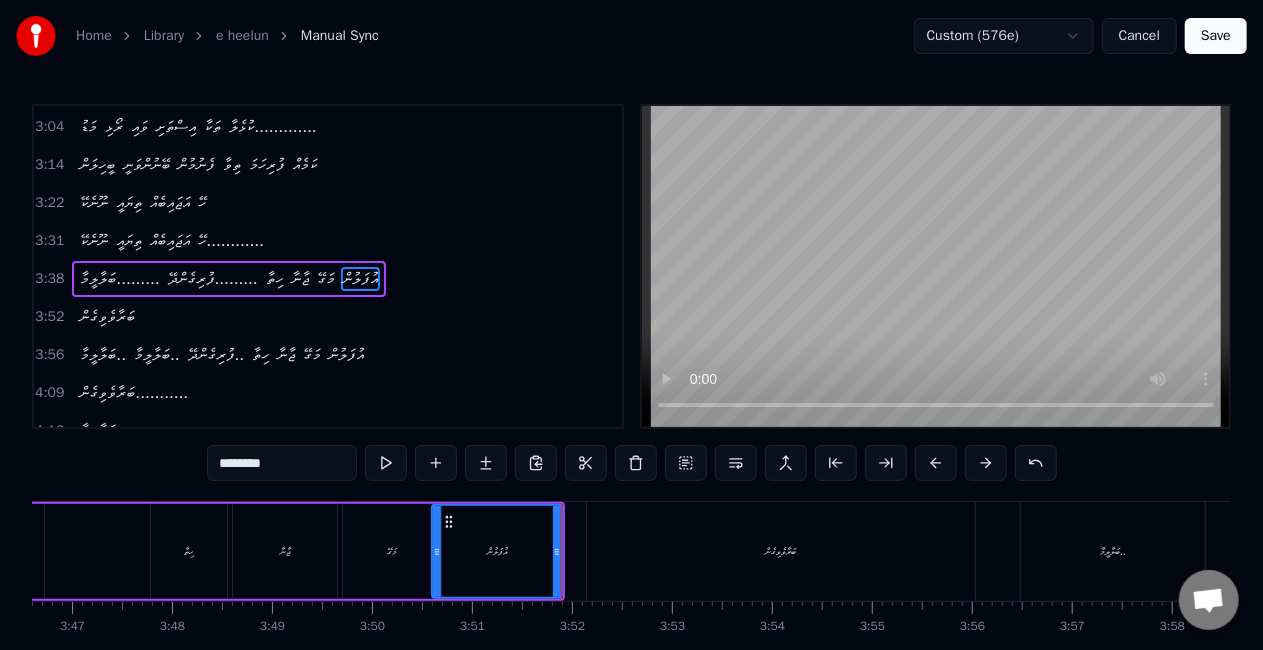 click on "ބަރާވެވިގެން" at bounding box center [781, 551] 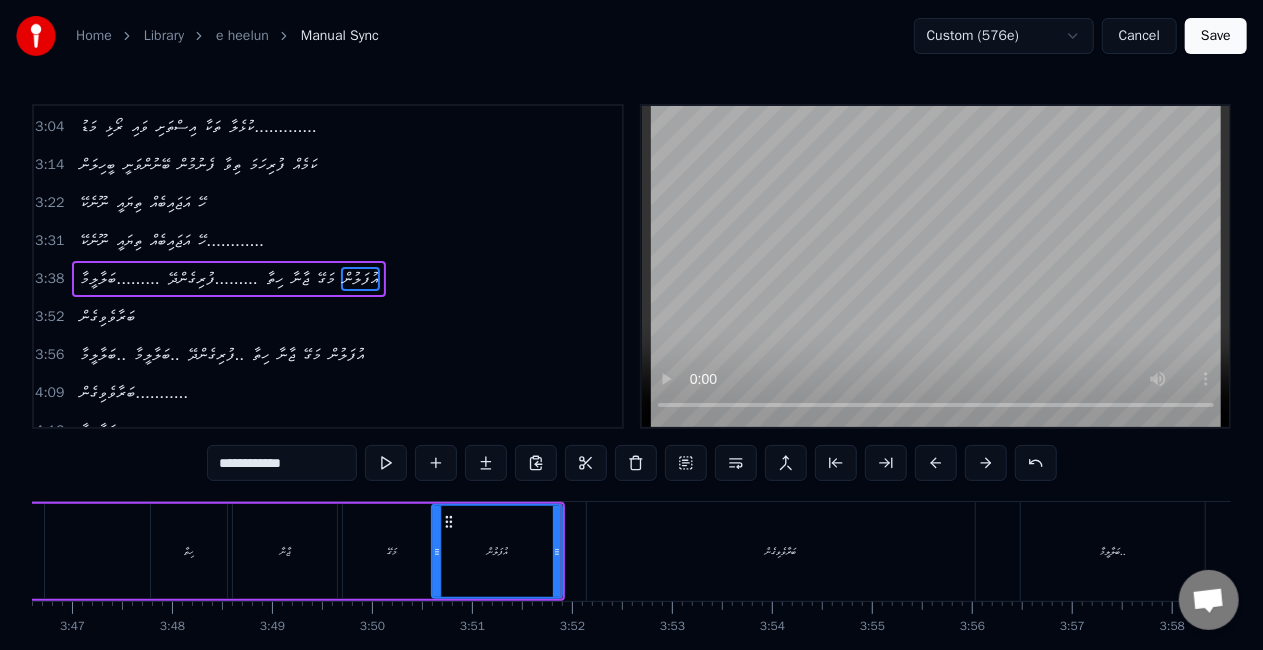 scroll, scrollTop: 500, scrollLeft: 0, axis: vertical 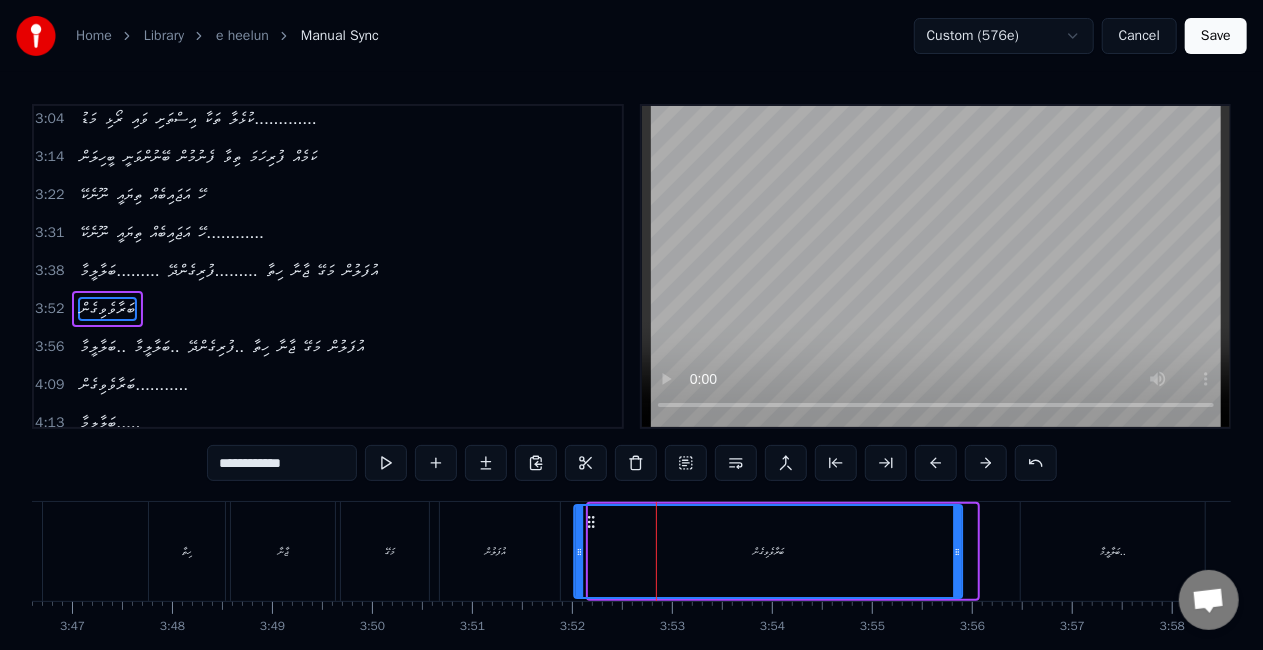 drag, startPoint x: 604, startPoint y: 523, endPoint x: 589, endPoint y: 518, distance: 15.811388 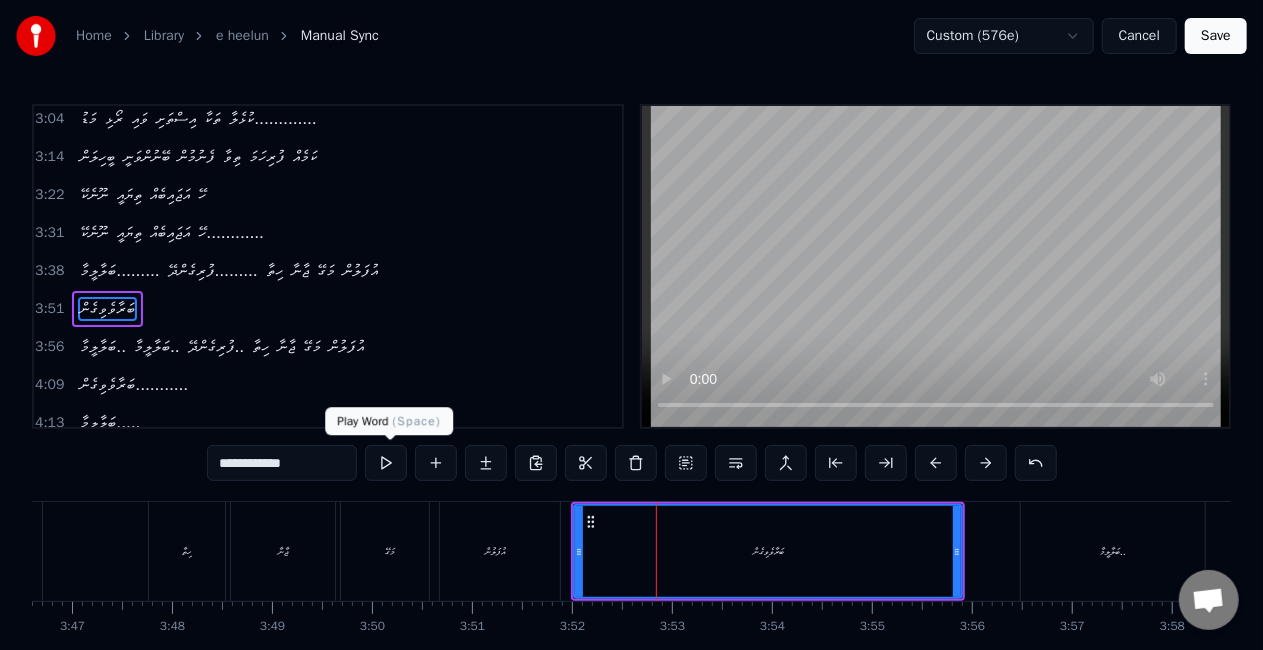 click at bounding box center [386, 463] 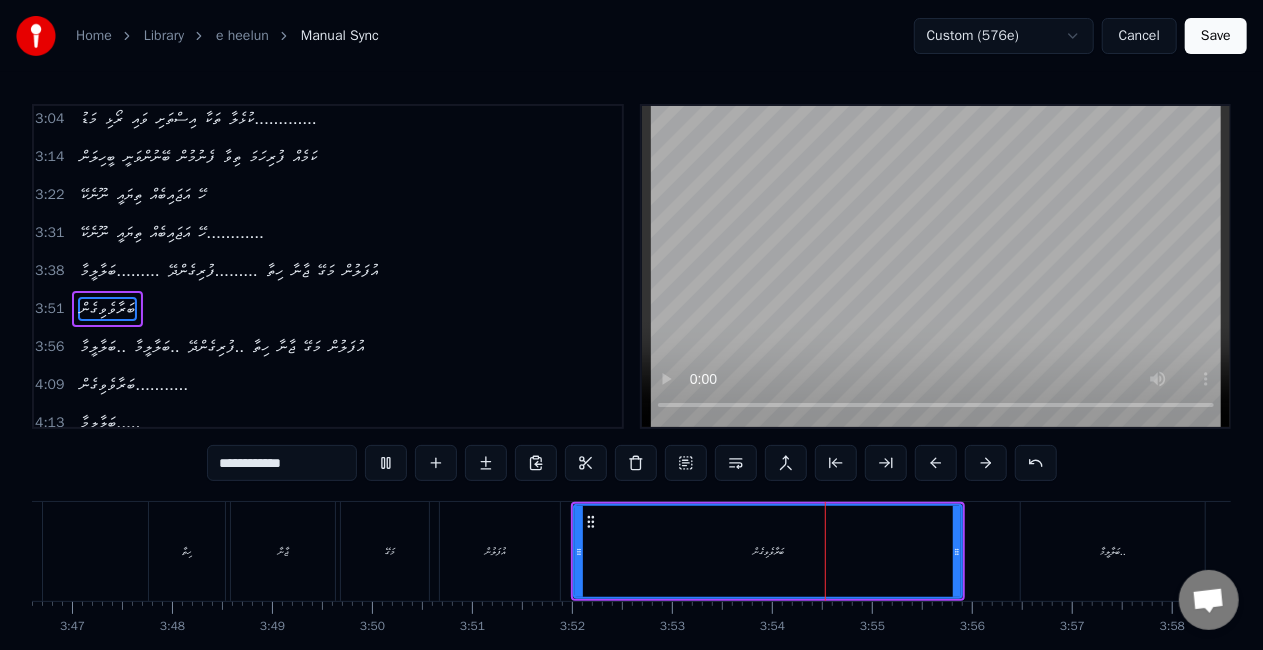 click on "ބަރާވެވިގެން" at bounding box center [768, 551] 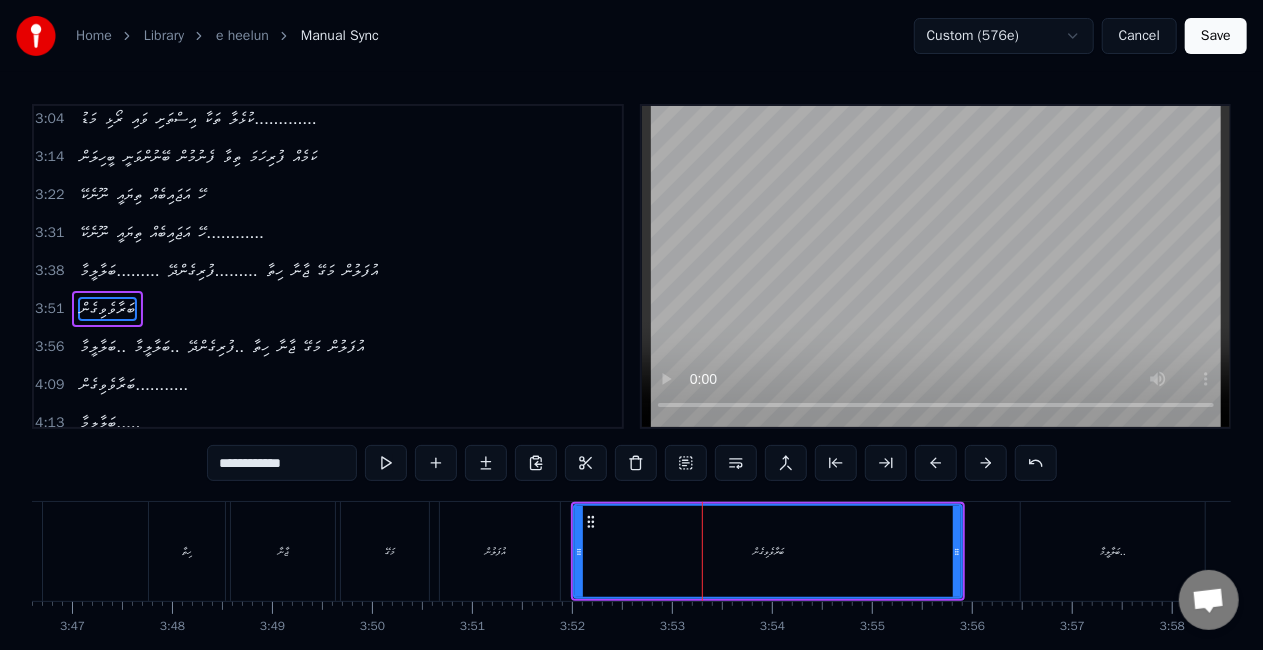 click on "**********" at bounding box center (282, 463) 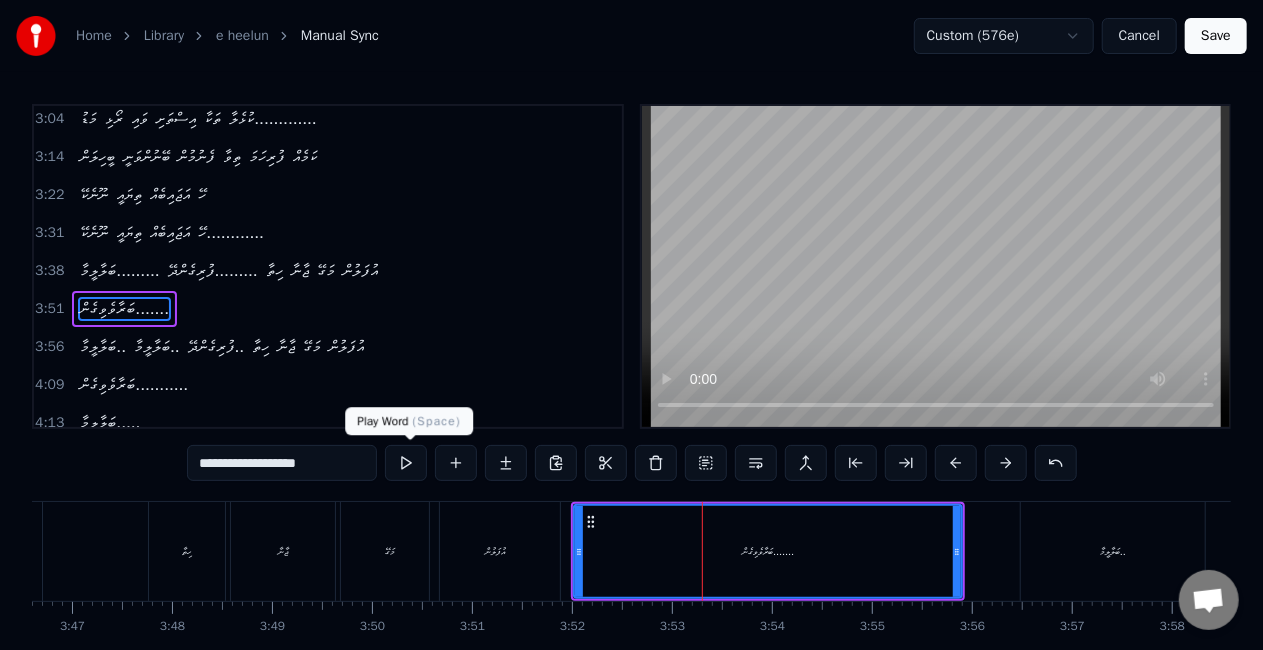 click at bounding box center [406, 463] 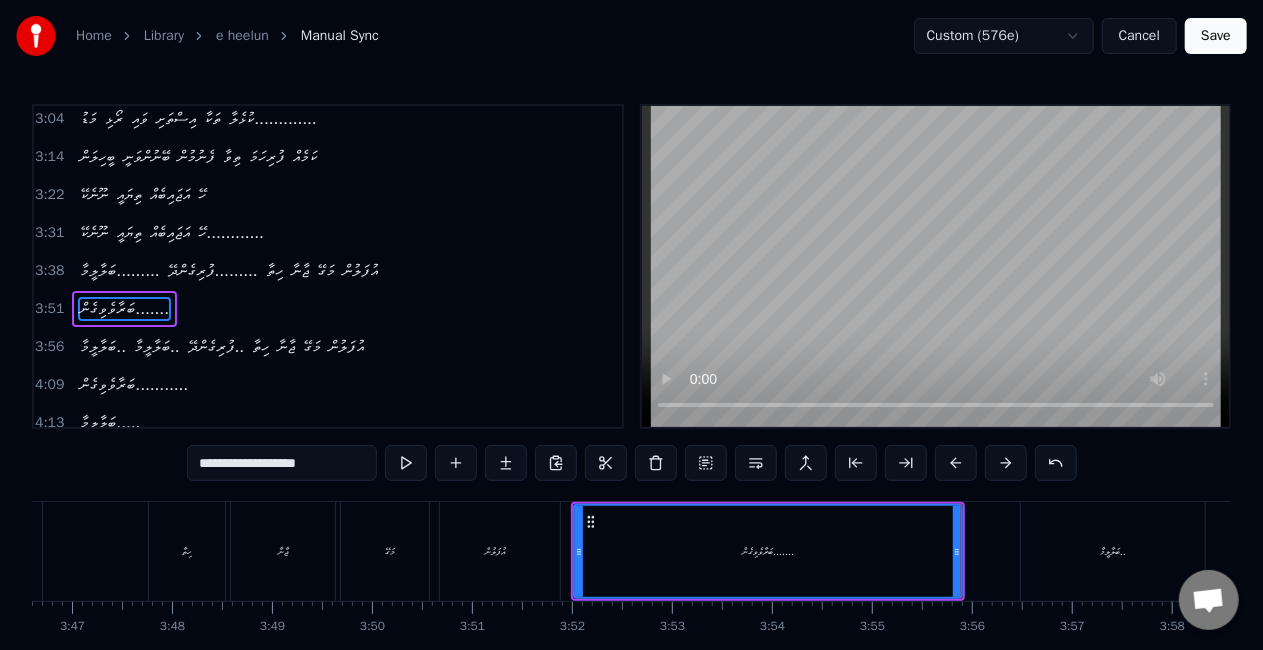 click on "ބަލާލީމާ.." at bounding box center (1113, 551) 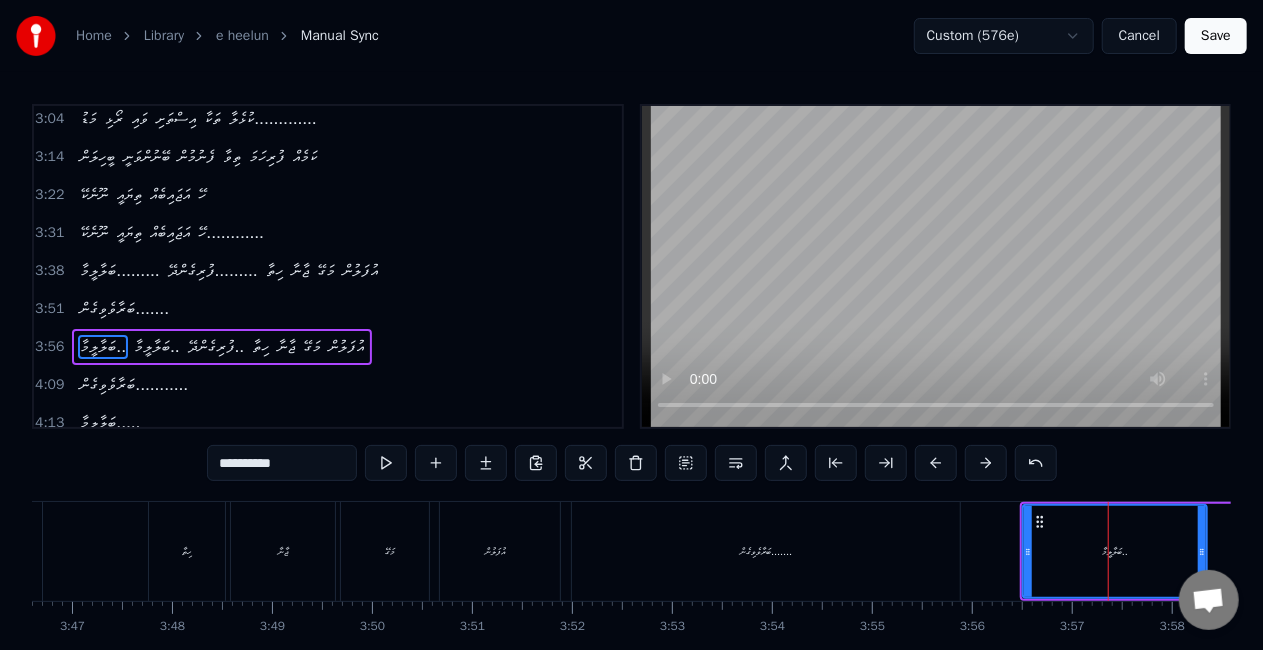 scroll, scrollTop: 8, scrollLeft: 0, axis: vertical 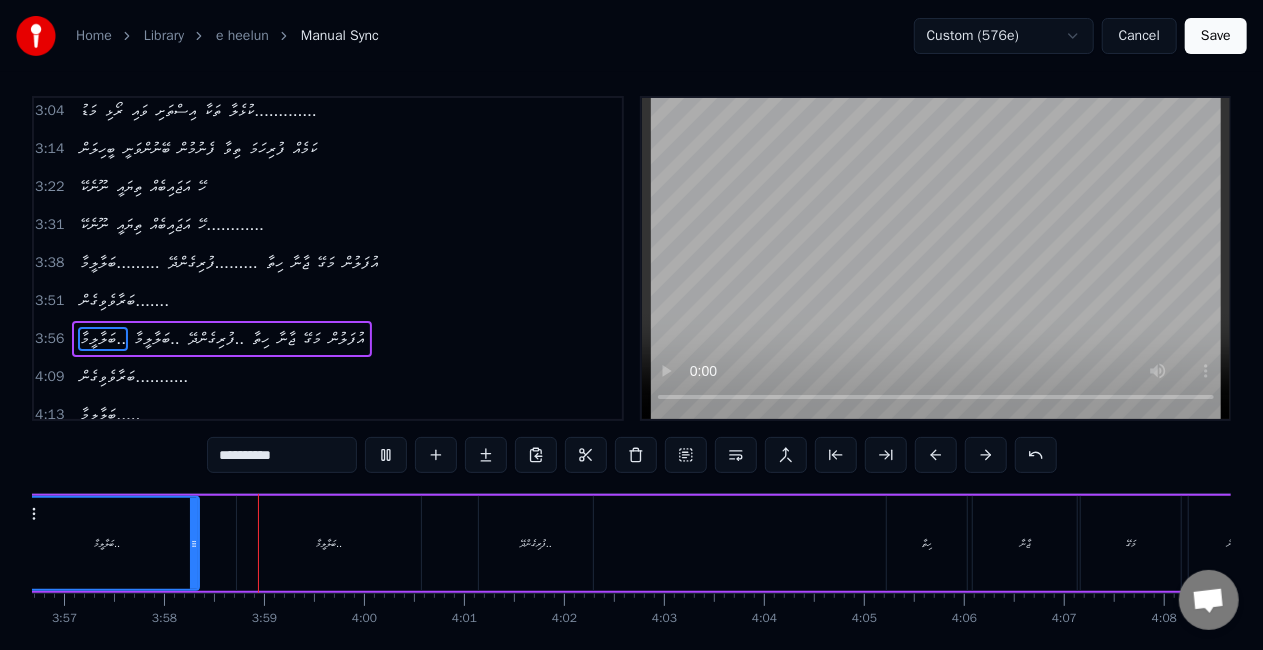 click on "ބަލާލީމާ.." at bounding box center (107, 543) 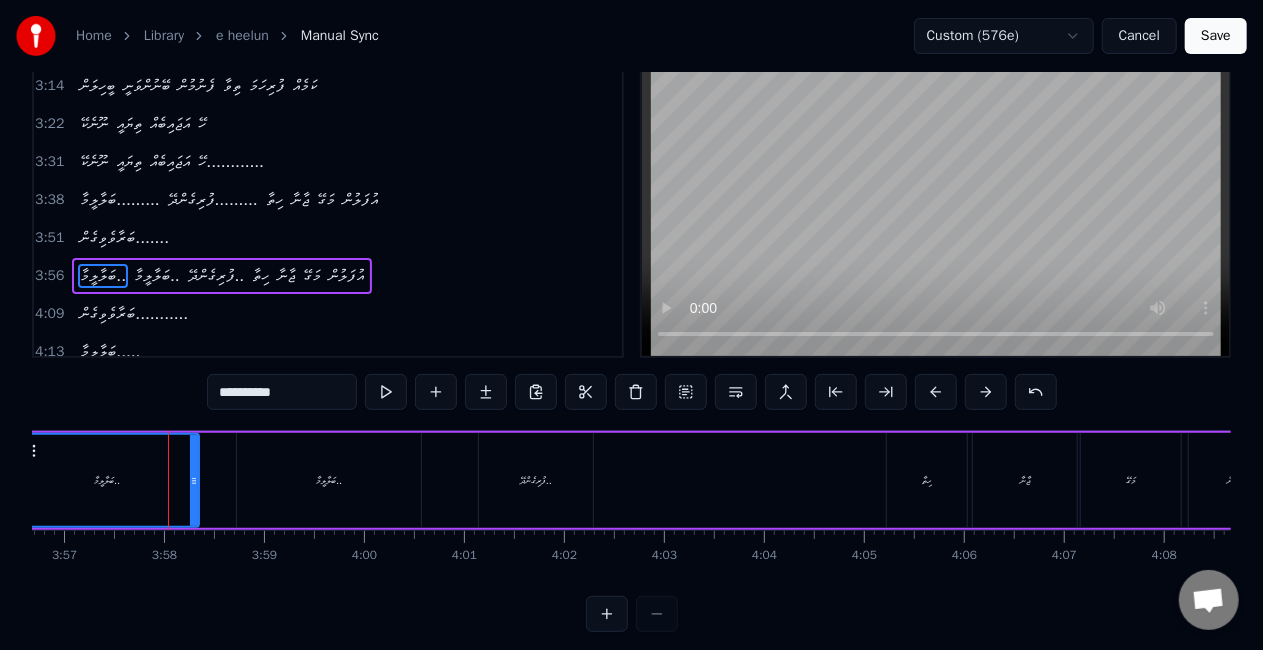 scroll, scrollTop: 102, scrollLeft: 0, axis: vertical 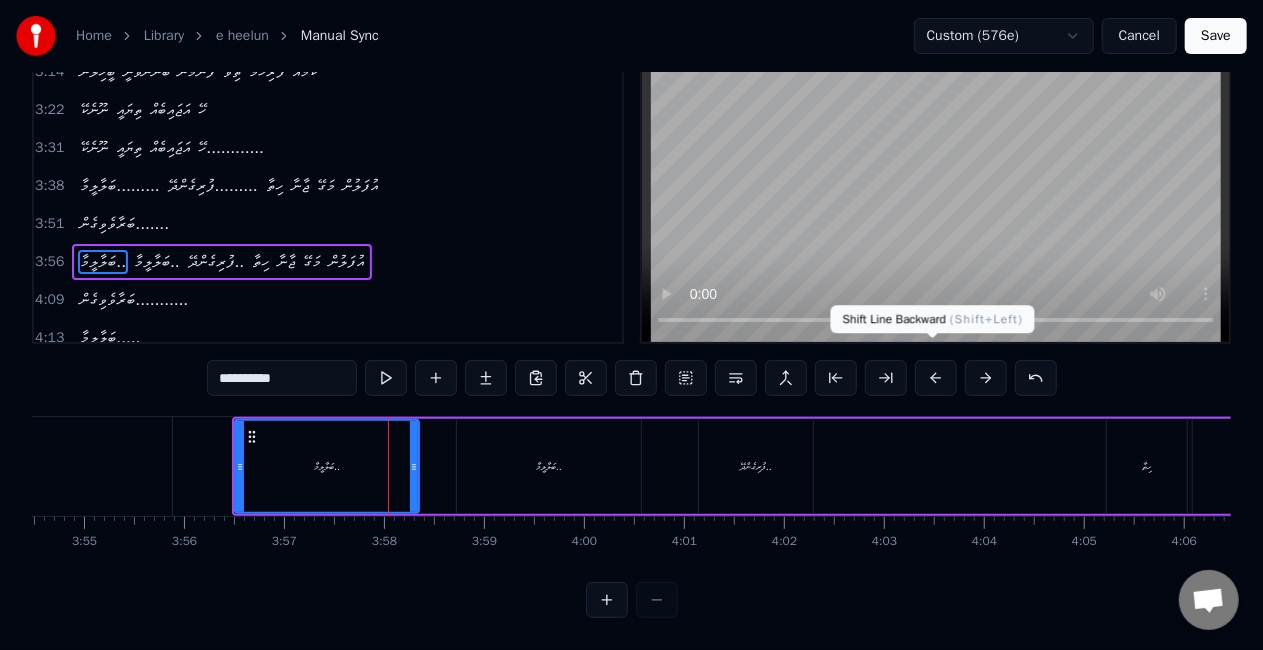 click at bounding box center [936, 378] 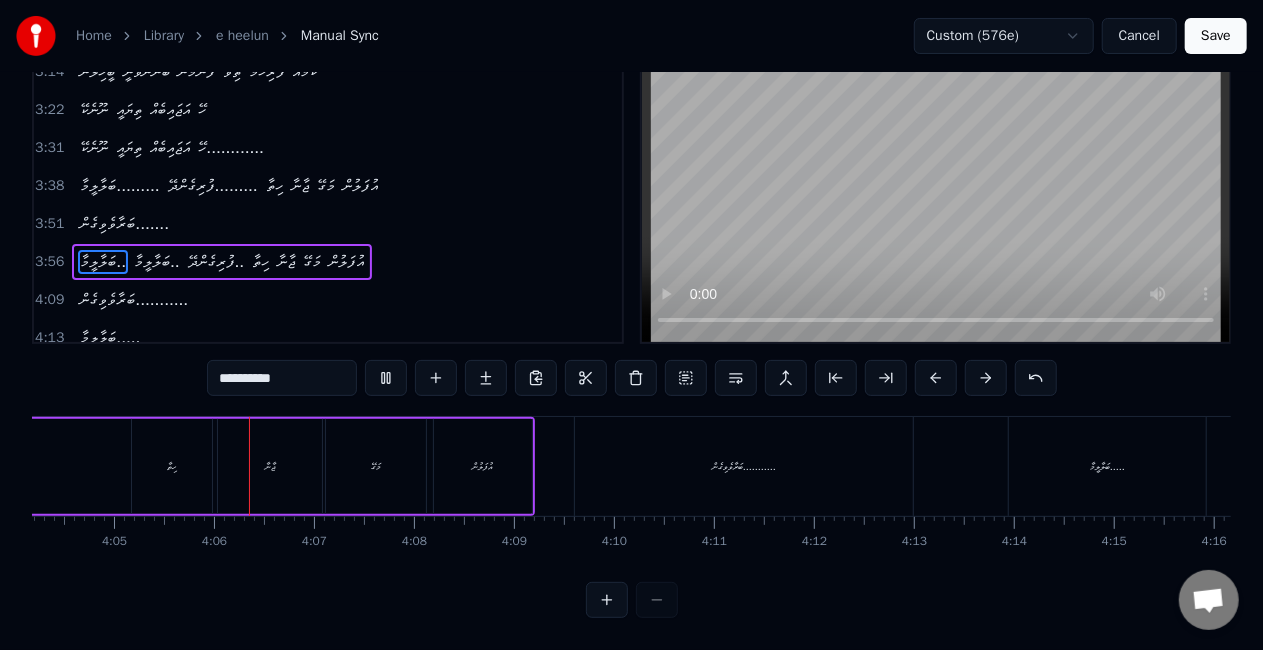 scroll, scrollTop: 0, scrollLeft: 24468, axis: horizontal 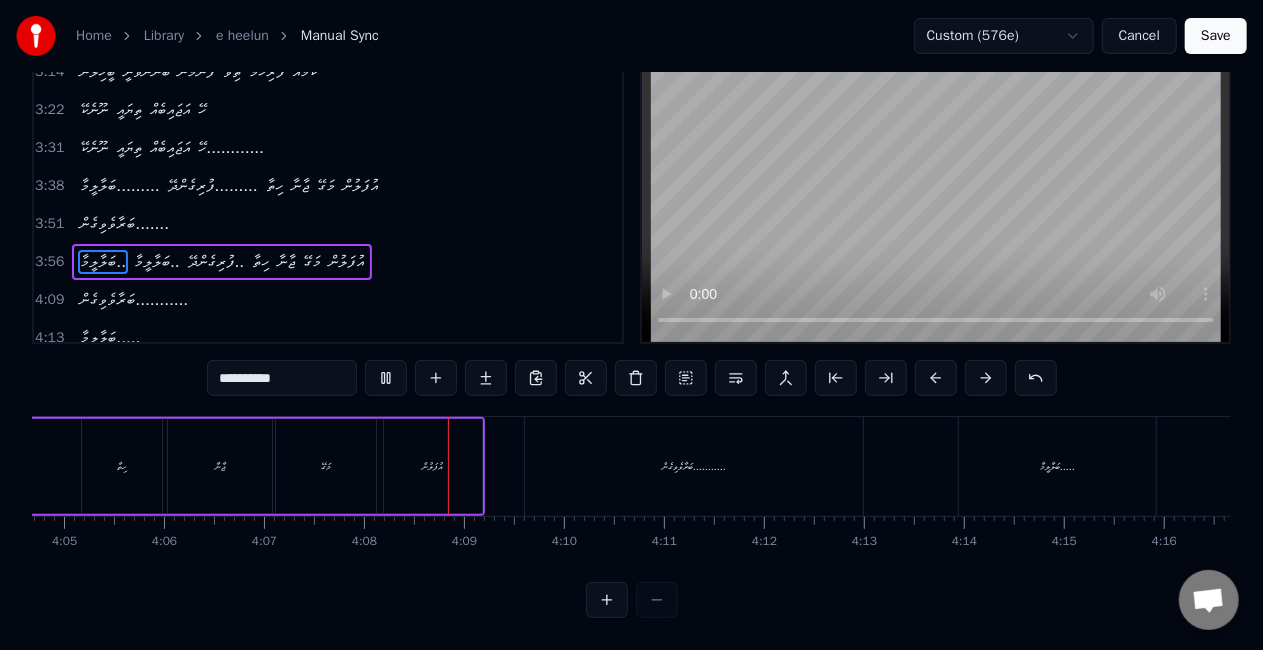 click on "މަގޭ" at bounding box center (326, 466) 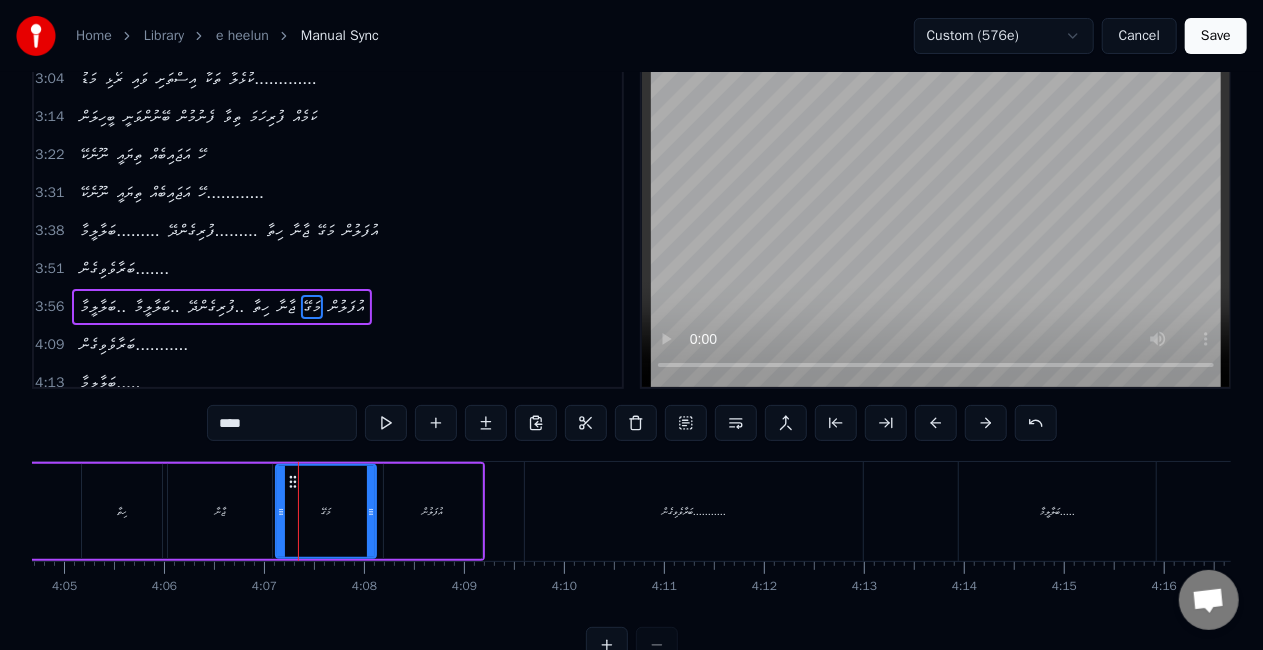 scroll, scrollTop: 8, scrollLeft: 0, axis: vertical 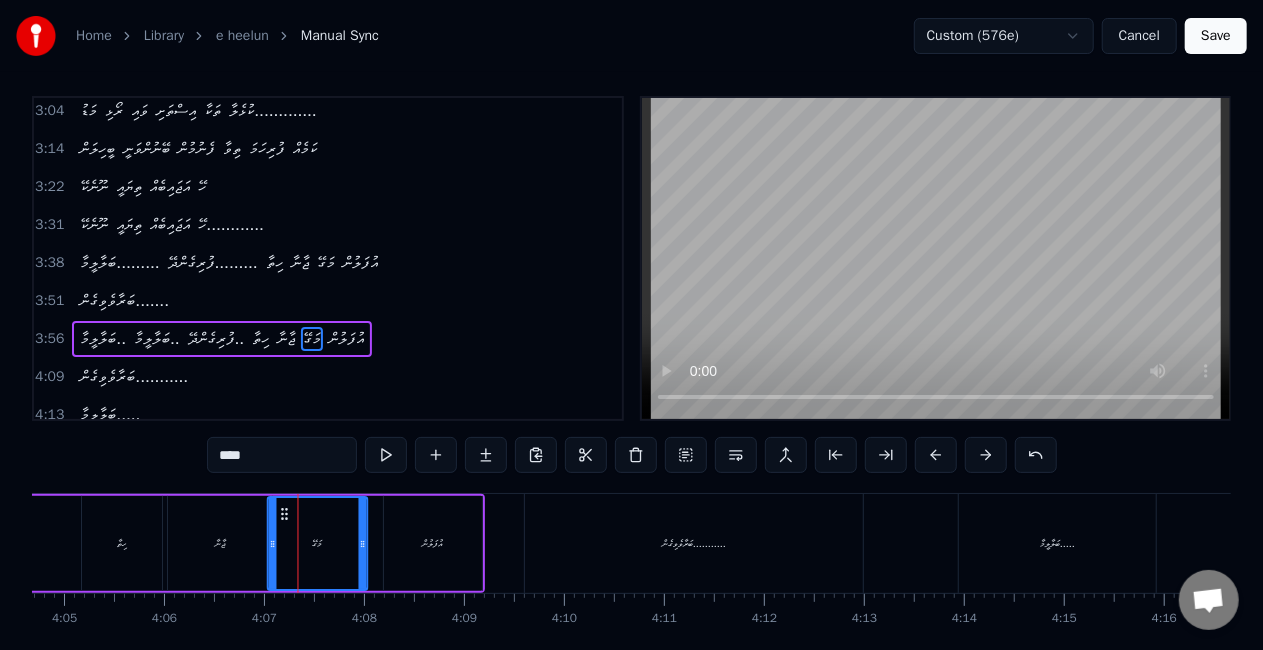 click 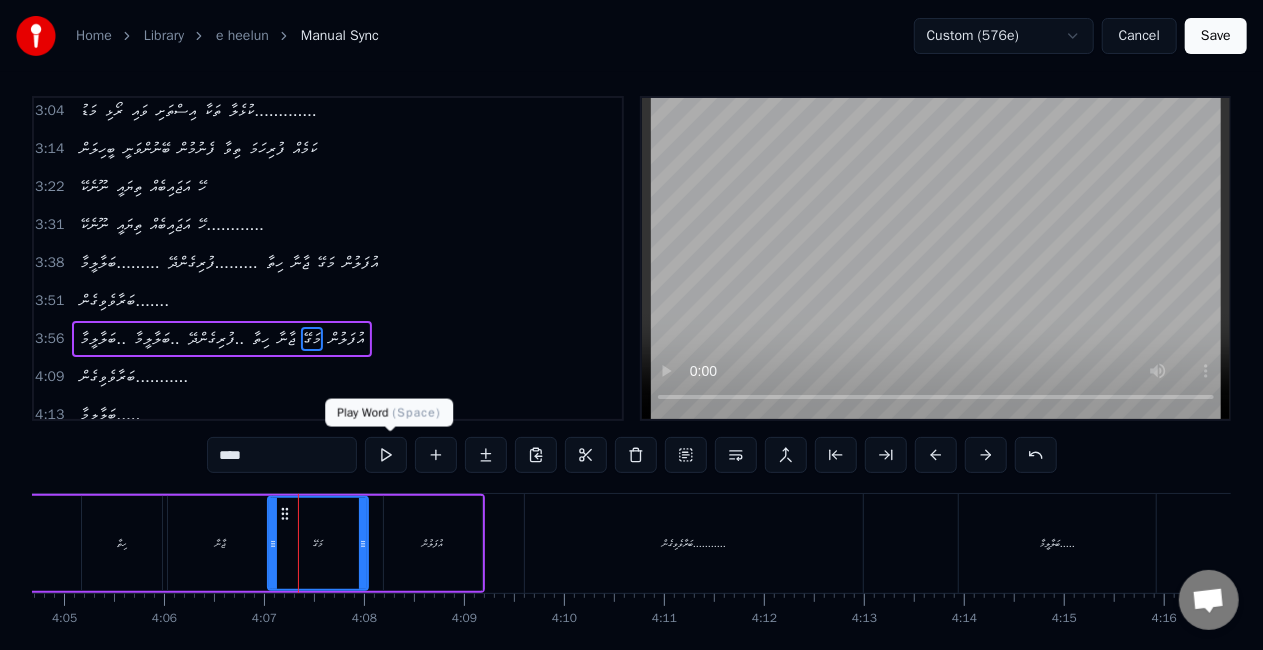 click at bounding box center (386, 455) 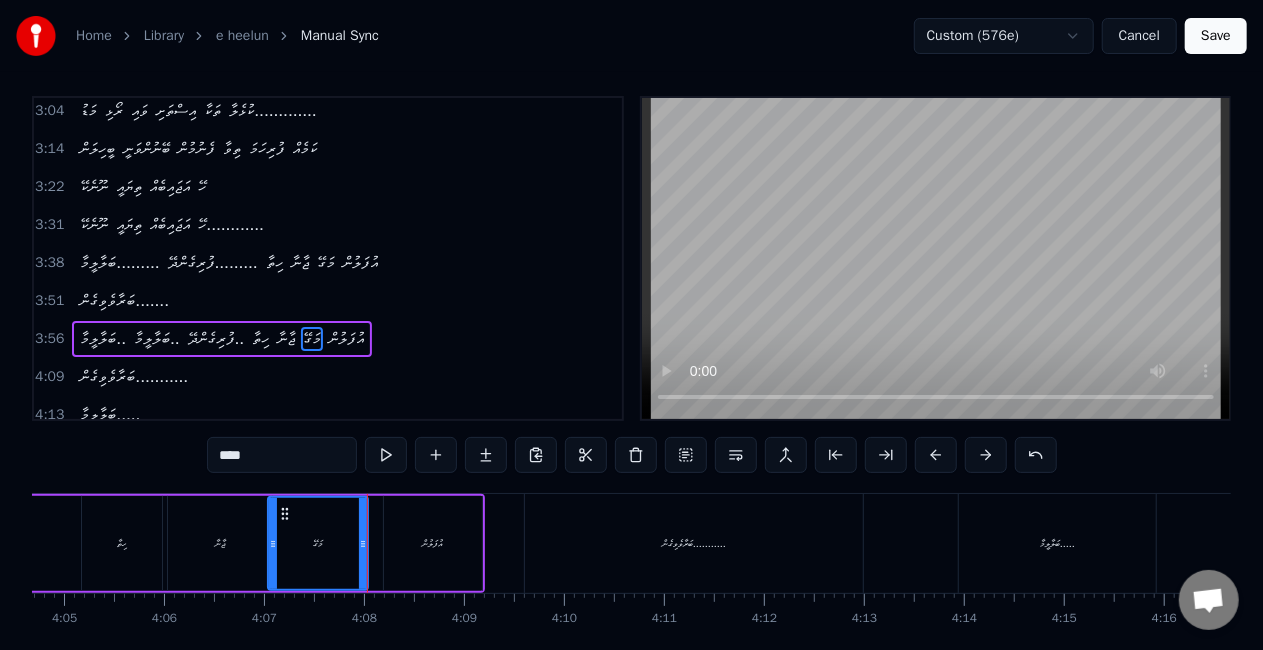 click on "ޖާނާ" at bounding box center [220, 543] 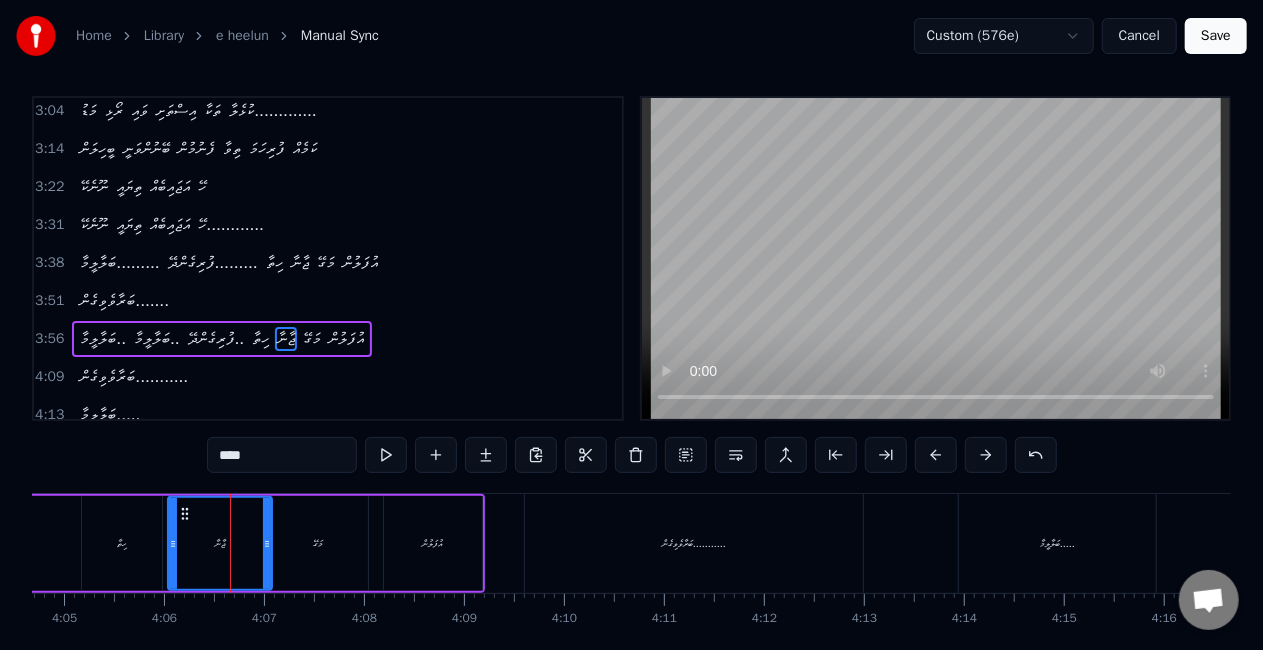 click on "މަގޭ" at bounding box center [318, 543] 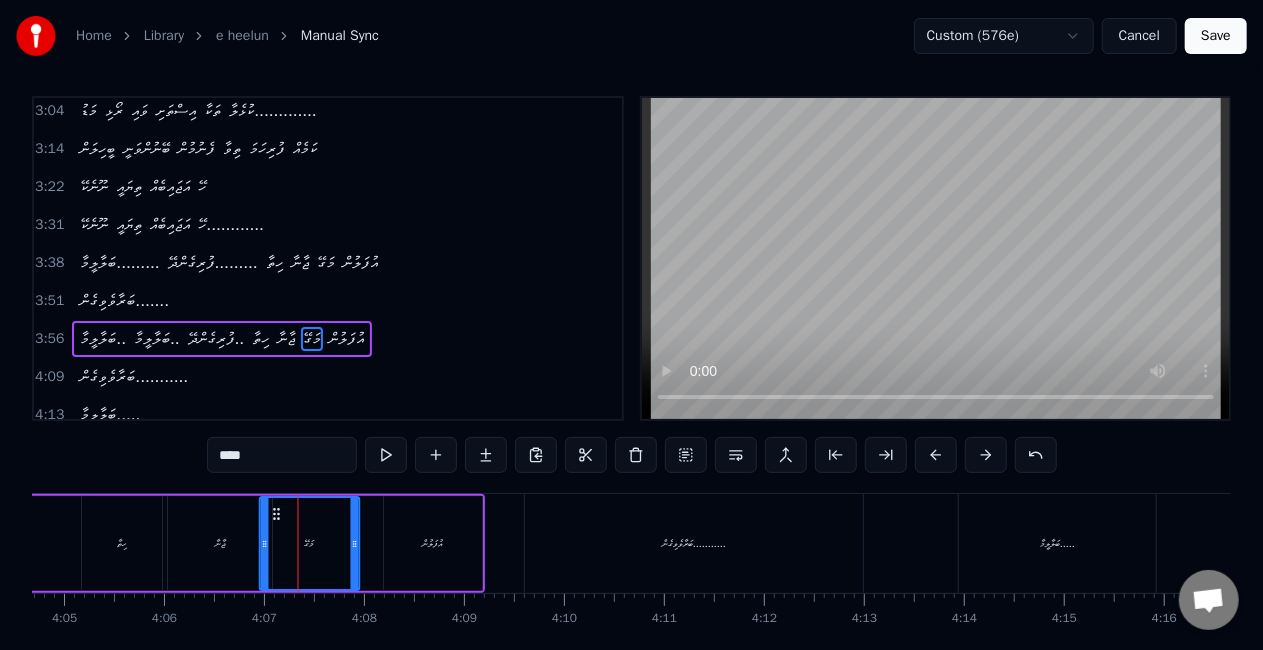 click 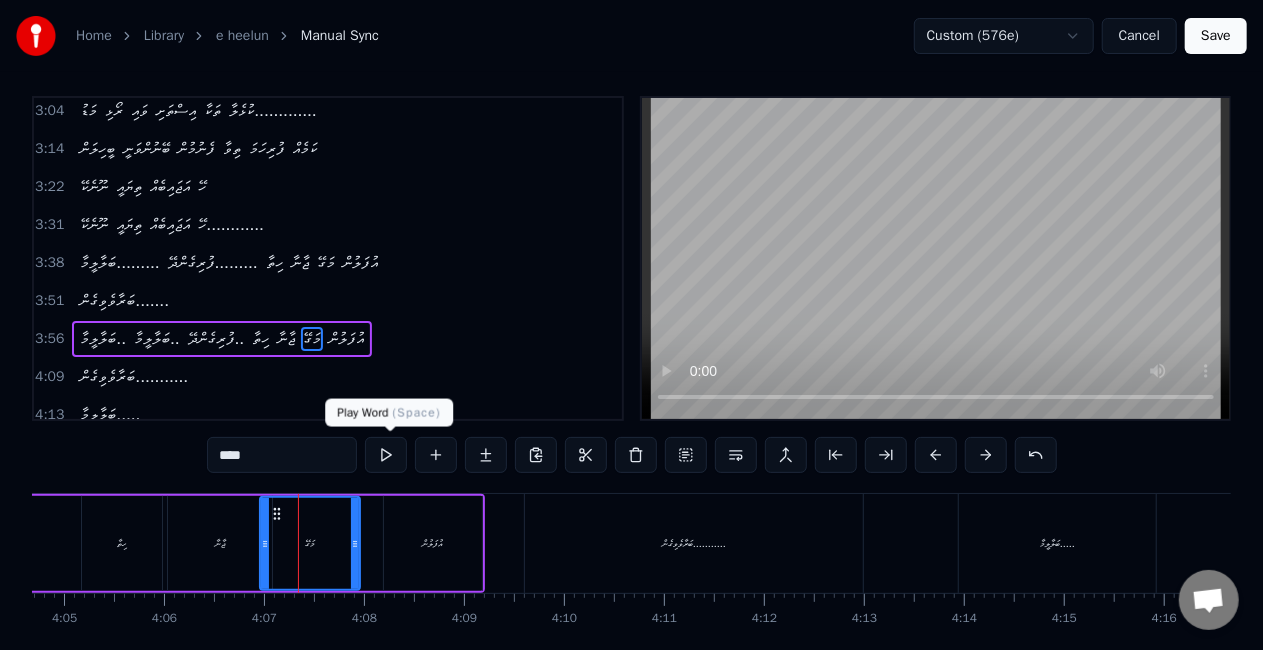 click at bounding box center [386, 455] 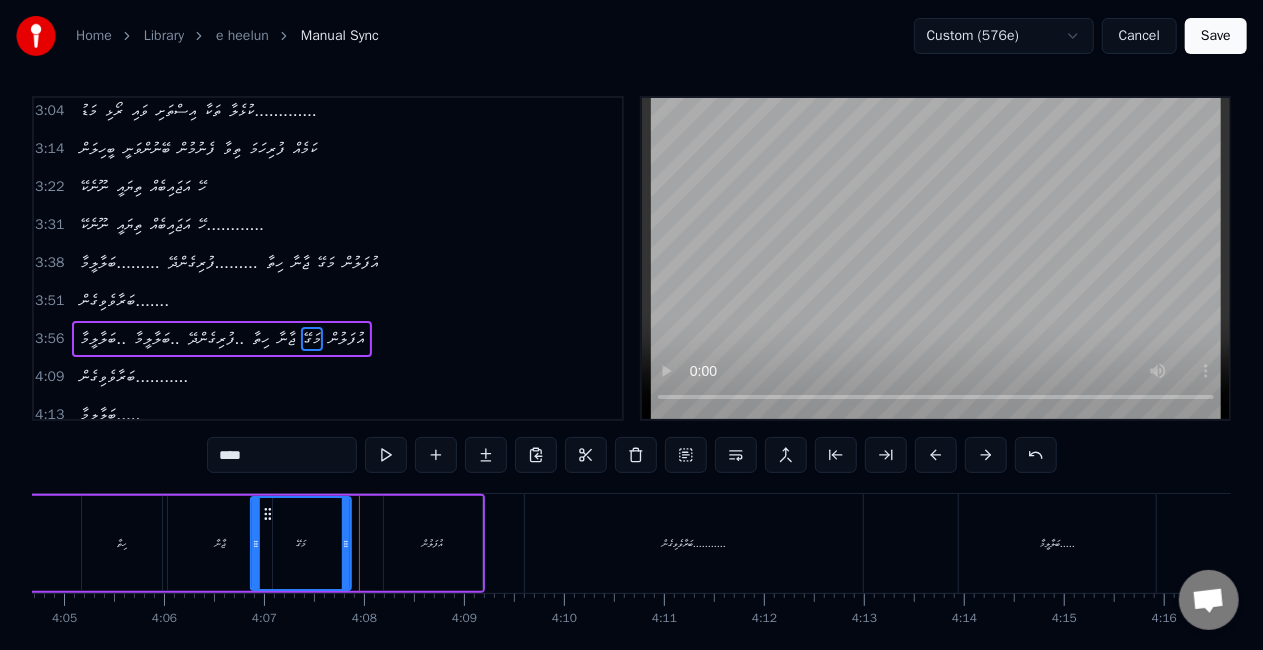 click 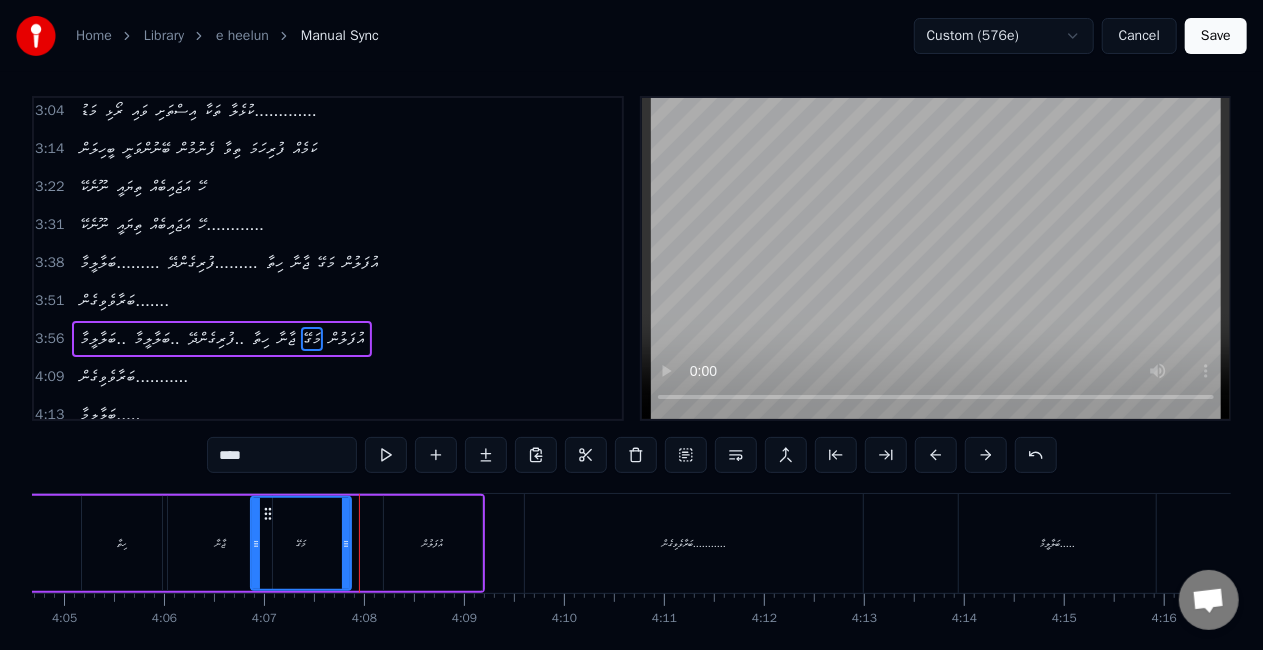 click on "ޖާނާ" at bounding box center [220, 543] 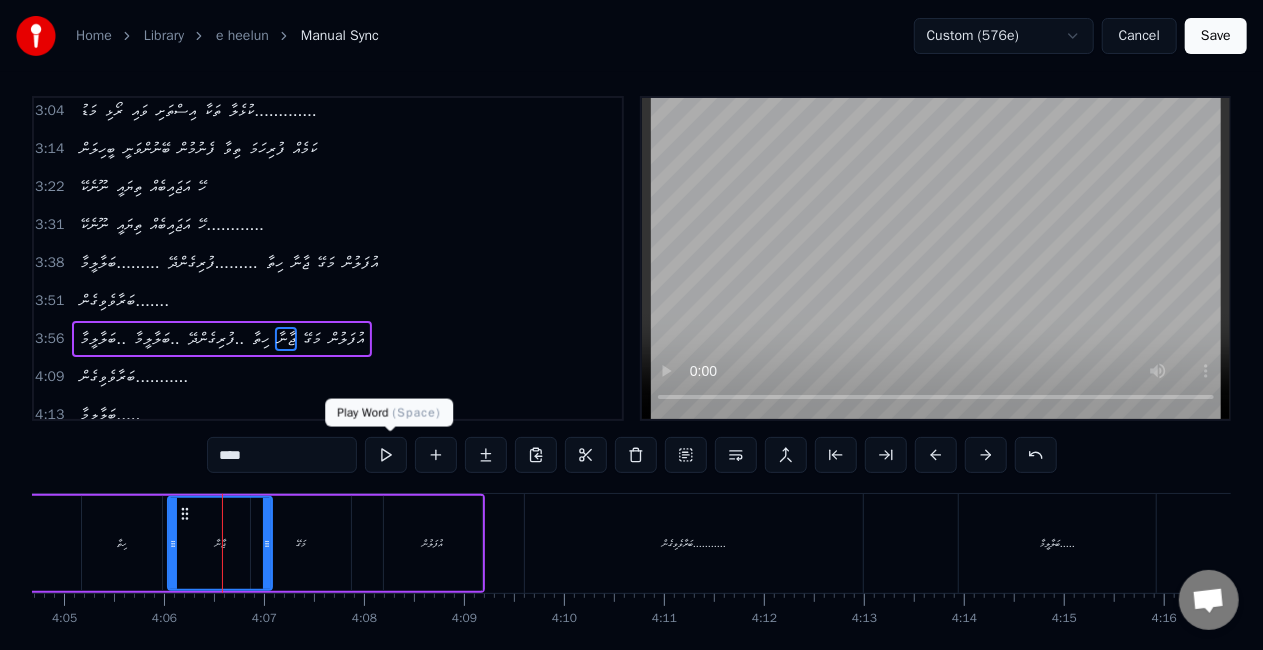 click at bounding box center [386, 455] 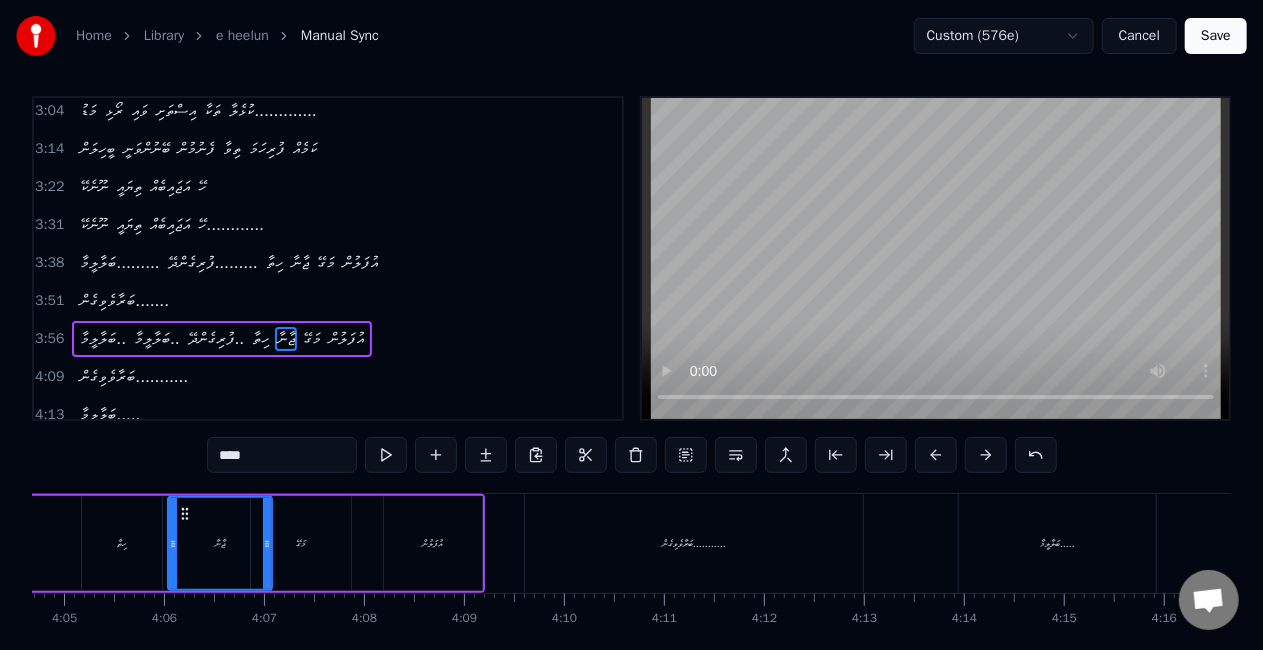 click on "މަގޭ" at bounding box center (301, 543) 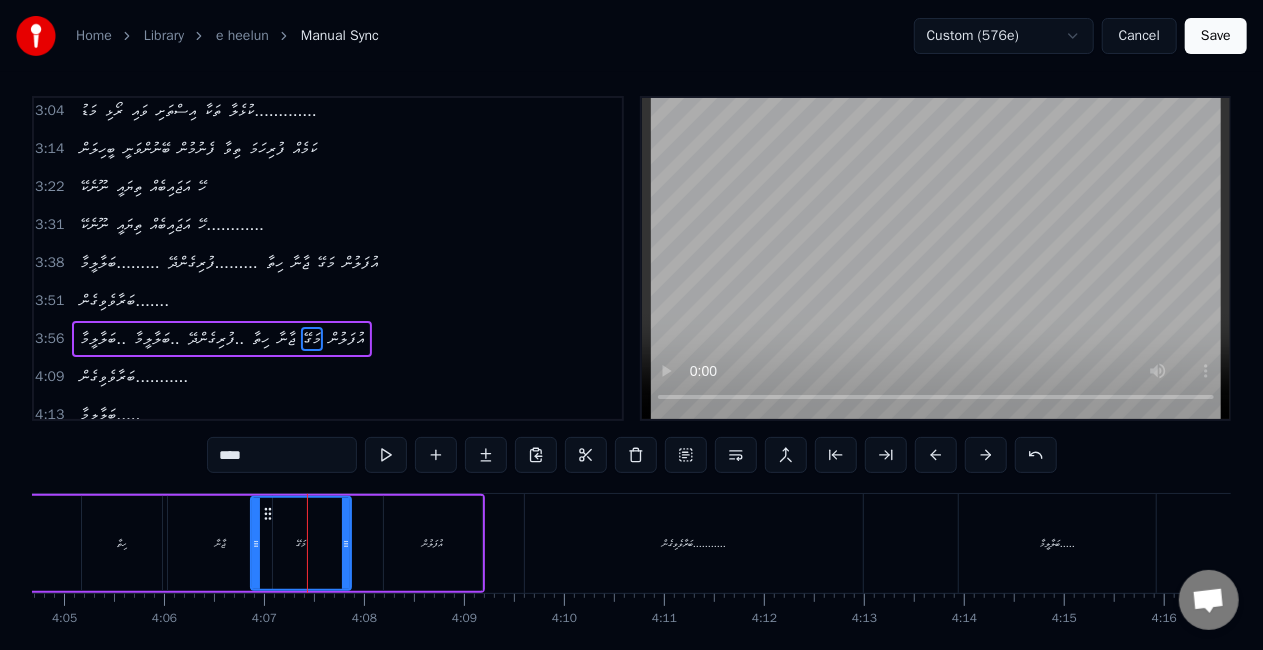 click on "މަގޭ" at bounding box center (301, 543) 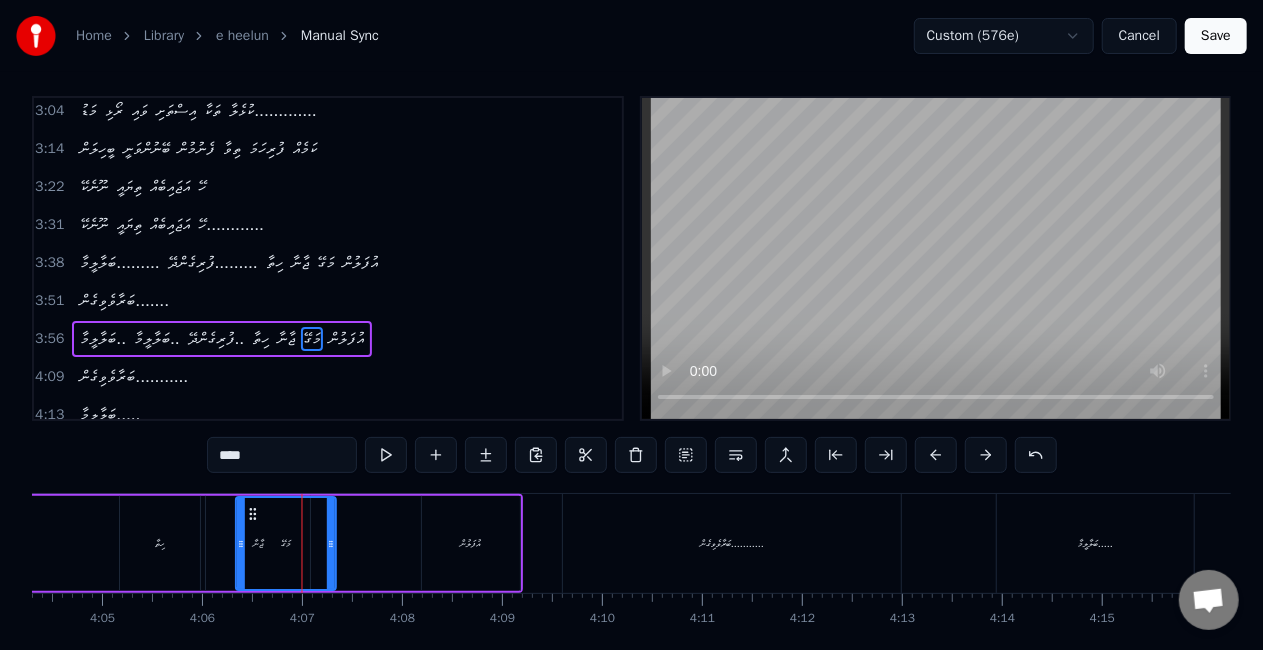 scroll, scrollTop: 0, scrollLeft: 24412, axis: horizontal 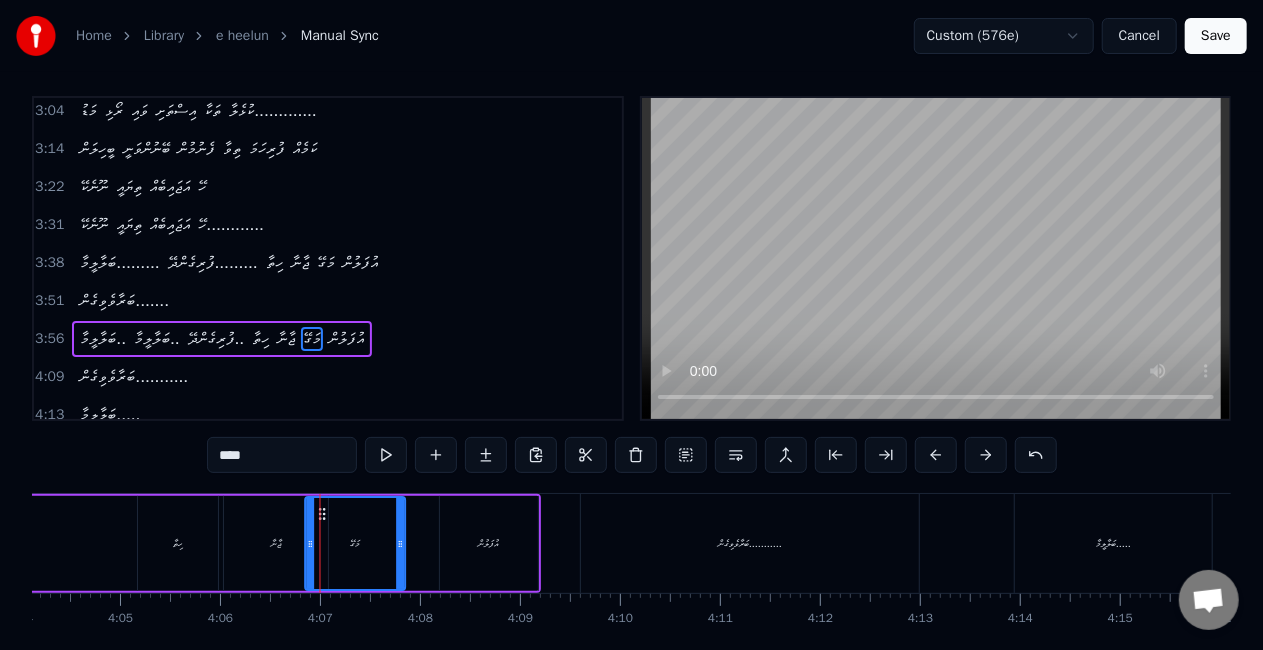 drag, startPoint x: 272, startPoint y: 507, endPoint x: 328, endPoint y: 526, distance: 59.135437 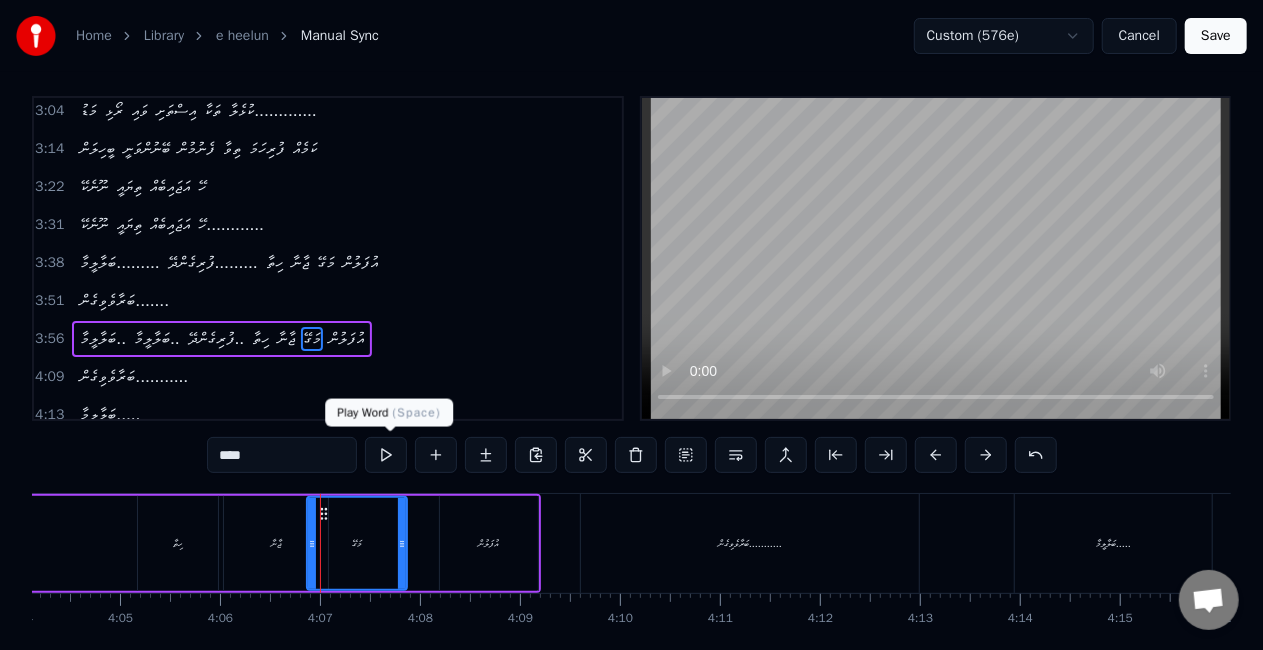 click at bounding box center (386, 455) 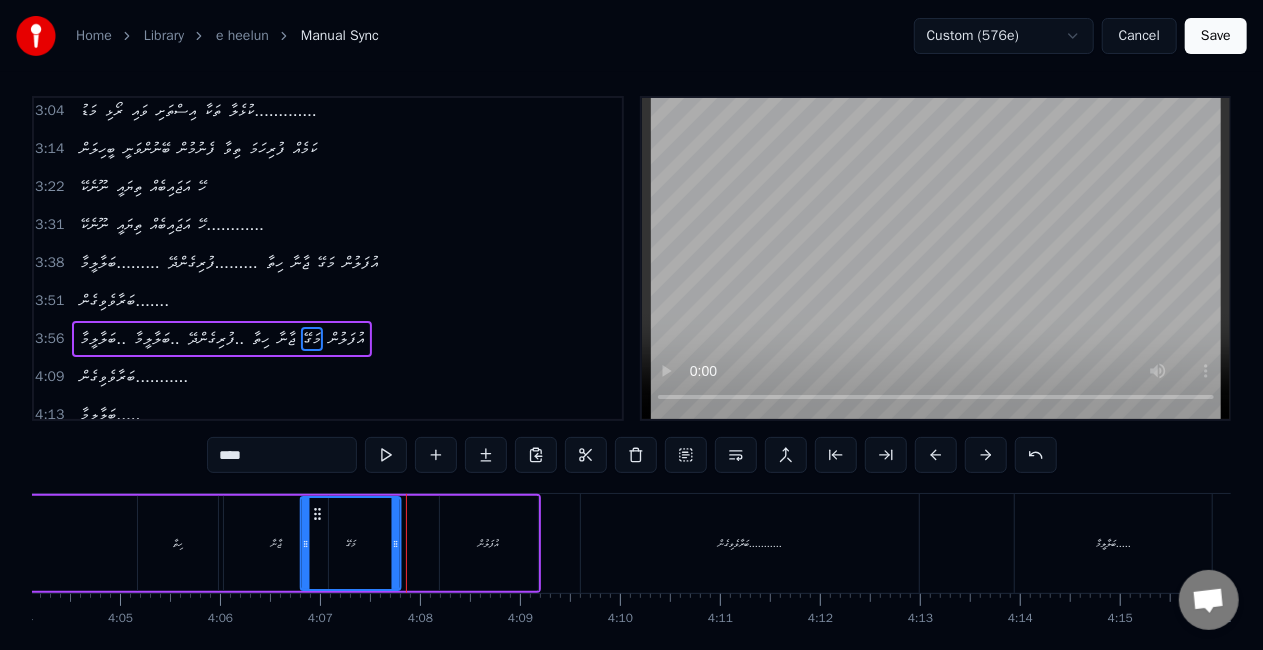 click 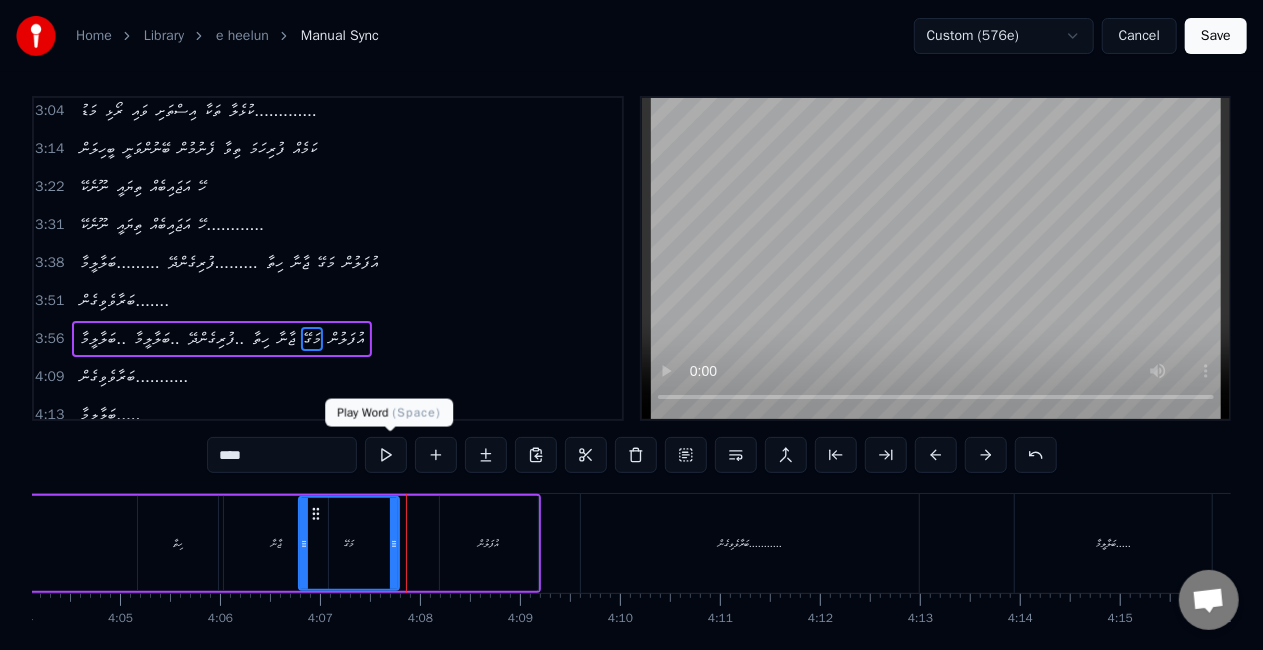 click at bounding box center [386, 455] 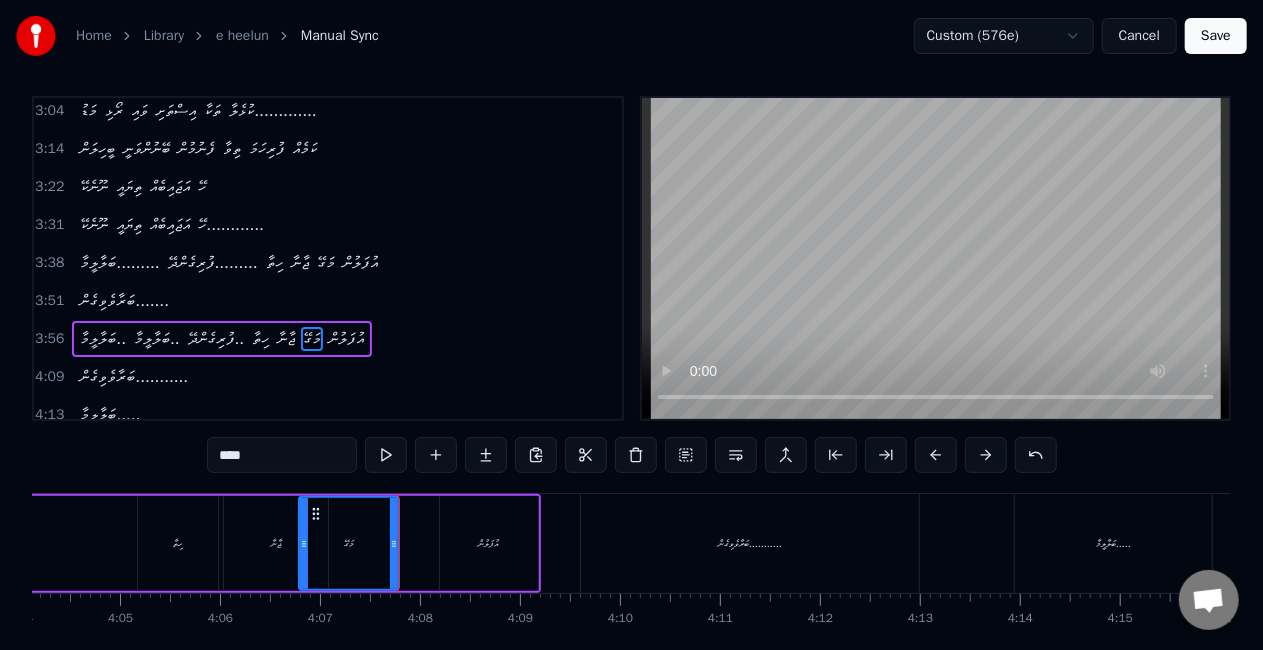 click at bounding box center (386, 455) 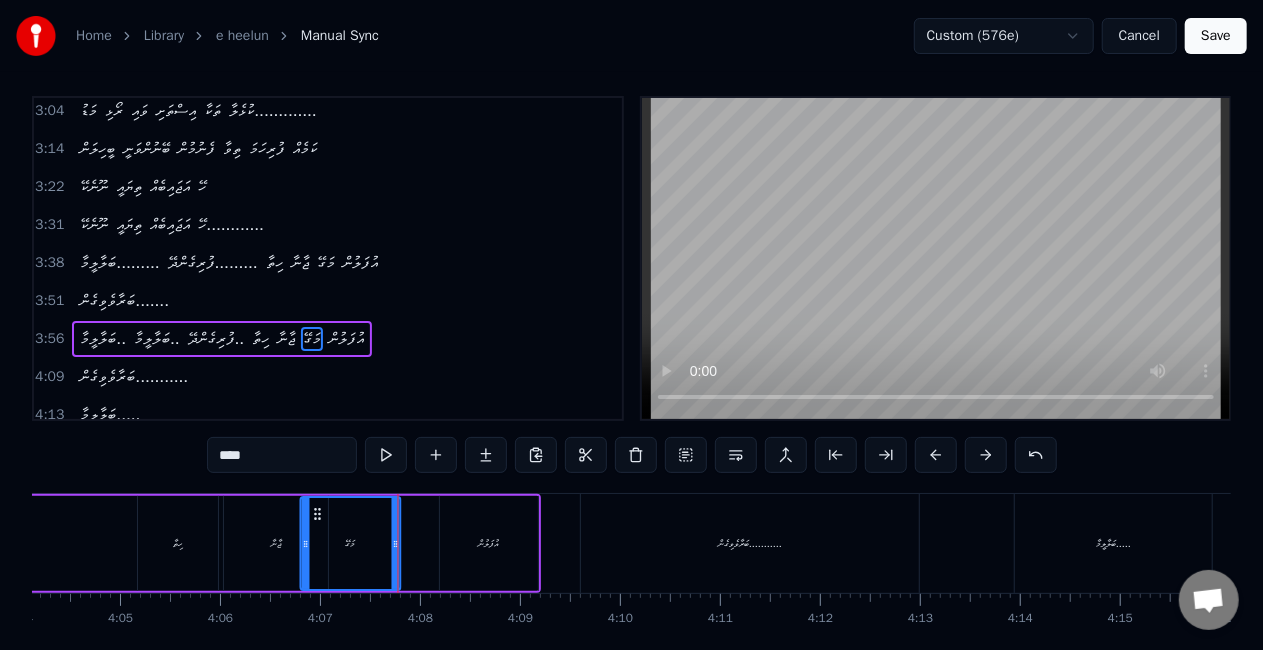 click 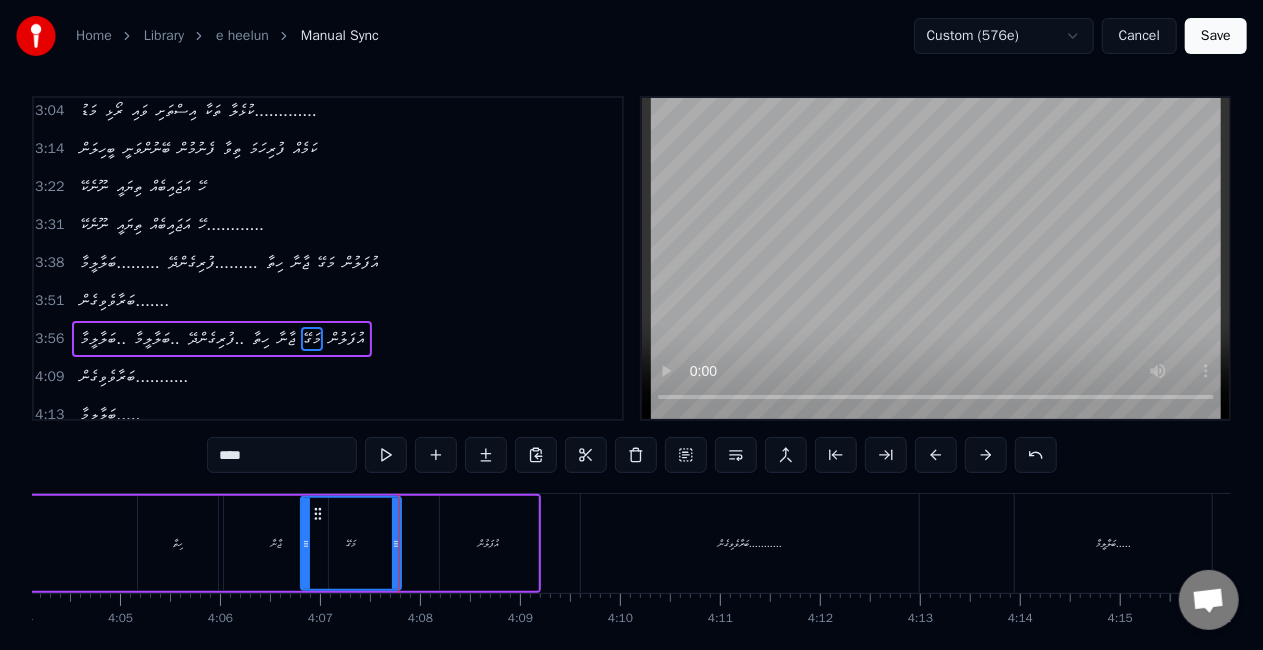 click on "ޖާނާ" at bounding box center (276, 543) 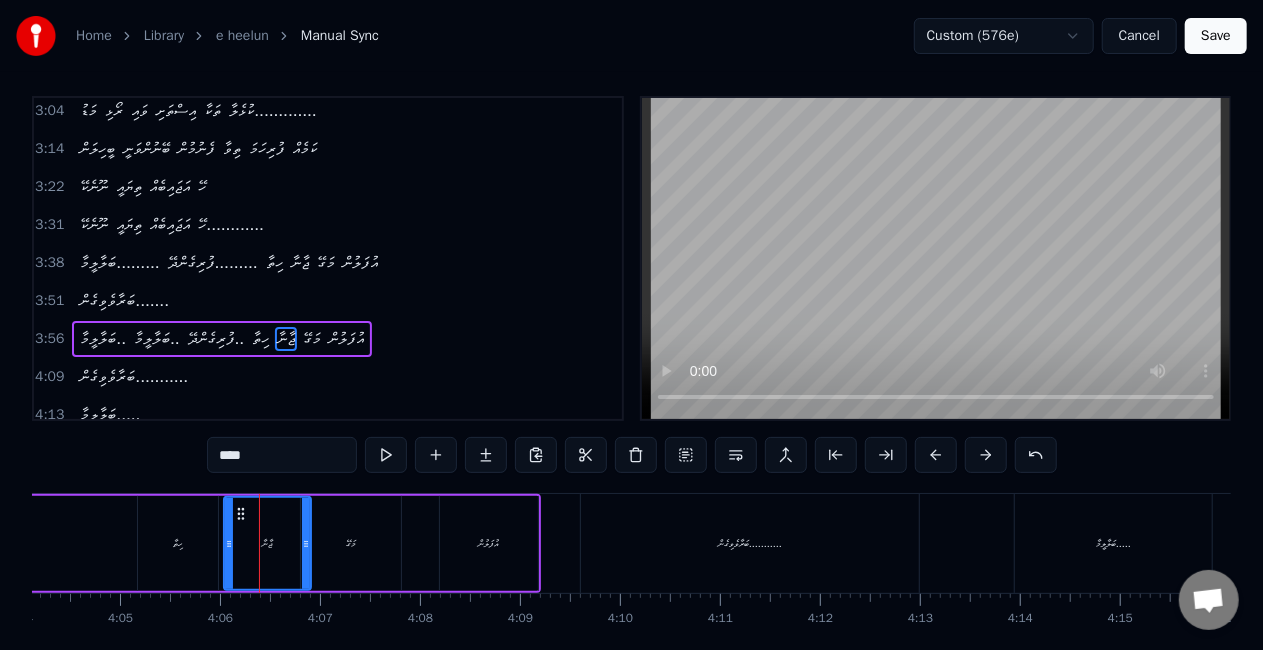 drag, startPoint x: 324, startPoint y: 554, endPoint x: 308, endPoint y: 554, distance: 16 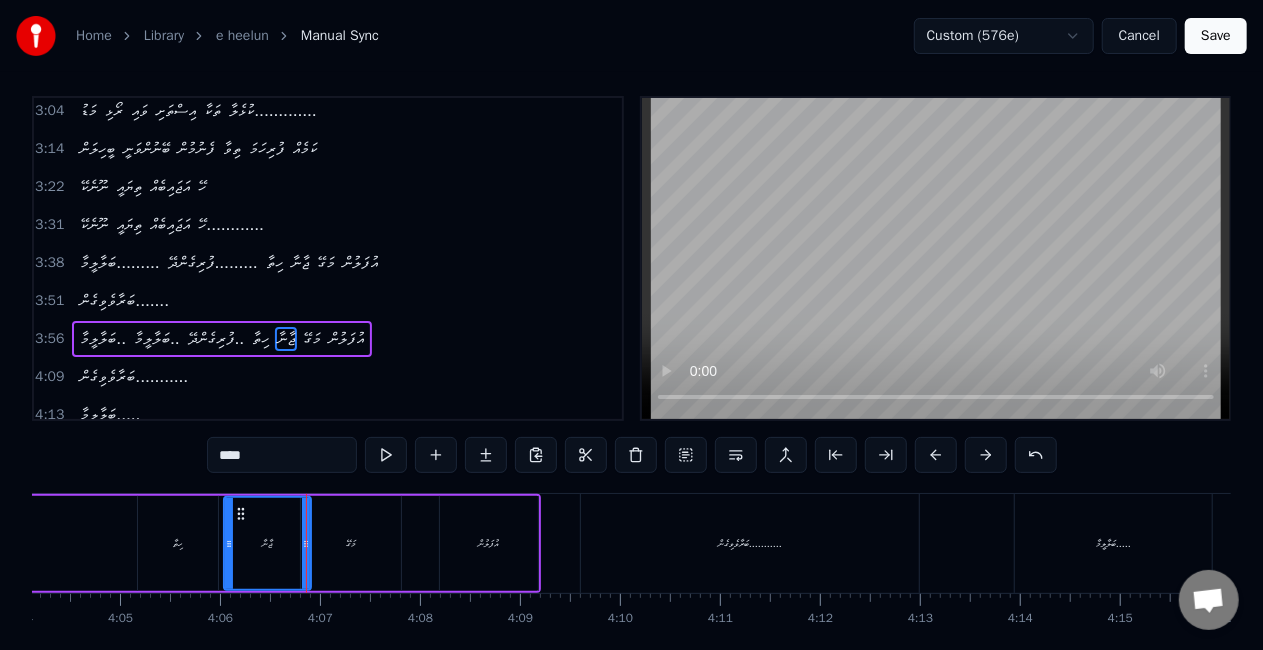 click on "ޖާނާ" at bounding box center [267, 543] 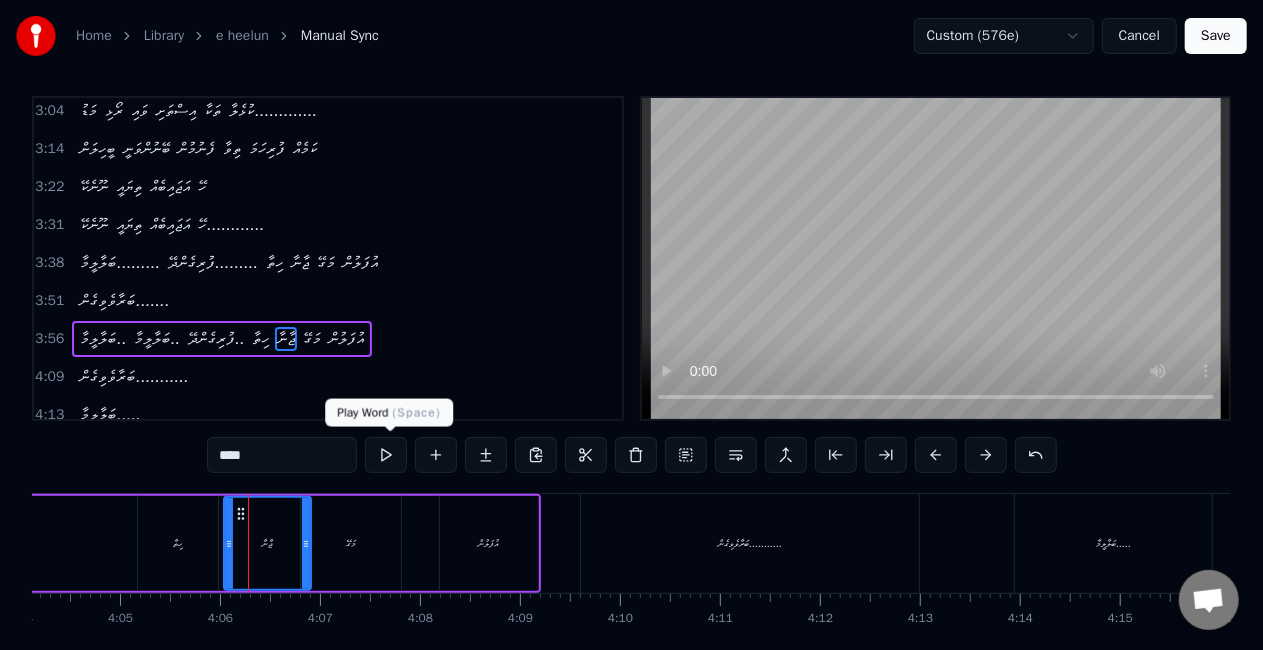 click at bounding box center (386, 455) 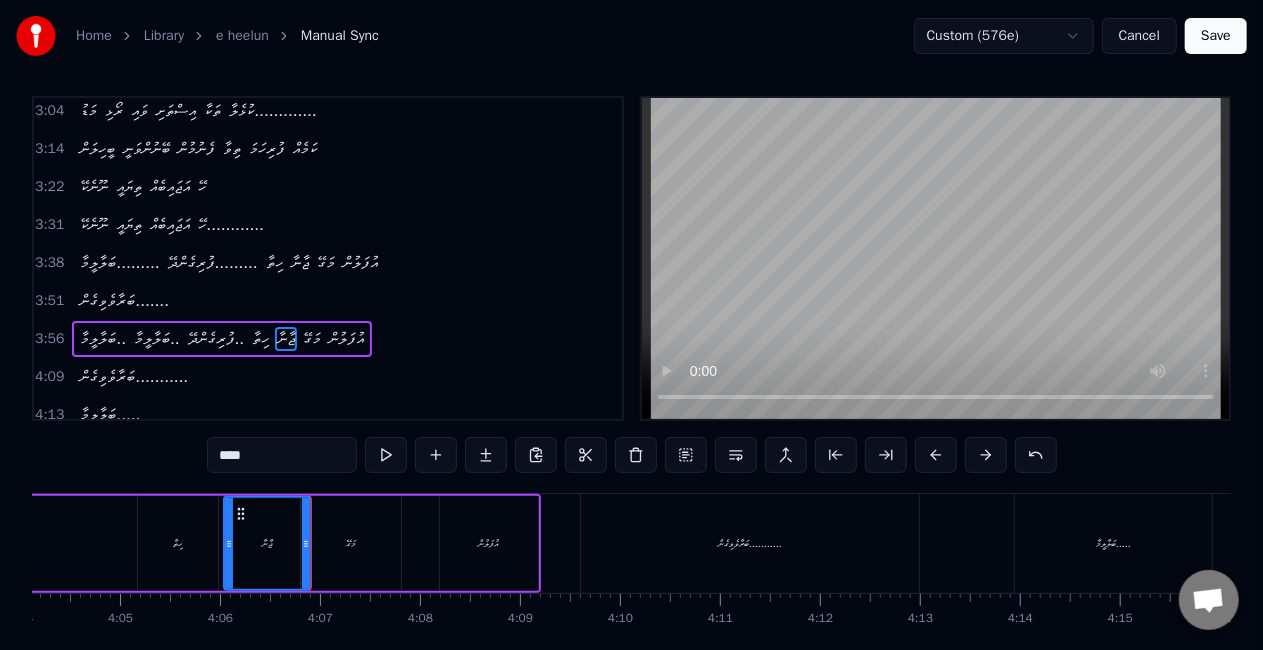 click on "މަގޭ" at bounding box center [351, 543] 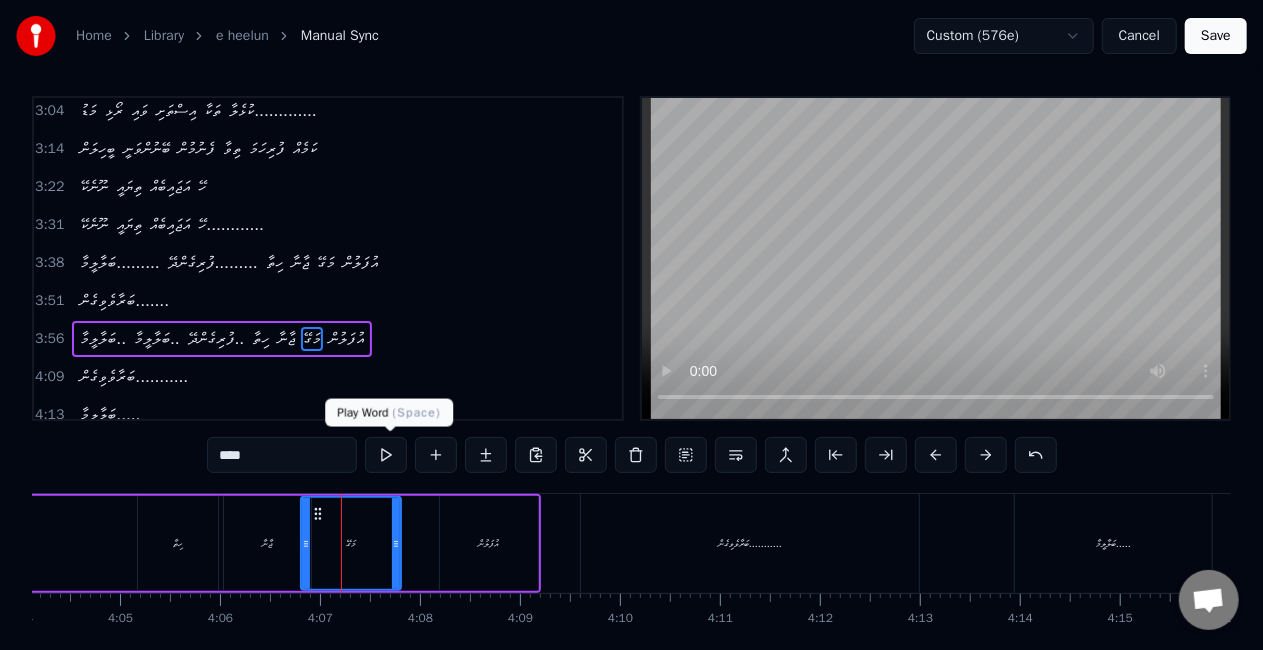 click at bounding box center [386, 455] 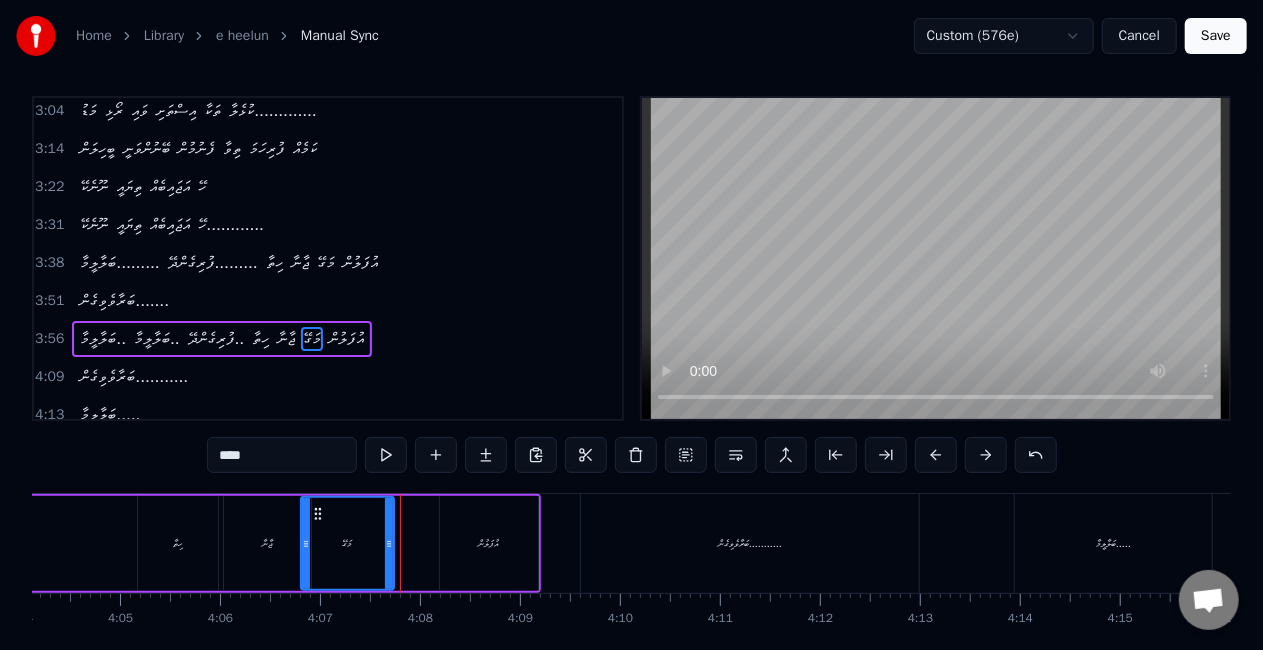 click 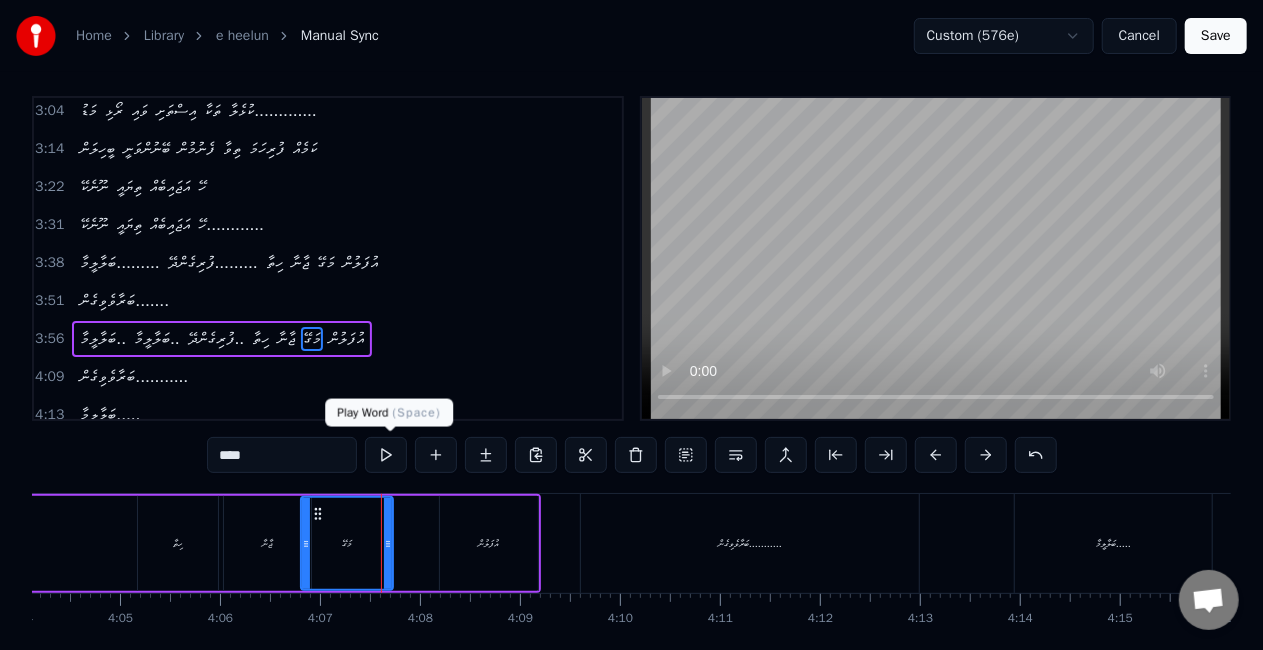 click at bounding box center [386, 455] 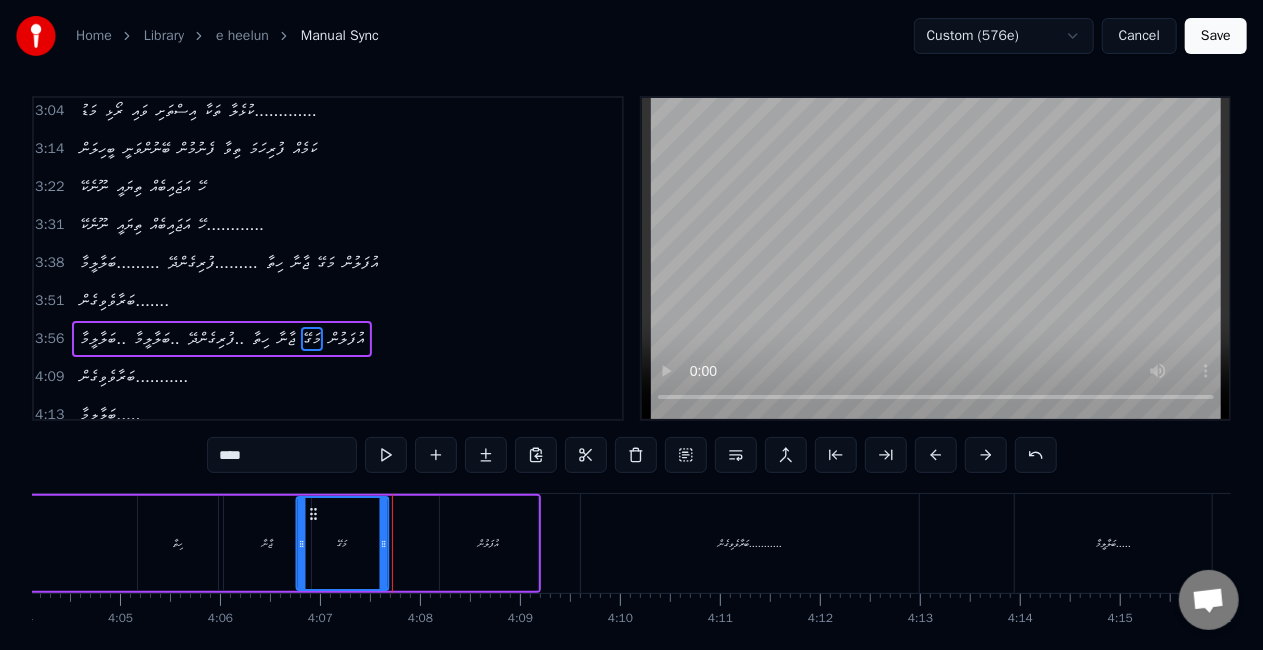click 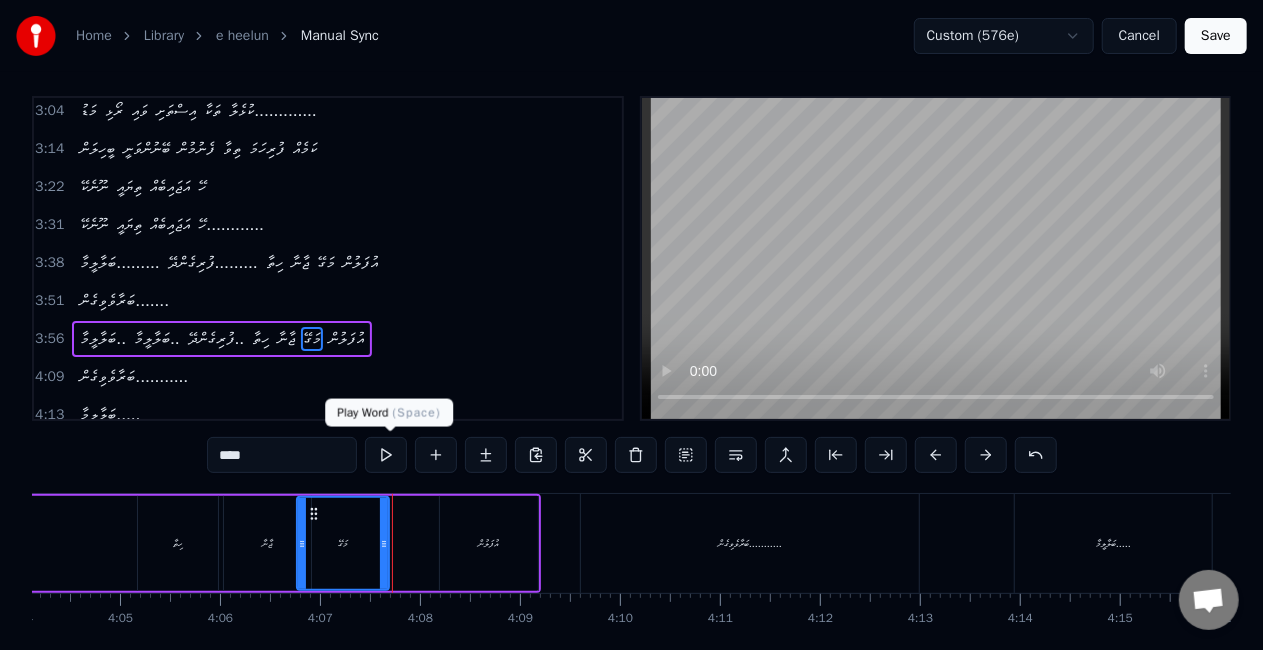 click at bounding box center (386, 455) 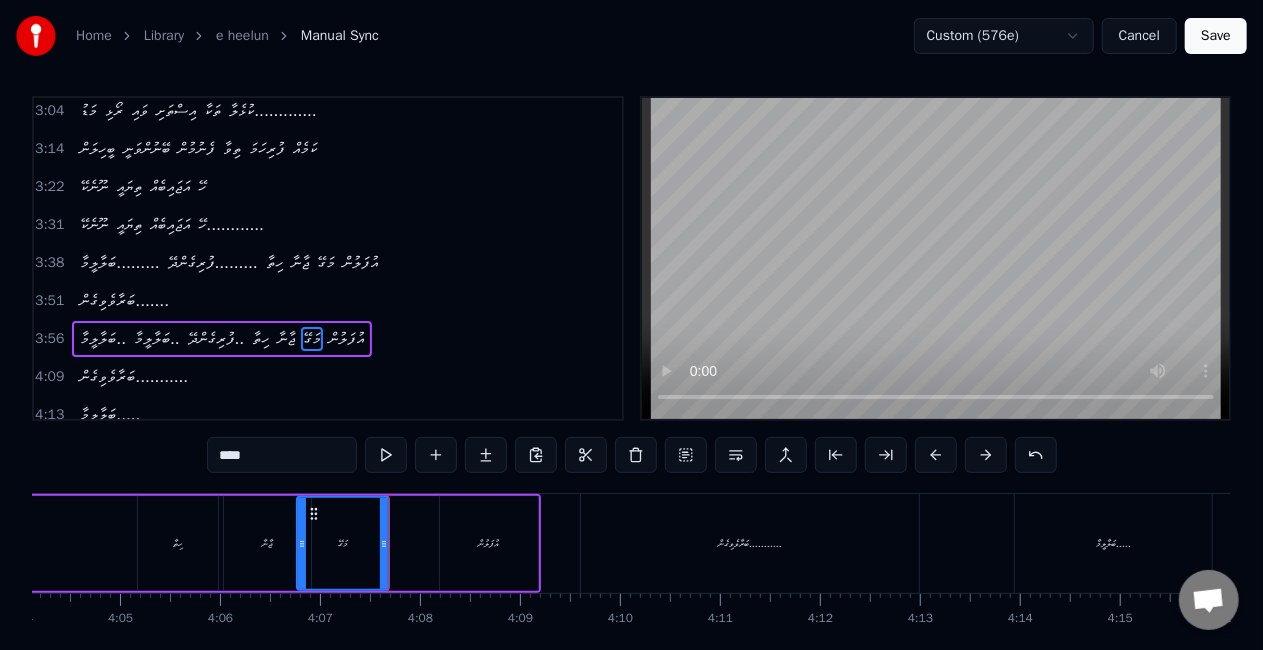 click on "އުފަލުން" at bounding box center [489, 543] 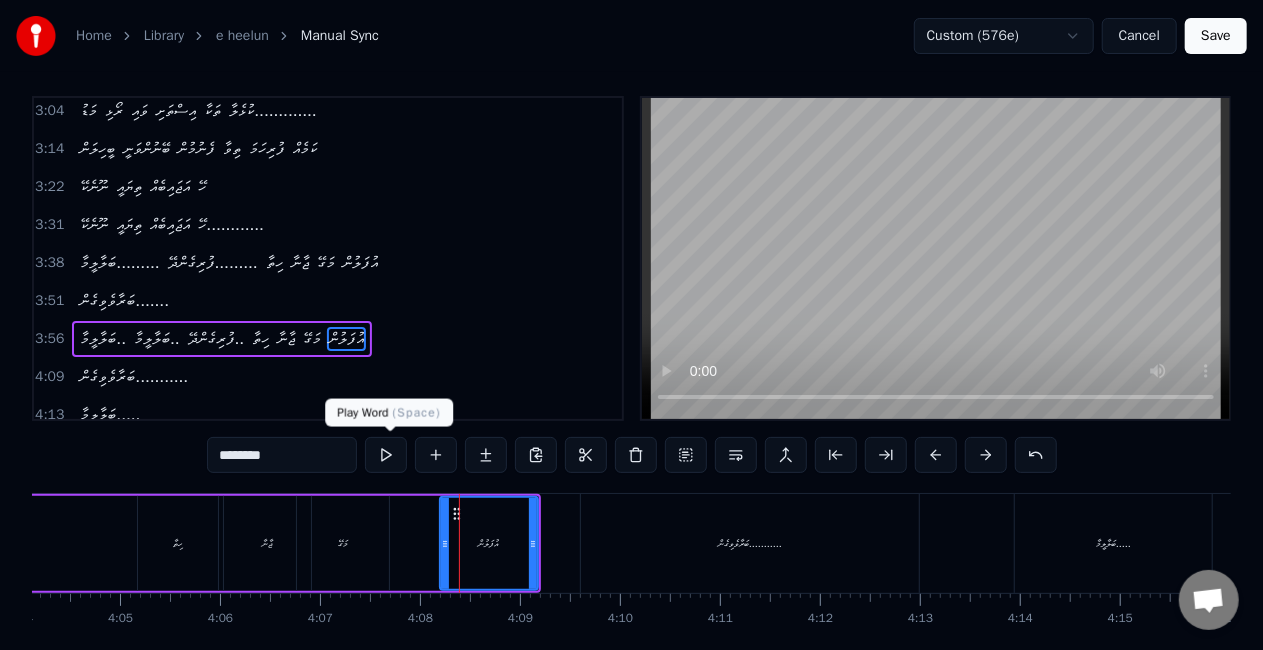 click at bounding box center [386, 455] 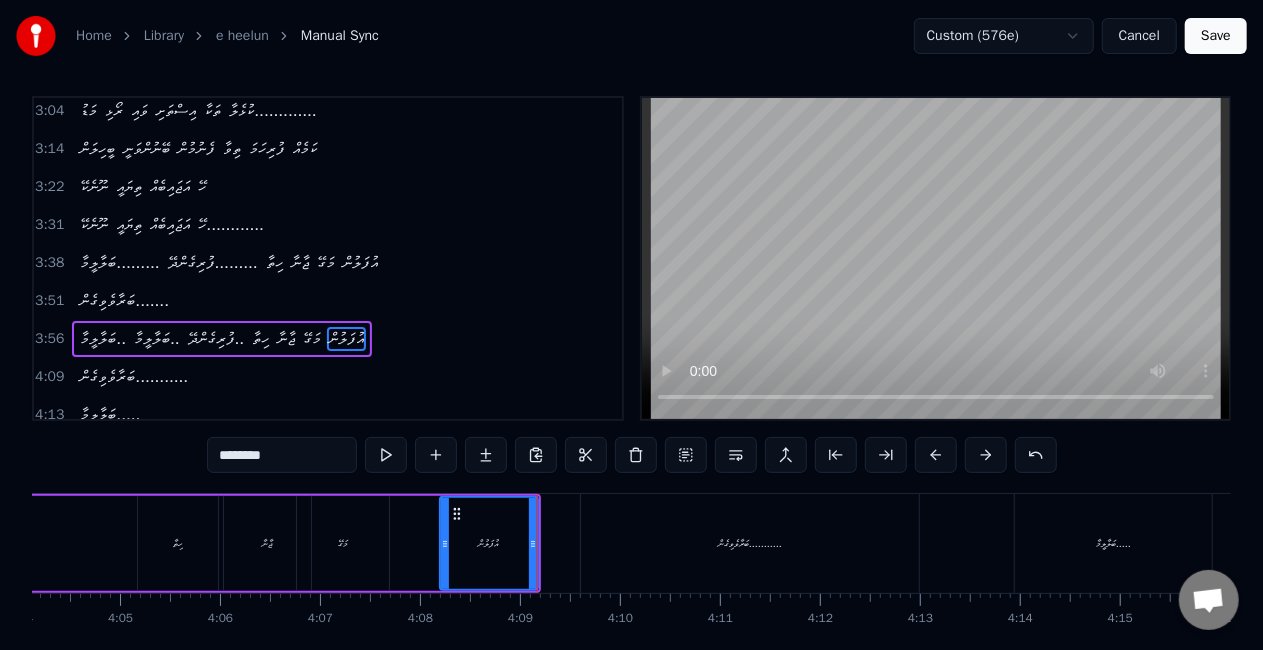 click on "ބަރާވެވިގެން..........." at bounding box center [750, 543] 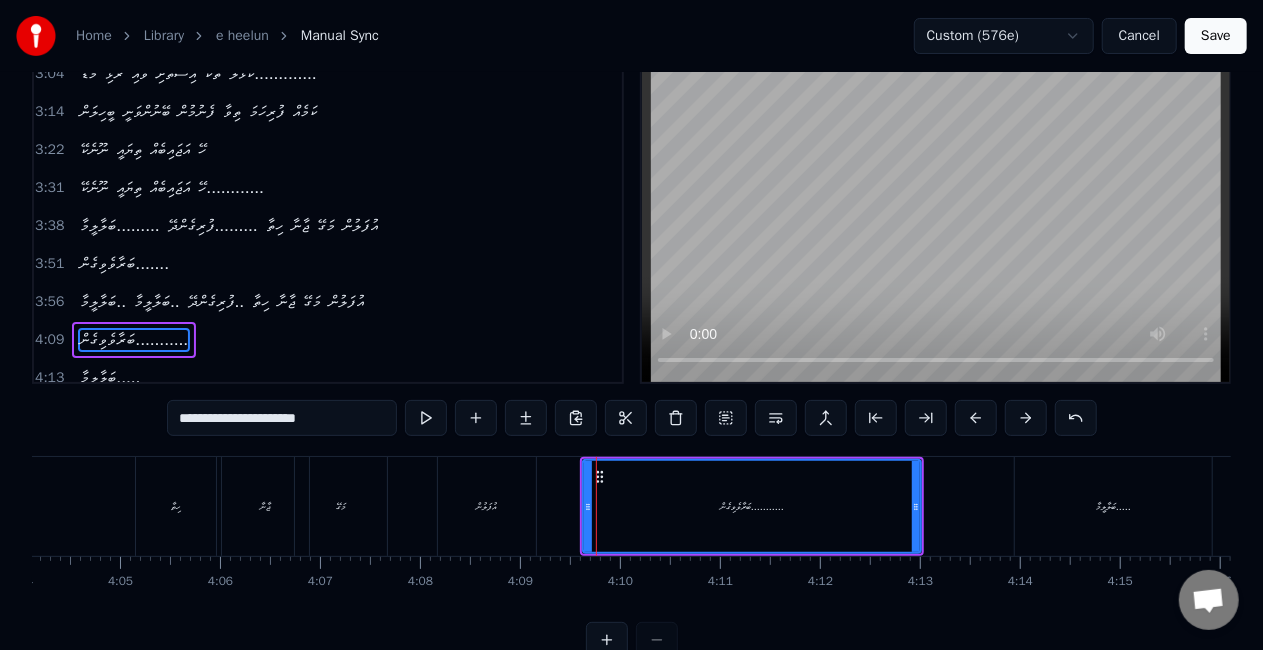 scroll, scrollTop: 46, scrollLeft: 0, axis: vertical 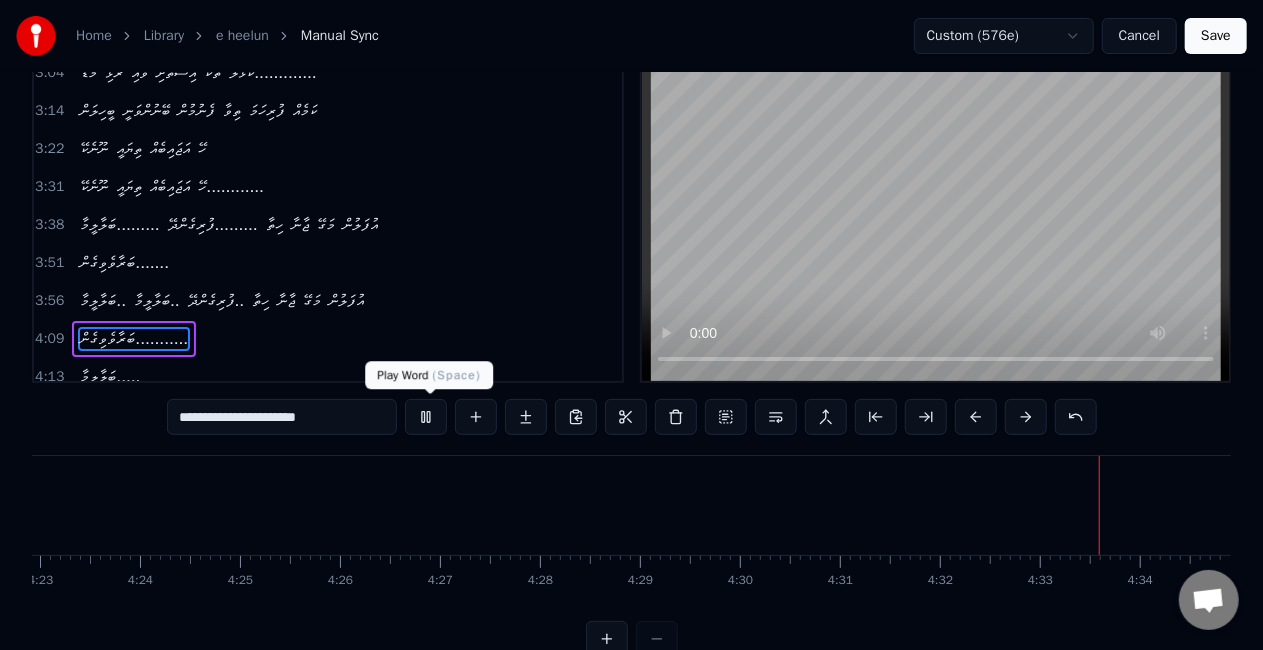 click at bounding box center [426, 417] 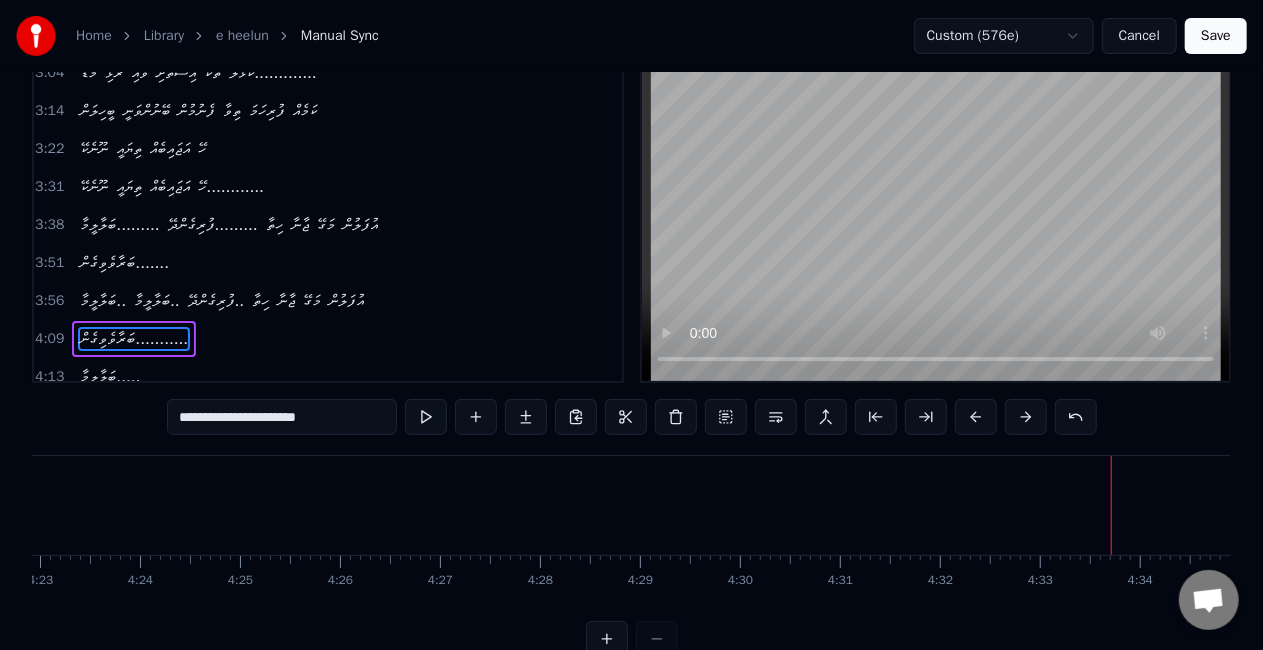 click on "Save" at bounding box center (1216, 36) 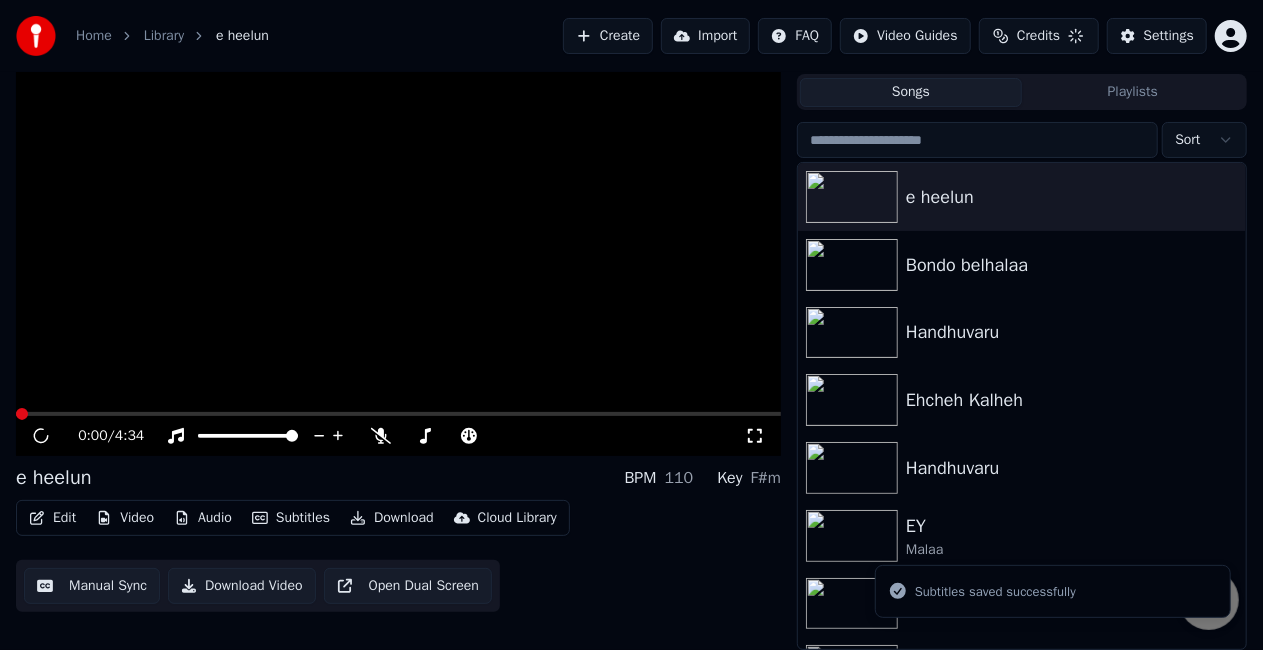 scroll, scrollTop: 45, scrollLeft: 0, axis: vertical 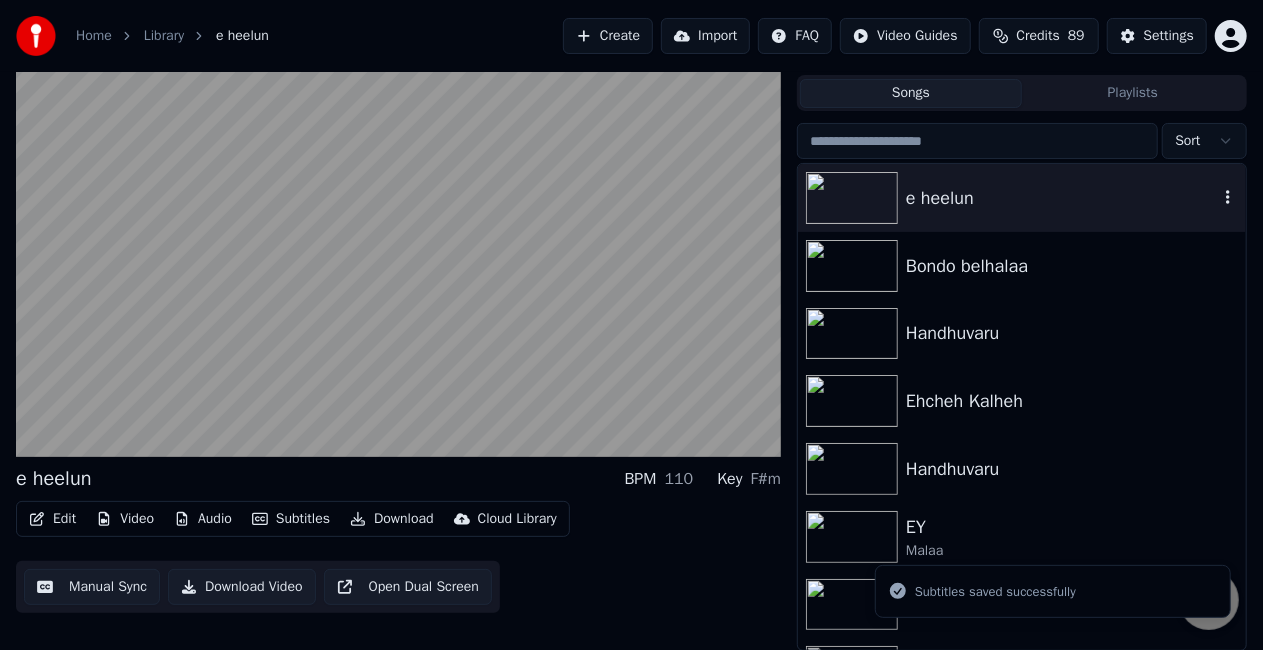 click on "e heelun" at bounding box center [1062, 198] 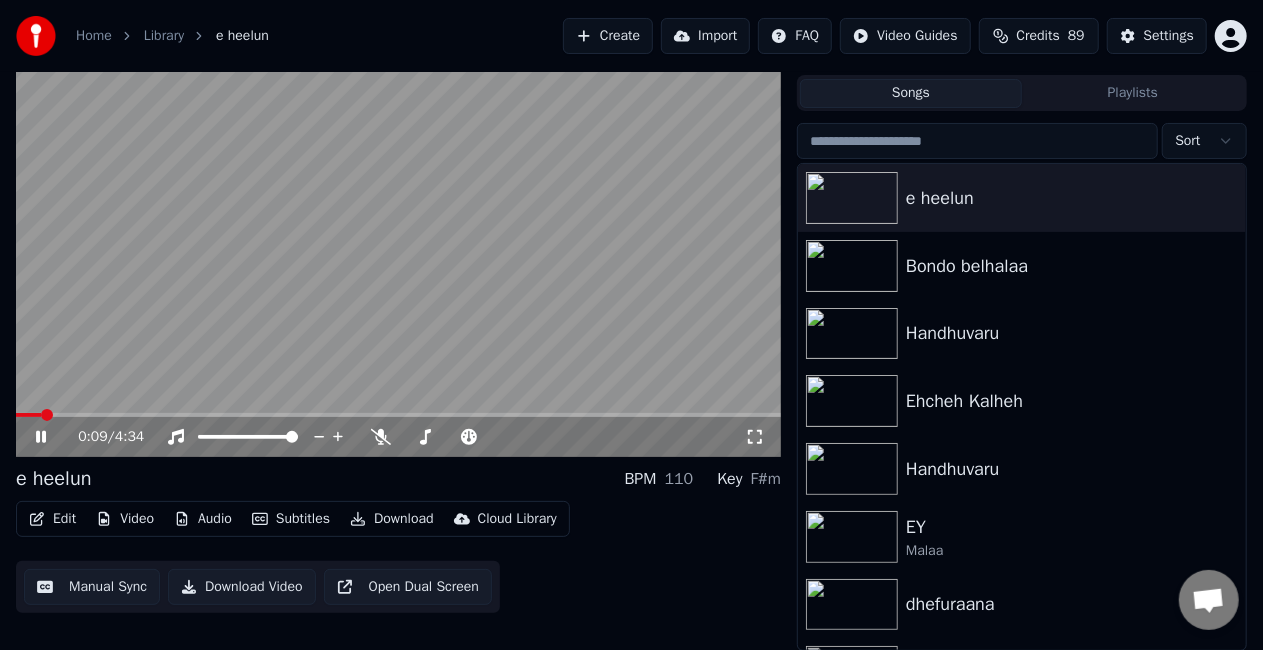 click at bounding box center (398, 415) 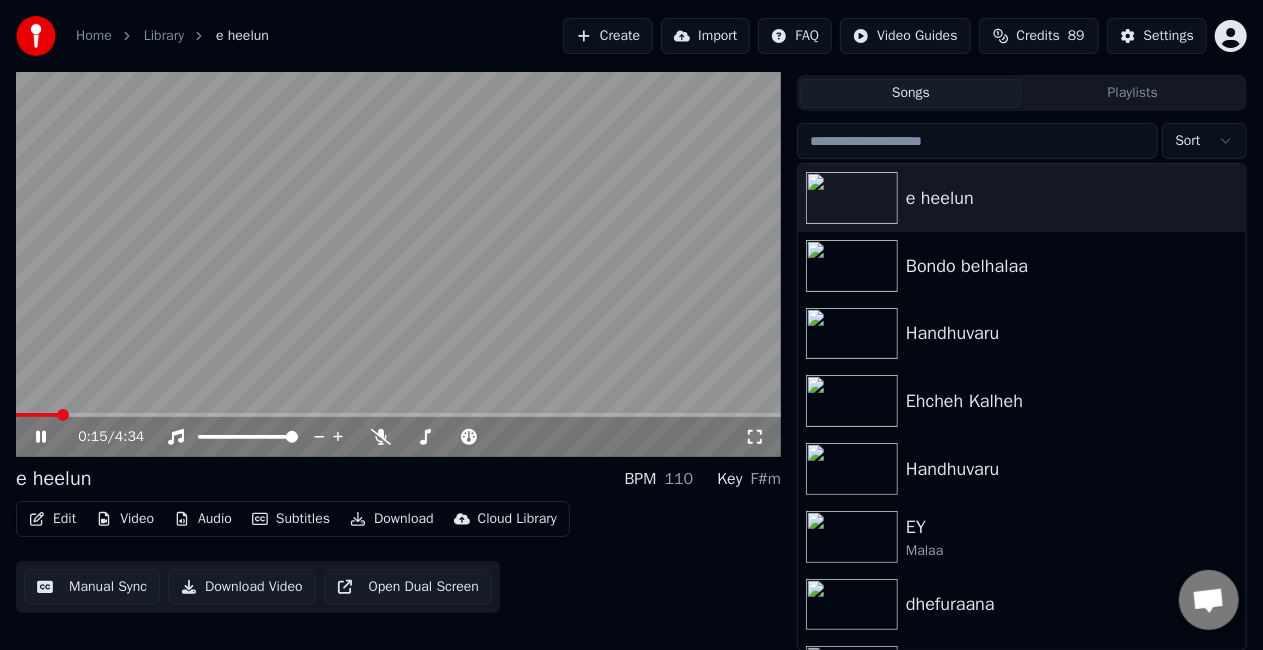 click at bounding box center [398, 415] 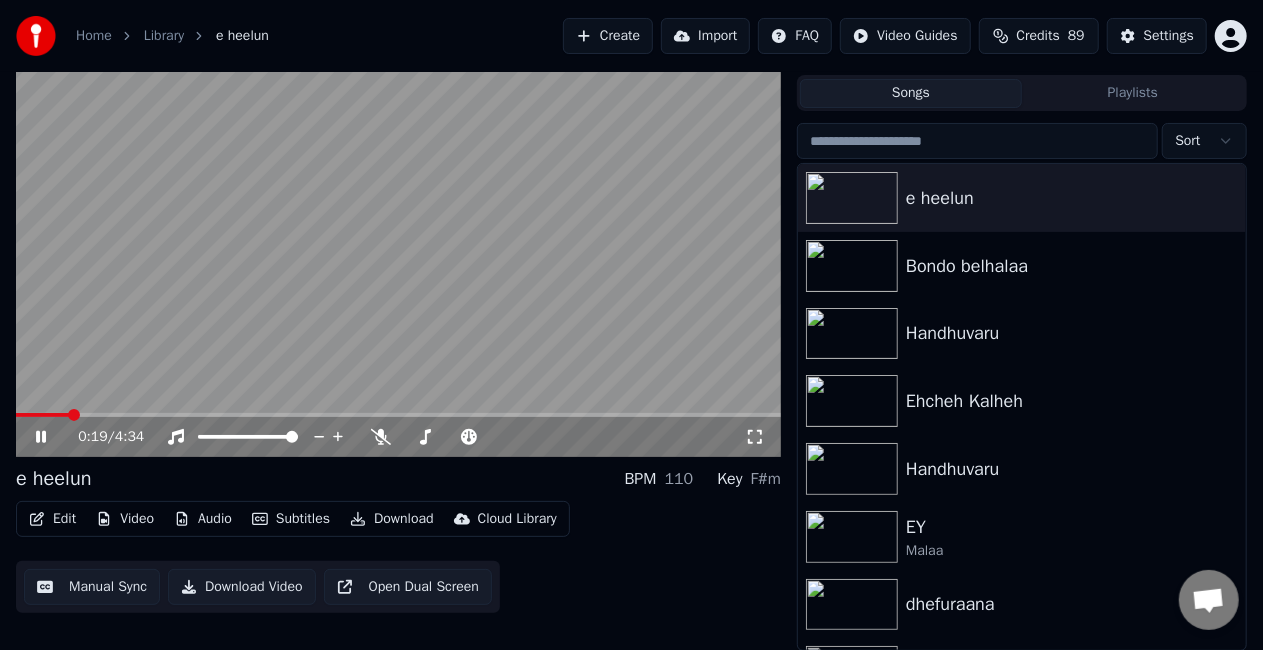 click at bounding box center [398, 415] 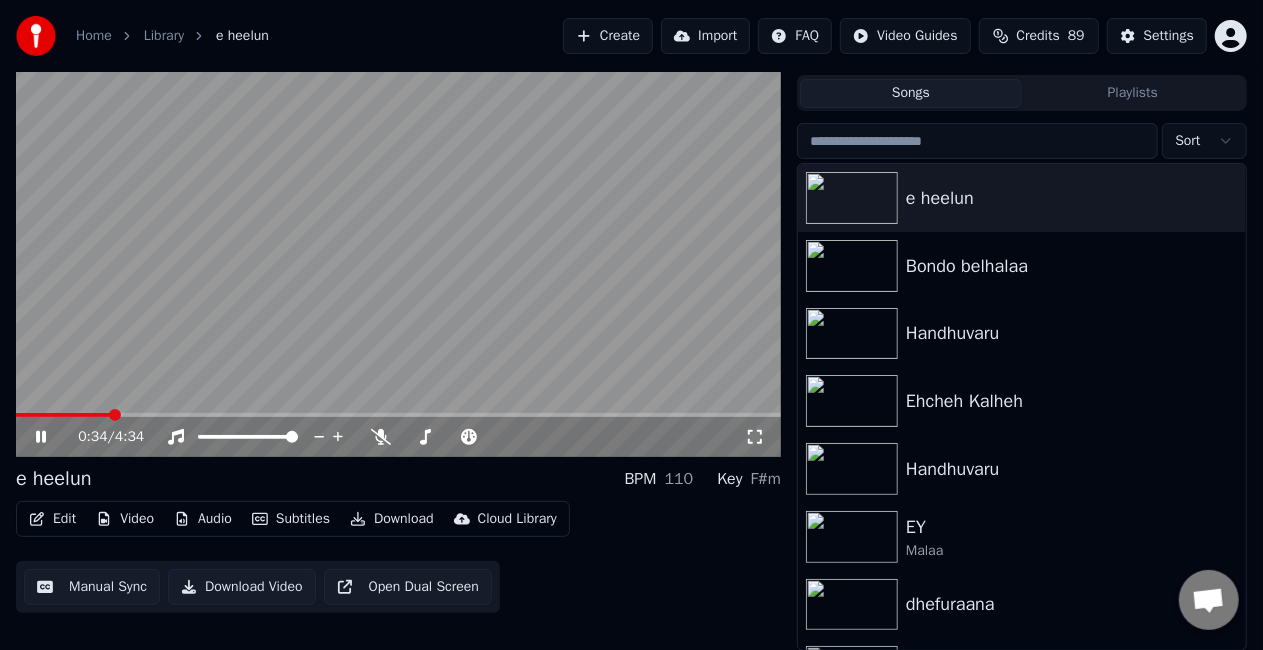 click at bounding box center [398, 415] 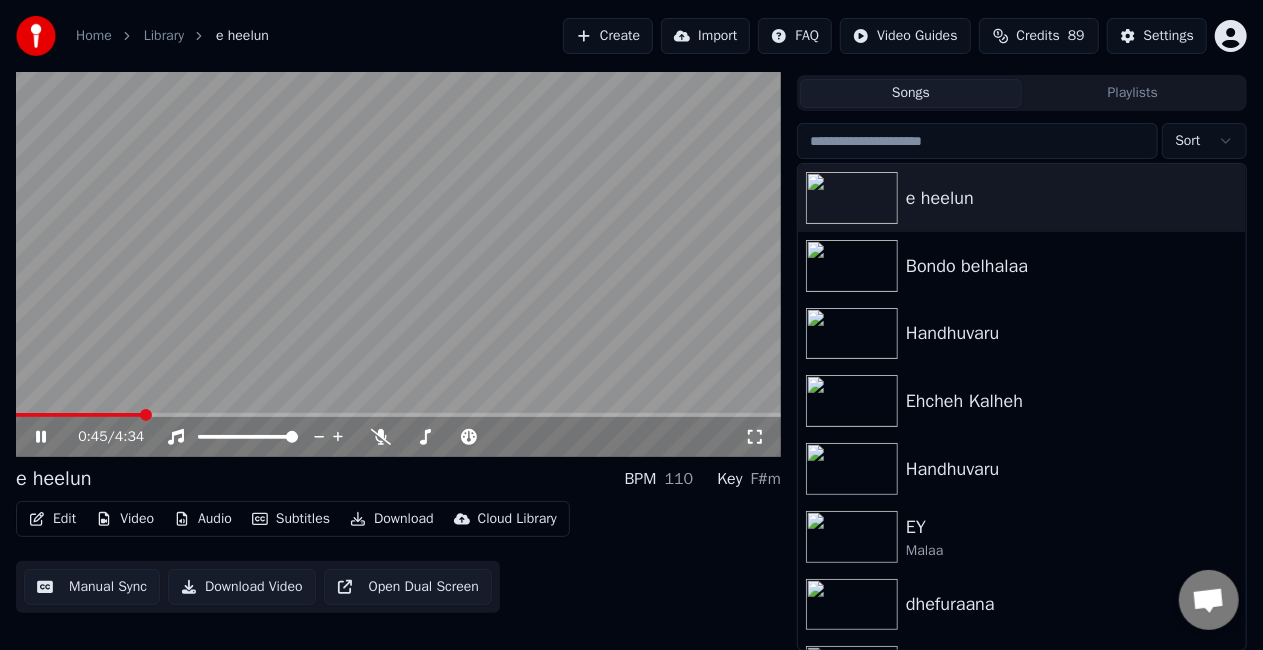 click 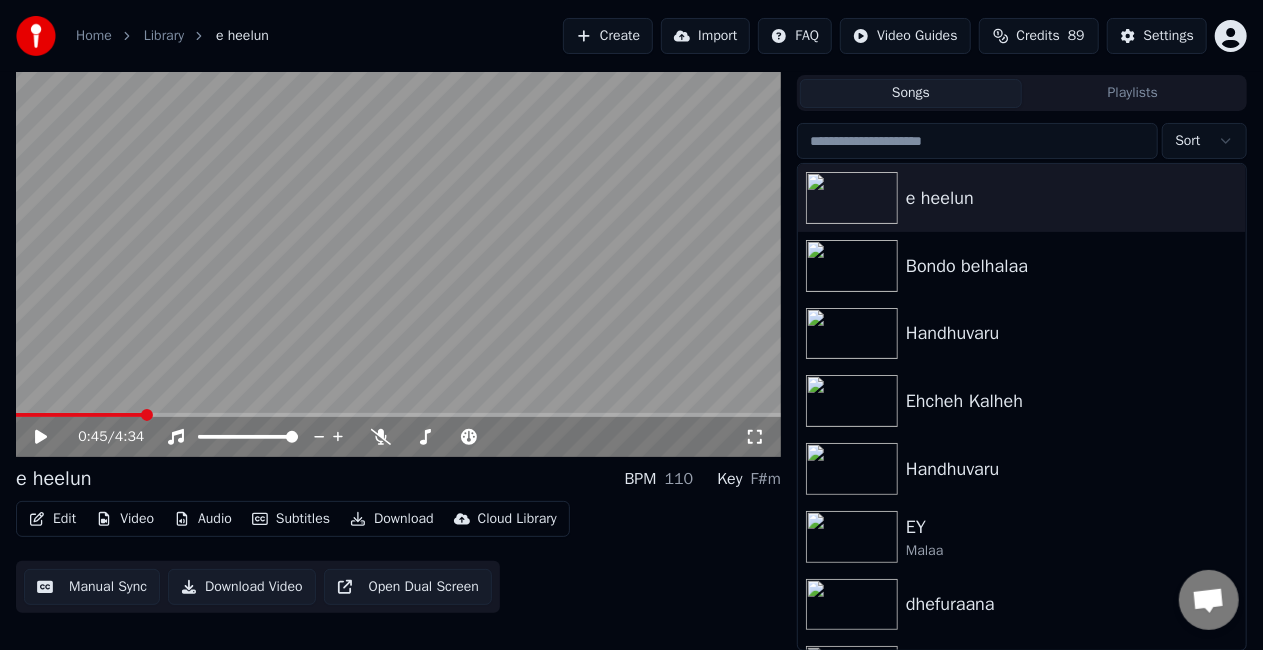 click on "Edit" at bounding box center [52, 519] 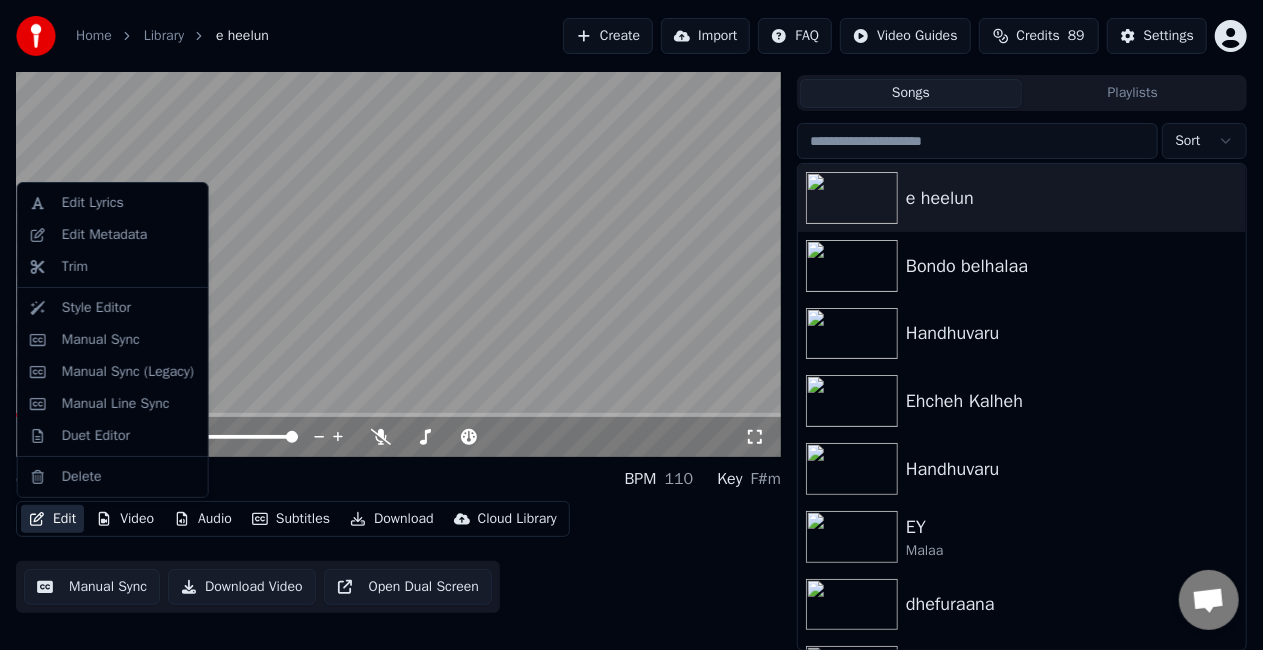 click on "Manual Sync" at bounding box center (92, 587) 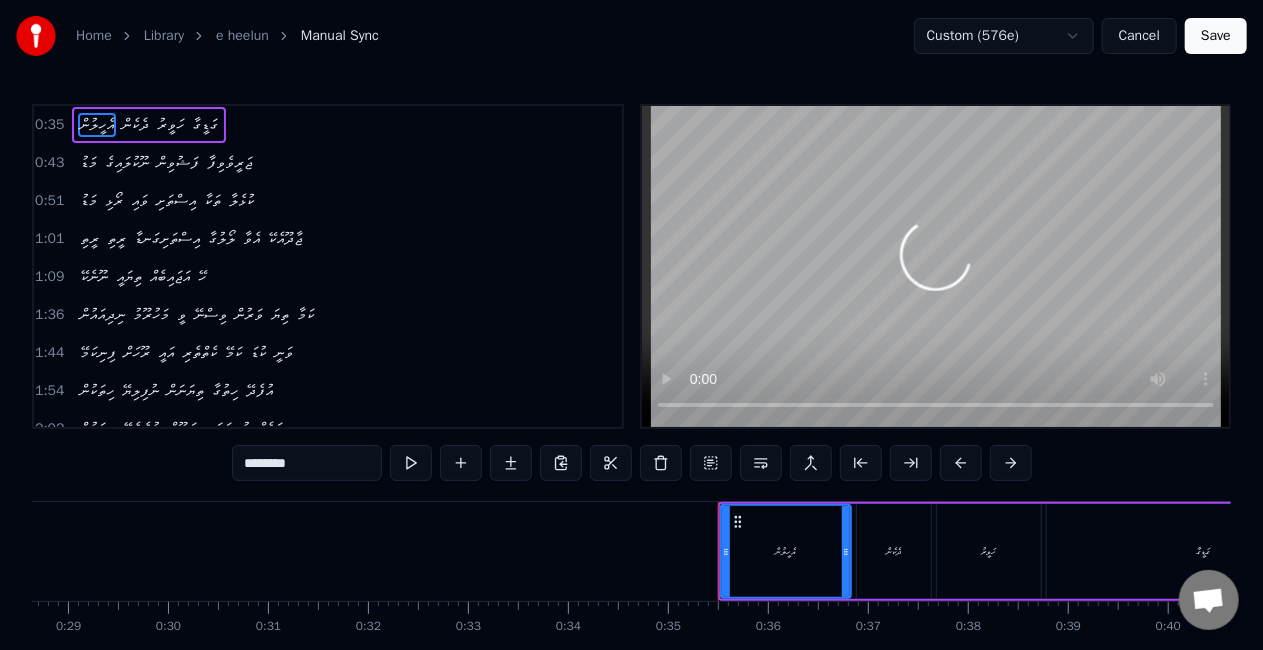 scroll, scrollTop: 0, scrollLeft: 3450, axis: horizontal 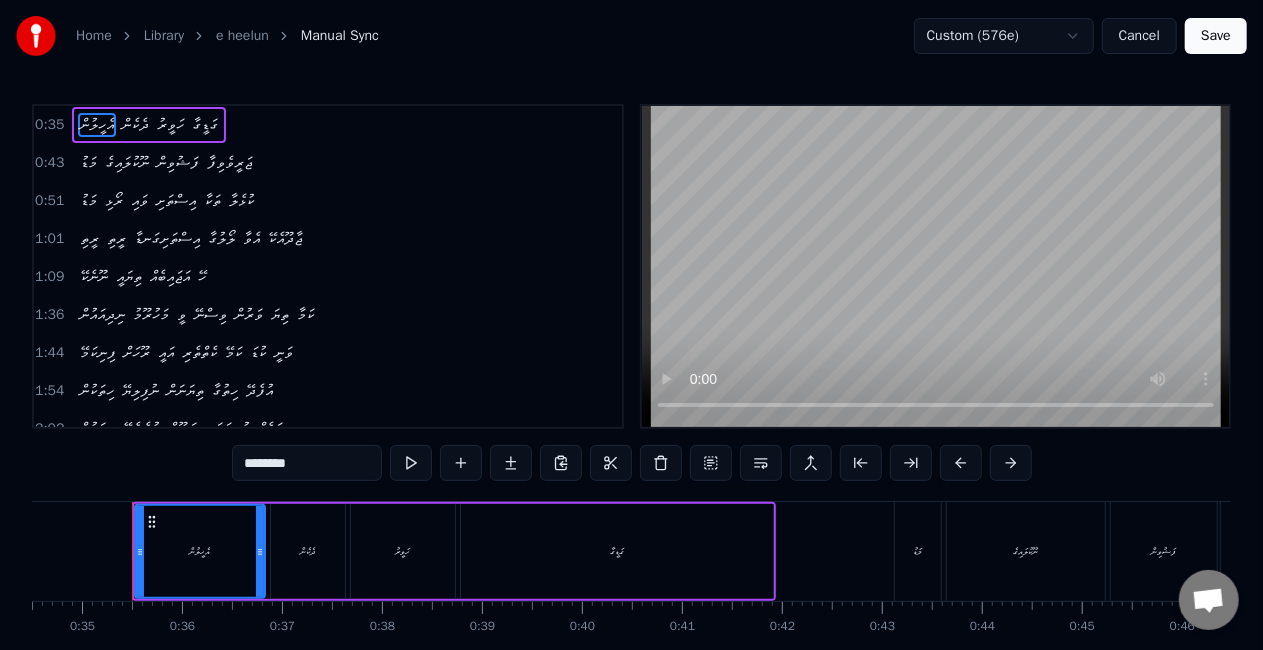 click on "ގަޑީގާ" at bounding box center [617, 551] 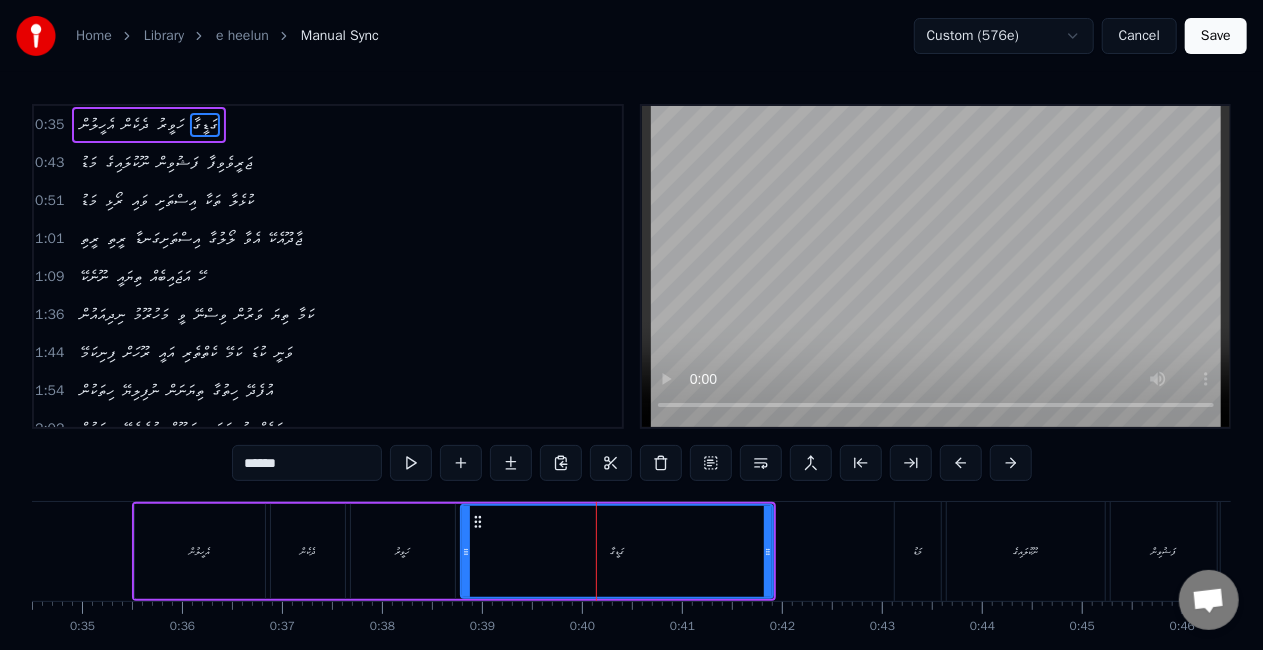 click on "******" at bounding box center (307, 463) 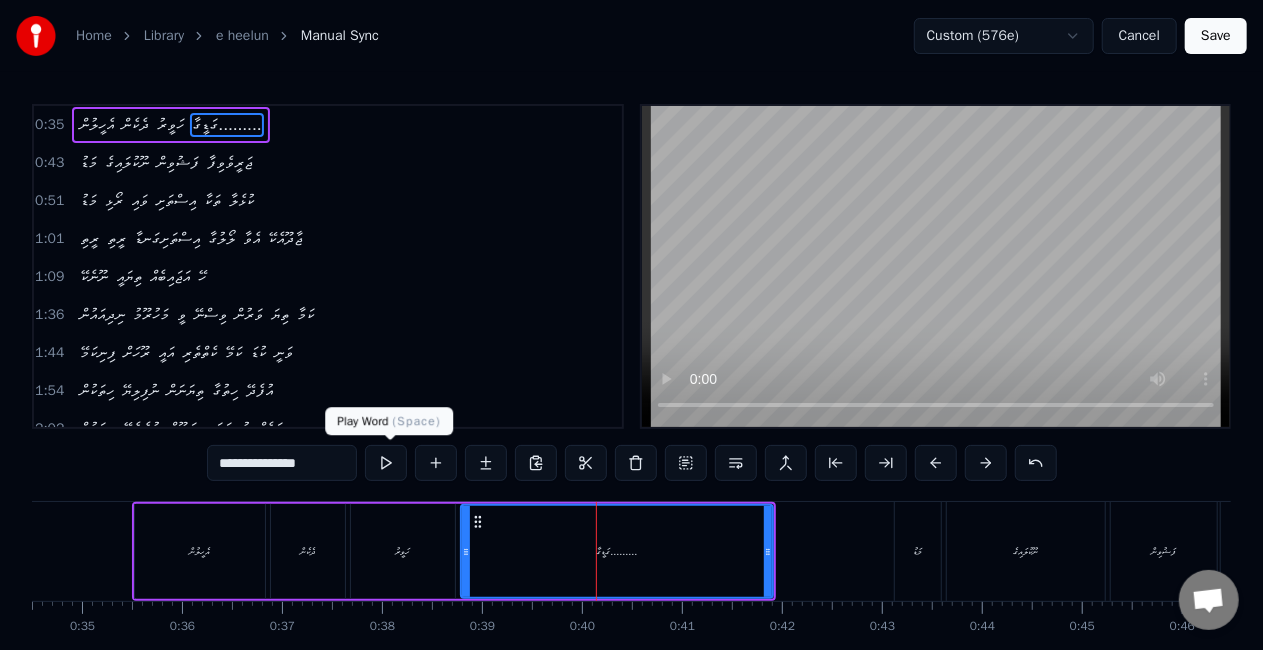 click at bounding box center [386, 463] 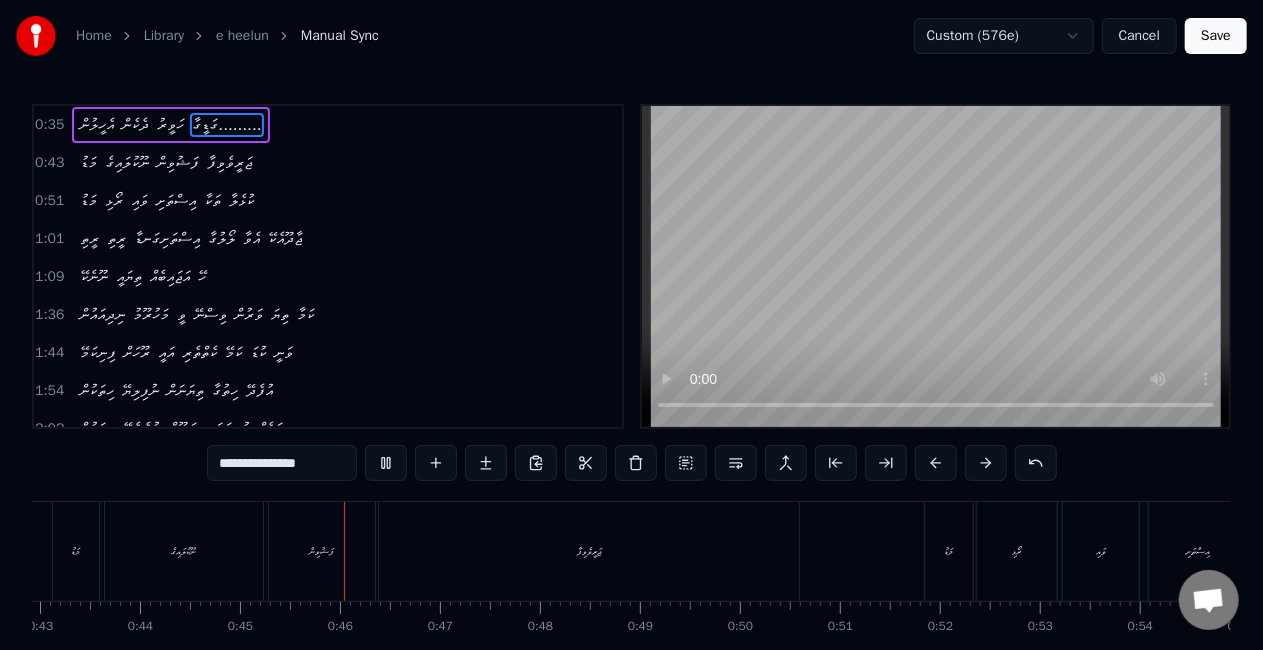 scroll, scrollTop: 0, scrollLeft: 4454, axis: horizontal 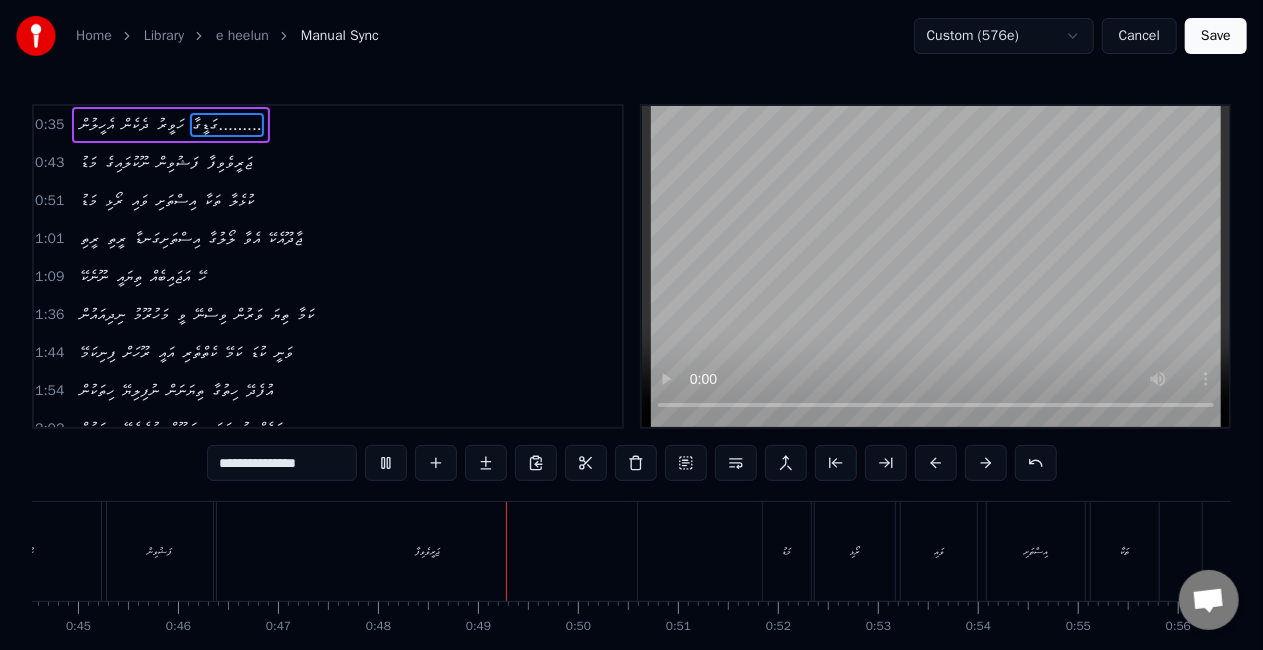 click on "ޖަރީވެވިފާ" at bounding box center [427, 551] 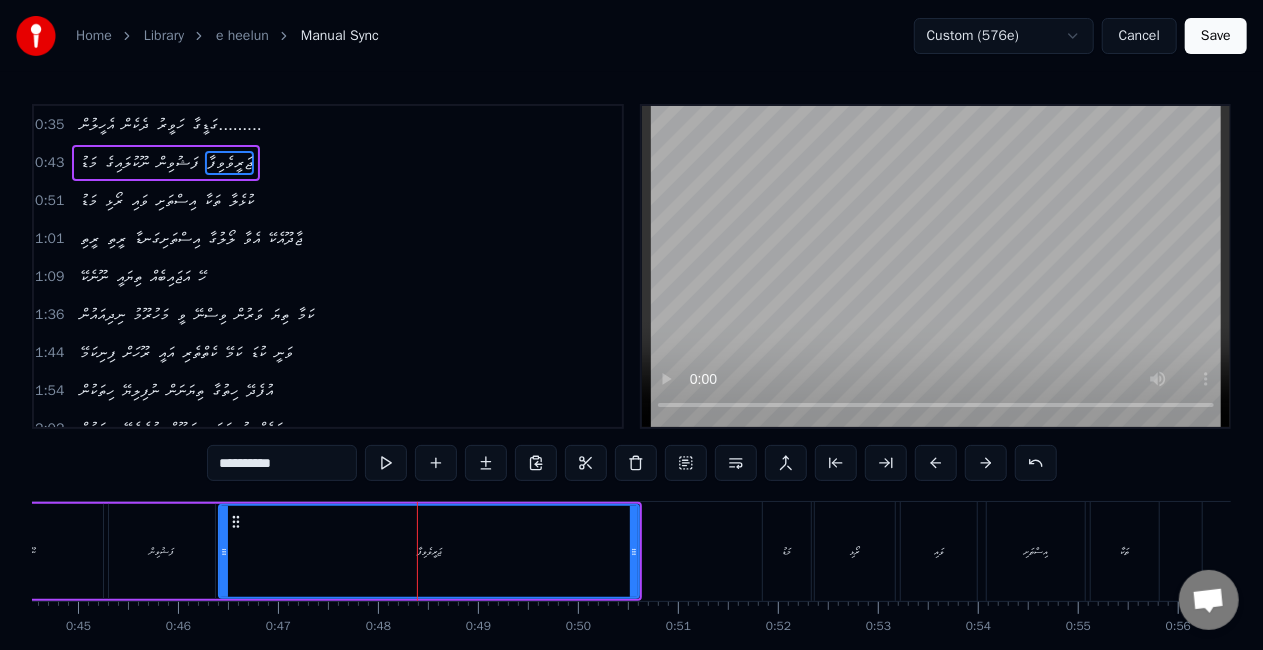click on "**********" at bounding box center (282, 463) 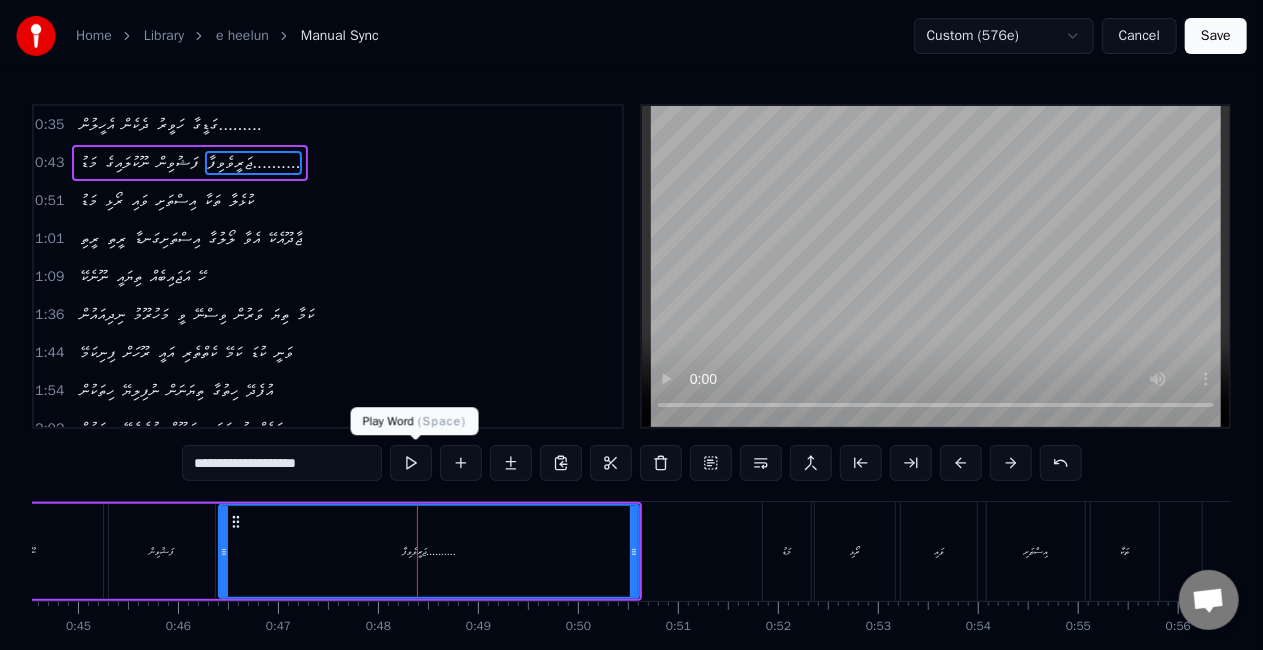 click at bounding box center [411, 463] 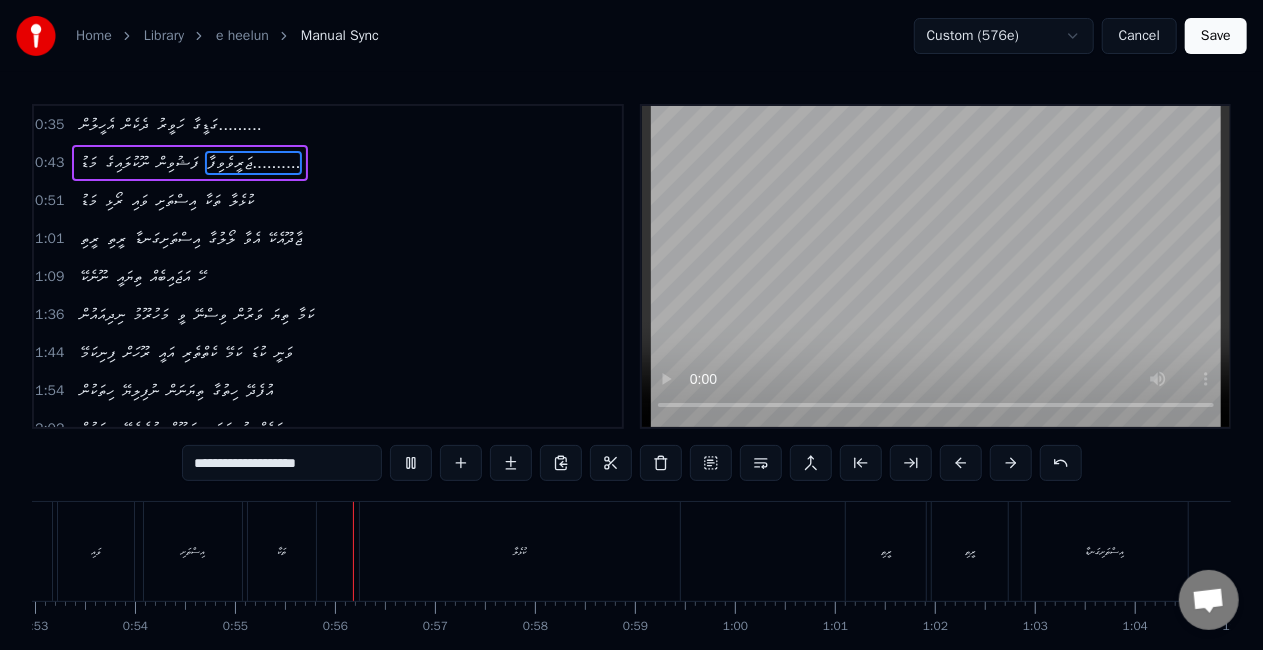 scroll, scrollTop: 0, scrollLeft: 5458, axis: horizontal 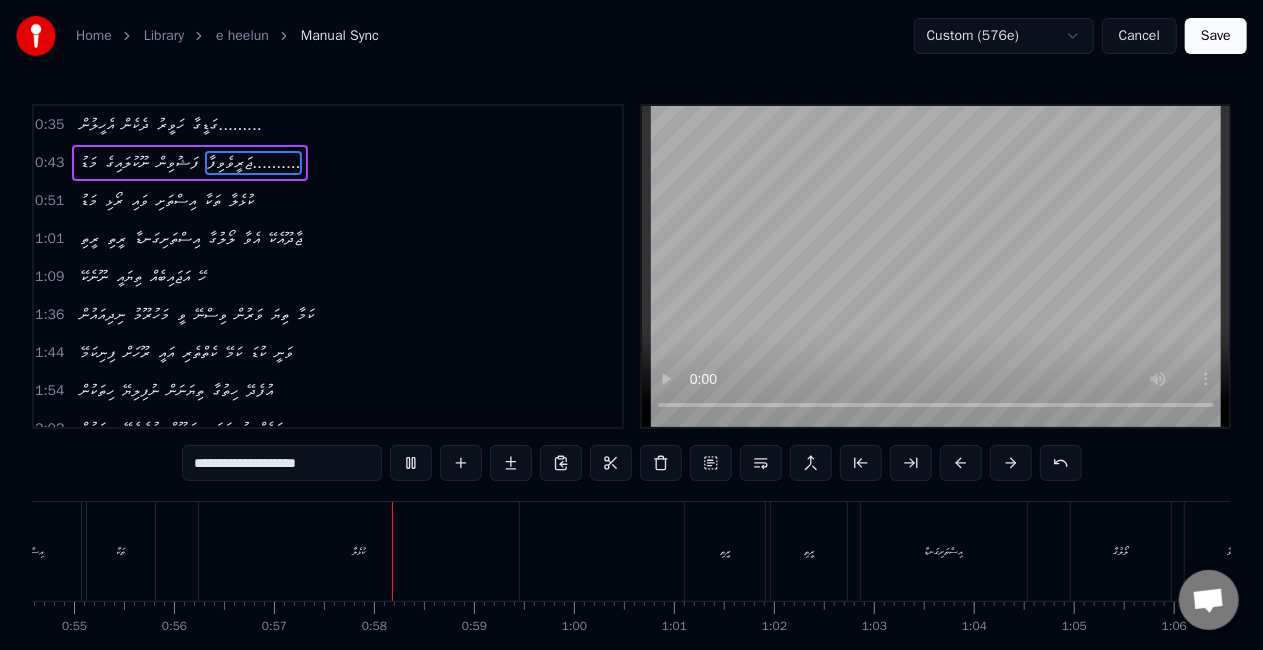 click on "ކުޅެލާ" at bounding box center (359, 551) 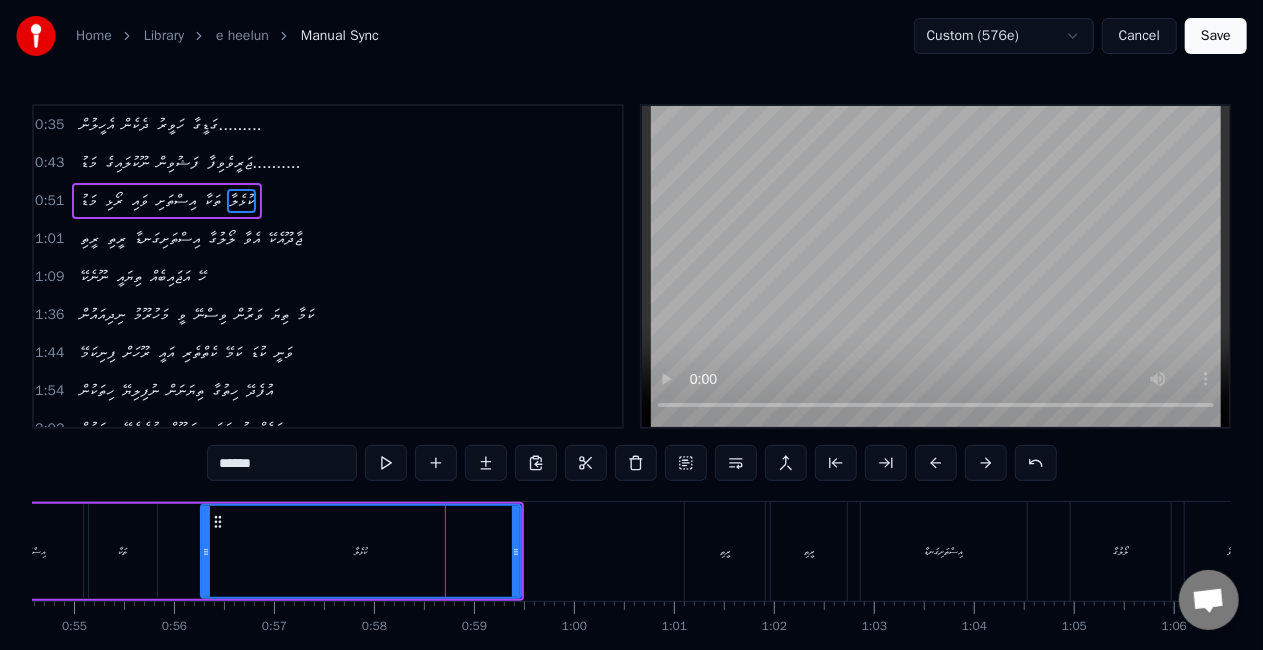 click on "******" at bounding box center (282, 463) 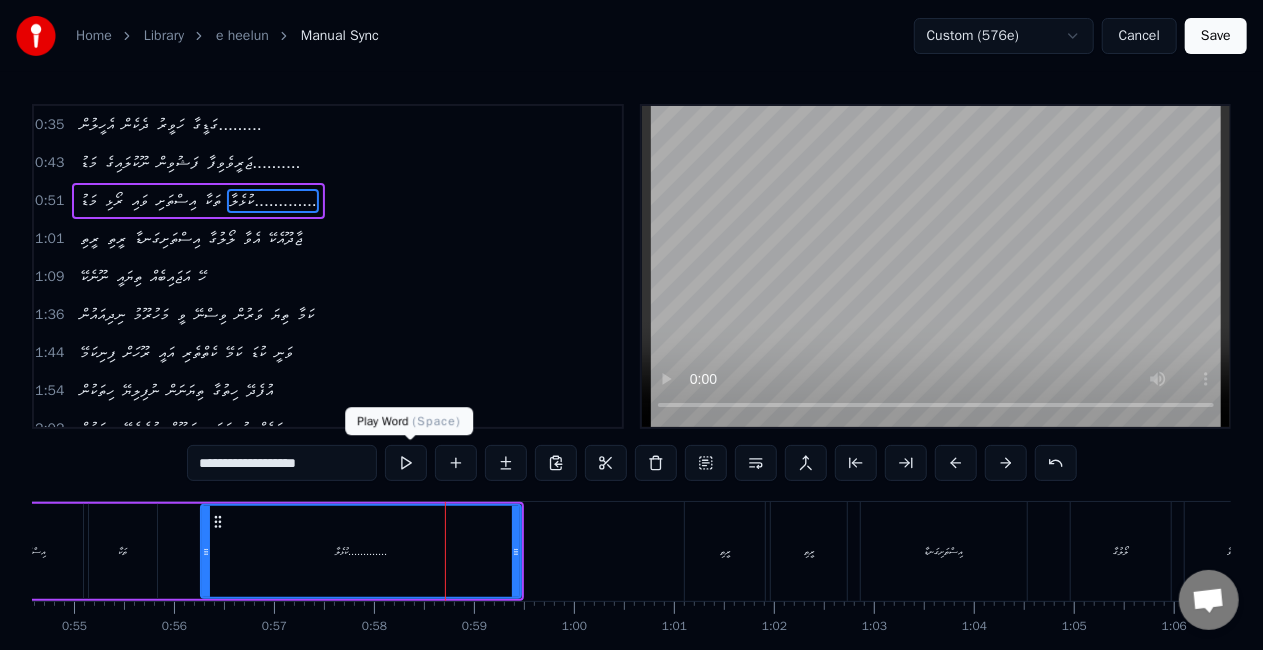 click at bounding box center [406, 463] 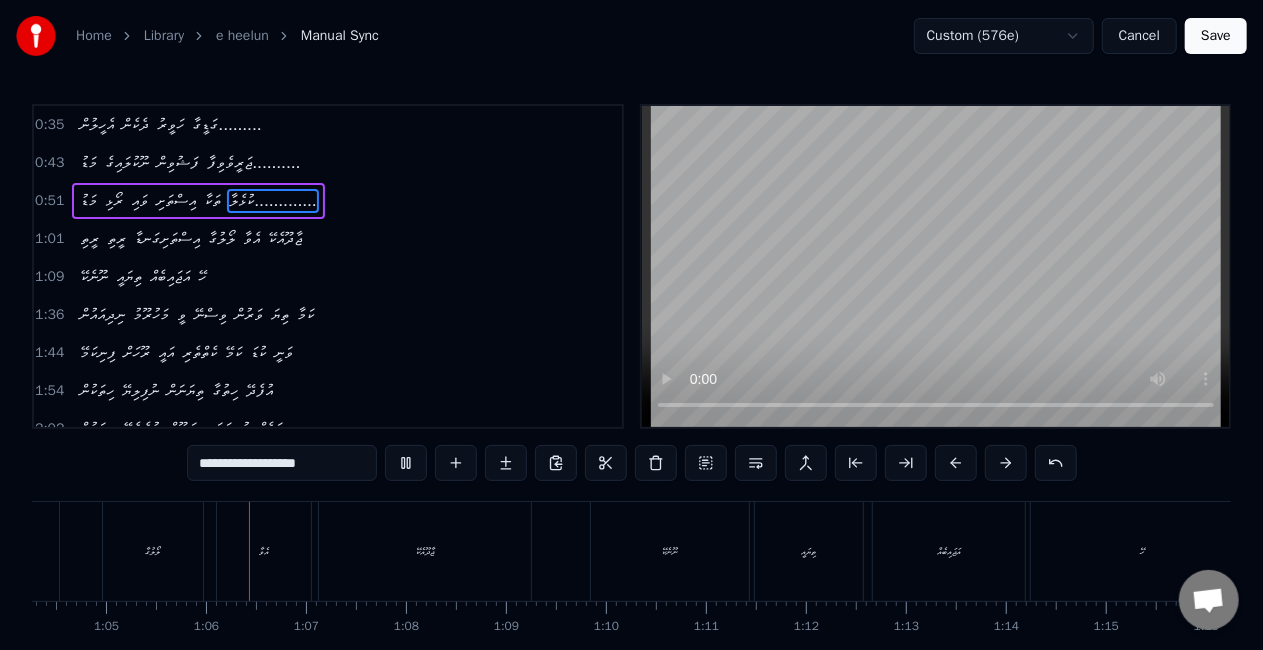 scroll, scrollTop: 0, scrollLeft: 6476, axis: horizontal 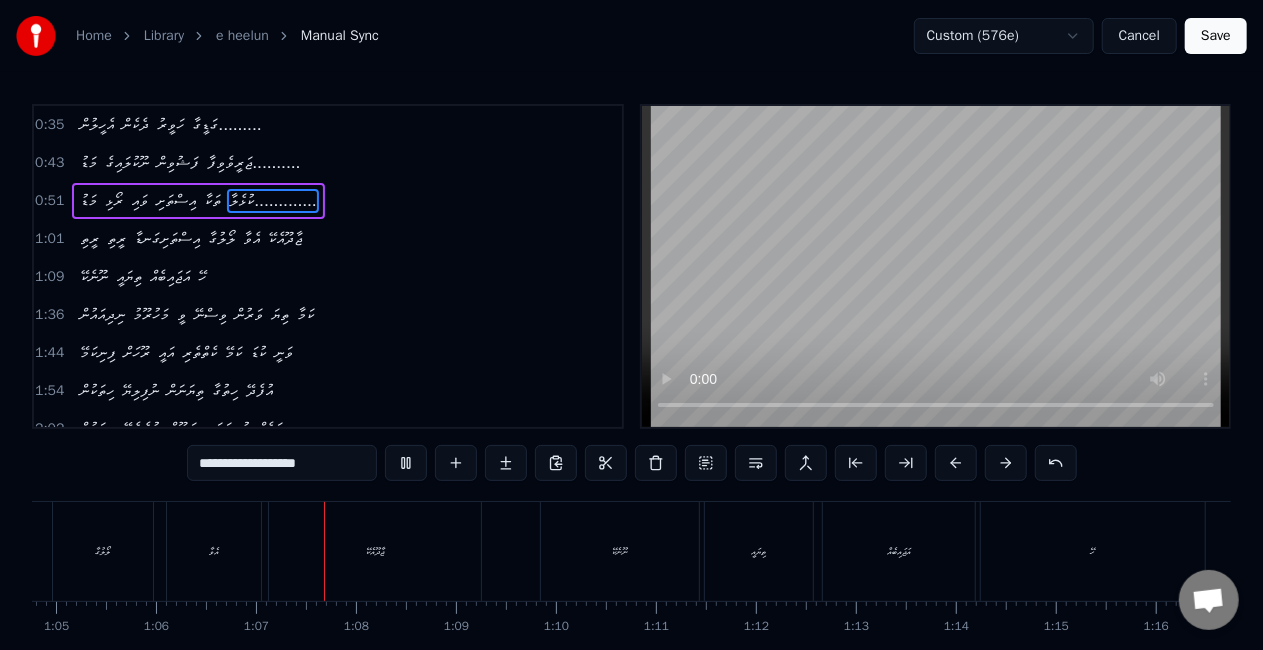 click on "އެވާ" at bounding box center (214, 551) 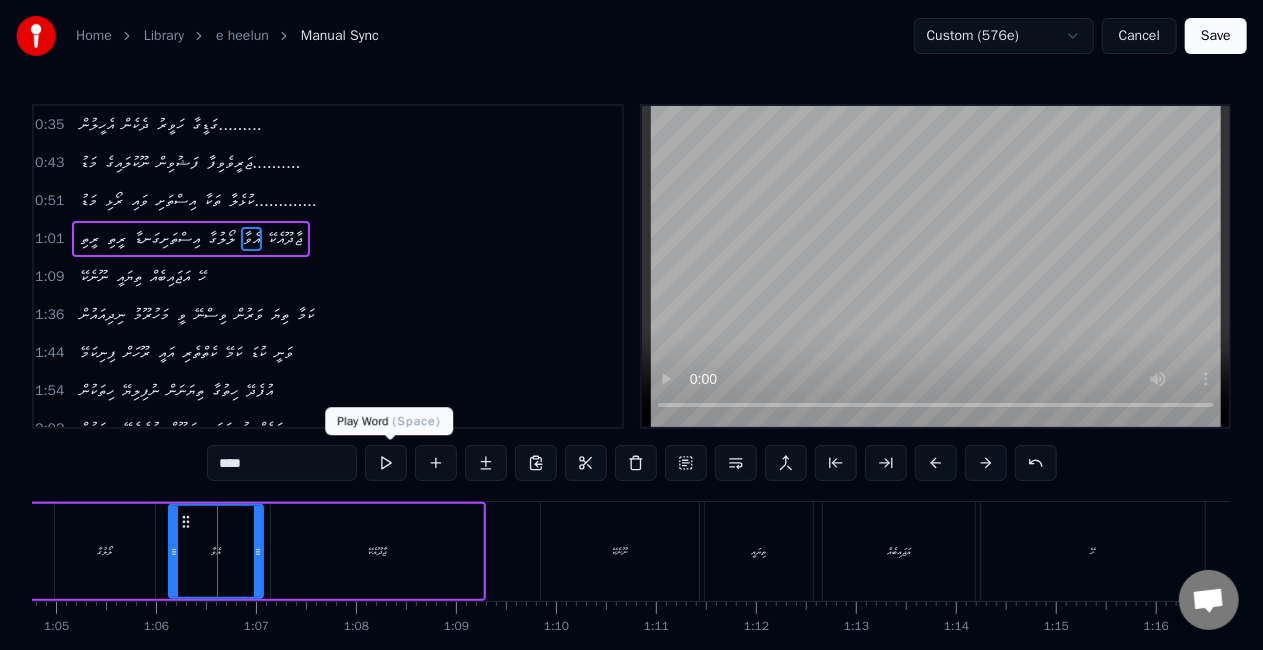 click at bounding box center [386, 463] 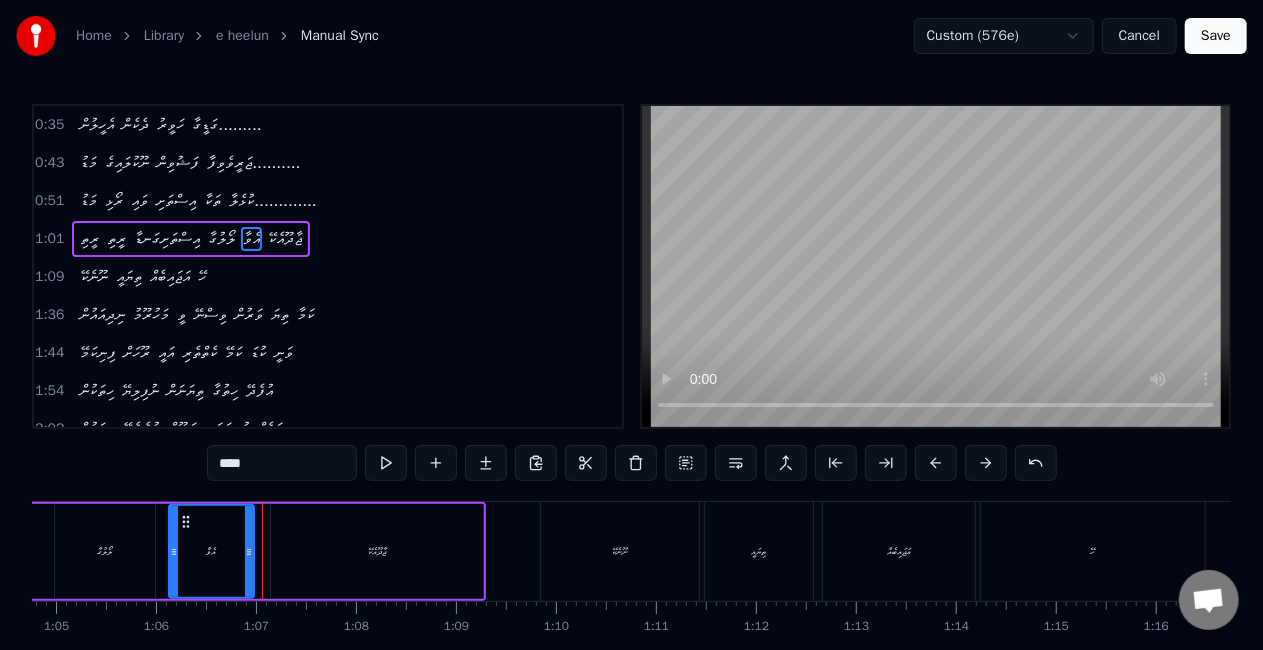 click at bounding box center (249, 551) 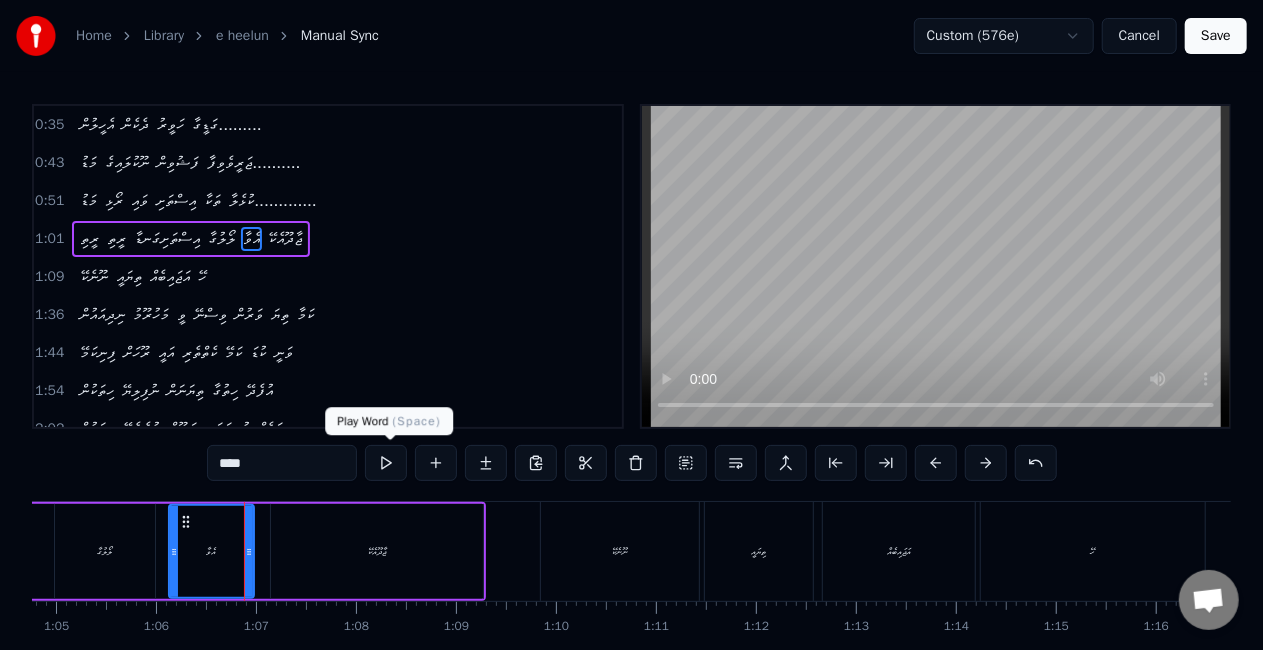 click at bounding box center [386, 463] 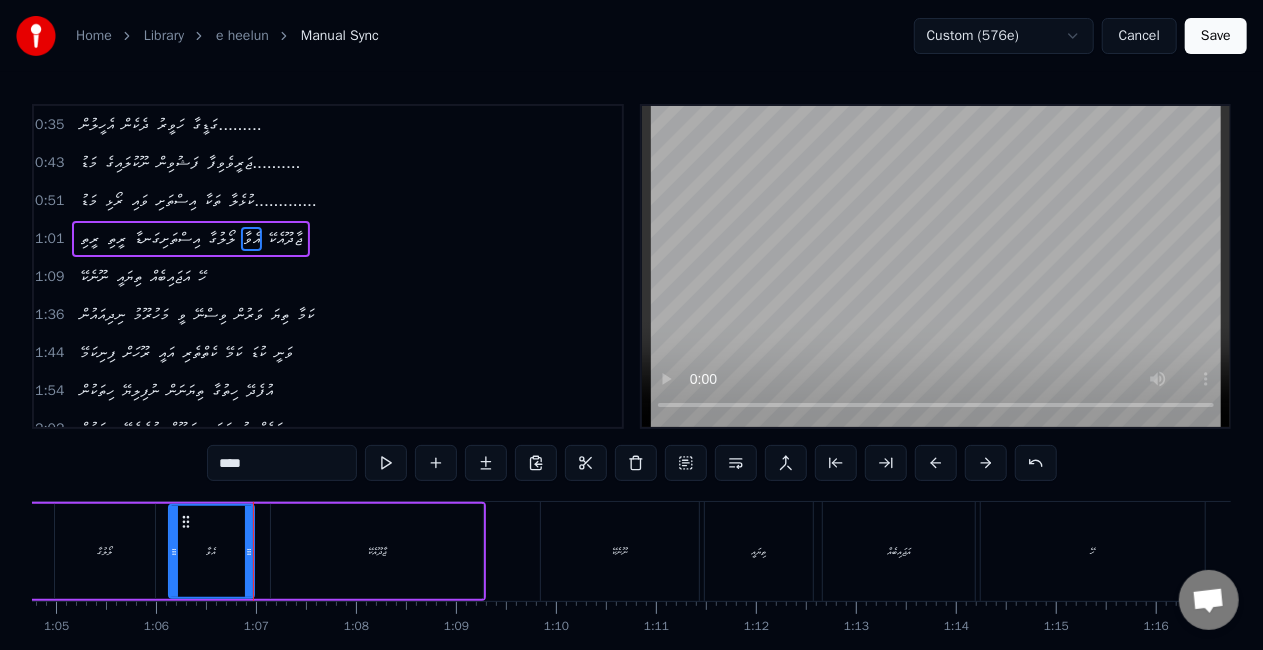 click on "ޖާދޫއެކޭ" at bounding box center (377, 551) 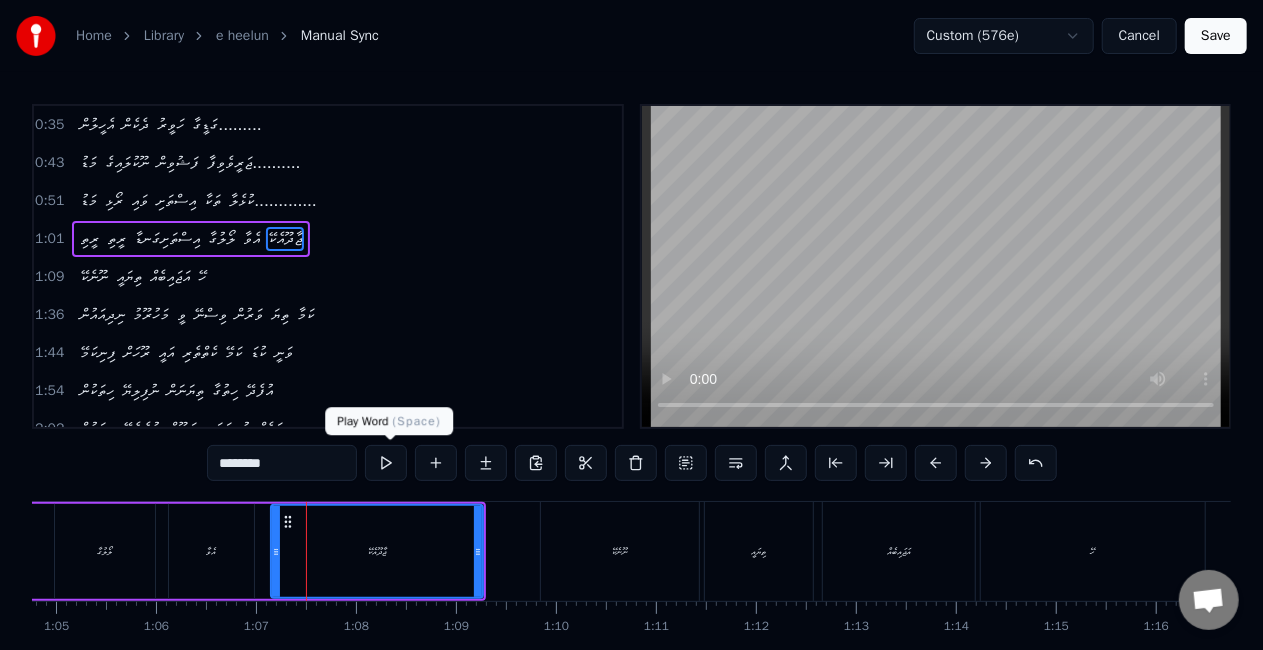 click at bounding box center [386, 463] 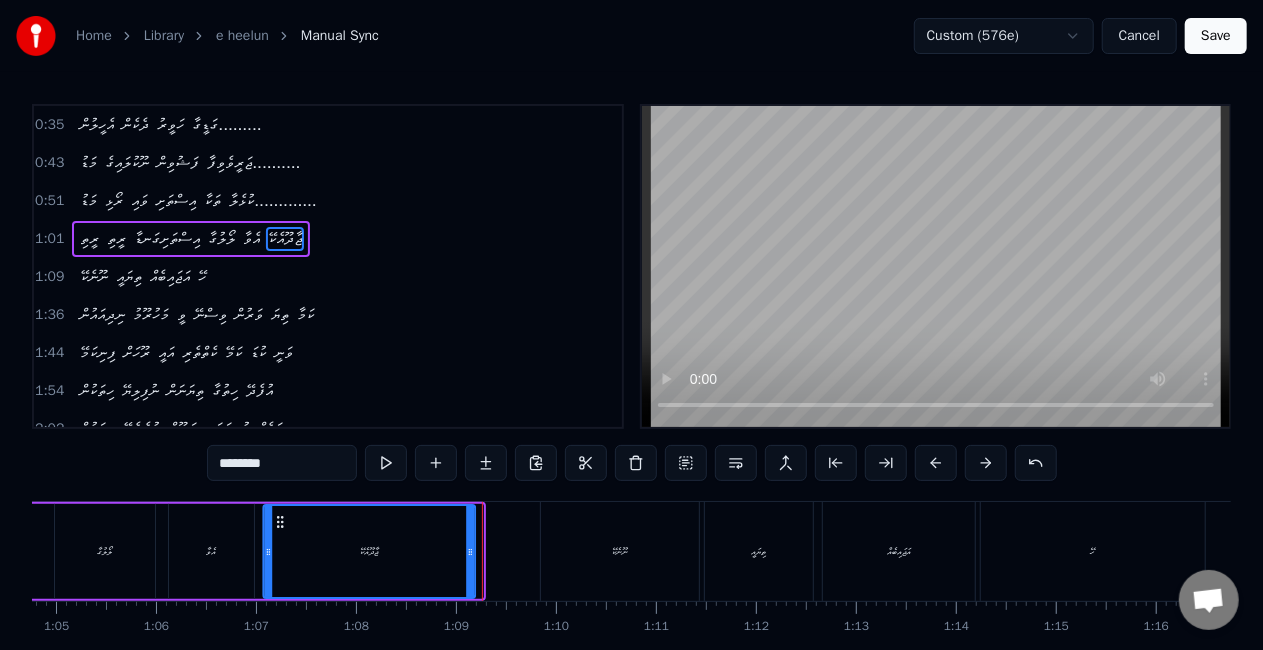 click 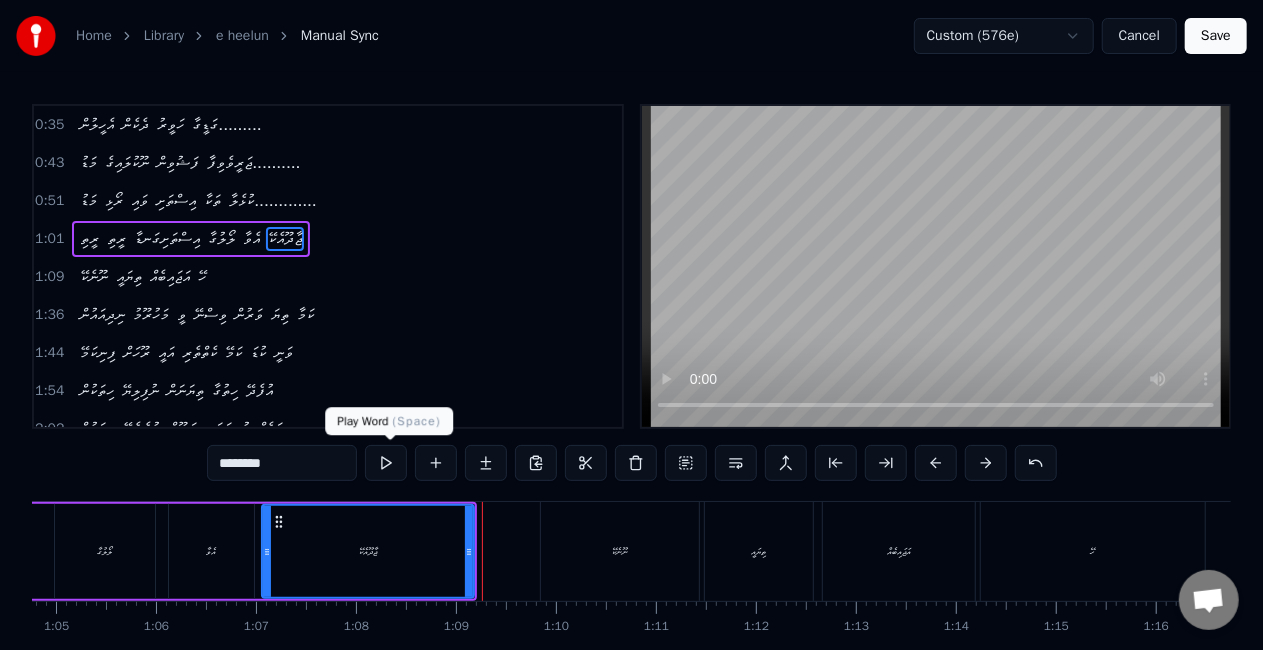 click at bounding box center [386, 463] 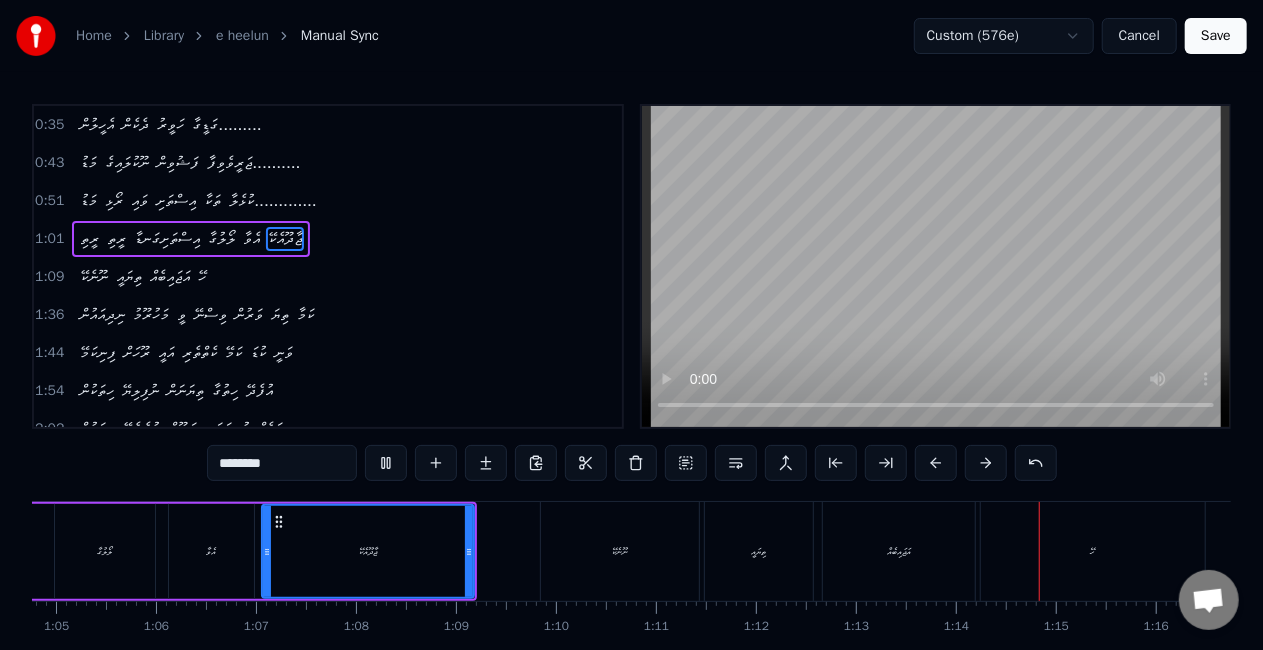 click on "ނޫނެކޭ" at bounding box center (620, 551) 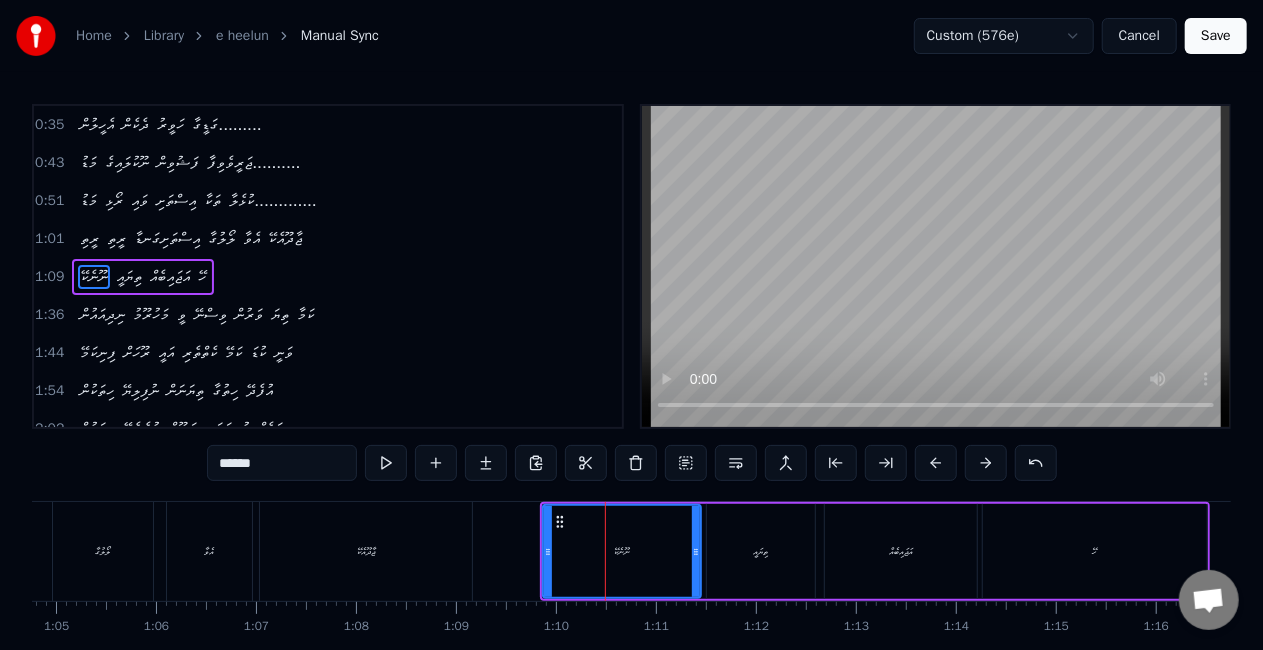 scroll, scrollTop: 7, scrollLeft: 0, axis: vertical 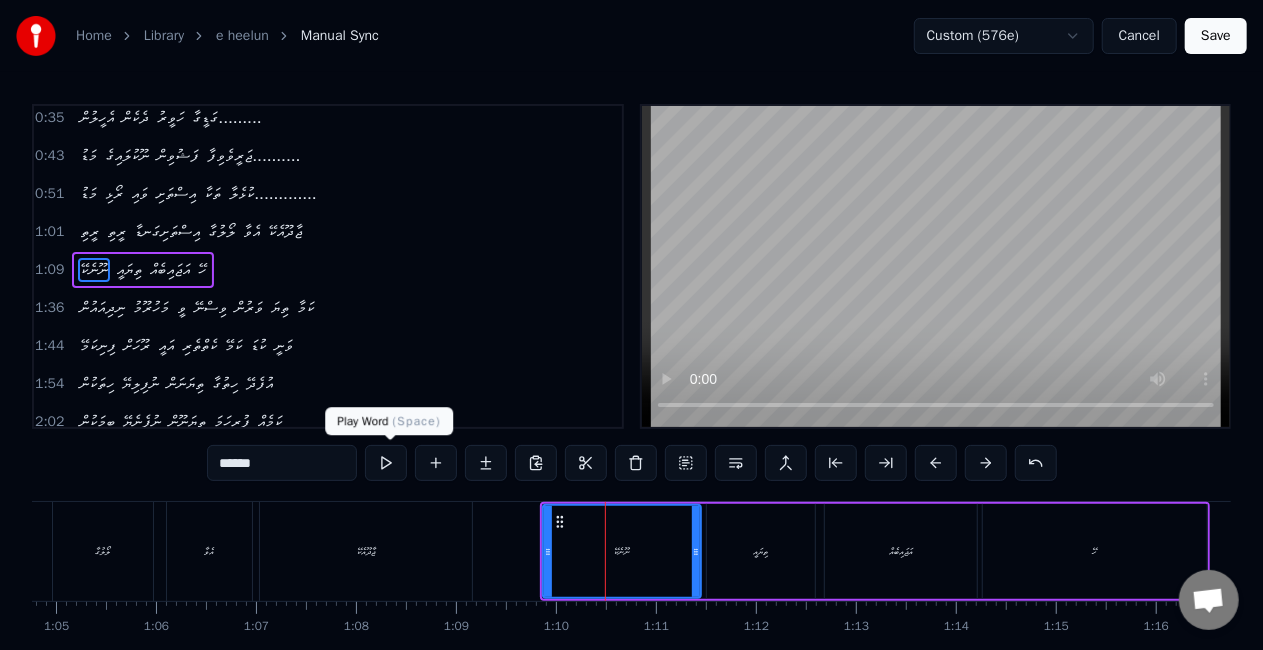 click at bounding box center [386, 463] 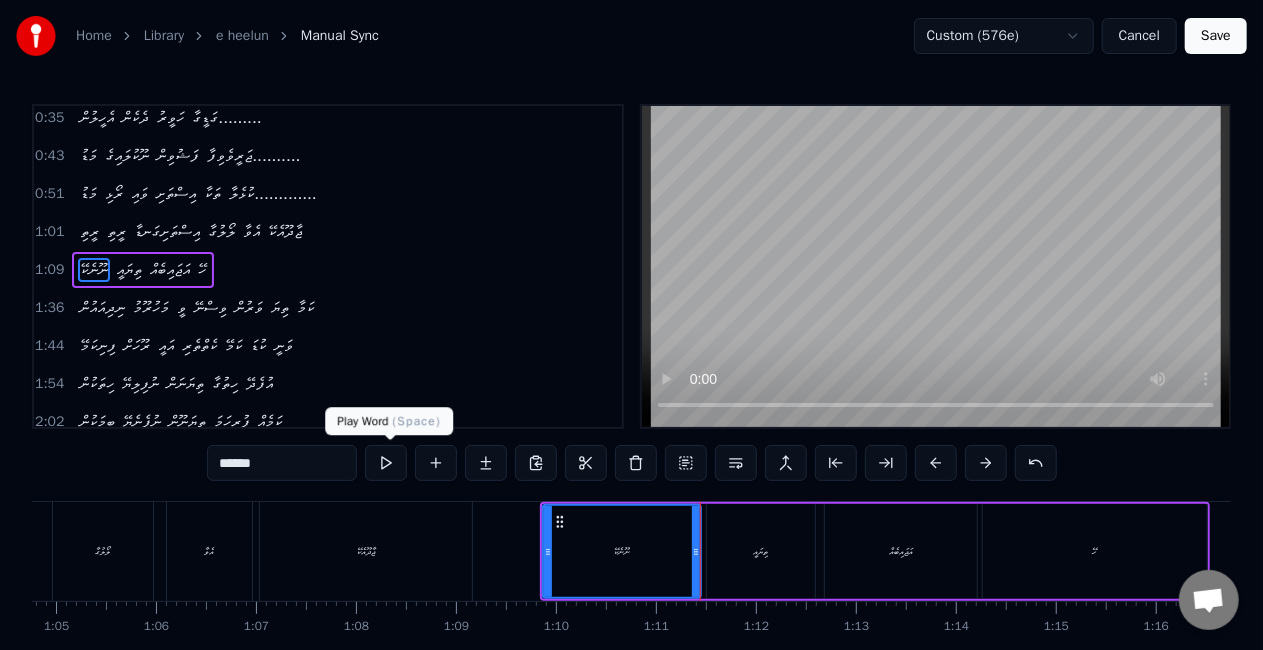 click at bounding box center [386, 463] 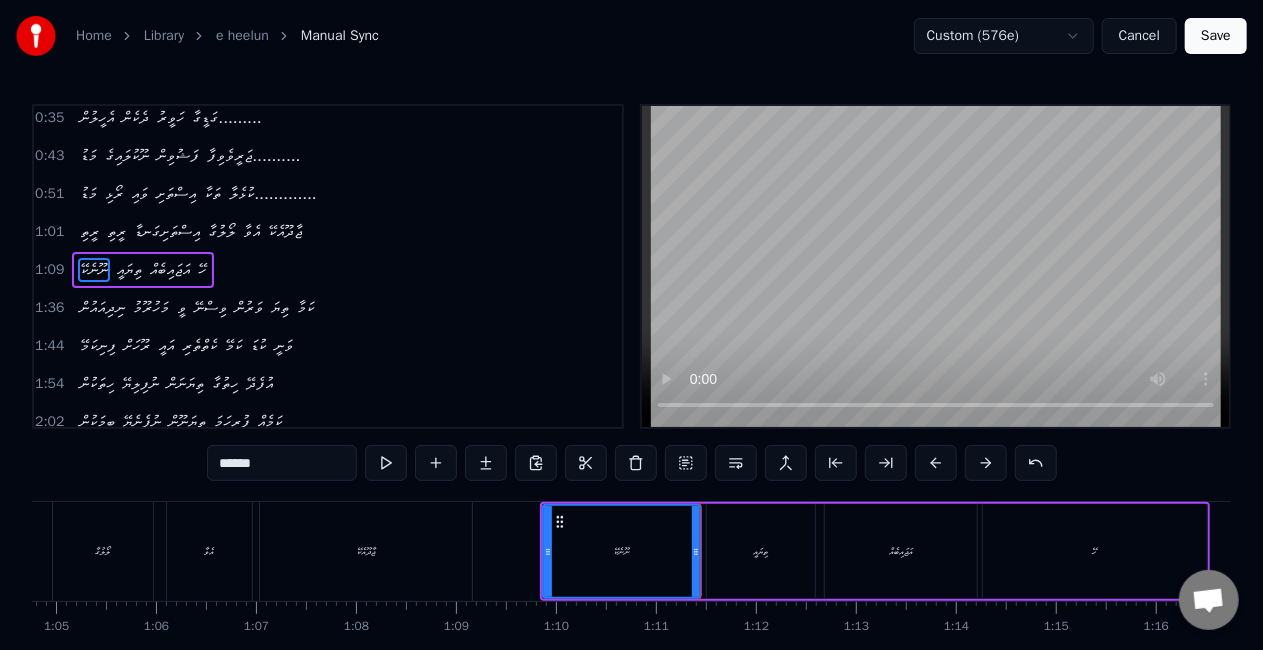 click at bounding box center (386, 463) 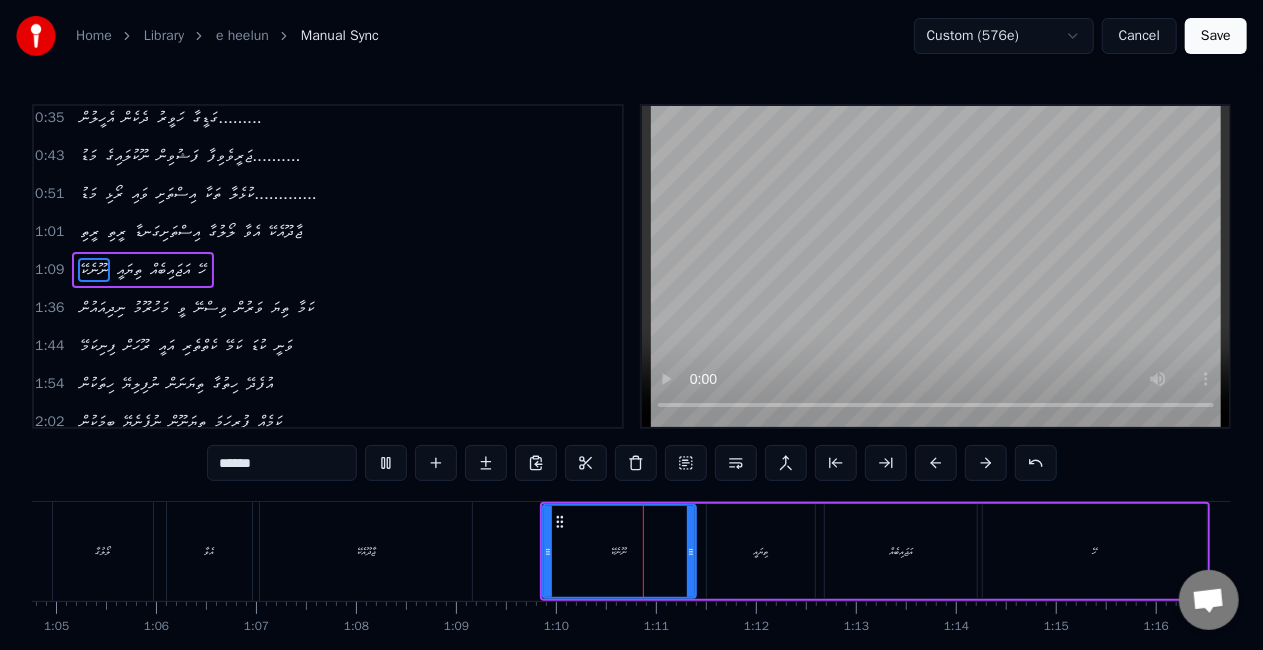 drag, startPoint x: 697, startPoint y: 552, endPoint x: 686, endPoint y: 550, distance: 11.18034 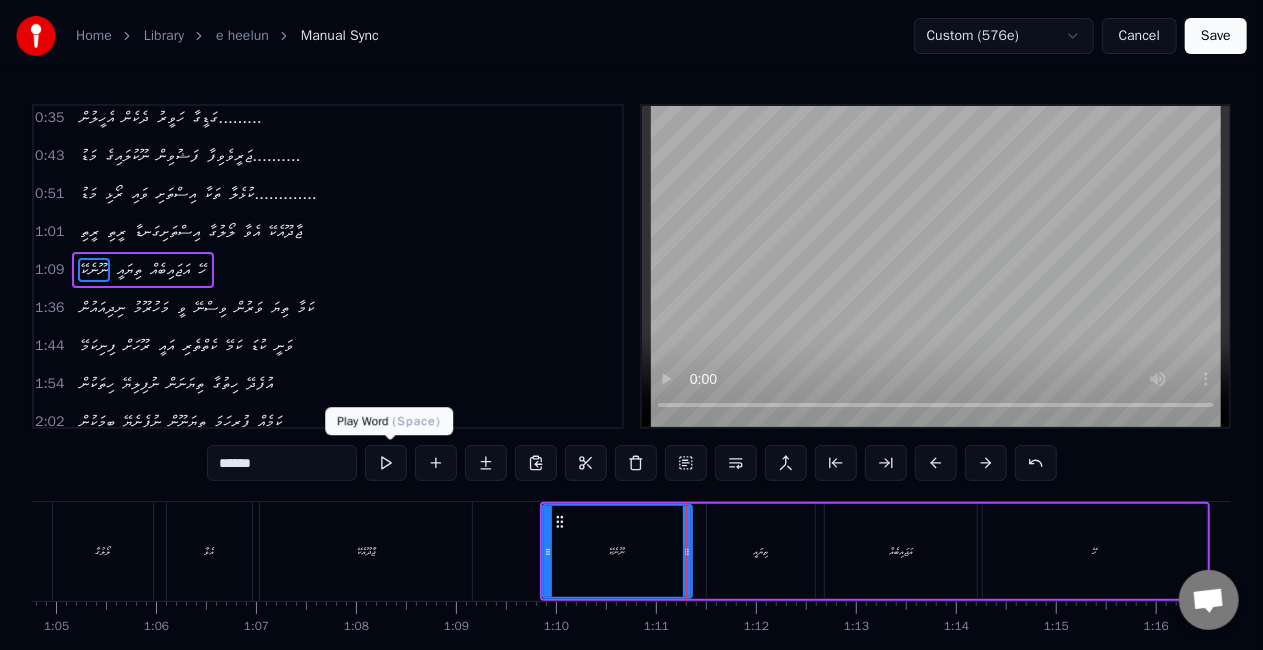click at bounding box center (386, 463) 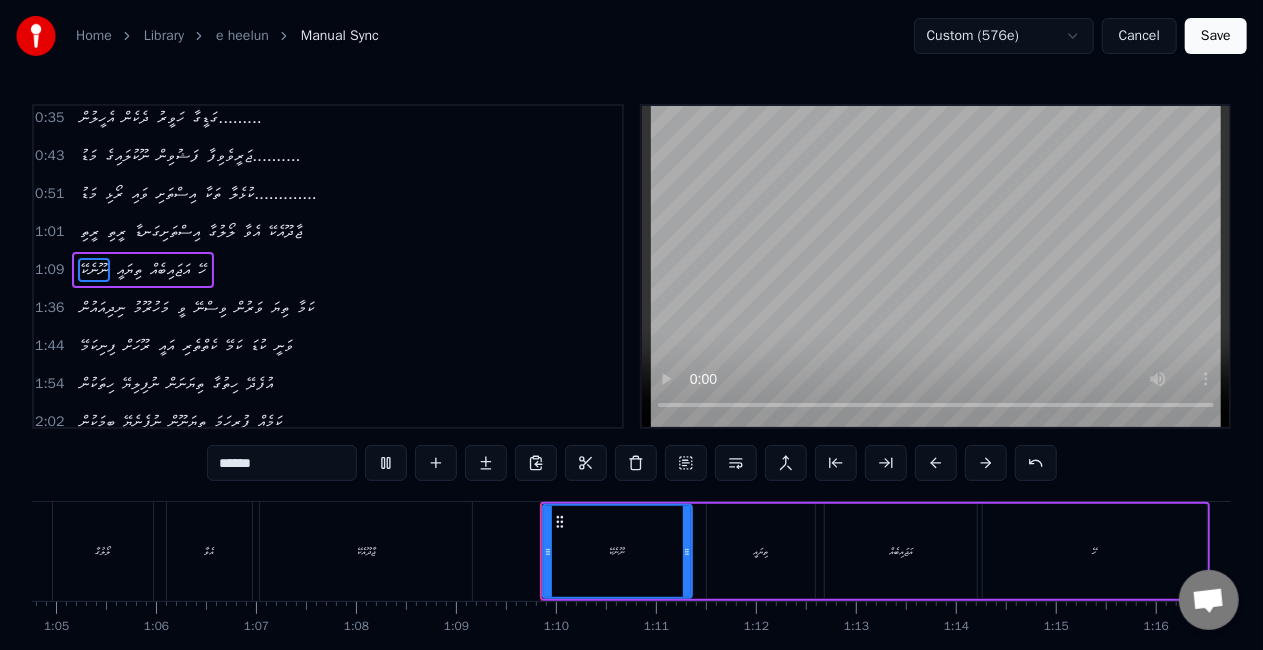 click at bounding box center (386, 463) 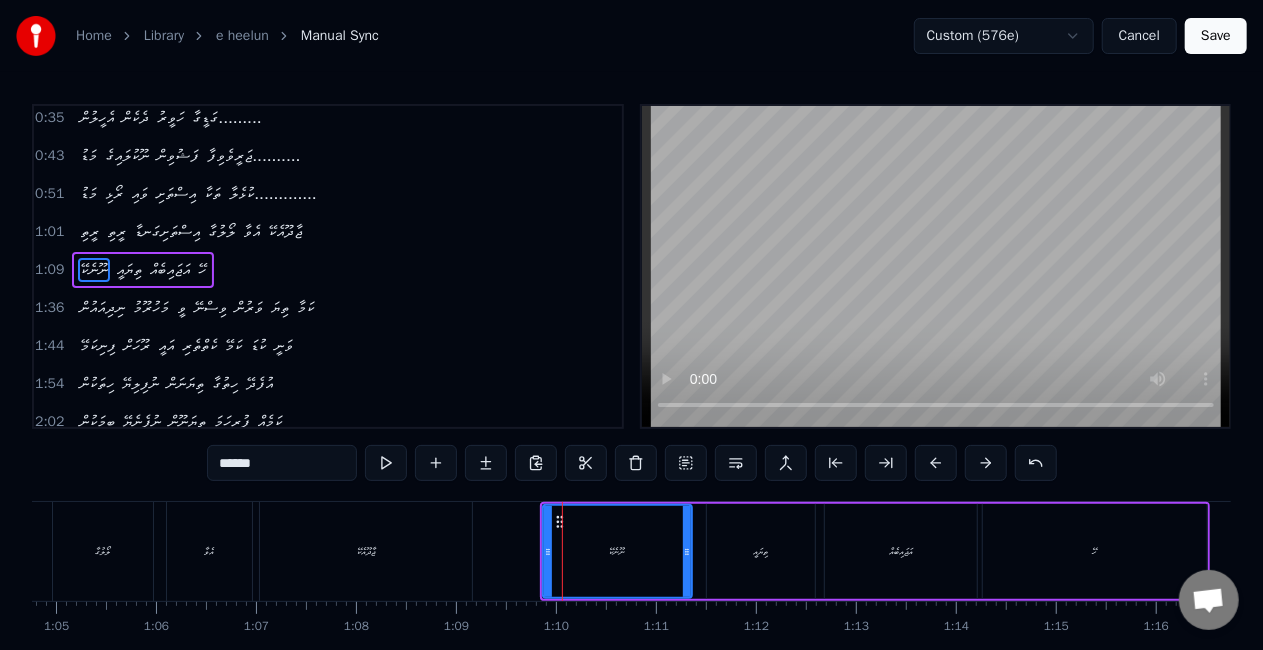 click at bounding box center (386, 463) 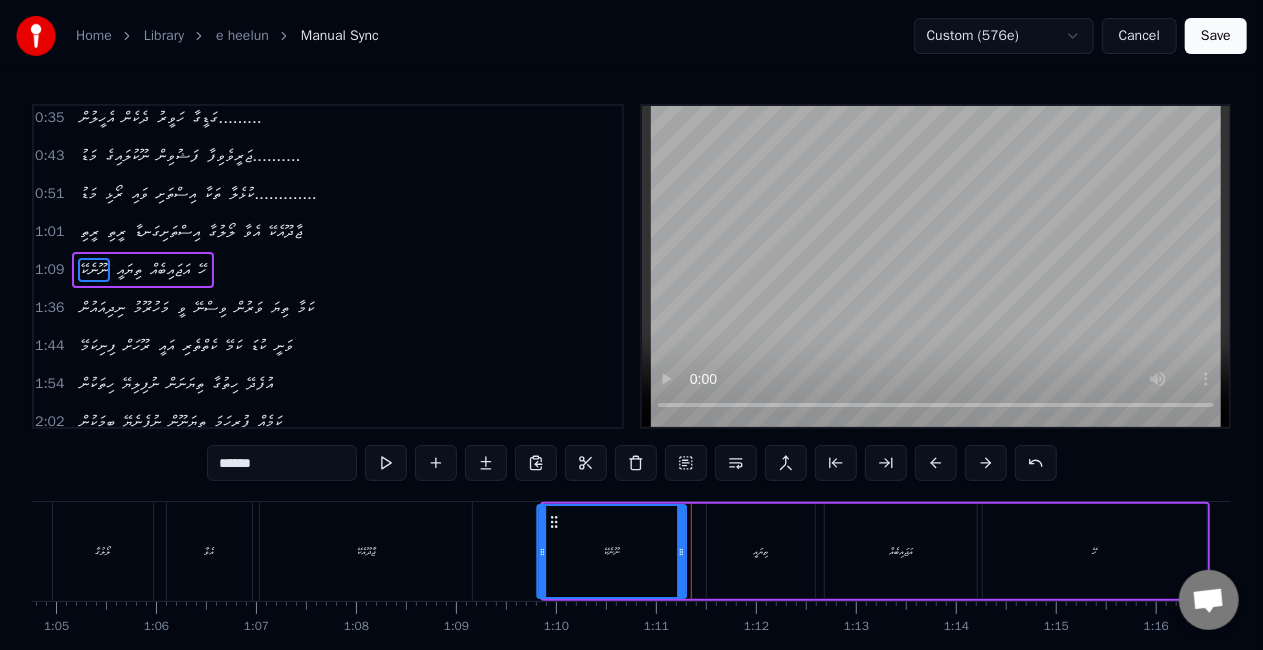 click 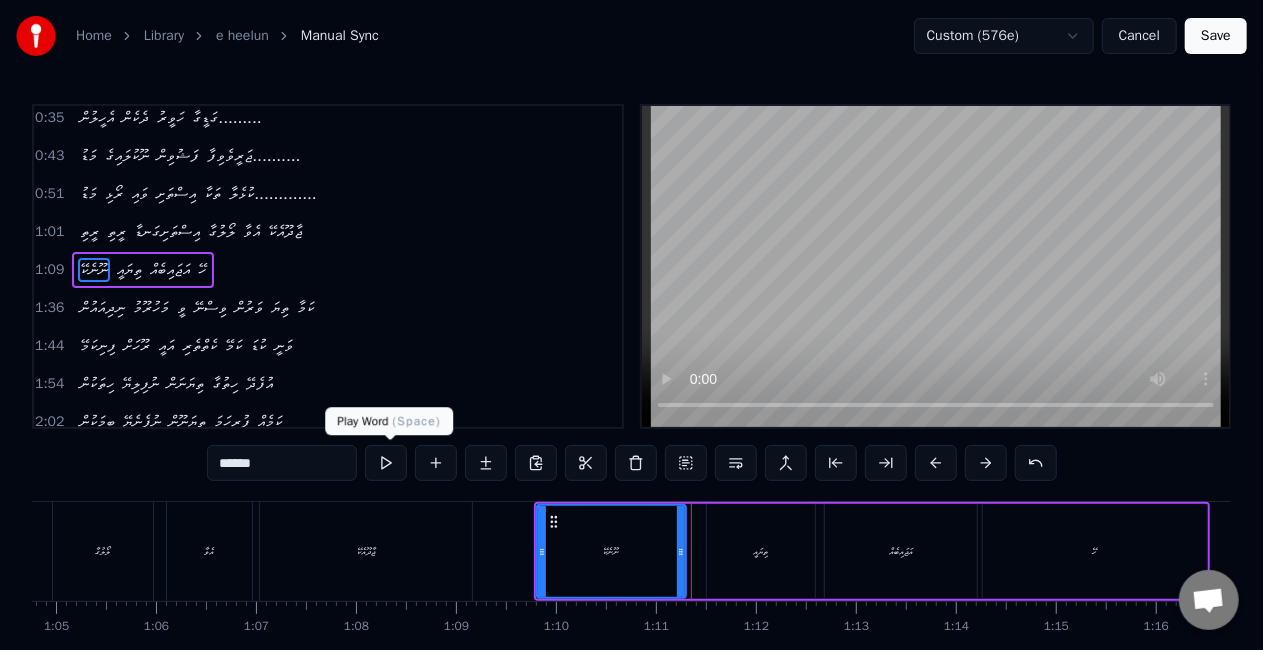 click at bounding box center [386, 463] 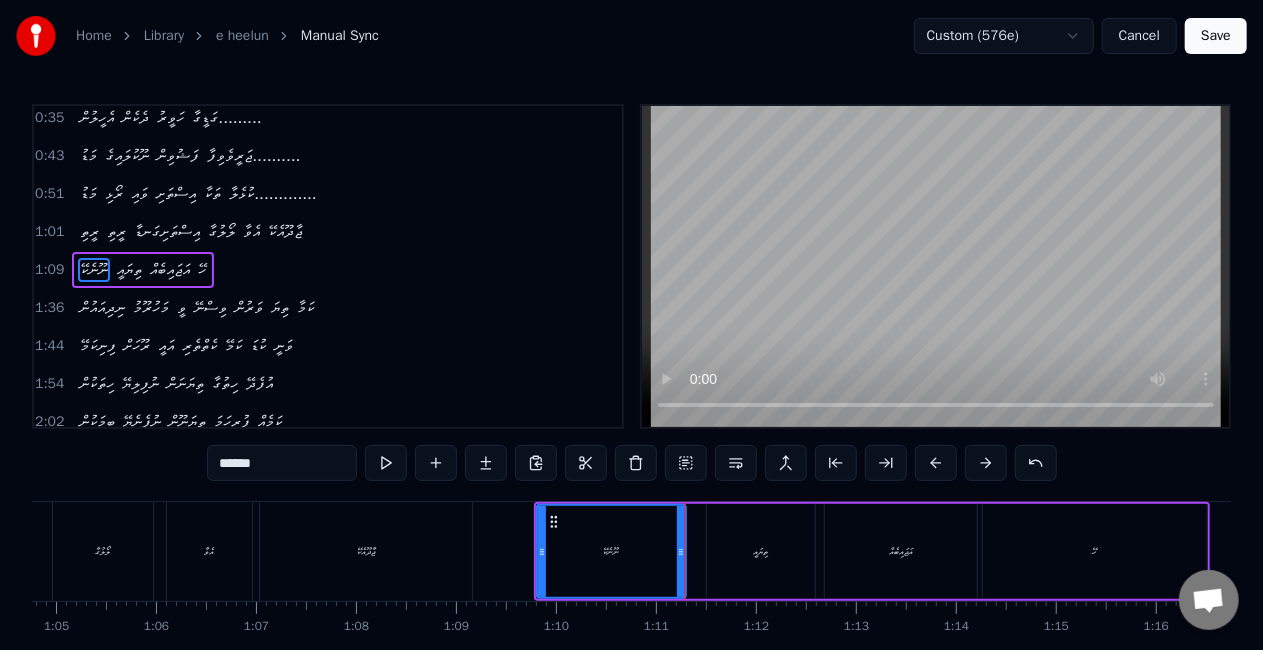 click on "ތިޔައީ" at bounding box center (761, 551) 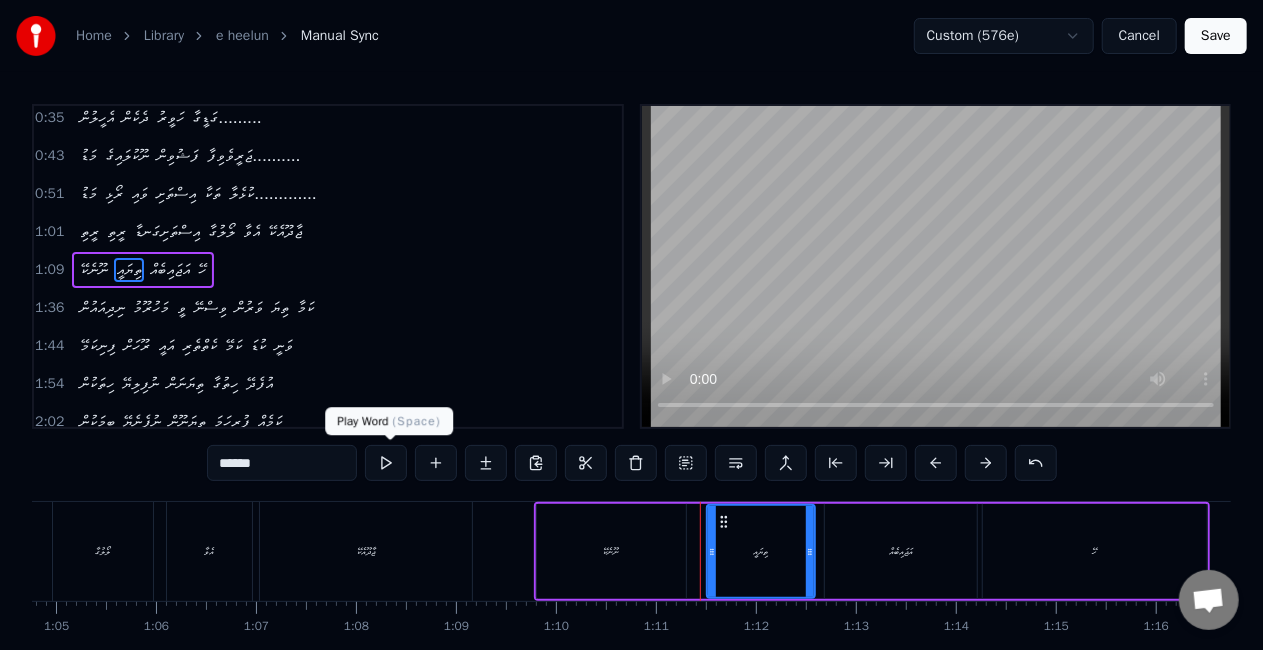 click at bounding box center (386, 463) 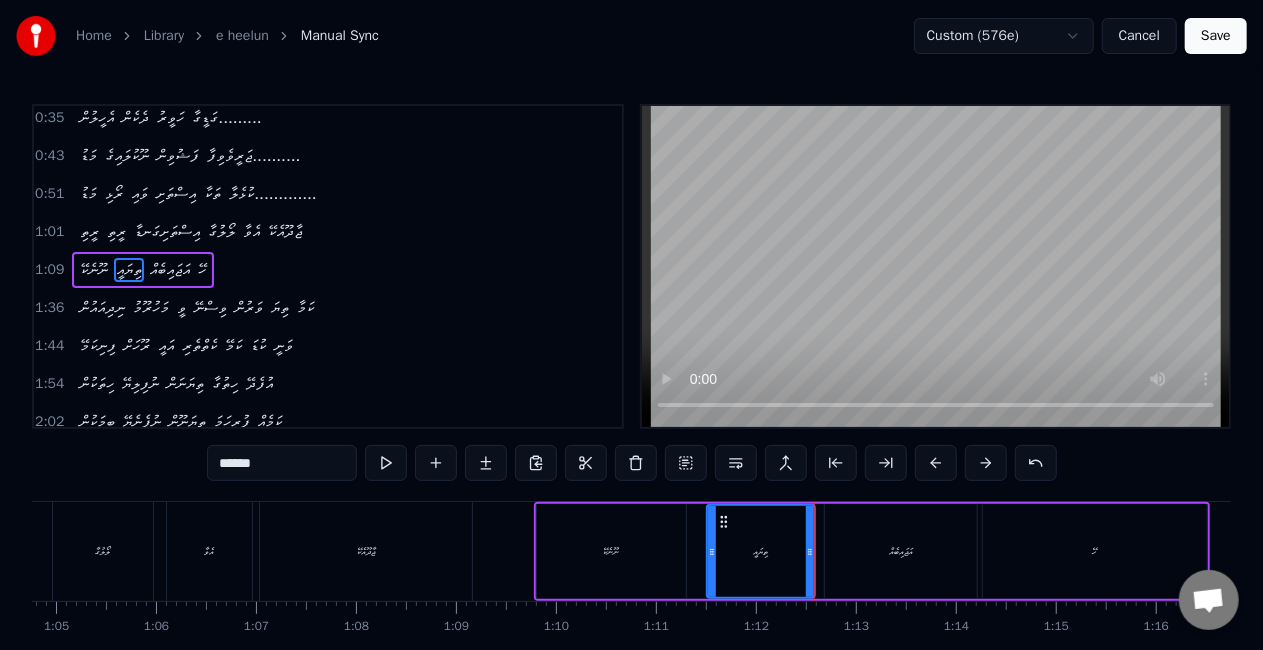 click on "އަޖައިބެއް" at bounding box center [901, 551] 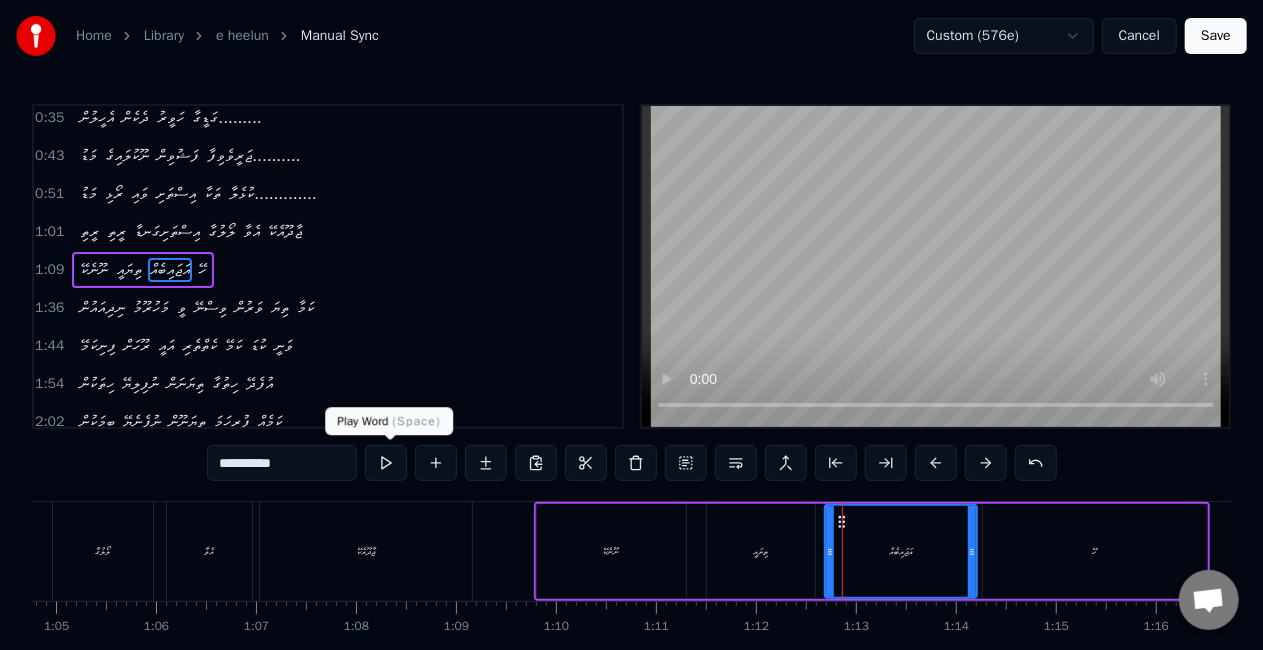 click at bounding box center [386, 463] 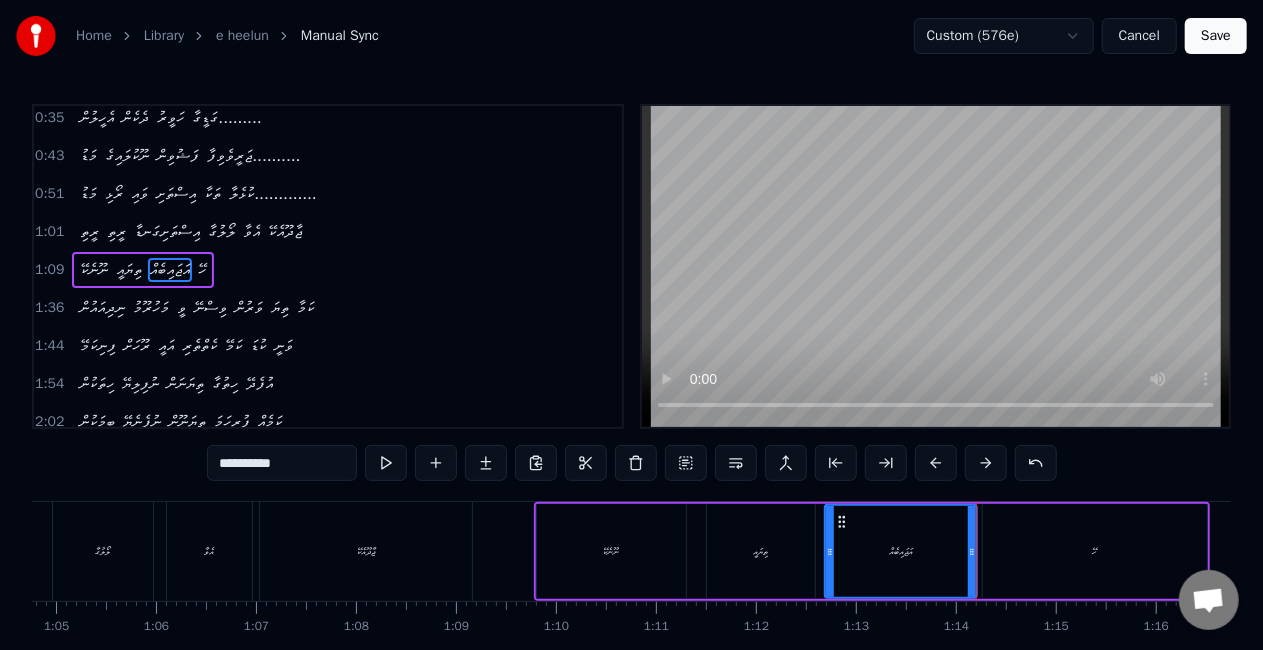 click on "ހޭ" at bounding box center (1095, 551) 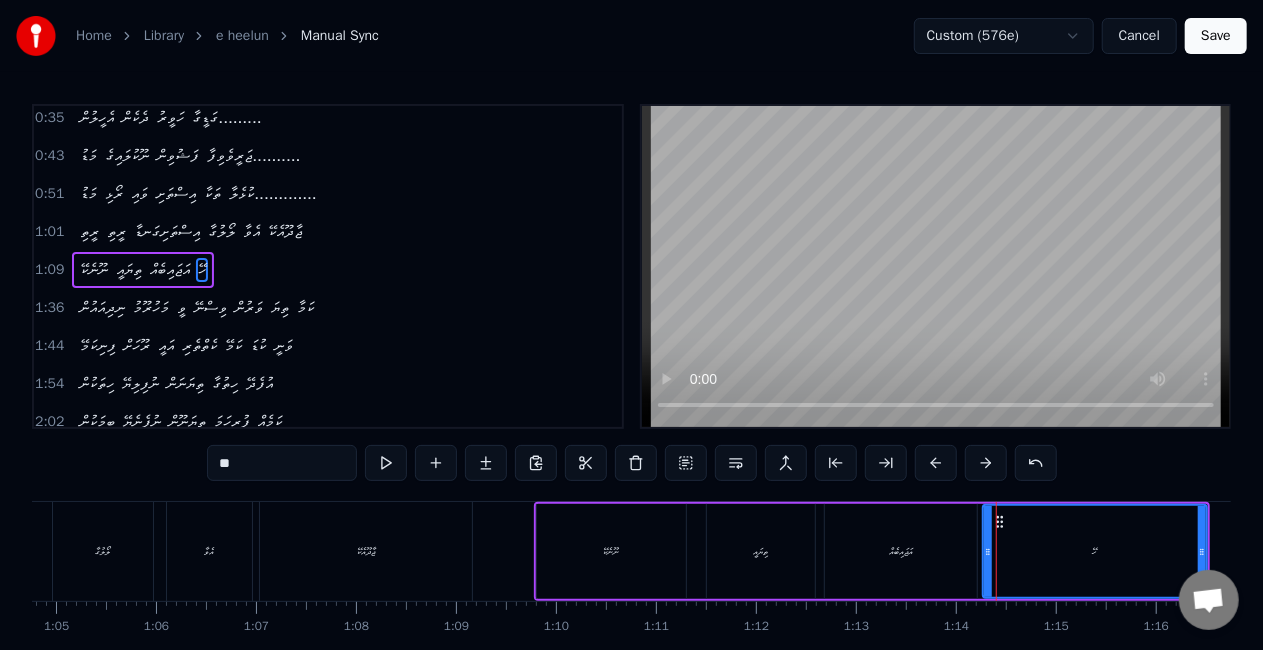 click on "**" at bounding box center [282, 463] 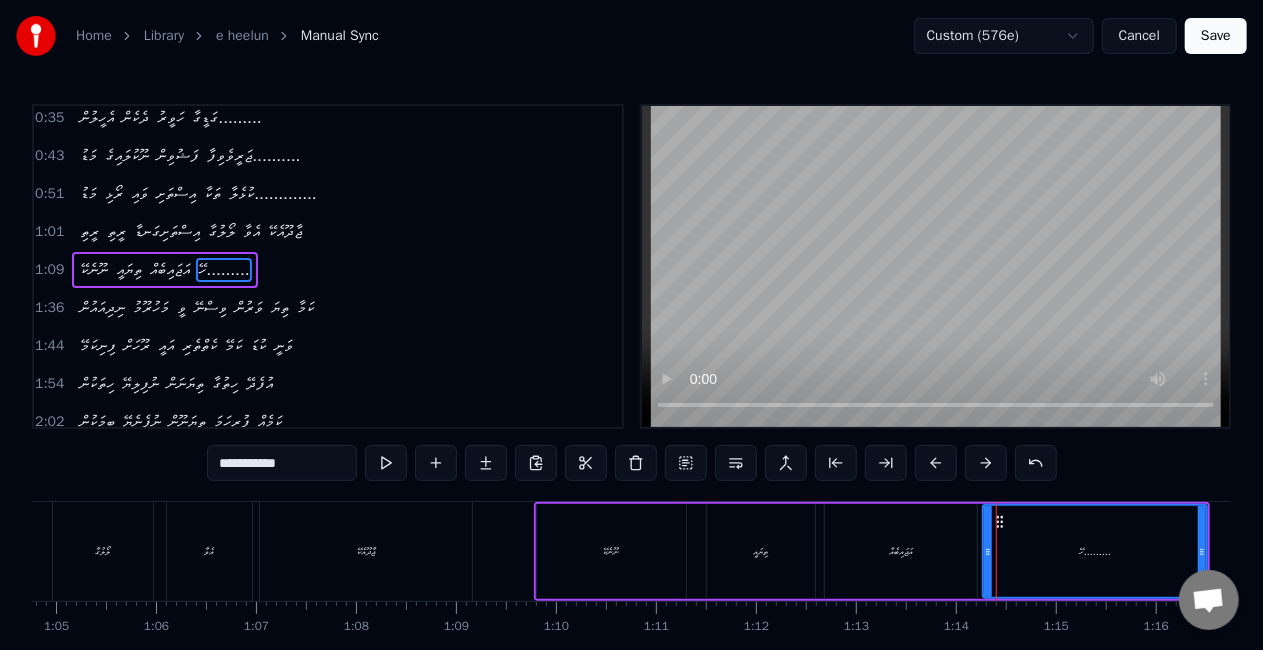 type on "**********" 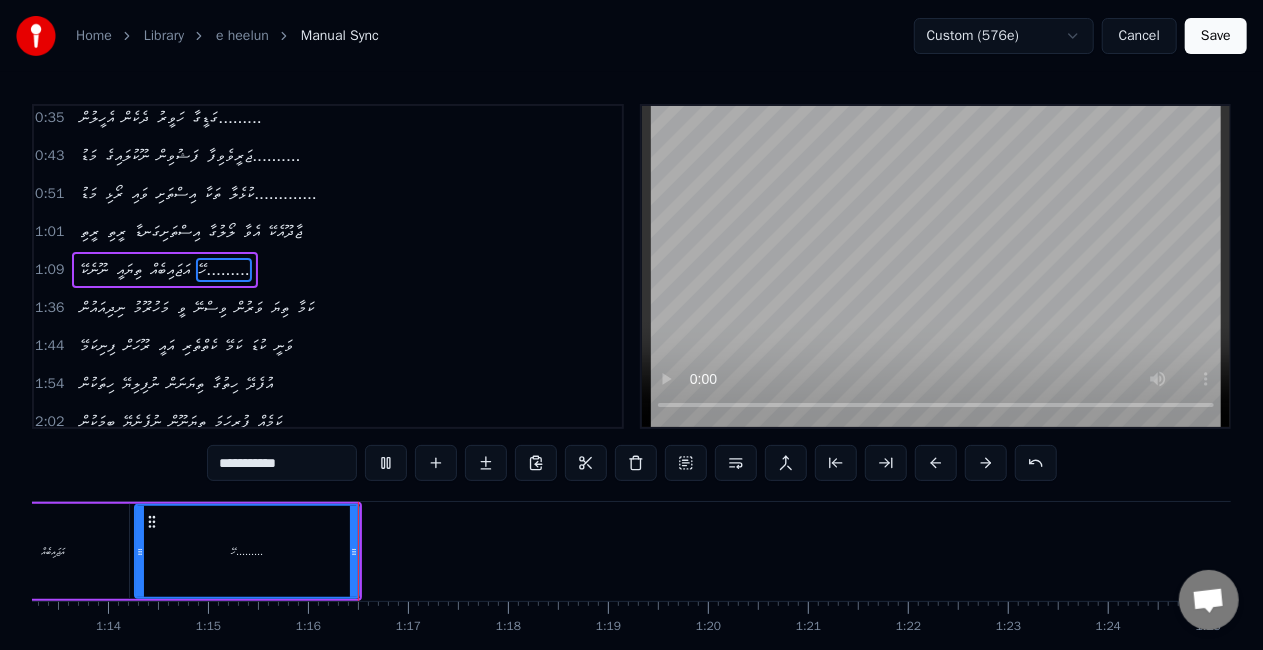 scroll, scrollTop: 0, scrollLeft: 7494, axis: horizontal 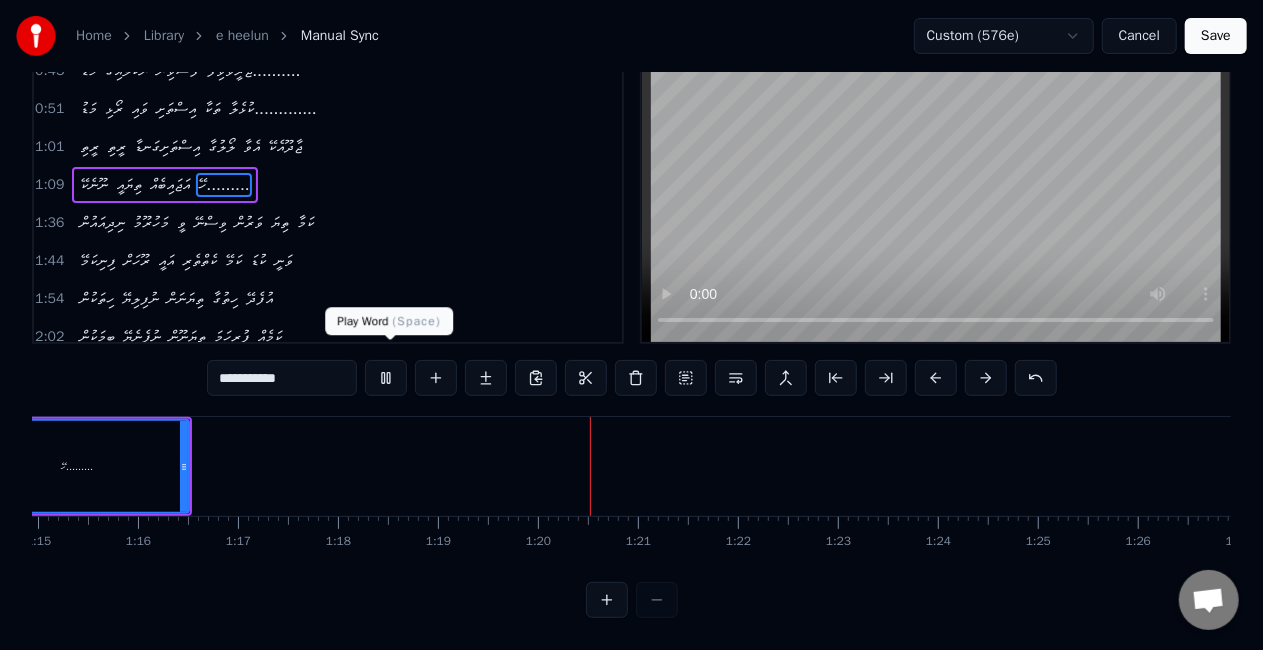 click at bounding box center [386, 378] 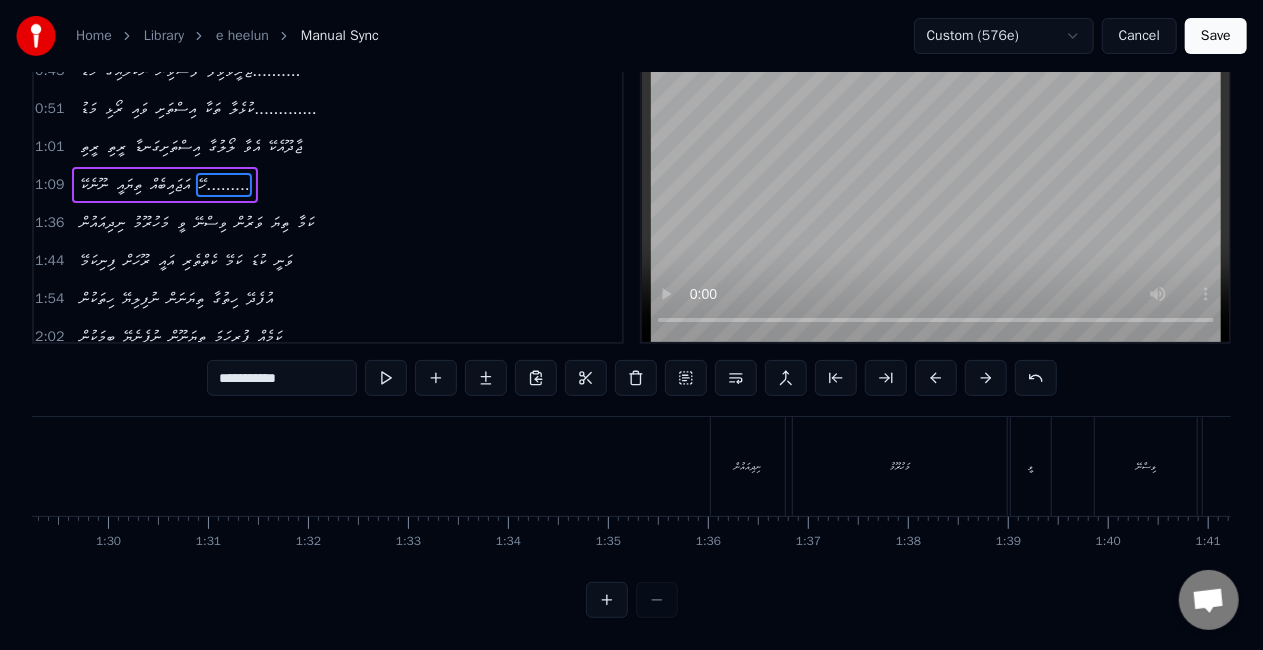 scroll, scrollTop: 0, scrollLeft: 8971, axis: horizontal 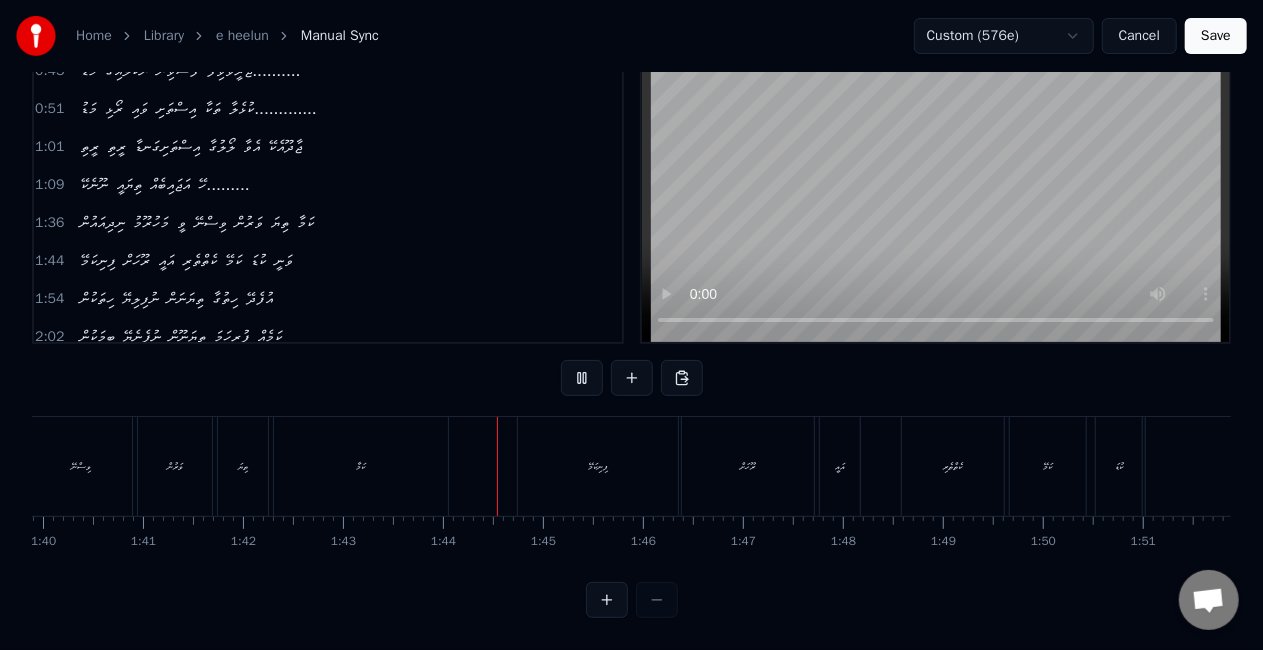 click on "ކަމާ" at bounding box center (361, 466) 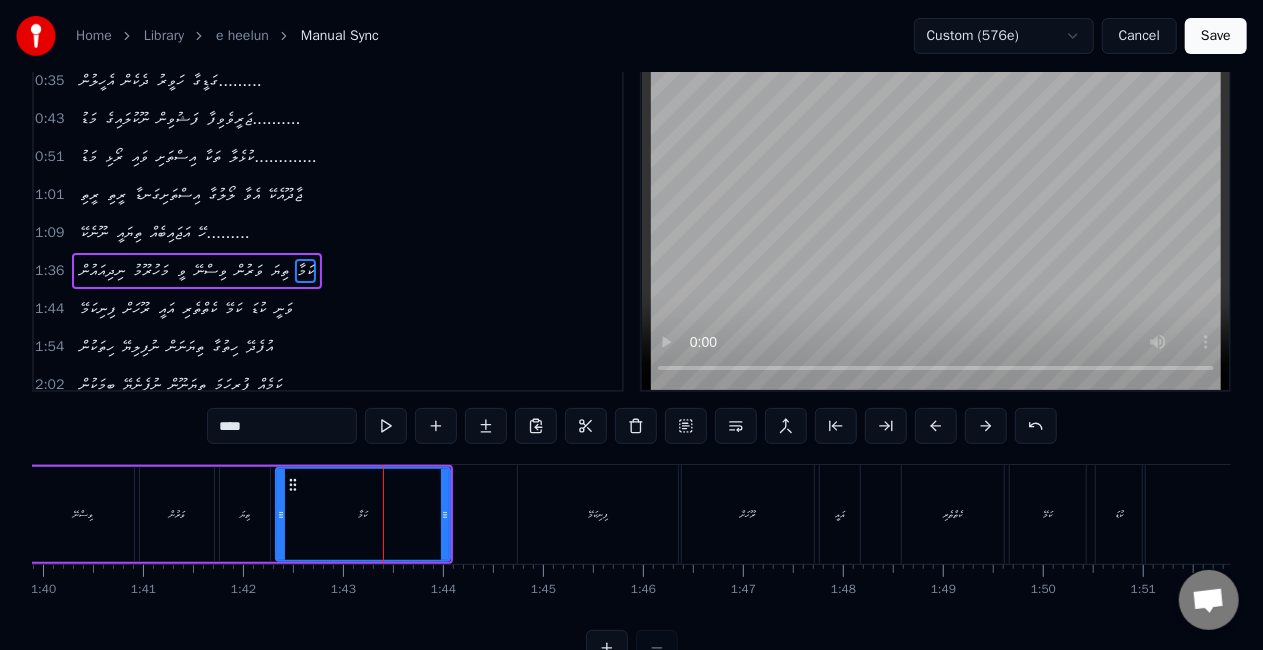 scroll, scrollTop: 0, scrollLeft: 0, axis: both 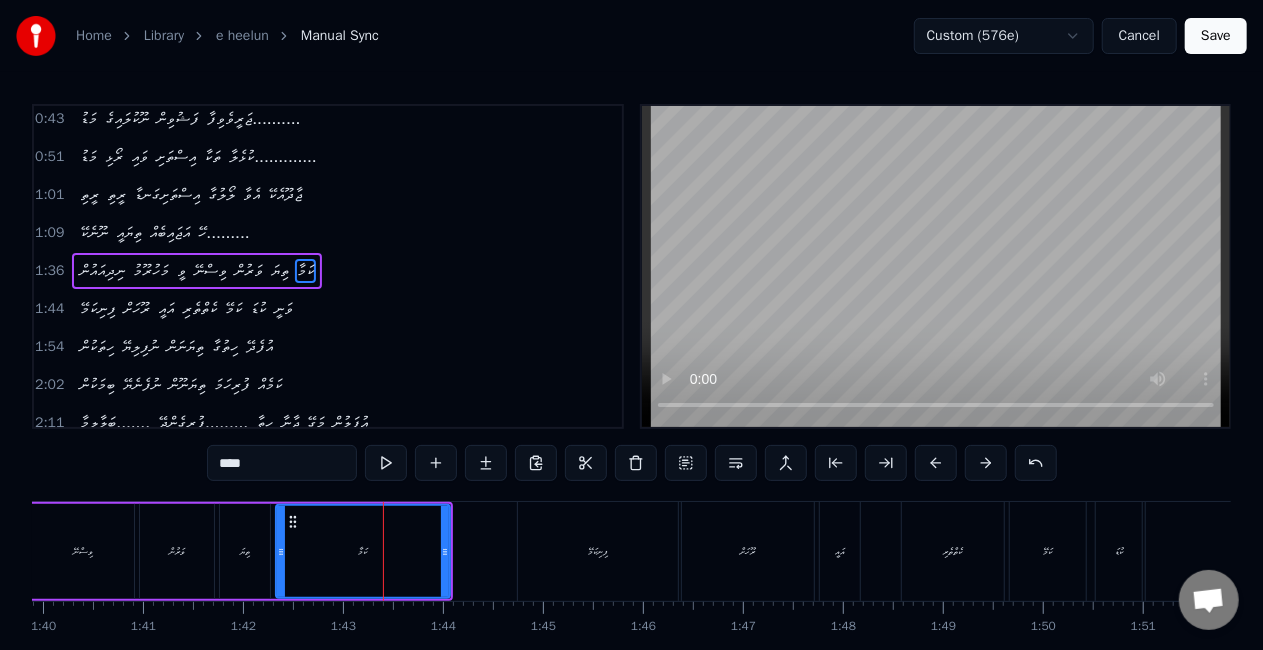 click on "****" at bounding box center (282, 463) 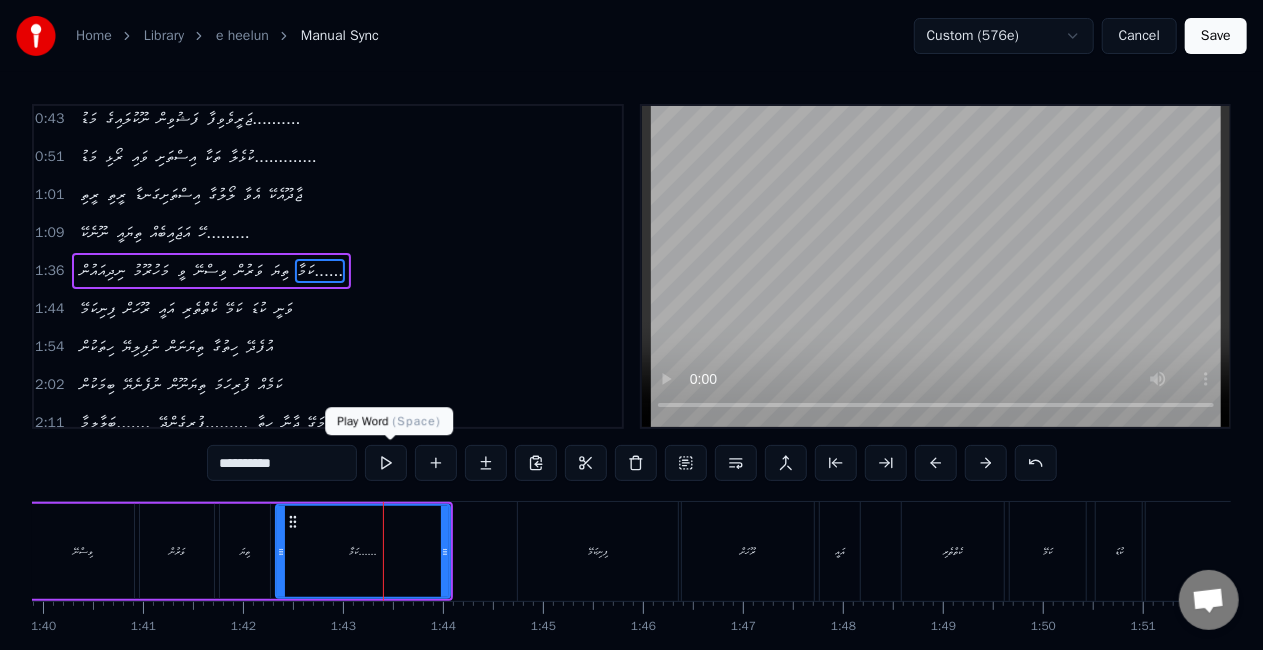 click at bounding box center (386, 463) 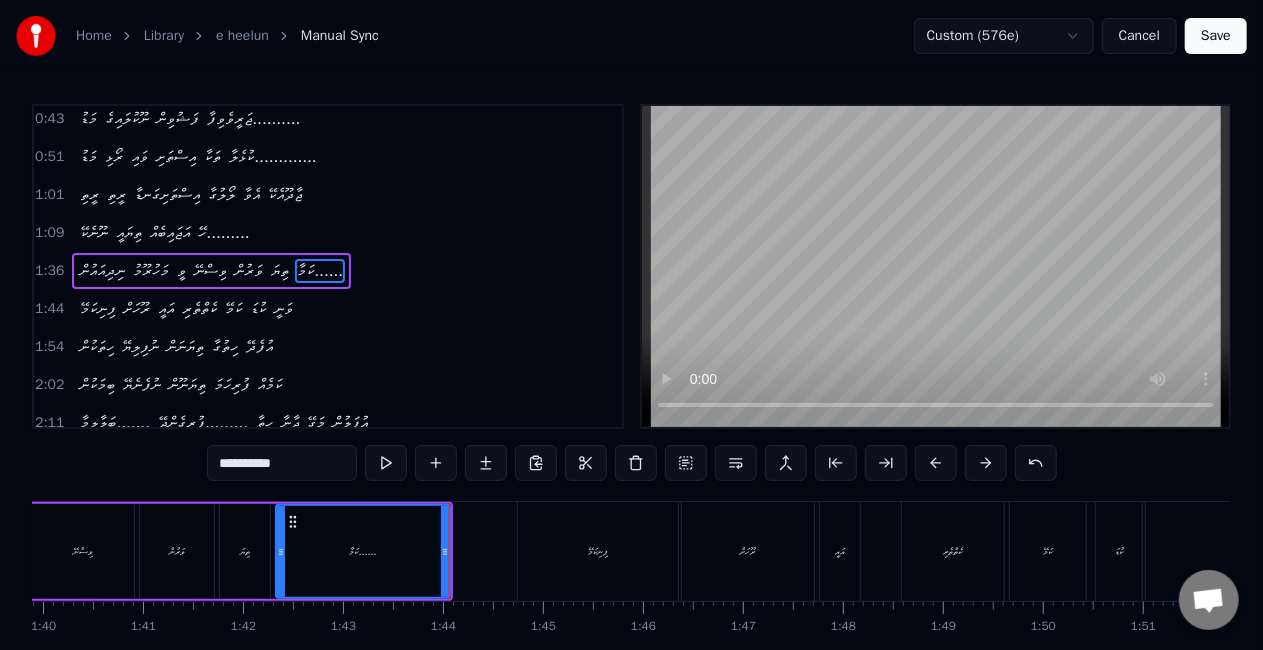 click on "ފިނިކަމޭ" at bounding box center [598, 551] 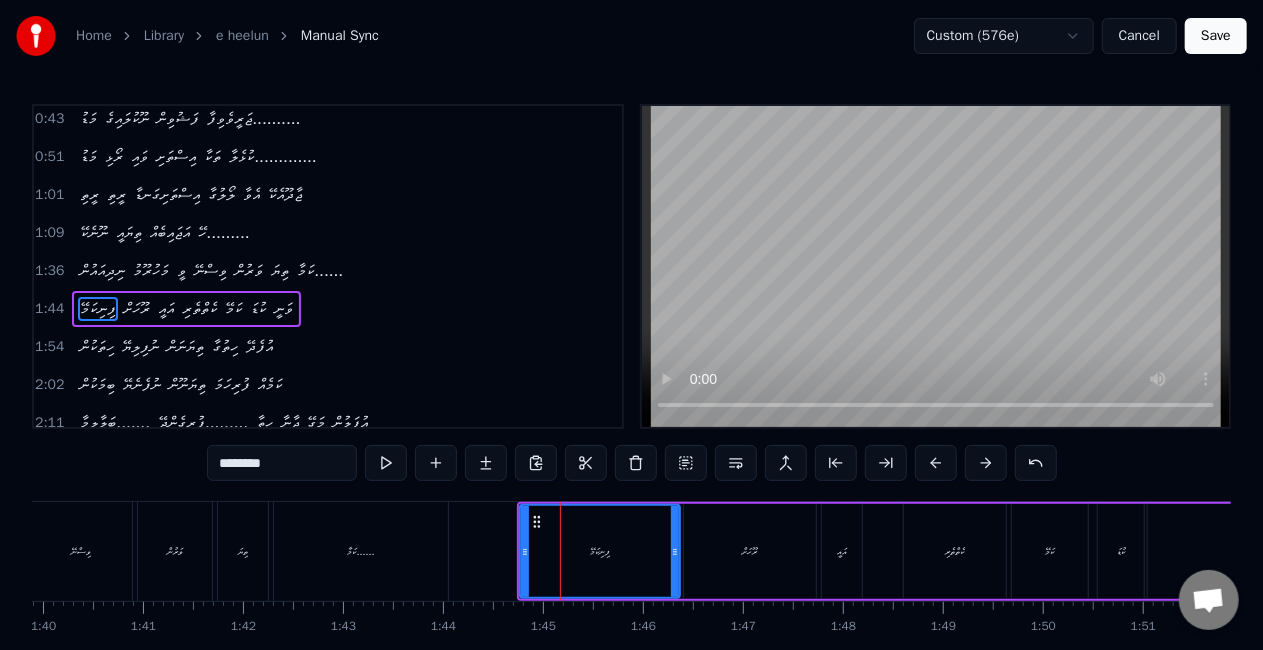 scroll, scrollTop: 82, scrollLeft: 0, axis: vertical 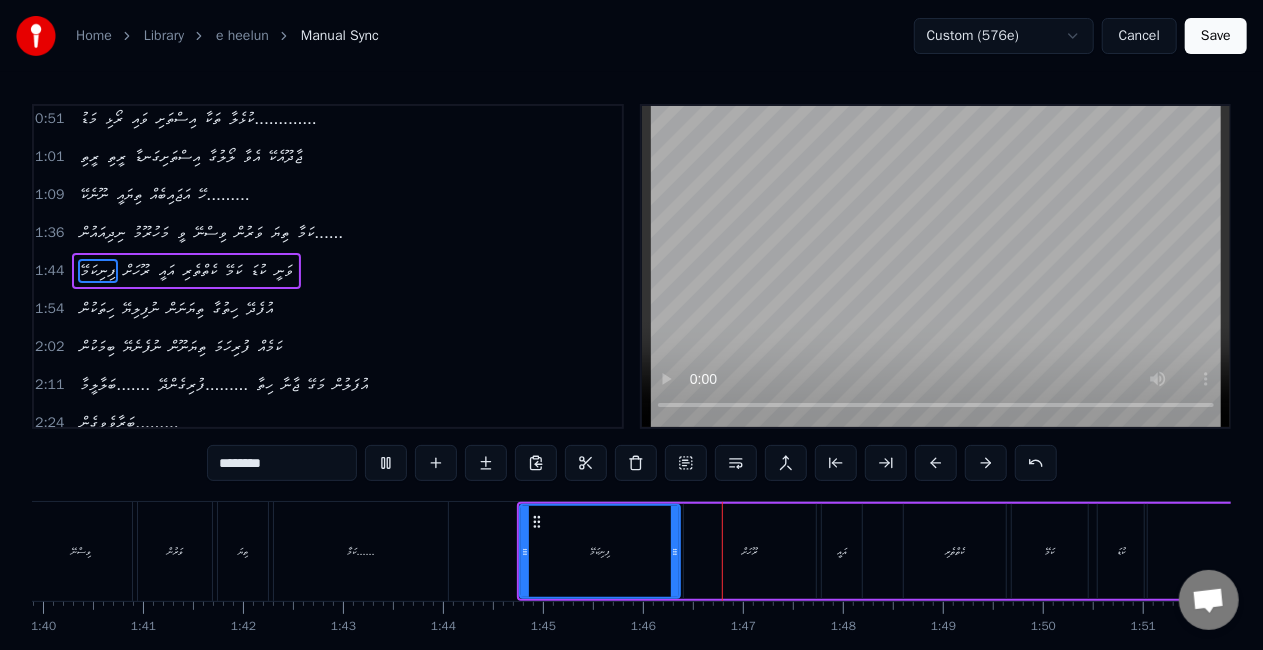 click on "ފިނިކަމޭ" at bounding box center (600, 551) 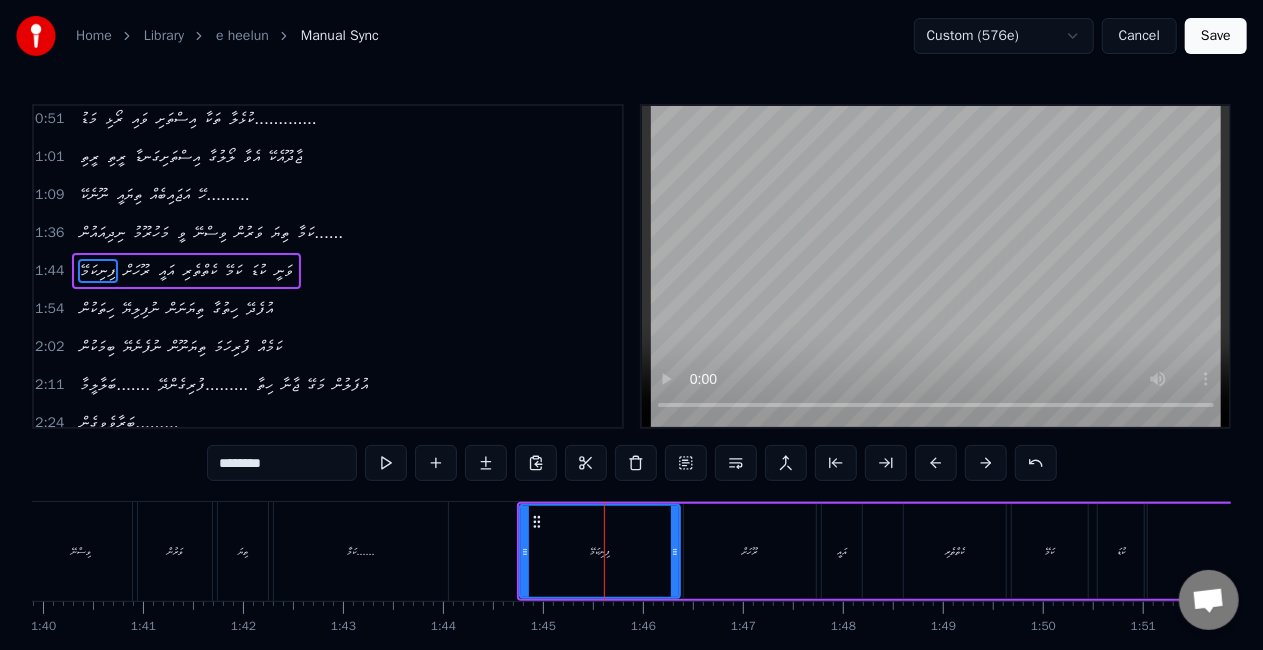 click on "********" at bounding box center (282, 463) 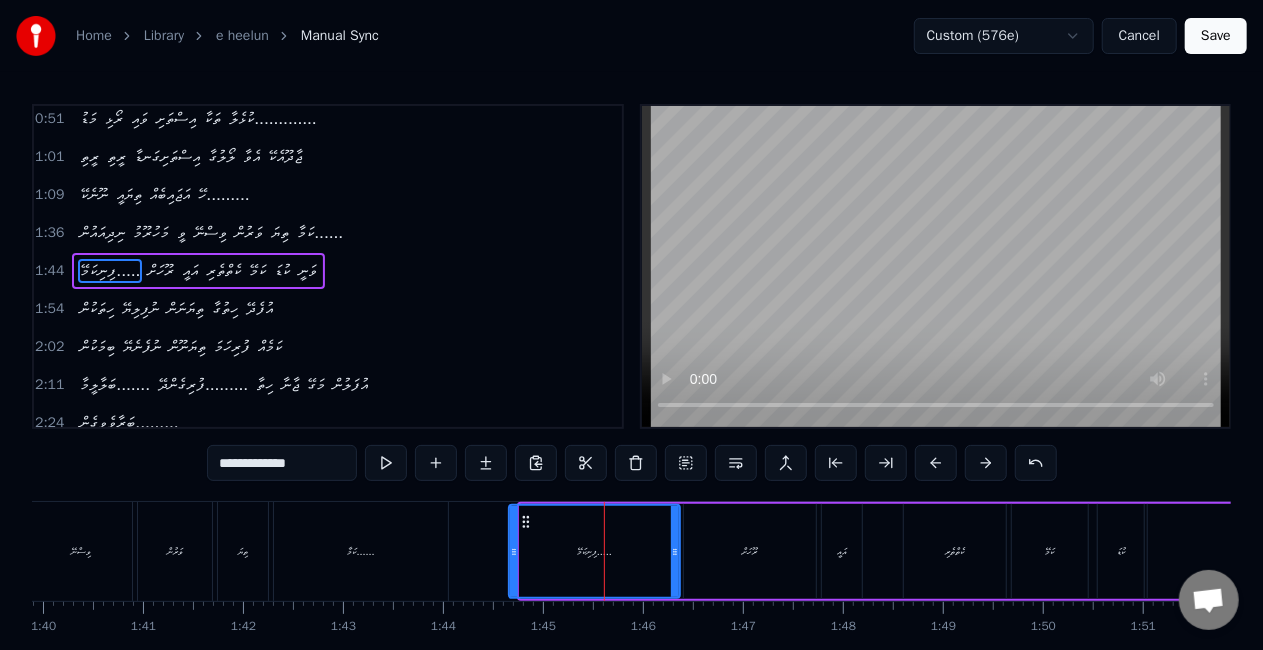 click 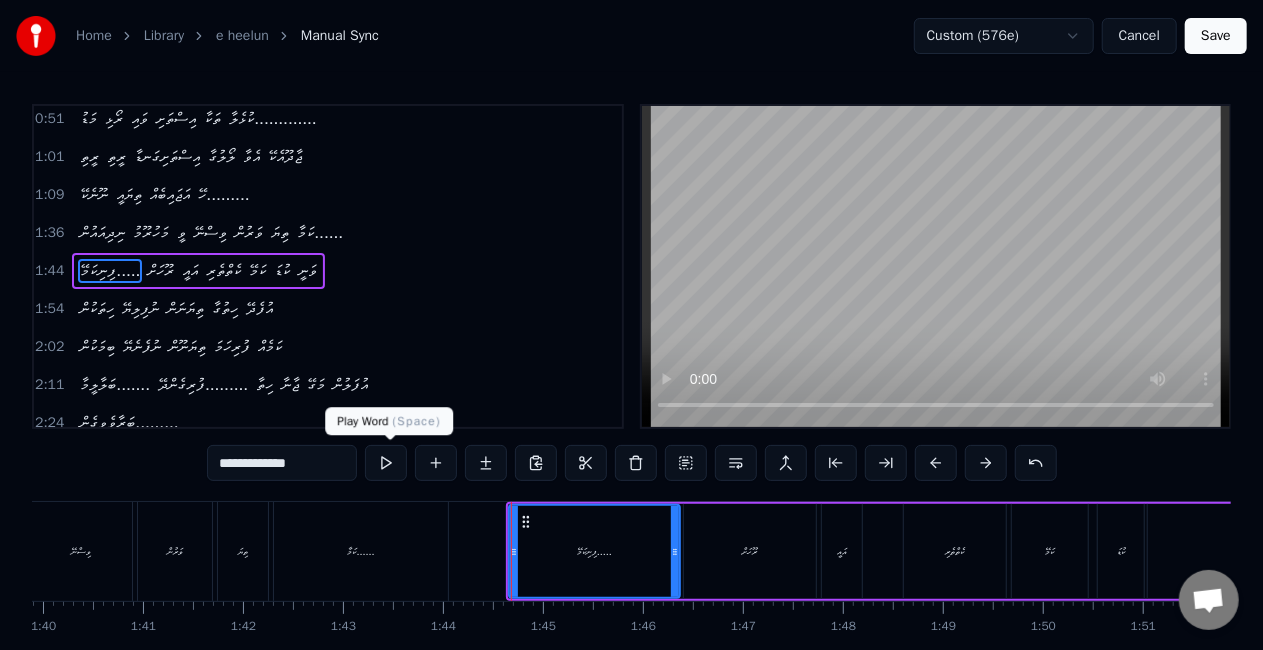 click at bounding box center [386, 463] 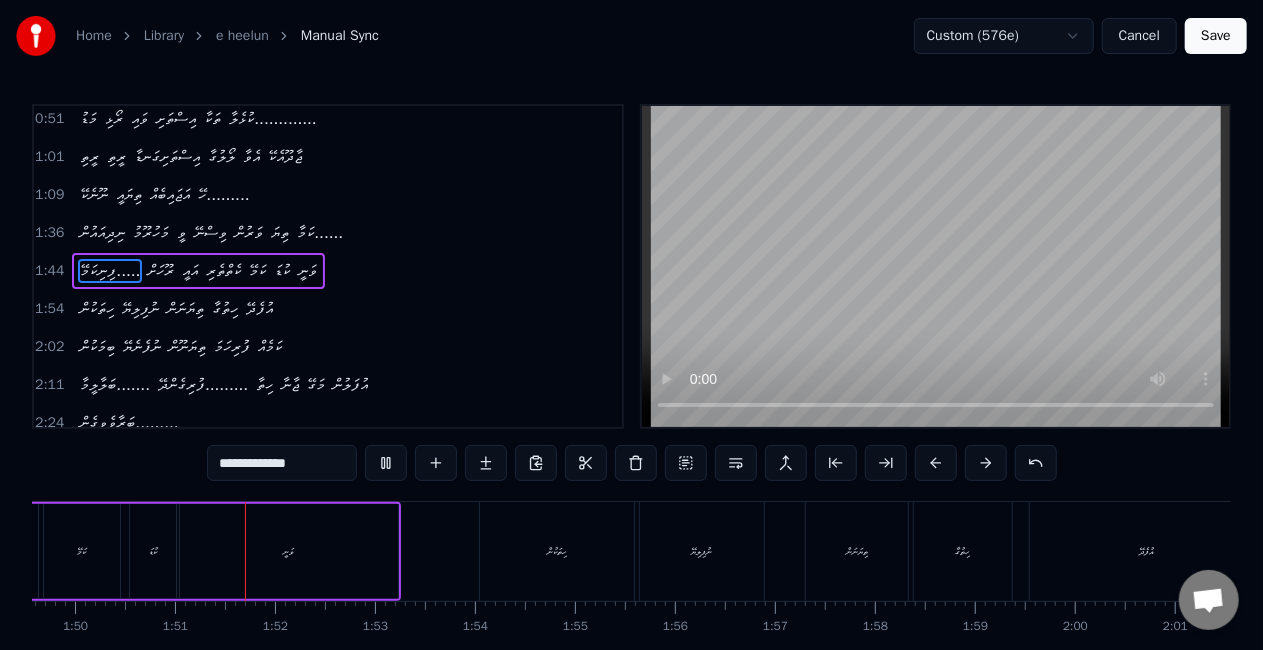 scroll, scrollTop: 0, scrollLeft: 11006, axis: horizontal 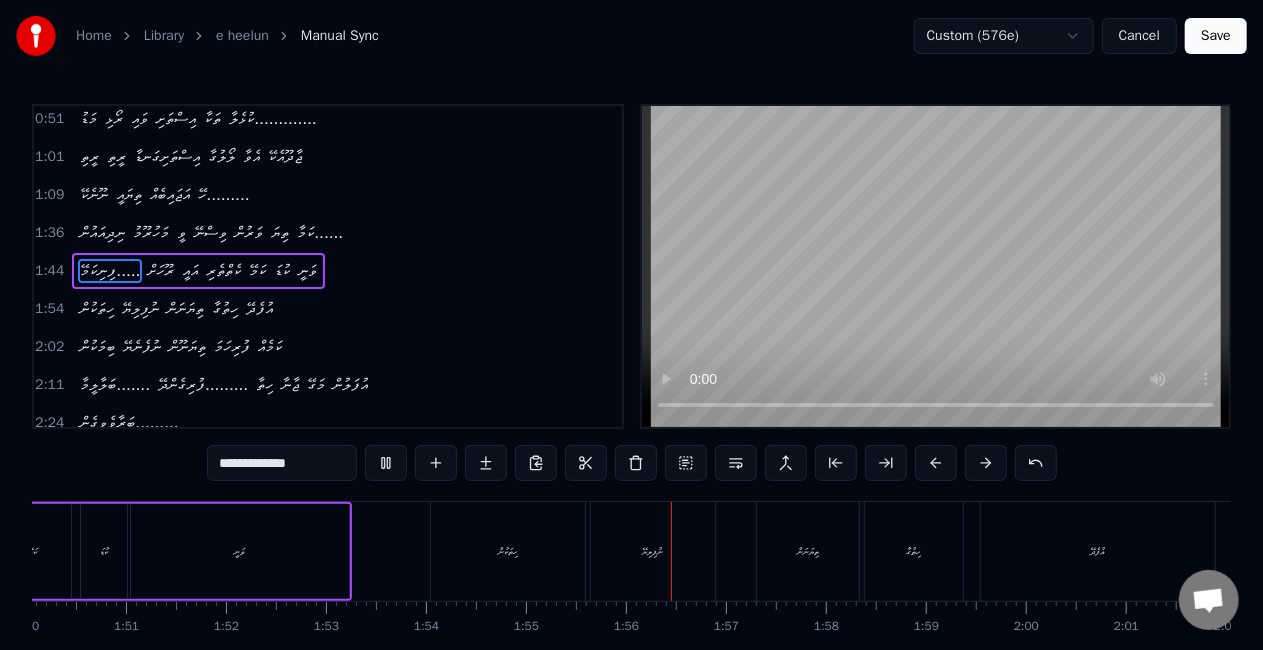 click on "ހިތަކުން" at bounding box center [508, 551] 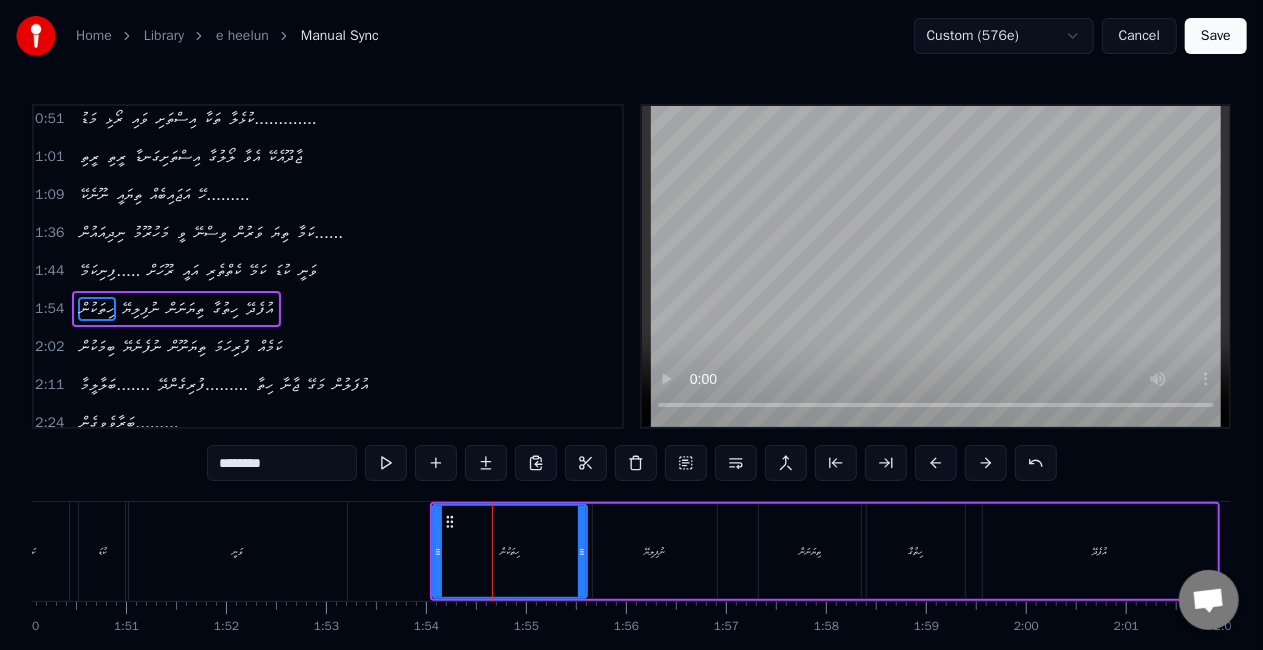 scroll, scrollTop: 119, scrollLeft: 0, axis: vertical 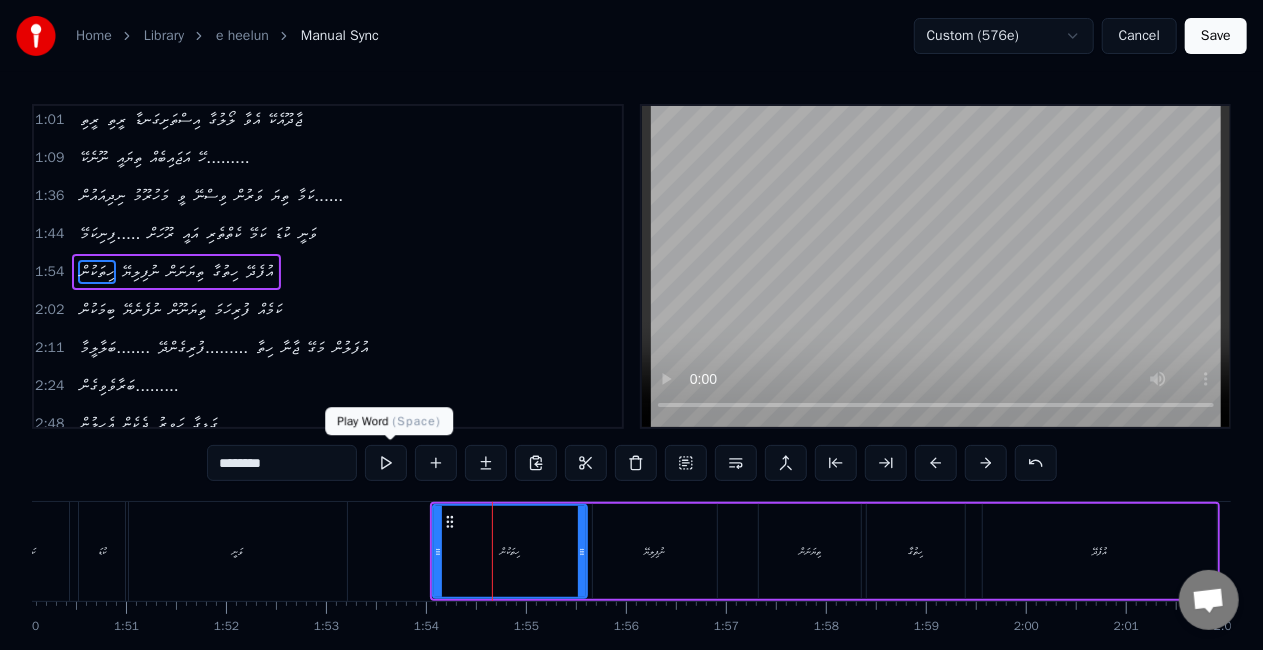click at bounding box center [386, 463] 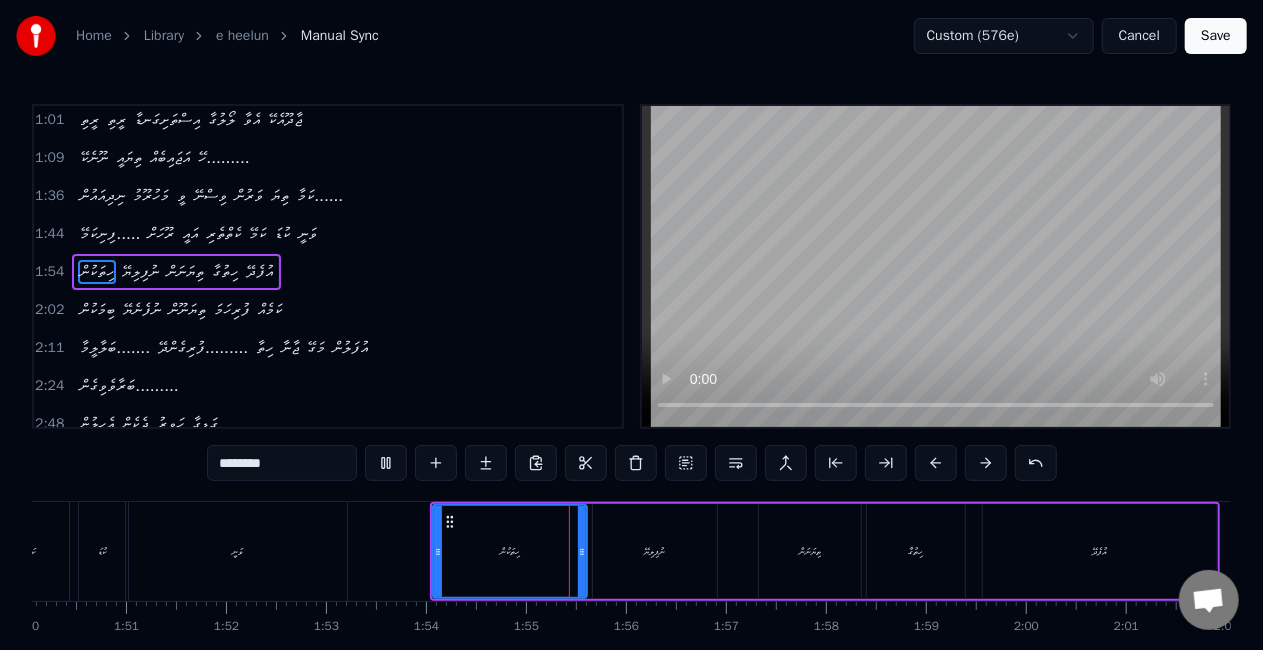 click at bounding box center [386, 463] 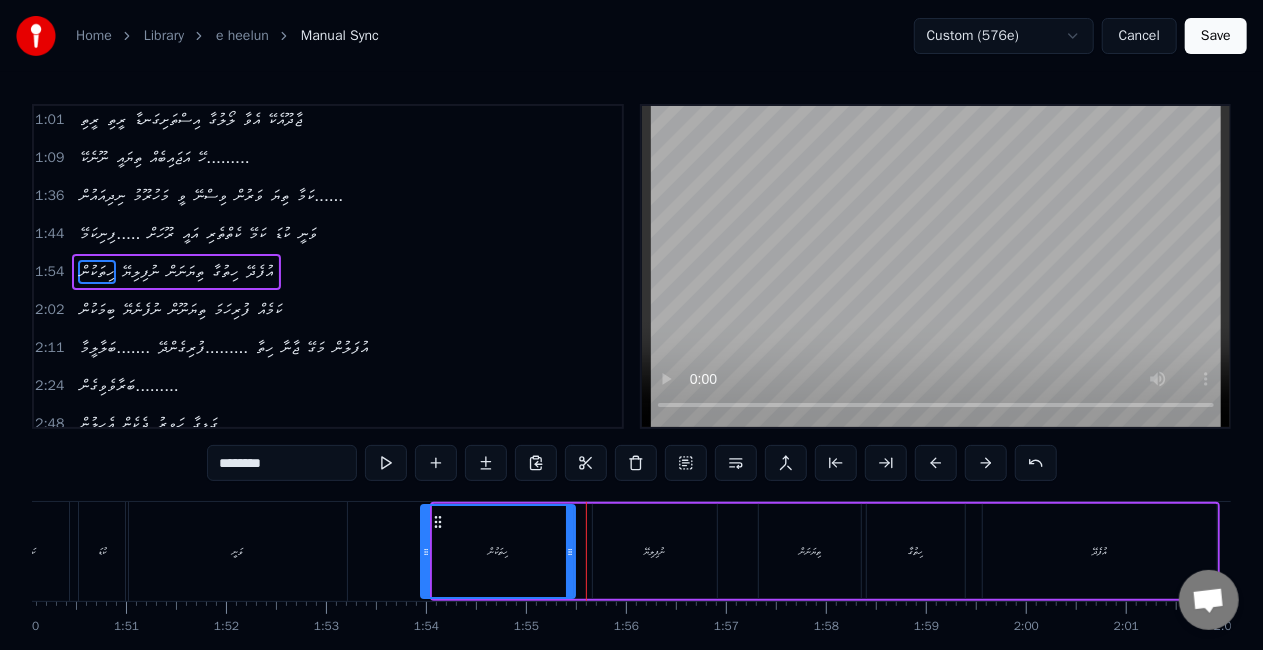 drag, startPoint x: 450, startPoint y: 522, endPoint x: 438, endPoint y: 521, distance: 12.0415945 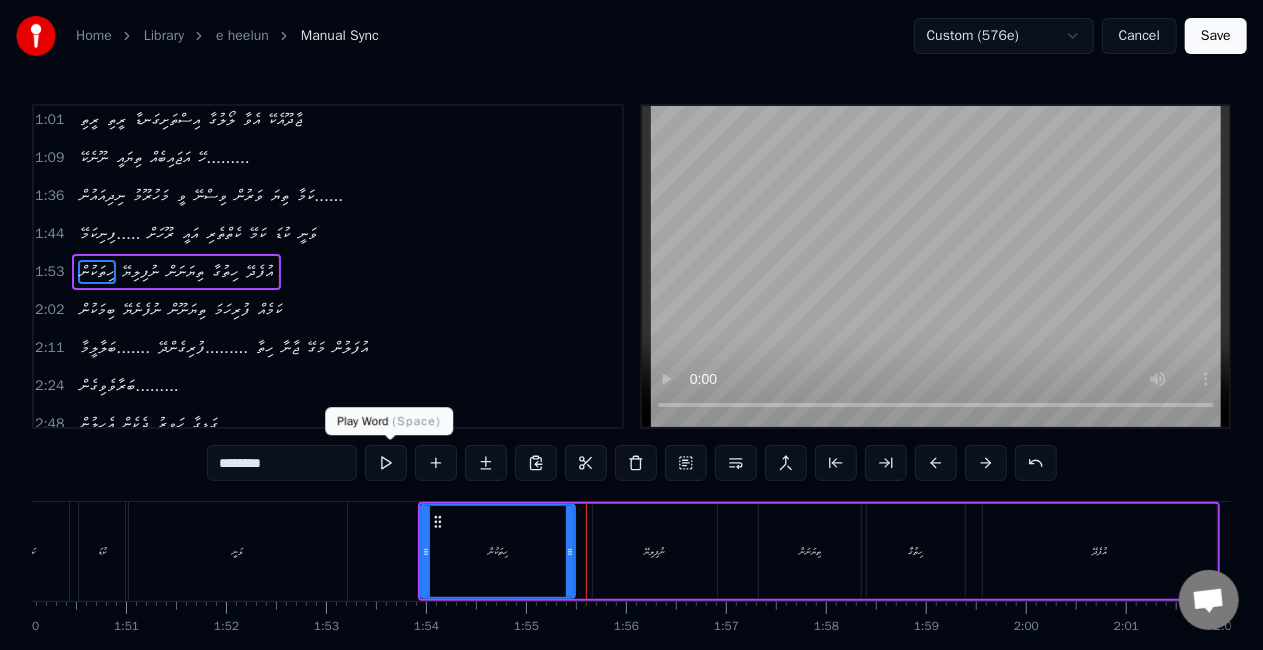 click at bounding box center [386, 463] 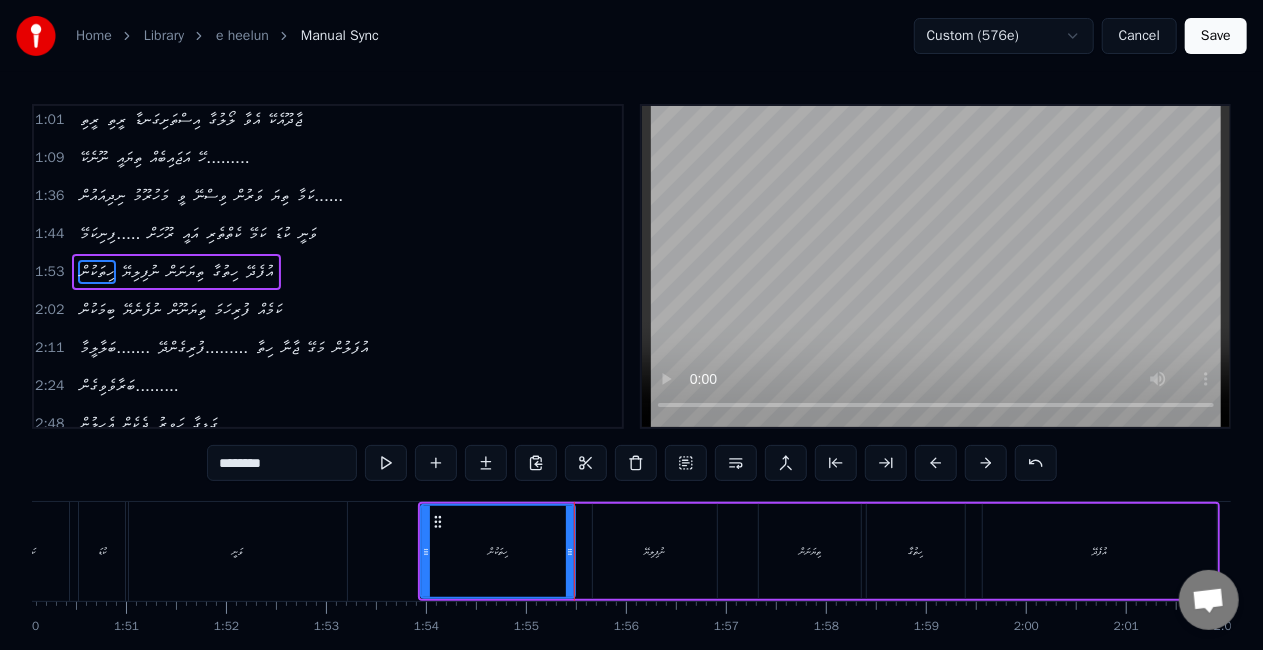 click on "ނުފިލިޔޭ" at bounding box center [655, 551] 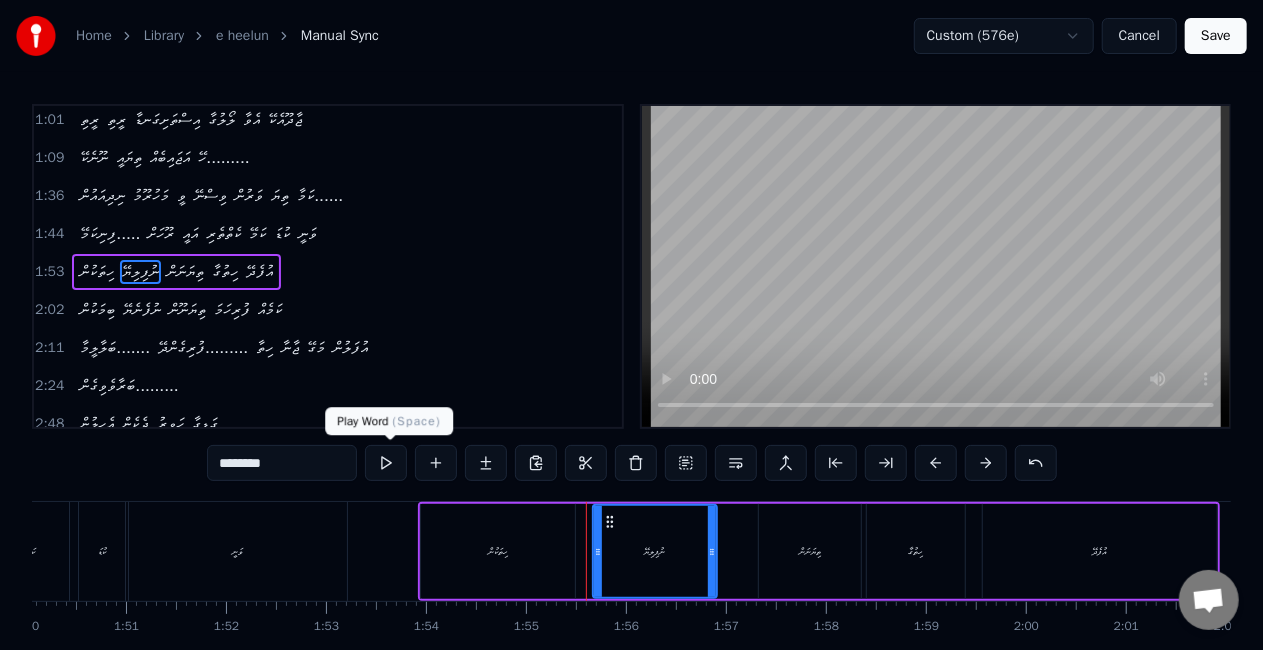 click at bounding box center (386, 463) 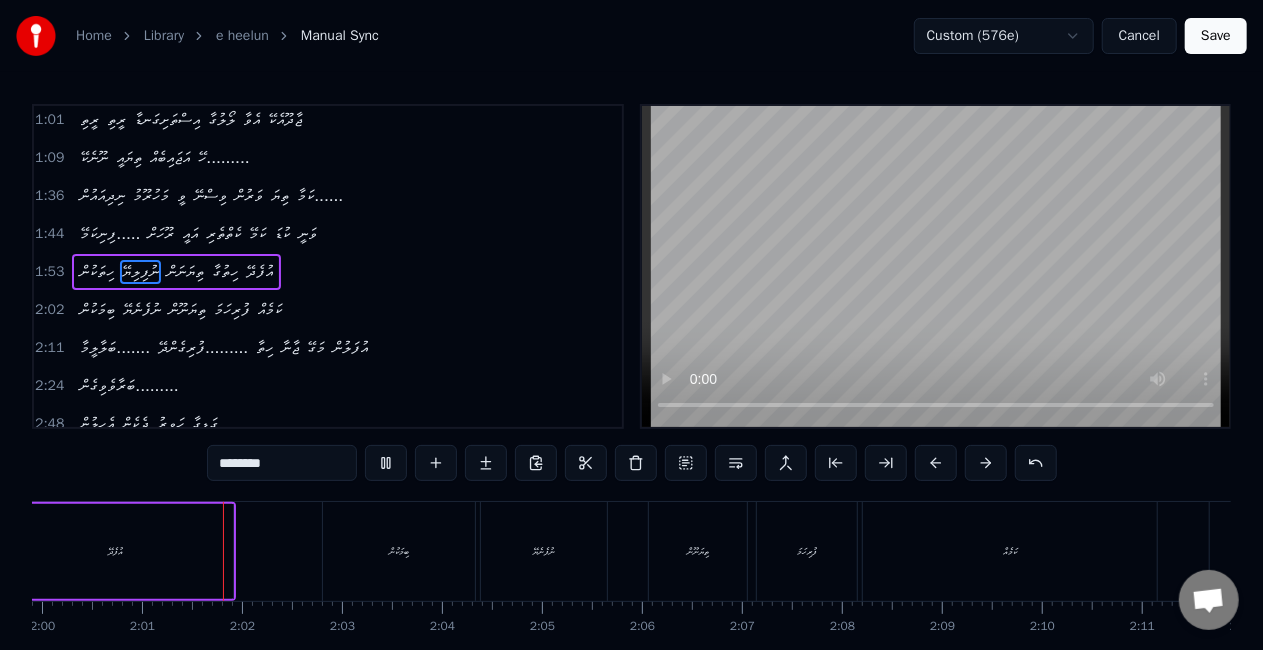 scroll, scrollTop: 0, scrollLeft: 12009, axis: horizontal 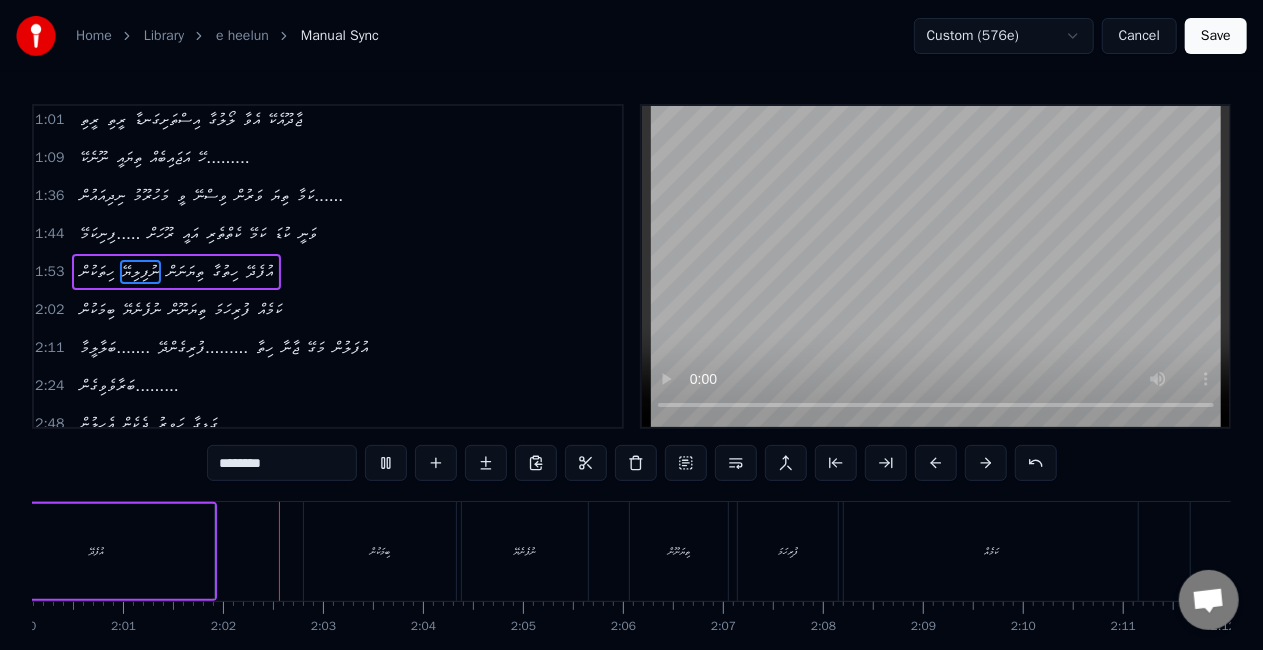 click on "އުފެދޭ" at bounding box center (97, 551) 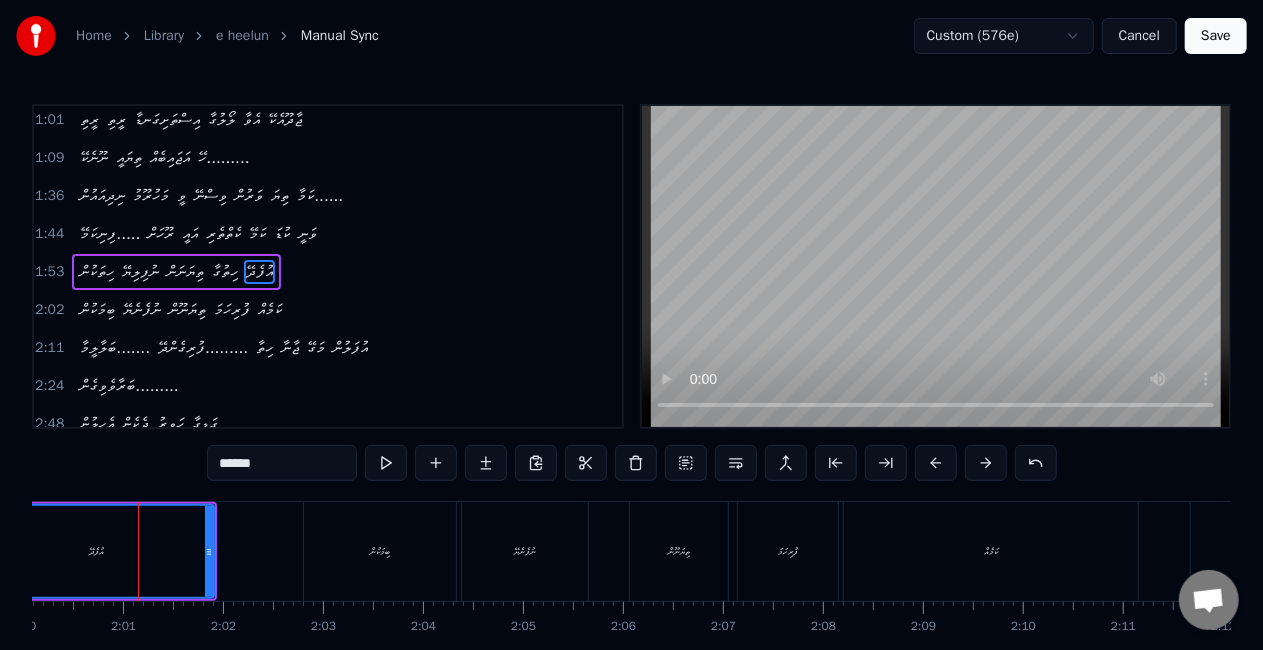 click on "******" at bounding box center (282, 463) 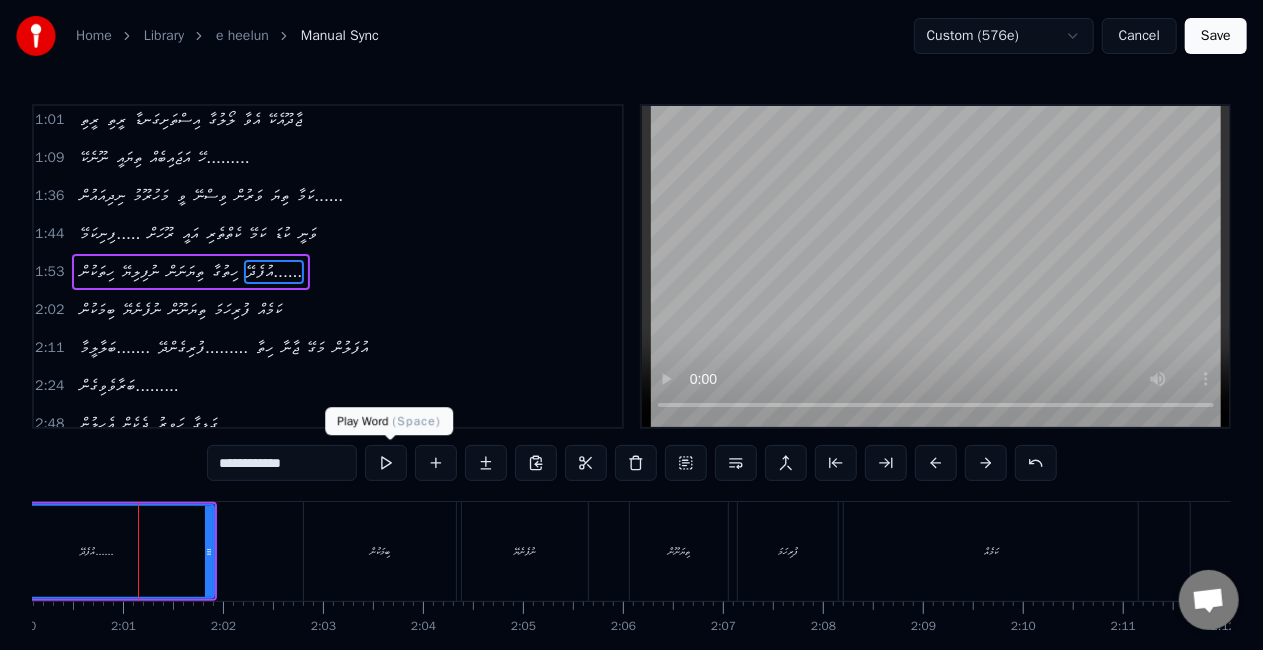 click at bounding box center (386, 463) 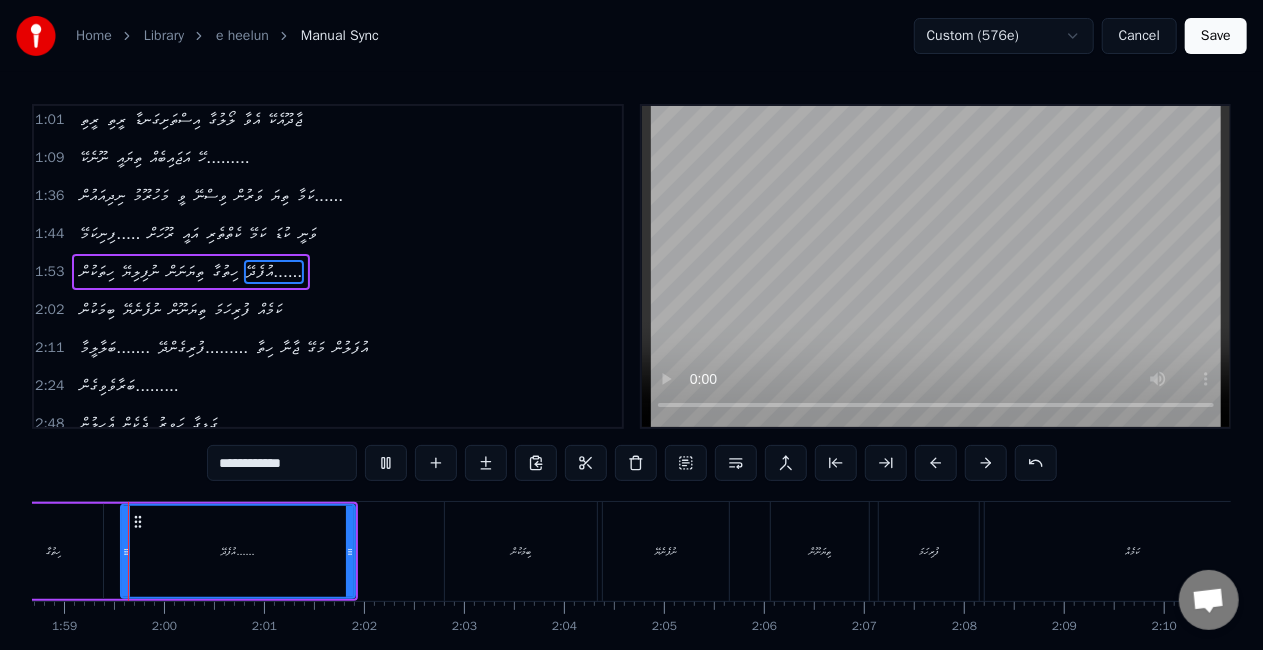 scroll, scrollTop: 0, scrollLeft: 11854, axis: horizontal 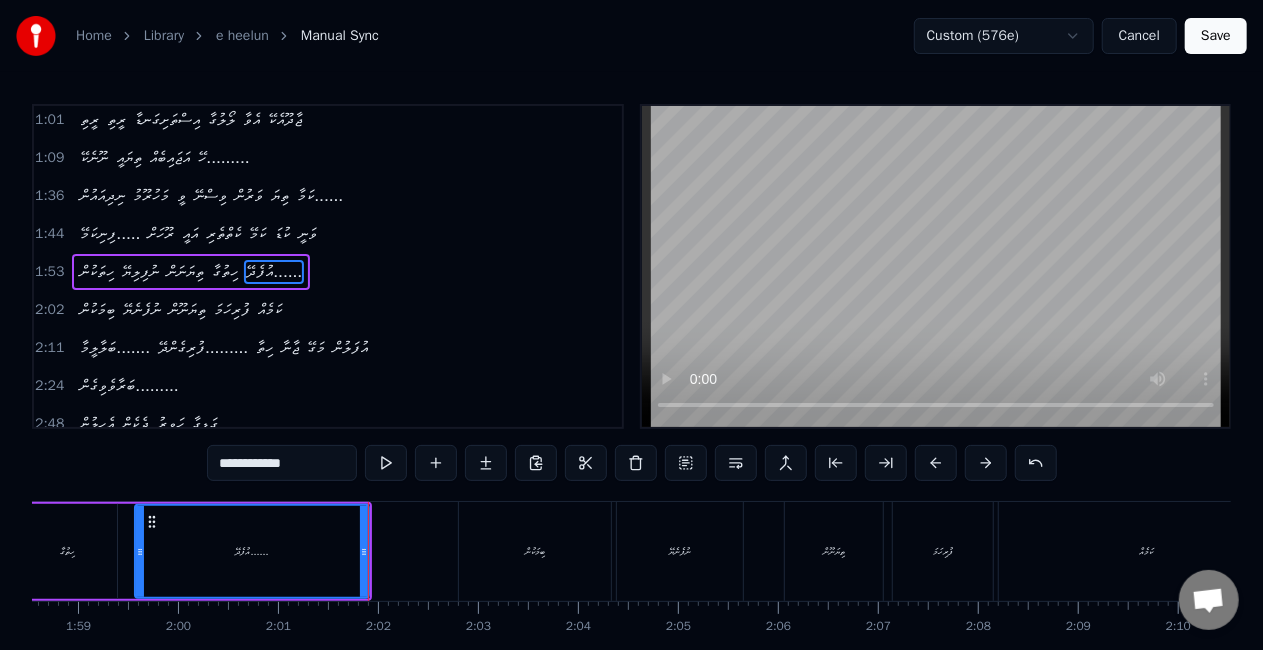 click on "**********" at bounding box center [282, 463] 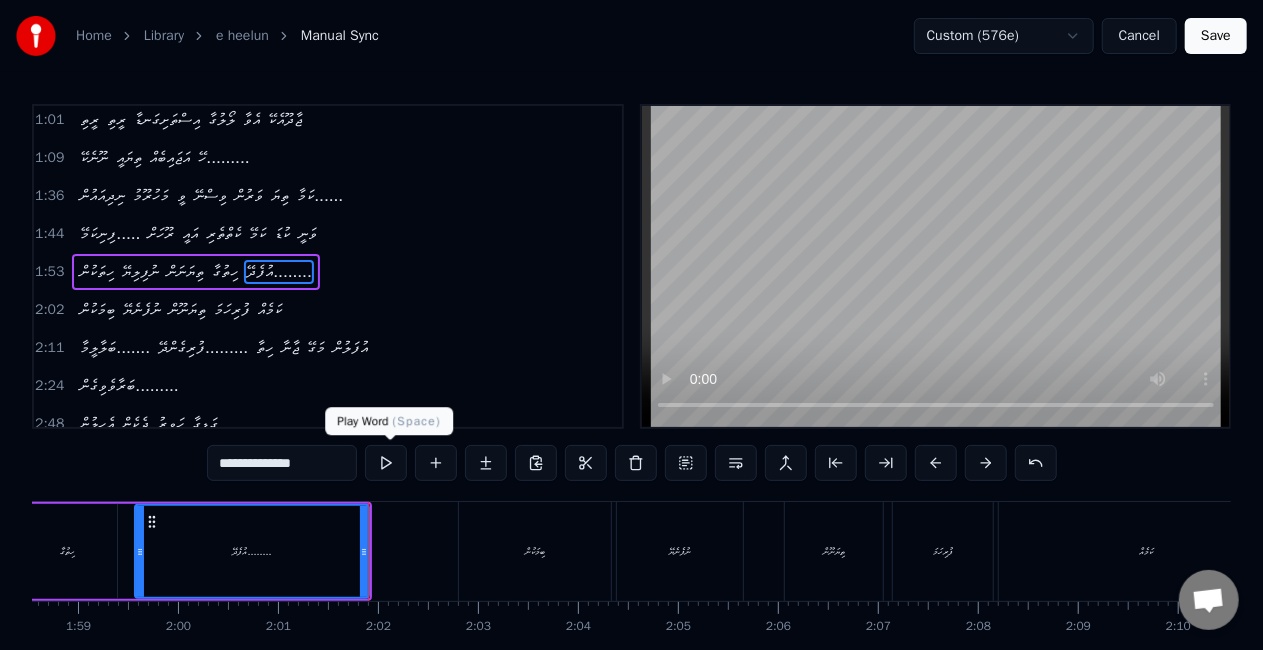 click at bounding box center (386, 463) 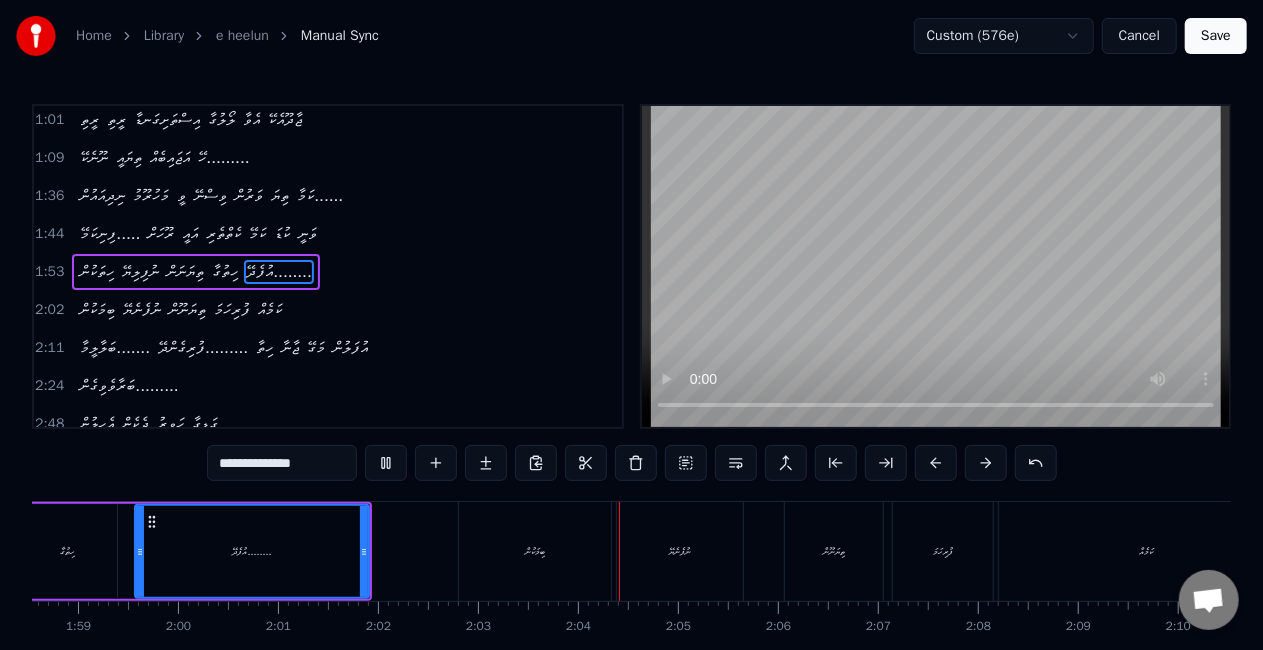click on "ބިމަކުން" at bounding box center (535, 551) 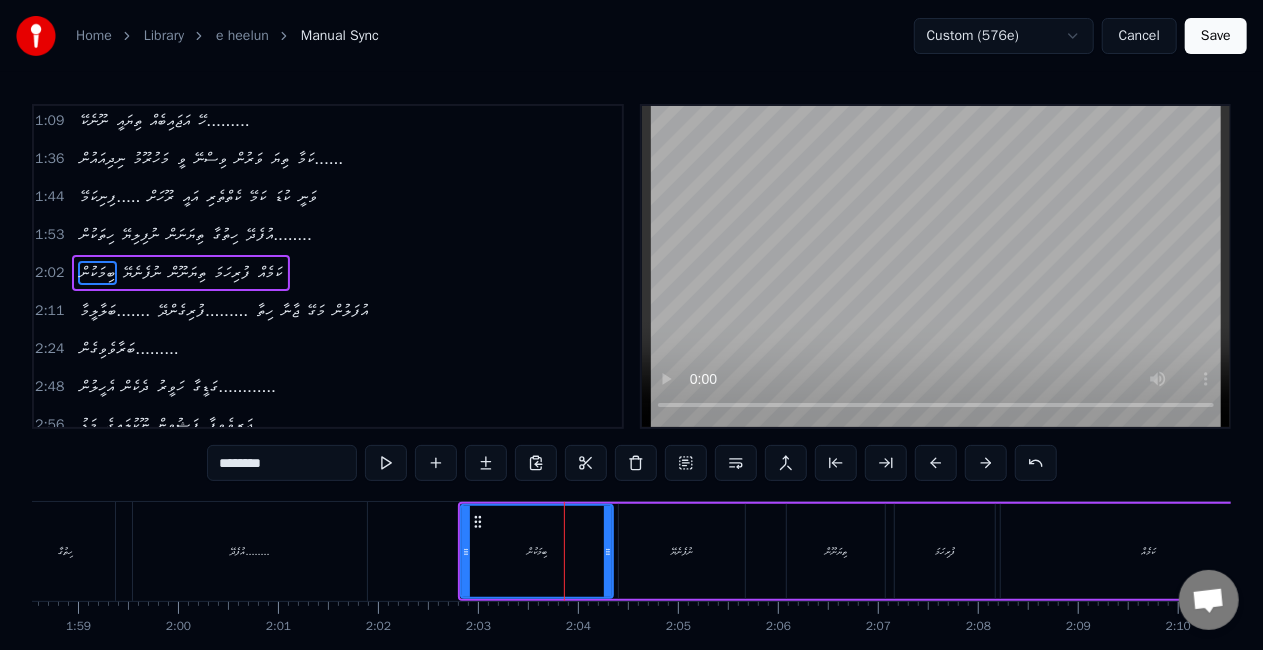 scroll, scrollTop: 156, scrollLeft: 0, axis: vertical 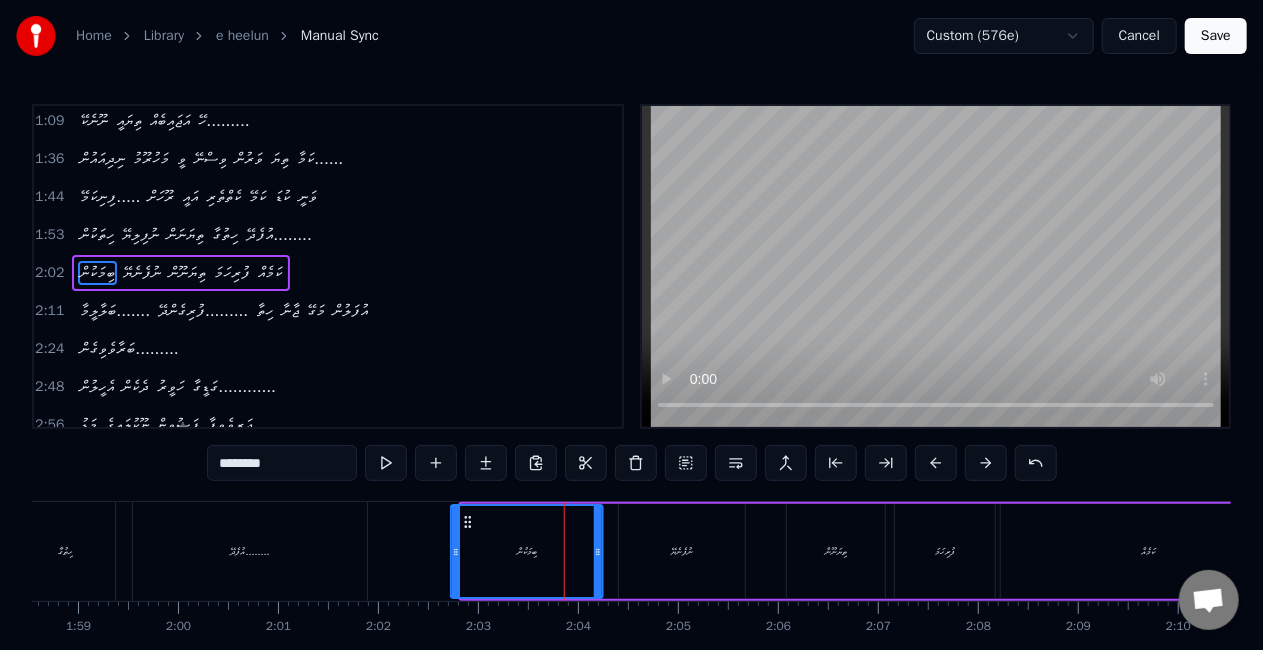 drag, startPoint x: 478, startPoint y: 524, endPoint x: 468, endPoint y: 518, distance: 11.661903 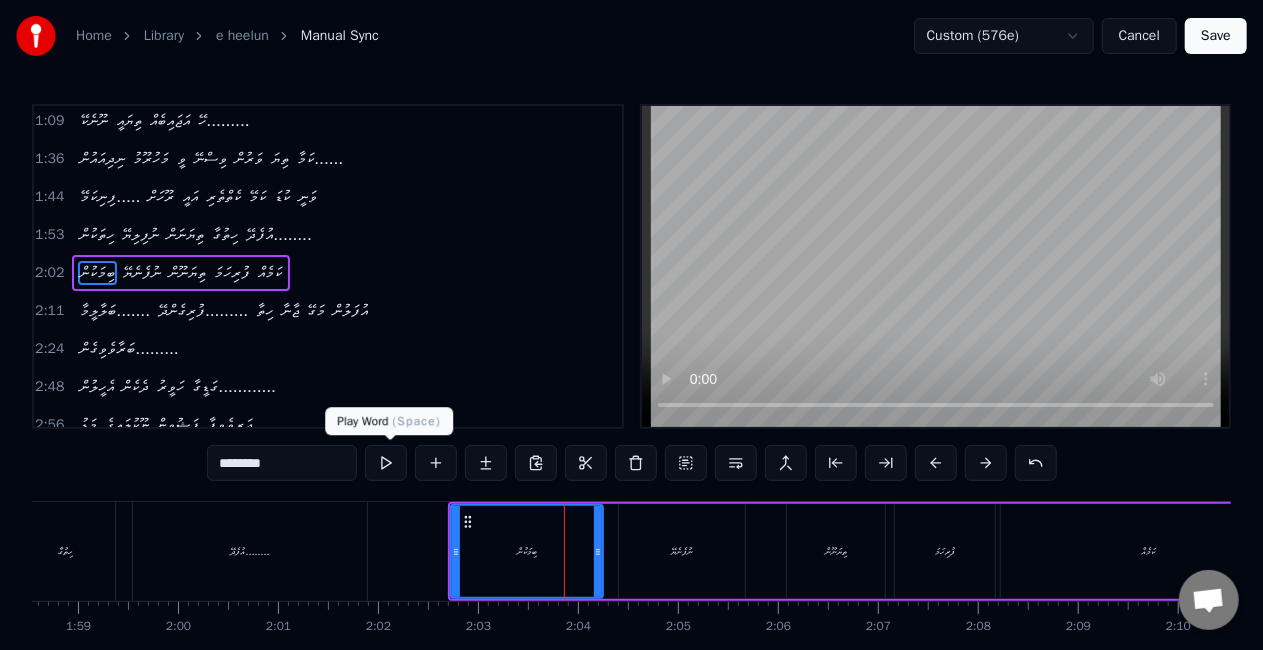 click at bounding box center [386, 463] 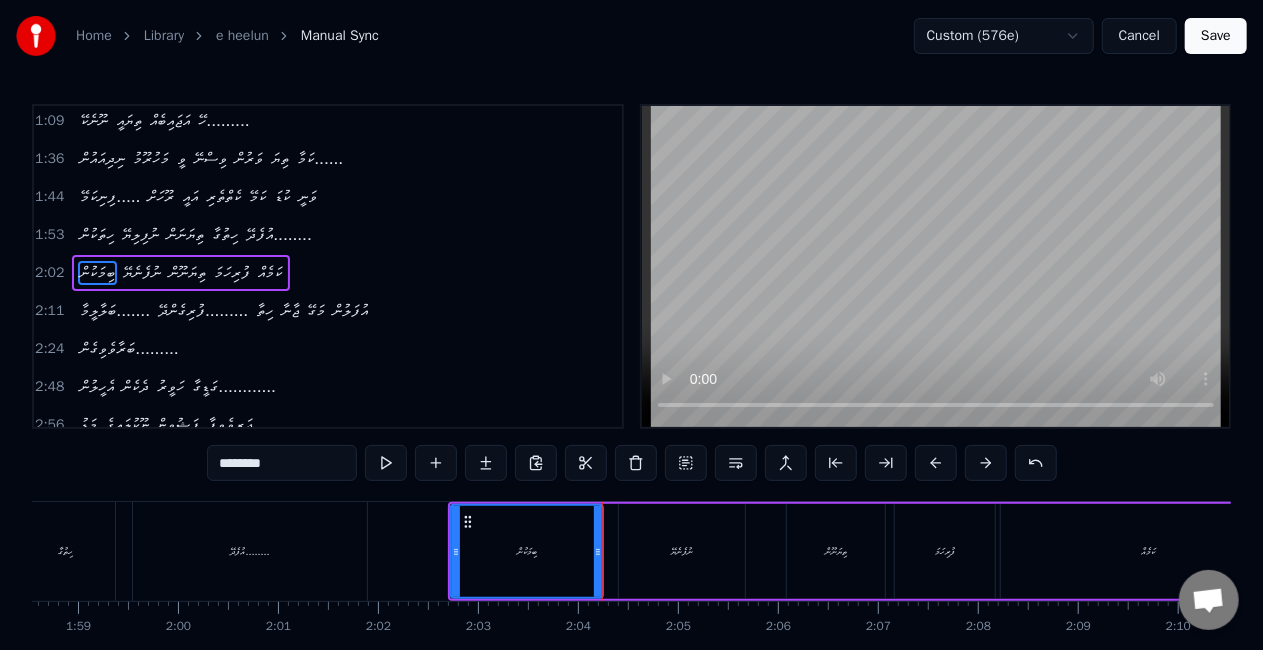 click on "ނުފެނެޔޭ" at bounding box center [682, 551] 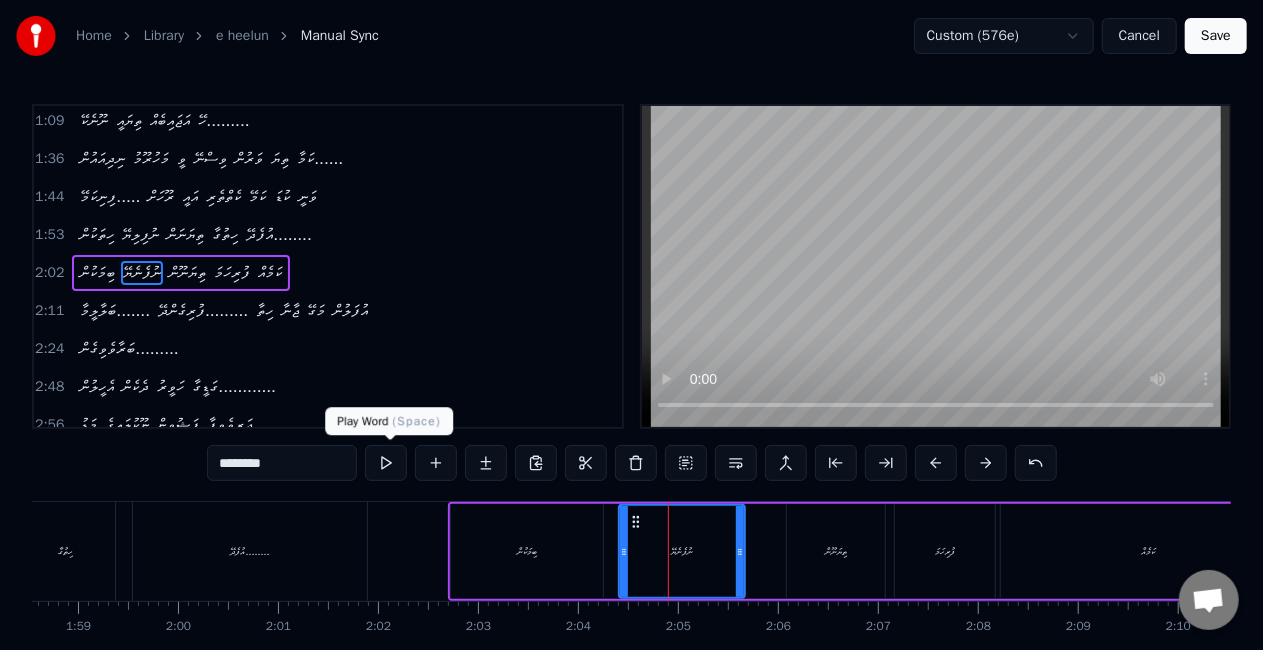 click at bounding box center (386, 463) 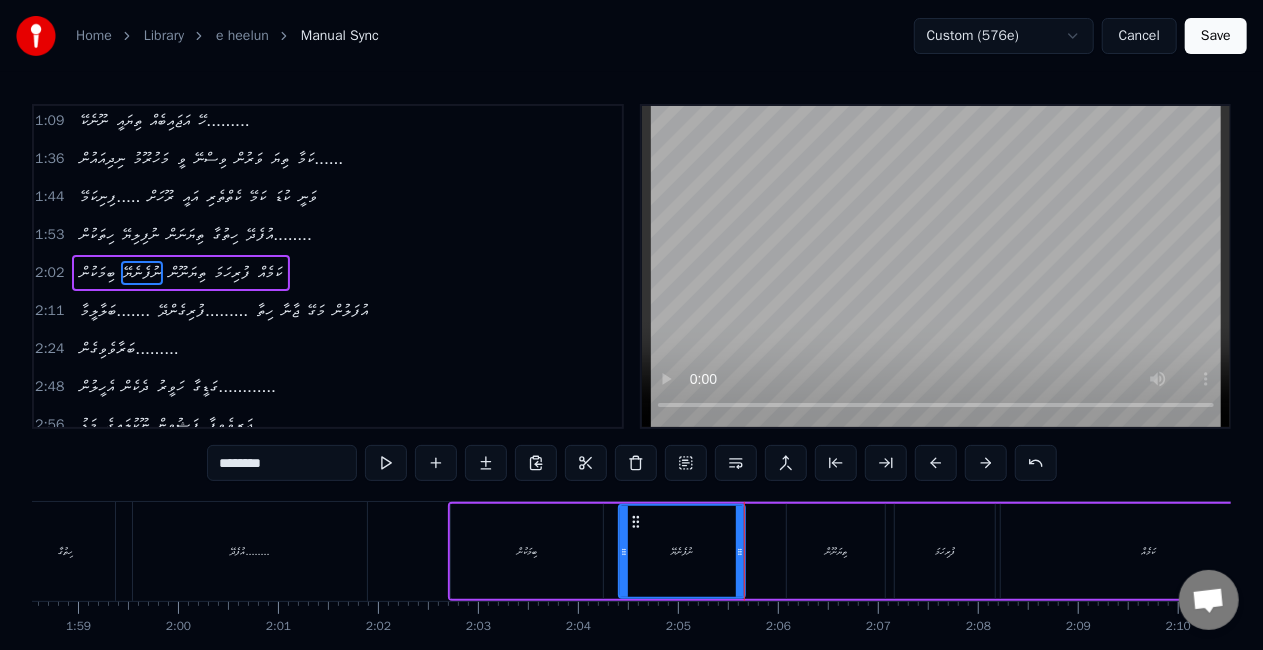 click on "ތިޔަނޫން" at bounding box center (836, 551) 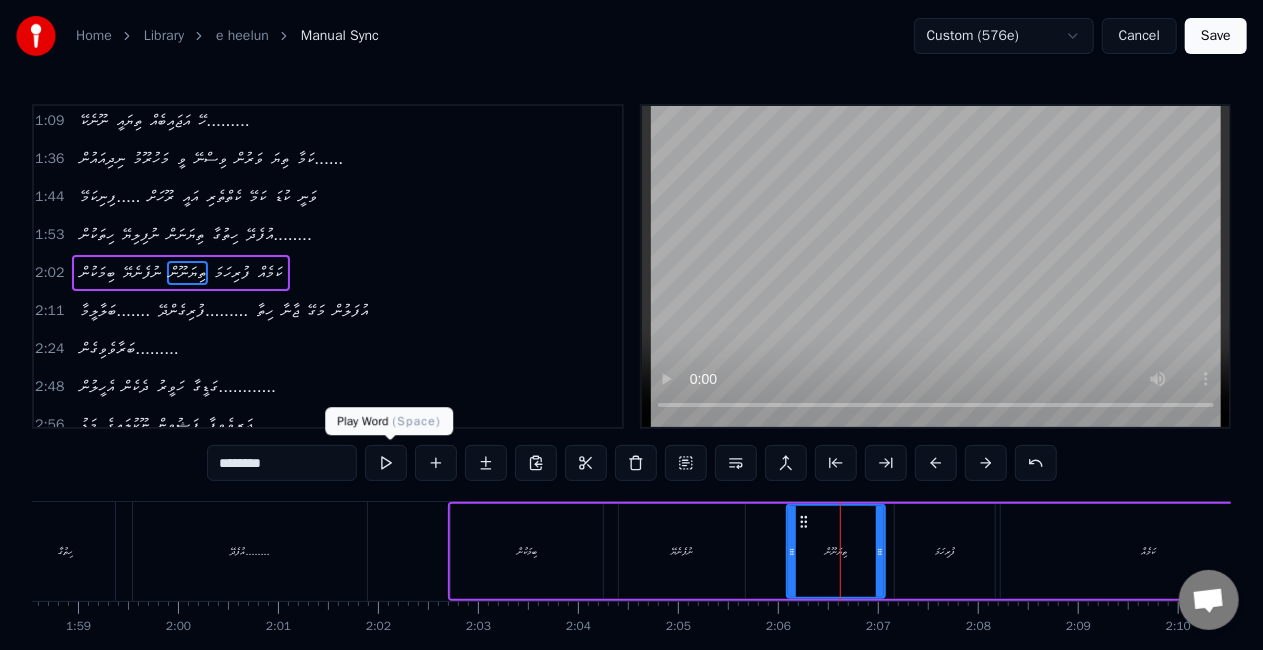 click at bounding box center [386, 463] 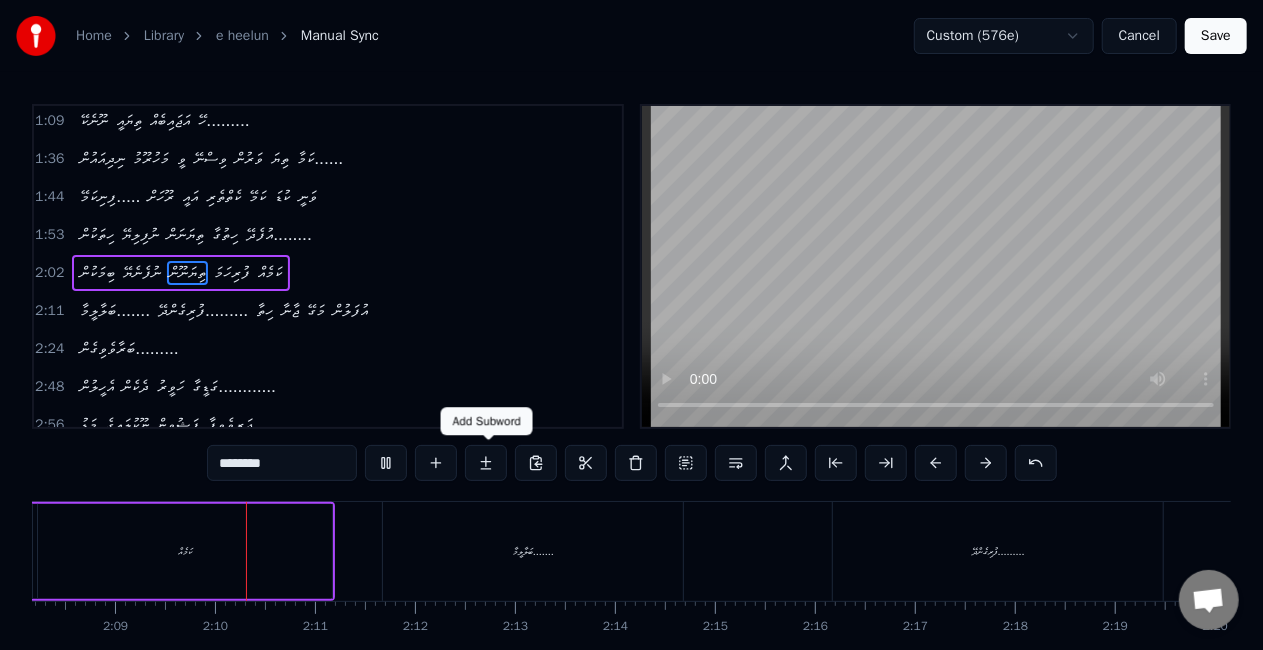 scroll, scrollTop: 0, scrollLeft: 12865, axis: horizontal 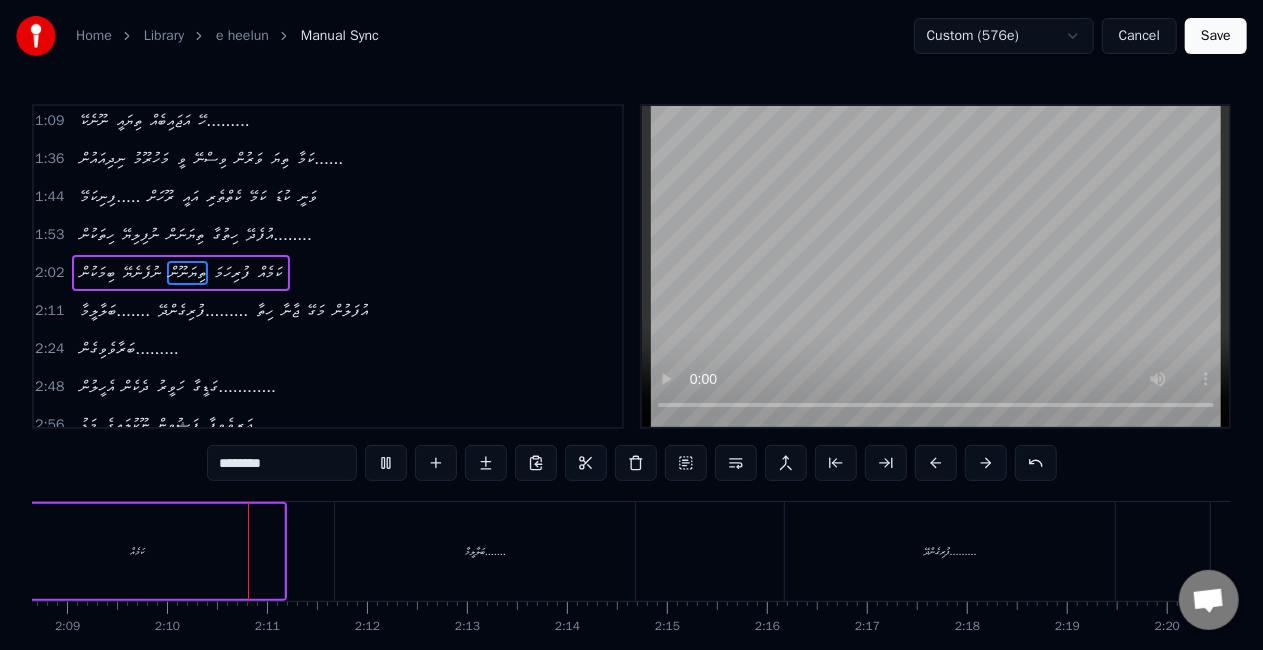 click on "ކަމެއް" at bounding box center [137, 551] 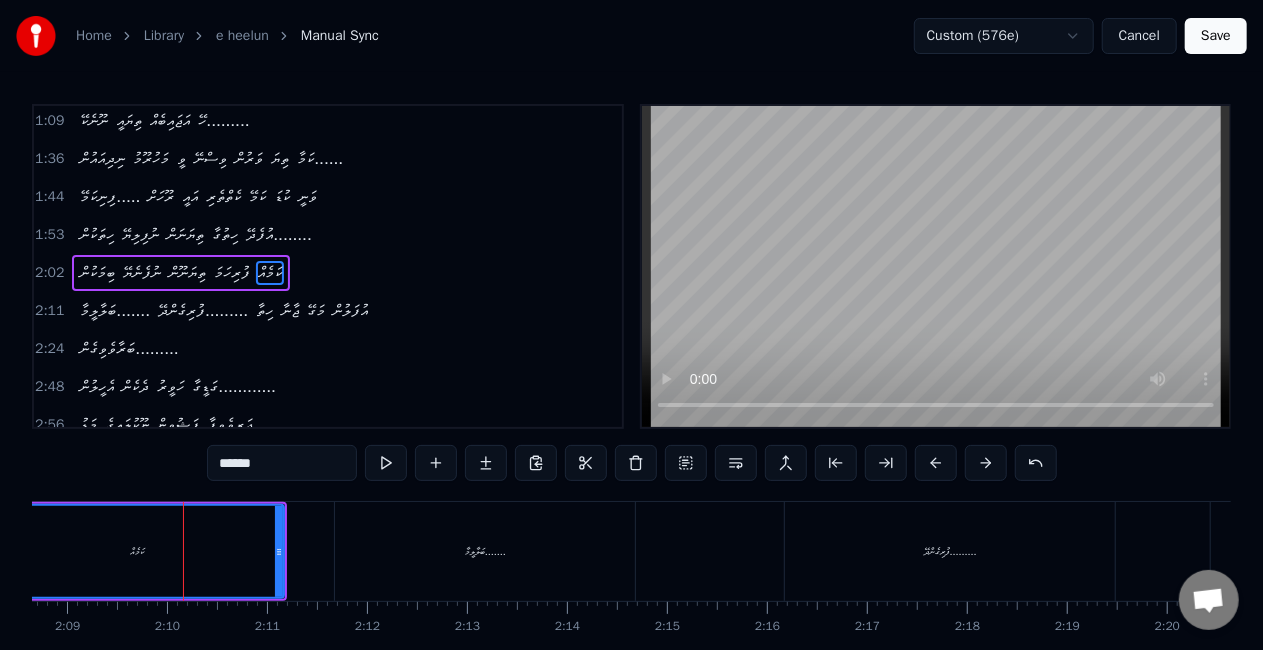 drag, startPoint x: 224, startPoint y: 461, endPoint x: 234, endPoint y: 464, distance: 10.440307 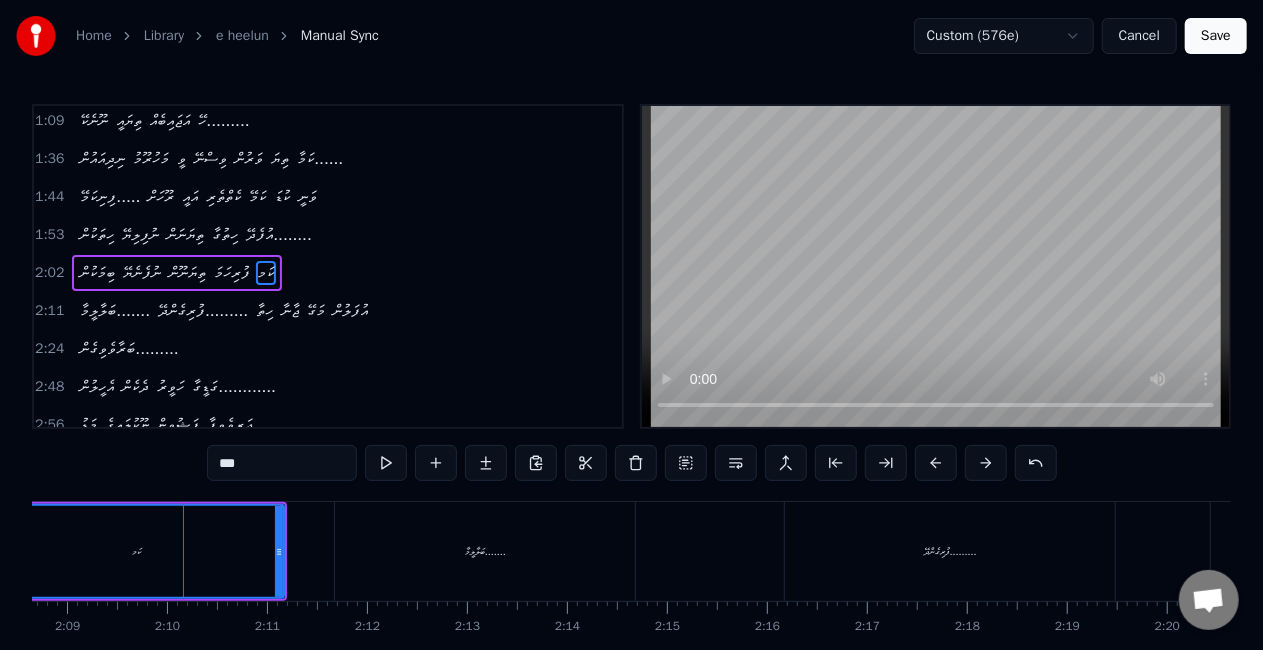 click on "***" at bounding box center [282, 463] 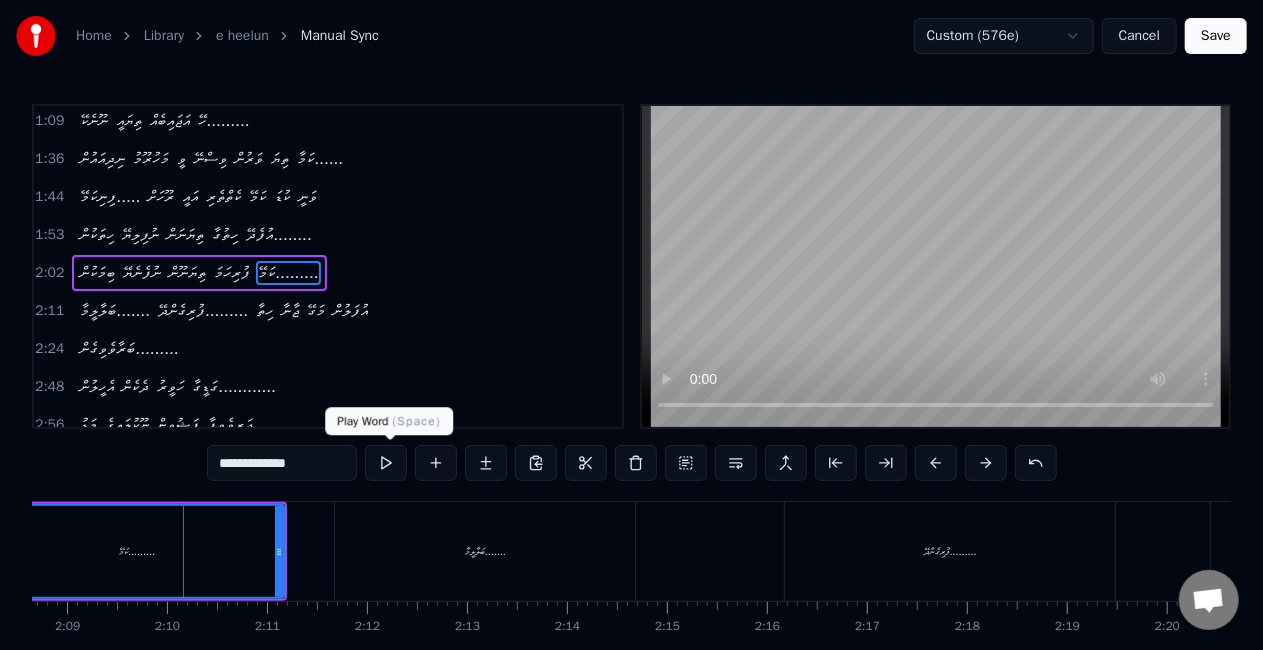 click at bounding box center (386, 463) 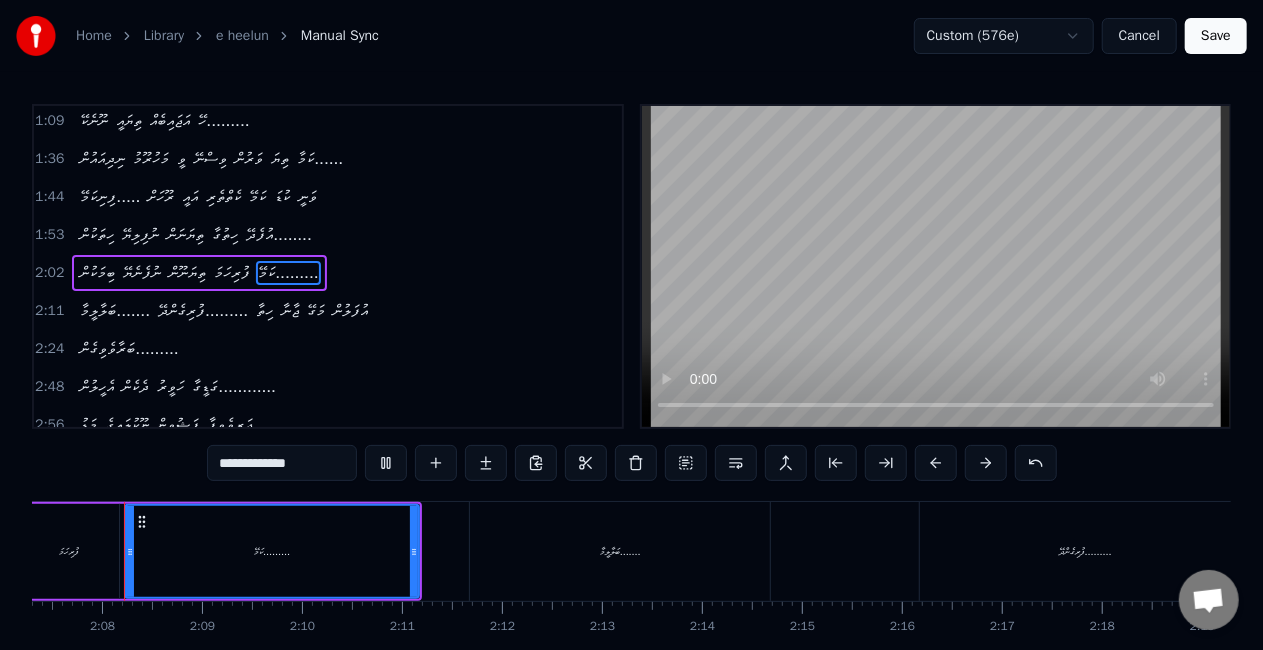 scroll, scrollTop: 0, scrollLeft: 12720, axis: horizontal 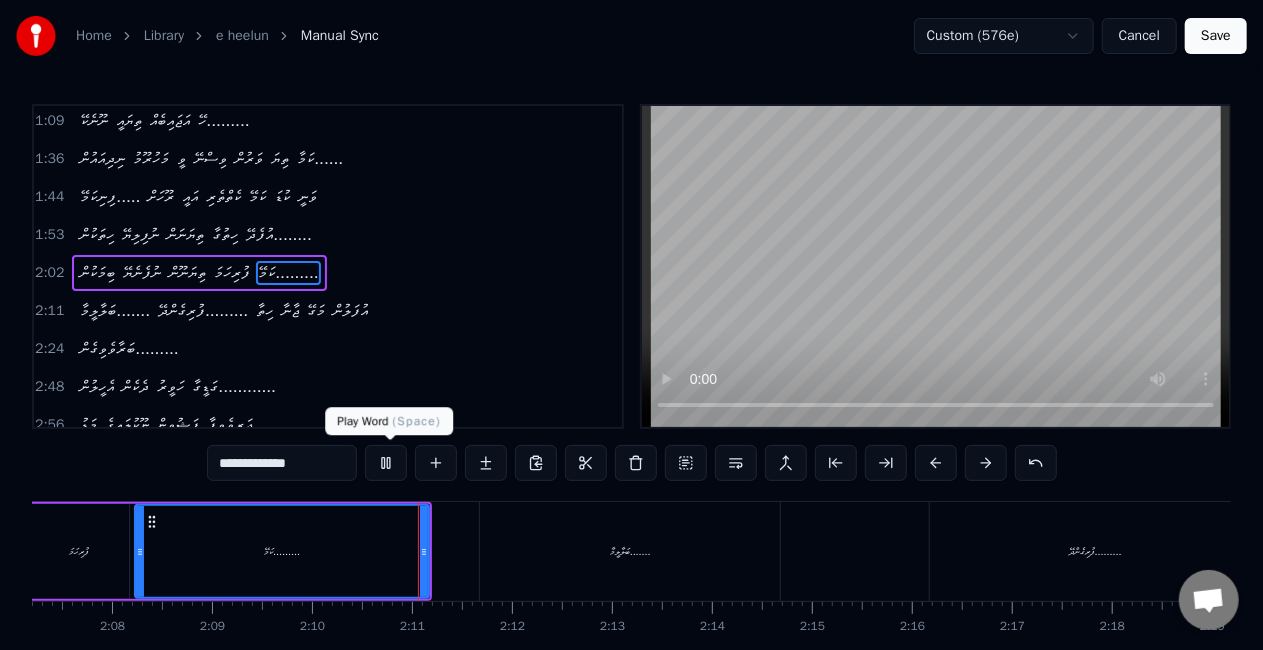 click at bounding box center (386, 463) 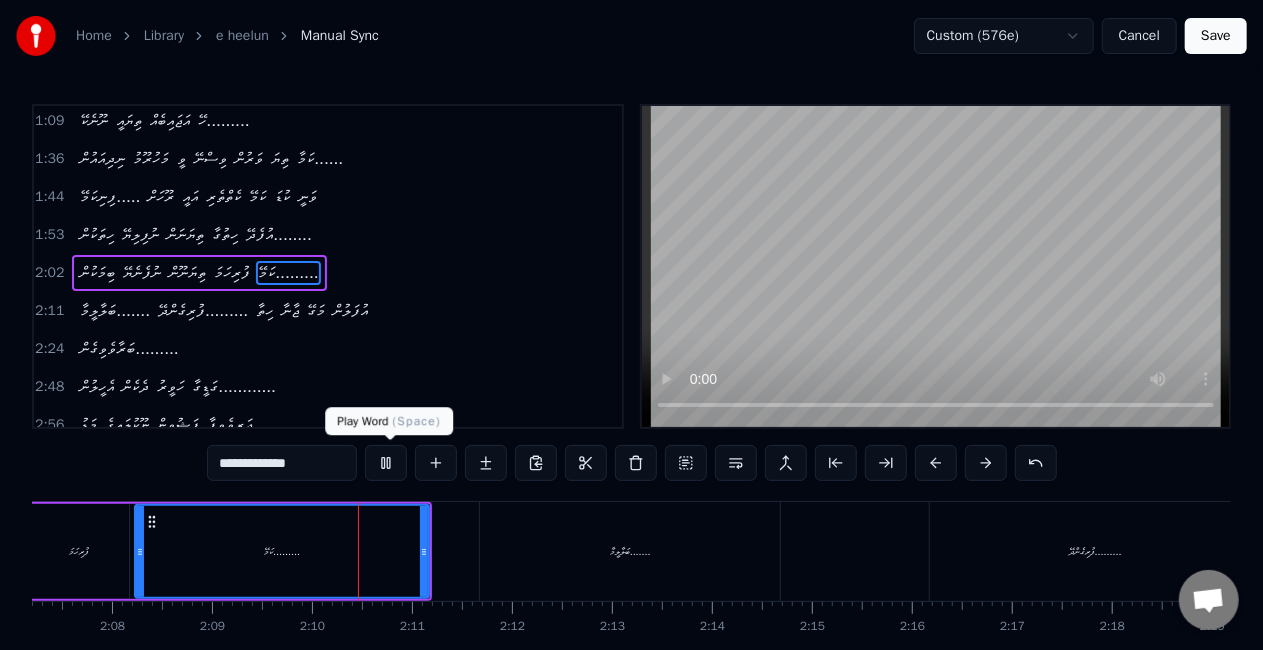 click at bounding box center (386, 463) 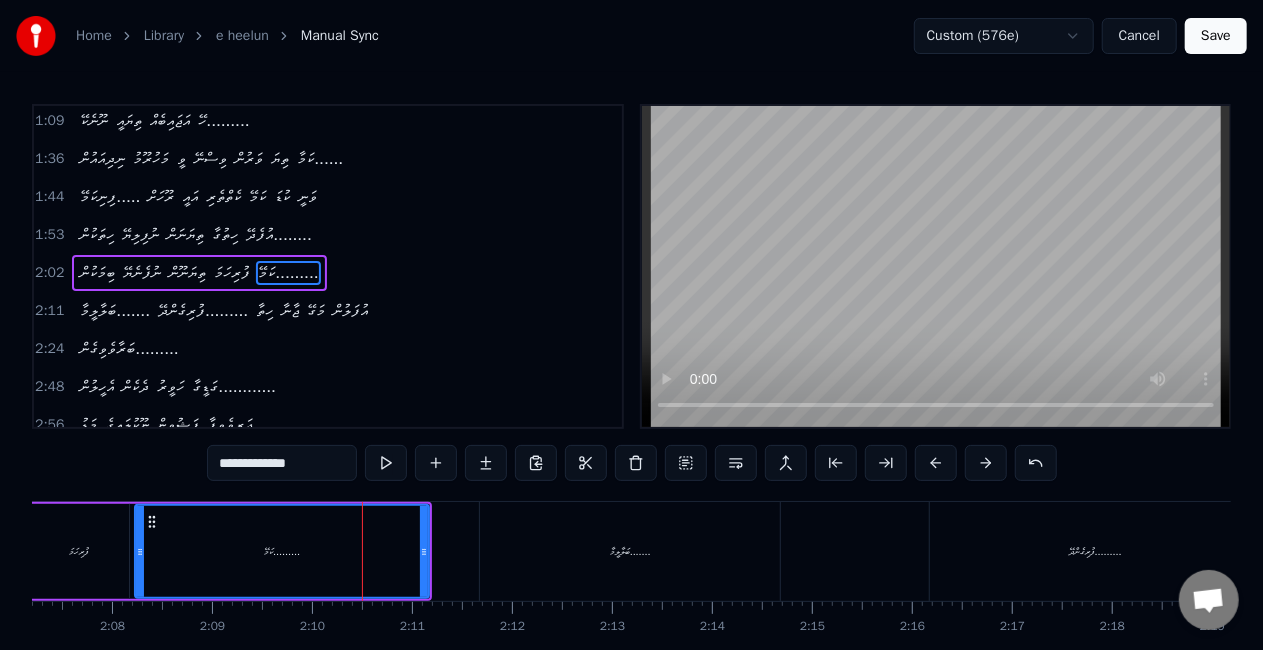 click on "ފުރިހަމަ" at bounding box center [79, 551] 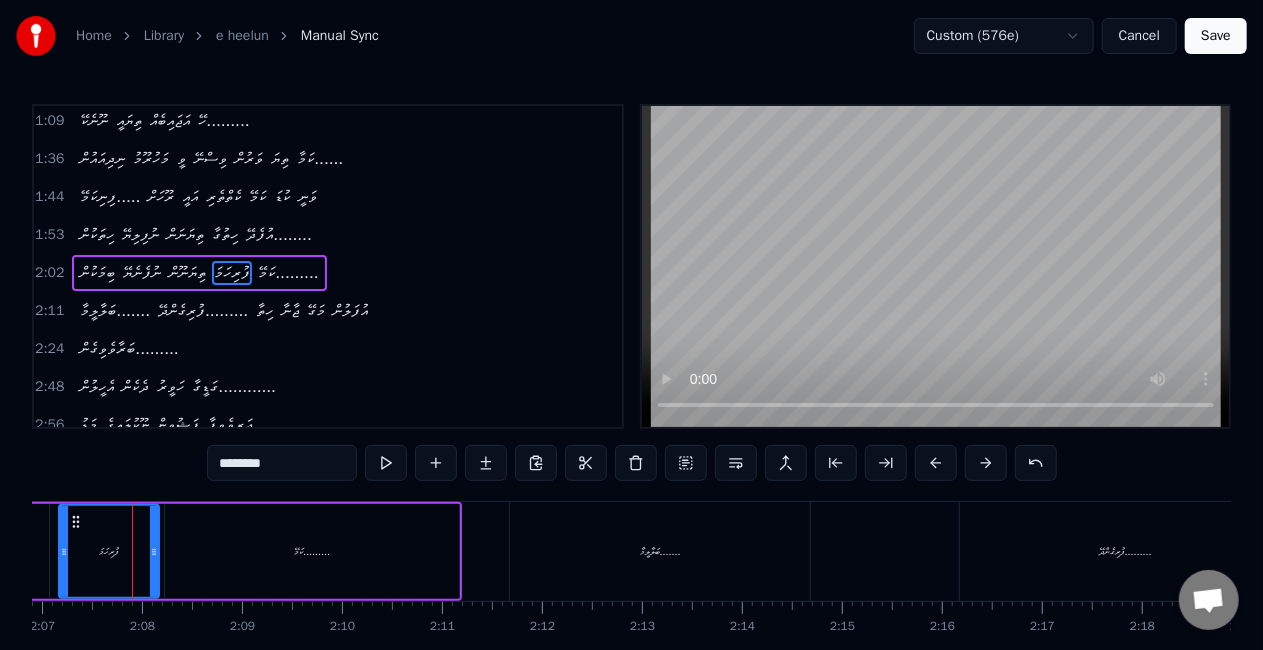 scroll, scrollTop: 0, scrollLeft: 12690, axis: horizontal 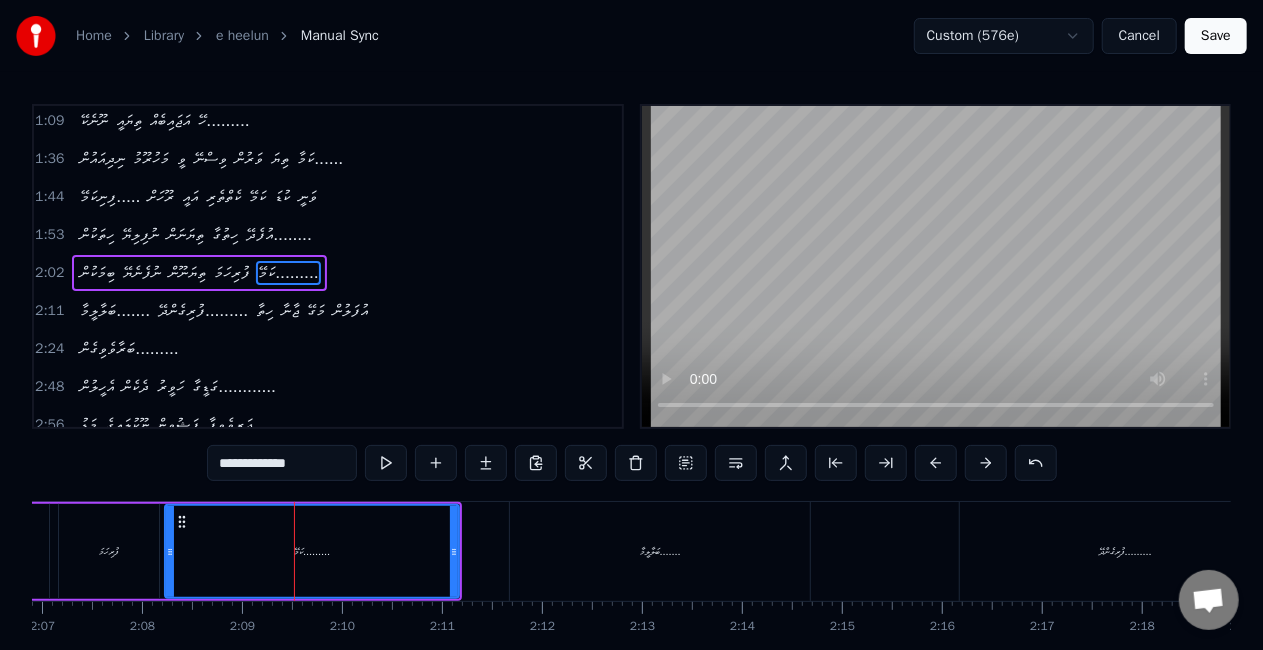 click on "**********" at bounding box center [282, 463] 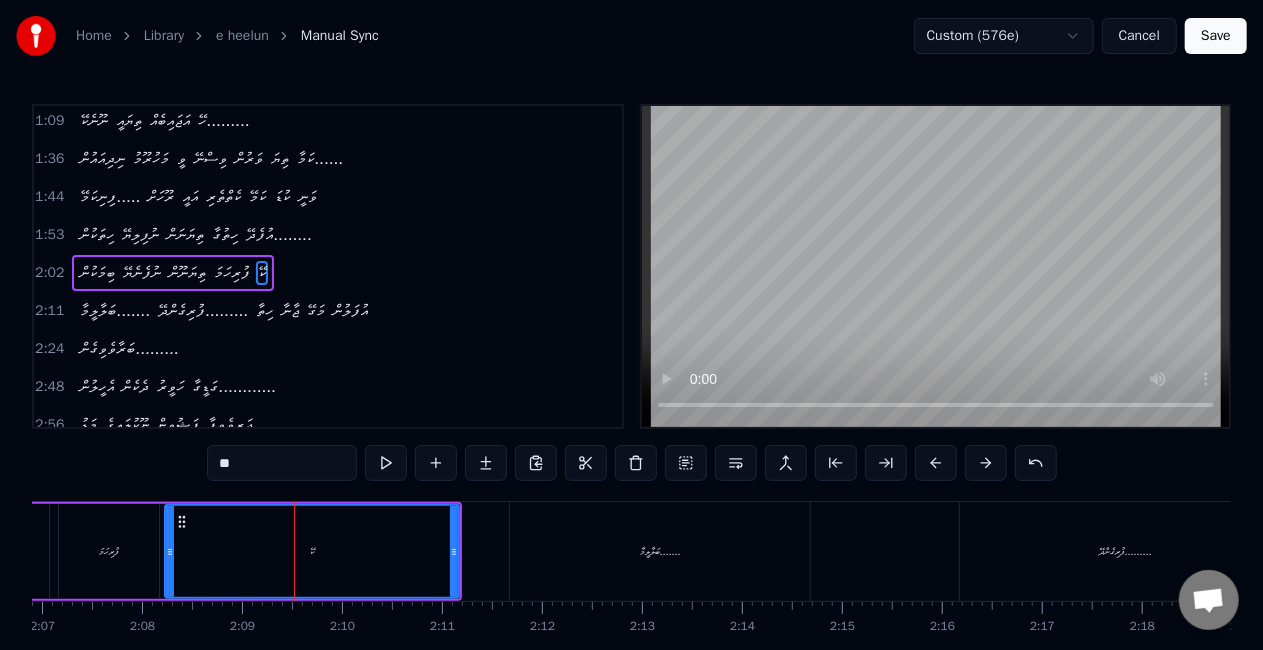 type on "*" 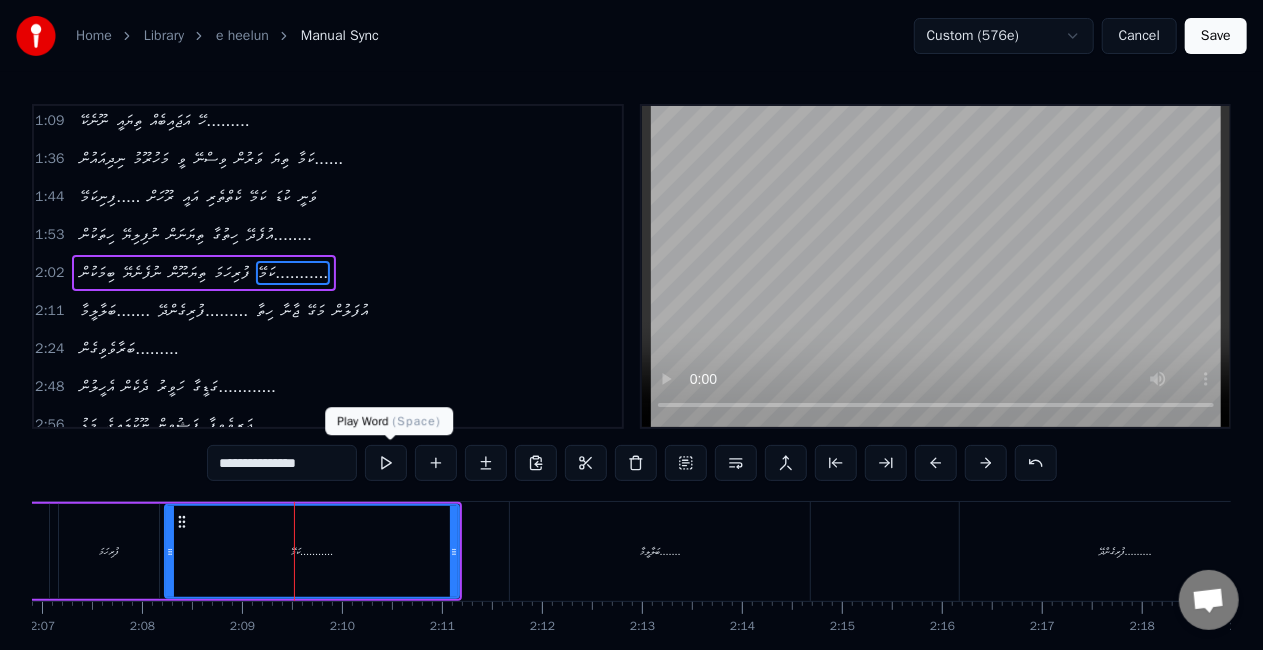 click at bounding box center (386, 463) 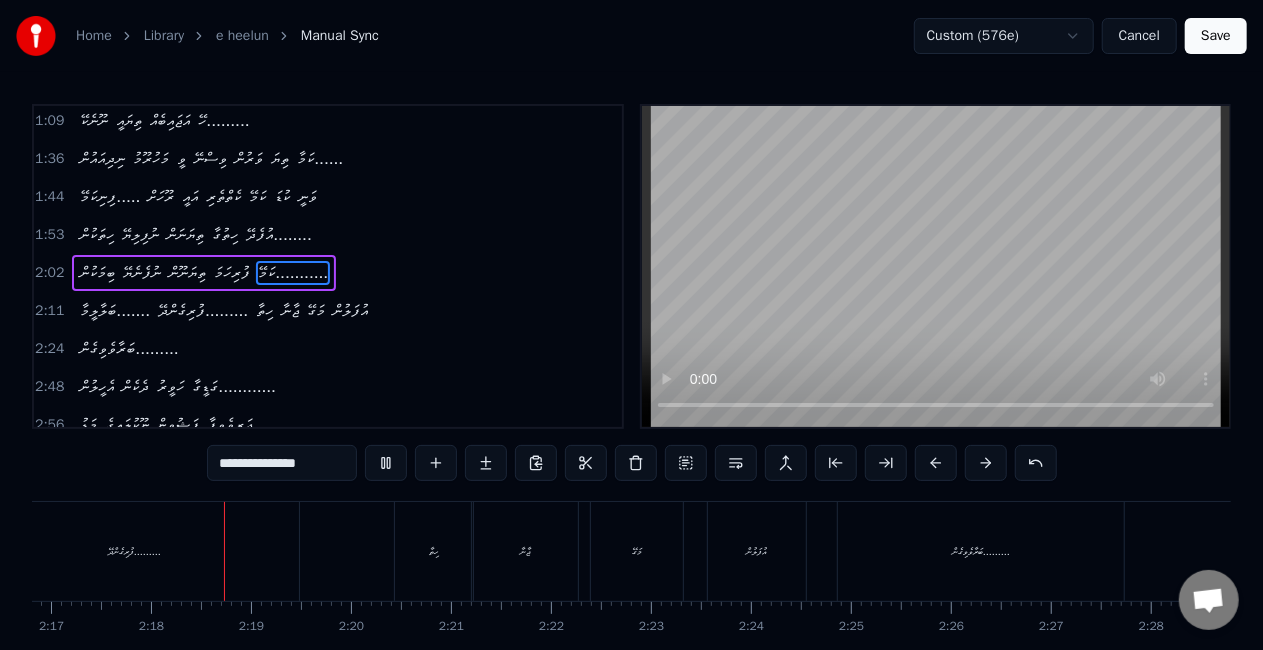 scroll, scrollTop: 0, scrollLeft: 13702, axis: horizontal 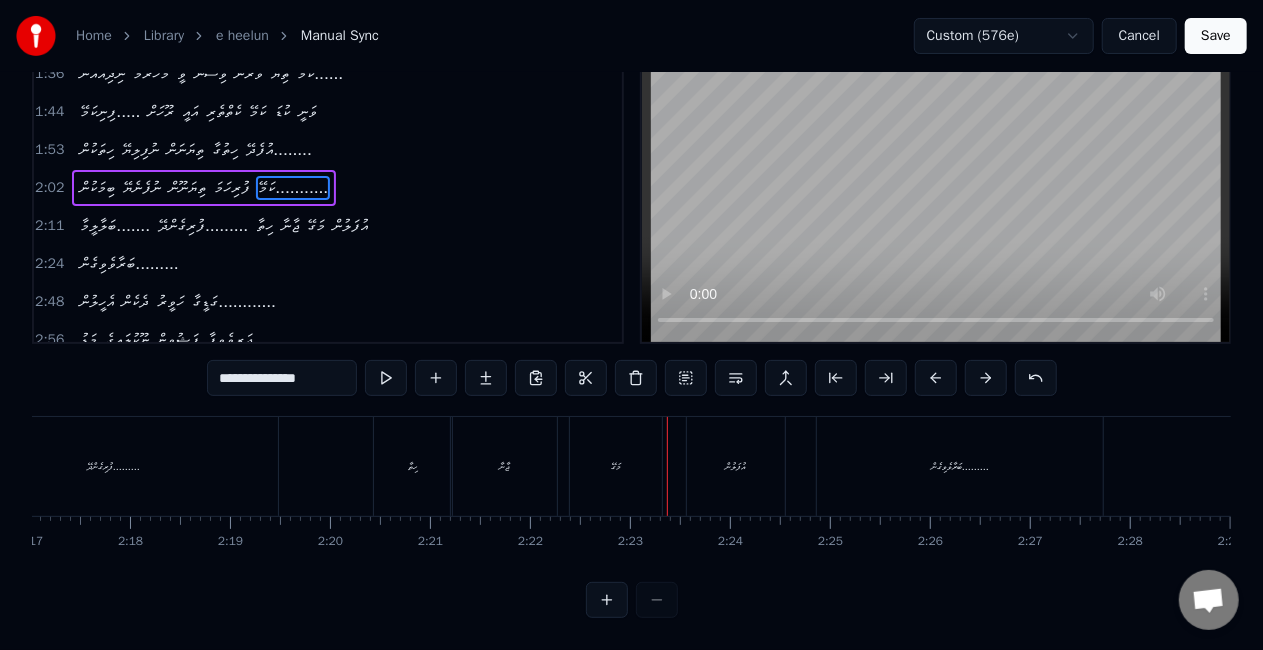 click on "ފުރިގެންދޭ........." at bounding box center [113, 466] 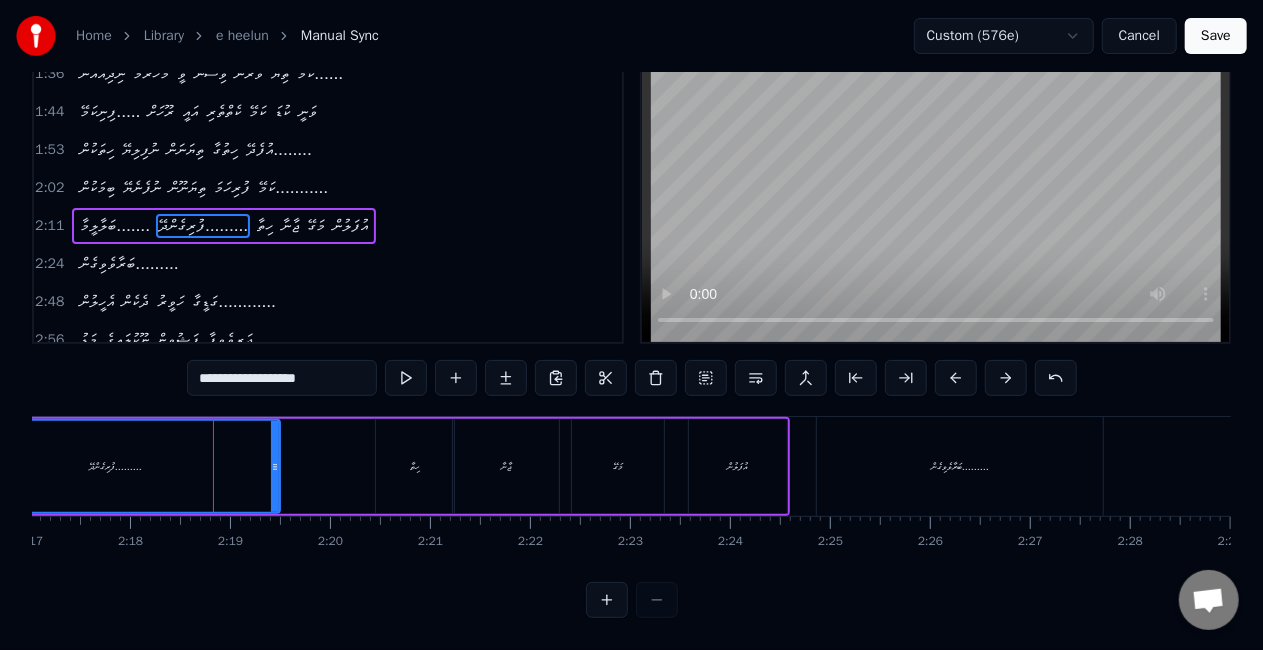 scroll, scrollTop: 0, scrollLeft: 0, axis: both 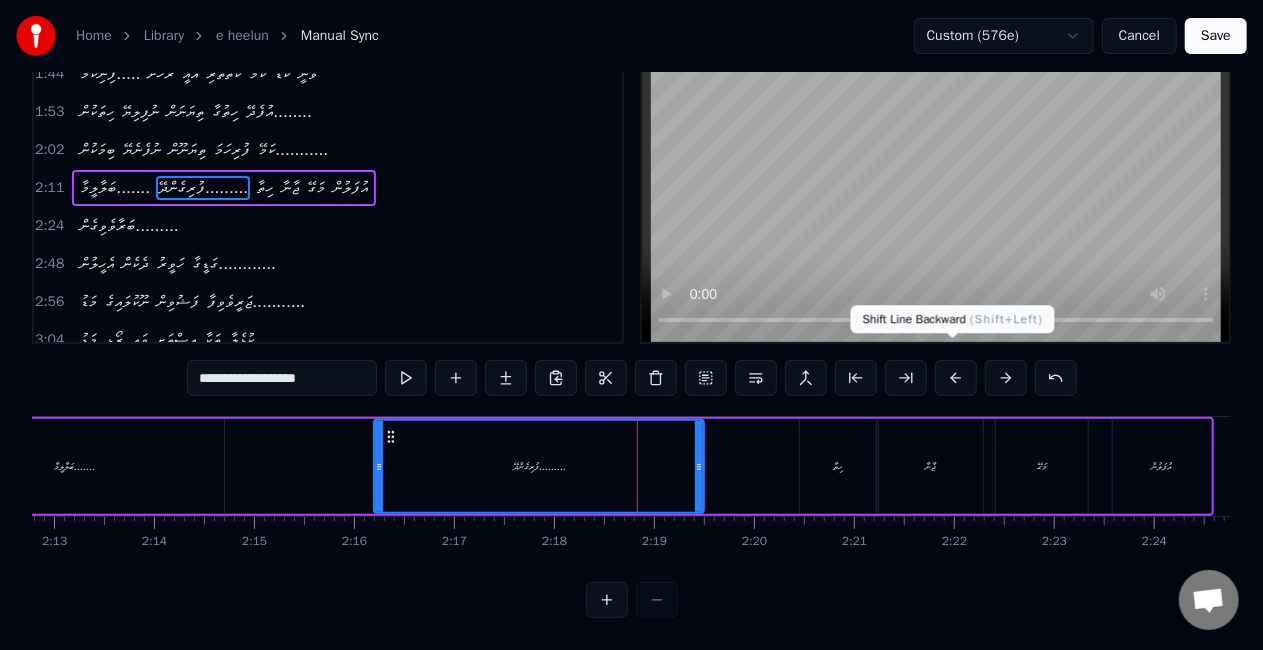 click at bounding box center [956, 378] 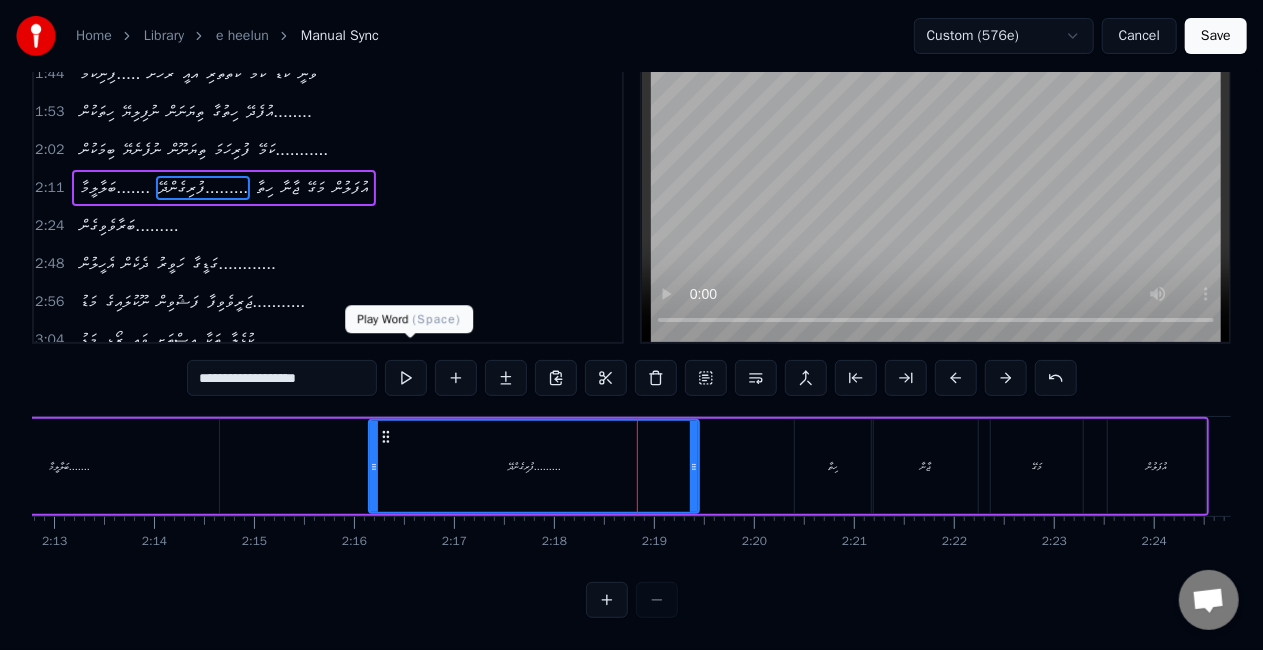 click at bounding box center [406, 378] 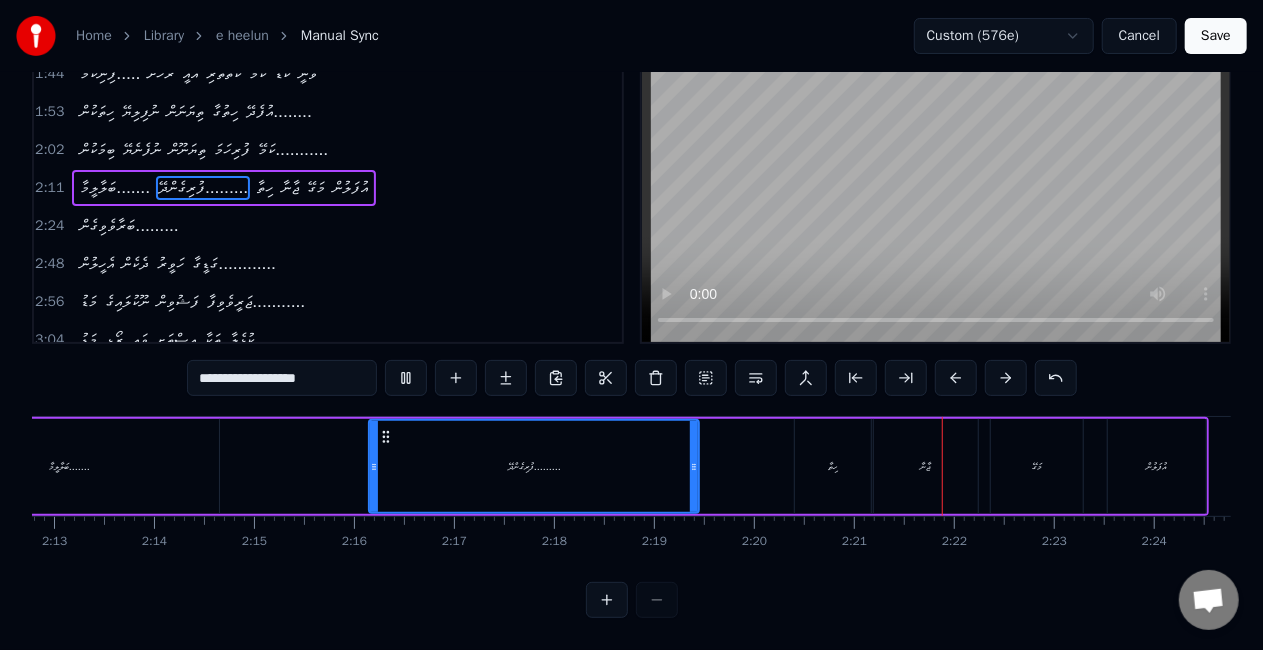 click on "ހިތާ" at bounding box center (834, 466) 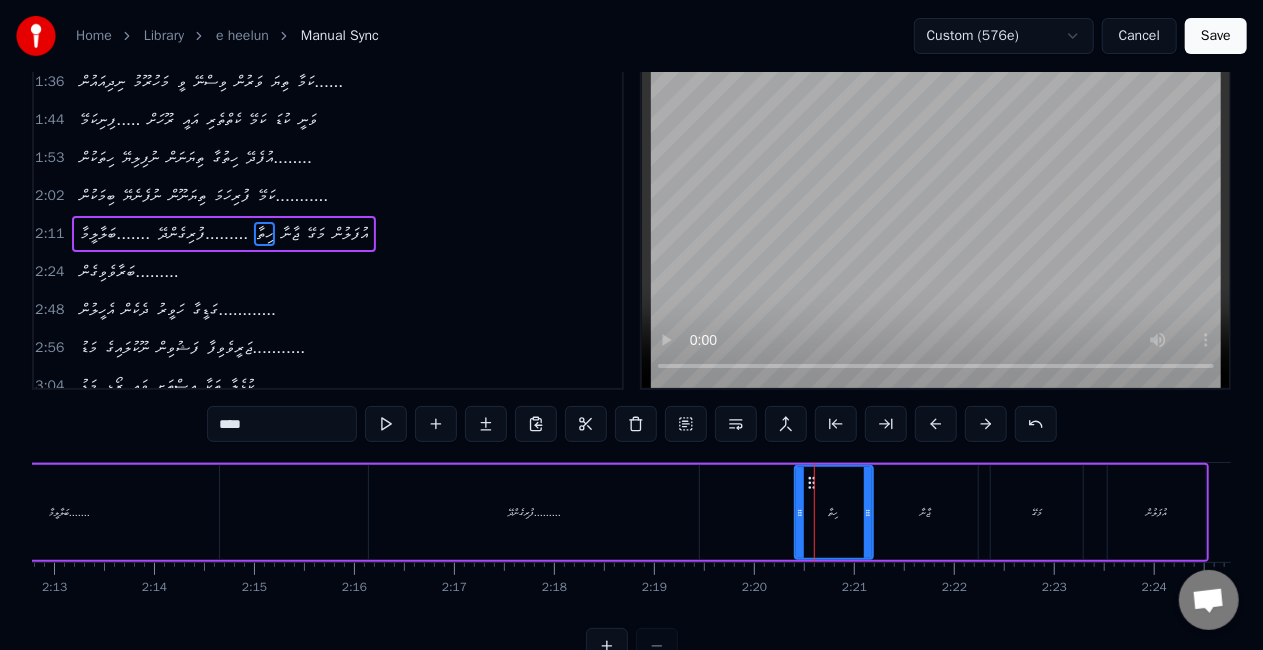 scroll, scrollTop: 0, scrollLeft: 0, axis: both 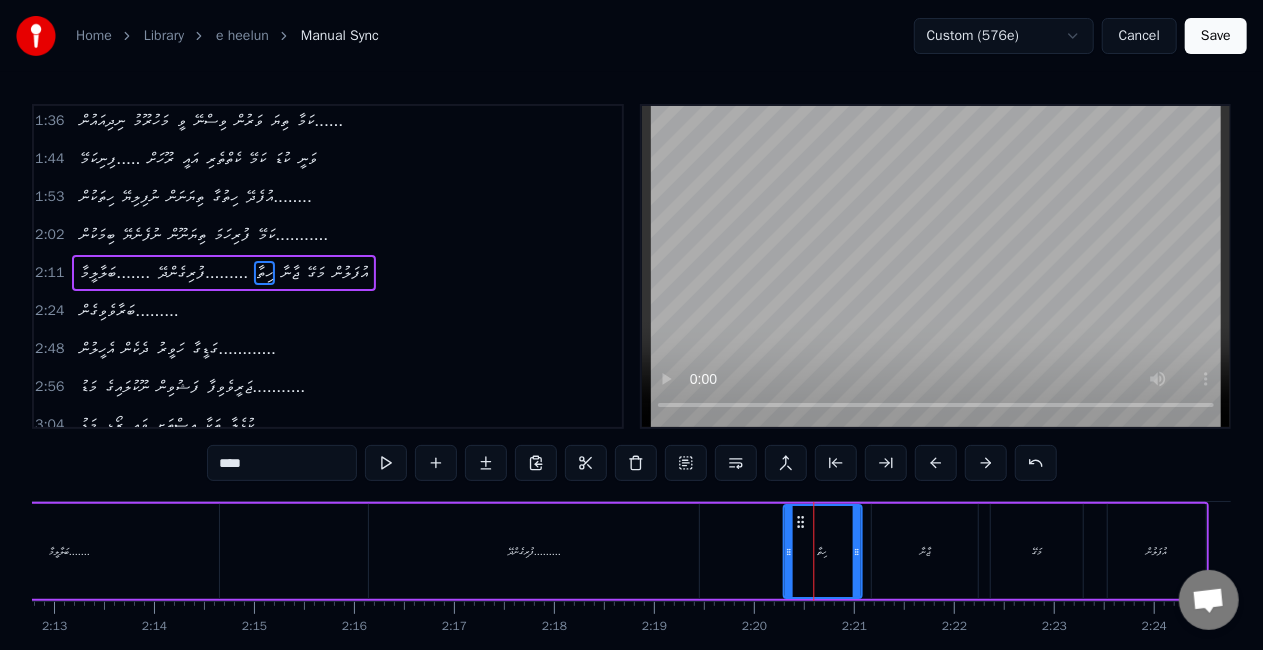 drag, startPoint x: 816, startPoint y: 520, endPoint x: 804, endPoint y: 520, distance: 12 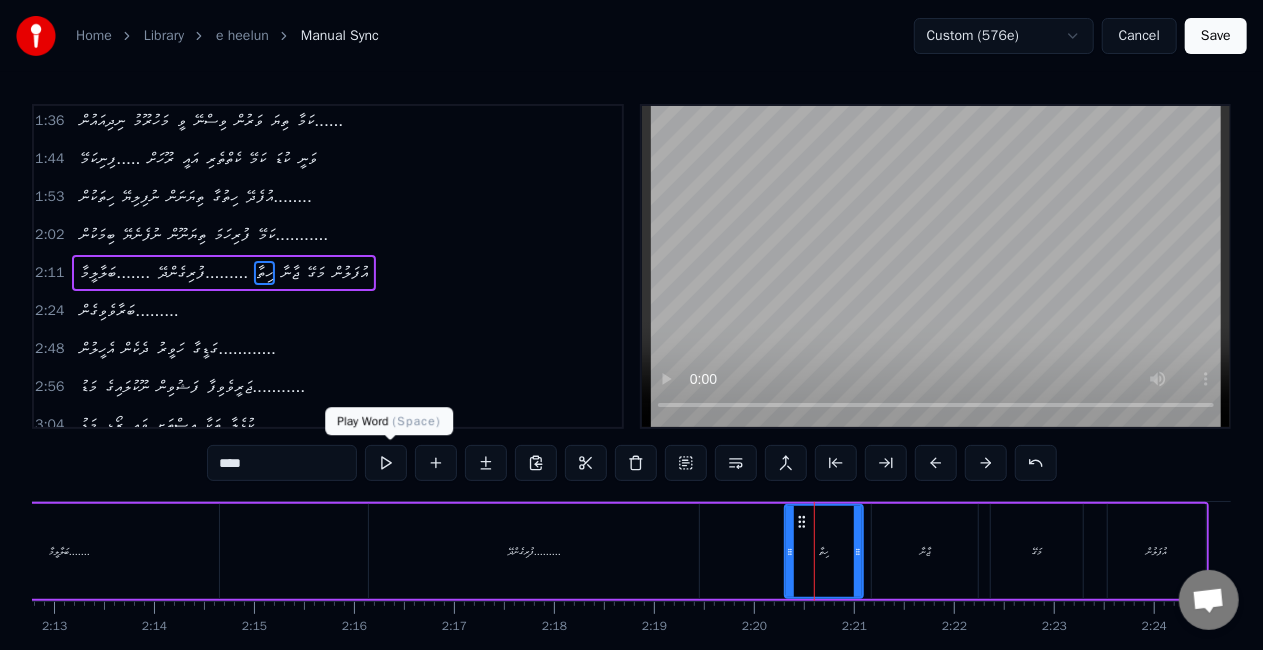 click at bounding box center [386, 463] 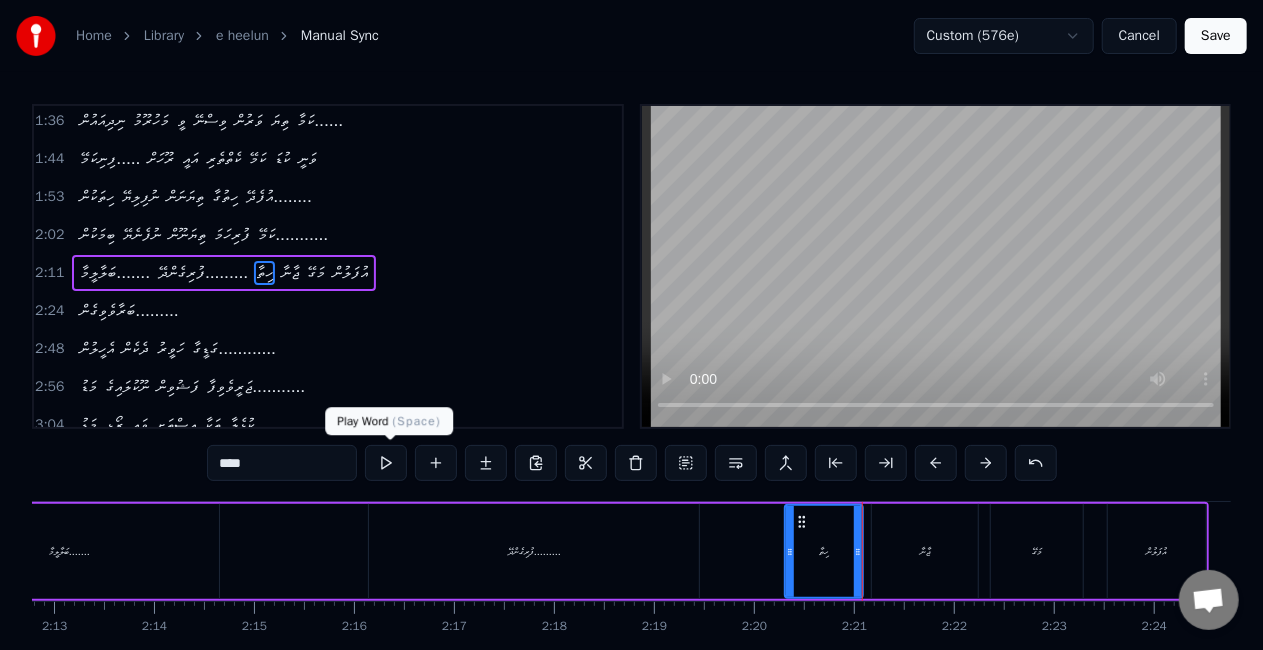 click at bounding box center (386, 463) 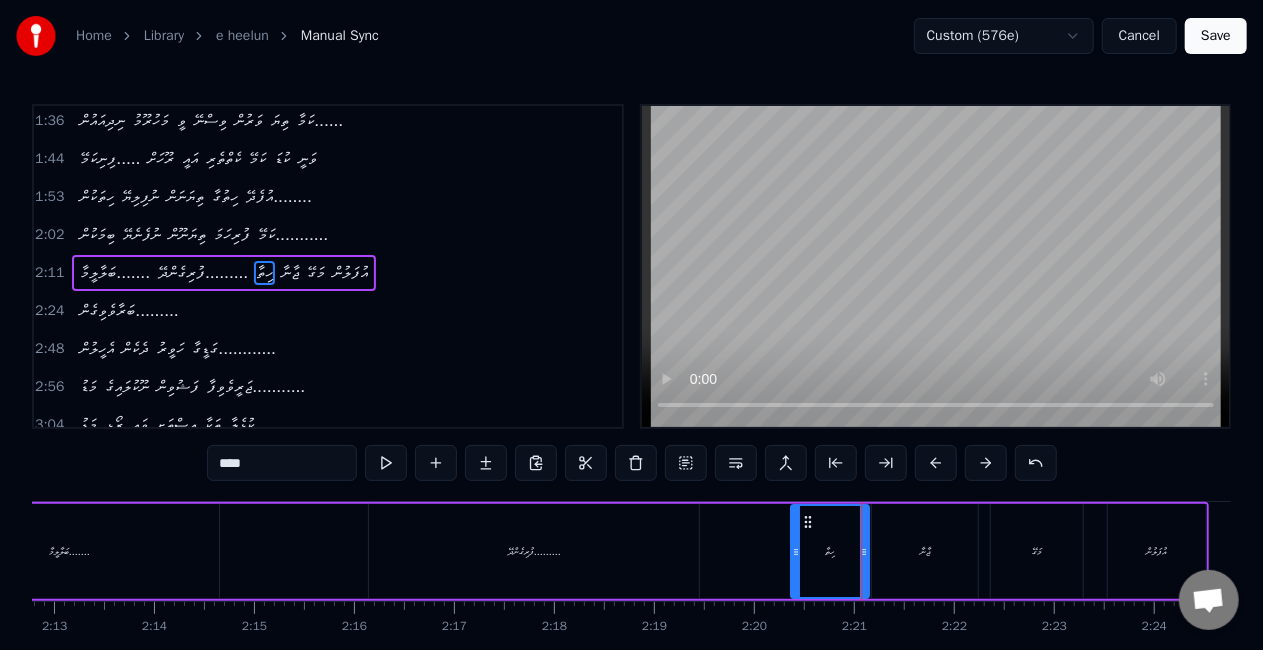drag, startPoint x: 805, startPoint y: 518, endPoint x: 776, endPoint y: 518, distance: 29 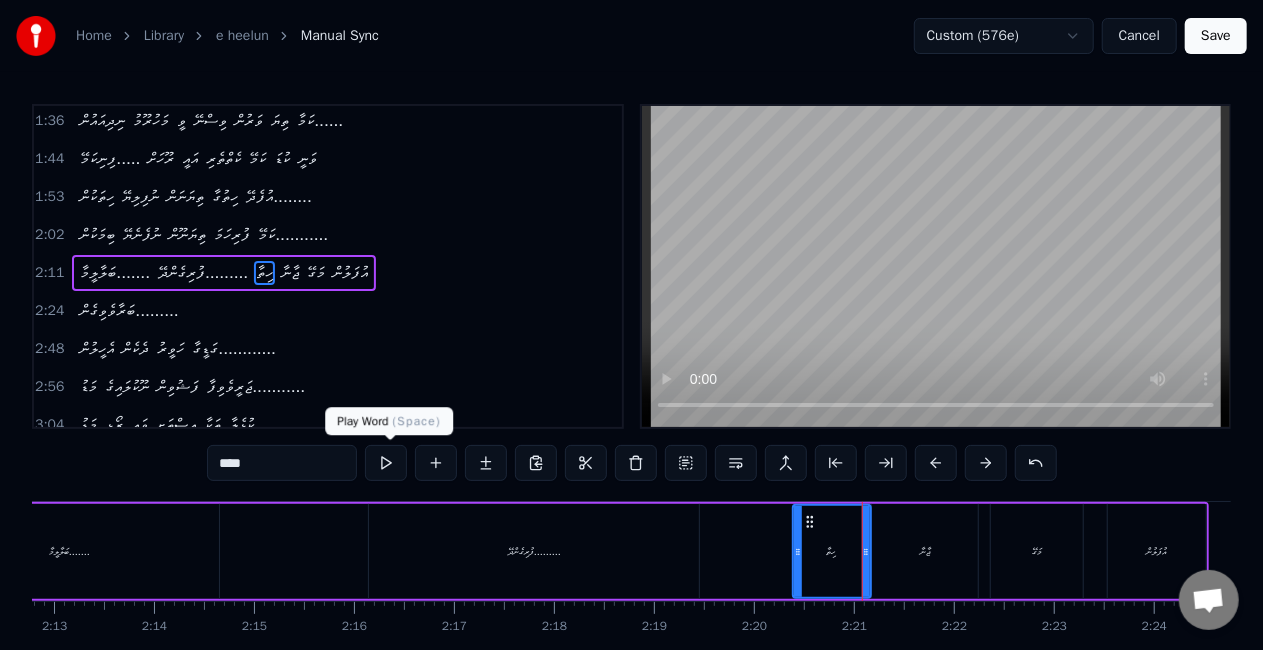 click at bounding box center [386, 463] 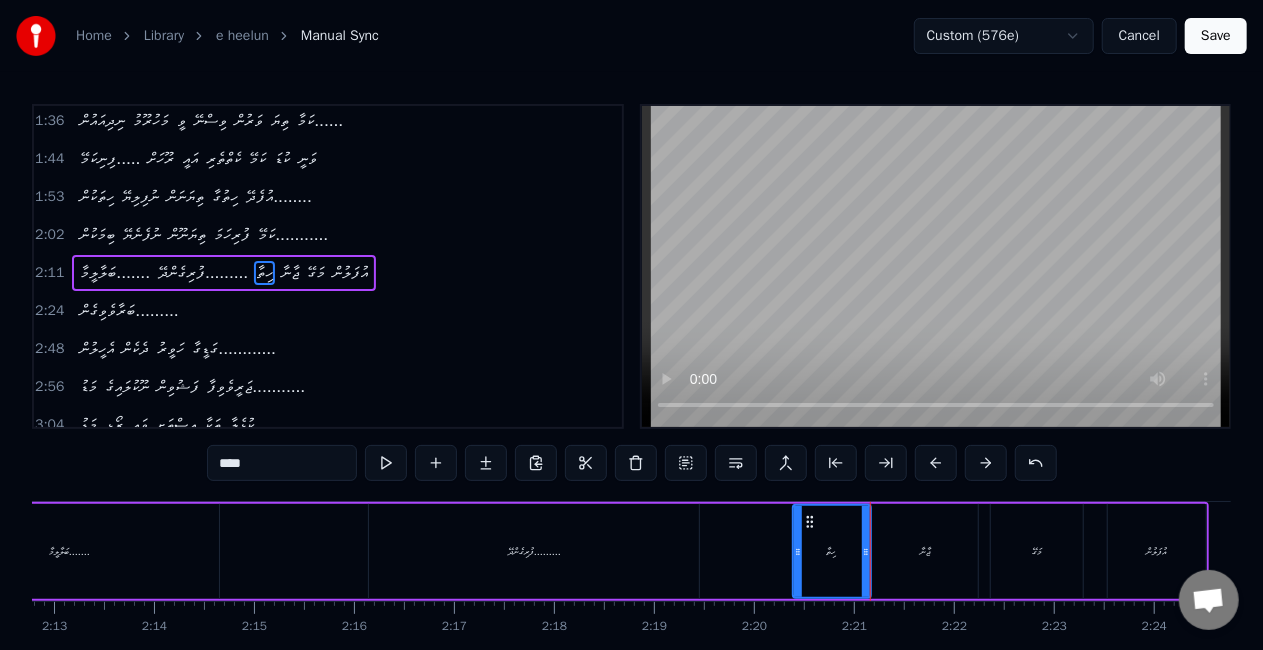 click on "ފުރިގެންދޭ........." at bounding box center (534, 551) 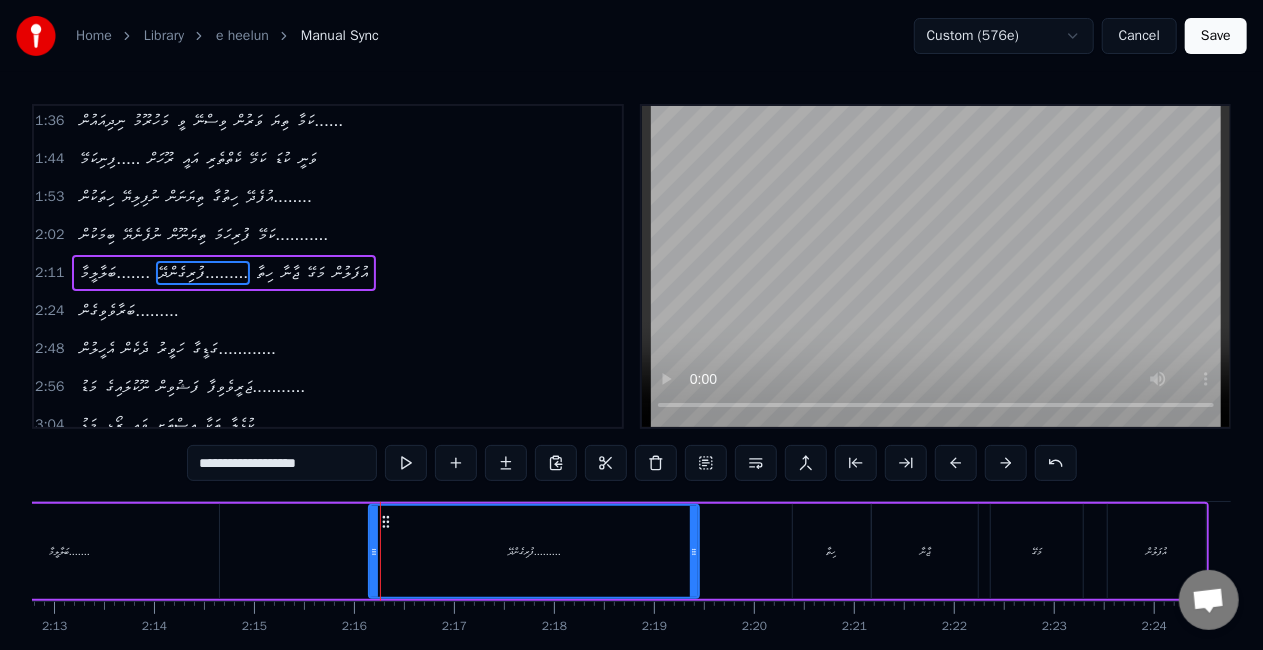 click on "ބަލާލީމާ....... ފުރިގެންދޭ......... ހިތާ ޖާނާ މަގޭ އުފަލުން" at bounding box center [562, 551] 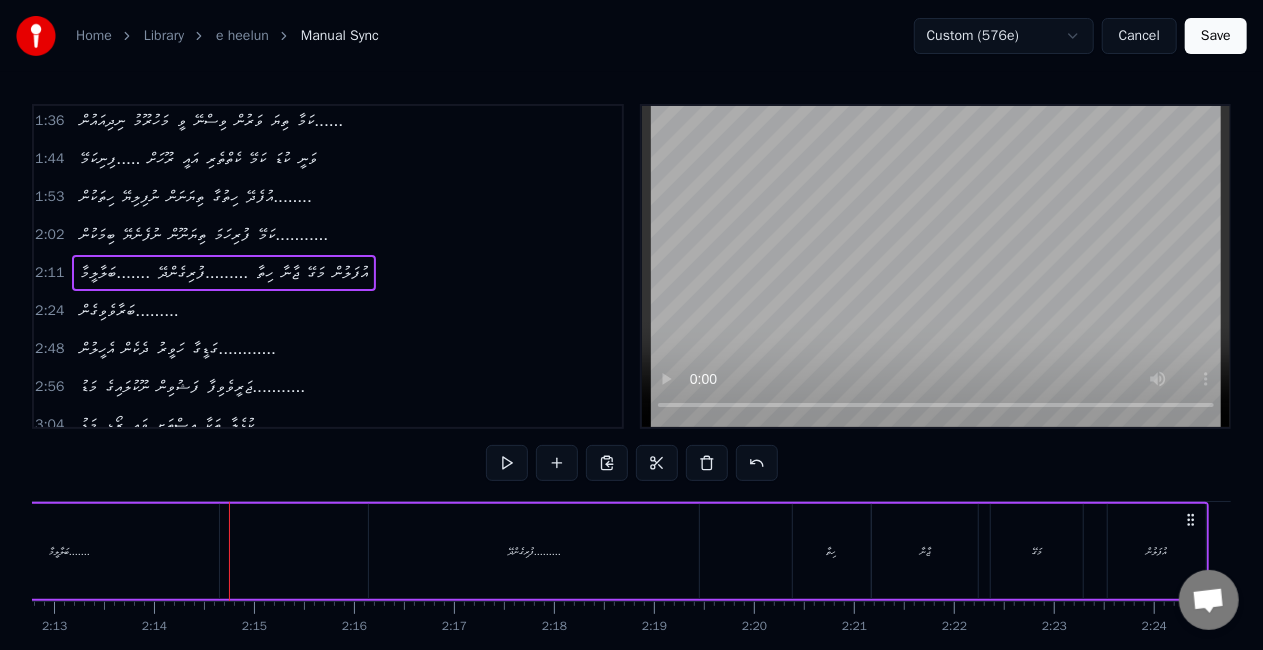 click on "ބަލާލީމާ......." at bounding box center (69, 551) 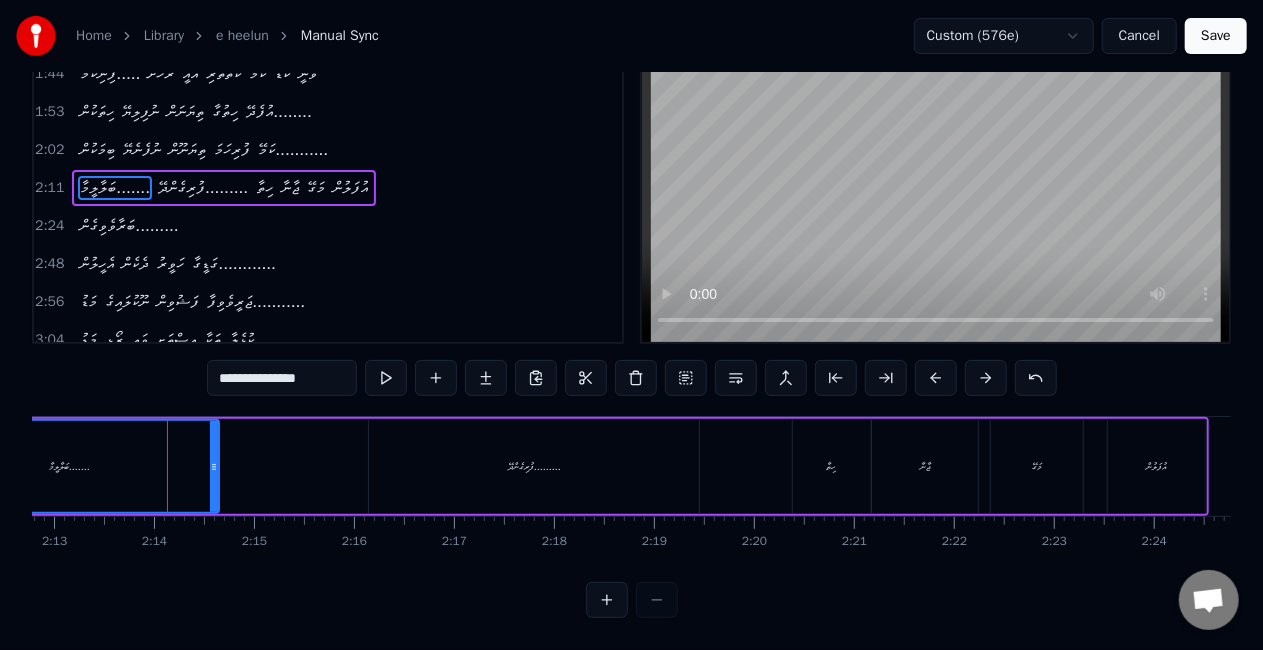 scroll, scrollTop: 102, scrollLeft: 0, axis: vertical 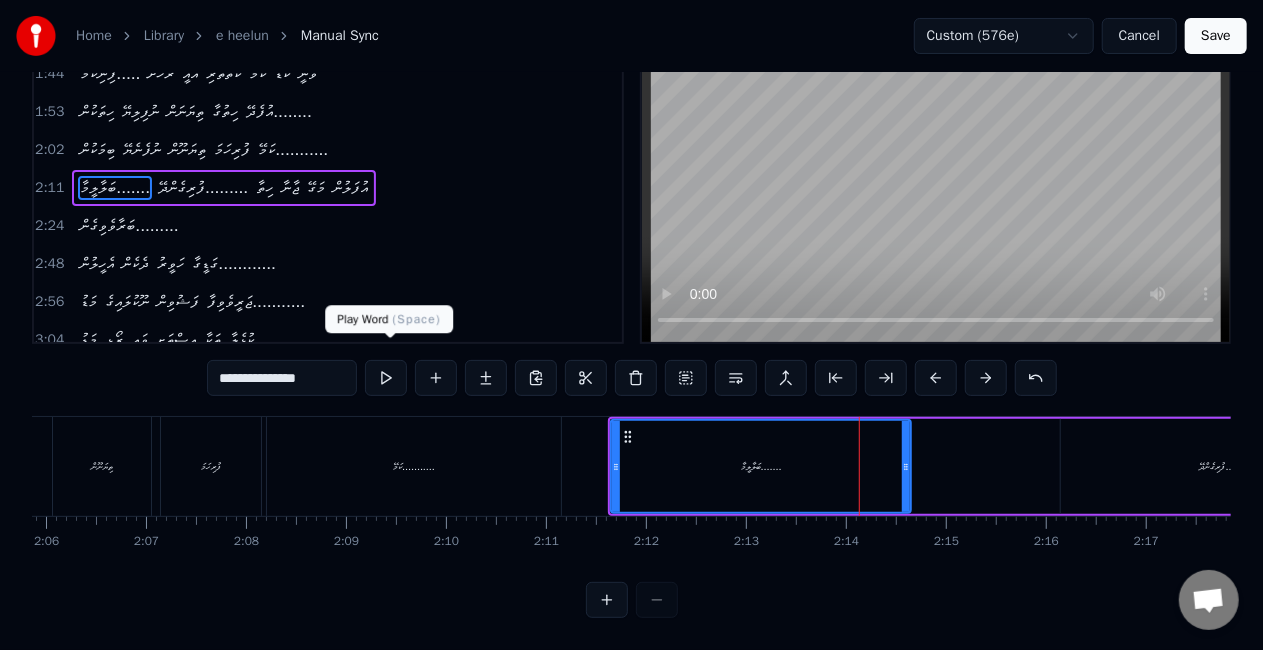 click at bounding box center (386, 378) 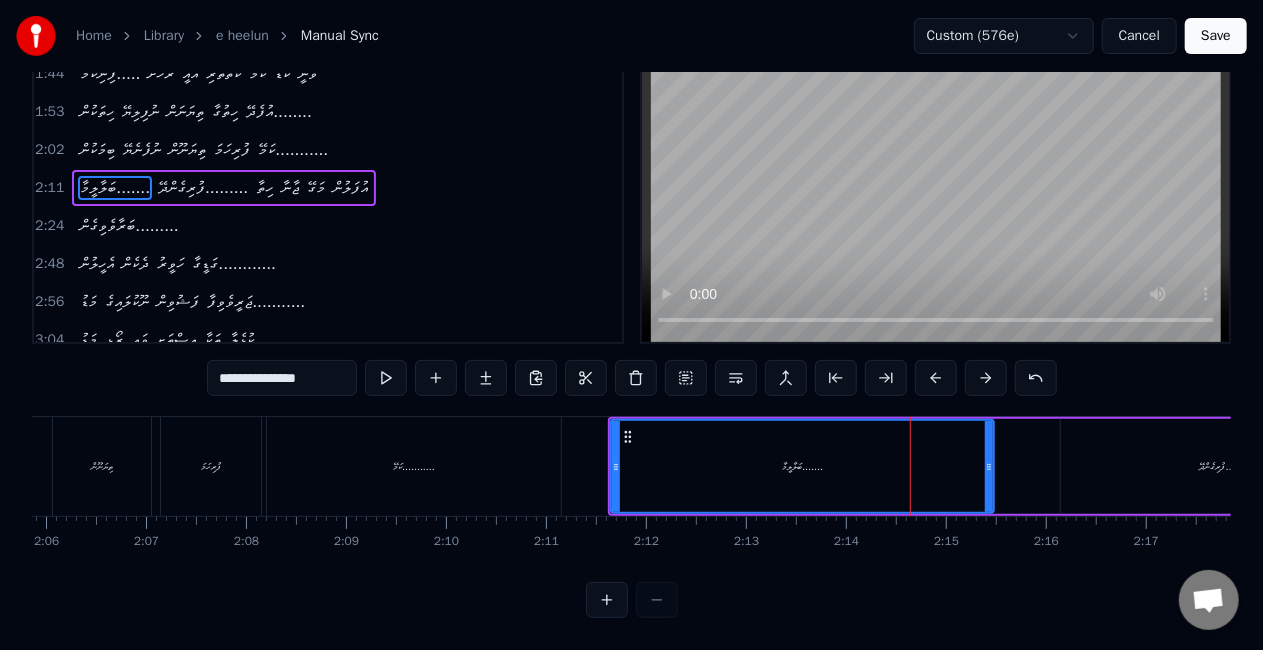 drag, startPoint x: 909, startPoint y: 454, endPoint x: 992, endPoint y: 454, distance: 83 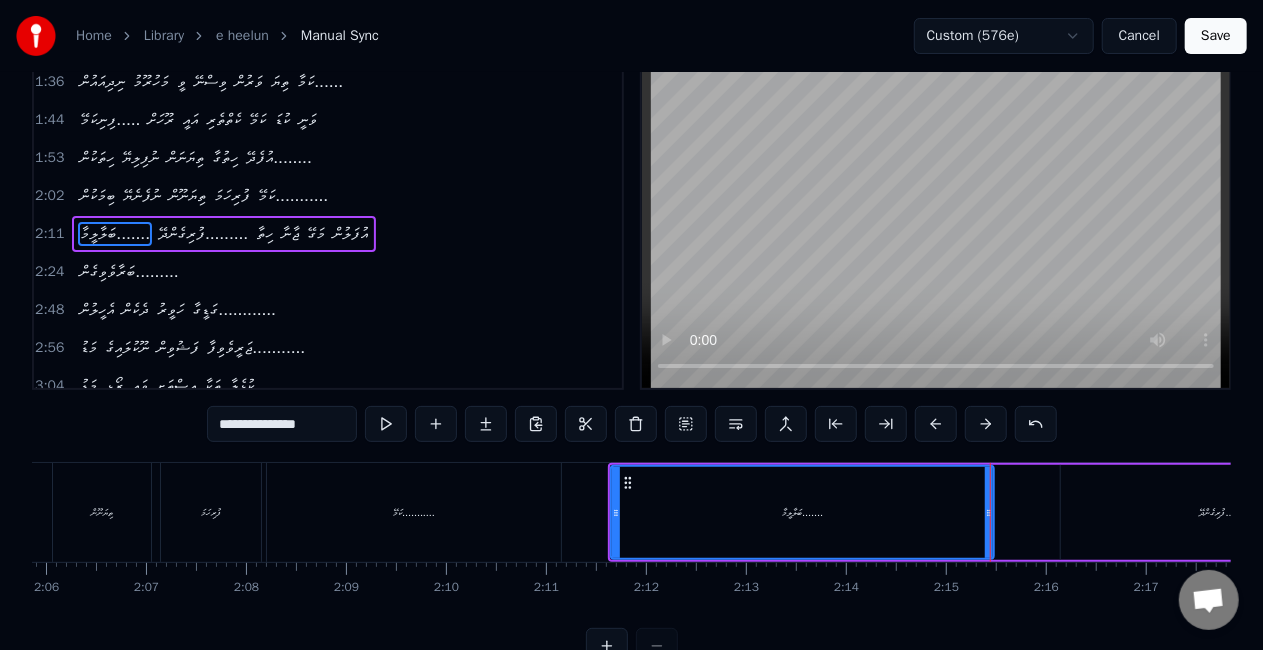 scroll, scrollTop: 0, scrollLeft: 0, axis: both 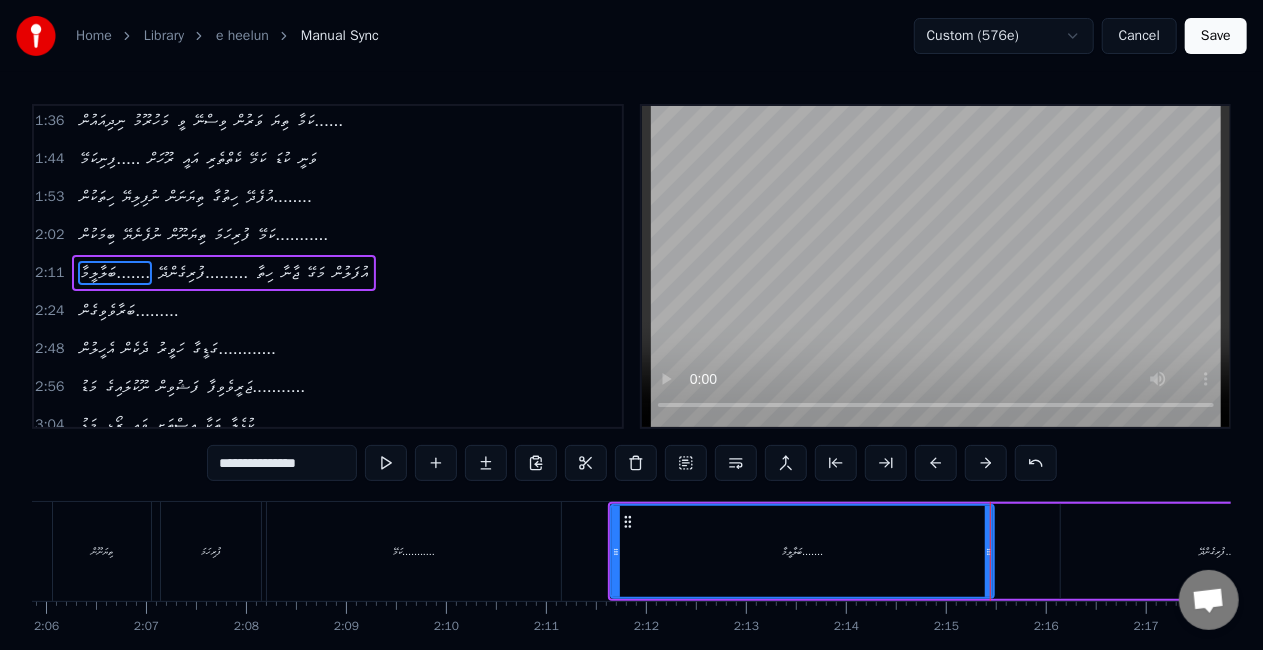 click on "**********" at bounding box center [282, 463] 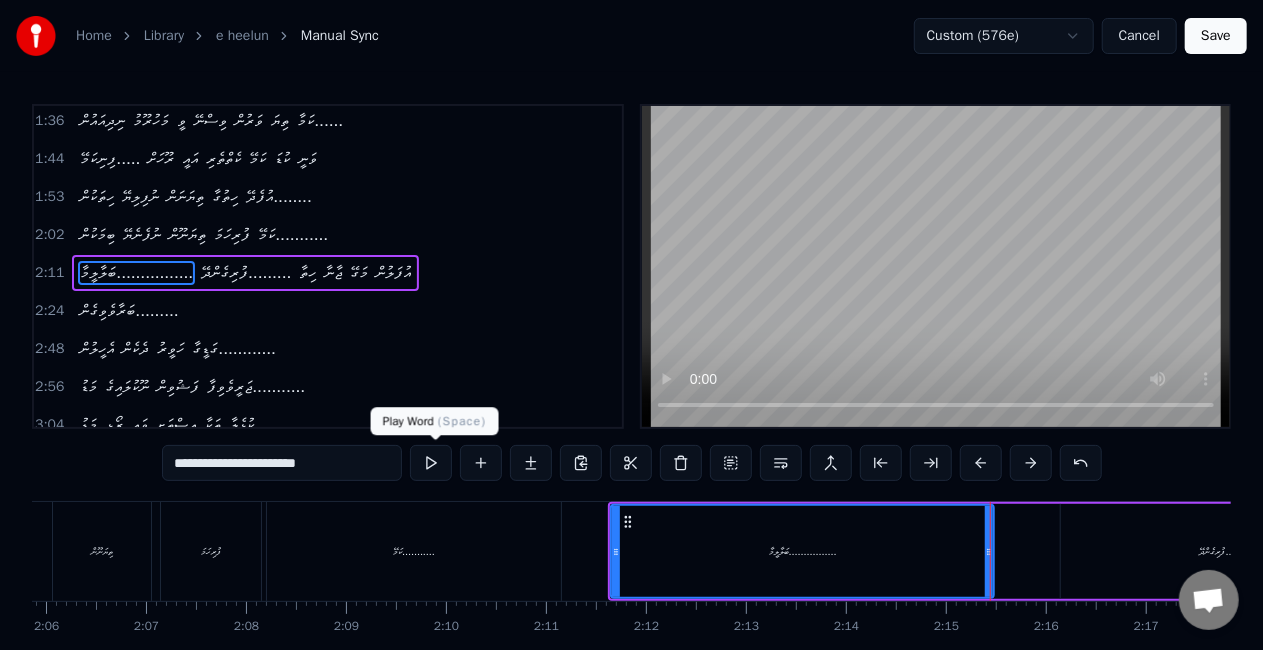 drag, startPoint x: 445, startPoint y: 471, endPoint x: 443, endPoint y: 490, distance: 19.104973 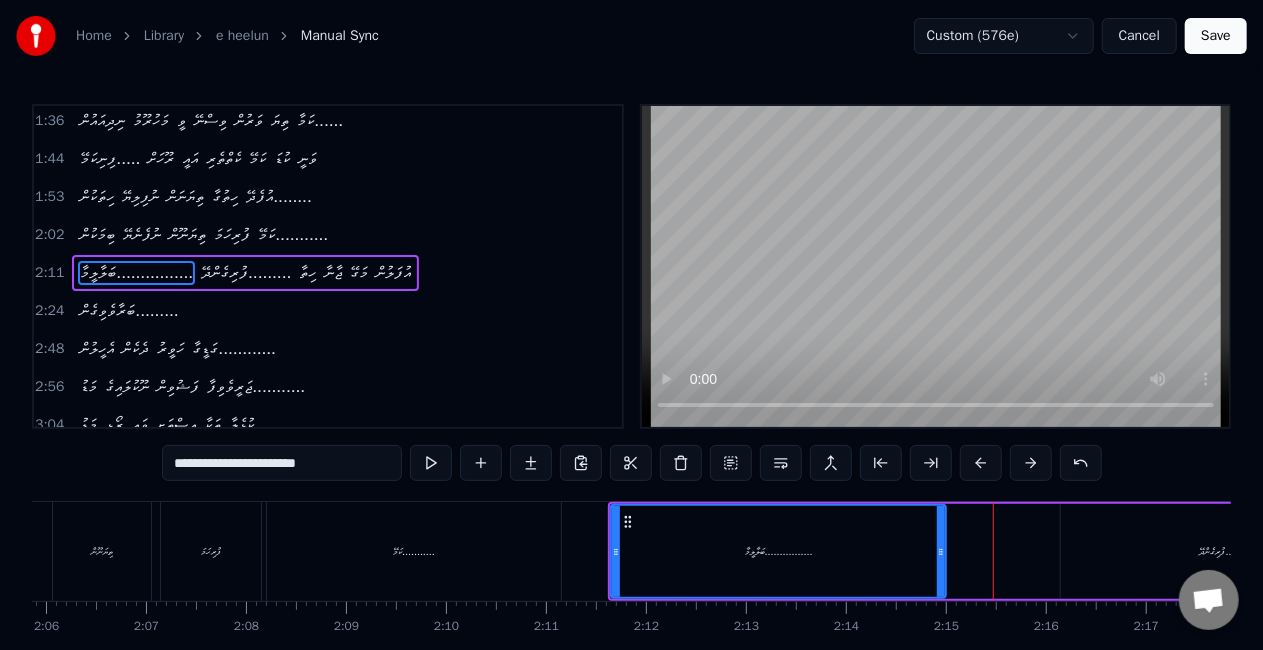 drag, startPoint x: 989, startPoint y: 544, endPoint x: 941, endPoint y: 538, distance: 48.373547 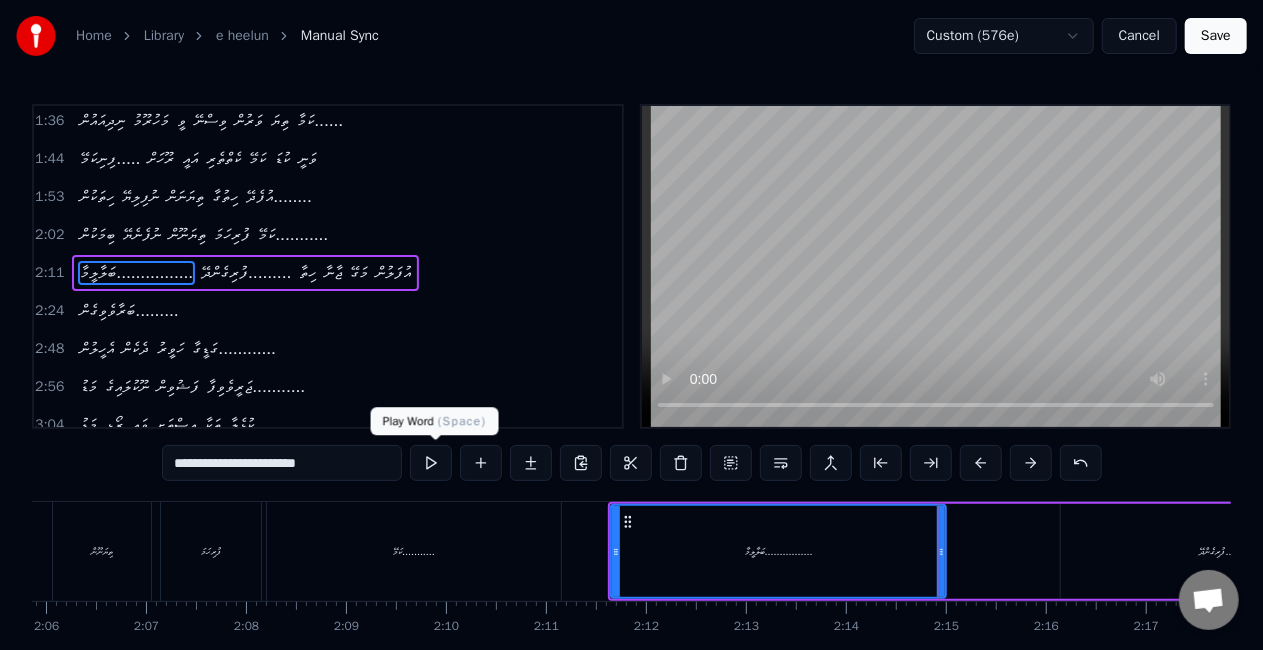 click at bounding box center [431, 463] 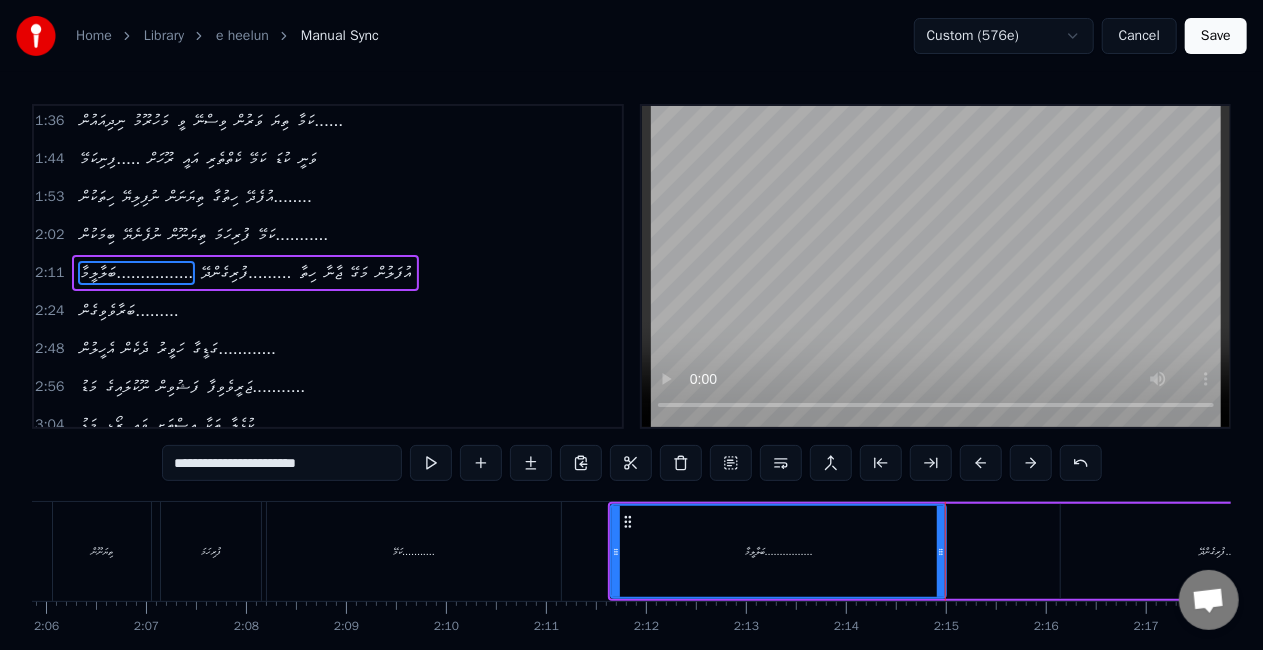 drag, startPoint x: 298, startPoint y: 468, endPoint x: 240, endPoint y: 465, distance: 58.077534 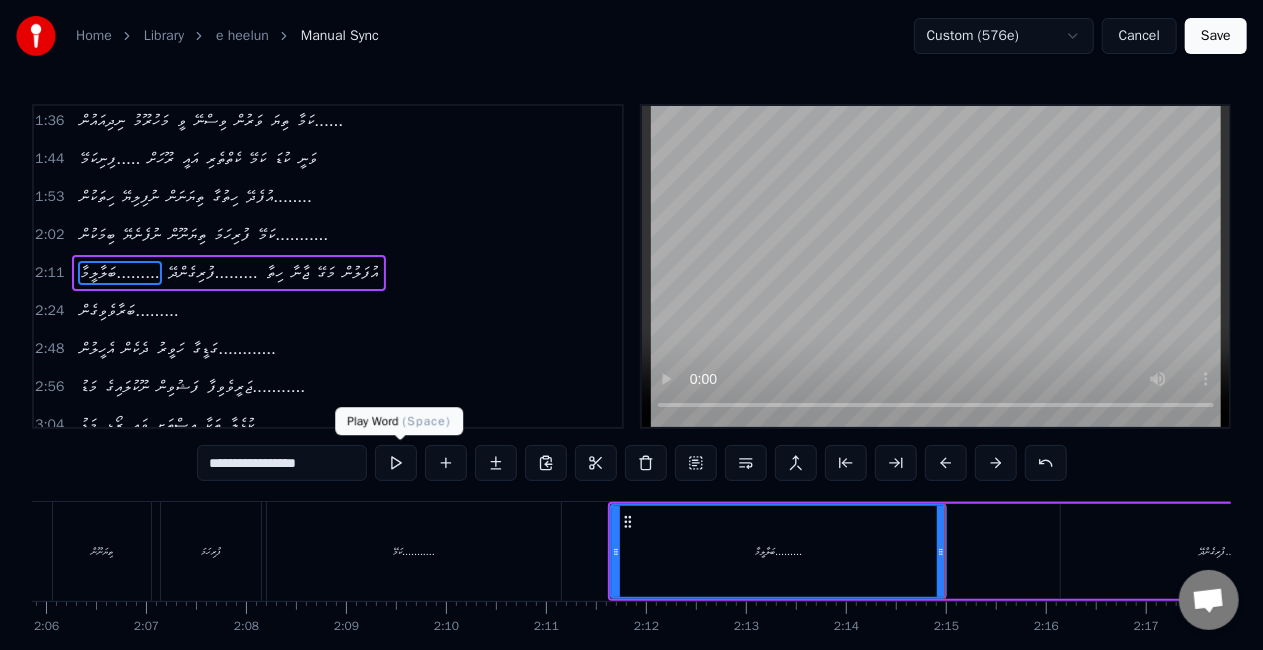 click at bounding box center [396, 463] 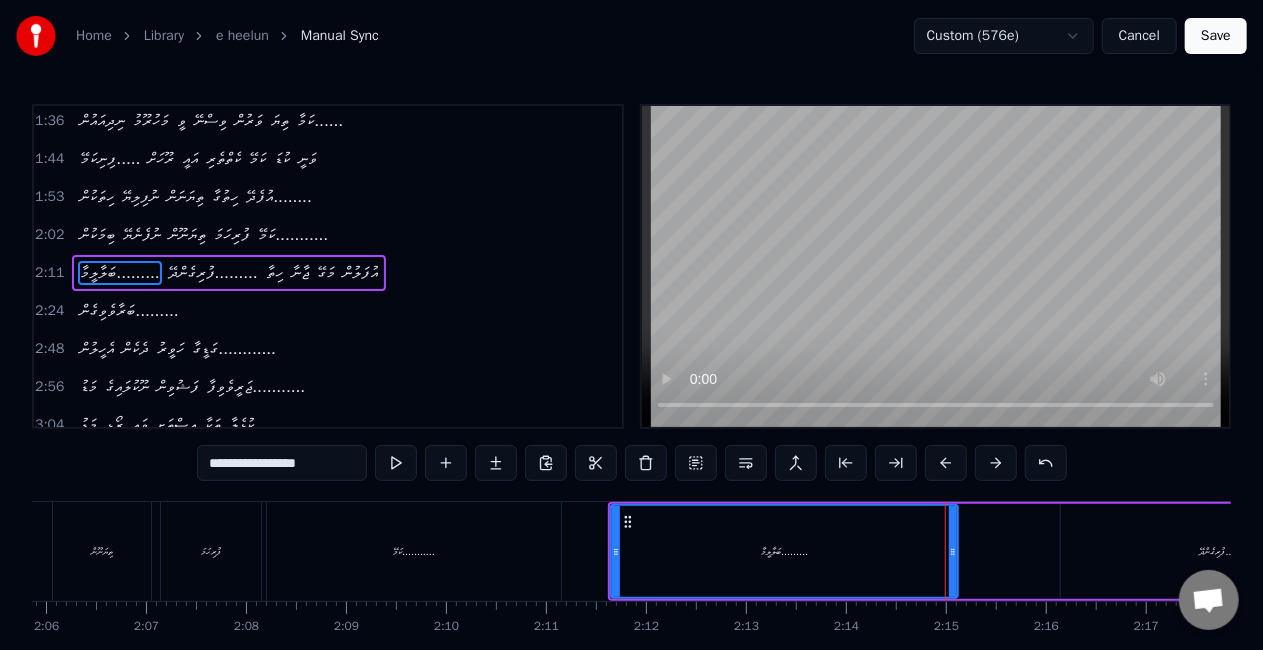 drag, startPoint x: 939, startPoint y: 557, endPoint x: 956, endPoint y: 557, distance: 17 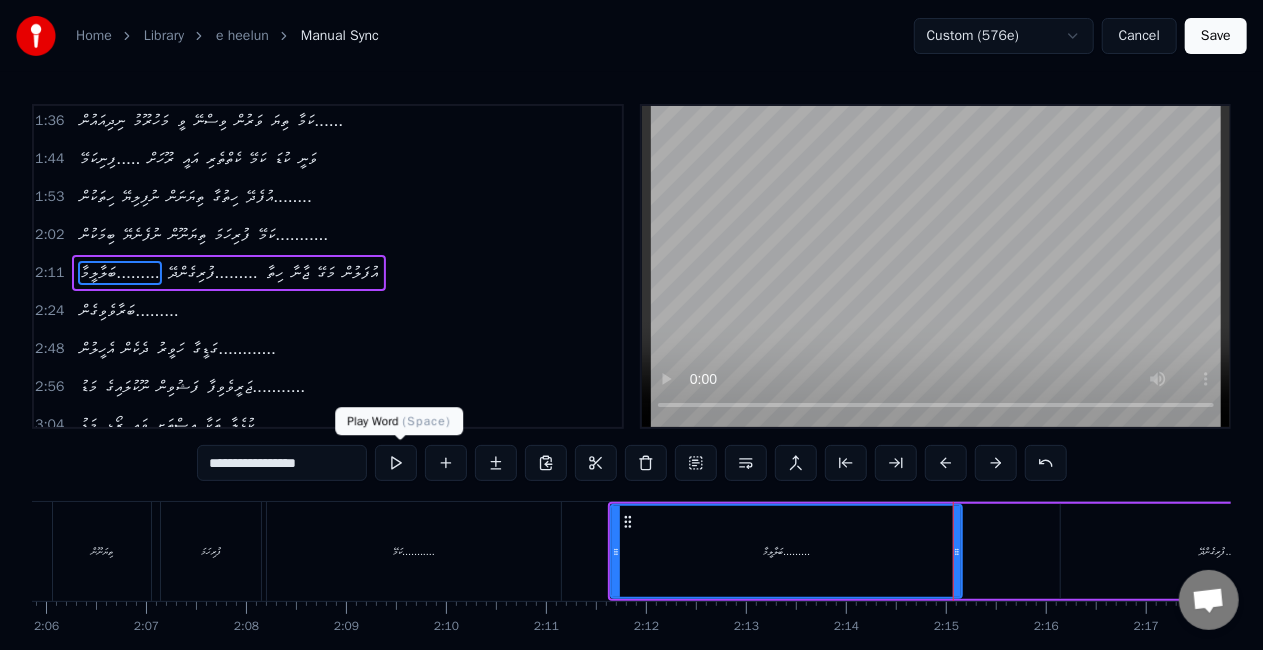 click at bounding box center [396, 463] 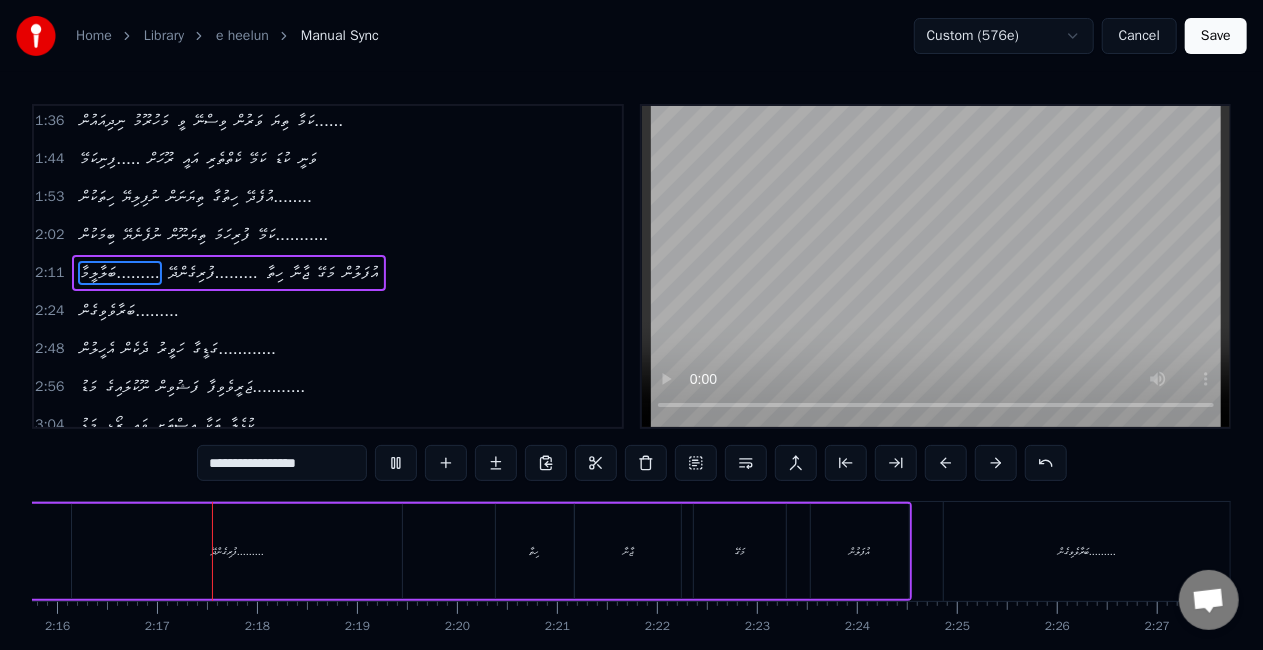 scroll, scrollTop: 0, scrollLeft: 13595, axis: horizontal 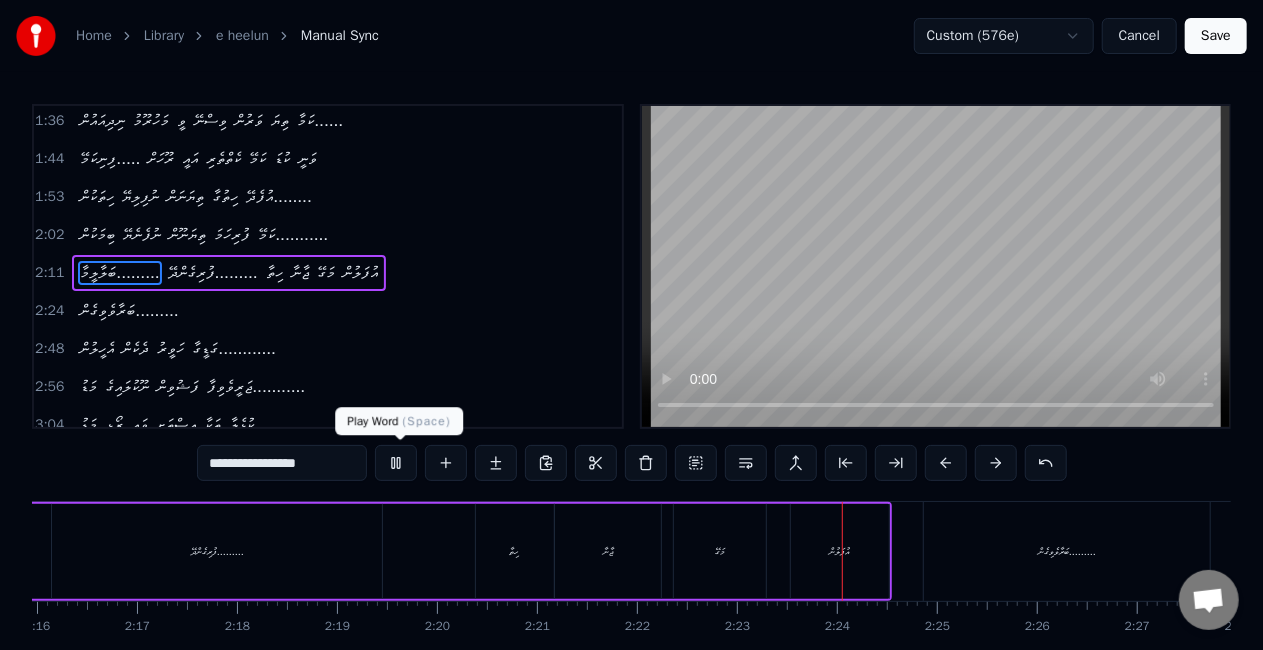 click at bounding box center [396, 463] 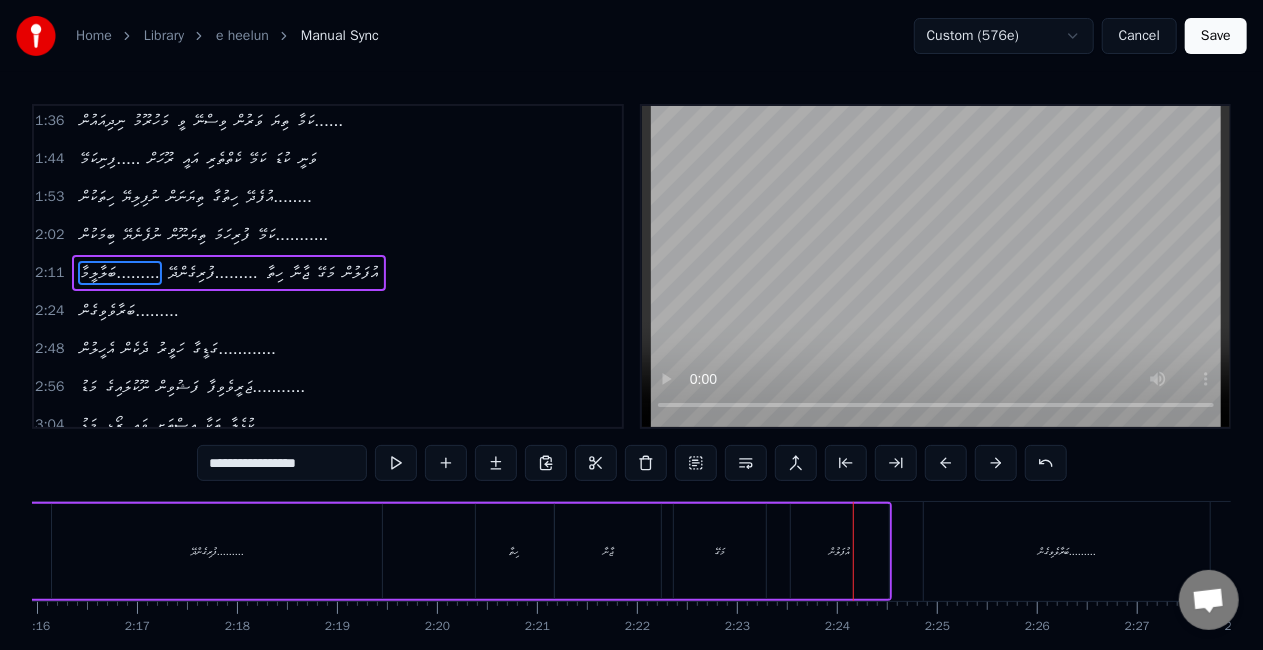 click on "ހިތާ" at bounding box center (515, 551) 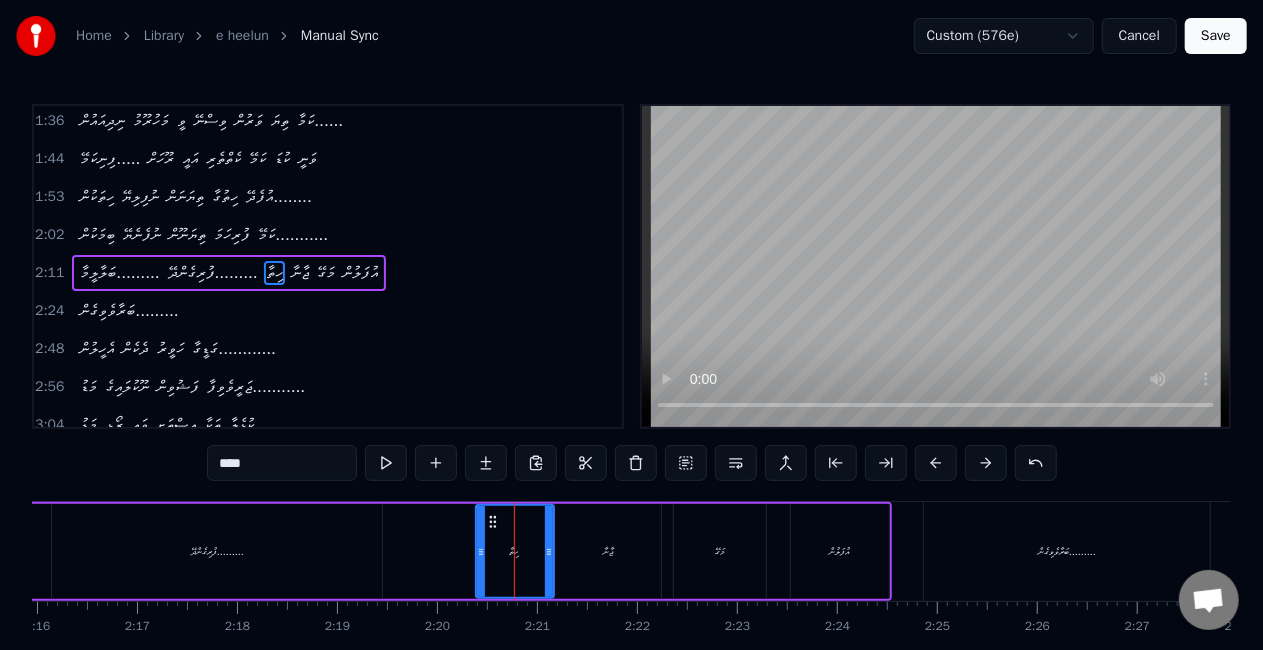 click on "ޖާނާ" at bounding box center [608, 551] 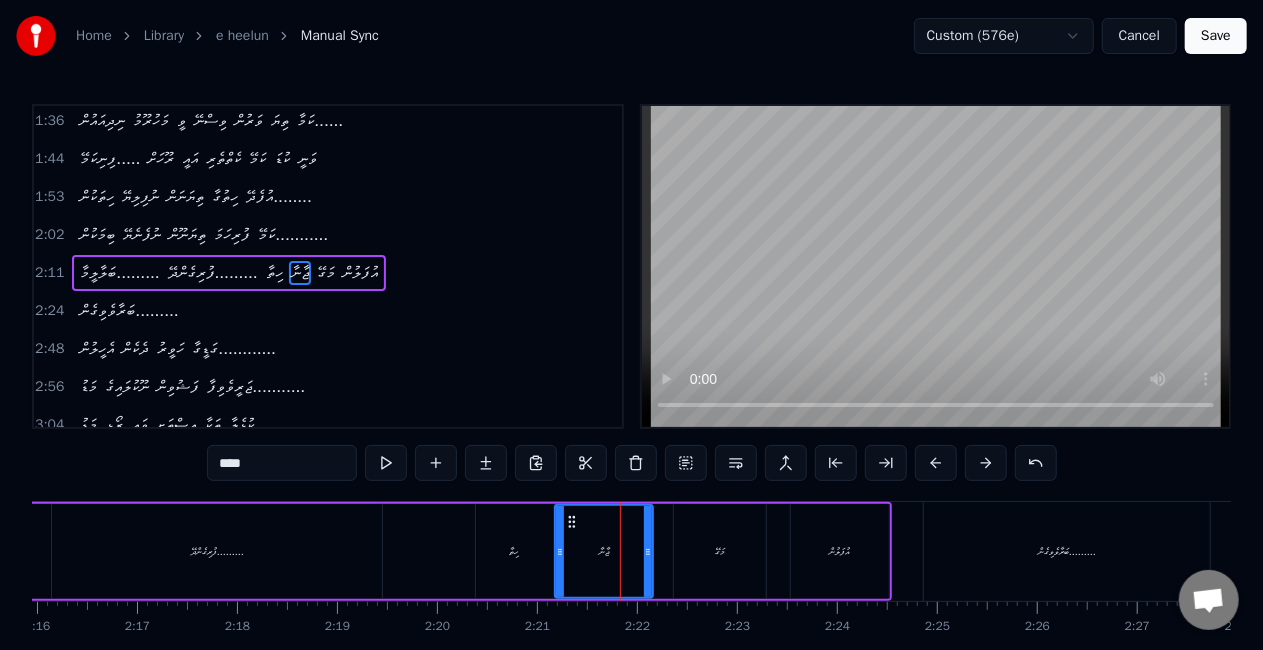 click 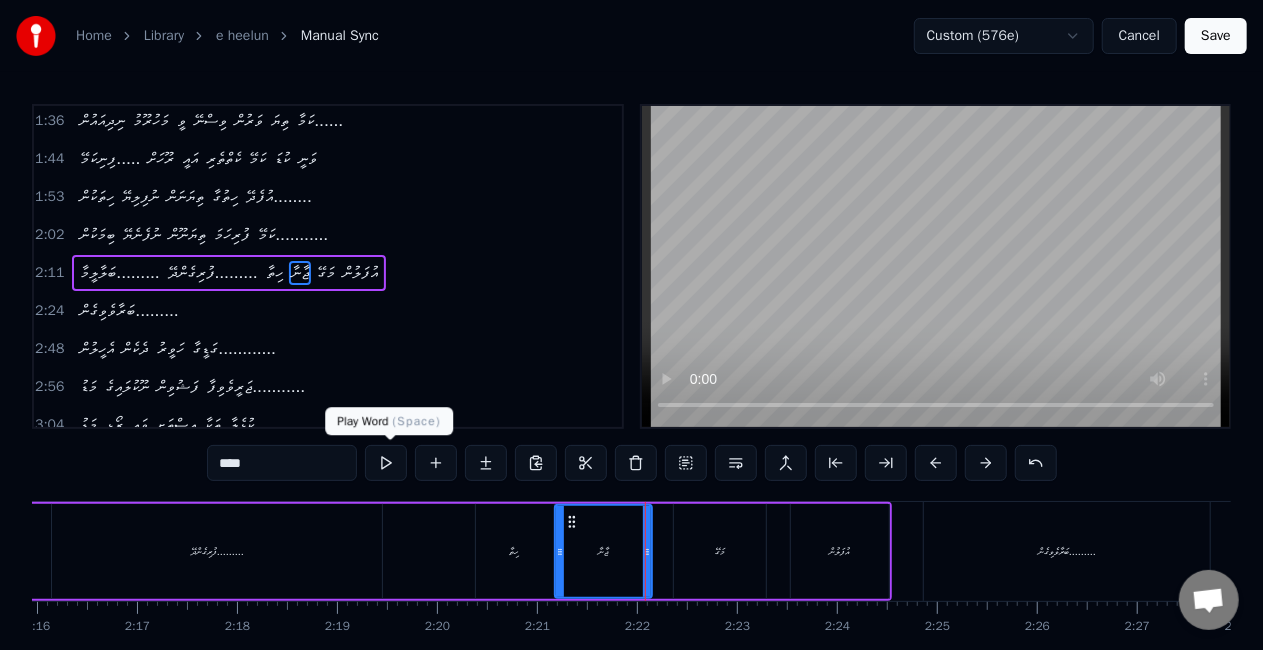 click at bounding box center (386, 463) 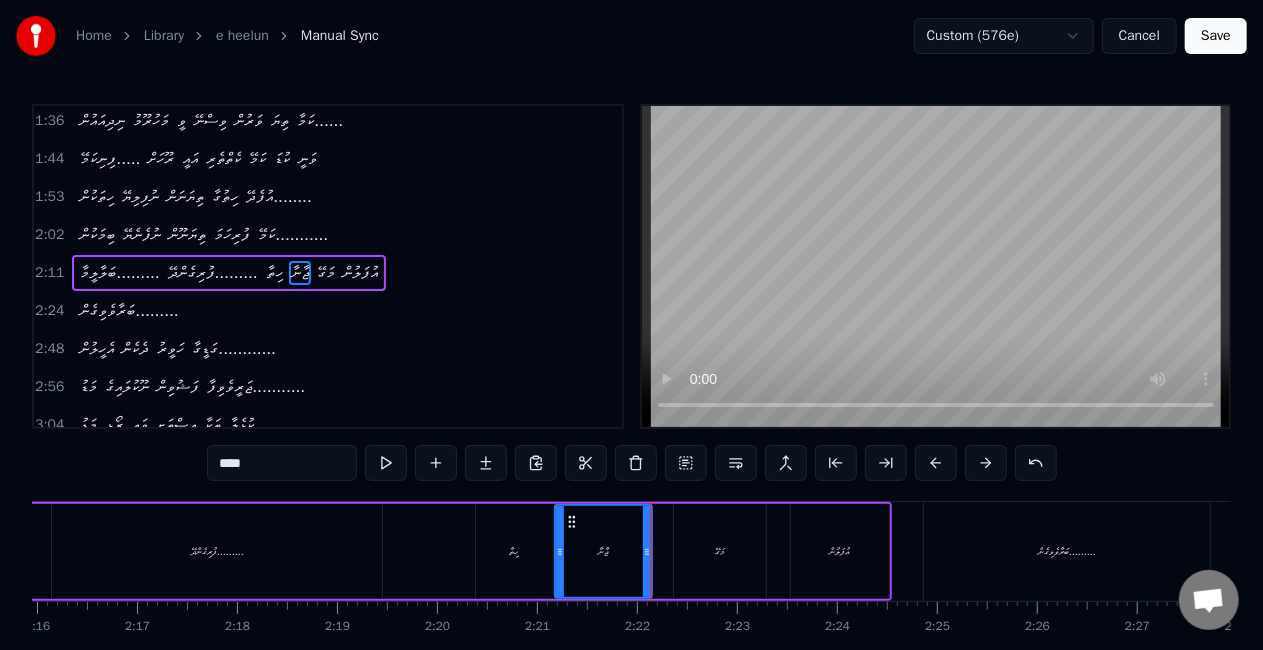click on "މަގޭ" at bounding box center [720, 551] 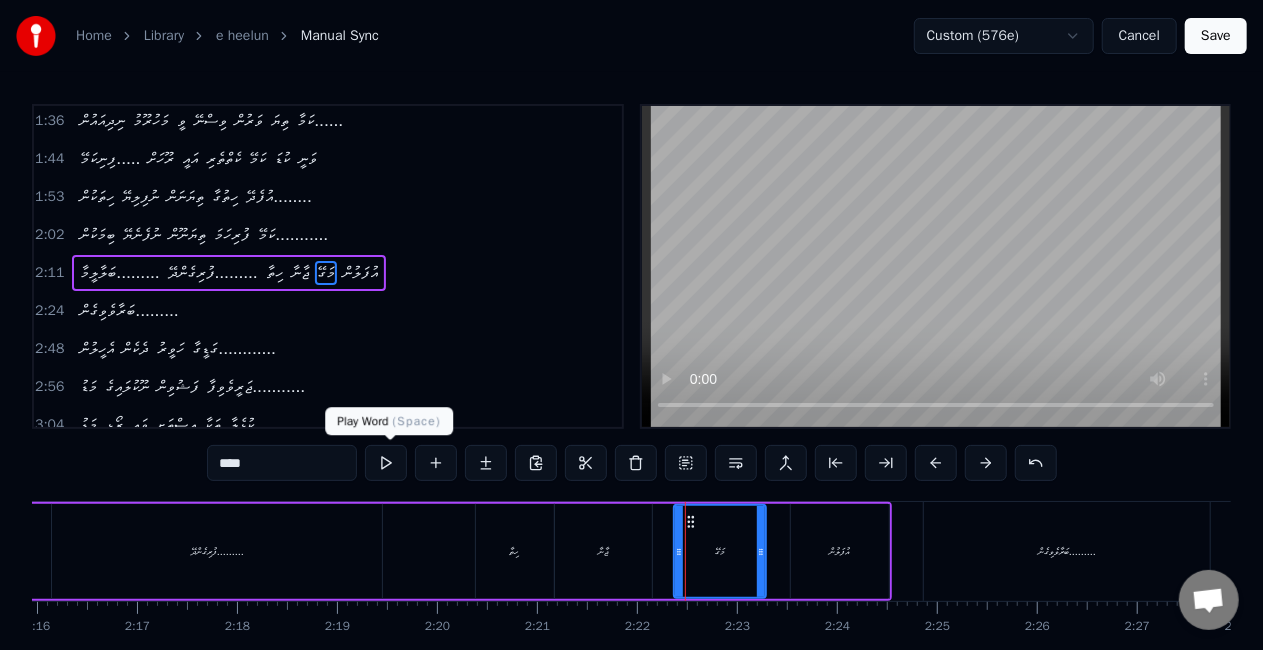 click at bounding box center [386, 463] 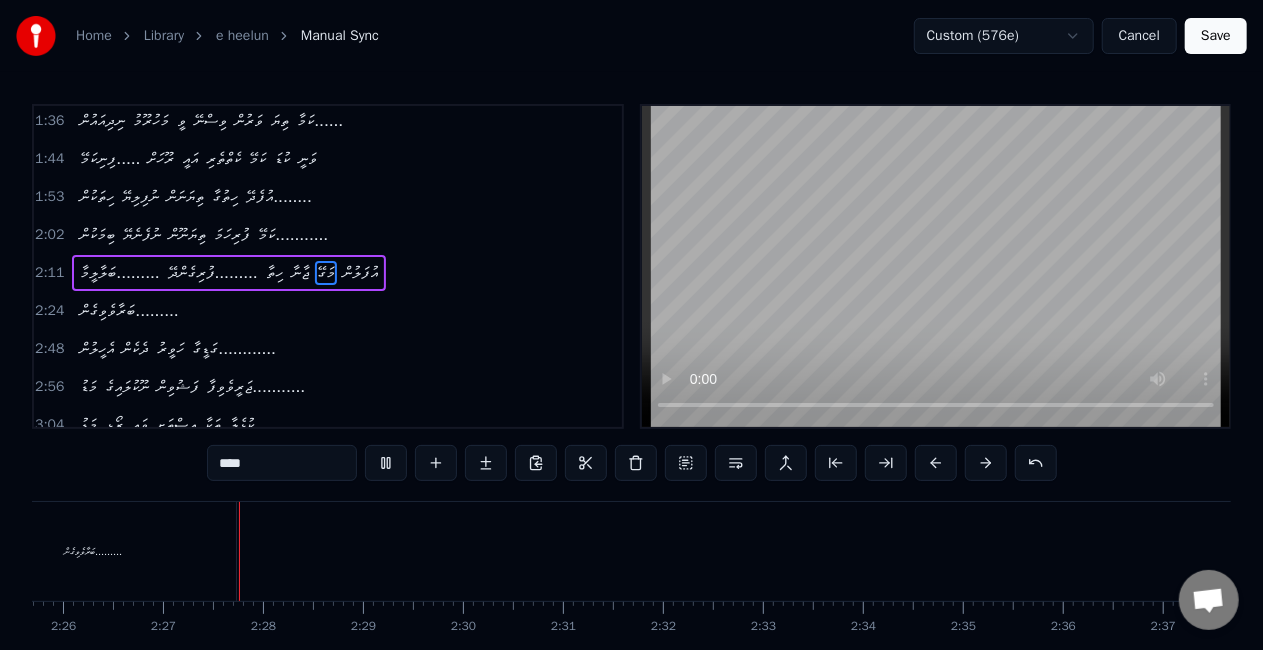 scroll, scrollTop: 0, scrollLeft: 14620, axis: horizontal 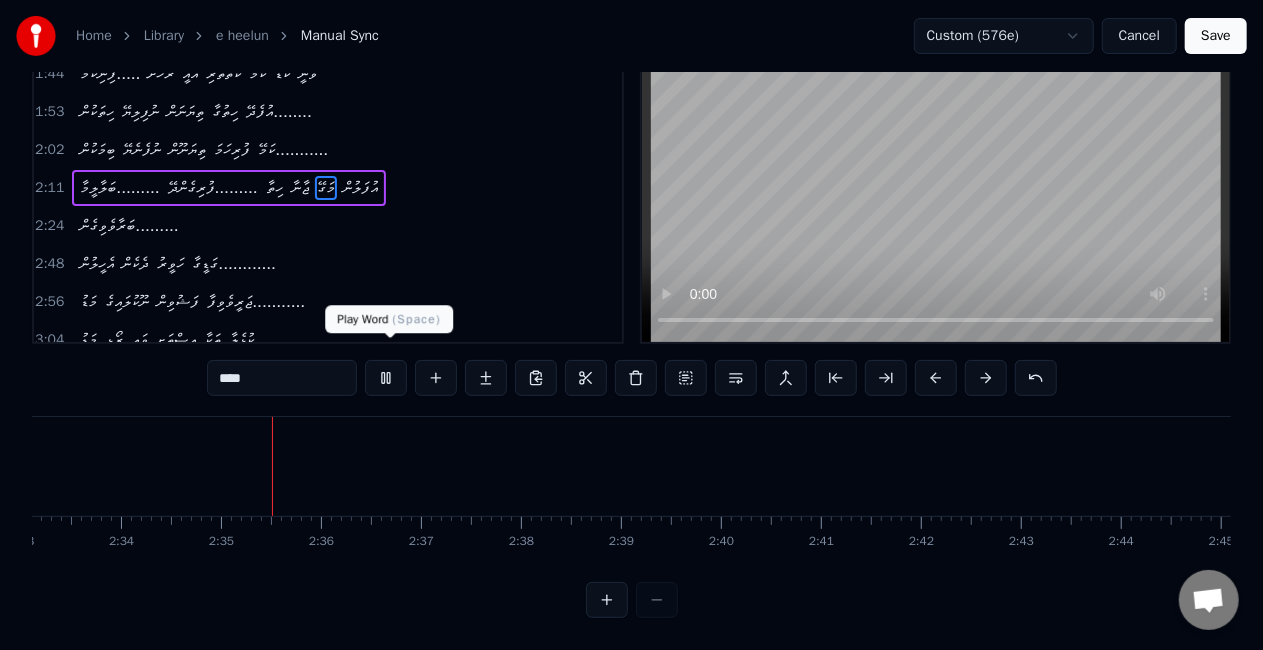 click at bounding box center [386, 378] 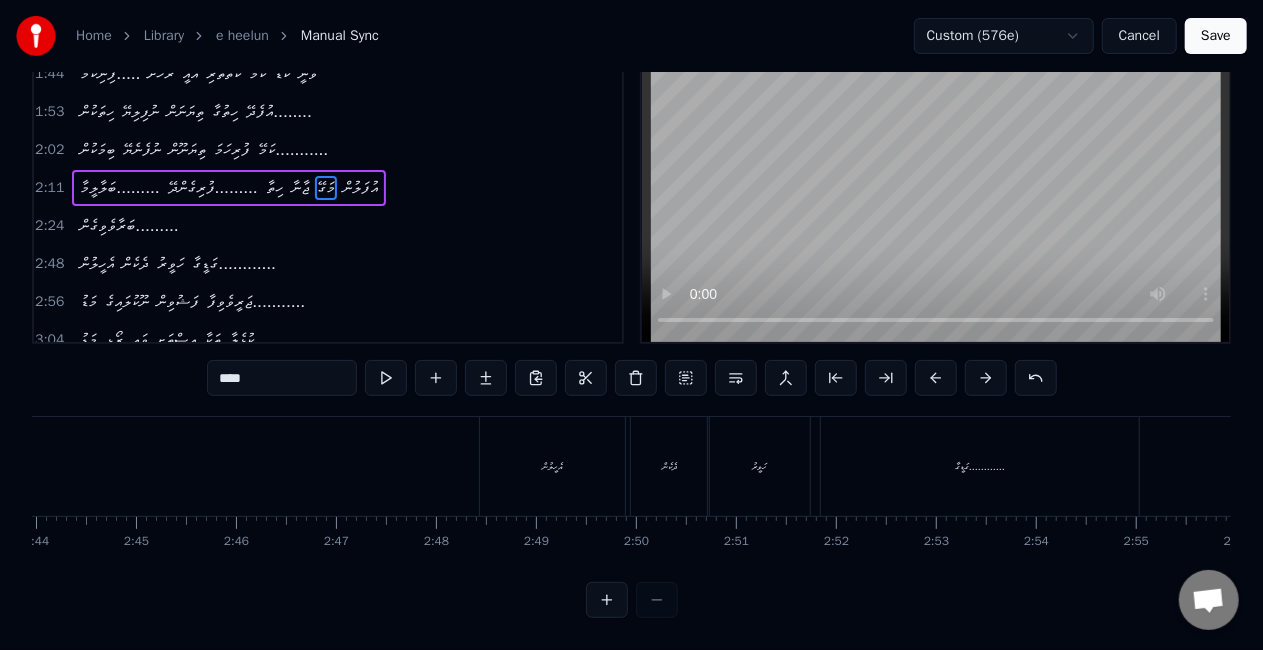 scroll, scrollTop: 0, scrollLeft: 16380, axis: horizontal 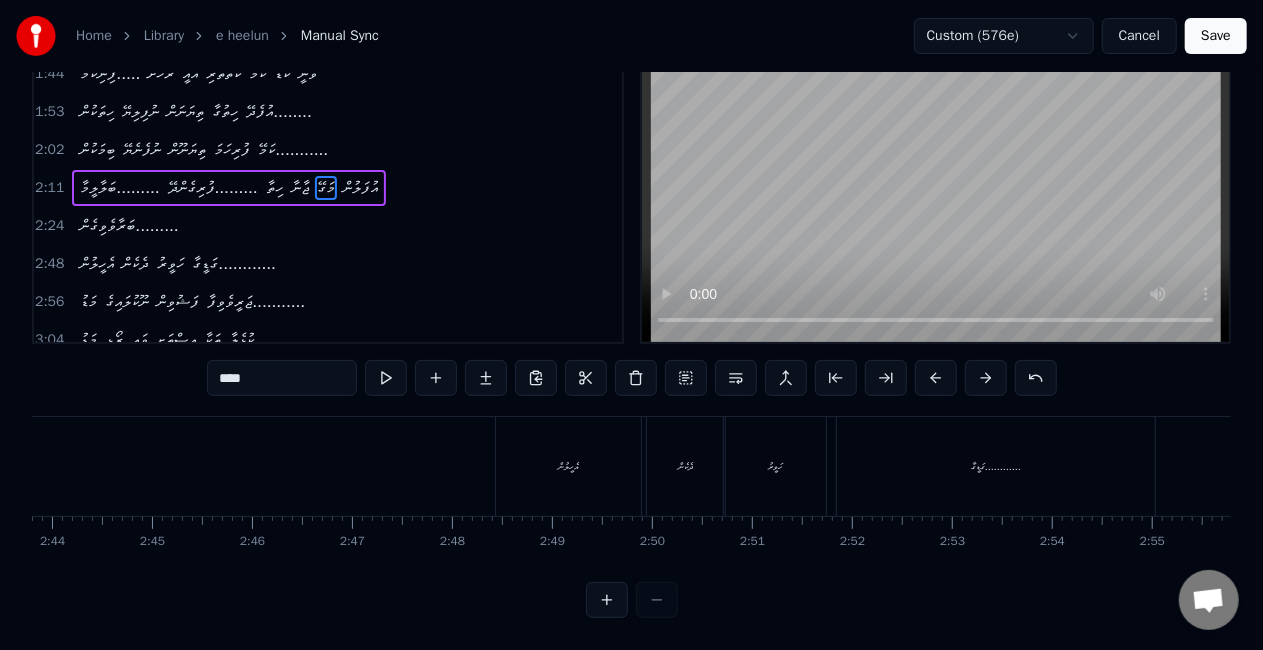 click on "އެހީލުން" at bounding box center [568, 466] 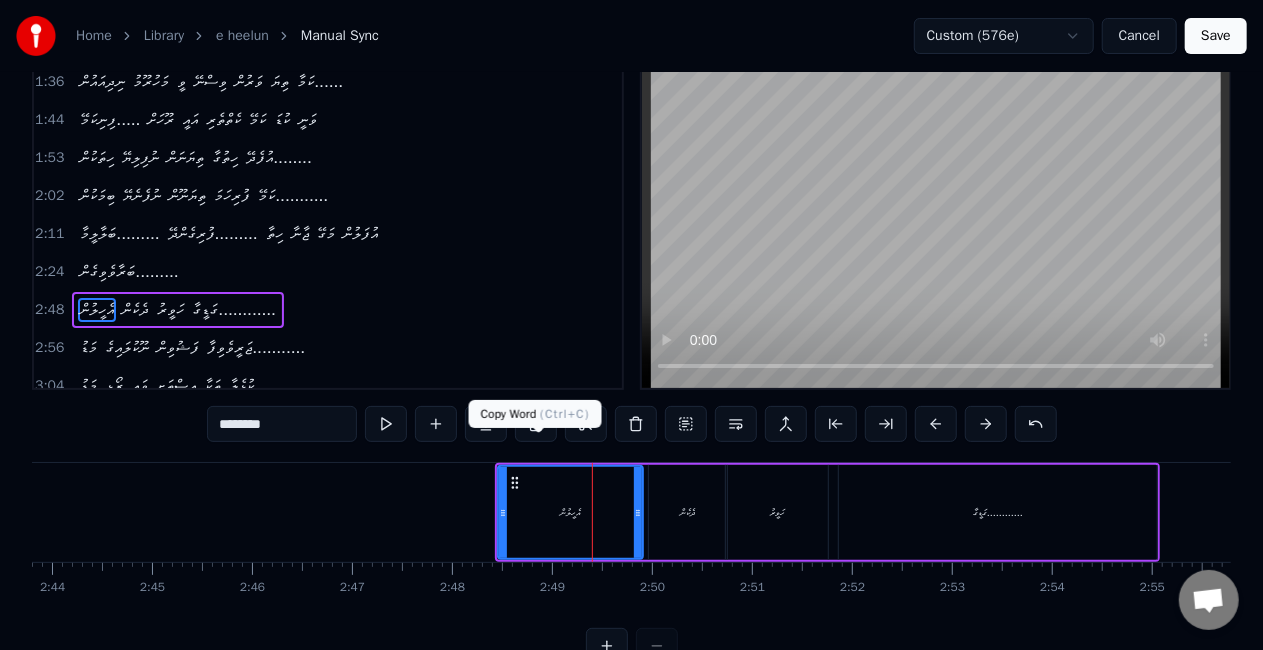 scroll, scrollTop: 0, scrollLeft: 0, axis: both 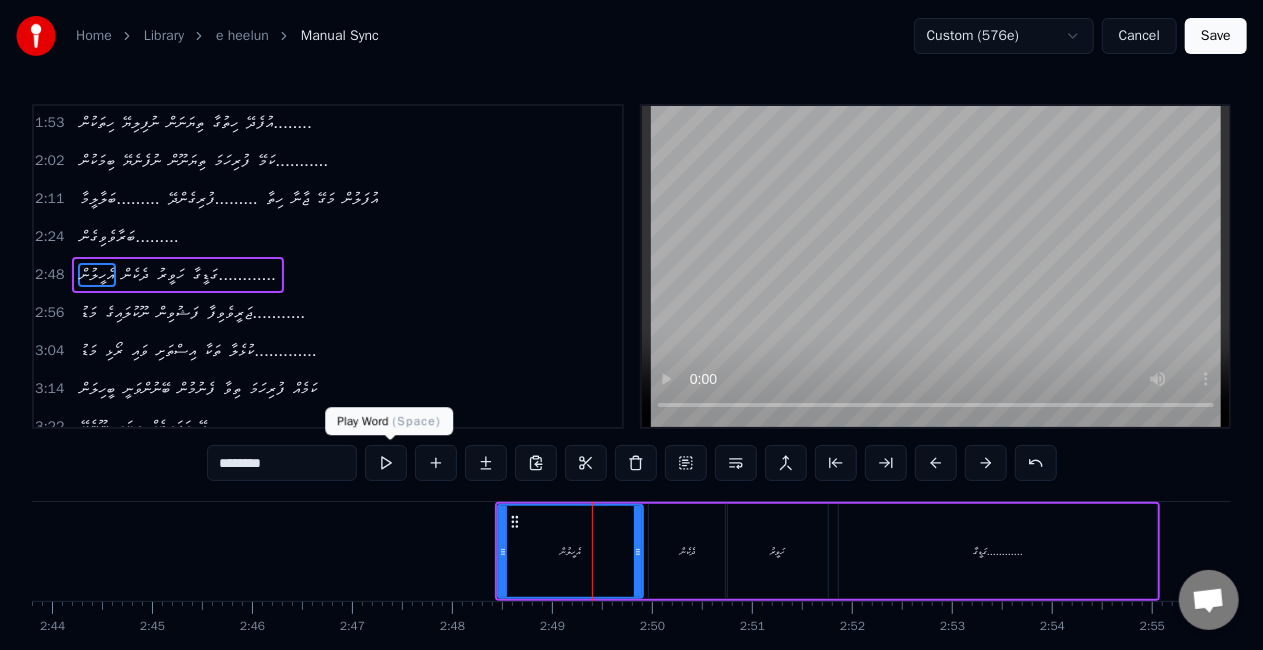 click at bounding box center [386, 463] 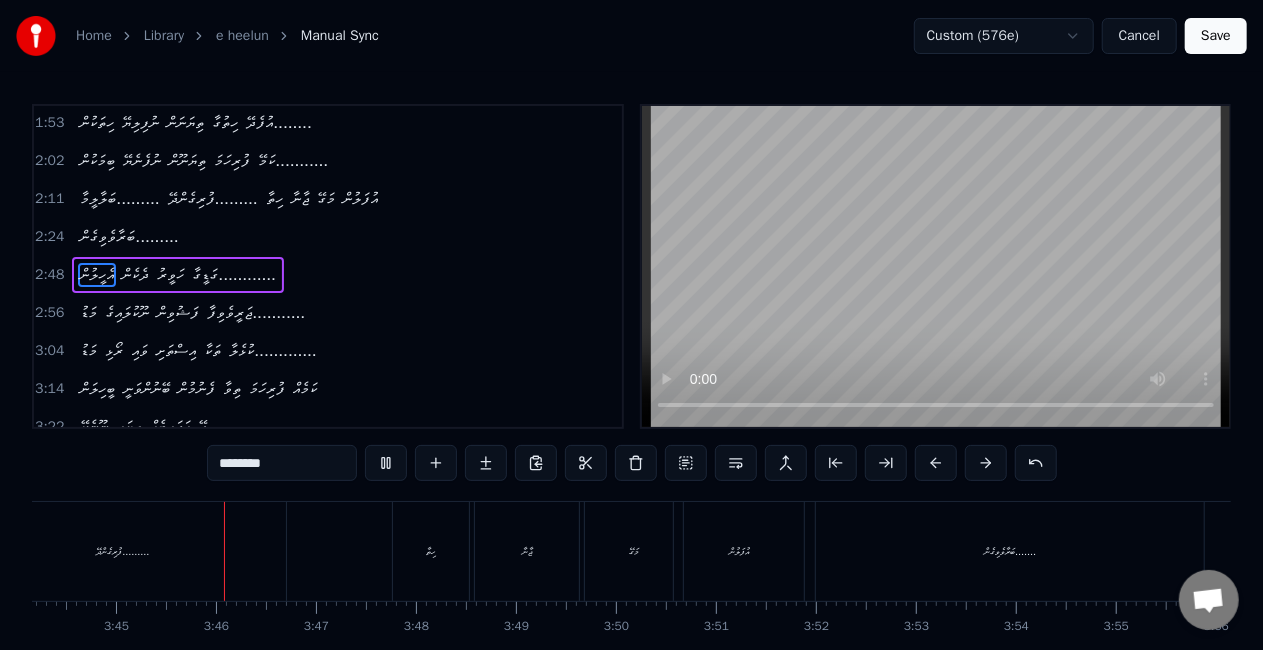 scroll, scrollTop: 0, scrollLeft: 22436, axis: horizontal 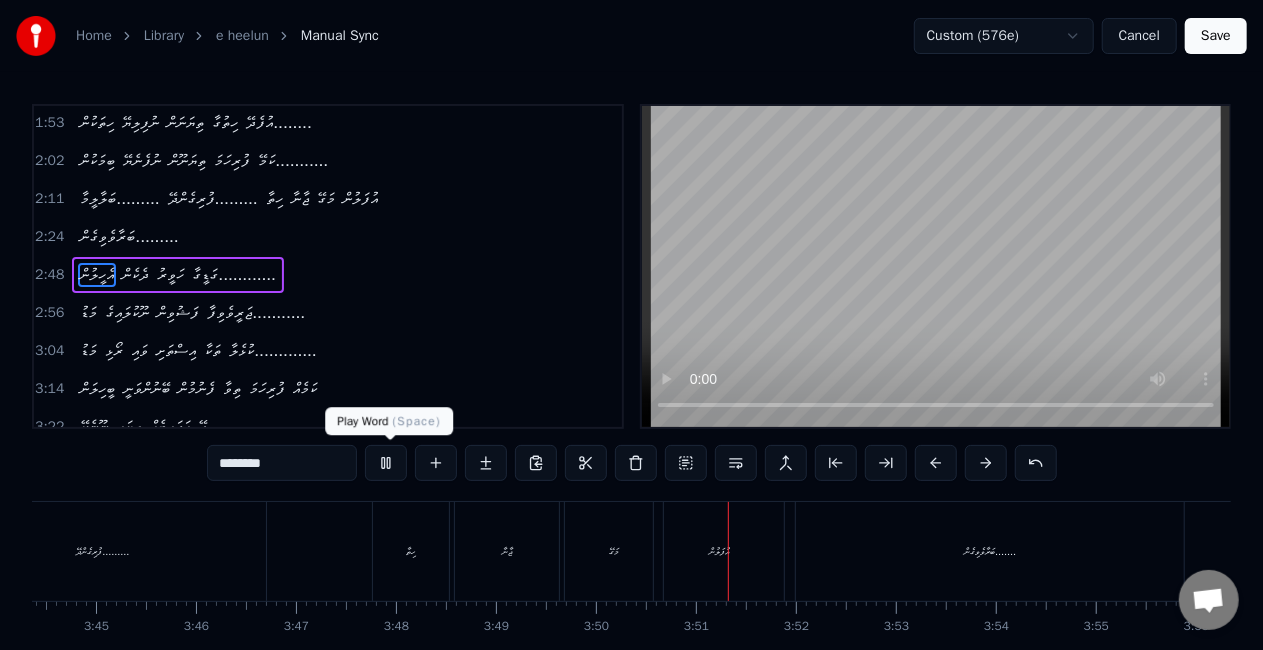 click at bounding box center (386, 463) 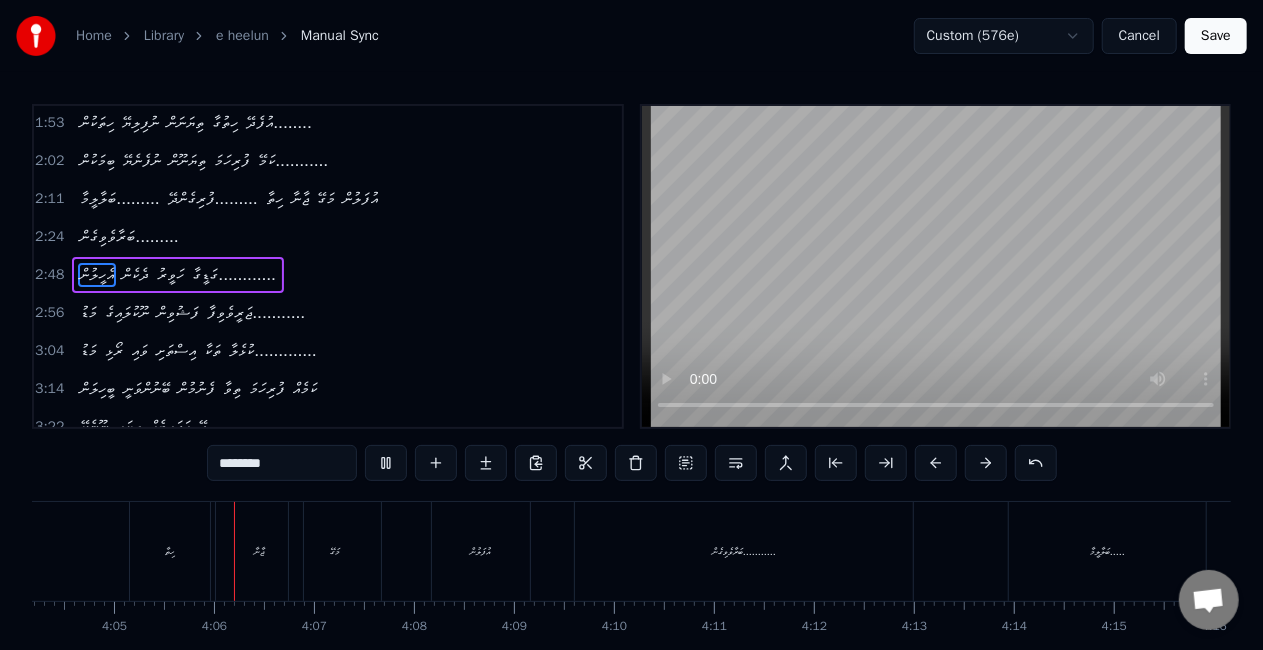 scroll, scrollTop: 0, scrollLeft: 24450, axis: horizontal 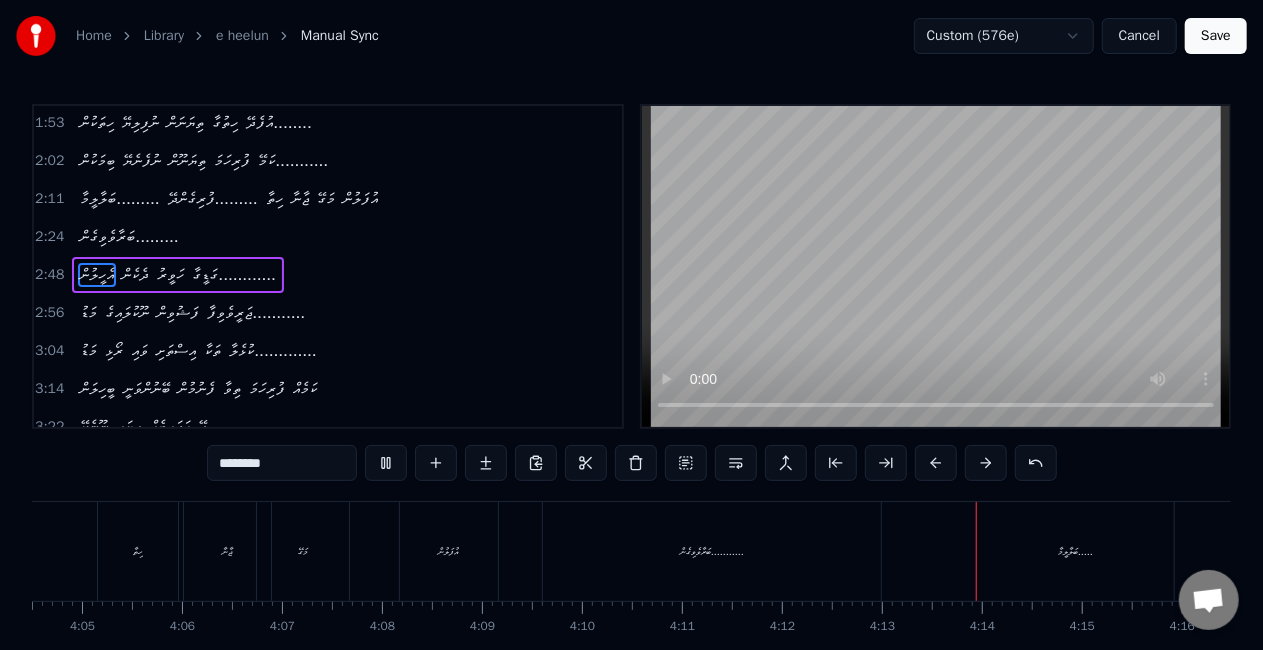 drag, startPoint x: 1218, startPoint y: 32, endPoint x: 1210, endPoint y: 46, distance: 16.124516 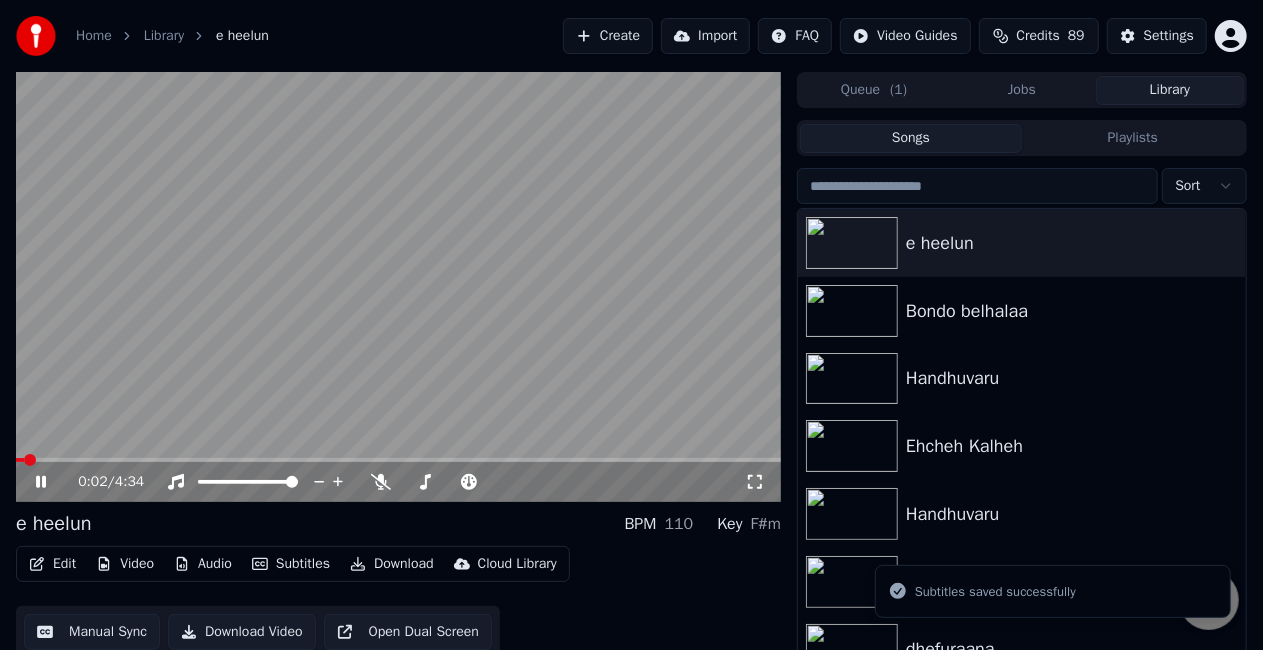 click on "0:02  /  4:34" at bounding box center [398, 482] 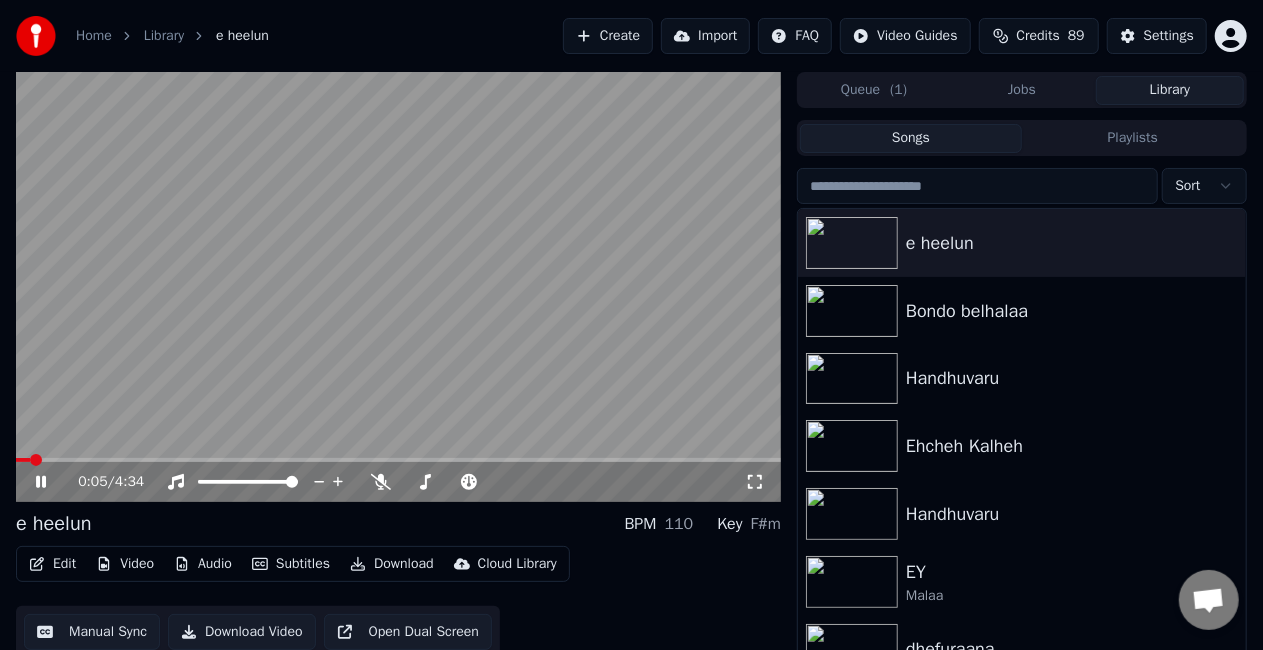 click 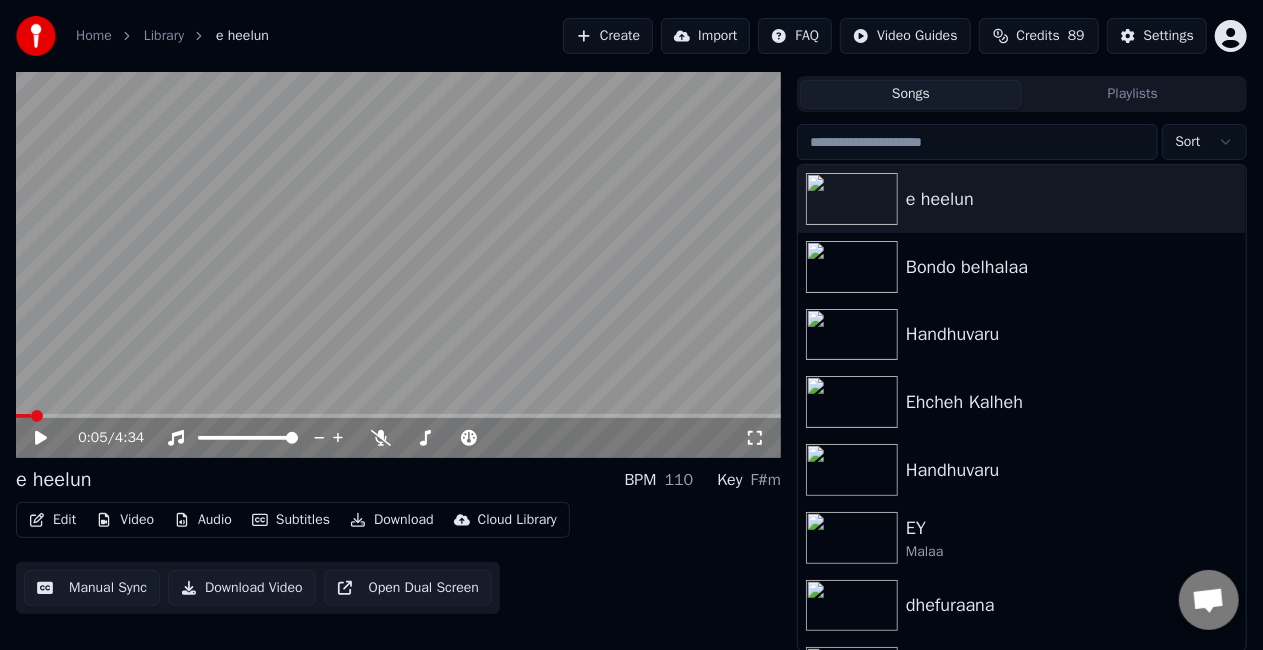 scroll, scrollTop: 45, scrollLeft: 0, axis: vertical 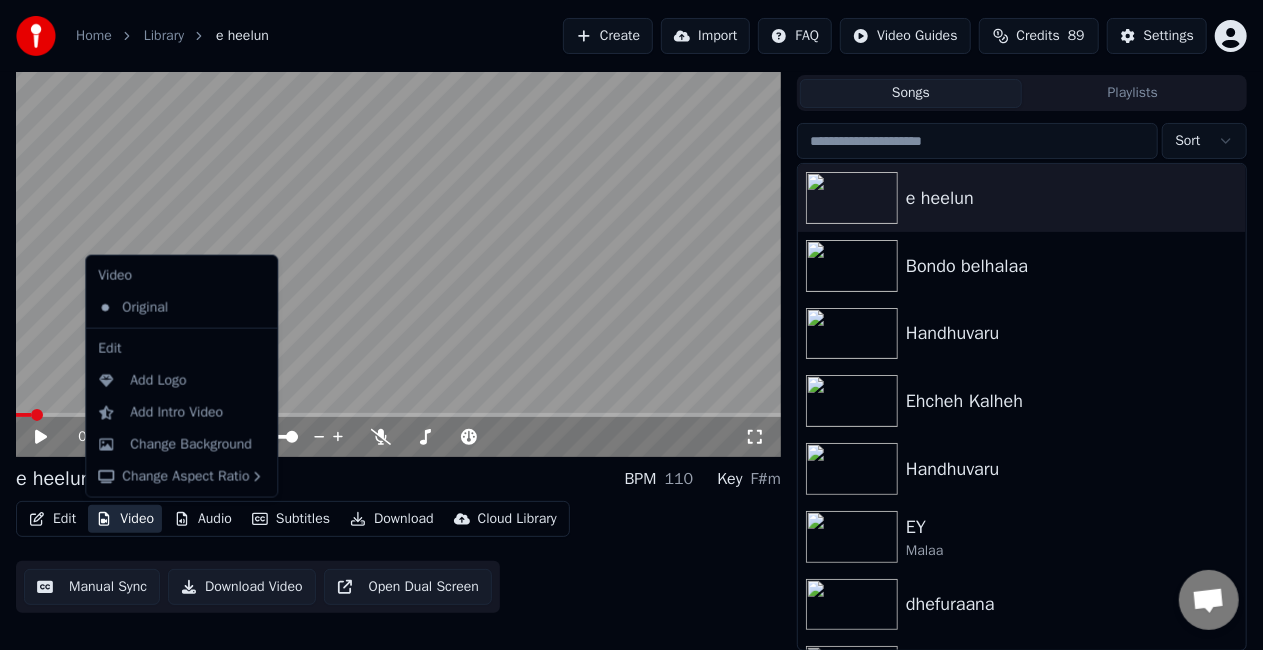 click on "Video" at bounding box center [125, 519] 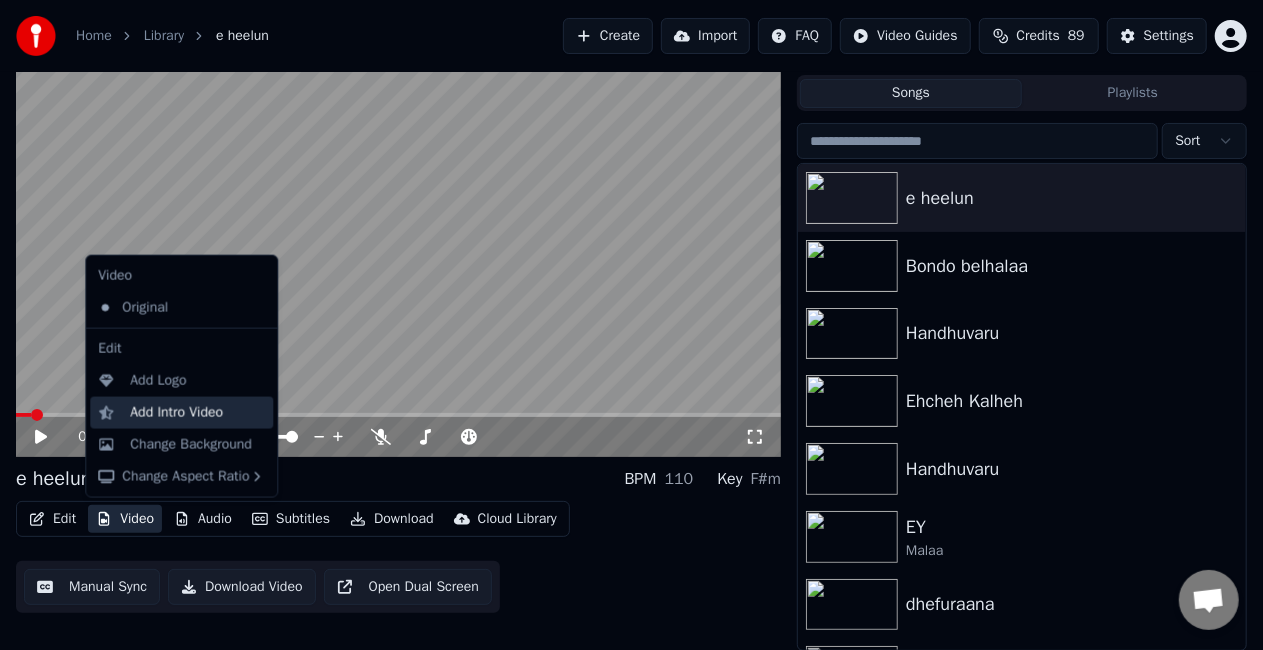 click on "Add Intro Video" at bounding box center (181, 413) 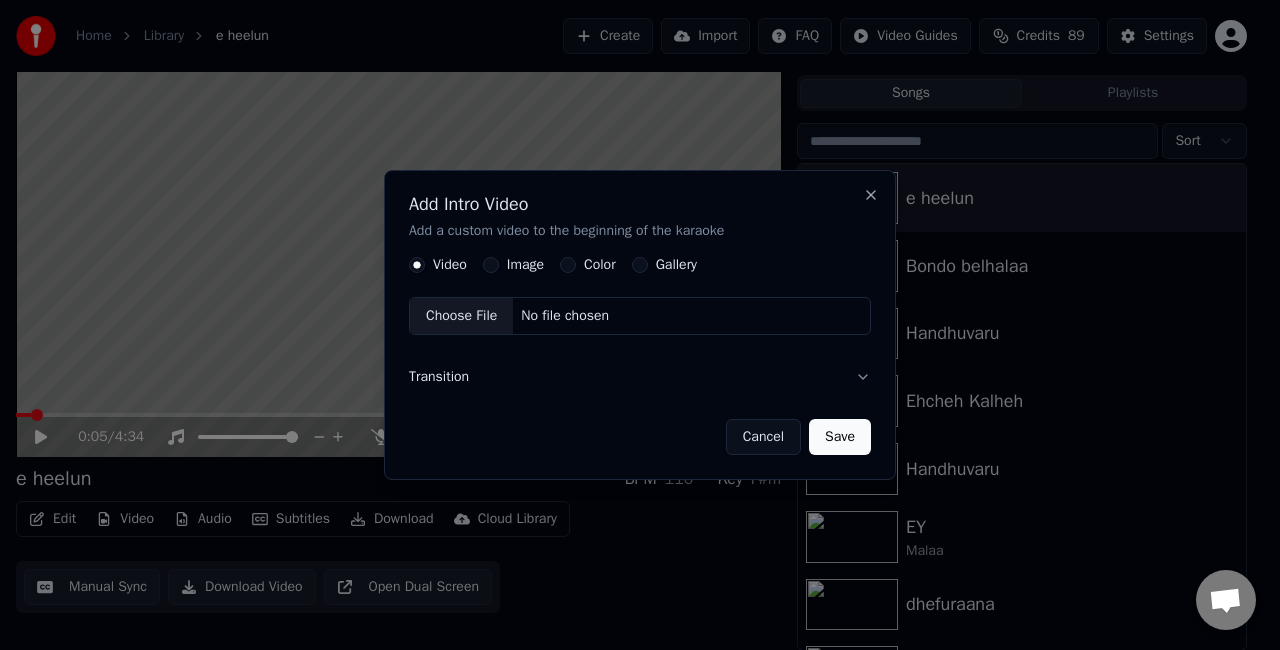 click on "Transition" at bounding box center (640, 377) 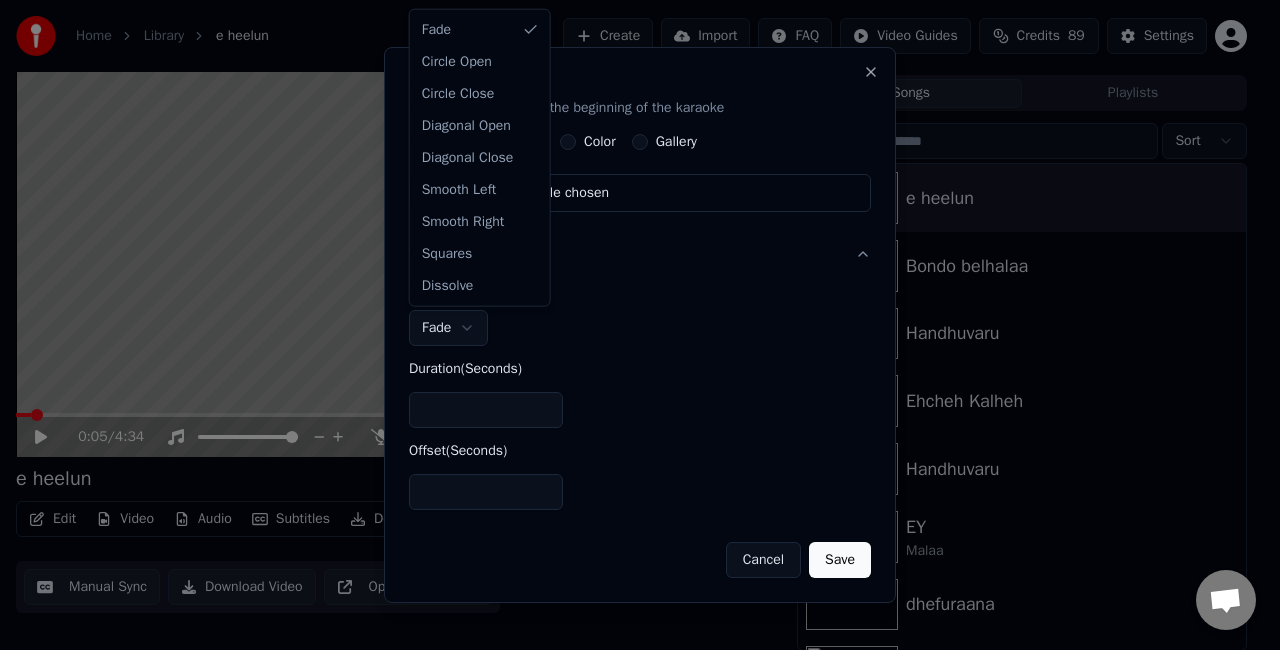 click on "**********" at bounding box center (631, 280) 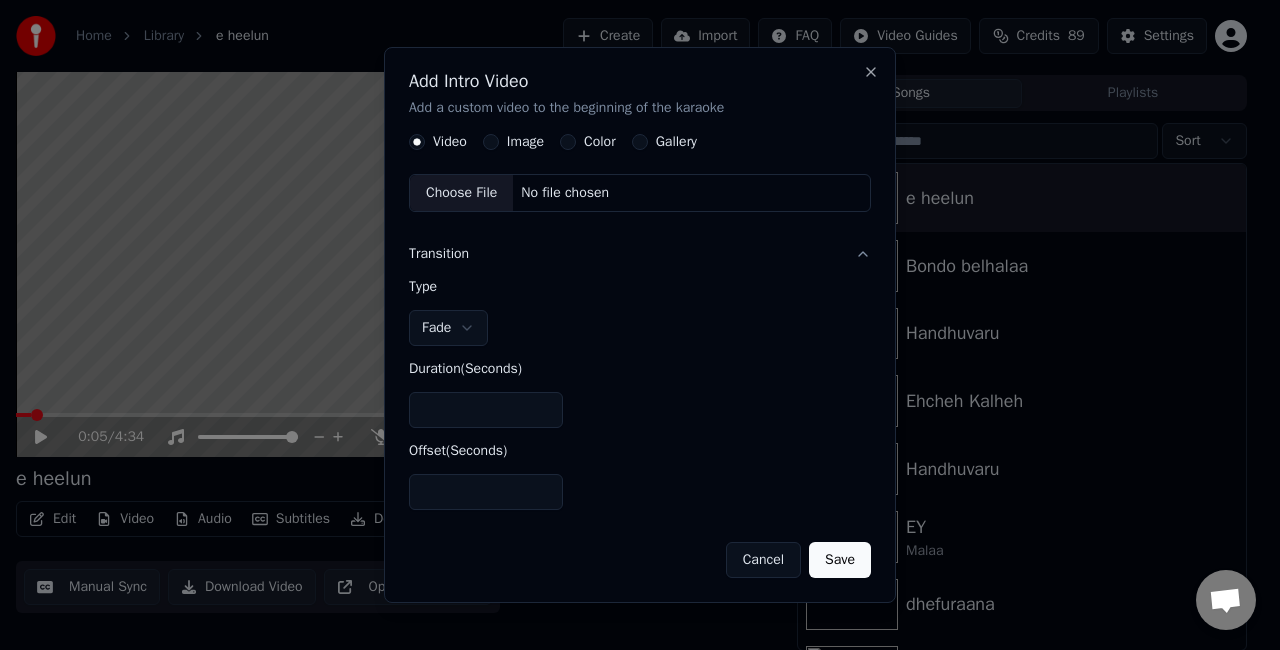 click on "Cancel" at bounding box center (763, 560) 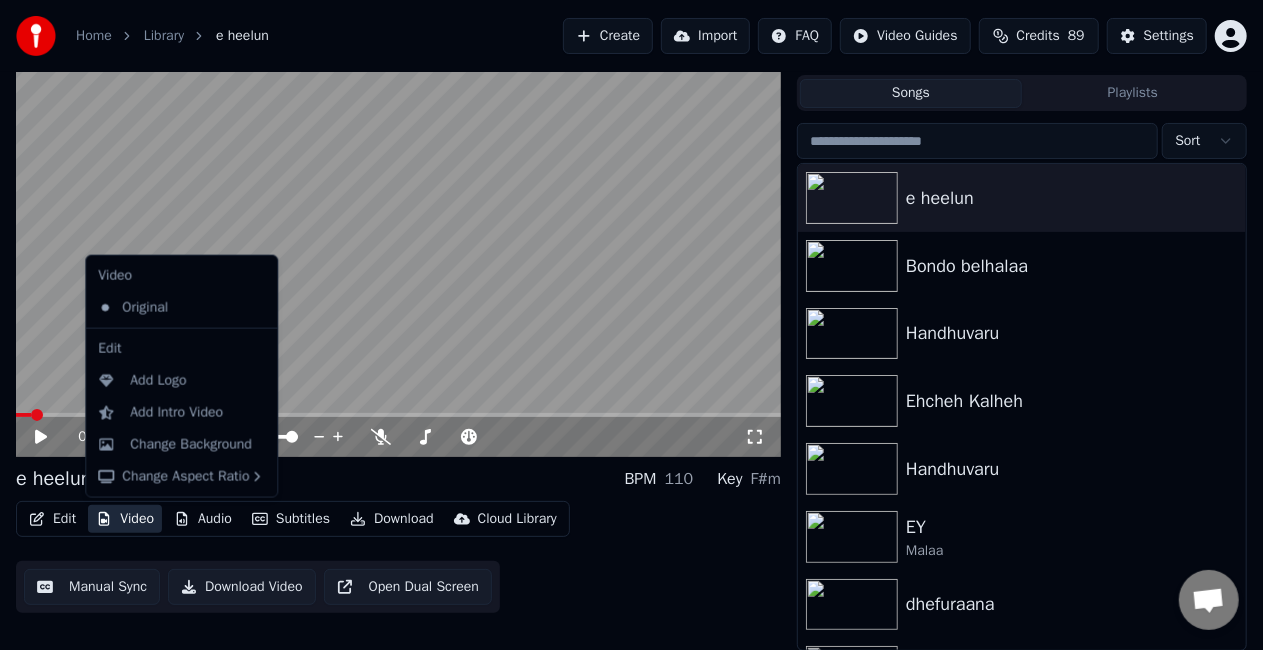 click on "Video" at bounding box center (125, 519) 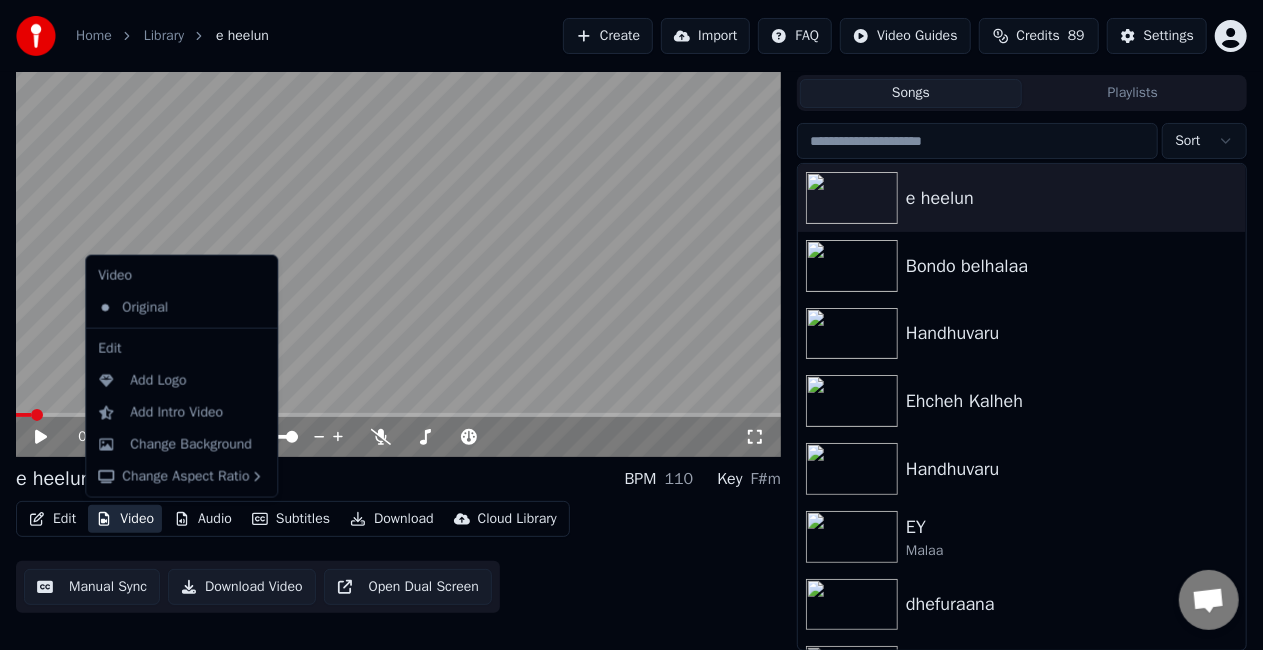 click at bounding box center [398, 242] 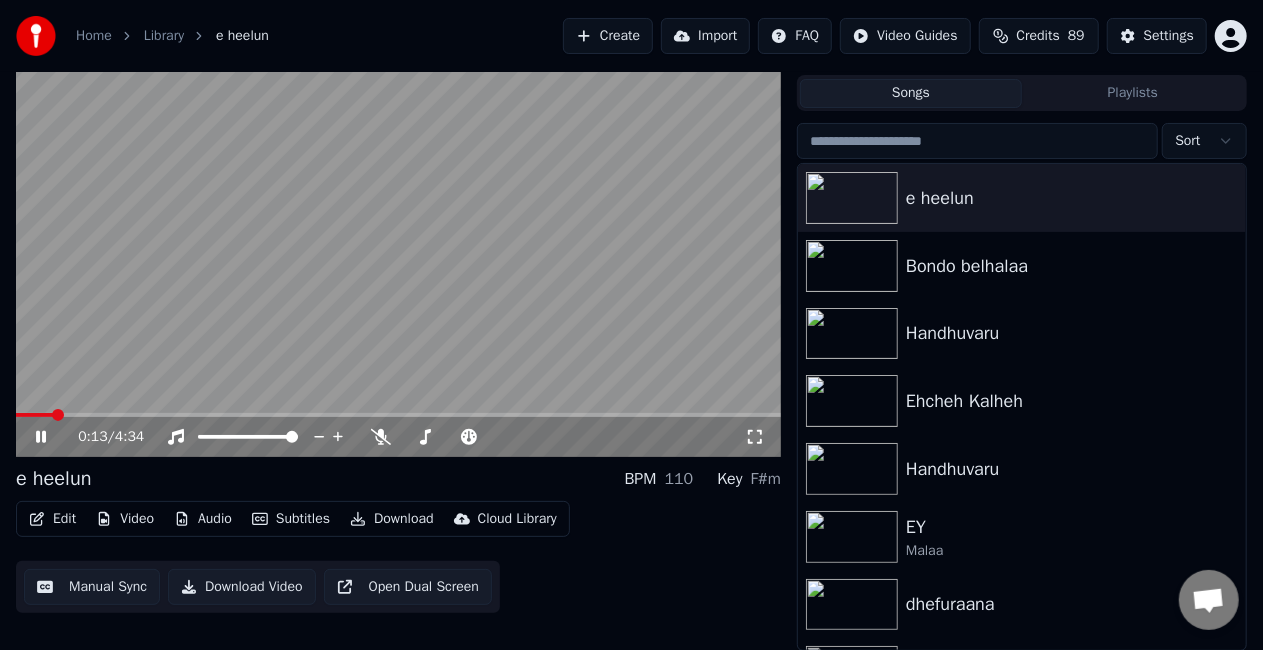 click on "Download Video" at bounding box center [242, 587] 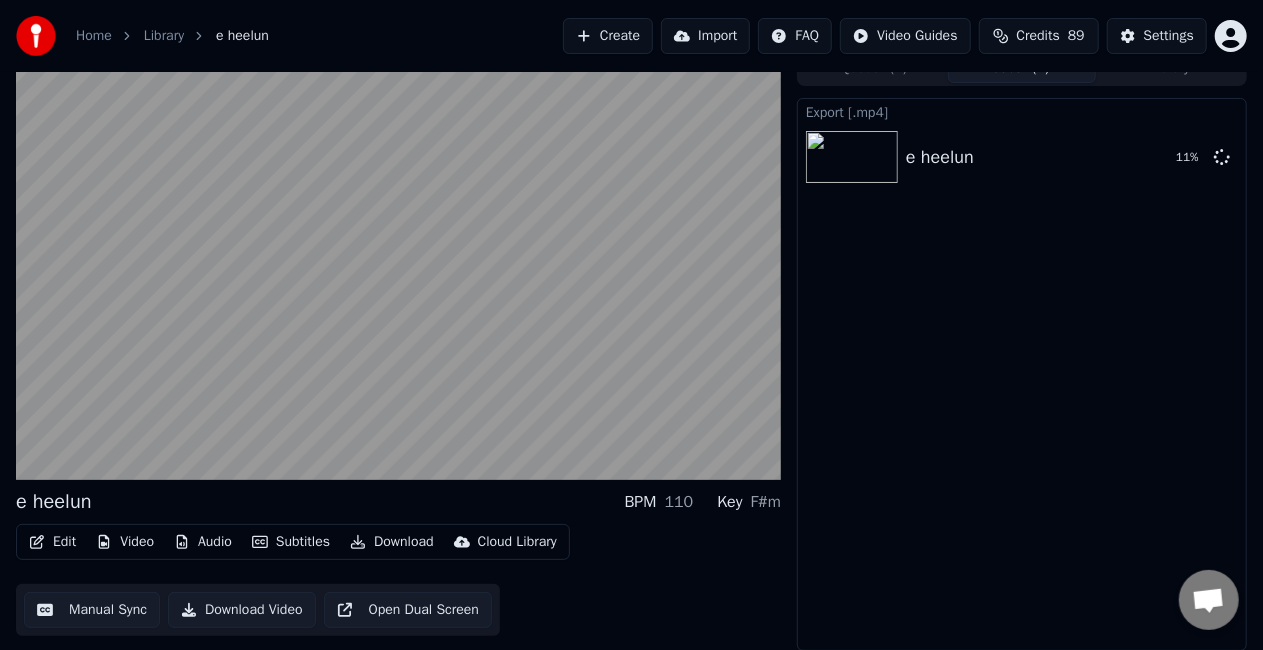 type 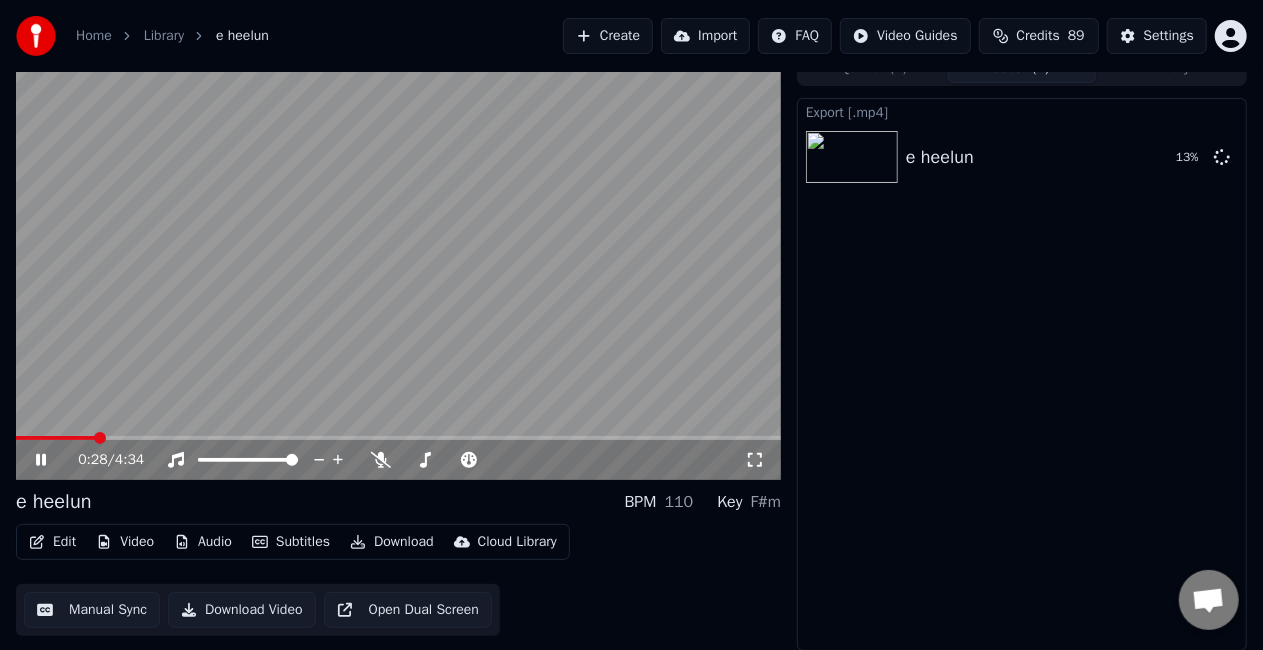 click at bounding box center (398, 265) 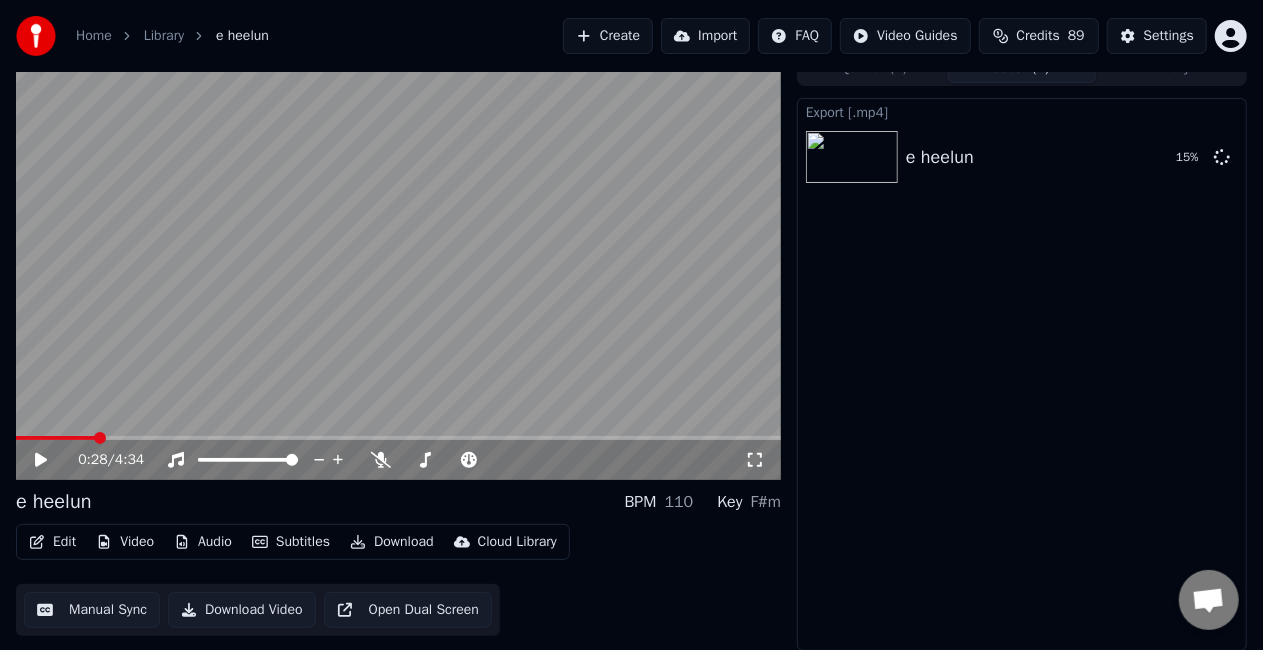 click at bounding box center (398, 265) 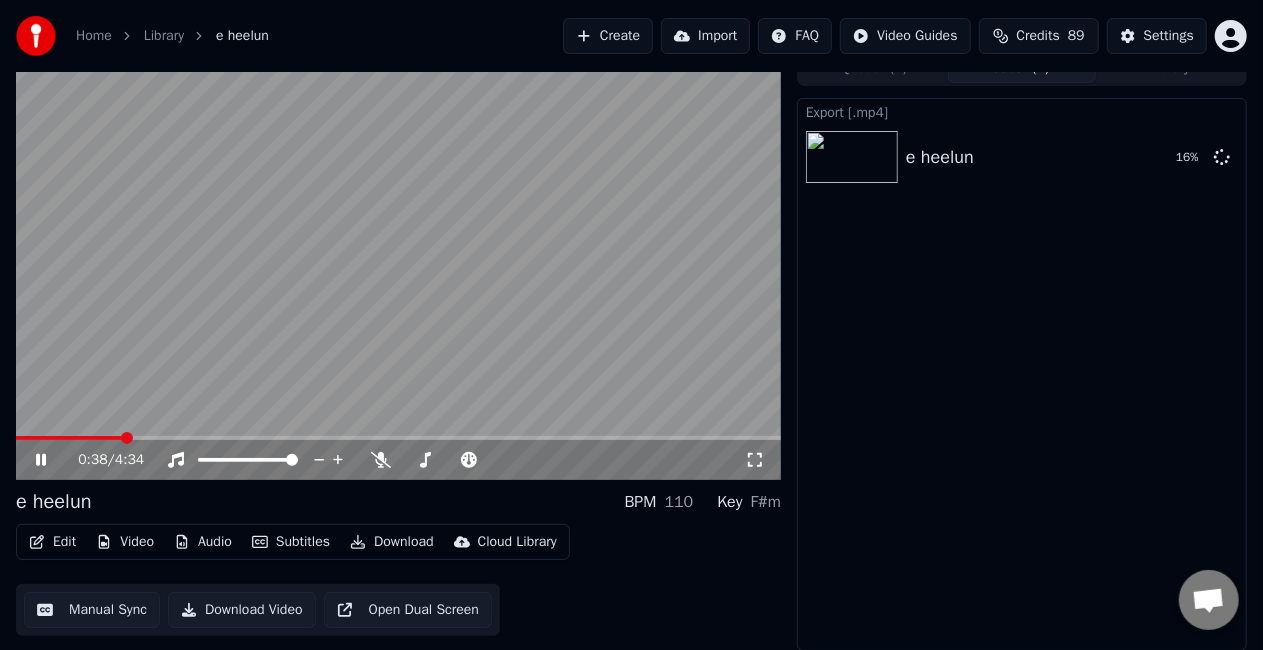 click at bounding box center (398, 265) 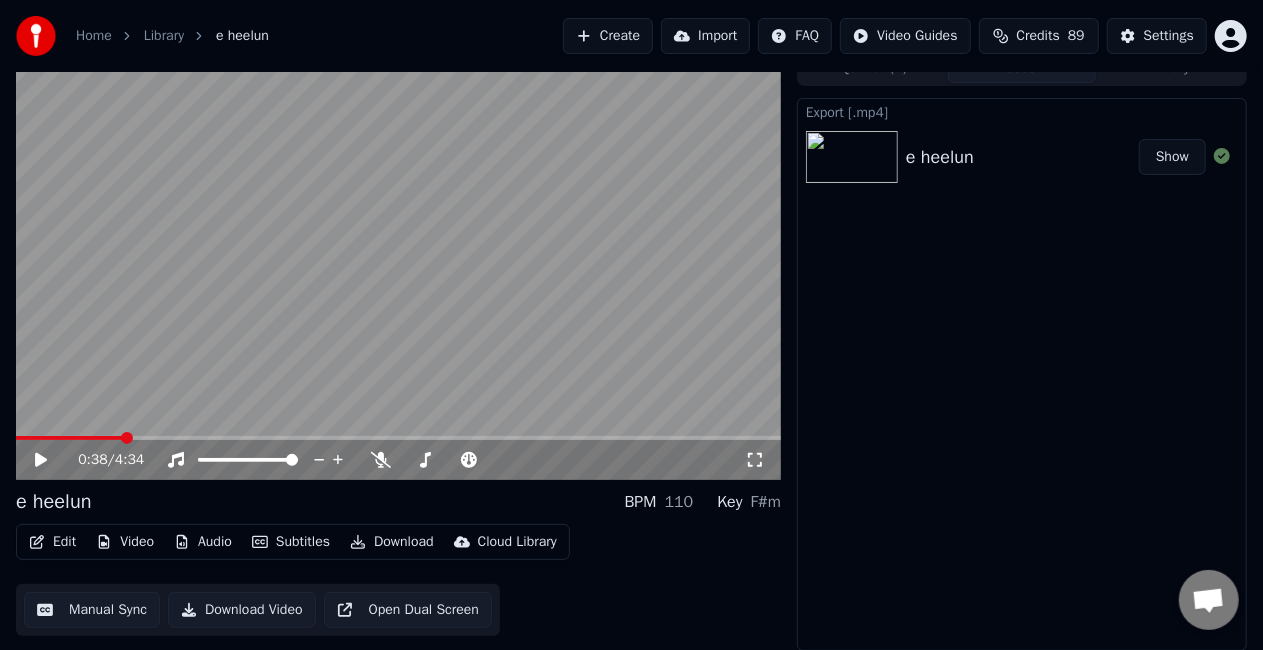 click on "Show" at bounding box center (1172, 157) 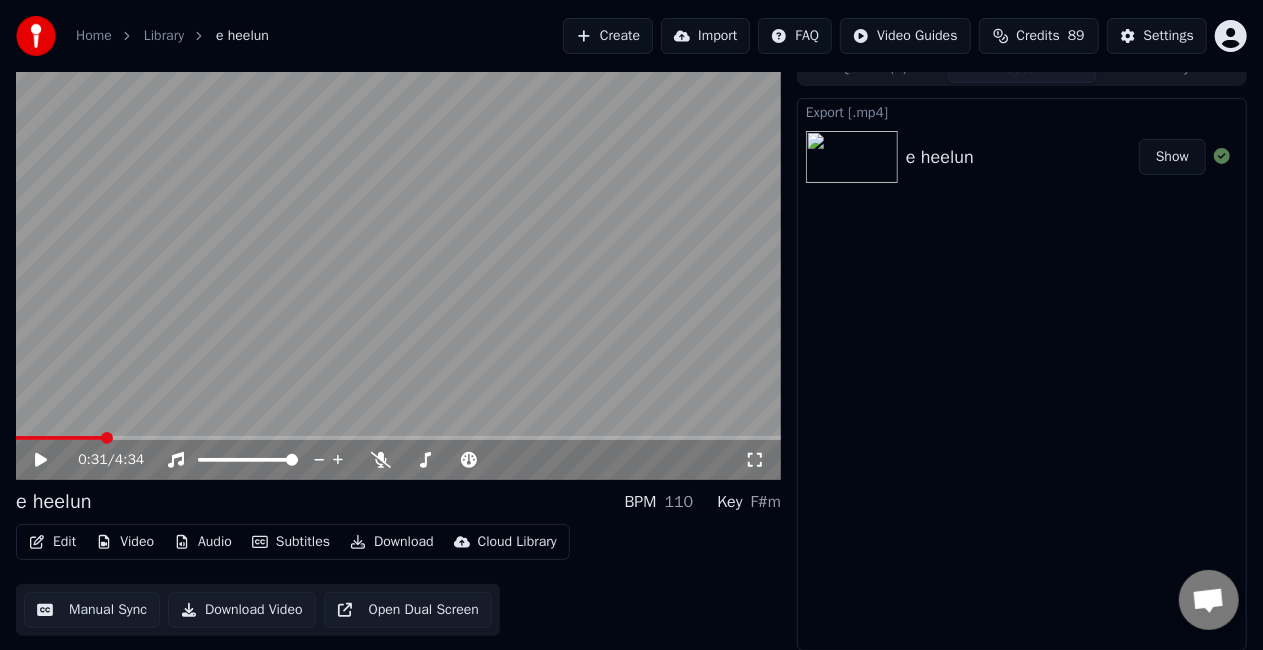 click at bounding box center [59, 438] 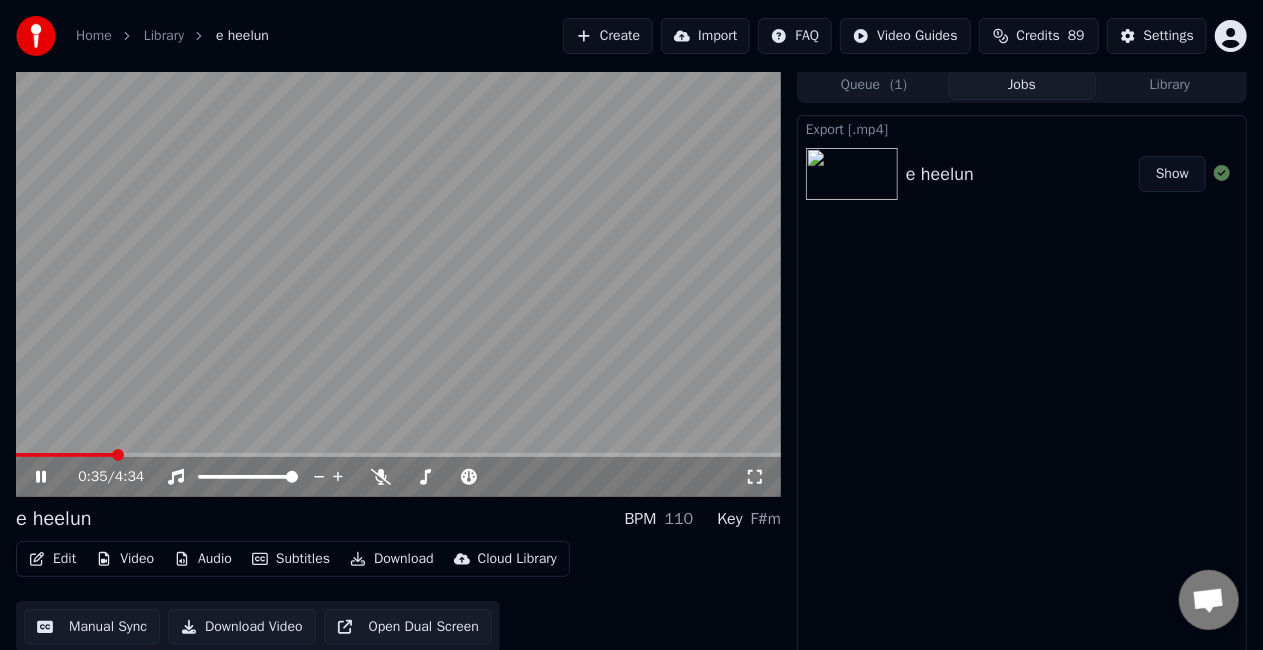 scroll, scrollTop: 0, scrollLeft: 0, axis: both 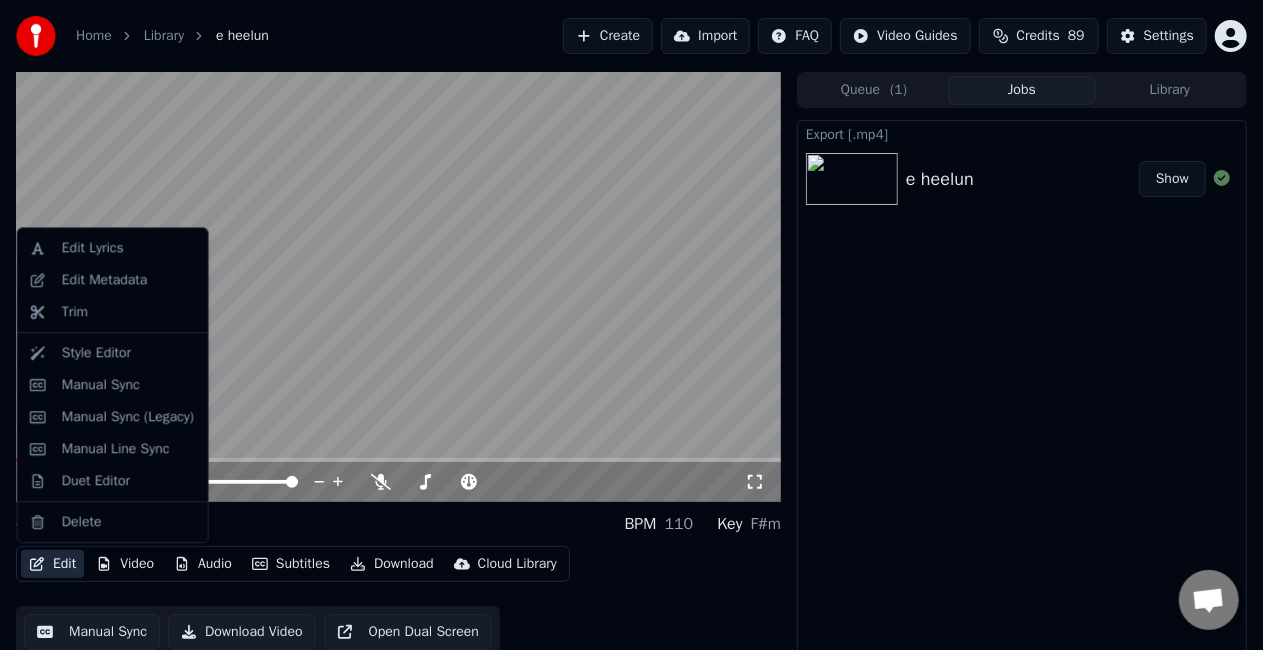 click on "Edit" at bounding box center [52, 564] 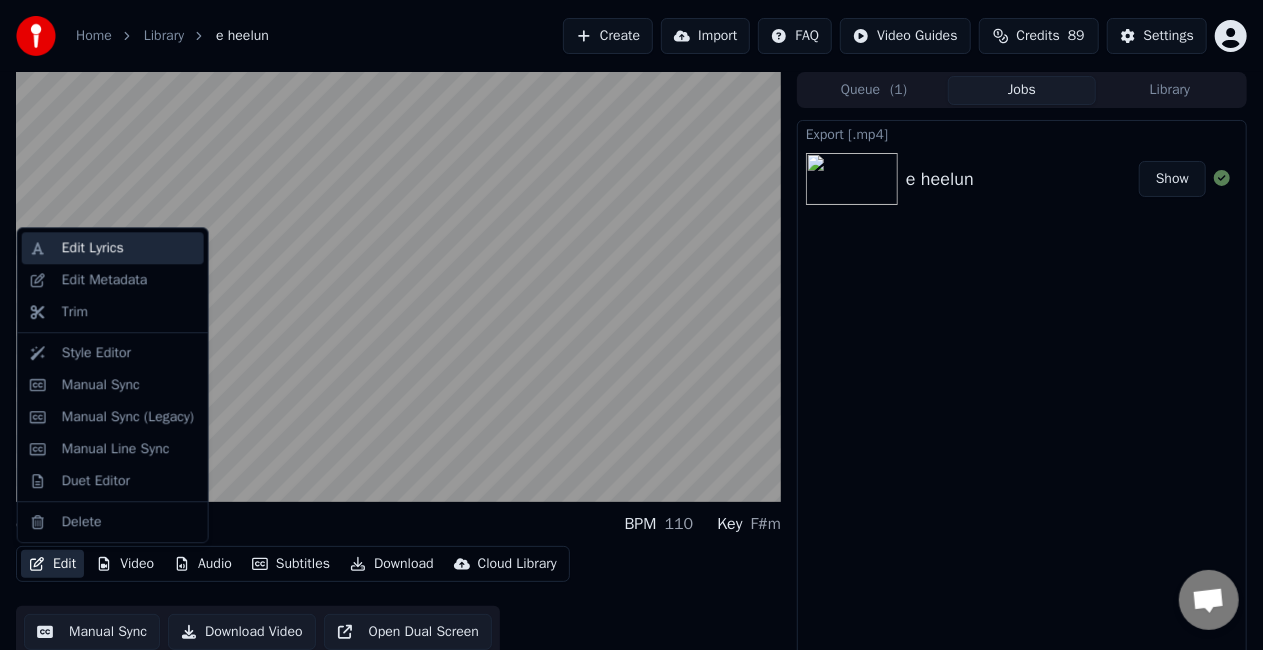 click on "Edit Lyrics" at bounding box center (93, 248) 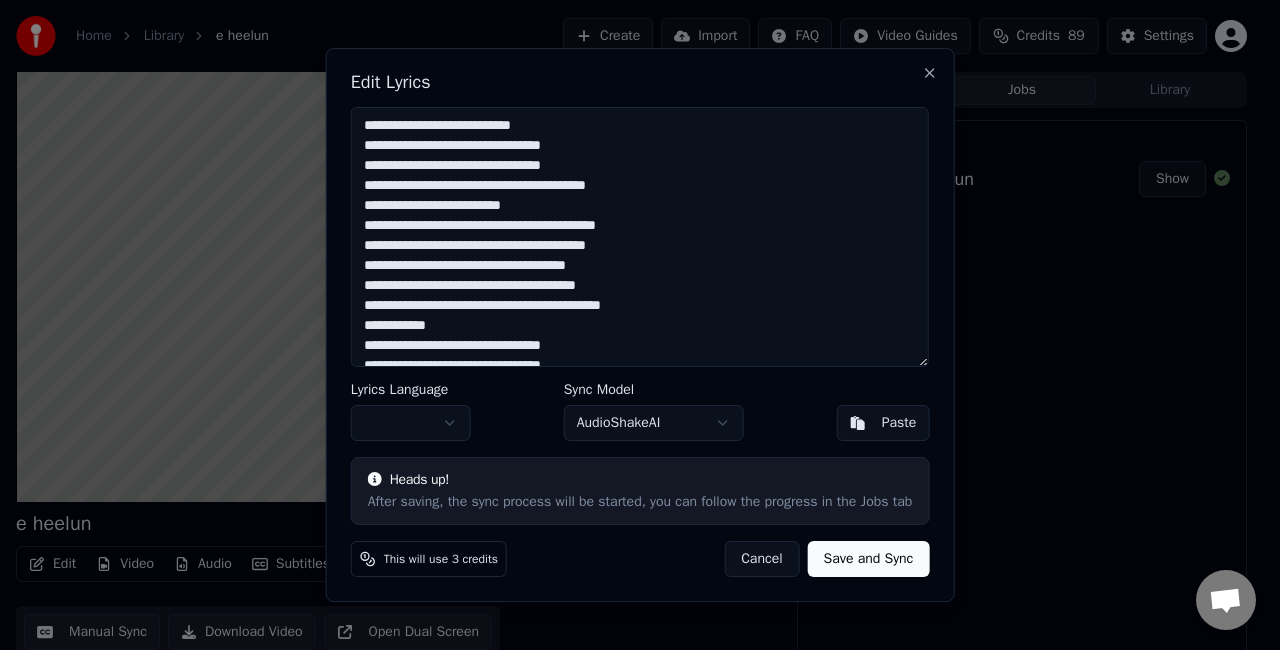click on "Cancel" at bounding box center (761, 559) 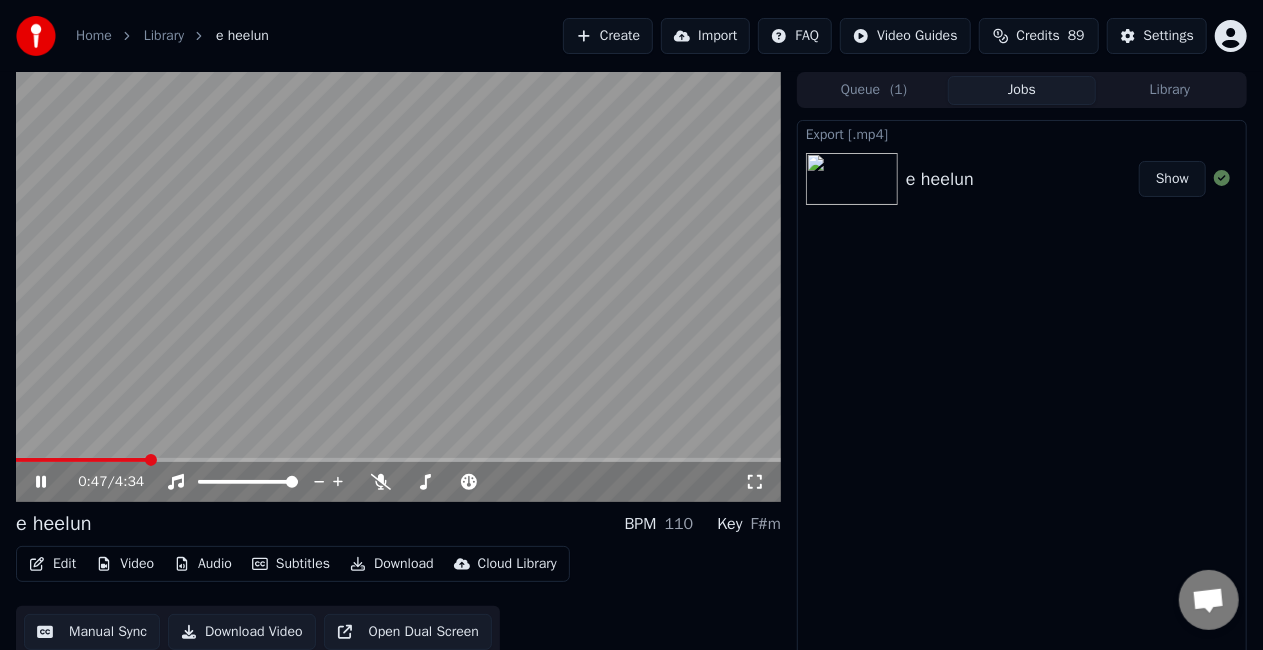 click at bounding box center (81, 460) 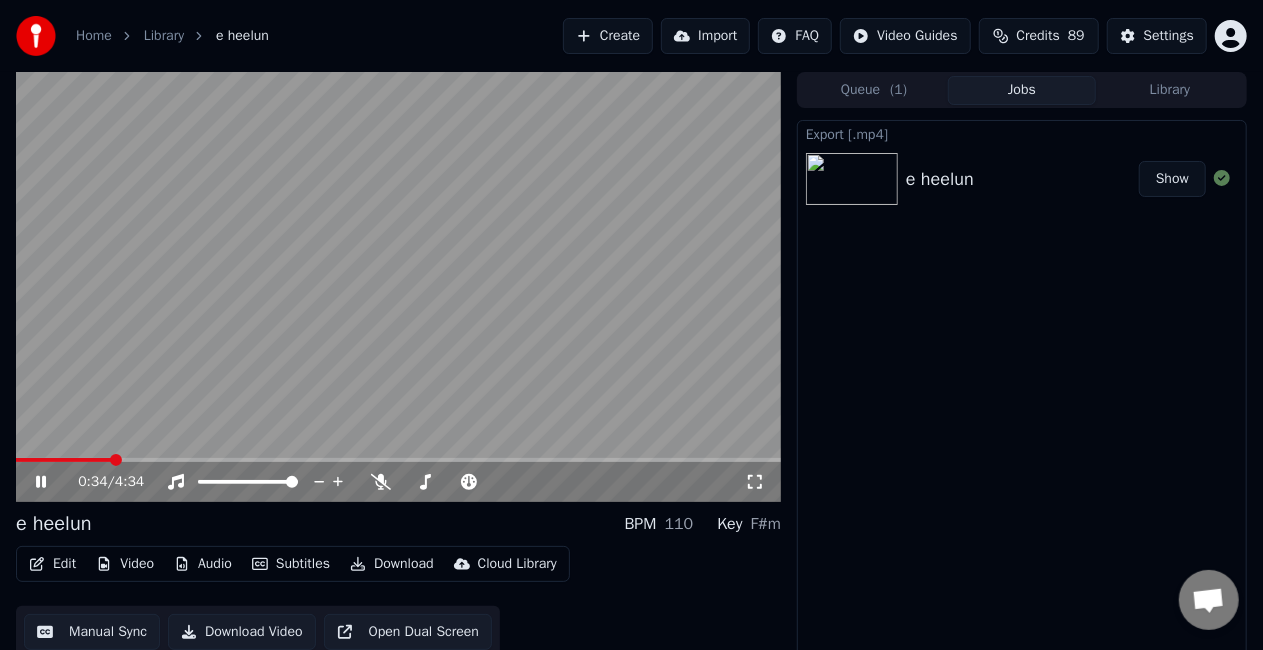 click on "0:34  /  4:34" at bounding box center [398, 482] 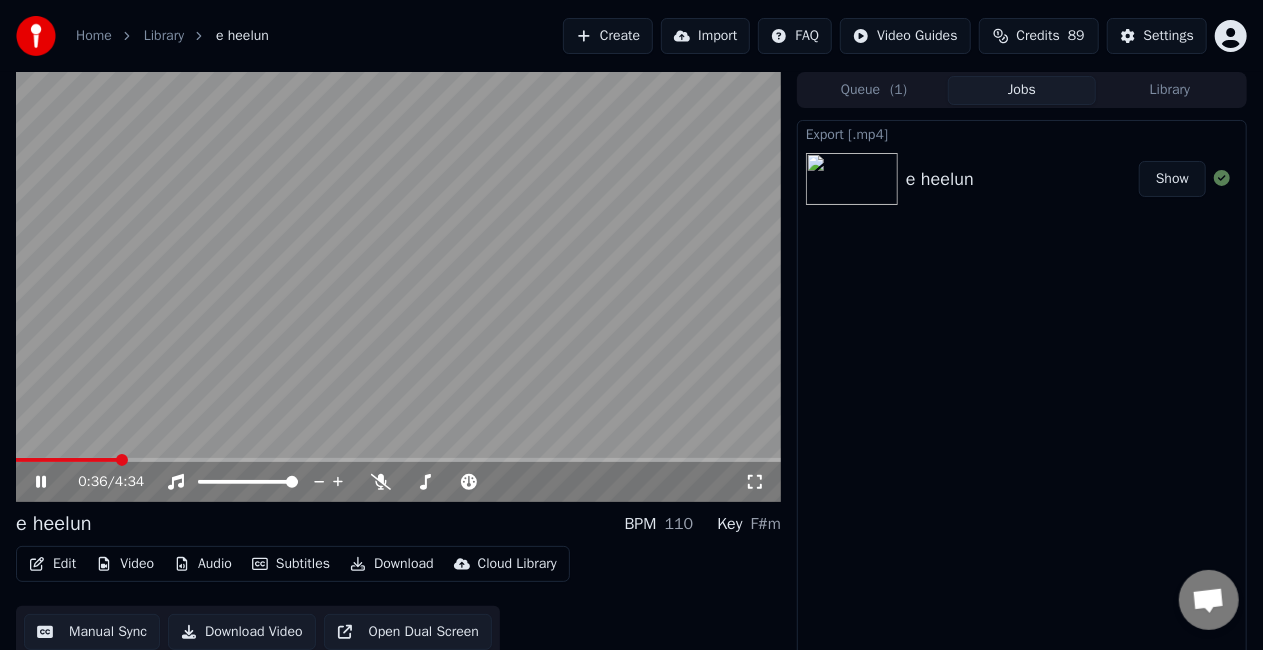 click on "Manual Sync" at bounding box center [92, 632] 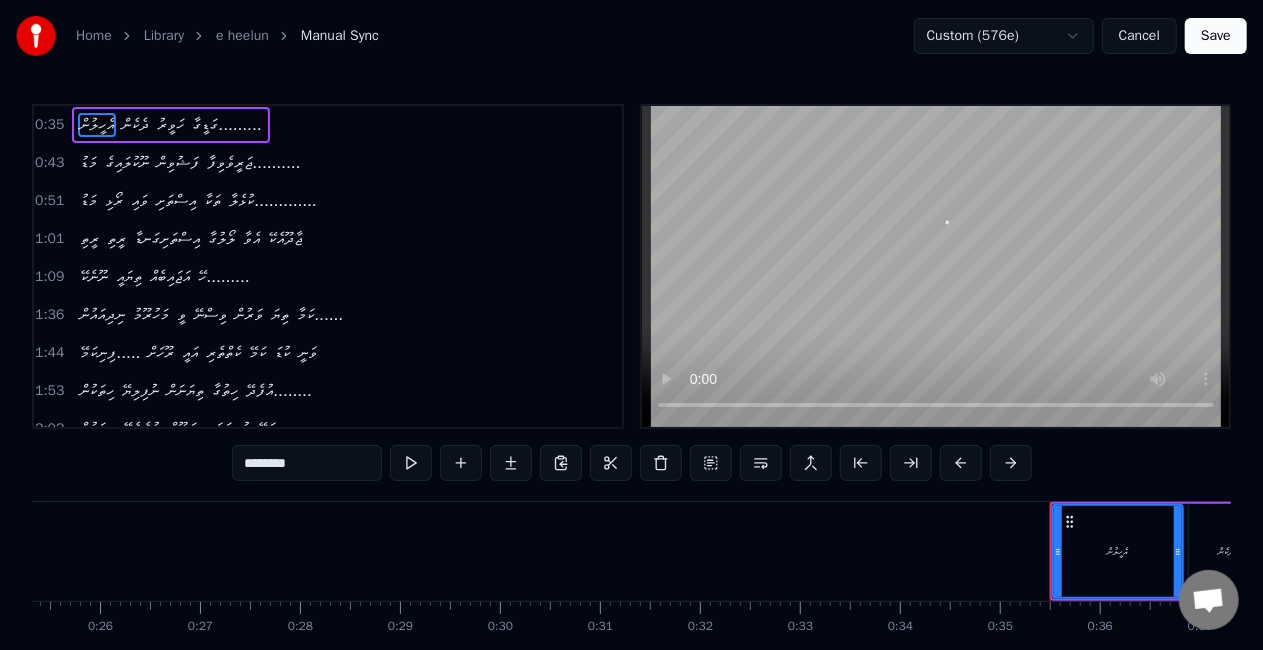 scroll, scrollTop: 0, scrollLeft: 3450, axis: horizontal 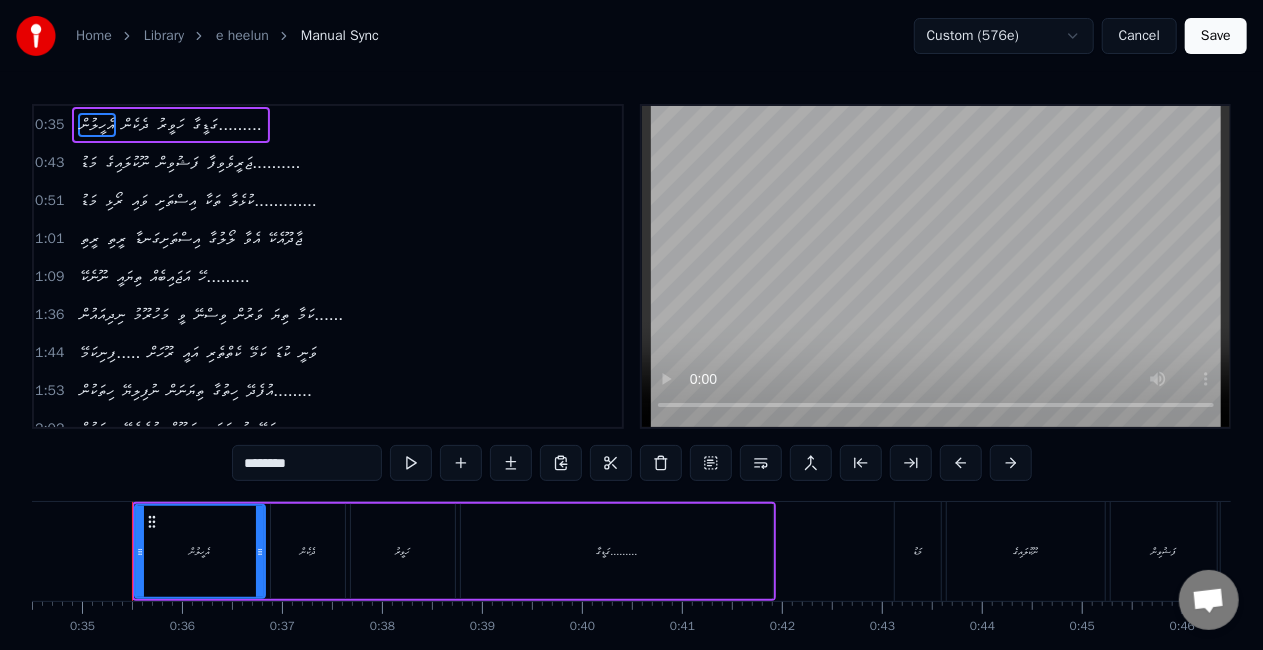 click on "އެހީލުން" at bounding box center (200, 551) 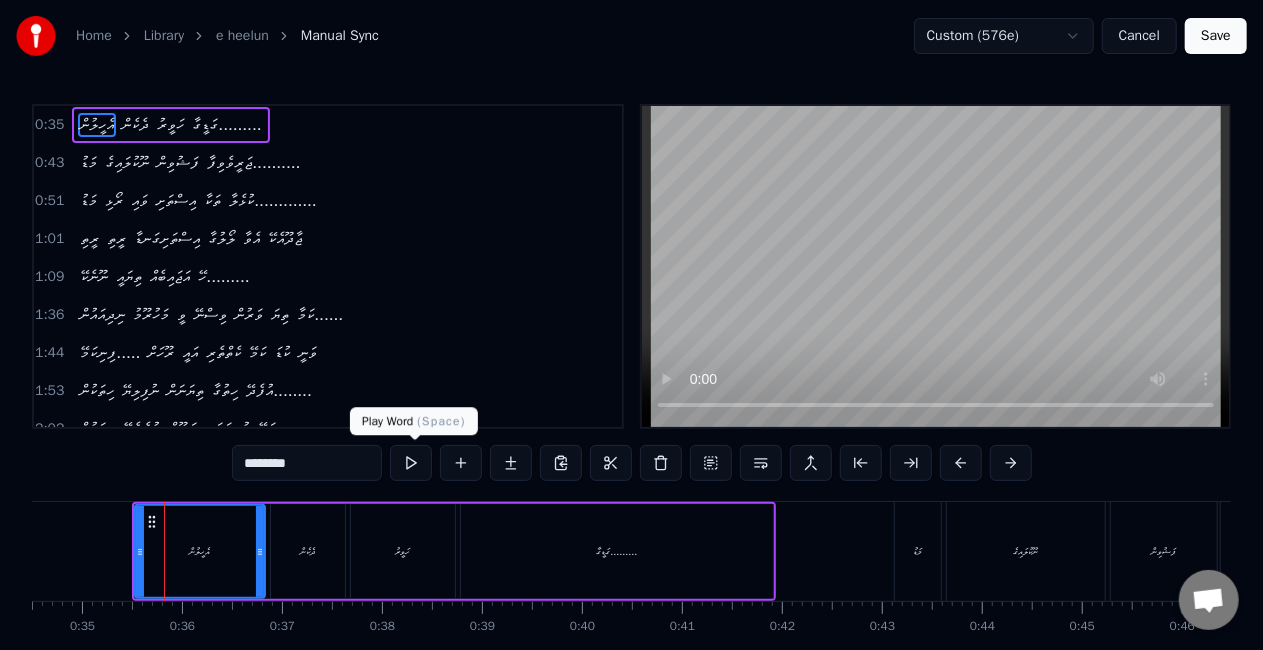 click at bounding box center (411, 463) 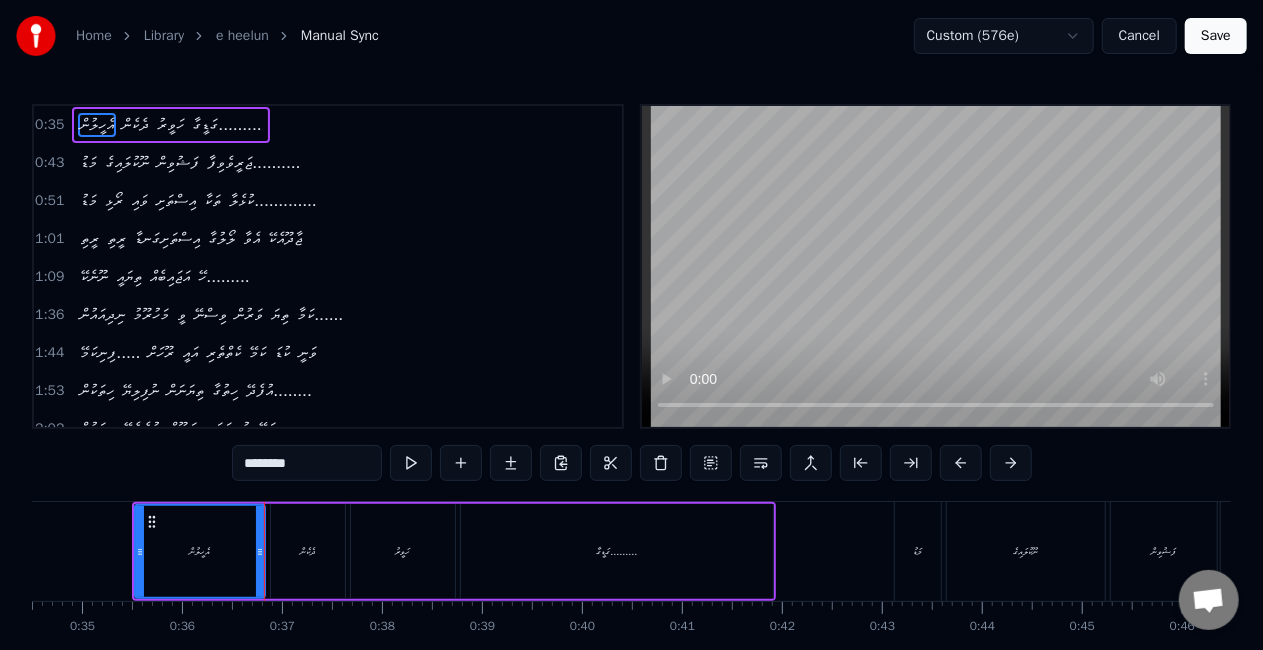 click on "Save" at bounding box center (1216, 36) 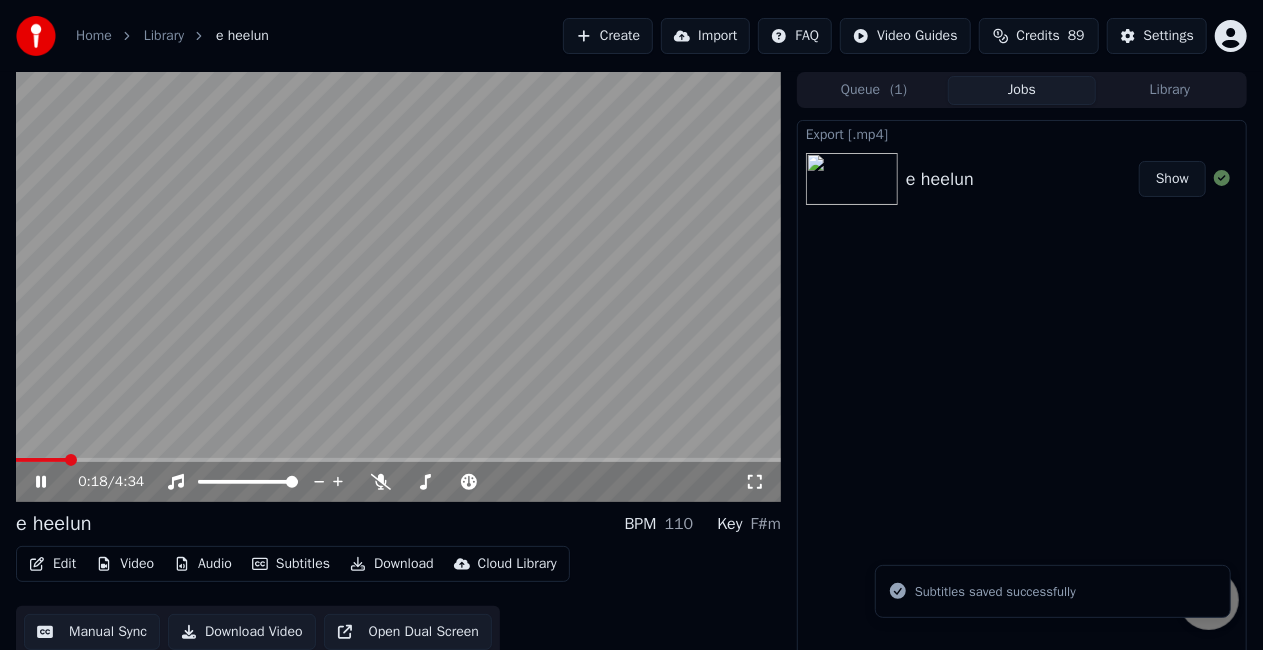 click at bounding box center (398, 460) 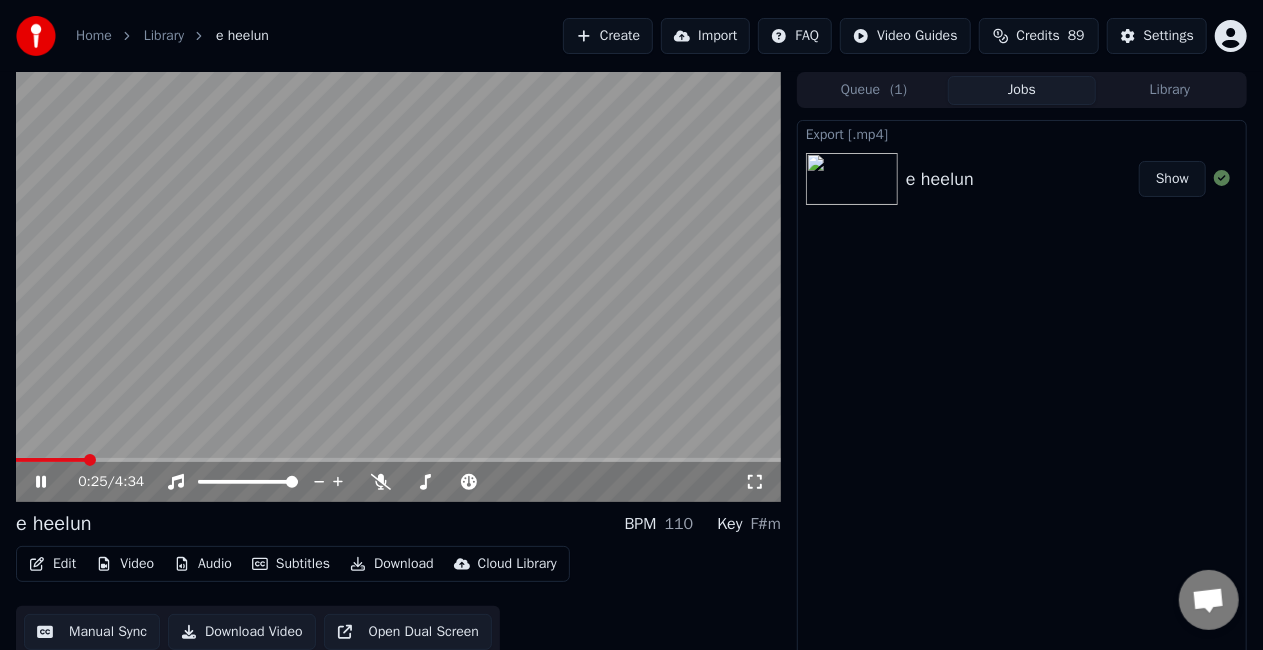 click at bounding box center [398, 460] 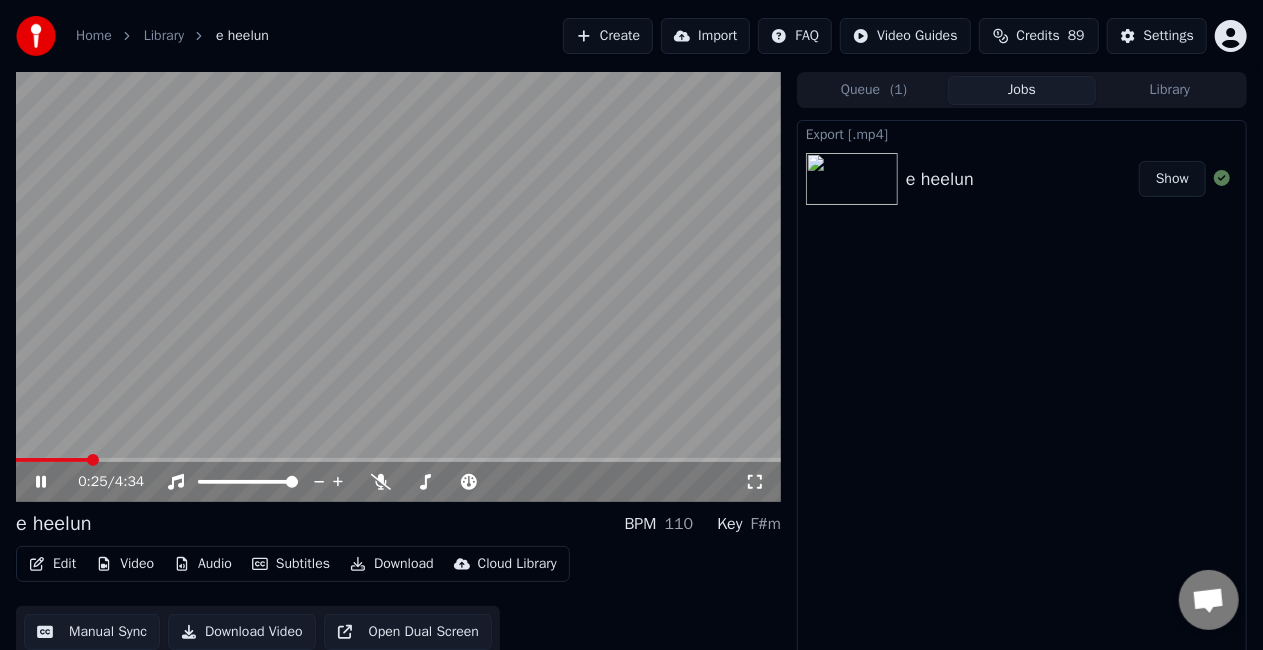 click at bounding box center [398, 460] 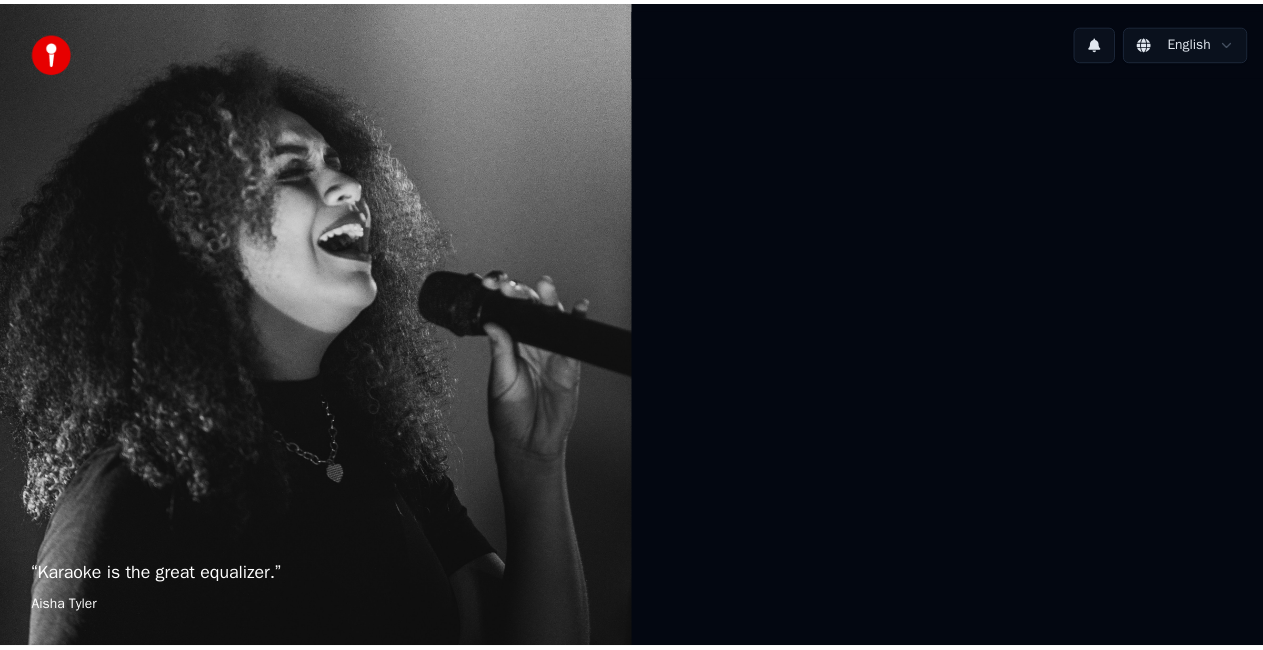 scroll, scrollTop: 0, scrollLeft: 0, axis: both 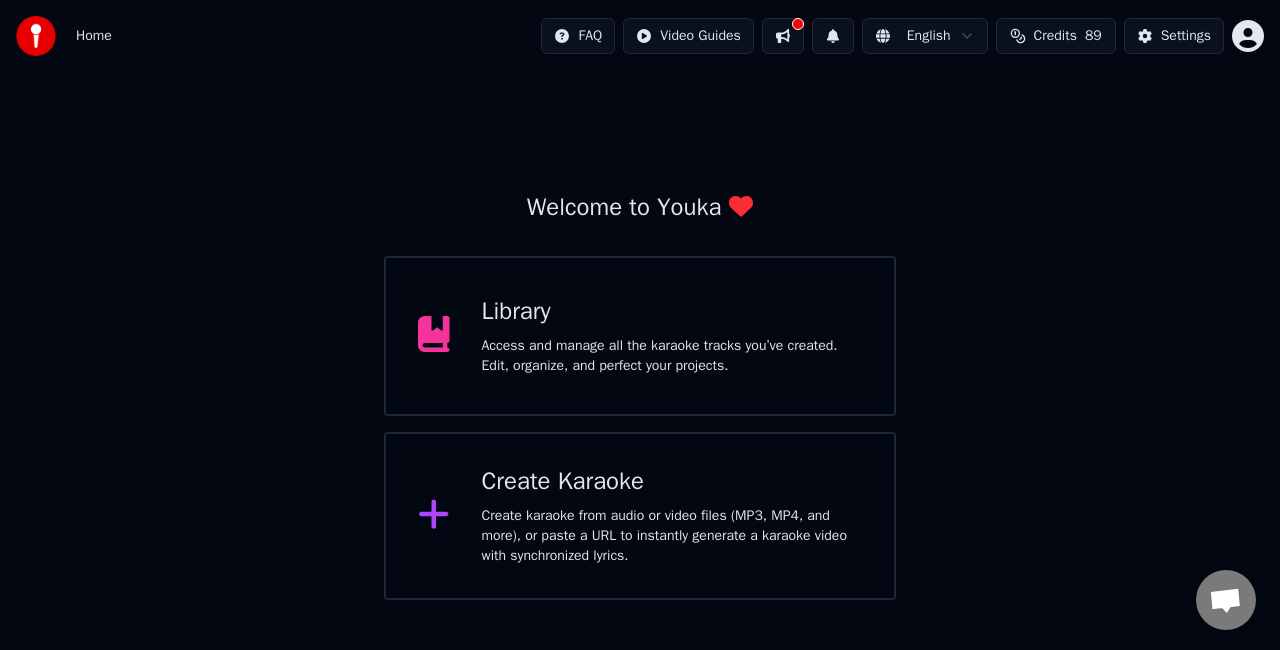 click on "Access and manage all the karaoke tracks you’ve created. Edit, organize, and perfect your projects." at bounding box center [672, 356] 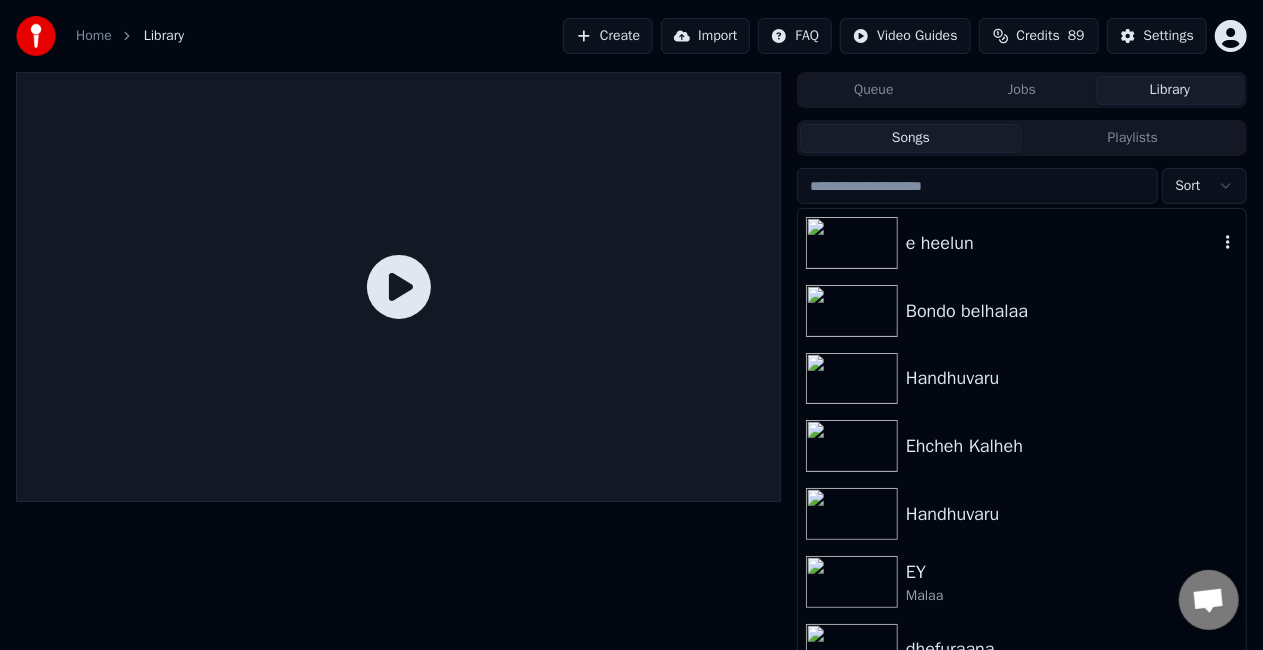click on "e heelun" at bounding box center (1062, 243) 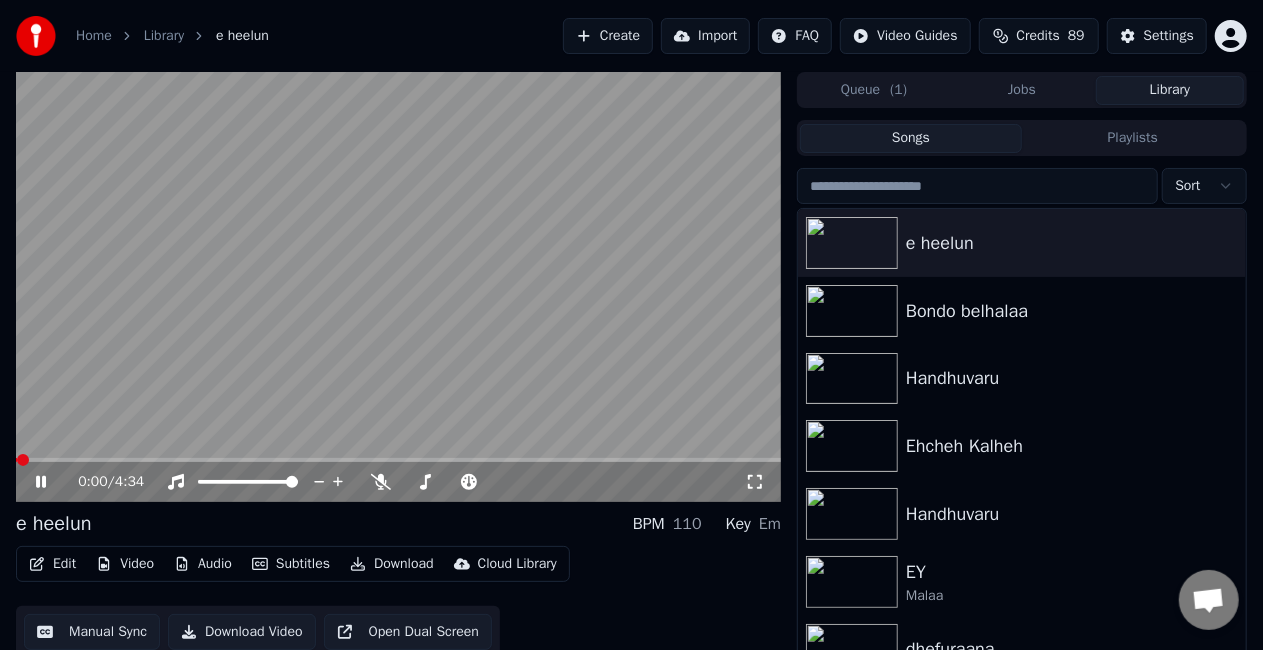 click on "0:00  /  4:34" at bounding box center [398, 482] 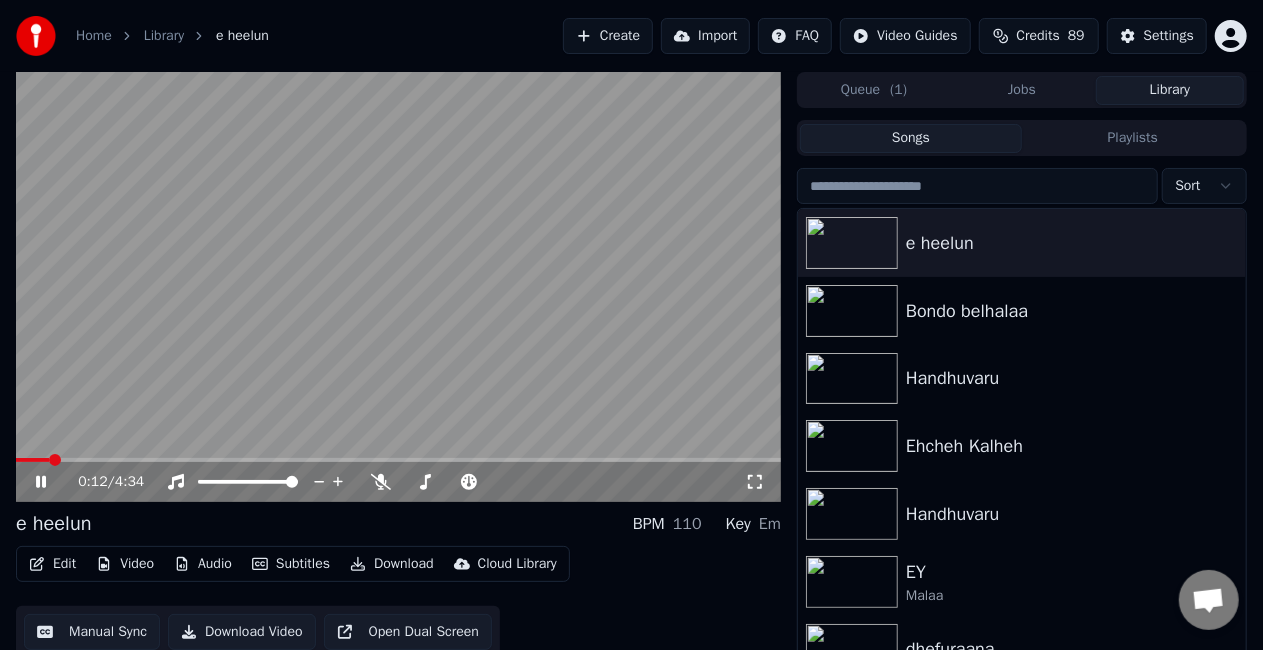 click at bounding box center (398, 460) 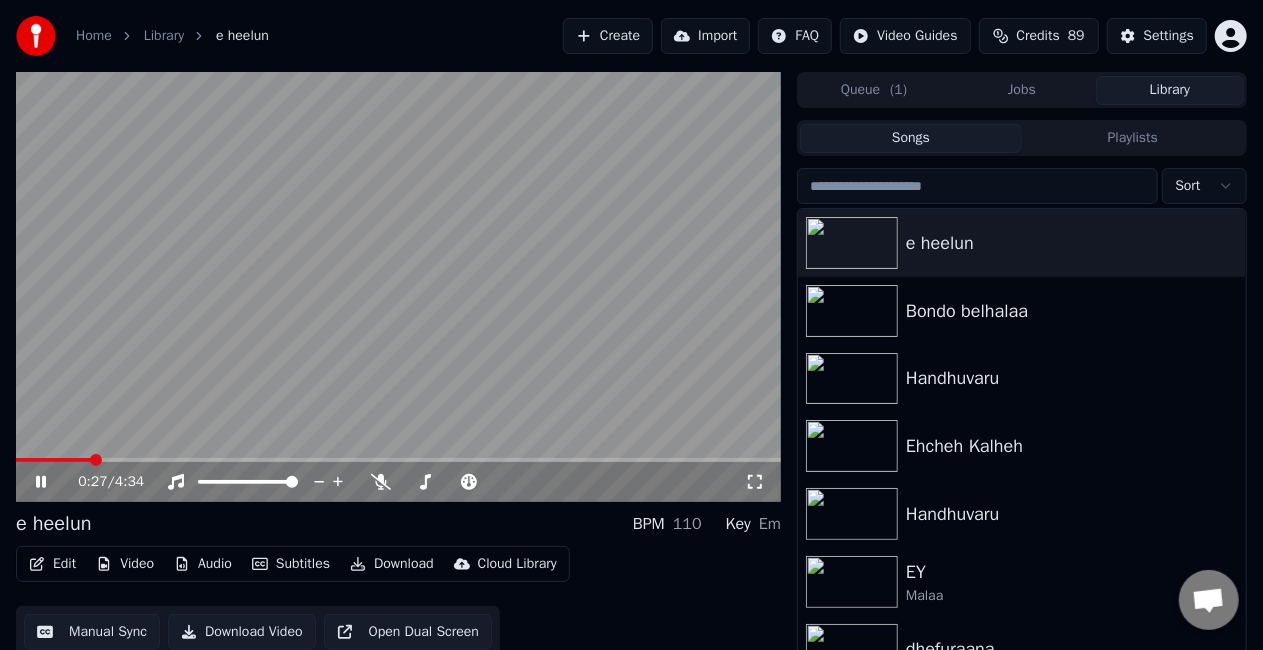 click at bounding box center [398, 460] 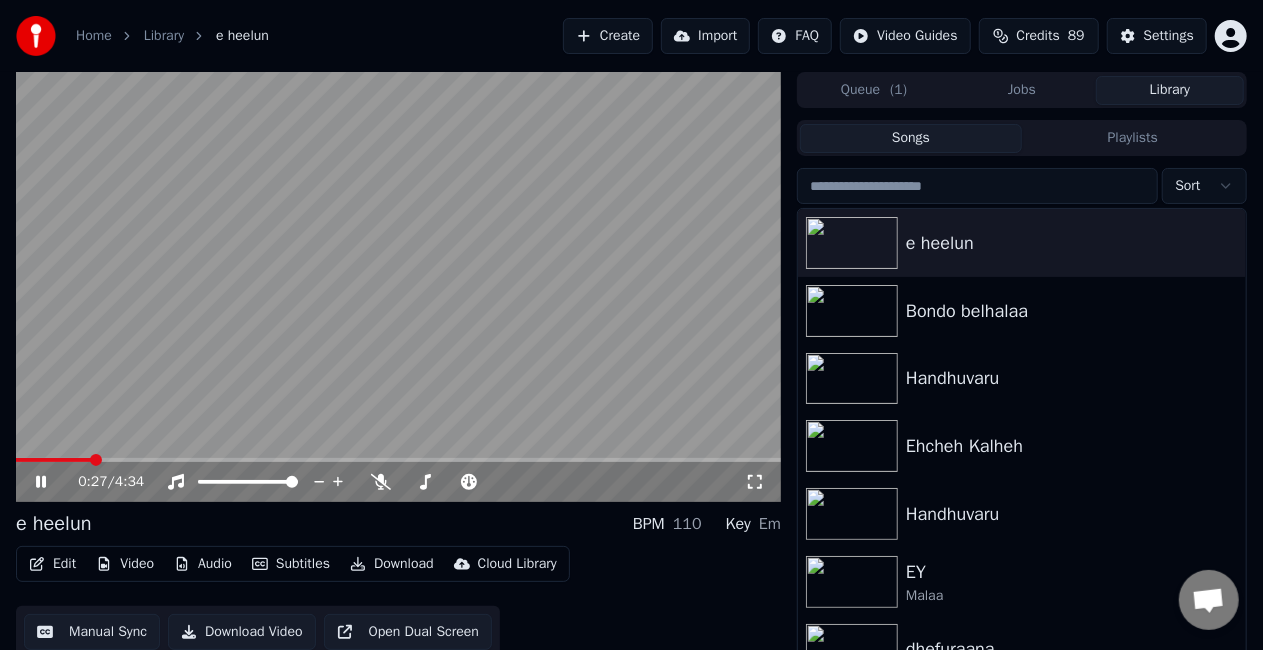 click at bounding box center [398, 460] 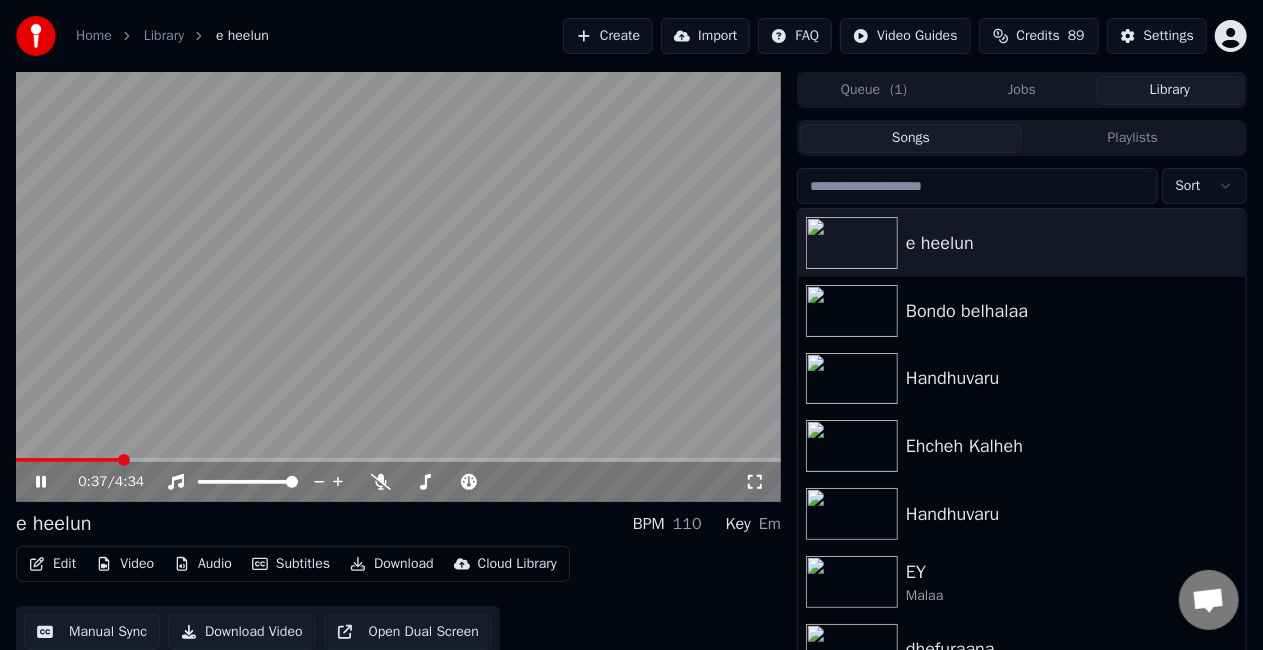 click on "Edit" at bounding box center (52, 564) 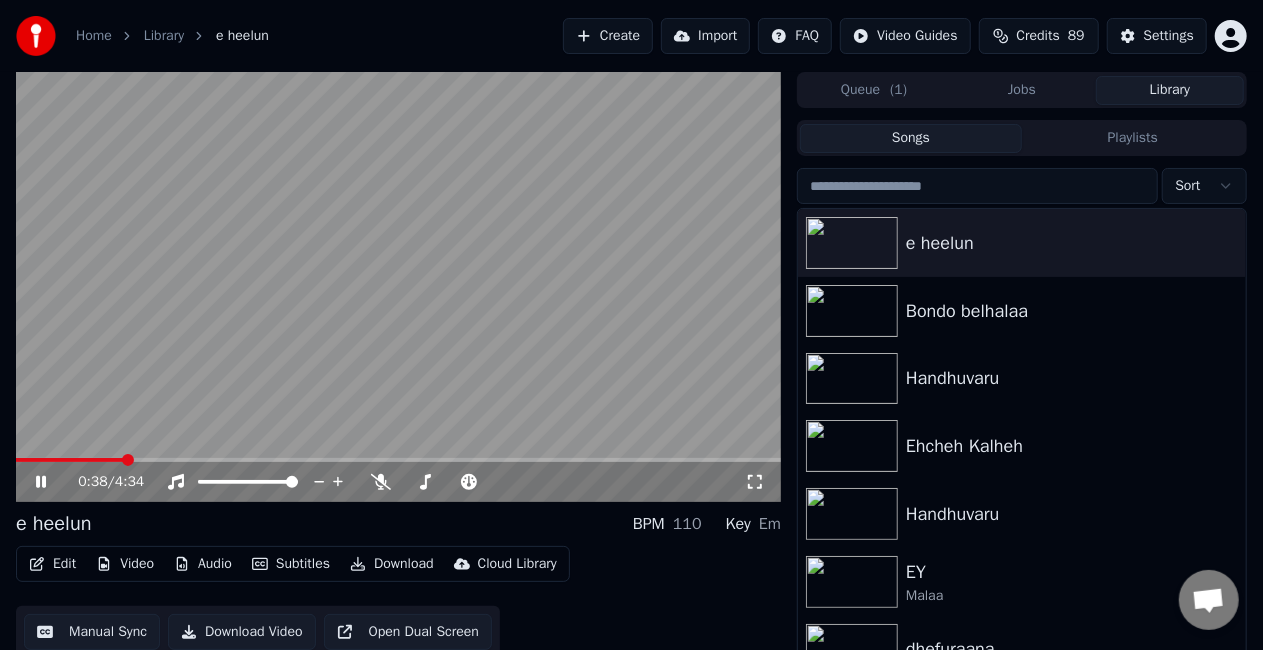 click on "Manual Sync" at bounding box center (92, 632) 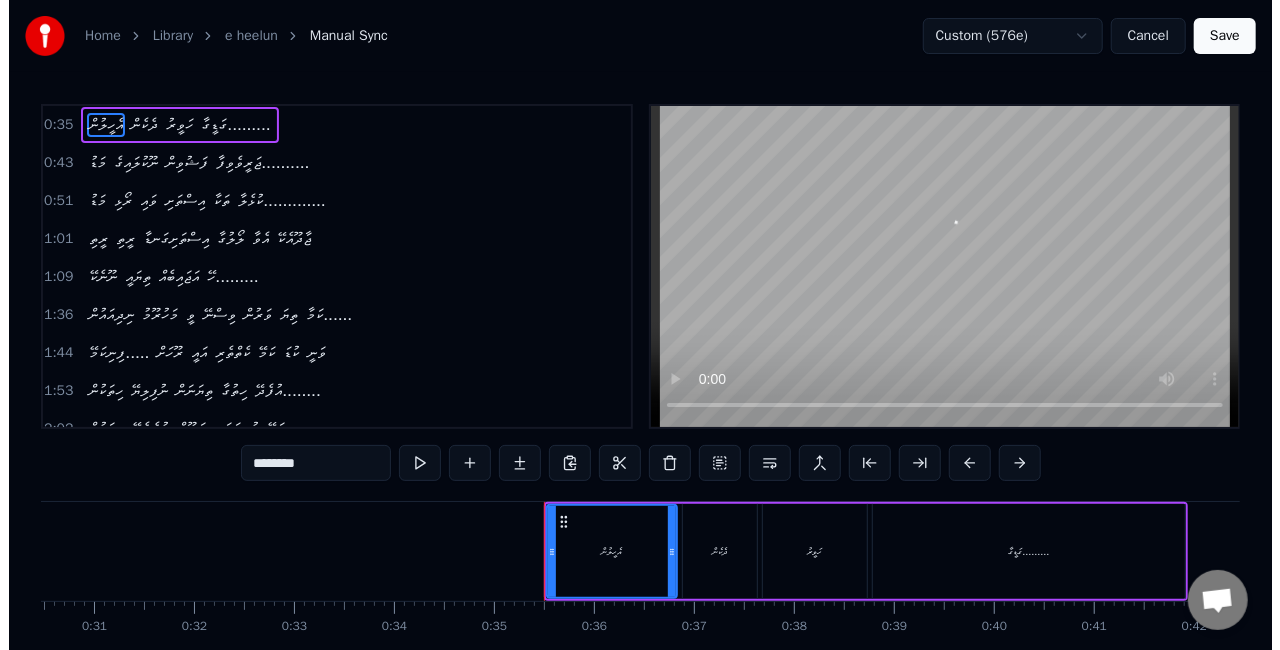 scroll, scrollTop: 0, scrollLeft: 3450, axis: horizontal 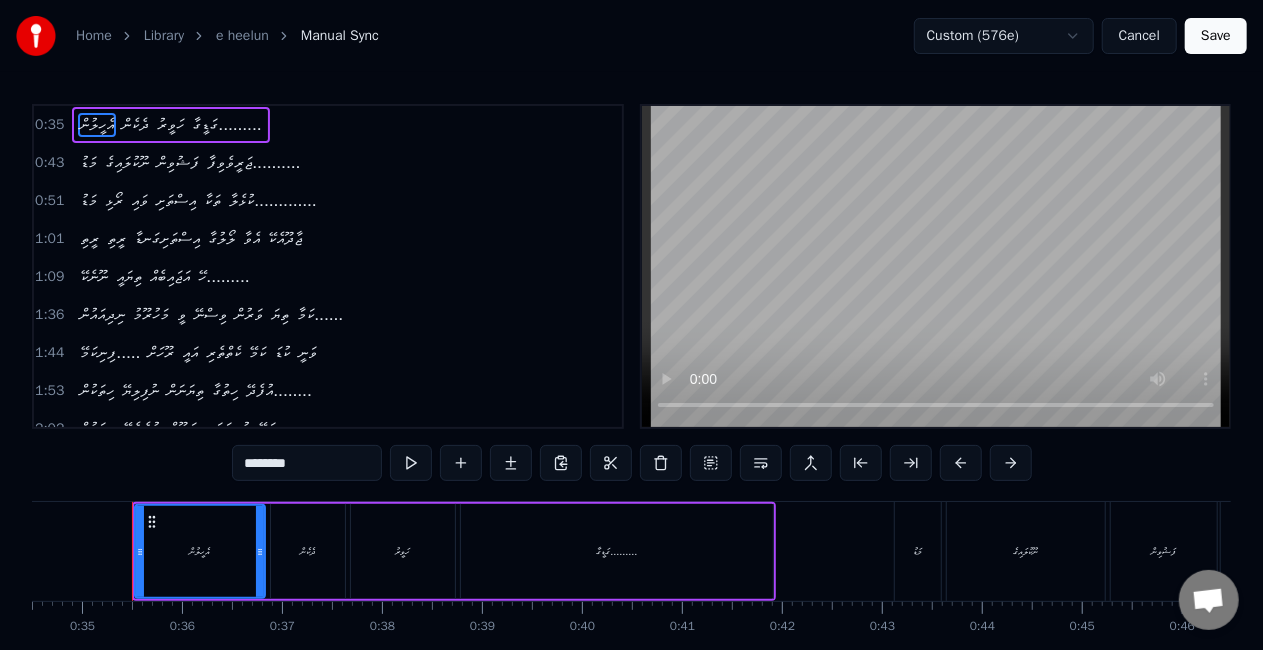 click on "އެހީލުން" at bounding box center [200, 551] 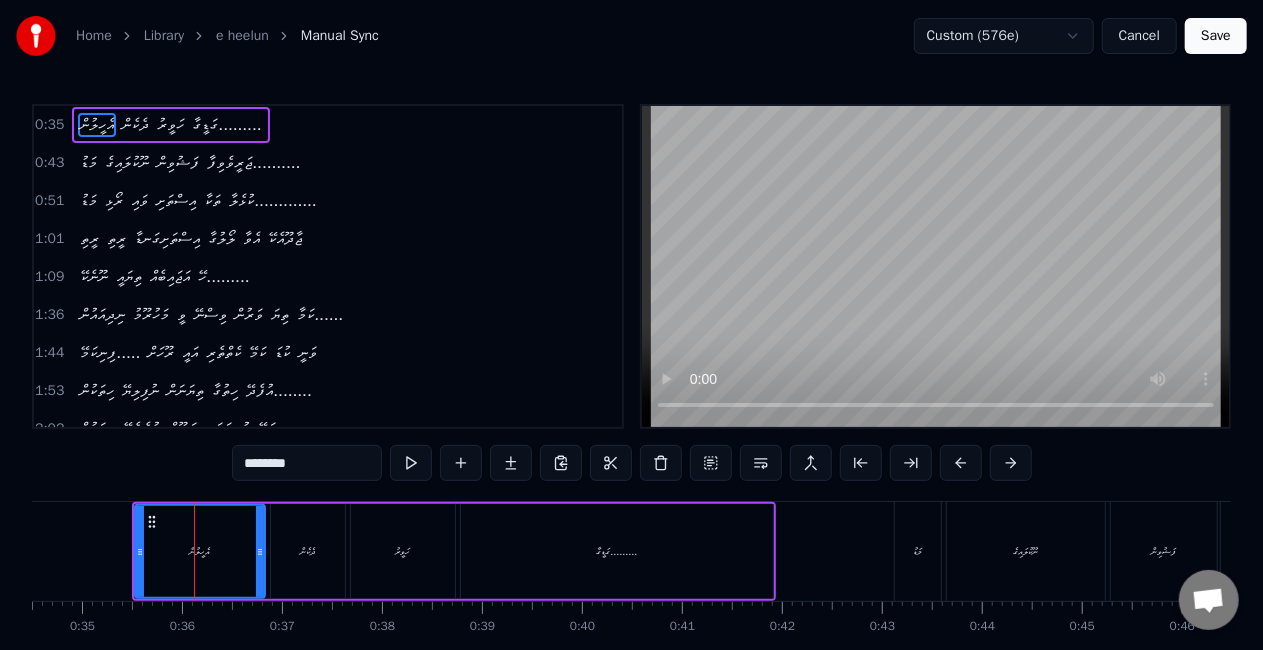 click on "އެހީލުން" at bounding box center [200, 551] 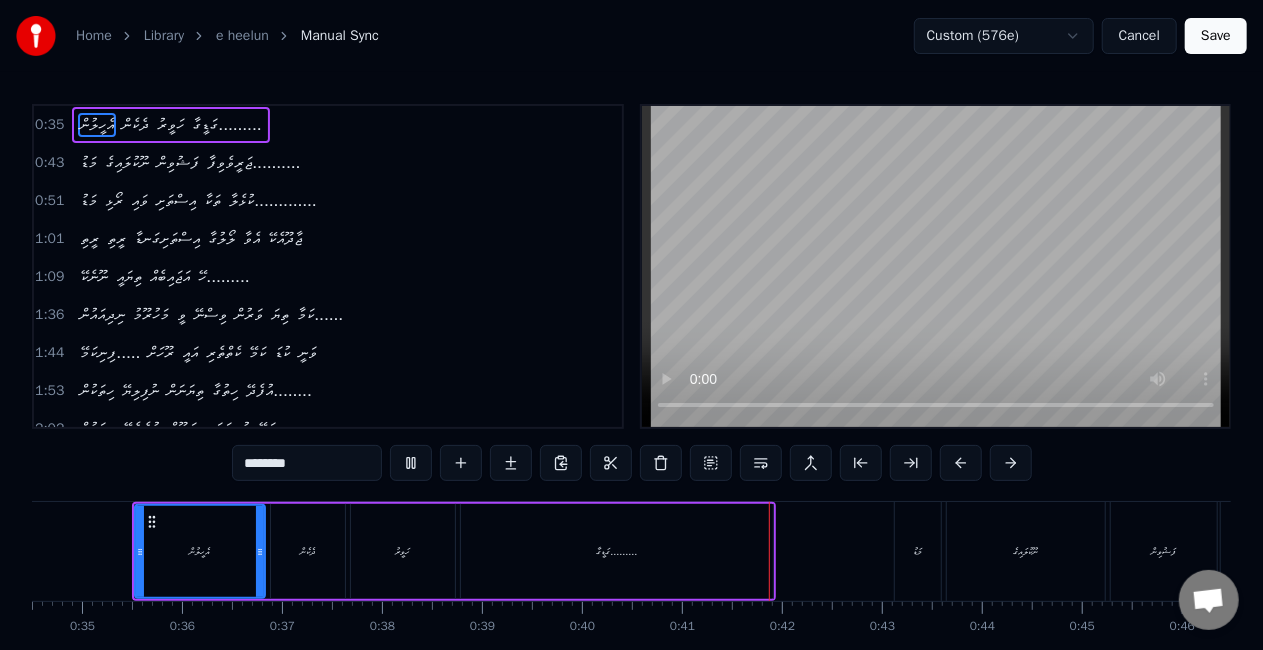 click on "ގަޑީގާ........." at bounding box center [617, 551] 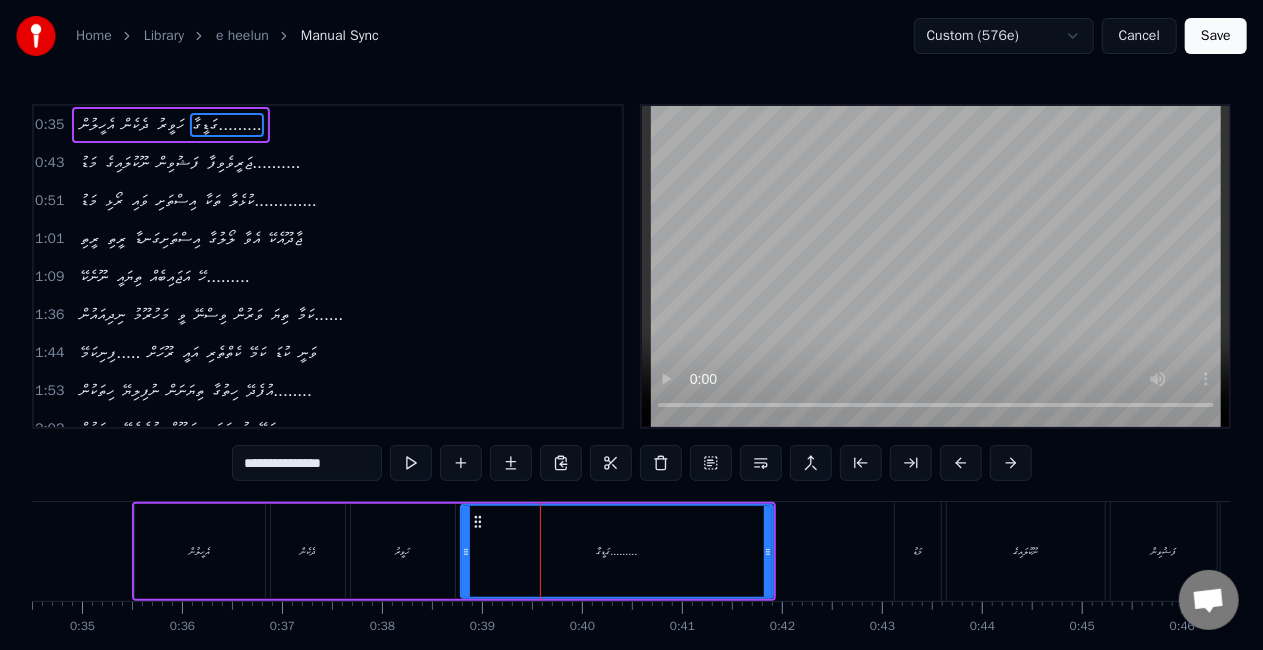 click on "**********" at bounding box center [307, 463] 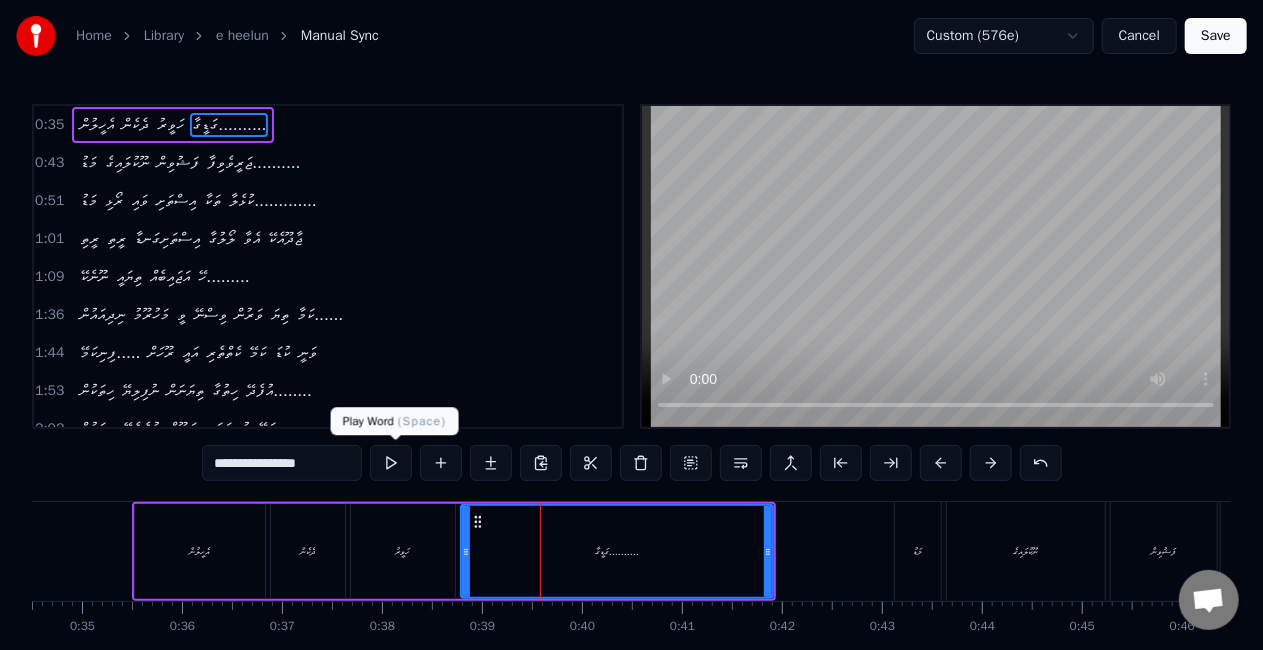 type on "**********" 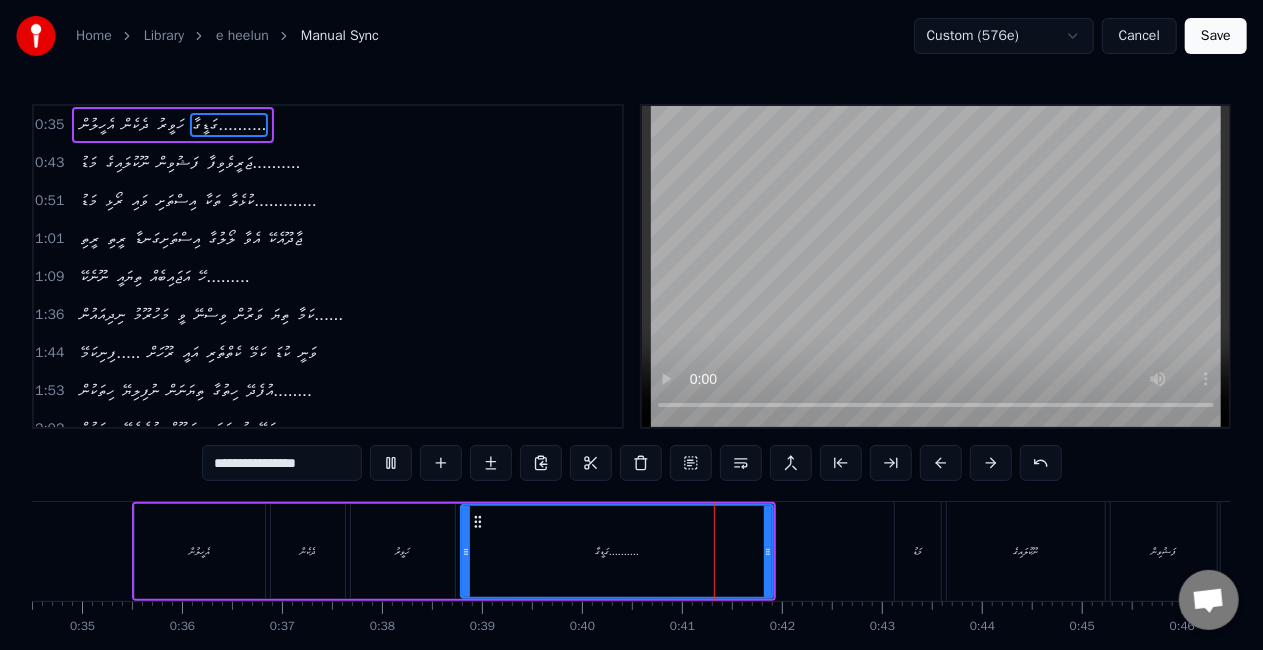 click at bounding box center (391, 463) 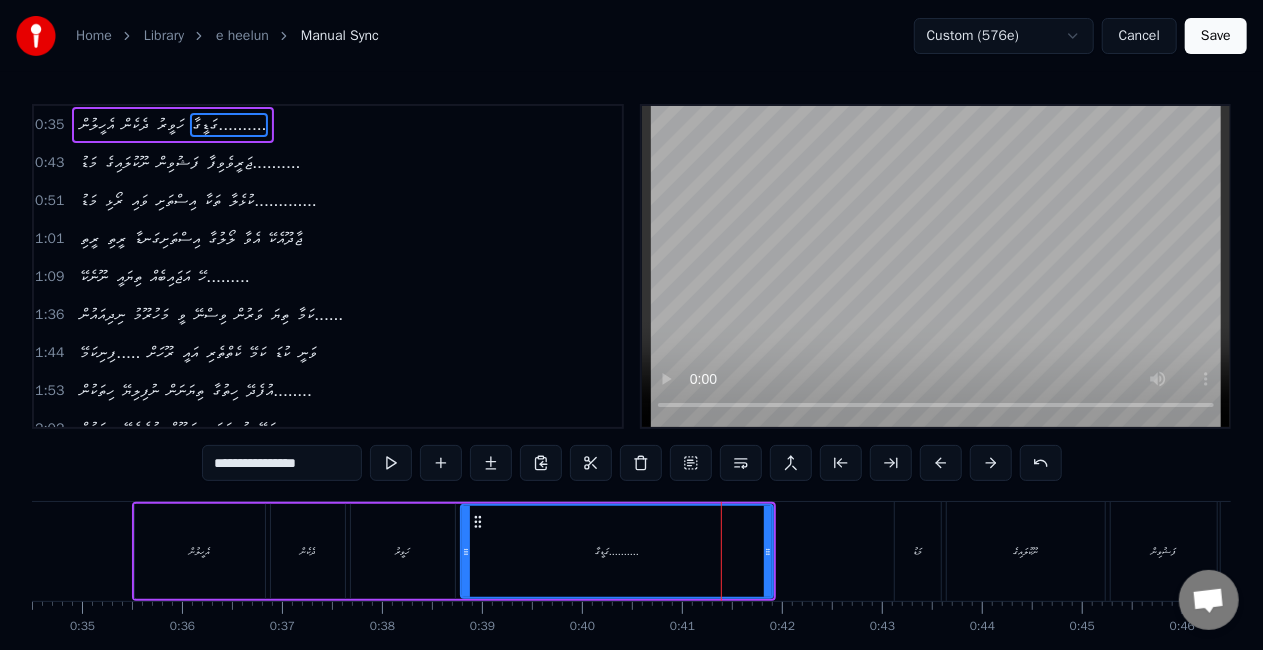 click on "Save" at bounding box center (1216, 36) 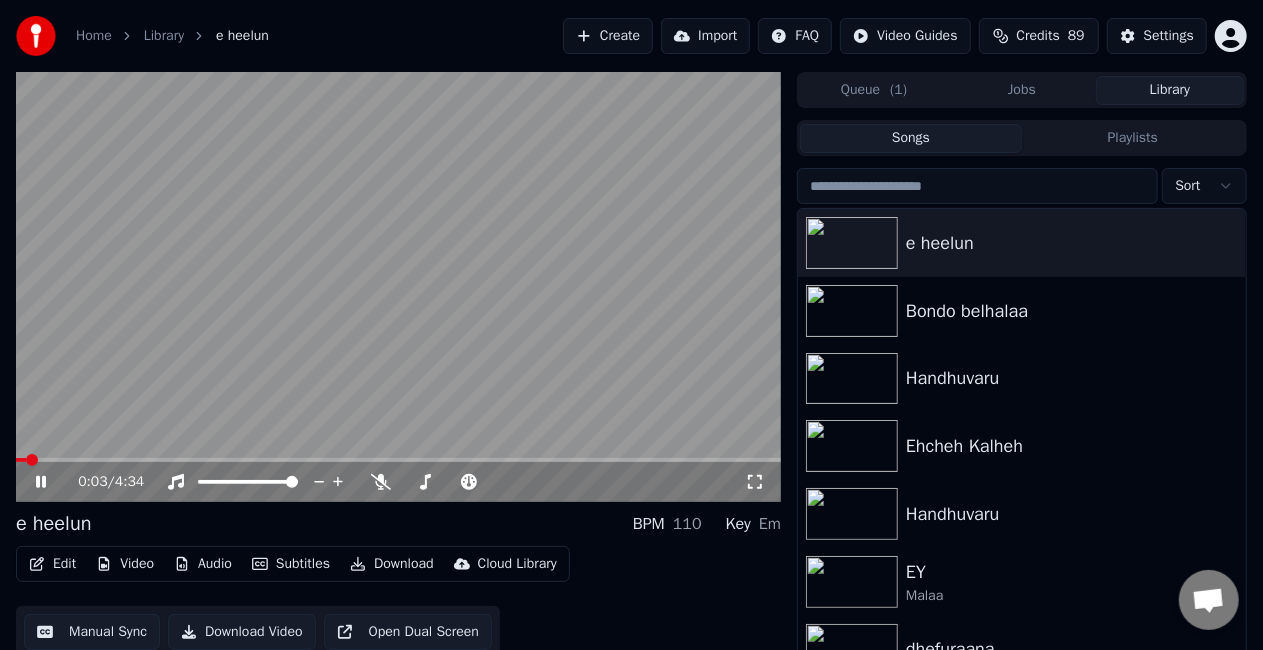 click at bounding box center (398, 460) 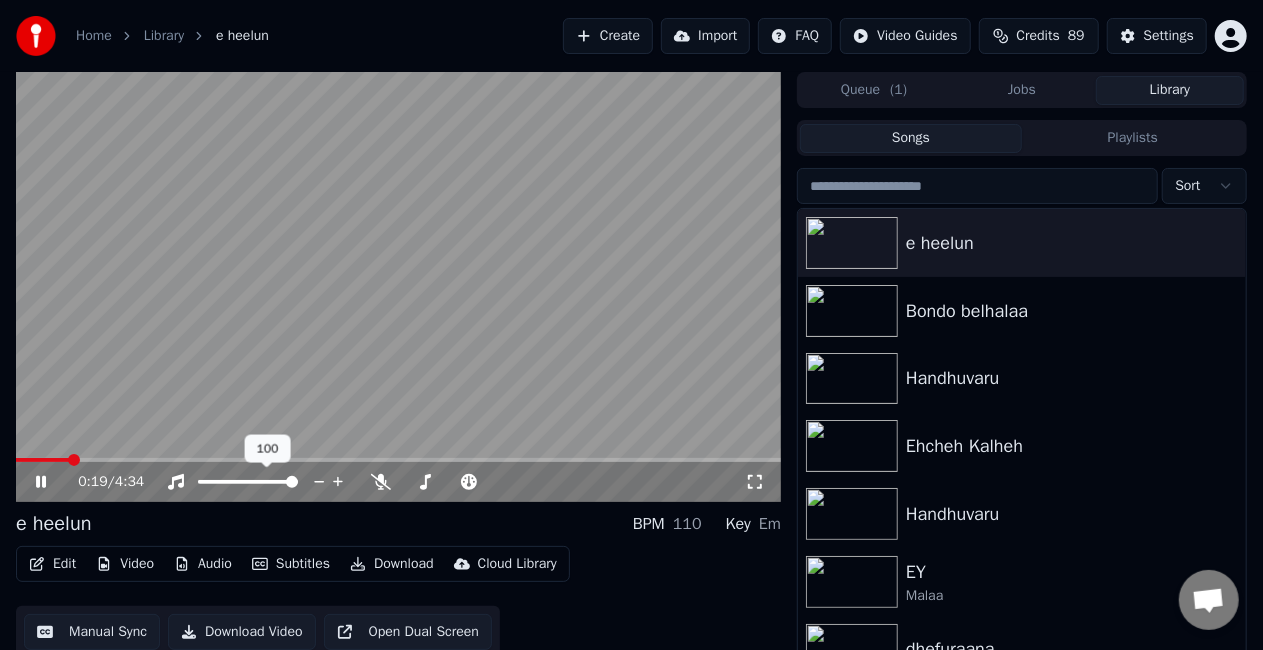 click at bounding box center [266, 482] 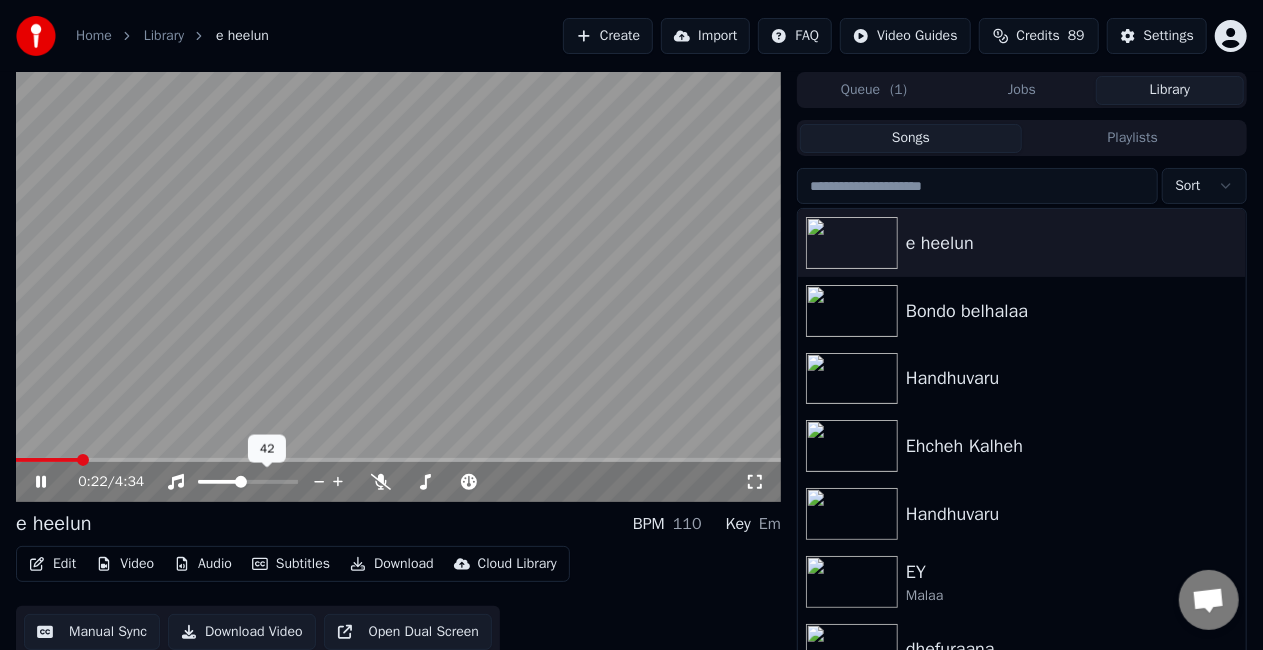click at bounding box center (266, 482) 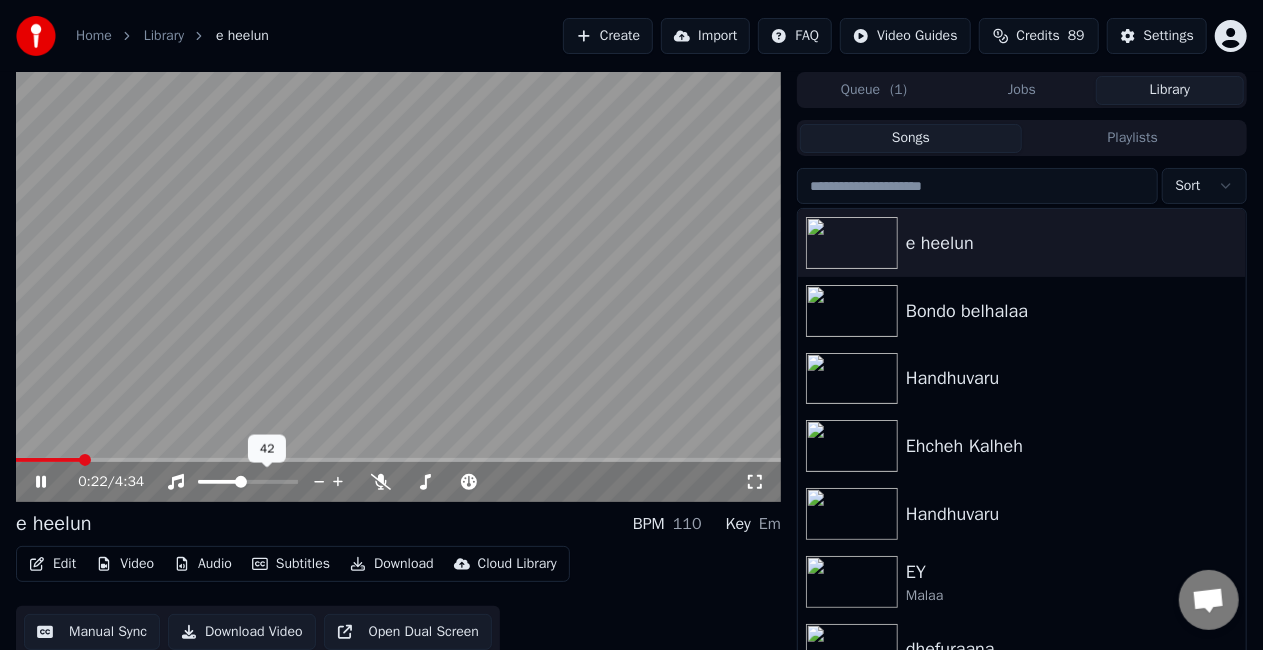 click at bounding box center (219, 482) 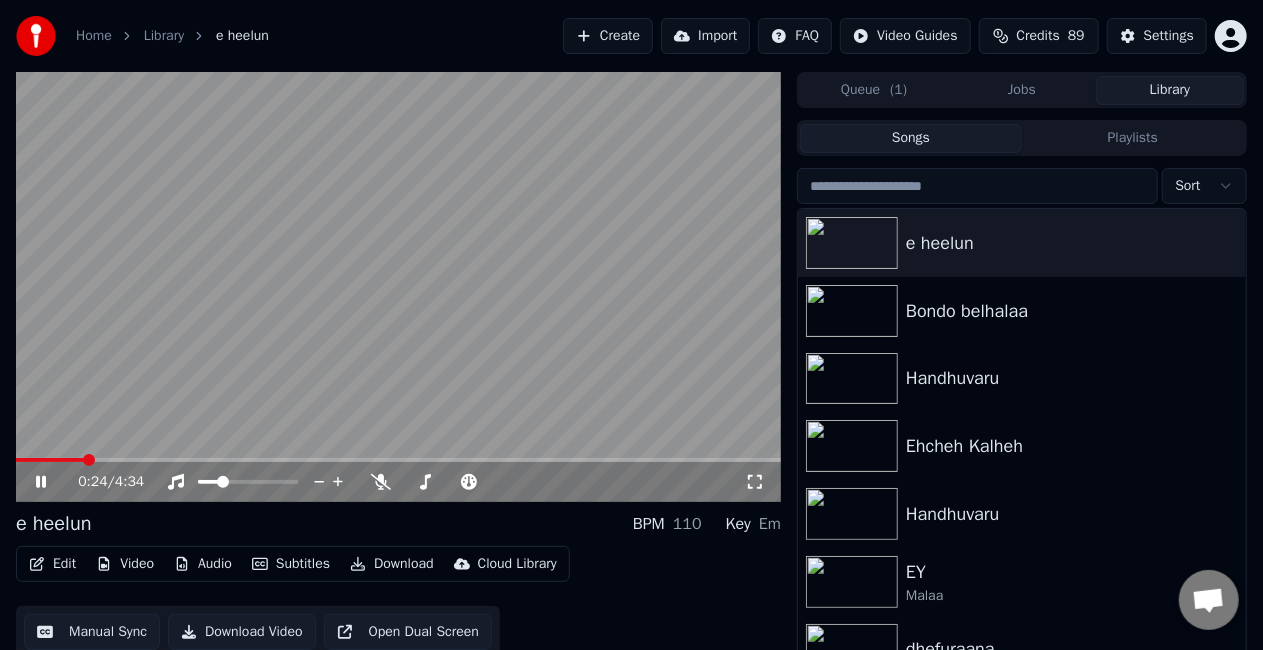 click at bounding box center [398, 287] 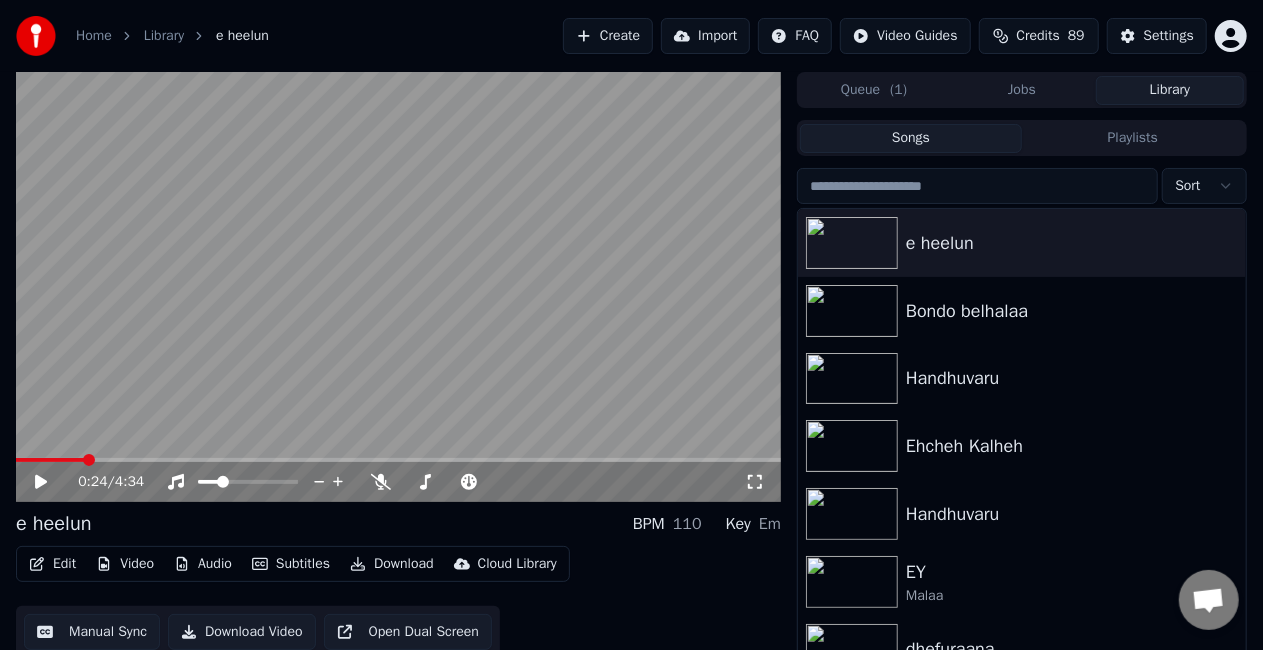 click at bounding box center (398, 460) 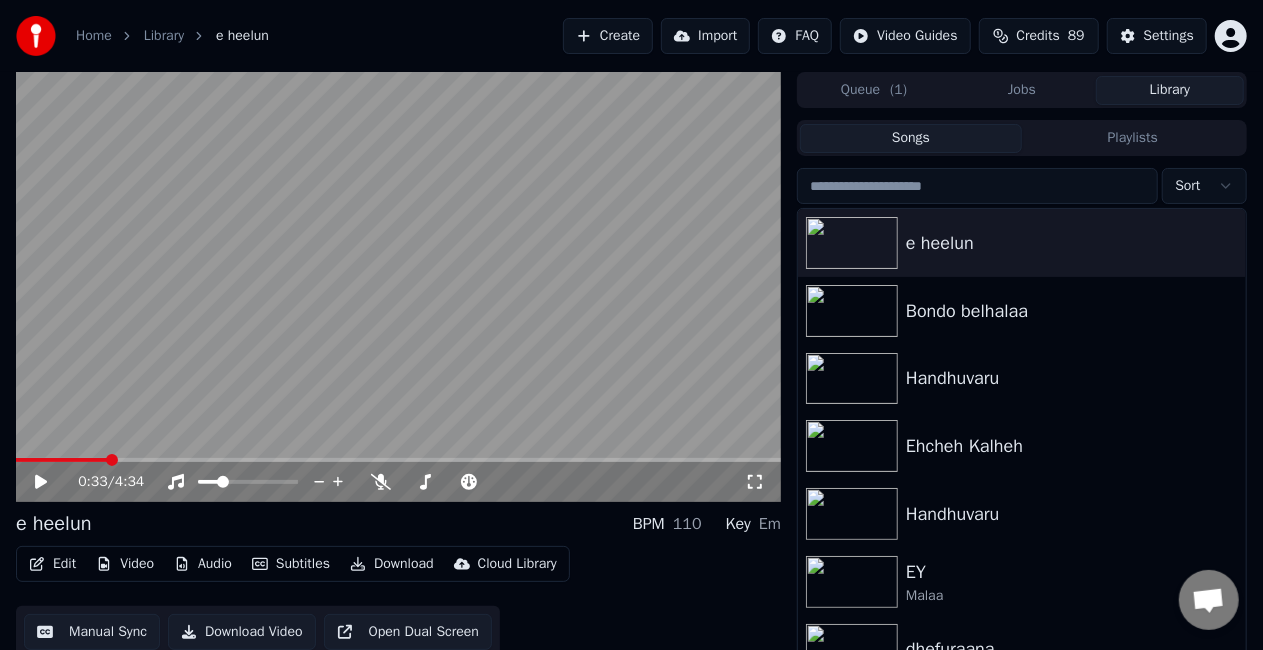 click 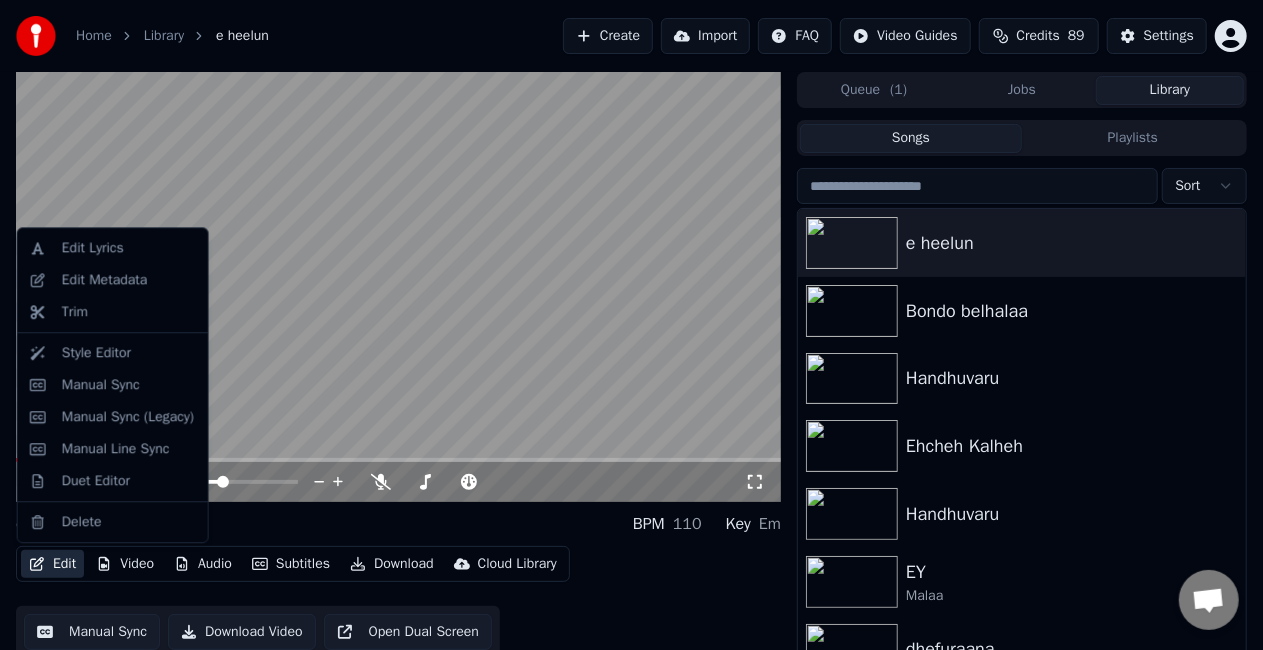 click on "Edit" at bounding box center [52, 564] 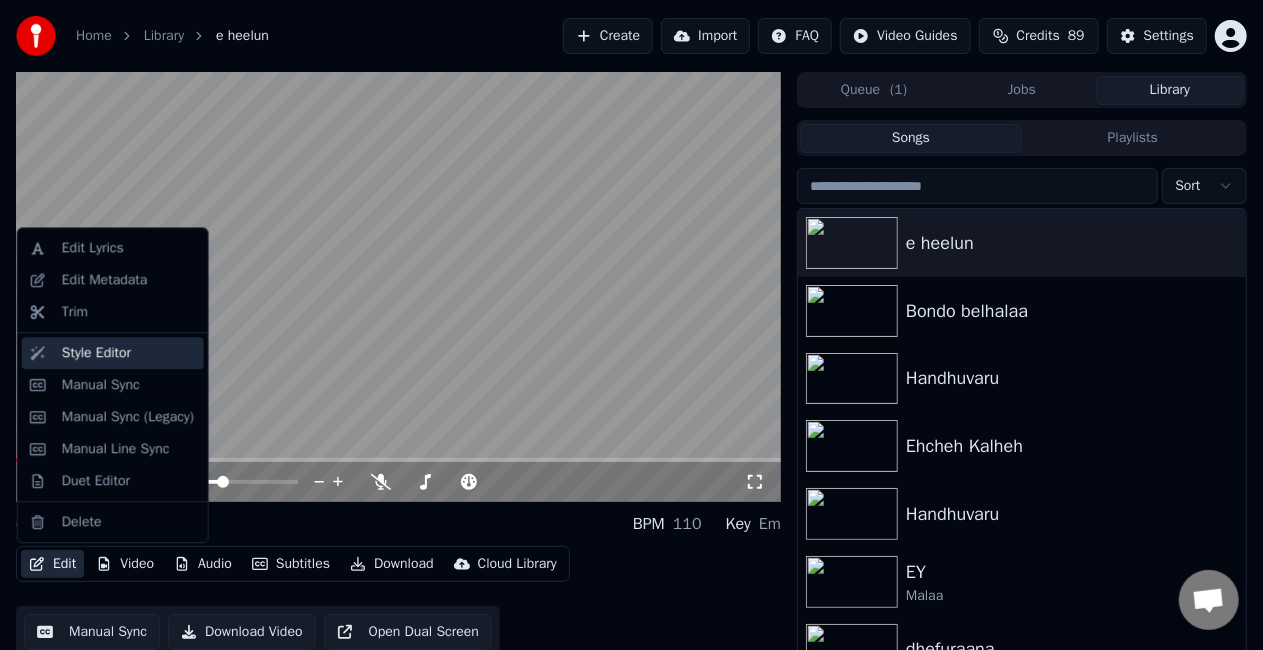 click on "Style Editor" at bounding box center [113, 353] 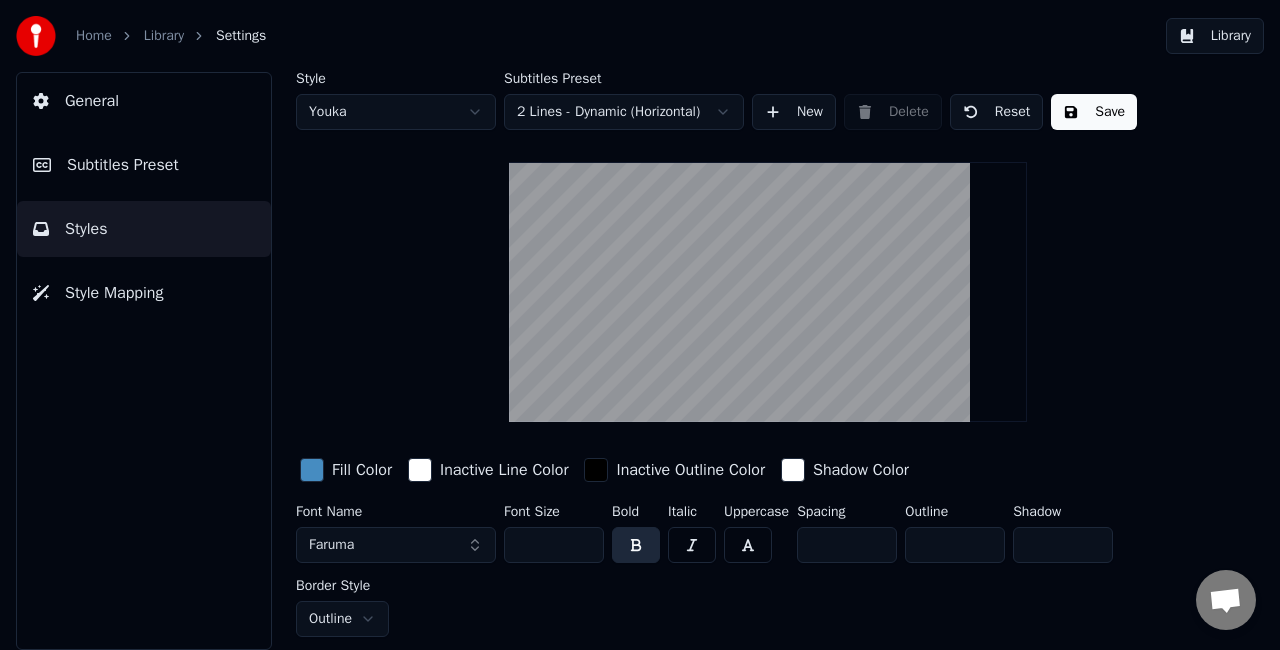 drag, startPoint x: 570, startPoint y: 536, endPoint x: 526, endPoint y: 538, distance: 44.04543 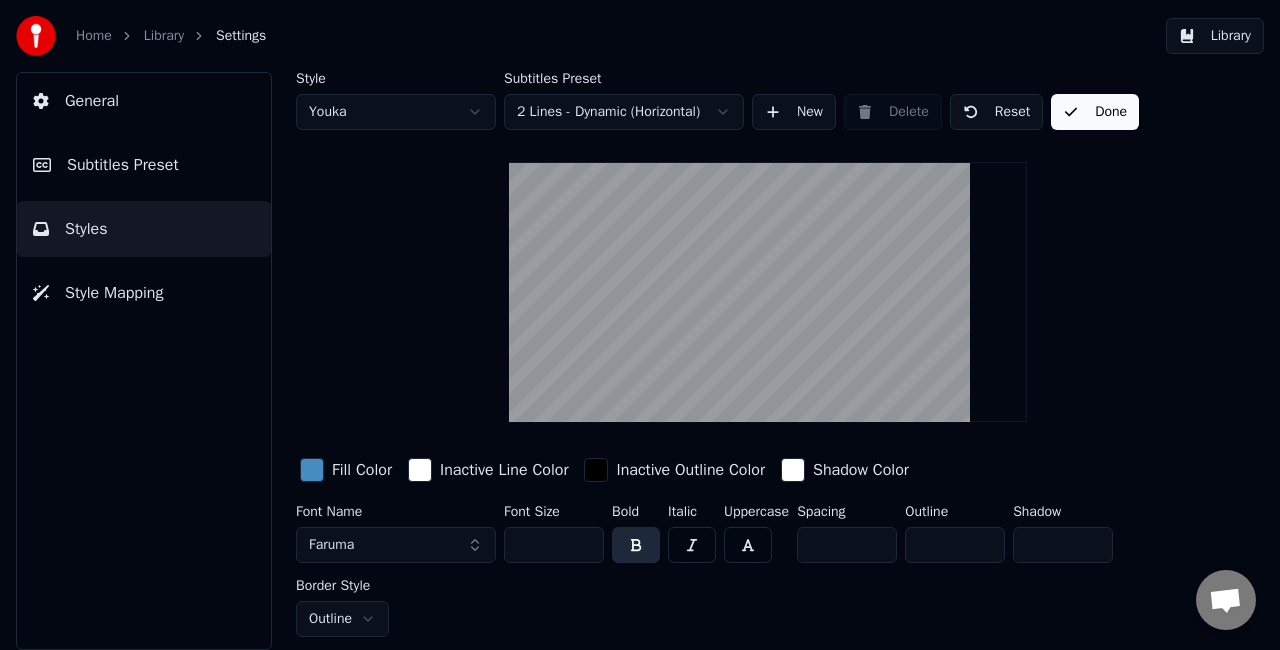 click on "Done" at bounding box center [1095, 112] 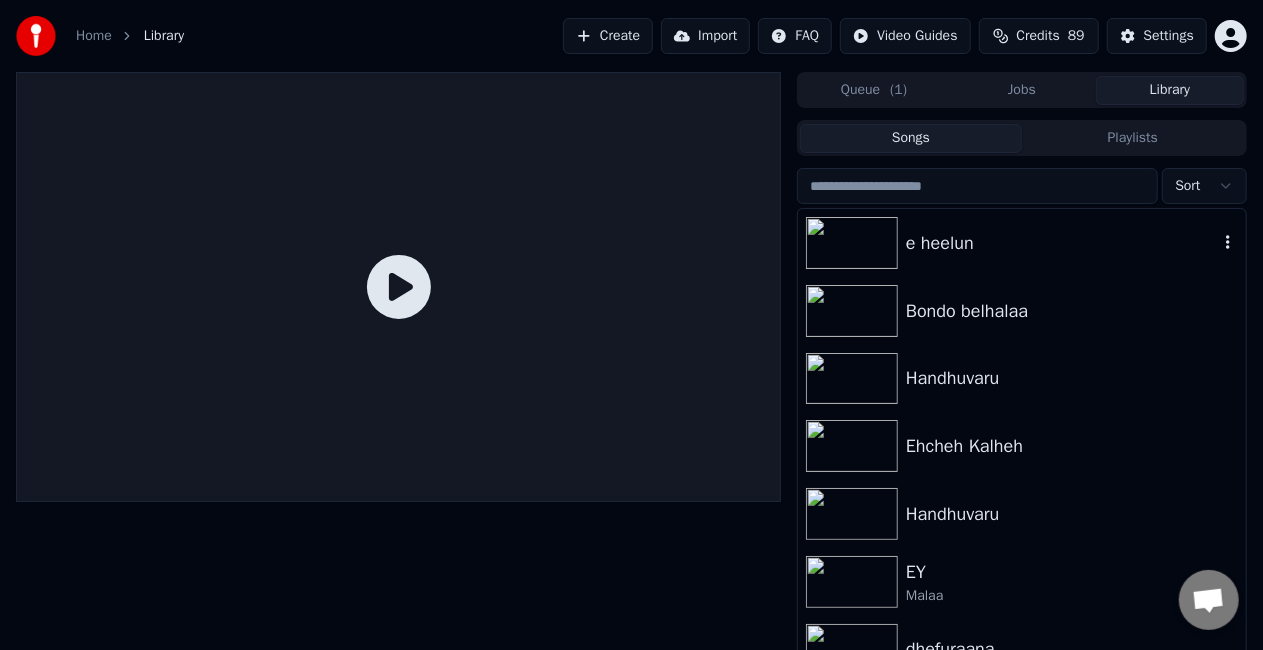 click on "e heelun" at bounding box center [1022, 243] 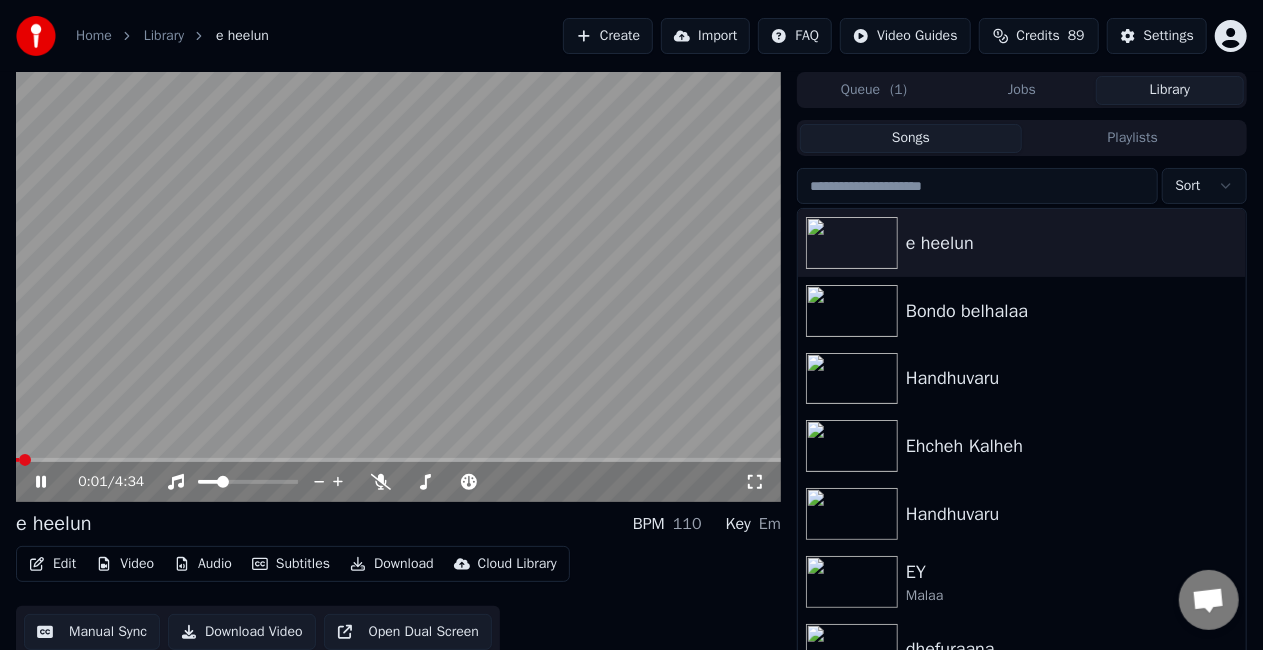 click at bounding box center [398, 287] 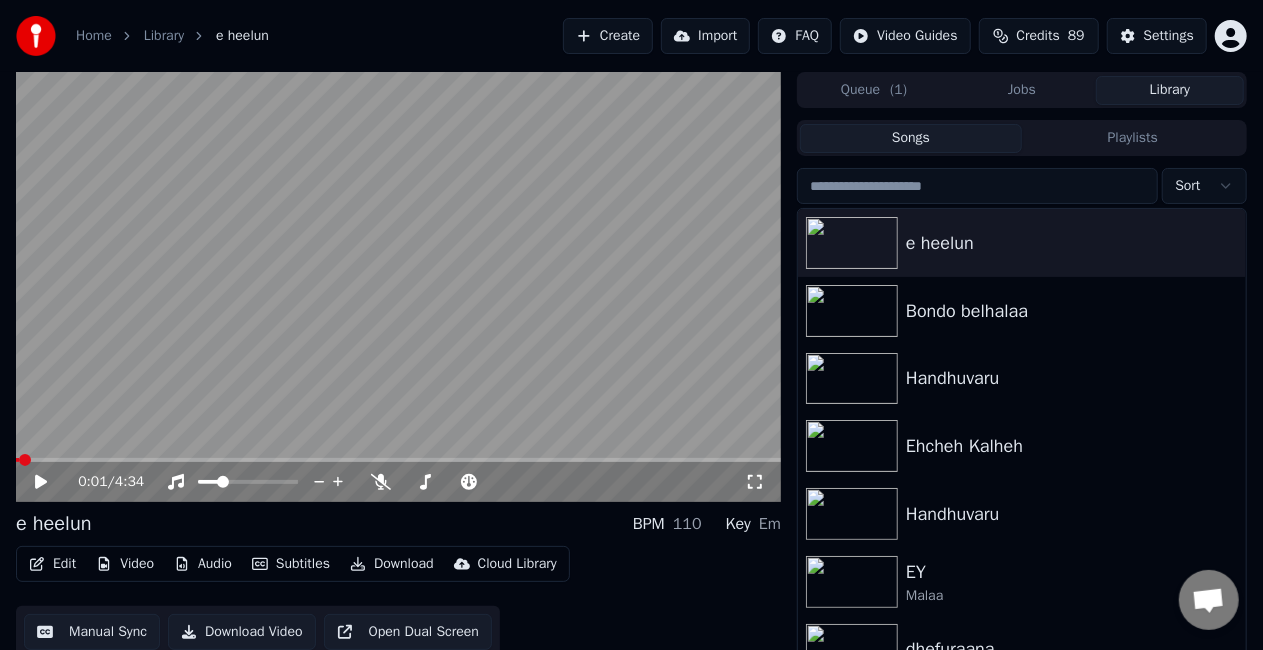 click at bounding box center (398, 287) 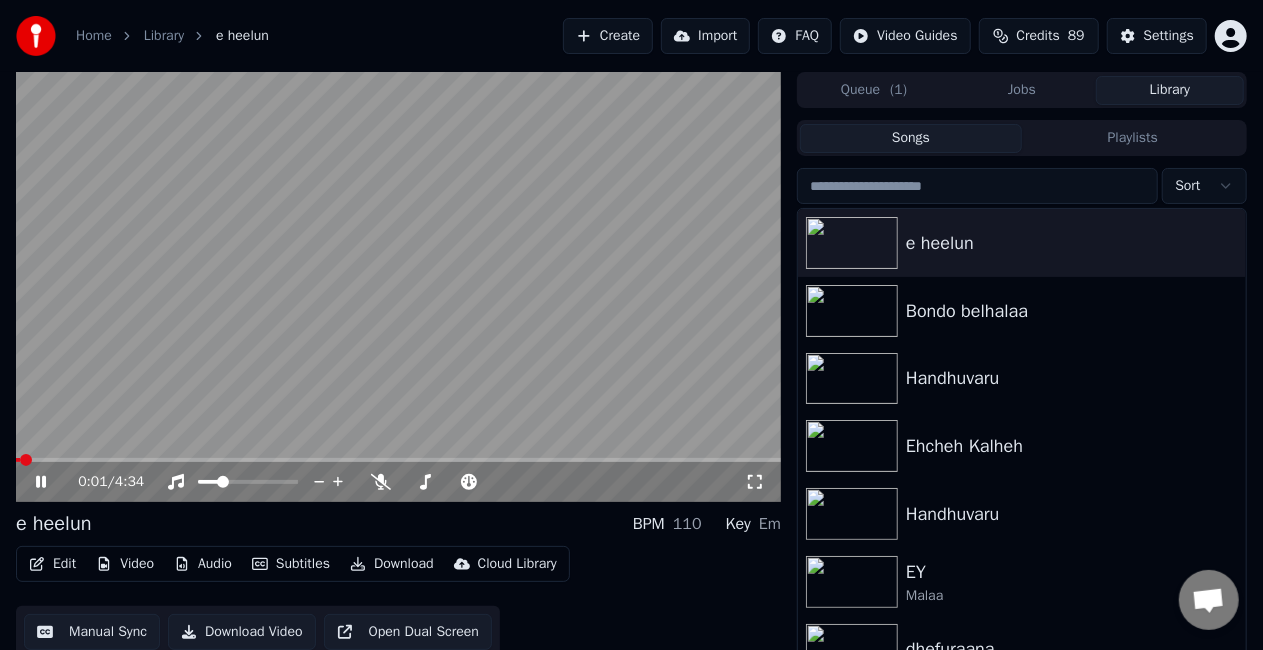click at bounding box center (398, 287) 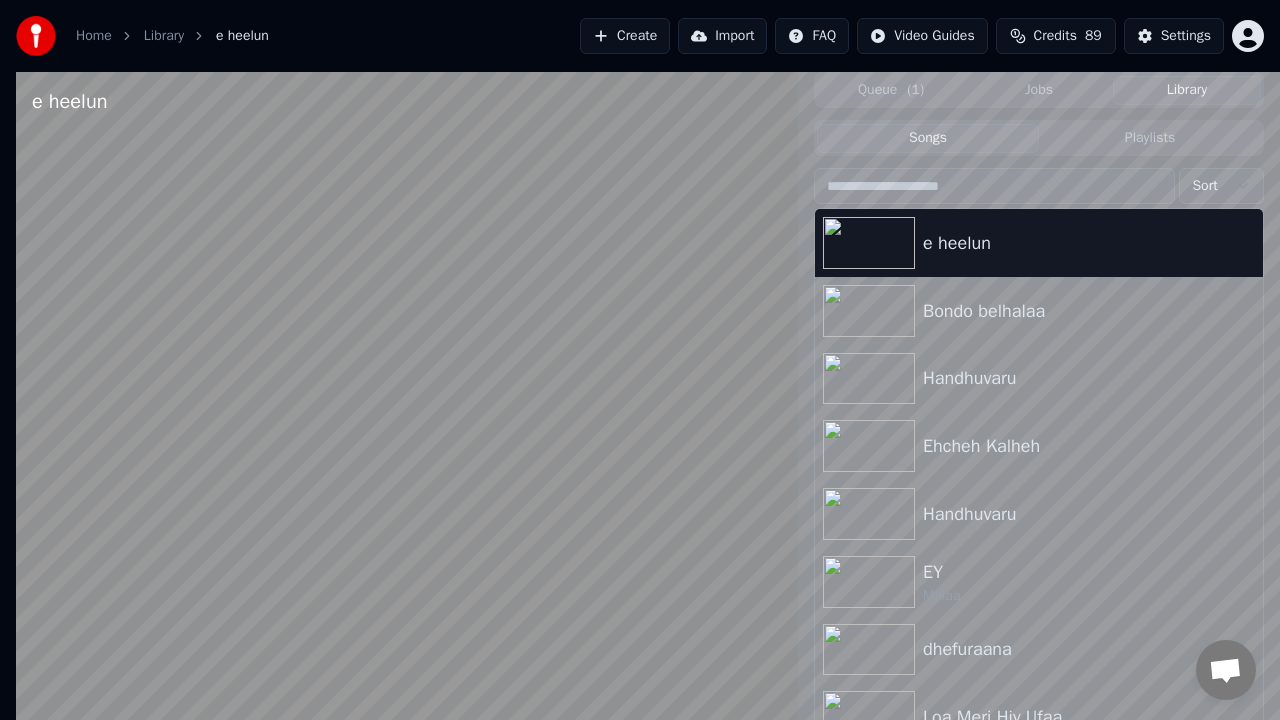 click at bounding box center (407, 432) 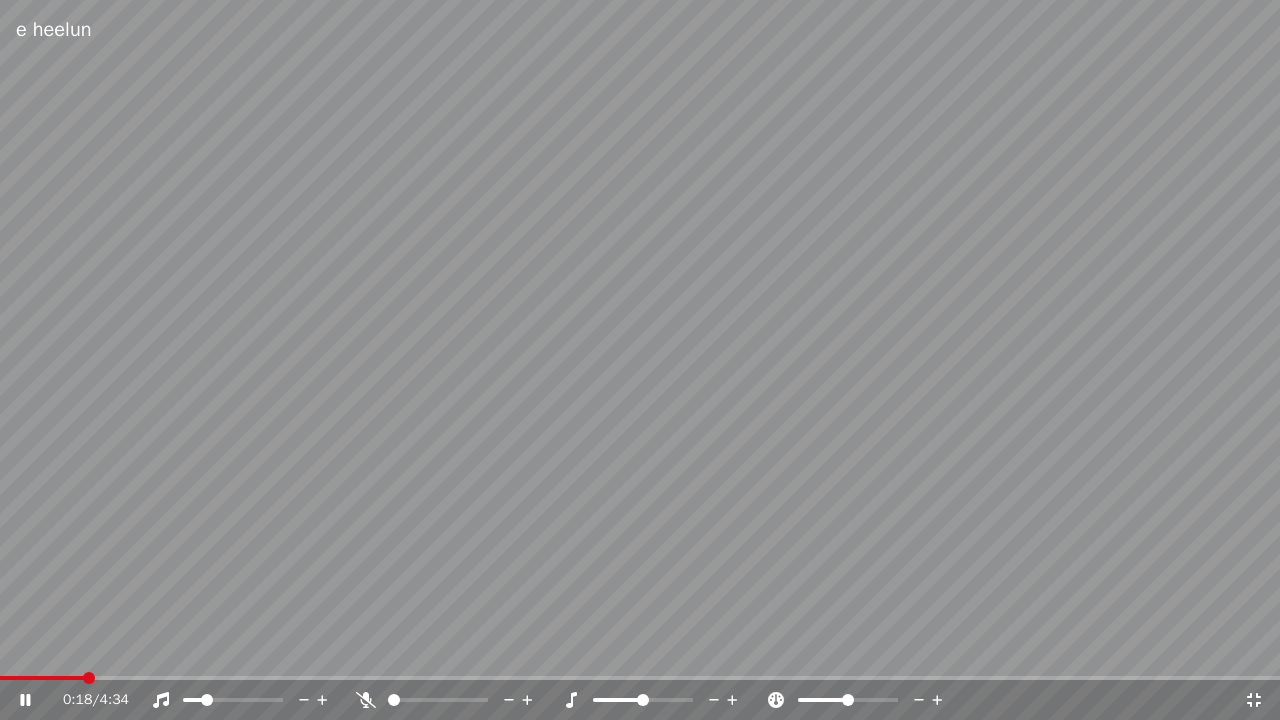 click at bounding box center (640, 678) 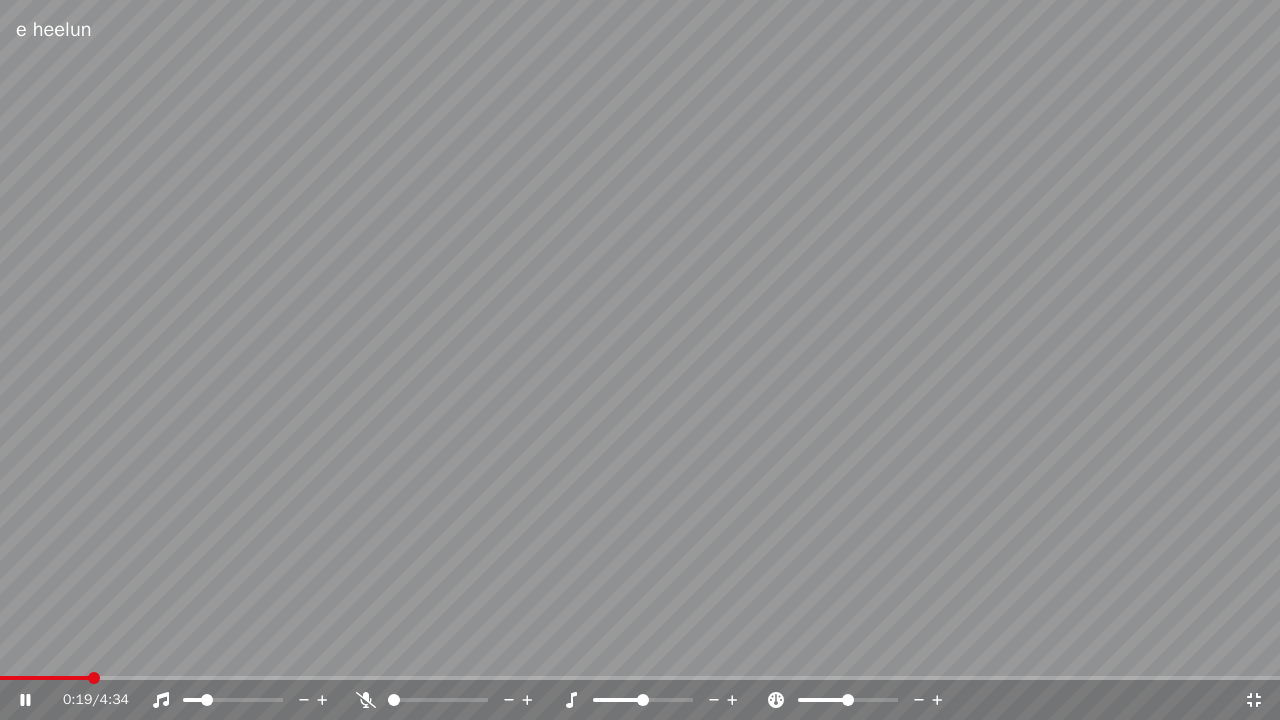 drag, startPoint x: 114, startPoint y: 674, endPoint x: 126, endPoint y: 674, distance: 12 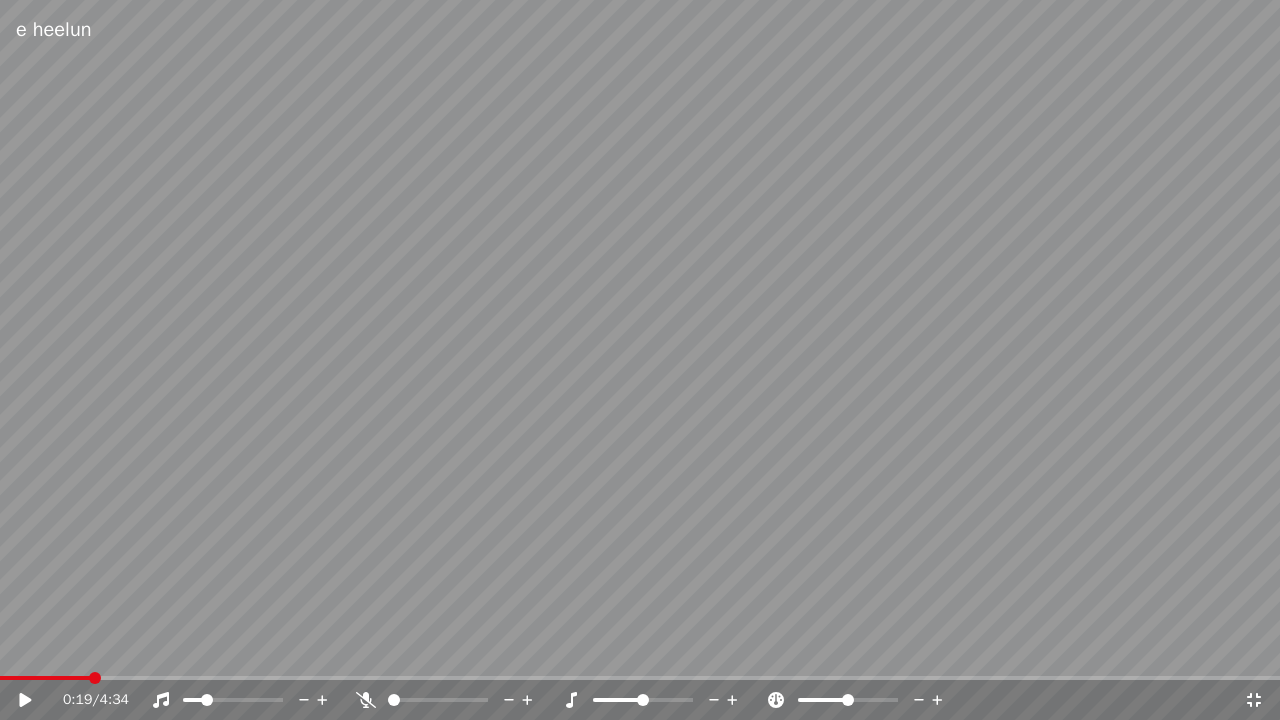click at bounding box center [640, 678] 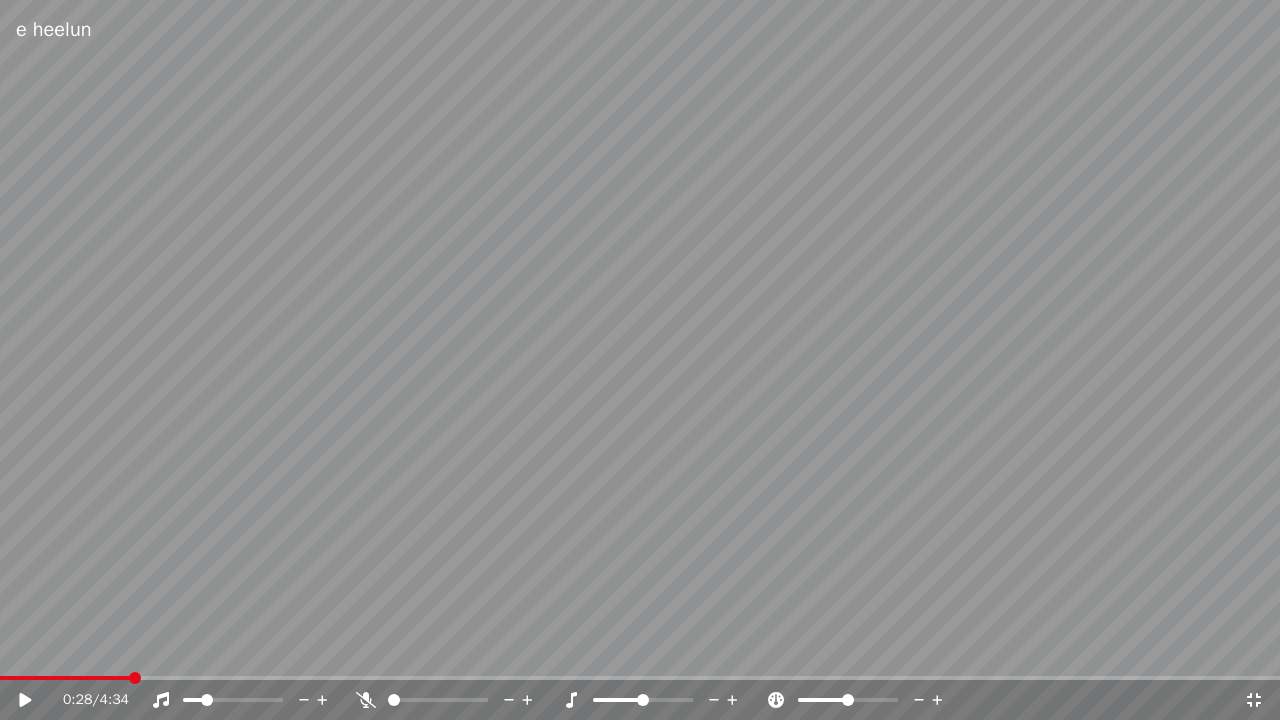 click at bounding box center [640, 360] 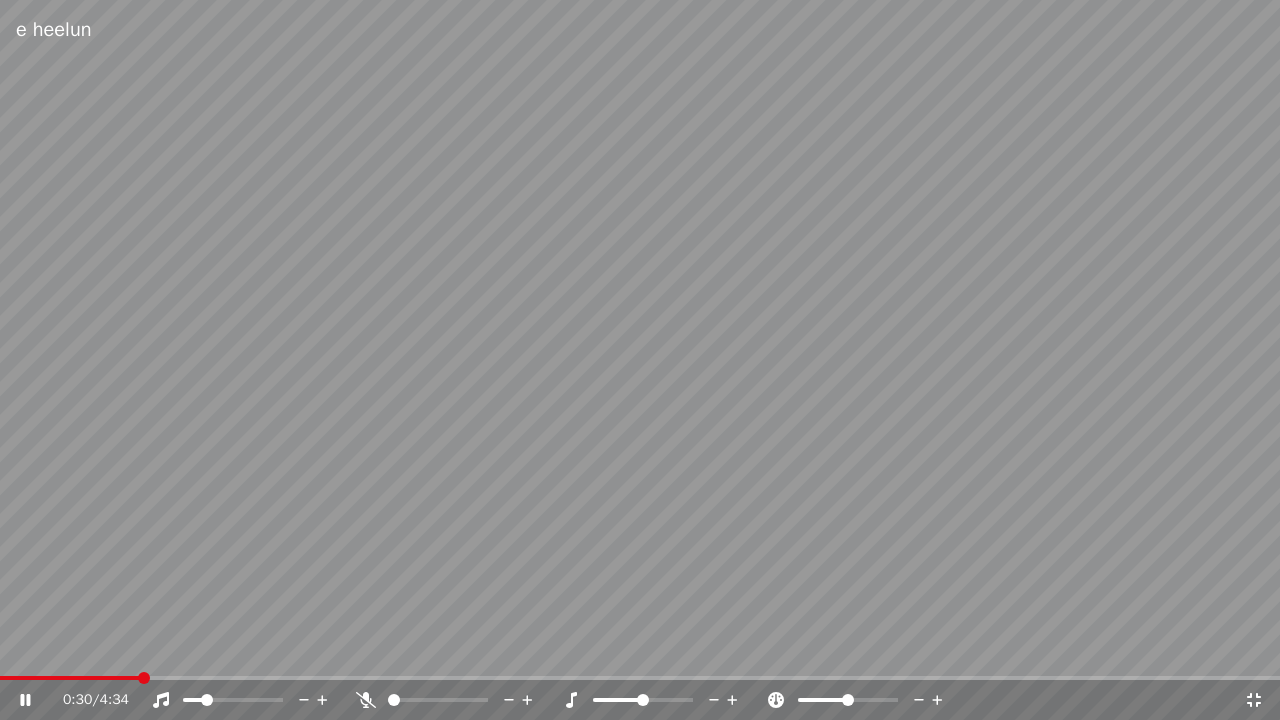 click at bounding box center [640, 678] 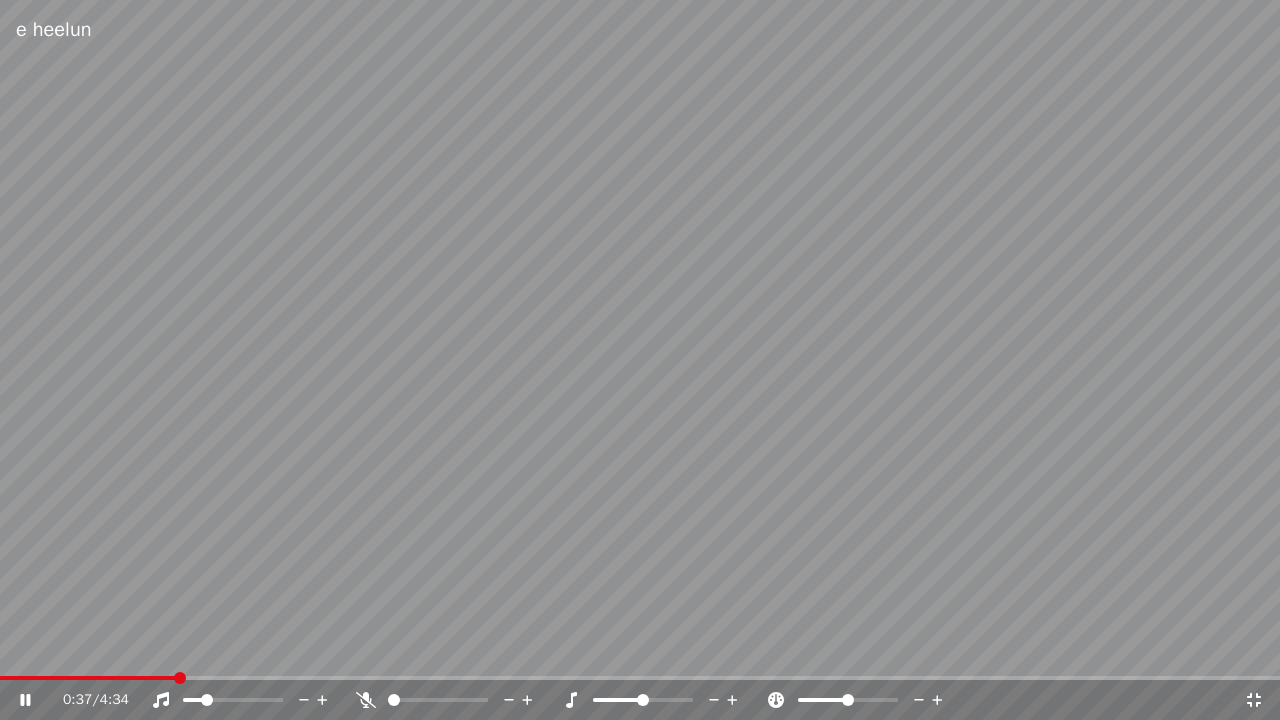 click 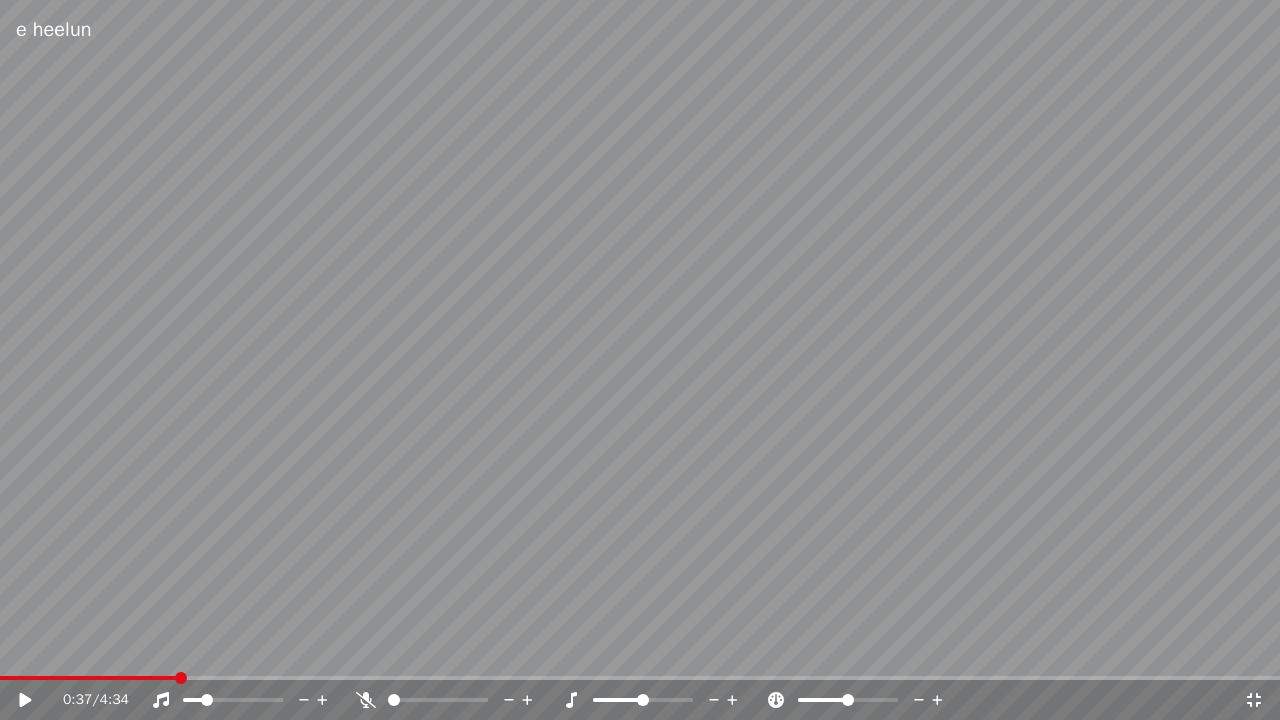 click on "0:37  /  4:34" at bounding box center (640, 700) 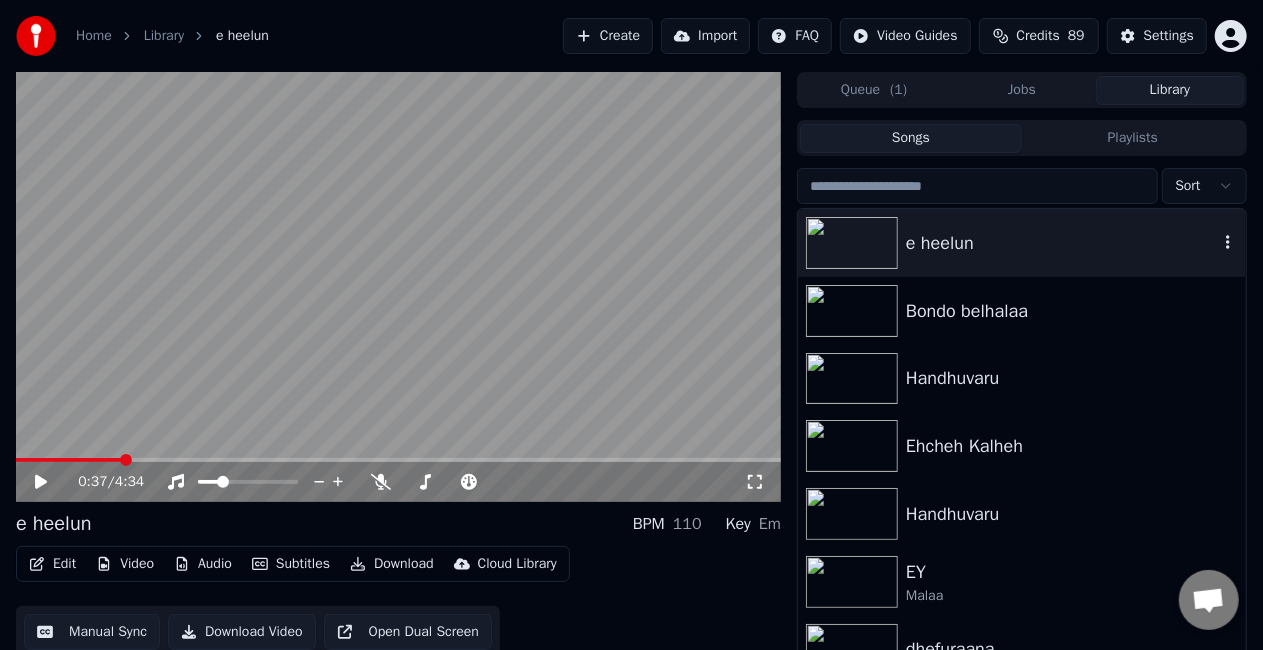 click on "e heelun" at bounding box center (1022, 243) 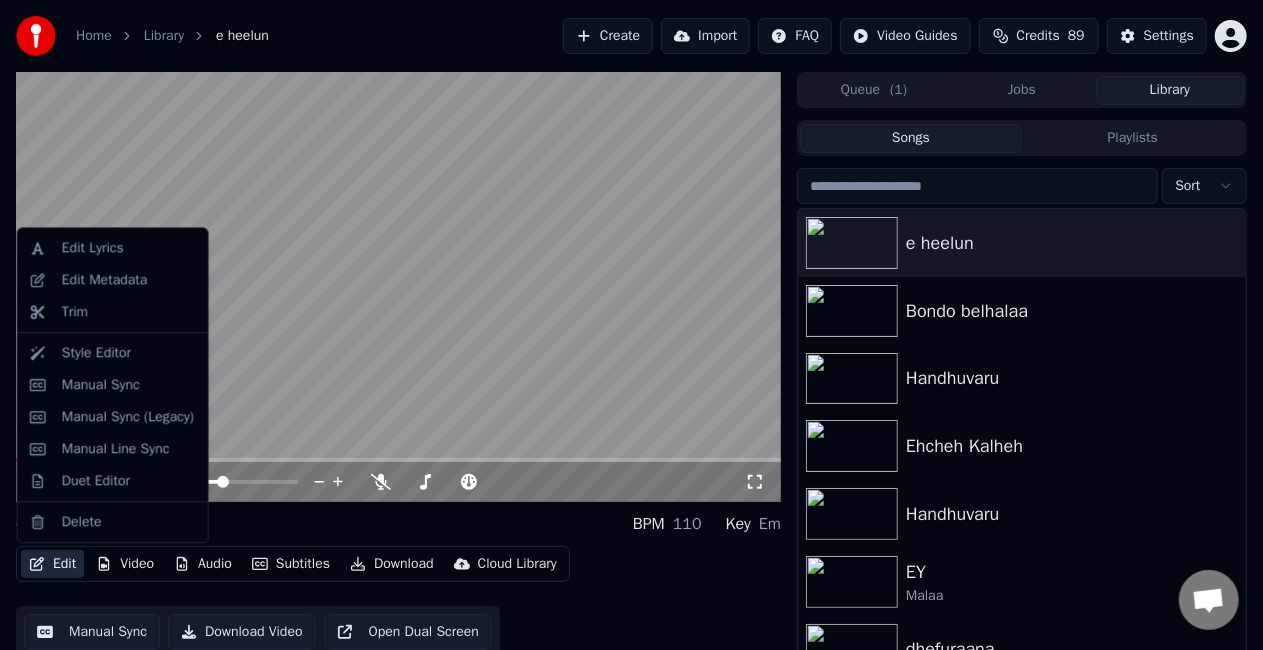 click on "Edit" at bounding box center (52, 564) 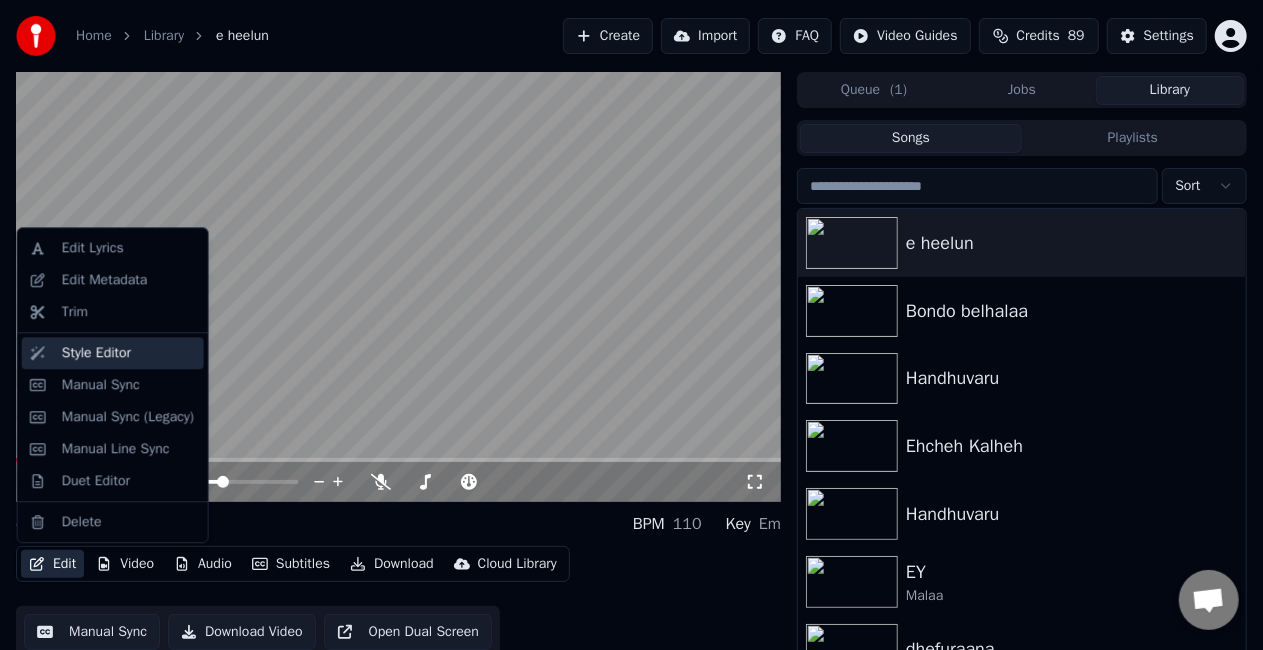 click on "Style Editor" at bounding box center [113, 353] 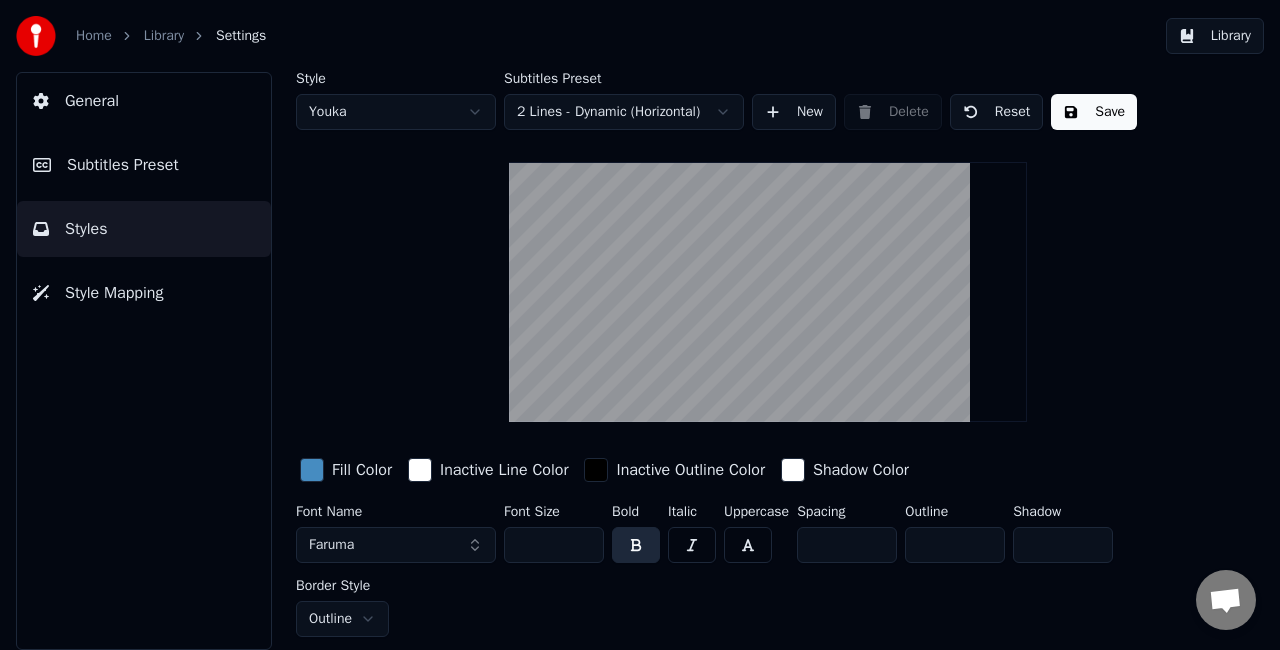 click on "Faruma" at bounding box center [396, 545] 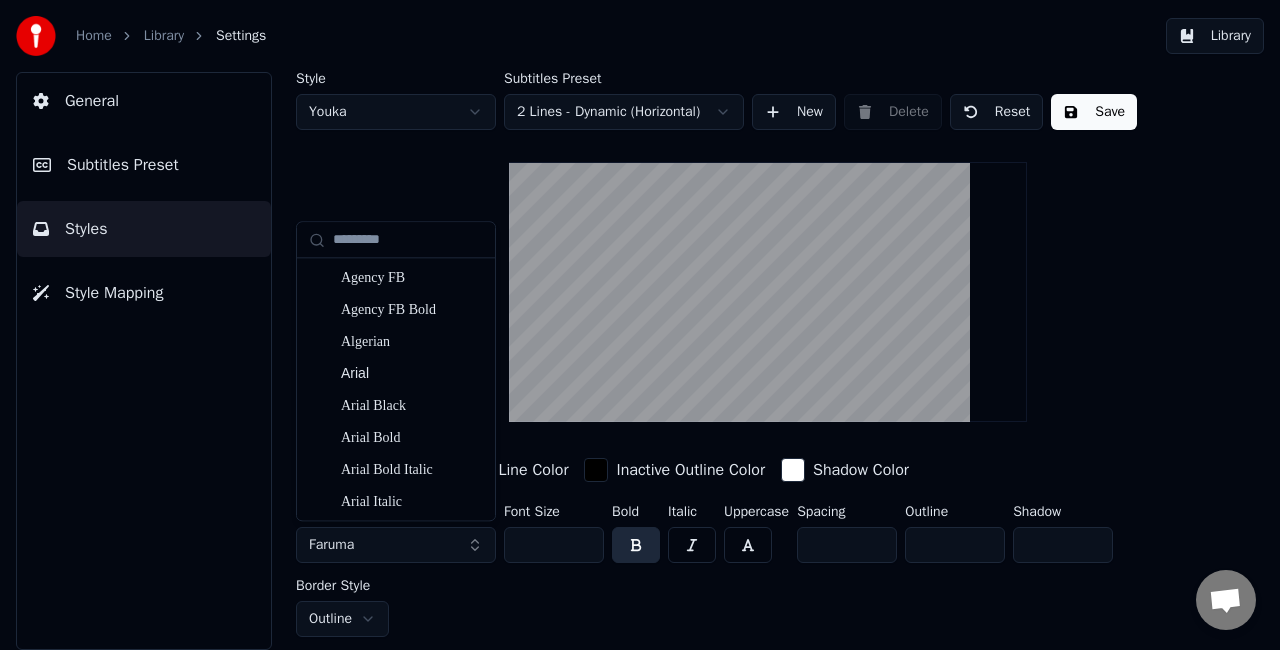 click on "Faruma" at bounding box center [396, 545] 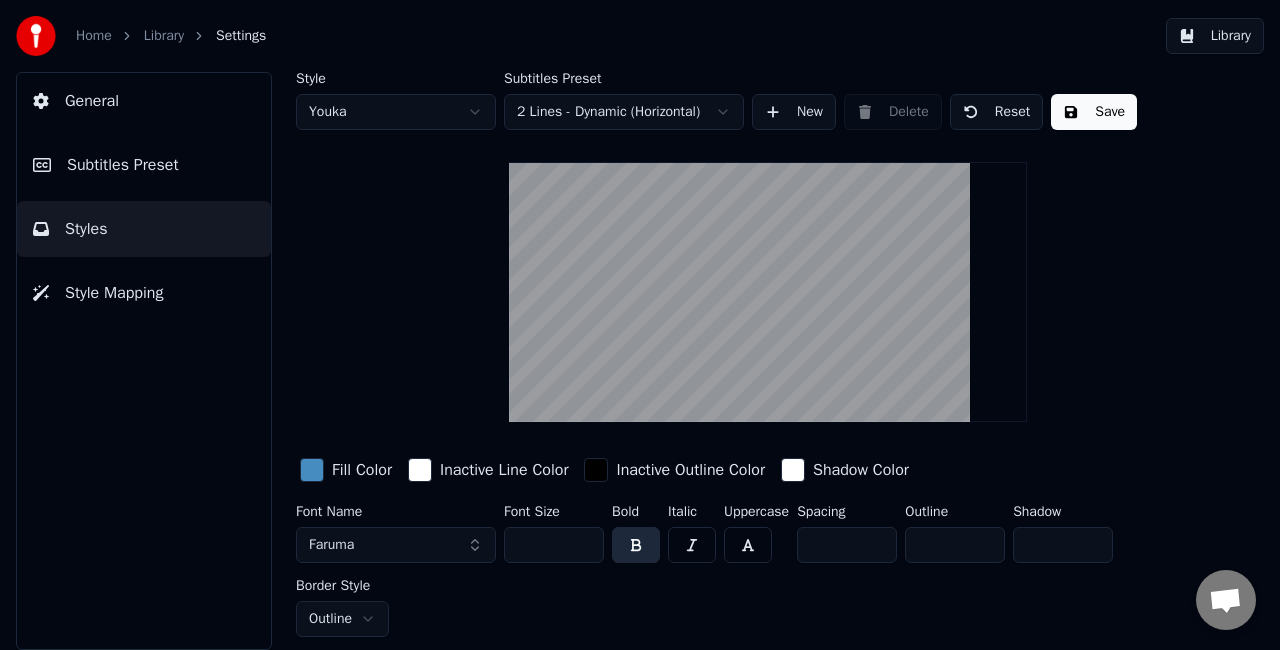 click on "Faruma" at bounding box center [396, 545] 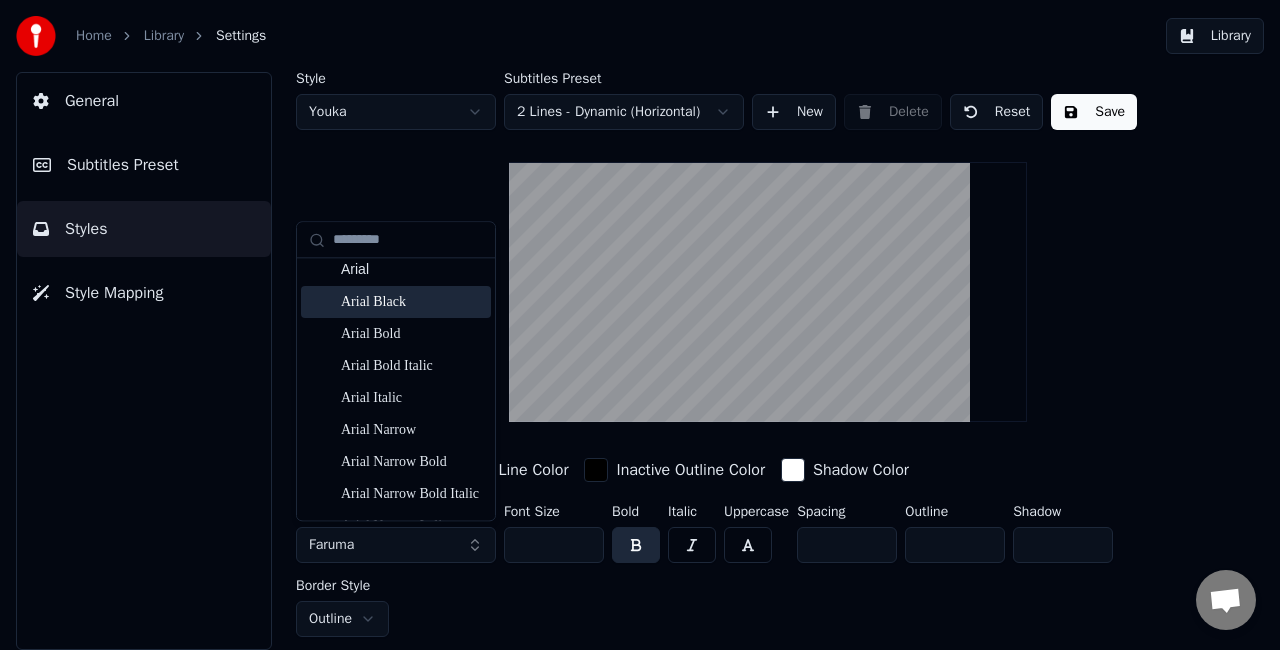 scroll, scrollTop: 300, scrollLeft: 0, axis: vertical 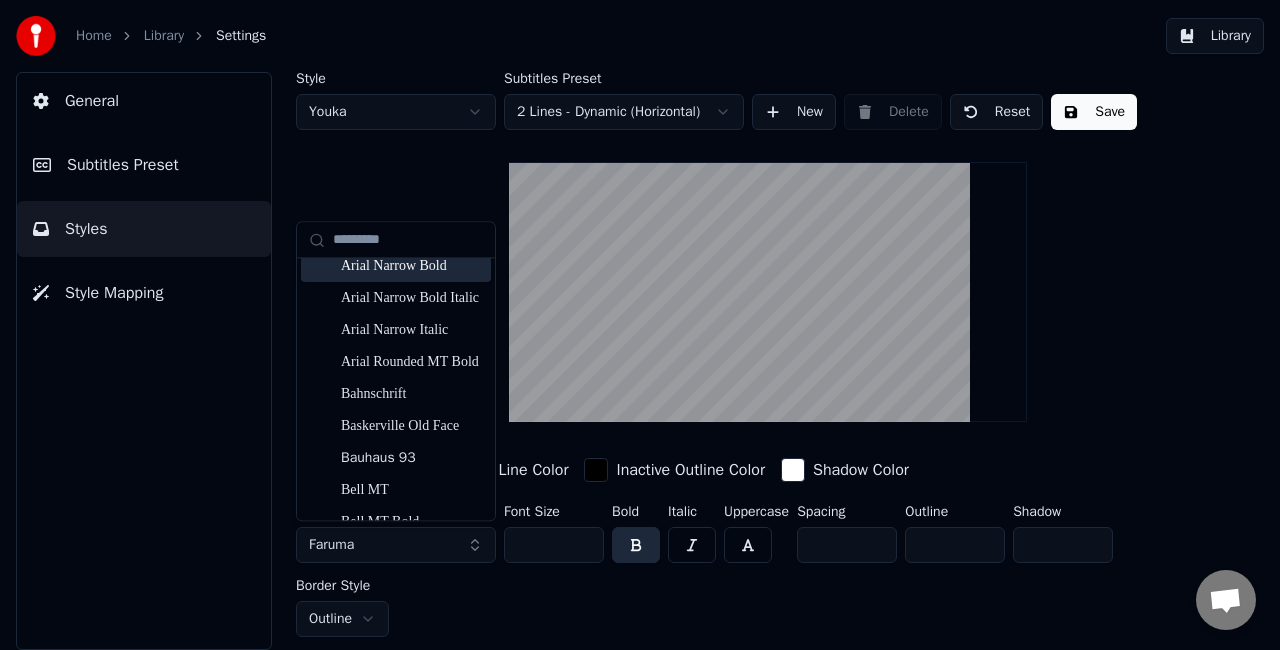 click at bounding box center (408, 240) 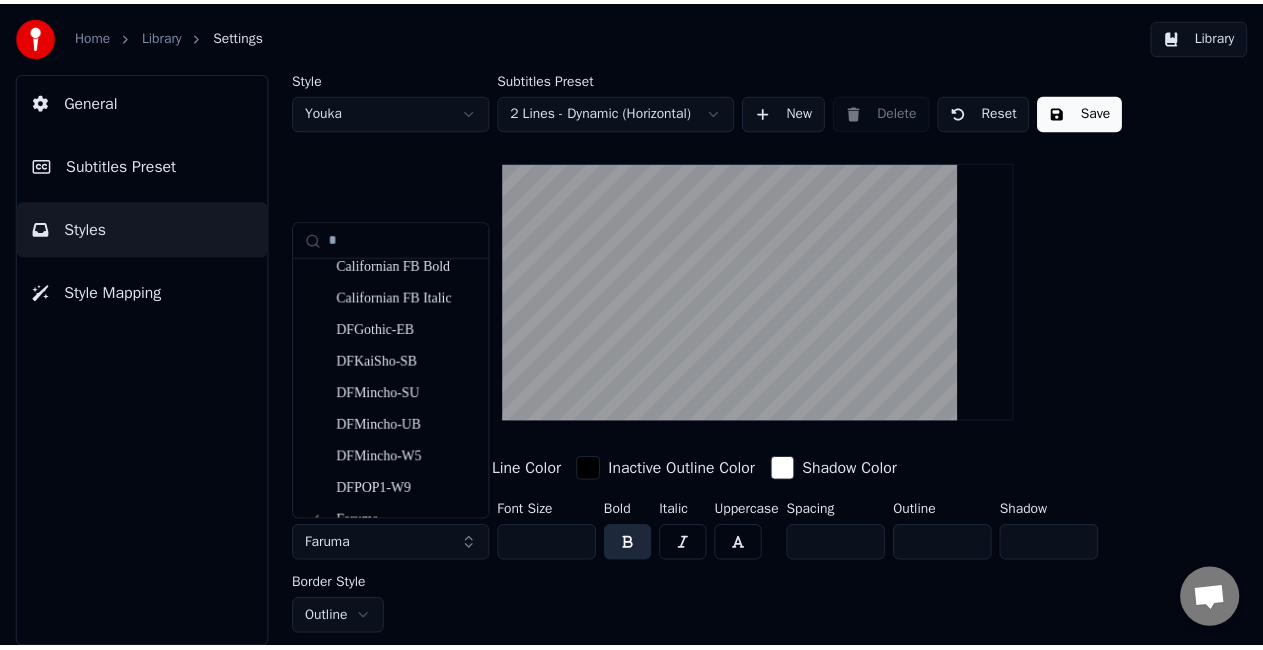 scroll, scrollTop: 0, scrollLeft: 0, axis: both 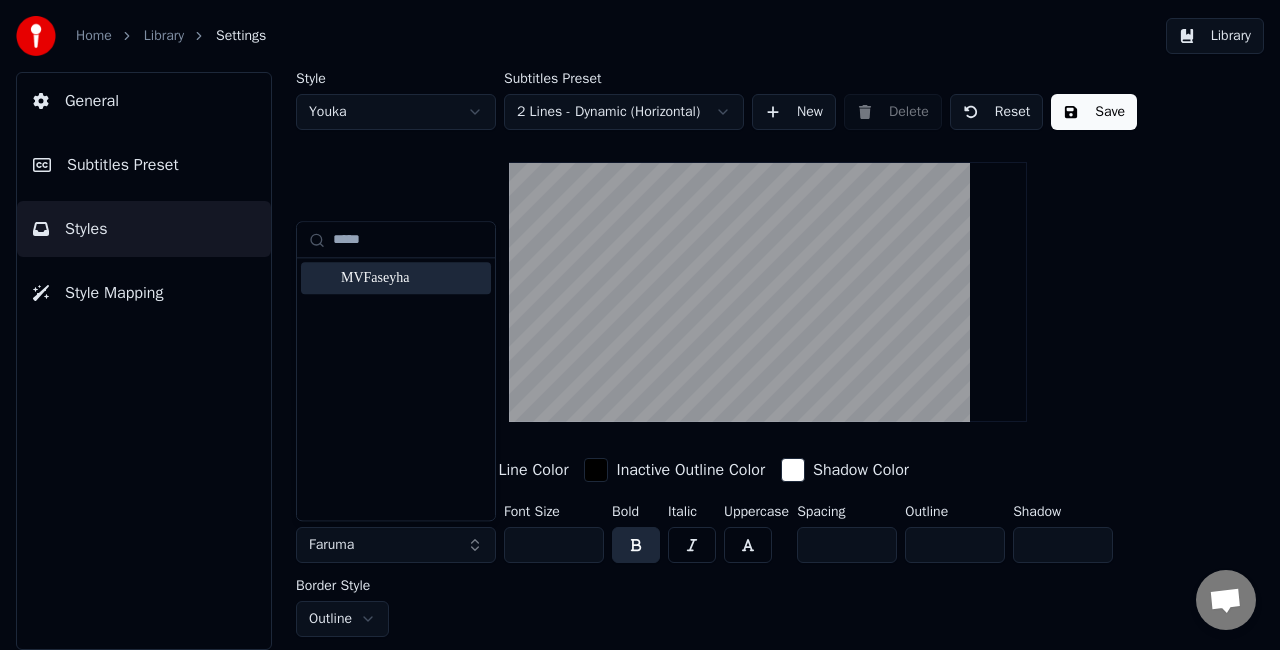 type on "*****" 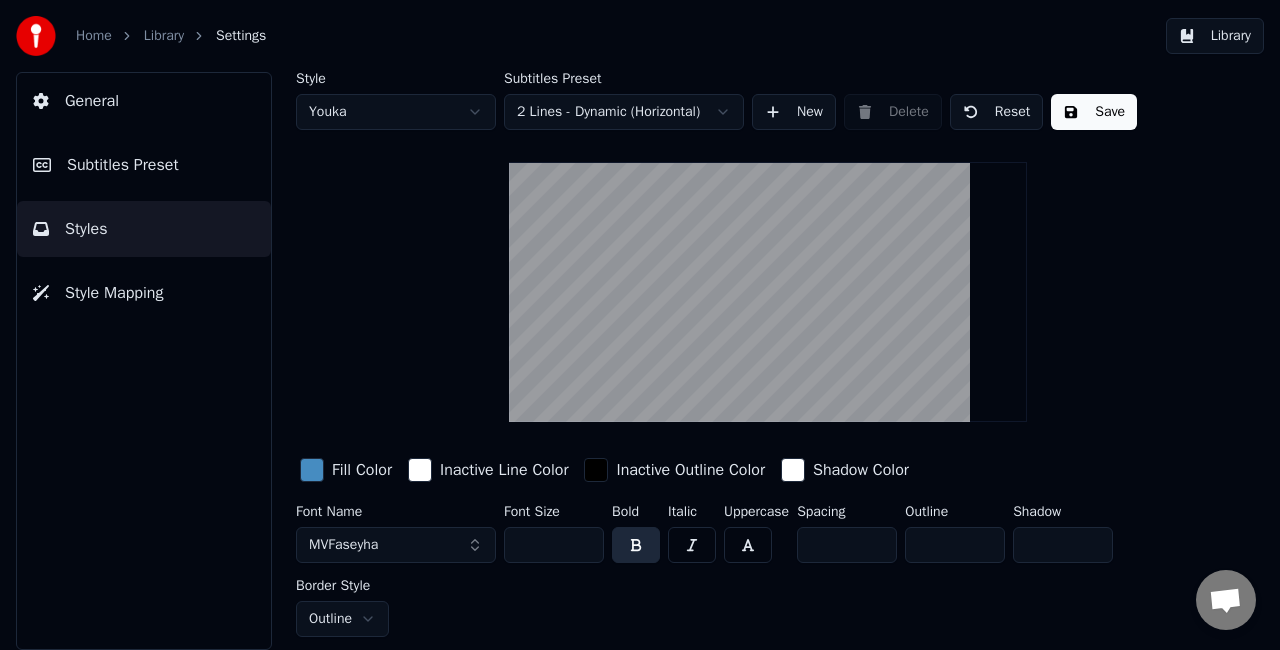 click on "Save" at bounding box center (1094, 112) 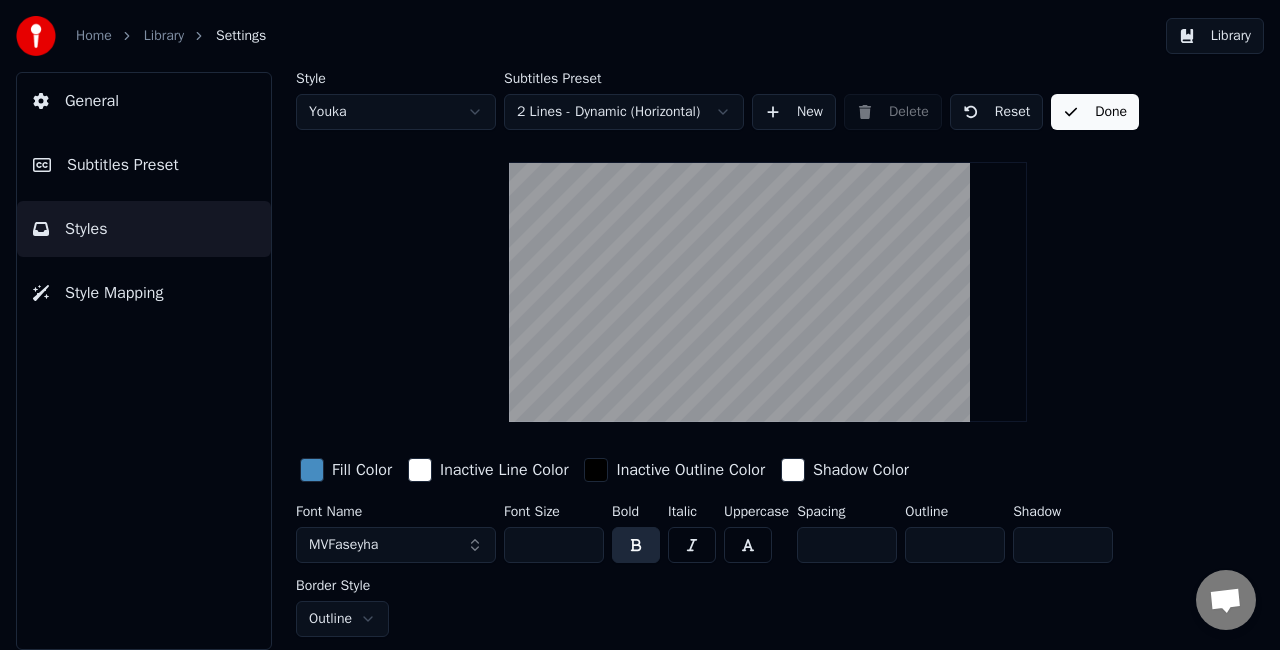 click on "Library" at bounding box center (1215, 36) 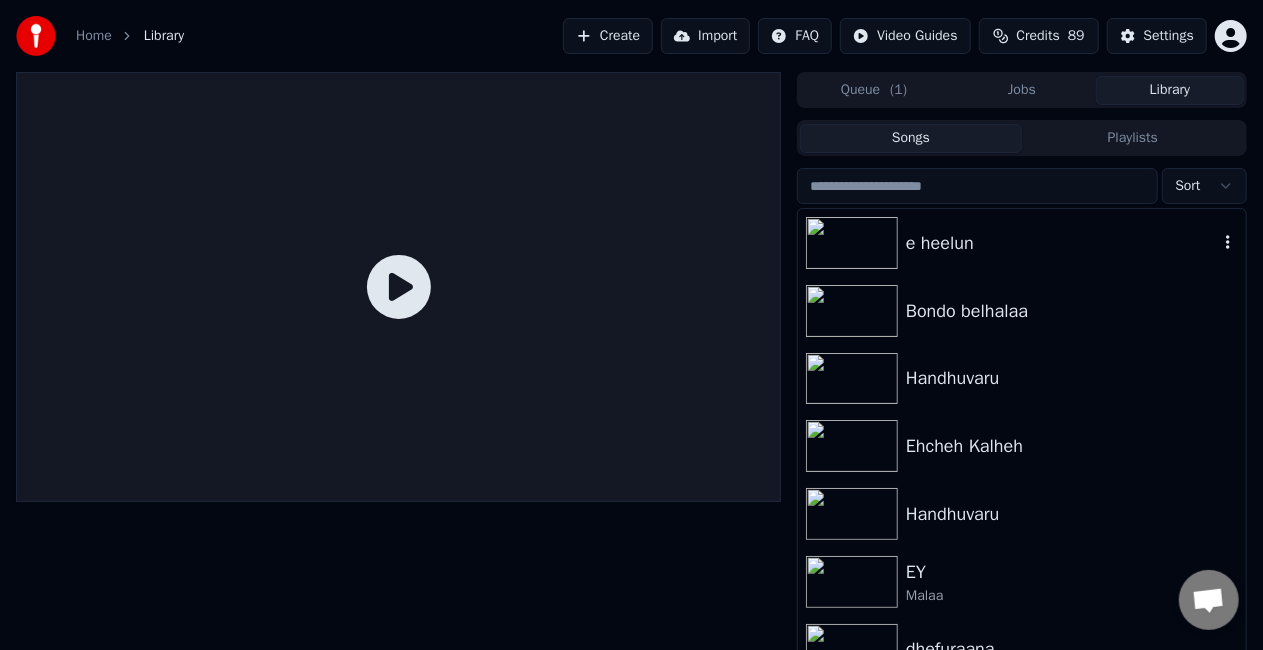 click at bounding box center (852, 243) 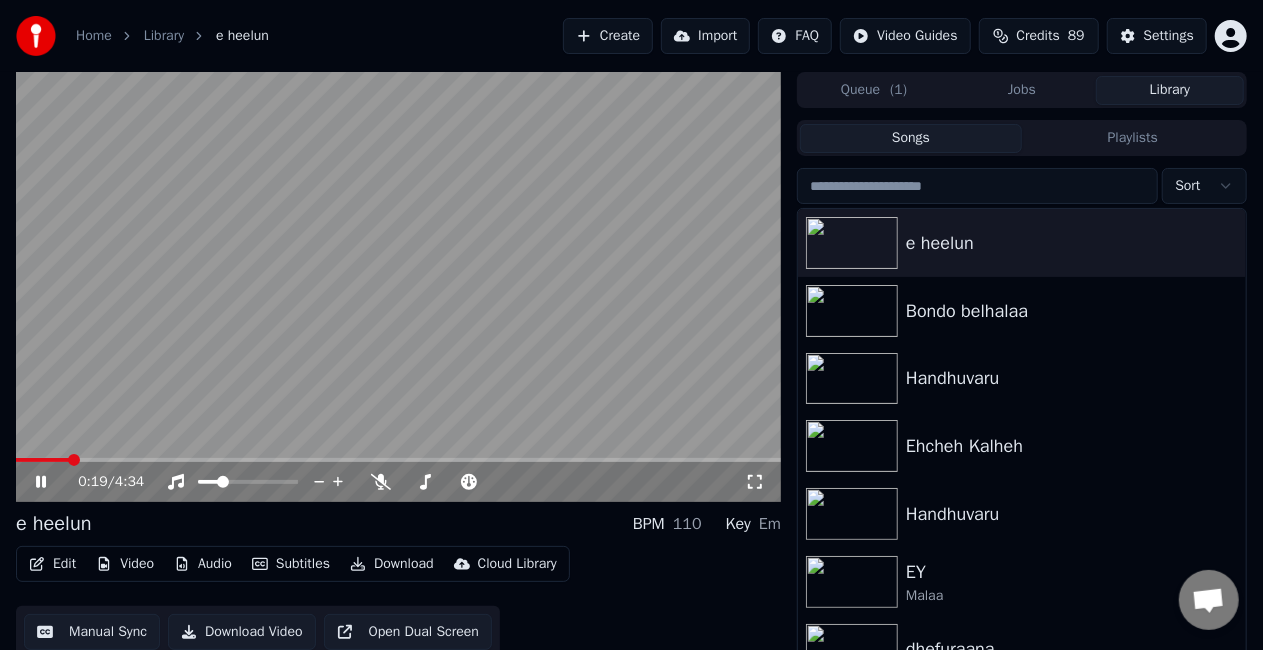 click at bounding box center [398, 460] 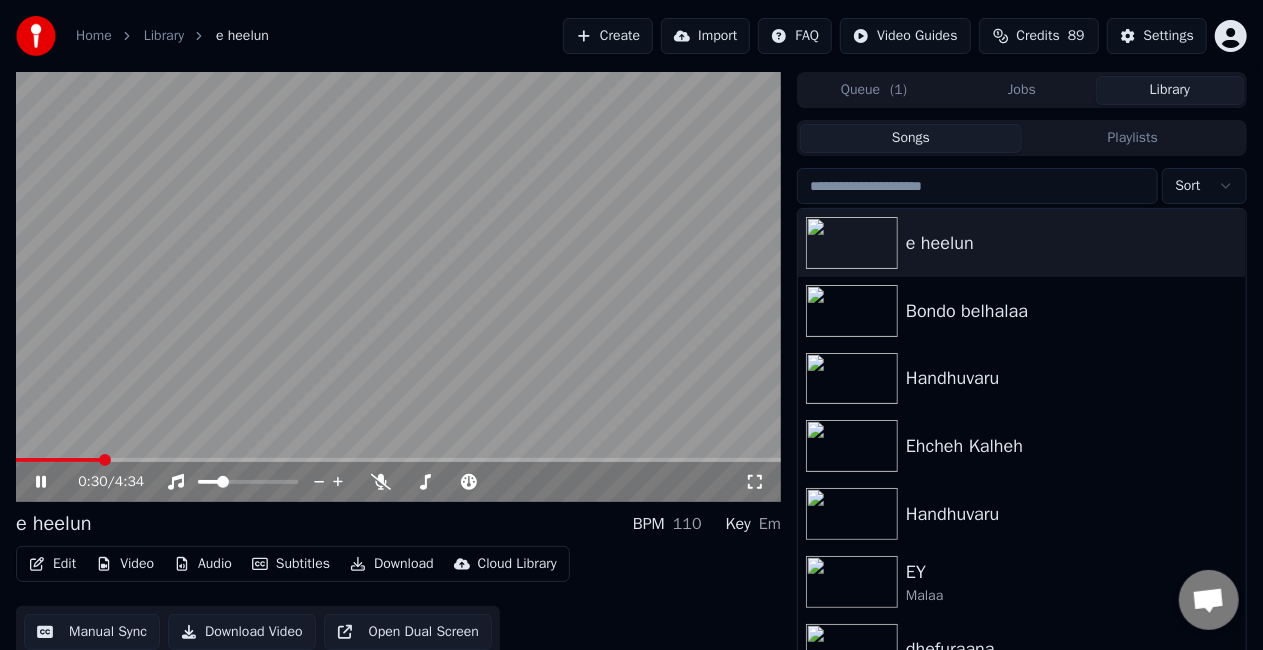 click at bounding box center [398, 460] 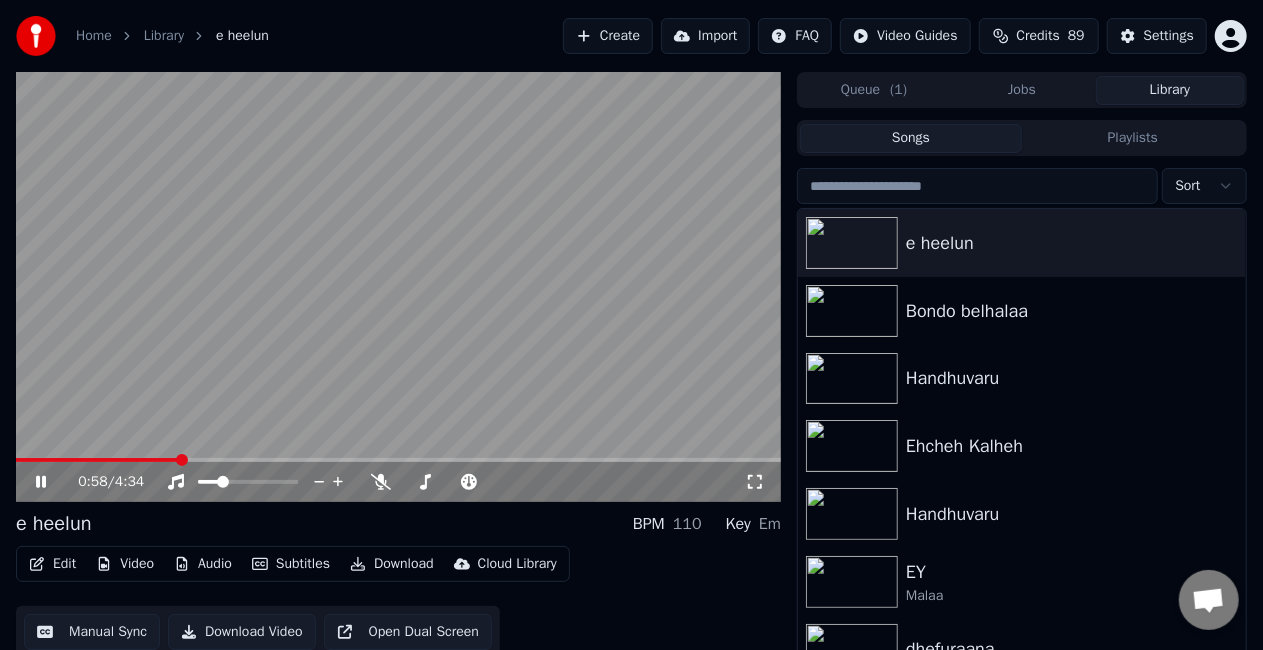 click 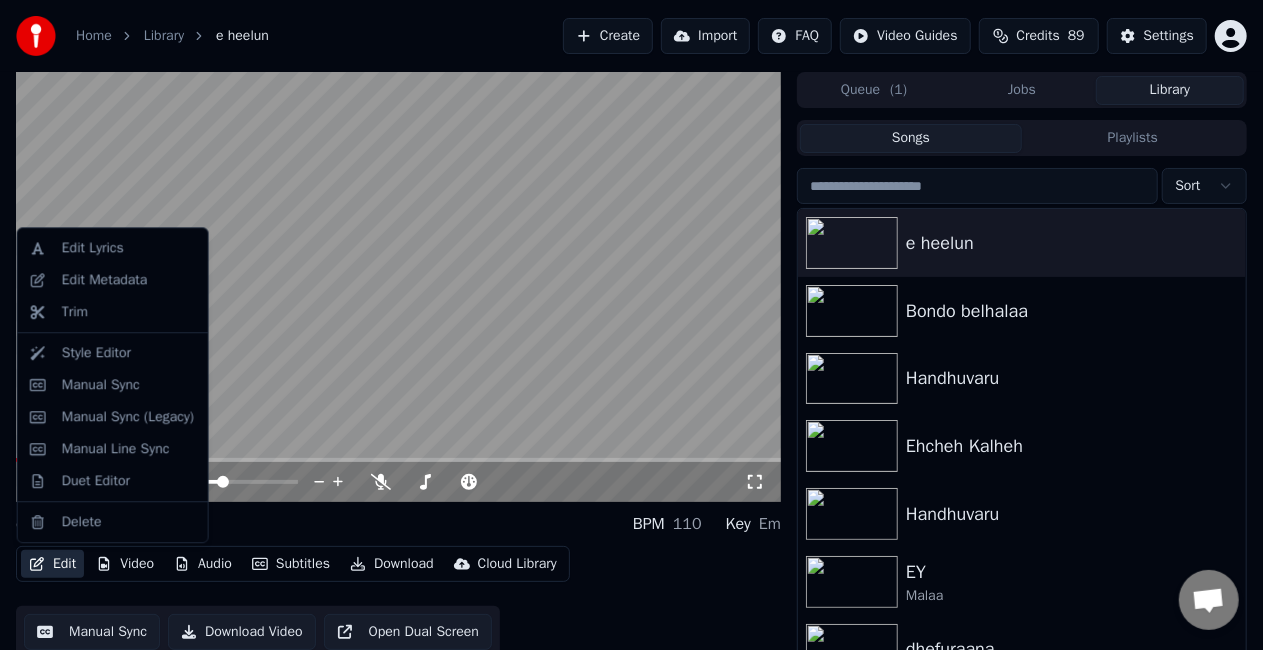 click on "Edit" at bounding box center (52, 564) 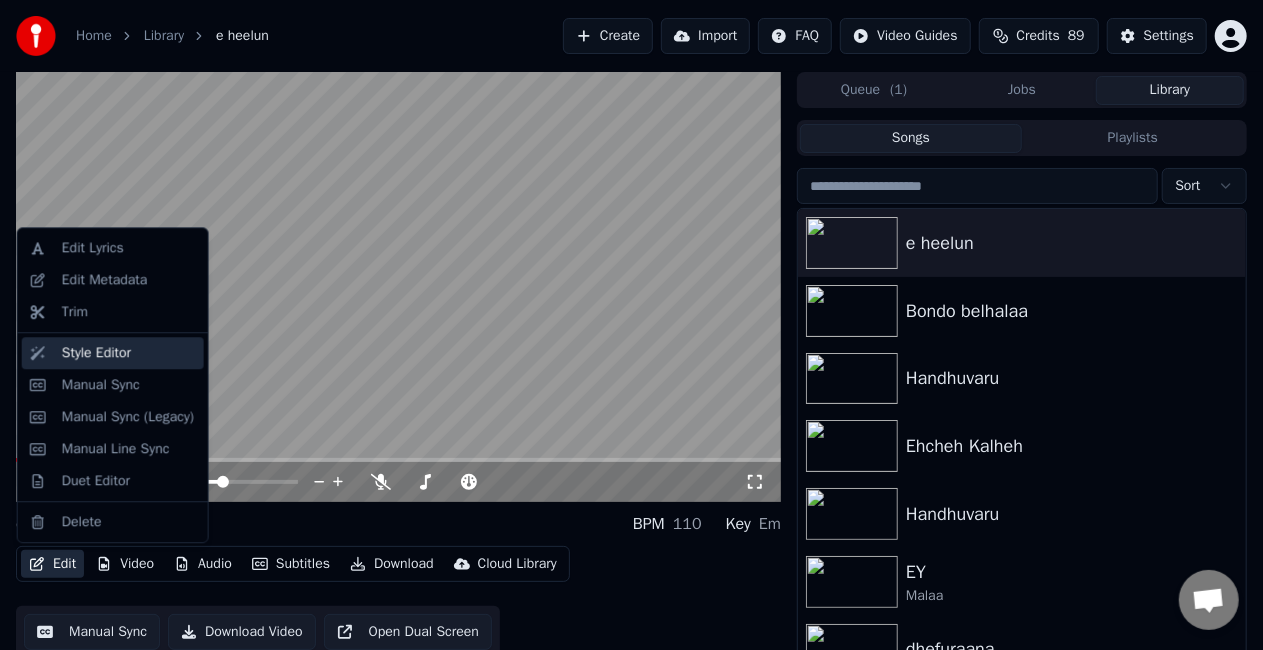 click on "Style Editor" at bounding box center [96, 353] 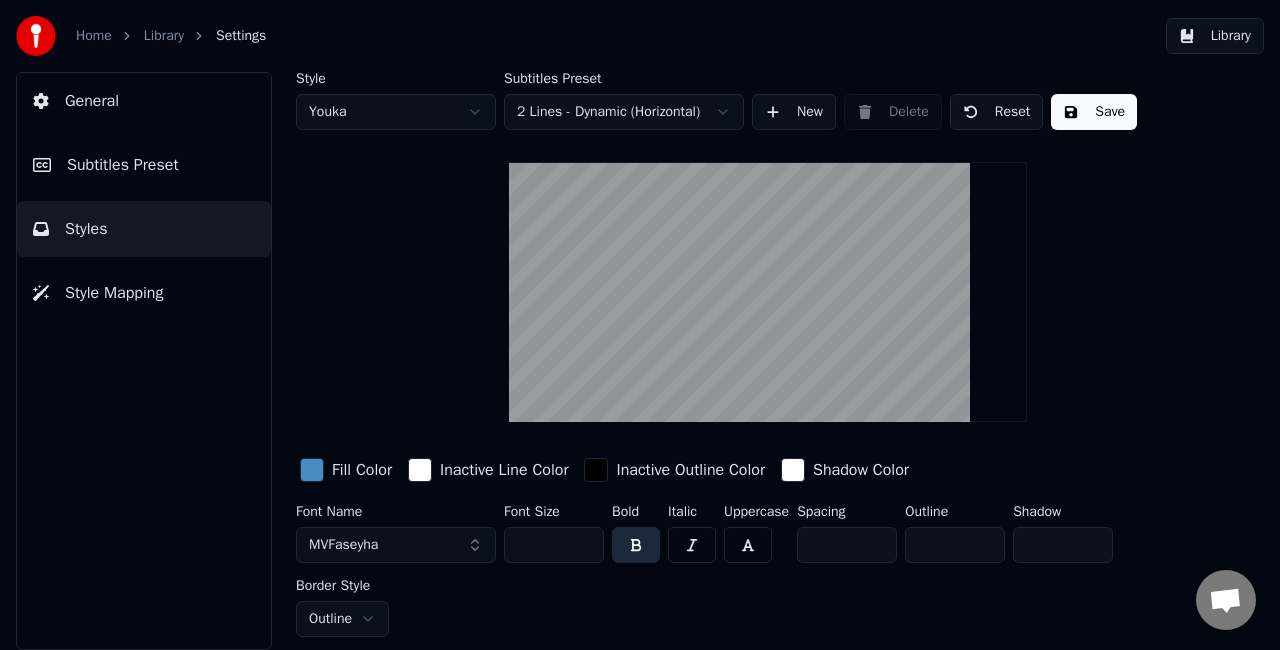drag, startPoint x: 553, startPoint y: 540, endPoint x: 523, endPoint y: 544, distance: 30.265491 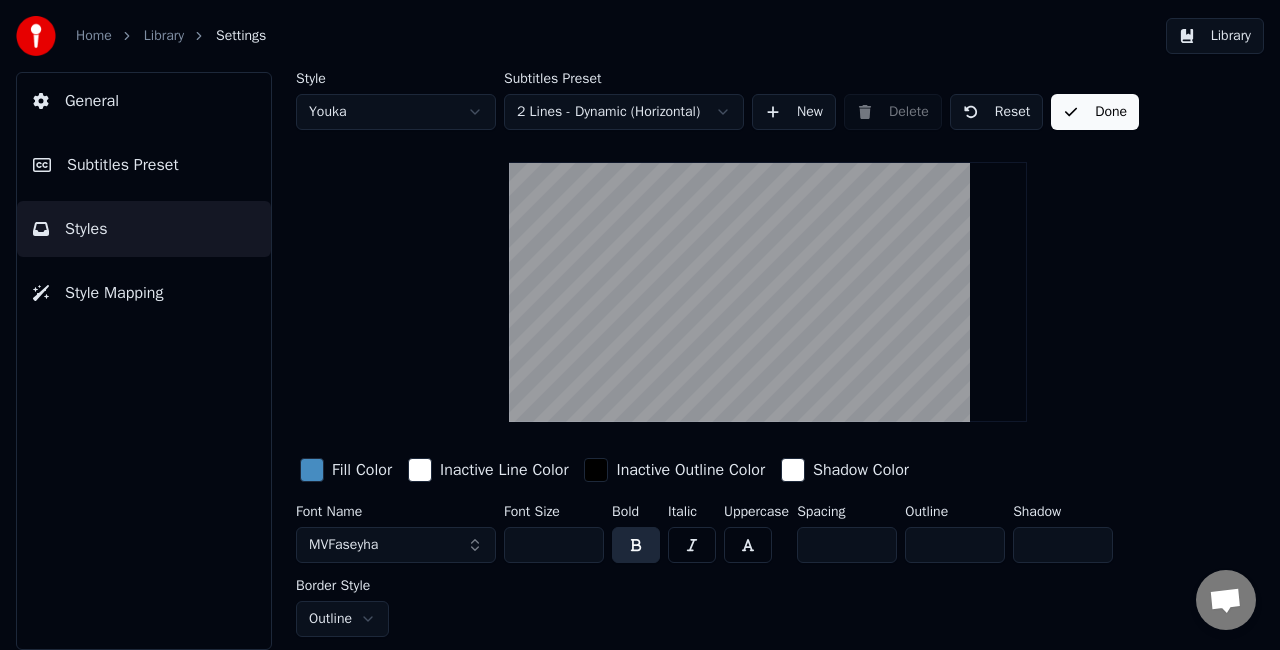 click on "Done" at bounding box center [1095, 112] 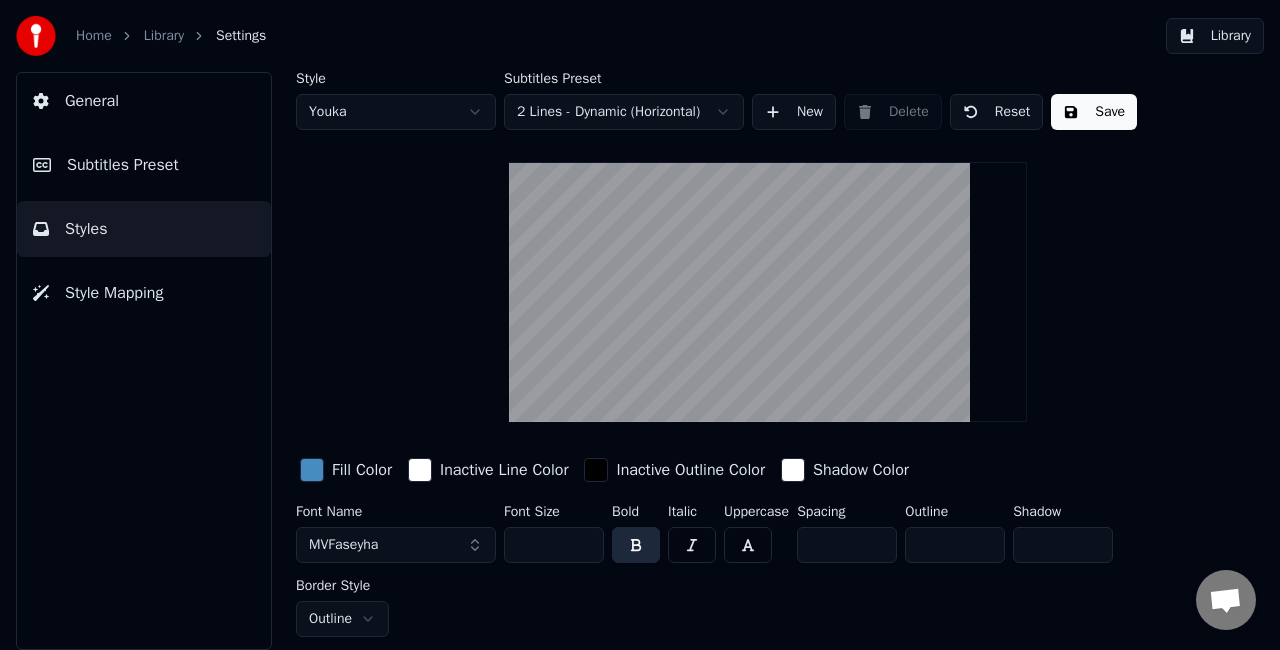 click on "Library" at bounding box center [1215, 36] 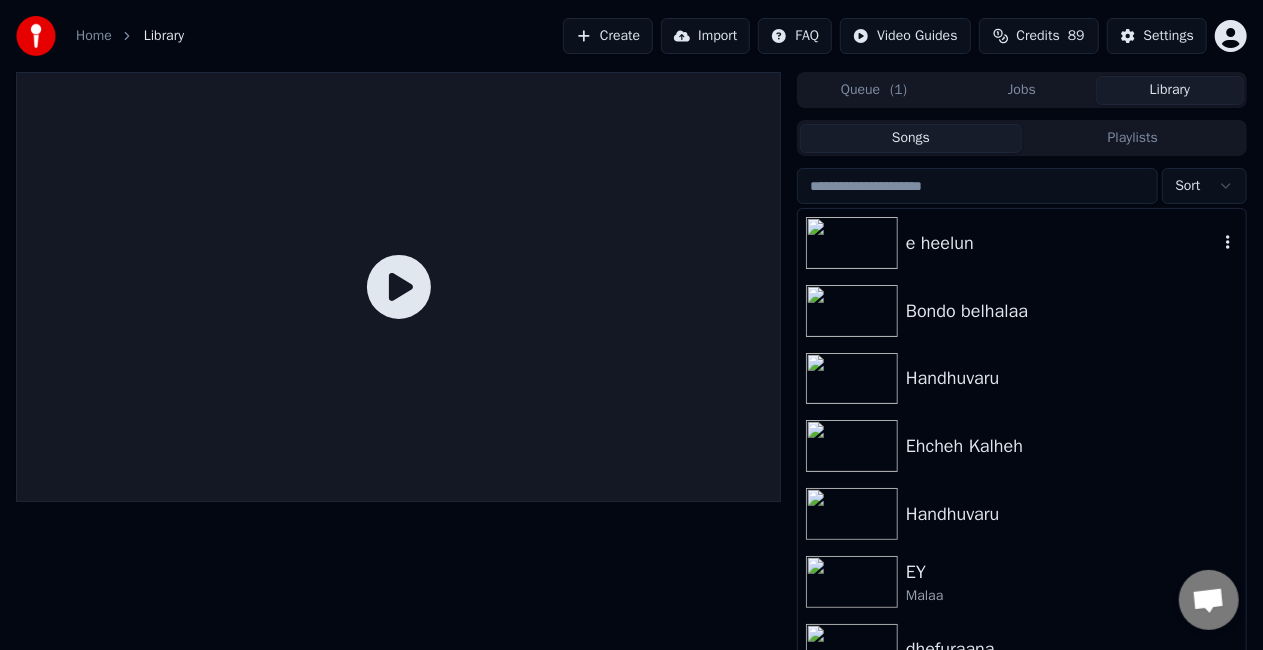 click on "e heelun" at bounding box center (1062, 243) 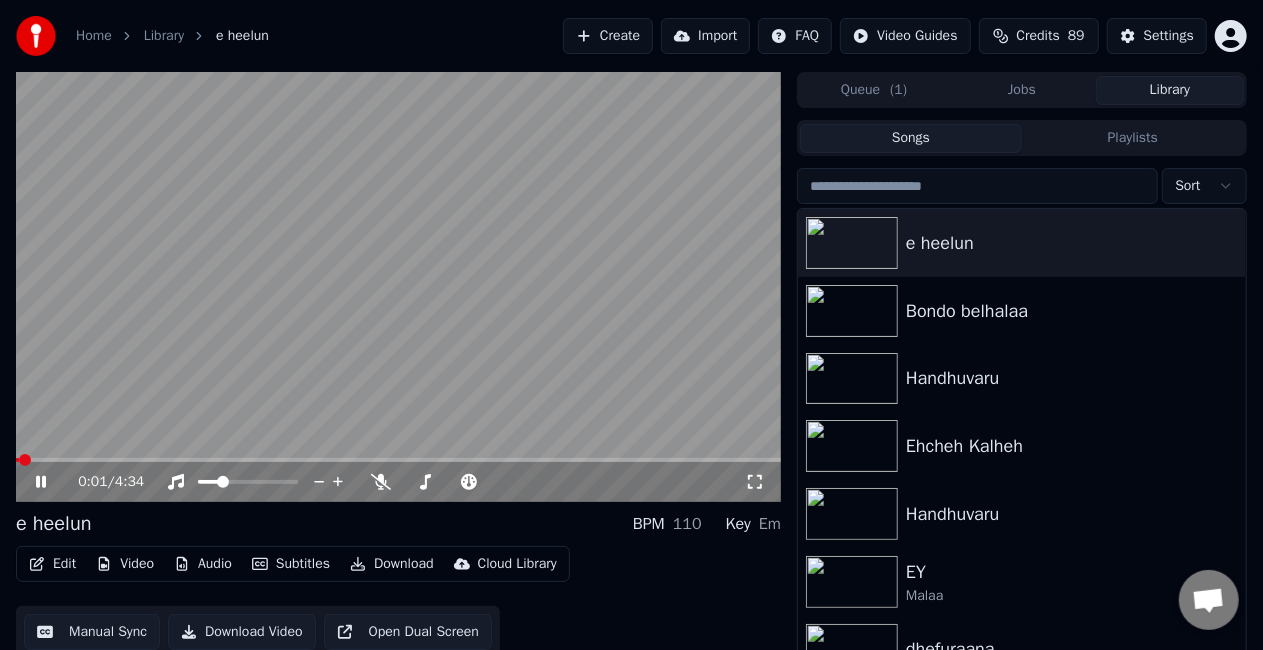 click at bounding box center [398, 460] 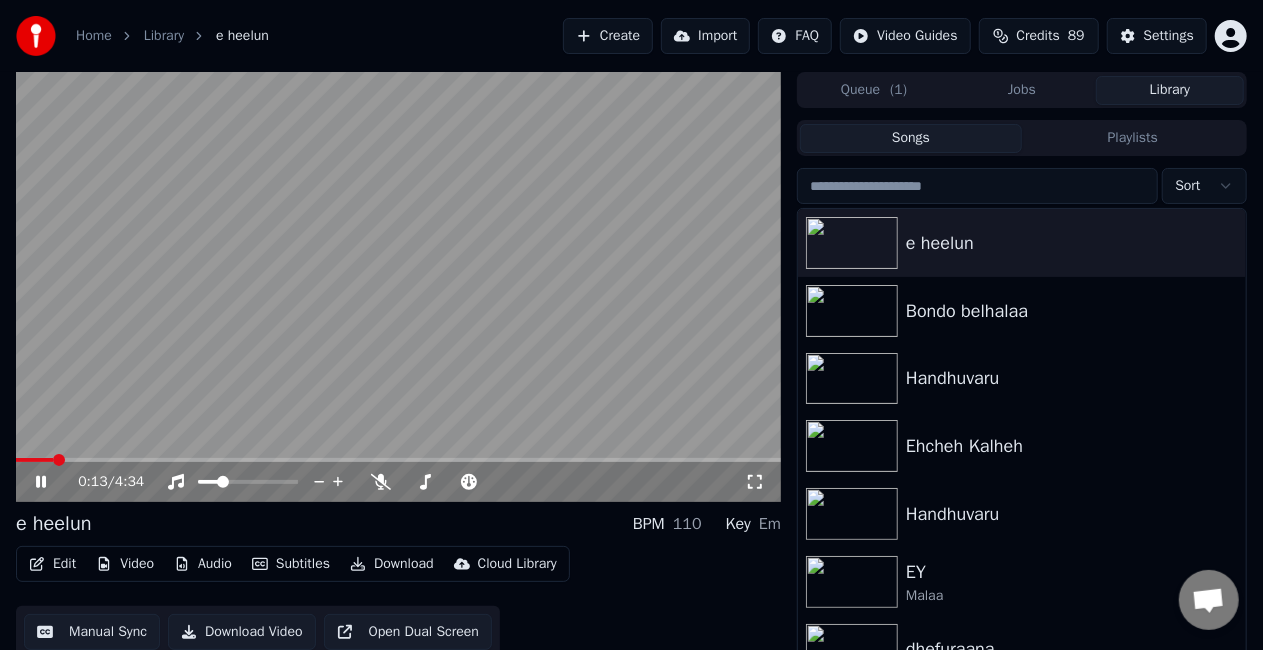 click at bounding box center [398, 460] 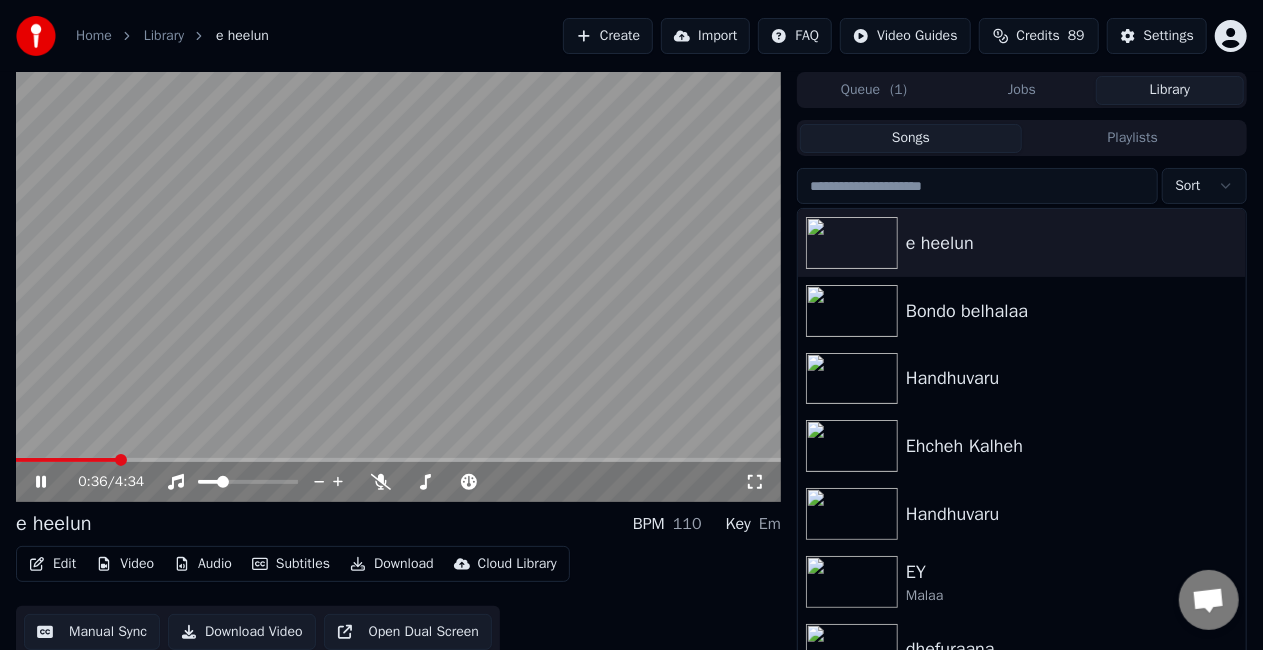 click at bounding box center [398, 460] 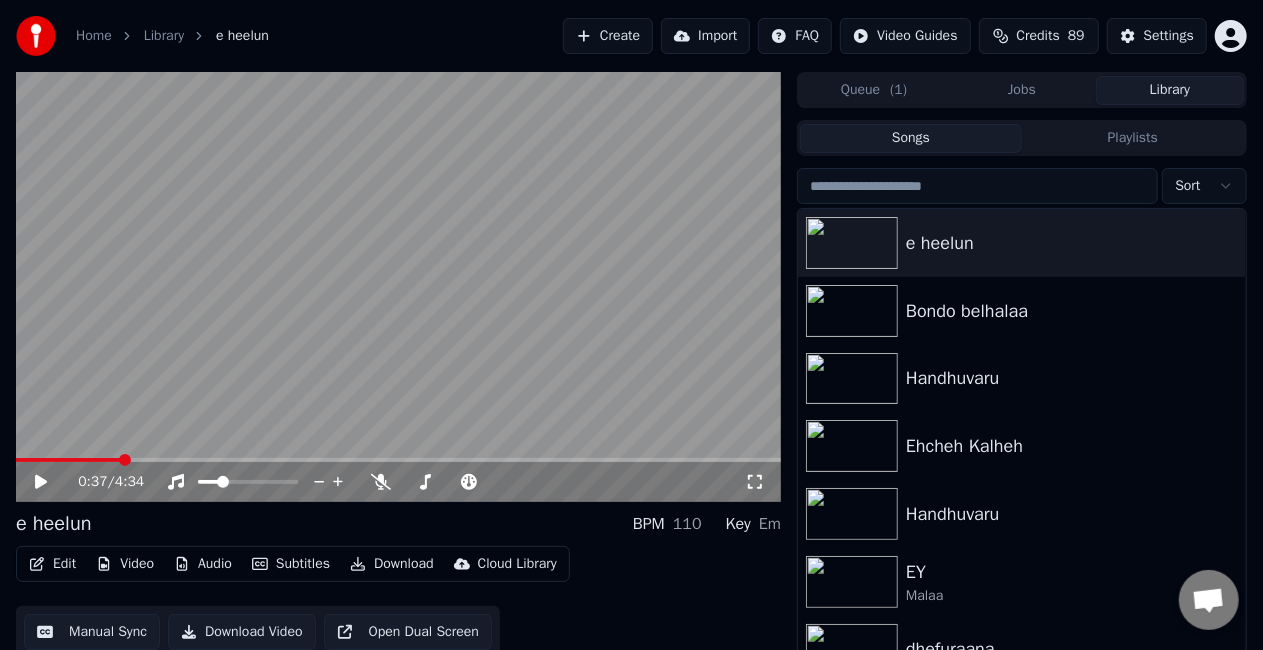 click at bounding box center (398, 287) 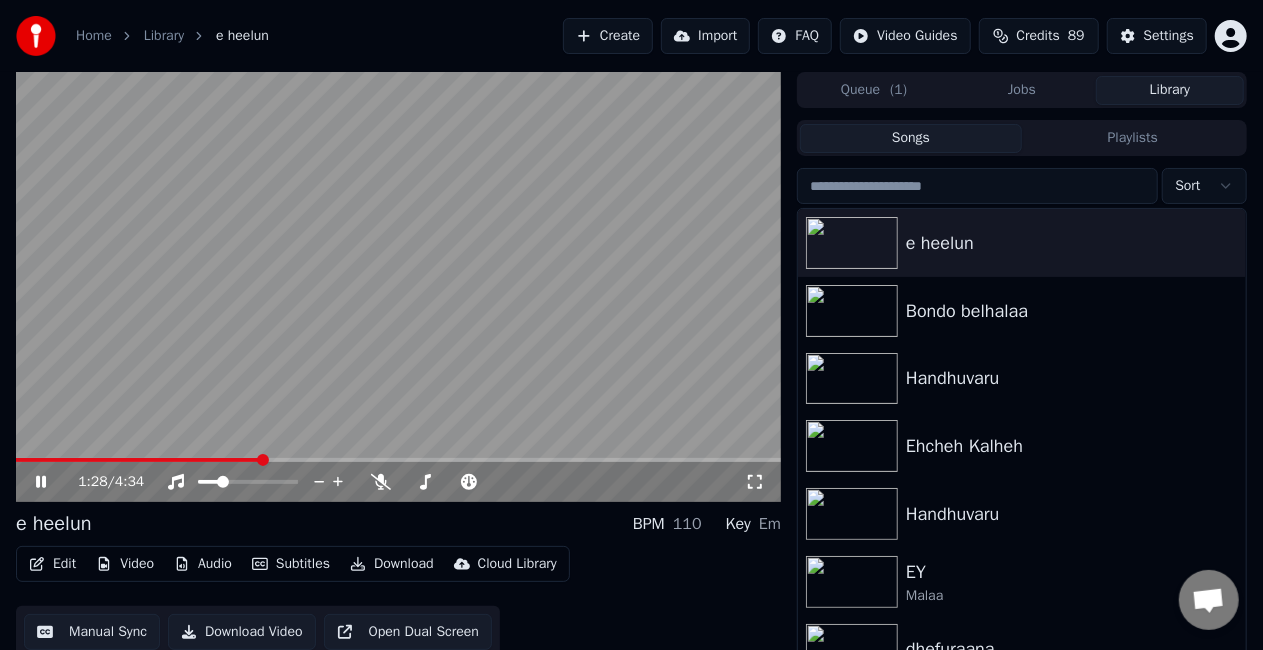 click at bounding box center (398, 460) 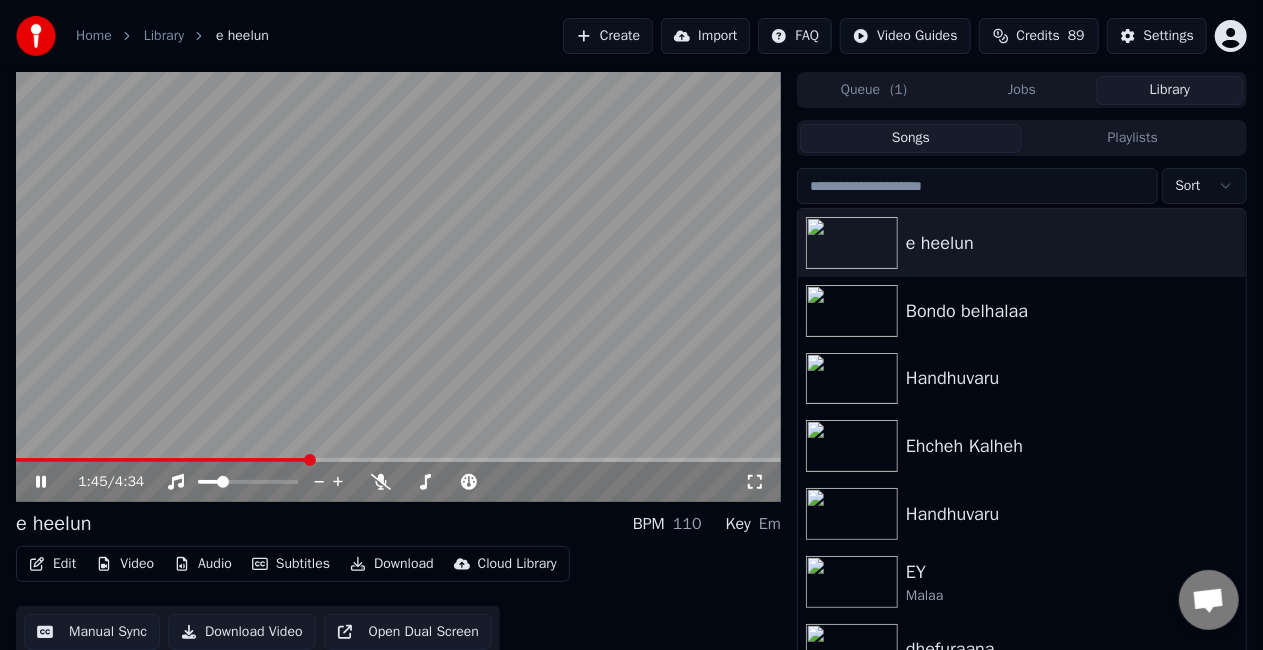 click at bounding box center [398, 460] 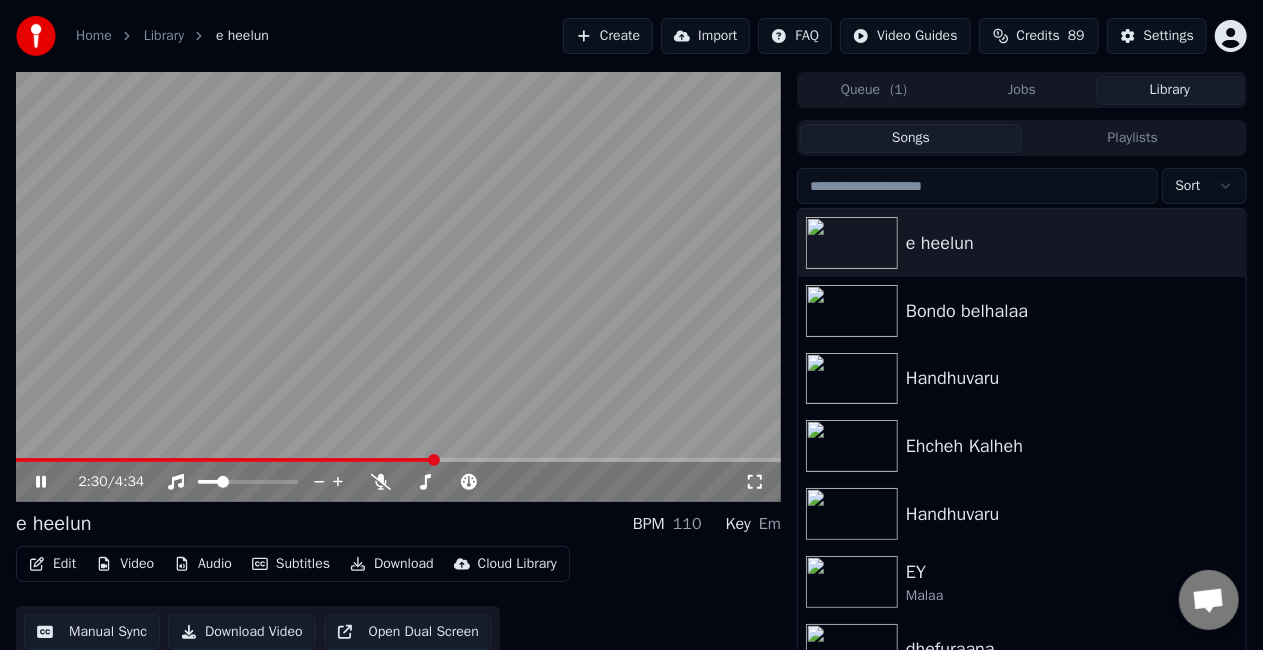 click 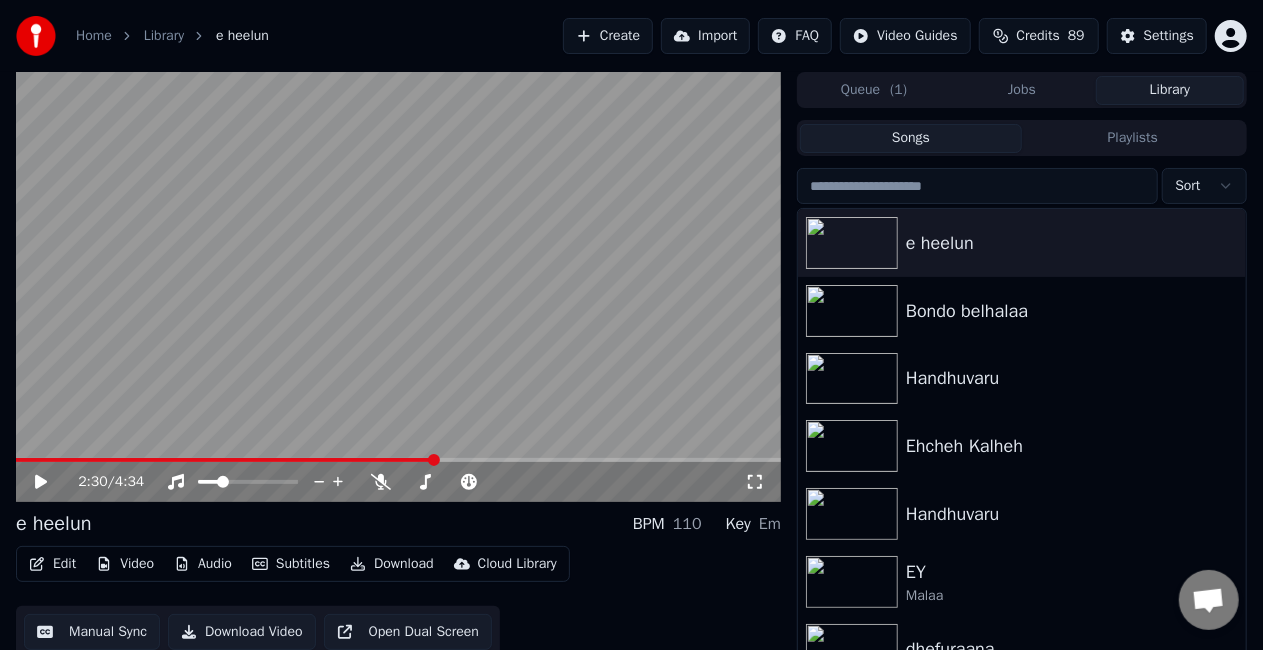 click on "Download" at bounding box center [392, 564] 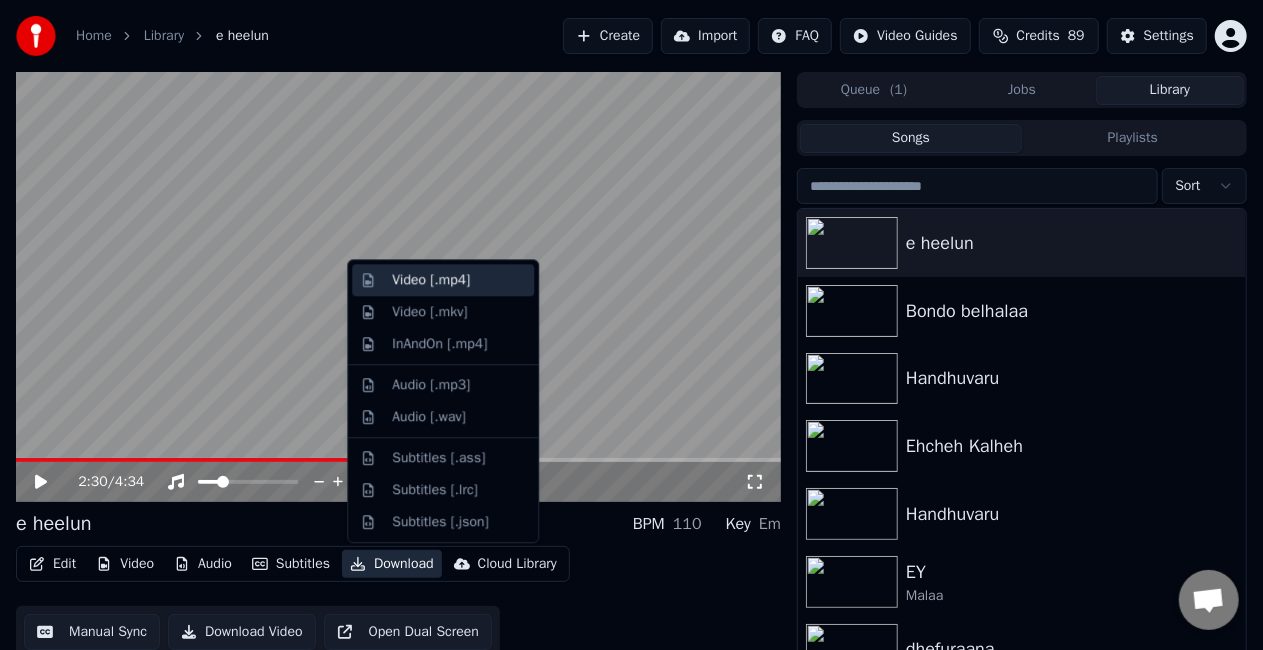 click on "Video [.mp4]" at bounding box center [431, 280] 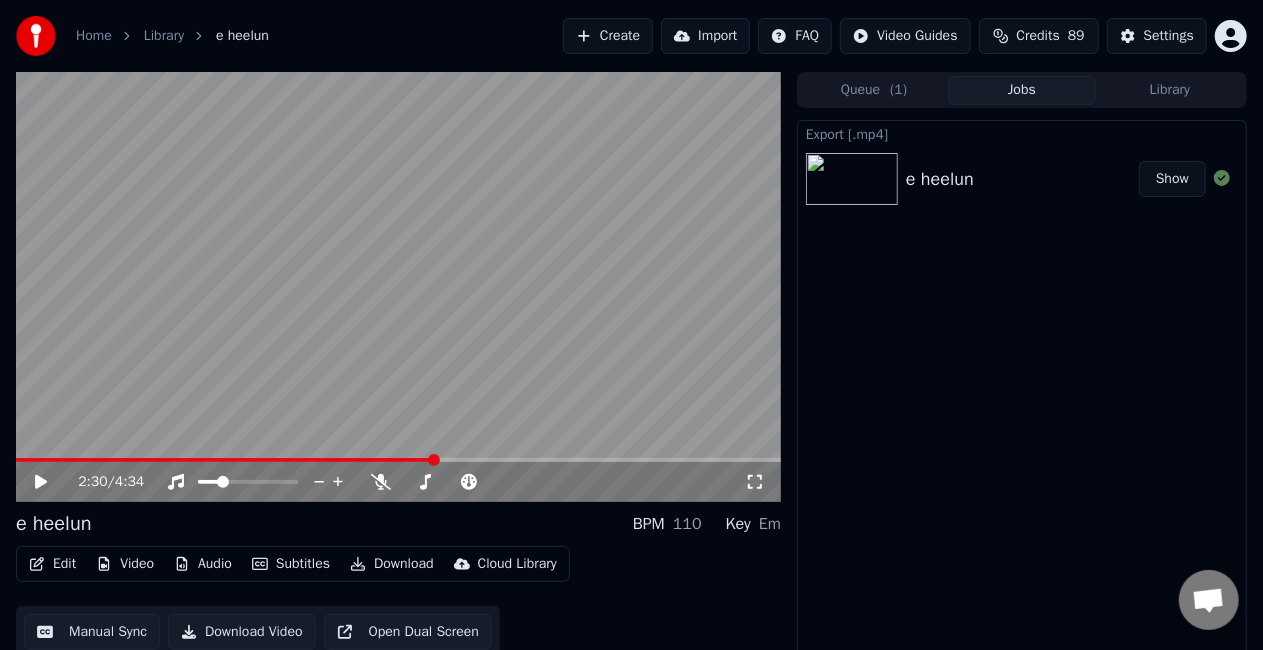 click on "Show" at bounding box center (1172, 179) 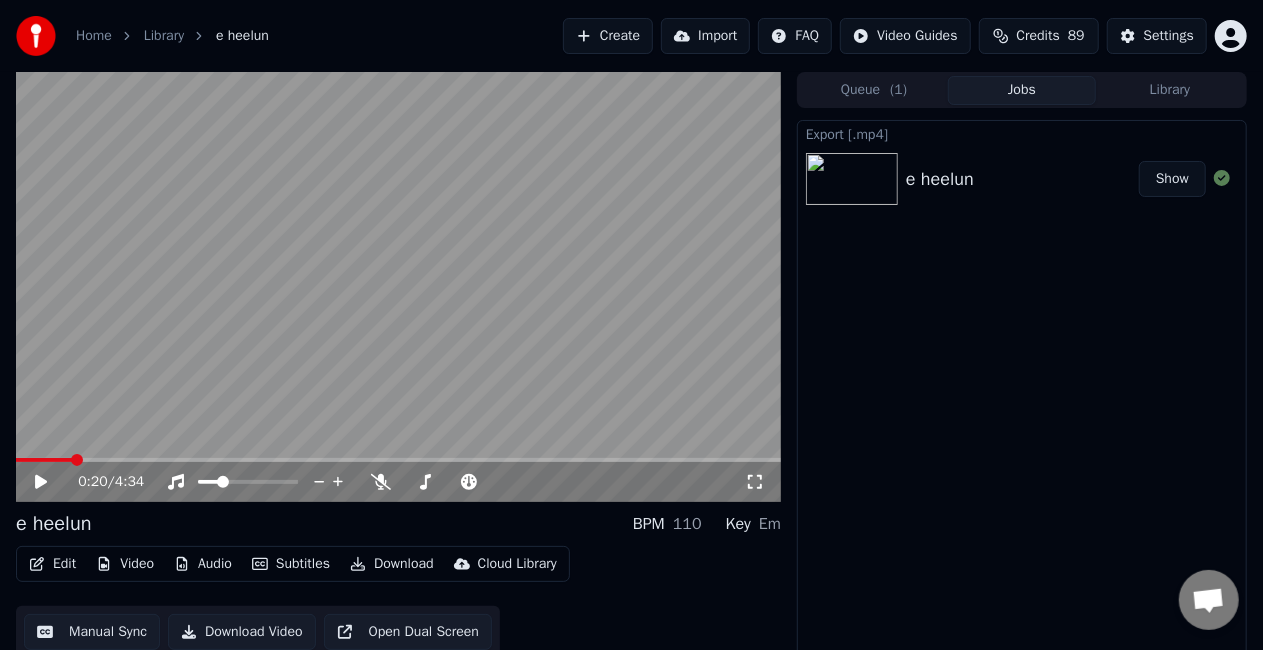 click at bounding box center [44, 460] 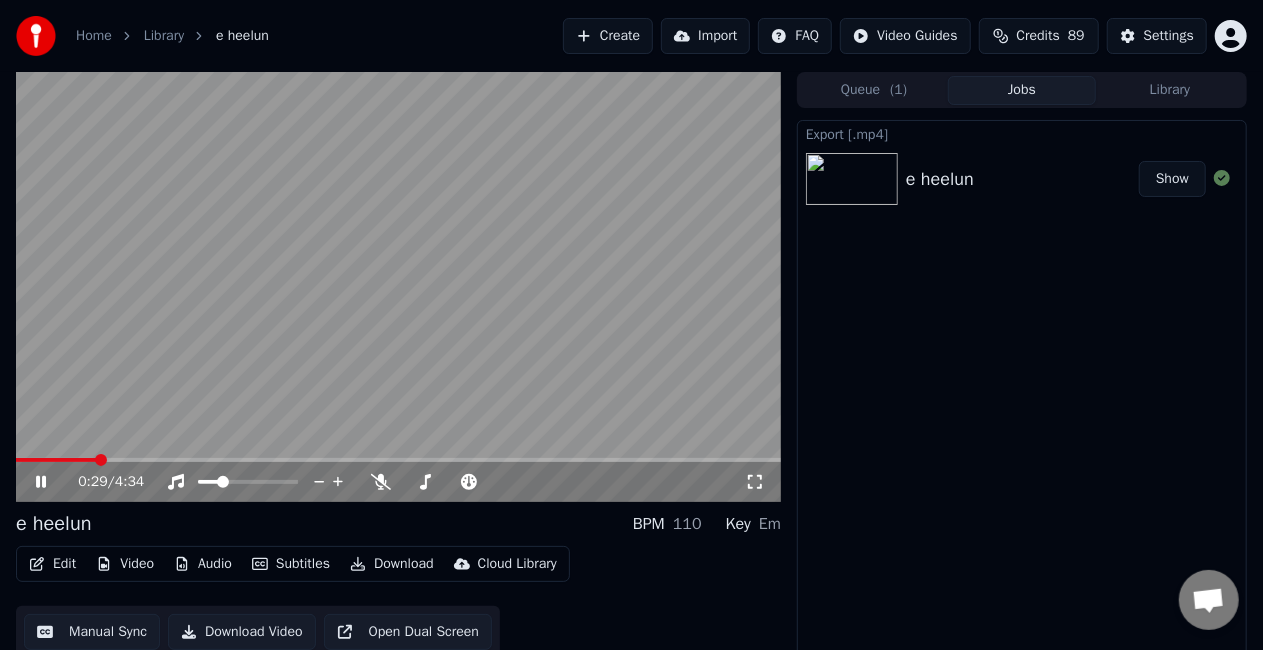 click at bounding box center [398, 460] 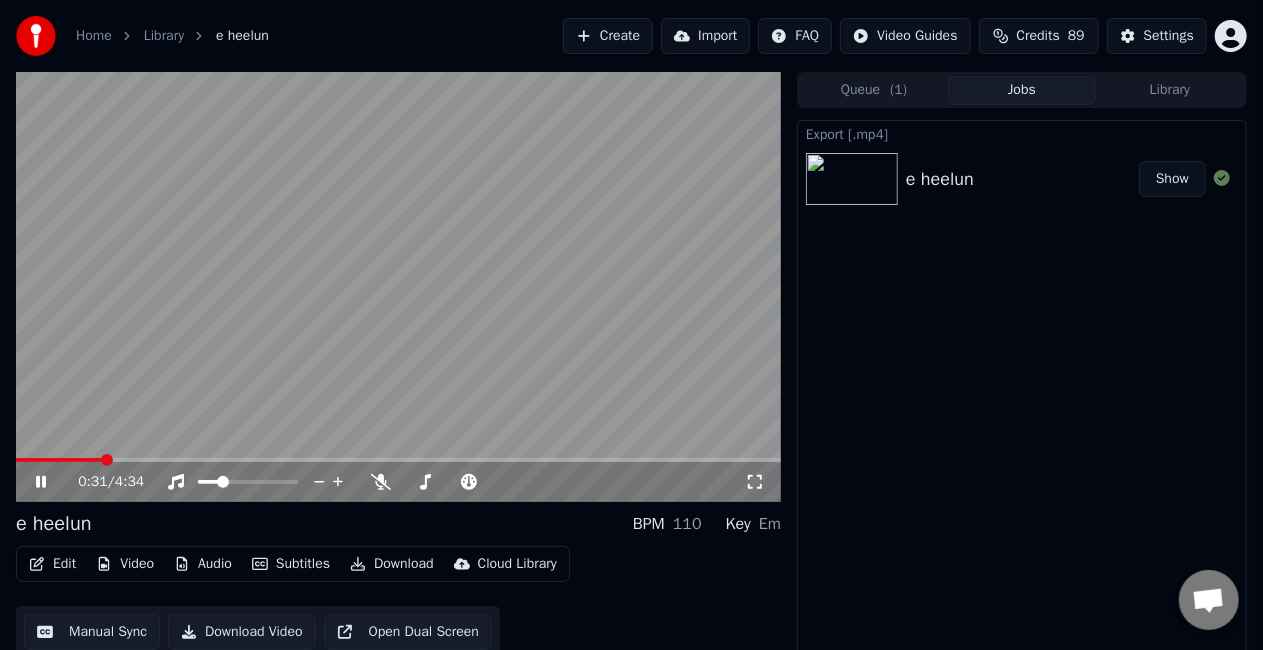 click at bounding box center [398, 460] 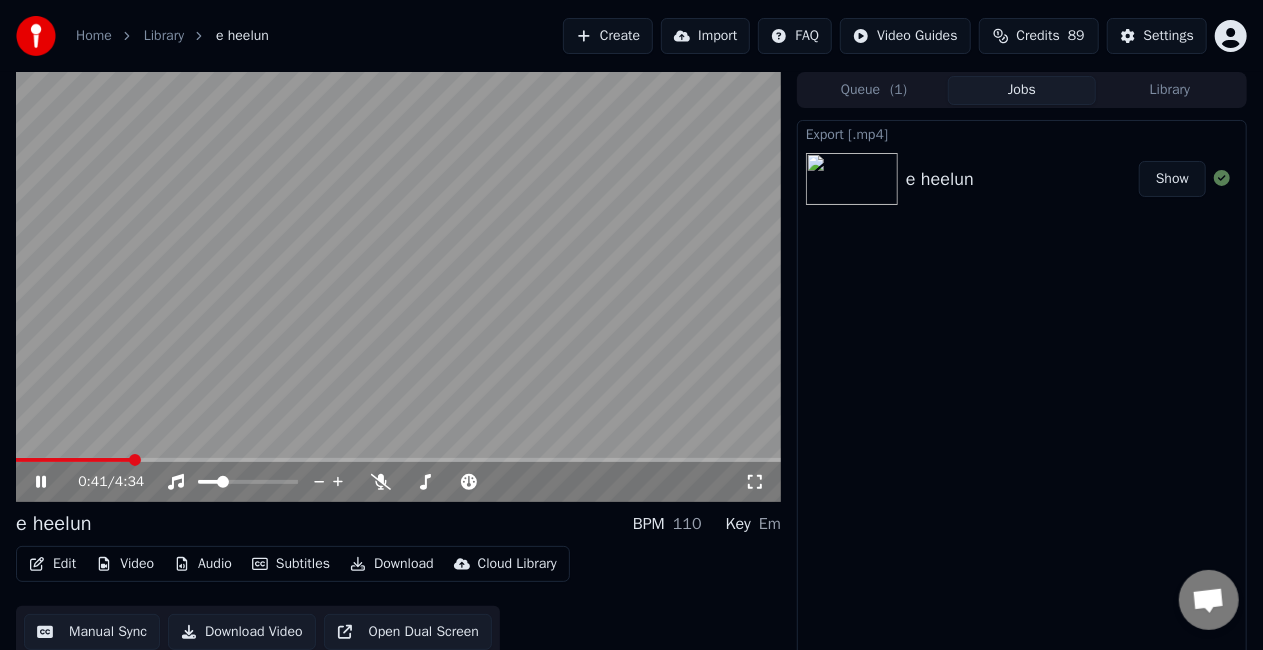 click on "Show" at bounding box center (1172, 179) 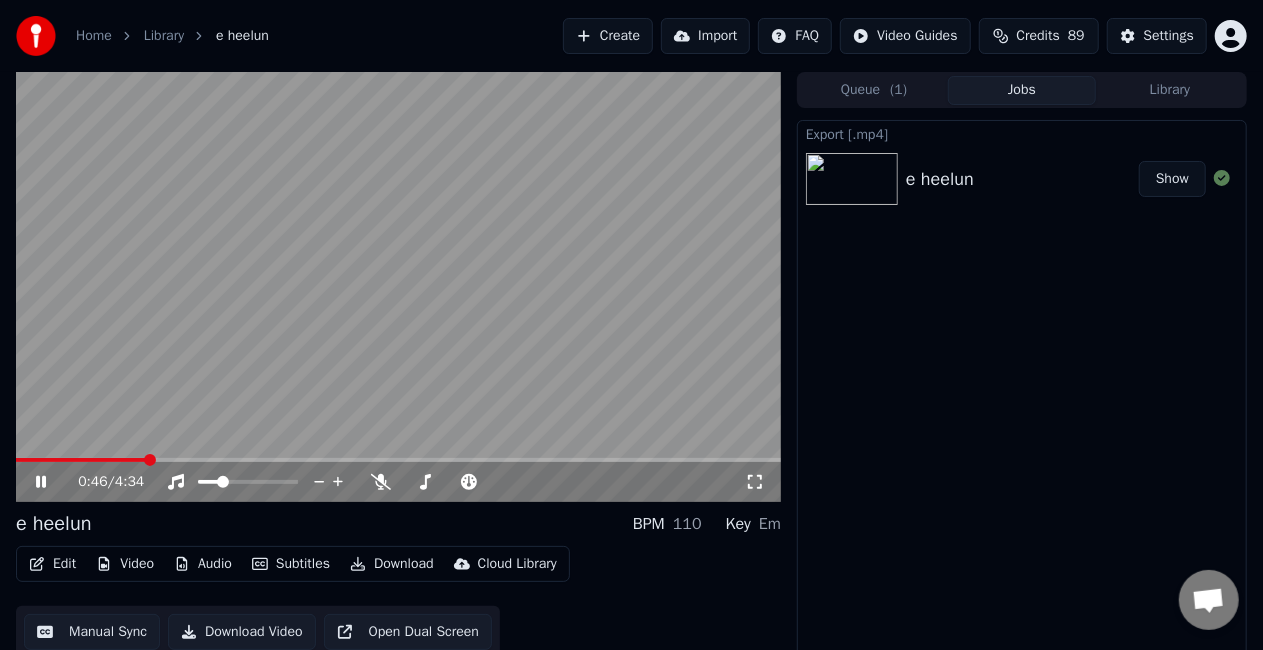 click at bounding box center [398, 287] 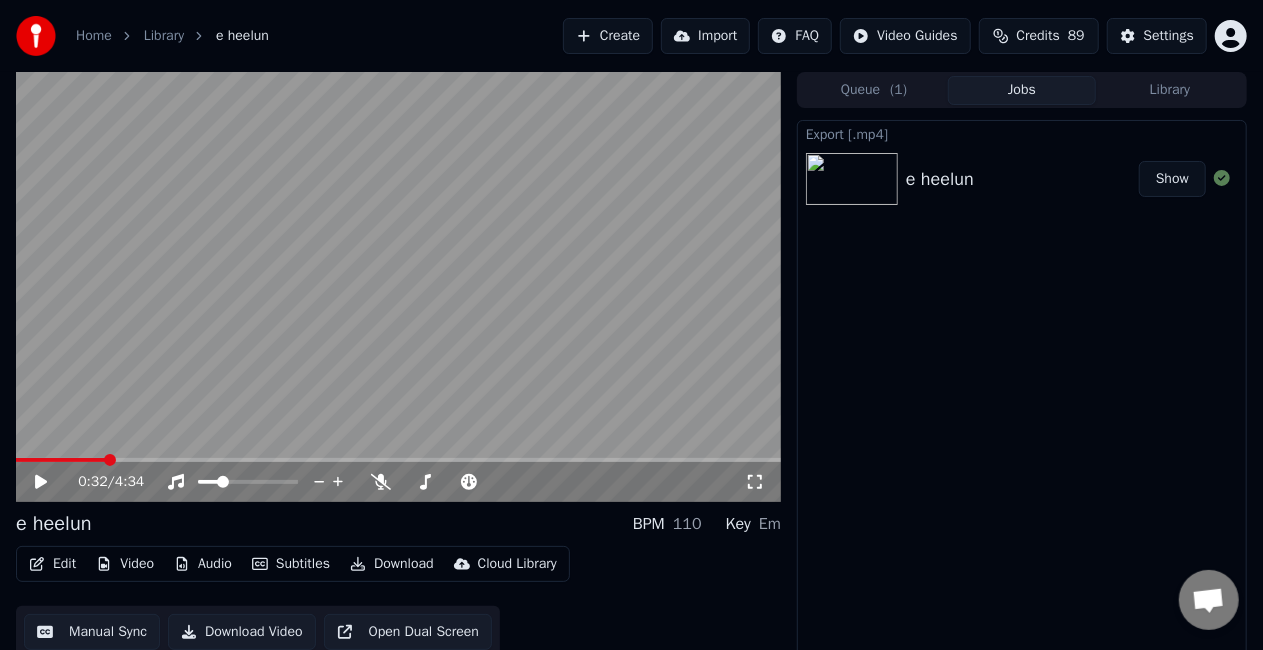 click at bounding box center [60, 460] 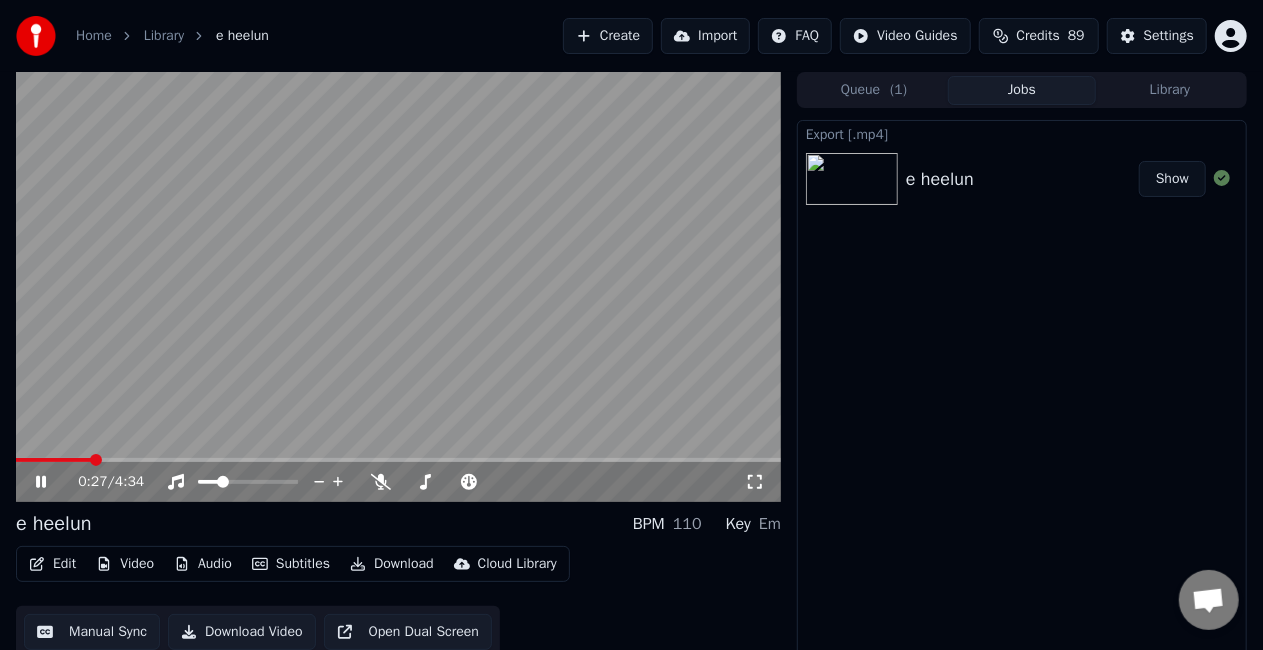 click at bounding box center [53, 460] 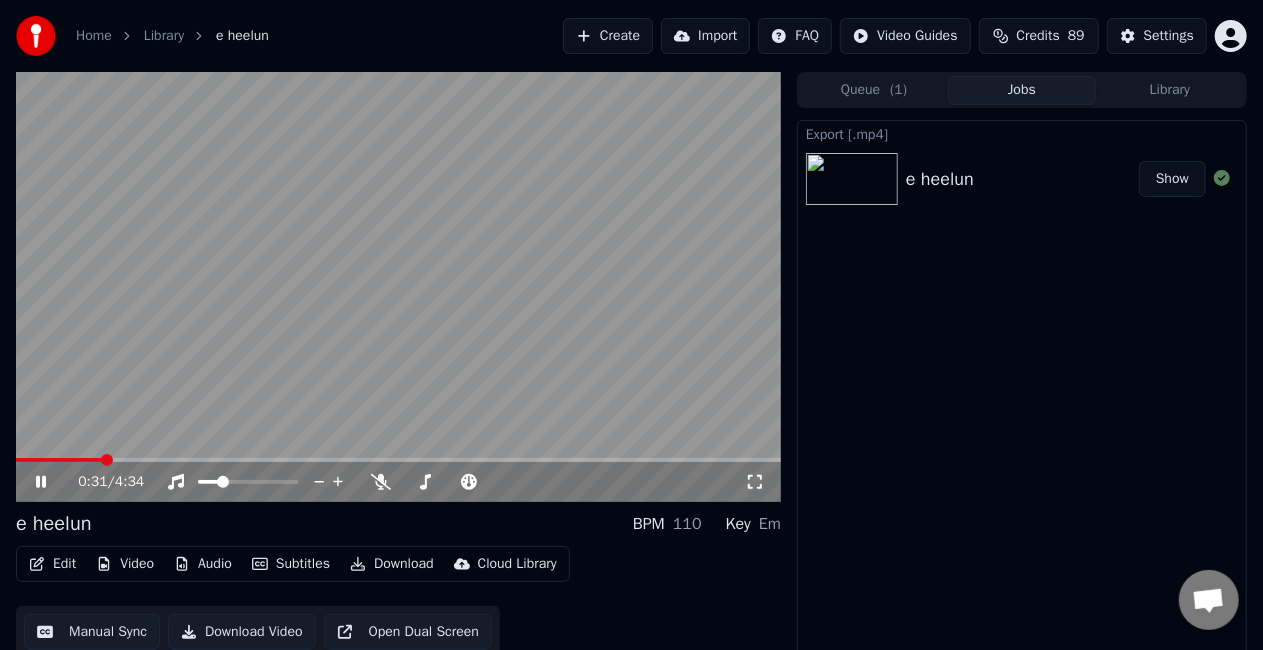 click at bounding box center (398, 287) 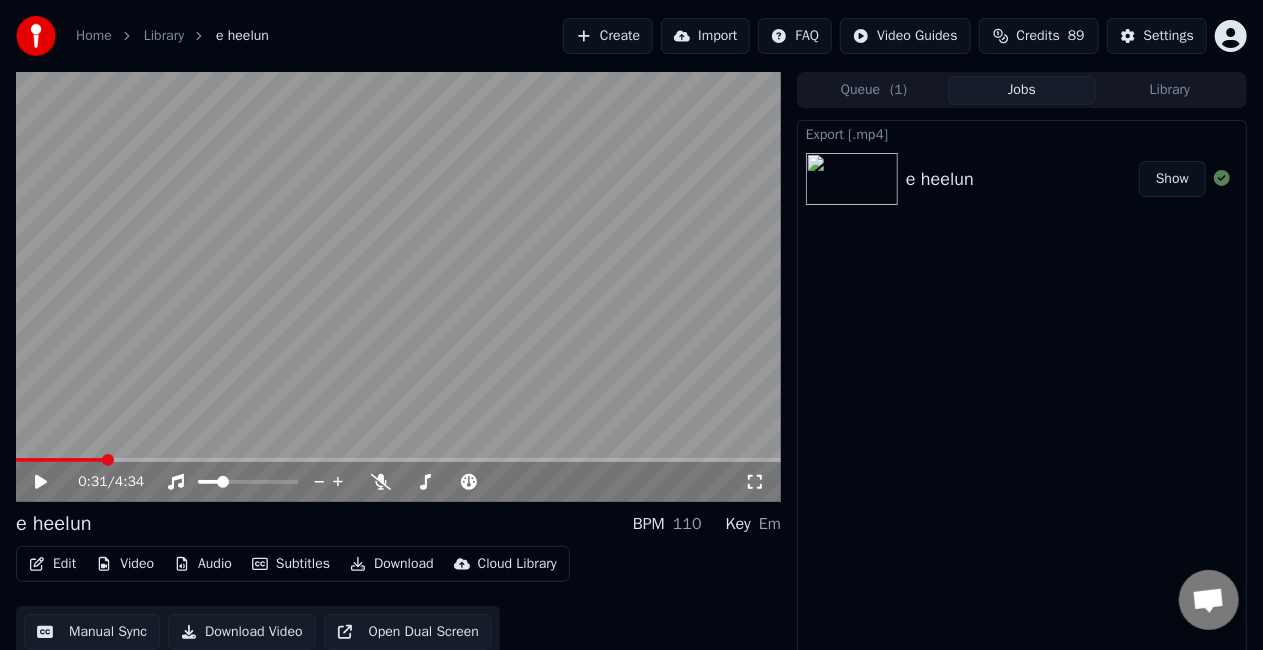 click at bounding box center [398, 460] 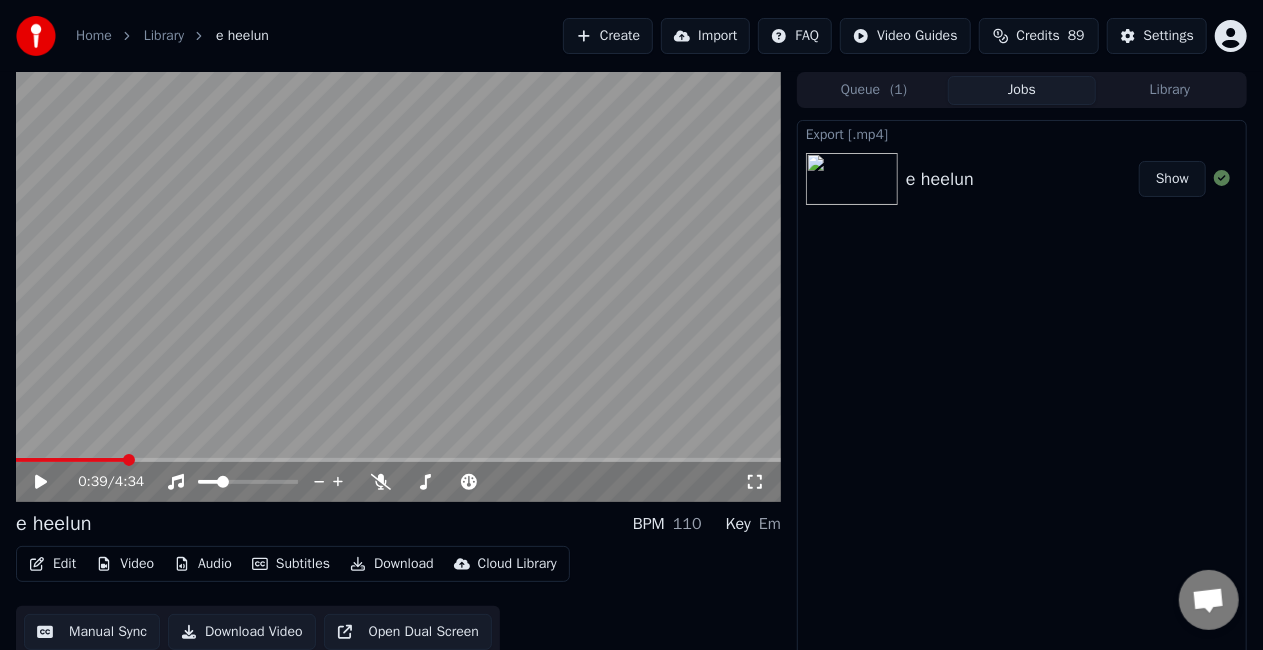 click 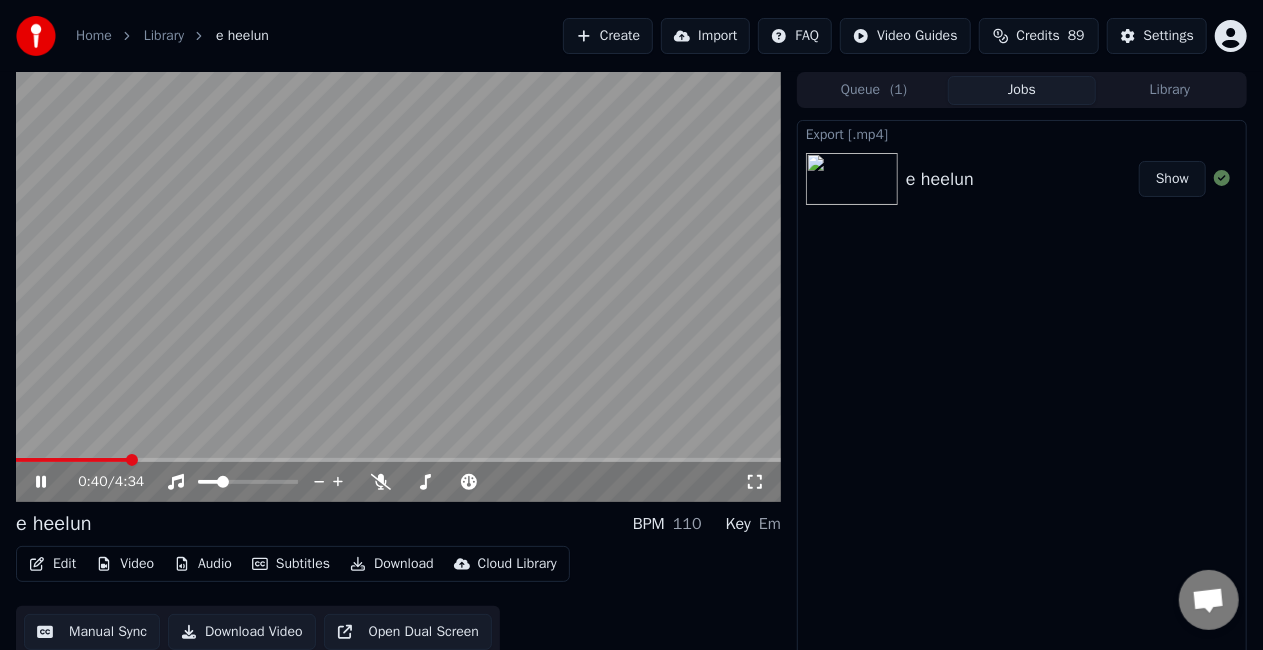 click 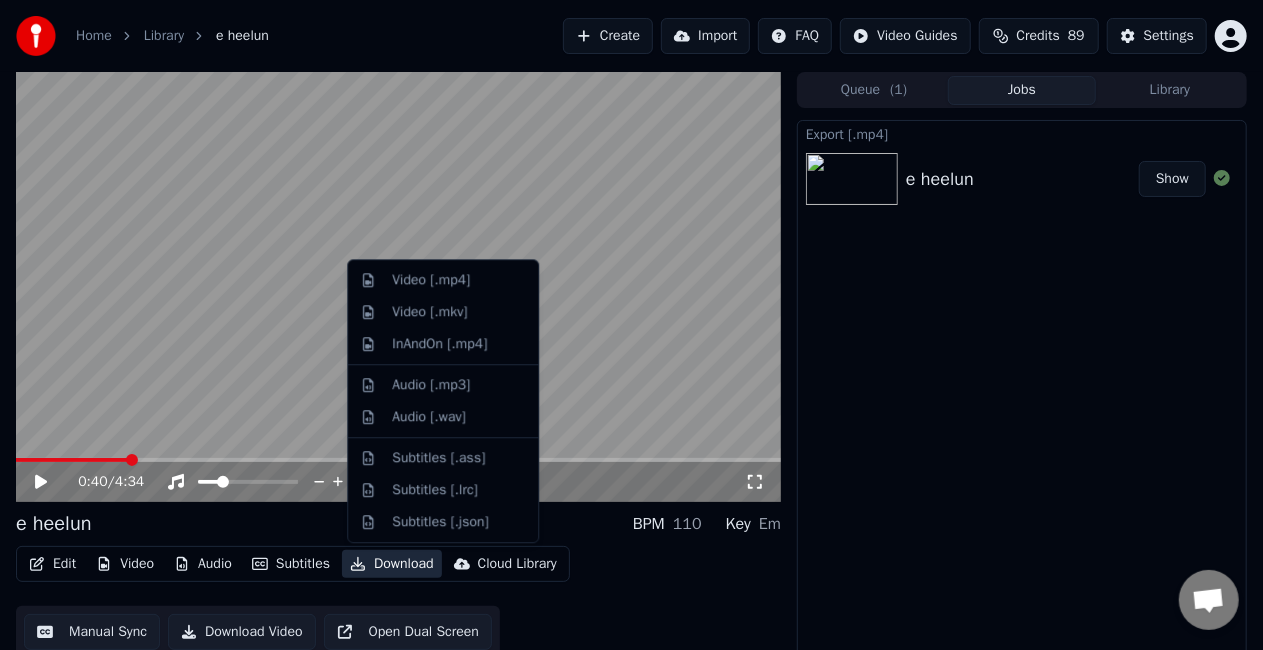 click on "Download" at bounding box center [392, 564] 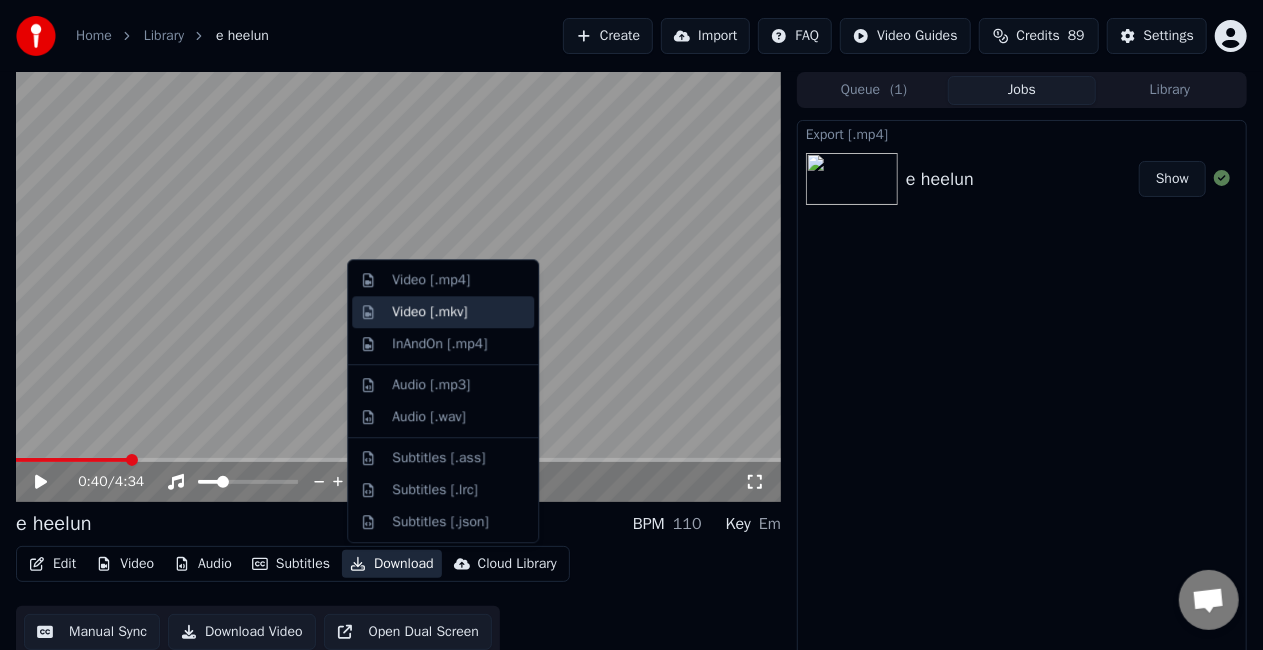 click on "Video [.mkv]" at bounding box center [429, 312] 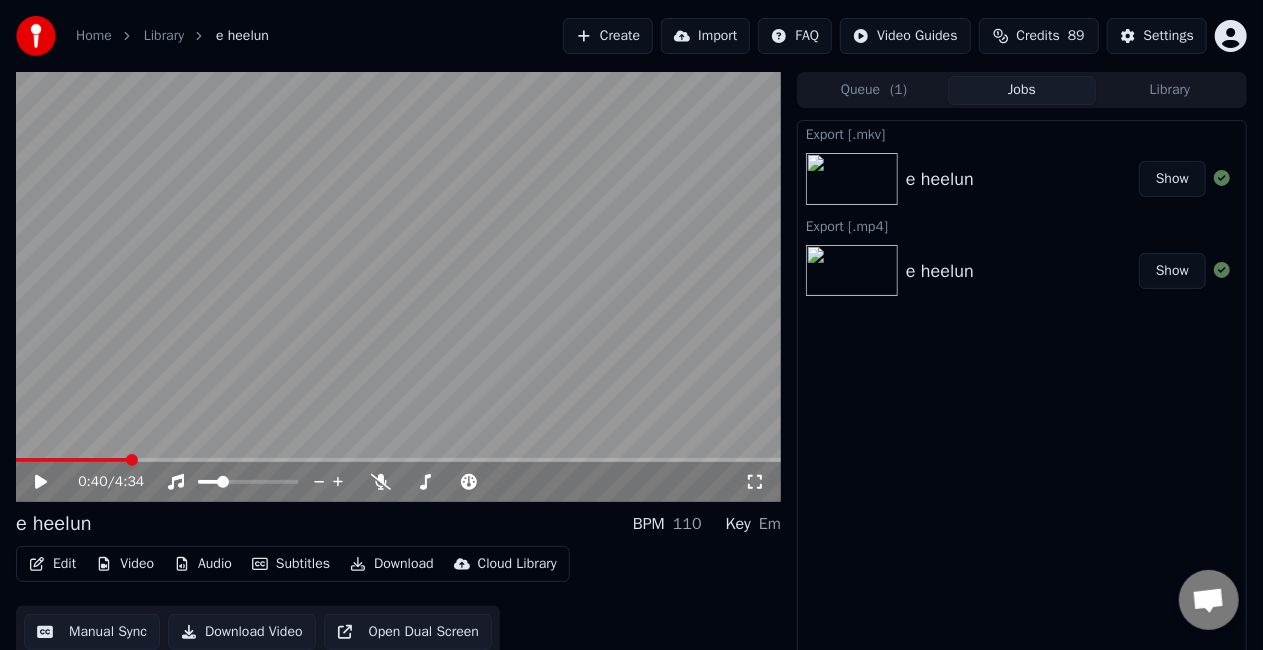 click on "Show" at bounding box center [1172, 179] 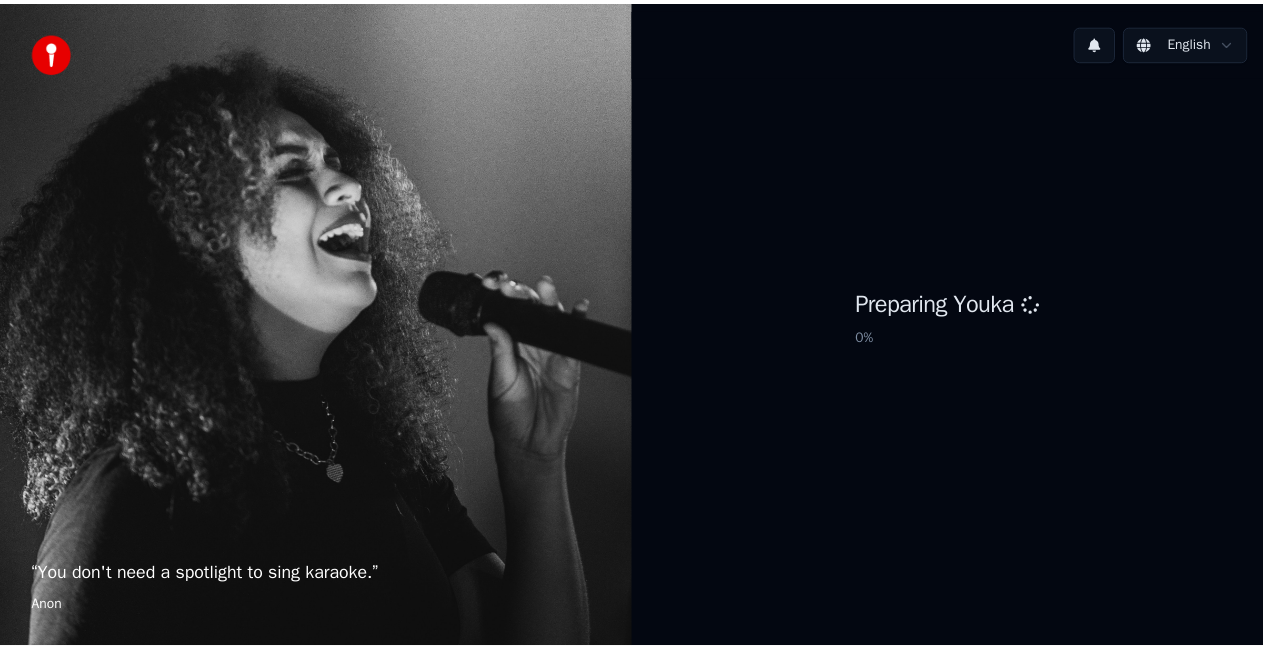 scroll, scrollTop: 0, scrollLeft: 0, axis: both 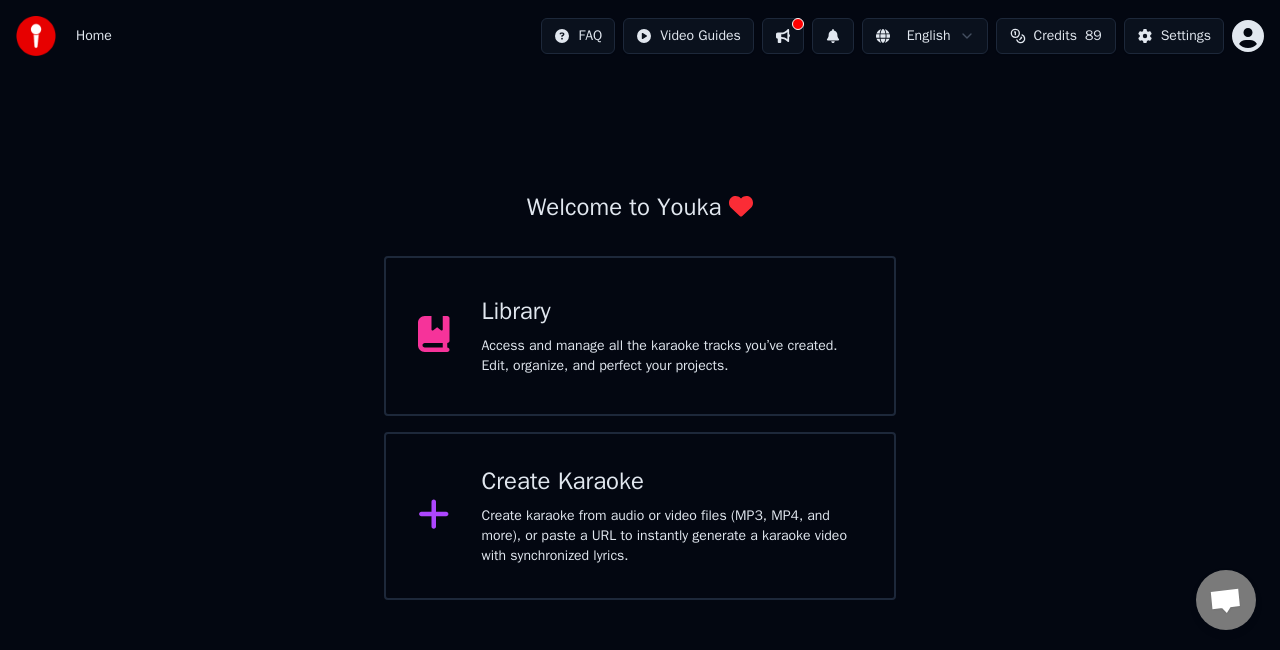 click on "Library Access and manage all the karaoke tracks you’ve created. Edit, organize, and perfect your projects." at bounding box center [640, 336] 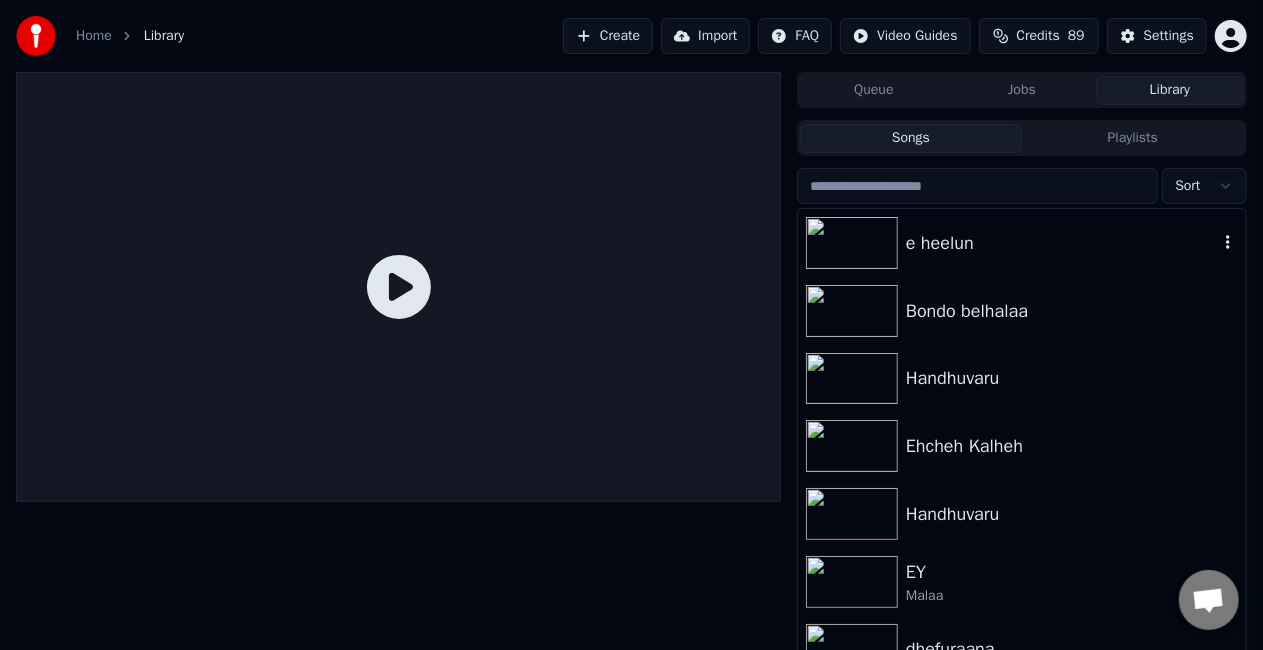 click on "e heelun" at bounding box center (1062, 243) 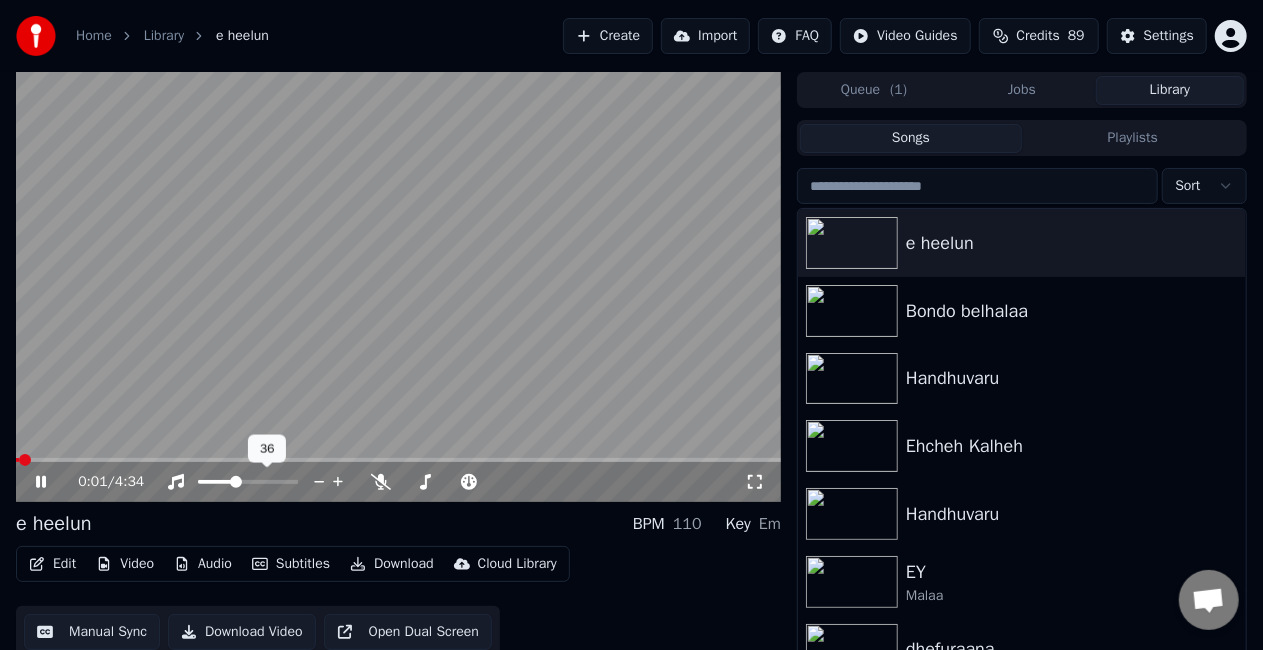 click at bounding box center [216, 482] 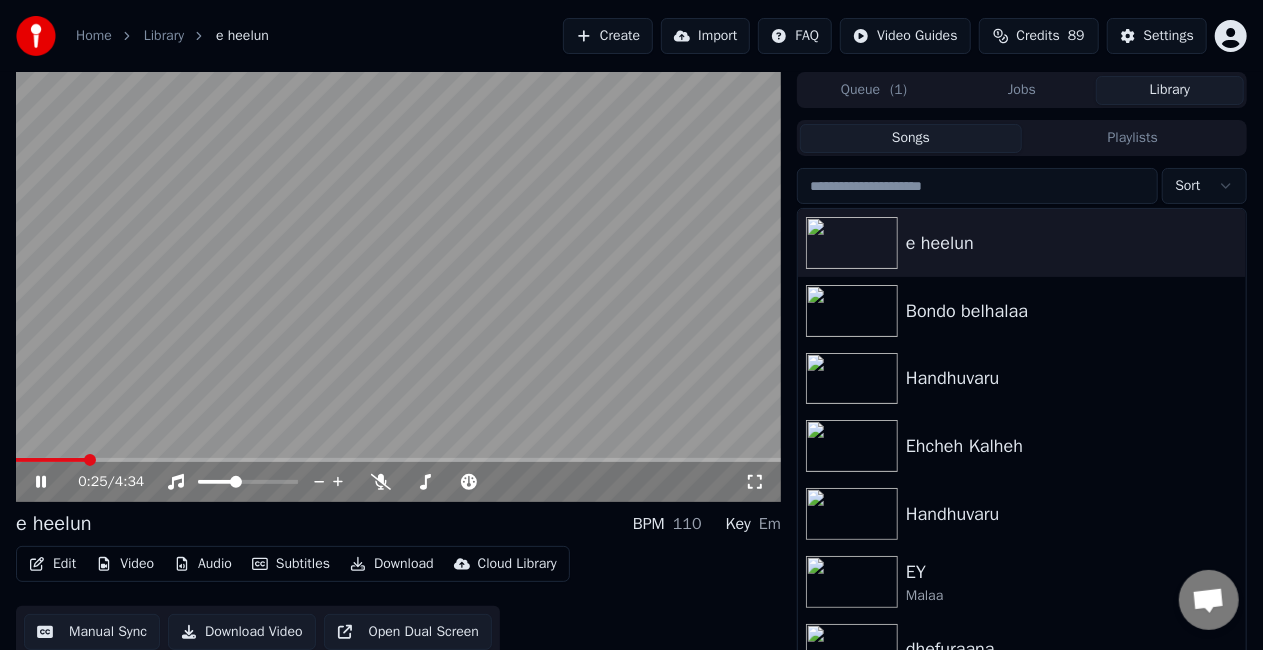 click at bounding box center [398, 460] 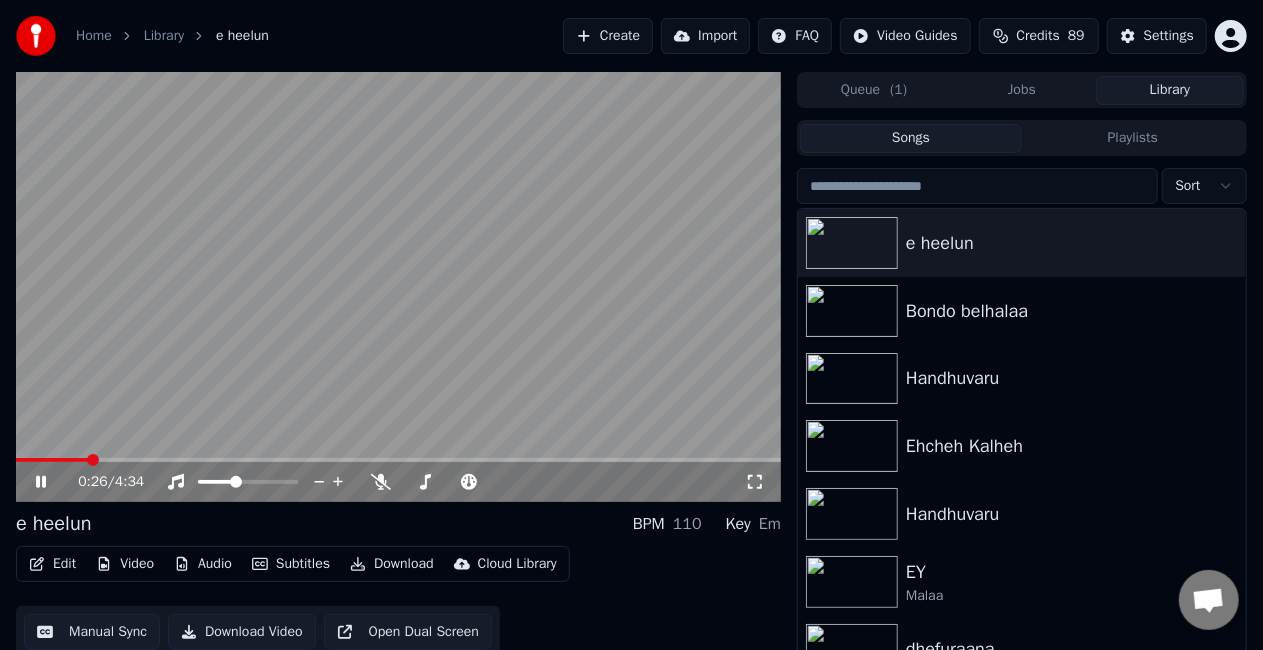 click at bounding box center [398, 460] 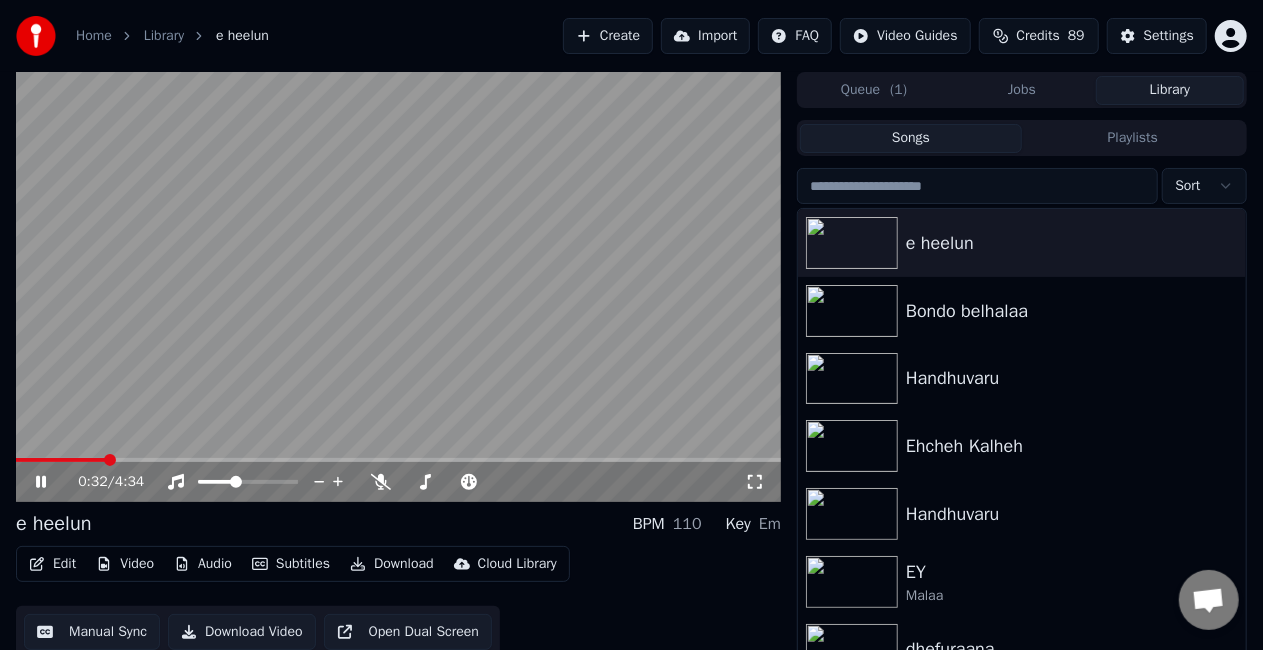click at bounding box center [398, 287] 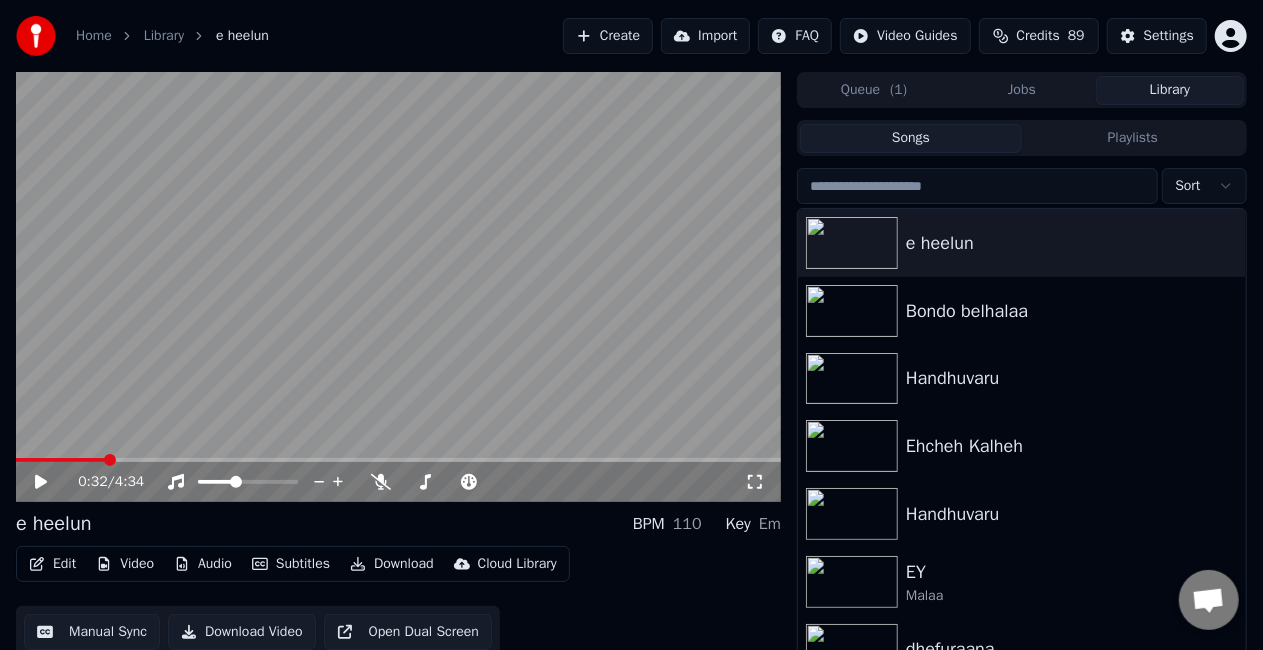click at bounding box center [398, 287] 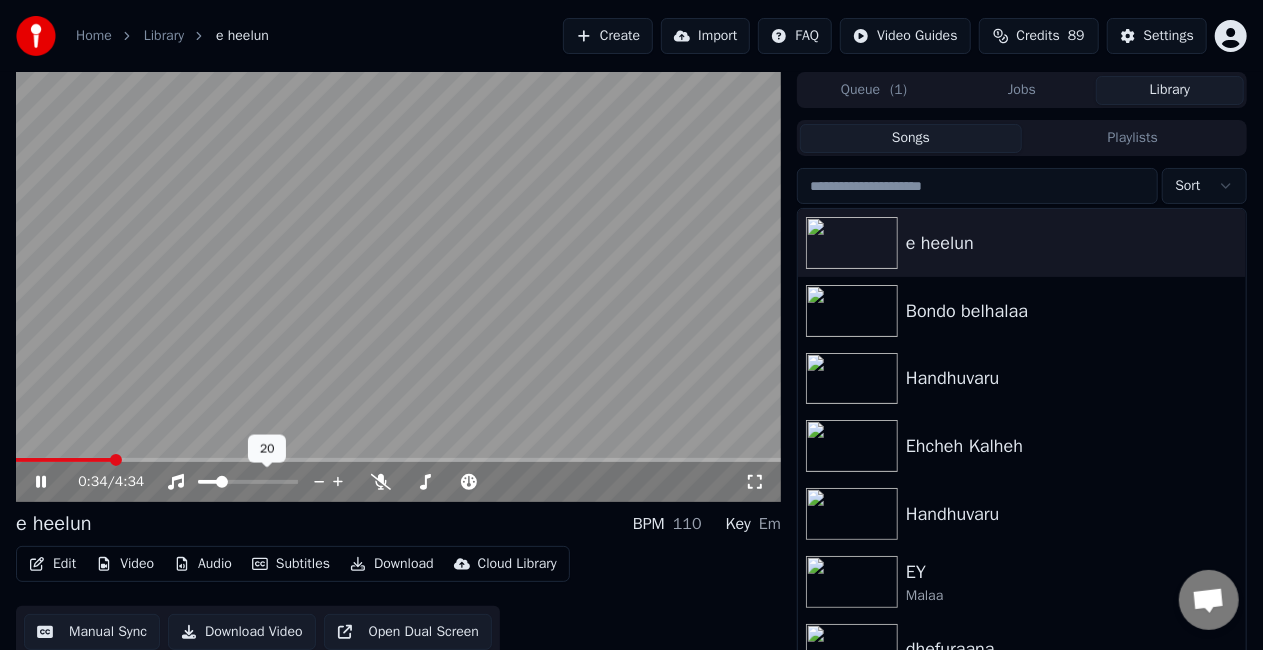 click at bounding box center (208, 482) 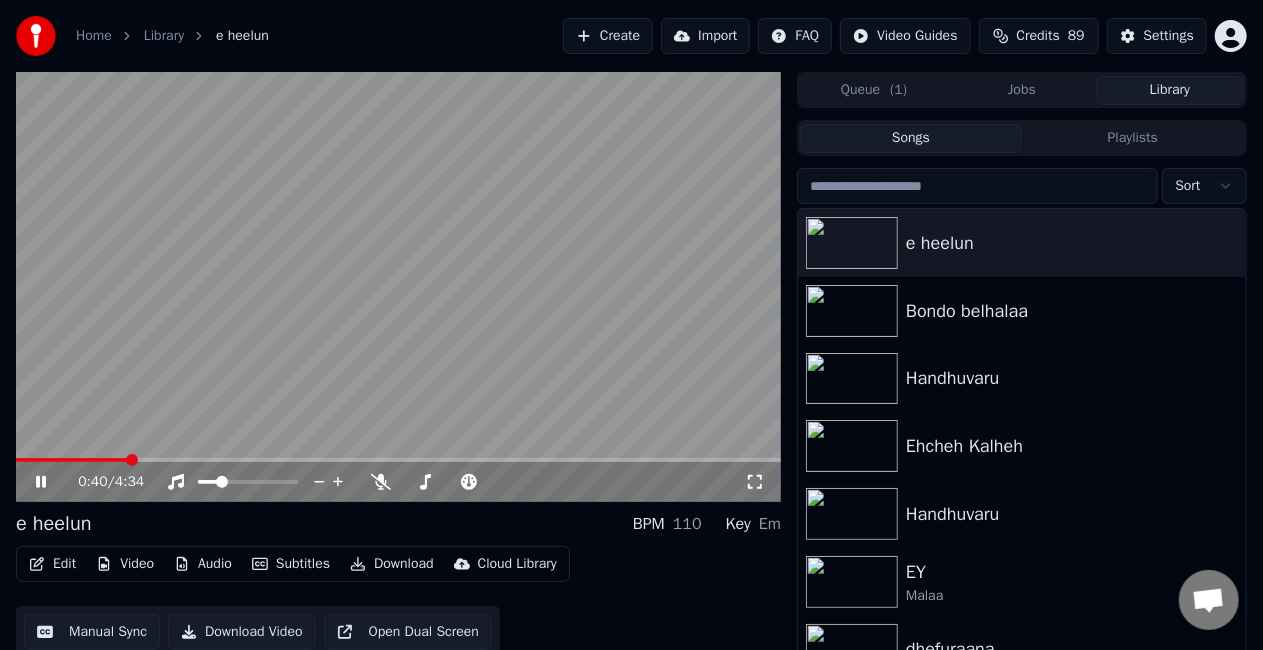 click 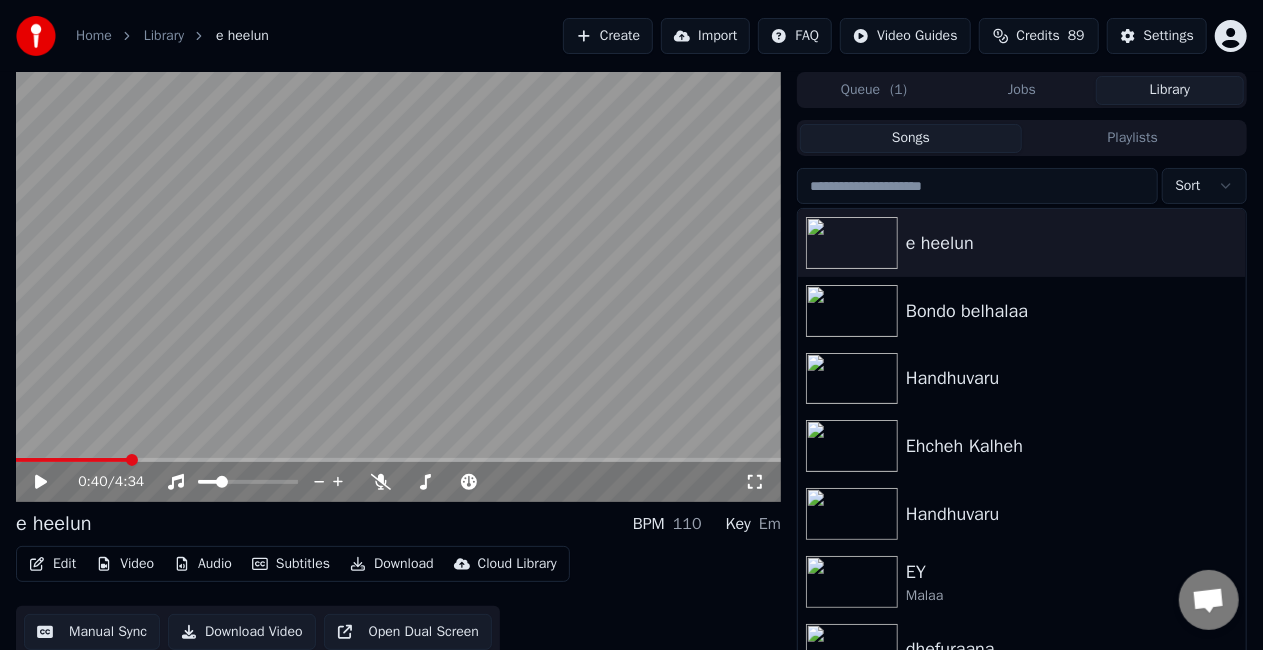 click on "Edit" at bounding box center (52, 564) 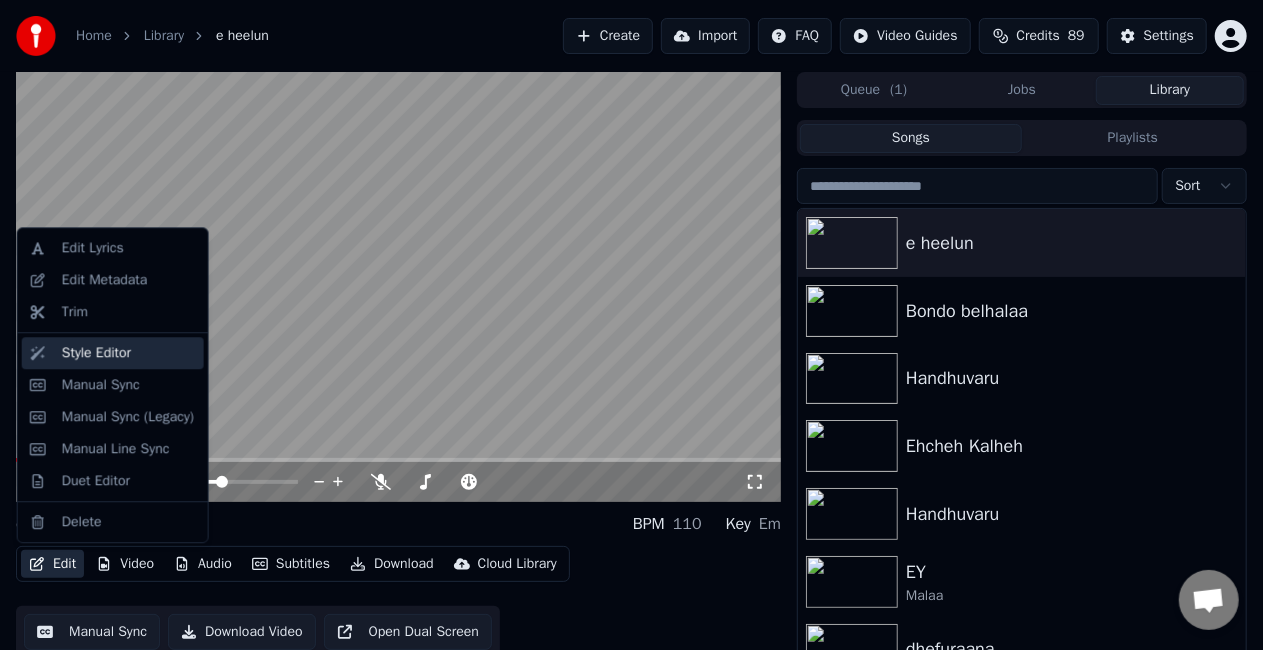 click on "Style Editor" at bounding box center [96, 353] 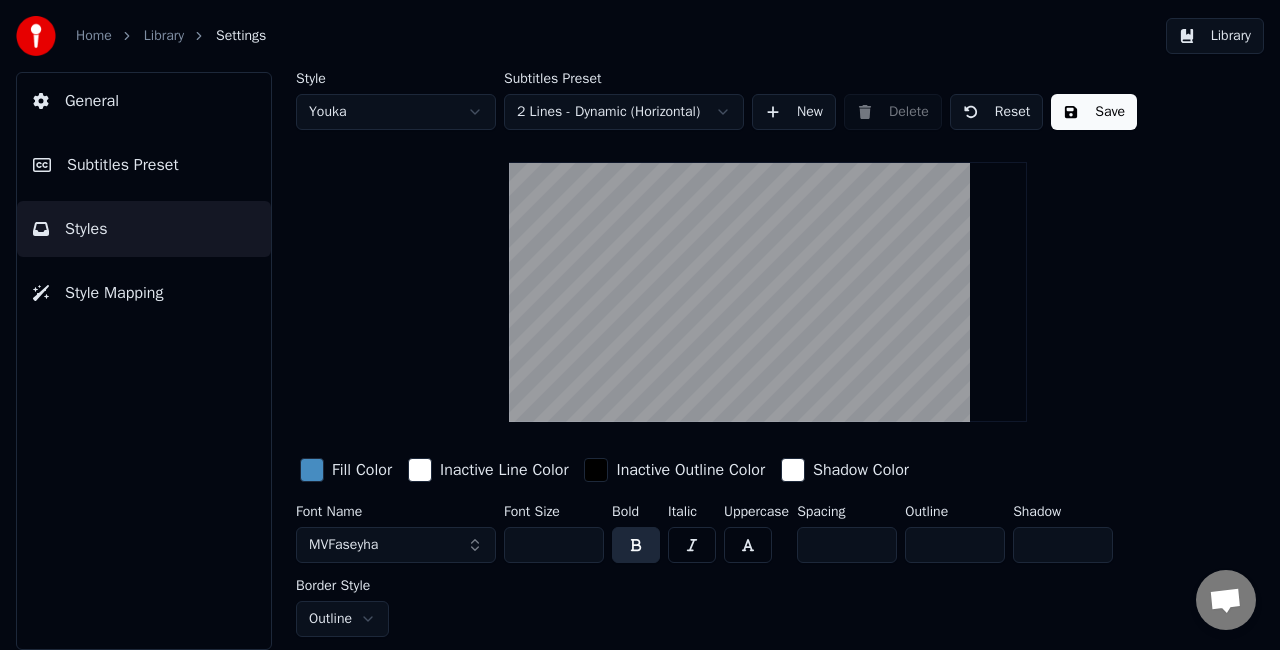 drag, startPoint x: 546, startPoint y: 542, endPoint x: 527, endPoint y: 542, distance: 19 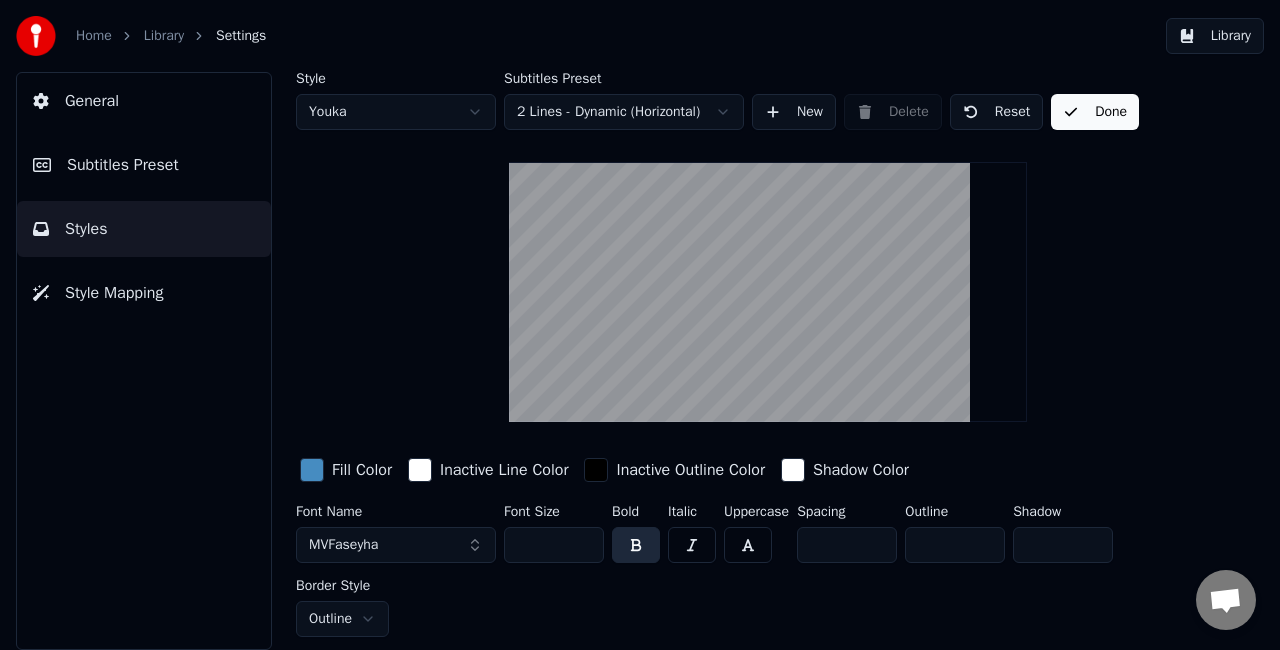 click on "Done" at bounding box center (1095, 112) 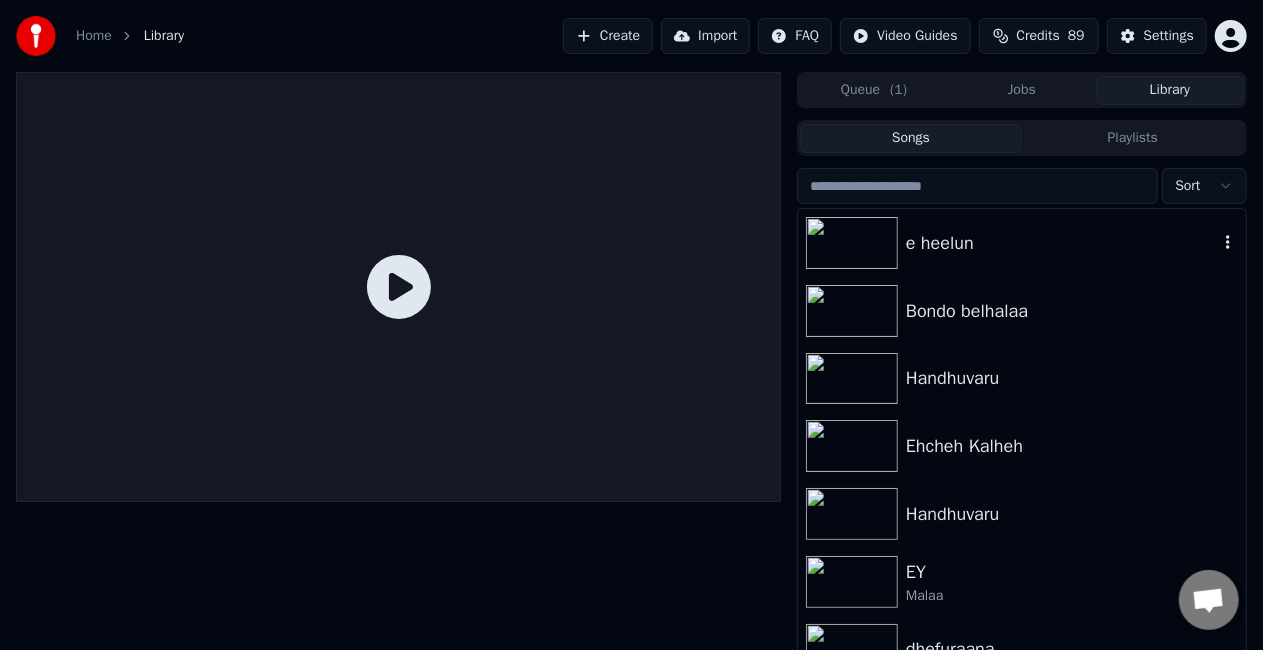 click on "e heelun" at bounding box center [1062, 243] 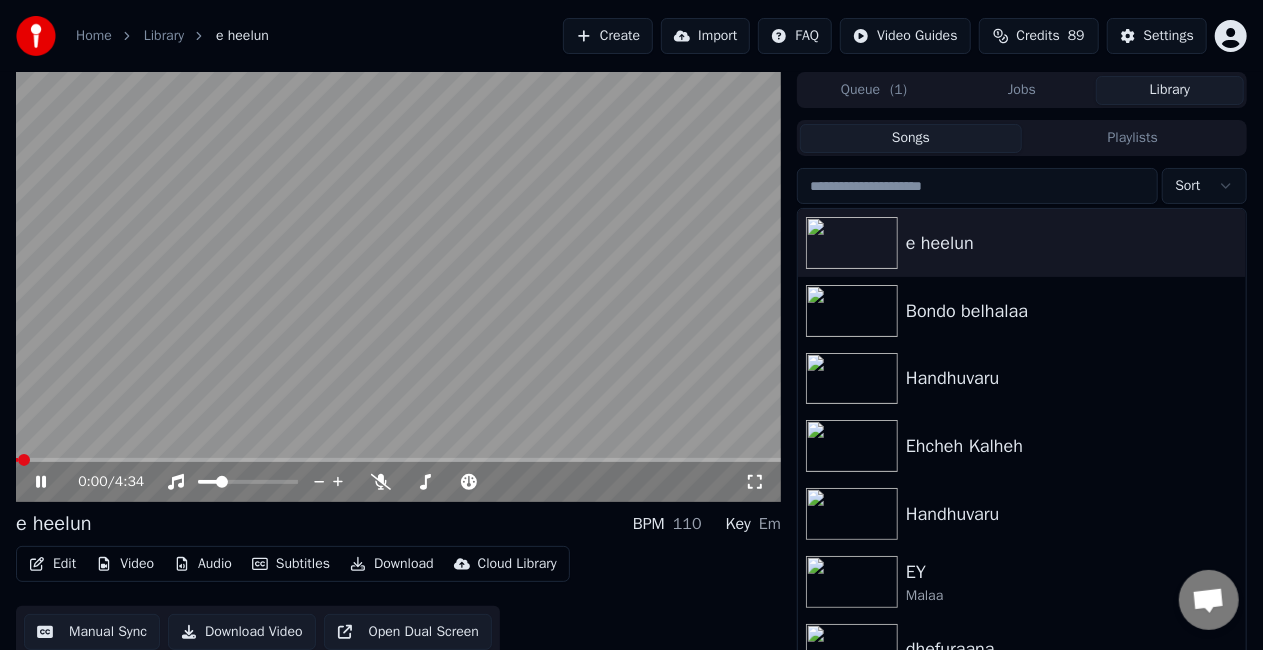 click on "0:00  /  4:34" at bounding box center [398, 482] 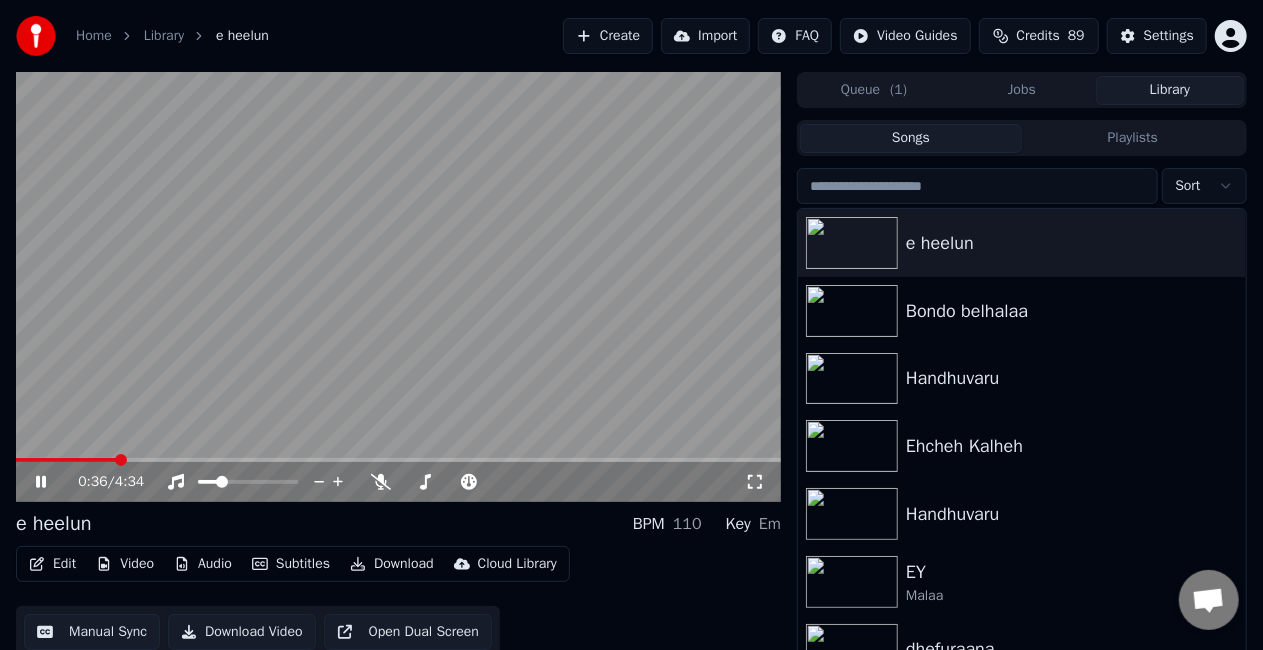 click at bounding box center [398, 460] 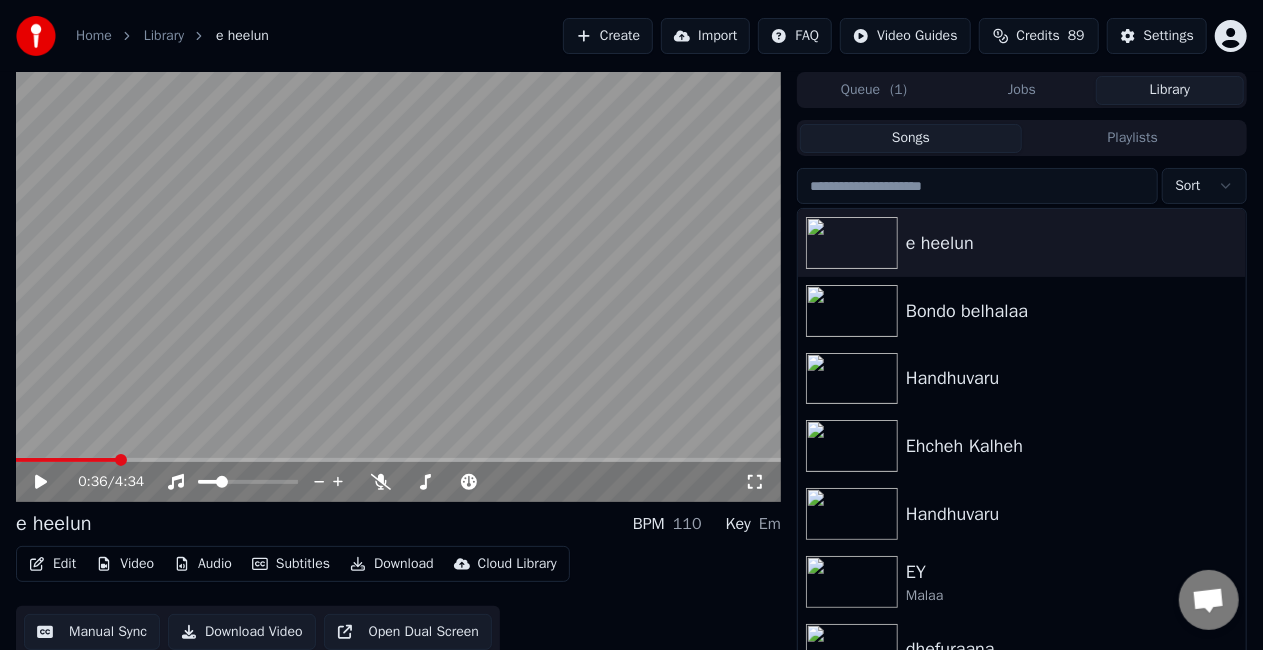 click at bounding box center (398, 287) 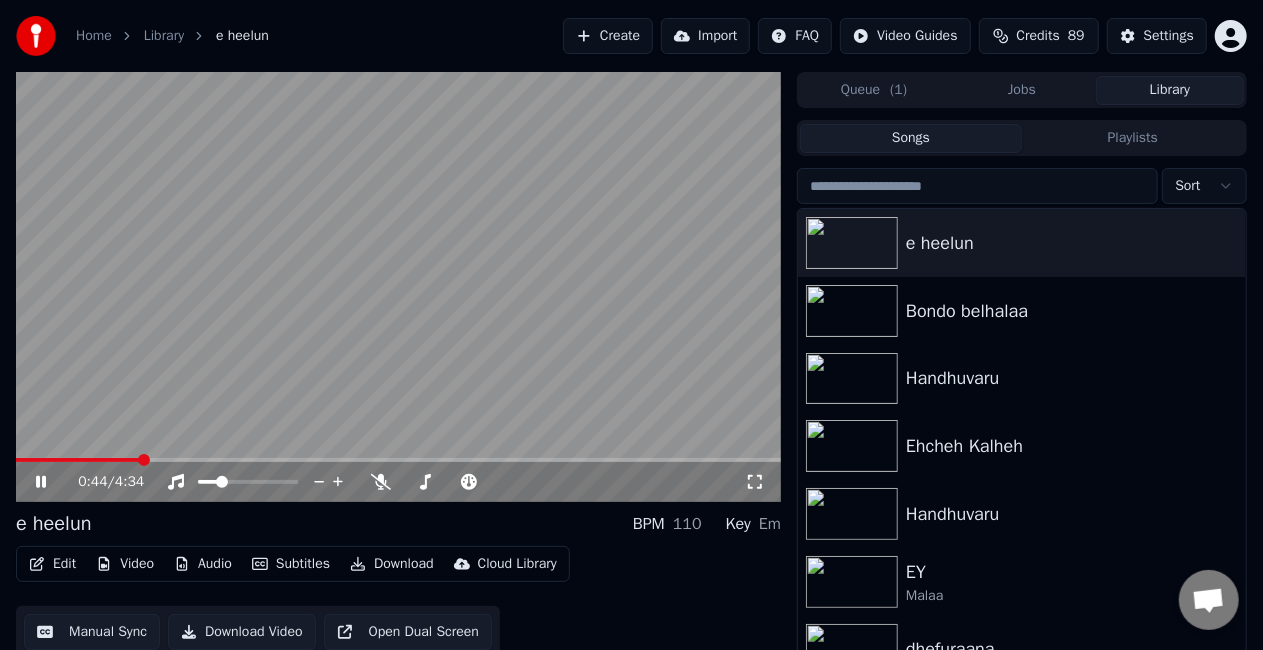 click at bounding box center [398, 287] 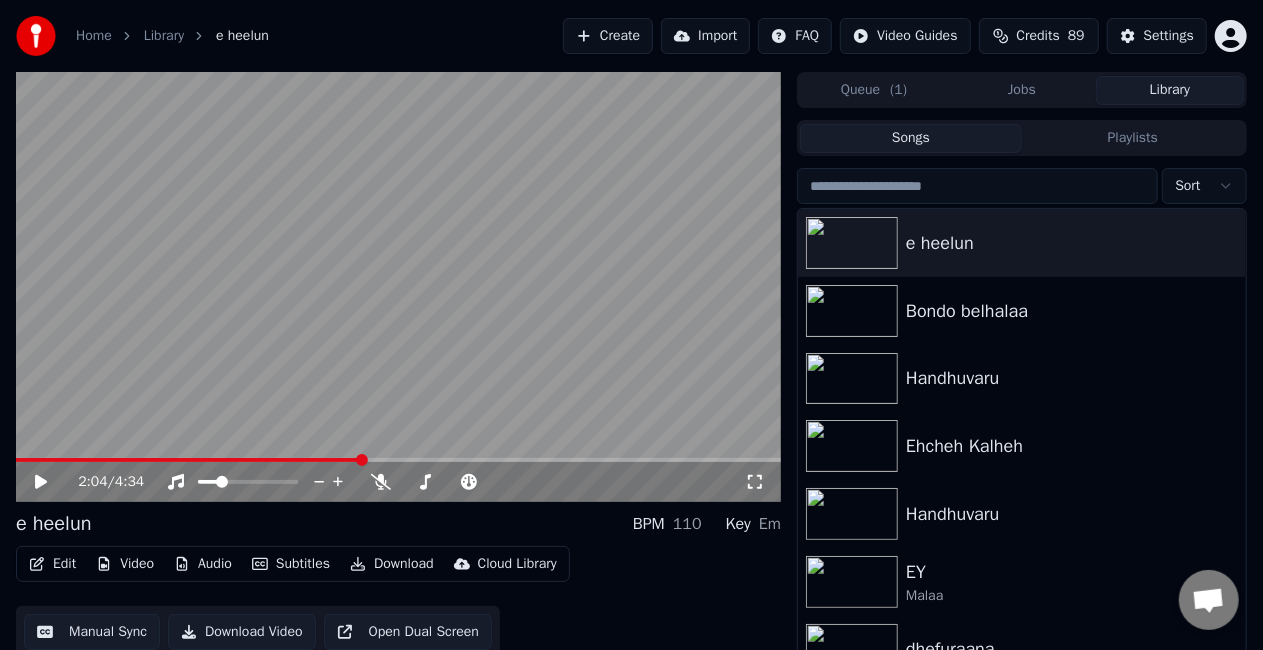 click at bounding box center [398, 460] 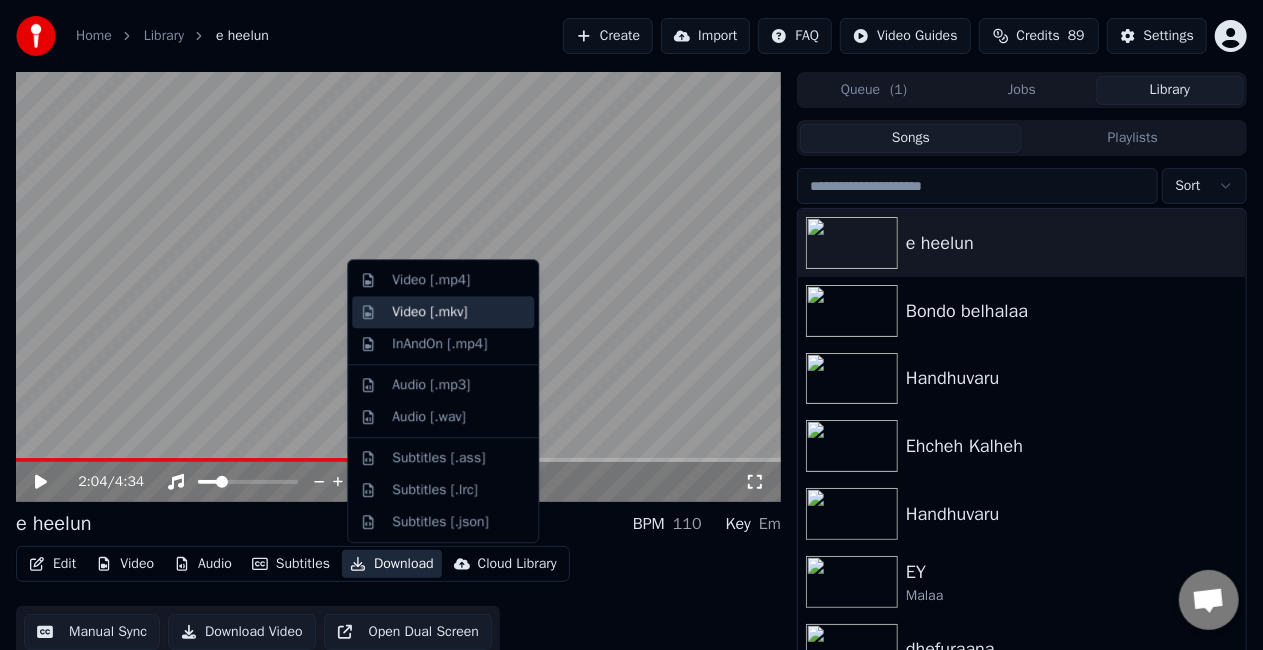click on "Video [.mkv]" at bounding box center (429, 312) 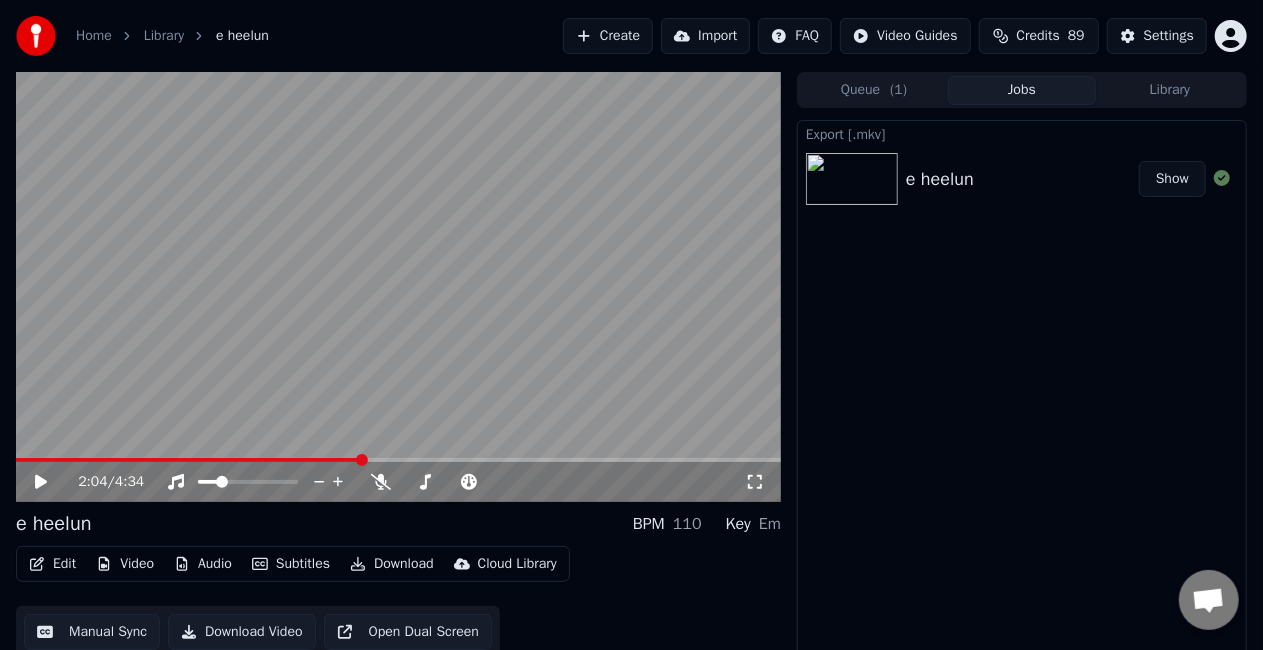 click on "Show" at bounding box center [1172, 179] 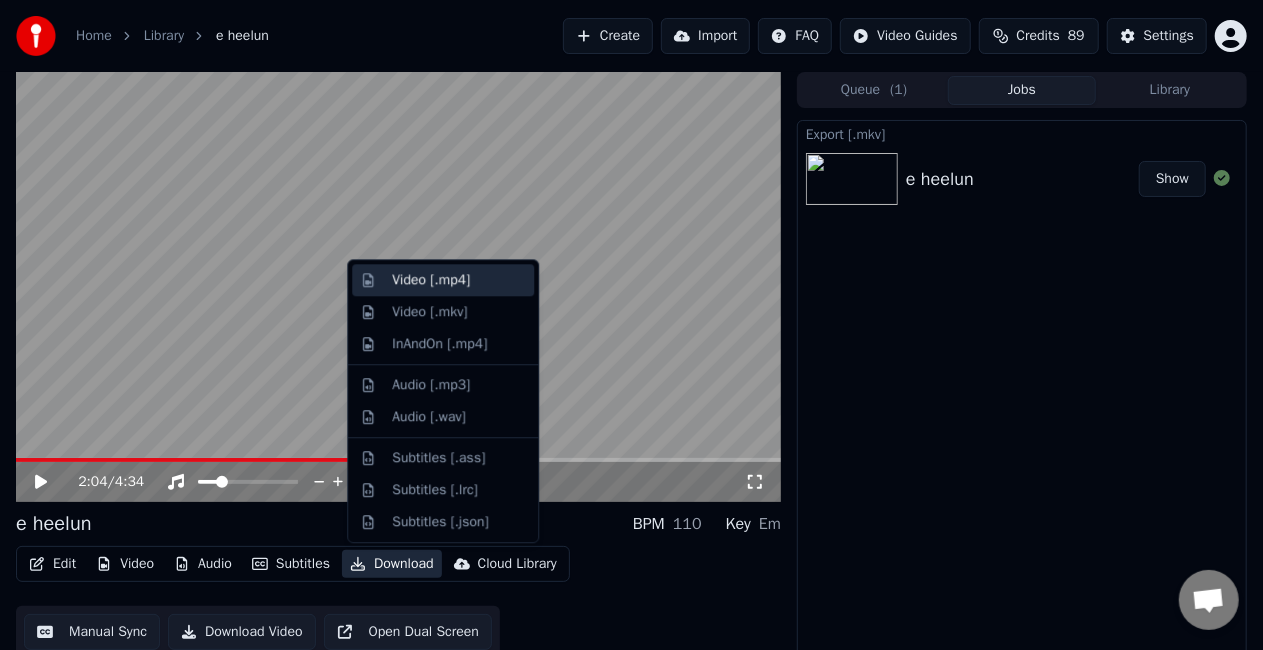 click on "Video [.mp4]" at bounding box center (443, 280) 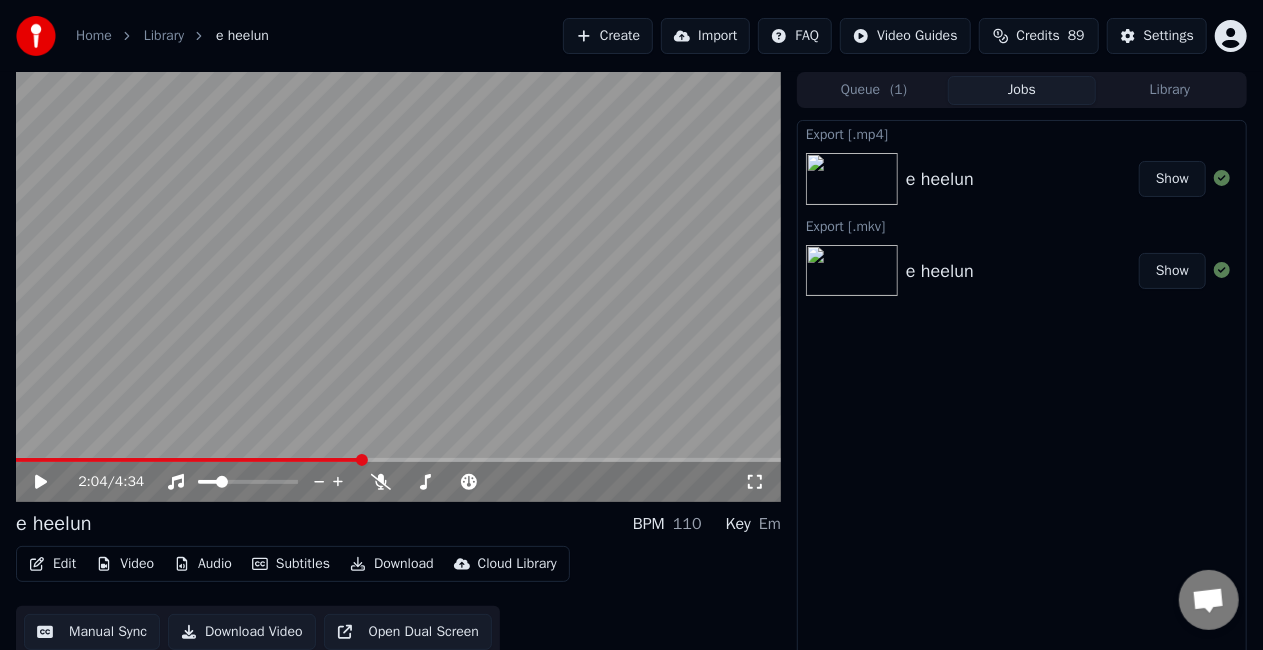 click on "Show" at bounding box center [1172, 179] 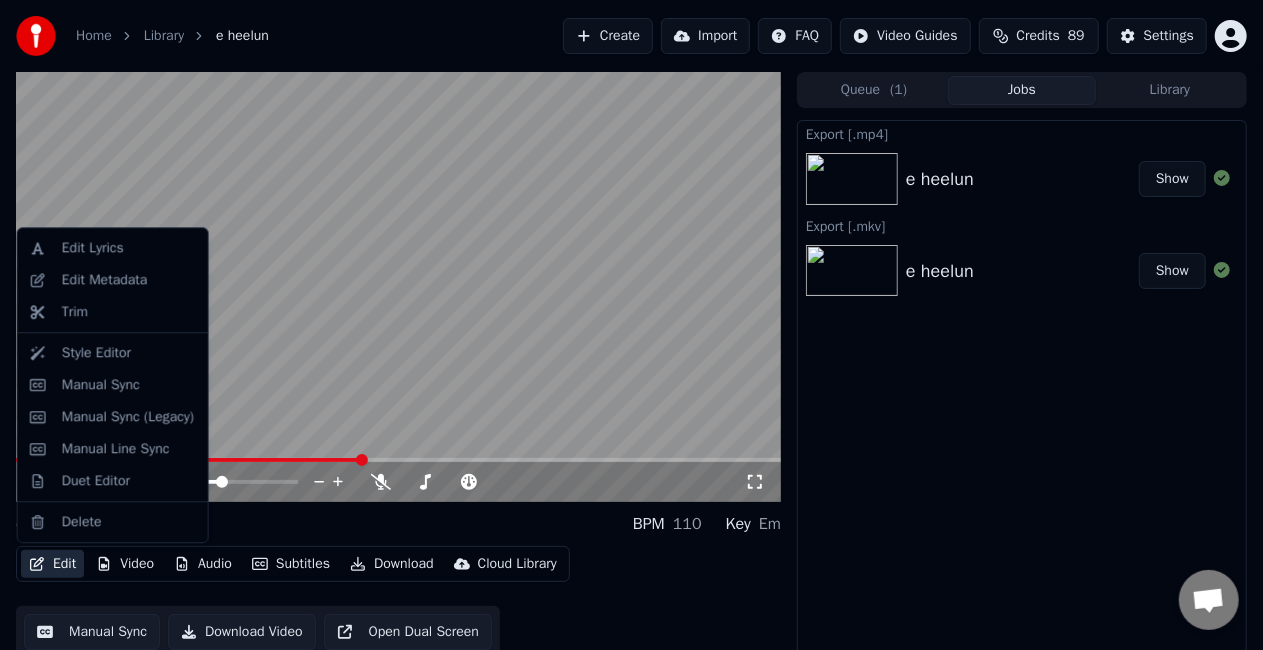 click on "Edit" at bounding box center (52, 564) 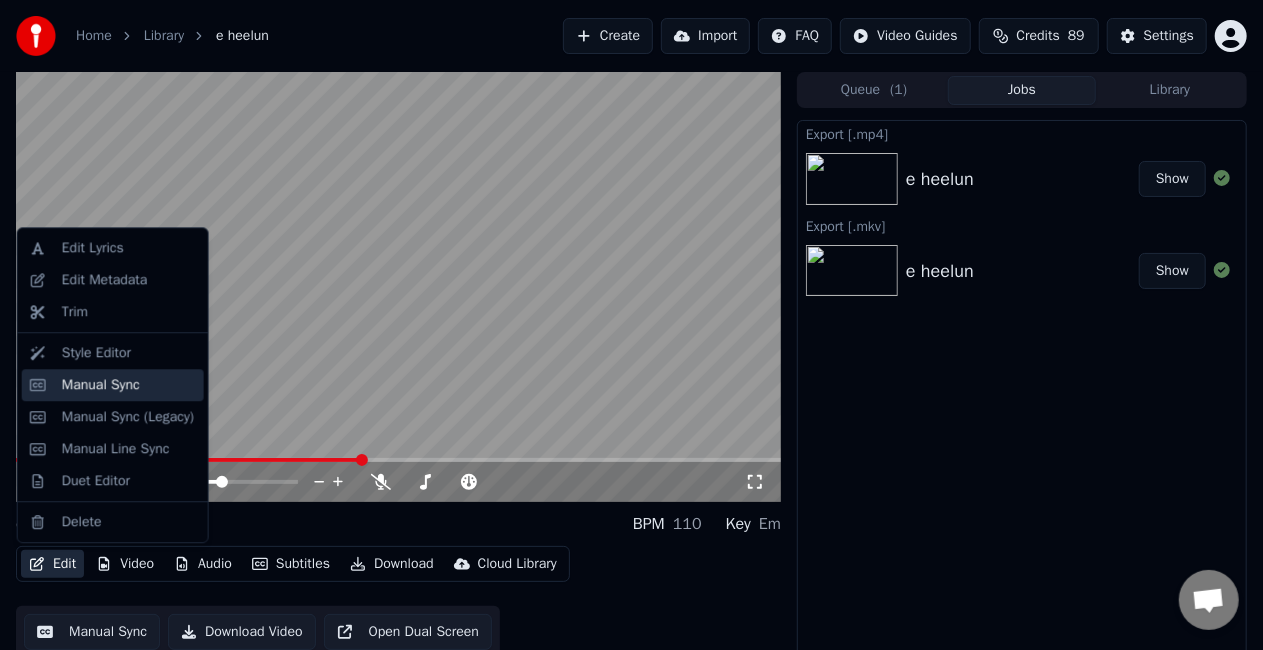 click on "Manual Sync" at bounding box center (101, 385) 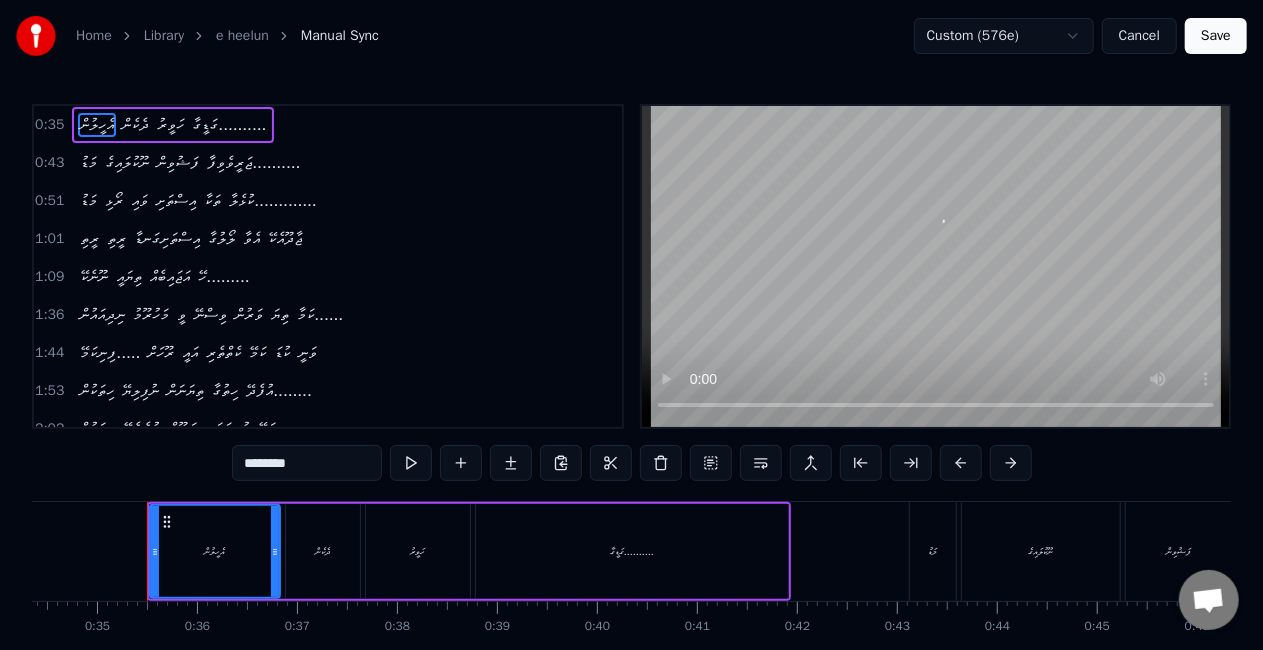 scroll, scrollTop: 0, scrollLeft: 3450, axis: horizontal 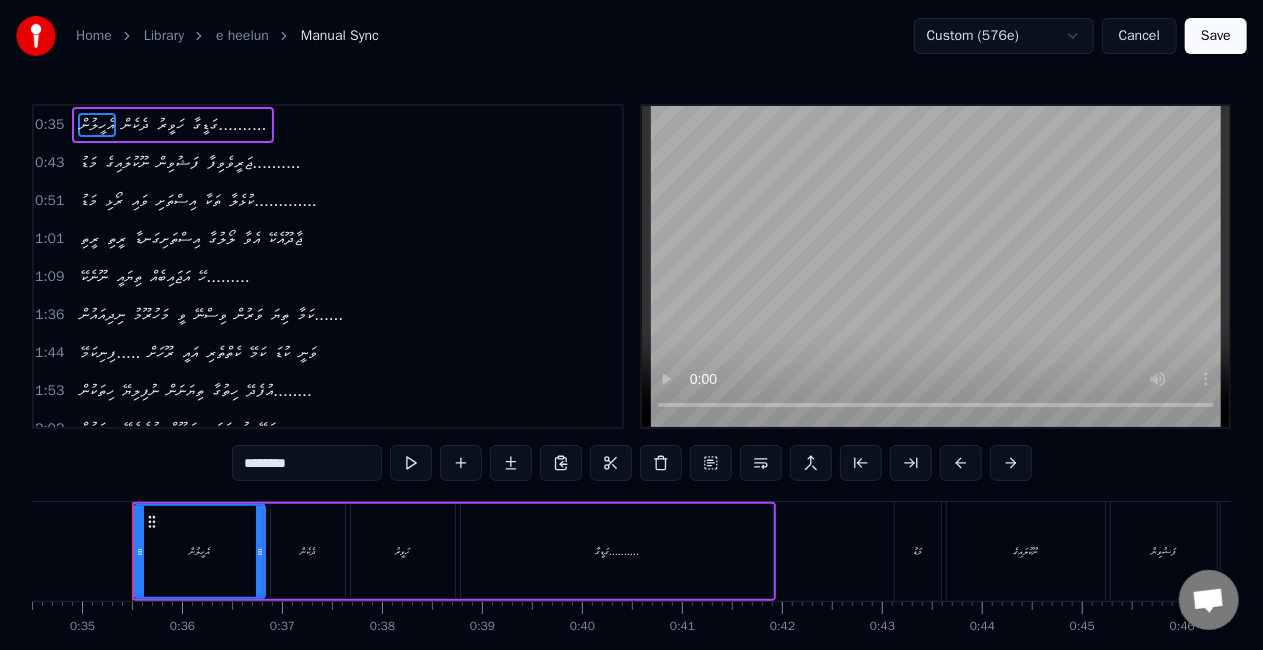 click on "އެހީލުން" at bounding box center [97, 125] 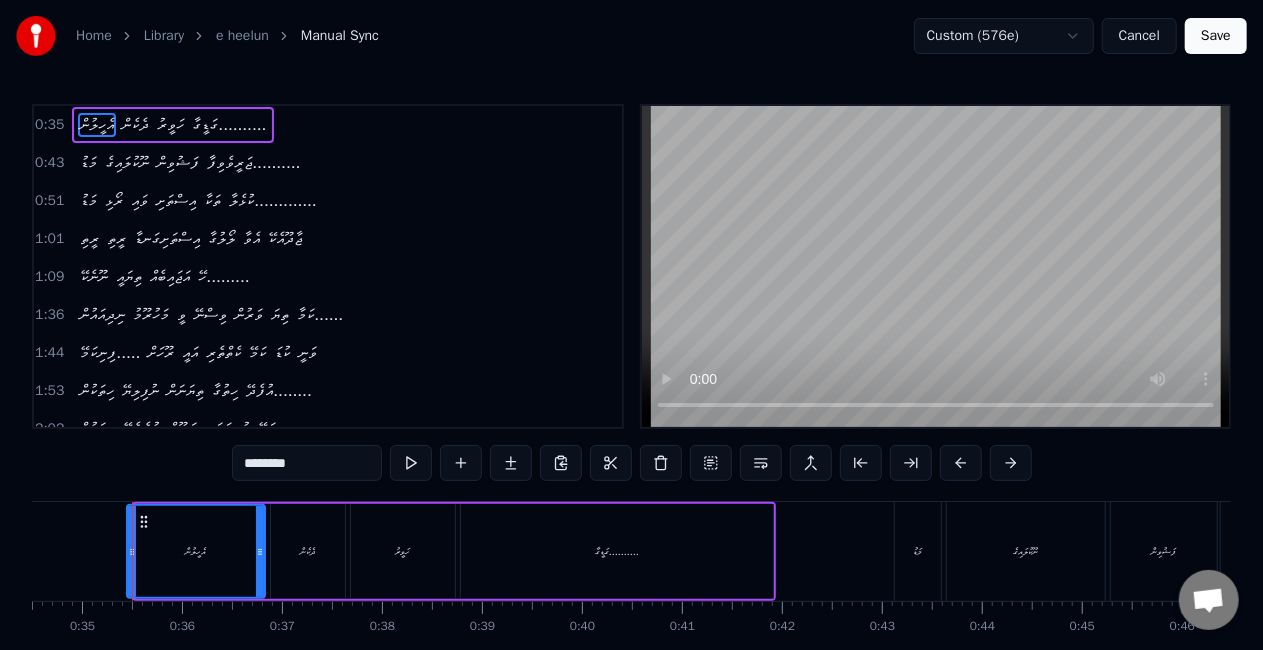 drag, startPoint x: 142, startPoint y: 535, endPoint x: 134, endPoint y: 528, distance: 10.630146 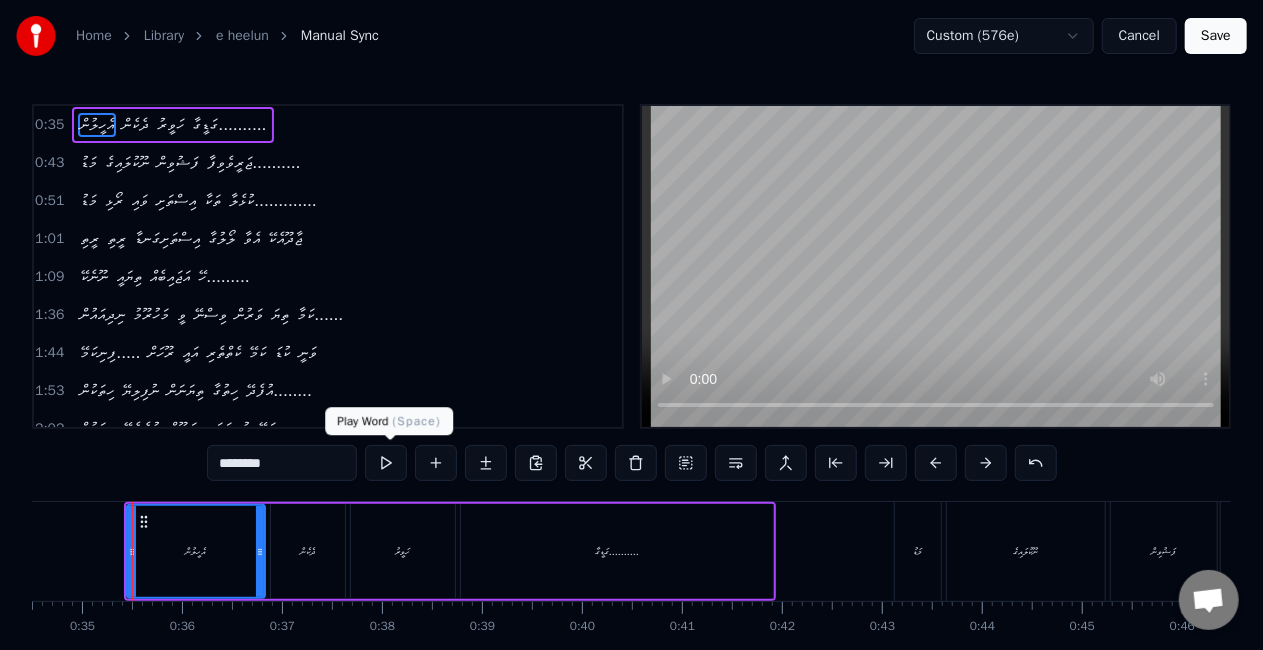 click at bounding box center [386, 463] 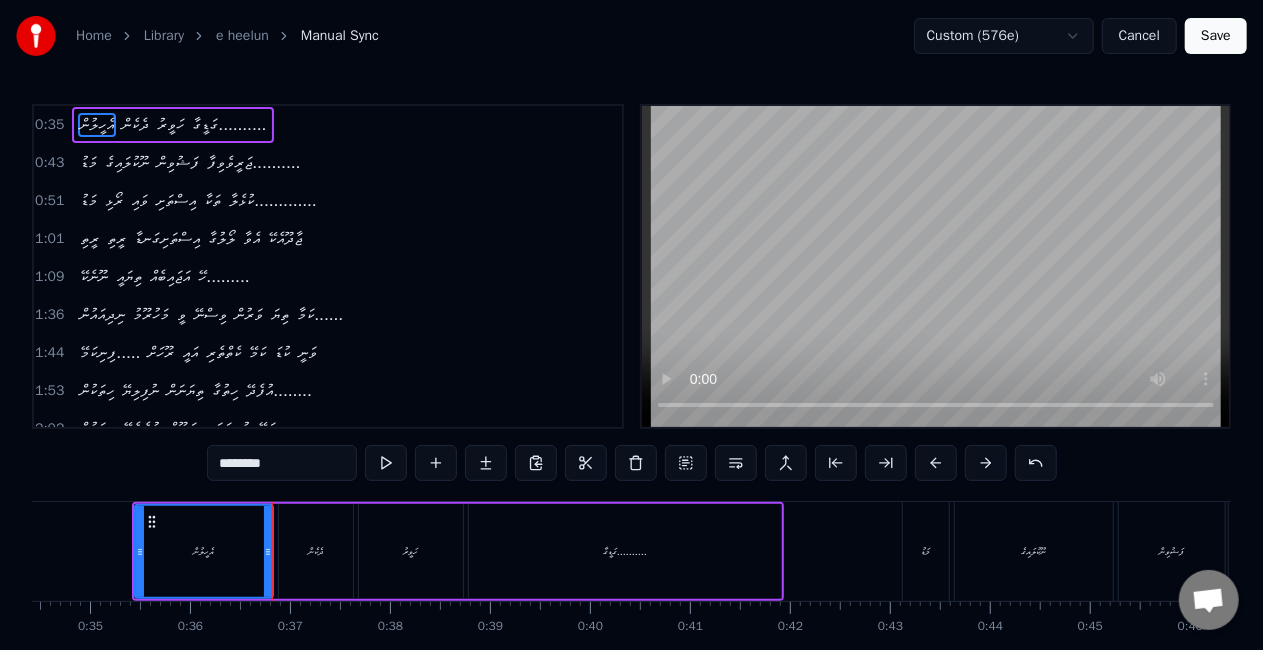 click on "Home Library e heelun Manual Sync Custom (576e) Cancel Save 0:35 އެހީލުން ދެކެން ހަވީރު ގަޑީގާ.......... 0:43 މަޑު ނޫކުލައިގެ ފަޝުވިން ޖަރީވެވިފާ.......... 0:51 މަޑު ރޯޅި ވައި އިސްތަށި ތަކާ ކުޅެލާ............. 1:01 ރީތި ރީތި އިސްތަށިގަނޑާ ލޯލުގާ އެވާ ޖާދޫއެކޭ 1:09 ނޫނެކޭ ތިޔައީ އަޖައިބެއް ހޭ......... 1:36 ނިދިއައުން މަހުރޫމު ވީ ވިސްނޭ ވަރުން ތިޔަ ކަމާ...... 1:44 ފިނިކަމޭ..... ރޫހަށް އައީ ކެތްތެރި ކަމޭ ކުޑަ ވަނީ 1:53 ހިތަކުން ނުފިލިޔޭ ތިޔަނަން ހިތުގާ އުފެދޭ........ 2:02 ބިމަކުން ނުފެނެޔޭ ތިޔަނޫން ފުރިހަމަ ކަމޭ........... 2:11 ބަލާލީމާ......... ފުރިގެންދޭ......... ހިތާ ޖާނާ މަގޭ އުފަލުން 2:24 ބަރާވެވިގެން......... 2:48 އެހީލުން ދެކެން ހަވީރު 2:56" at bounding box center (631, 367) 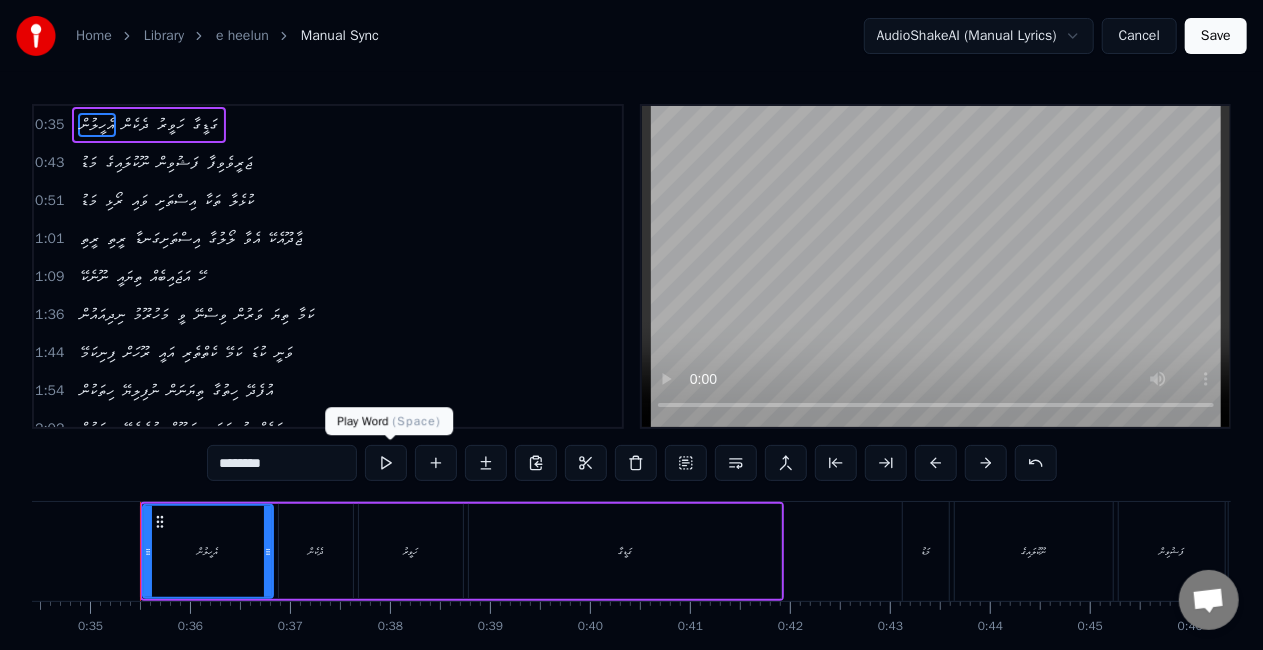 click at bounding box center [386, 463] 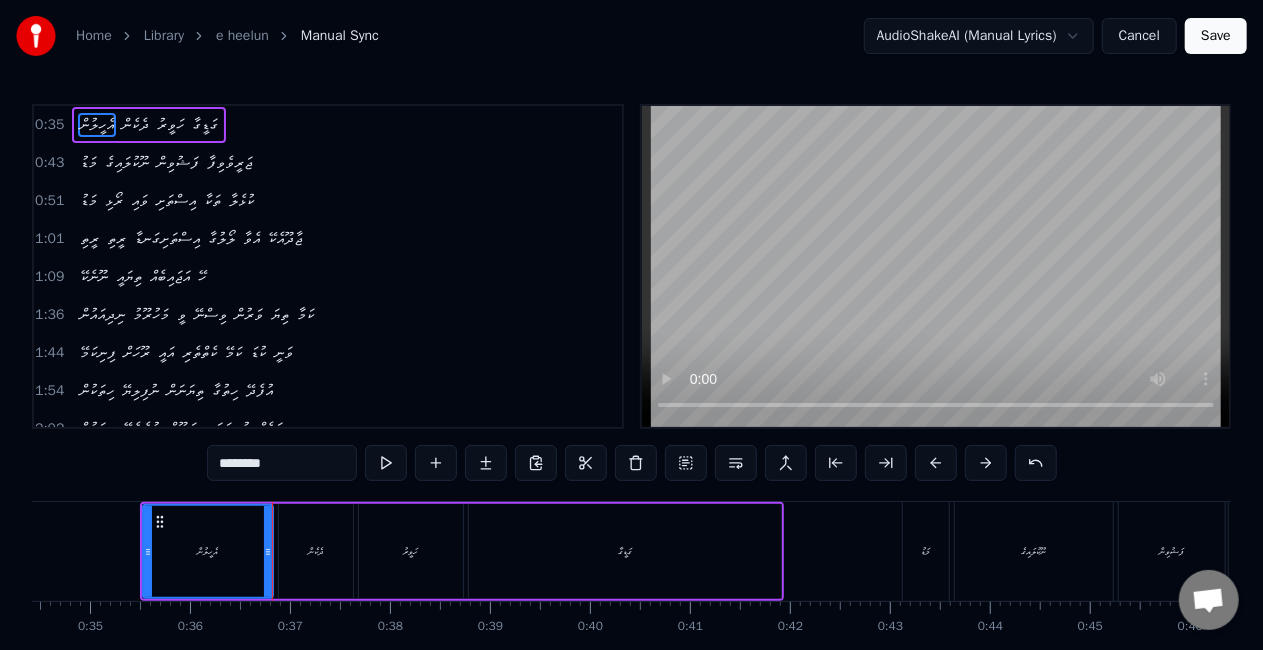 click on "މަޑު" at bounding box center (926, 551) 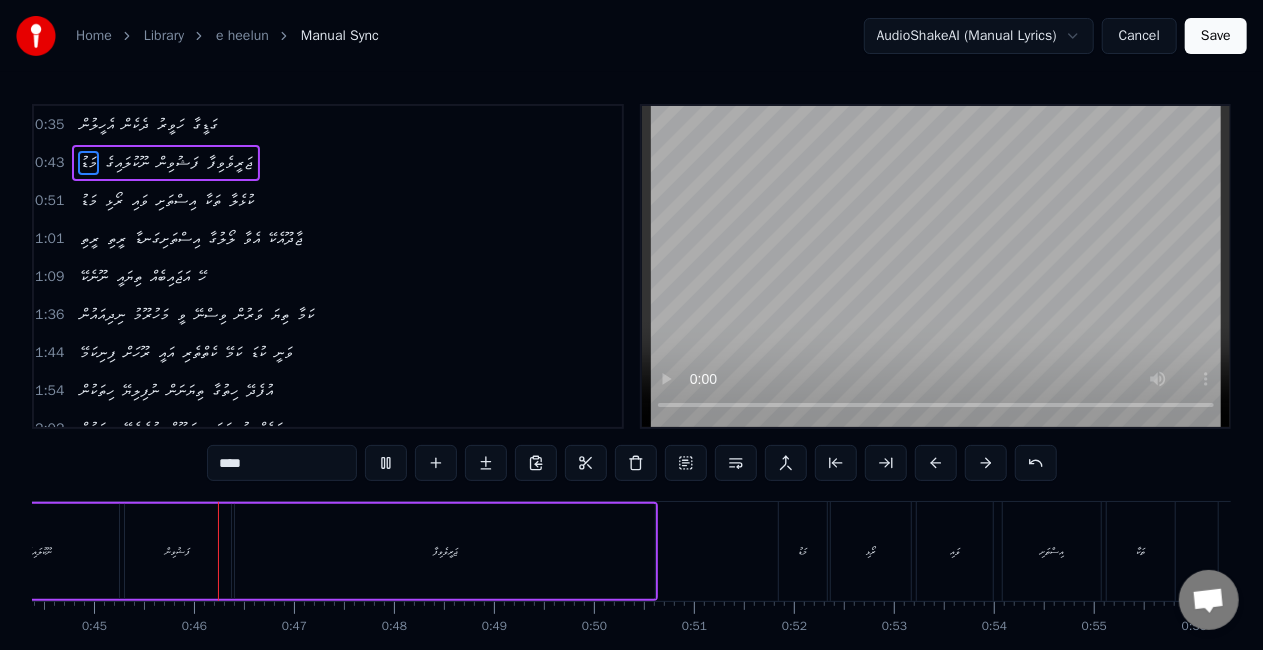 scroll, scrollTop: 0, scrollLeft: 4460, axis: horizontal 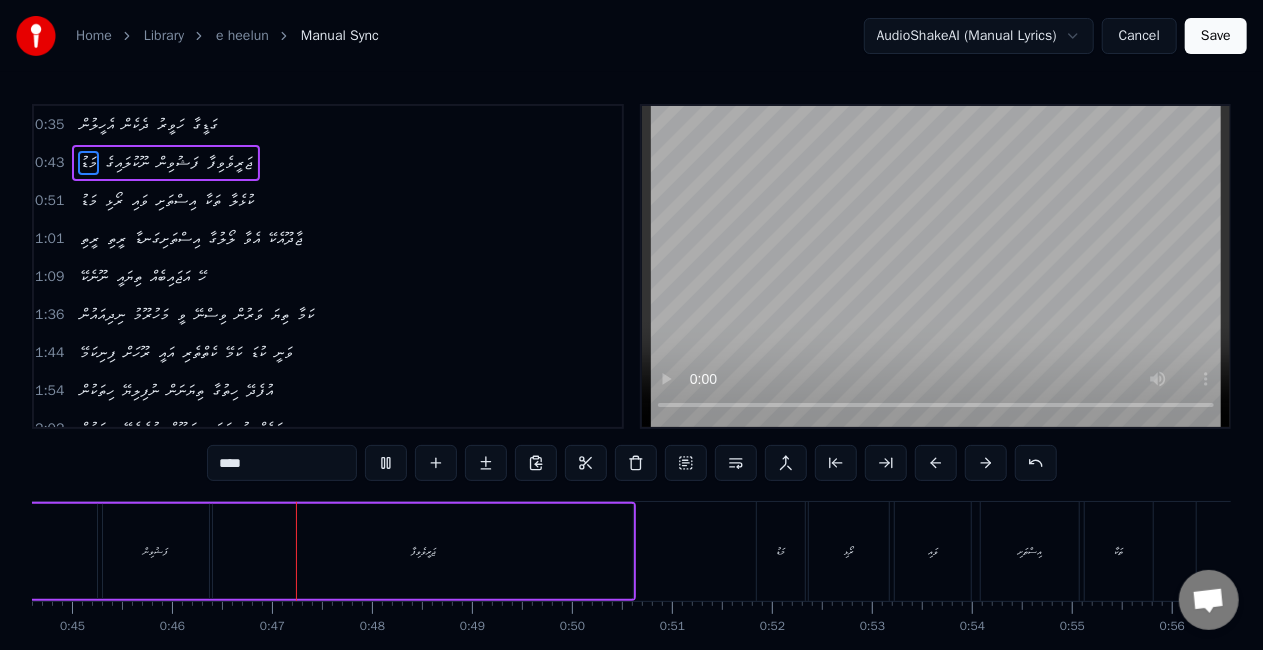 click on "މަޑު" at bounding box center [781, 551] 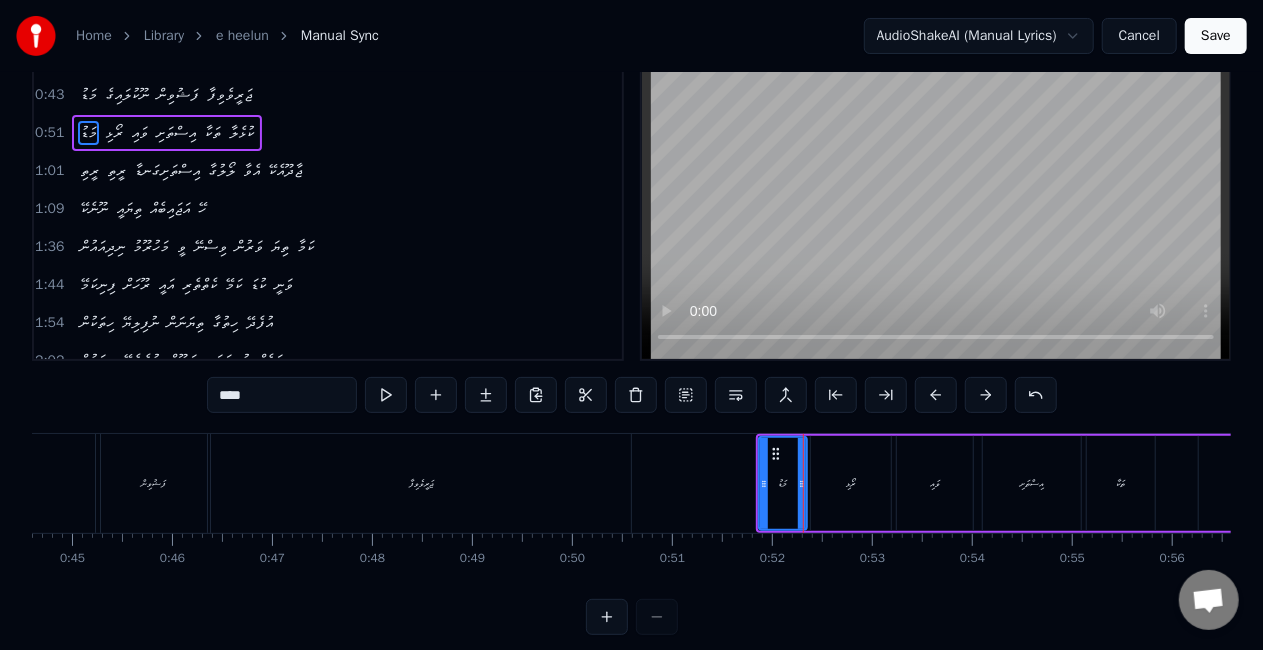 scroll, scrollTop: 100, scrollLeft: 0, axis: vertical 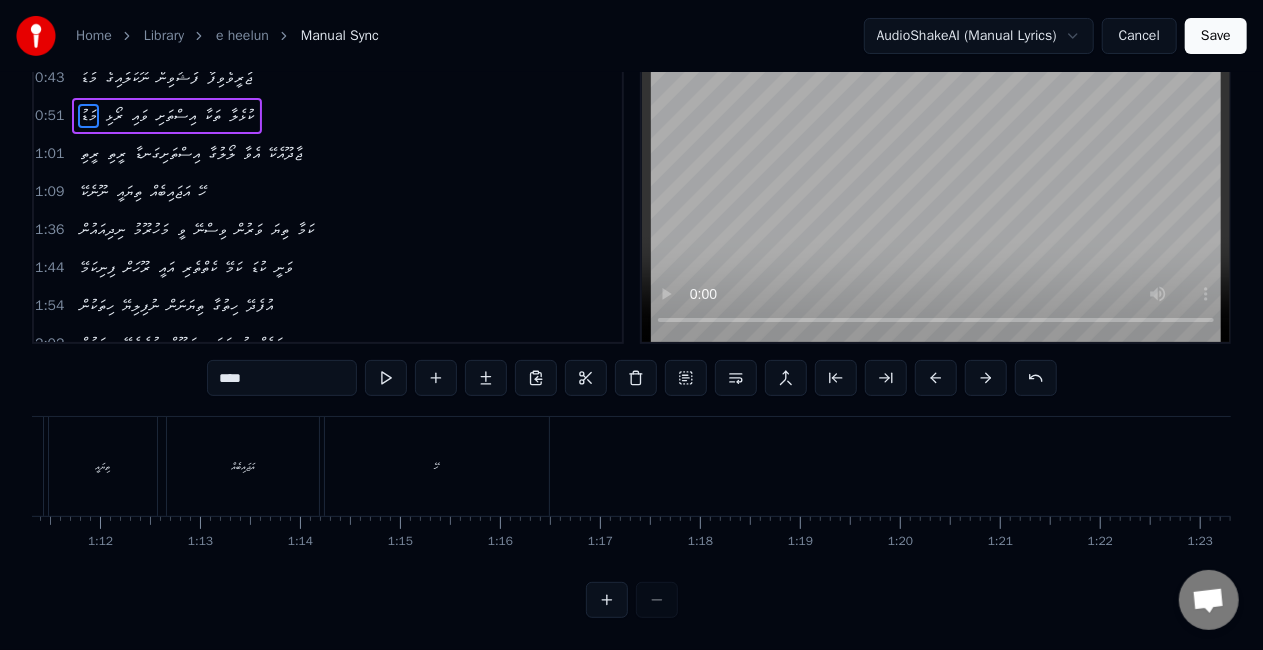 click on "ހޭ" at bounding box center (437, 466) 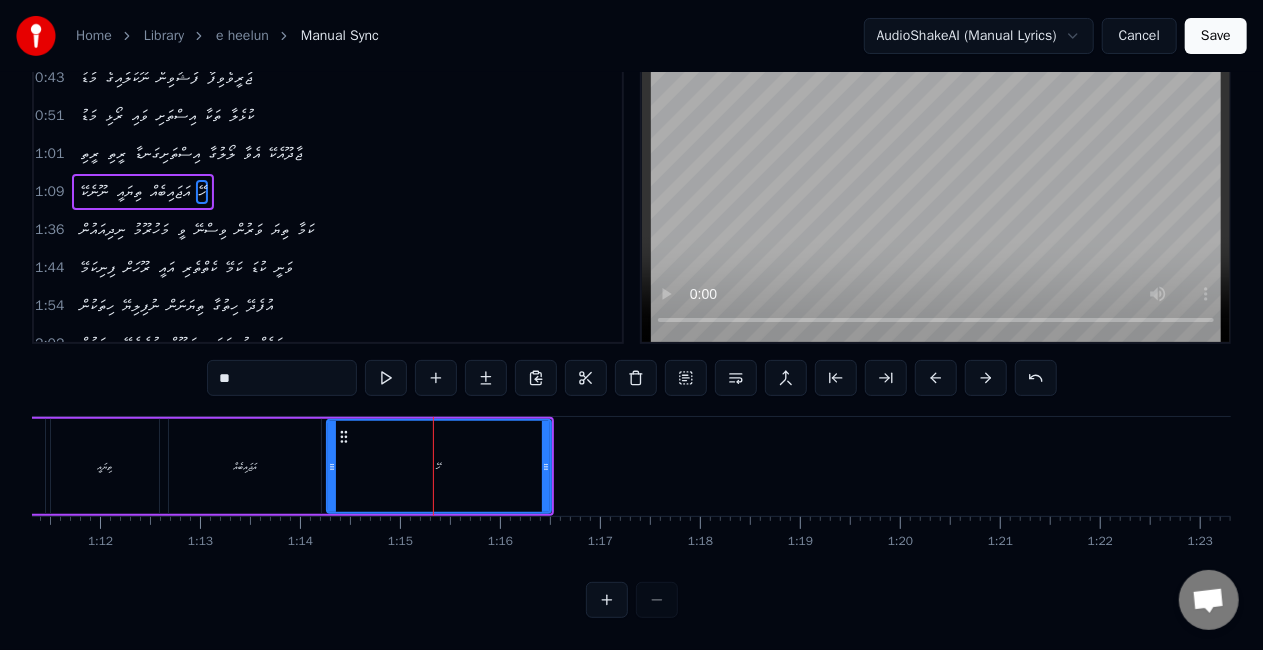 scroll, scrollTop: 0, scrollLeft: 0, axis: both 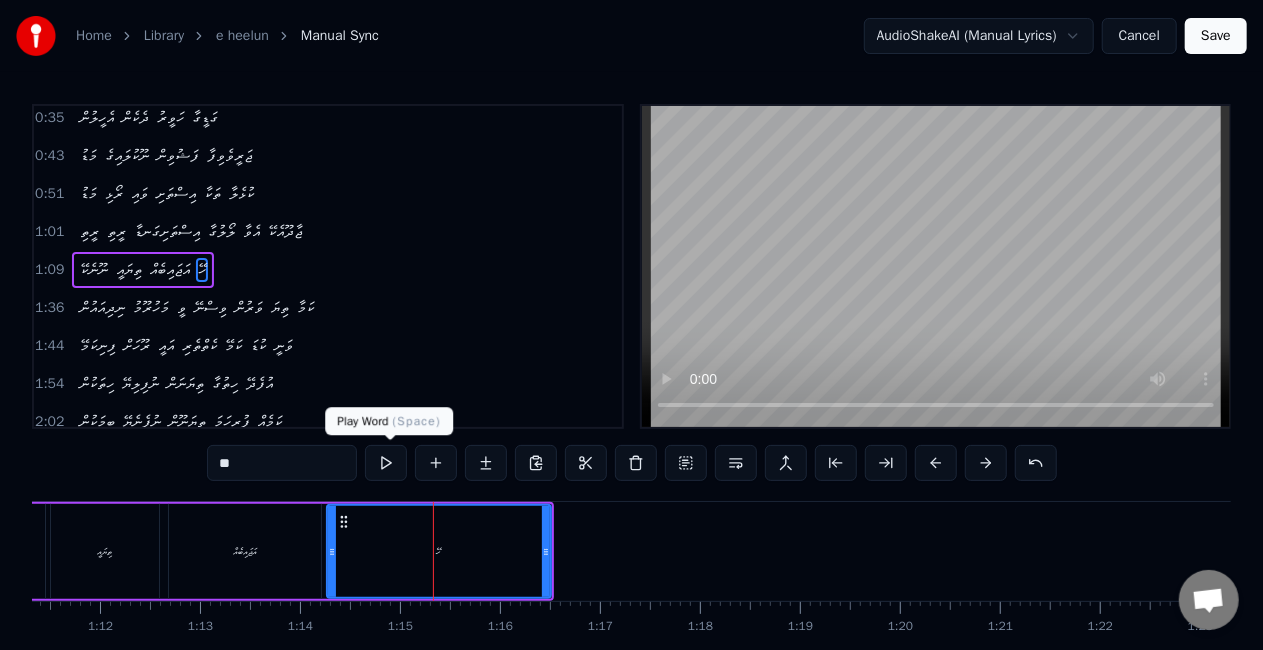 click at bounding box center [386, 463] 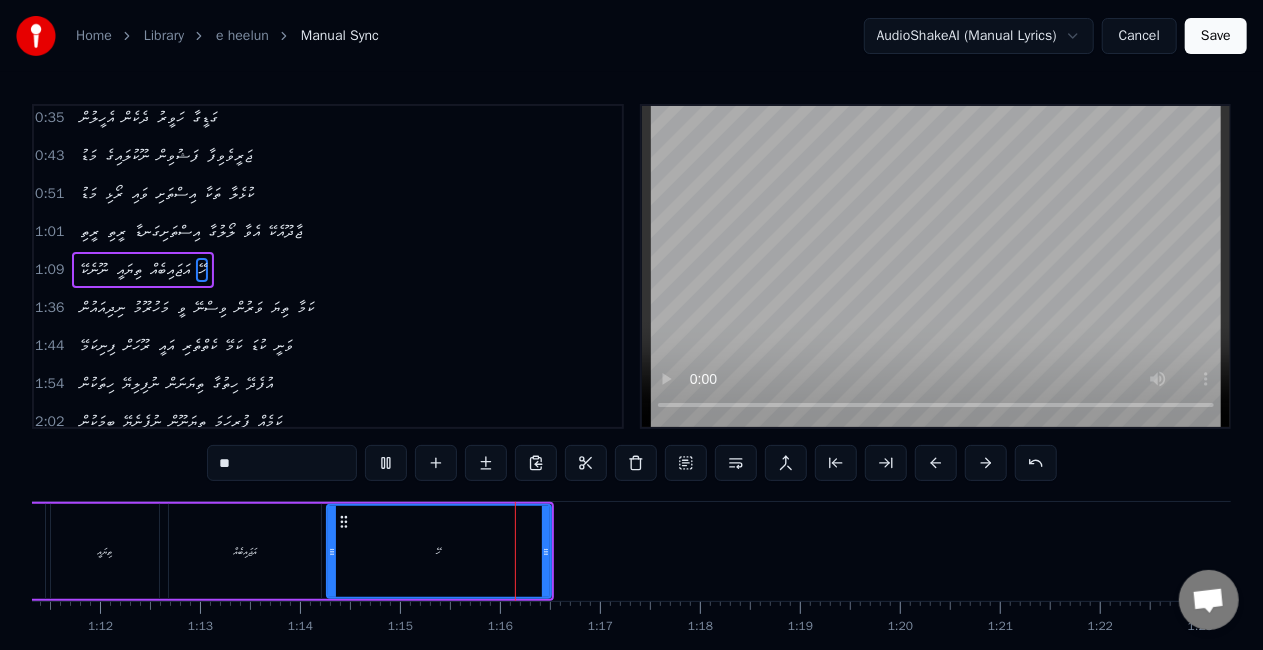 scroll, scrollTop: 100, scrollLeft: 0, axis: vertical 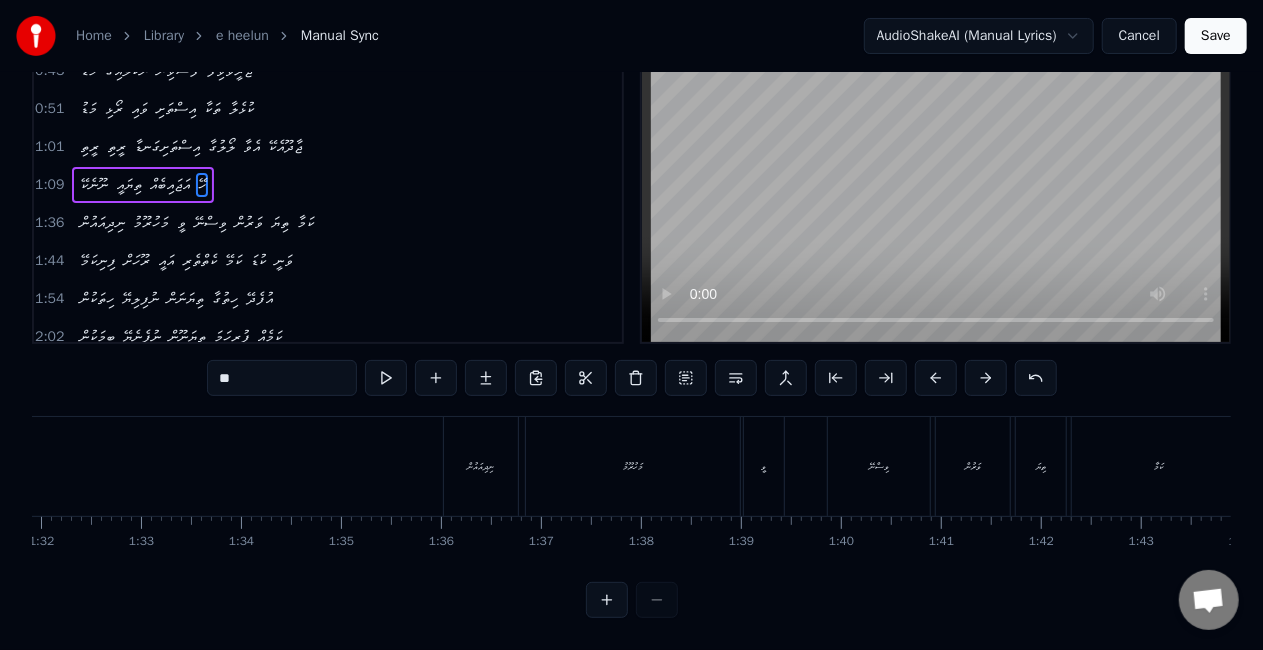 click on "ނިދިއައުން" at bounding box center (481, 466) 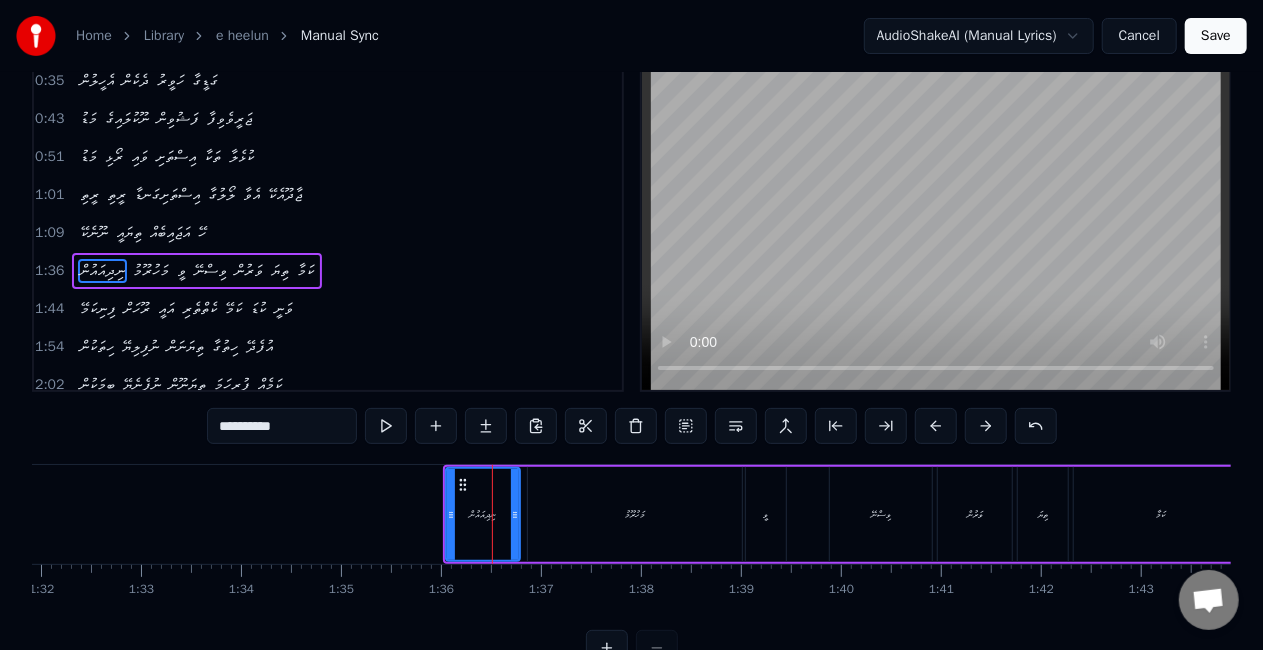 scroll, scrollTop: 0, scrollLeft: 0, axis: both 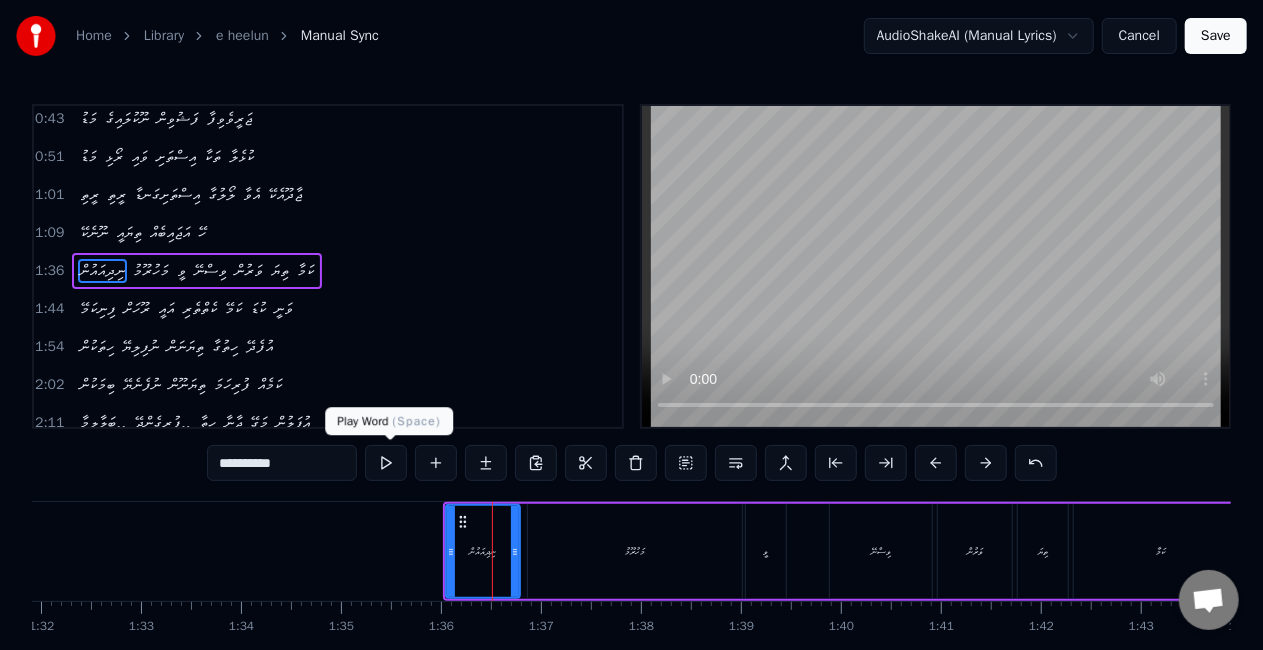 click at bounding box center (386, 463) 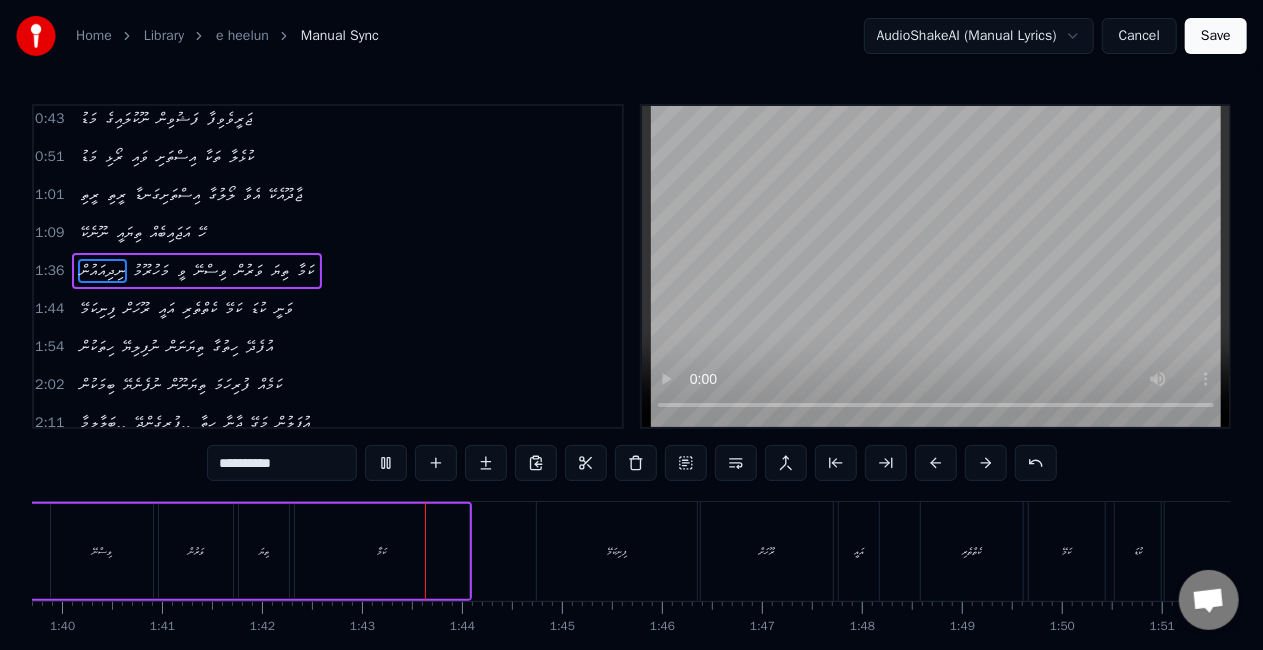scroll, scrollTop: 0, scrollLeft: 10208, axis: horizontal 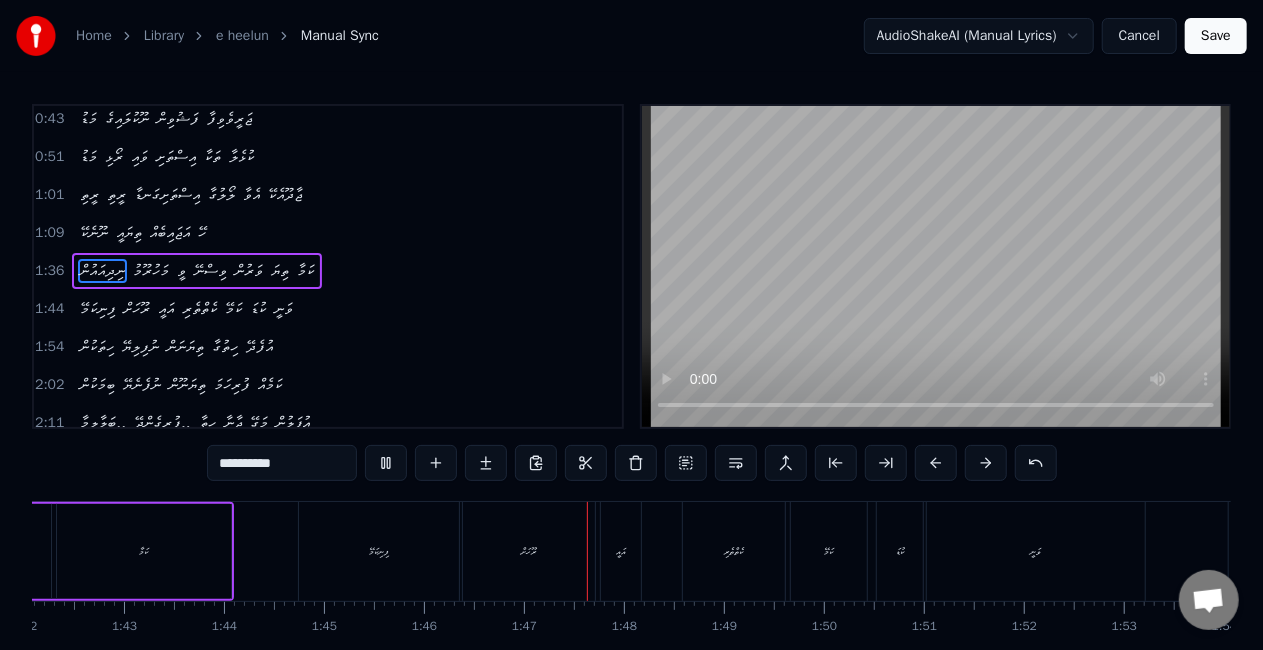 click on "1:44 ފިނިކަމޭ ރޫހަށް އައީ ކެތްތެރި ކަމޭ ކުޑަ ވަނީ" at bounding box center [328, 309] 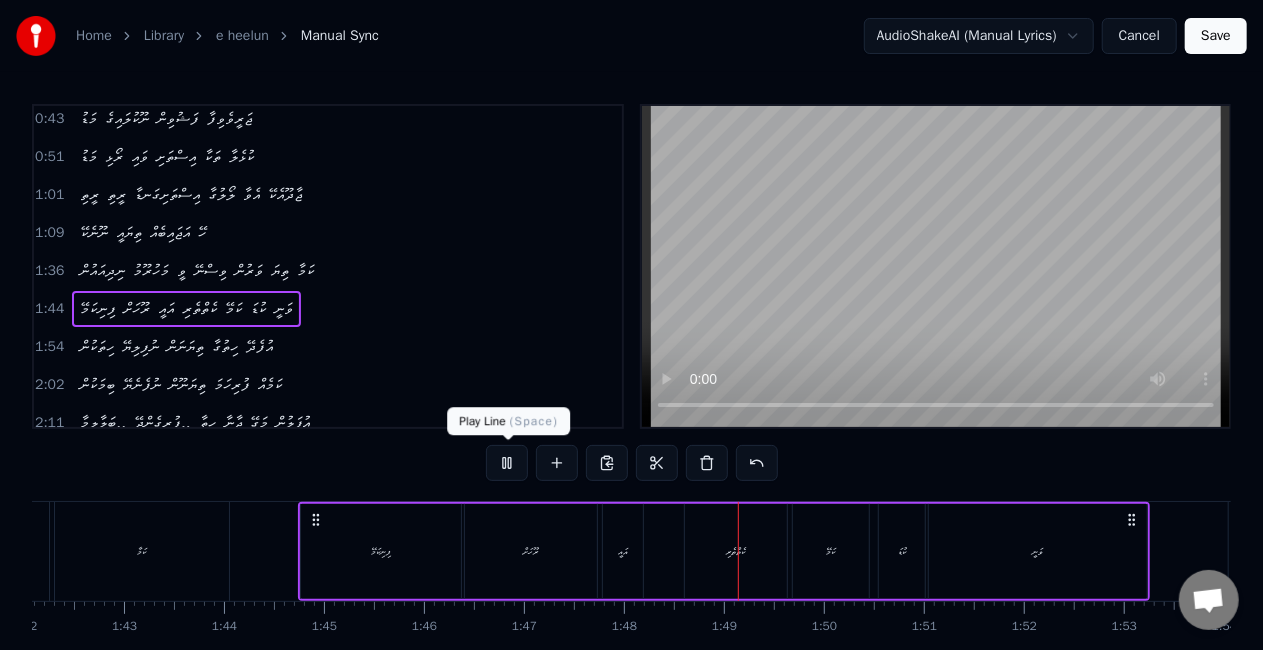 click at bounding box center (507, 463) 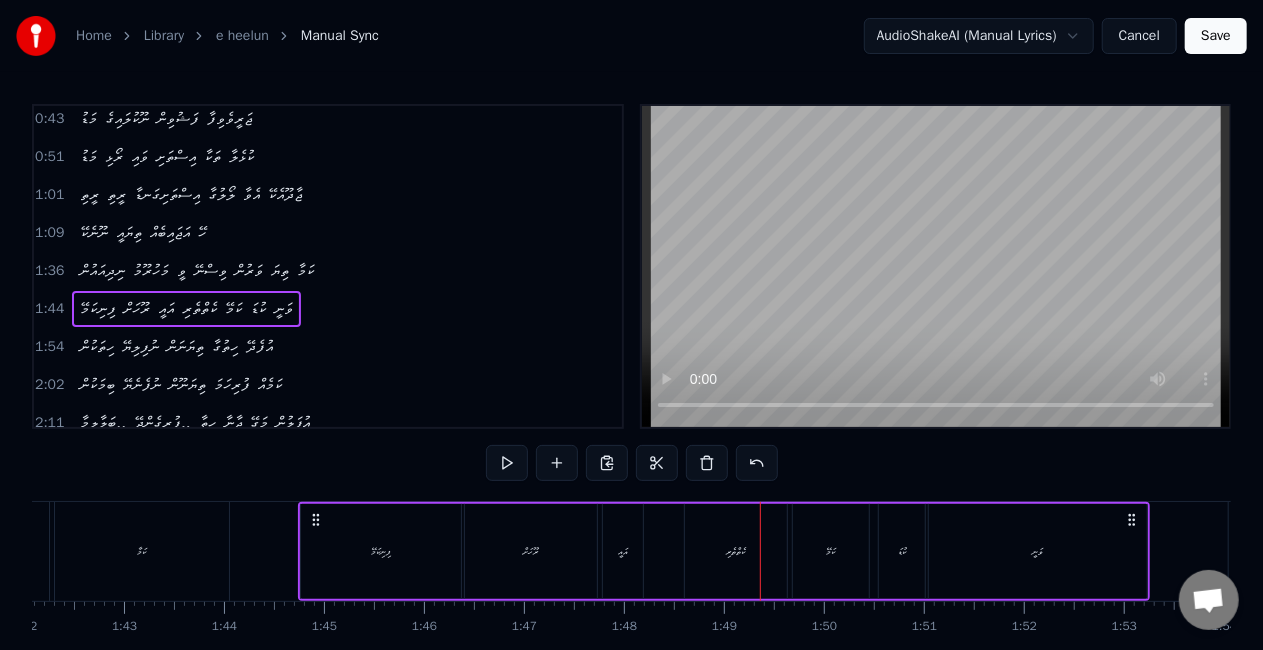 click at bounding box center [507, 463] 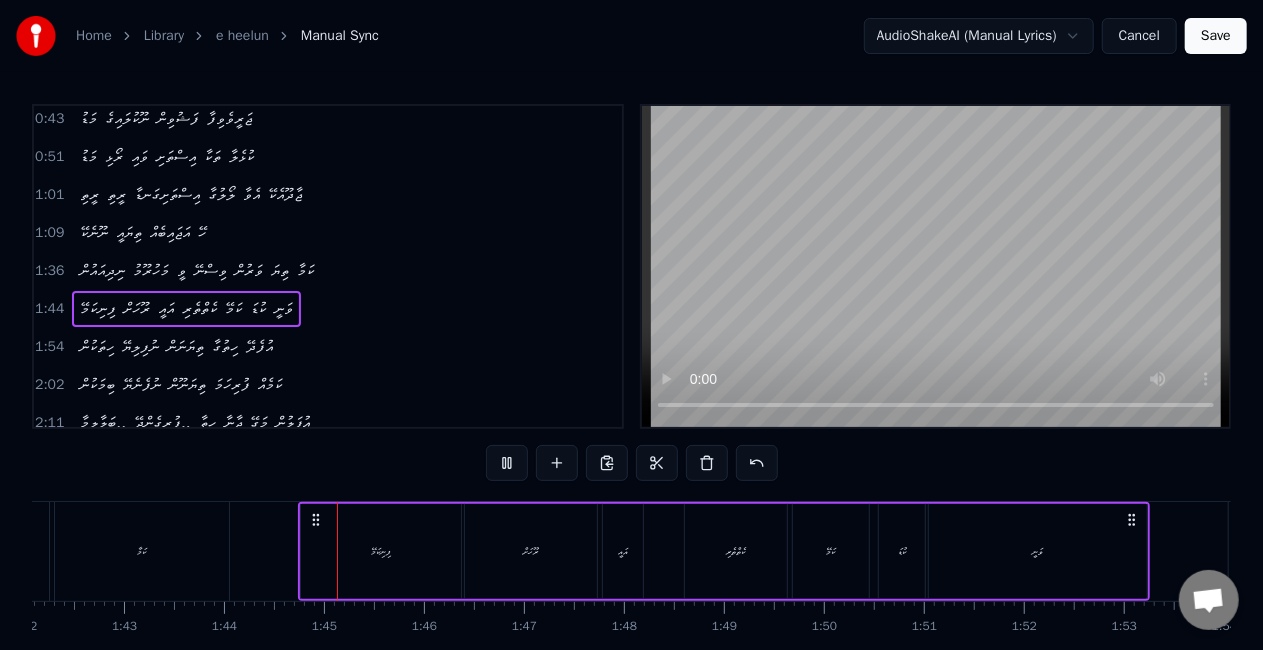click at bounding box center [507, 463] 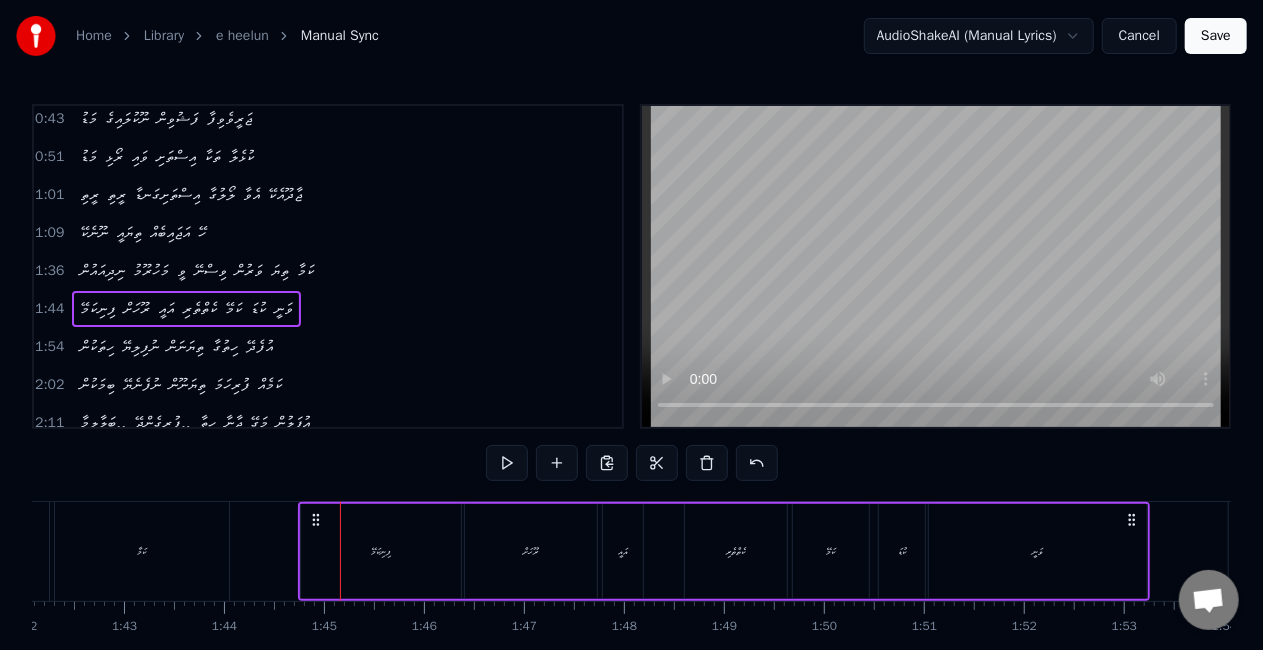 click on "1:54 ހިތަކުން ނުފިލިޔޭ ތިޔަނަން ހިތުގާ އުފެދޭ" at bounding box center (328, 347) 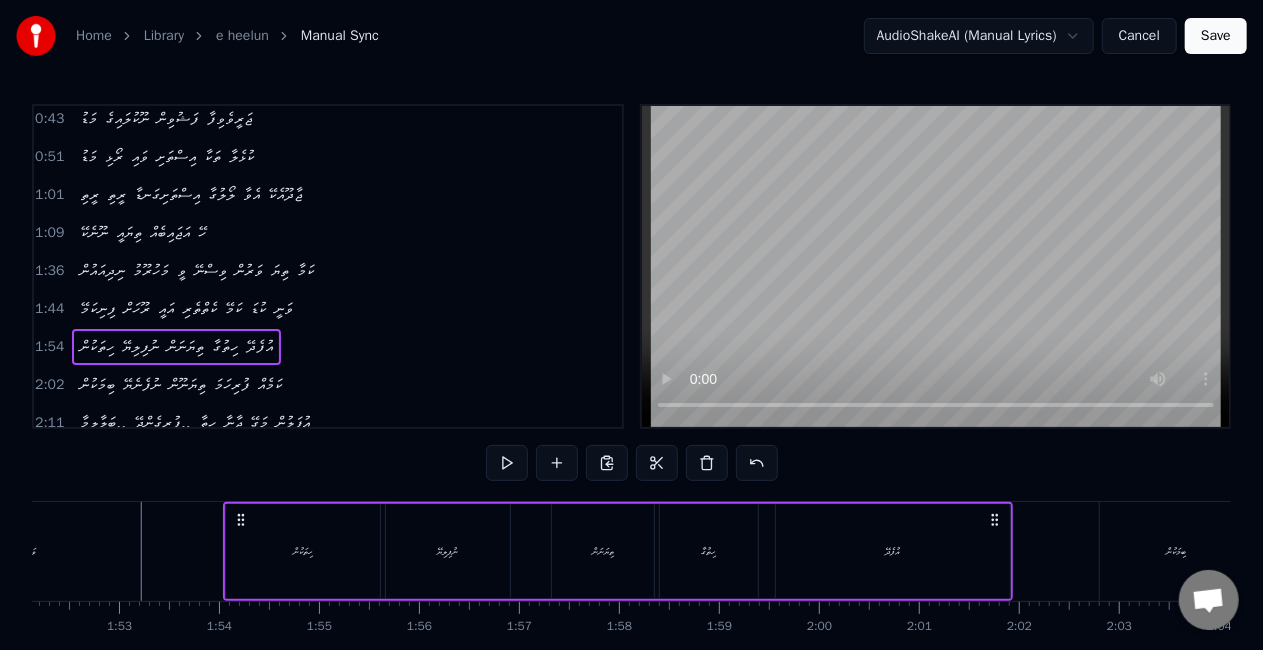 scroll, scrollTop: 0, scrollLeft: 11222, axis: horizontal 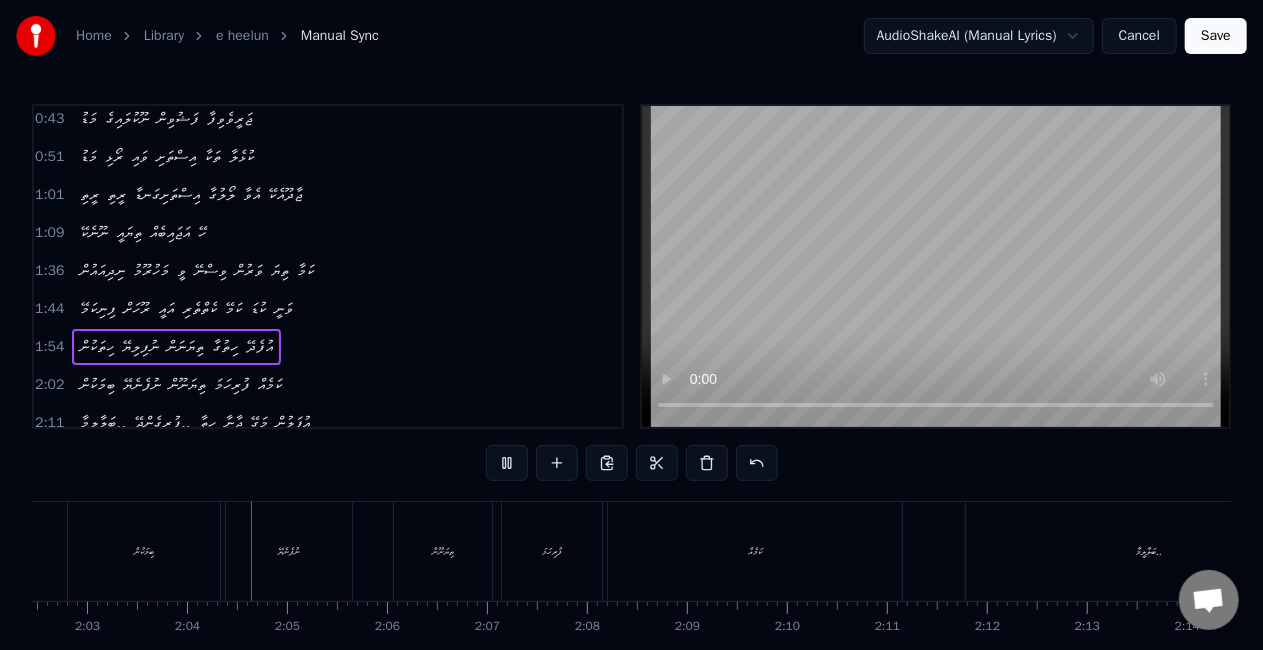 click on "ބިމަކުން" at bounding box center (144, 551) 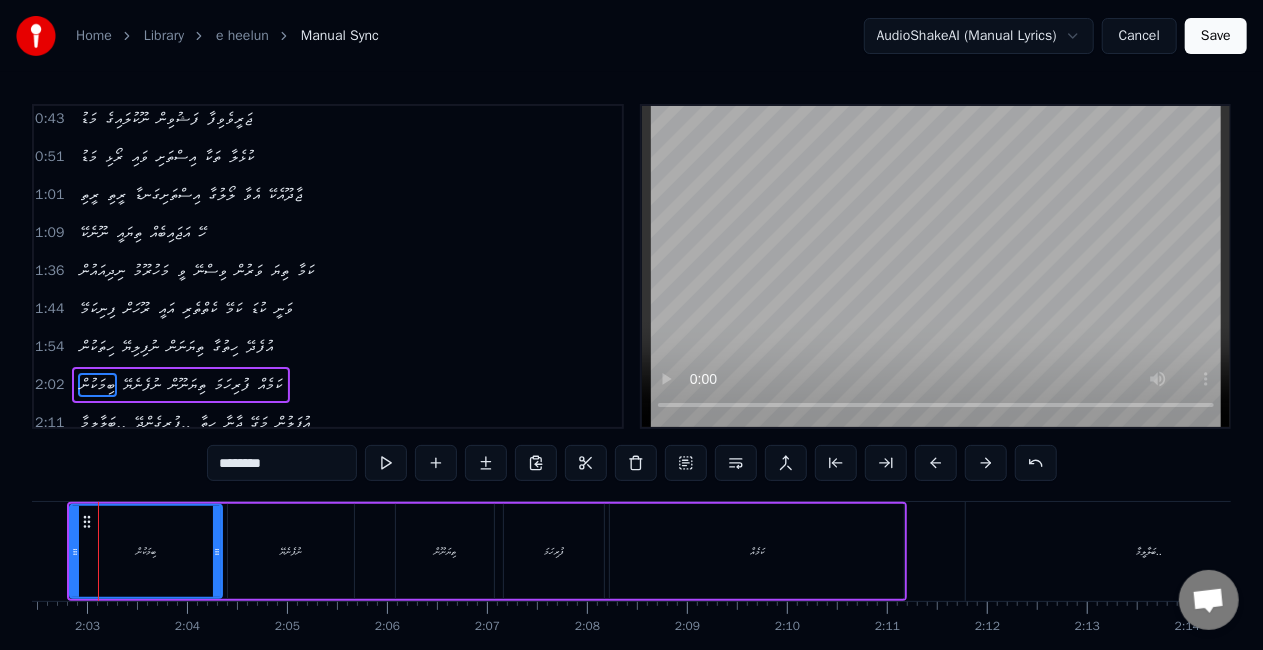 scroll, scrollTop: 0, scrollLeft: 12211, axis: horizontal 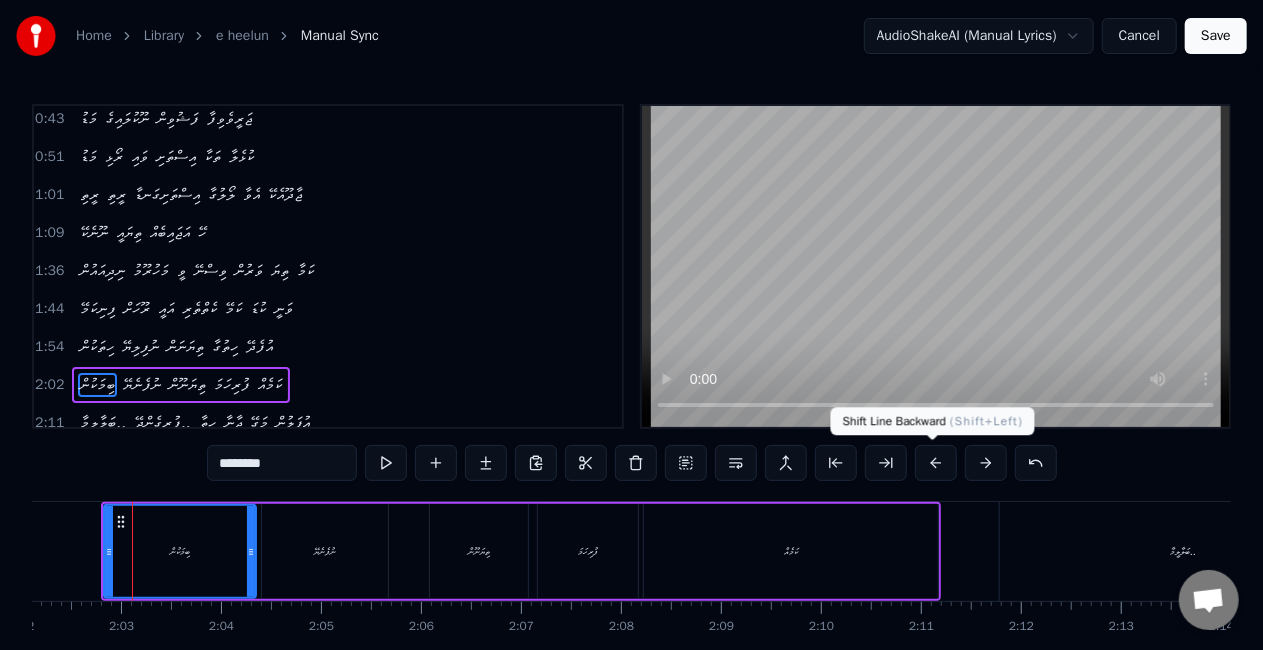 click at bounding box center (936, 463) 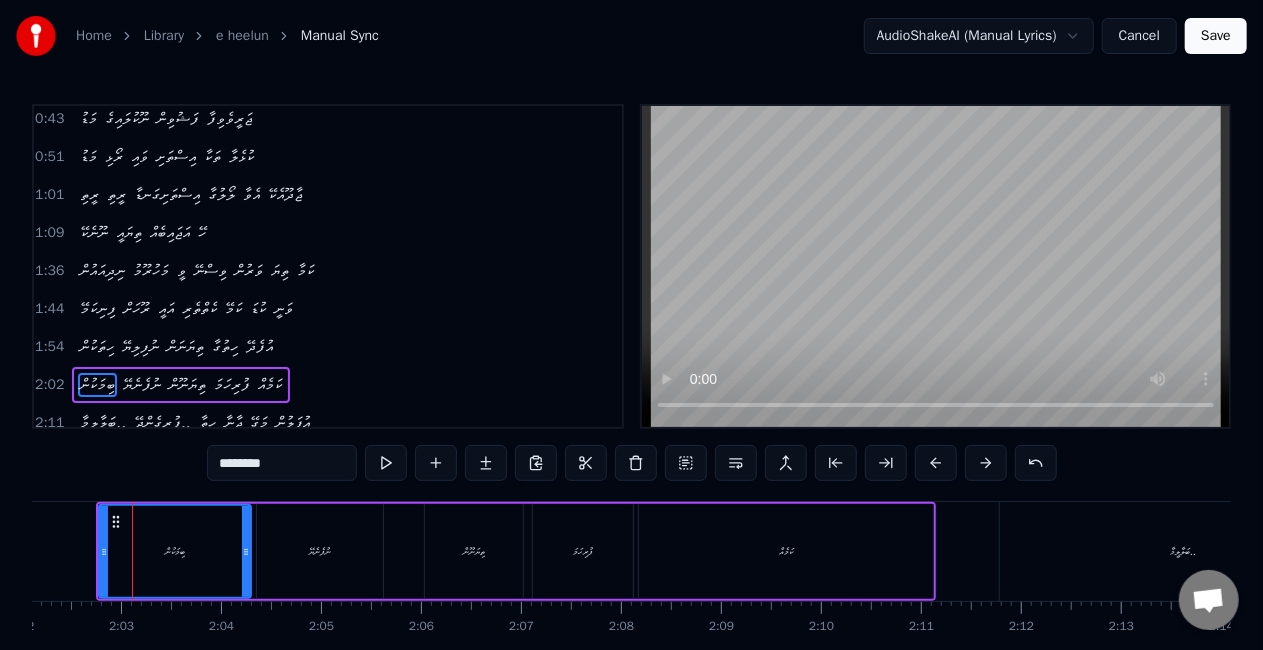click at bounding box center [936, 463] 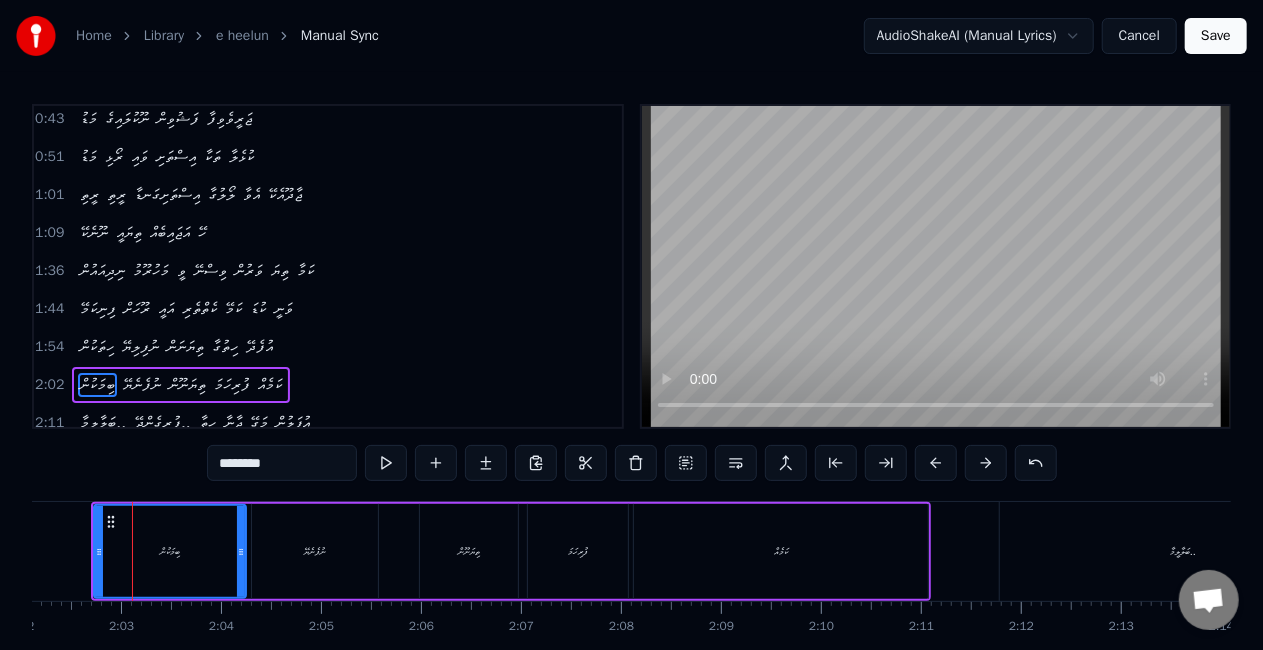 click at bounding box center (936, 463) 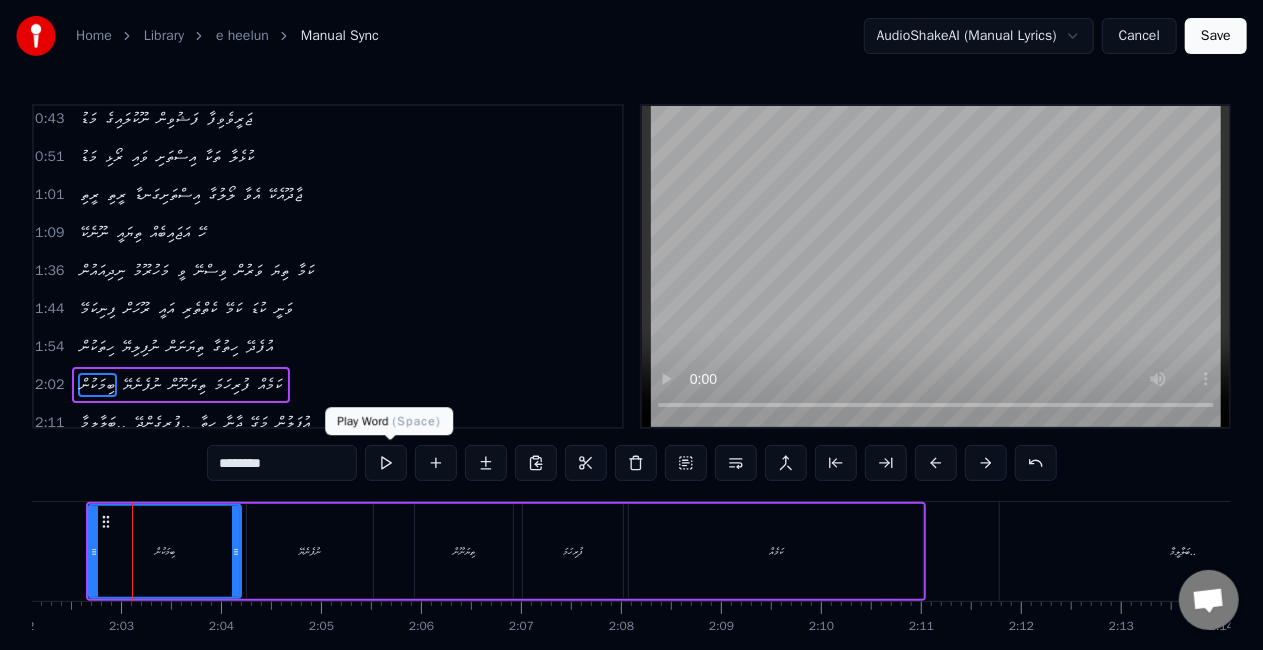 click at bounding box center [386, 463] 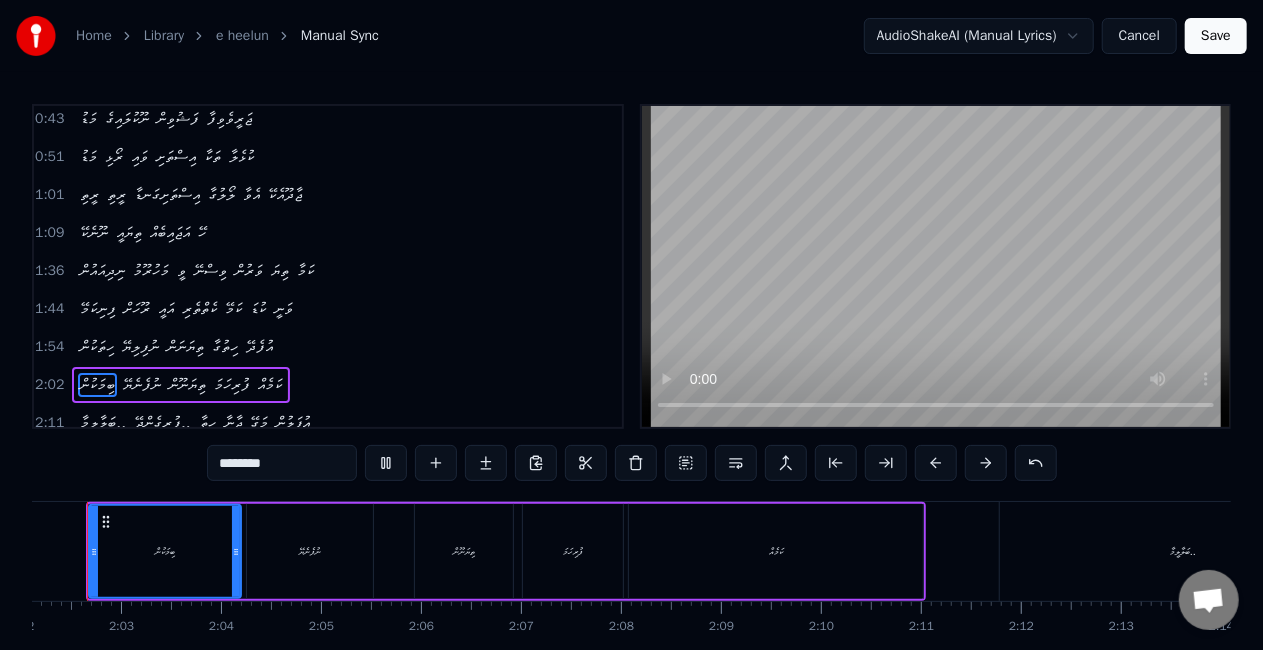 scroll, scrollTop: 0, scrollLeft: 12165, axis: horizontal 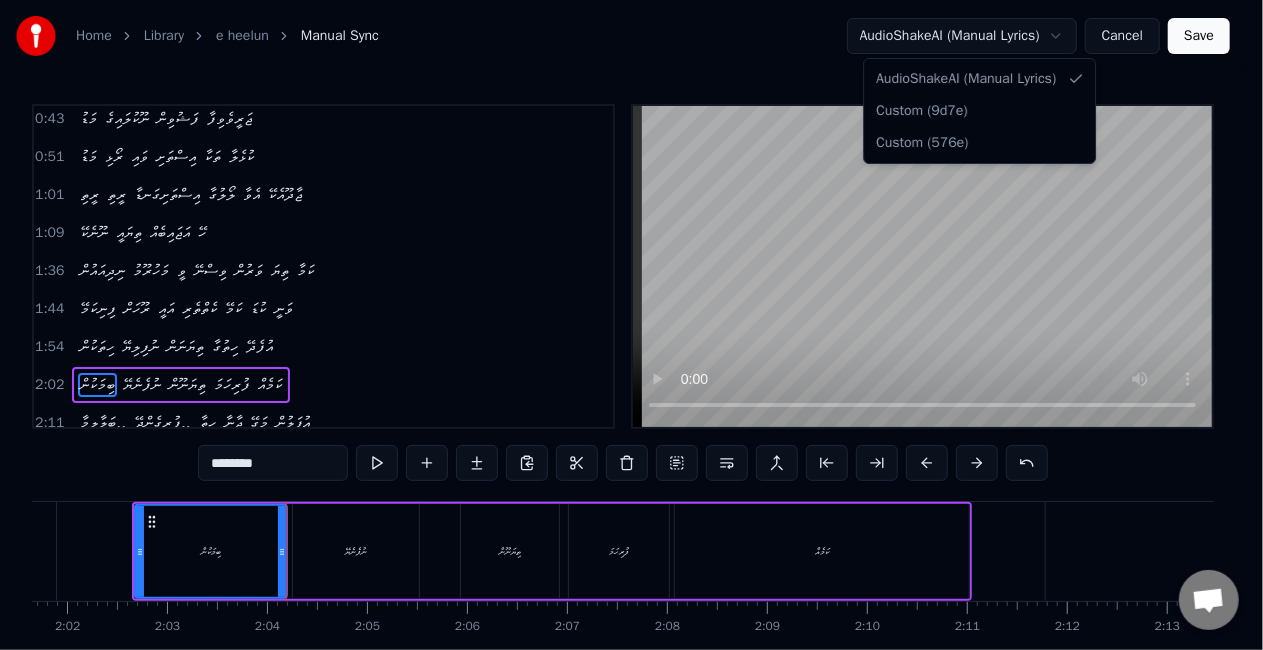 click on "Home Library e heelun Manual Sync AudioShakeAI (Manual Lyrics) Cancel Save 0:35 އެހީލުން ދެކެން ހަވީރު ގަޑީގާ 0:43 މަޑު ނޫކުލައިގެ ފަޝުވިން ޖަރީވެވިފާ 0:51 މަޑު ރޯޅި ވައި އިސްތަށި ތަކާ ކުޅެލާ 1:01 ރީތި ރީތި އިސްތަށިގަނޑާ ލޯލުގާ އެވާ ޖާދޫއެކޭ 1:09 ނޫނެކޭ ތިޔައީ އަޖައިބެއް ހޭ 1:36 ނިދިއައުން މަހުރޫމު ވީ ވިސްނޭ ވަރުން ތިޔަ ކަމާ 1:44 ފިނިކަމޭ ރޫހަށް އައީ ކެތްތެރި ކަމޭ ކުޑަ ވަނީ 1:54 ހިތަކުން ނުފިލިޔޭ ތިޔަނަން ހިތުގާ އުފެދޭ 2:02 ބިމަކުން ނުފެނެޔޭ ތިޔަނޫން ފުރިހަމަ ކަމެއް 2:11 ބަލާލީމާ.. ފުރިގެންދޭ.. ހިތާ ޖާނާ މަގޭ އުފަލުން 2:24 ބަރާވެވިގެން 2:28 އެހީލުންހީލުން ދެކެން ހަވީރު ގަޑީގާ 2:56 މަޑު ނޫކުލައިގެ ފަޝުވިން 3:04" at bounding box center [631, 367] 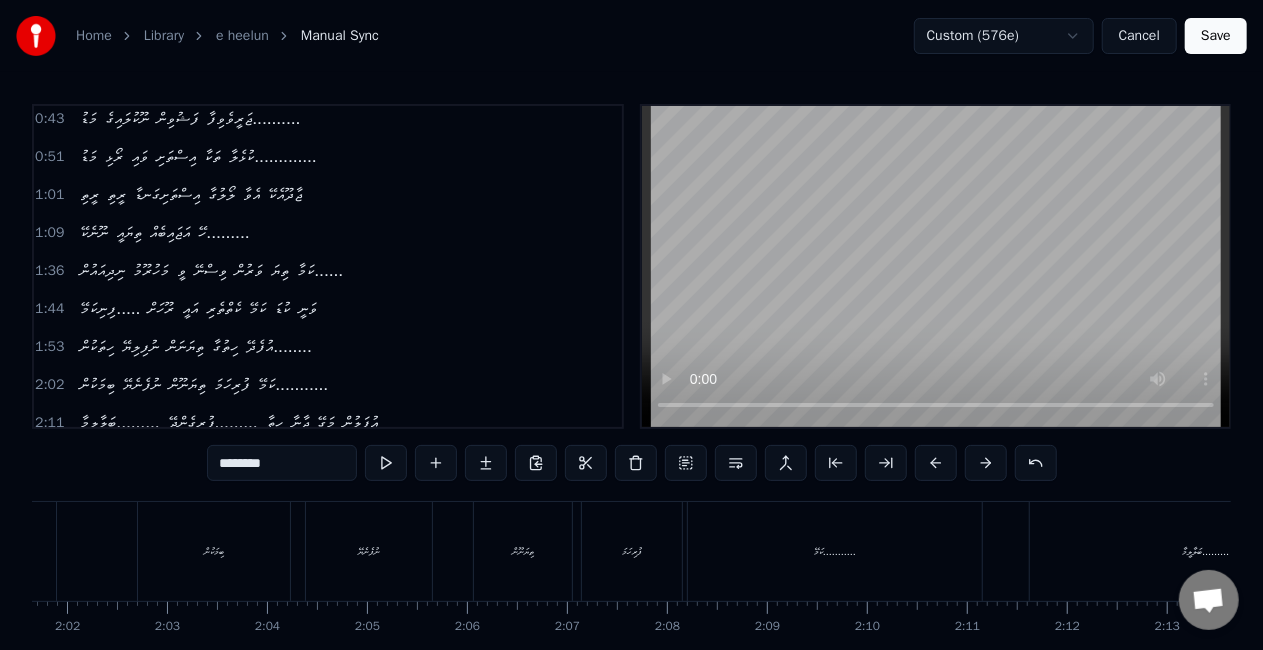 scroll, scrollTop: 1, scrollLeft: 0, axis: vertical 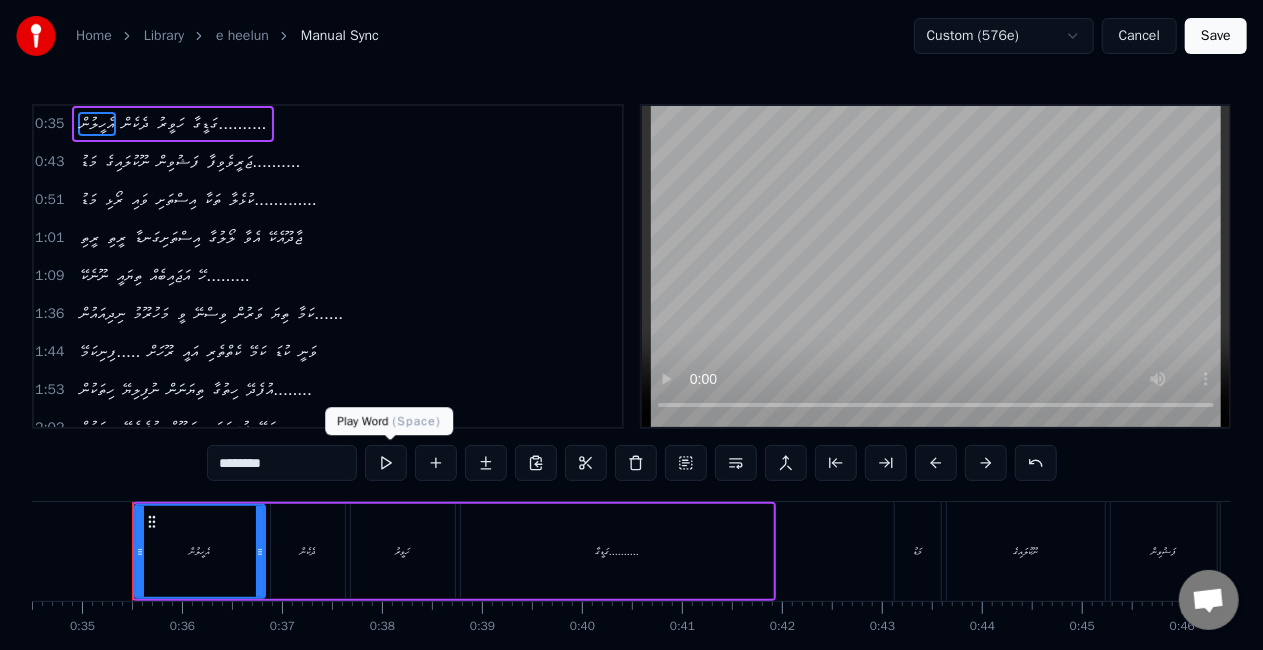 click at bounding box center (386, 463) 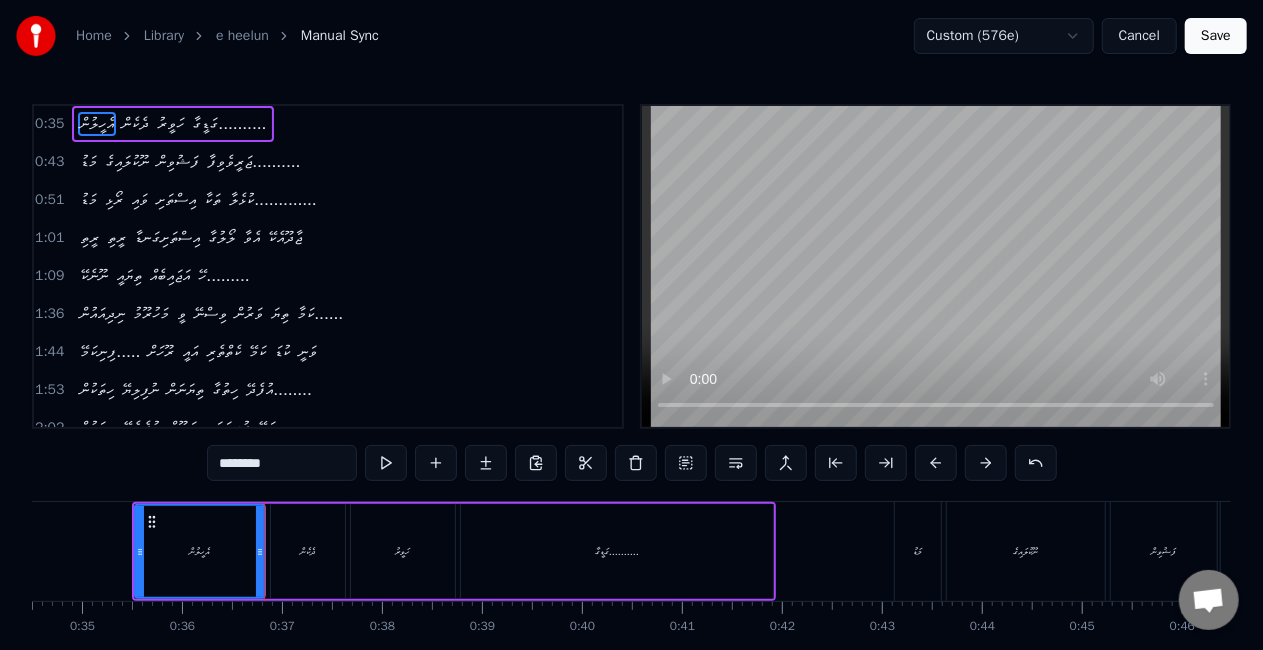 click on "Home Library e heelun Manual Sync Custom (576e) Cancel Save 0:35 އެހީލުން ދެކެން ހަވީރު ގަޑީގާ.......... 0:43 މަޑު ނޫކުލައިގެ ފަޝުވިން ޖަރީވެވިފާ.......... 0:51 މަޑު ރޯޅި ވައި އިސްތަށި ތަކާ ކުޅެލާ............. 1:01 ރީތި ރީތި އިސްތަށިގަނޑާ ލޯލުގާ އެވާ ޖާދޫއެކޭ 1:09 ނޫނެކޭ ތިޔައީ އަޖައިބެއް ހޭ......... 1:36 ނިދިއައުން މަހުރޫމު ވީ ވިސްނޭ ވަރުން ތިޔަ ކަމާ...... 1:44 ފިނިކަމޭ..... ރޫހަށް އައީ ކެތްތެރި ކަމޭ ކުޑަ ވަނީ 1:53 ހިތަކުން ނުފިލިޔޭ ތިޔަނަން ހިތުގާ އުފެދޭ........ 2:02 ބިމަކުން ނުފެނެޔޭ ތިޔަނޫން ފުރިހަމަ ކަމޭ........... 2:11 ބަލާލީމާ......... ފުރިގެންދޭ......... ހިތާ ޖާނާ މަގޭ އުފަލުން 2:24 ބަރާވެވިގެން......... 2:48 އެހީލުން ދެކެން ހަވީރު 2:56" at bounding box center [631, 367] 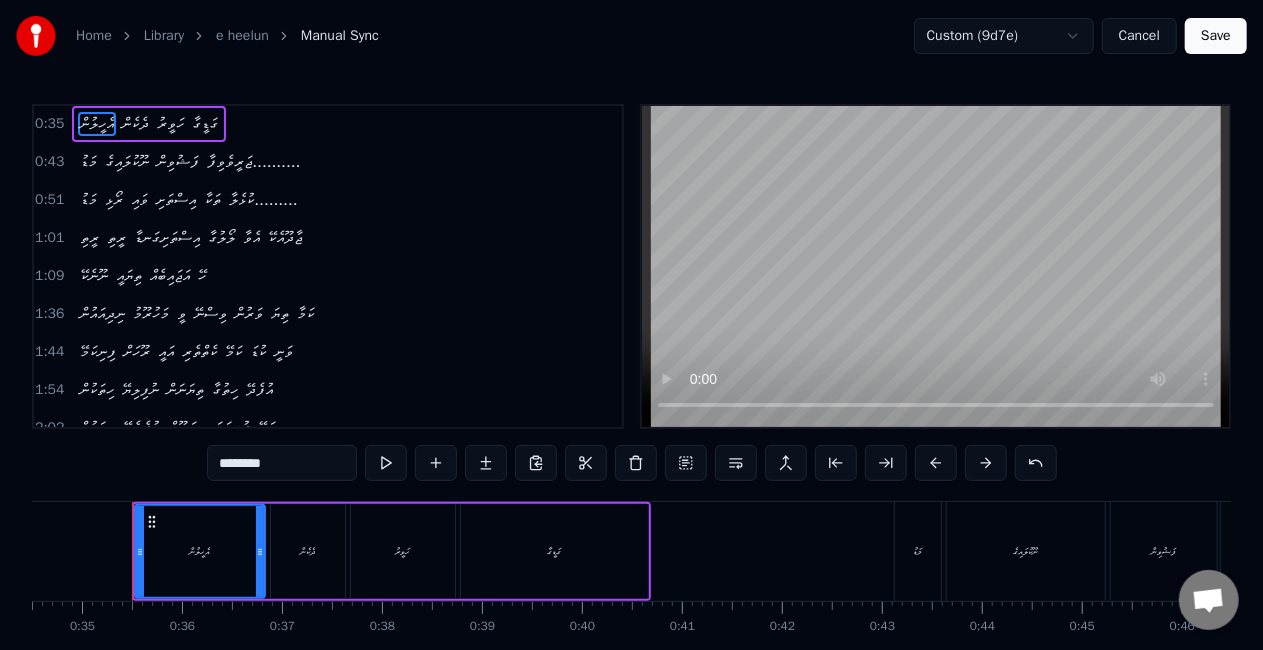 scroll, scrollTop: 0, scrollLeft: 0, axis: both 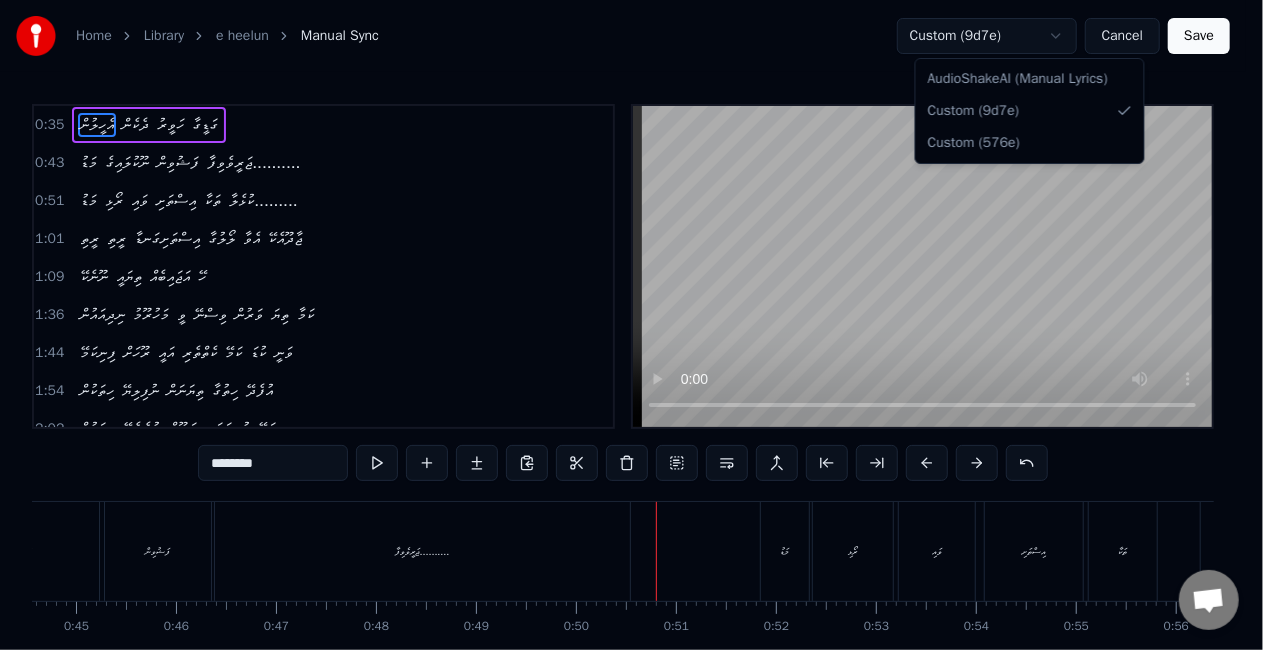 click on "Home Library e heelun Manual Sync Custom (9d7e) Cancel Save 0:35 އެހީލުން ދެކެން ހަވީރު ގަޑީގާ 0:43 މަޑު ނޫކުލައިގެ ފަޝުވިން ޖަރީވެވިފާ.......... 0:51 މަޑު ރޯޅި ވައި އިސްތަށި ތަކާ ކުޅެލާ......... 1:01 ރީތި ރީތި އިސްތަށިގަނޑާ ލޯލުގާ އެވާ ޖާދޫއެކޭ 1:09 ނޫނެކޭ ތިޔައީ އަޖައިބެއް ހޭ 1:36 ނިދިއައުން މަހުރޫމު ވީ ވިސްނޭ ވަރުން ތިޔަ ކަމާ 1:44 ފިނިކަމޭ ރޫހަށް އައީ ކެތްތެރި ކަމޭ ކުޑަ ވަނީ 1:54 ހިތަކުން ނުފިލިޔޭ ތިޔަނަން ހިތުގާ އުފެދޭ 2:02 ބިމަކުން ނުފެނެޔޭ ތިޔަނޫން ފުރިހަމަ ކަމޭ....... 2:11 ބަލާލީމާ........ ފުރިގެންދޭ.......... ހިތާ ޖާނާ މަގޭ އުފަލުން 2:24 ބަރާވެވިގެން 2:48 އެހީލުންހީލުން ދެކެން ހަވީރު ގަޑީގާ.............. 2:56 މަޑު 3:04 0" at bounding box center [631, 367] 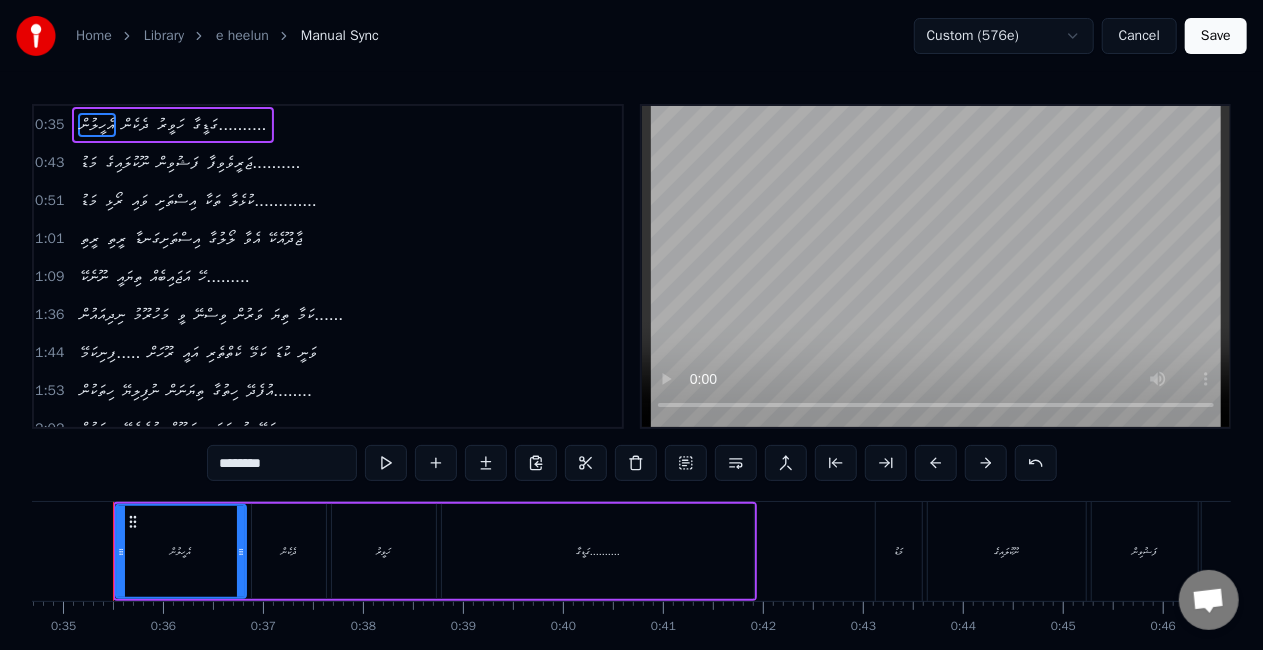 scroll, scrollTop: 0, scrollLeft: 3450, axis: horizontal 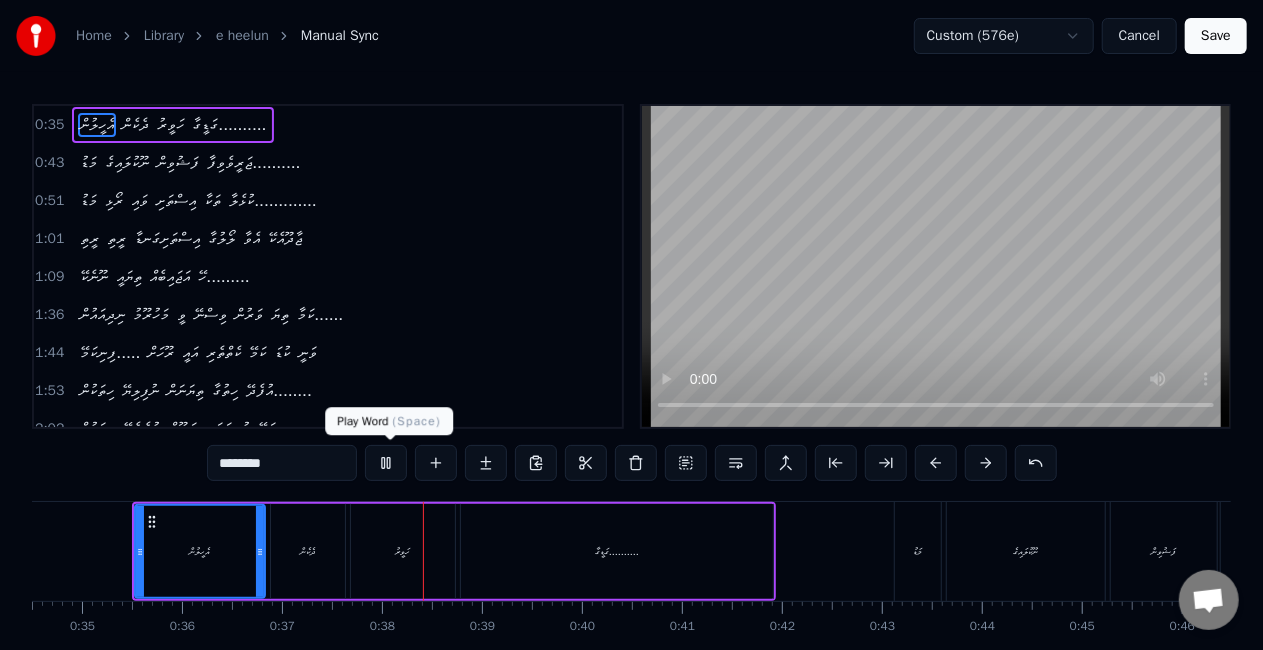 click at bounding box center (386, 463) 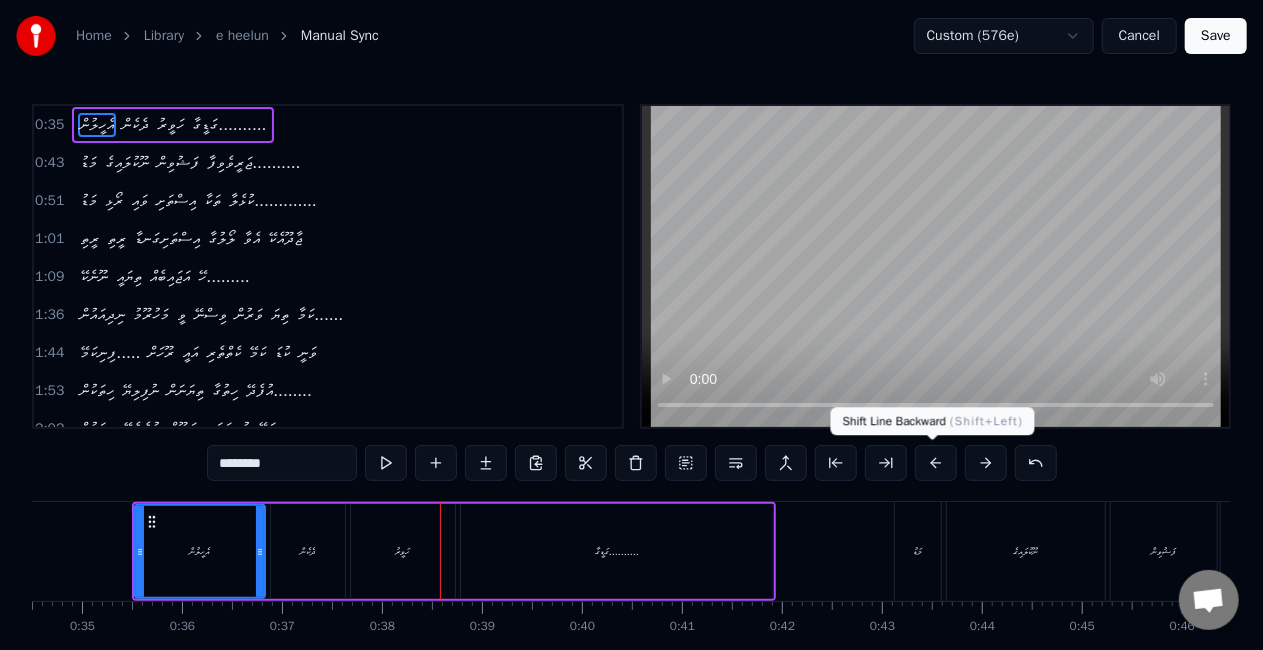 click at bounding box center [936, 463] 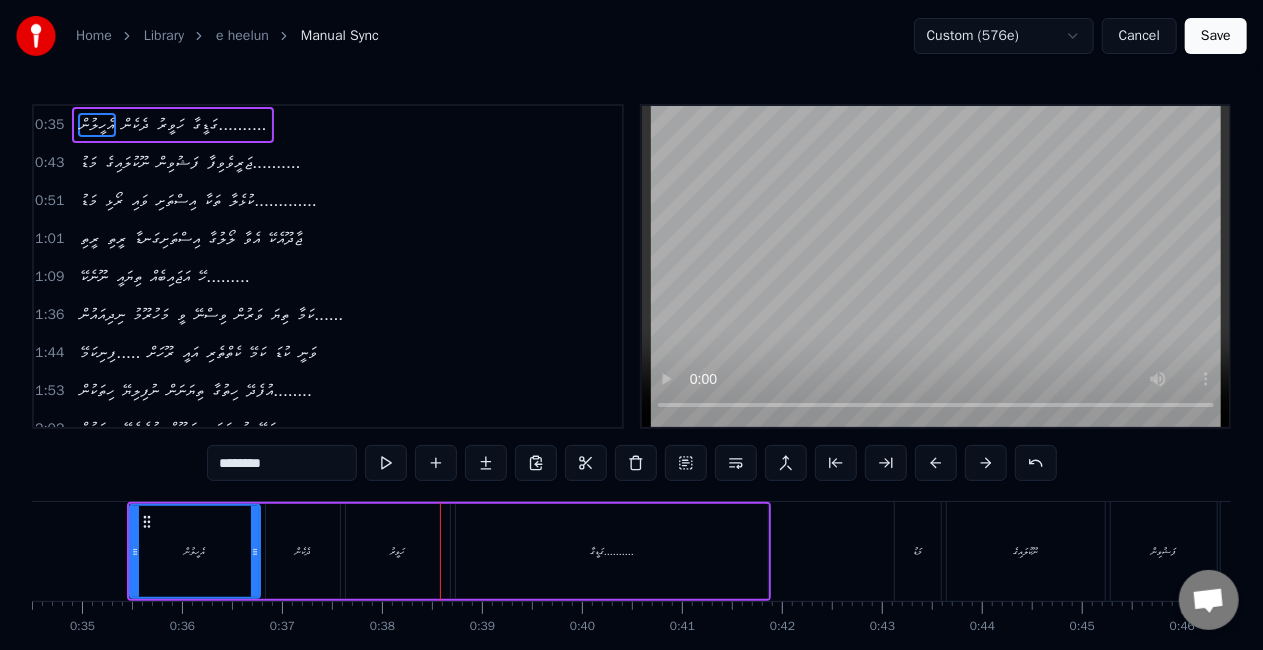 click at bounding box center [936, 463] 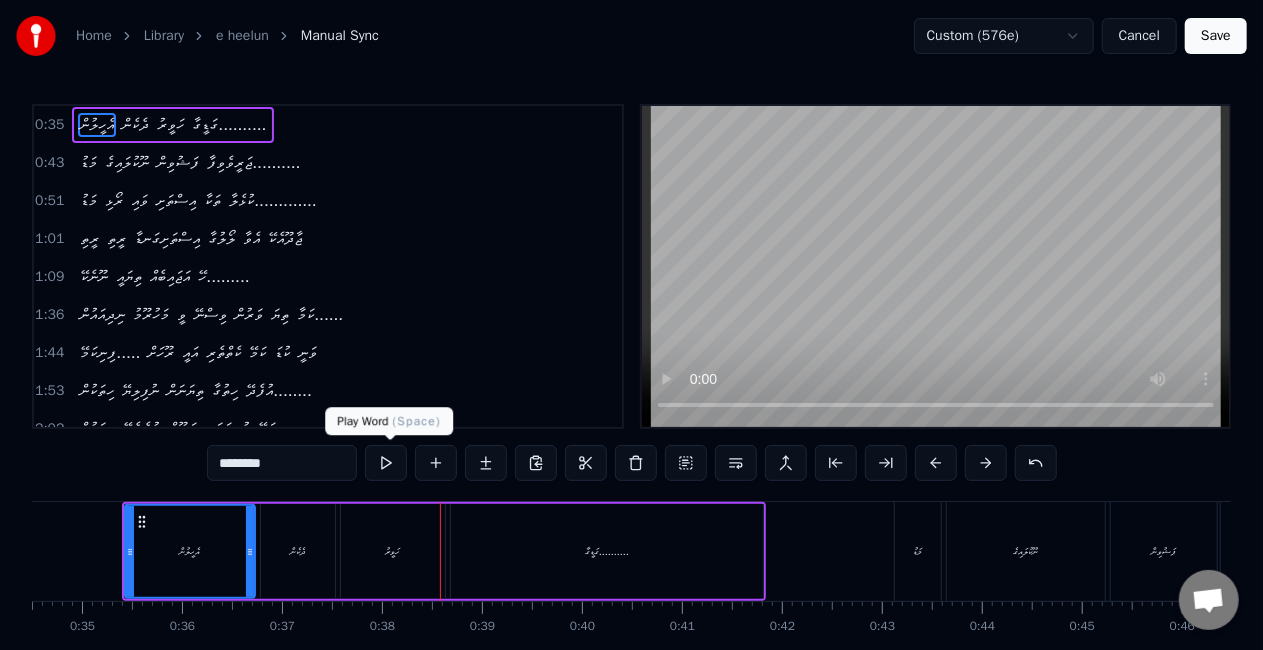 click at bounding box center (386, 463) 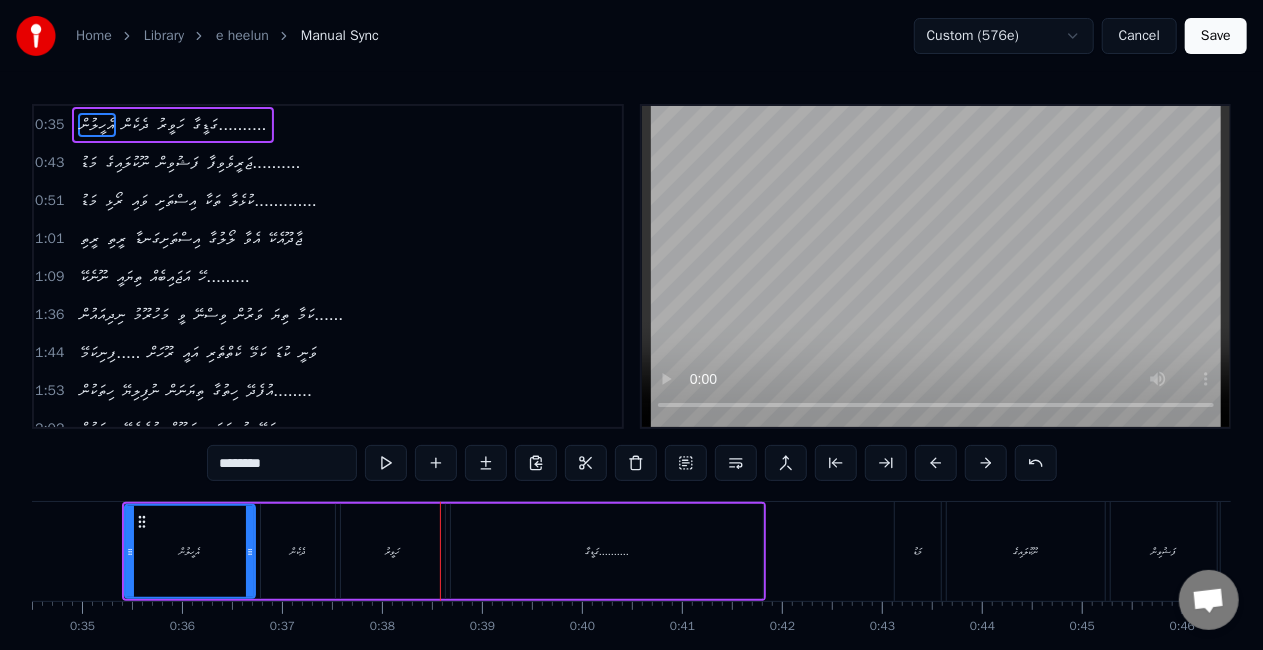 scroll, scrollTop: 0, scrollLeft: 3440, axis: horizontal 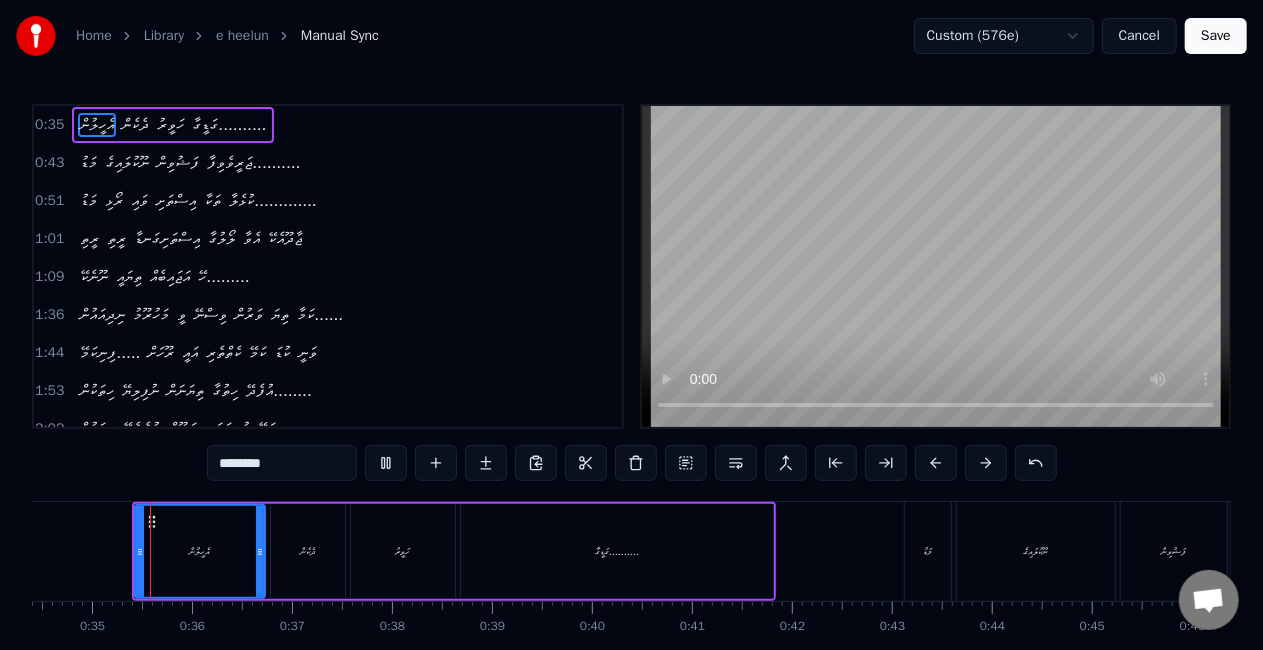 click at bounding box center [386, 463] 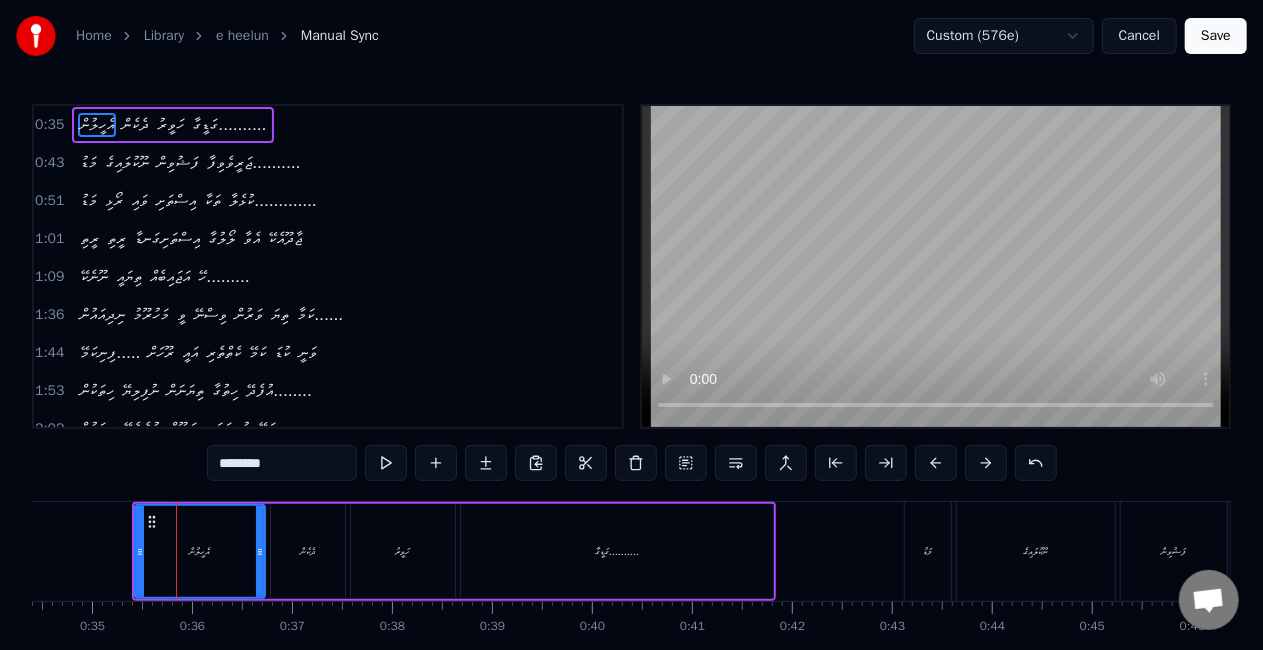 click at bounding box center [386, 463] 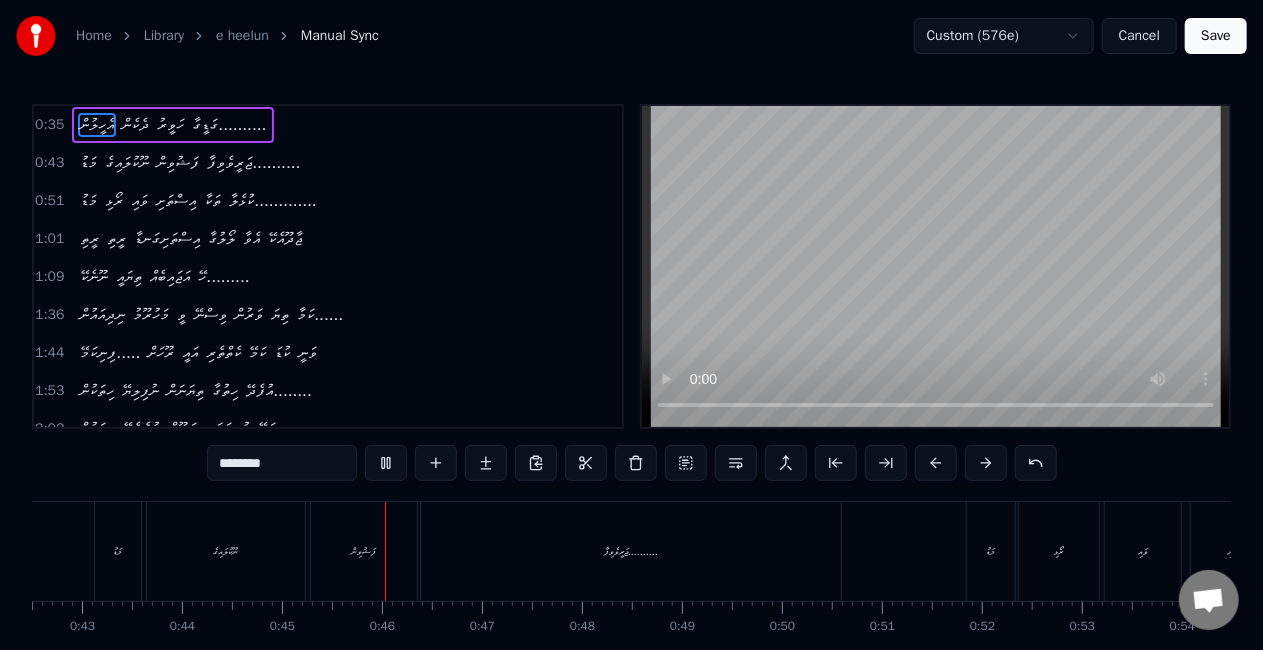 scroll, scrollTop: 0, scrollLeft: 4444, axis: horizontal 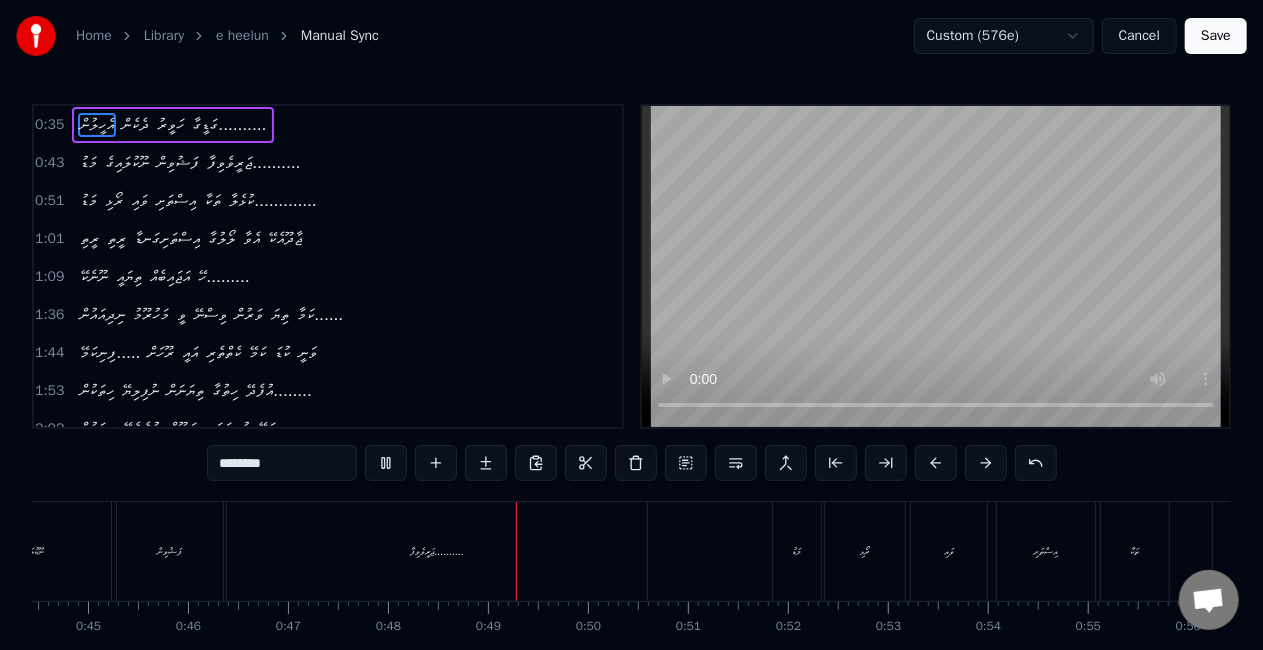 click on "ޖަރީވެވިފާ.........." at bounding box center (437, 551) 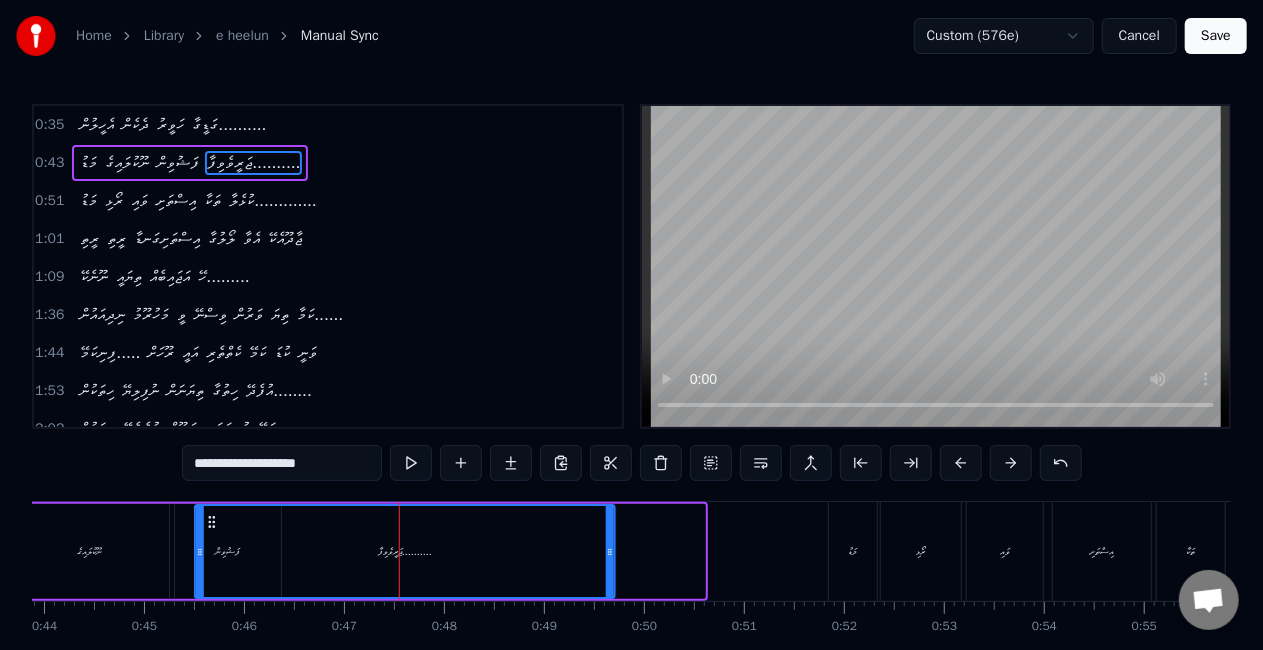 scroll, scrollTop: 0, scrollLeft: 4316, axis: horizontal 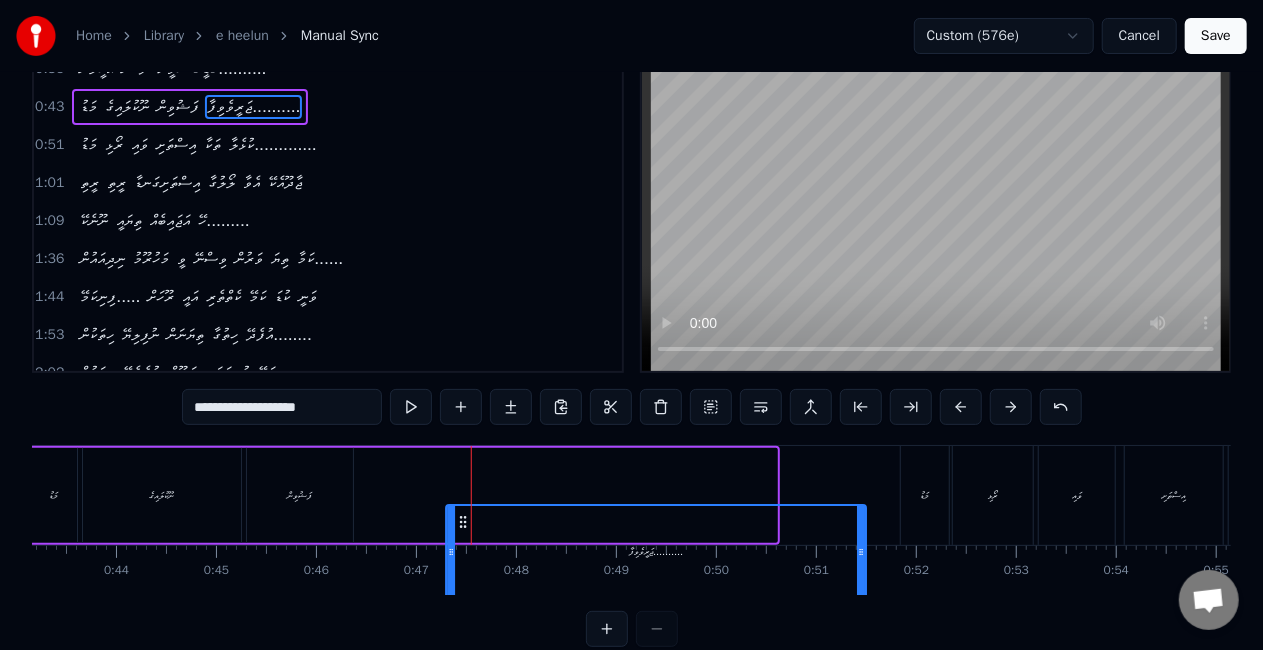 drag, startPoint x: 244, startPoint y: 518, endPoint x: 462, endPoint y: 440, distance: 231.53401 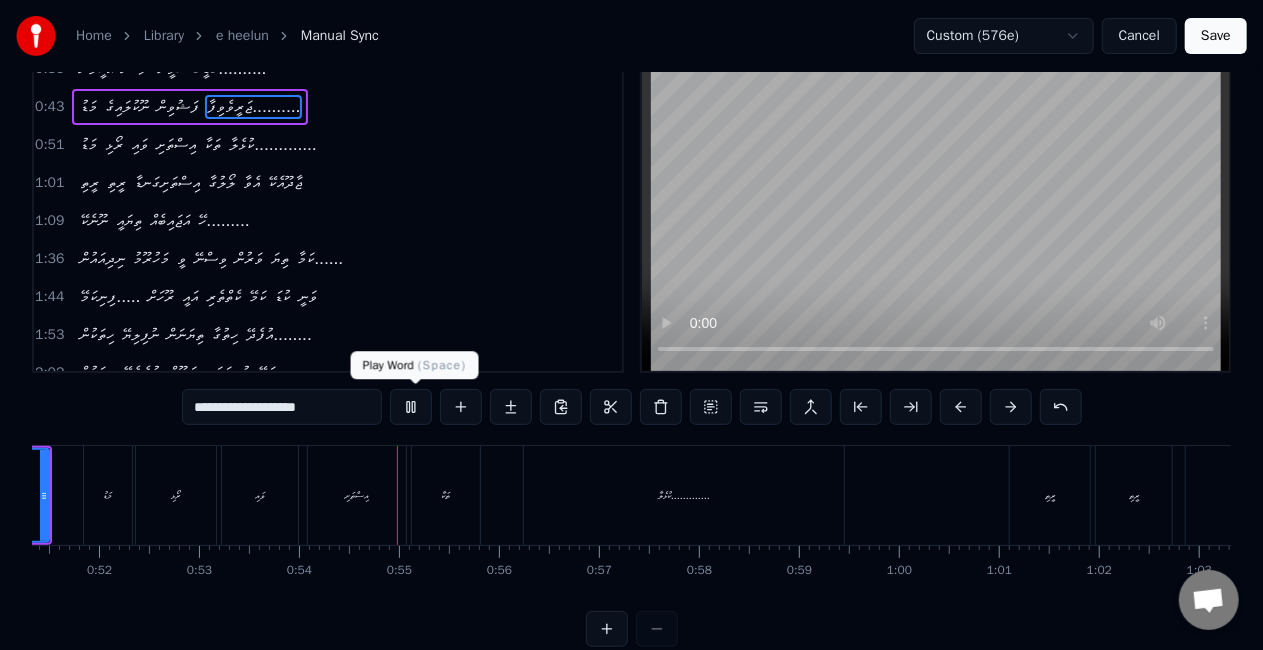 scroll, scrollTop: 0, scrollLeft: 5340, axis: horizontal 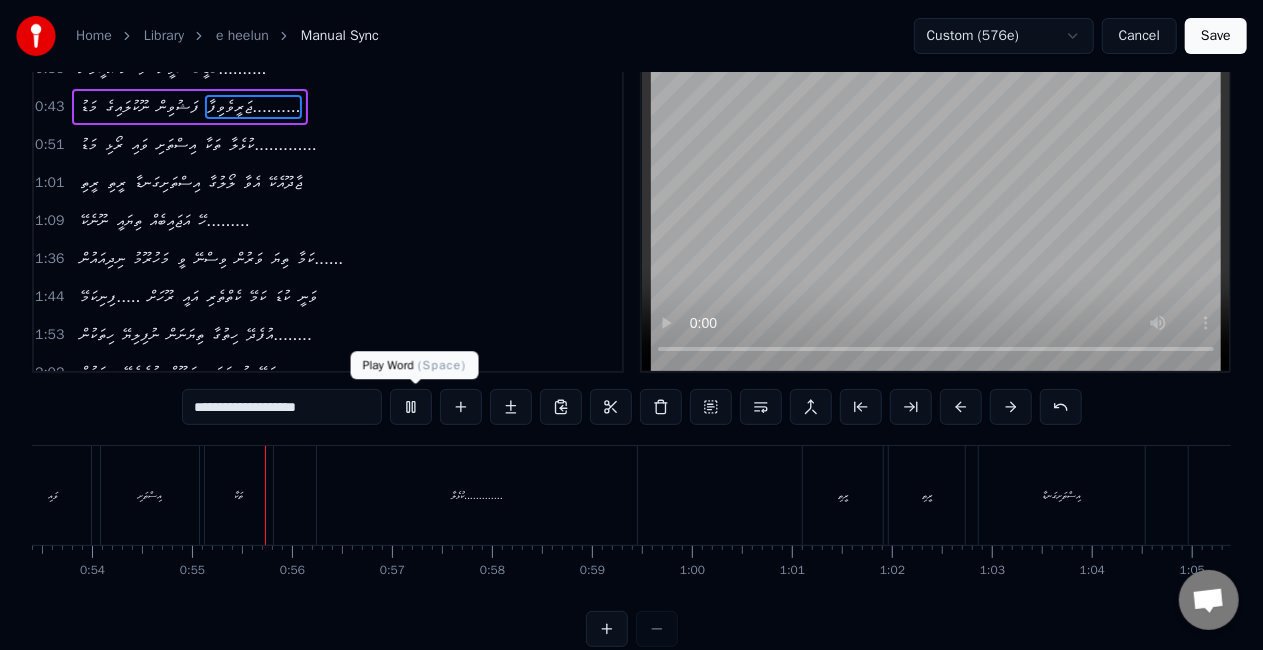 click at bounding box center (411, 407) 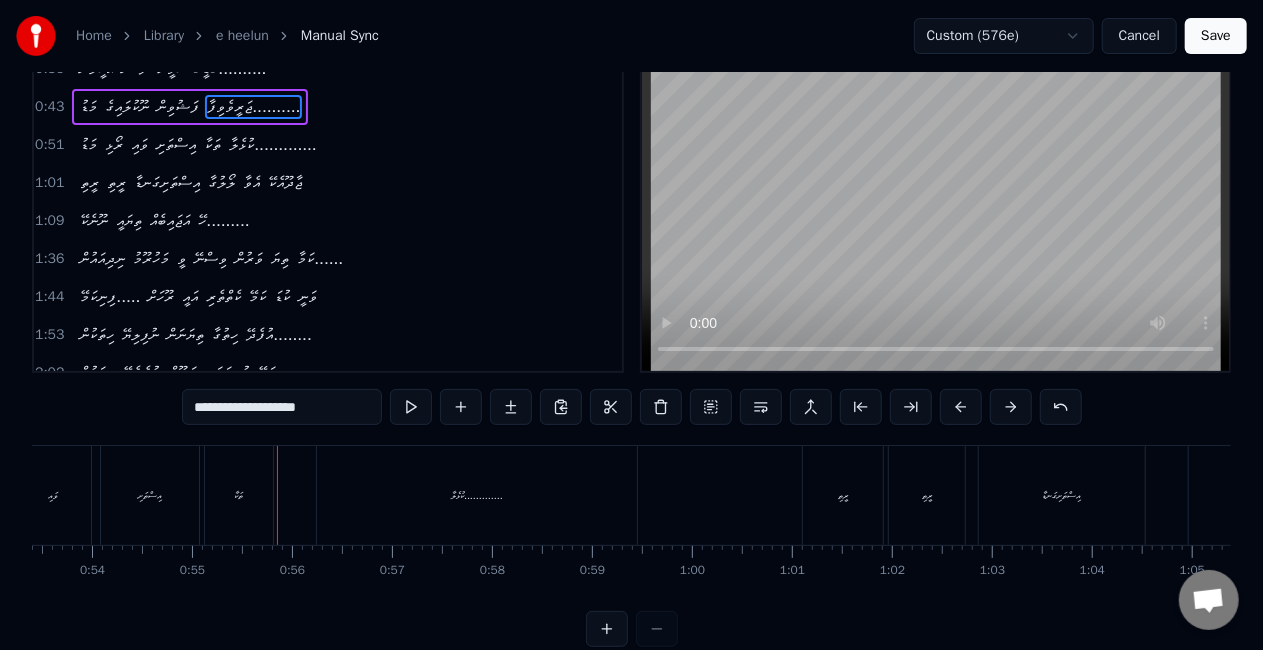click on "Home Library e heelun Manual Sync Custom (576e) Cancel Save 0:35 އެހީލުން ދެކެން ހަވީރު ގަޑީގާ.......... 0:43 މަޑު ނޫކުލައިގެ ފަޝުވިން ޖަރީވެވިފާ.......... 0:51 މަޑު ރޯޅި ވައި އިސްތަށި ތަކާ ކުޅެލާ............. 1:01 ރީތި ރީތި އިސްތަށިގަނޑާ ލޯލުގާ އެވާ ޖާދޫއެކޭ 1:09 ނޫނެކޭ ތިޔައީ އަޖައިބެއް ހޭ......... 1:36 ނިދިއައުން މަހުރޫމު ވީ ވިސްނޭ ވަރުން ތިޔަ ކަމާ...... 1:44 ފިނިކަމޭ..... ރޫހަށް އައީ ކެތްތެރި ކަމޭ ކުޑަ ވަނީ 1:53 ހިތަކުން ނުފިލިޔޭ ތިޔަނަން ހިތުގާ އުފެދޭ........ 2:02 ބިމަކުން ނުފެނެޔޭ ތިޔަނޫން ފުރިހަމަ ކަމޭ........... 2:11 ބަލާލީމާ......... ފުރިގެންދޭ......... ހިތާ ޖާނާ މަގޭ އުފަލުން 2:24 ބަރާވެވިގެން......... 2:48 އެހީލުން ދެކެން ހަވީރު 2:56" at bounding box center (631, 311) 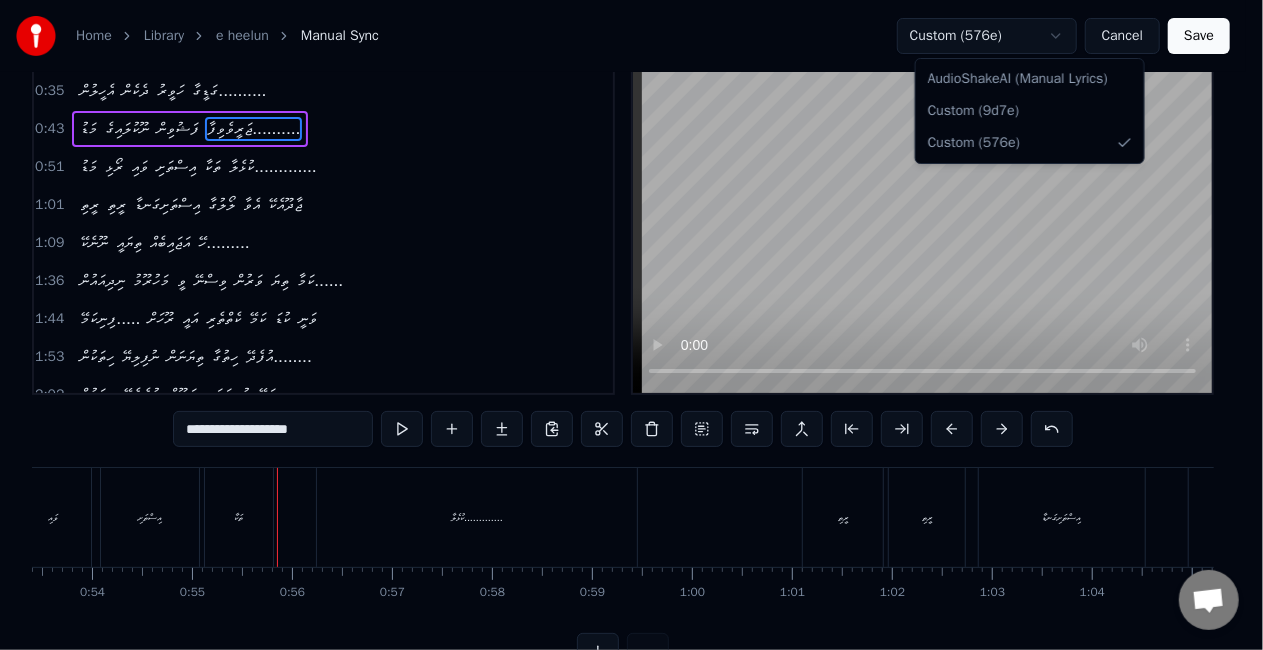 scroll, scrollTop: 1, scrollLeft: 0, axis: vertical 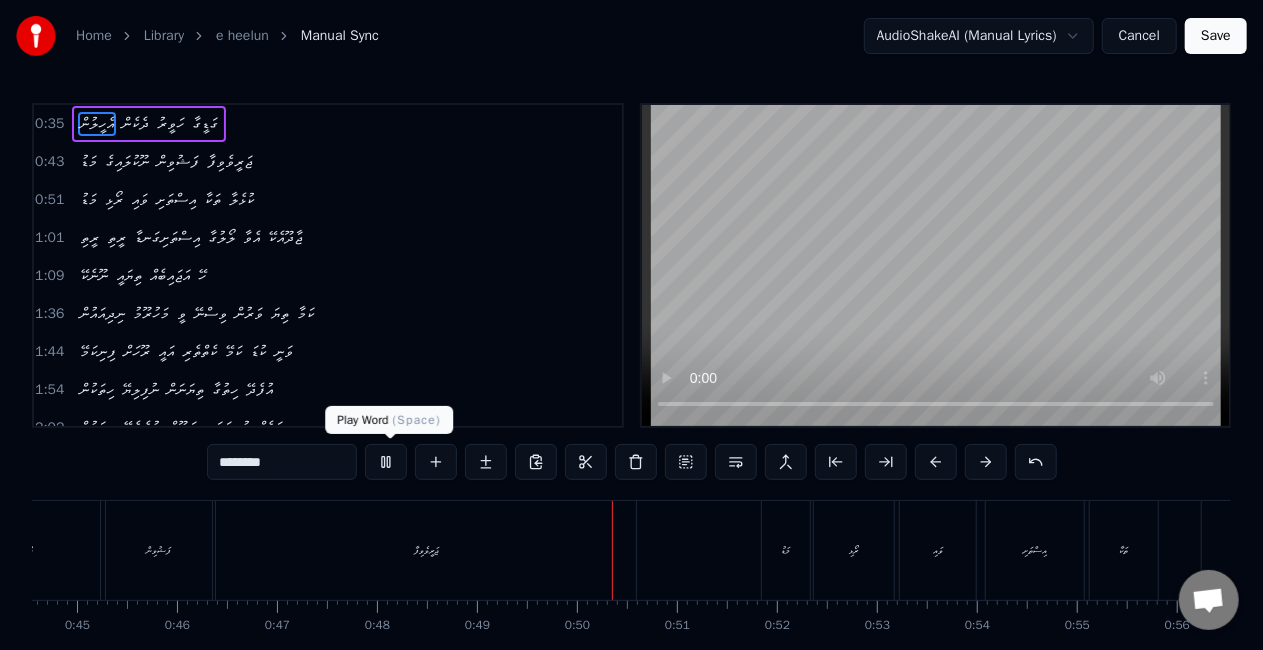 click at bounding box center (386, 462) 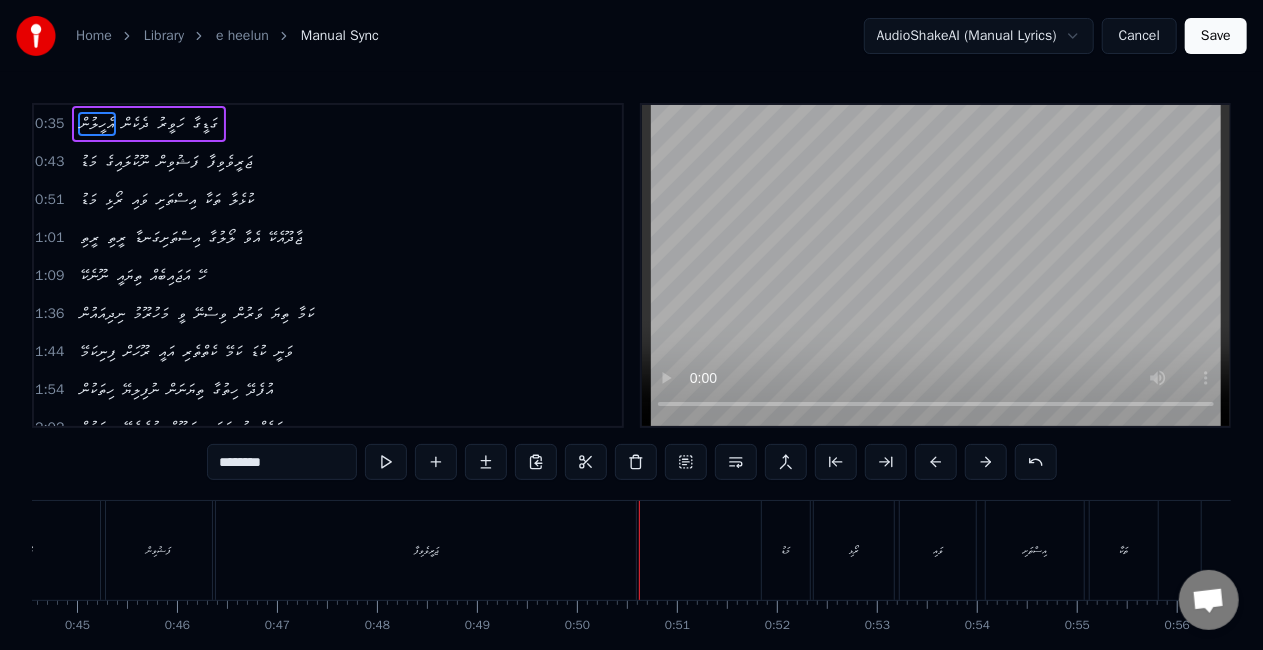 click on "Home Library e heelun Manual Sync AudioShakeAI (Manual Lyrics) Cancel Save 0:35 އެހީލުން ދެކެން ހަވީރު ގަޑީގާ 0:43 މަޑު ނޫކުލައިގެ ފަޝުވިން ޖަރީވެވިފާ 0:51 މަޑު ރޯޅި ވައި އިސްތަށި ތަކާ ކުޅެލާ 1:01 ރީތި ރީތި އިސްތަށިގަނޑާ ލޯލުގާ އެވާ ޖާދޫއެކޭ 1:09 ނޫނެކޭ ތިޔައީ އަޖައިބެއް ހޭ 1:36 ނިދިއައުން މަހުރޫމު ވީ ވިސްނޭ ވަރުން ތިޔަ ކަމާ 1:44 ފިނިކަމޭ ރޫހަށް އައީ ކެތްތެރި ކަމޭ ކުޑަ ވަނީ 1:54 ހިތަކުން ނުފިލިޔޭ ތިޔަނަން ހިތުގާ އުފެދޭ 2:02 ބިމަކުން ނުފެނެޔޭ ތިޔަނޫން ފުރިހަމަ ކަމެއް 2:11 ބަލާލީމާ.. ފުރިގެންދޭ.. ހިތާ ޖާނާ މަގޭ އުފަލުން 2:24 ބަރާވެވިގެން 2:28 އެހީލުންހީލުން ދެކެން ހަވީރު ގަޑީގާ 2:56 މަޑު ނޫކުލައިގެ ފަޝުވިން 3:04" at bounding box center (631, 366) 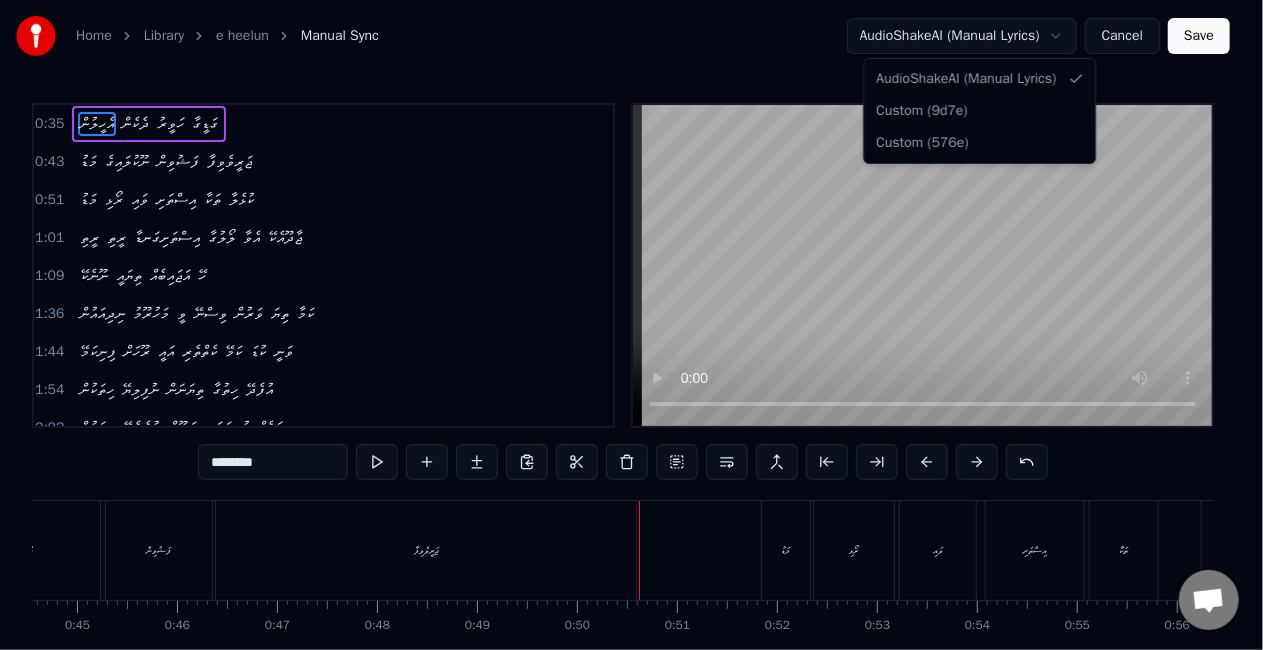 scroll, scrollTop: 0, scrollLeft: 0, axis: both 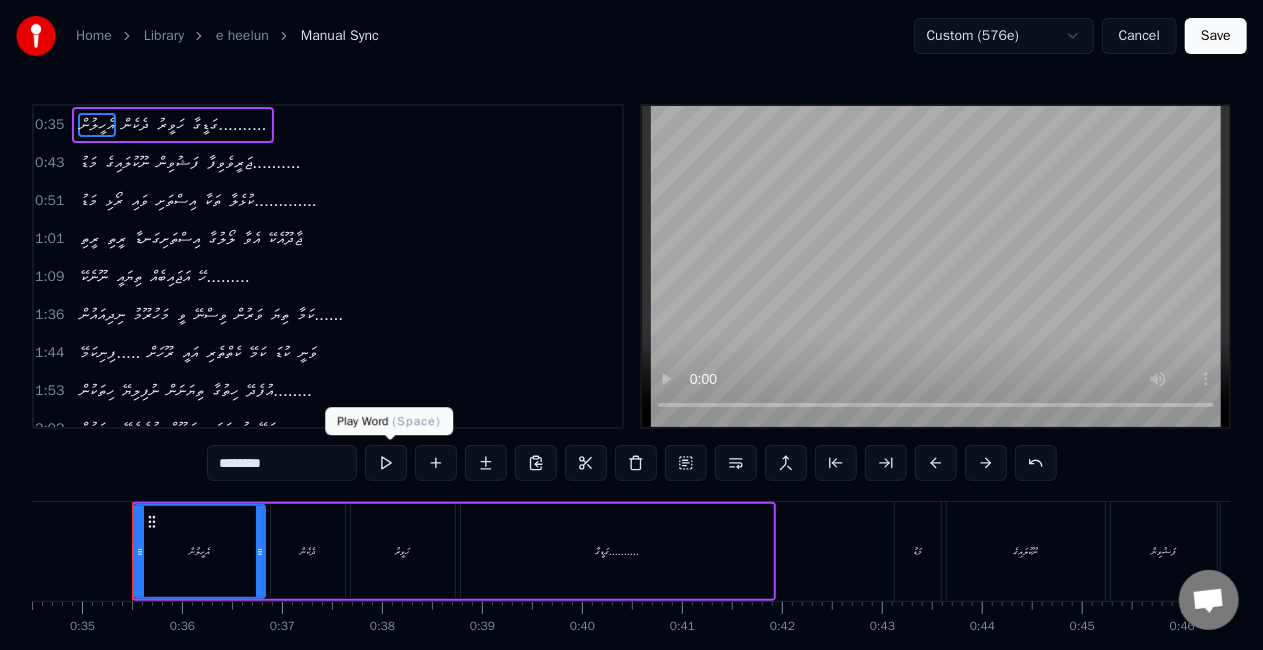 click at bounding box center (386, 463) 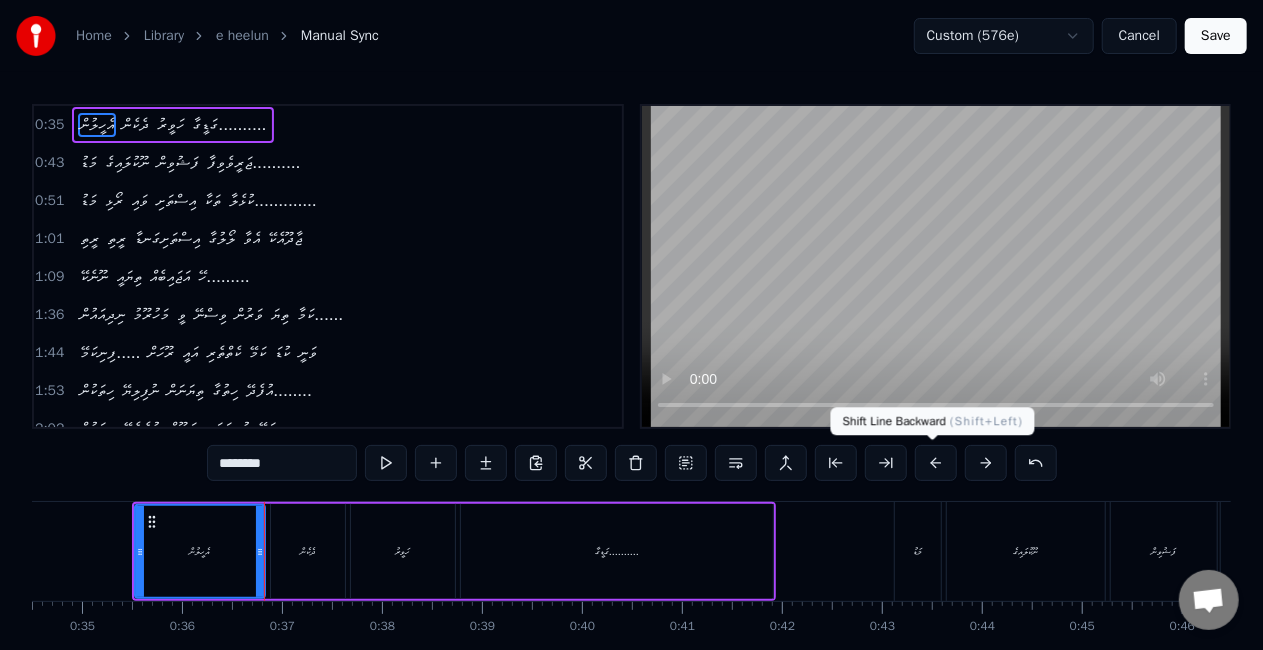 click at bounding box center (936, 463) 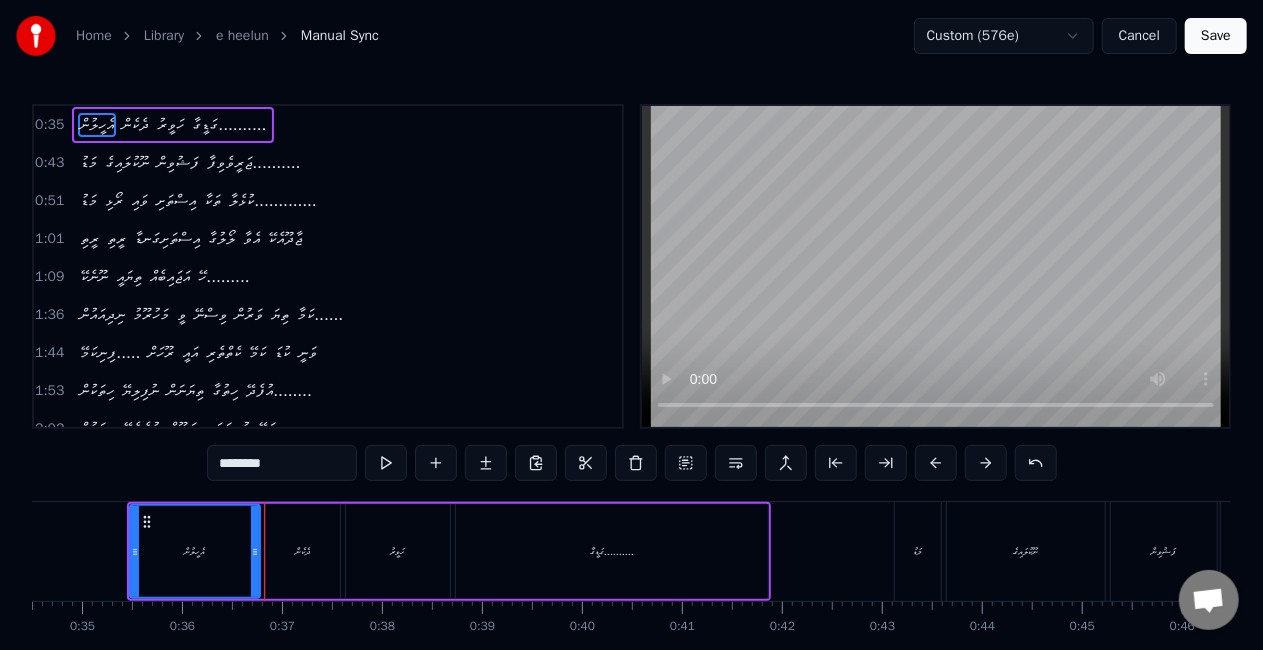 click at bounding box center (936, 463) 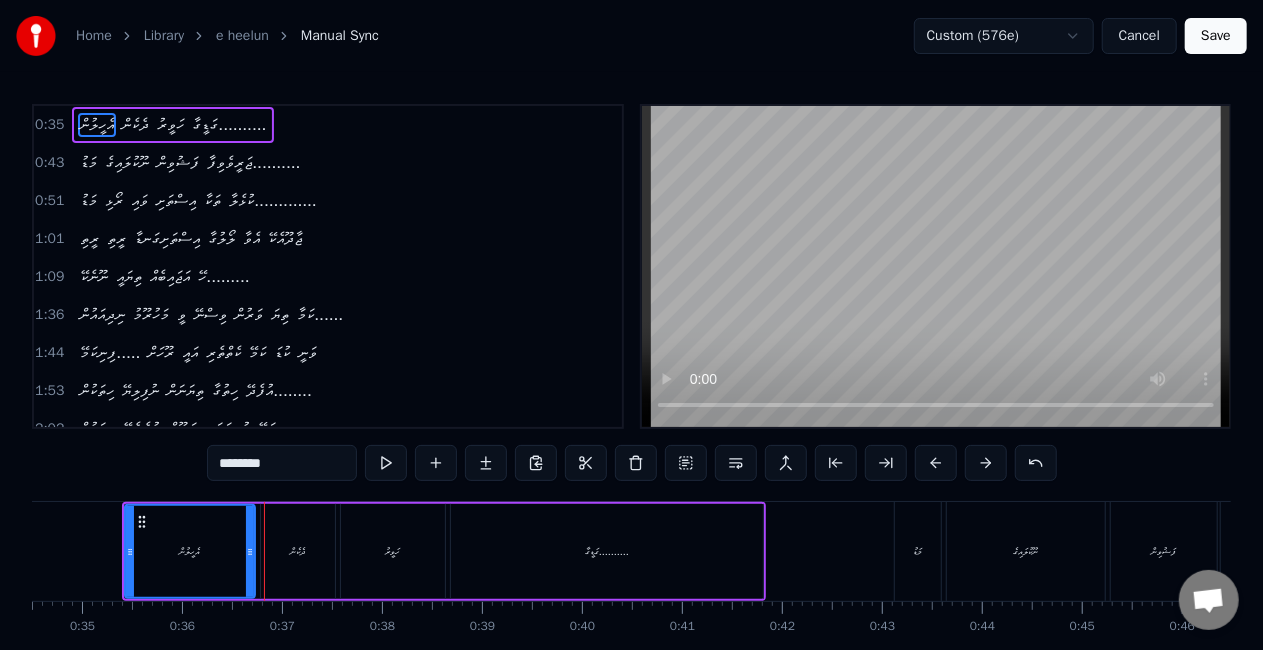 click at bounding box center (936, 463) 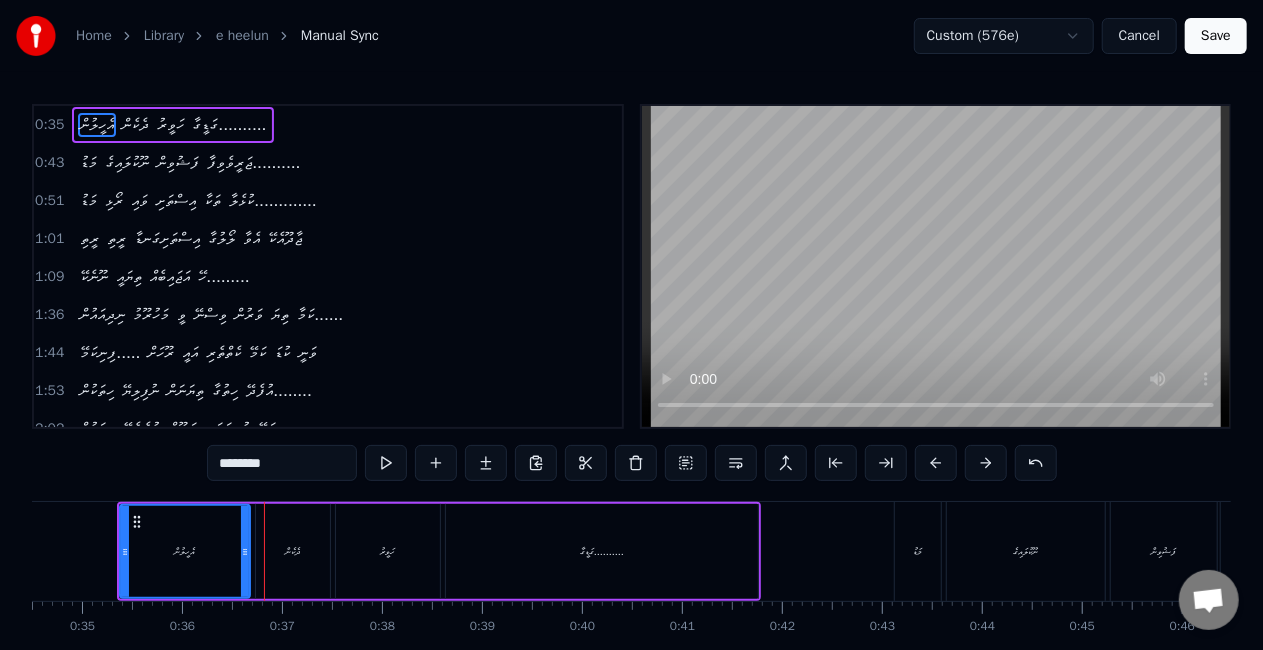 click at bounding box center (936, 463) 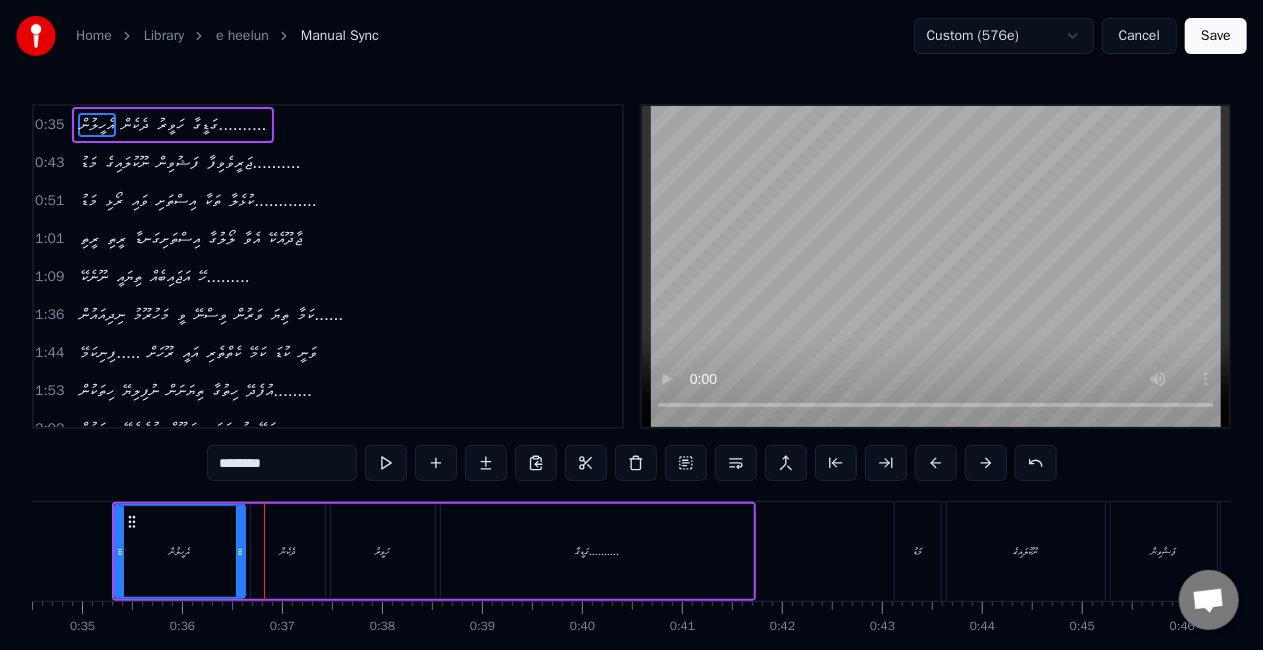 click at bounding box center [936, 463] 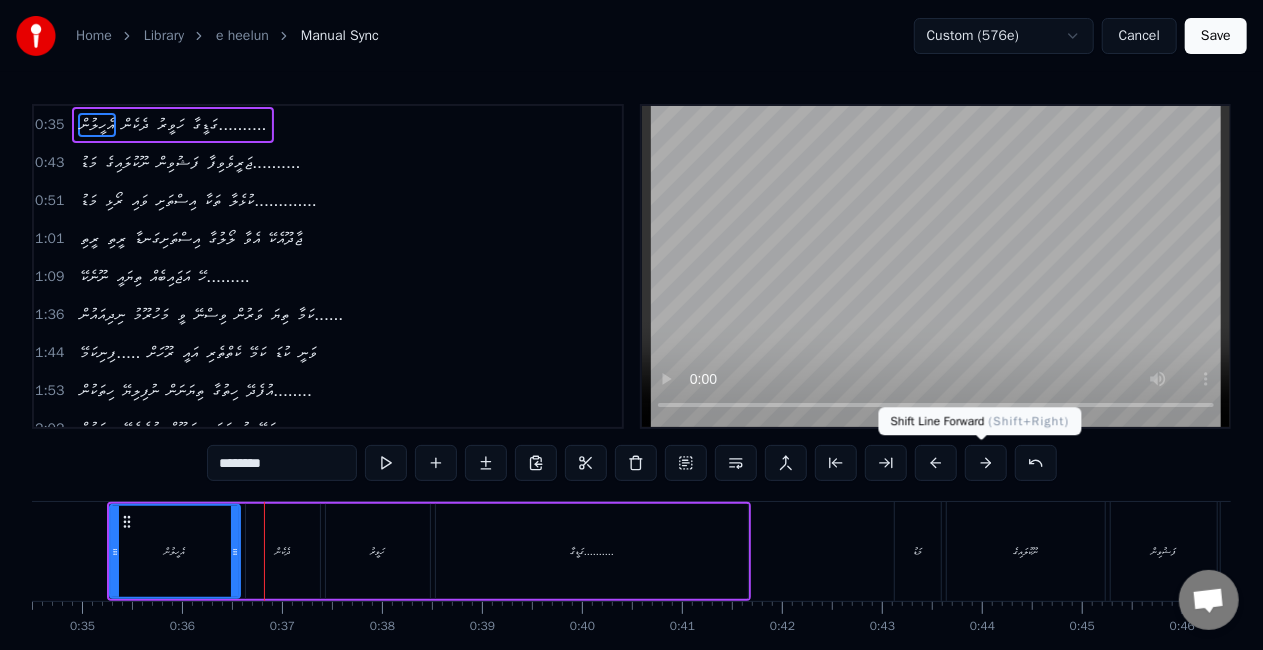 click at bounding box center [986, 463] 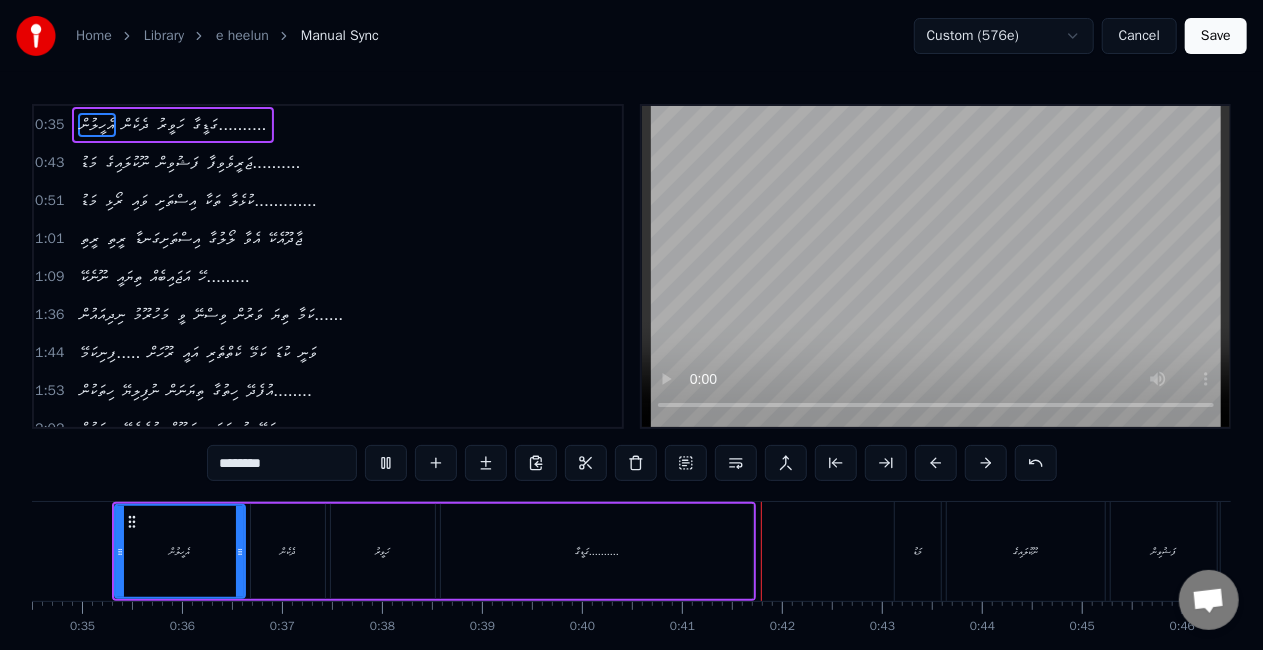 click on "މަޑު" at bounding box center [918, 551] 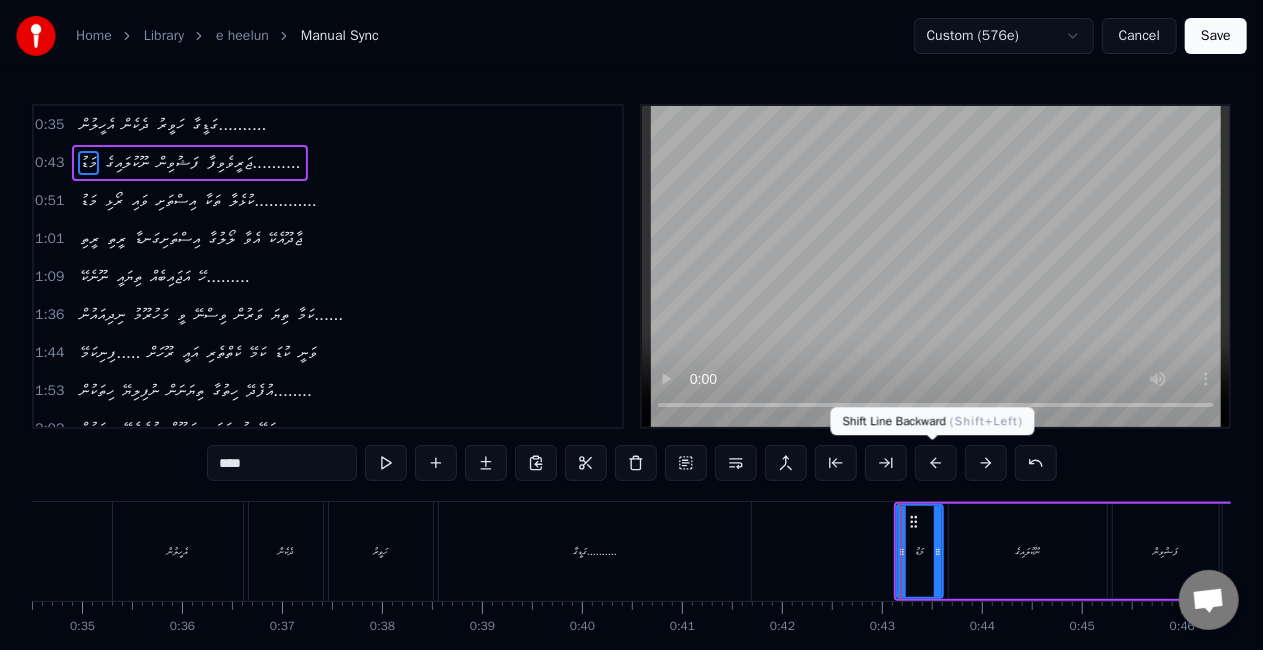 click at bounding box center [936, 463] 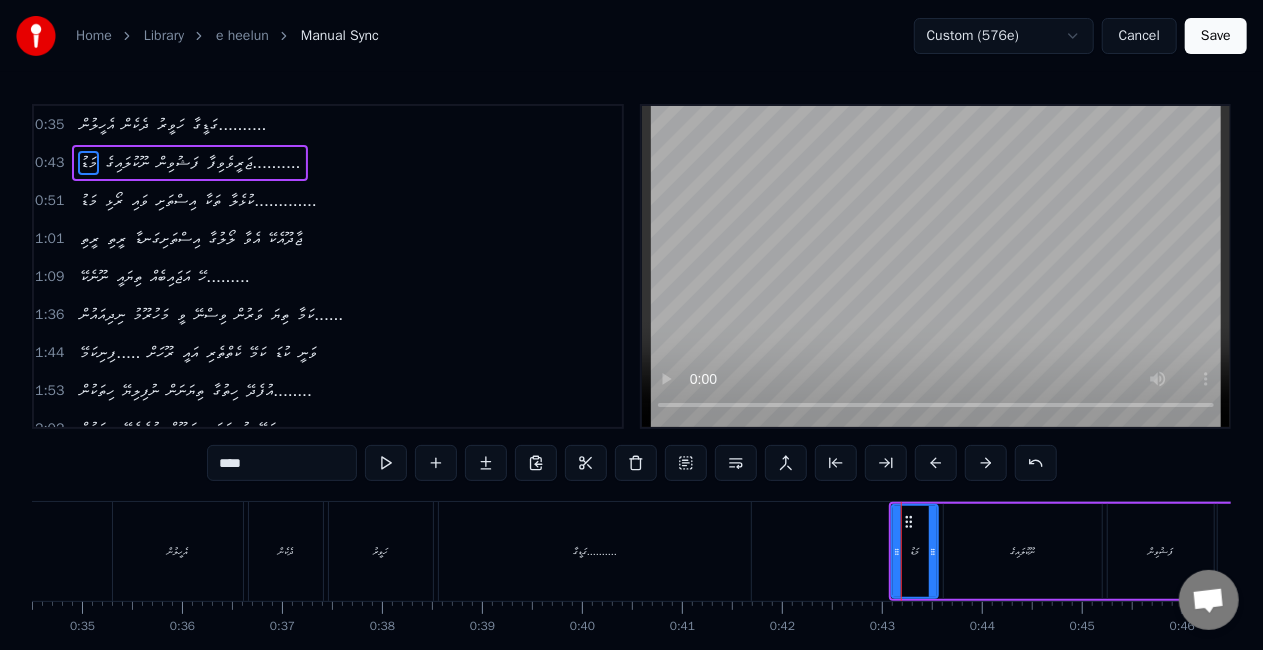 click at bounding box center (936, 463) 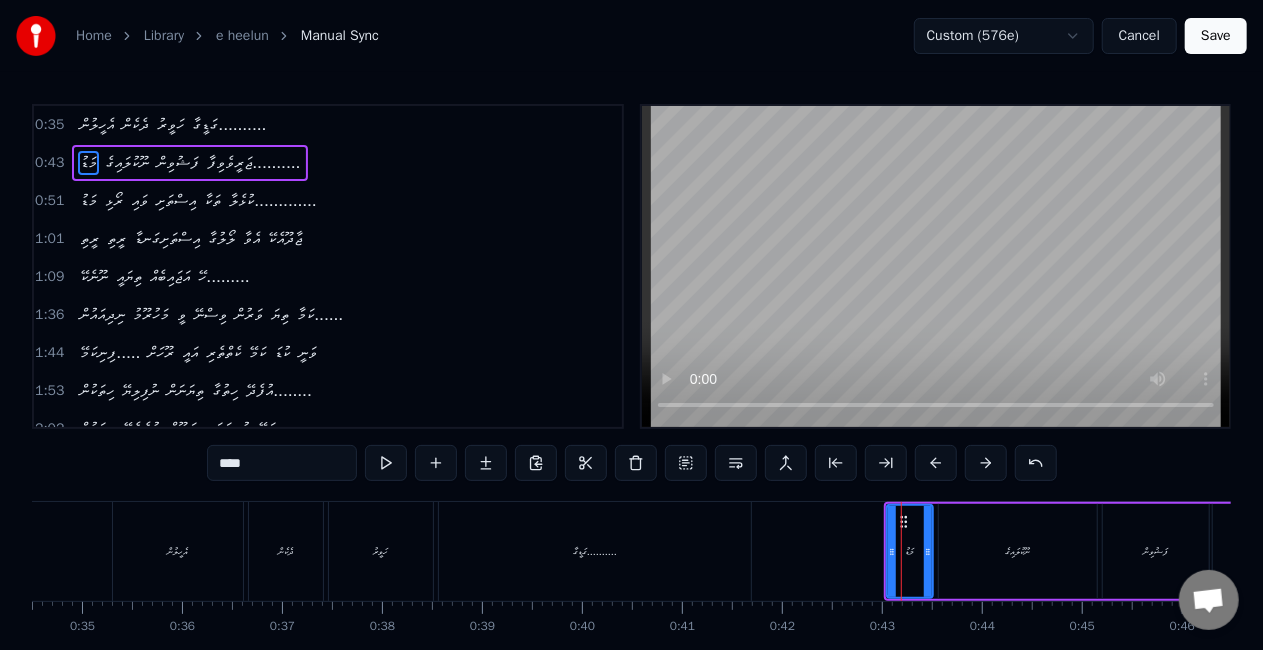 click at bounding box center [936, 463] 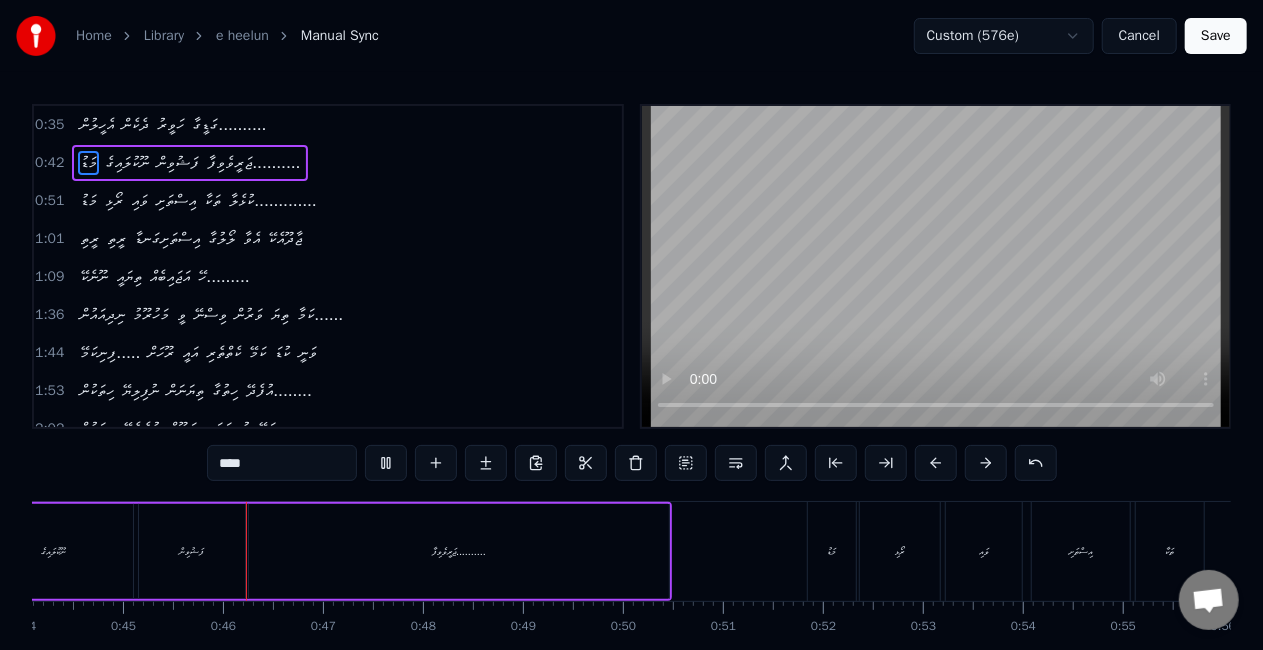 scroll, scrollTop: 0, scrollLeft: 4454, axis: horizontal 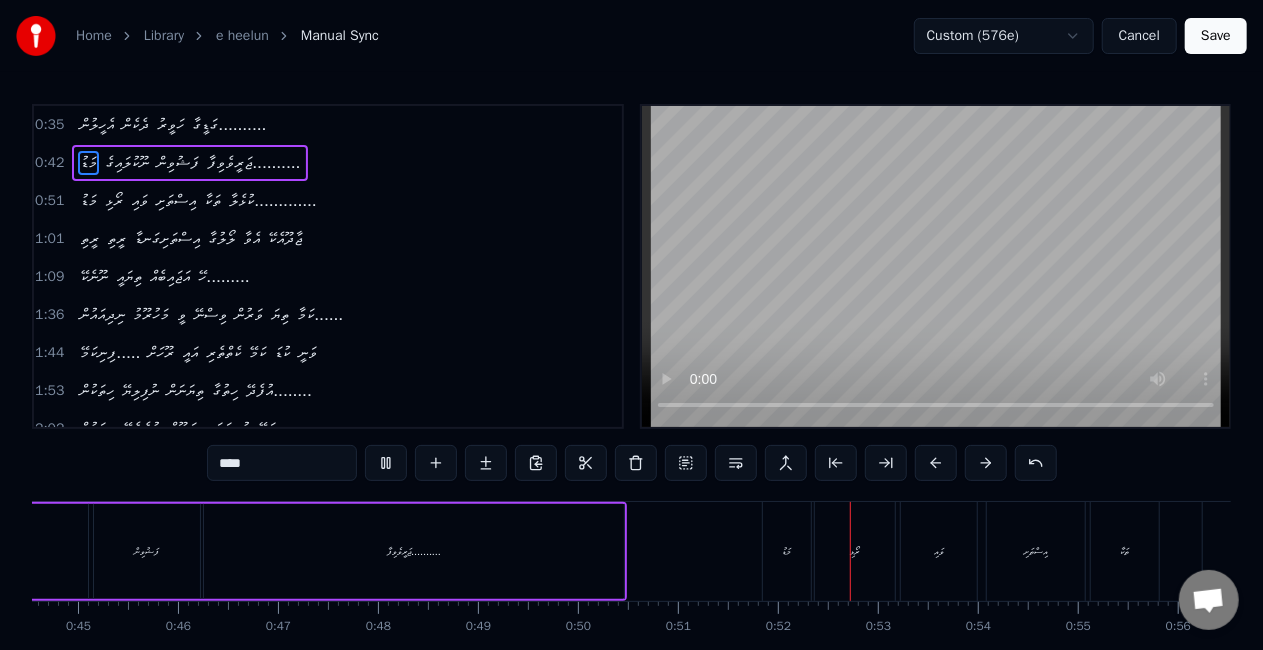 click on "މަޑު" at bounding box center [787, 551] 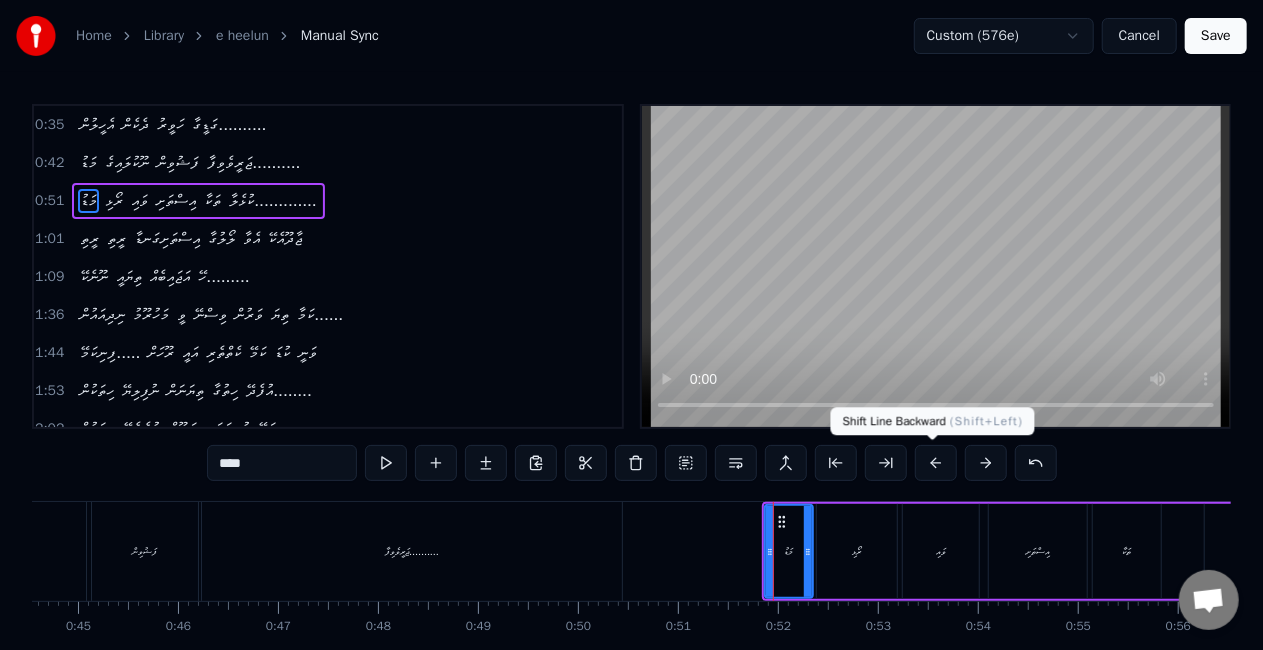 click at bounding box center (936, 463) 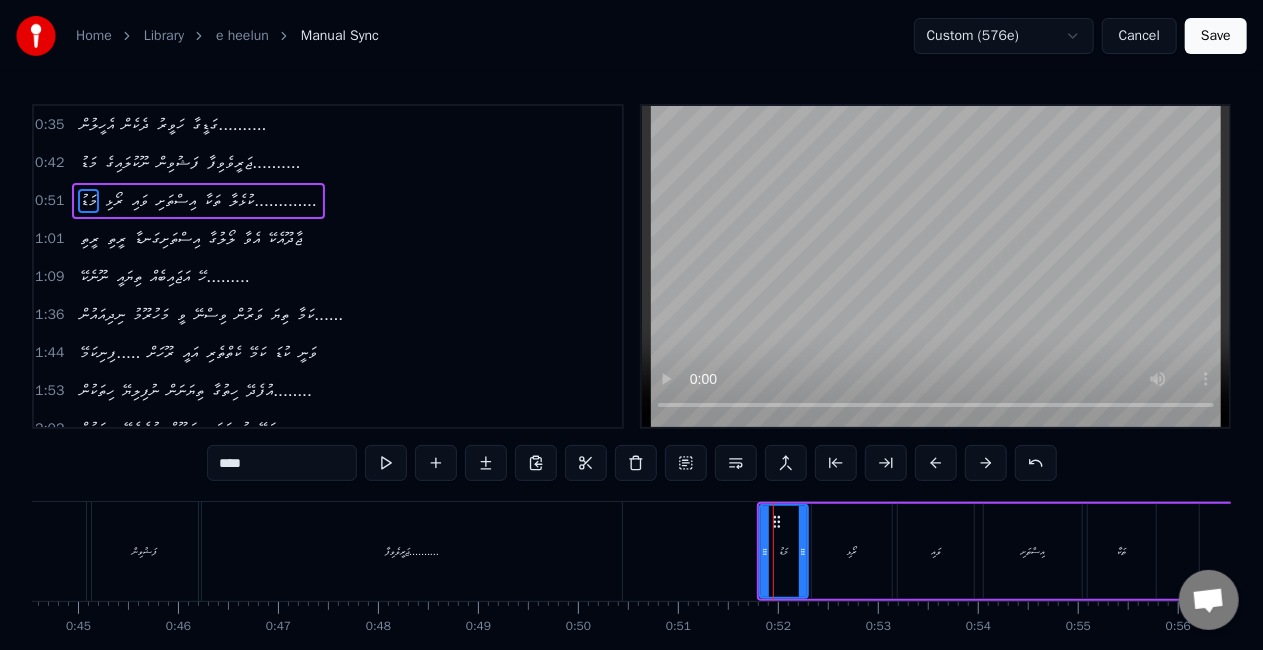 click at bounding box center (936, 463) 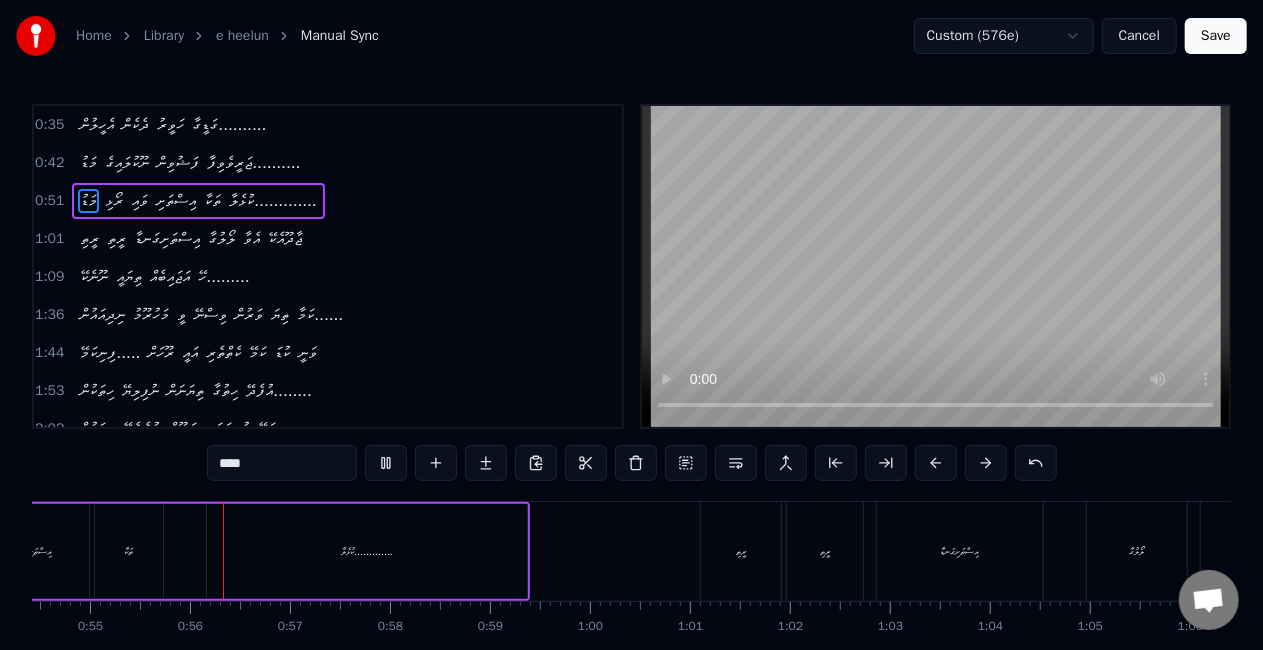 scroll, scrollTop: 0, scrollLeft: 5461, axis: horizontal 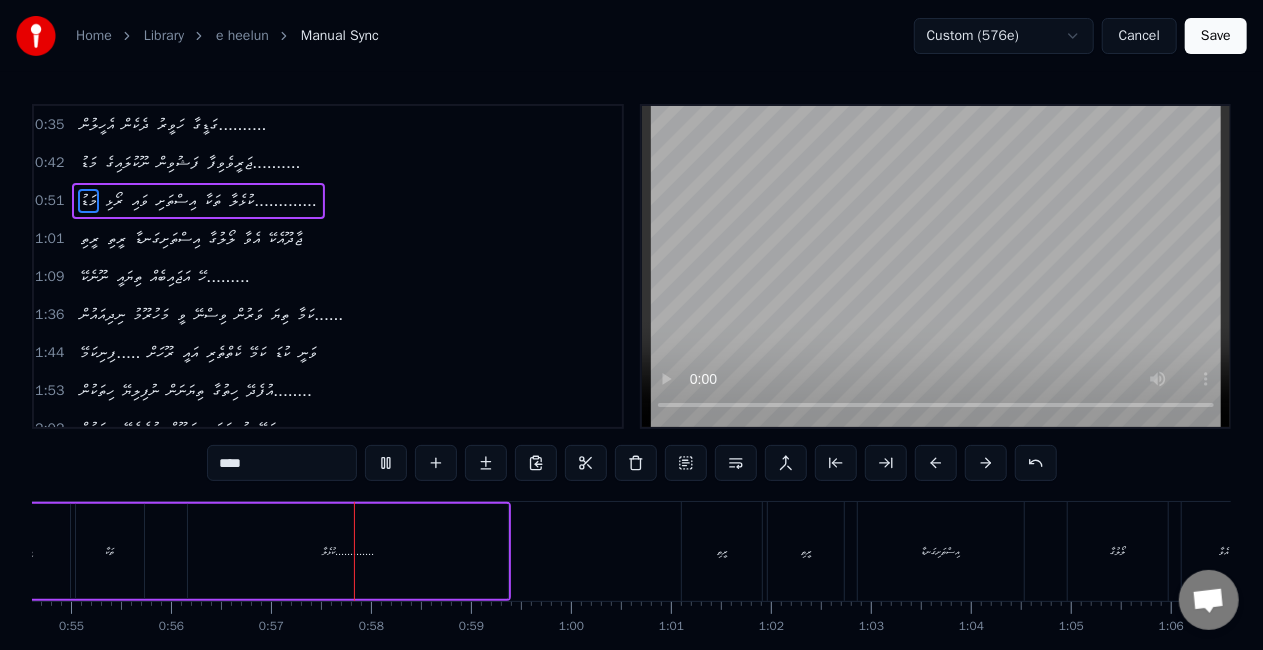 click on "ކުޅެލާ............." at bounding box center [348, 551] 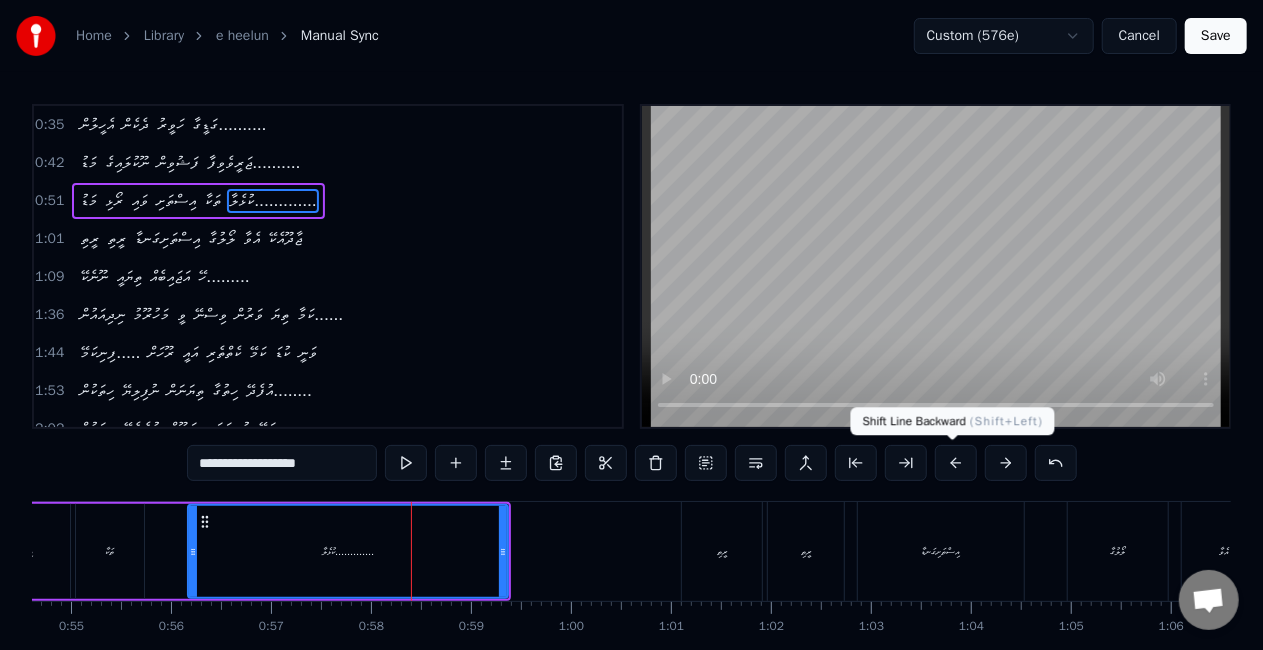 click at bounding box center (956, 463) 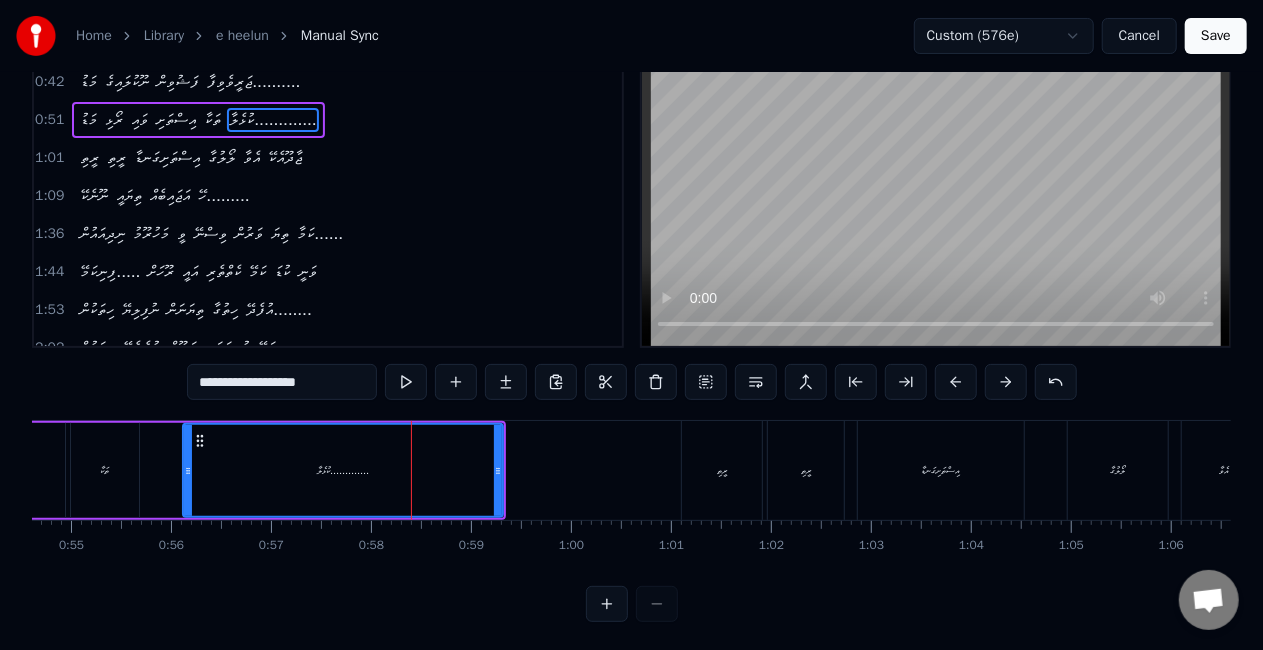 scroll, scrollTop: 100, scrollLeft: 0, axis: vertical 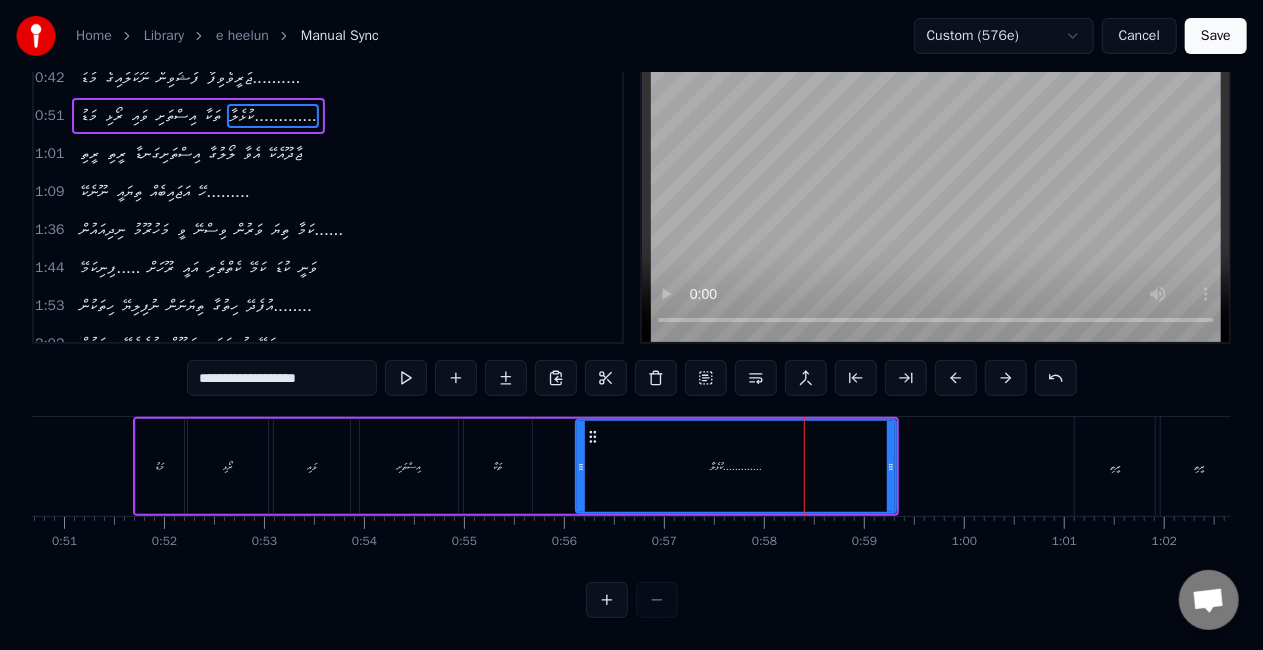 click on "މަޑު" at bounding box center (160, 466) 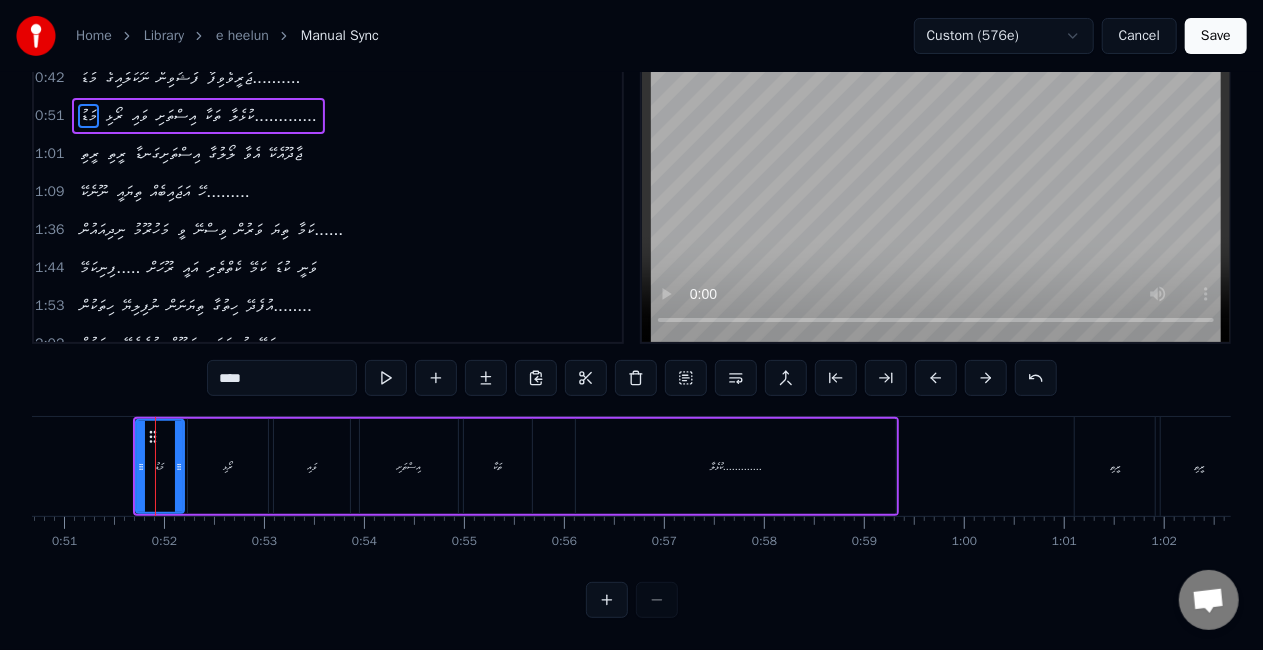 scroll, scrollTop: 0, scrollLeft: 0, axis: both 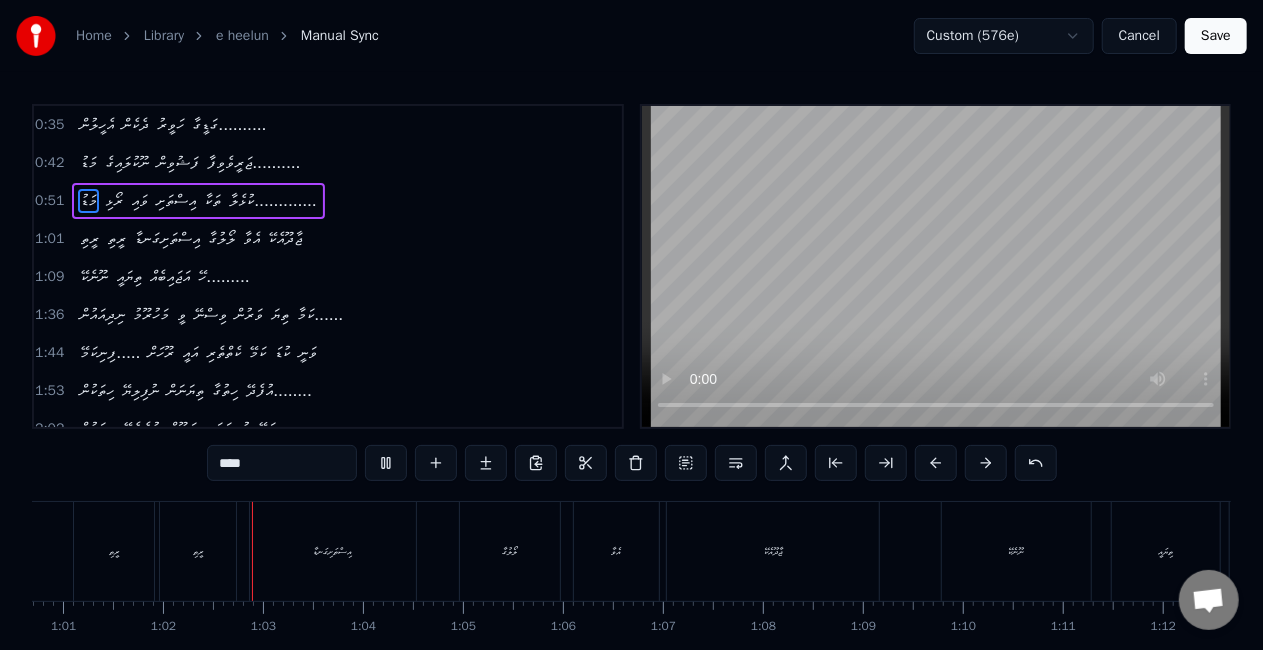 click on "ރީތި" at bounding box center [114, 551] 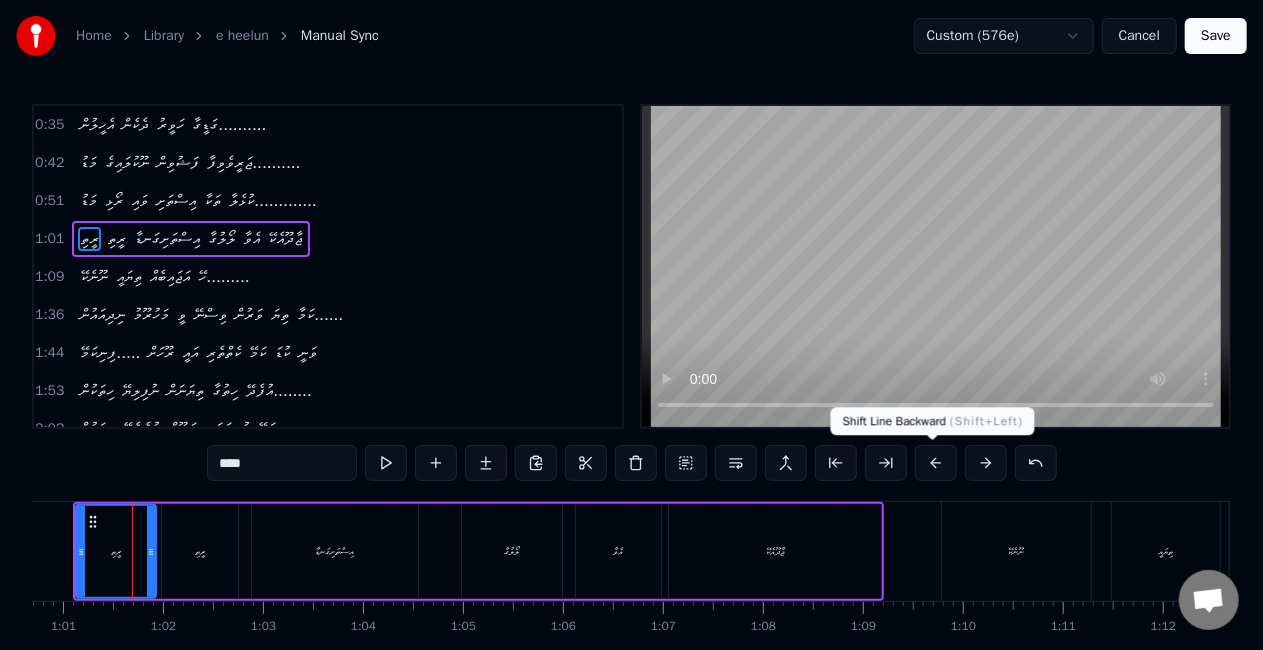 click at bounding box center [936, 463] 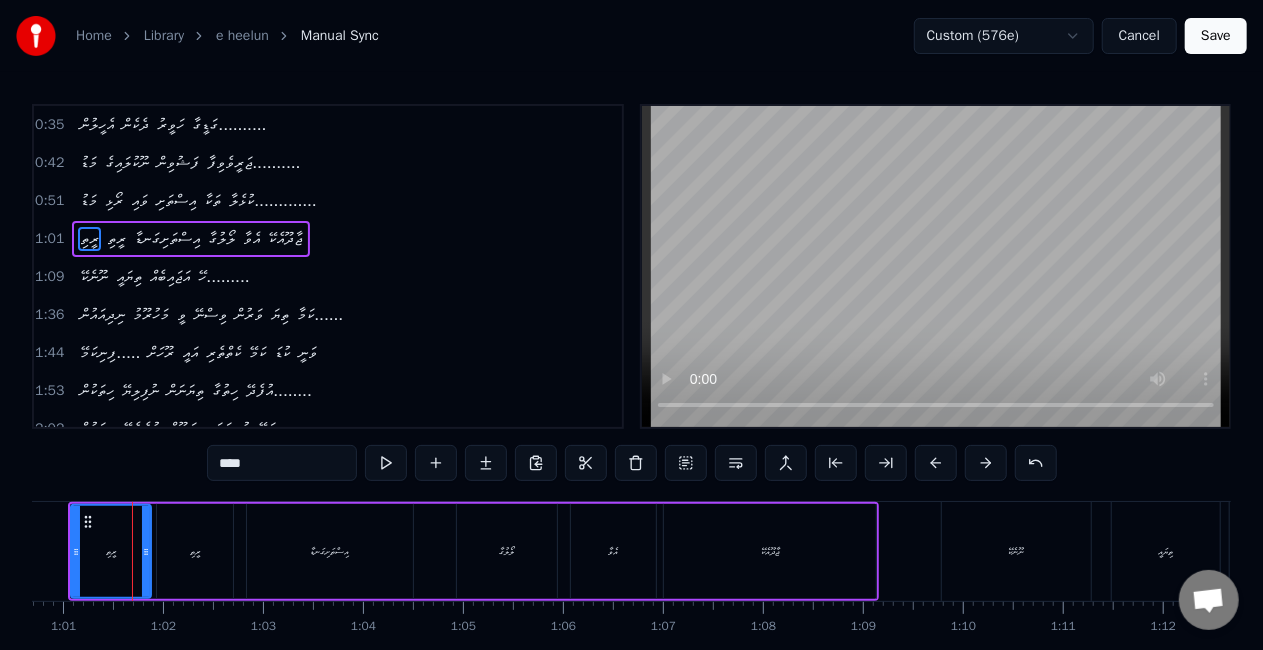 click at bounding box center [936, 463] 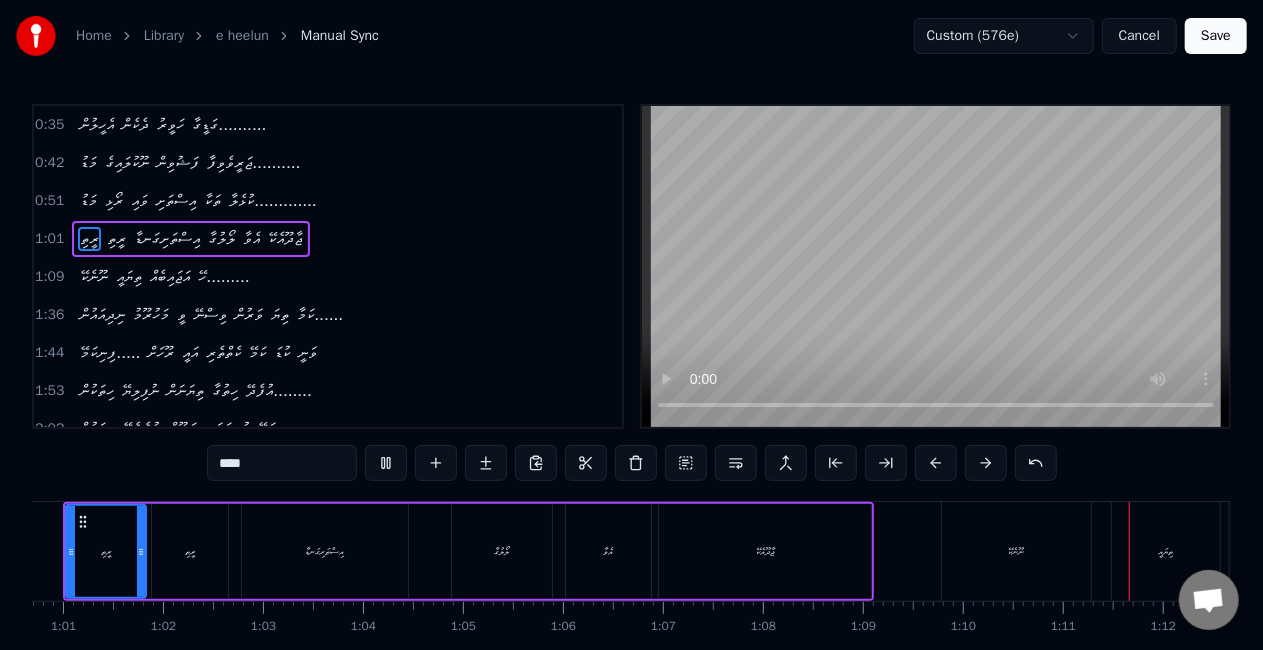 click on "ނޫނެކޭ" at bounding box center [1016, 551] 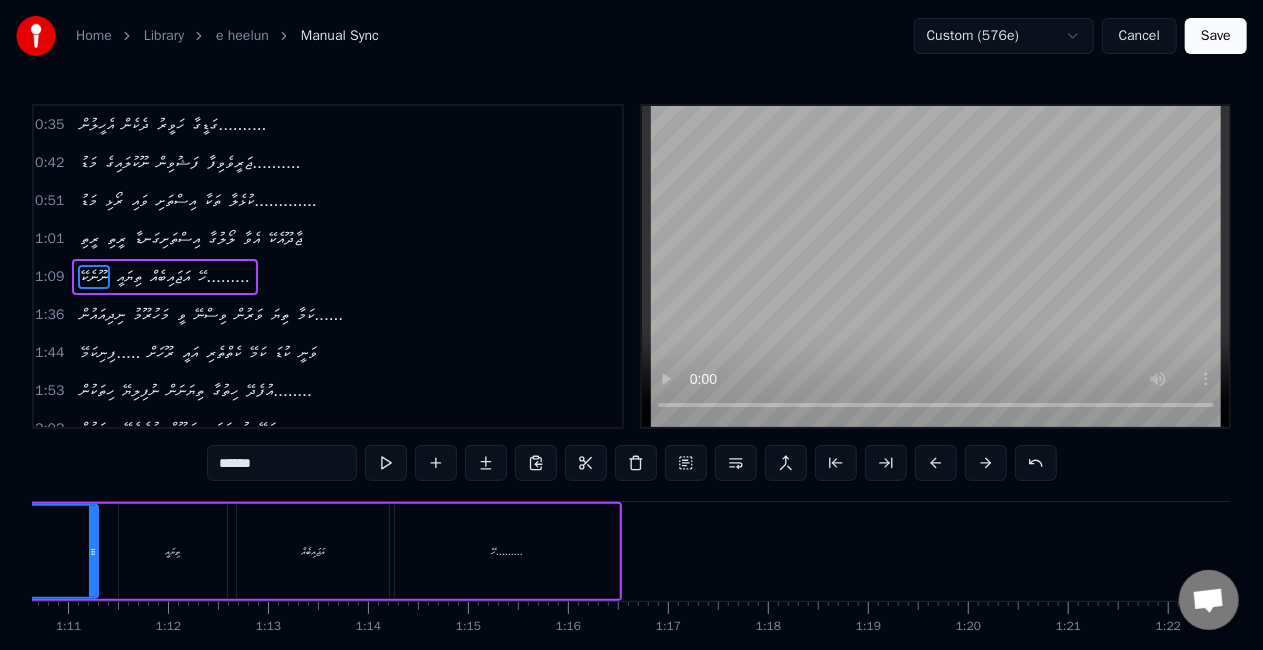 scroll, scrollTop: 0, scrollLeft: 7074, axis: horizontal 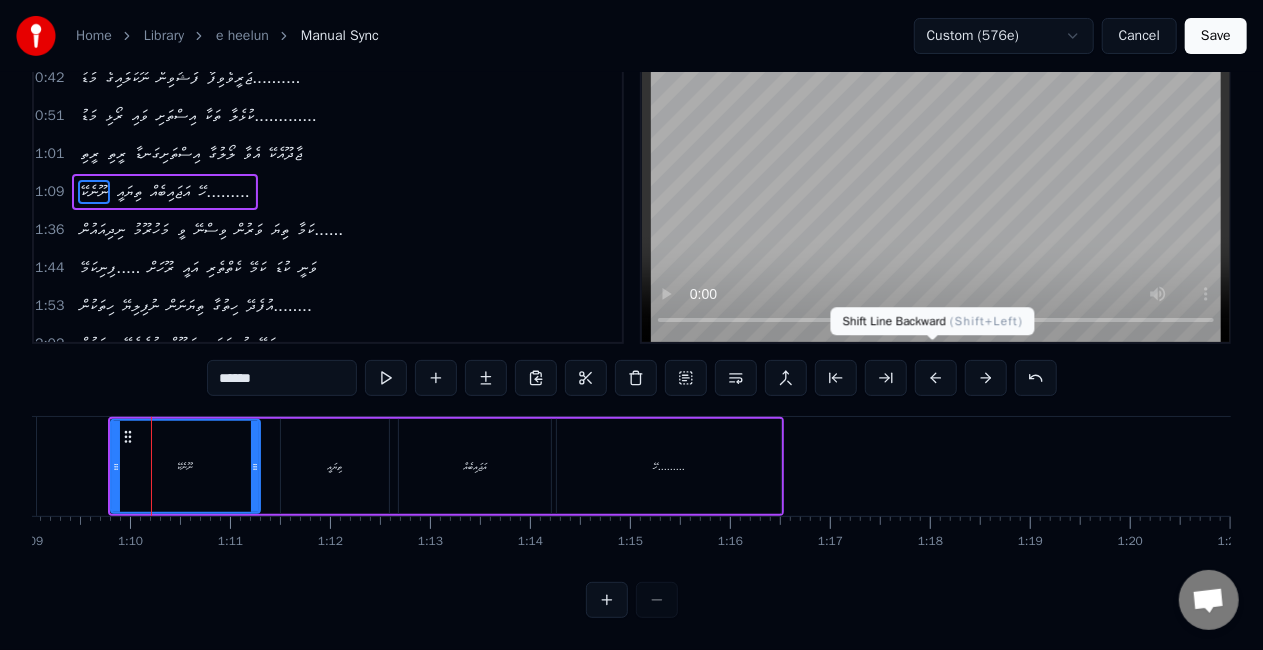 click at bounding box center (936, 378) 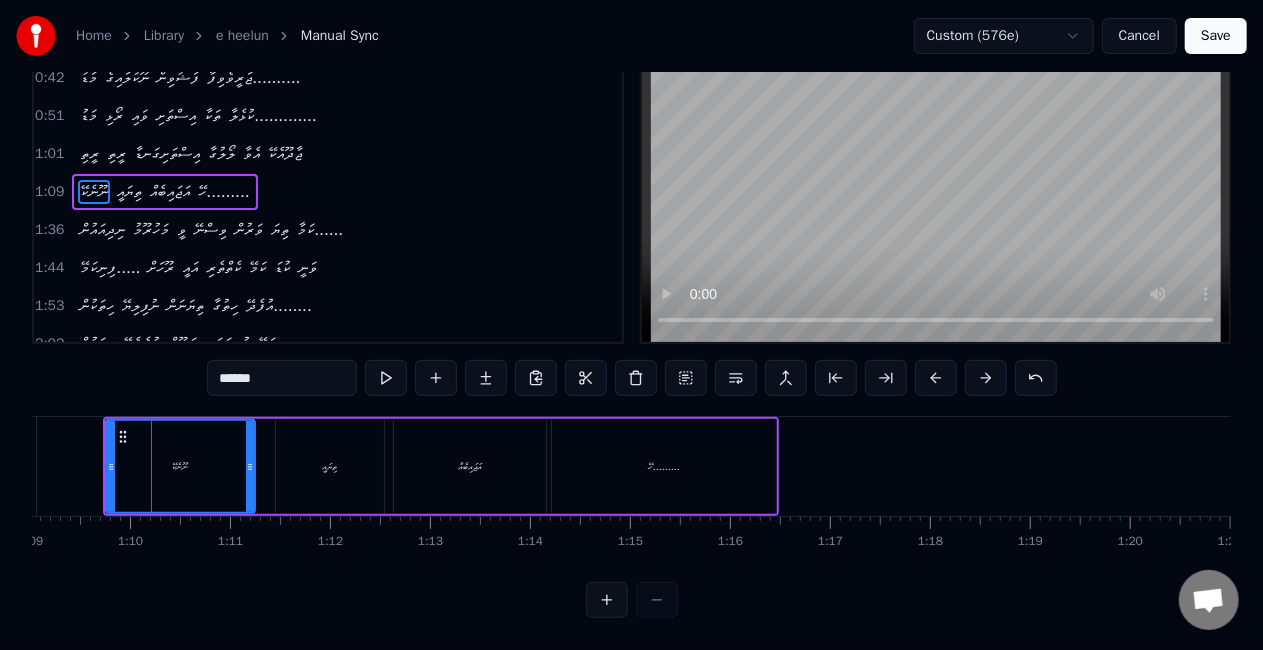 click at bounding box center (936, 378) 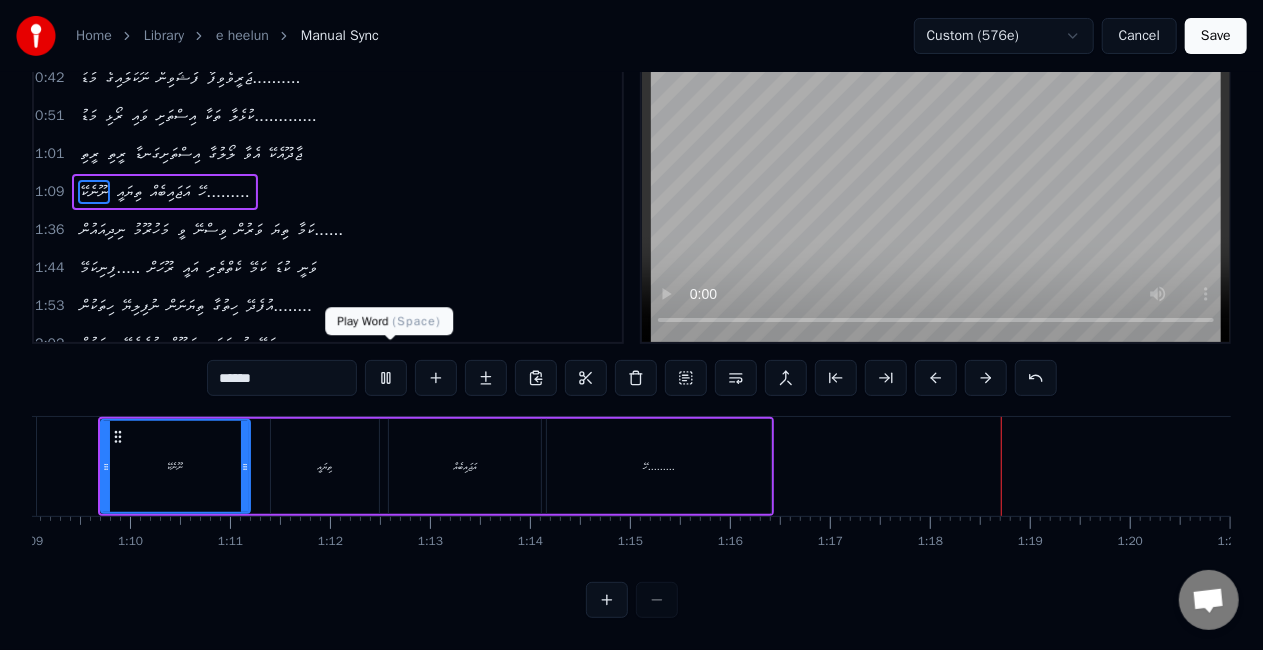 click at bounding box center [386, 378] 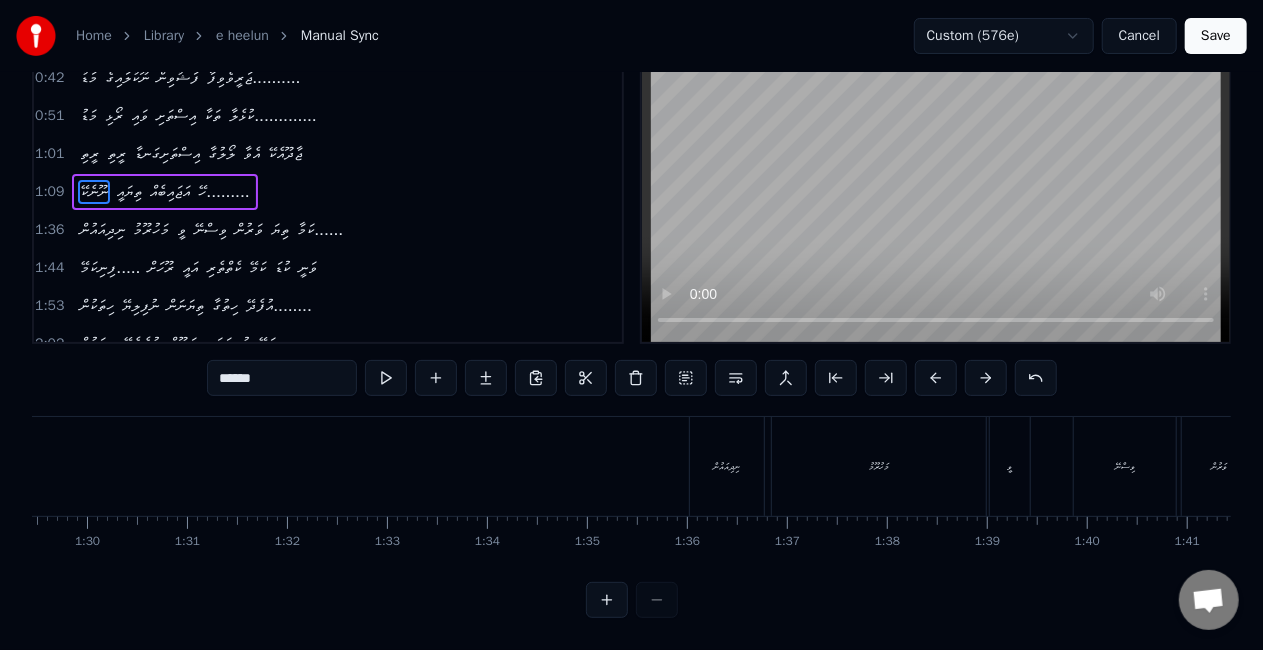 scroll, scrollTop: 0, scrollLeft: 8960, axis: horizontal 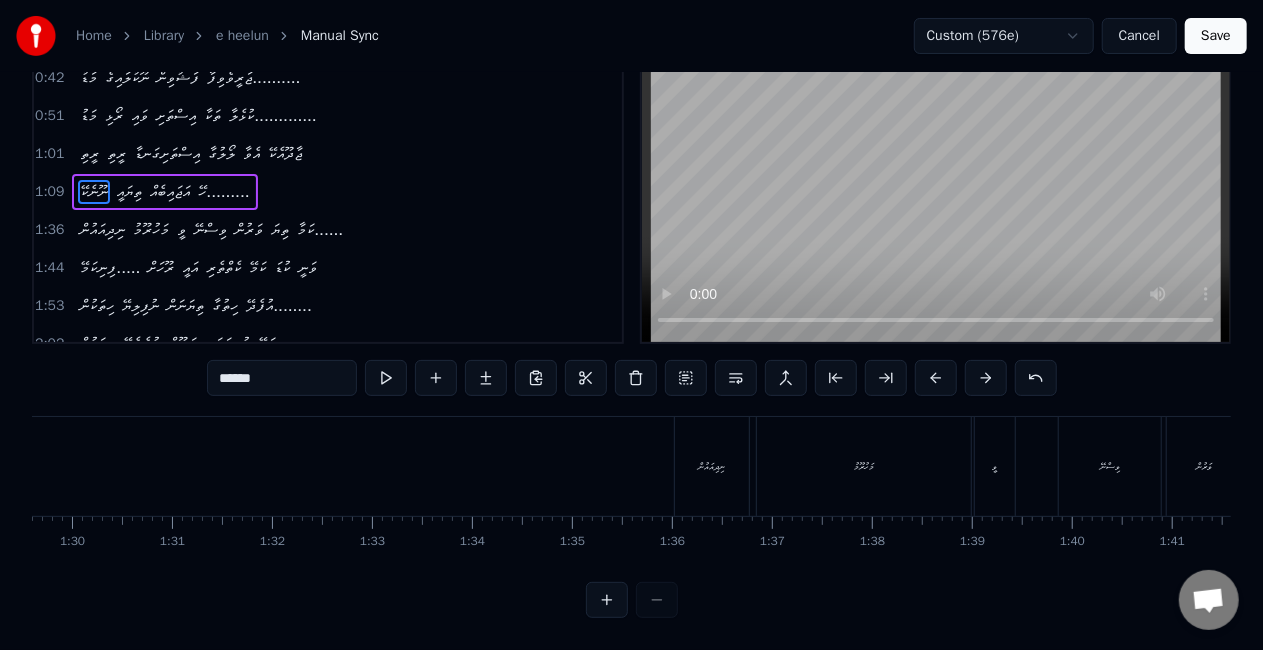 click on "ނިދިއައުން" at bounding box center [712, 466] 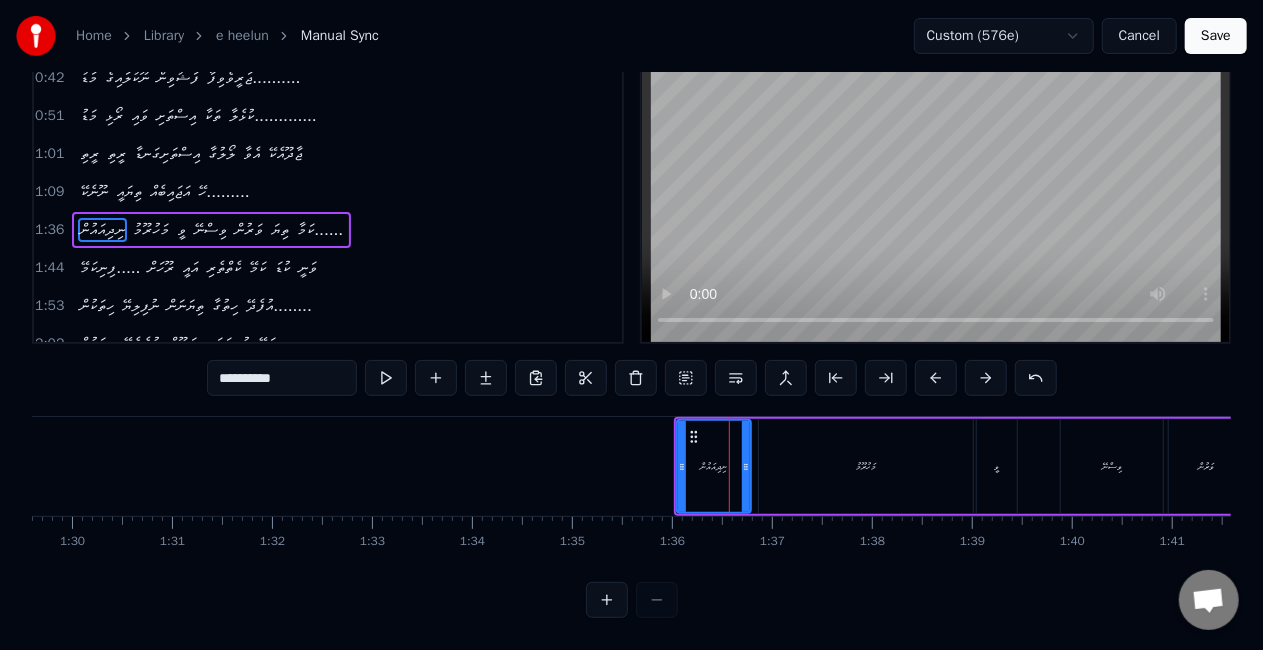 scroll, scrollTop: 0, scrollLeft: 0, axis: both 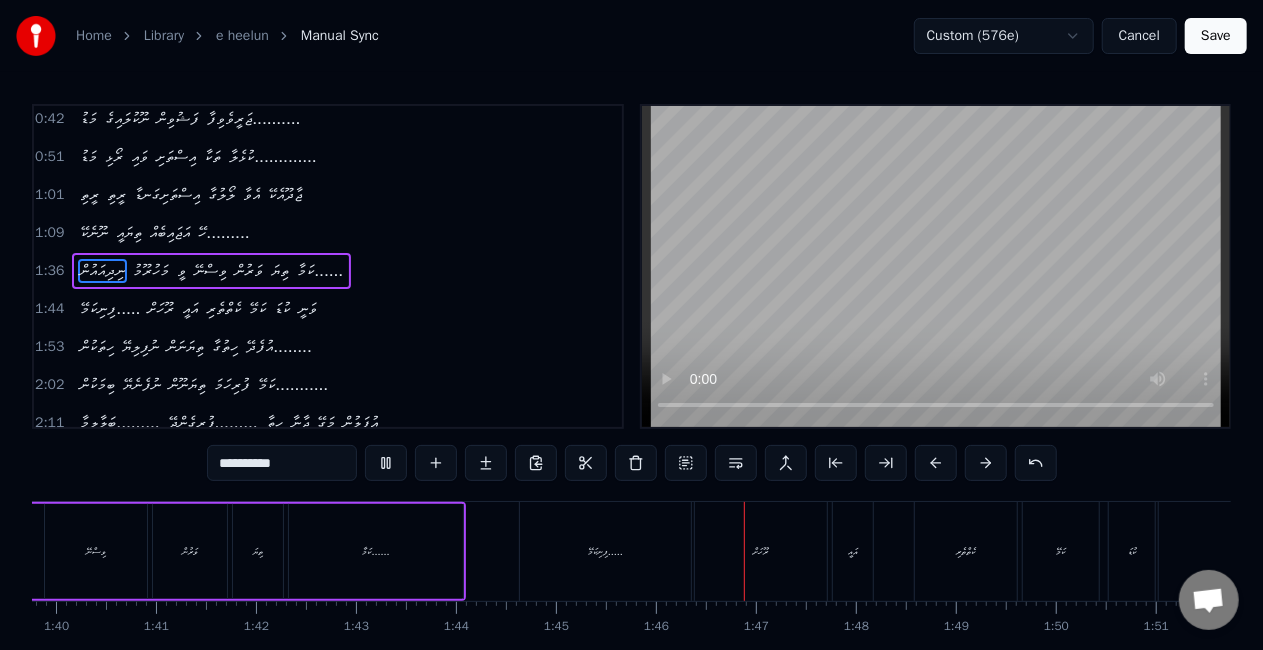 click on "ފިނިކަމޭ....." at bounding box center (605, 551) 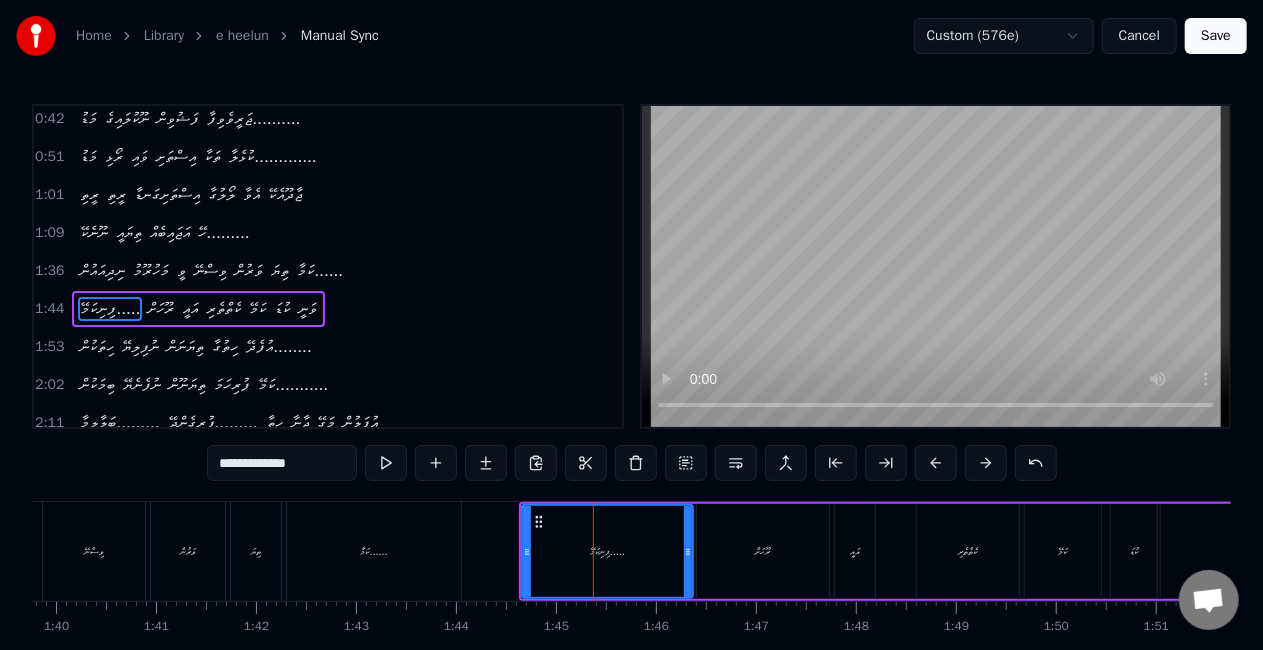 scroll, scrollTop: 82, scrollLeft: 0, axis: vertical 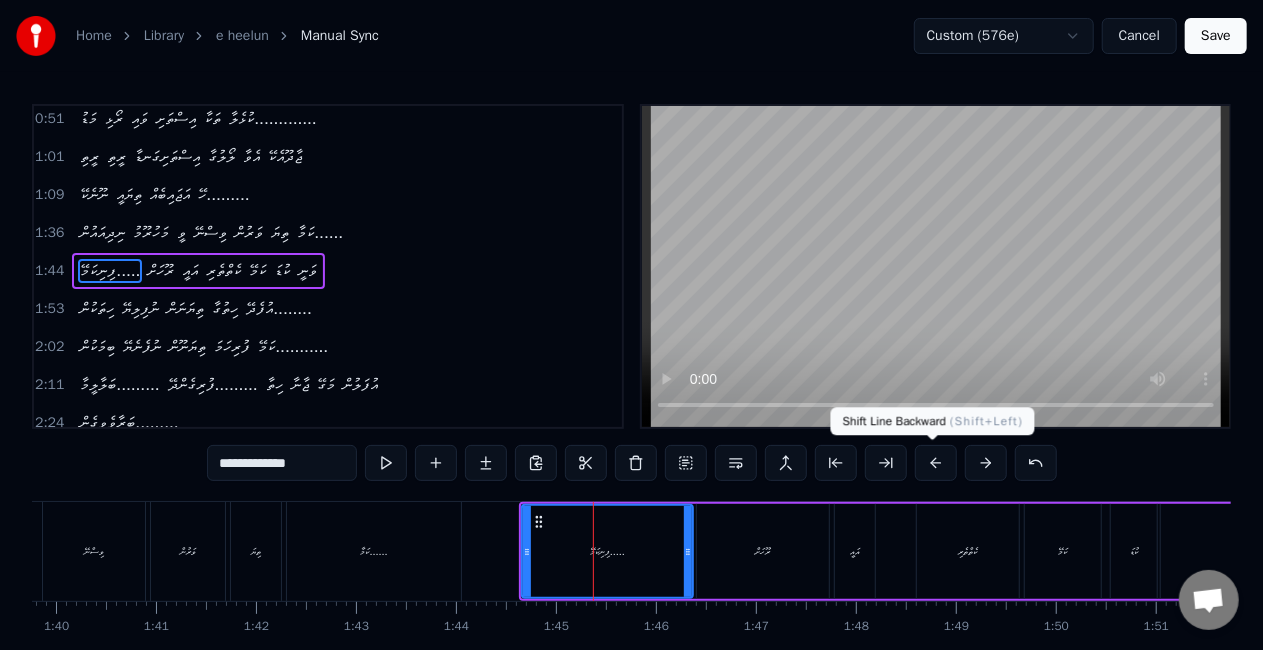 click at bounding box center [936, 463] 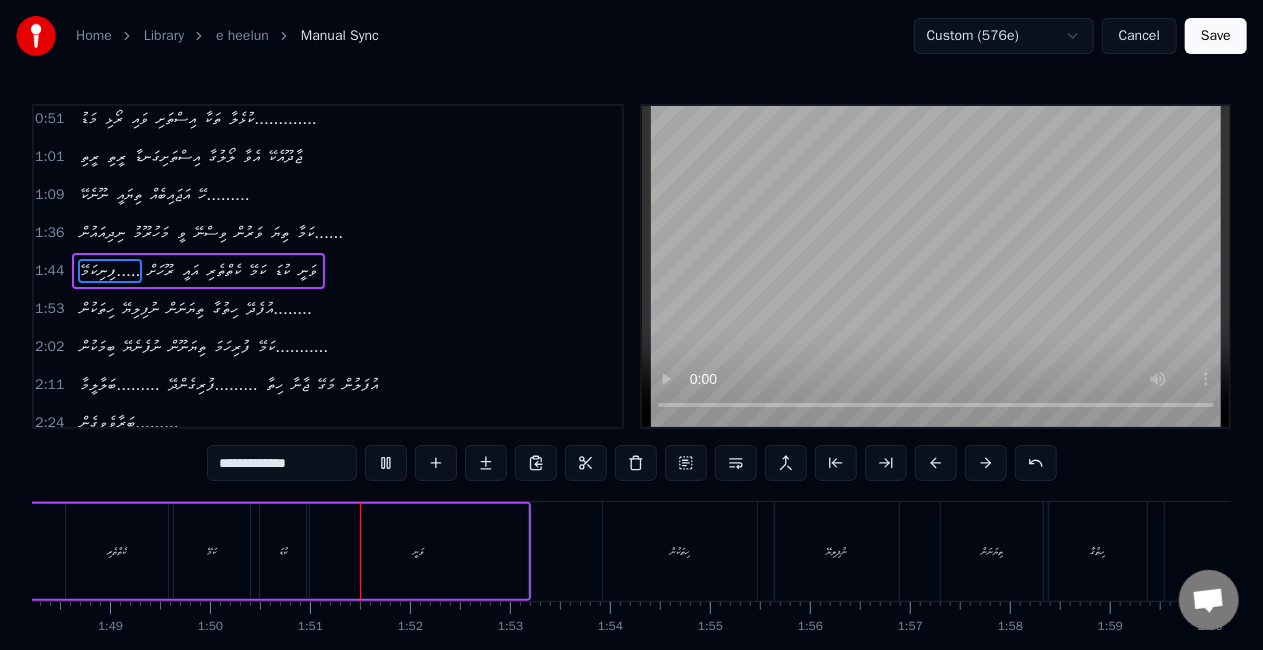 scroll, scrollTop: 0, scrollLeft: 10990, axis: horizontal 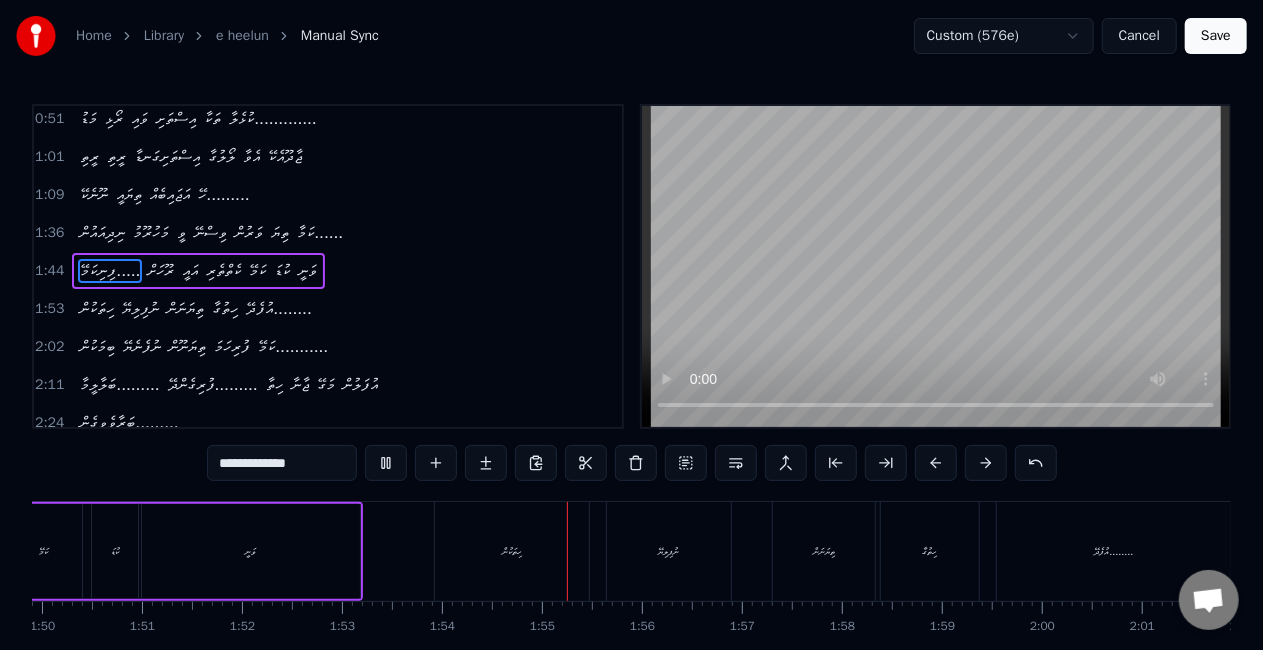 click on "ހިތަކުން" at bounding box center [512, 551] 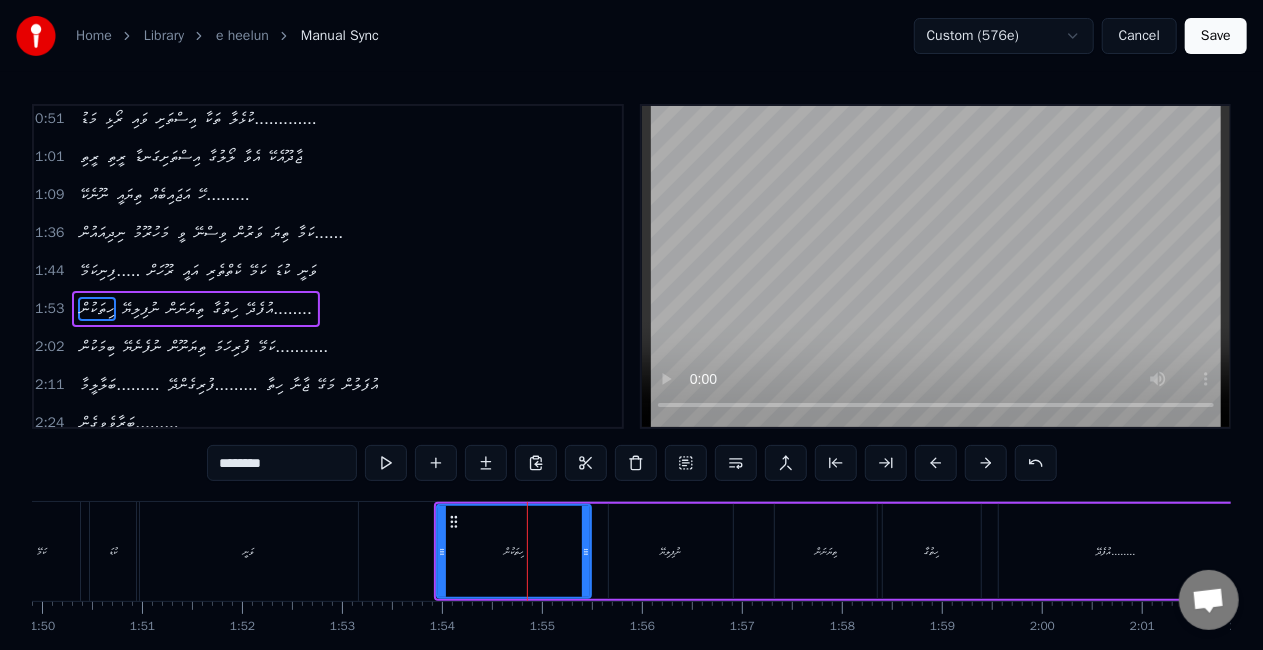 scroll, scrollTop: 119, scrollLeft: 0, axis: vertical 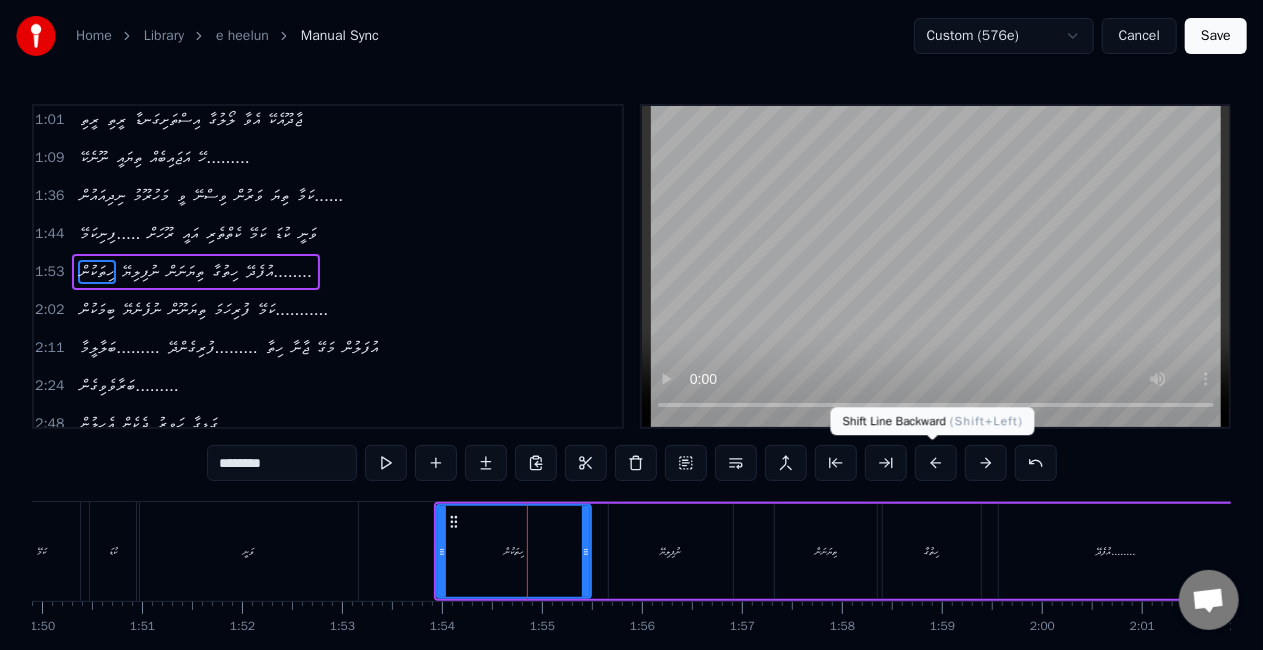 click at bounding box center (936, 463) 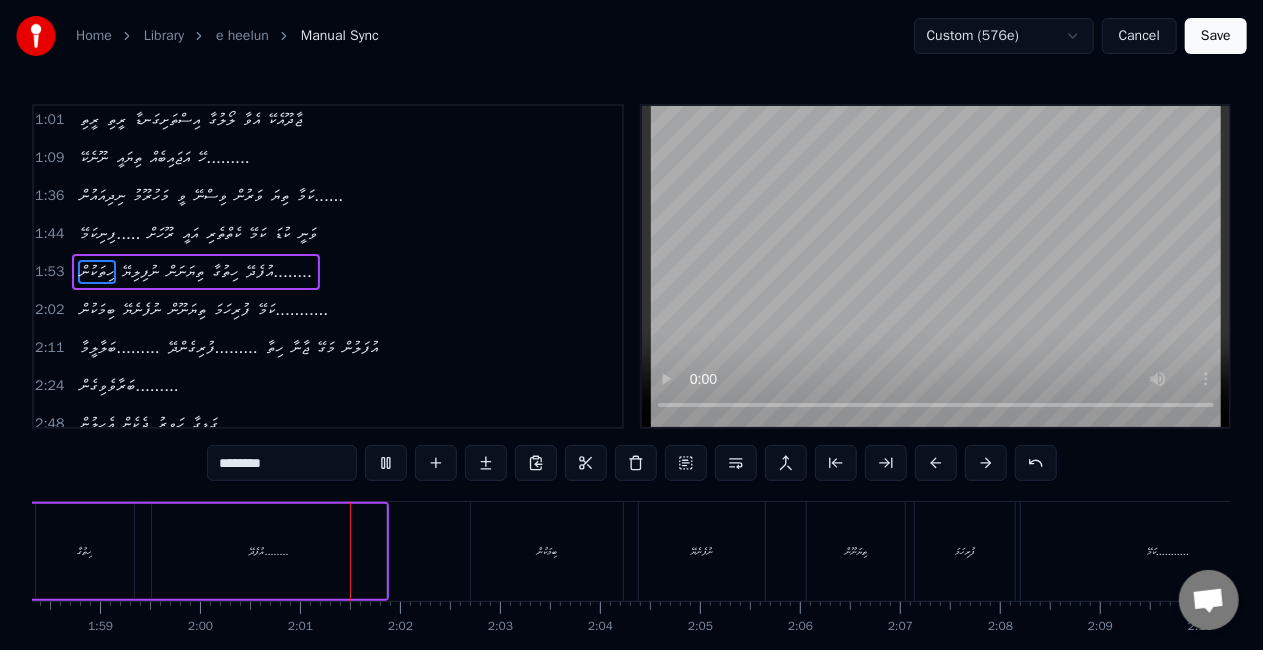 scroll, scrollTop: 0, scrollLeft: 11990, axis: horizontal 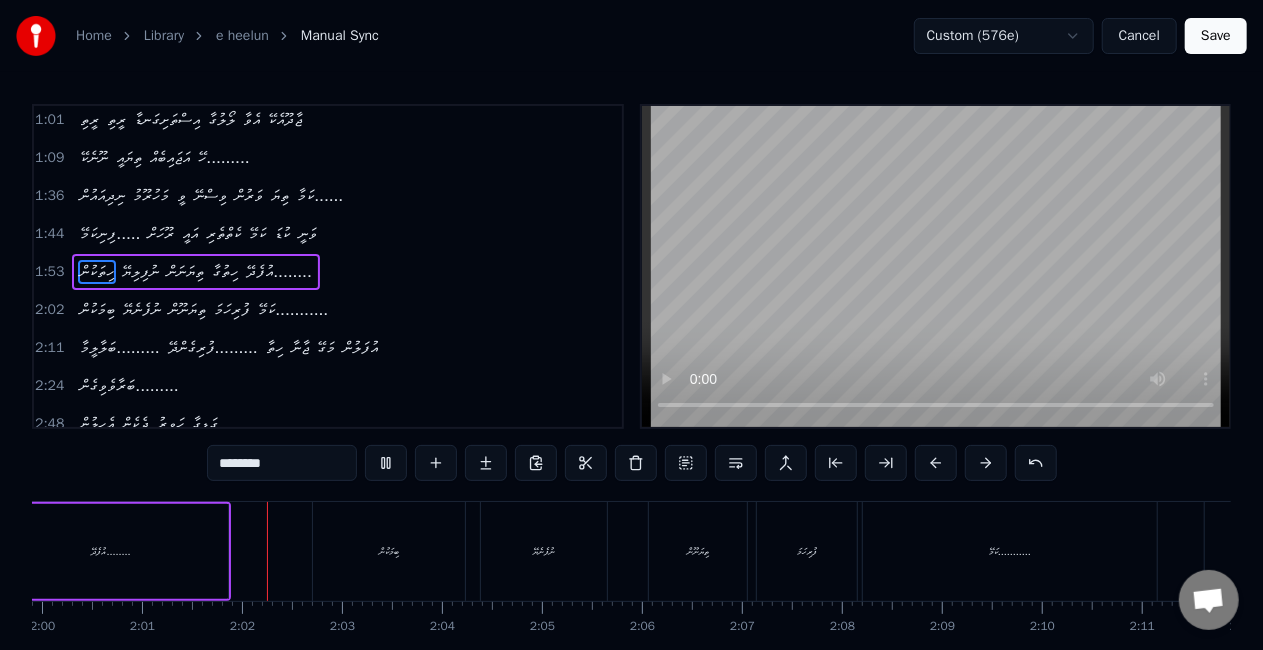 click on "ބިމަކުން" at bounding box center (389, 551) 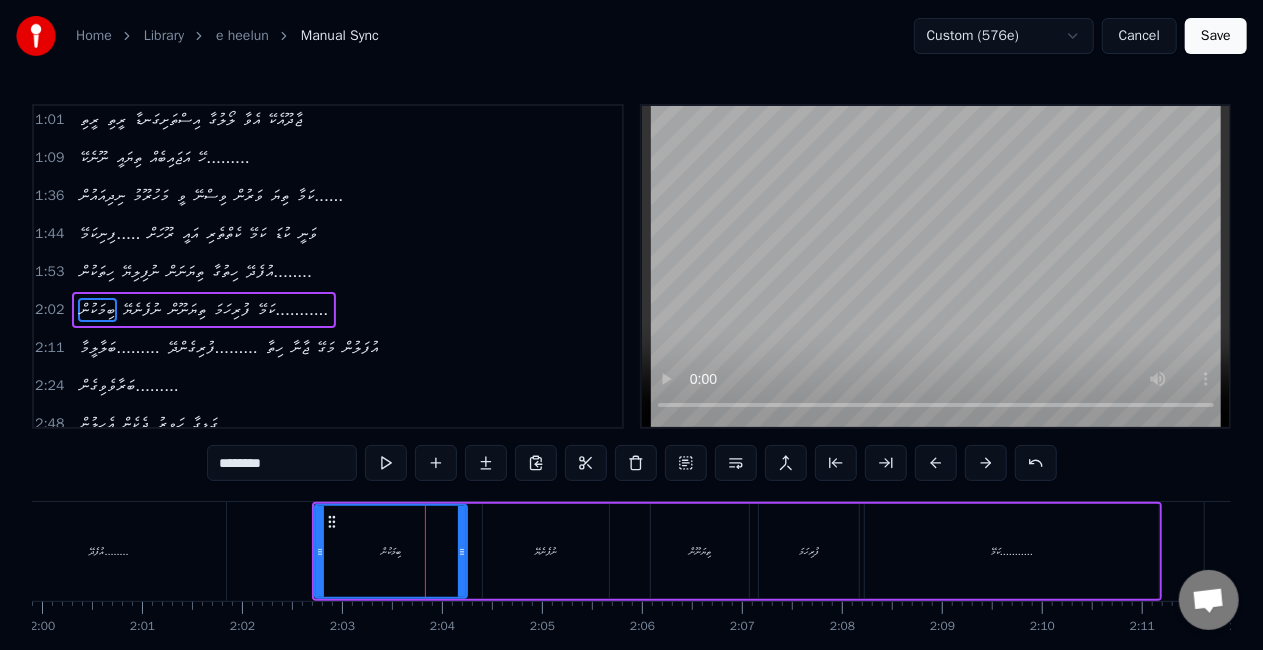 scroll, scrollTop: 156, scrollLeft: 0, axis: vertical 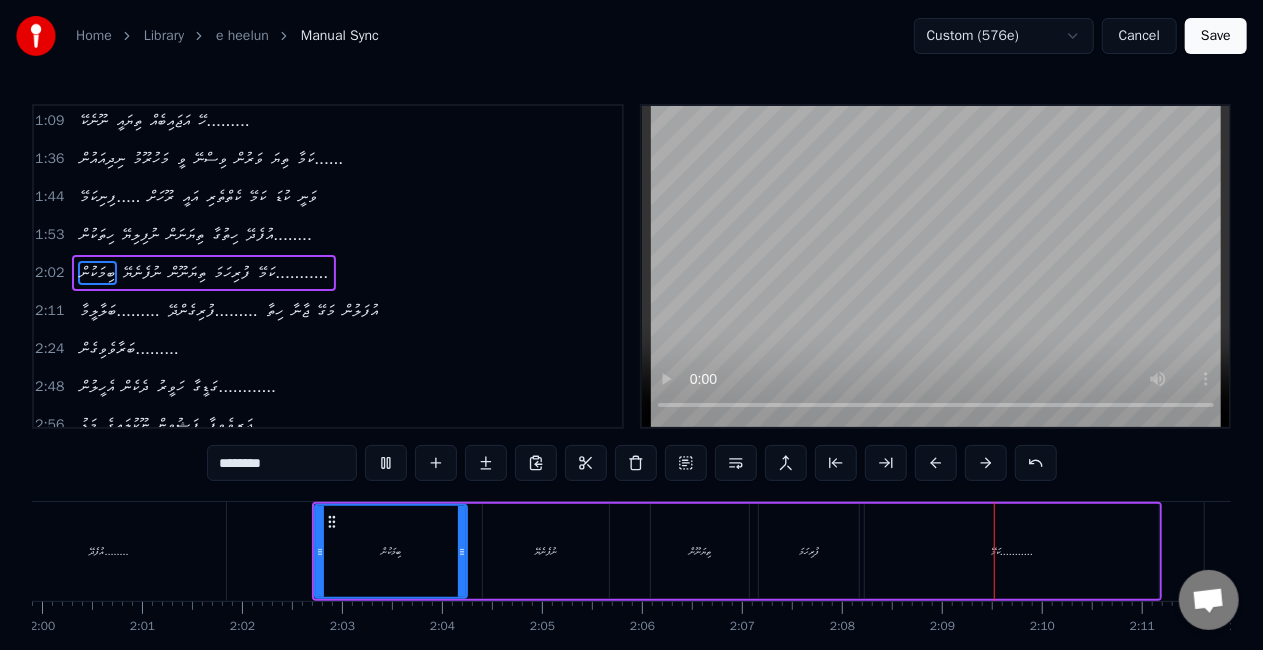 click on "ބިމަކުން" at bounding box center [391, 551] 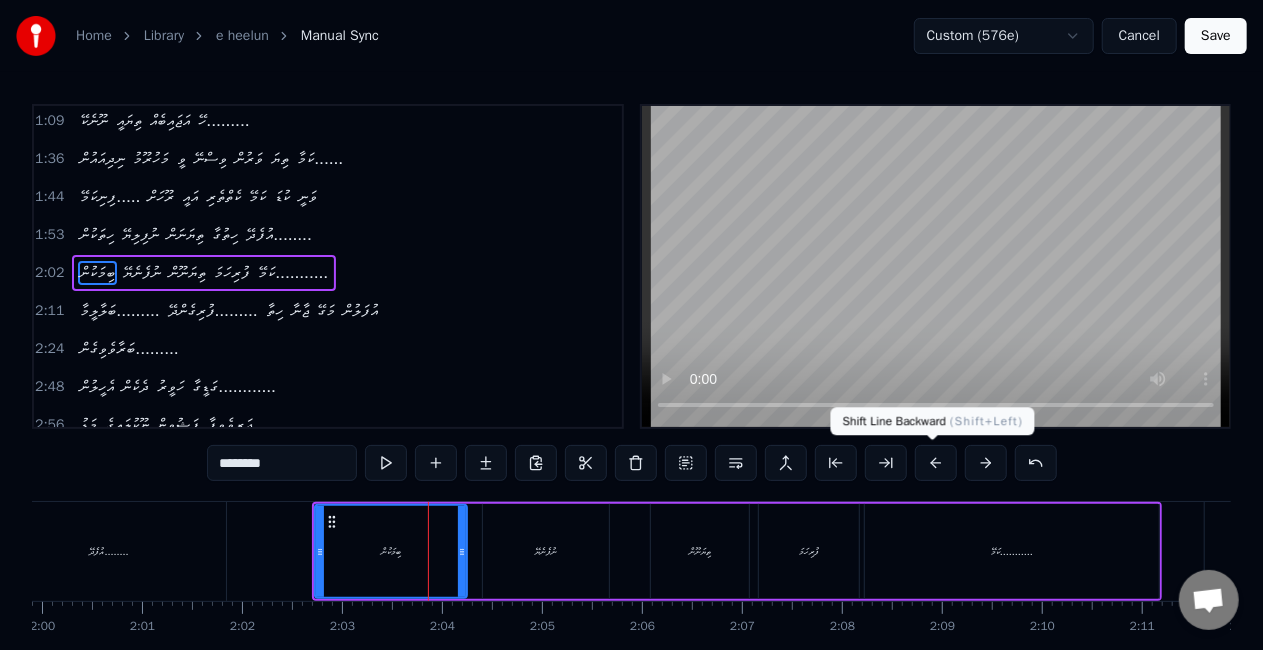click at bounding box center (936, 463) 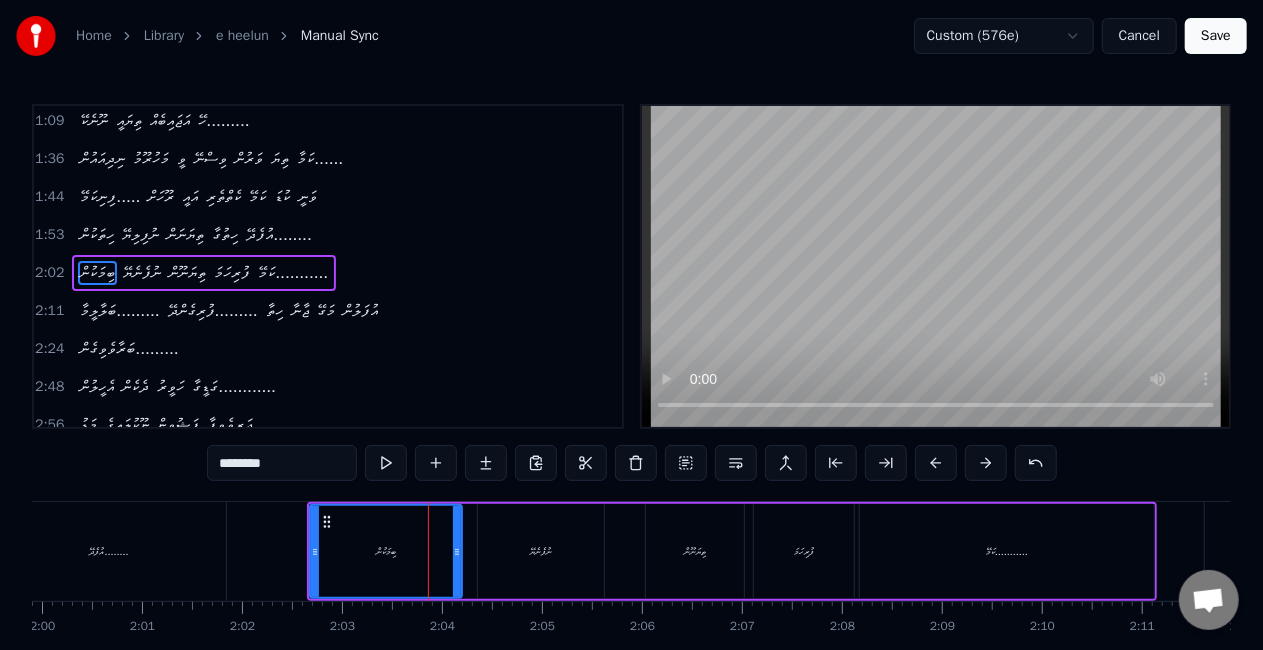 click at bounding box center [936, 463] 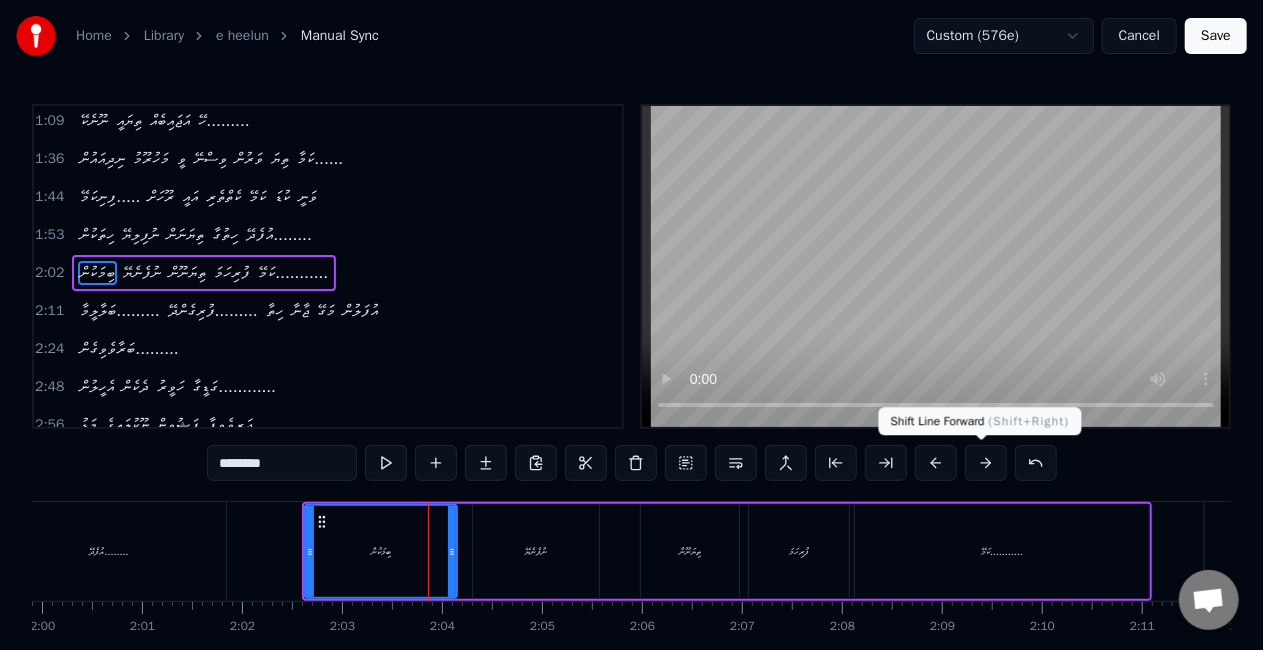 click at bounding box center [986, 463] 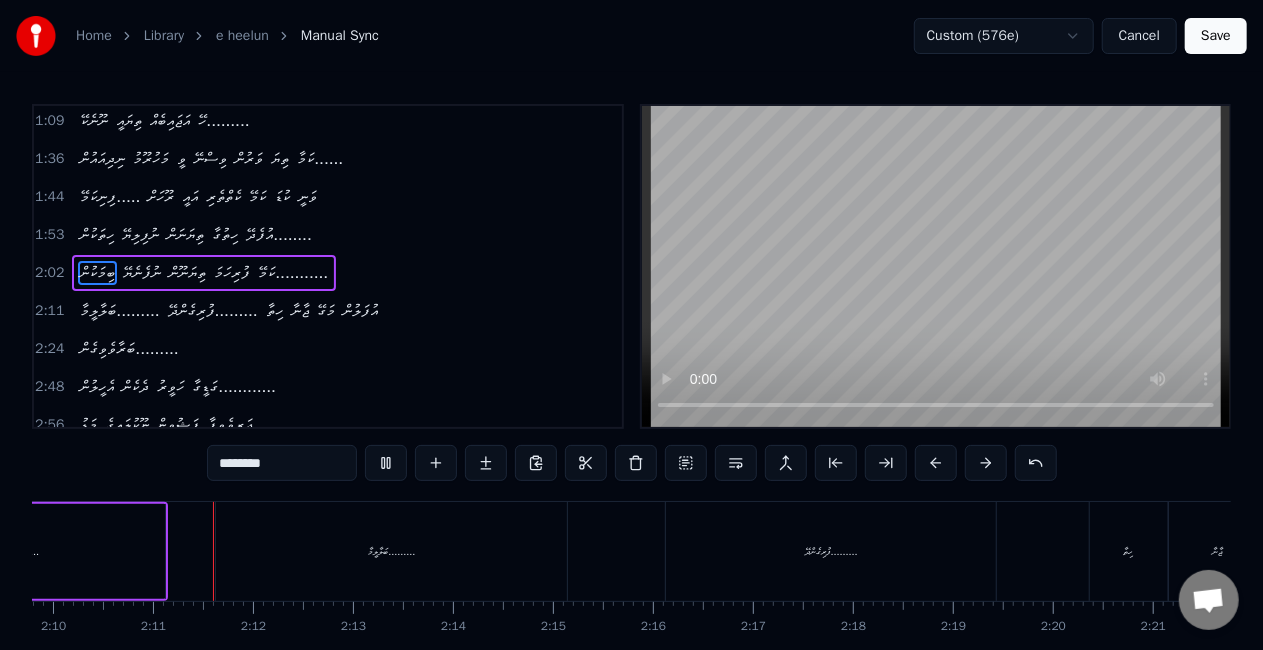 scroll, scrollTop: 0, scrollLeft: 12999, axis: horizontal 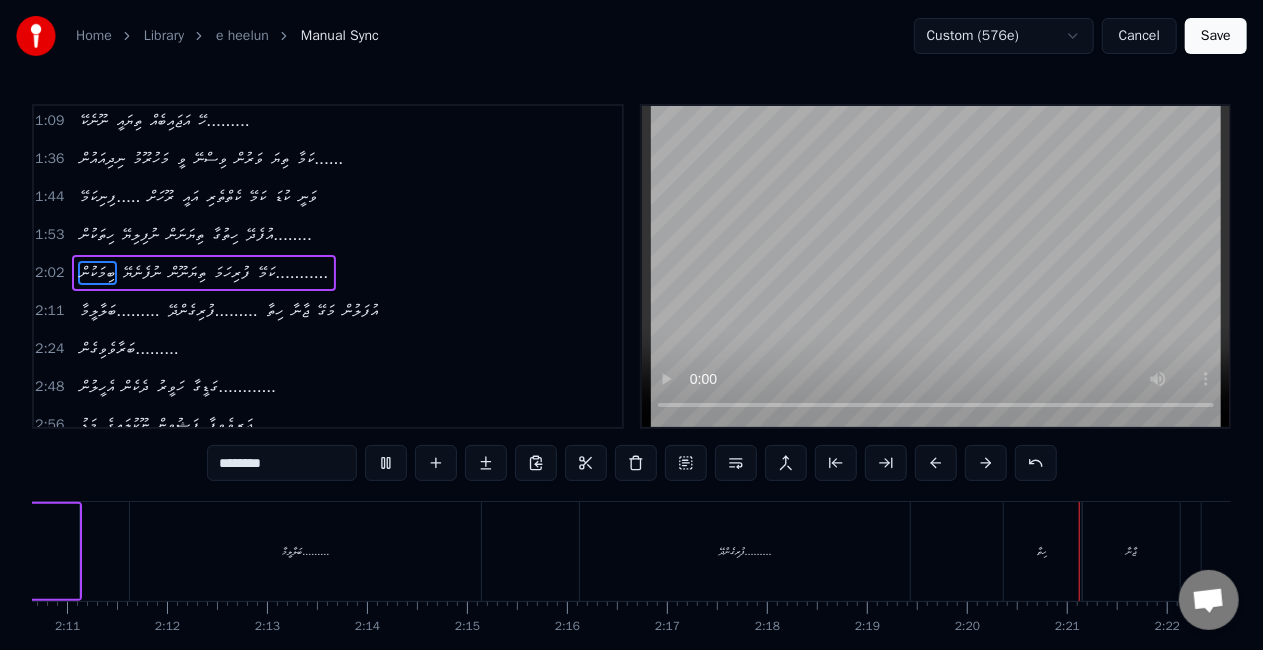 click on "ފުރިގެންދޭ........." at bounding box center (745, 551) 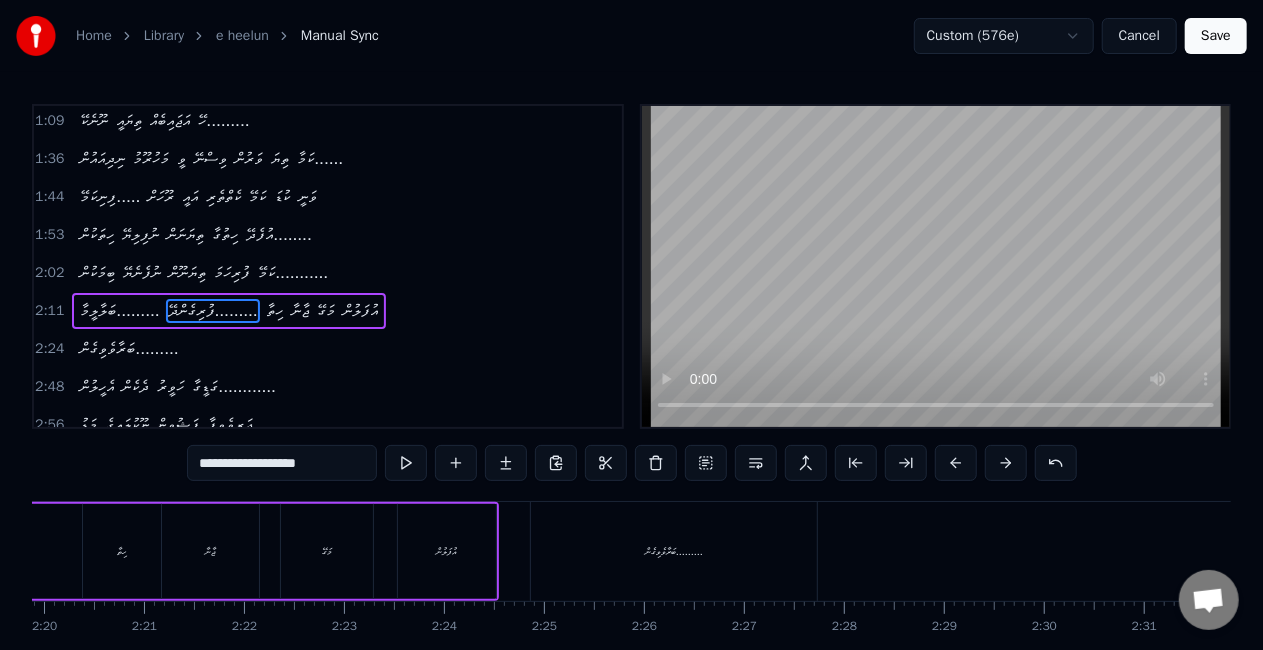 scroll, scrollTop: 0, scrollLeft: 14008, axis: horizontal 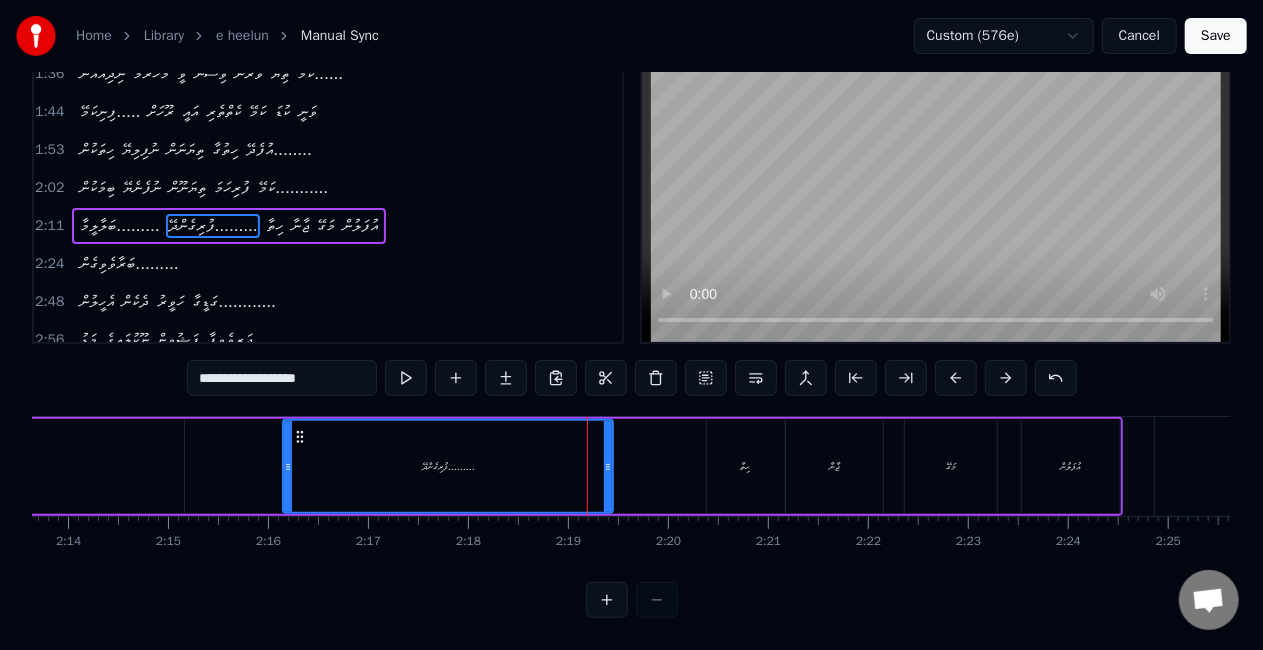 click on "ފުރިގެންދޭ........." at bounding box center (448, 466) 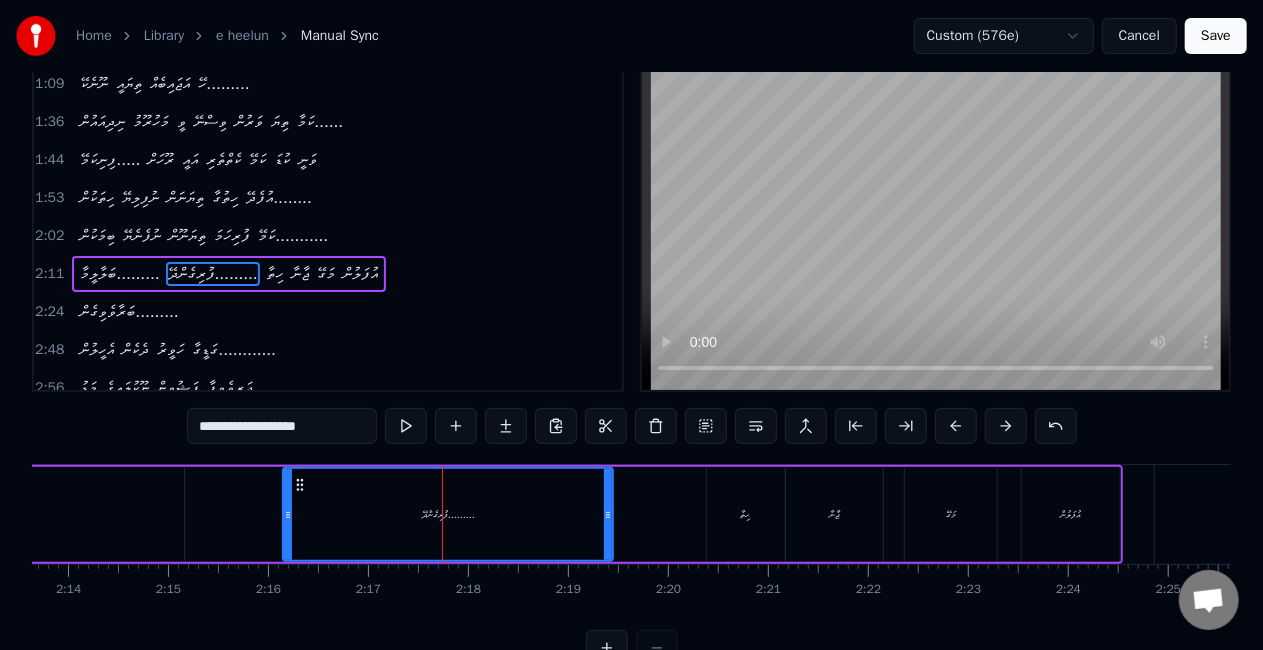 scroll, scrollTop: 0, scrollLeft: 0, axis: both 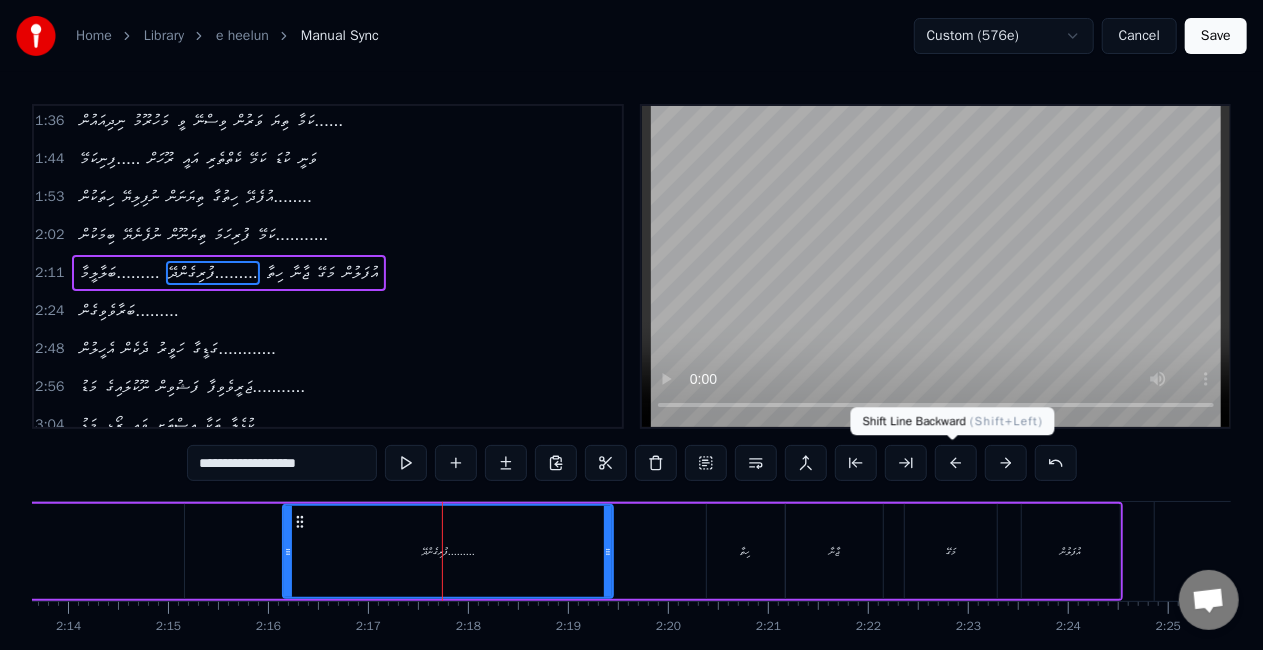 click at bounding box center (956, 463) 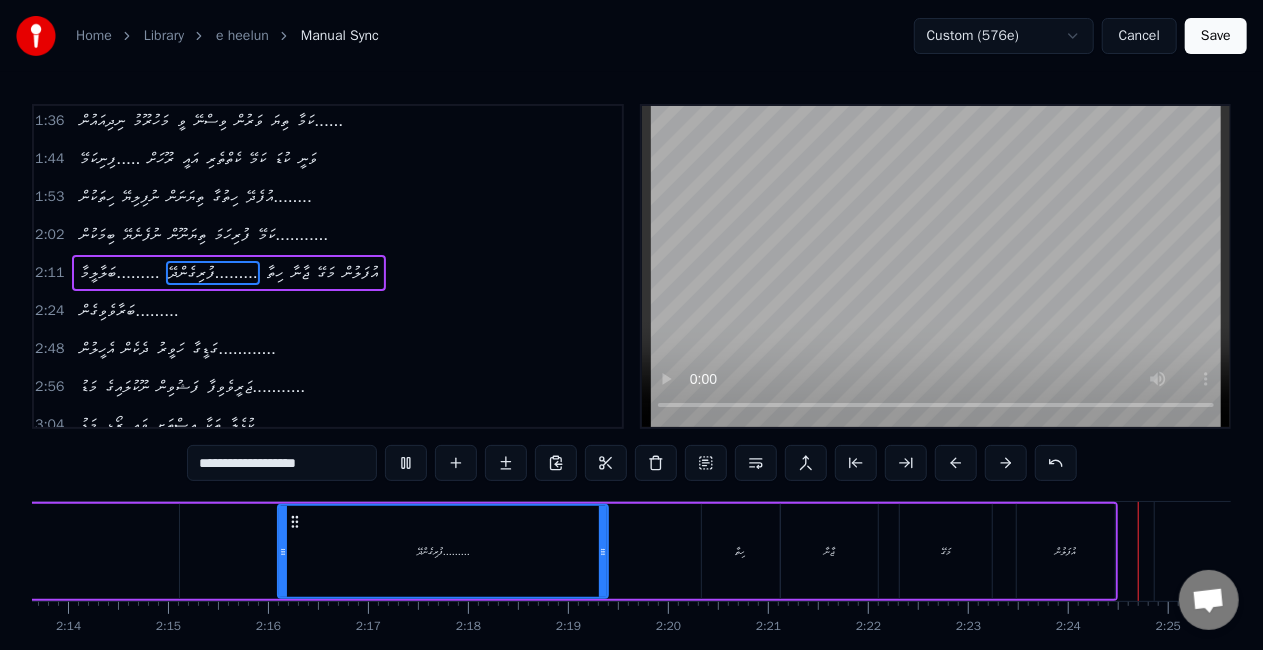 click on "ހިތާ" at bounding box center (741, 551) 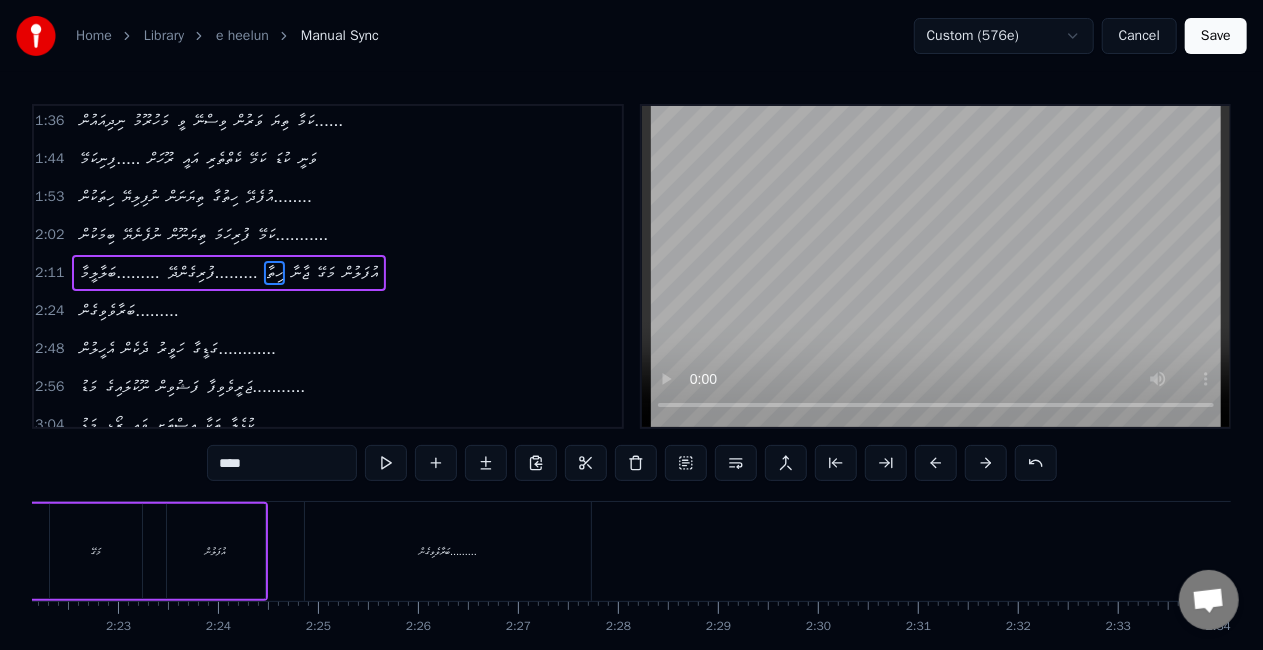 scroll, scrollTop: 0, scrollLeft: 14386, axis: horizontal 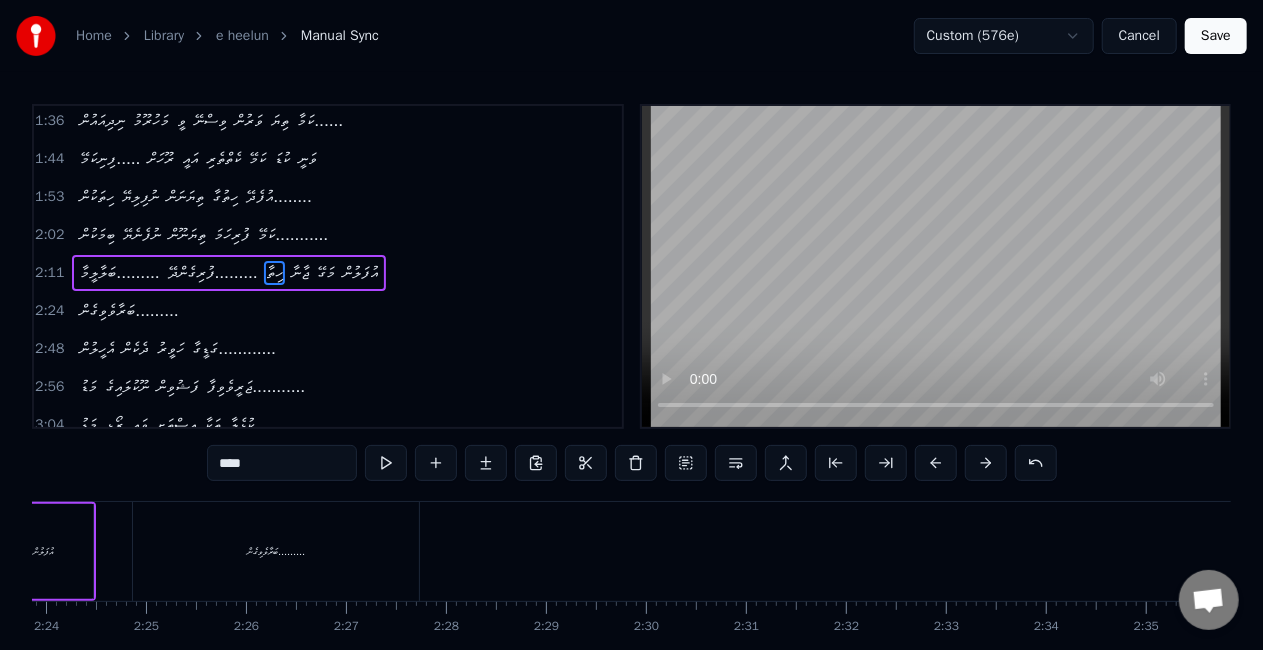 click on "ބަރާވެވިގެން........." at bounding box center [276, 551] 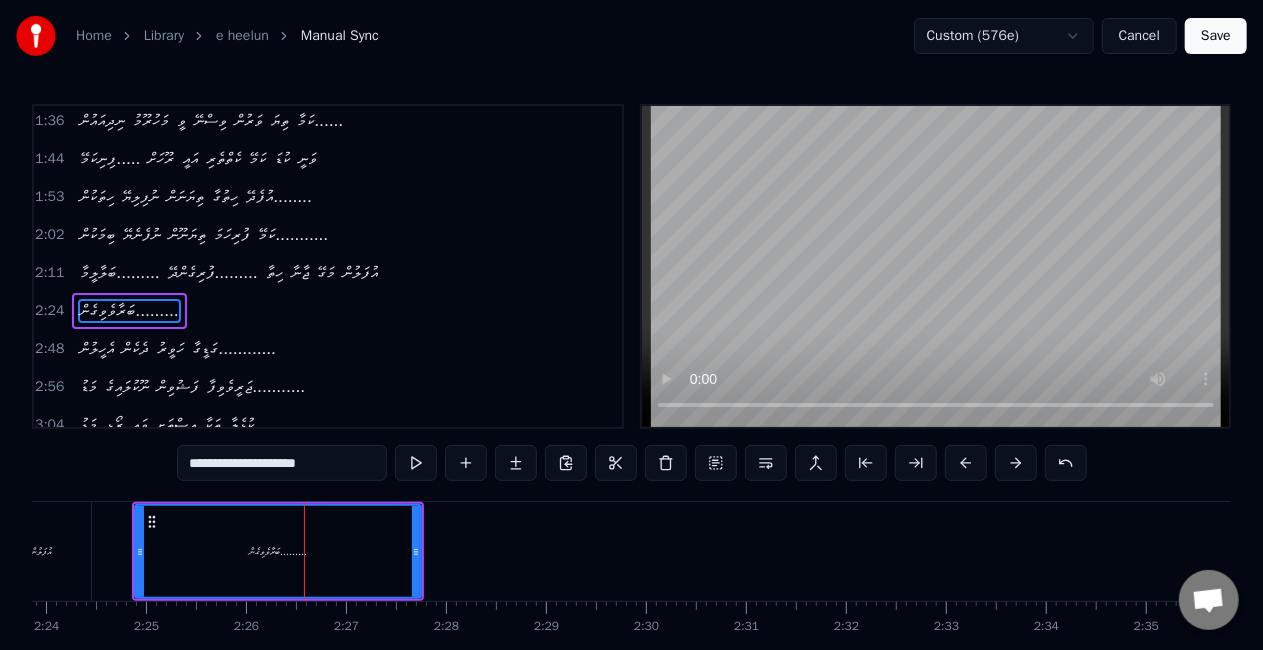 scroll, scrollTop: 231, scrollLeft: 0, axis: vertical 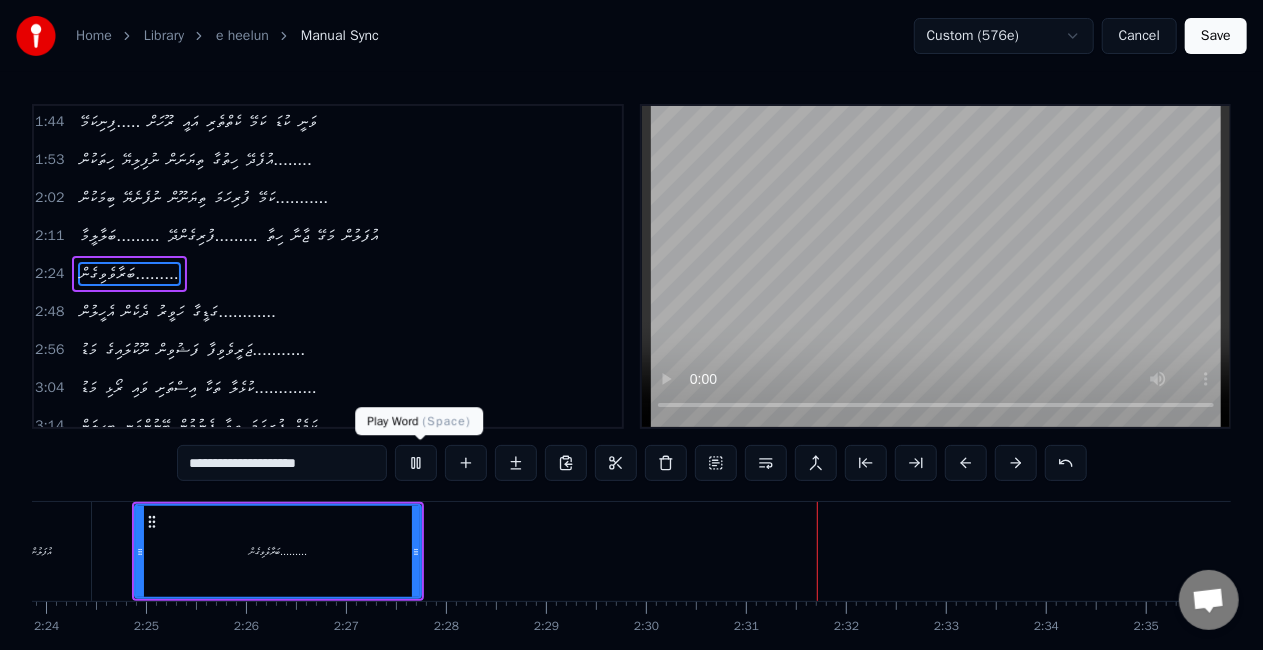 click at bounding box center [416, 463] 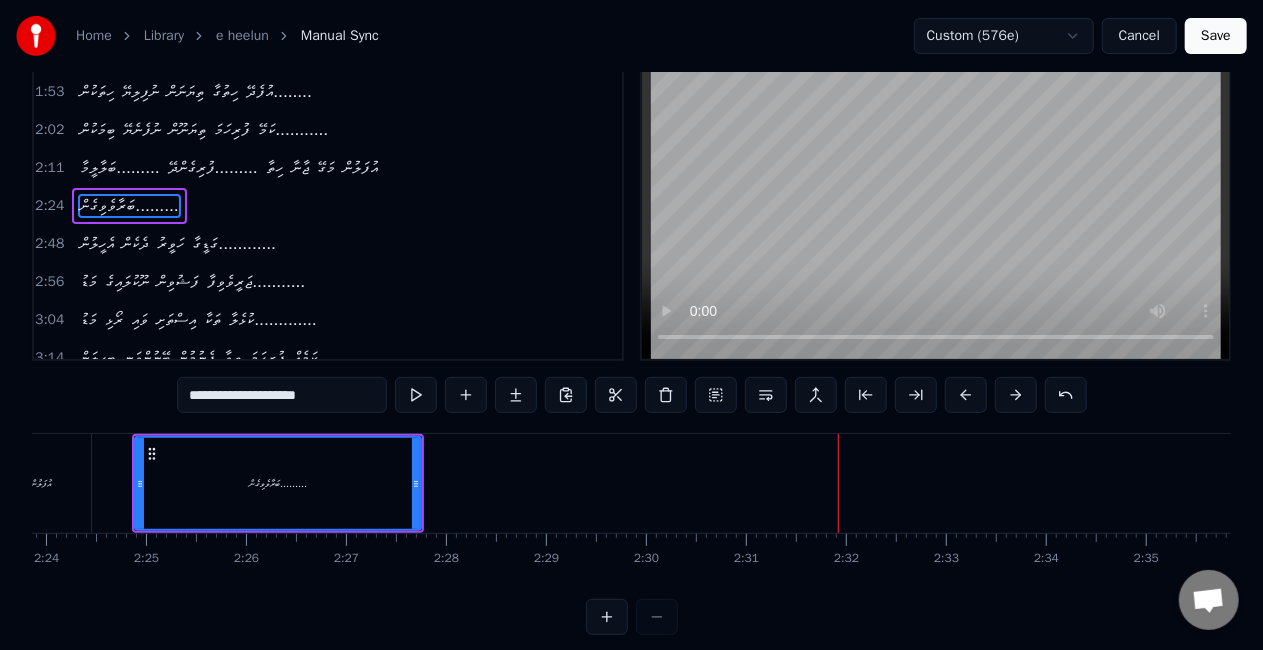 scroll, scrollTop: 100, scrollLeft: 0, axis: vertical 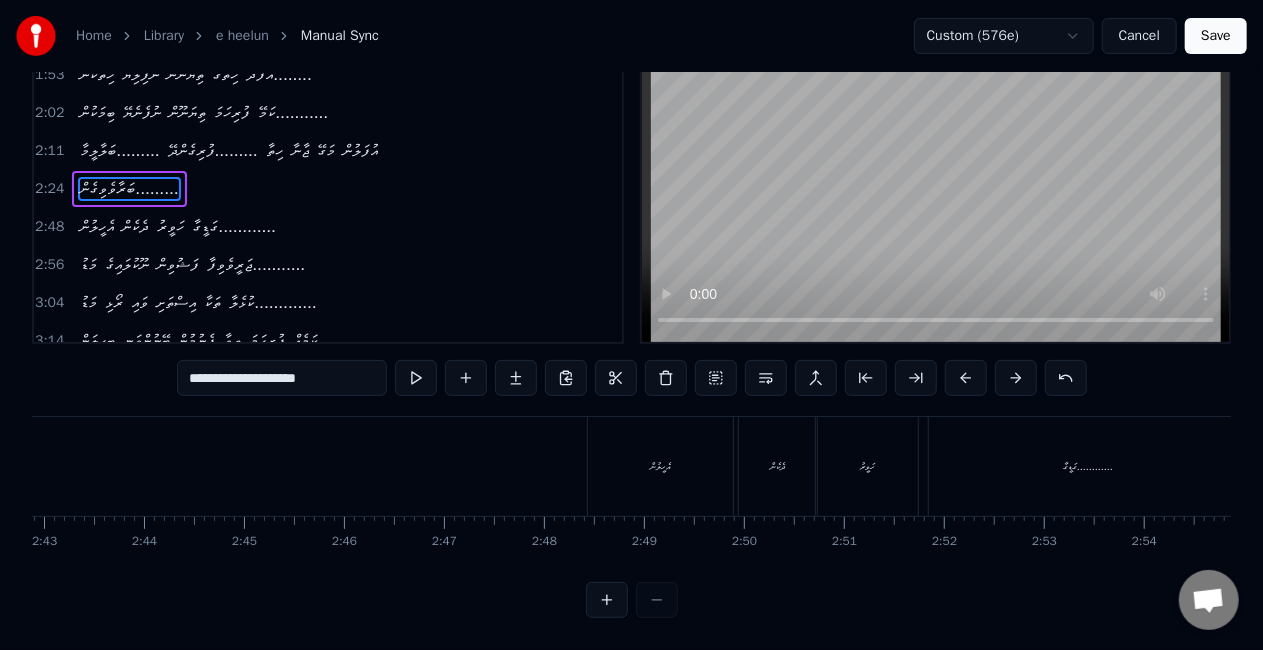 click on "އެހީލުން" at bounding box center (660, 466) 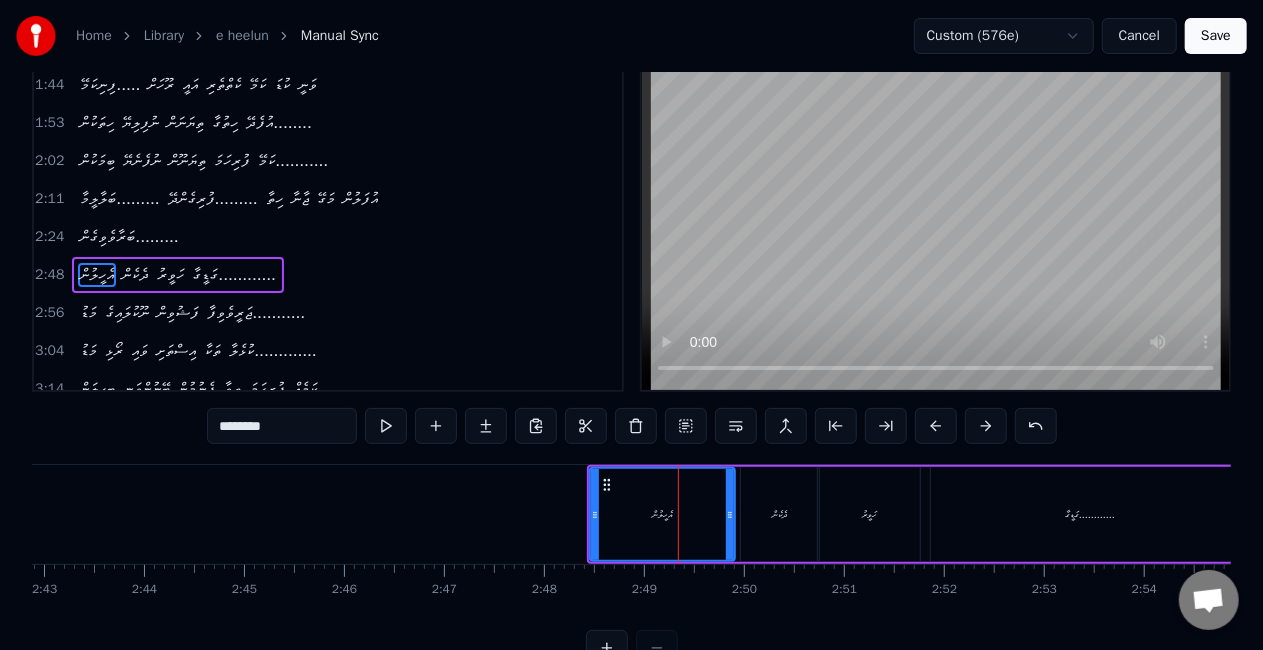 scroll, scrollTop: 0, scrollLeft: 0, axis: both 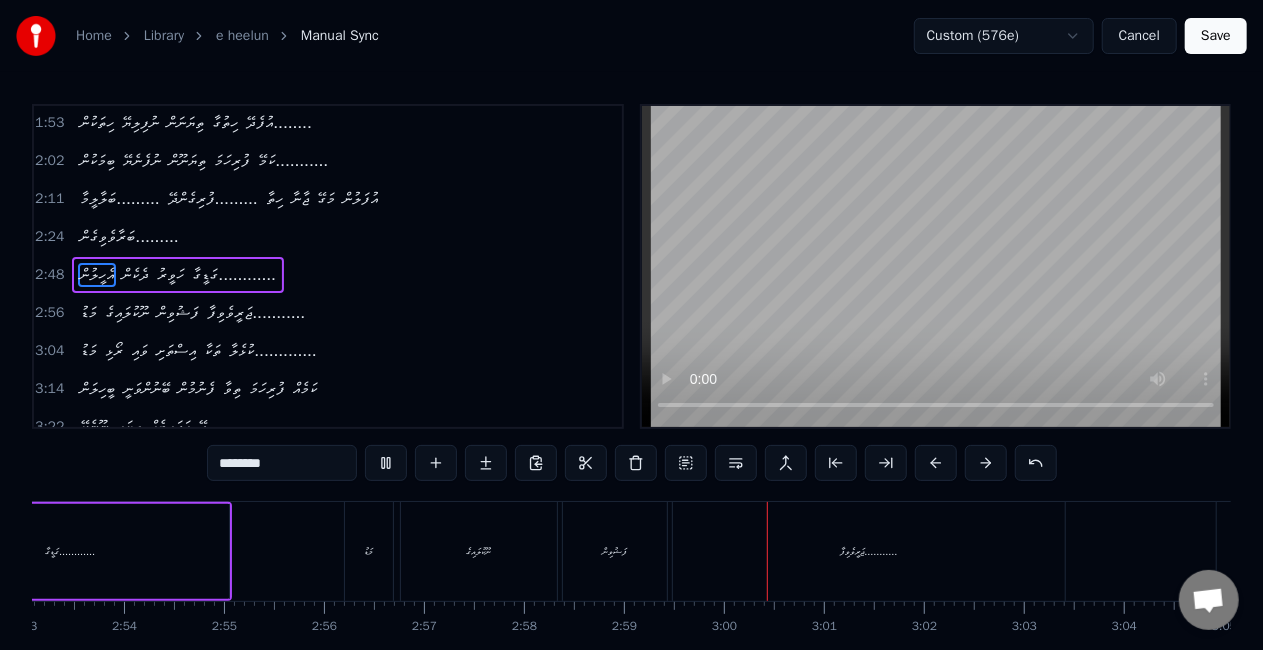 click on "މަޑު ނޫކުލައިގެ ފަޝުވިން ޖަރީވެވިފާ..........." at bounding box center (707, 551) 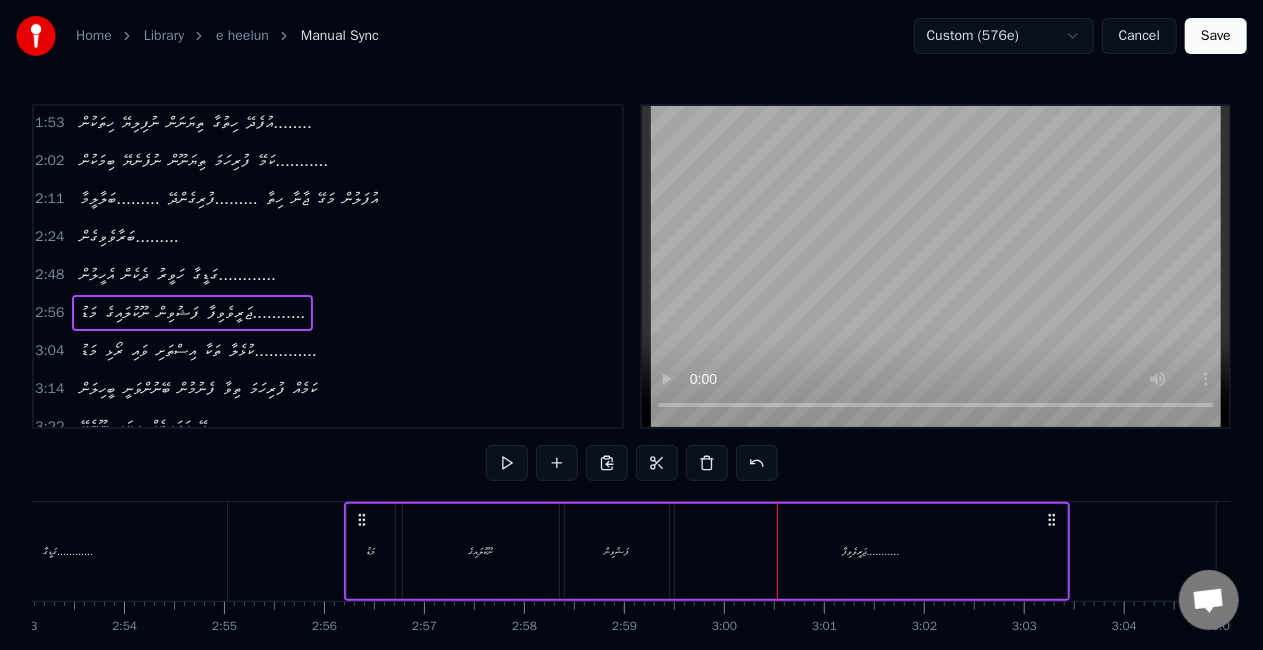 click on "މަޑު" at bounding box center (371, 551) 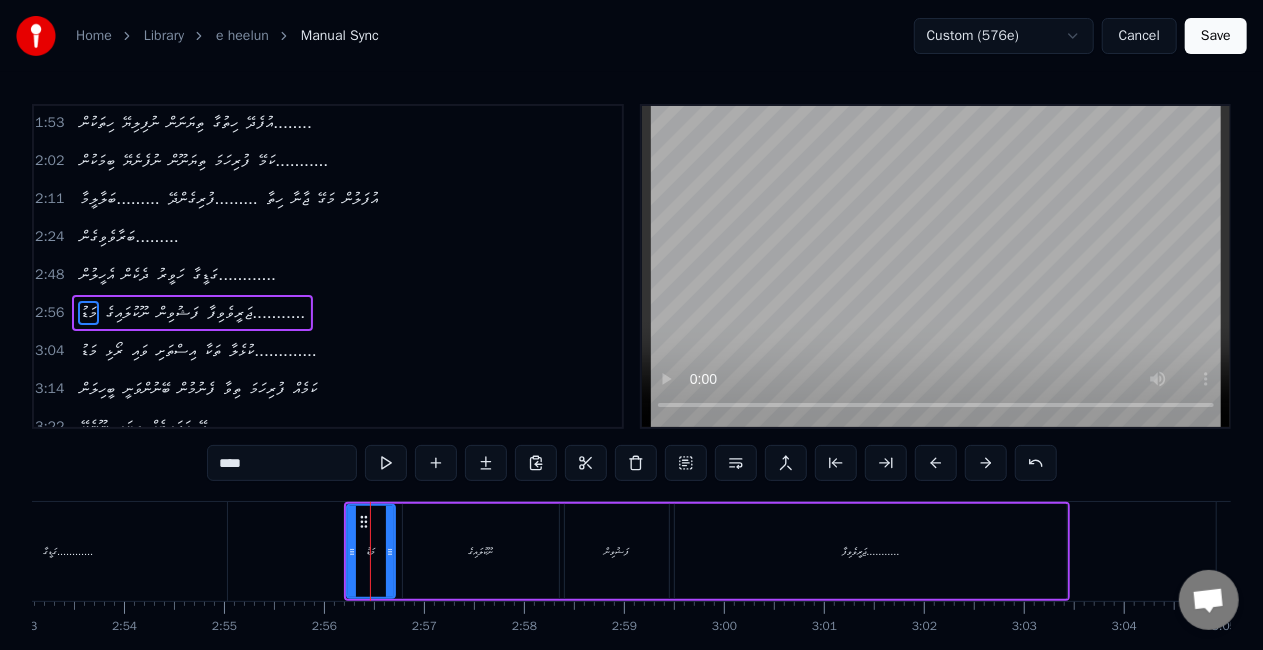scroll, scrollTop: 306, scrollLeft: 0, axis: vertical 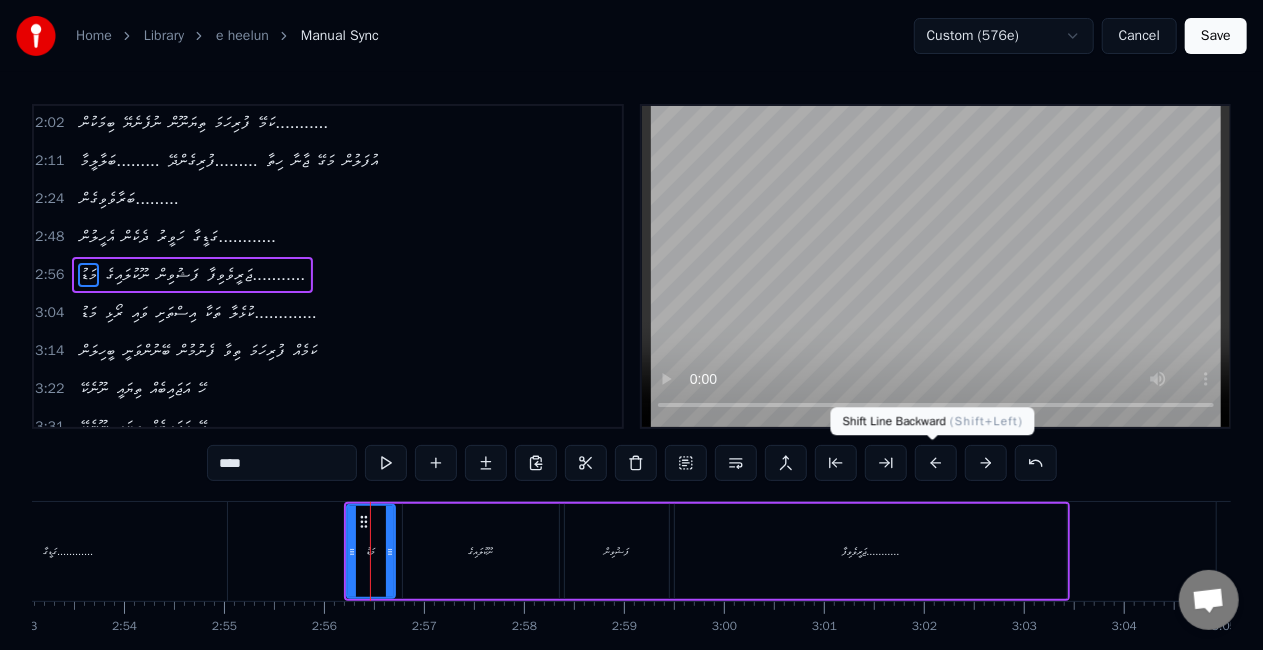 click at bounding box center [936, 463] 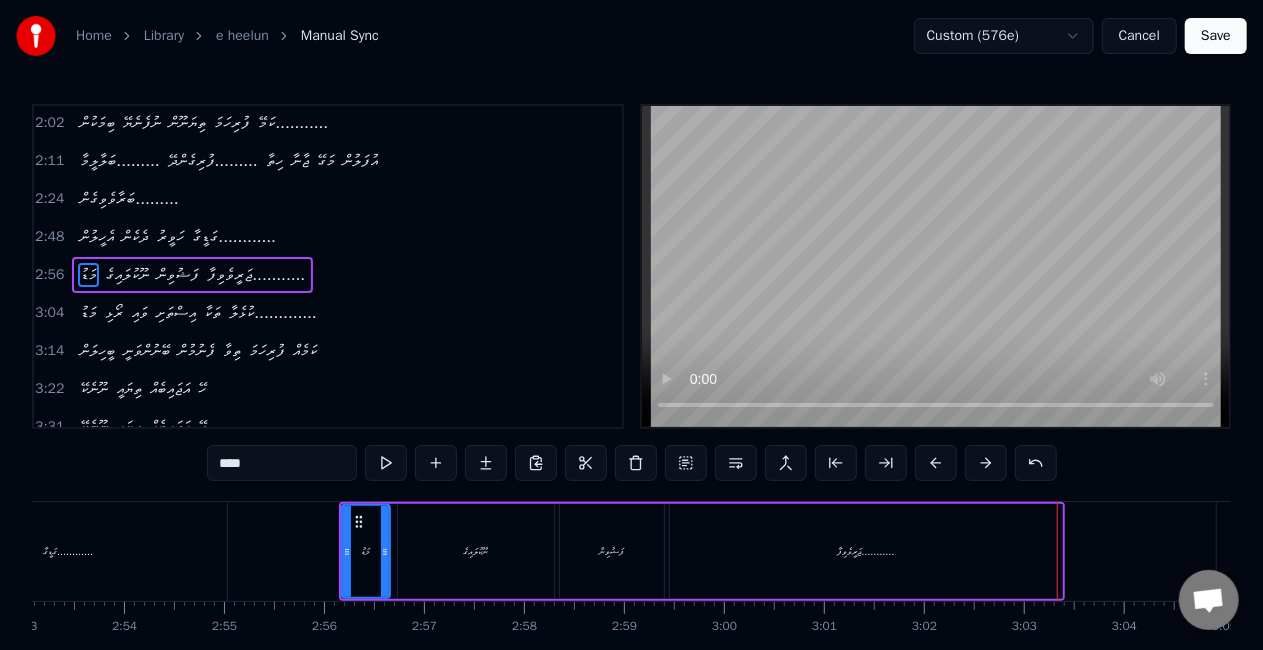 scroll, scrollTop: 100, scrollLeft: 0, axis: vertical 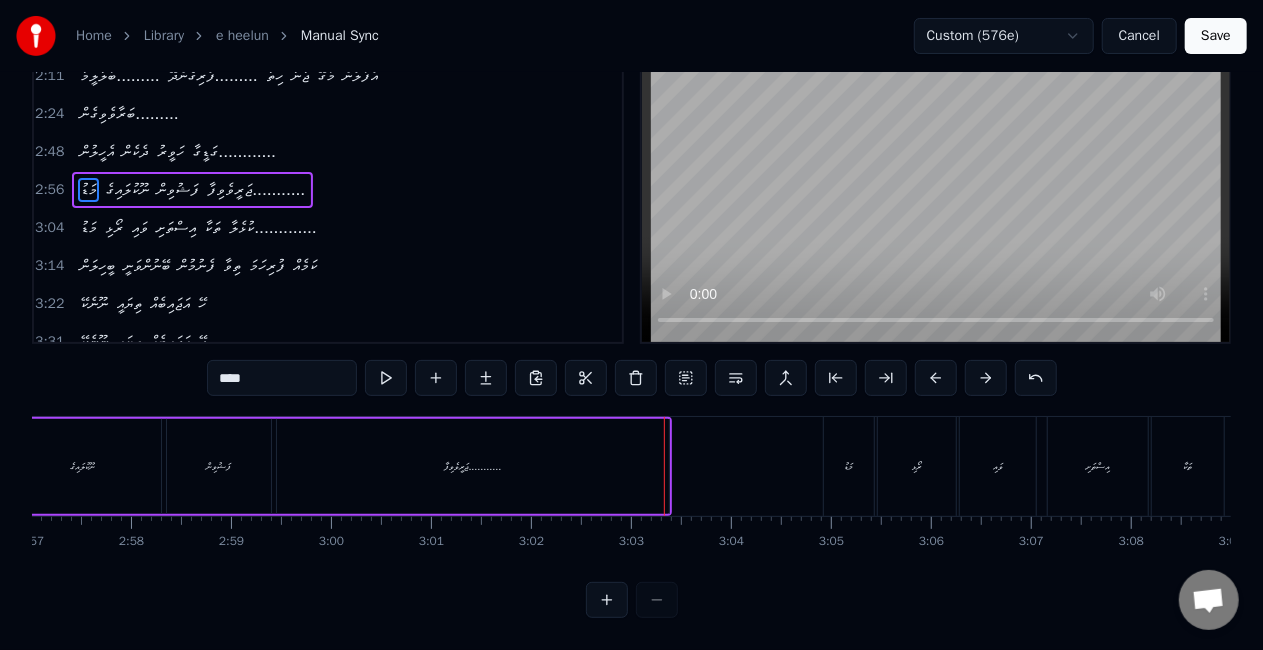 click on "މަޑު" at bounding box center [849, 466] 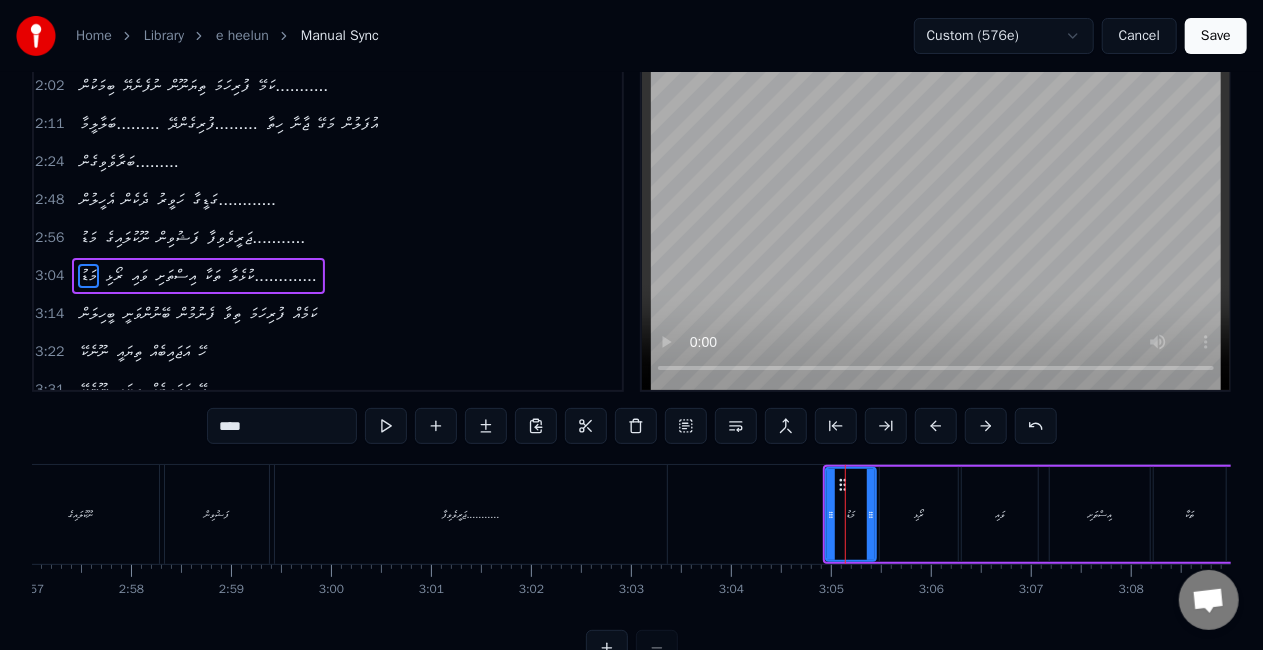 scroll, scrollTop: 0, scrollLeft: 0, axis: both 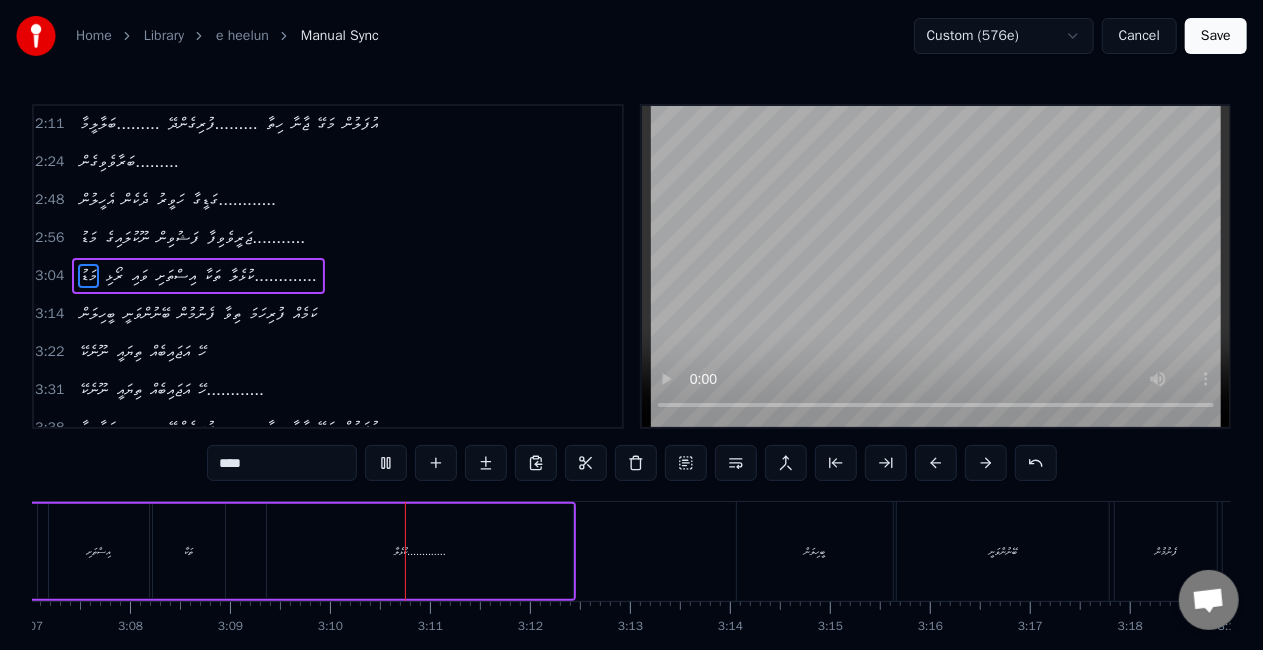 click on "އެހީލުން ދެކެން ހަވީރު ގަޑީގާ.......... މަޑު ނޫކުލައިގެ ފަޝުވިން ޖަރީވެވިފާ.......... މަޑު ރޯޅި ވައި އިސްތަށި ތަކާ ކުޅެލާ............. ރީތި ރީތި އިސްތަށިގަނޑާ ލޯލުގާ އެވާ ޖާދޫއެކޭ ނޫނެކޭ ތިޔައީ އަޖައިބެއް ހޭ......... ނިދިއައުން މަހުރޫމު ވީ ވިސްނޭ ވަރުން ތިޔަ ކަމާ...... ފިނިކަމޭ..... ރޫހަށް އައީ ކެތްތެރި ކަމޭ ކުޑަ ވަނީ ހިތަކުން ނުފިލިޔޭ ތިޔަނަން ހިތުގާ އުފެދޭ........ ބިމަކުން ނުފެނެޔޭ ތިޔަނޫން ފުރިހަމަ ކަމޭ........... ބަލާލީމާ......... ފުރިގެންދޭ......... ހިތާ ޖާނާ މަގޭ އުފަލުން ބަރާވެވިގެން......... އެހީލުން ދެކެން ހަވީރު ގަޑީގާ............ މަޑު ނޫކުލައިގެ ފަޝުވިން ޖަރީވެވިފާ........... މަޑު ރޯޅި" at bounding box center [-4924, 551] 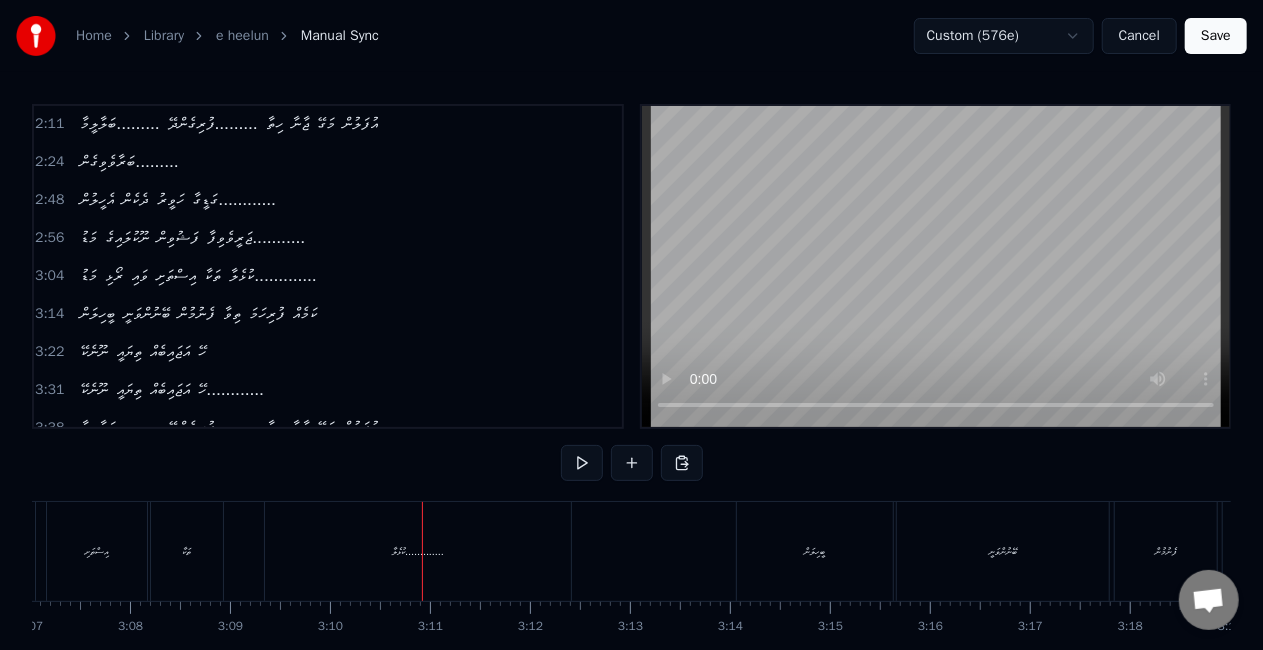 click on "ތަކާ" at bounding box center (187, 551) 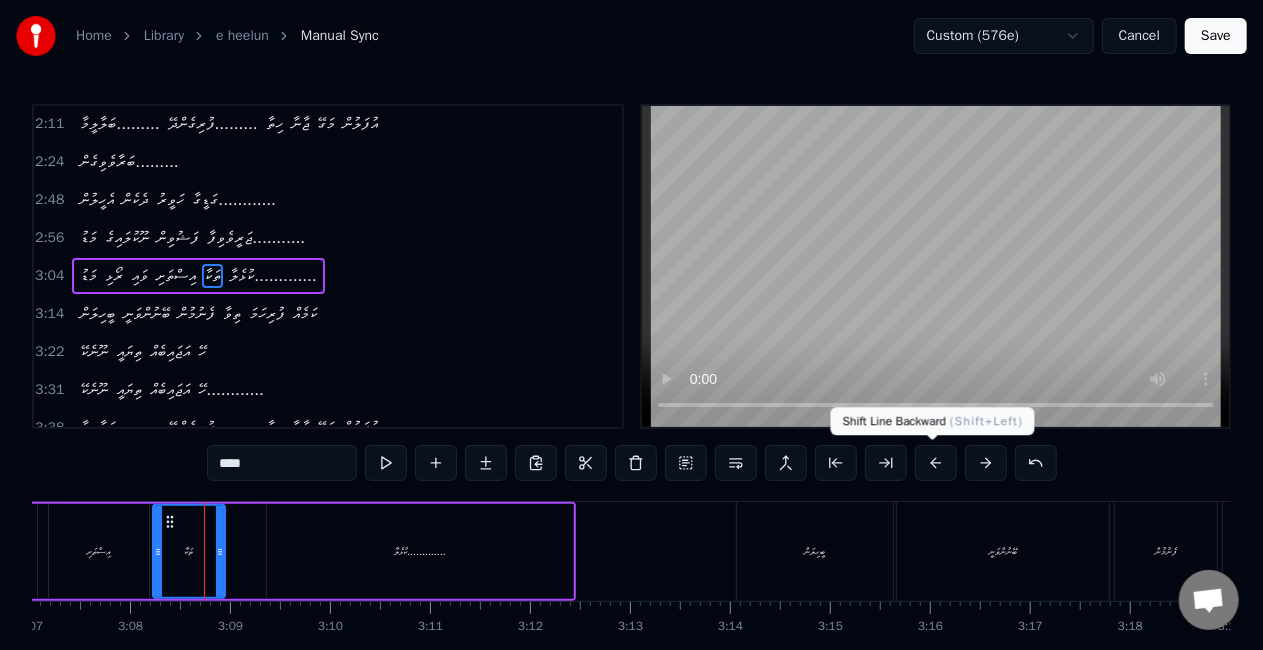 click at bounding box center (936, 463) 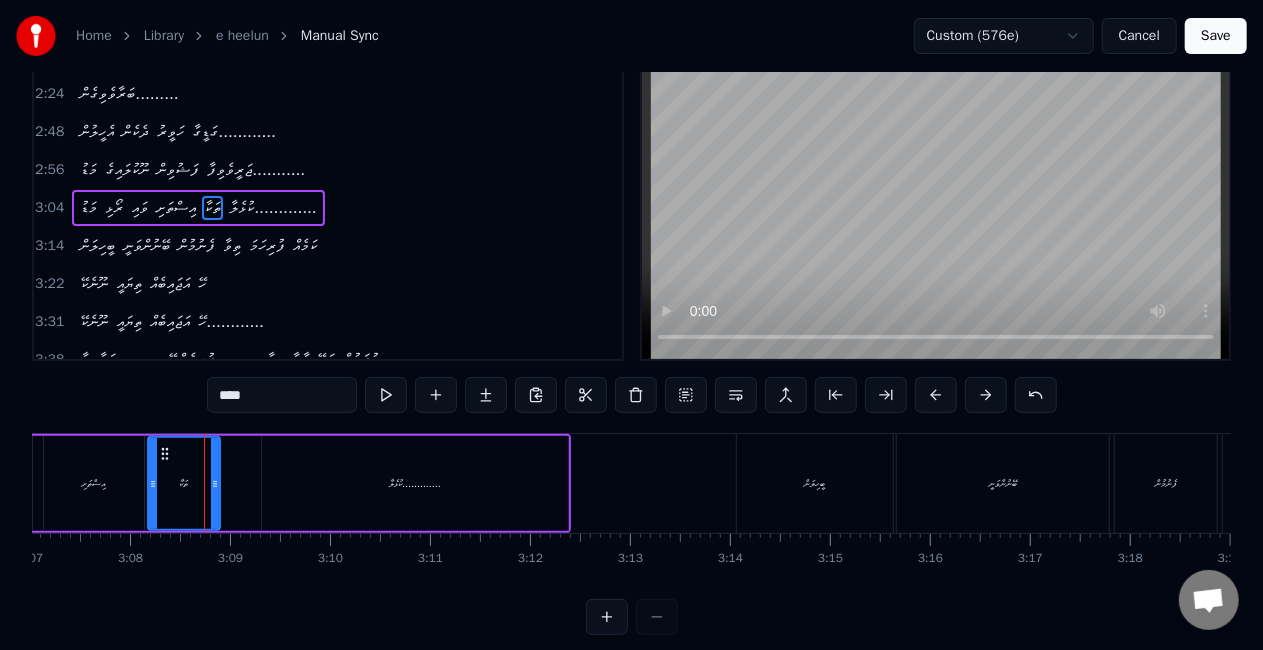scroll, scrollTop: 100, scrollLeft: 0, axis: vertical 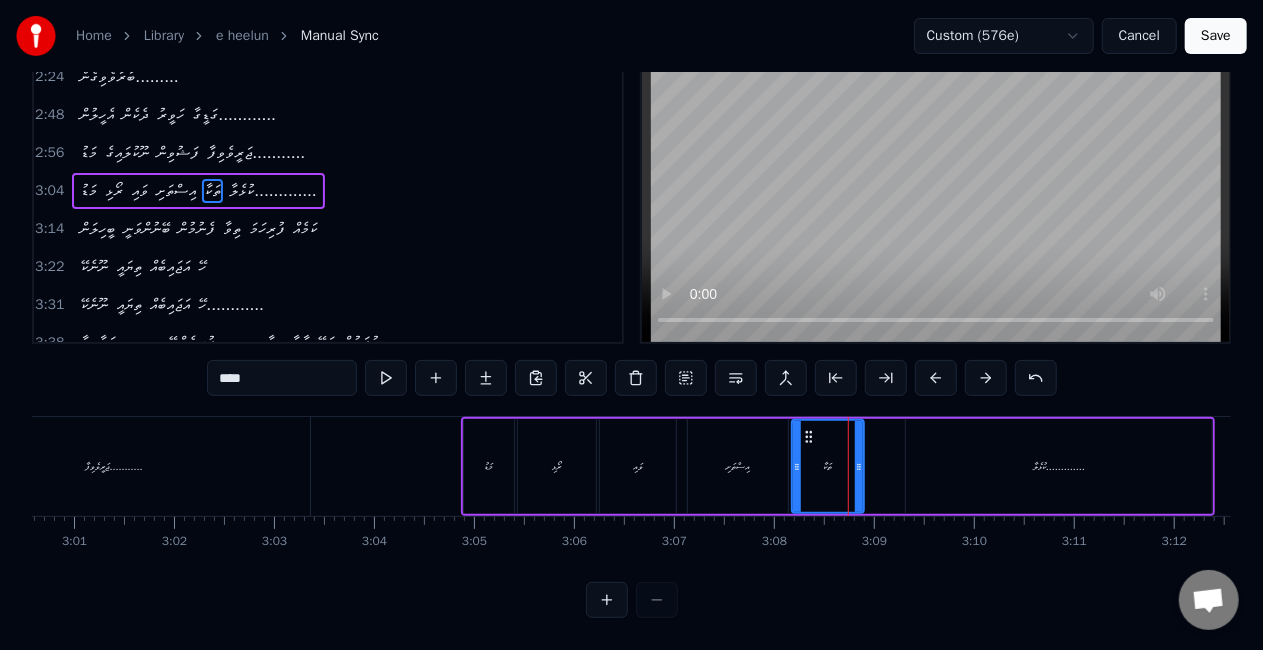 click on "މަޑު" at bounding box center [489, 466] 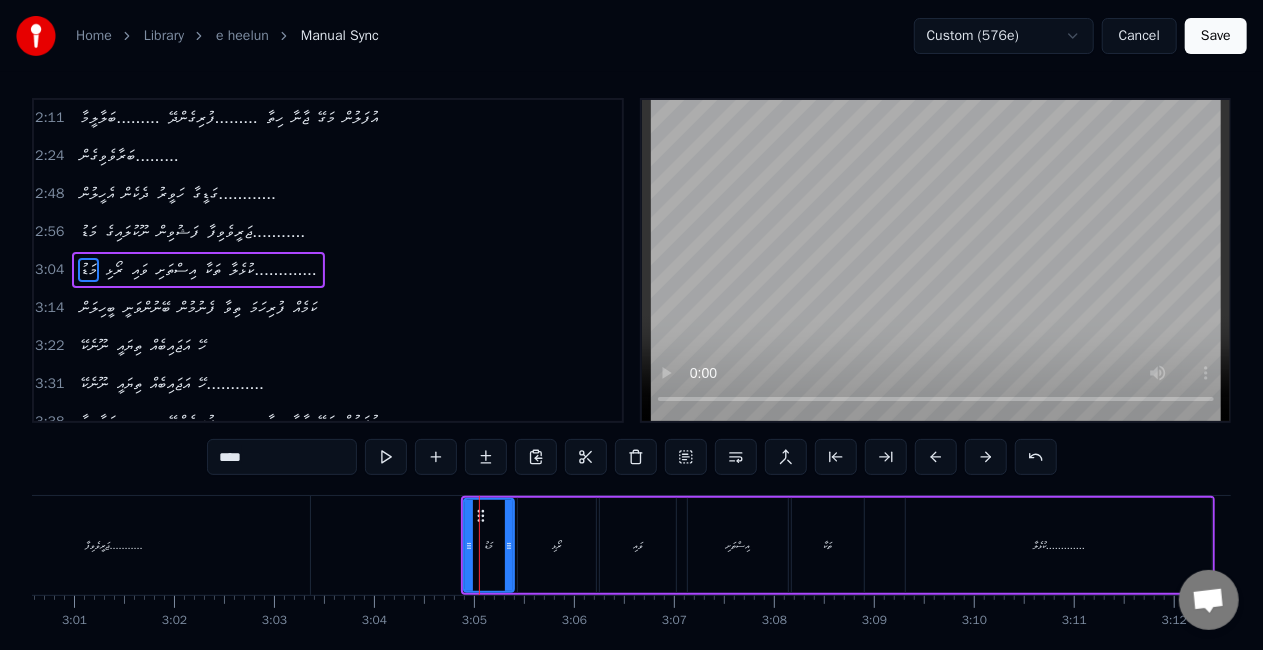 scroll, scrollTop: 0, scrollLeft: 0, axis: both 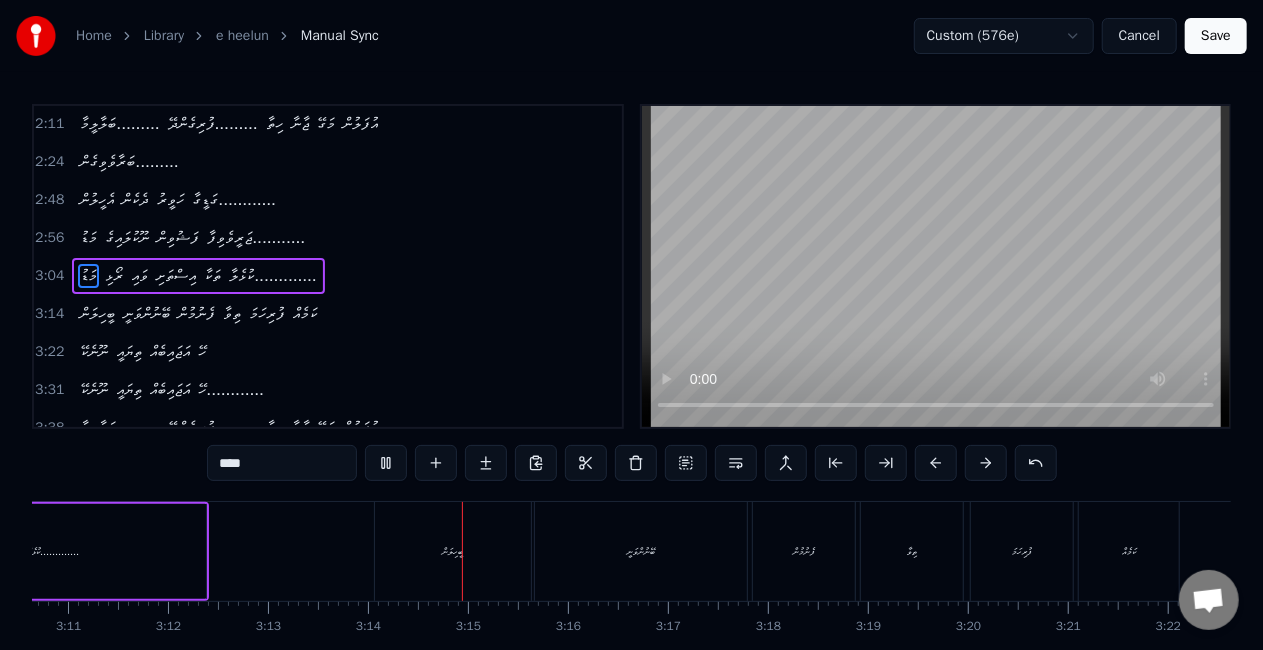 click on "ބީހިލަން" at bounding box center [453, 551] 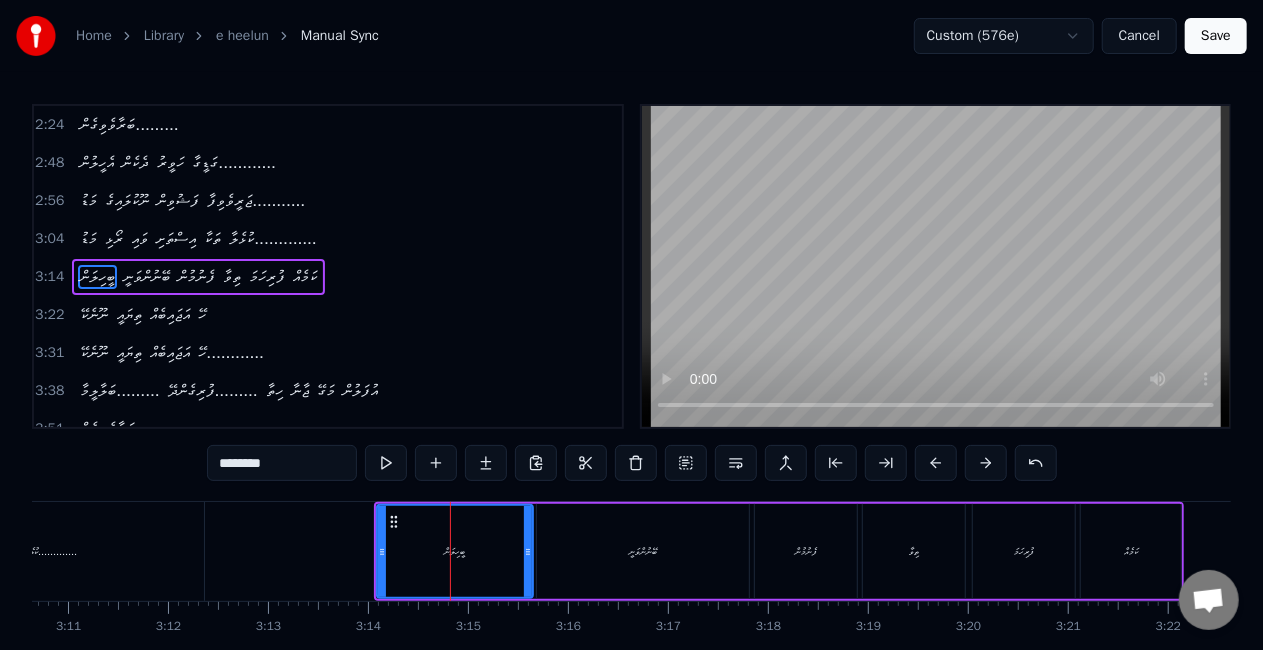 scroll, scrollTop: 380, scrollLeft: 0, axis: vertical 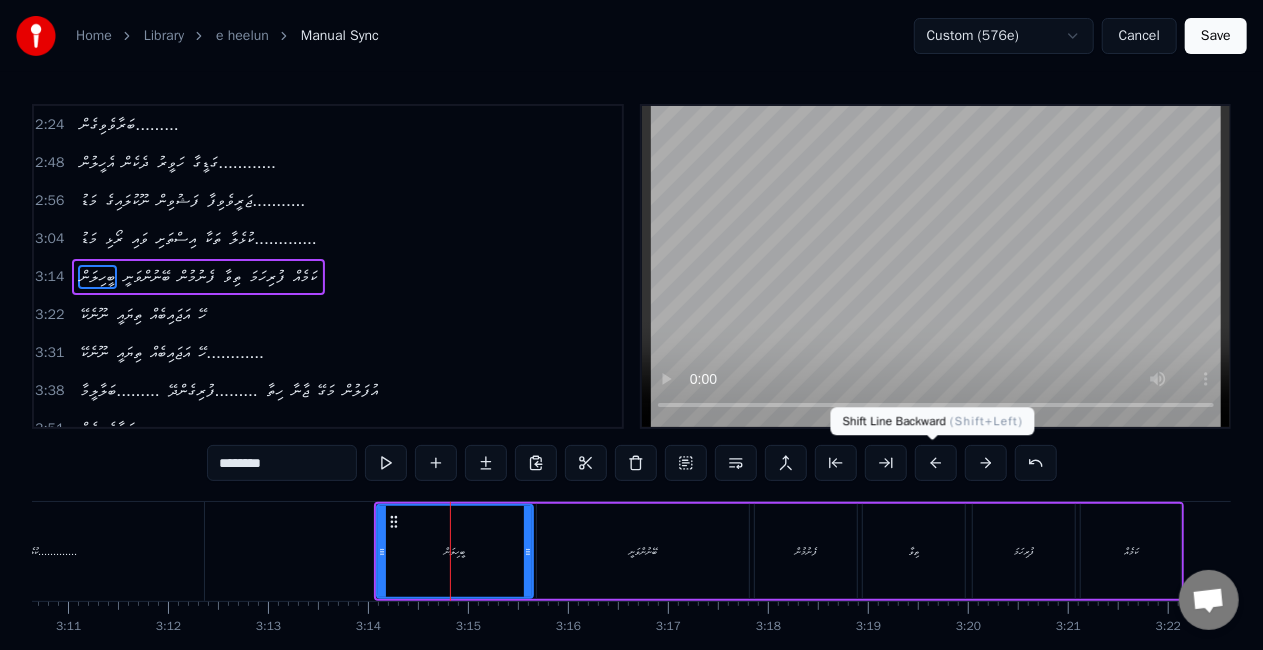 click at bounding box center [936, 463] 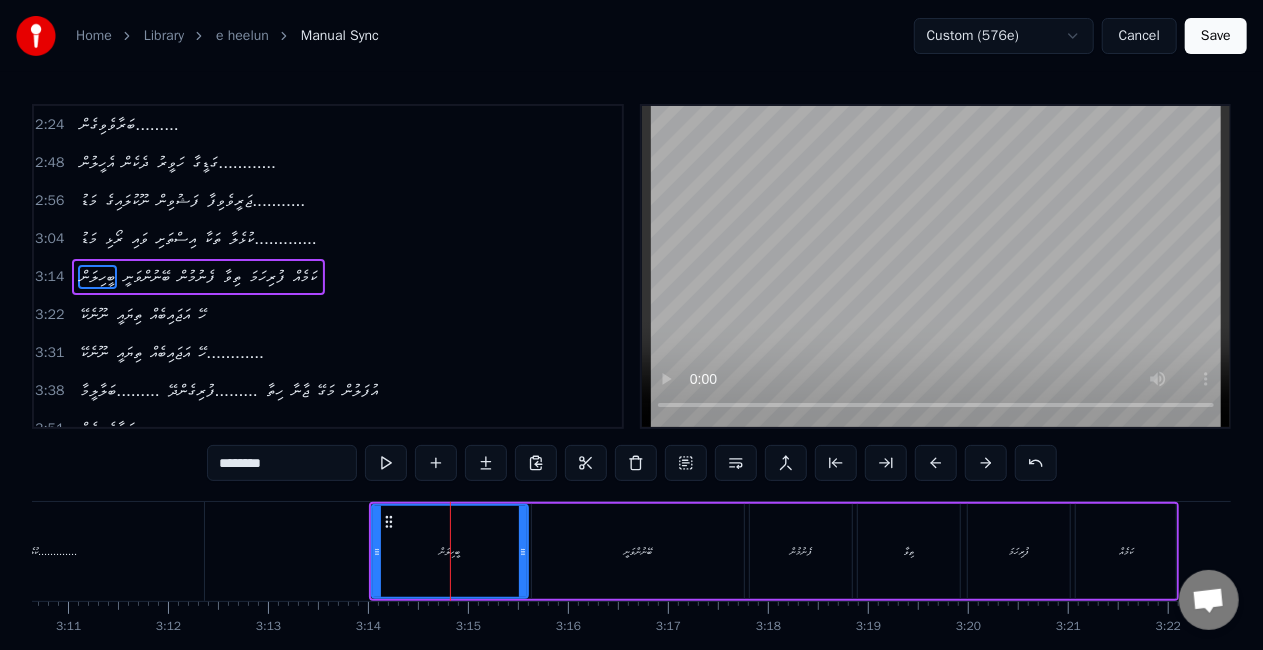 click 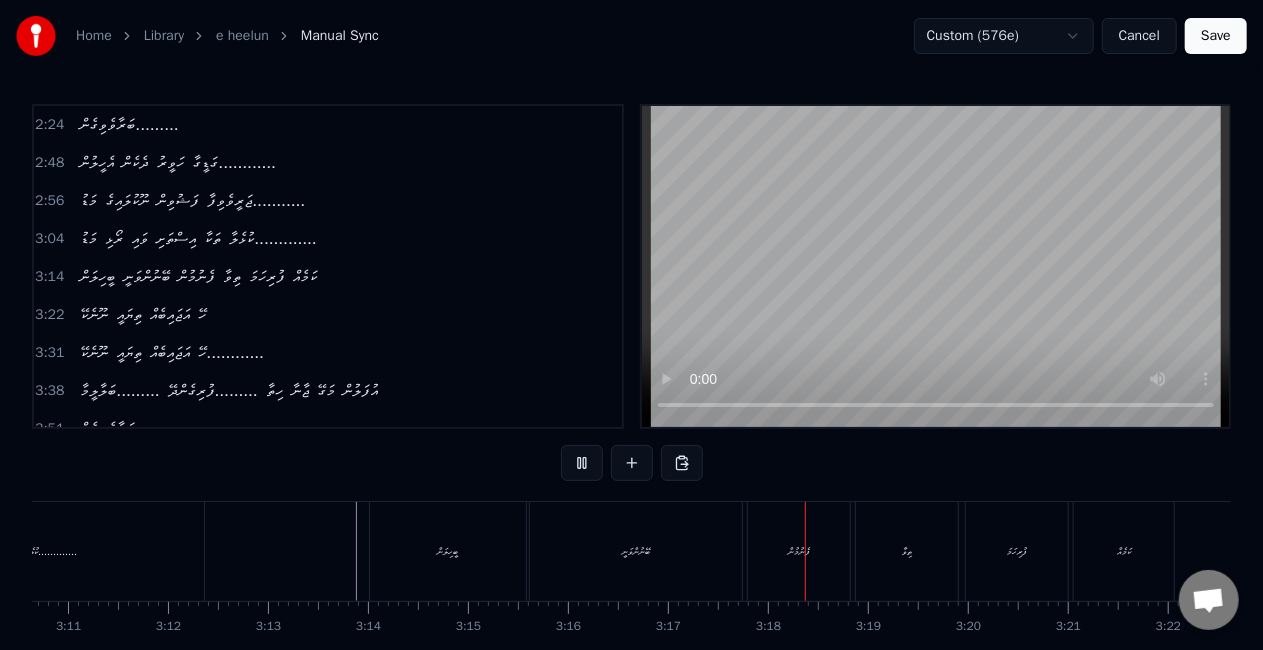 click on "ބޭނުންވަނީ" at bounding box center (636, 551) 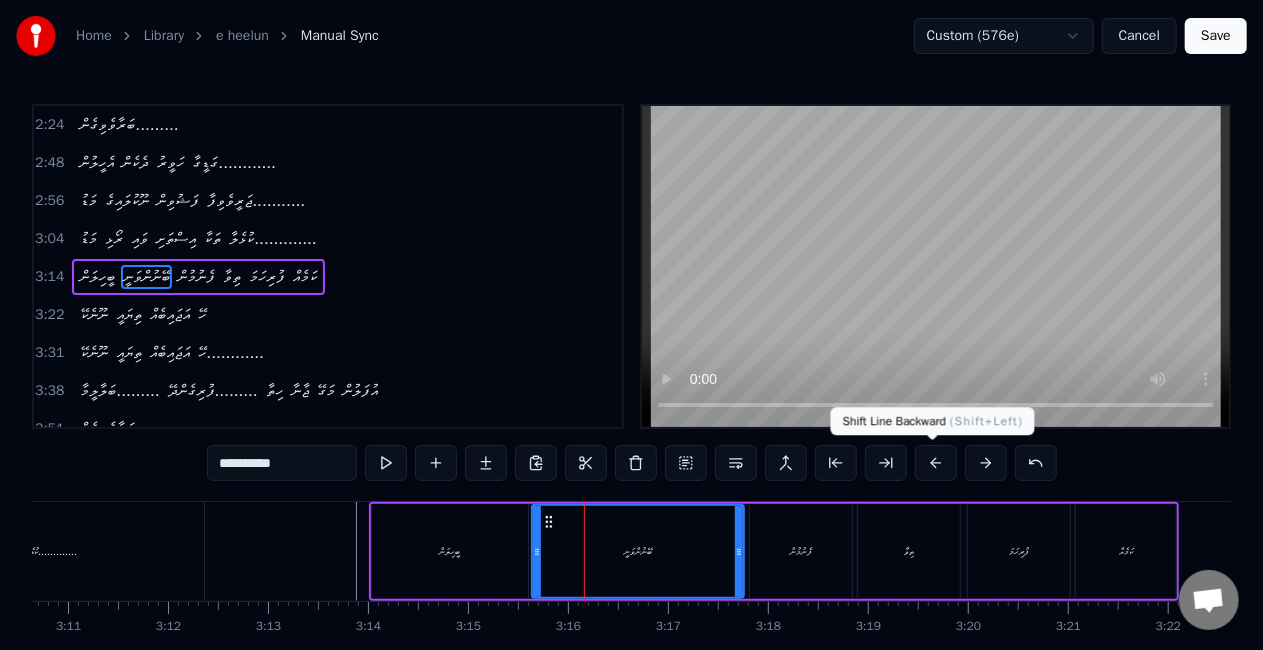 click at bounding box center (936, 463) 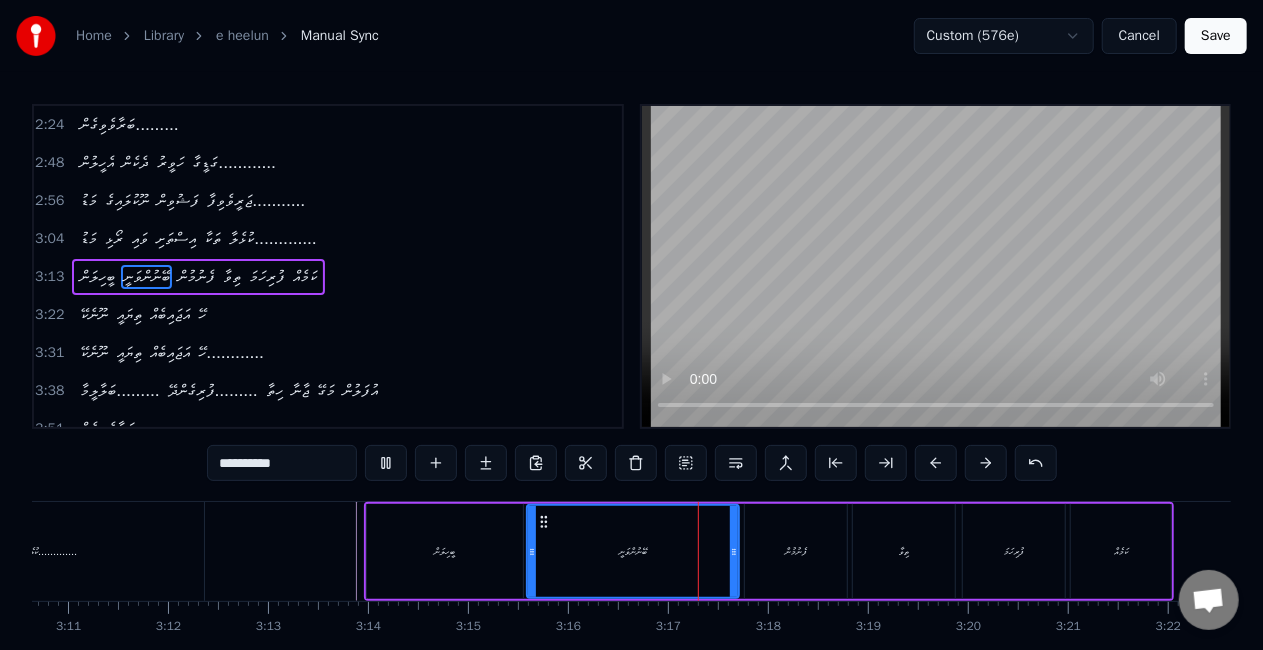 click on "ބީހިލަން" at bounding box center [445, 551] 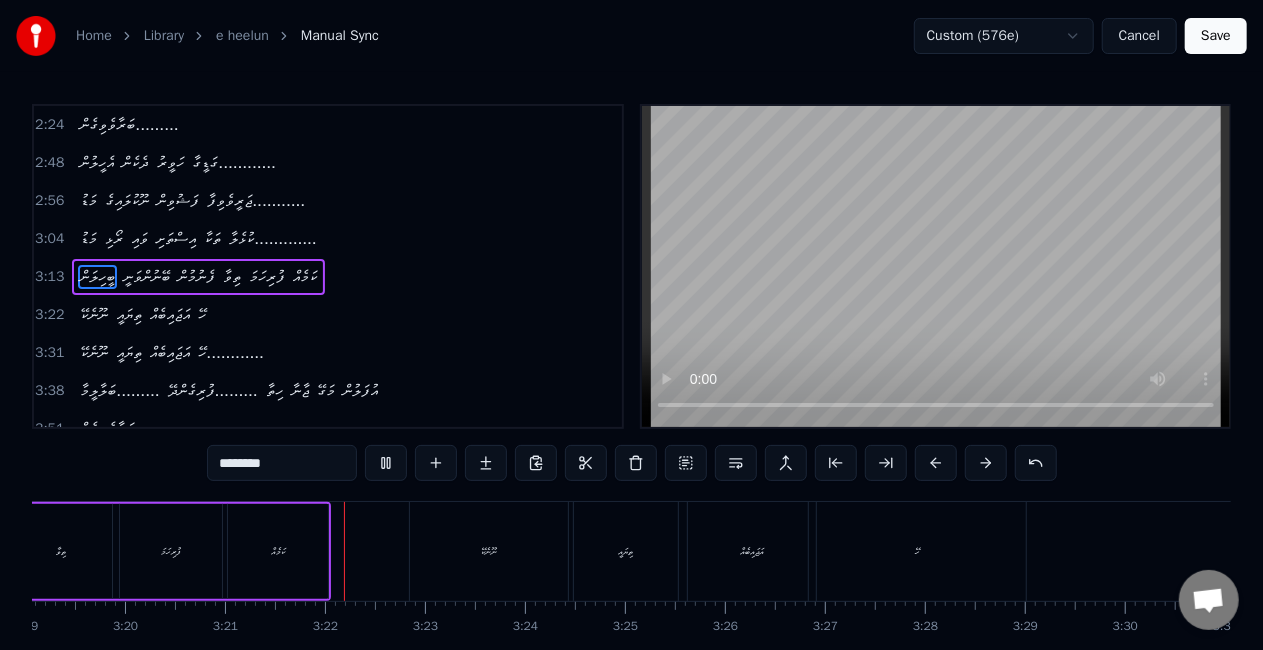 scroll, scrollTop: 0, scrollLeft: 20069, axis: horizontal 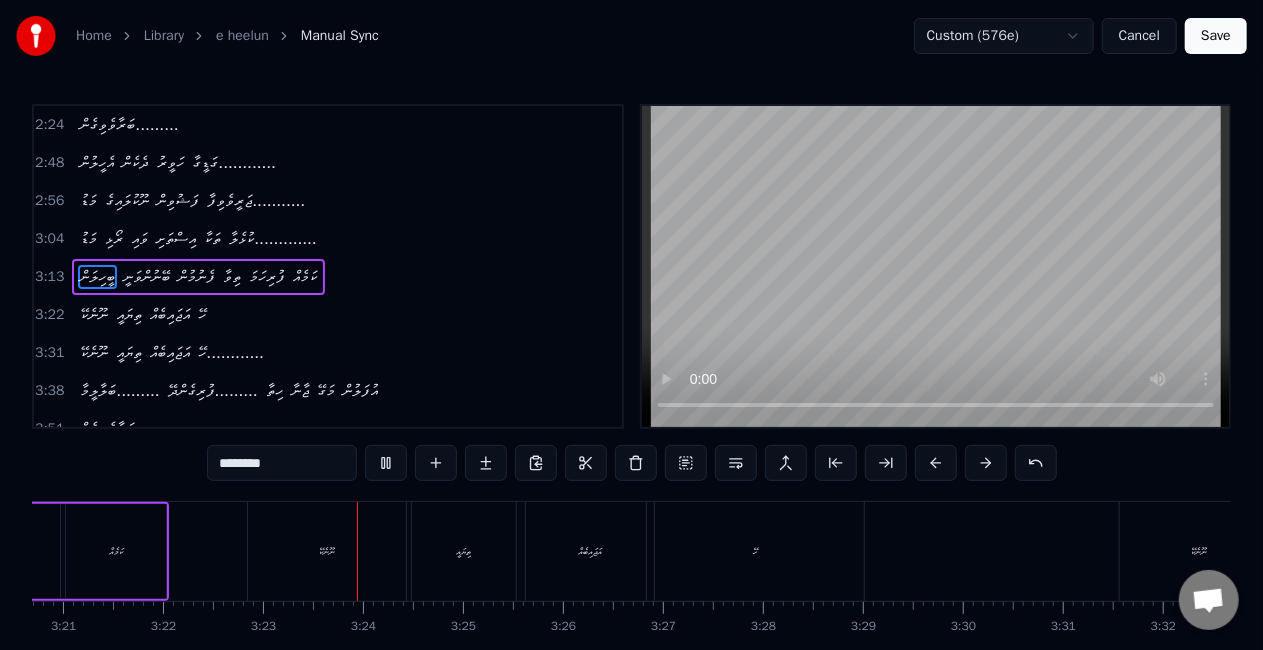 click on "ނޫނެކޭ" at bounding box center (327, 551) 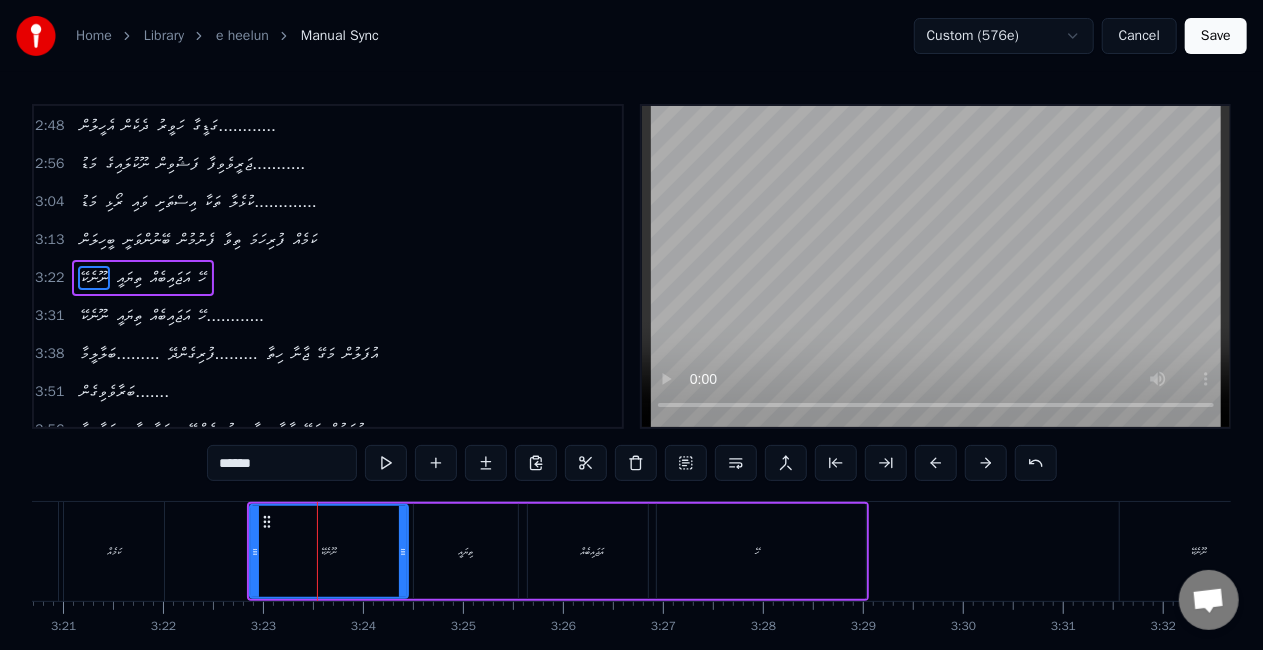 scroll, scrollTop: 418, scrollLeft: 0, axis: vertical 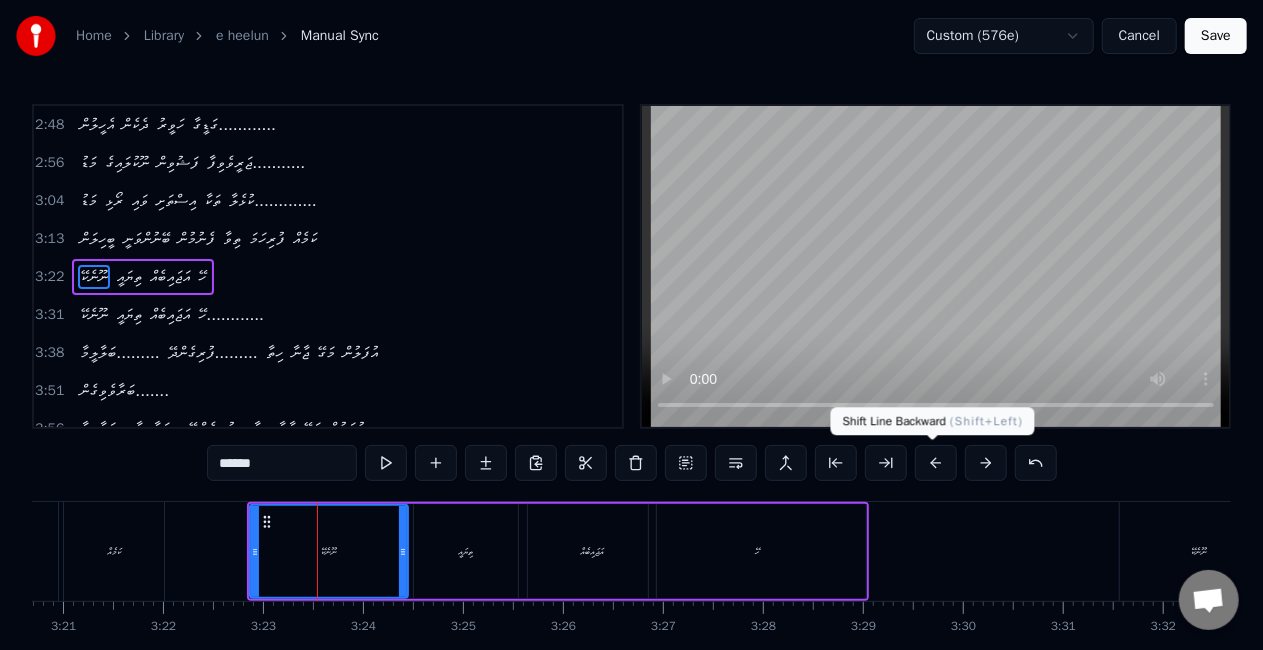 click at bounding box center (936, 463) 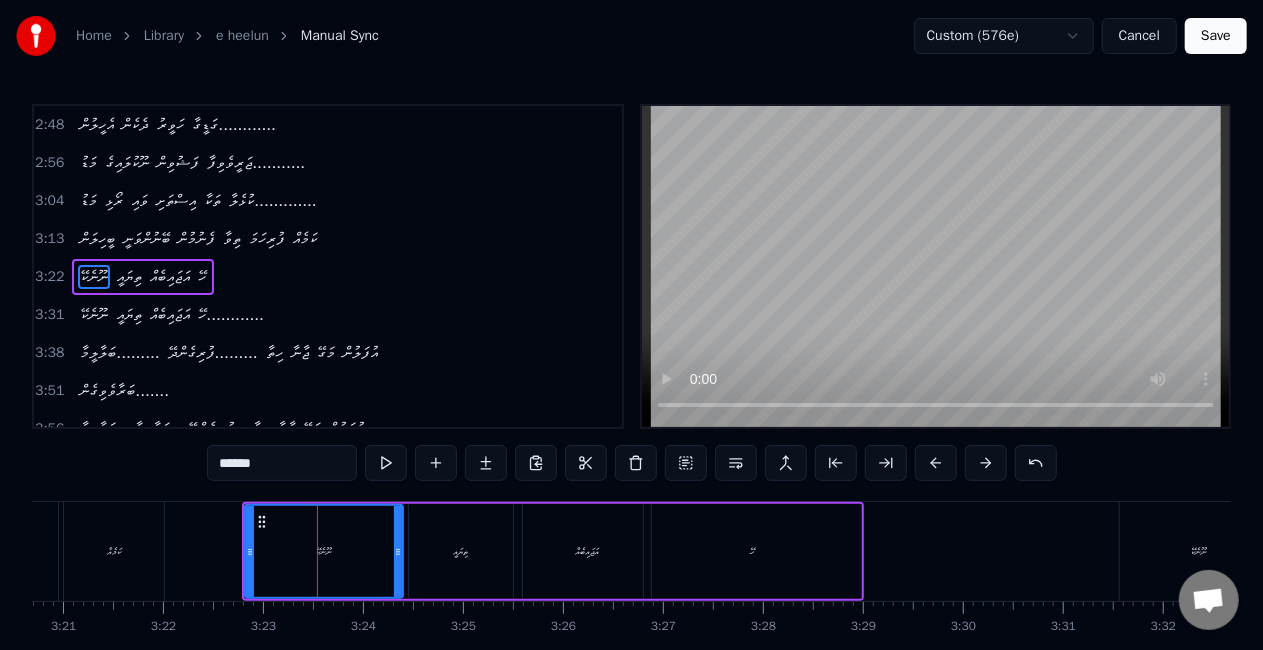 click at bounding box center [936, 463] 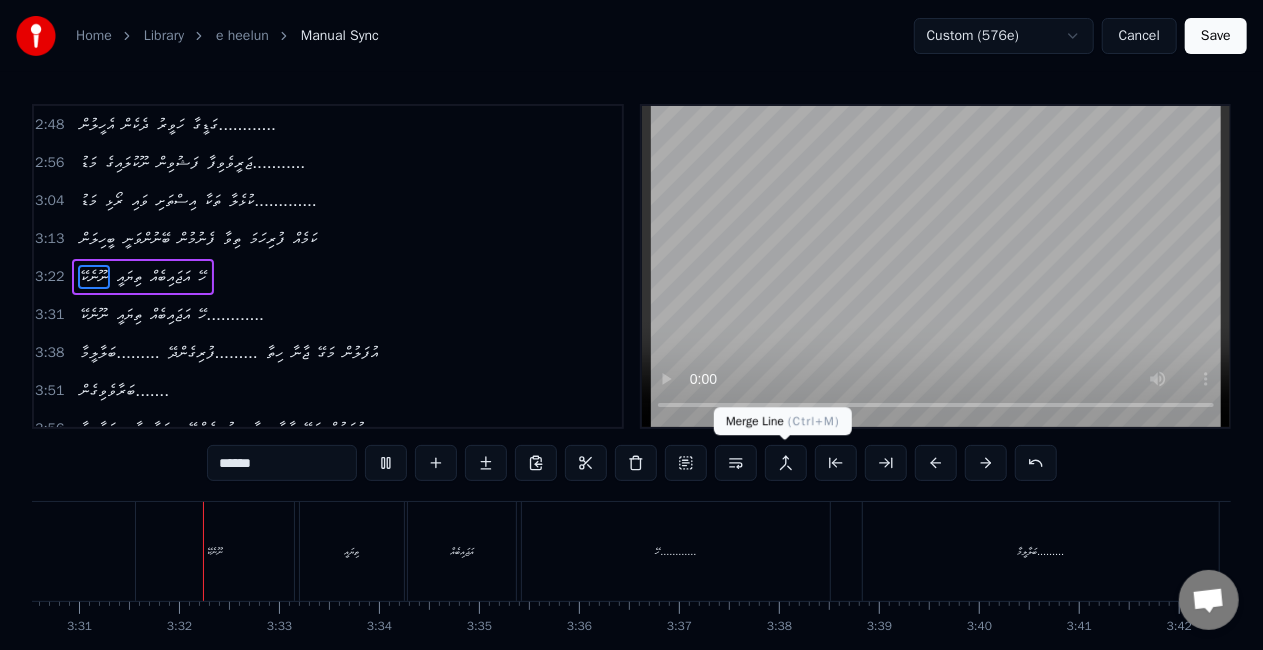 scroll, scrollTop: 0, scrollLeft: 21072, axis: horizontal 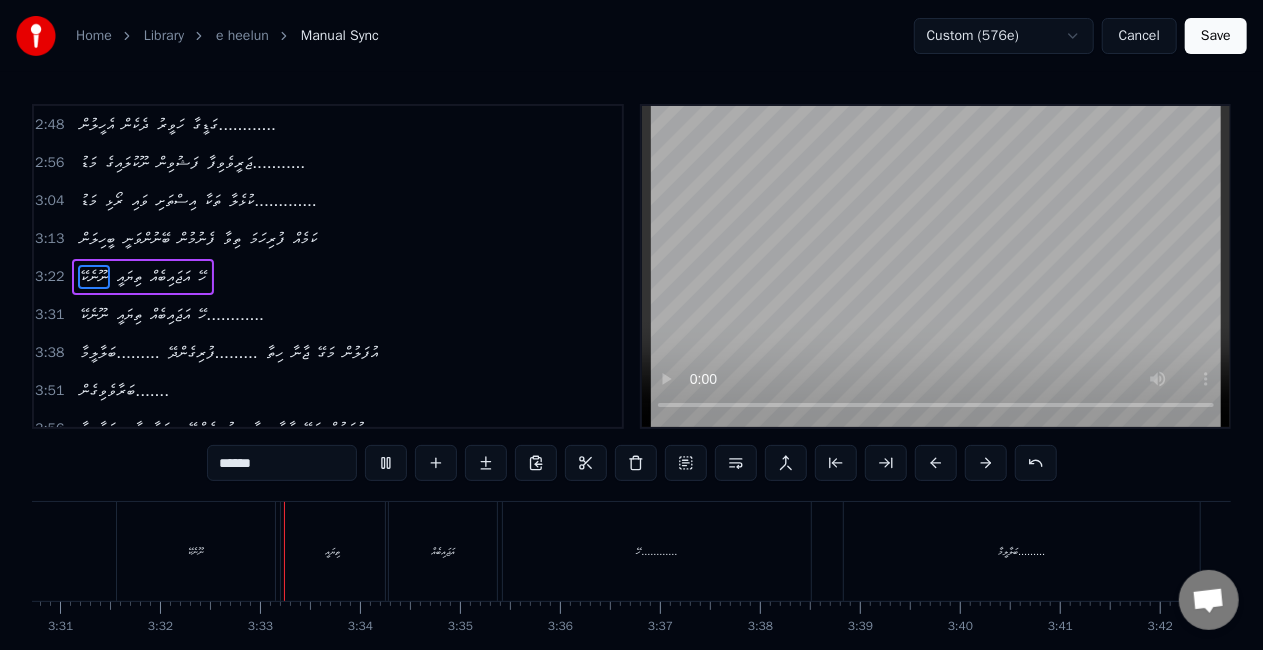 click on "ނޫނެކޭ" at bounding box center [196, 551] 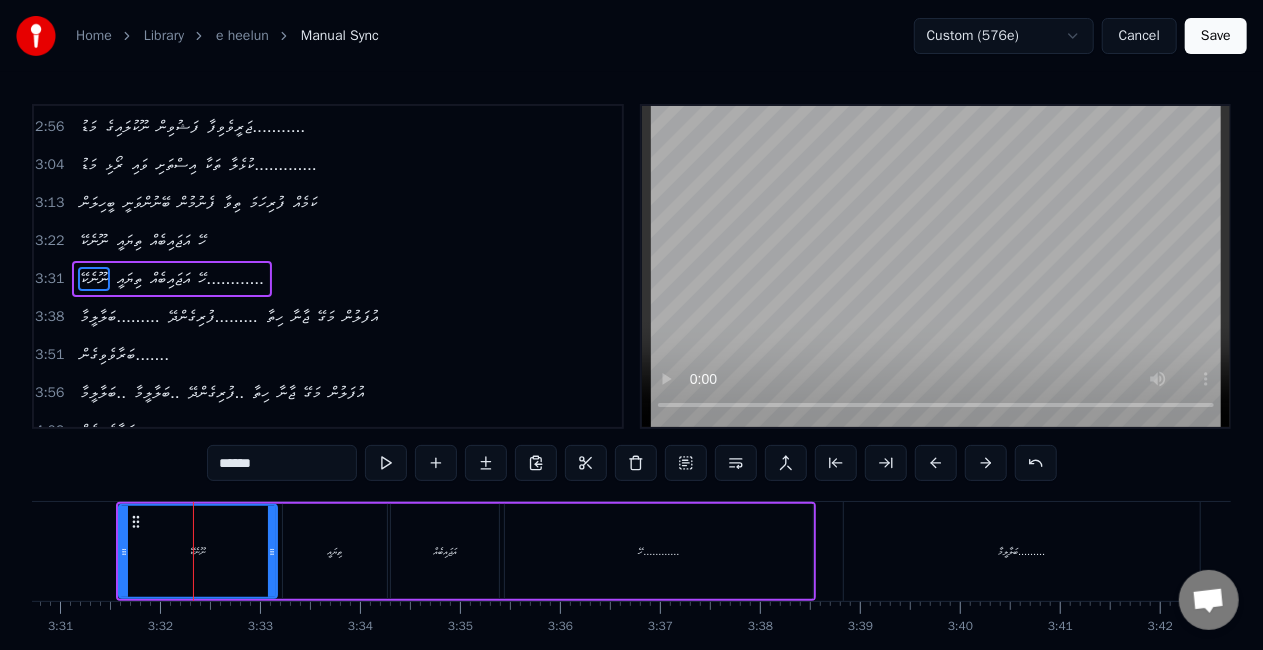 scroll, scrollTop: 455, scrollLeft: 0, axis: vertical 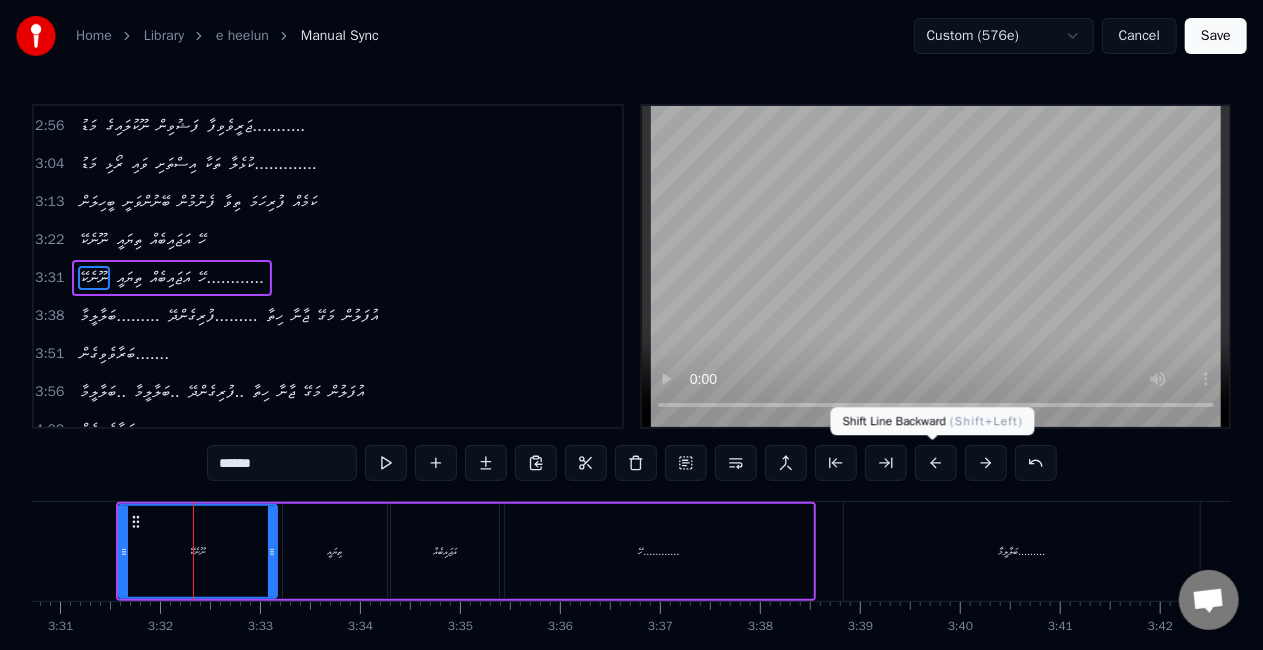 click at bounding box center (936, 463) 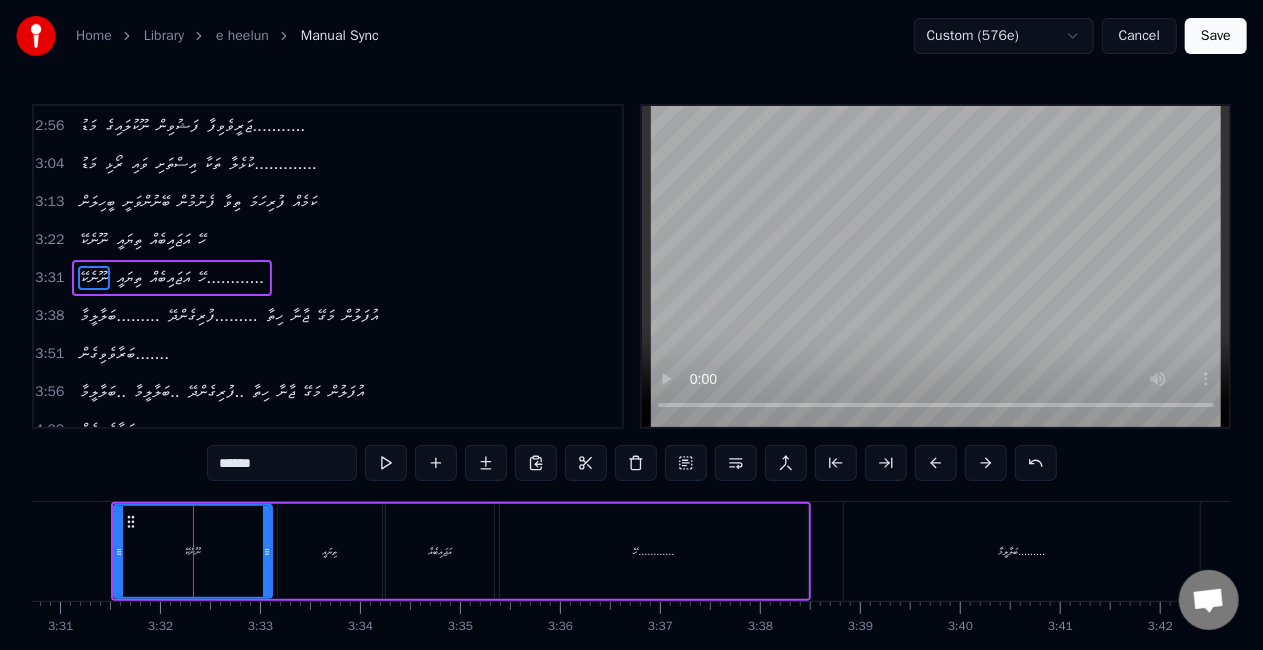 click at bounding box center (936, 463) 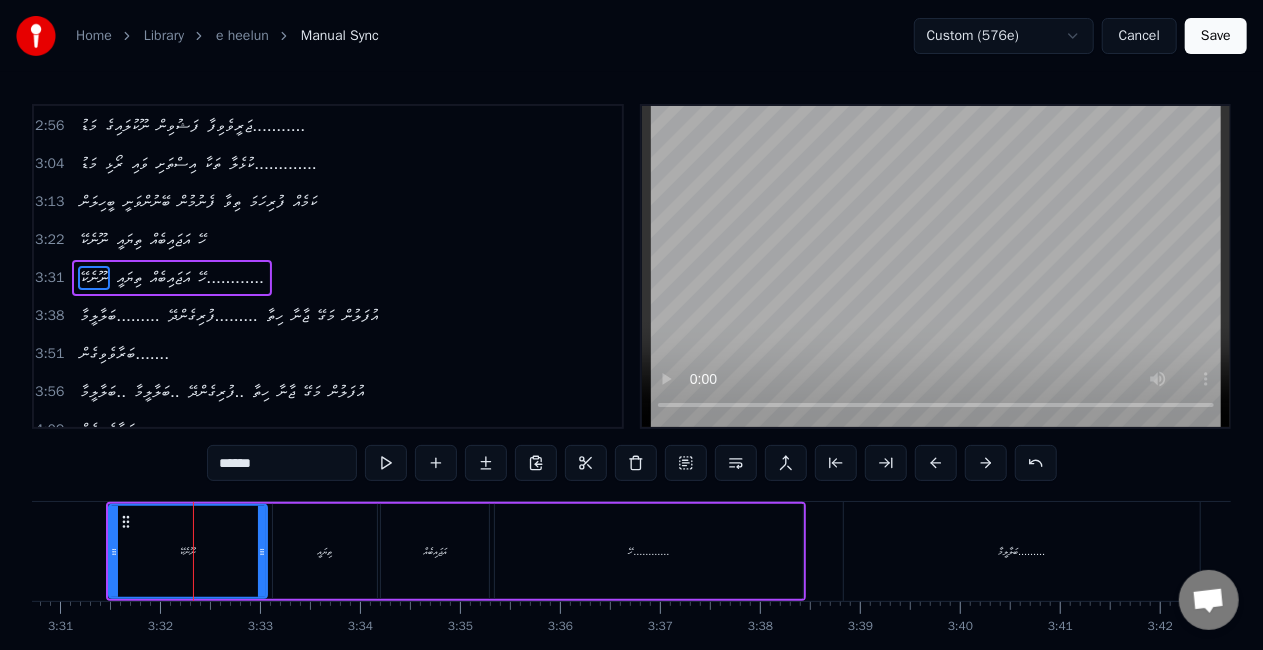 click at bounding box center [936, 463] 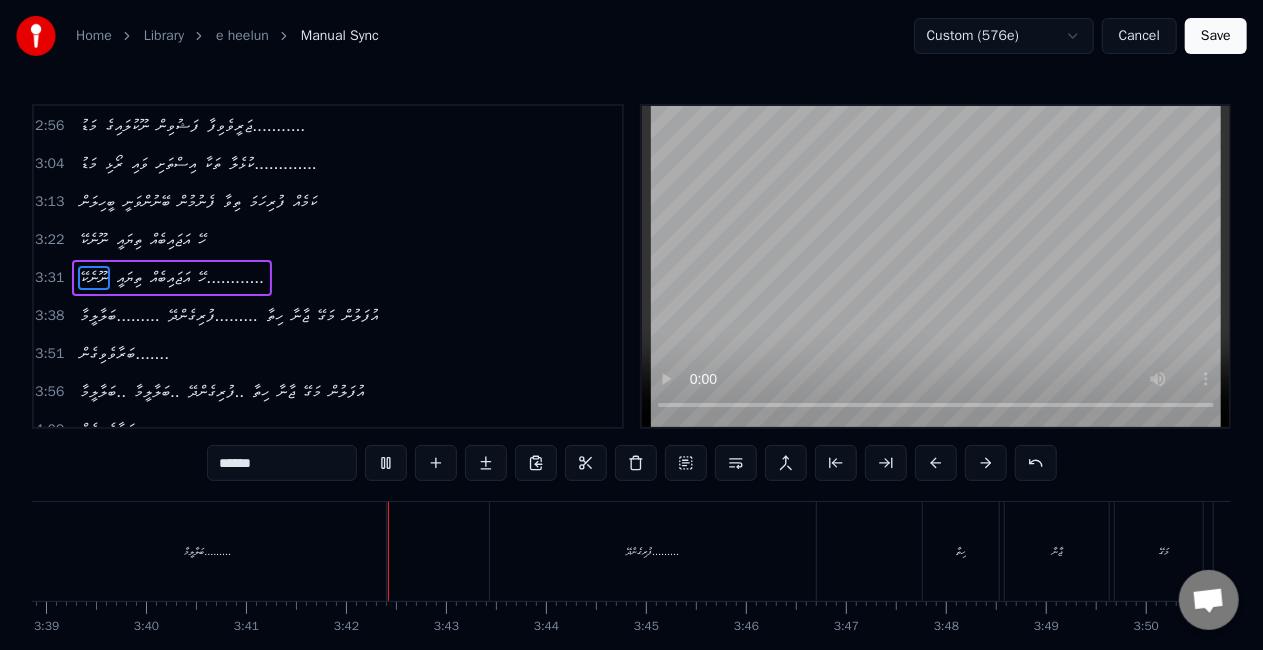 scroll, scrollTop: 0, scrollLeft: 22084, axis: horizontal 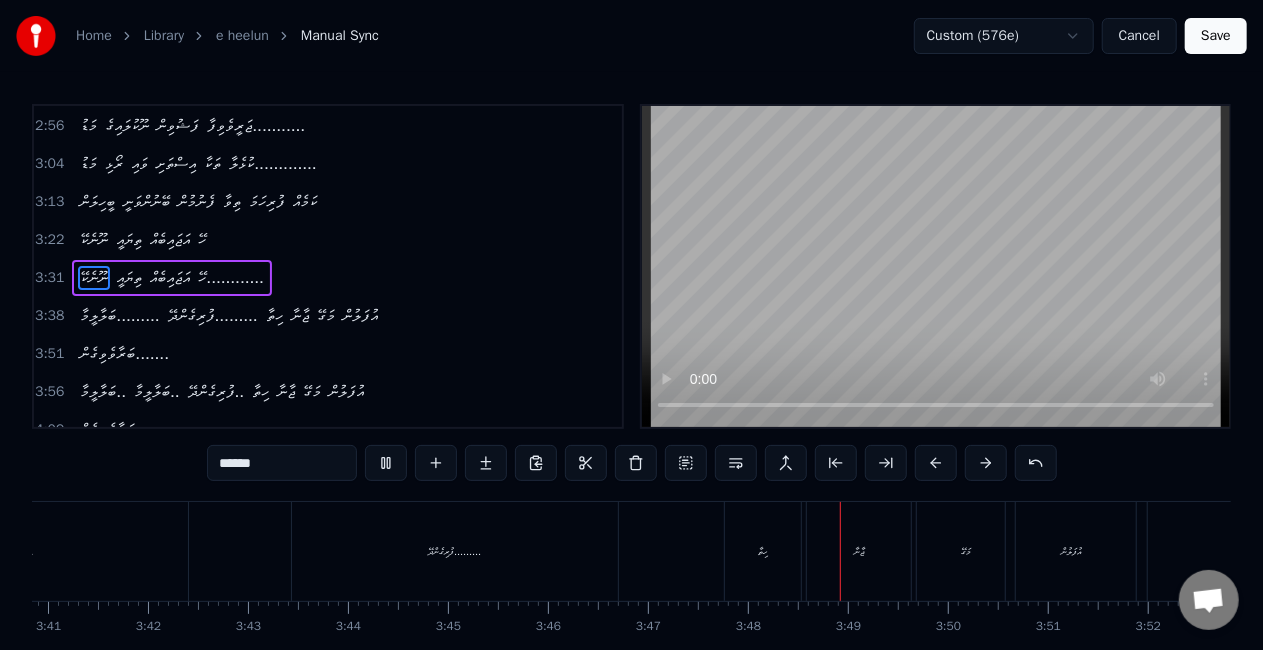 click on "ހިތާ" at bounding box center (763, 551) 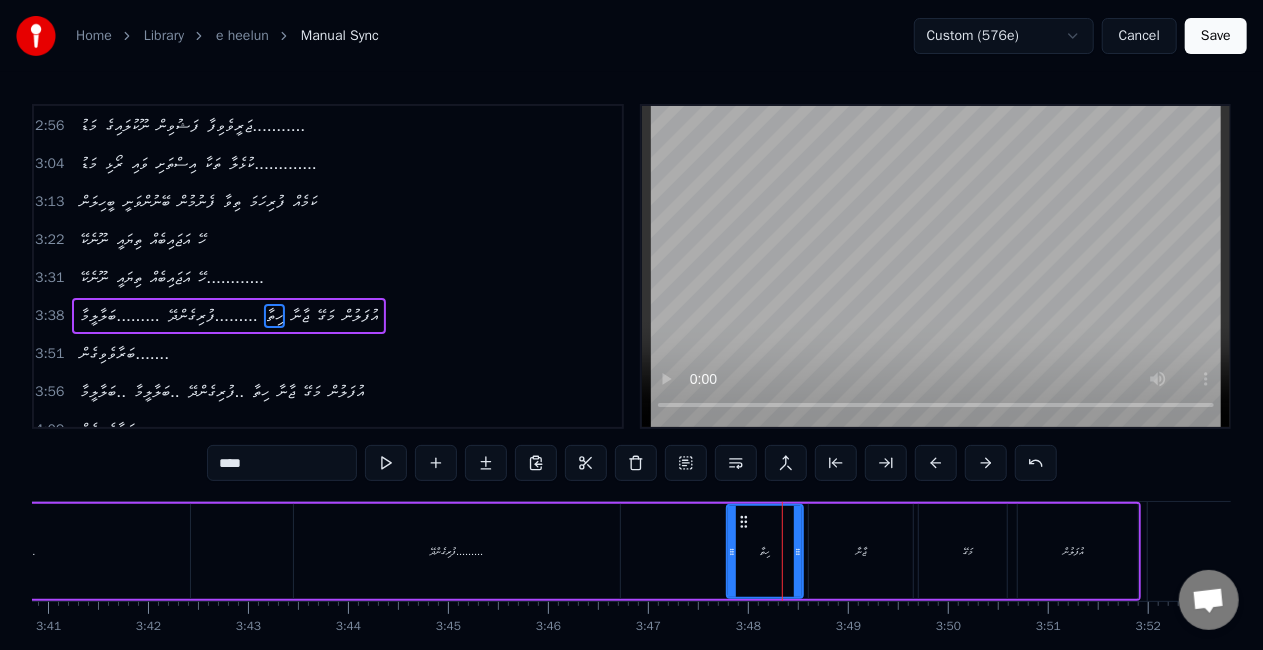 scroll, scrollTop: 492, scrollLeft: 0, axis: vertical 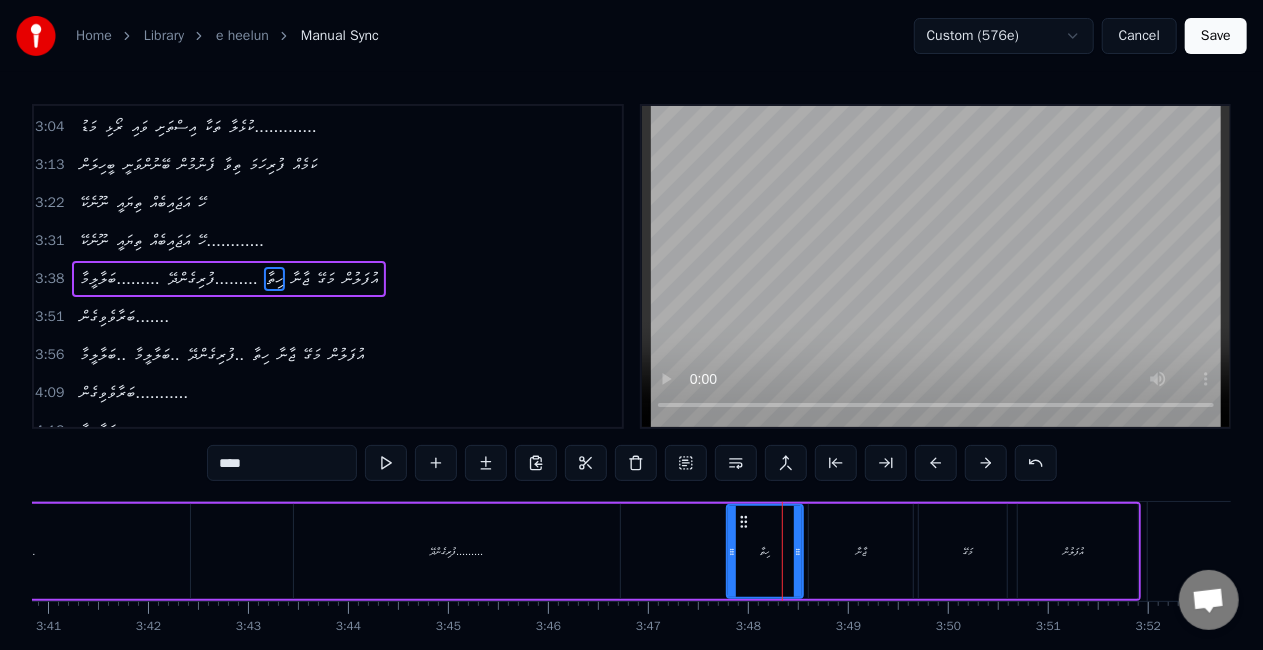 click on "ޖާނާ" at bounding box center (861, 551) 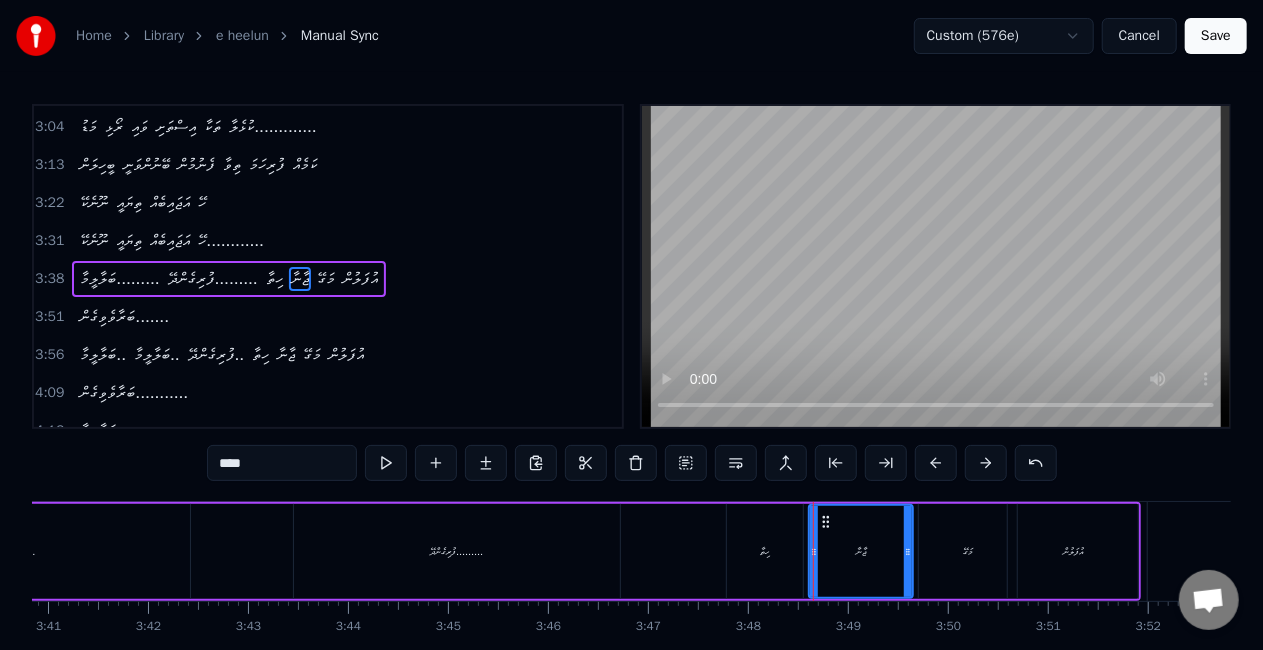 click on "ހިތާ" at bounding box center [765, 551] 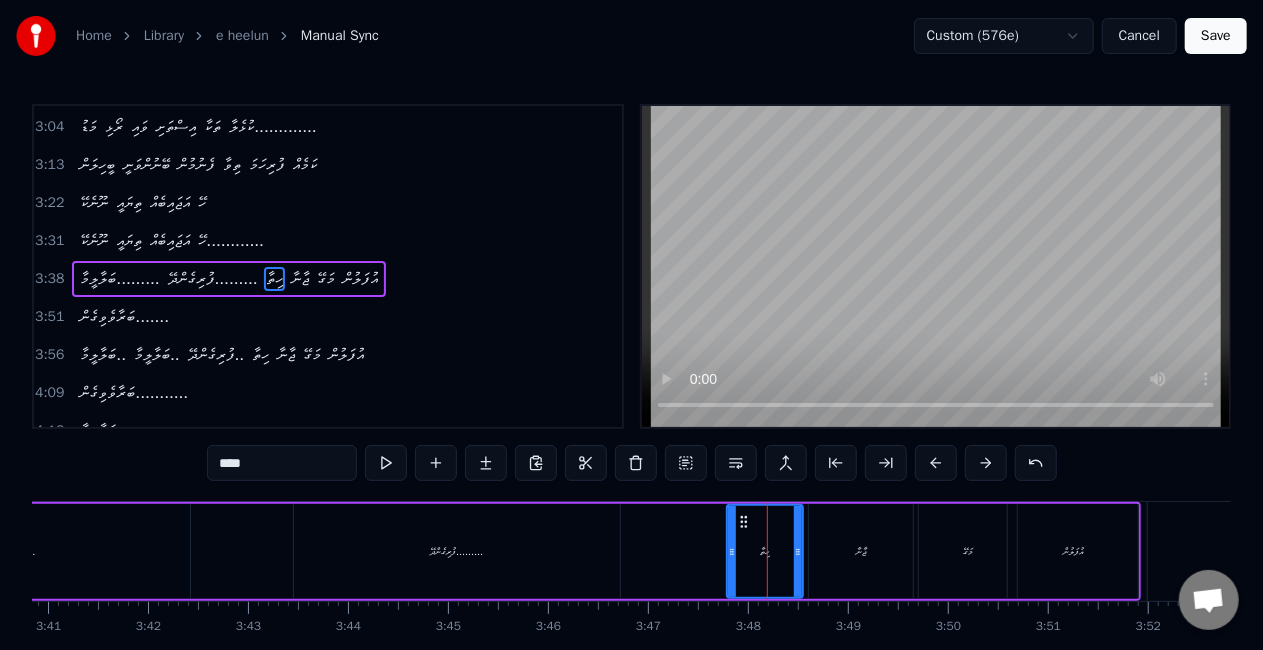 click on "ބަލާލީމާ......... ފުރިގެންދޭ......... ހިތާ ޖާނާ މަގޭ އުފަލުން" at bounding box center (486, 551) 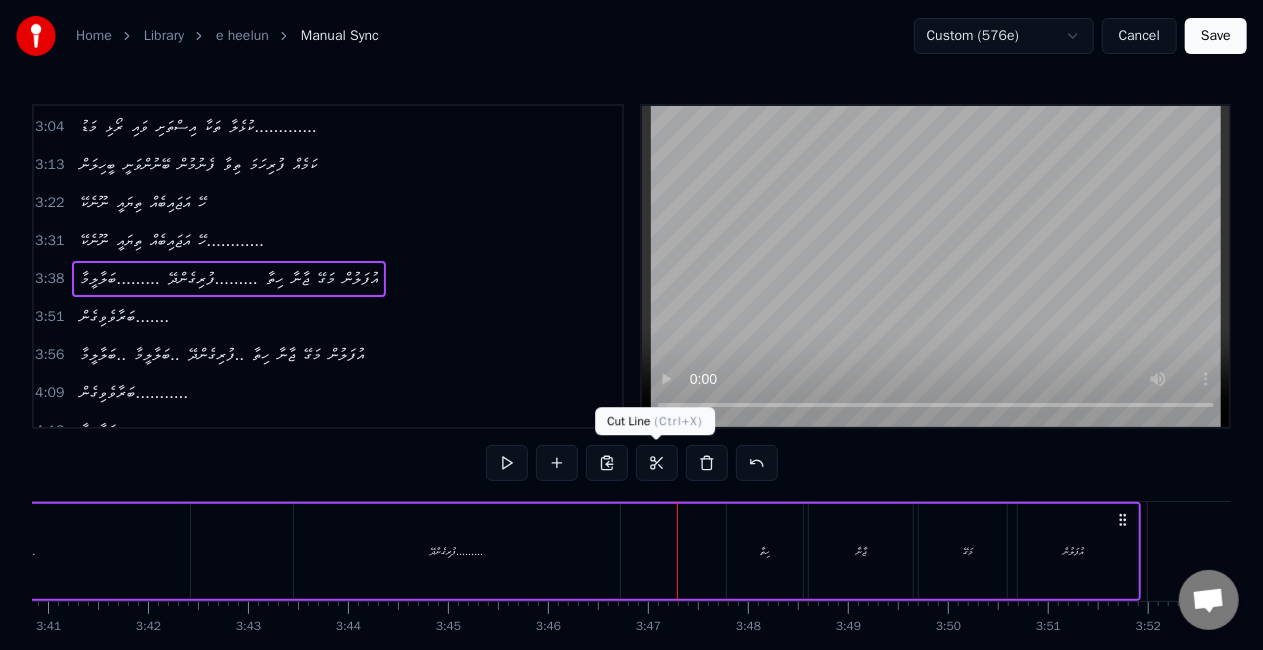 click at bounding box center [657, 463] 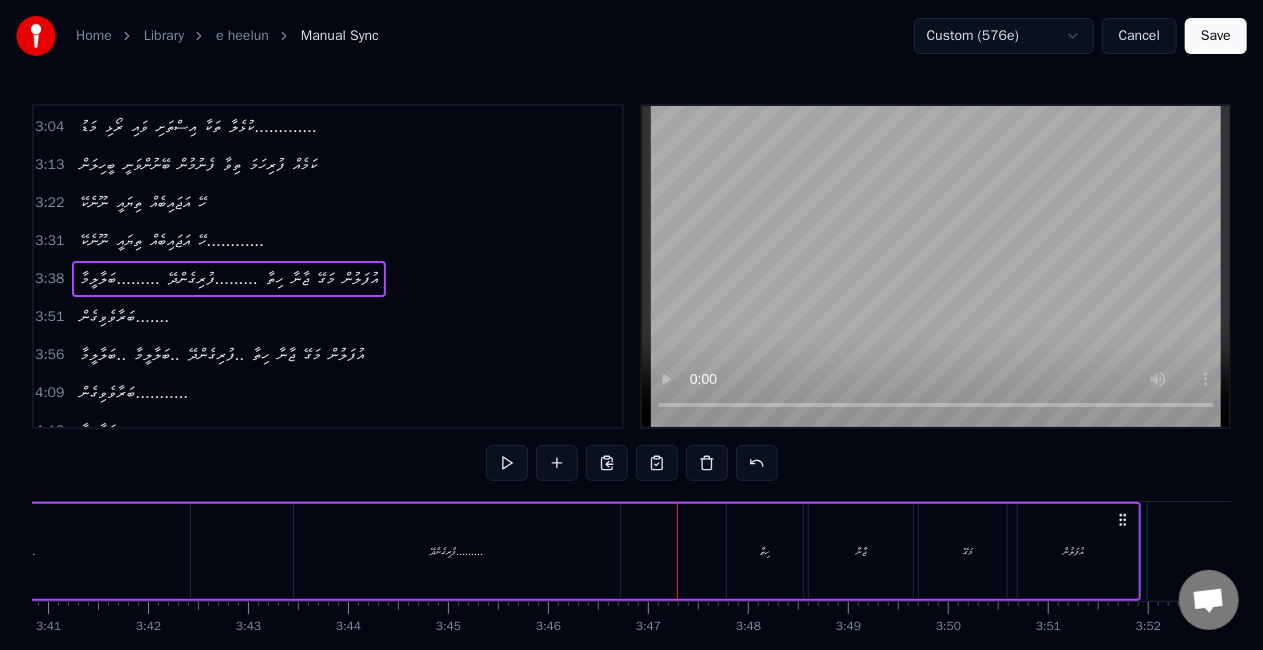 click on "ބަލާލީމާ......... ފުރިގެންދޭ......... ހިތާ ޖާނާ މަގޭ އުފަލުން" at bounding box center (486, 551) 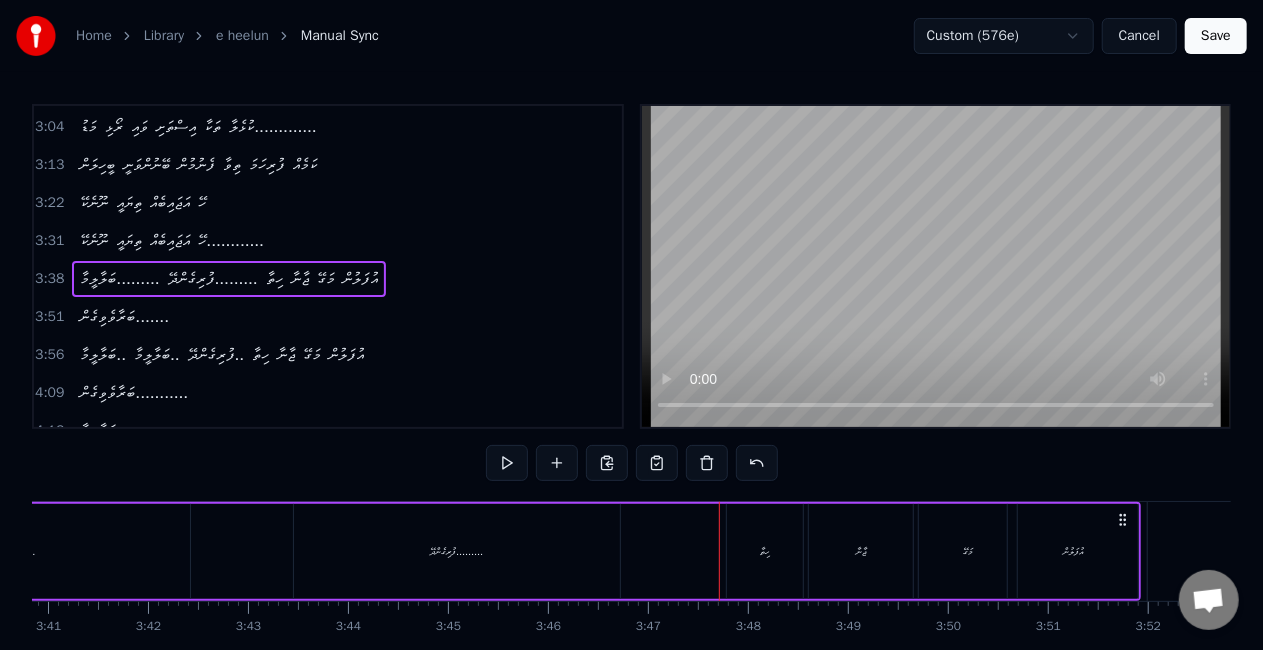 click on "ހިތާ" at bounding box center (765, 551) 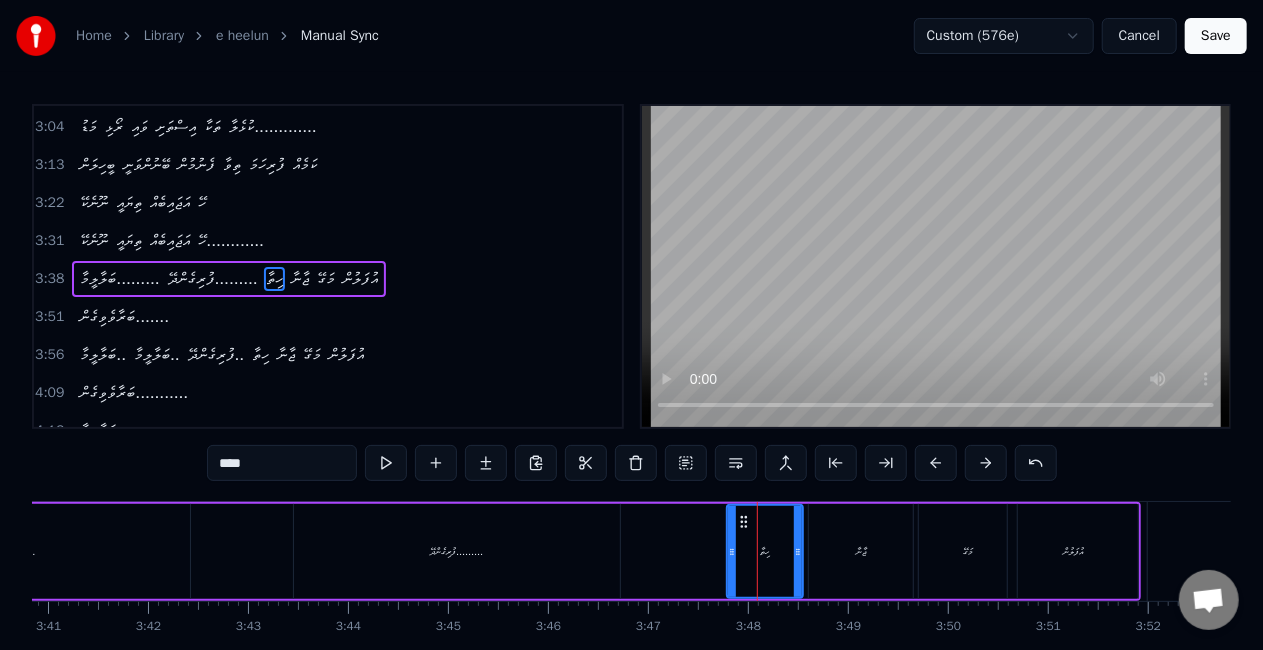 click on "ބަލާލީމާ......... ފުރިގެންދޭ......... ހިތާ ޖާނާ މަގޭ އުފަލުން" at bounding box center [486, 551] 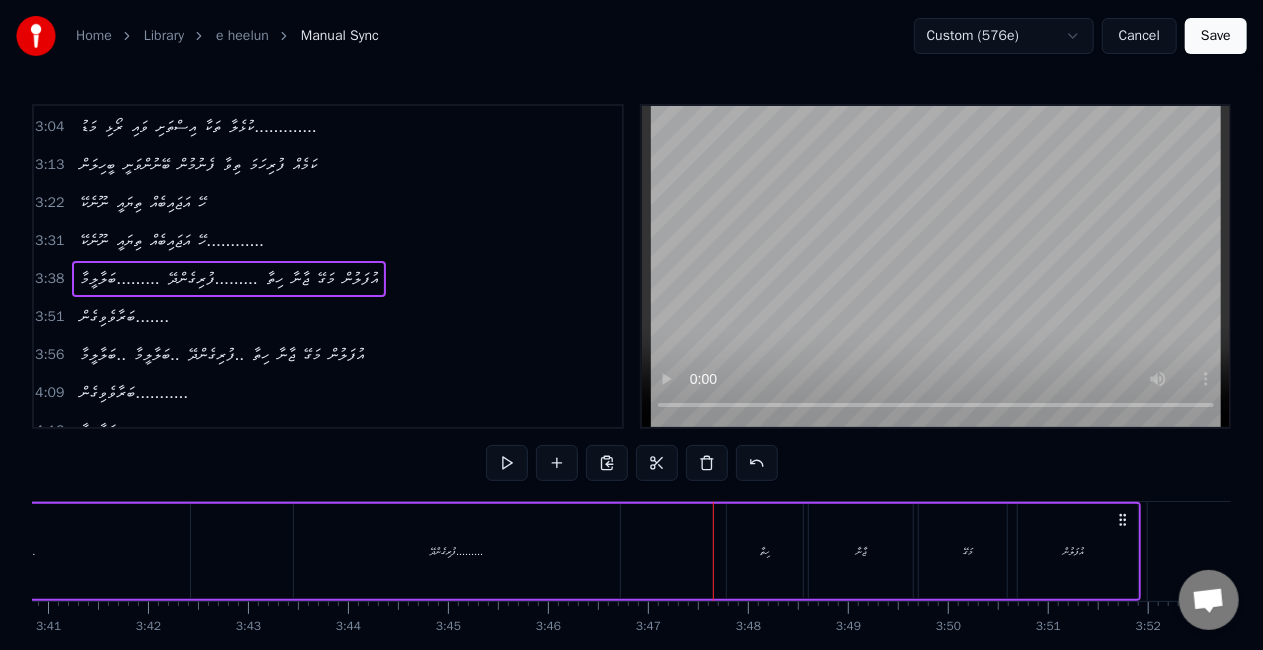 click on "ހިތާ" at bounding box center (765, 551) 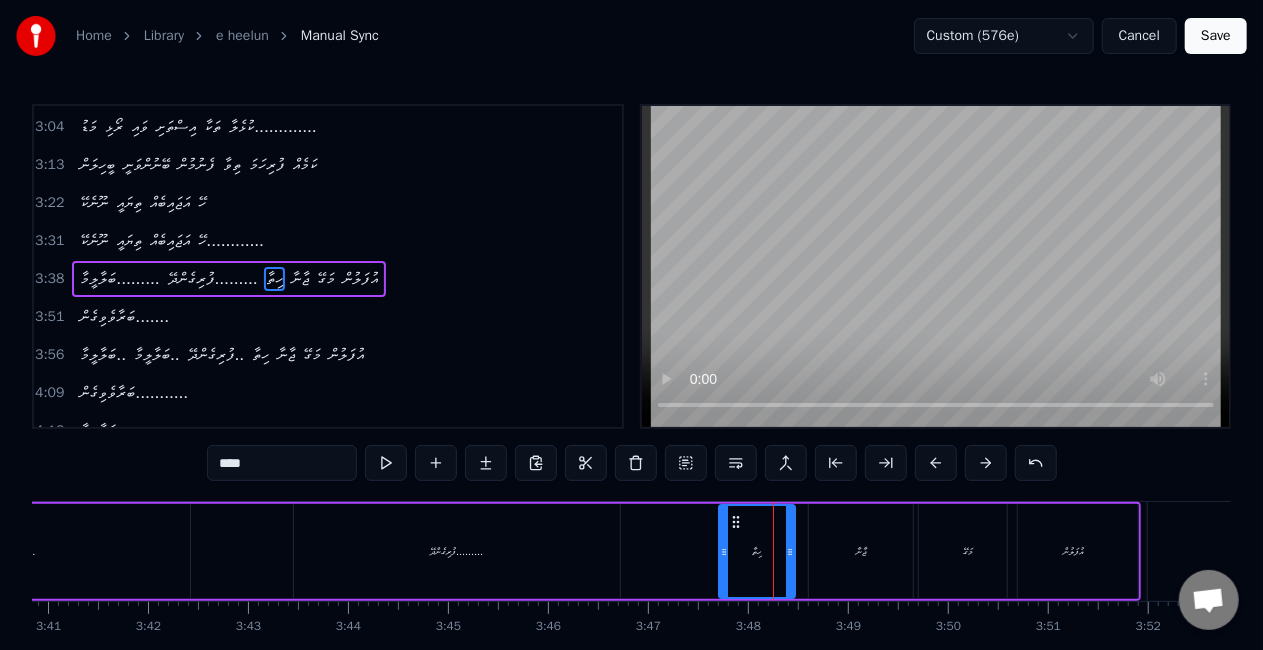 drag, startPoint x: 748, startPoint y: 526, endPoint x: 739, endPoint y: 521, distance: 10.29563 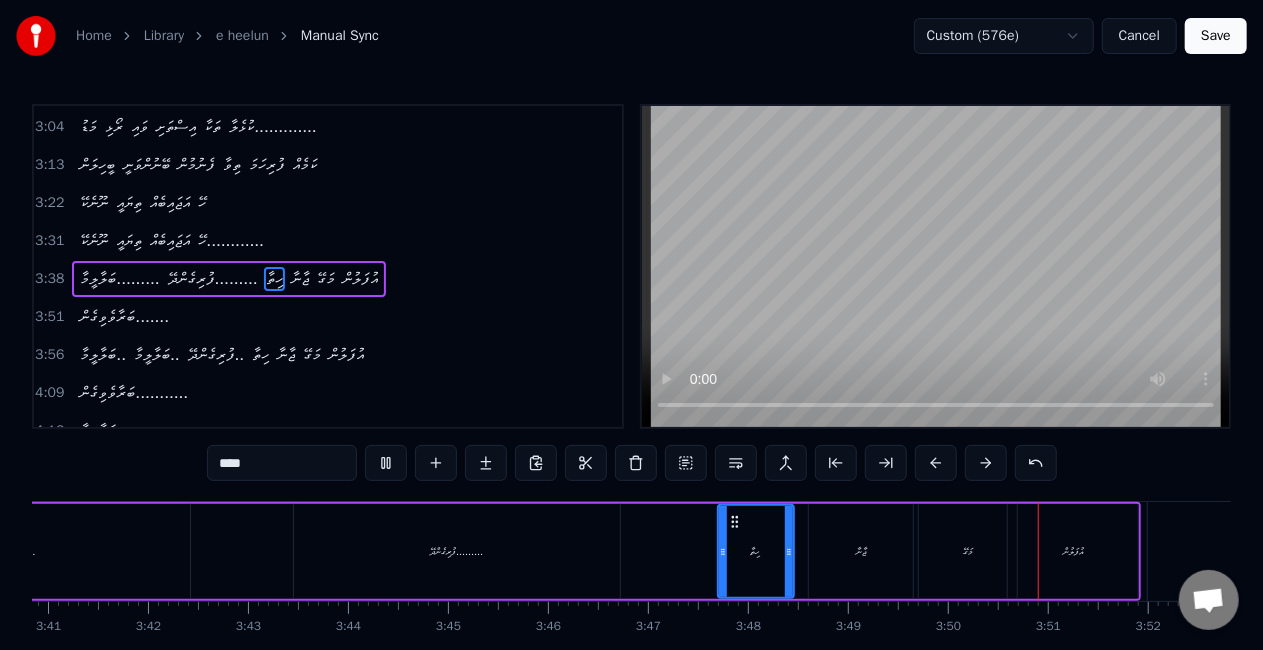 click on "މަގޭ" at bounding box center [968, 551] 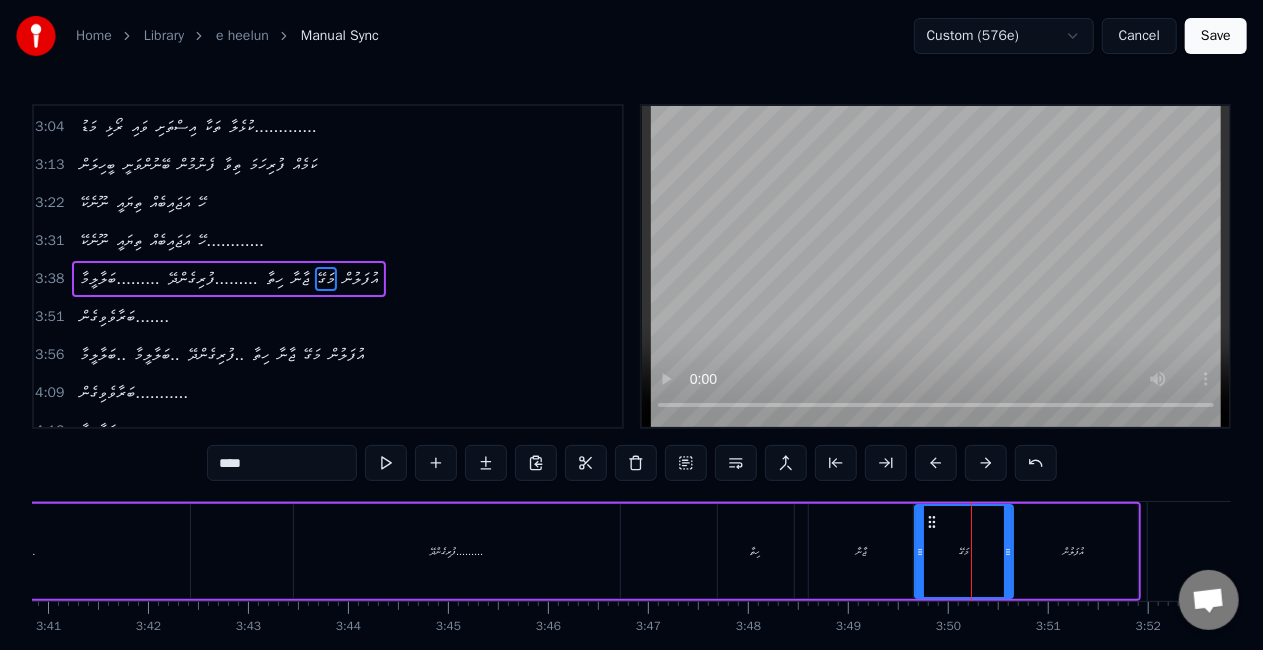 click 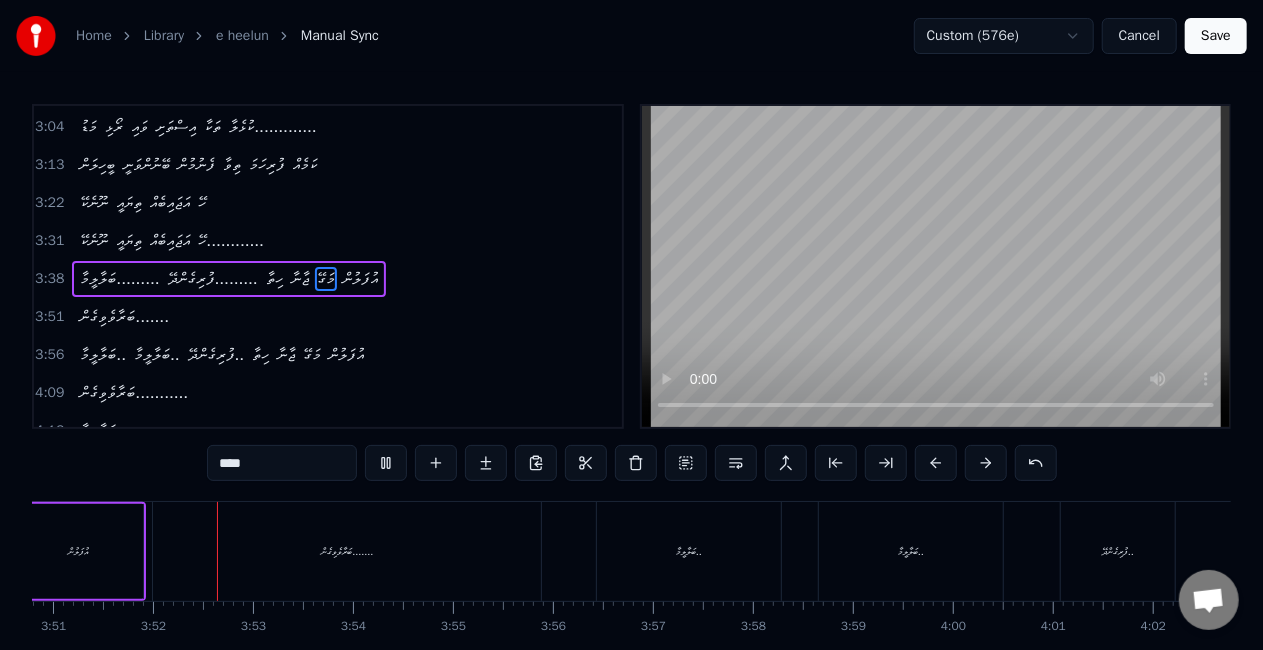 scroll, scrollTop: 0, scrollLeft: 23100, axis: horizontal 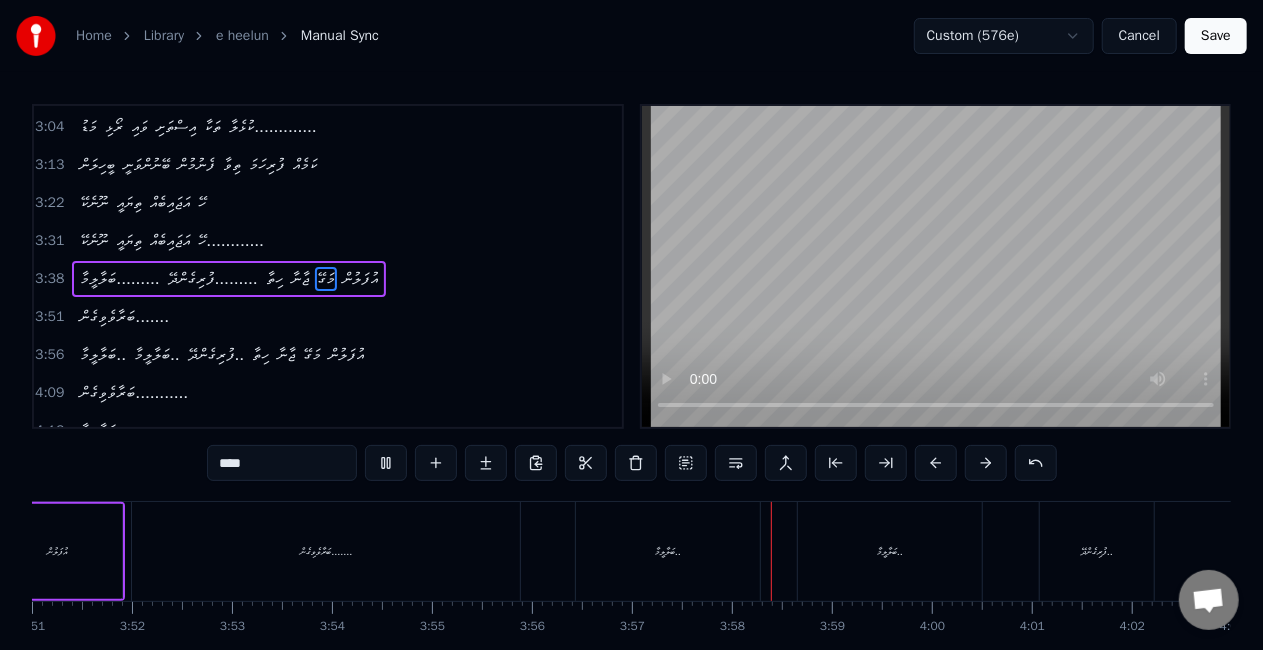 click on "ބަލާލީމާ.." at bounding box center [668, 551] 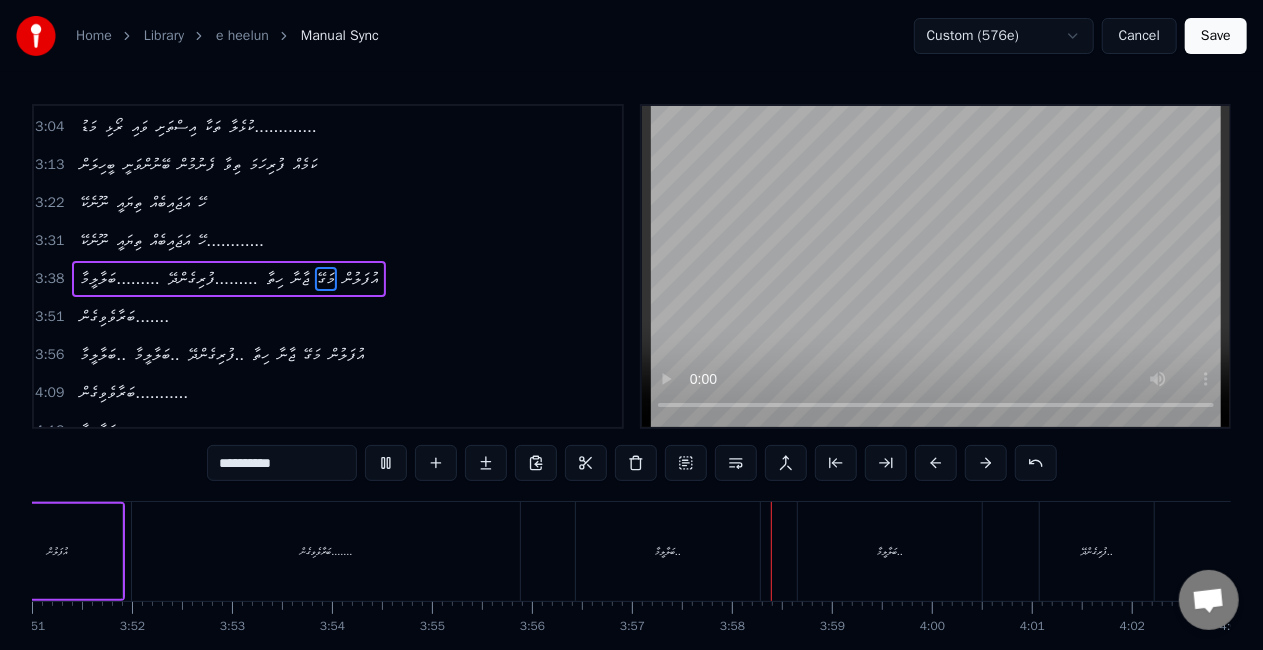 scroll, scrollTop: 8, scrollLeft: 0, axis: vertical 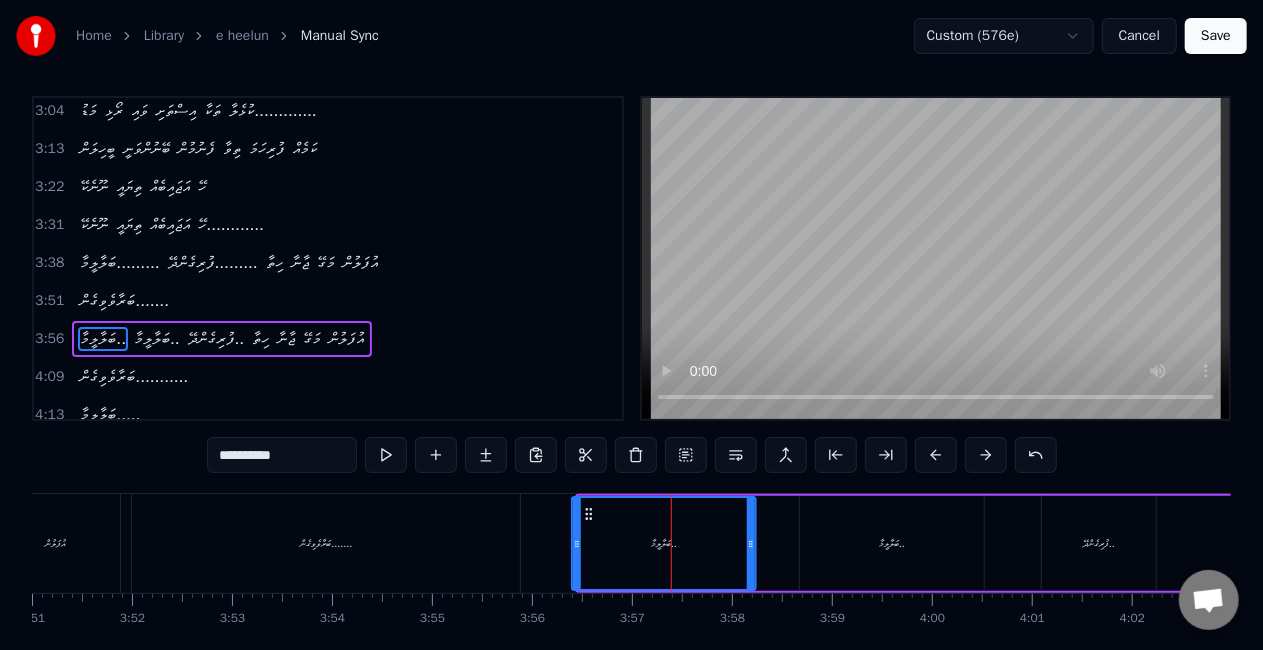 click 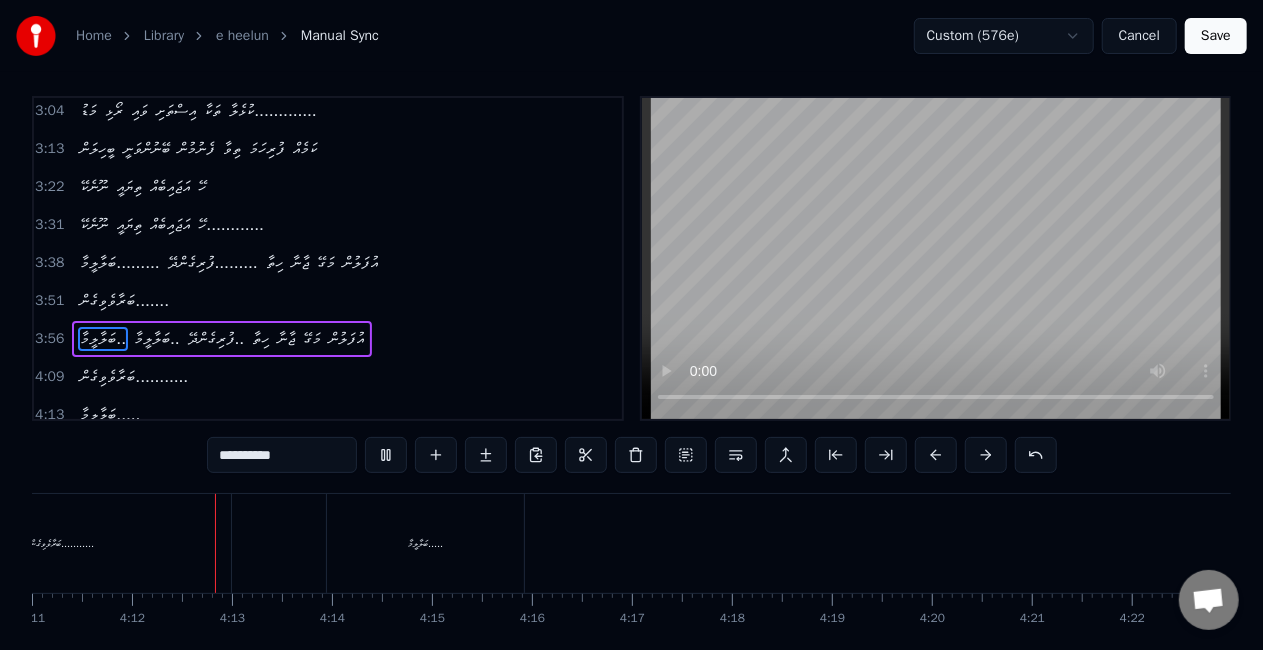 scroll, scrollTop: 0, scrollLeft: 25120, axis: horizontal 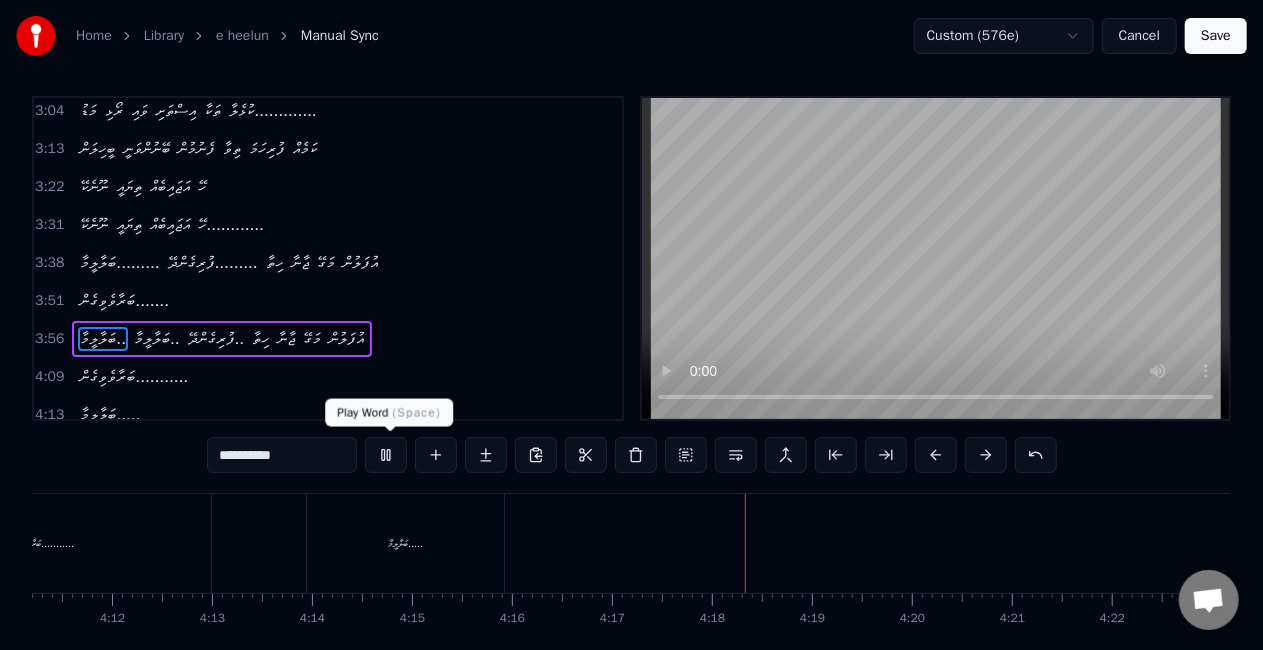 click at bounding box center [386, 455] 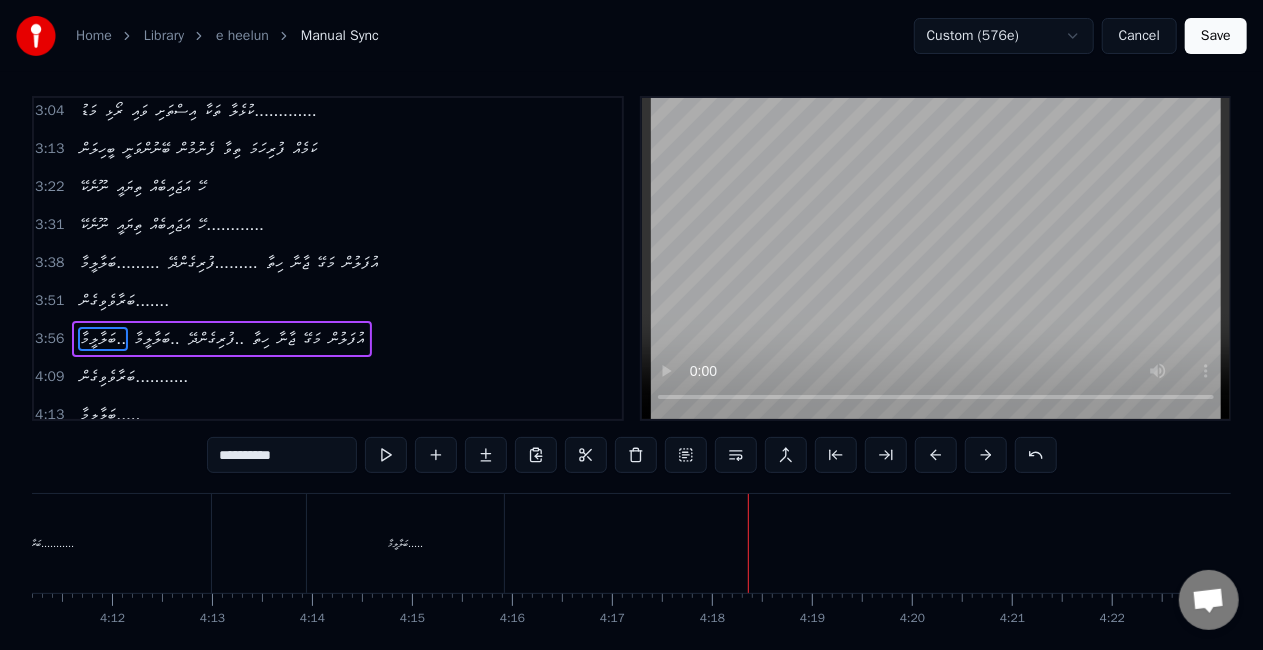 click on "Save" at bounding box center (1216, 36) 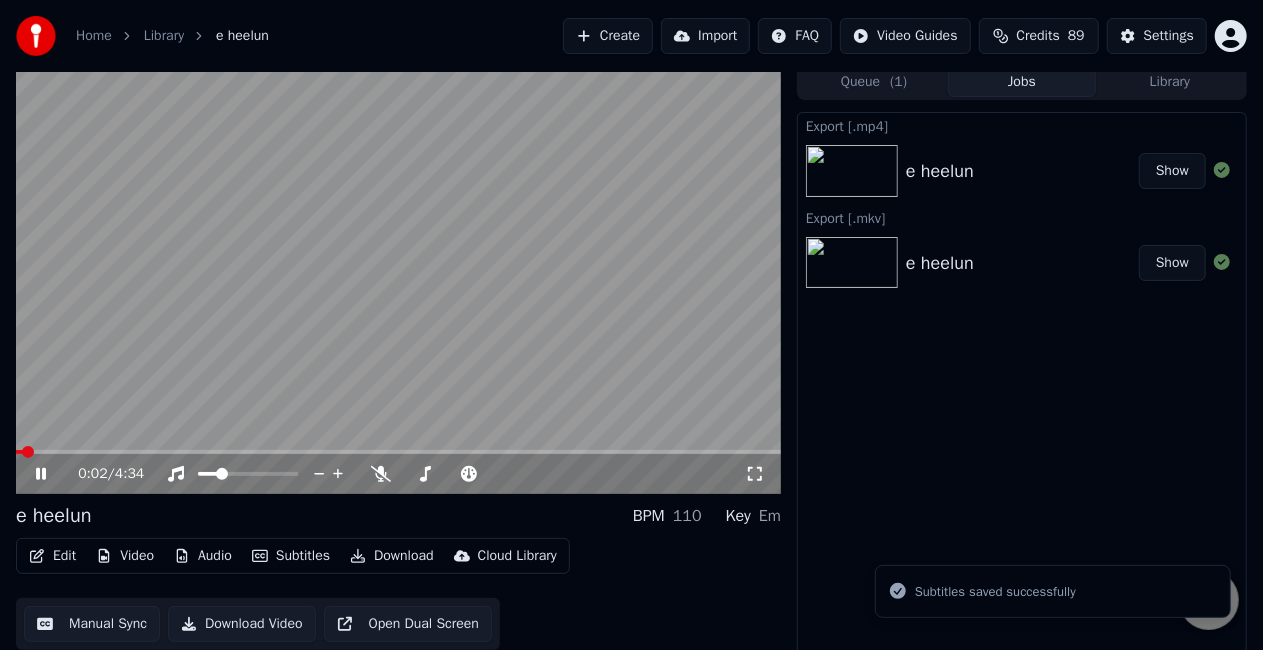 click at bounding box center [398, 452] 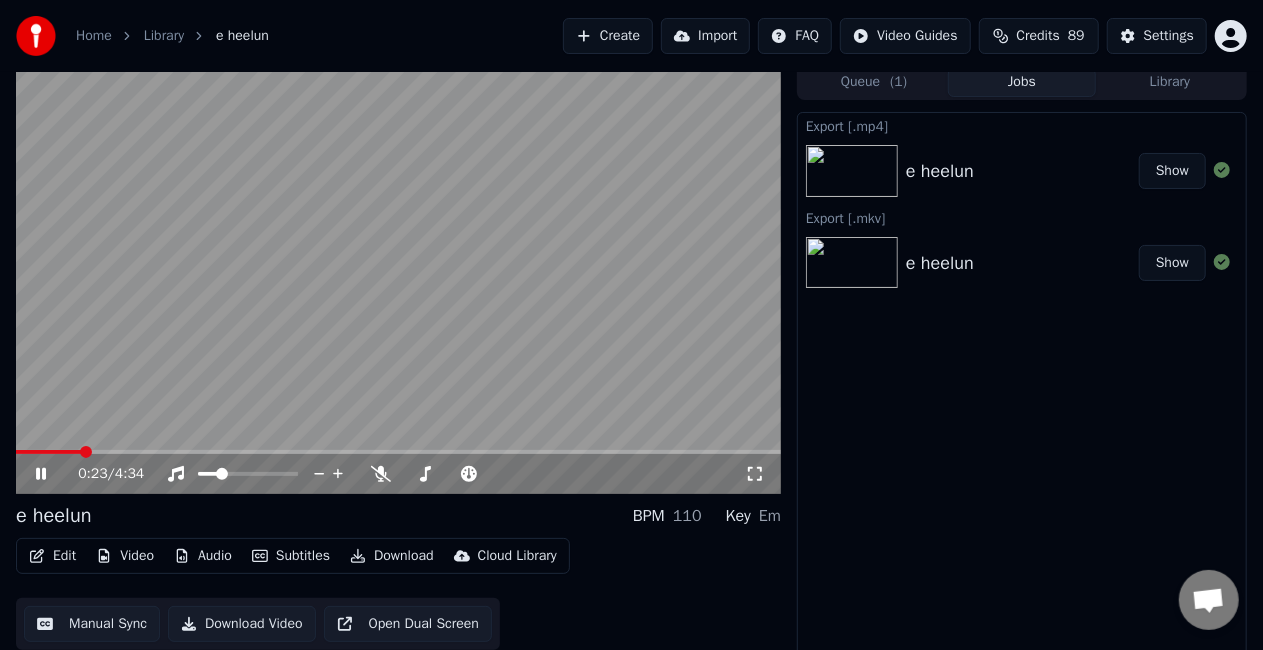 click at bounding box center (398, 452) 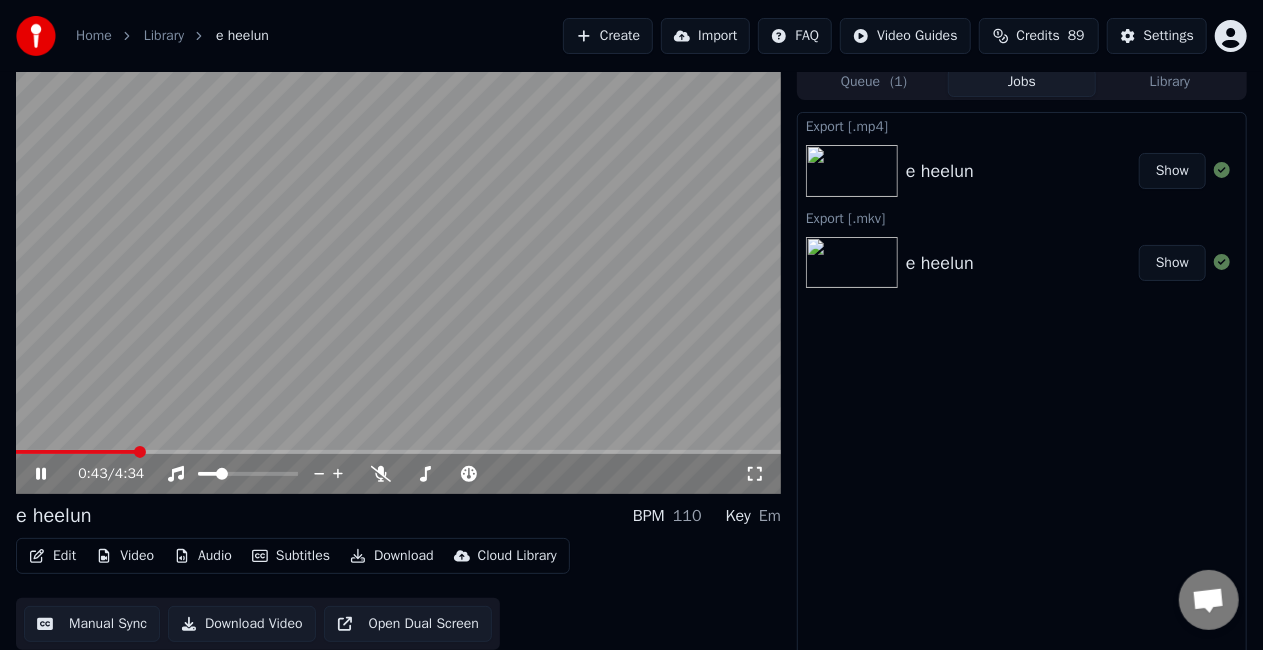 click at bounding box center [398, 452] 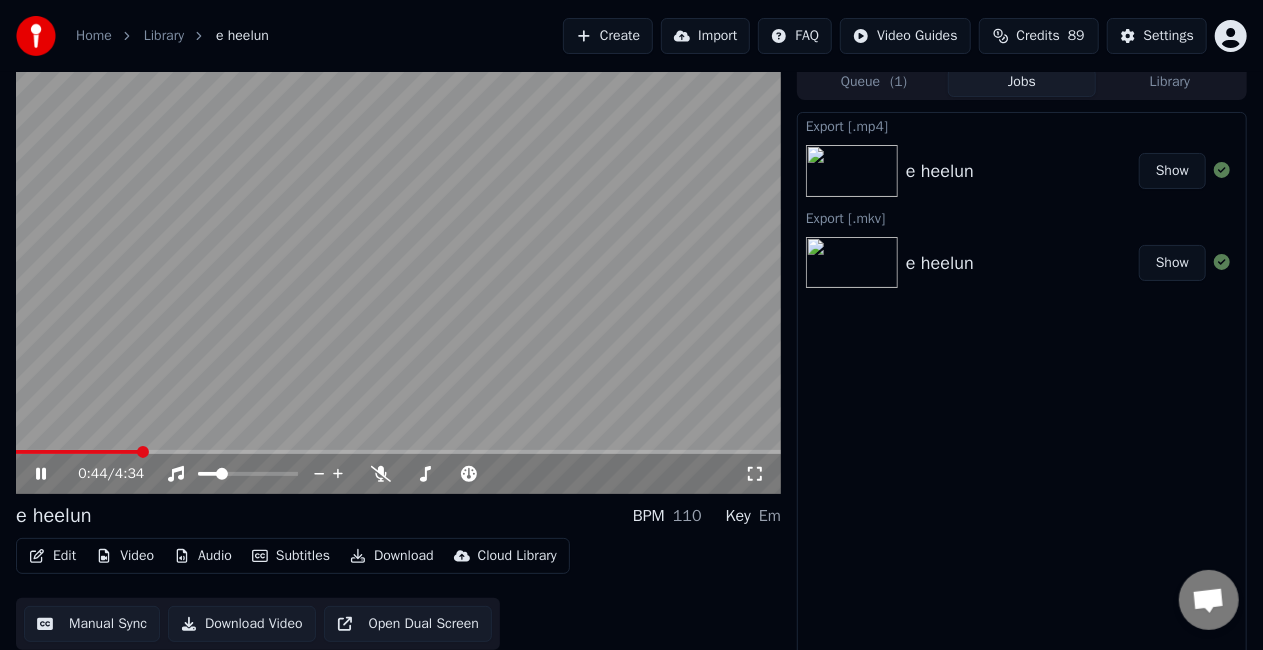 click at bounding box center (398, 279) 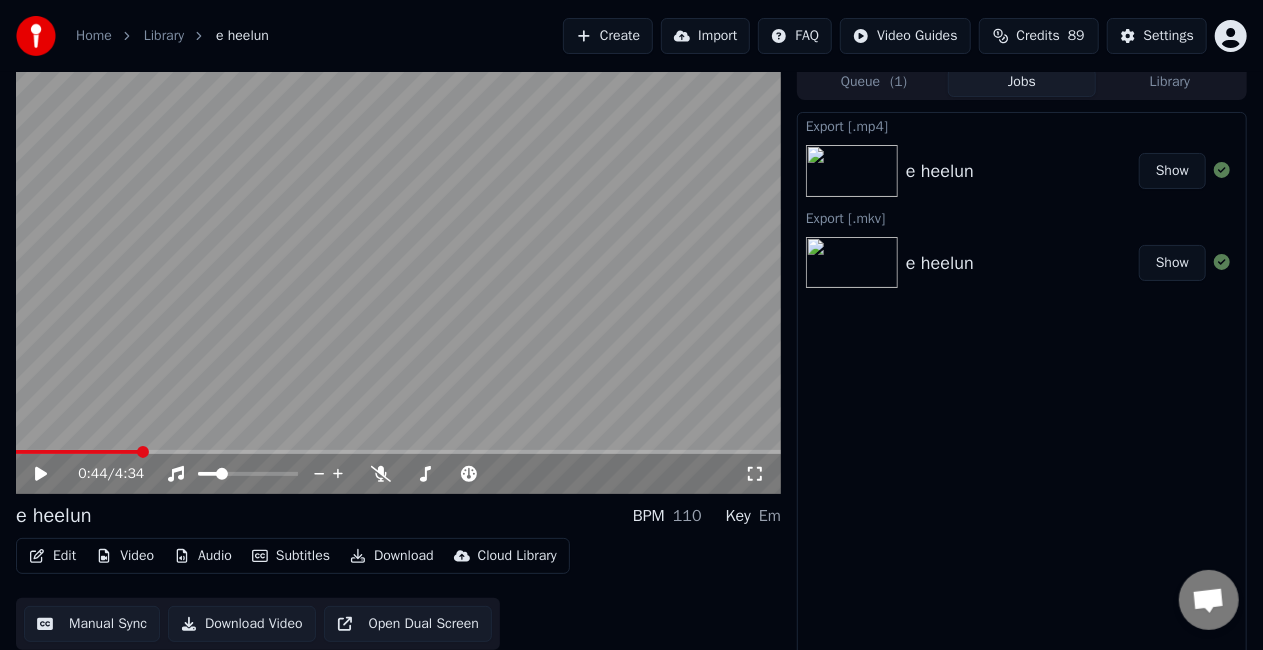 click at bounding box center [398, 279] 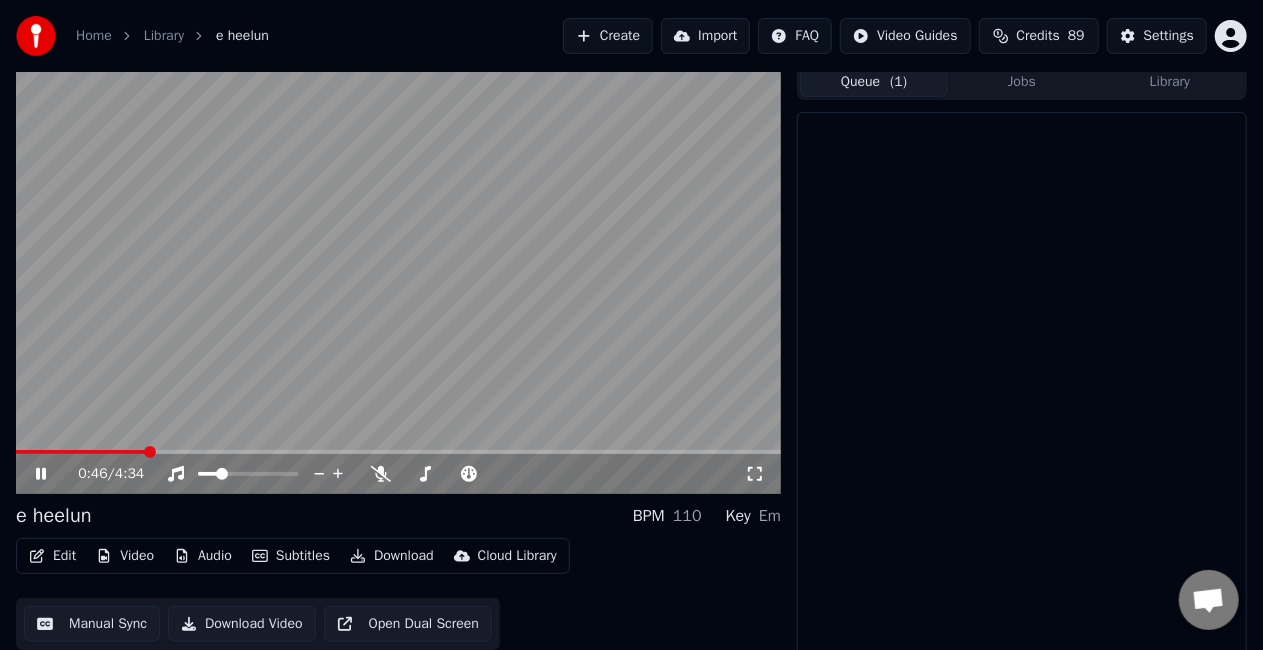 click on "Queue ( 1 )" at bounding box center [874, 82] 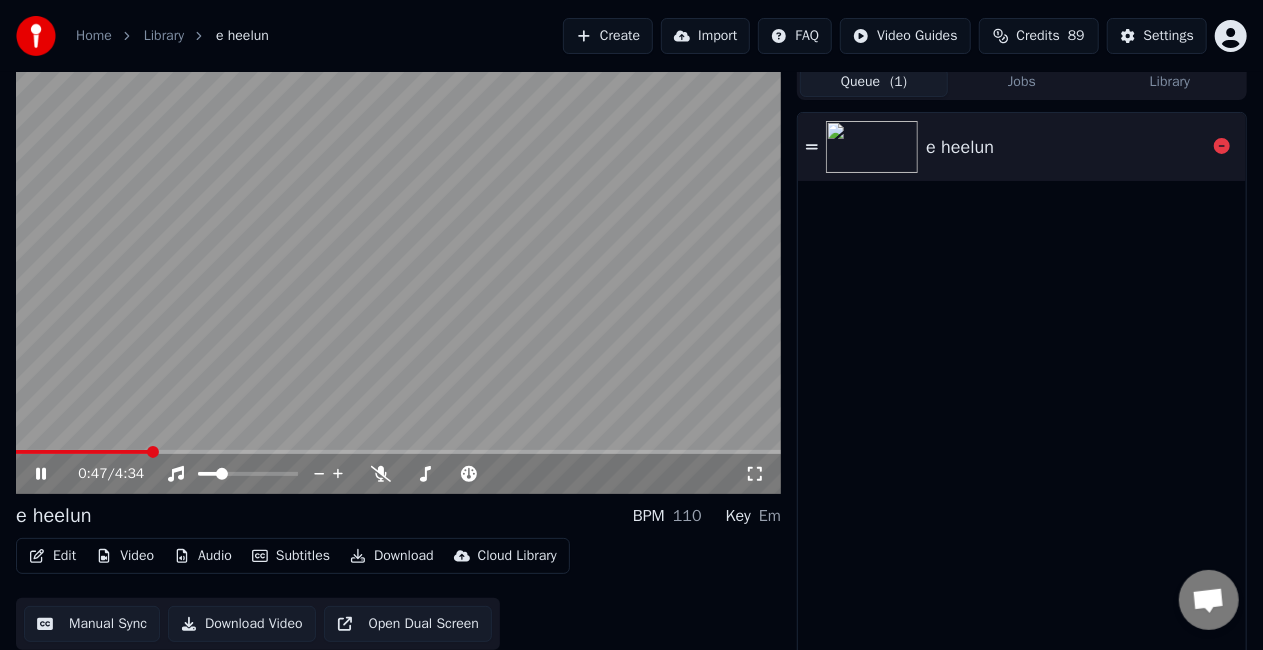 click on "e heelun" at bounding box center (960, 147) 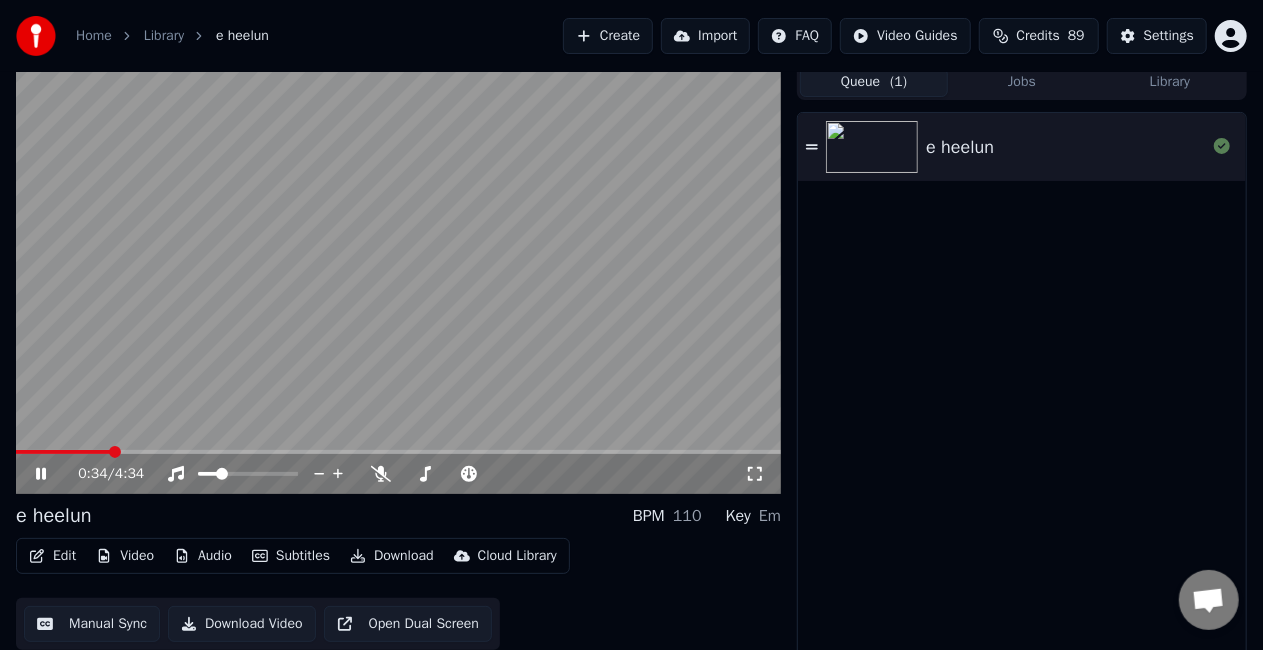 click at bounding box center [398, 452] 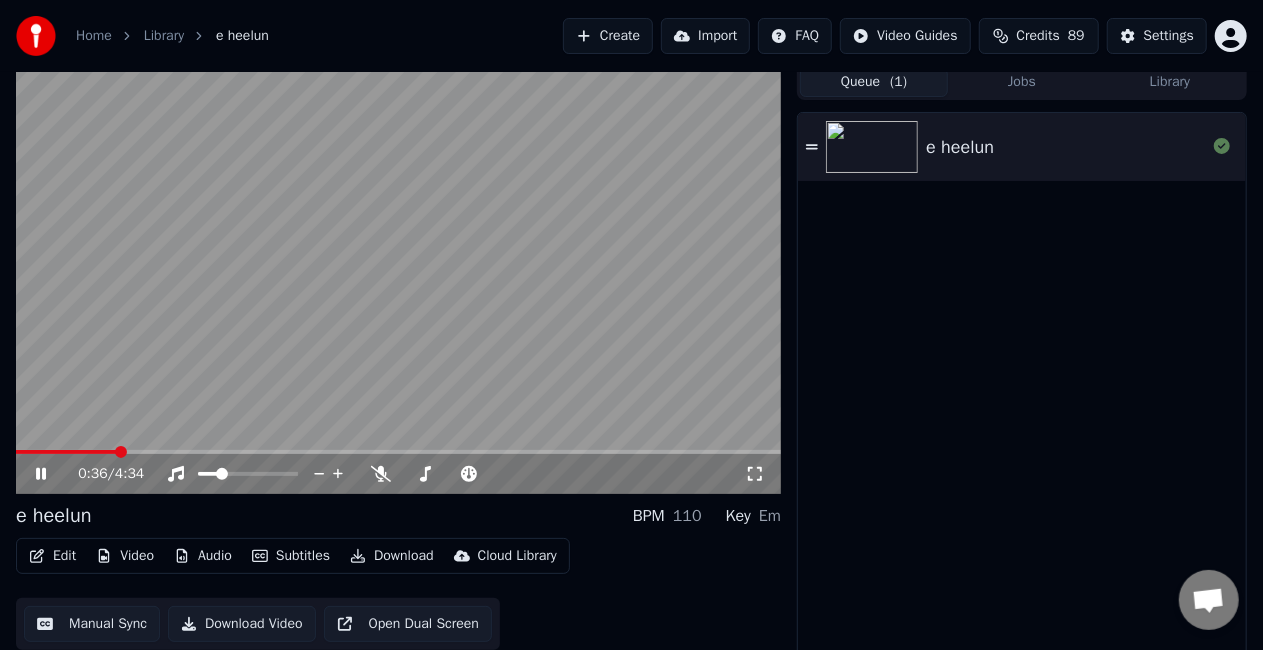 click at bounding box center (398, 452) 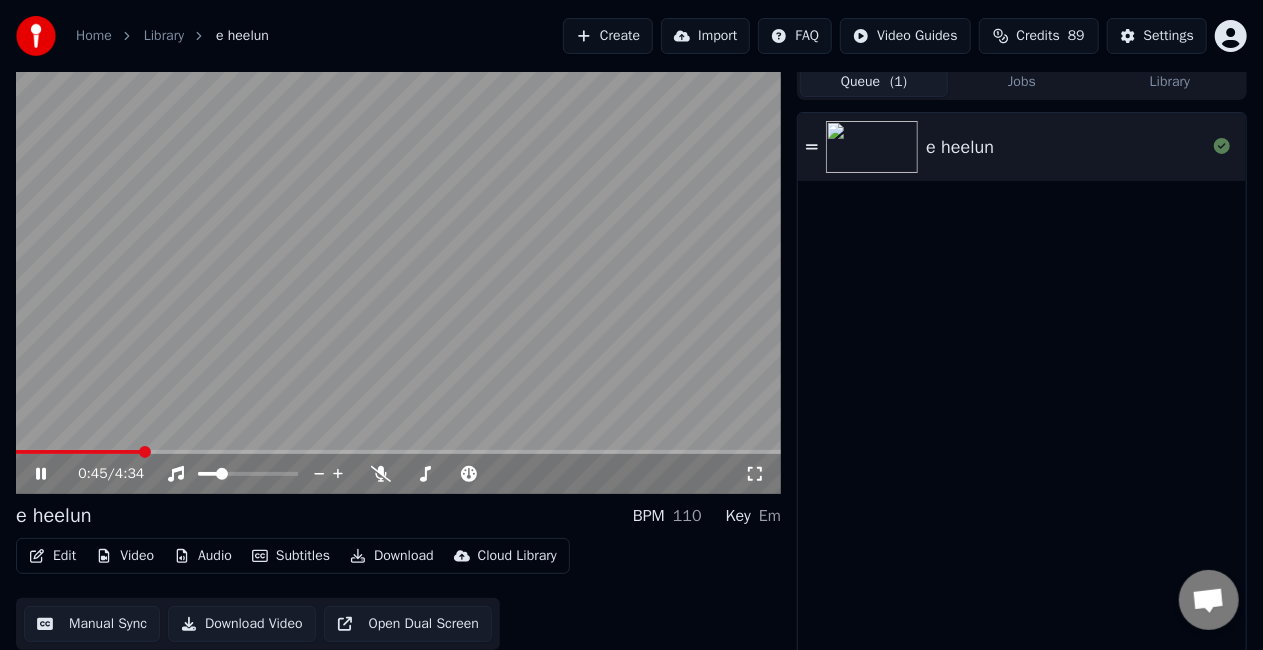 click at bounding box center (398, 279) 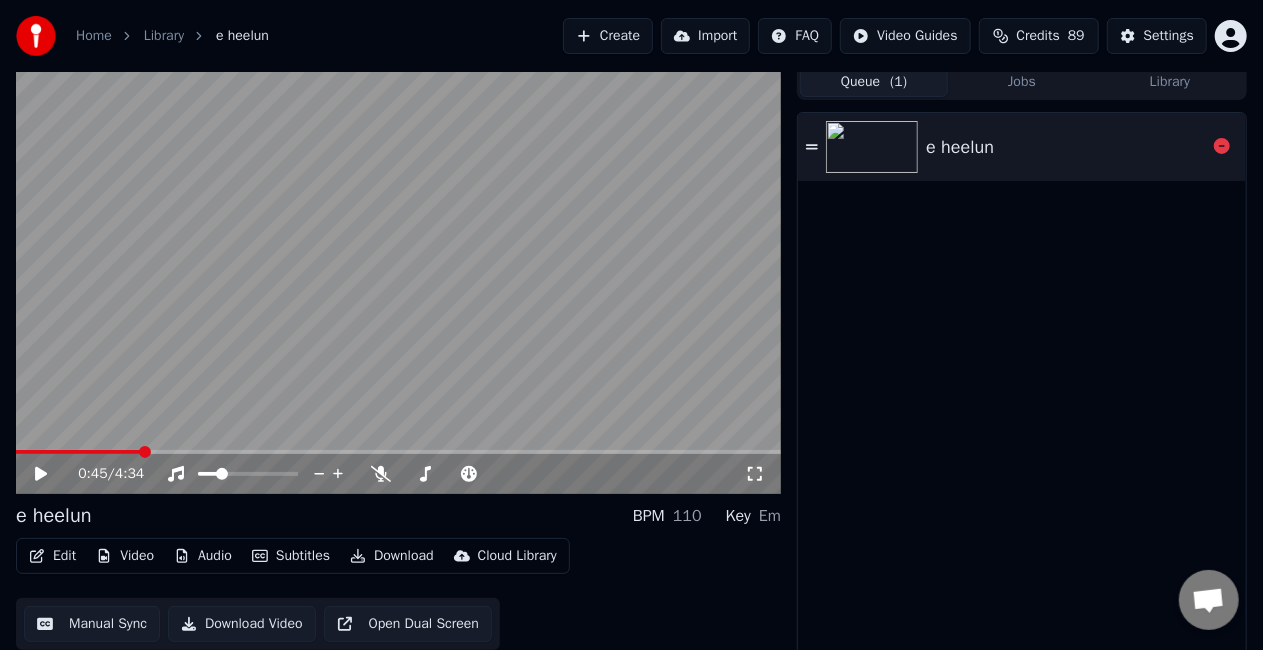 click on "e heelun" at bounding box center [1066, 147] 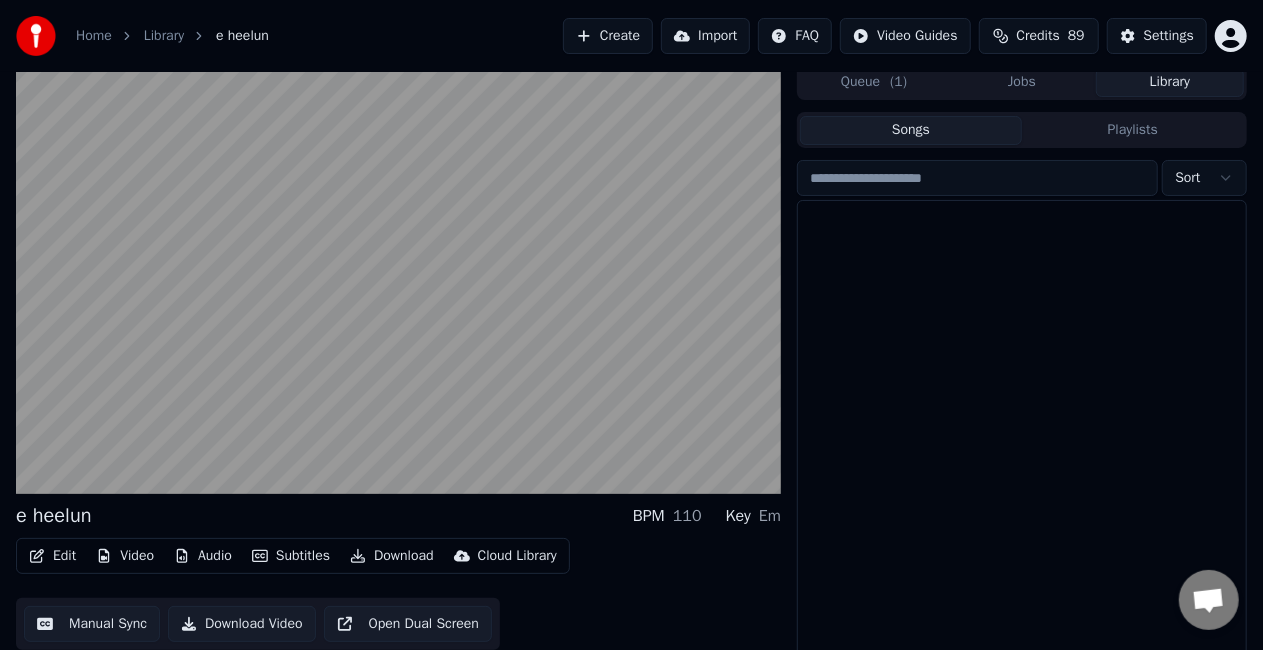 click on "Library" at bounding box center [1170, 82] 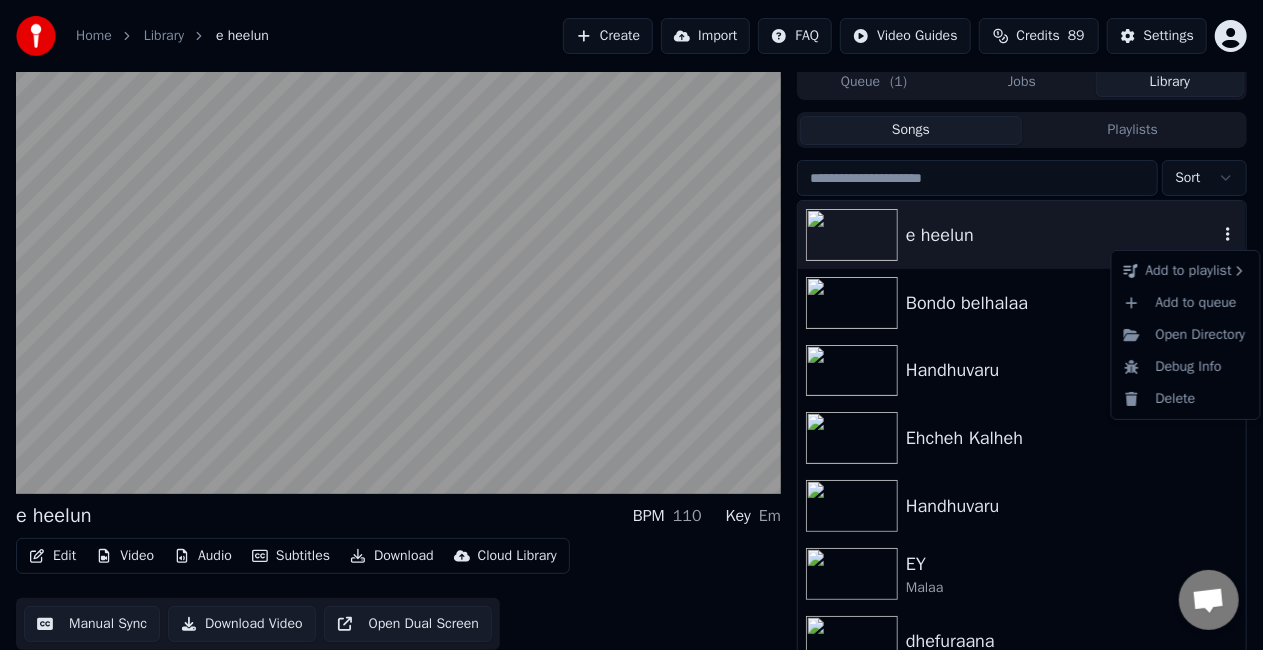 click 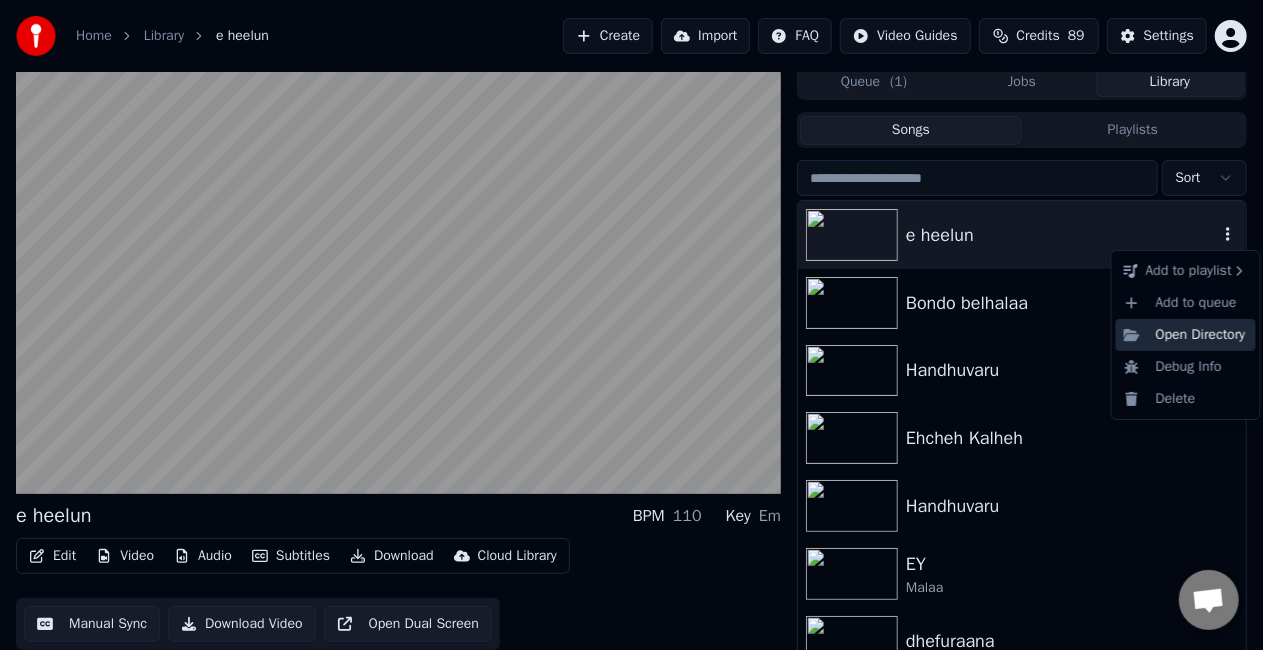 click on "Open Directory" at bounding box center [1186, 335] 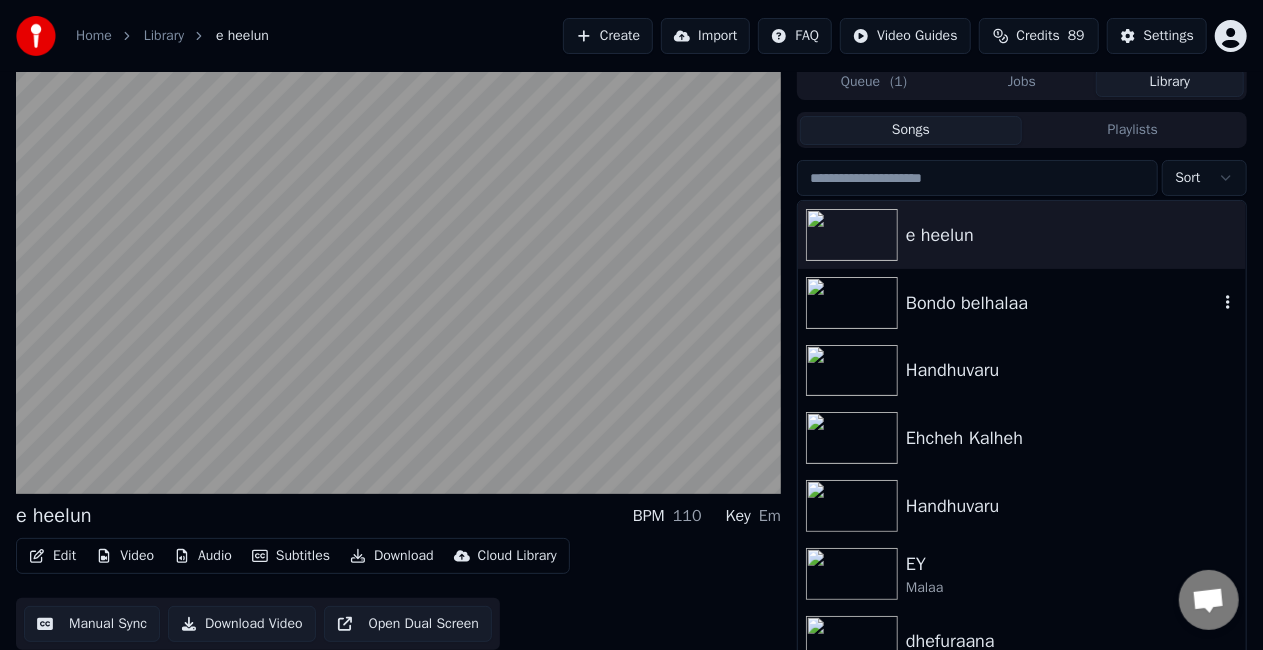 click on "Bondo belhalaa" at bounding box center [1022, 303] 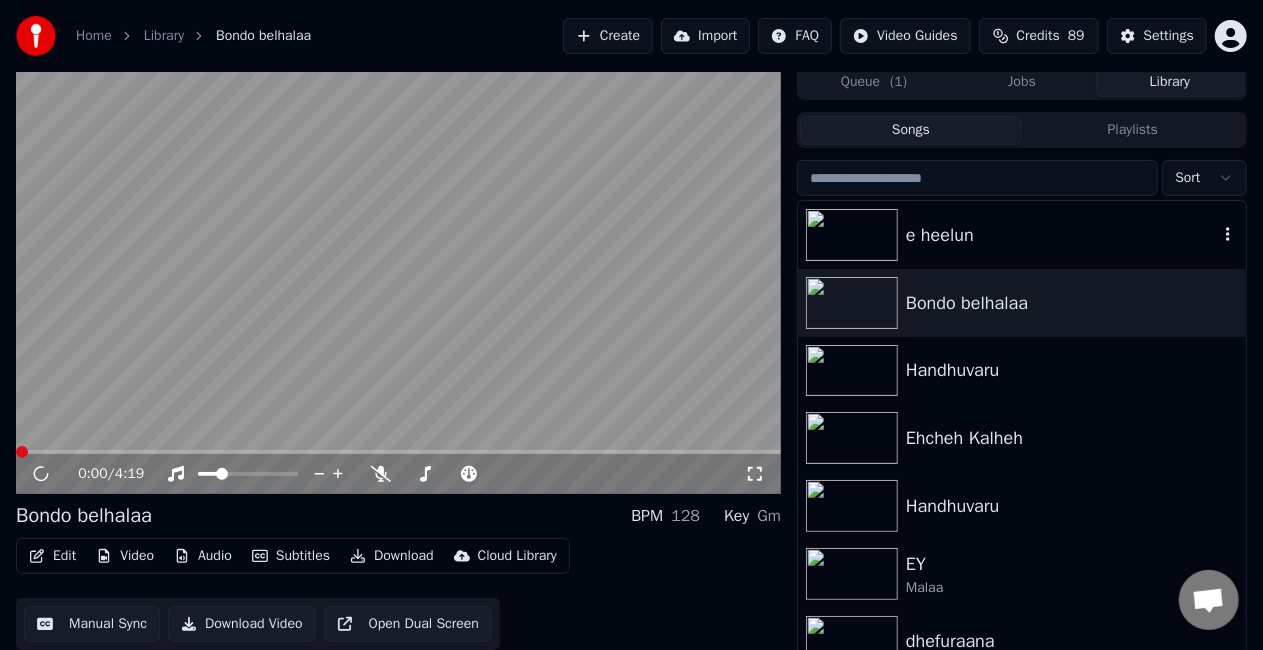 click on "e heelun" at bounding box center [1022, 235] 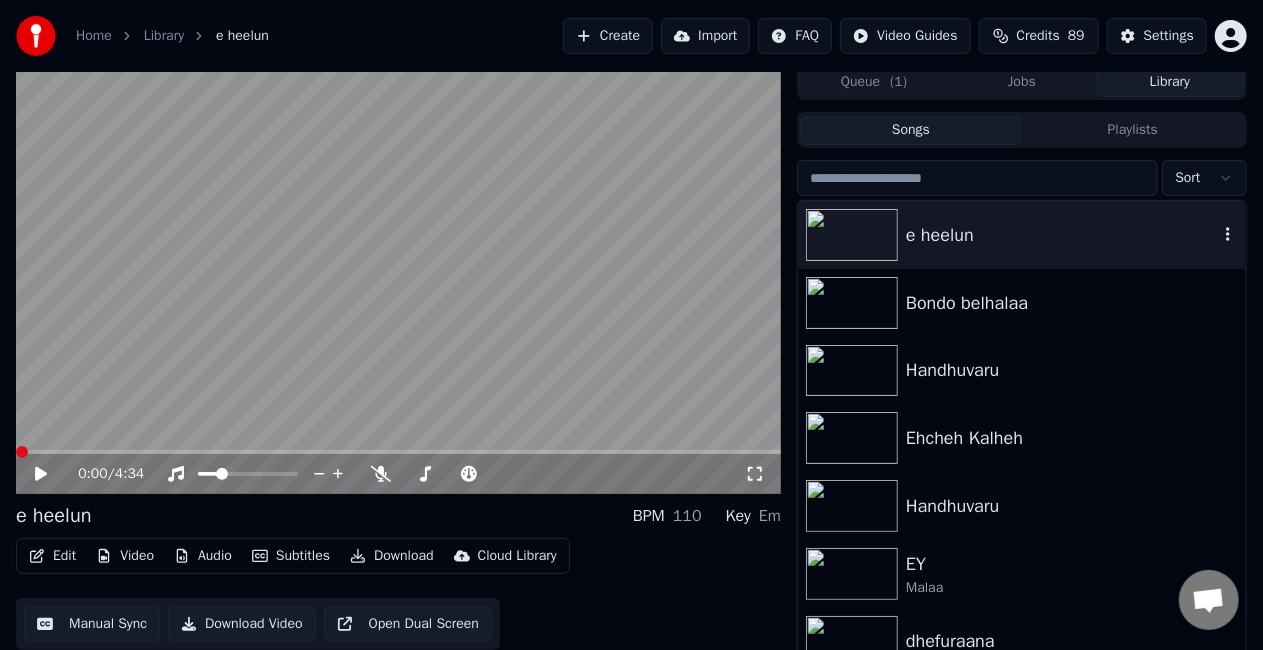 click at bounding box center [852, 235] 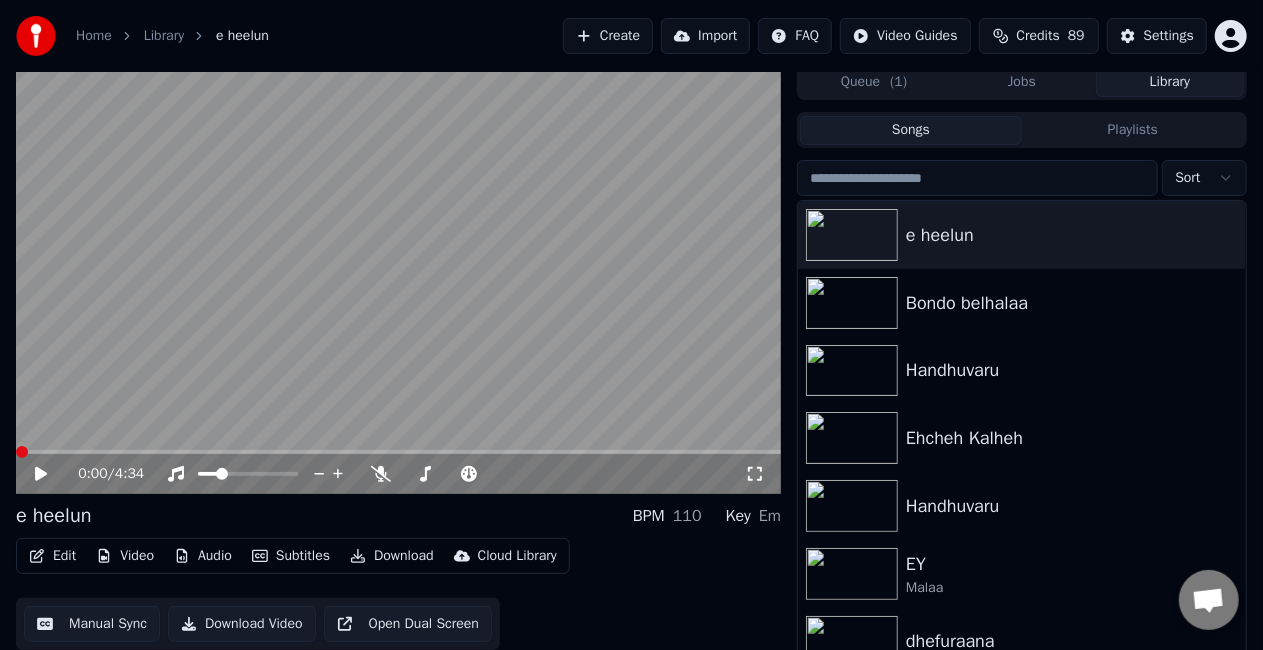 click on "0:00  /  4:34" at bounding box center [398, 474] 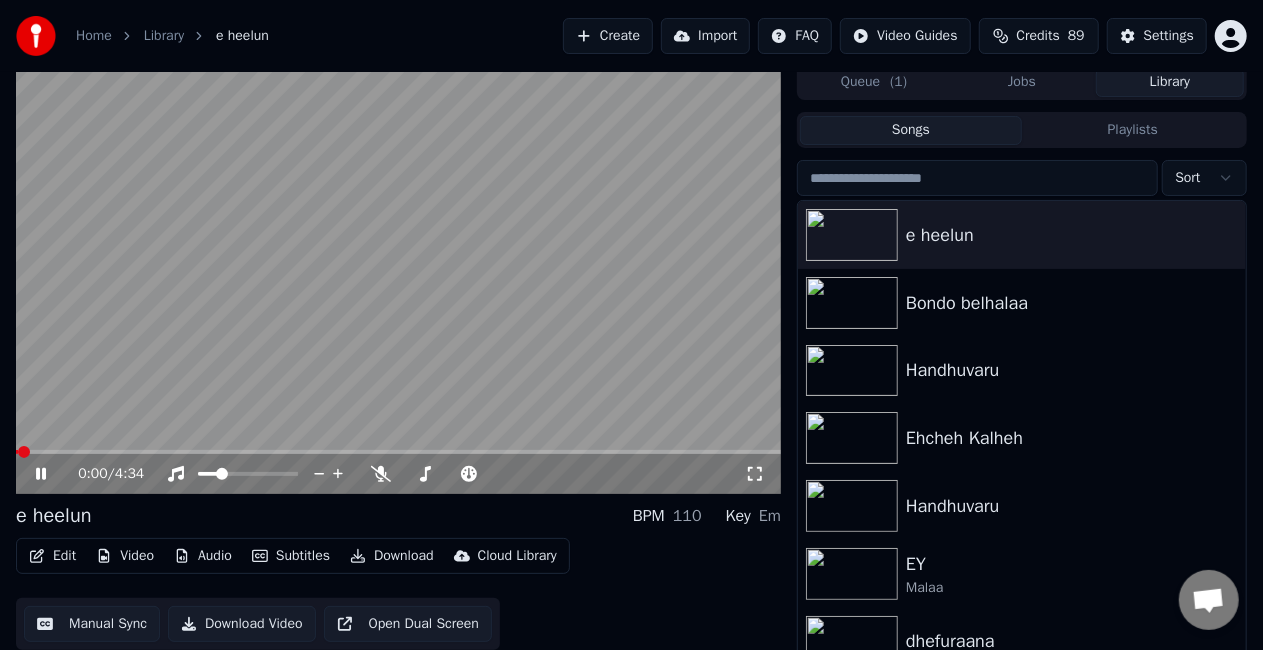click at bounding box center (398, 452) 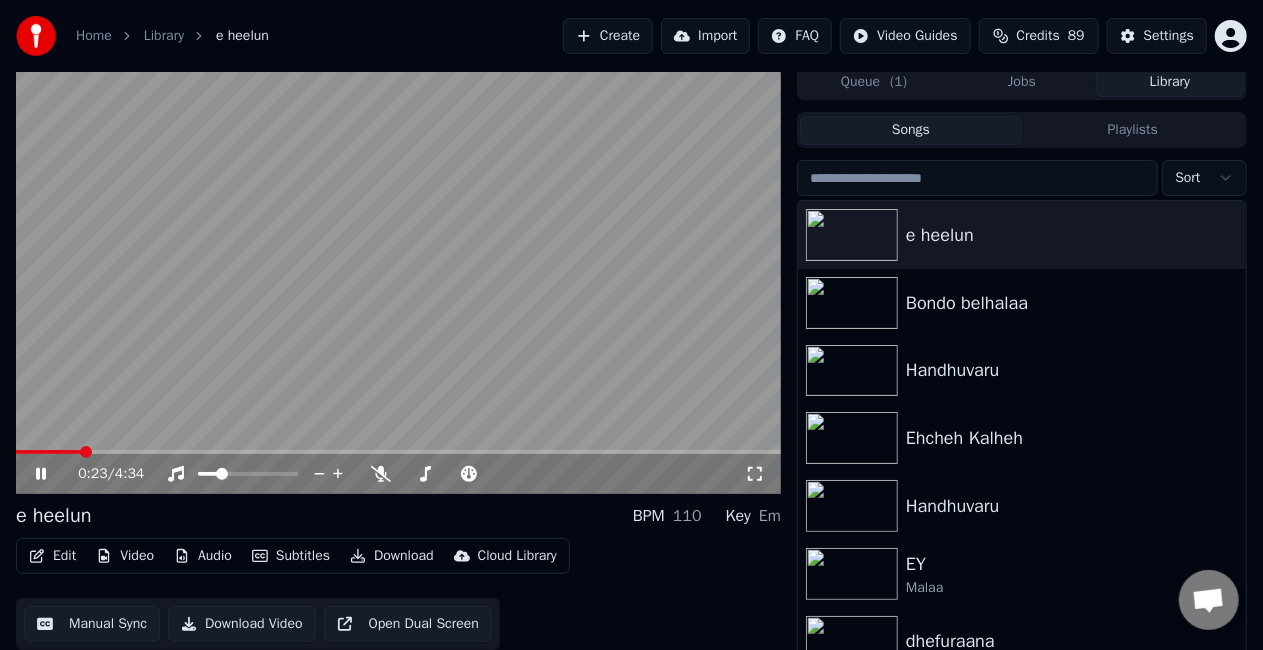 click at bounding box center [398, 279] 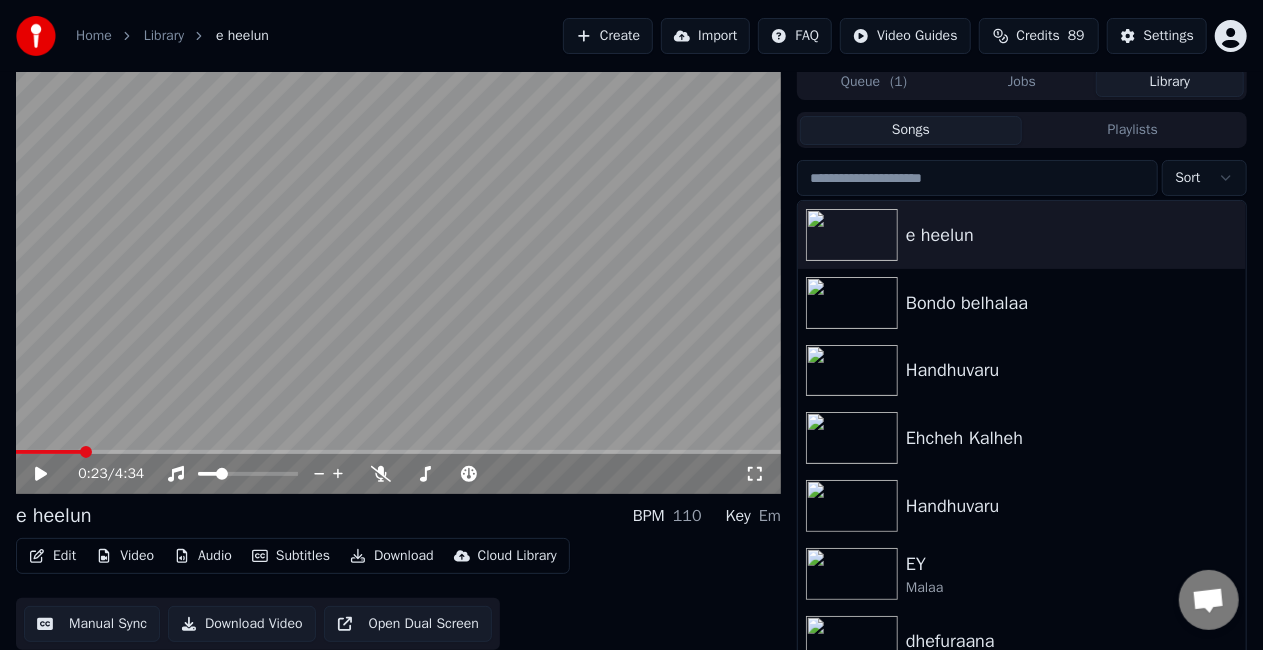 click at bounding box center (398, 452) 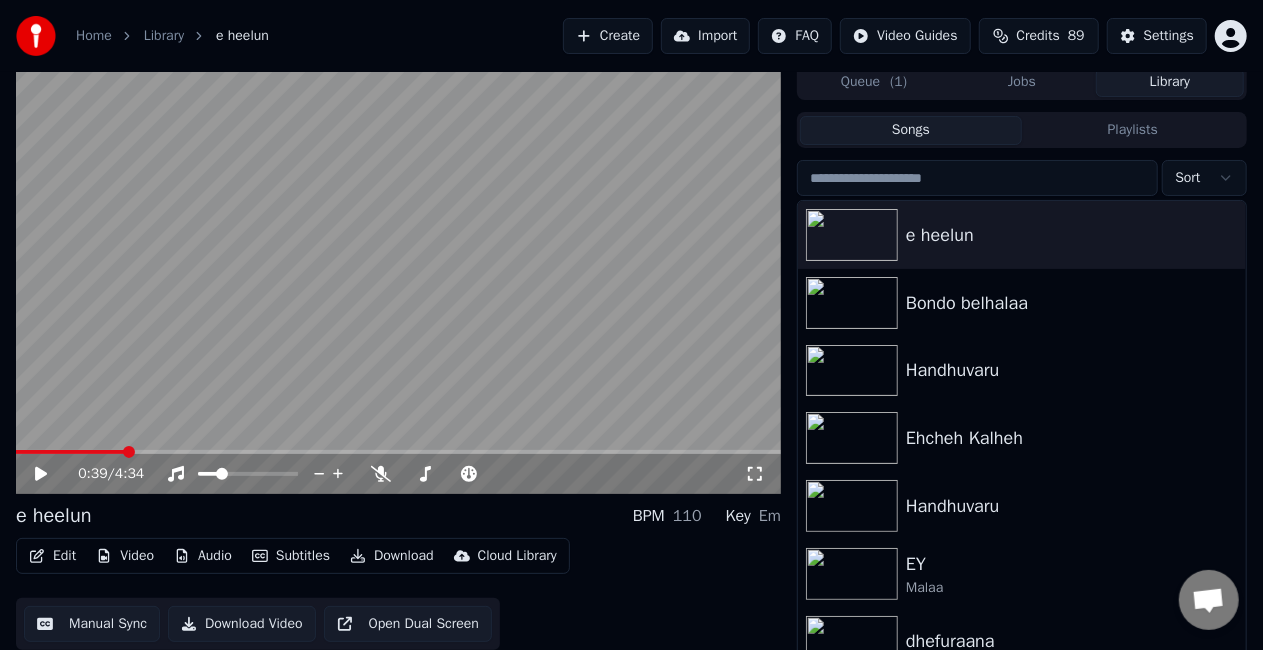 click at bounding box center [70, 452] 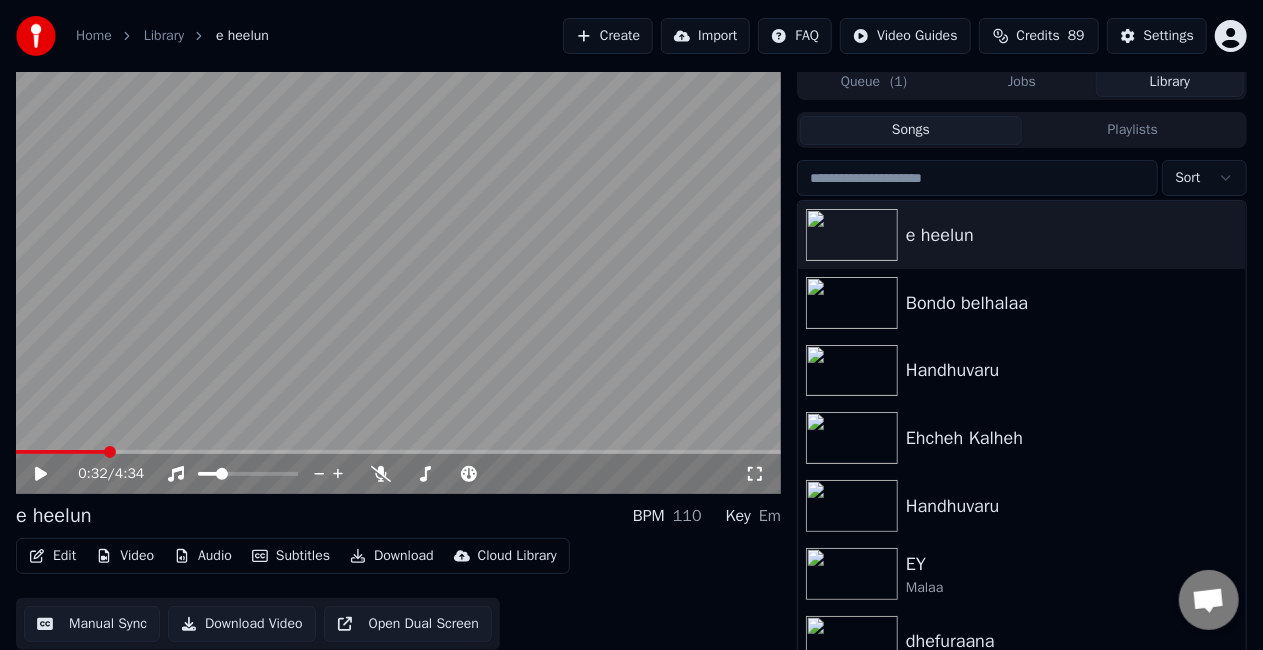 click 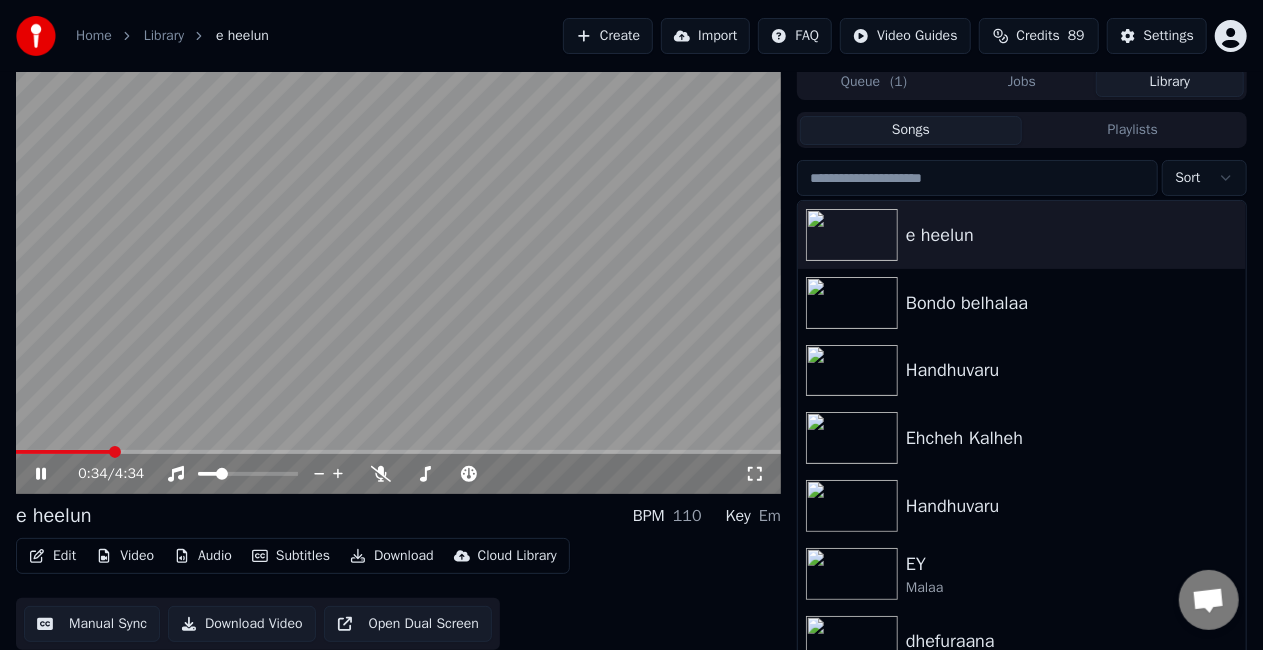 scroll, scrollTop: 0, scrollLeft: 0, axis: both 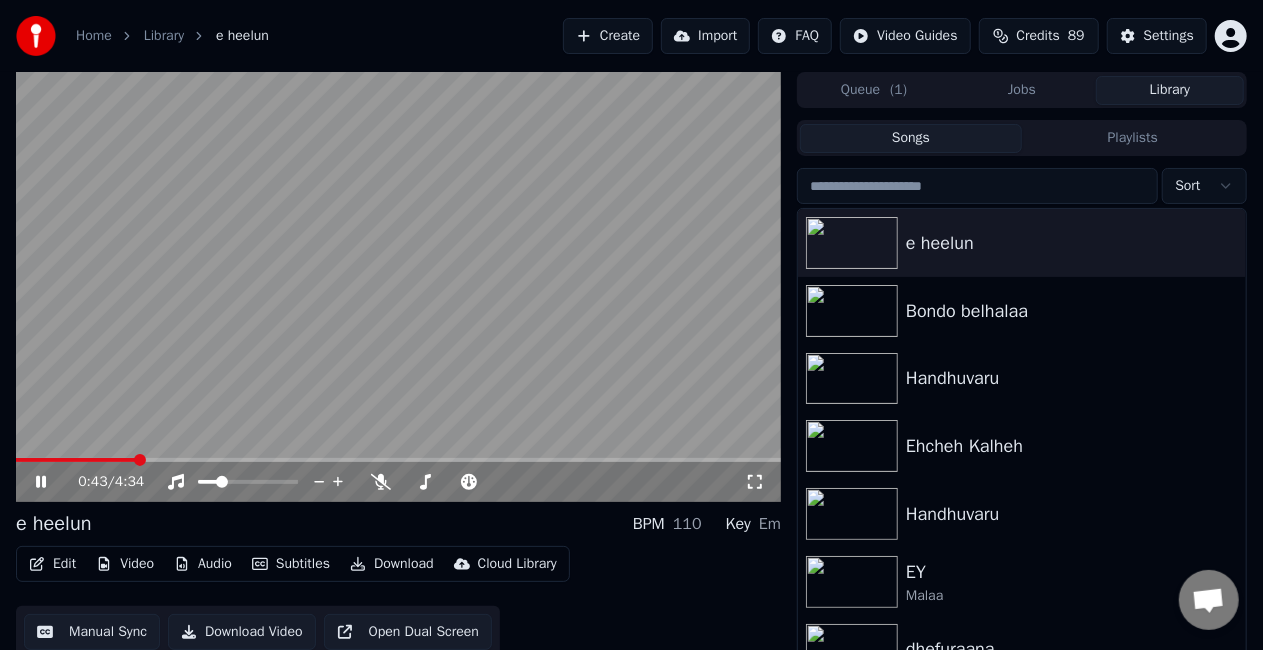 click at bounding box center (398, 460) 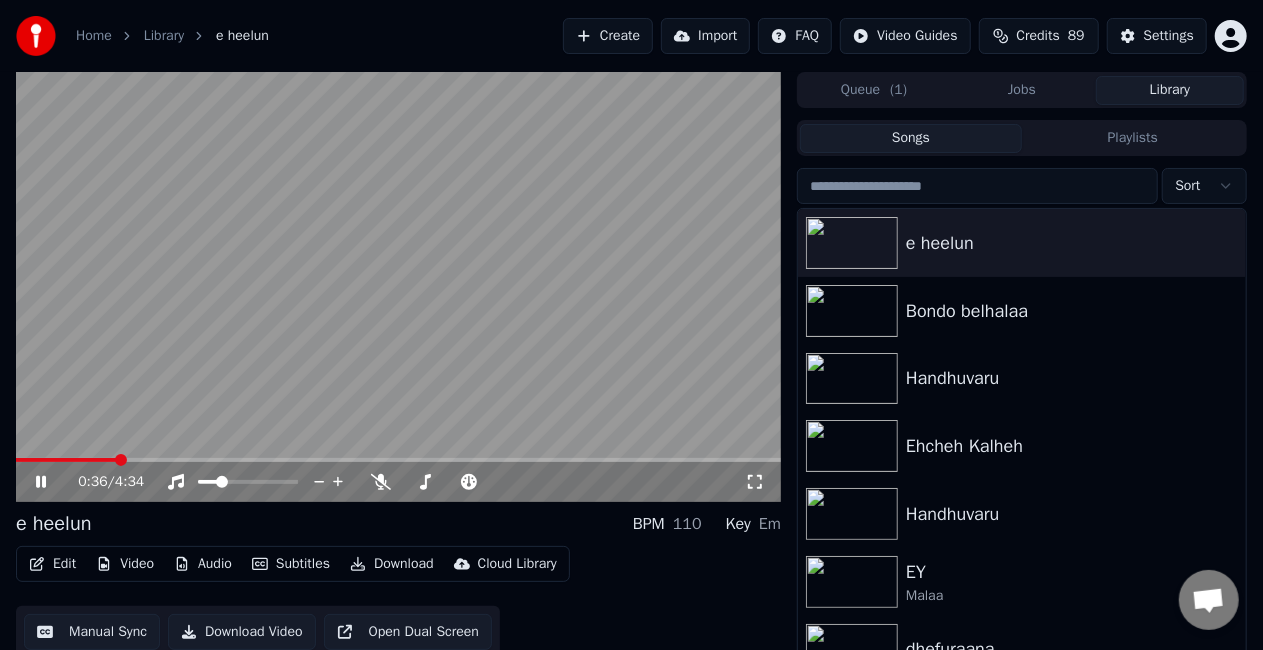 click at bounding box center (66, 460) 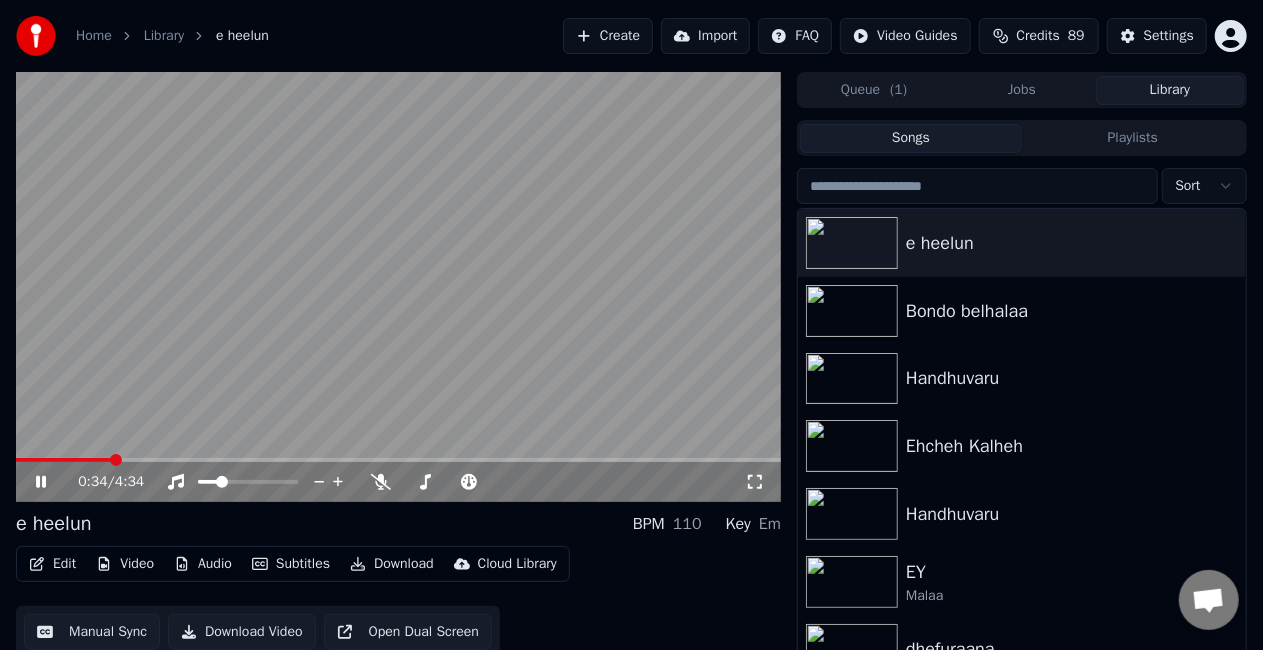 click at bounding box center [63, 460] 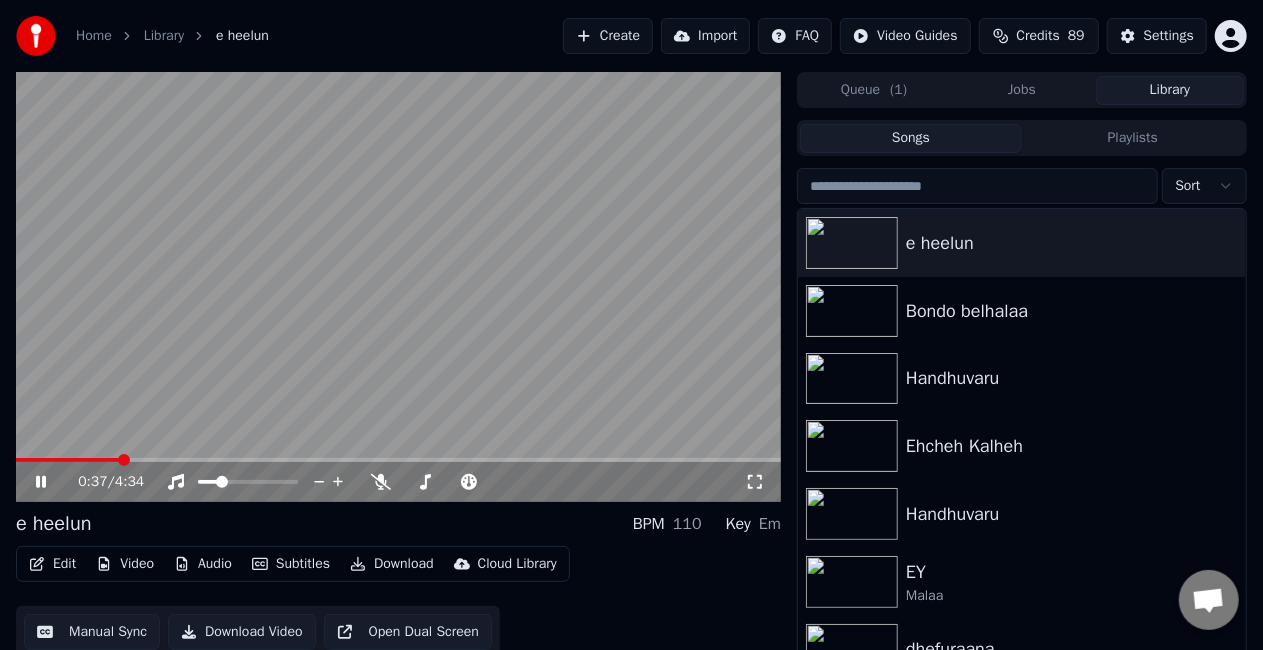 click on "0:37  /  4:34" at bounding box center [398, 482] 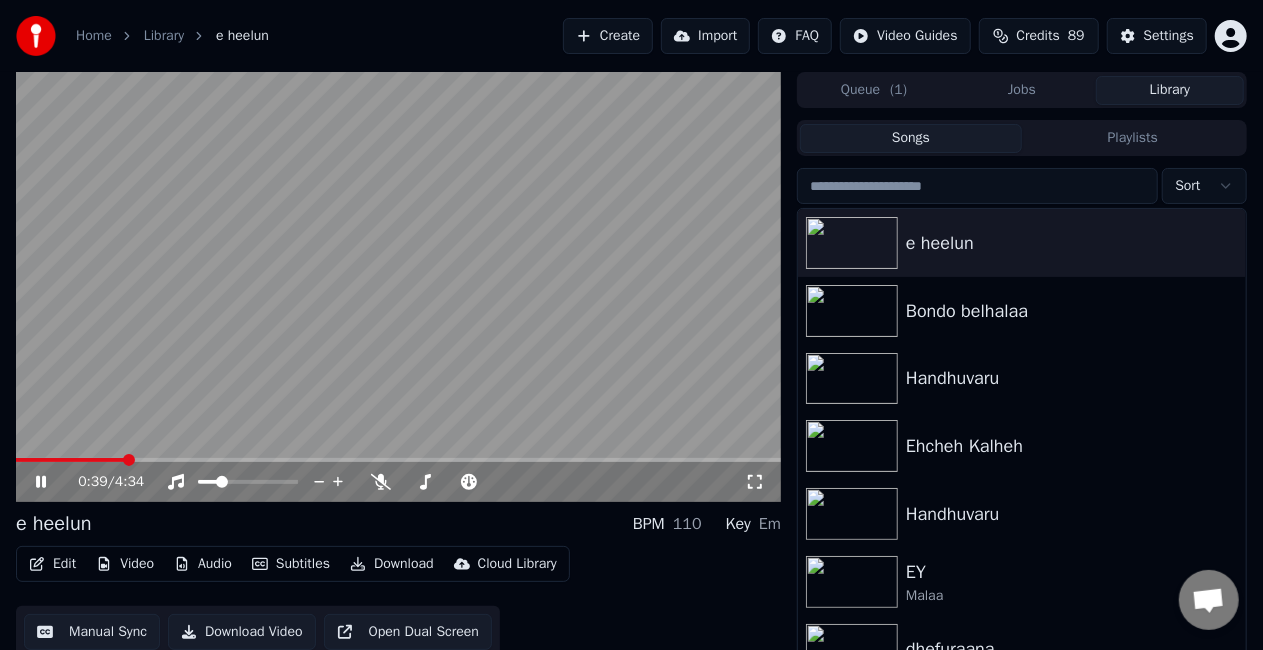 click 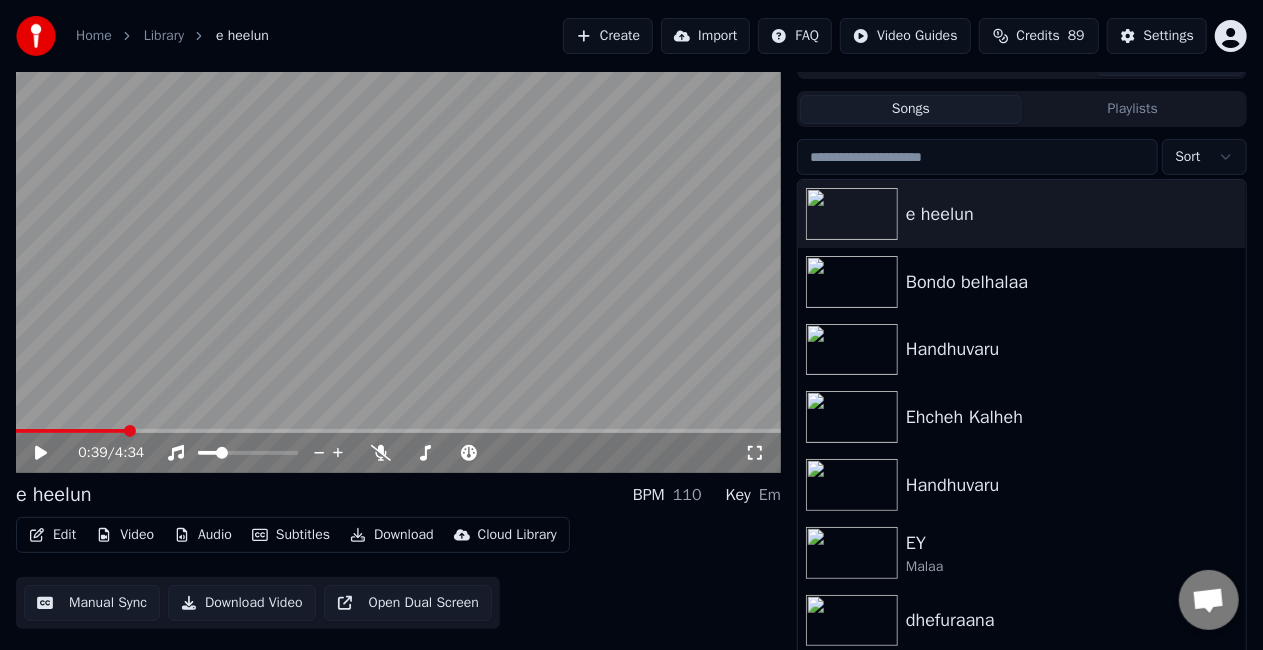 scroll, scrollTop: 45, scrollLeft: 0, axis: vertical 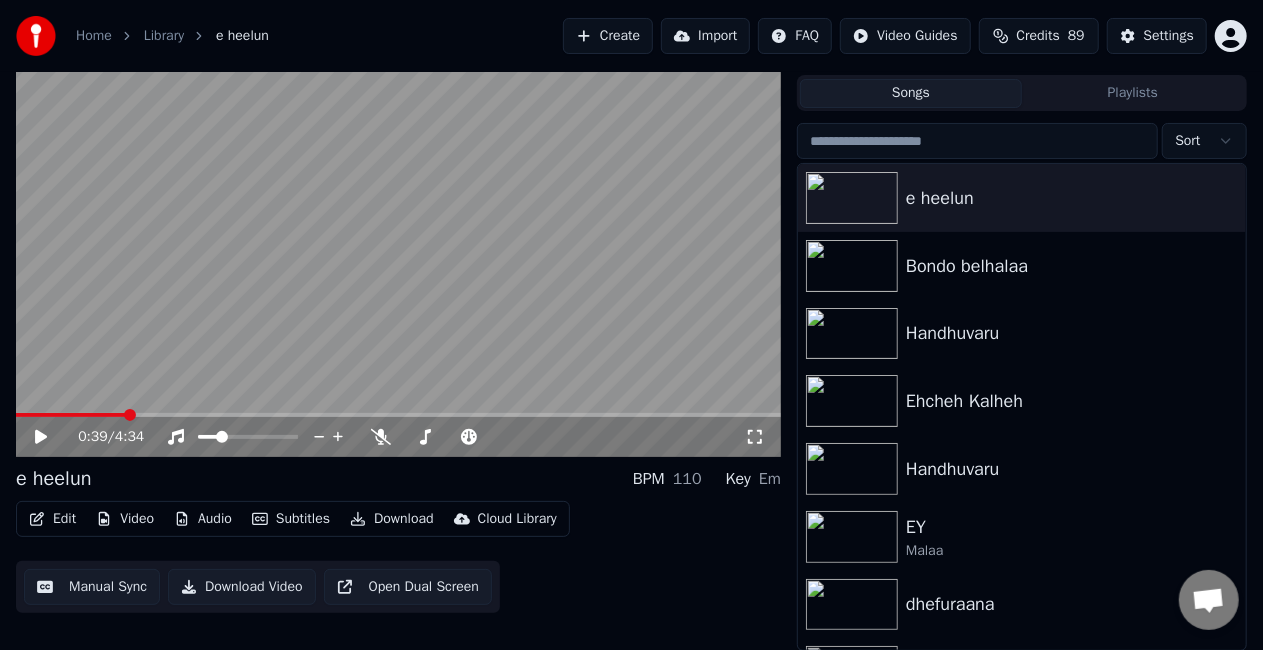 click on "Edit" at bounding box center [52, 519] 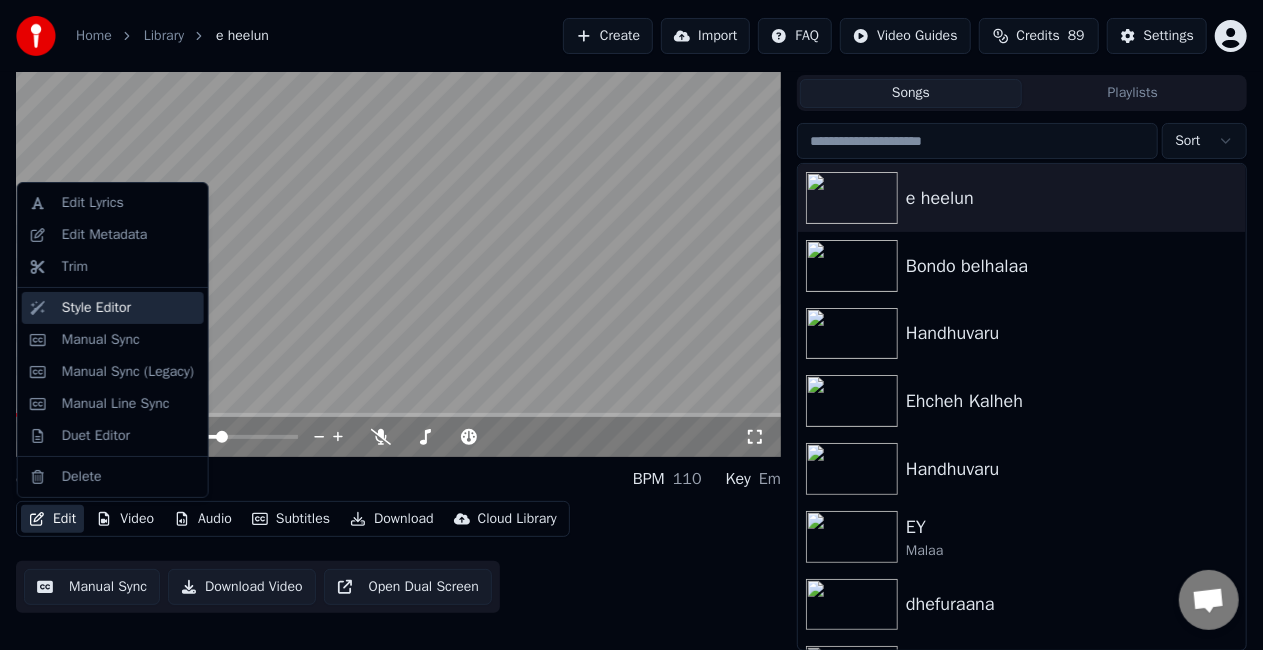 click on "Style Editor" at bounding box center [96, 308] 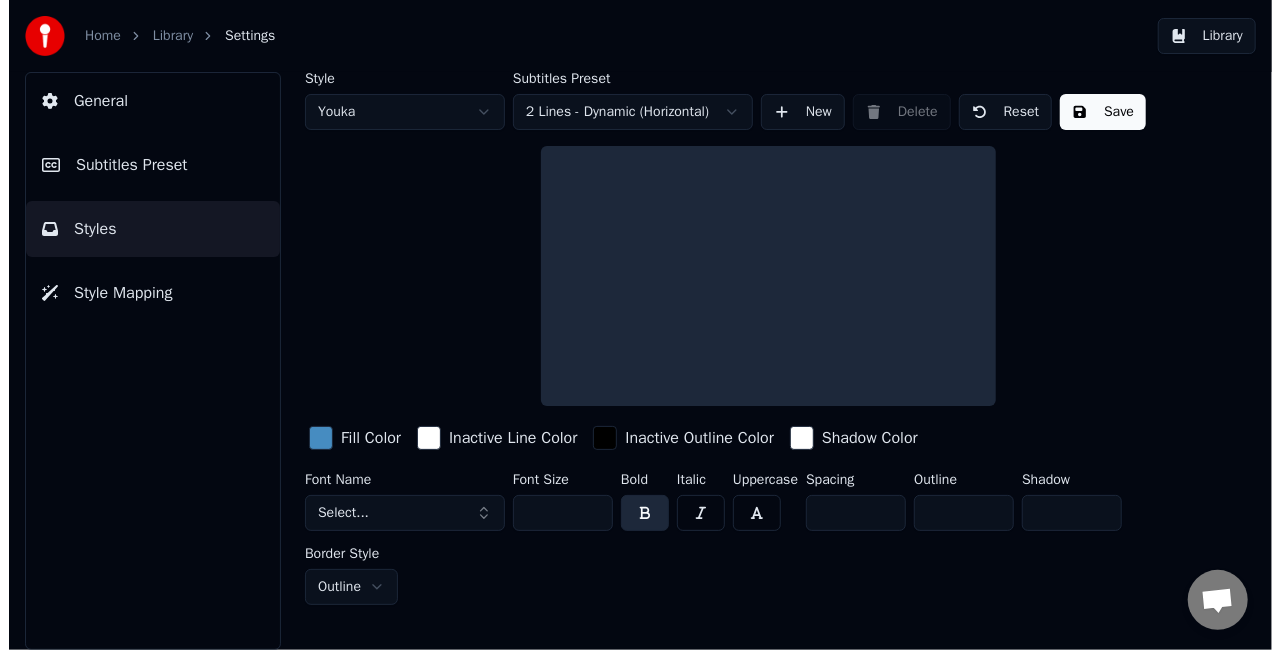 scroll, scrollTop: 0, scrollLeft: 0, axis: both 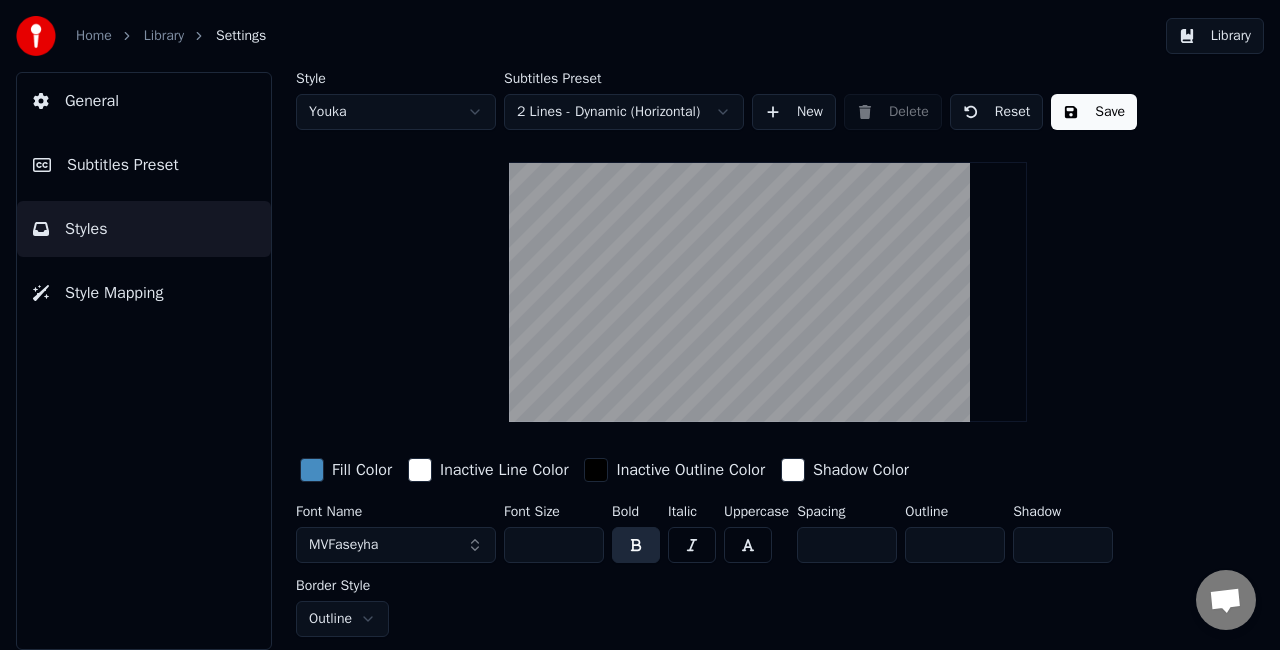 click on "MVFaseyha" at bounding box center (396, 545) 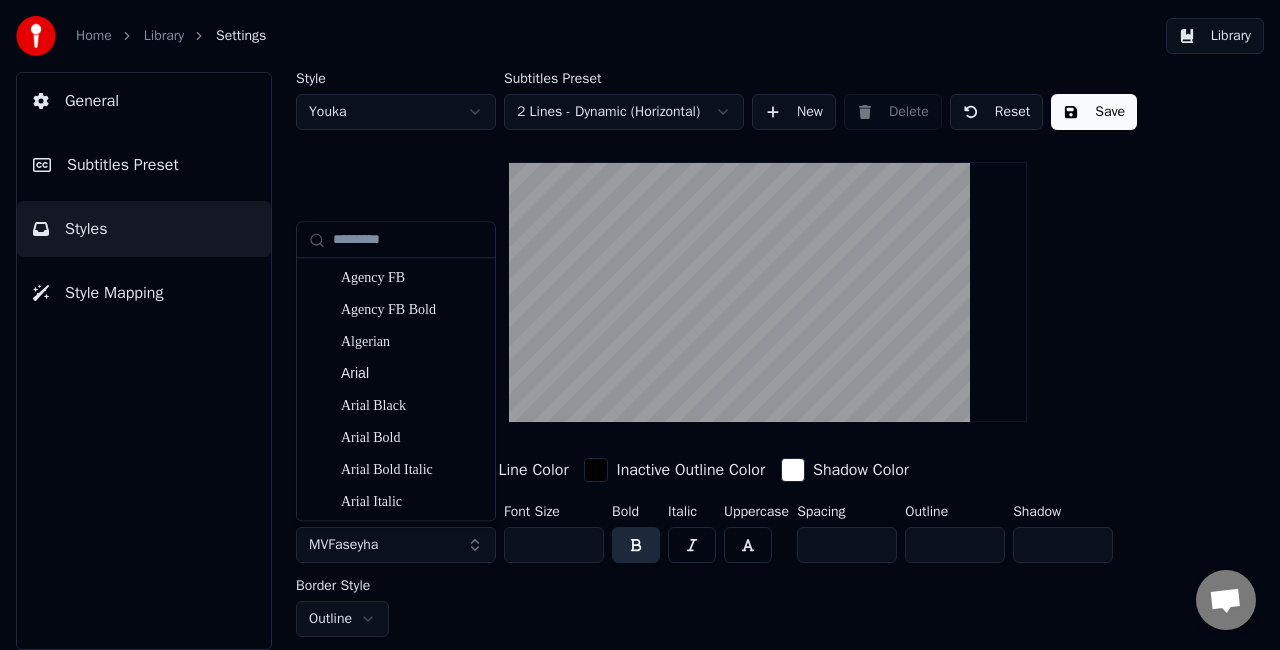 click on "MVFaseyha" at bounding box center (396, 545) 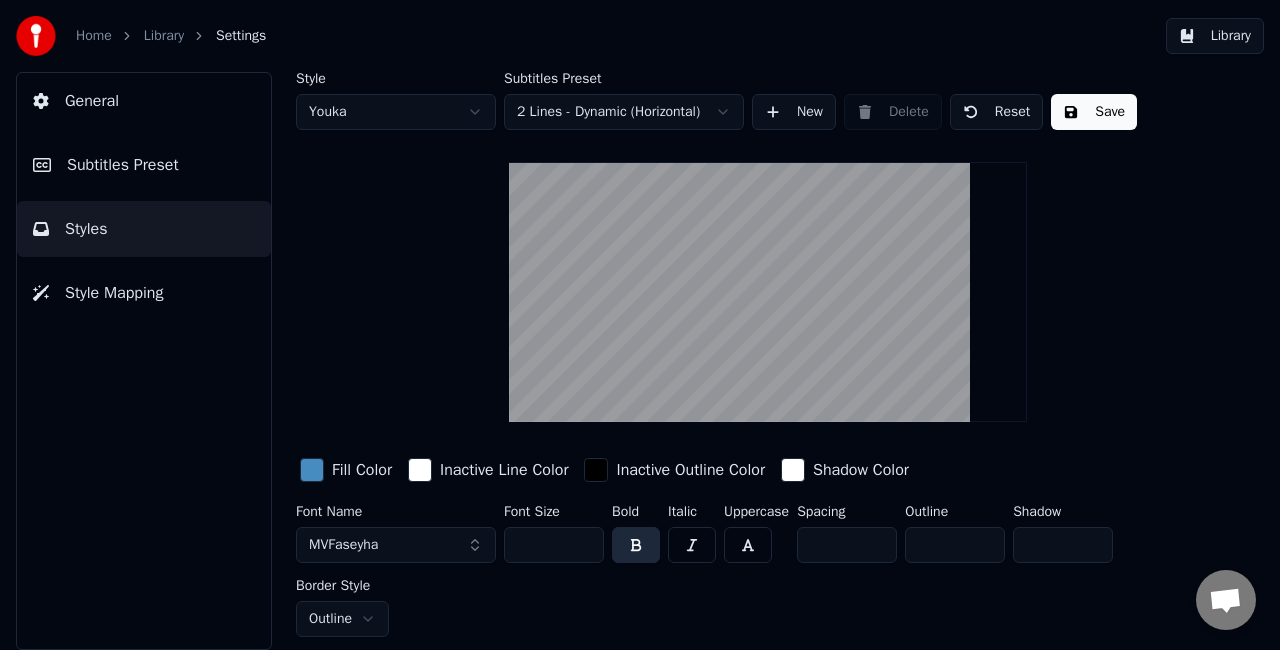click on "MVFaseyha" at bounding box center (396, 545) 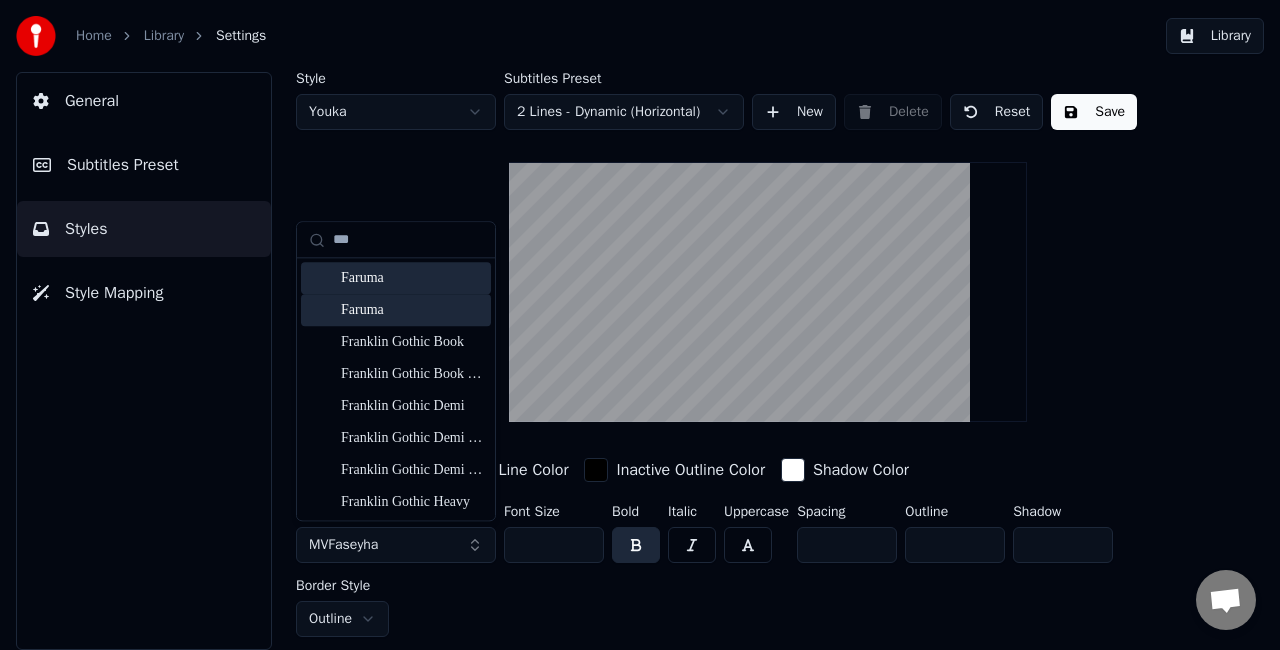 type on "***" 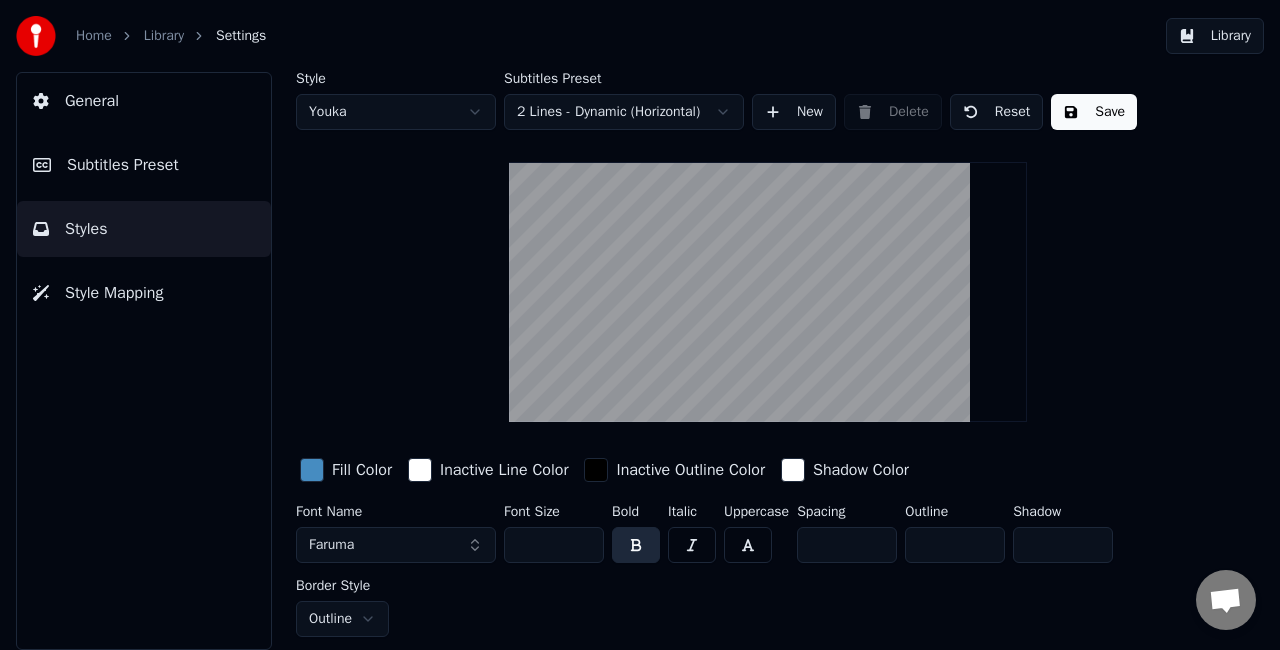 click on "Save" at bounding box center (1094, 112) 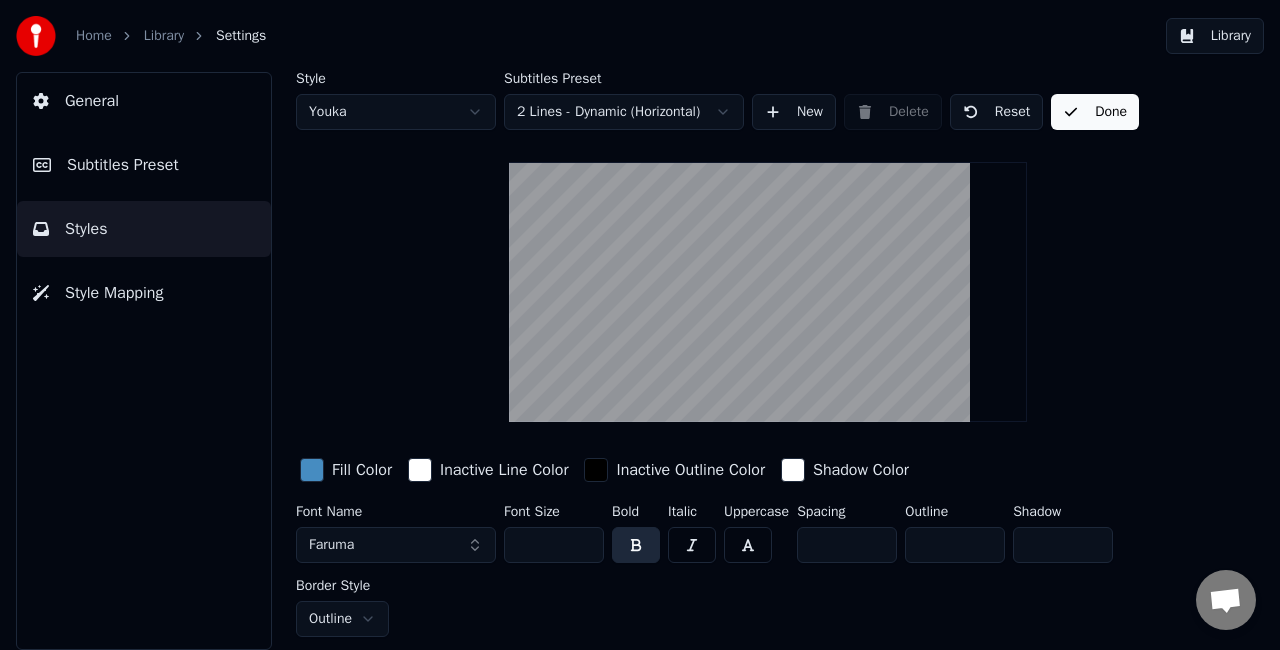 click on "Done" at bounding box center [1095, 112] 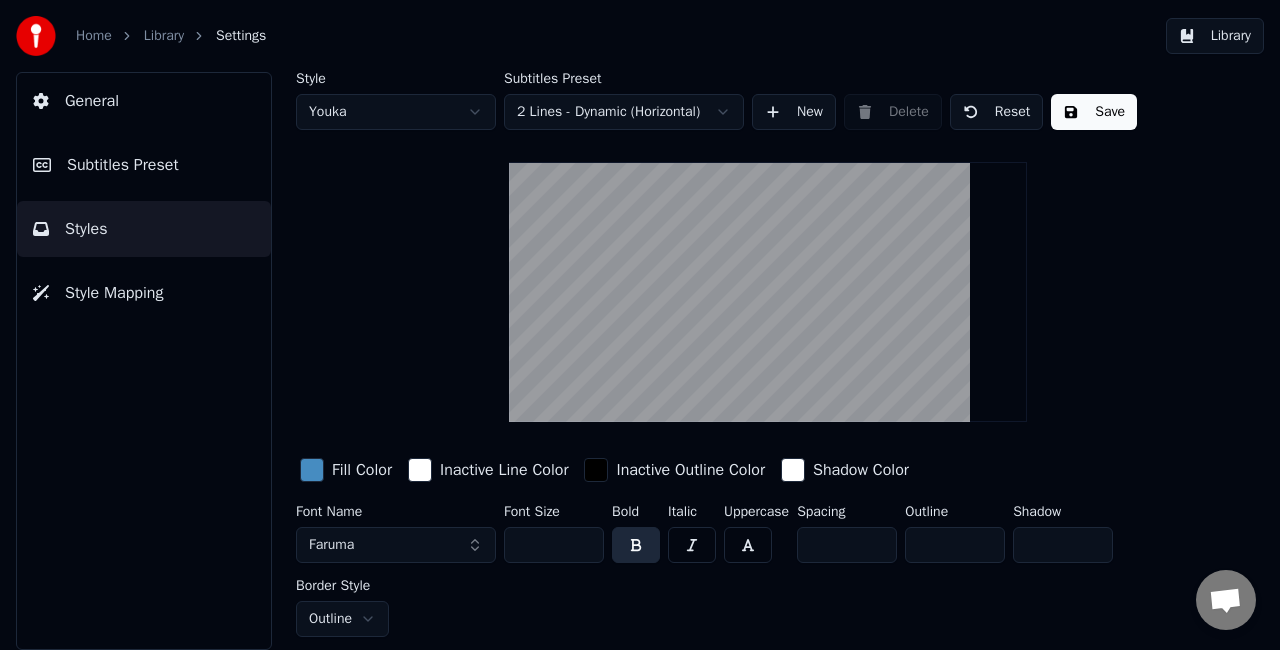click on "Library" at bounding box center (1215, 36) 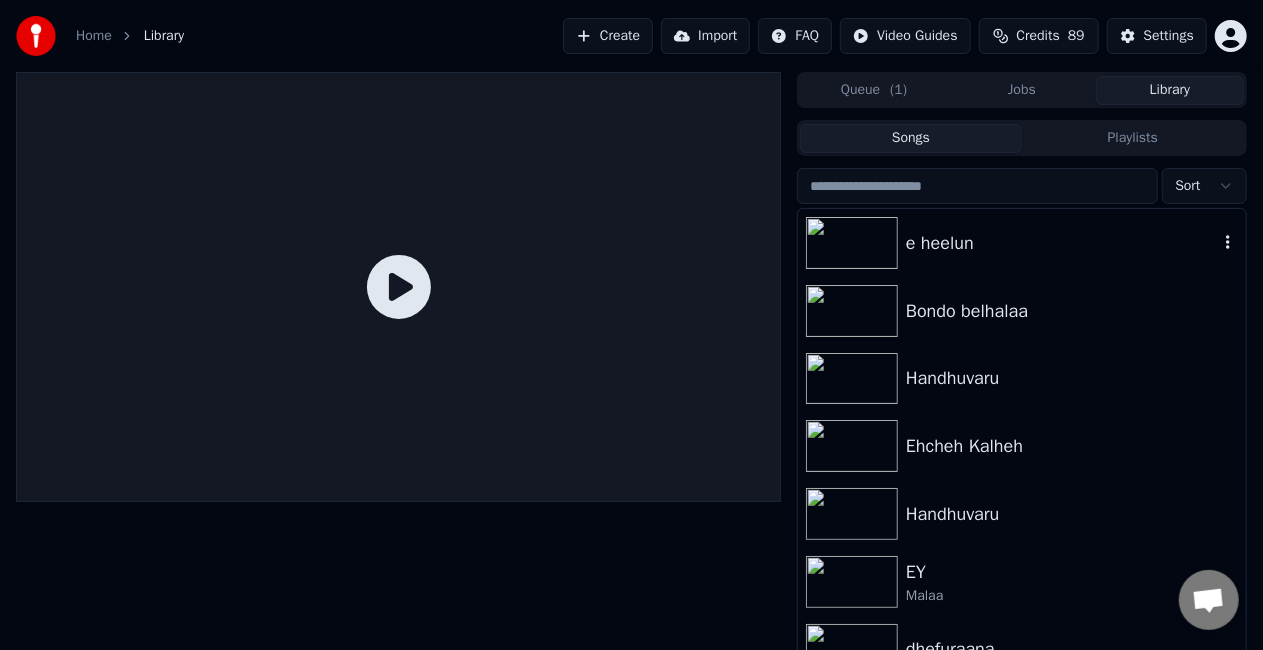 click on "e heelun" at bounding box center [1062, 243] 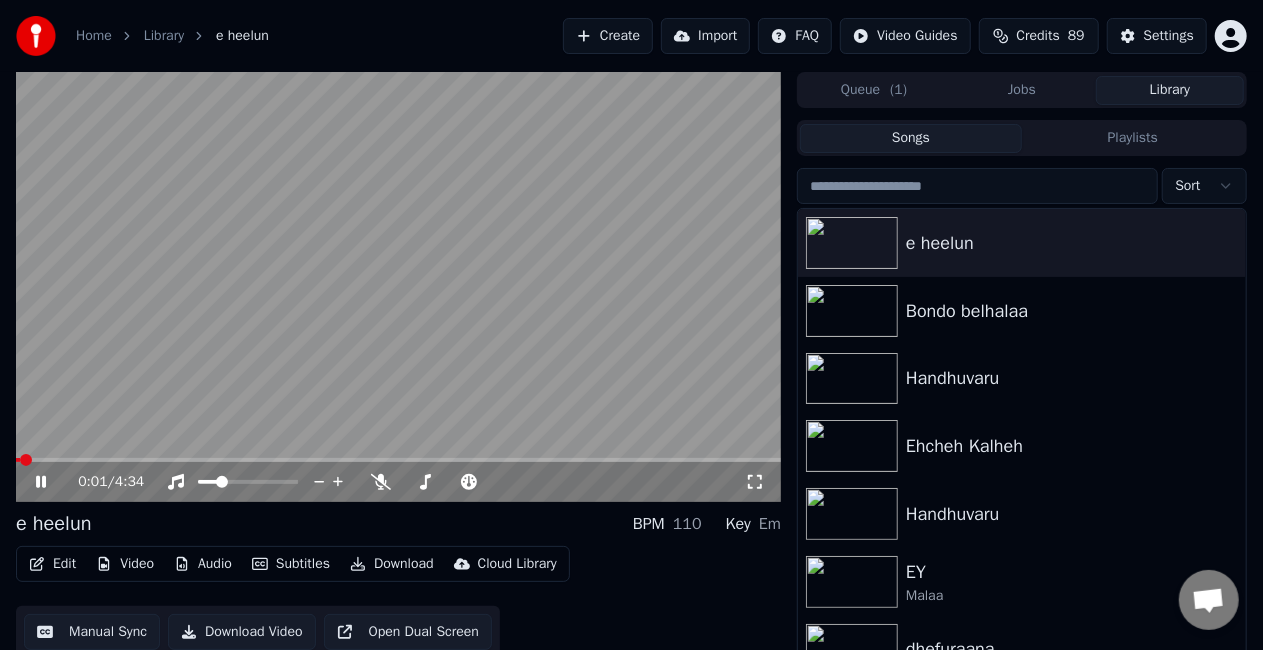 click at bounding box center (398, 460) 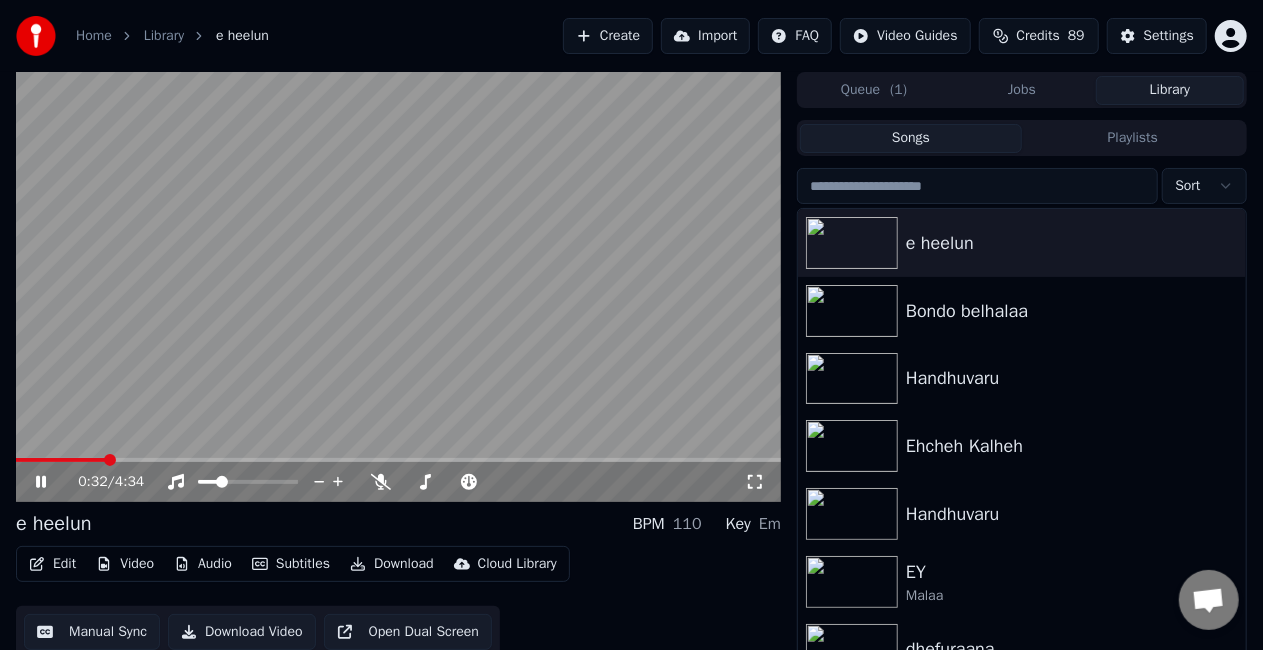 click at bounding box center [398, 460] 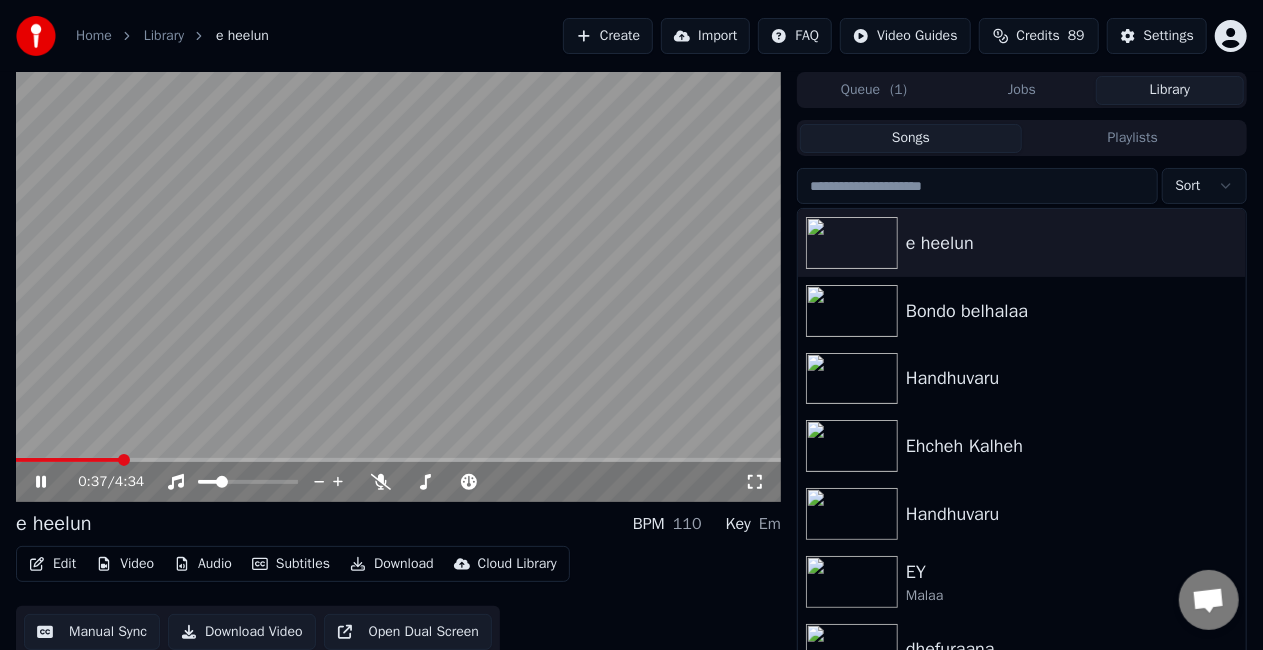 click on "Edit" at bounding box center [52, 564] 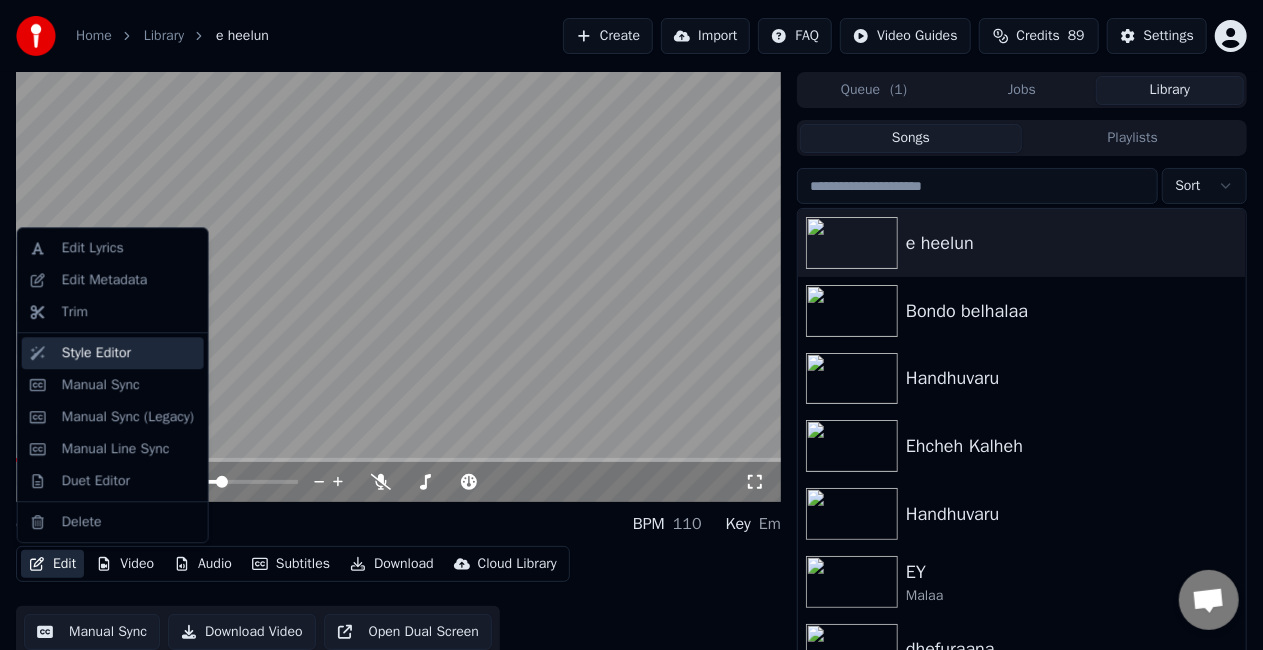 click on "Style Editor" at bounding box center [129, 353] 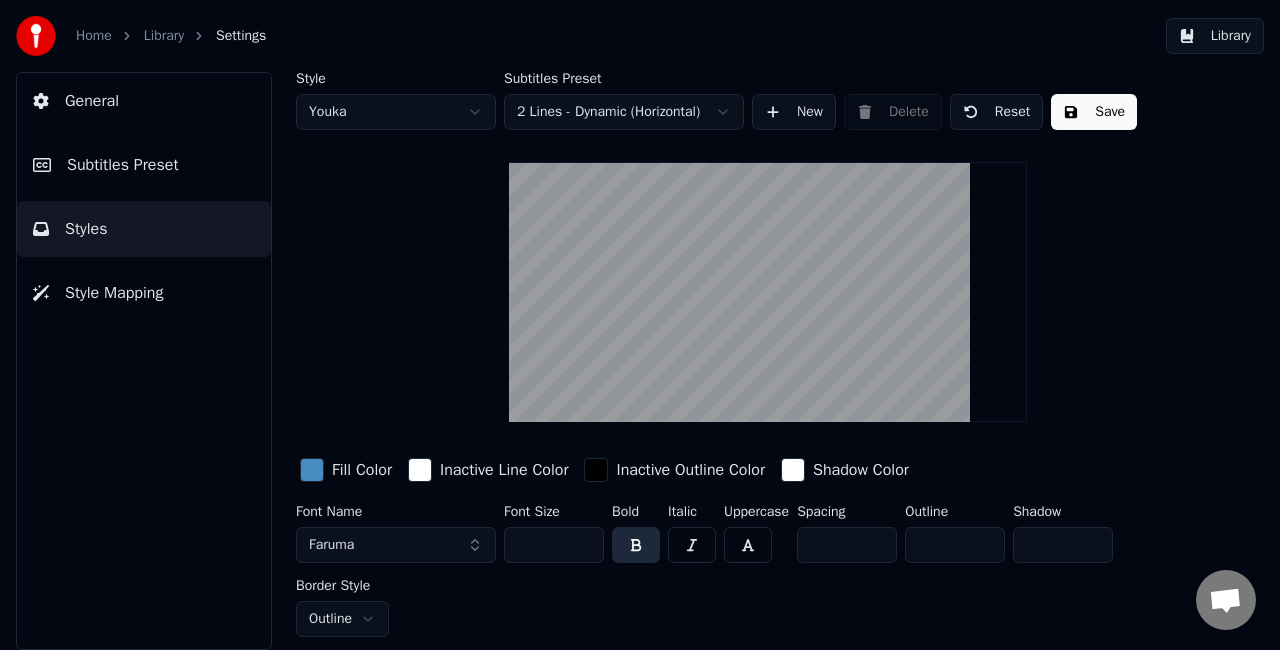 drag, startPoint x: 556, startPoint y: 546, endPoint x: 524, endPoint y: 539, distance: 32.75668 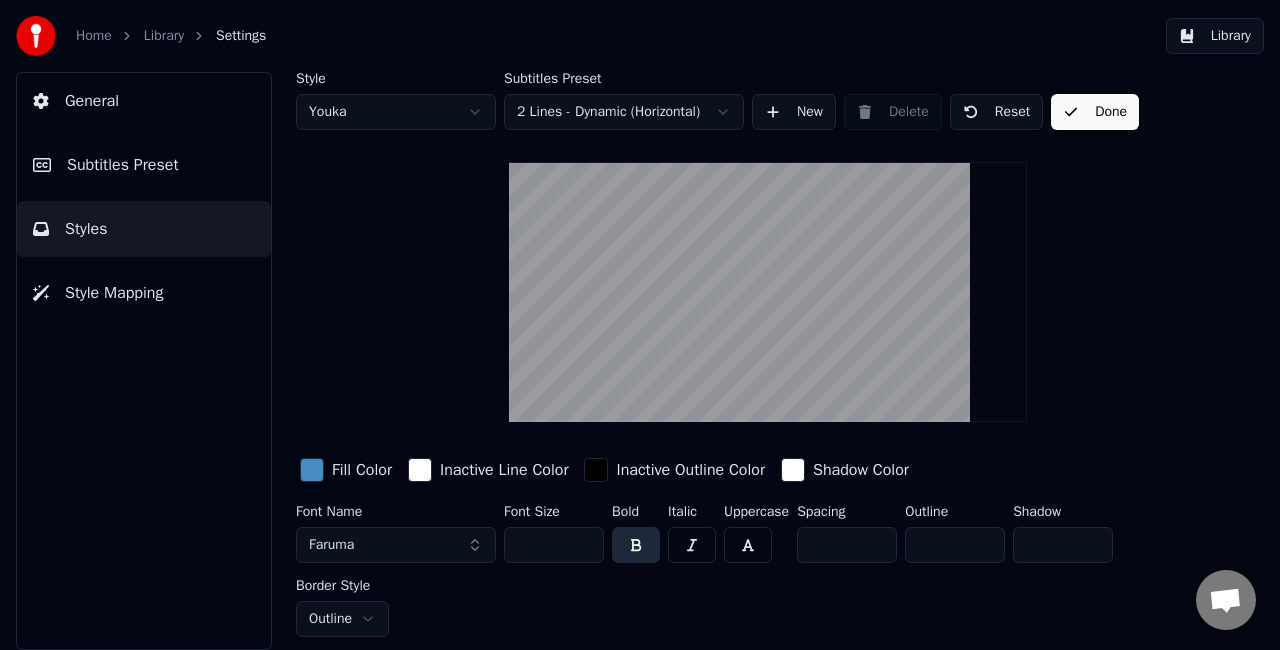 click on "Done" at bounding box center [1095, 112] 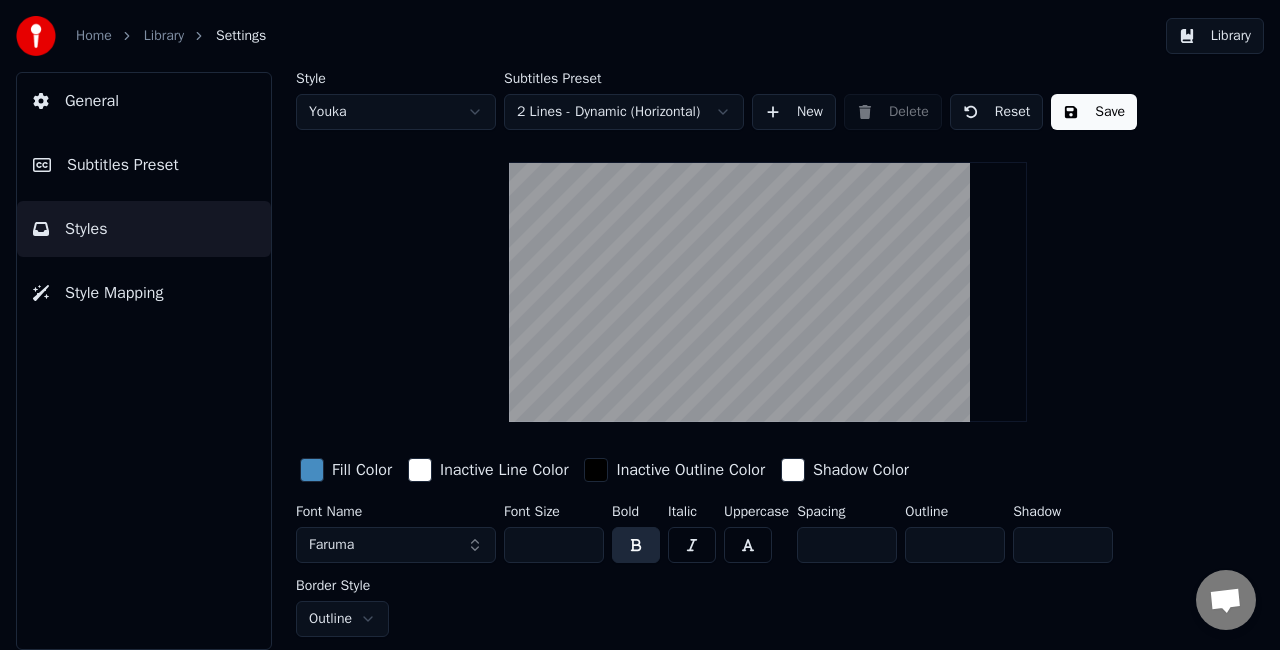 click on "Library" at bounding box center (1215, 36) 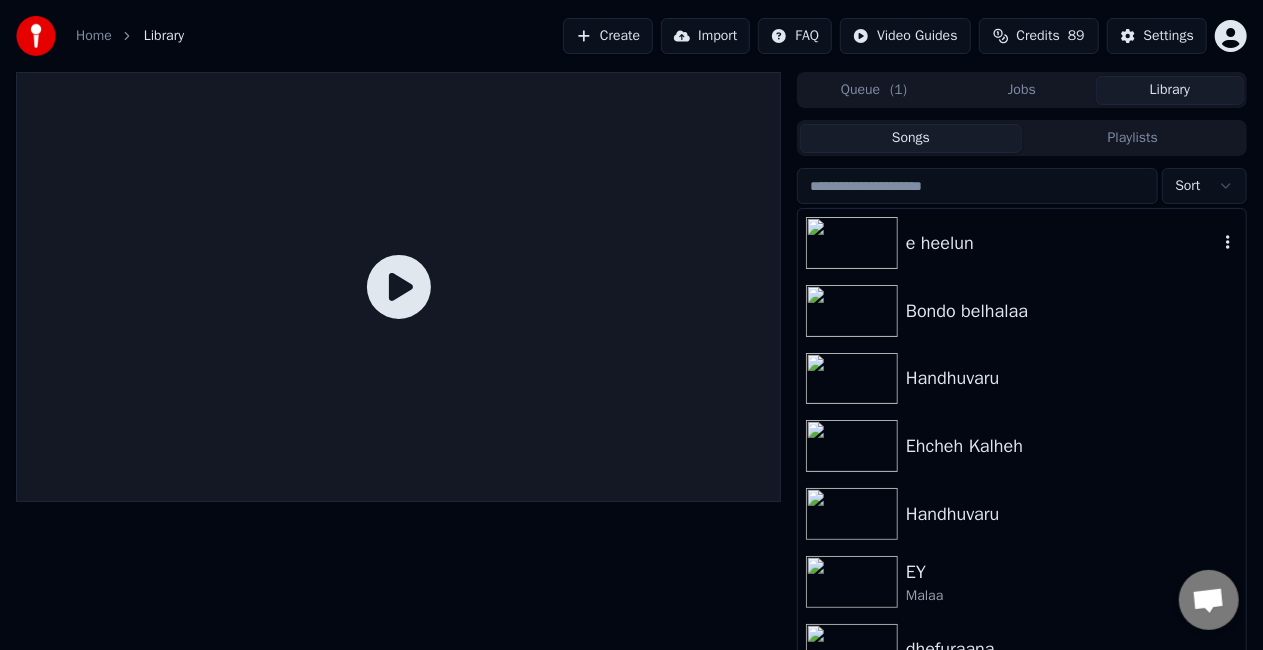 click on "e heelun" at bounding box center (1062, 243) 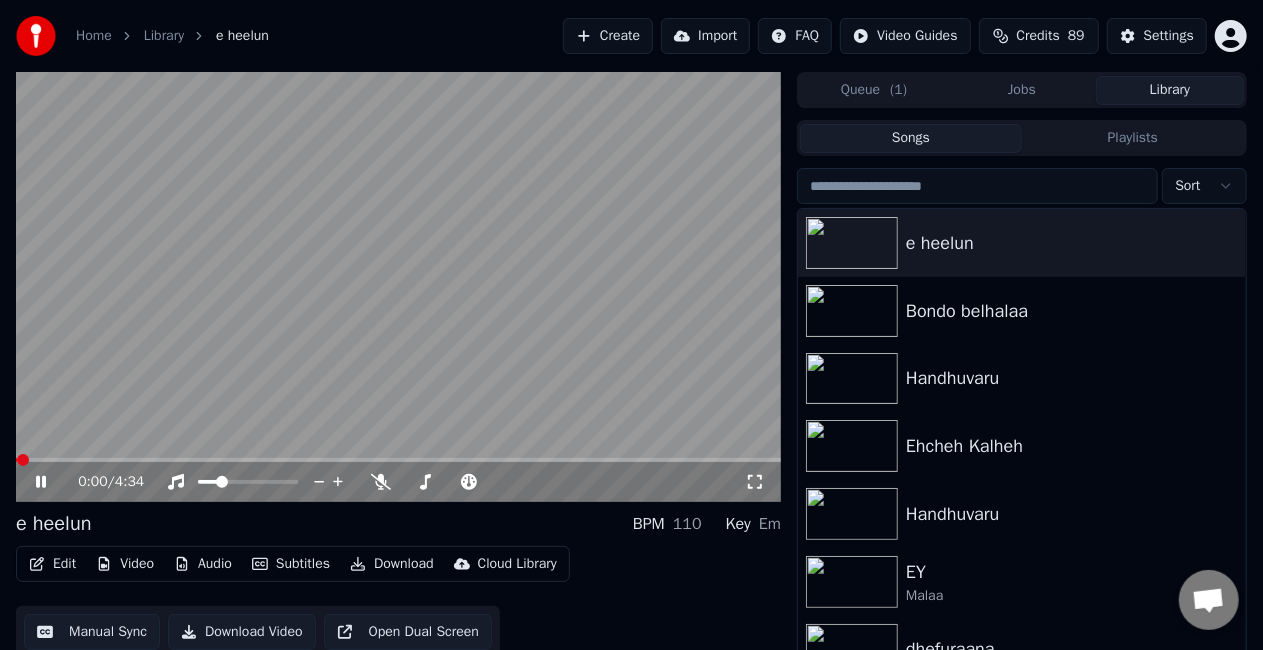 click at bounding box center [398, 460] 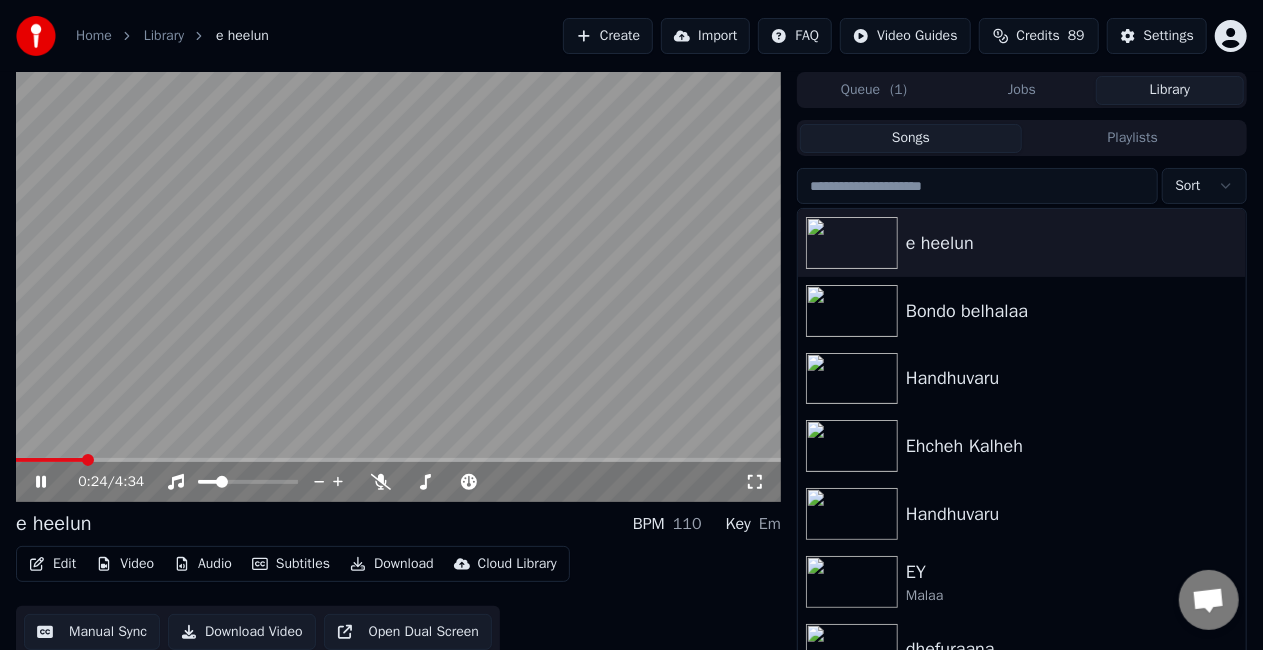 click at bounding box center (398, 460) 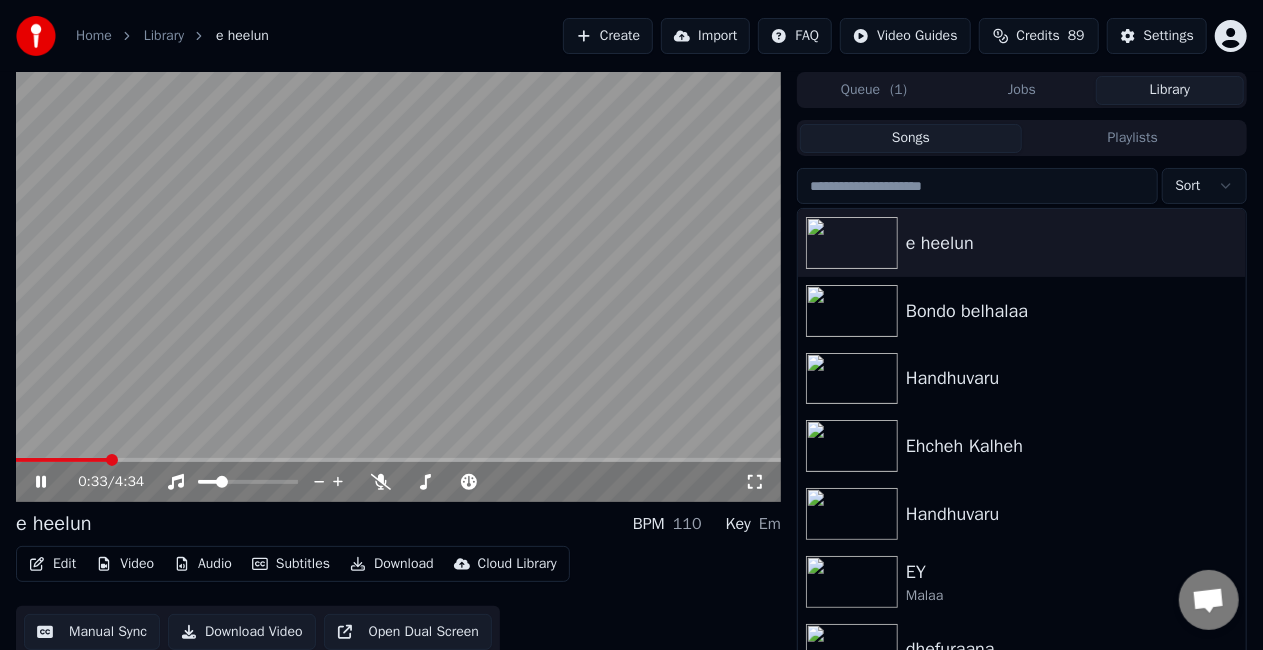 click at bounding box center (398, 460) 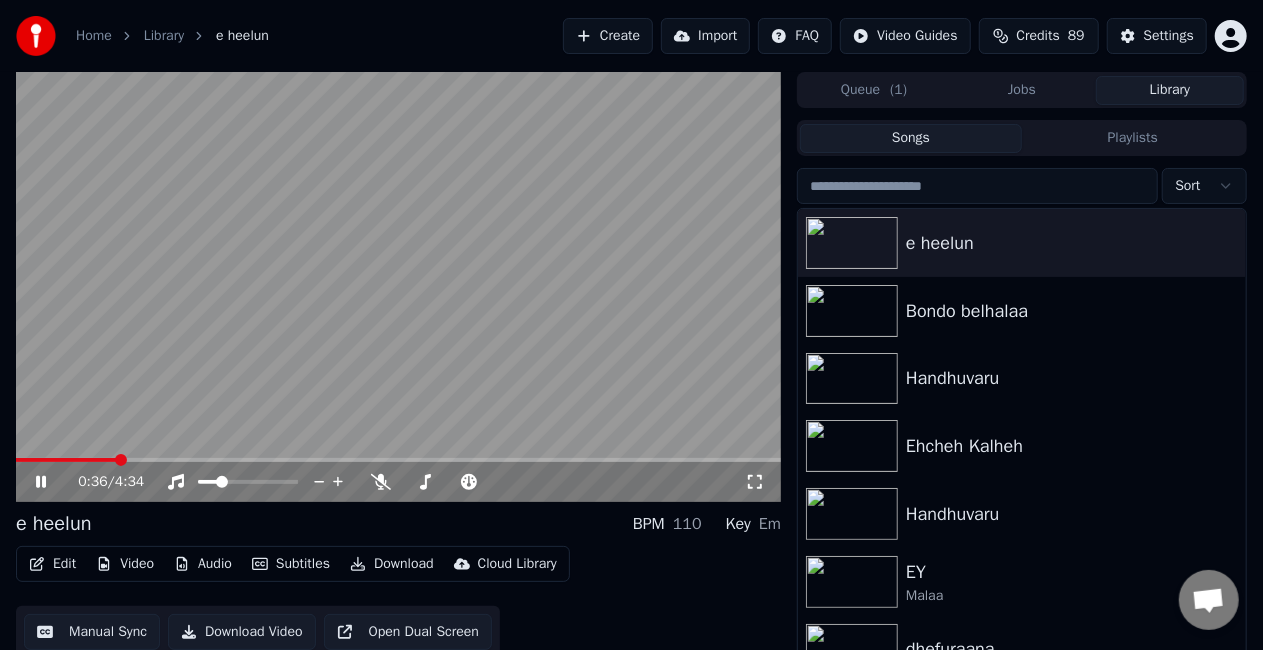 click at bounding box center (398, 460) 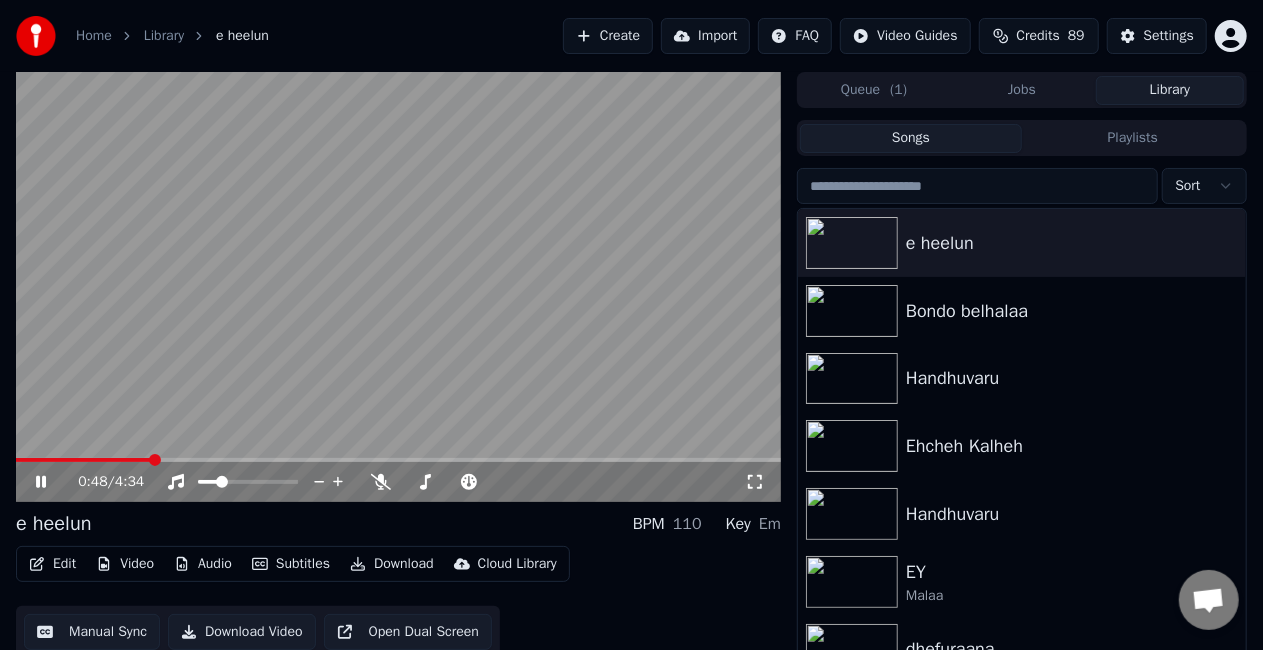 click 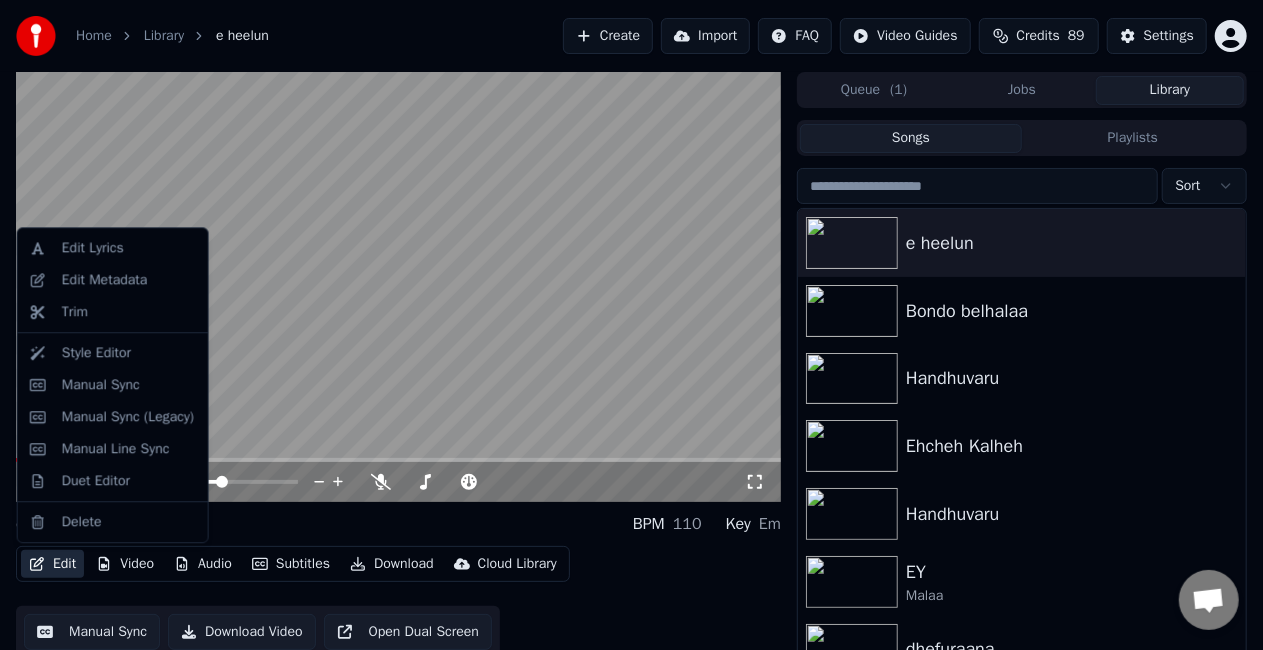 click on "Edit" at bounding box center (52, 564) 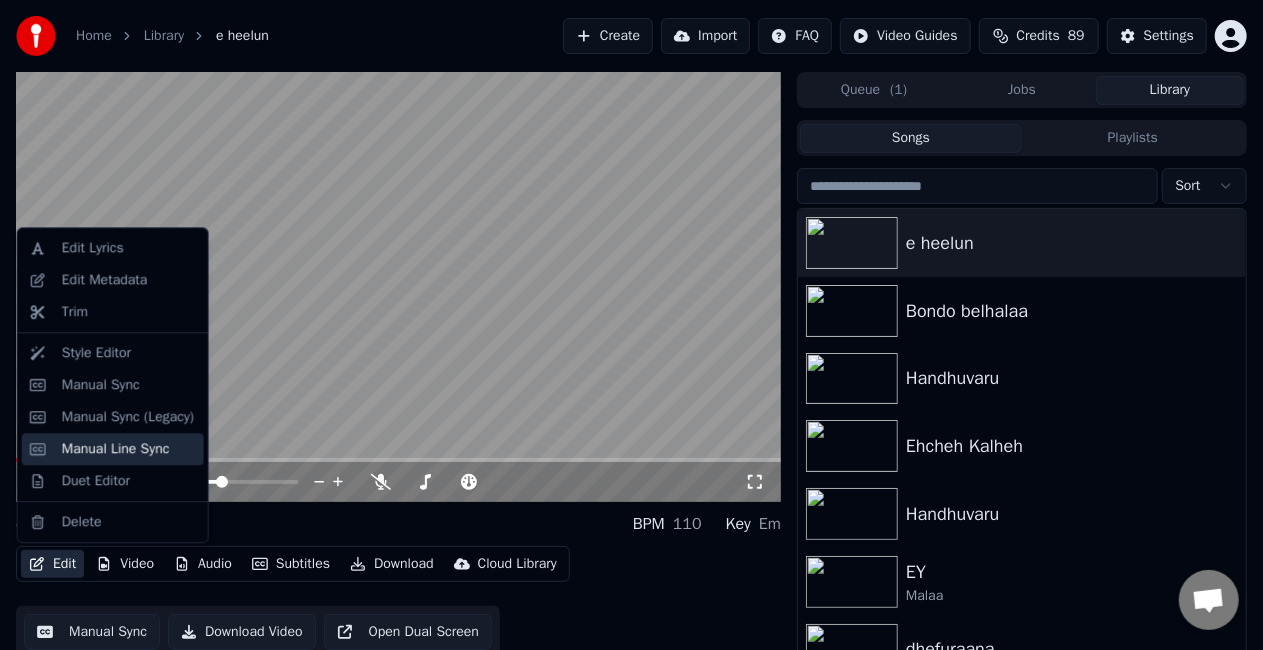 click on "Manual Line Sync" at bounding box center [116, 449] 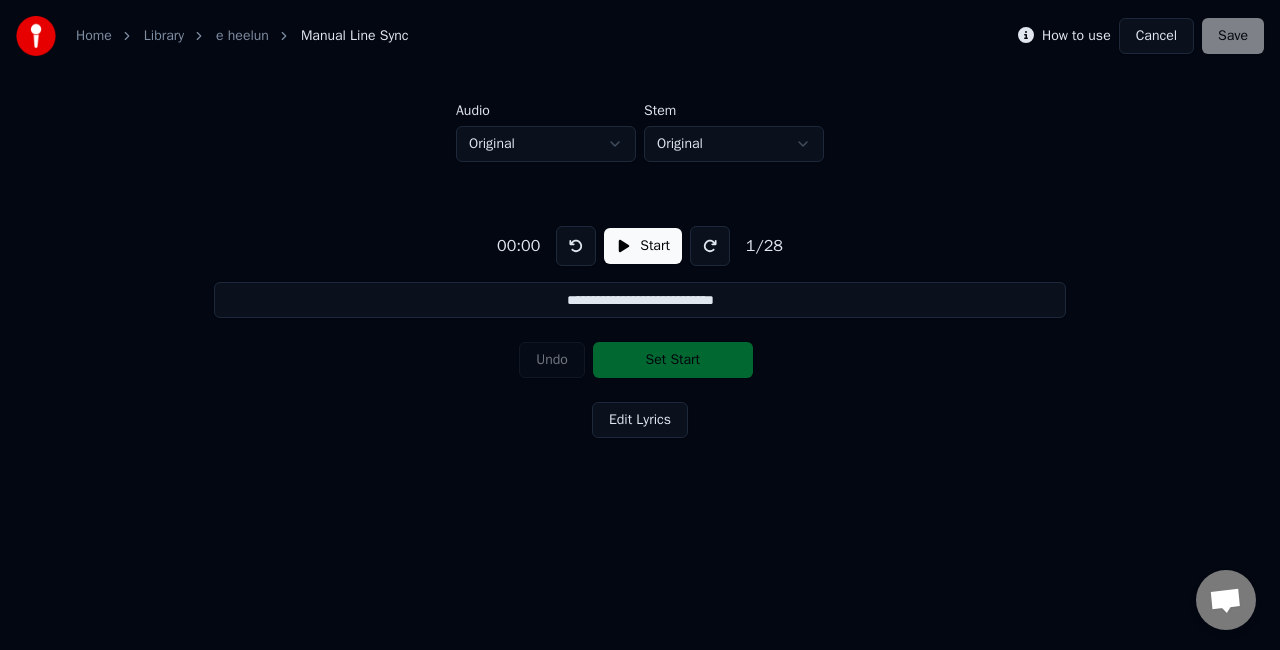 click on "Start" at bounding box center (643, 246) 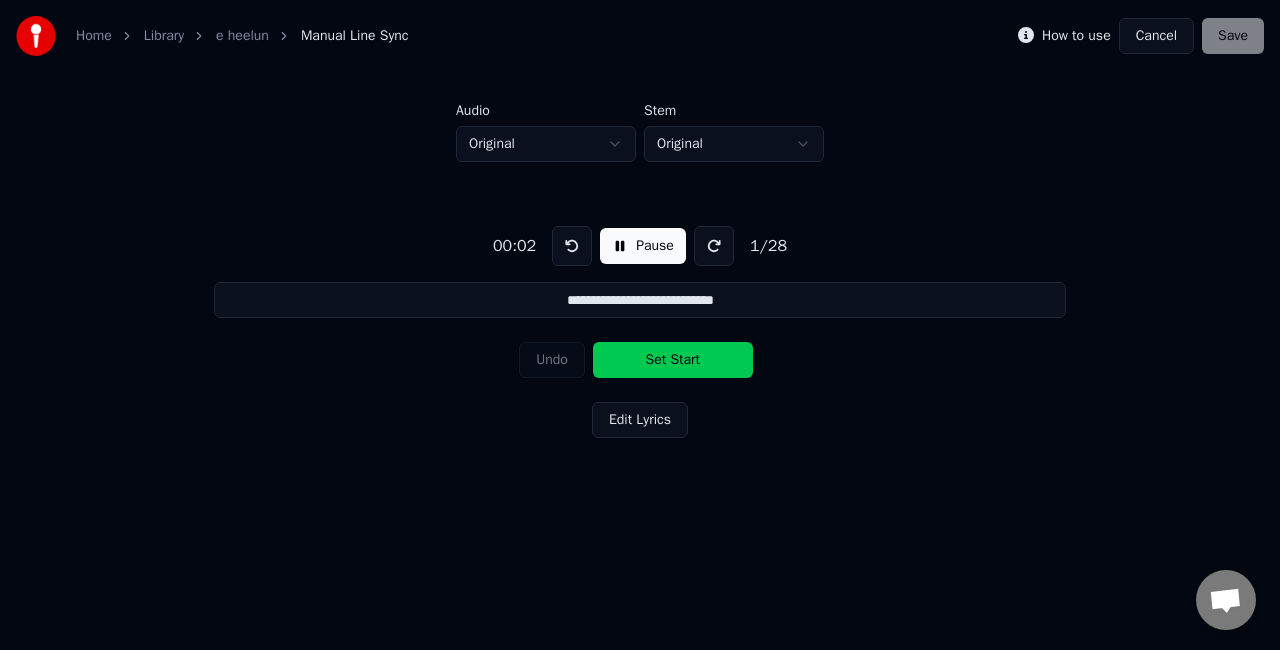 click on "**********" at bounding box center [639, 300] 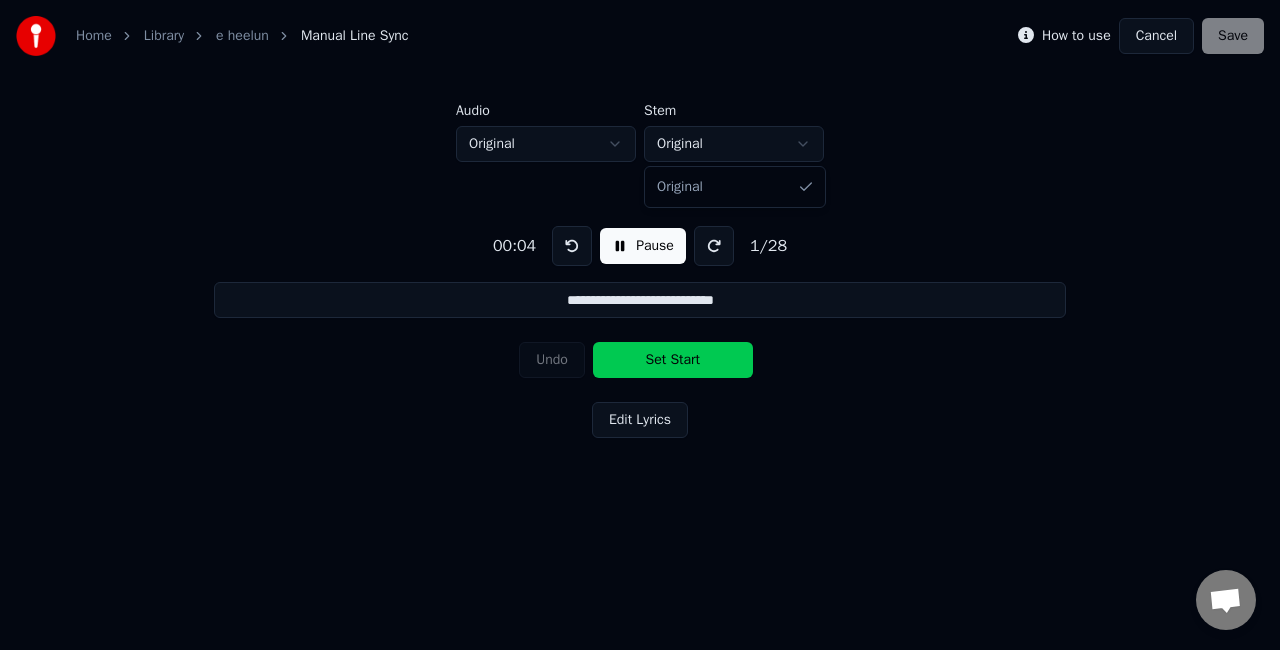 click on "**********" at bounding box center [640, 263] 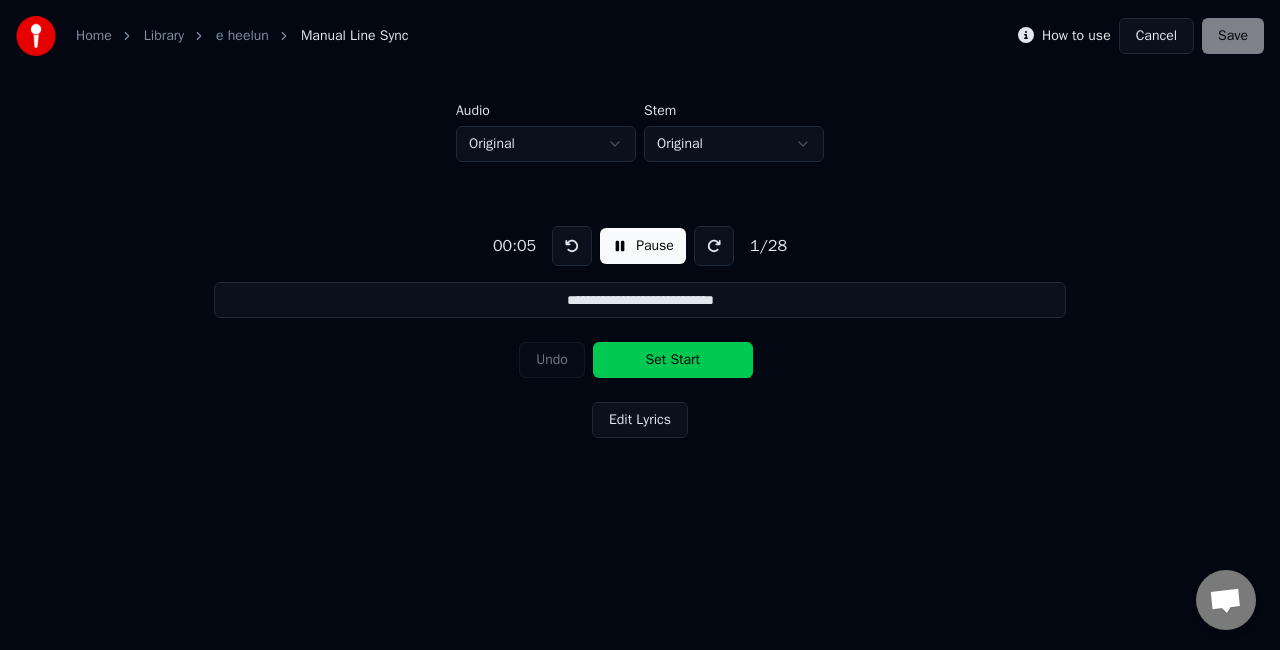 click on "**********" at bounding box center [640, 263] 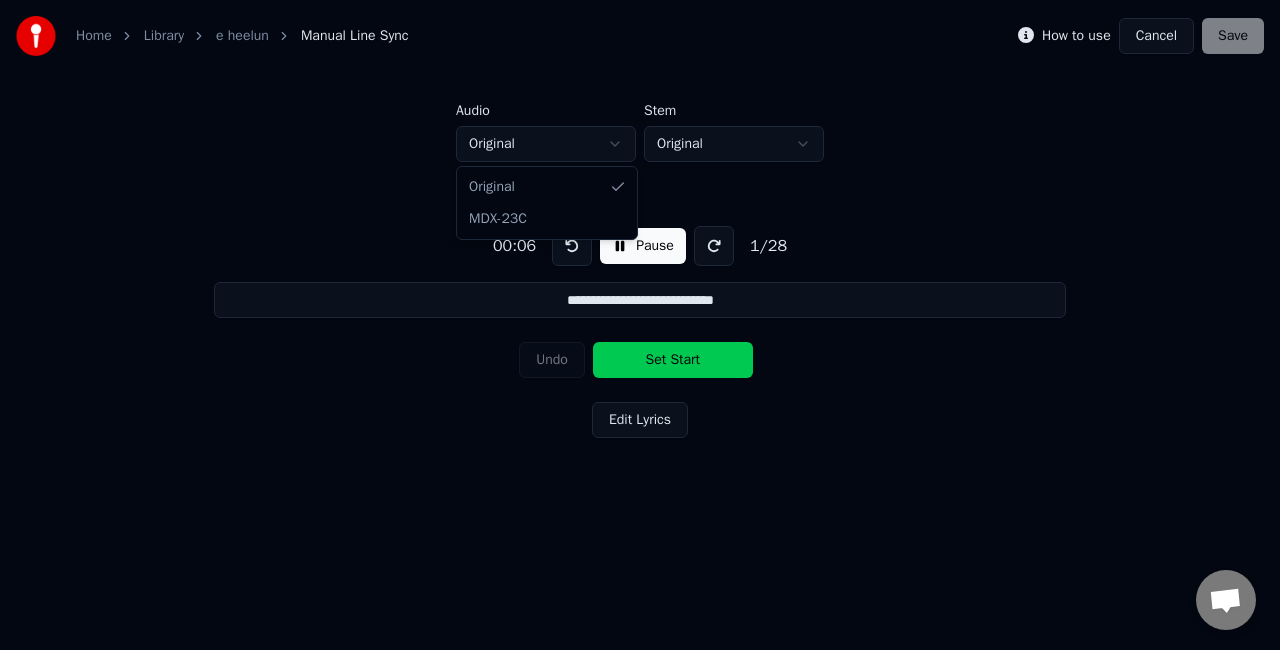 click on "**********" at bounding box center (640, 263) 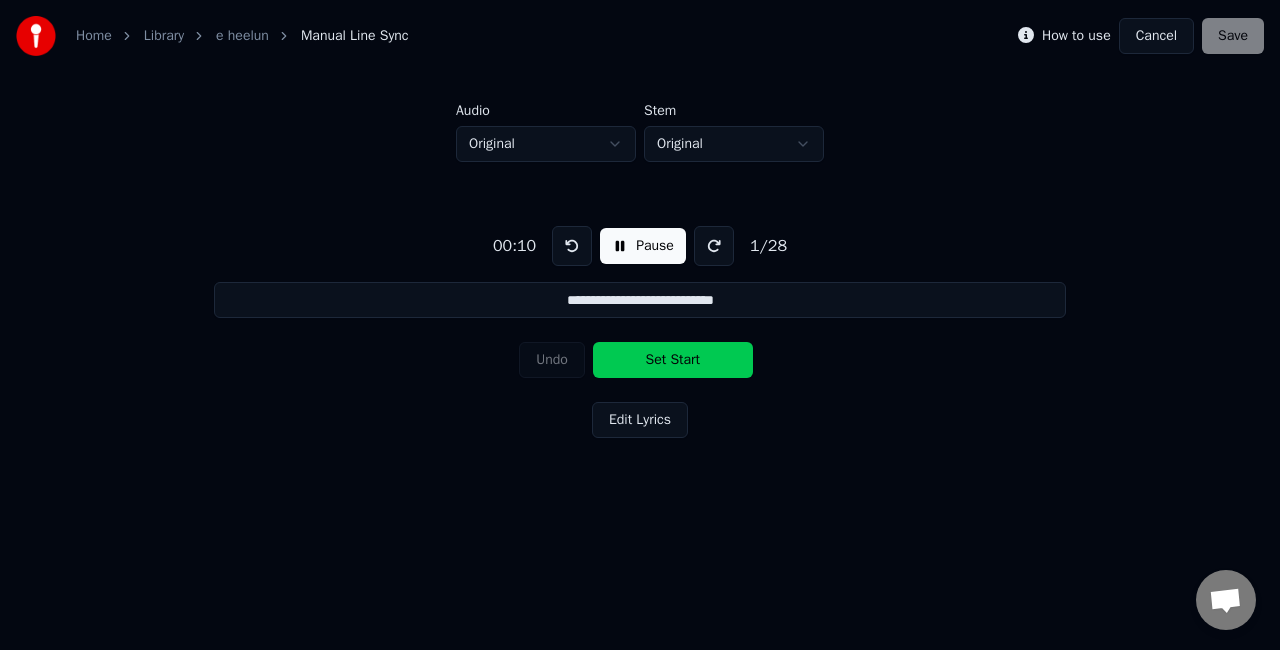 click on "Edit Lyrics" at bounding box center (640, 420) 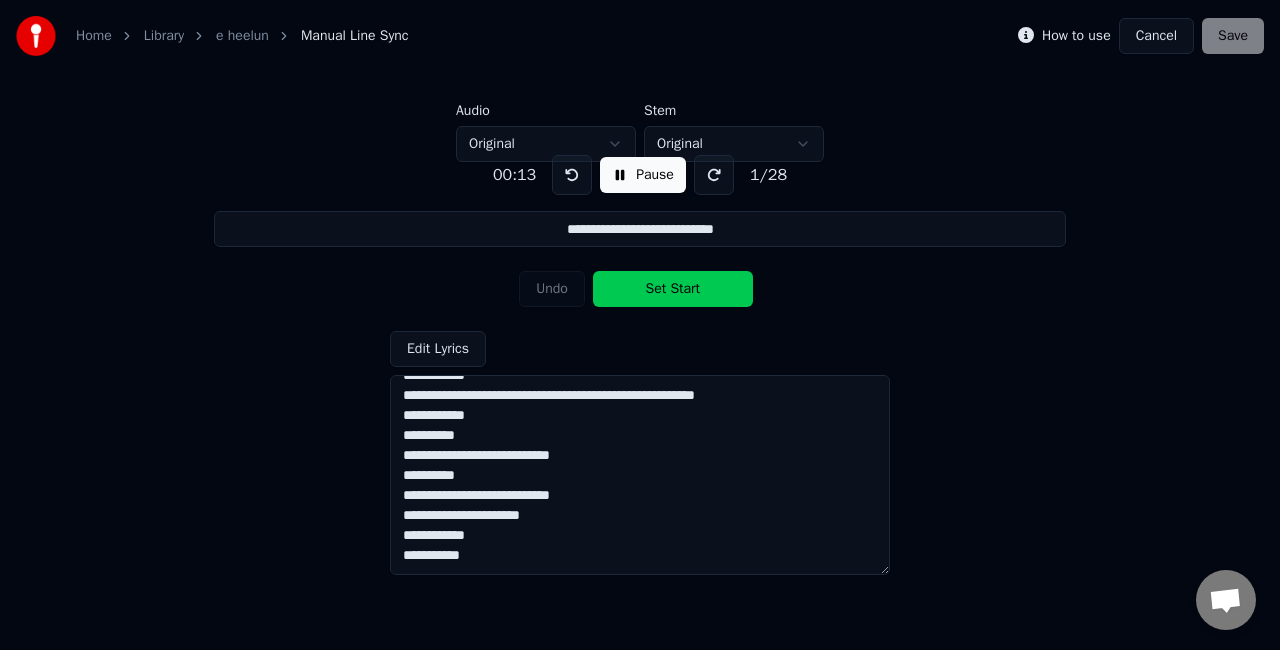 scroll, scrollTop: 0, scrollLeft: 0, axis: both 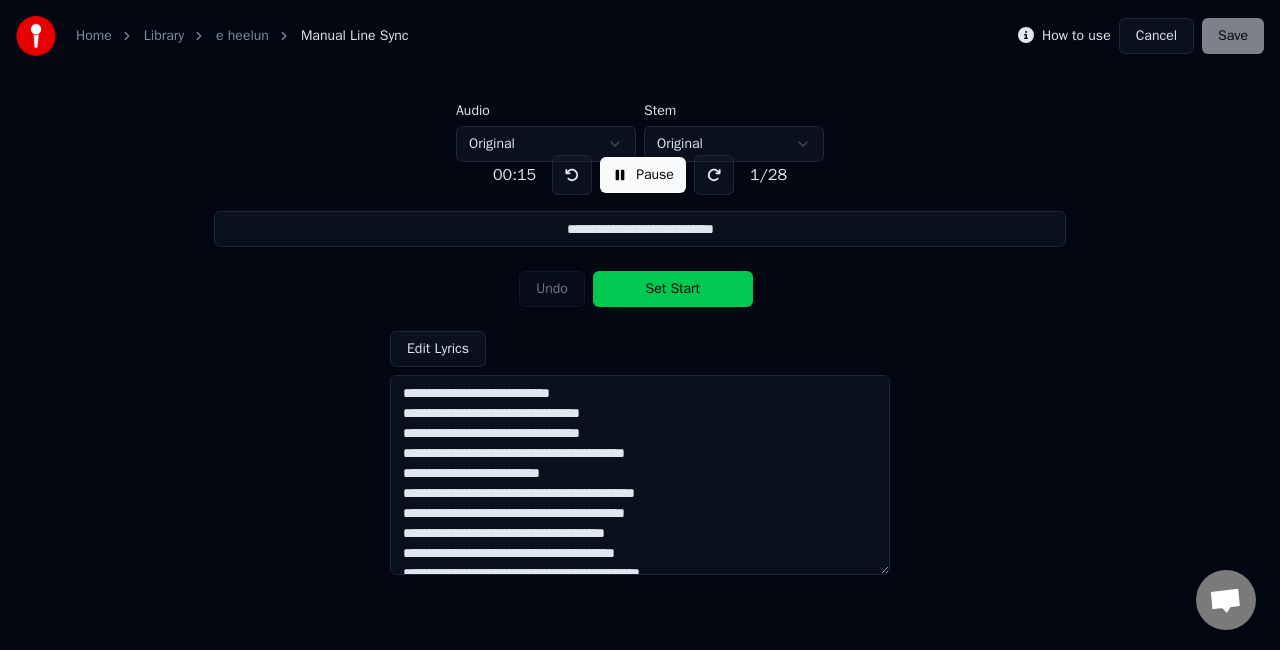 click on "**********" at bounding box center (640, 357) 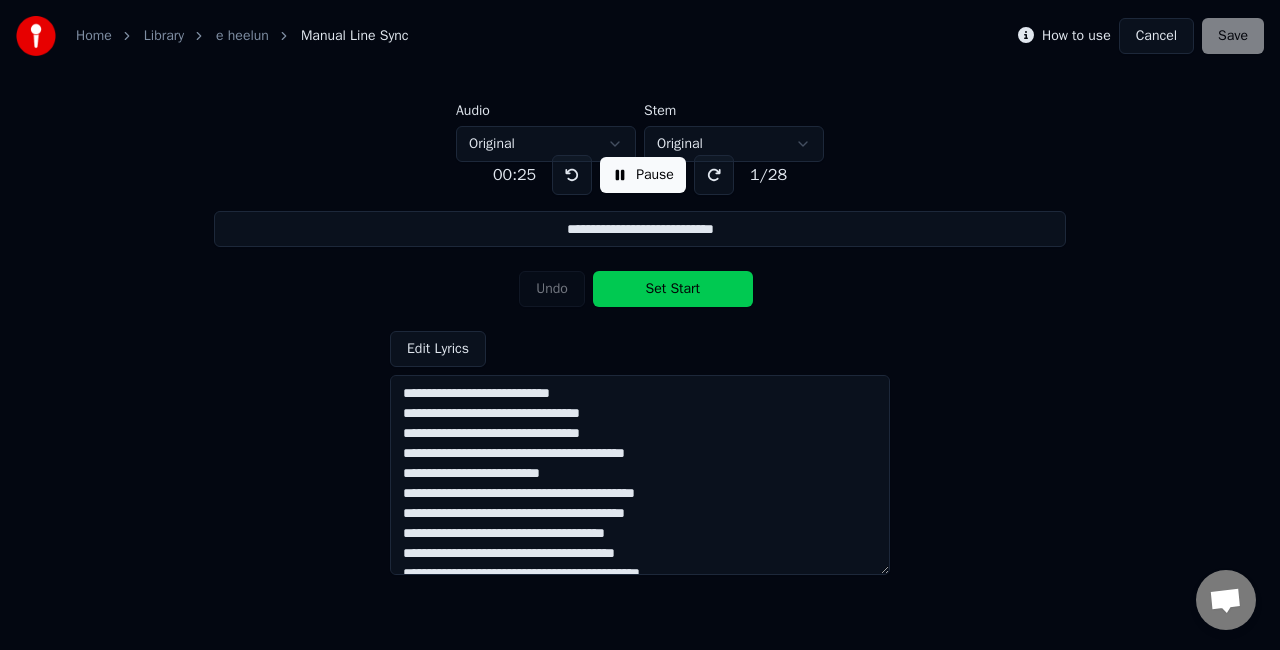 click on "**********" at bounding box center [640, 475] 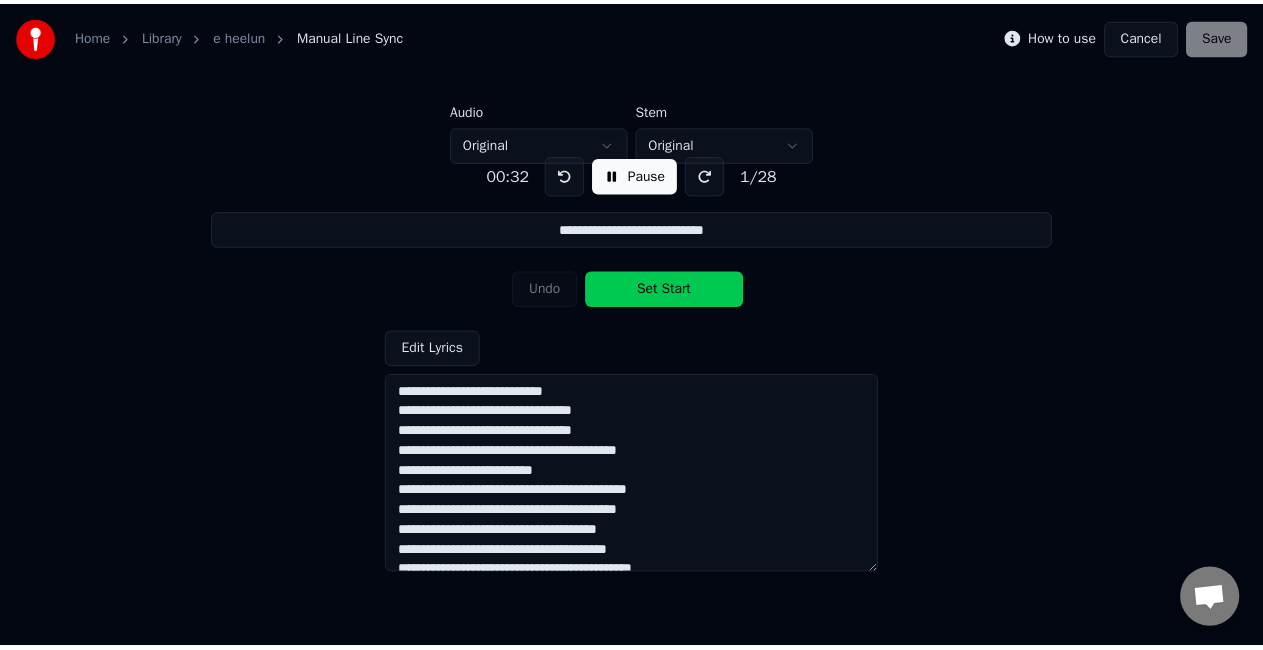 scroll, scrollTop: 0, scrollLeft: 0, axis: both 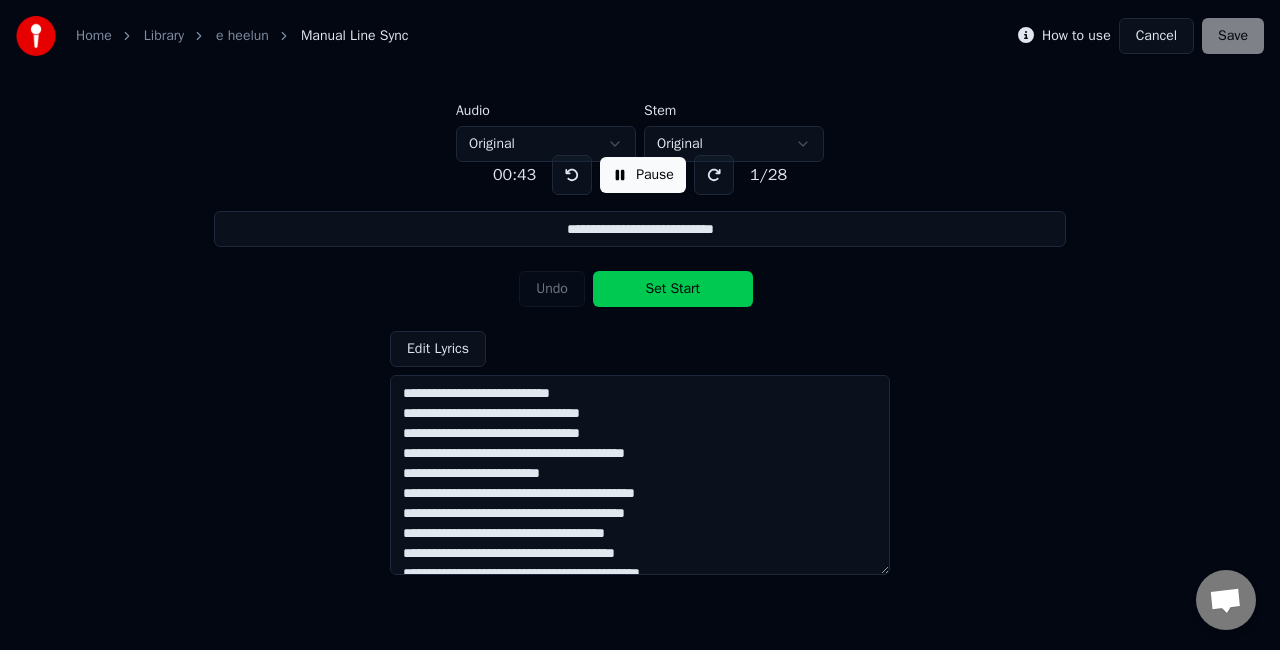 click on "Pause" at bounding box center [643, 175] 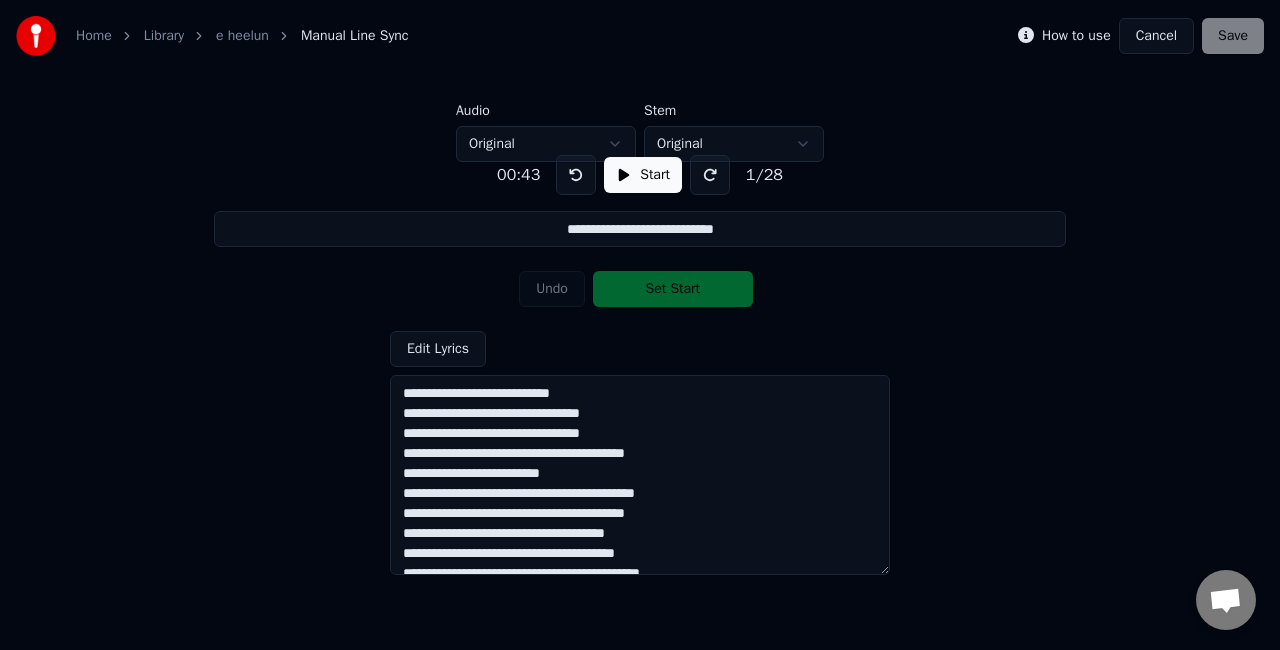 click on "Cancel" at bounding box center [1156, 36] 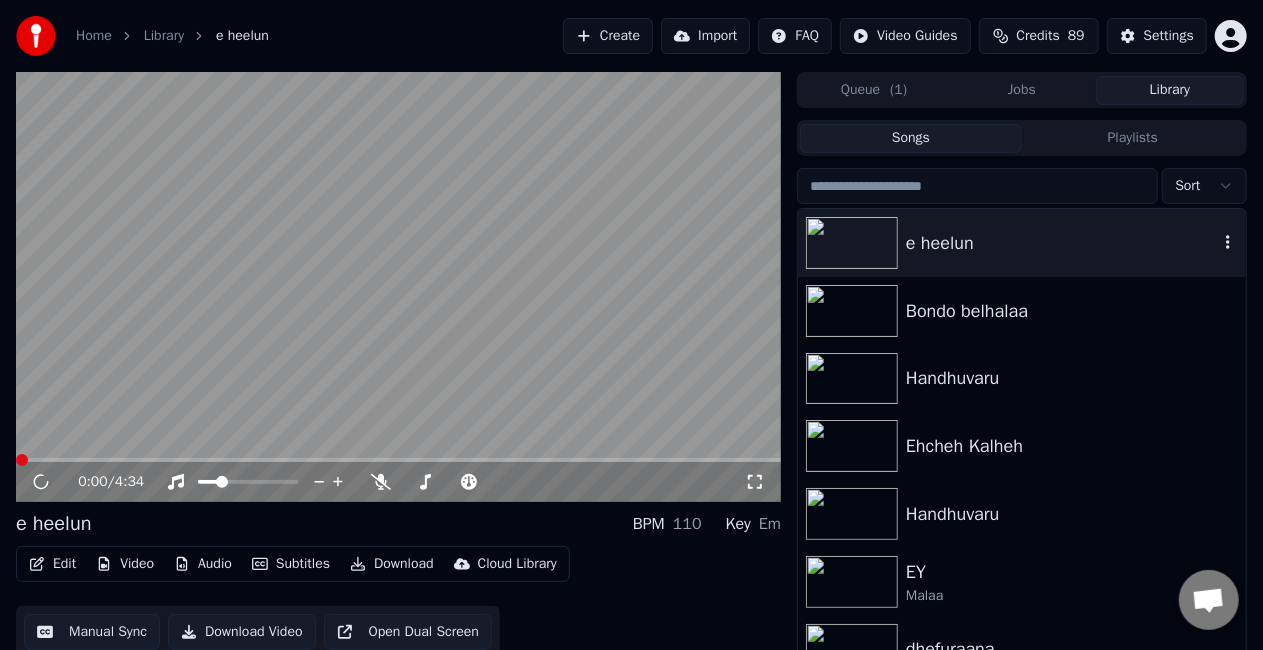 click on "e heelun" at bounding box center [1062, 243] 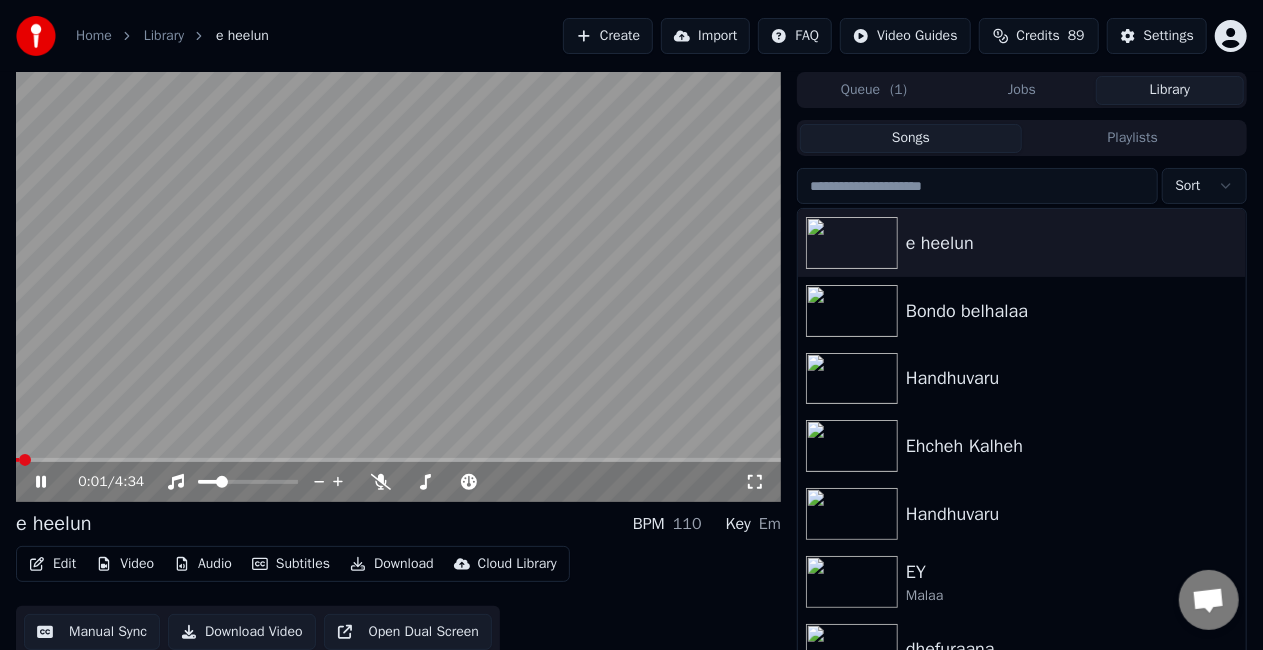 drag, startPoint x: 137, startPoint y: 454, endPoint x: 147, endPoint y: 462, distance: 12.806249 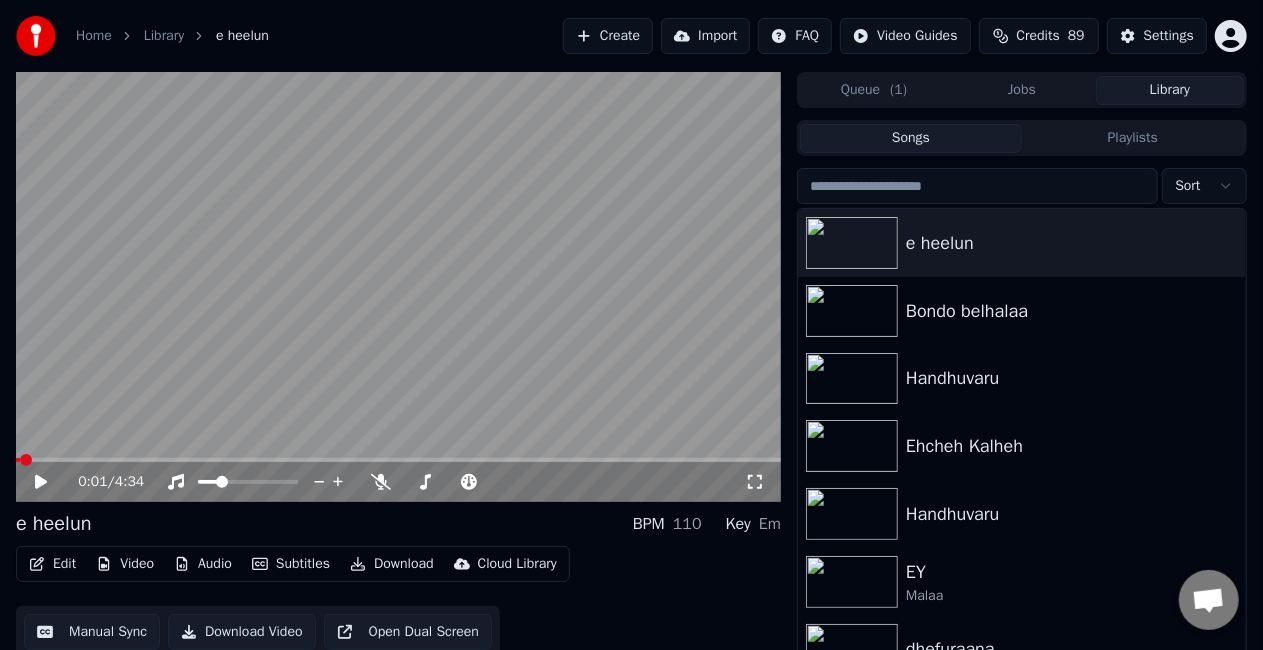 click on "0:01  /  4:34" at bounding box center (398, 482) 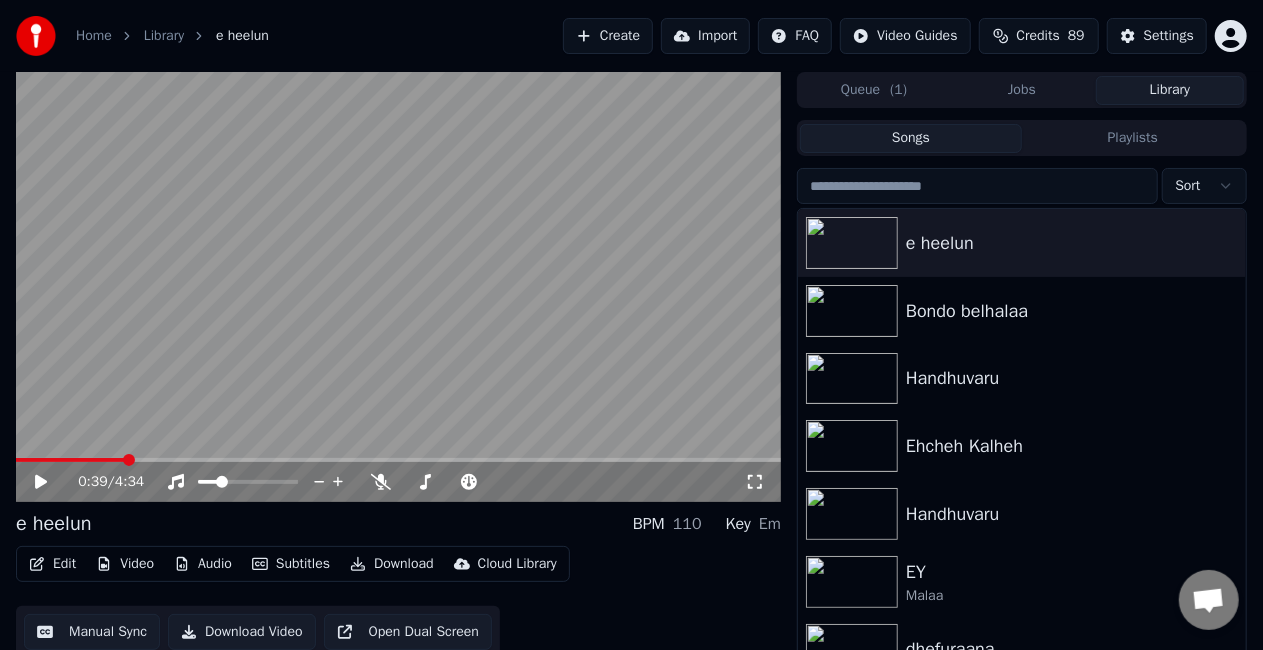 click at bounding box center (70, 460) 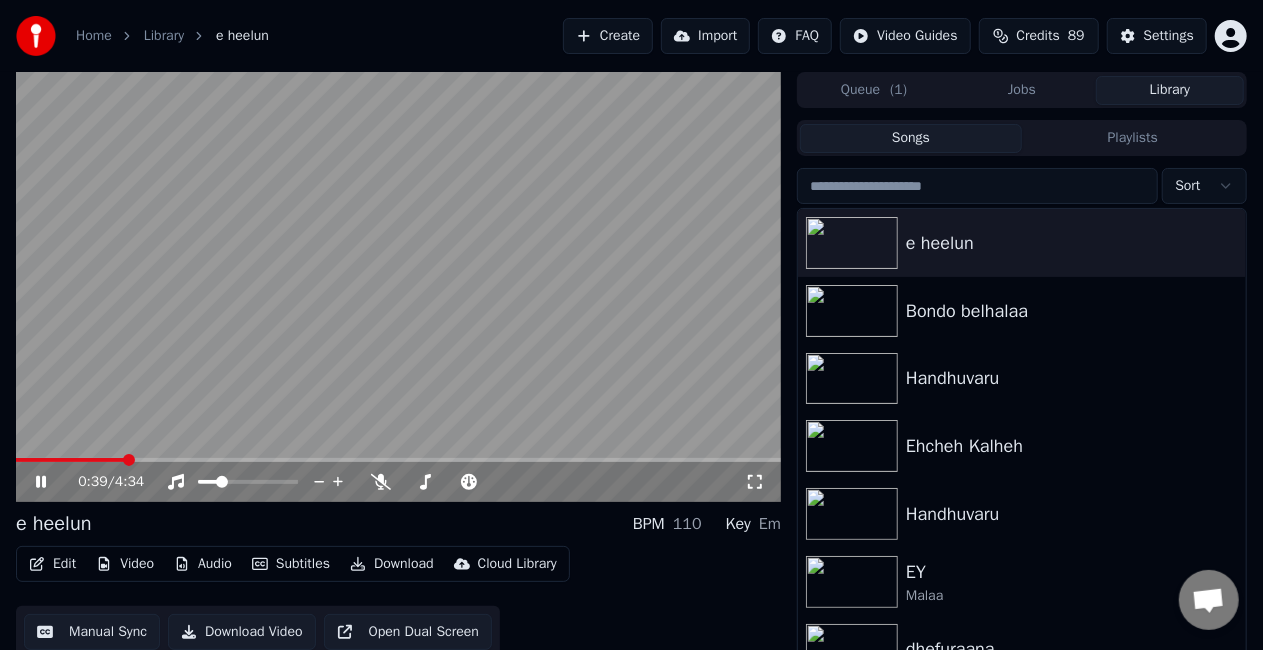 click at bounding box center [70, 460] 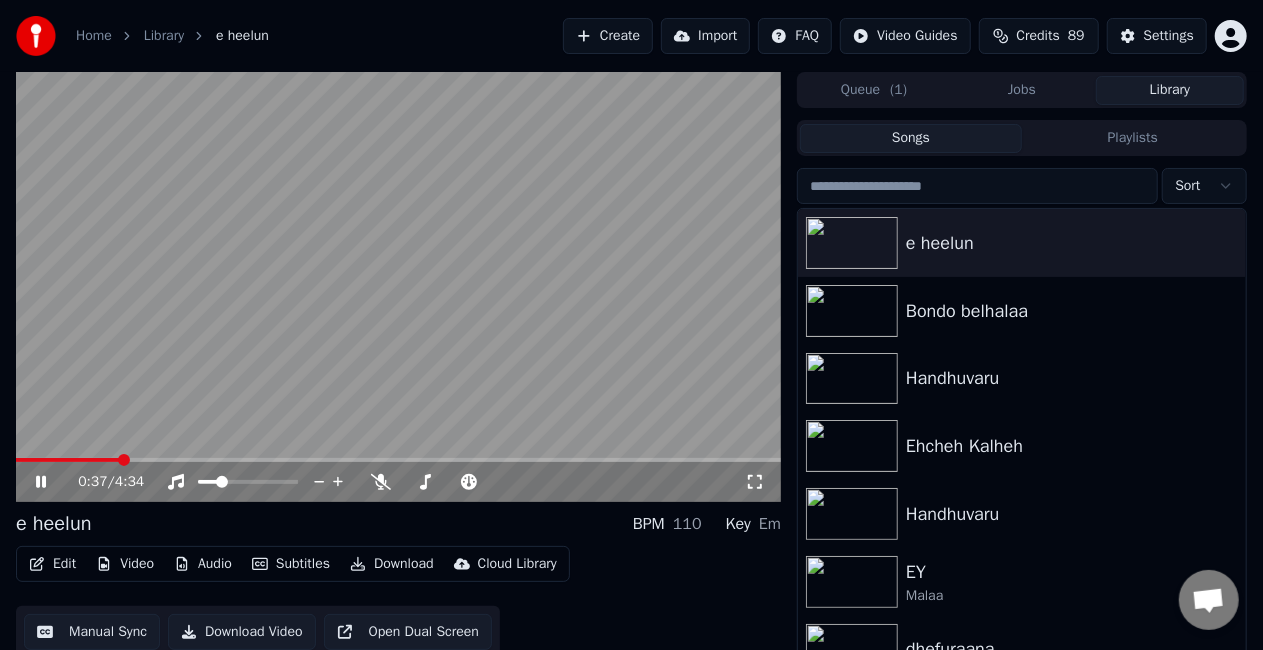 click at bounding box center [398, 287] 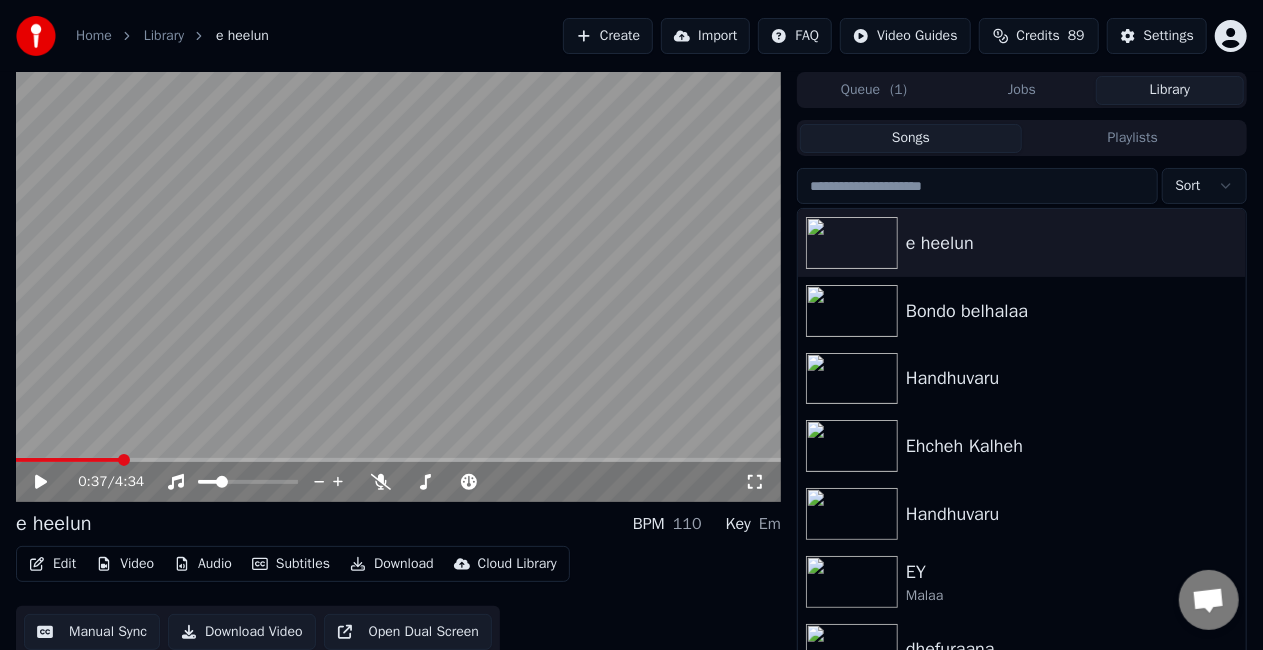 click on "0:37  /  4:34" at bounding box center (398, 482) 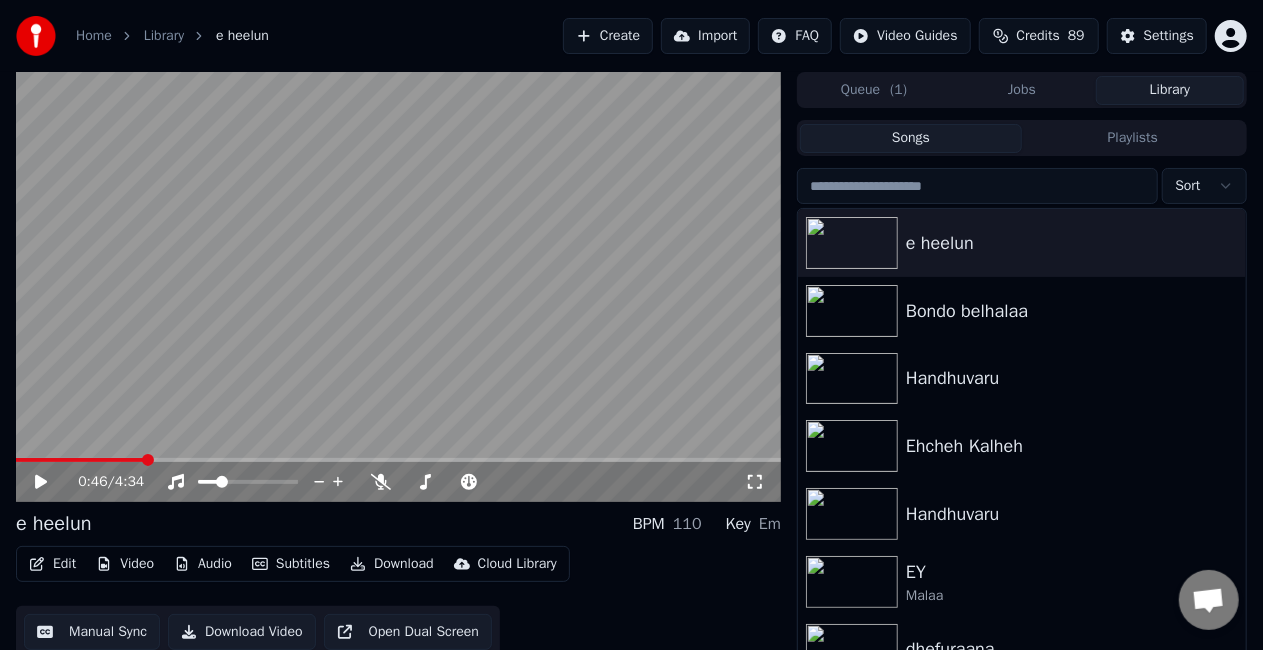 click at bounding box center (398, 460) 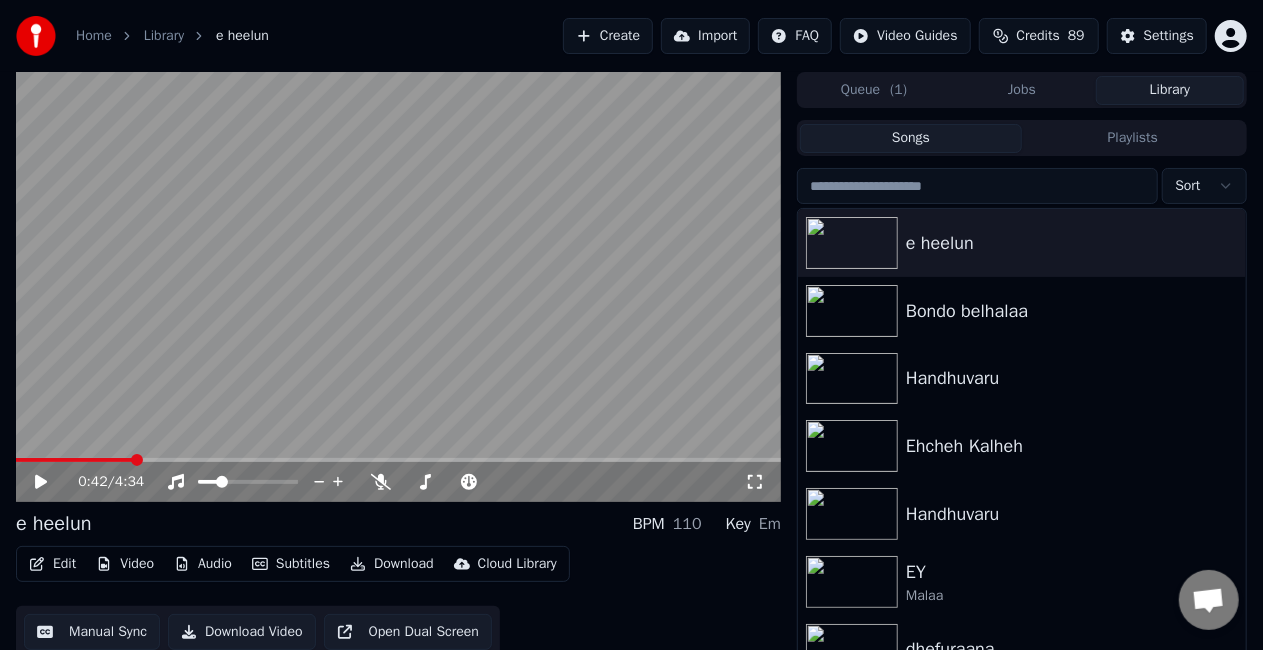 click at bounding box center (137, 460) 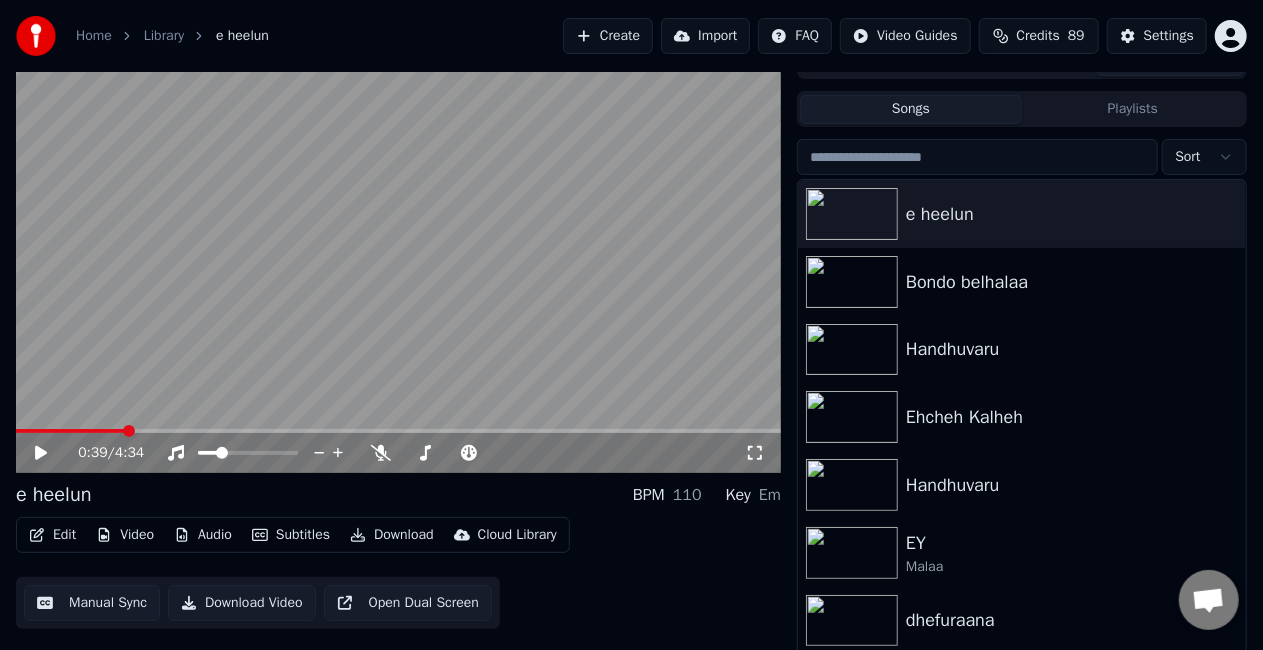 scroll, scrollTop: 45, scrollLeft: 0, axis: vertical 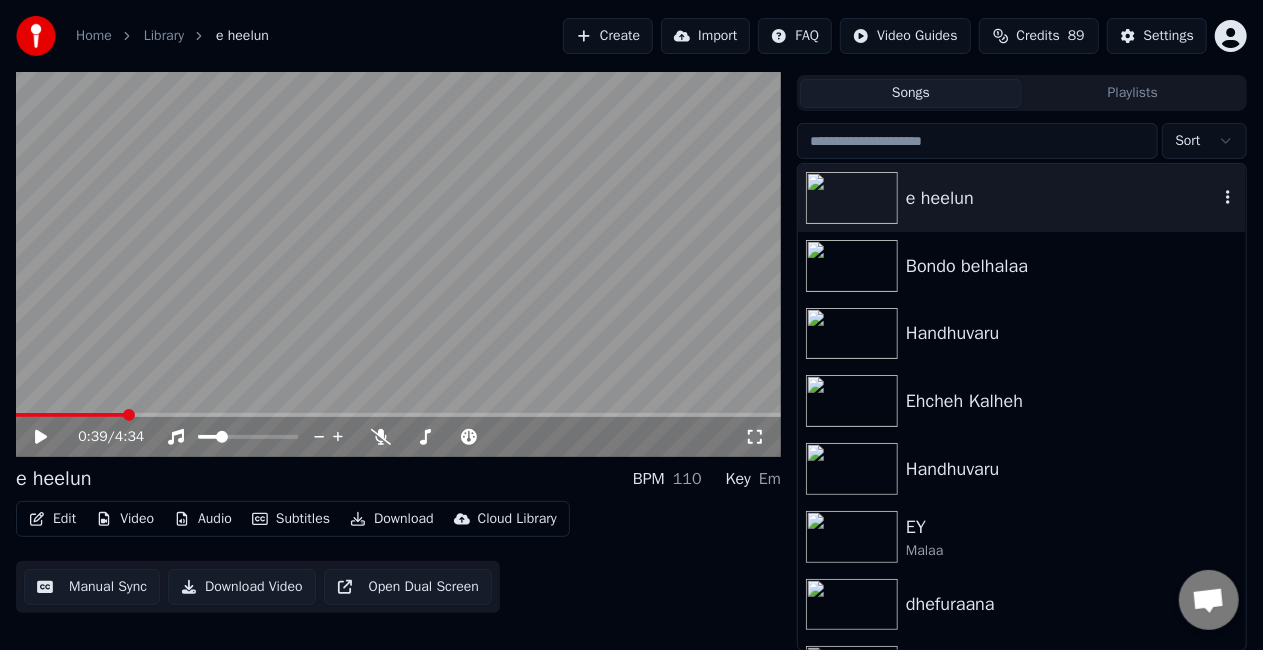 click 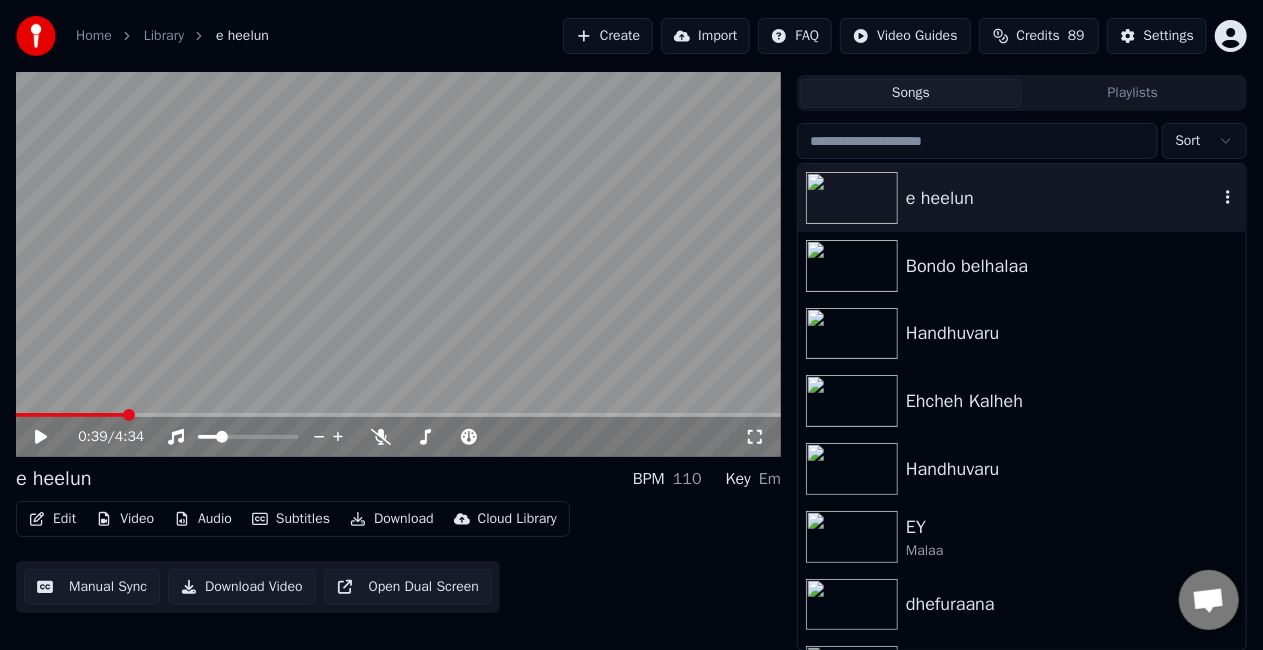 click 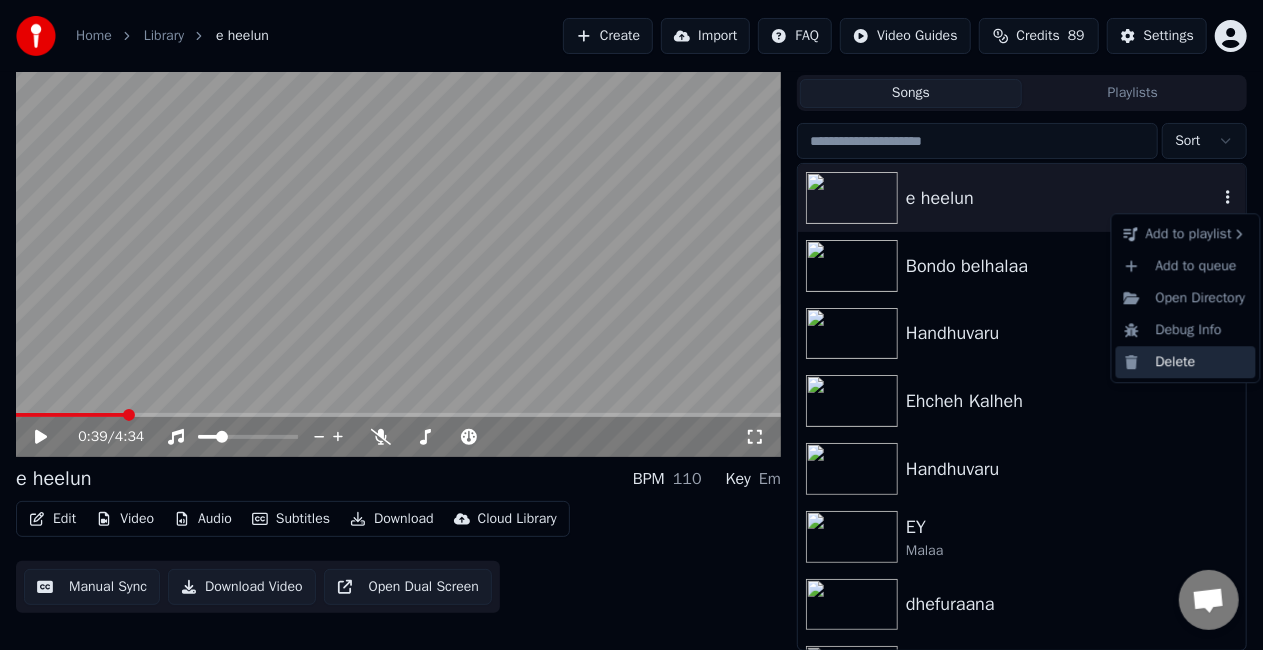 click on "Delete" at bounding box center (1186, 362) 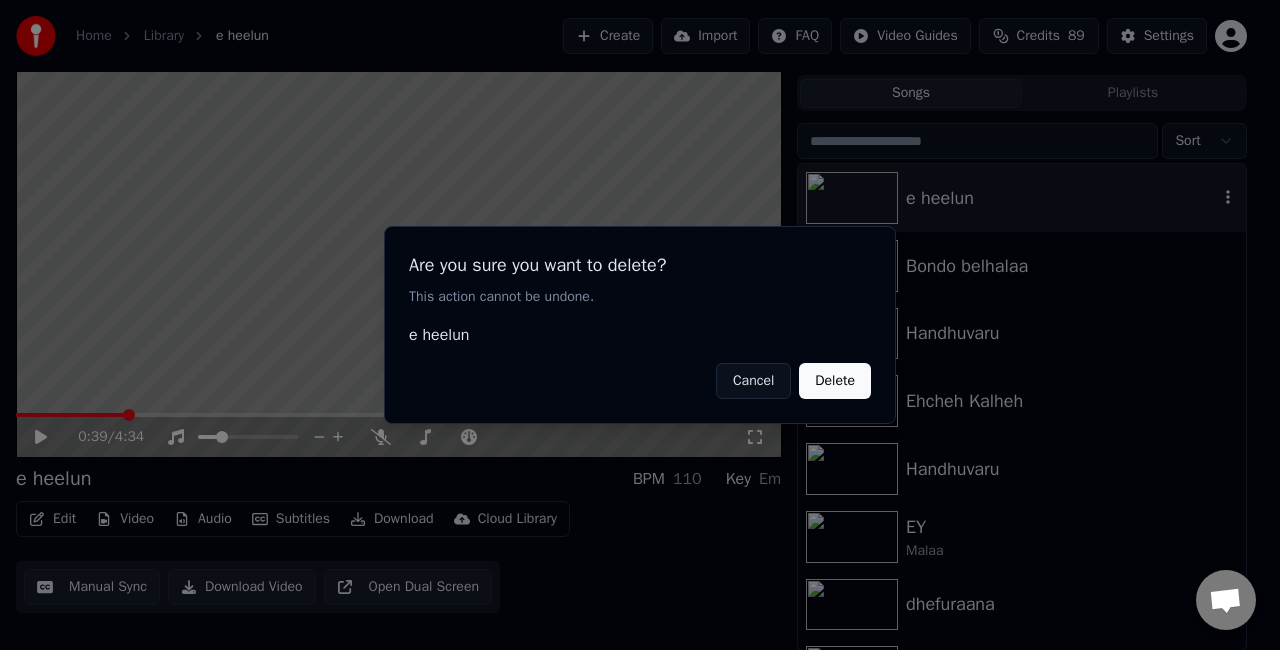 click on "Delete" at bounding box center [835, 381] 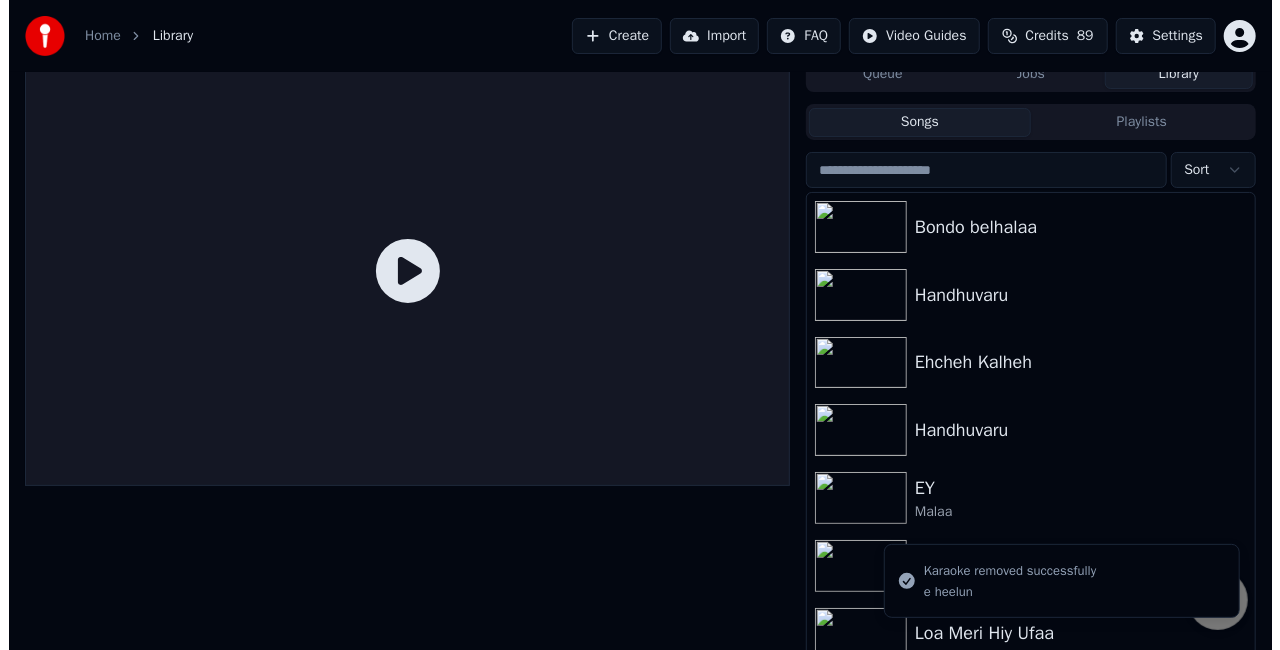scroll, scrollTop: 0, scrollLeft: 0, axis: both 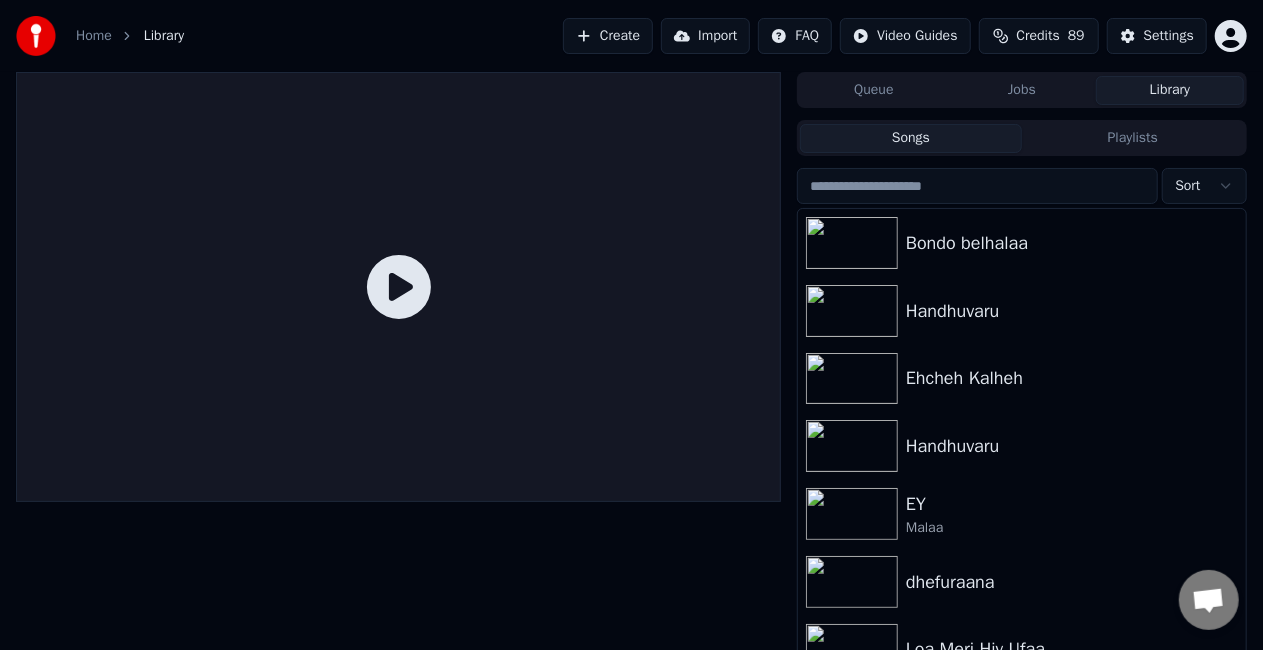 click on "Library" at bounding box center [1170, 90] 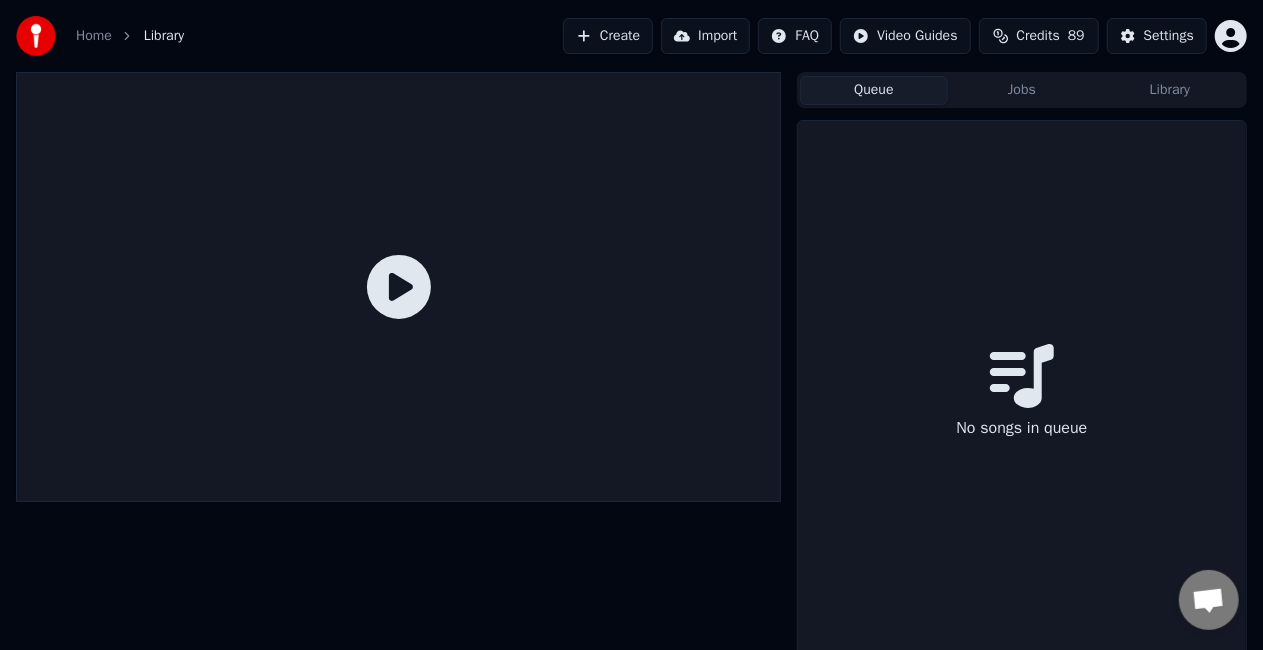 click on "Queue" at bounding box center (874, 90) 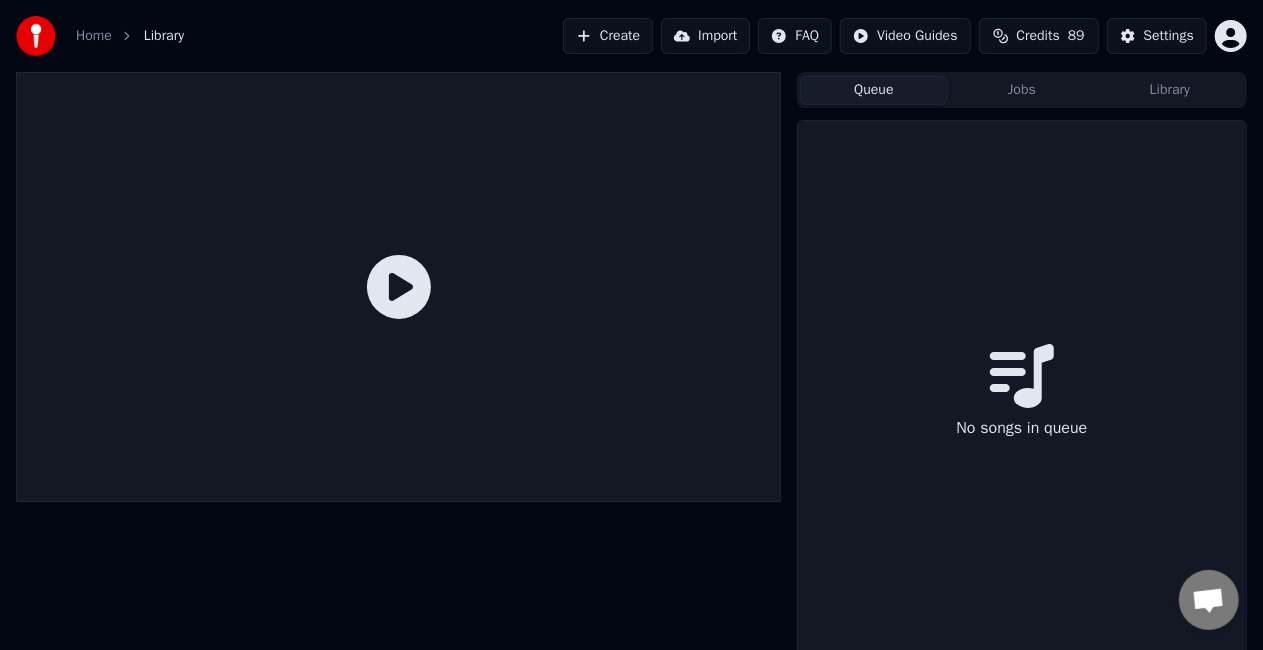 click on "Create" at bounding box center (608, 36) 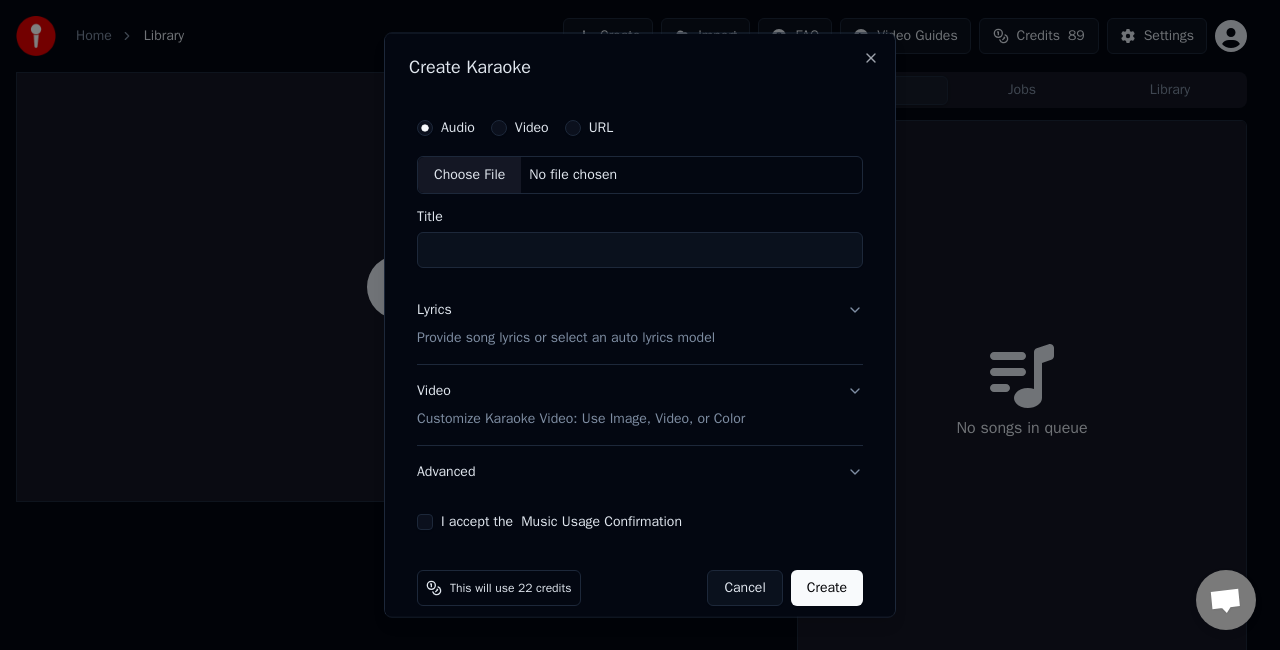 click on "Choose File" at bounding box center [469, 175] 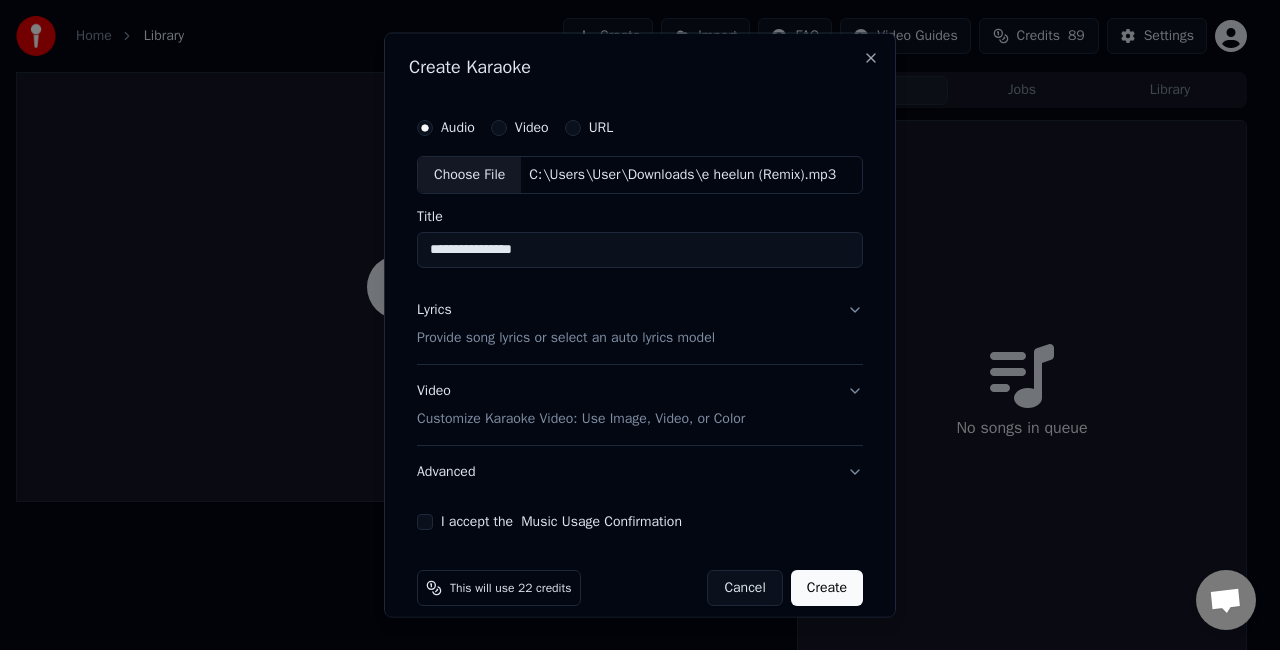 drag, startPoint x: 564, startPoint y: 249, endPoint x: 482, endPoint y: 246, distance: 82.05486 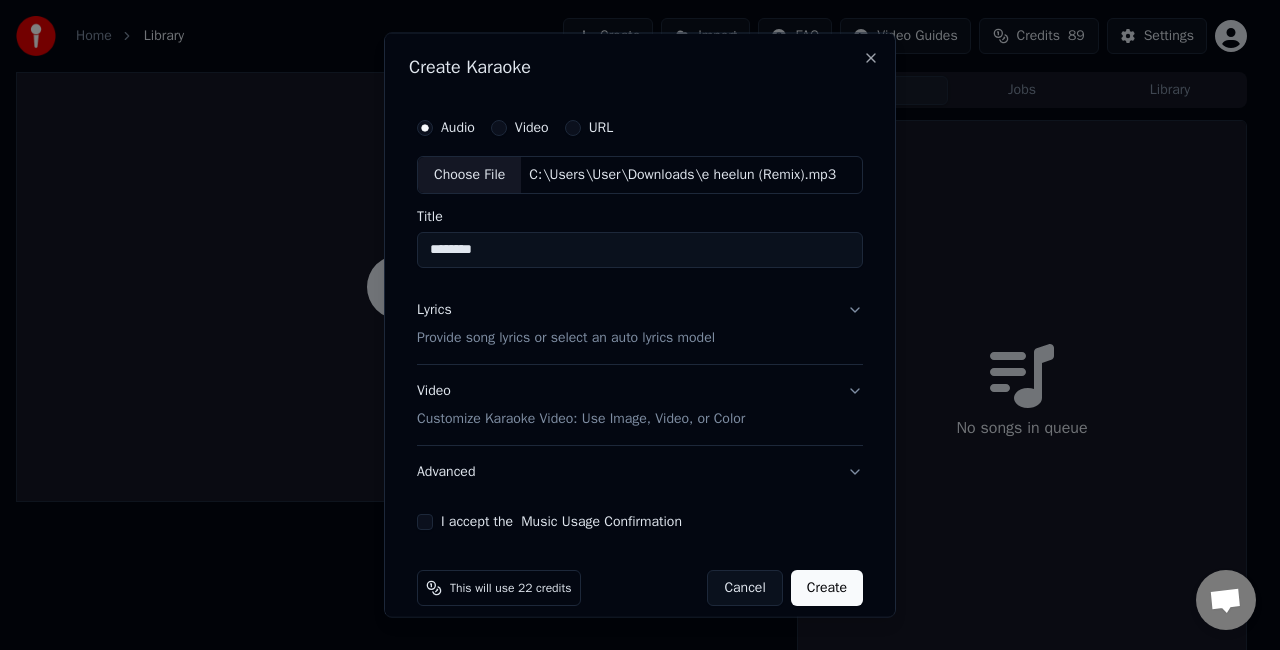 type on "********" 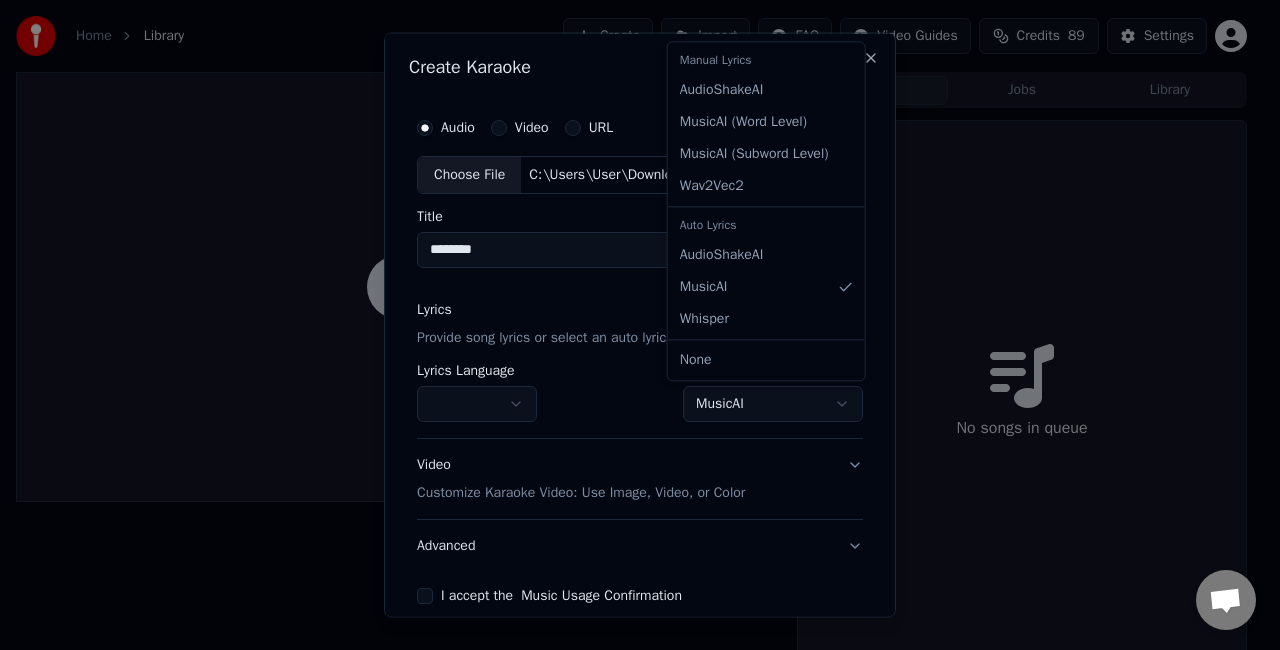 click on "**********" at bounding box center [631, 325] 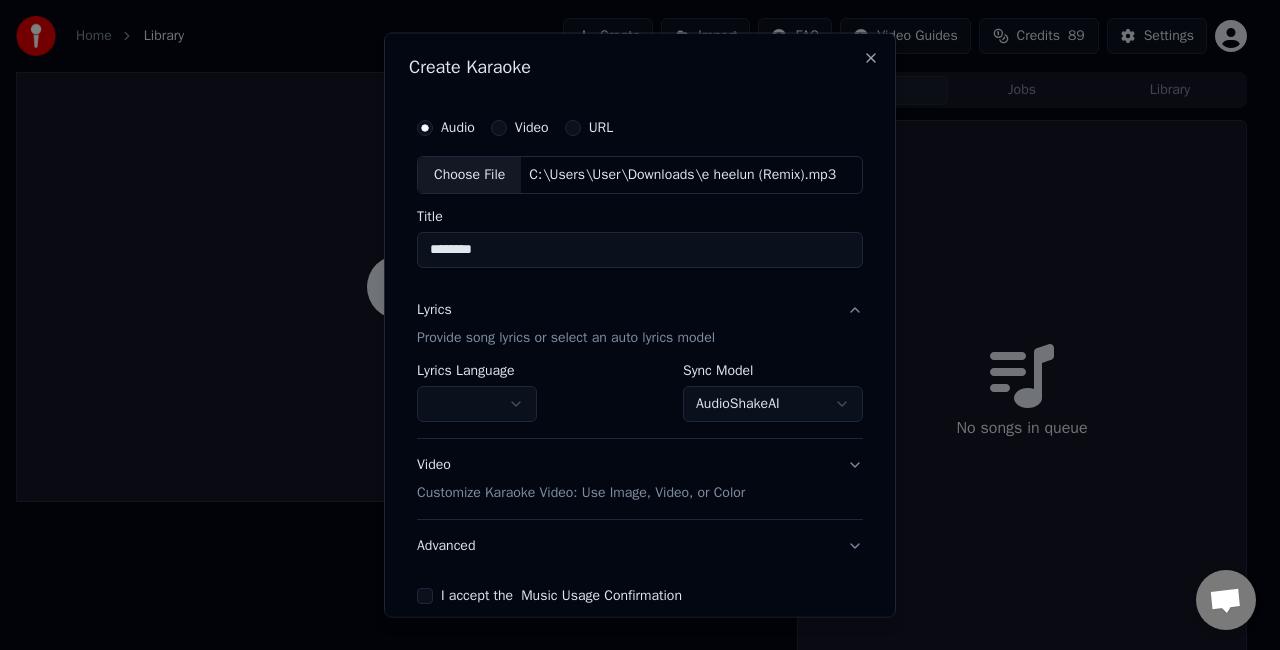 click on "Lyrics Provide song lyrics or select an auto lyrics model" at bounding box center [640, 323] 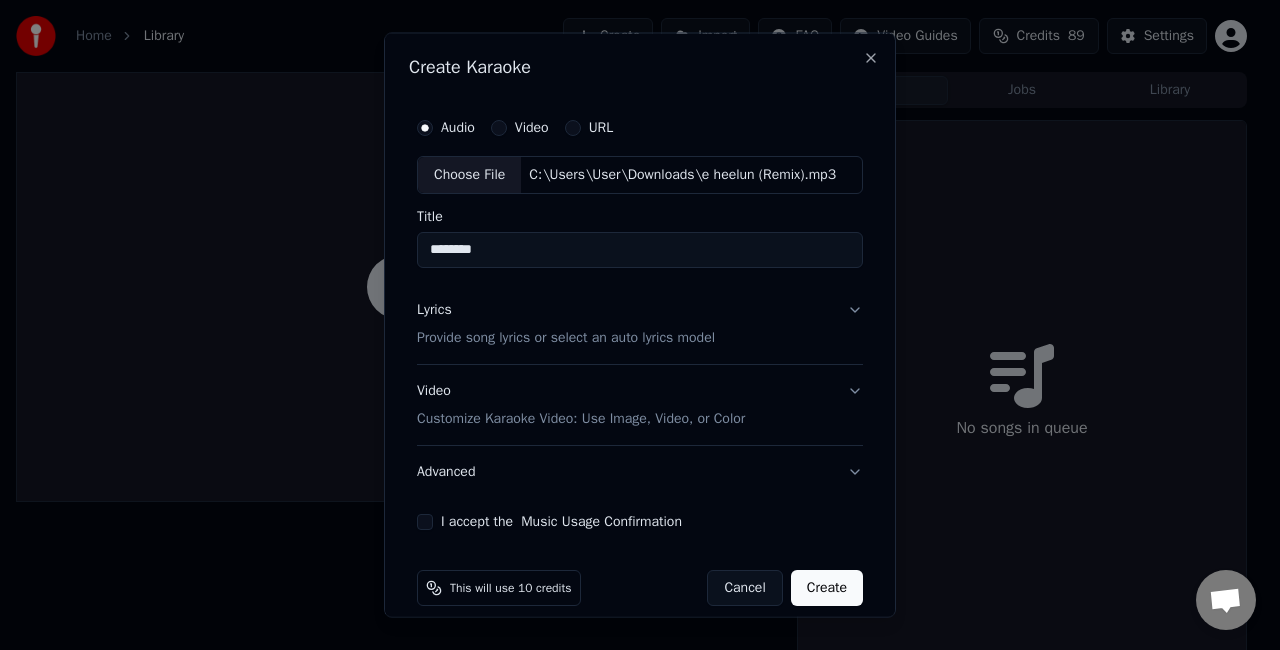 click on "Lyrics Provide song lyrics or select an auto lyrics model" at bounding box center [640, 323] 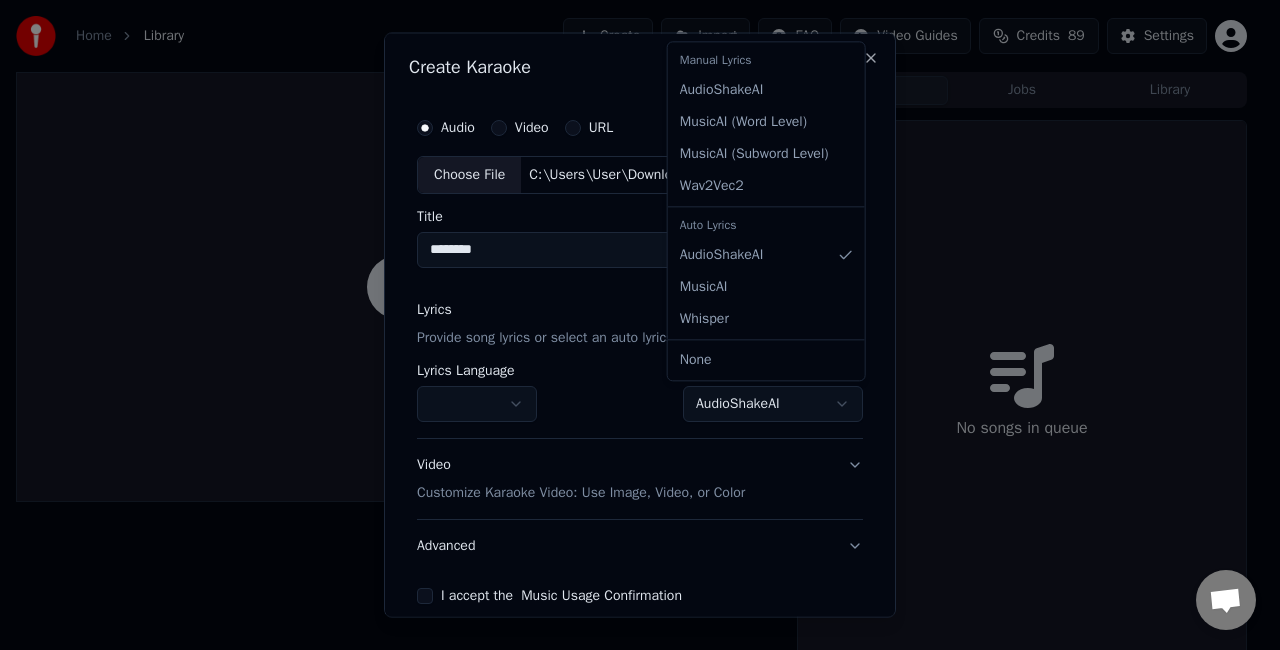 click on "**********" at bounding box center [631, 325] 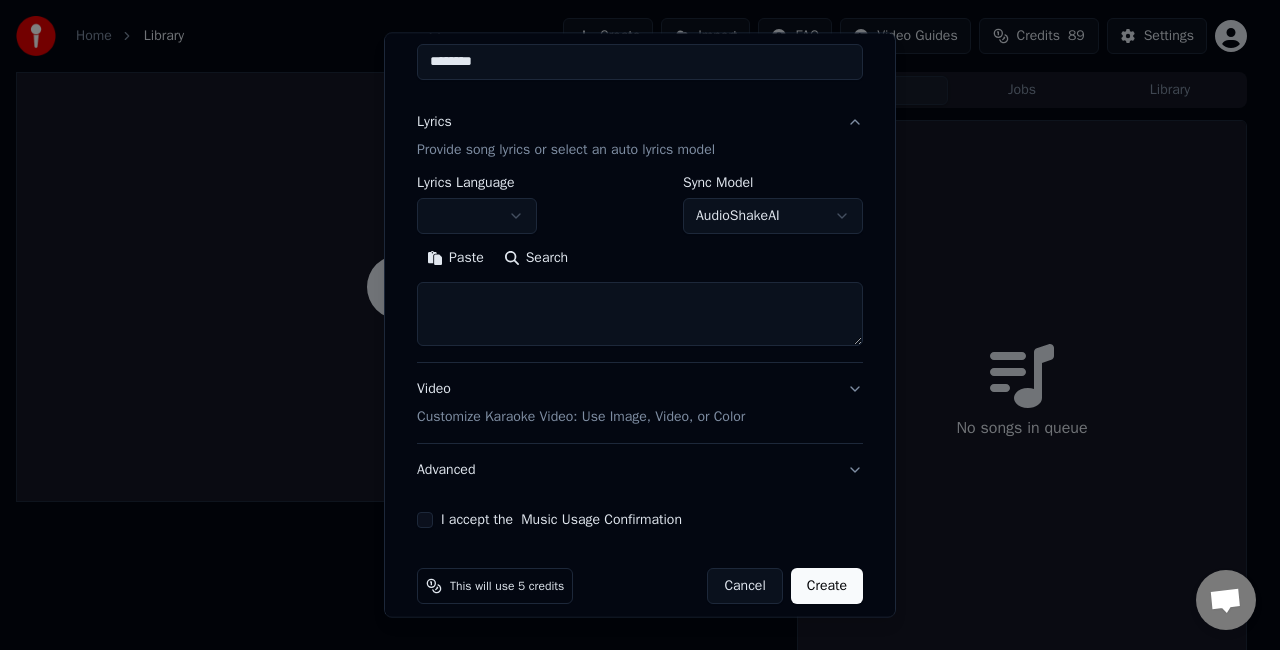 scroll, scrollTop: 200, scrollLeft: 0, axis: vertical 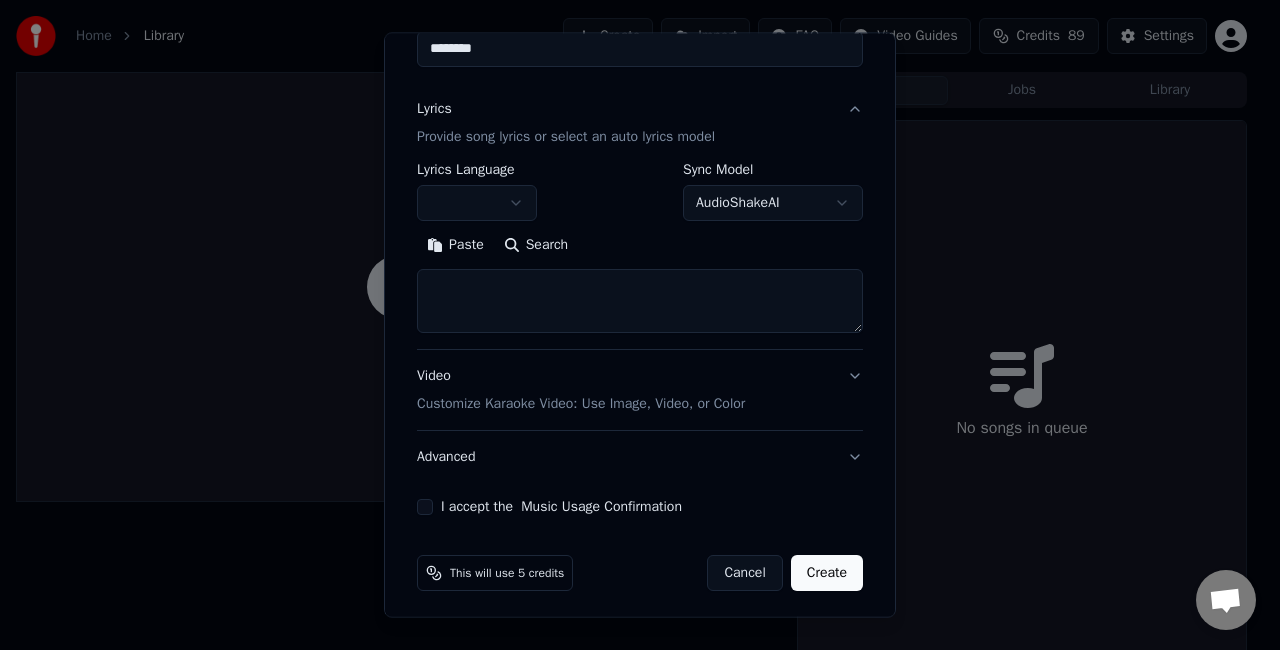 type 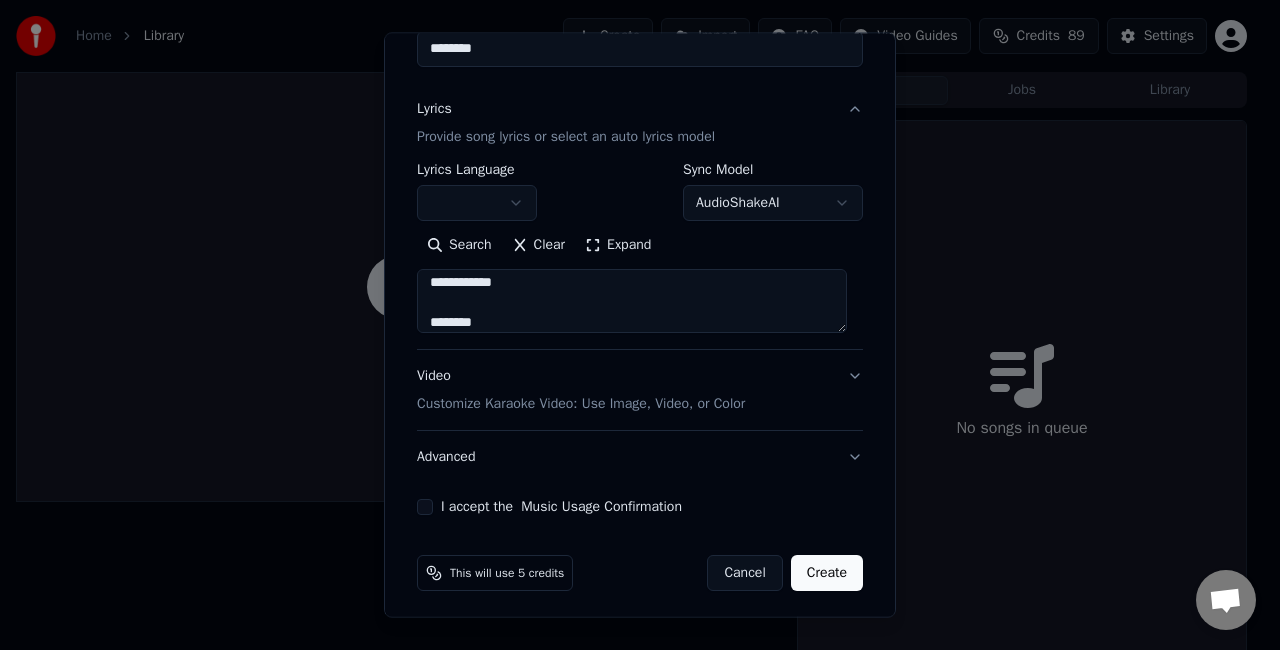 scroll, scrollTop: 832, scrollLeft: 0, axis: vertical 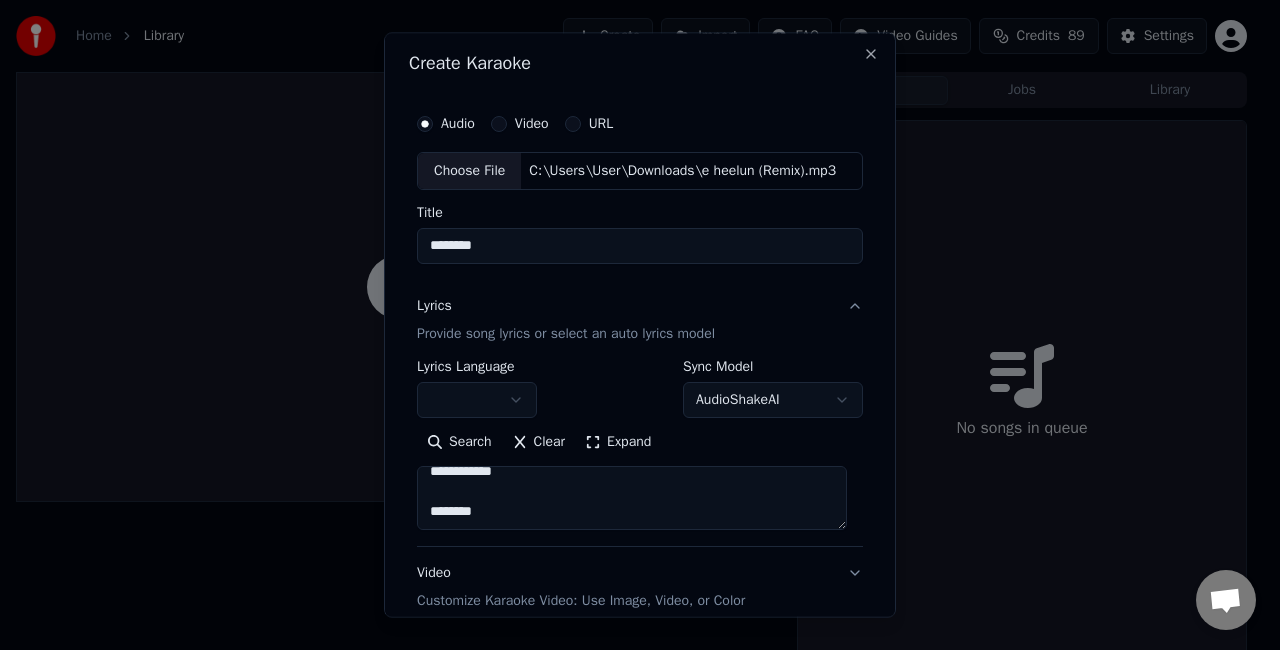 type on "**********" 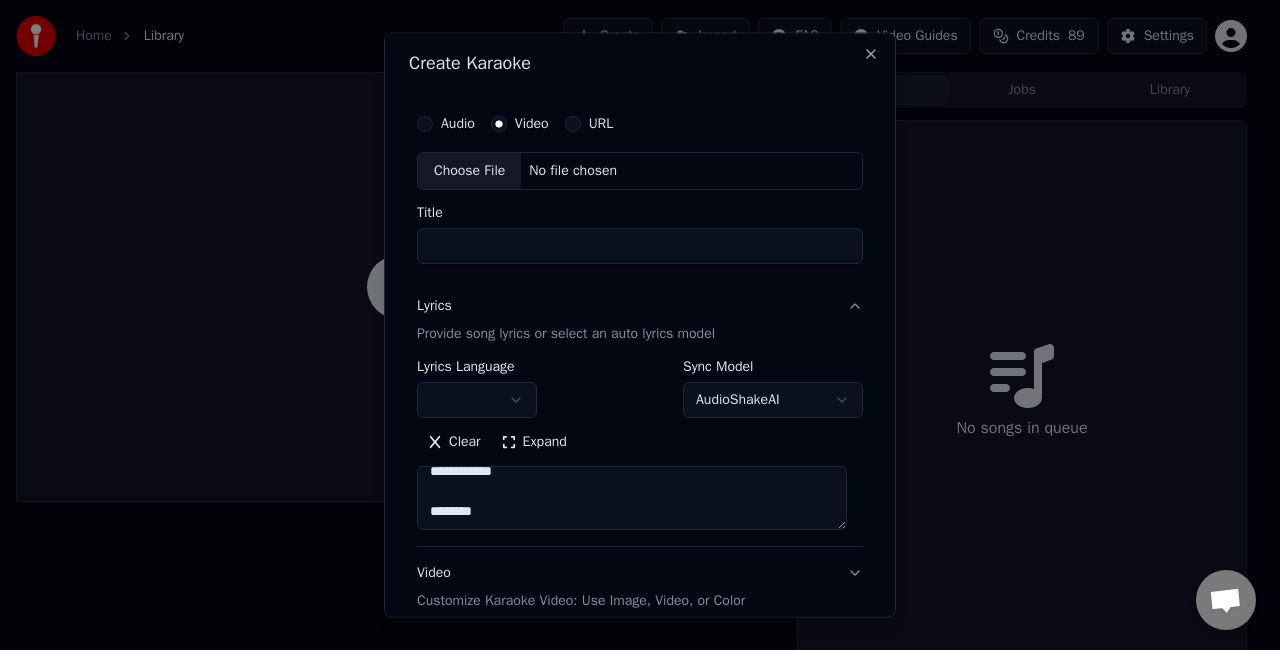click on "Choose File" at bounding box center [469, 171] 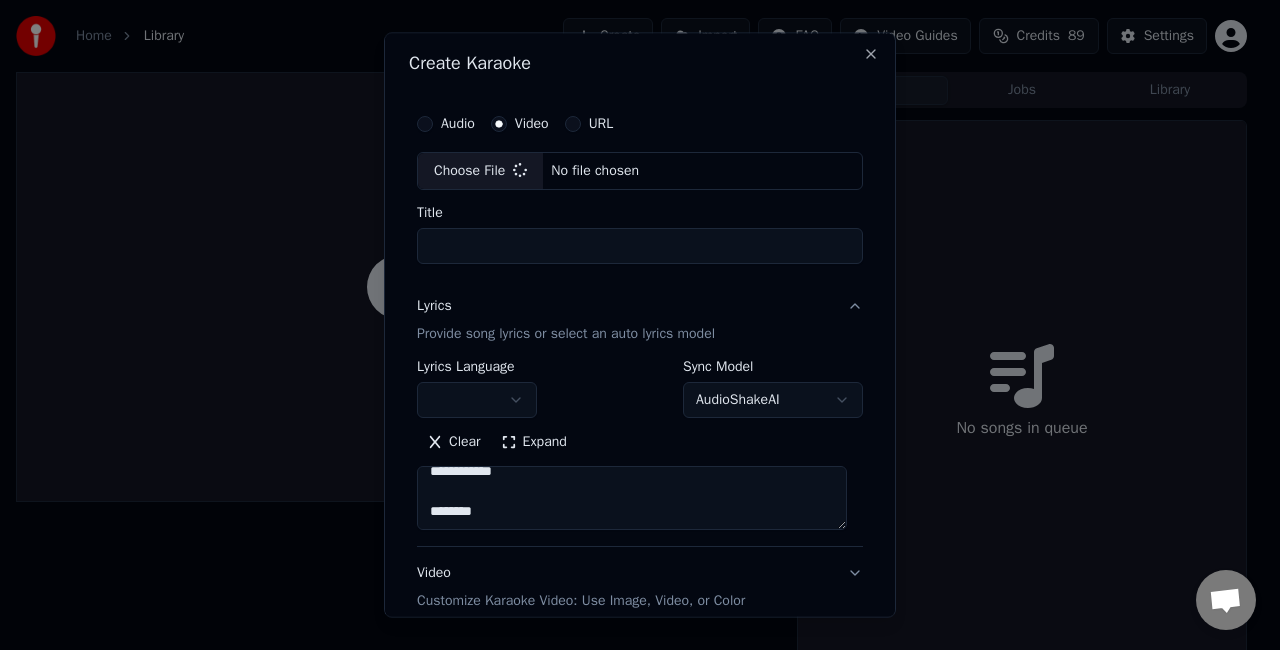 type on "**********" 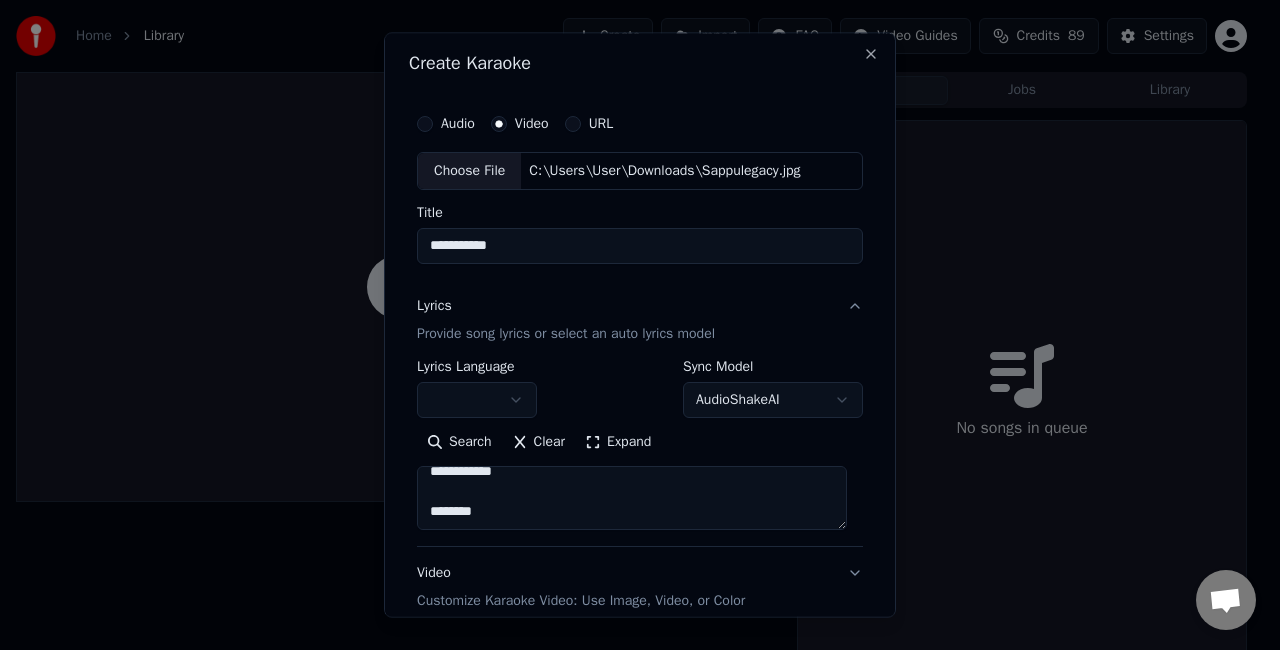 click on "Audio" at bounding box center (446, 124) 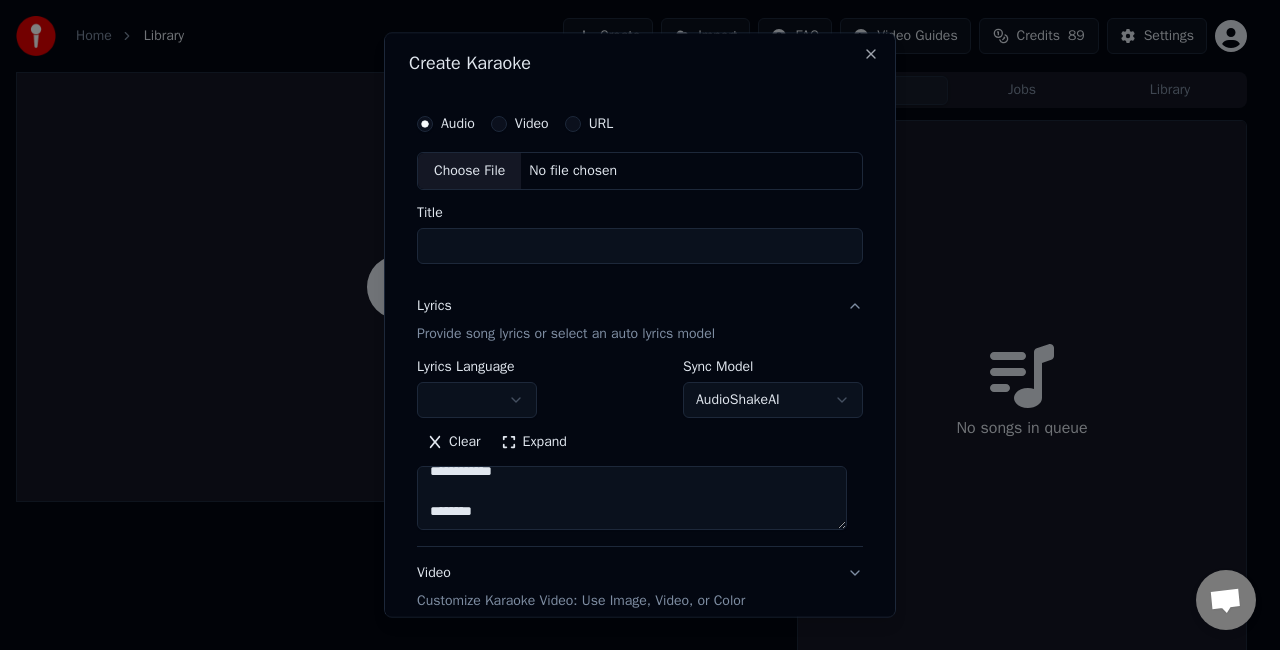 click on "Choose File" at bounding box center [469, 171] 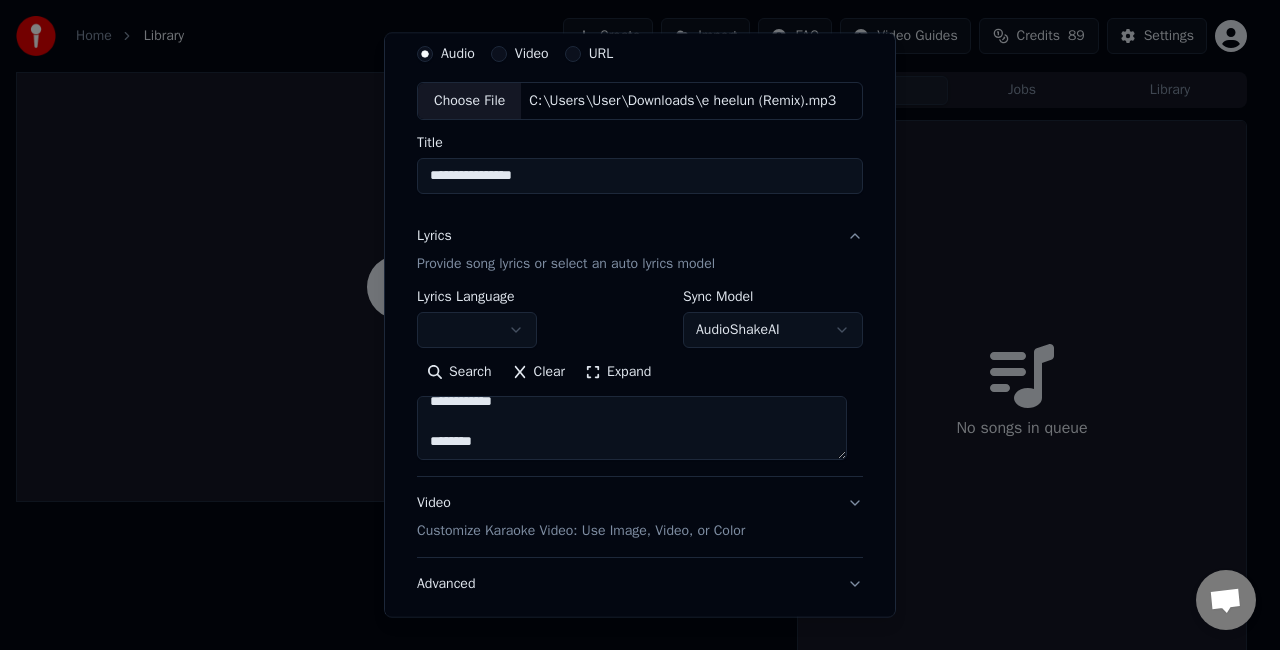 scroll, scrollTop: 104, scrollLeft: 0, axis: vertical 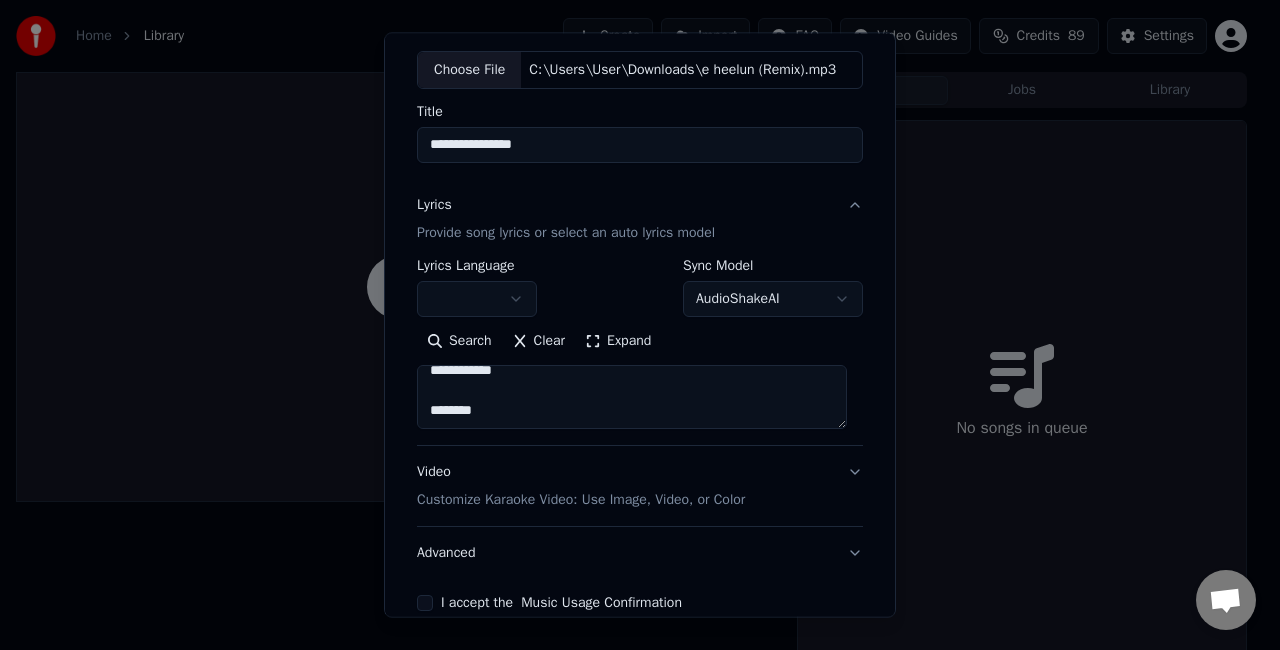 drag, startPoint x: 552, startPoint y: 144, endPoint x: 486, endPoint y: 141, distance: 66.068146 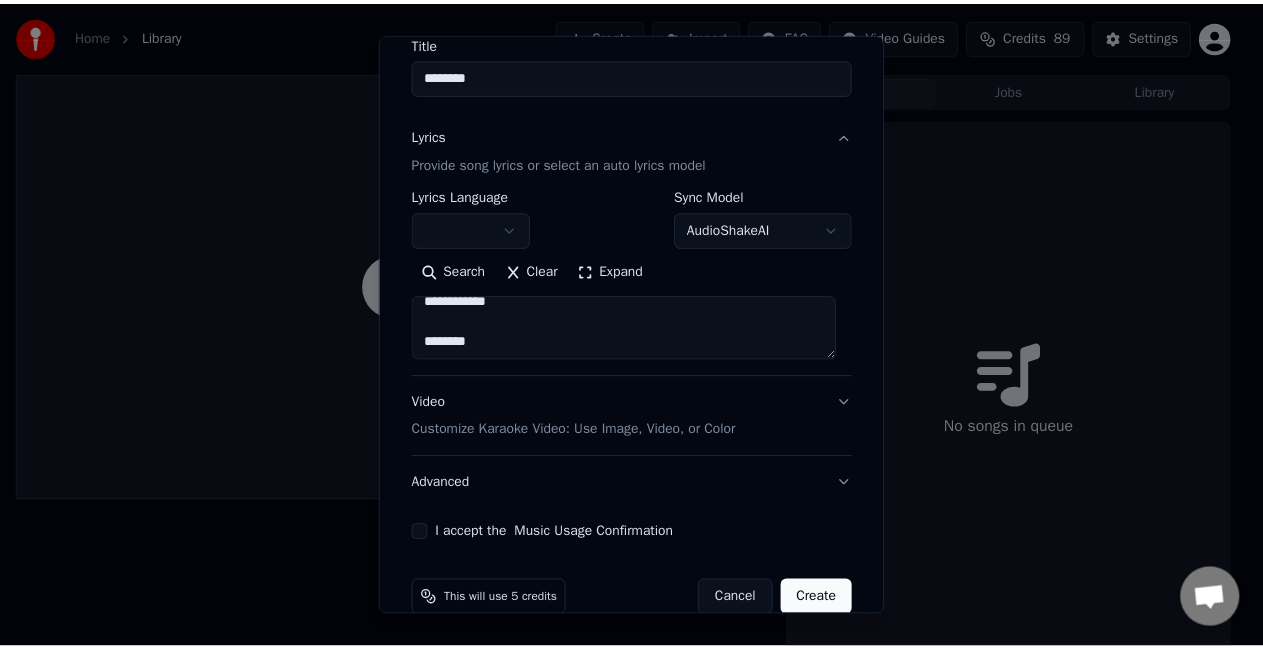 scroll, scrollTop: 204, scrollLeft: 0, axis: vertical 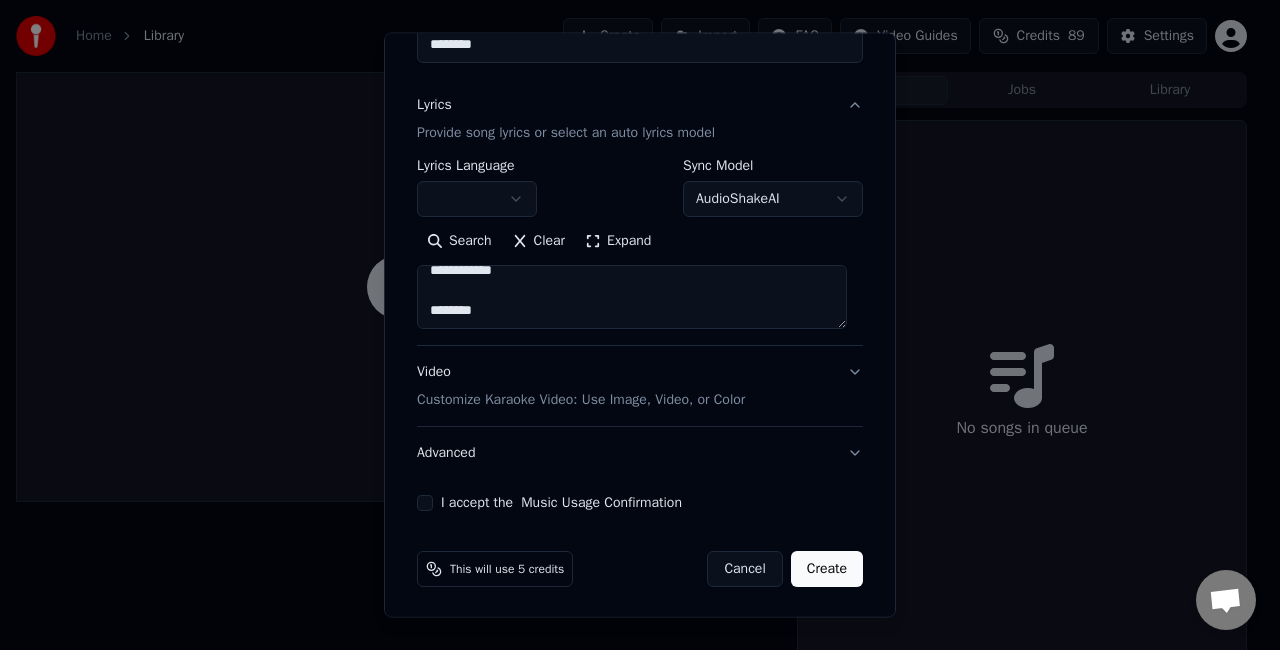 type on "********" 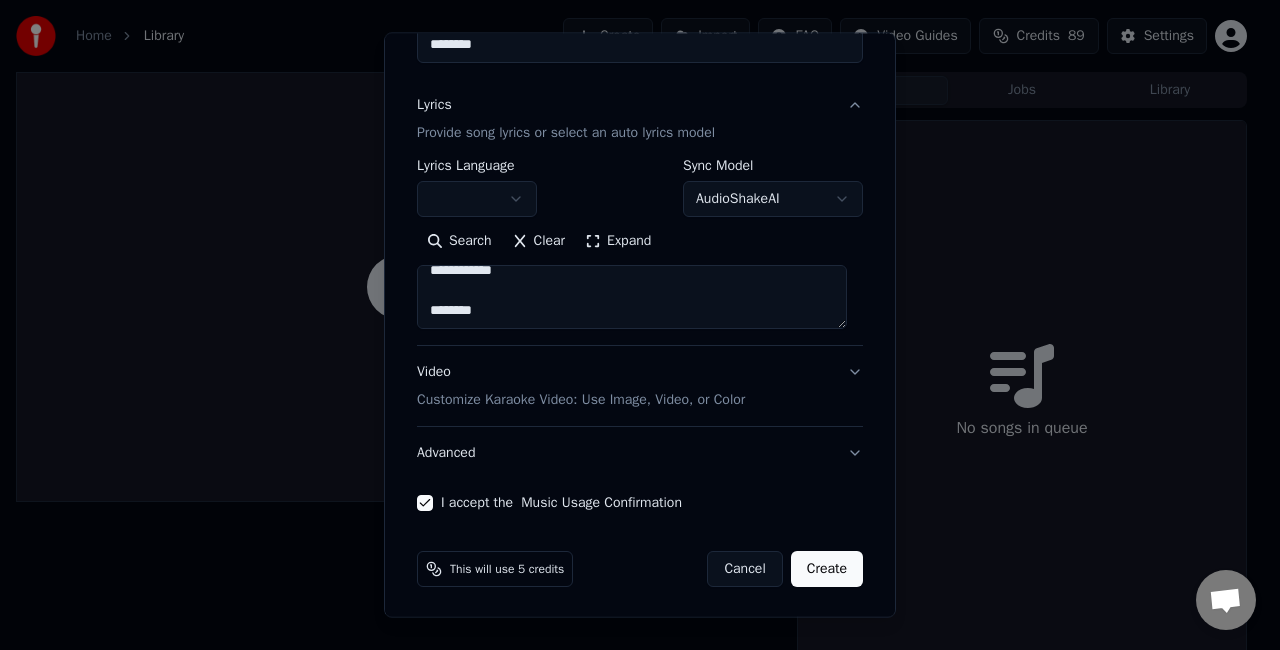 click on "Create" at bounding box center (827, 569) 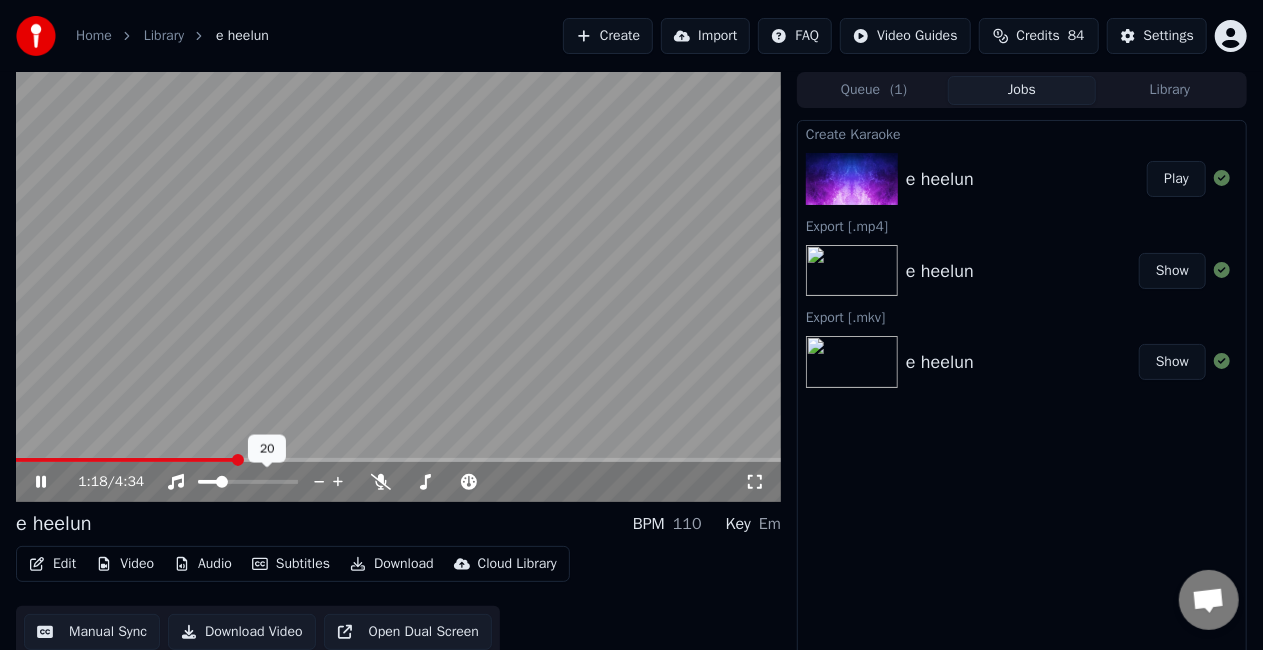 click 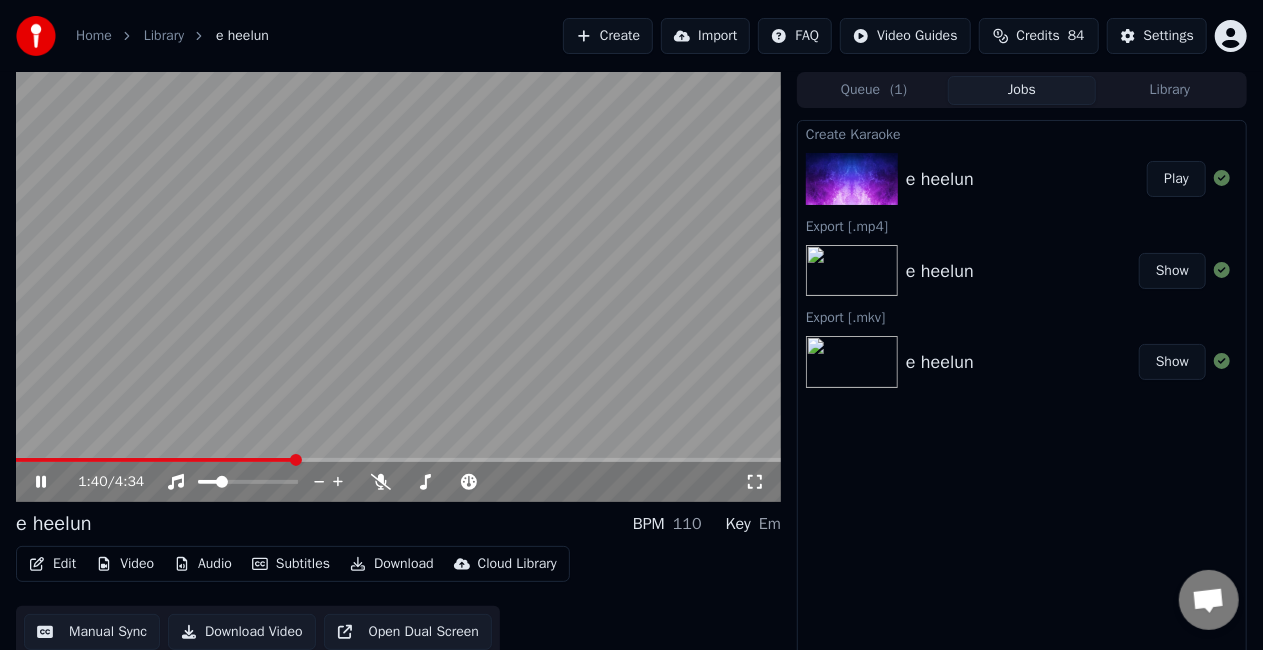 click at bounding box center [398, 460] 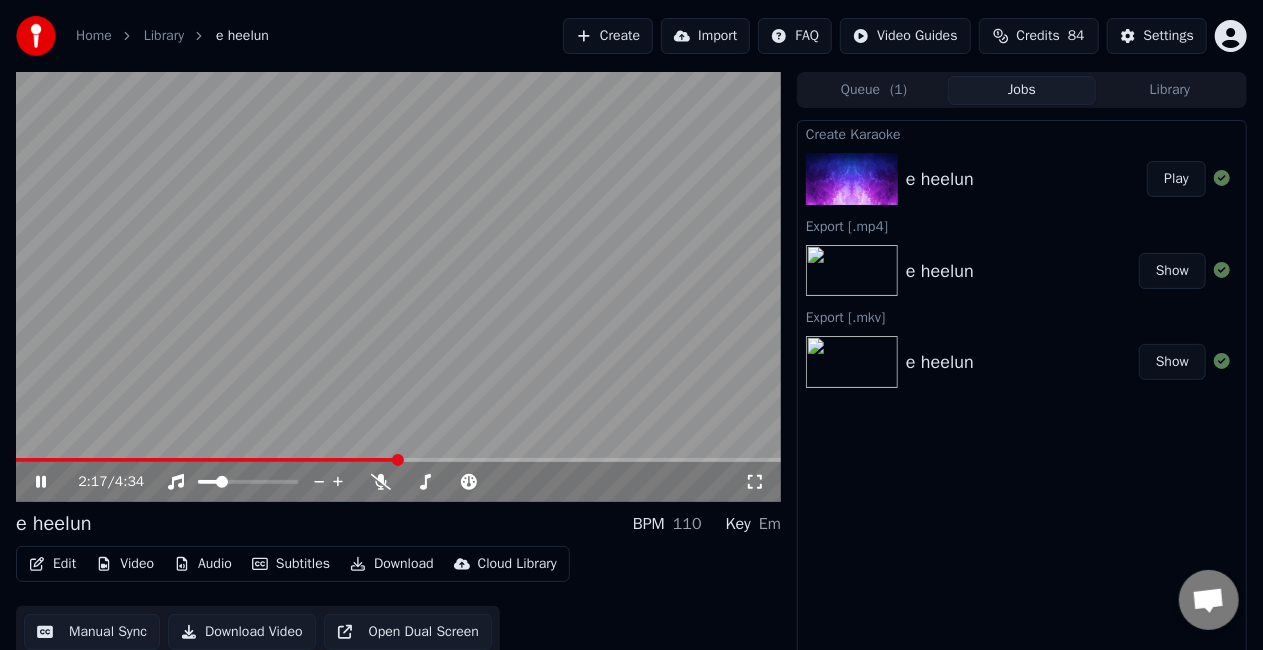click 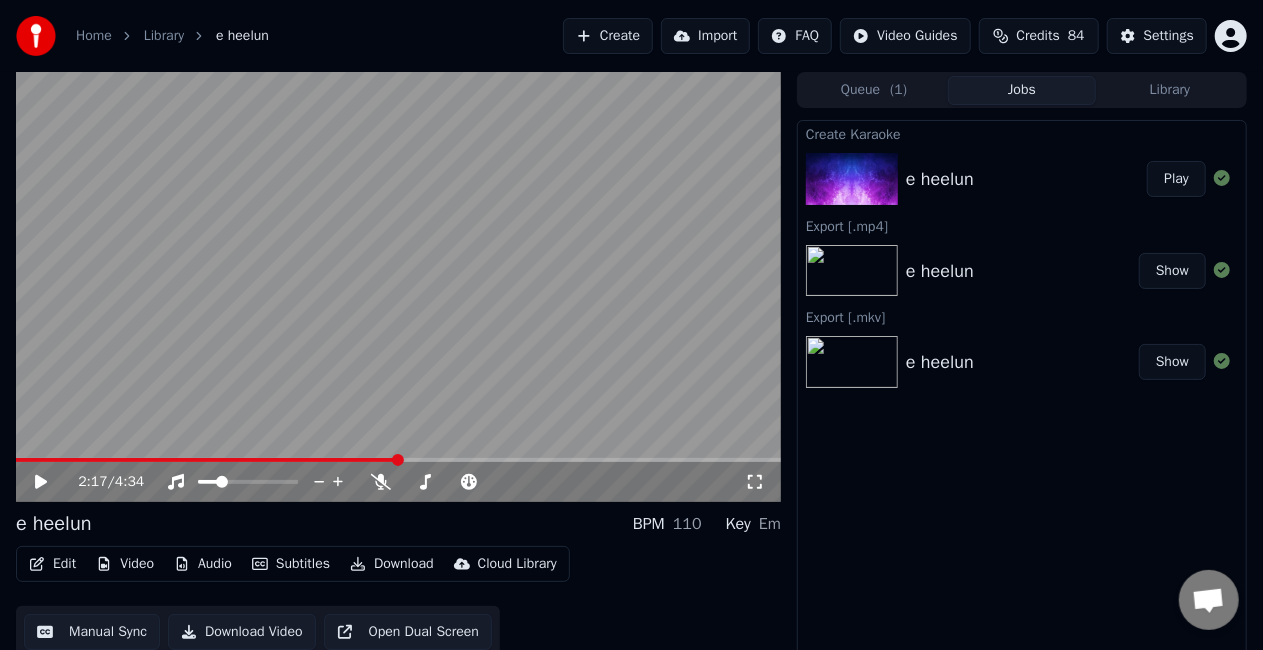 click on "Edit" at bounding box center (52, 564) 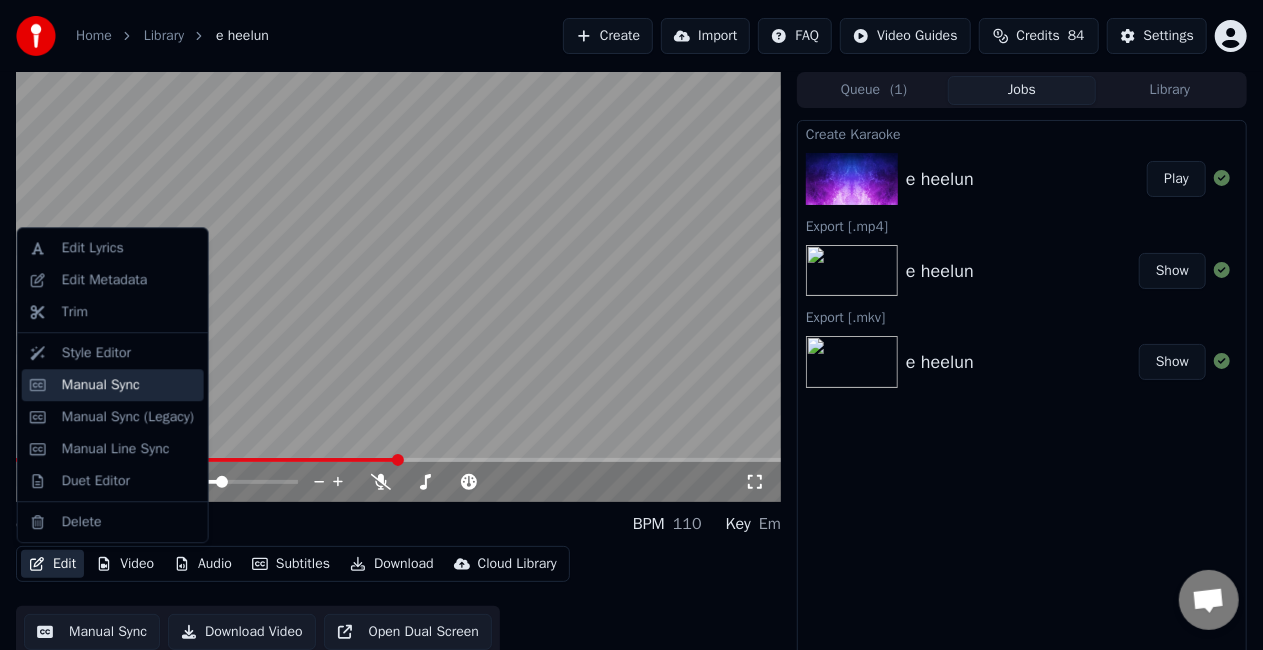 click on "Manual Sync" at bounding box center (101, 385) 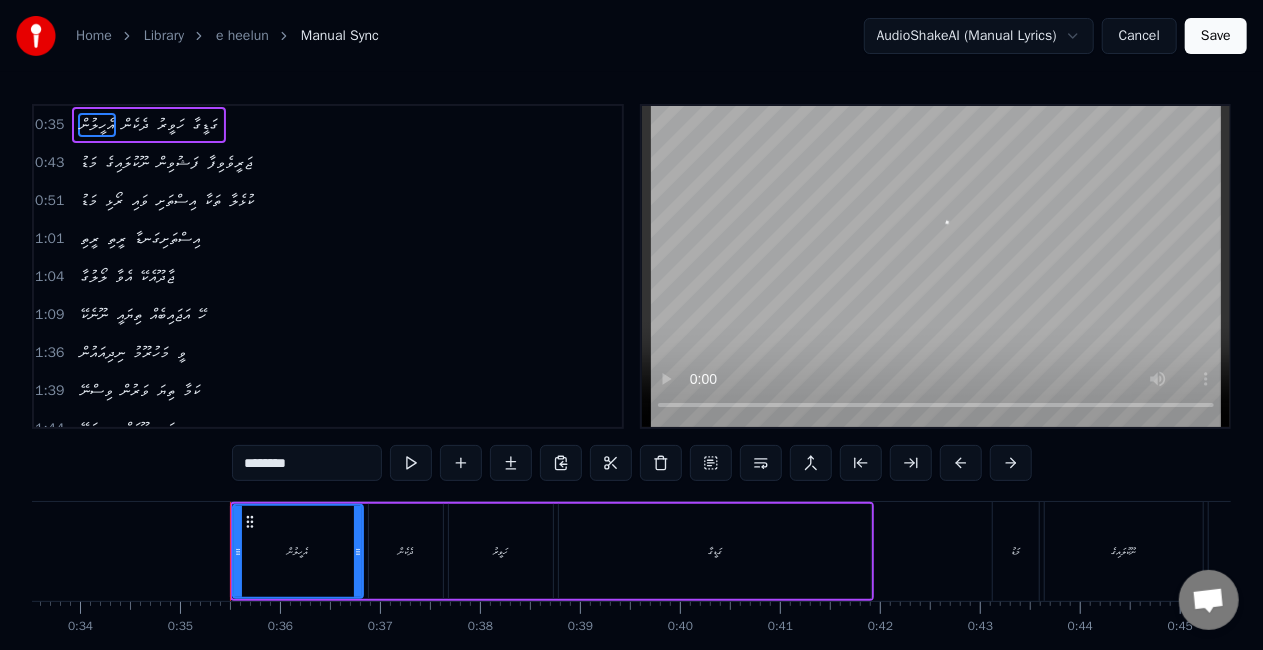 scroll, scrollTop: 0, scrollLeft: 3450, axis: horizontal 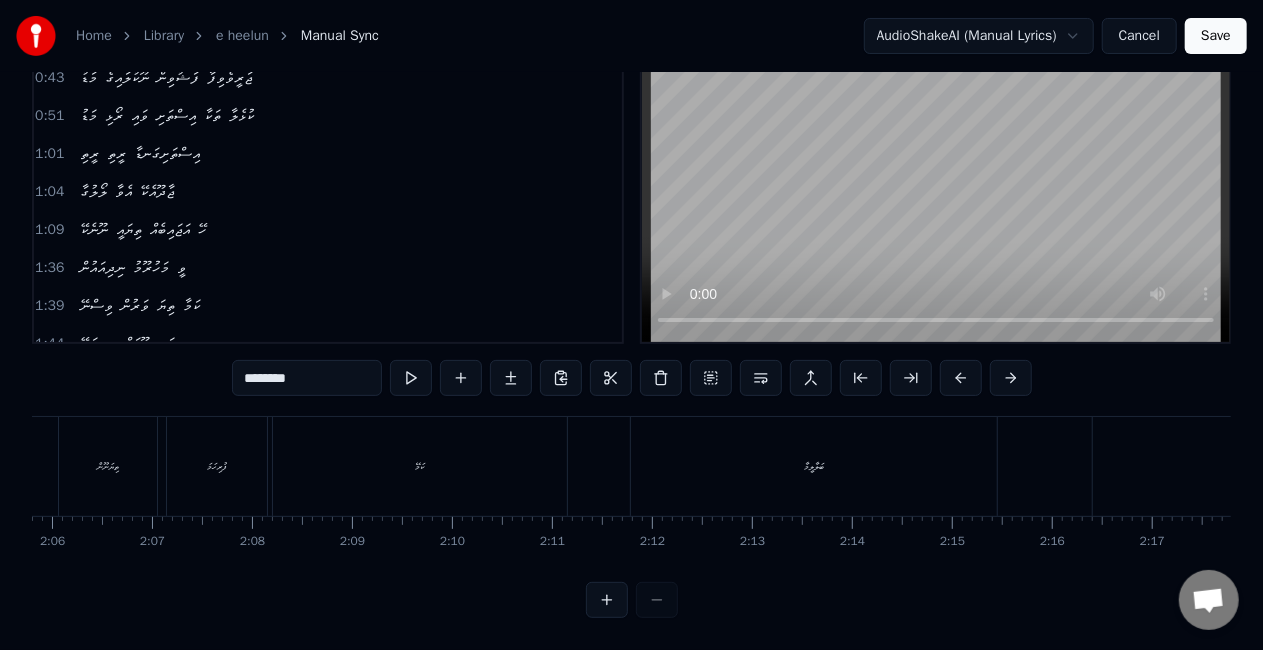 click on "ބަލާލީމާ" at bounding box center (814, 466) 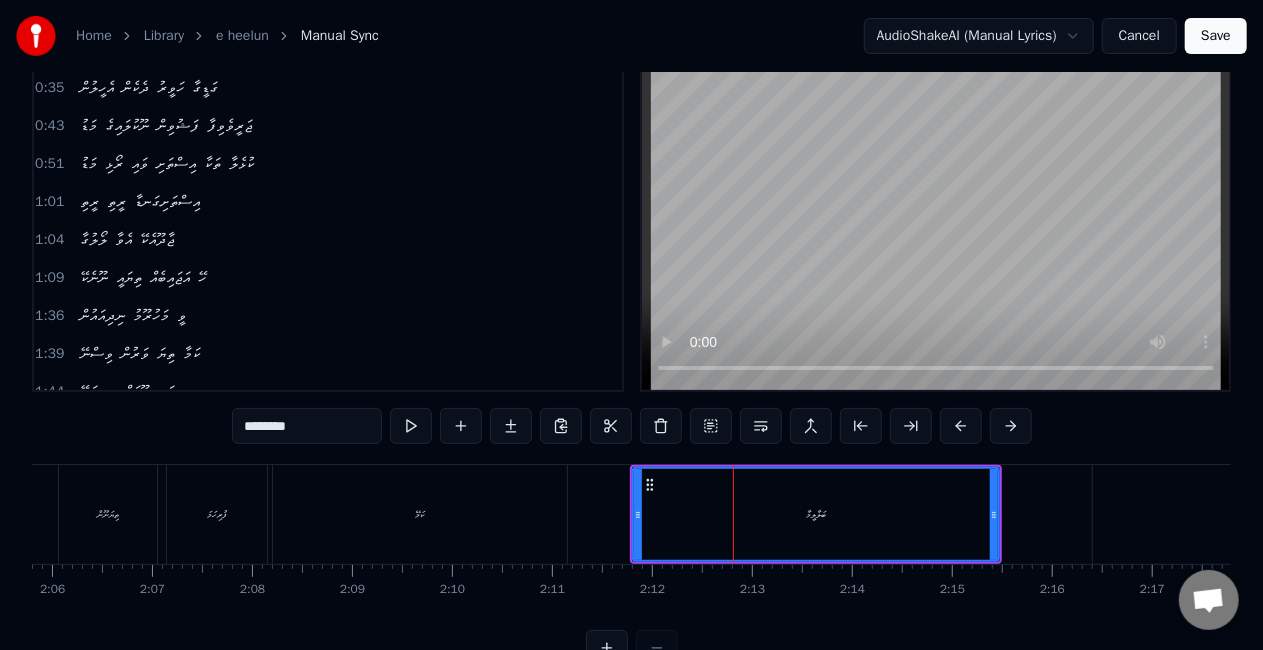 scroll, scrollTop: 0, scrollLeft: 0, axis: both 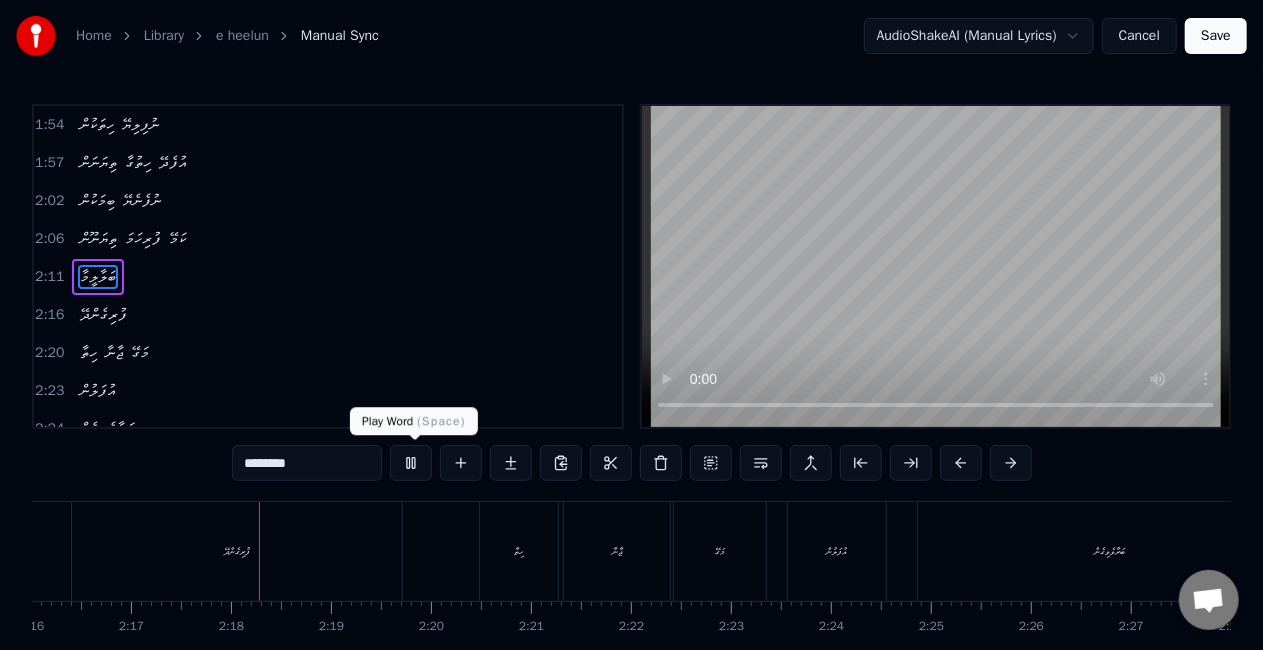 click at bounding box center (411, 463) 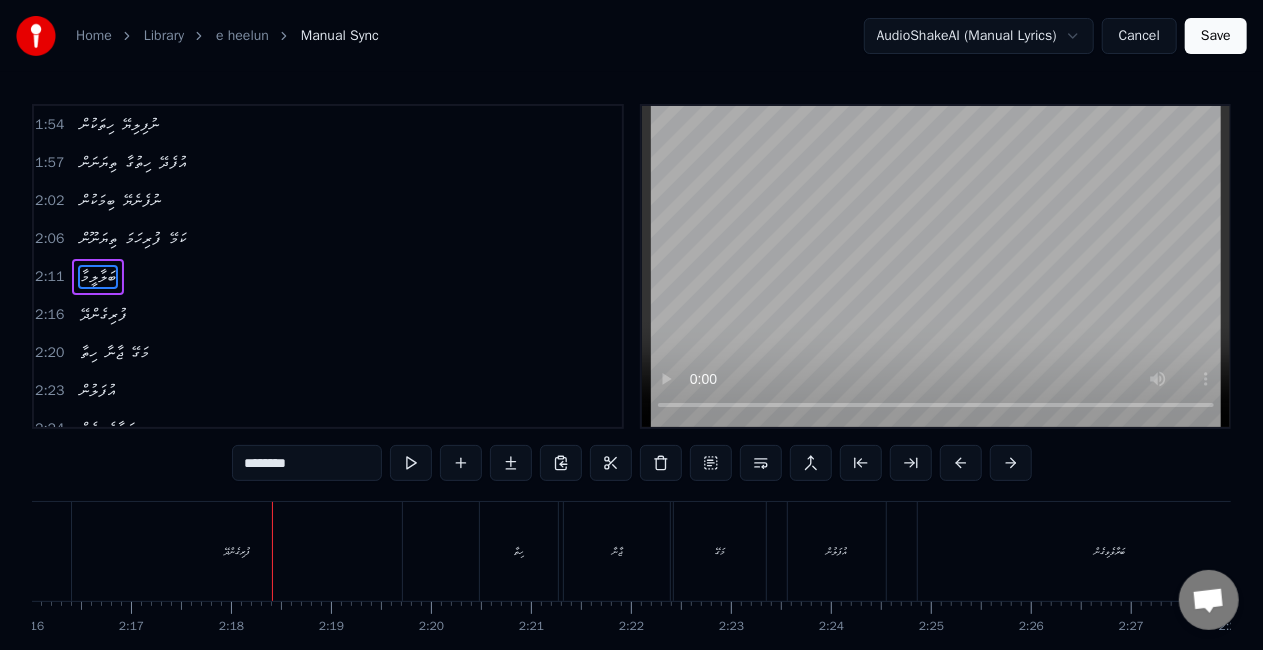 scroll, scrollTop: 100, scrollLeft: 0, axis: vertical 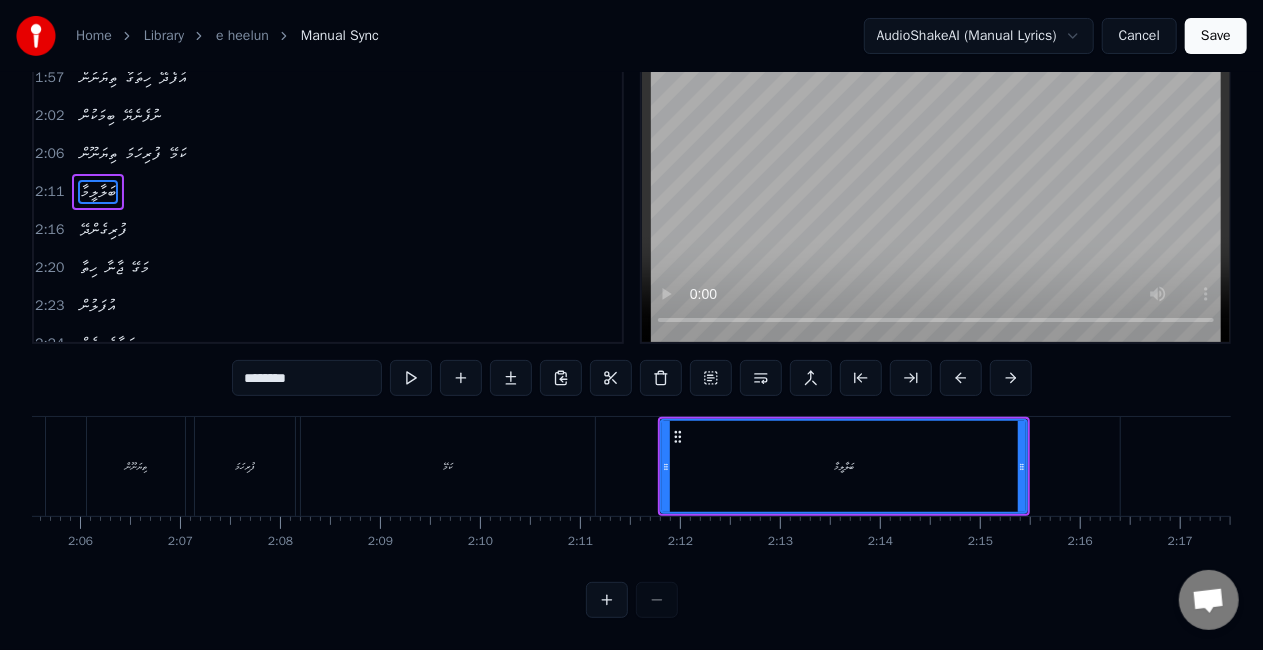 click on "ބަލާލީމާ" at bounding box center [844, 466] 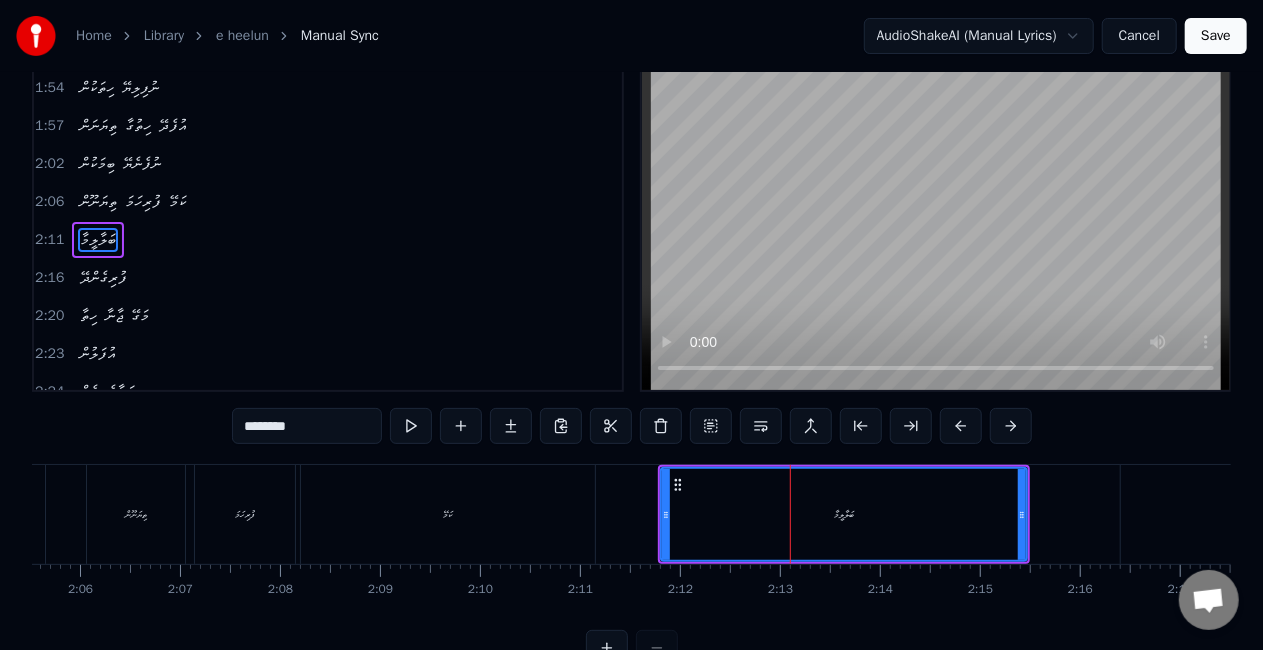 scroll, scrollTop: 0, scrollLeft: 0, axis: both 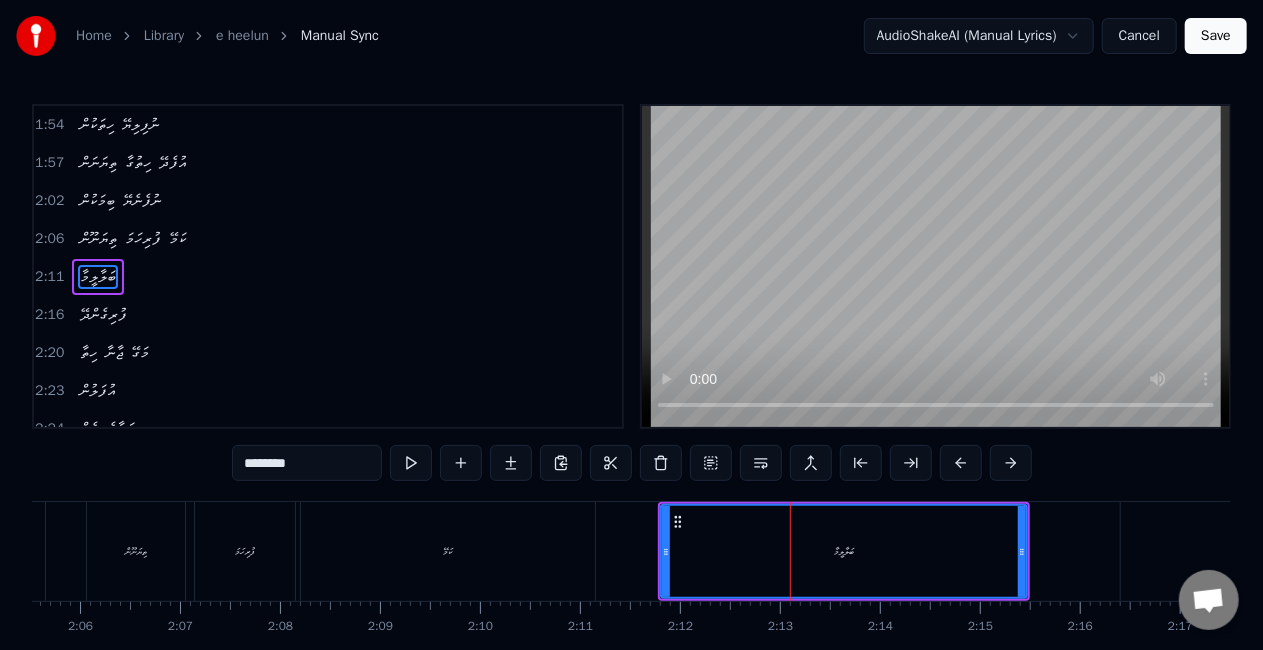 click at bounding box center [411, 463] 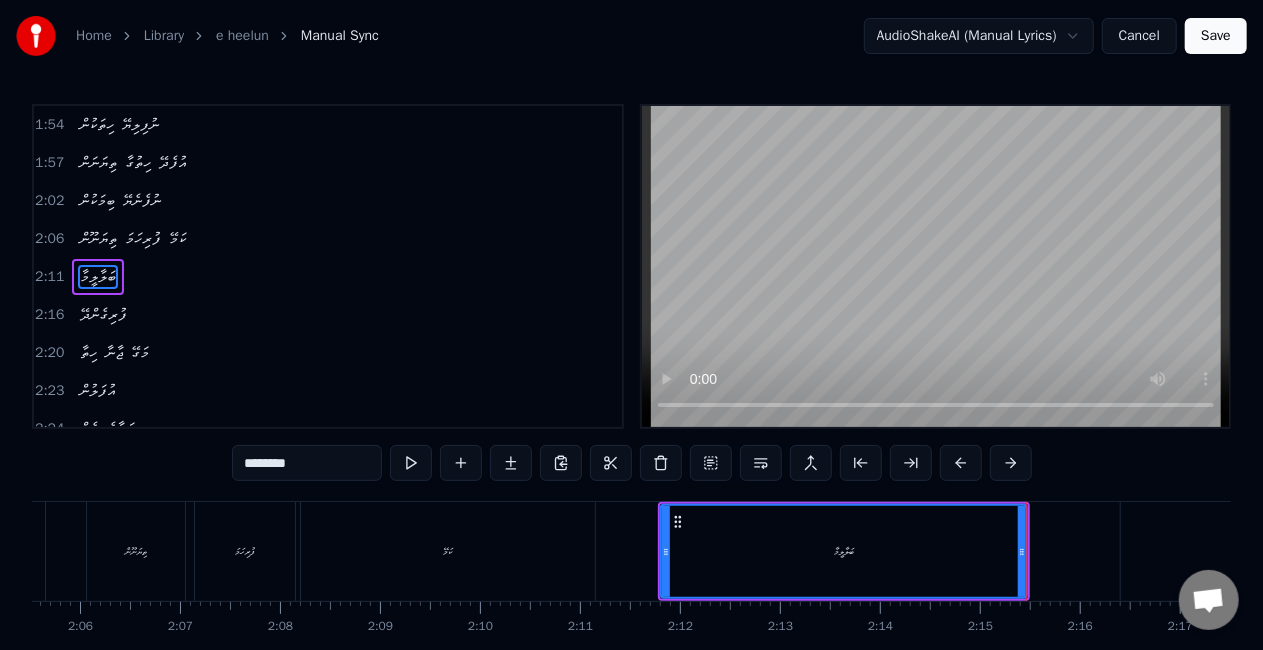 click on "********" at bounding box center (307, 463) 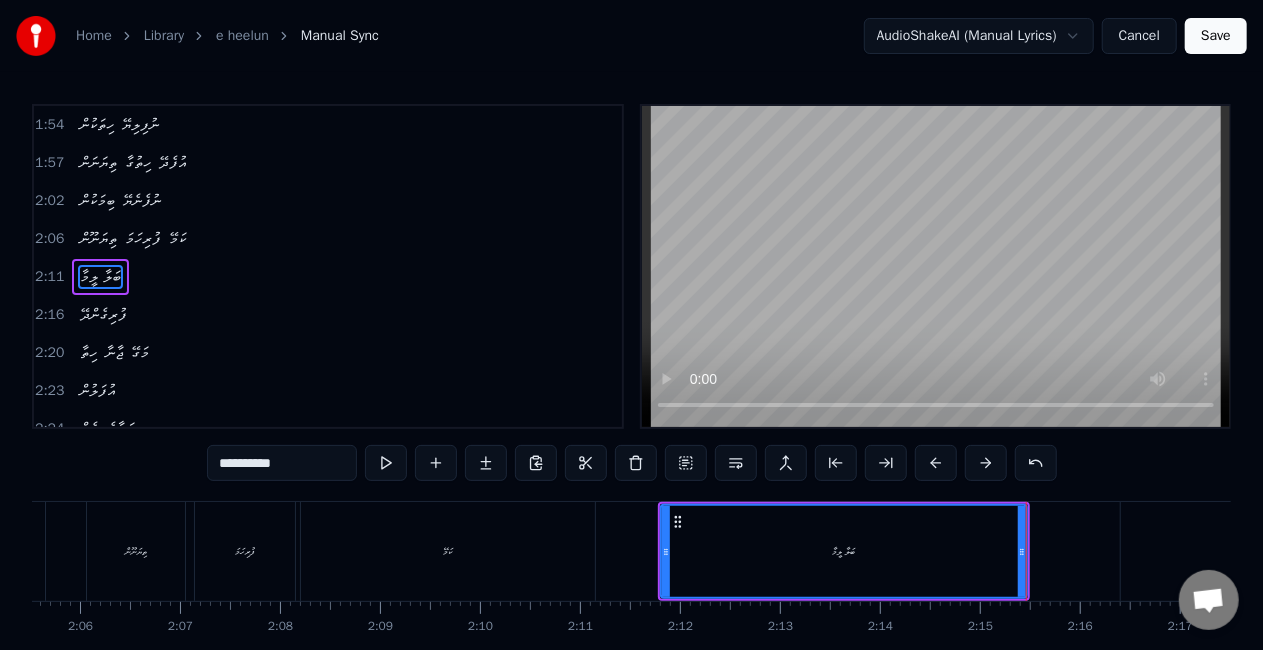 type on "*********" 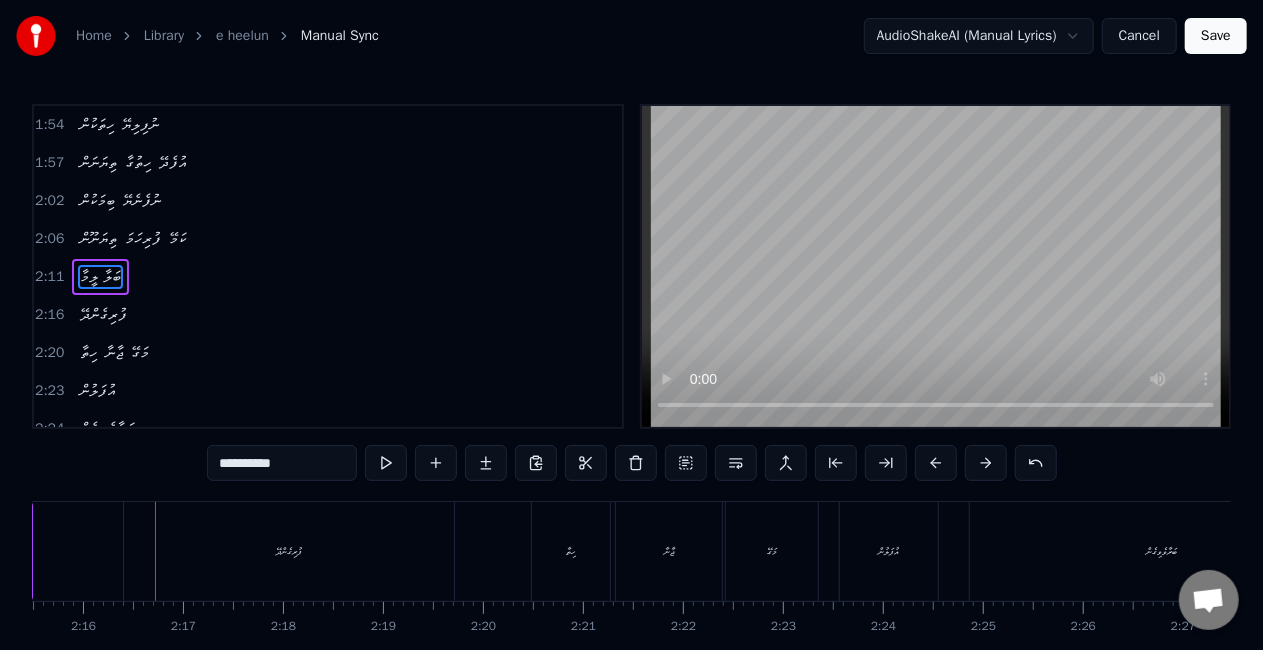scroll, scrollTop: 0, scrollLeft: 13572, axis: horizontal 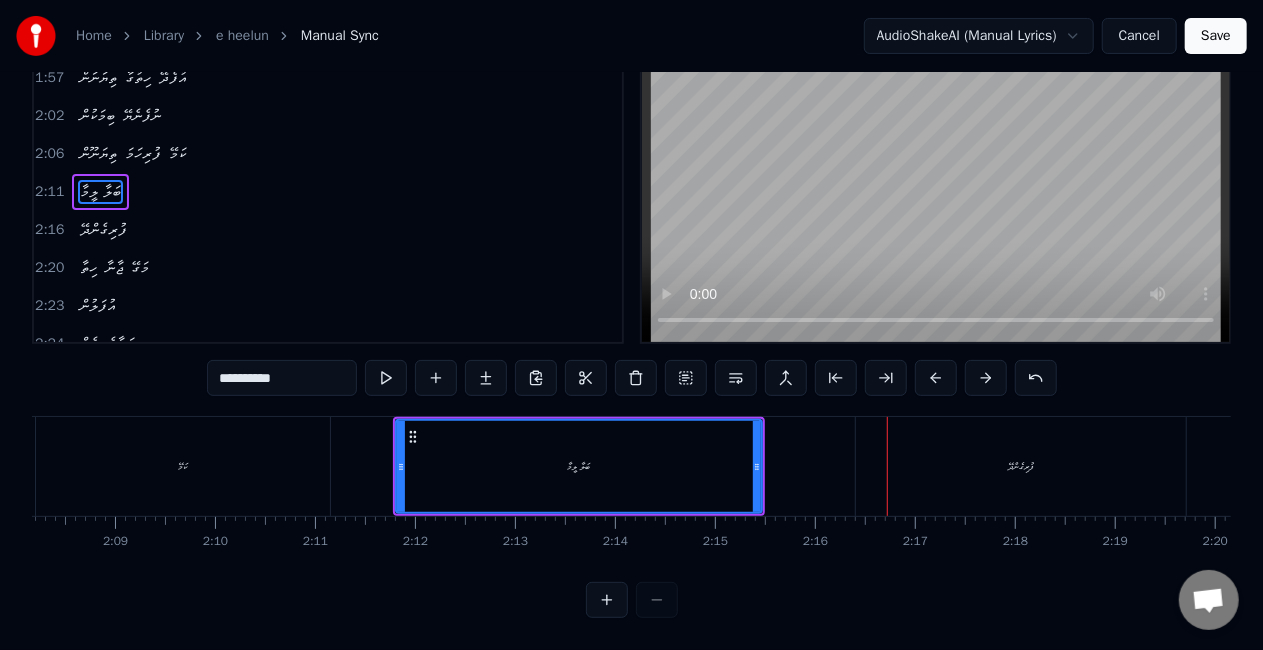 click on "ބަލާ ލީމާ" at bounding box center [579, 466] 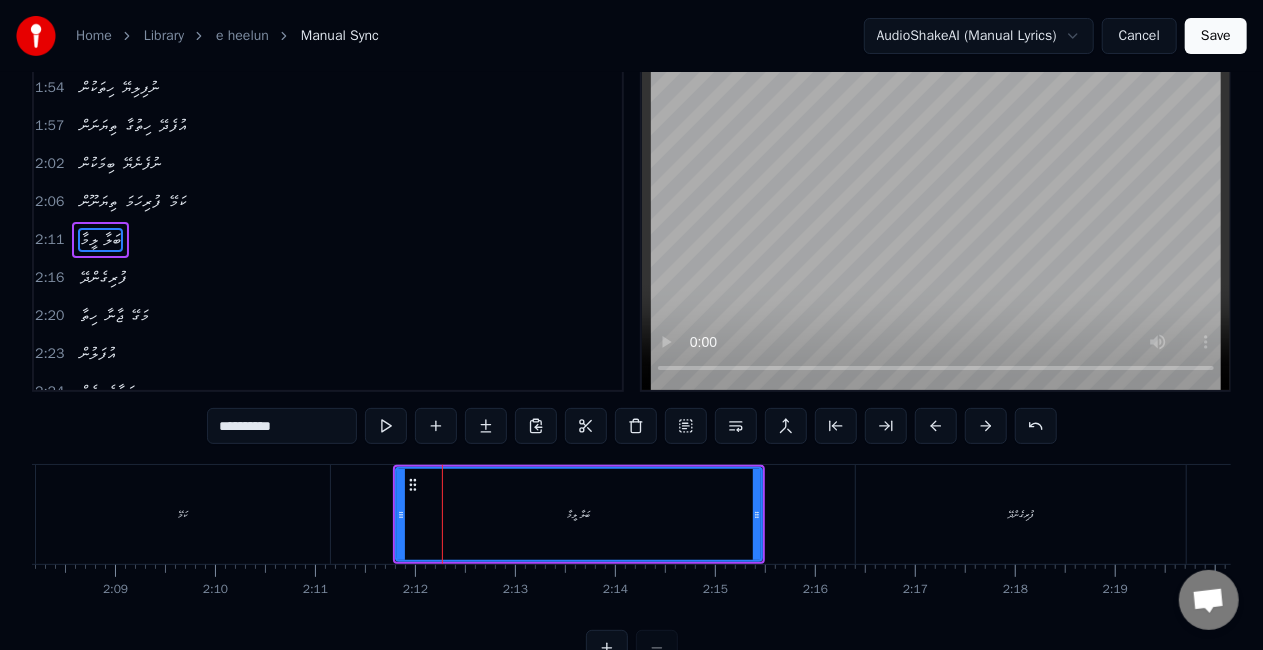 scroll, scrollTop: 0, scrollLeft: 0, axis: both 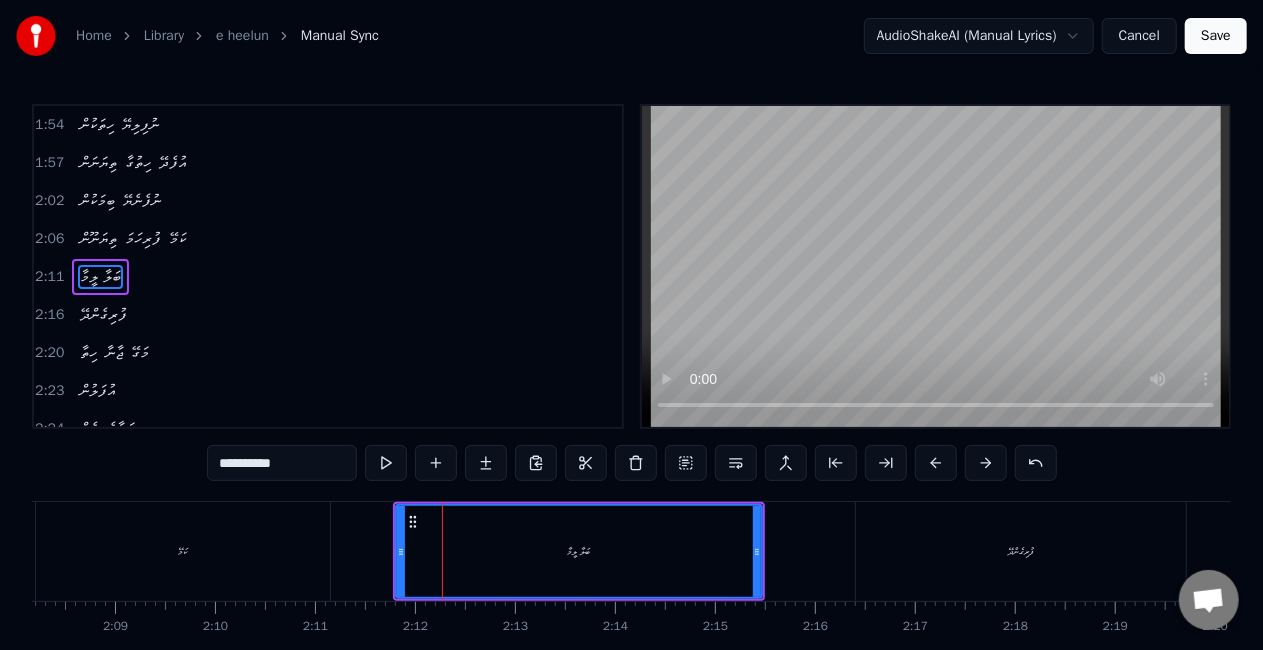click at bounding box center [386, 463] 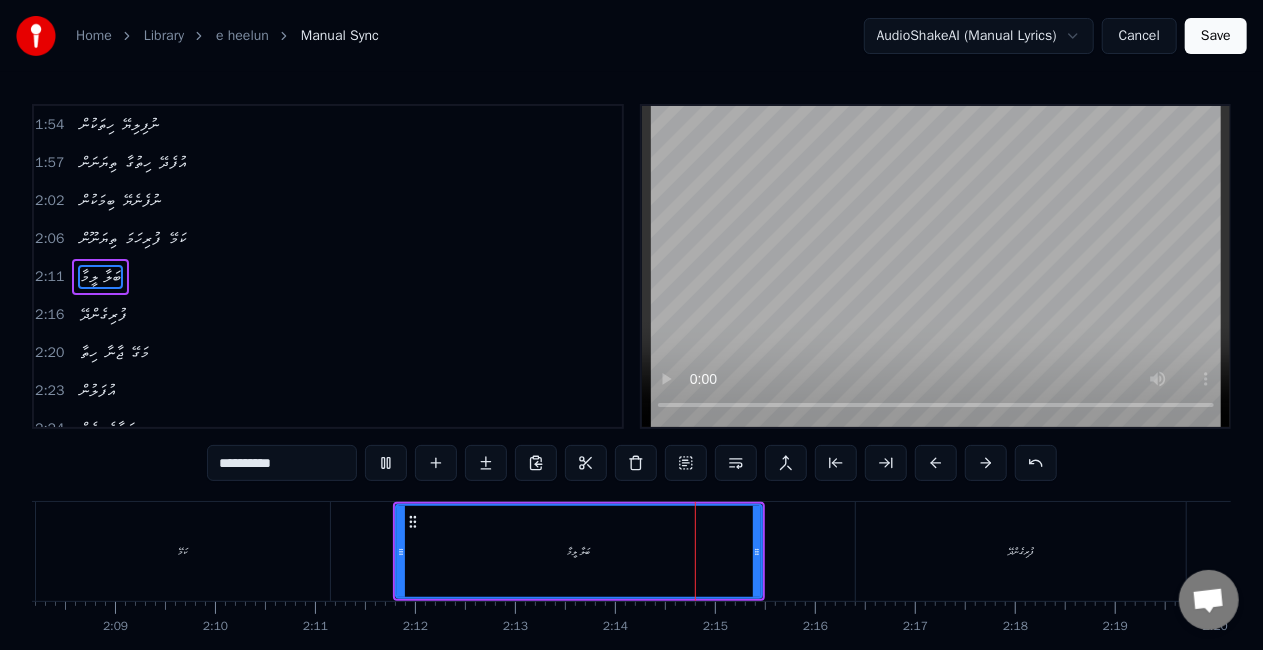 type 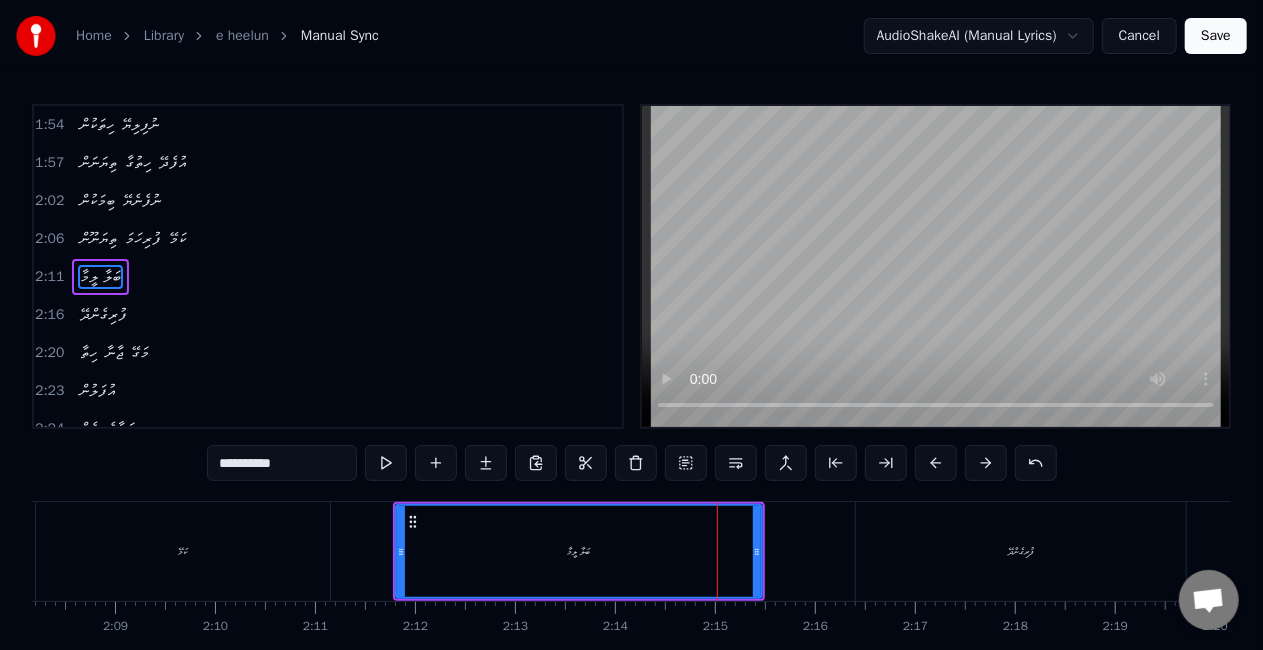 click at bounding box center (386, 463) 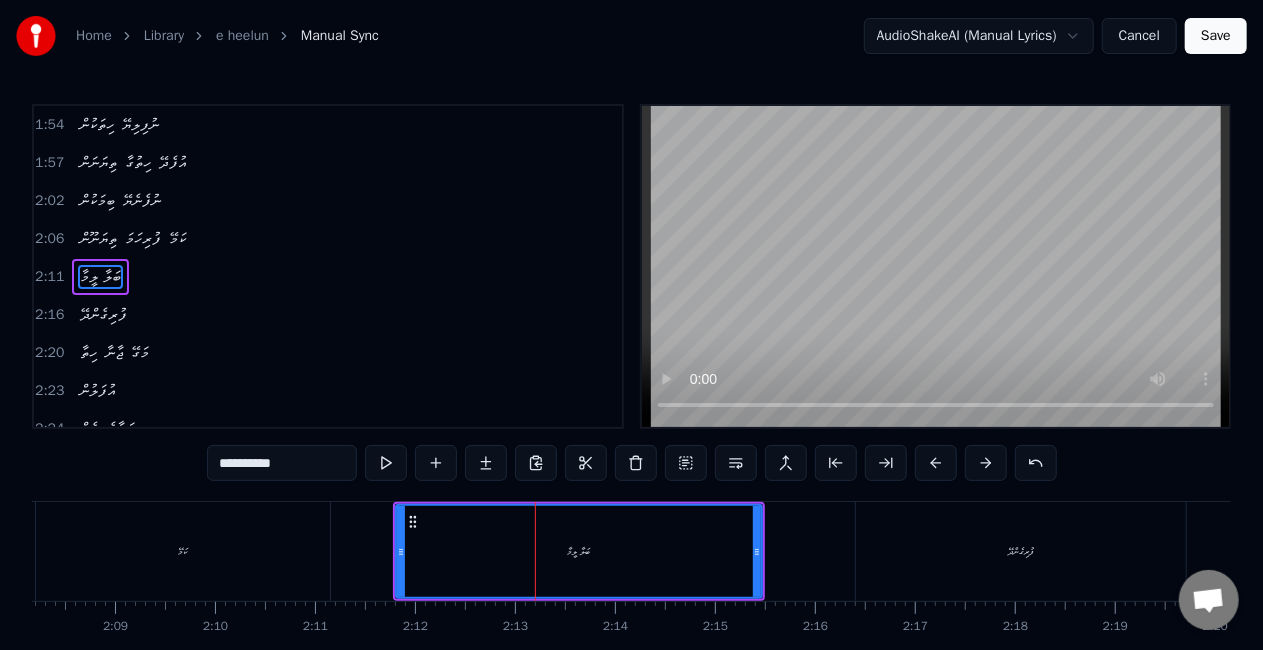 click at bounding box center [386, 463] 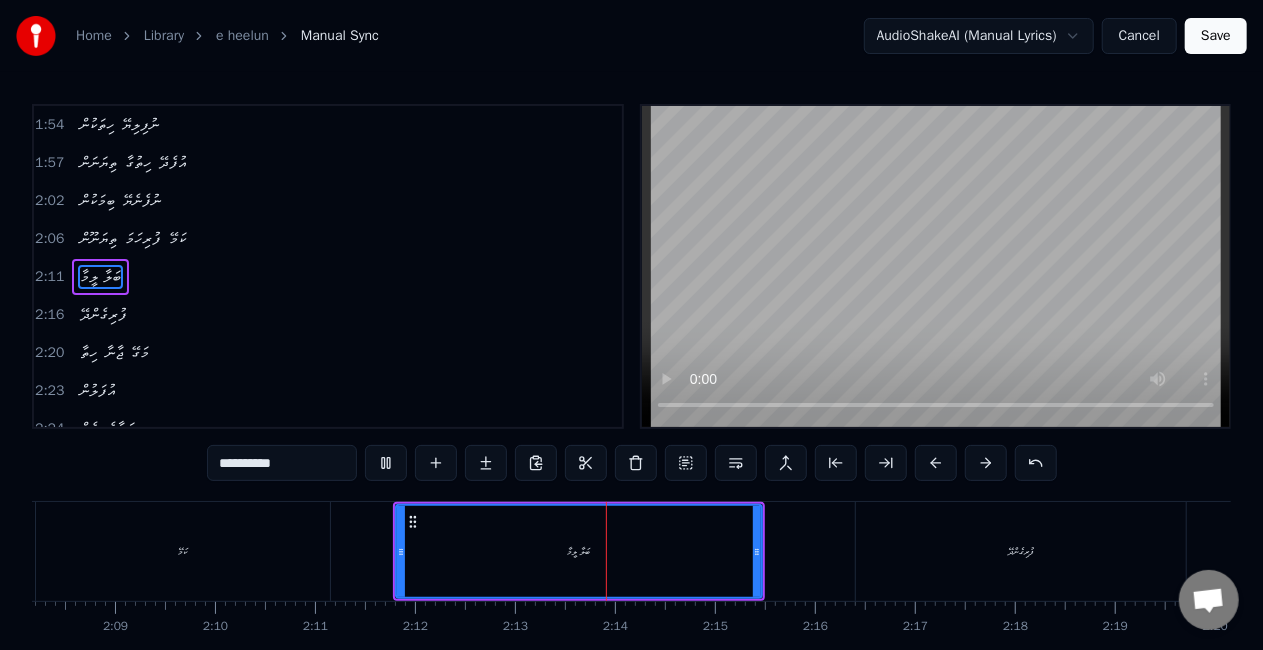 click on "*********" at bounding box center [282, 463] 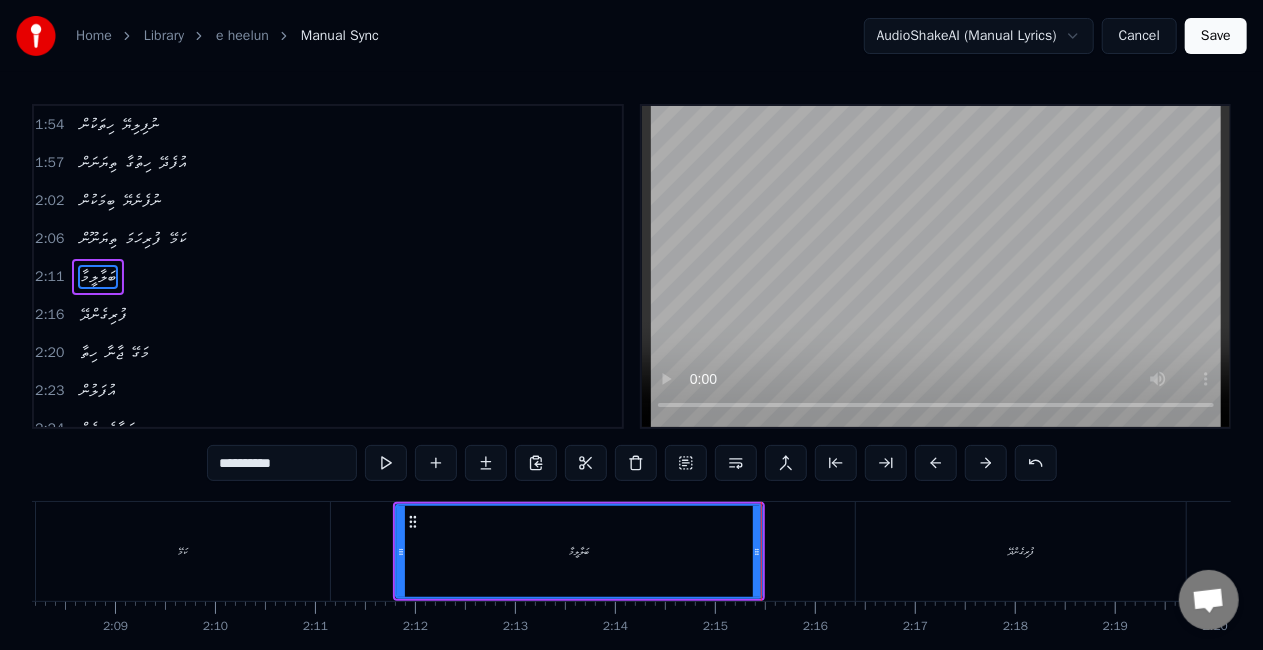 click on "ބަލާލީމާ" at bounding box center (579, 551) 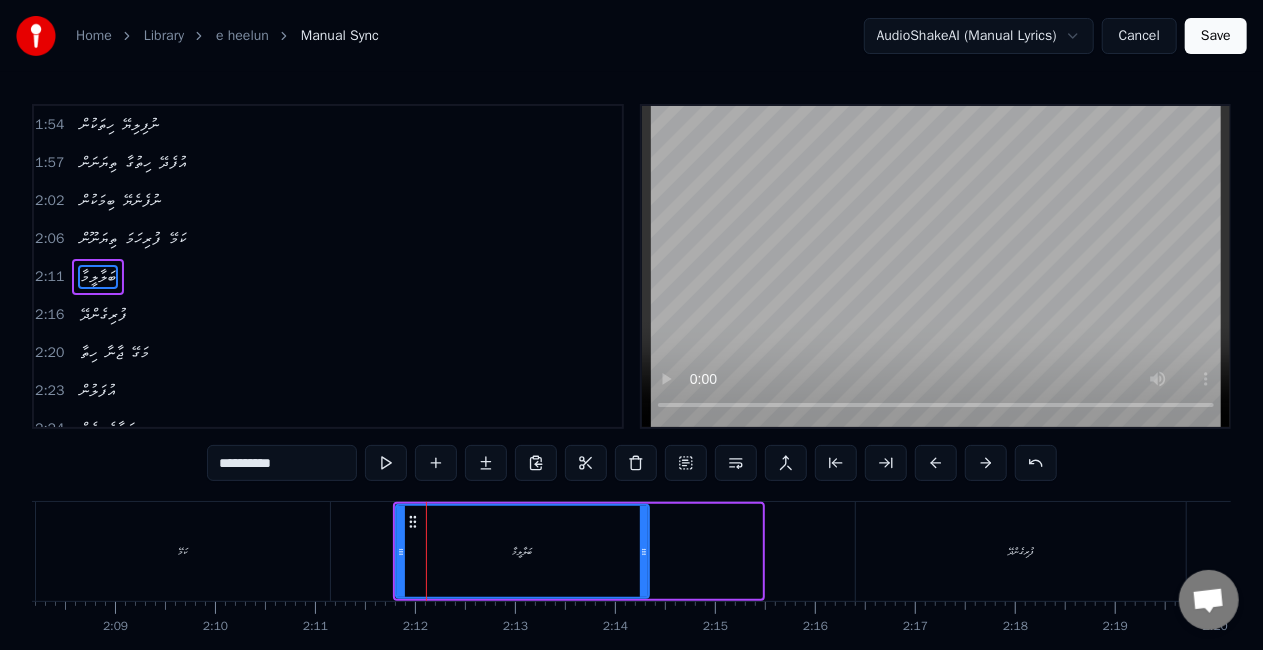 drag, startPoint x: 755, startPoint y: 557, endPoint x: 641, endPoint y: 557, distance: 114 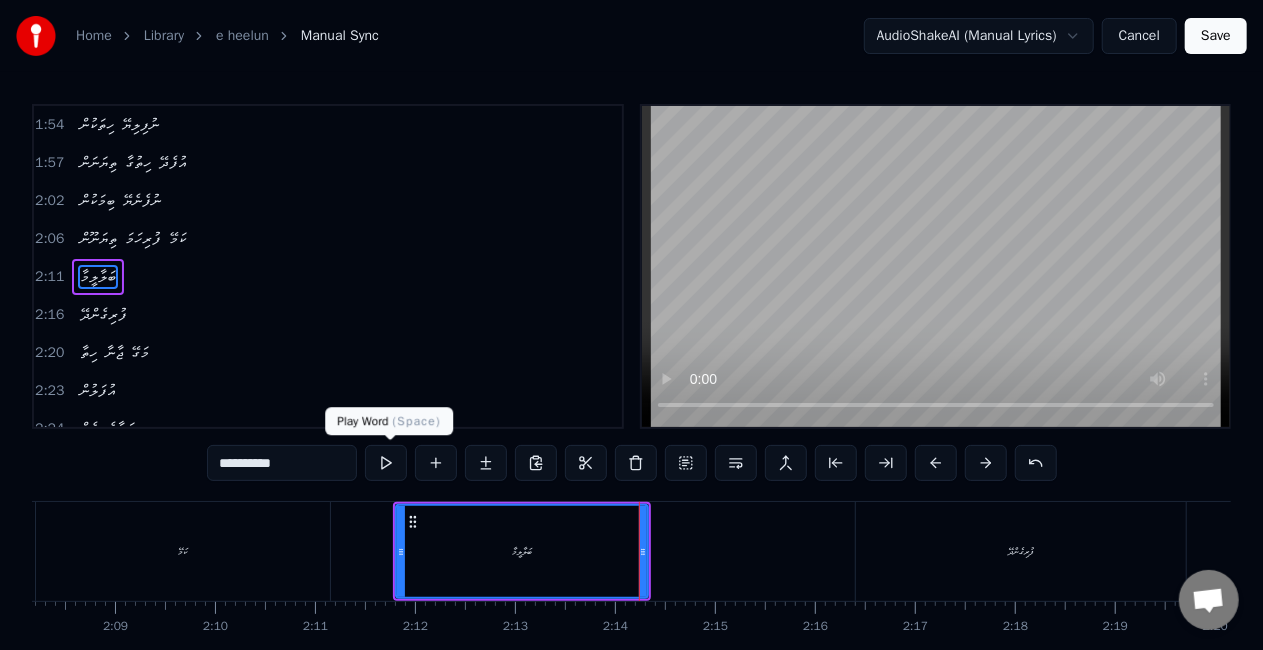 click at bounding box center (386, 463) 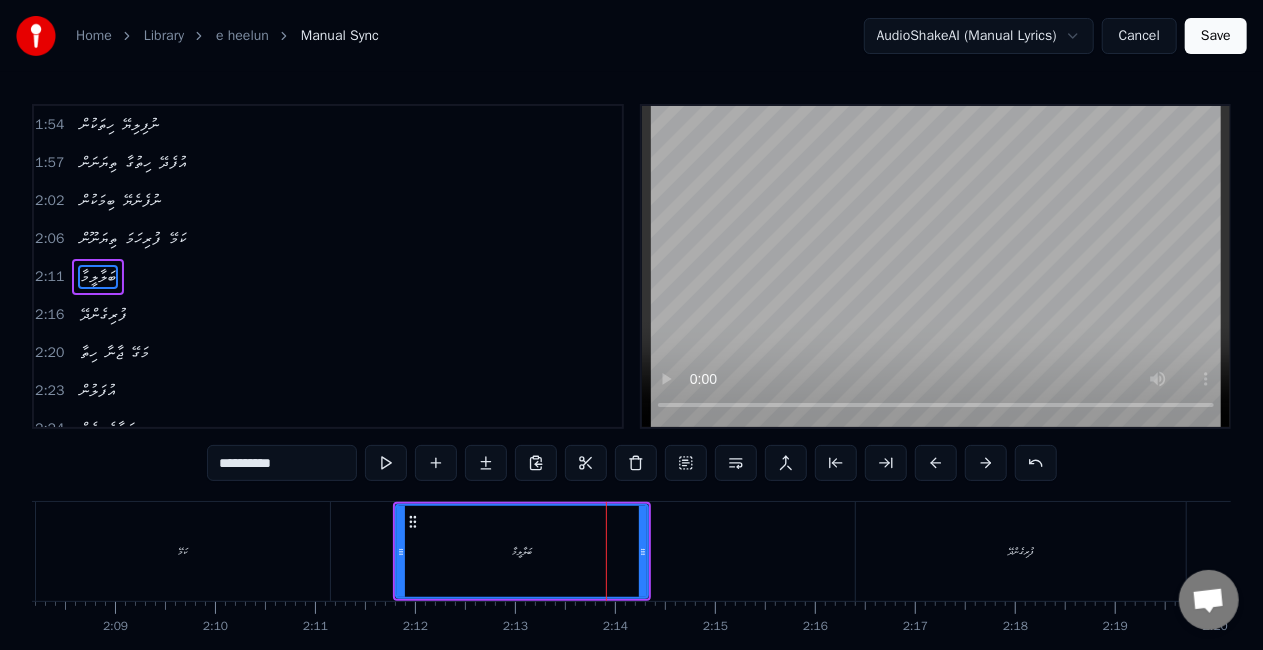 click at bounding box center [386, 463] 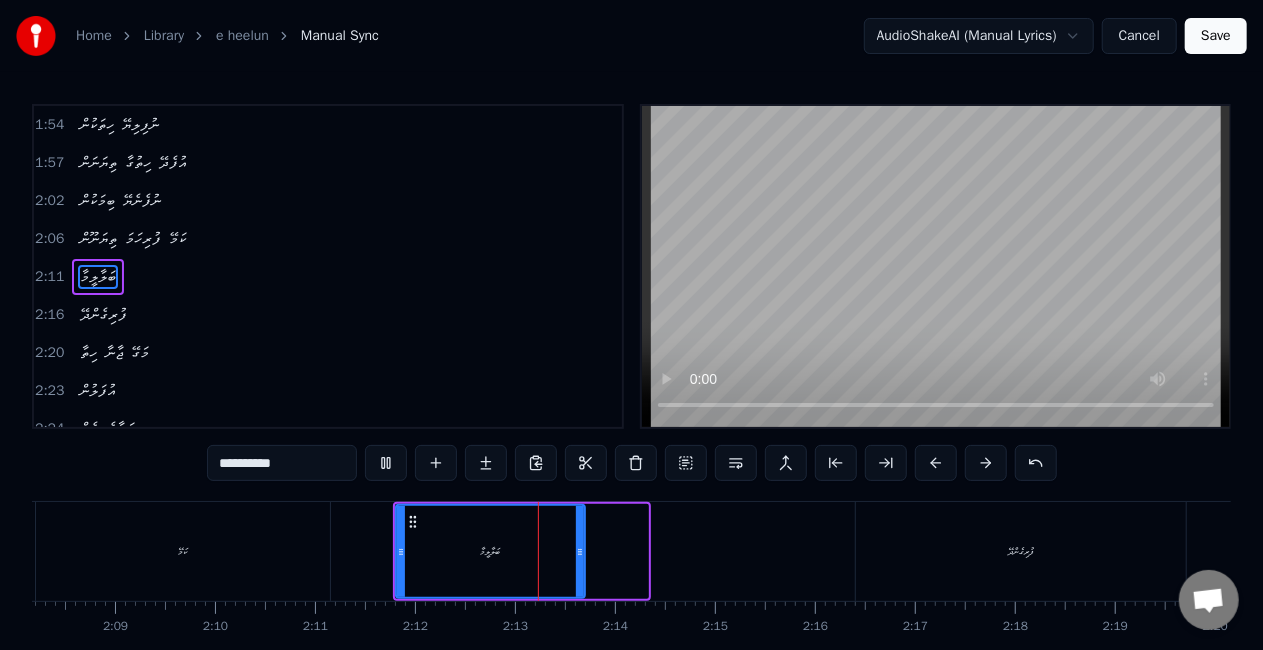 drag, startPoint x: 643, startPoint y: 558, endPoint x: 576, endPoint y: 542, distance: 68.88396 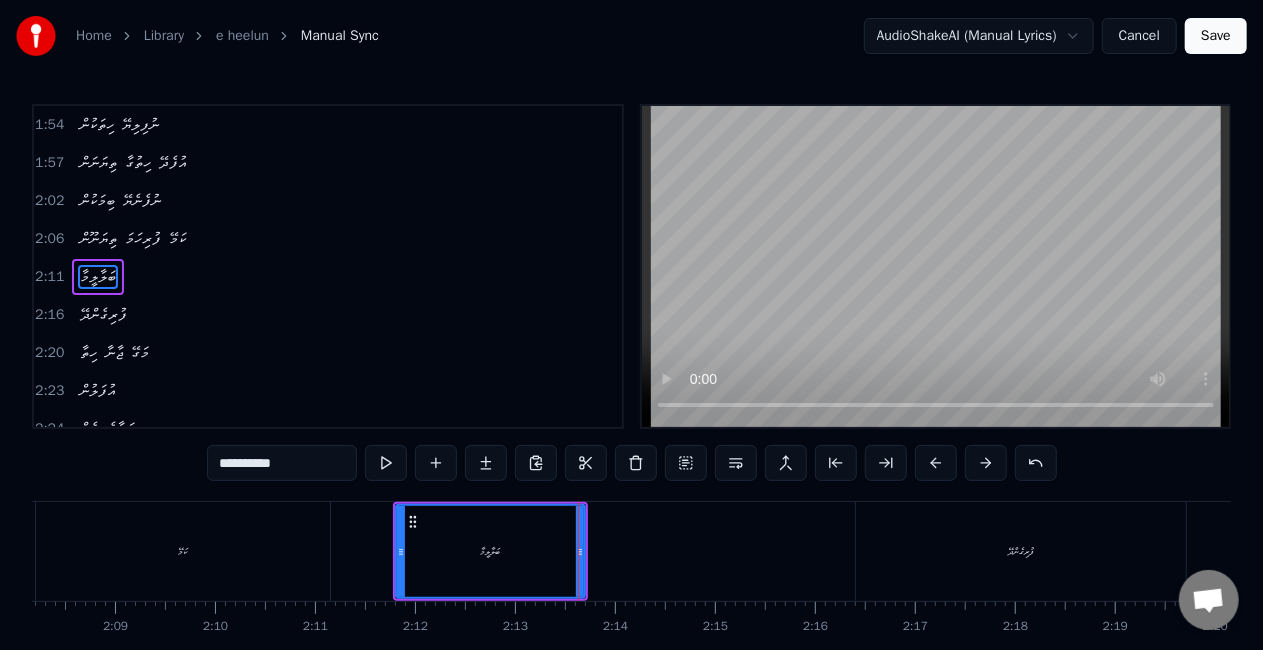 click at bounding box center (386, 463) 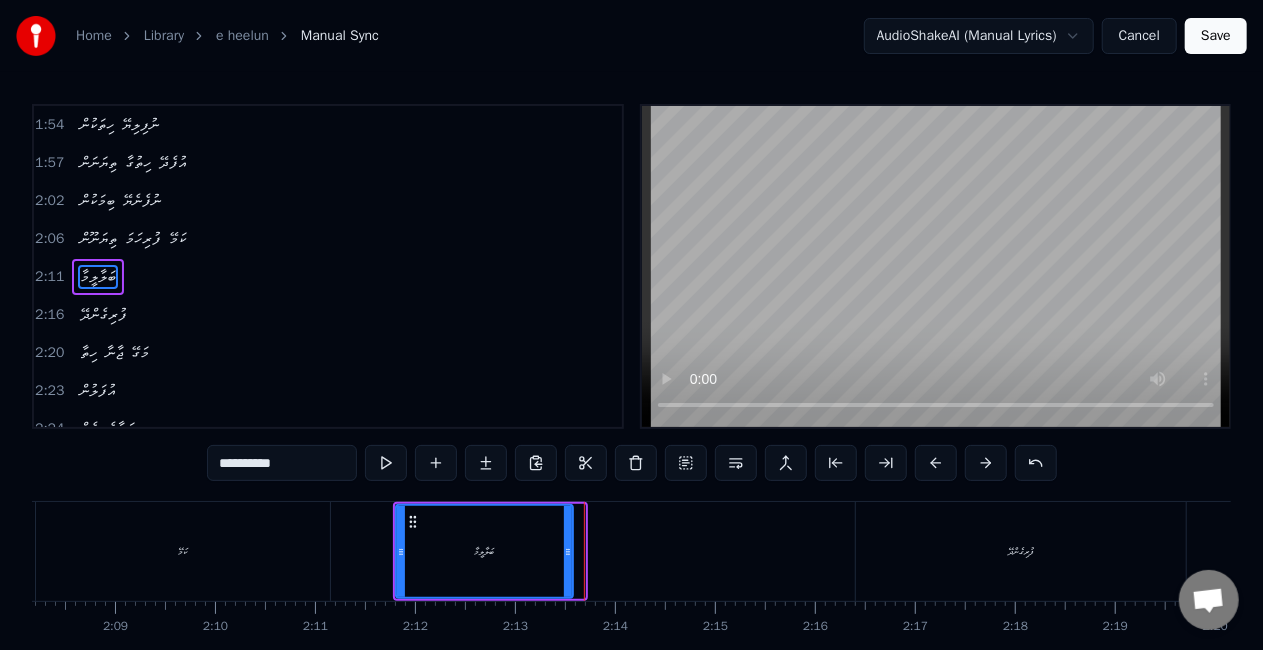 drag, startPoint x: 580, startPoint y: 564, endPoint x: 565, endPoint y: 560, distance: 15.524175 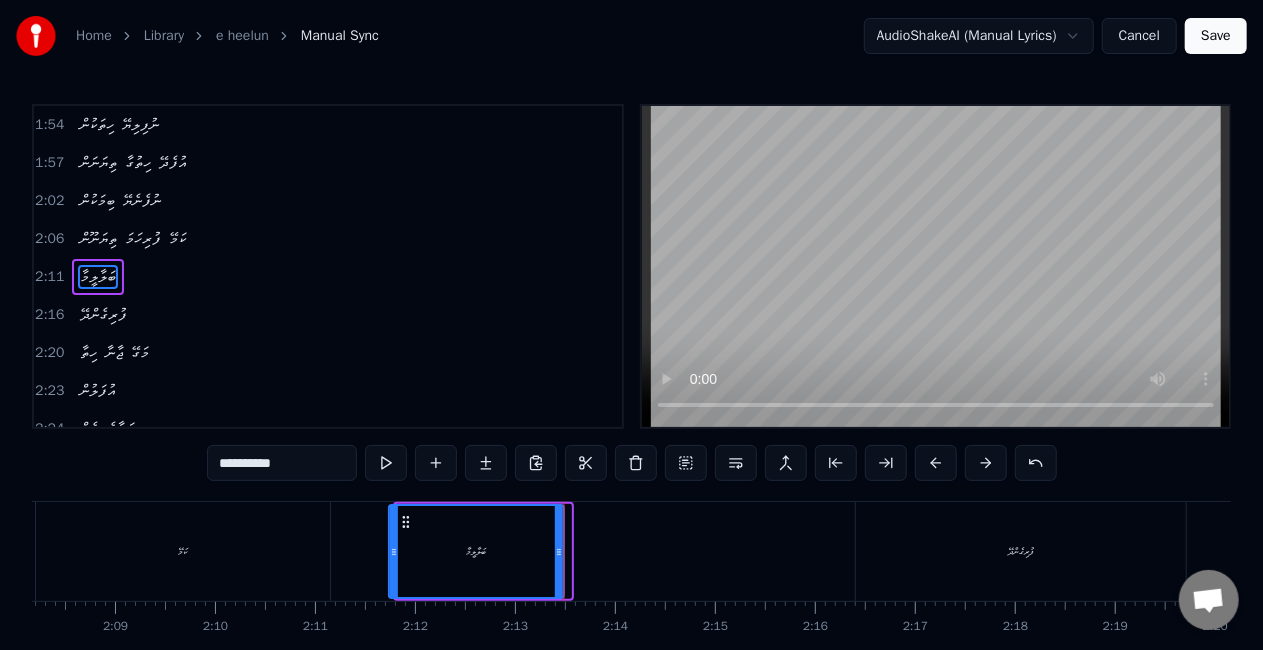 click 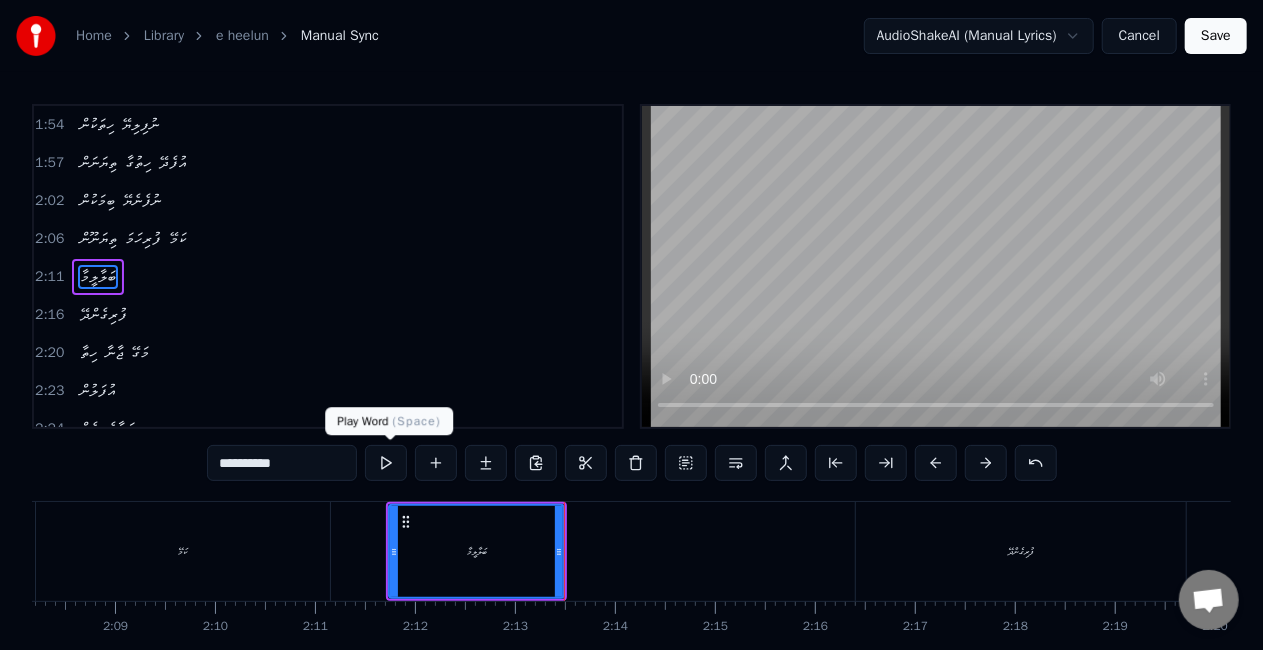 click at bounding box center (386, 463) 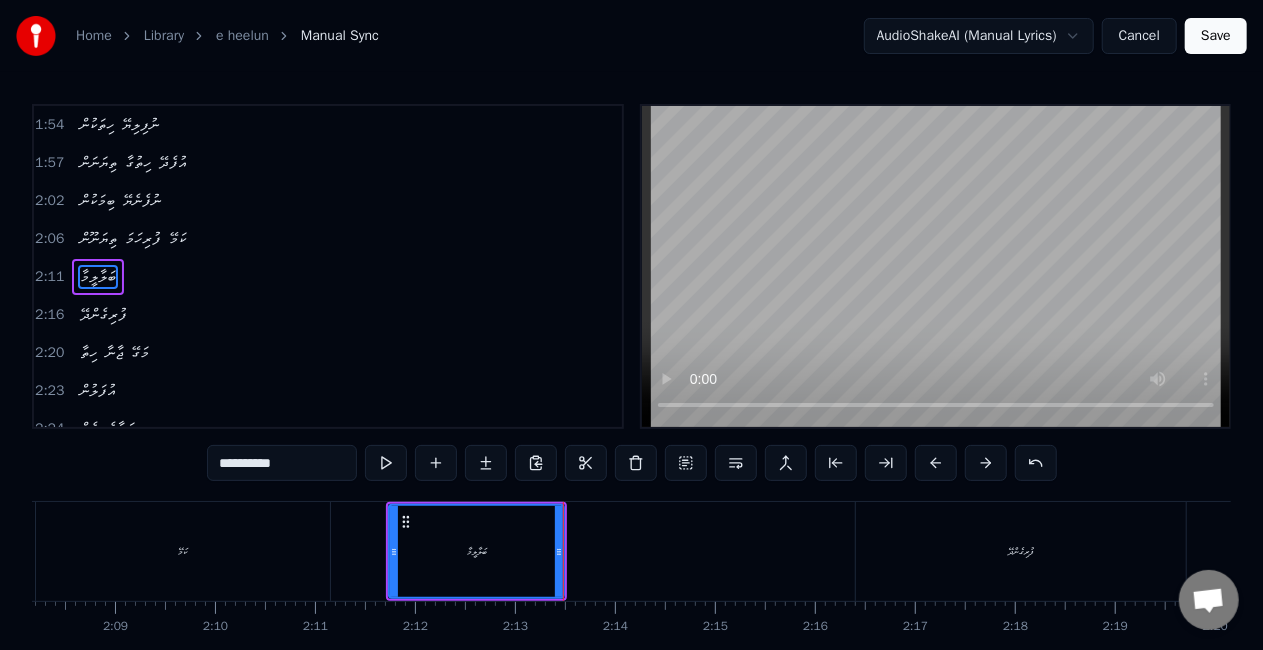 click on "********" at bounding box center (282, 463) 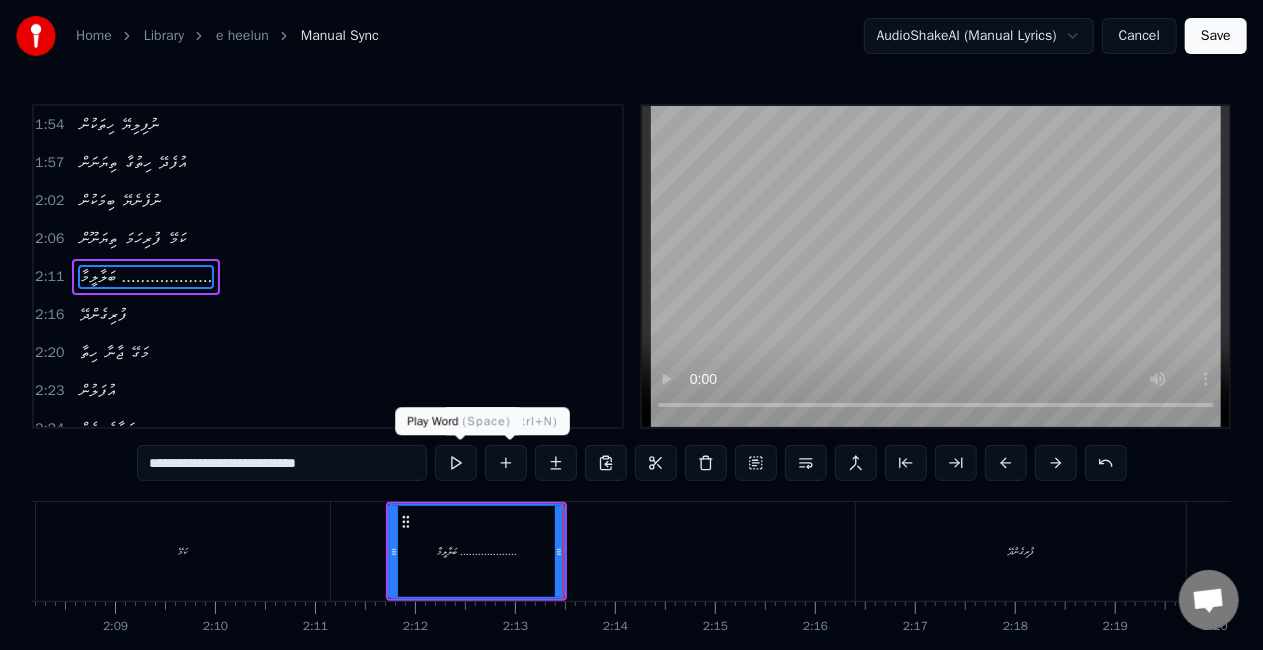 click at bounding box center [456, 463] 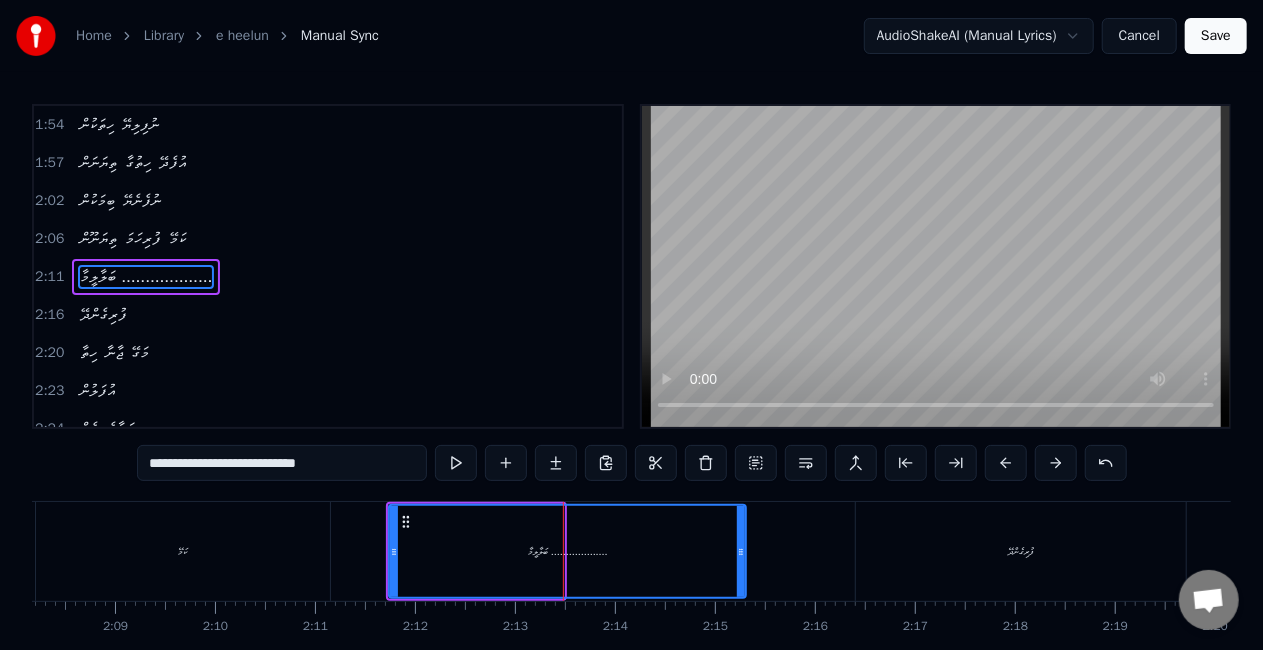 drag, startPoint x: 560, startPoint y: 552, endPoint x: 727, endPoint y: 542, distance: 167.29913 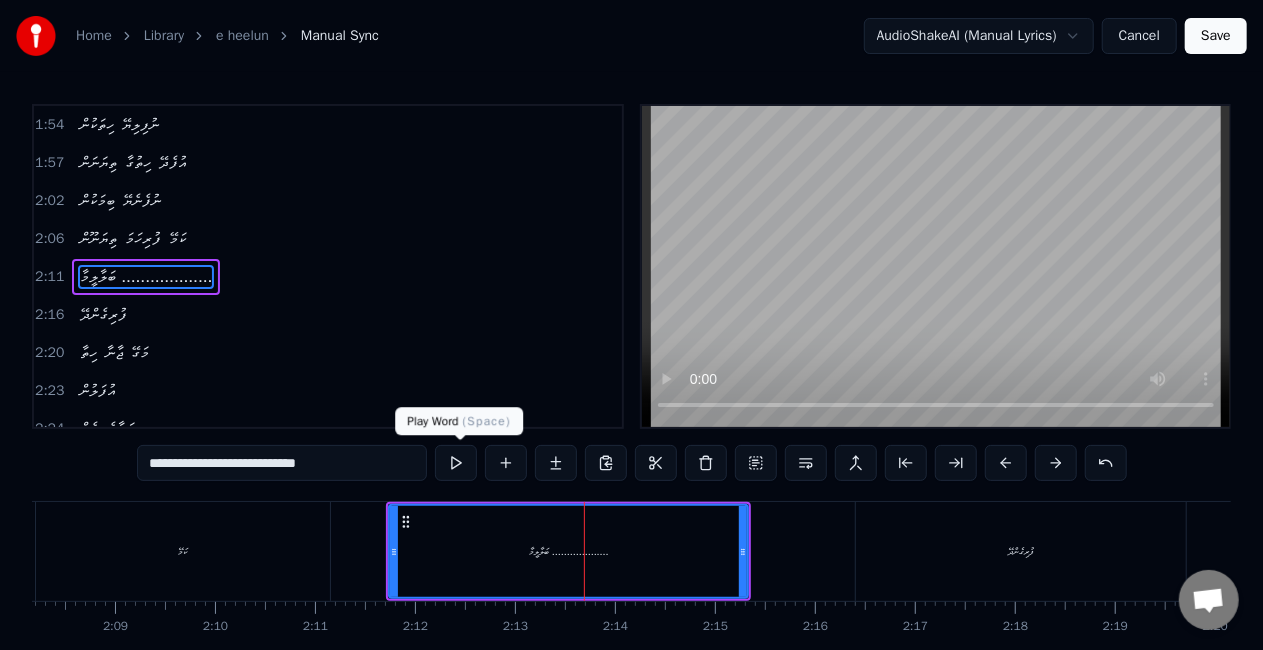 click at bounding box center (456, 463) 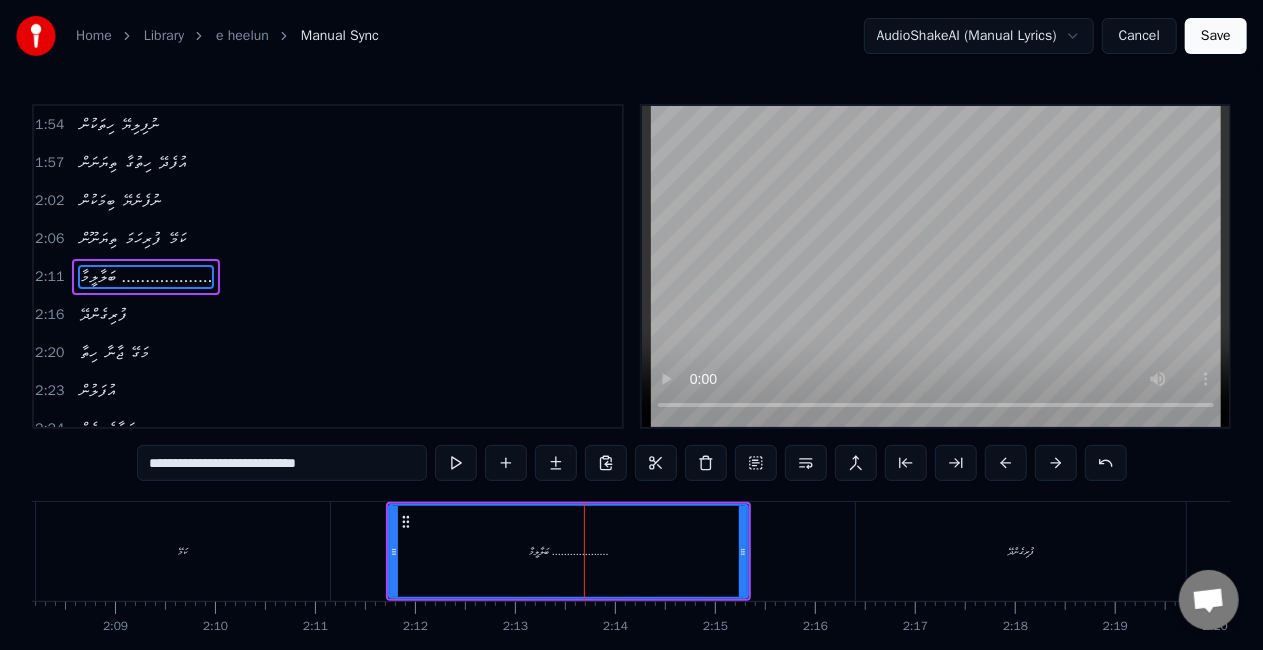 drag, startPoint x: 271, startPoint y: 470, endPoint x: 220, endPoint y: 465, distance: 51.24451 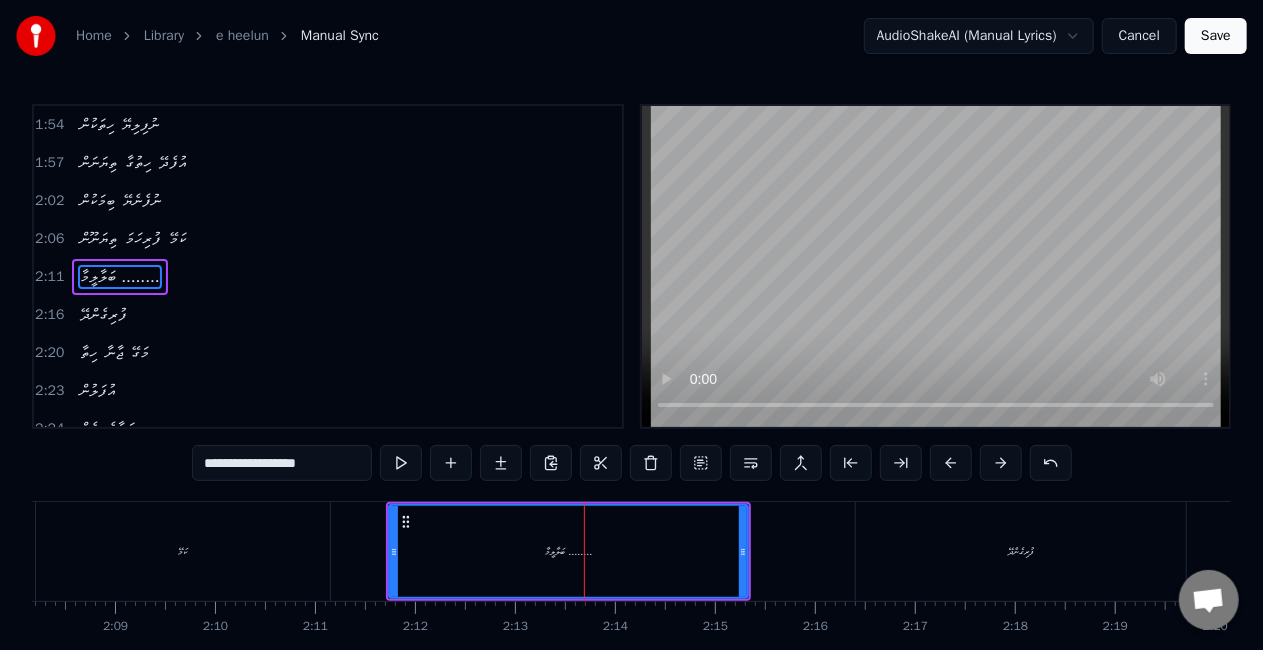 click on "**********" at bounding box center [282, 463] 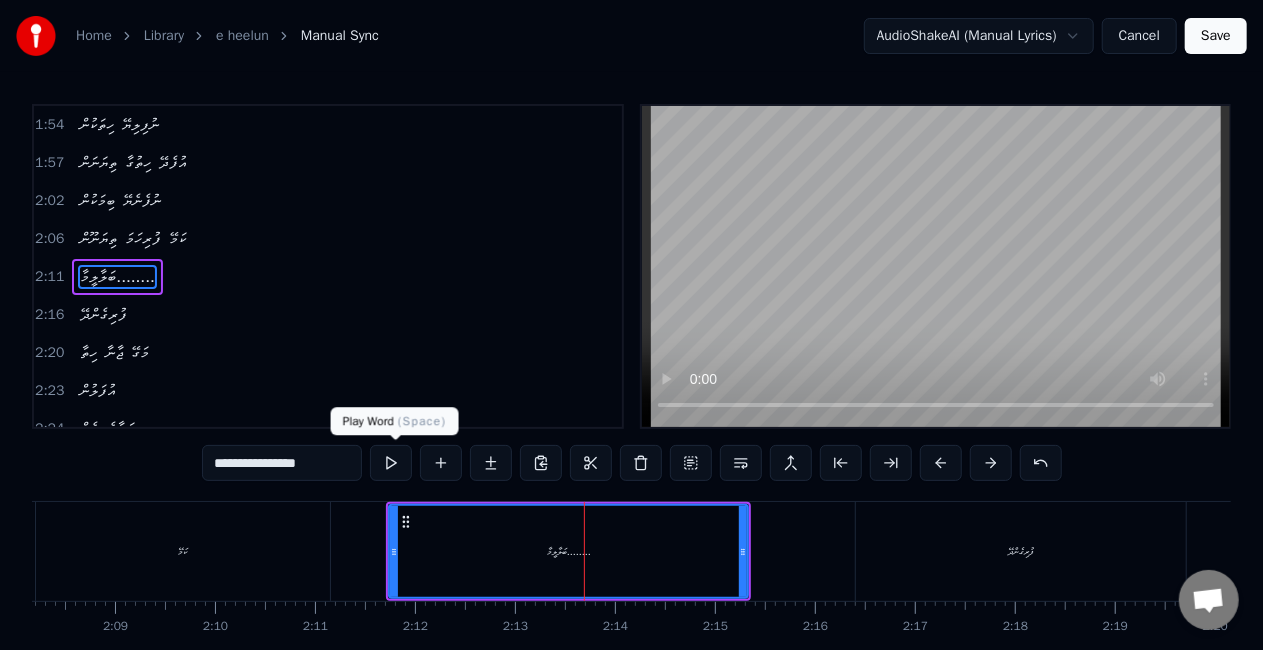click at bounding box center (391, 463) 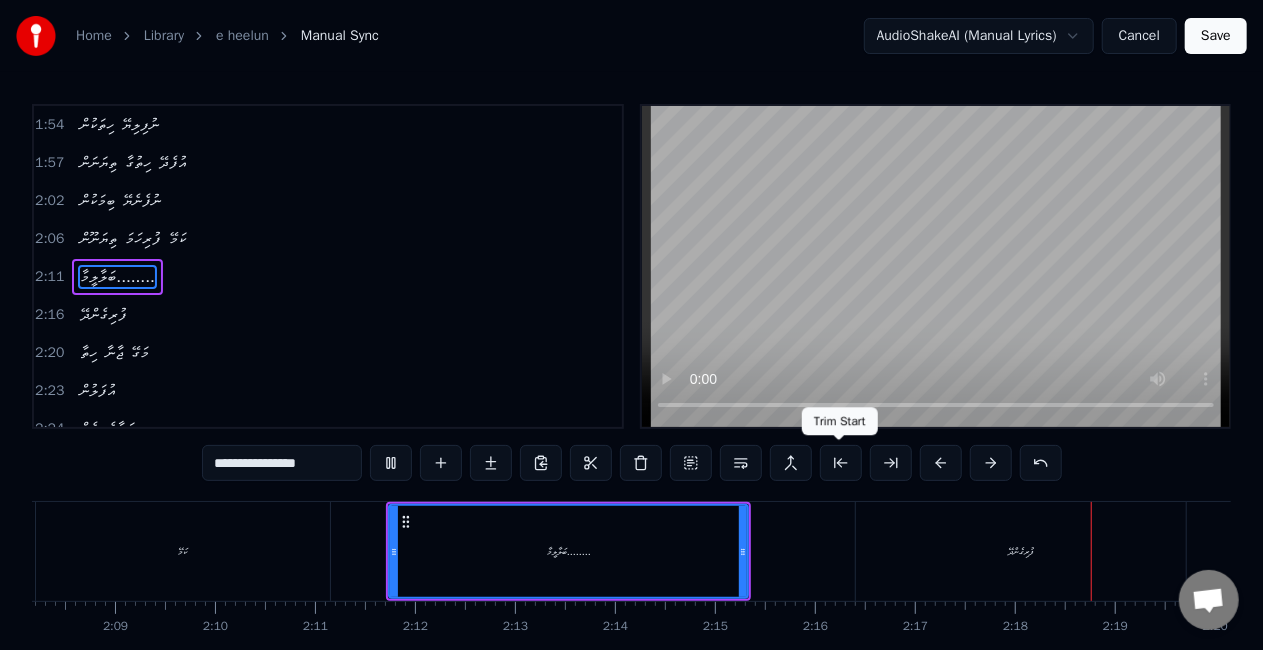 click on "ފުރިގެންދޭ" at bounding box center (1021, 551) 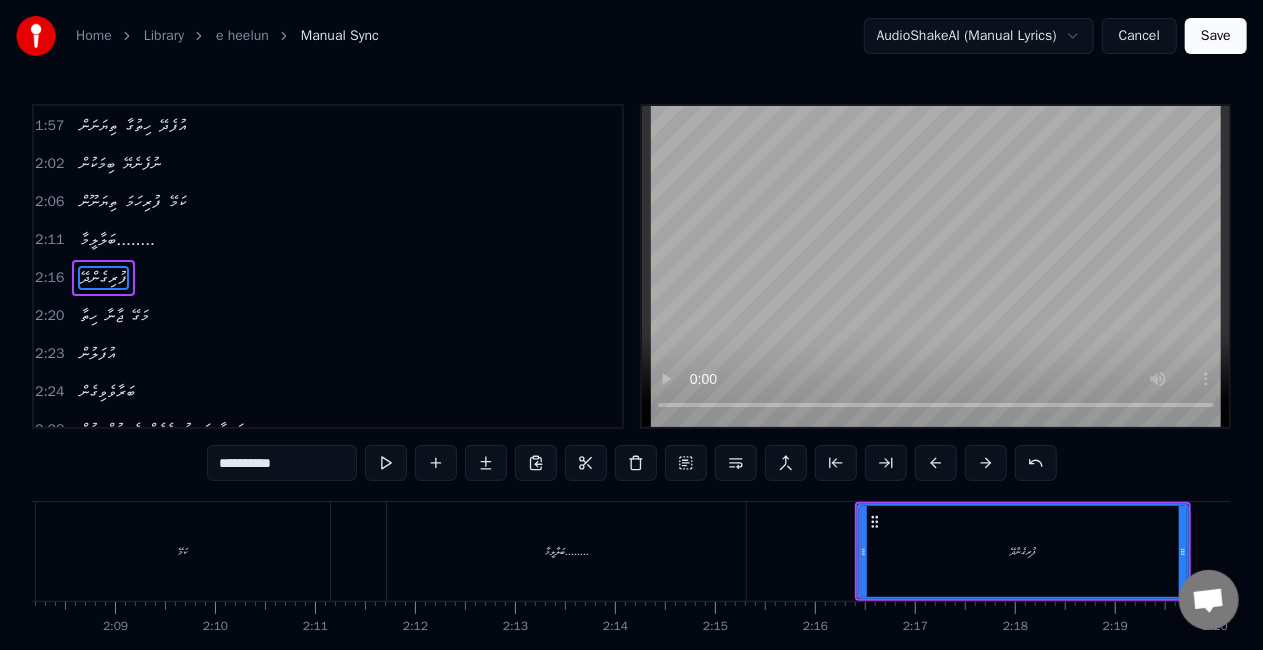 scroll, scrollTop: 418, scrollLeft: 0, axis: vertical 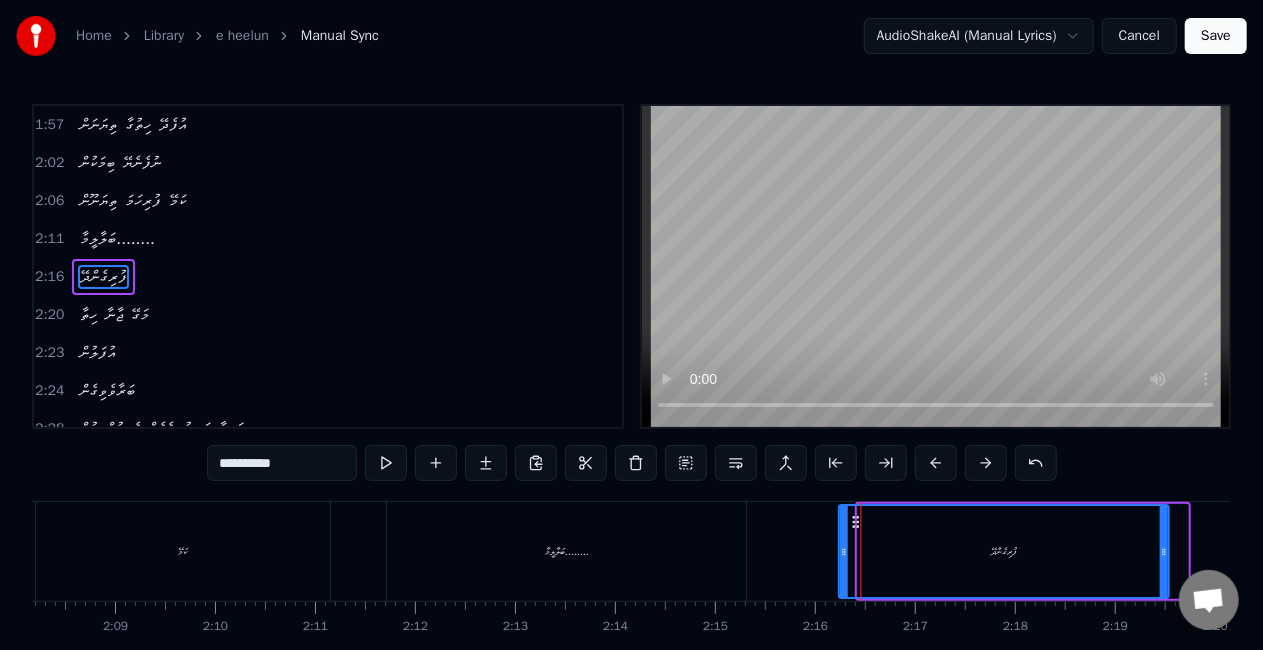 drag, startPoint x: 874, startPoint y: 524, endPoint x: 856, endPoint y: 518, distance: 18.973665 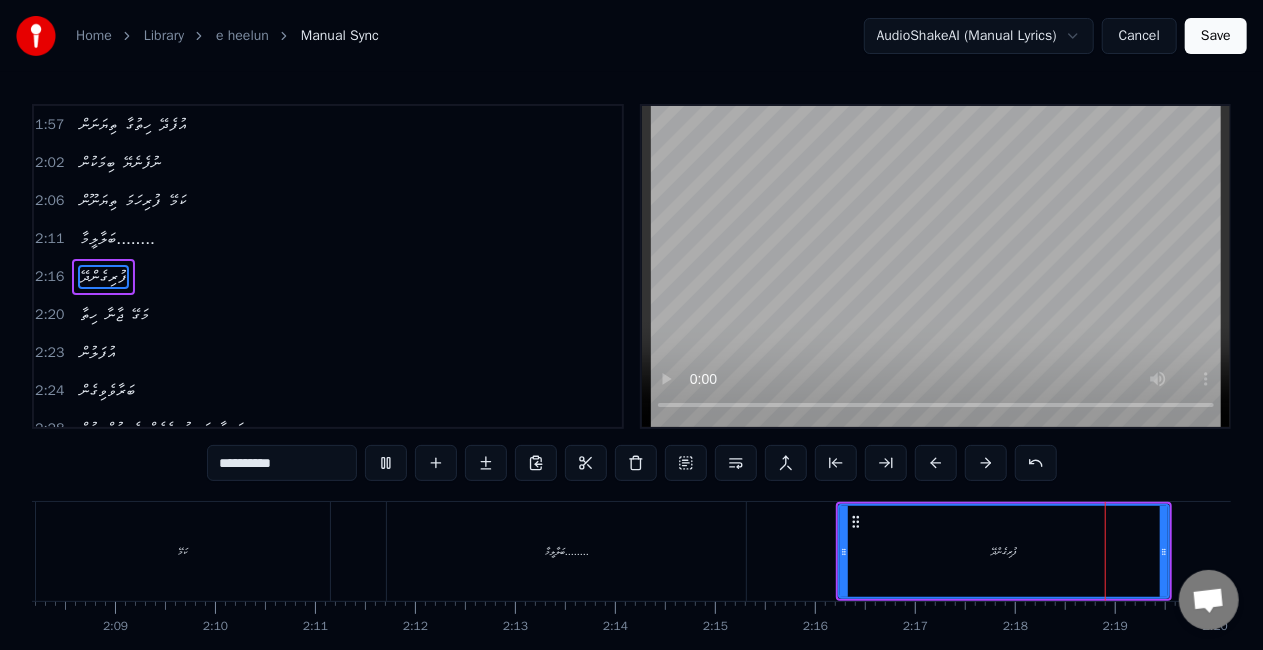 click on "ފުރިގެންދޭ" at bounding box center [1004, 551] 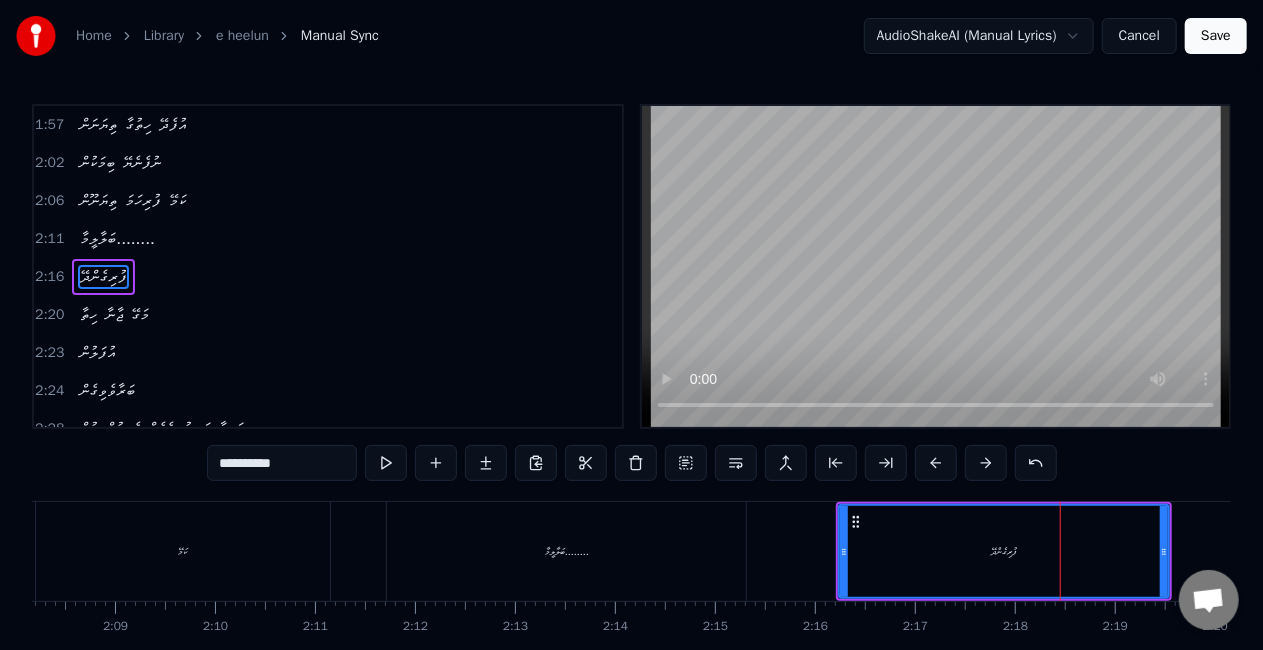 click on "**********" at bounding box center (282, 463) 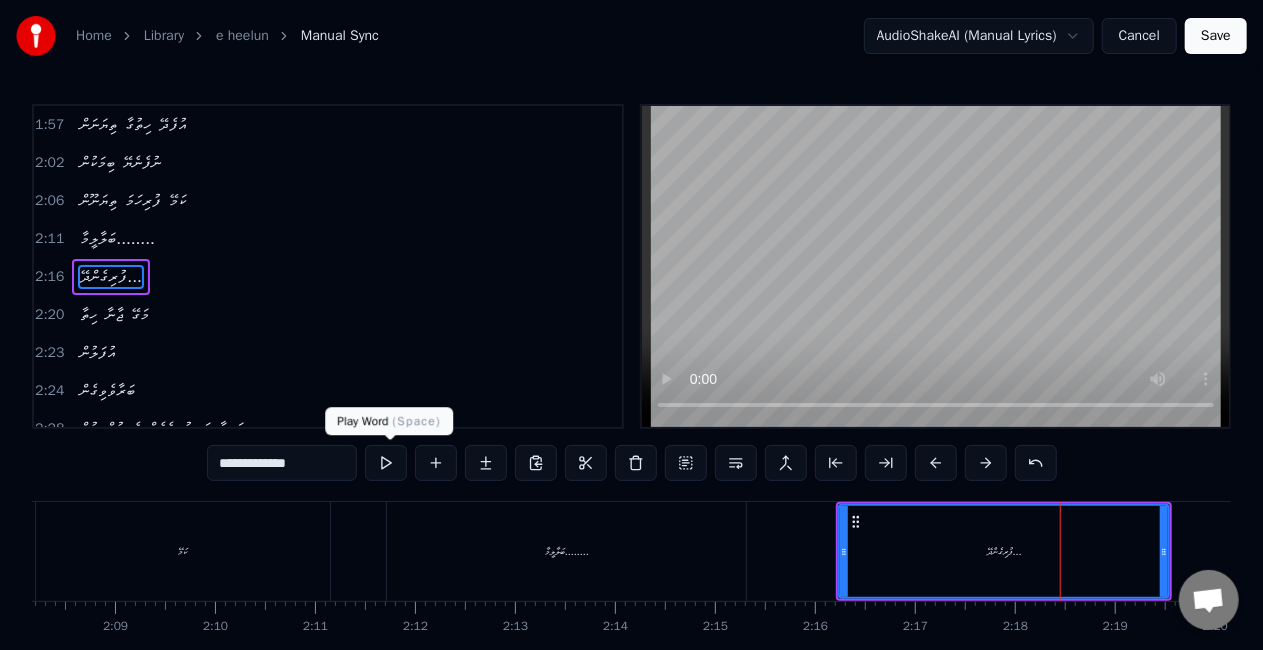 click at bounding box center (386, 463) 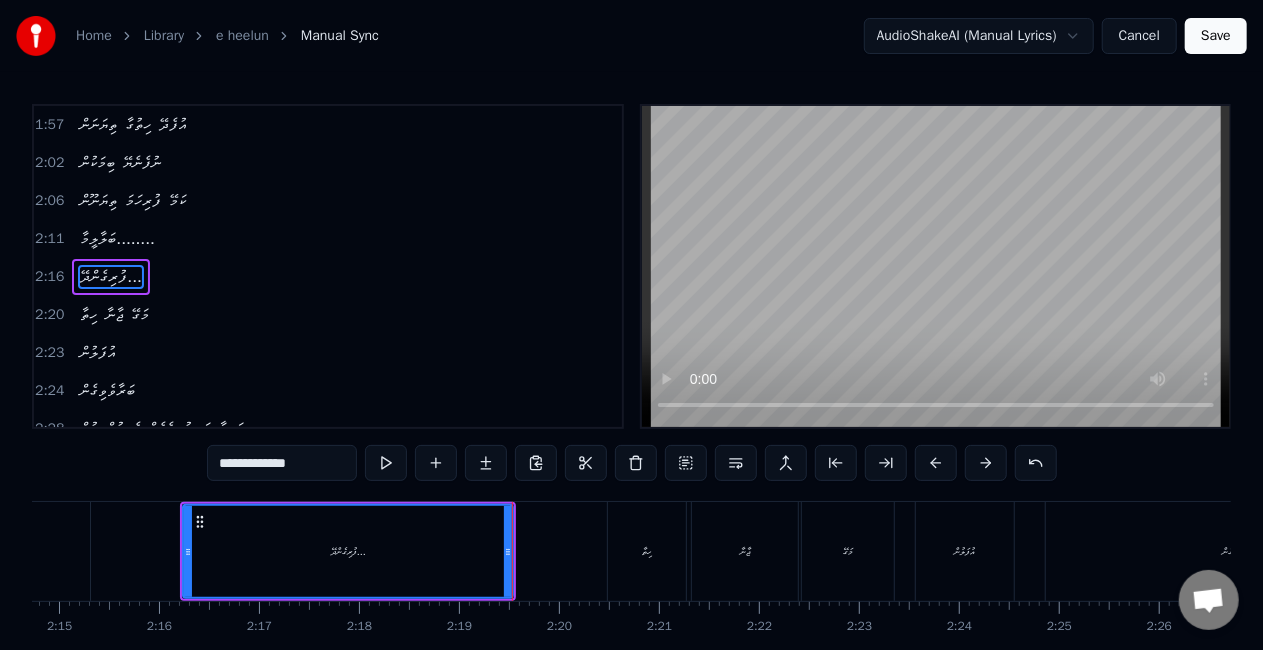 click at bounding box center (386, 463) 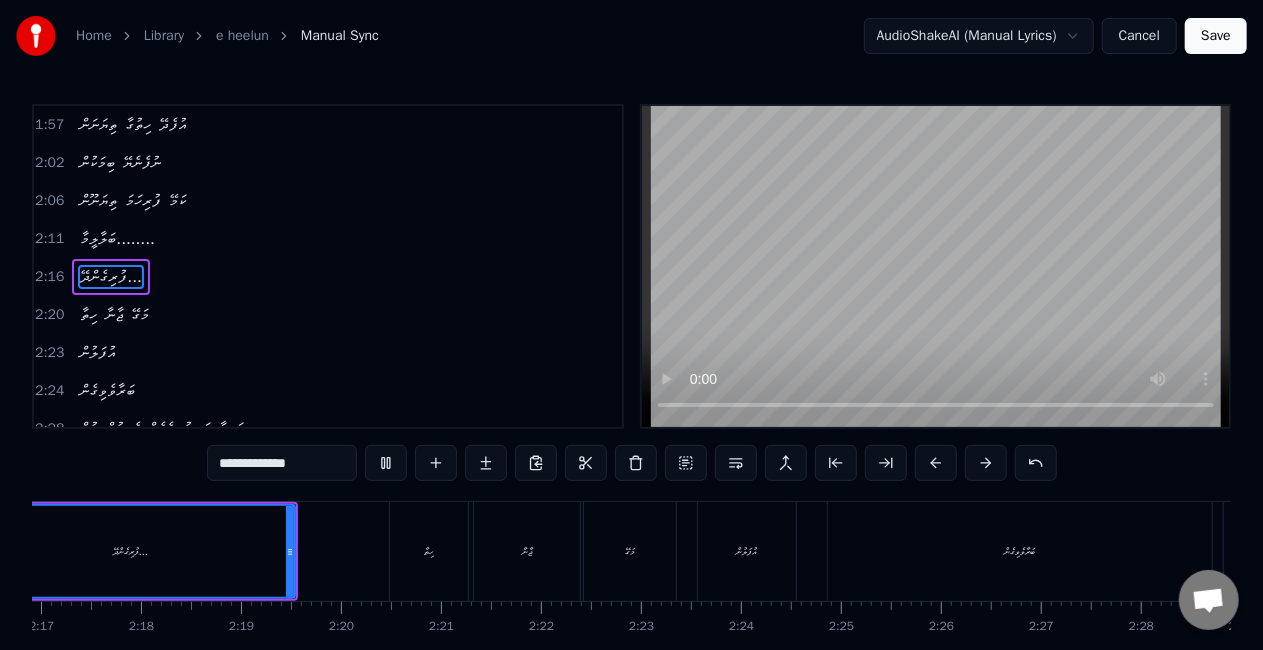 scroll, scrollTop: 0, scrollLeft: 13542, axis: horizontal 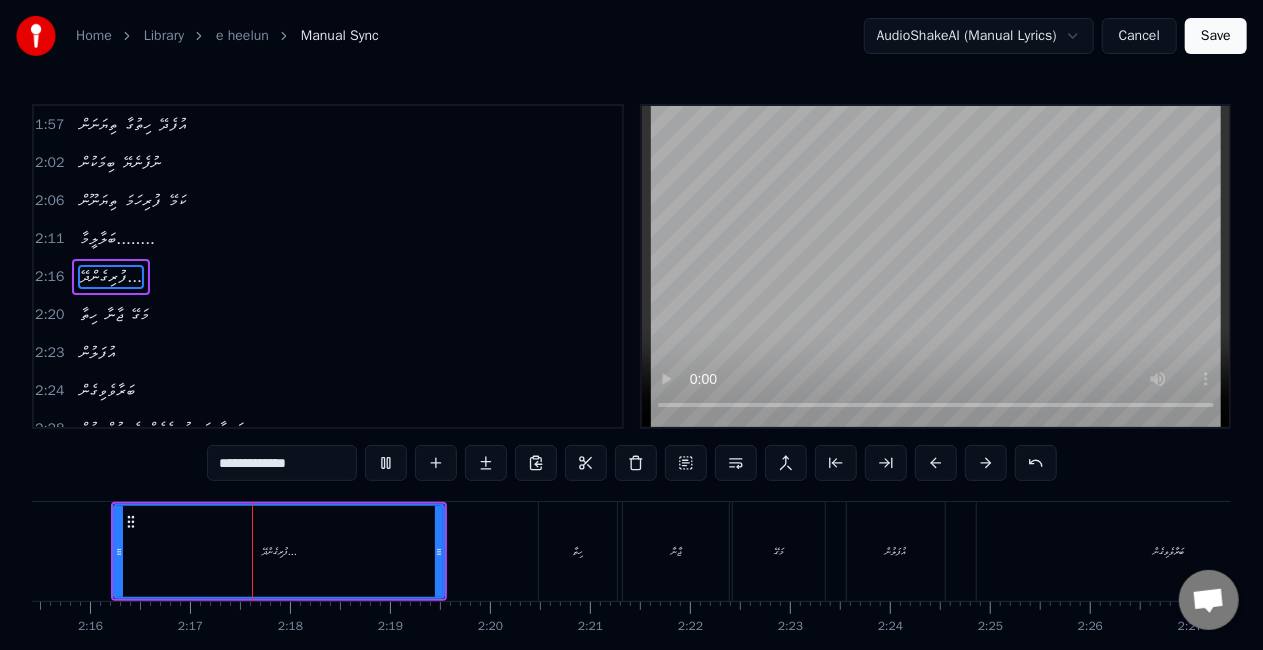 click on "**********" at bounding box center [282, 463] 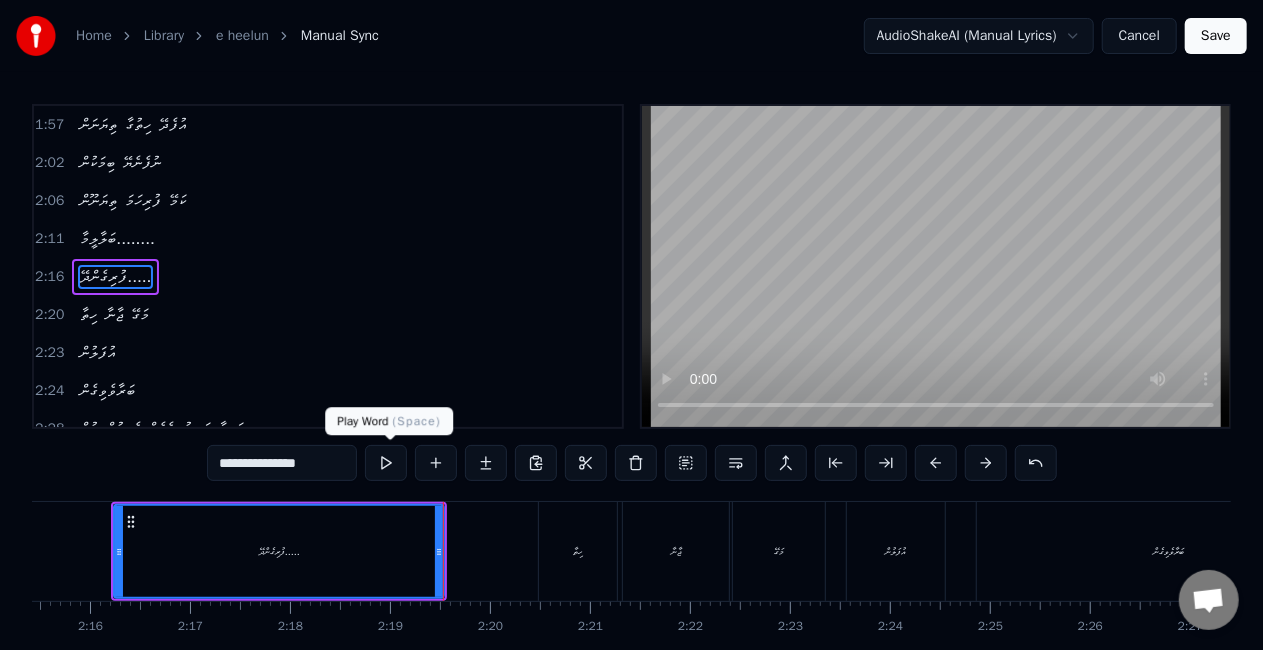click at bounding box center [386, 463] 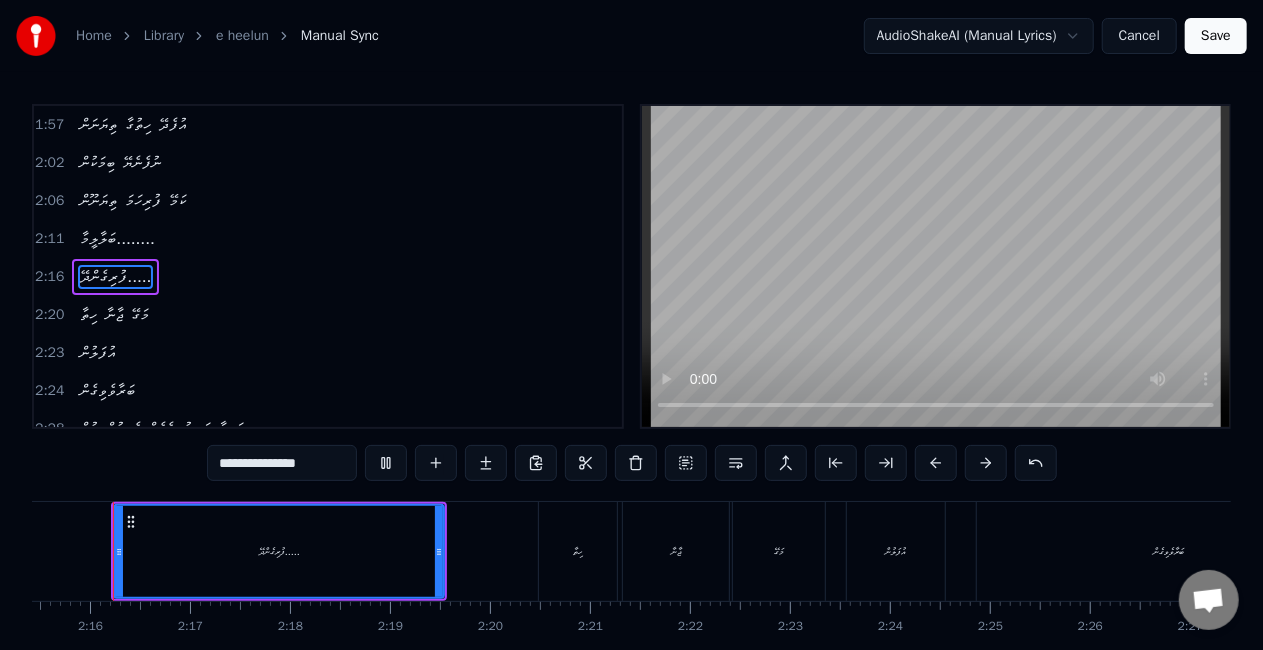 scroll, scrollTop: 0, scrollLeft: 13521, axis: horizontal 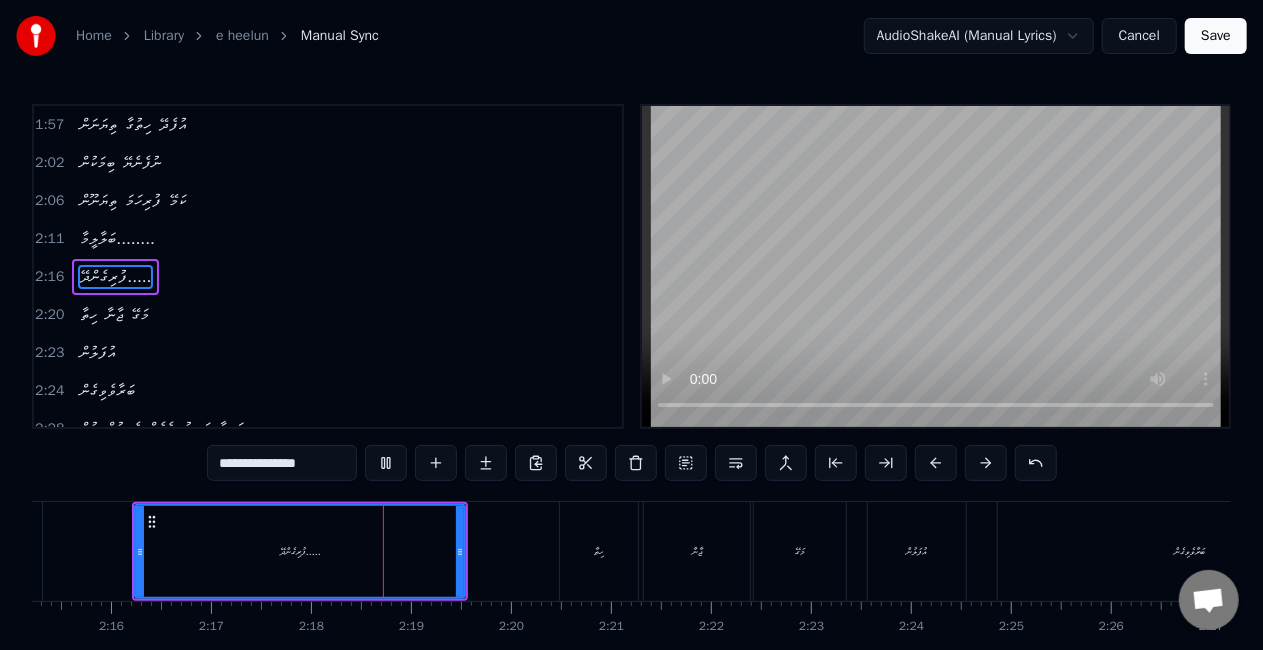 click at bounding box center (386, 463) 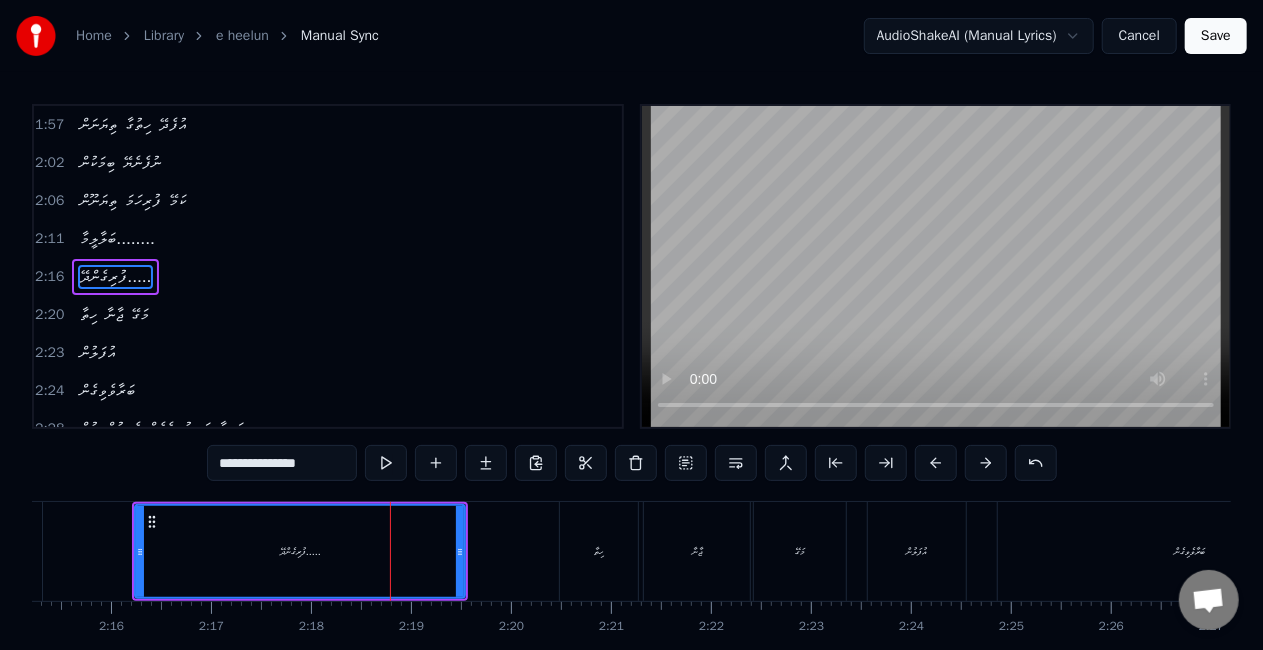 click on "**********" at bounding box center (282, 463) 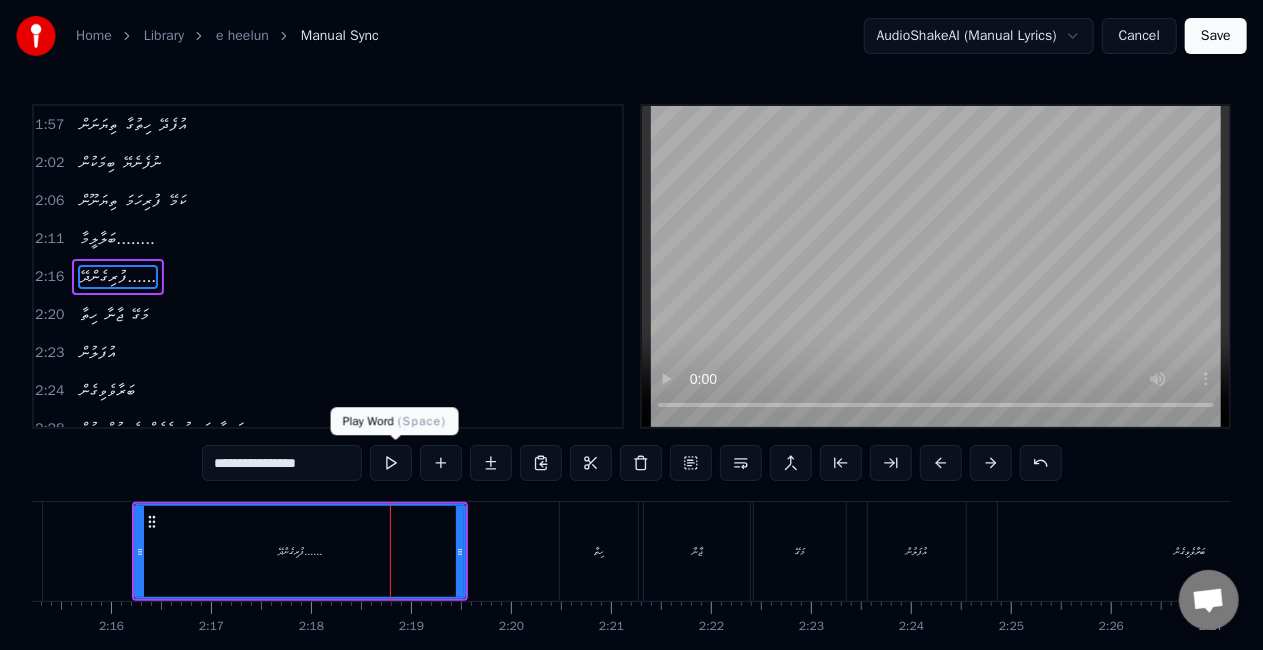 click at bounding box center [391, 463] 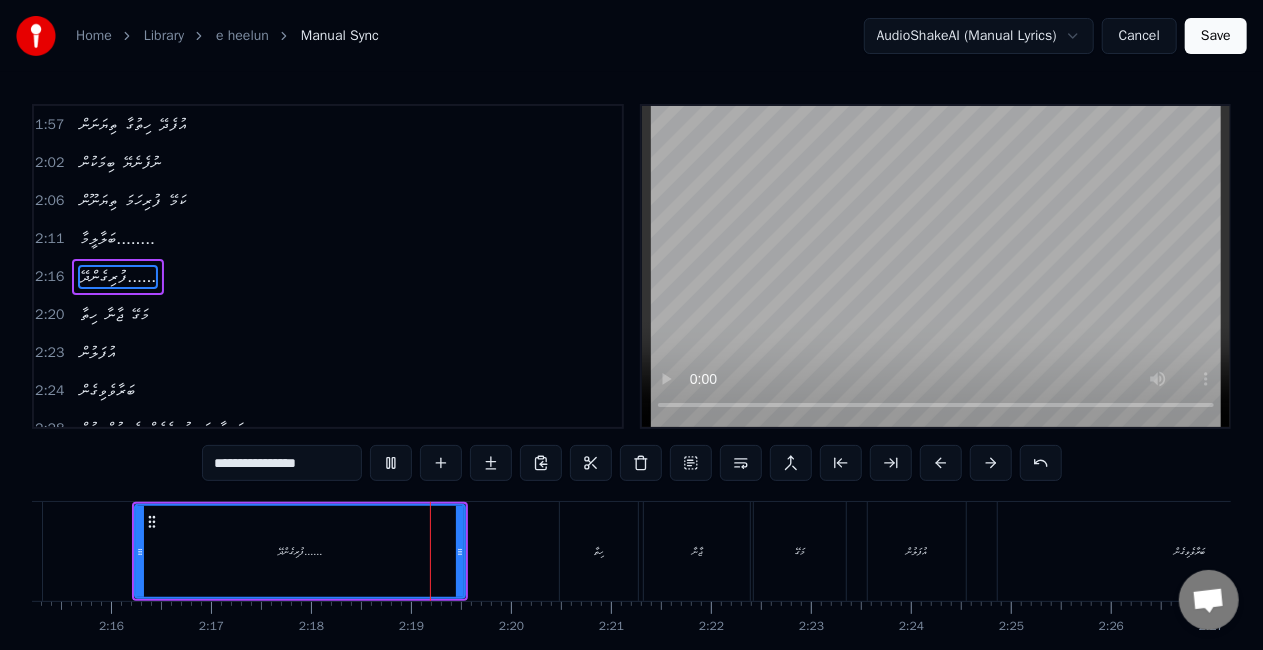 click at bounding box center [391, 463] 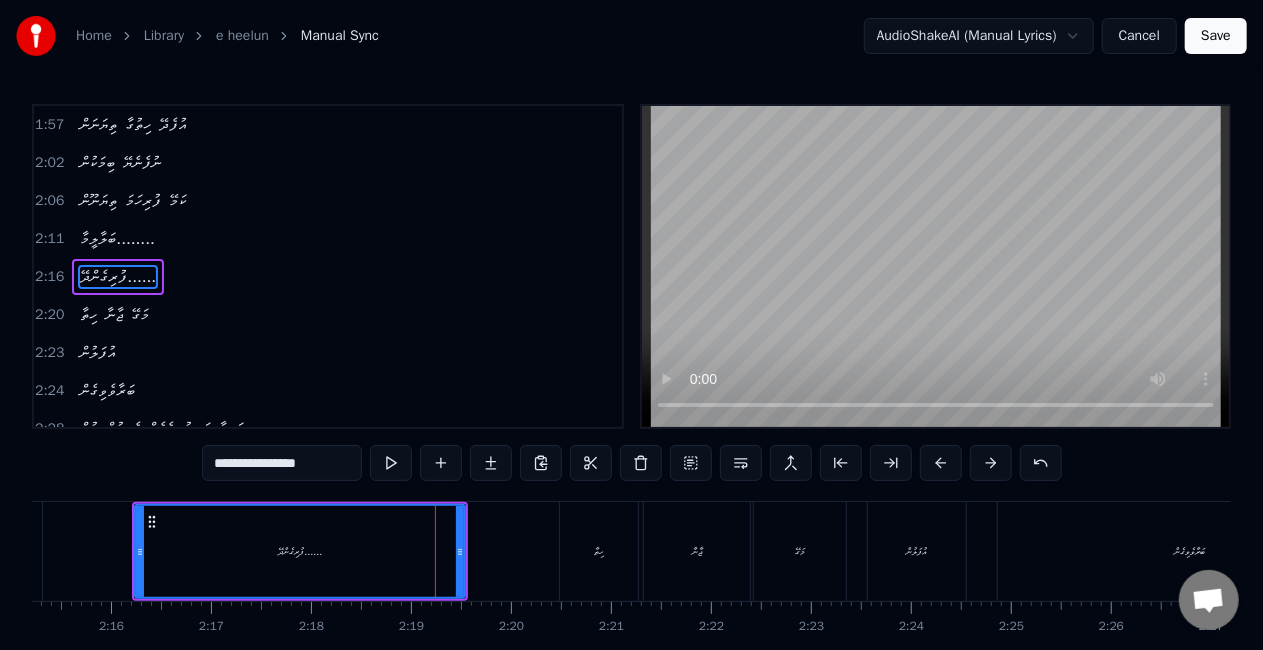 drag, startPoint x: 295, startPoint y: 471, endPoint x: 278, endPoint y: 470, distance: 17.029387 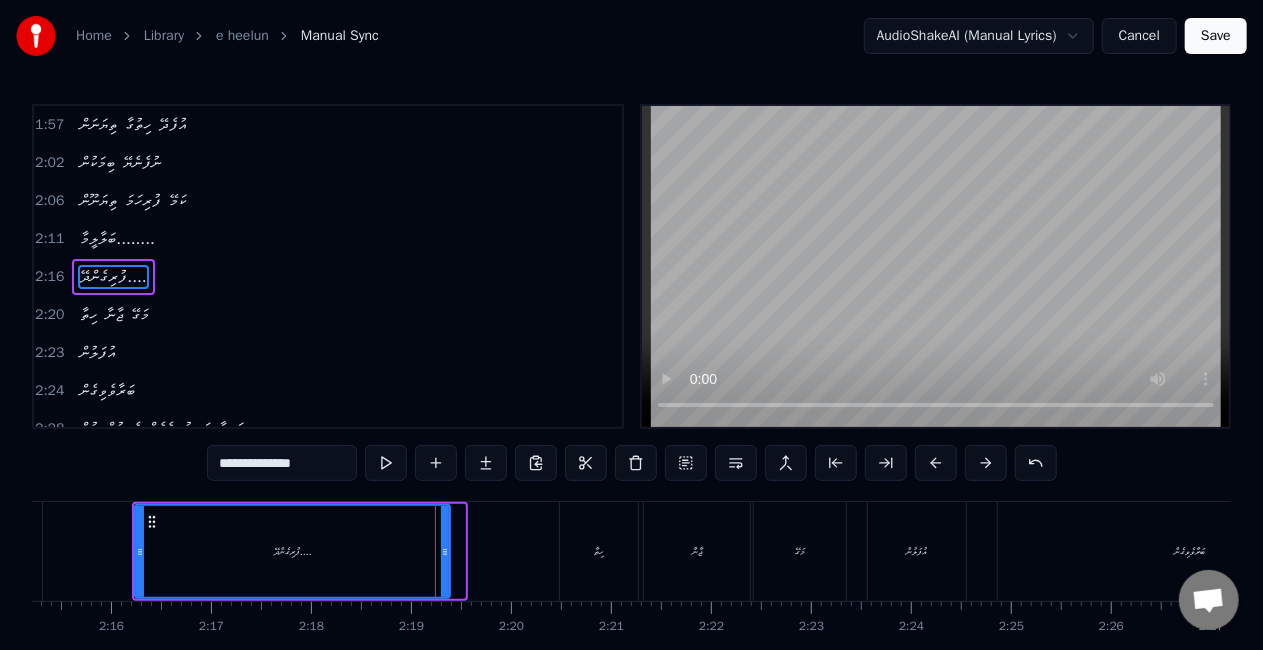 drag, startPoint x: 460, startPoint y: 561, endPoint x: 445, endPoint y: 558, distance: 15.297058 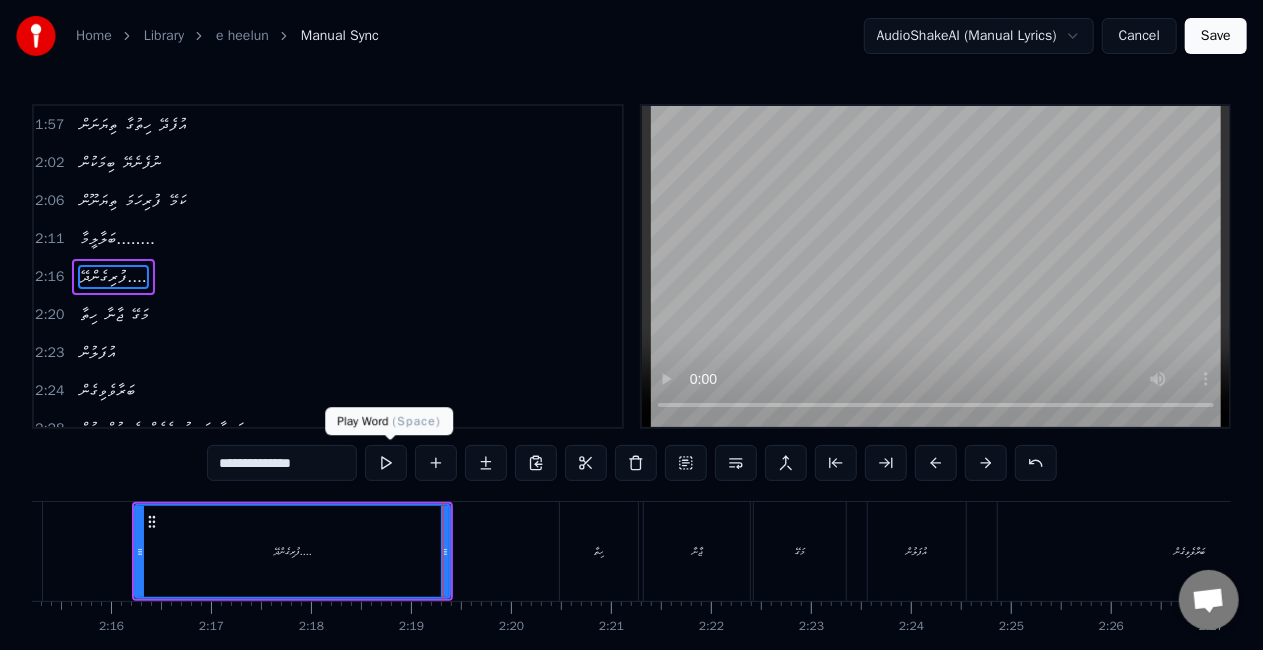 type on "**********" 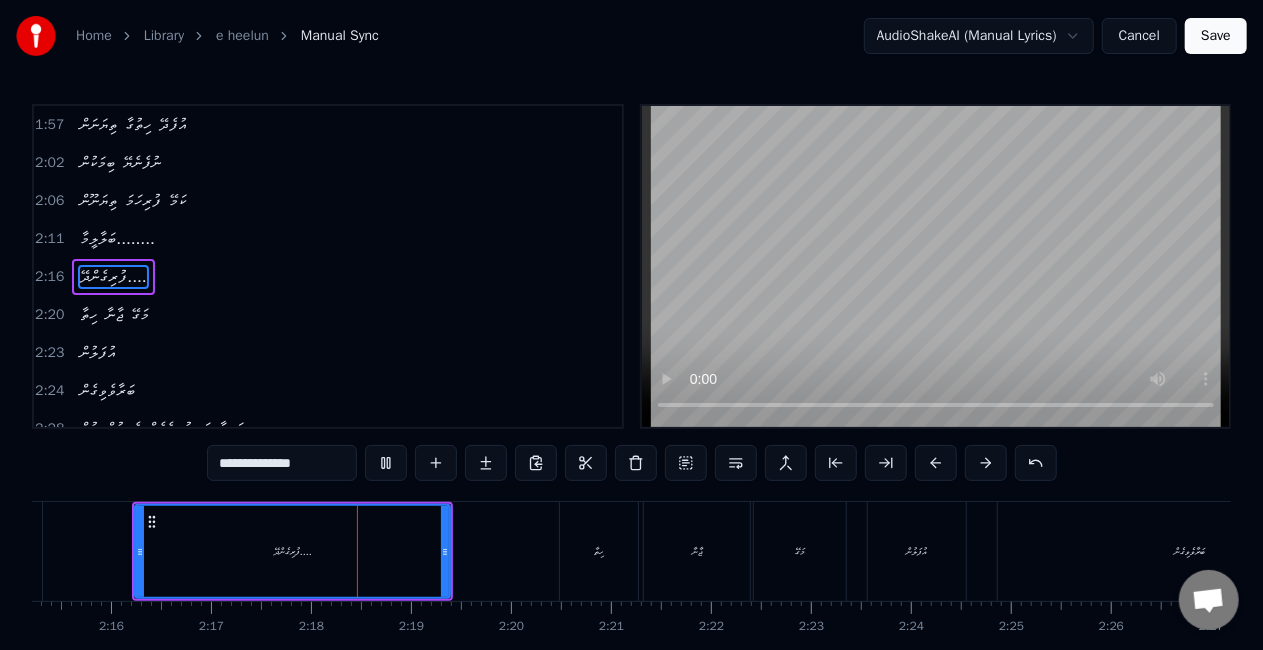click at bounding box center (386, 463) 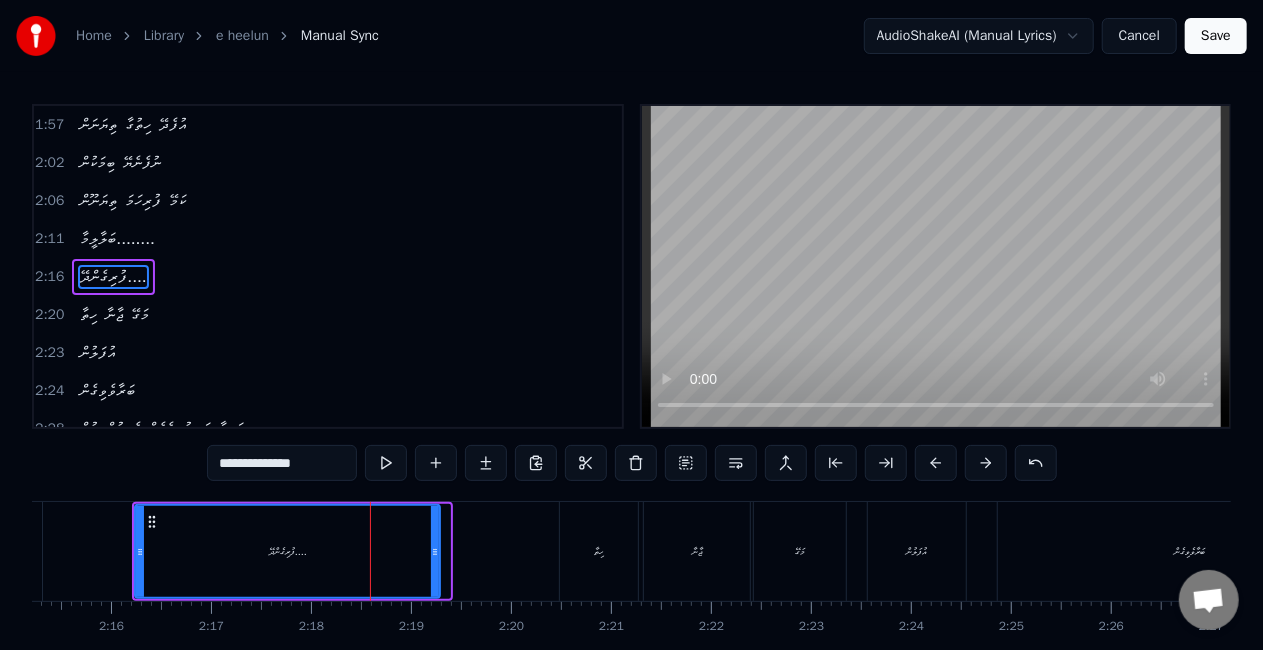 drag, startPoint x: 447, startPoint y: 549, endPoint x: 436, endPoint y: 549, distance: 11 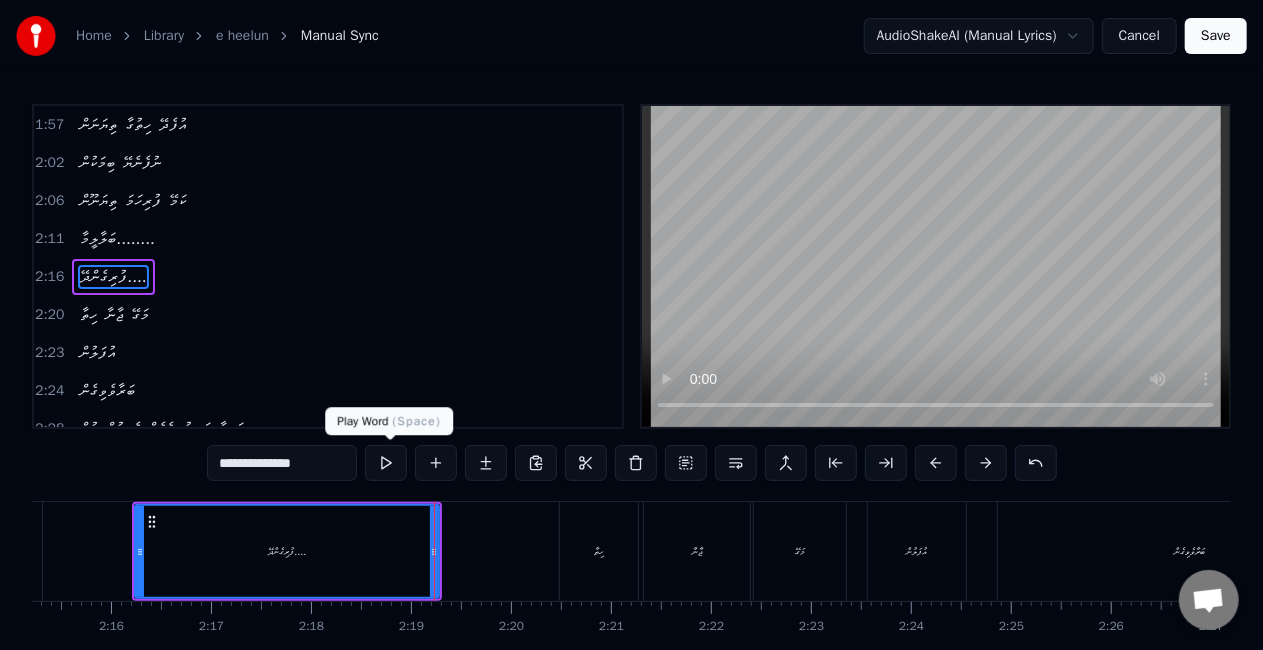 click at bounding box center [386, 463] 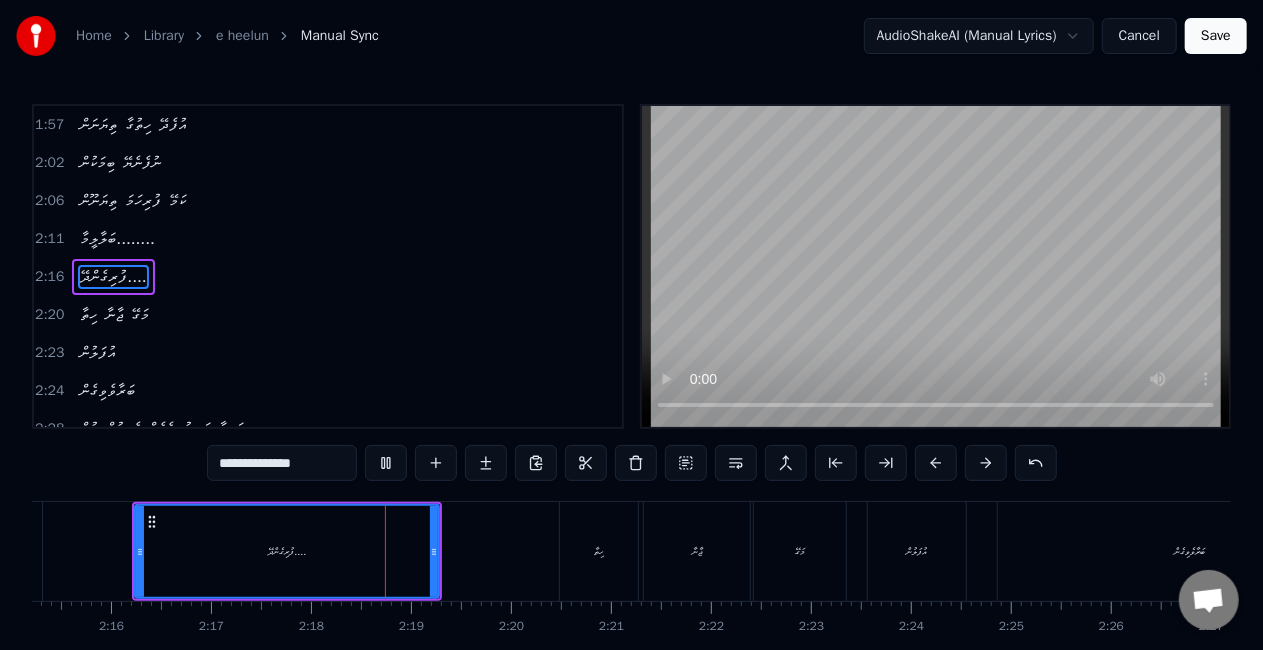 click at bounding box center [386, 463] 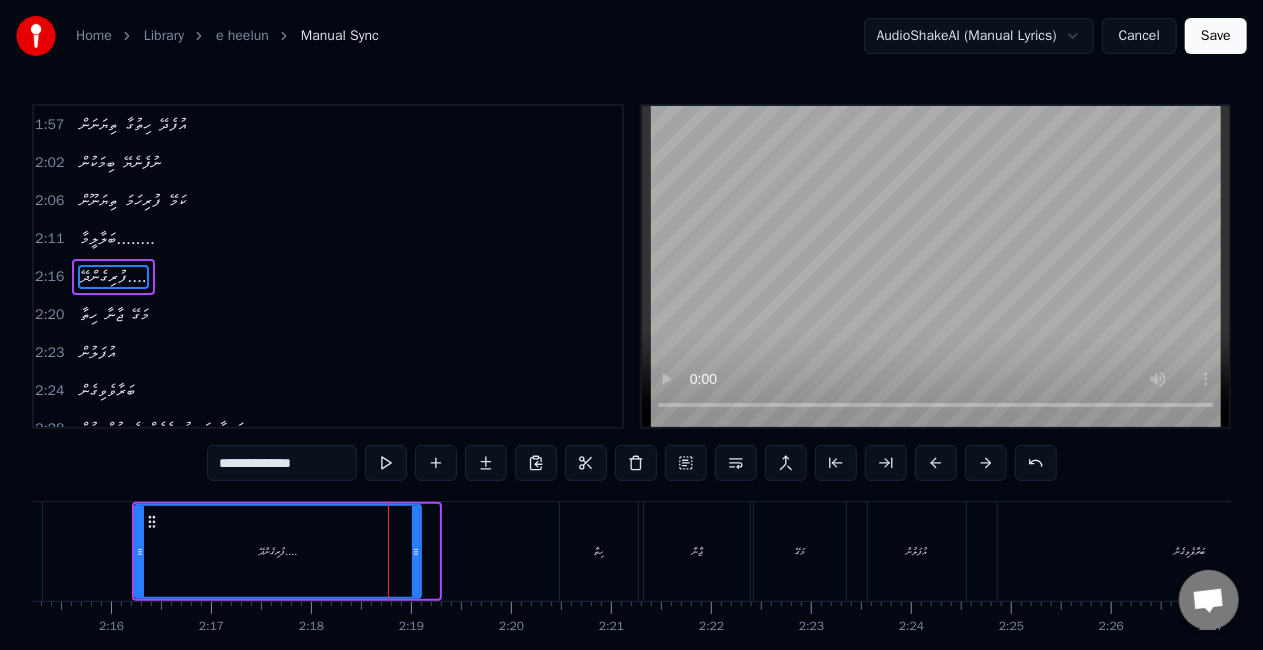 drag, startPoint x: 436, startPoint y: 554, endPoint x: 417, endPoint y: 550, distance: 19.416489 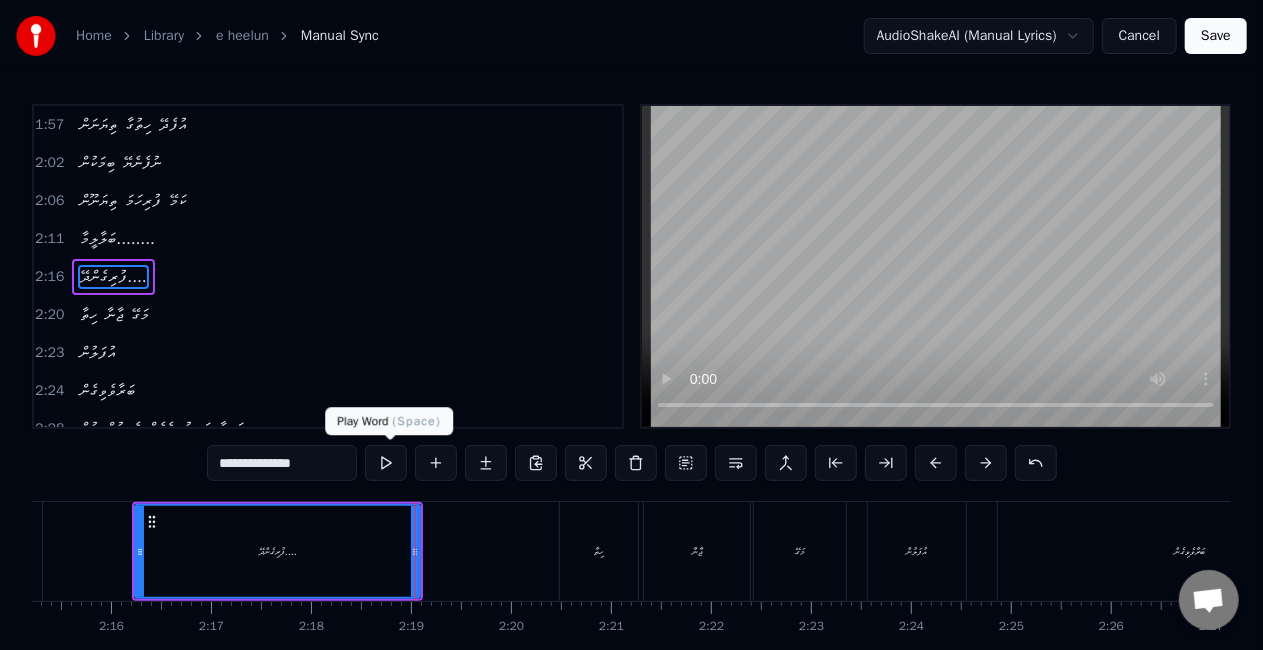 click at bounding box center [386, 463] 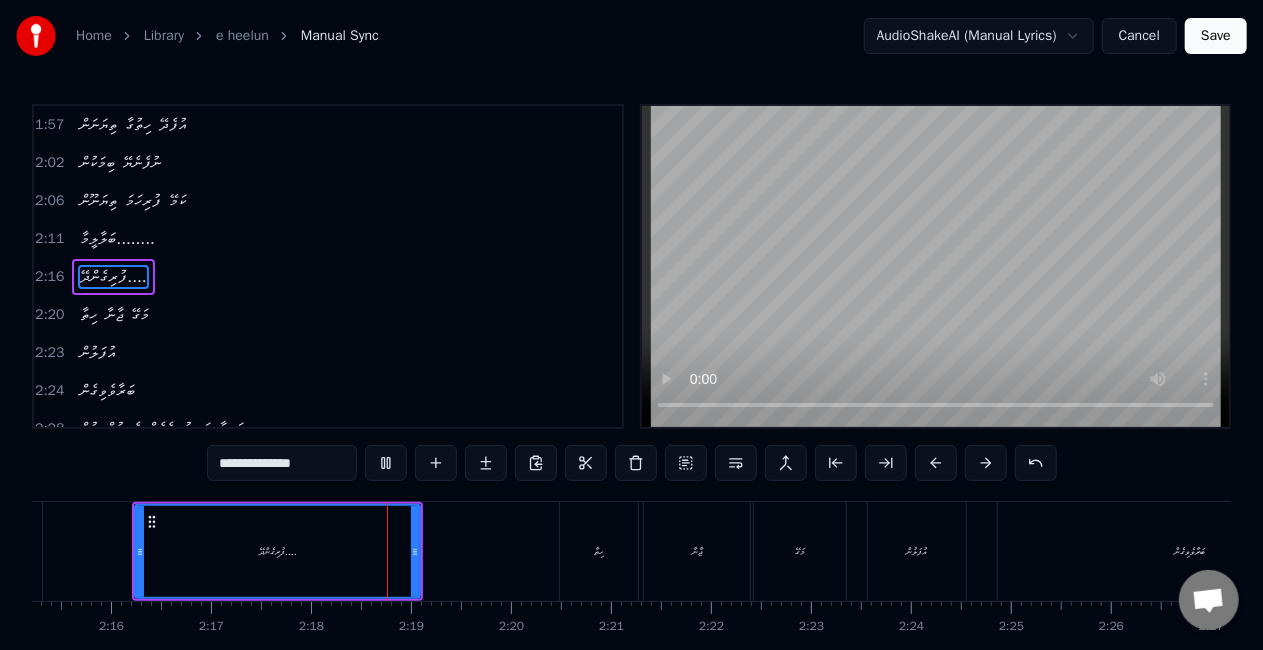 click at bounding box center (386, 463) 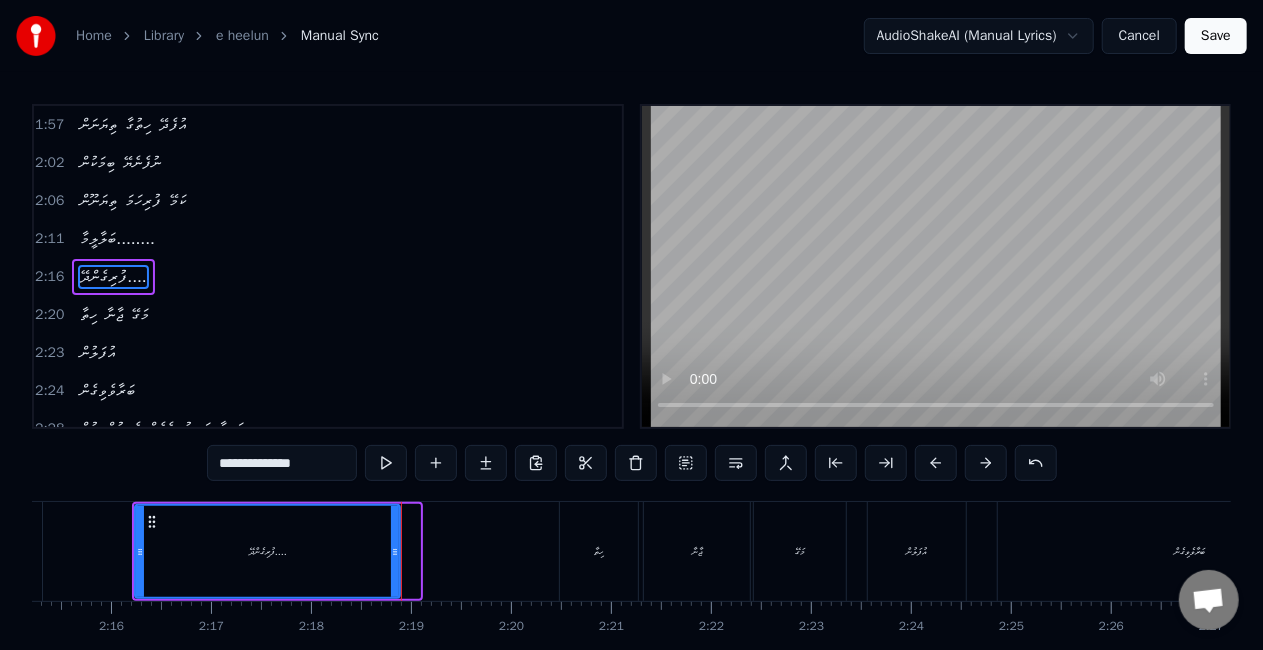 drag, startPoint x: 418, startPoint y: 549, endPoint x: 398, endPoint y: 538, distance: 22.825424 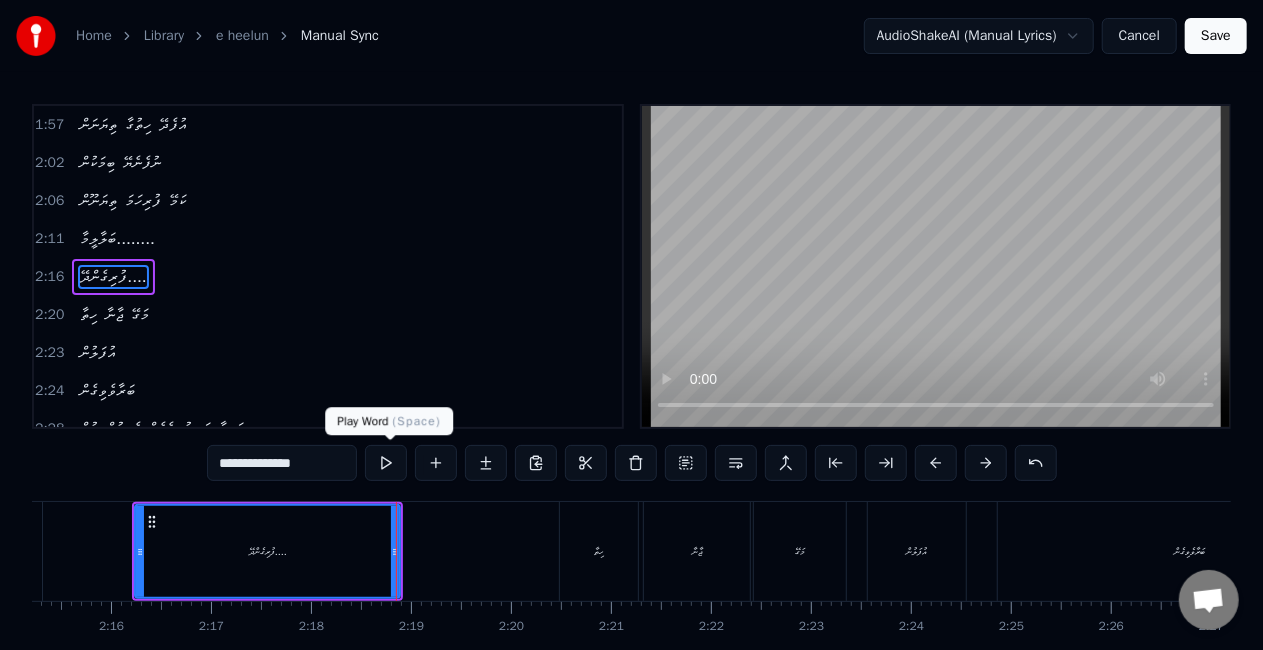 click at bounding box center [386, 463] 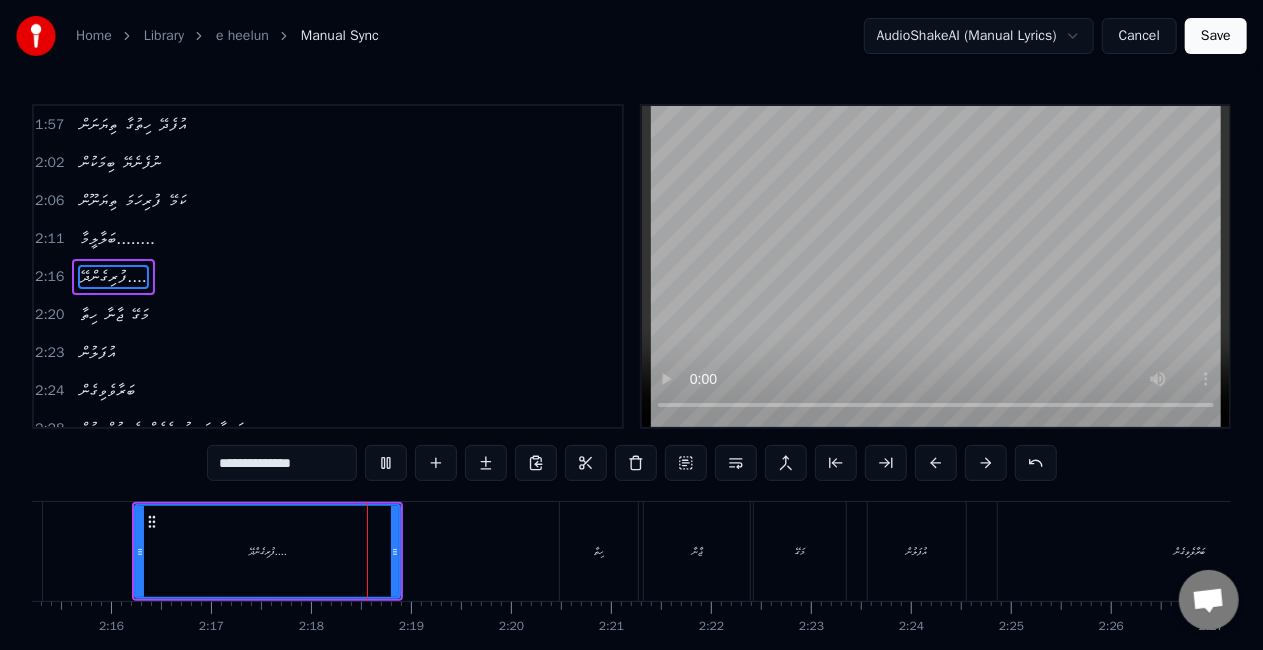 click at bounding box center [386, 463] 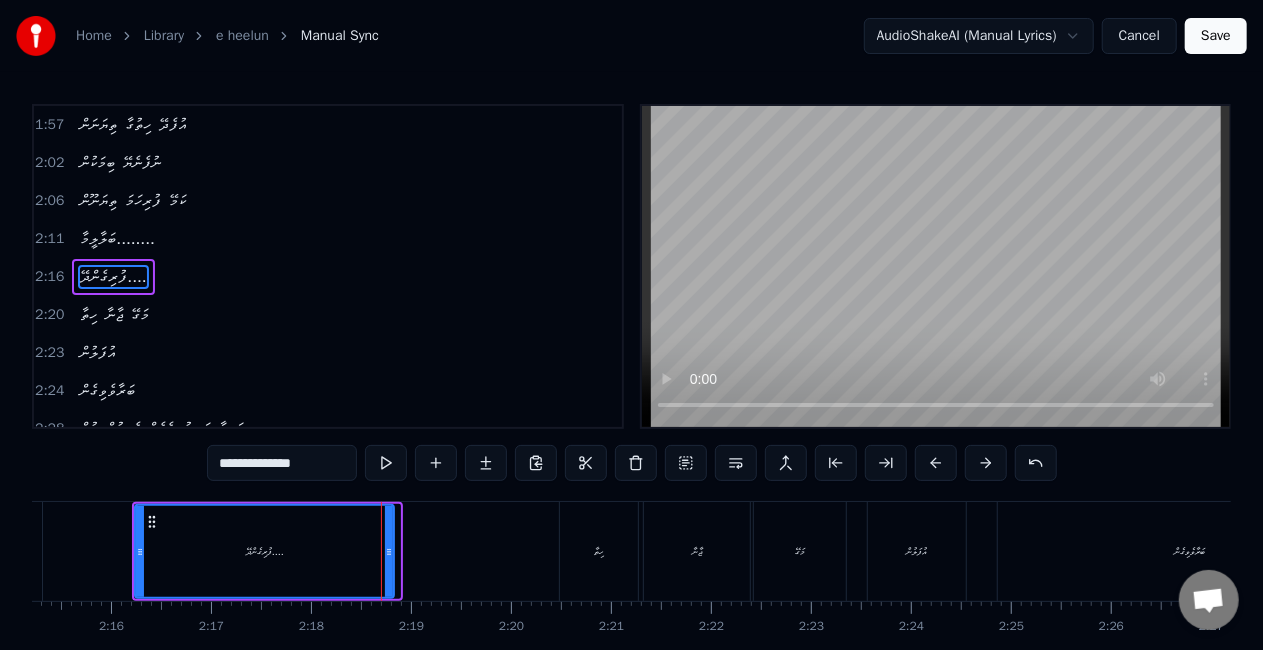 drag, startPoint x: 396, startPoint y: 575, endPoint x: 384, endPoint y: 568, distance: 13.892444 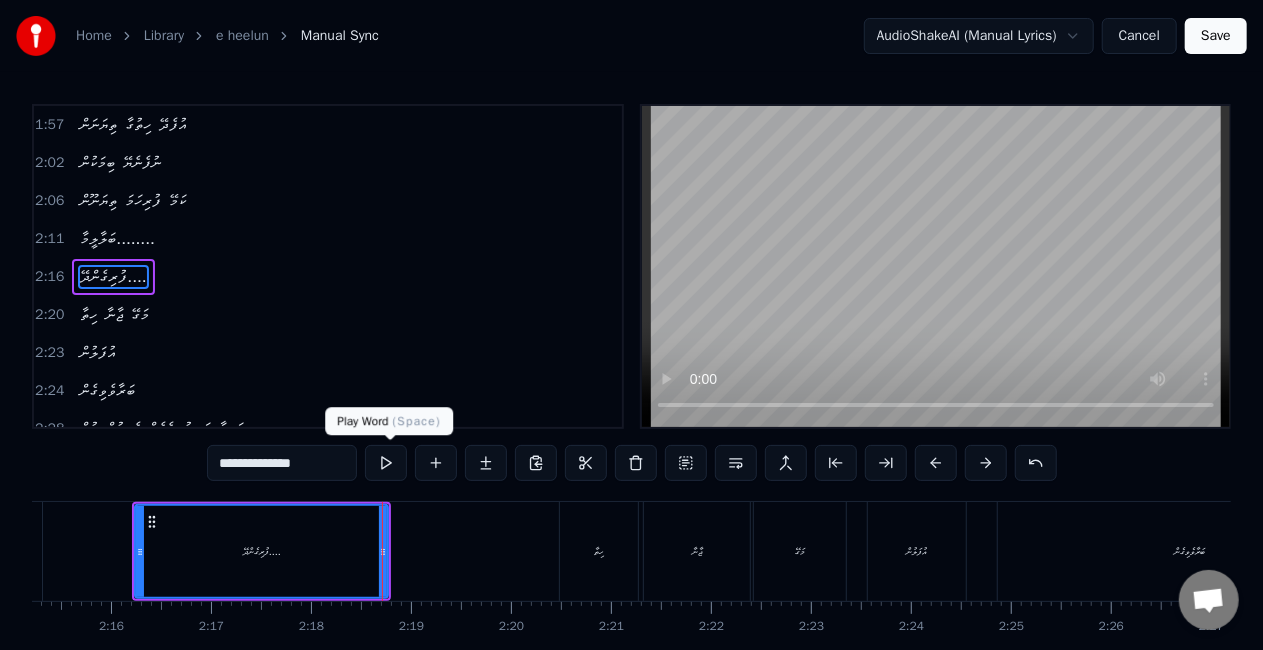 click at bounding box center (386, 463) 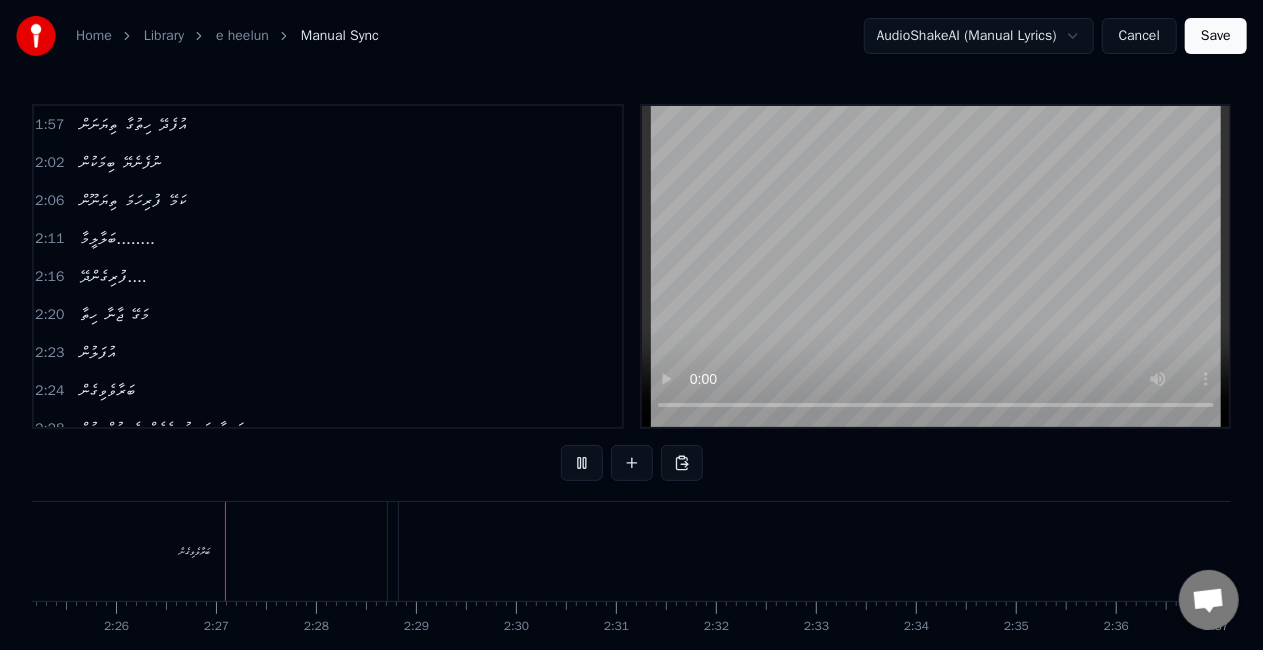 scroll, scrollTop: 0, scrollLeft: 14538, axis: horizontal 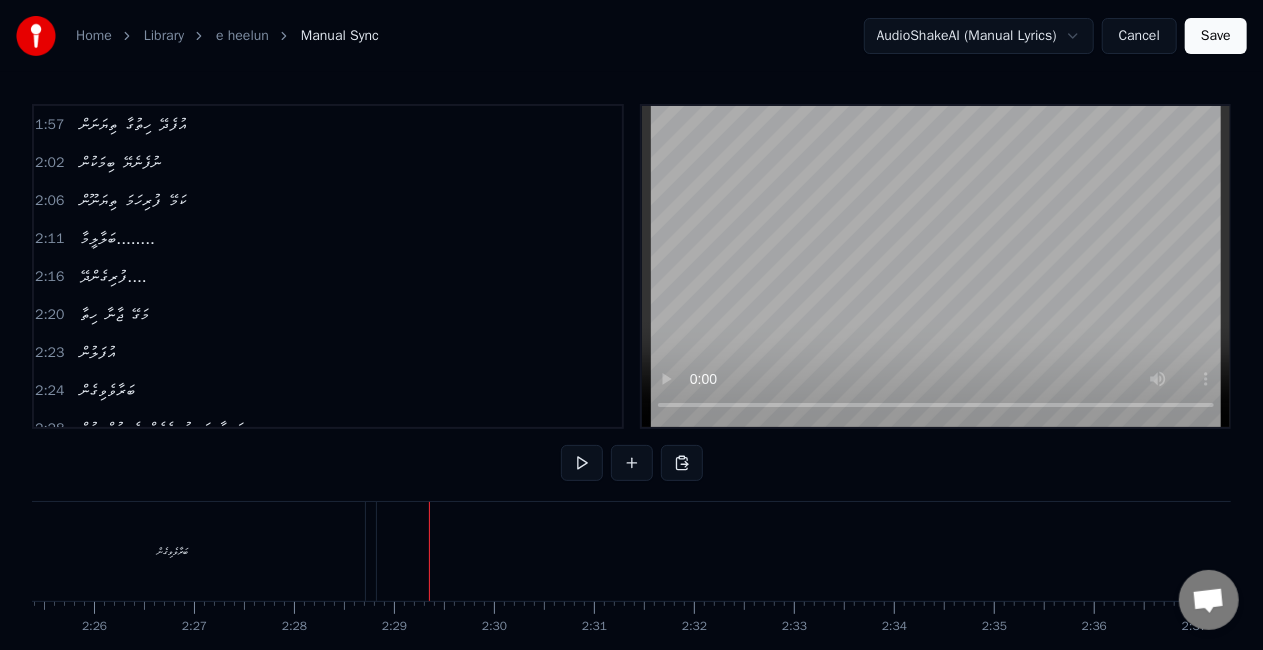 click on "ބަރާވެވިގެން" at bounding box center [173, 551] 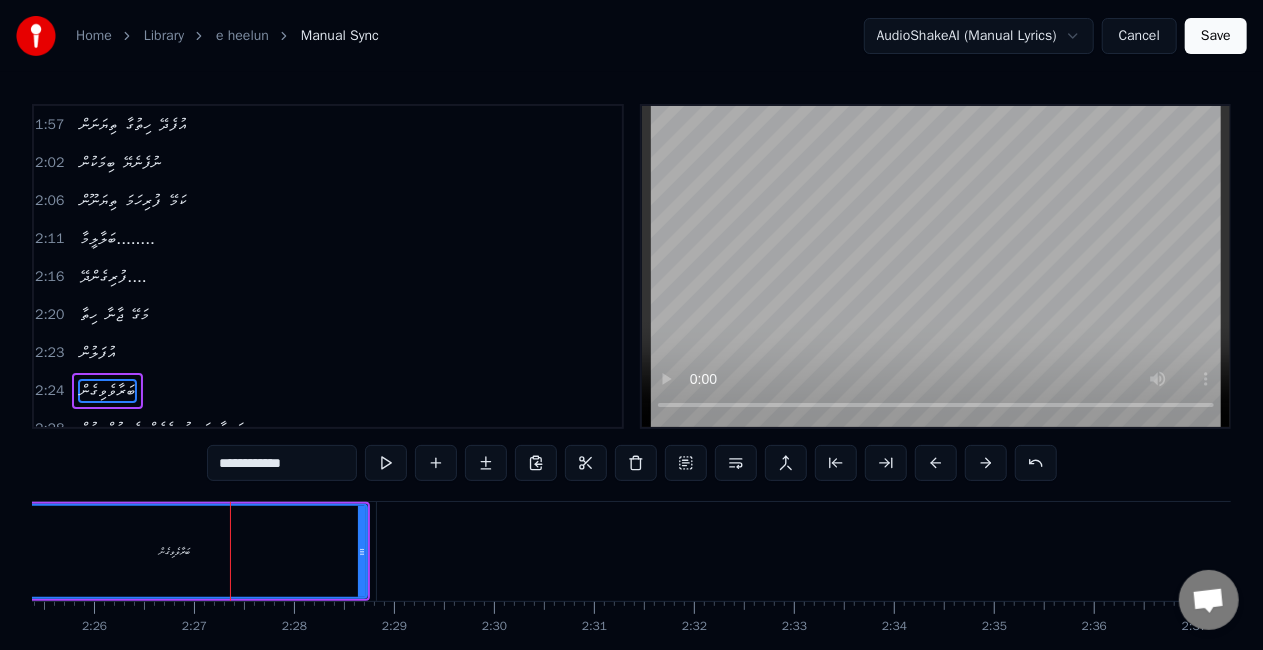 scroll, scrollTop: 530, scrollLeft: 0, axis: vertical 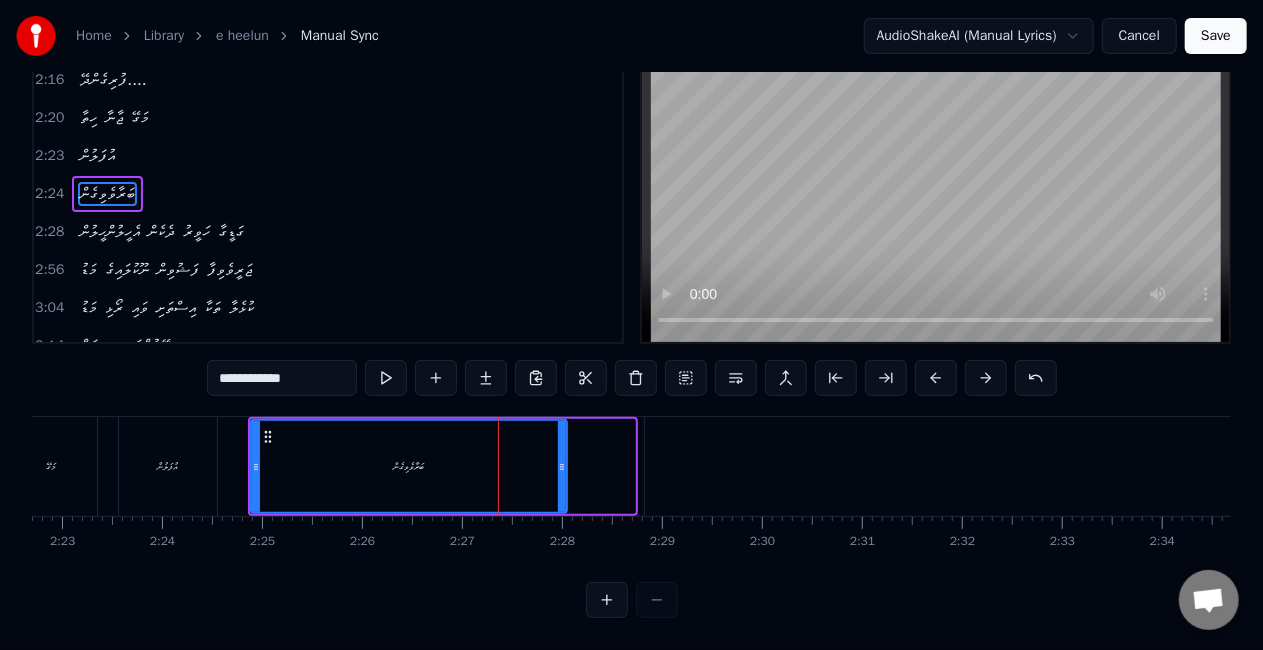 drag, startPoint x: 630, startPoint y: 460, endPoint x: 562, endPoint y: 461, distance: 68.007355 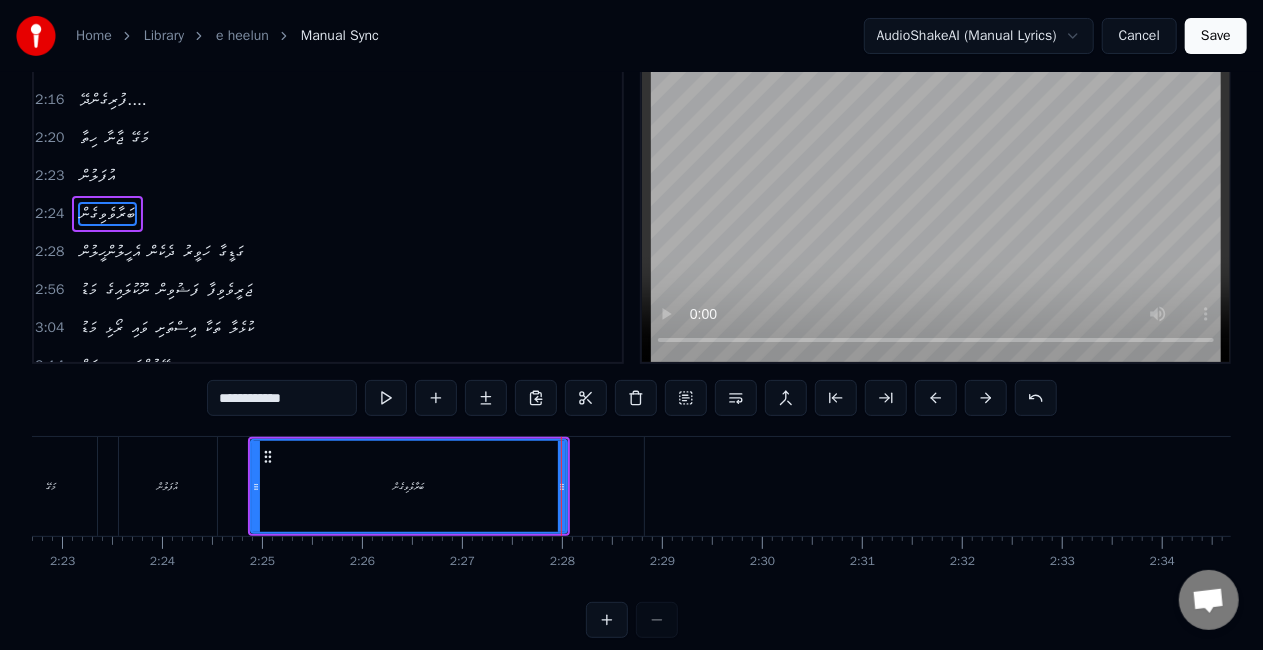 scroll, scrollTop: 0, scrollLeft: 0, axis: both 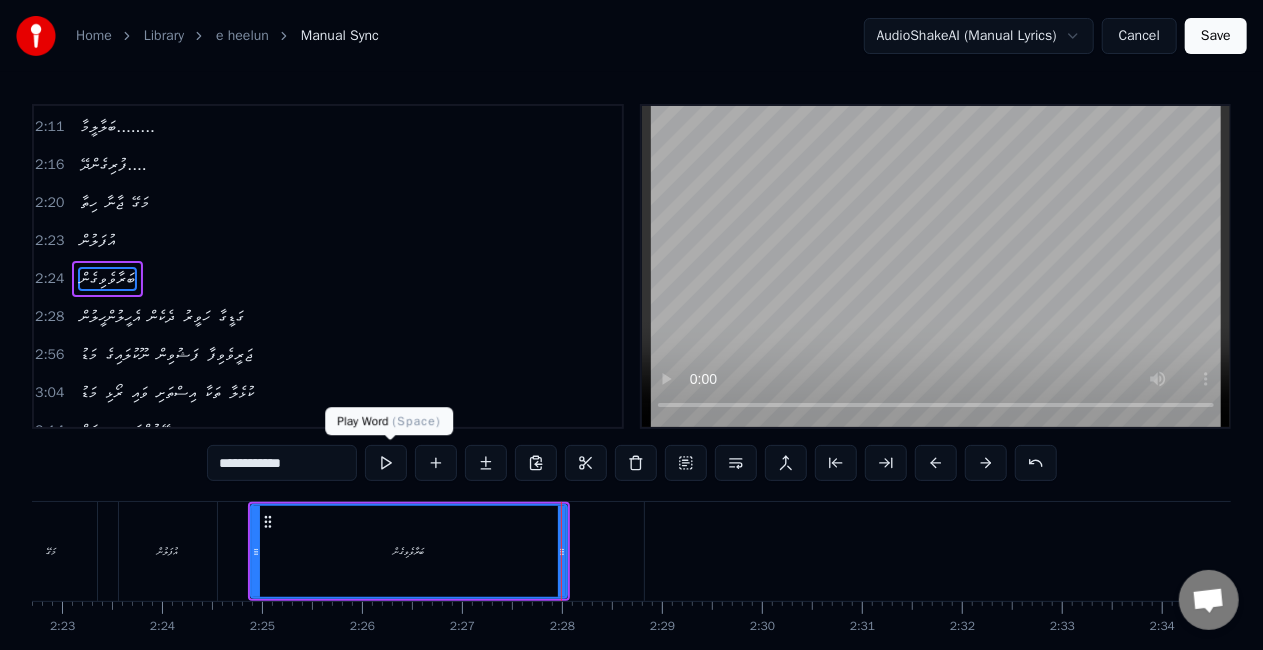 click at bounding box center (386, 463) 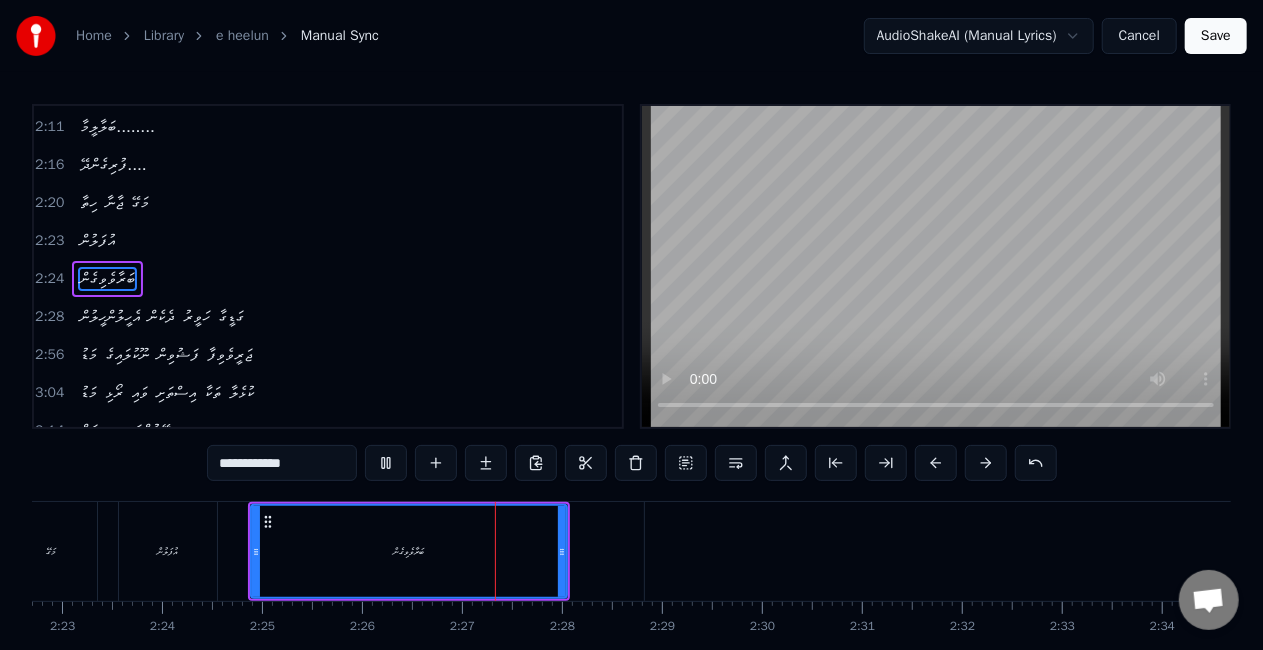 click at bounding box center [386, 463] 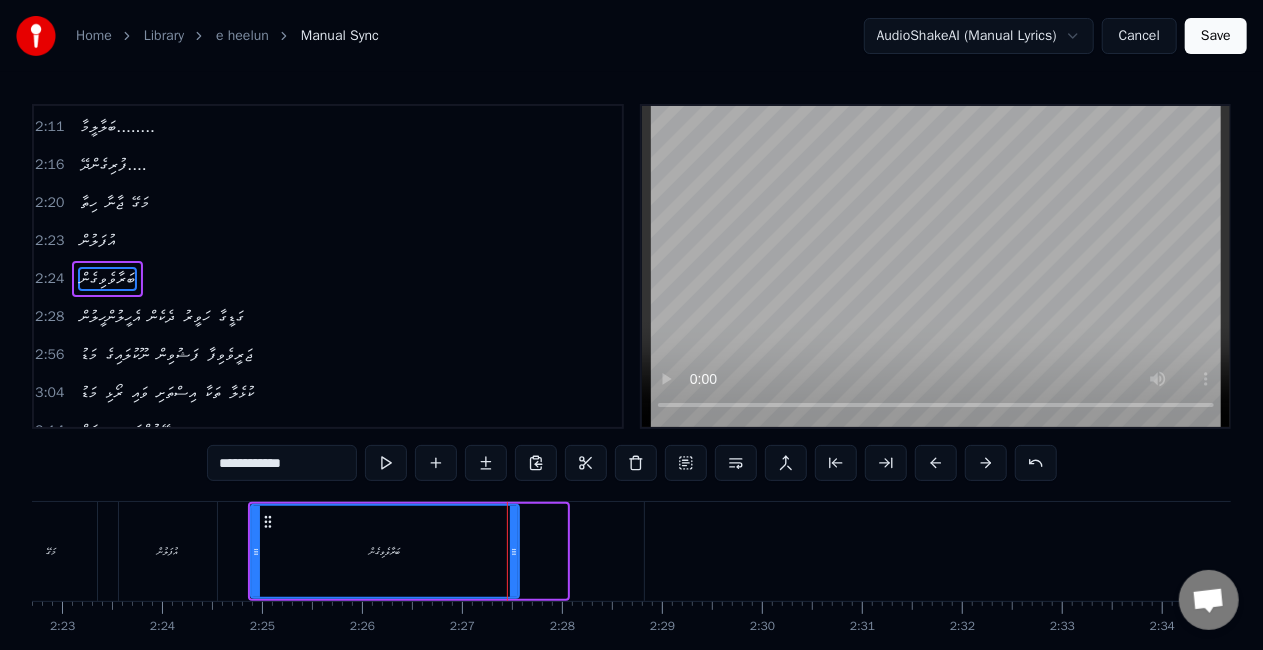 drag, startPoint x: 558, startPoint y: 553, endPoint x: 510, endPoint y: 540, distance: 49.729267 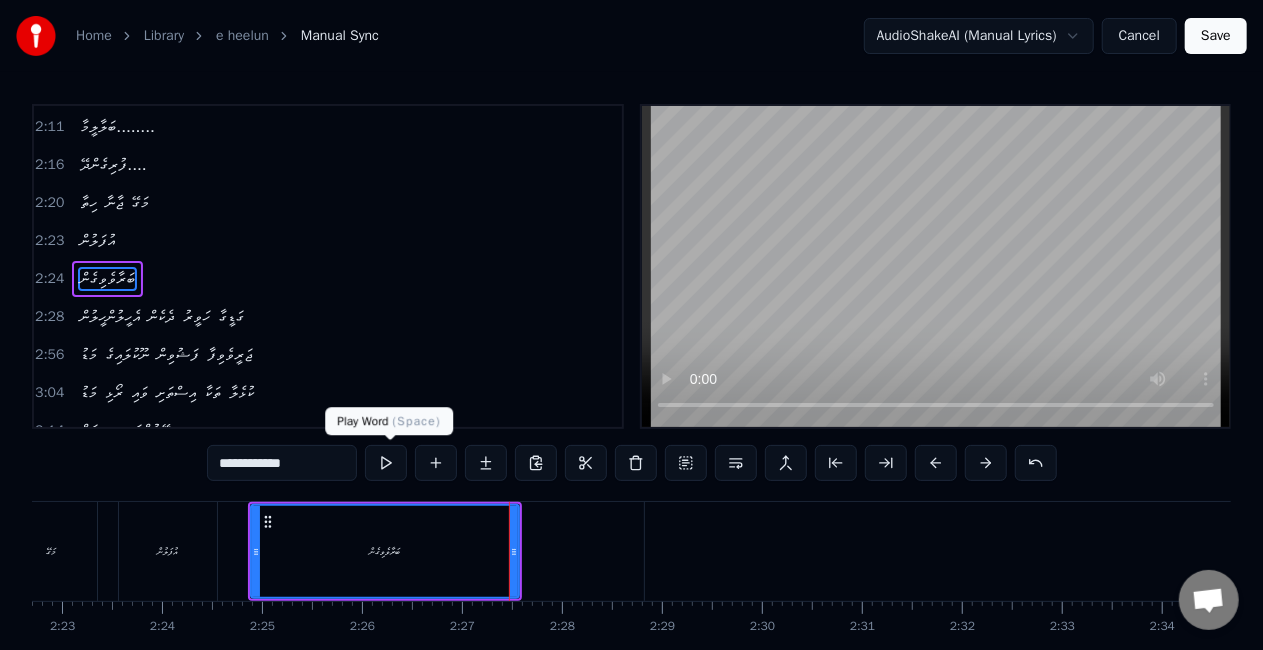 click at bounding box center (386, 463) 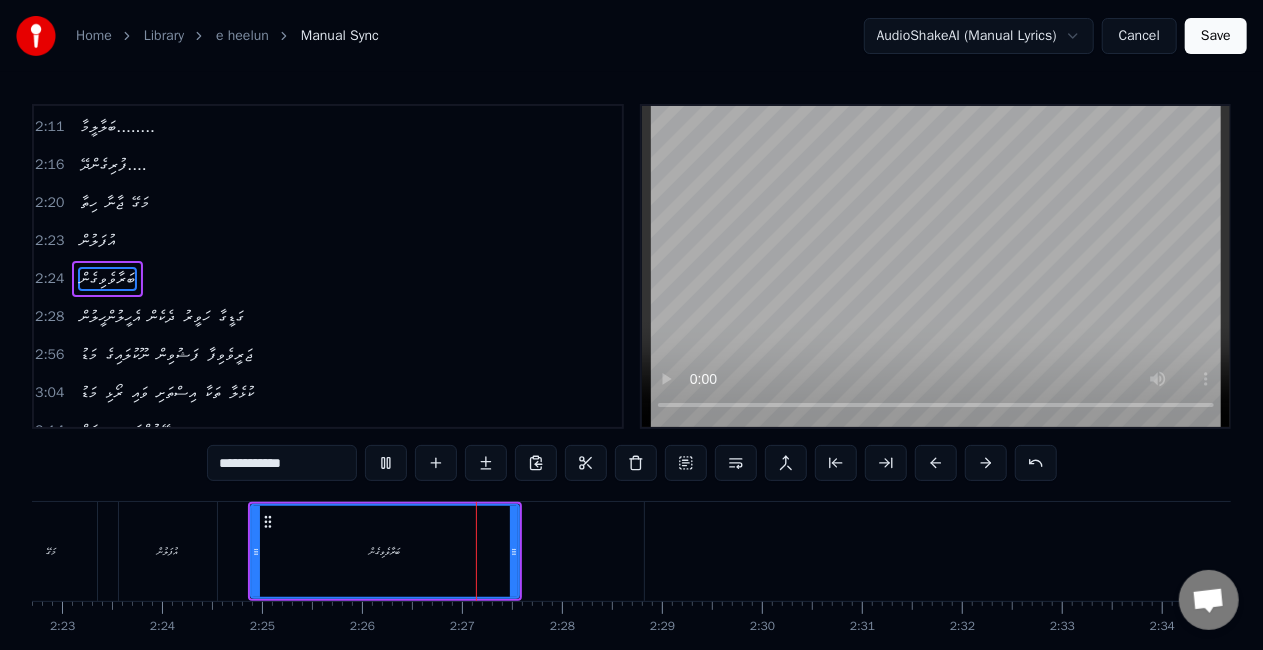 click at bounding box center [386, 463] 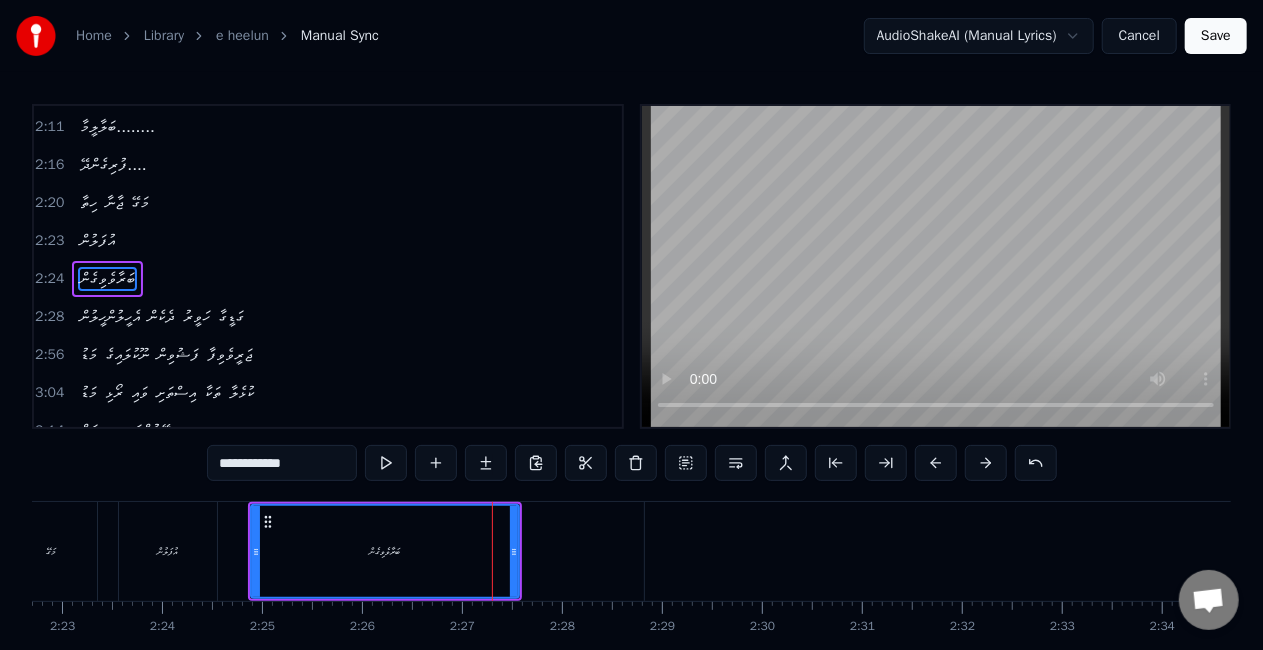 click on "**********" at bounding box center (282, 463) 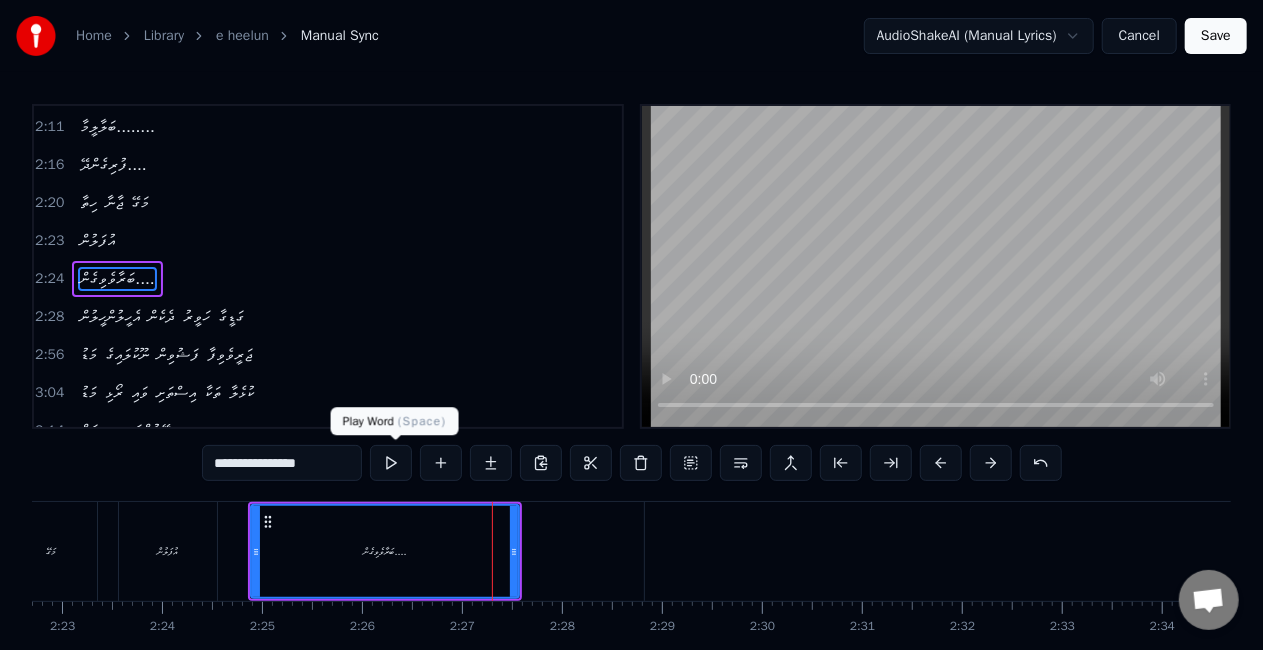 type on "**********" 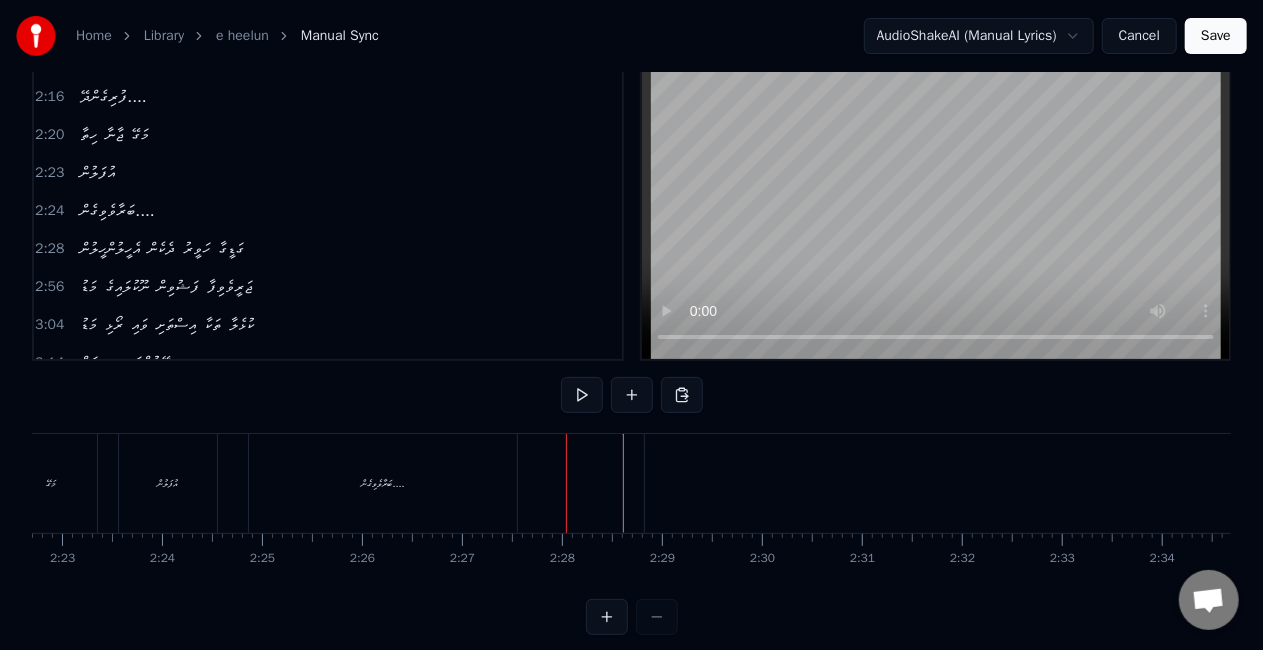 scroll, scrollTop: 102, scrollLeft: 0, axis: vertical 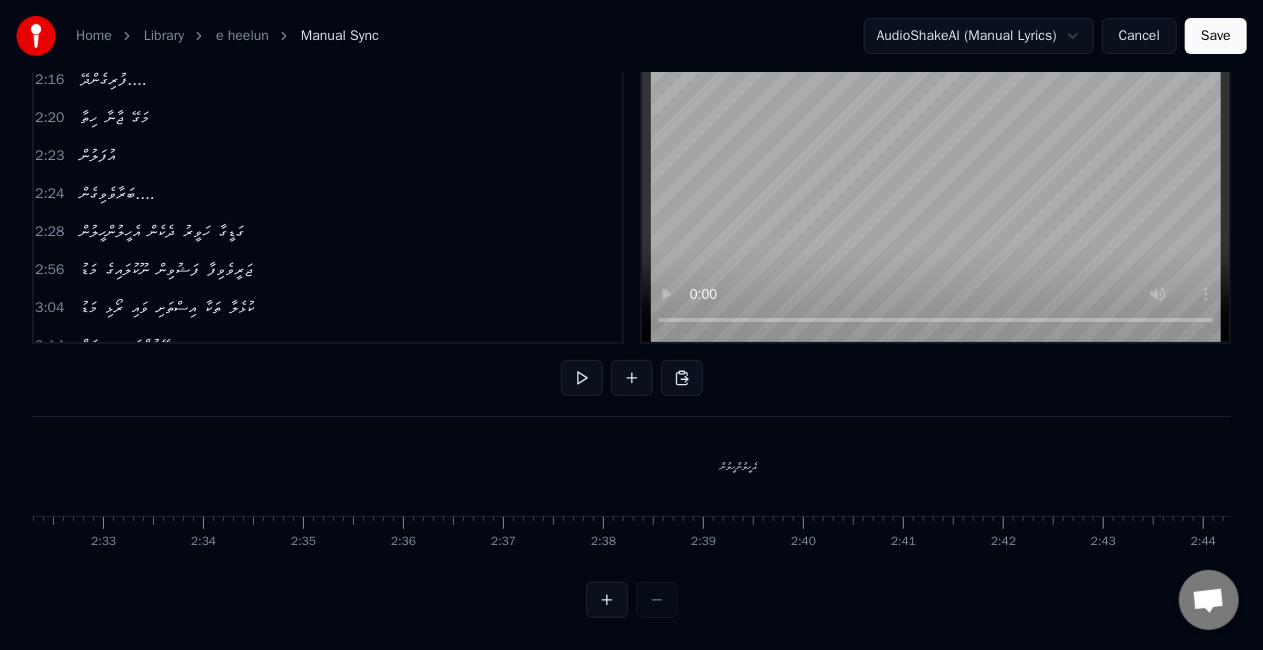 click on "އެހީލުންހީލުން" at bounding box center (739, 466) 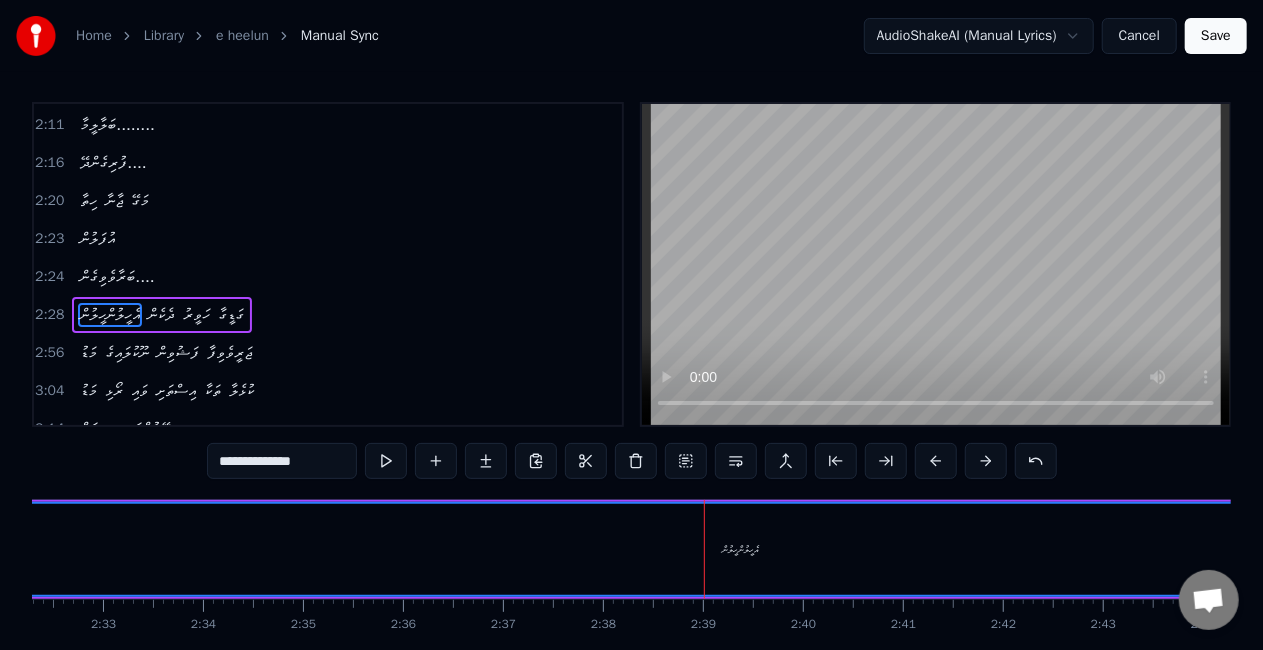 scroll, scrollTop: 0, scrollLeft: 0, axis: both 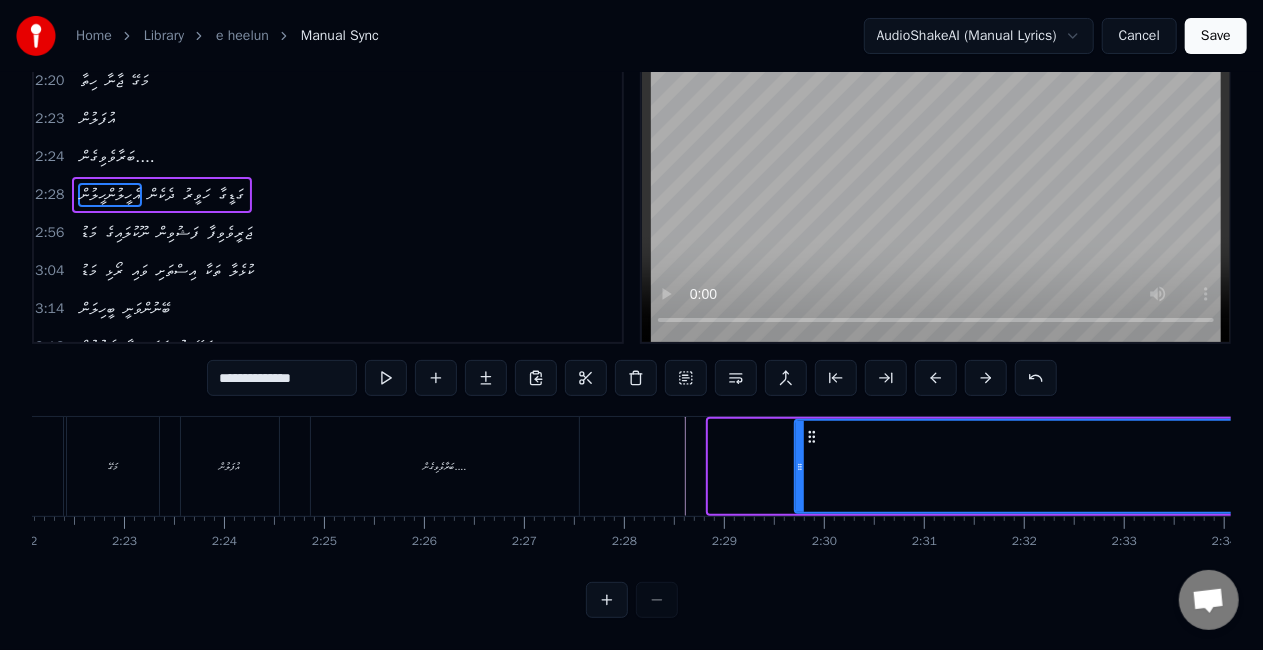 drag, startPoint x: 714, startPoint y: 456, endPoint x: 802, endPoint y: 451, distance: 88.14193 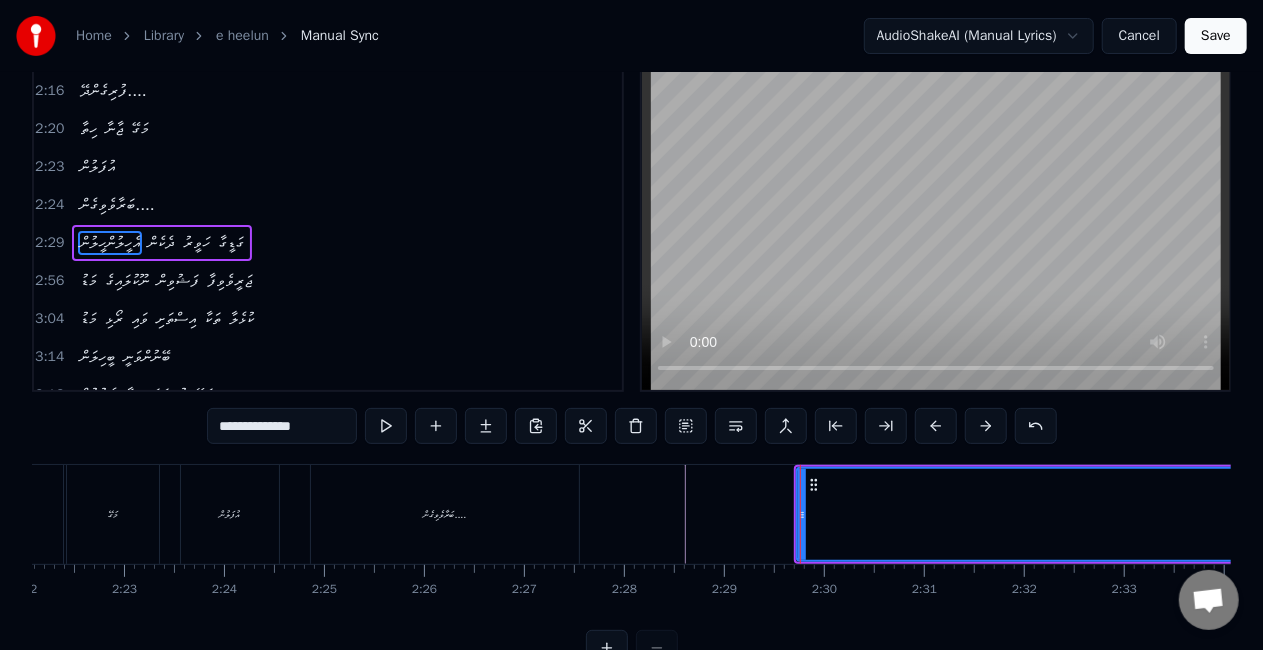 scroll, scrollTop: 0, scrollLeft: 0, axis: both 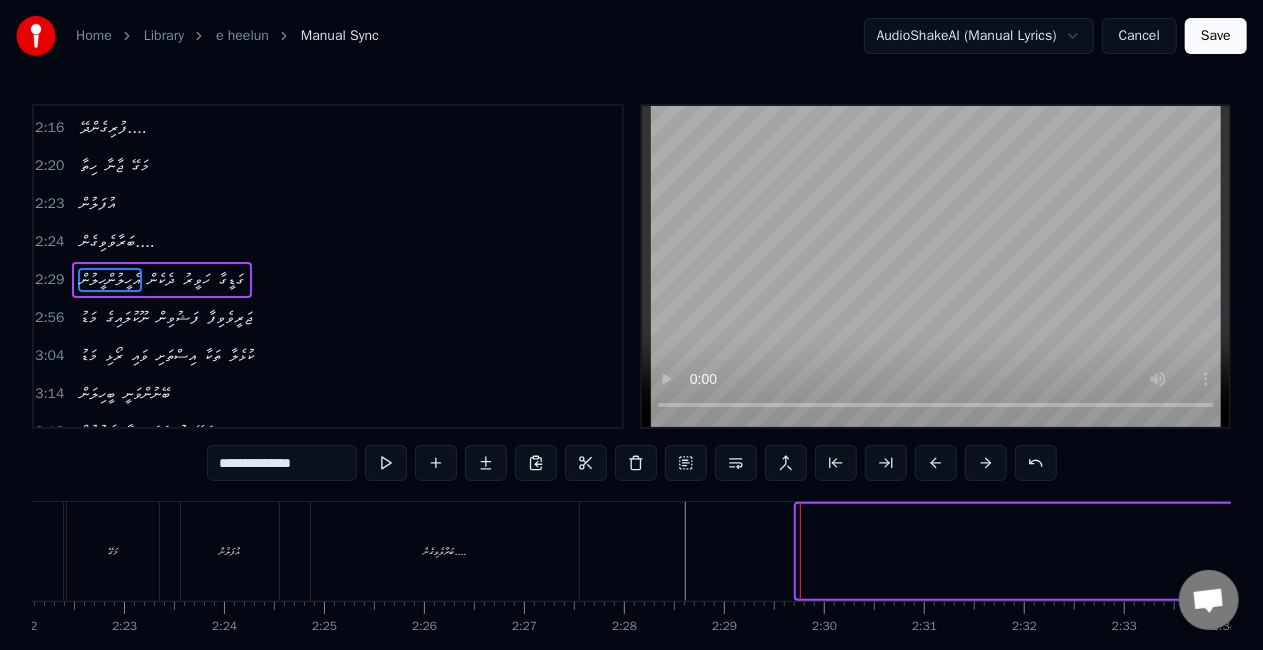 drag, startPoint x: 801, startPoint y: 537, endPoint x: 1234, endPoint y: 524, distance: 433.1951 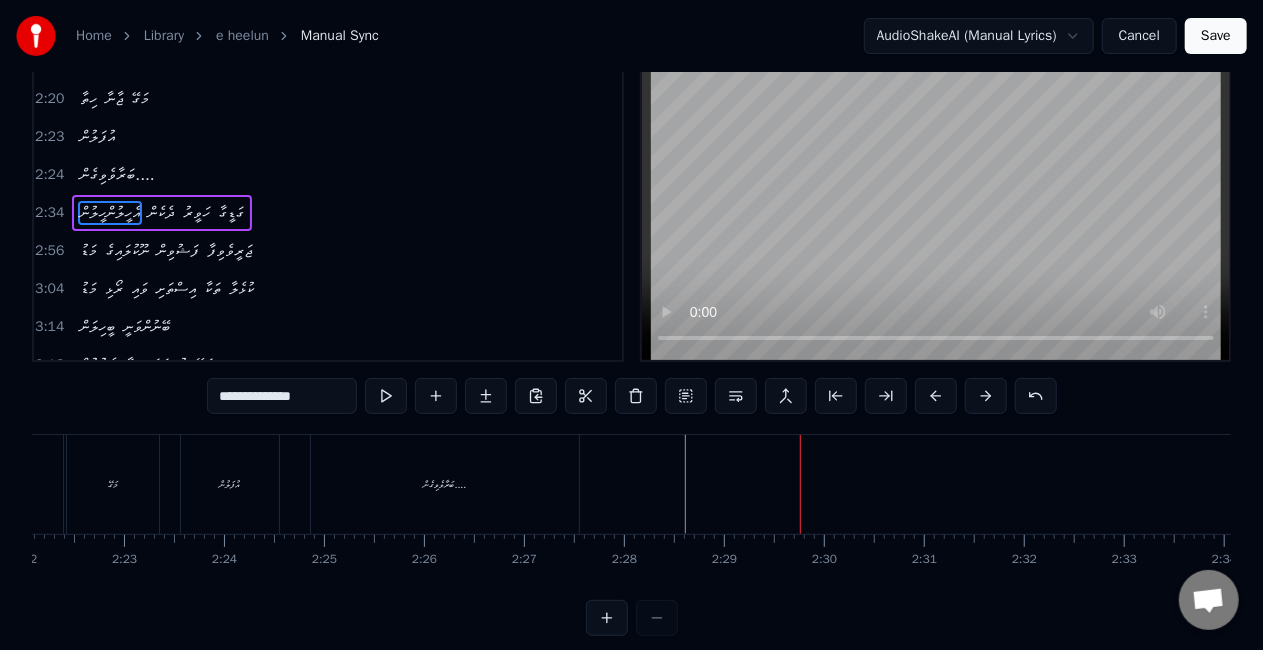 scroll, scrollTop: 102, scrollLeft: 0, axis: vertical 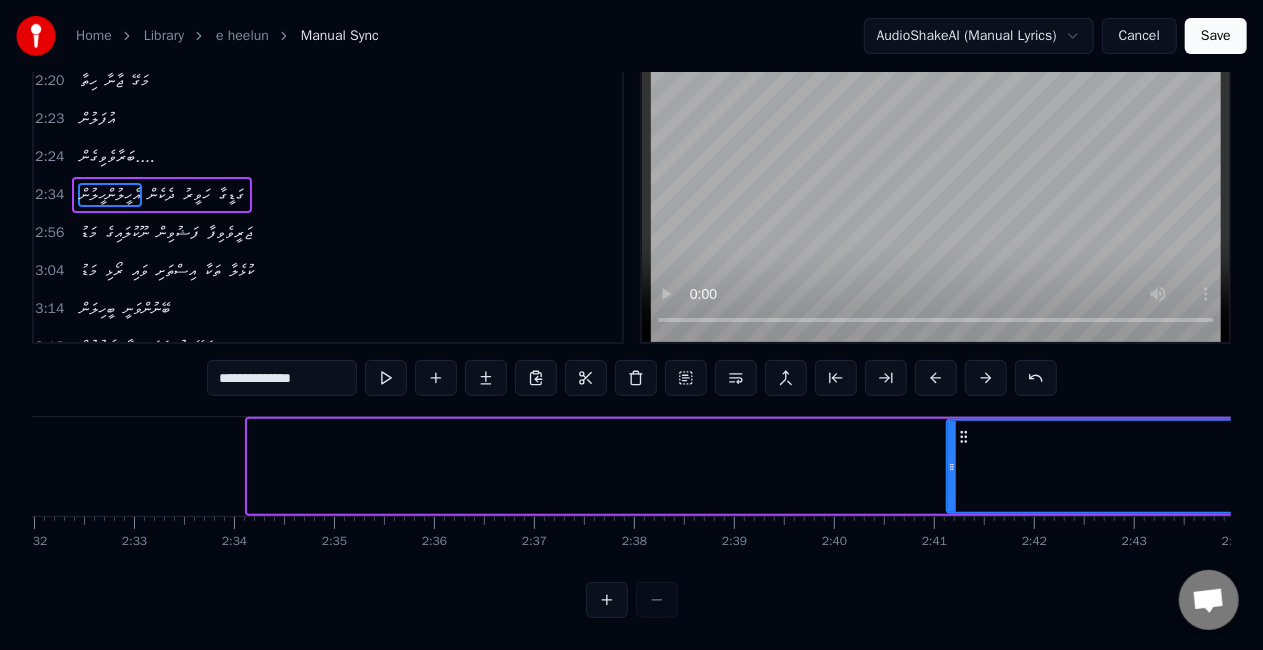 drag, startPoint x: 253, startPoint y: 451, endPoint x: 989, endPoint y: 386, distance: 738.8647 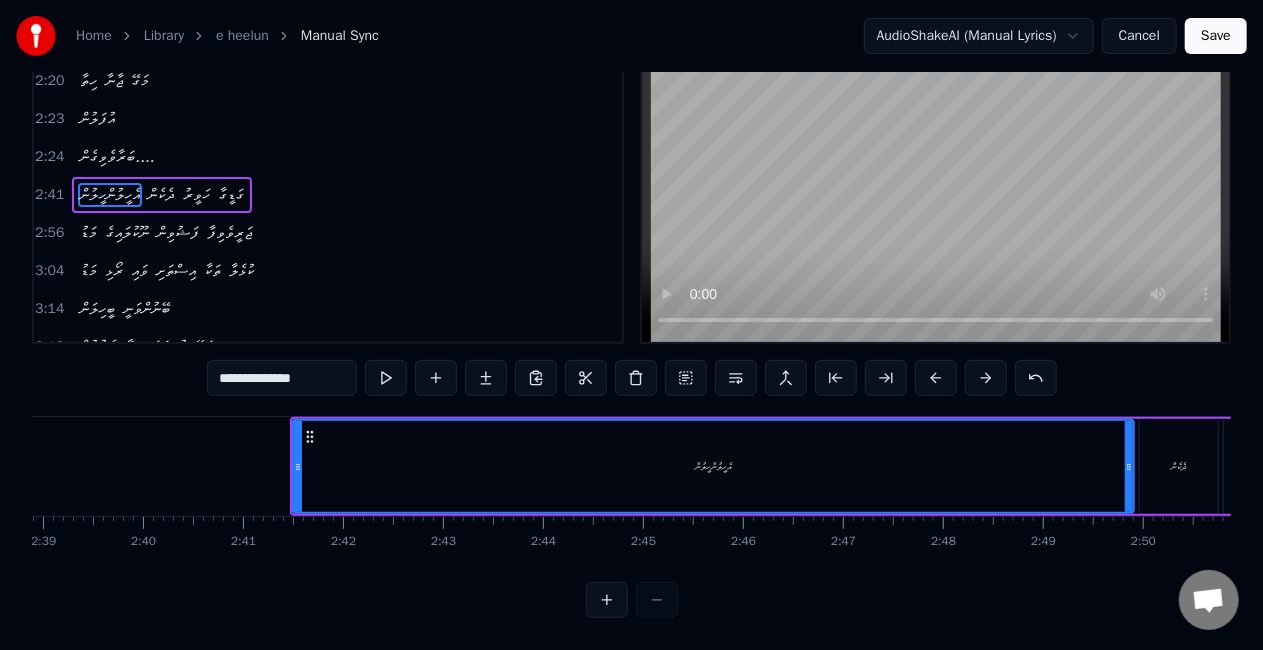scroll, scrollTop: 0, scrollLeft: 15810, axis: horizontal 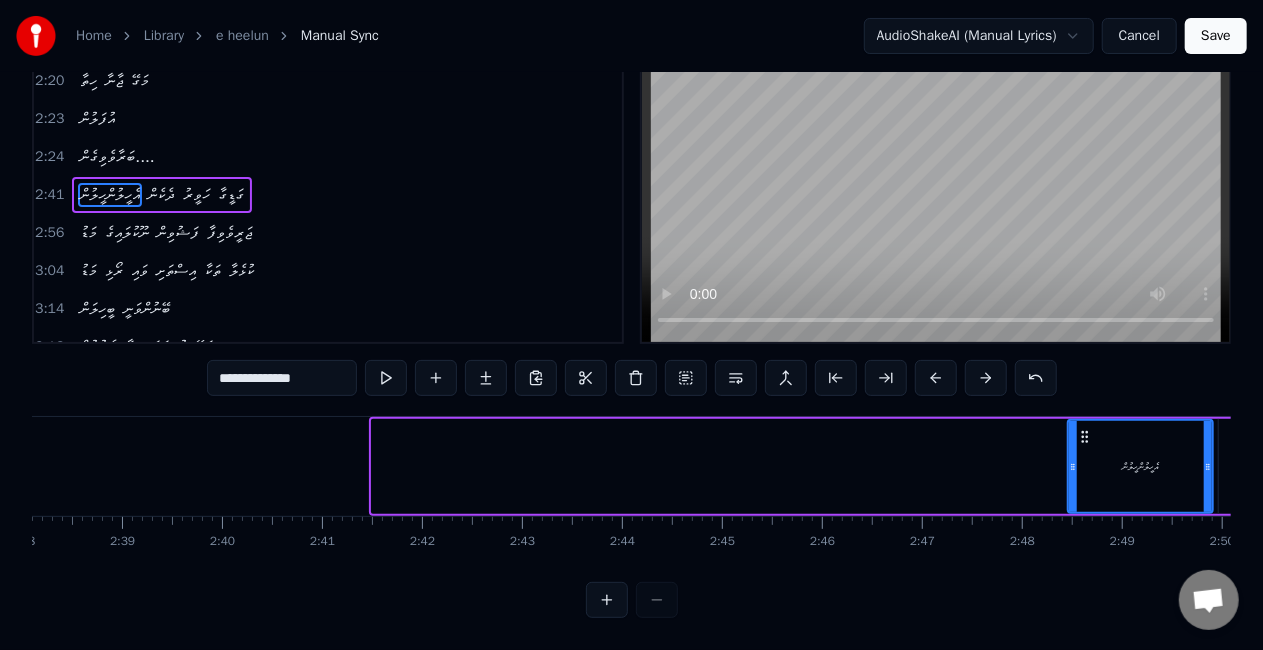 drag, startPoint x: 376, startPoint y: 452, endPoint x: 1072, endPoint y: 417, distance: 696.87946 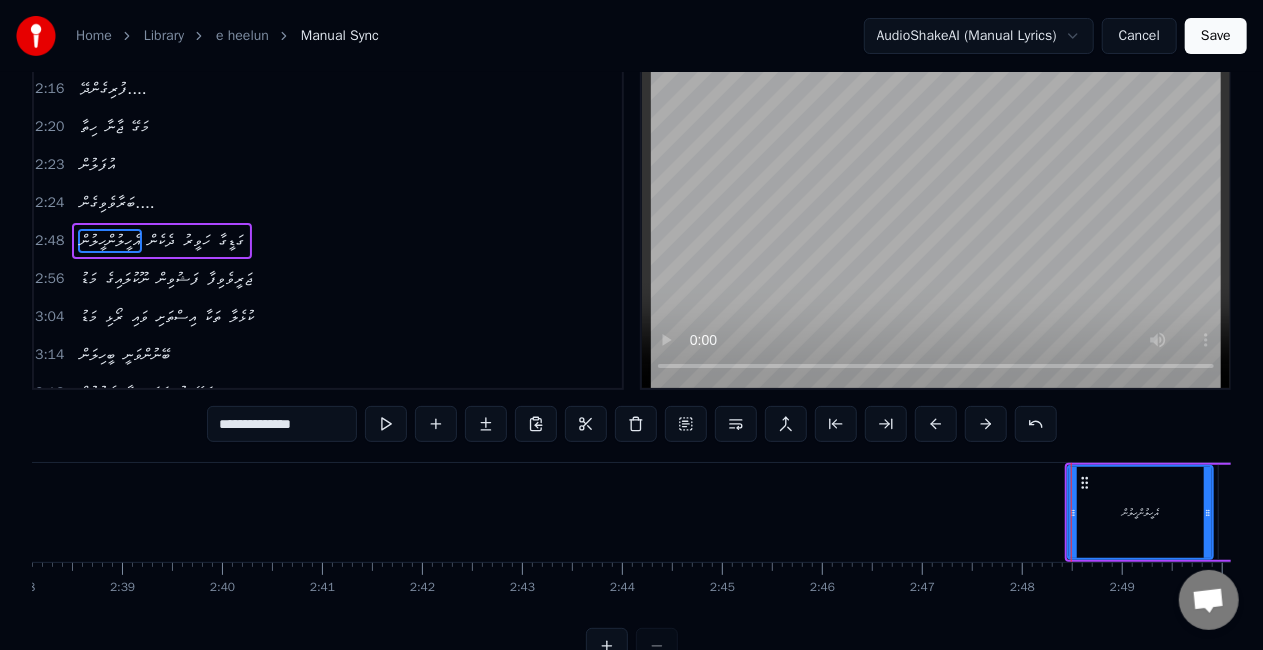 scroll, scrollTop: 0, scrollLeft: 0, axis: both 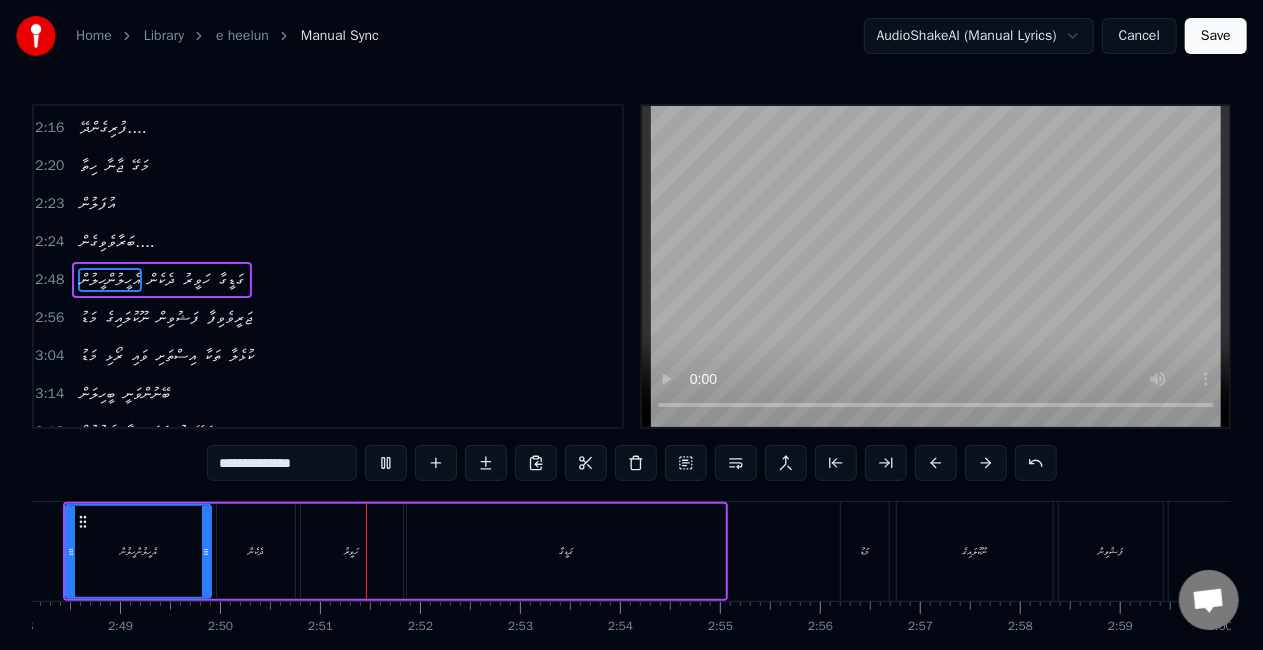 click on "އެހީލުންހީލުން" at bounding box center [138, 551] 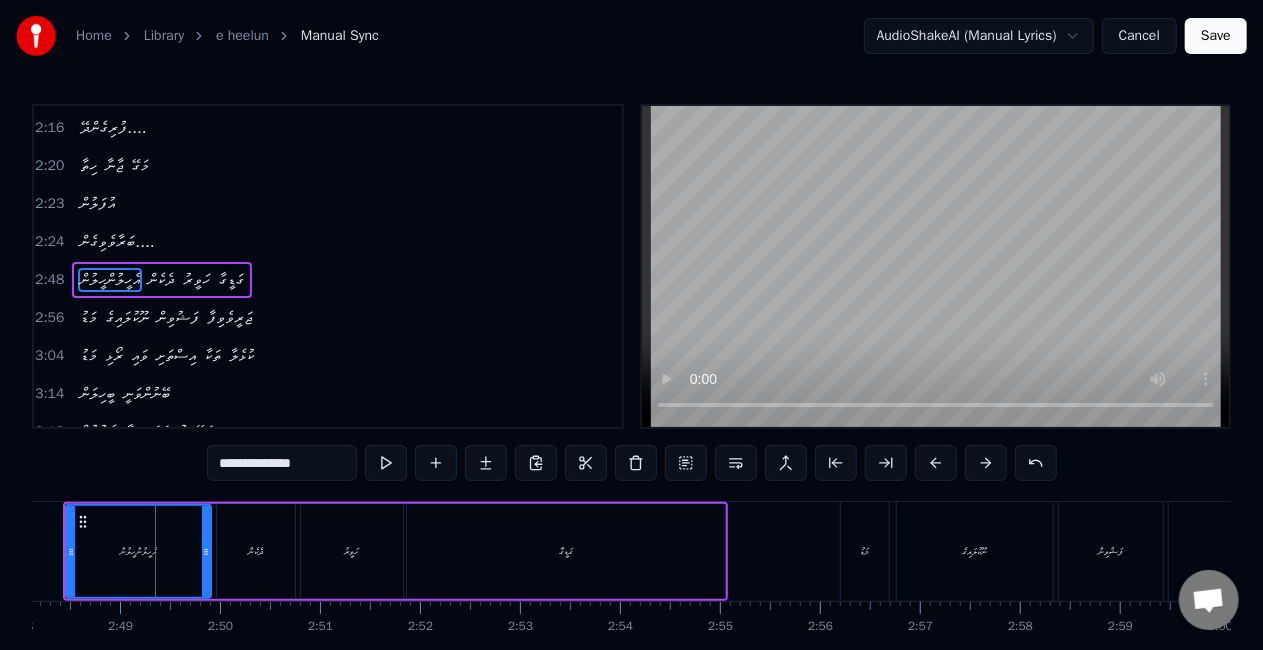 drag, startPoint x: 249, startPoint y: 466, endPoint x: 212, endPoint y: 468, distance: 37.054016 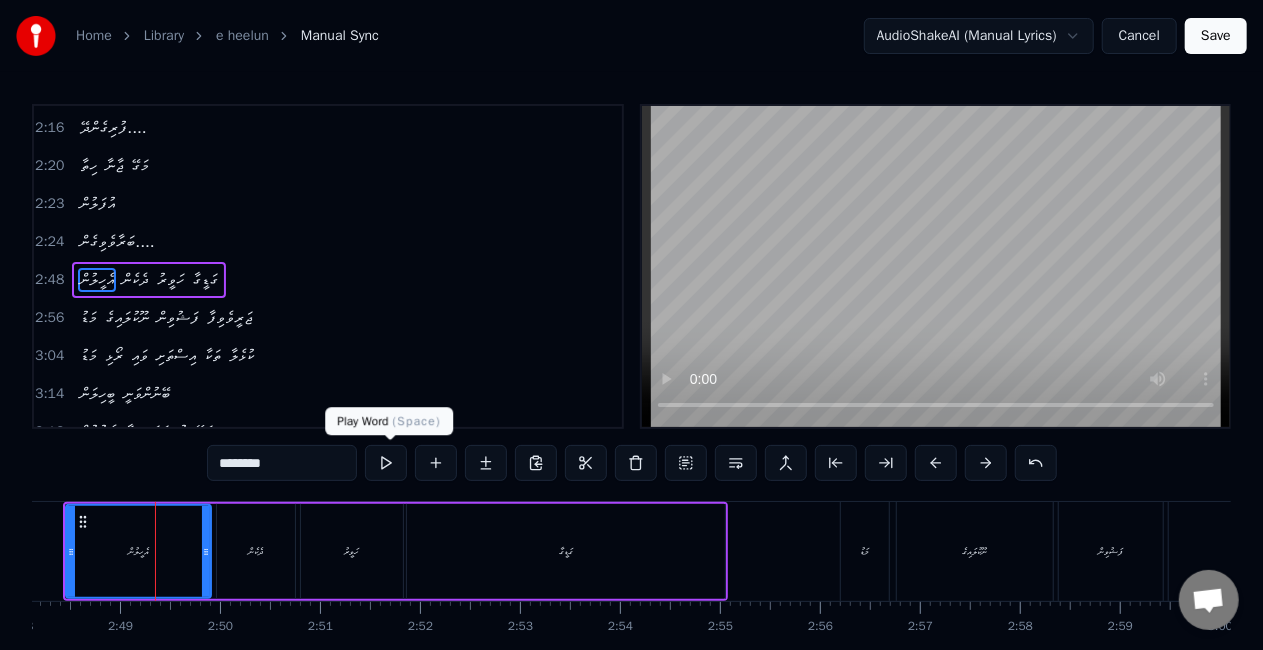 click at bounding box center [386, 463] 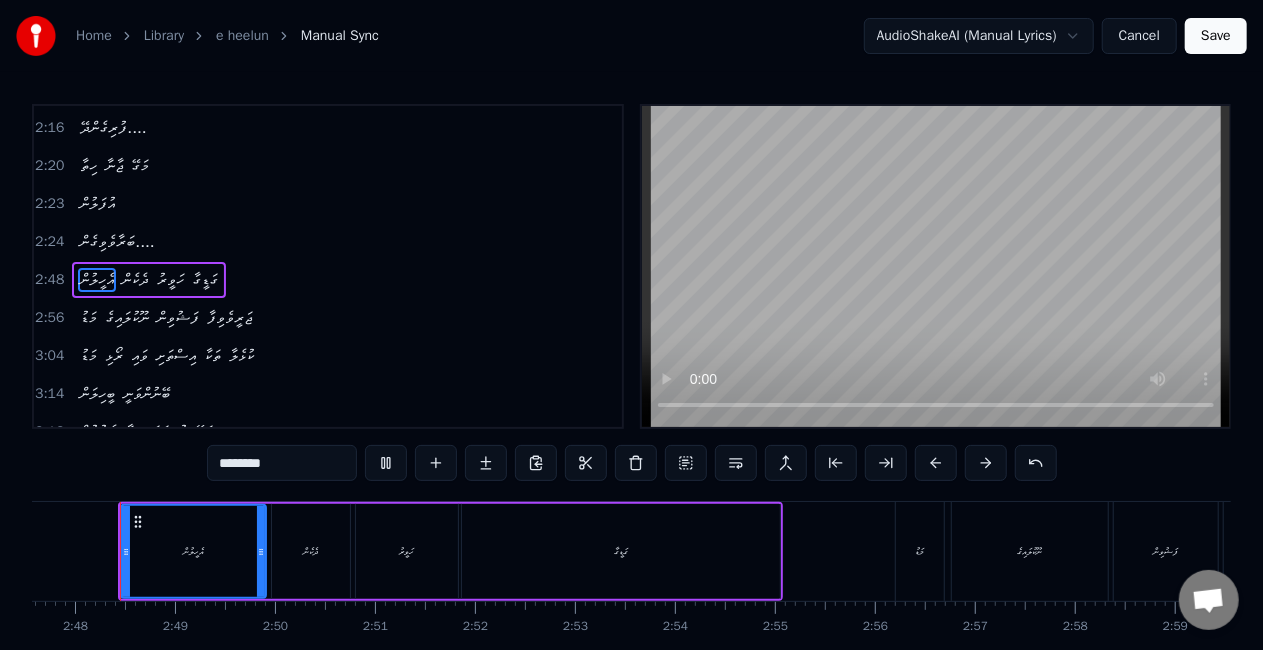 scroll, scrollTop: 0, scrollLeft: 16743, axis: horizontal 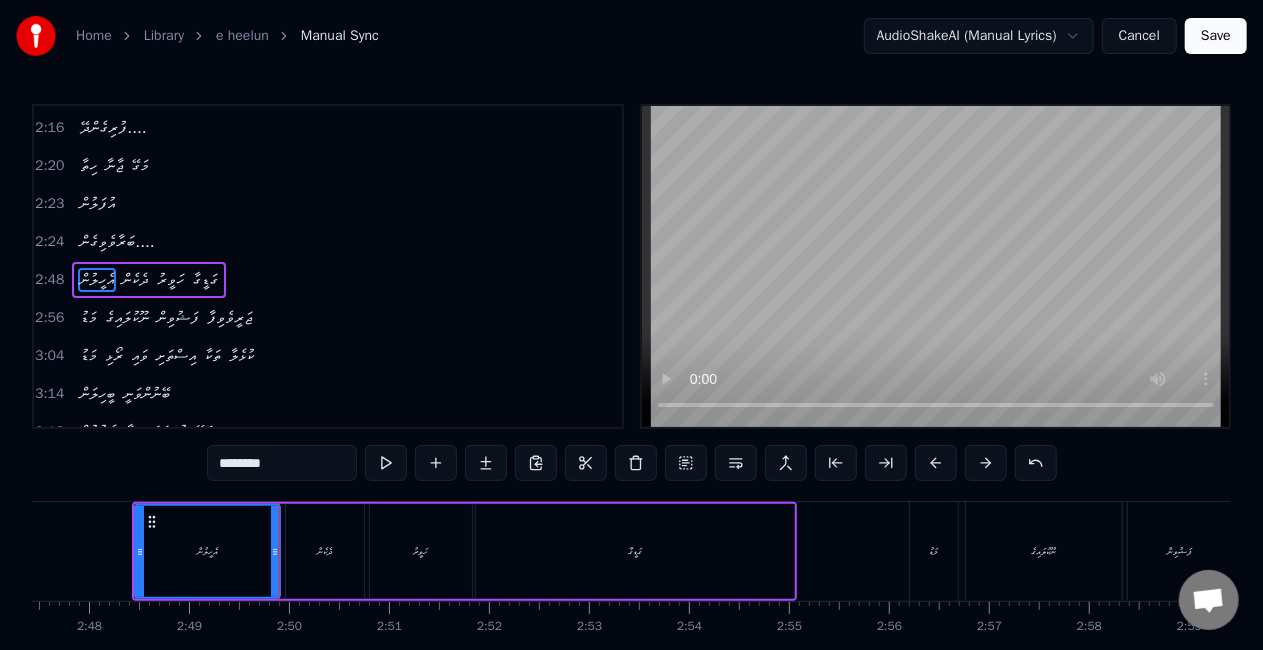 click on "ދެކެން" at bounding box center (325, 551) 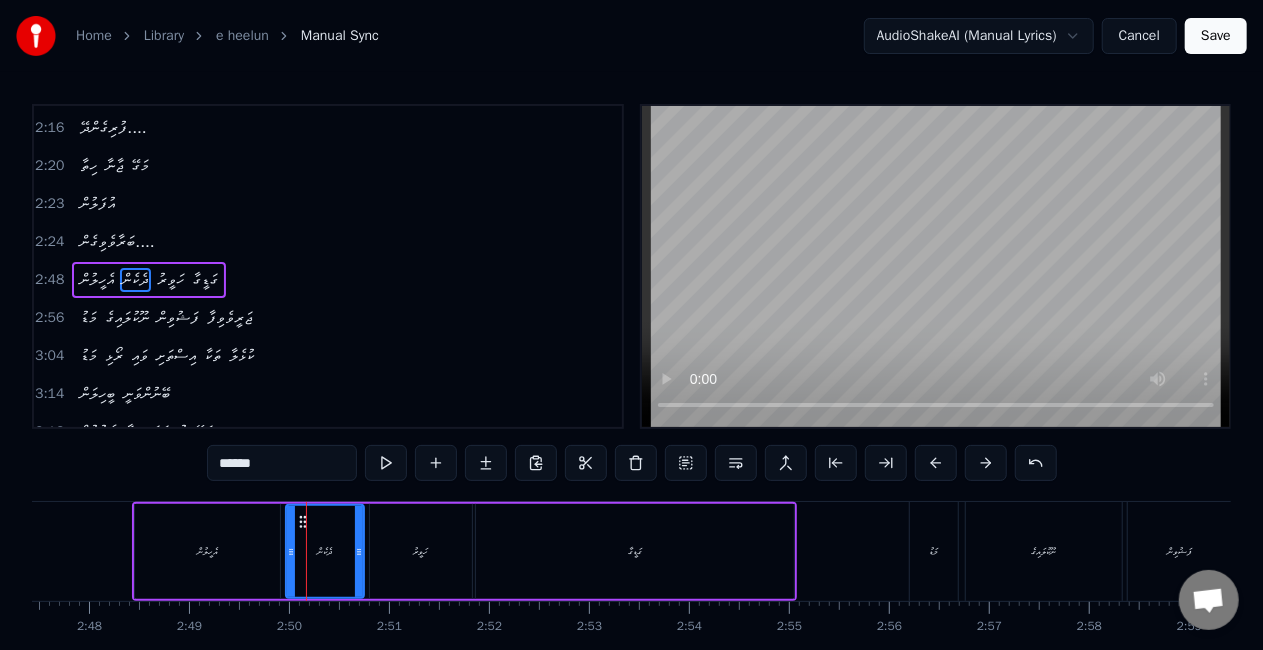 click on "އެހީލުން" at bounding box center [207, 551] 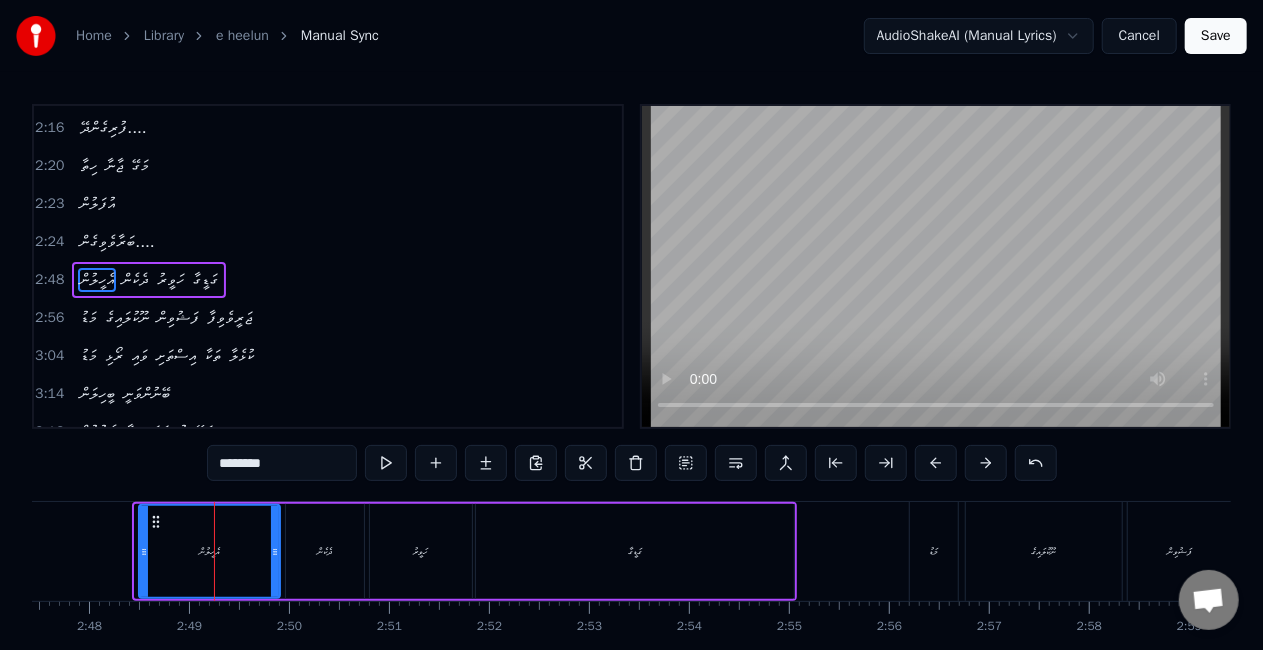 click 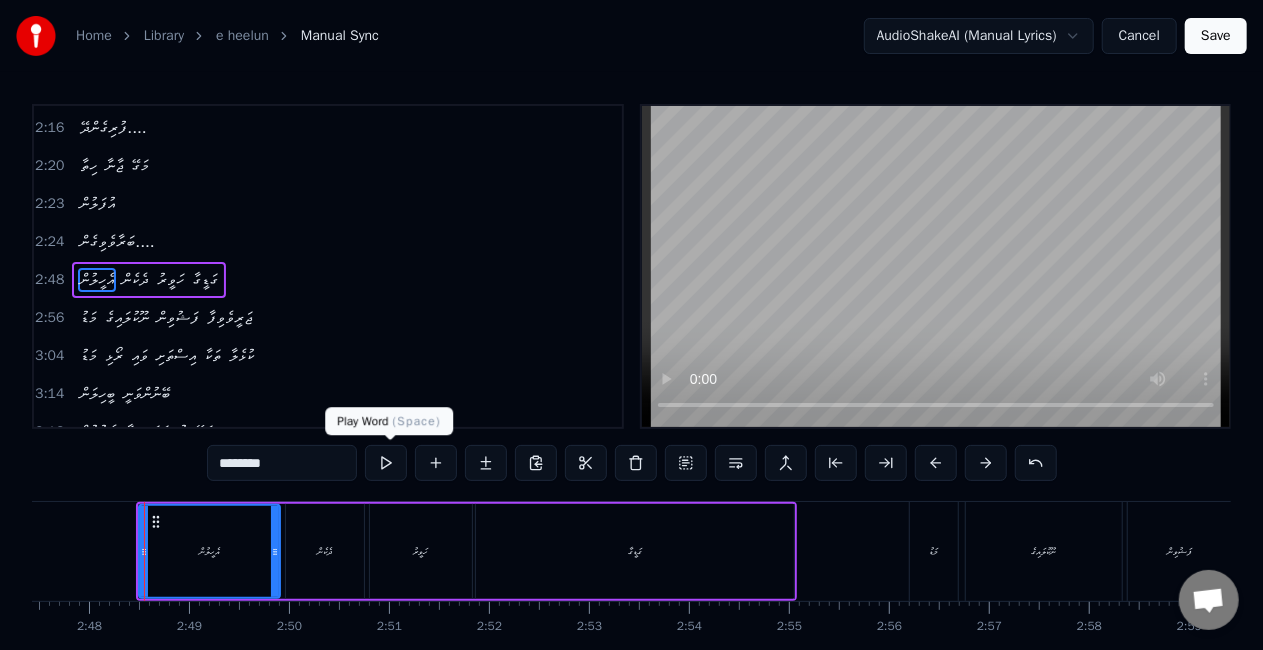 click at bounding box center [386, 463] 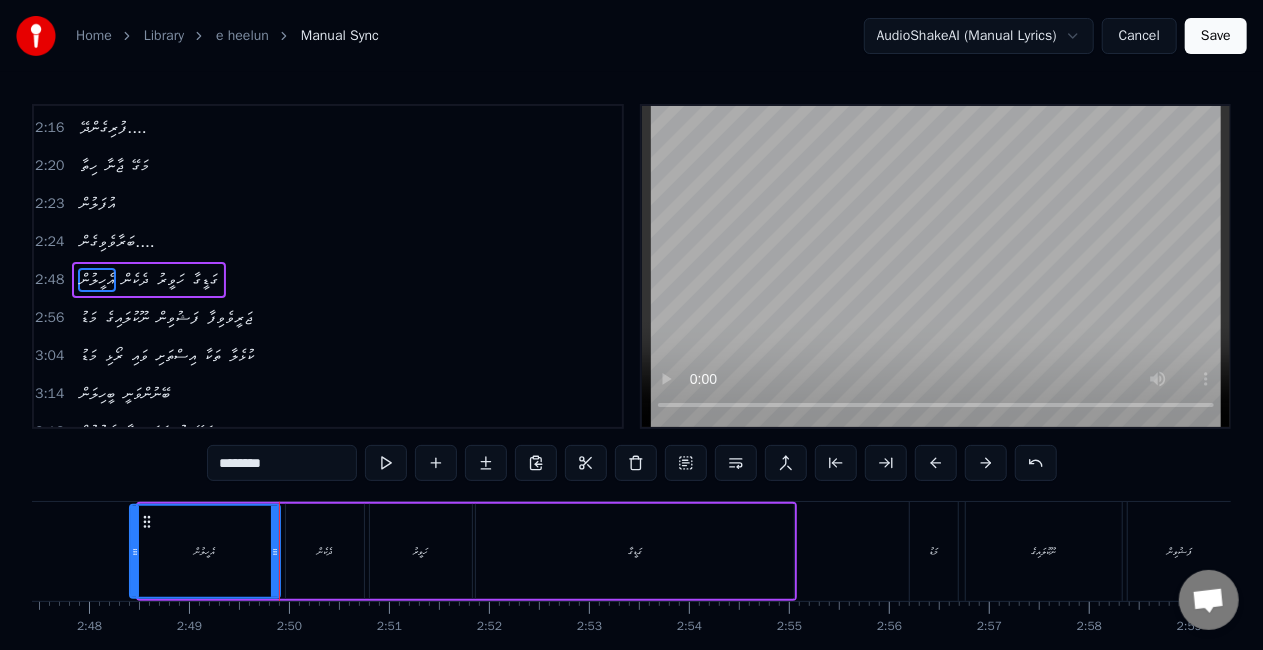click at bounding box center [135, 551] 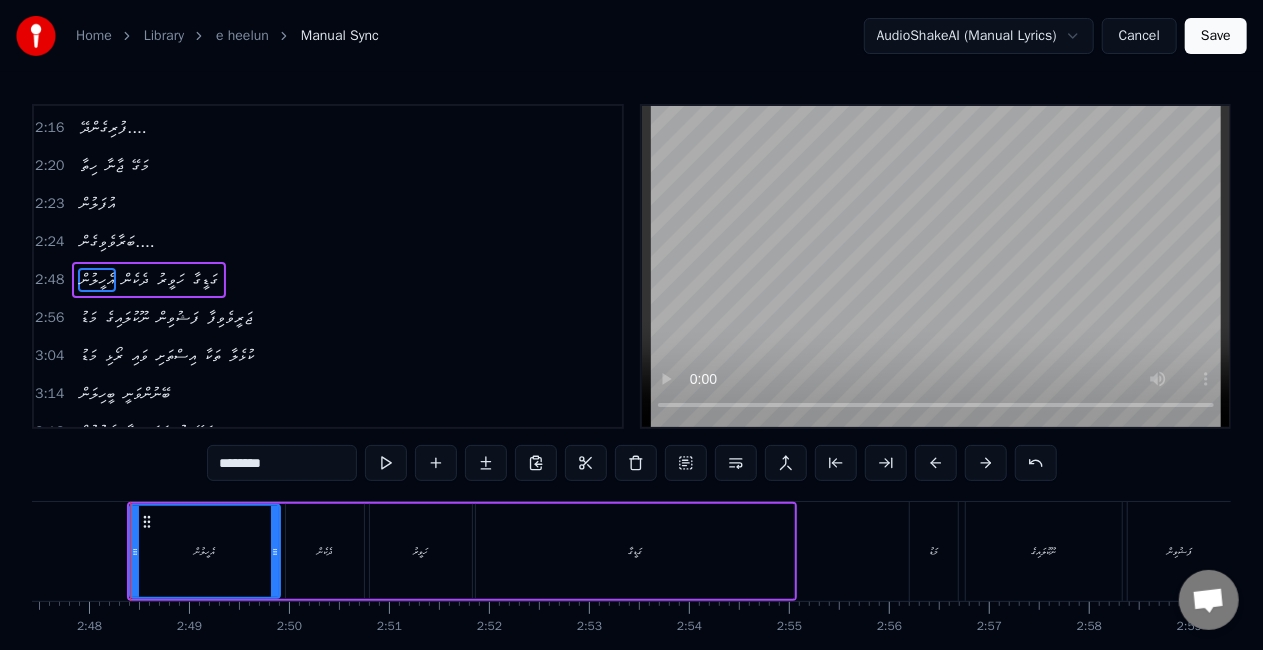 scroll, scrollTop: 0, scrollLeft: 16741, axis: horizontal 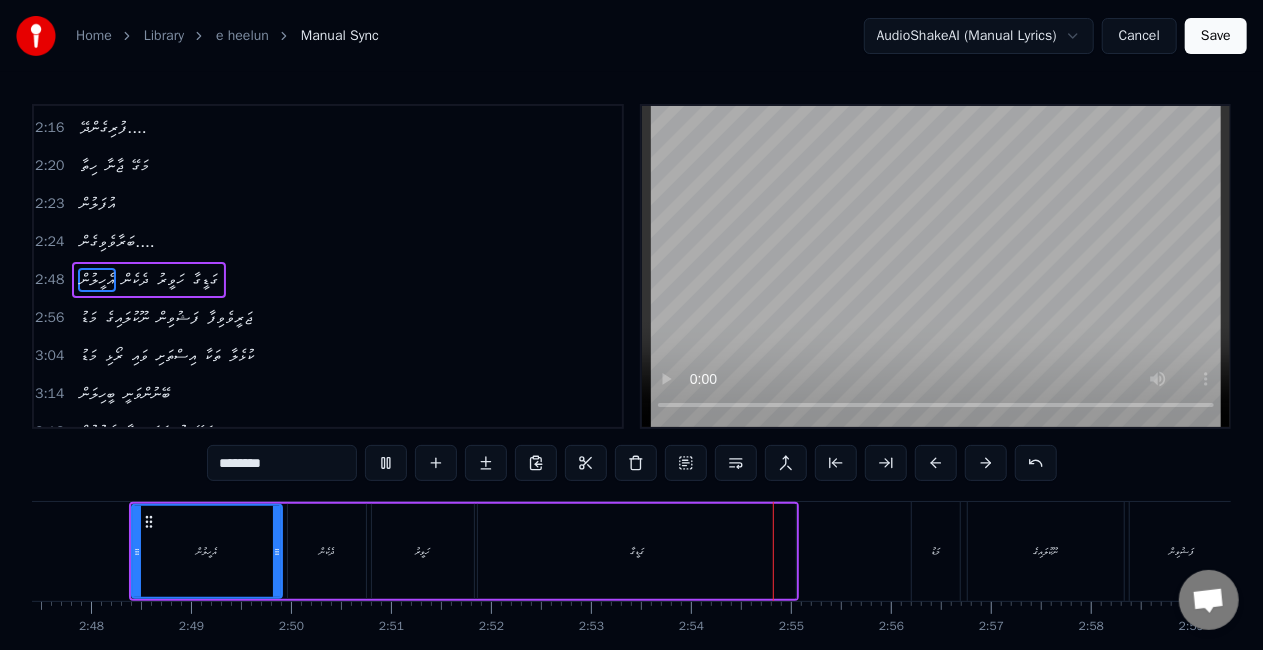 click on "ގަޑީގާ" at bounding box center [637, 551] 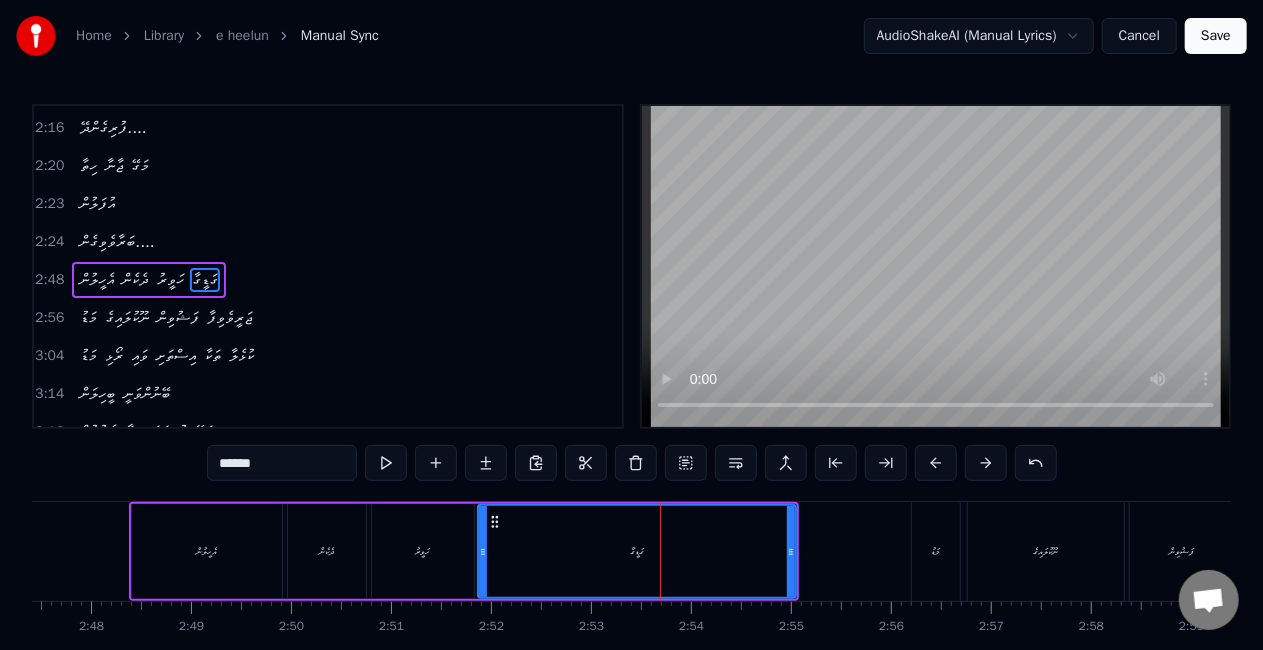 click on "ގަޑީގާ" at bounding box center [637, 551] 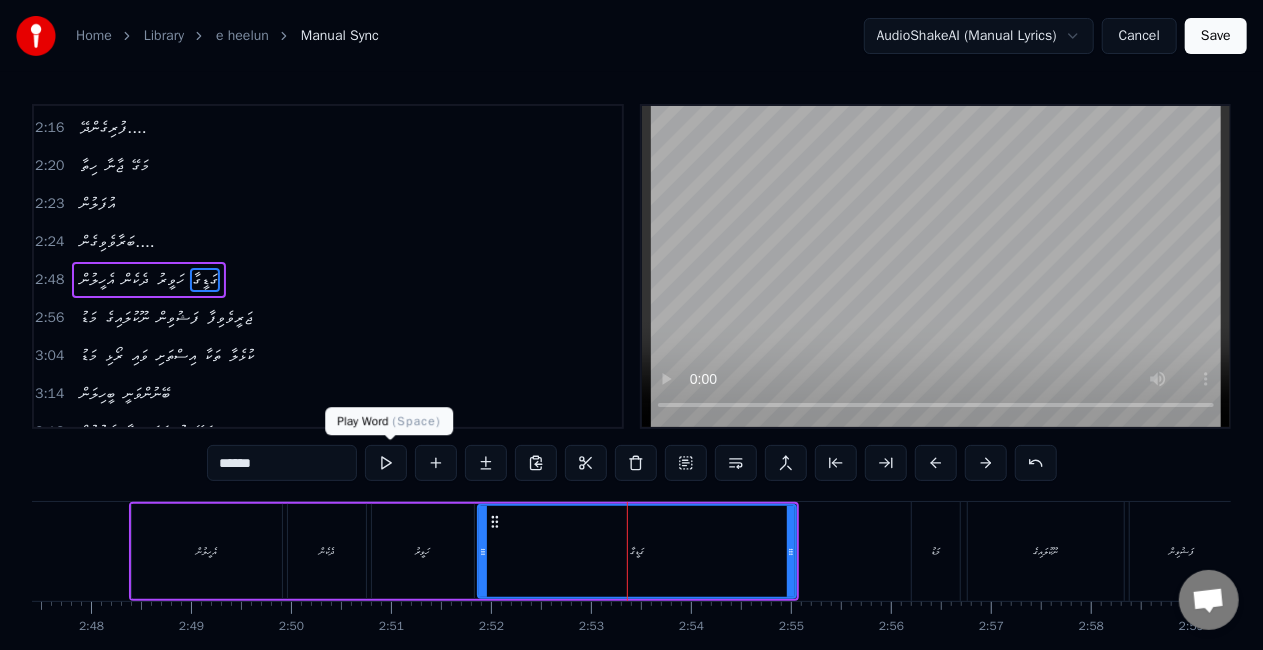 click at bounding box center (386, 463) 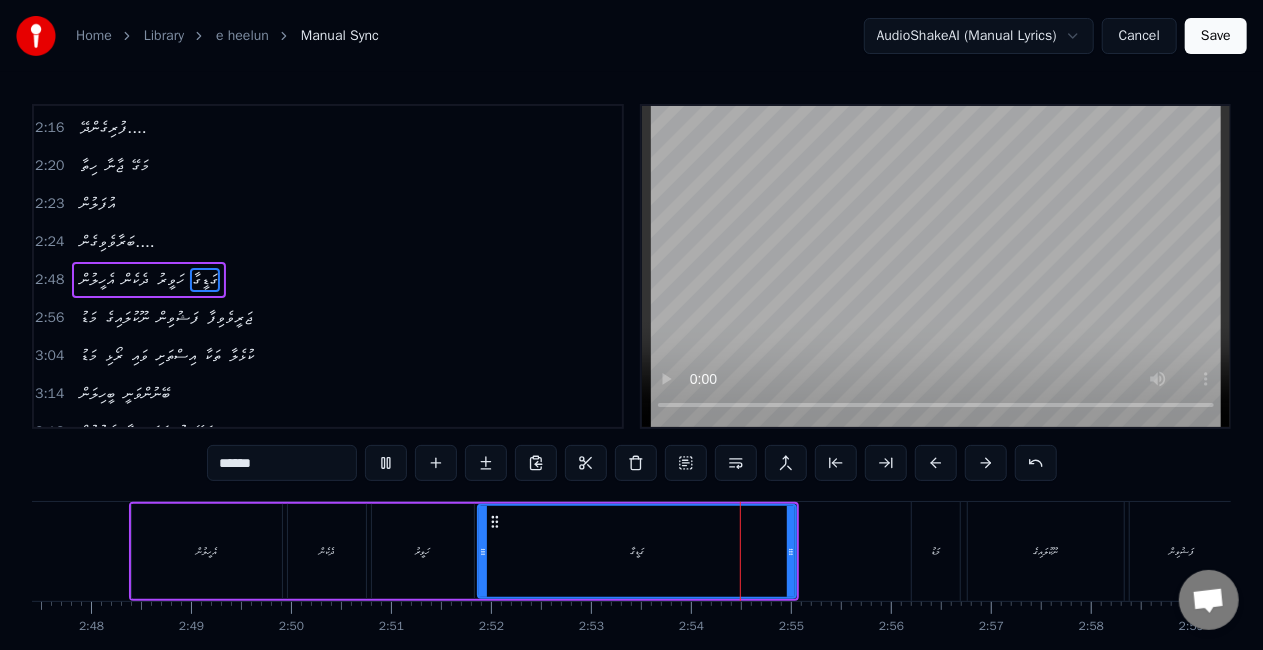 click at bounding box center (386, 463) 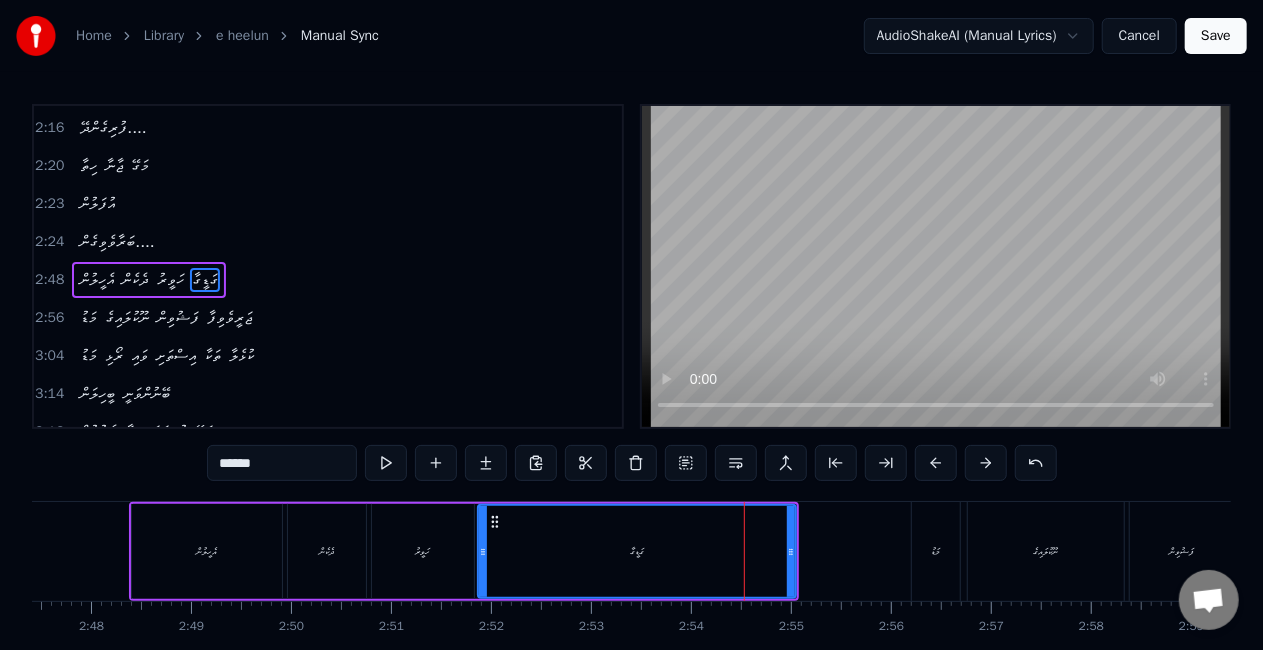 click on "******" at bounding box center (282, 463) 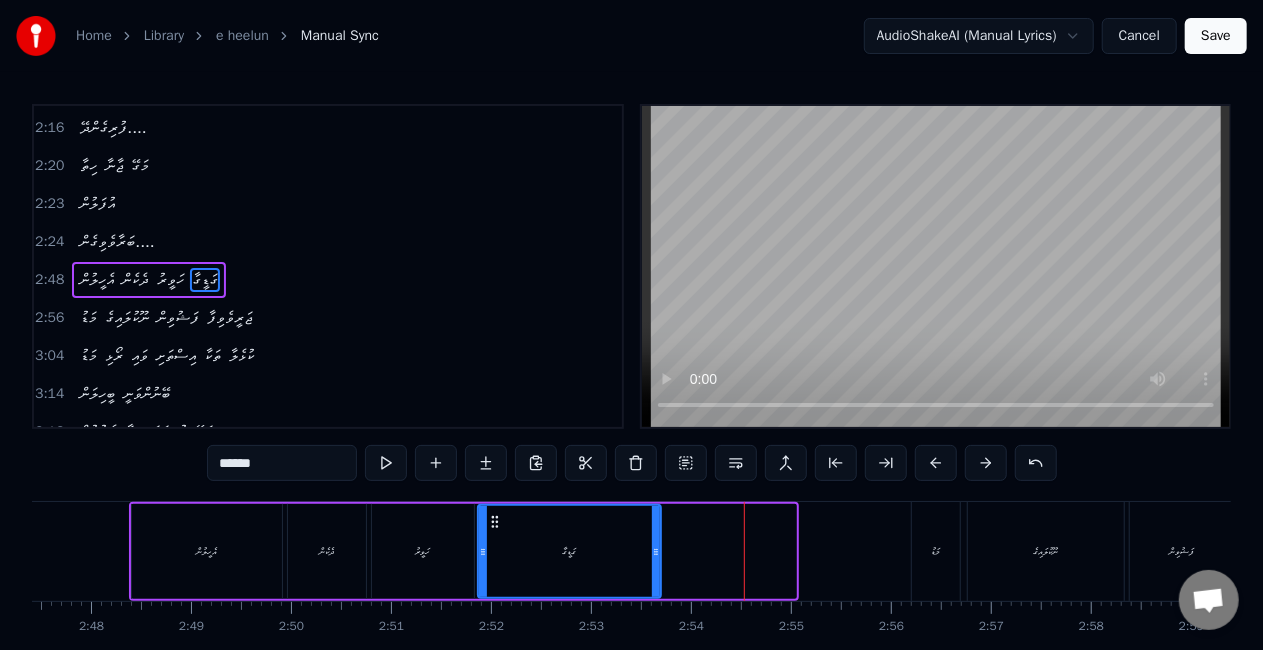 drag, startPoint x: 790, startPoint y: 545, endPoint x: 655, endPoint y: 544, distance: 135.00371 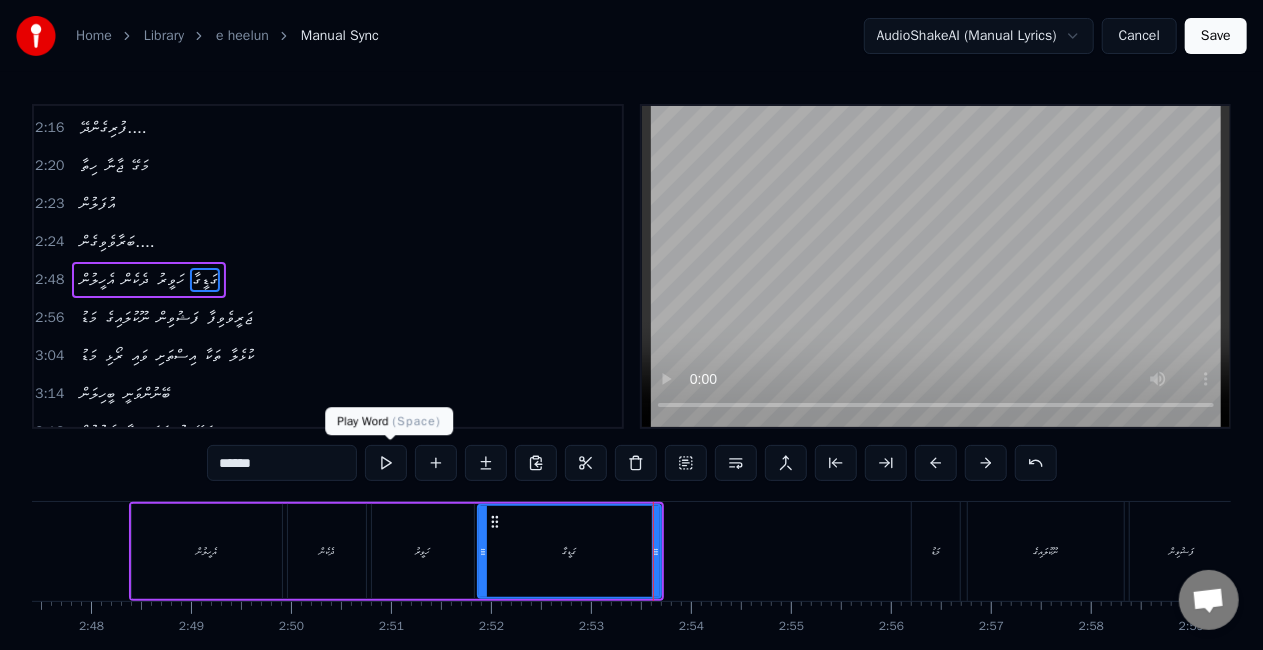 click at bounding box center (386, 463) 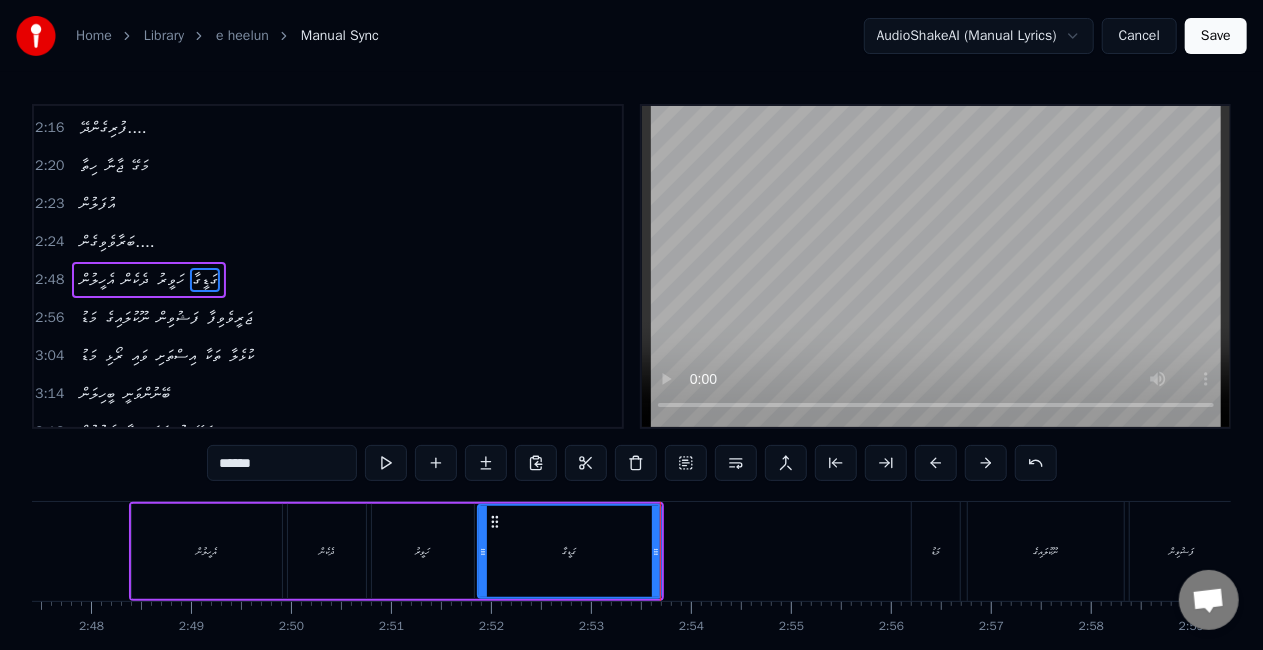 click at bounding box center [386, 463] 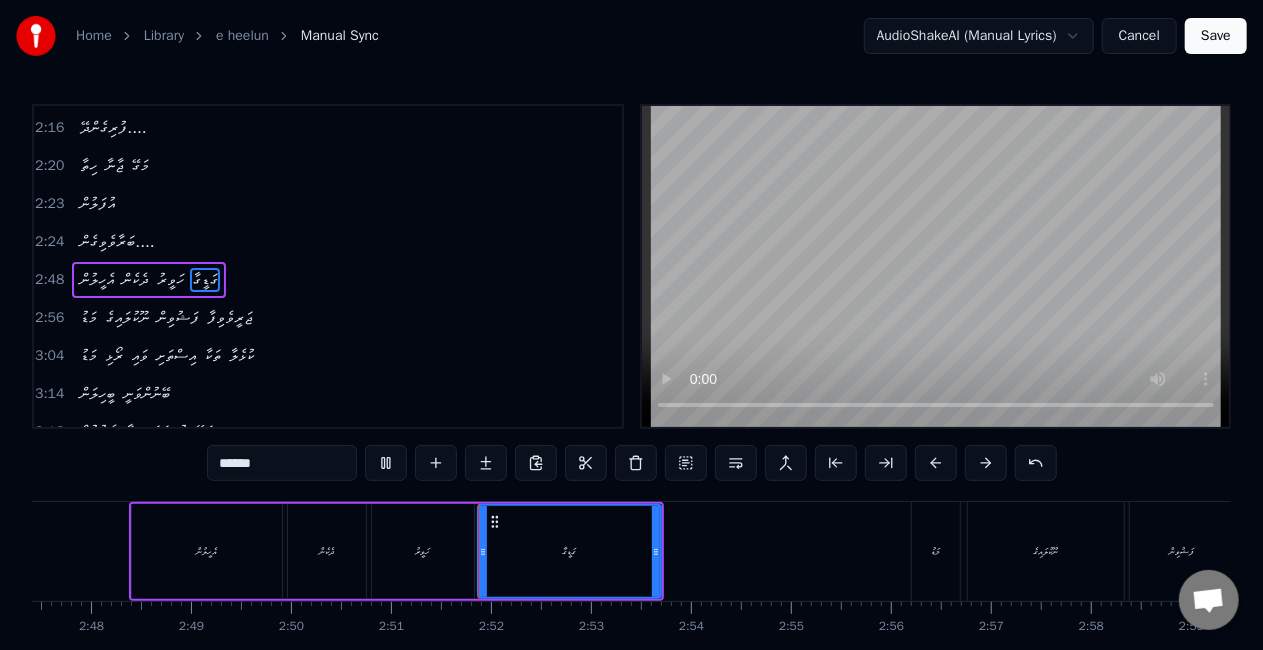 click on "******" at bounding box center [282, 463] 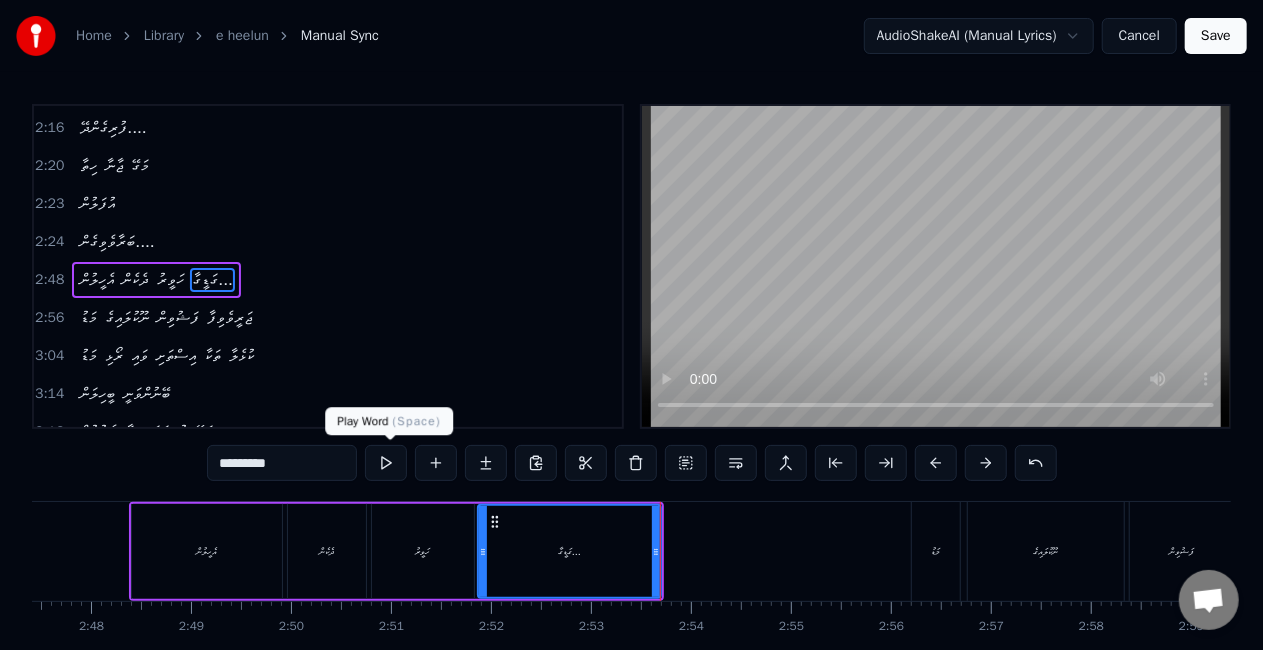 click at bounding box center [386, 463] 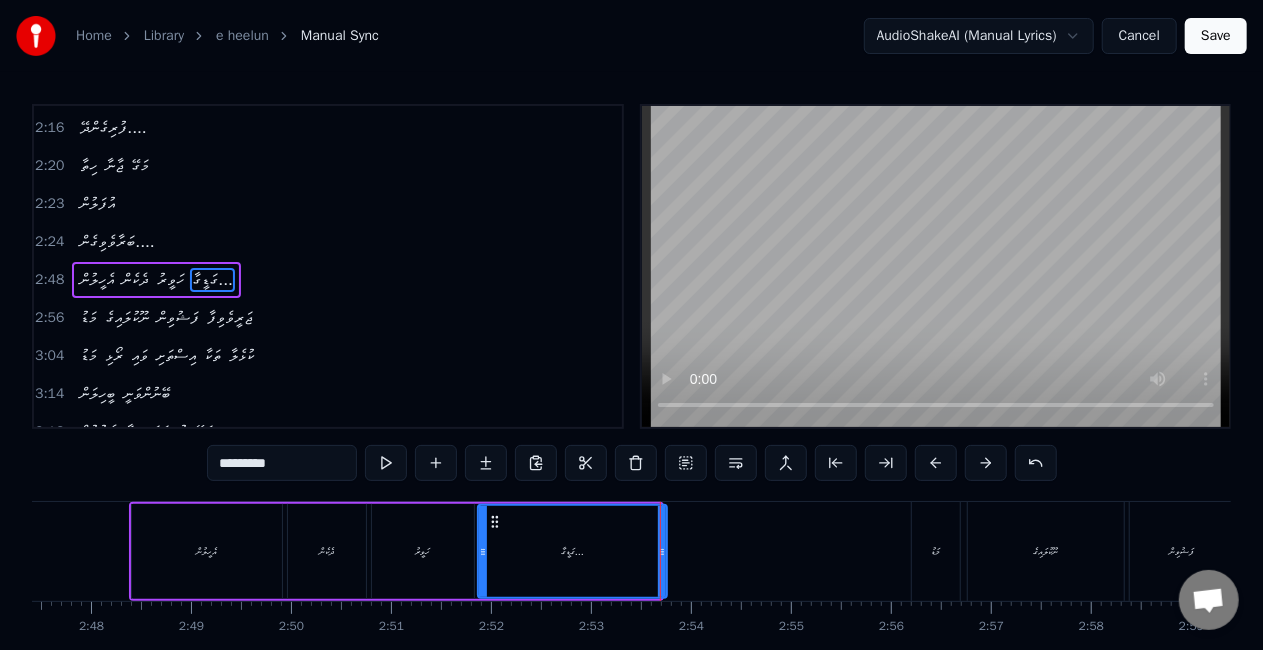 click 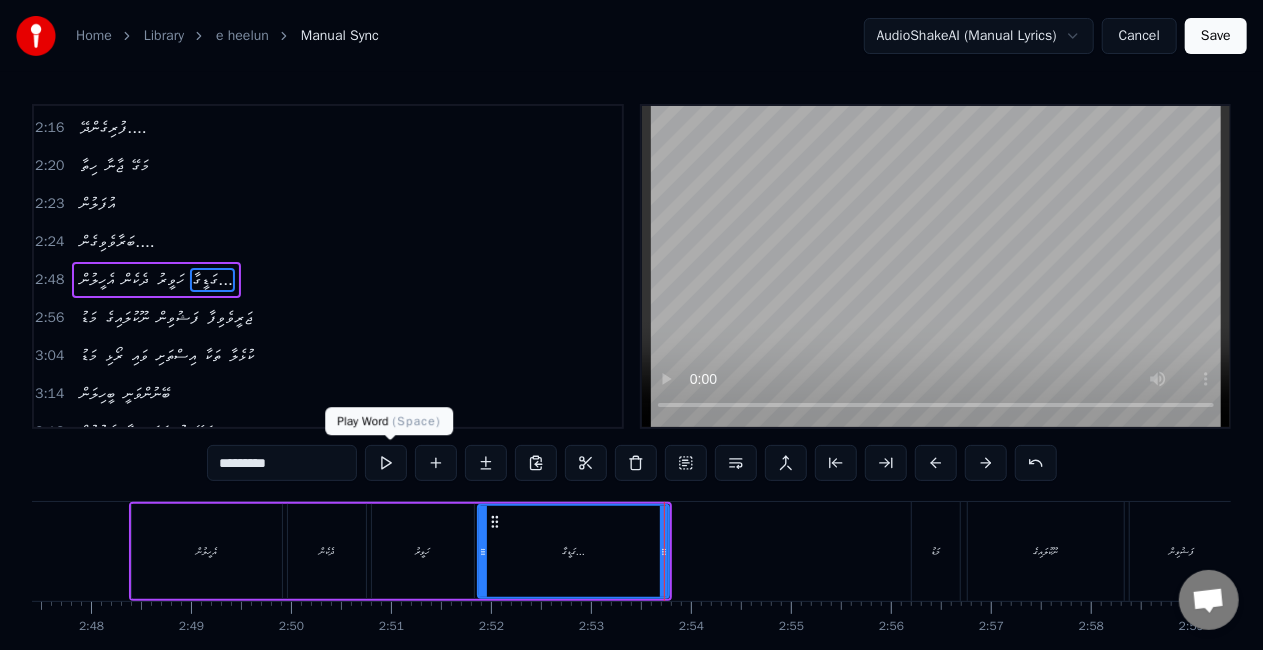 click at bounding box center [386, 463] 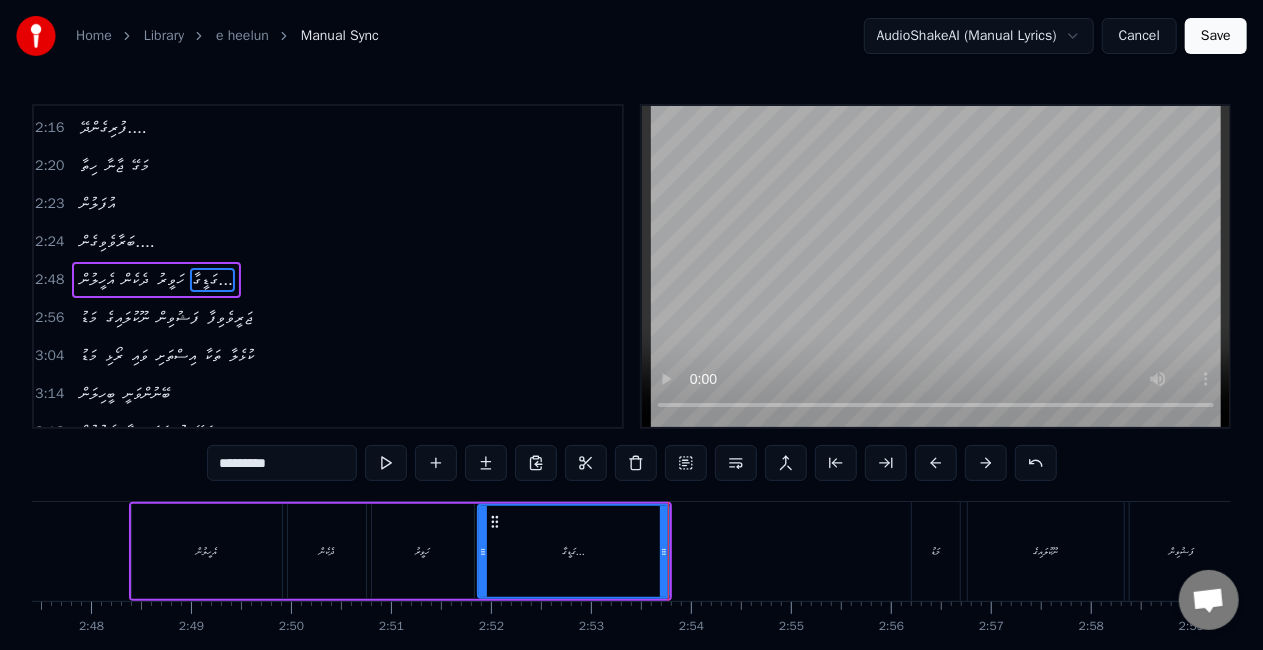 click on "މަޑު" at bounding box center (936, 551) 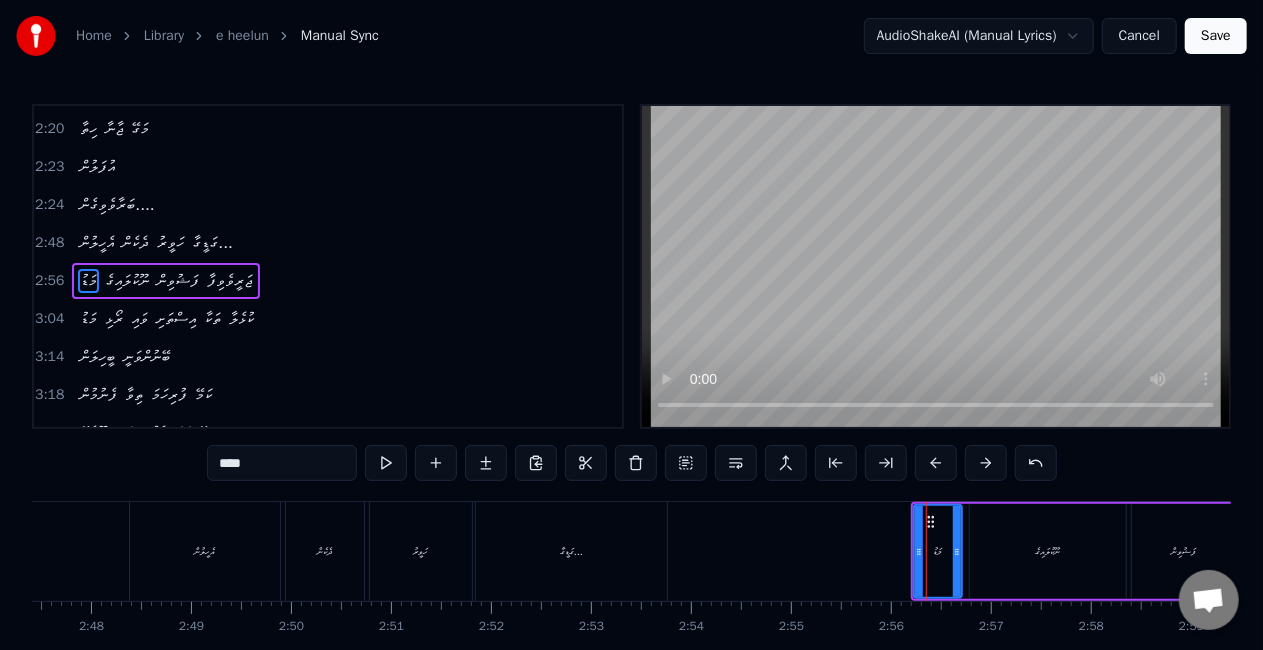 scroll, scrollTop: 604, scrollLeft: 0, axis: vertical 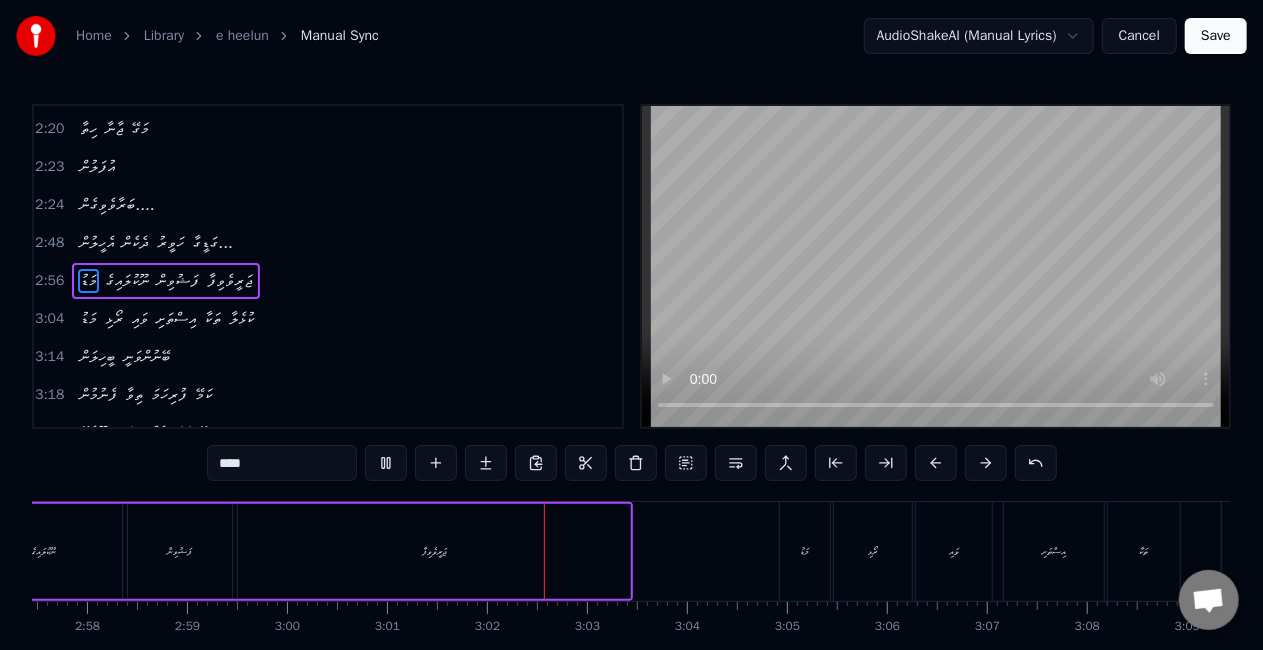 click on "Save" at bounding box center [1216, 36] 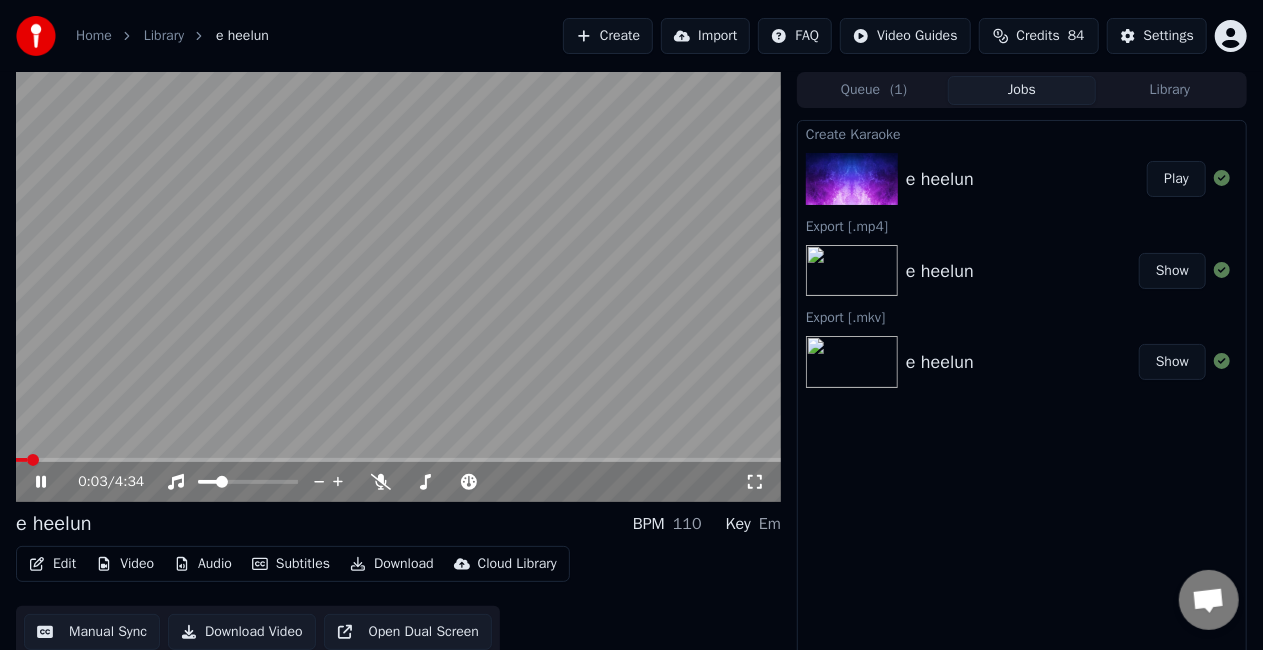 click at bounding box center [398, 460] 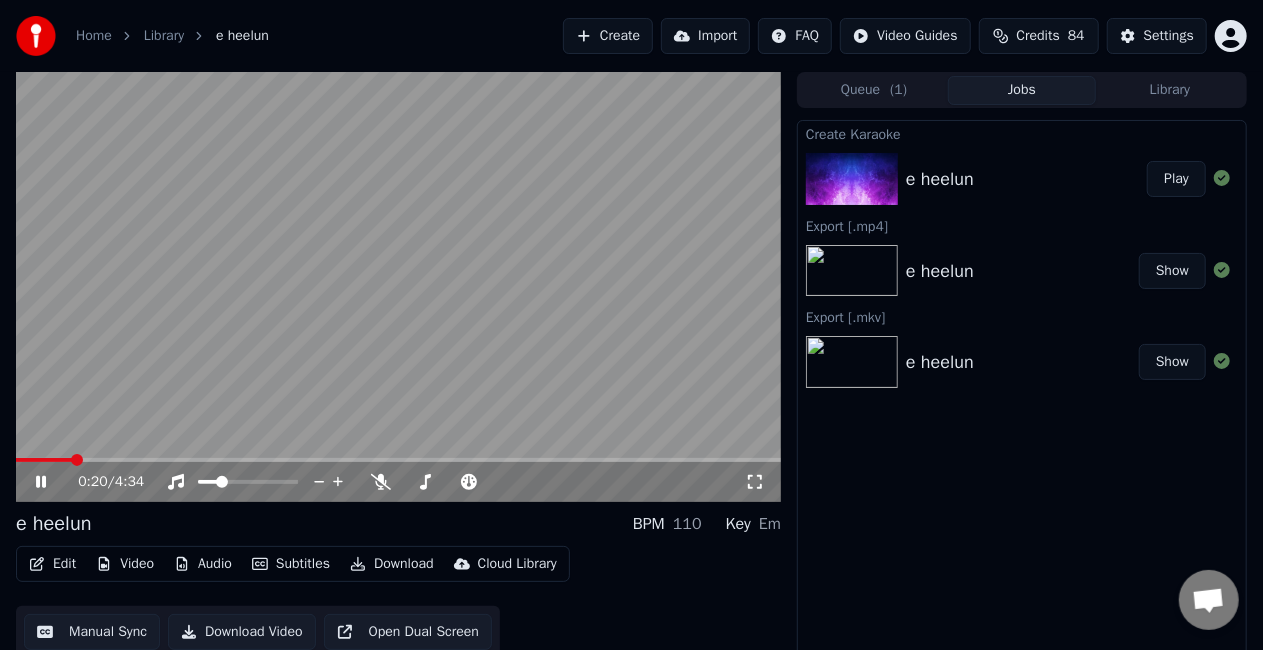 click at bounding box center (398, 460) 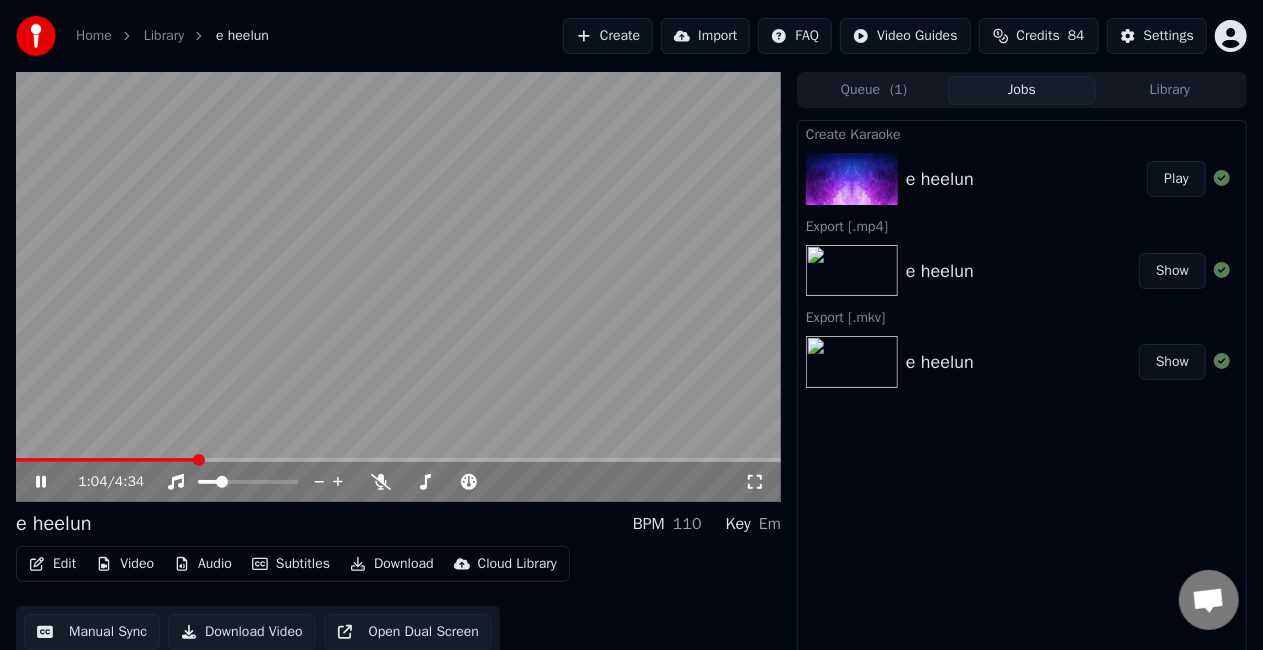 click at bounding box center [398, 287] 